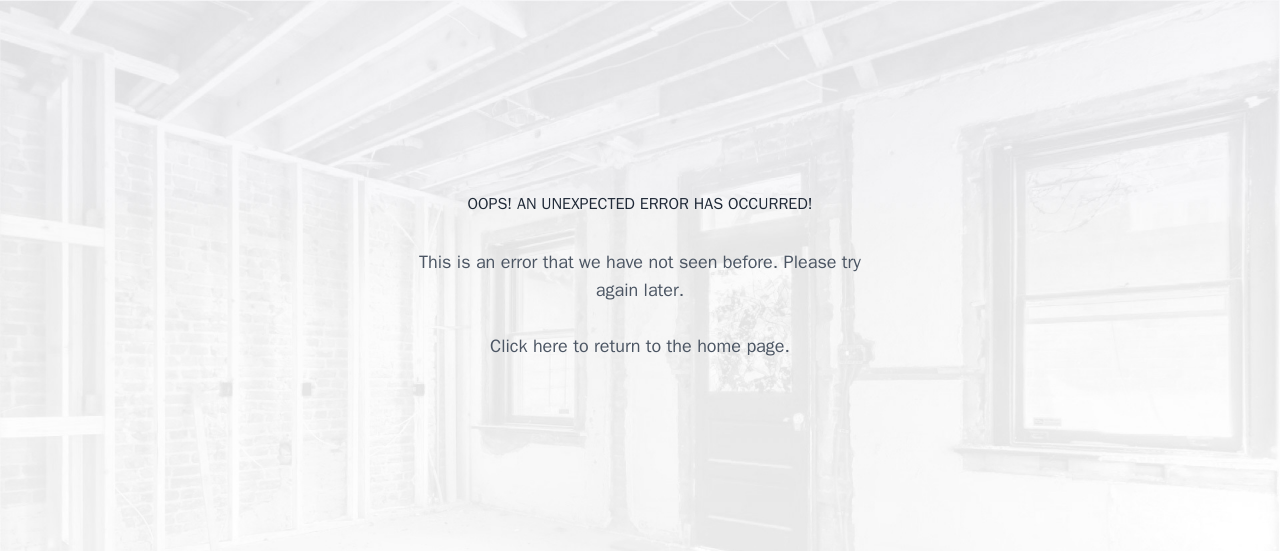 scroll, scrollTop: 0, scrollLeft: 0, axis: both 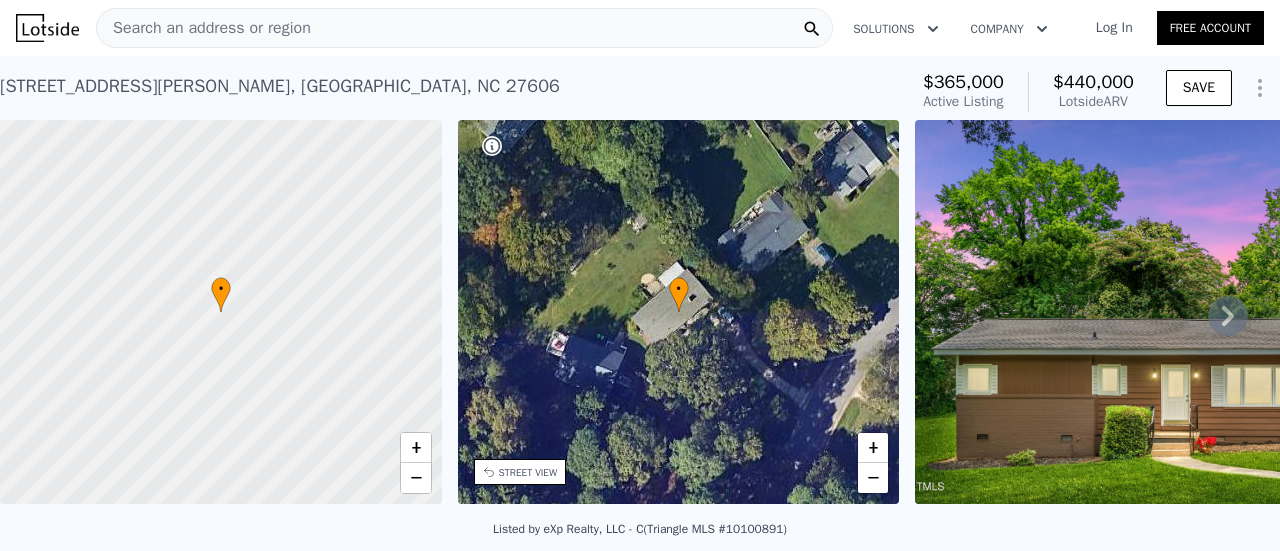 click on "Log In" at bounding box center (1114, 28) 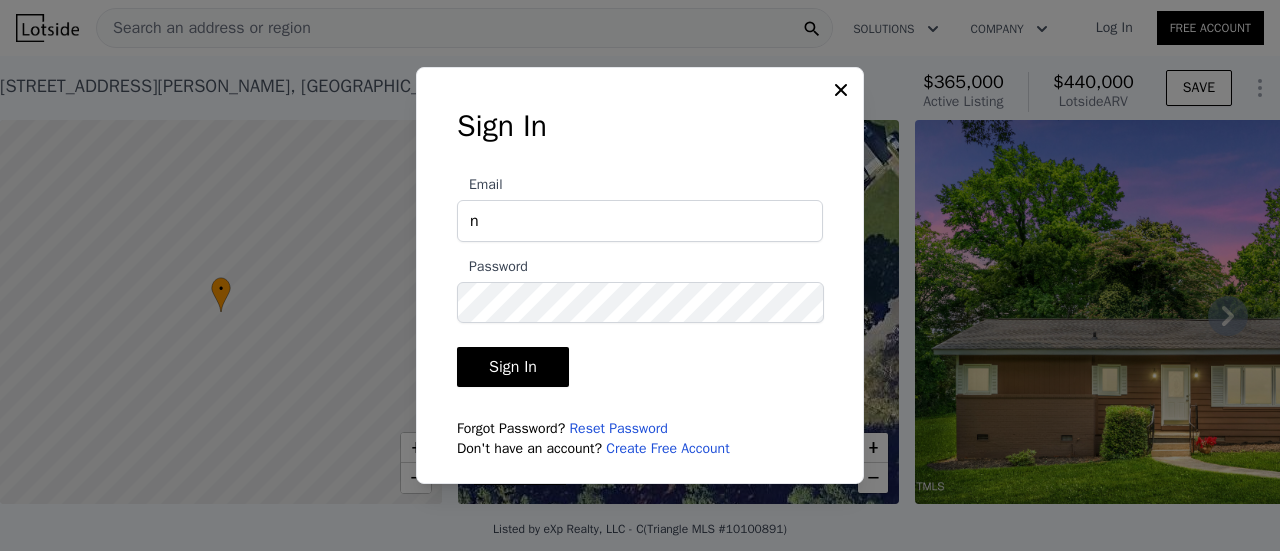 type on "nobsrei4us@gmail.com" 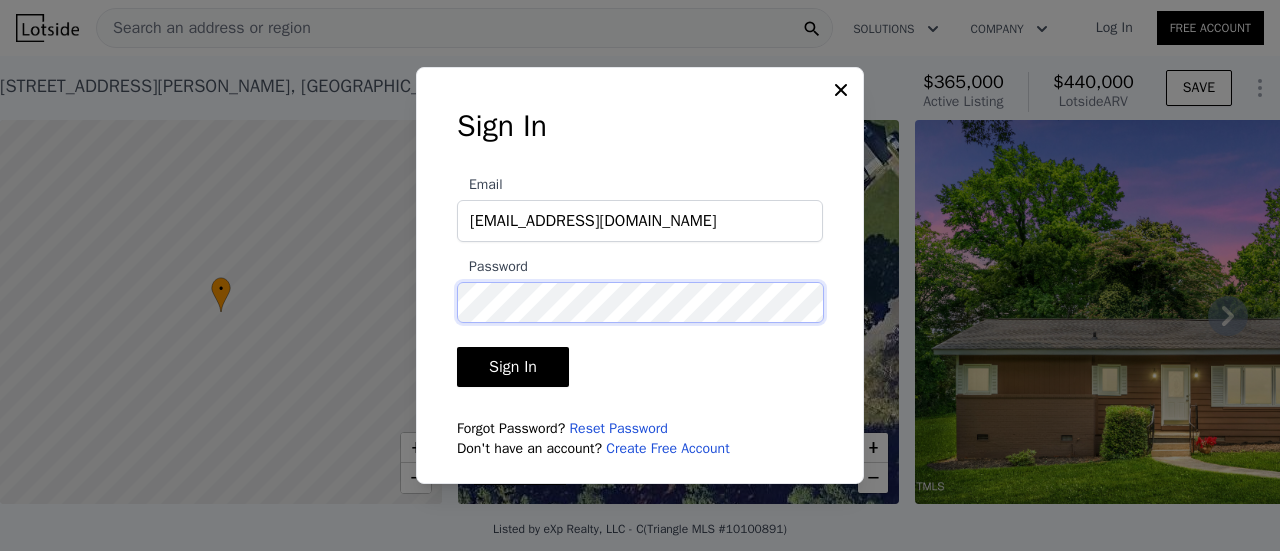 click on "Sign In" at bounding box center [513, 367] 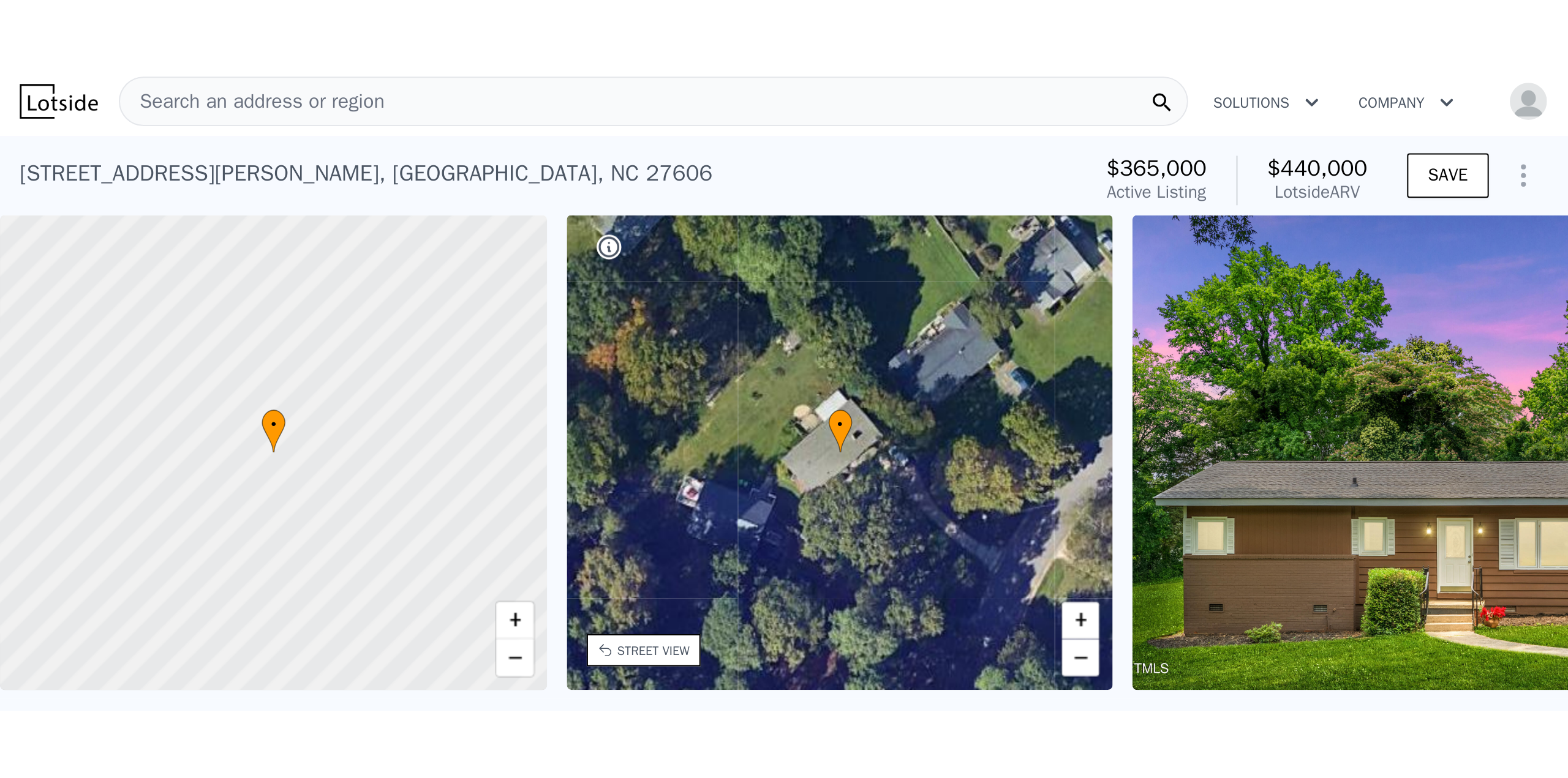 scroll, scrollTop: 0, scrollLeft: 5, axis: horizontal 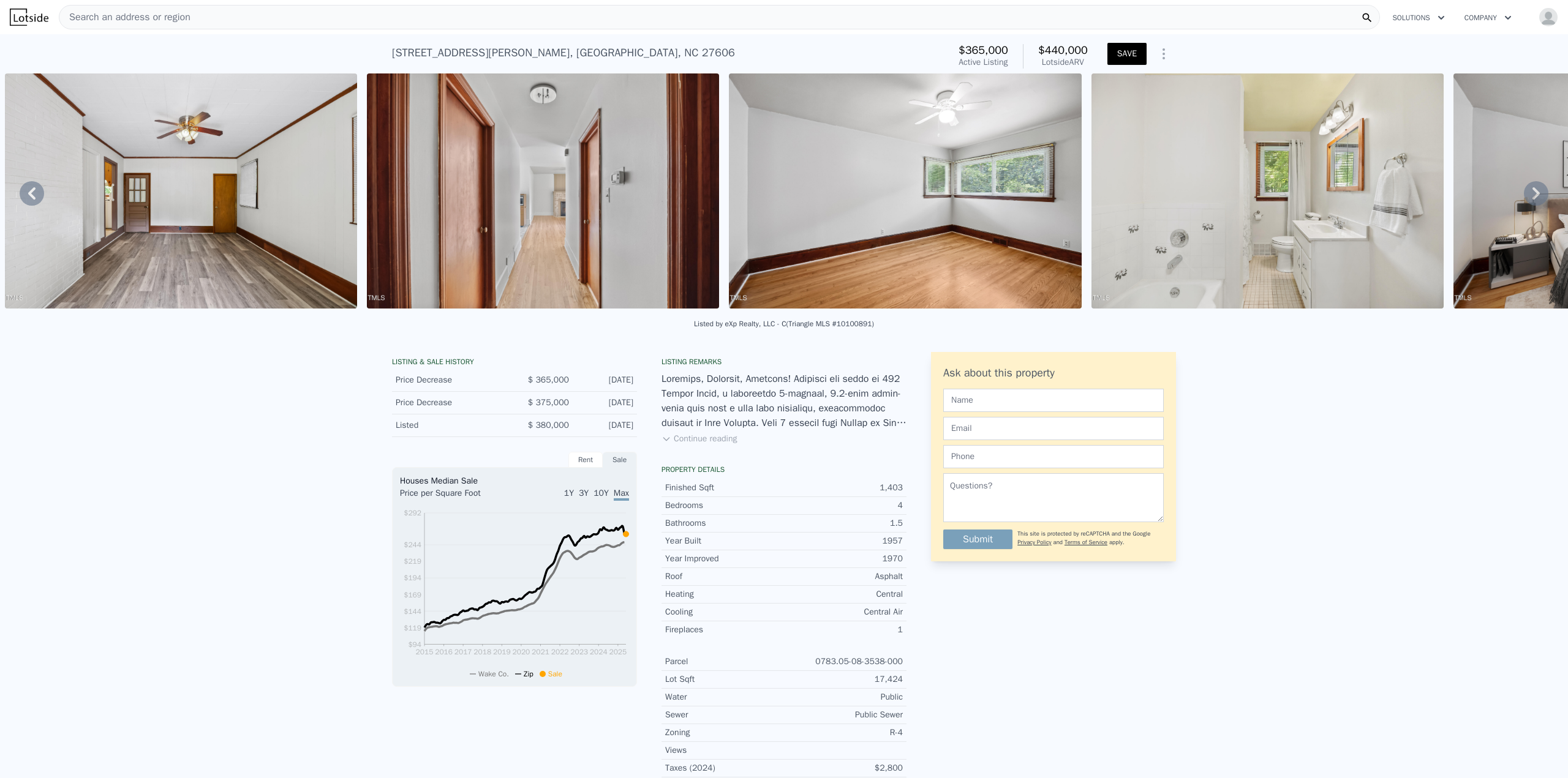 click on "LISTING & SALE HISTORY Price Decrease $ 365,000 Jul 8, 2025 Price Decrease $ 375,000 Jun 27, 2025 Listed $ 380,000 Jun 5, 2025 Rent Sale Rent over time Price per Square Foot 1Y 3Y 10Y Max 2015 2016 2017 2018 2019 2020 2021 2022 2023 2024 2025 $0.75 $0.8 $0.85 $0.9 $0.95 $1 $1.05 $1.1 $1.18 Wake Co. Feb 15, 2015 Houses Median Sale Price per Square Foot 1Y 3Y 10Y Max 2015 2016 2017 2018 2019 2020 2021 2022 2023 2024 2025 $94 $119 $144 $169 $194 $219 $244 $292 Wake Co. Zip Sale Feb 15, 2015 Listing remarks  Continue reading   Property details Finished Sqft 1,403 Bedrooms 4 Bathrooms 1.5 Year Built 1957 Year Improved 1970 Roof Asphalt Heating Central Cooling Central Air Fireplaces 1 Parcel 0783.05-08-3538-000 Lot Sqft 17,424 Water Public Sewer Public Sewer Zoning R-4 Views Taxes (2024) $2,800 County Wake Ask about this property Submit This site is protected by reCAPTCHA and the Google   Privacy Policy   and   Terms of Service   apply." at bounding box center (784, 600) 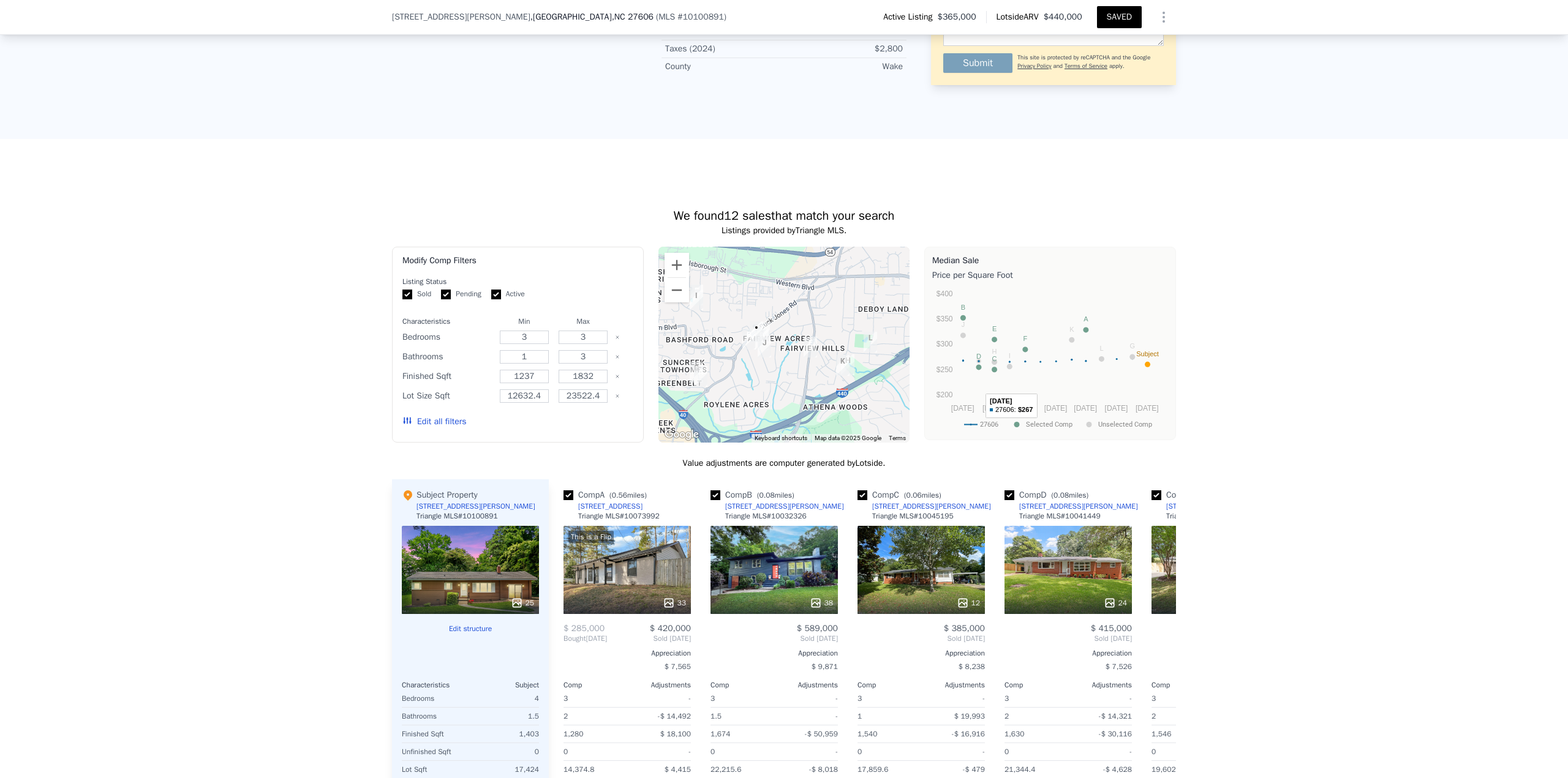 scroll, scrollTop: 730, scrollLeft: 0, axis: vertical 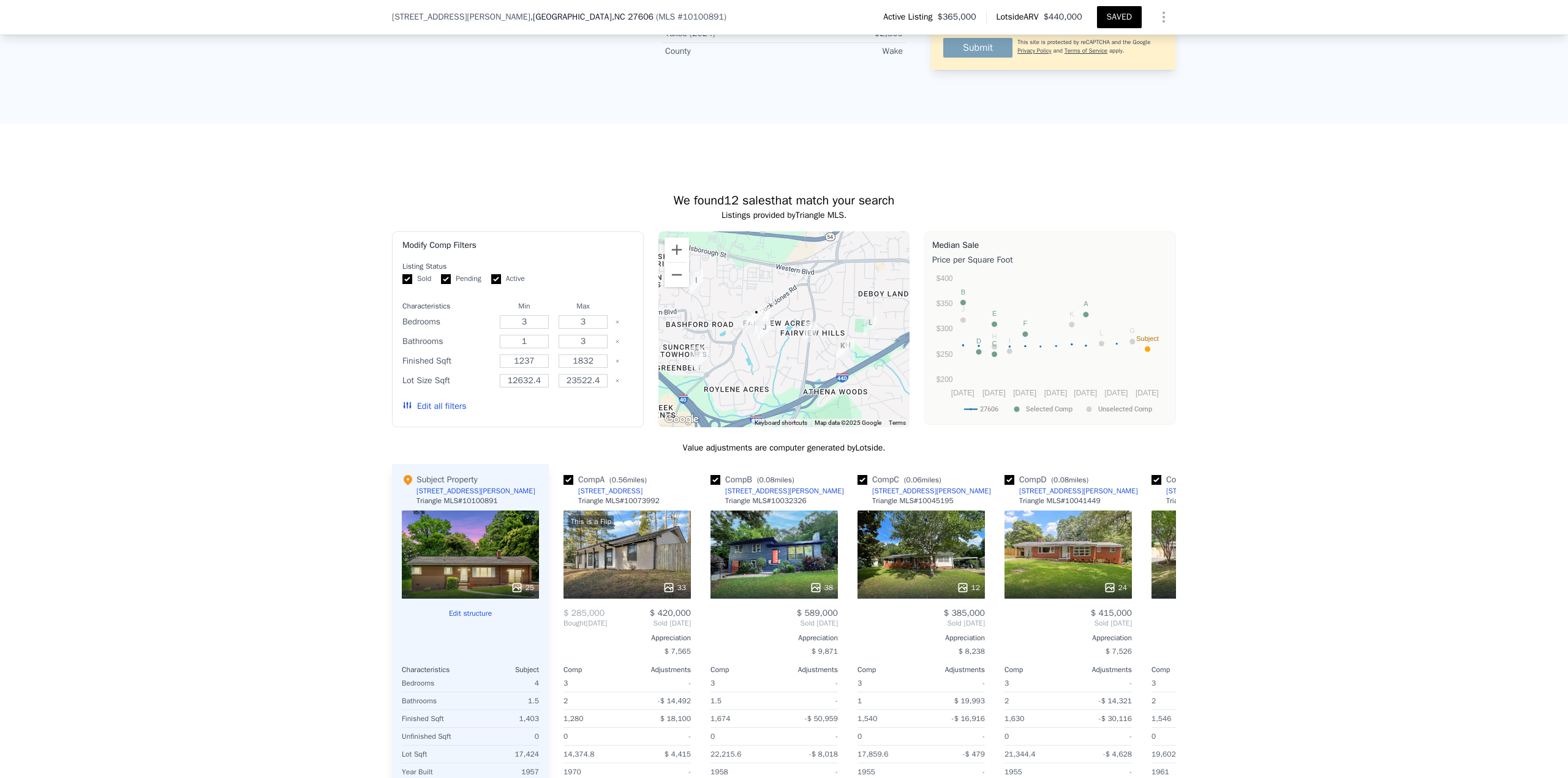 click on "Edit all filters" at bounding box center (434, 406) 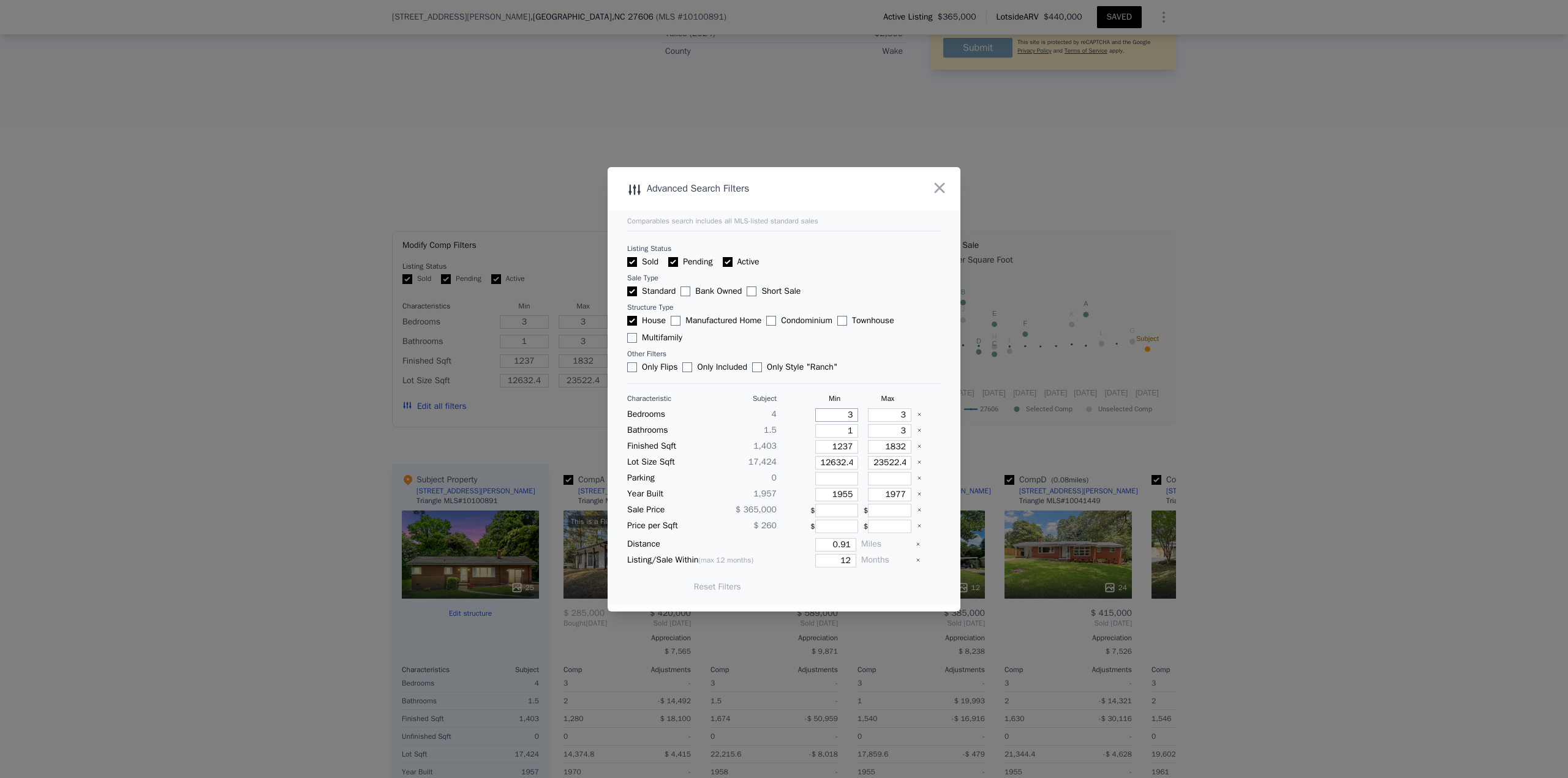 click on "3" at bounding box center [837, 415] 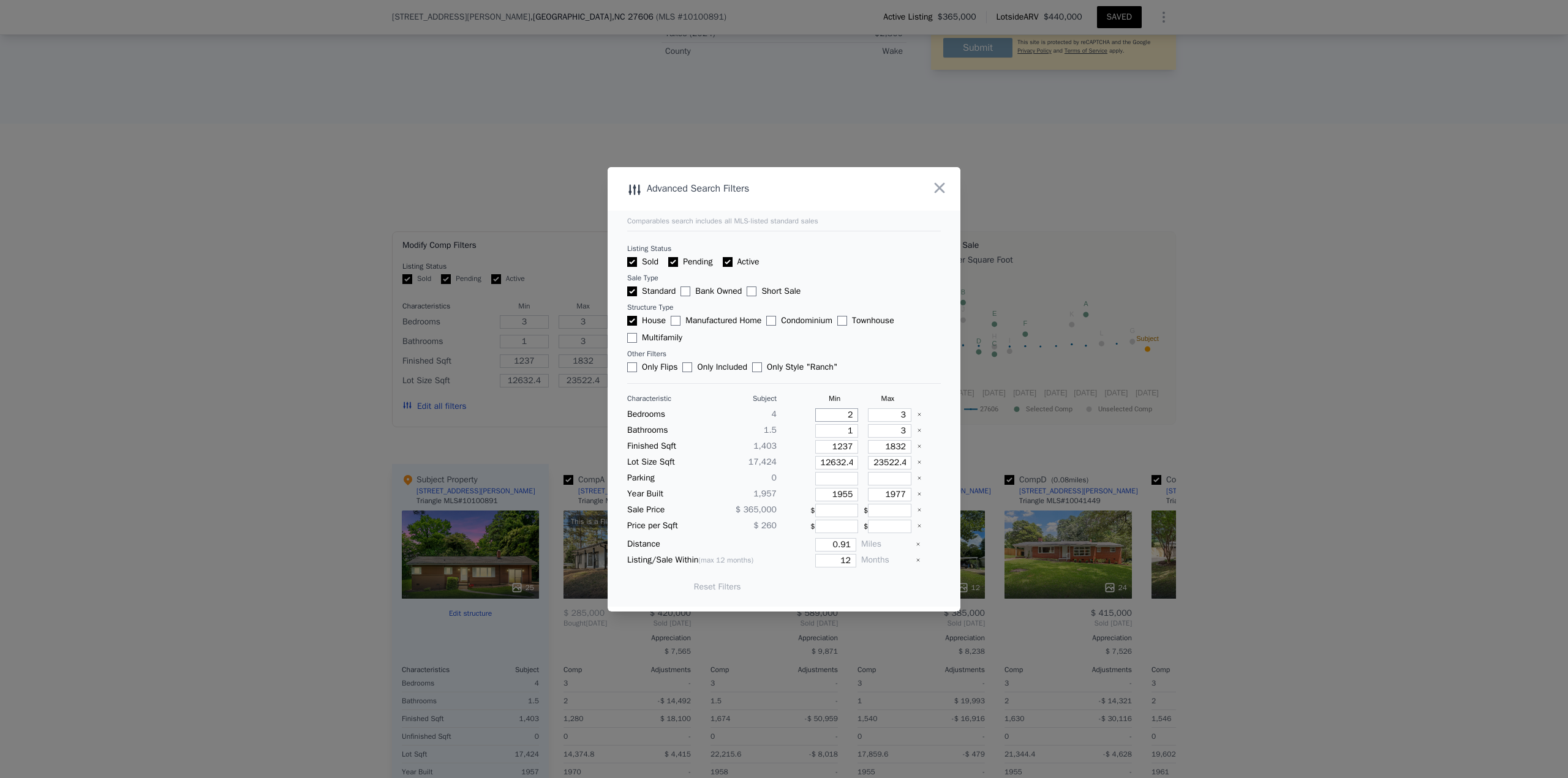 type on "2" 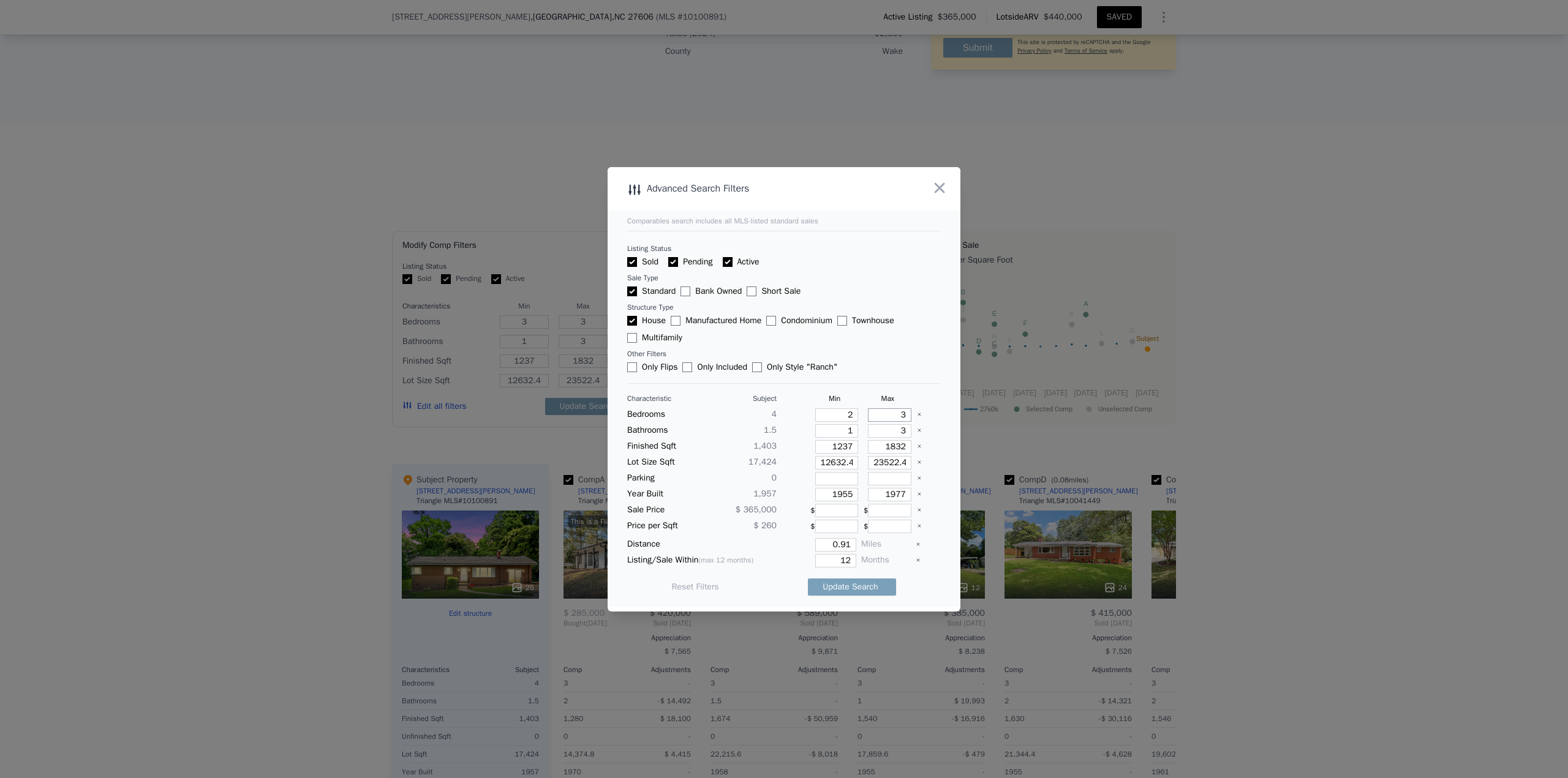 type on "2" 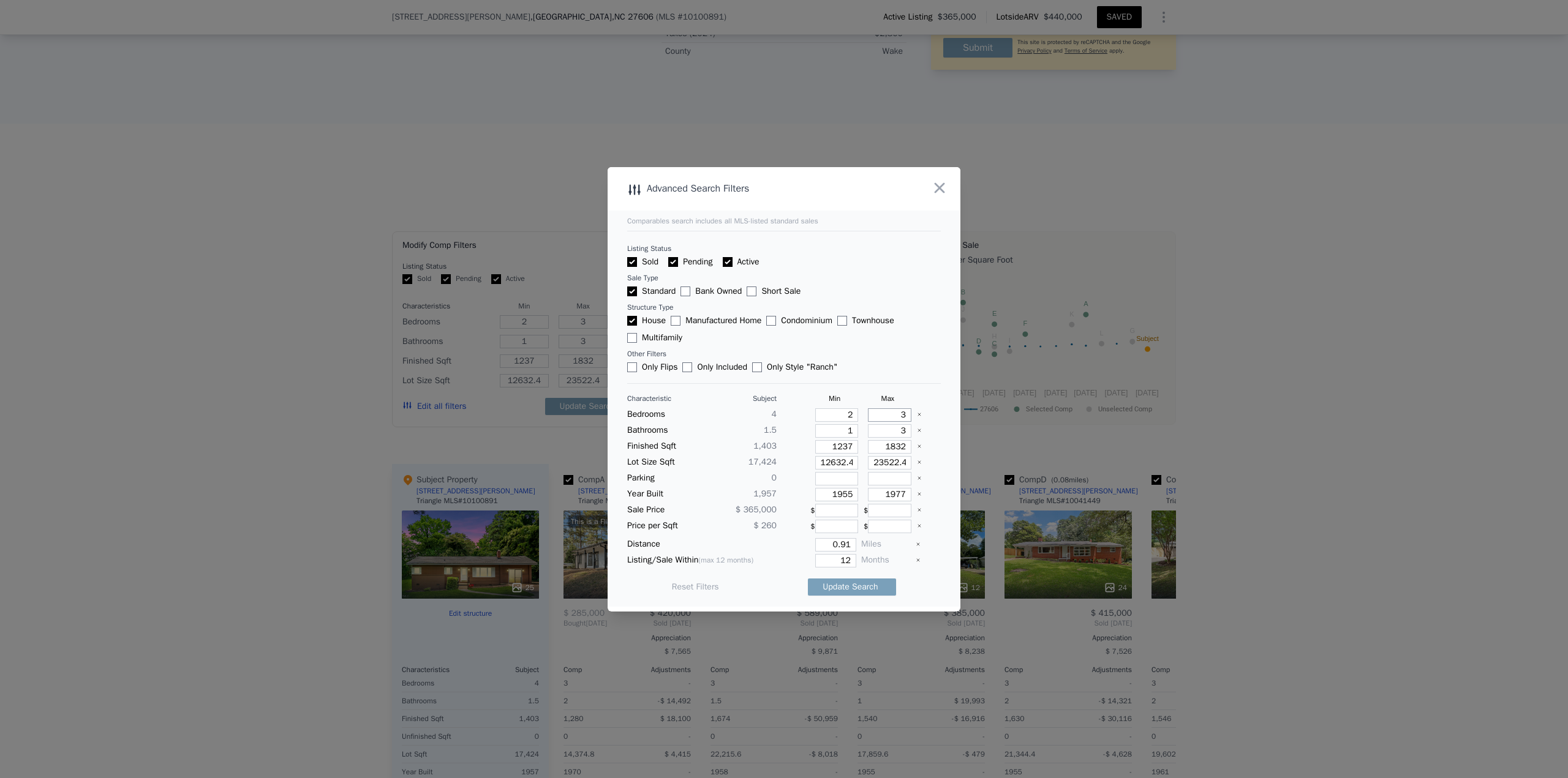 type on "4" 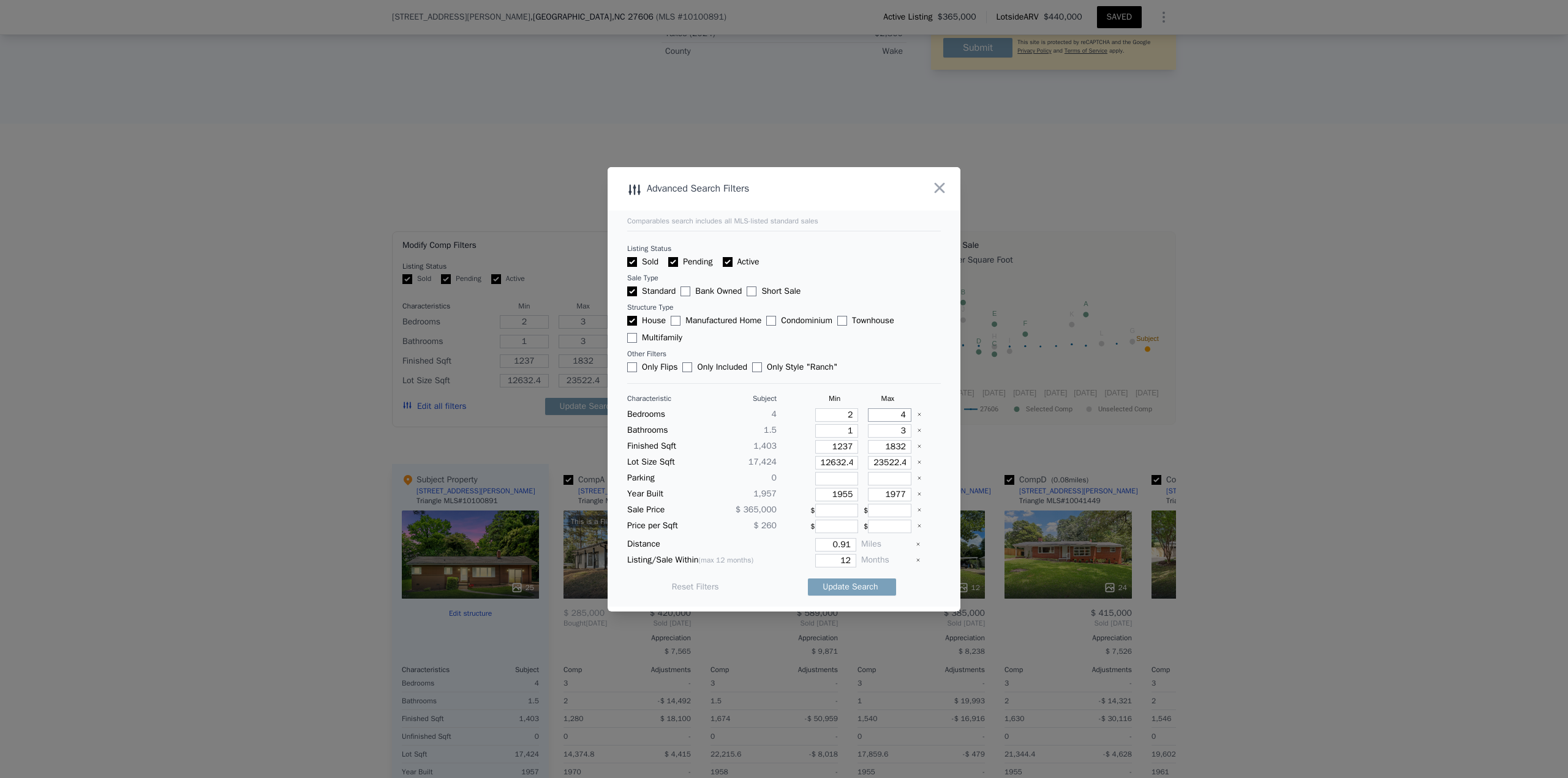 type on "4" 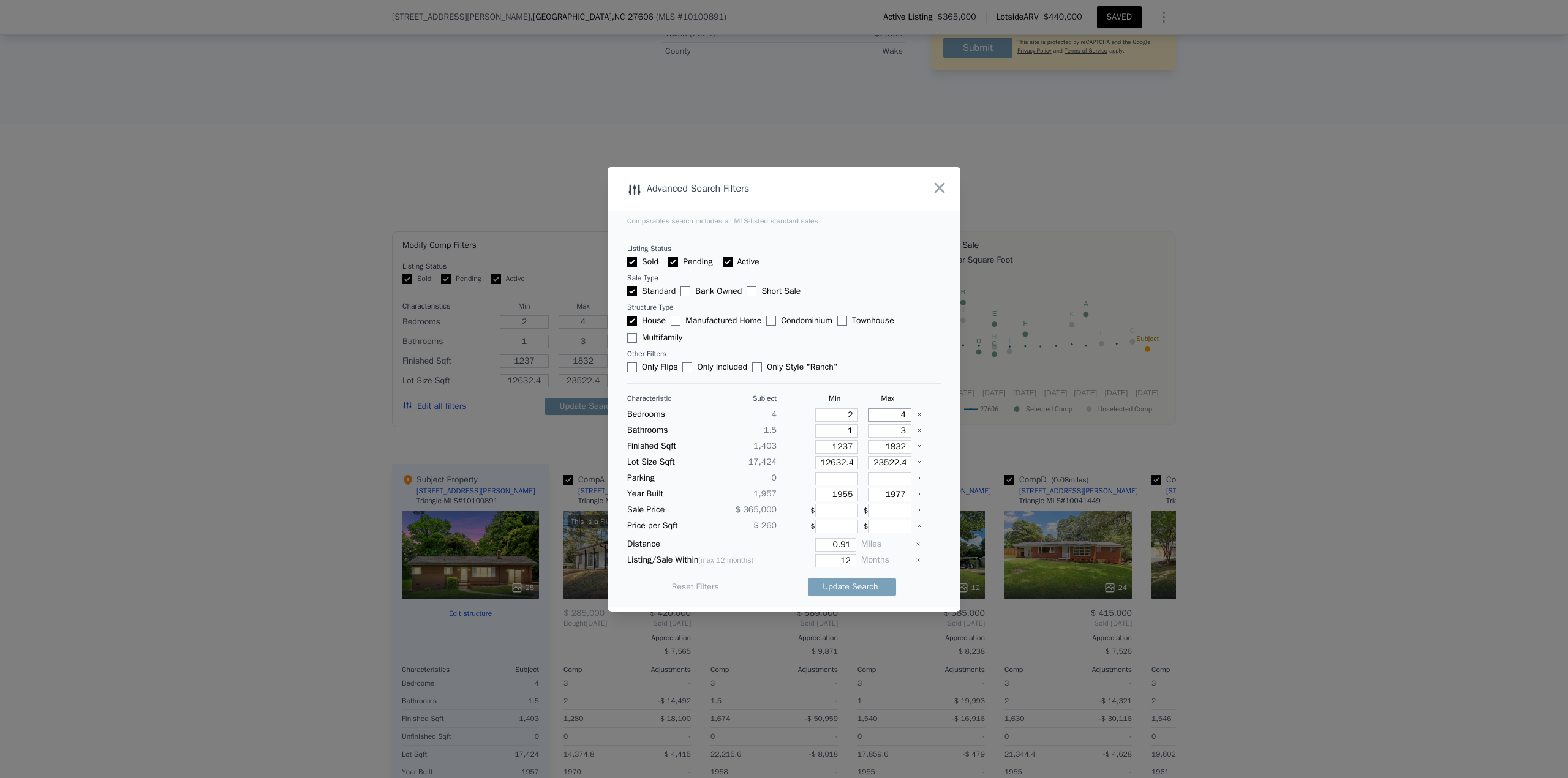 type on "4" 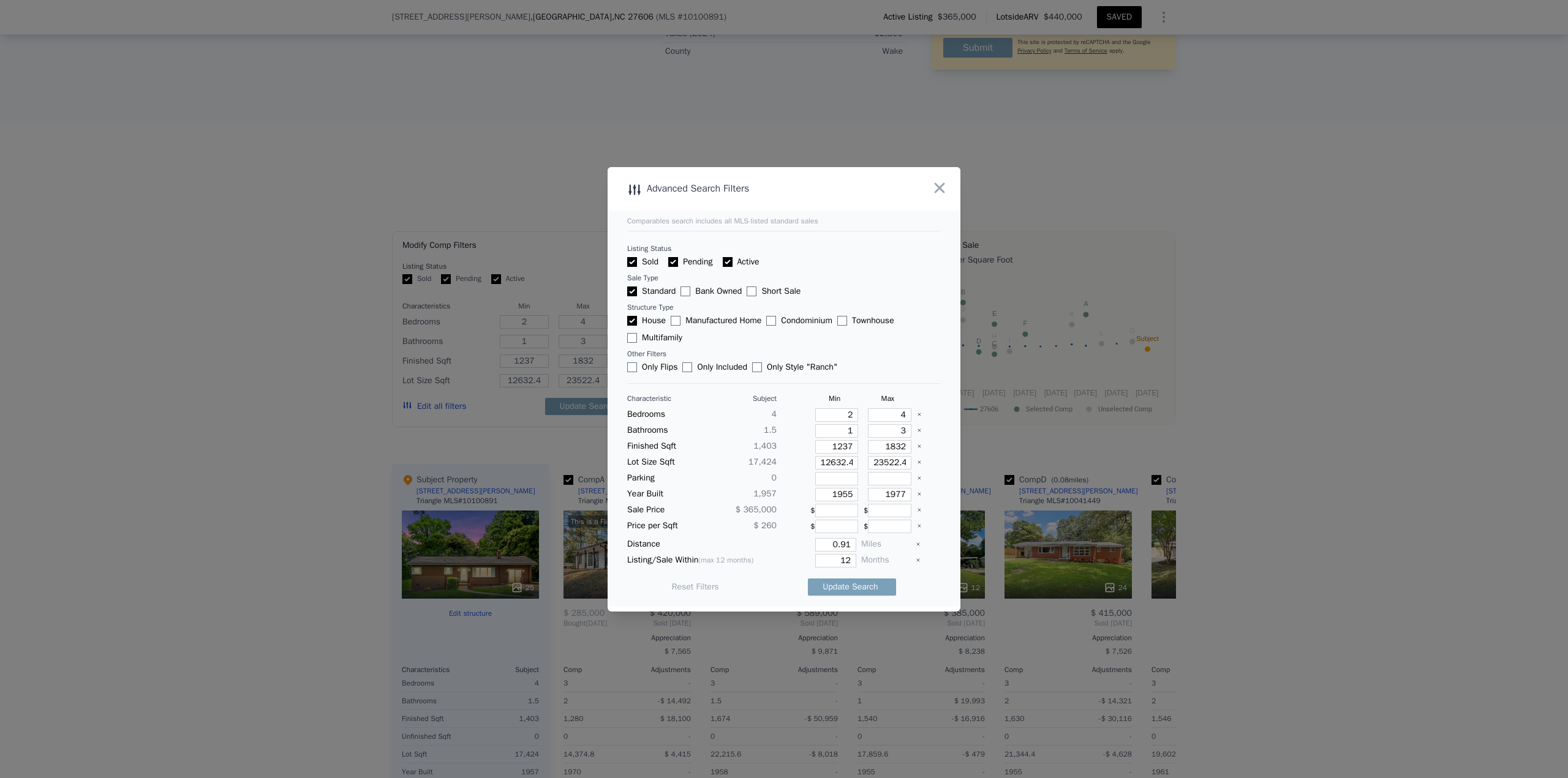 type 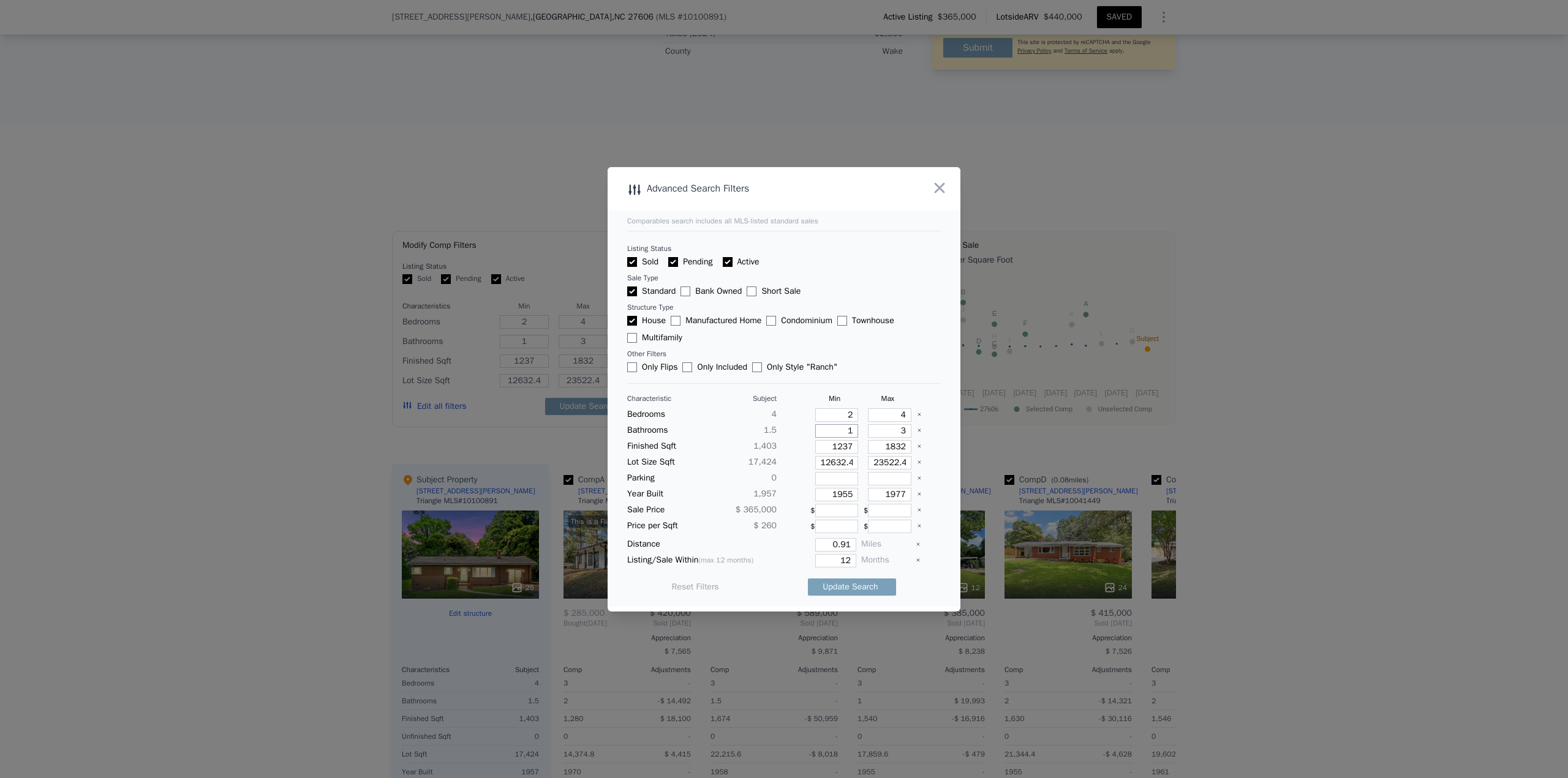 type on "1.5" 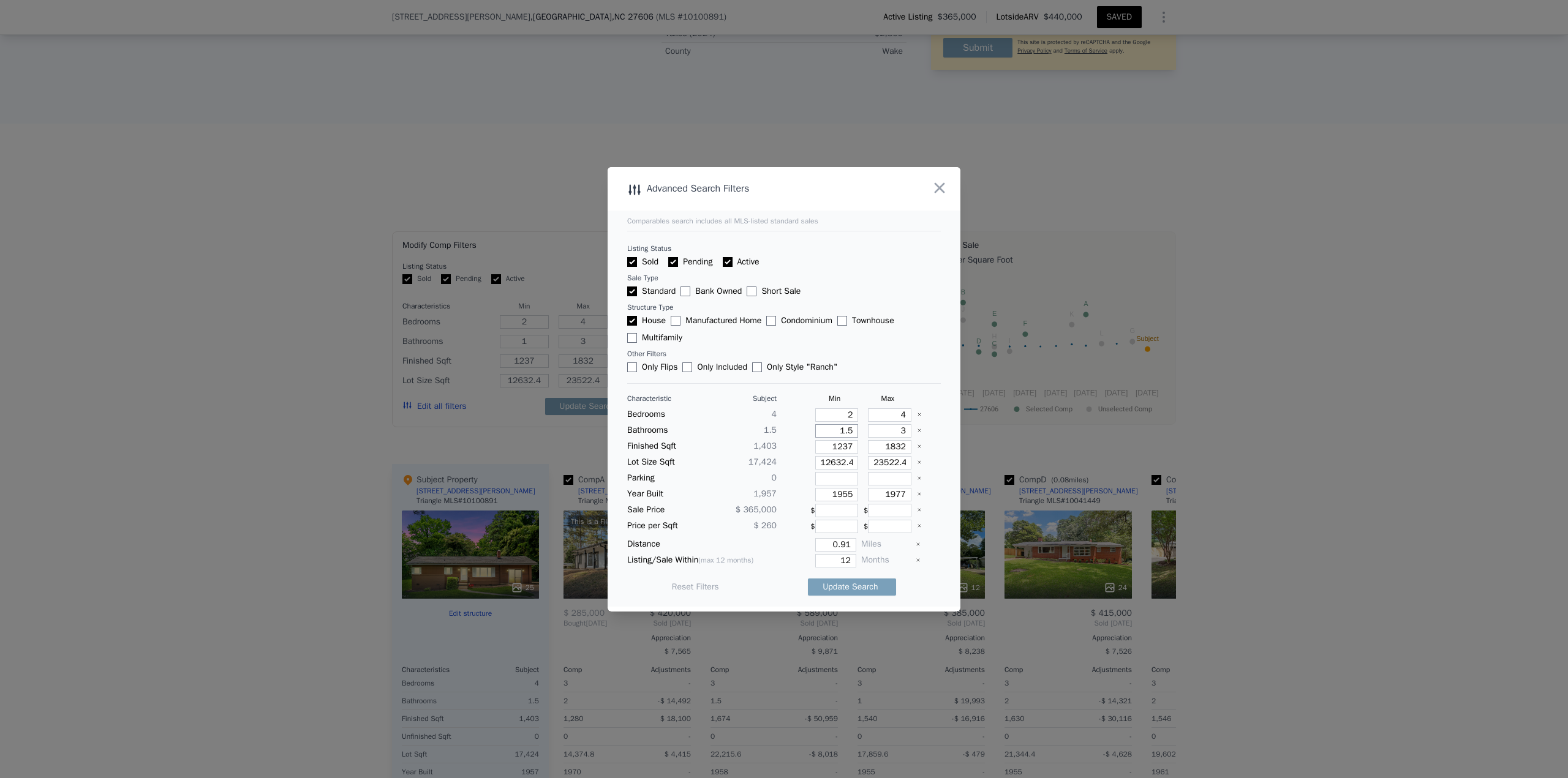 type on "1.5" 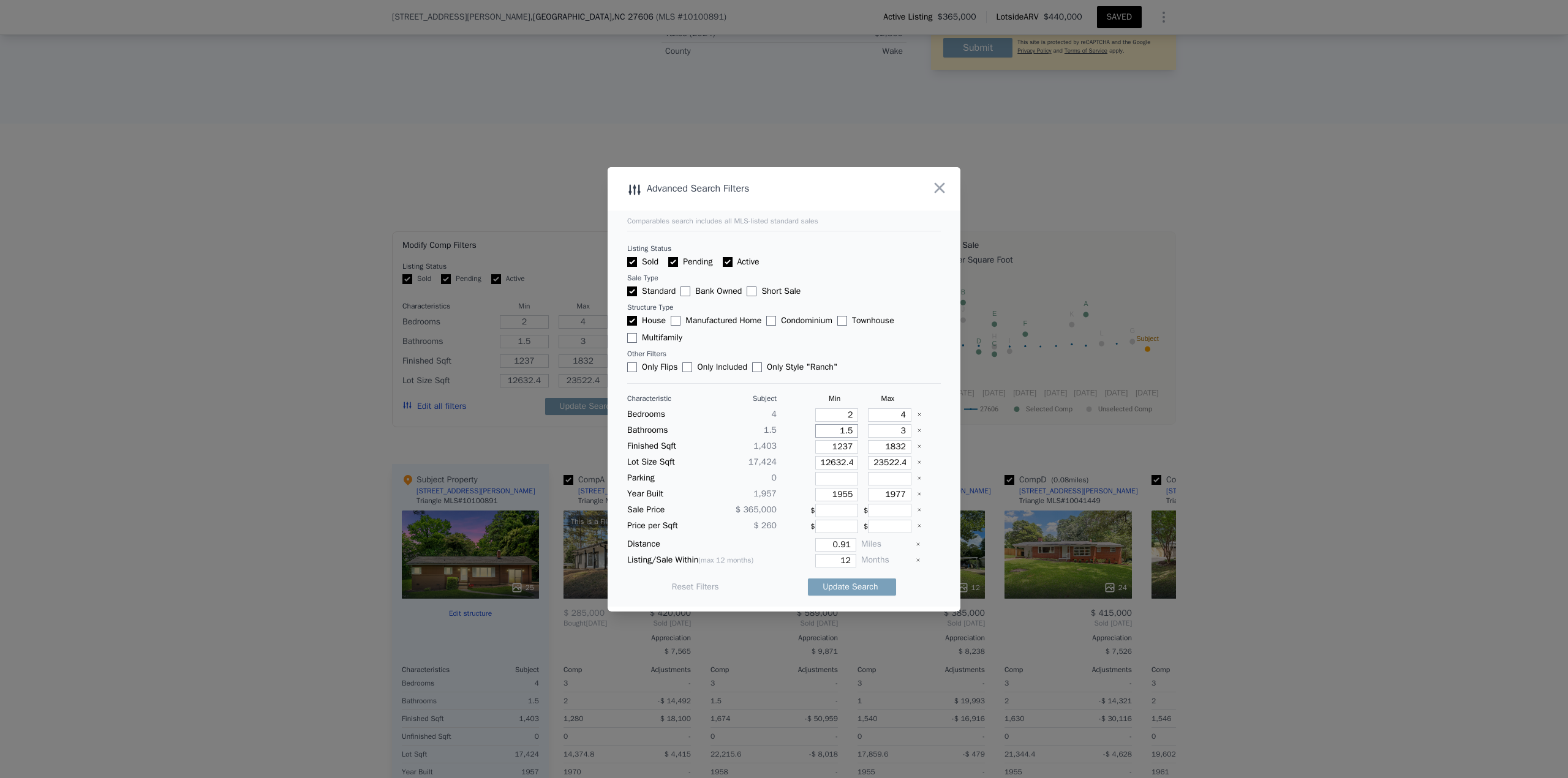 type on "1.5" 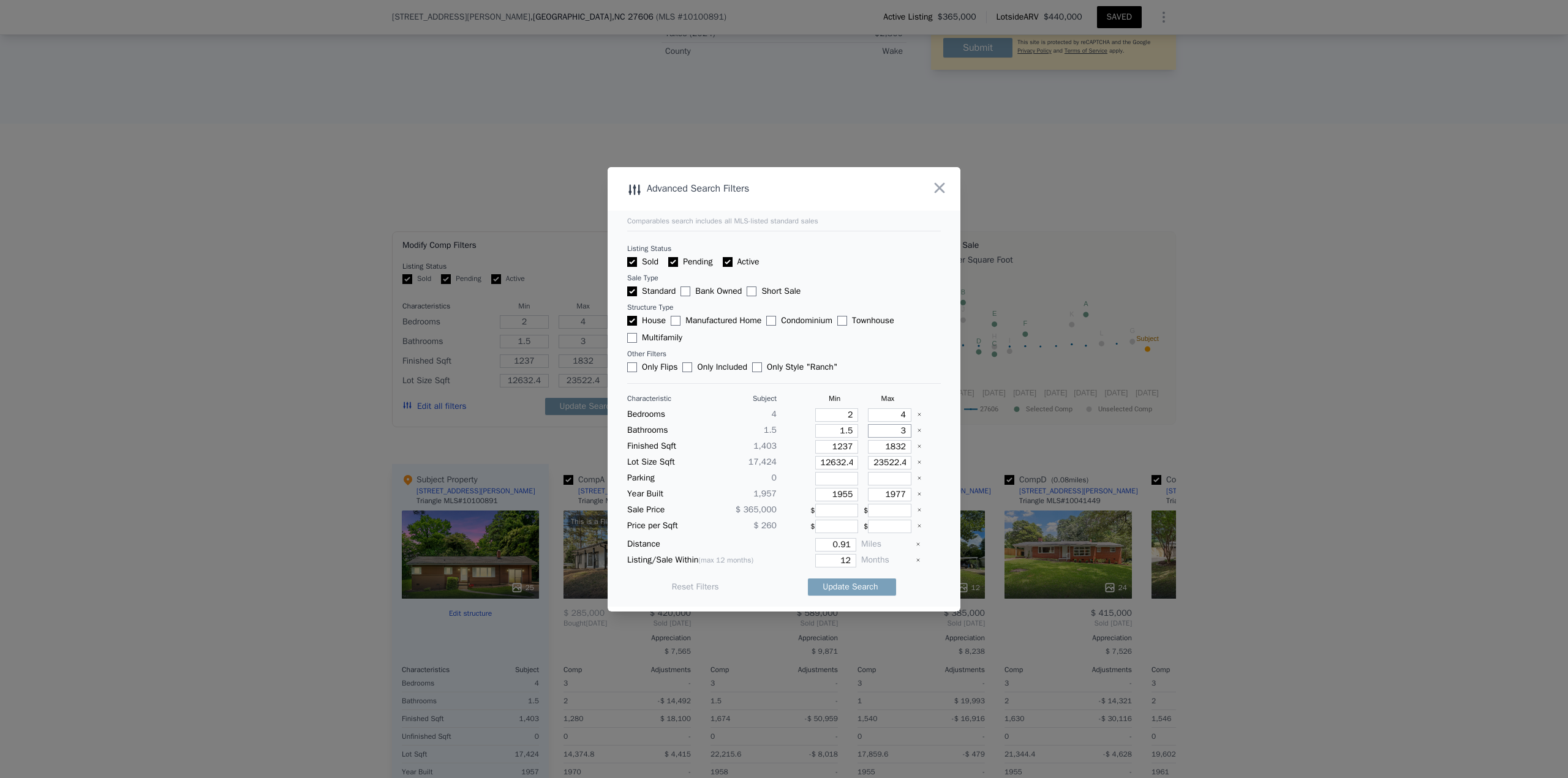 type on "3.5" 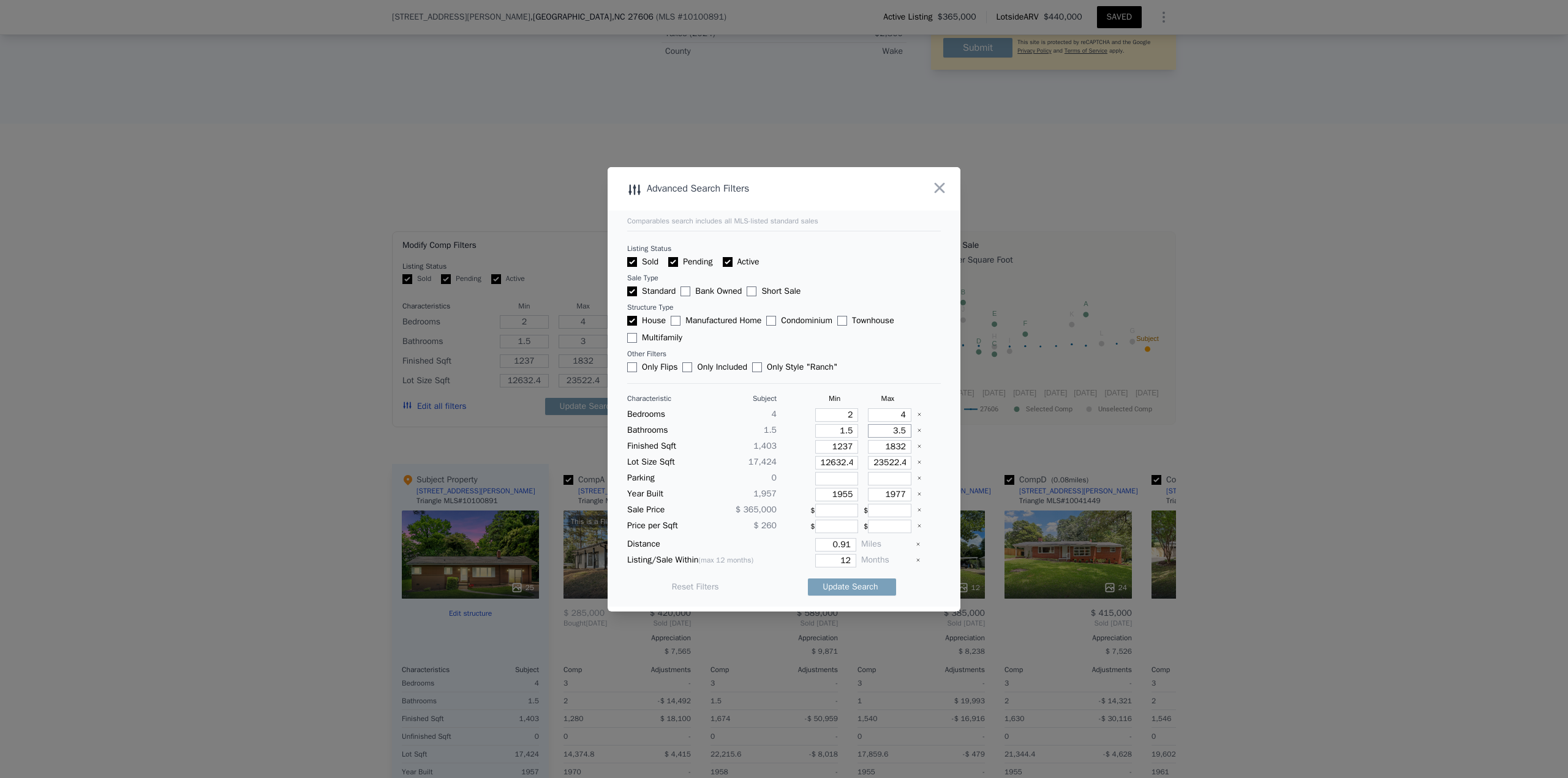 type on "3.5" 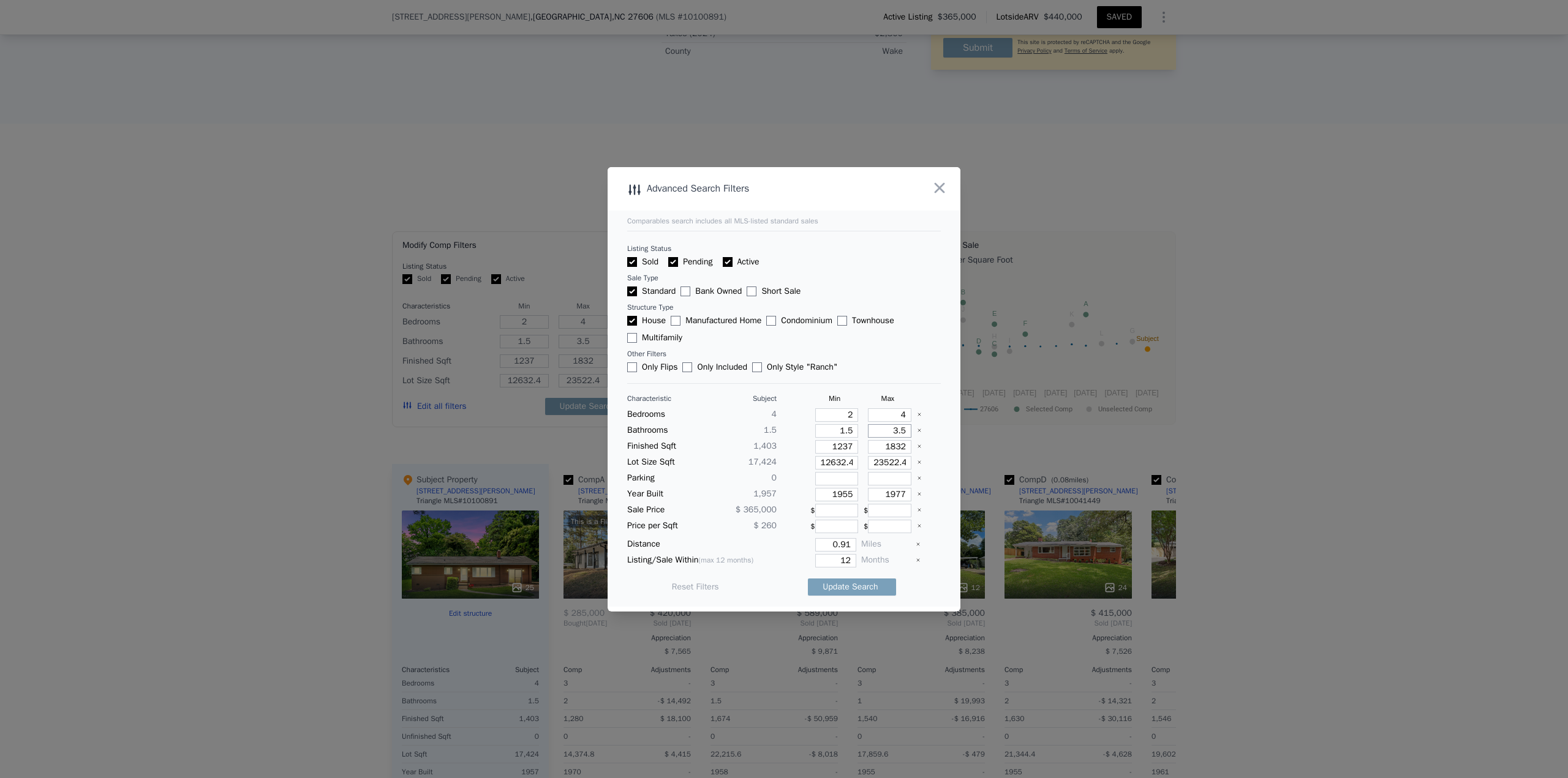 type on "3.5" 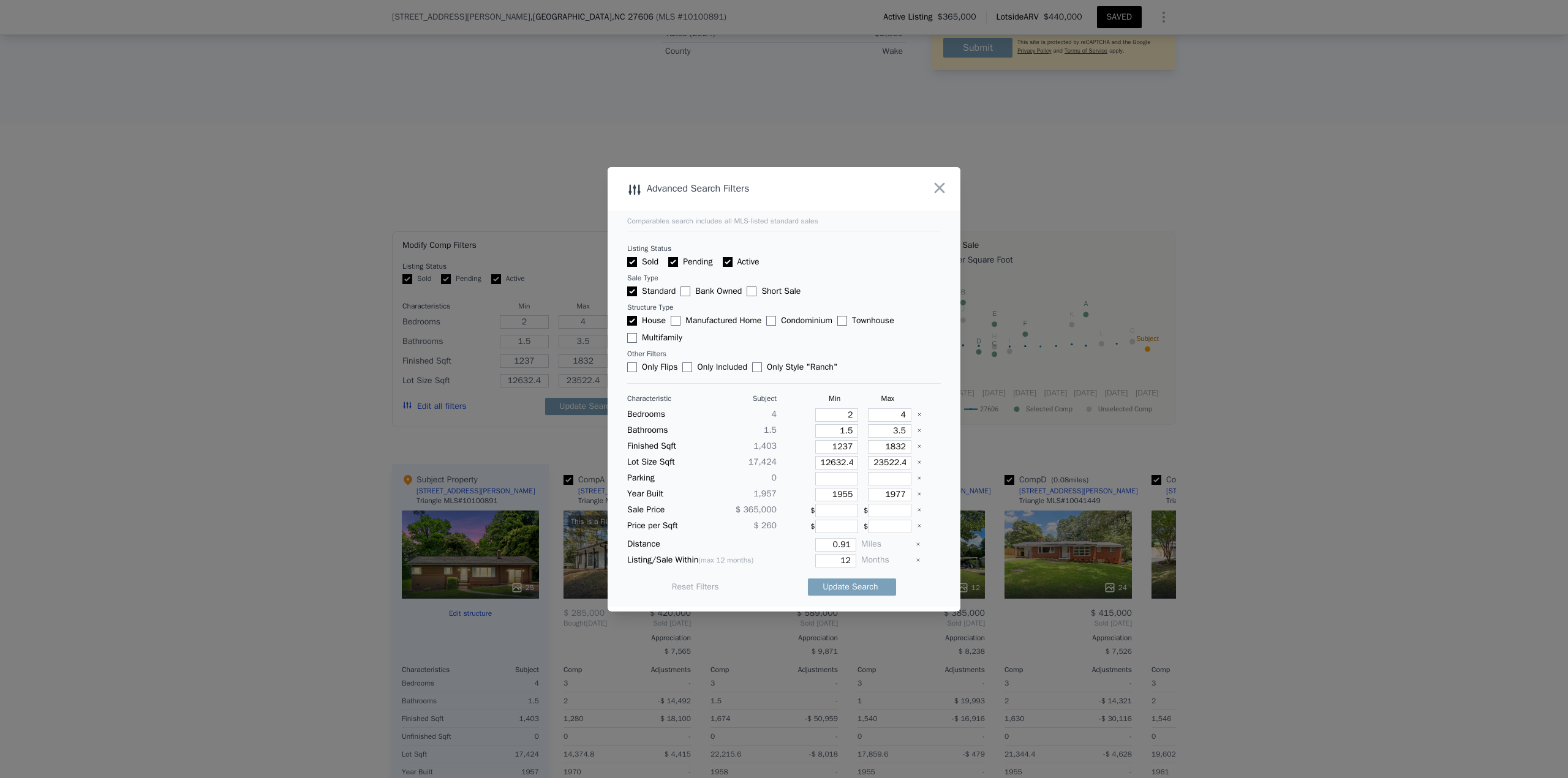 type 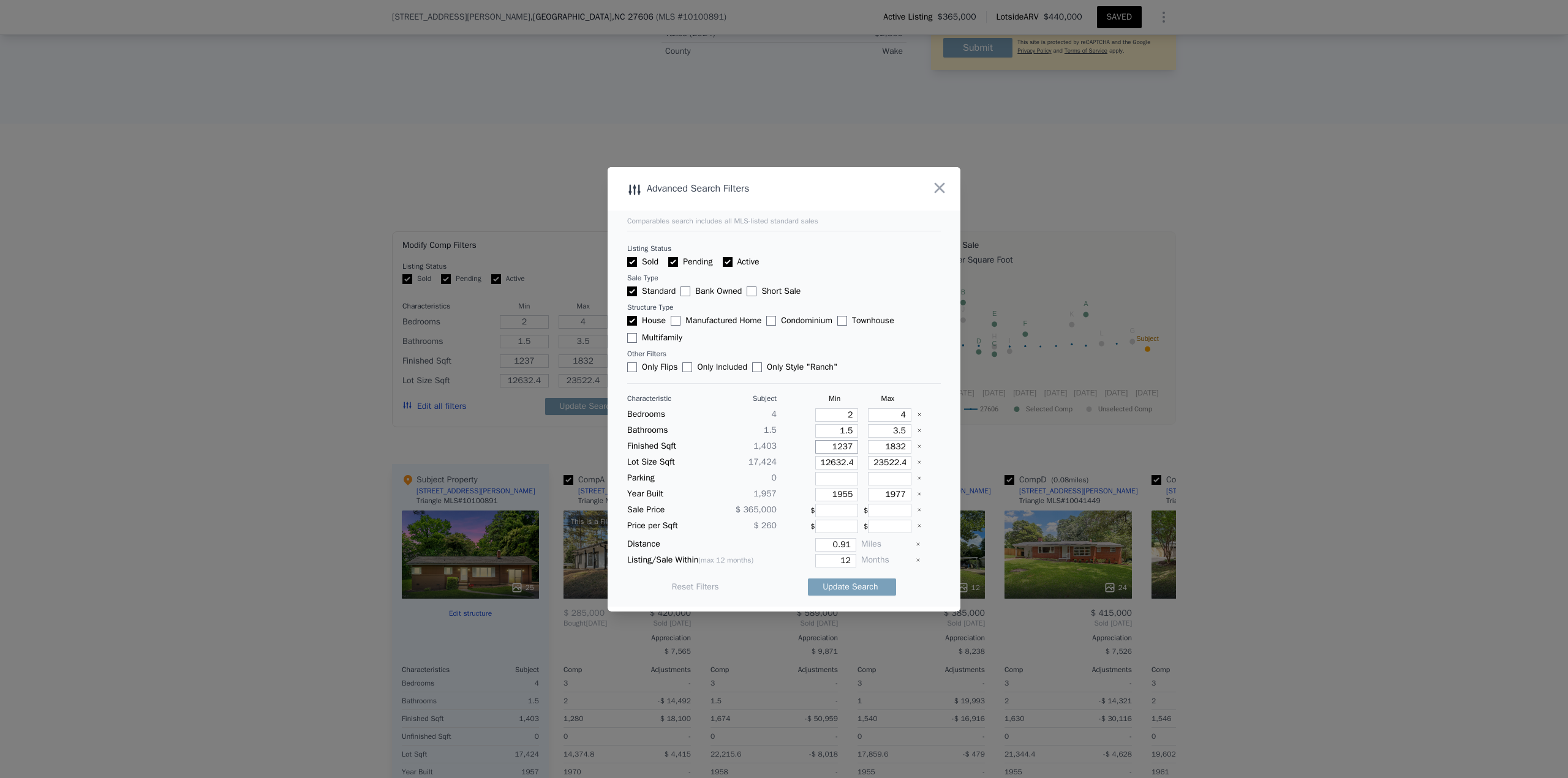 type on "1" 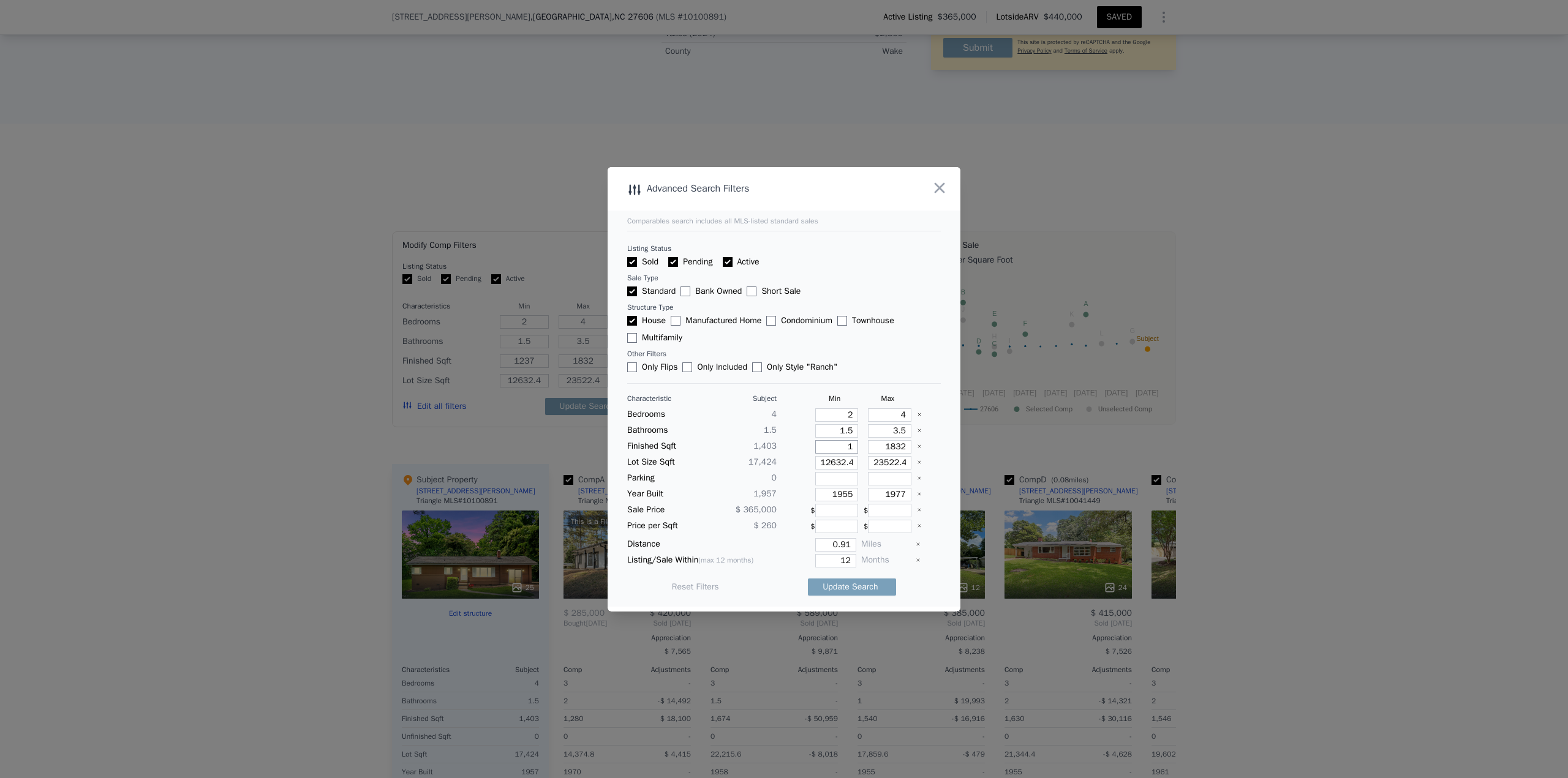 type on "1" 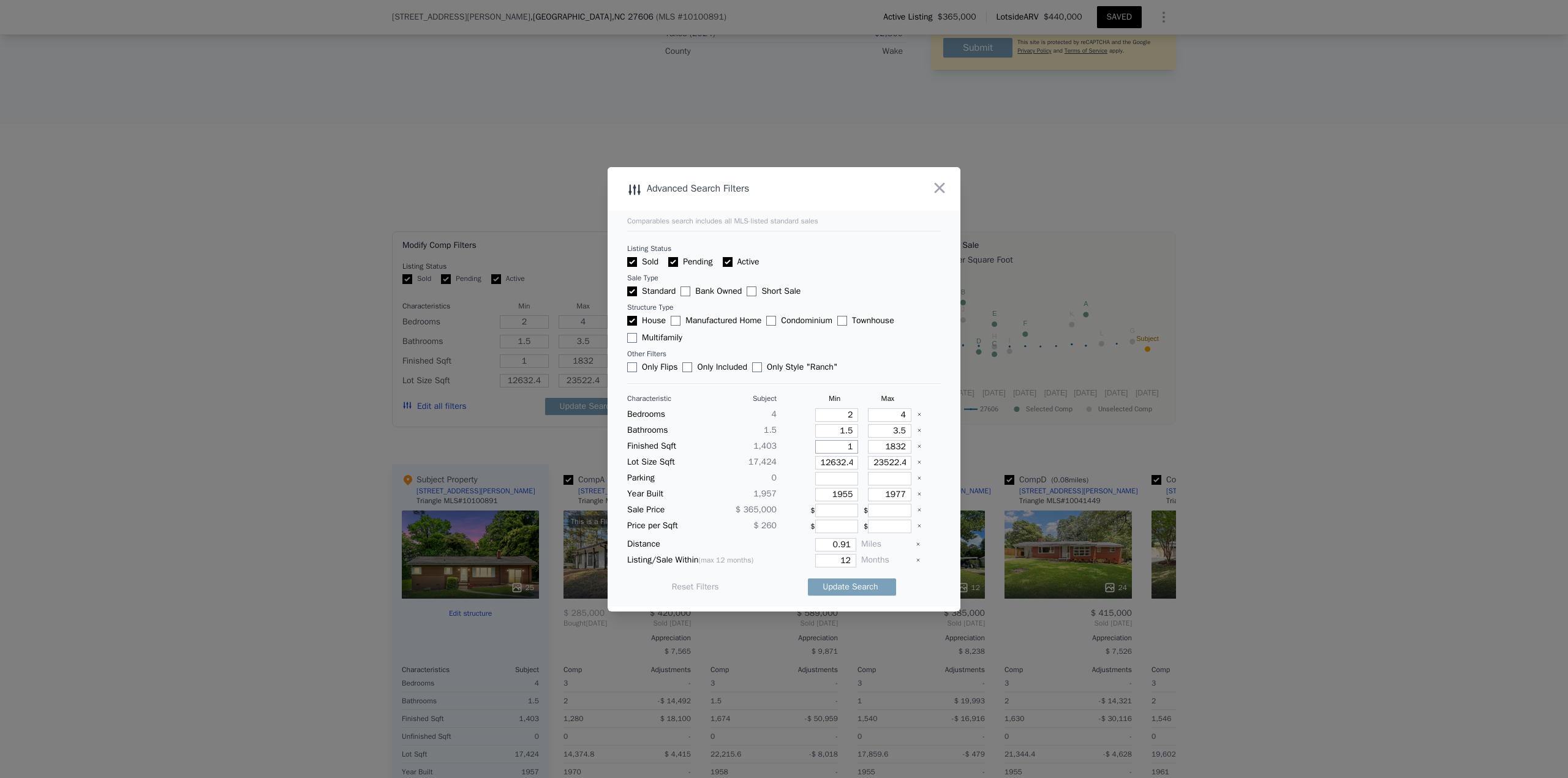 type on "11" 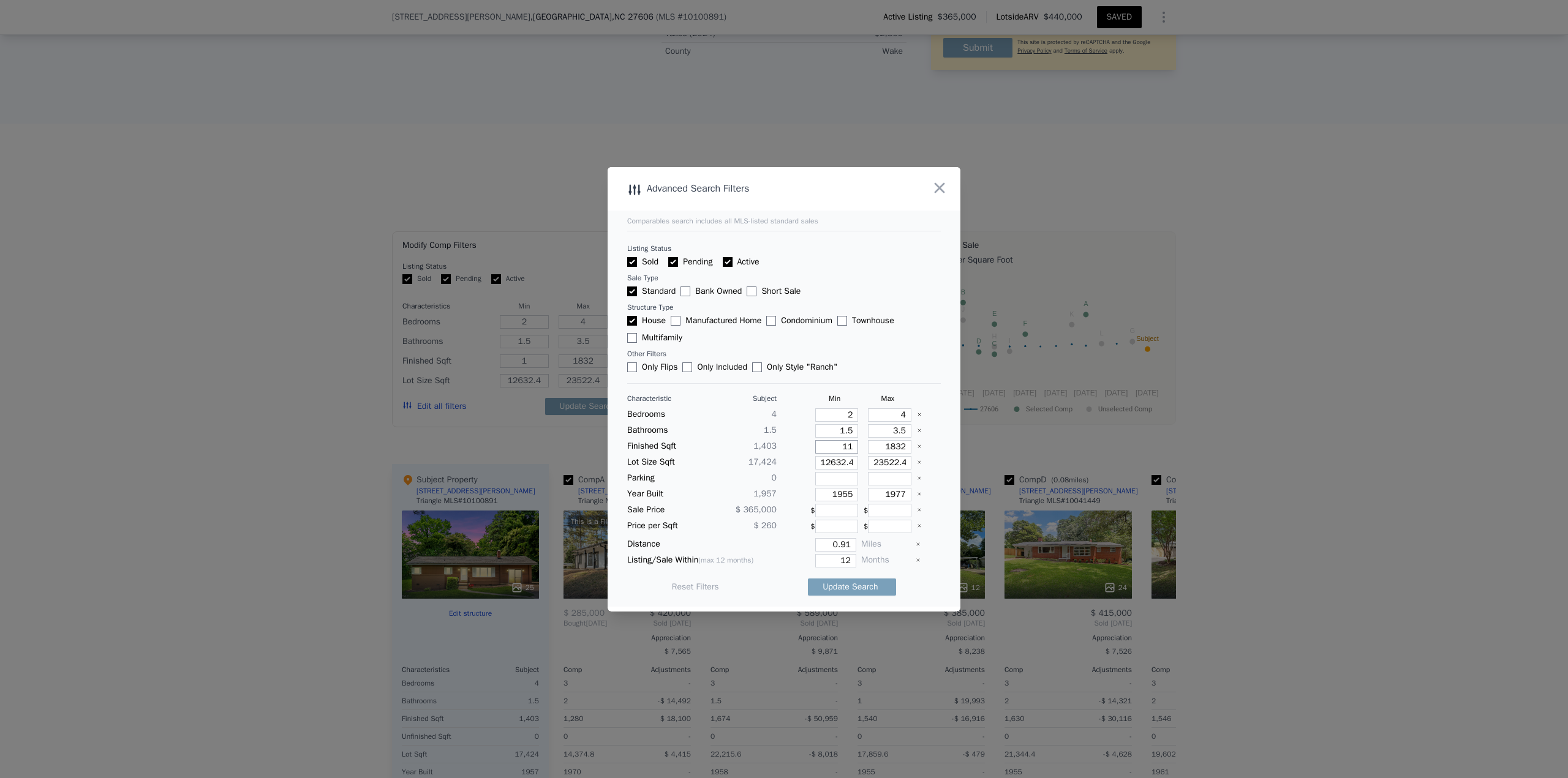 type on "11" 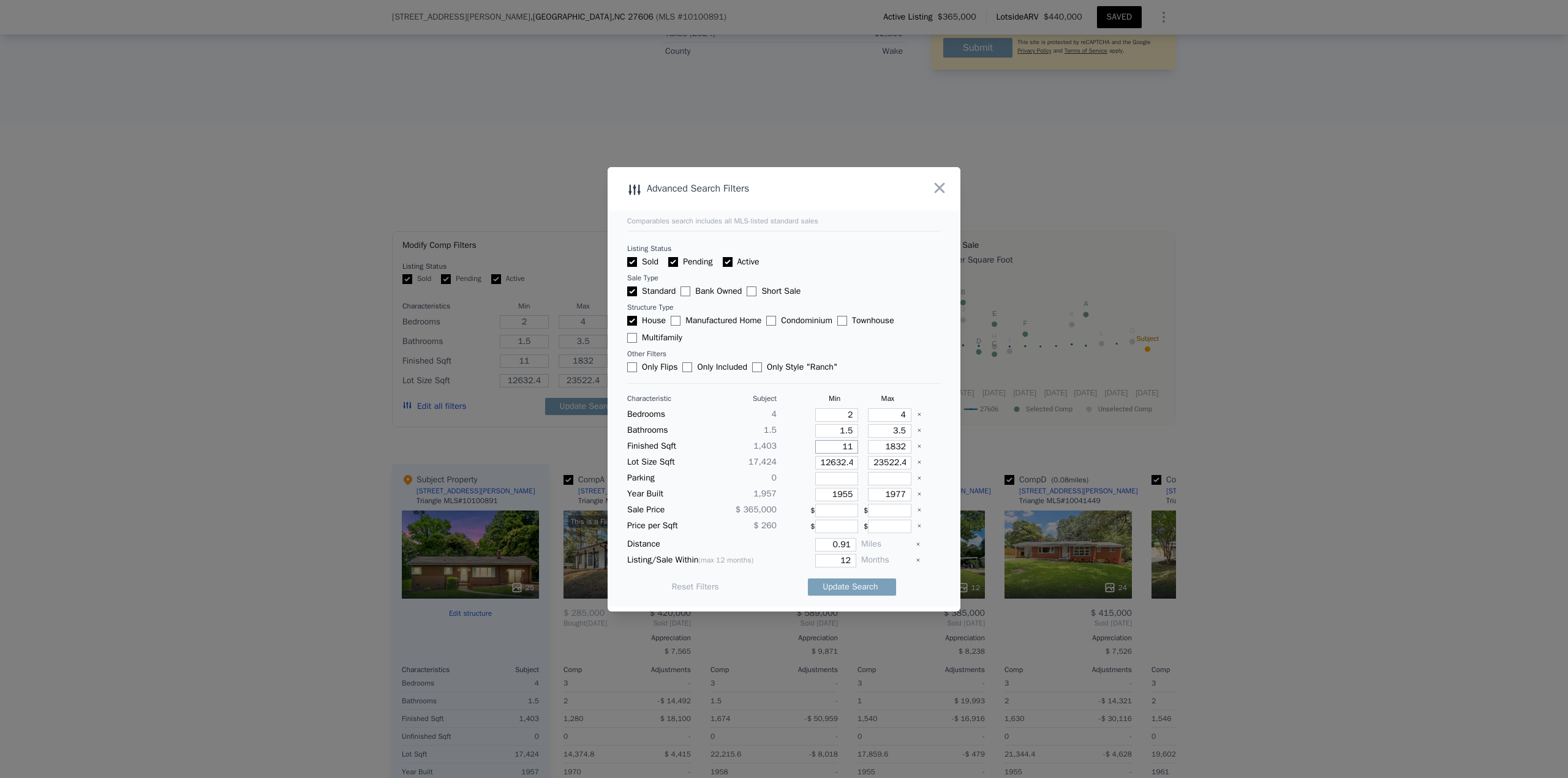 type on "115" 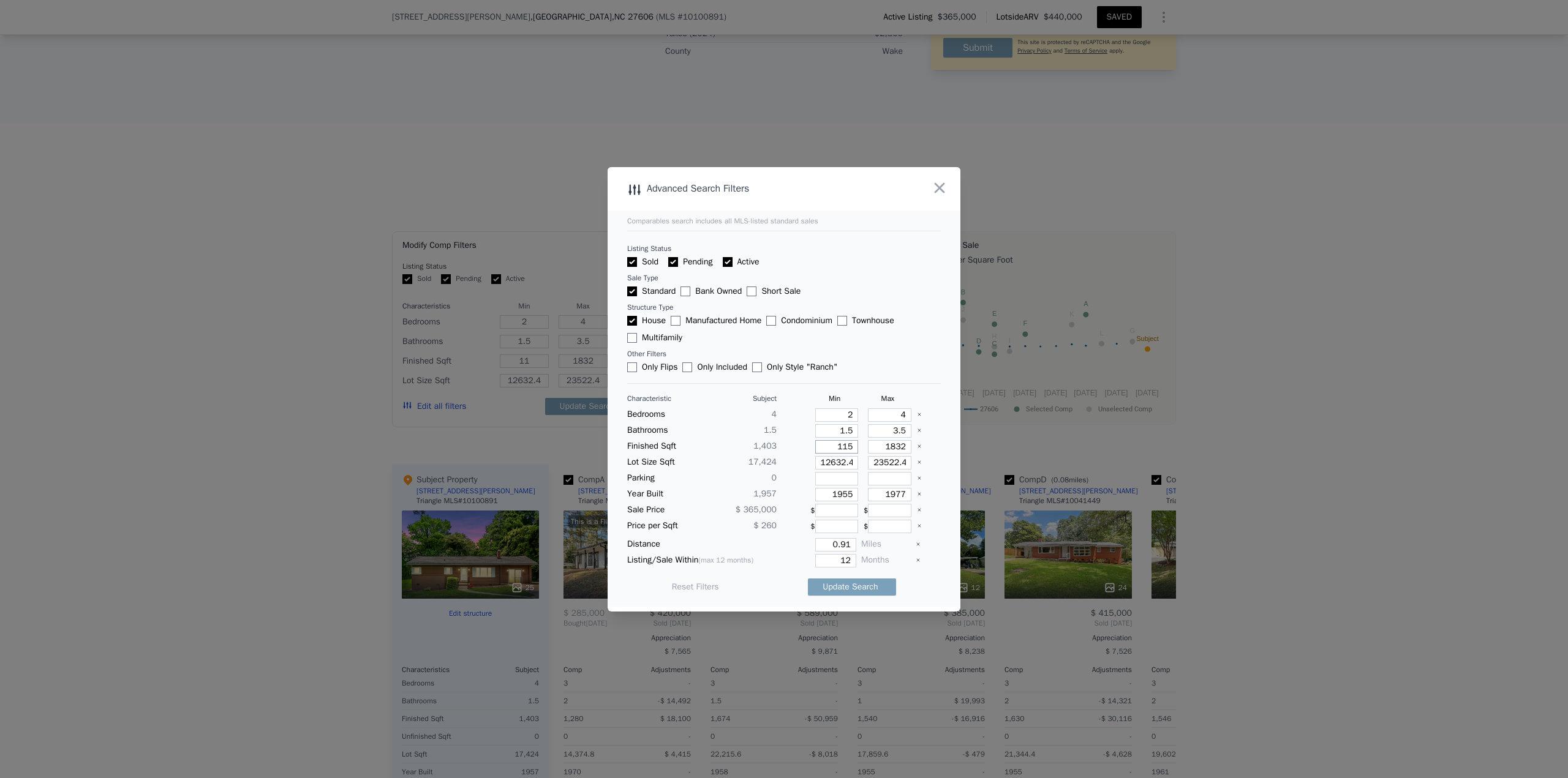 type on "115" 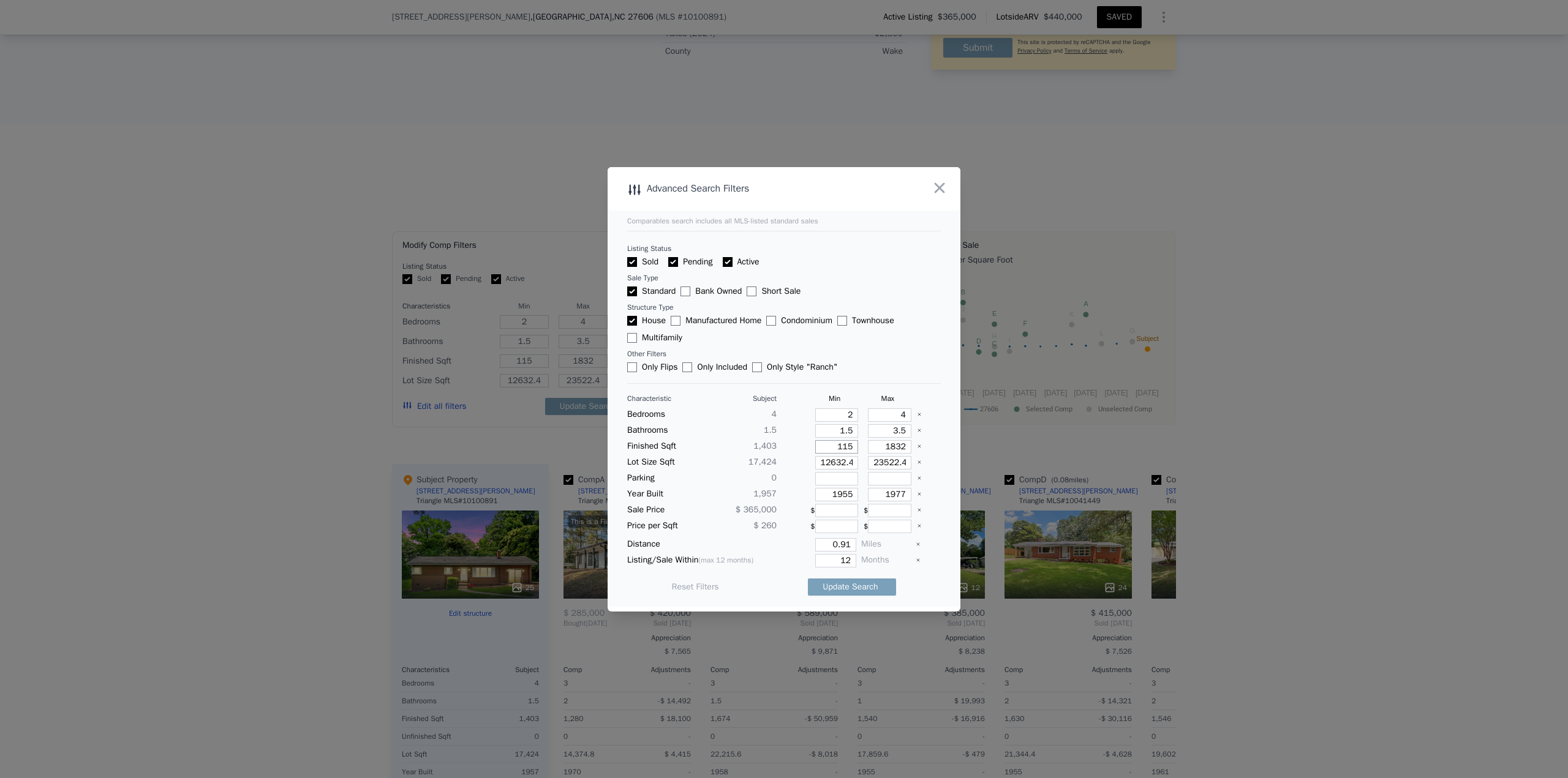 type on "1153" 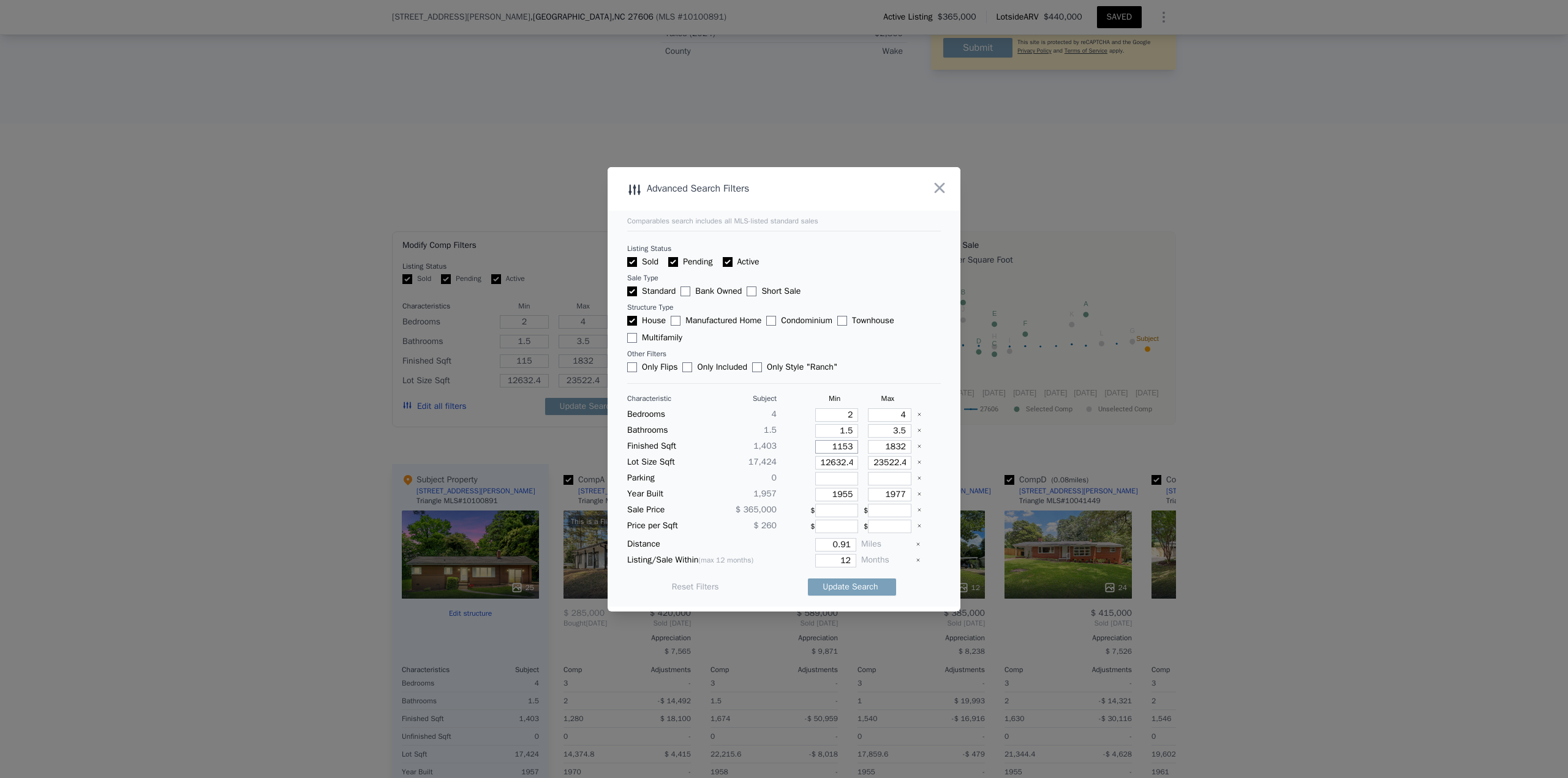 type on "1153" 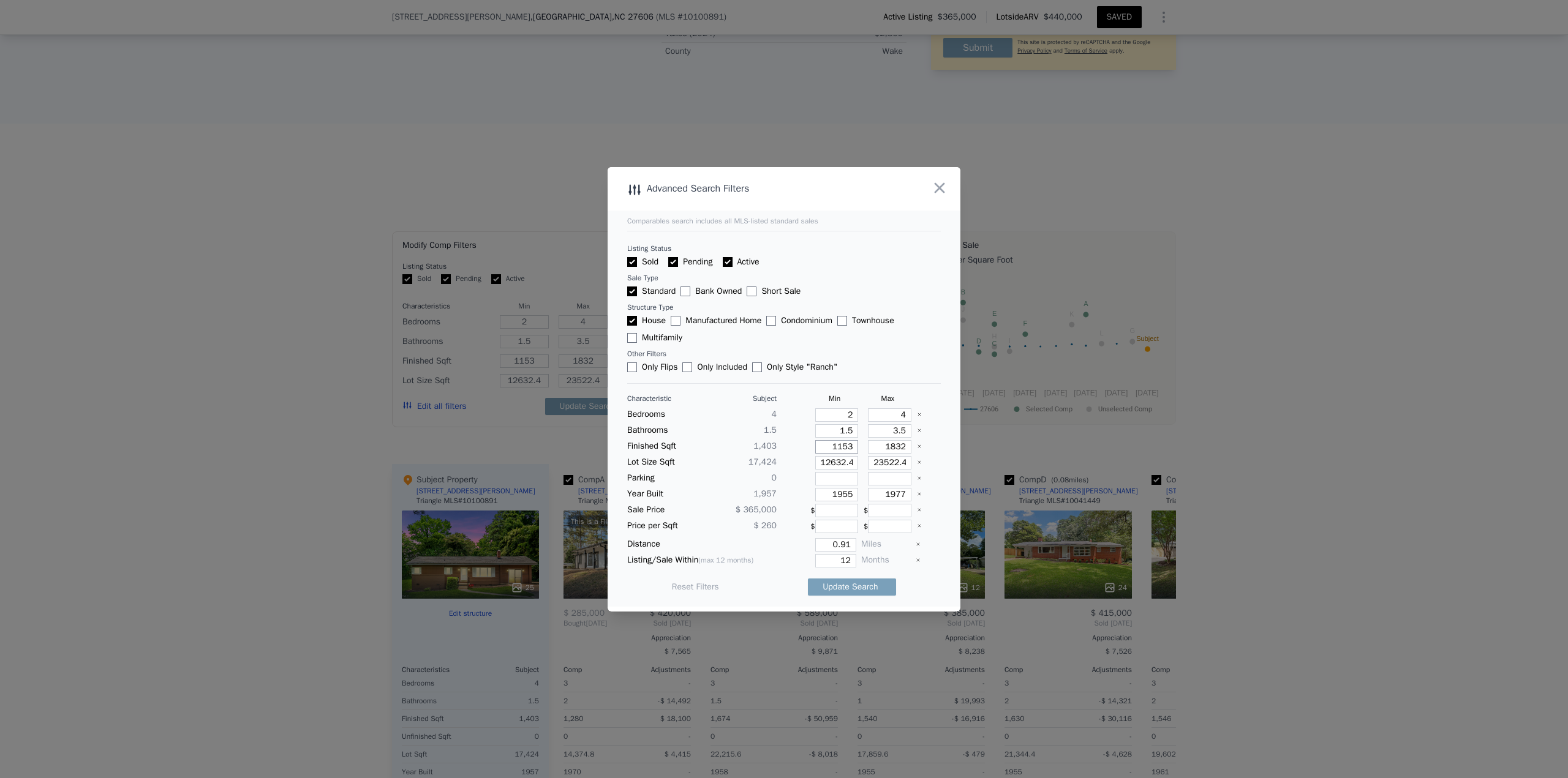type on "1153" 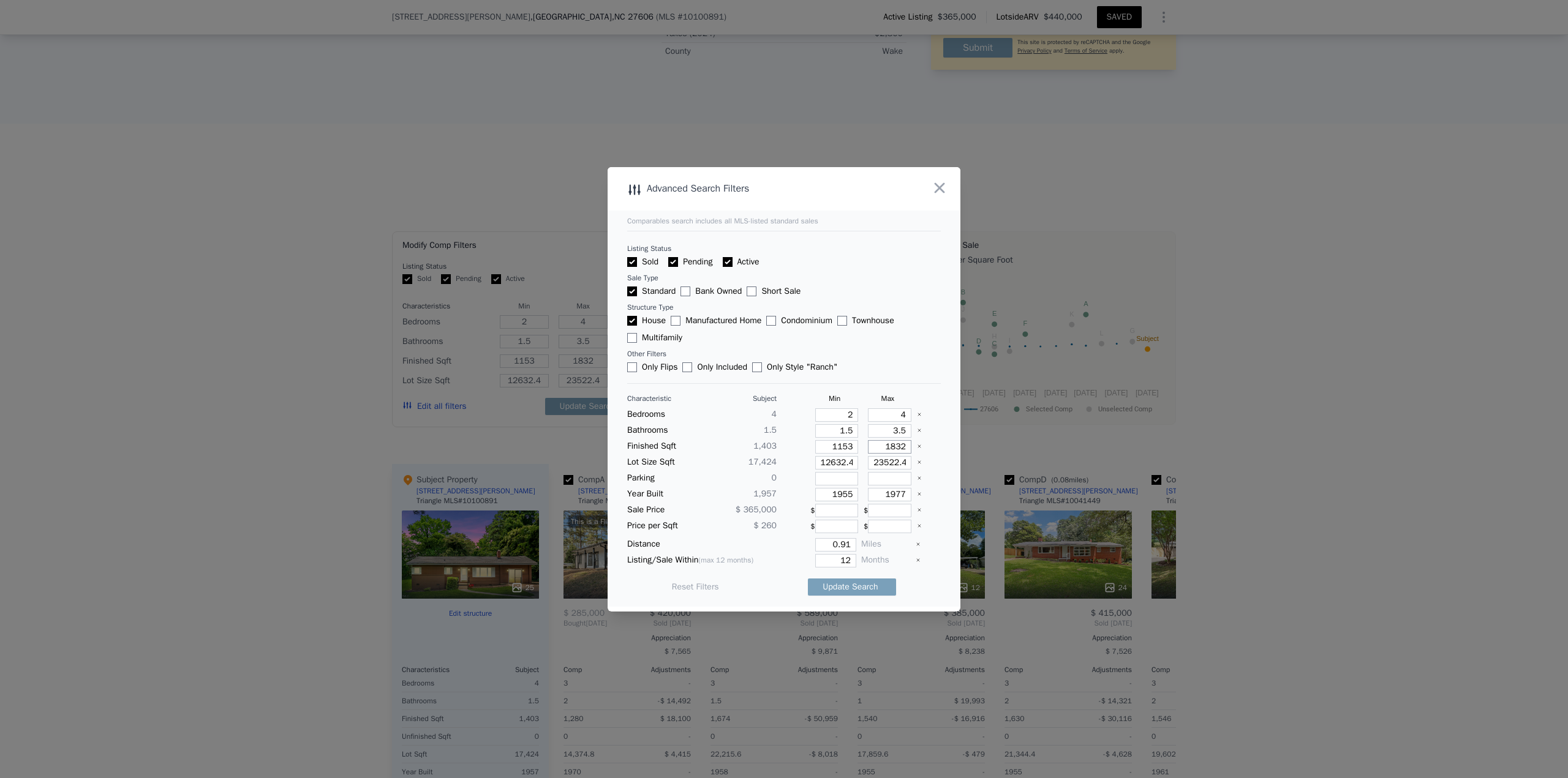 type on "1" 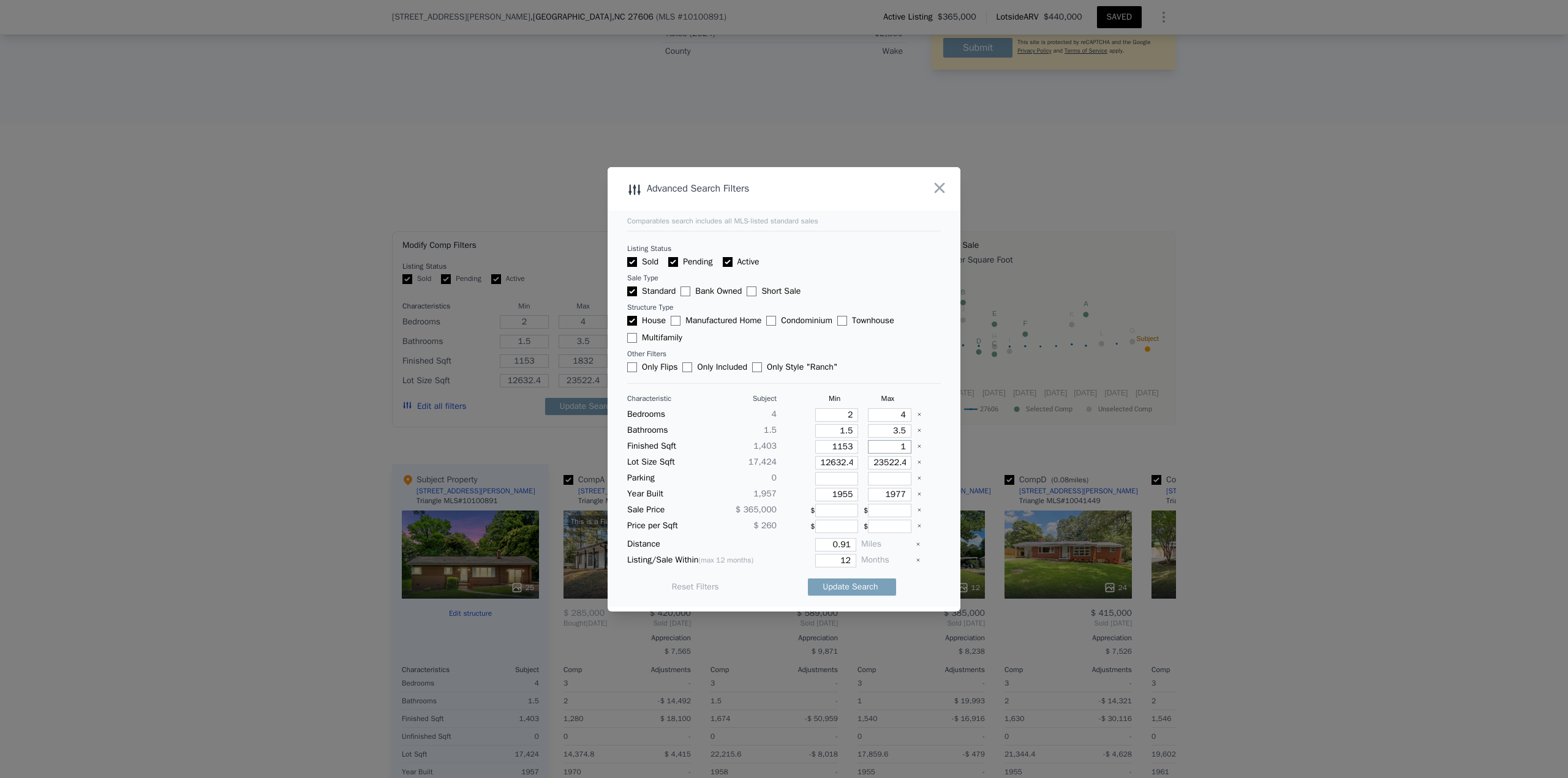 type on "1" 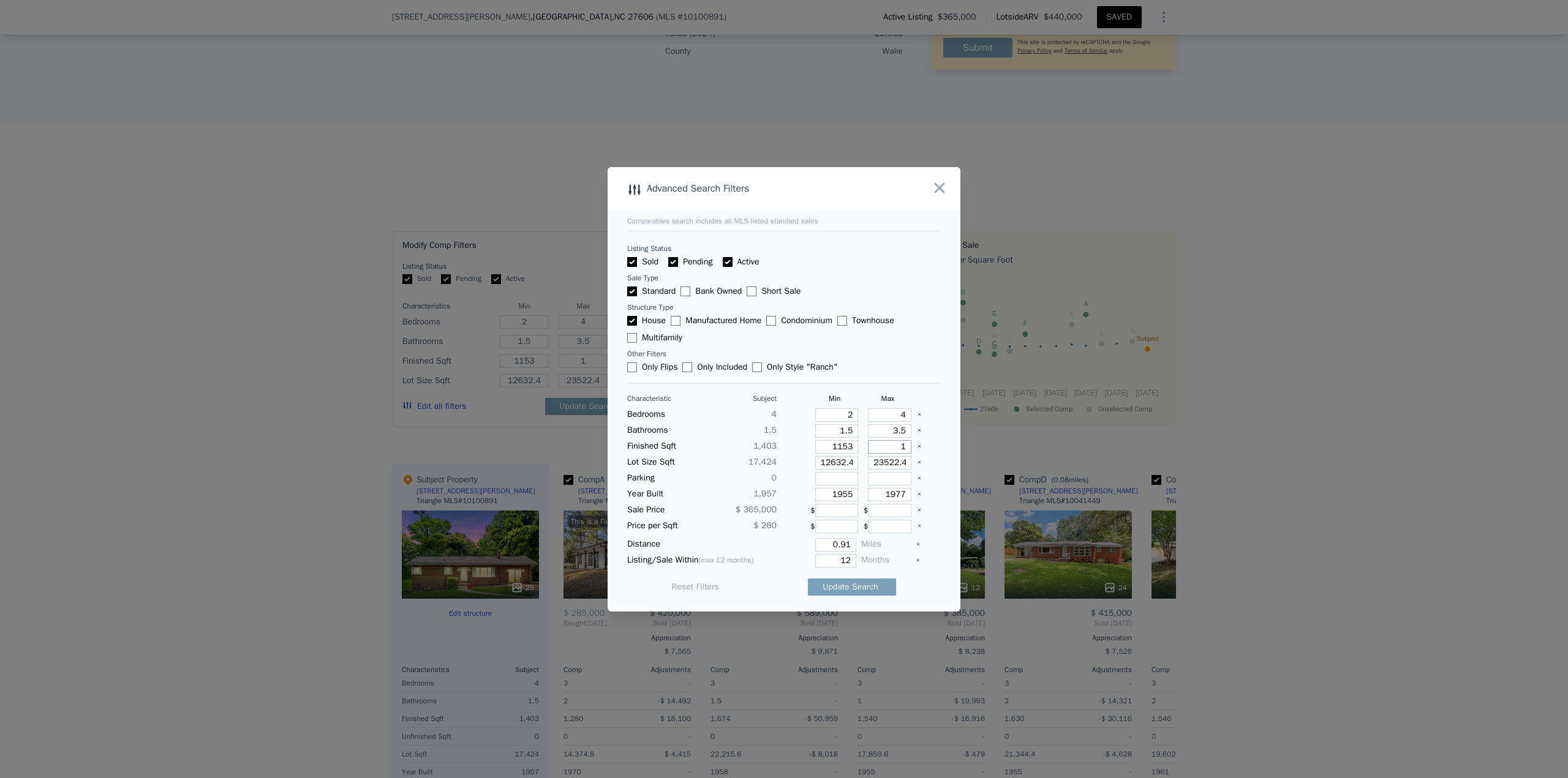 type on "16" 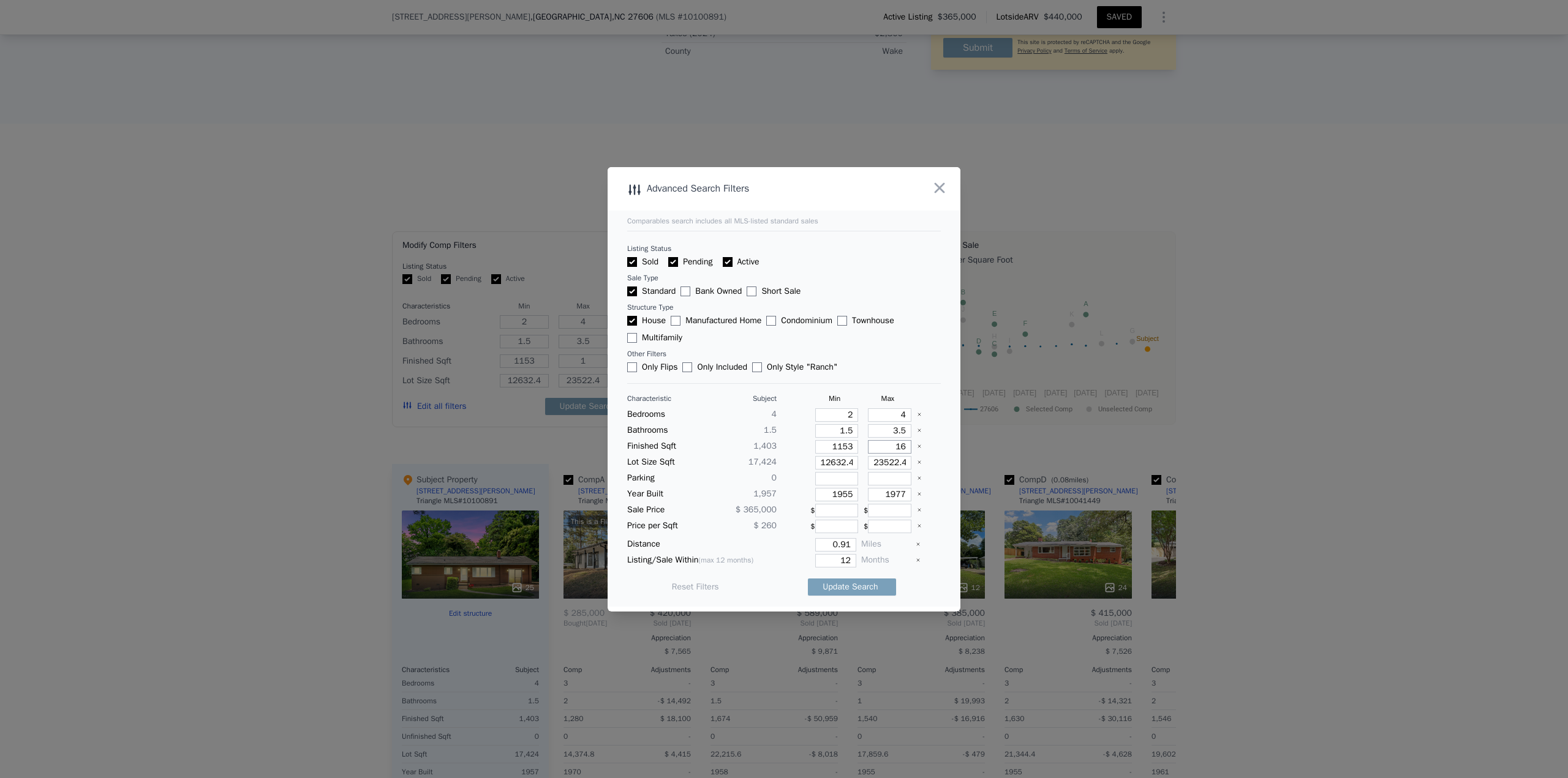 type on "16" 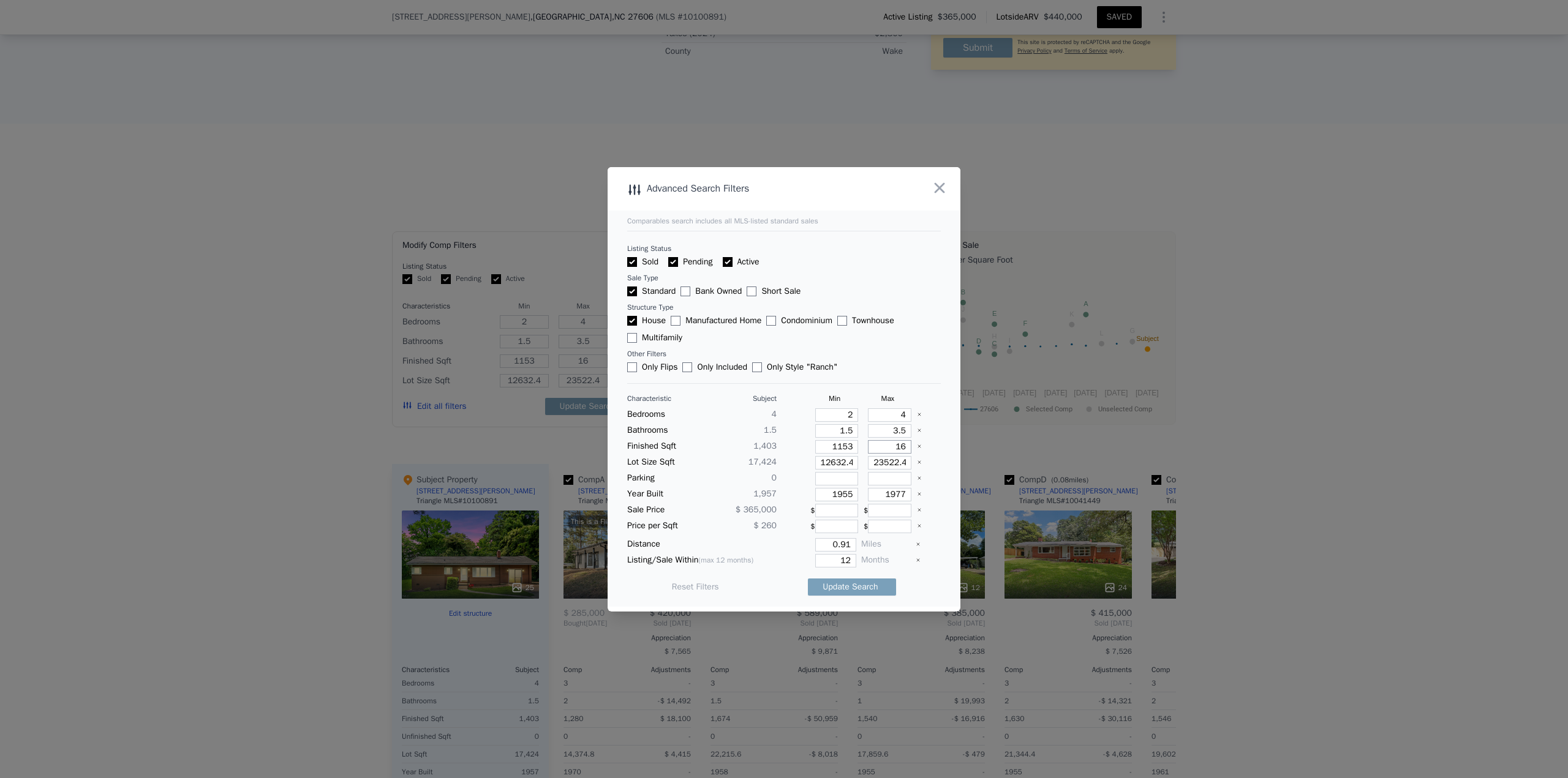type on "165" 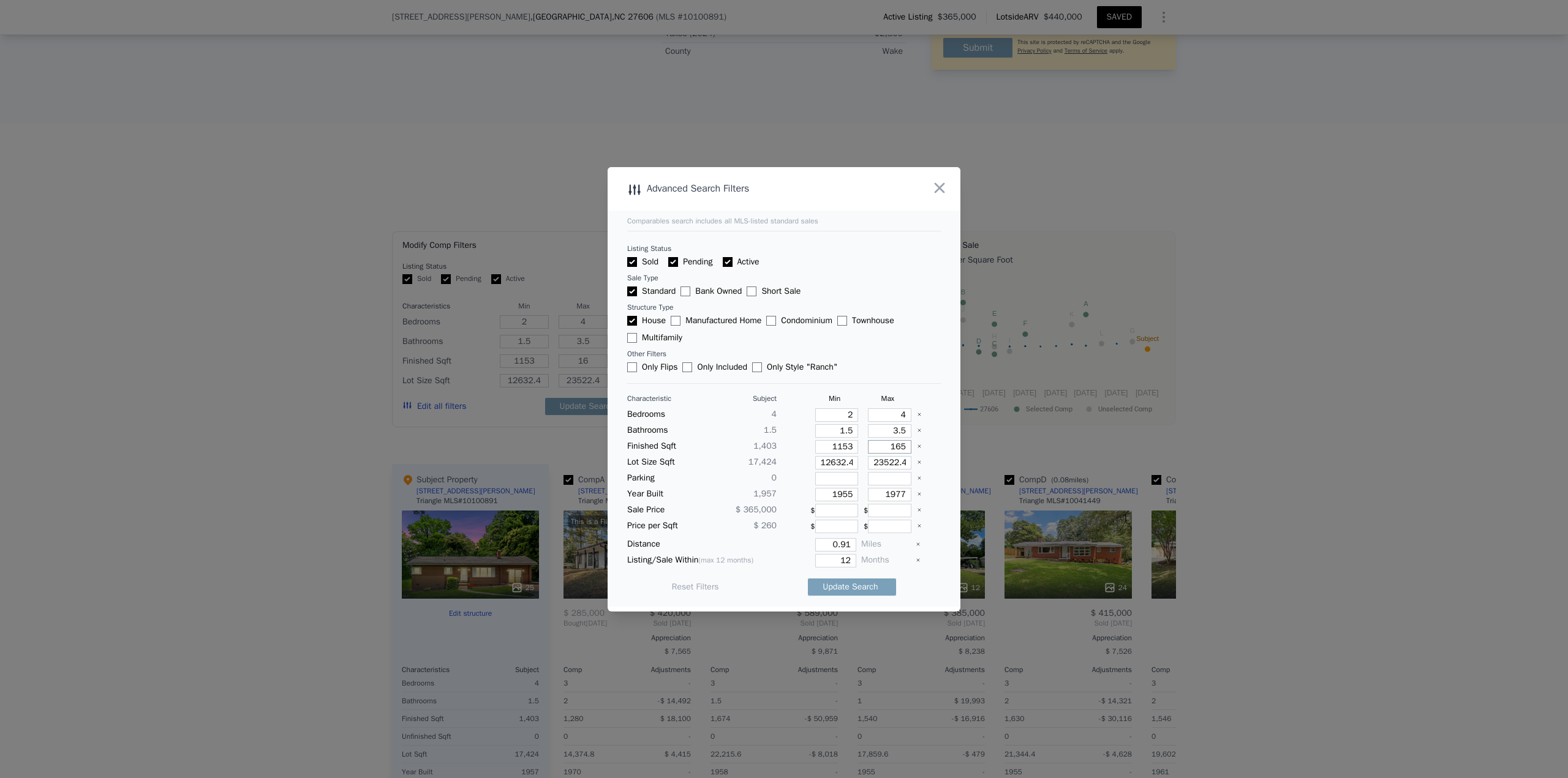 type on "165" 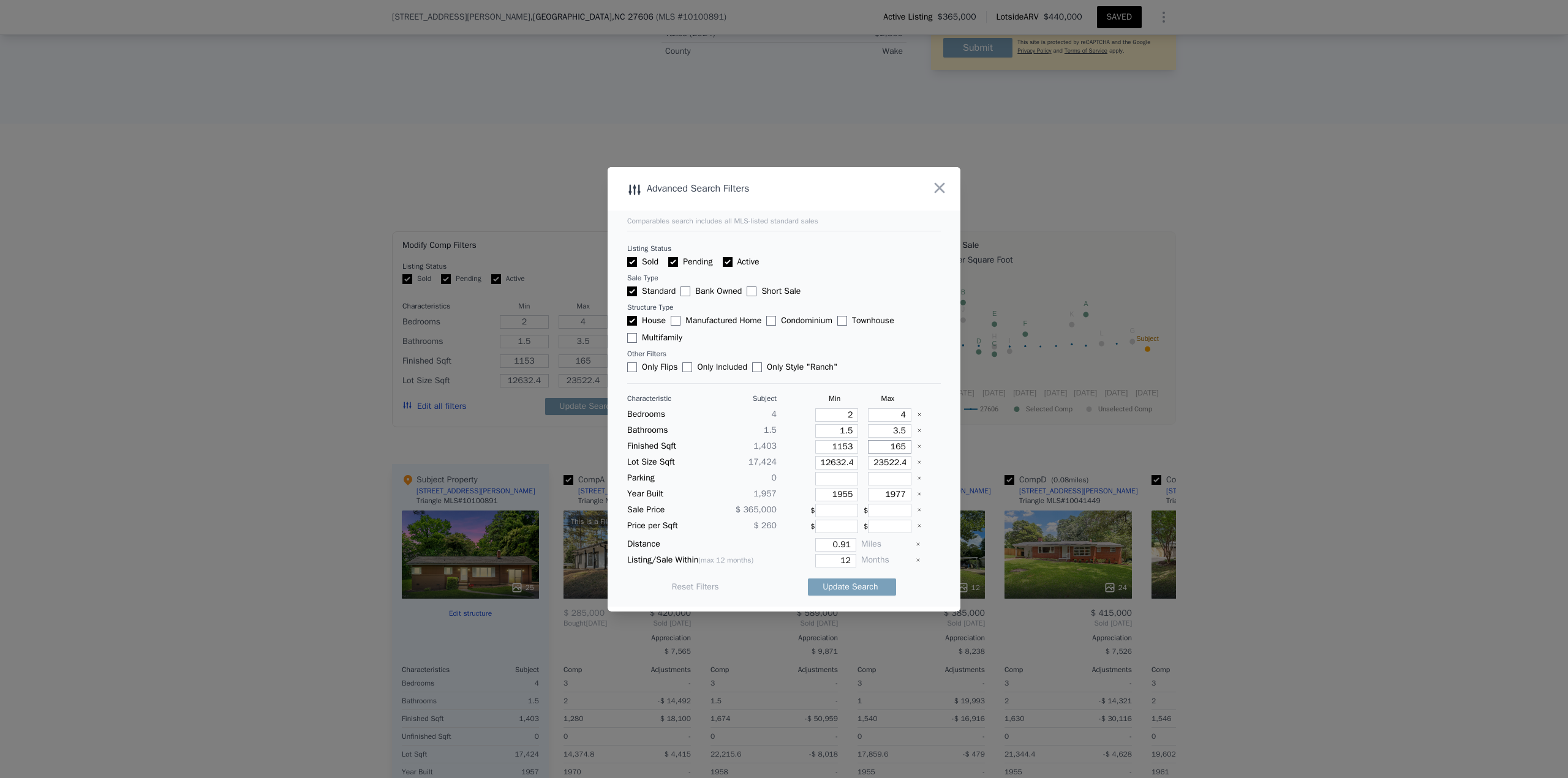 type on "1653" 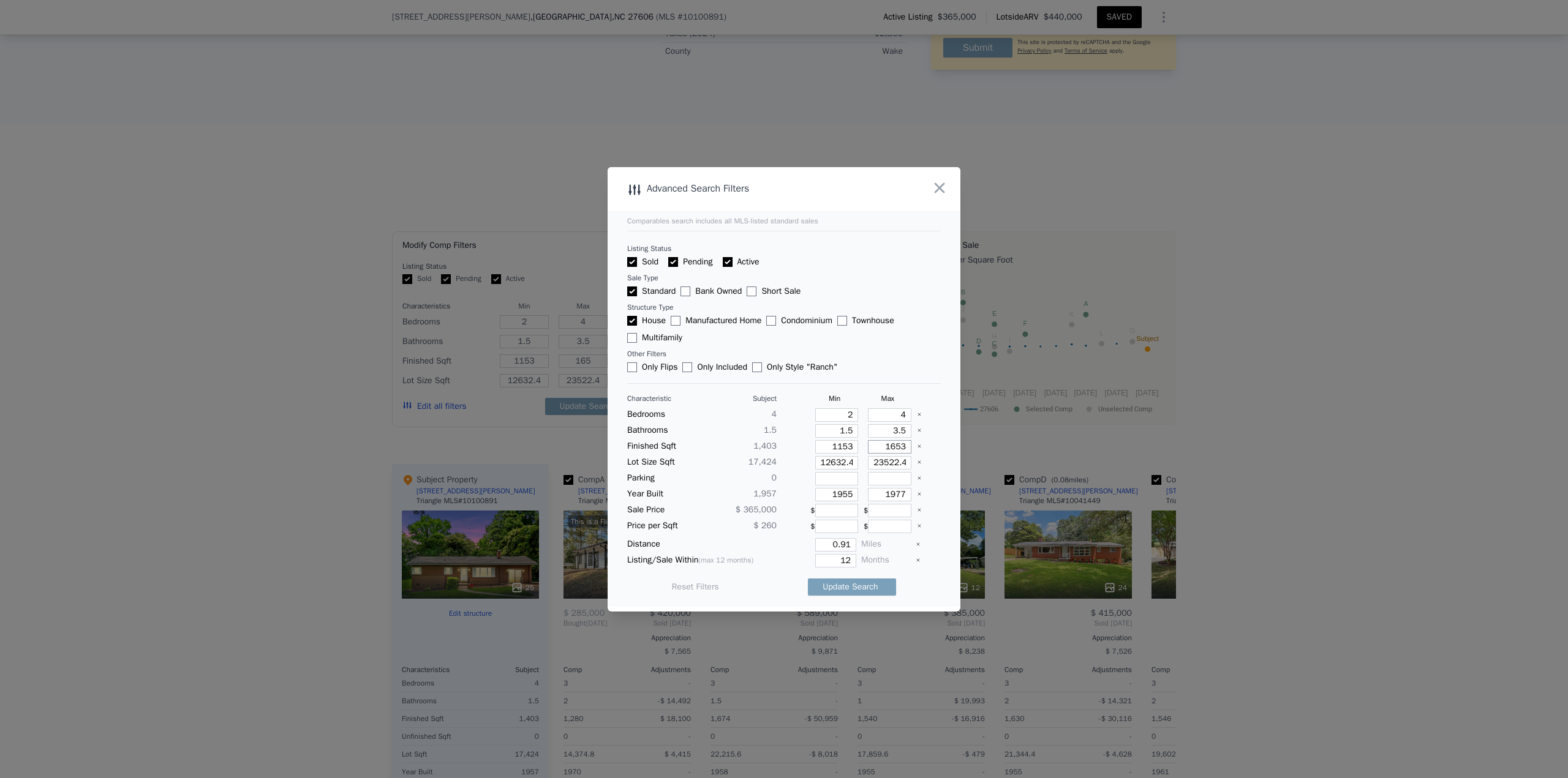 type on "1653" 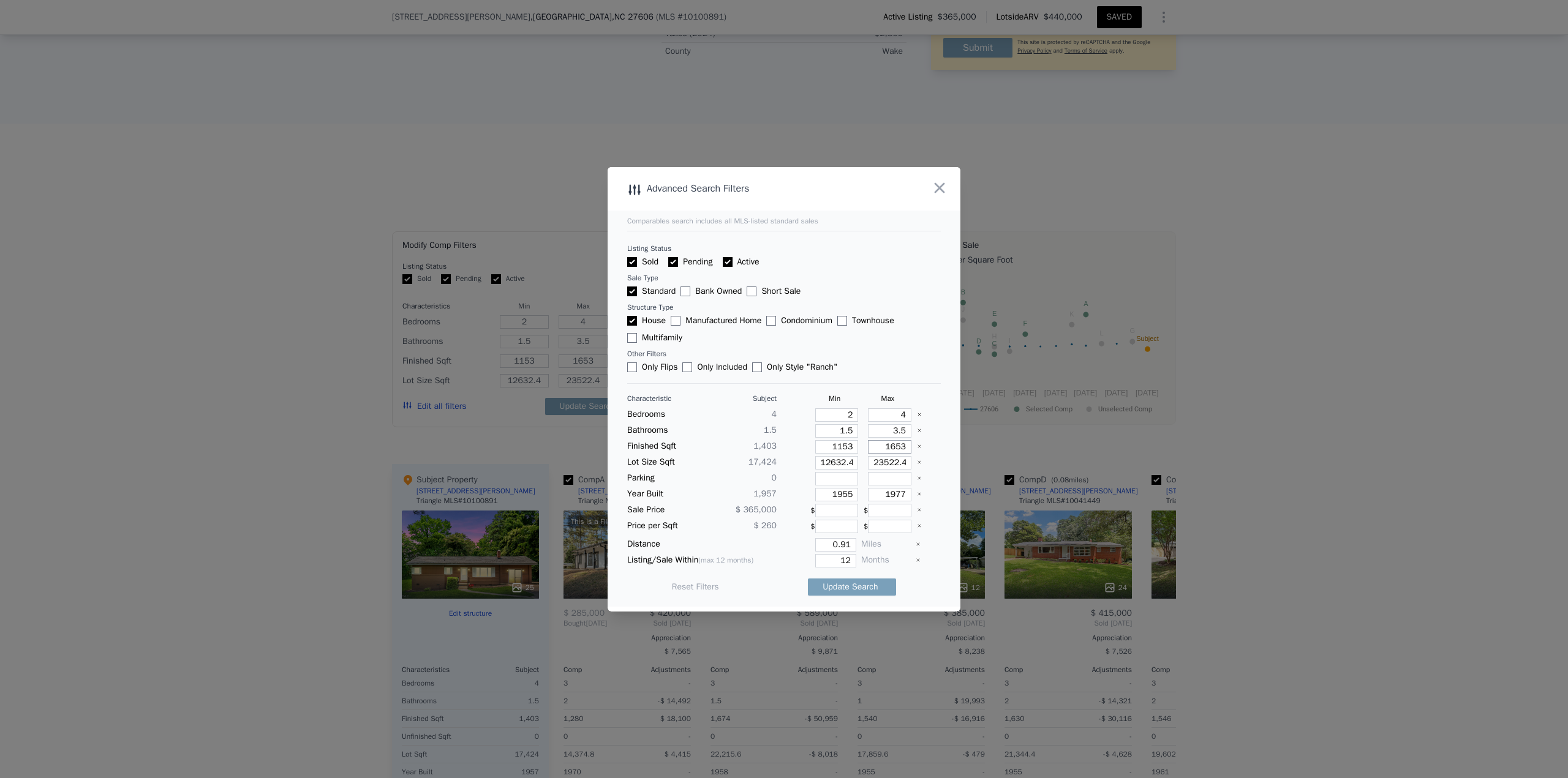 type on "1653" 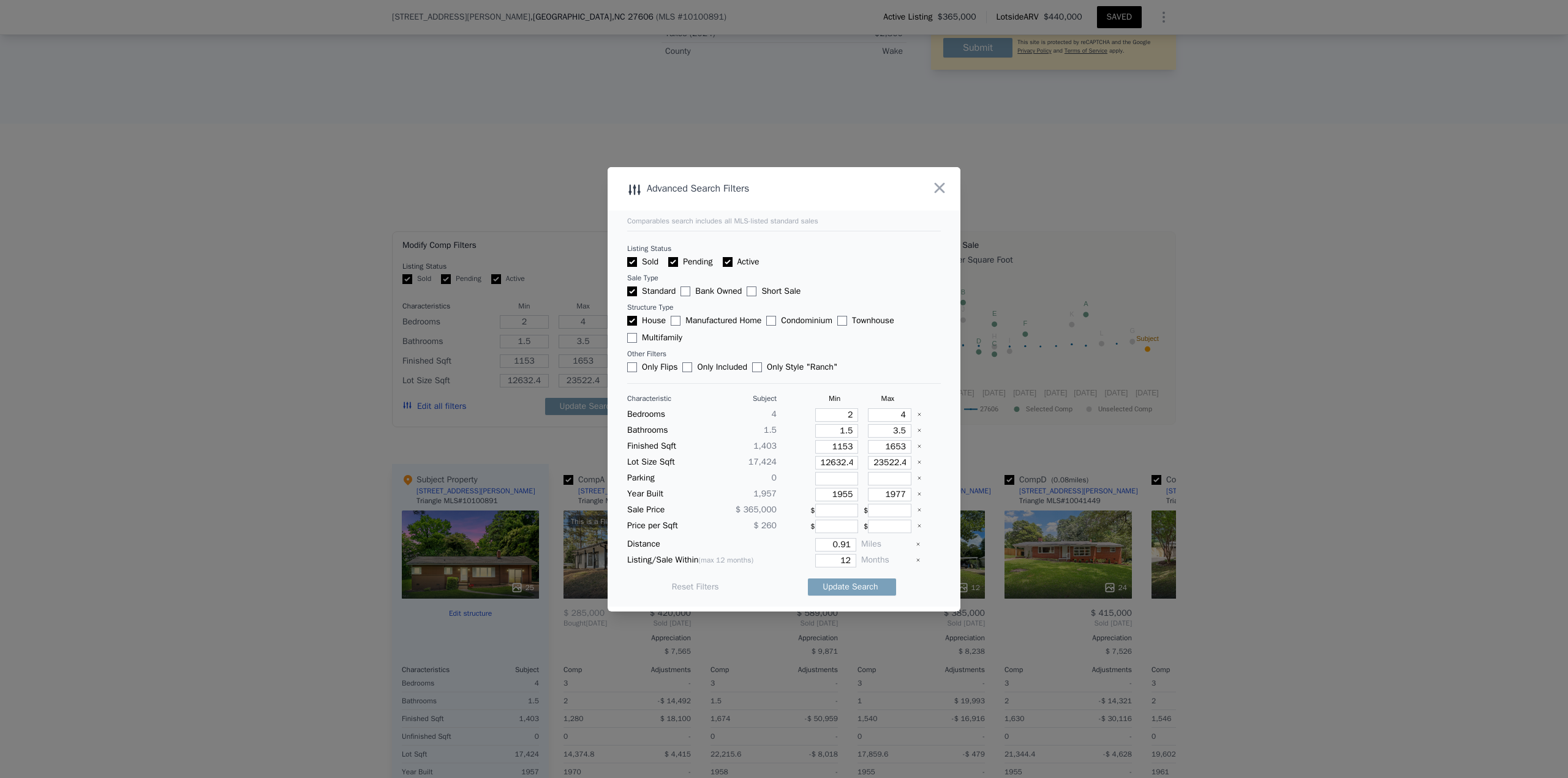 type 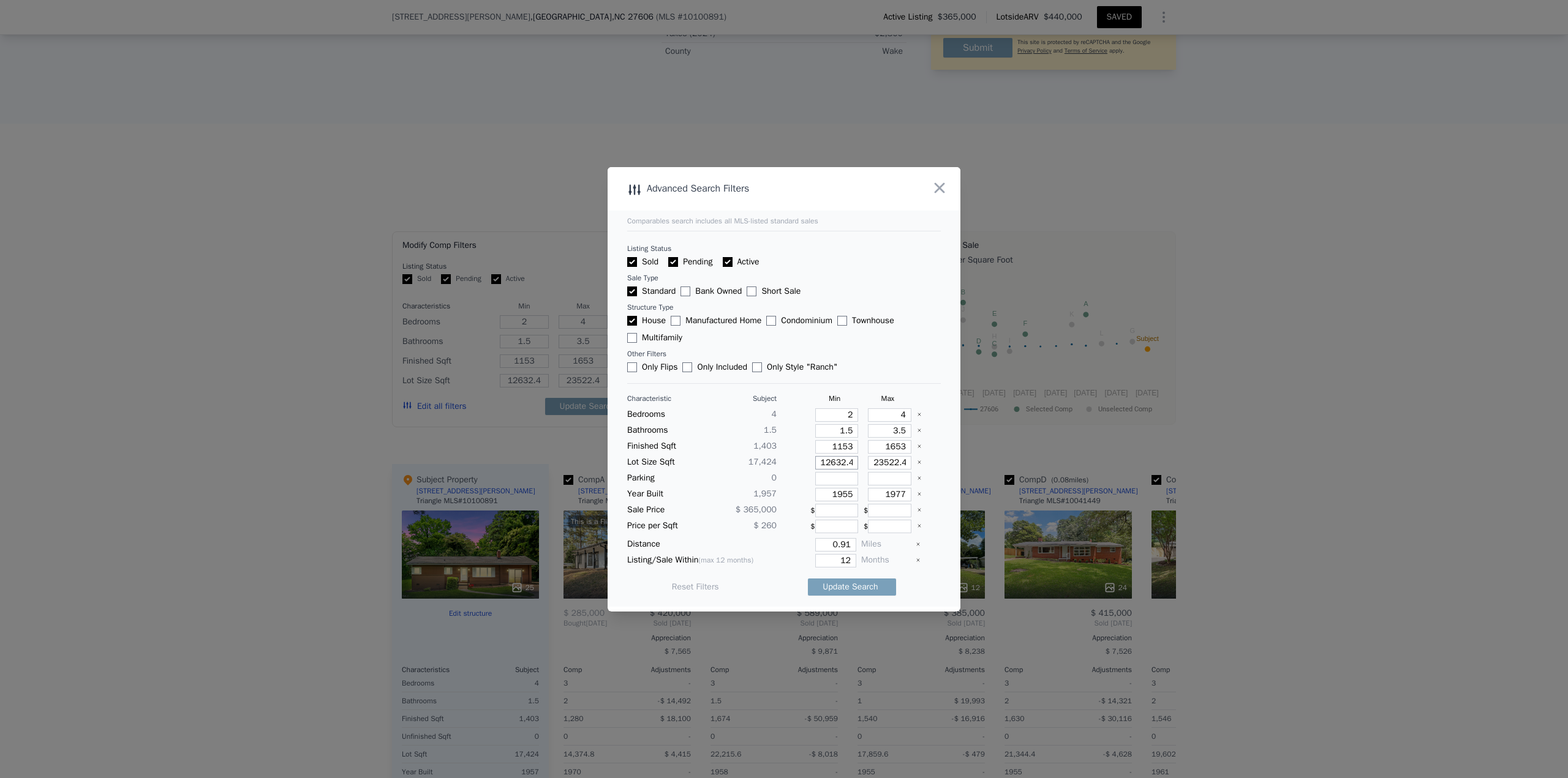 type on "1" 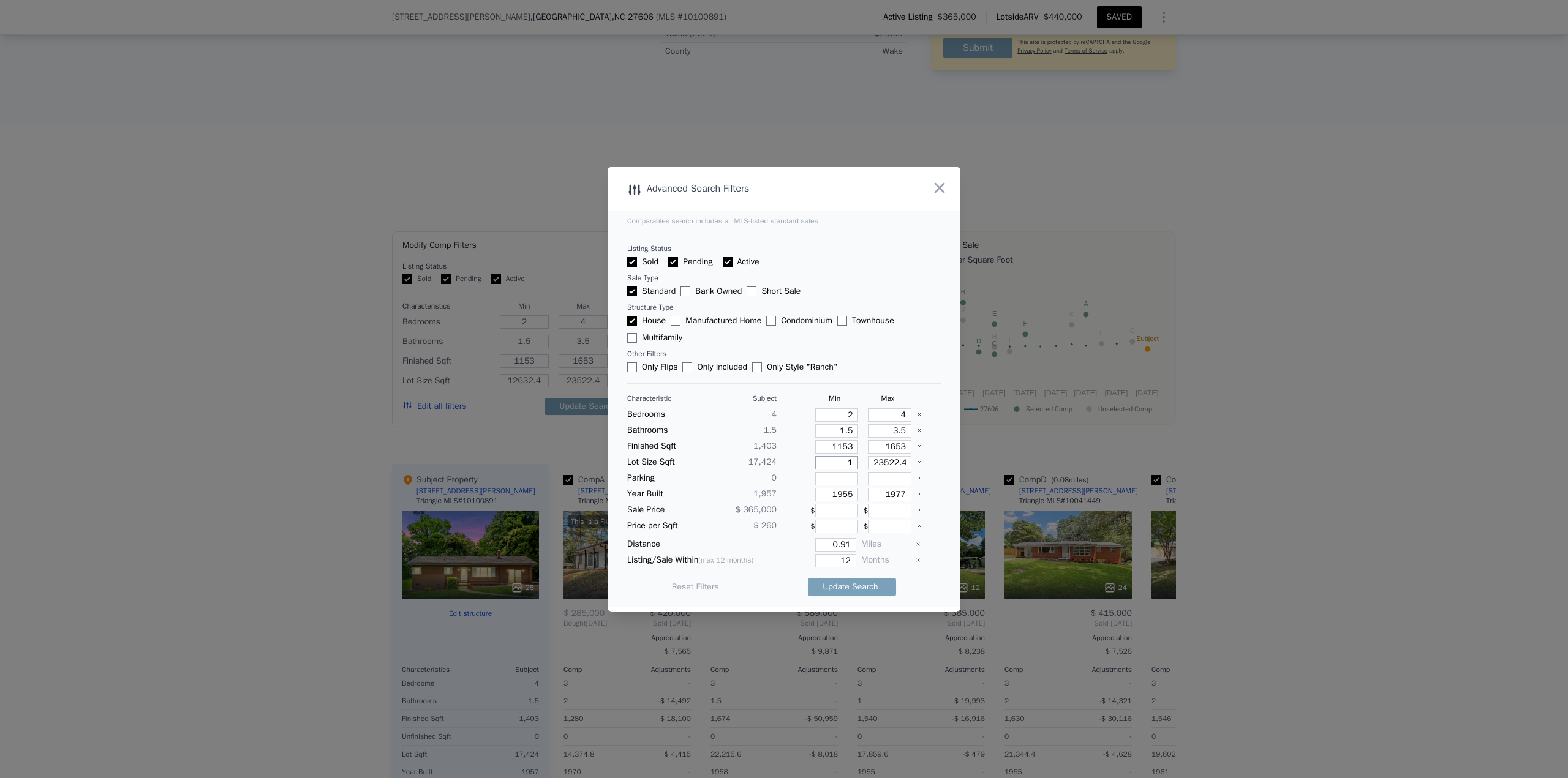 type on "1" 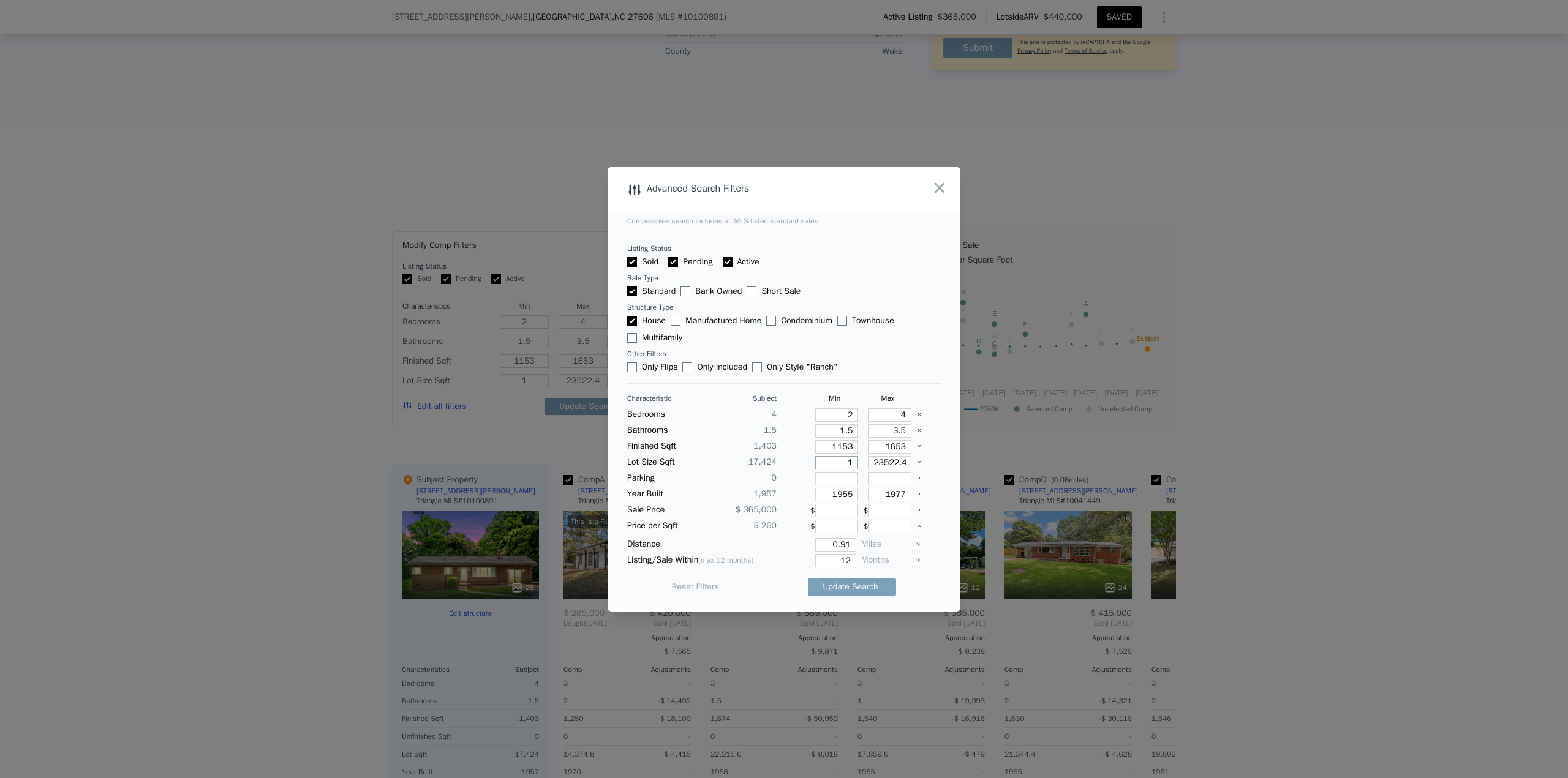 type on "10" 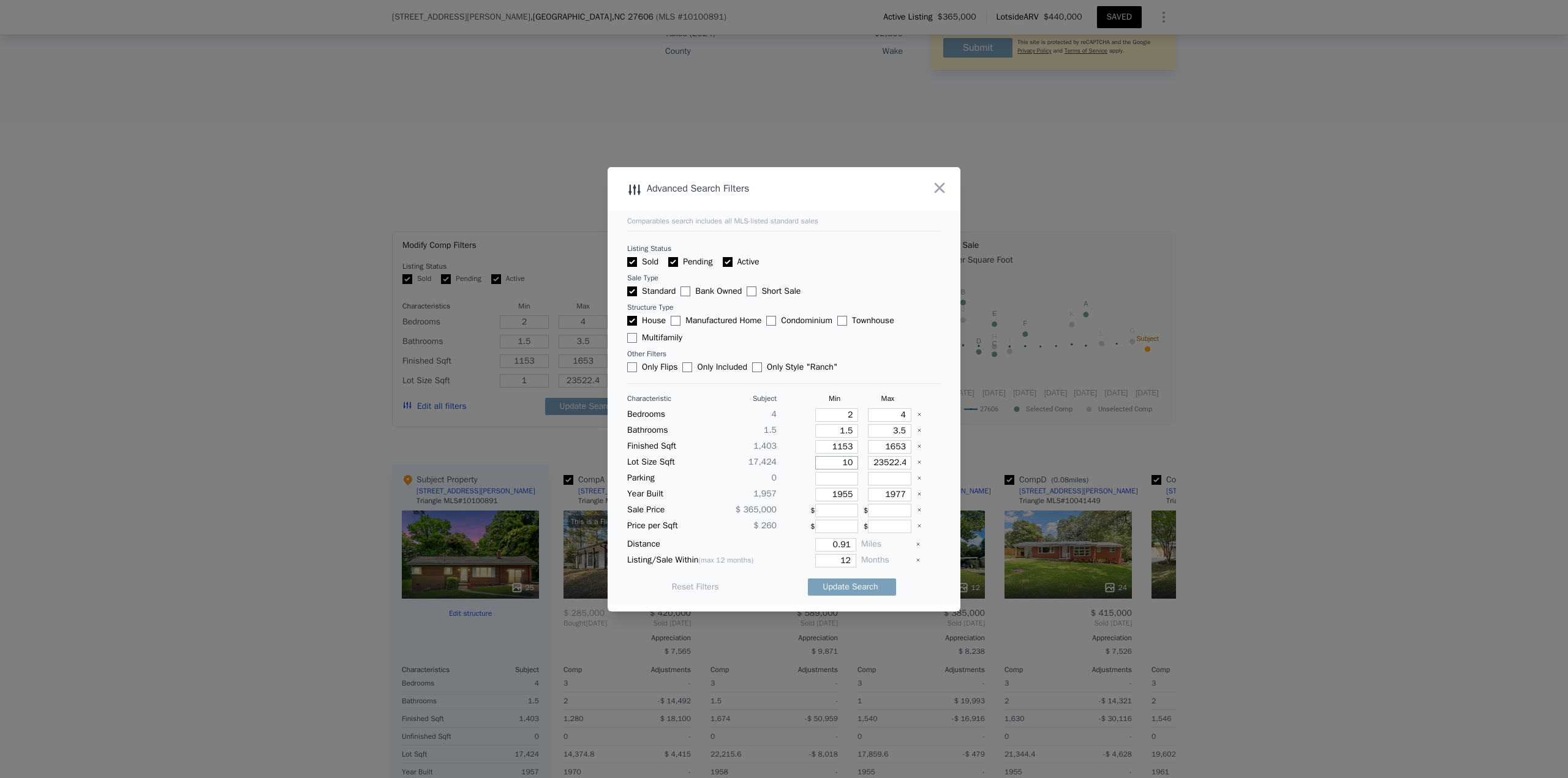 type on "10" 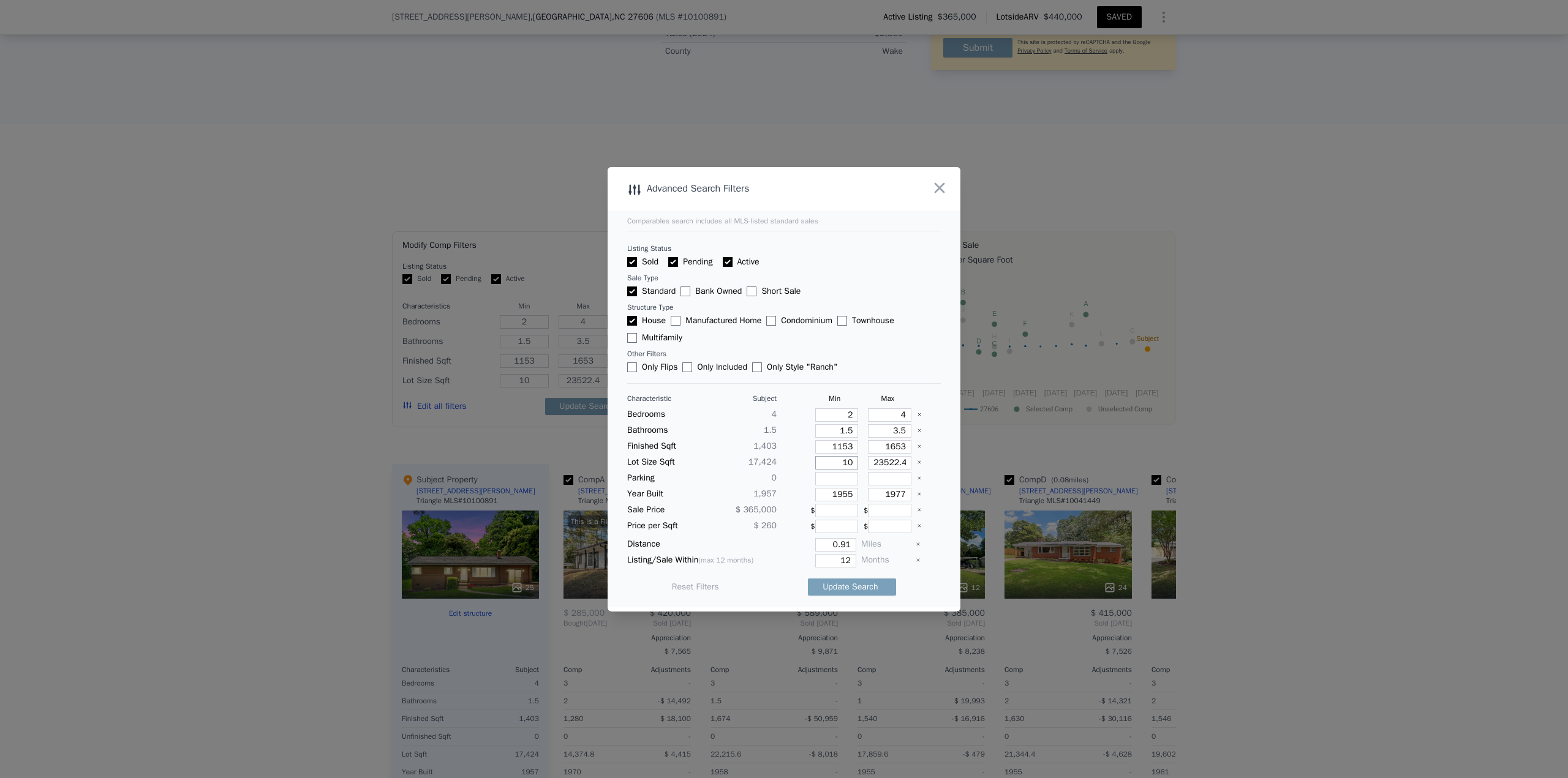 type on "104" 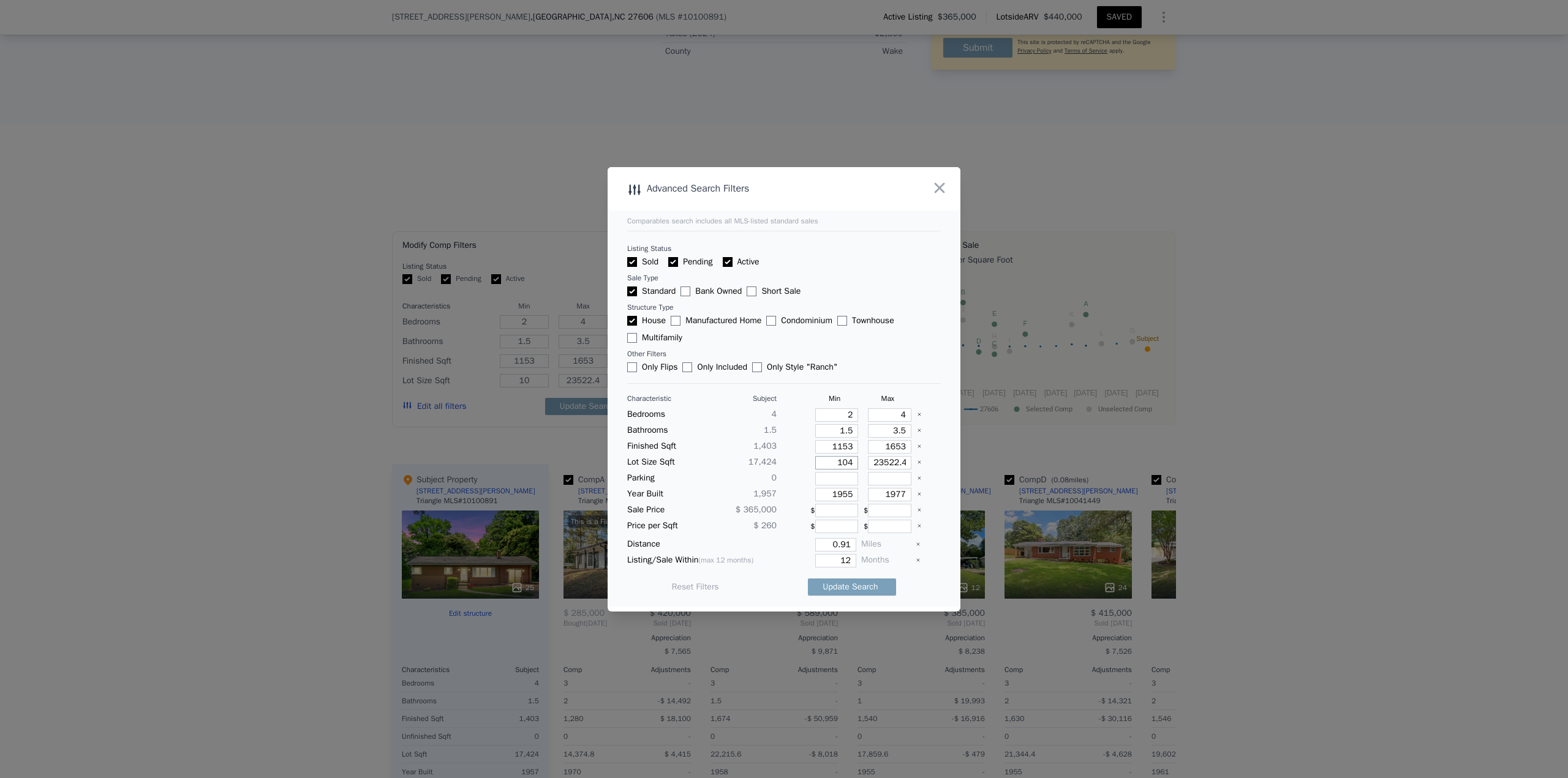 type on "104" 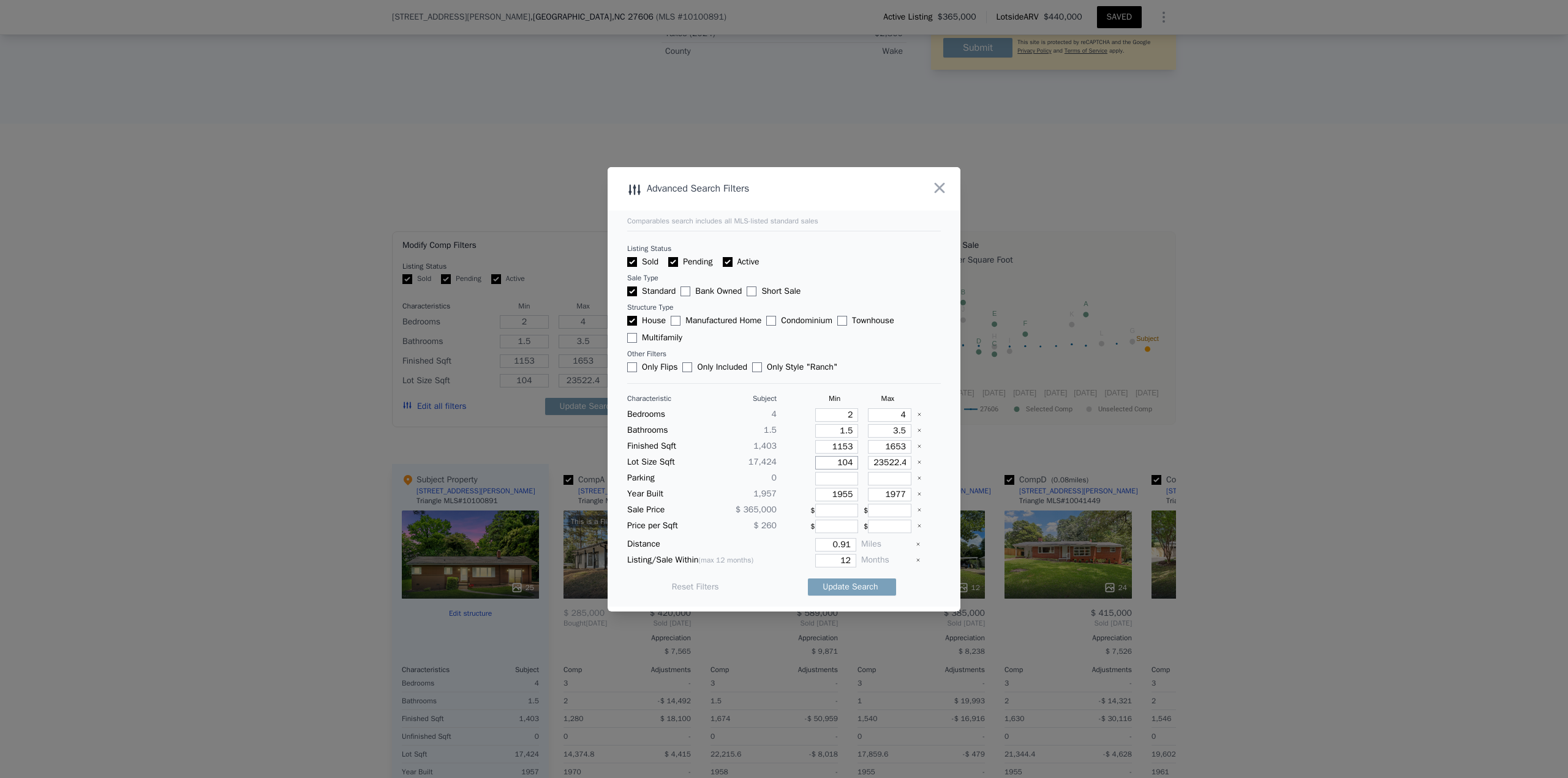type on "1045" 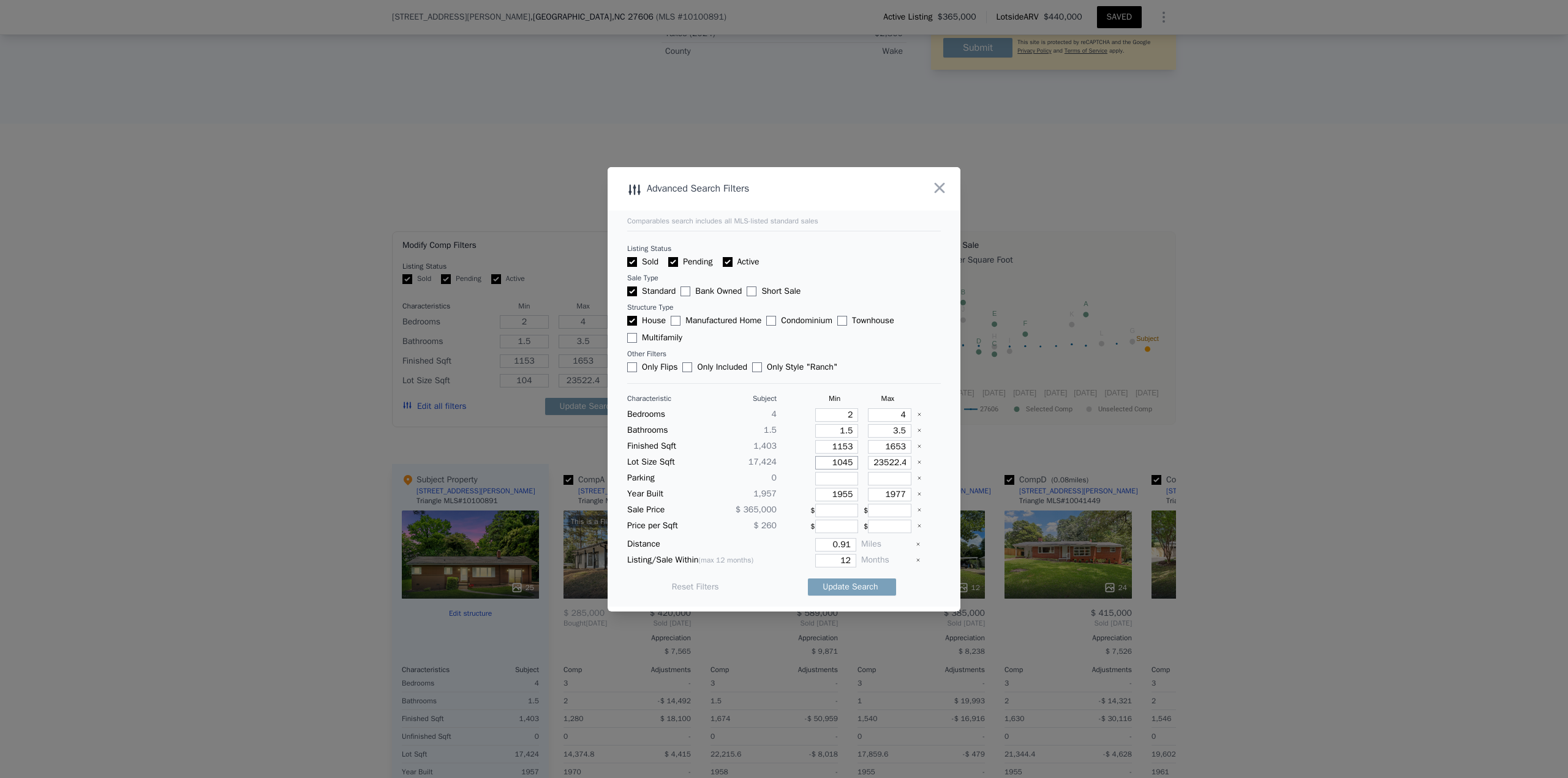 type on "1045" 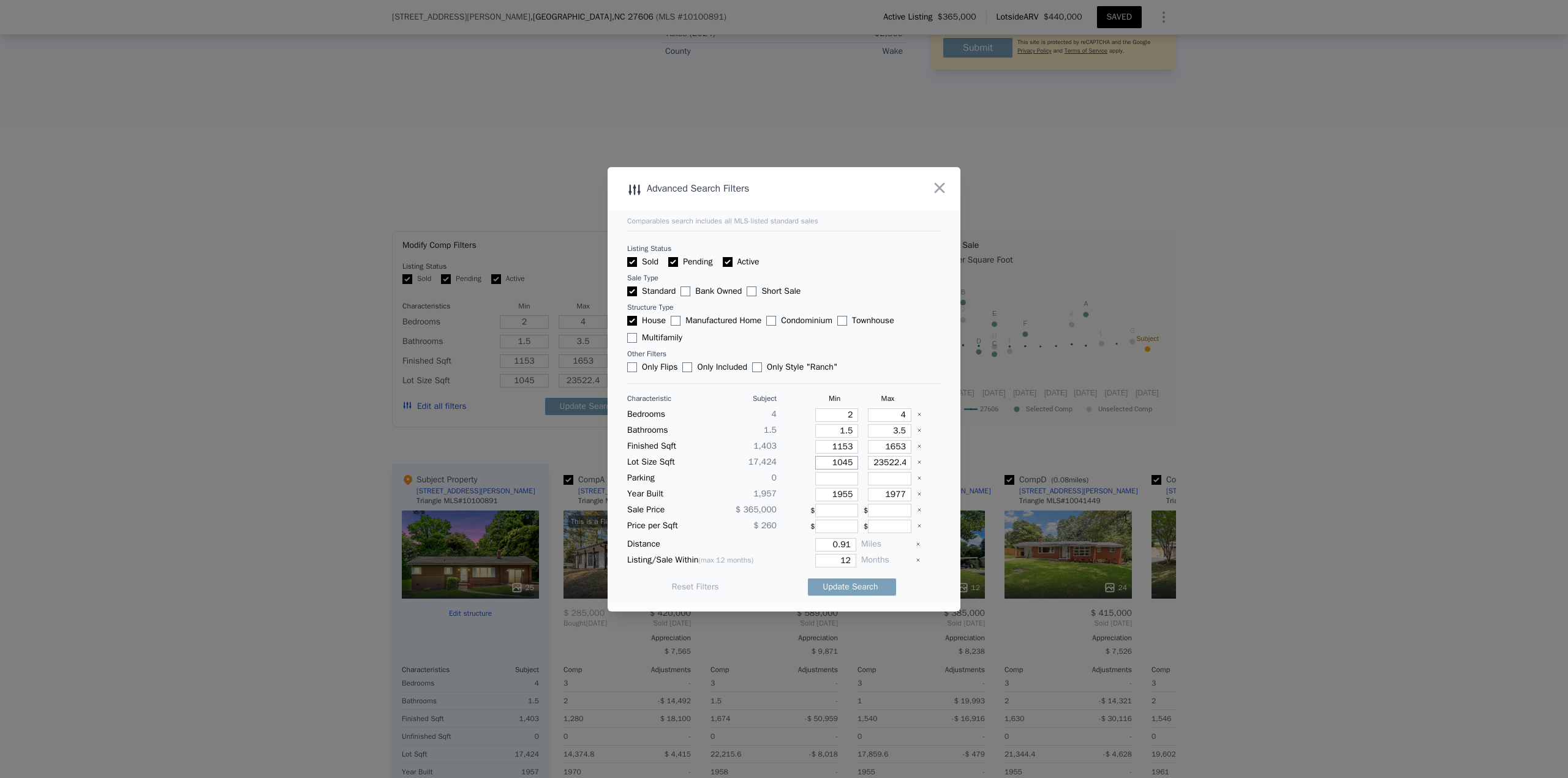 type on "10450" 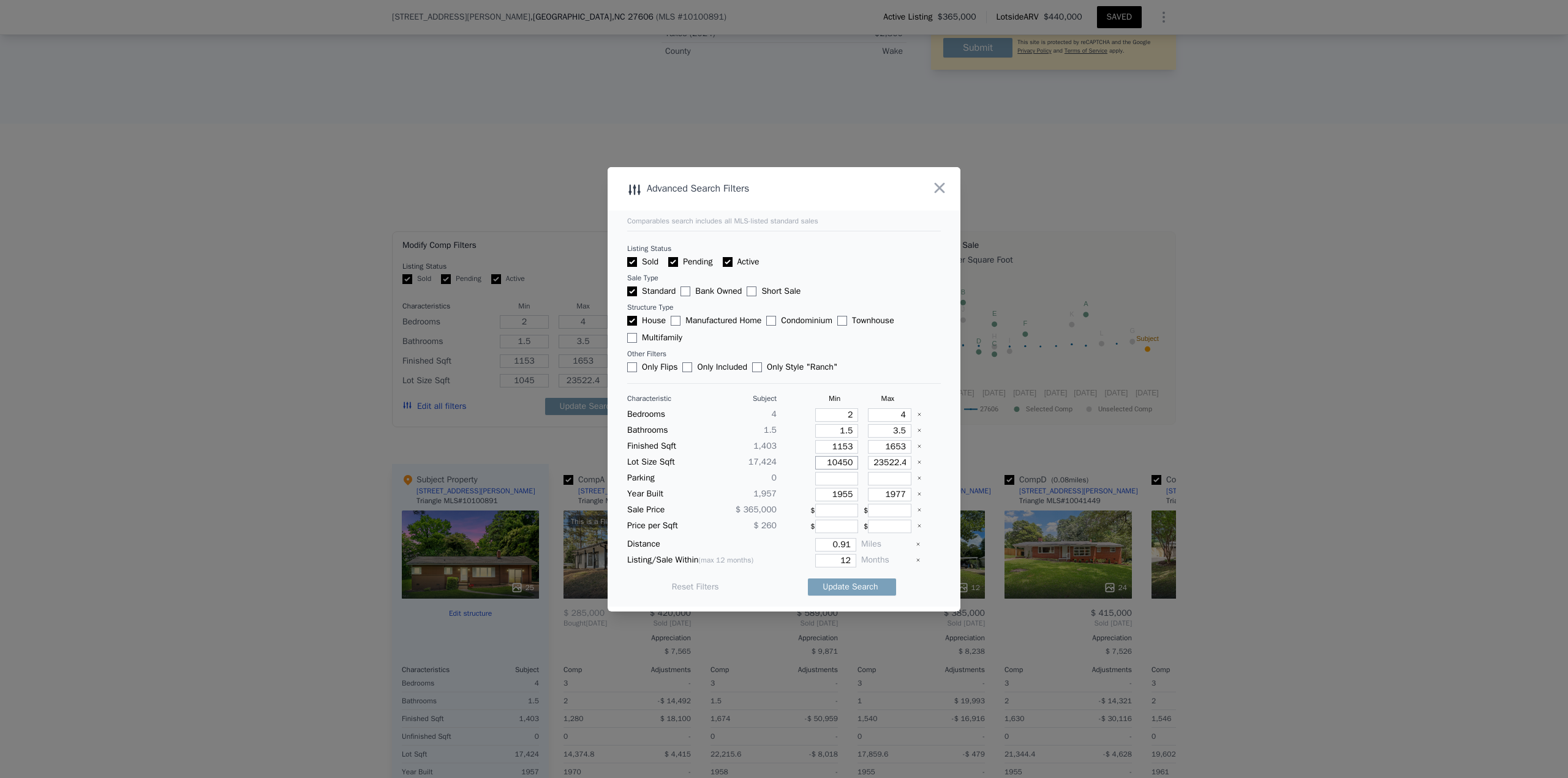 type on "10450" 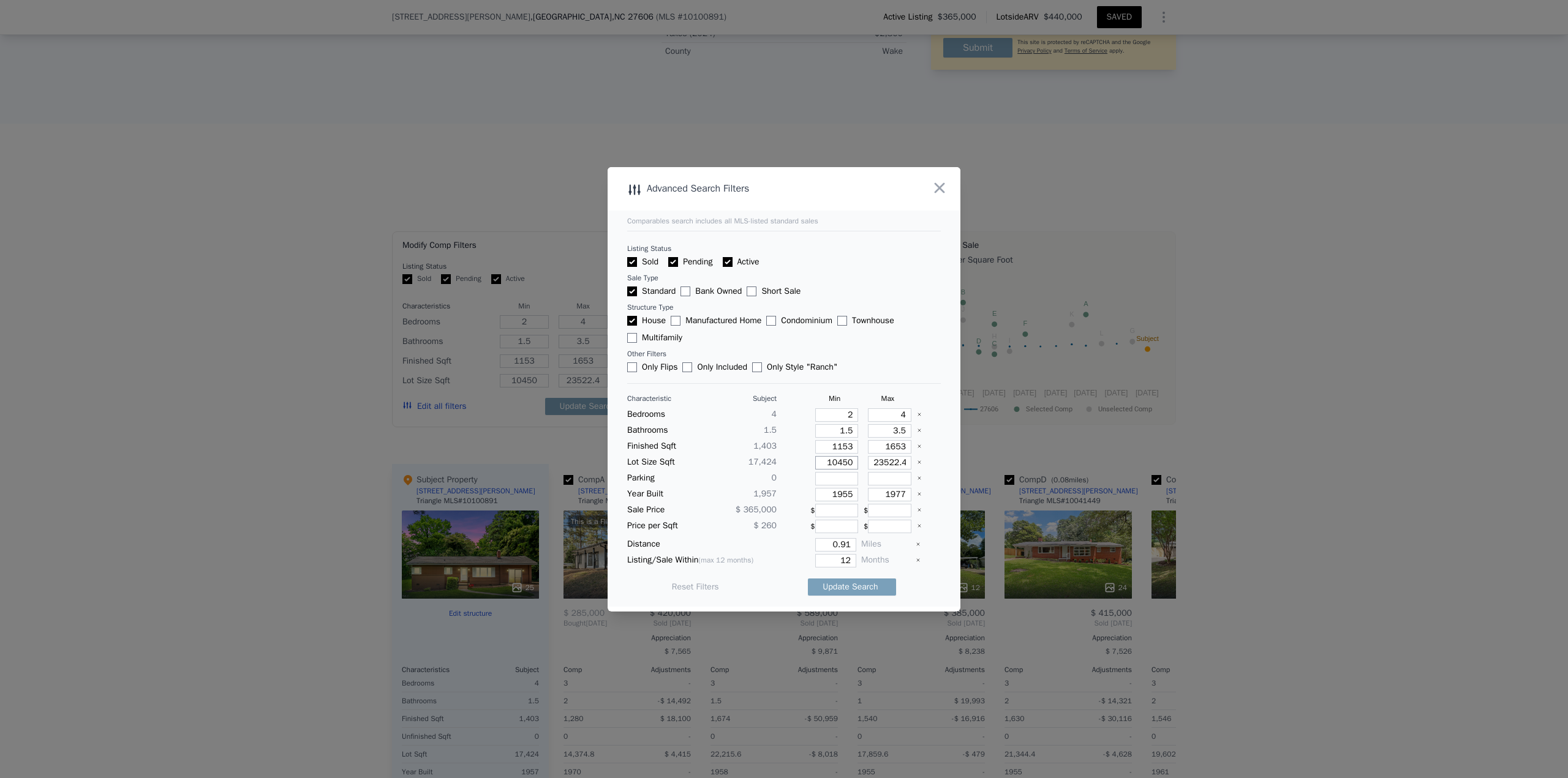 type on "10450" 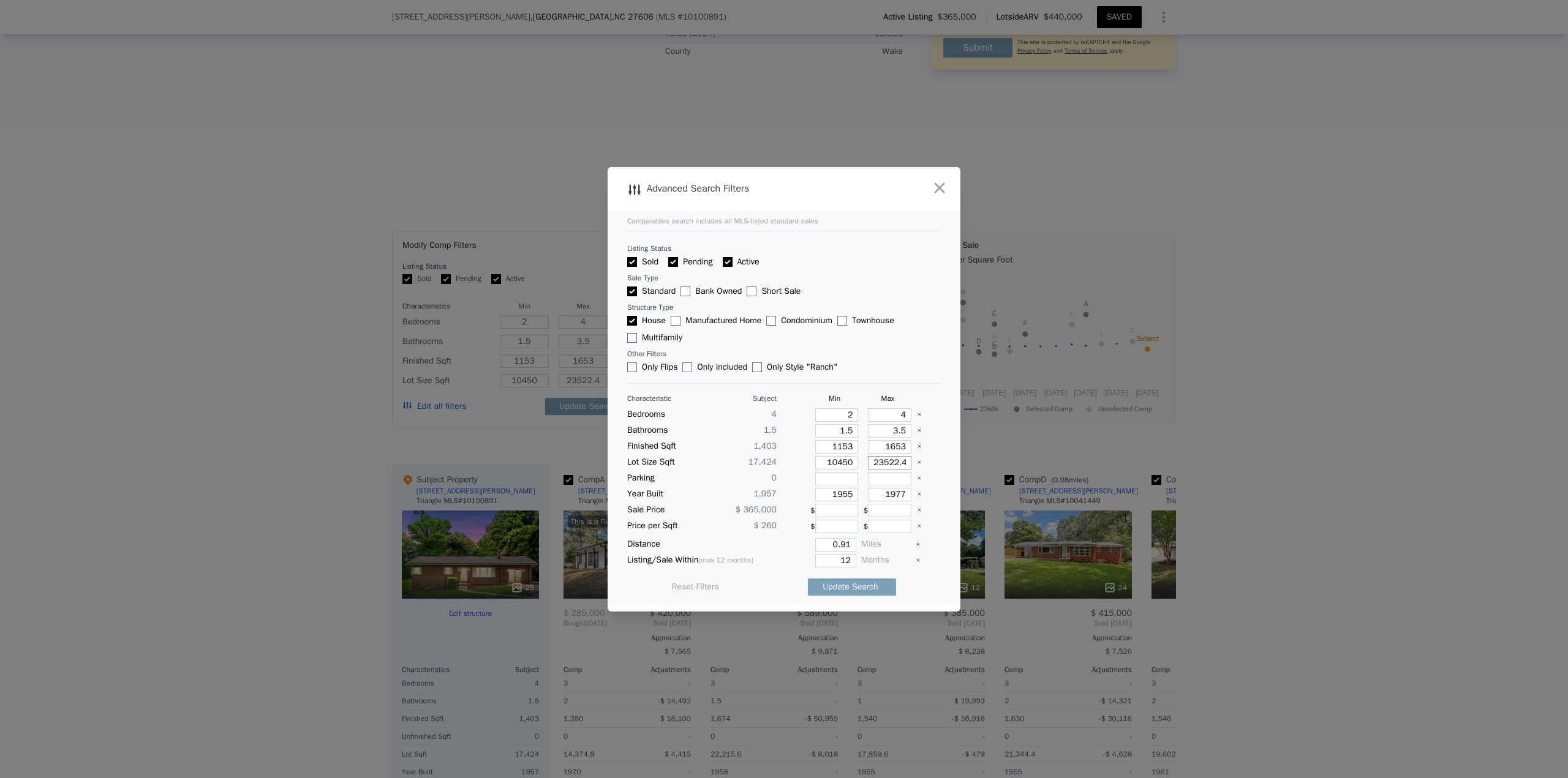 type on "2" 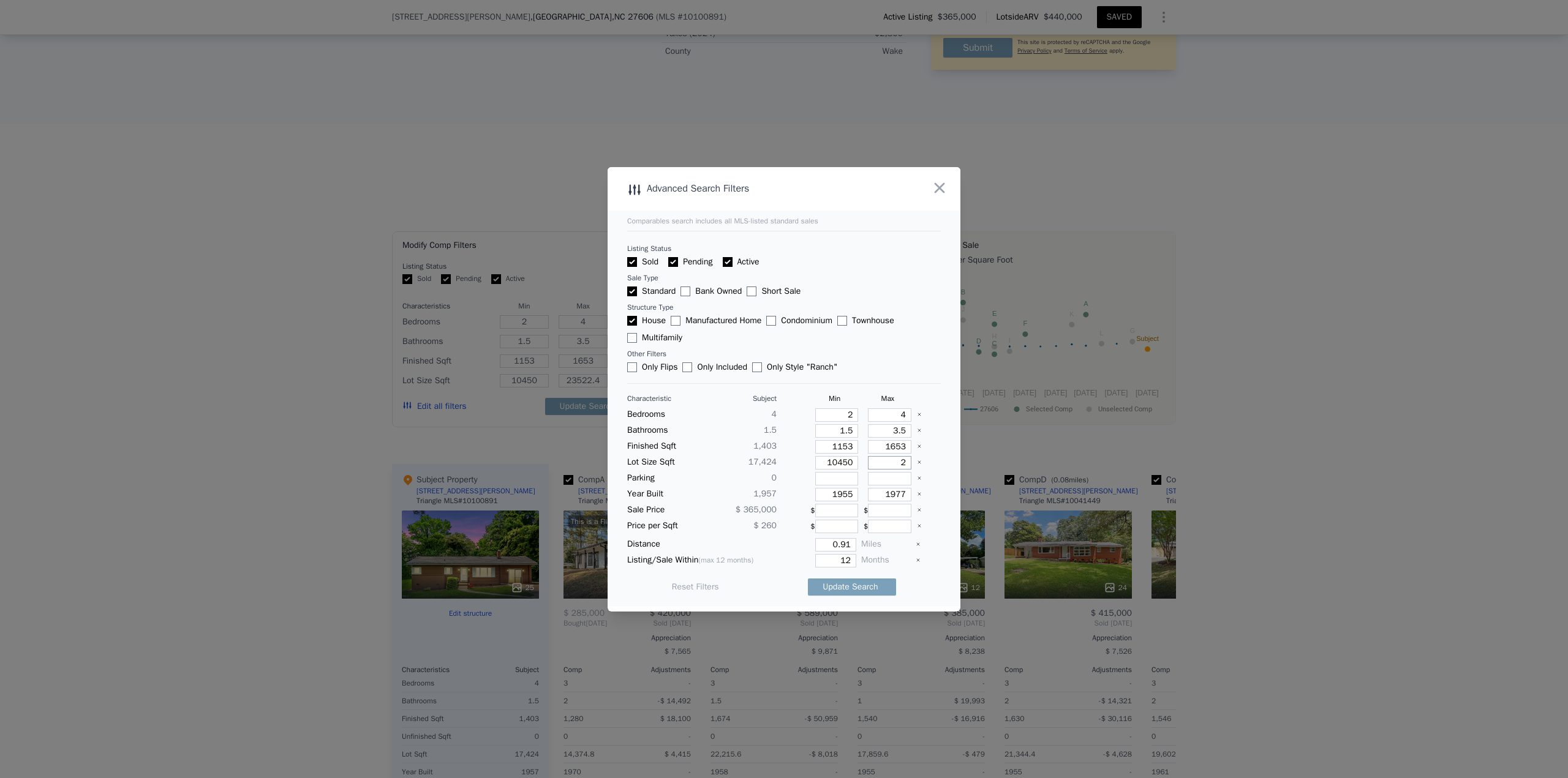 type on "2" 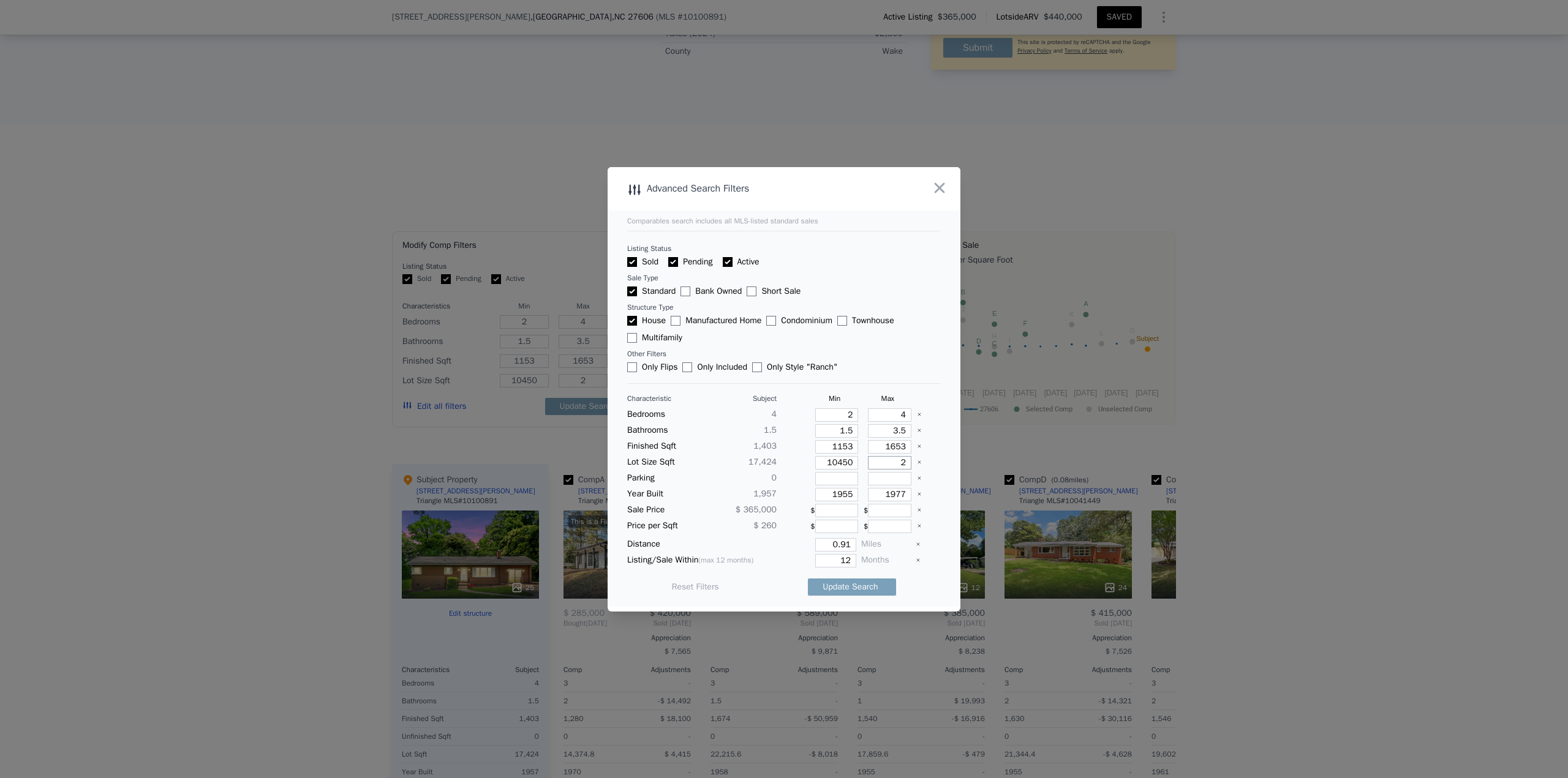 type on "24" 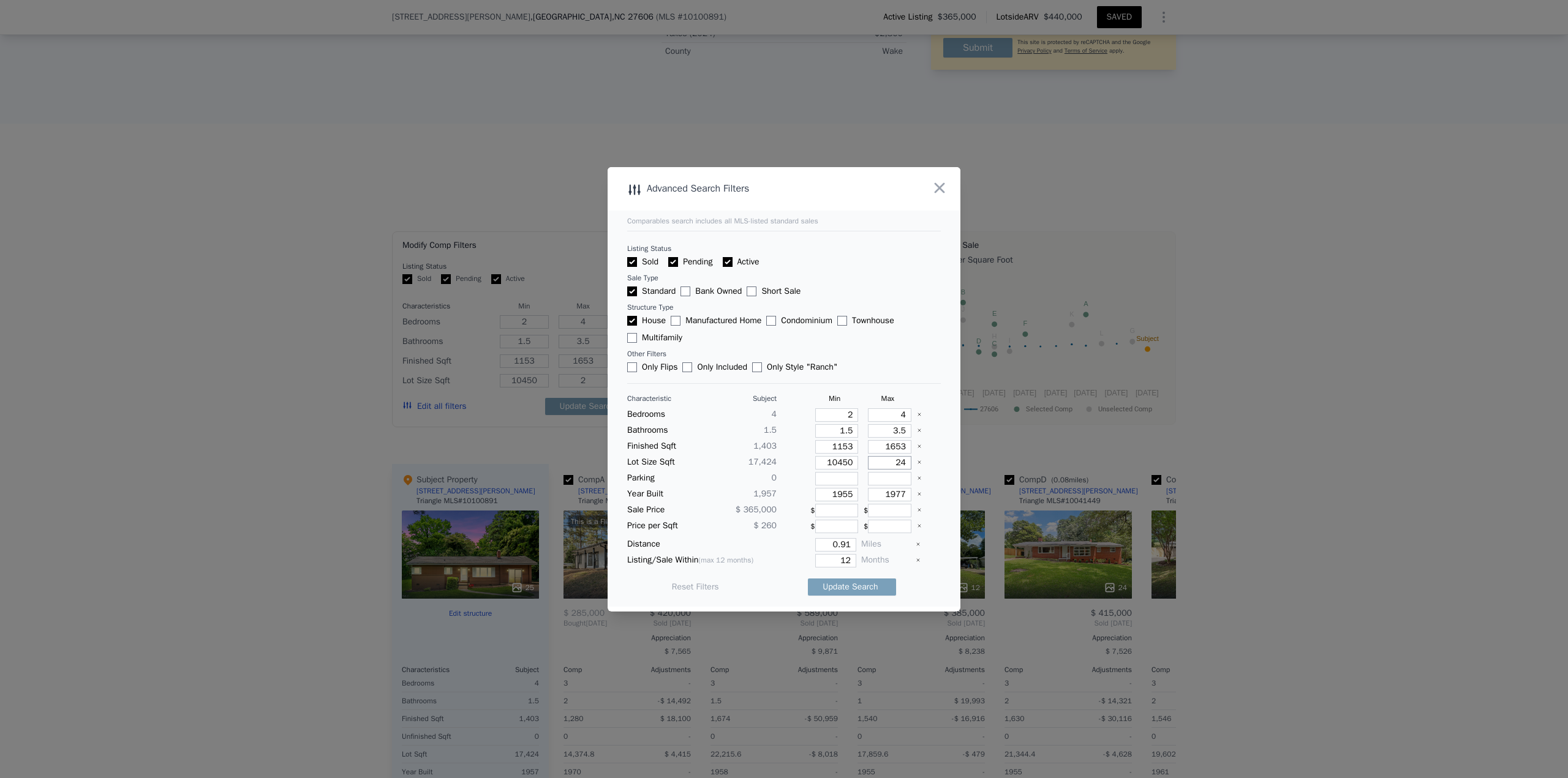 type on "24" 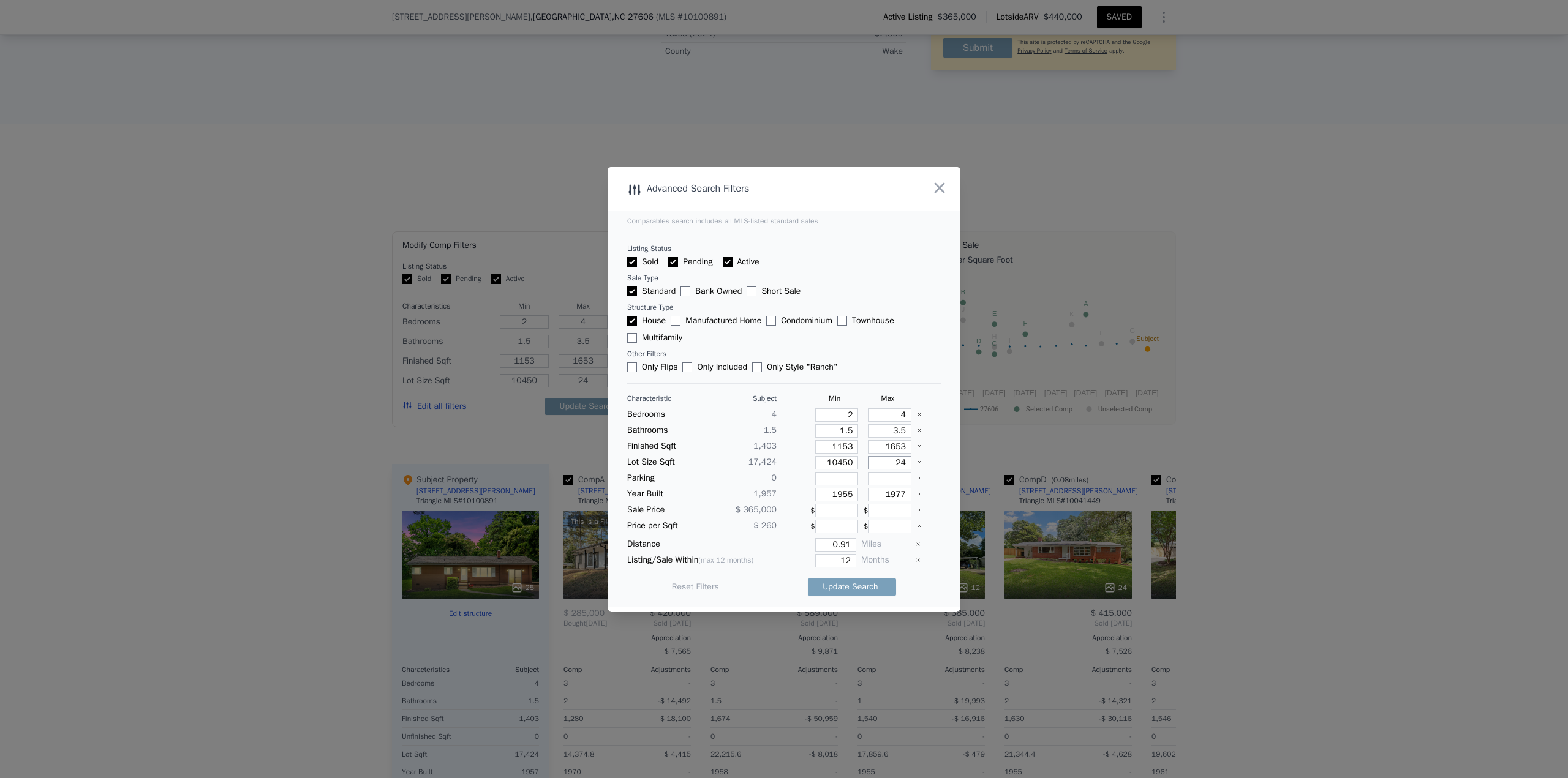 type on "243" 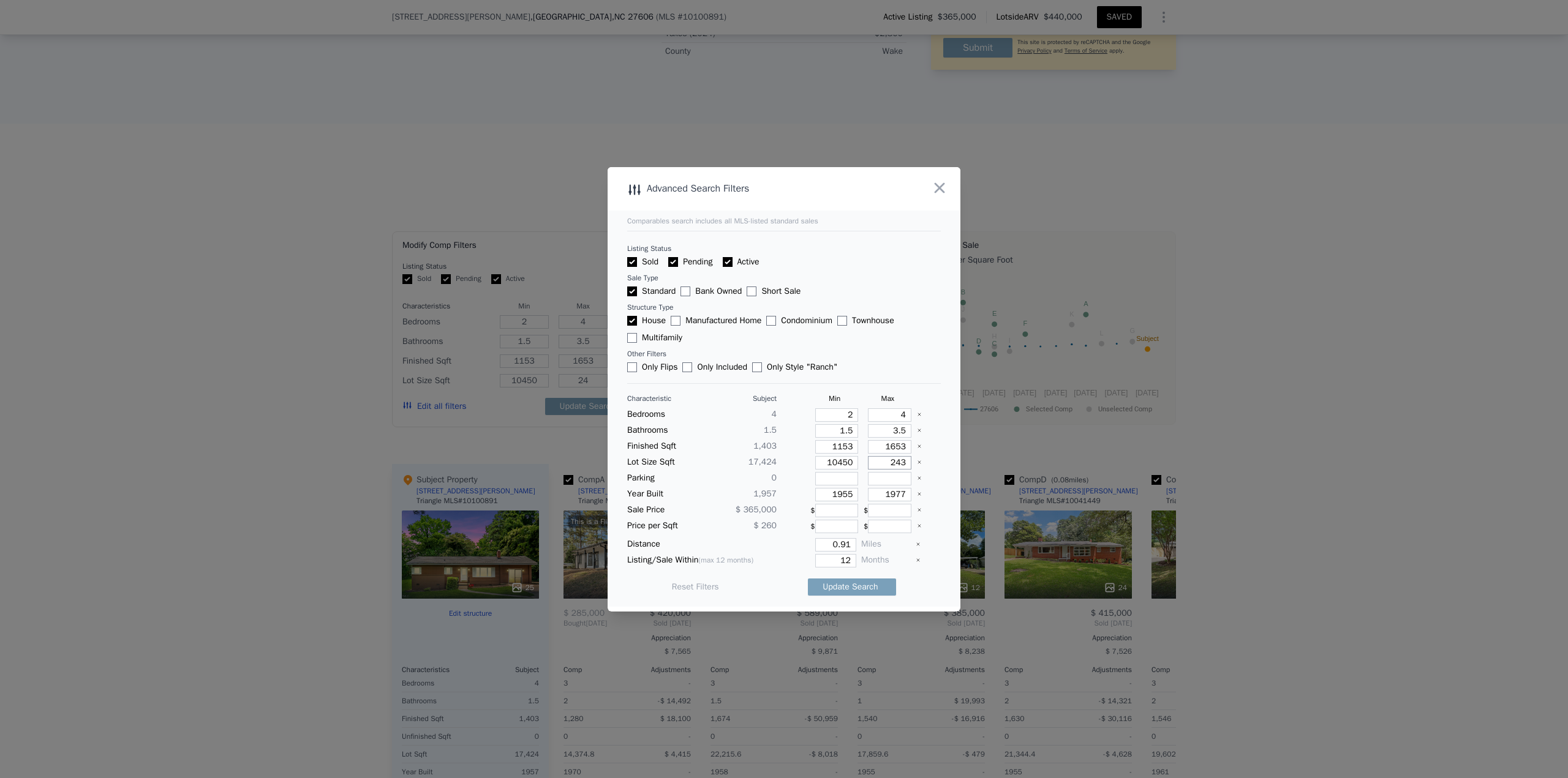 type on "243" 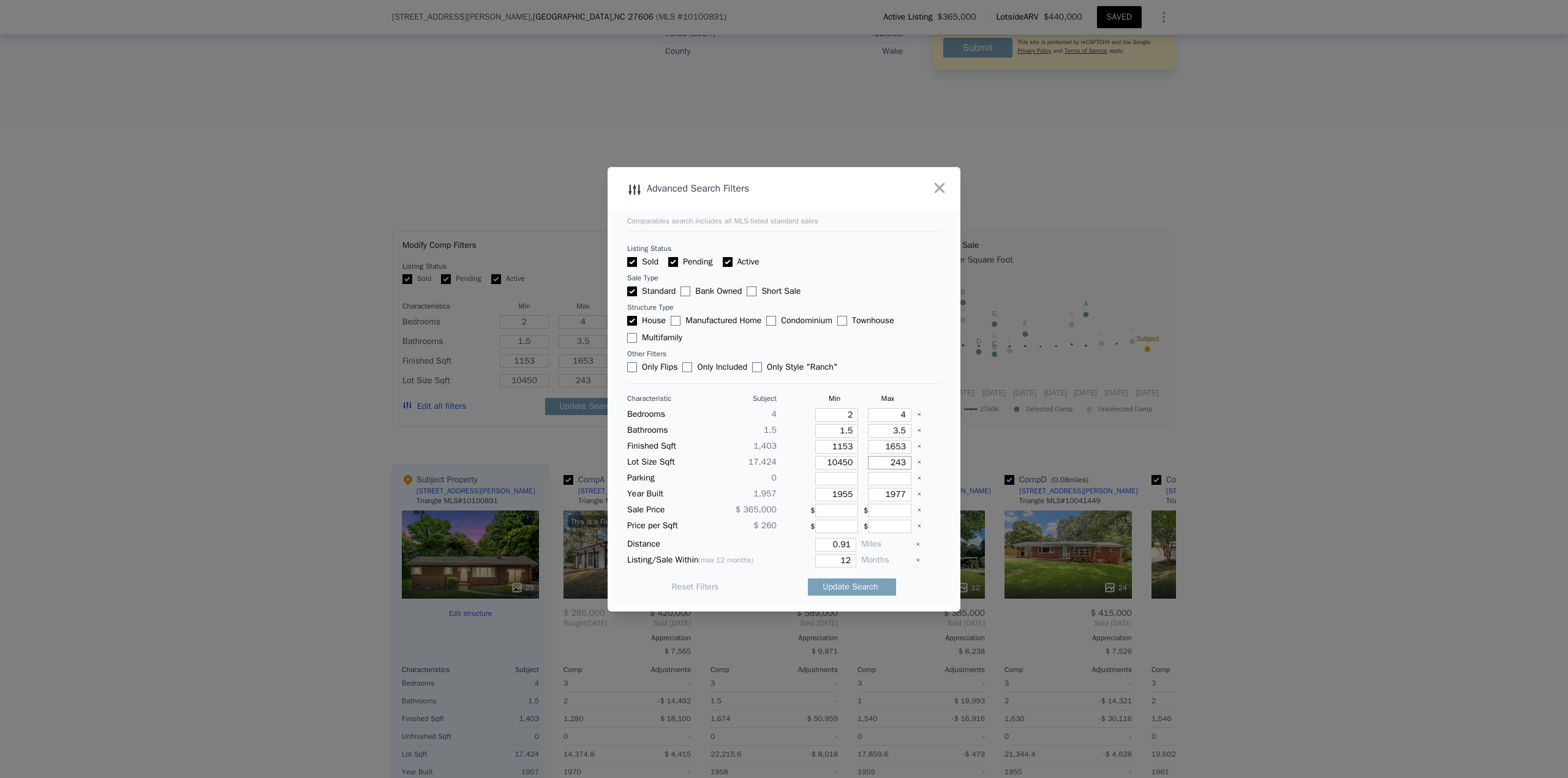 type on "2439" 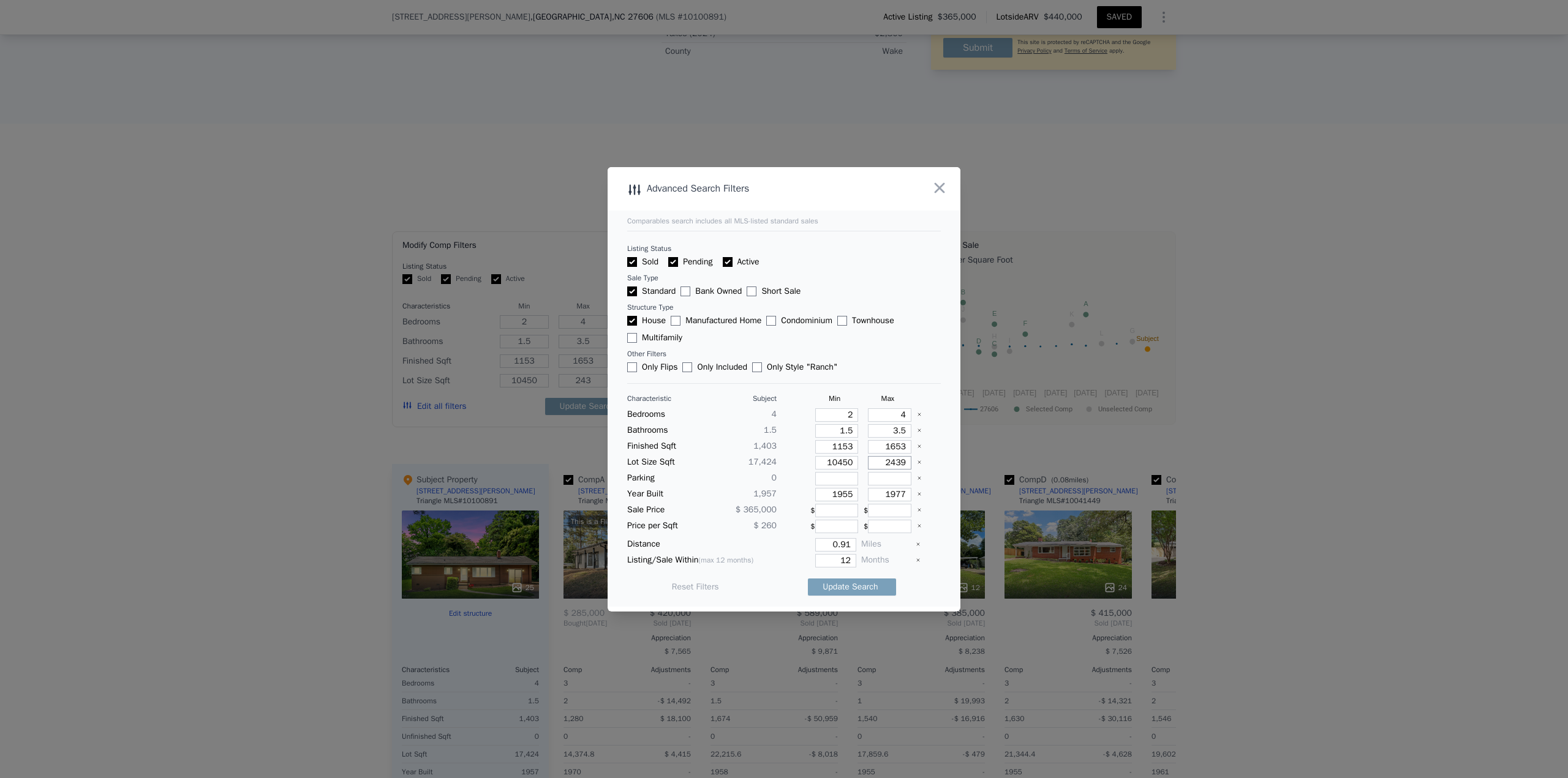 type on "2439" 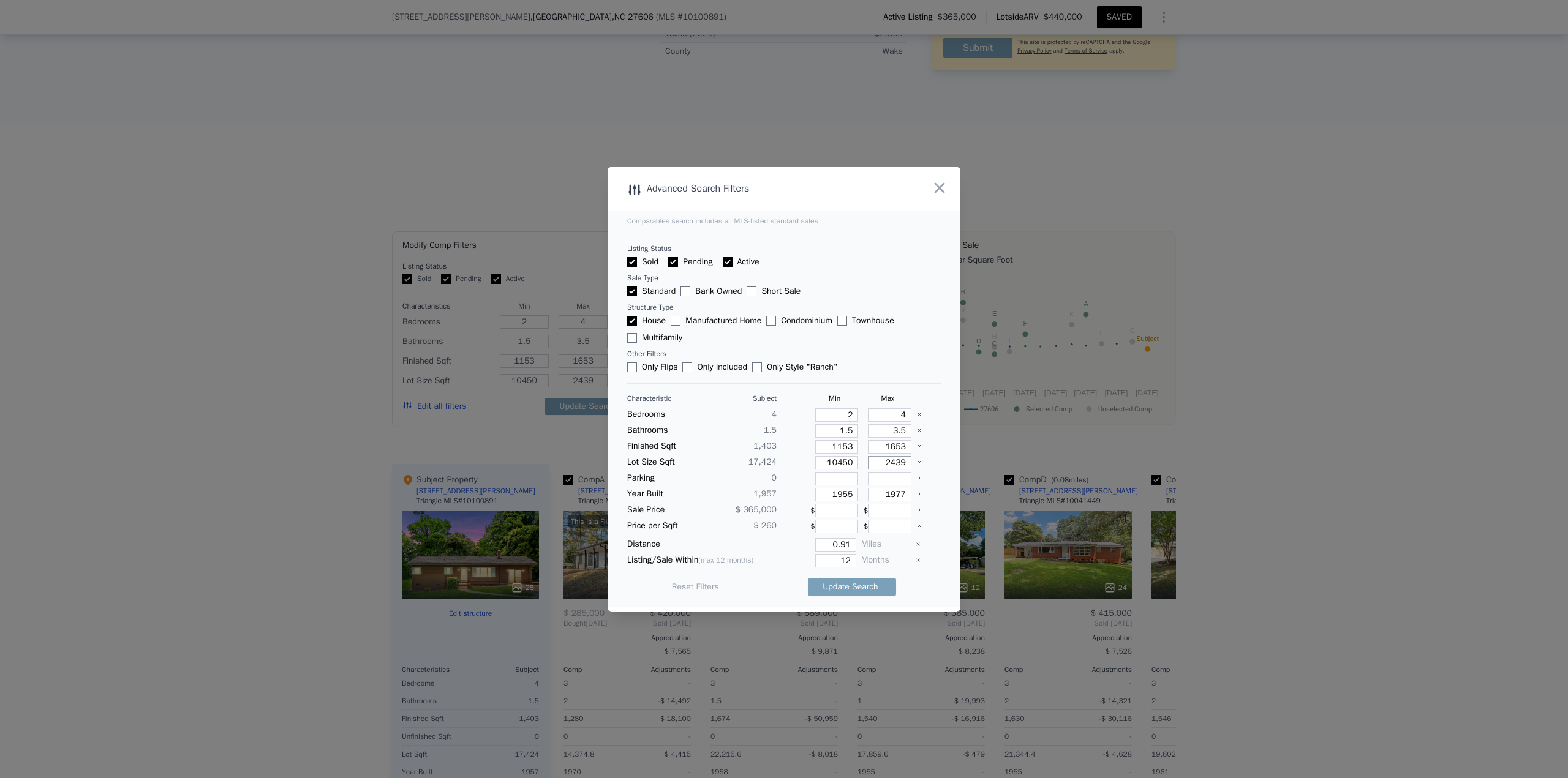 type on "24390" 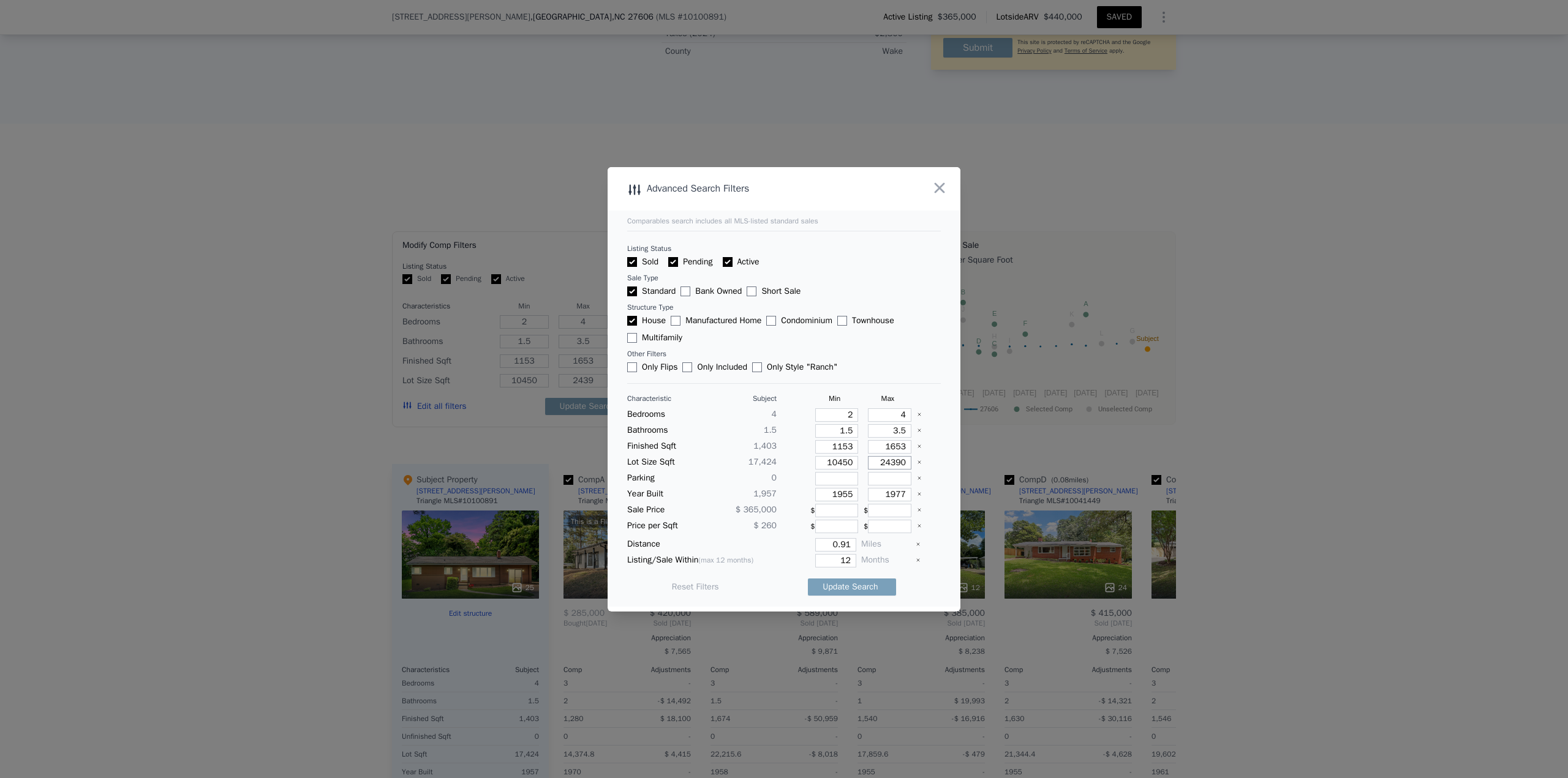 type on "24390" 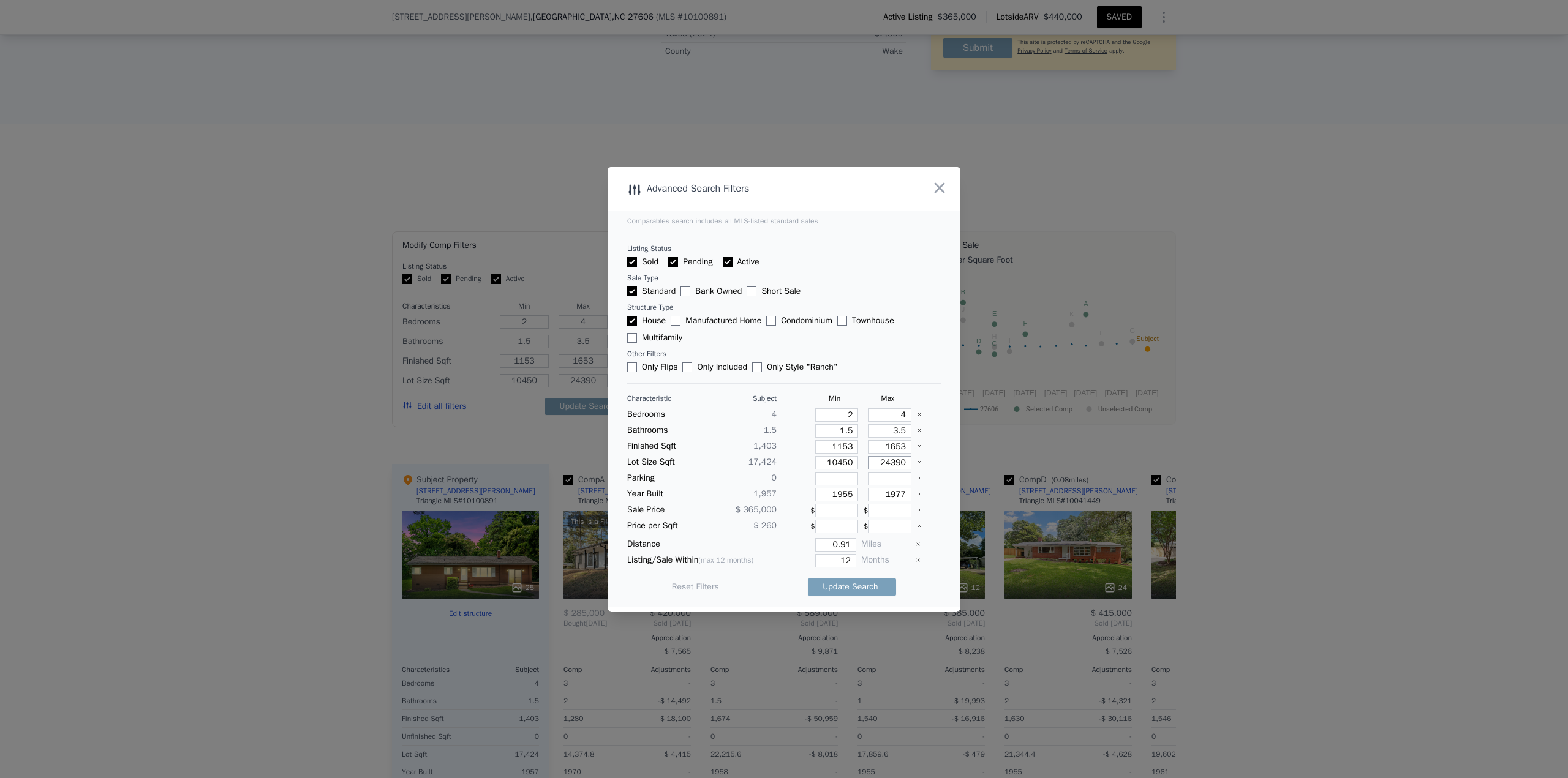 type on "24390" 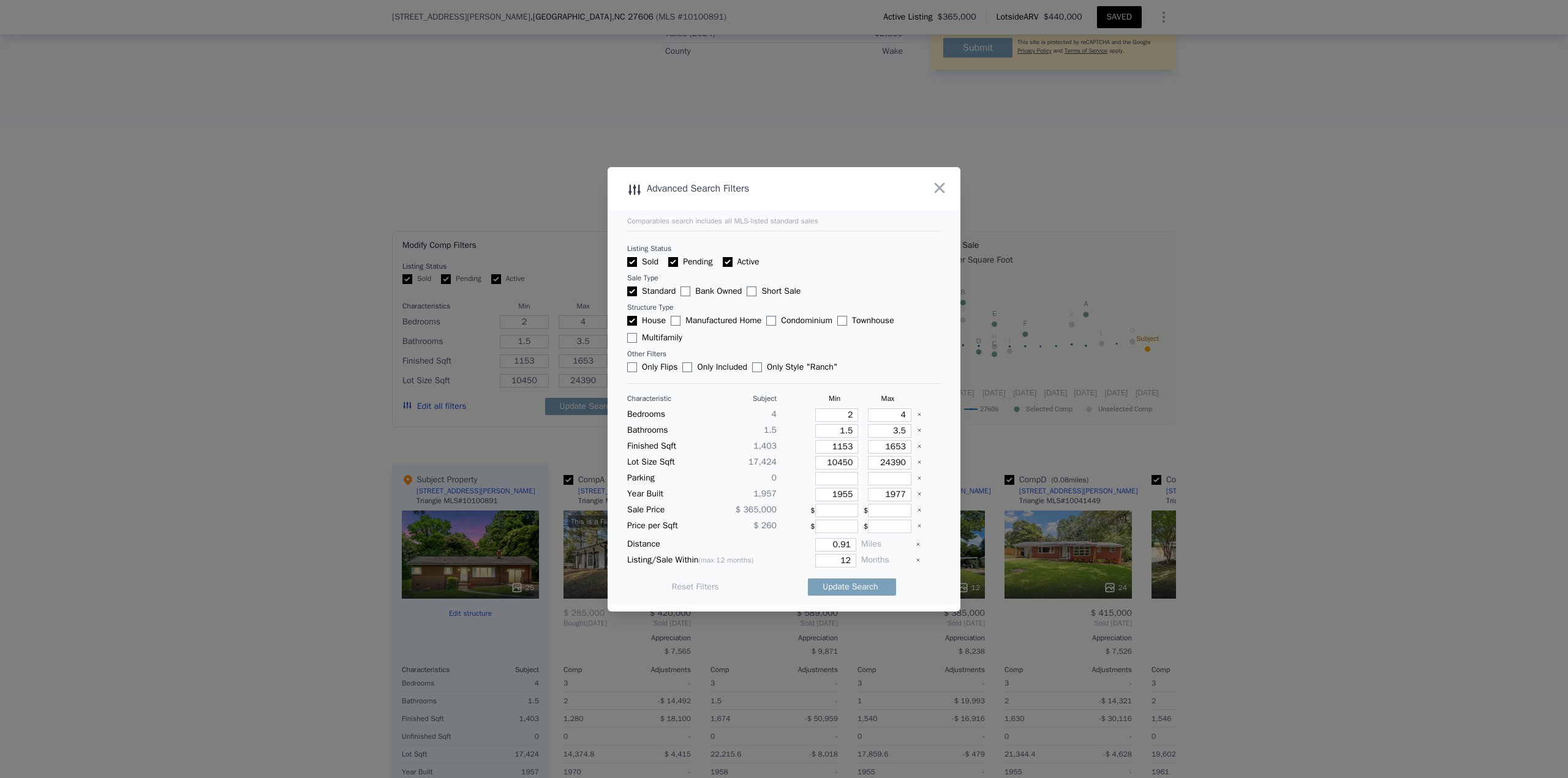 type 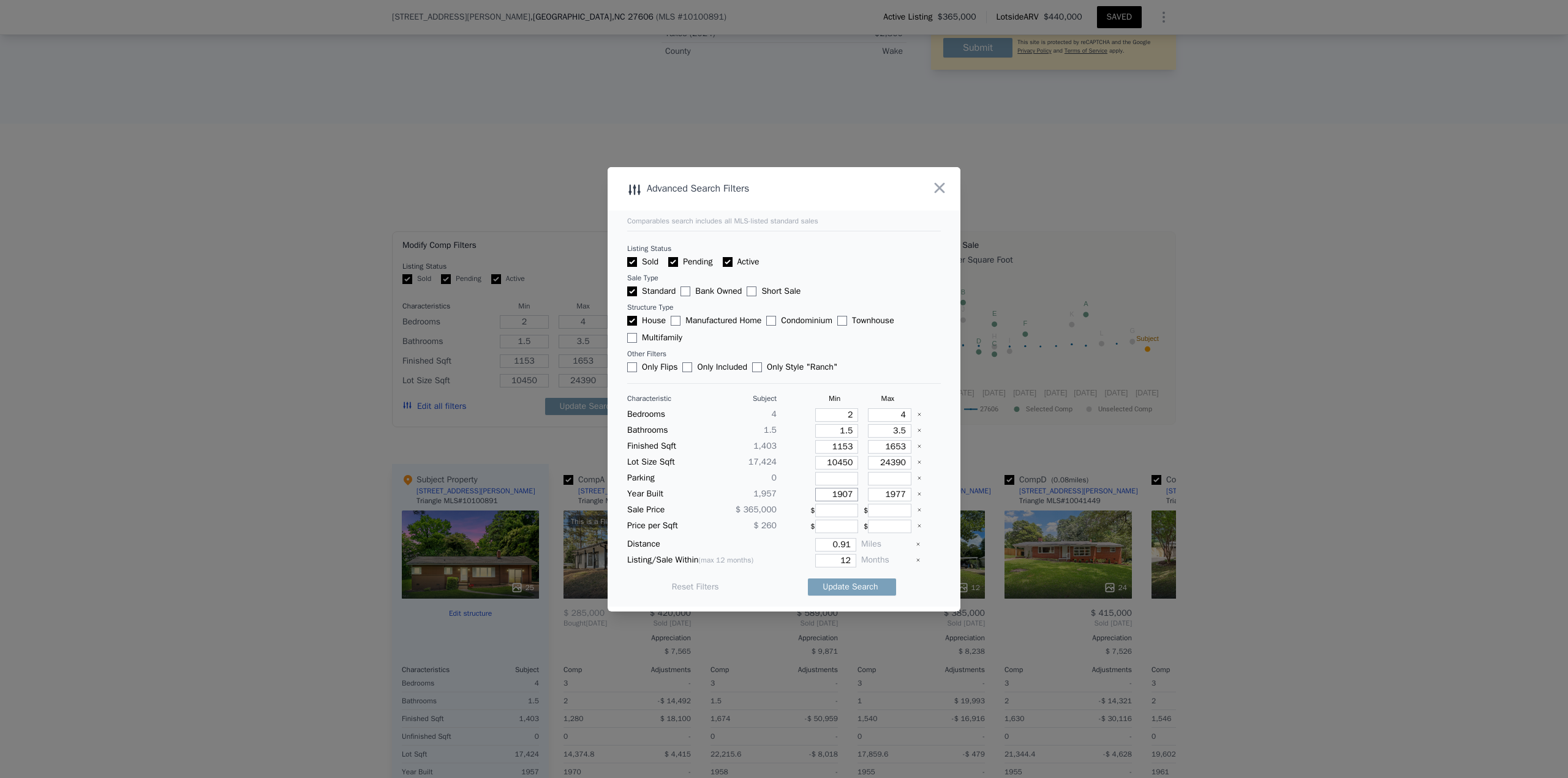 type on "1907" 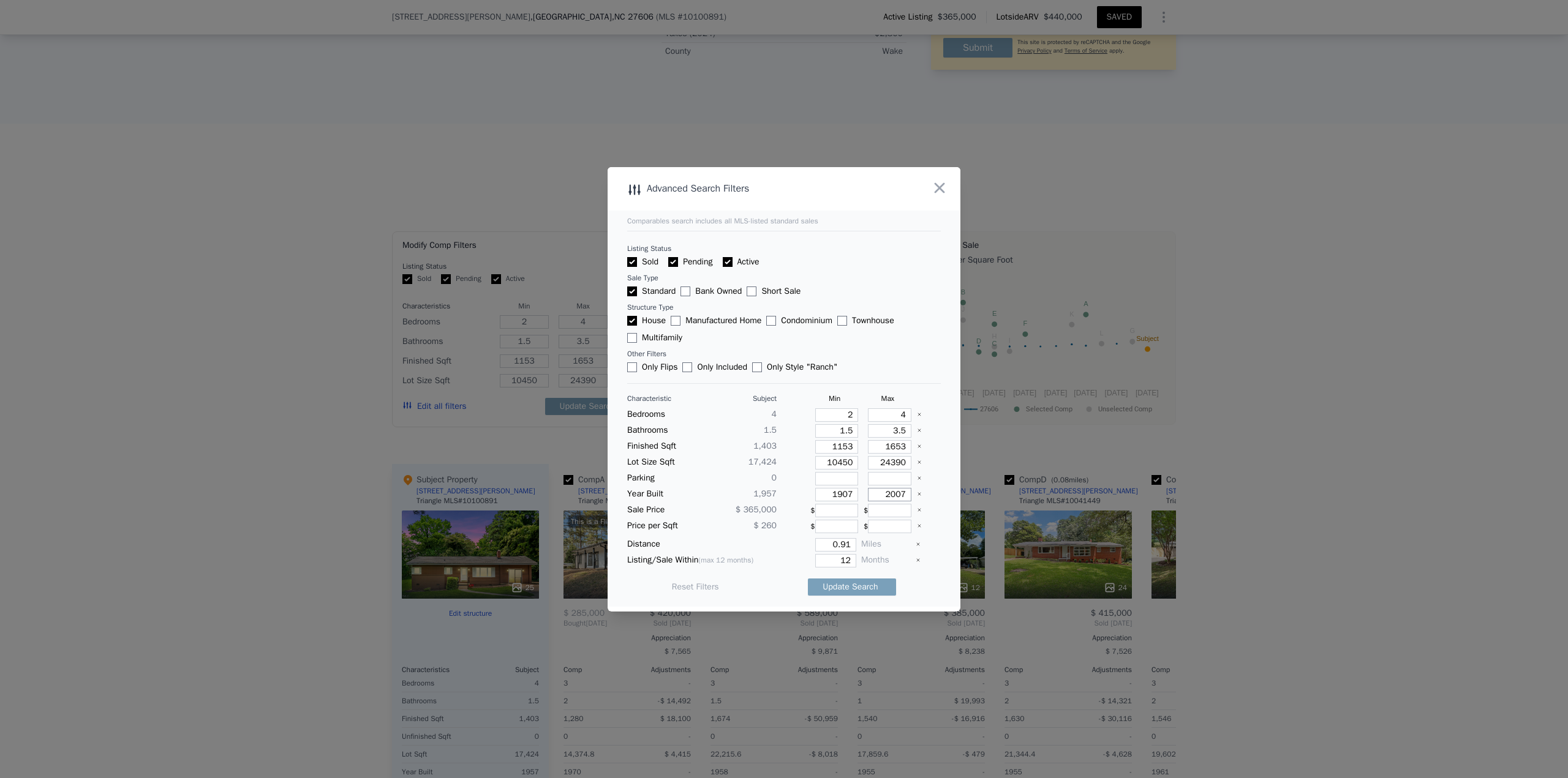 type on "2007" 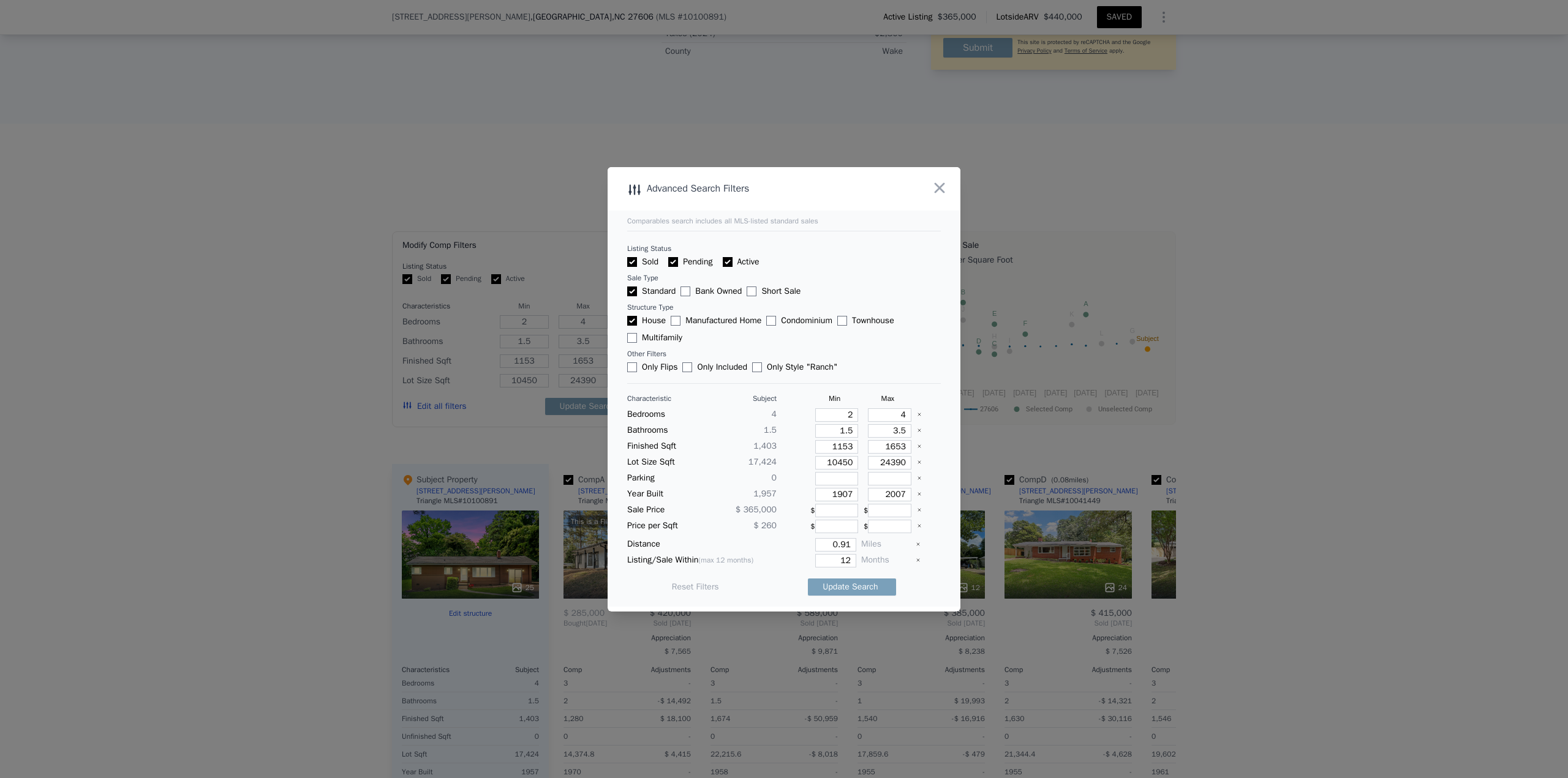 type 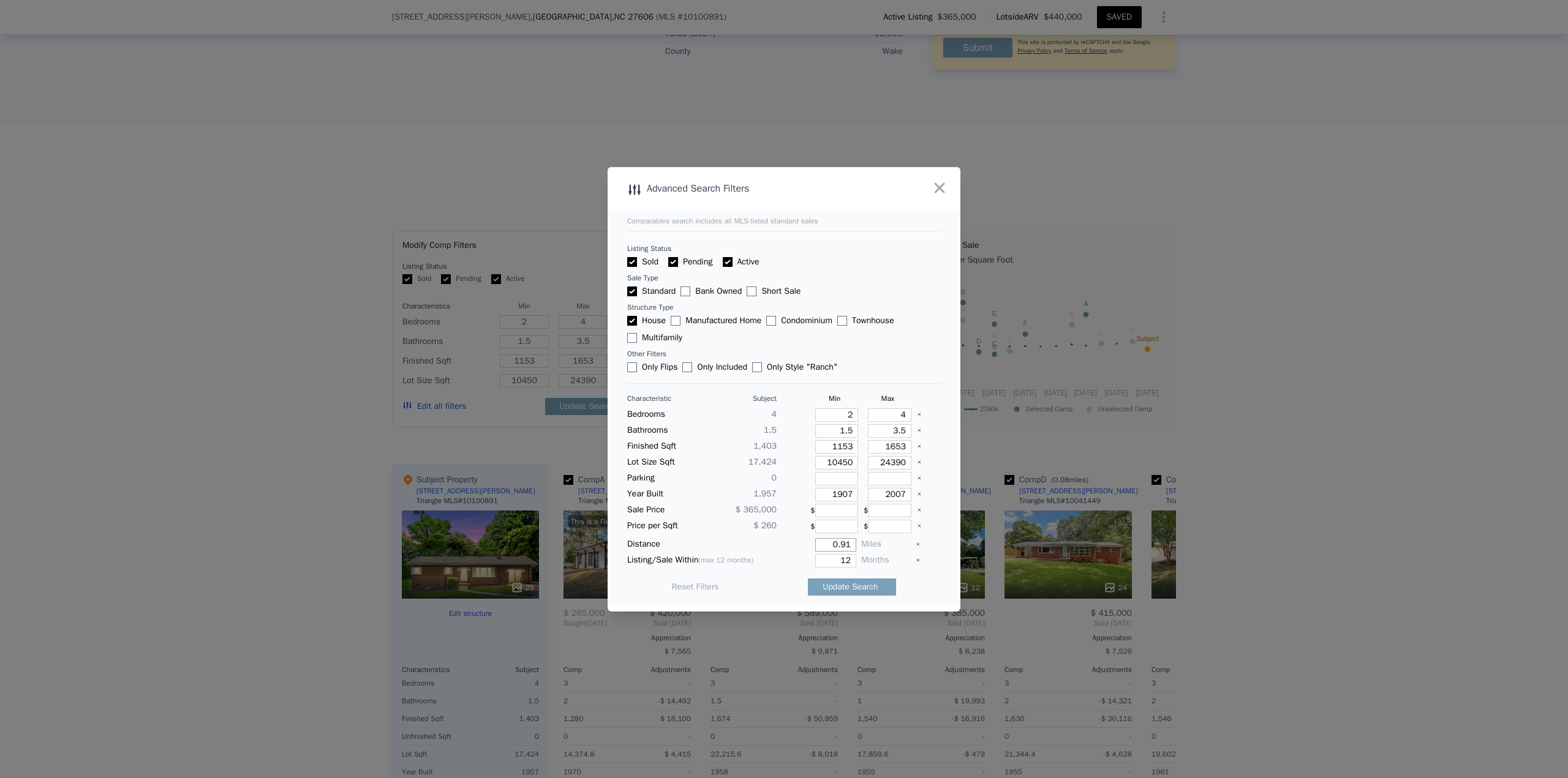 drag, startPoint x: 821, startPoint y: 547, endPoint x: 925, endPoint y: 552, distance: 104.12012 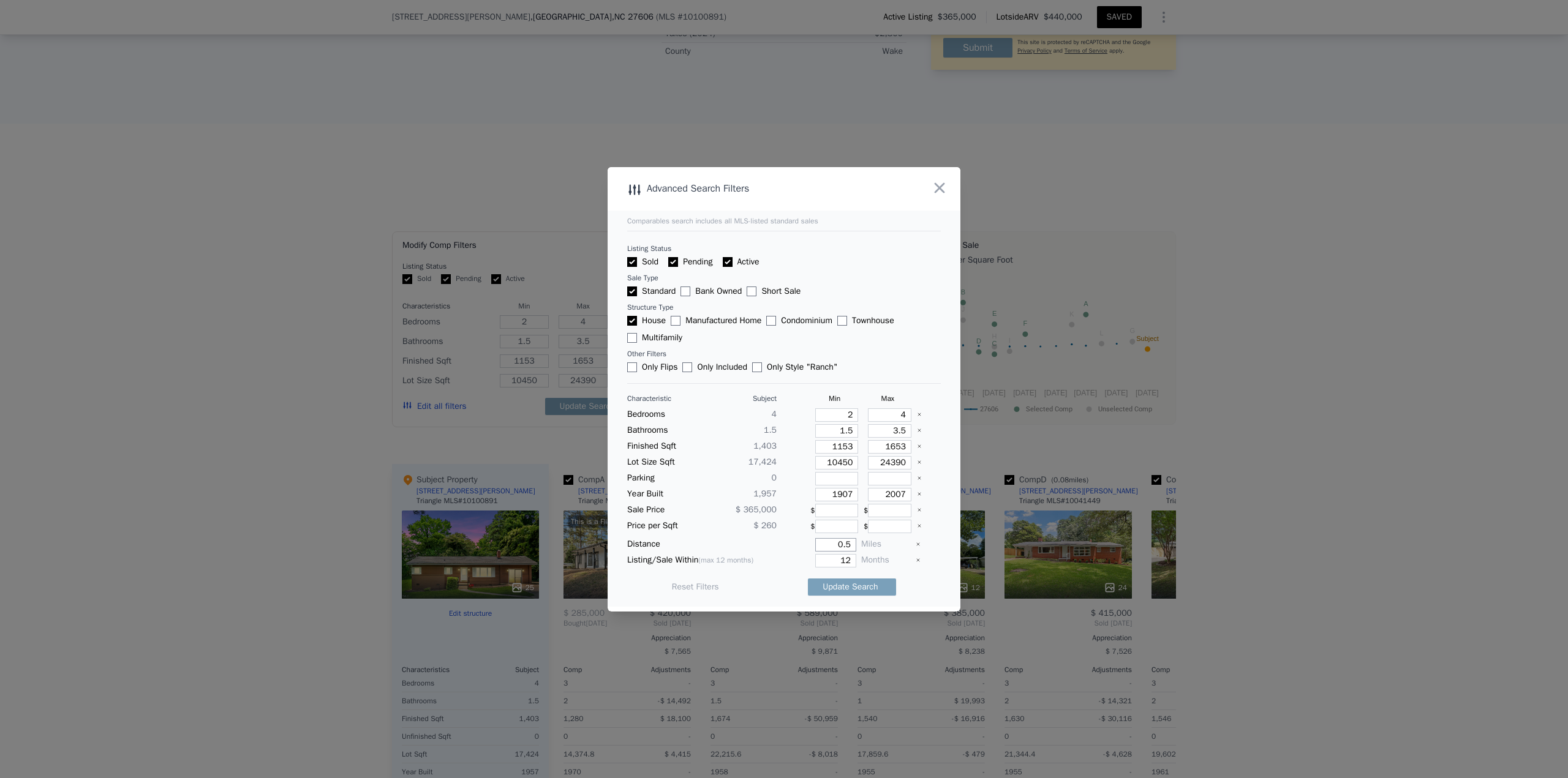 type on "0.5" 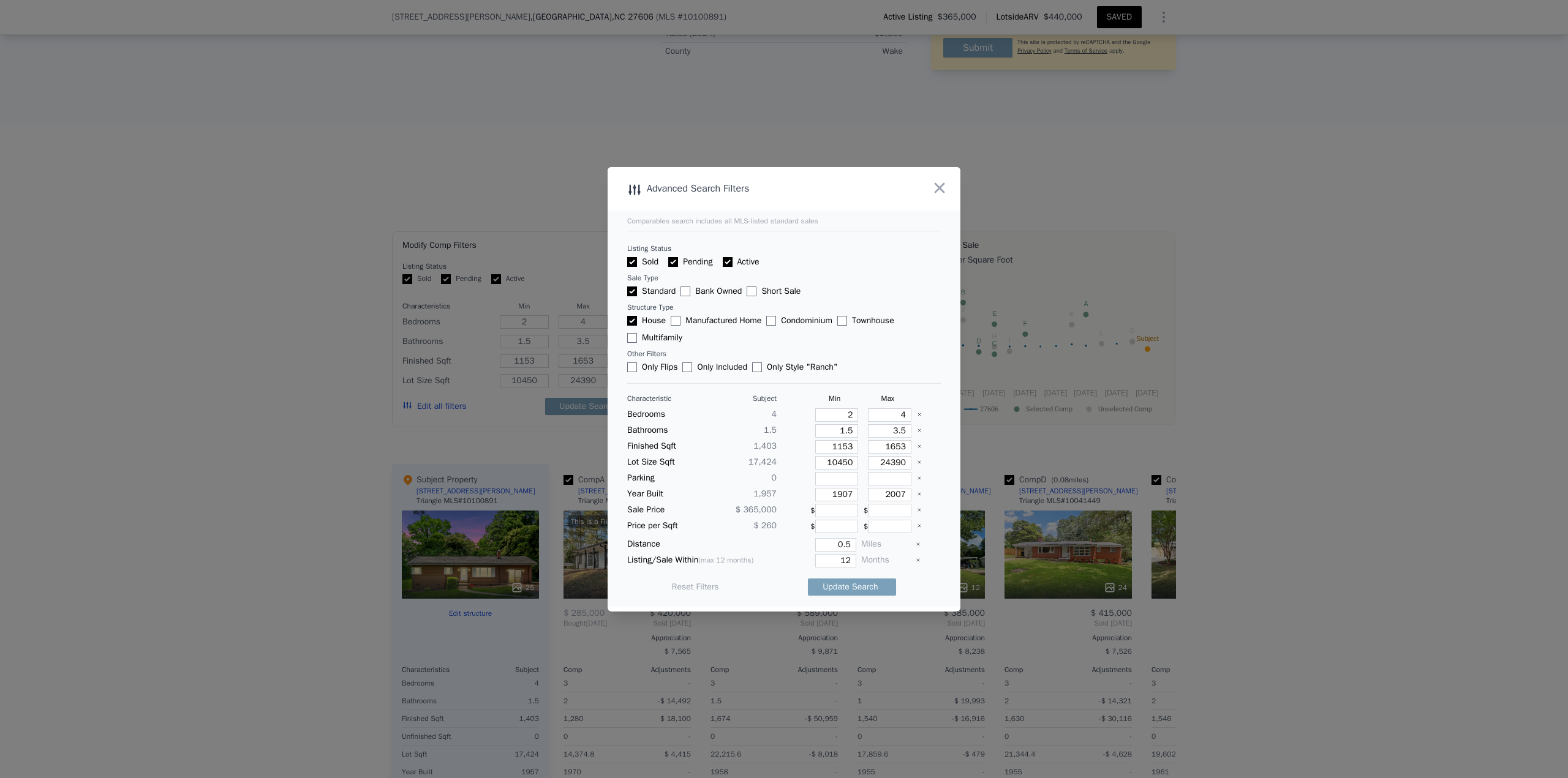 type 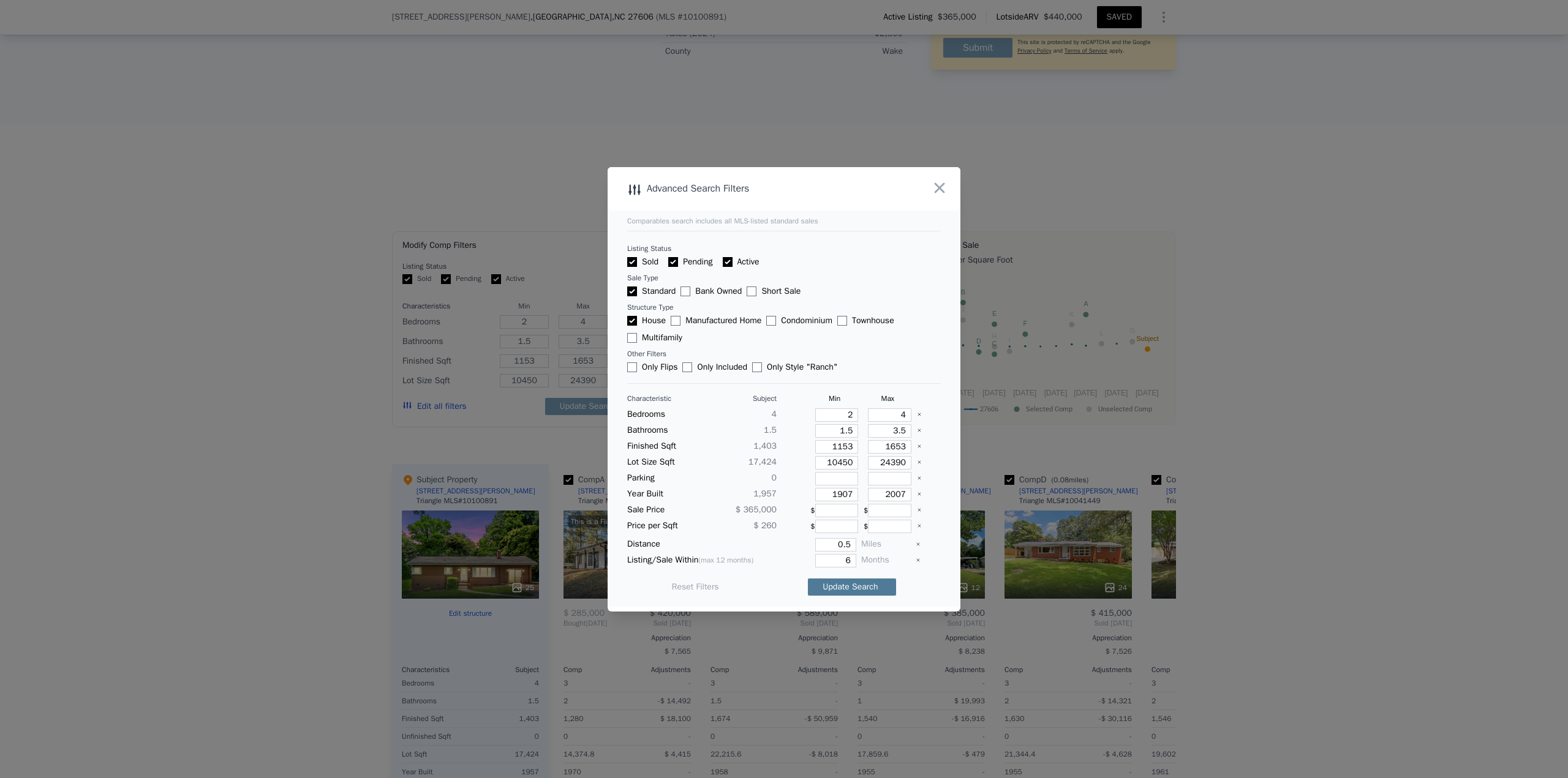 click on "Update Search" at bounding box center [852, 587] 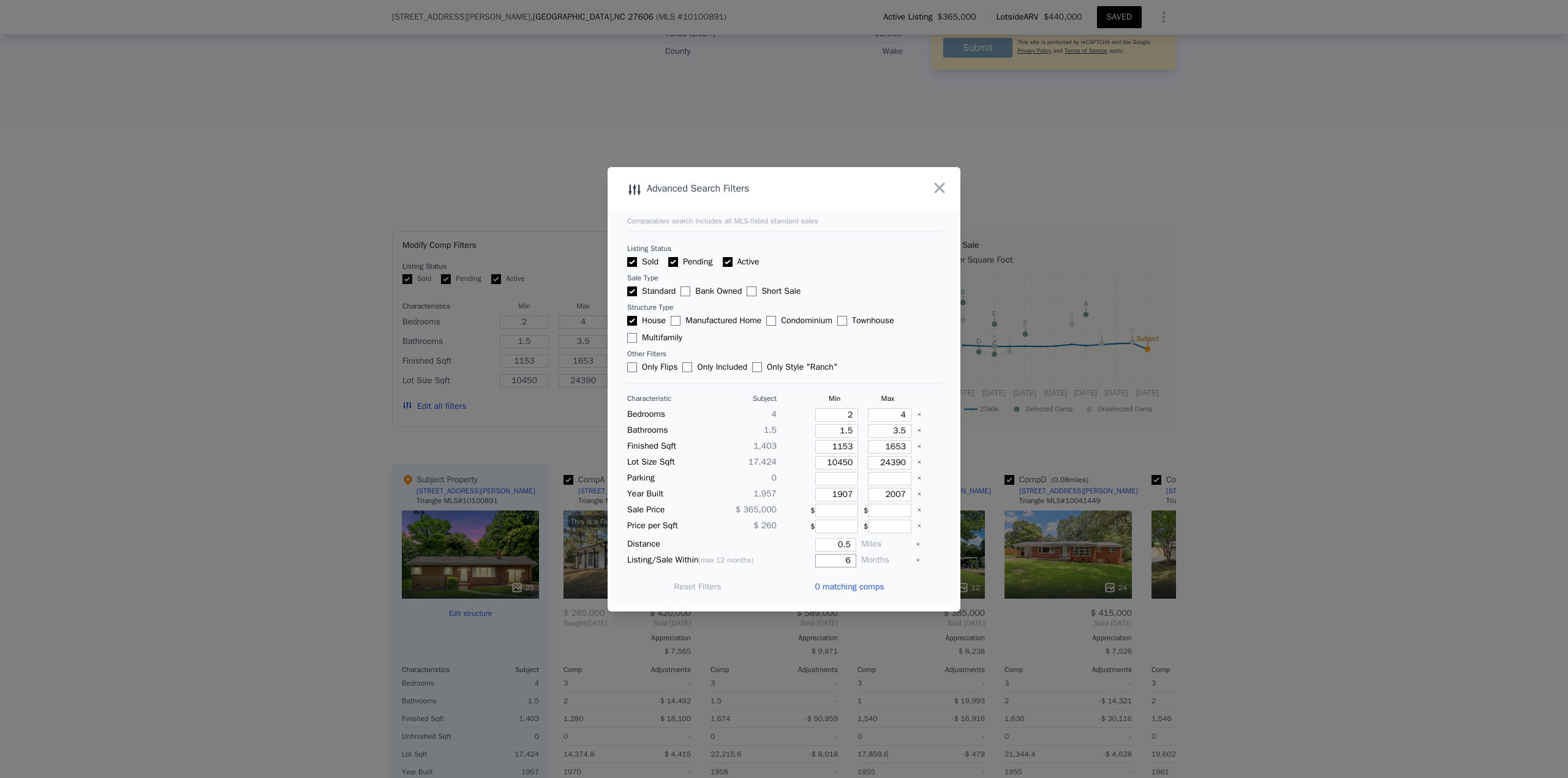 drag, startPoint x: 829, startPoint y: 564, endPoint x: 845, endPoint y: 564, distance: 16 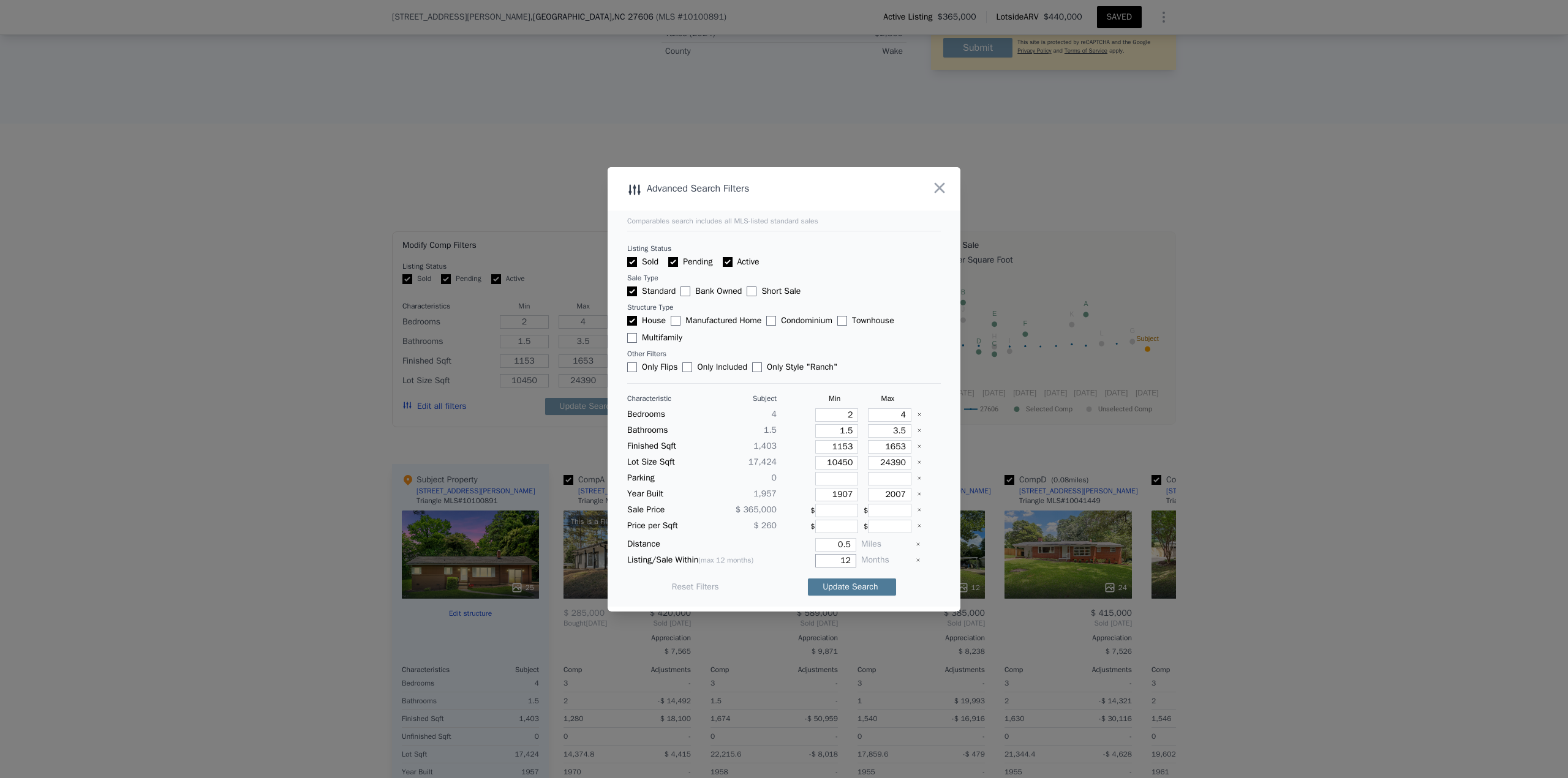 type on "12" 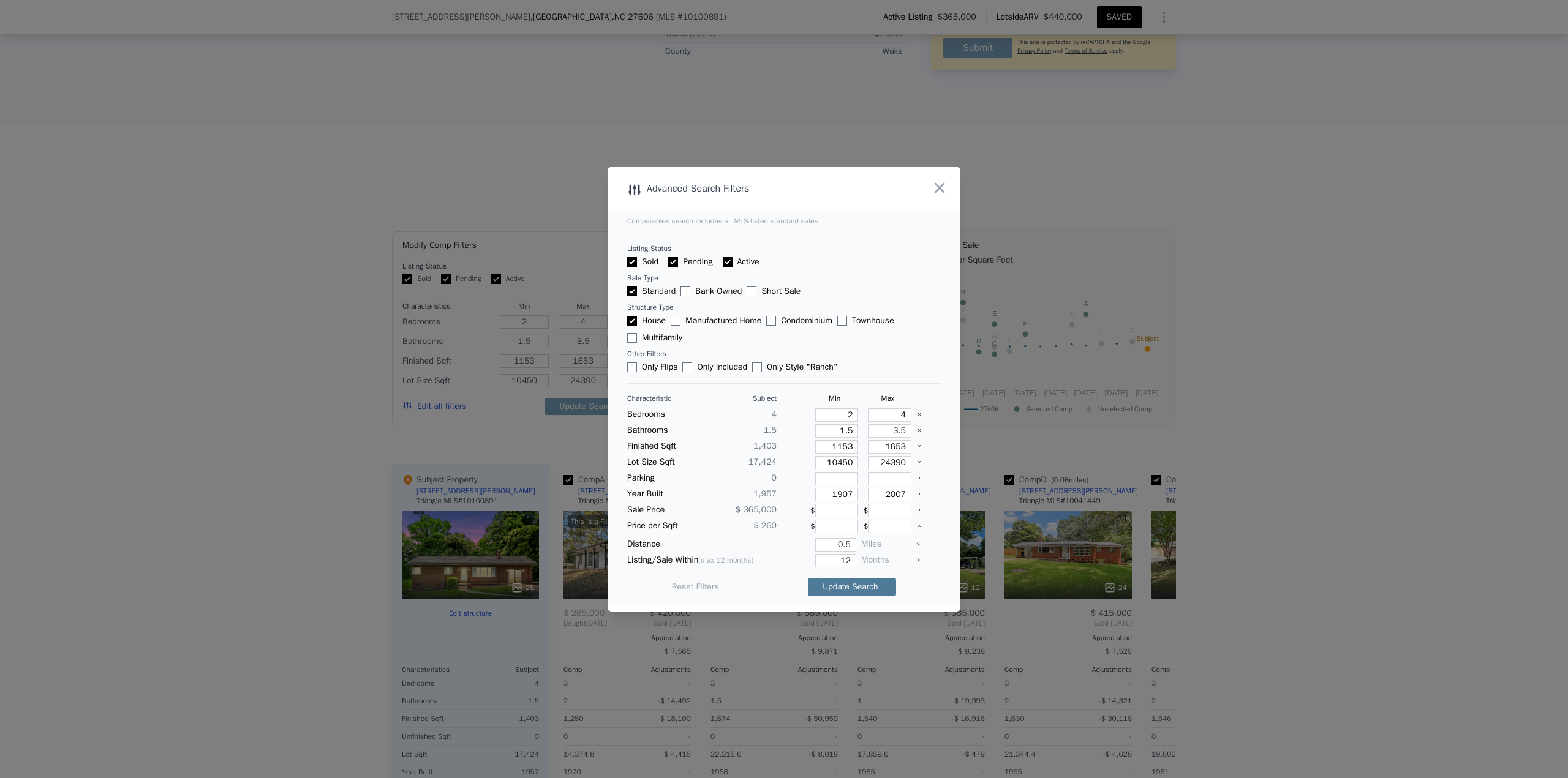 click on "Update Search" at bounding box center [852, 587] 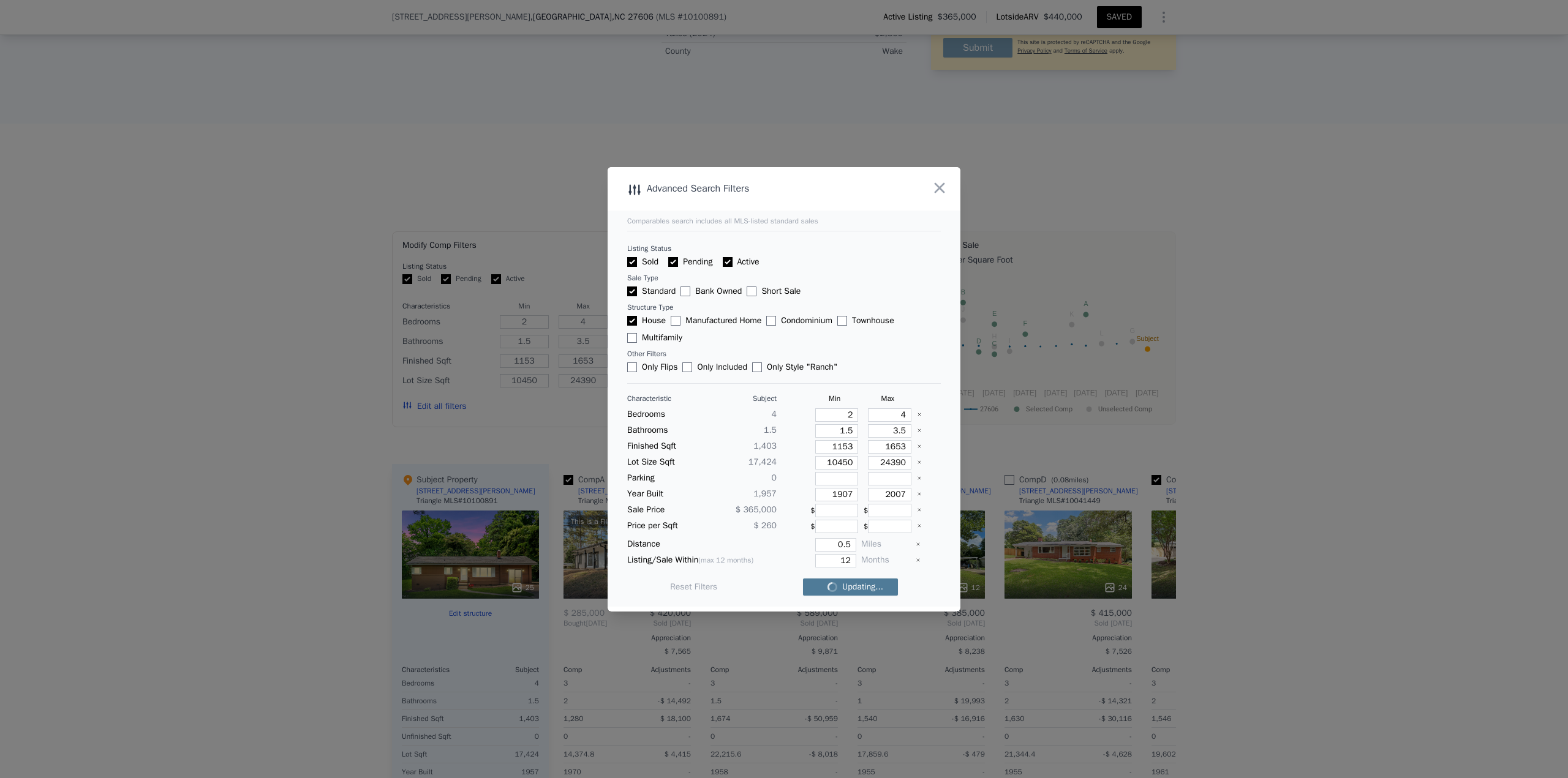 checkbox on "false" 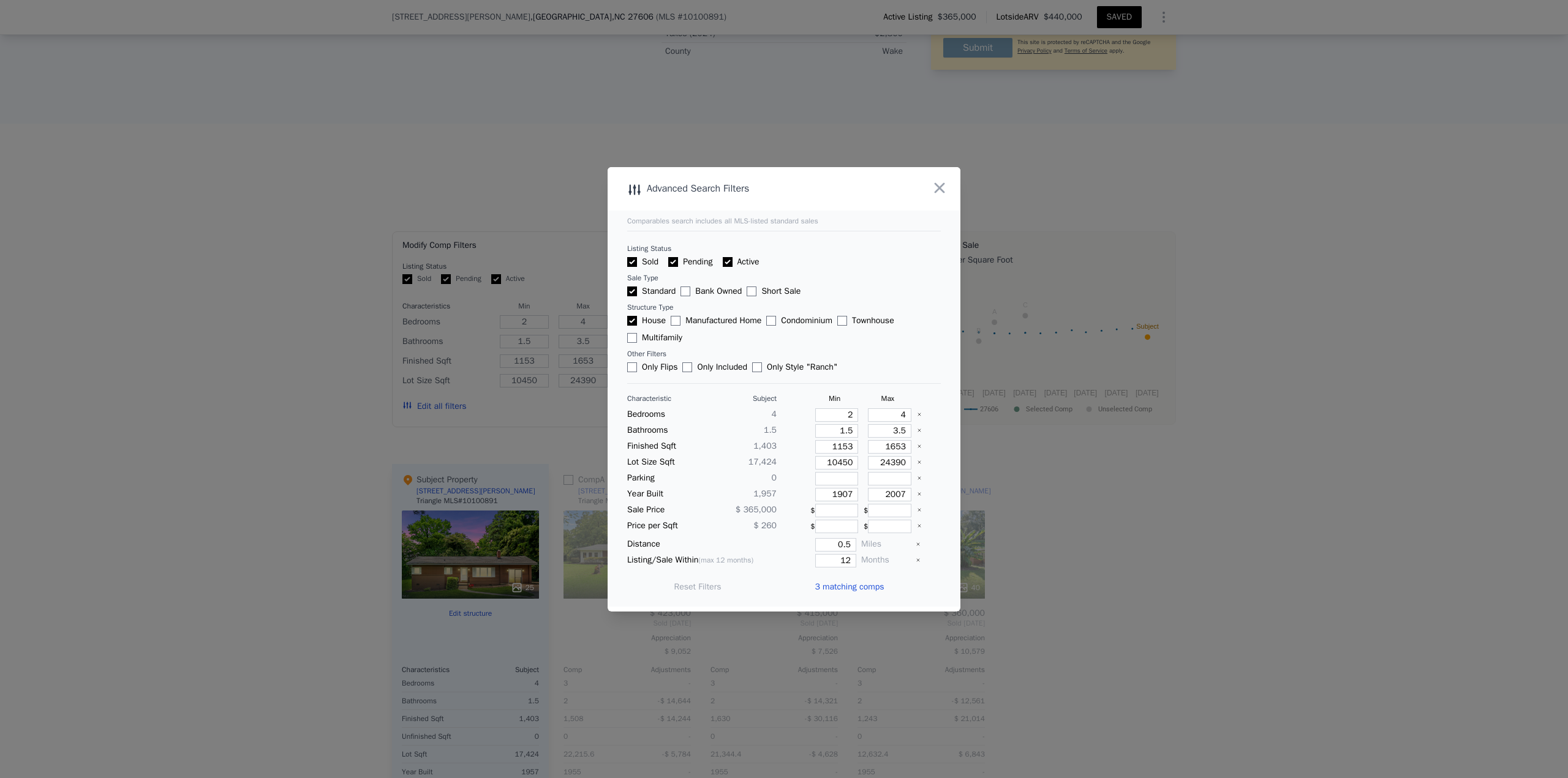 click on "3 matching comps" at bounding box center (849, 587) 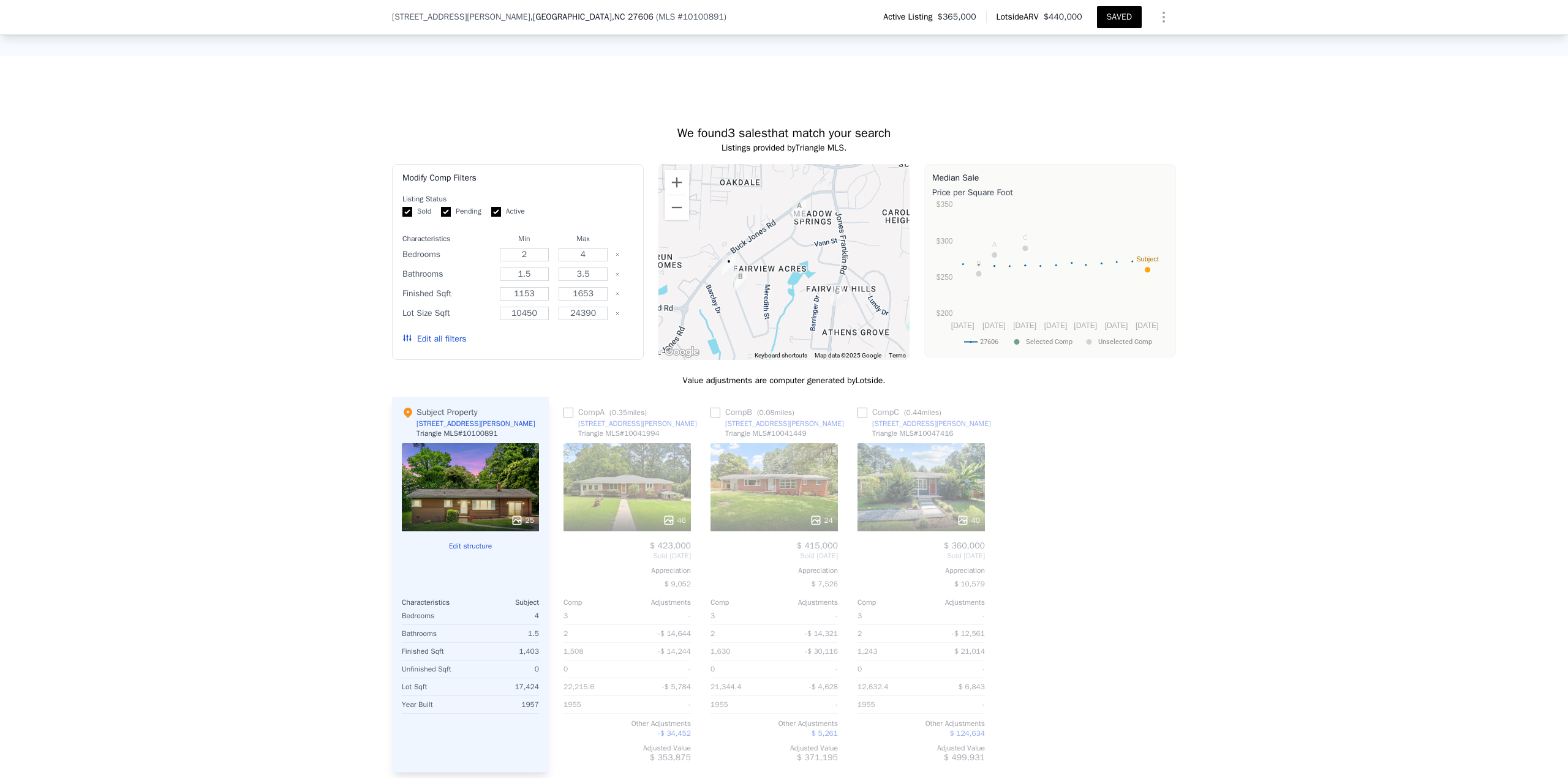 scroll, scrollTop: 853, scrollLeft: 0, axis: vertical 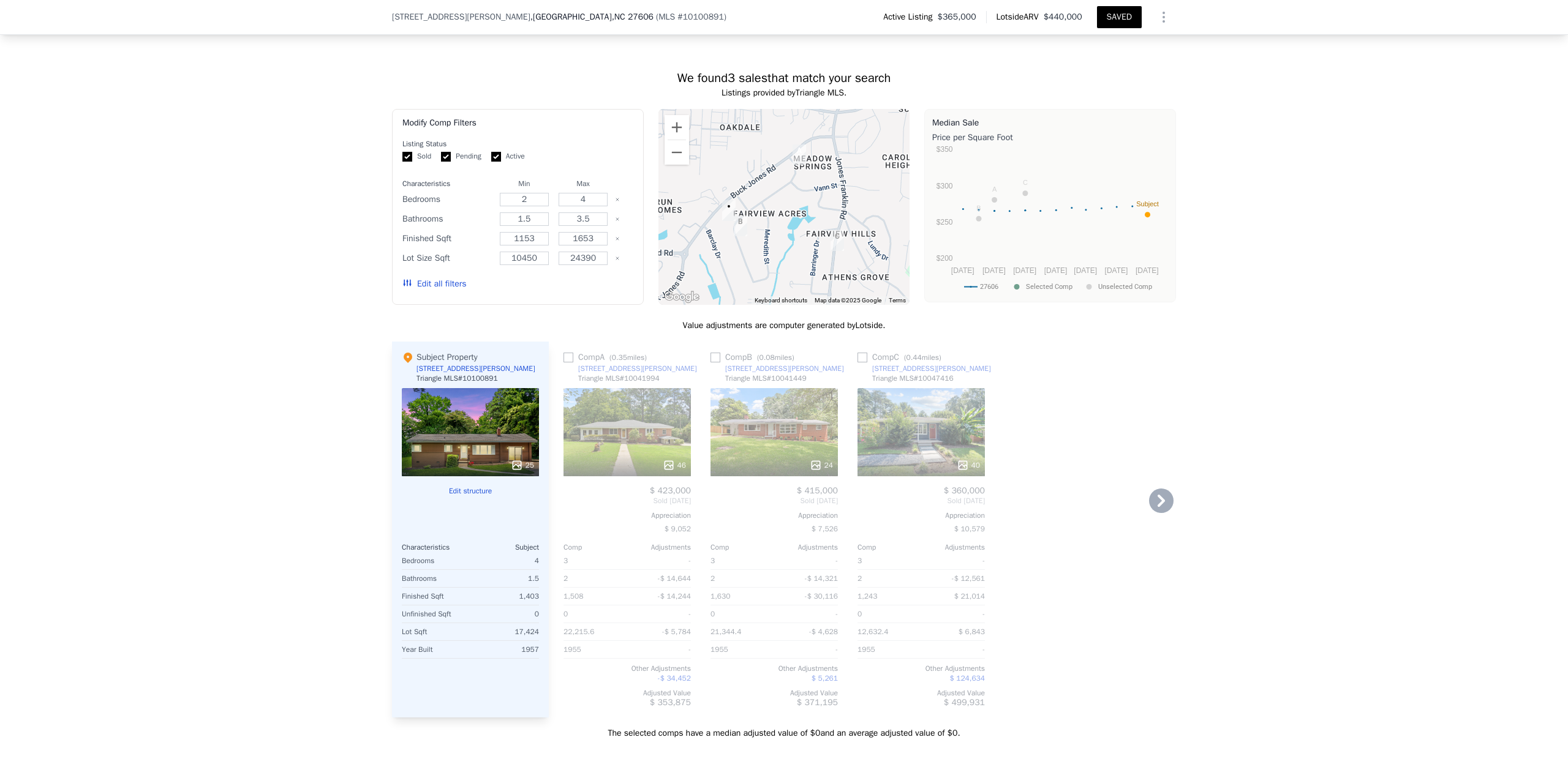 click 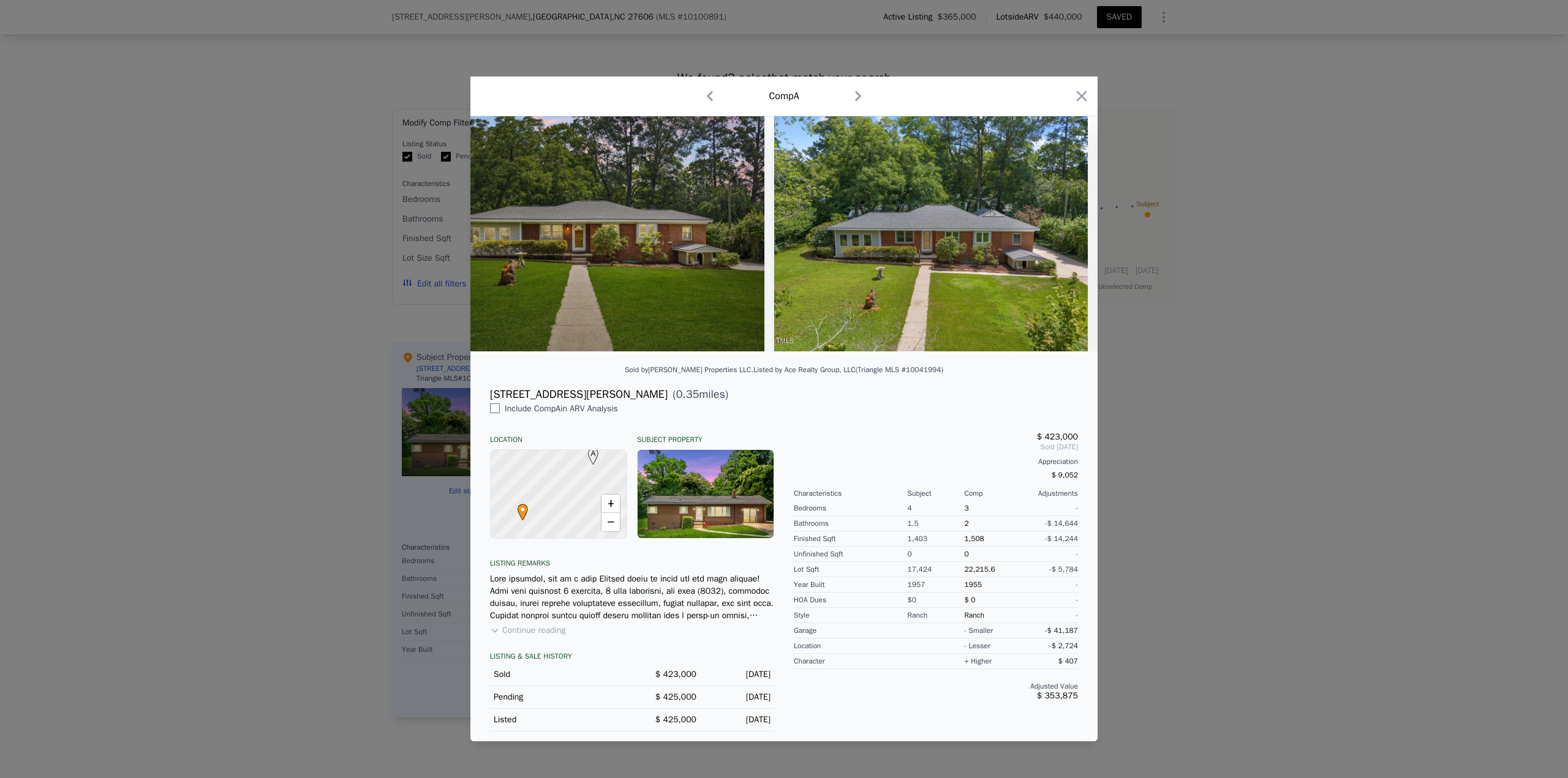scroll, scrollTop: 0, scrollLeft: 15197, axis: horizontal 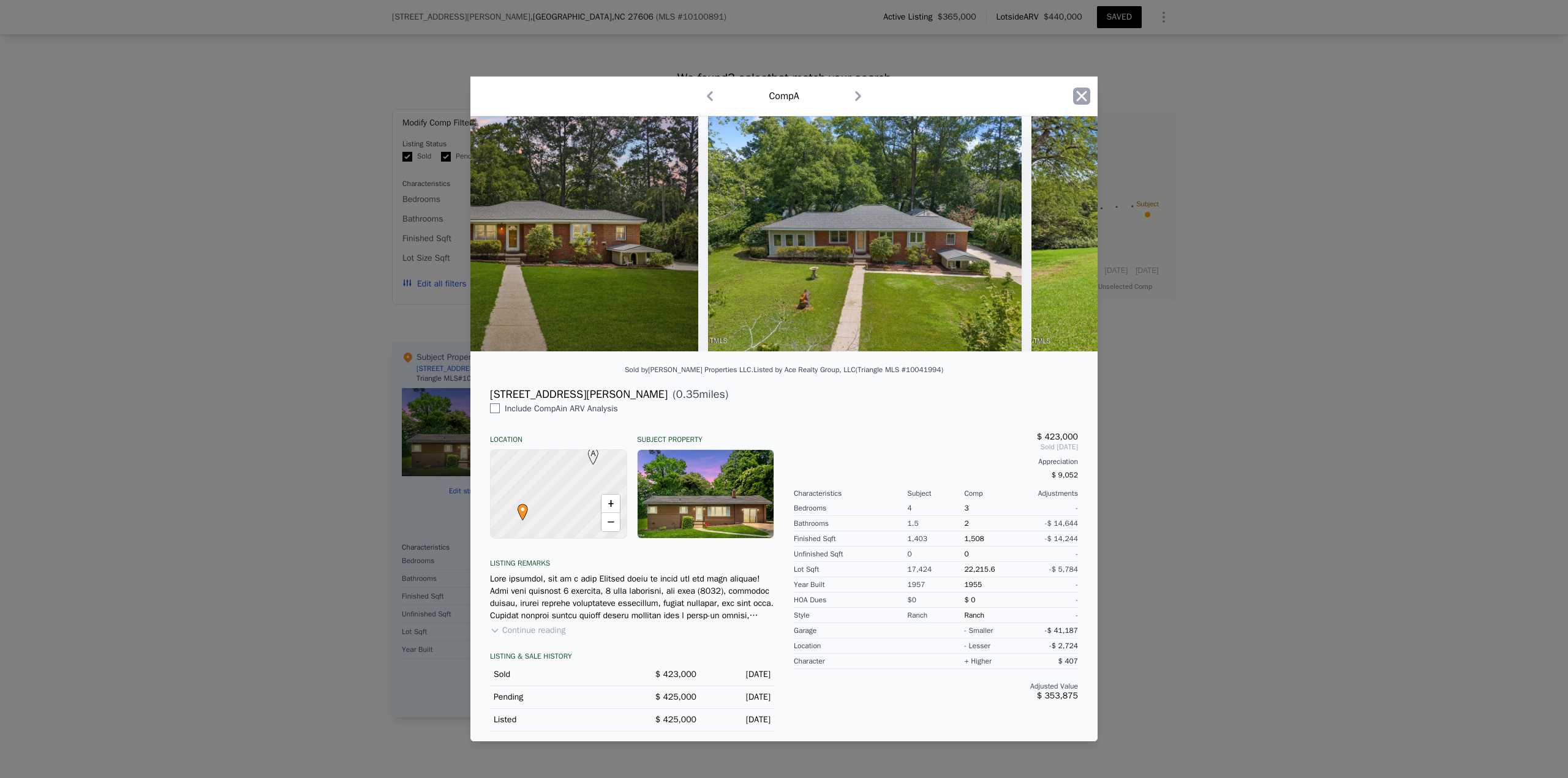 click 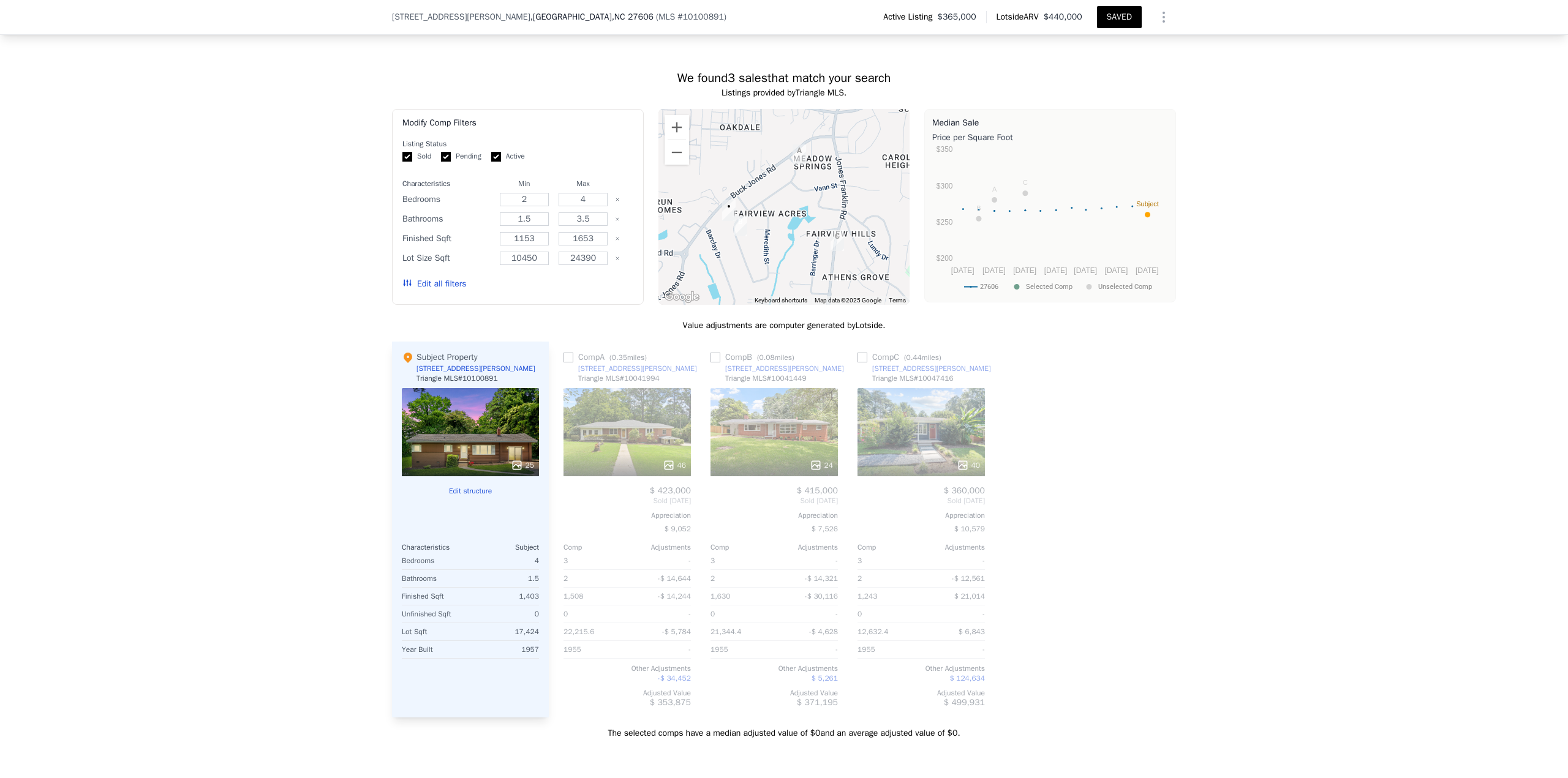 click on "24" at bounding box center [821, 465] 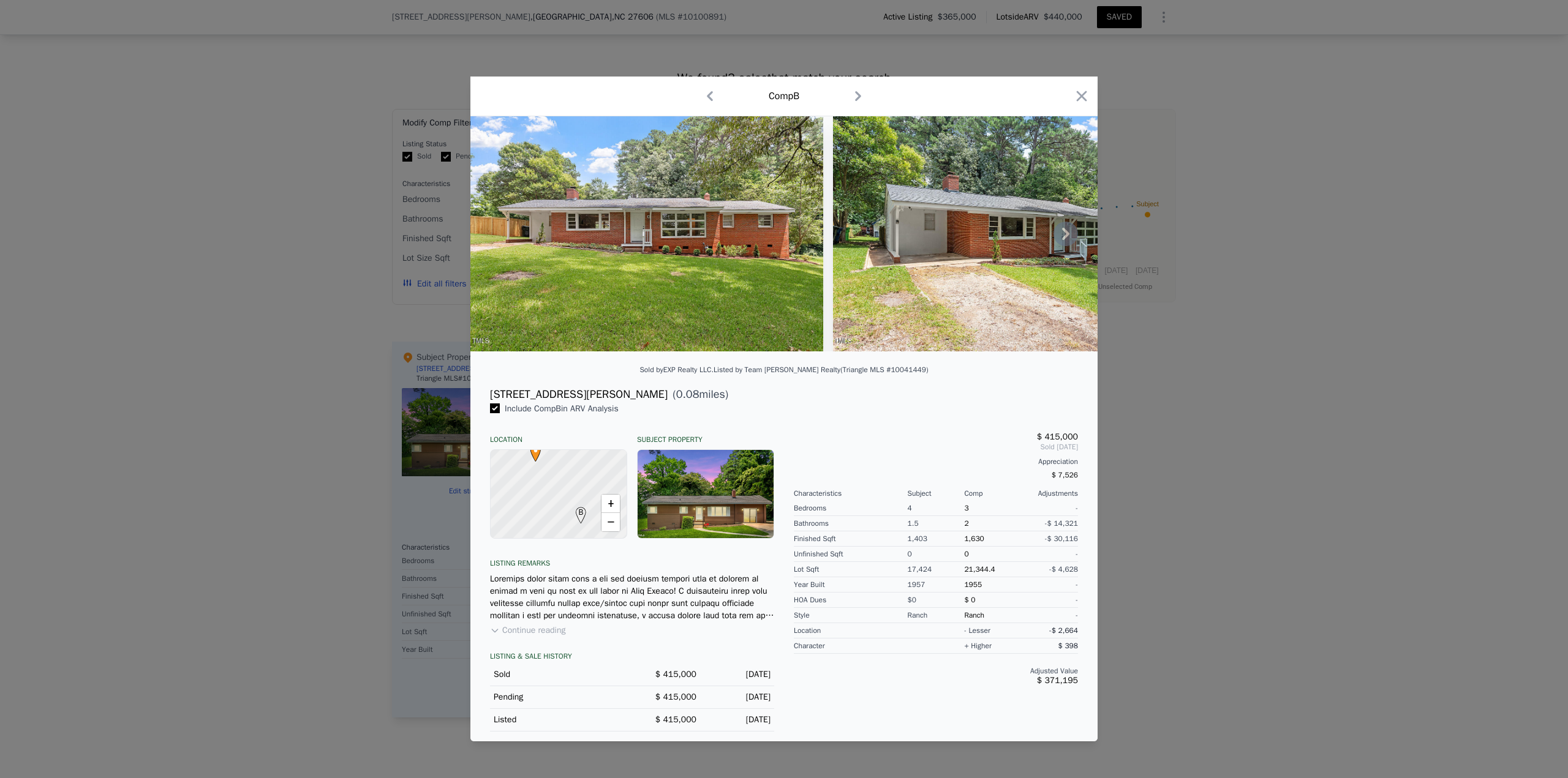 type on "3" 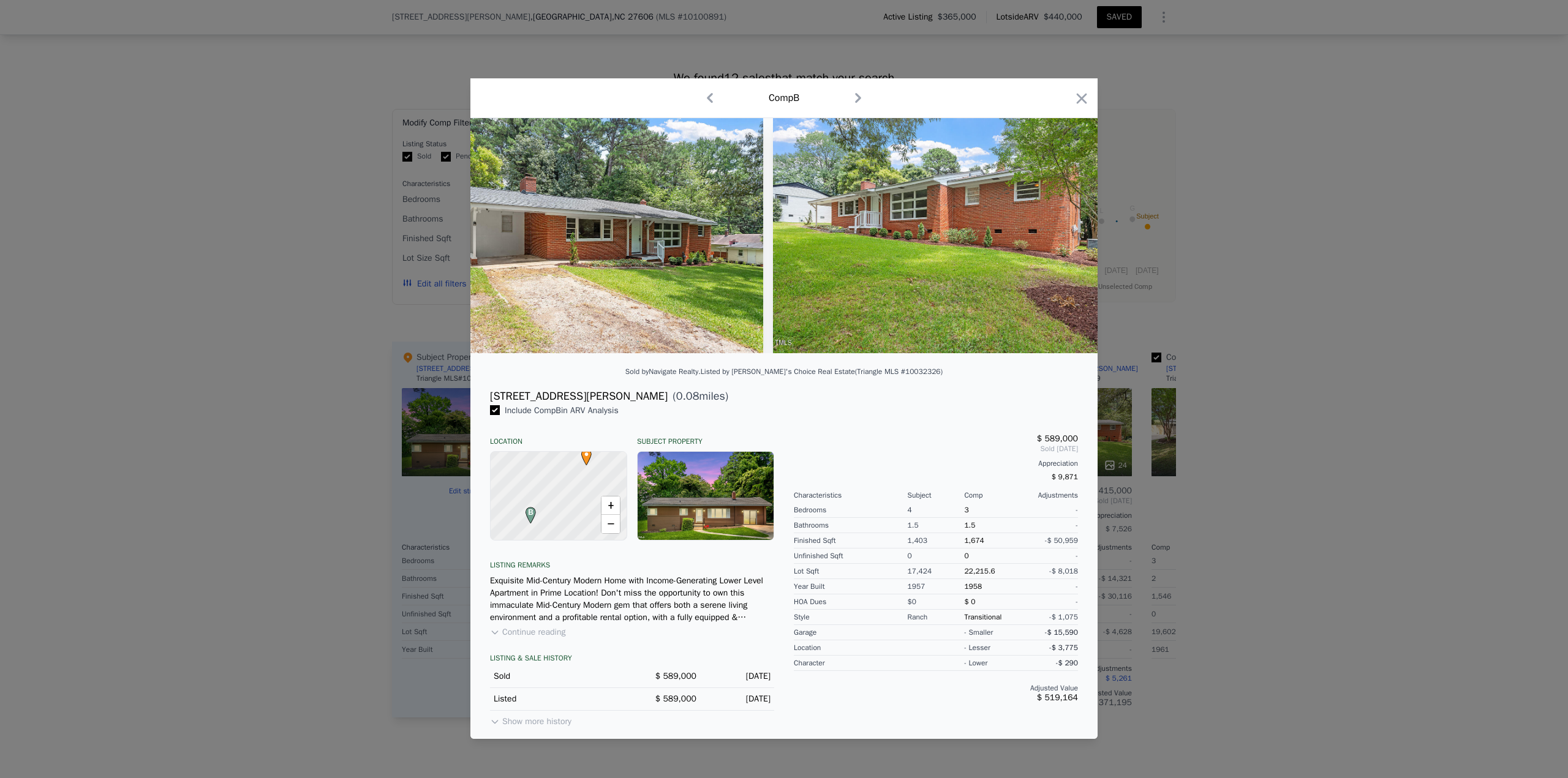 scroll, scrollTop: 0, scrollLeft: 141, axis: horizontal 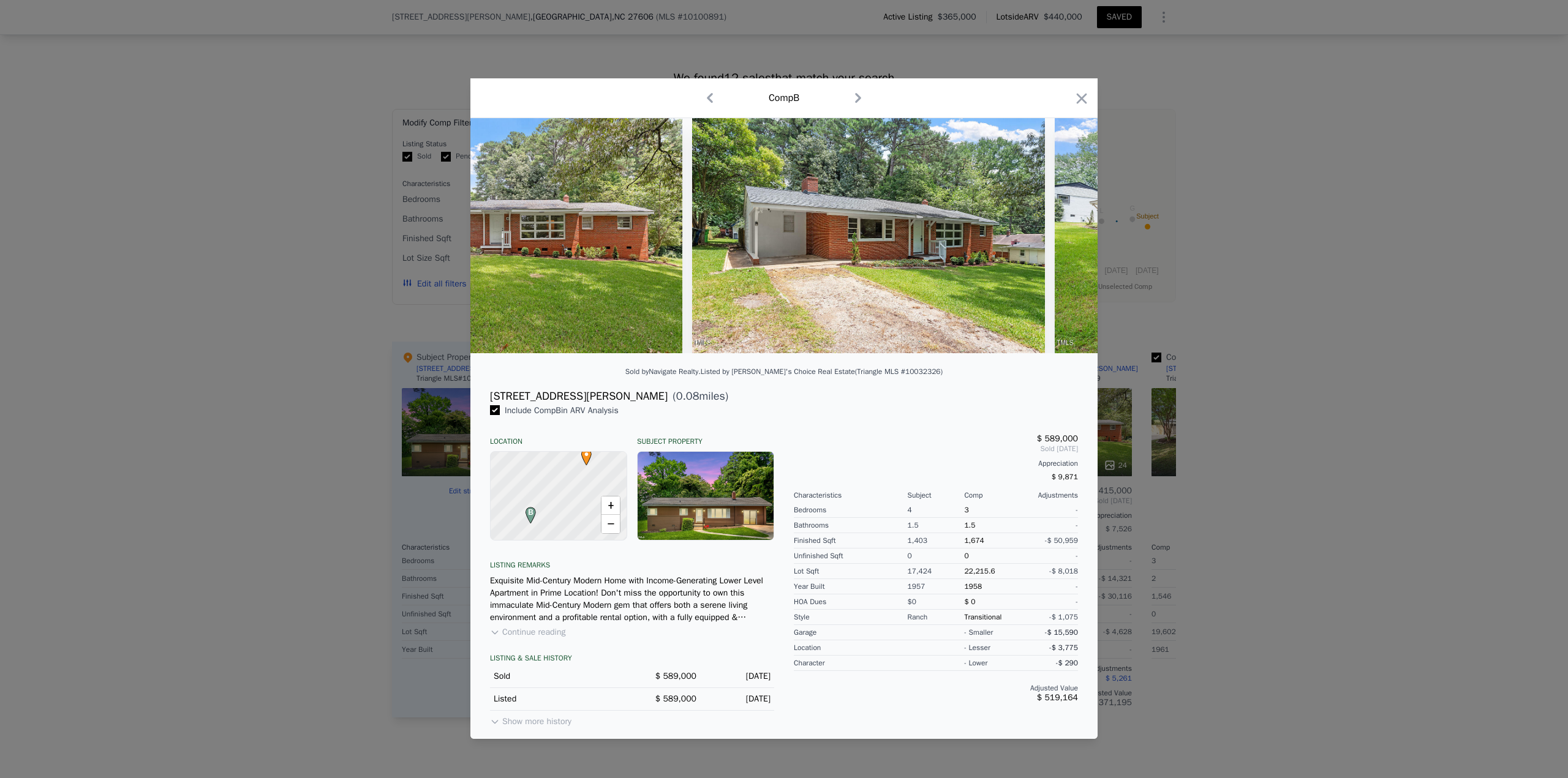 drag, startPoint x: 1079, startPoint y: 95, endPoint x: 843, endPoint y: 242, distance: 278.0378 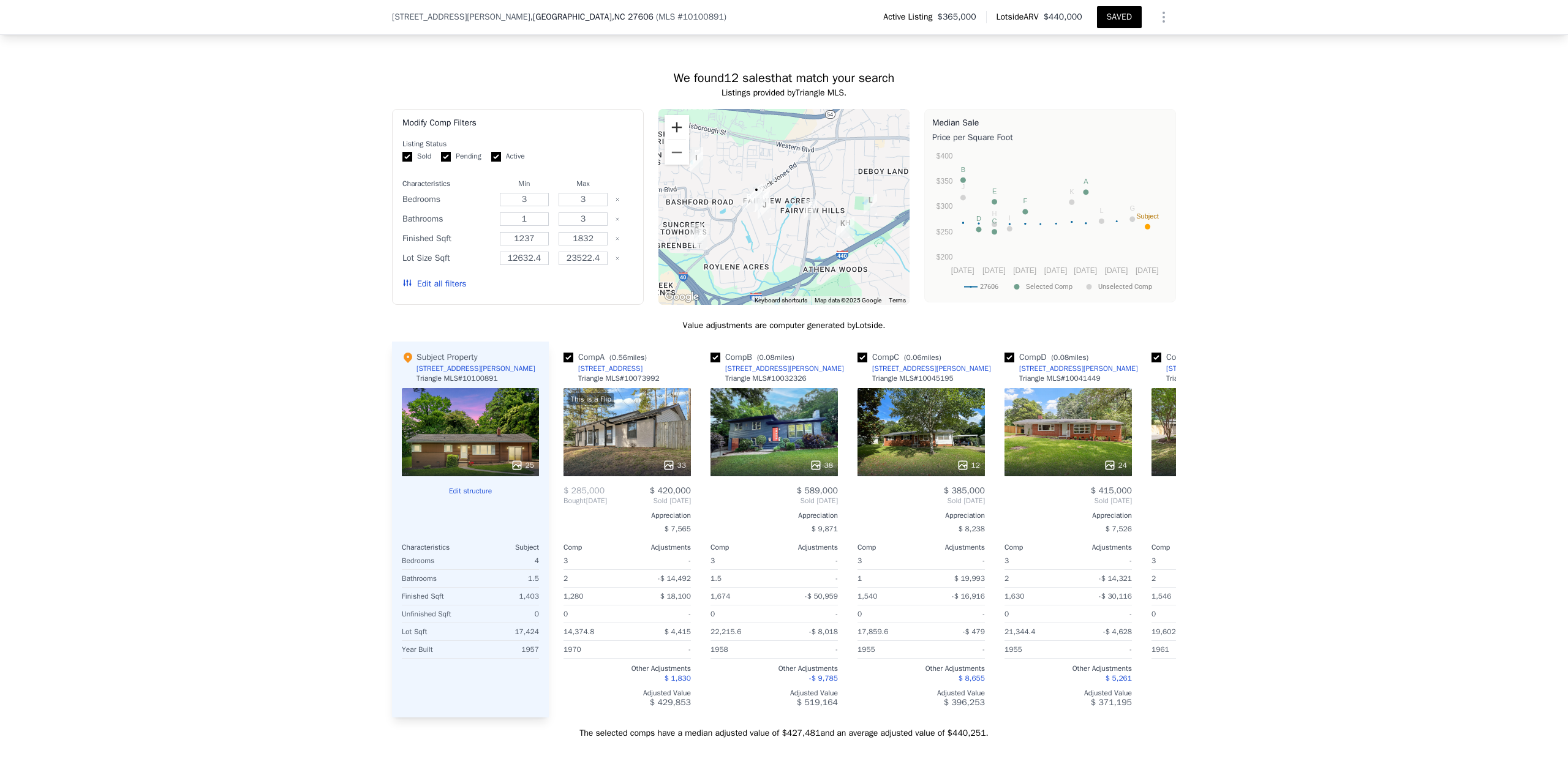 click at bounding box center (677, 127) 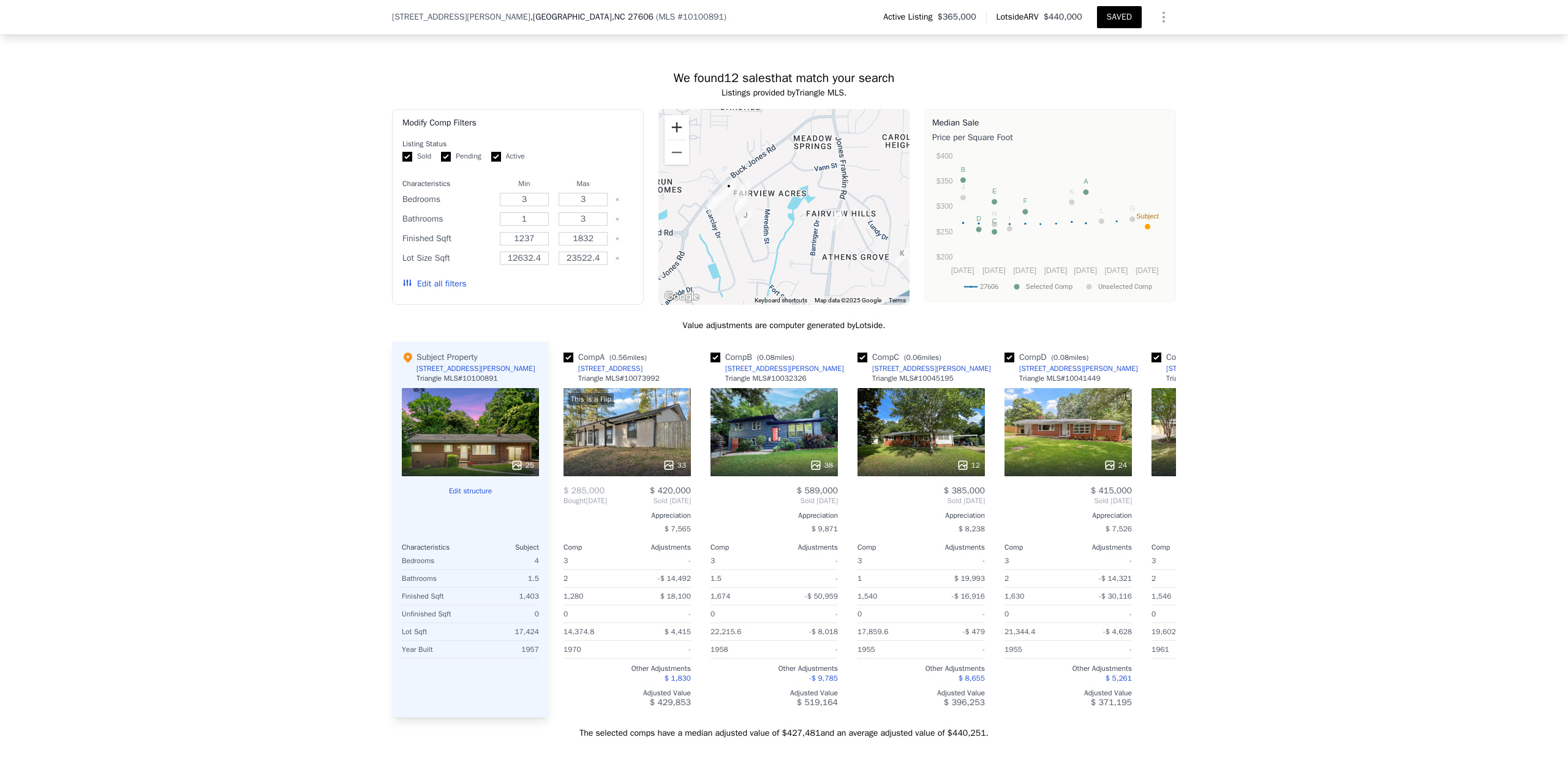 click at bounding box center [677, 127] 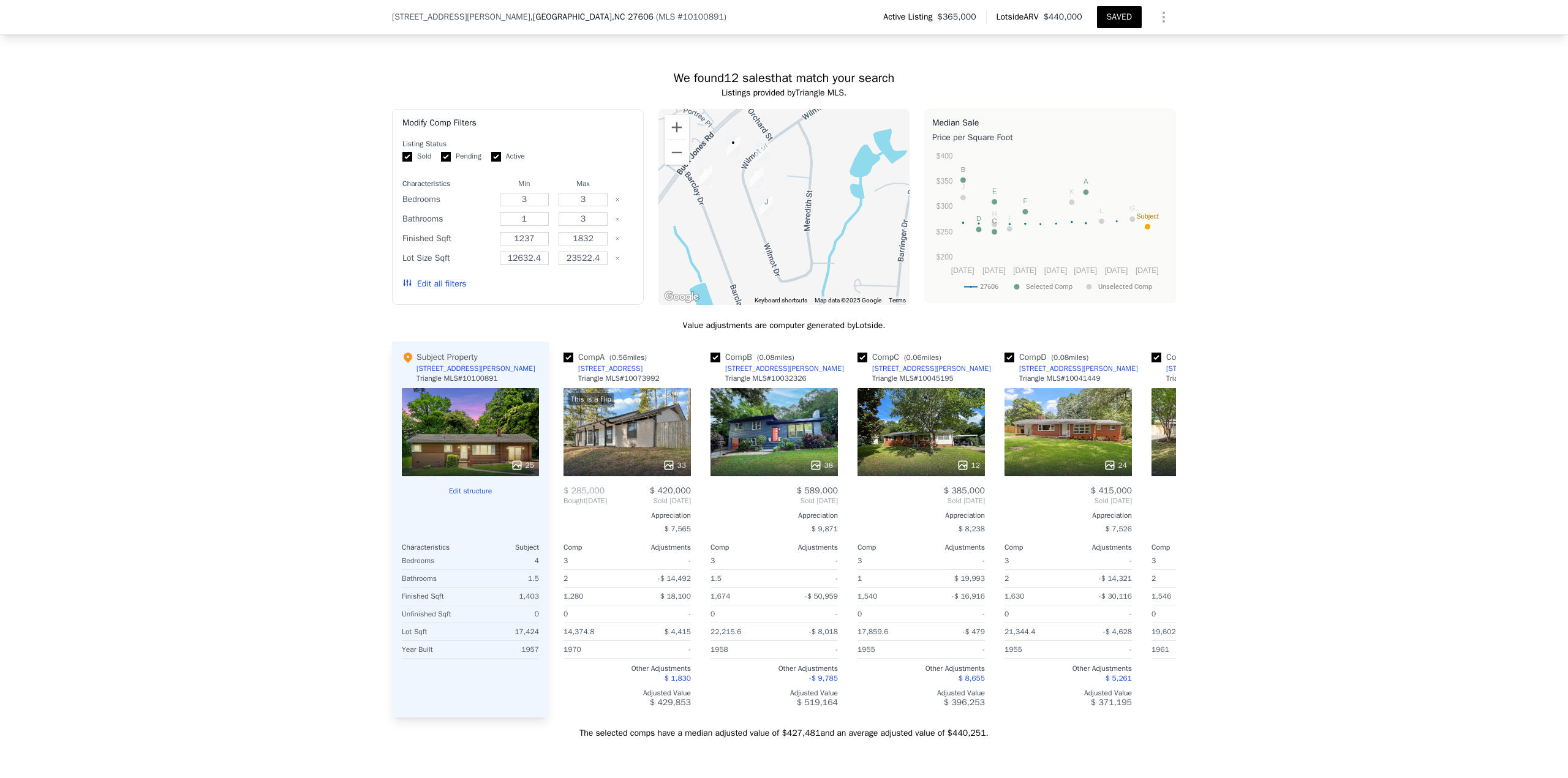 drag, startPoint x: 769, startPoint y: 249, endPoint x: 829, endPoint y: 212, distance: 70.49113 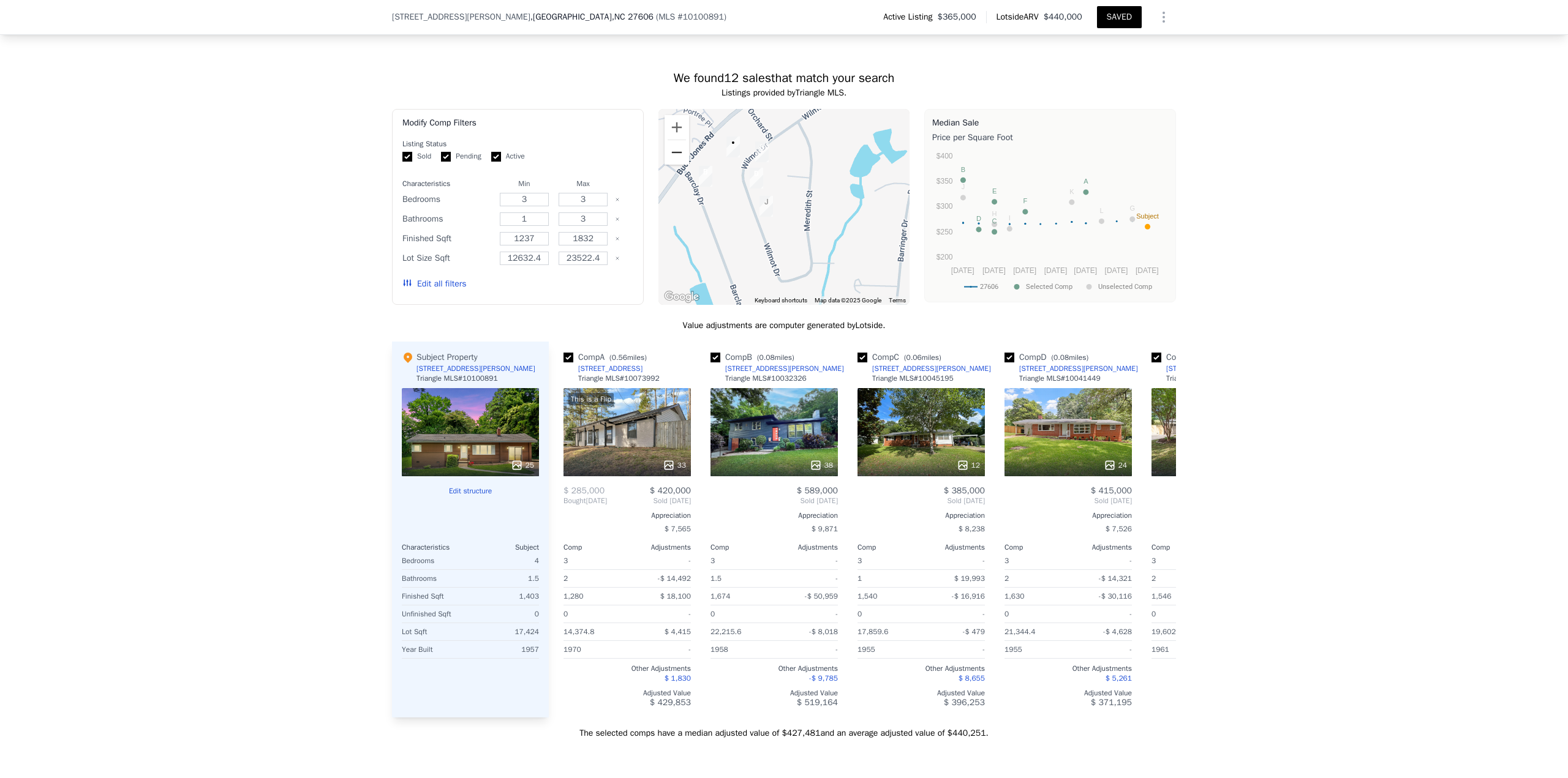 click at bounding box center (677, 152) 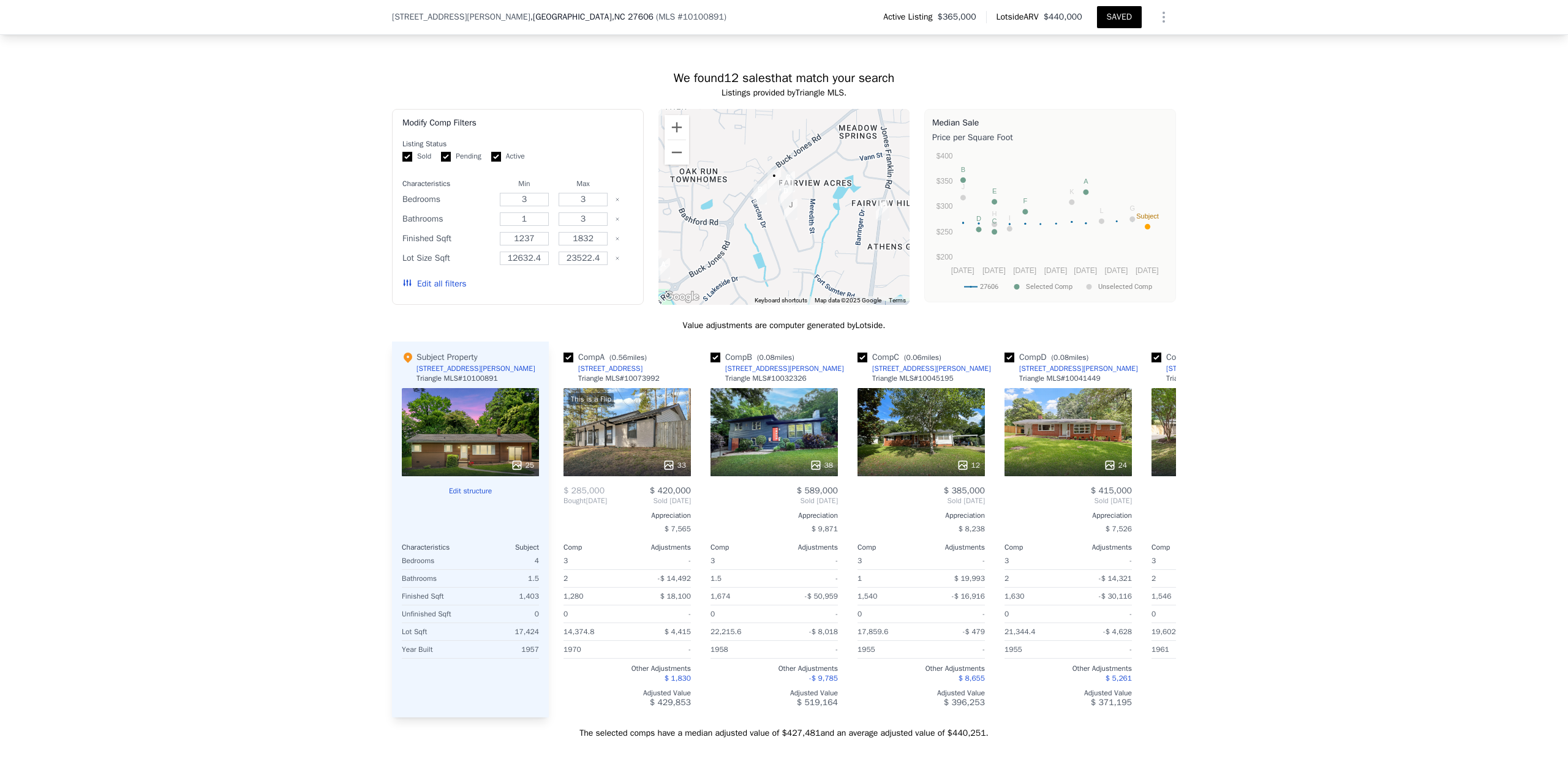 drag, startPoint x: 805, startPoint y: 248, endPoint x: 822, endPoint y: 260, distance: 20.808652 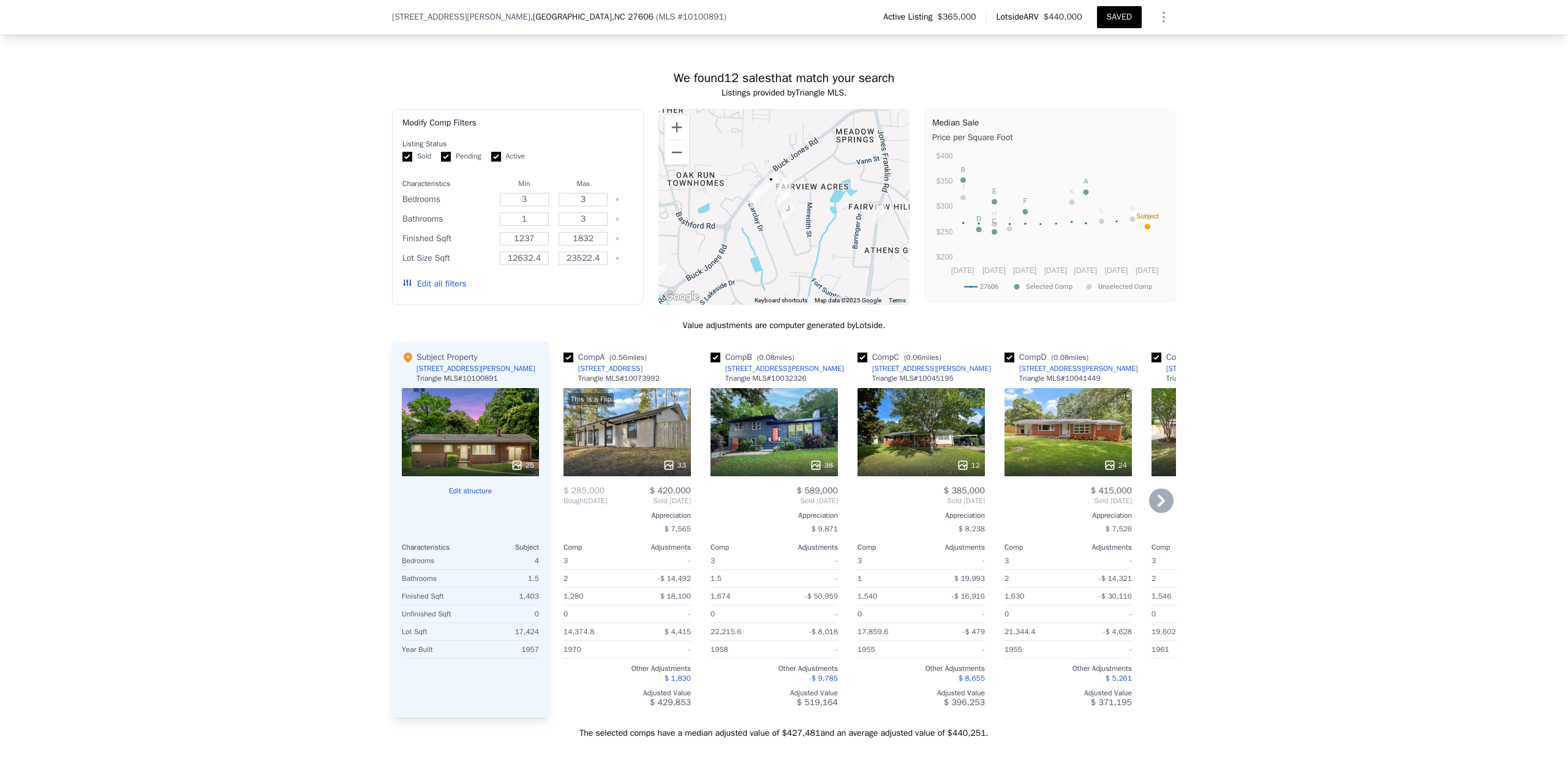 click 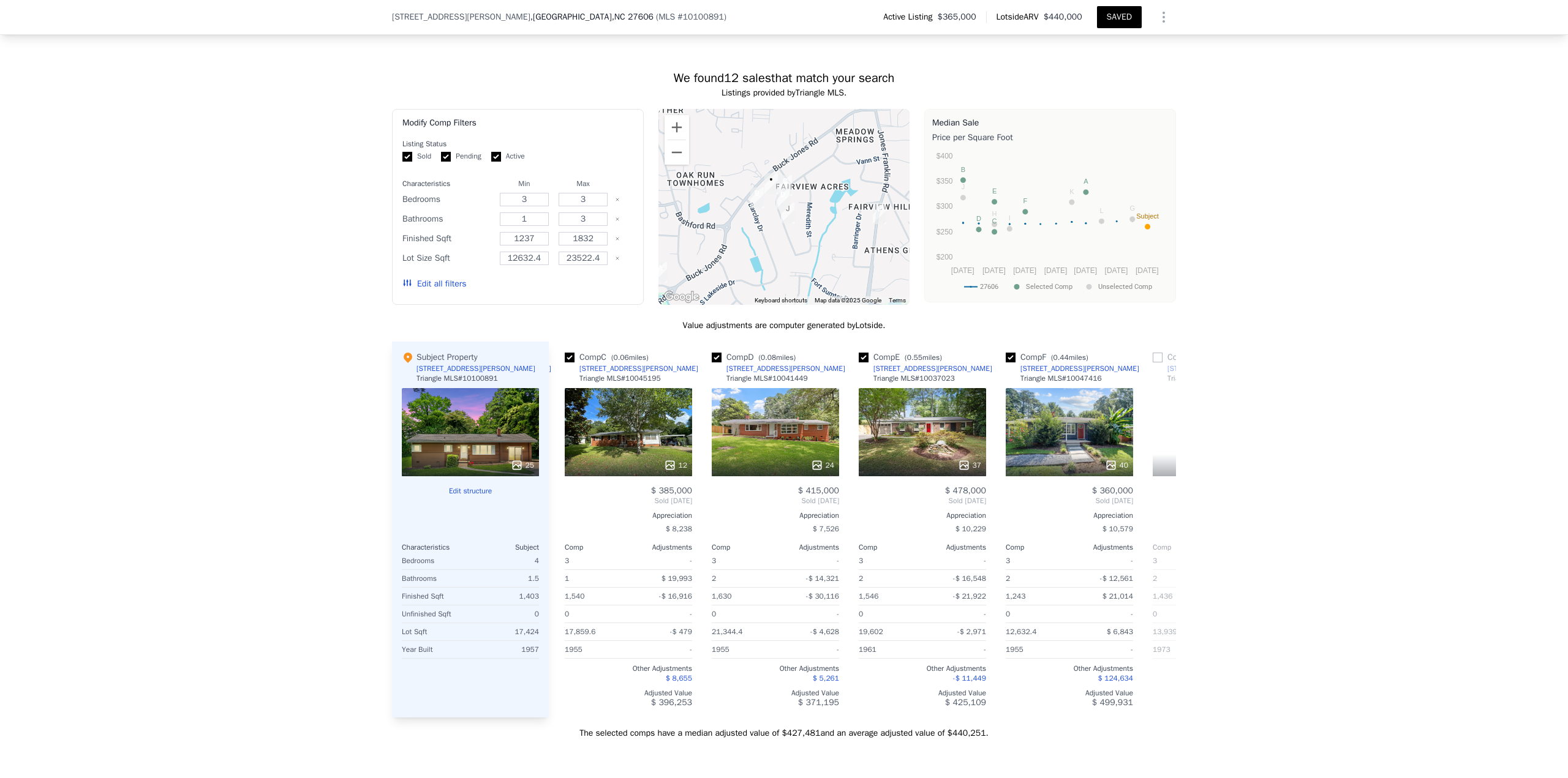 scroll, scrollTop: 0, scrollLeft: 294, axis: horizontal 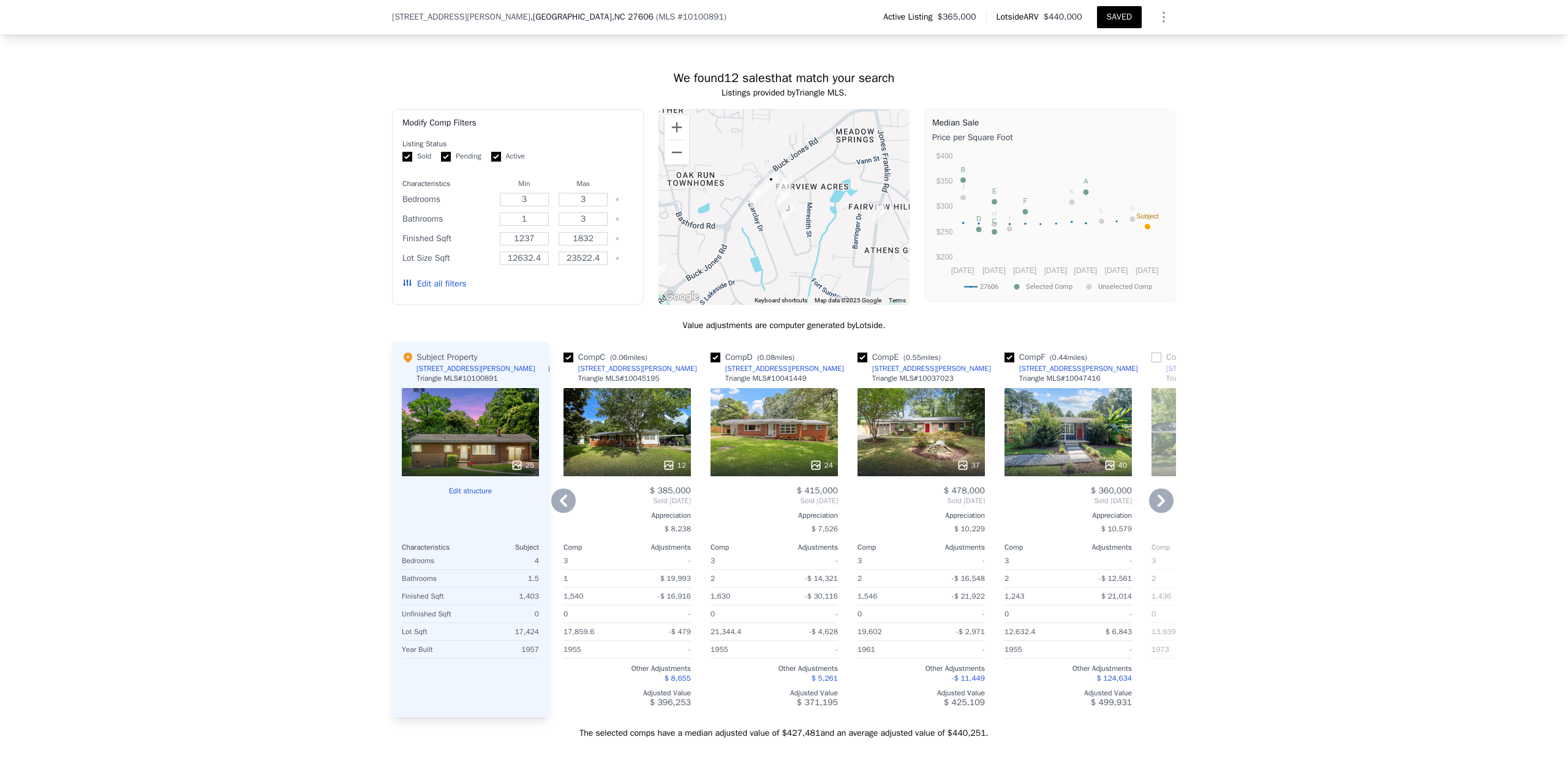 click 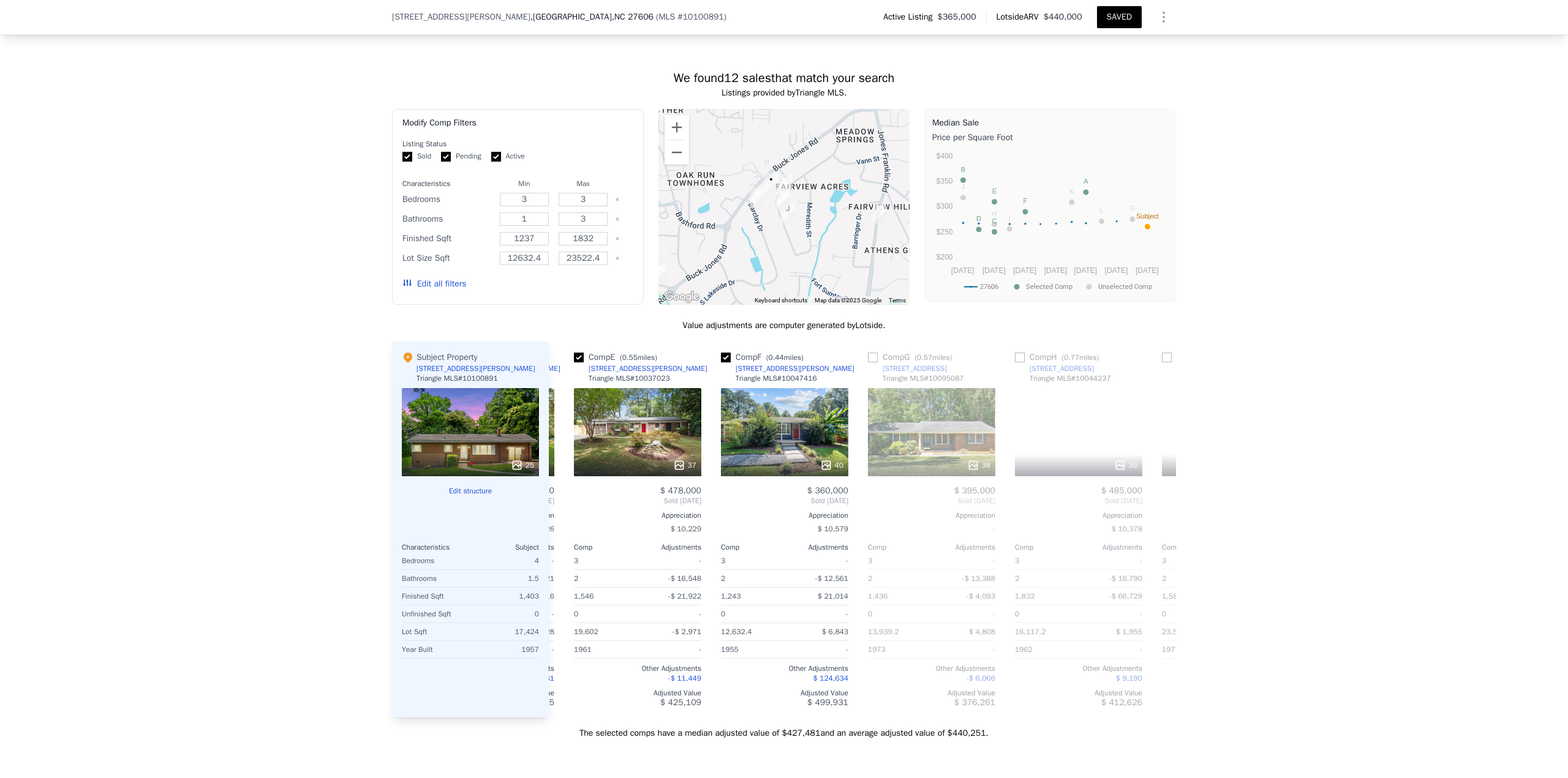 scroll, scrollTop: 0, scrollLeft: 588, axis: horizontal 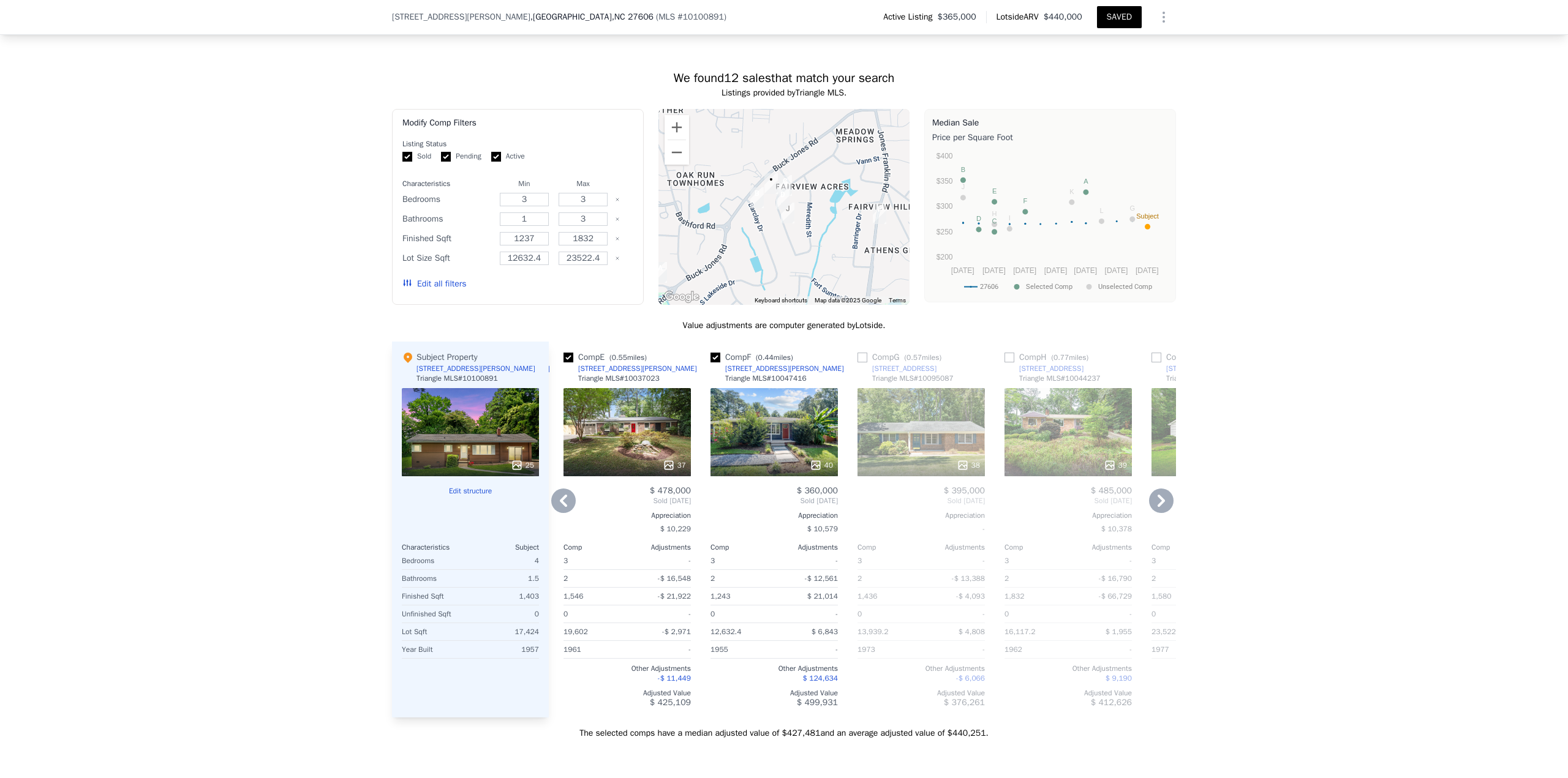 click on "Edit all filters" at bounding box center (434, 284) 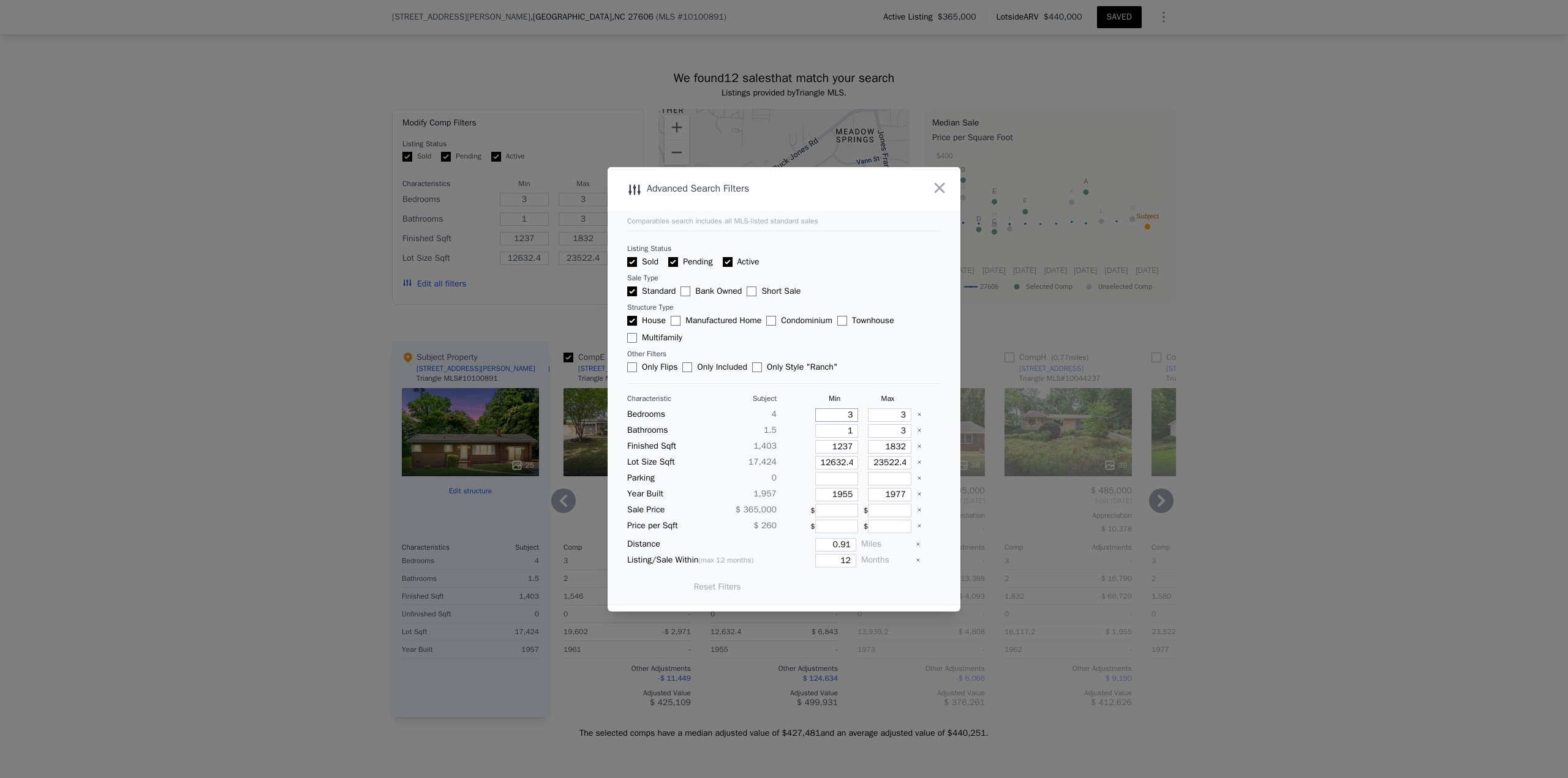 drag, startPoint x: 836, startPoint y: 417, endPoint x: 858, endPoint y: 417, distance: 22 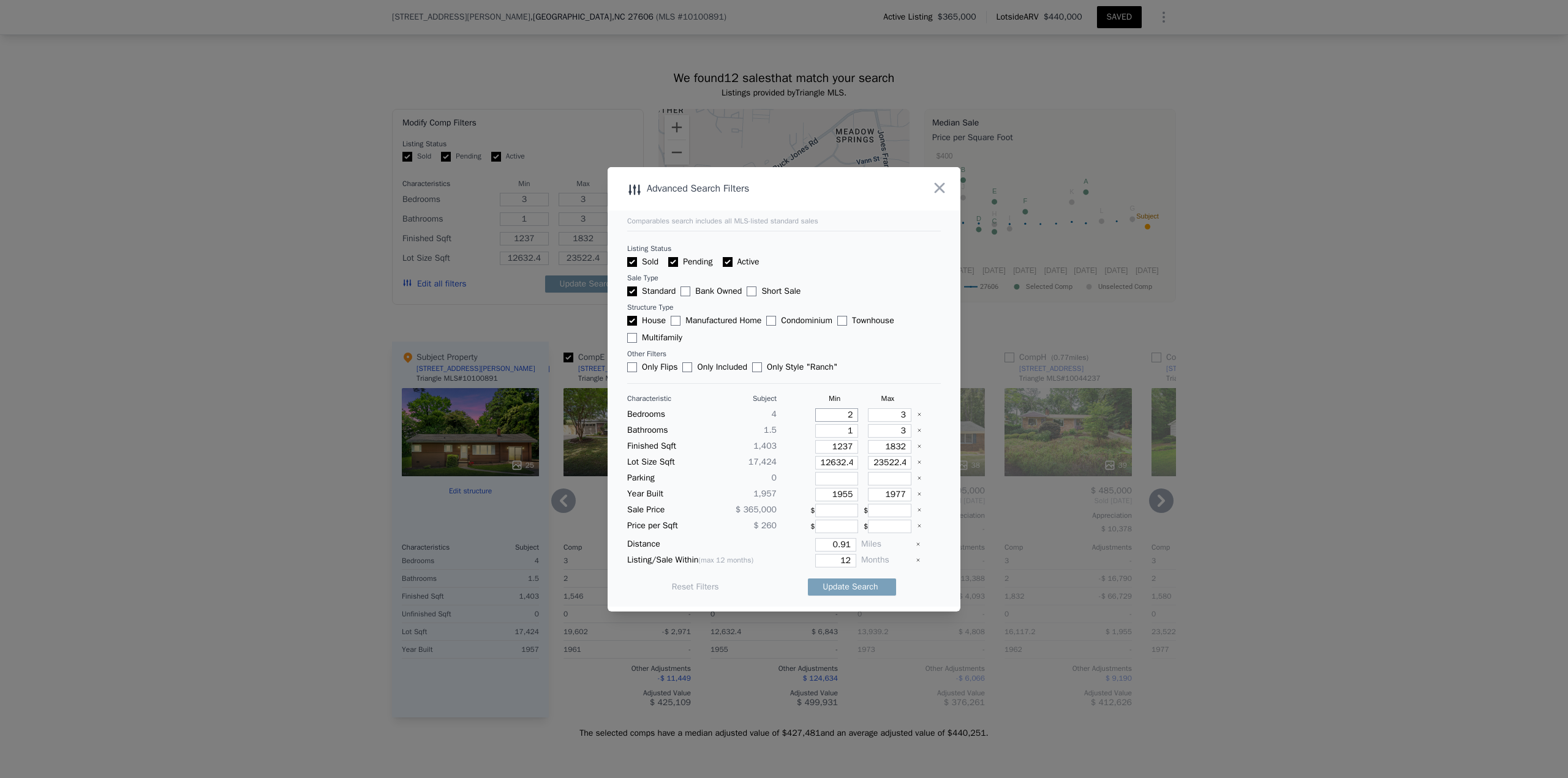 type on "2" 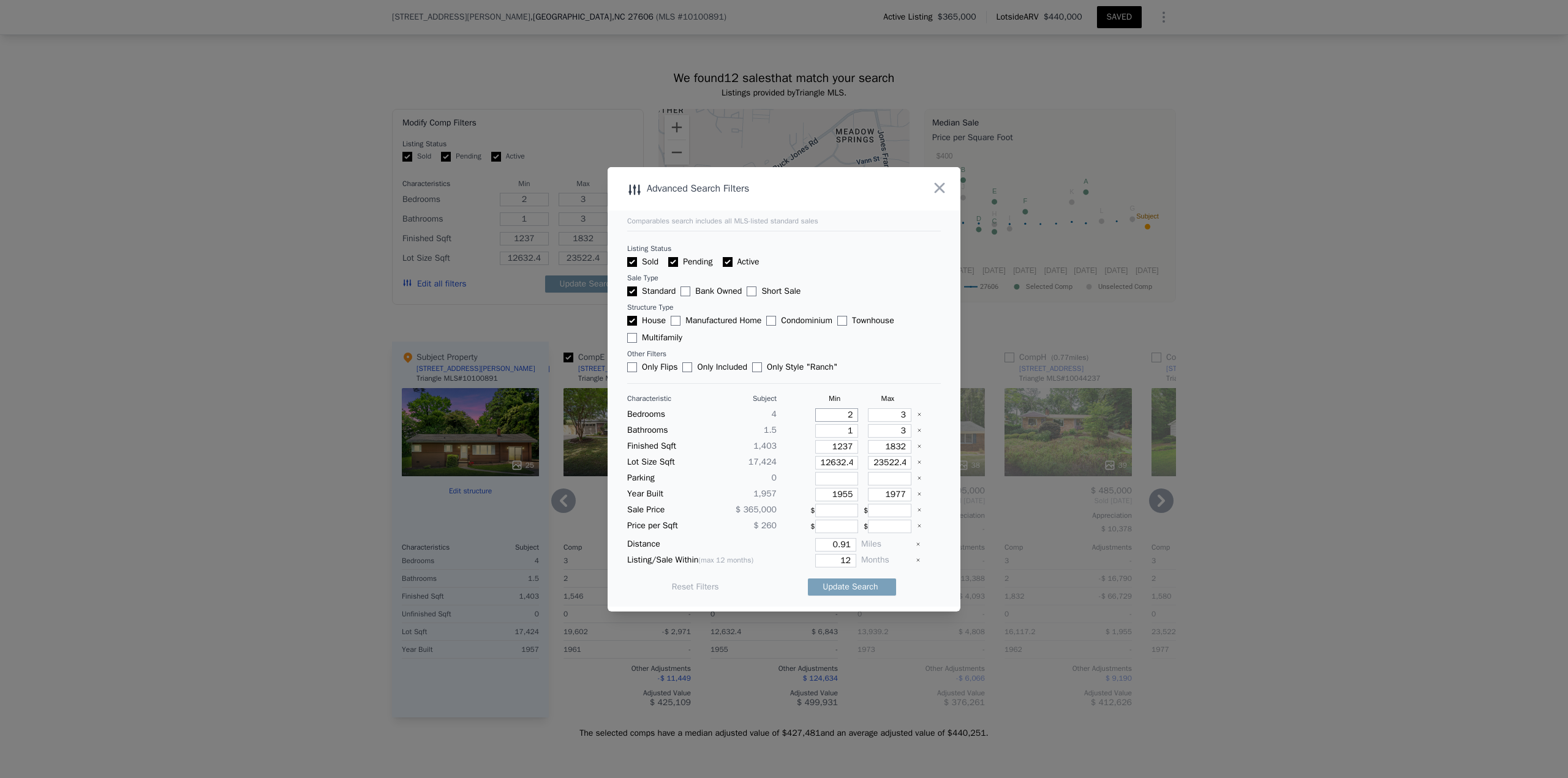 type on "2" 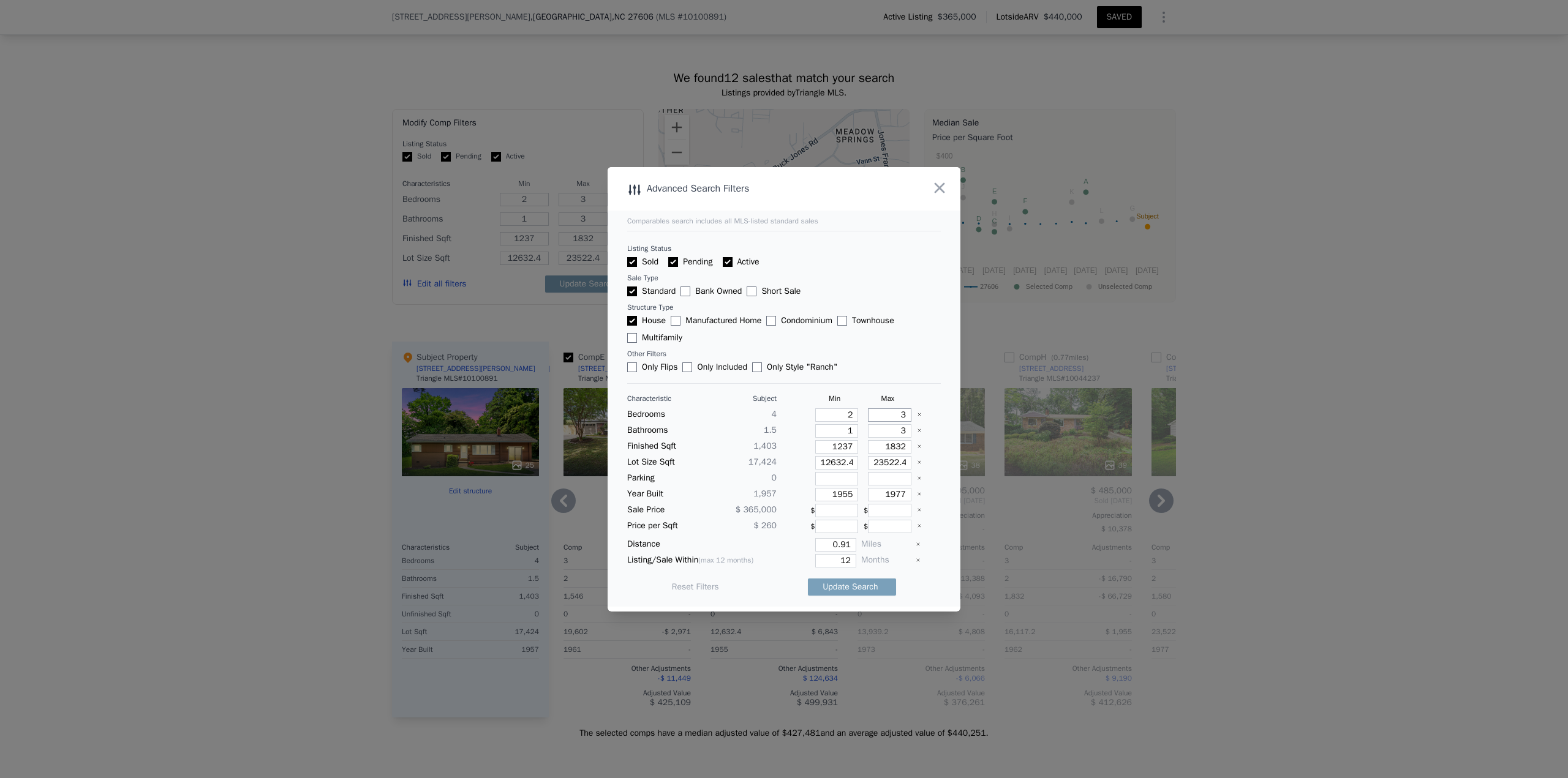 type on "4" 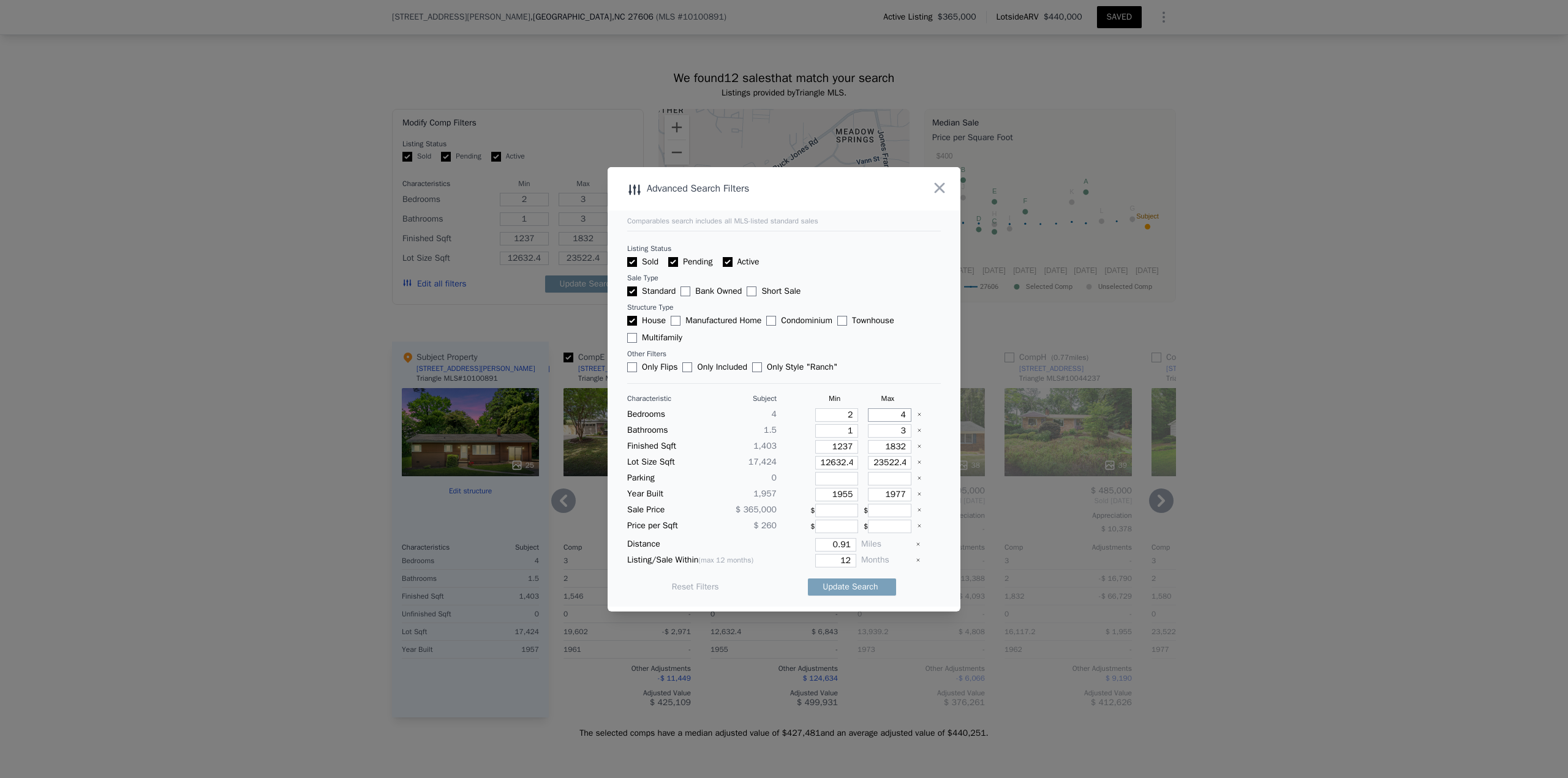 type on "4" 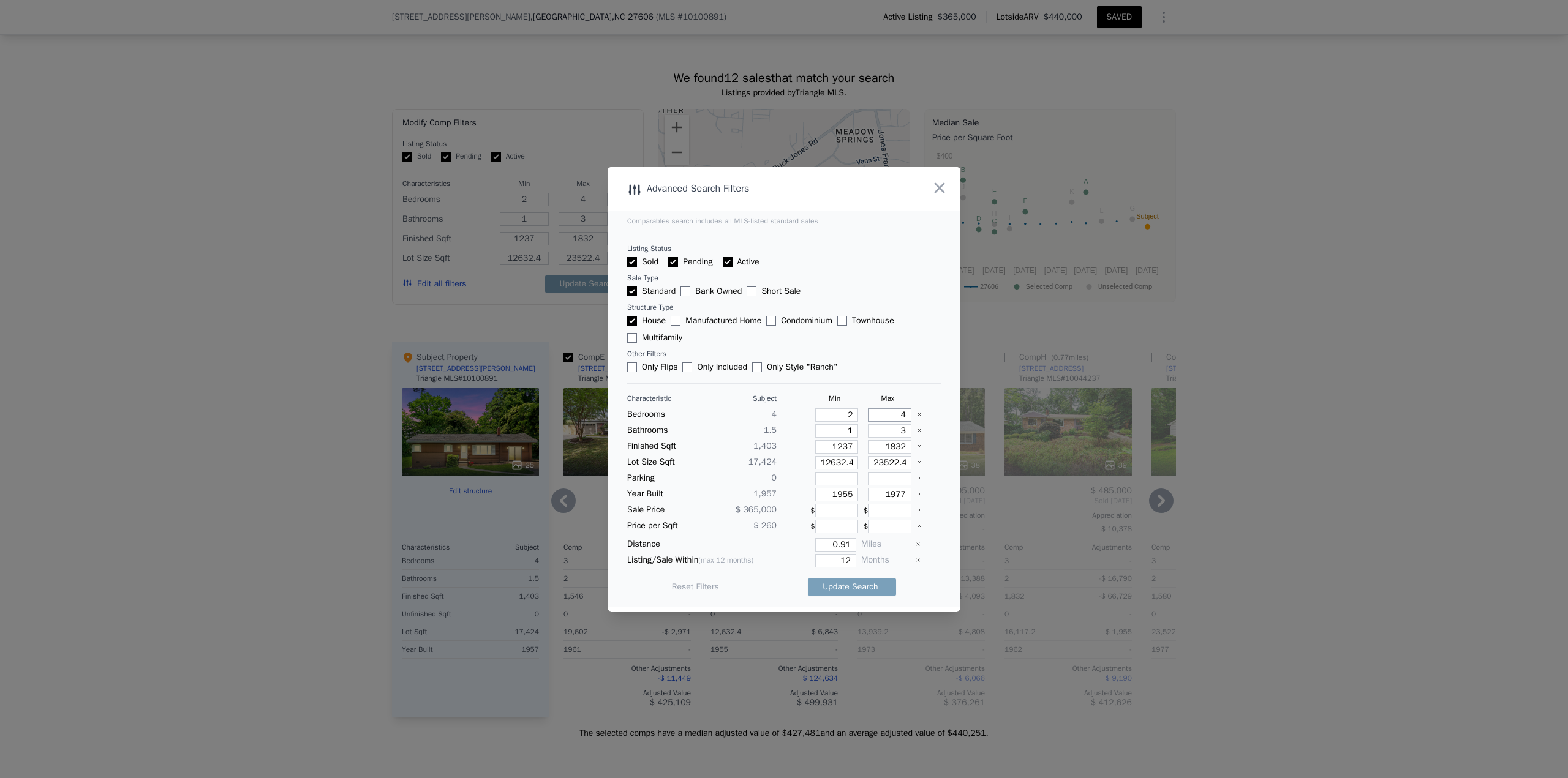 type on "4" 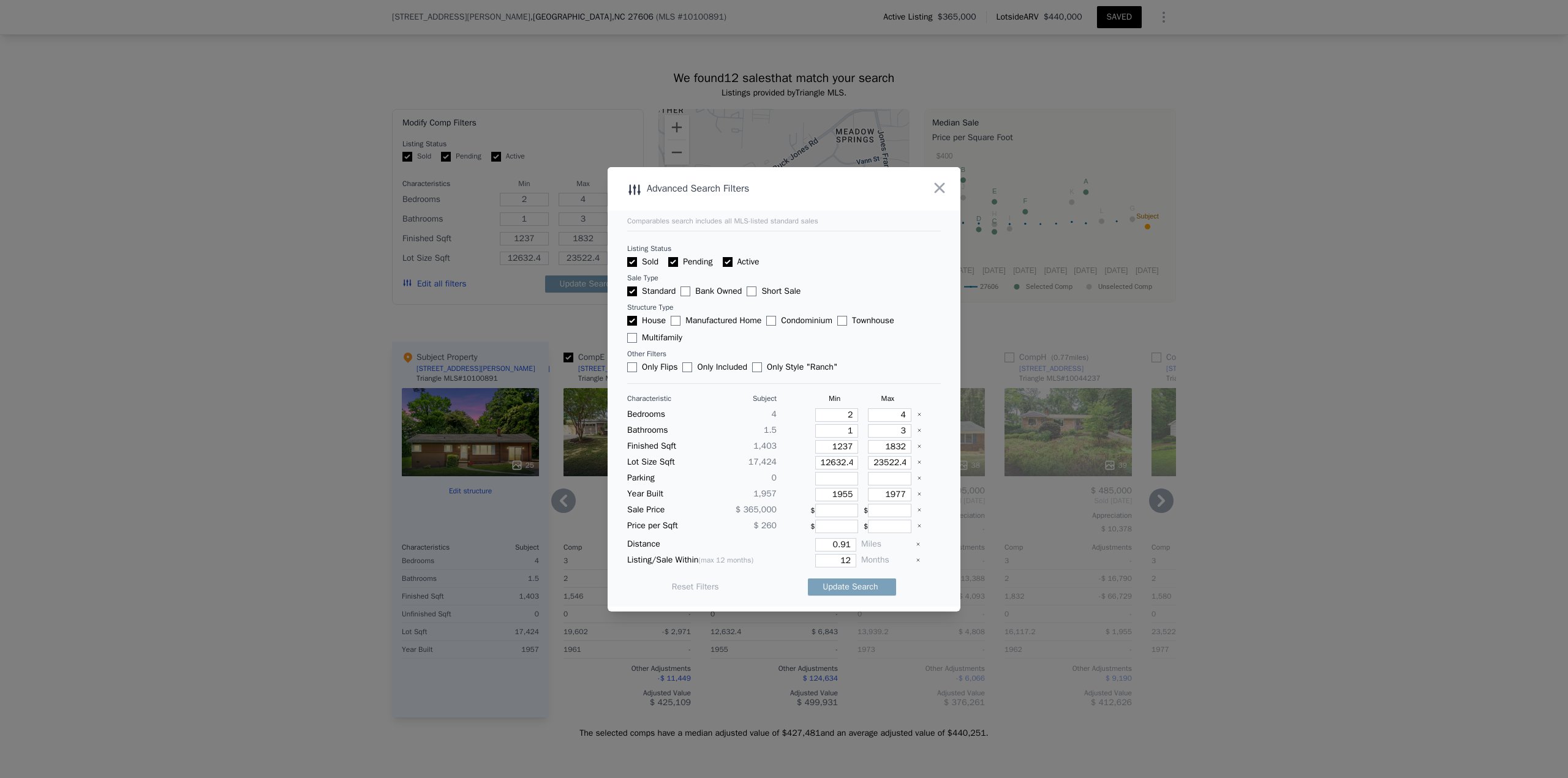 type 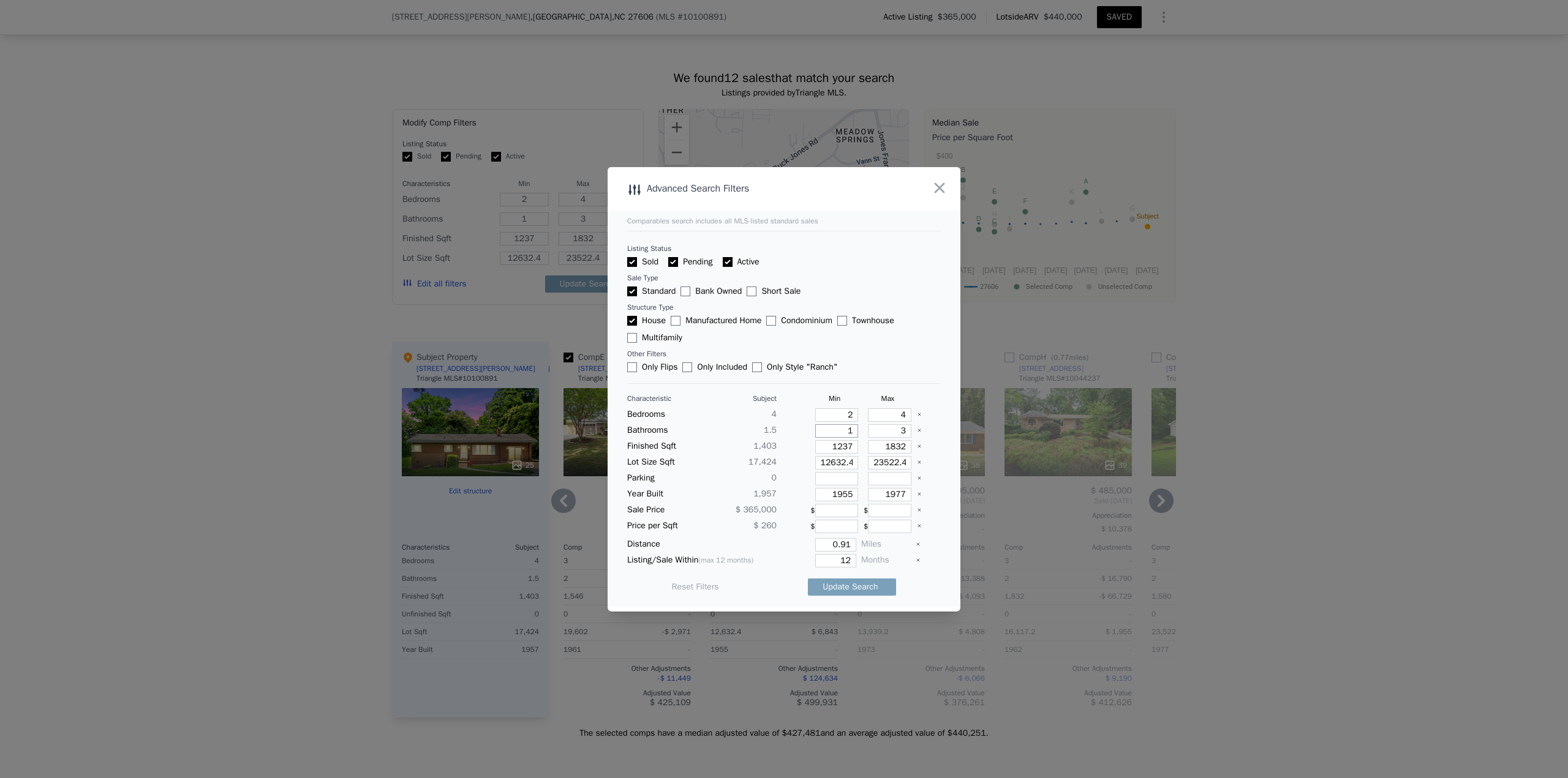 type on "1.5" 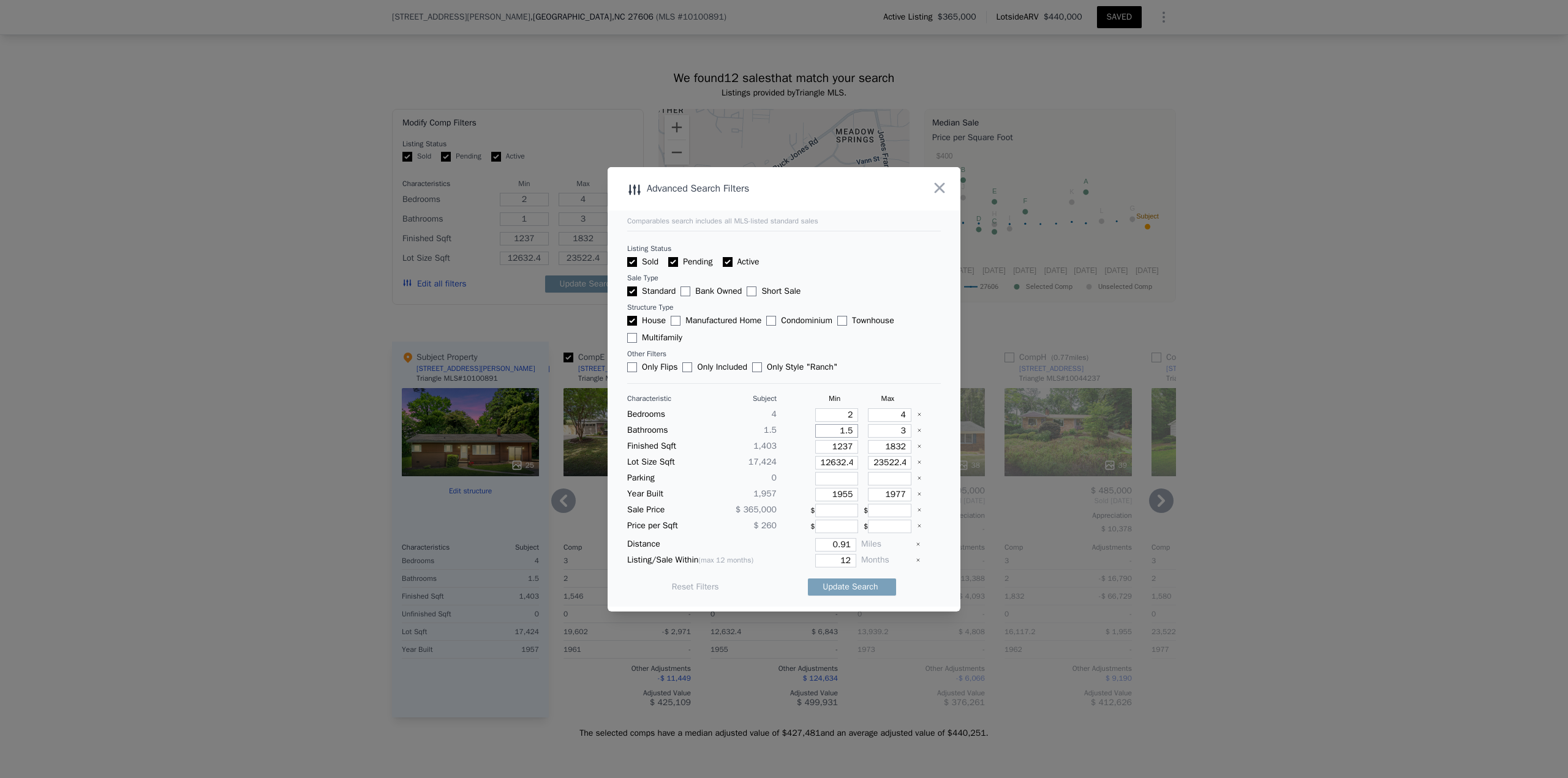 type on "1.5" 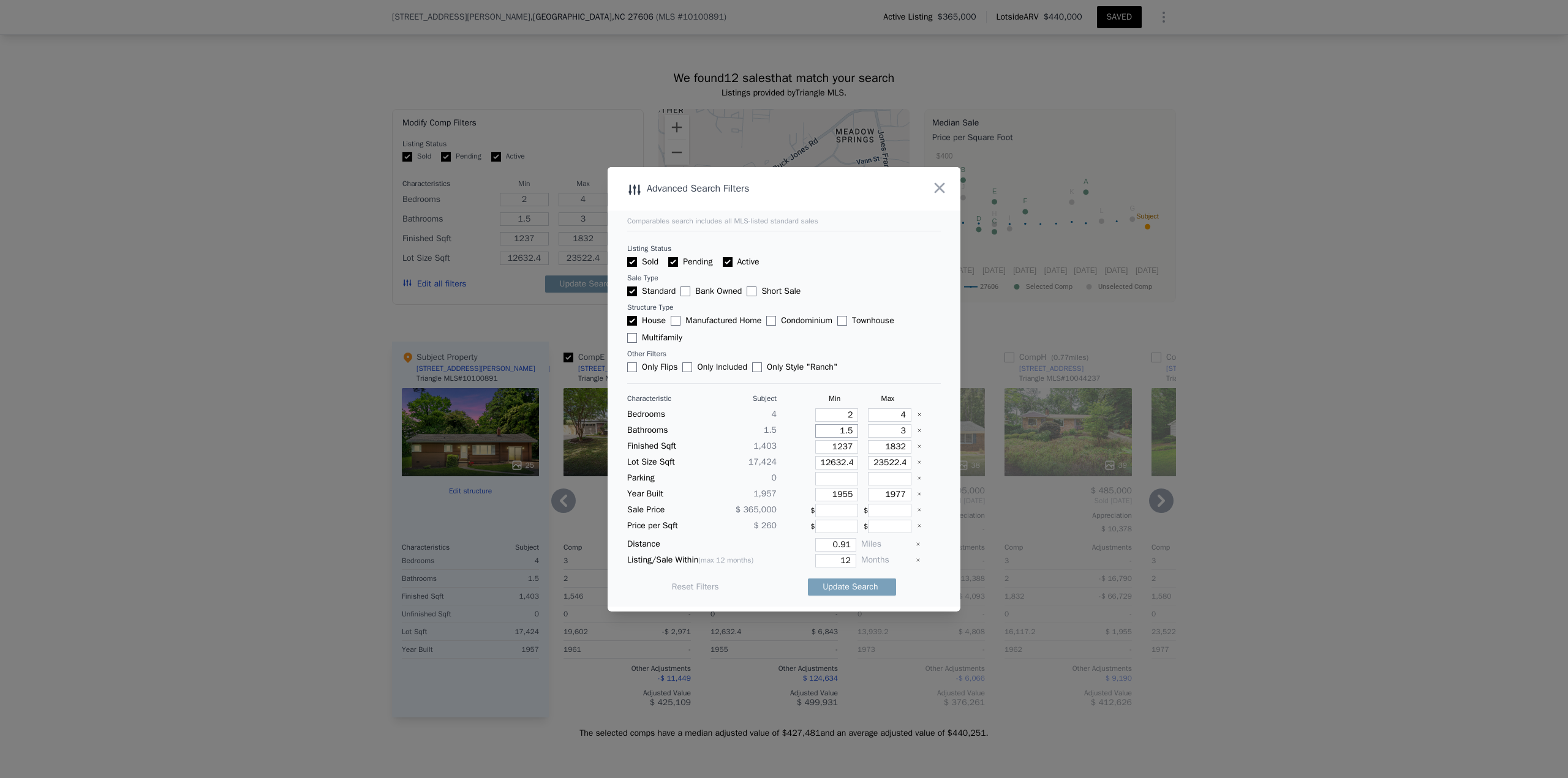 type on "1.5" 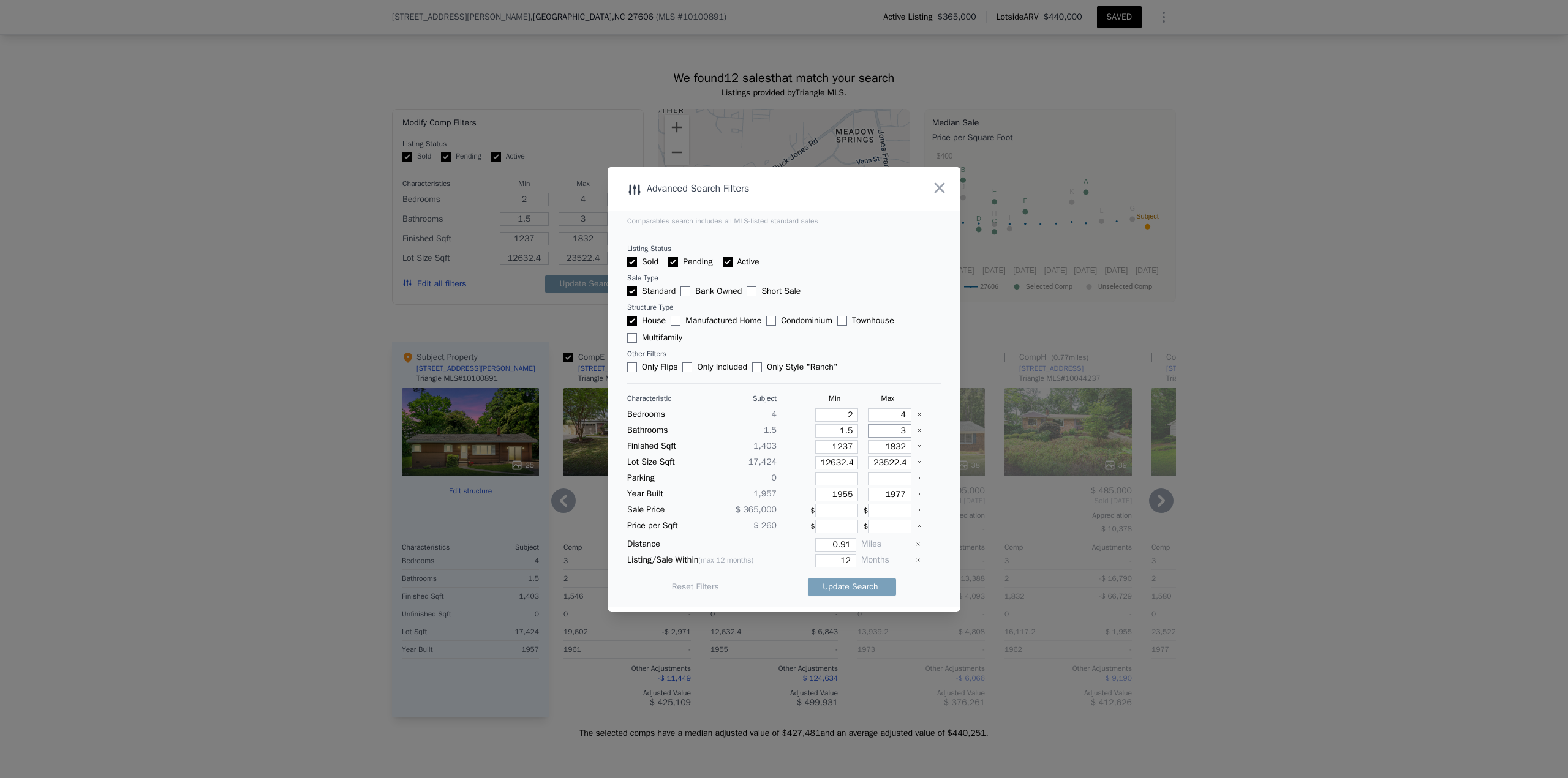 type on "3.5" 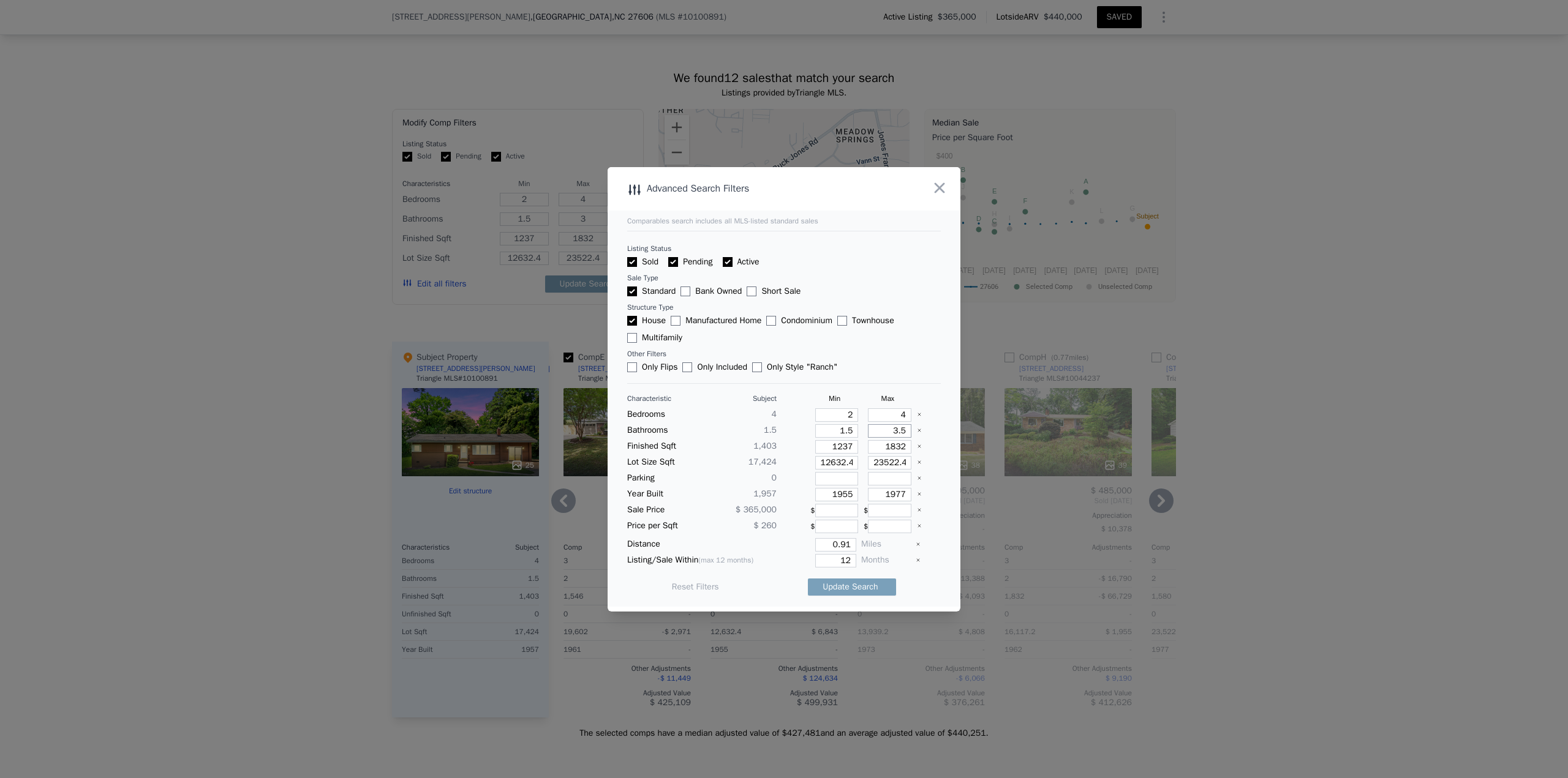 type on "3.5" 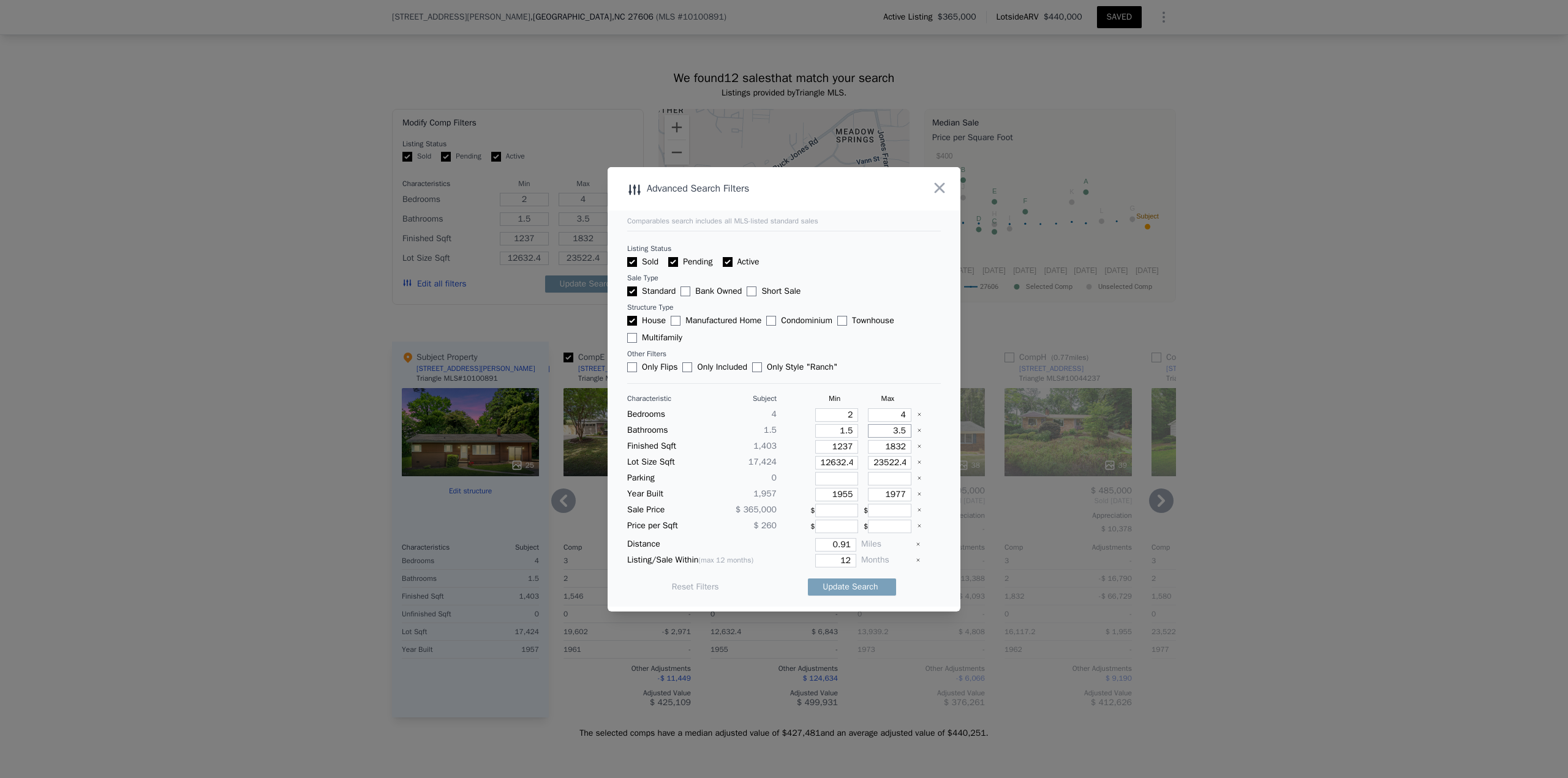 type on "3.5" 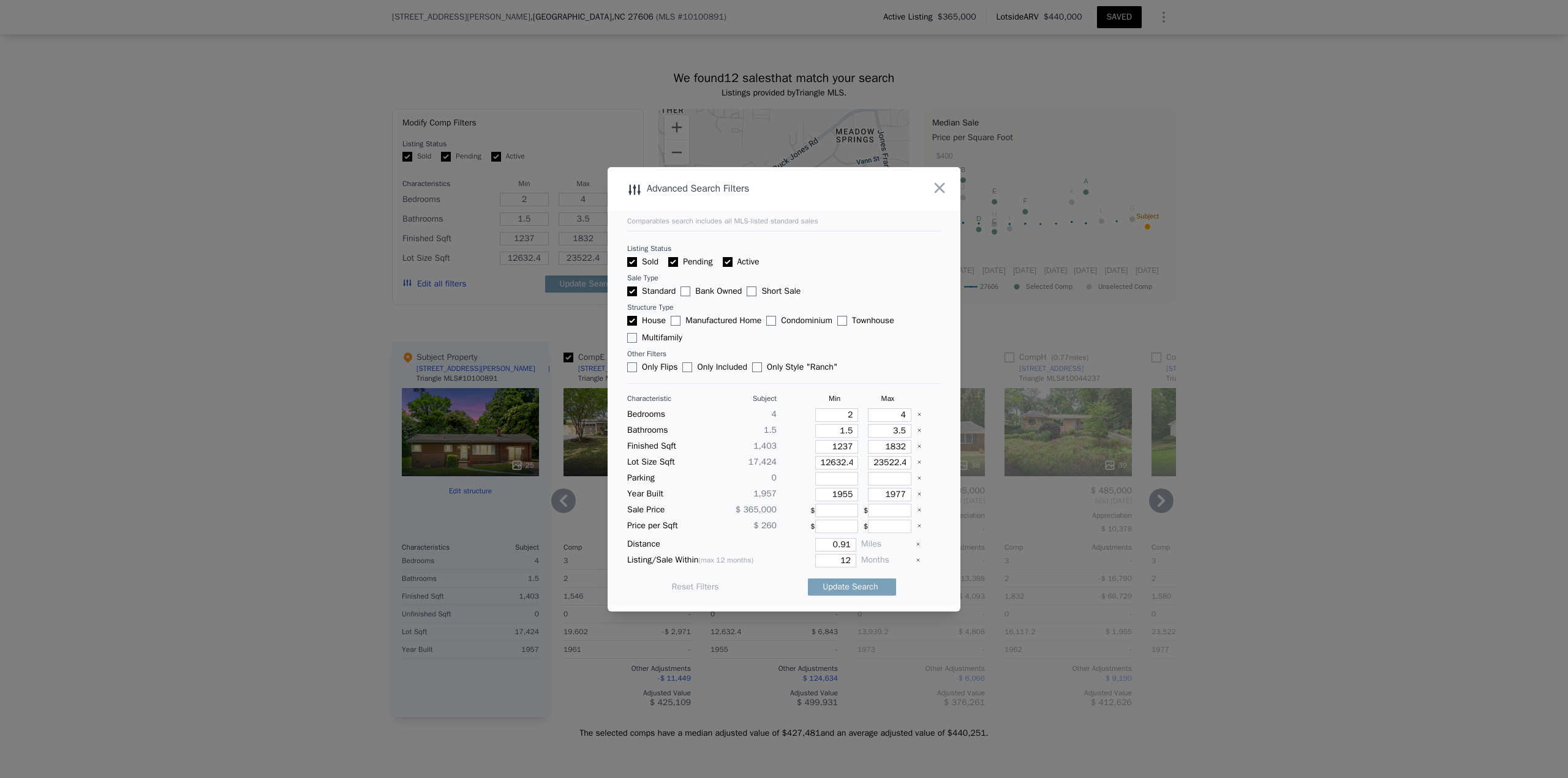 type 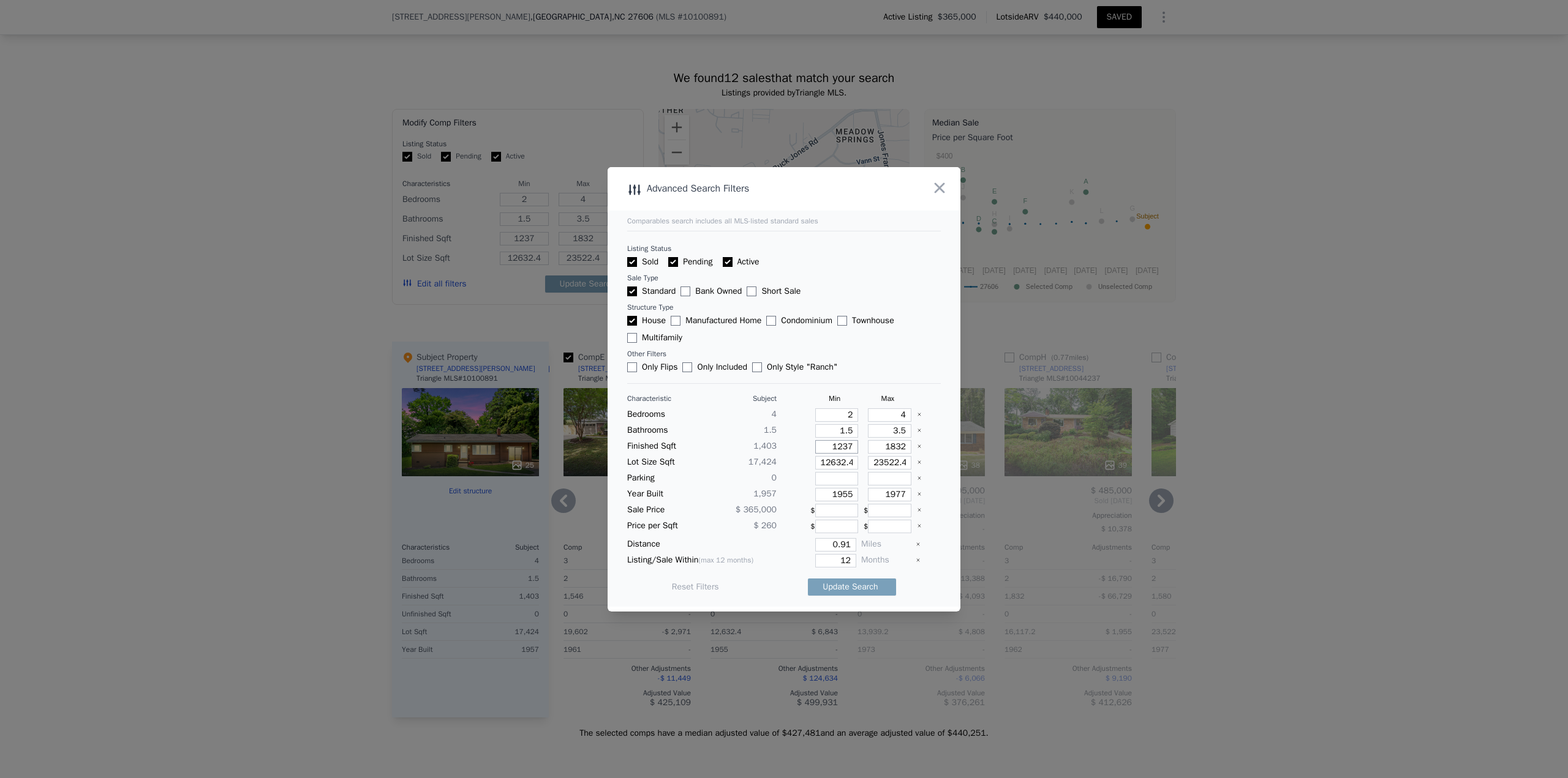 type on "1" 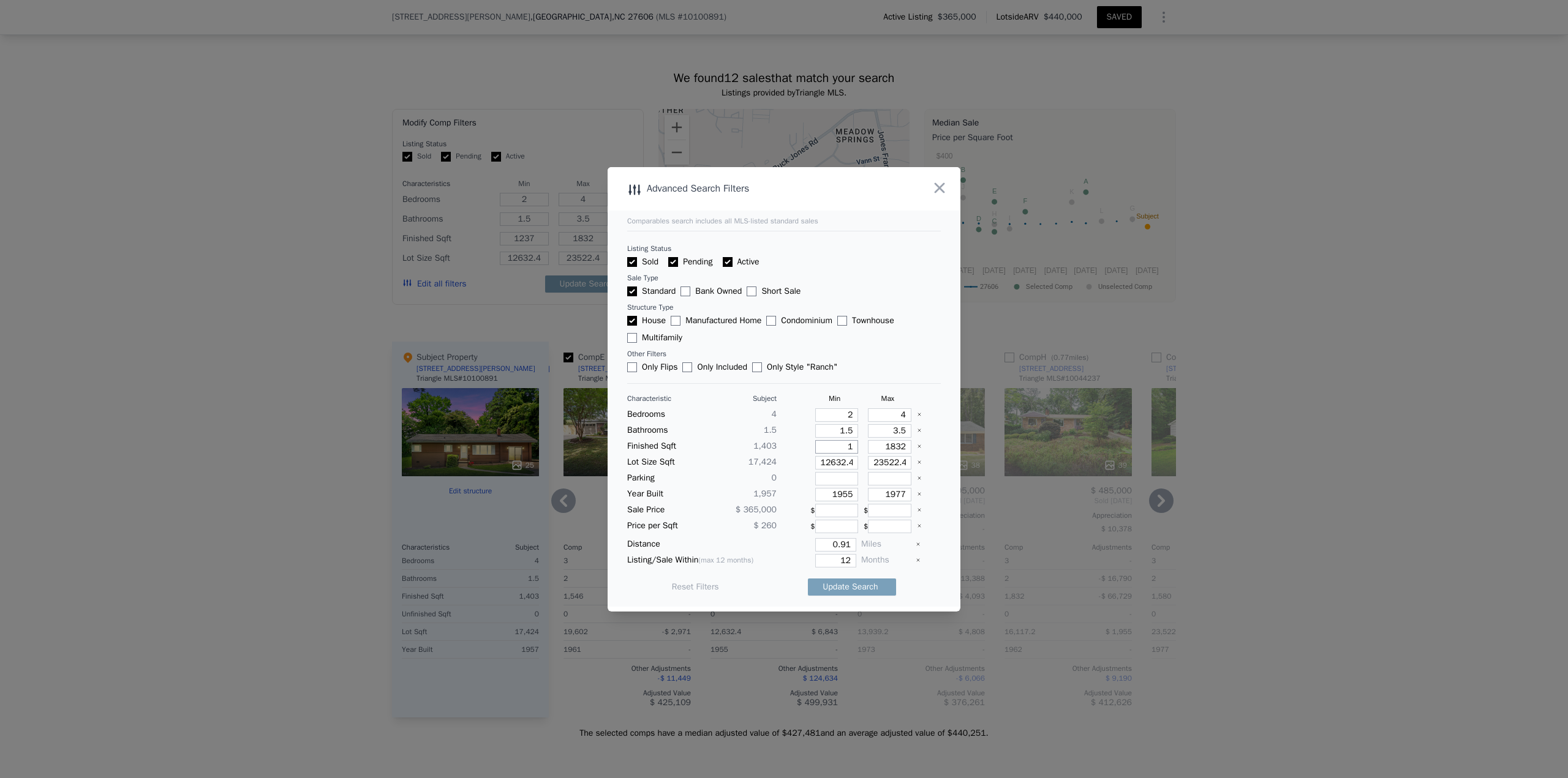 type on "1" 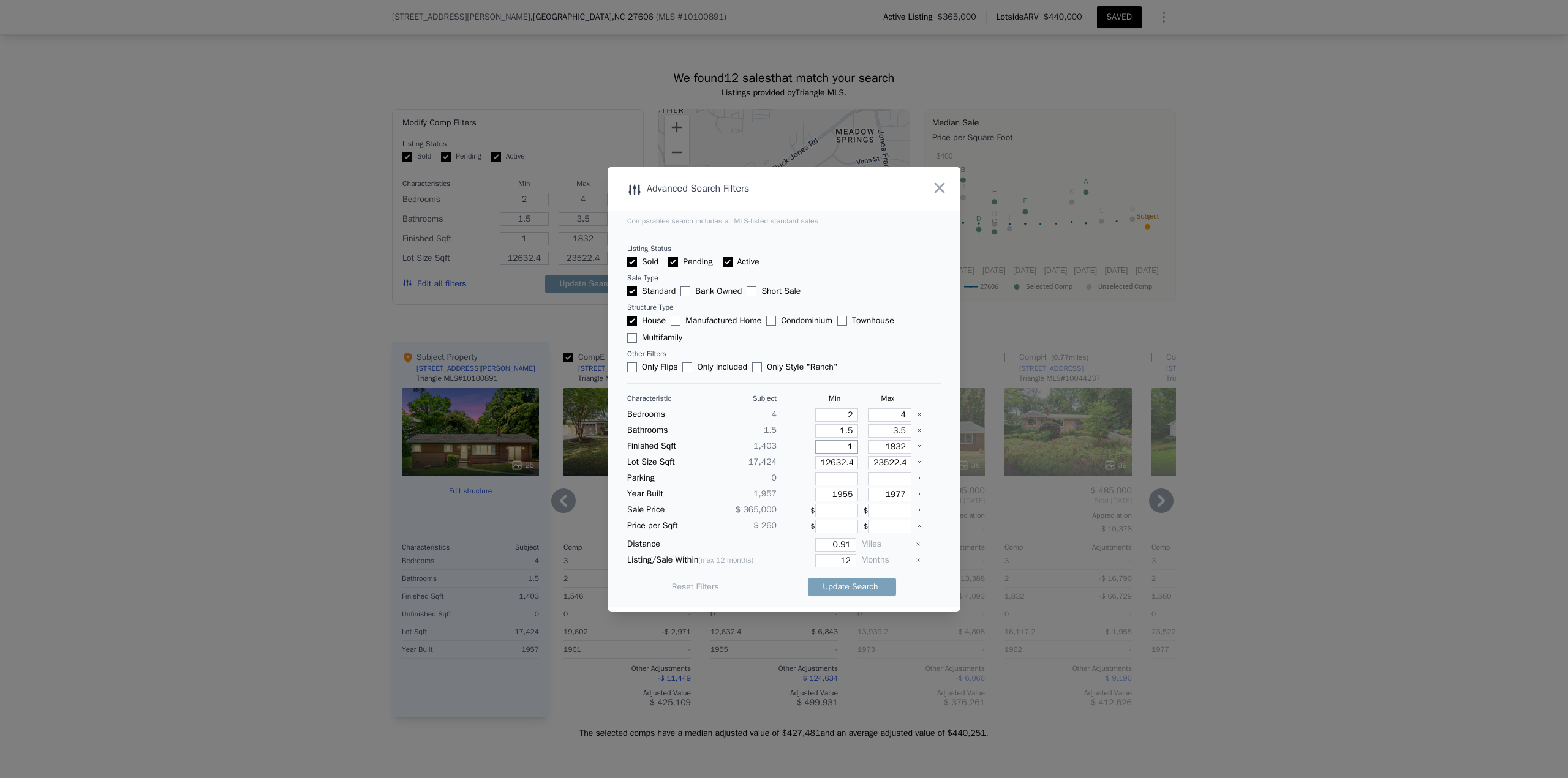 type on "11" 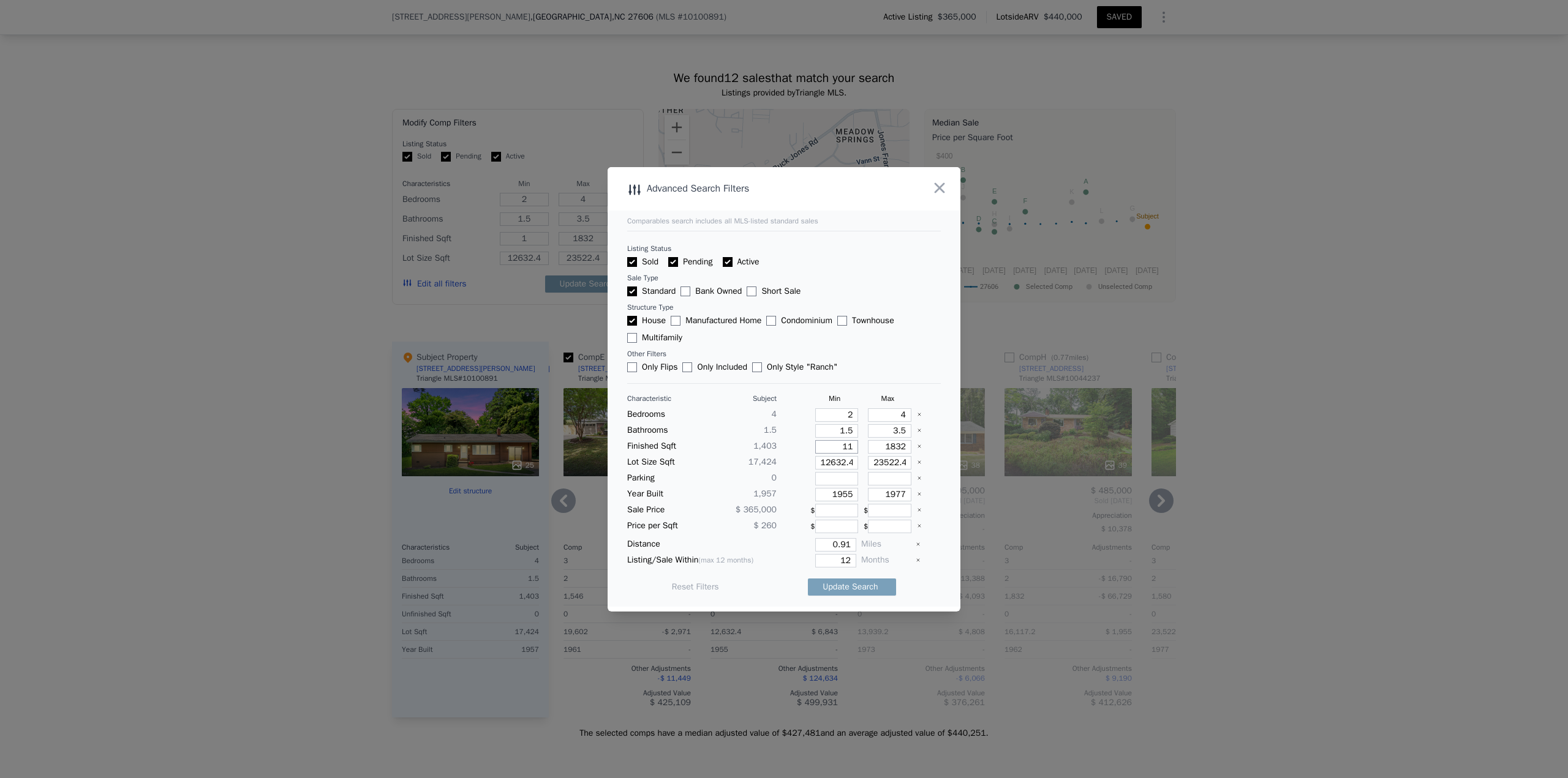 type on "11" 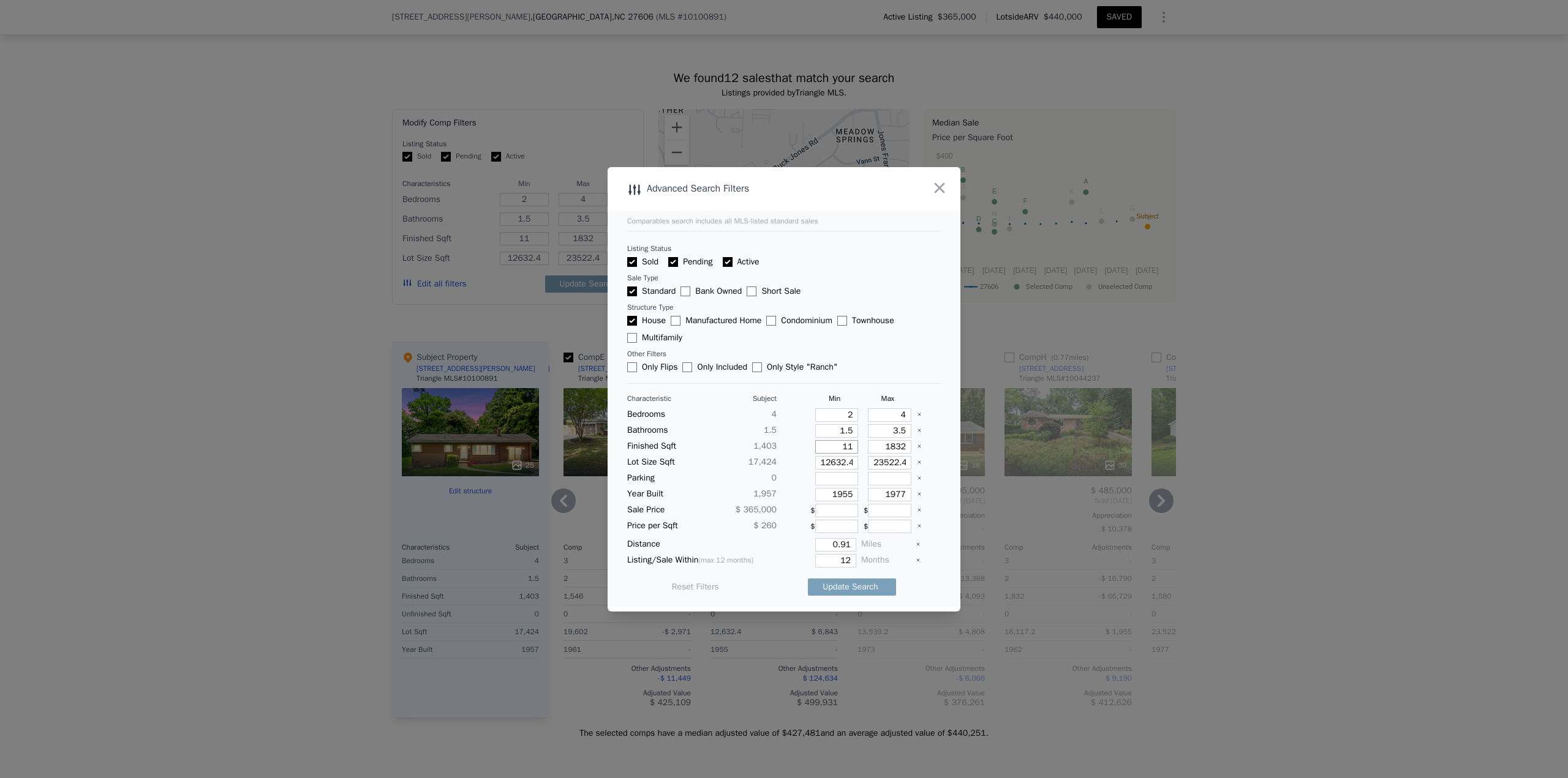 type on "115" 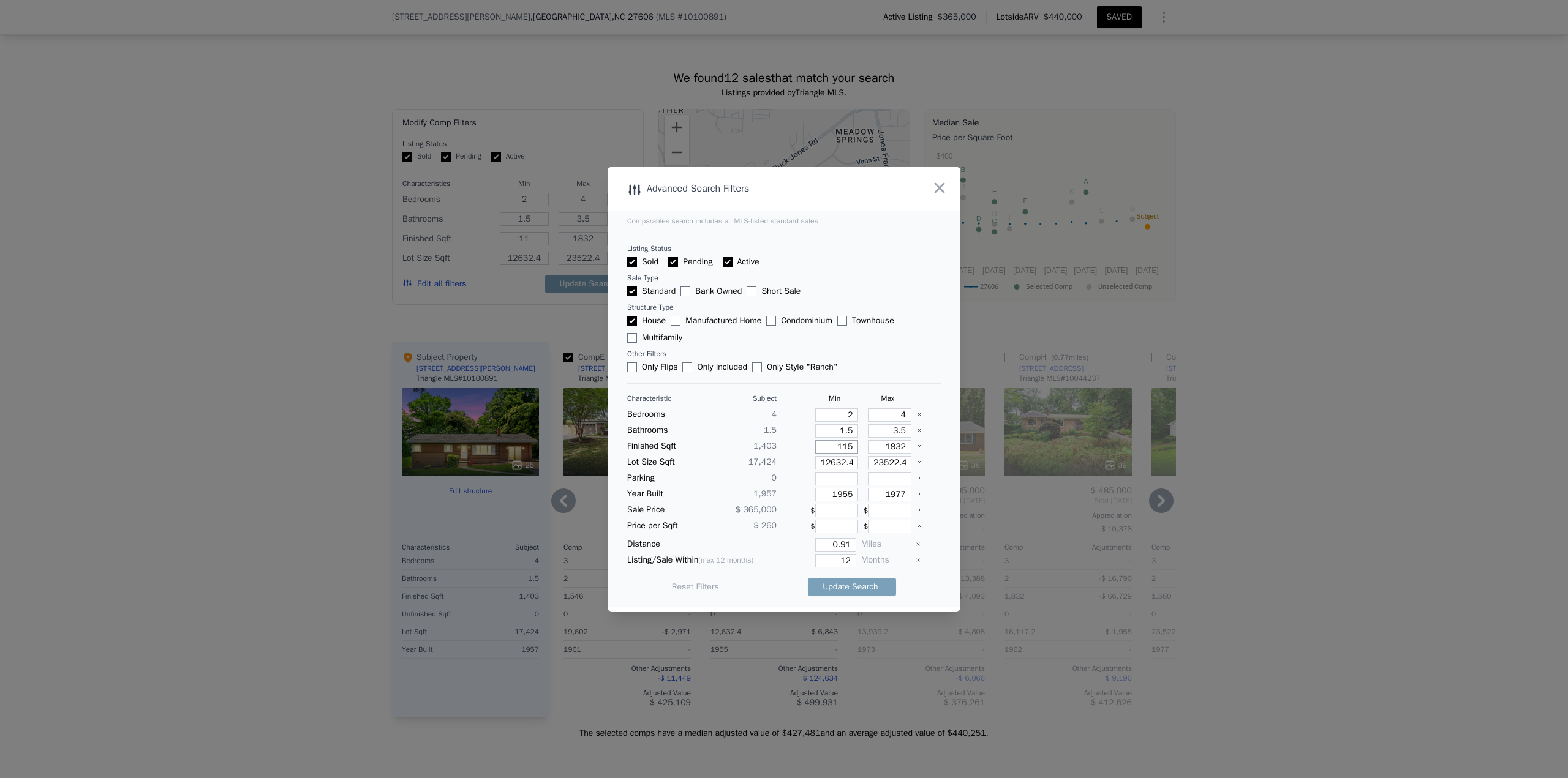 type on "115" 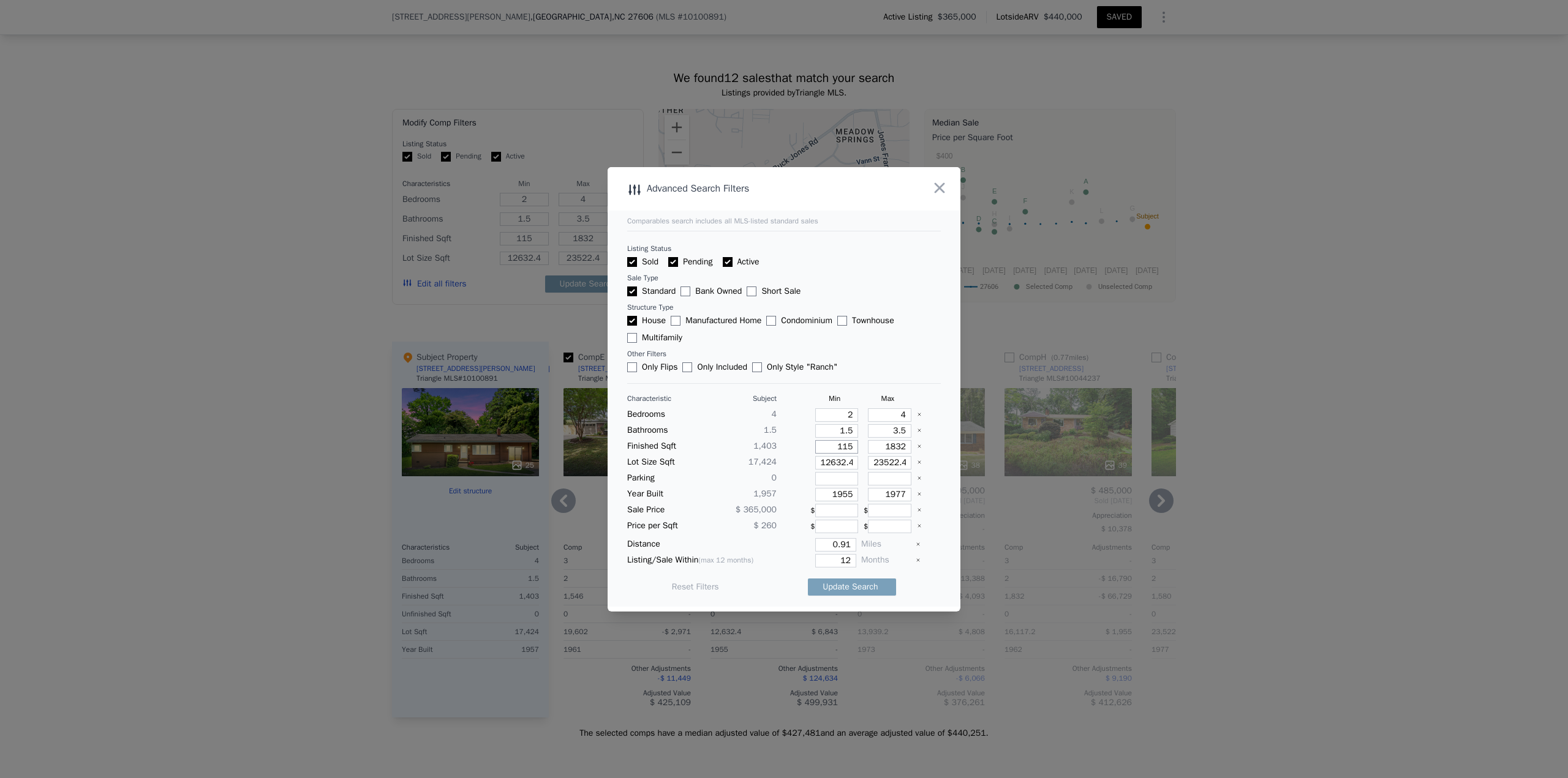 type on "1153" 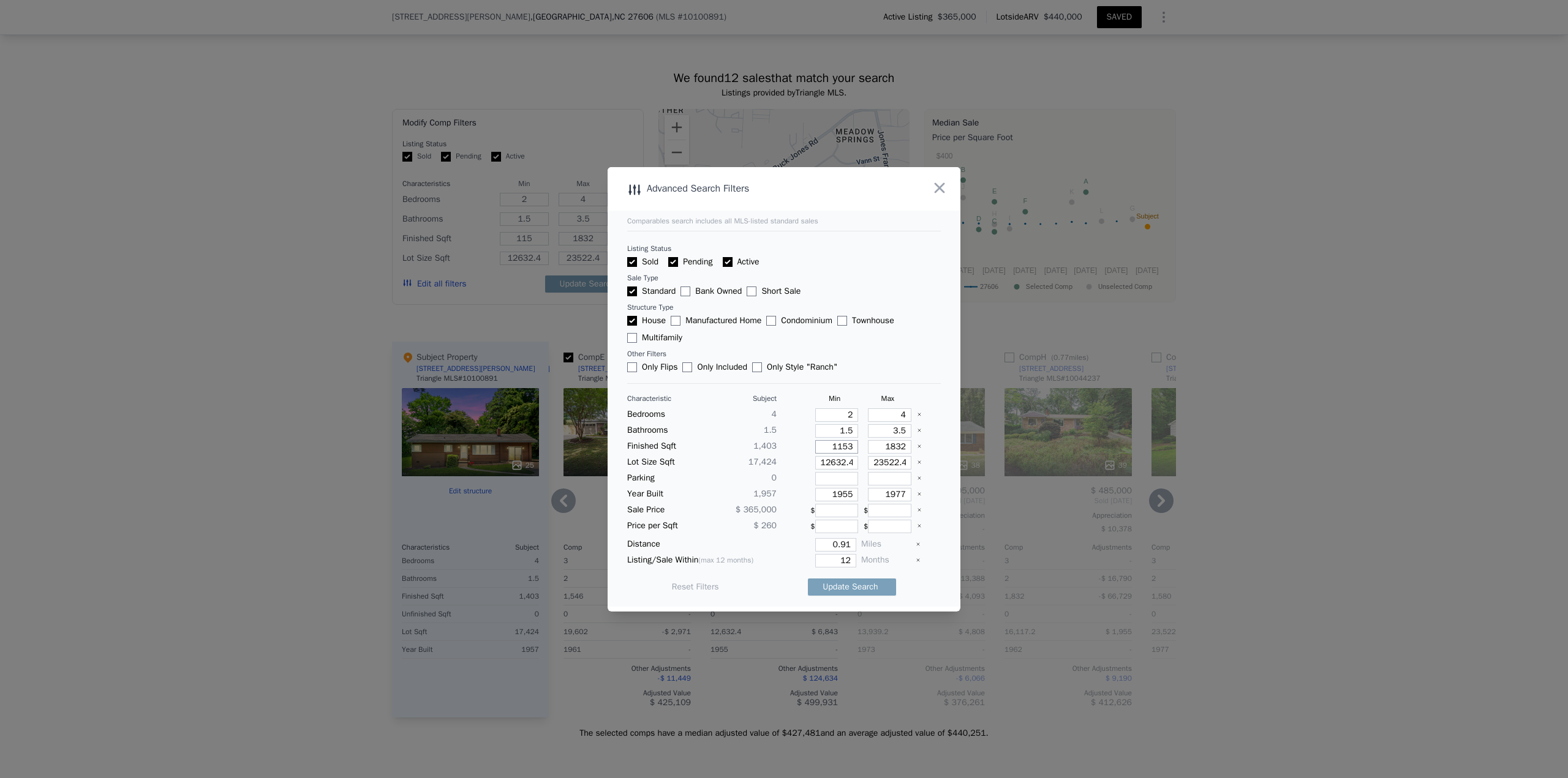 type on "1153" 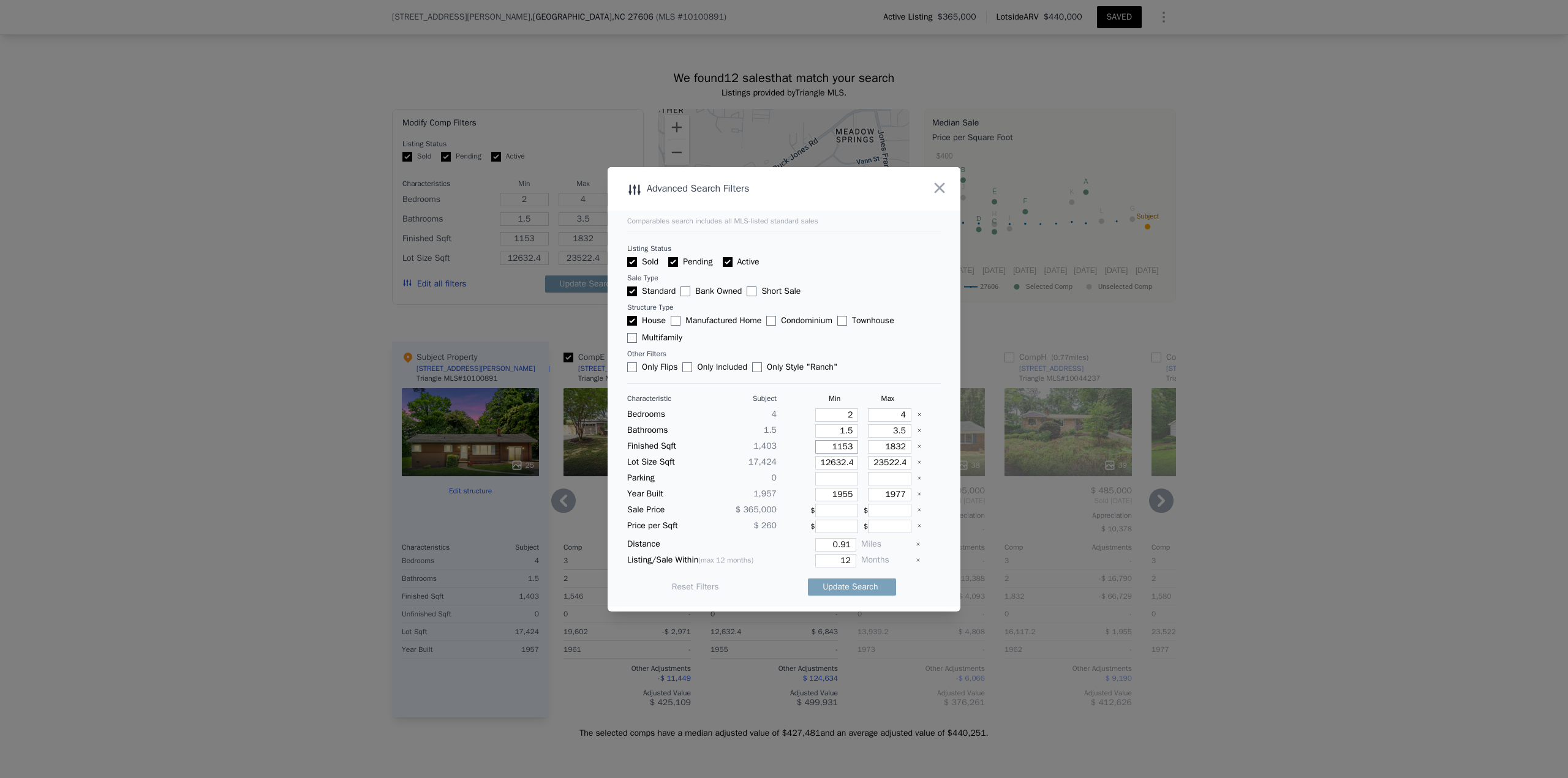 type on "1153" 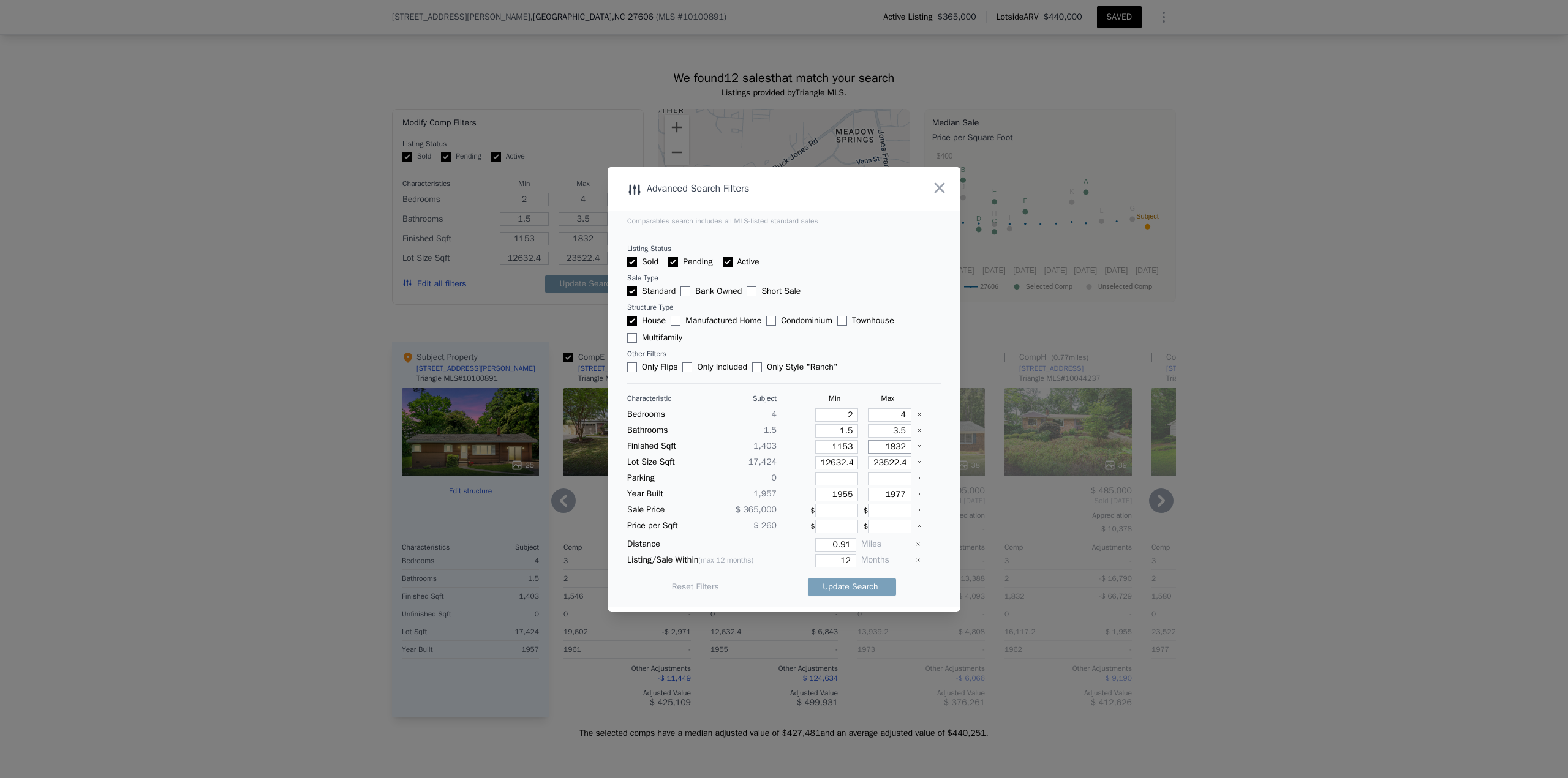 type on "1" 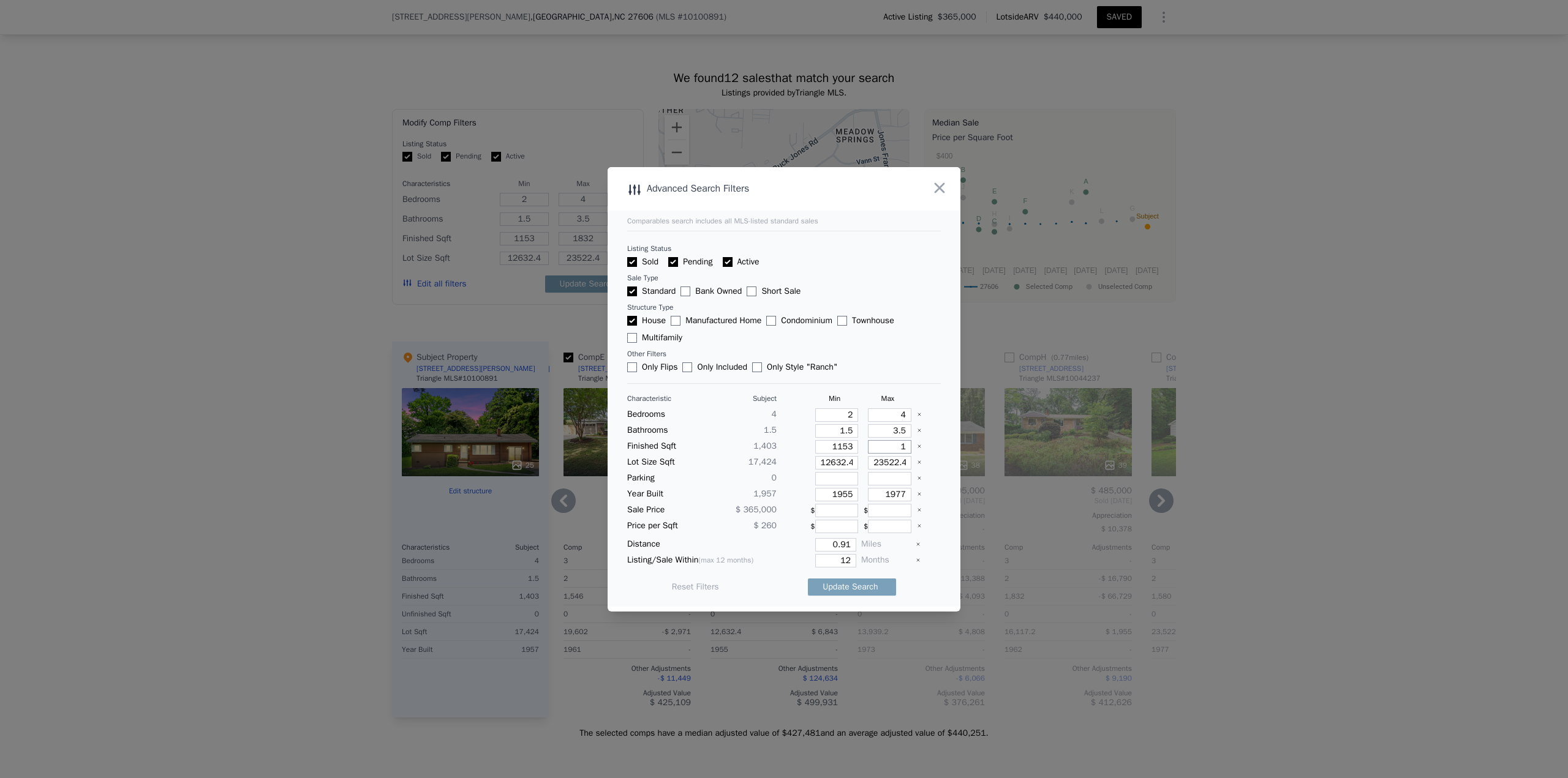 type on "1" 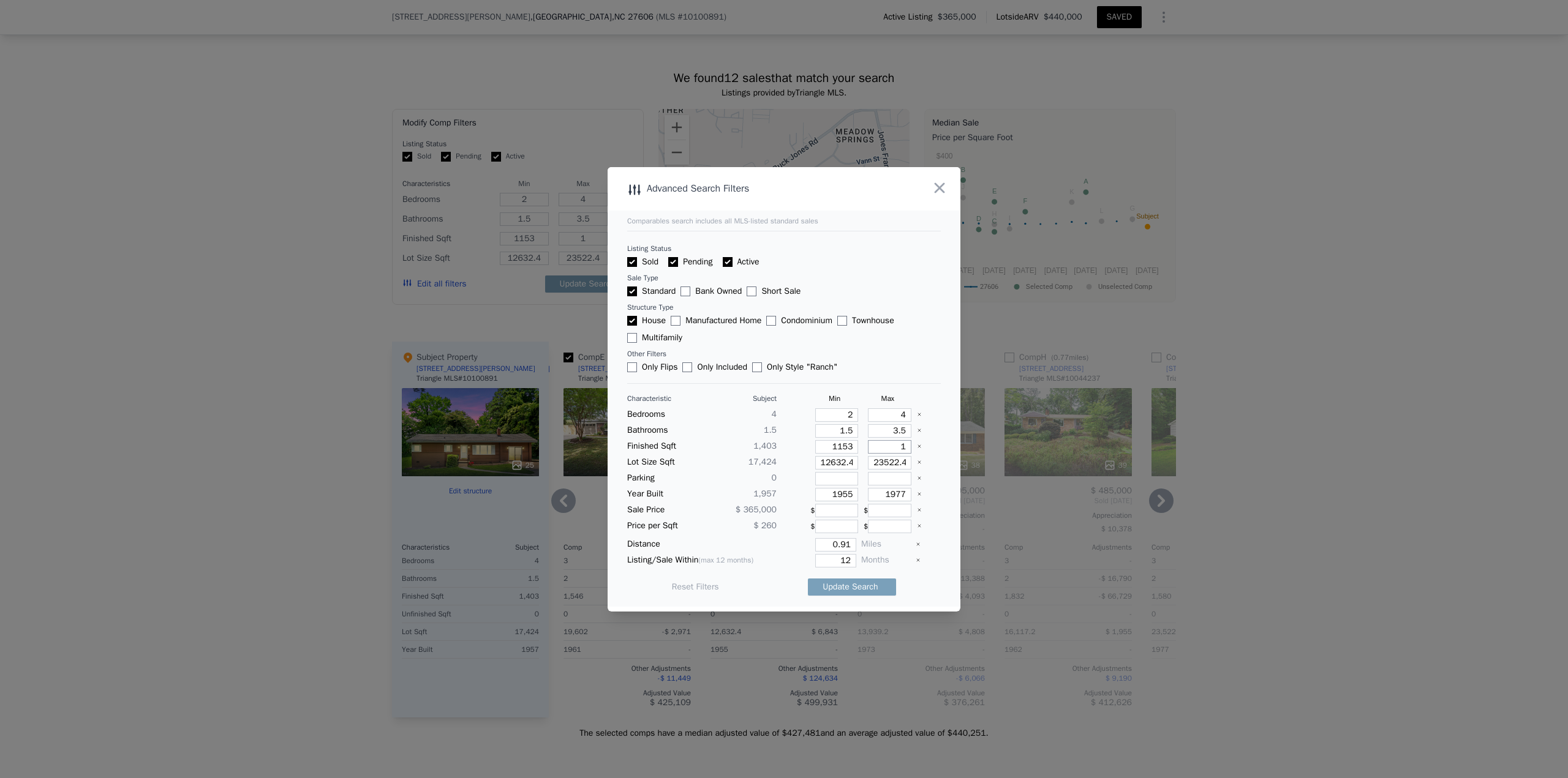 type on "16" 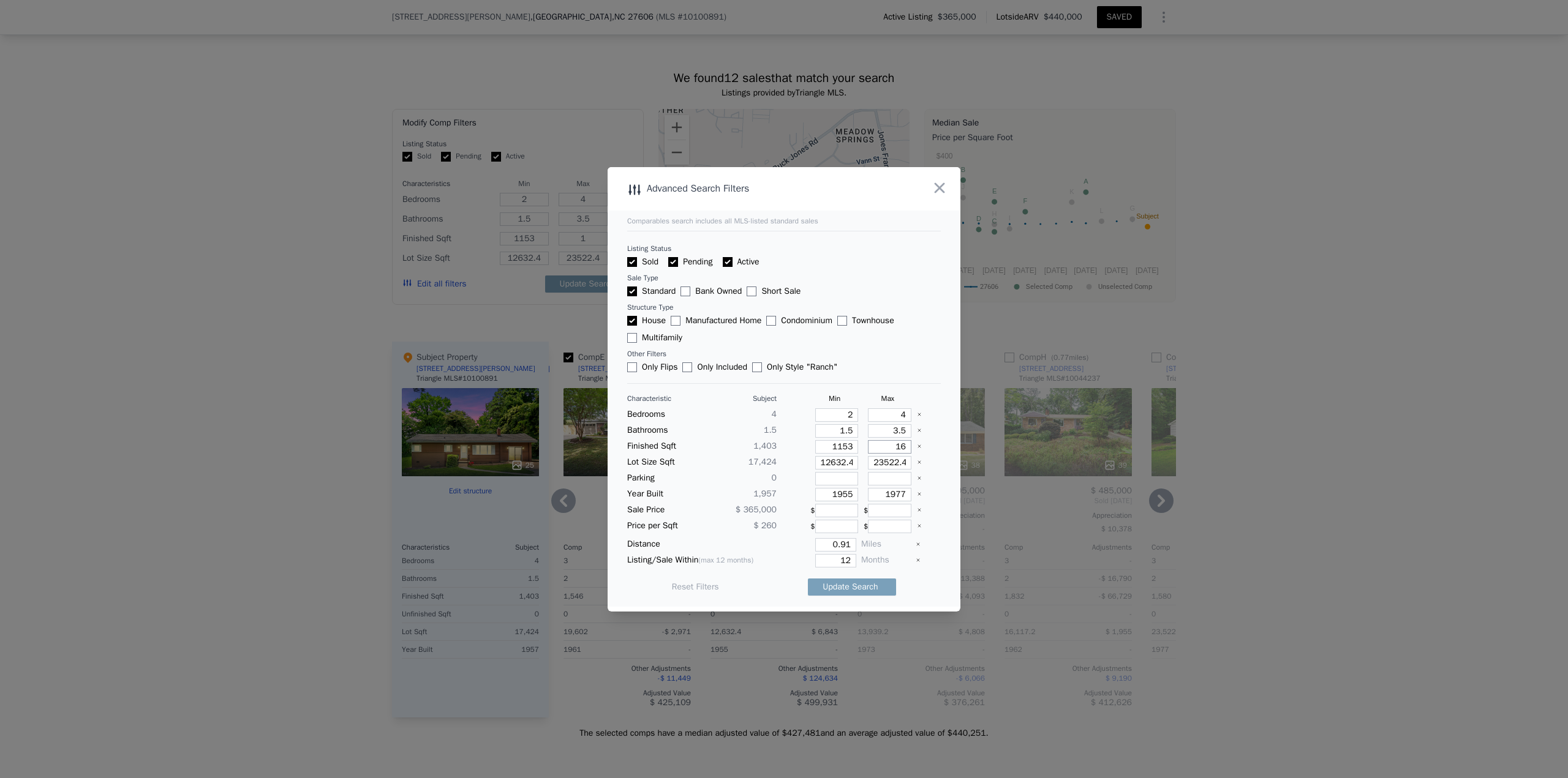 type on "16" 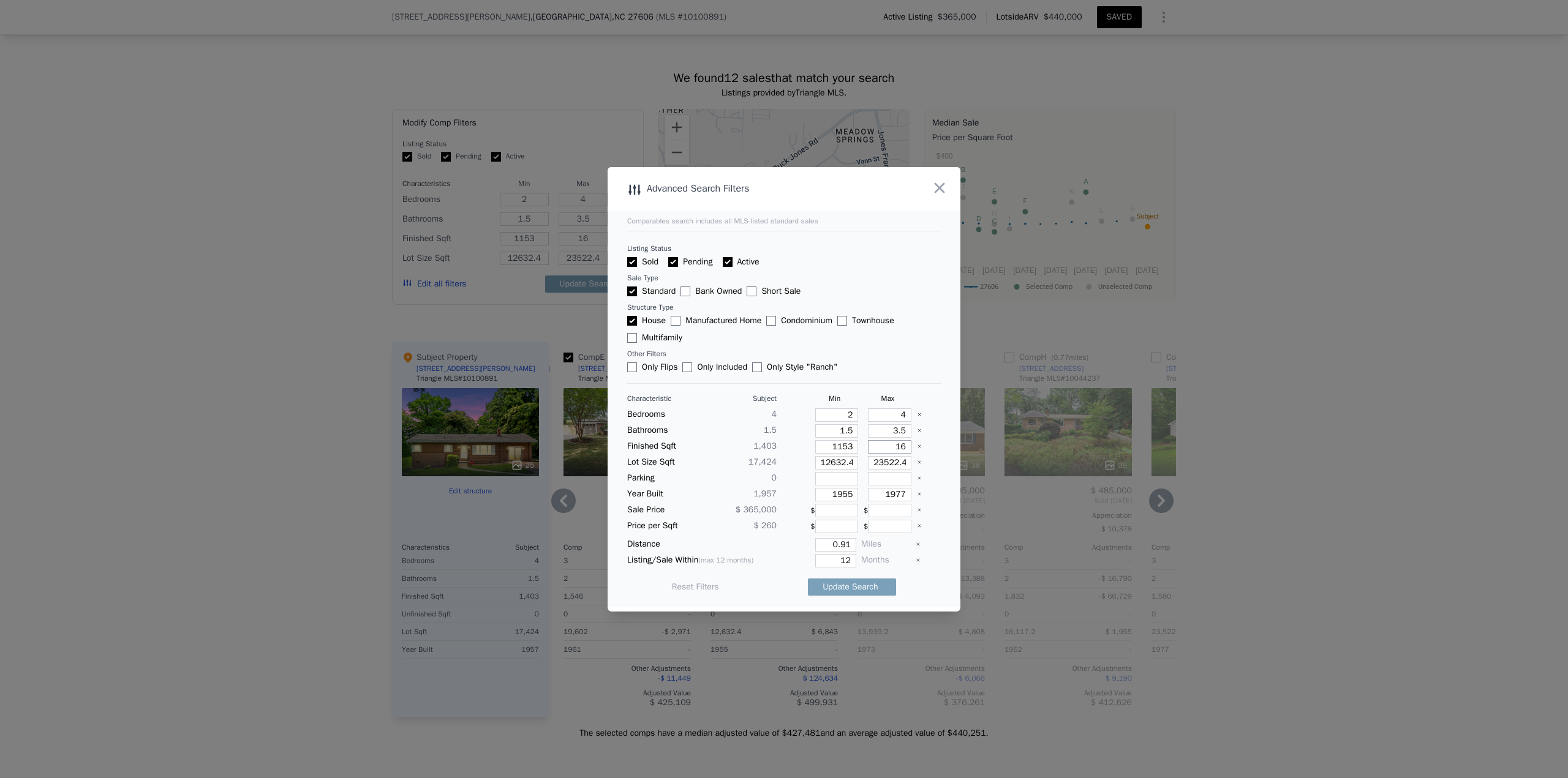 type on "165" 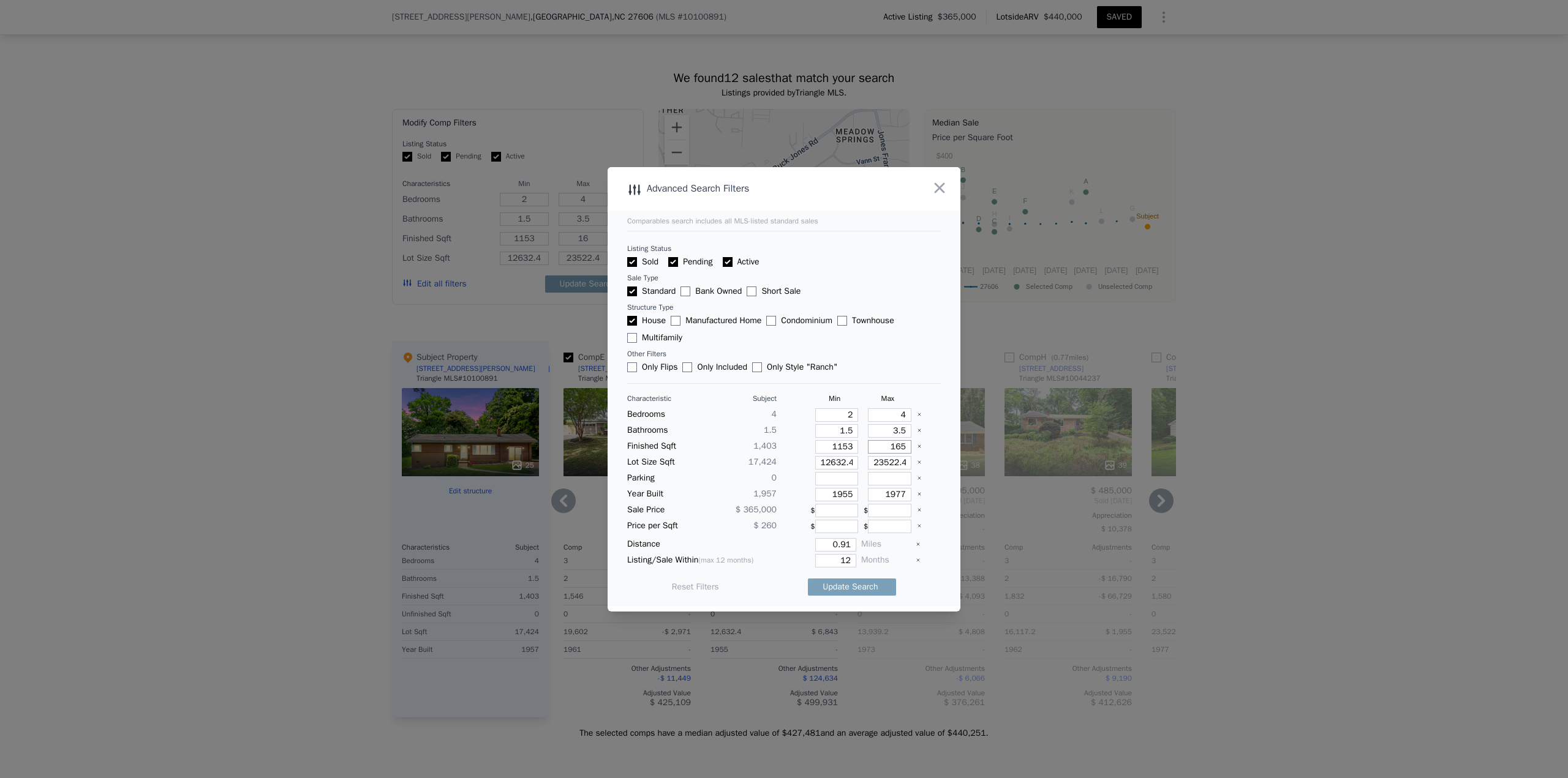 type on "165" 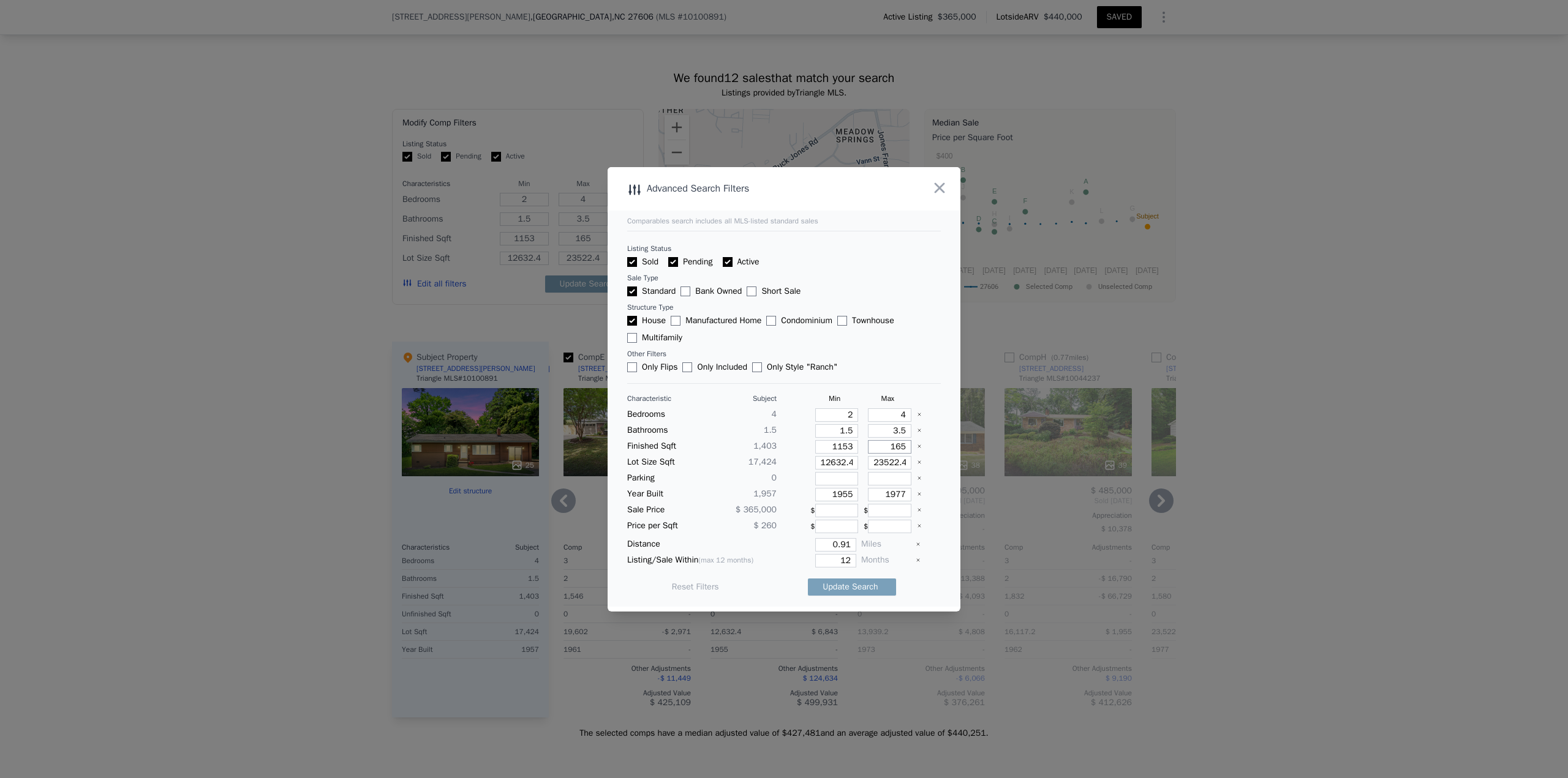 type on "1653" 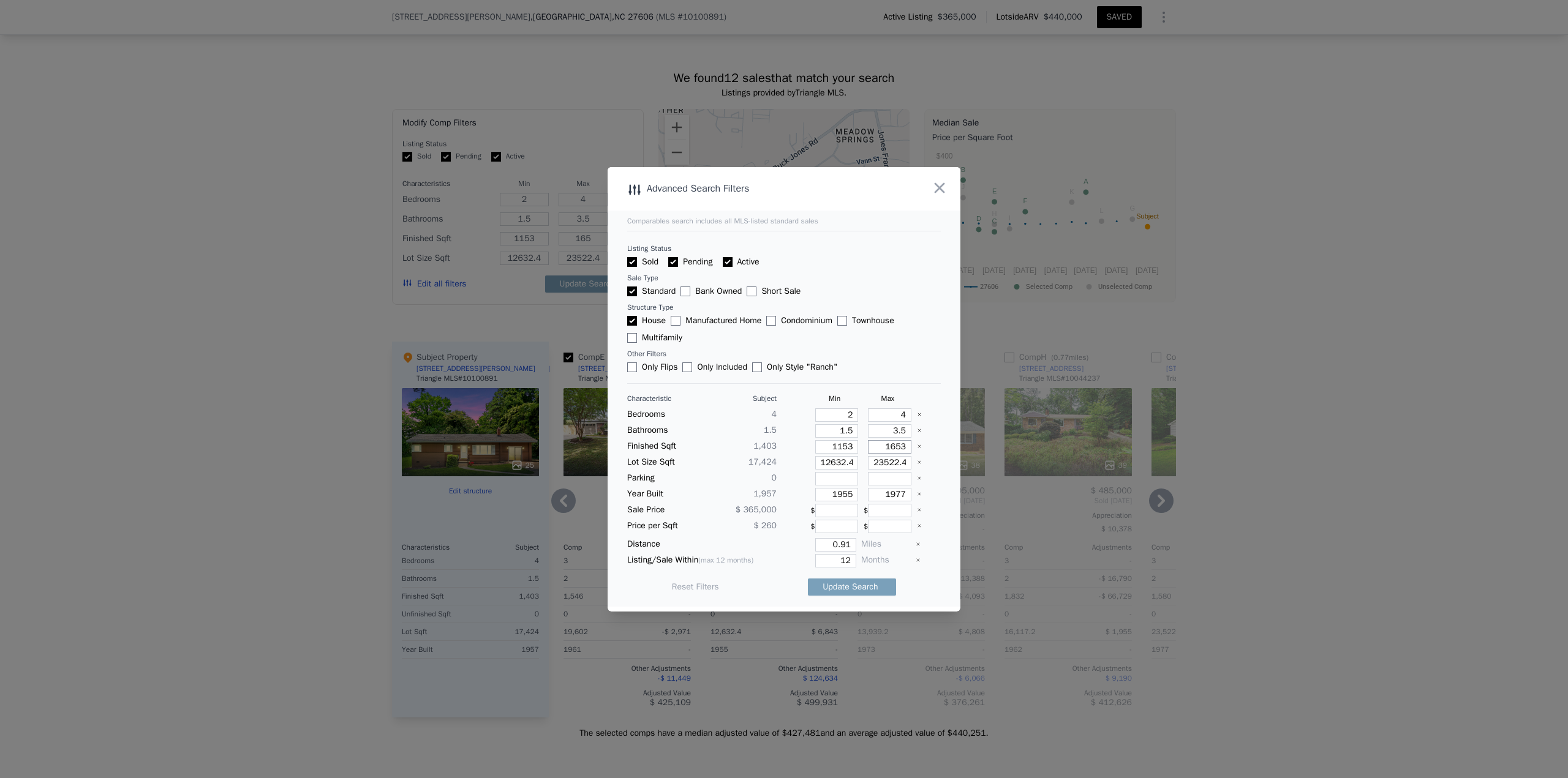 type on "1653" 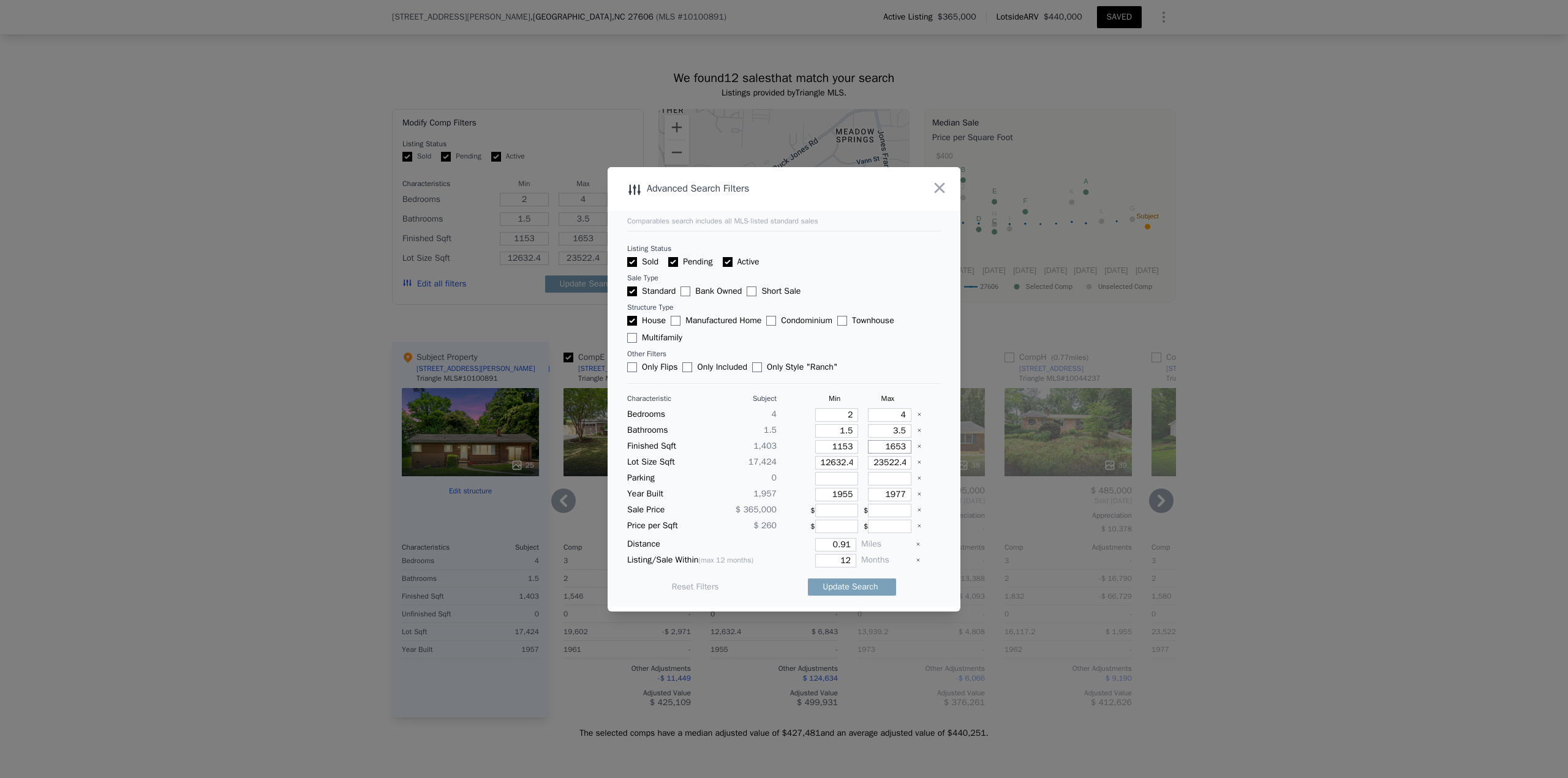 type on "1653" 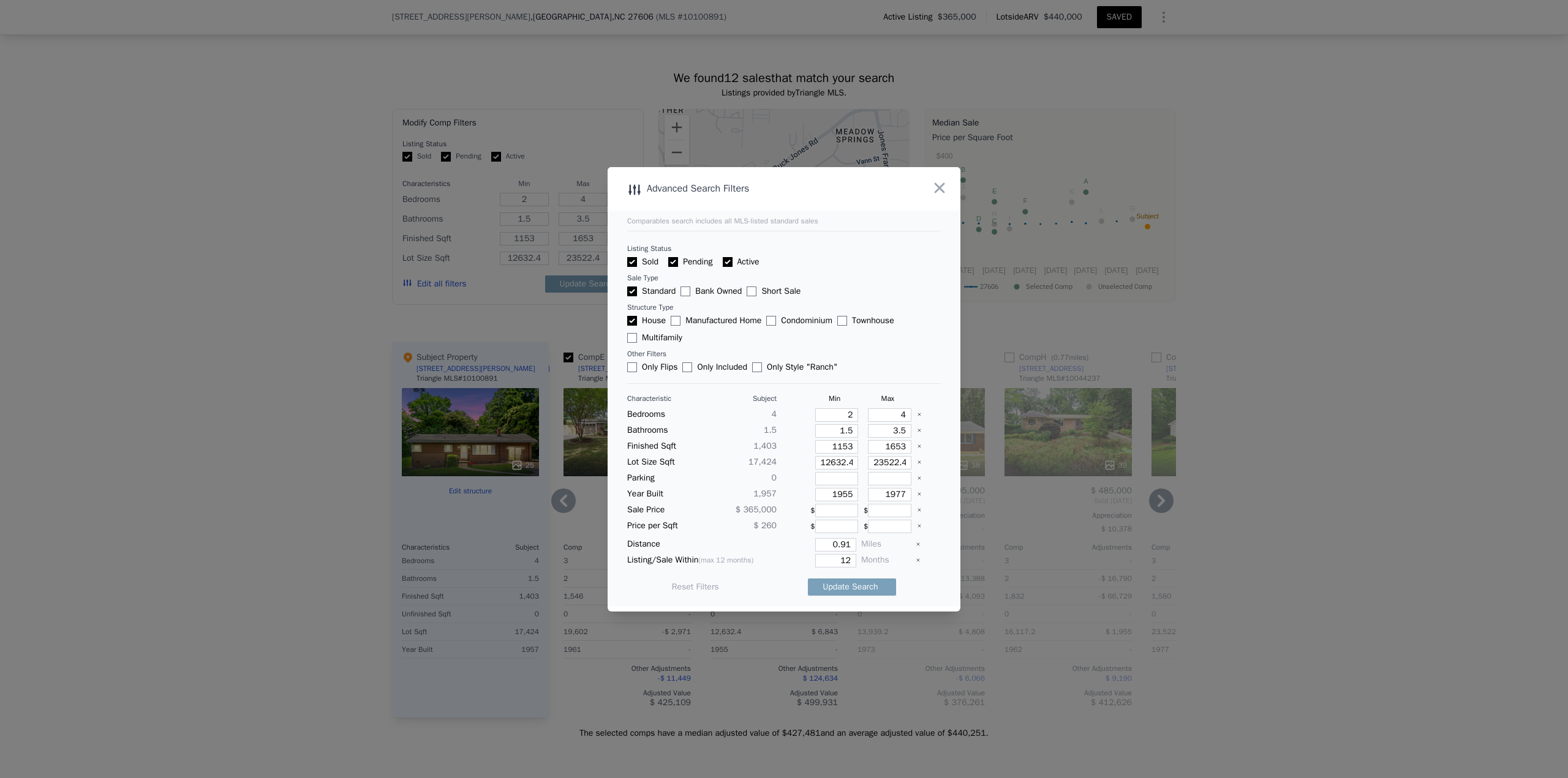 type 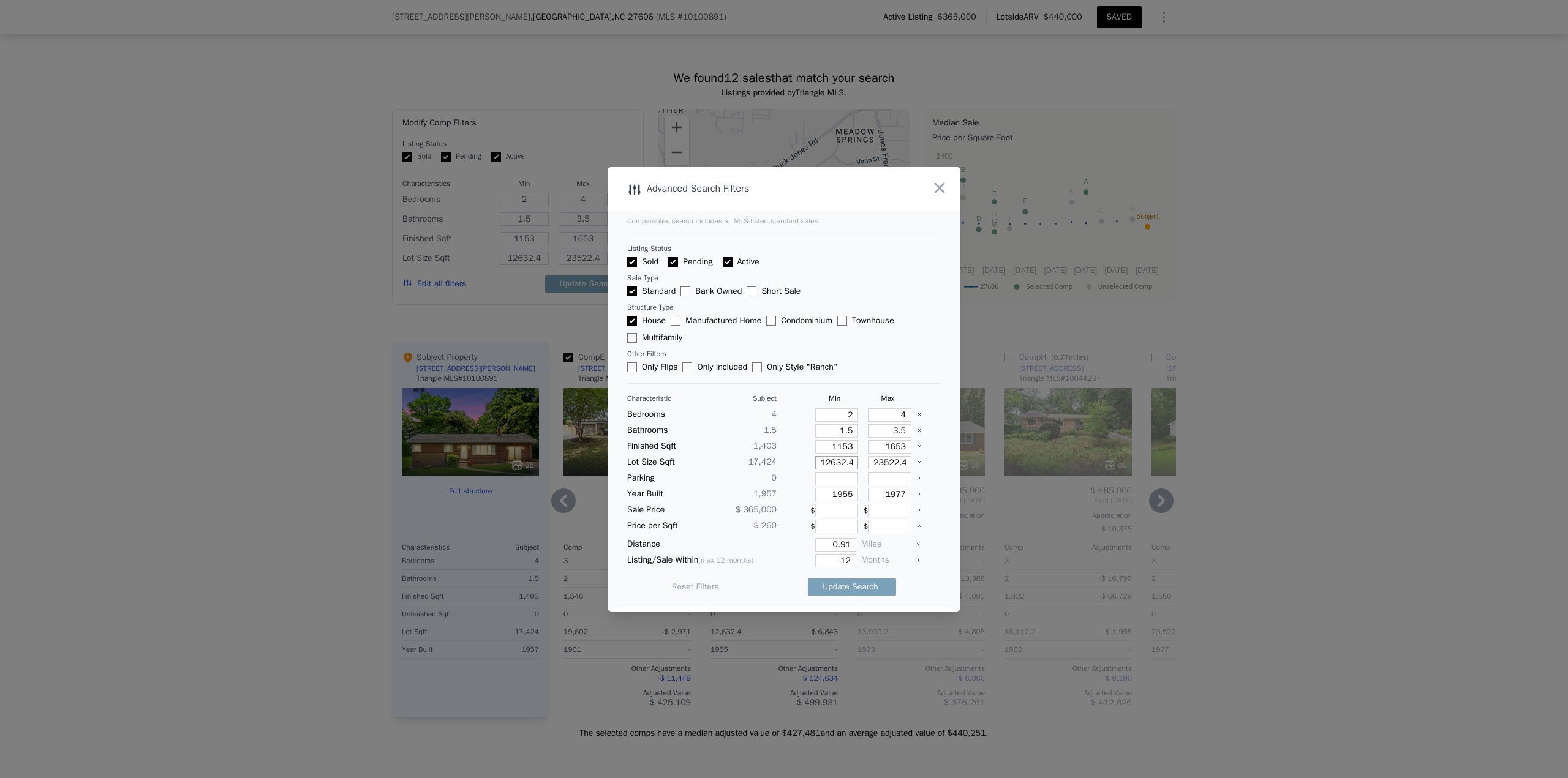 type on "1" 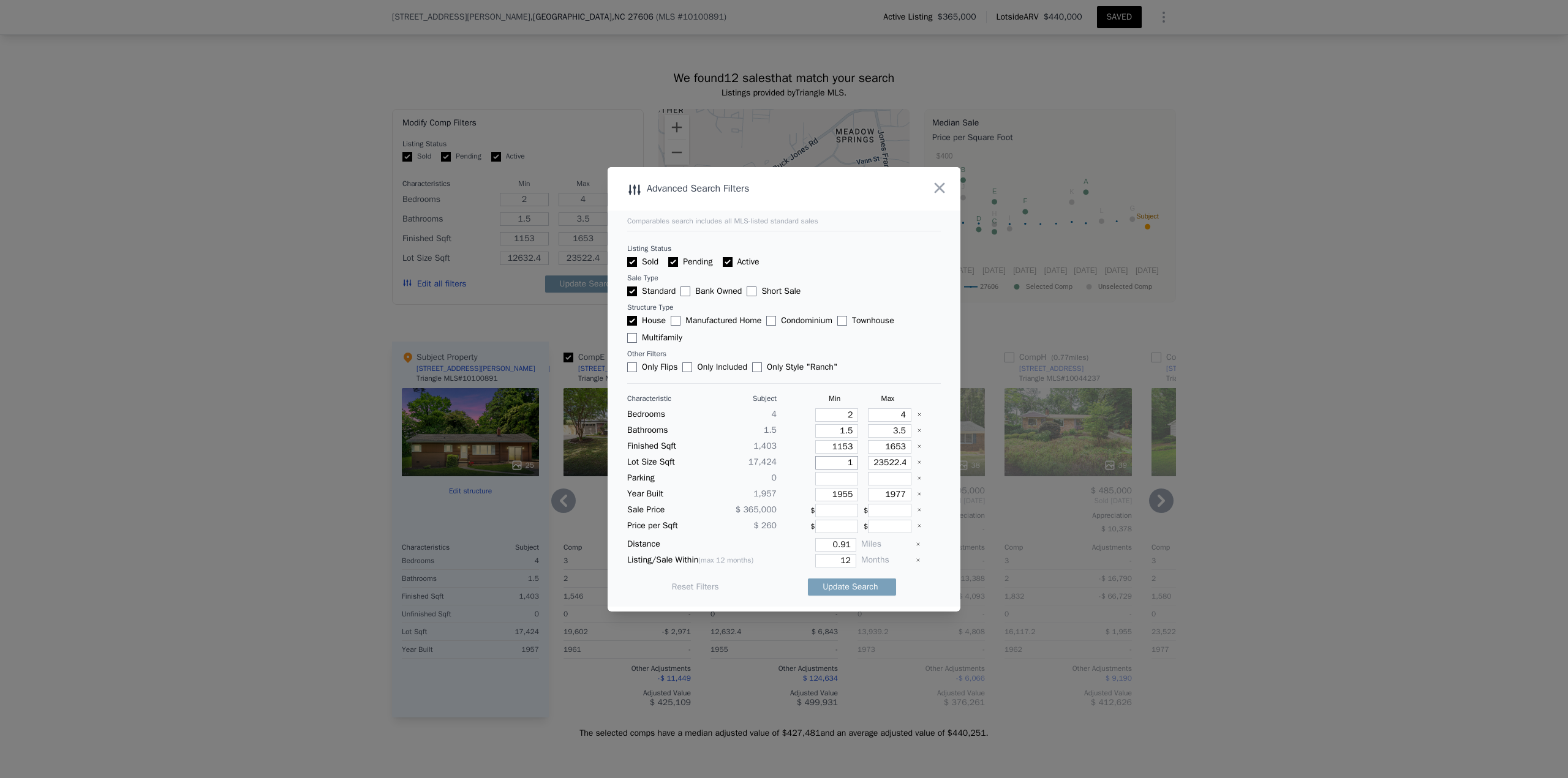 type on "1" 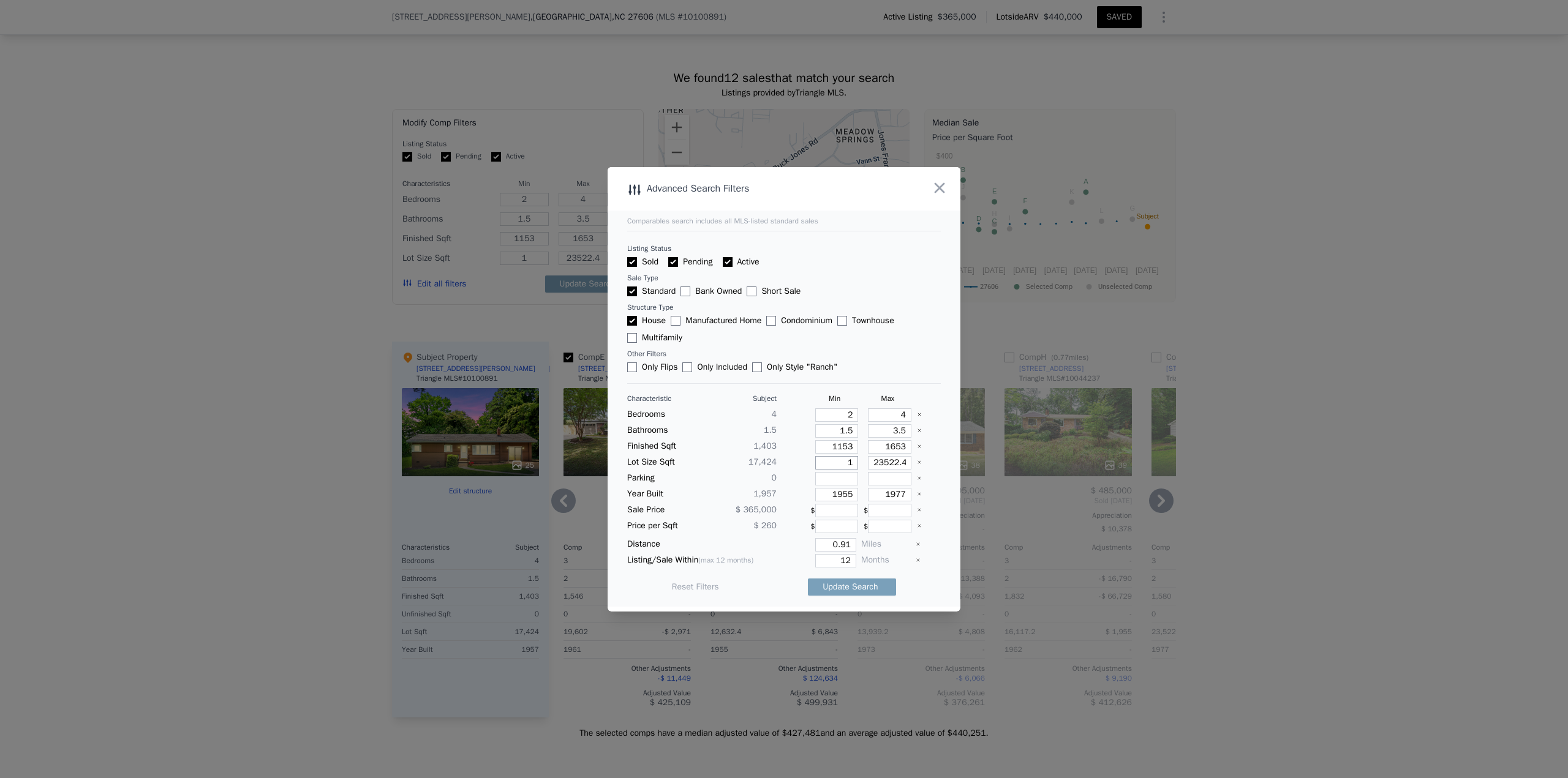 type on "10" 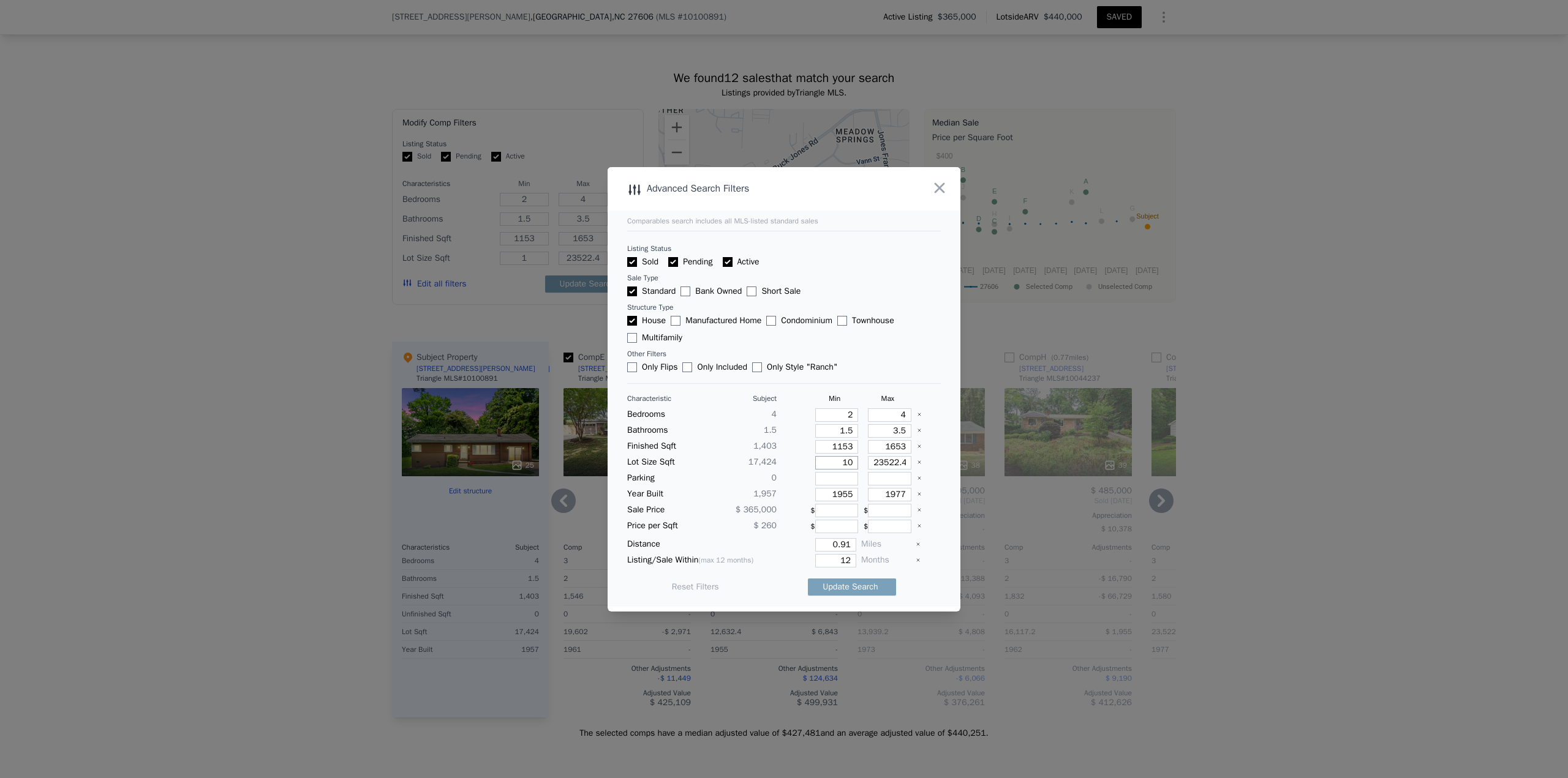 type on "10" 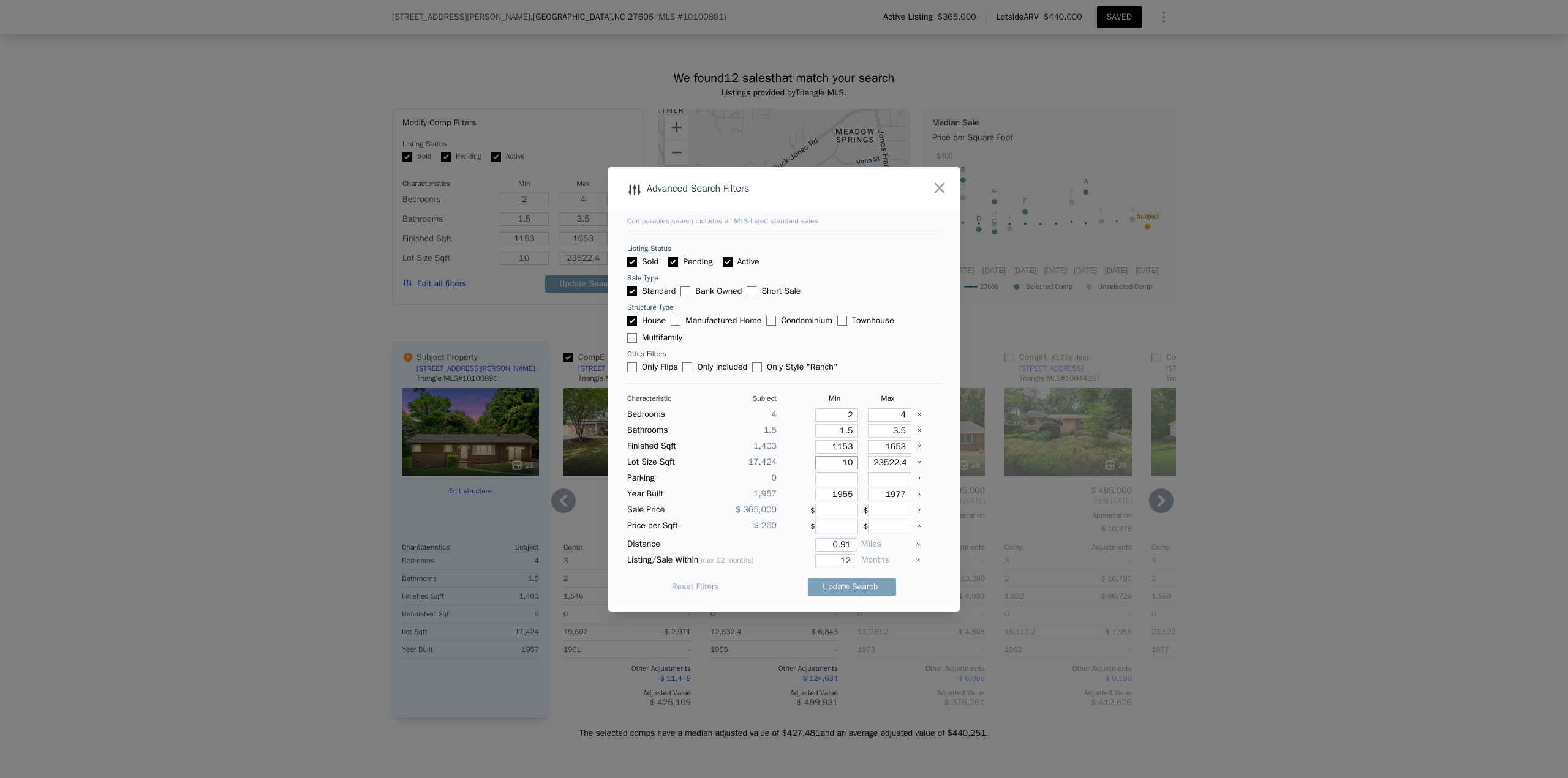 type on "104" 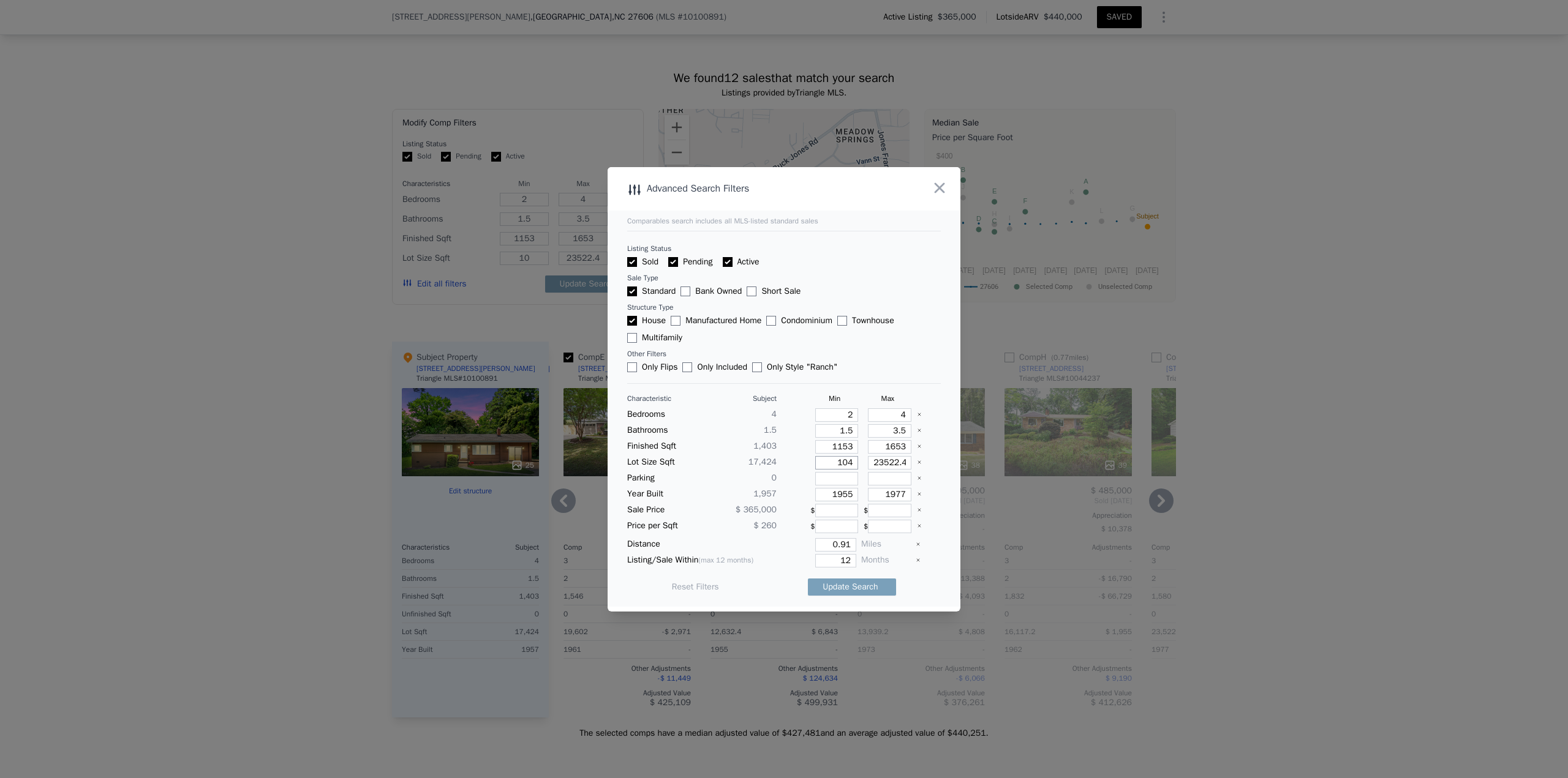 type on "104" 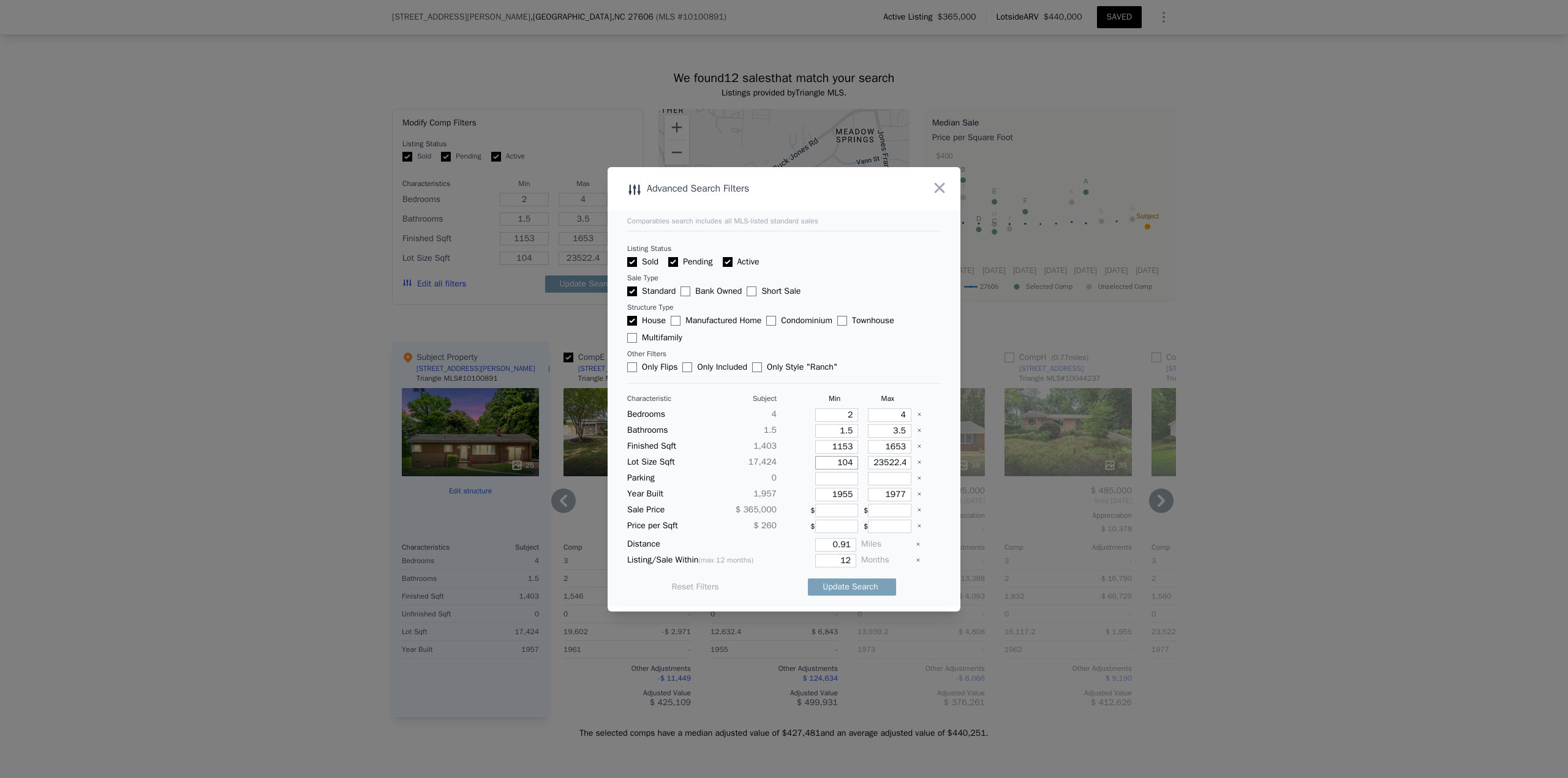 type on "1045" 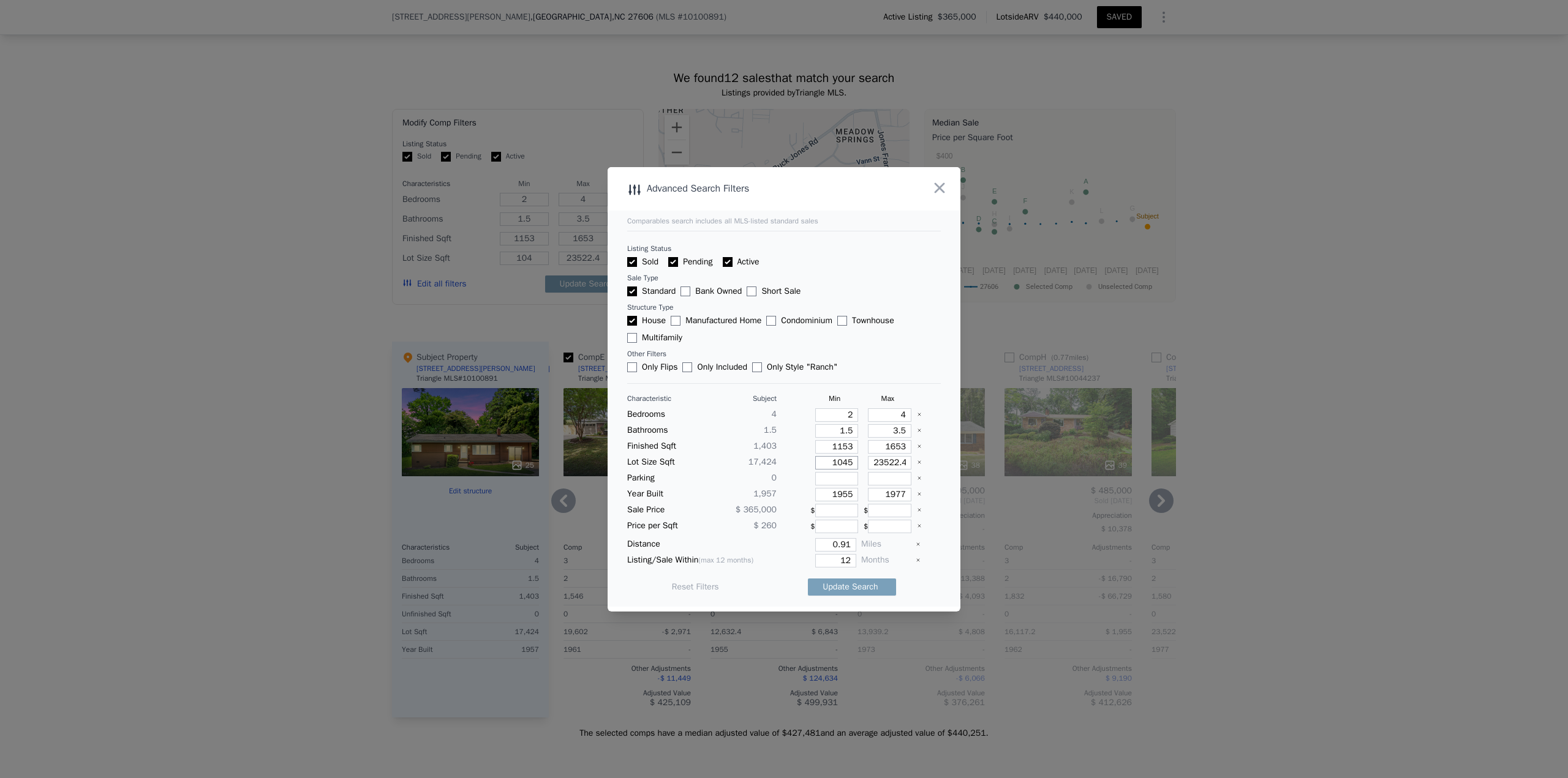 type on "1045" 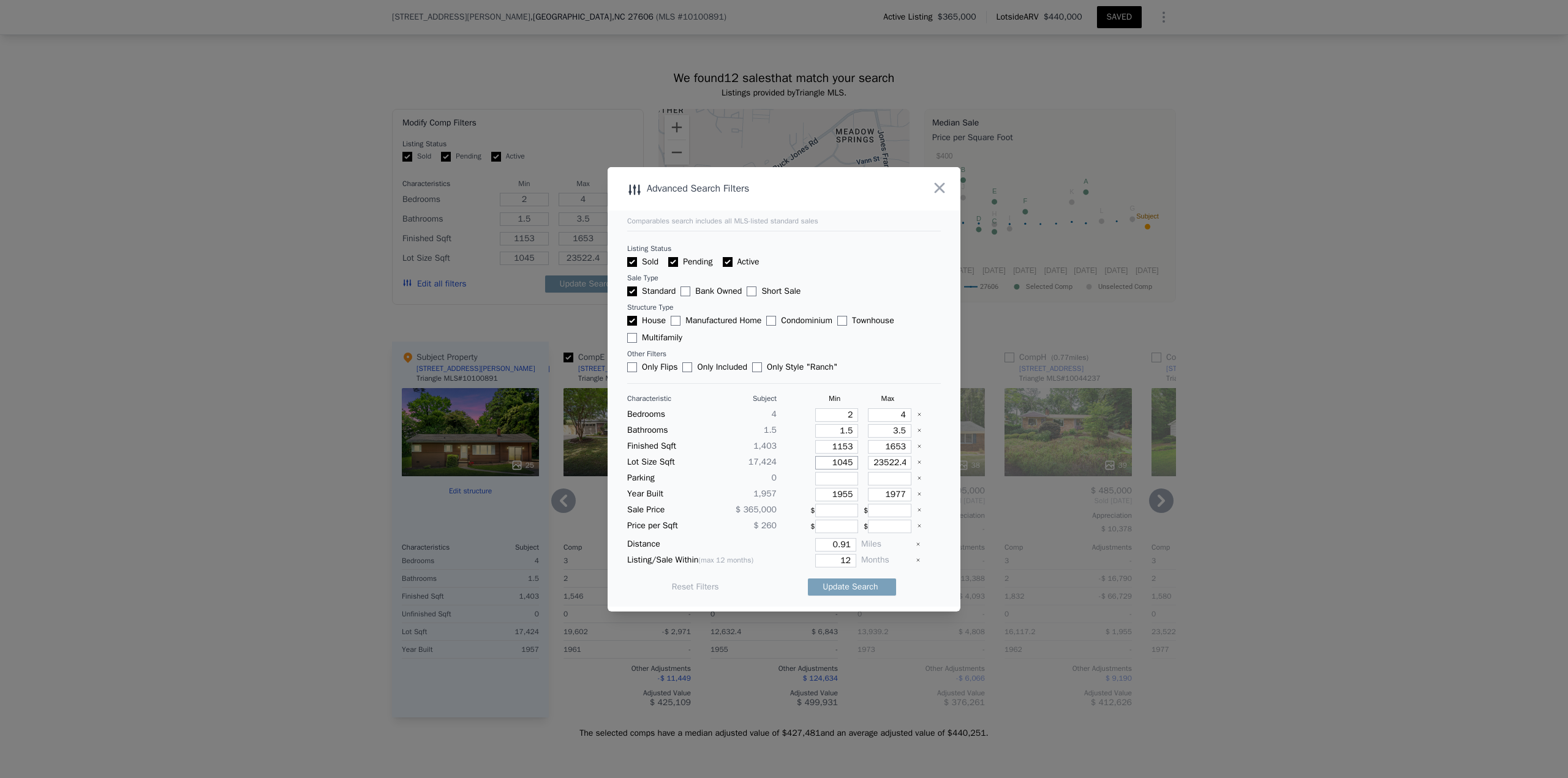type on "10450" 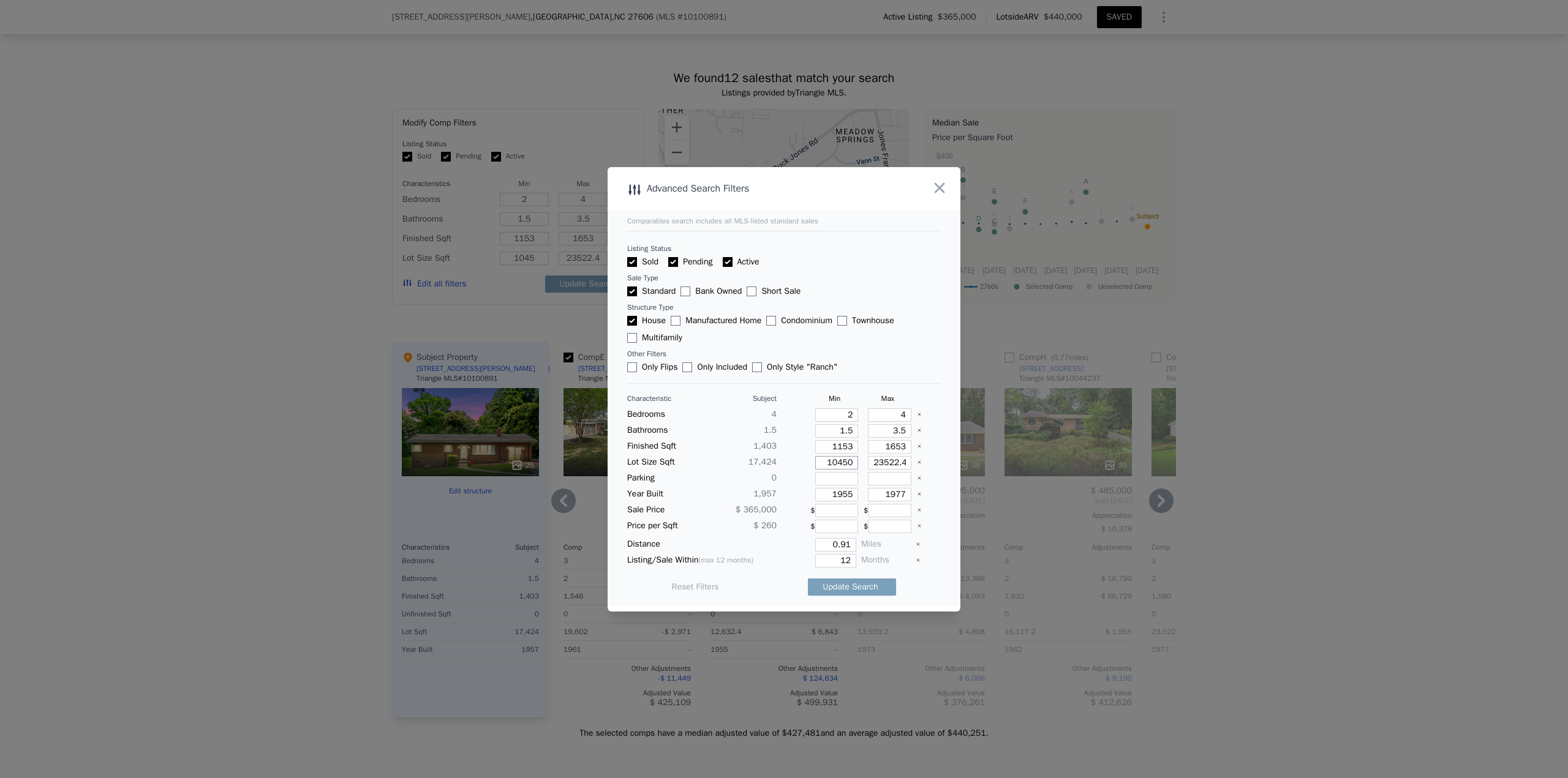 type on "10450" 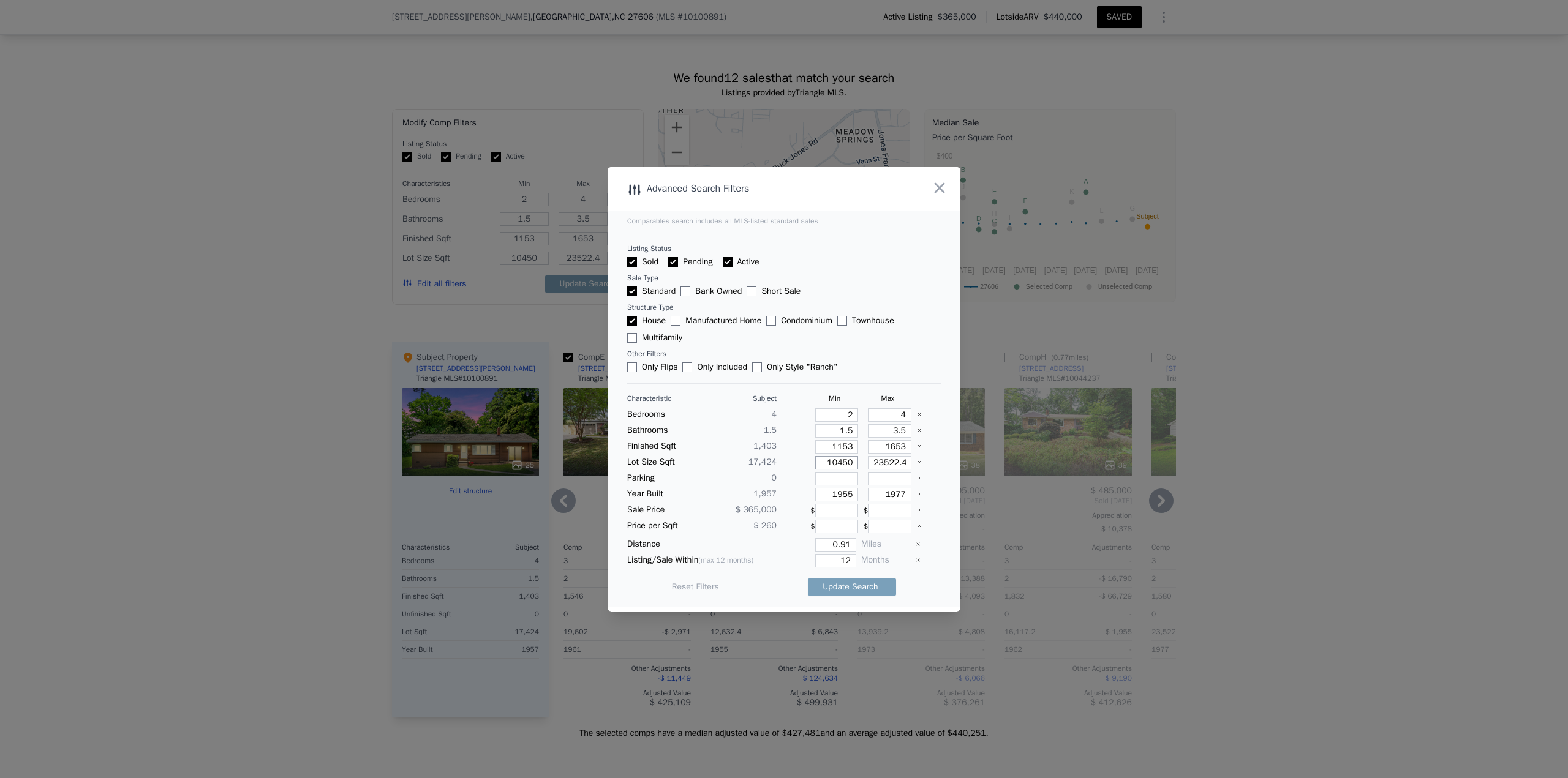 type on "10450" 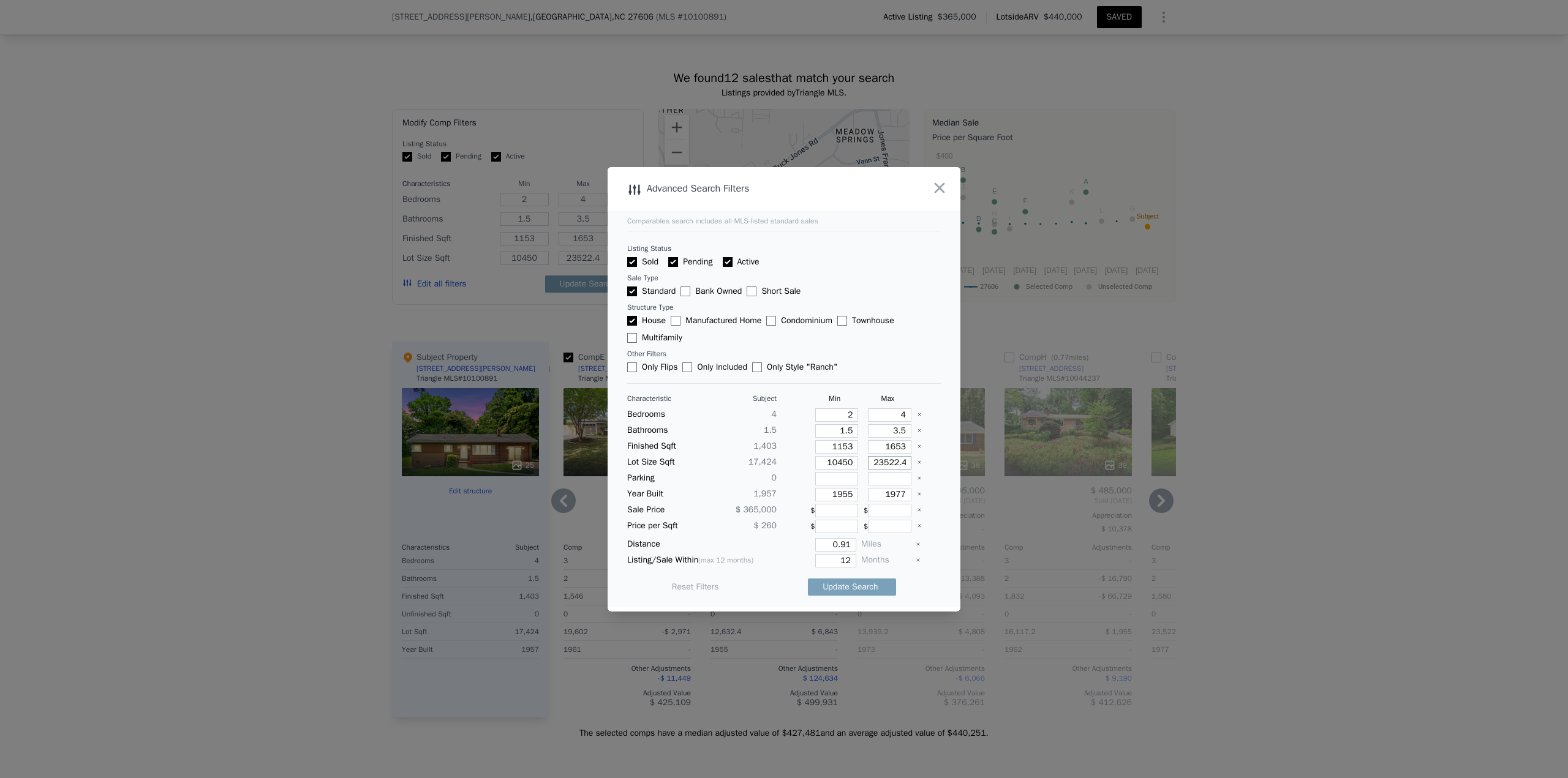 type on "2" 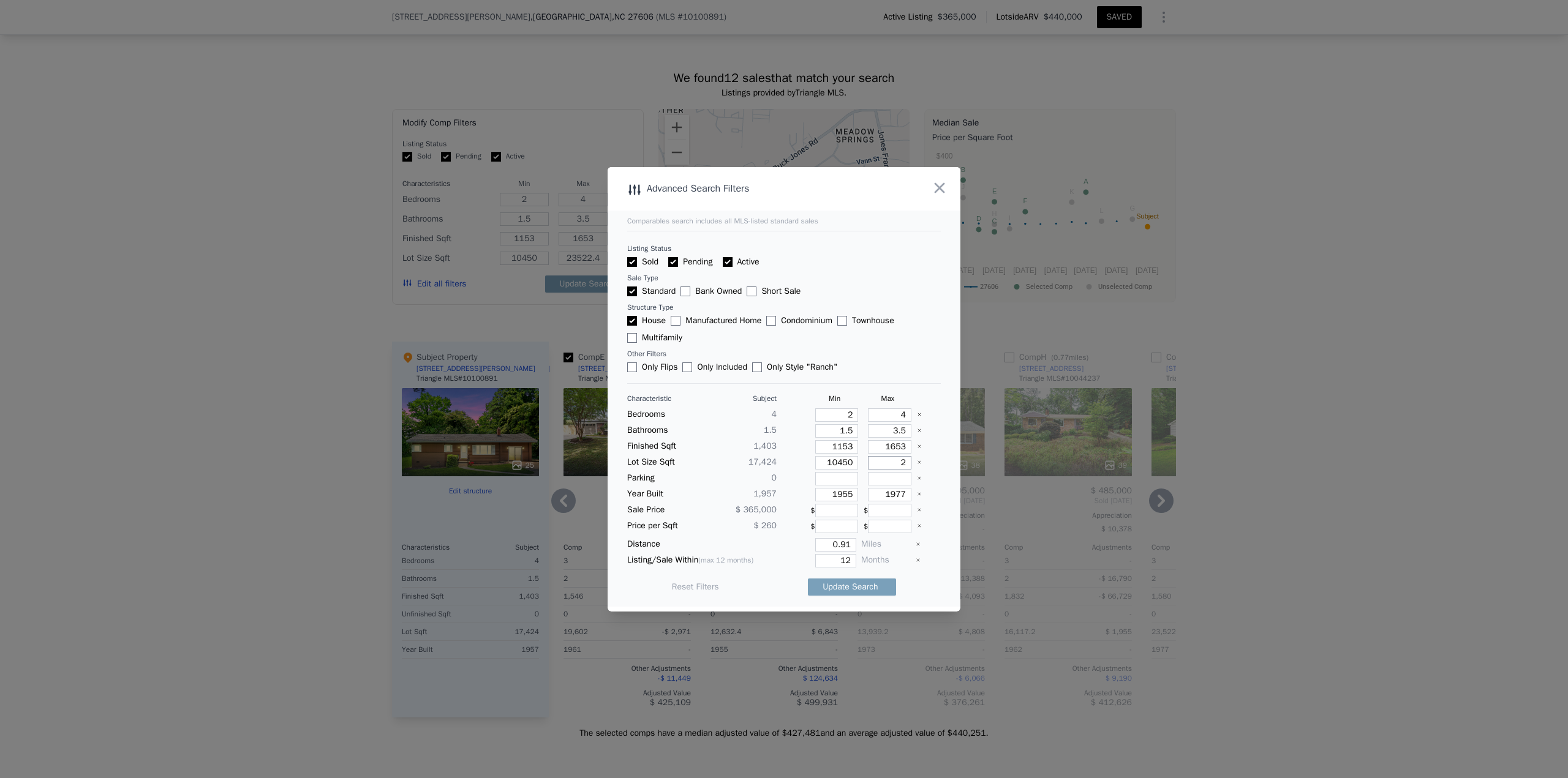 type on "2" 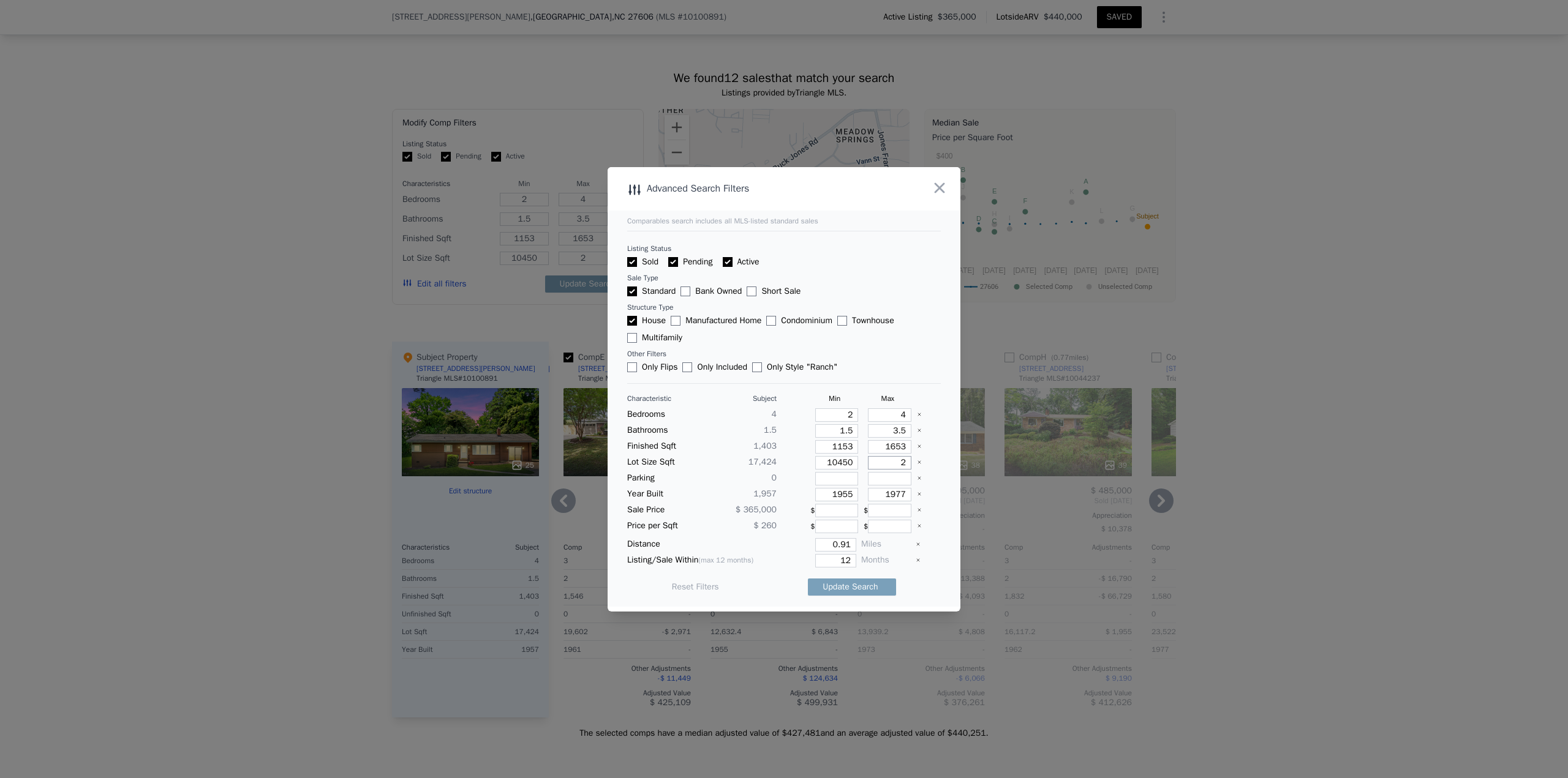 type on "24" 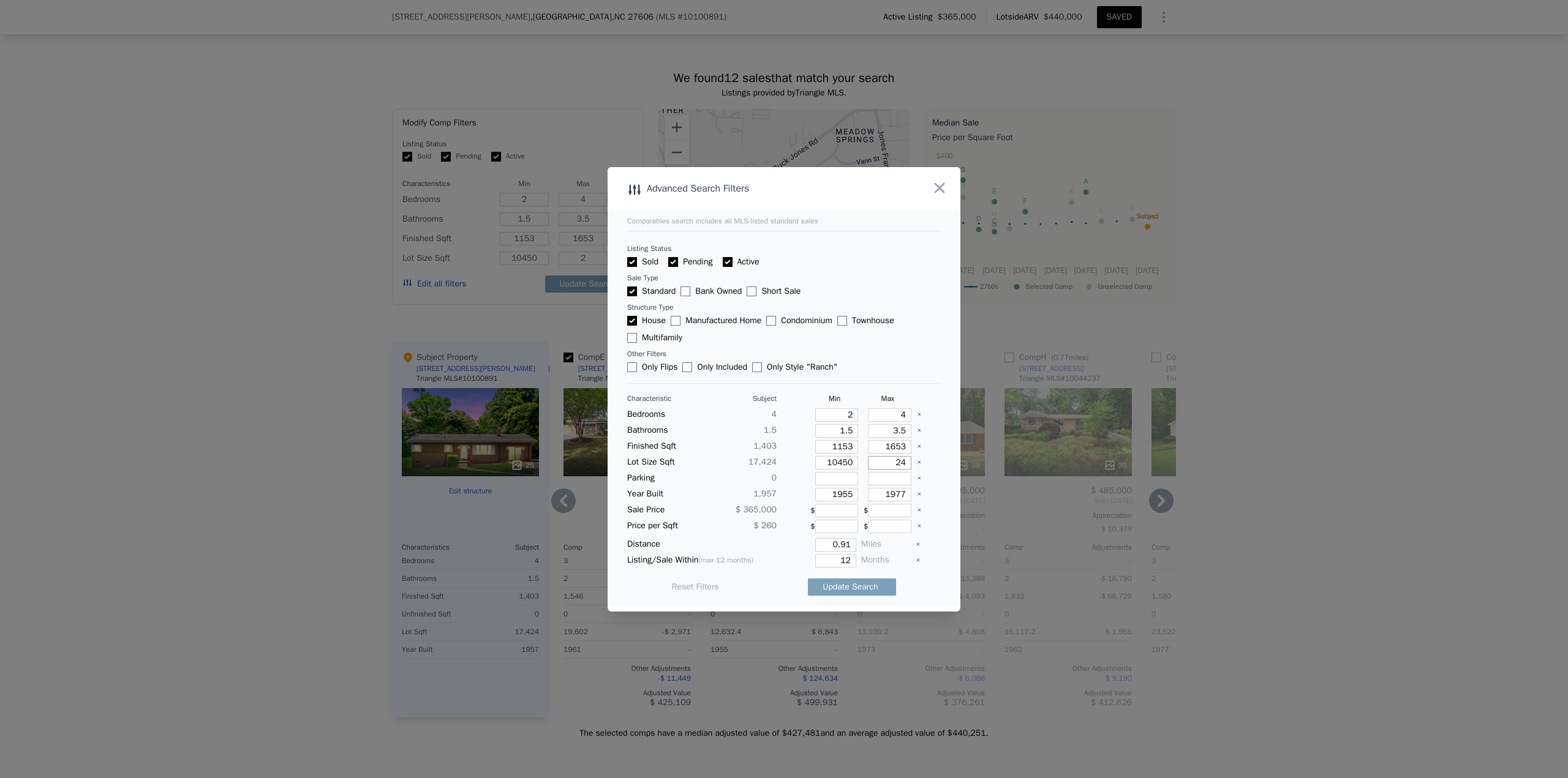 type on "24" 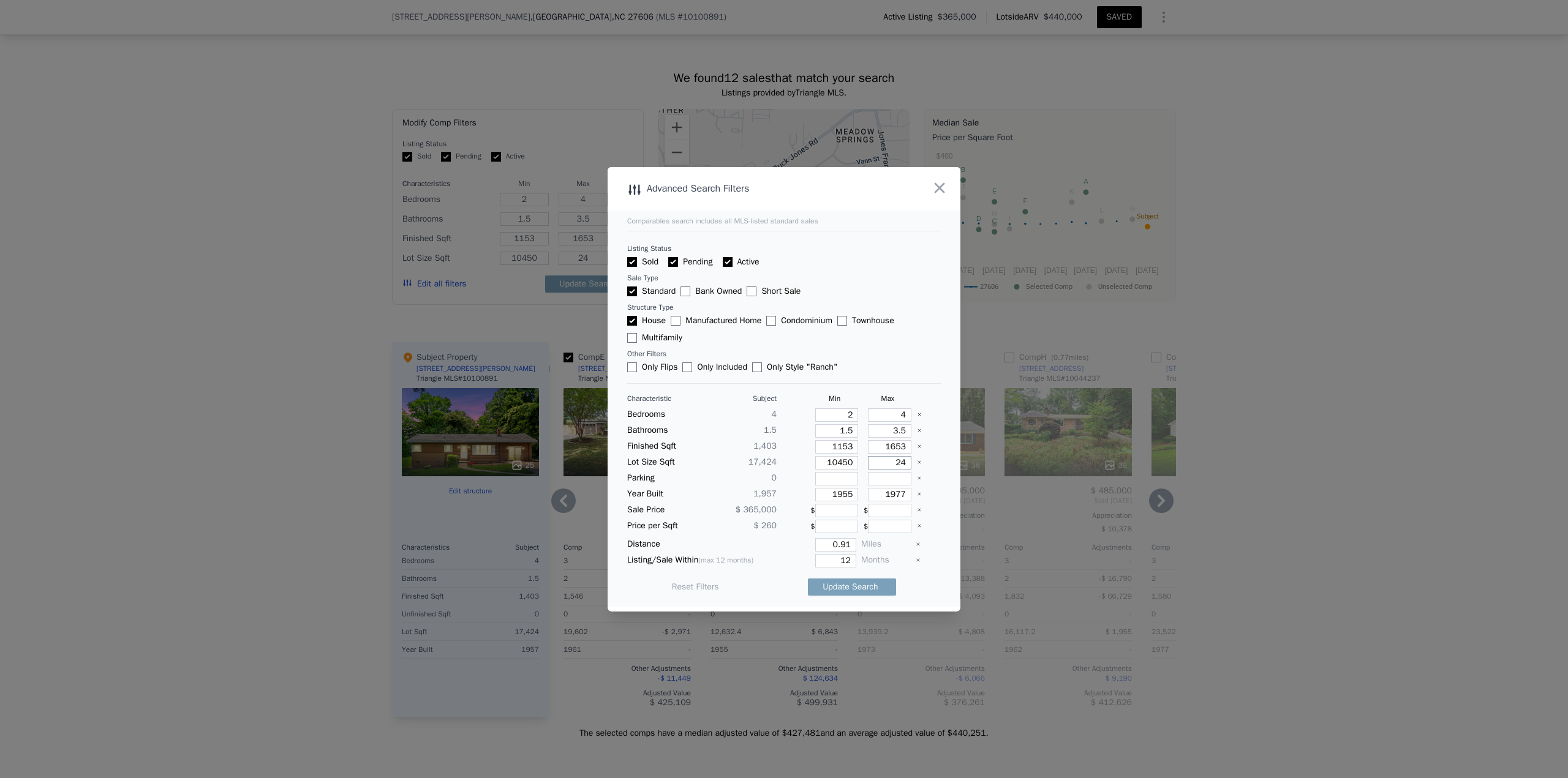 type on "243" 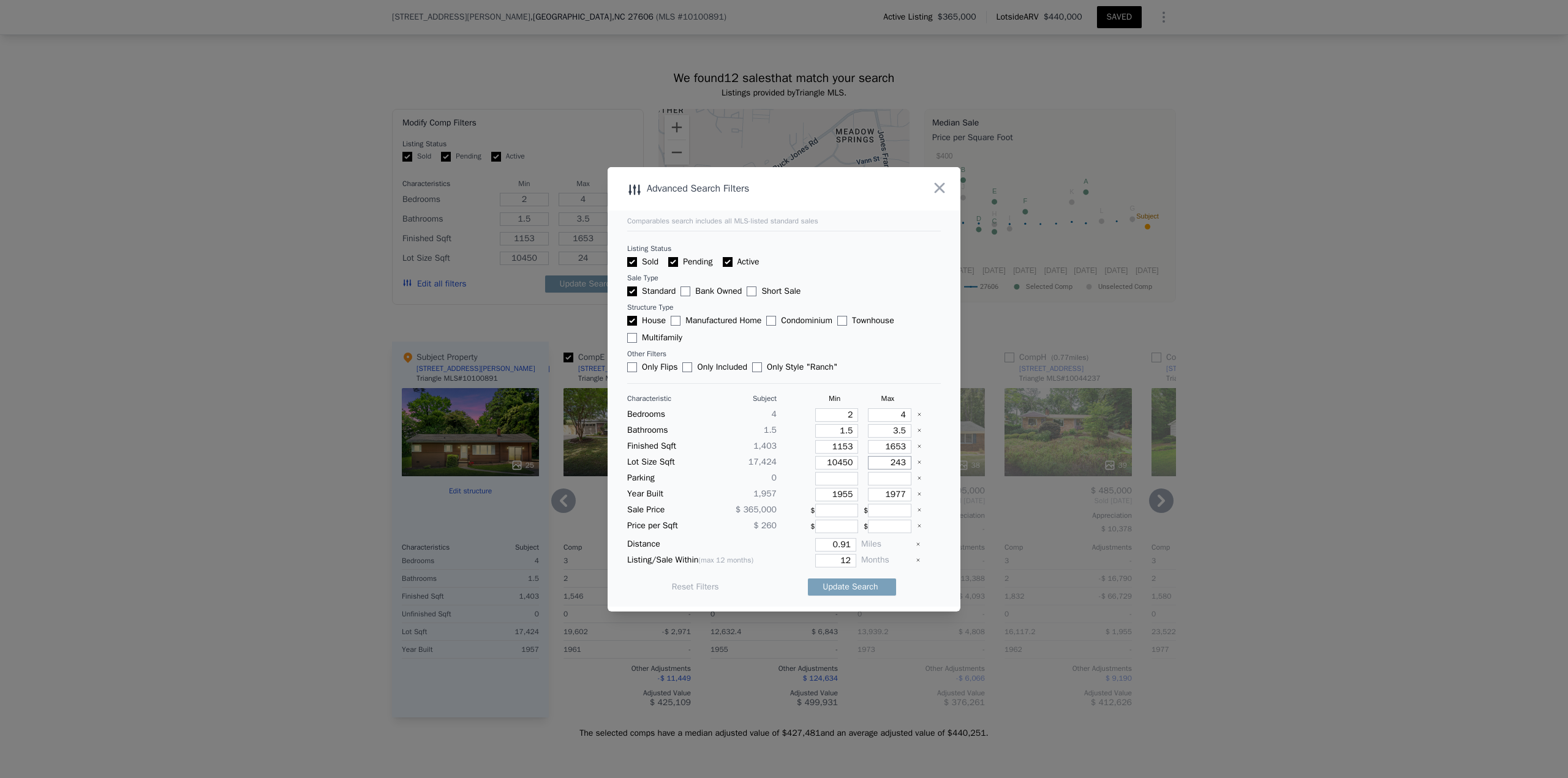 type on "243" 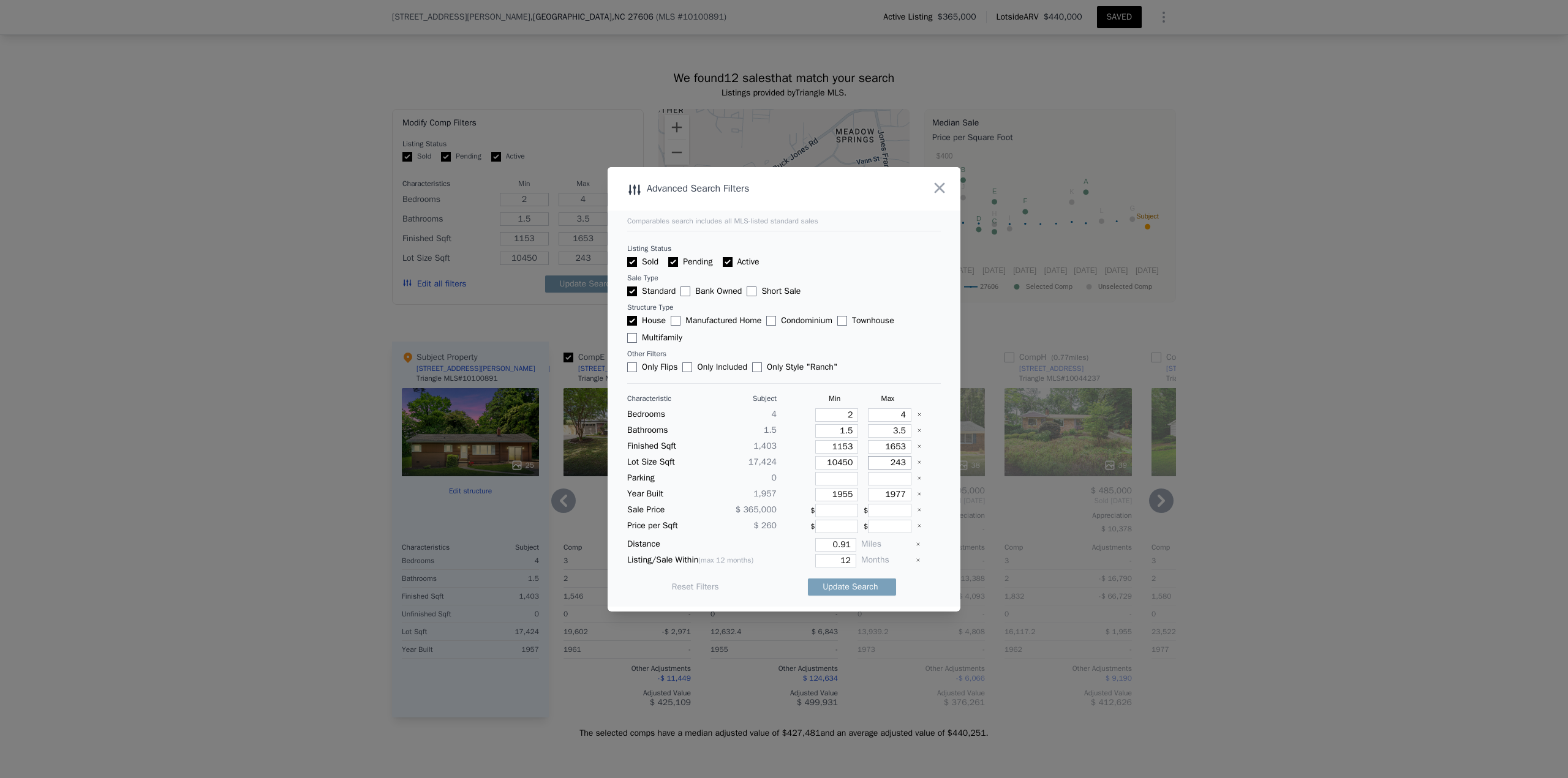 type on "2439" 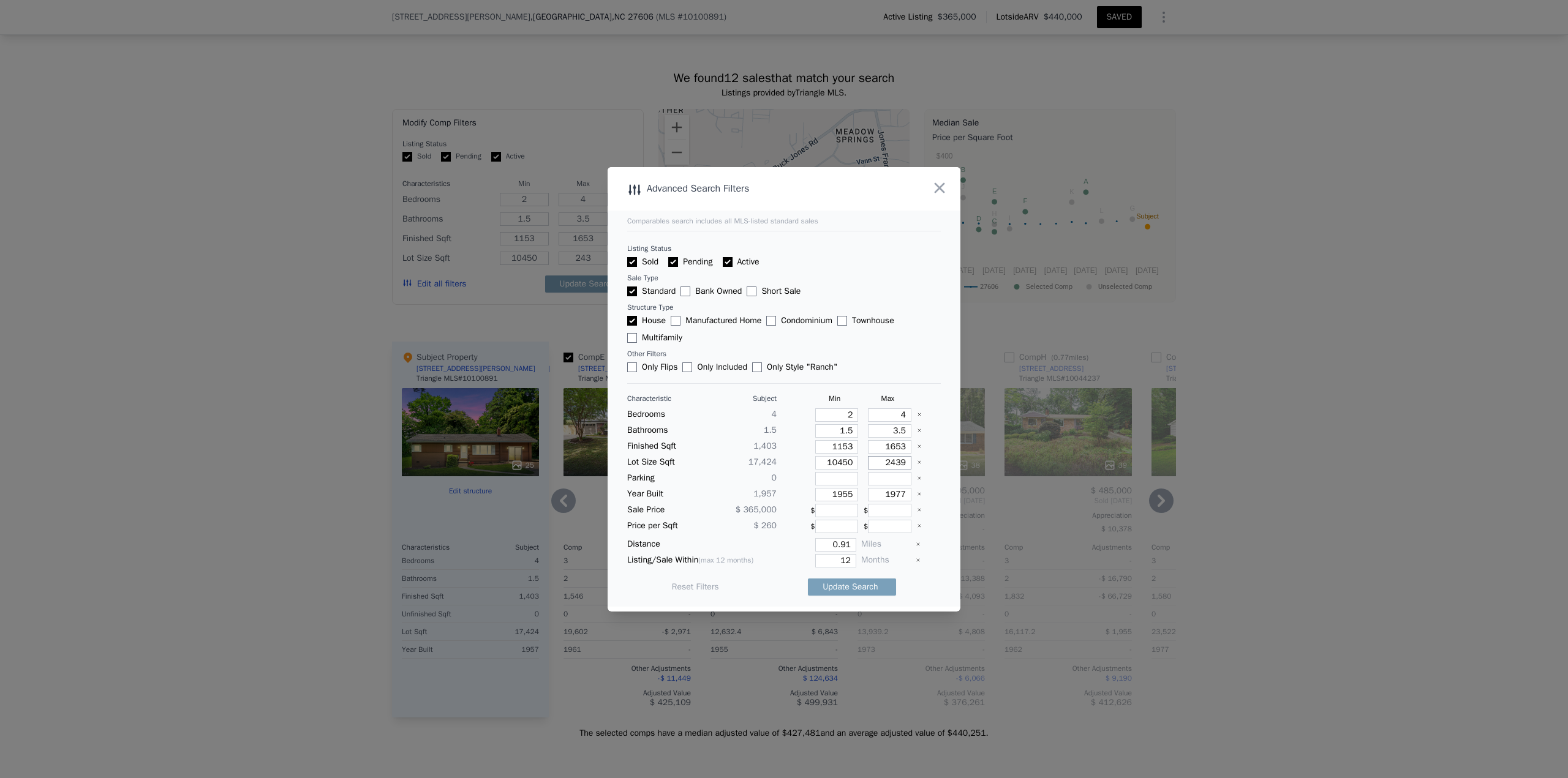 type on "2439" 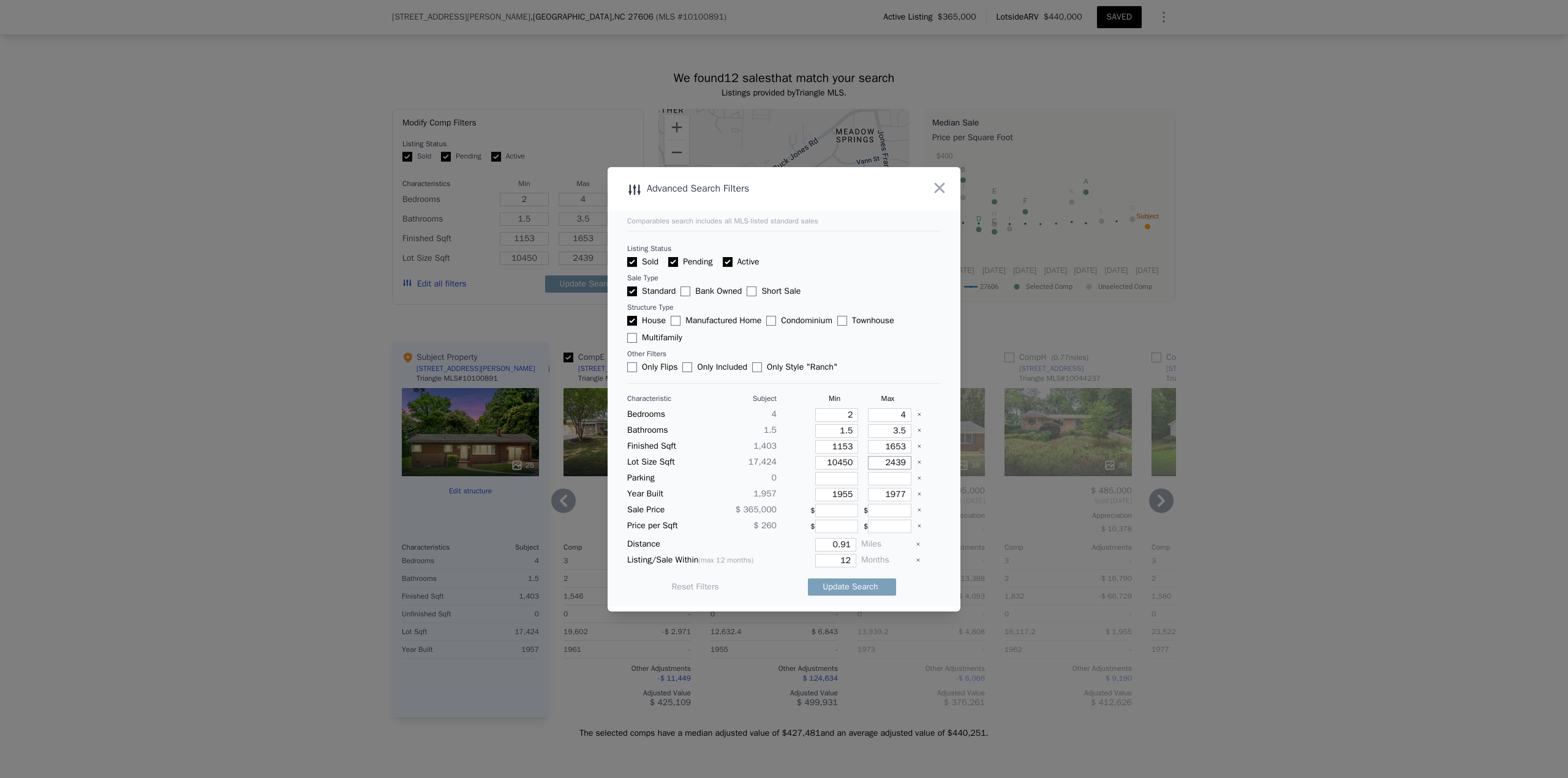 type on "24390" 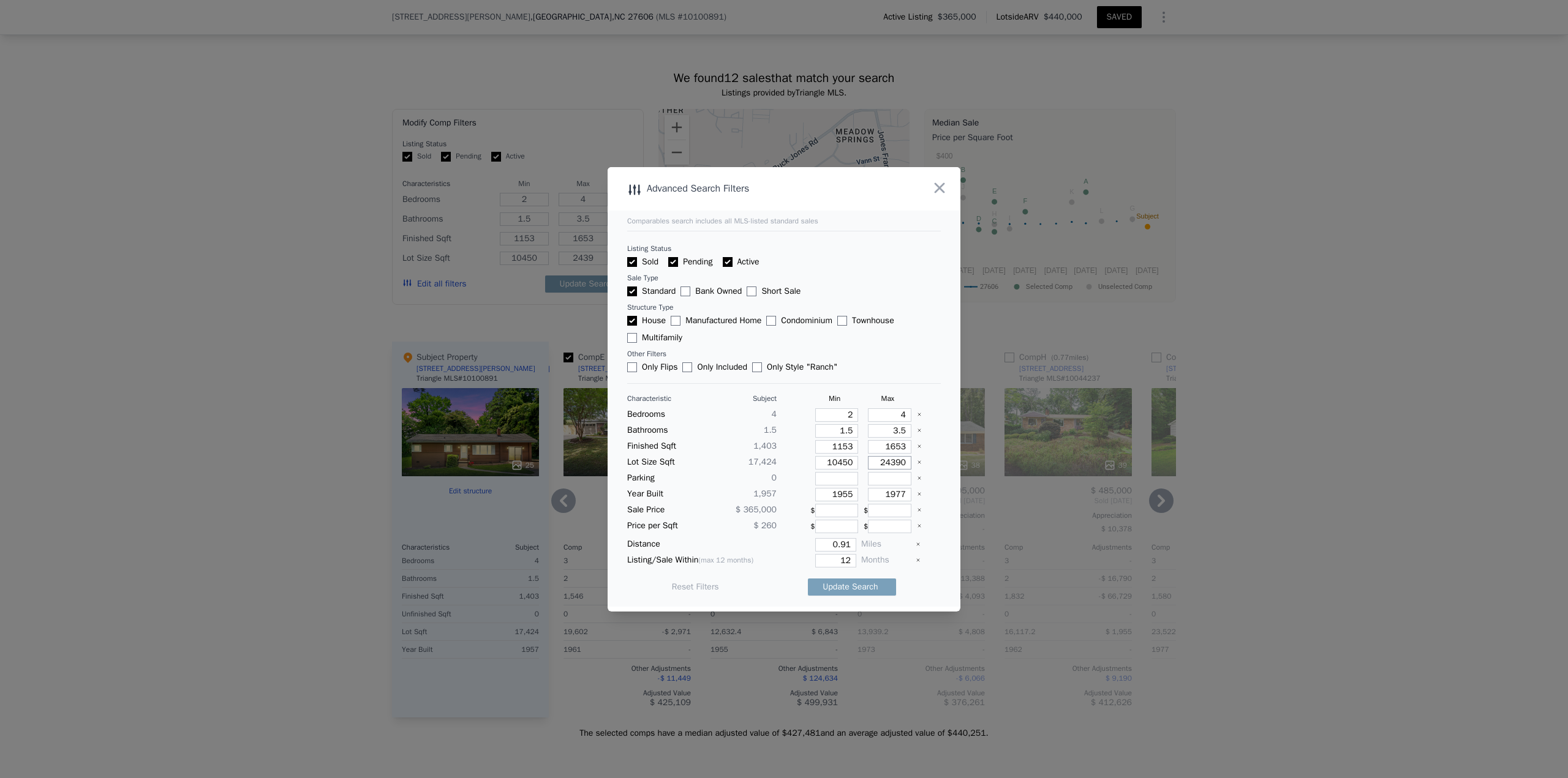 type on "24390" 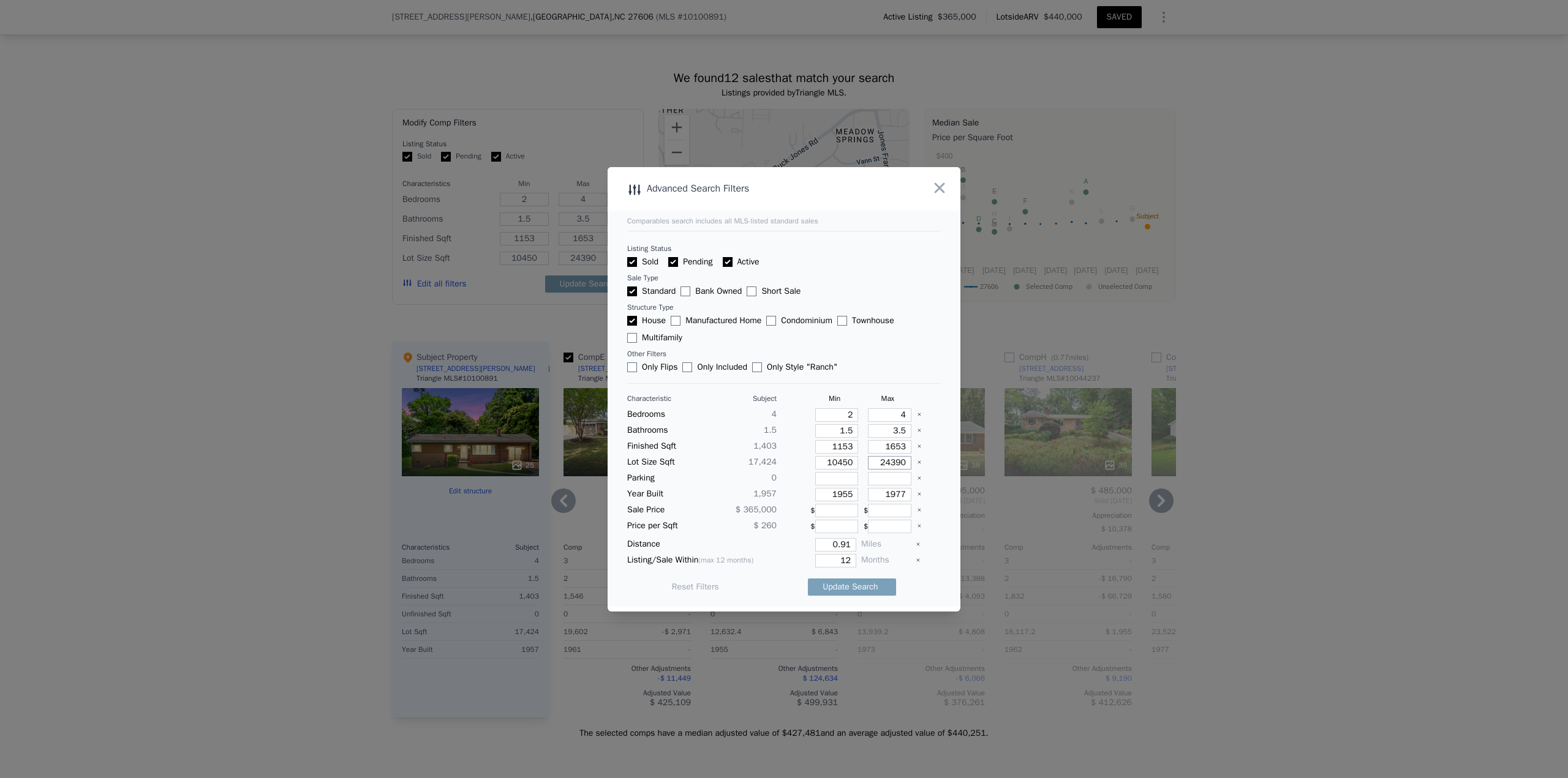 type on "24390" 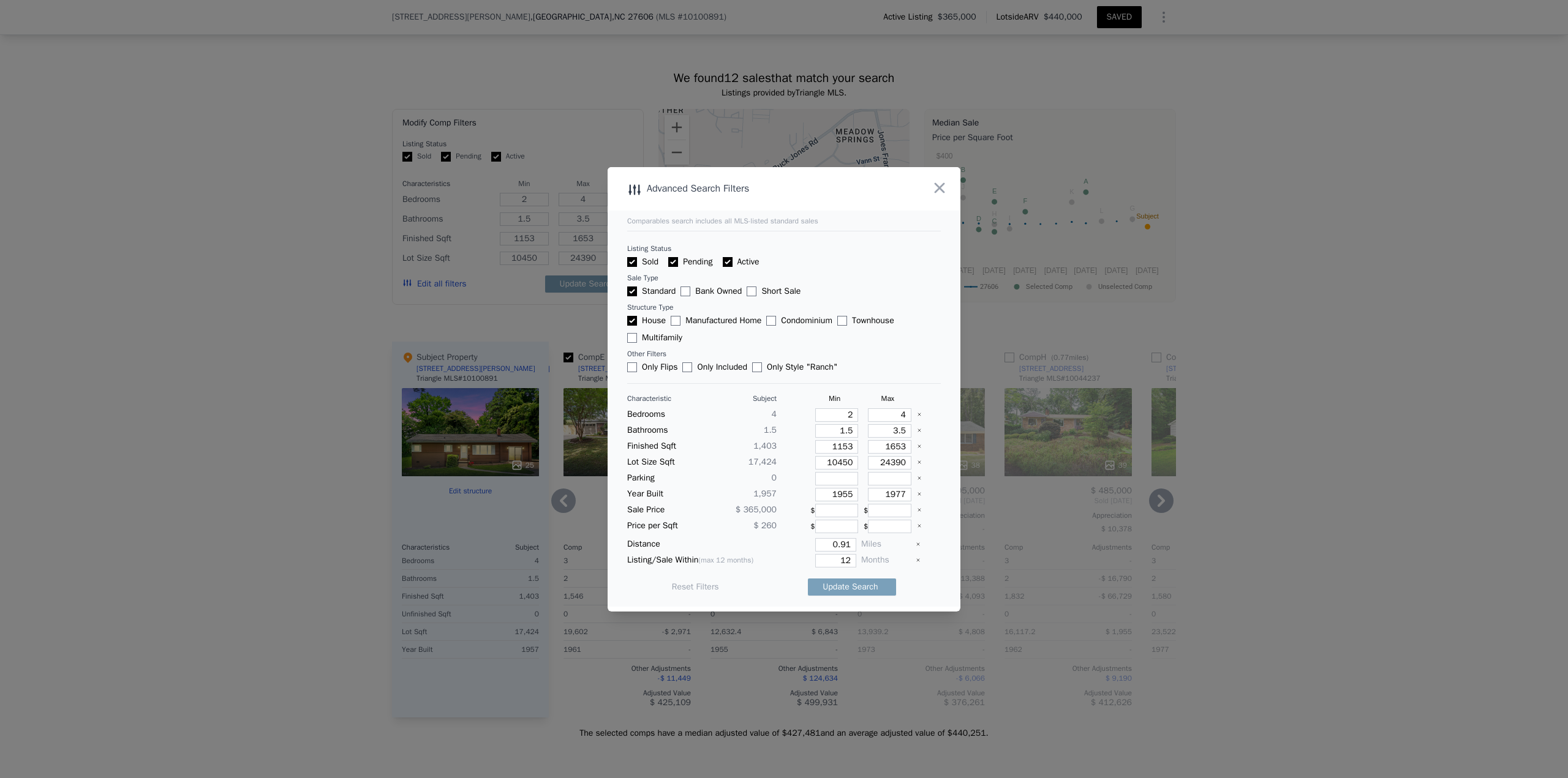 type 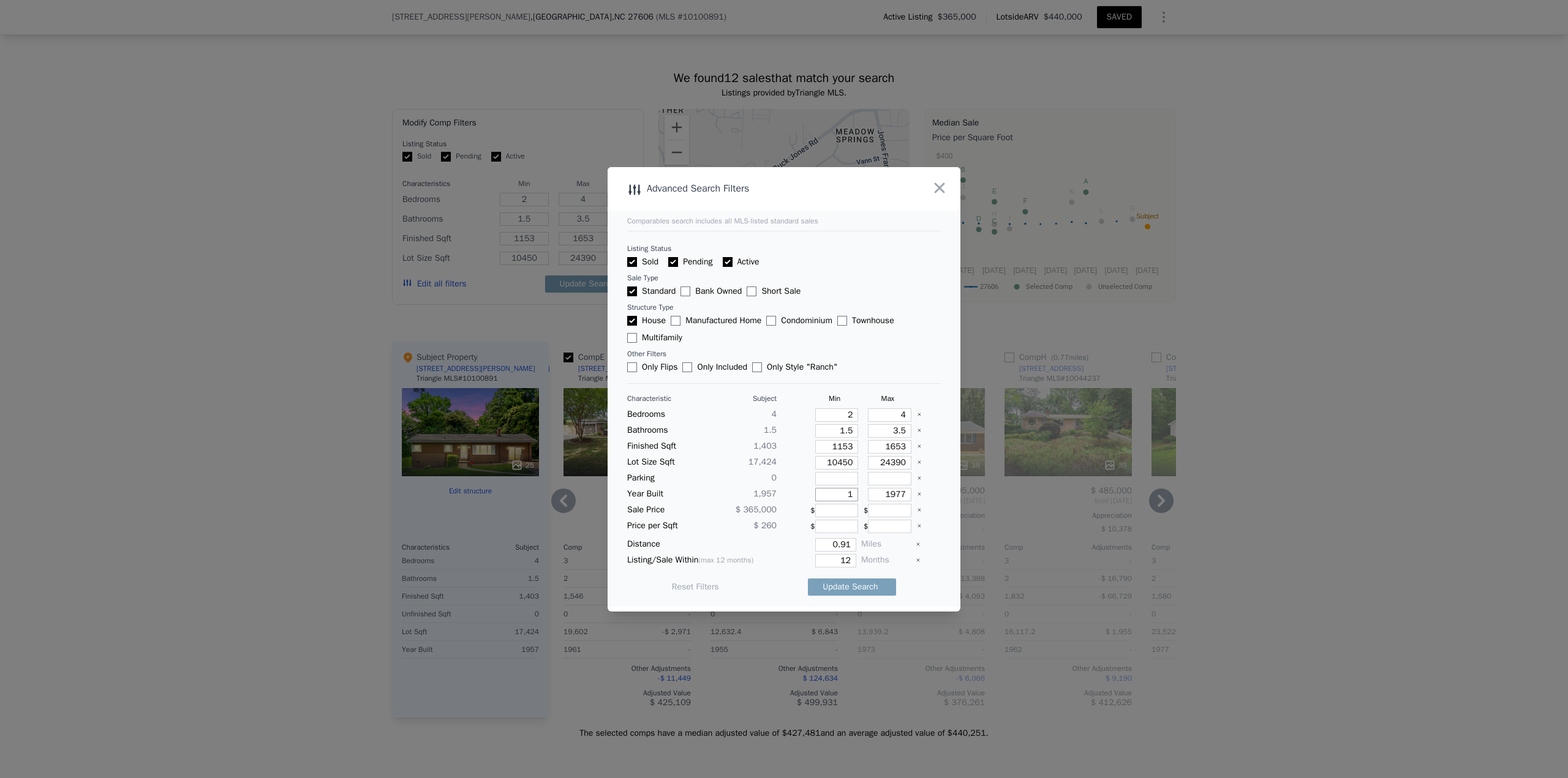 type on "19" 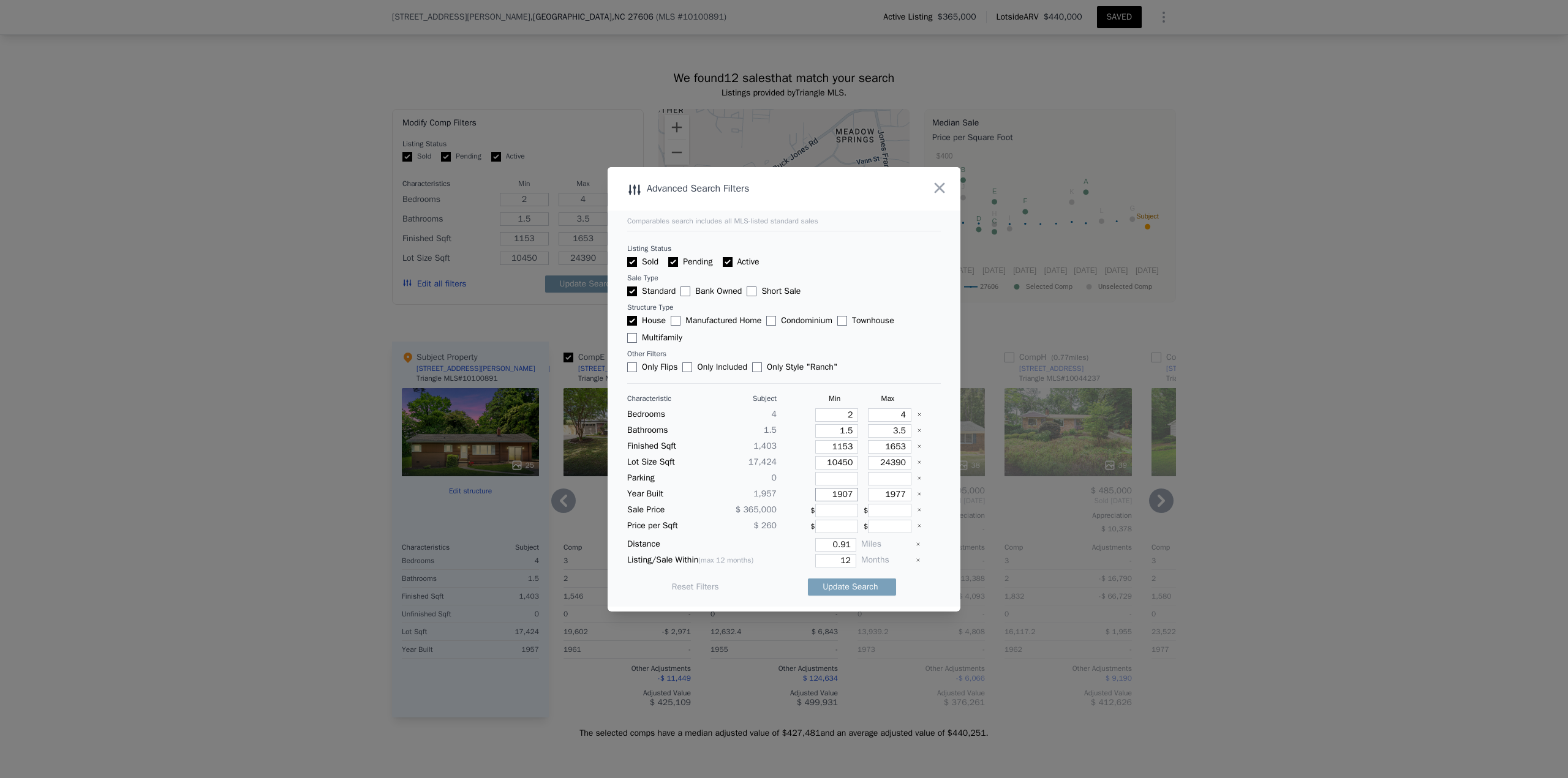 type on "1907" 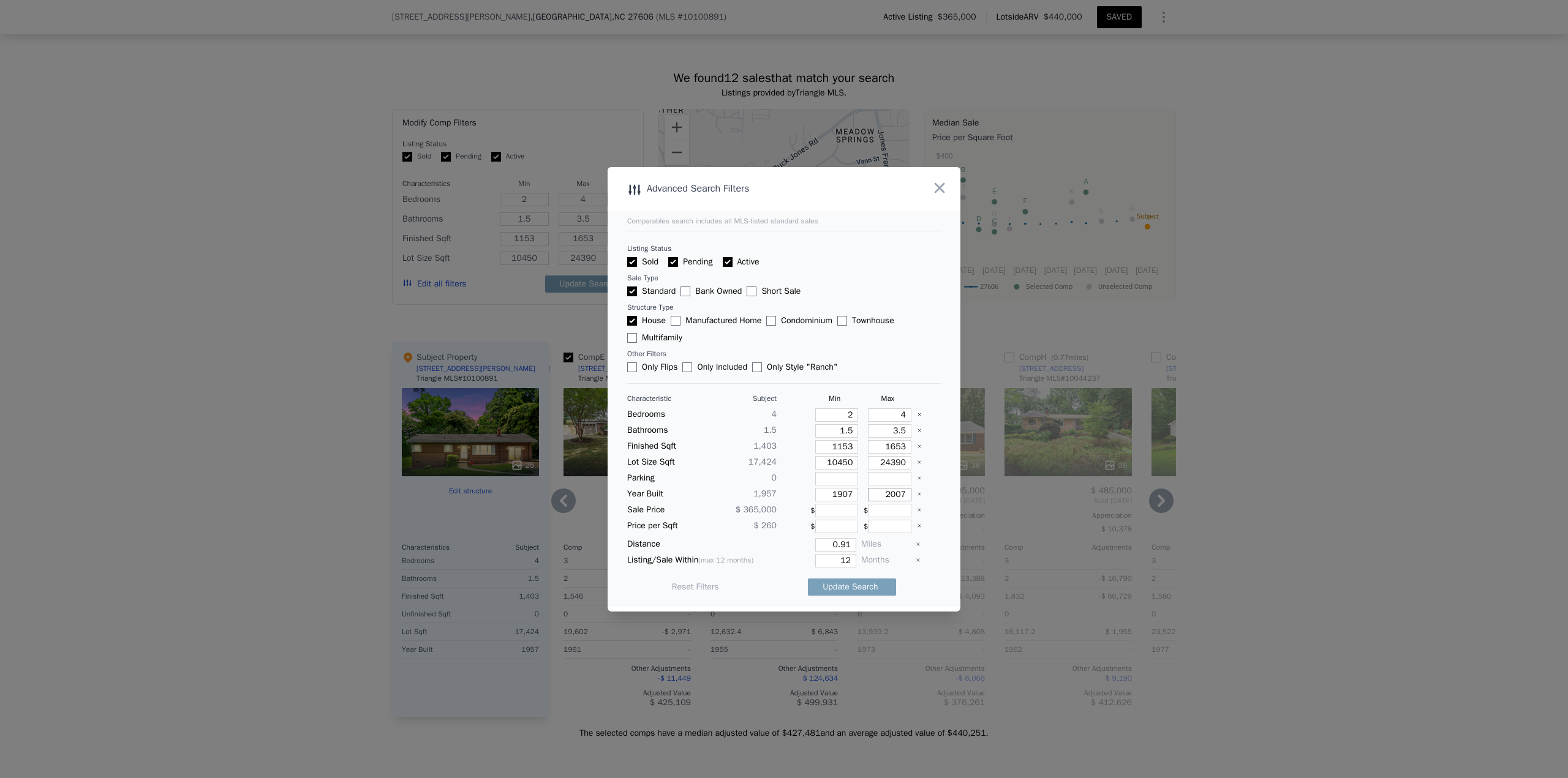 type on "2007" 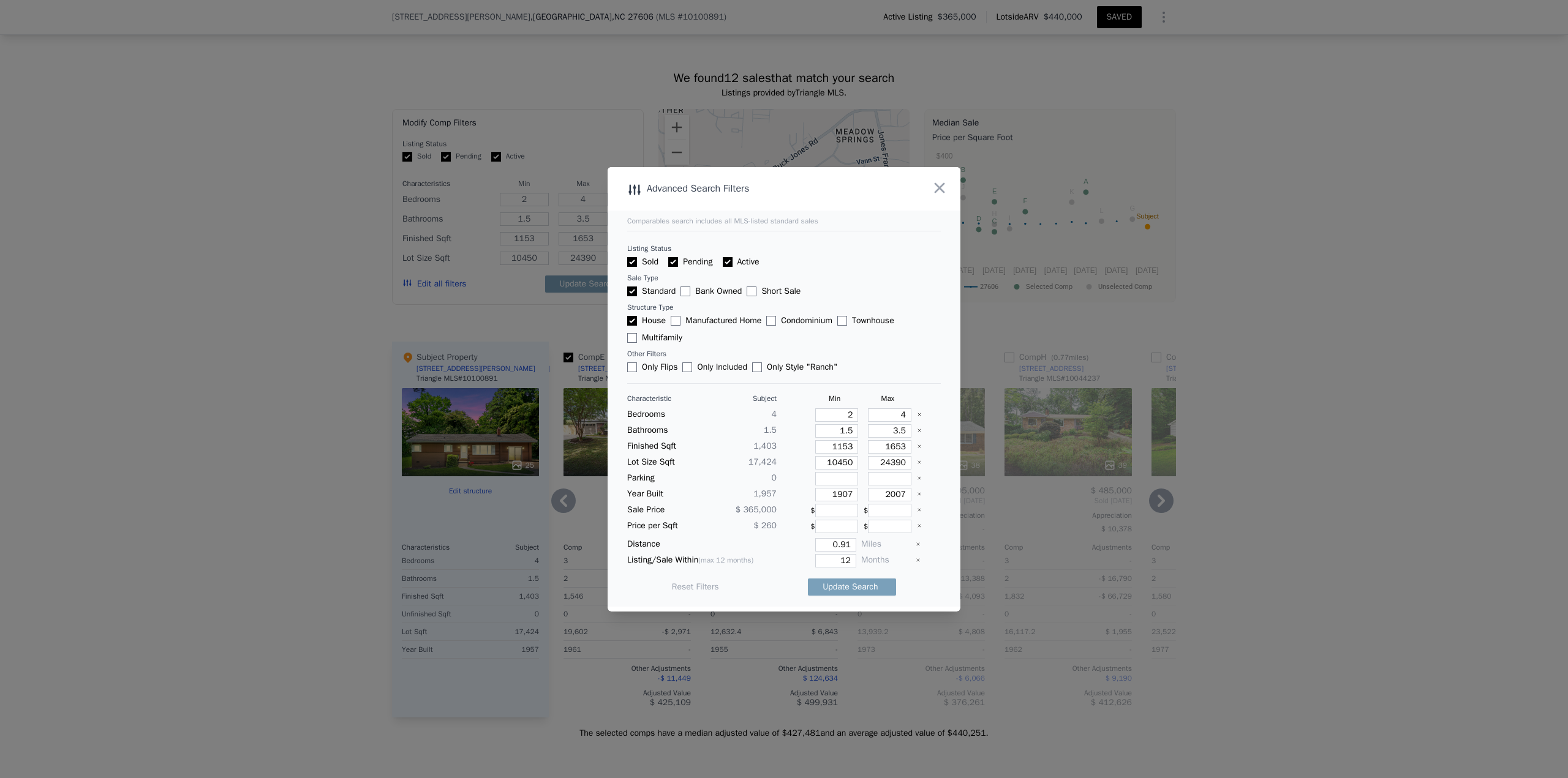 type 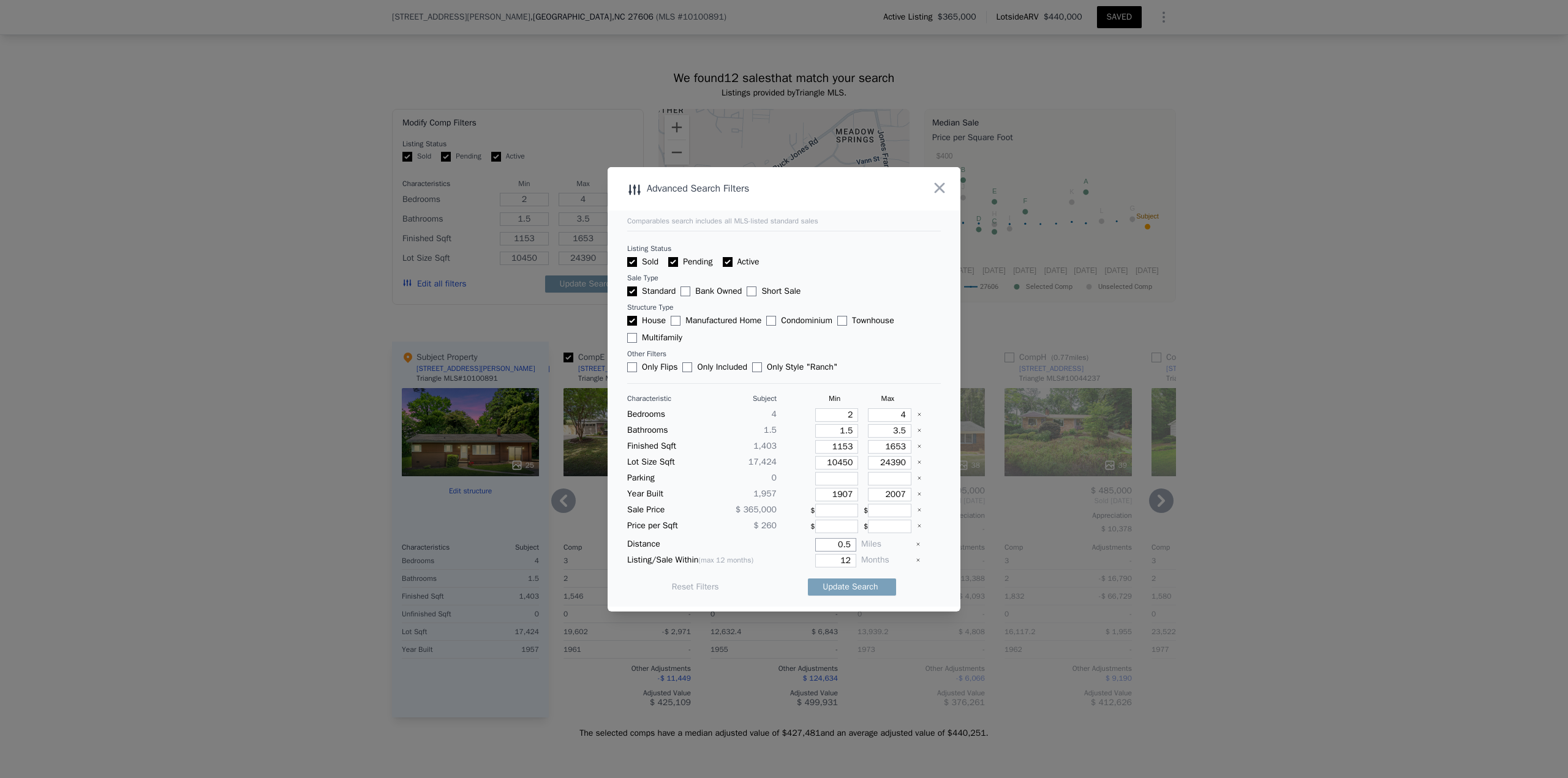 type on "0.5" 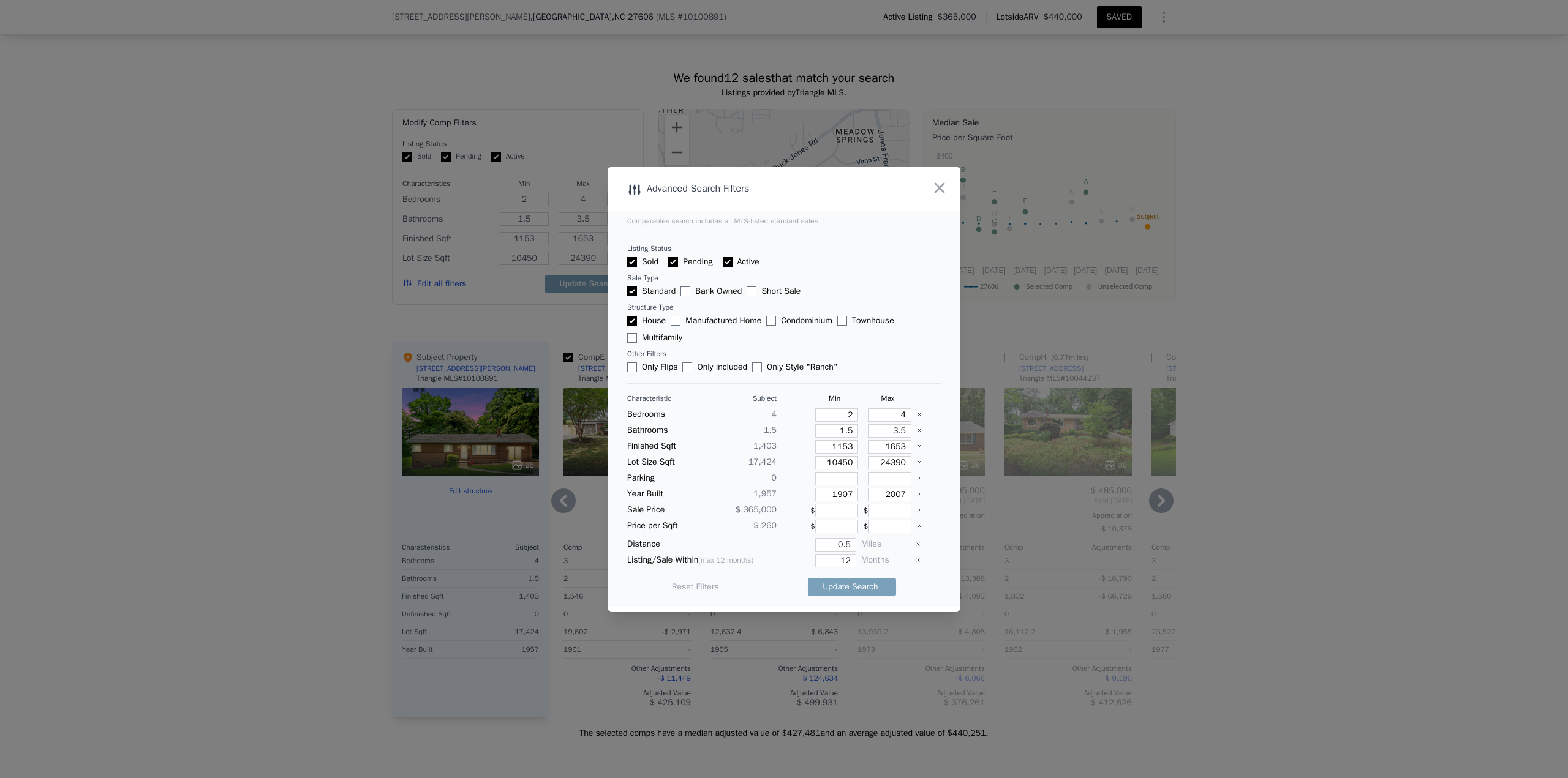 type 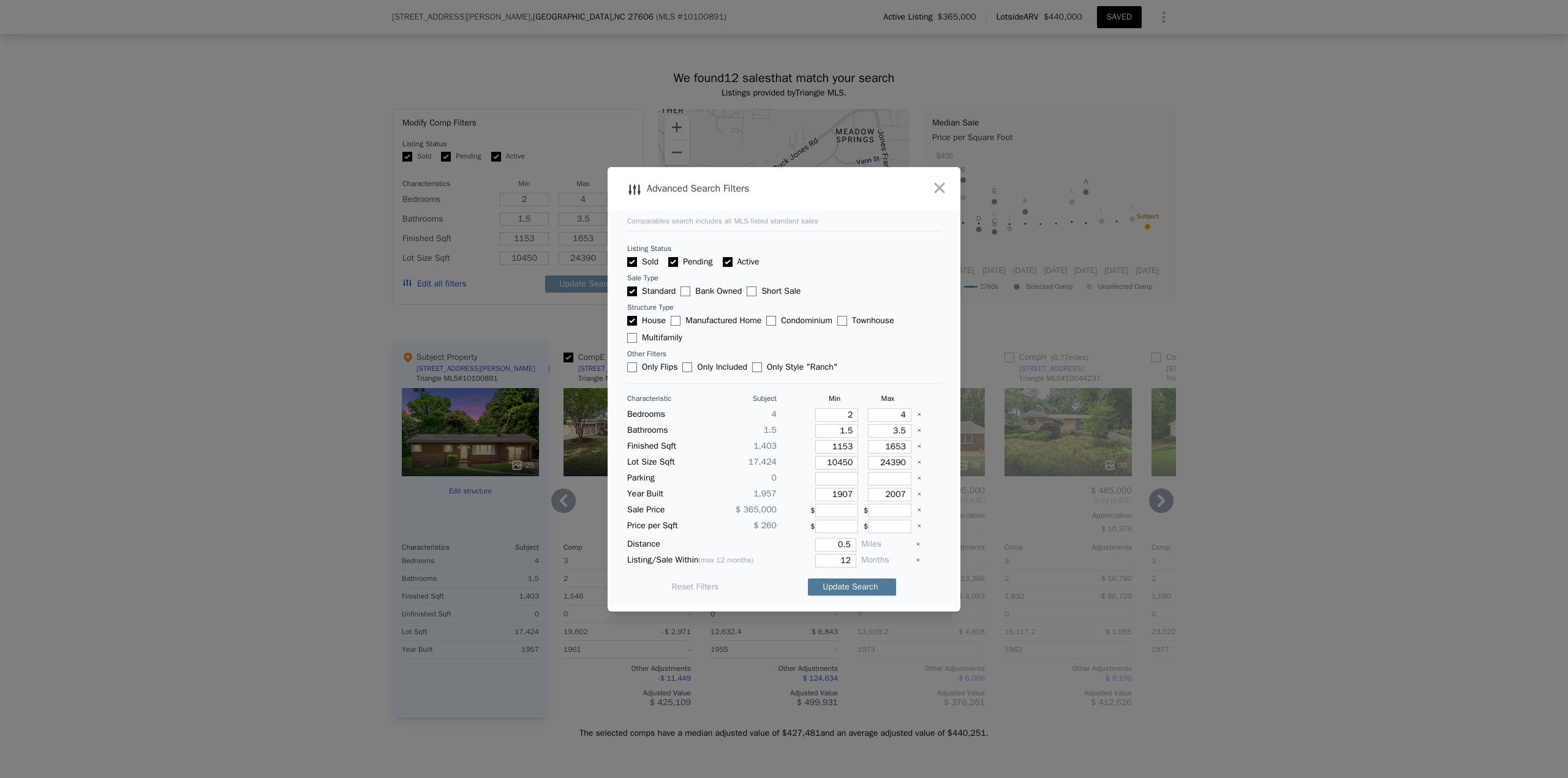 click on "Update Search" at bounding box center [852, 587] 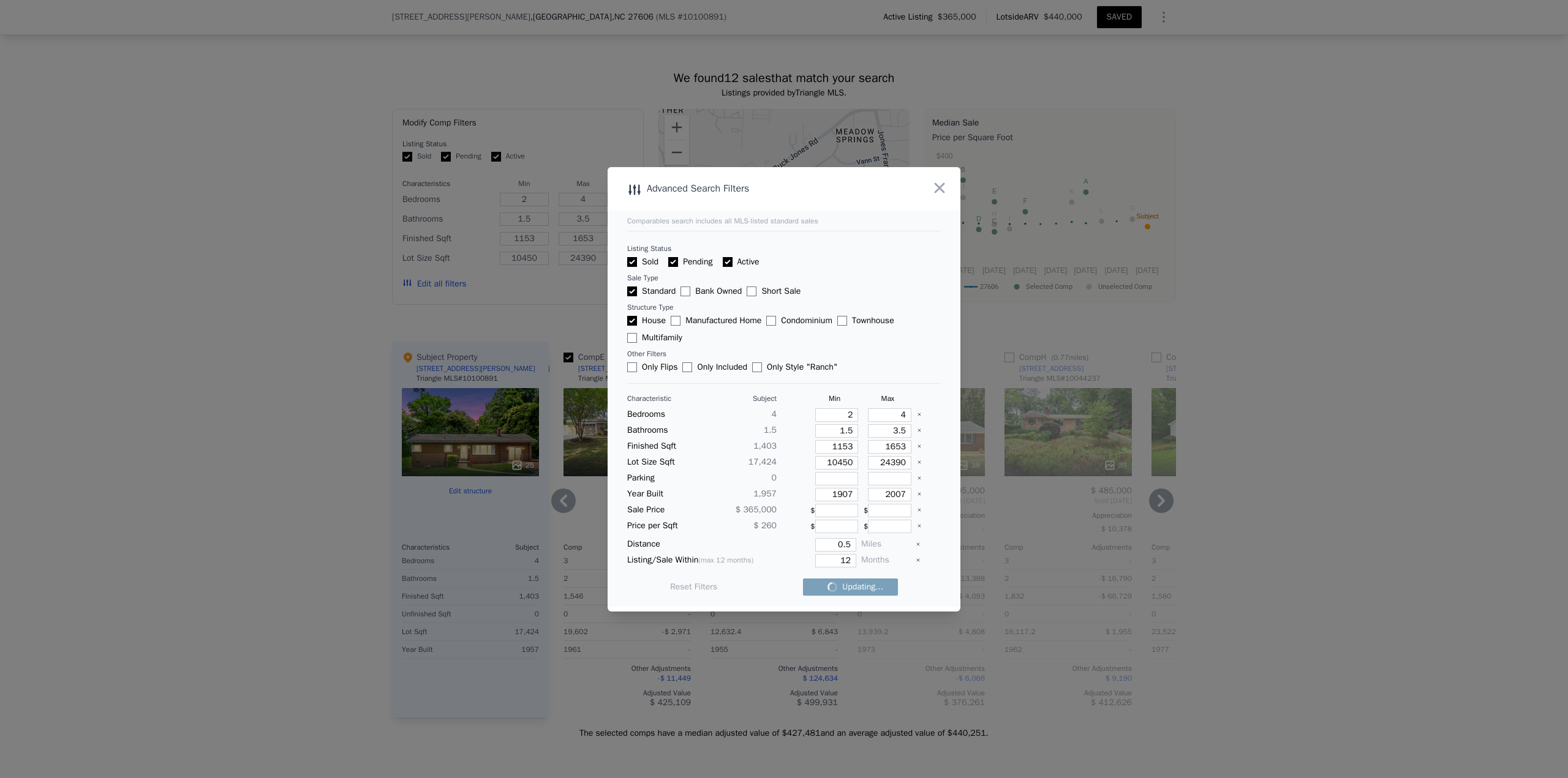 checkbox on "false" 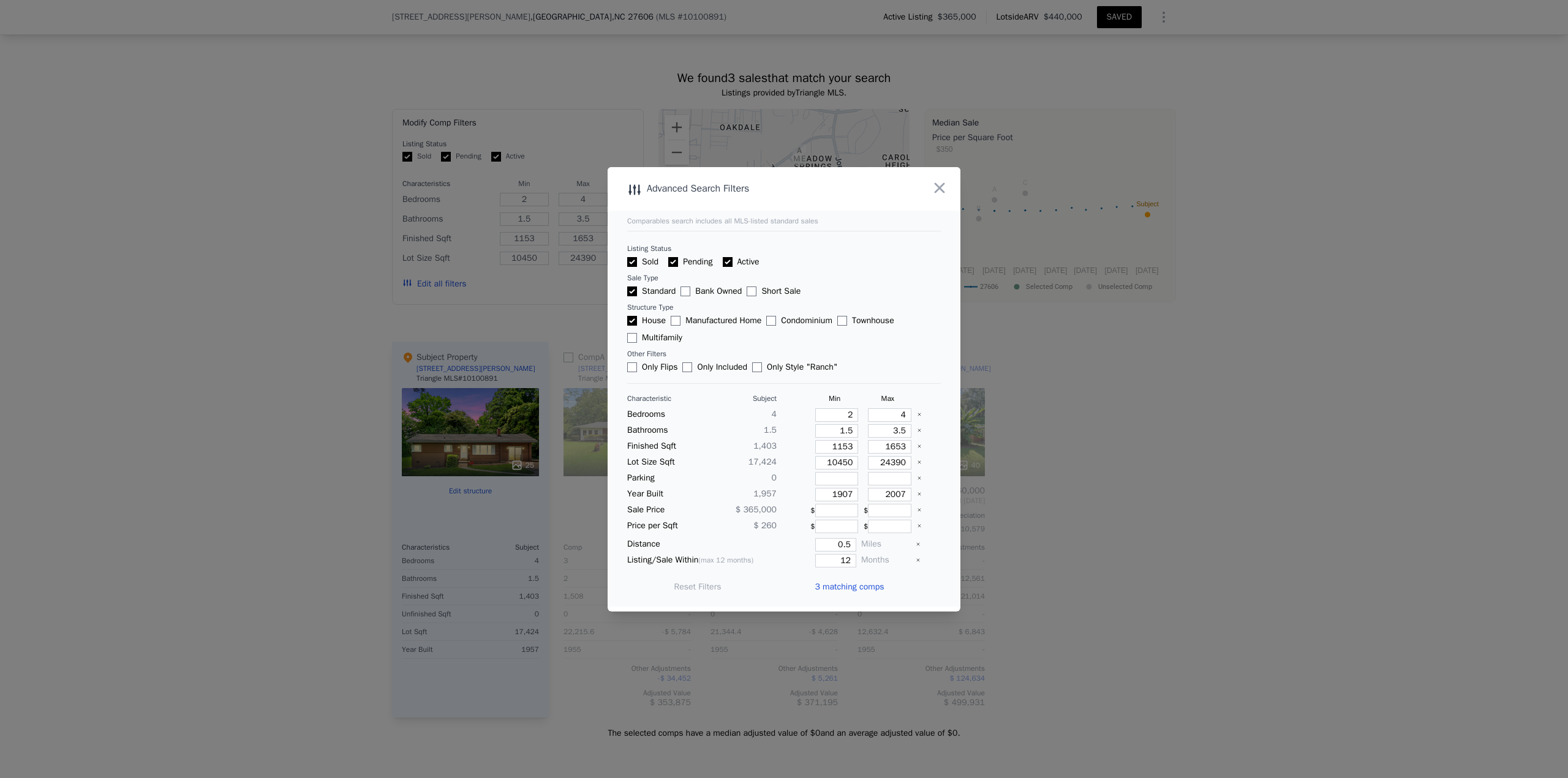 click on "3 matching comps" at bounding box center (849, 587) 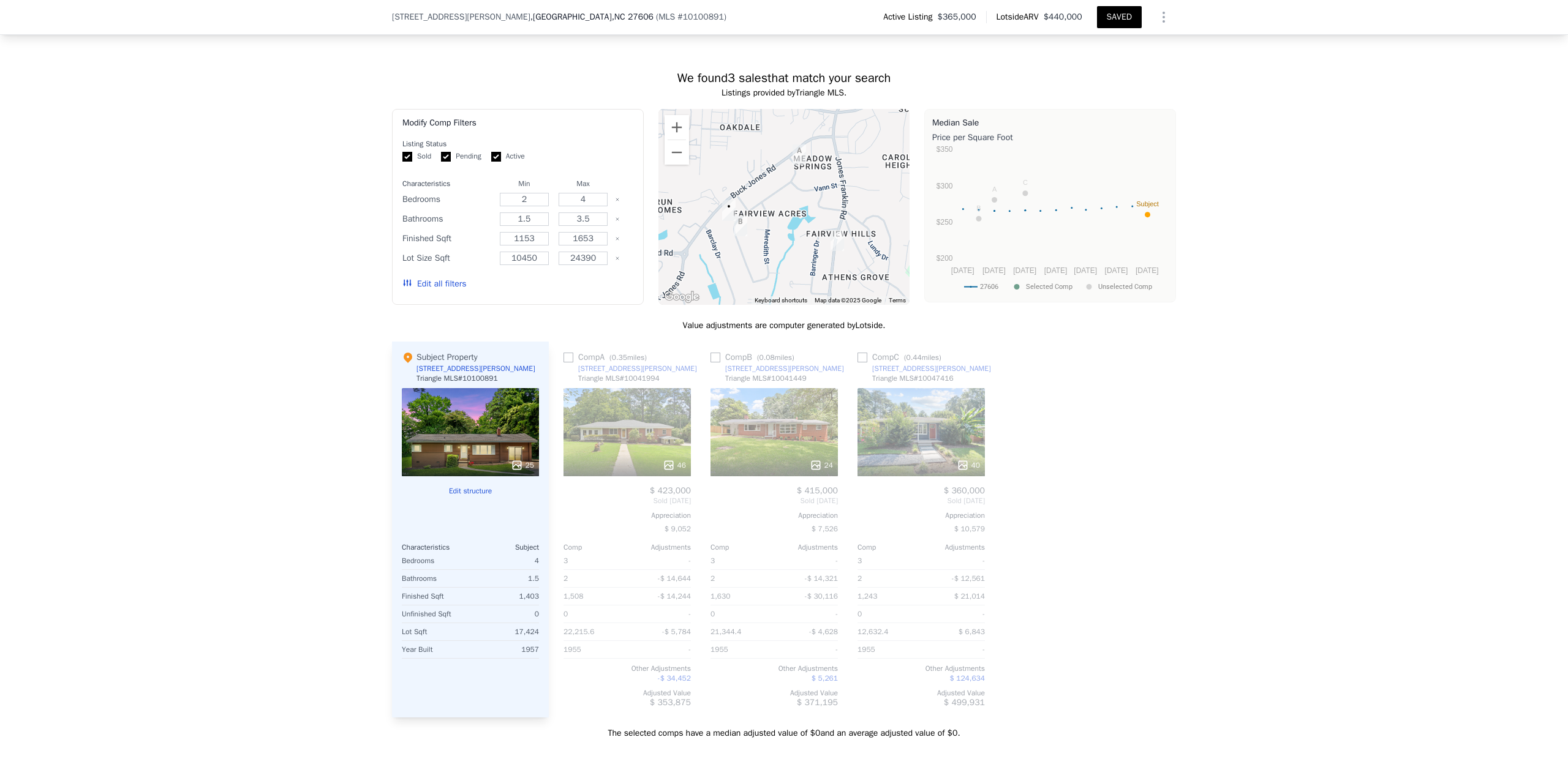 click at bounding box center [921, 465] 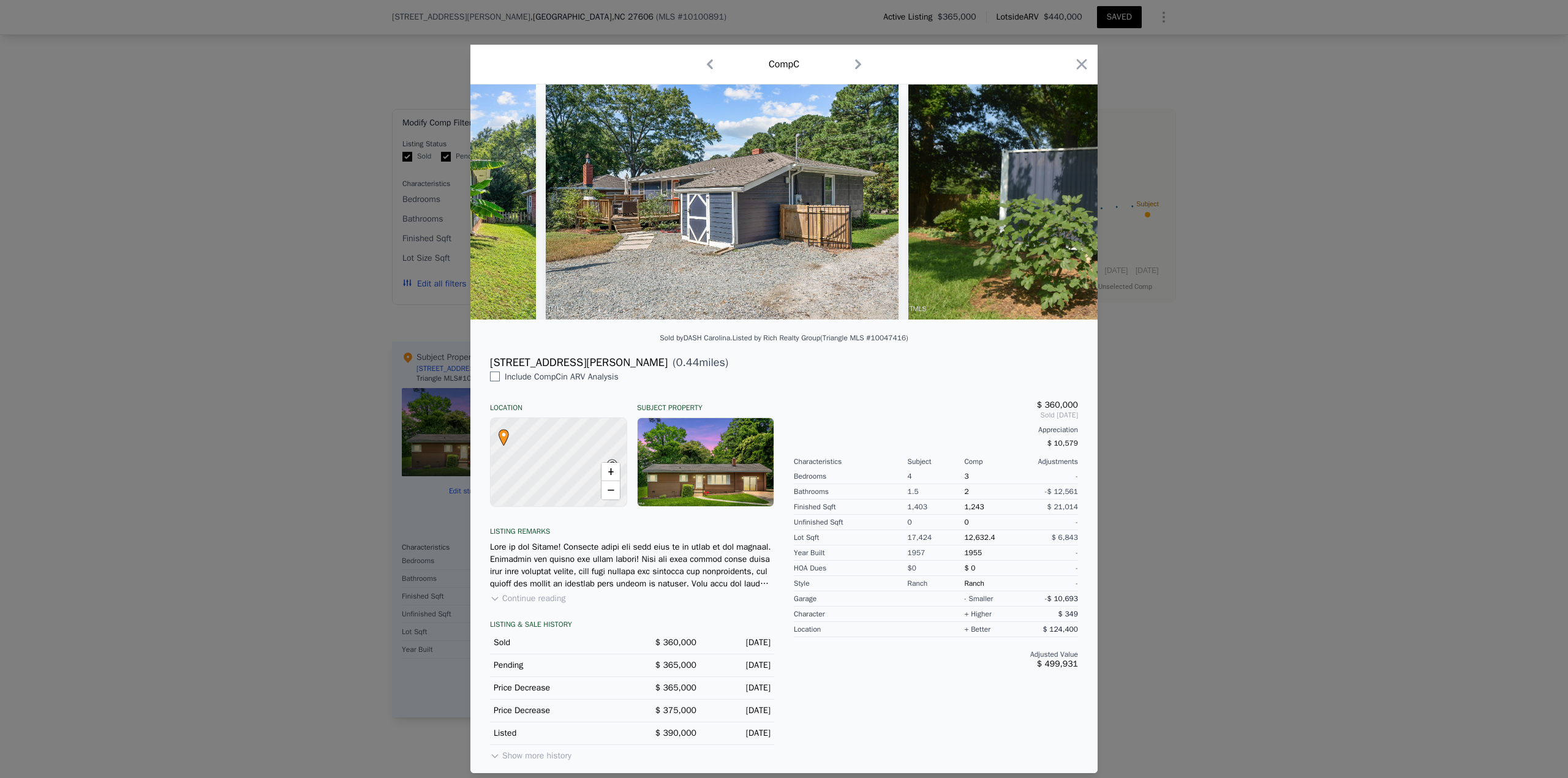 scroll, scrollTop: 0, scrollLeft: 11370, axis: horizontal 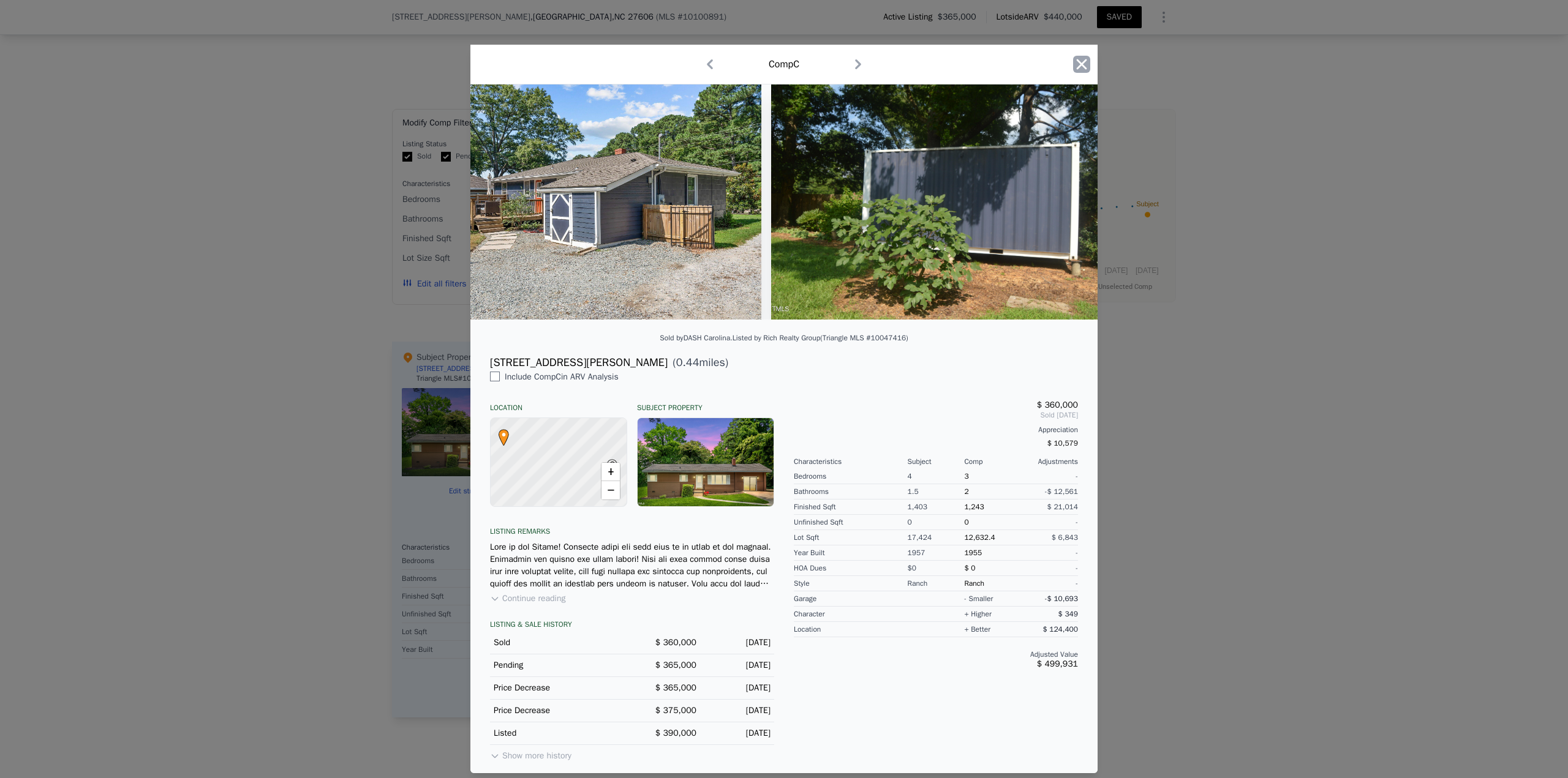 click 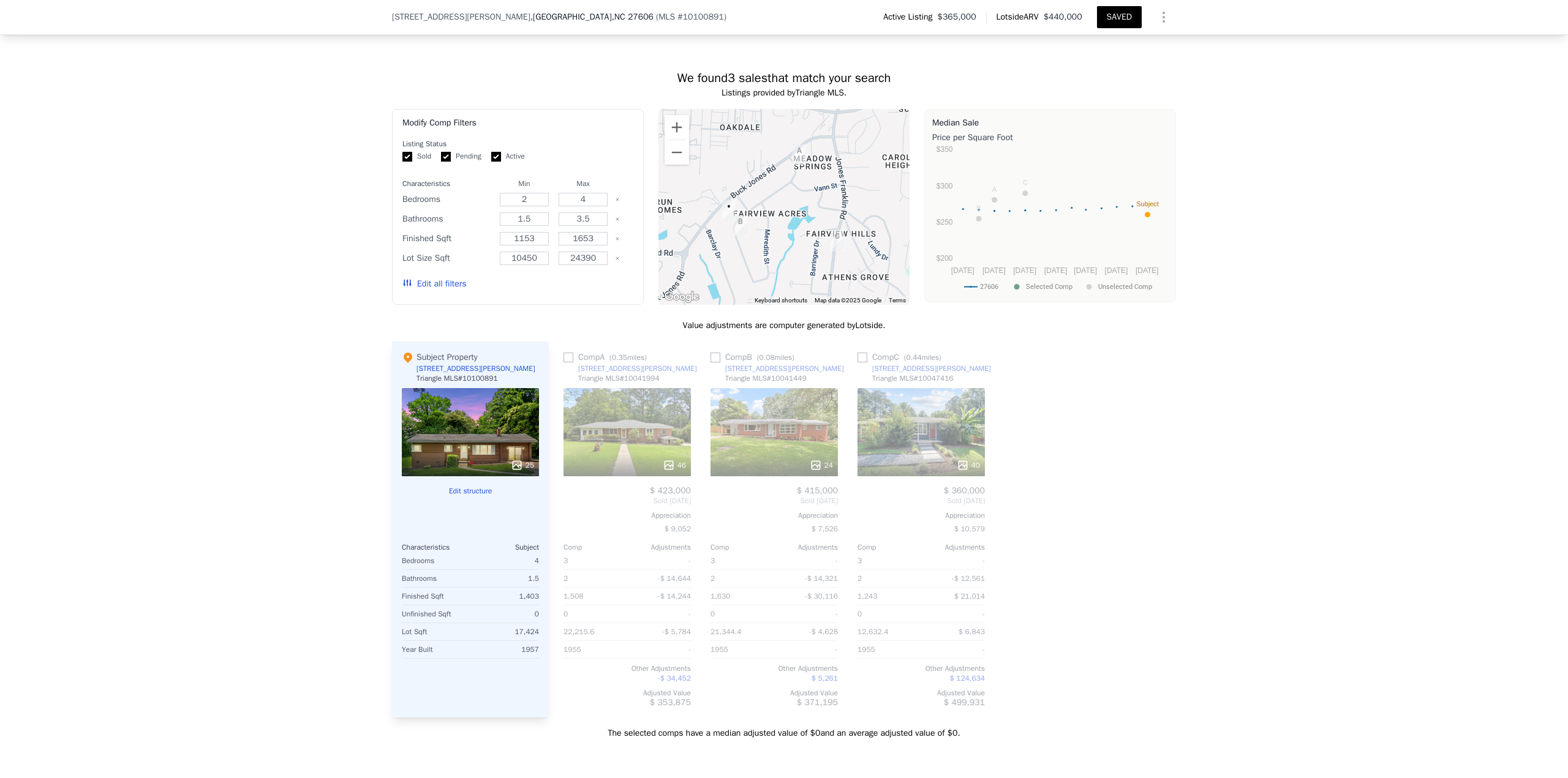click on "SAVED" at bounding box center [1119, 17] 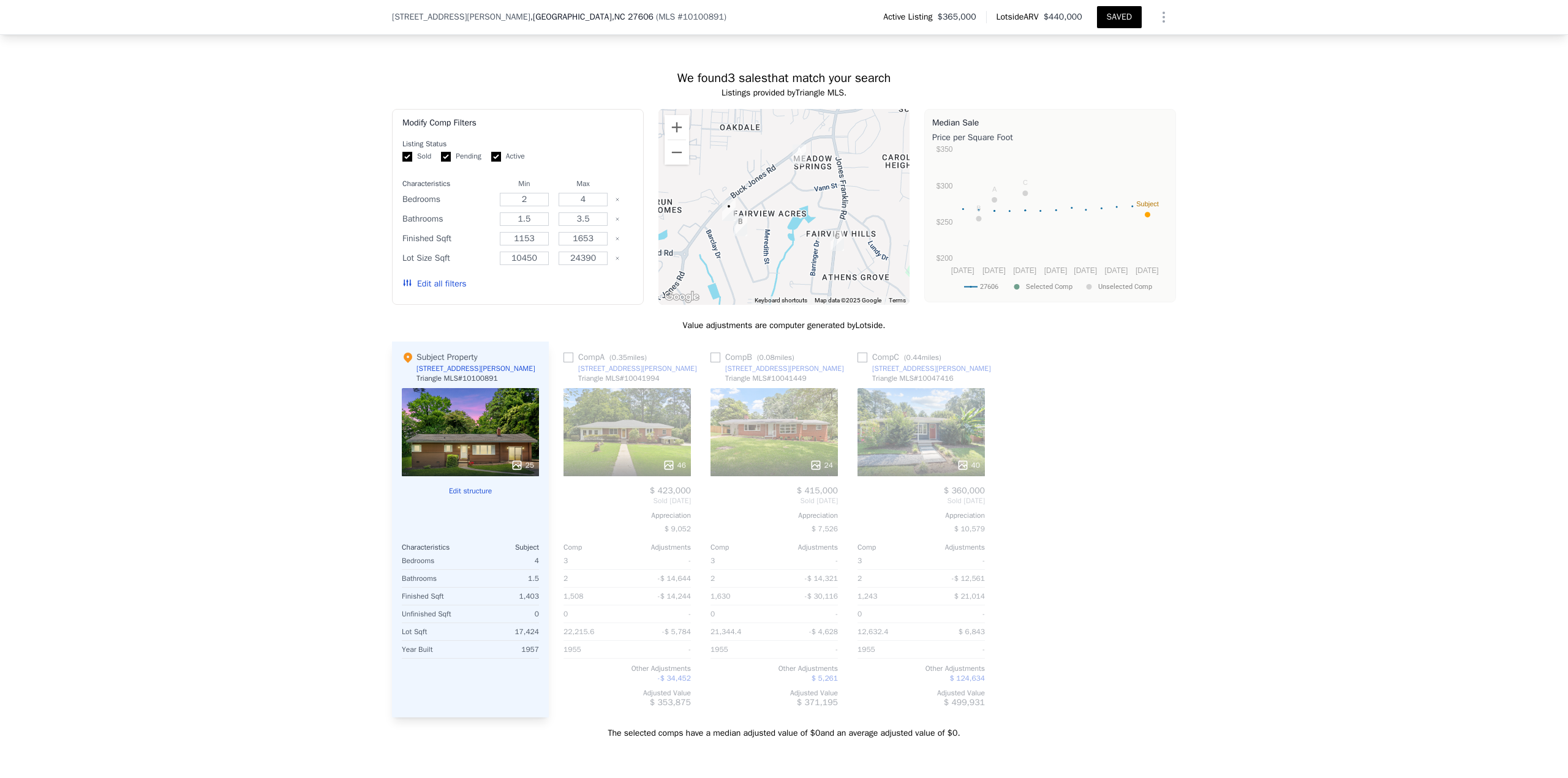 drag, startPoint x: 568, startPoint y: 369, endPoint x: 621, endPoint y: 367, distance: 53.03772 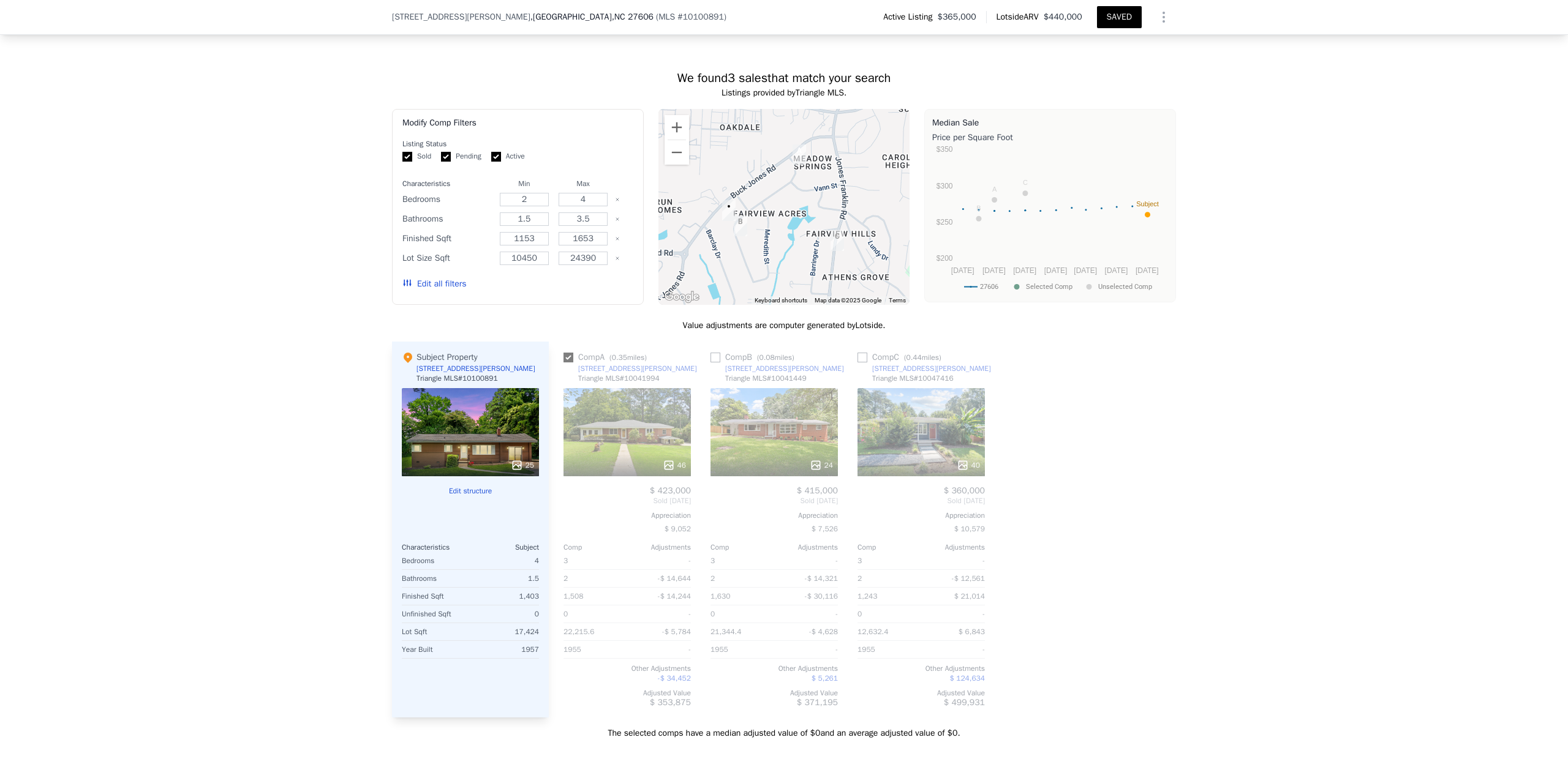 checkbox on "true" 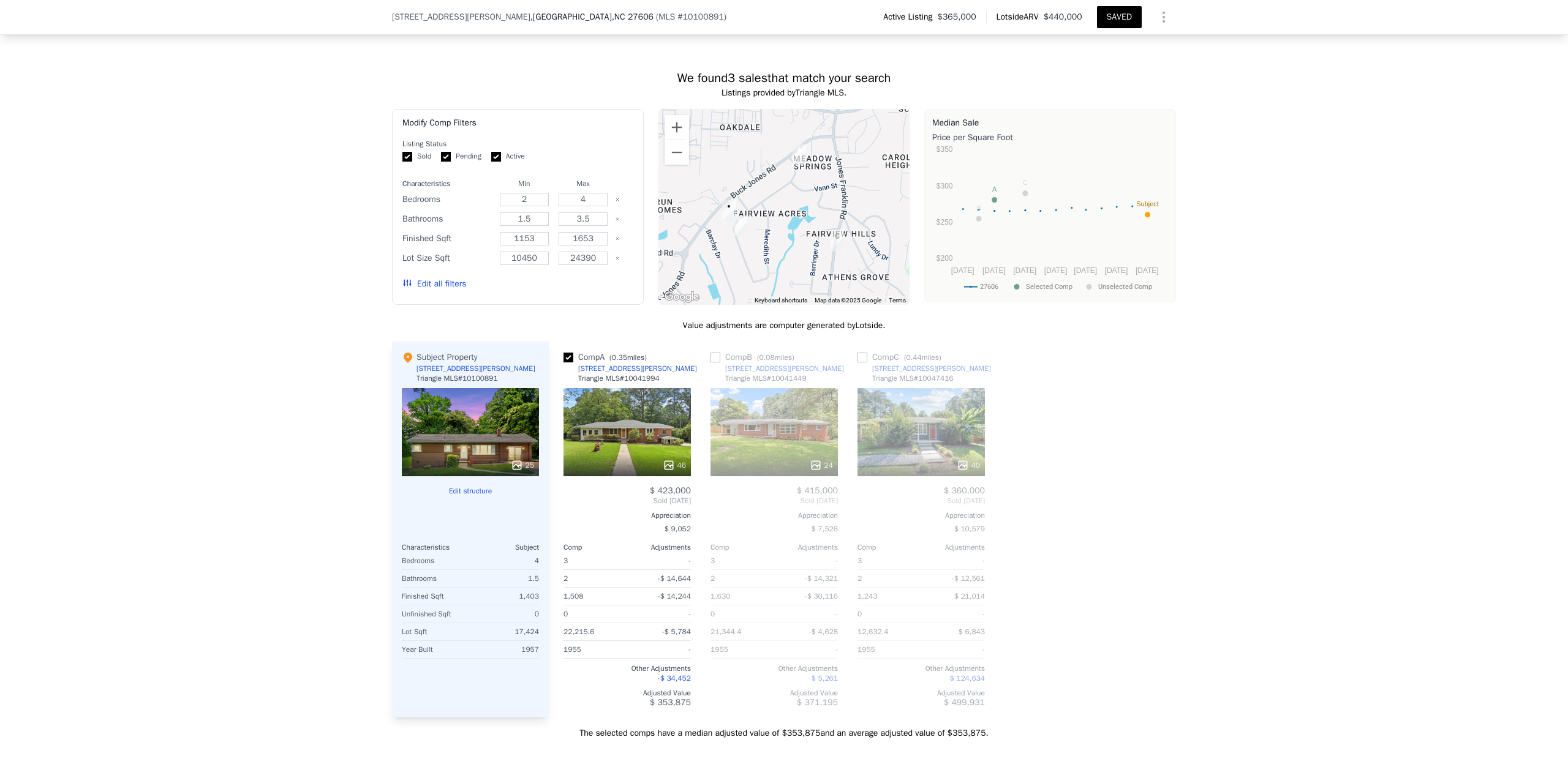 click at bounding box center [715, 357] 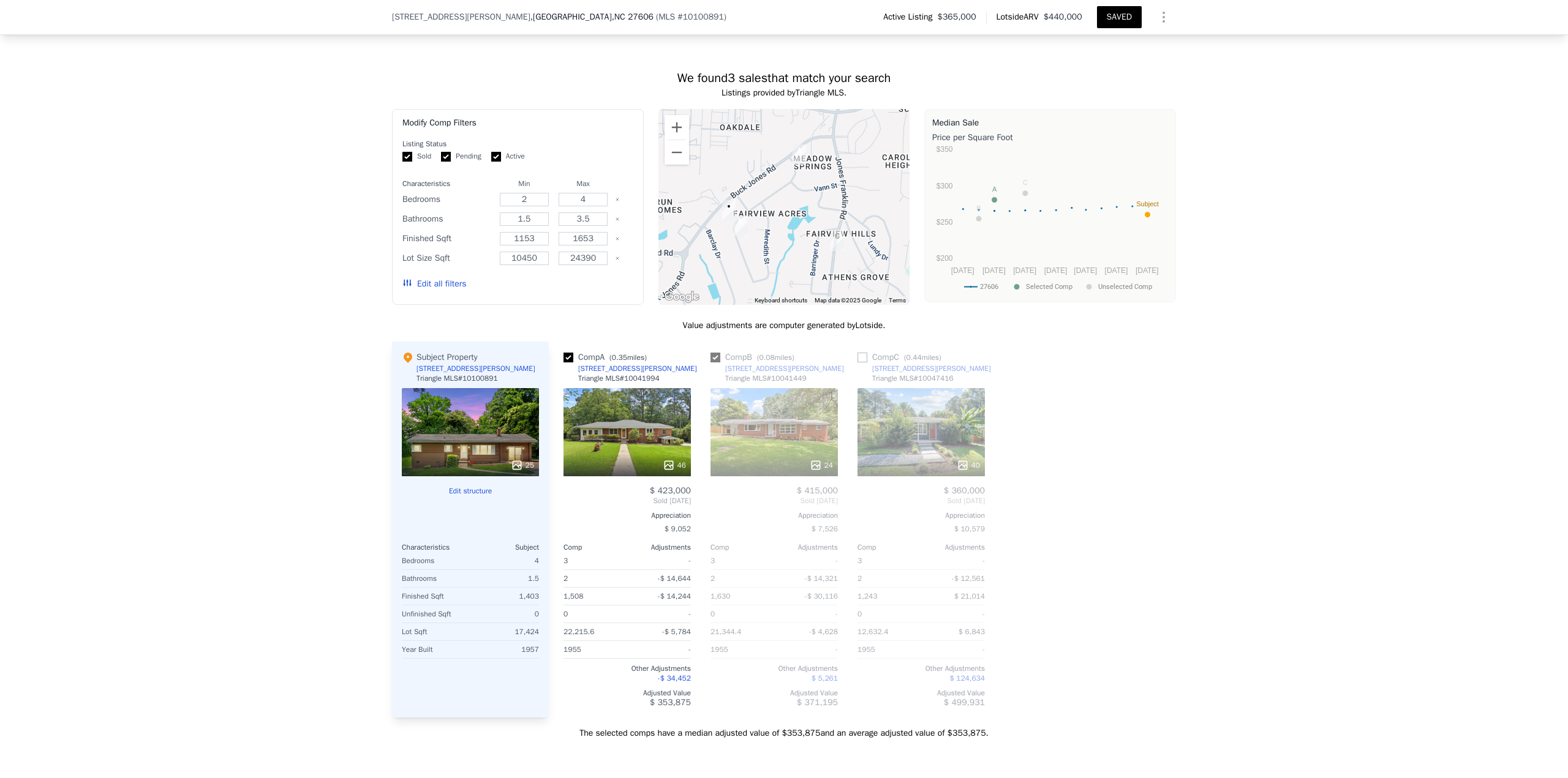 checkbox on "true" 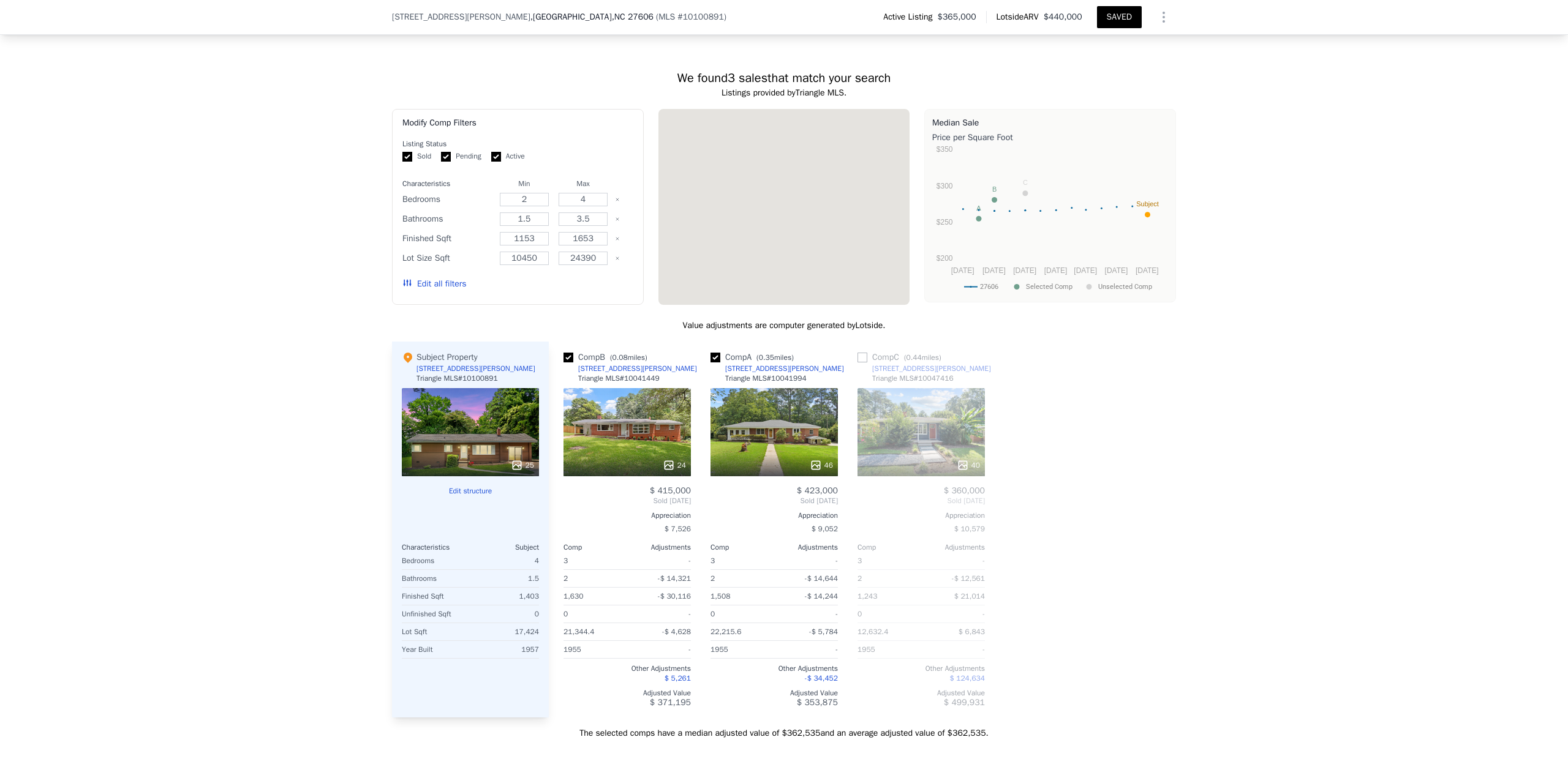 type on "3" 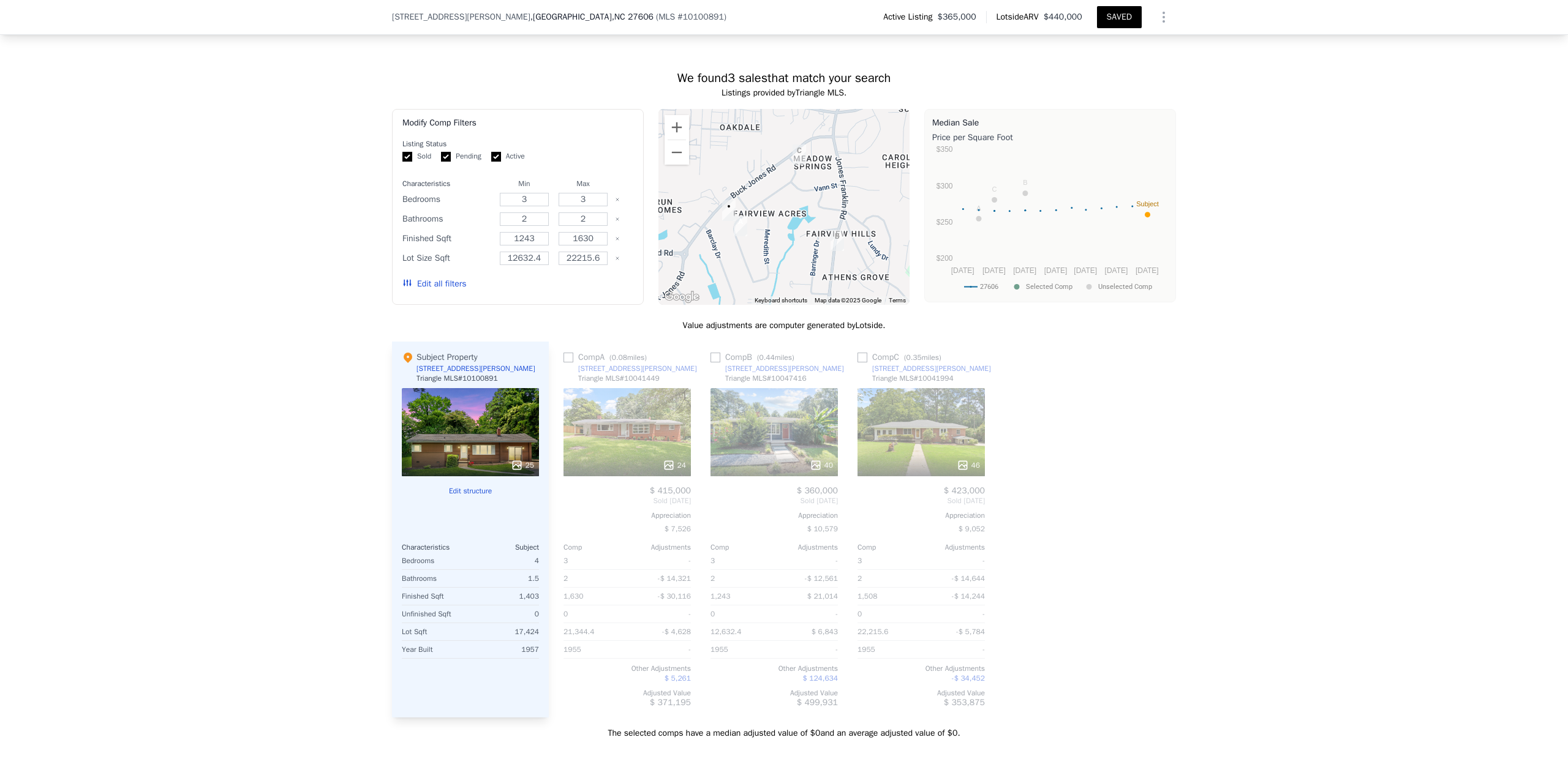 click at bounding box center (568, 357) 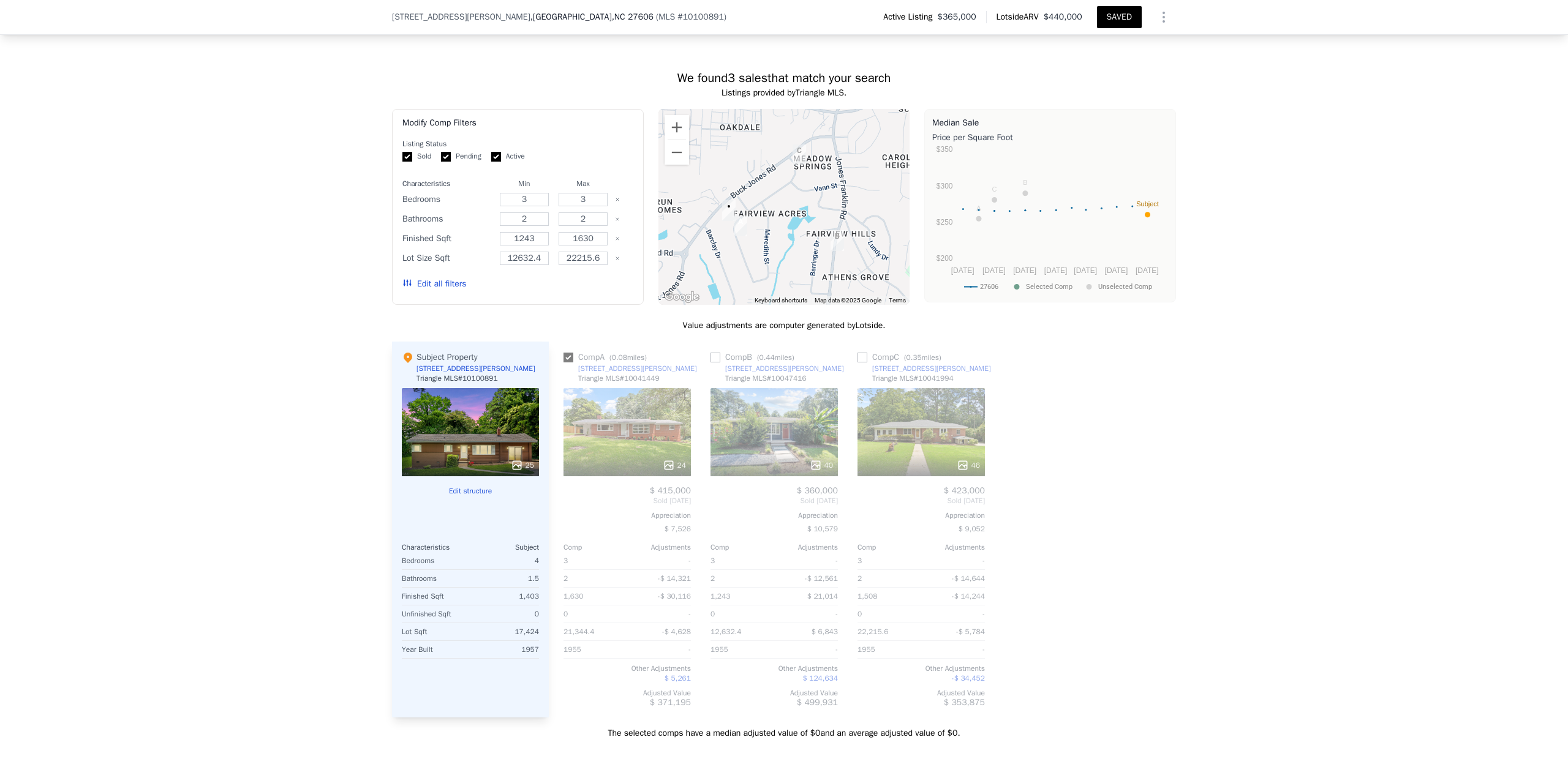 checkbox on "true" 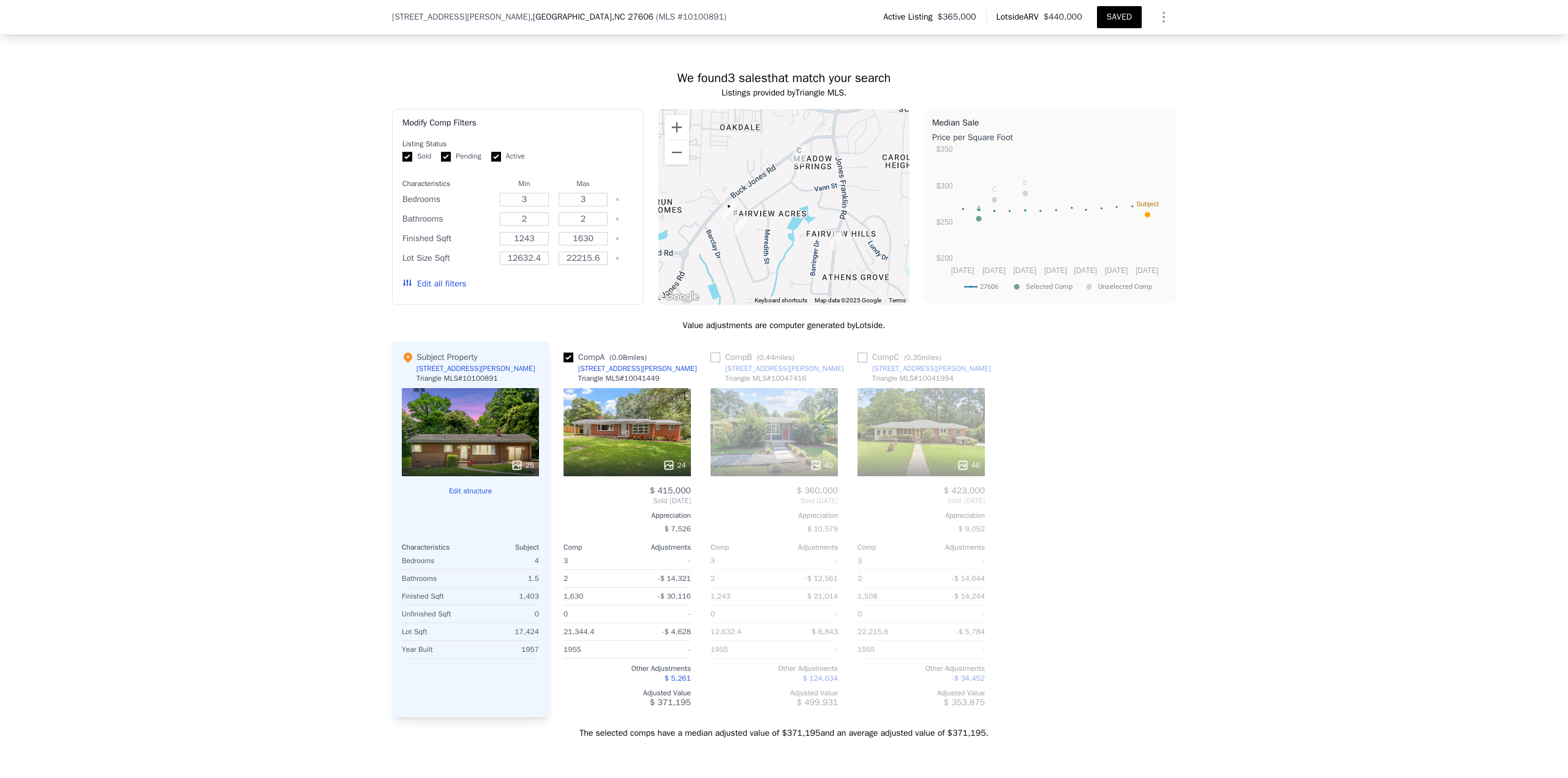 click at bounding box center [715, 357] 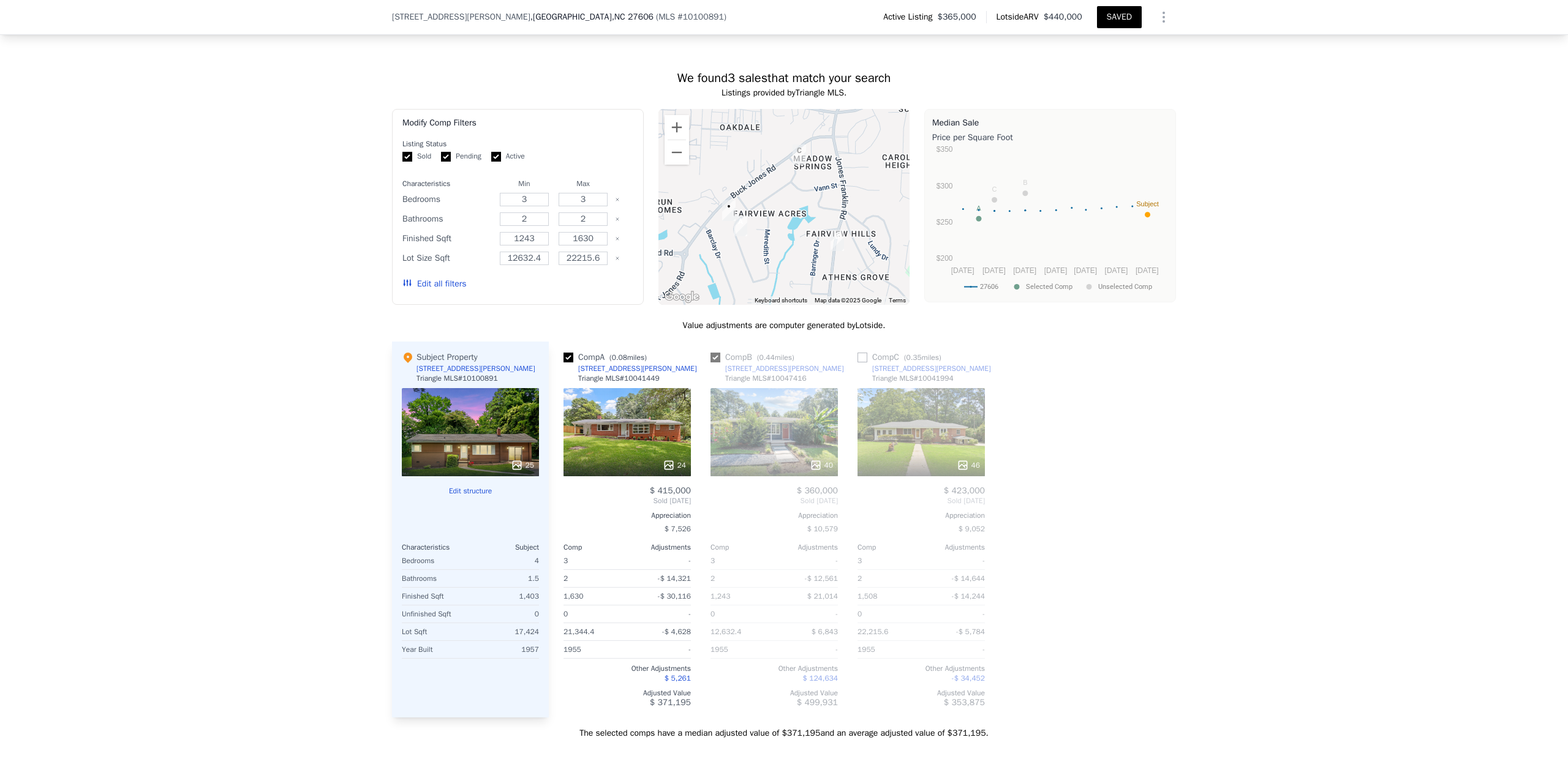 checkbox on "true" 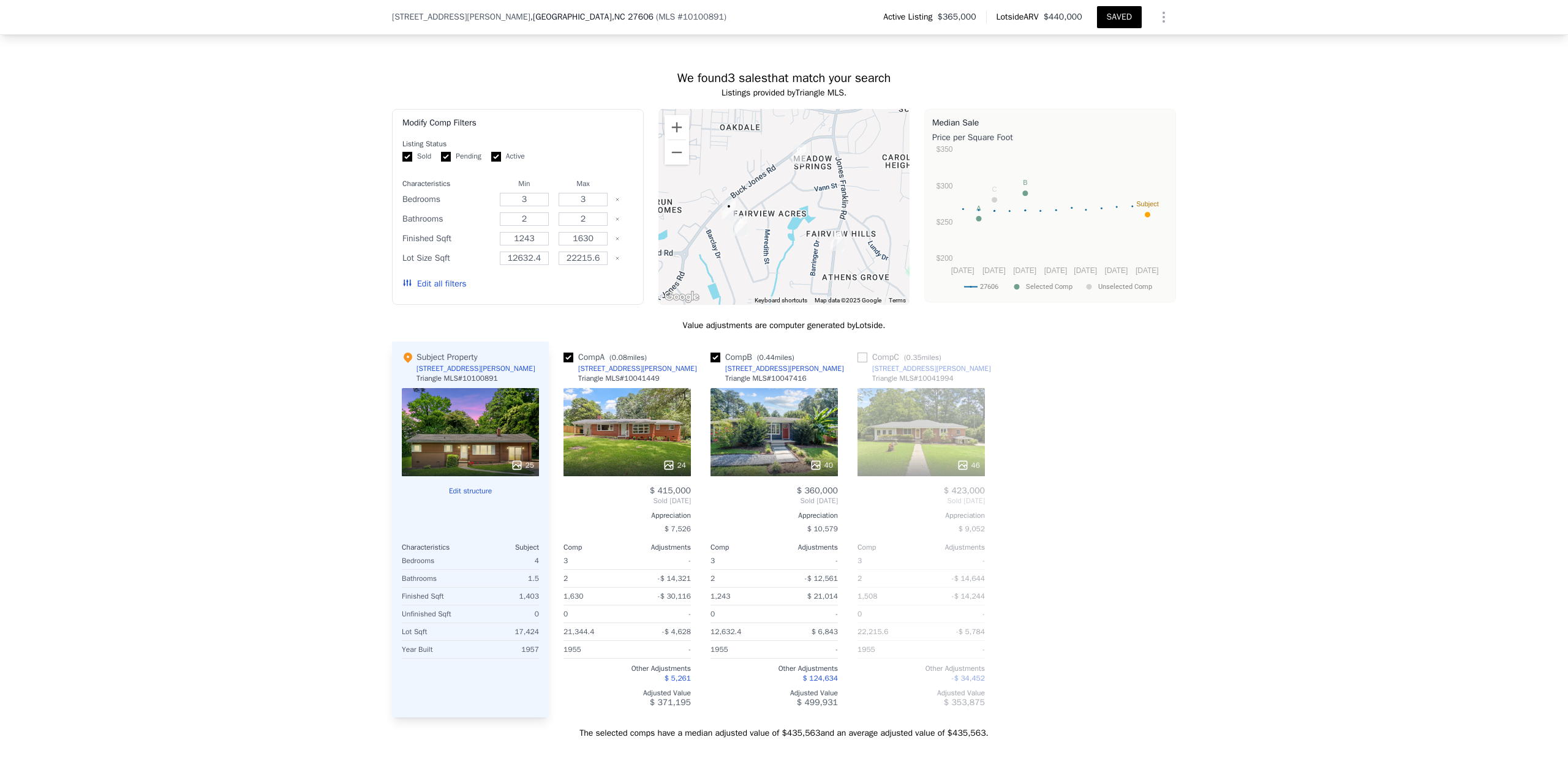 click at bounding box center (862, 357) 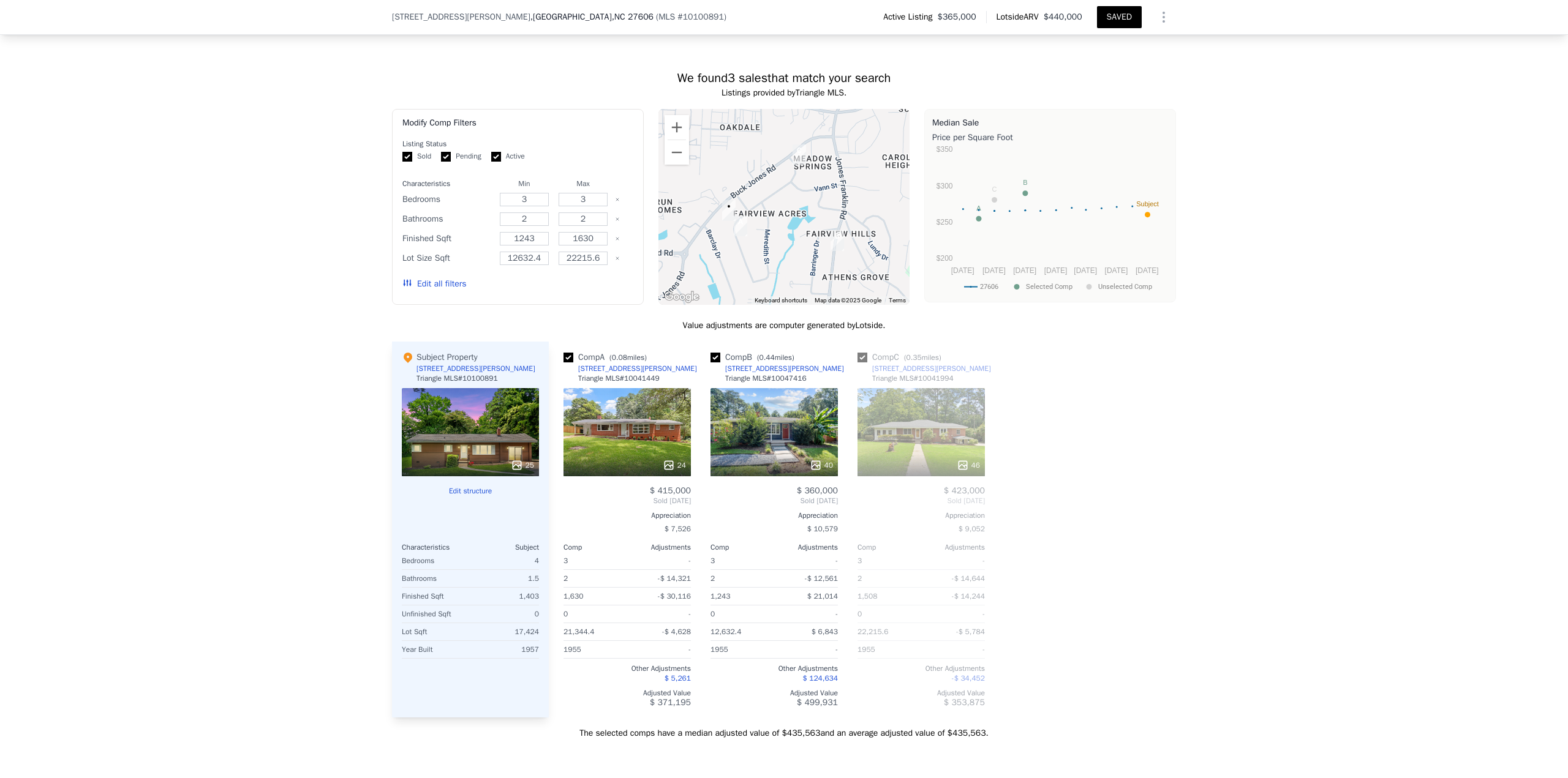 checkbox on "true" 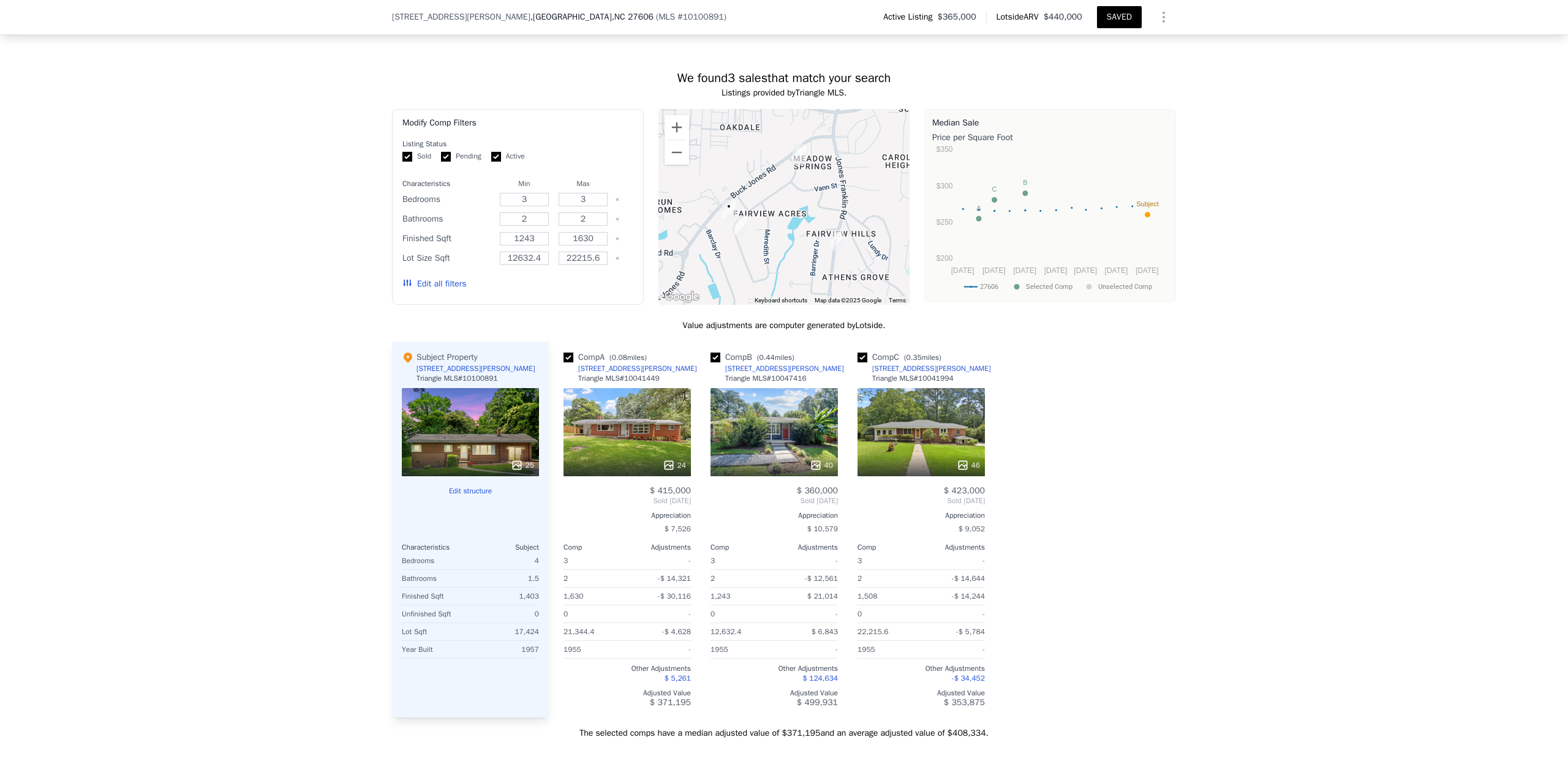 click on "SAVED" at bounding box center (1119, 17) 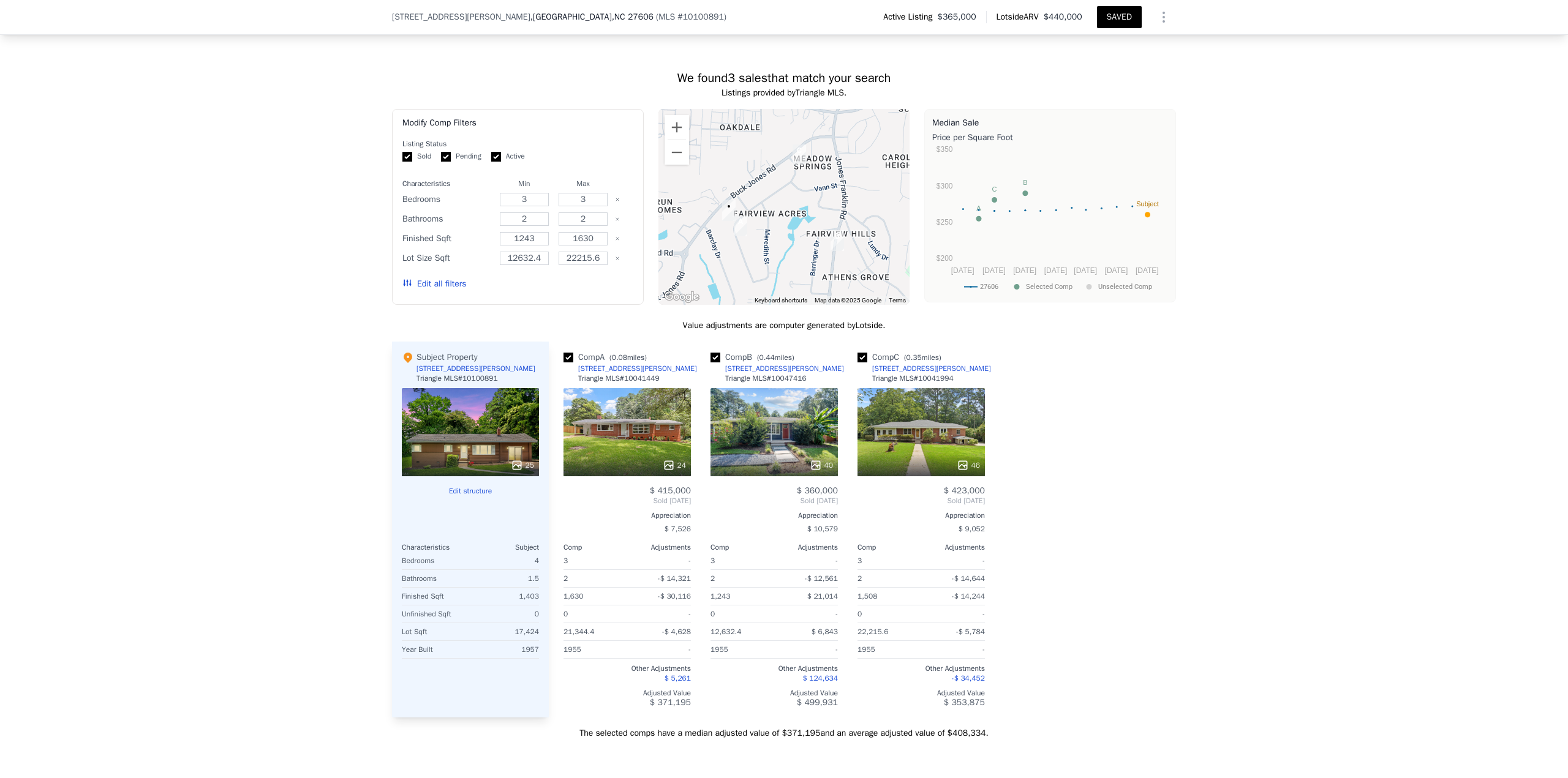 click 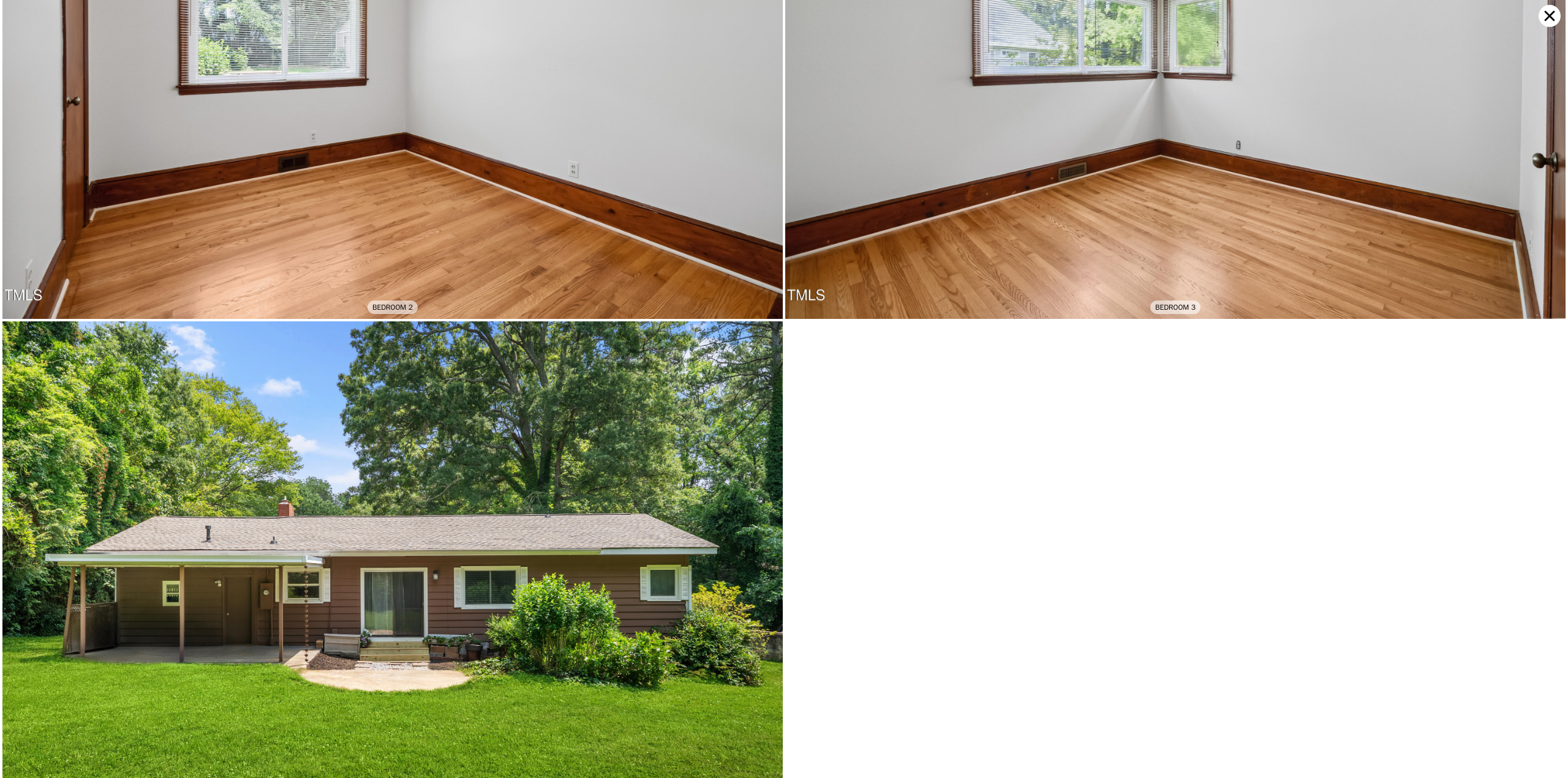 scroll, scrollTop: 5980, scrollLeft: 0, axis: vertical 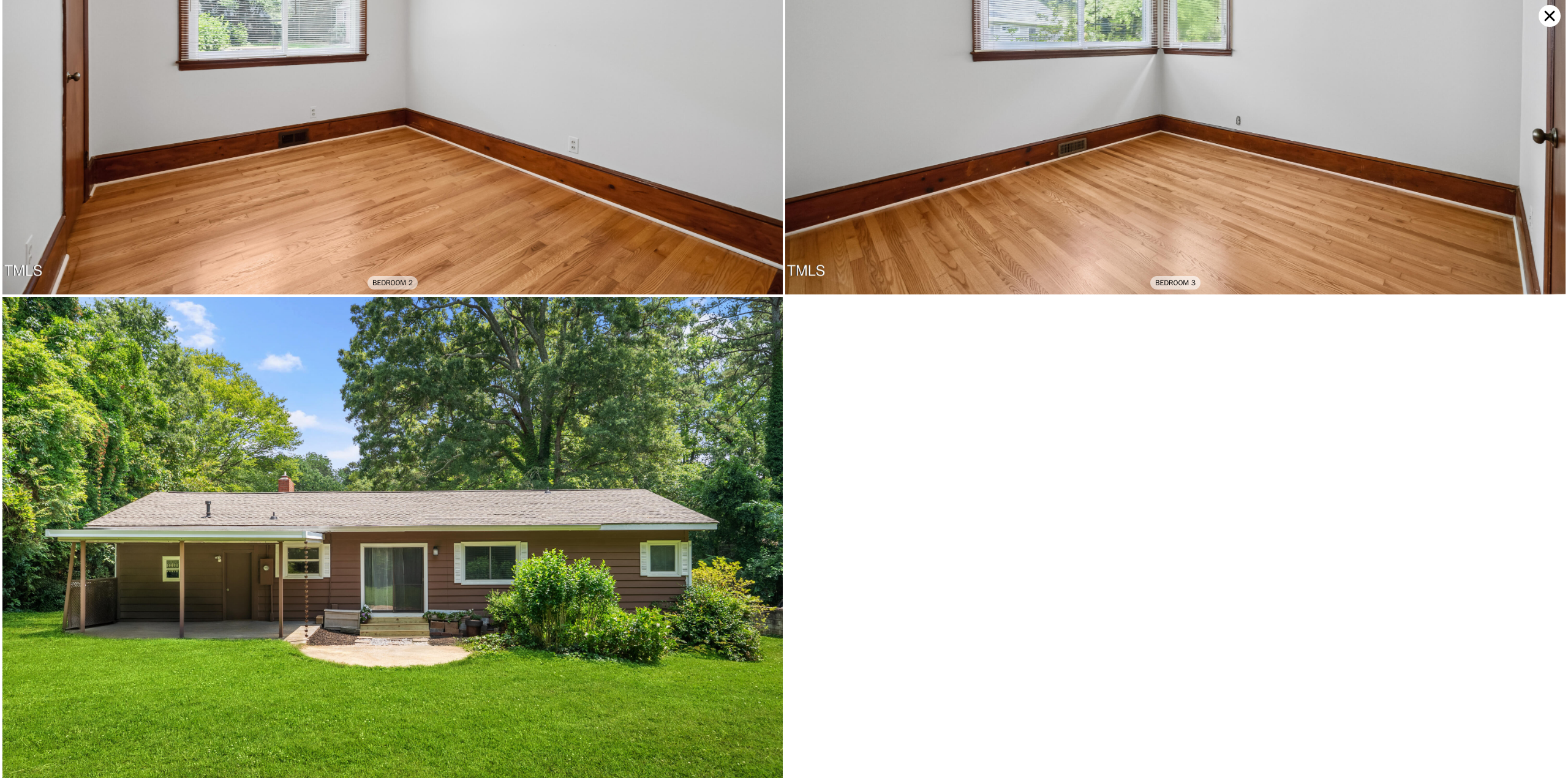 click 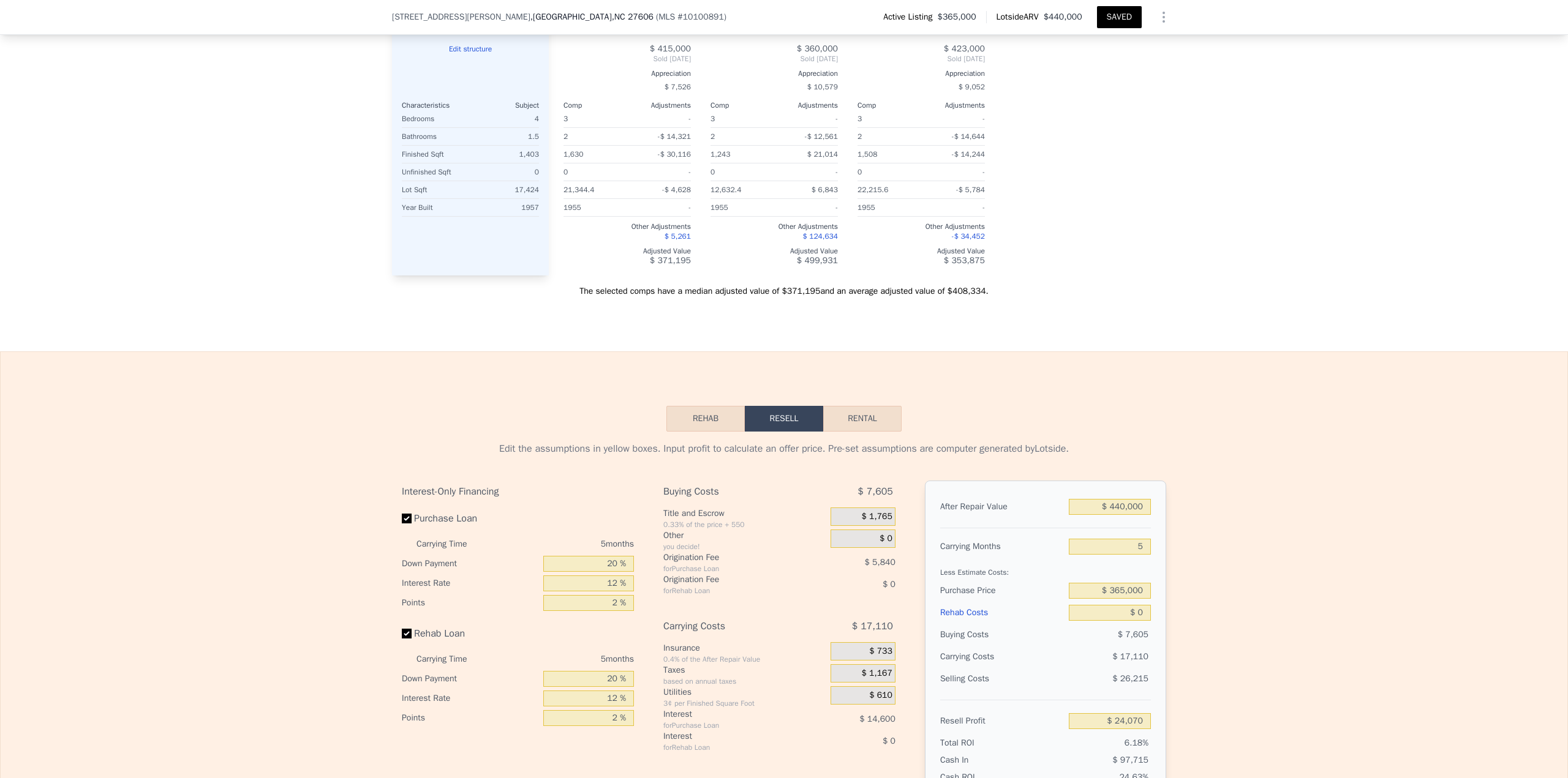 scroll, scrollTop: 1404, scrollLeft: 0, axis: vertical 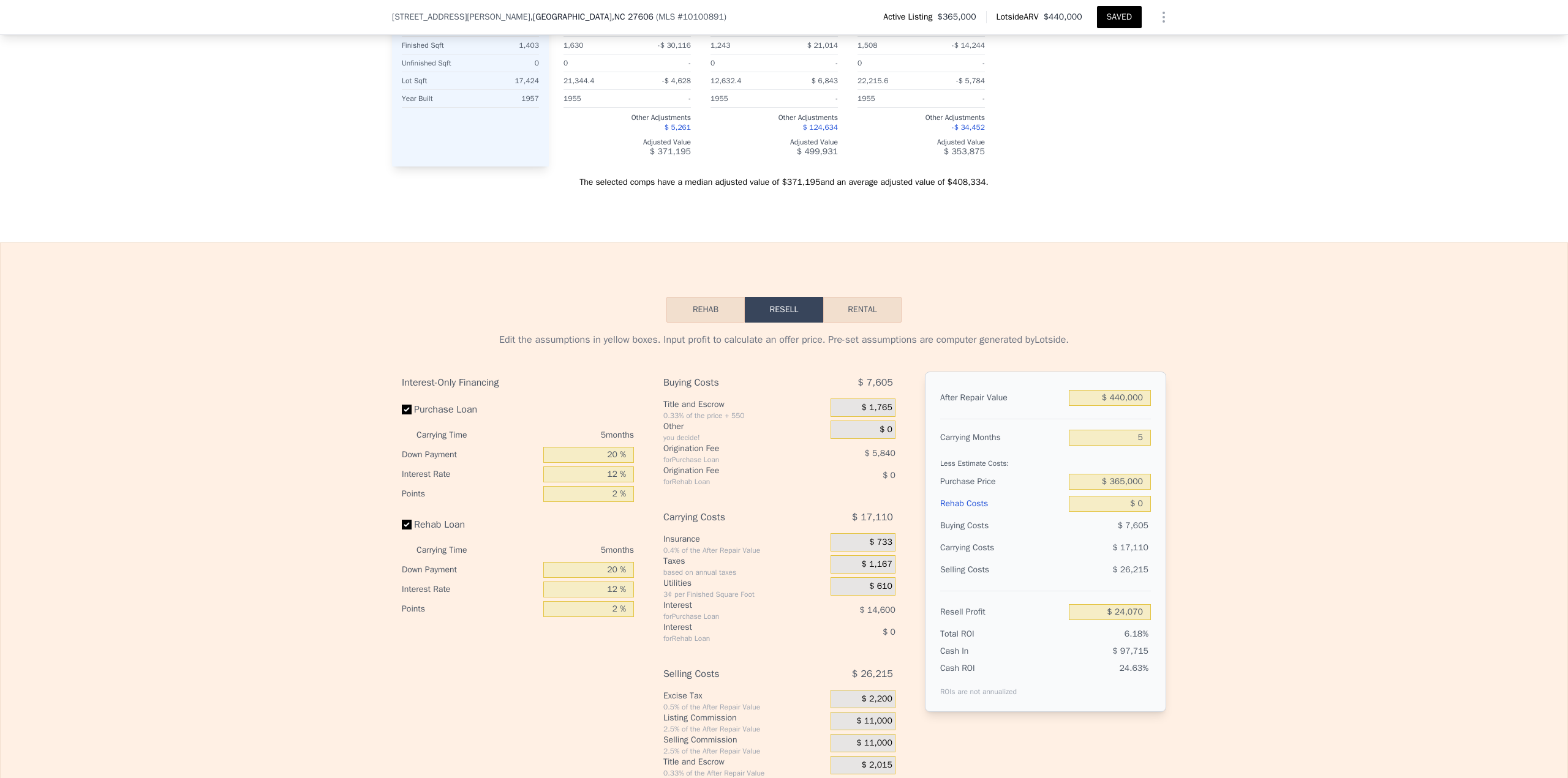 click on "Rehab" at bounding box center (706, 310) 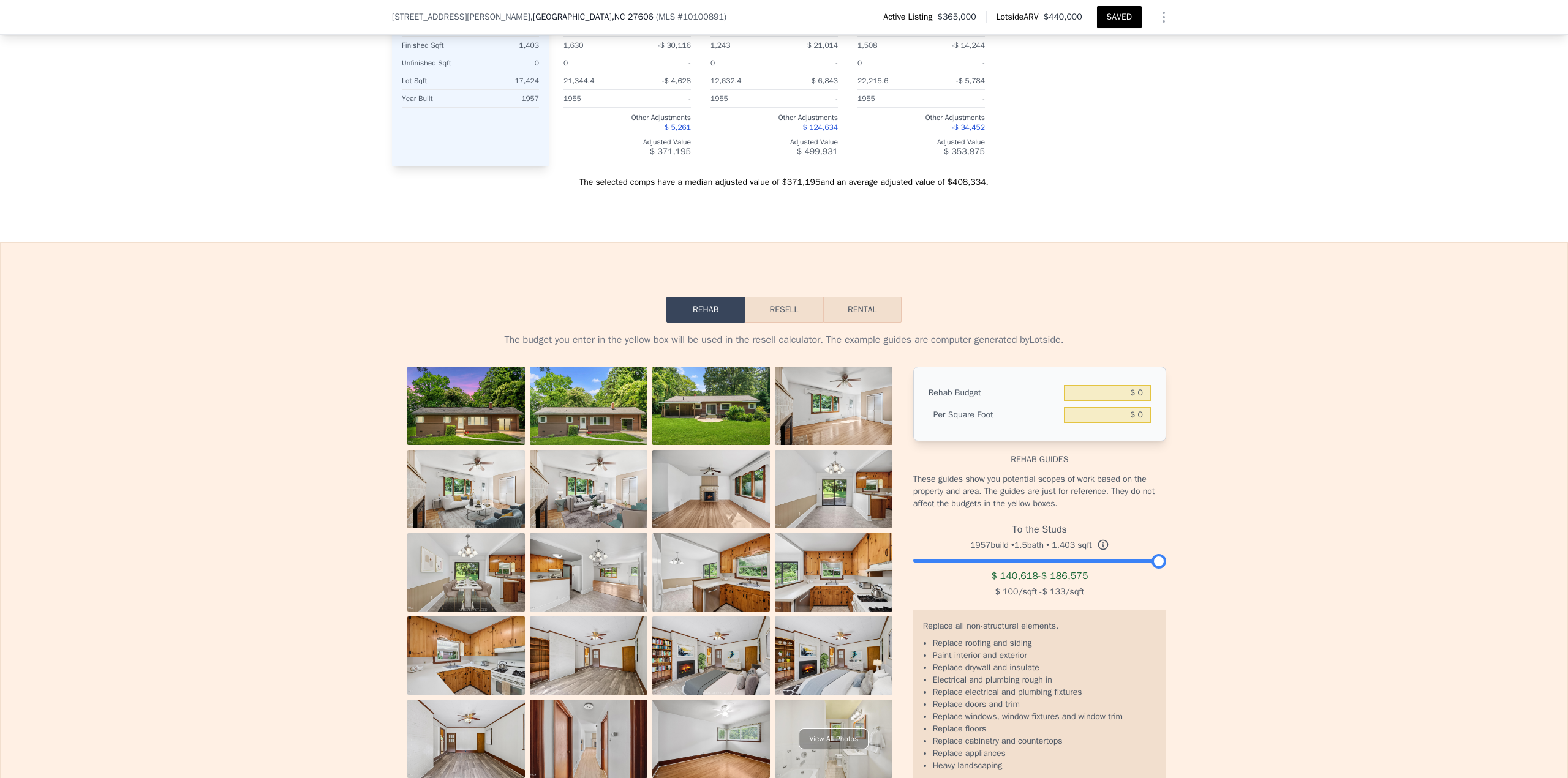 scroll, scrollTop: 1587, scrollLeft: 0, axis: vertical 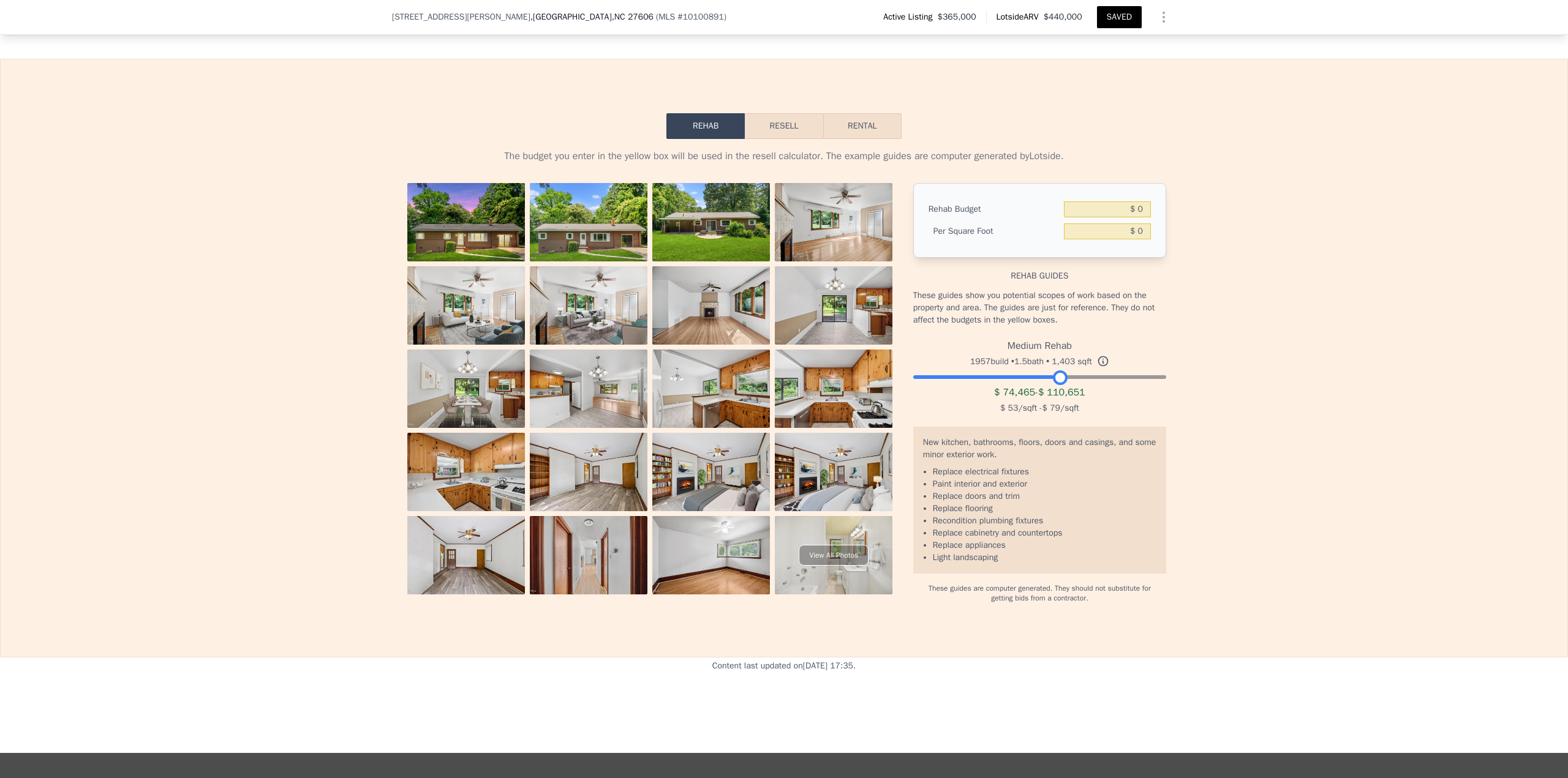 click at bounding box center (1039, 374) 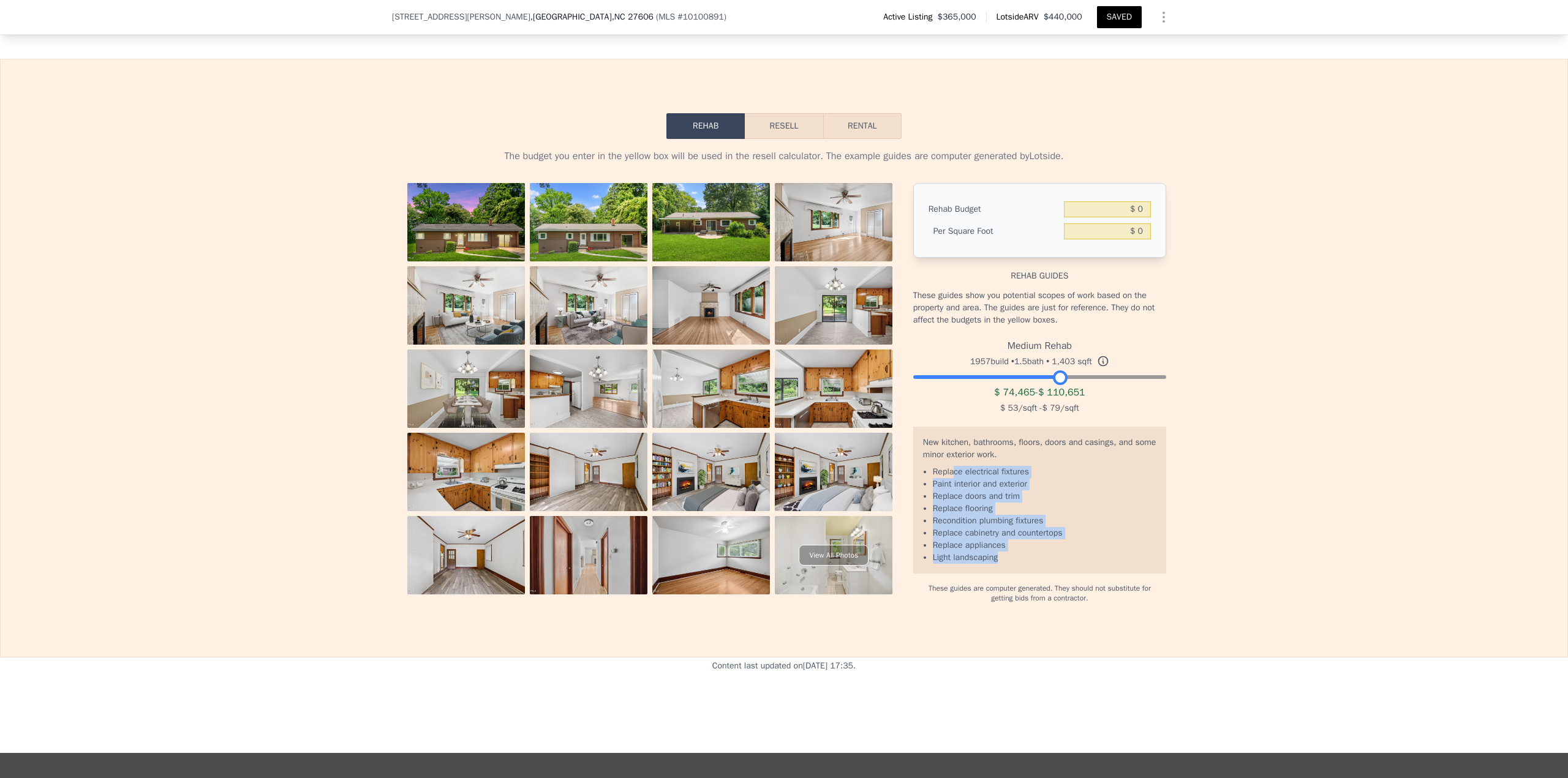 drag, startPoint x: 949, startPoint y: 479, endPoint x: 995, endPoint y: 566, distance: 98.4124 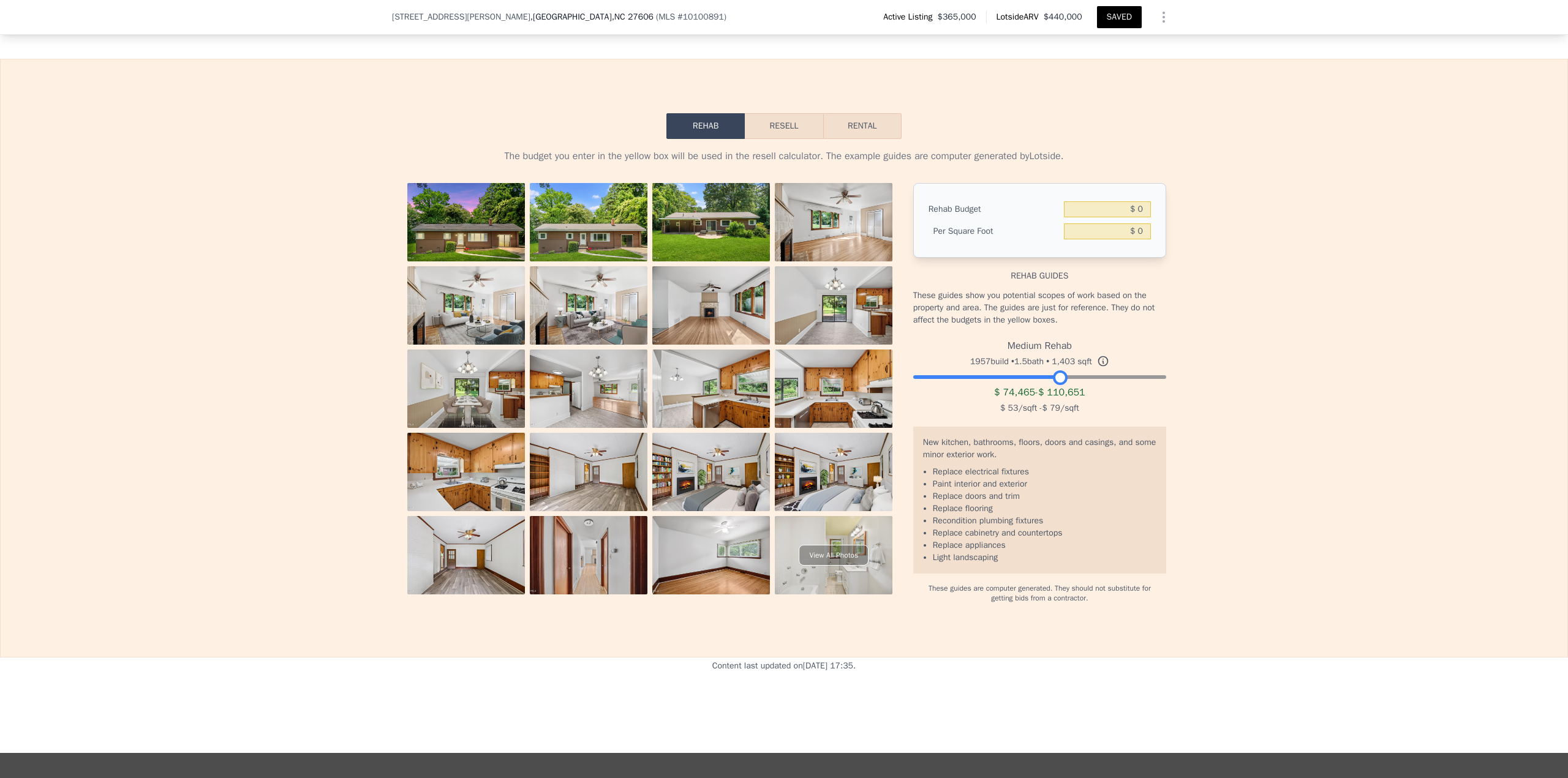 click at bounding box center [1039, 374] 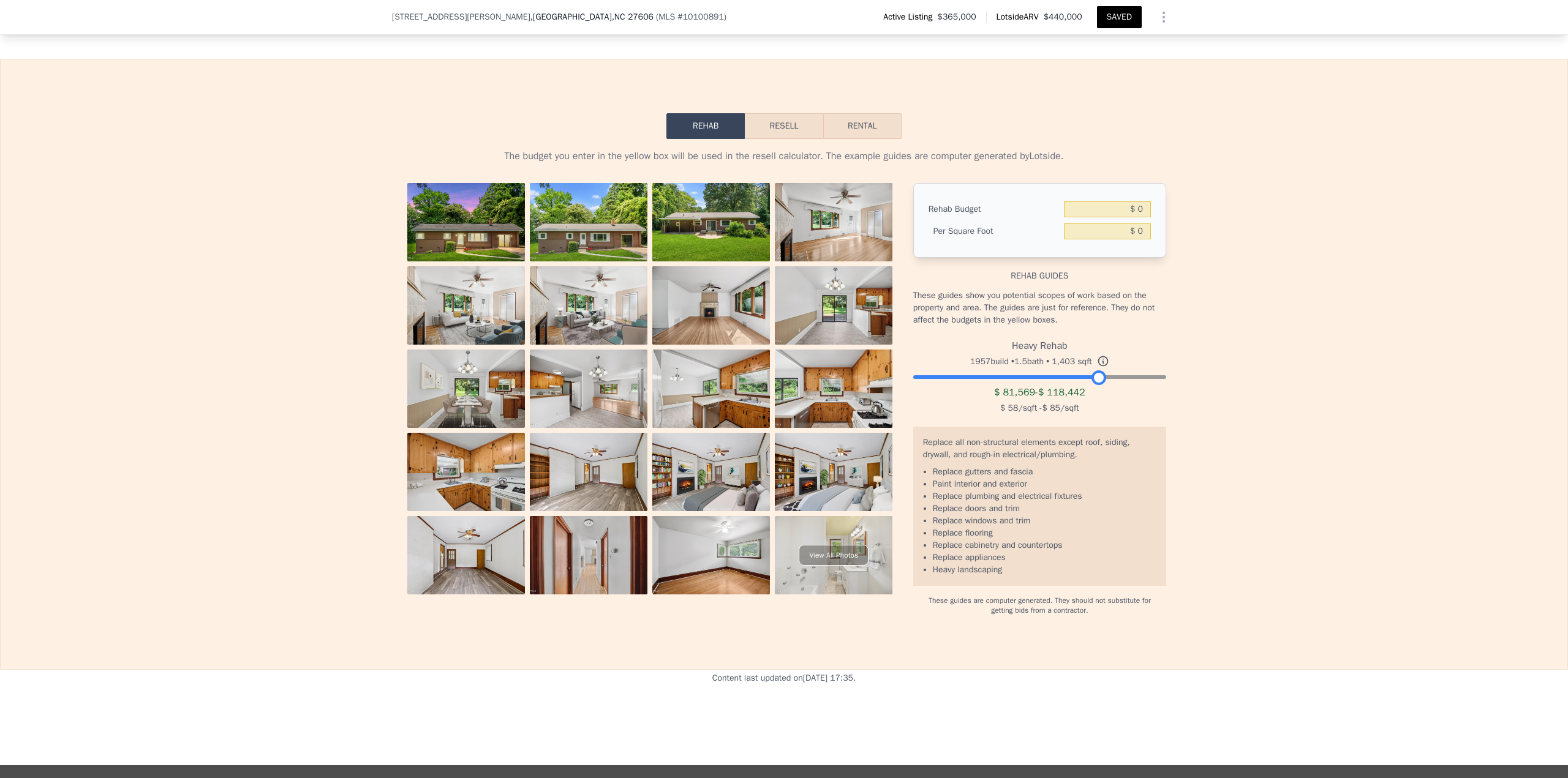 click at bounding box center (1039, 374) 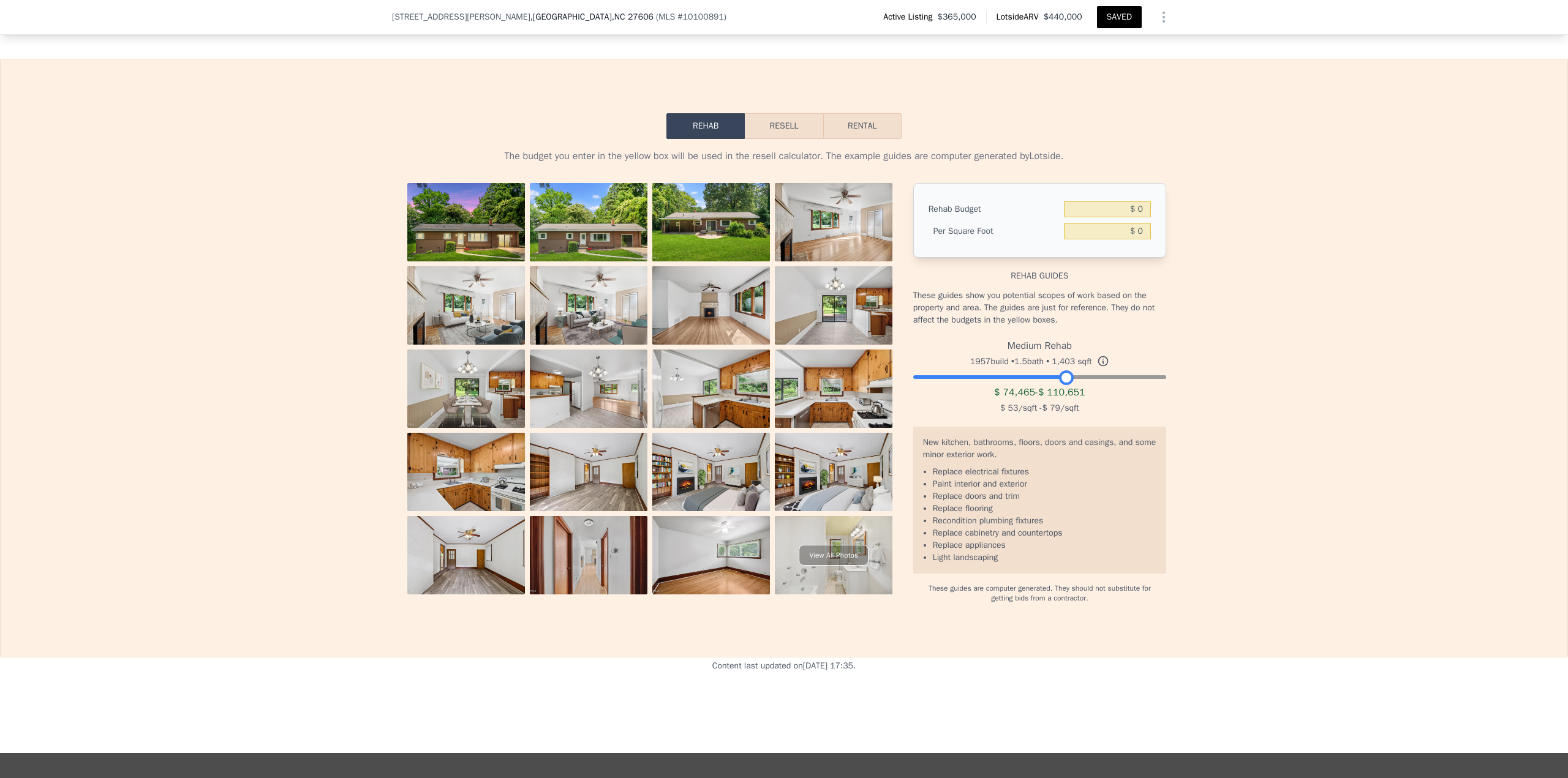 click at bounding box center (1039, 374) 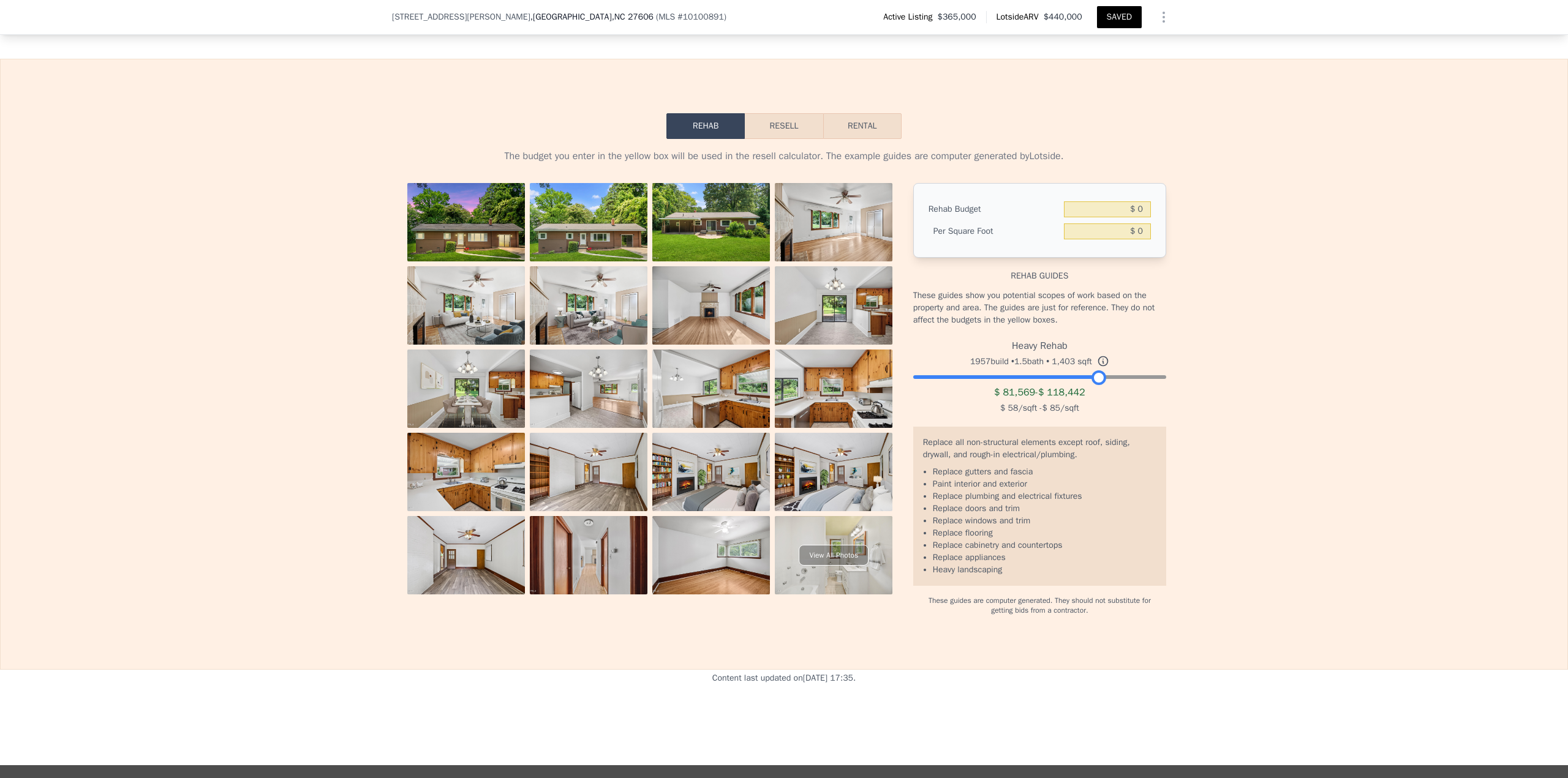 click at bounding box center [1039, 374] 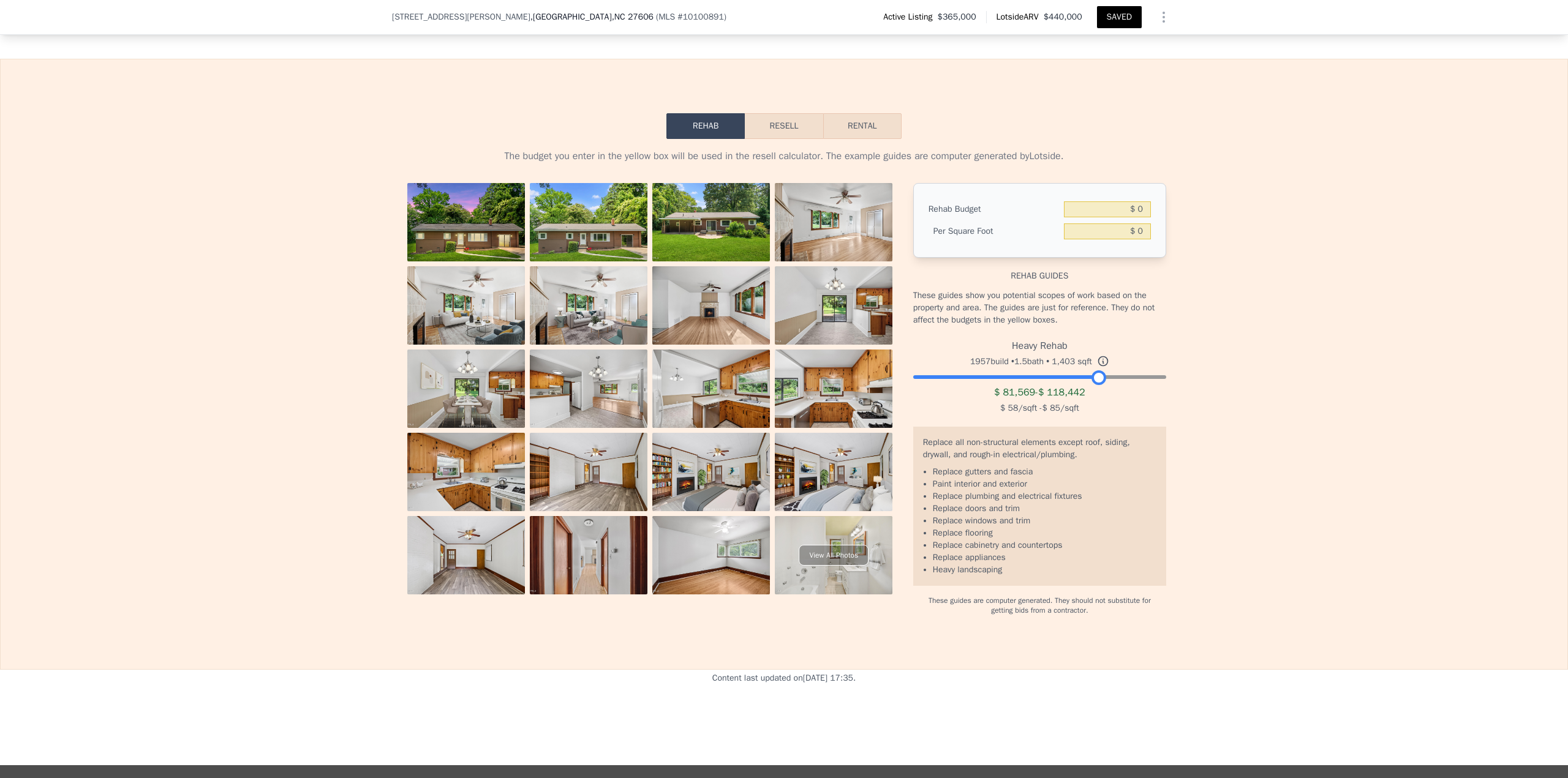 click at bounding box center (589, 222) 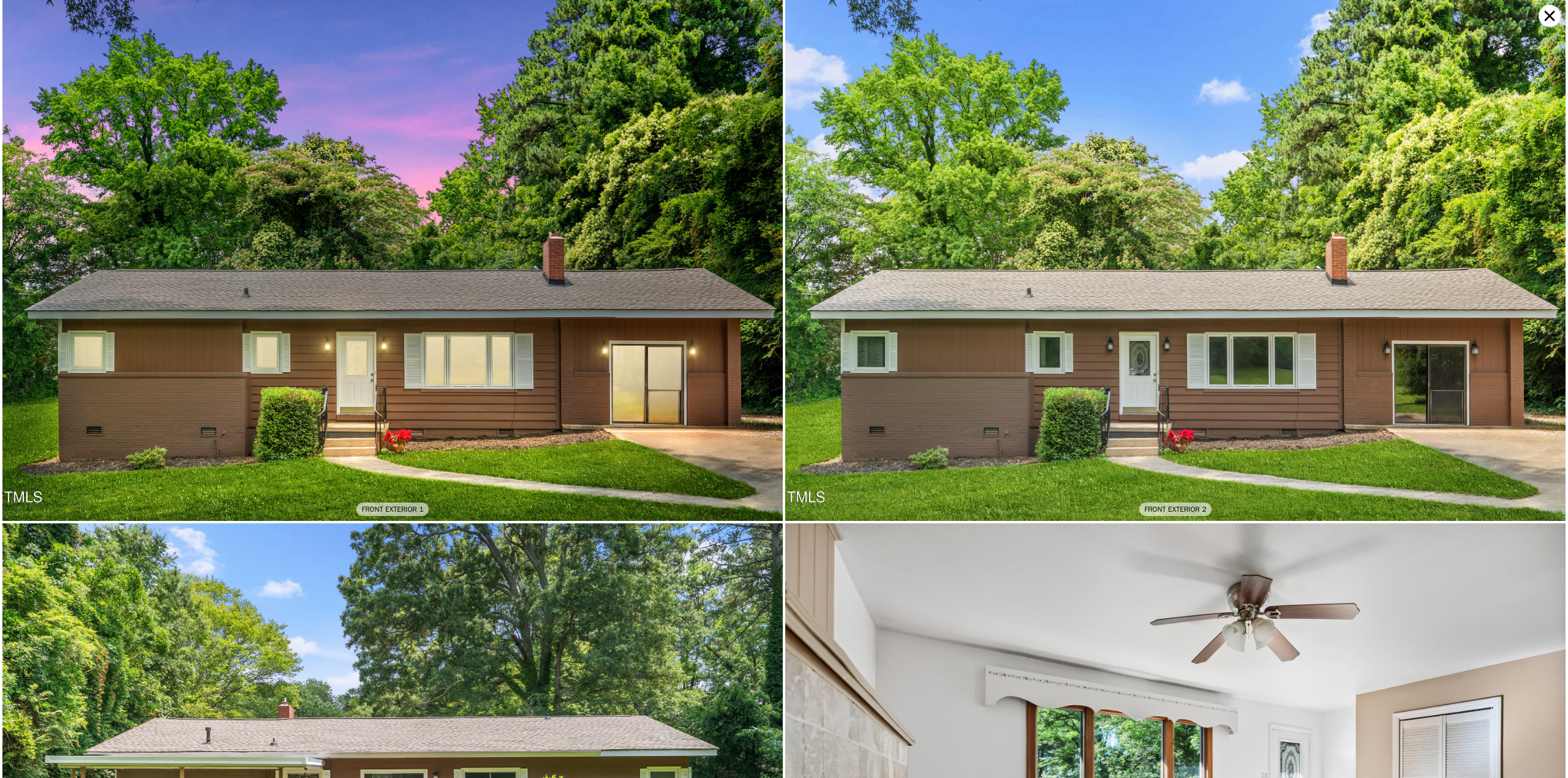 click 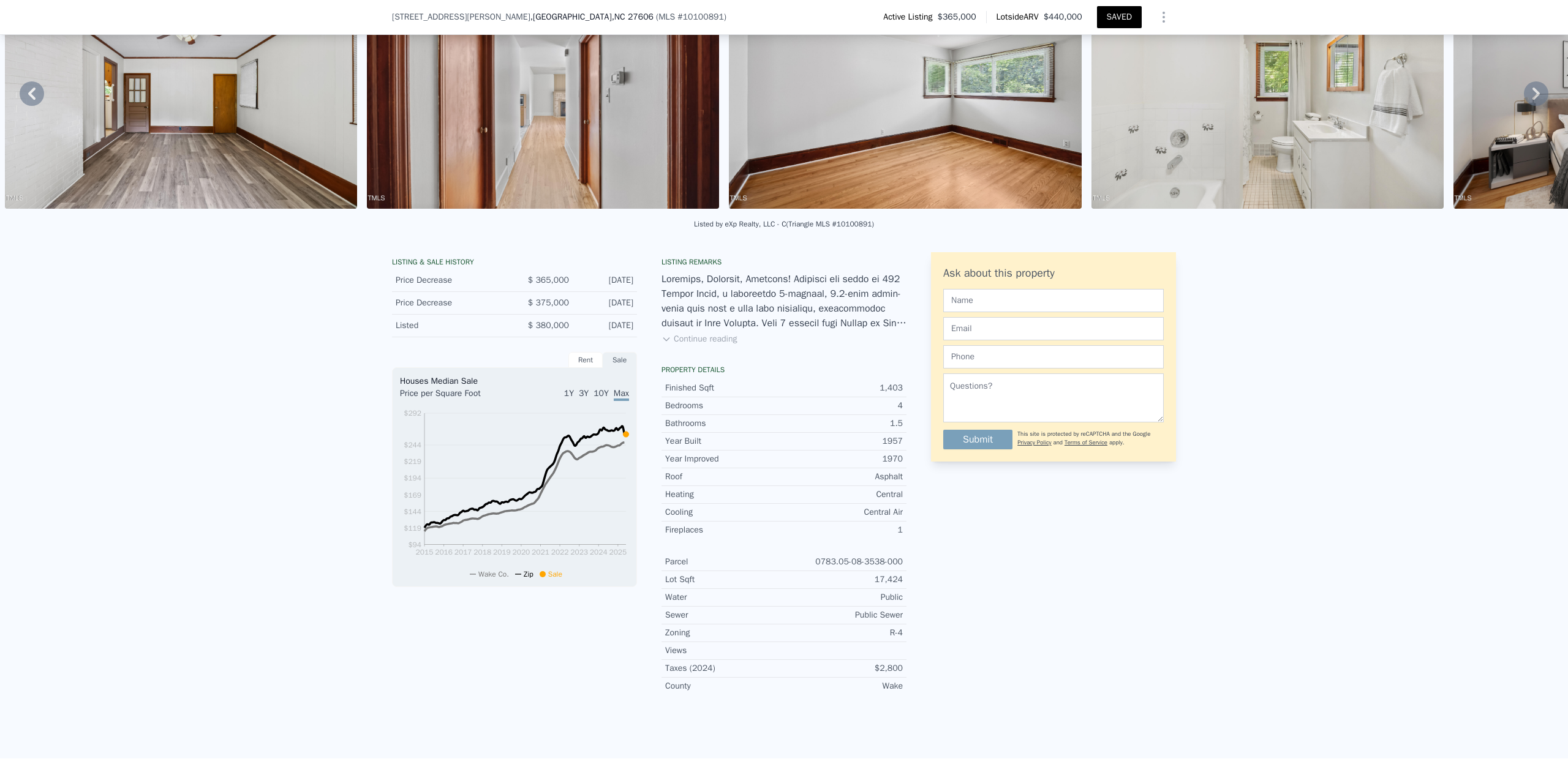 scroll, scrollTop: 103, scrollLeft: 0, axis: vertical 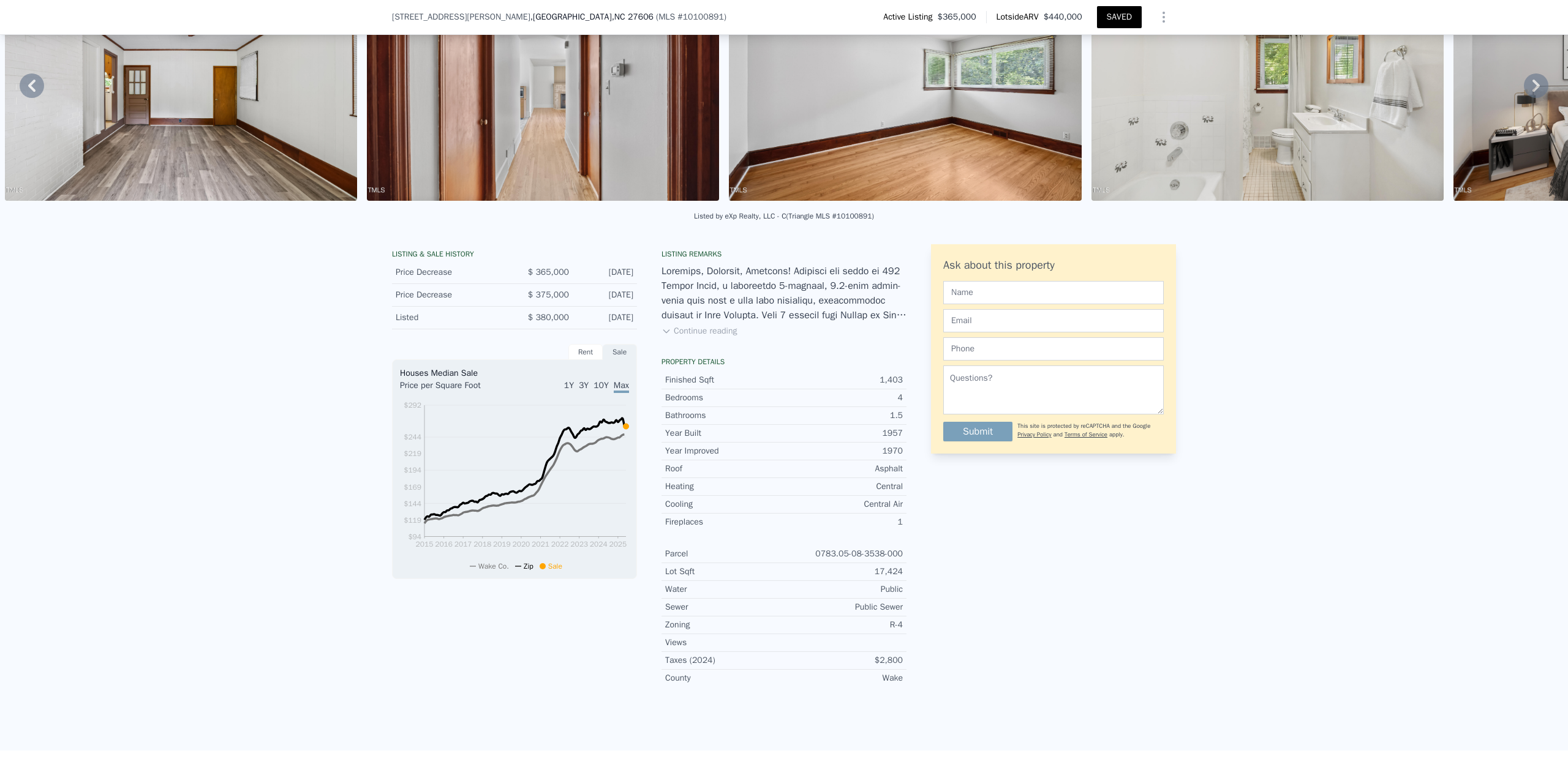 click on "Continue reading" at bounding box center (699, 331) 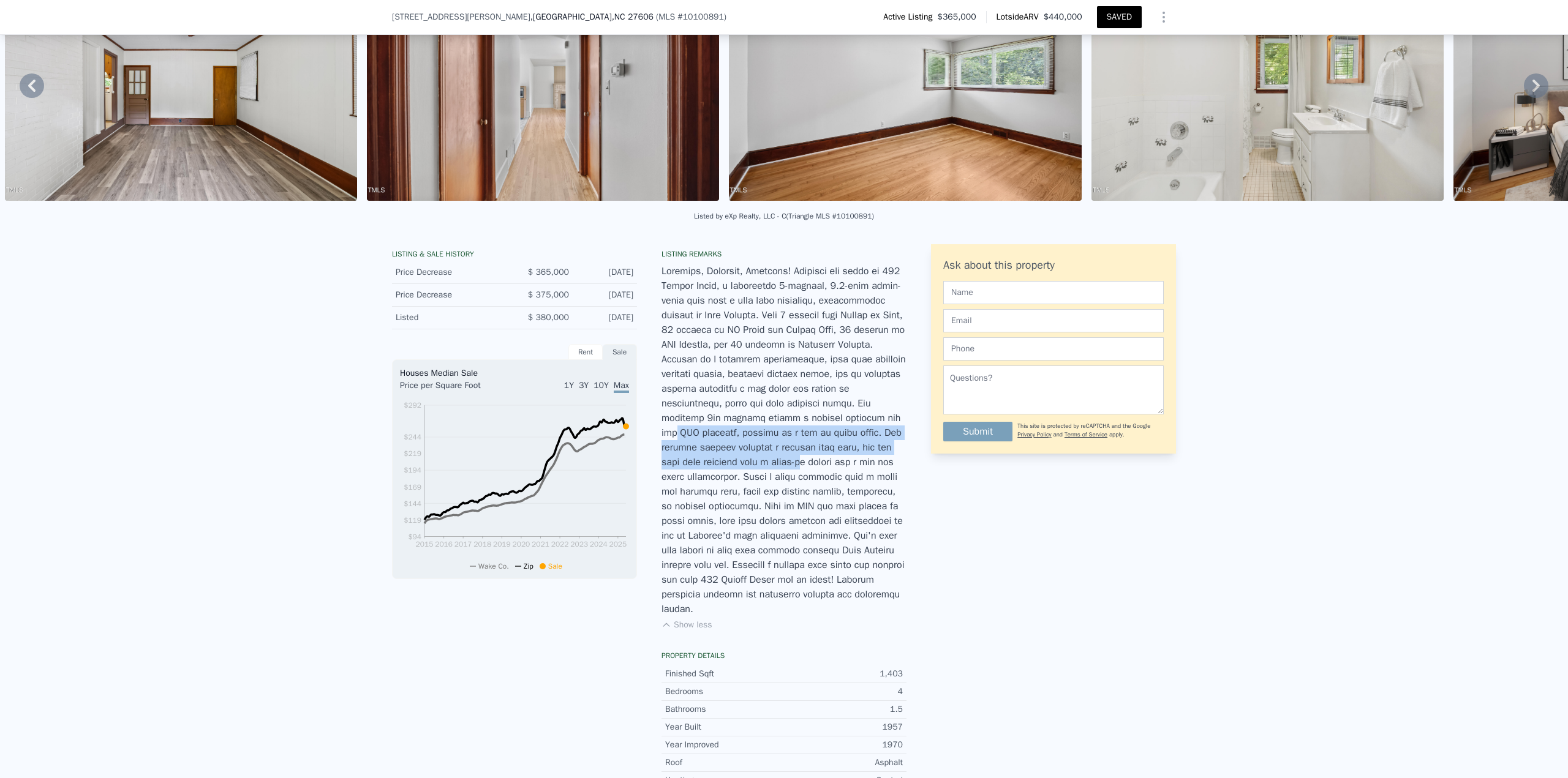 drag, startPoint x: 763, startPoint y: 421, endPoint x: 848, endPoint y: 459, distance: 93.10746 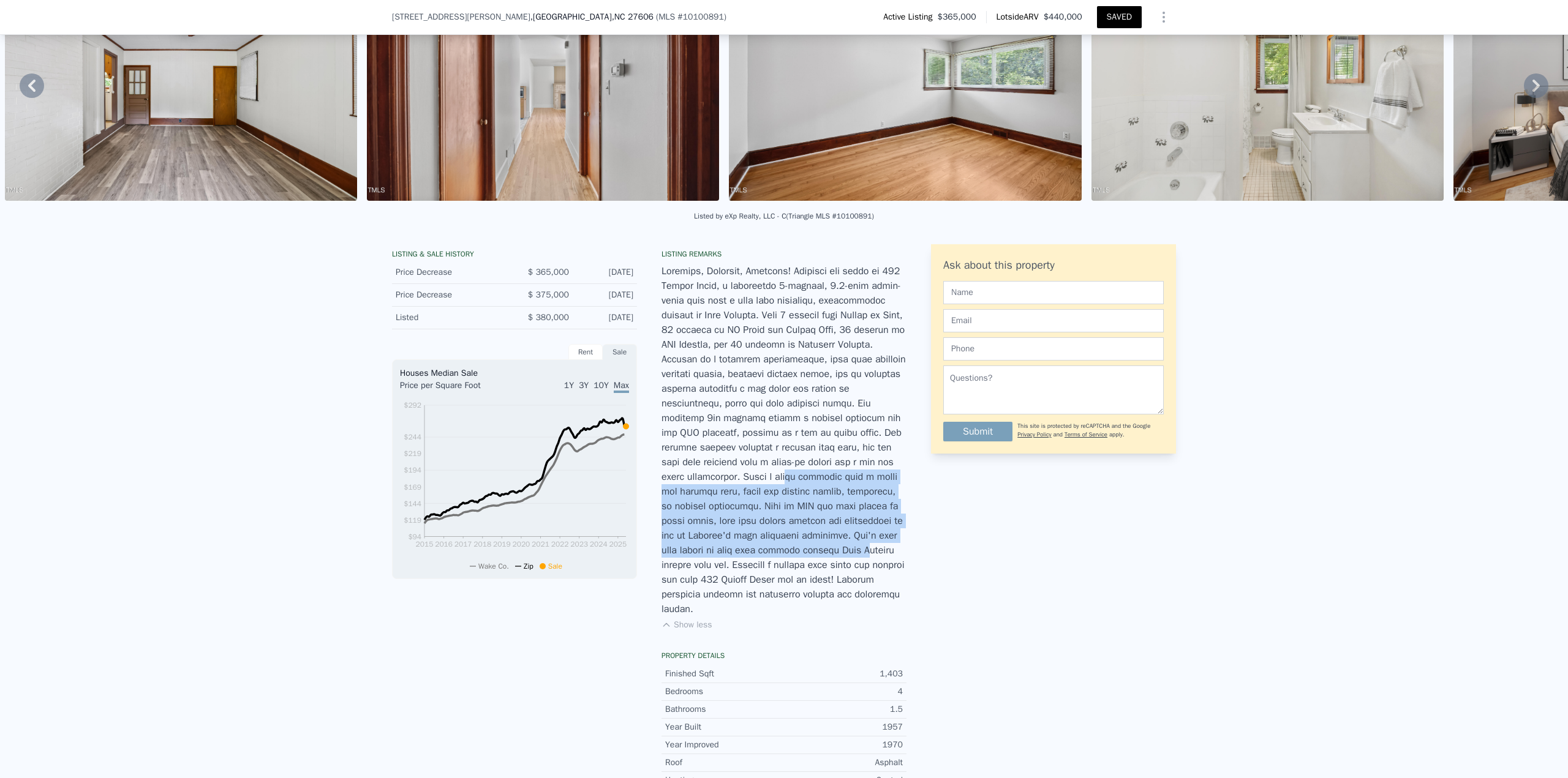 drag, startPoint x: 823, startPoint y: 473, endPoint x: 829, endPoint y: 542, distance: 69.26038 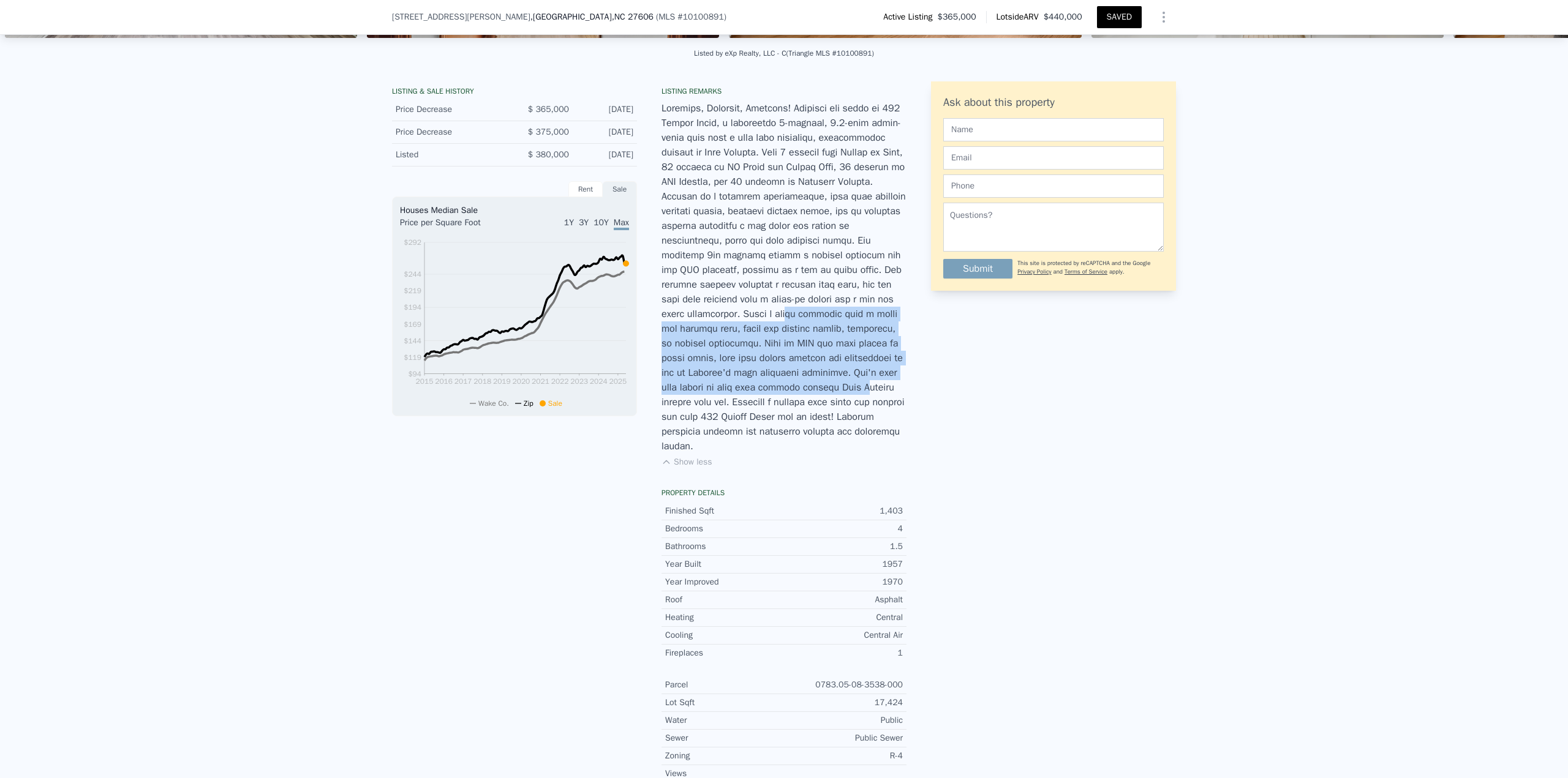 scroll, scrollTop: 410, scrollLeft: 0, axis: vertical 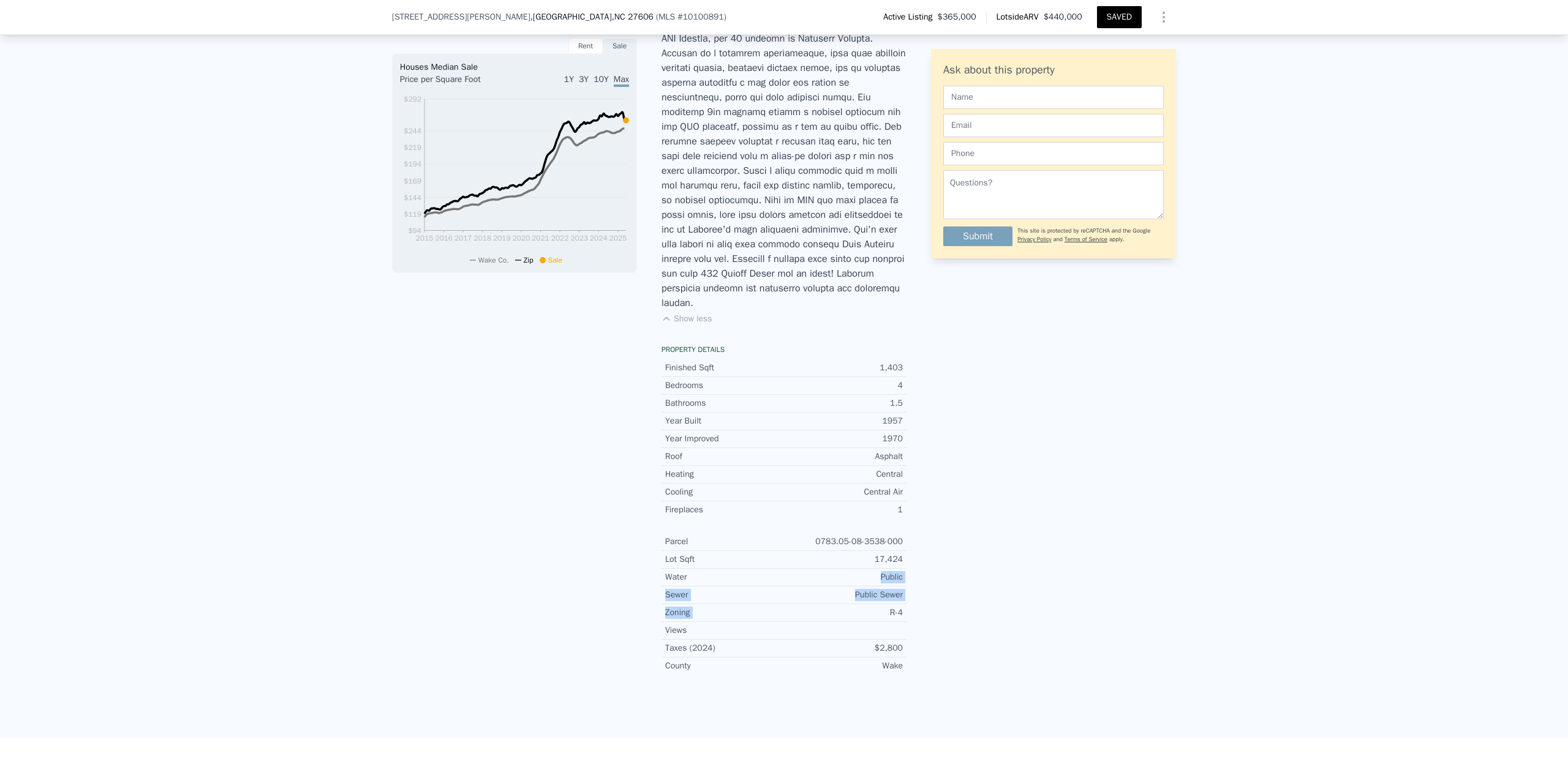 drag, startPoint x: 869, startPoint y: 558, endPoint x: 877, endPoint y: 587, distance: 30 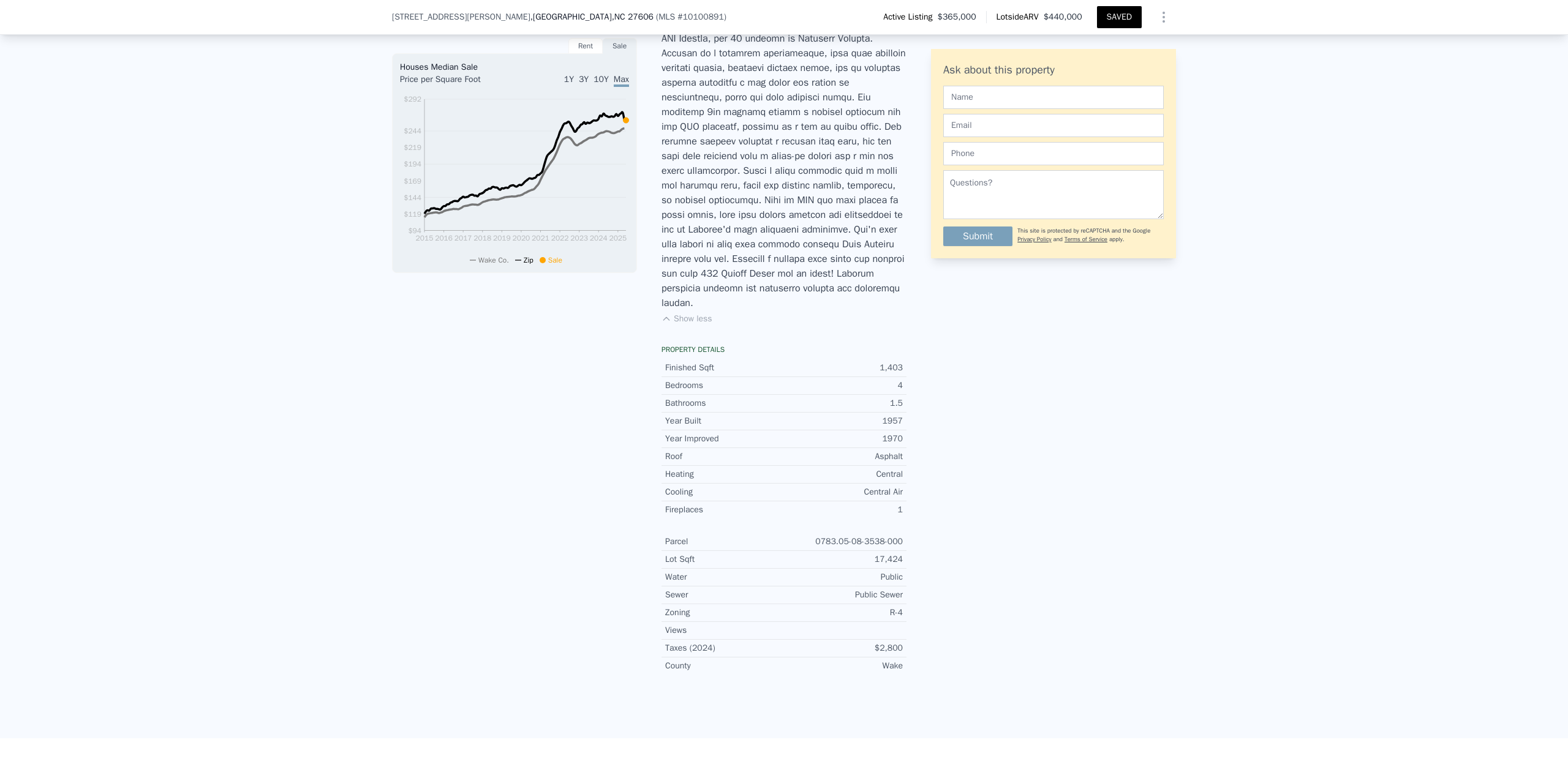 click on "Ask about this property Submit This site is protected by reCAPTCHA and the Google   Privacy Policy   and   Terms of Service   apply." at bounding box center [1054, 311] 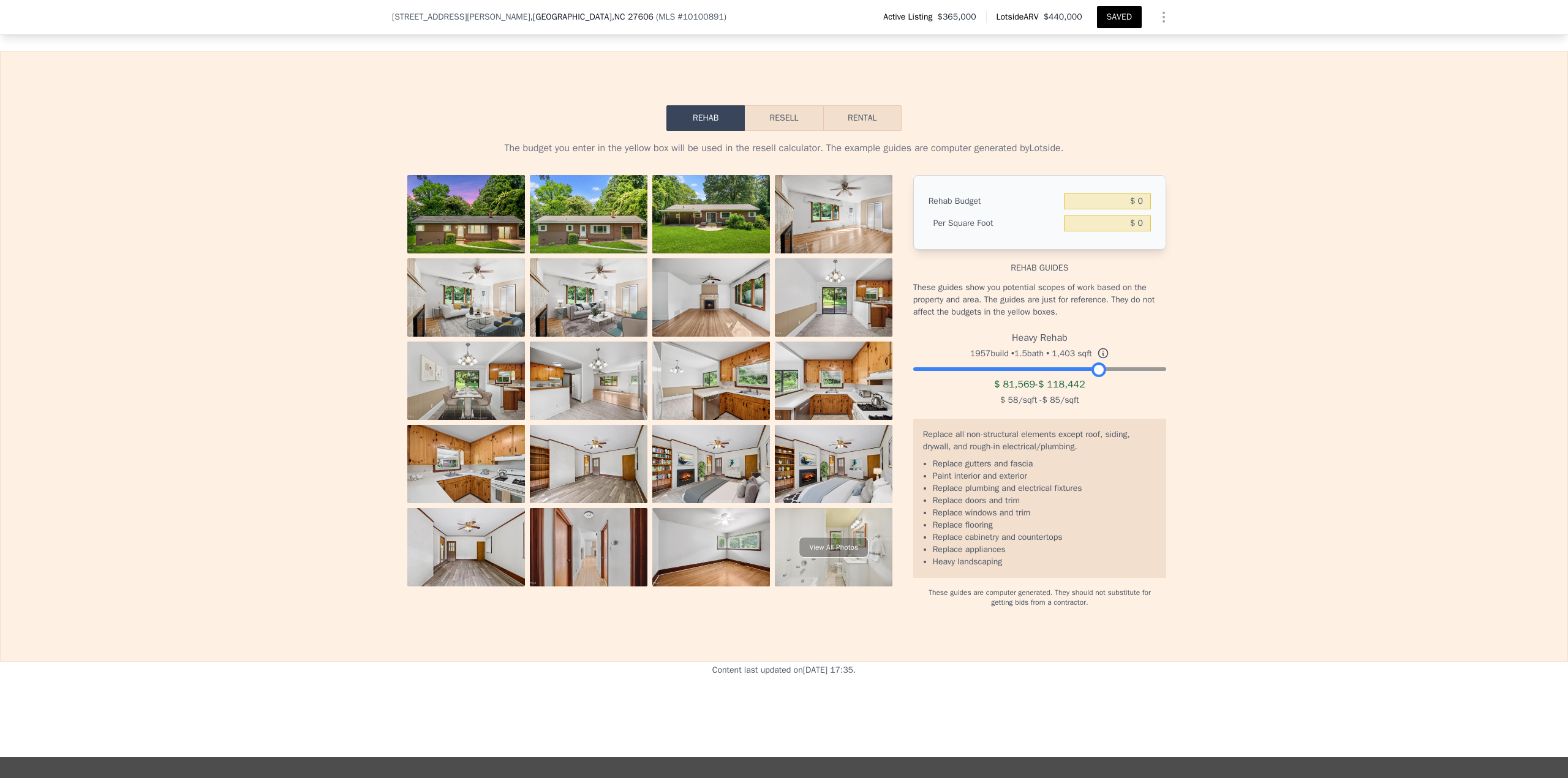 scroll, scrollTop: 1901, scrollLeft: 0, axis: vertical 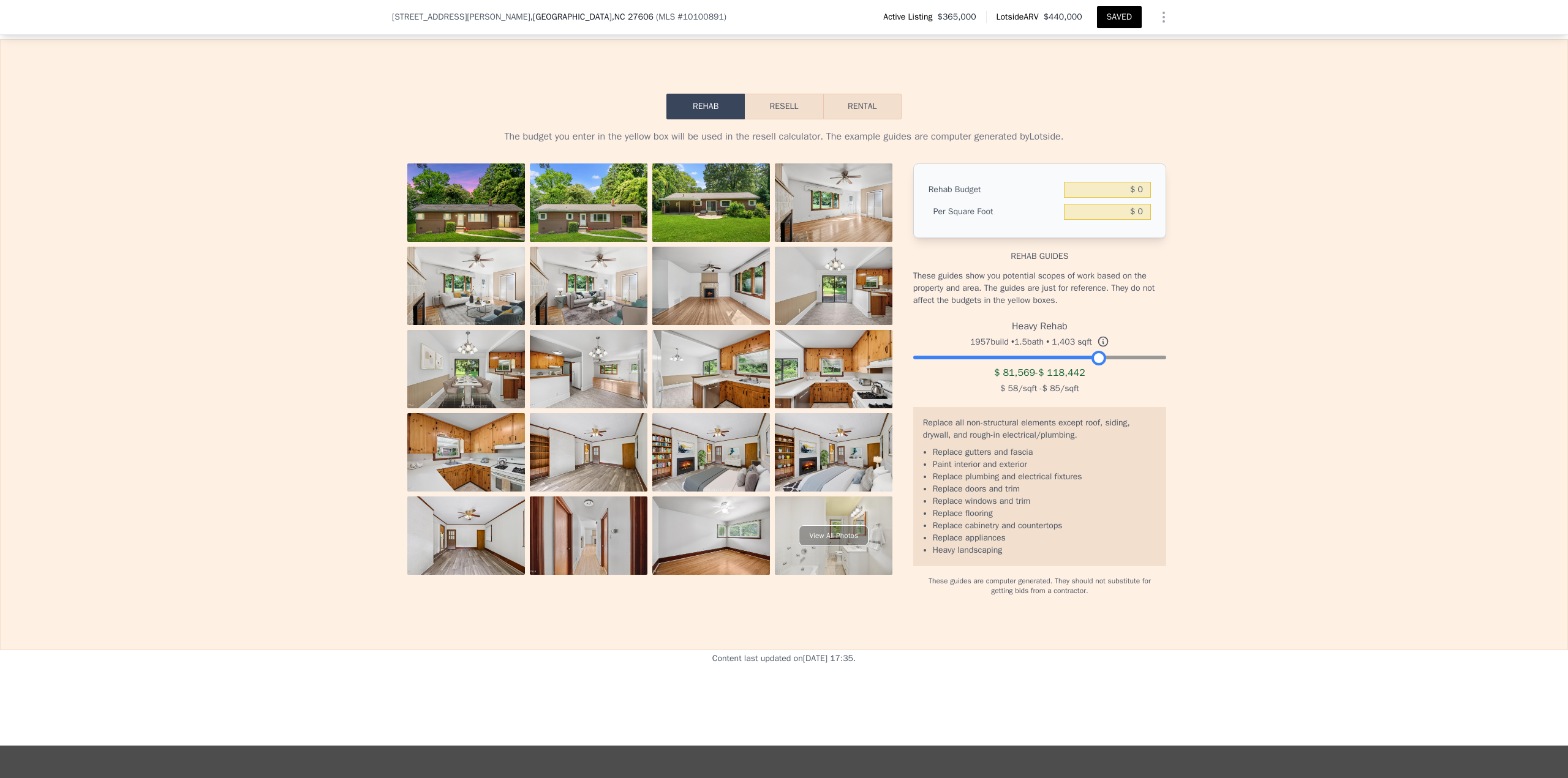 click at bounding box center (834, 203) 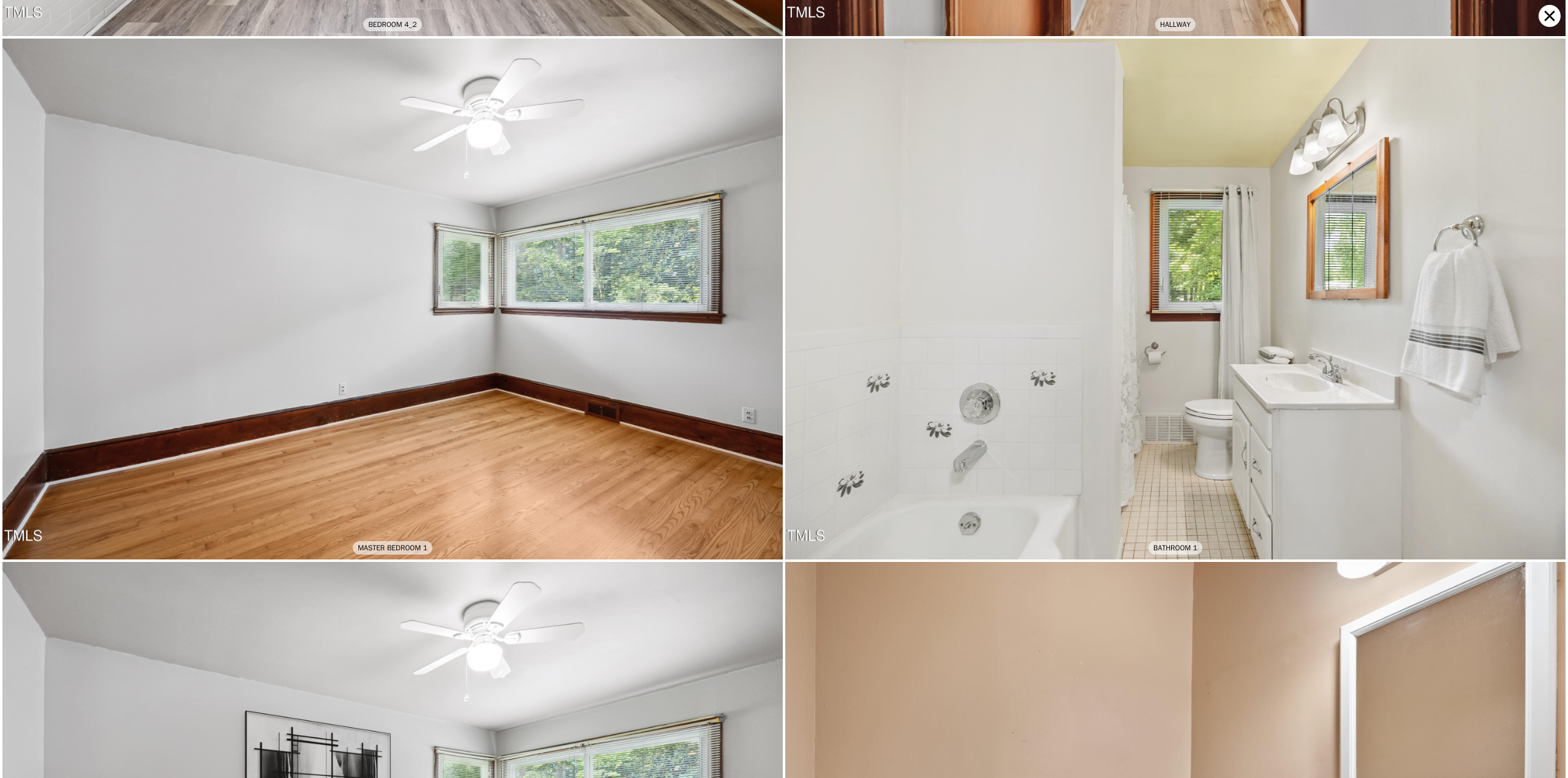 scroll, scrollTop: 4680, scrollLeft: 0, axis: vertical 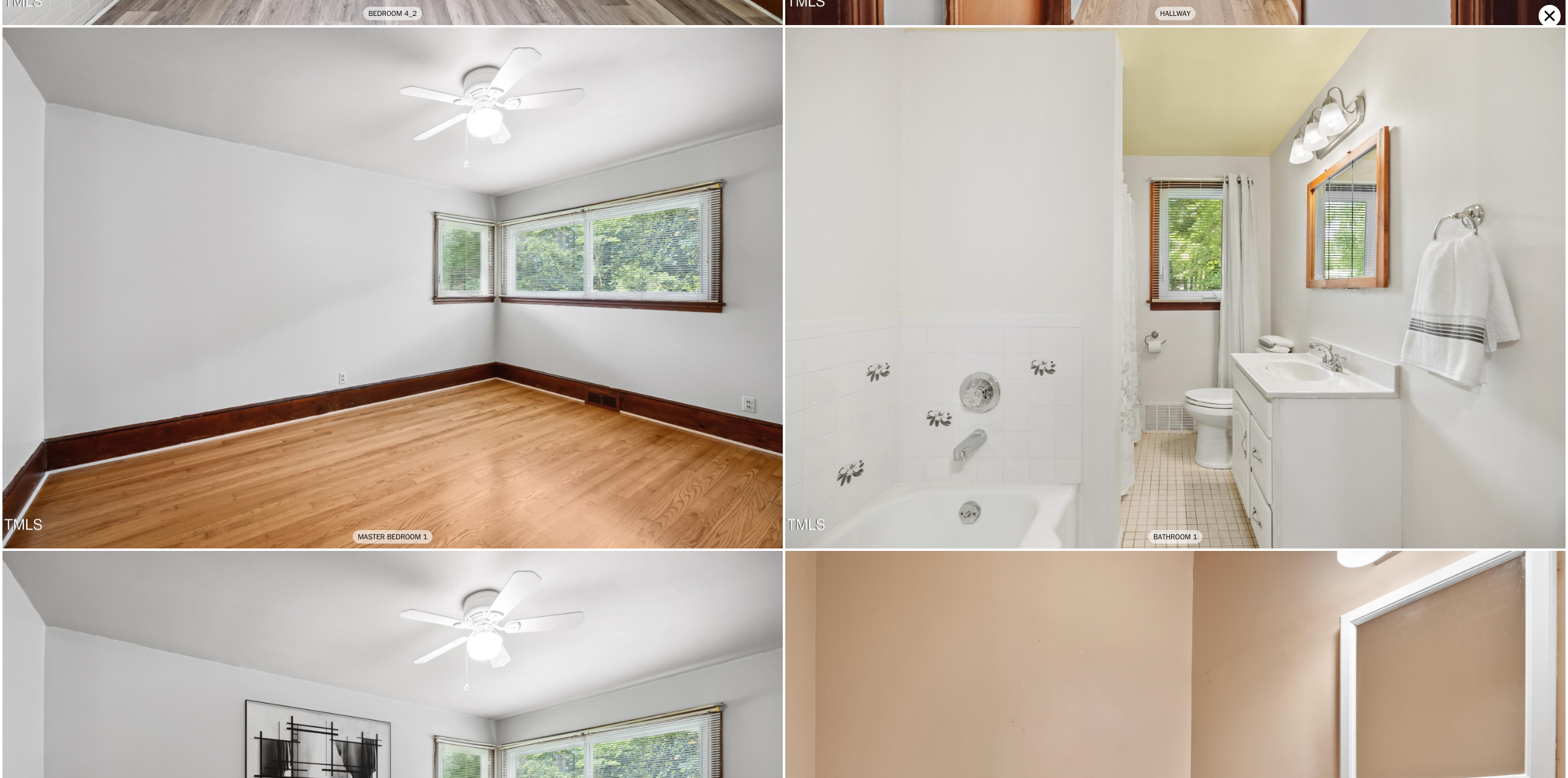 click 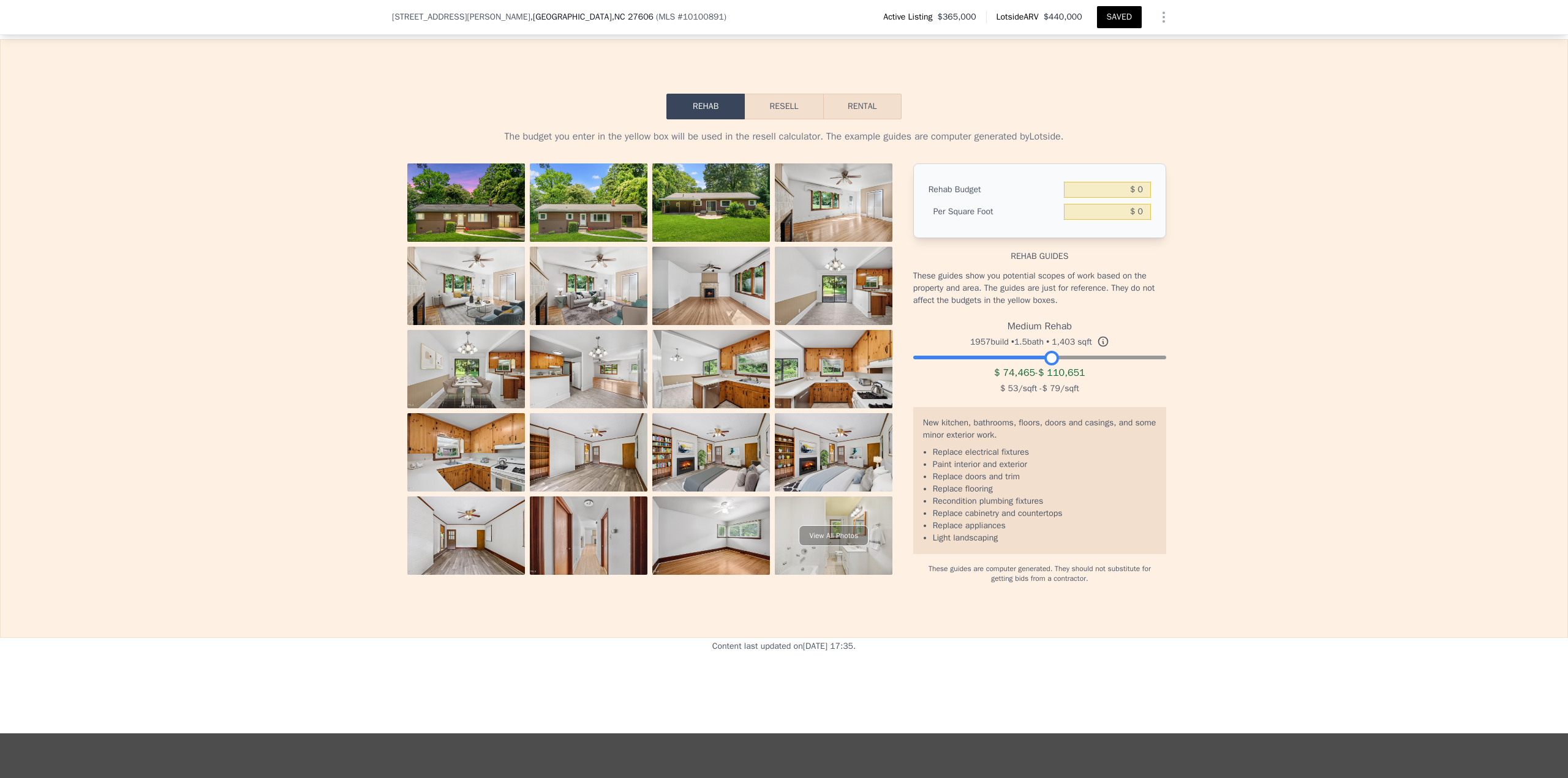 click at bounding box center (1039, 354) 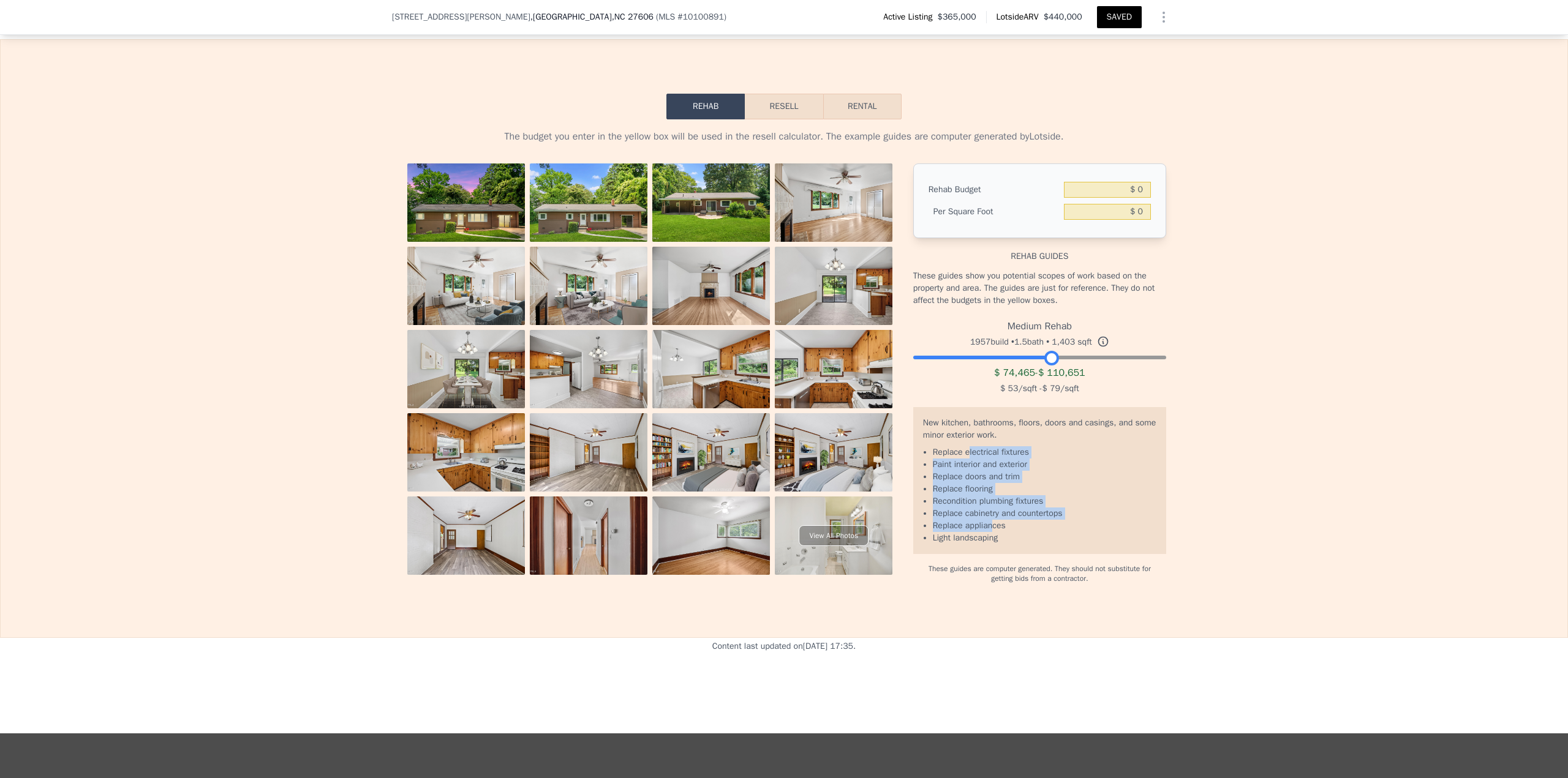 drag, startPoint x: 989, startPoint y: 509, endPoint x: 962, endPoint y: 432, distance: 81.59657 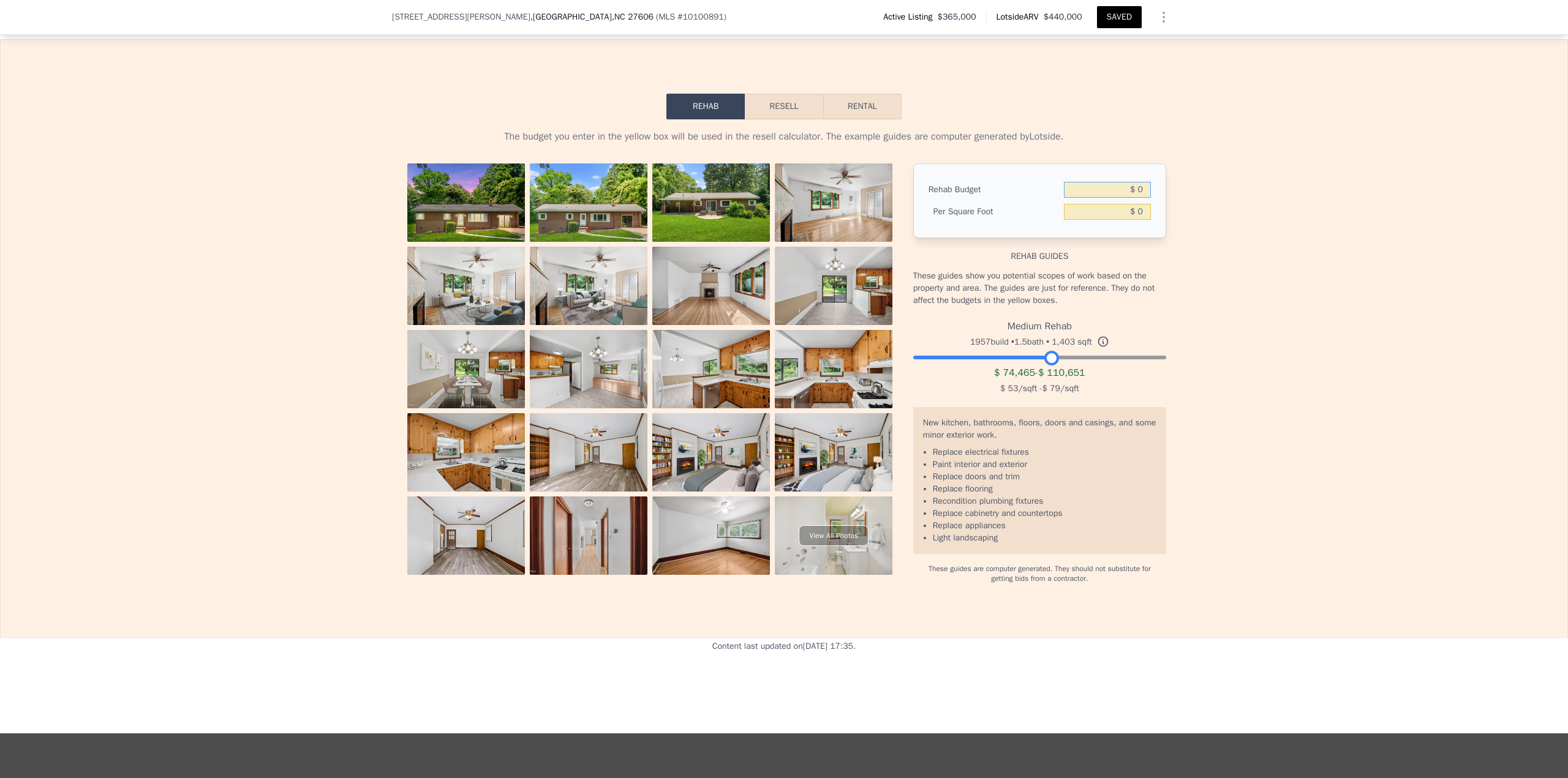 click on "$ 0" at bounding box center [1107, 190] 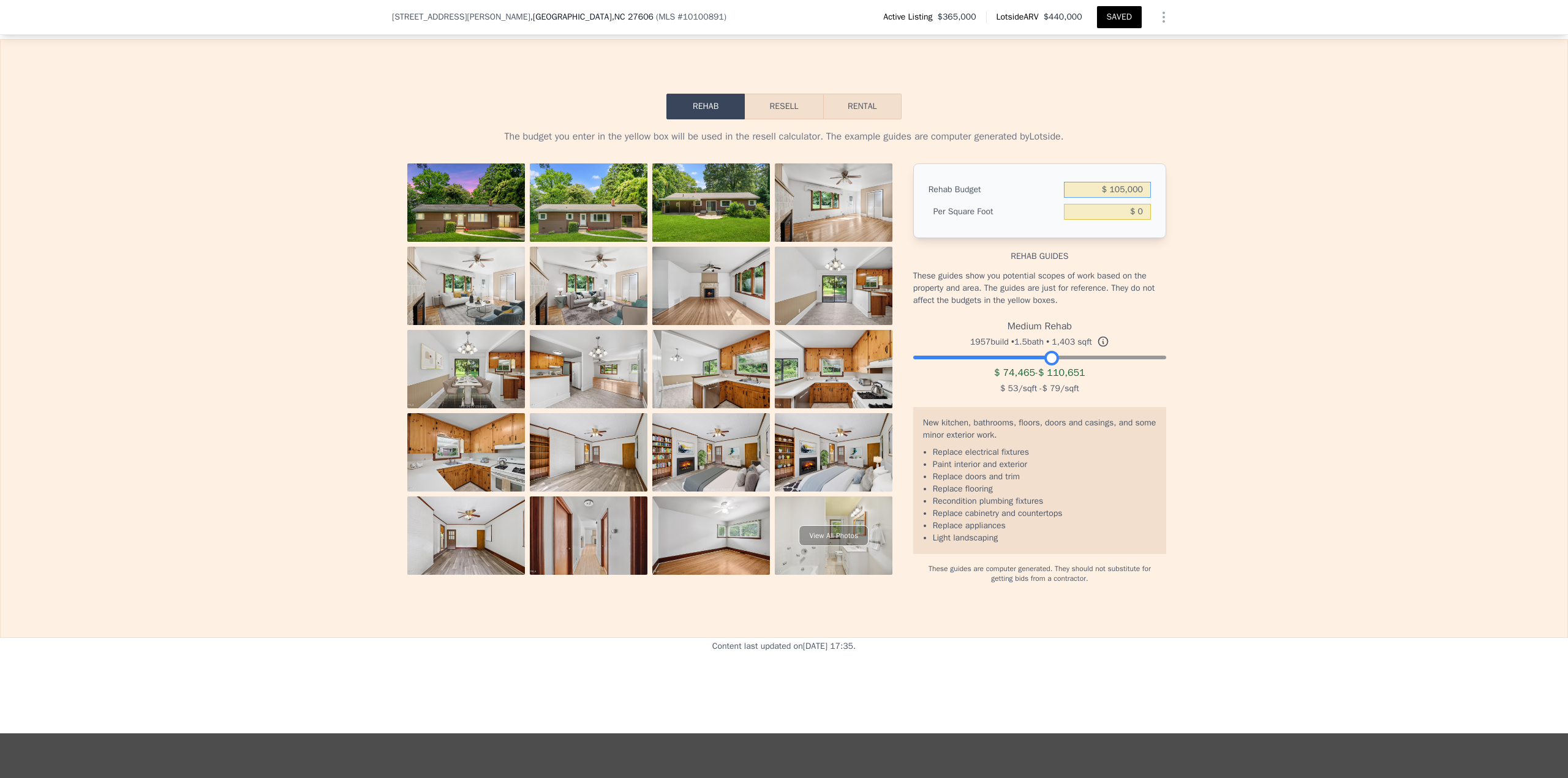 type on "$ 105,000" 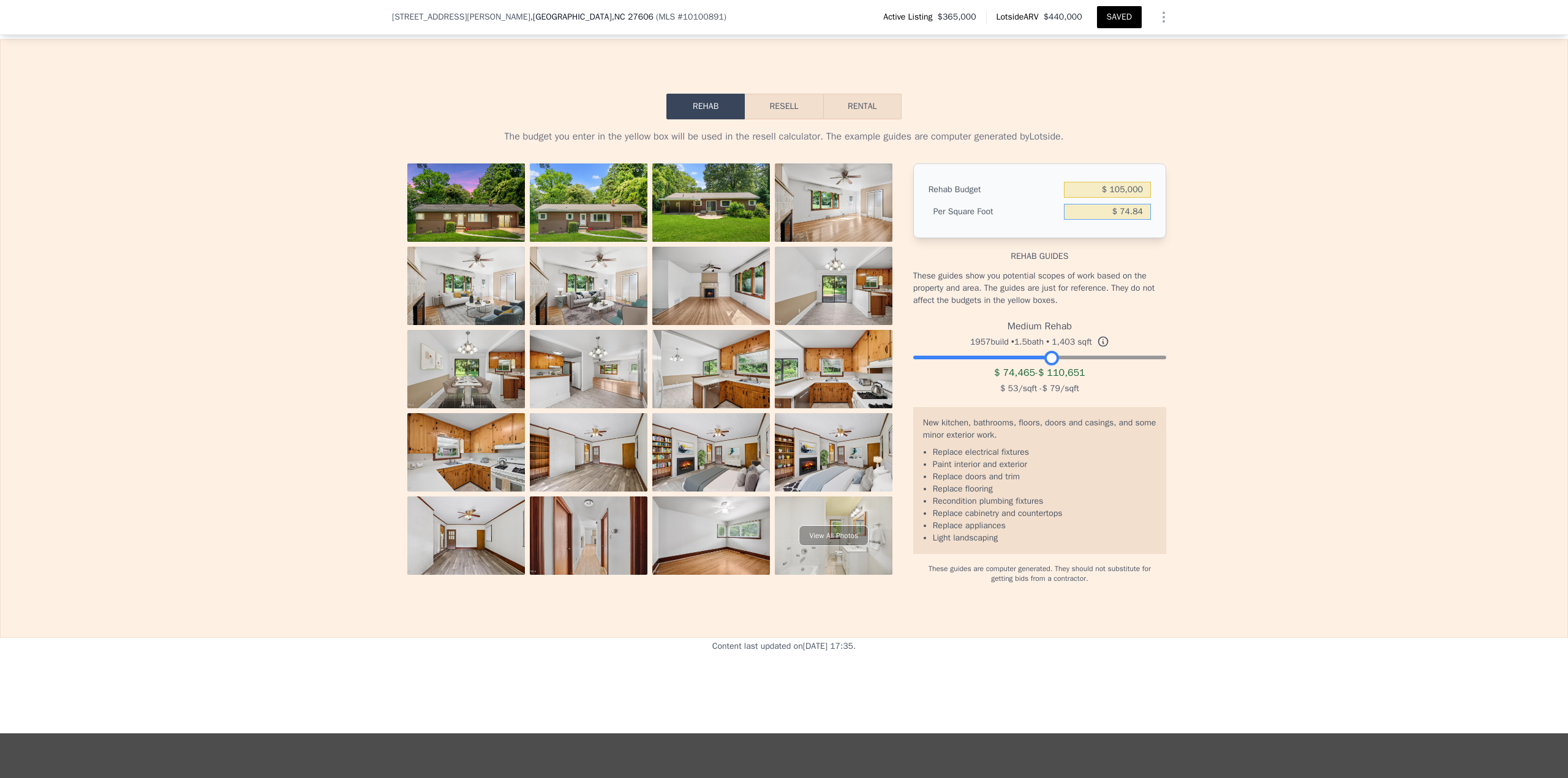 click on "$ 74.84" at bounding box center (1107, 212) 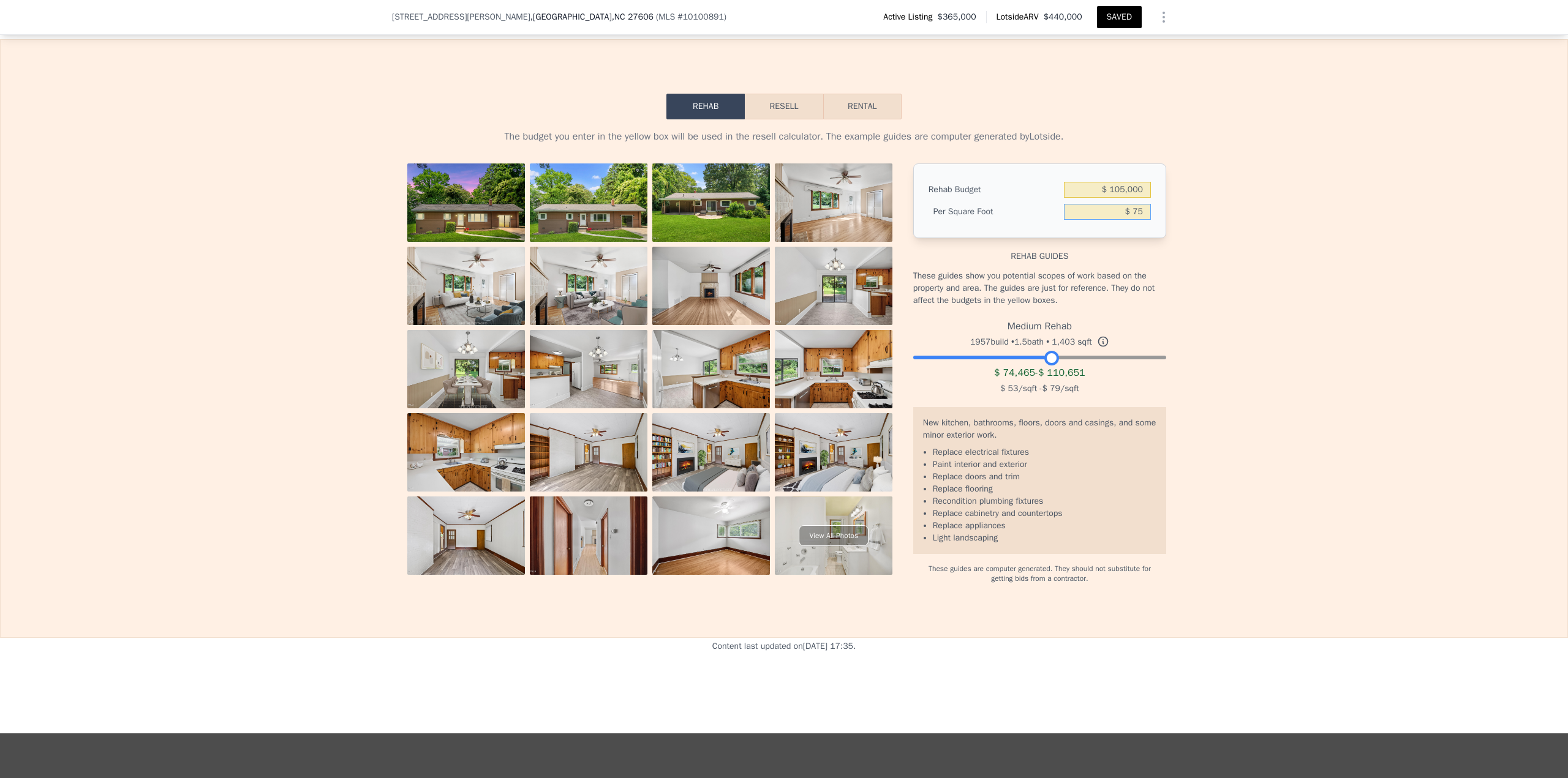 type on "$ 75" 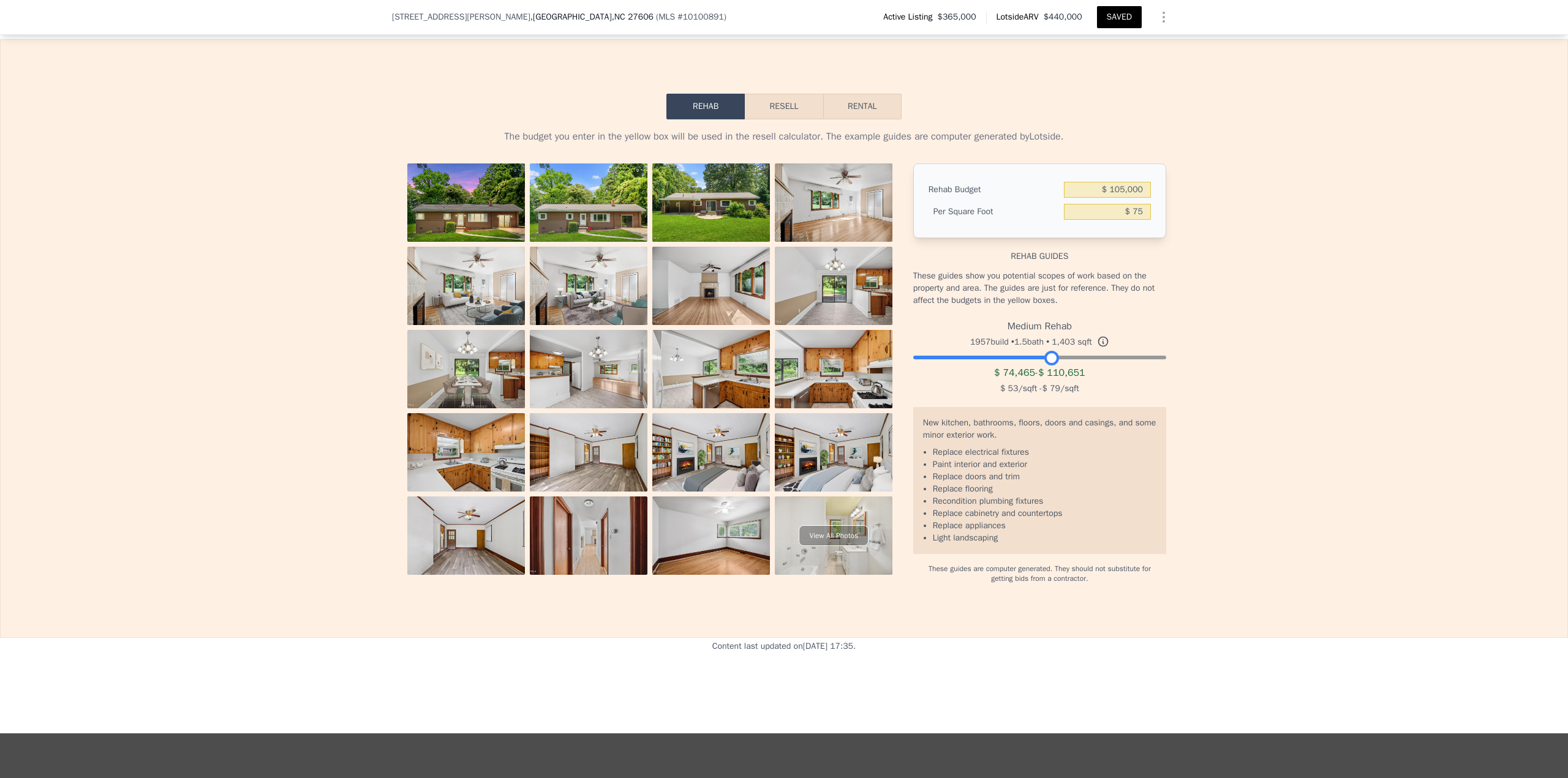 type on "$ 105,225" 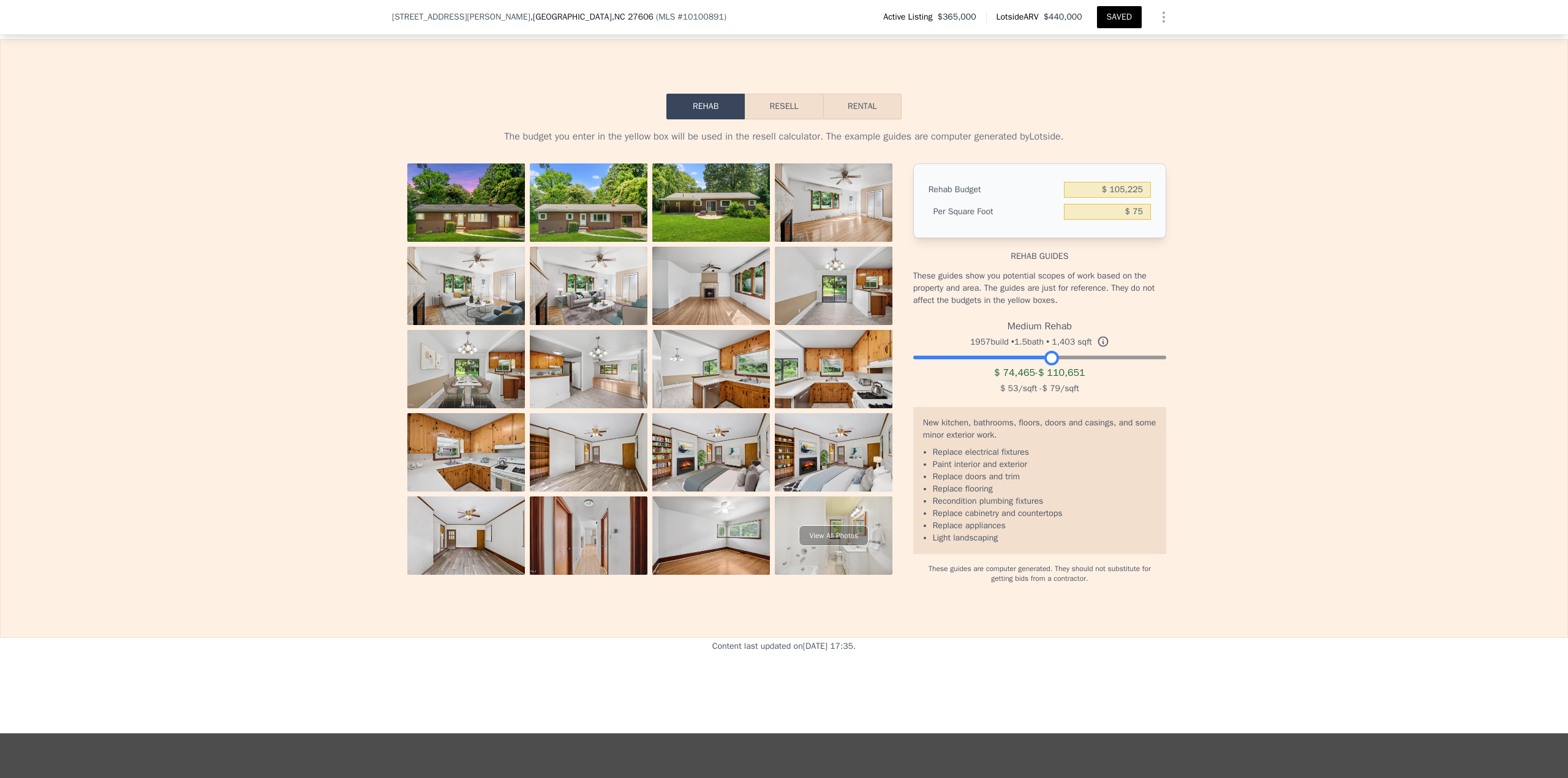 click on "Resell" at bounding box center [783, 107] 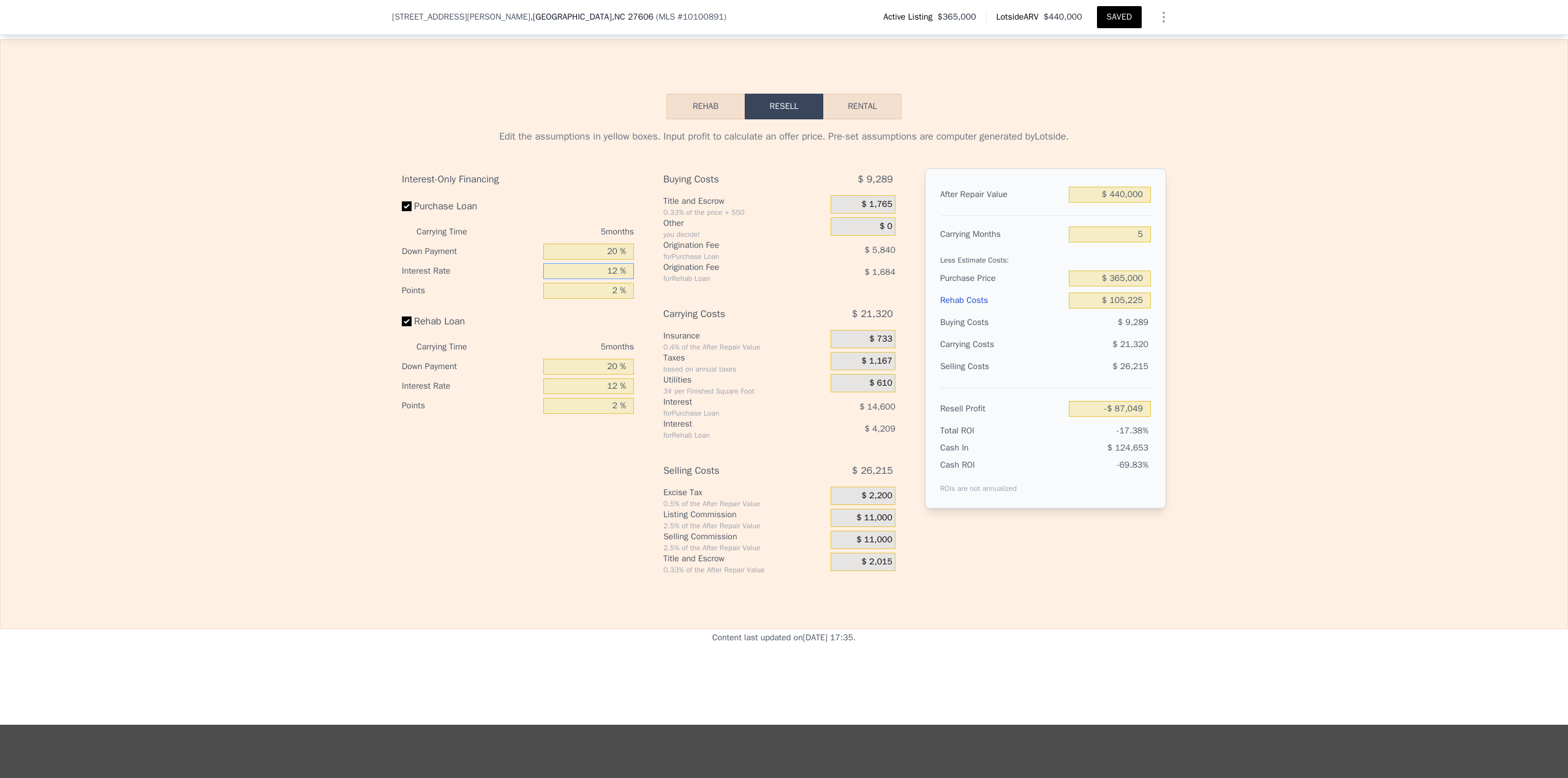 drag, startPoint x: 646, startPoint y: 250, endPoint x: 656, endPoint y: 250, distance: 10 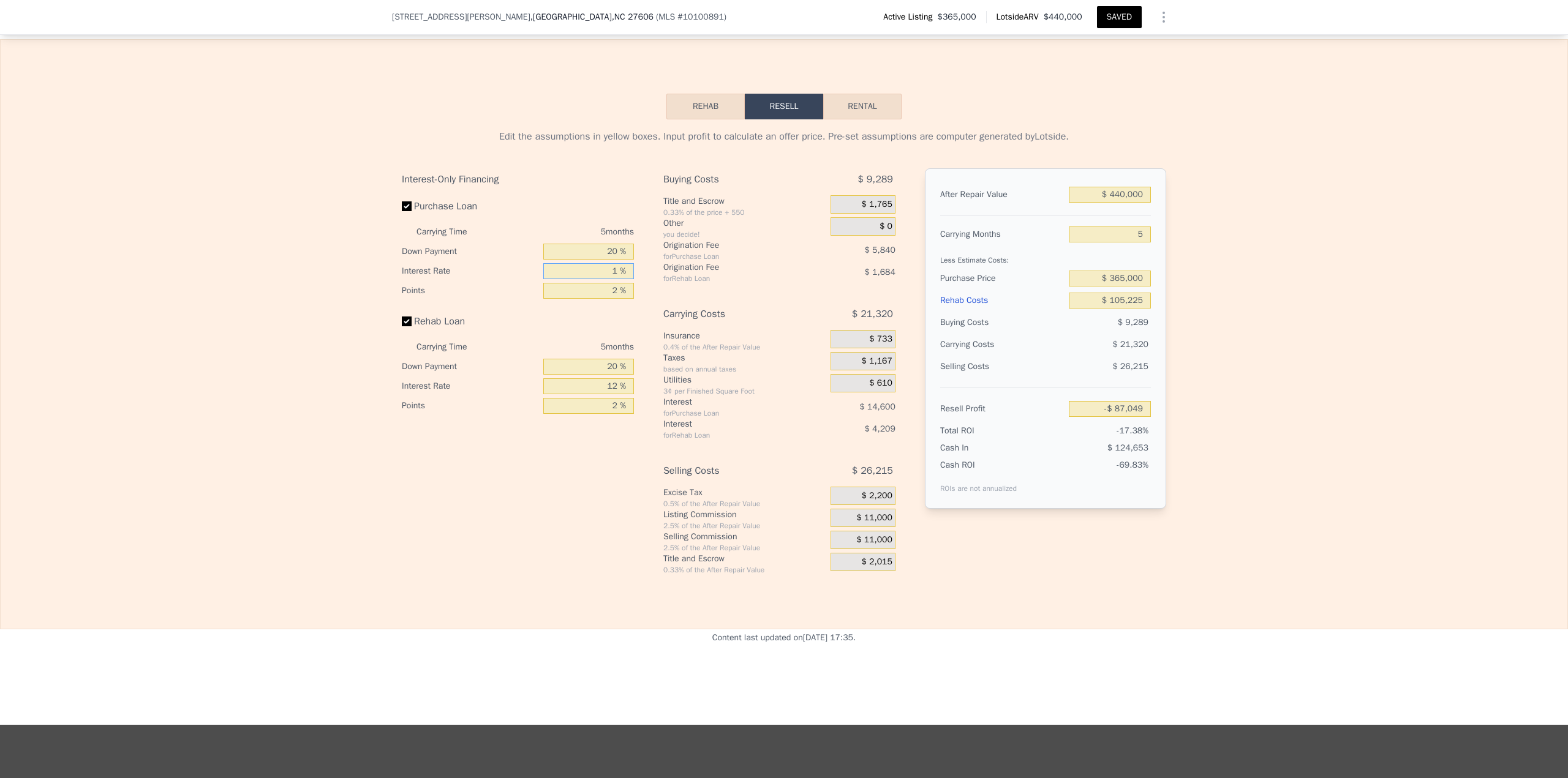 type on "-$ 73,664" 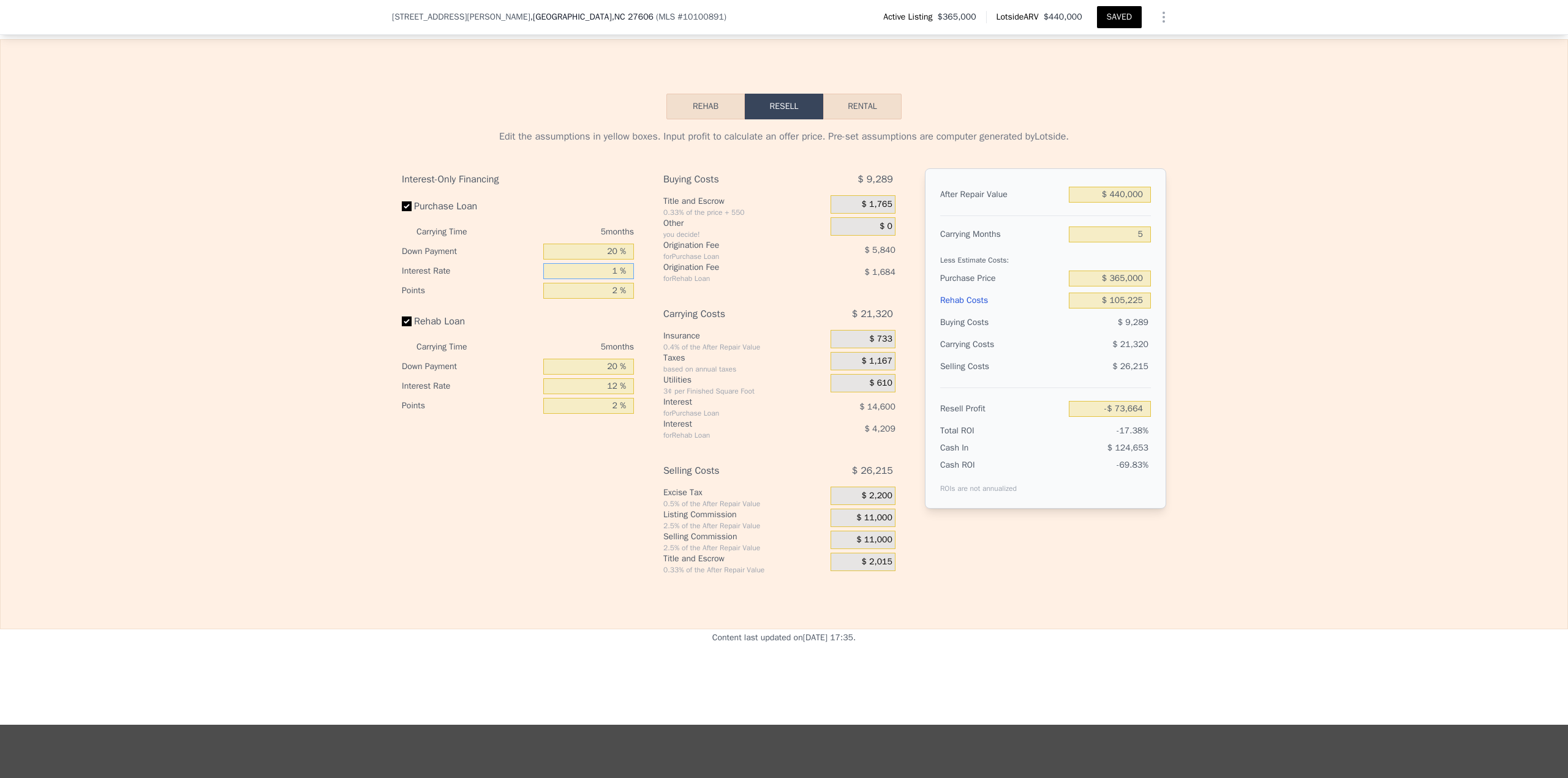 type on "11 %" 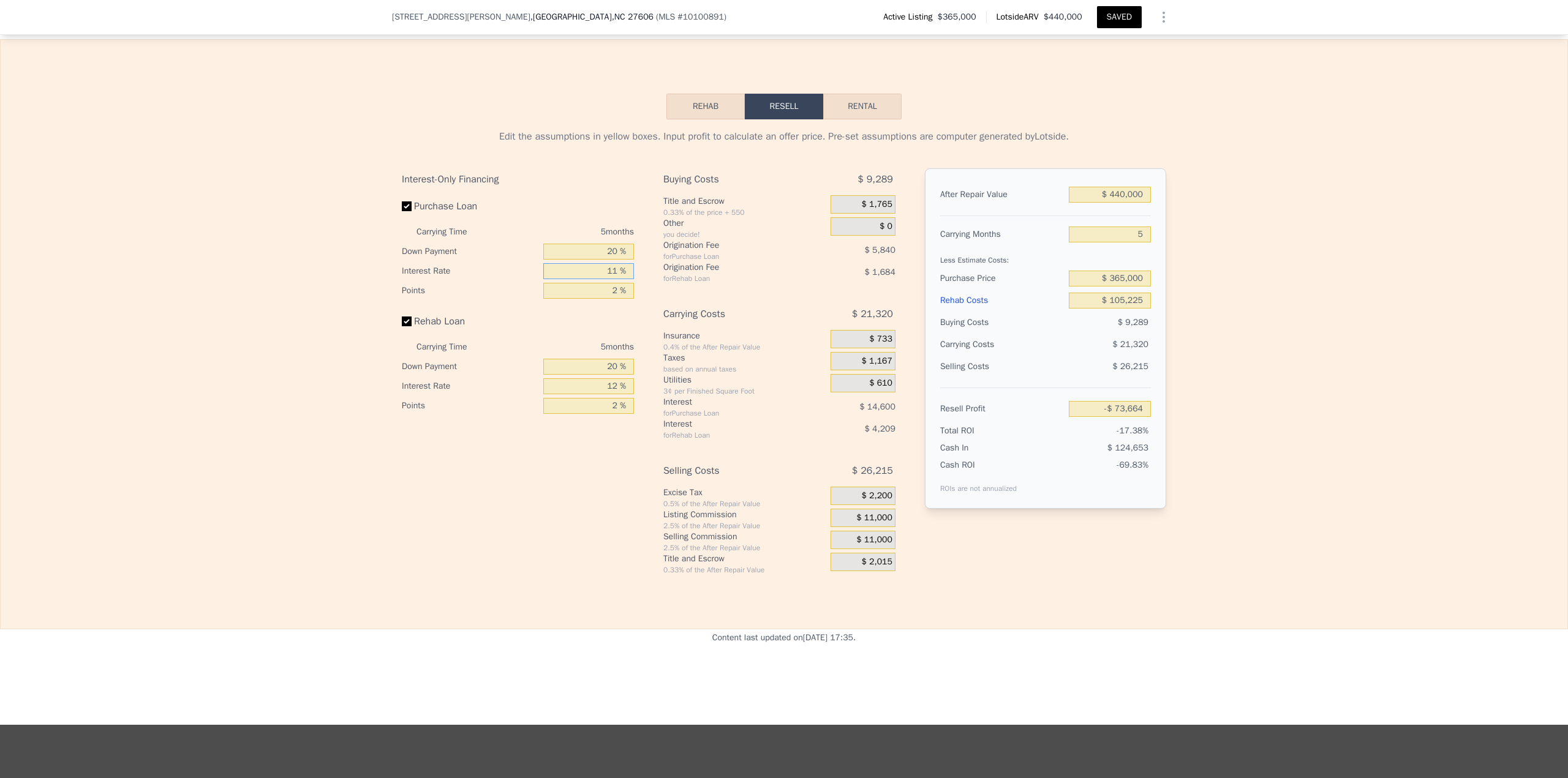 type on "-$ 85,834" 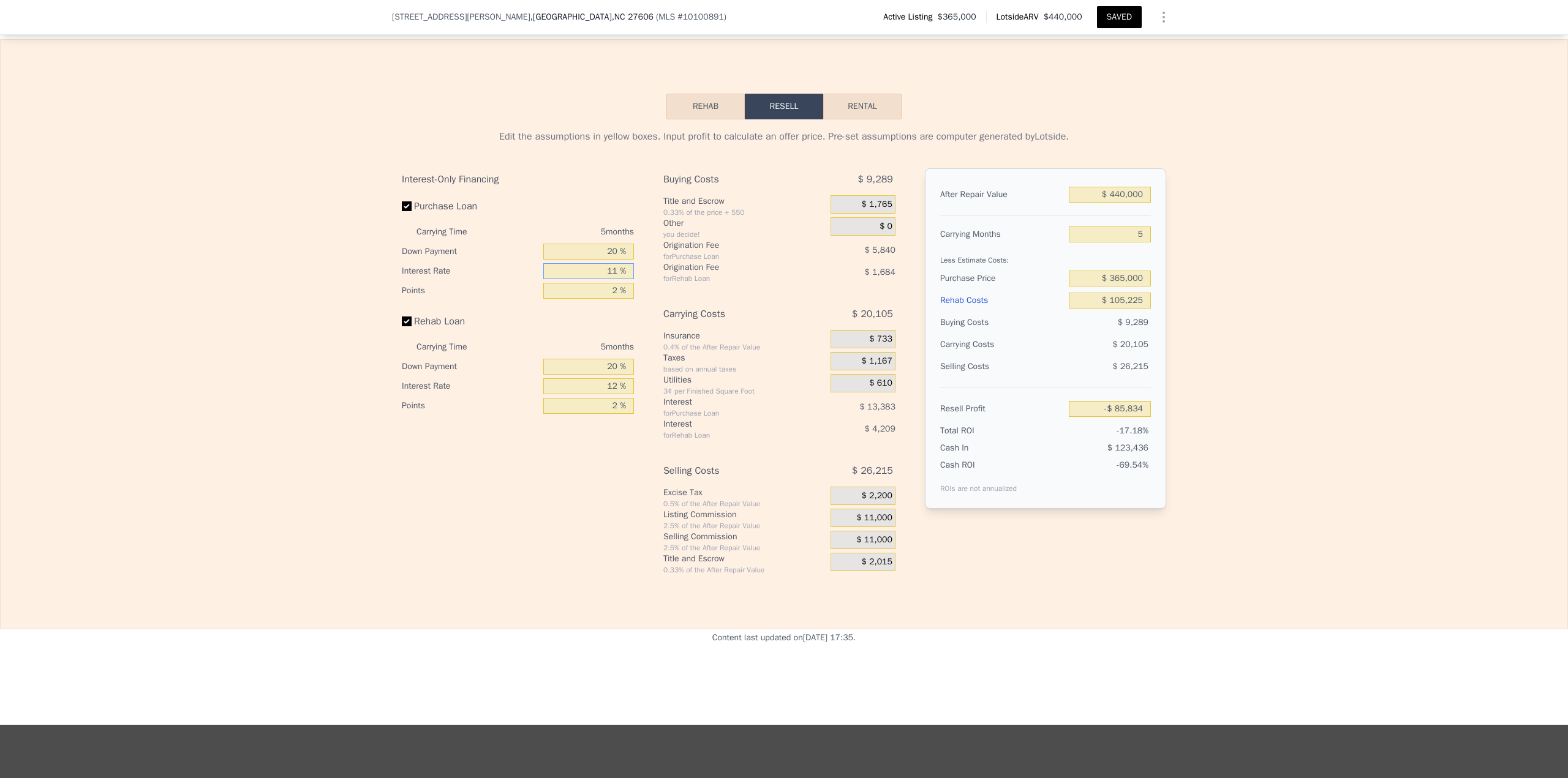 type on "11 %" 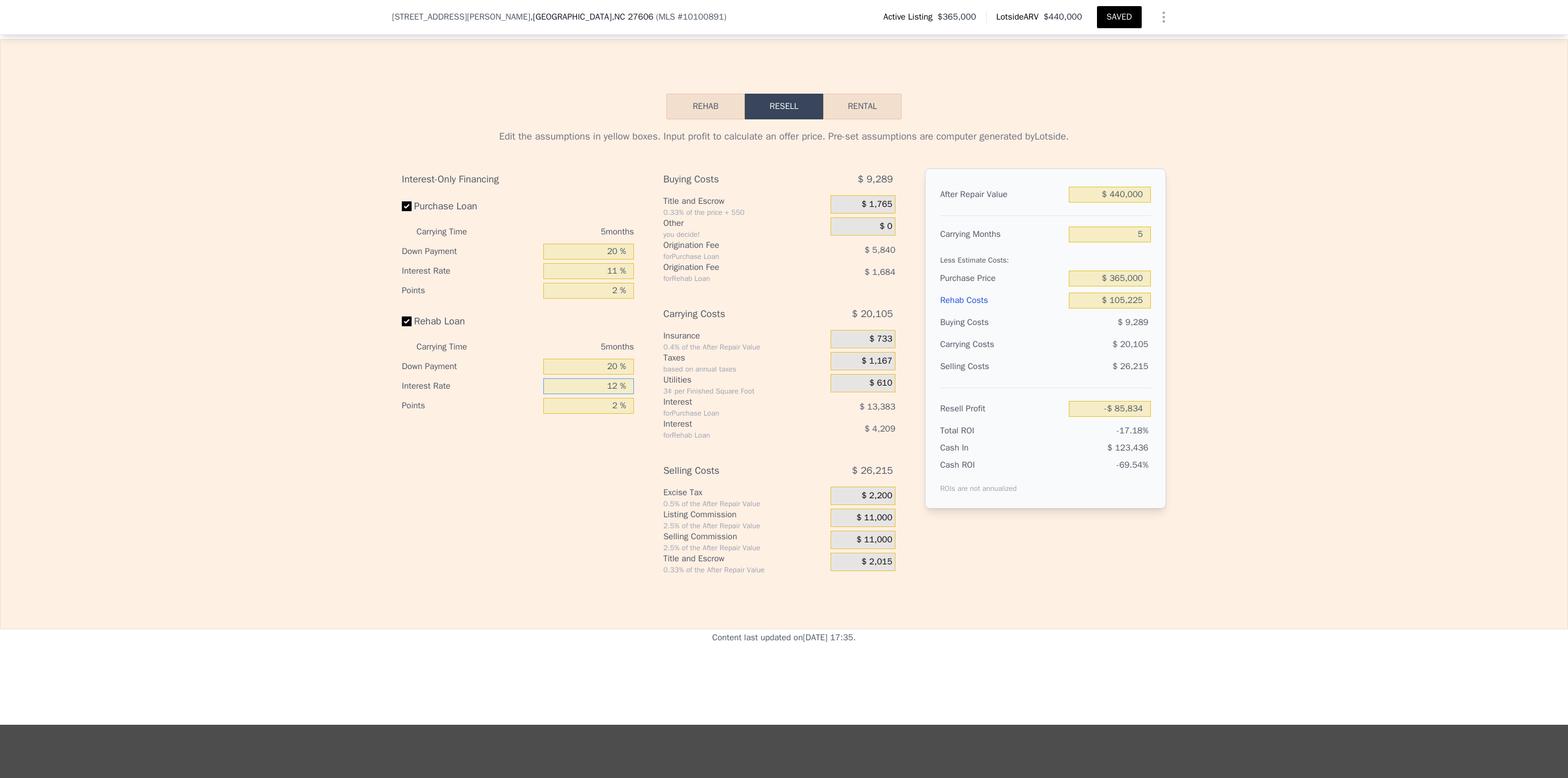 type on "1 %" 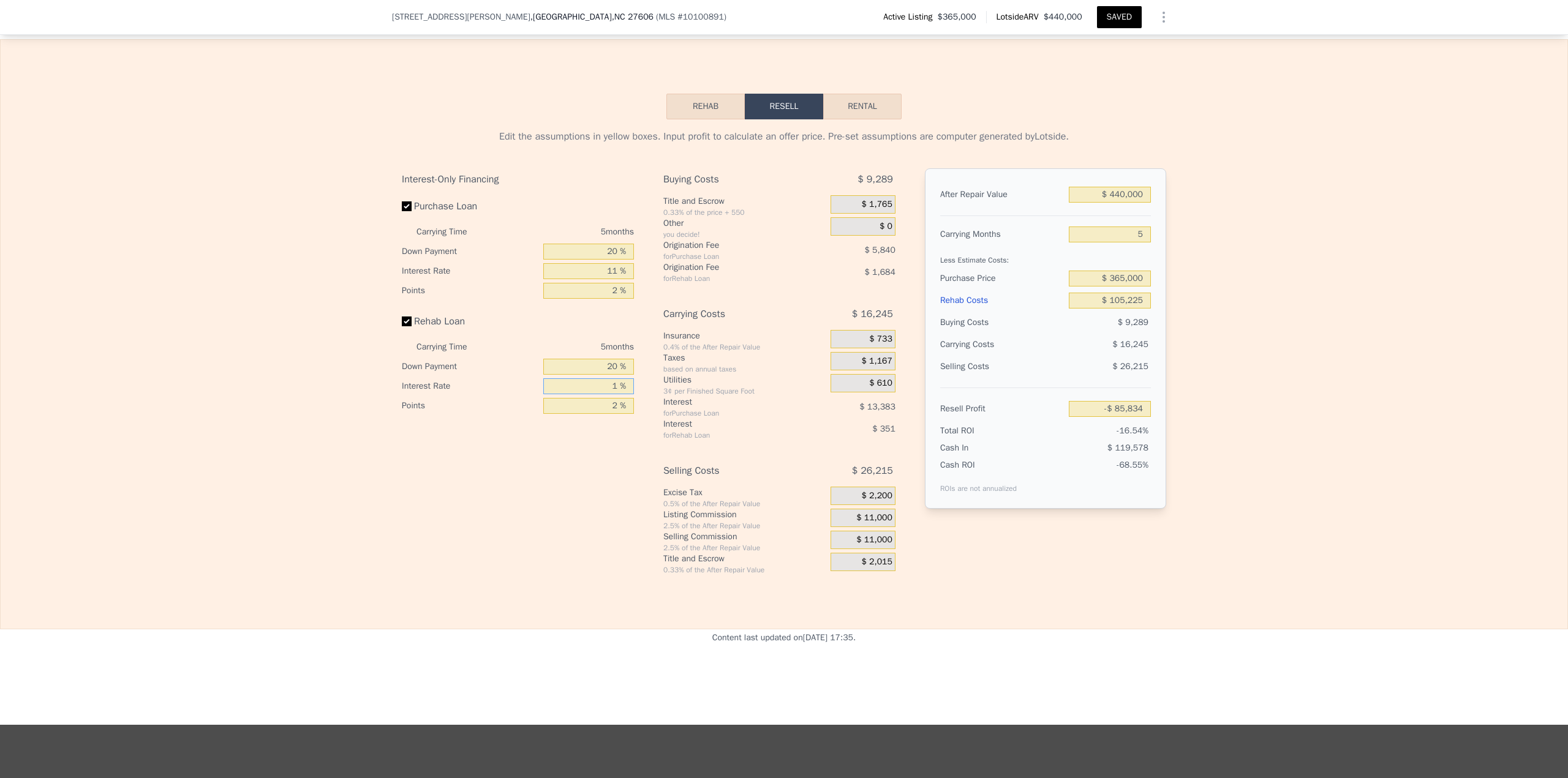 type on "-$ 81,974" 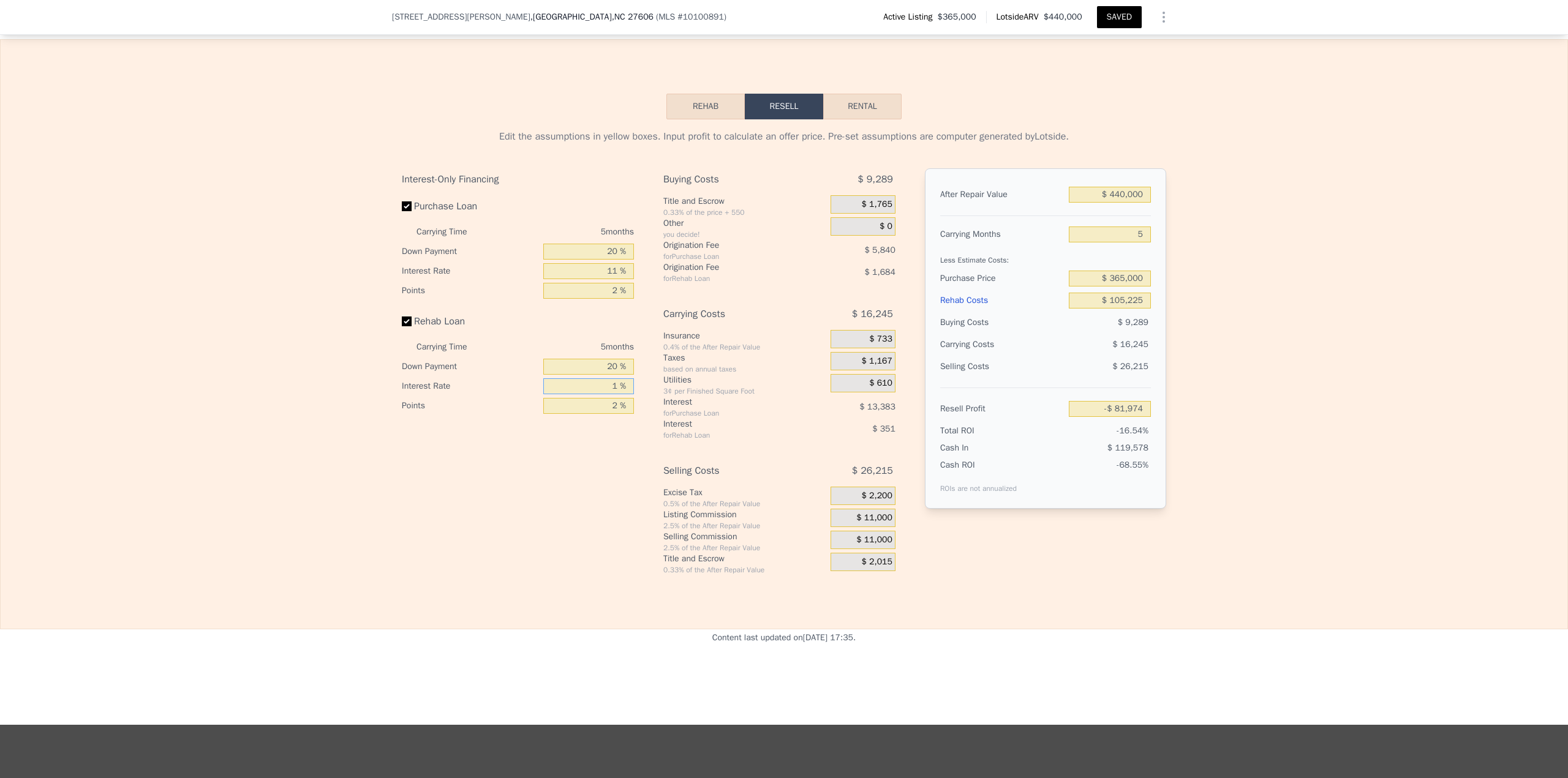type on "11 %" 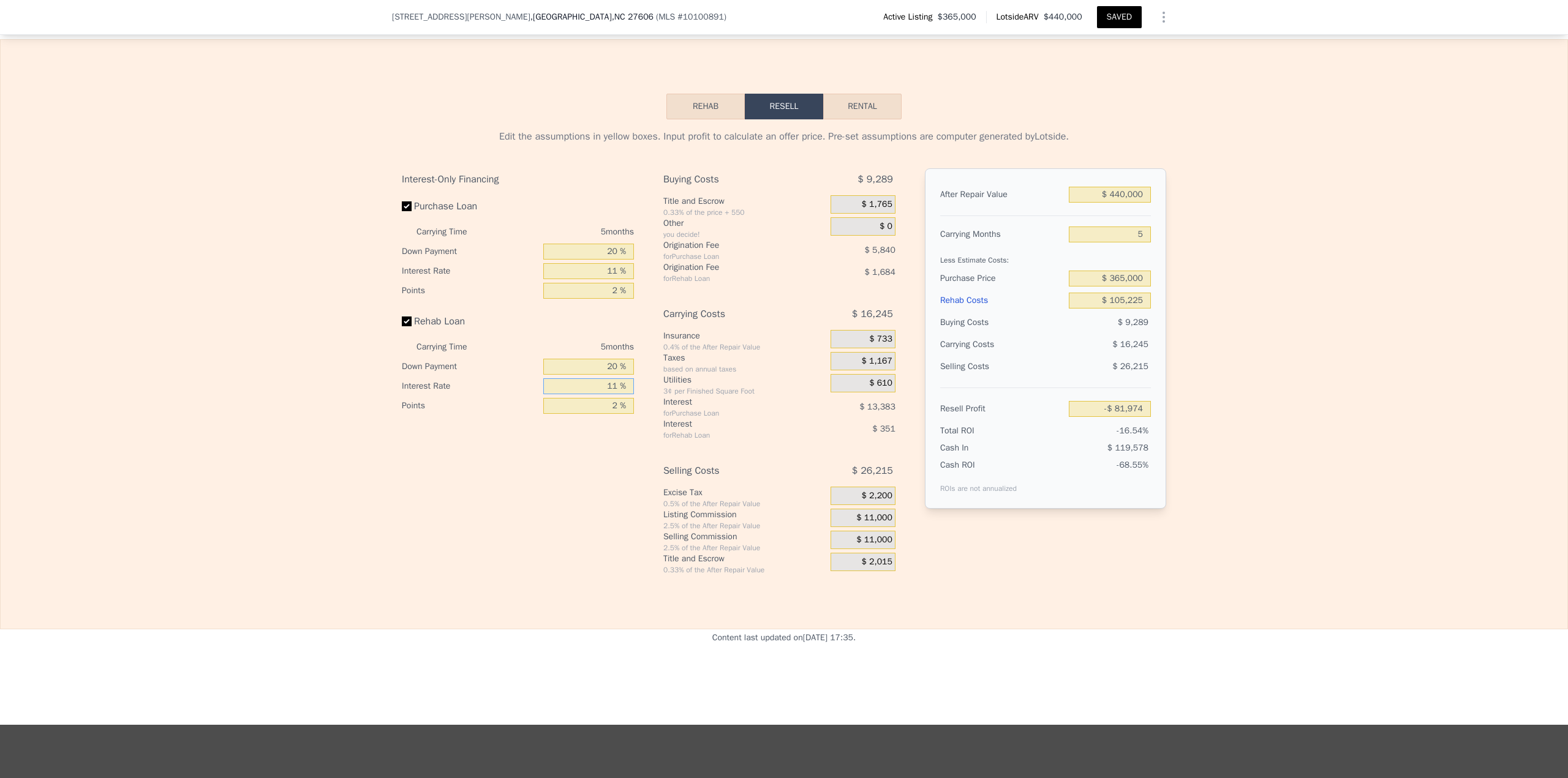 type on "-$ 85,484" 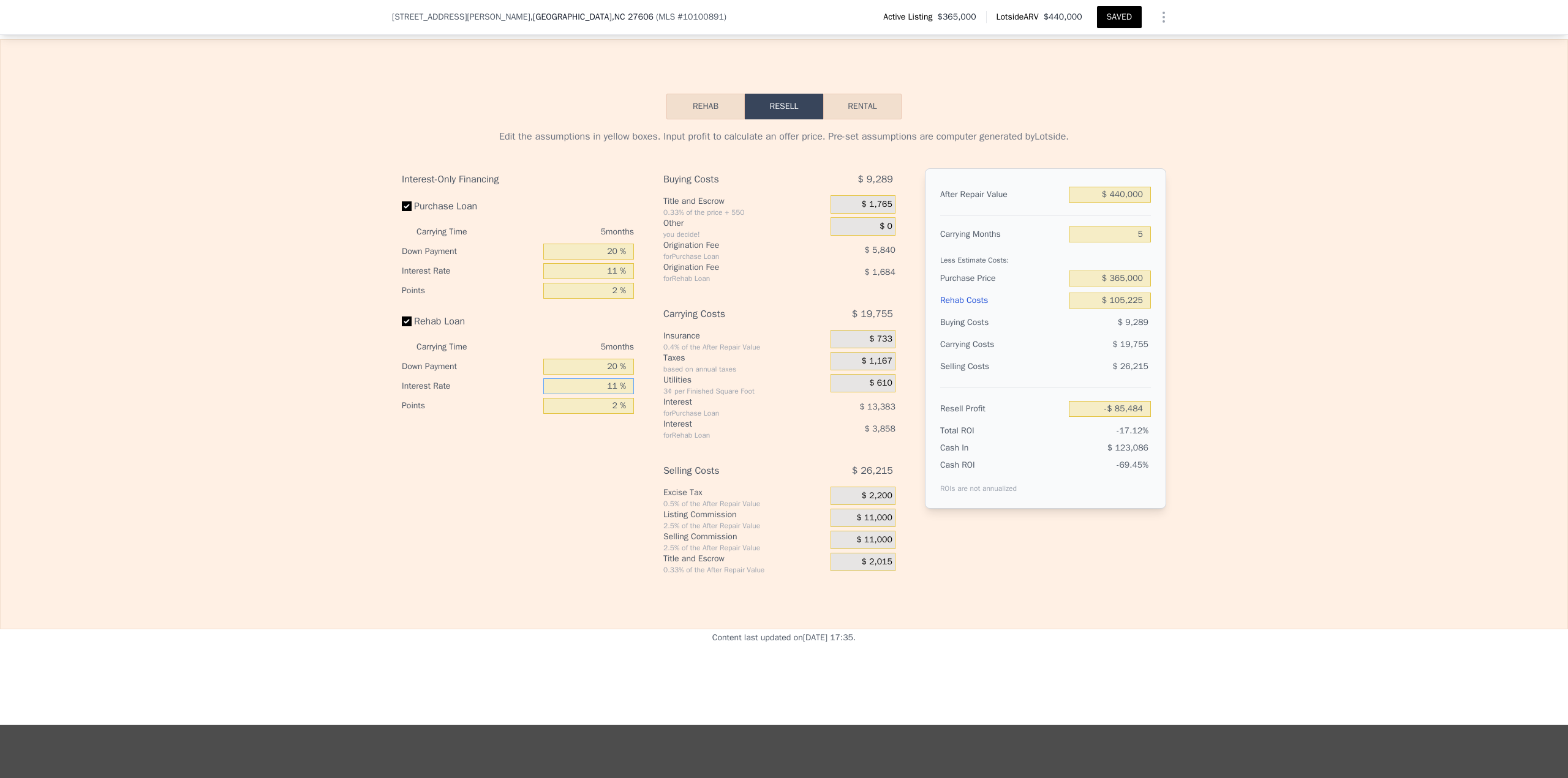 type on "11 %" 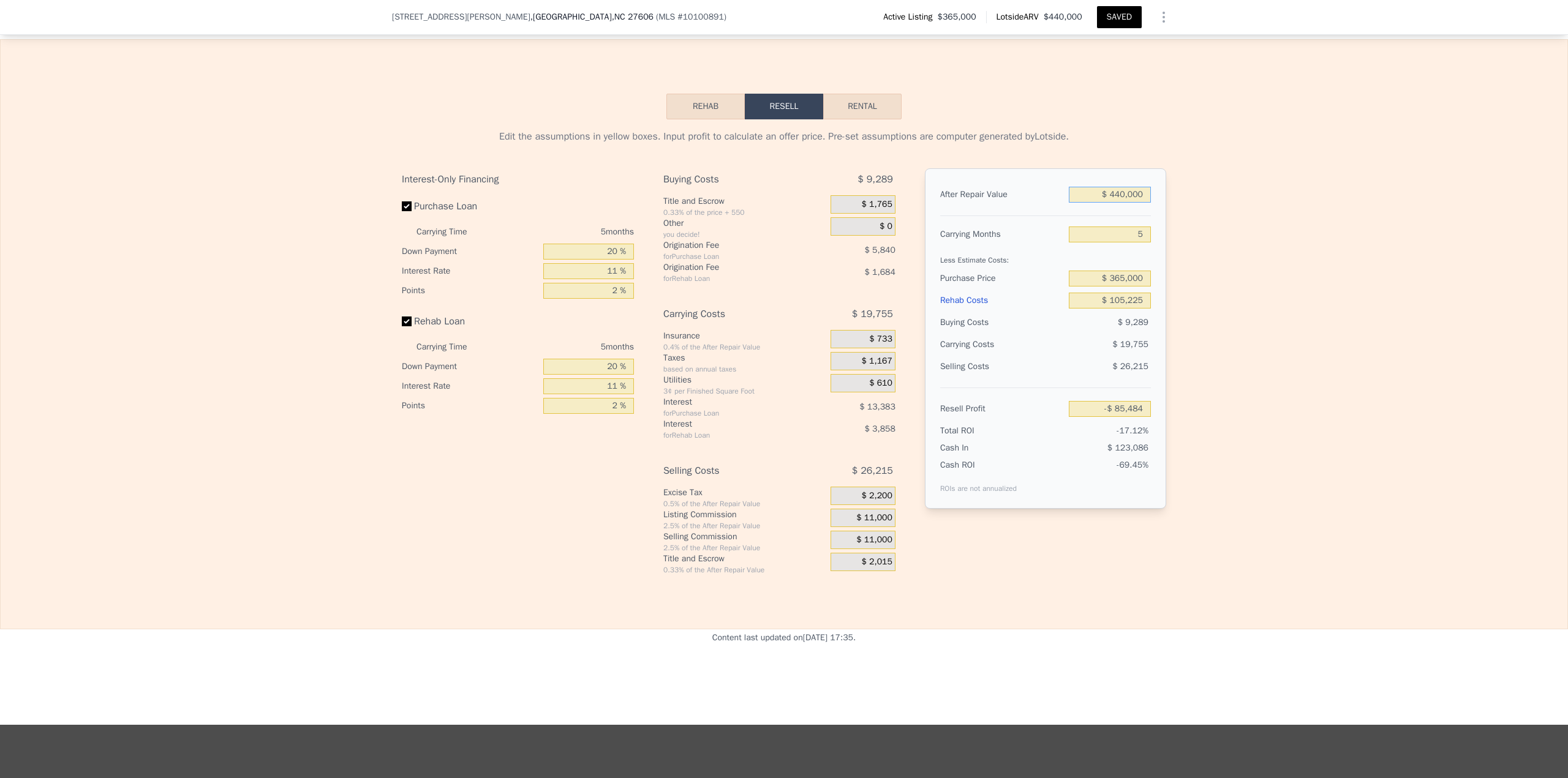 click on "$ 440,000" at bounding box center (1110, 195) 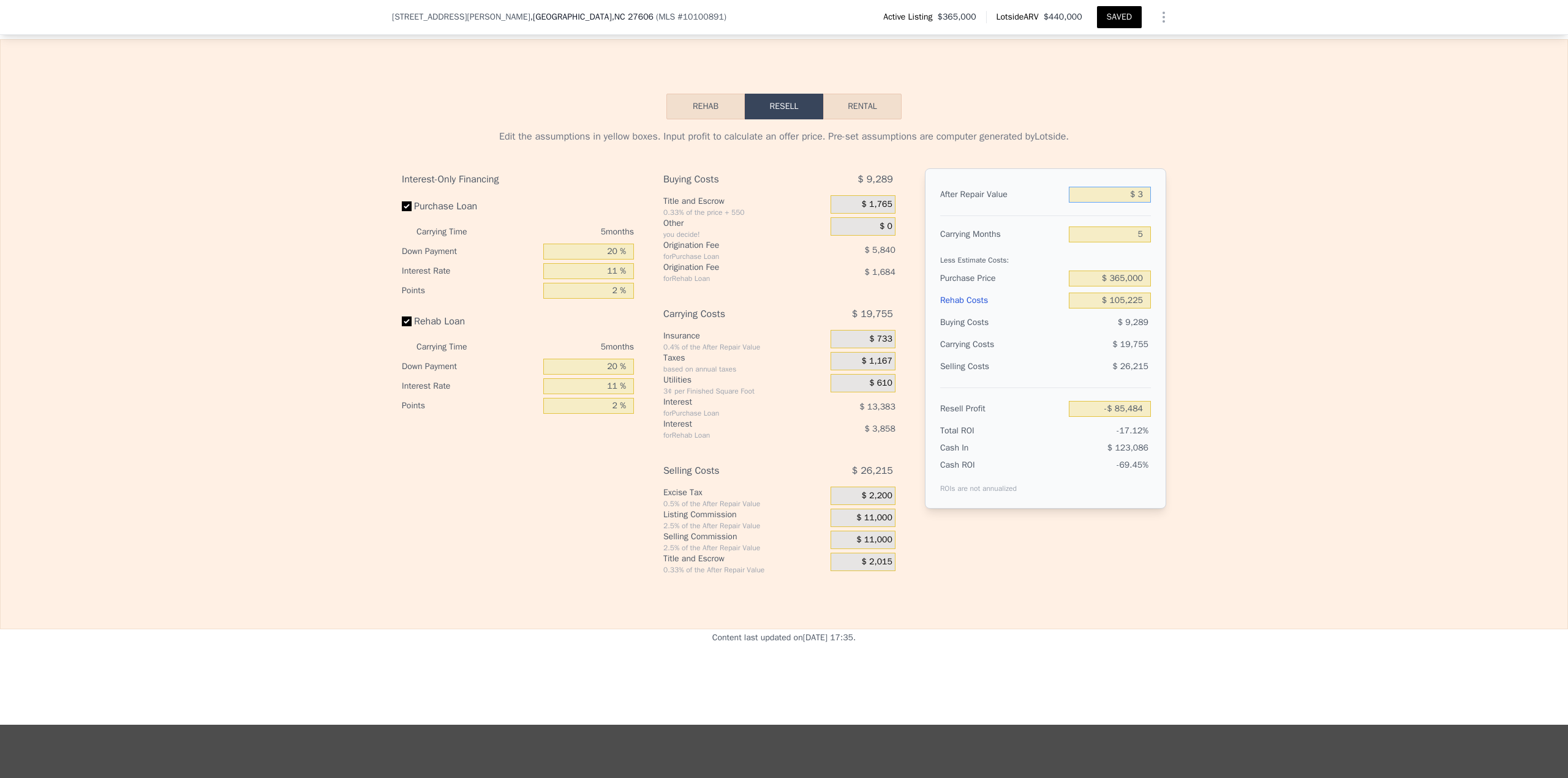 type on "-$ 499,083" 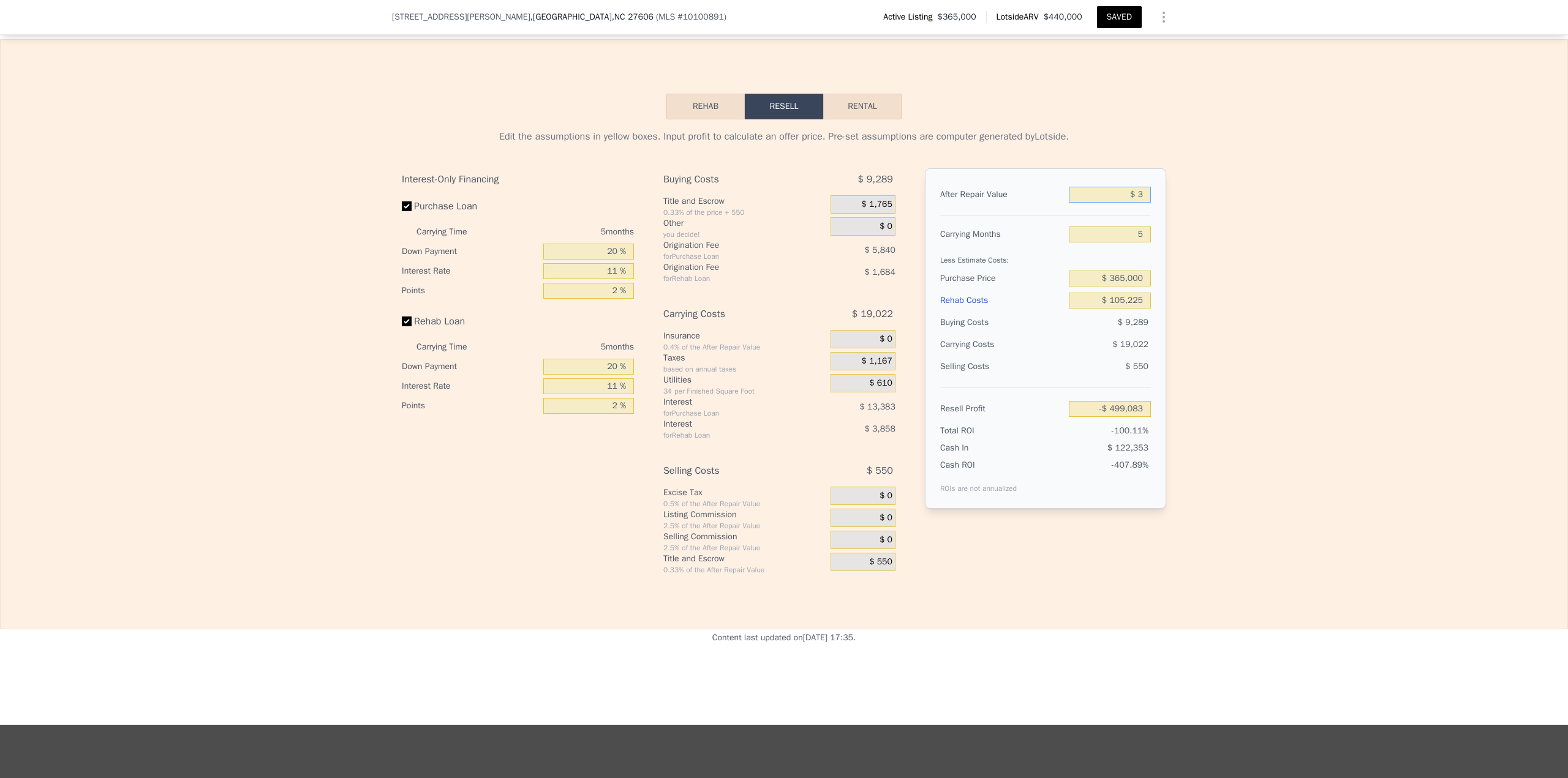 type on "$ 39" 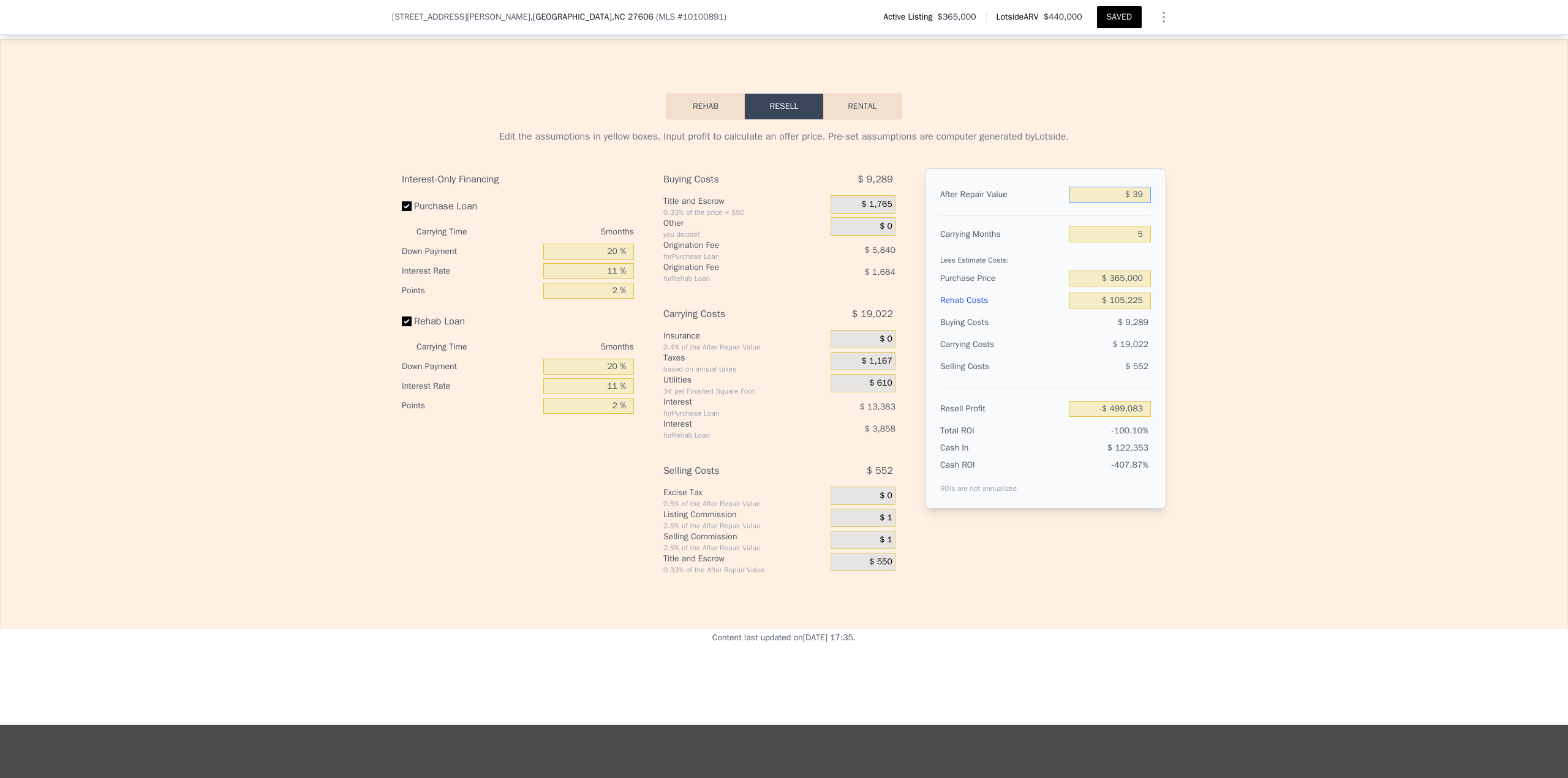 type on "-$ 499,049" 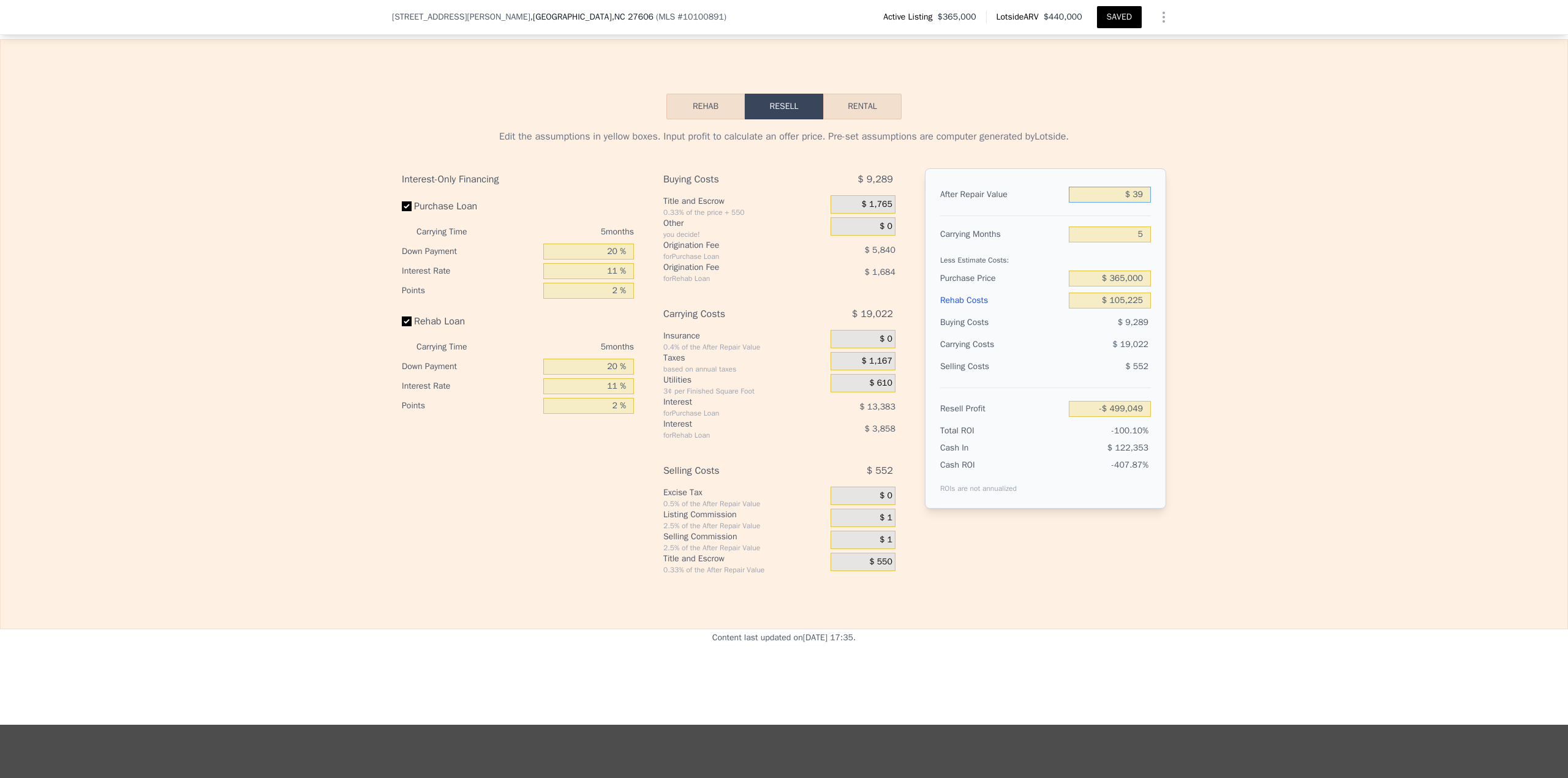type on "$ 399" 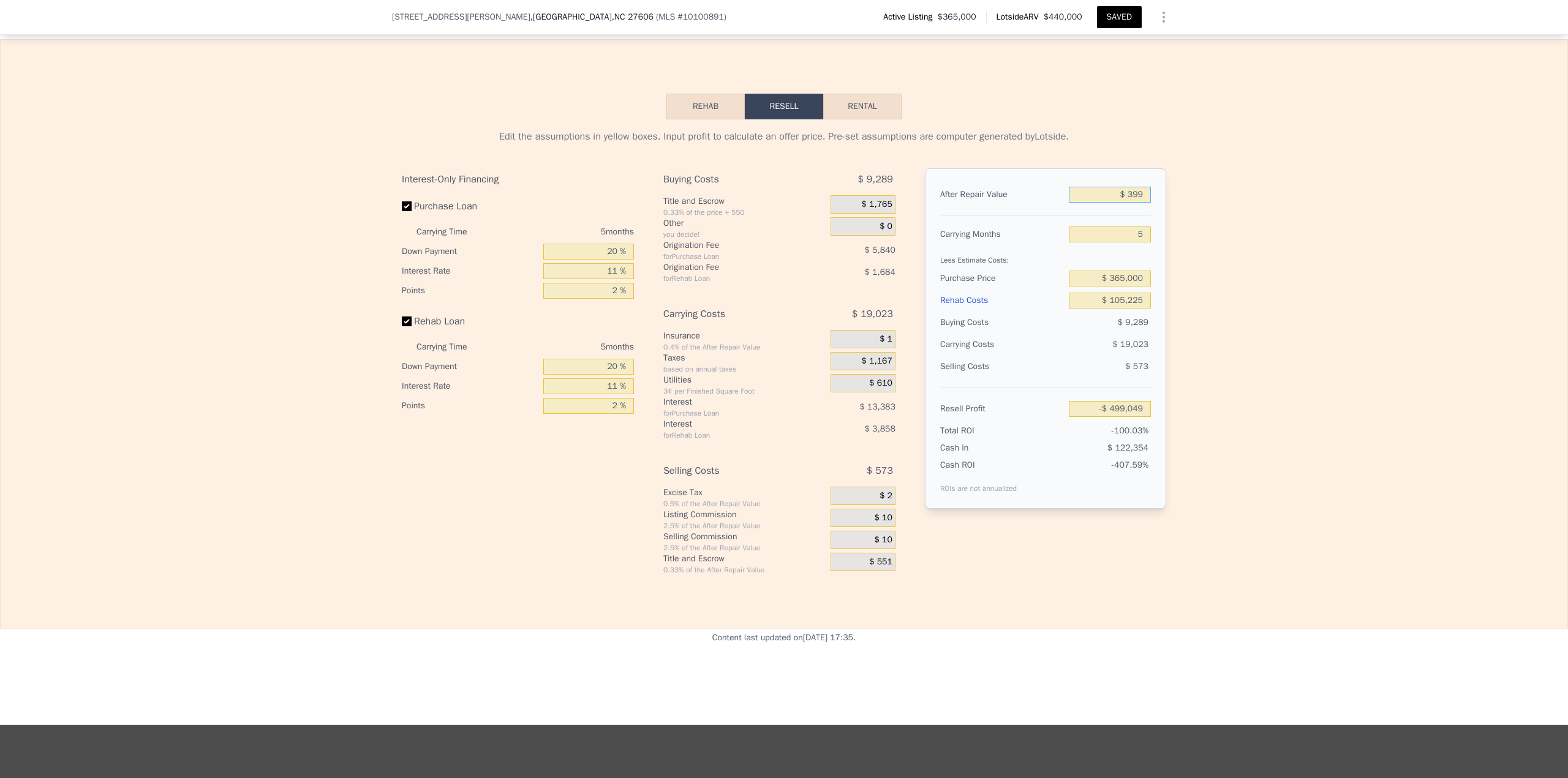 type on "-$ 498,711" 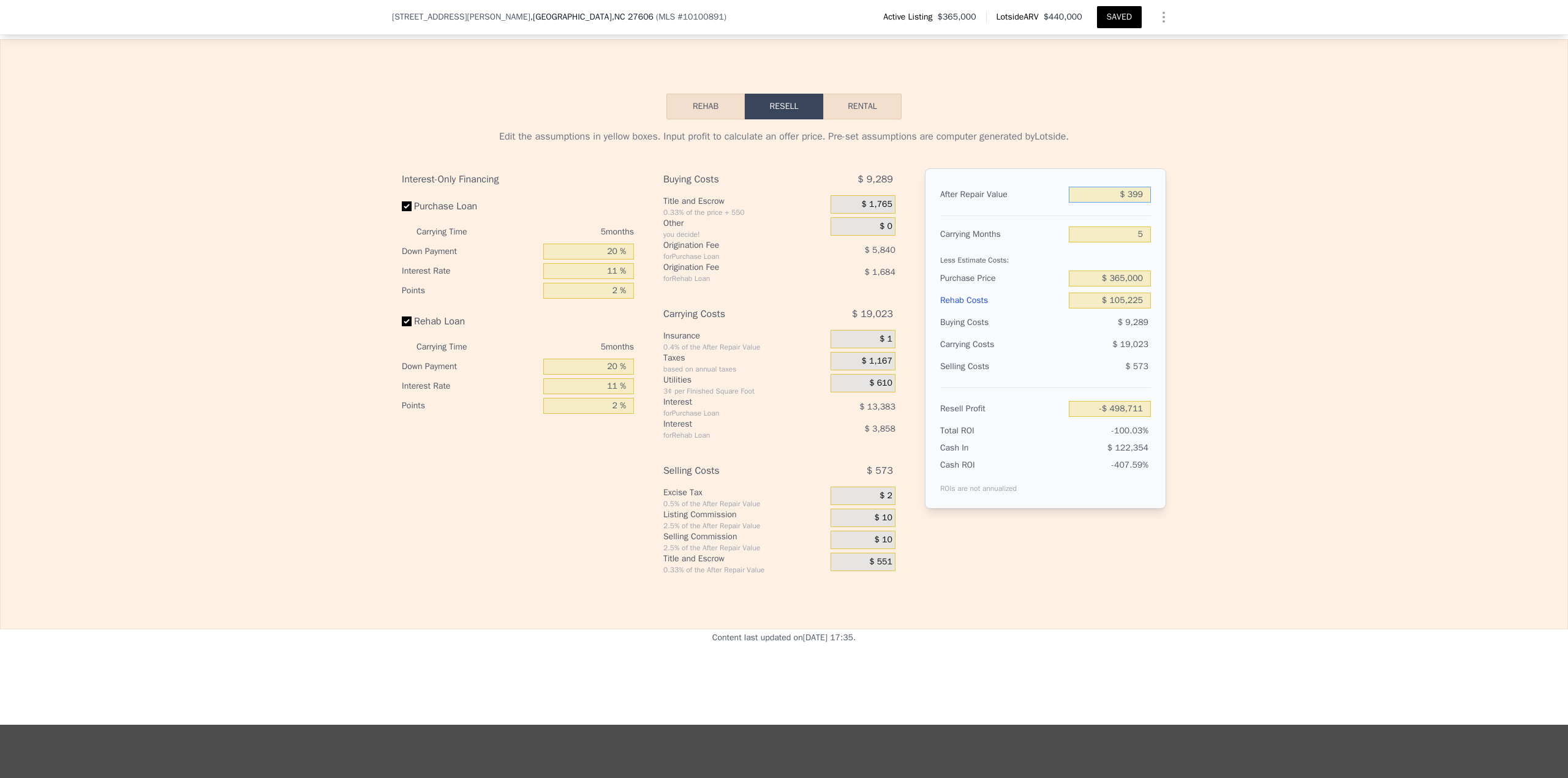 type on "$ 3,999" 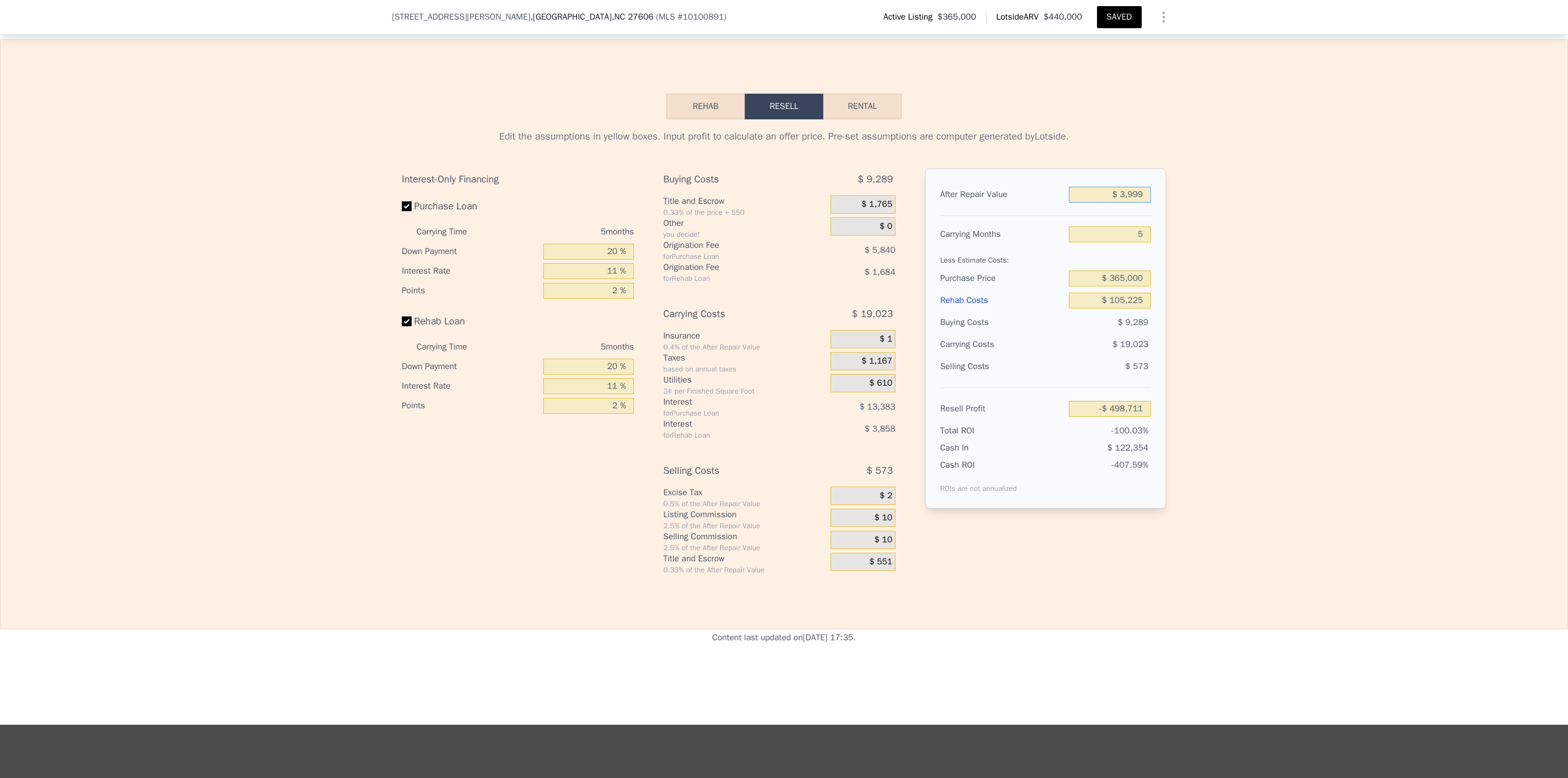 type on "-$ 495,327" 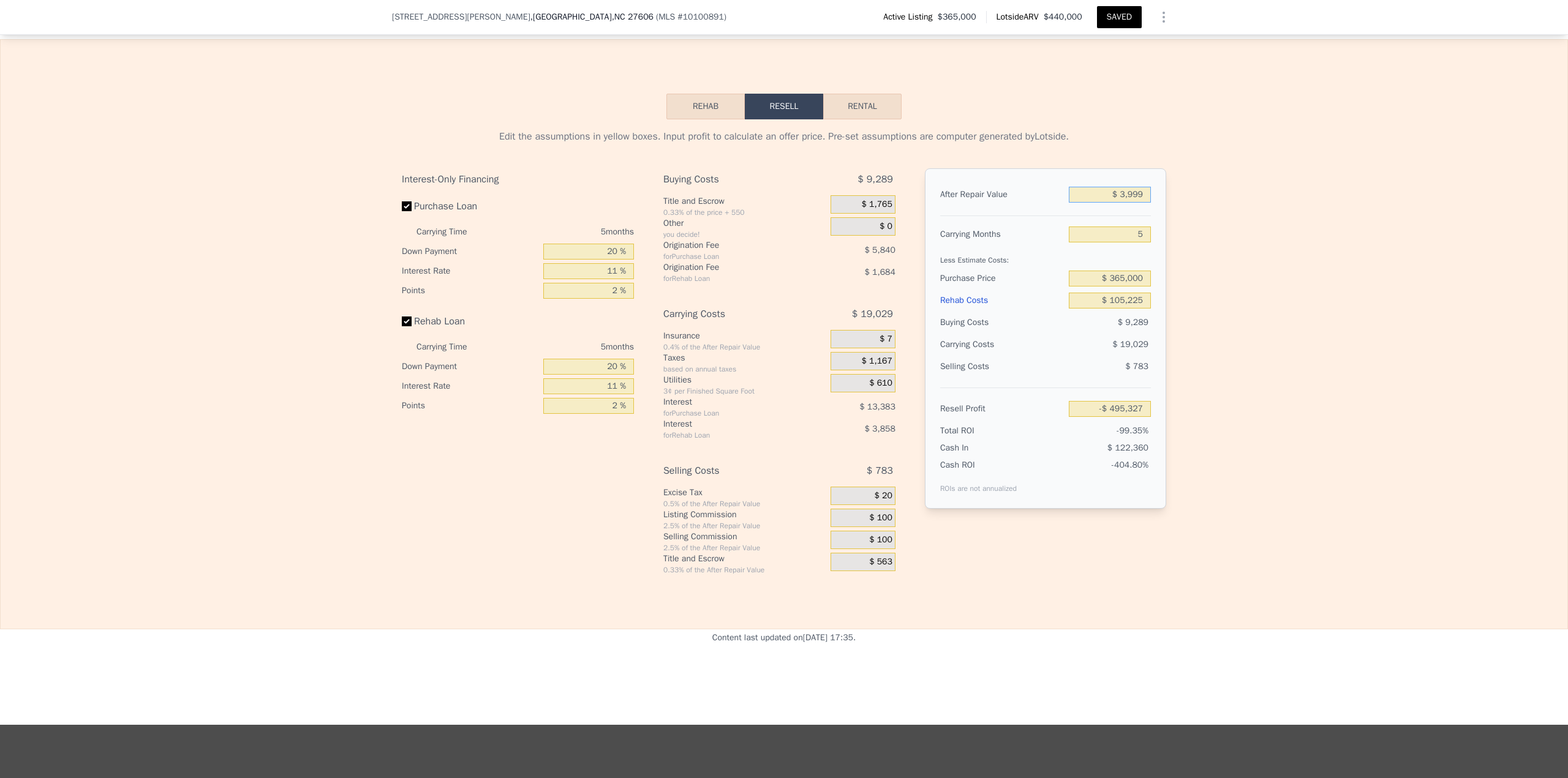 type on "$ 39,990" 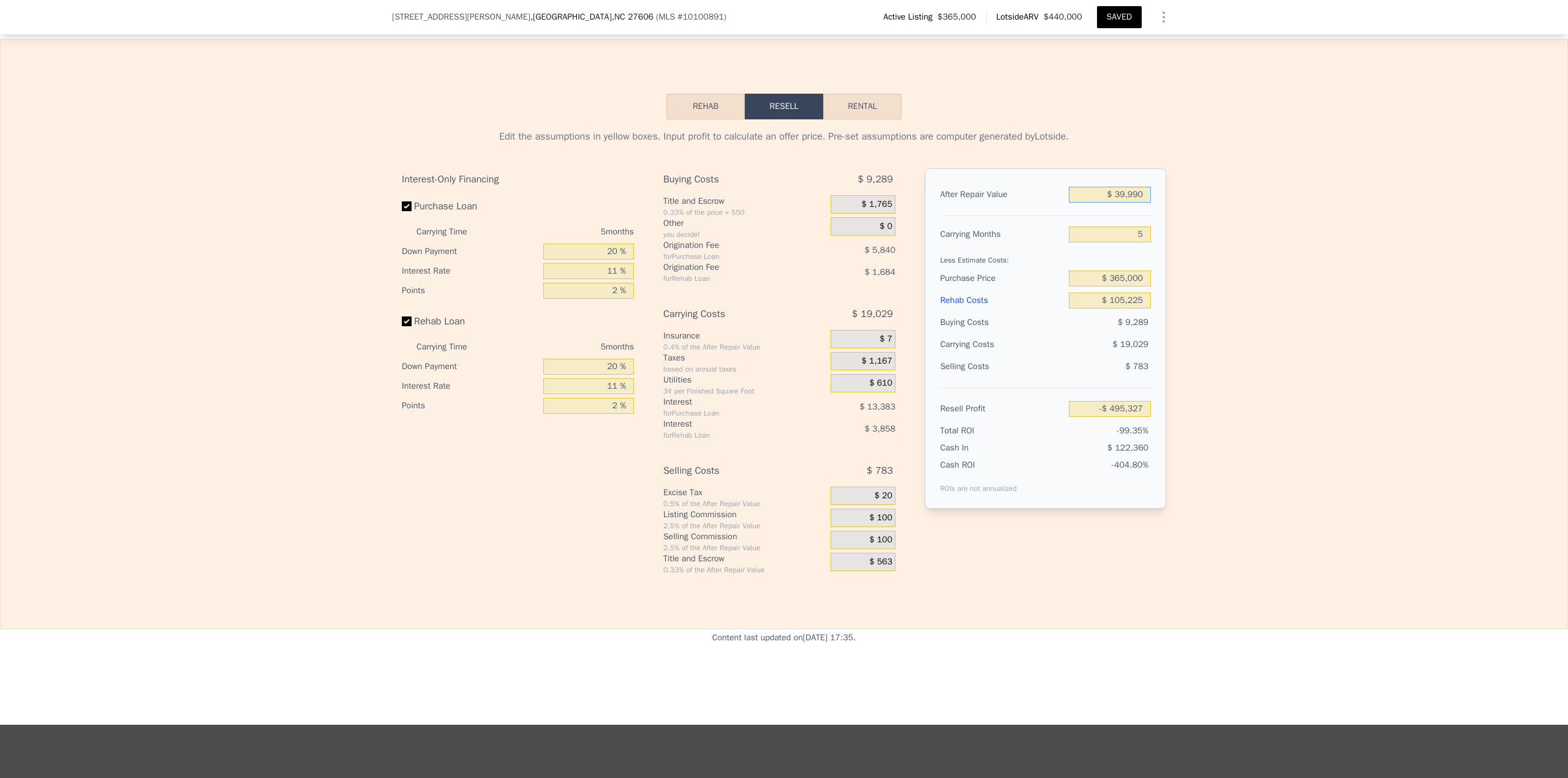 type on "-$ 461,496" 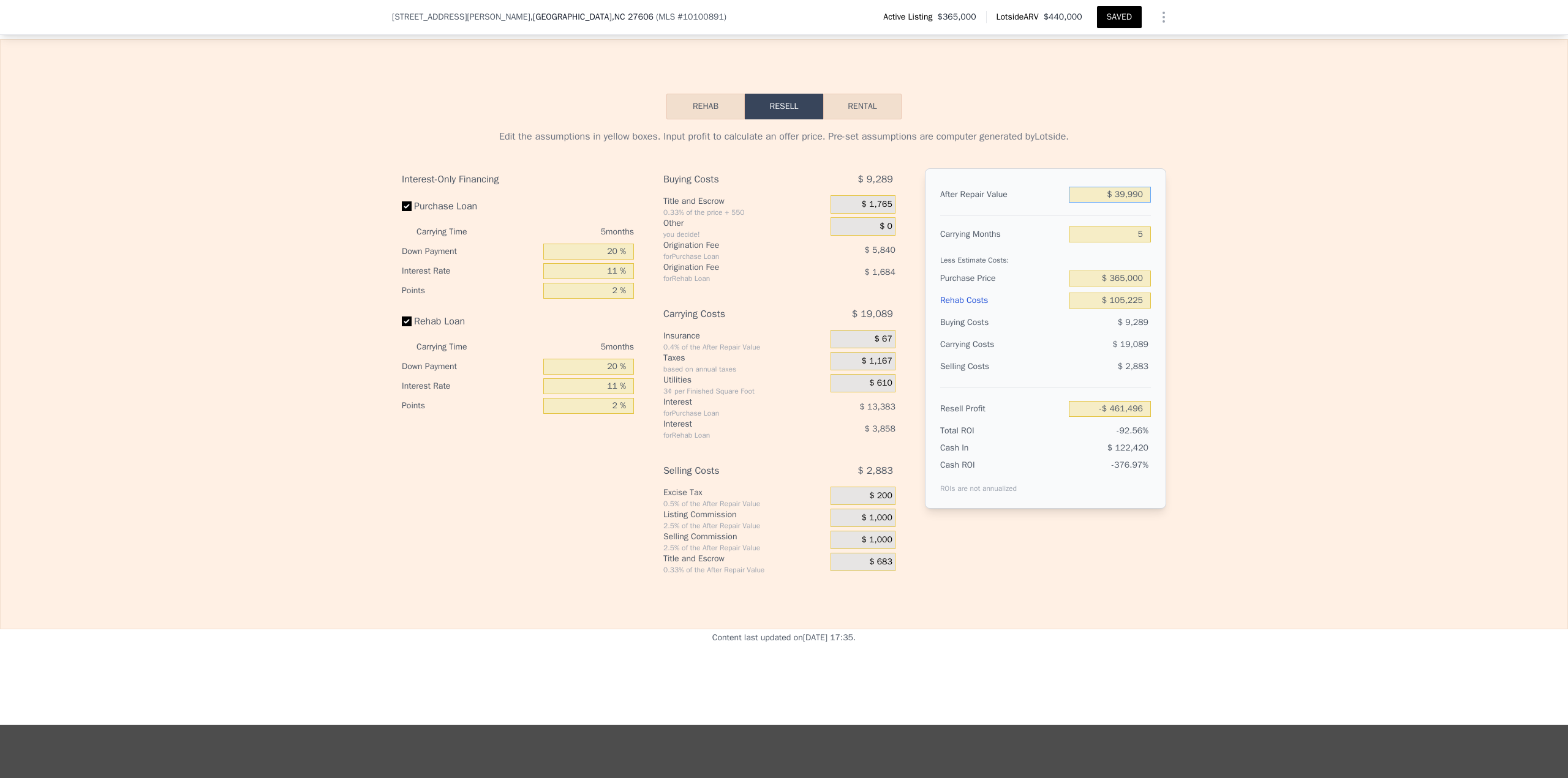 type on "$ 399,900" 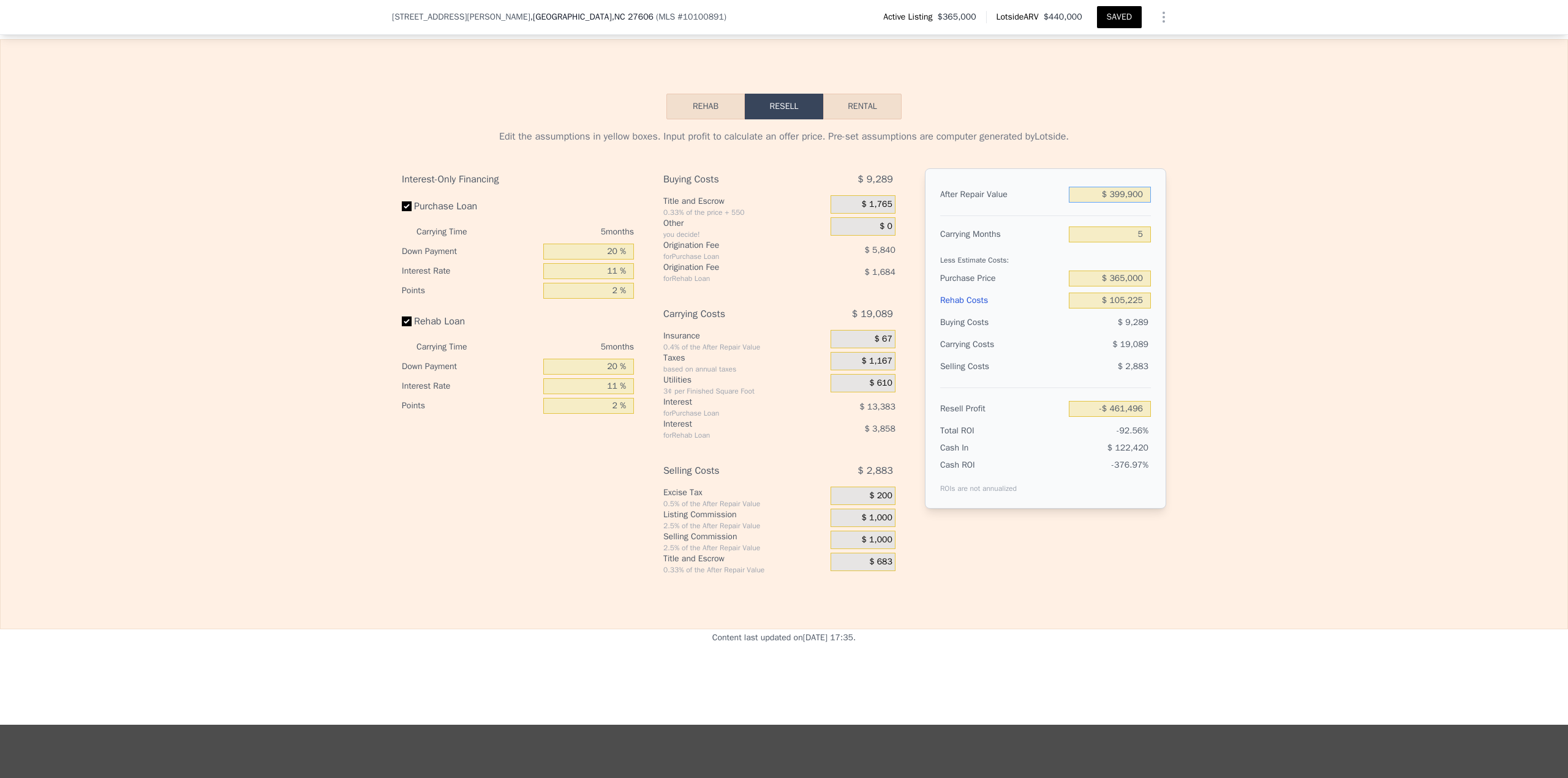 type on "-$ 123,181" 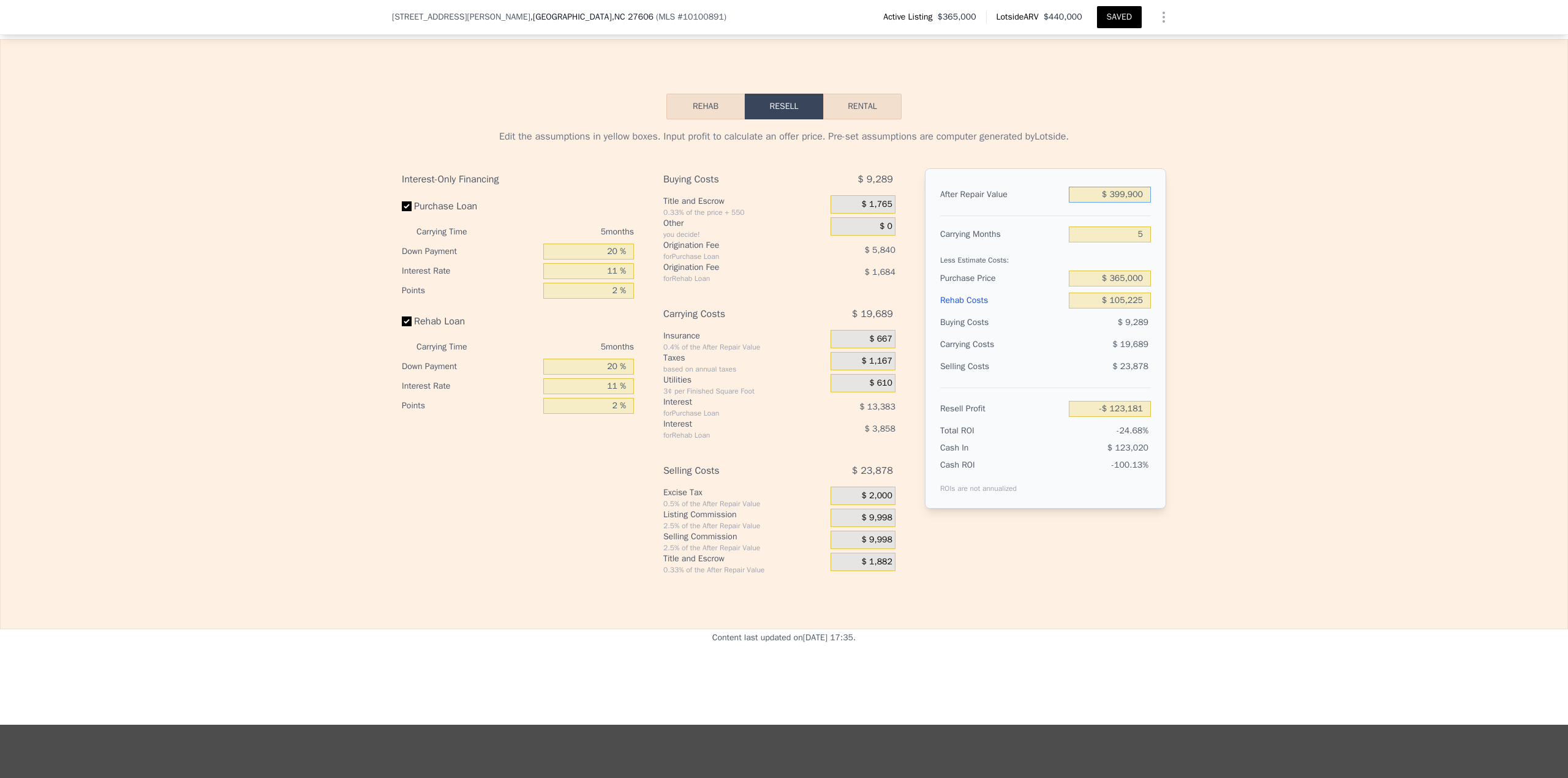 type on "$ 399,900" 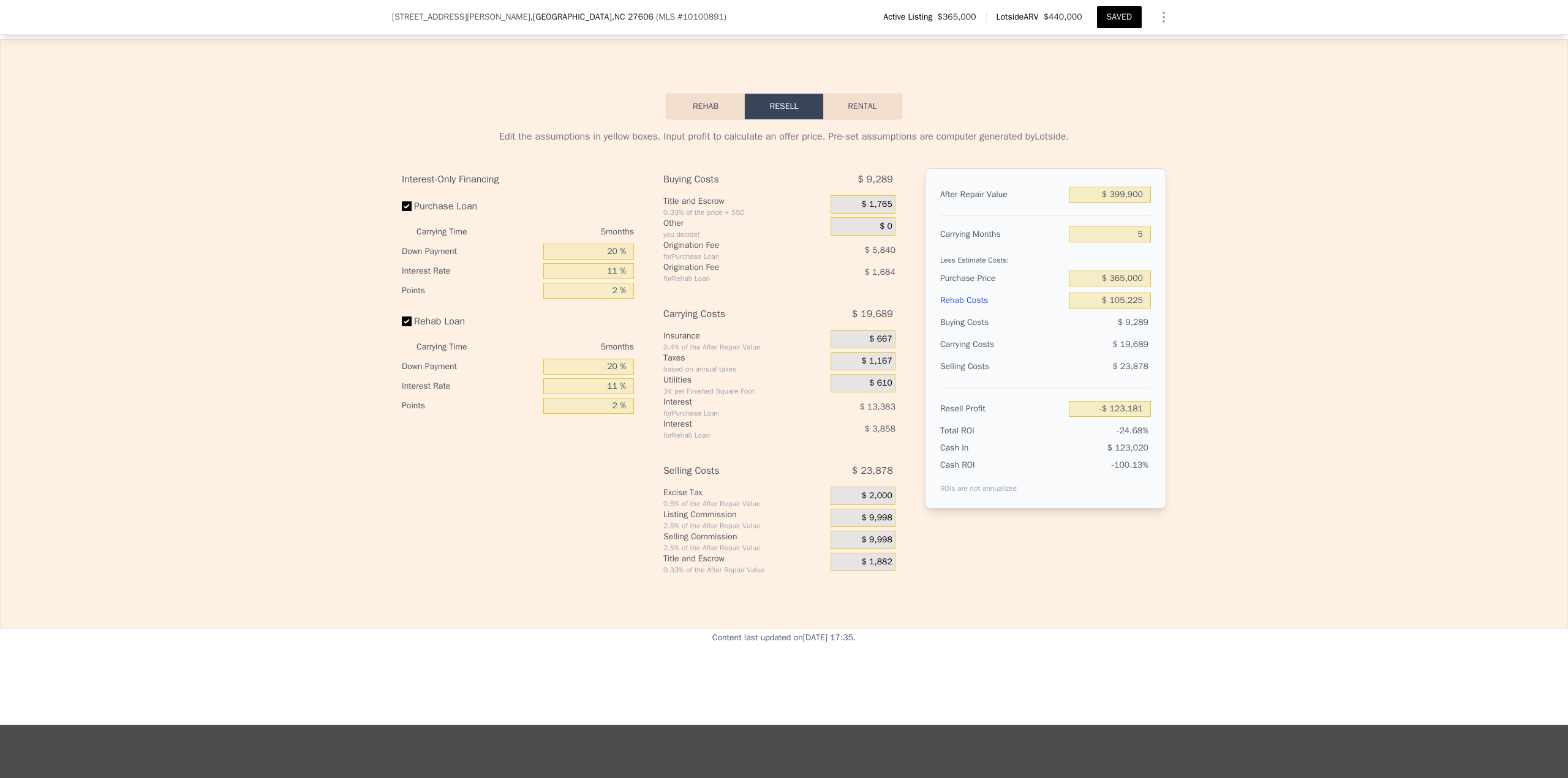 click on "SAVED" at bounding box center [1119, 17] 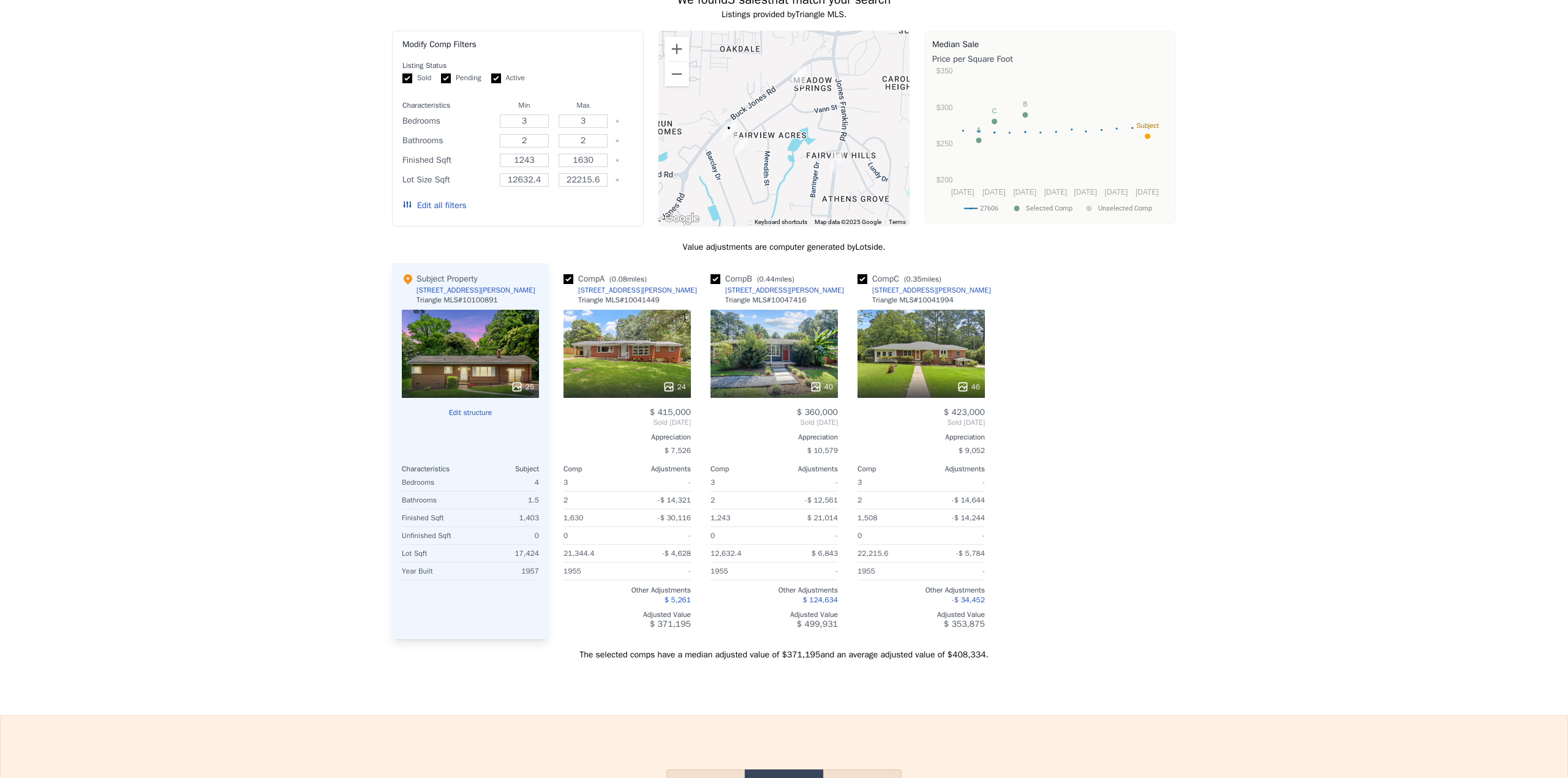 scroll, scrollTop: 0, scrollLeft: 0, axis: both 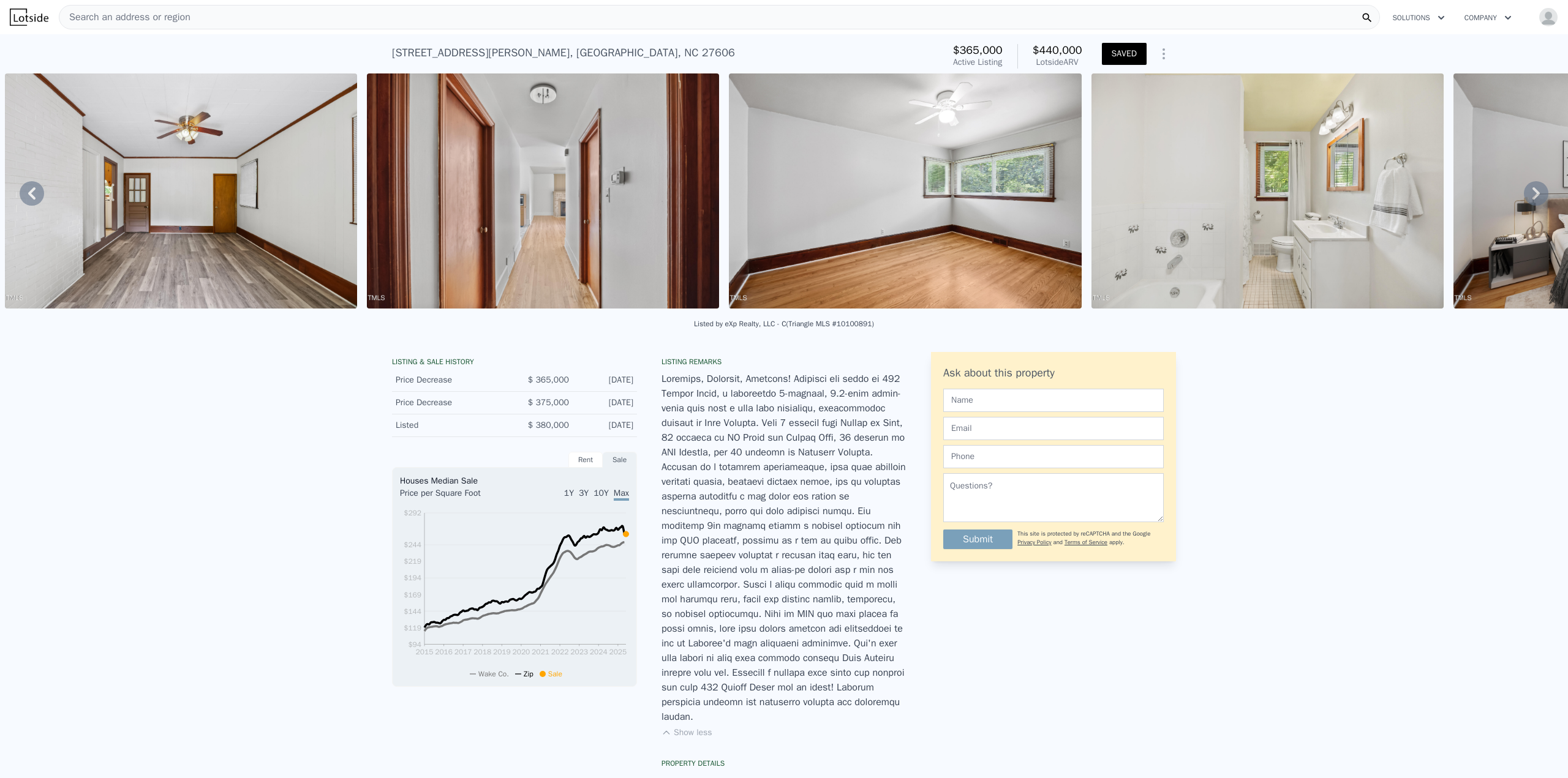 click on "Search an address or region" at bounding box center (719, 17) 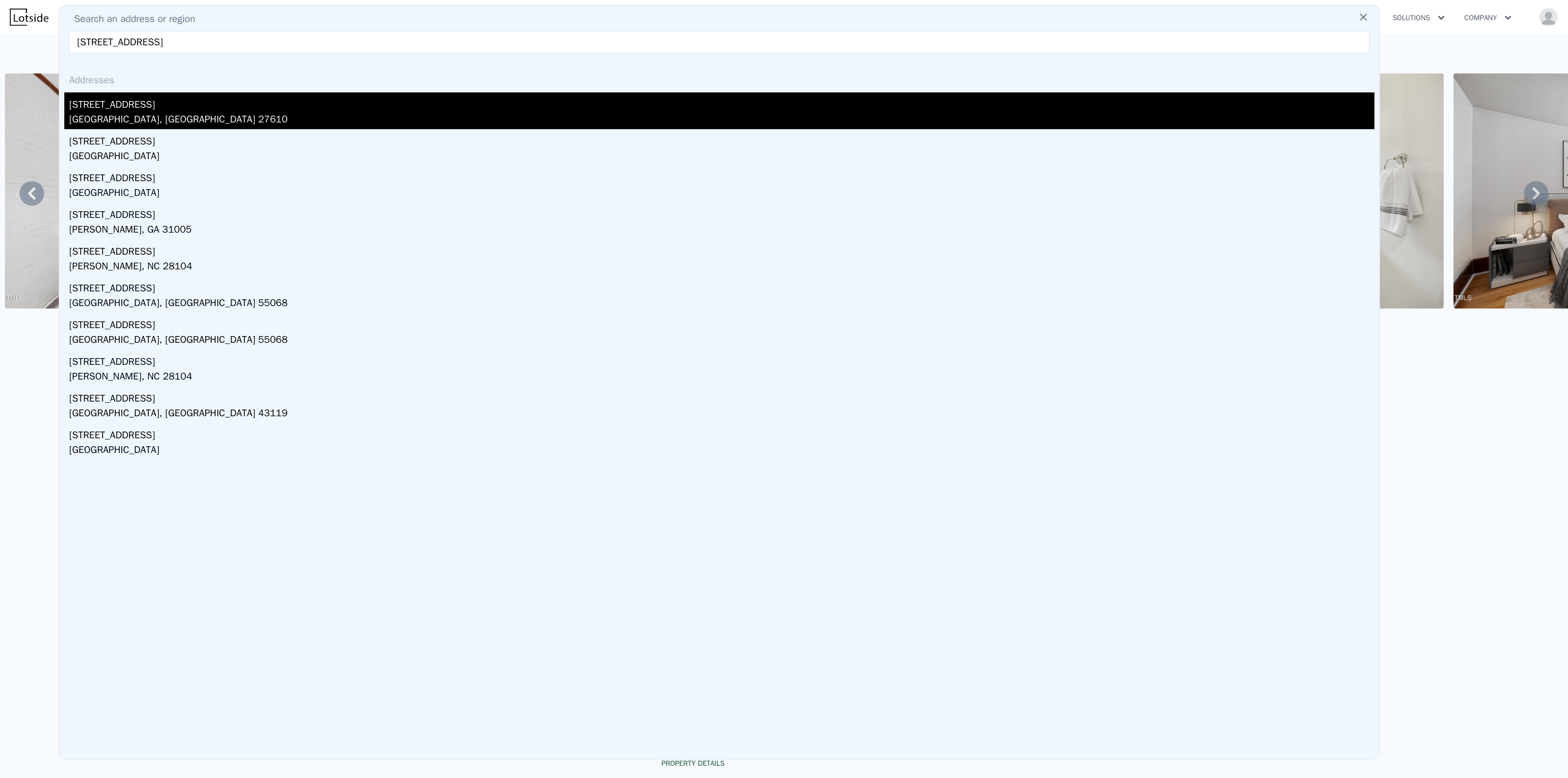 type on "1220 Blarney Ct" 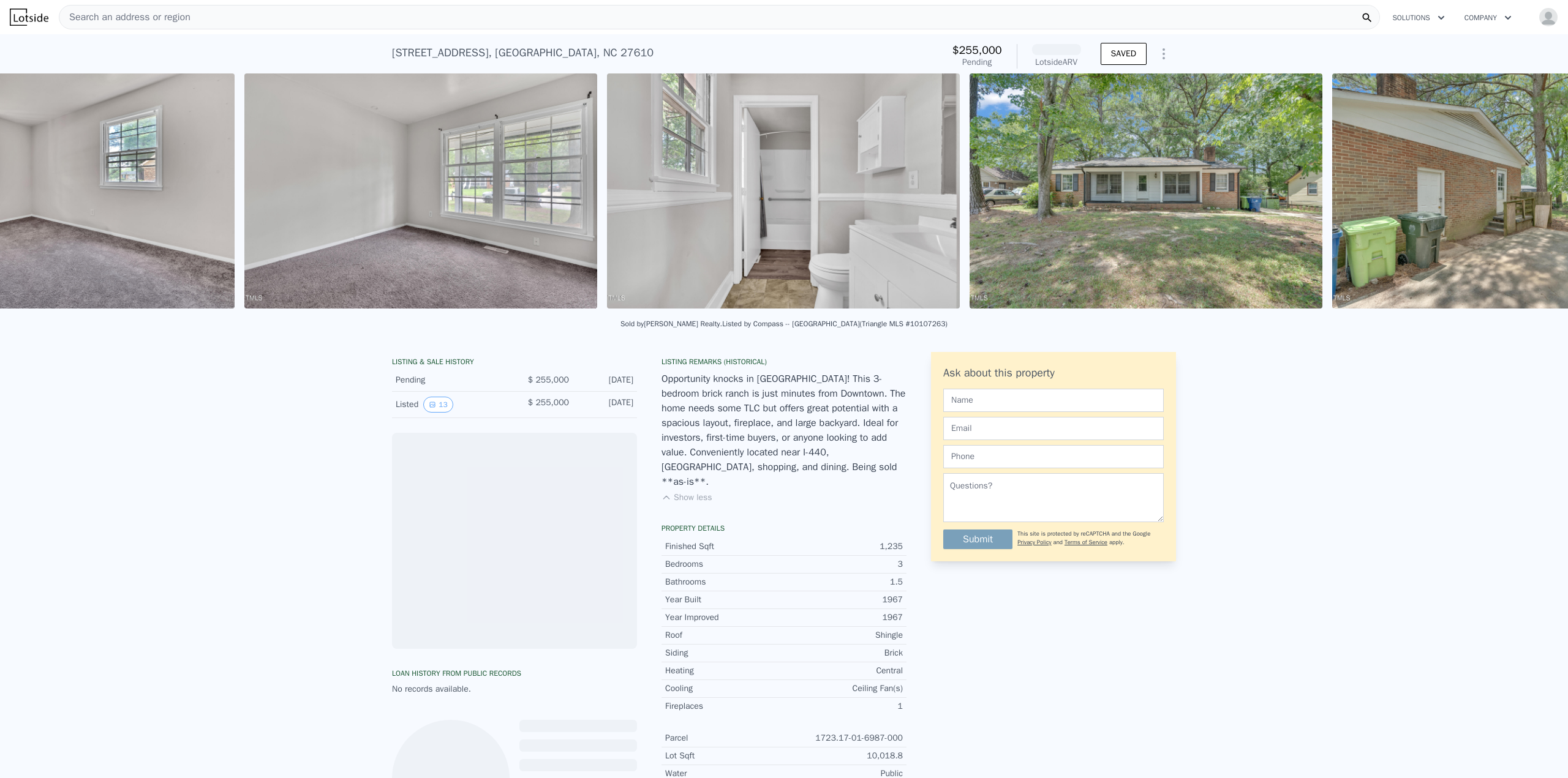 scroll, scrollTop: 0, scrollLeft: 2885, axis: horizontal 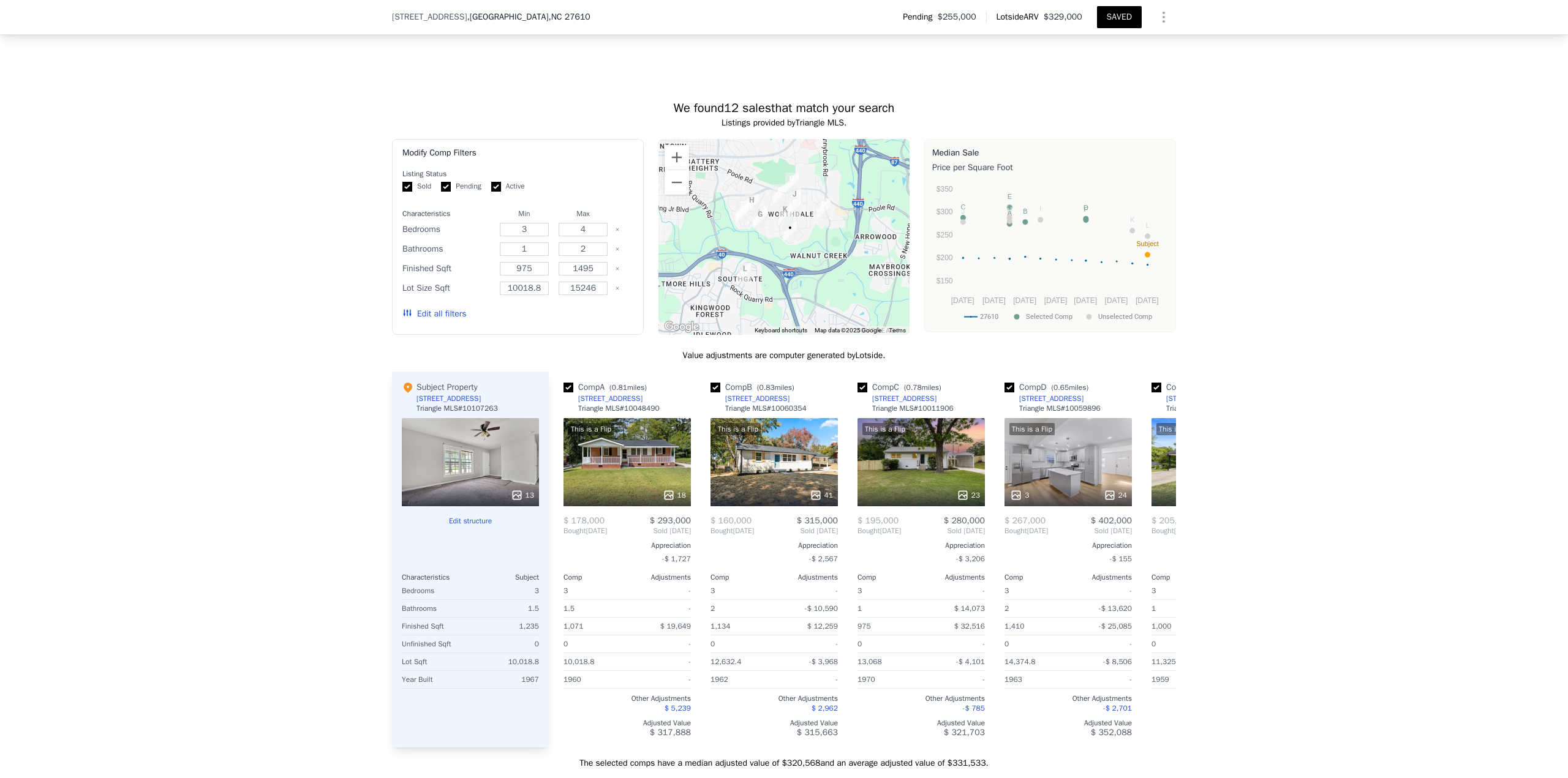 click on "Edit all filters" at bounding box center (434, 314) 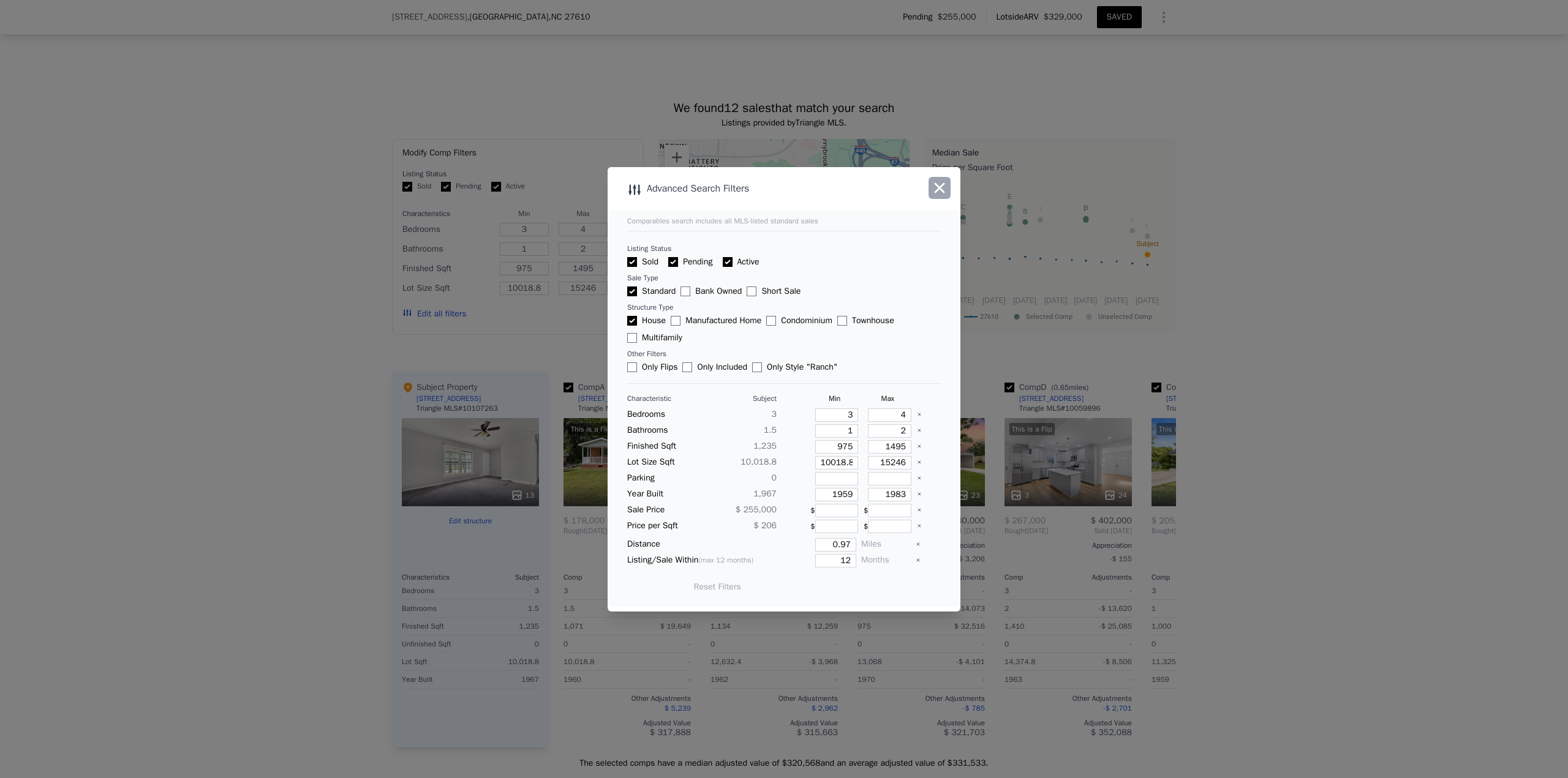 click 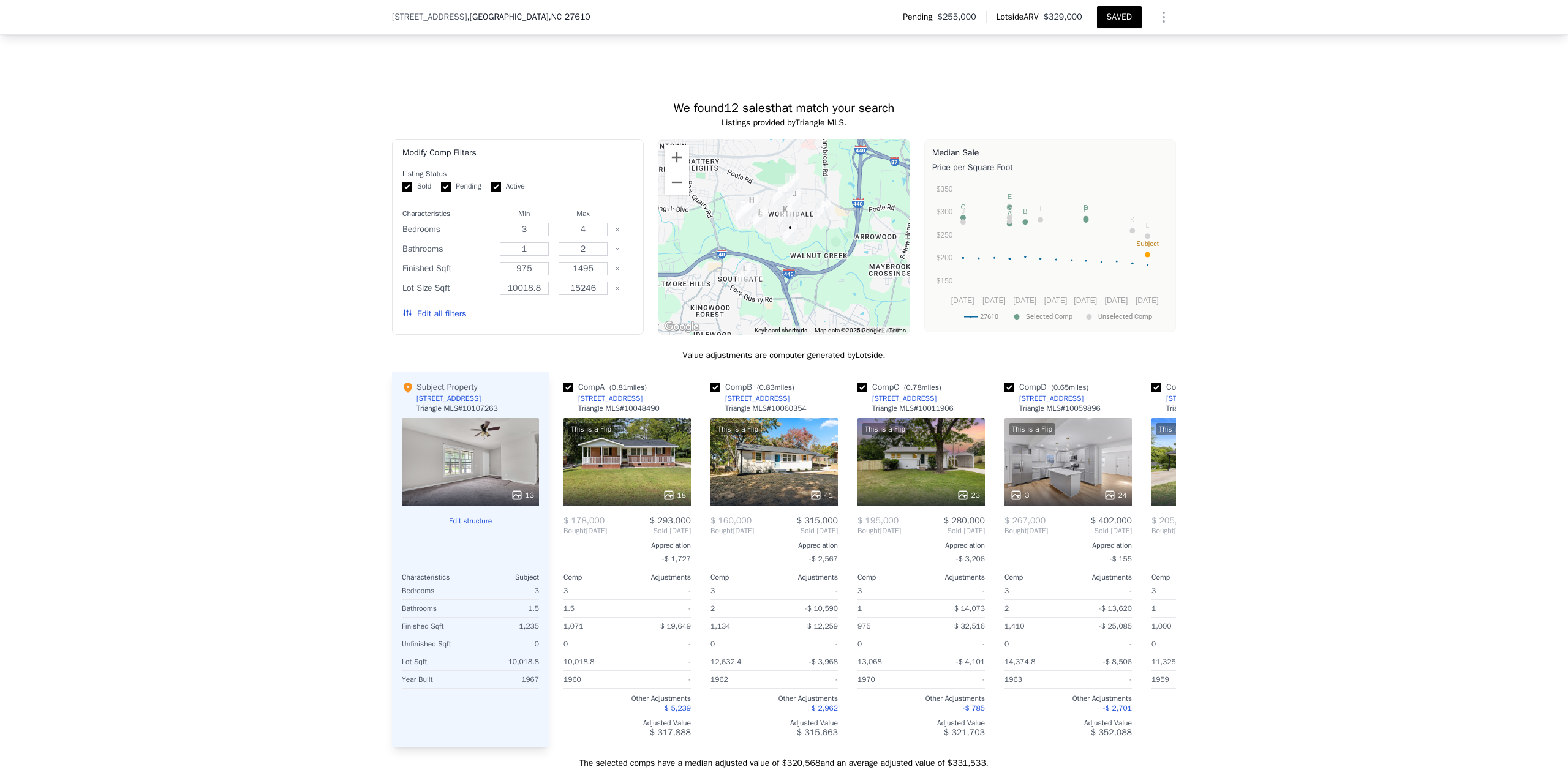 click on "Edit all filters" at bounding box center [434, 314] 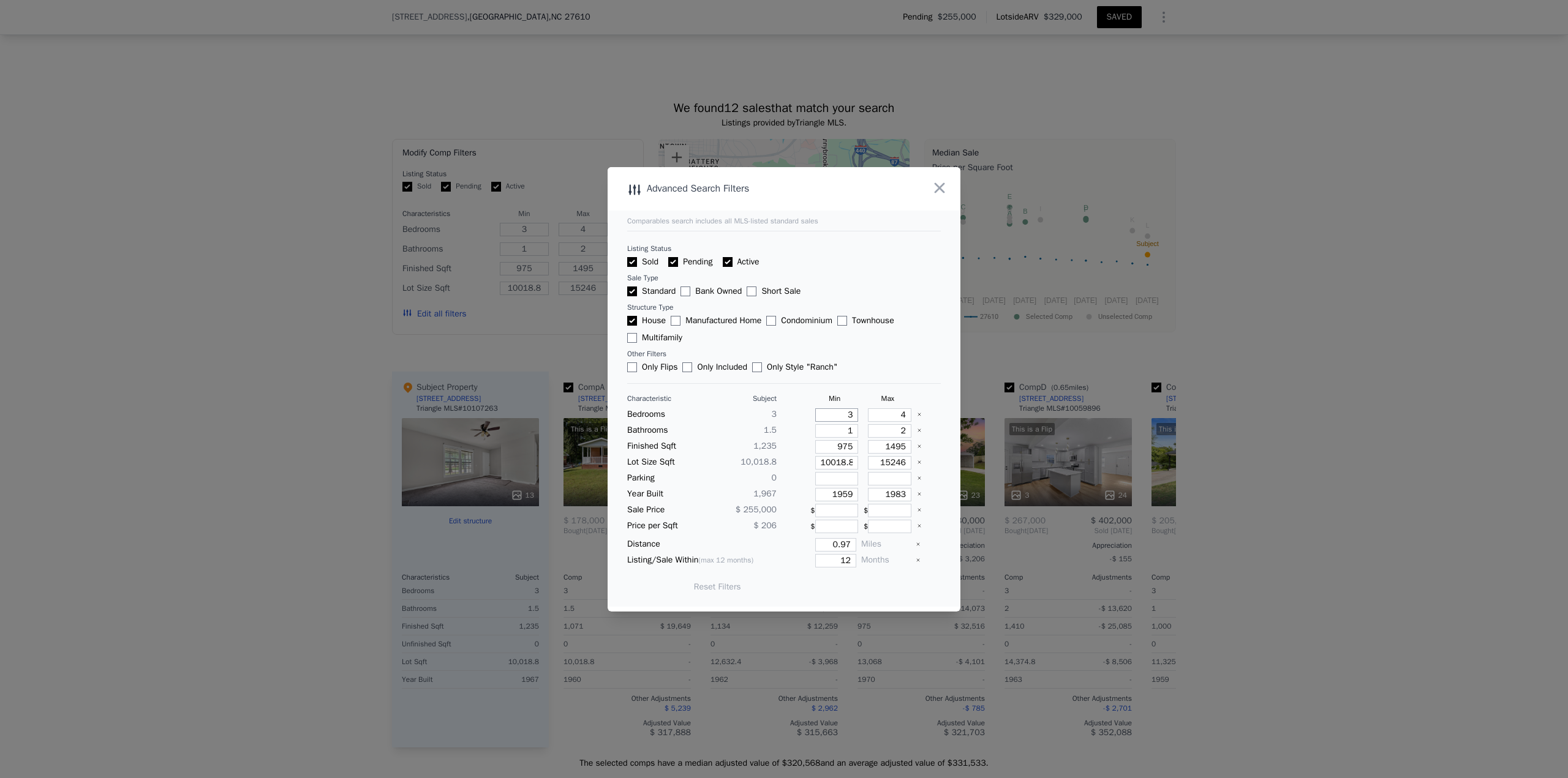 drag, startPoint x: 834, startPoint y: 419, endPoint x: 854, endPoint y: 413, distance: 20.88061 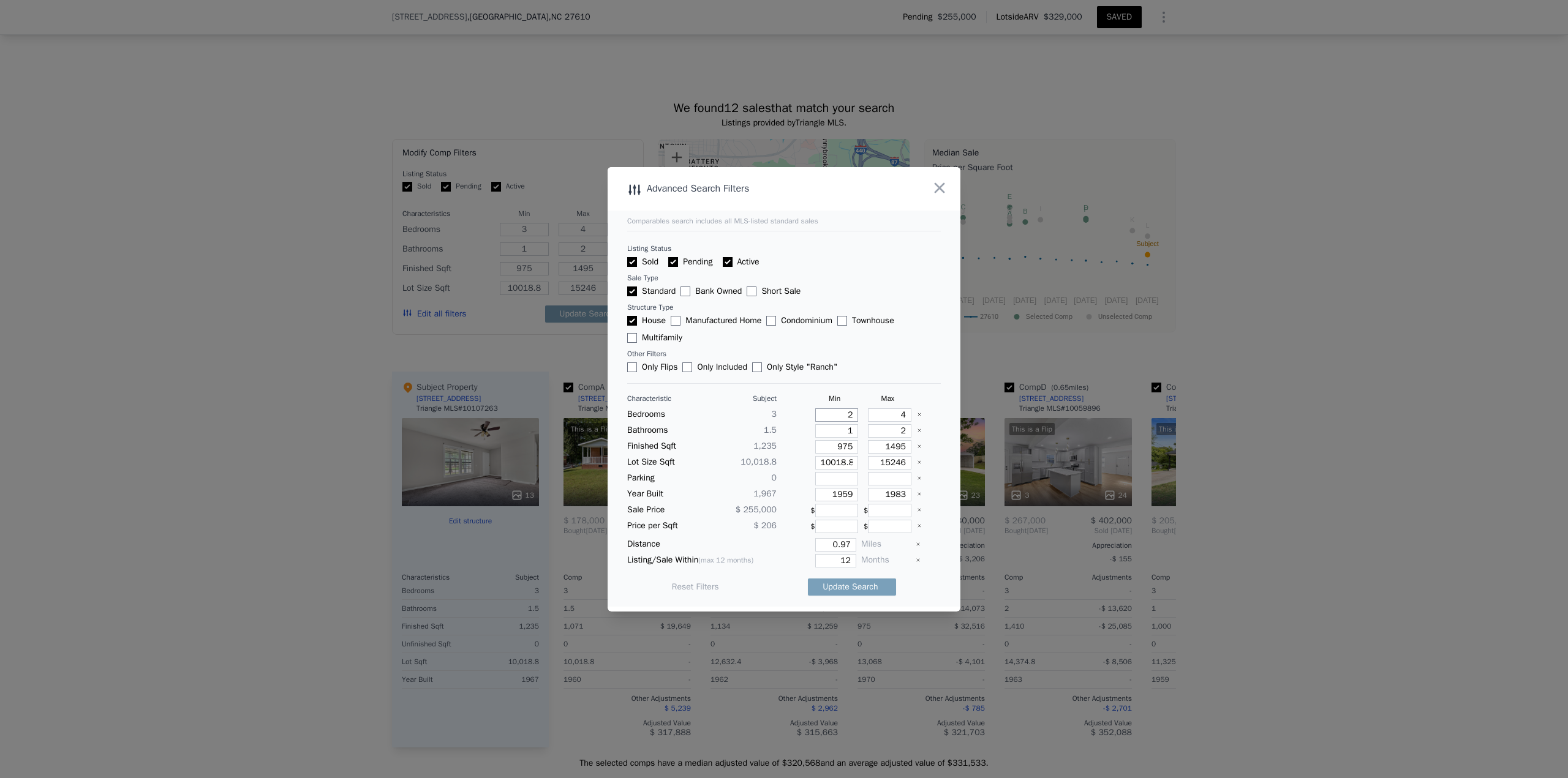 type on "2" 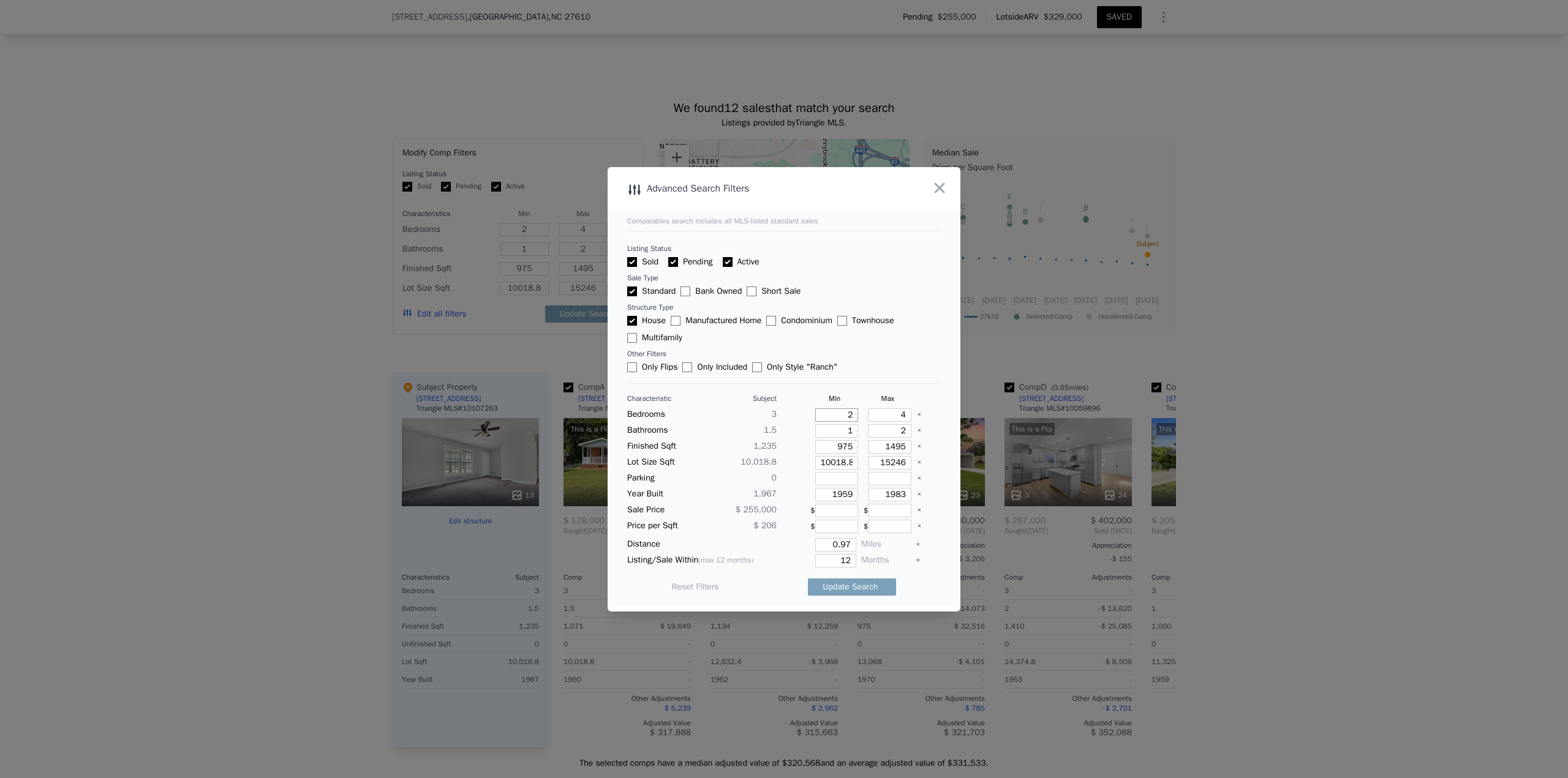 type on "2" 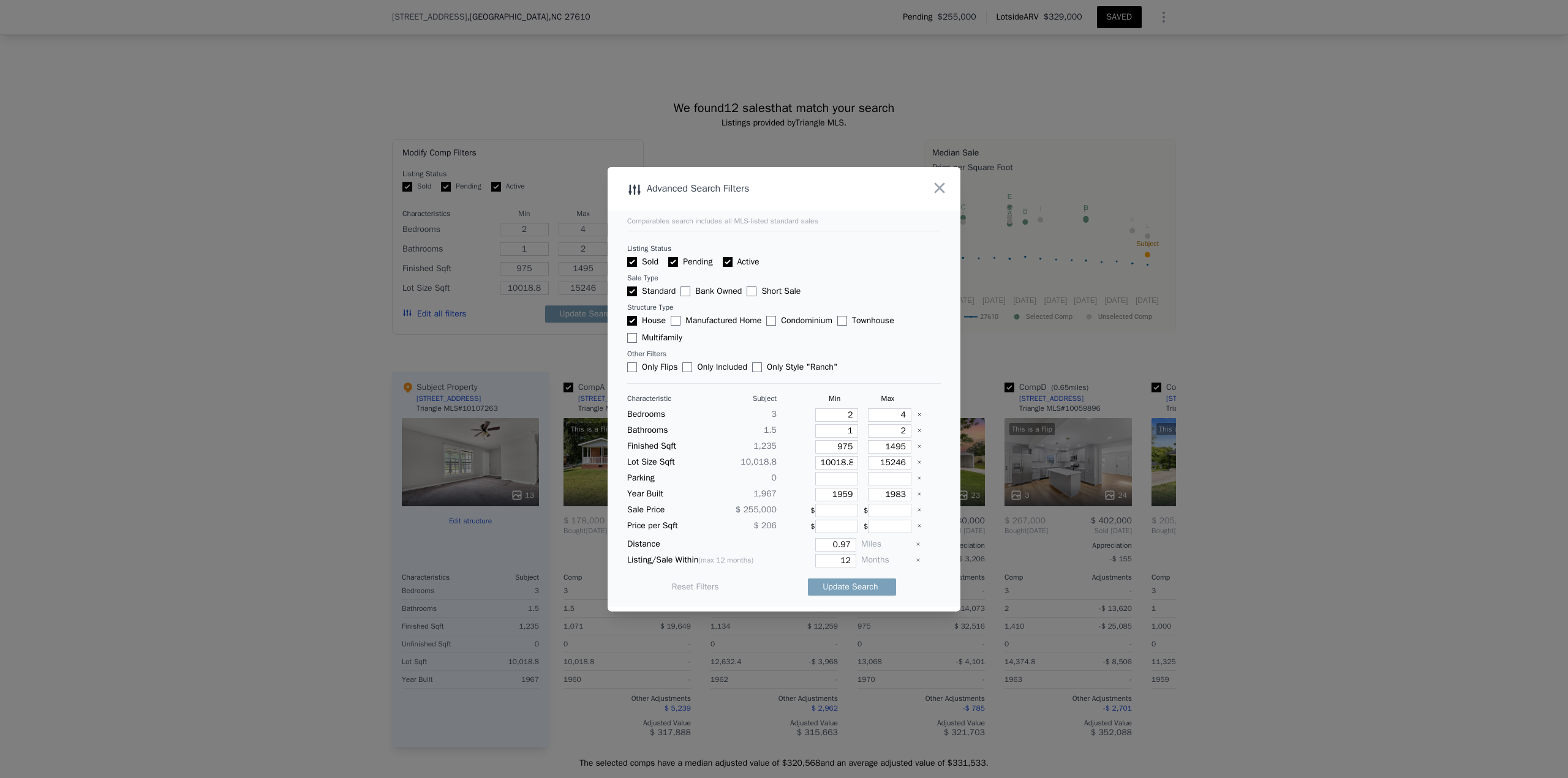type on "3" 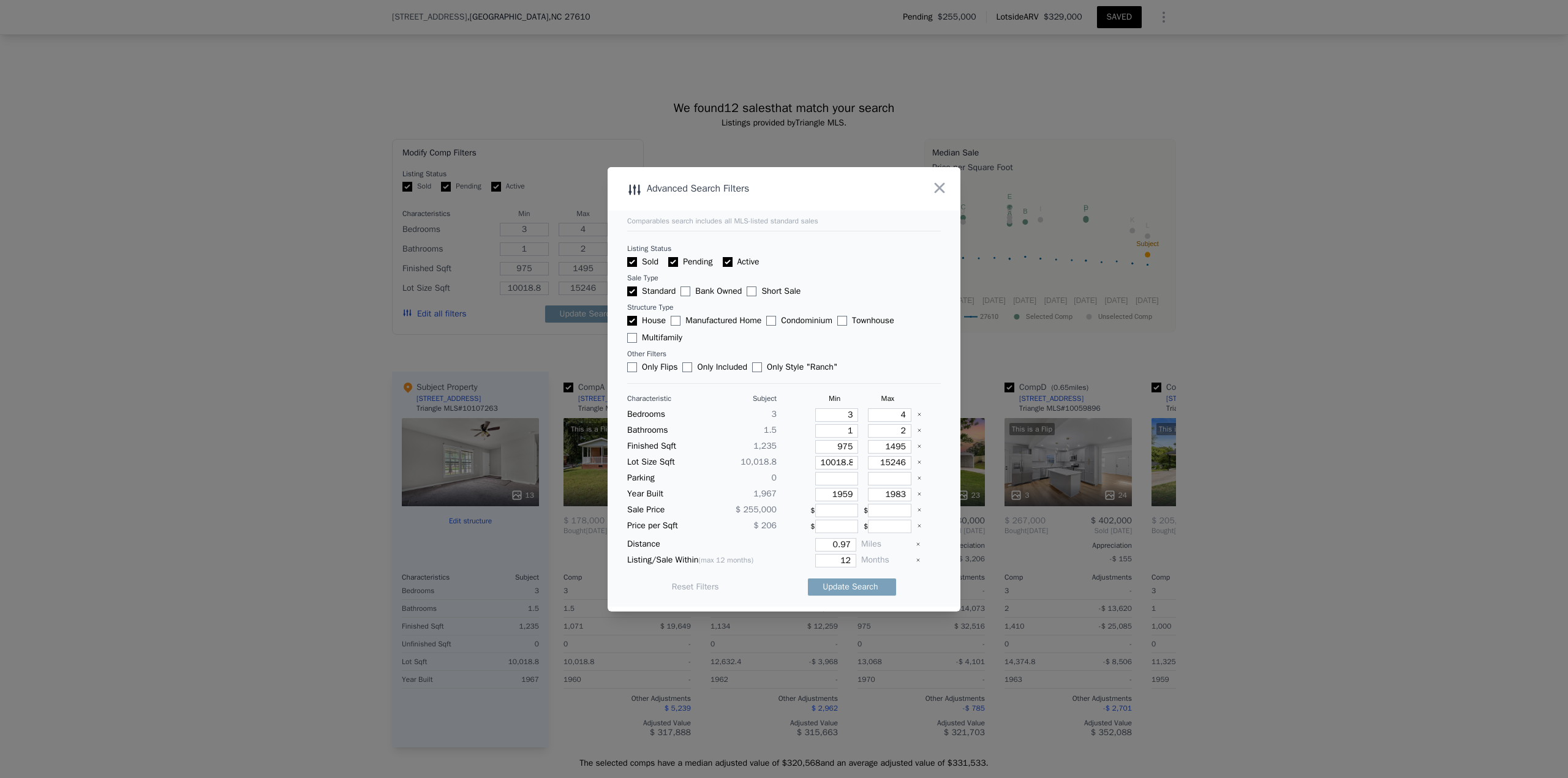 type 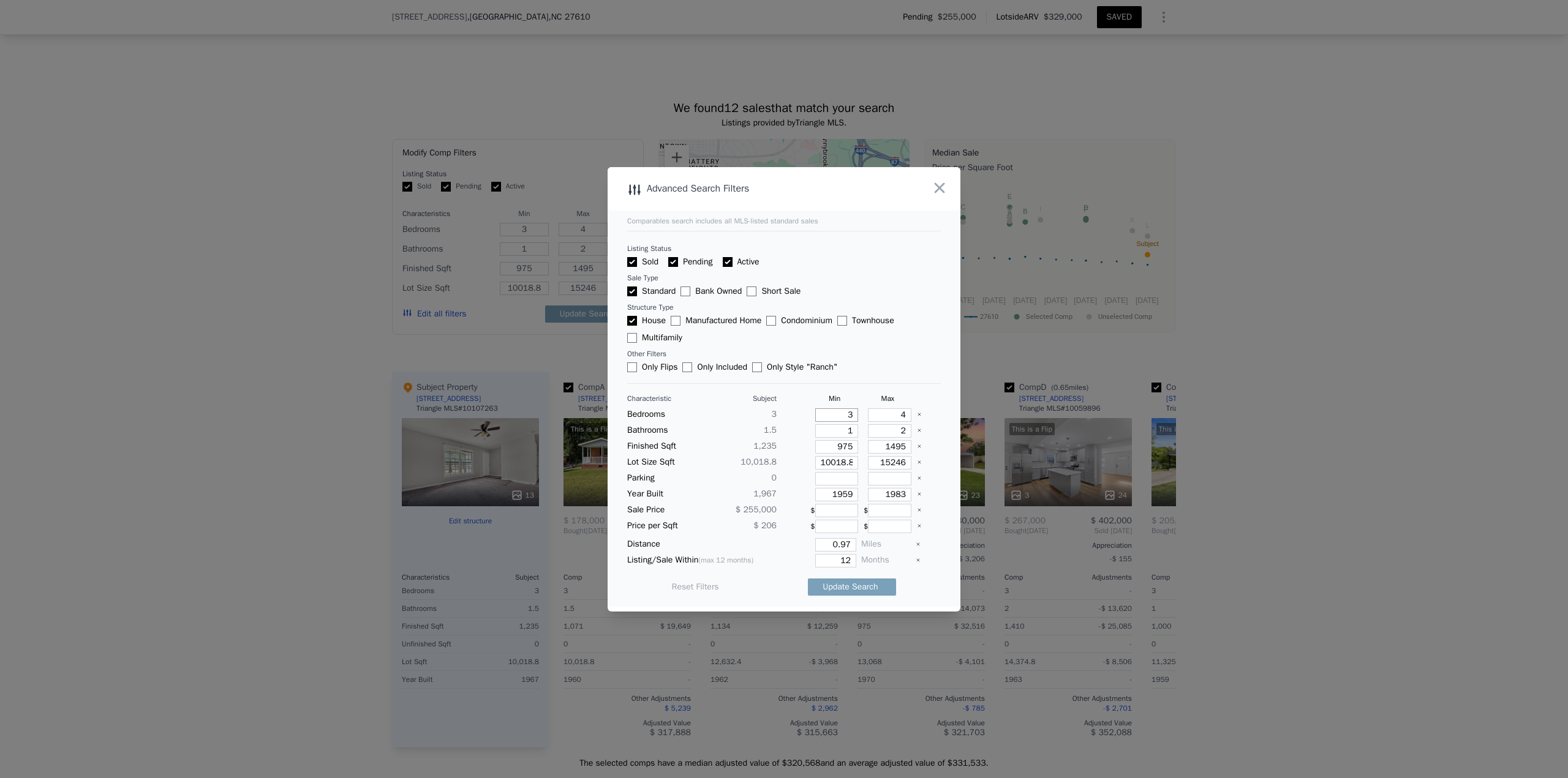 drag, startPoint x: 840, startPoint y: 417, endPoint x: 853, endPoint y: 418, distance: 13.038405 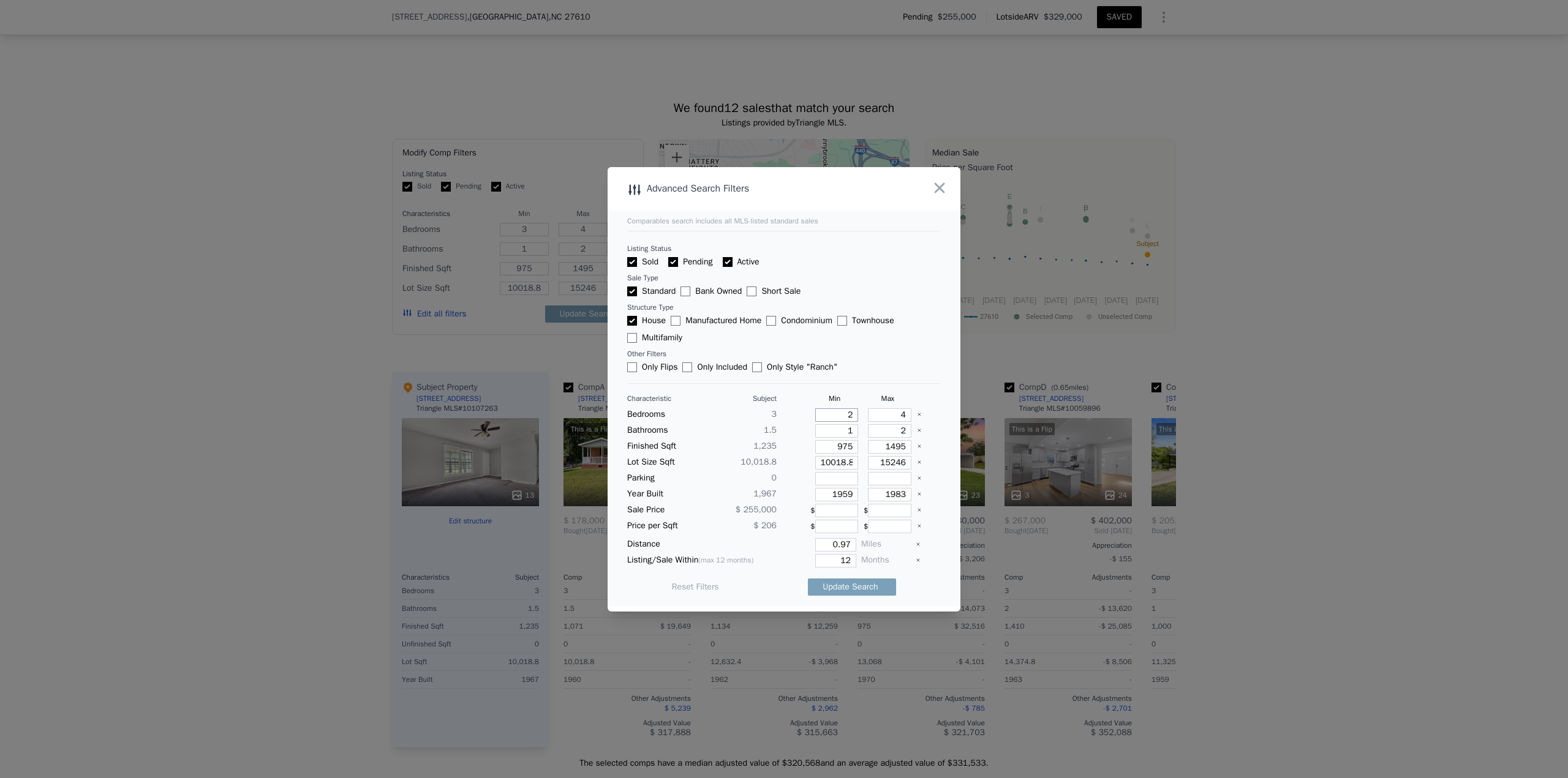 type on "2" 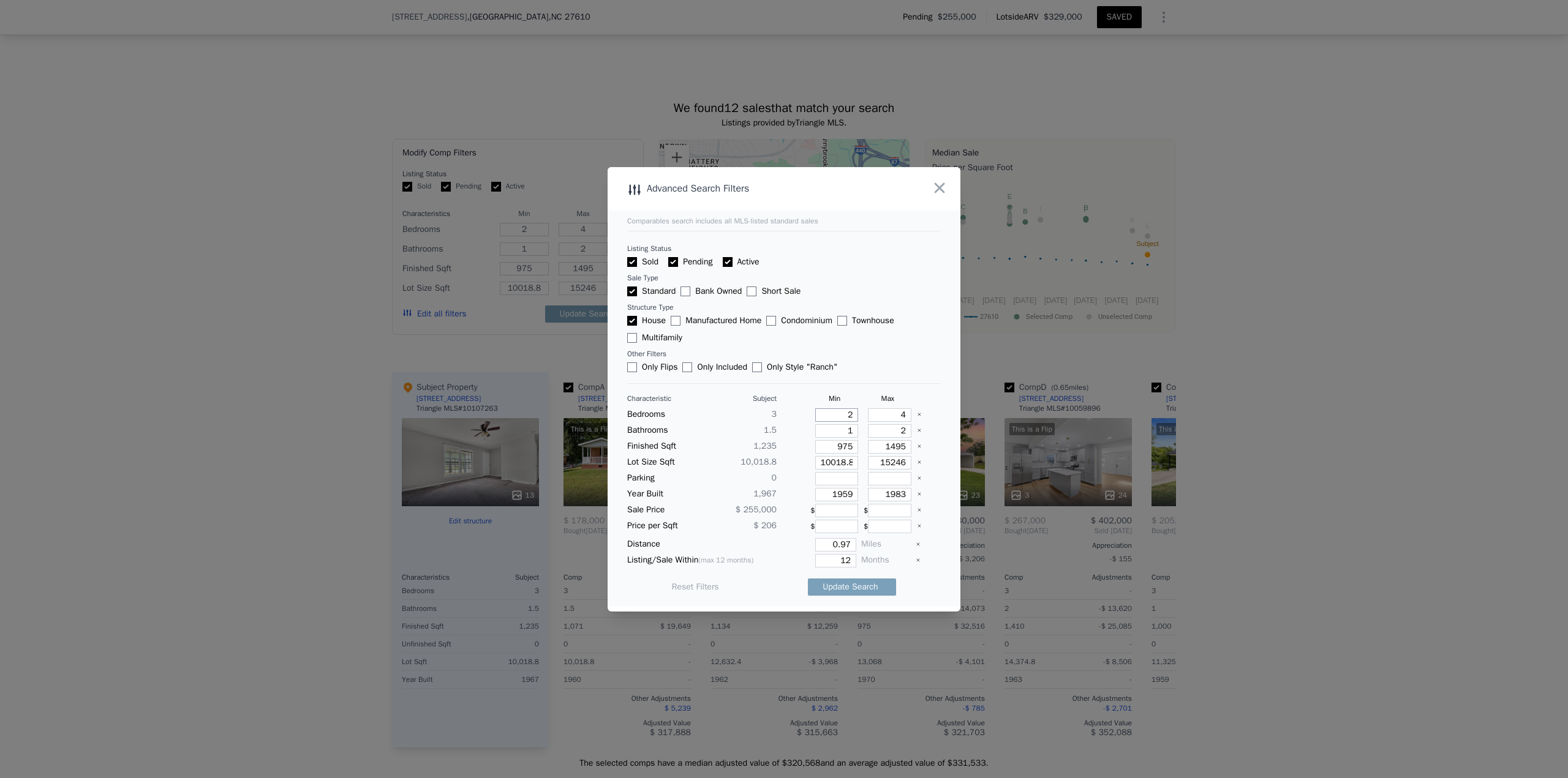 type on "2" 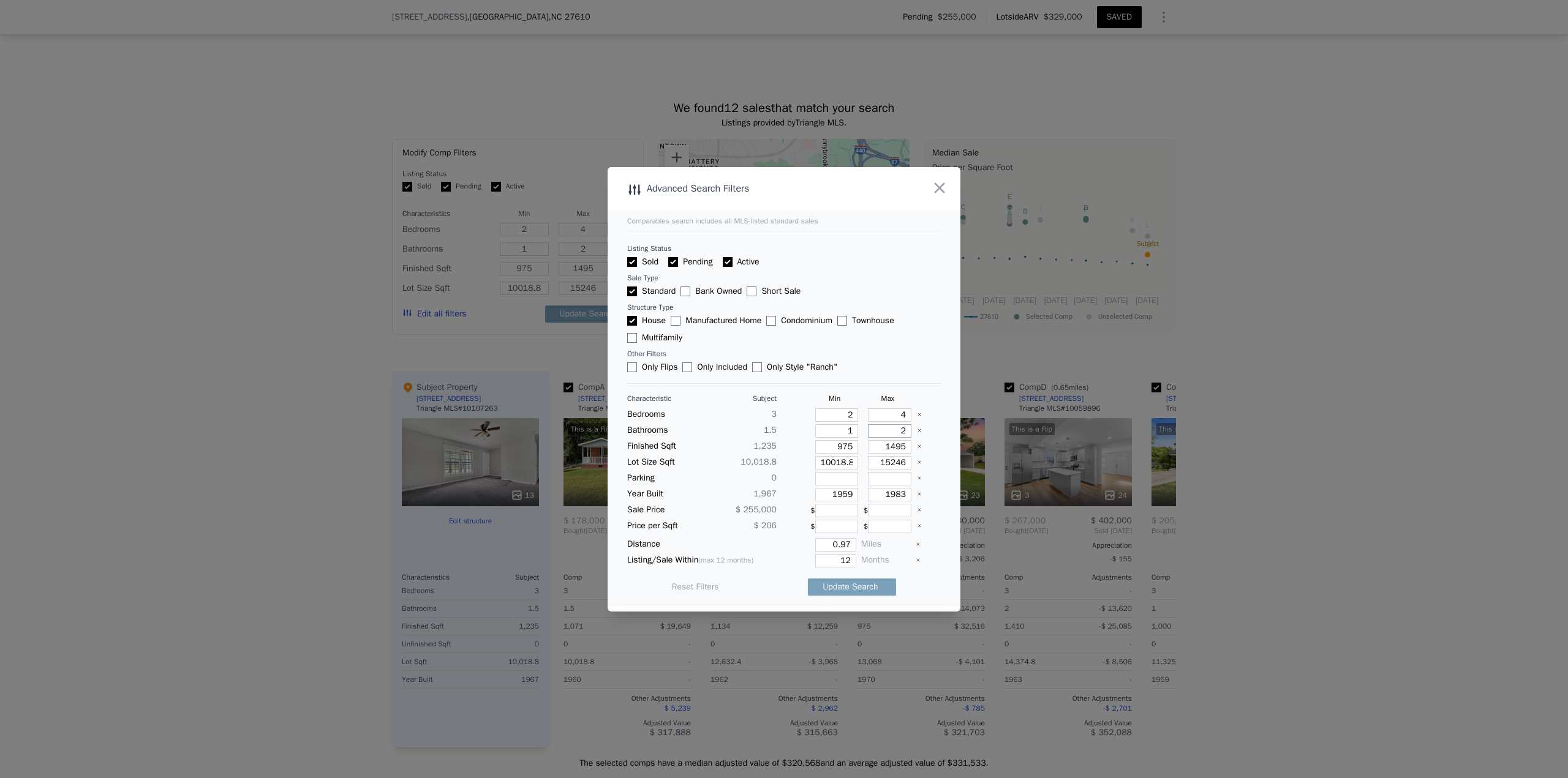 type on "2.5" 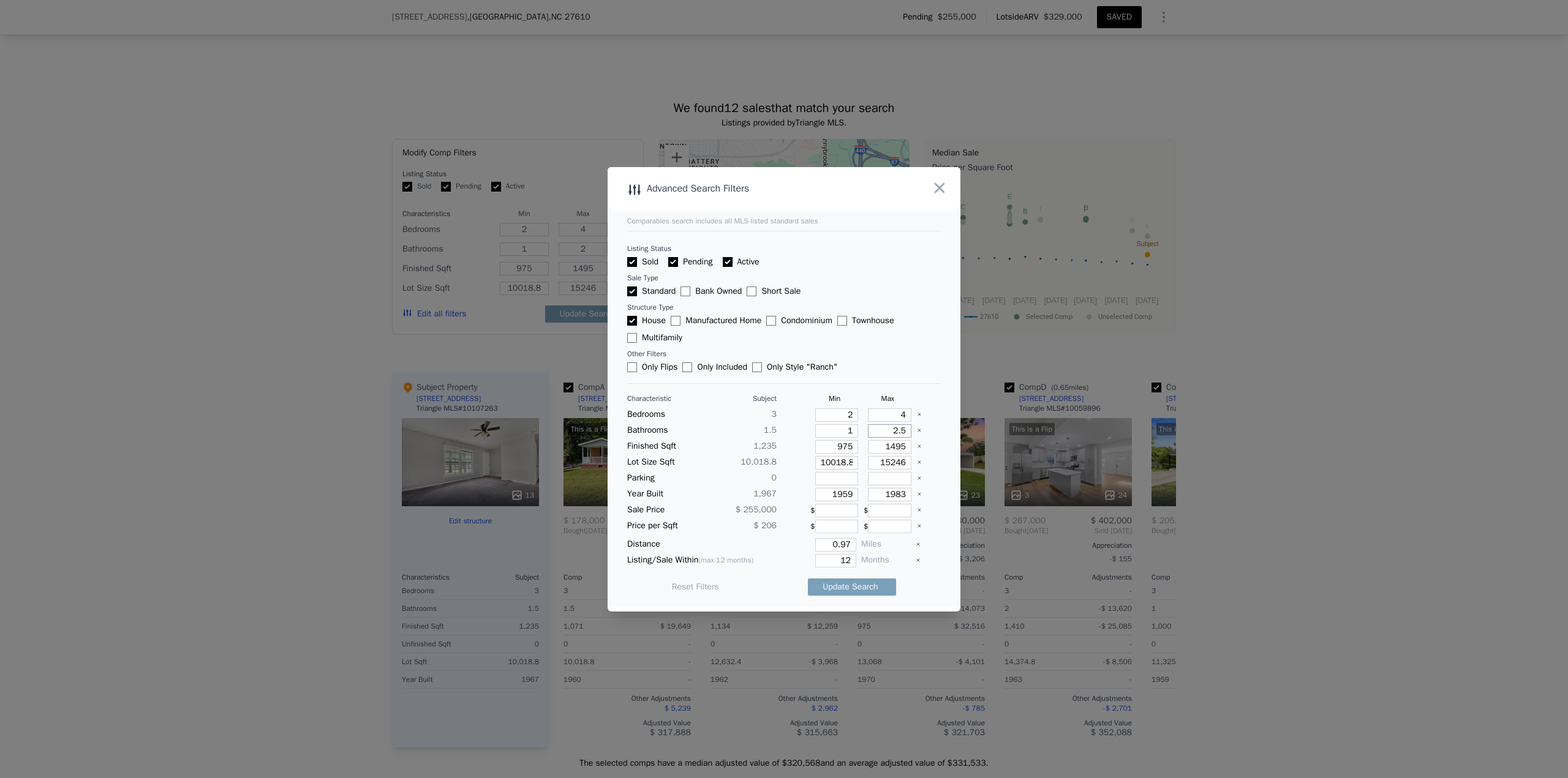 type on "2.5" 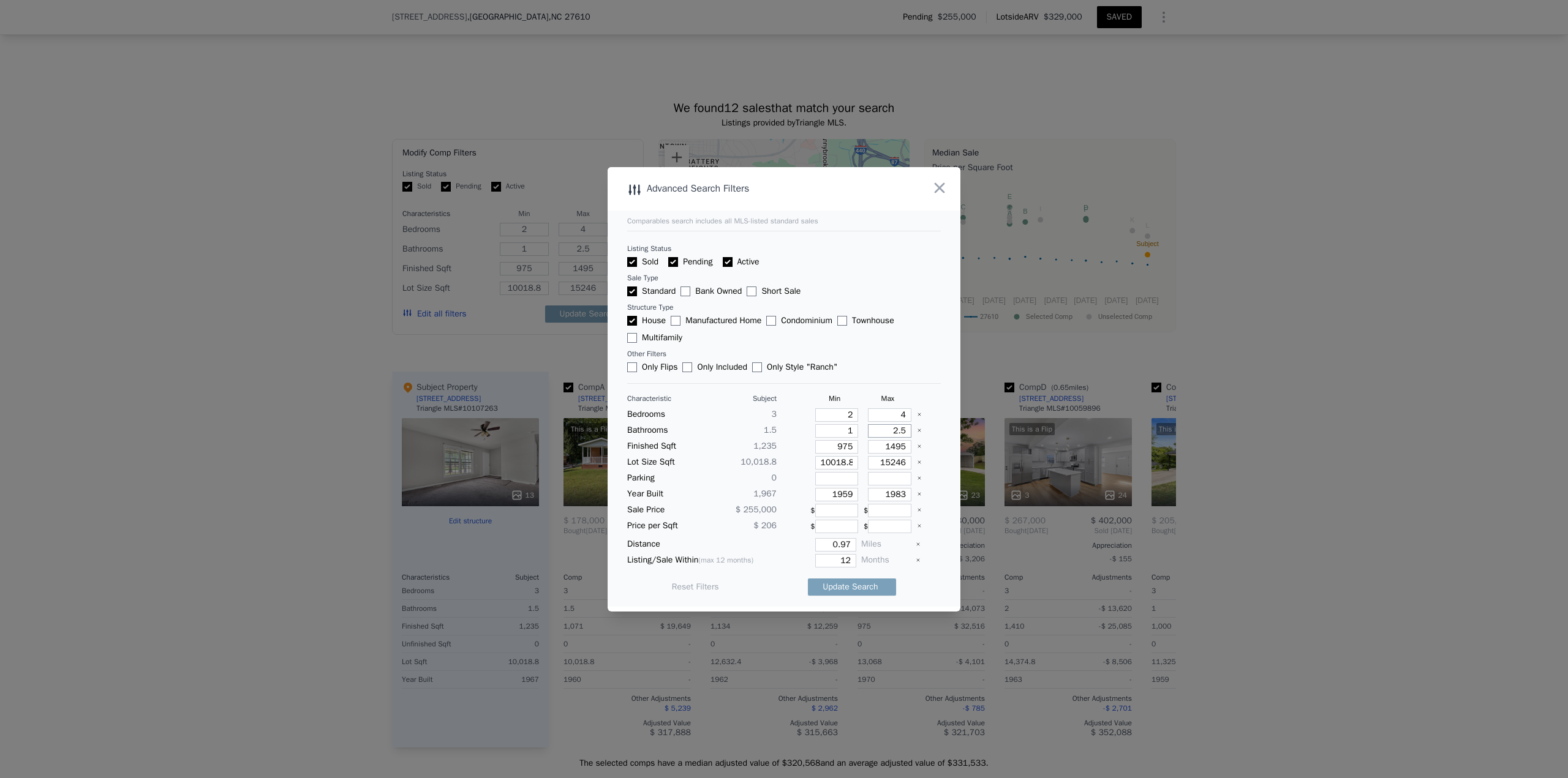 type on "2.5" 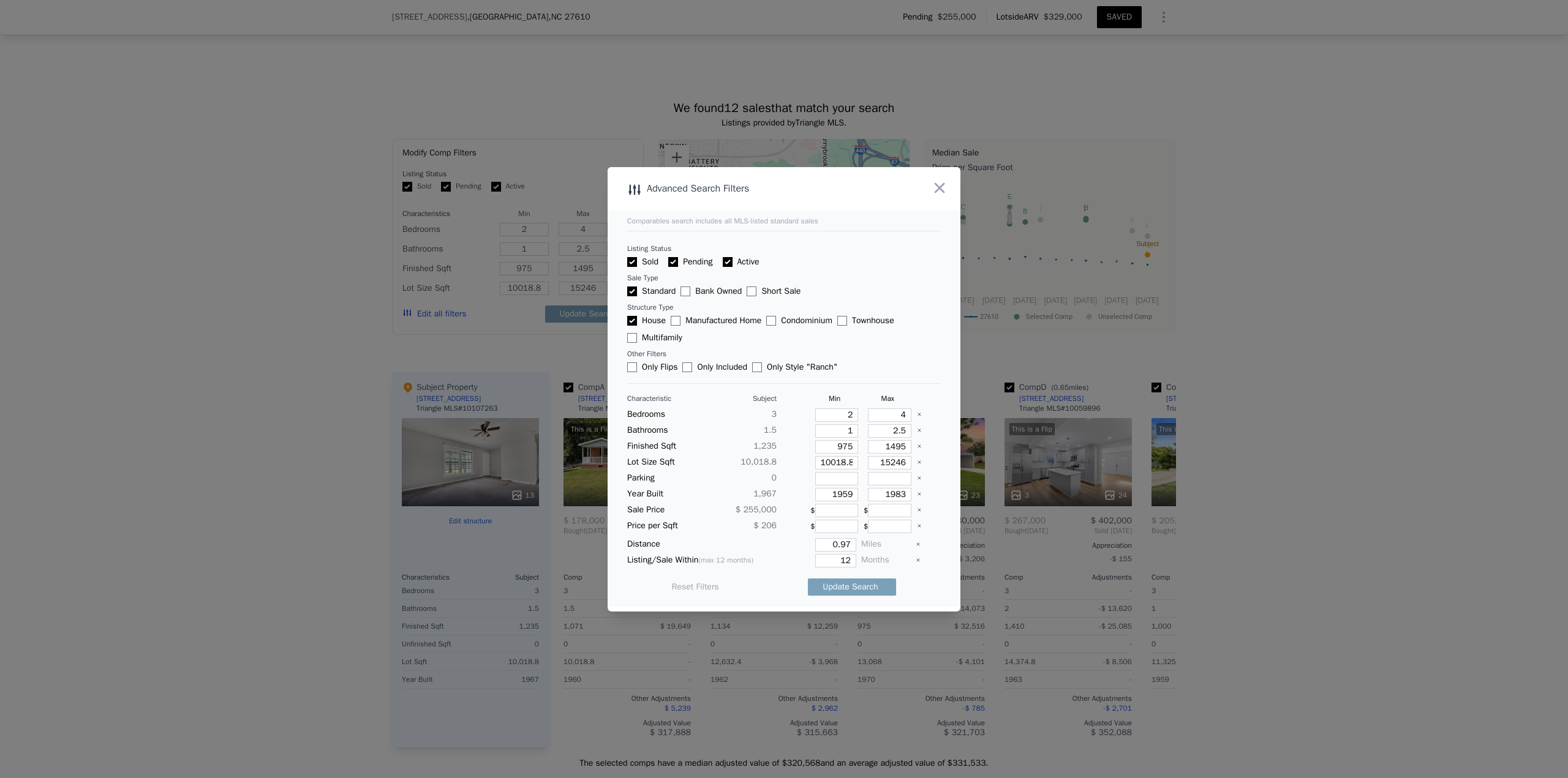 type 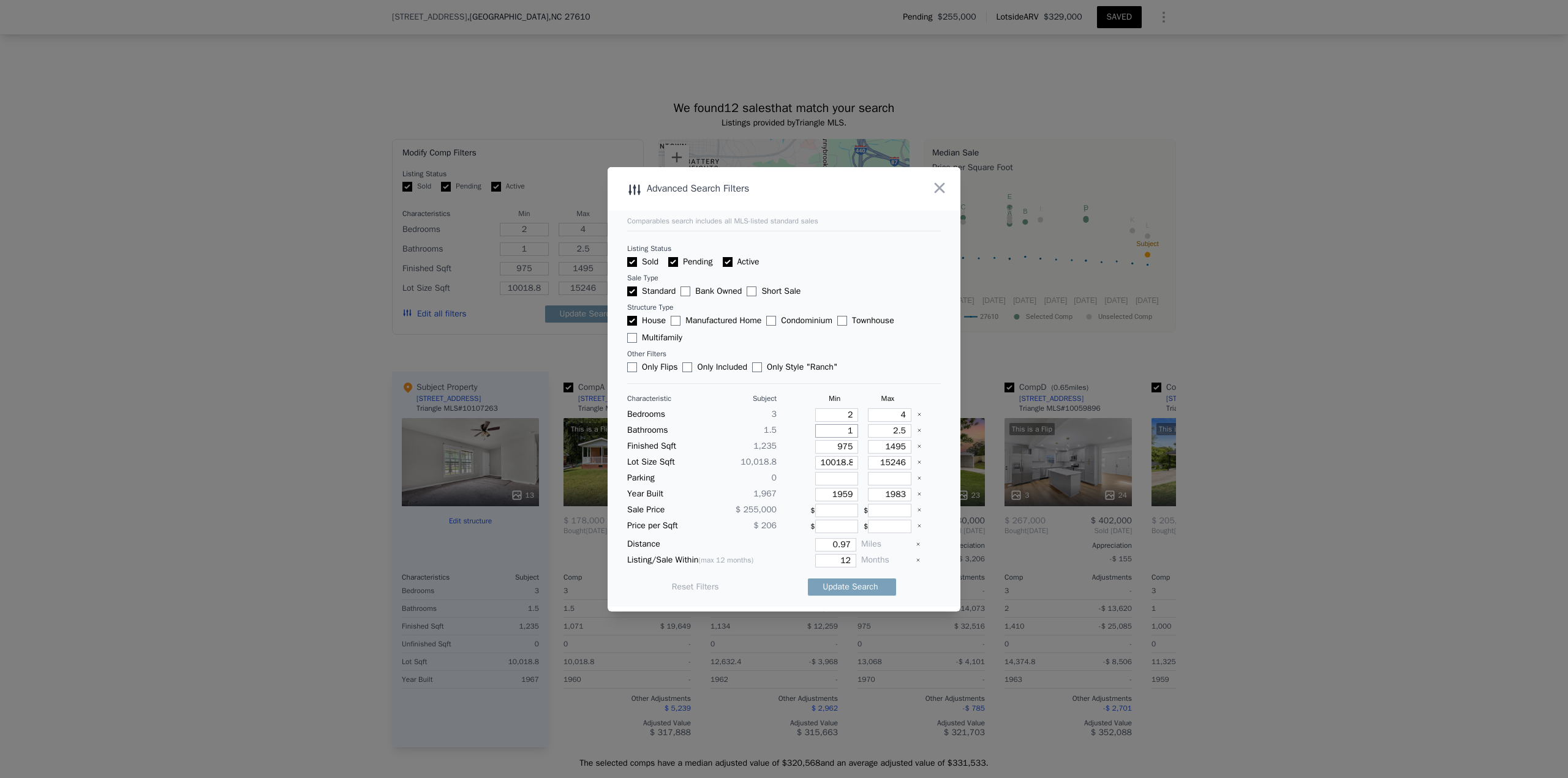 drag, startPoint x: 837, startPoint y: 433, endPoint x: 865, endPoint y: 432, distance: 28.017851 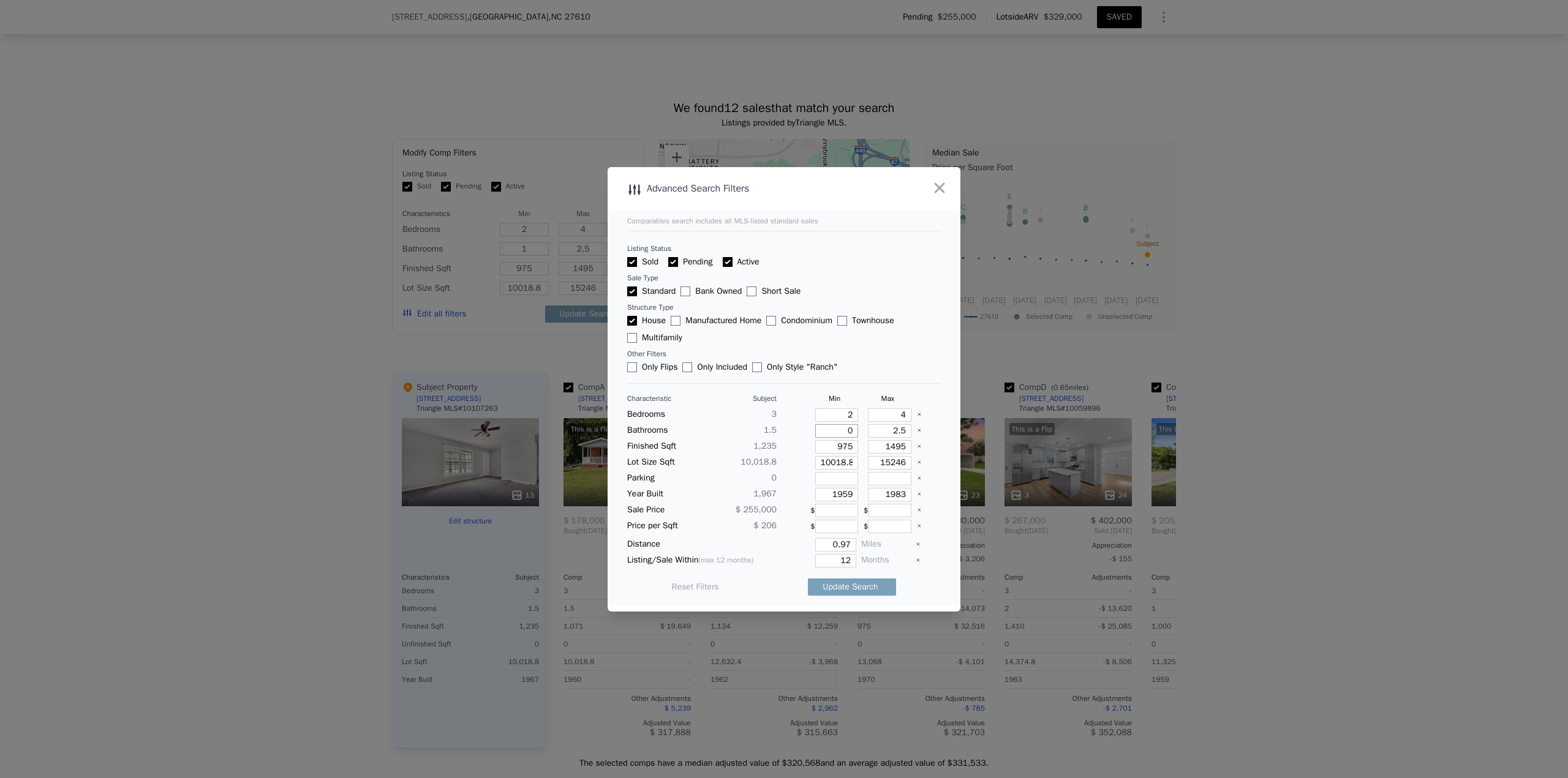 type on "0" 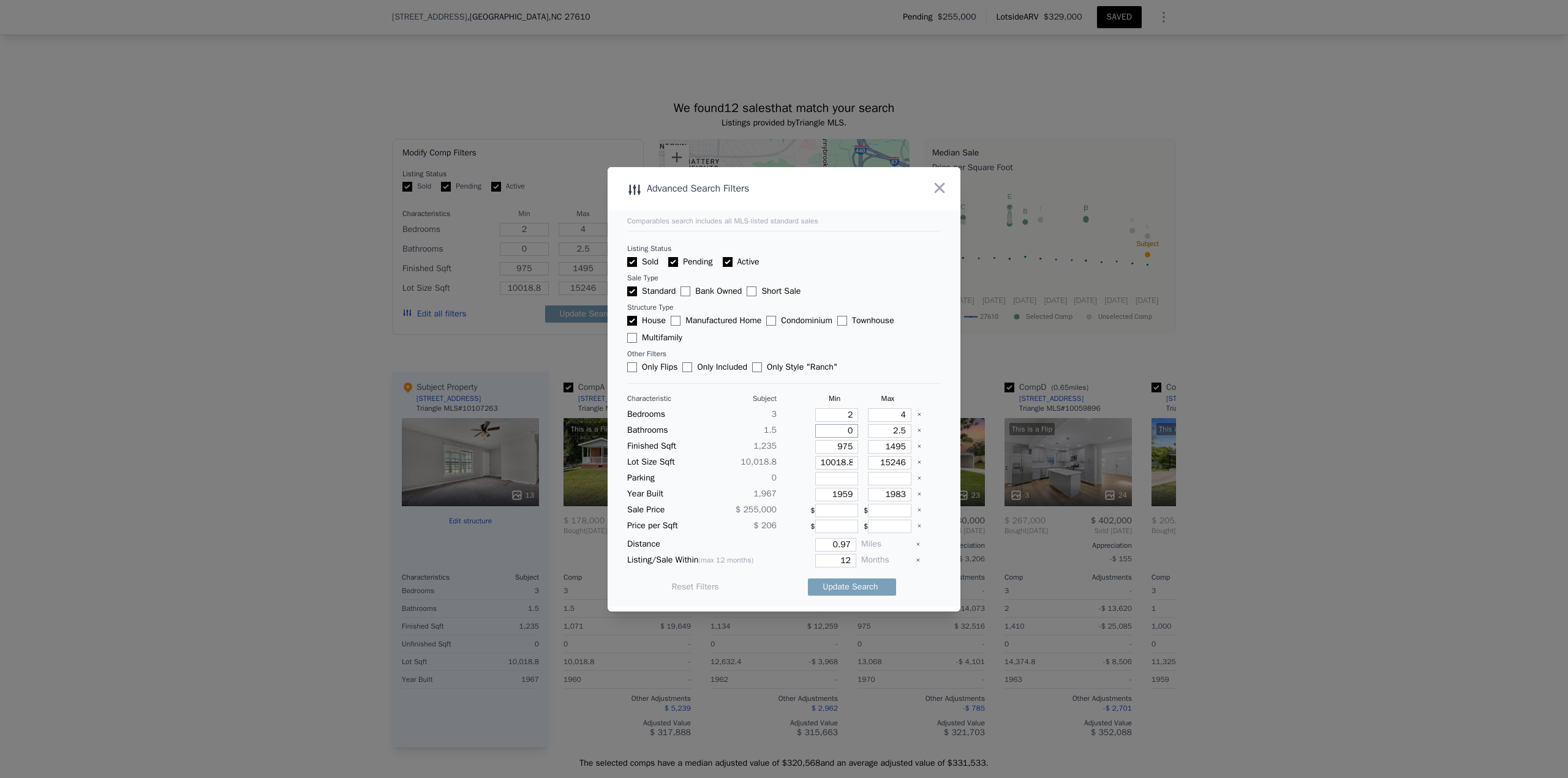 drag, startPoint x: 843, startPoint y: 430, endPoint x: 871, endPoint y: 430, distance: 28 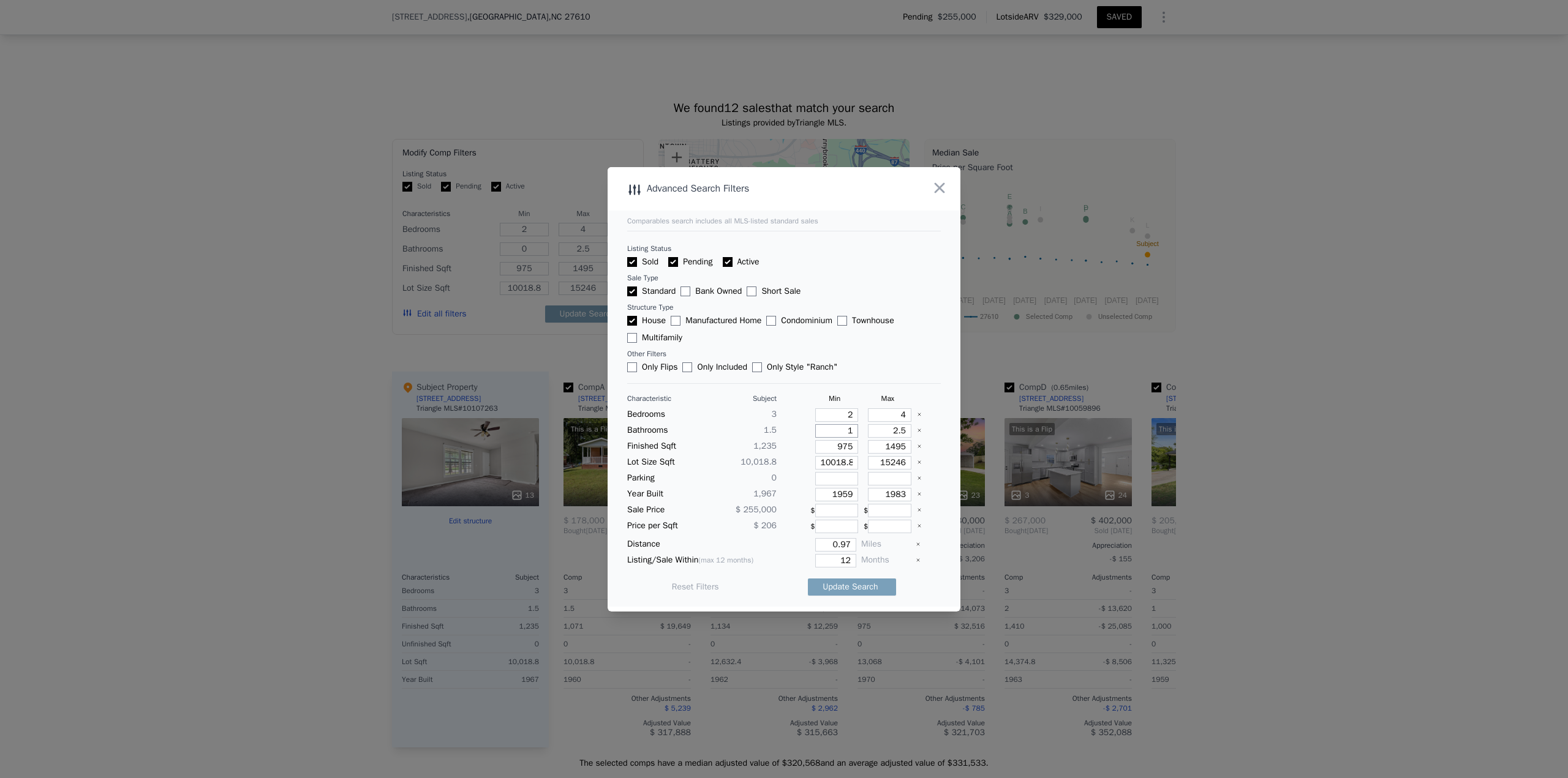 type 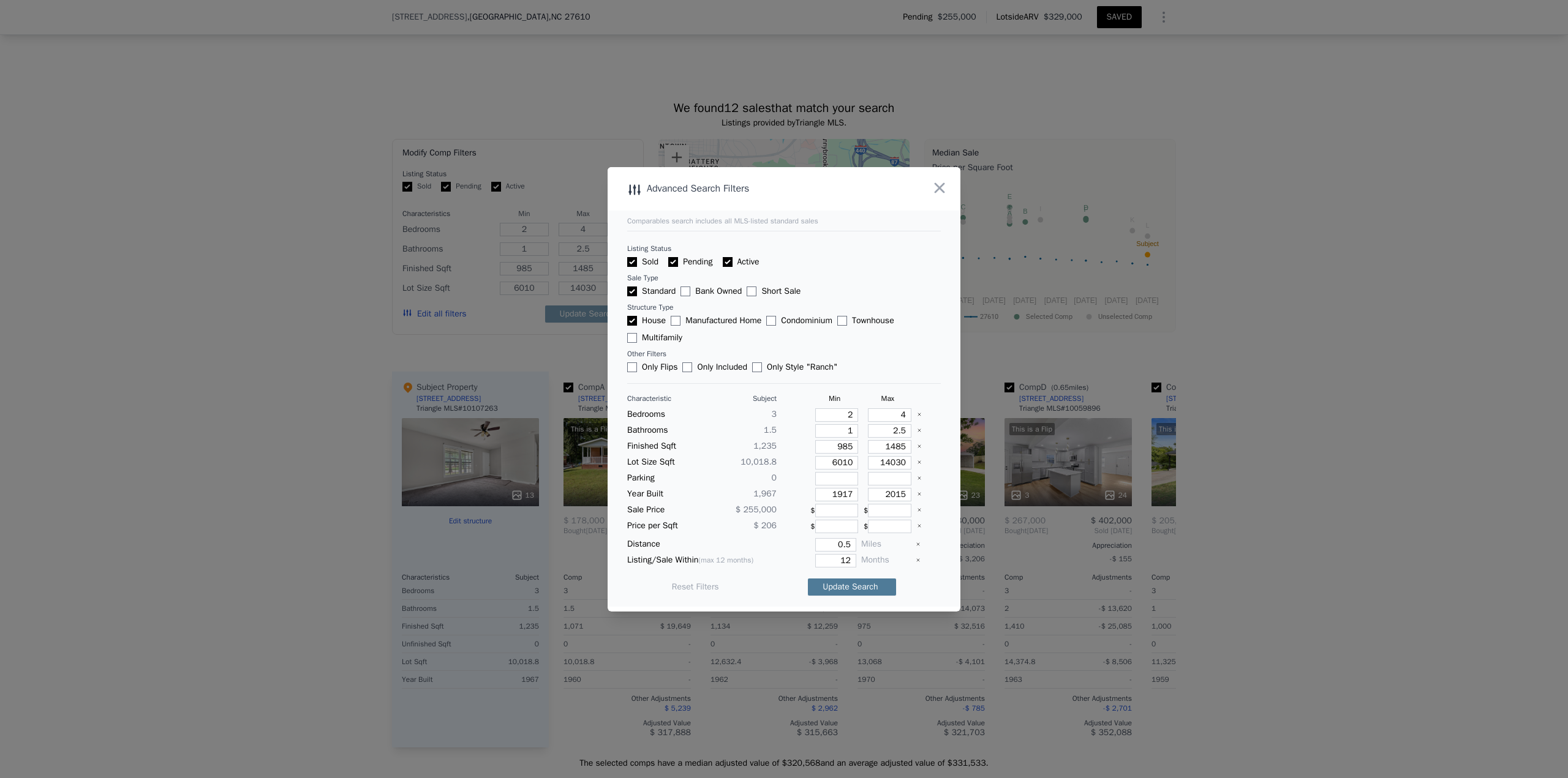 click on "Update Search" at bounding box center (852, 587) 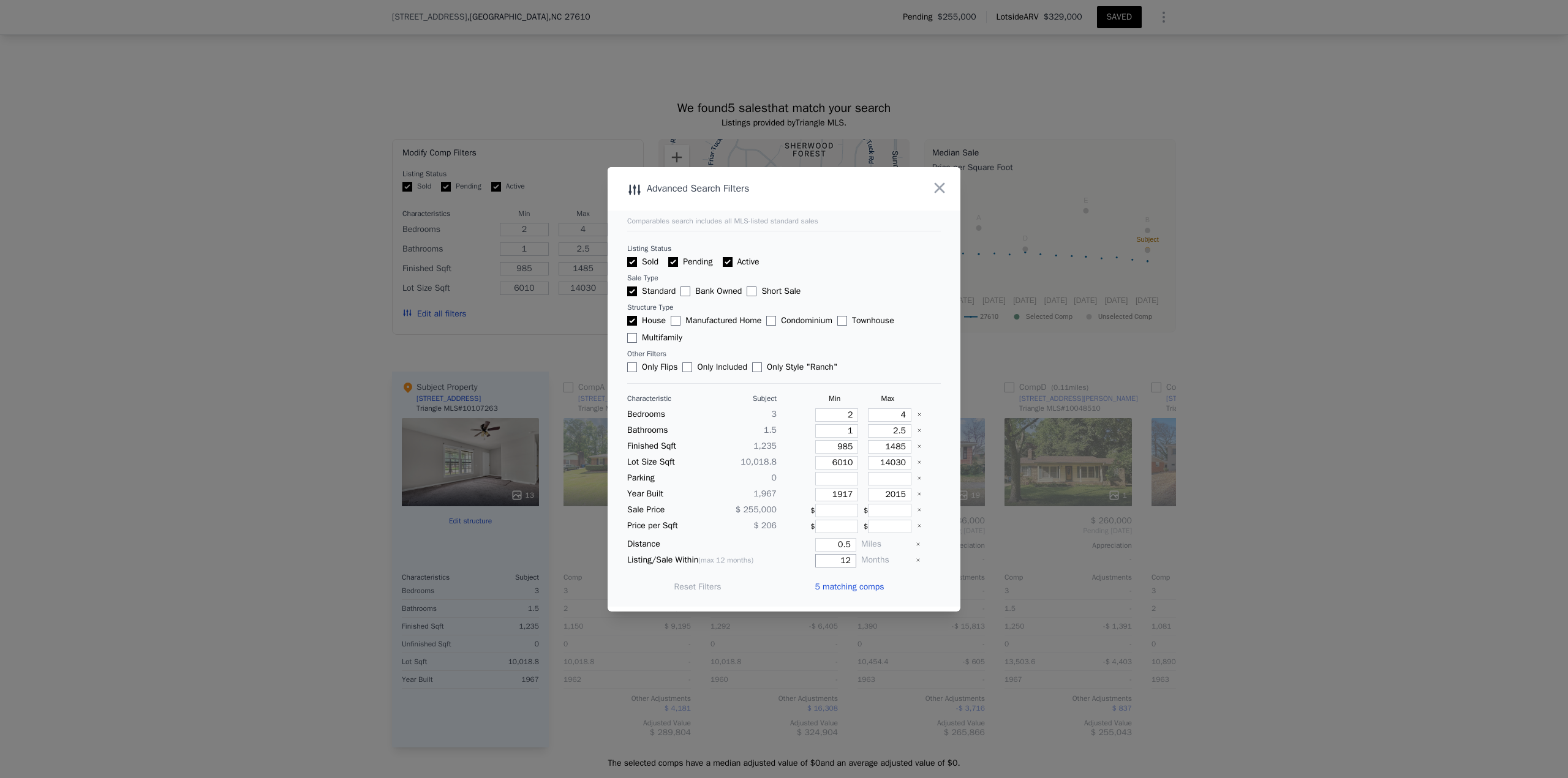 drag, startPoint x: 830, startPoint y: 560, endPoint x: 853, endPoint y: 560, distance: 23 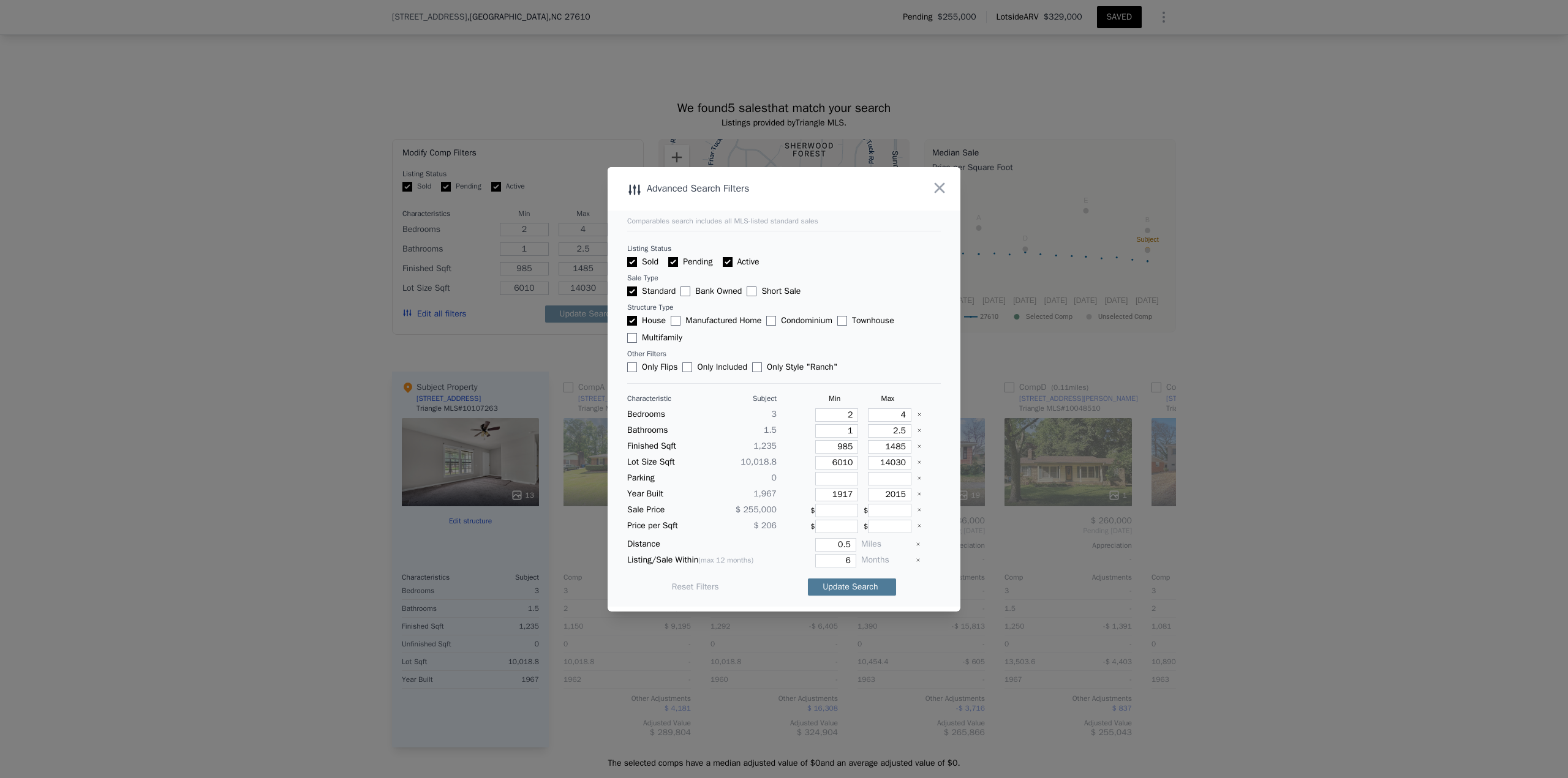 click on "Update Search" at bounding box center (852, 587) 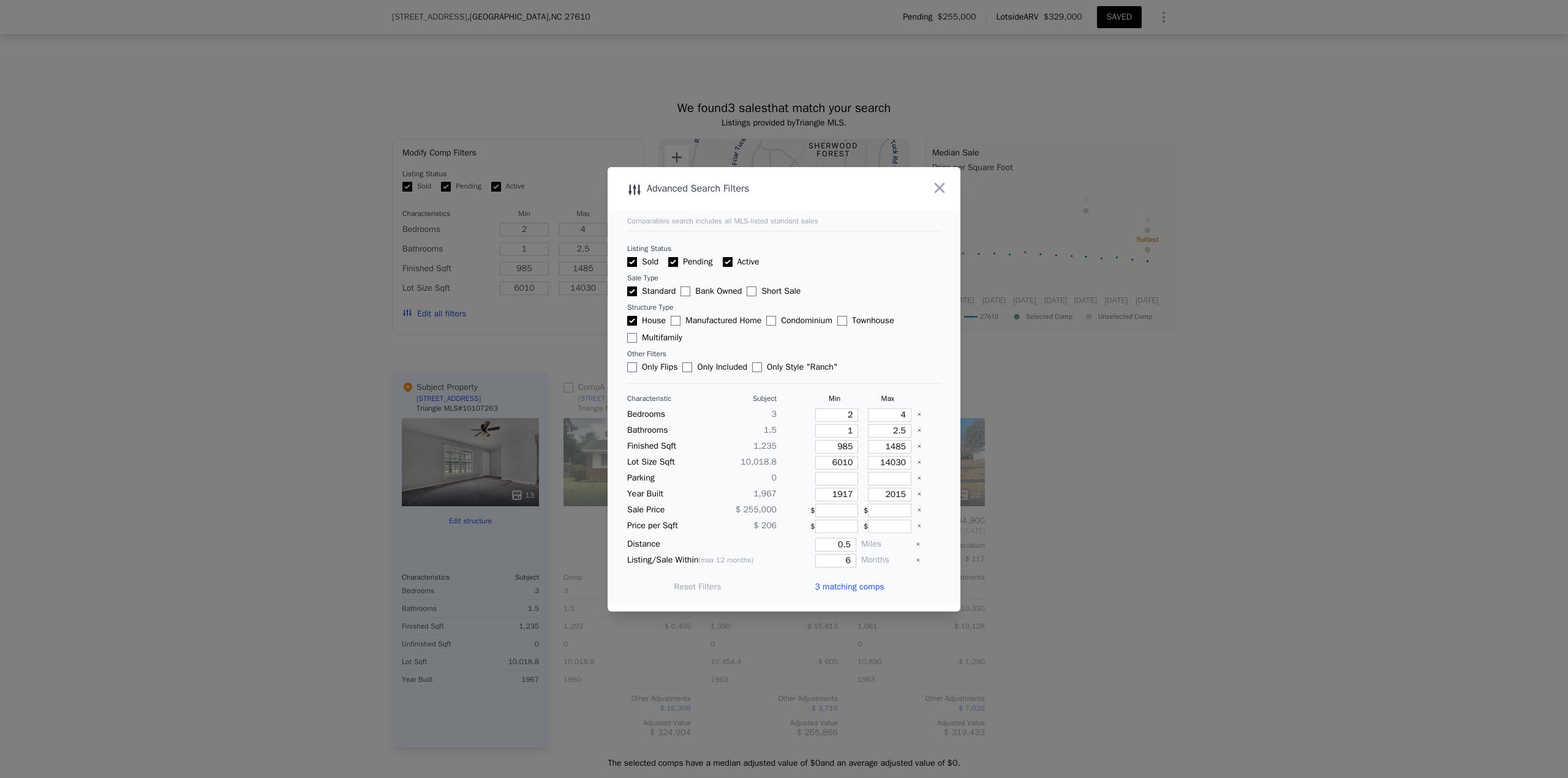 click on "3 matching comps" at bounding box center [849, 587] 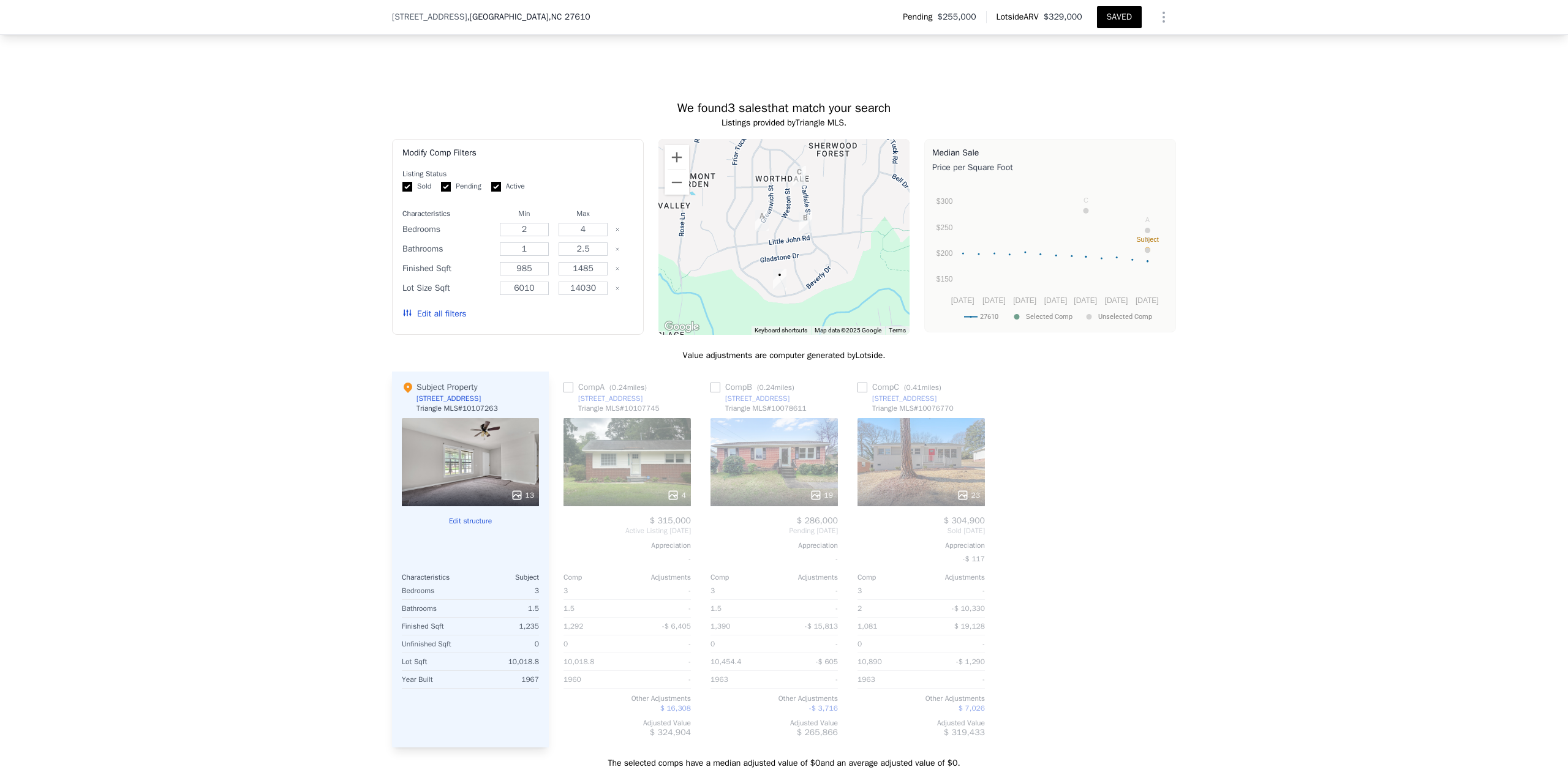 click on "SAVED" at bounding box center (1119, 17) 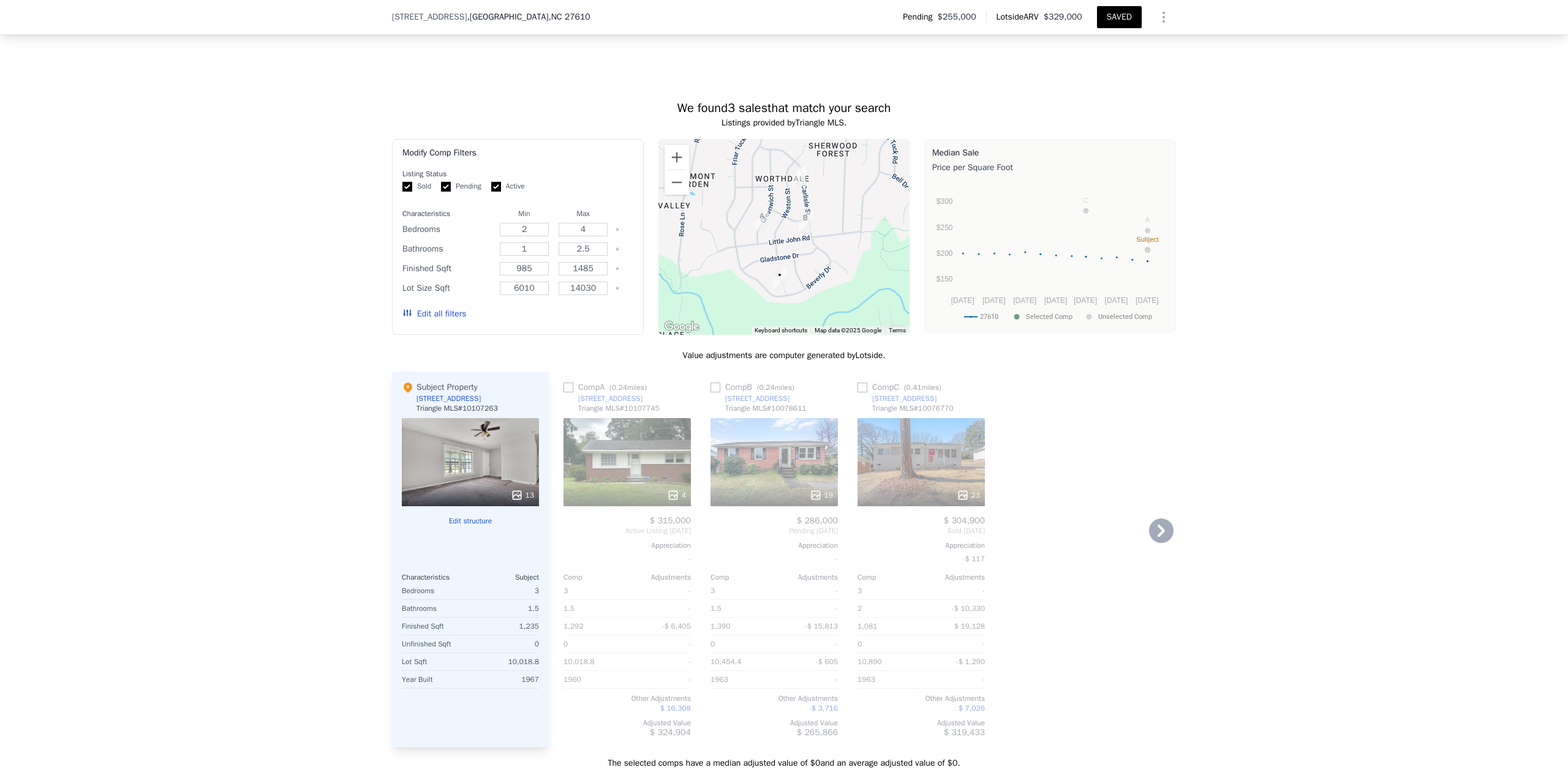 click on "23" at bounding box center (968, 495) 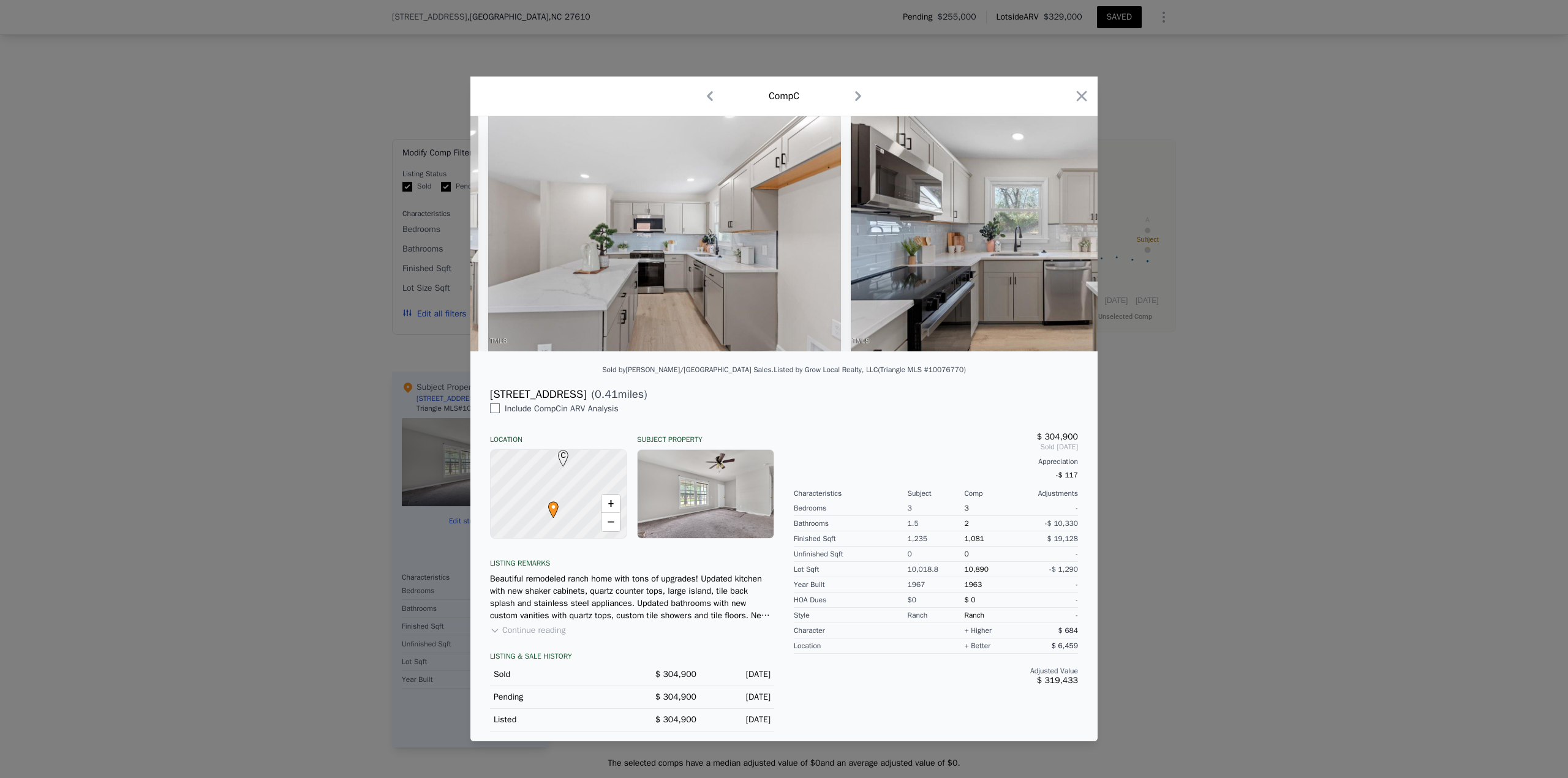 scroll, scrollTop: 0, scrollLeft: 1871, axis: horizontal 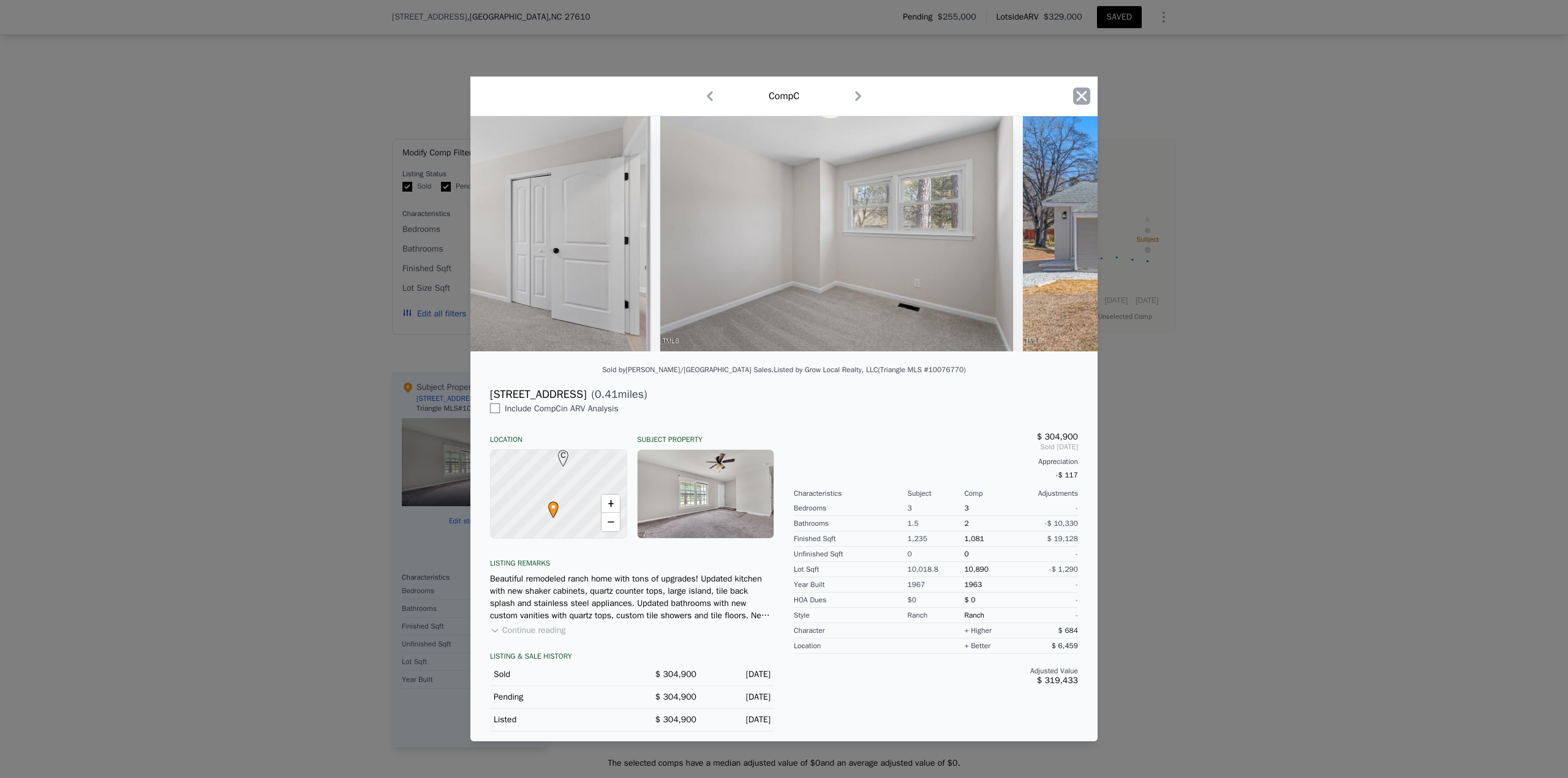 click 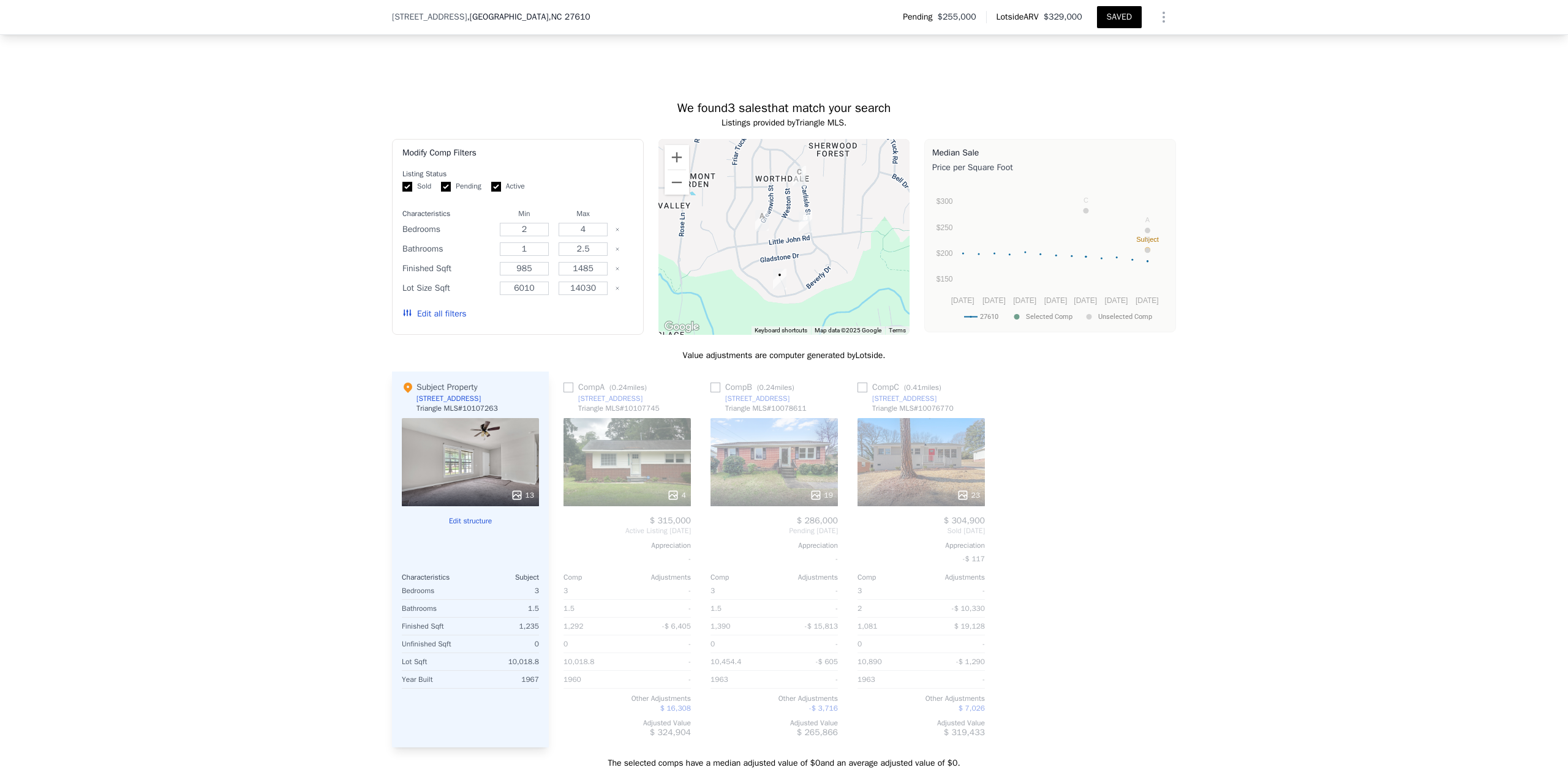 click 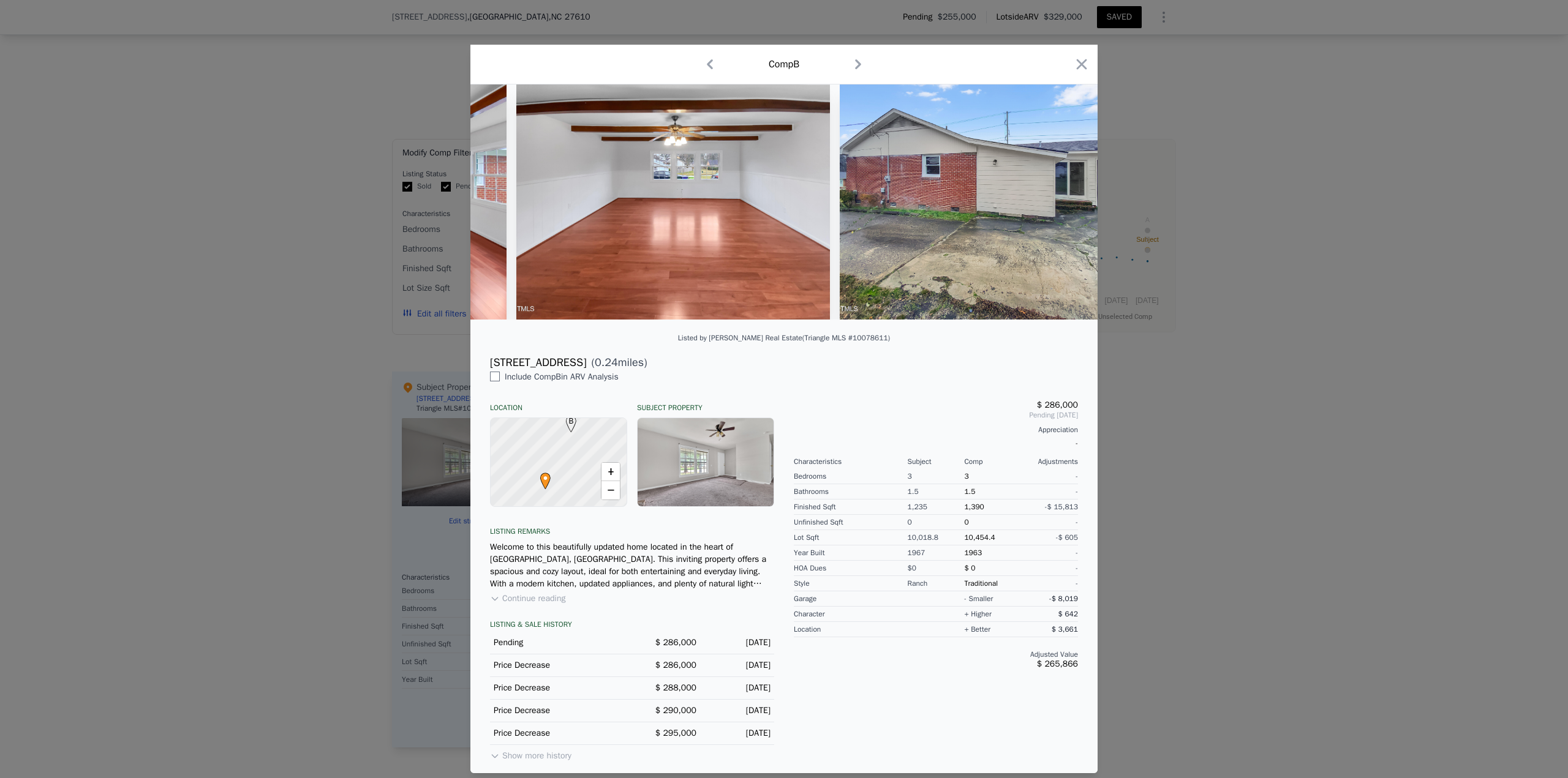 scroll, scrollTop: 0, scrollLeft: 5507, axis: horizontal 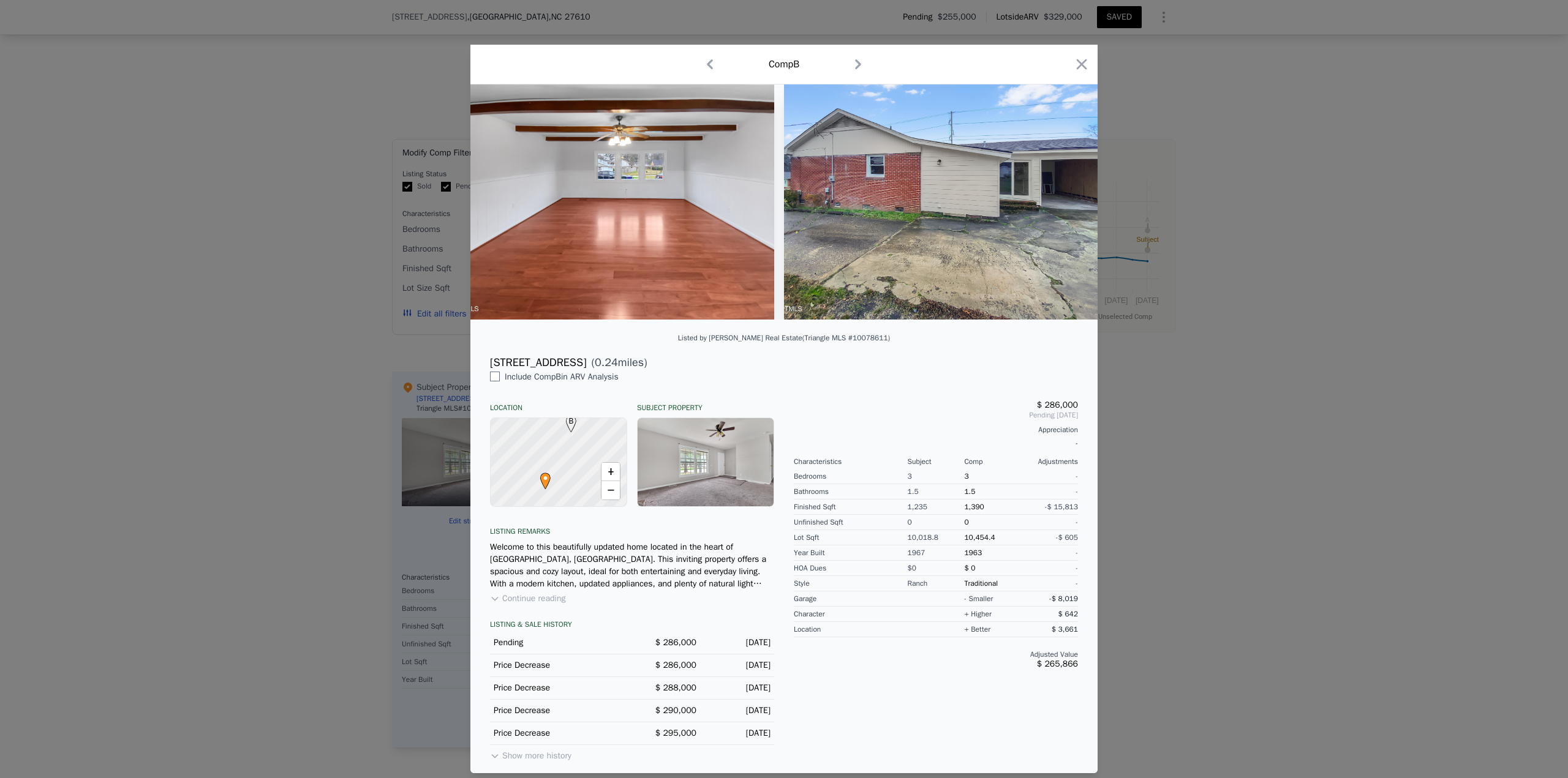 click on "Comp  B" at bounding box center [784, 64] 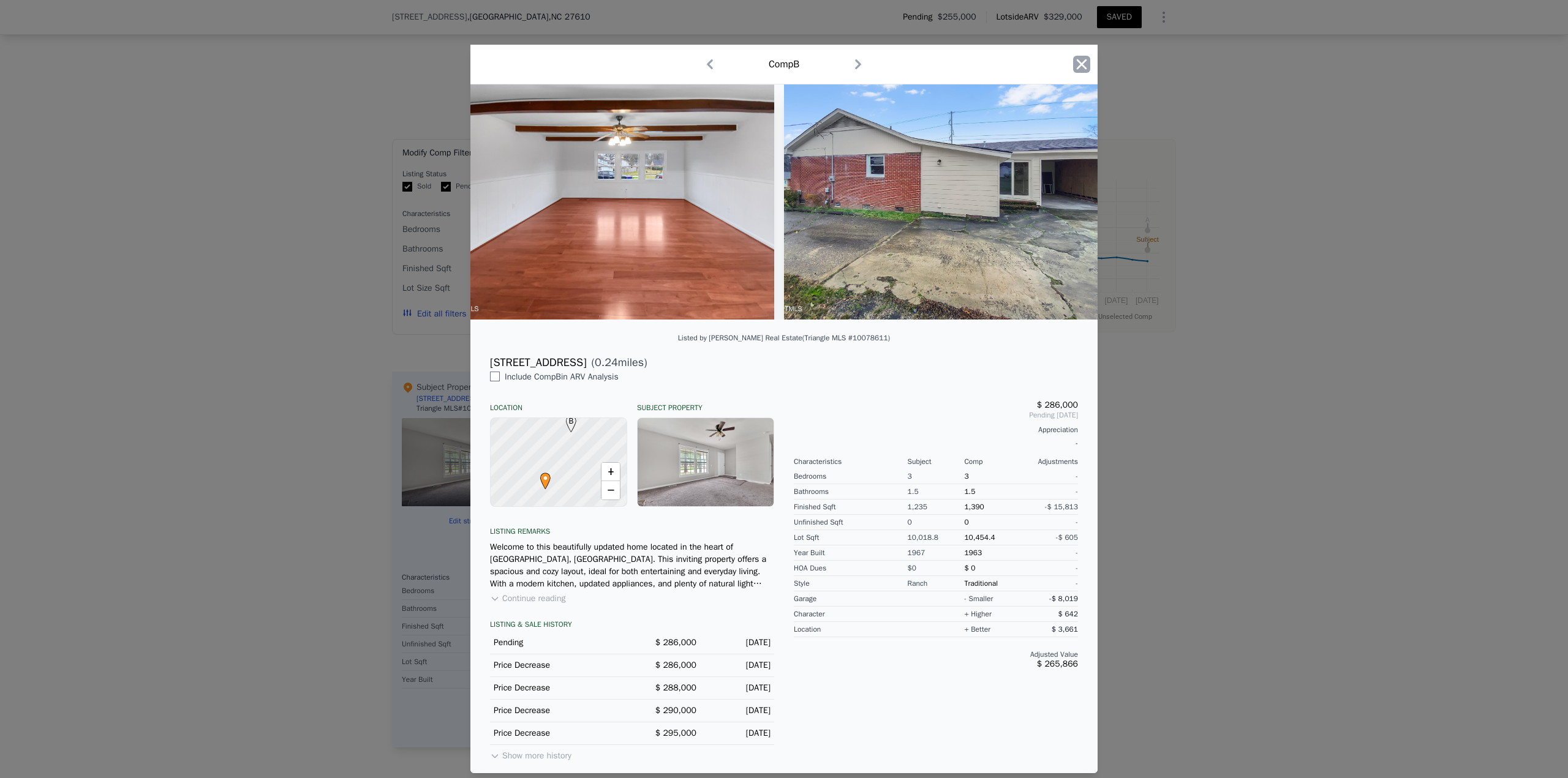 click 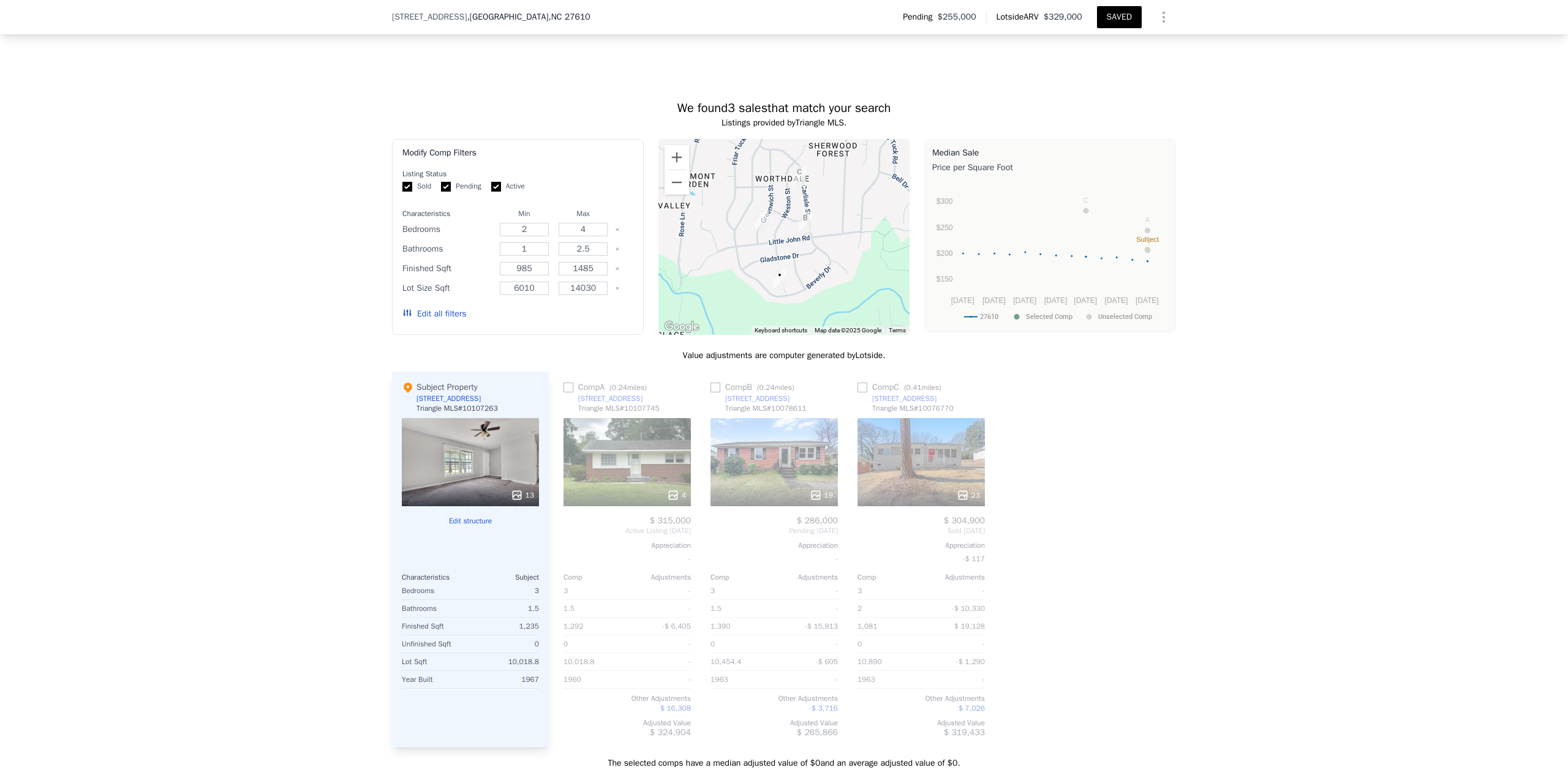 click on "4" at bounding box center [676, 495] 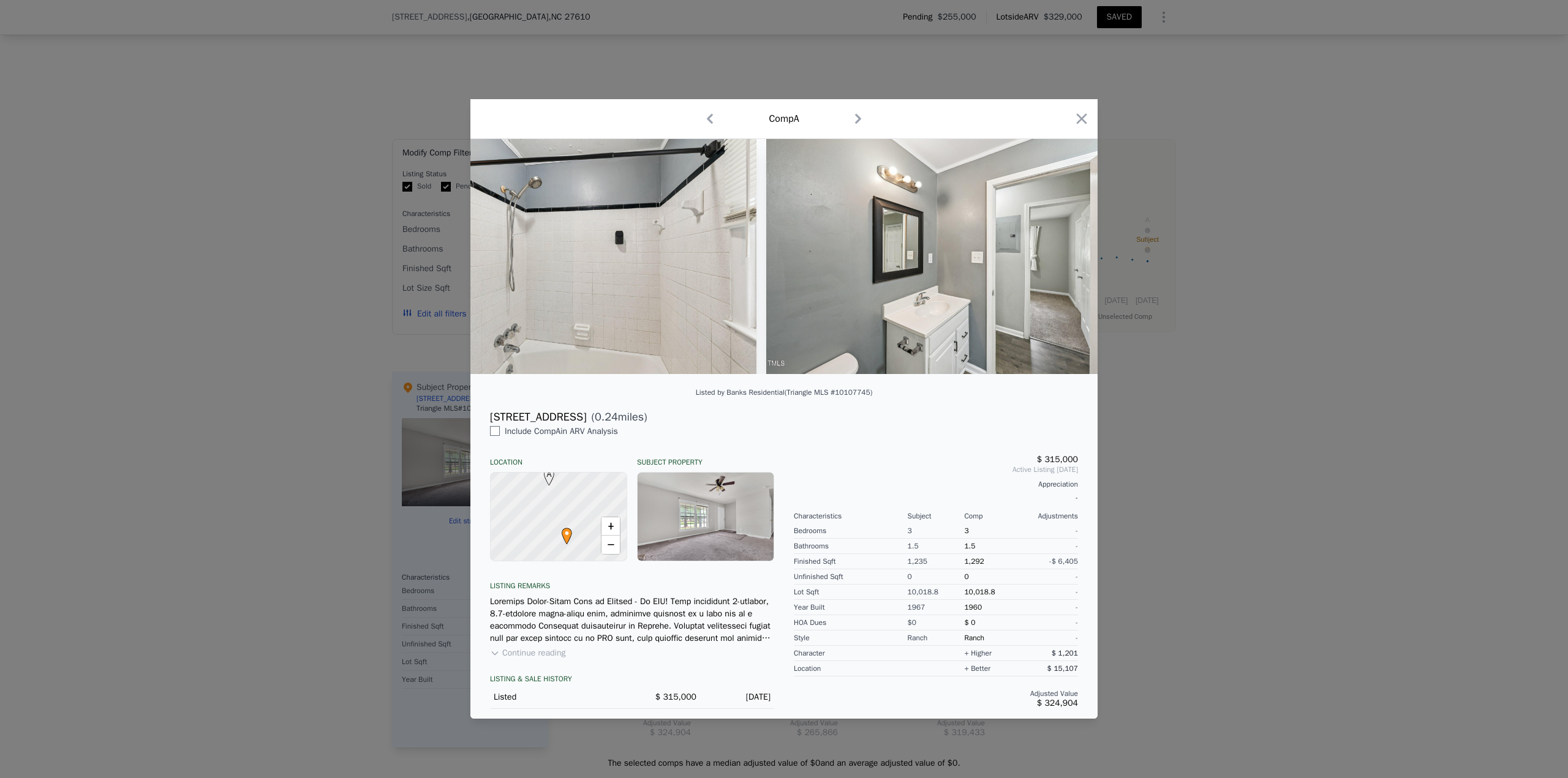 scroll, scrollTop: 0, scrollLeft: 6215, axis: horizontal 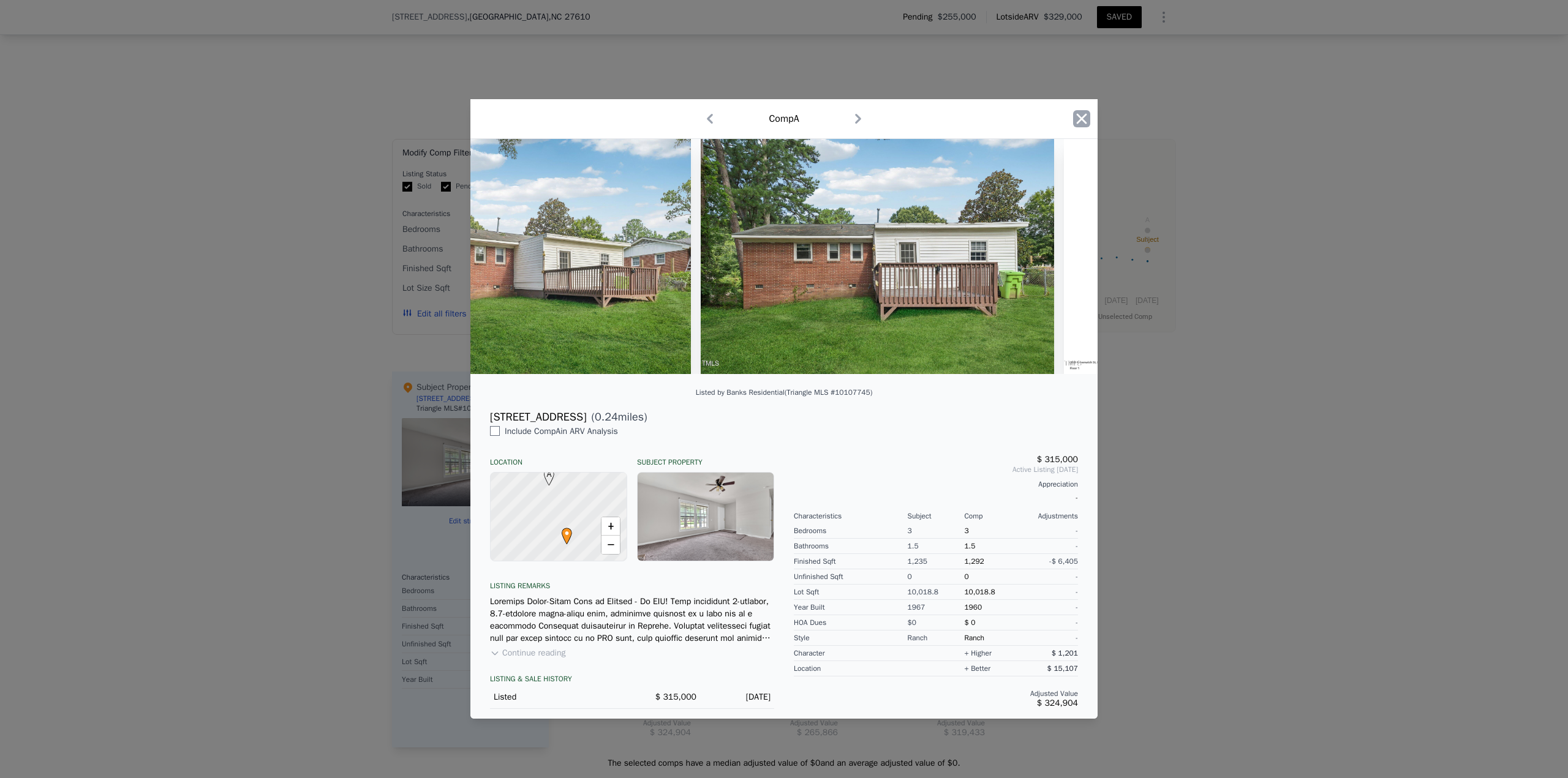 click 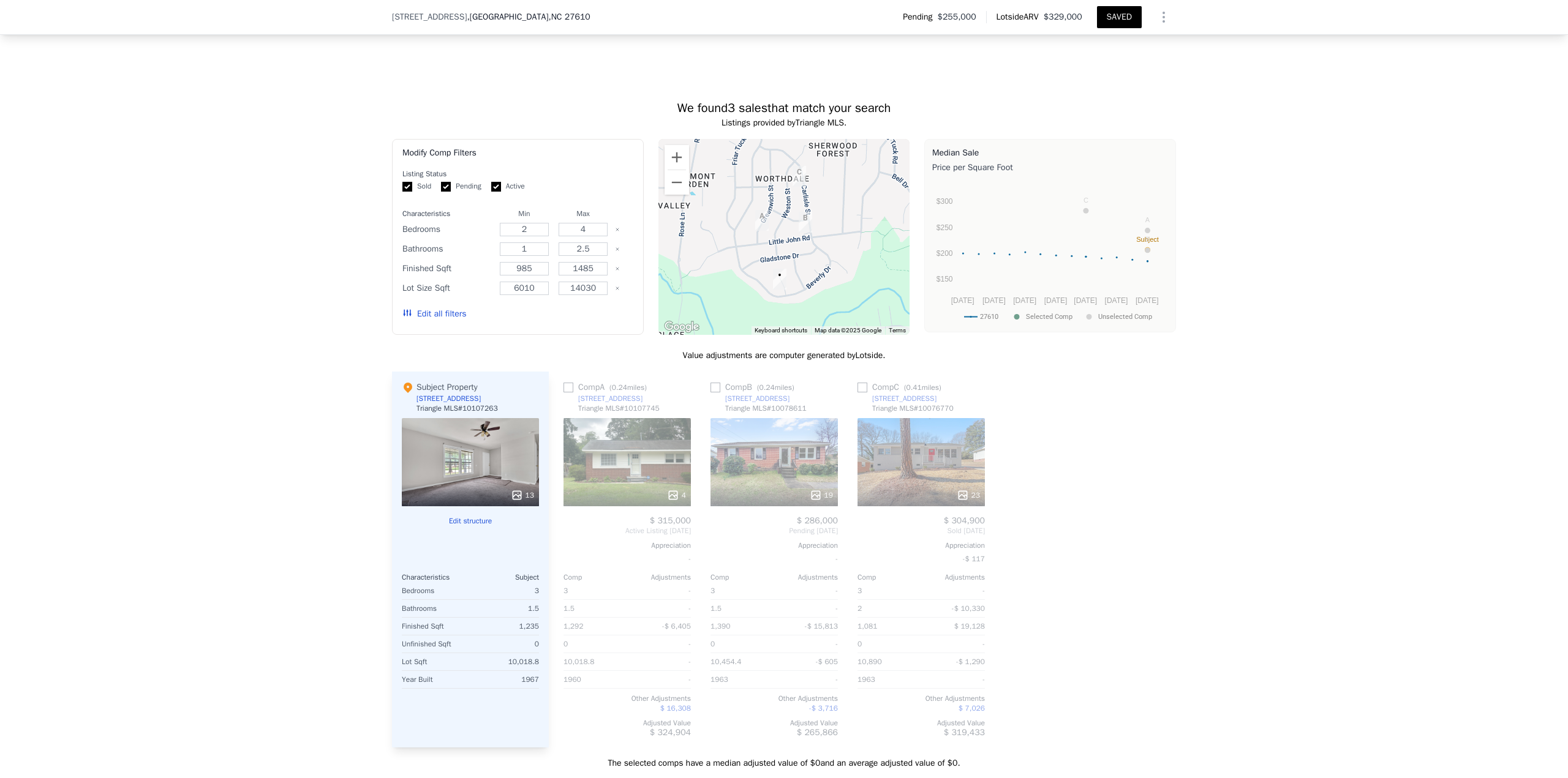 click on "13" at bounding box center [522, 495] 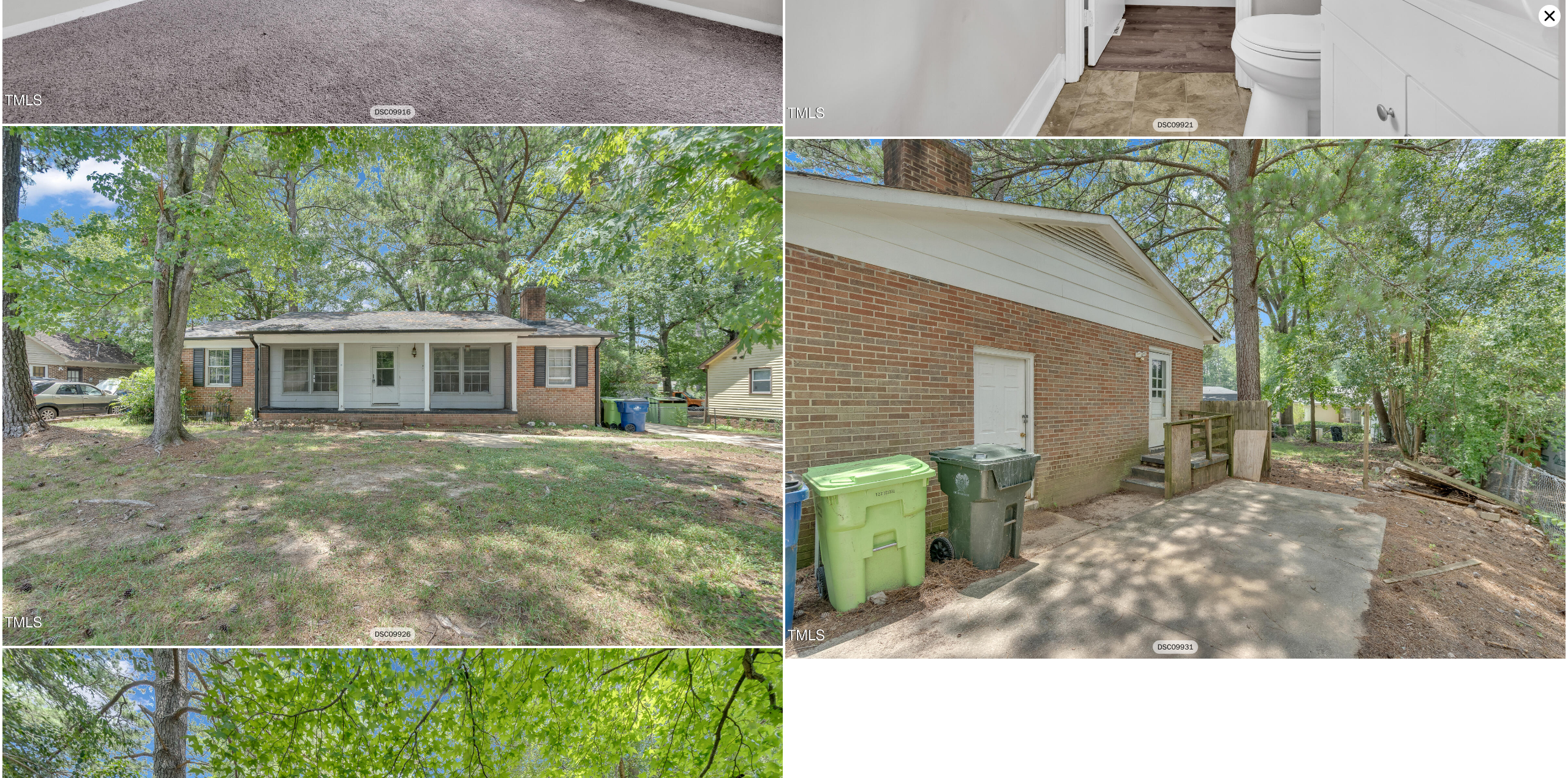 scroll, scrollTop: 2584, scrollLeft: 0, axis: vertical 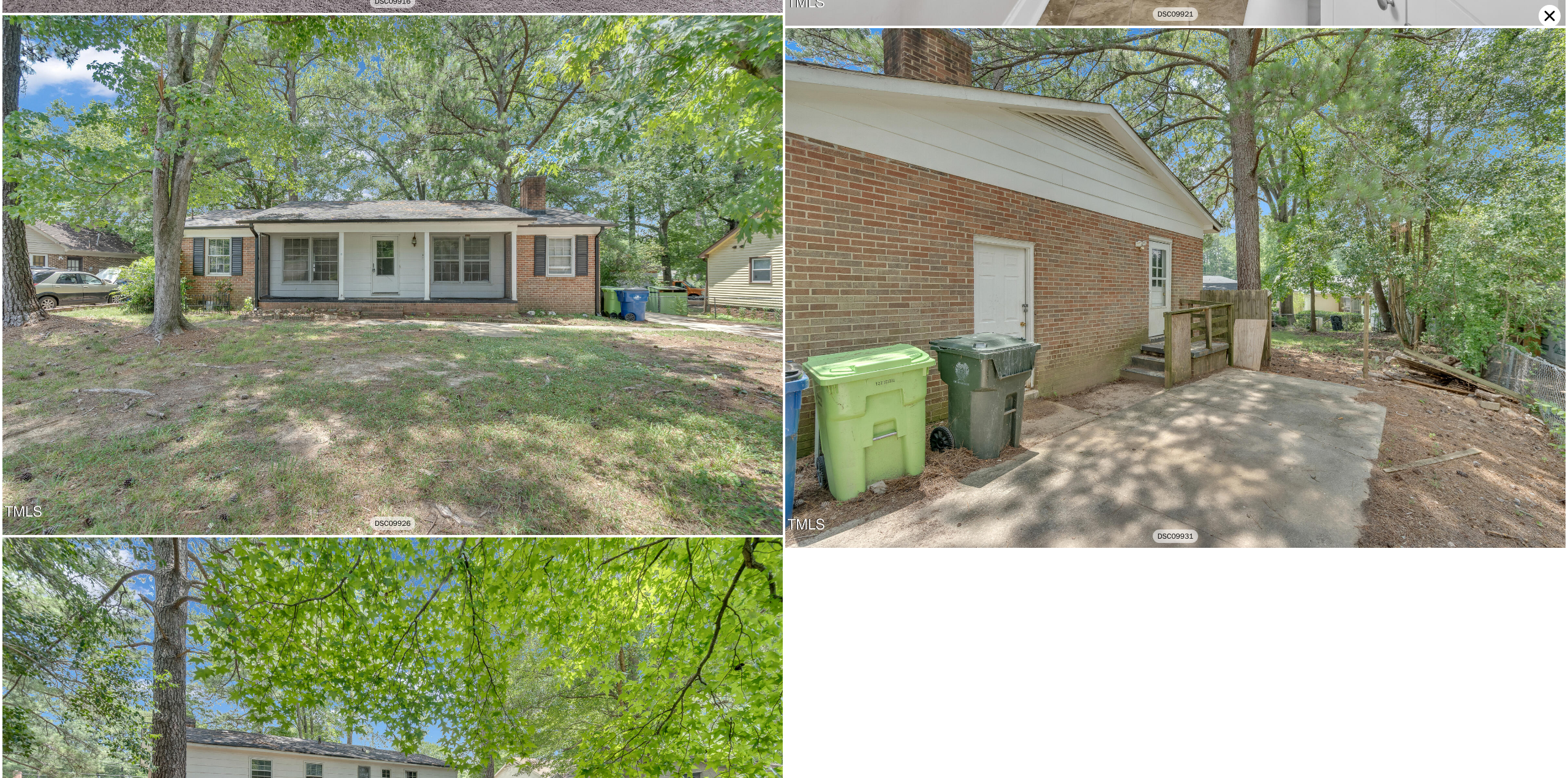 click 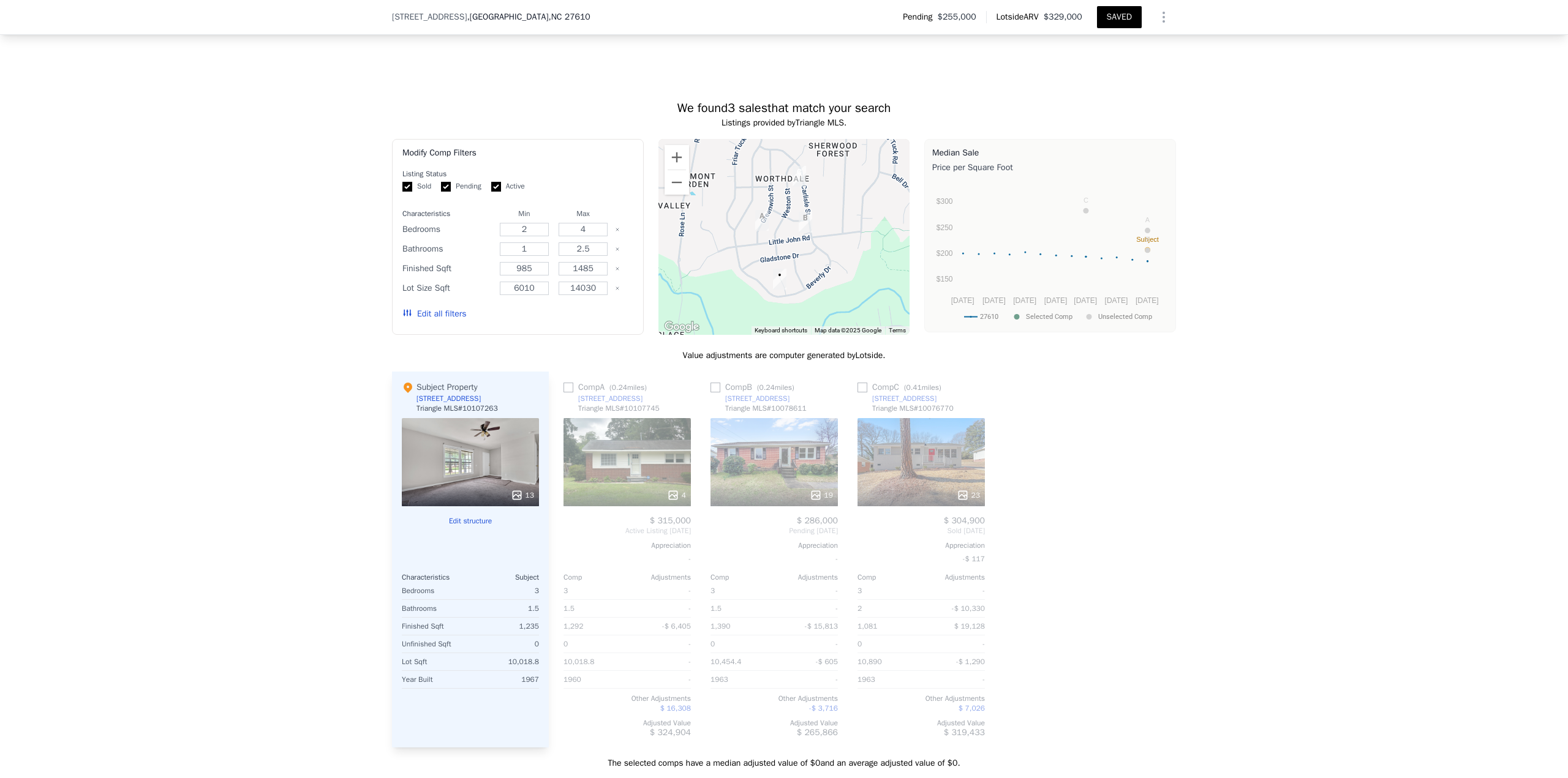 click at bounding box center [921, 495] 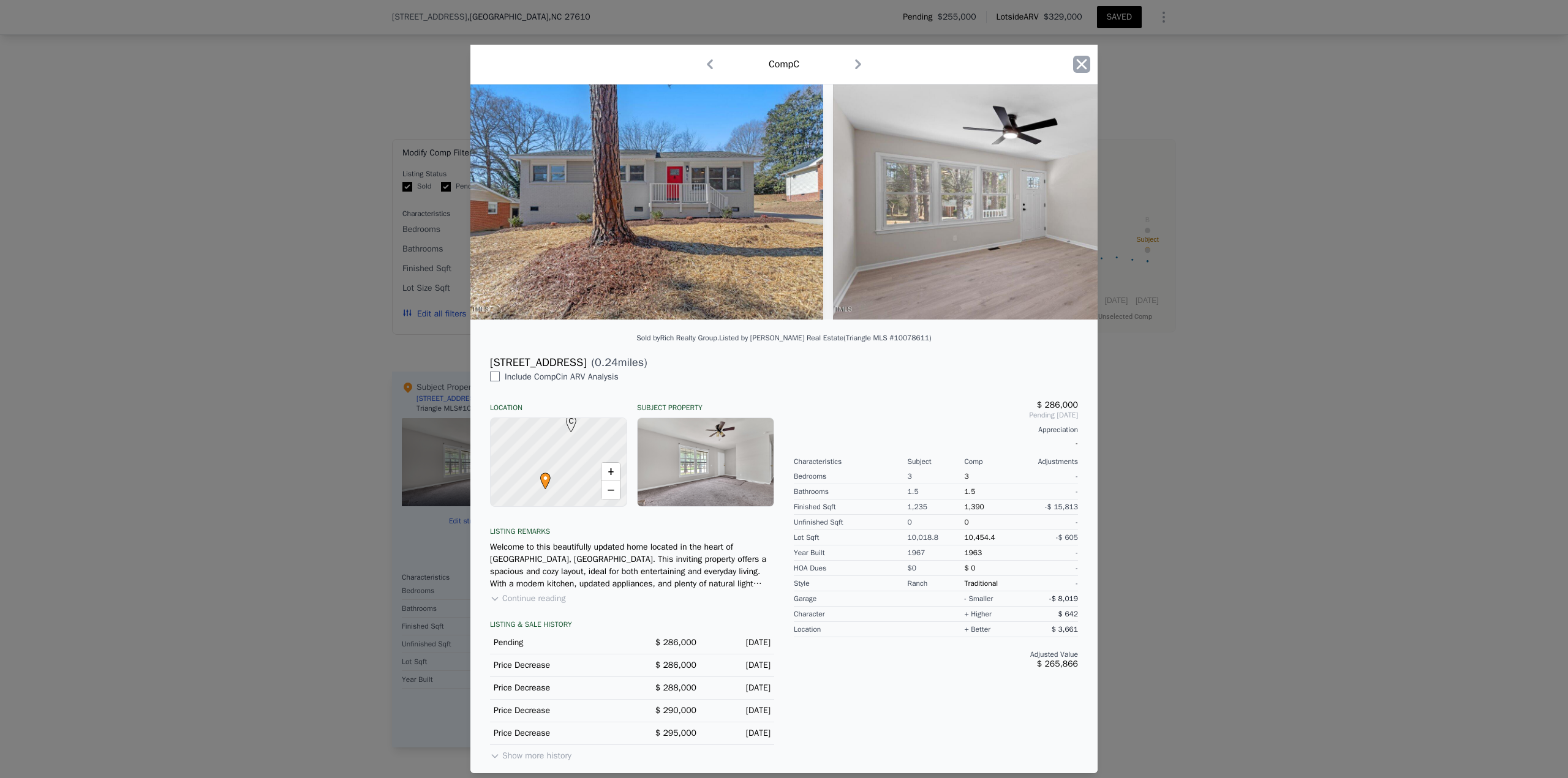 click 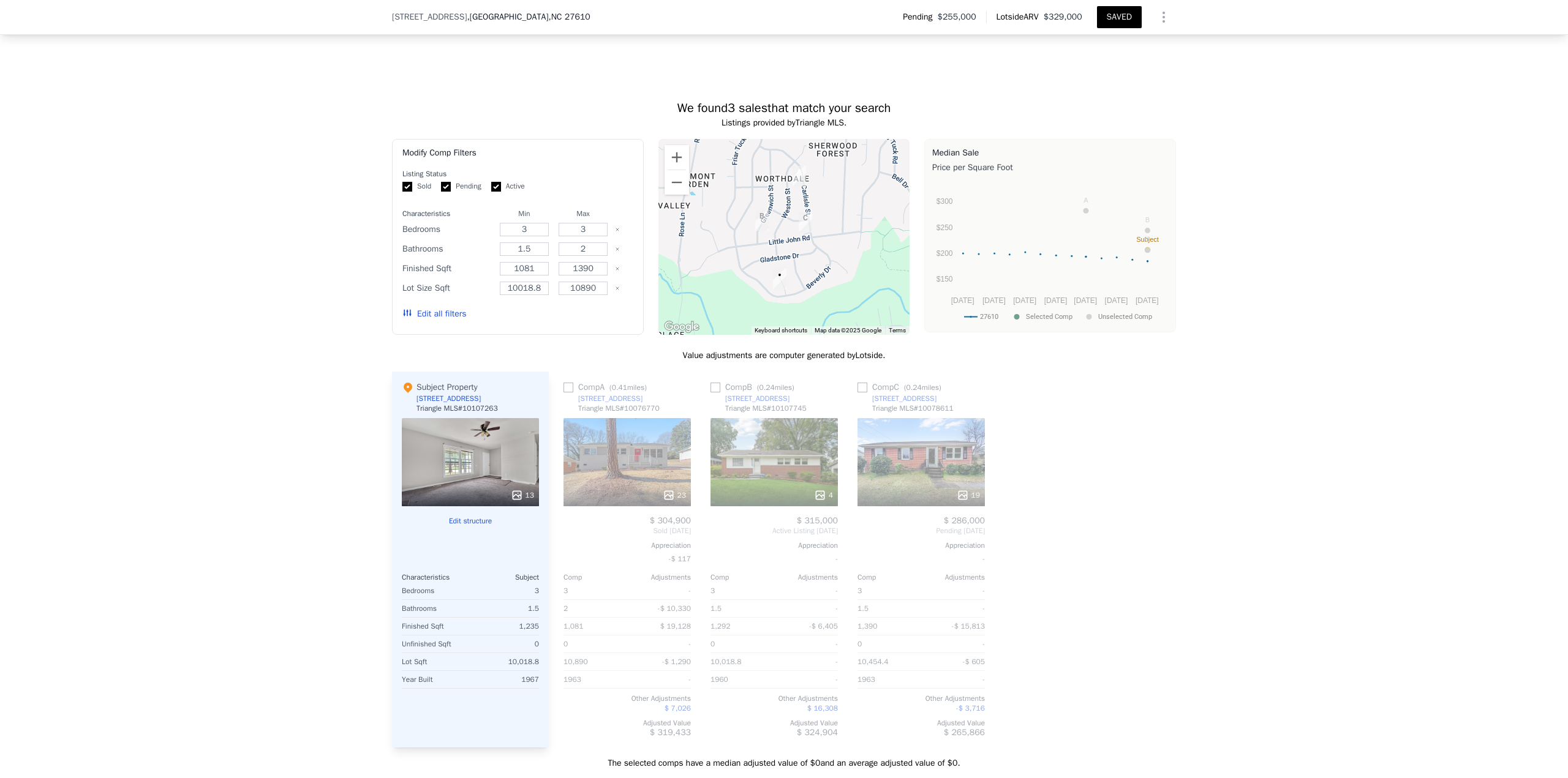 click at bounding box center (568, 387) 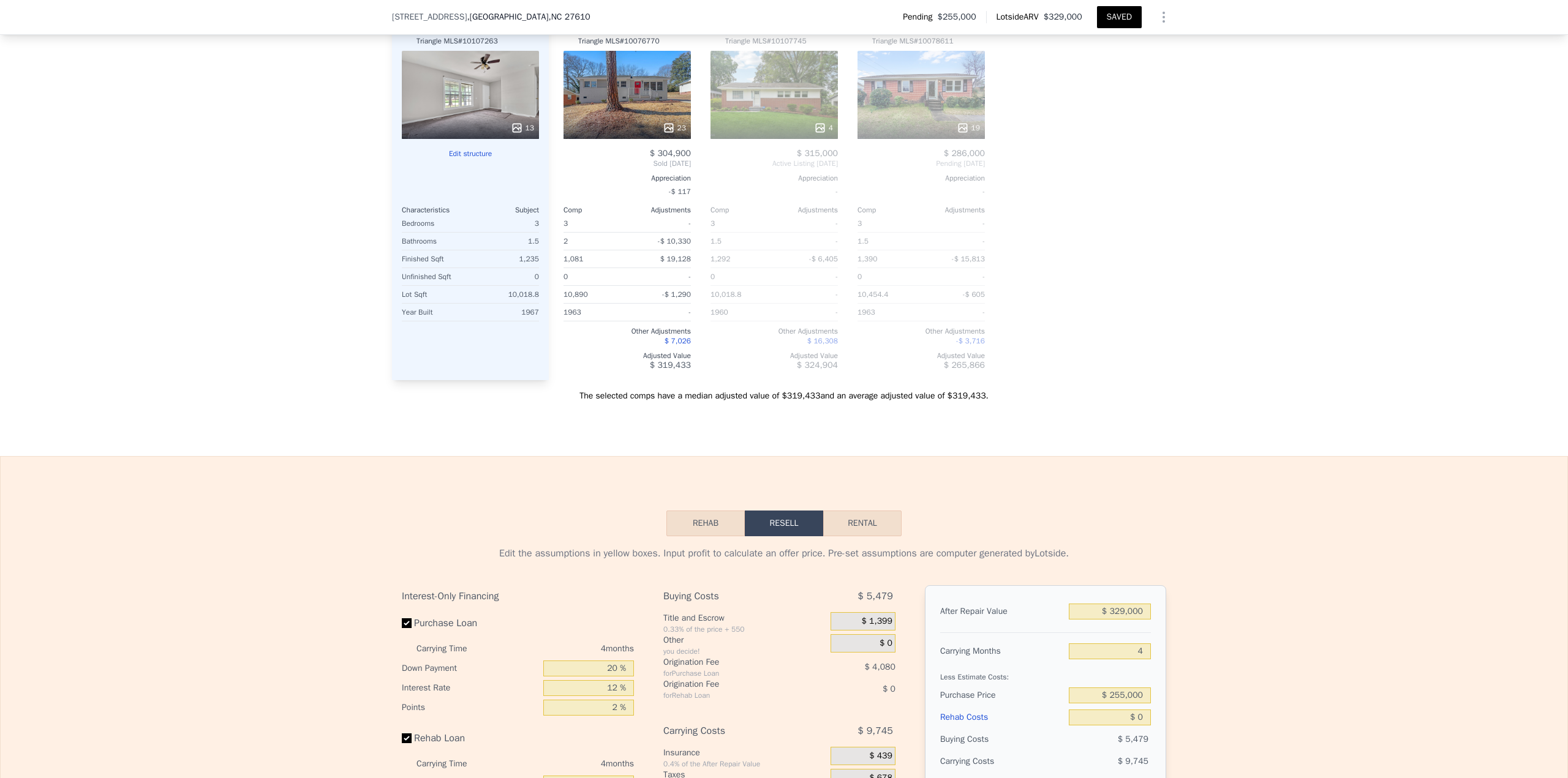scroll, scrollTop: 1832, scrollLeft: 0, axis: vertical 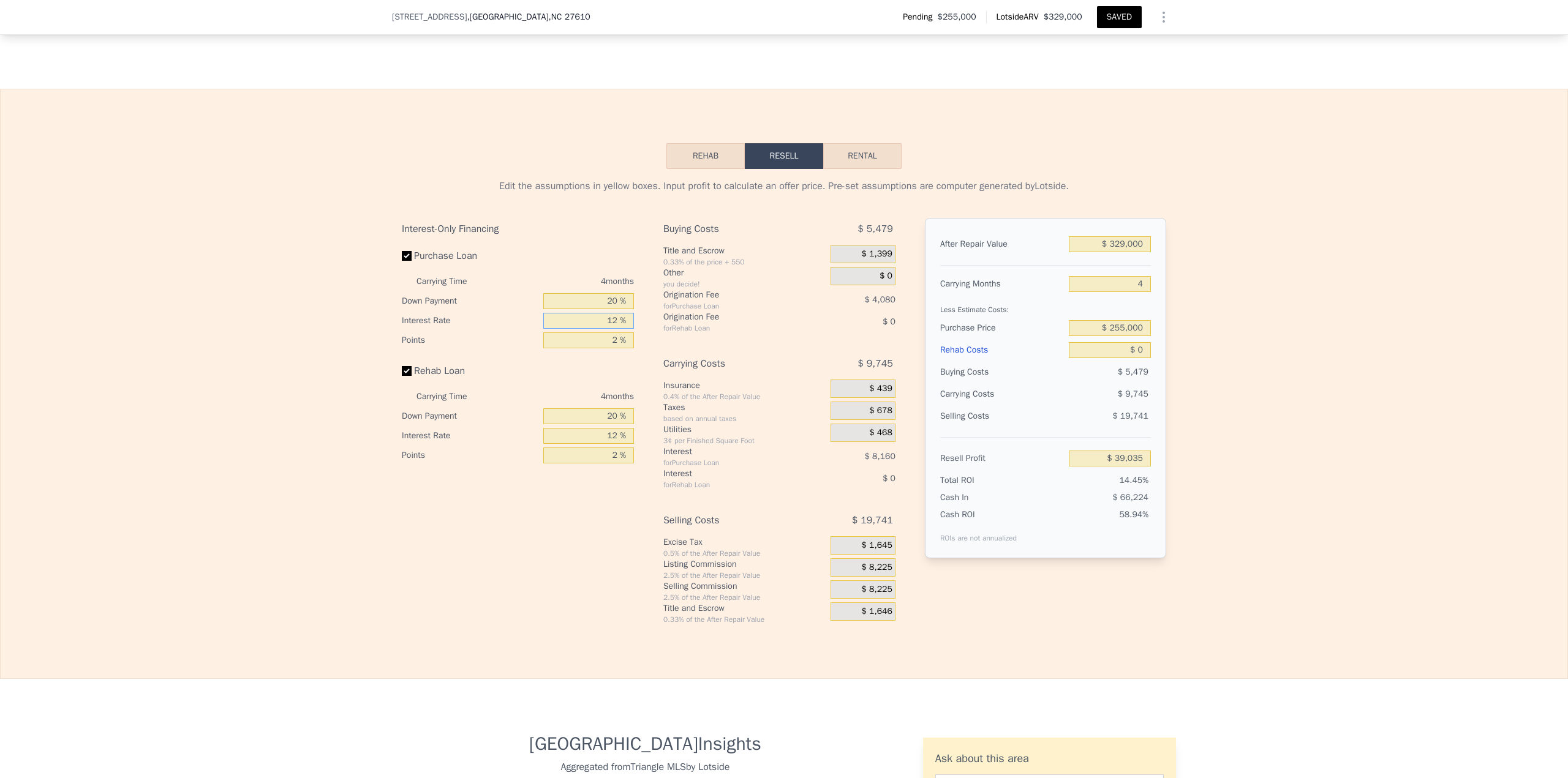drag, startPoint x: 590, startPoint y: 304, endPoint x: 625, endPoint y: 302, distance: 35.0571 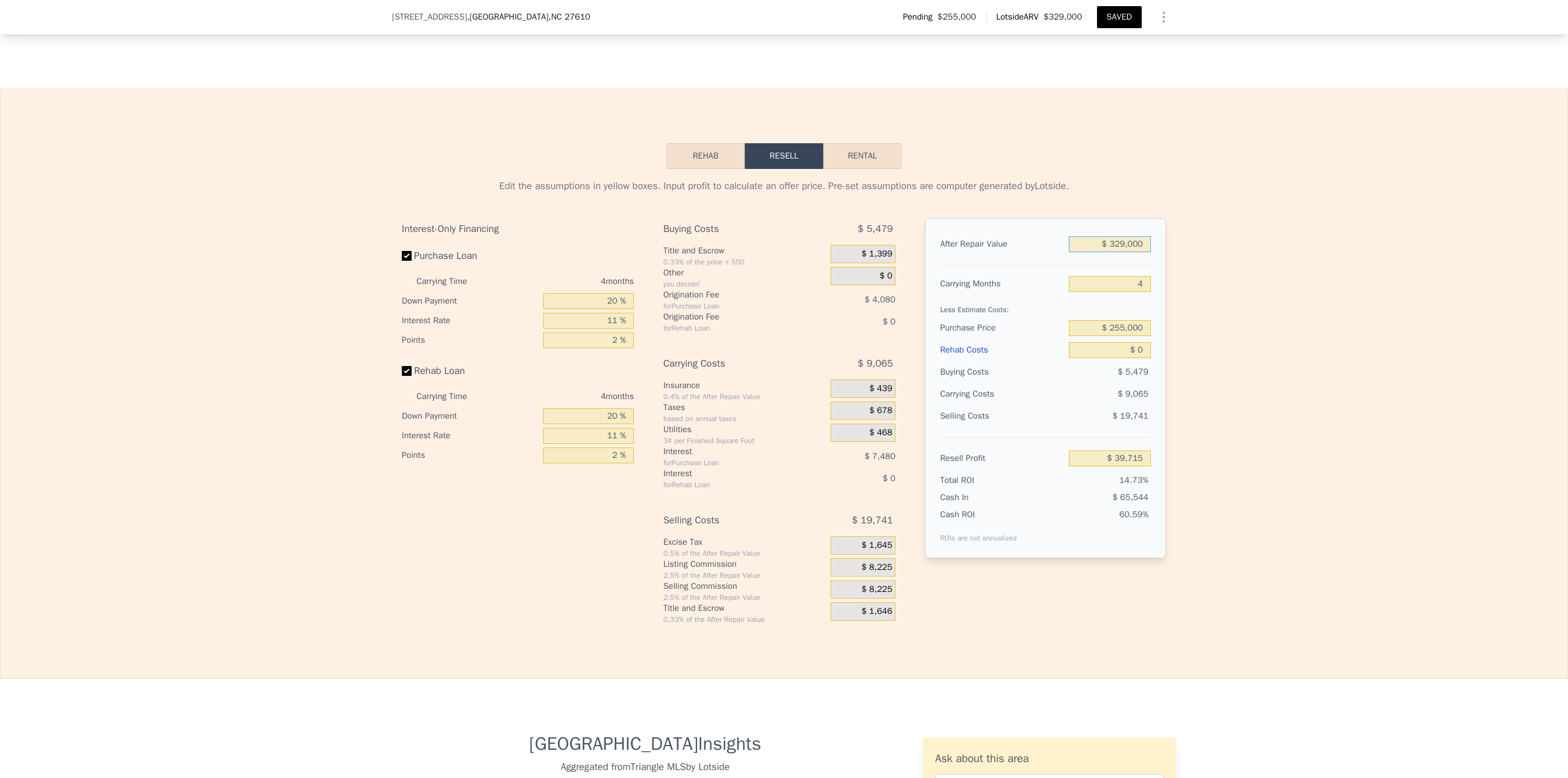 click on "$ 329,000" at bounding box center (1110, 244) 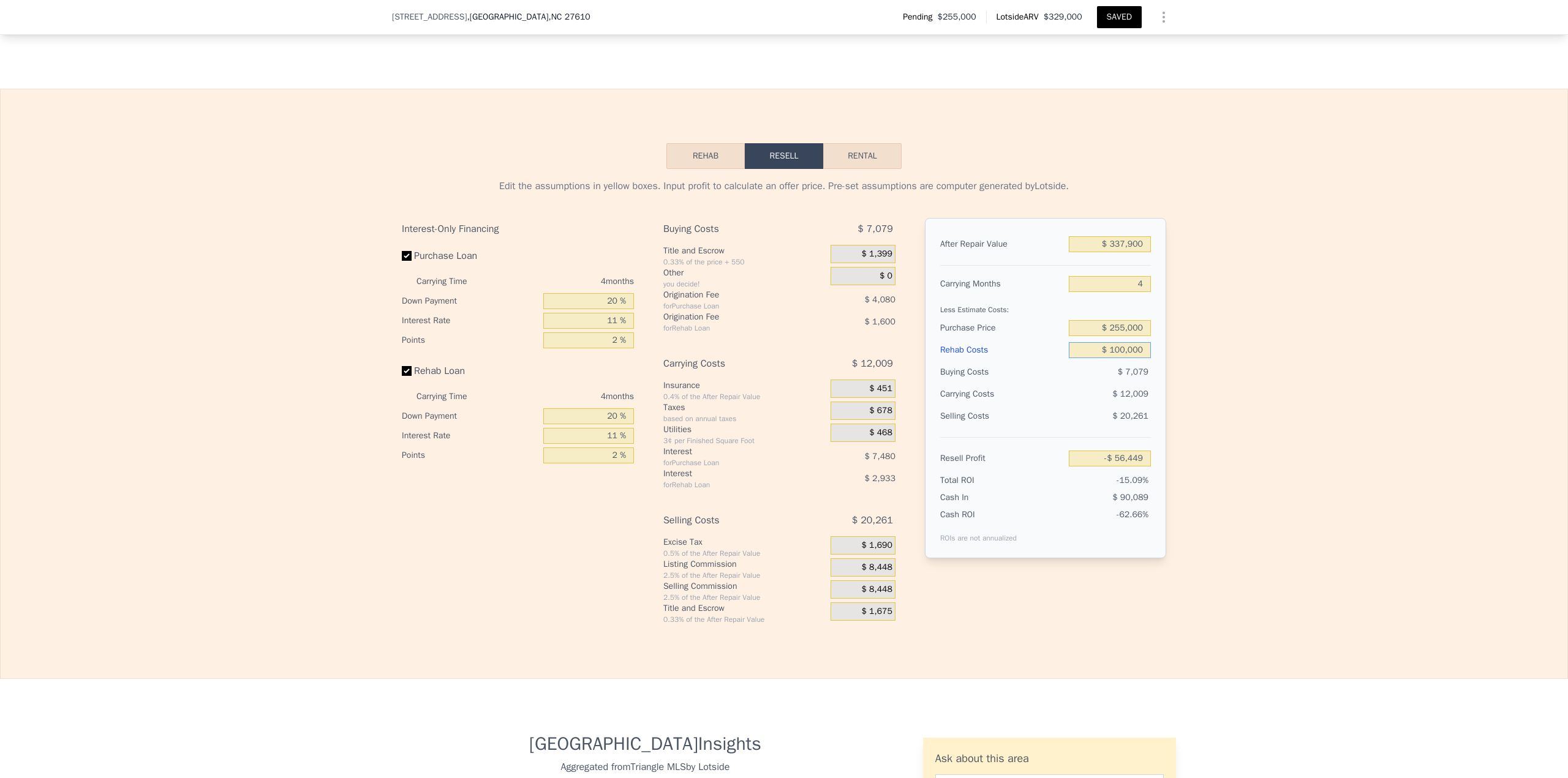 click on "Rehab" at bounding box center [706, 156] 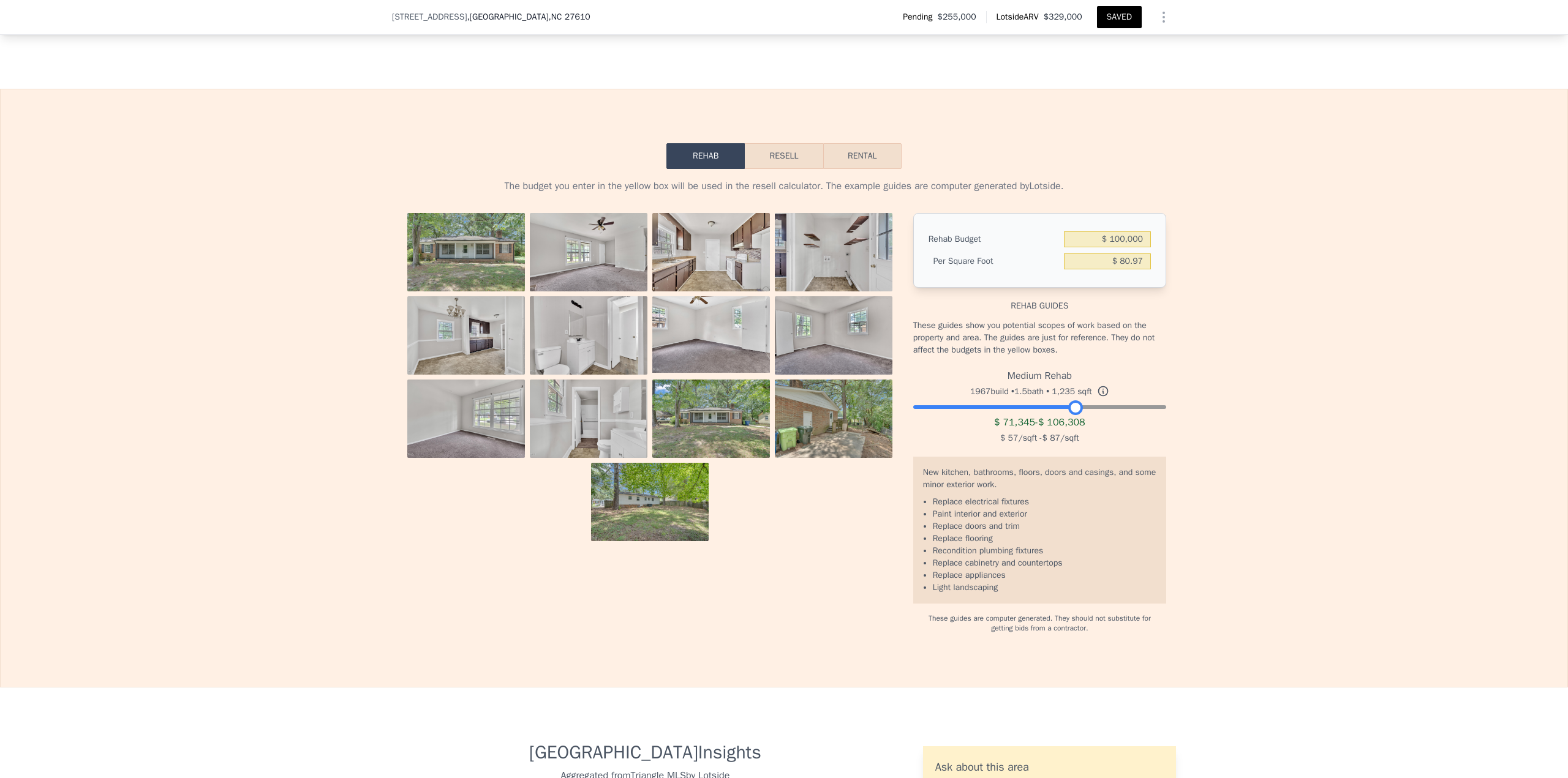 click at bounding box center (1039, 404) 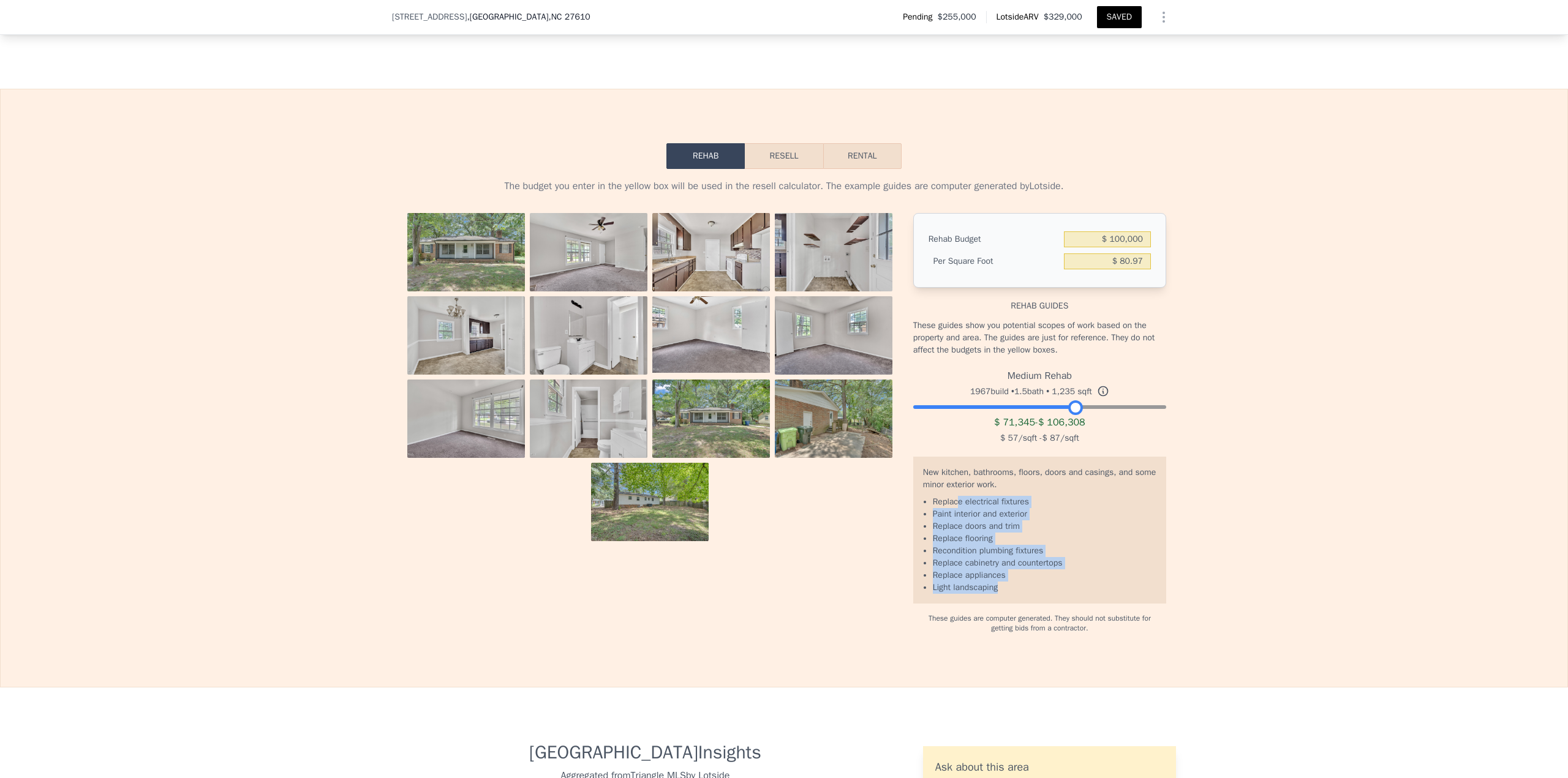 drag, startPoint x: 954, startPoint y: 480, endPoint x: 999, endPoint y: 564, distance: 95.2943 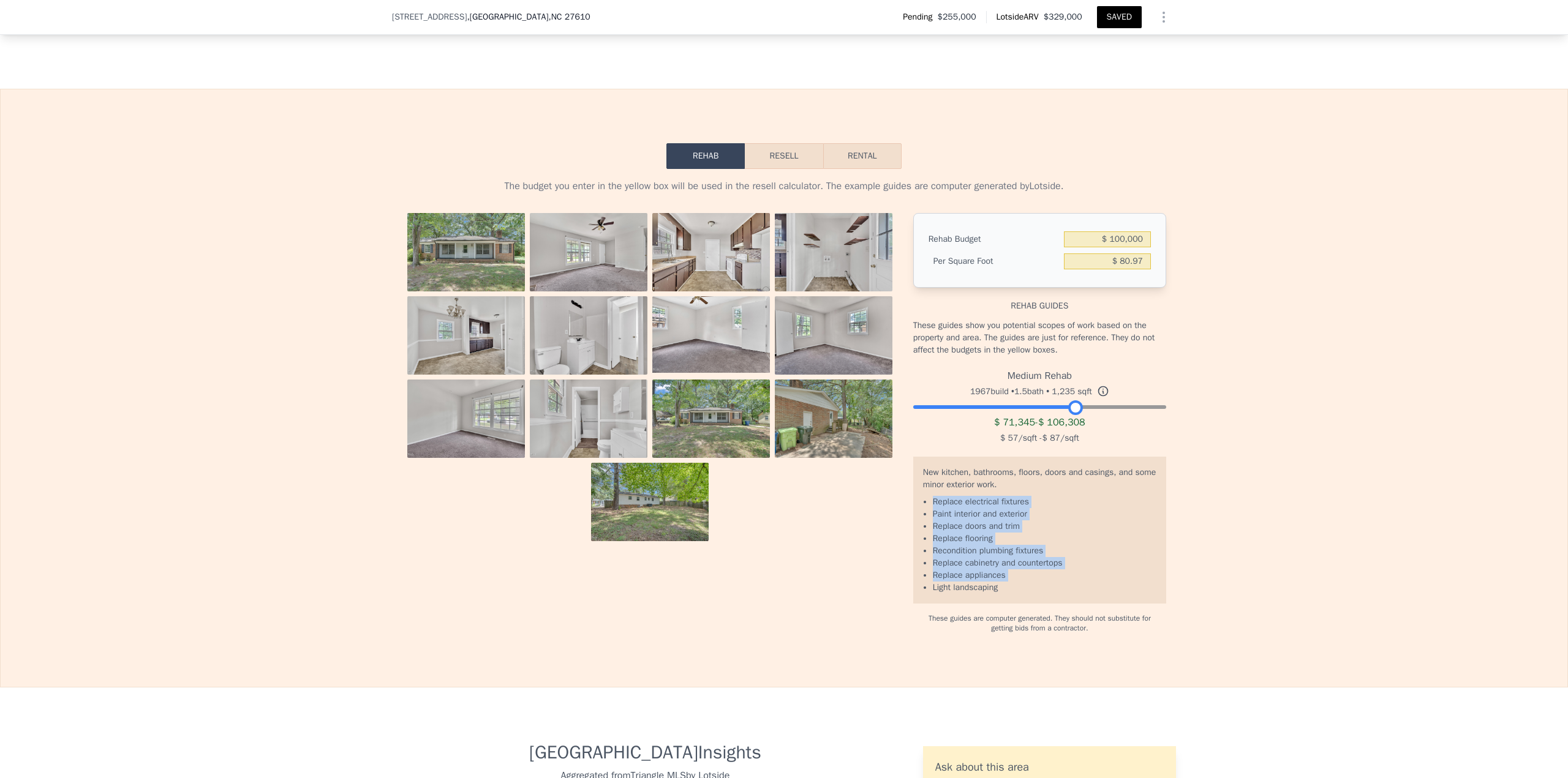 click at bounding box center (1039, 404) 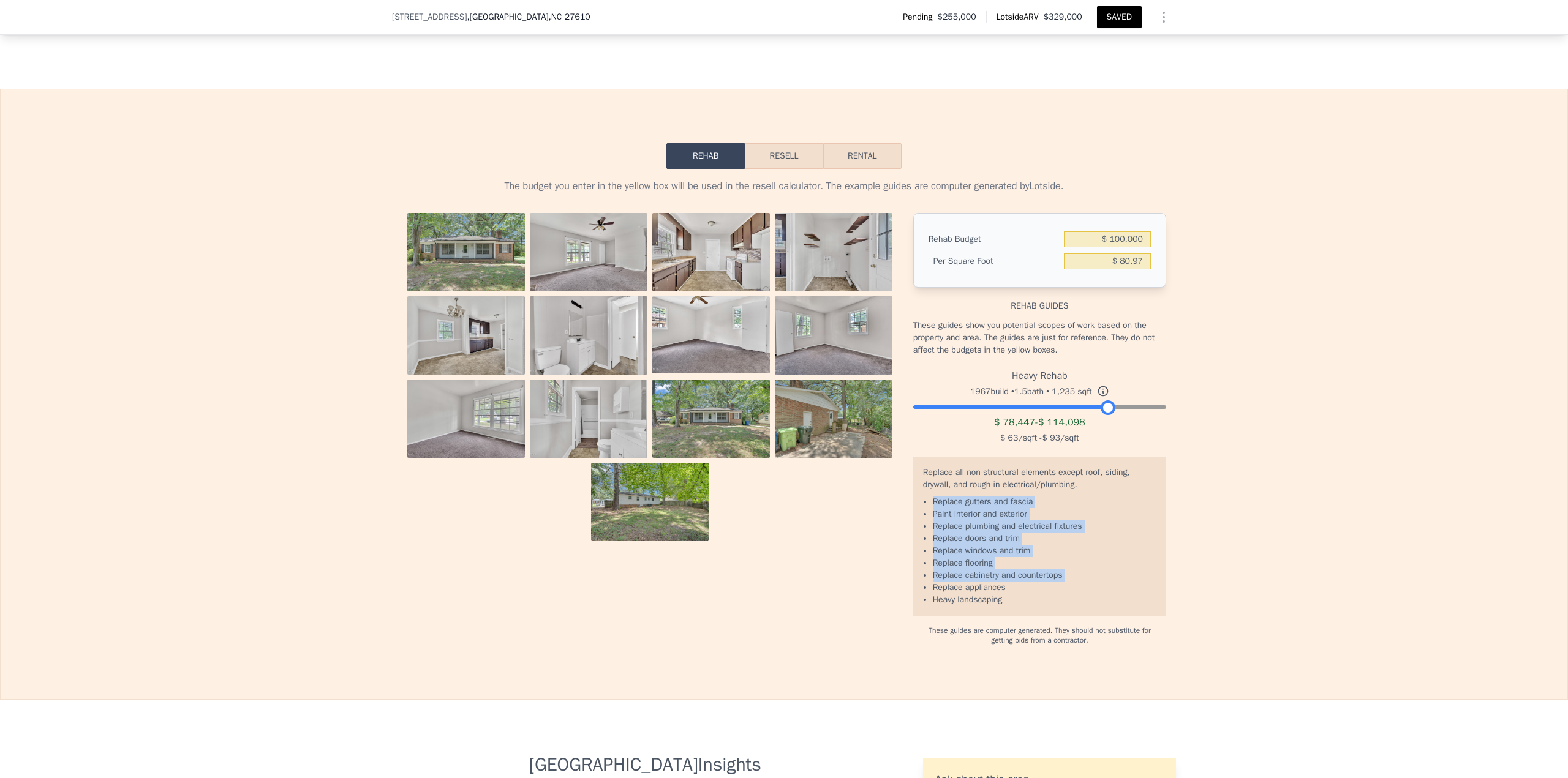 click at bounding box center [834, 419] 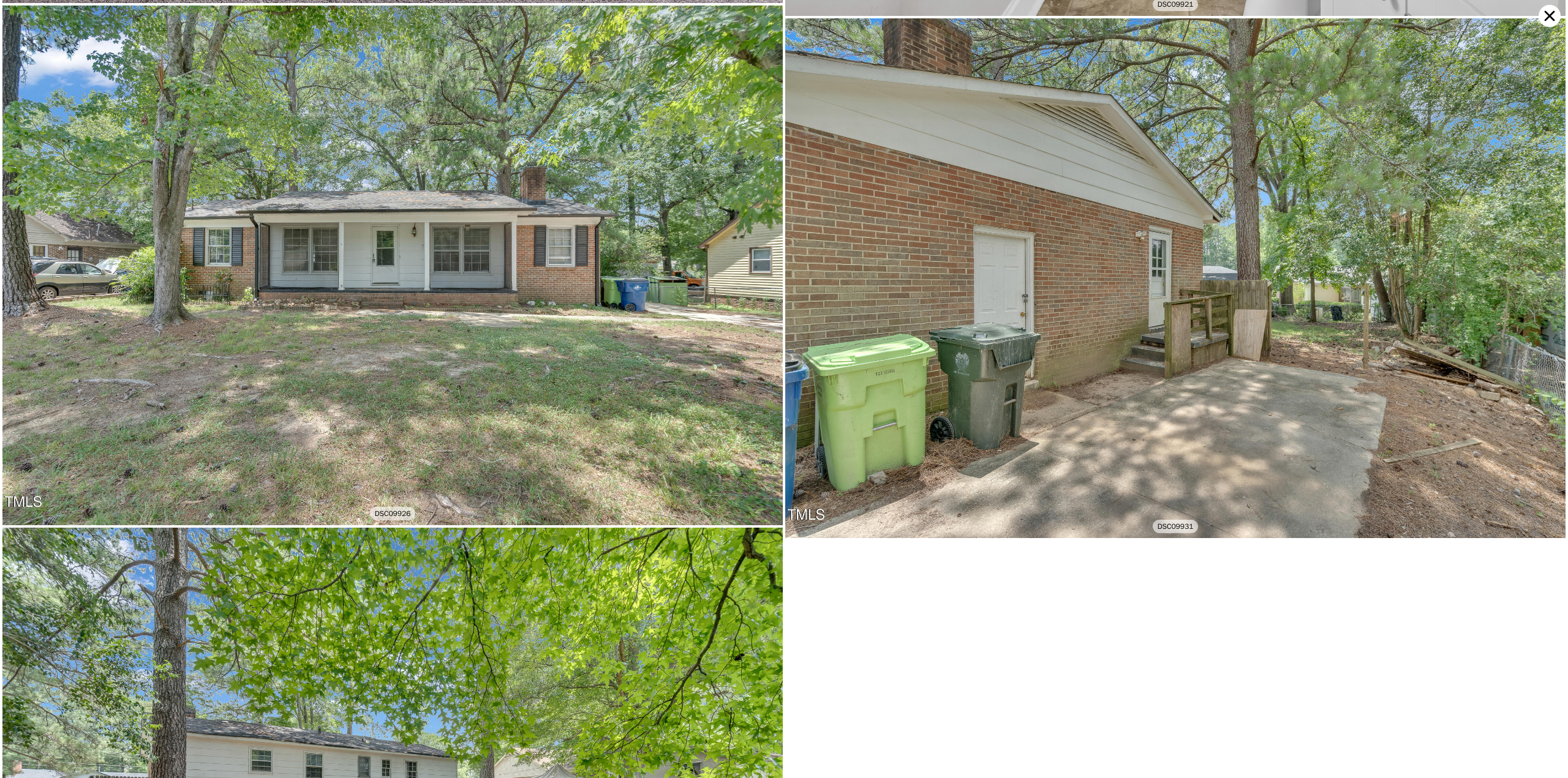 scroll, scrollTop: 2597, scrollLeft: 0, axis: vertical 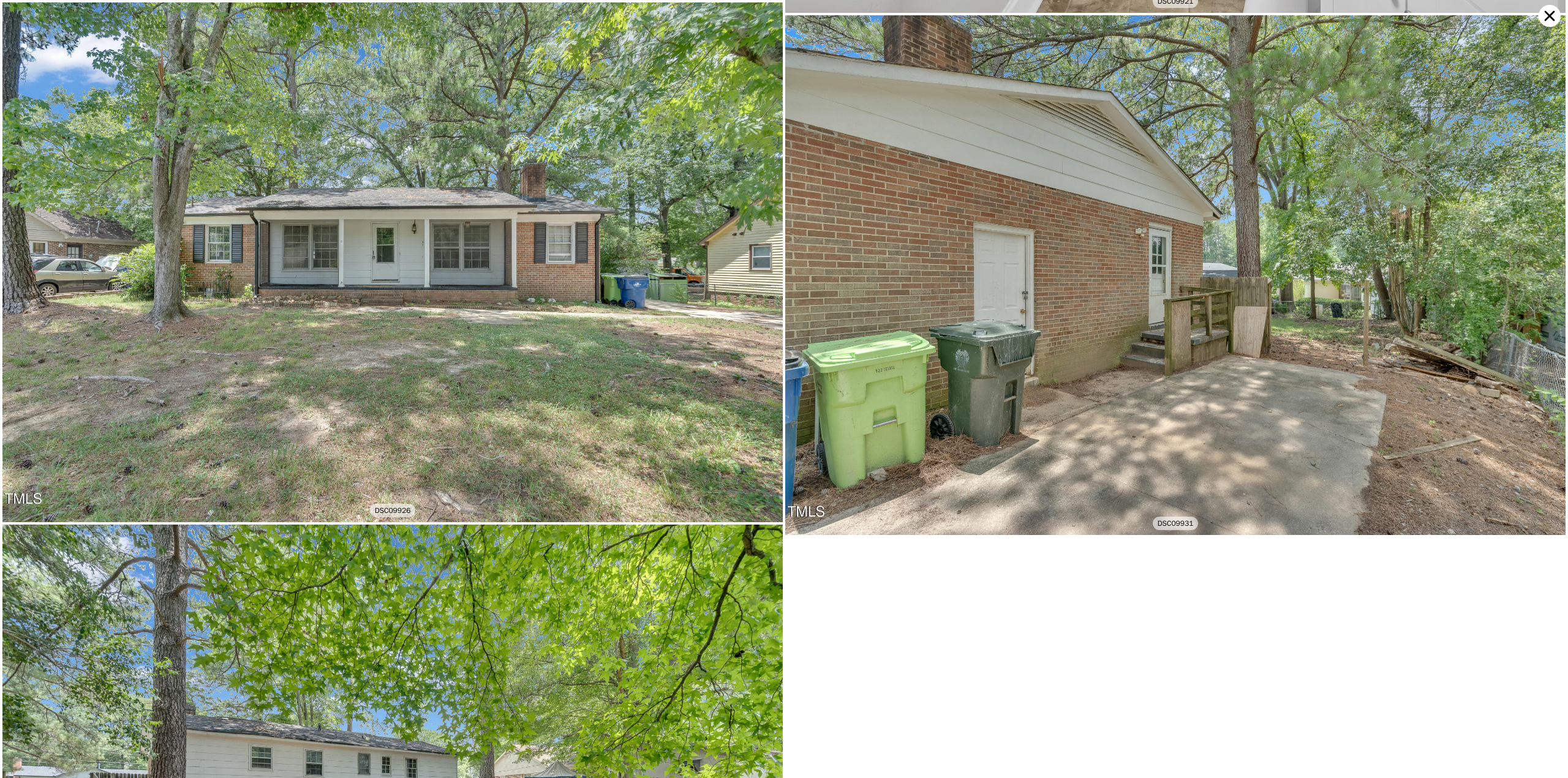 click 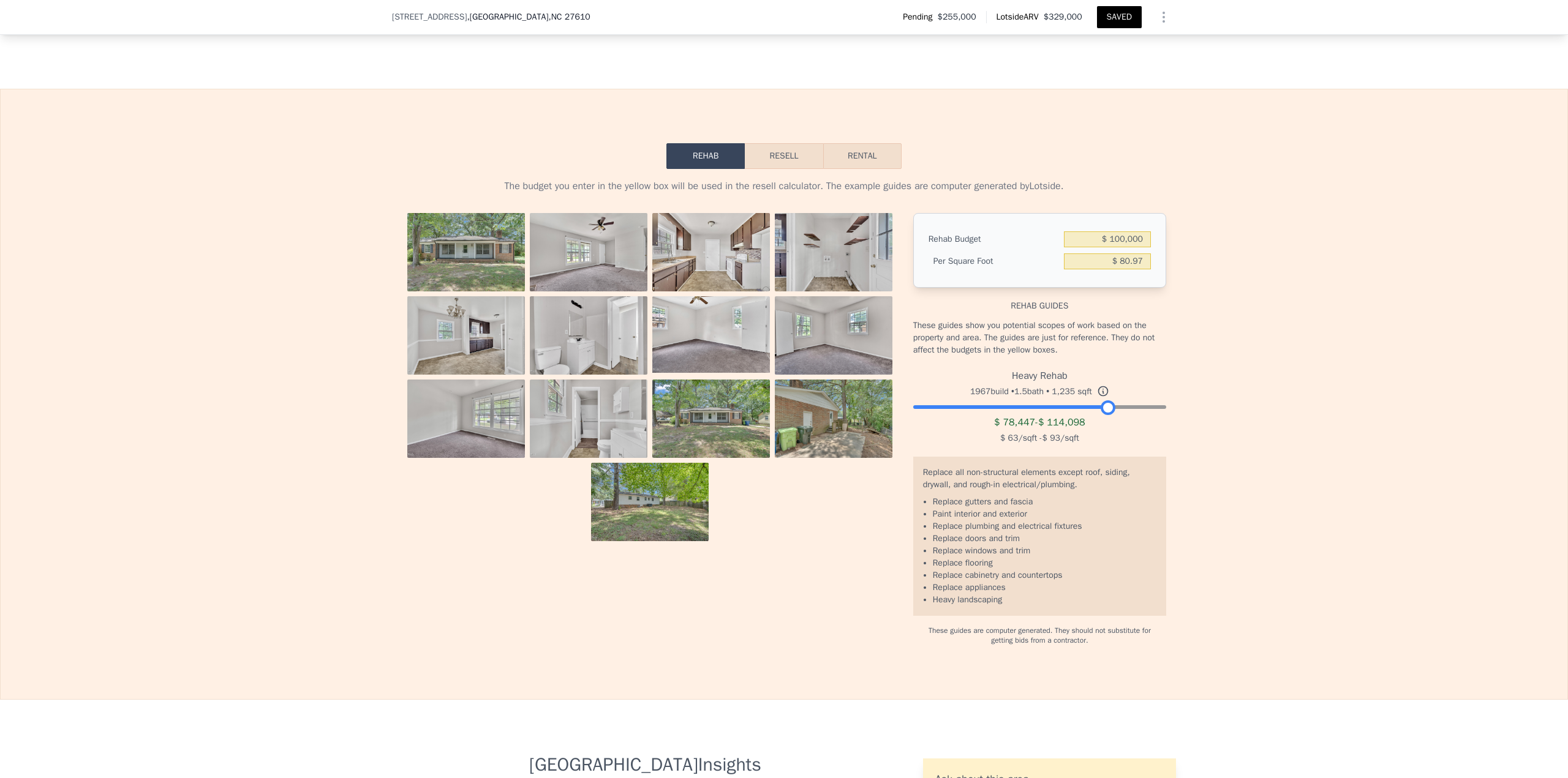 click at bounding box center [1039, 404] 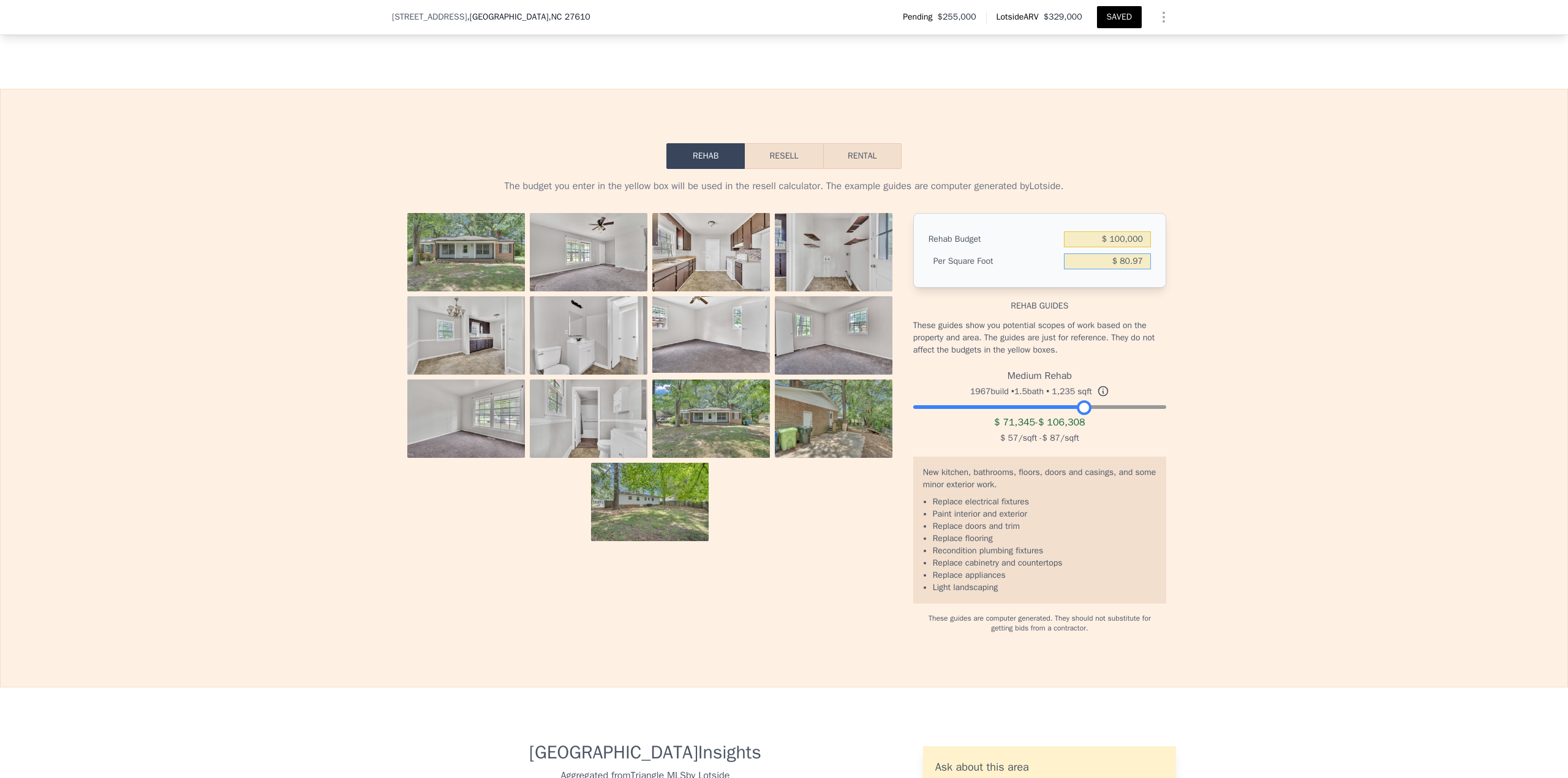 click on "$ 80.97" at bounding box center [1107, 261] 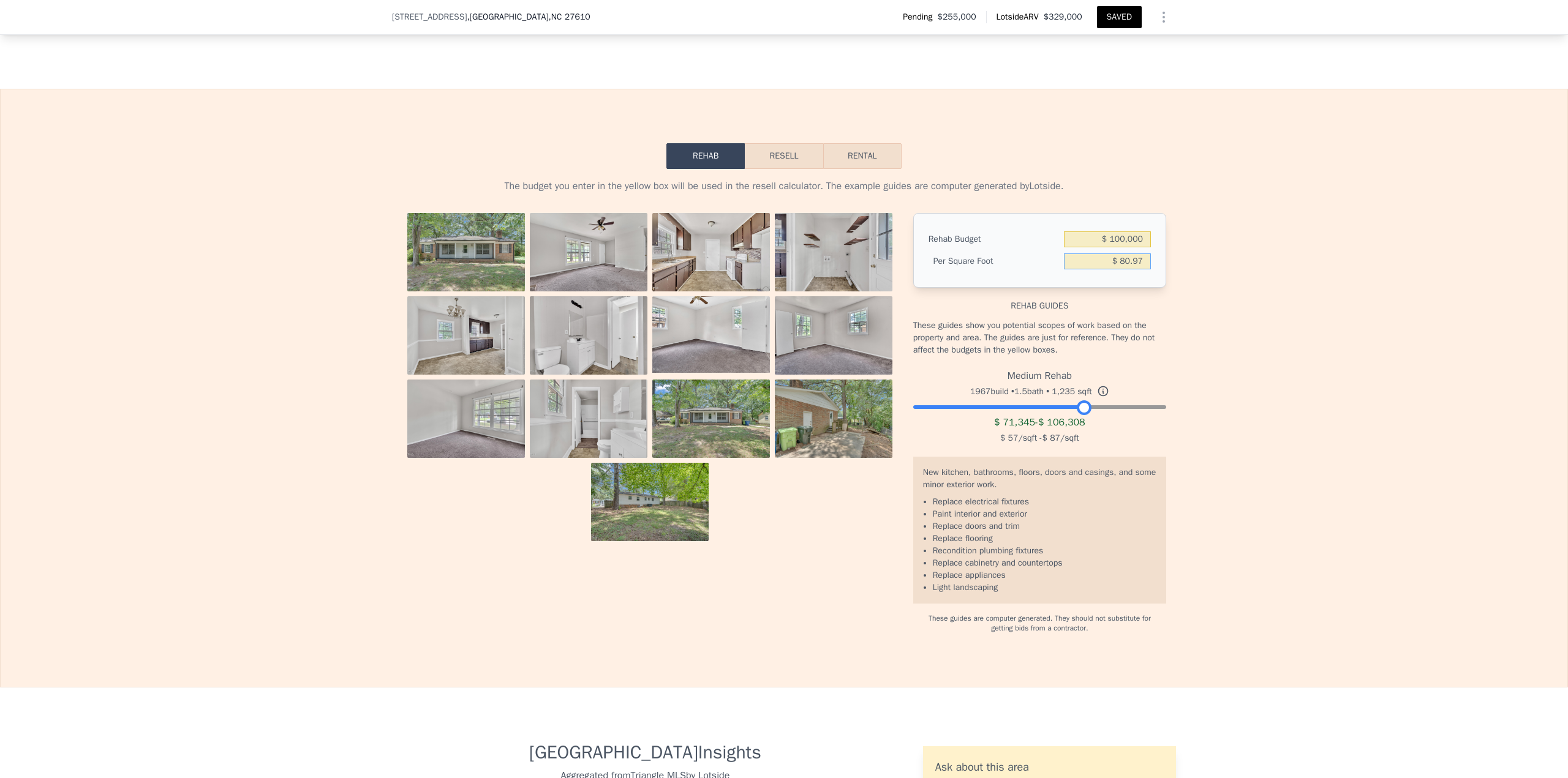 click on "$ 80.97" at bounding box center (1107, 261) 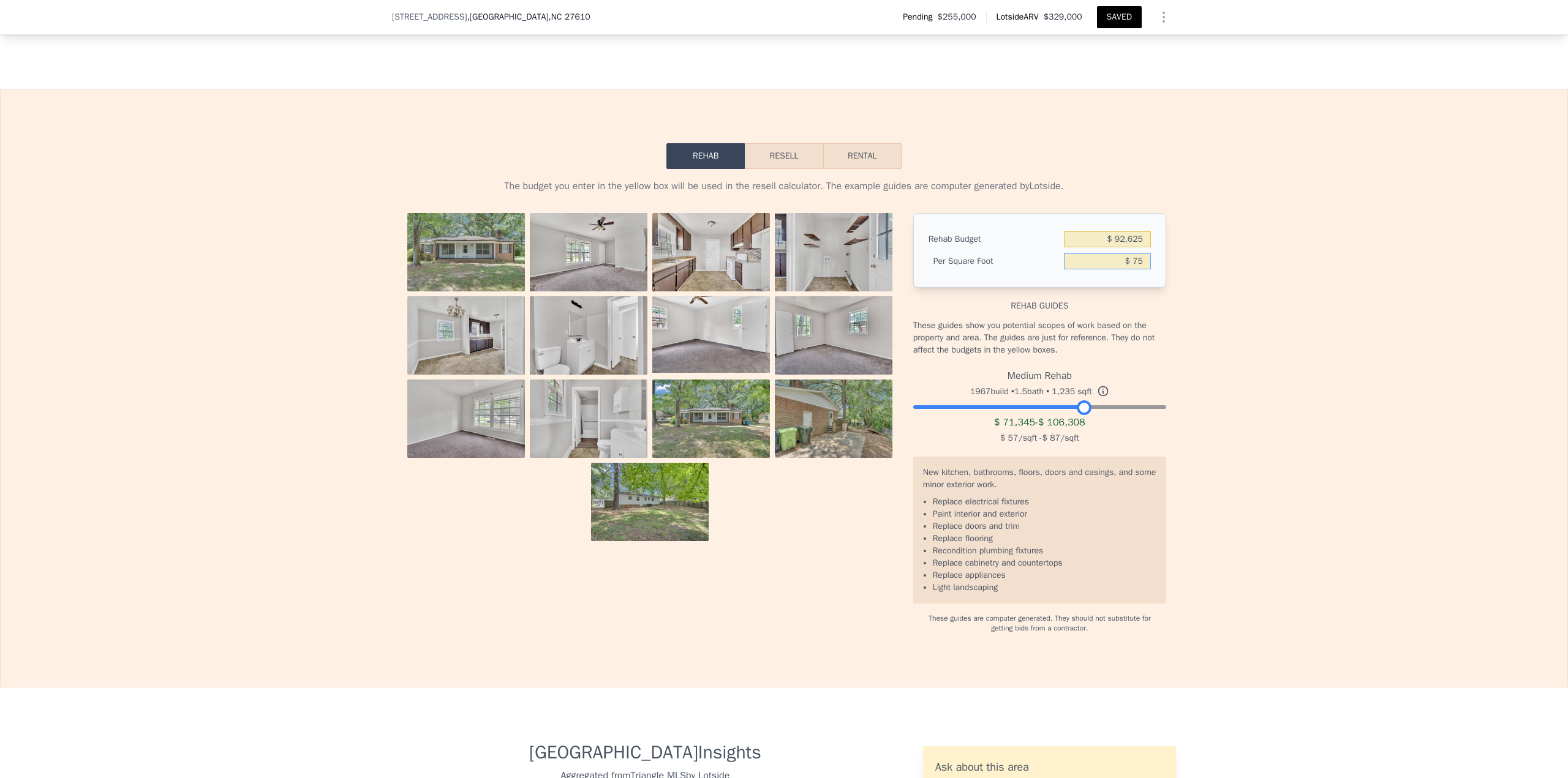 click on "$ 75" at bounding box center [1107, 261] 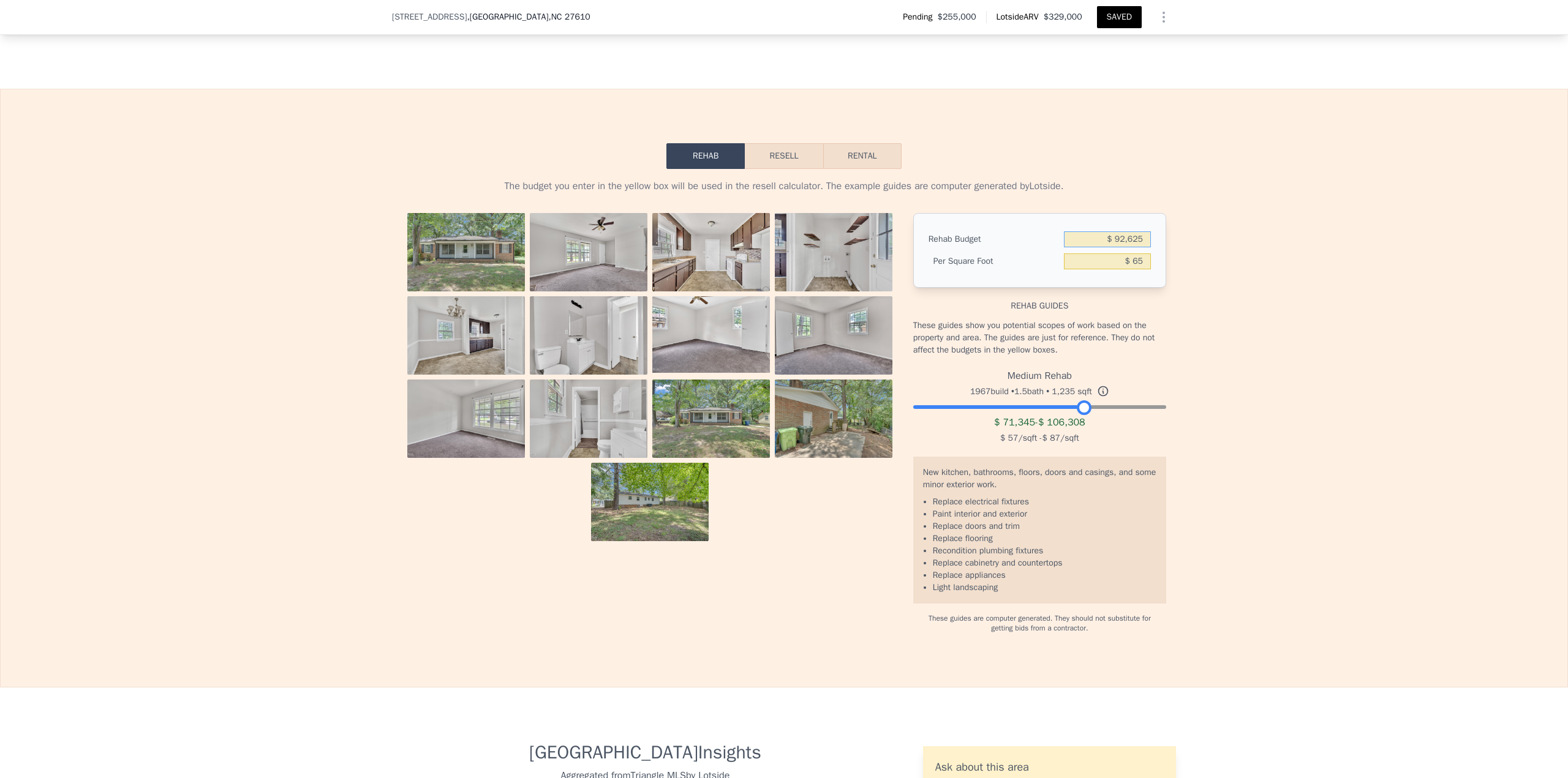 click on "$ 92,625" at bounding box center [1107, 239] 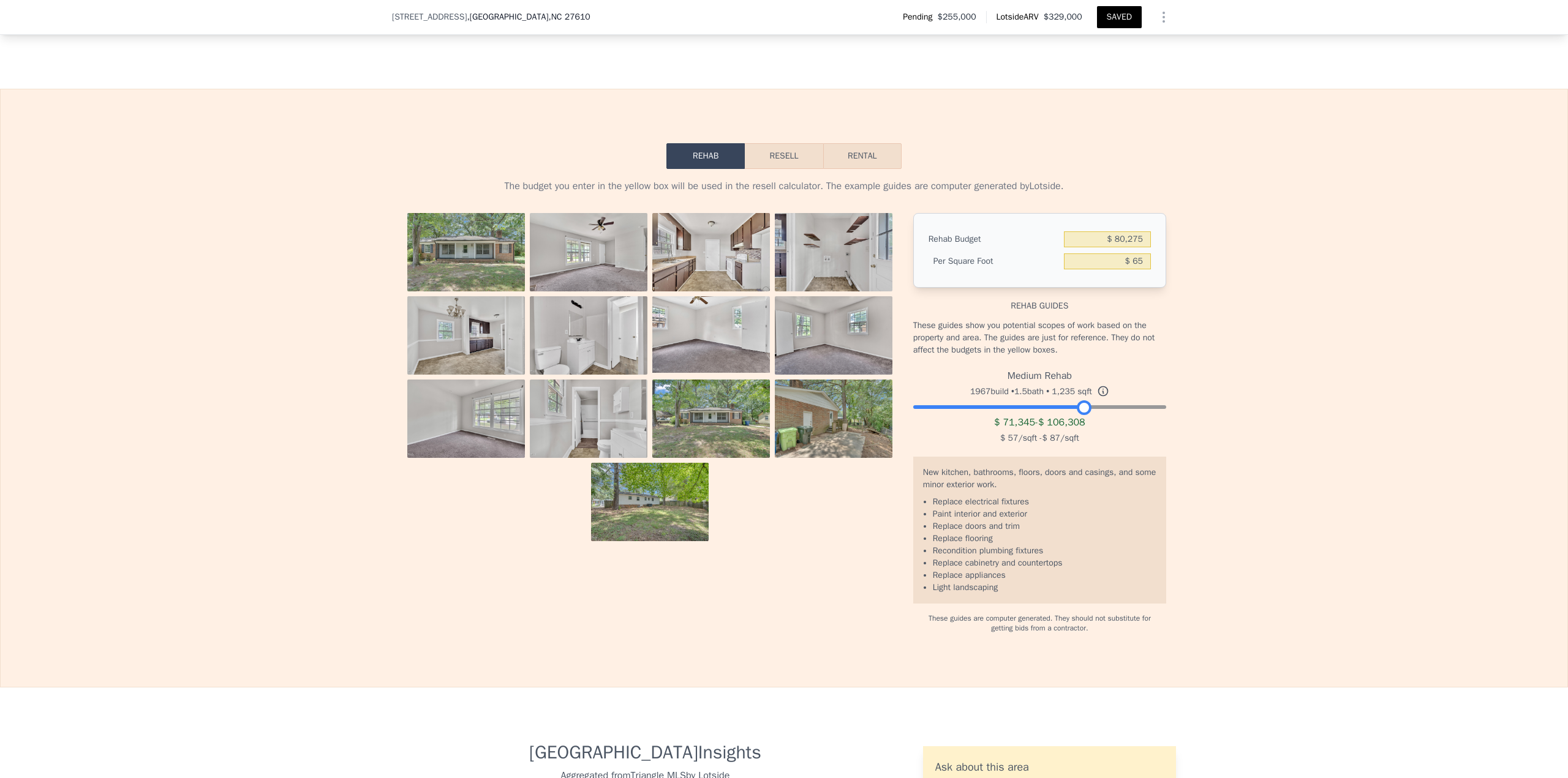 click on "Rehab   Resell   Rental The budget you enter in the yellow box will be used in the resell calculator. The example guides are computer generated by  Lotside . Rehab Budget $ 80,275 Per Square Foot $ 65 Rehab guides These guides show you potential scopes of work based on the property and area. The guides are just for reference. They do not affect the budgets in the yellow boxes. Medium Rehab 1967  build •  1.5  bath •   1,235   sqft $ 71,345  -  $ 106,308 $ 57 /sqft -  $ 87 /sqft New kitchen, bathrooms, floors, doors and casings, and some minor exterior work. Replace electrical fixtures Paint interior and exterior Replace doors and trim Replace flooring Recondition plumbing fixtures Replace cabinetry and countertops Replace appliances Light landscaping These guides are computer generated. They should not substitute for getting bids from a contractor." at bounding box center (784, 388) 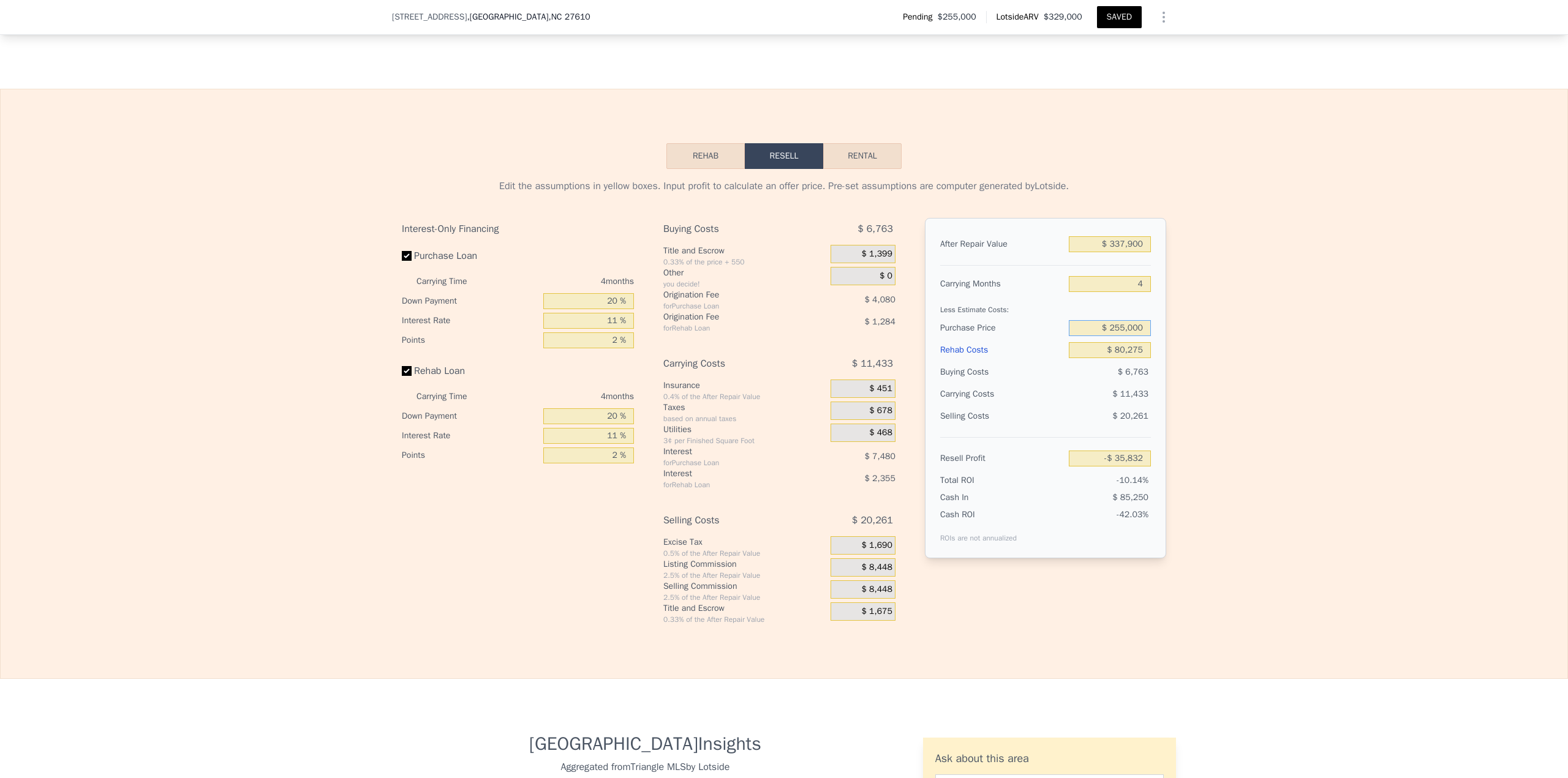 click on "$ 255,000" at bounding box center (1110, 328) 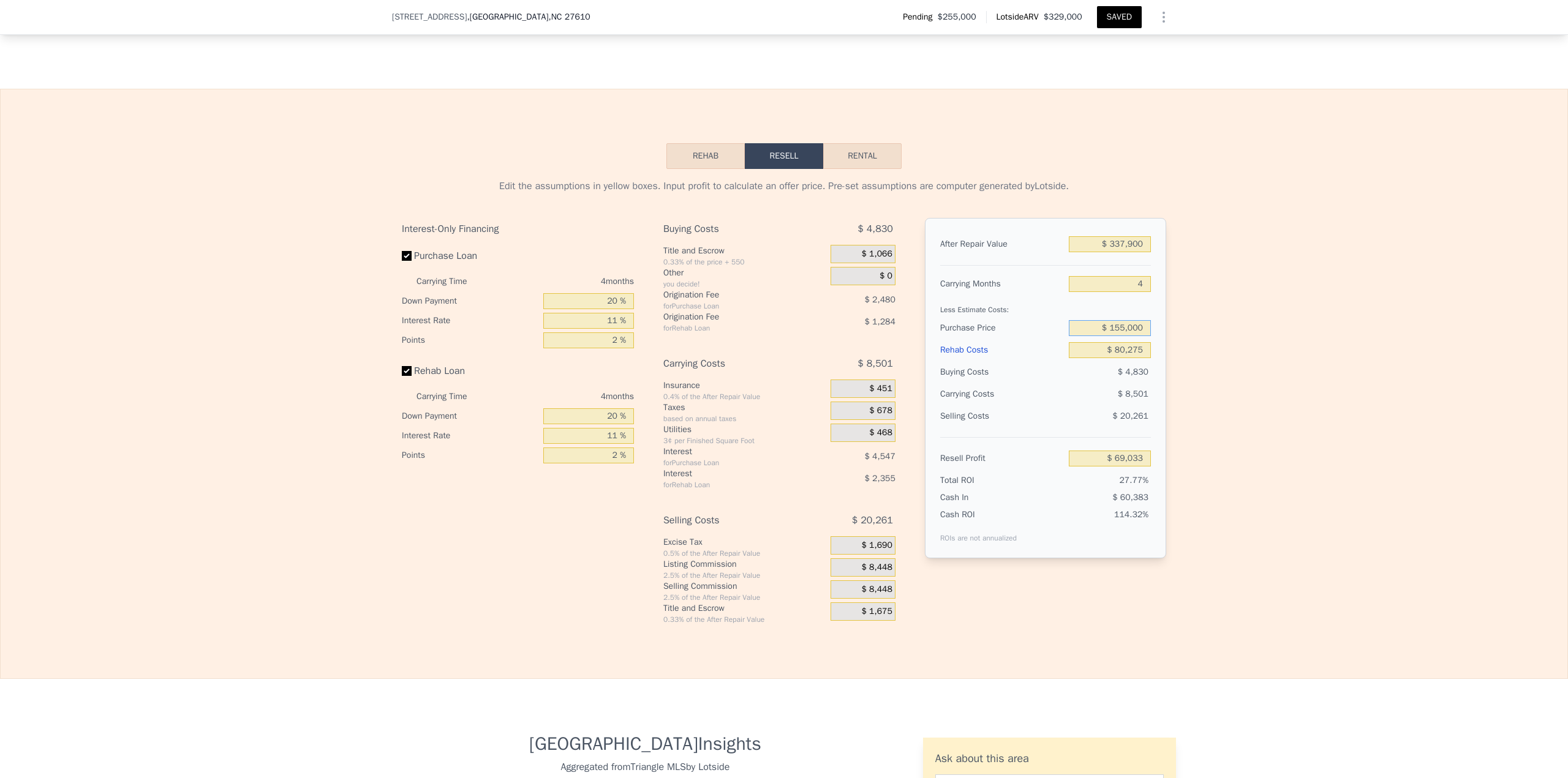 click on "$ 155,000" at bounding box center [1110, 328] 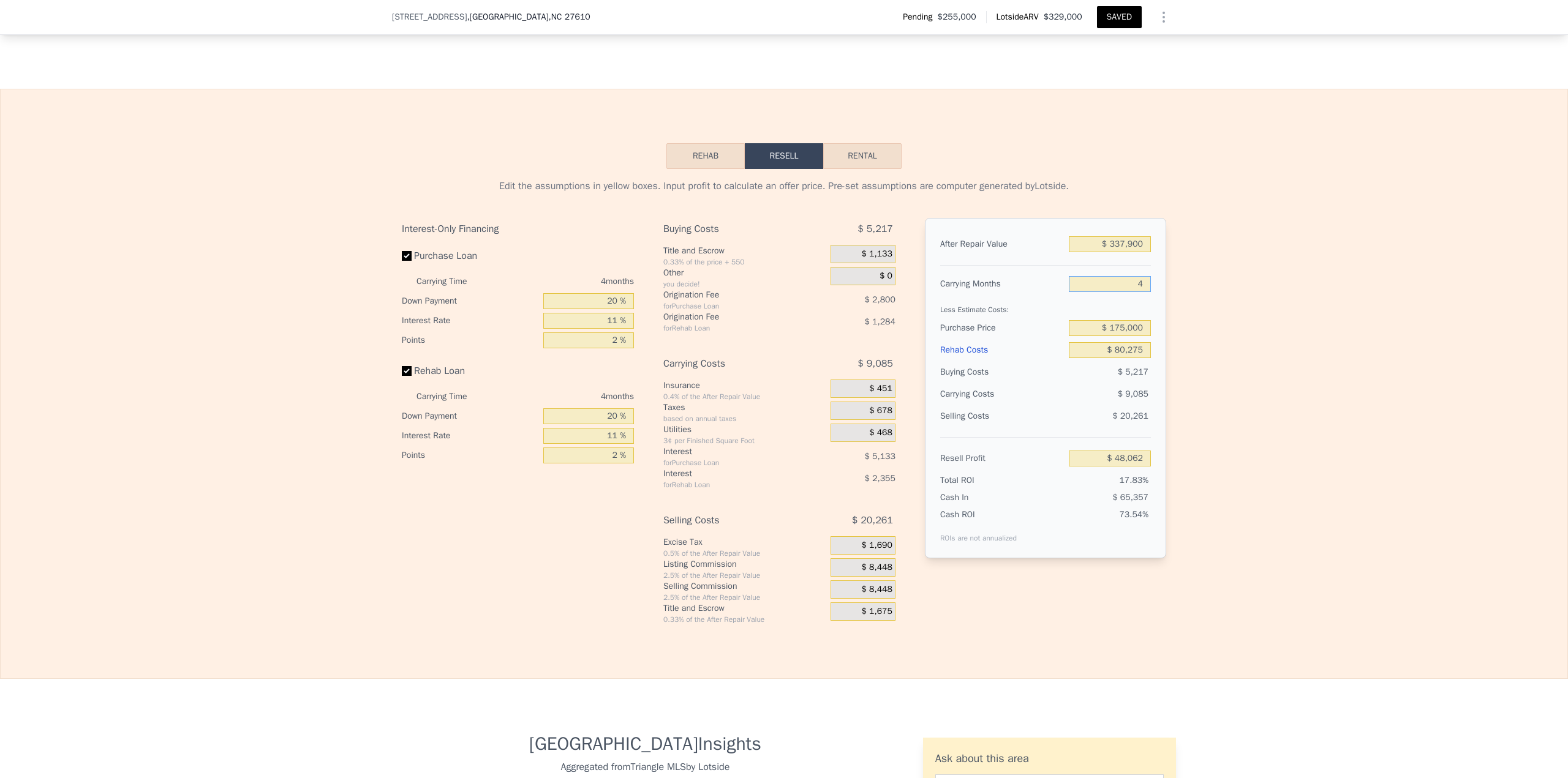 click on "4" at bounding box center (1110, 284) 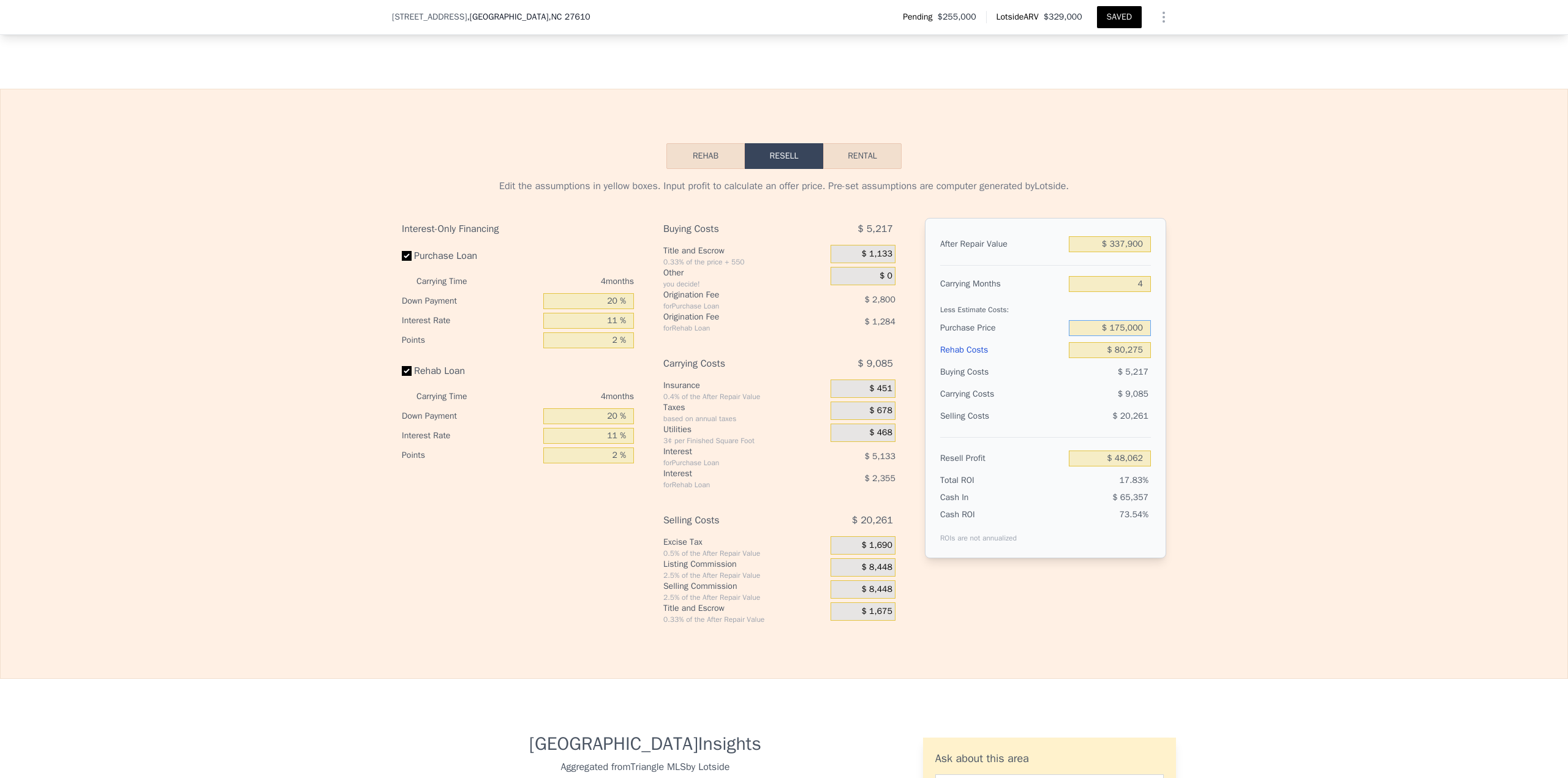 click on "$ 175,000" at bounding box center [1110, 328] 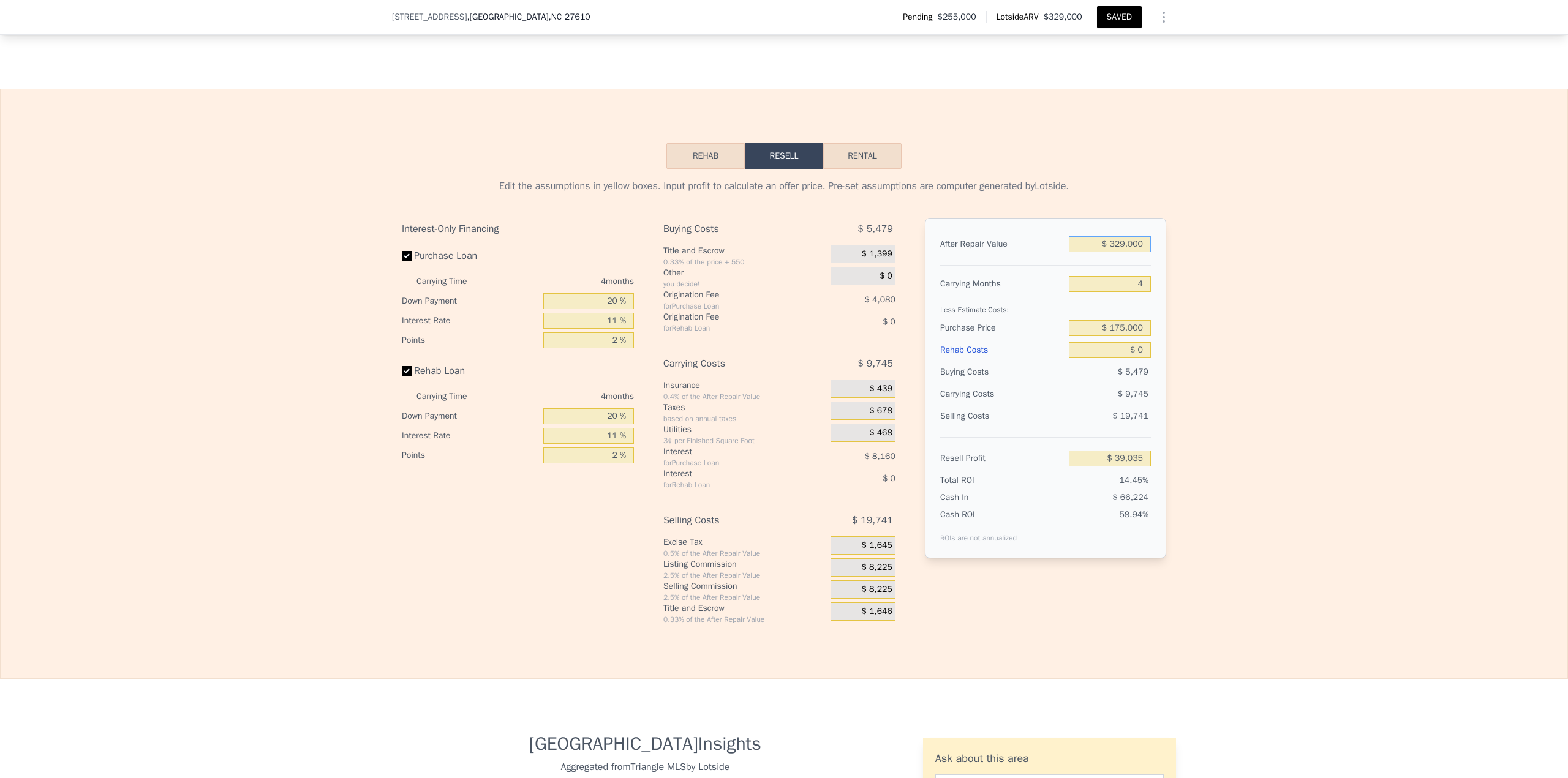 click on "$ 329,000" at bounding box center [1110, 244] 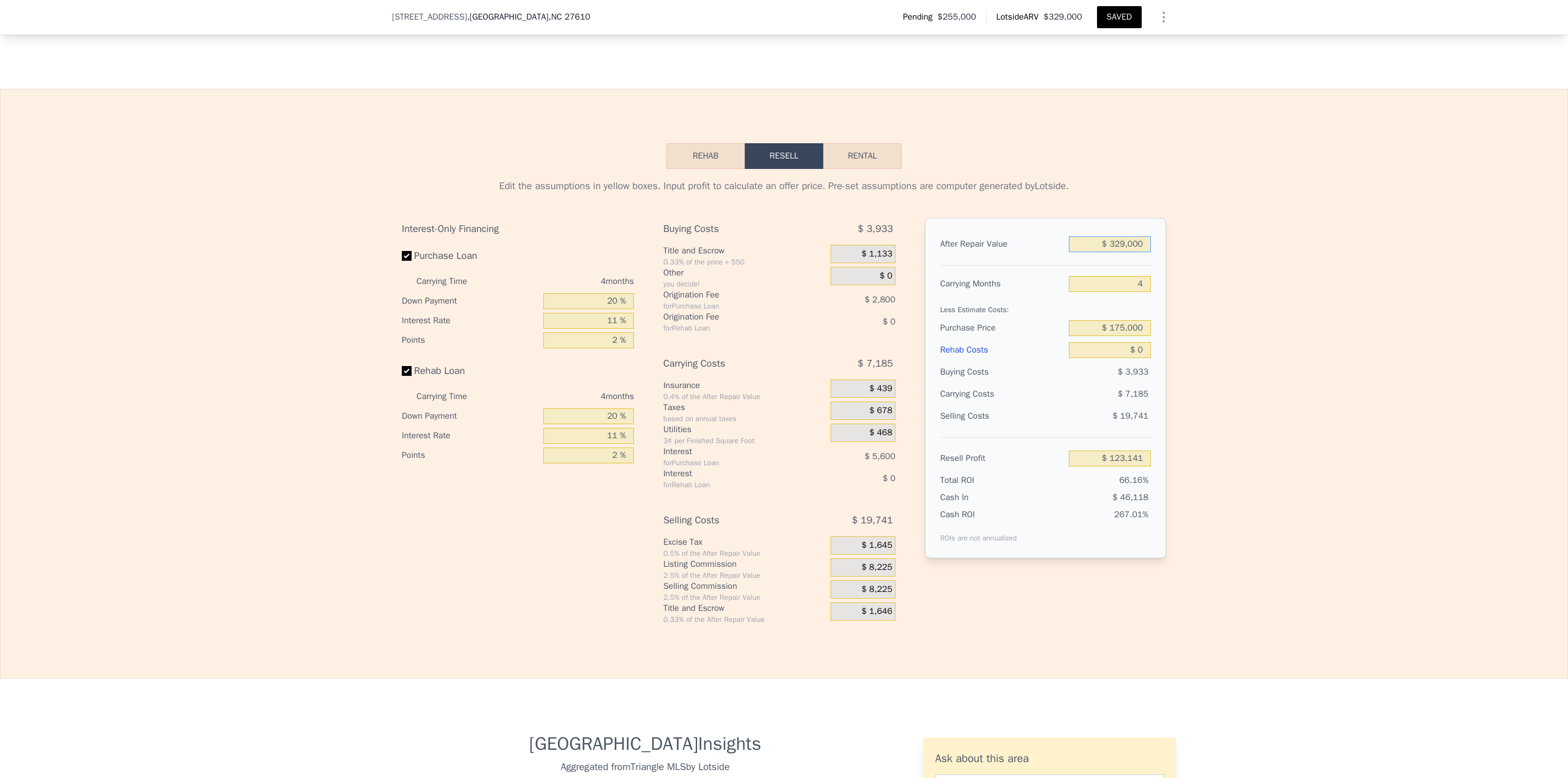 click on "$ 329,000" at bounding box center (1110, 244) 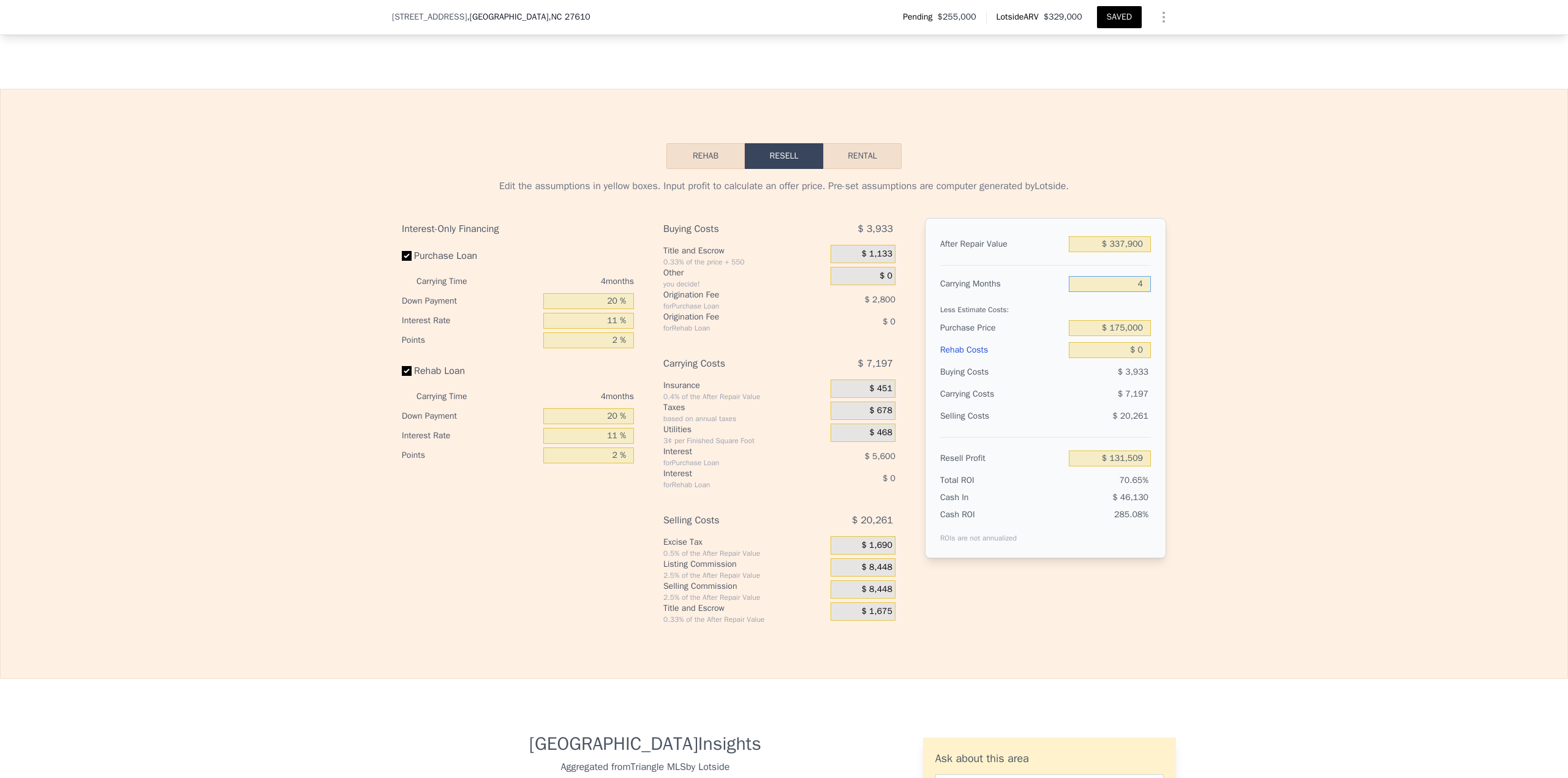 click on "4" at bounding box center [1110, 284] 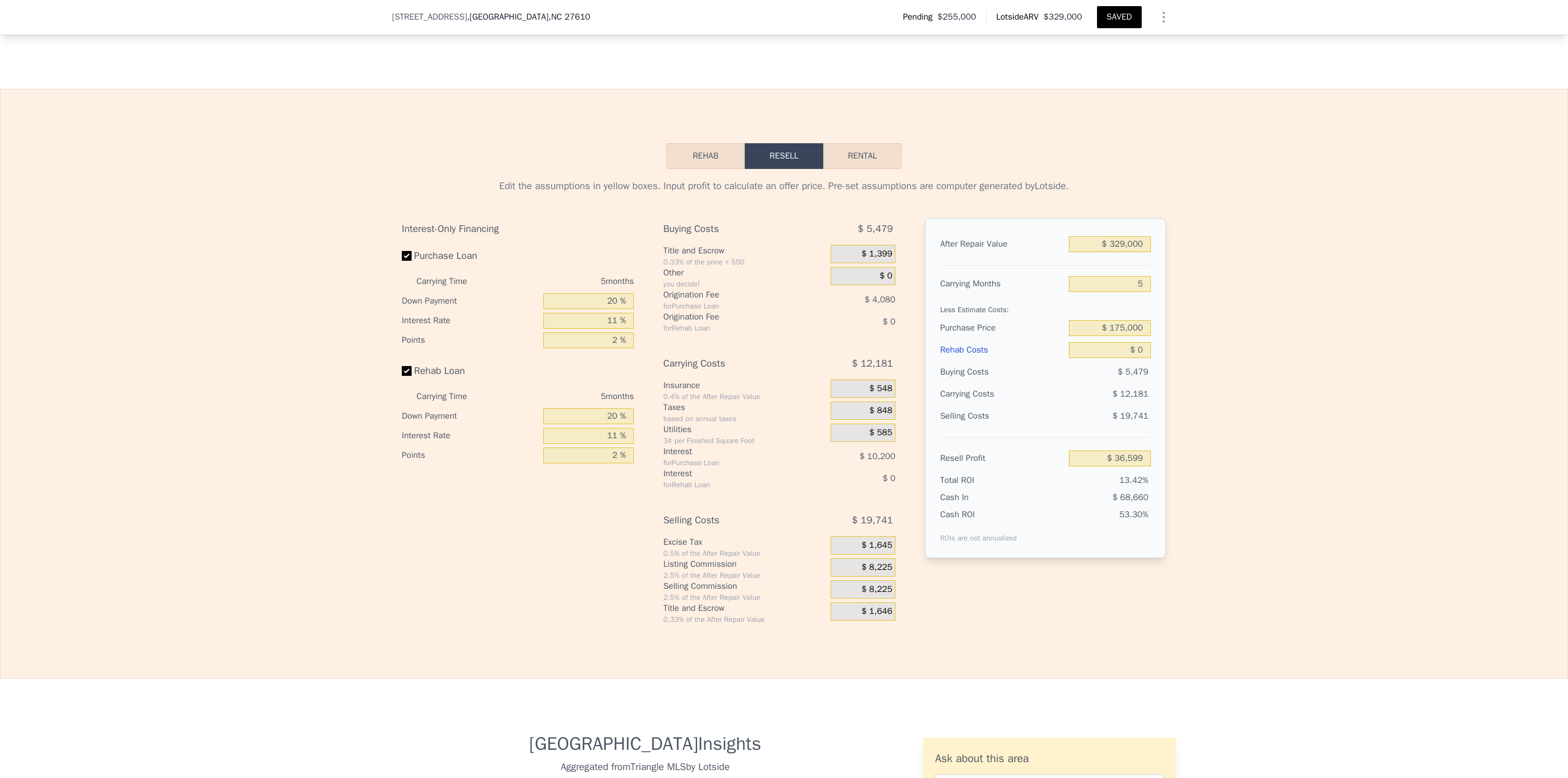 click on "$ 329,000" at bounding box center (1110, 244) 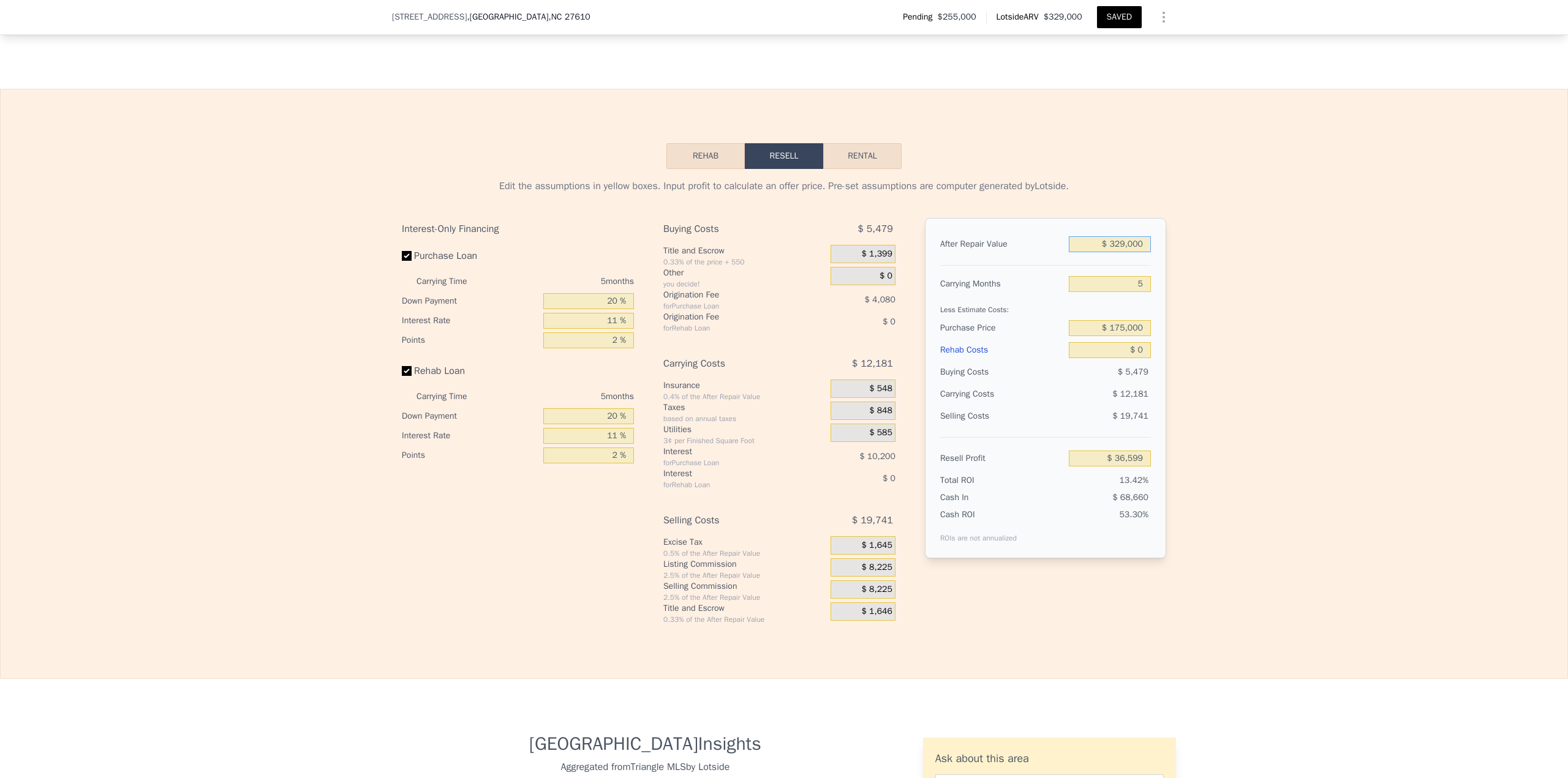 click on "$ 329,000" at bounding box center [1110, 244] 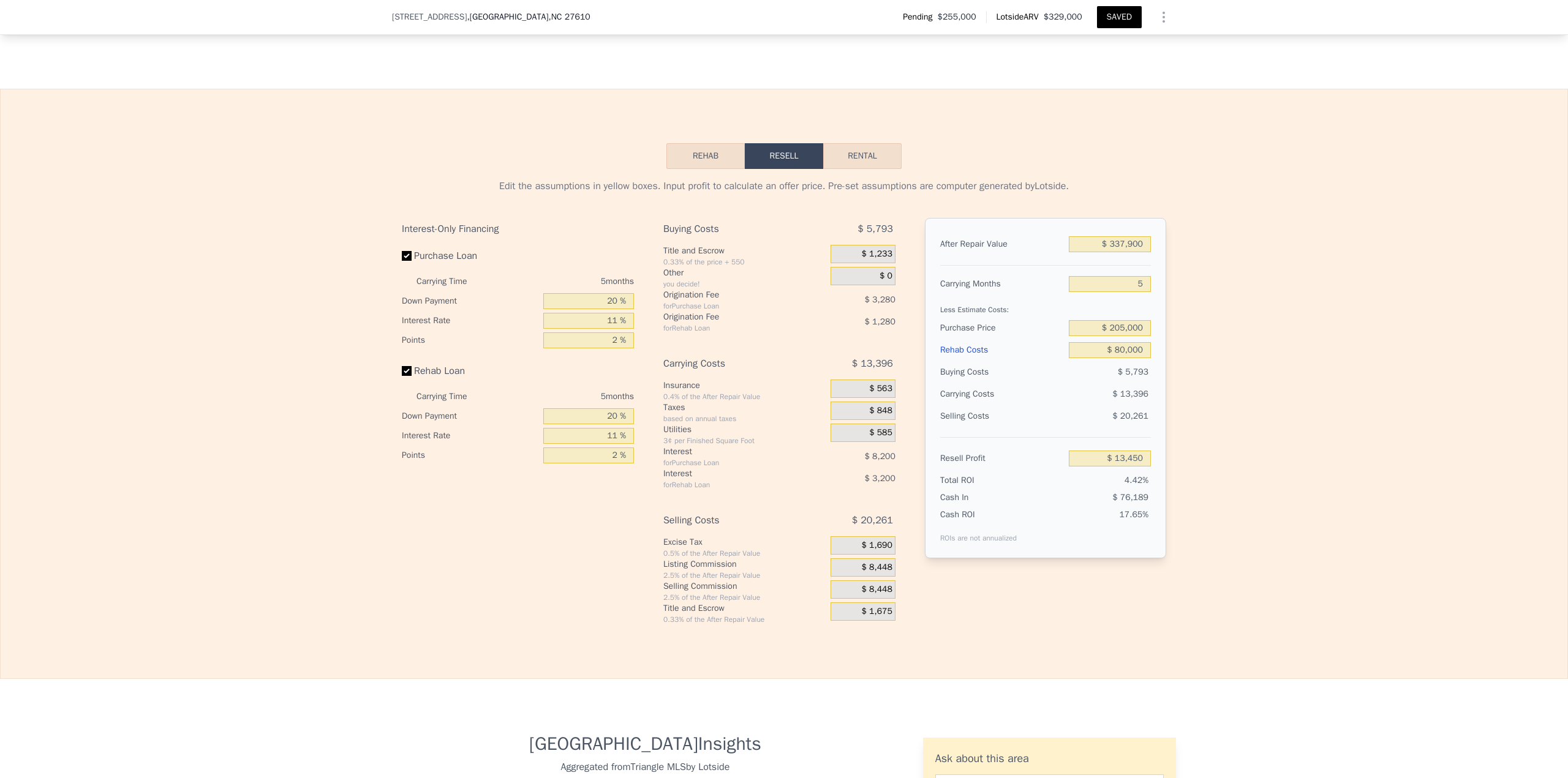click on "SAVED" at bounding box center (1119, 17) 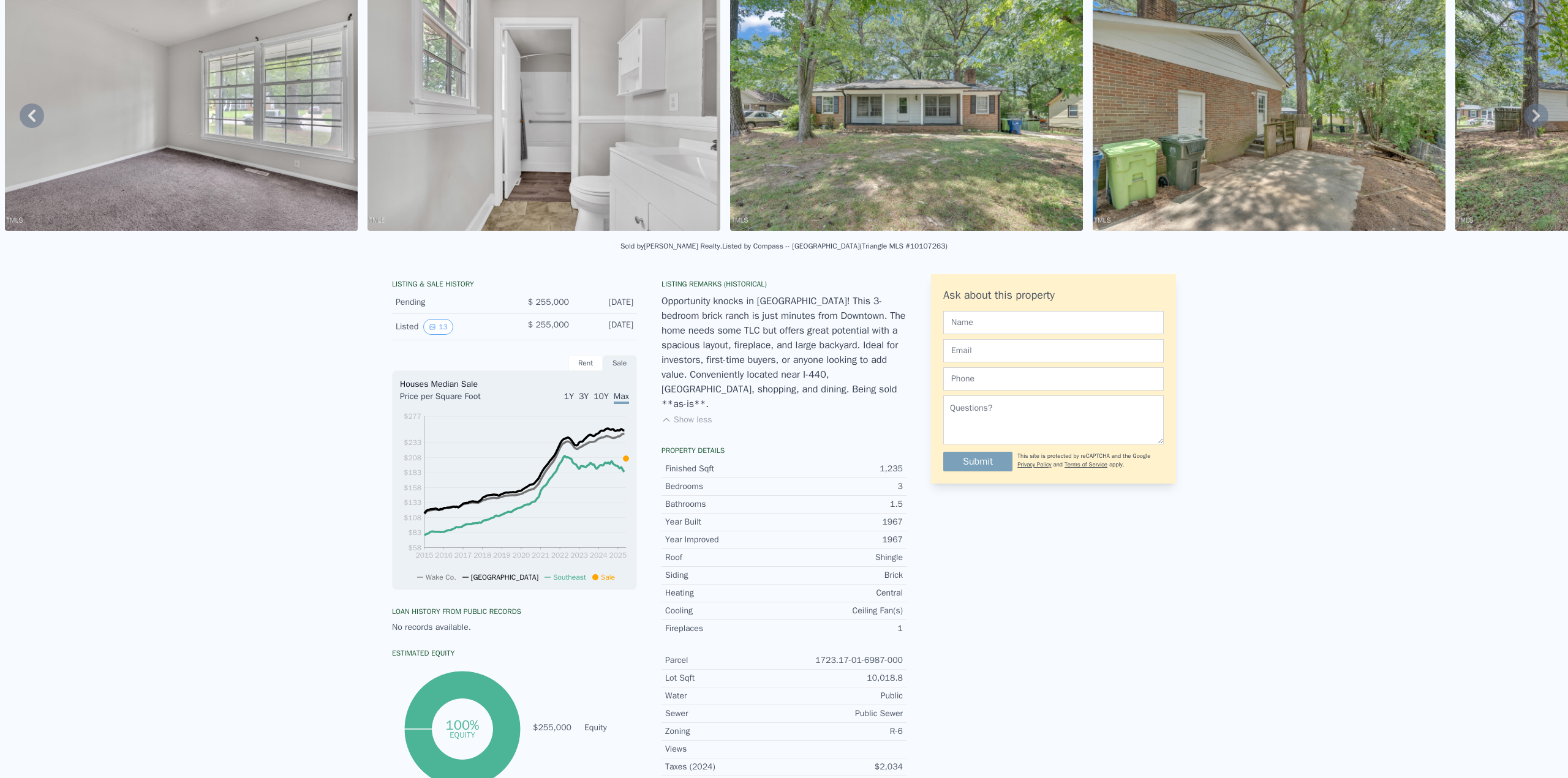 scroll, scrollTop: 4, scrollLeft: 0, axis: vertical 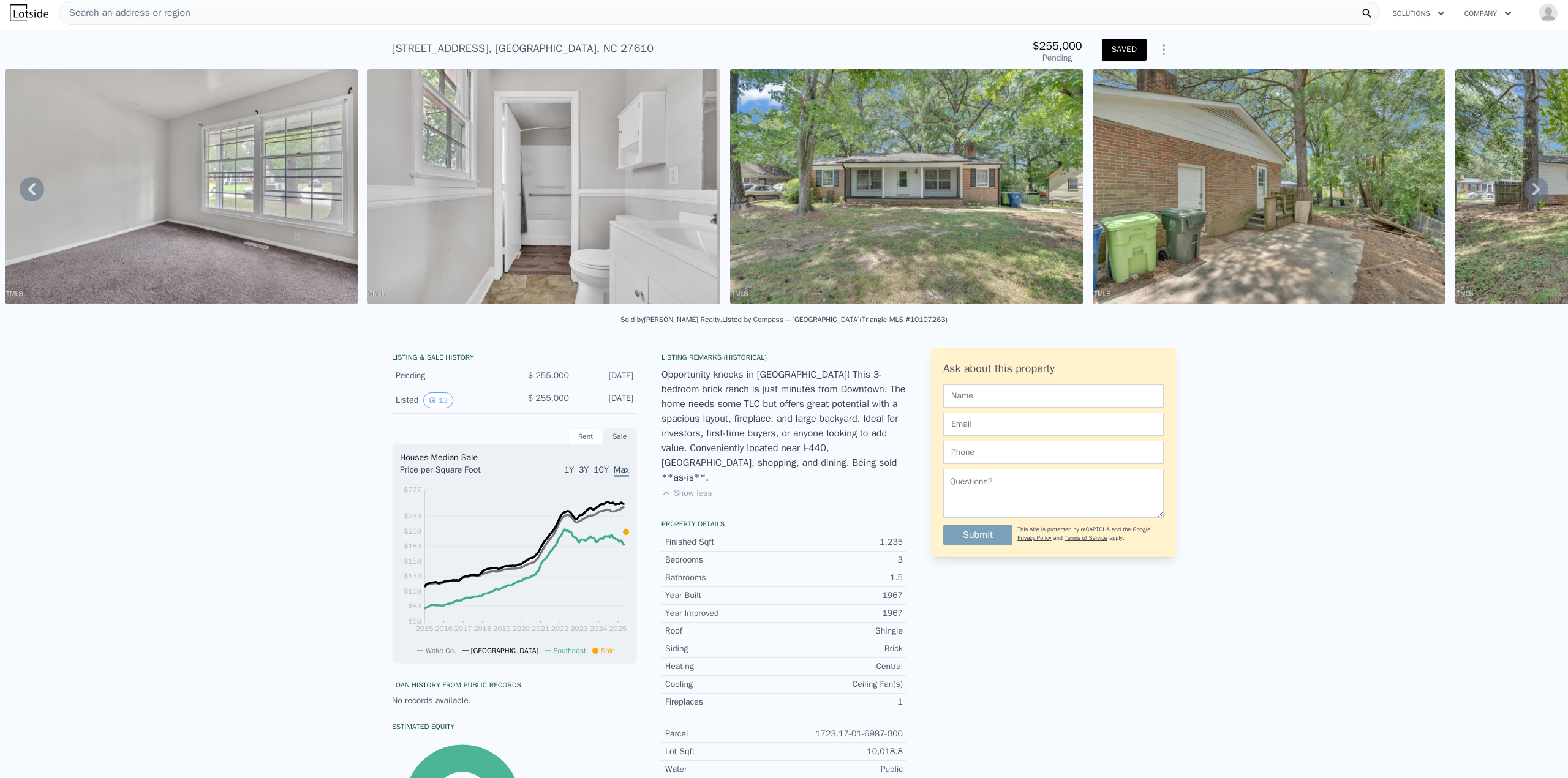click on "Search an address or region" at bounding box center [719, 13] 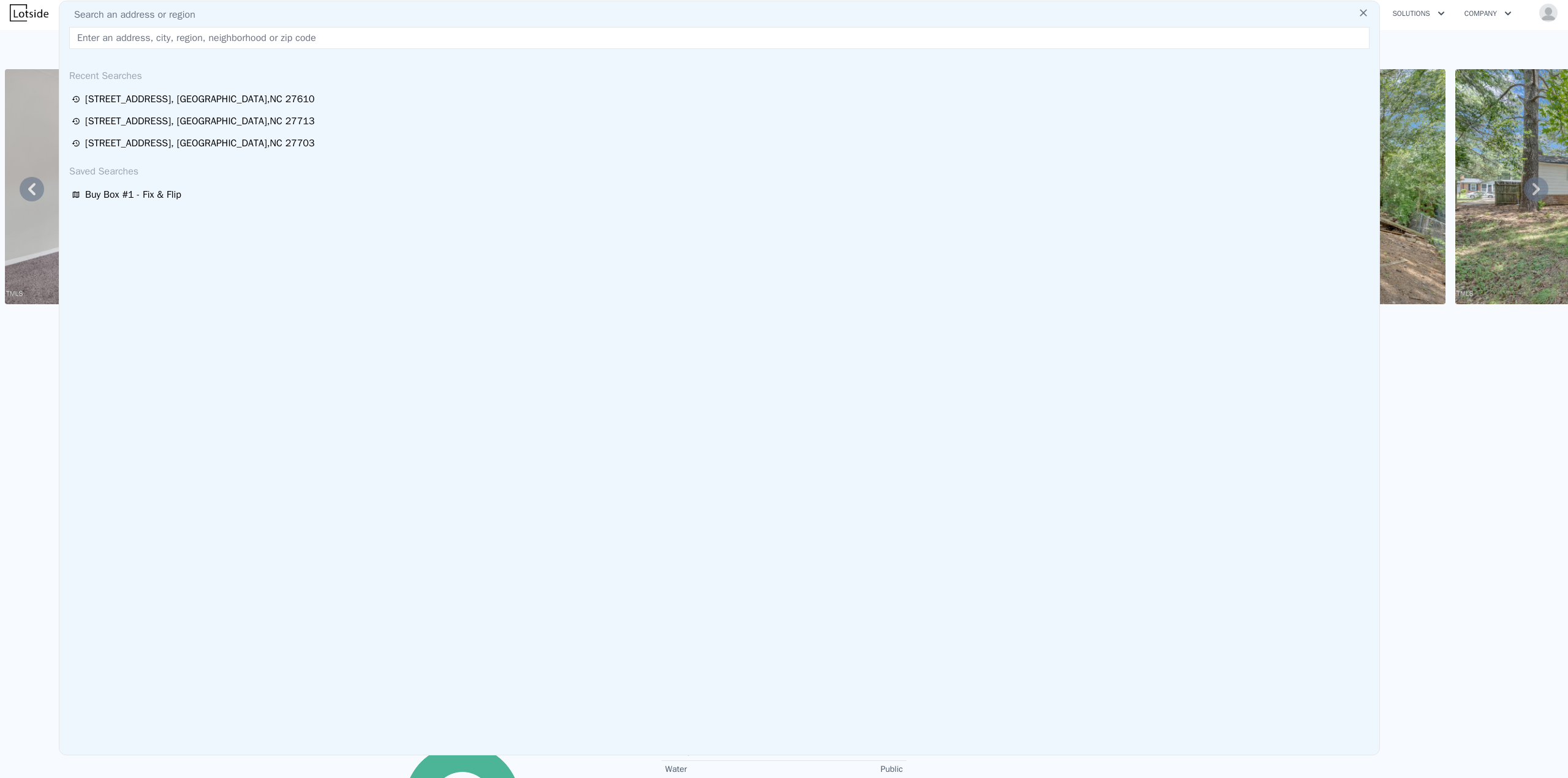 click at bounding box center [719, 38] 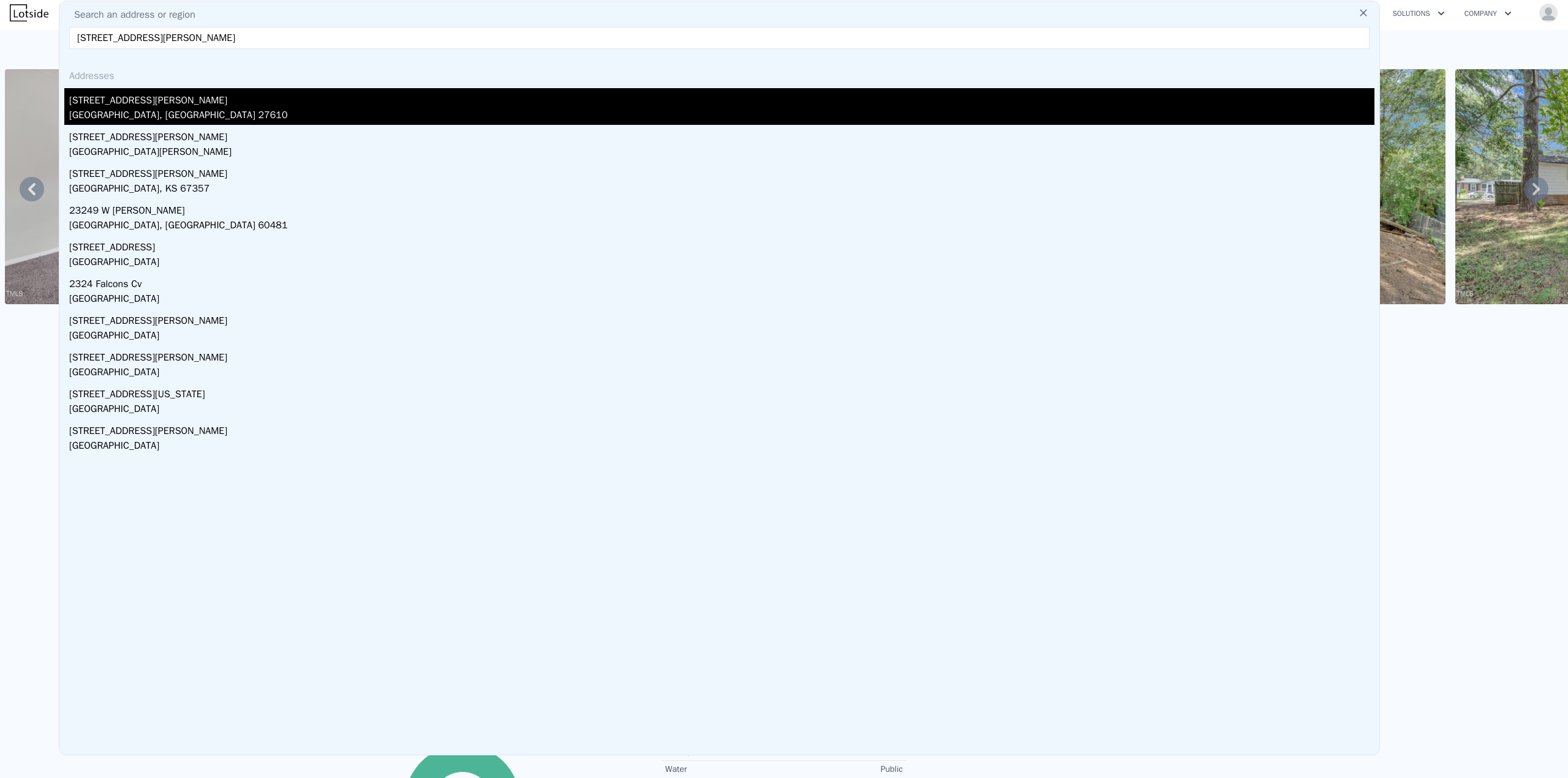 click on "Raleigh, NC 27610" at bounding box center [722, 116] 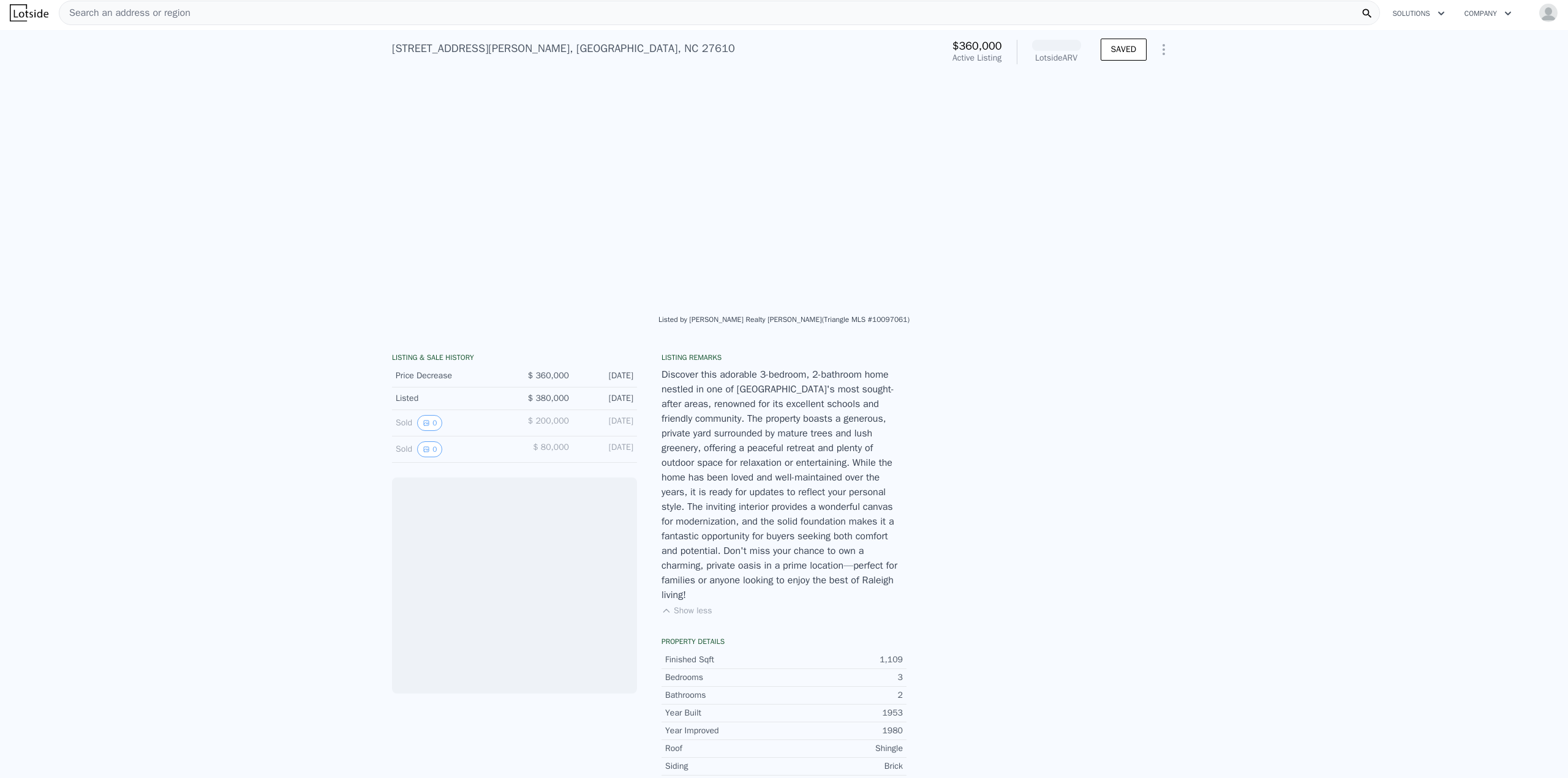 scroll, scrollTop: 0, scrollLeft: 2803, axis: horizontal 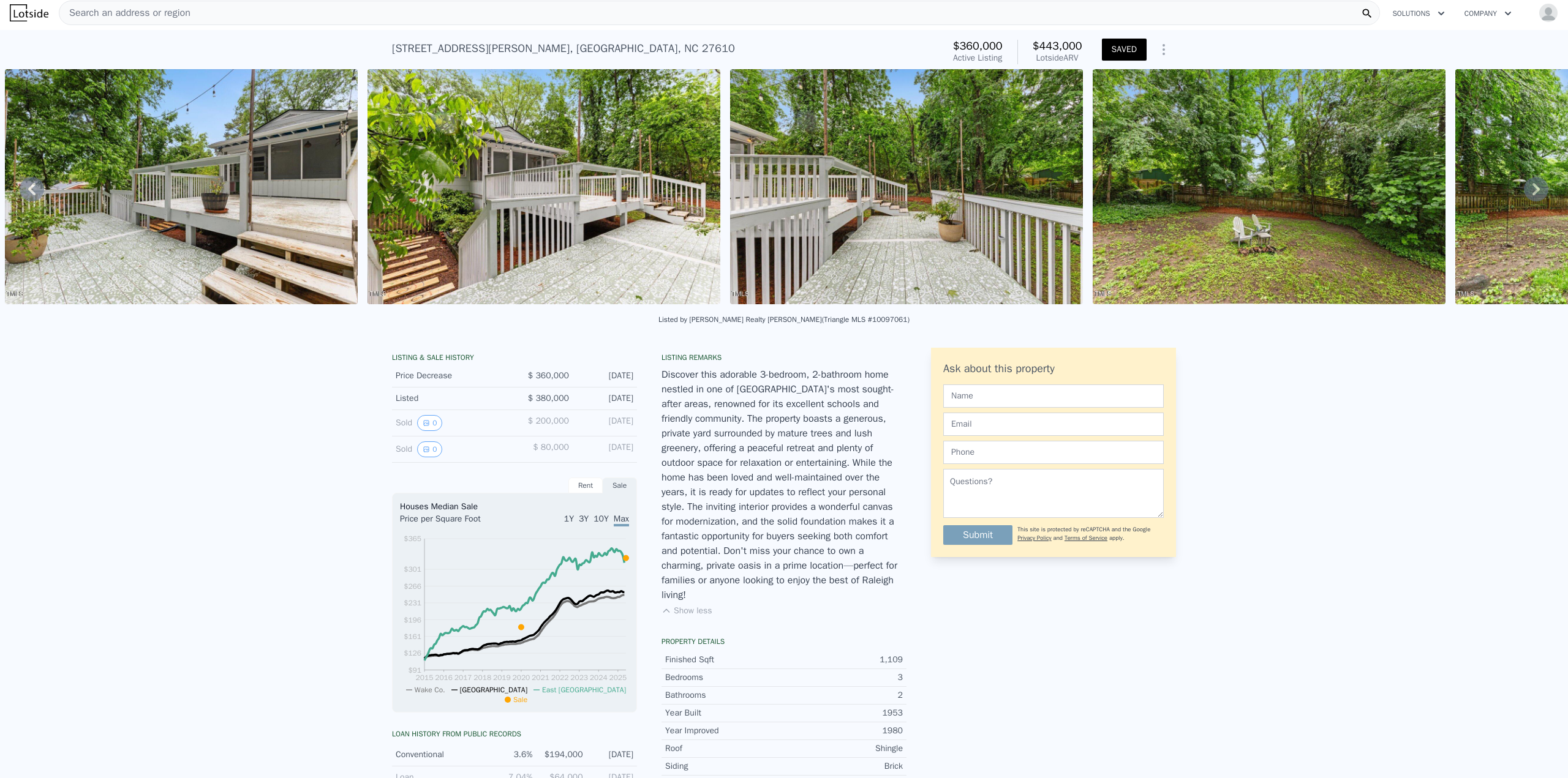 click on "LISTING & SALE HISTORY Price Decrease $ 360,000 Jul 2, 2025 Listed $ 380,000 May 17, 2025 Sold 0 $ 200,000 Feb 18, 2020 Sold 0 $ 80,000 Jul 9, 1998 Rent Sale Rent over time Price per Square Foot 1Y 3Y 10Y Max 2015 2016 2017 2018 2019 2020 2021 2022 2023 2024 2025 $0.74 $0.805 $0.87 $0.935 $1 $1.065 $1.13 $1.195 $1.29 Wake Co. Raleigh Metro Houses Median Sale Price per Square Foot 1Y 3Y 10Y Max 2015 2016 2017 2018 2019 2020 2021 2022 2023 2024 2025 $91 $126 $161 $196 $231 $266 $301 $365 Wake Co. Raleigh East Raleigh Sale Loan history from public records Conventional 3.6% $194,000 2/18/2020 Loan 7.04% $64,000 7/9/1998 Estimated Equity 52% equity $360,000 Value $200,000 Last Sale $160,000 Appreciation $172,504 Principal $194,000 Initial Loan $21,496 Paid Down $187,496 Equity Listing remarks  Show less   Property details Finished Sqft 1,109 Bedrooms 3 Bathrooms 2 Year Built 1953 Year Improved 1980 Roof Shingle Siding Brick Heating Forced Air Cooling Central Air Parcel 1714.19-61-4877-000 Lot Sqft 11,325.6 Water" at bounding box center (784, 783) 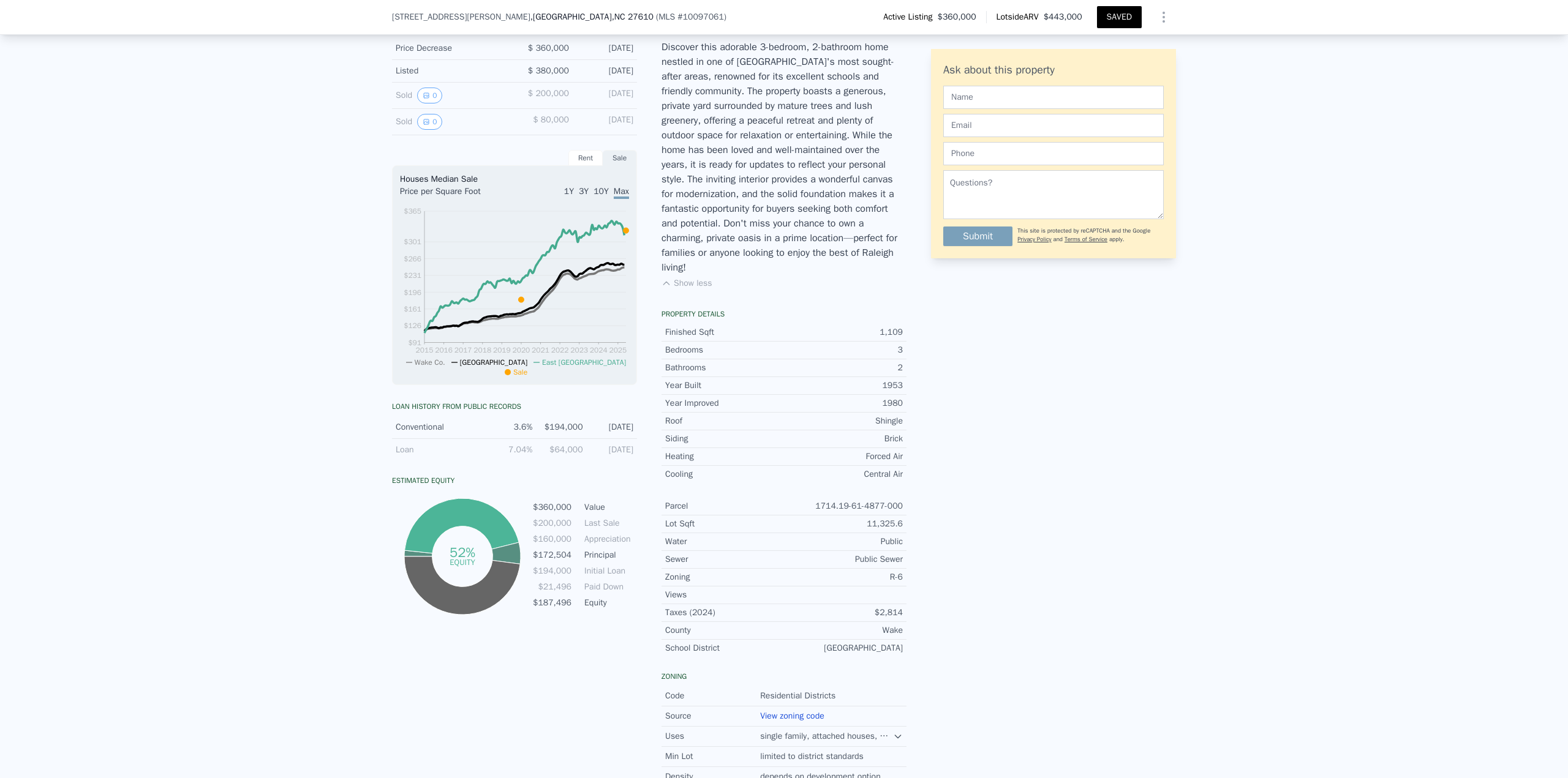 scroll, scrollTop: 307, scrollLeft: 0, axis: vertical 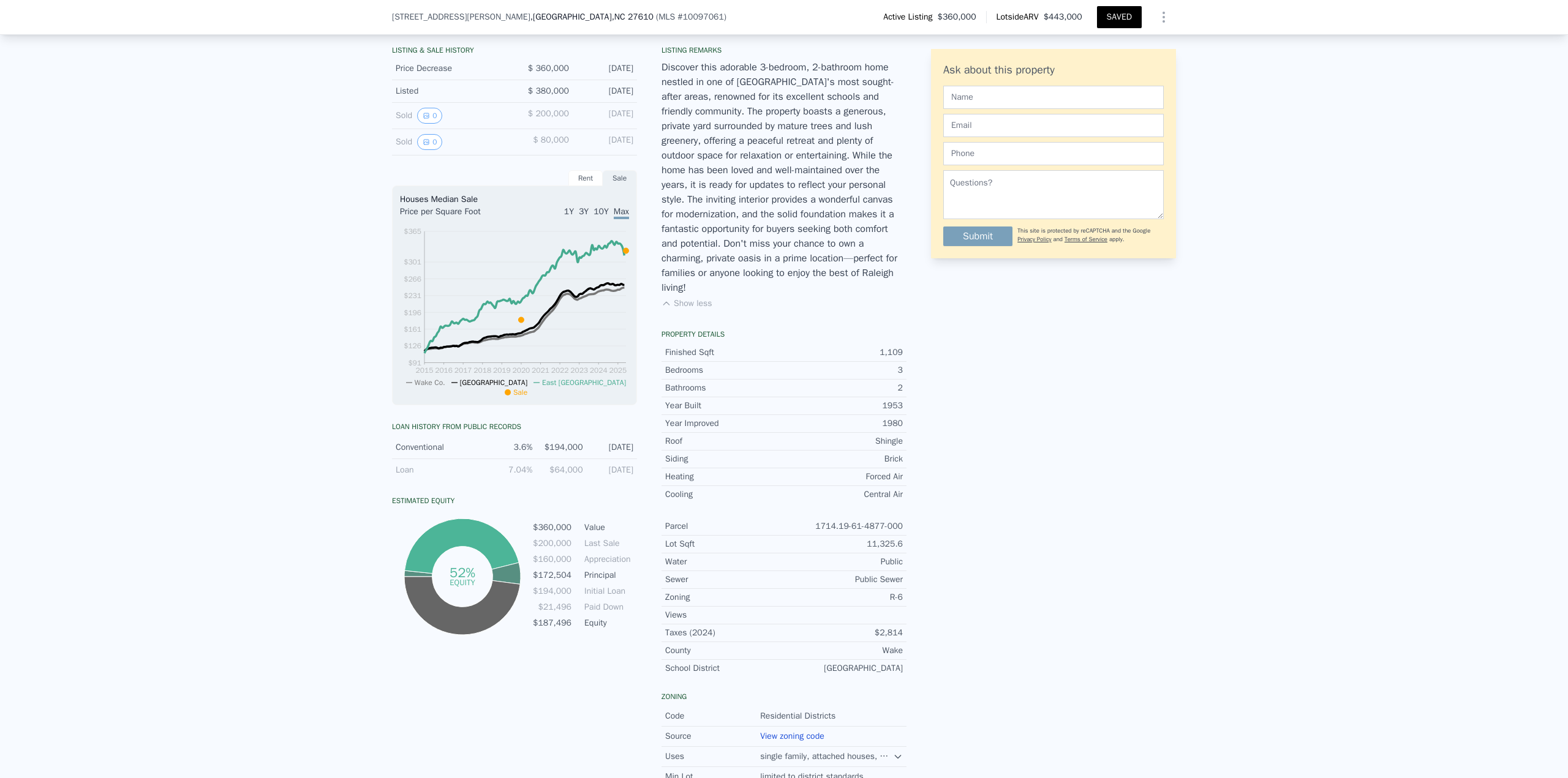 click on "LISTING & SALE HISTORY Price Decrease $ 360,000 Jul 2, 2025 Listed $ 380,000 May 17, 2025 Sold 0 $ 200,000 Feb 18, 2020 Sold 0 $ 80,000 Jul 9, 1998 Rent Sale Rent over time Price per Square Foot 1Y 3Y 10Y Max 2015 2016 2017 2018 2019 2020 2021 2022 2023 2024 2025 $0.74 $0.805 $0.87 $0.935 $1 $1.065 $1.13 $1.195 $1.29 Wake Co. Raleigh Metro Feb 15, 2015 Houses Median Sale Price per Square Foot 1Y 3Y 10Y Max 2015 2016 2017 2018 2019 2020 2021 2022 2023 2024 2025 $91 $126 $161 $196 $231 $266 $301 $365 Wake Co. Raleigh East Raleigh Sale Feb 15, 2015 Loan history from public records Conventional 3.6% $194,000 2/18/2020 Loan 7.04% $64,000 7/9/1998 Estimated Equity 52% equity $360,000 Value $200,000 Last Sale $160,000 Appreciation $172,504 Principal $194,000 Initial Loan $21,496 Paid Down $187,496 Equity Listing remarks  Show less   Property details Finished Sqft 1,109 Bedrooms 3 Bathrooms 2 Year Built 1953 Year Improved 1980 Roof Shingle Siding Brick Heating Forced Air Cooling Central Air Parcel 1714.19-61-4877-000" at bounding box center [784, 476] 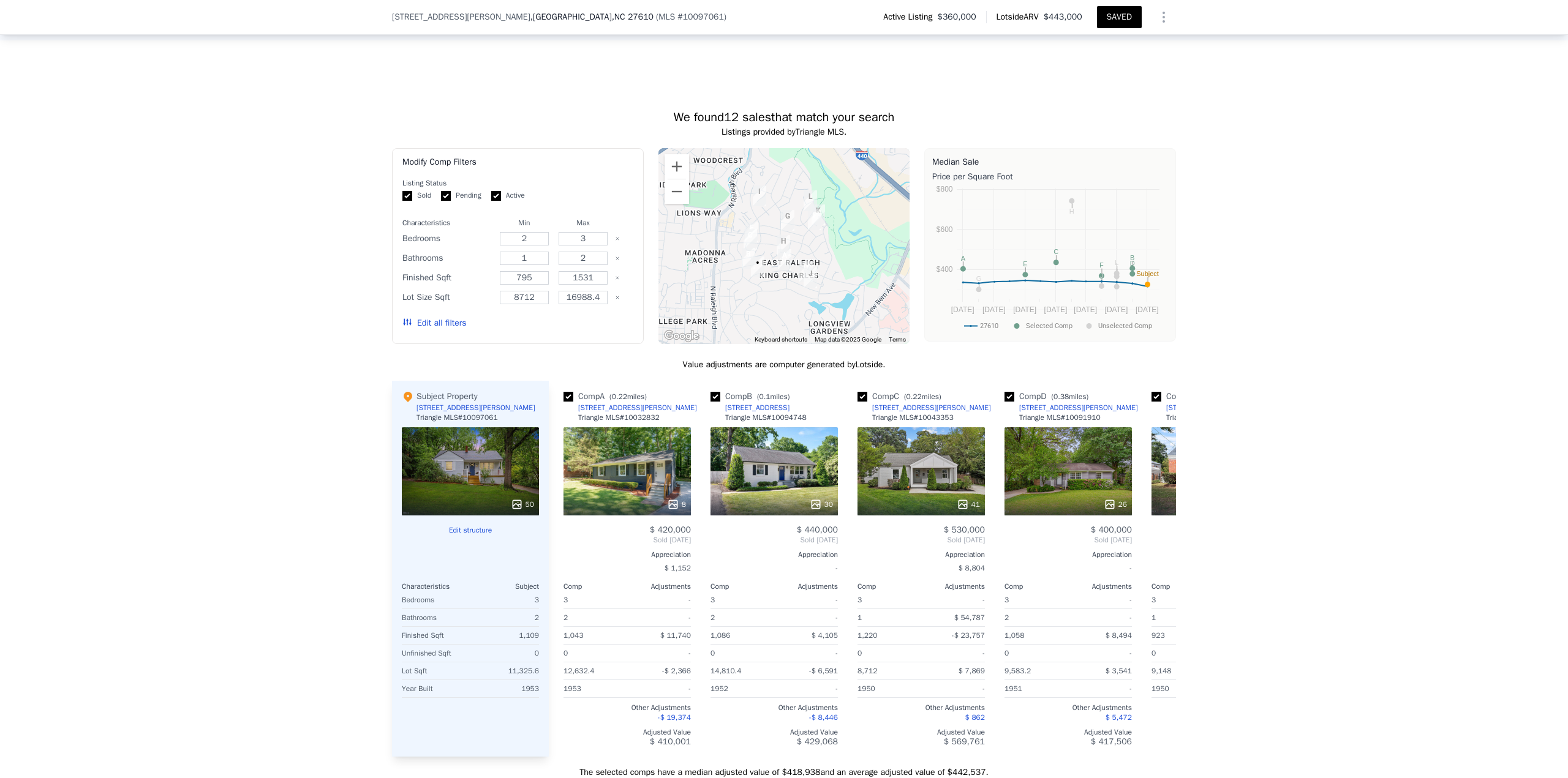 scroll, scrollTop: 1161, scrollLeft: 0, axis: vertical 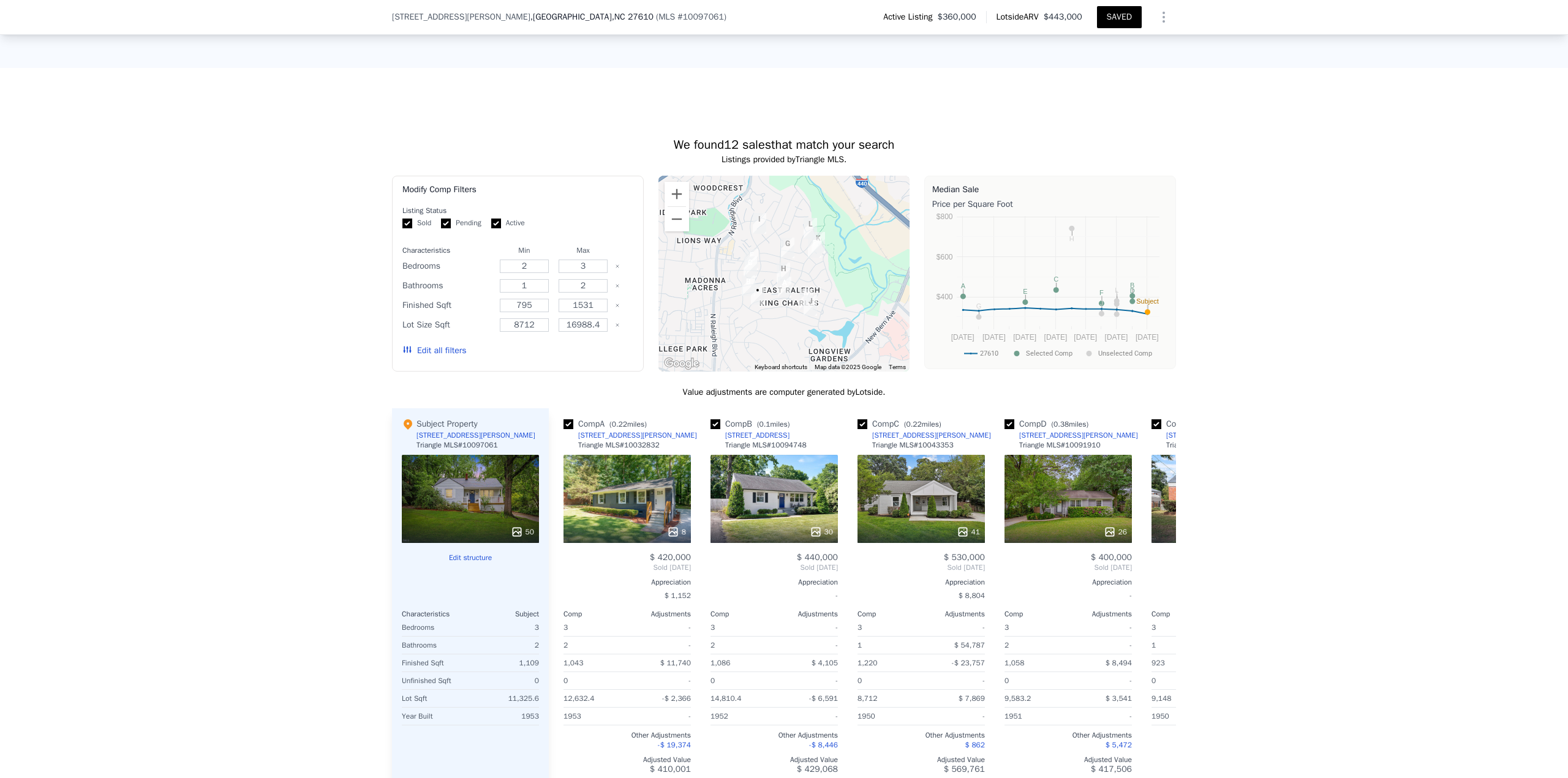 click on "Edit all filters" at bounding box center (434, 351) 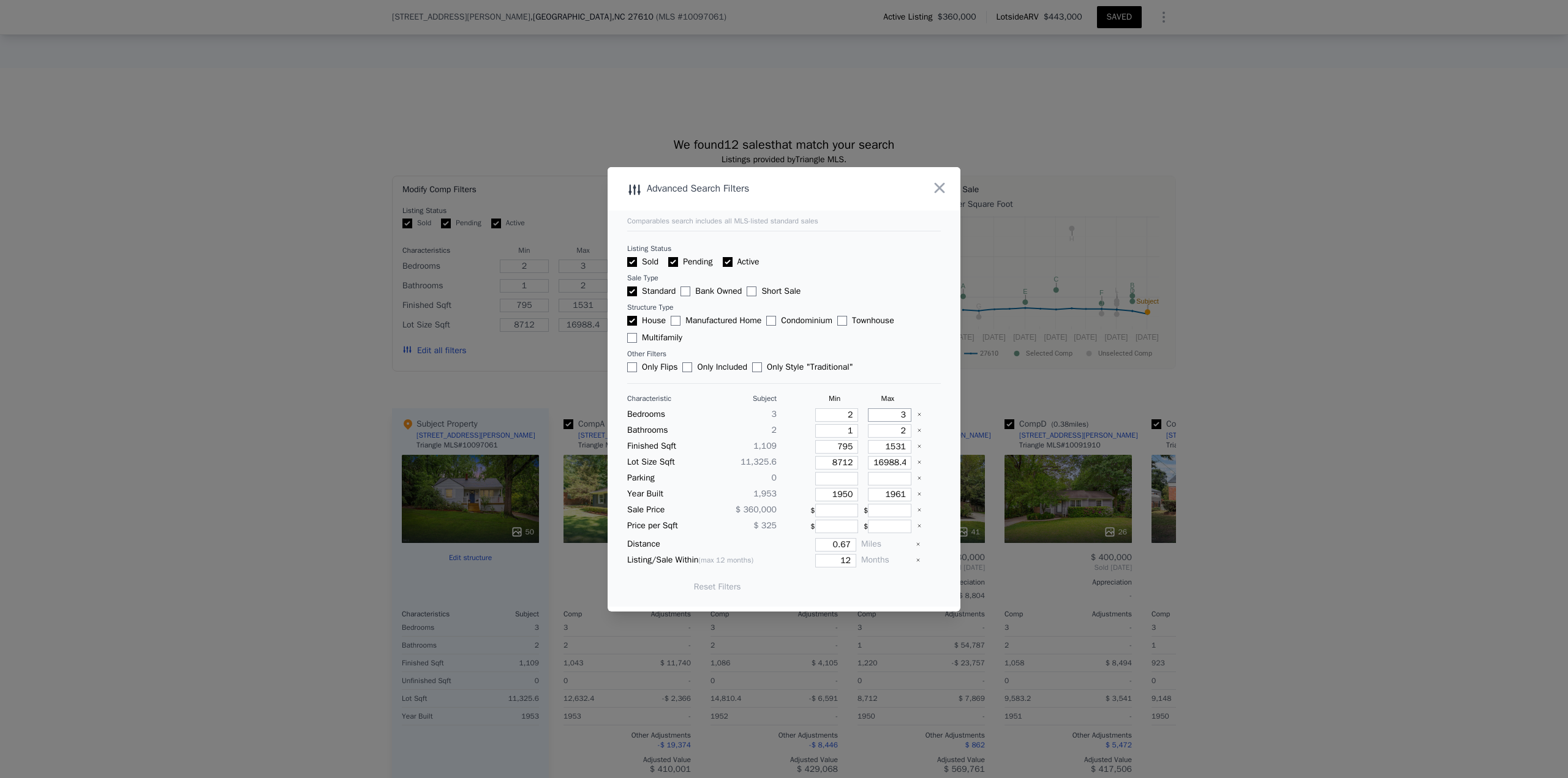 drag, startPoint x: 888, startPoint y: 416, endPoint x: 913, endPoint y: 416, distance: 25 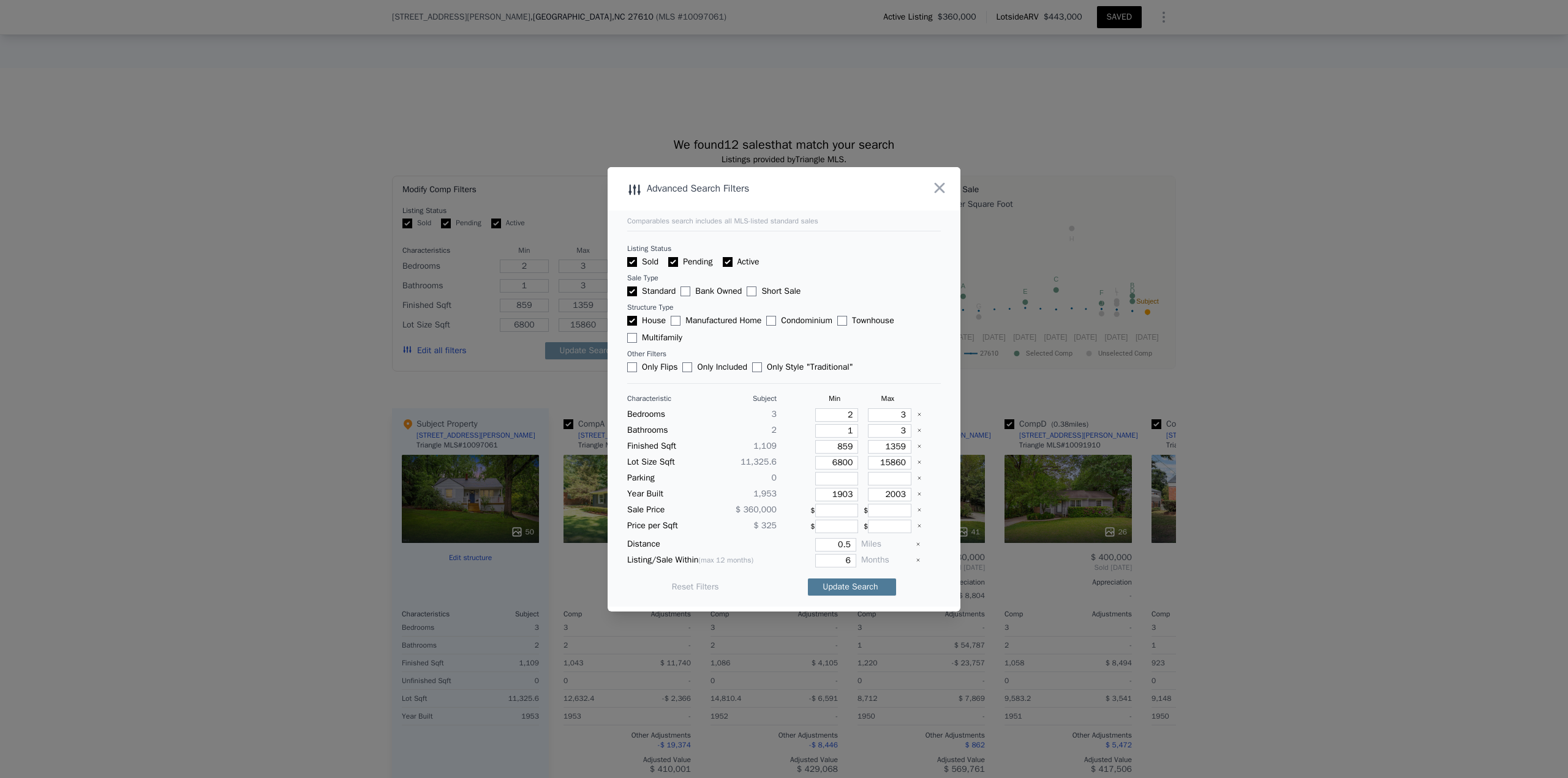click on "Update Search" at bounding box center [852, 587] 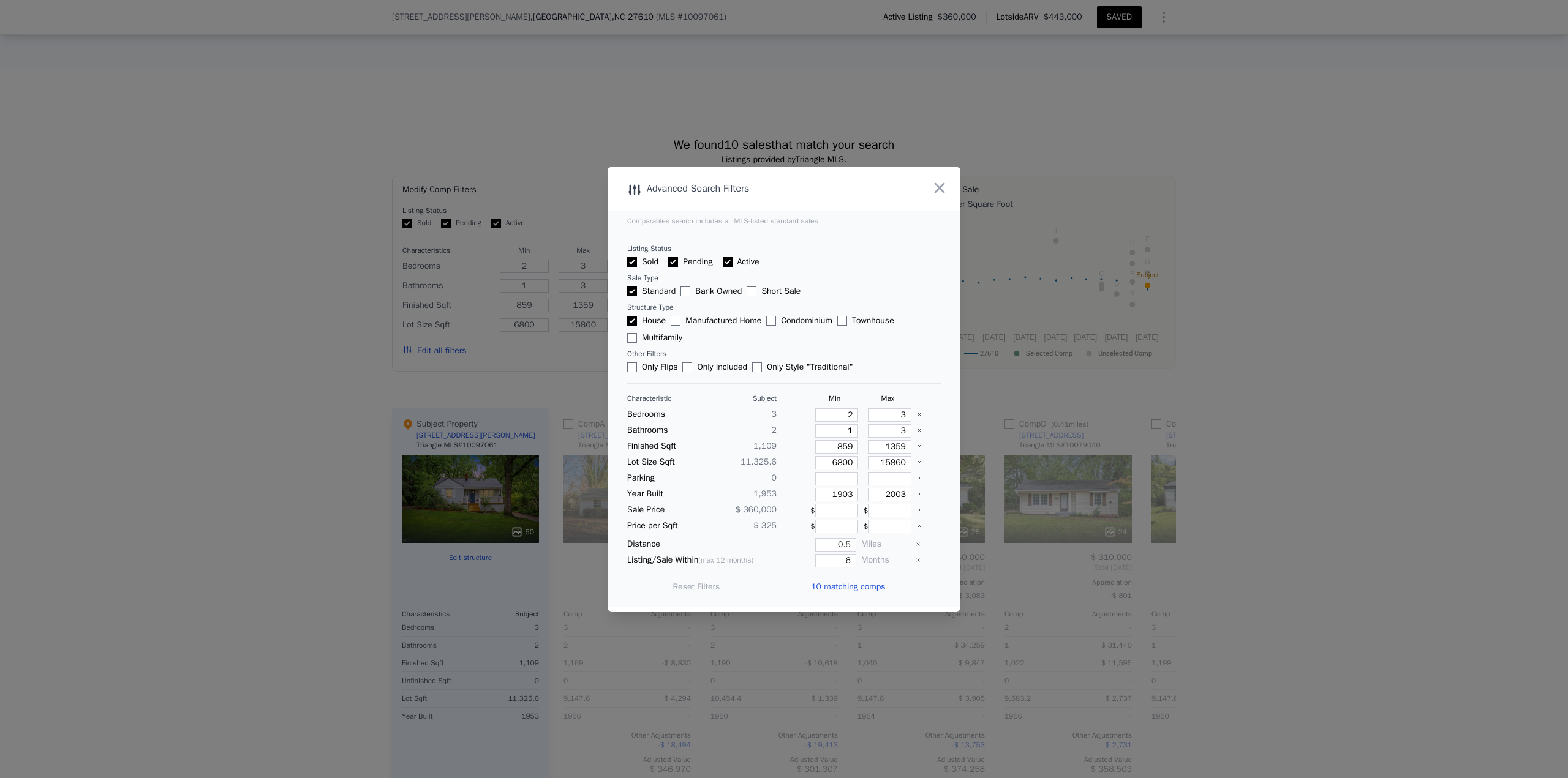 click on "10 matching comps" at bounding box center (848, 587) 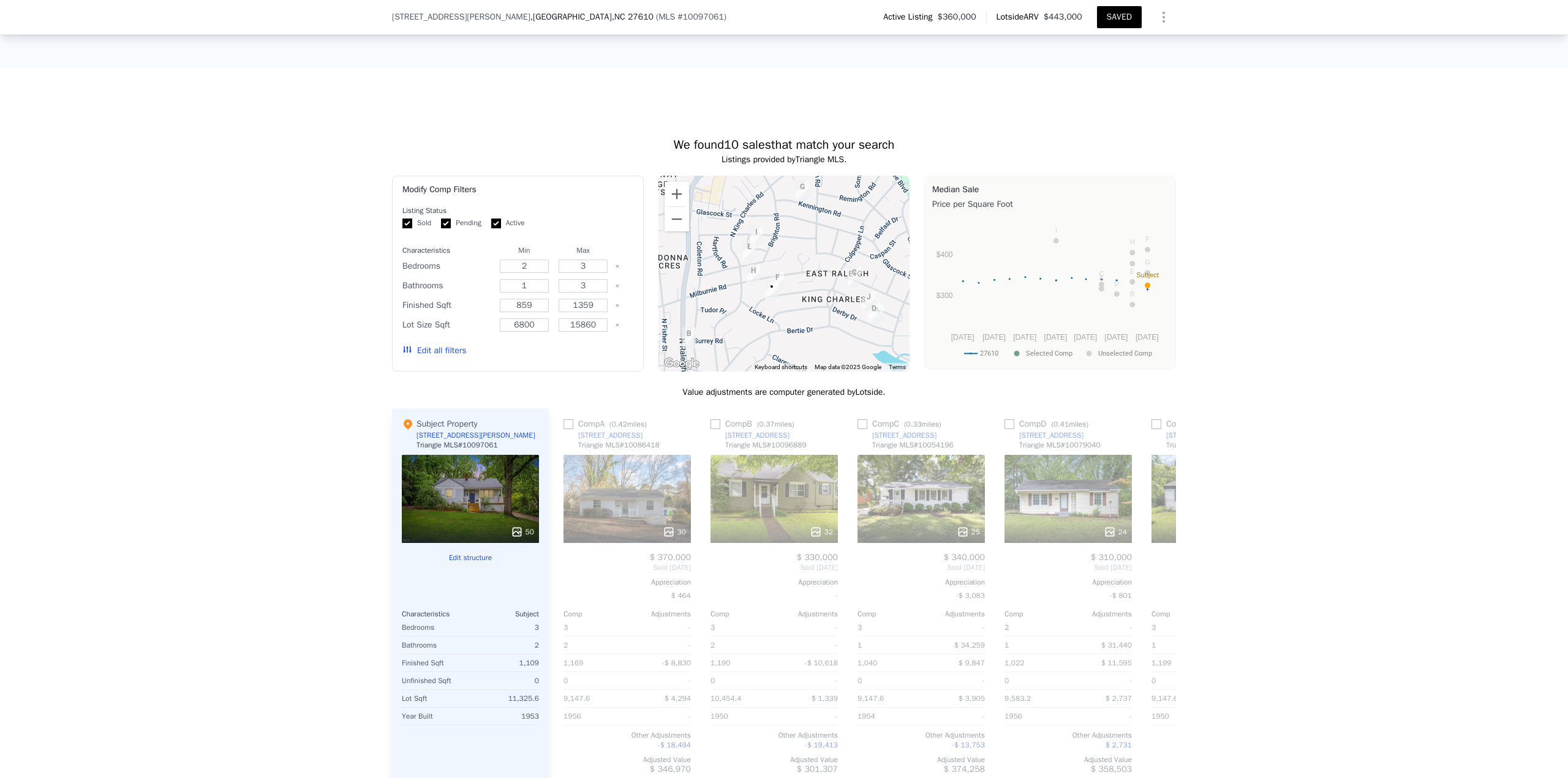 click on "SAVED" at bounding box center (1119, 17) 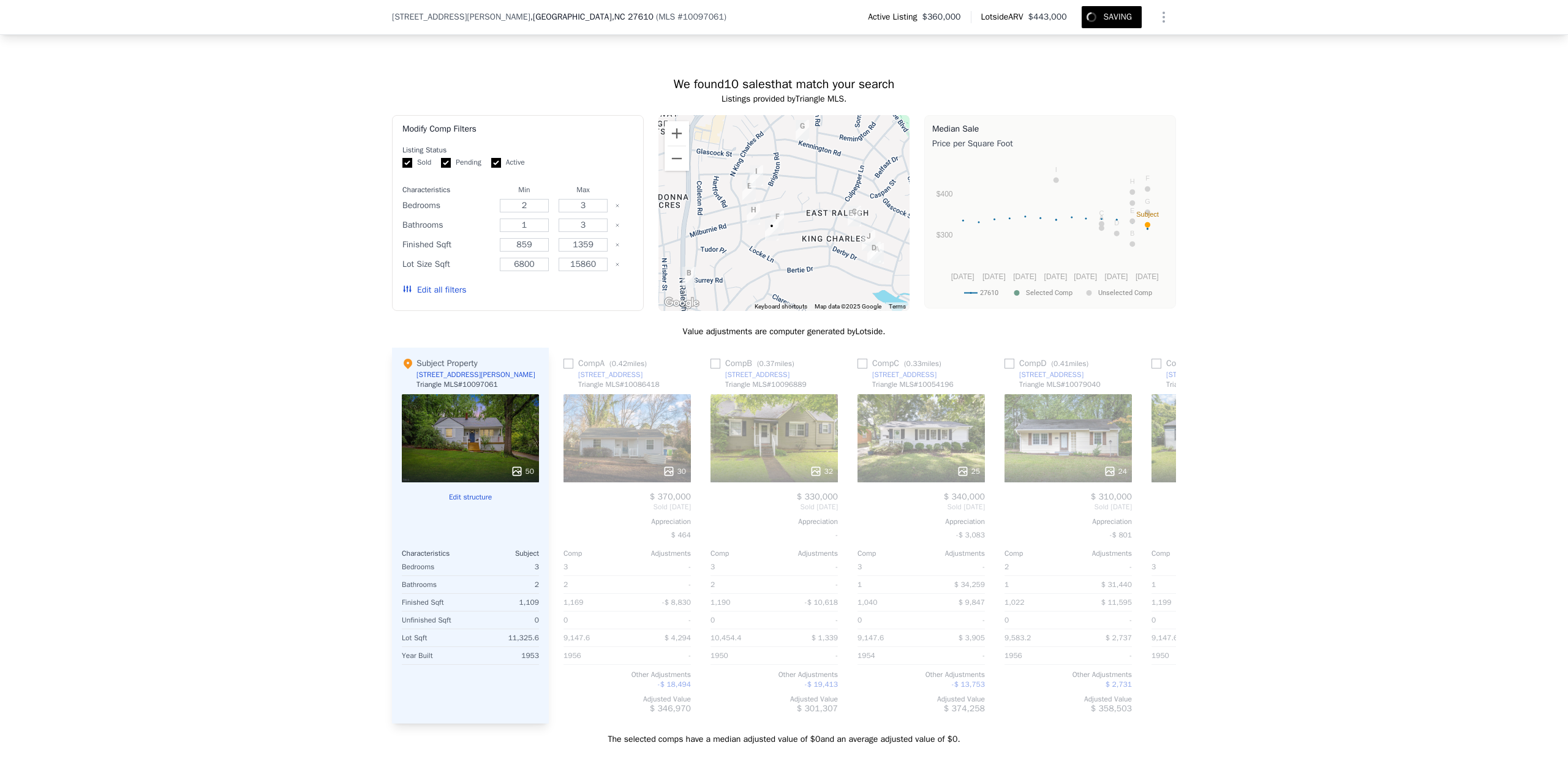 scroll, scrollTop: 1222, scrollLeft: 0, axis: vertical 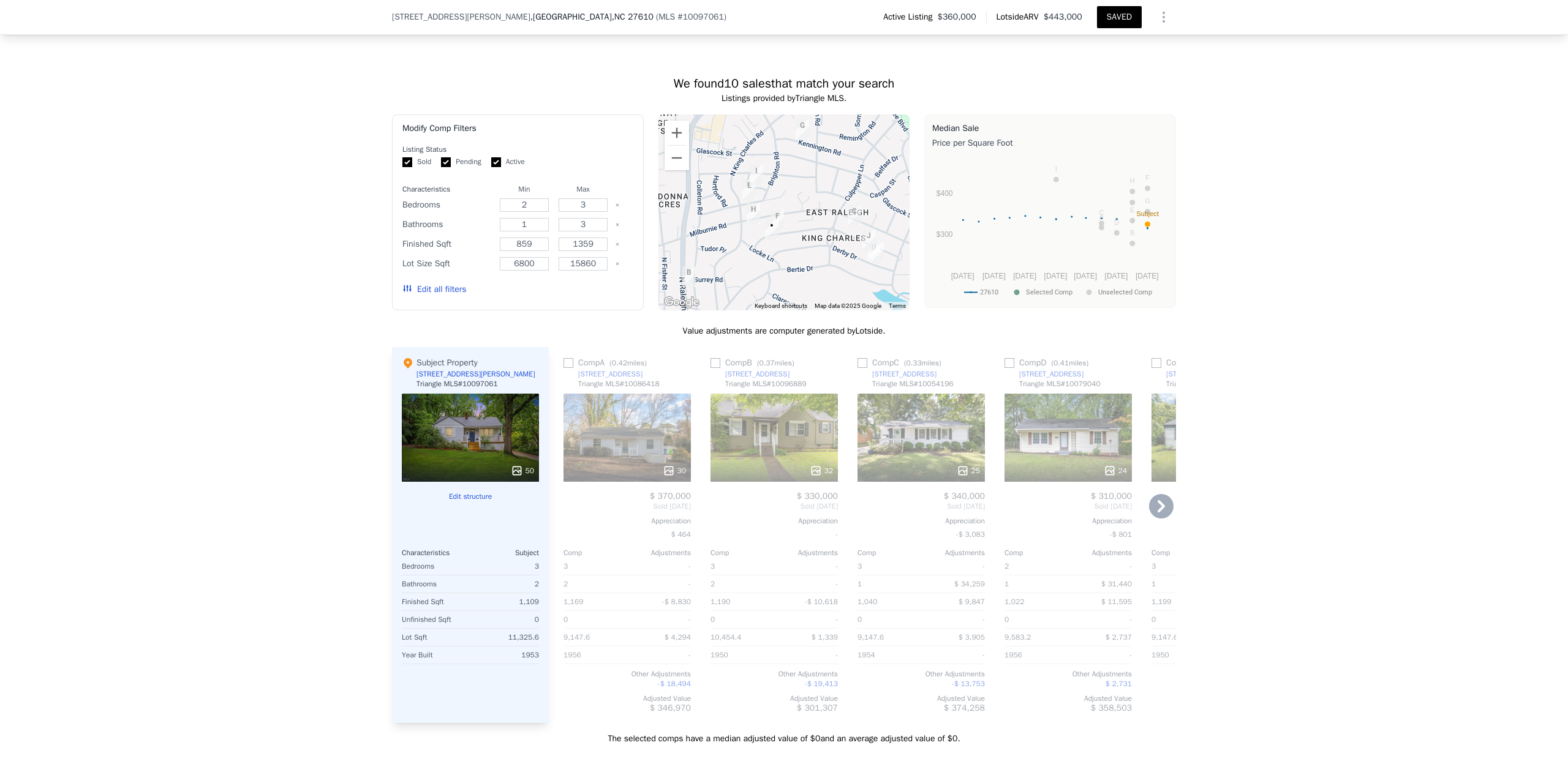 click 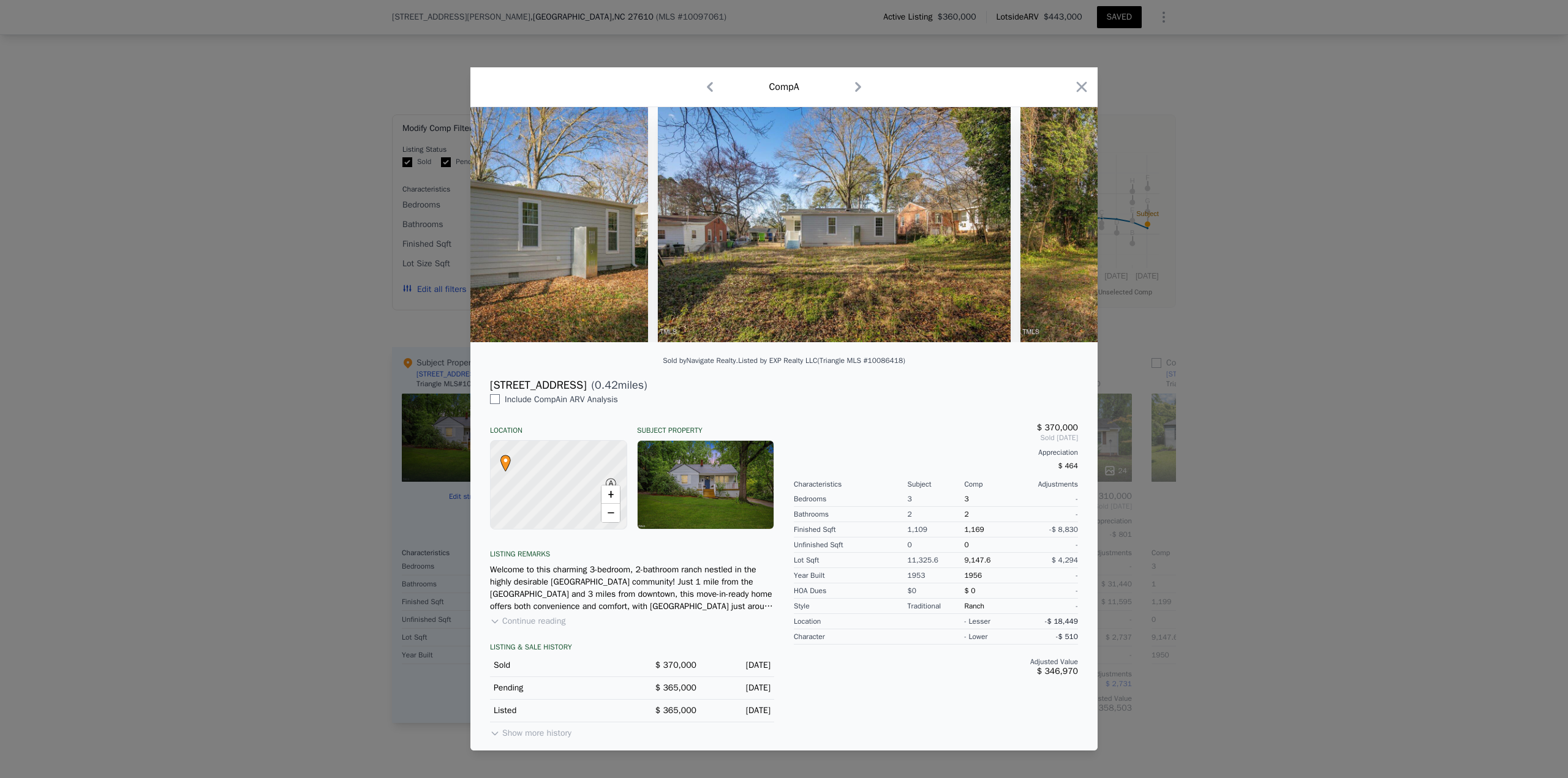 scroll, scrollTop: 0, scrollLeft: 8927, axis: horizontal 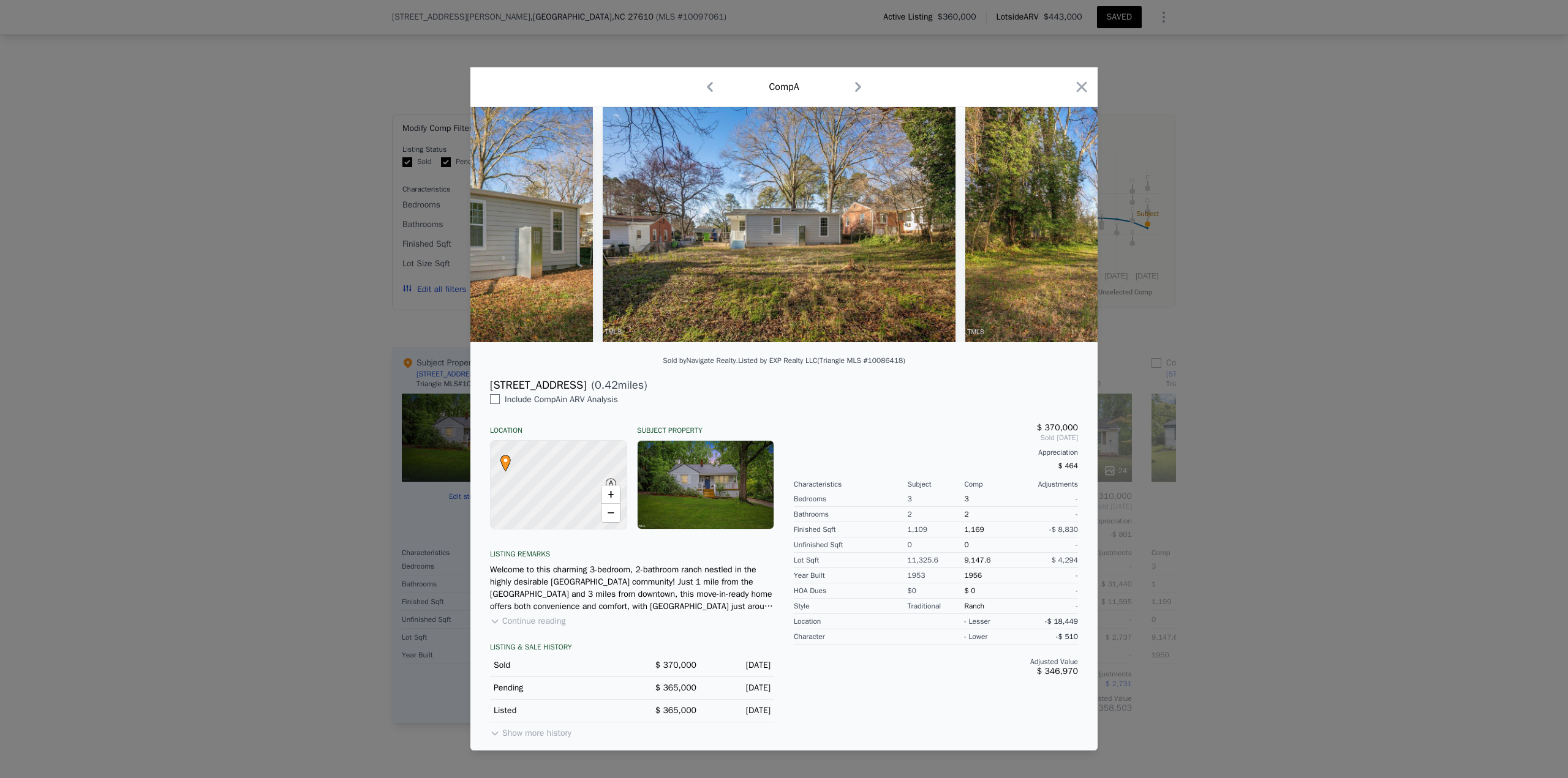 click 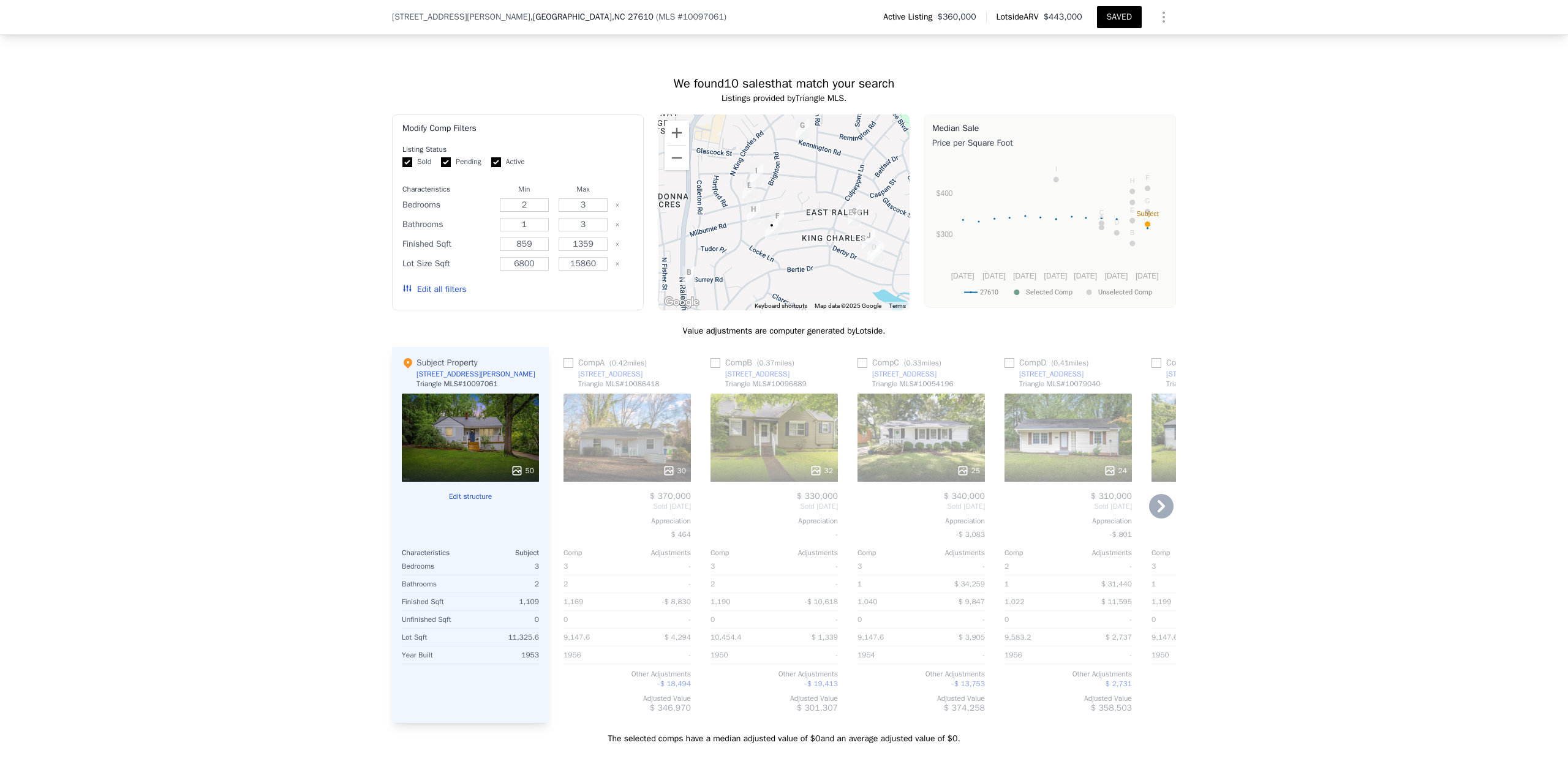drag, startPoint x: 564, startPoint y: 359, endPoint x: 668, endPoint y: 416, distance: 118.59595 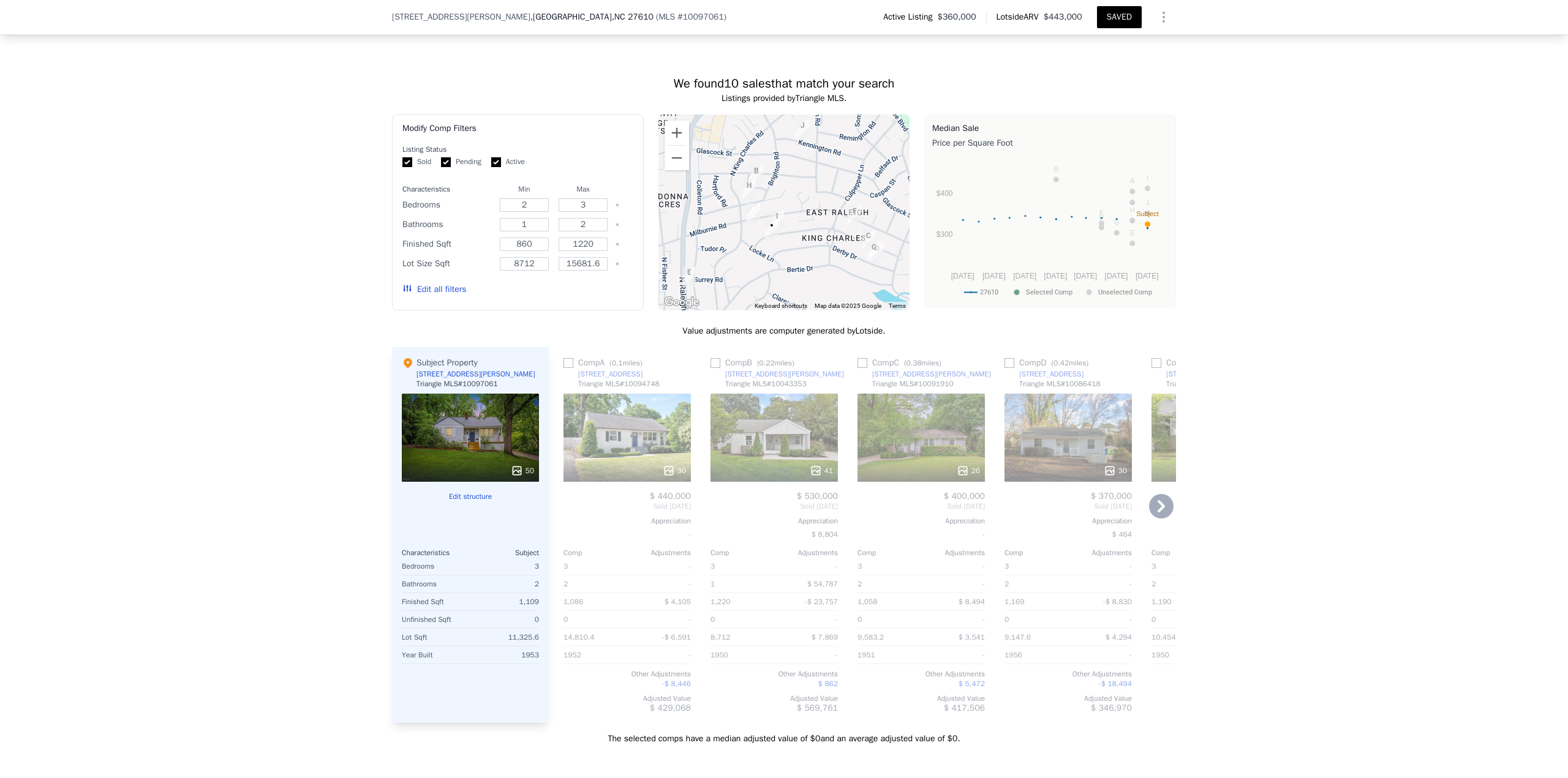 click 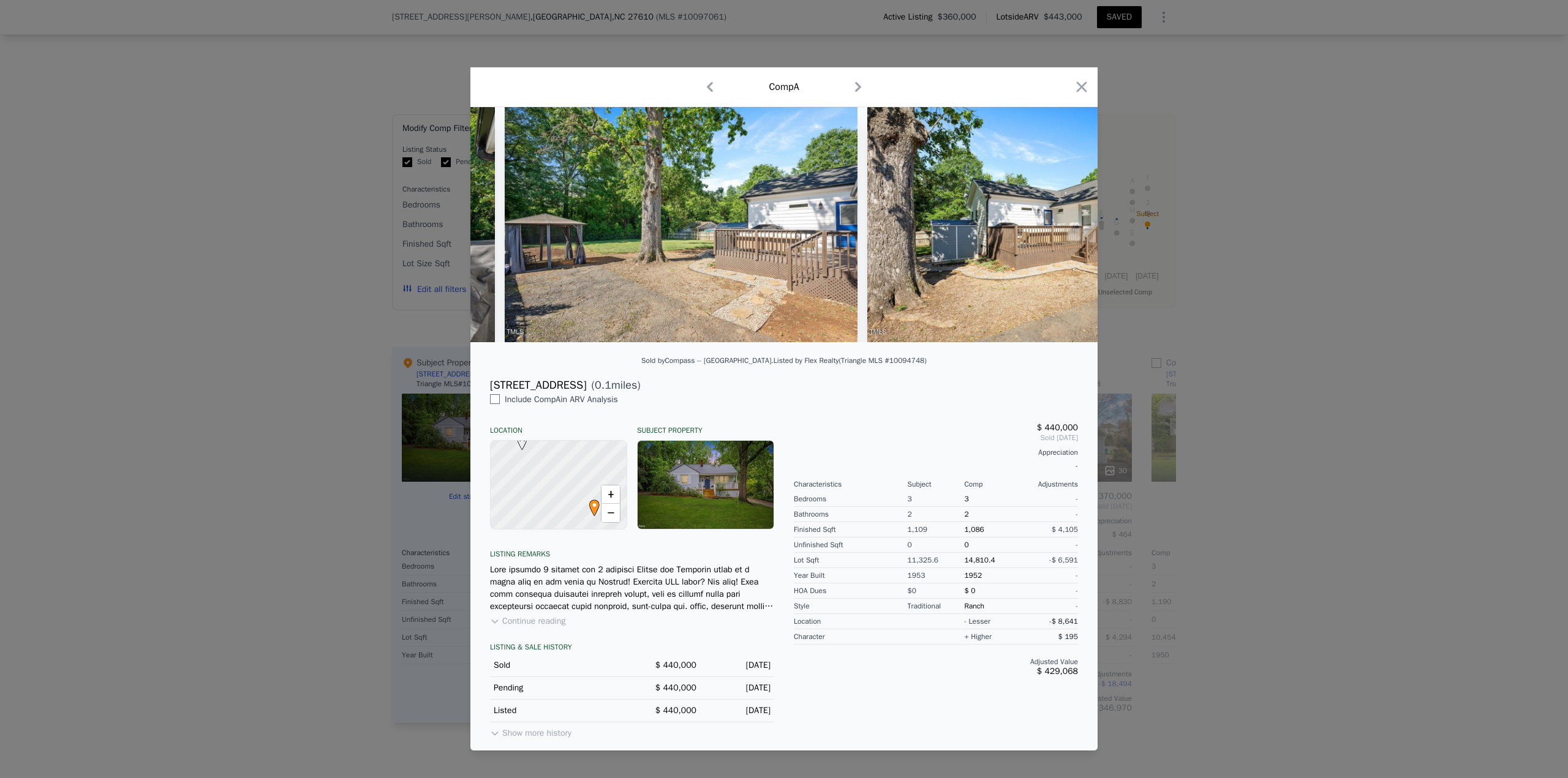 scroll, scrollTop: 0, scrollLeft: 8932, axis: horizontal 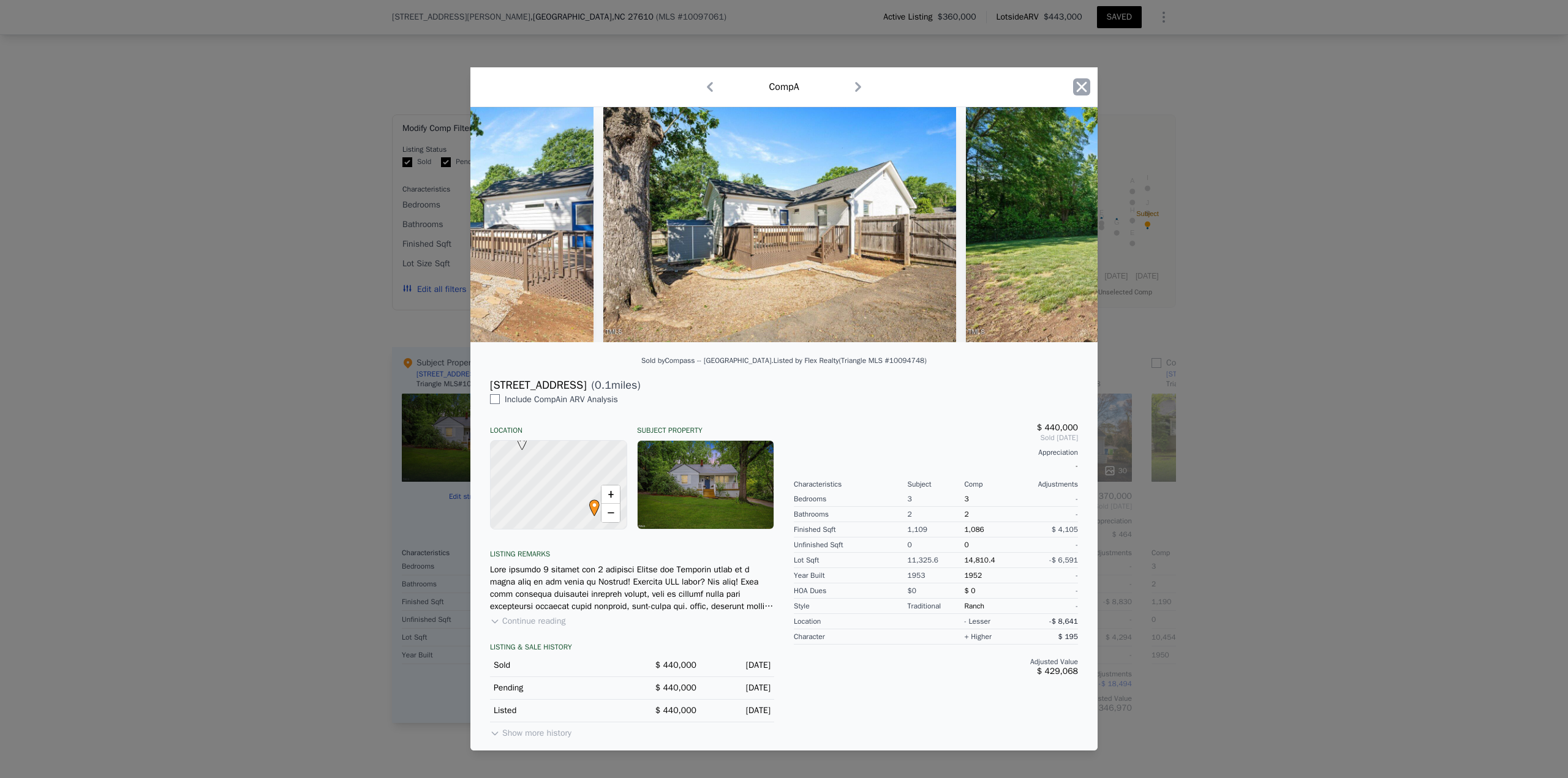 click 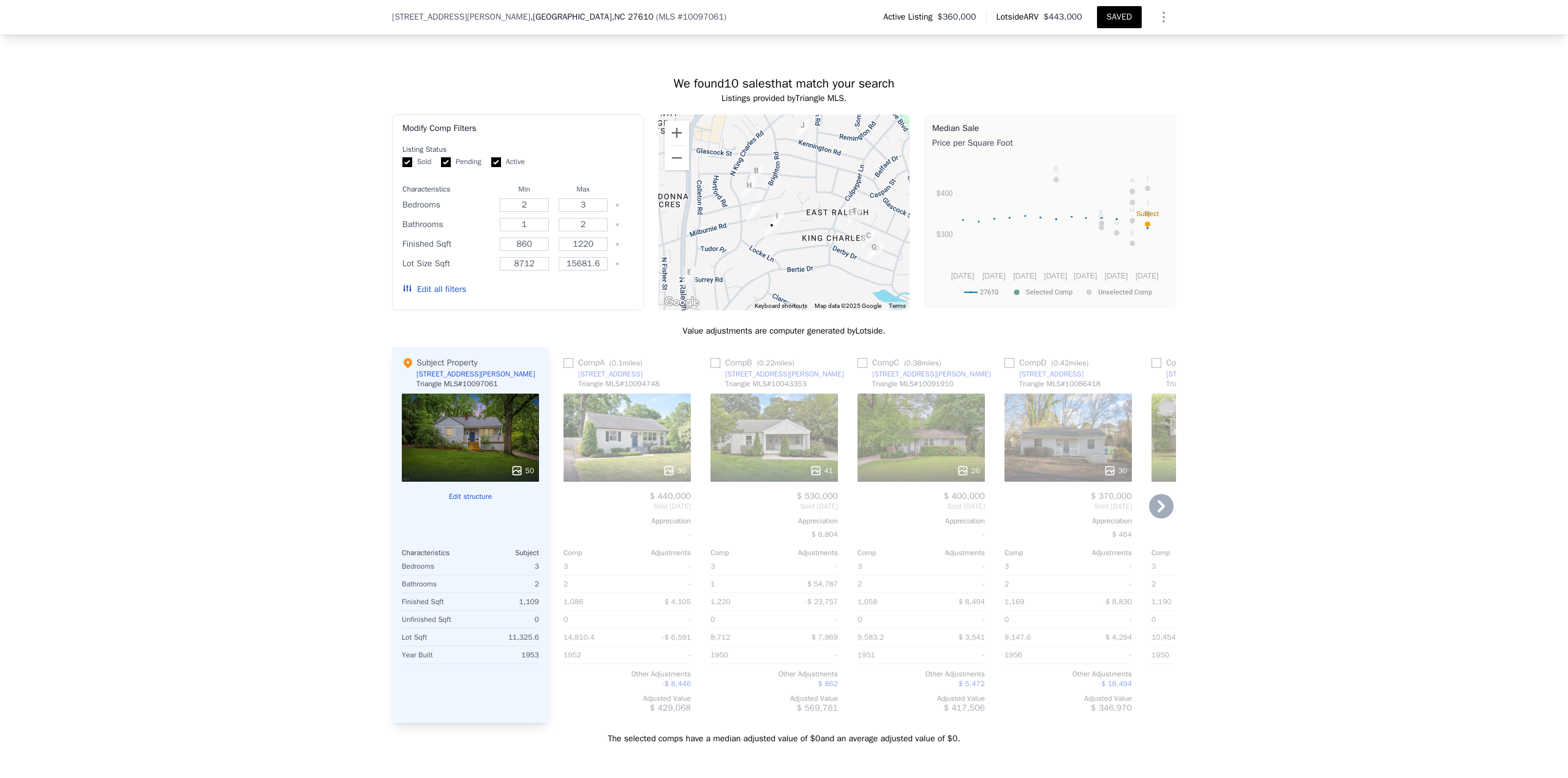 click at bounding box center [568, 363] 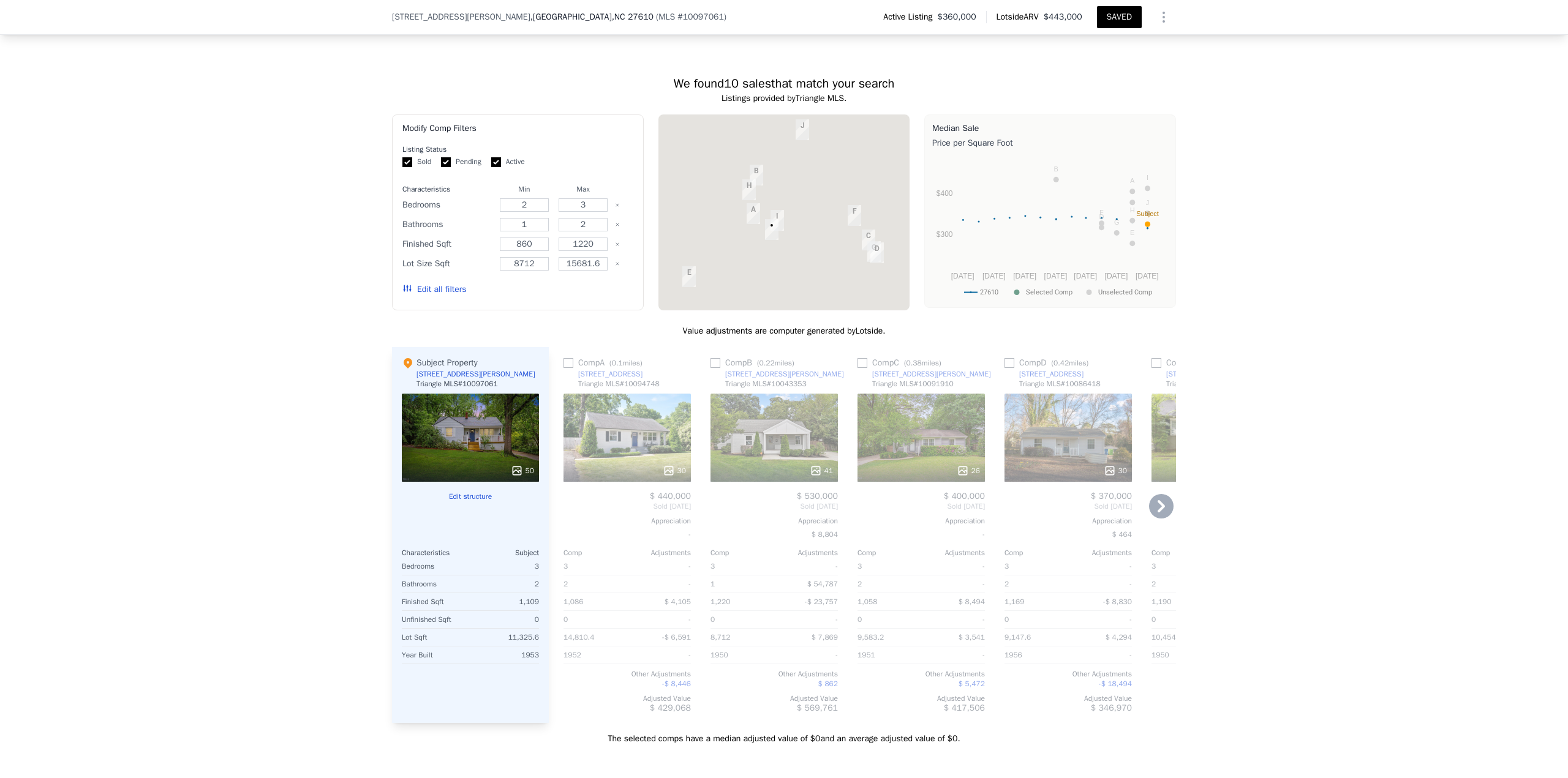 click 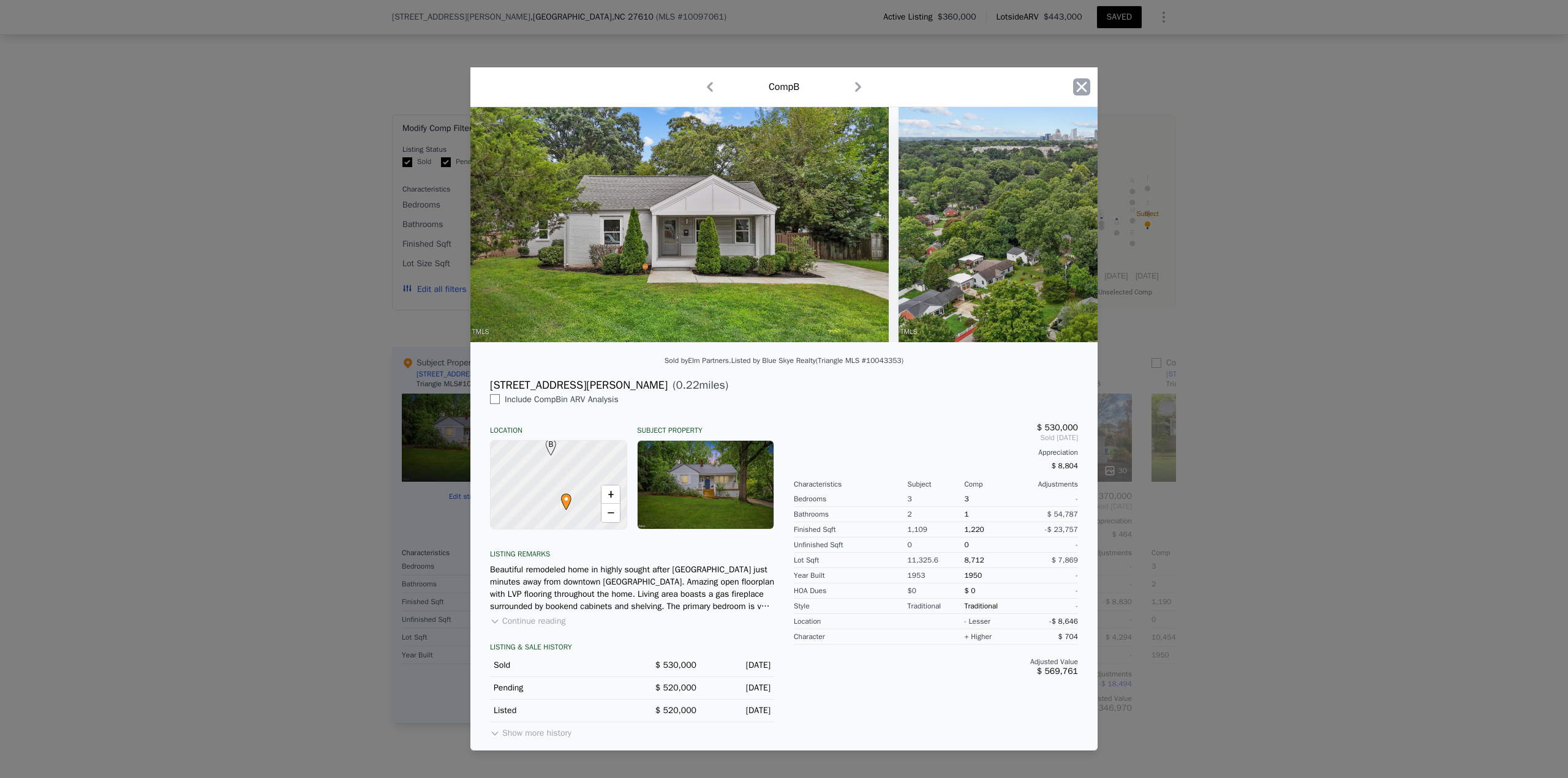 click 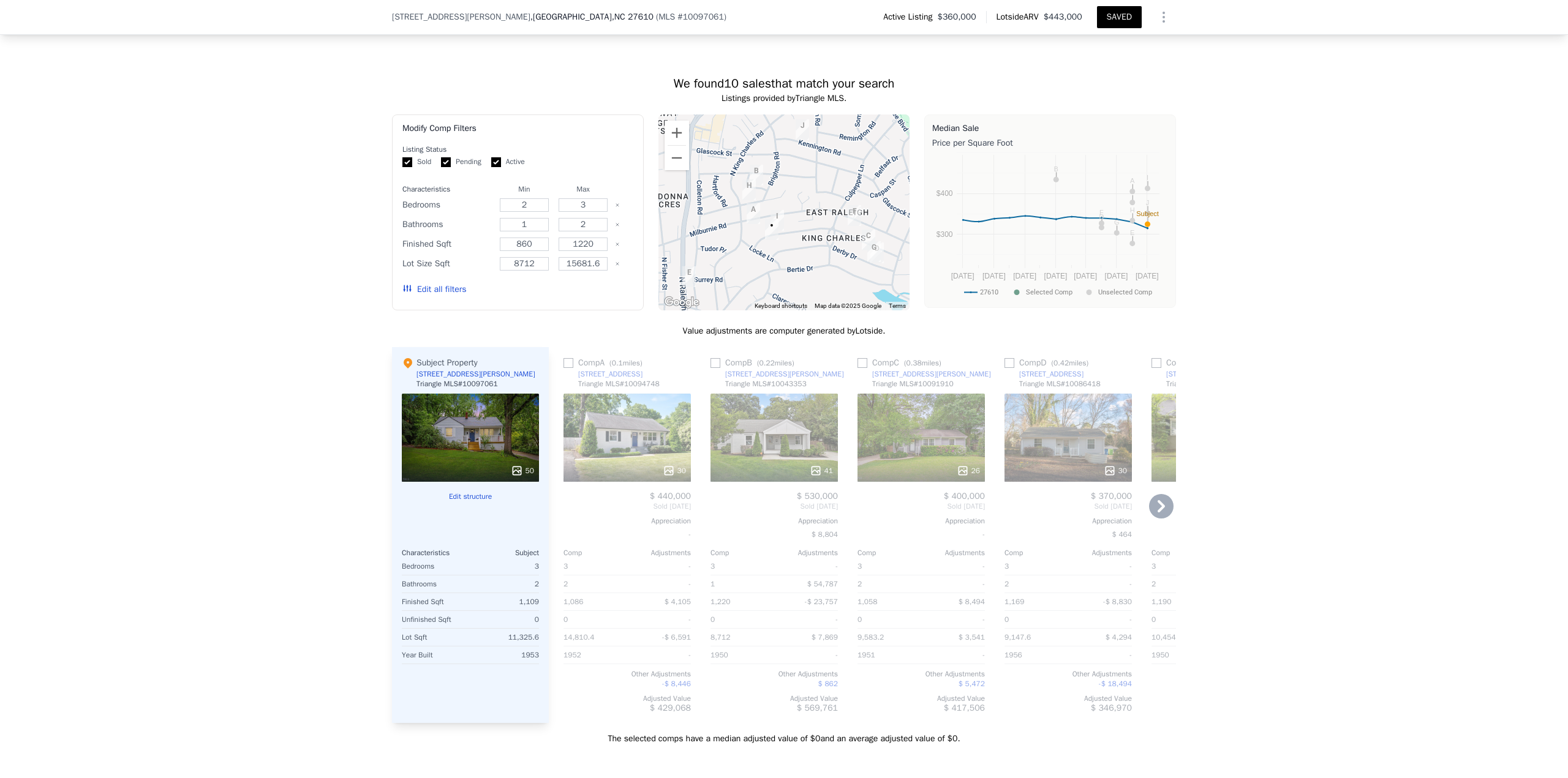click 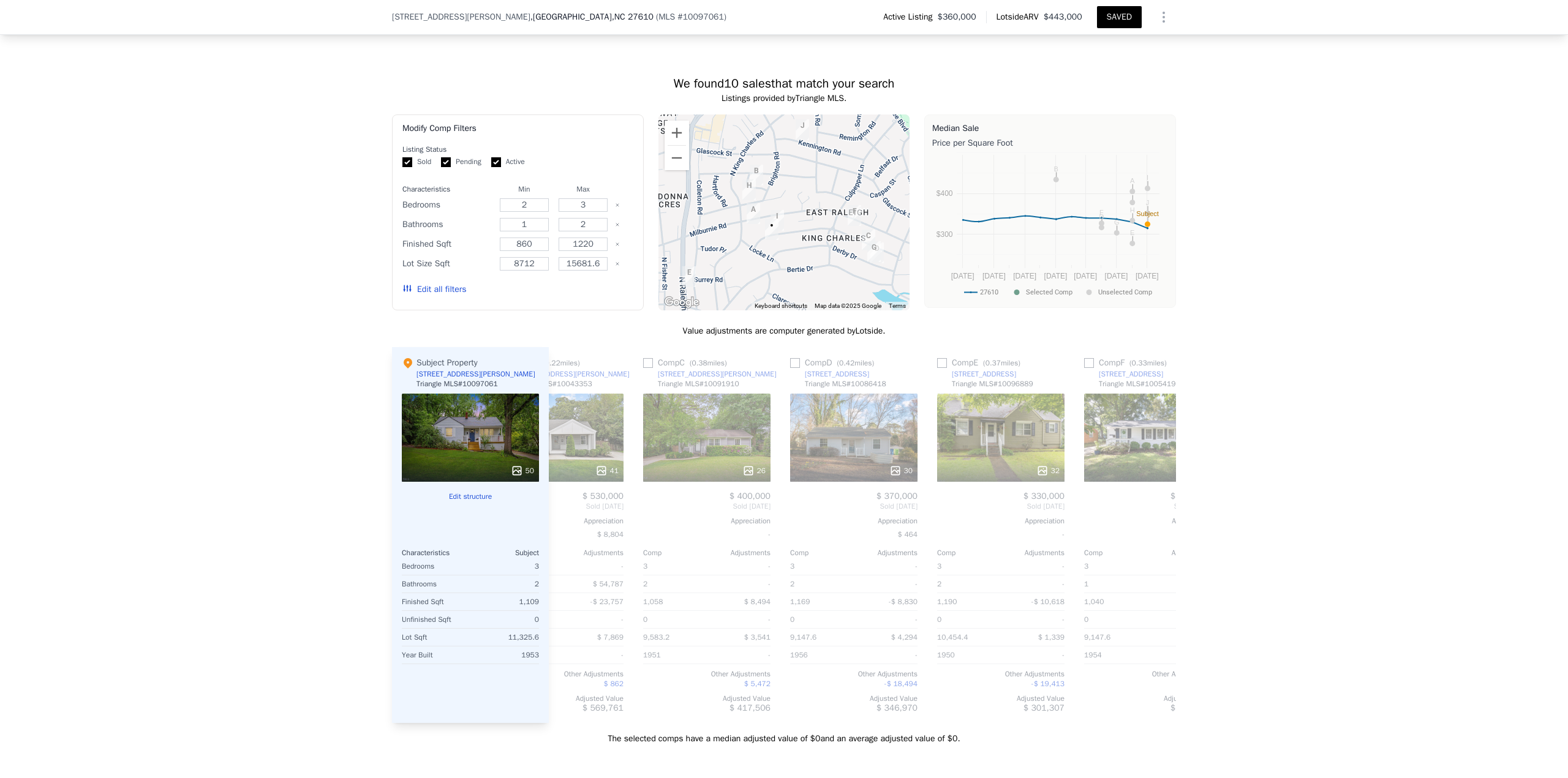 scroll, scrollTop: 0, scrollLeft: 294, axis: horizontal 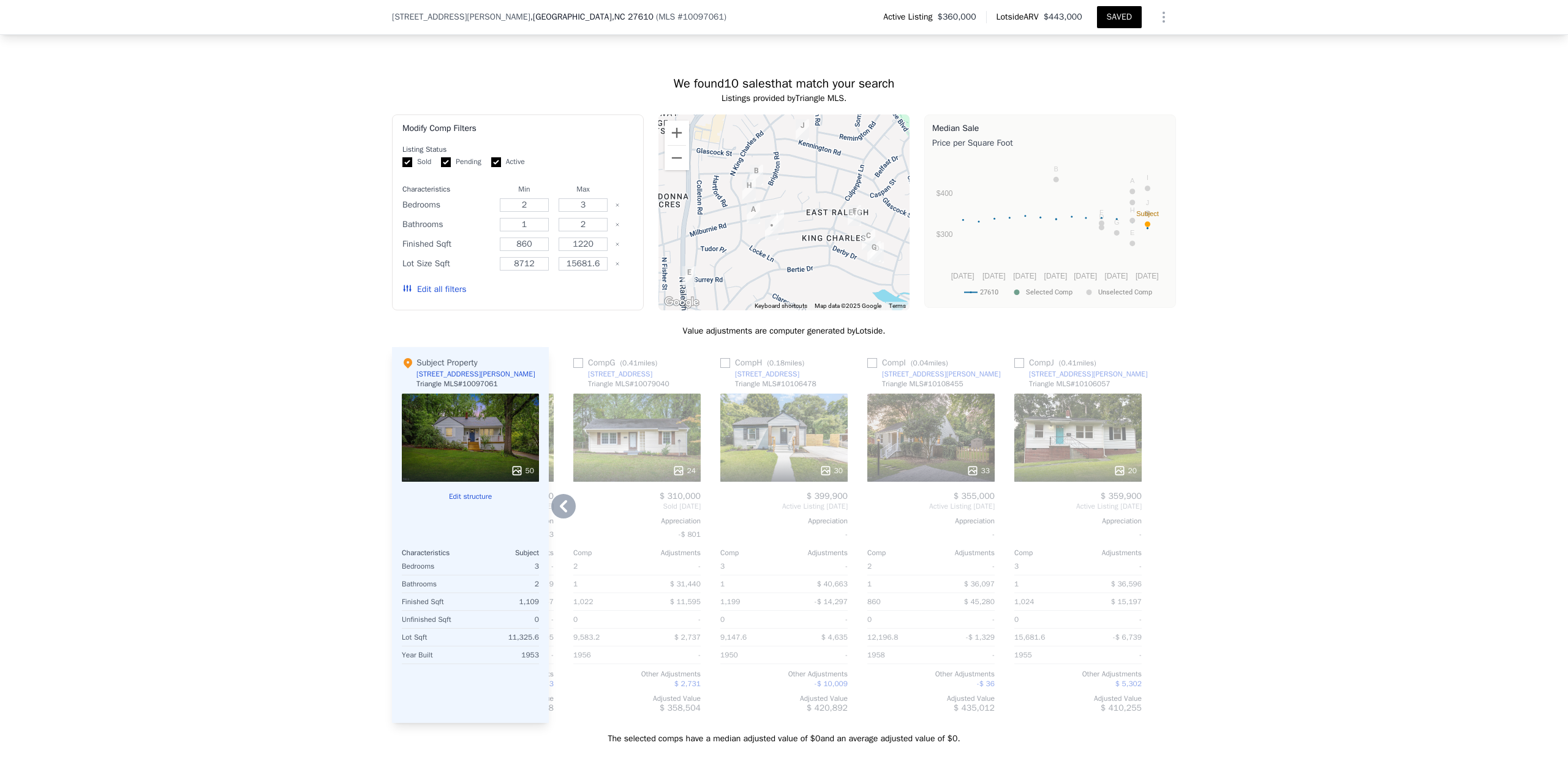 click 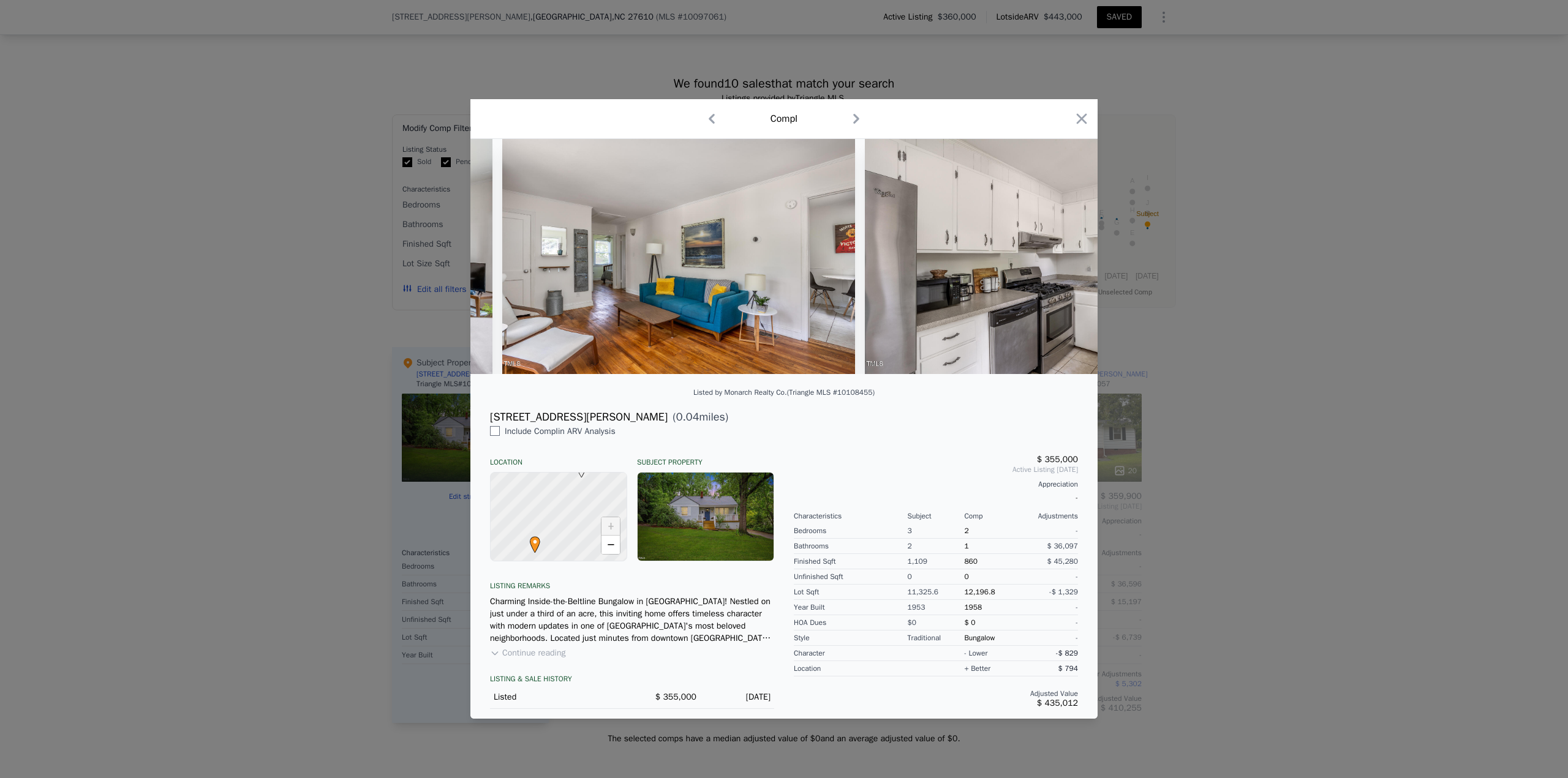 scroll, scrollTop: 0, scrollLeft: 3654, axis: horizontal 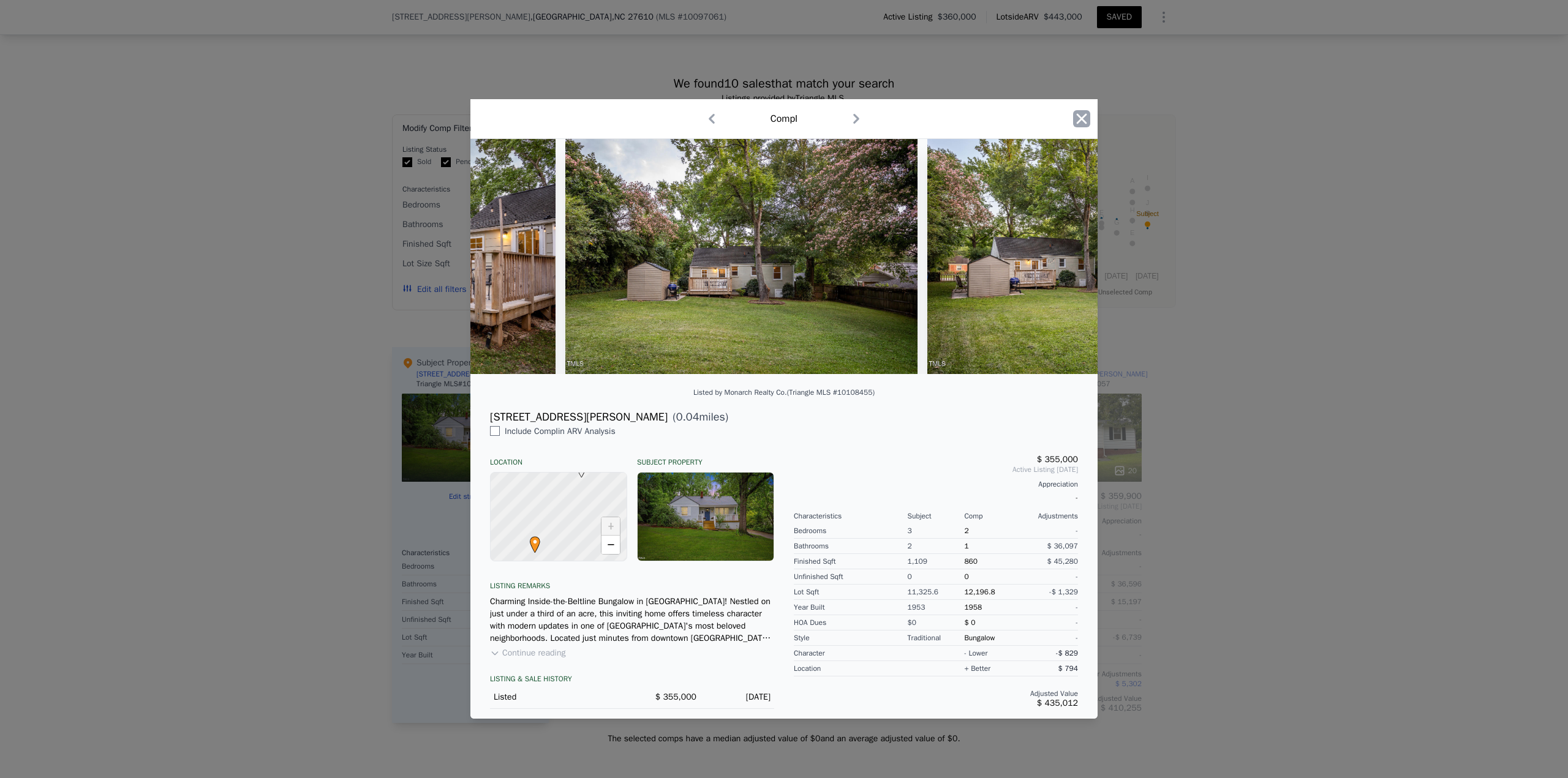 click 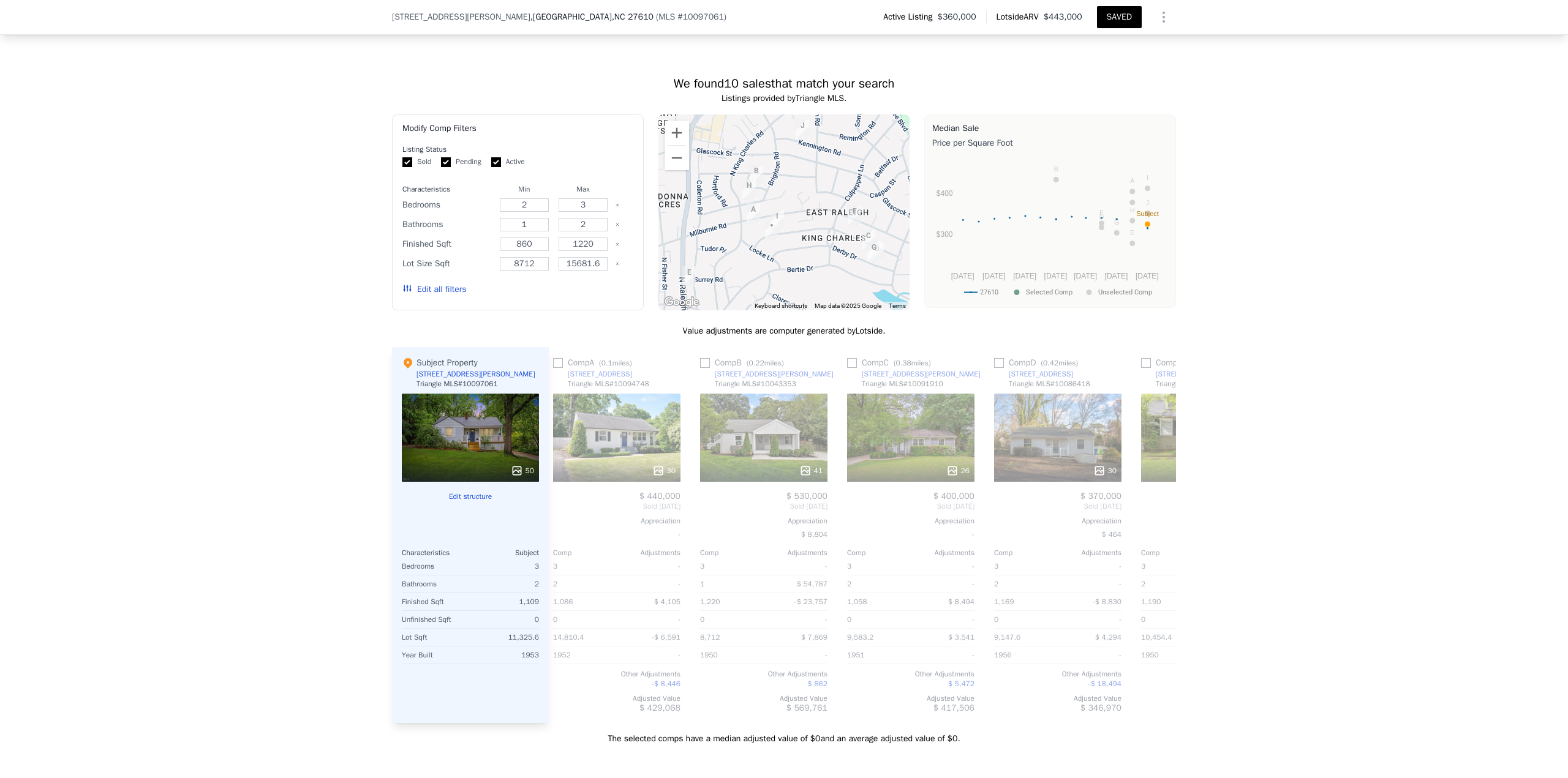 scroll, scrollTop: 0, scrollLeft: 0, axis: both 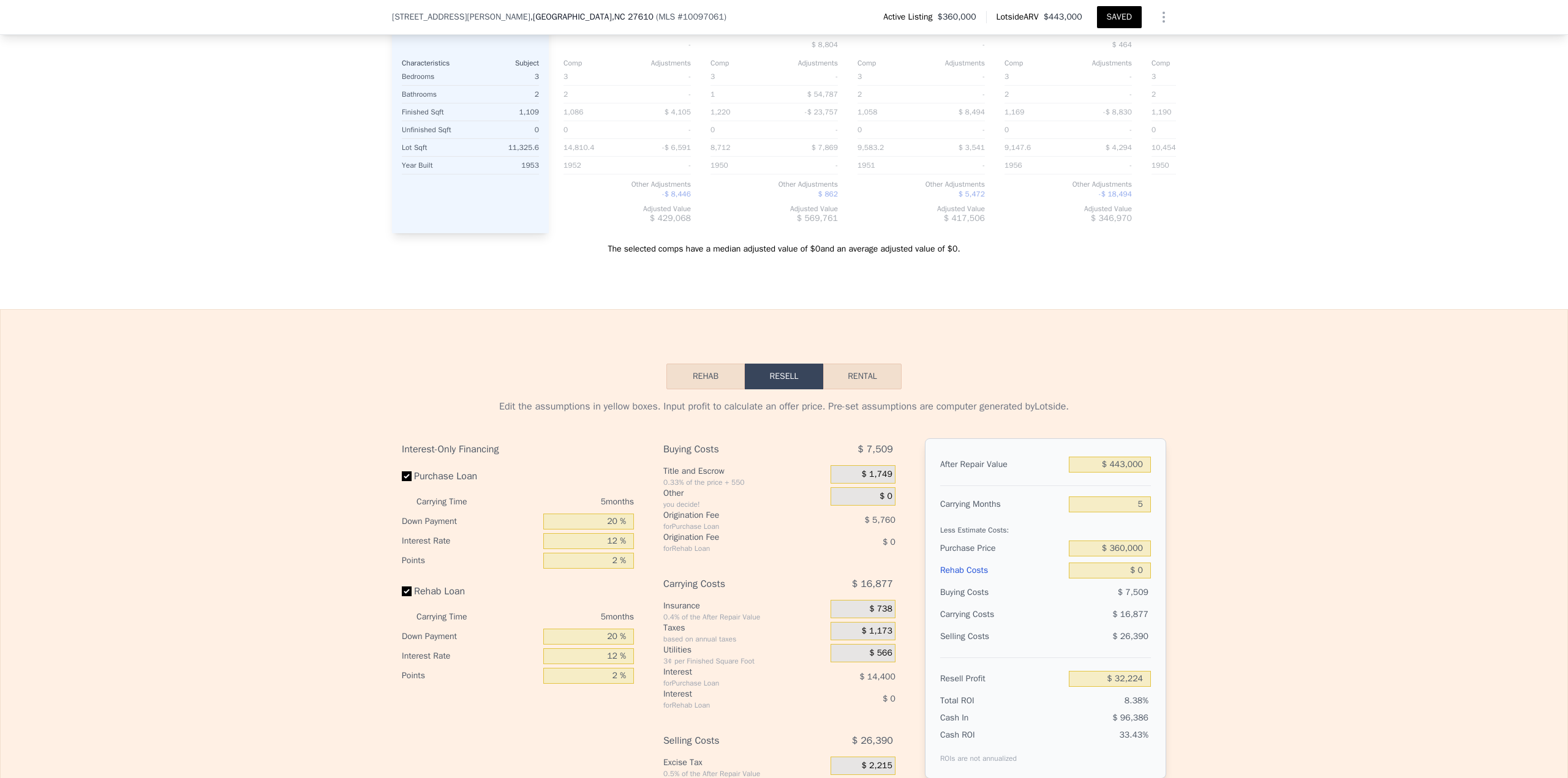 click on "Rehab" at bounding box center [706, 376] 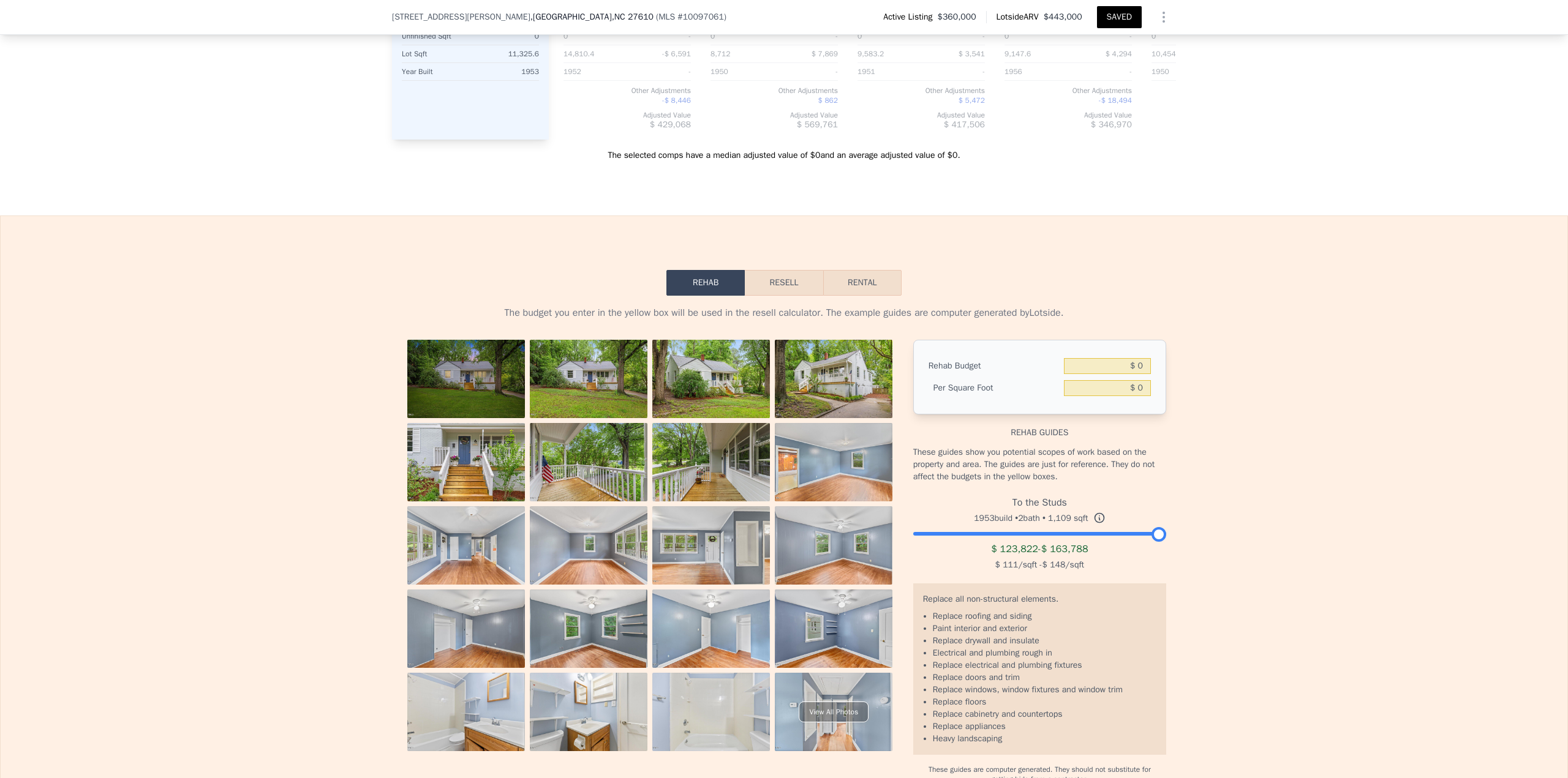 scroll, scrollTop: 1895, scrollLeft: 0, axis: vertical 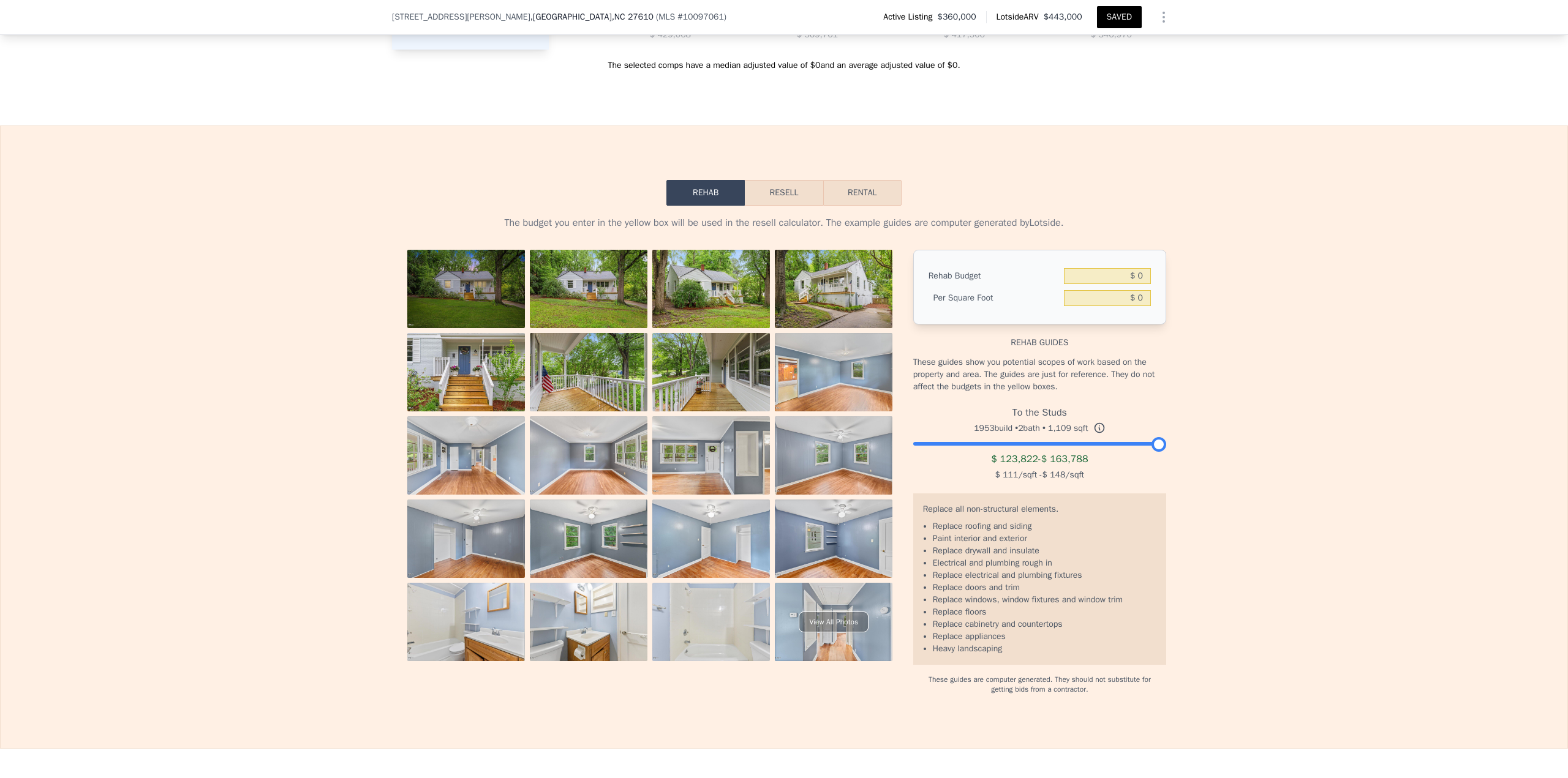 click at bounding box center (466, 289) 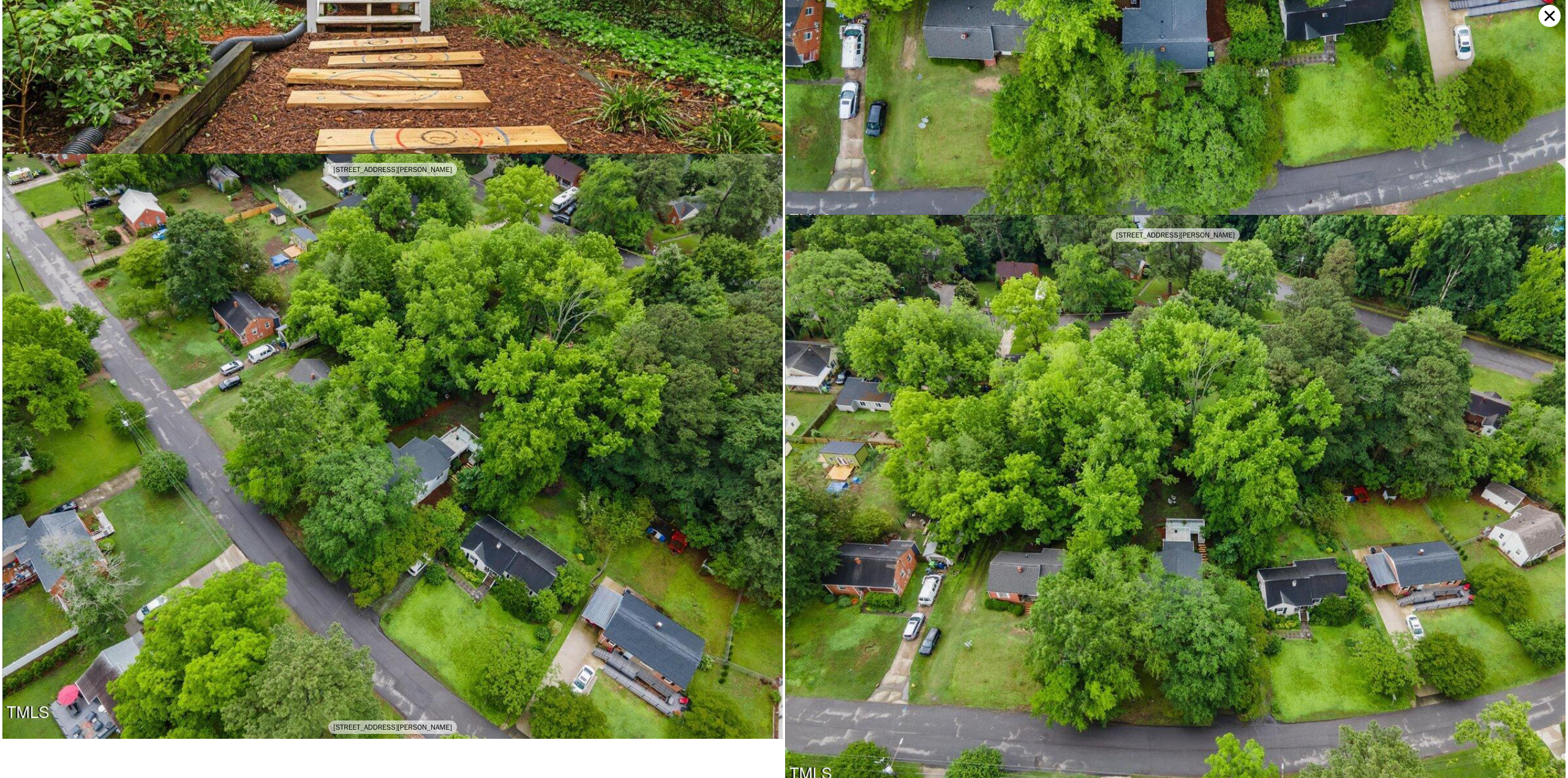 scroll, scrollTop: 11676, scrollLeft: 0, axis: vertical 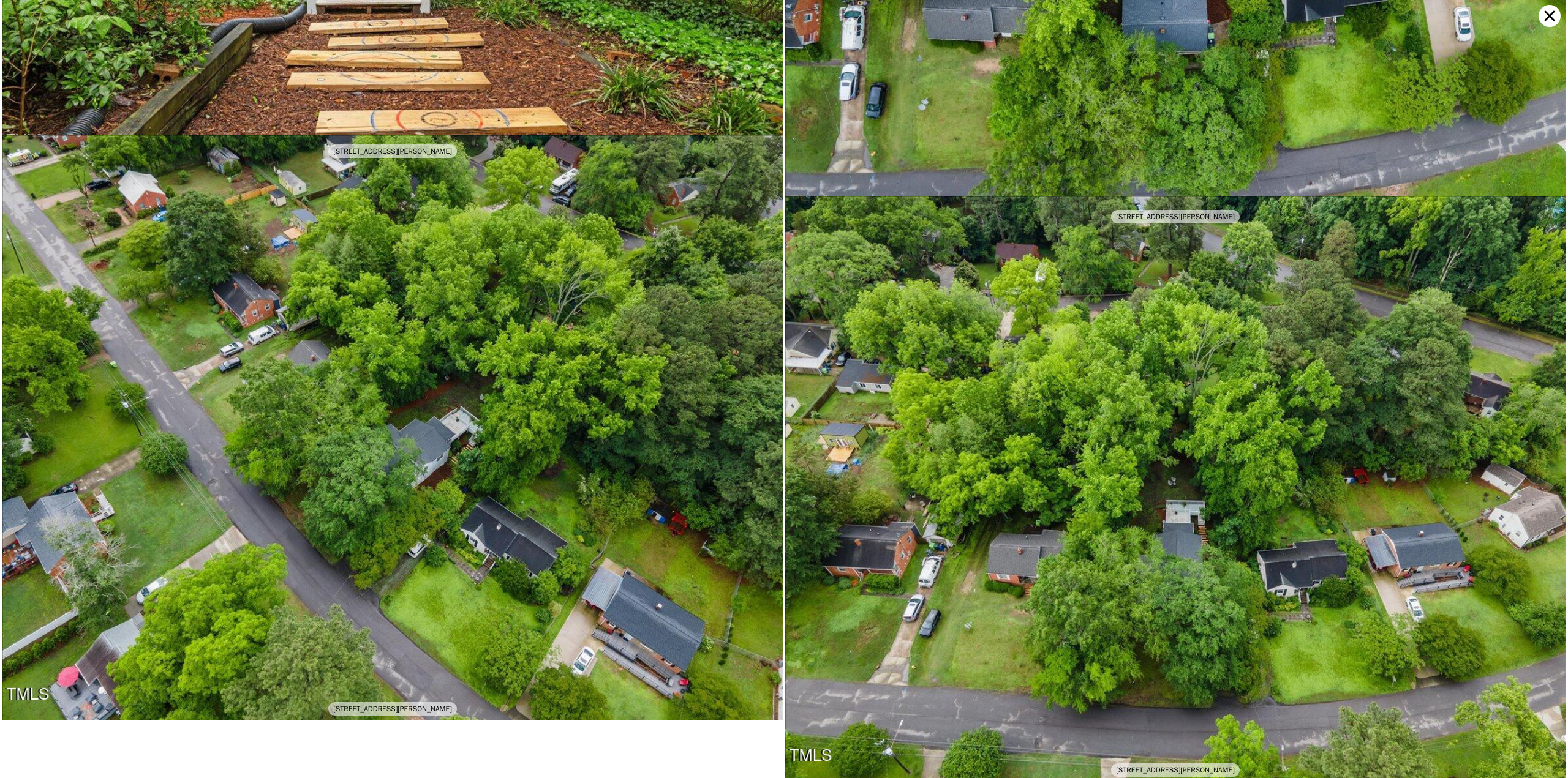 click 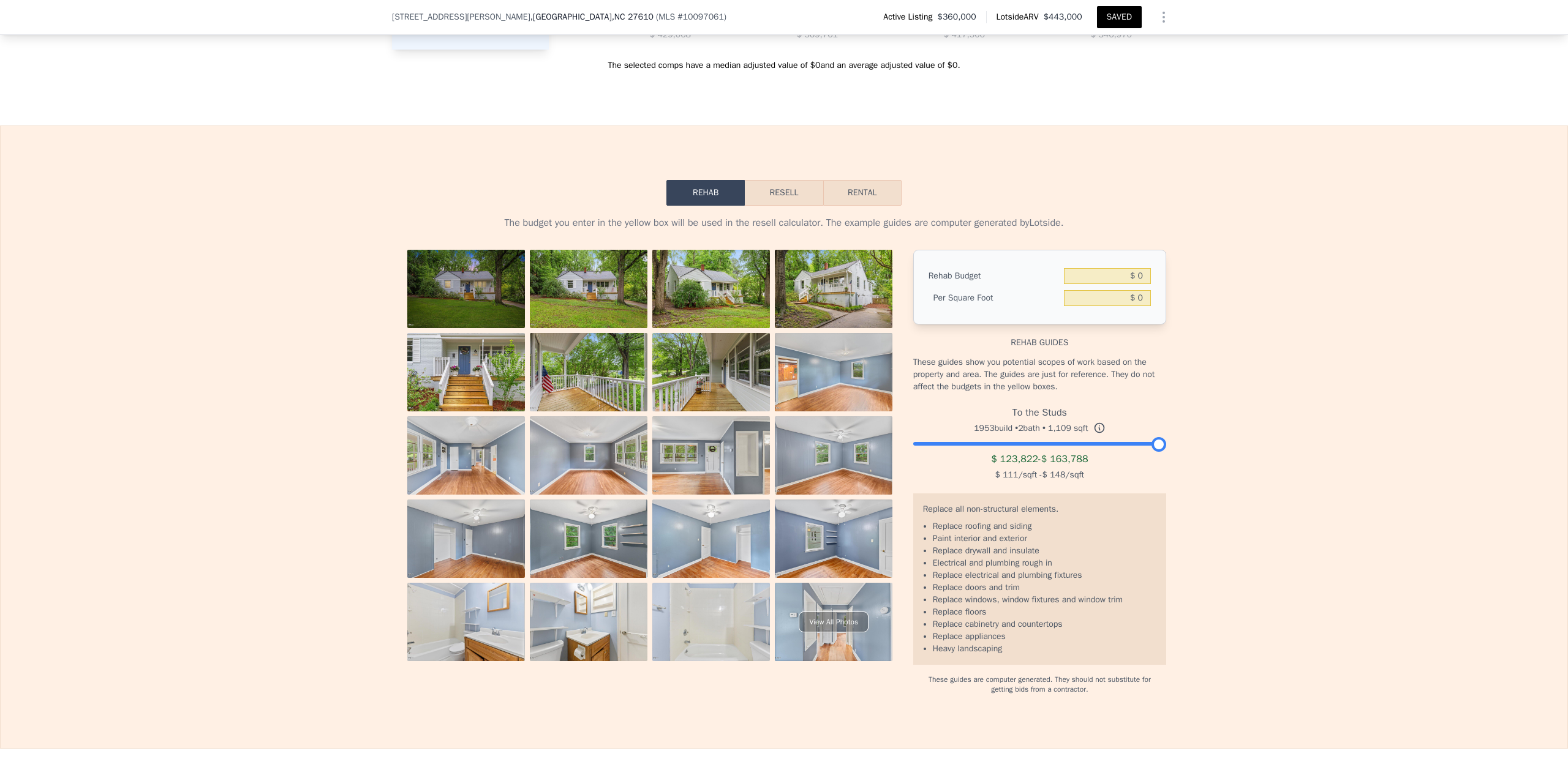click at bounding box center [1039, 441] 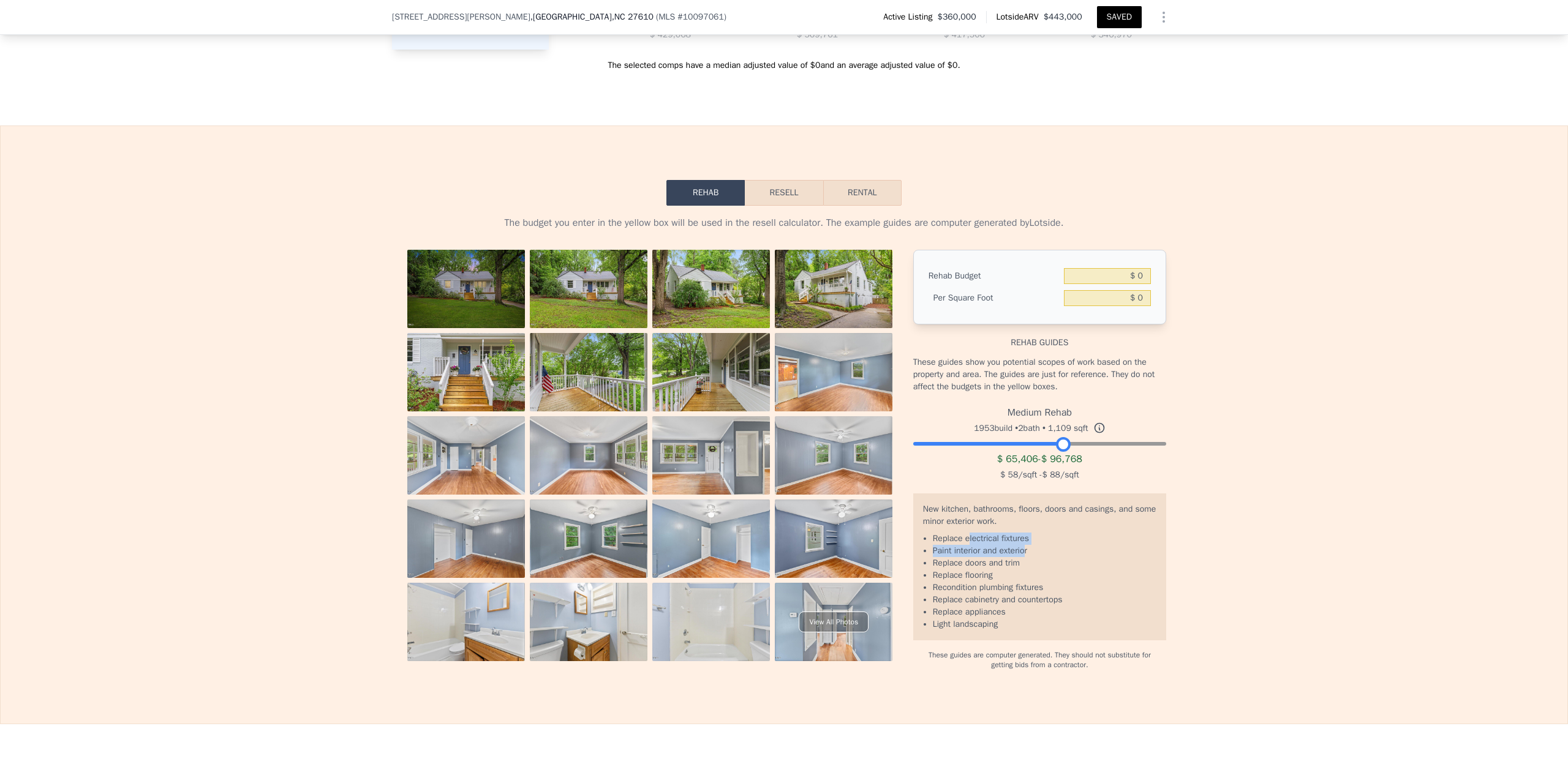drag, startPoint x: 962, startPoint y: 539, endPoint x: 1020, endPoint y: 553, distance: 59.665736 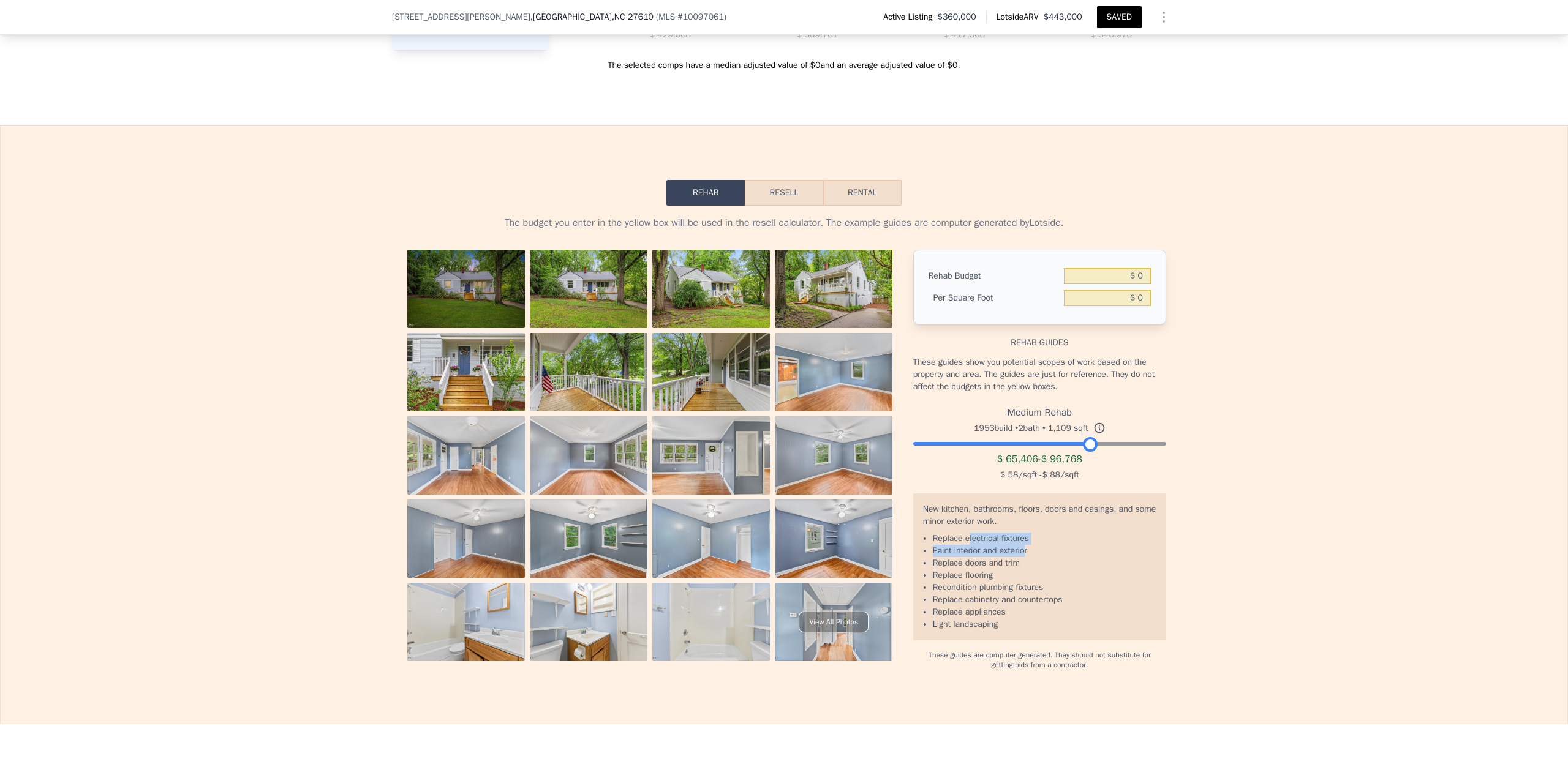 click at bounding box center (1039, 441) 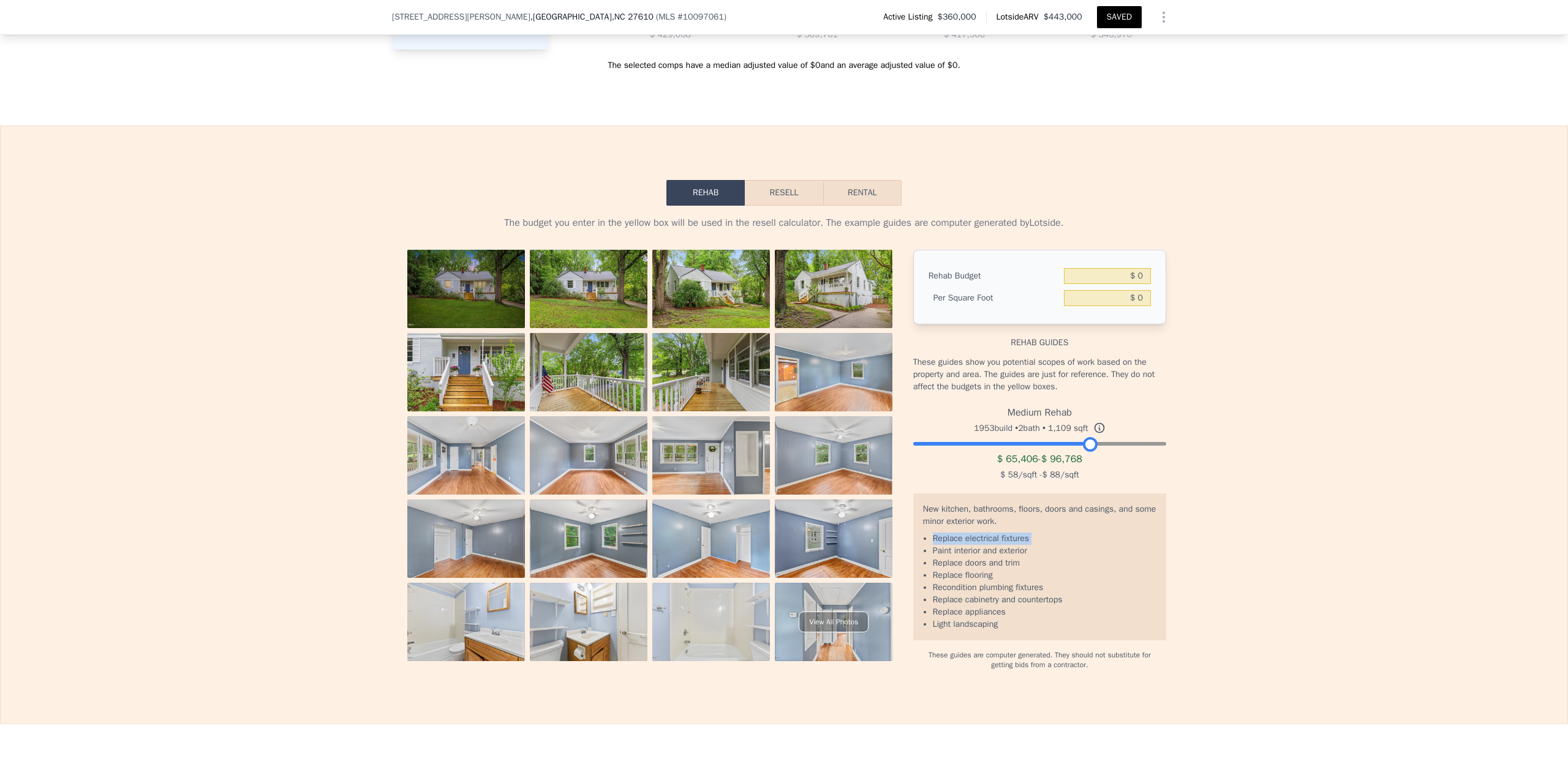 click at bounding box center [1039, 441] 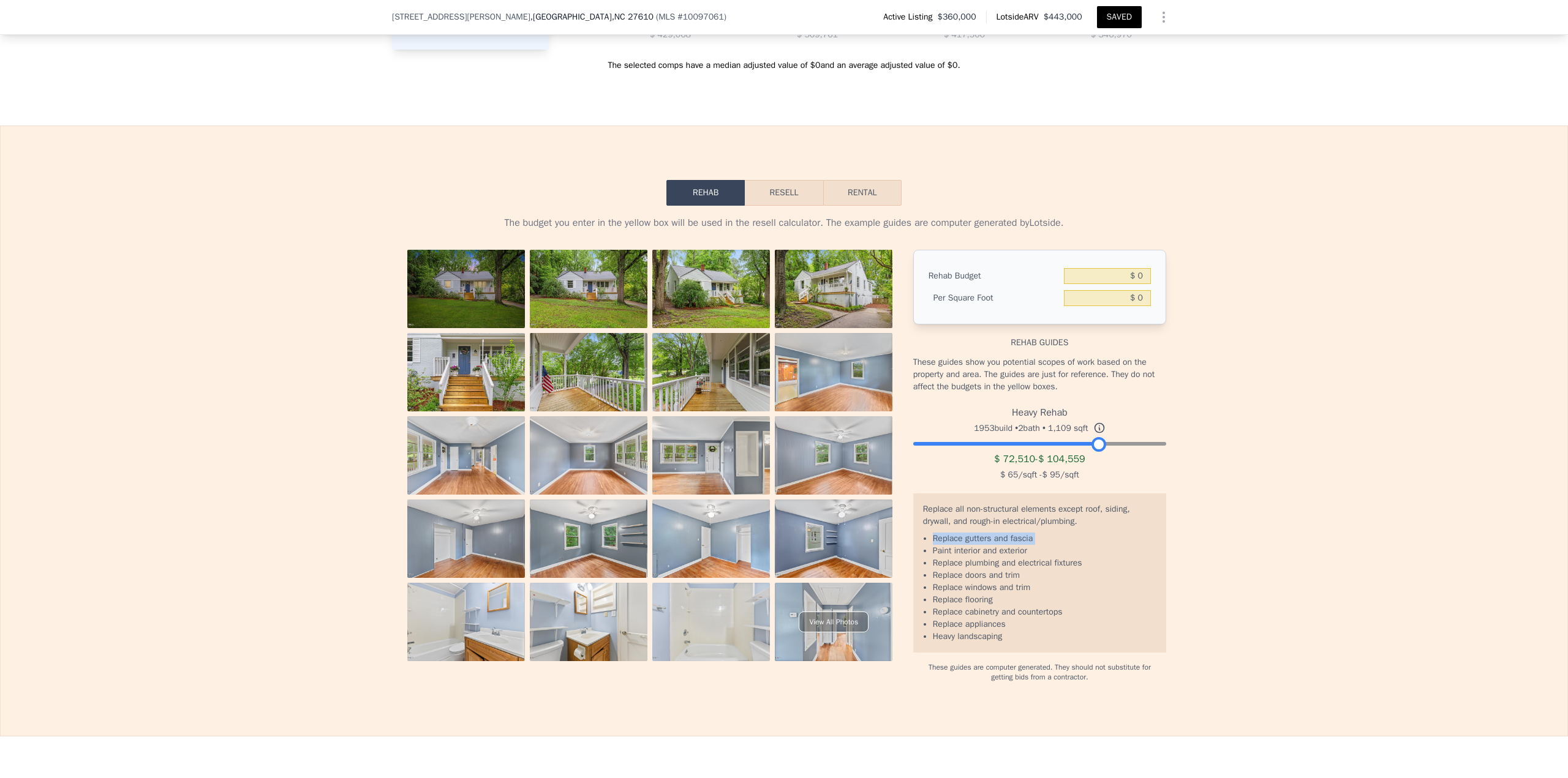 click on "Replace gutters and fascia" at bounding box center [1044, 539] 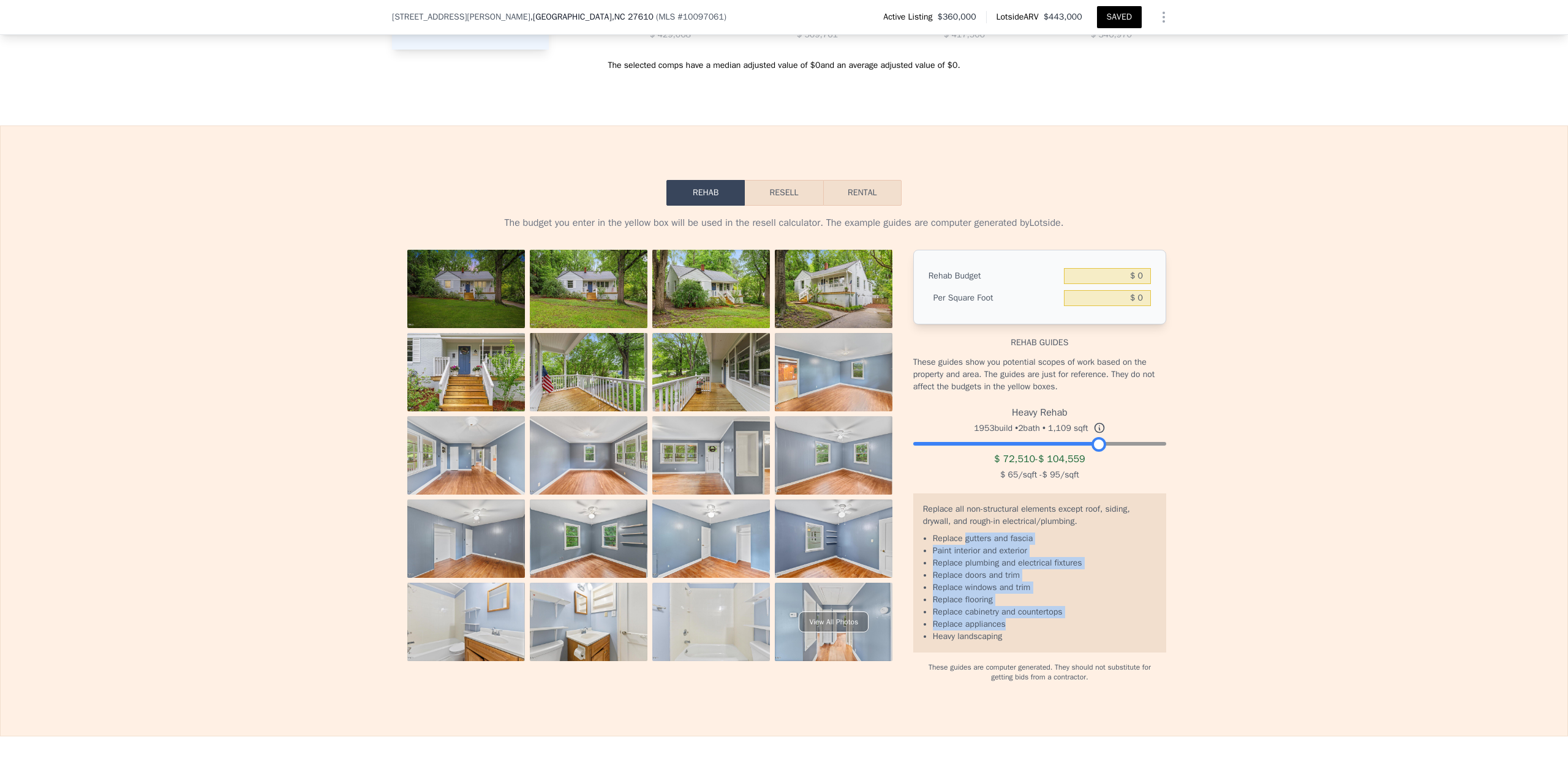 drag, startPoint x: 960, startPoint y: 542, endPoint x: 1016, endPoint y: 629, distance: 103.46497 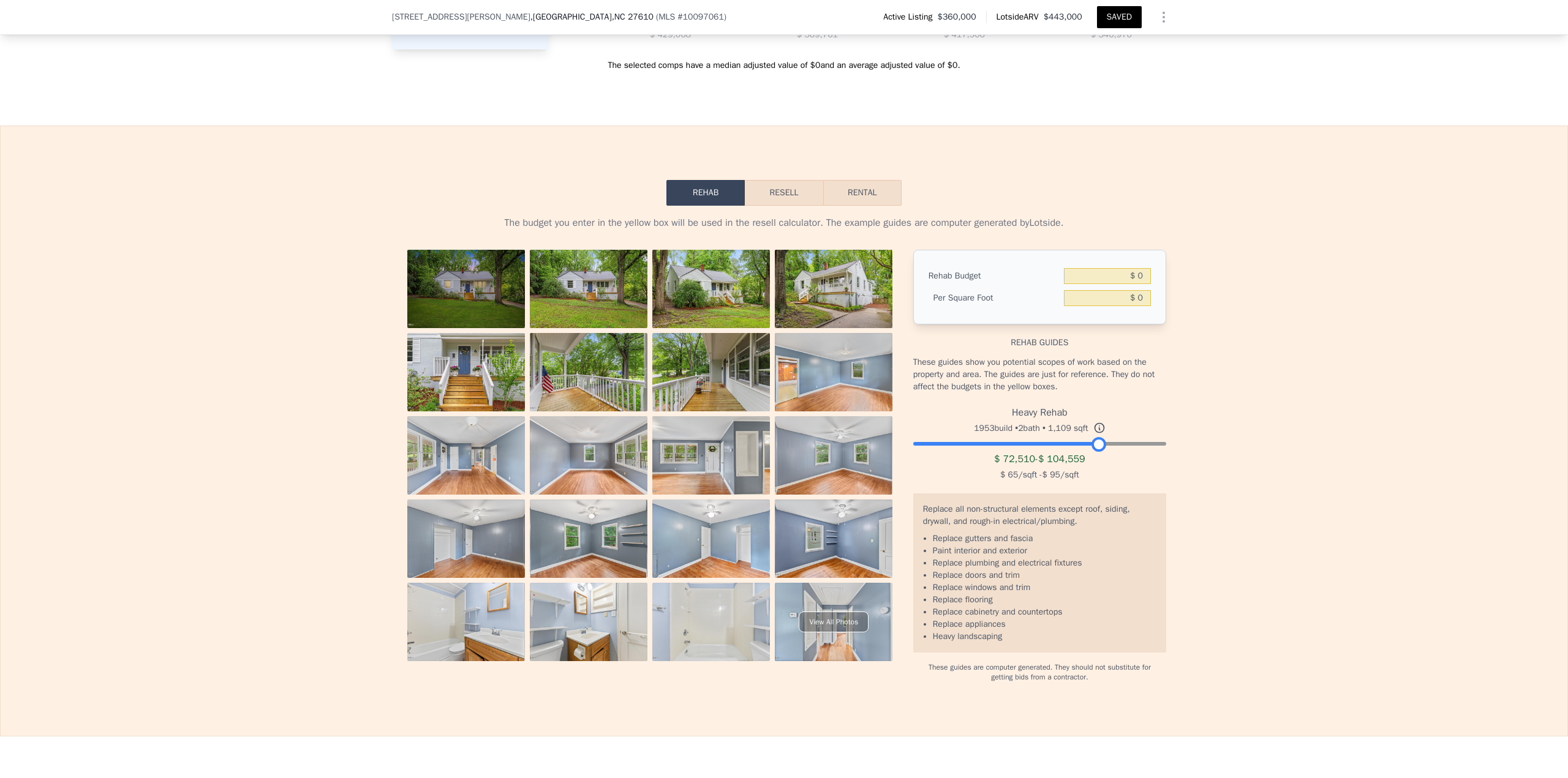 click on "Heavy landscaping" at bounding box center (1044, 637) 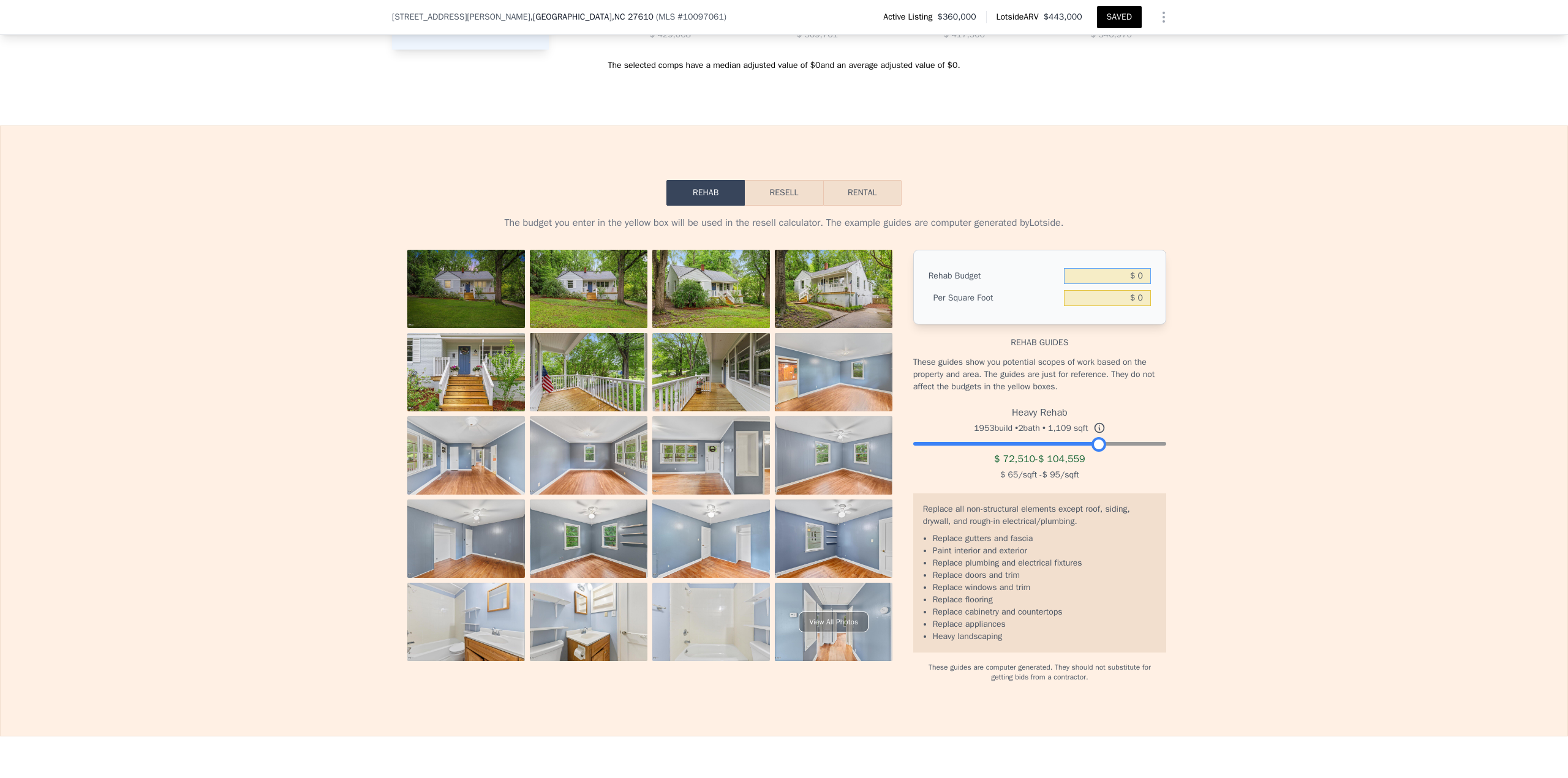 click on "$ 0" at bounding box center [1107, 276] 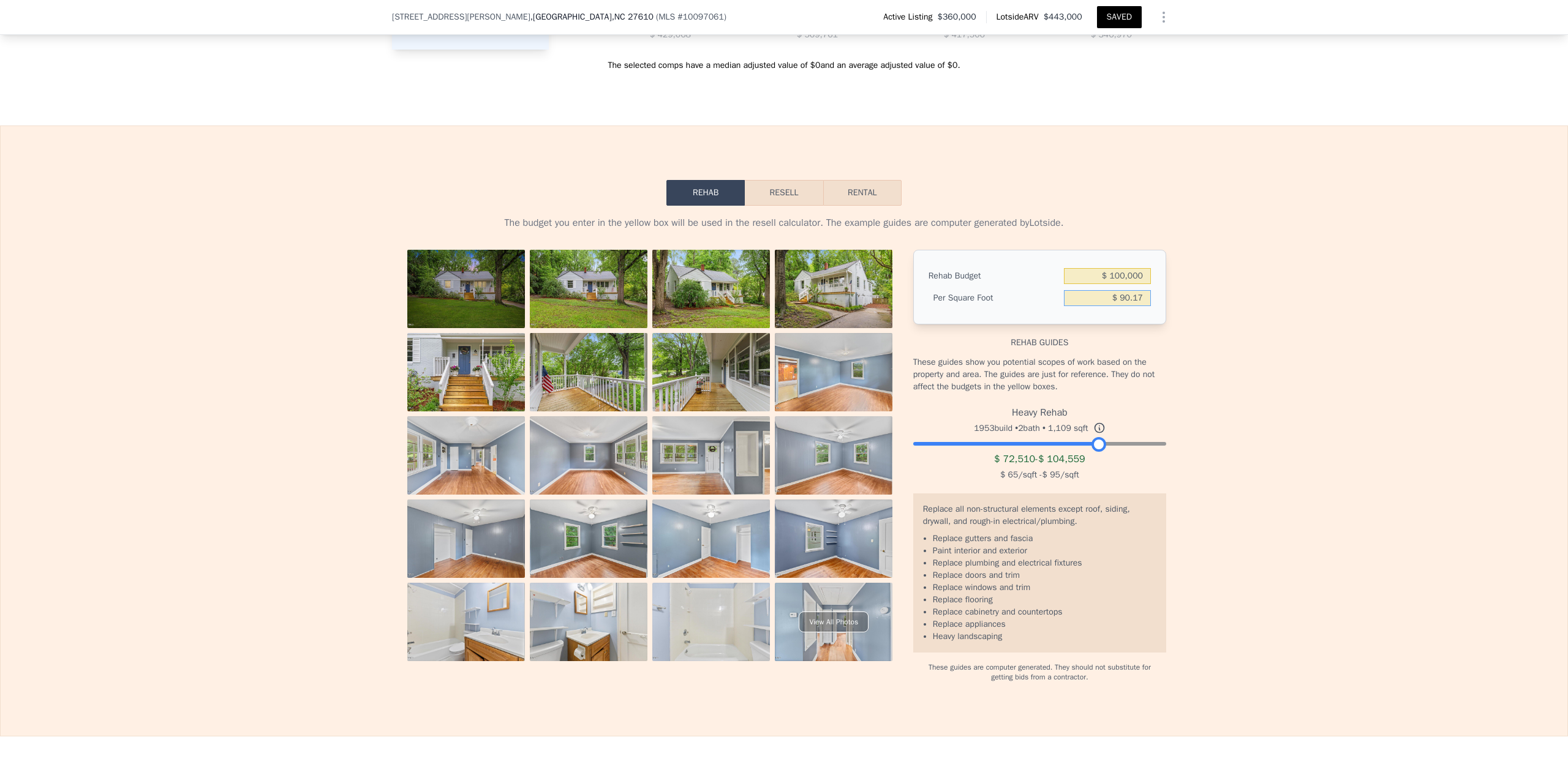 click on "$ 90.17" at bounding box center [1107, 298] 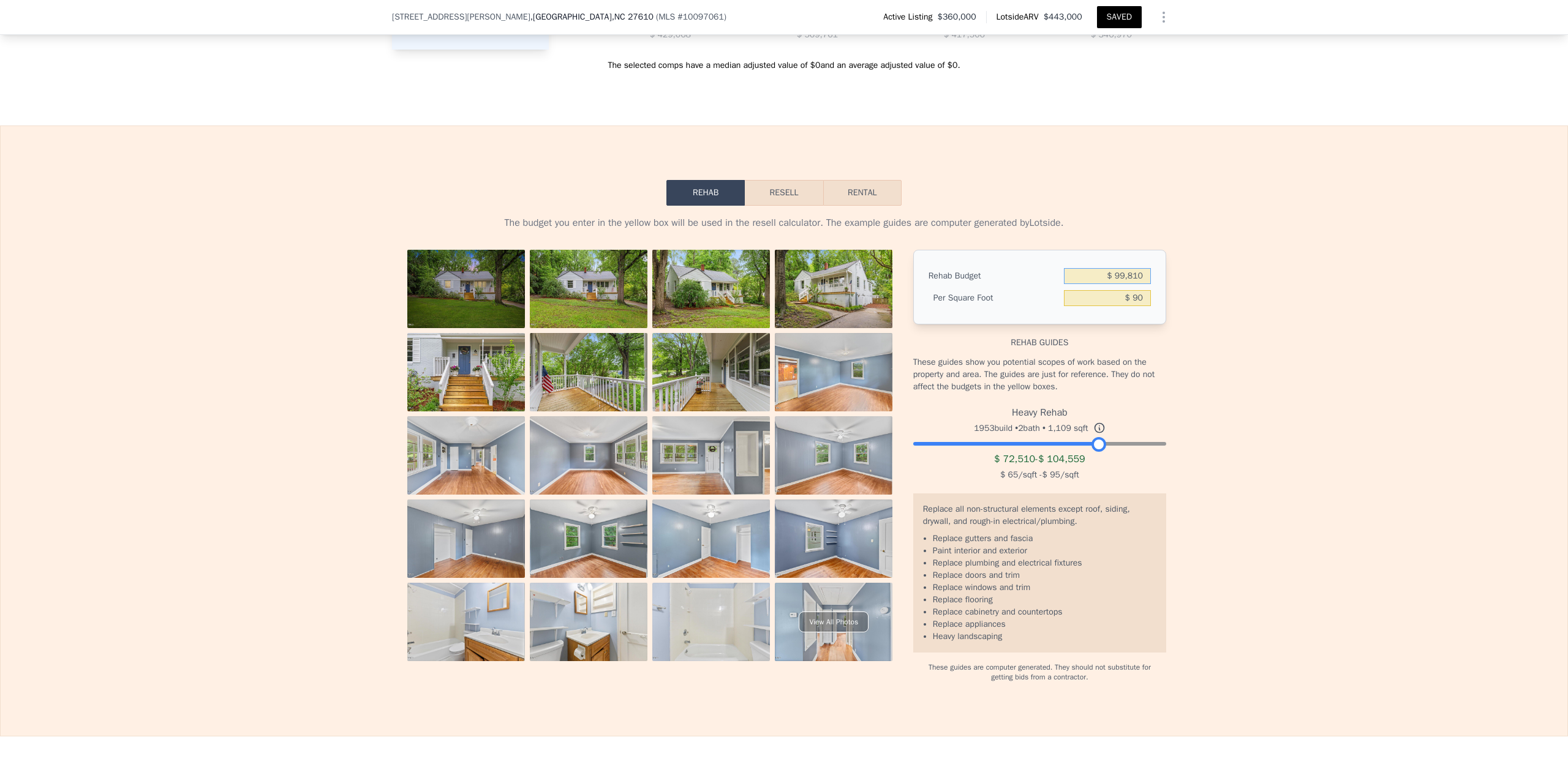 click on "Resell" at bounding box center [783, 193] 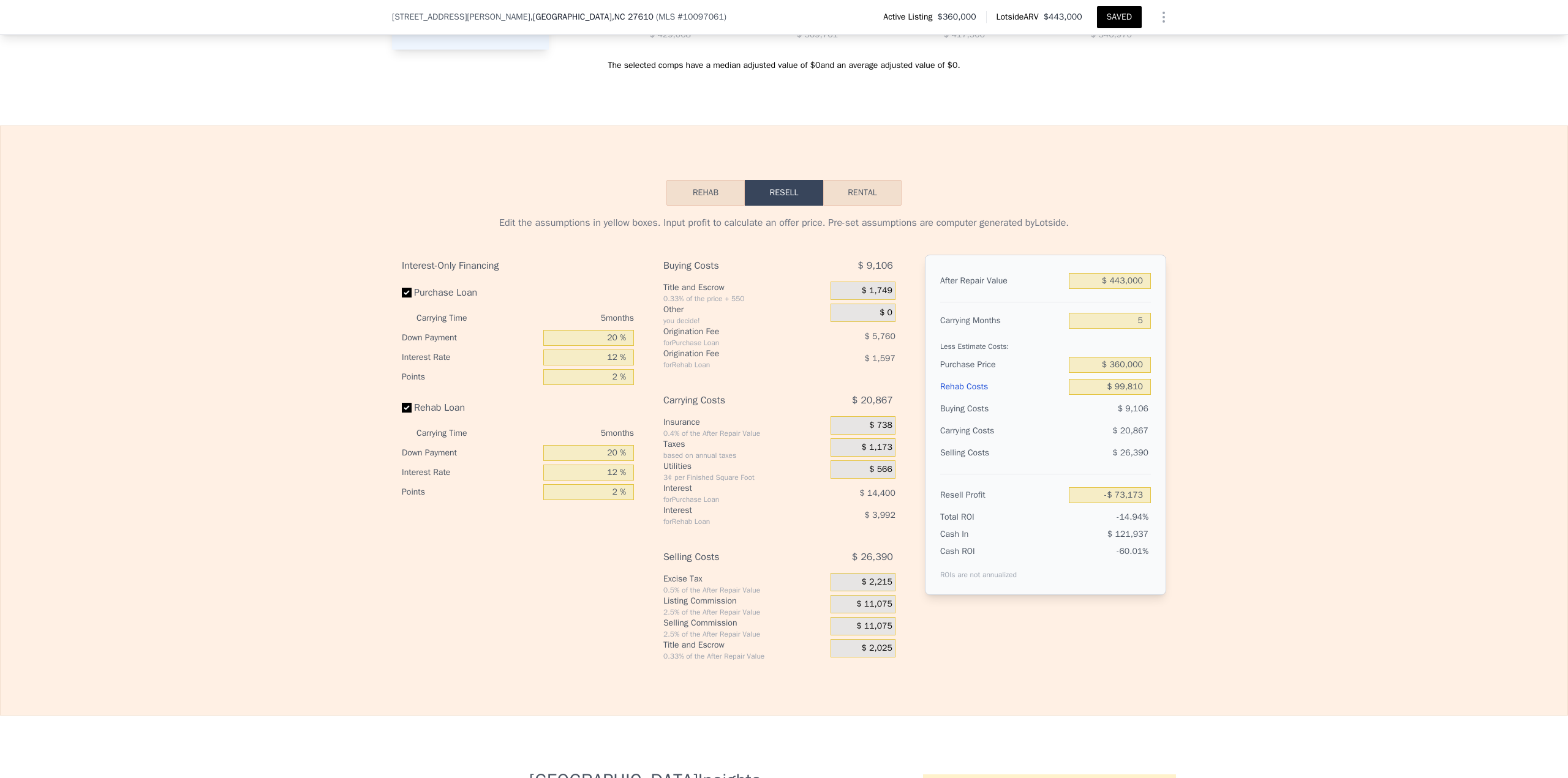 click on "Edit the assumptions in yellow boxes. Input profit to calculate an offer price. Pre-set assumptions are computer generated by  Lotside . Interest-Only Financing Purchase Loan Carrying Time 5  months Down Payment 20 % Interest Rate 12 % Points 2 % Rehab Loan Carrying Time 5  months Down Payment 20 % Interest Rate 12 % Points 2 % Buying Costs $ 9,106 Title and Escrow 0.33% of the price + 550 $ 1,749 Other you decide! $ 0 Origination Fee for  Purchase Loan $ 5,760 Origination Fee for  Rehab Loan $ 1,597 Carrying Costs $ 20,867 Insurance 0.4% of the After Repair Value $ 738 Taxes based on annual taxes $ 1,173 Utilities 3¢ per Finished Square Foot $ 566 Interest for  Purchase Loan $ 14,400 Interest for  Rehab Loan $ 3,992 Selling Costs $ 26,390 Excise Tax 0.5% of the After Repair Value $ 2,215 Listing Commission 2.5% of the After Repair Value $ 11,075 Selling Commission 2.5% of the After Repair Value $ 11,075 Title and Escrow 0.33% of the After Repair Value $ 2,025 After Repair Value $ 443,000 Carrying Months 5" at bounding box center (784, 433) 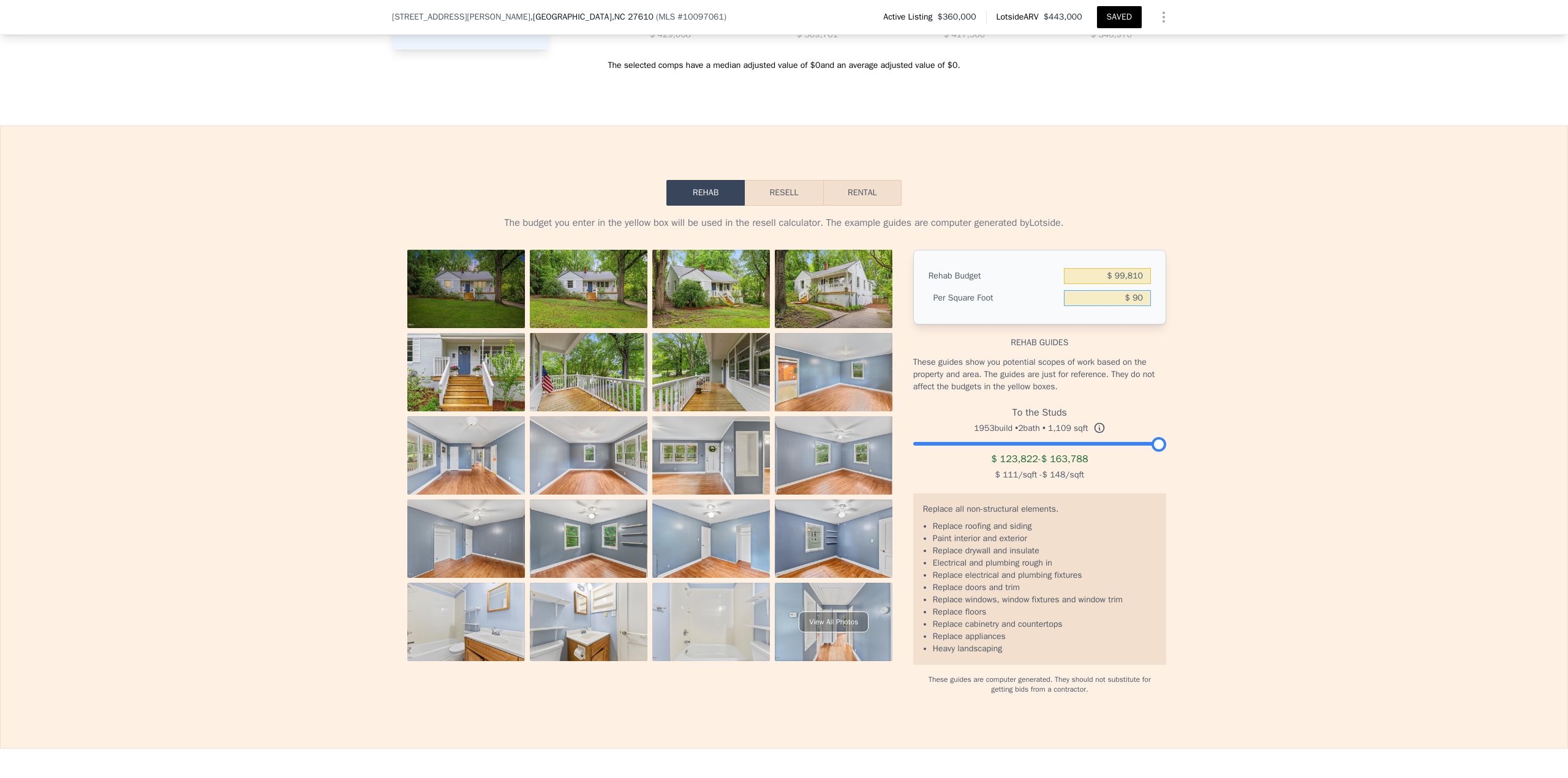 click on "$ 90" at bounding box center [1107, 298] 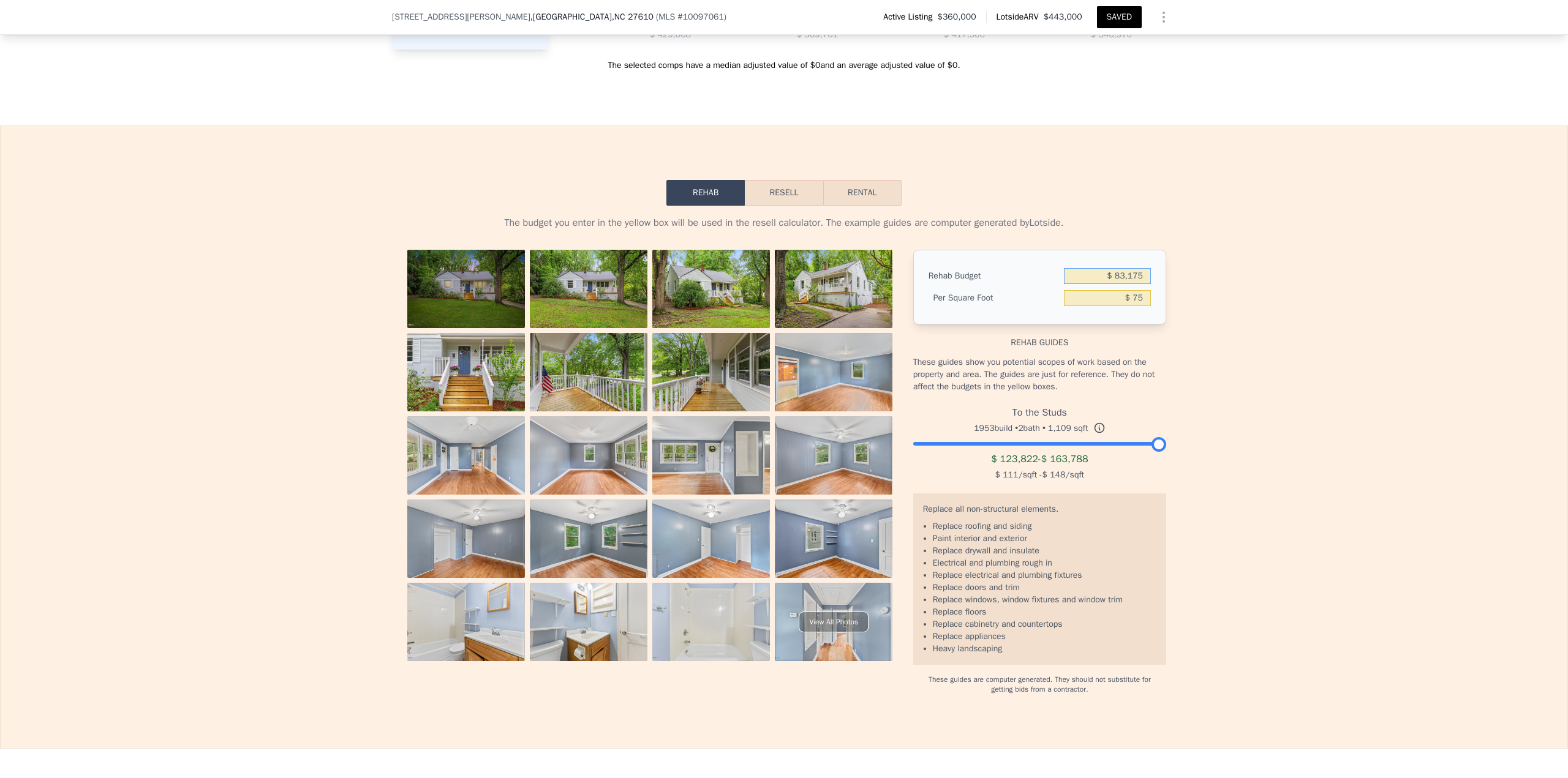 click on "Resell" at bounding box center (783, 193) 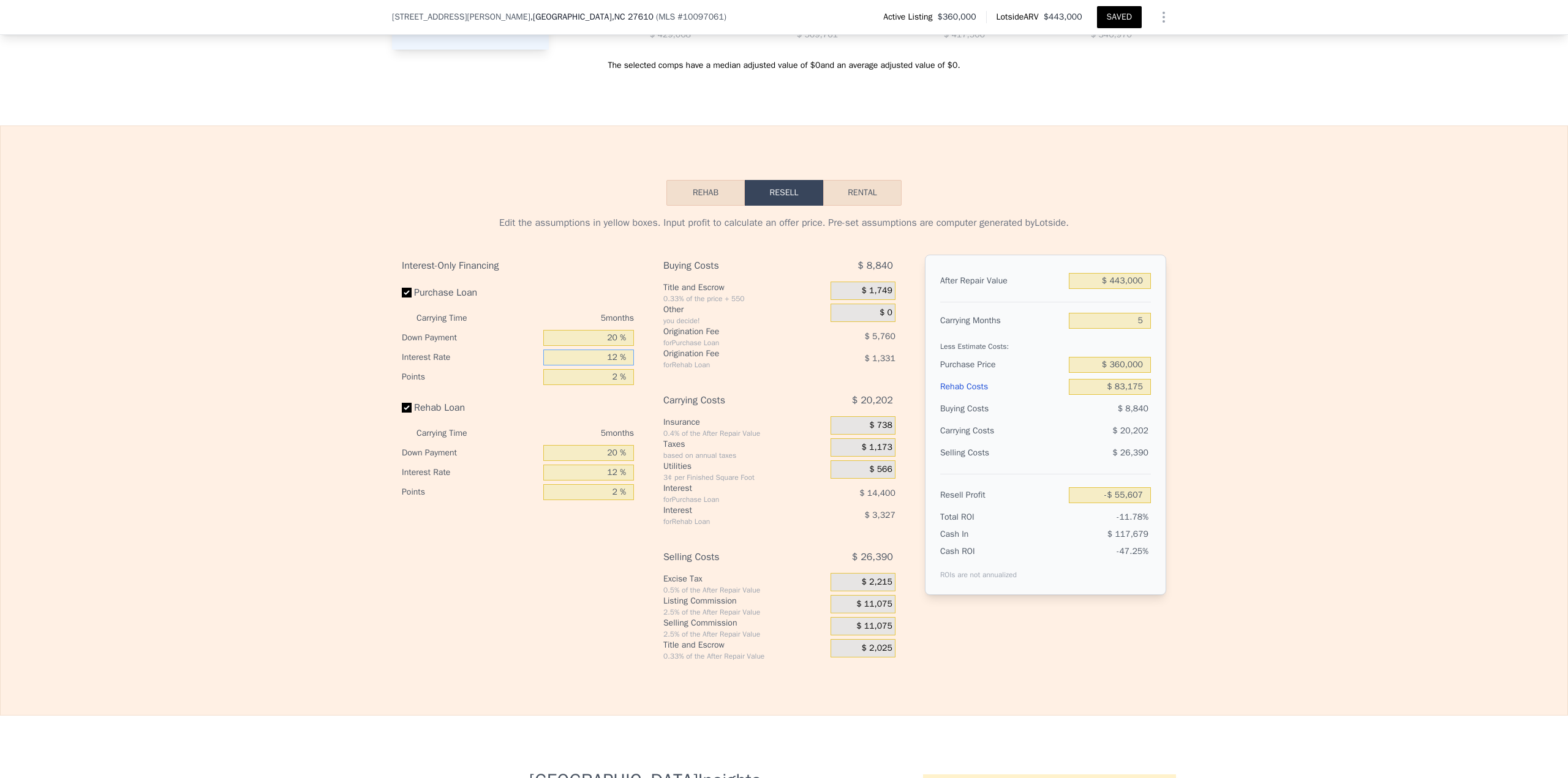 drag, startPoint x: 614, startPoint y: 361, endPoint x: 638, endPoint y: 361, distance: 24 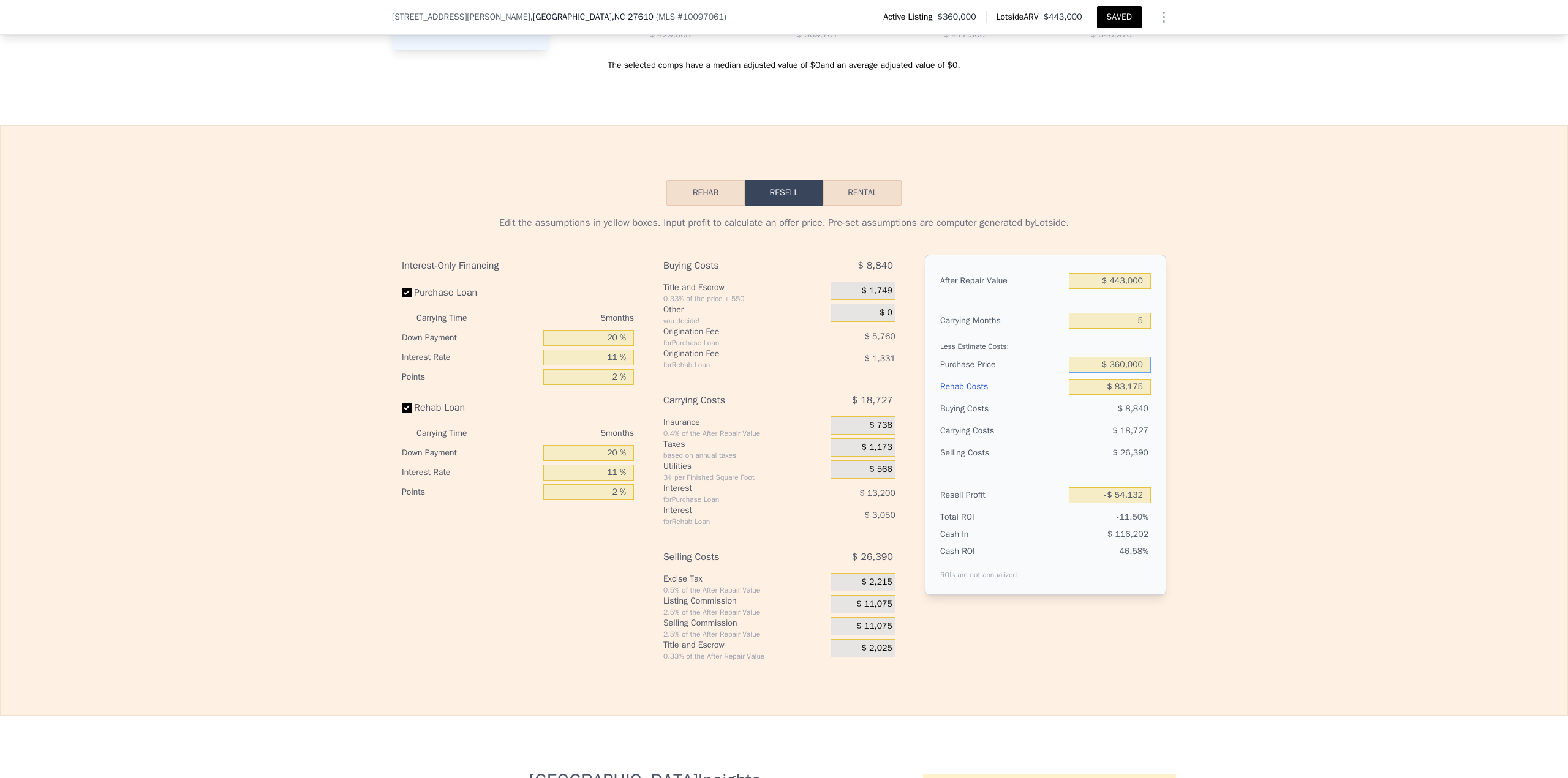 click on "$ 360,000" at bounding box center (1110, 365) 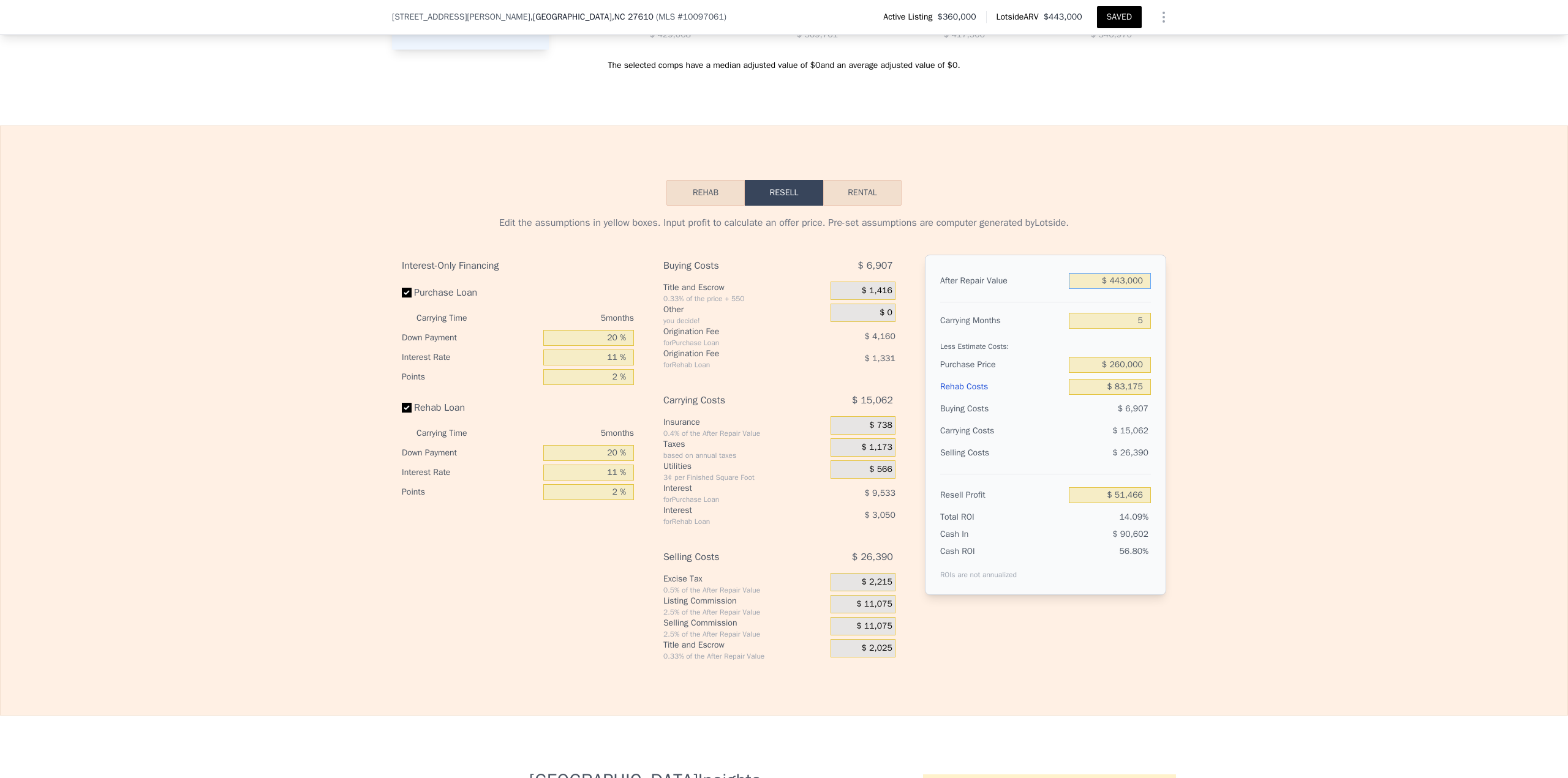click on "$ 443,000" at bounding box center (1110, 281) 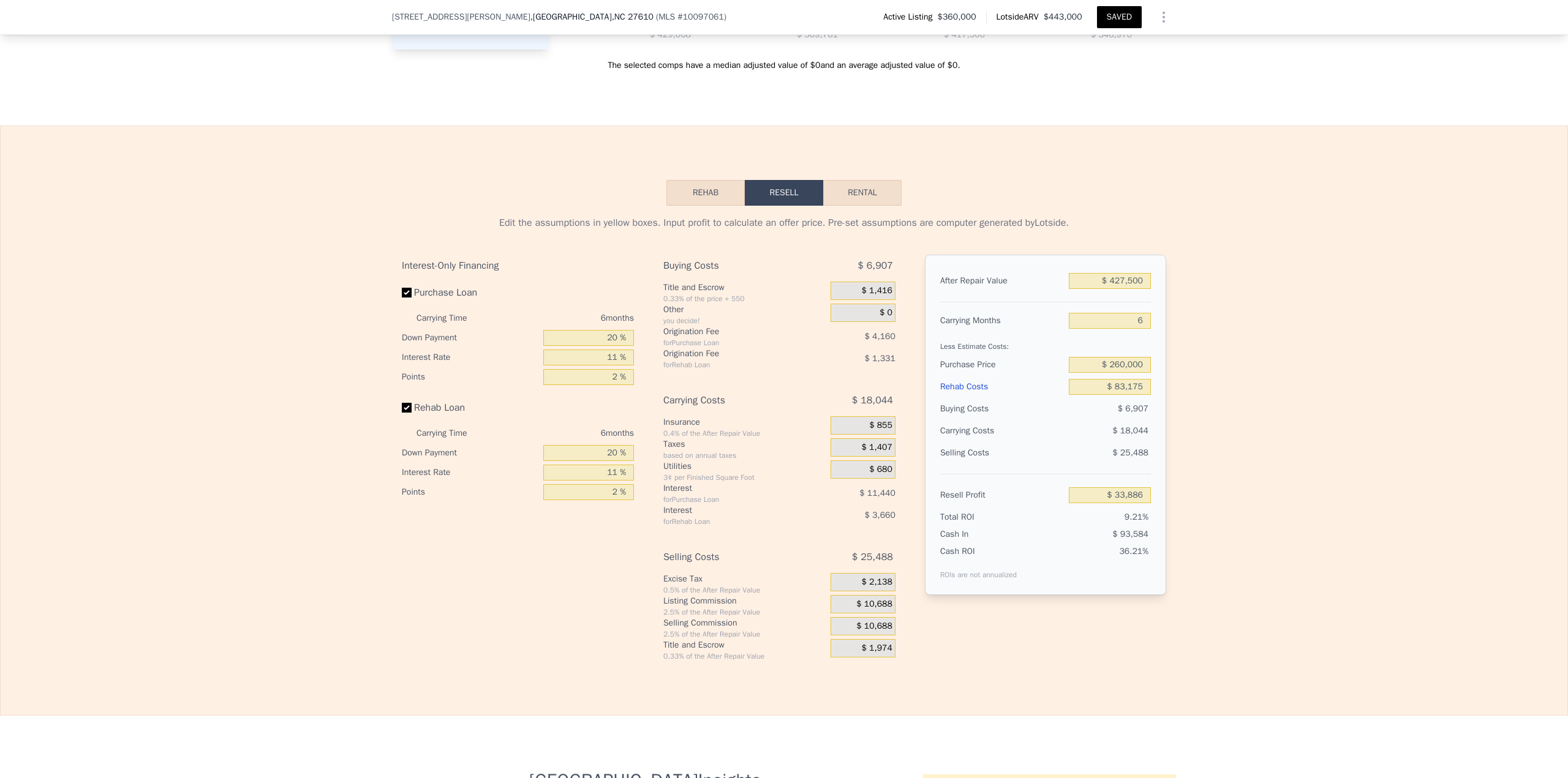 click on "Lotside  ARV $443,000" at bounding box center [1041, 17] 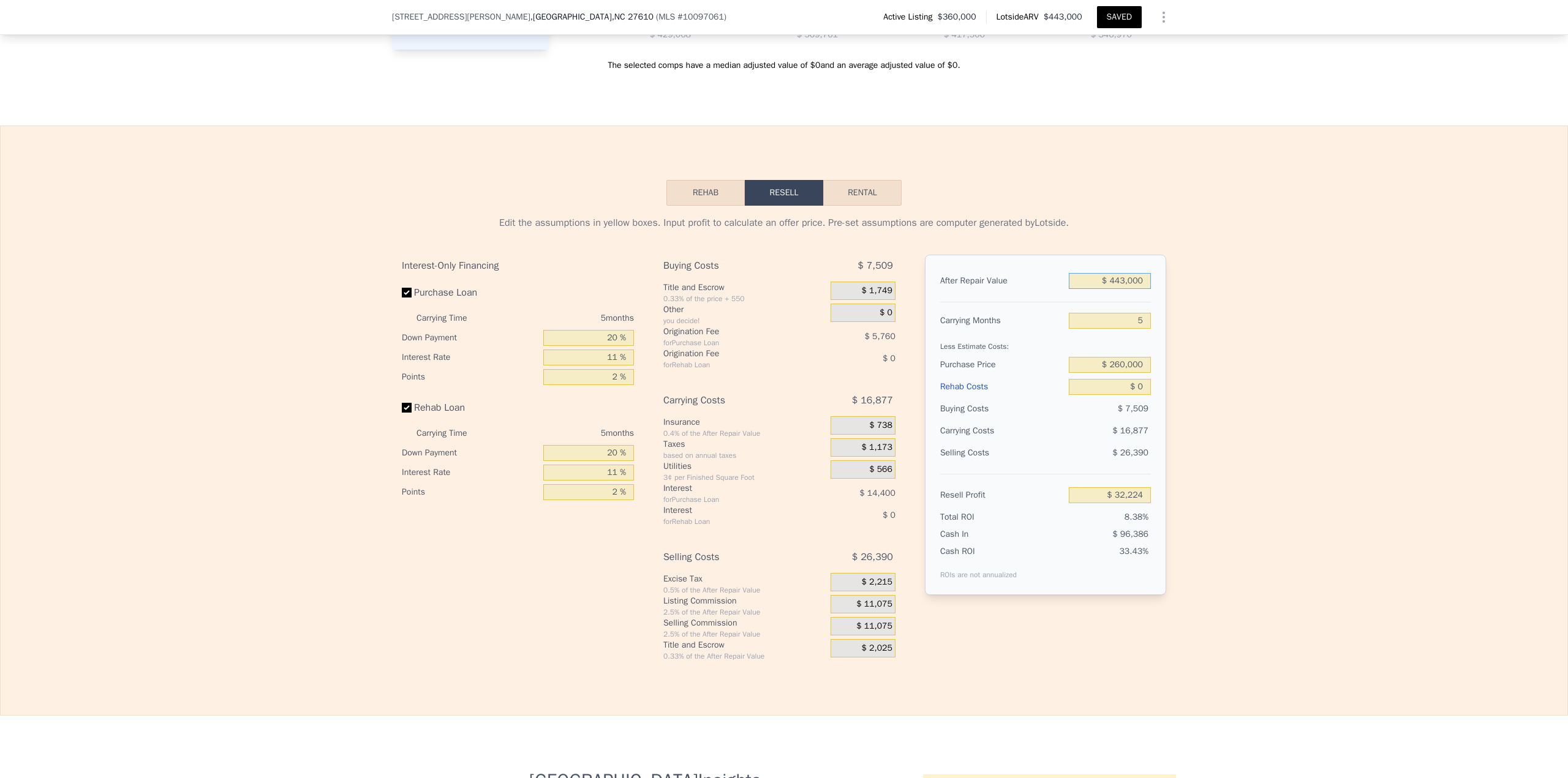 click on "$ 443,000" at bounding box center [1110, 281] 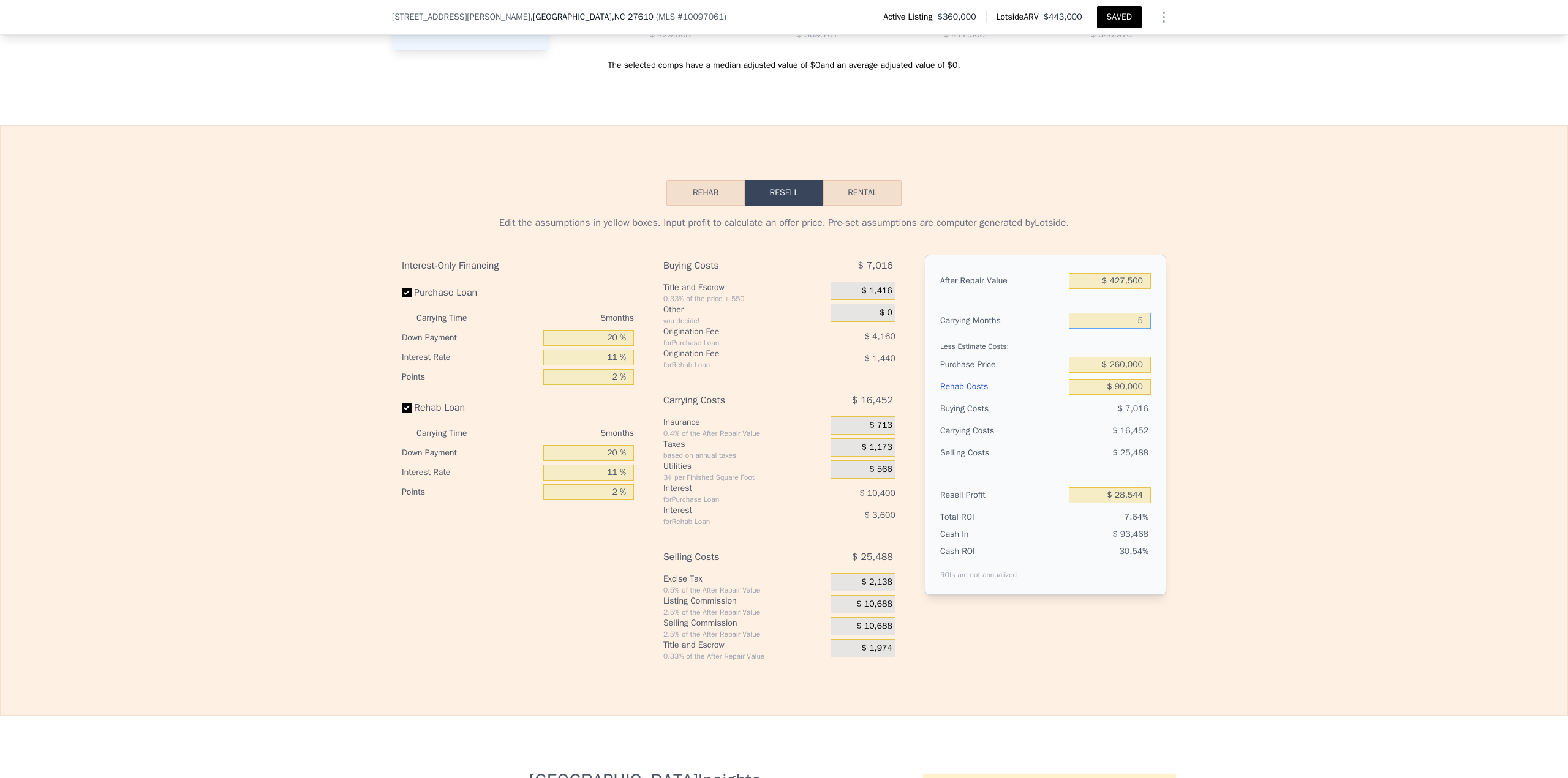 click on "Edit the assumptions in yellow boxes. Input profit to calculate an offer price. Pre-set assumptions are computer generated by  Lotside . Interest-Only Financing Purchase Loan Carrying Time 5  months Down Payment 20 % Interest Rate 11 % Points 2 % Rehab Loan Carrying Time 5  months Down Payment 20 % Interest Rate 11 % Points 2 % Buying Costs $ 7,016 Title and Escrow 0.33% of the price + 550 $ 1,416 Other you decide! $ 0 Origination Fee for  Purchase Loan $ 4,160 Origination Fee for  Rehab Loan $ 1,440 Carrying Costs $ 16,452 Insurance 0.4% of the After Repair Value $ 713 Taxes based on annual taxes $ 1,173 Utilities 3¢ per Finished Square Foot $ 566 Interest for  Purchase Loan $ 10,400 Interest for  Rehab Loan $ 3,600 Selling Costs $ 25,488 Excise Tax 0.5% of the After Repair Value $ 2,138 Listing Commission 2.5% of the After Repair Value $ 10,688 Selling Commission 2.5% of the After Repair Value $ 10,688 Title and Escrow 0.33% of the After Repair Value $ 1,974 After Repair Value $ 427,500 Carrying Months 5" at bounding box center (784, 433) 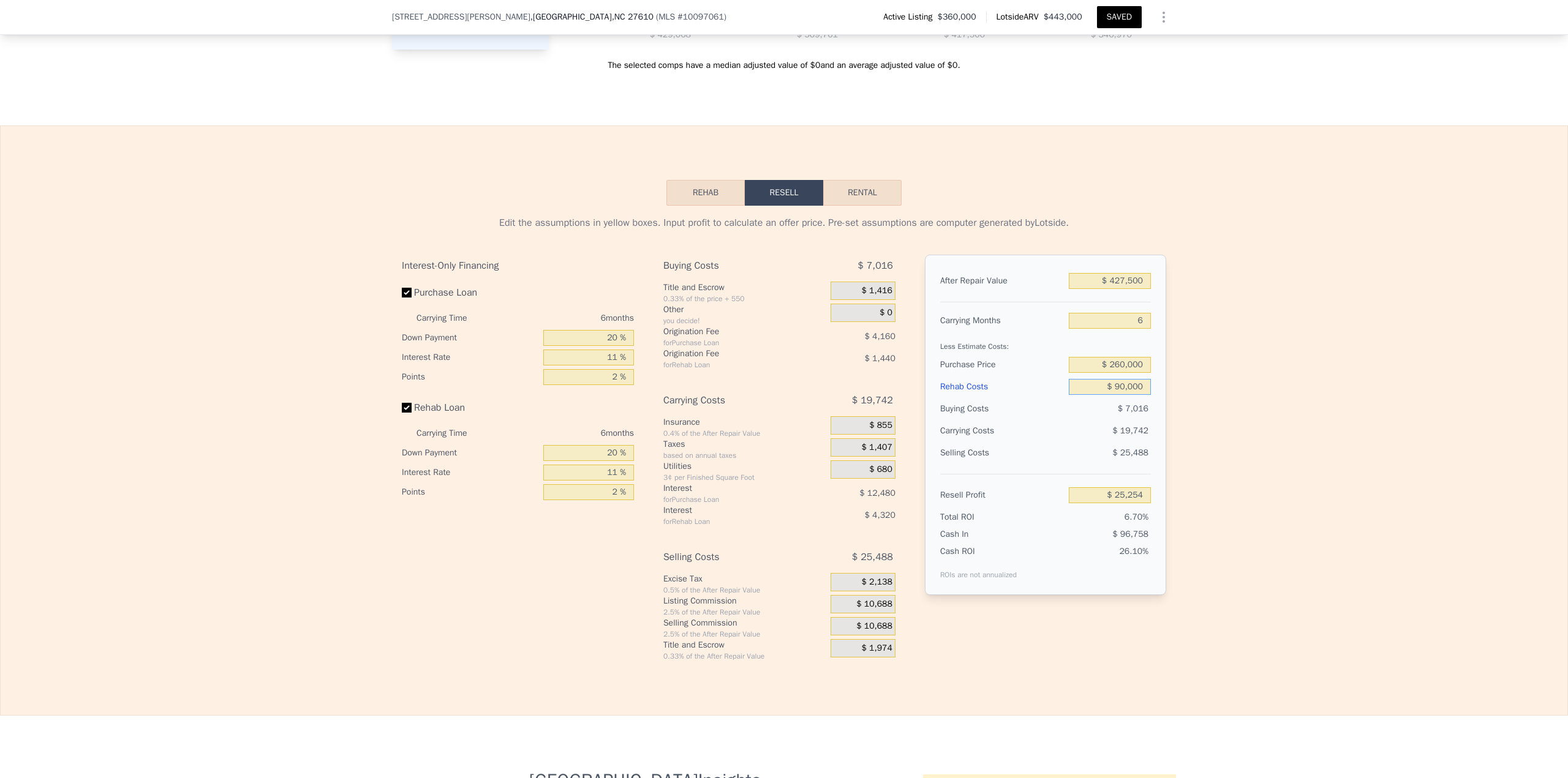 click on "$ 90,000" at bounding box center (1110, 387) 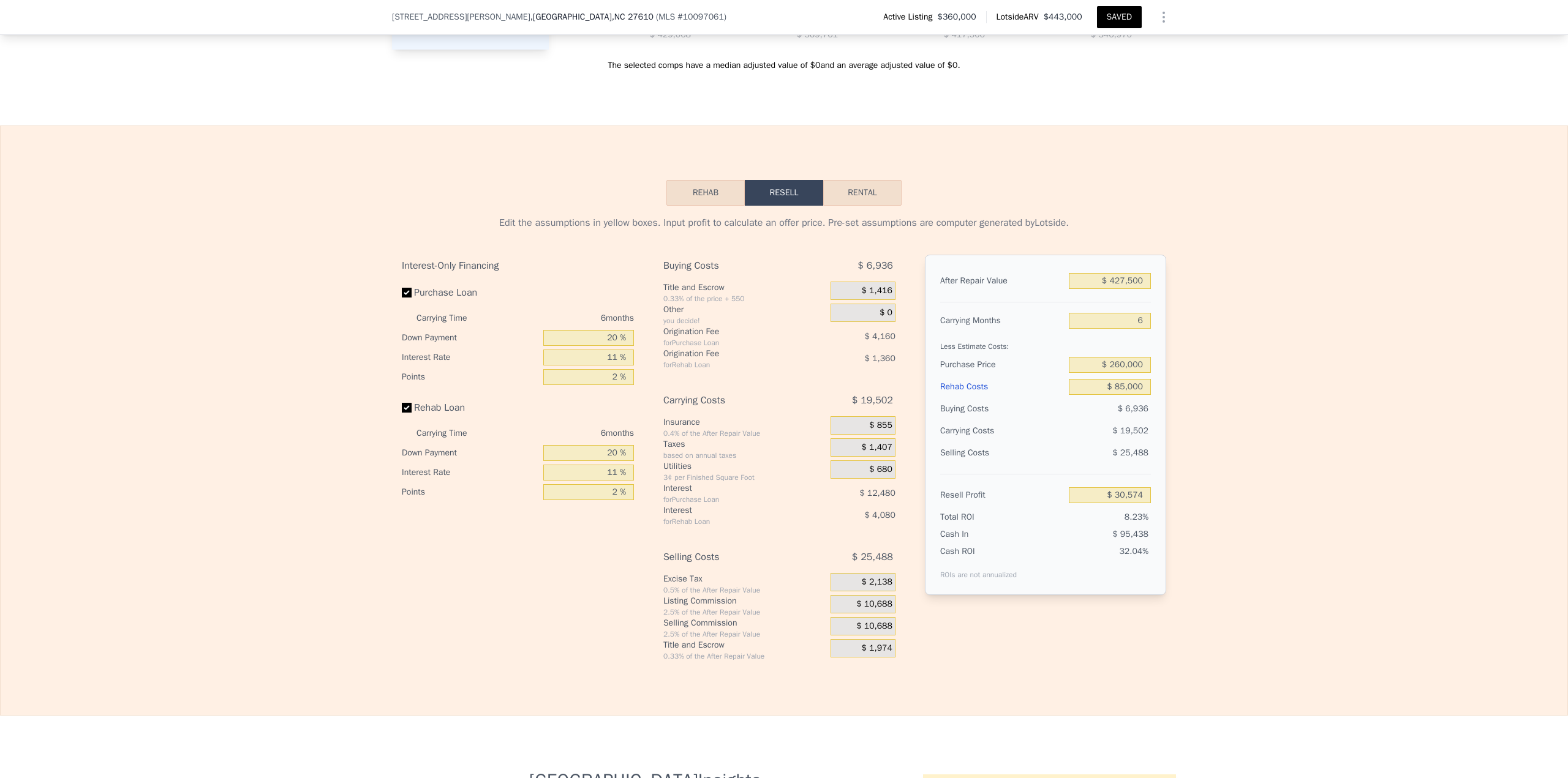click on "SAVED" at bounding box center [1119, 17] 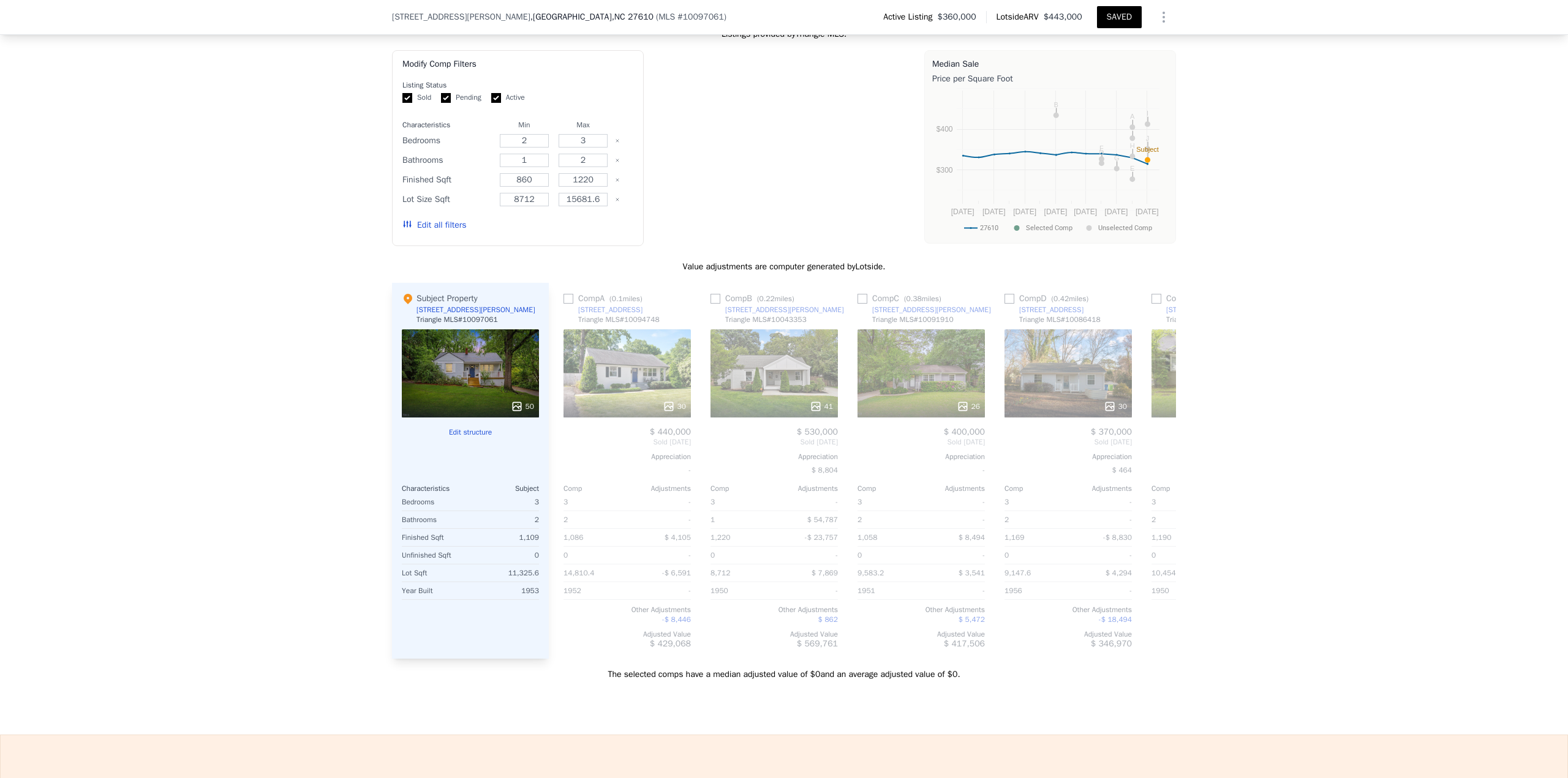 scroll, scrollTop: 0, scrollLeft: 0, axis: both 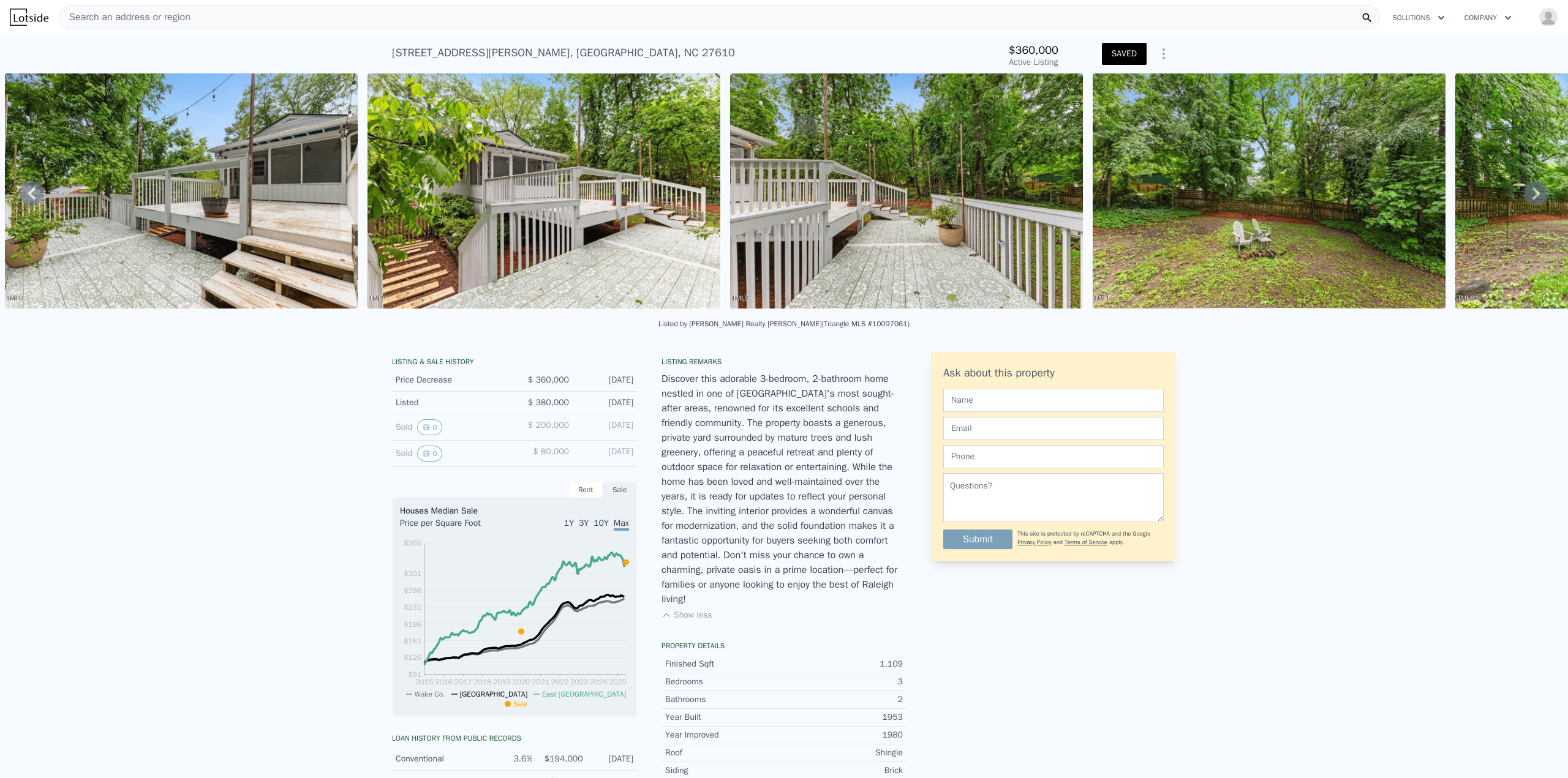 click on "Search an address or region" at bounding box center [719, 17] 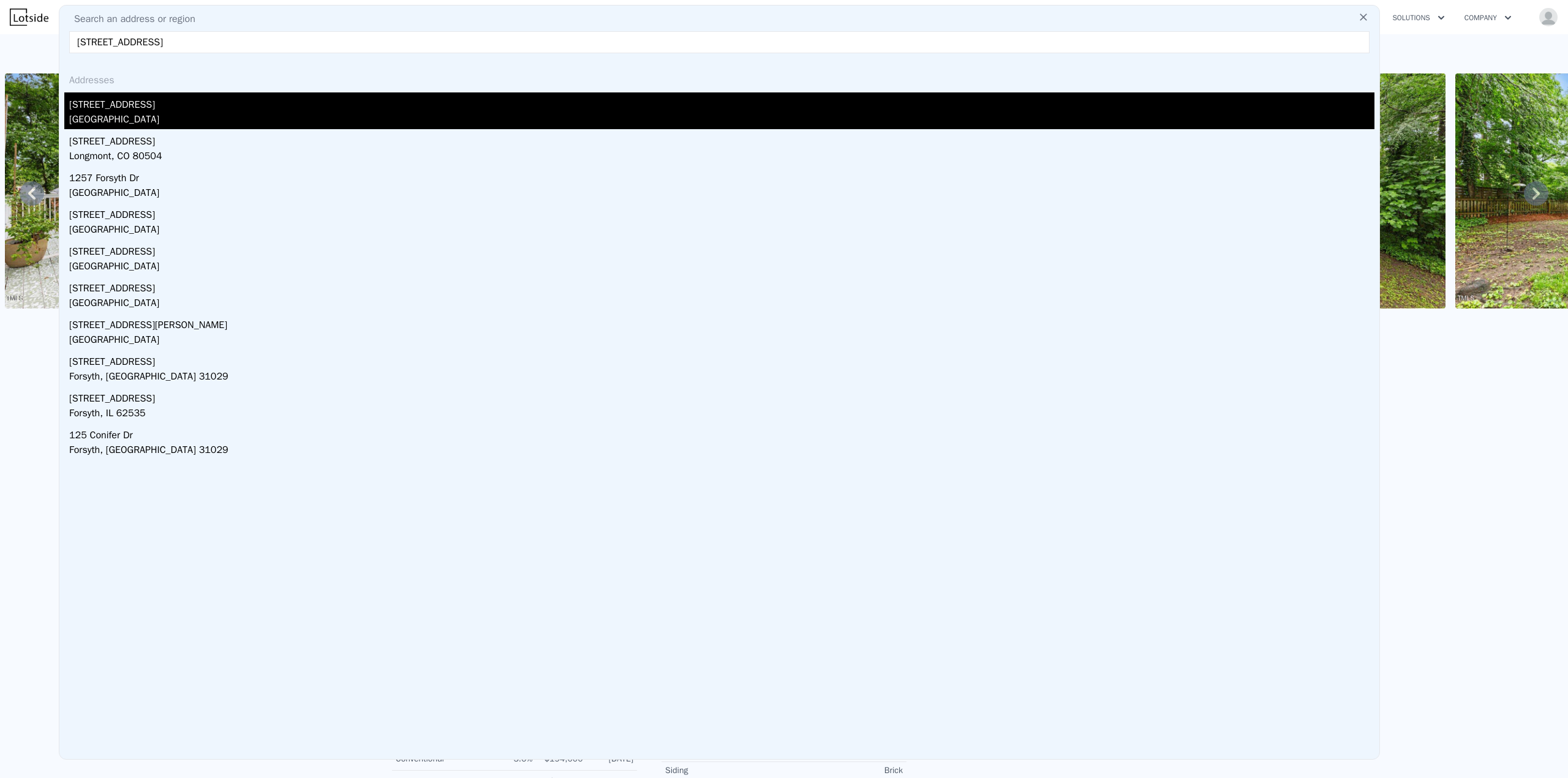 click on "125 Forsyth Drive" at bounding box center [722, 102] 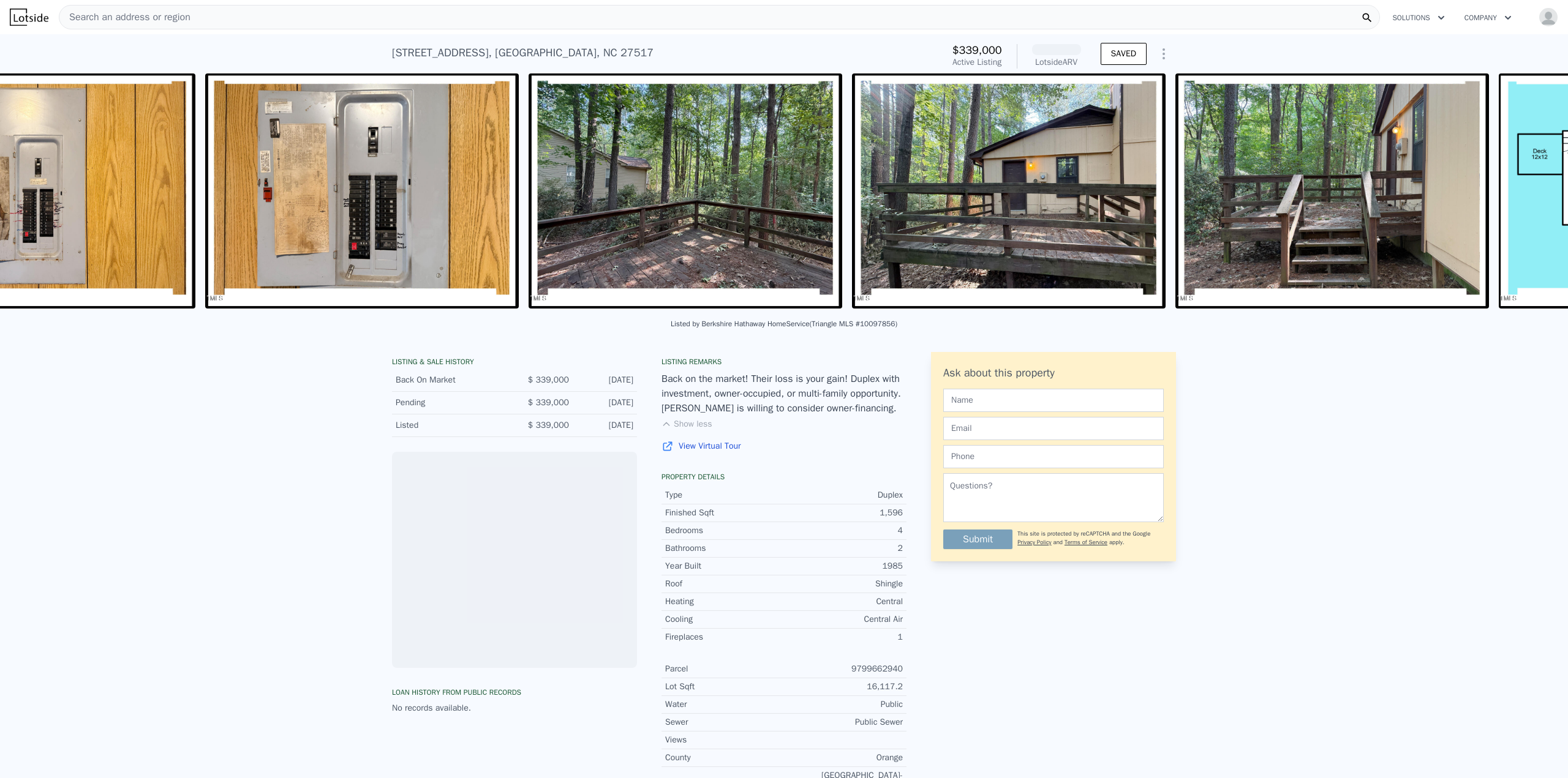 scroll, scrollTop: 0, scrollLeft: 7891, axis: horizontal 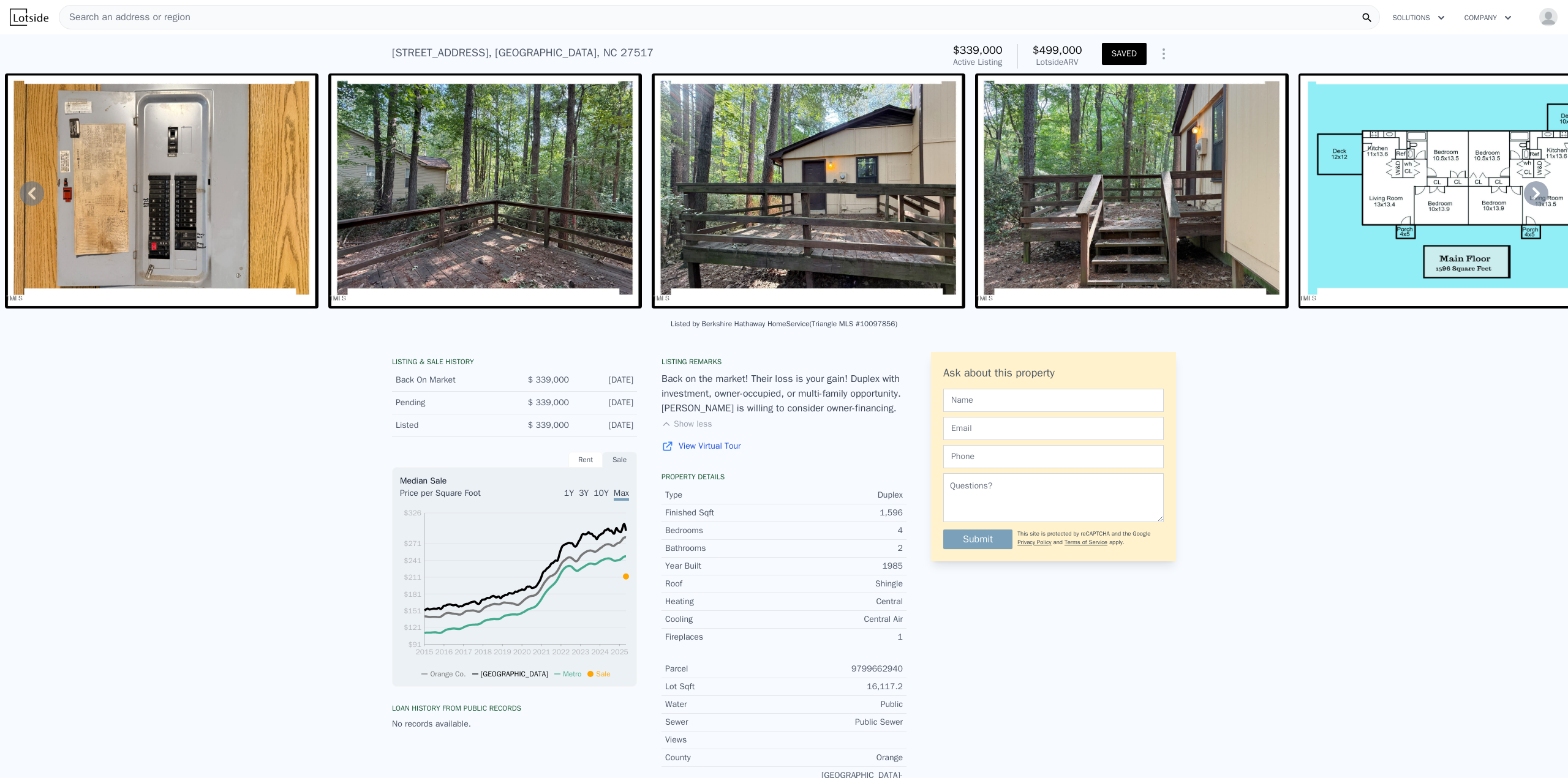 click 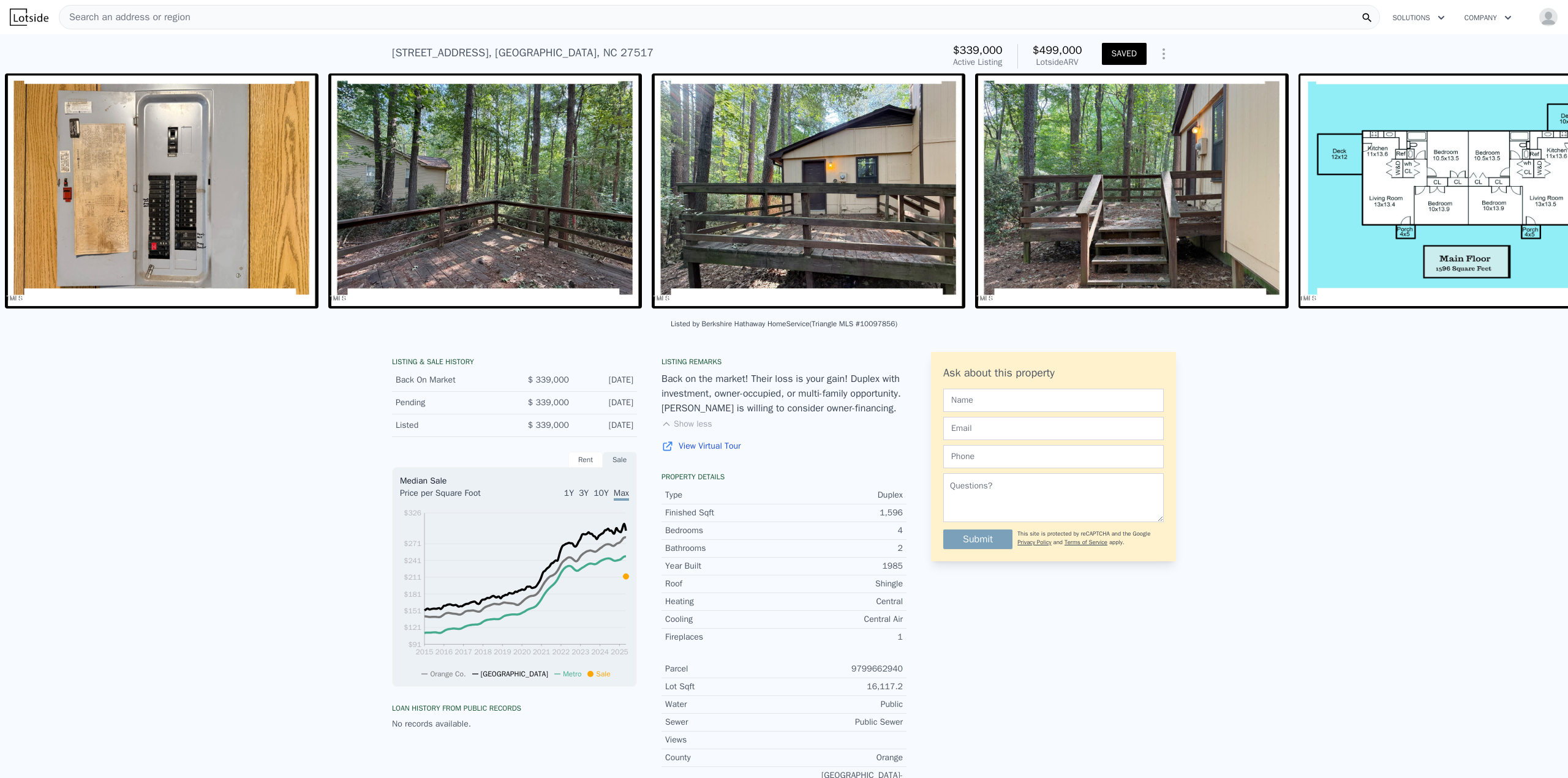 scroll, scrollTop: 0, scrollLeft: 7949, axis: horizontal 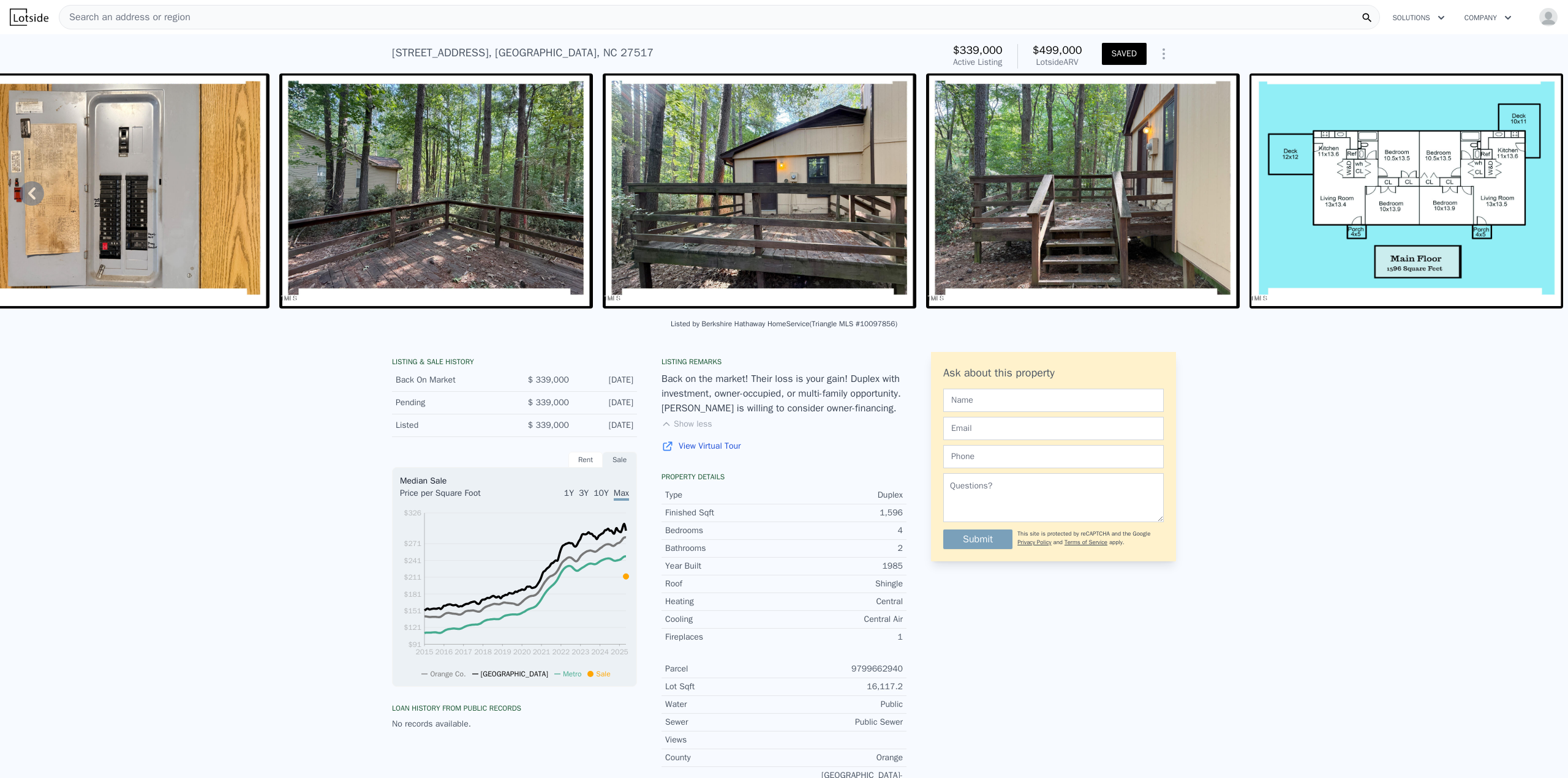 click on "LISTING & SALE HISTORY Back On Market $ 339,000 Jun 14, 2025 Pending $ 339,000 May 29, 2025 Listed $ 339,000 May 21, 2025 Rent Sale Rent over time Price per Square Foot 1Y 3Y 10Y Max 2015 2016 2017 2018 2019 2020 2021 2022 2023 2024 2025 $0.79 $0.94 $1.09 $1.24 $1.39 $1.54 $1.72 Orange Co. Chapel Hill Metro Median Sale Price per Square Foot 1Y 3Y 10Y Max 2015 2016 2017 2018 2019 2020 2021 2022 2023 2024 2025 $91 $121 $151 $181 $211 $241 $271 $326 Orange Co. Chapel Hill Metro Sale Loan history from public records No records available. Listing remarks Back on the market! Their loss is your gain! Duplex with investment, owner-occupied, or multi-family opportunity. Seller is willing to consider owner-financing.  Show less    View Virtual Tour Property details Type Duplex Finished Sqft 1,596 Bedrooms 4 Bathrooms 2 Year Built 1985 Roof Shingle Heating Central Cooling Central Air Fireplaces 1 Parcel 9799662940 Lot Sqft 16,117.2 Water Public Sewer Public Sewer Views County Orange School District Submit     and" at bounding box center [784, 601] 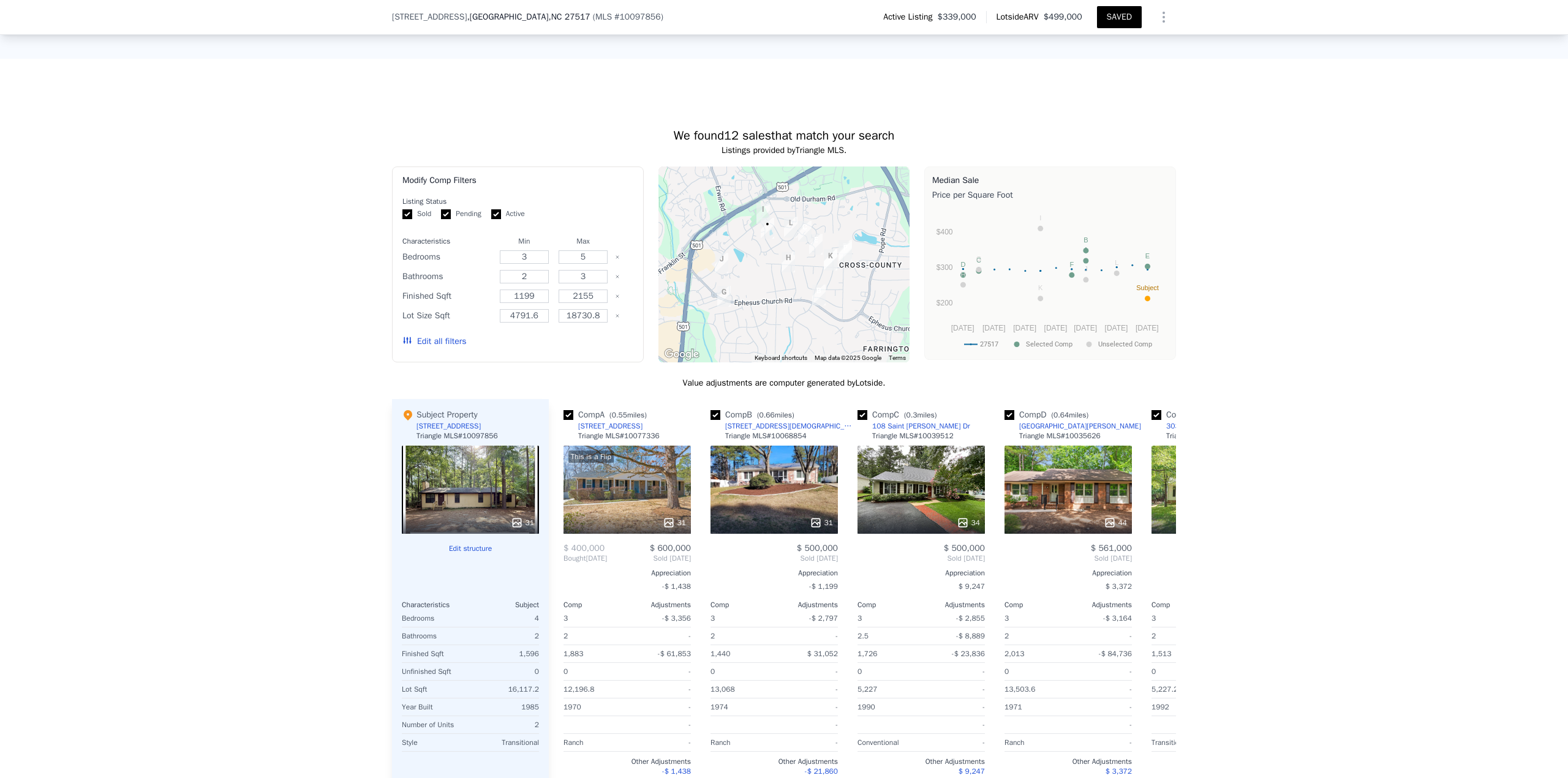 scroll, scrollTop: 816, scrollLeft: 0, axis: vertical 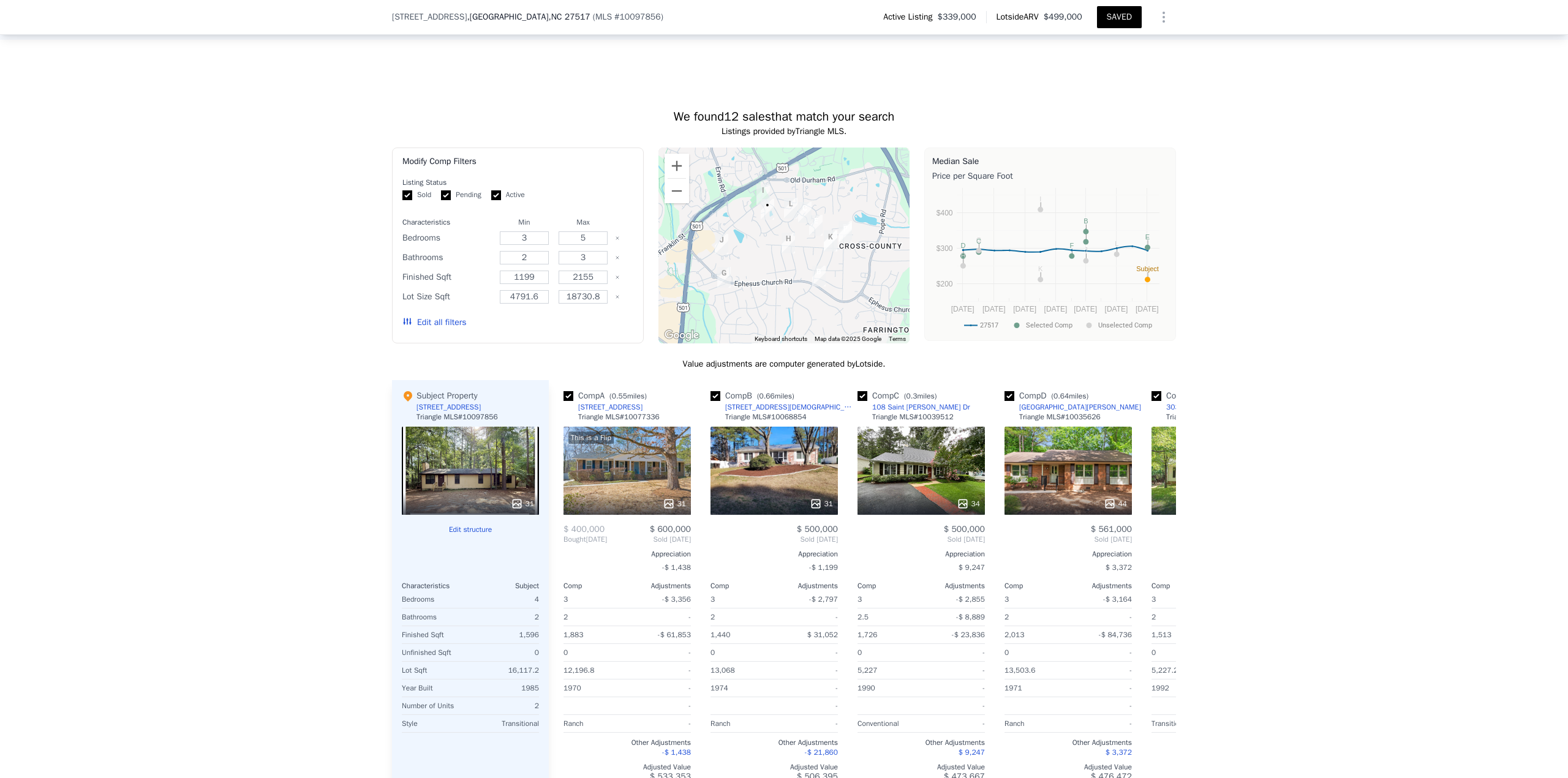 click on "Edit all filters" at bounding box center (434, 323) 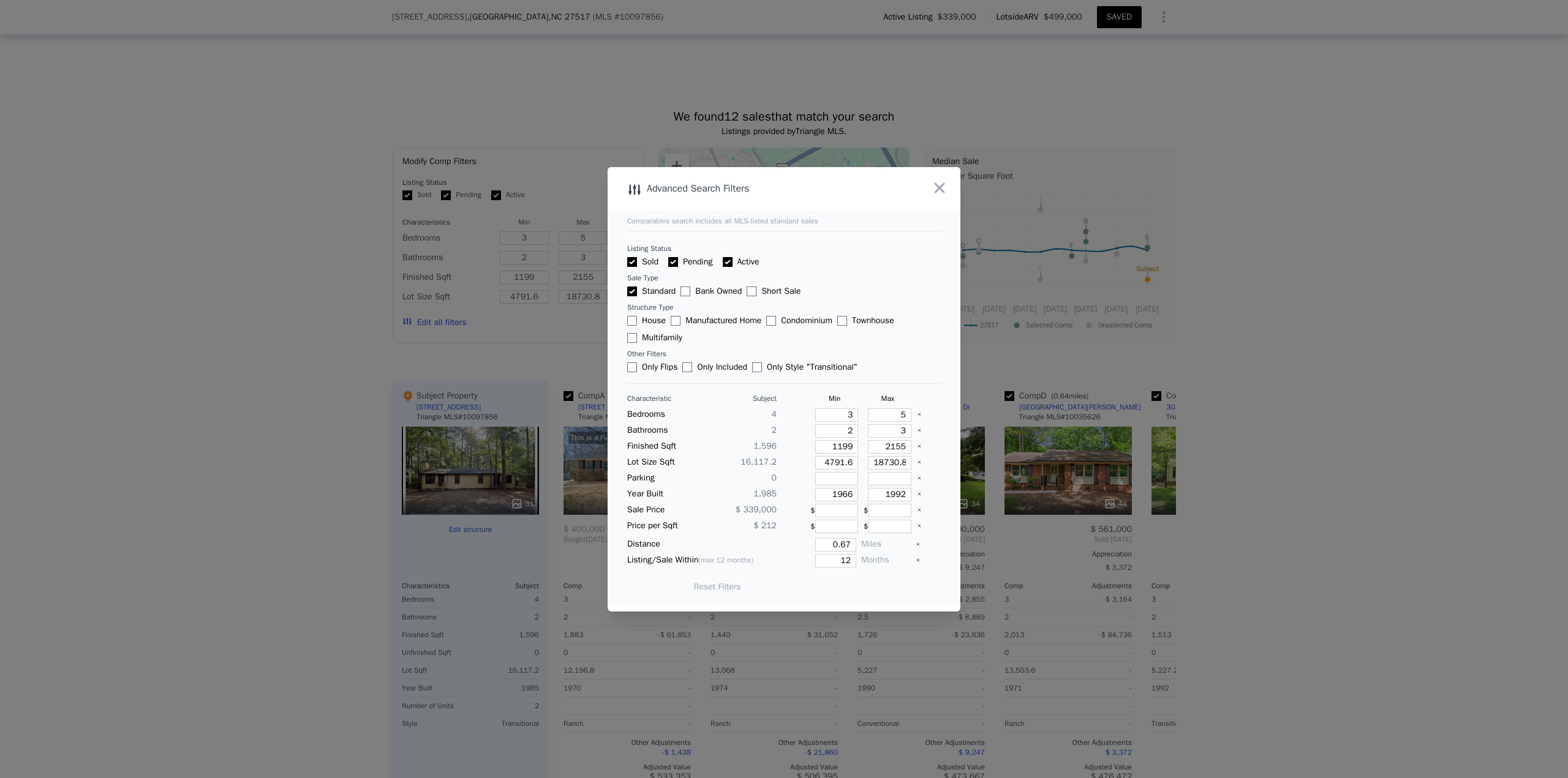 click on "House" at bounding box center [632, 321] 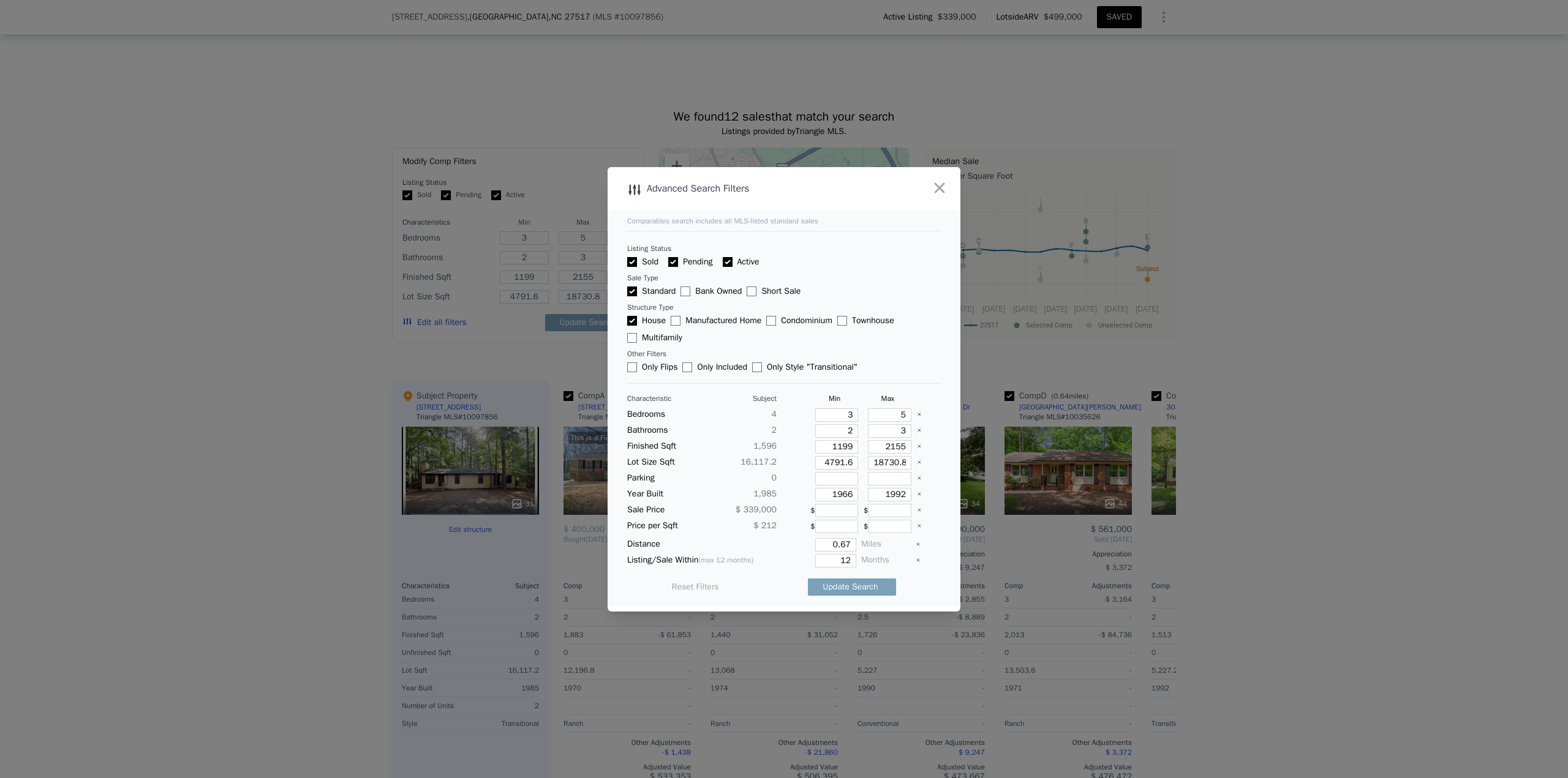 click on "Multifamily" at bounding box center [632, 338] 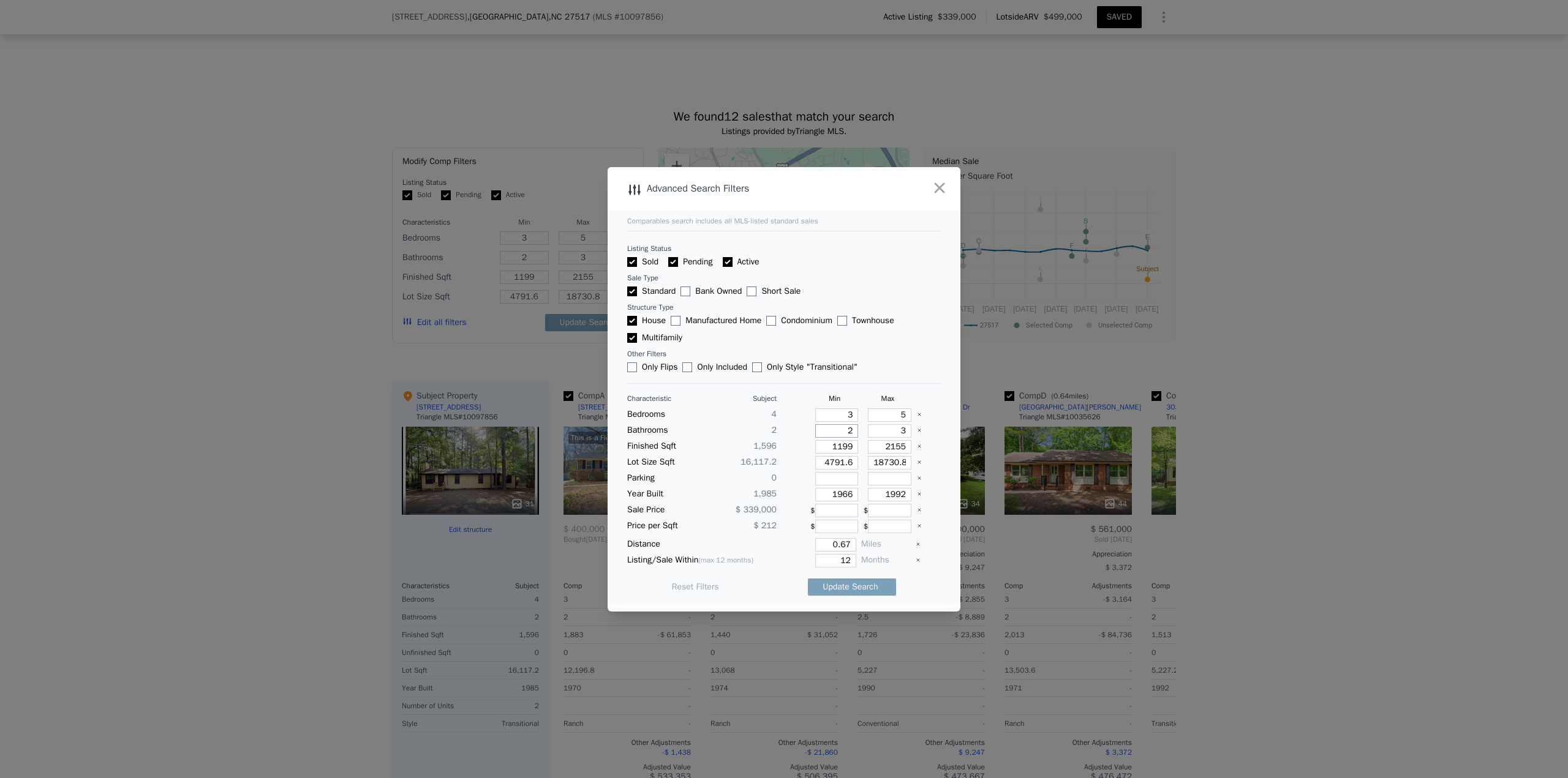 drag, startPoint x: 829, startPoint y: 431, endPoint x: 858, endPoint y: 432, distance: 29.017236 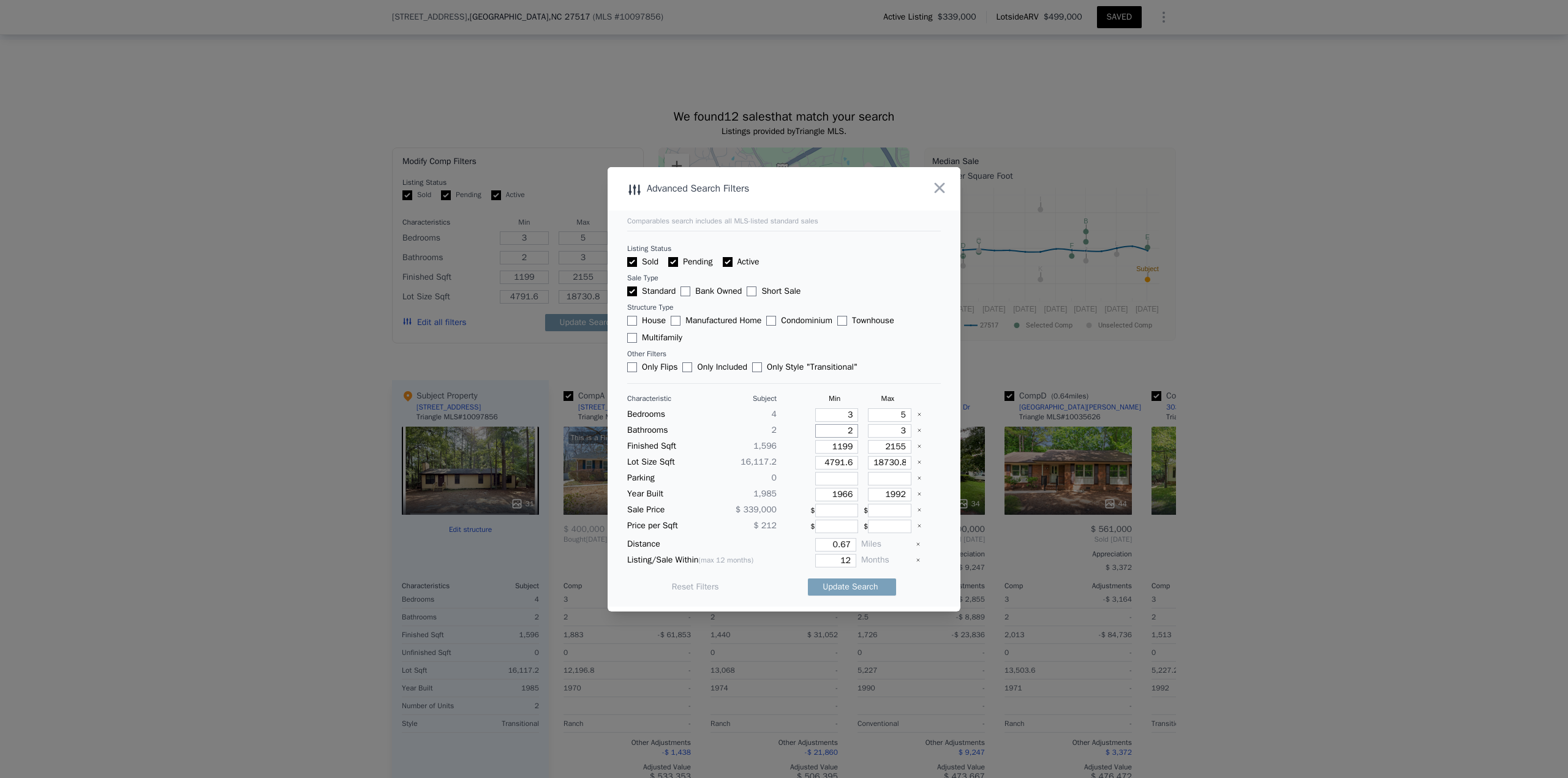 click on "2" at bounding box center (837, 431) 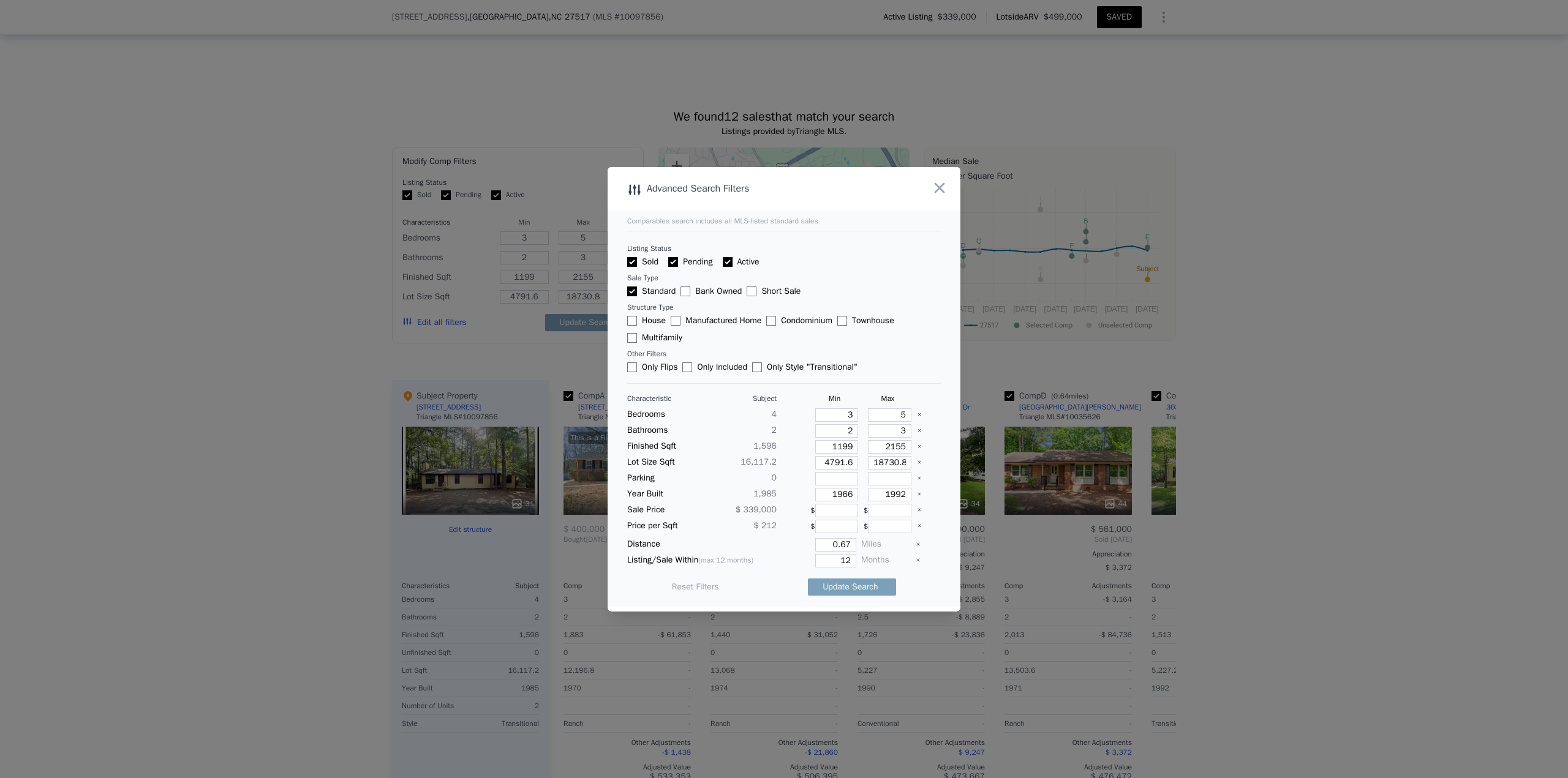 click on "House" at bounding box center [632, 321] 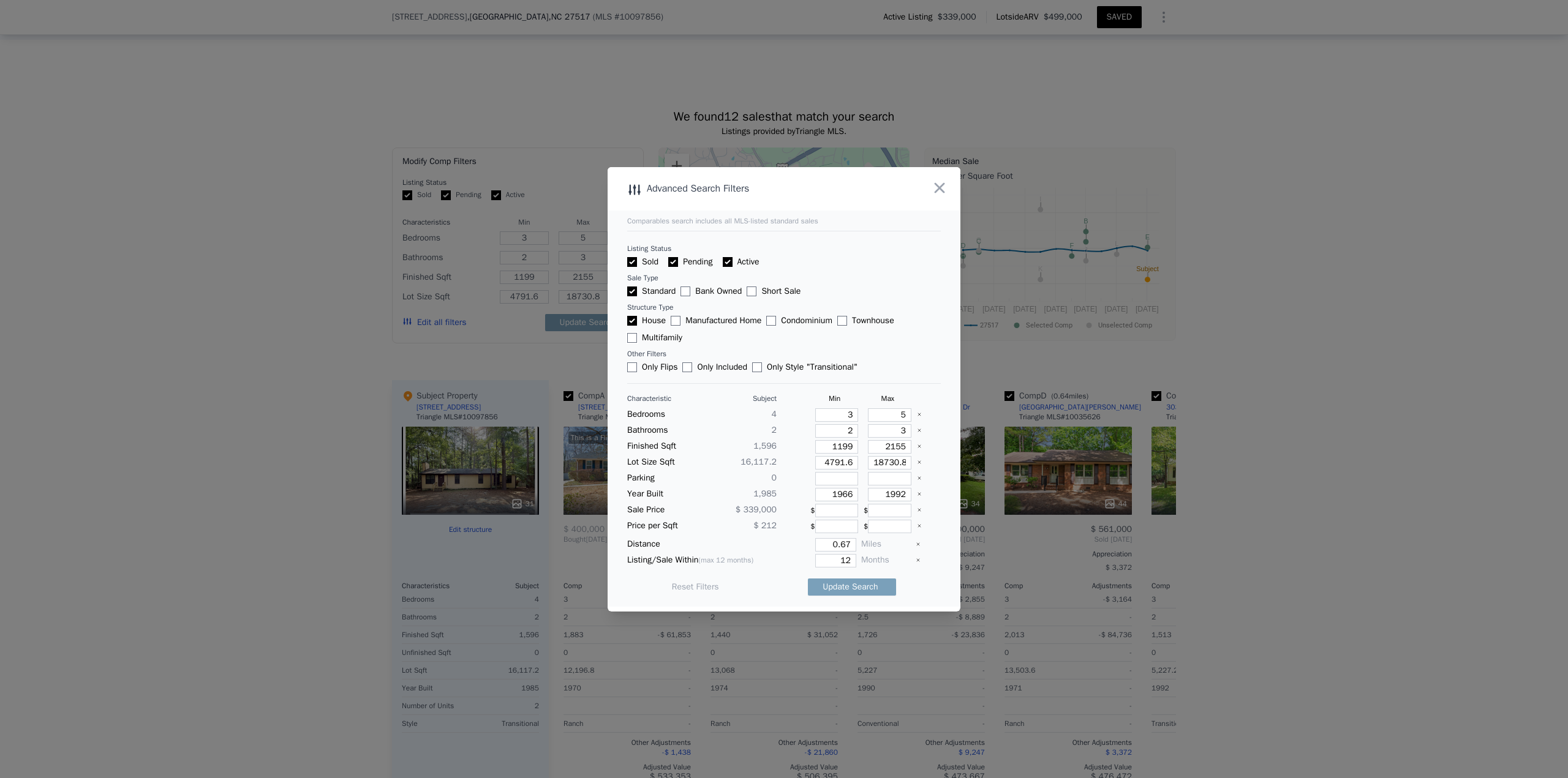 click on "Multifamily" at bounding box center [632, 338] 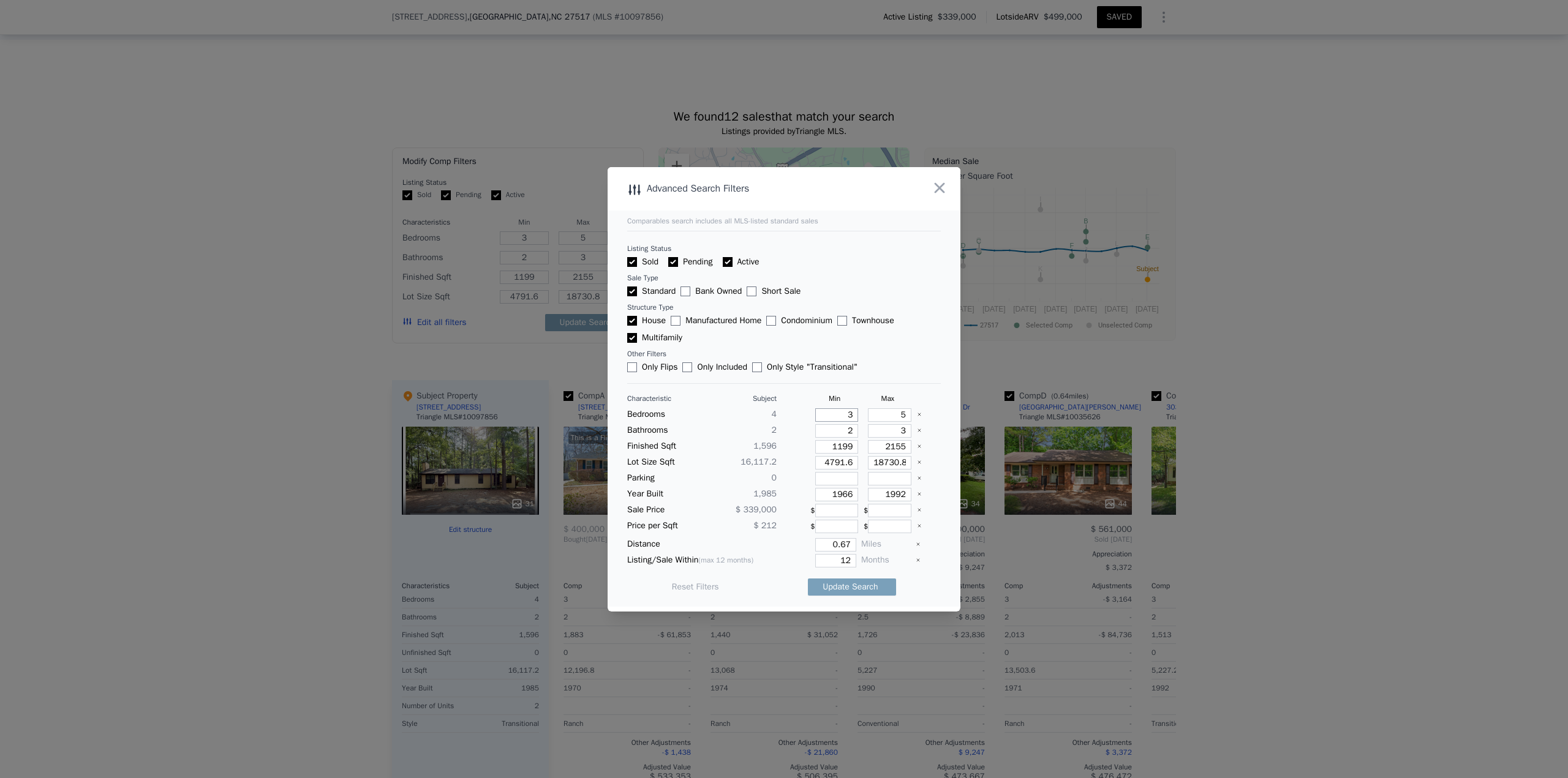 click on "3" at bounding box center [837, 415] 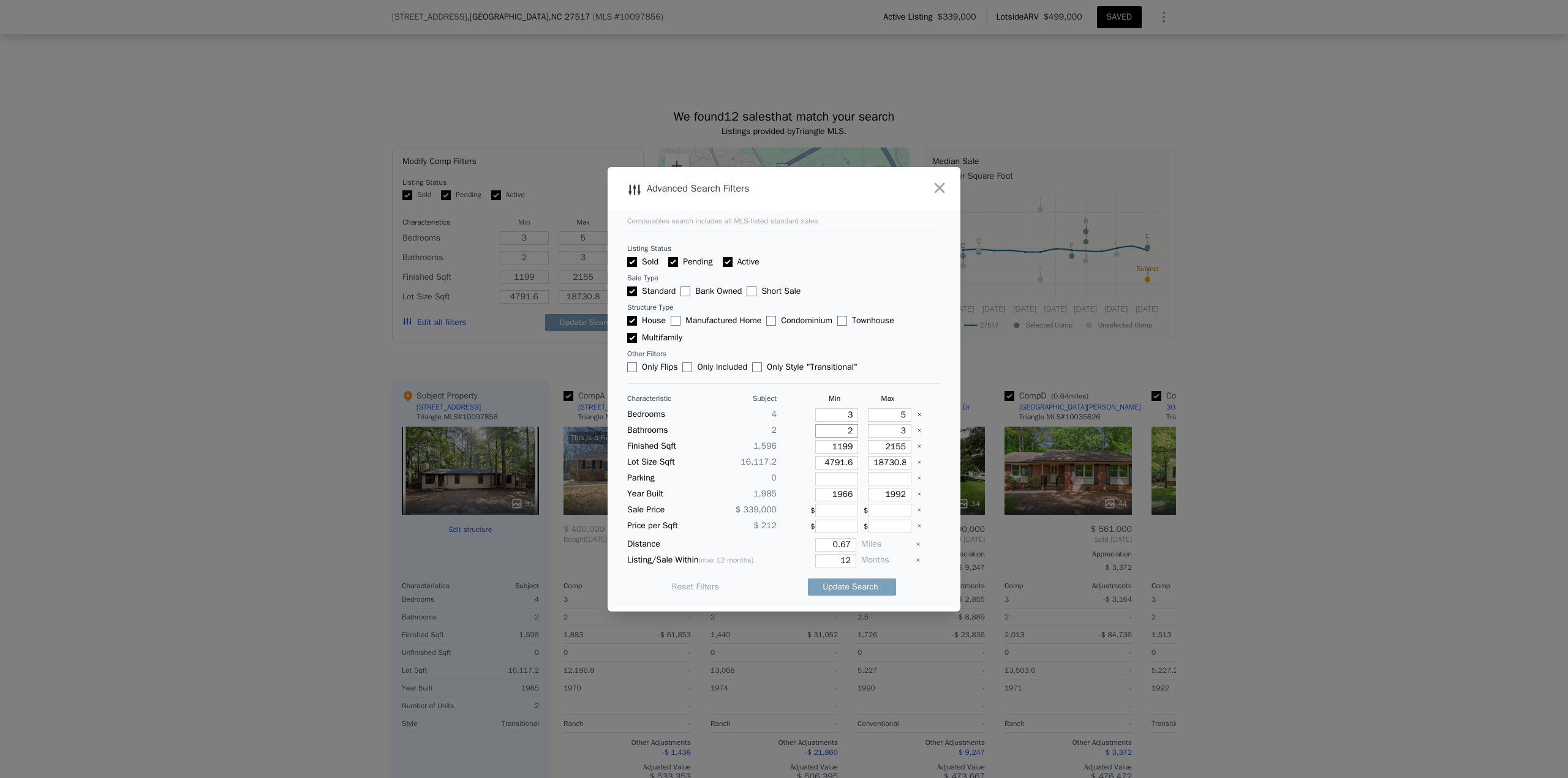 drag, startPoint x: 837, startPoint y: 430, endPoint x: 853, endPoint y: 430, distance: 16 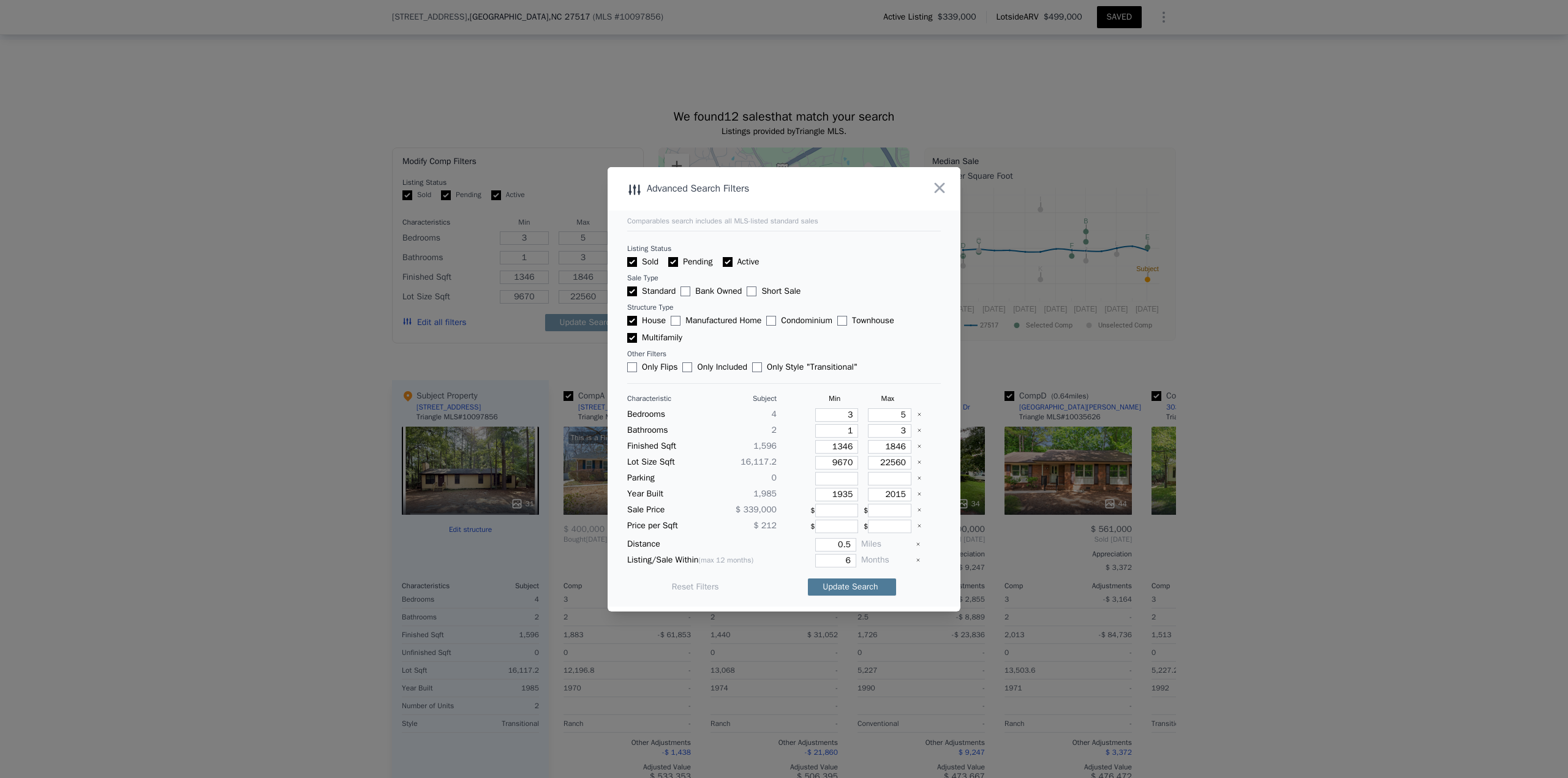 click on "Update Search" at bounding box center (852, 587) 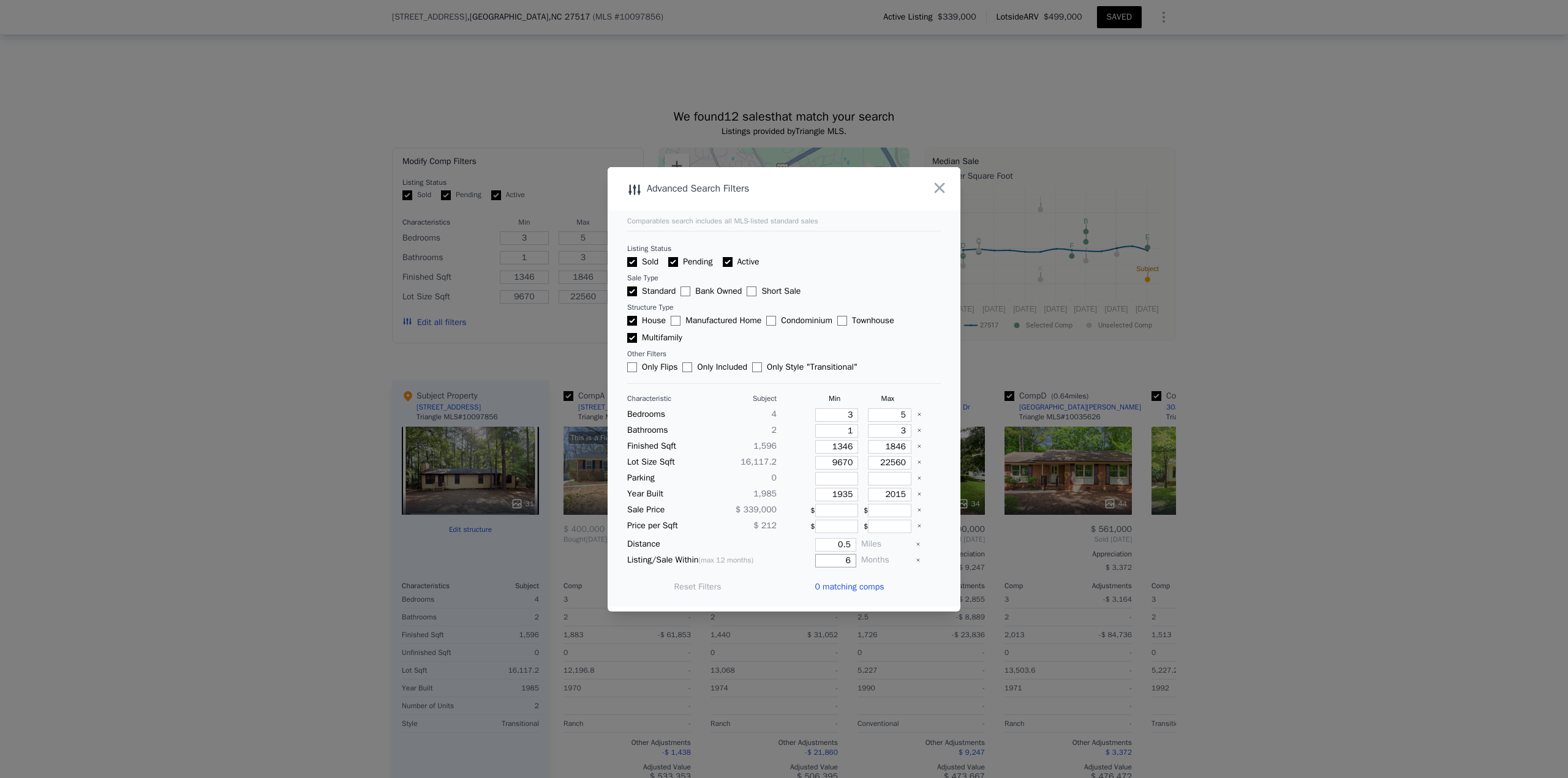 drag, startPoint x: 832, startPoint y: 561, endPoint x: 863, endPoint y: 559, distance: 31.064449 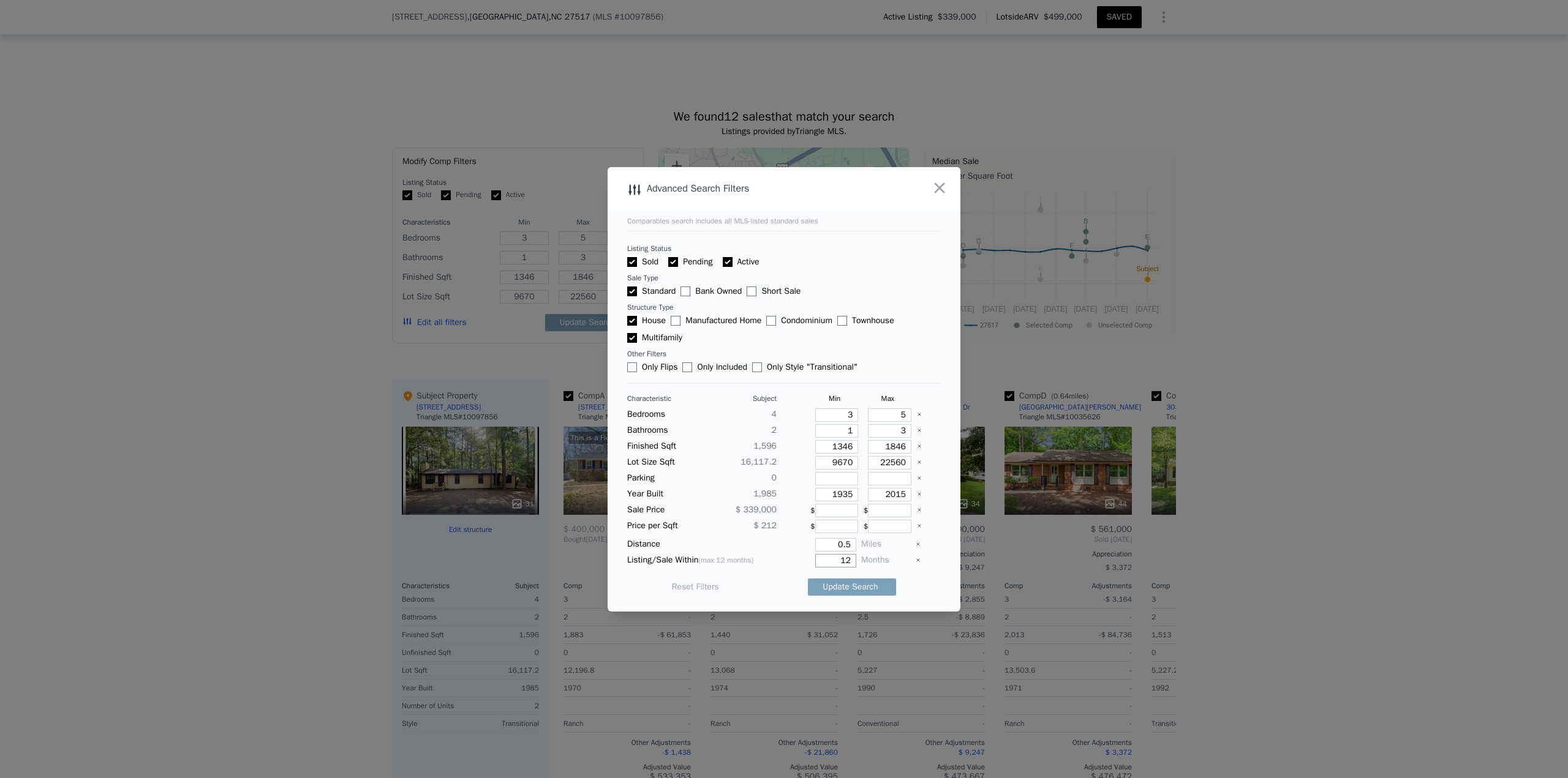 click on "12" at bounding box center (835, 561) 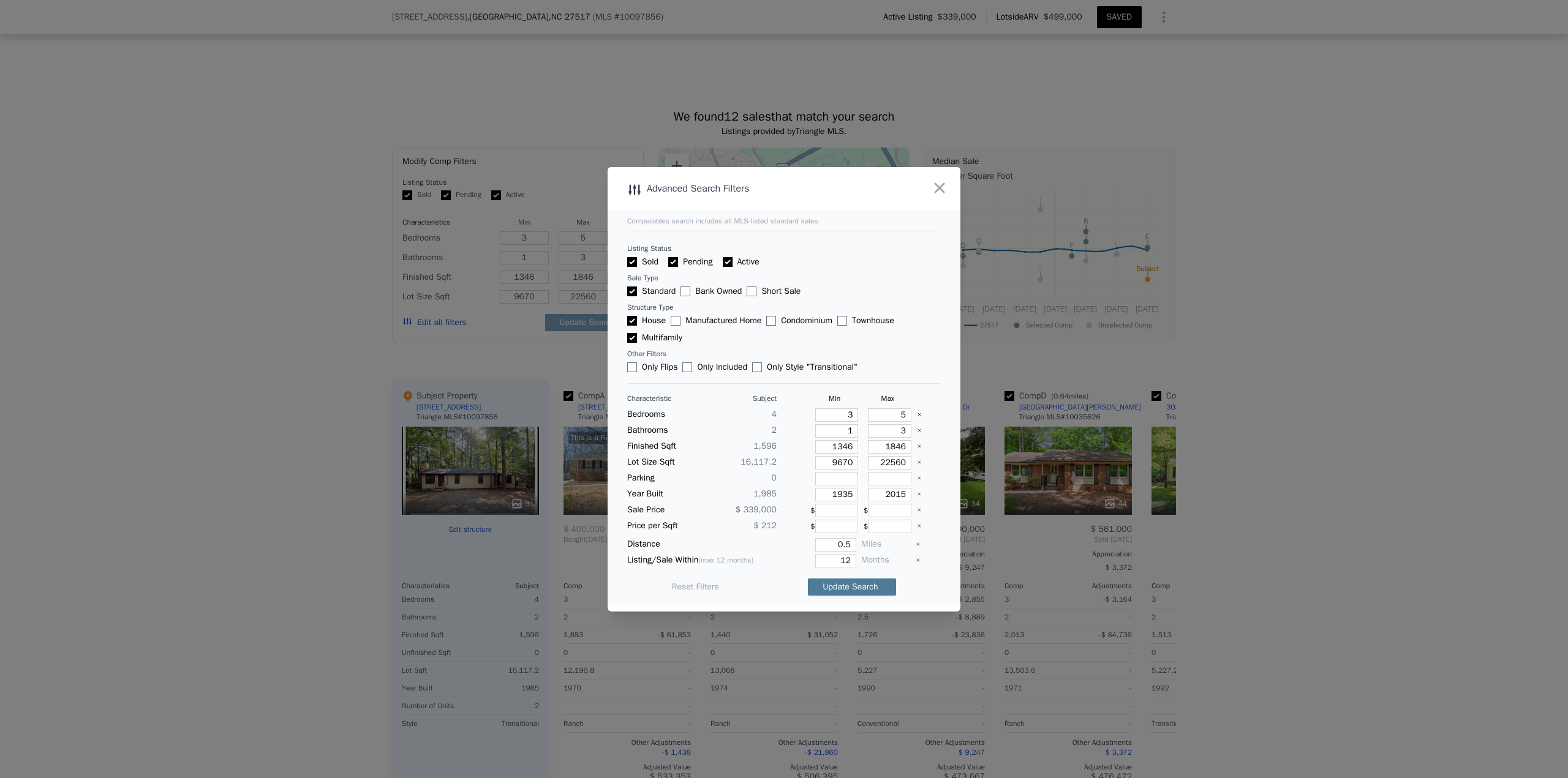 click on "Update Search" at bounding box center [852, 587] 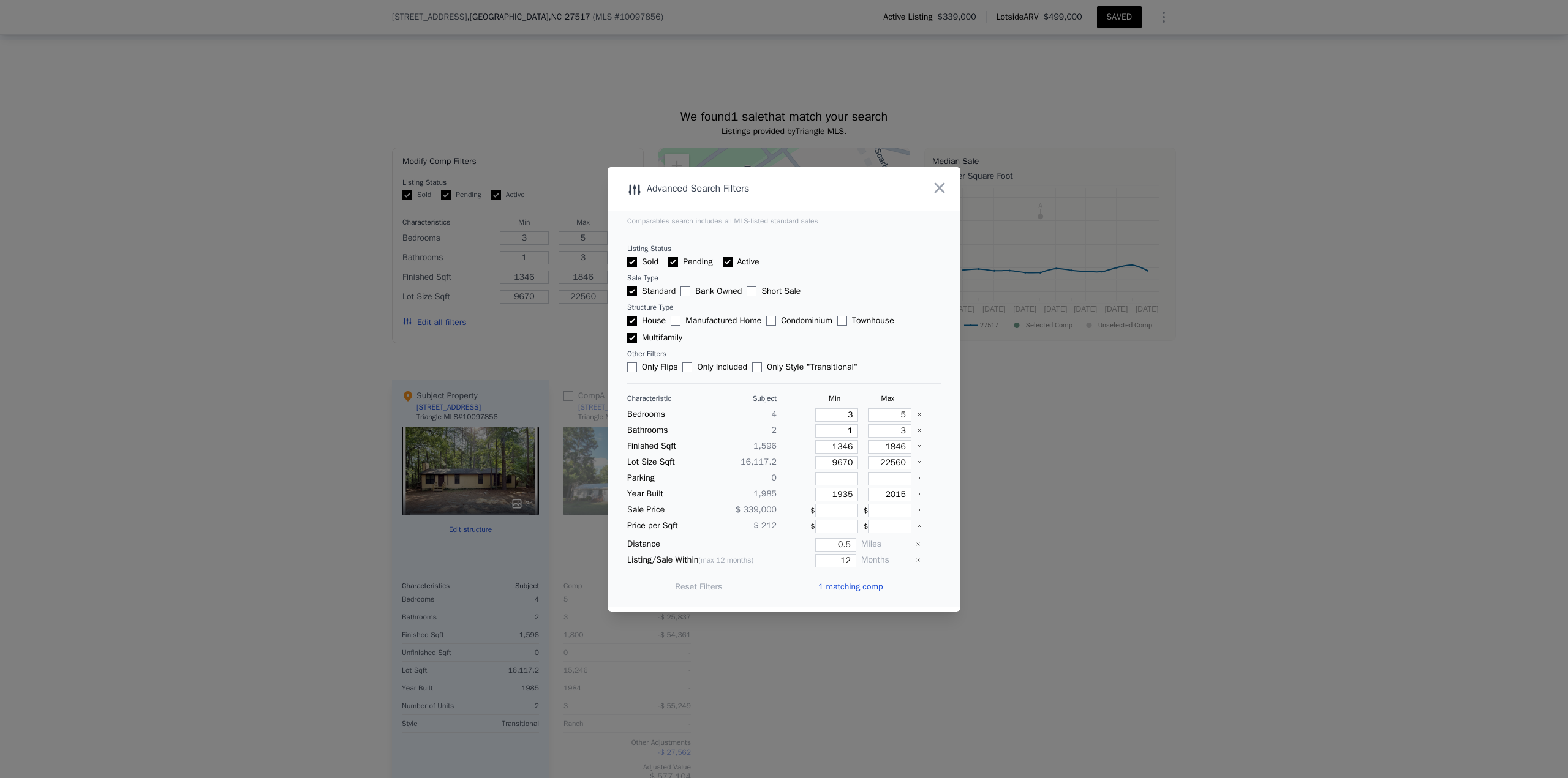 click on "1 matching comp" at bounding box center [851, 587] 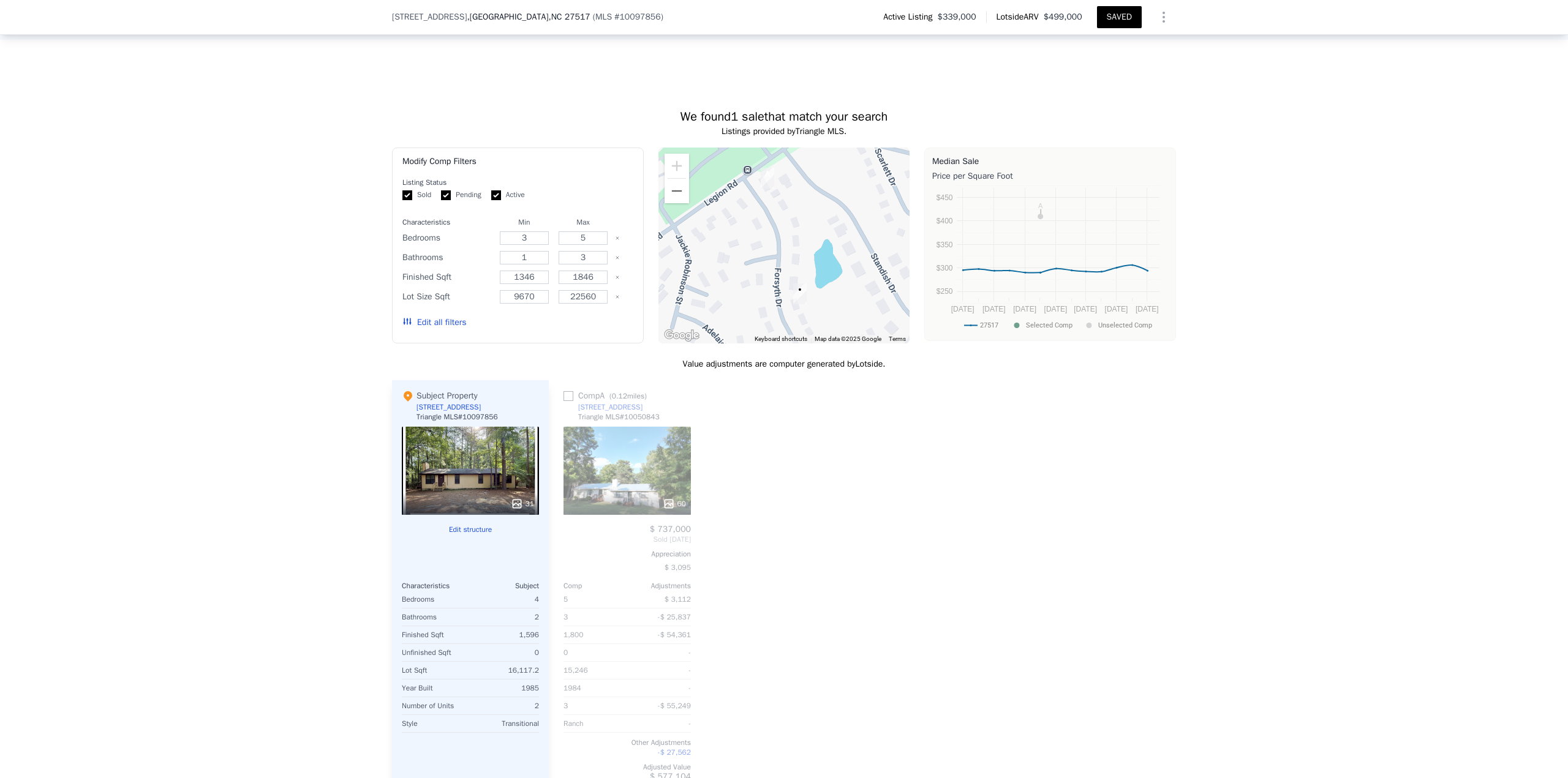 click 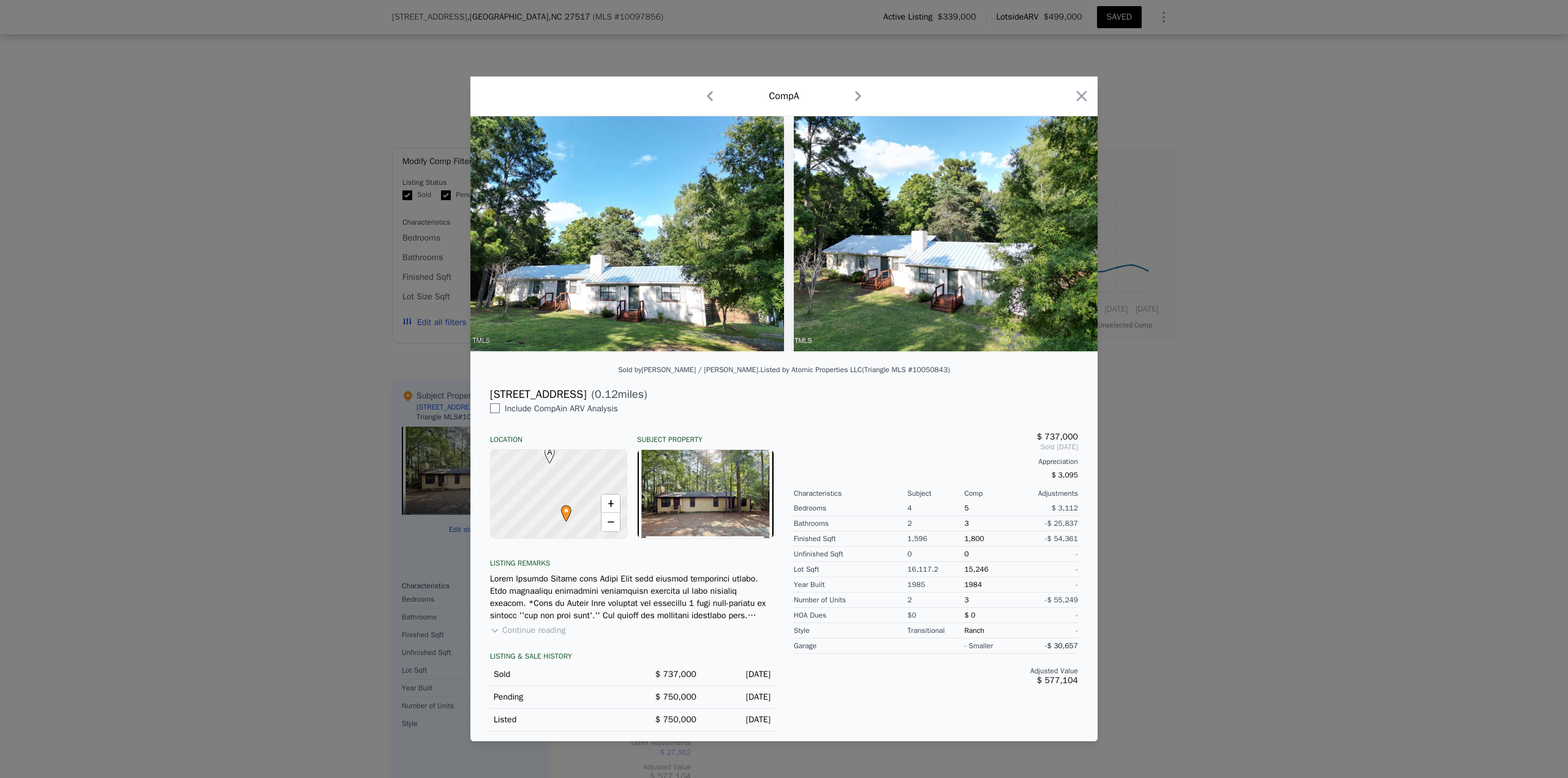 drag, startPoint x: 1081, startPoint y: 94, endPoint x: 1529, endPoint y: 485, distance: 594.63014 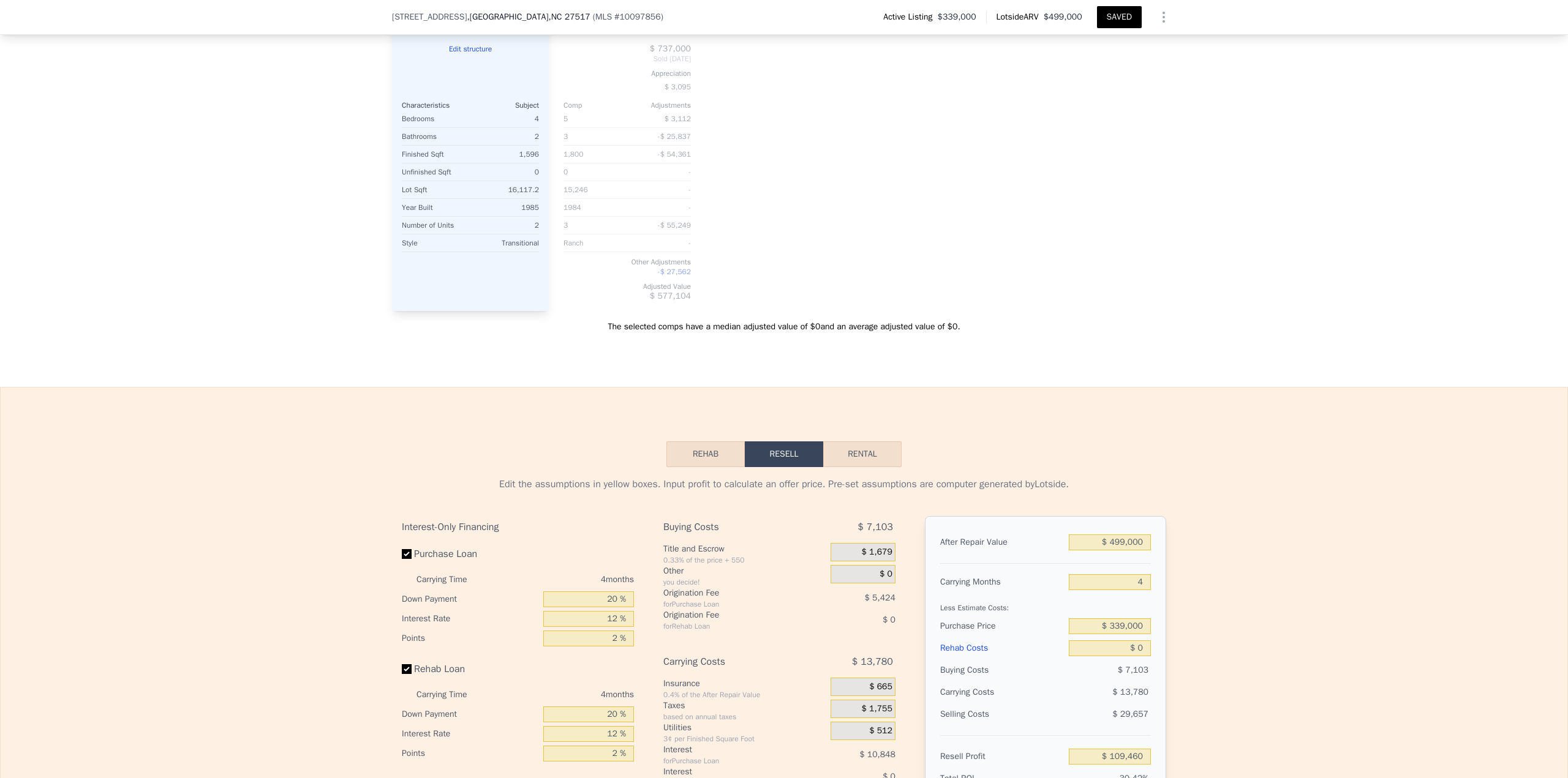 scroll, scrollTop: 1306, scrollLeft: 0, axis: vertical 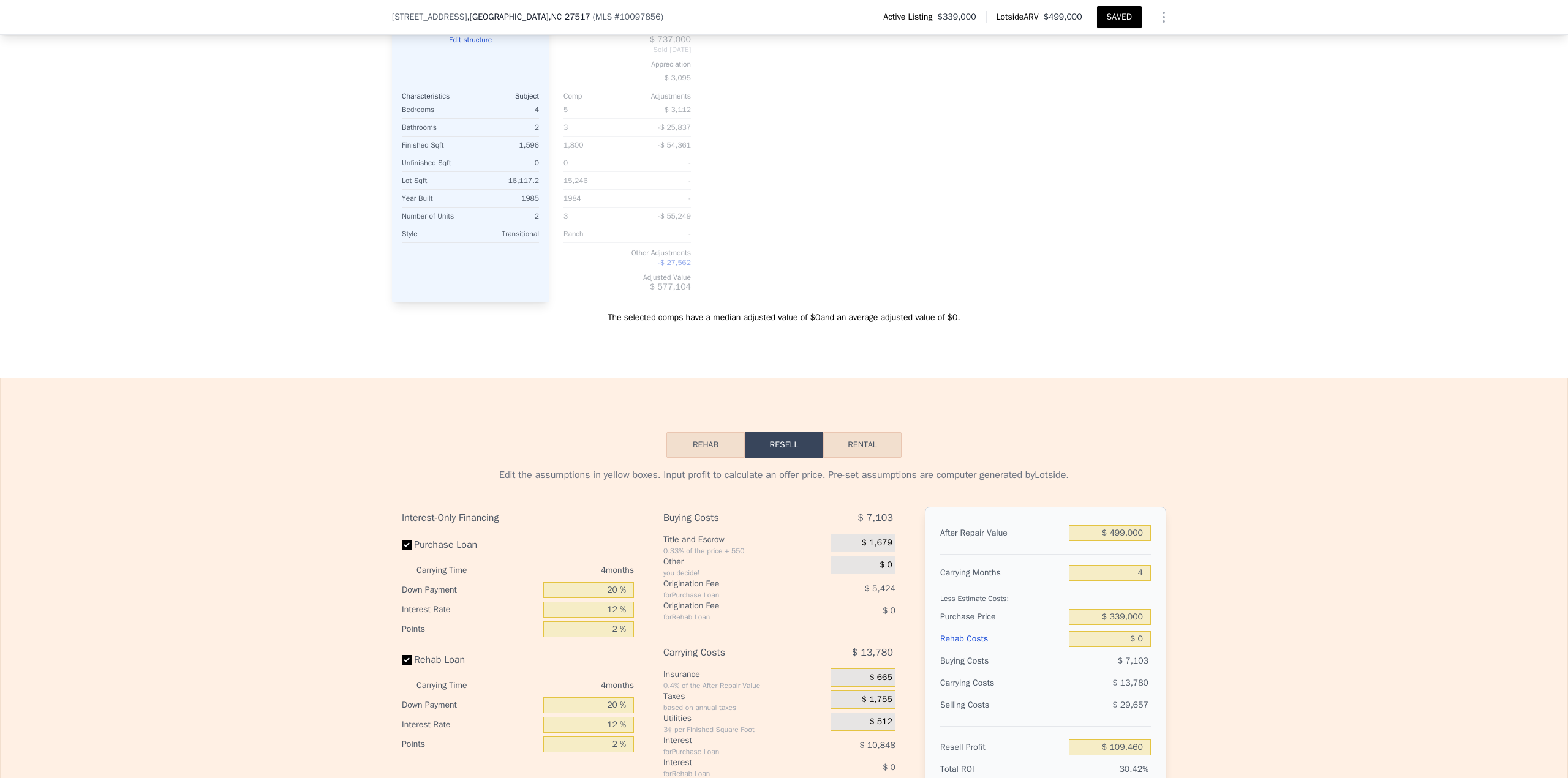 click on "Rehab" at bounding box center [706, 445] 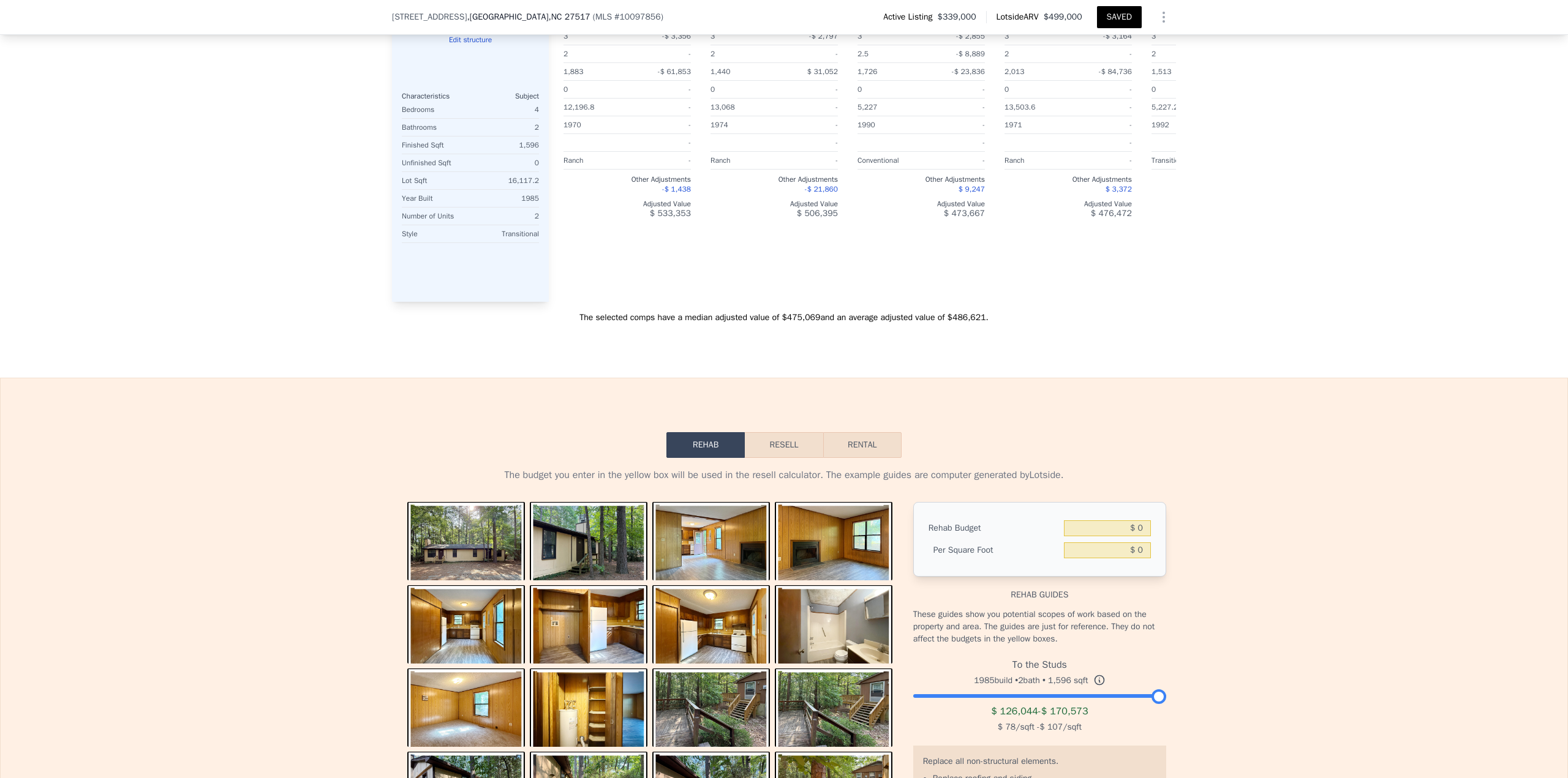click at bounding box center (711, 546) 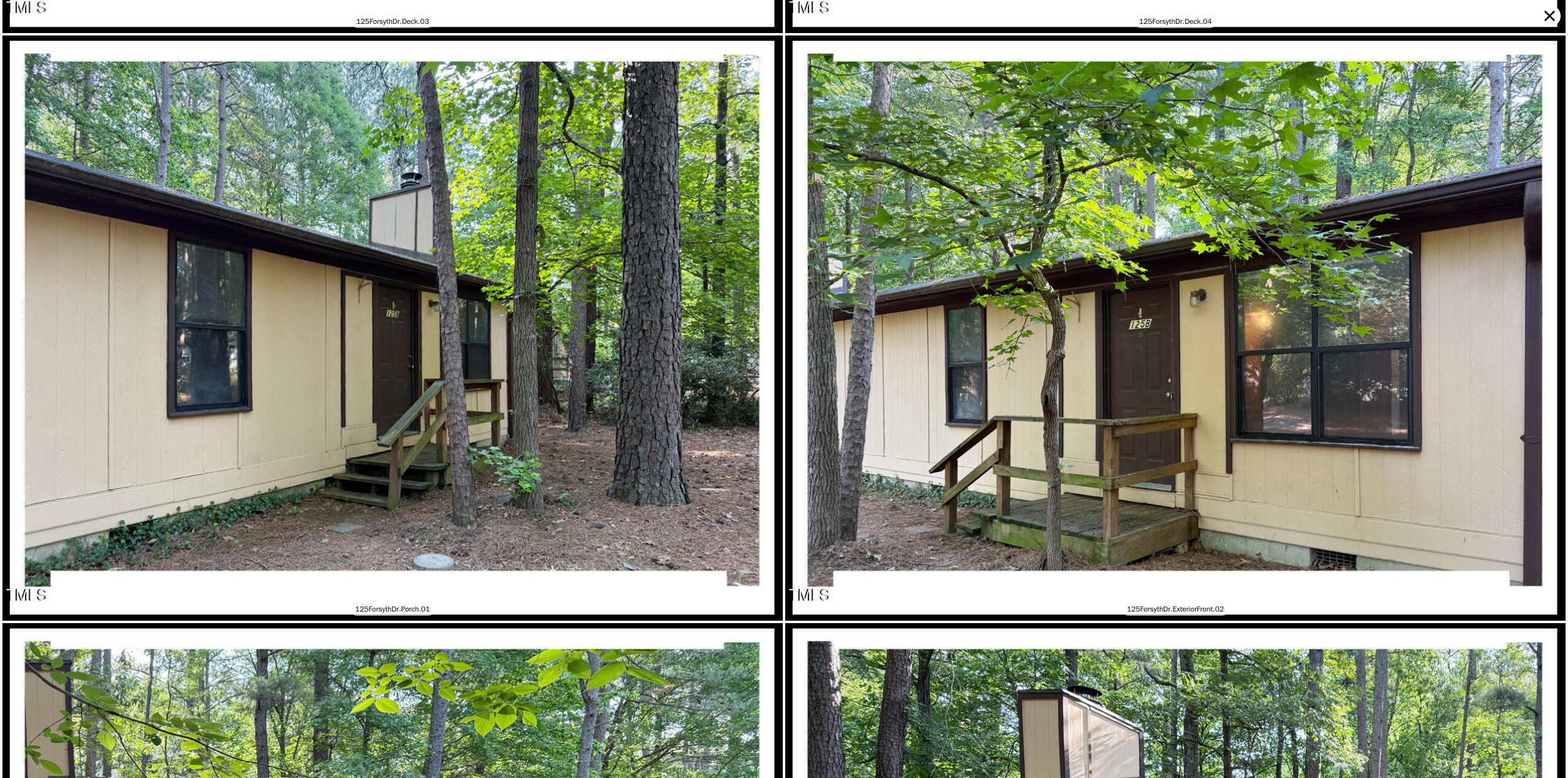 scroll, scrollTop: 4671, scrollLeft: 0, axis: vertical 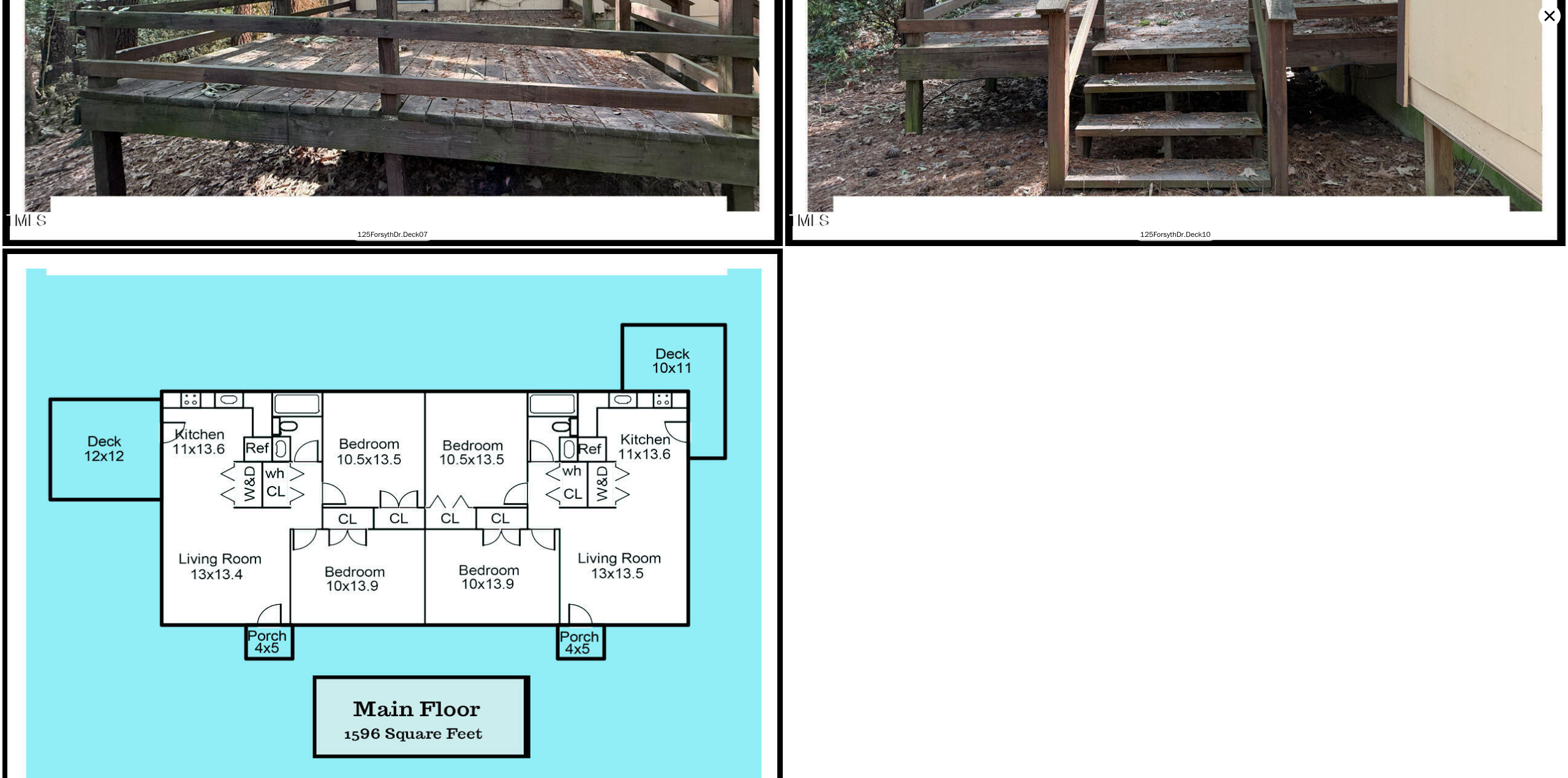 click 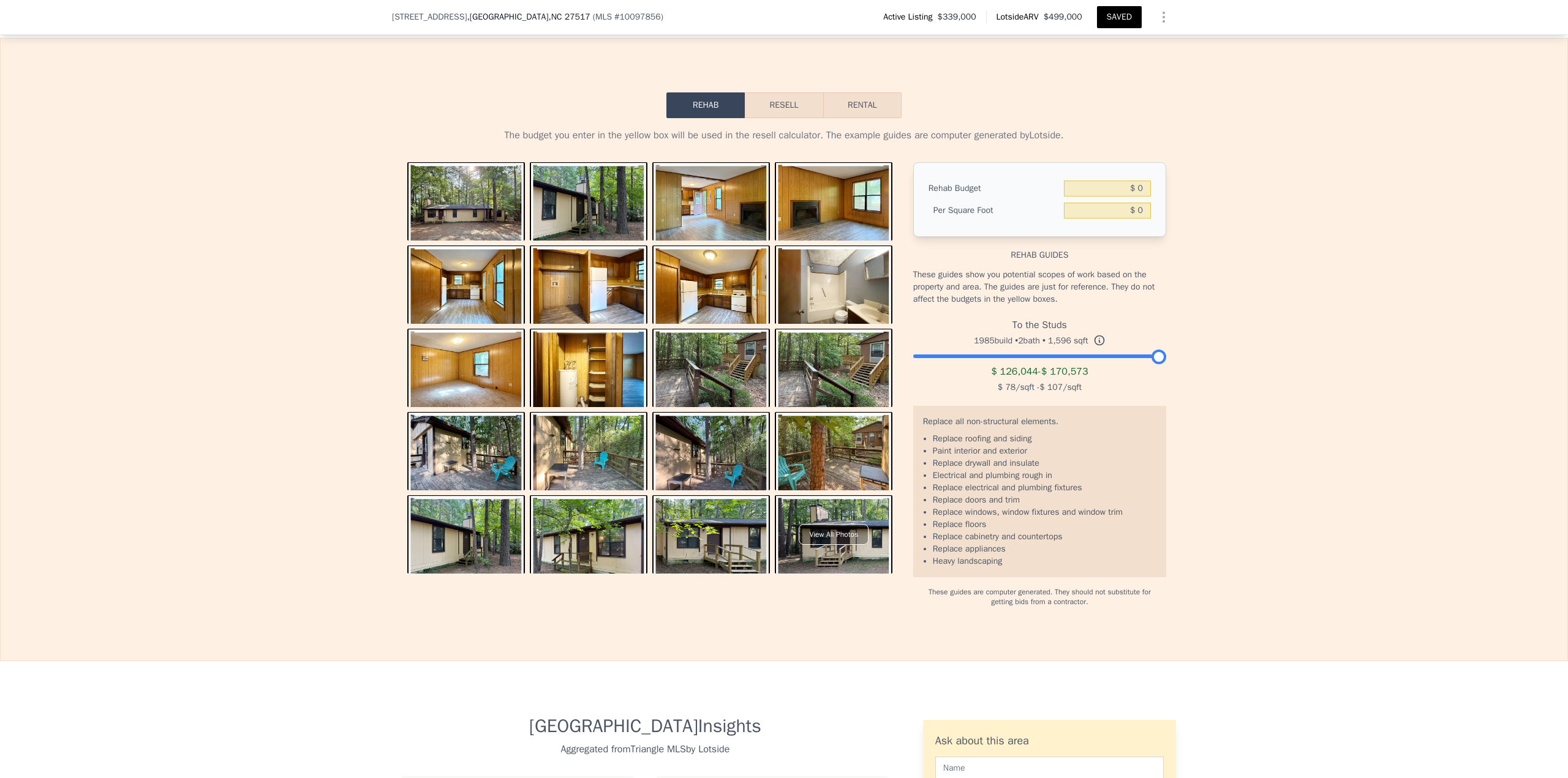 scroll, scrollTop: 1550, scrollLeft: 0, axis: vertical 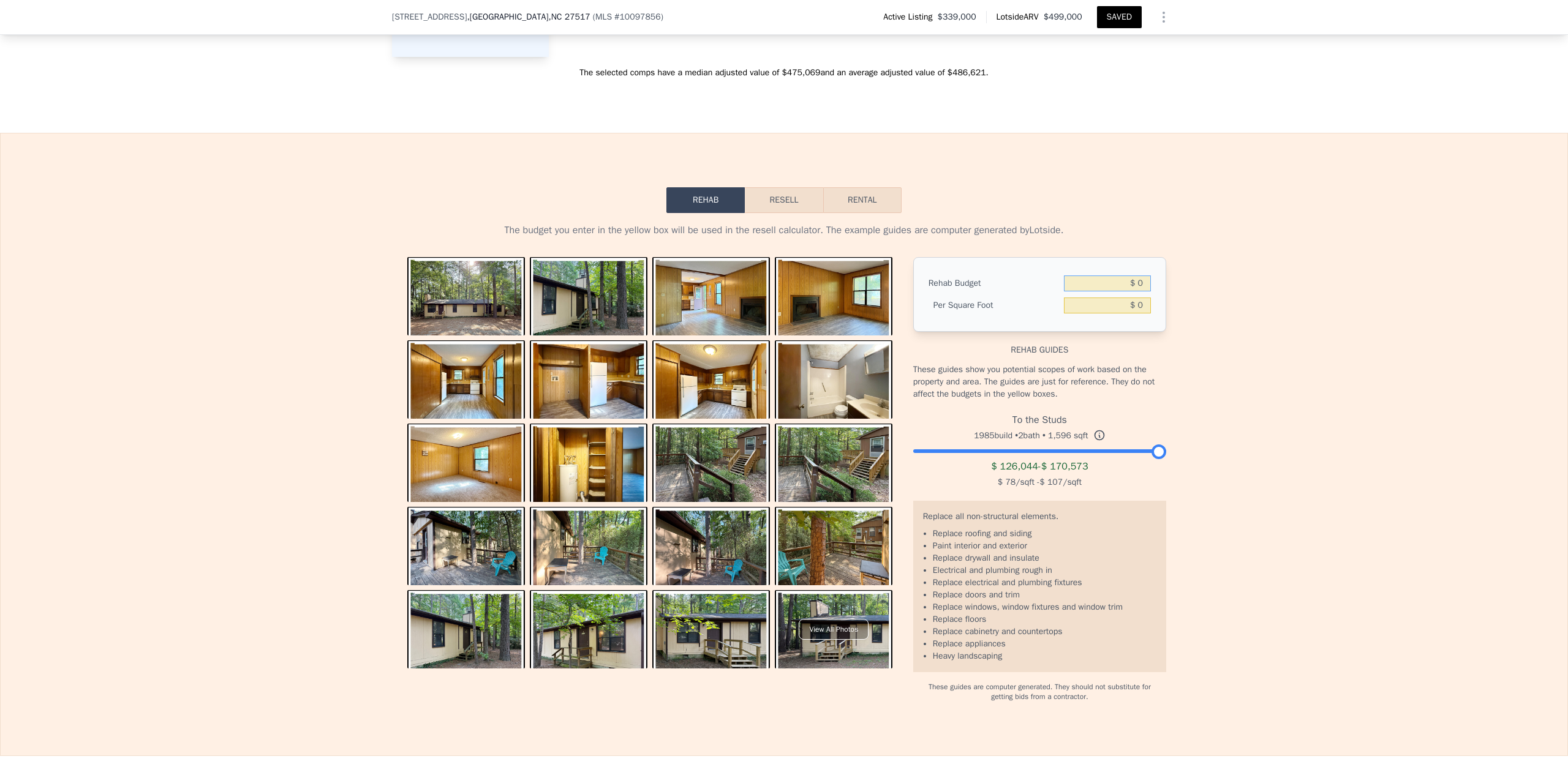 click on "$ 0" at bounding box center (1107, 283) 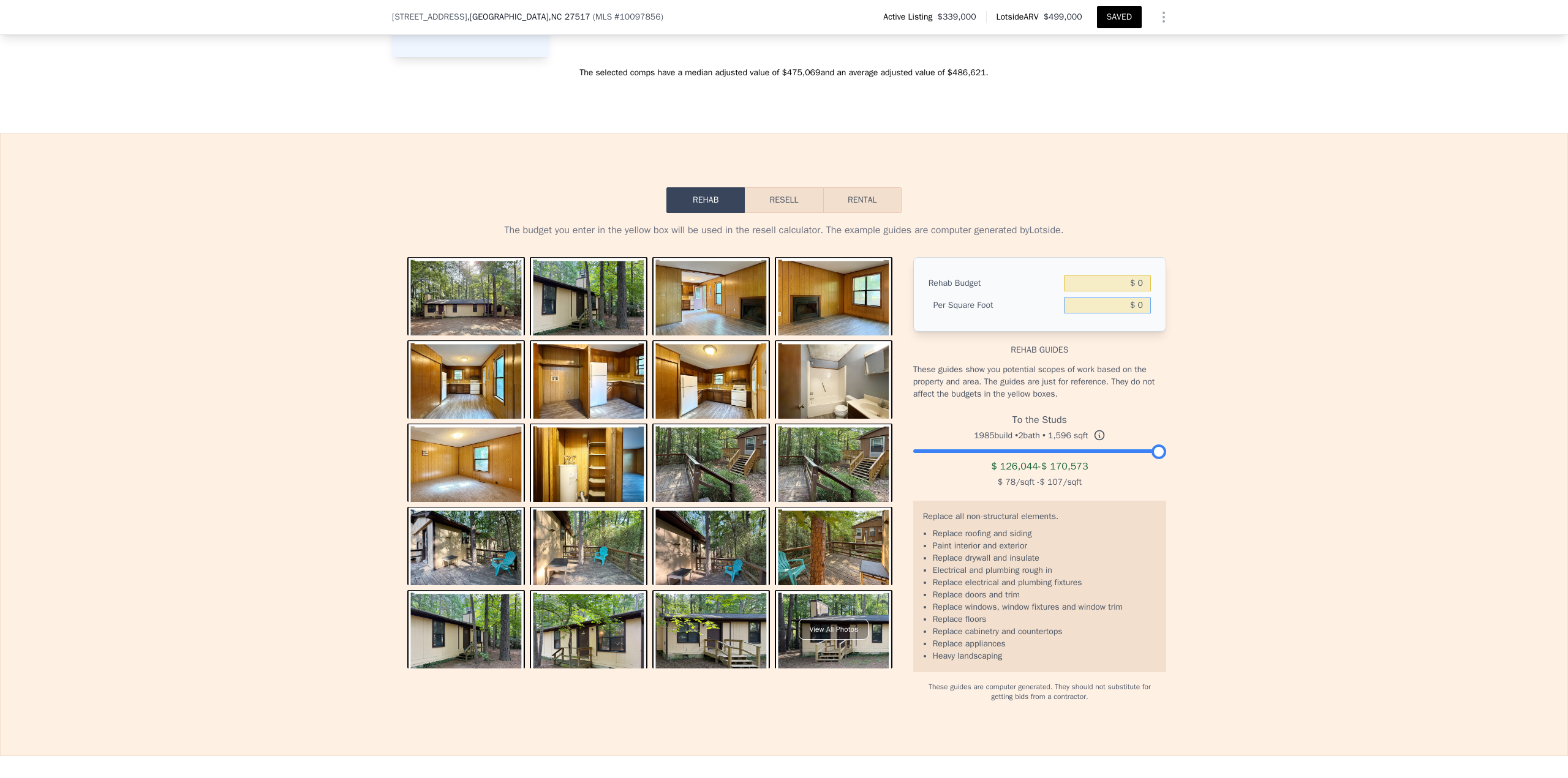 click on "$ 0" at bounding box center (1107, 305) 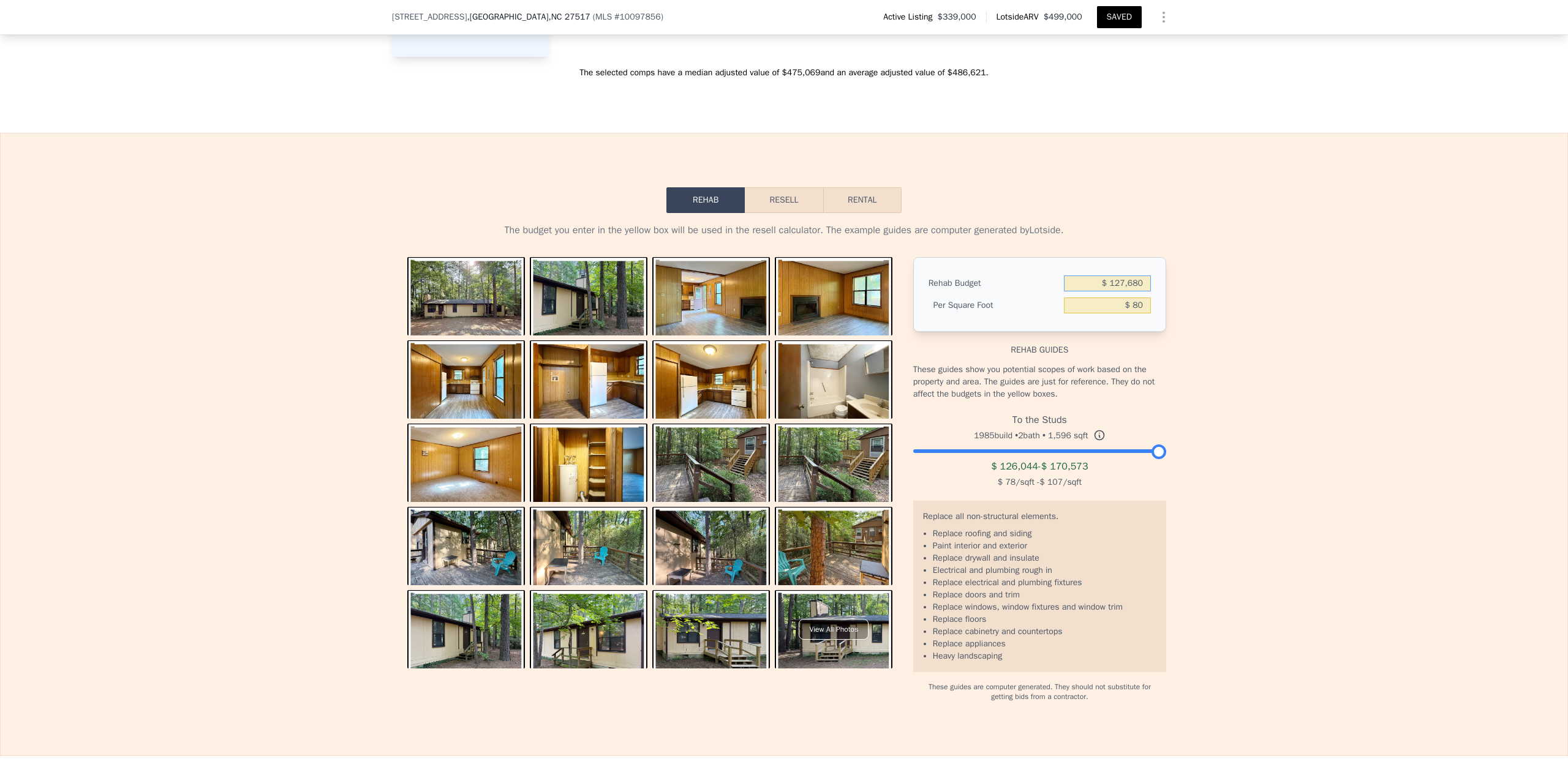 click on "Resell" at bounding box center (783, 200) 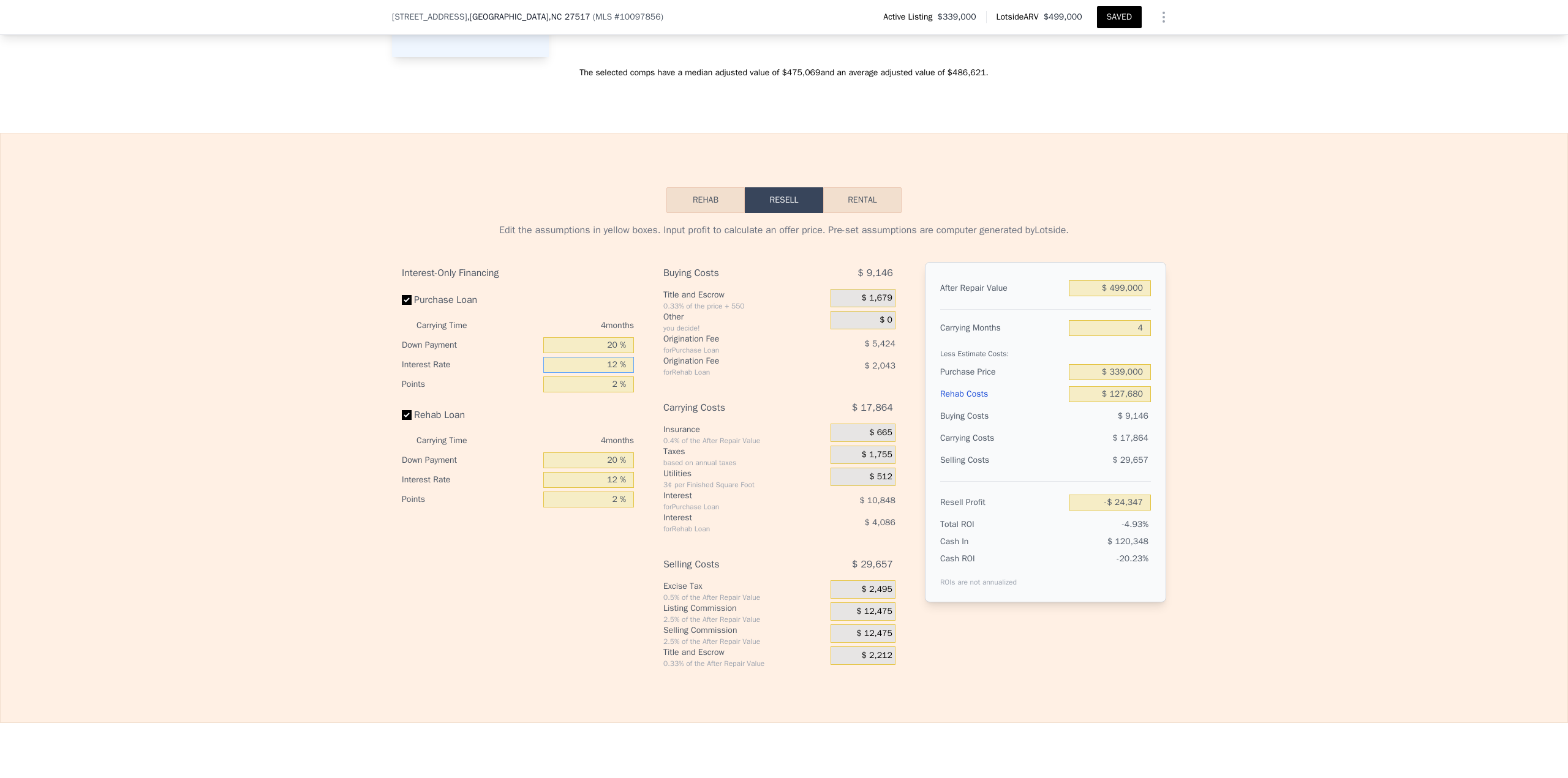drag, startPoint x: 590, startPoint y: 367, endPoint x: 641, endPoint y: 367, distance: 51 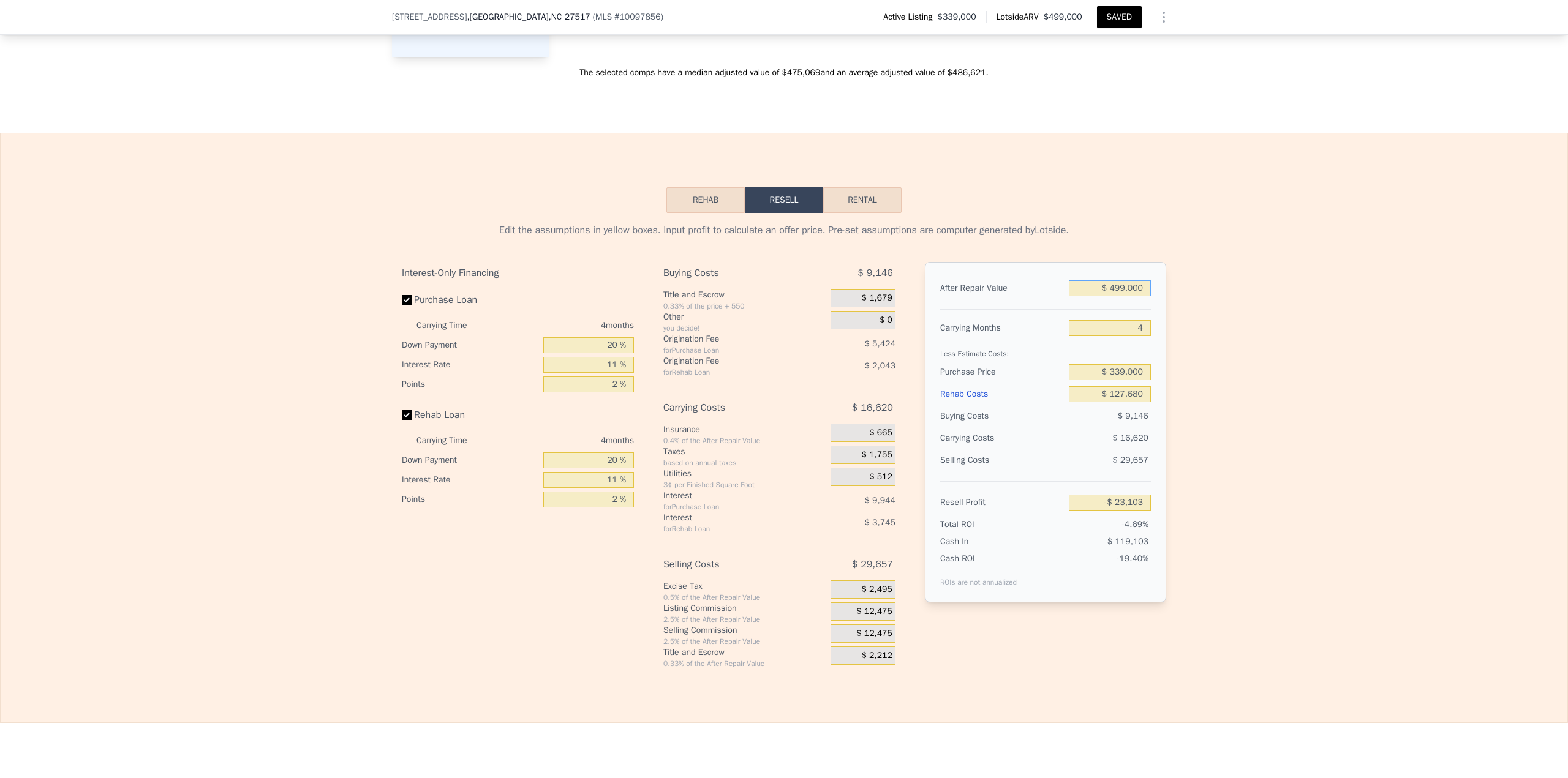 click on "$ 499,000" at bounding box center [1110, 288] 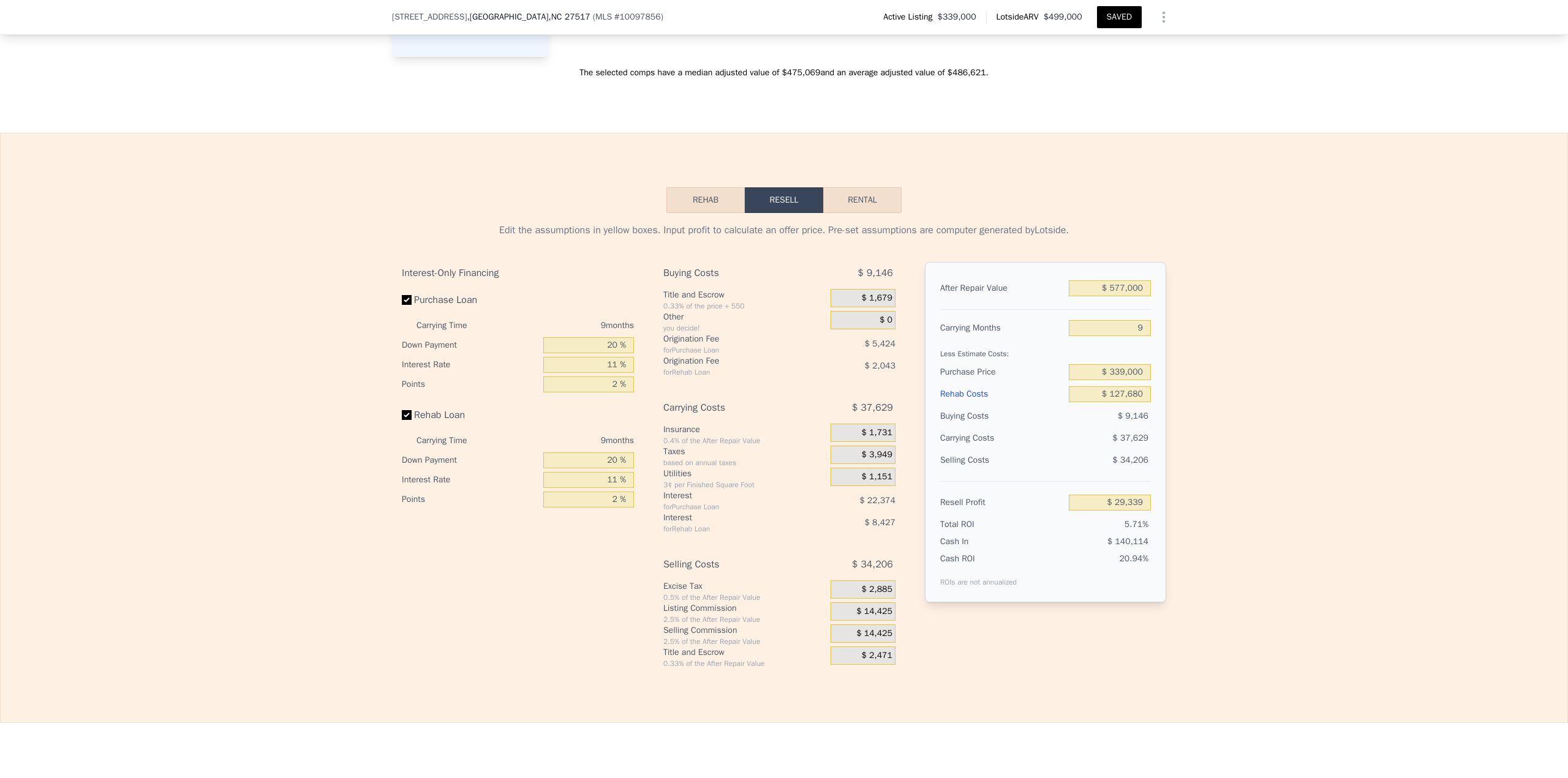 click on "SAVED" at bounding box center [1119, 17] 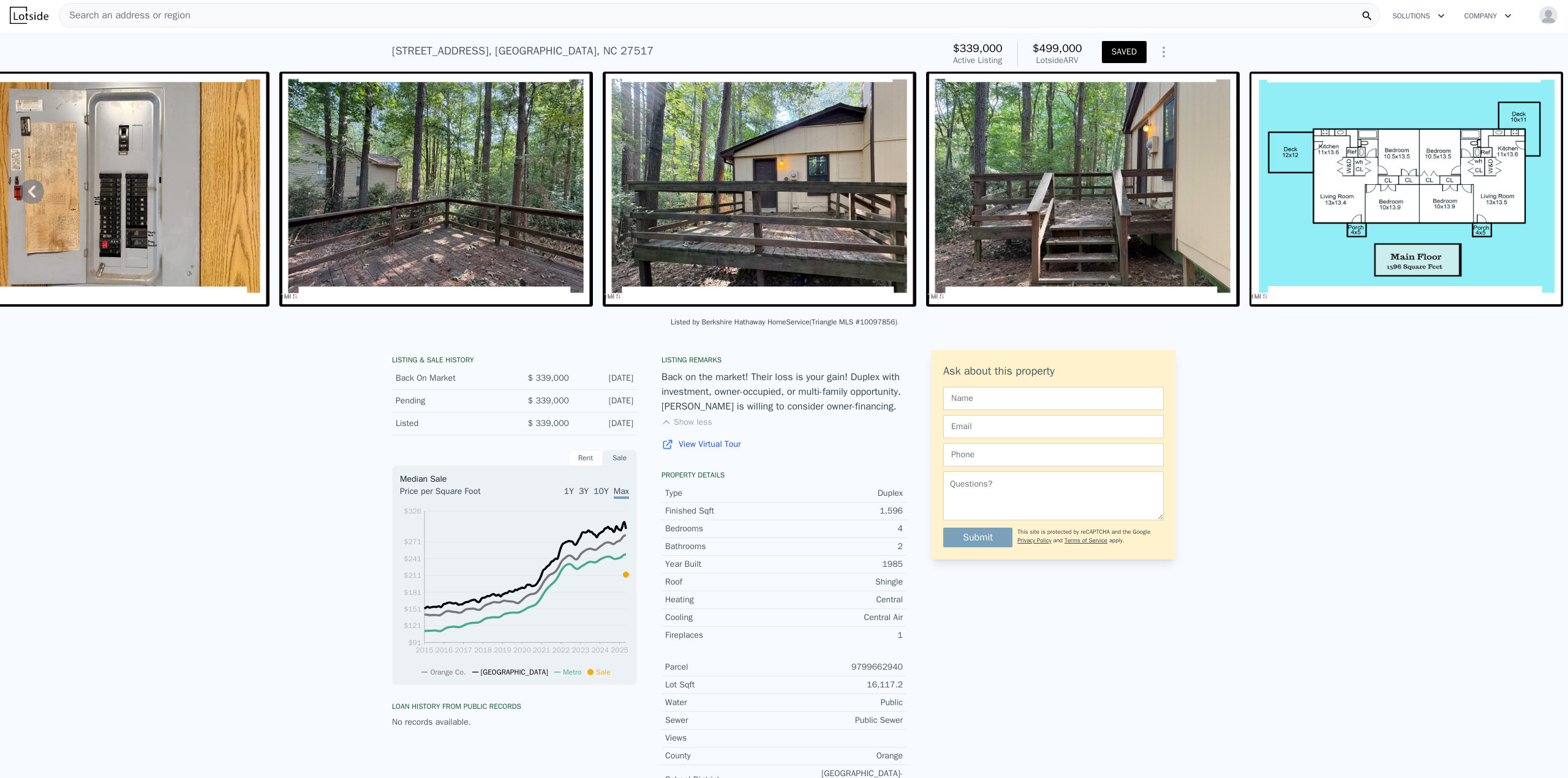 scroll, scrollTop: 0, scrollLeft: 0, axis: both 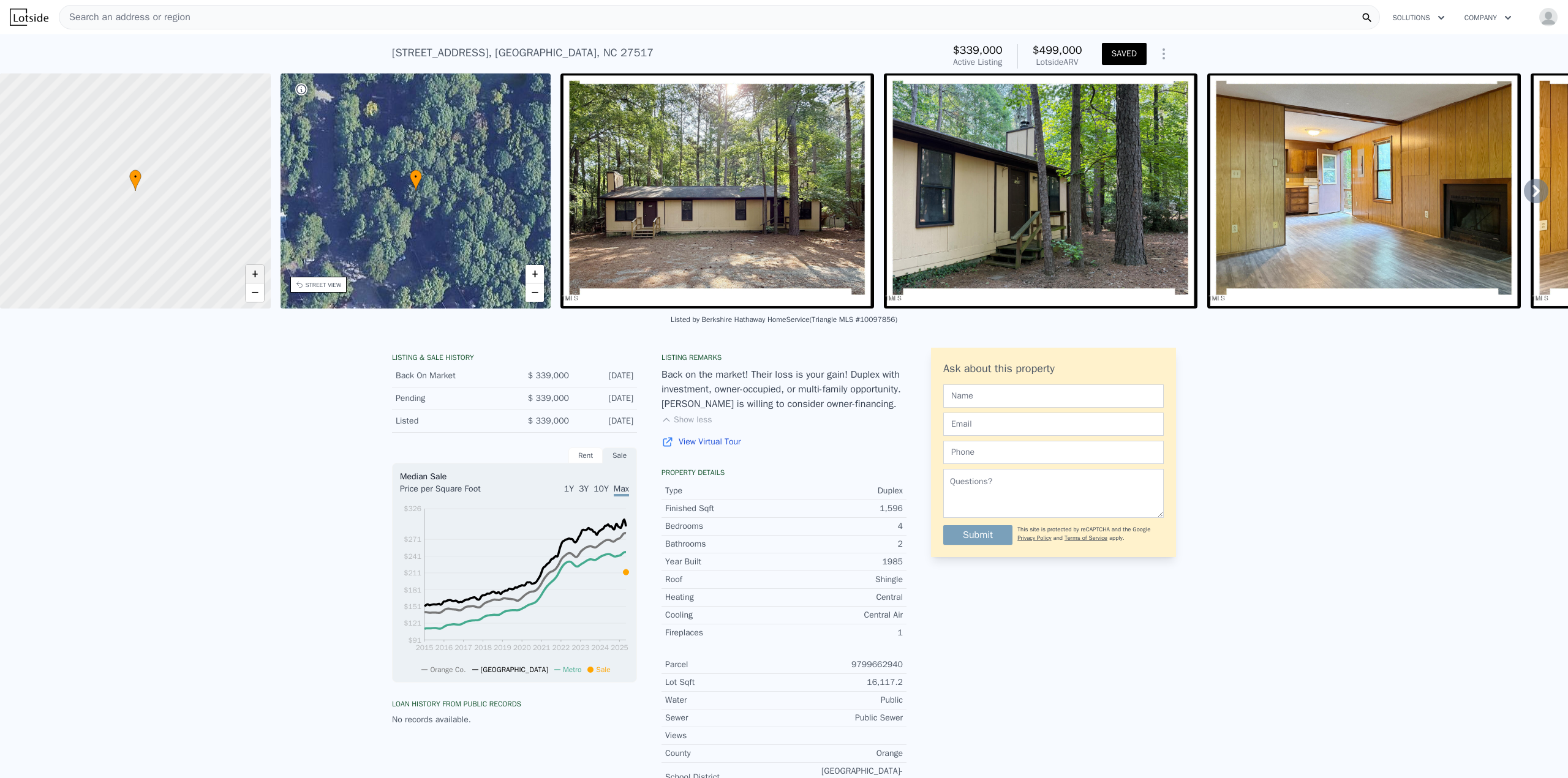 click on "+" at bounding box center [255, 274] 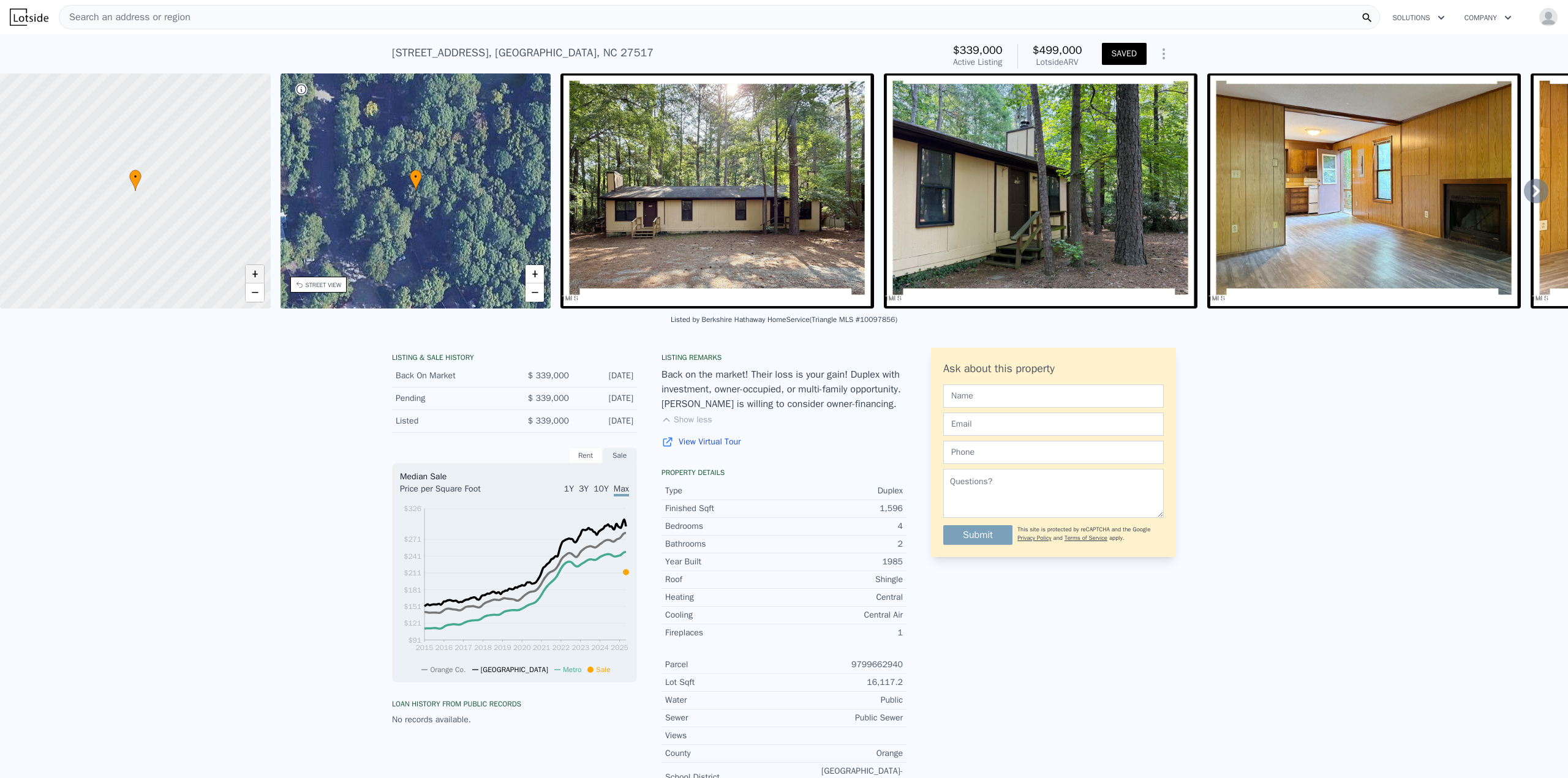 click on "+" at bounding box center (255, 274) 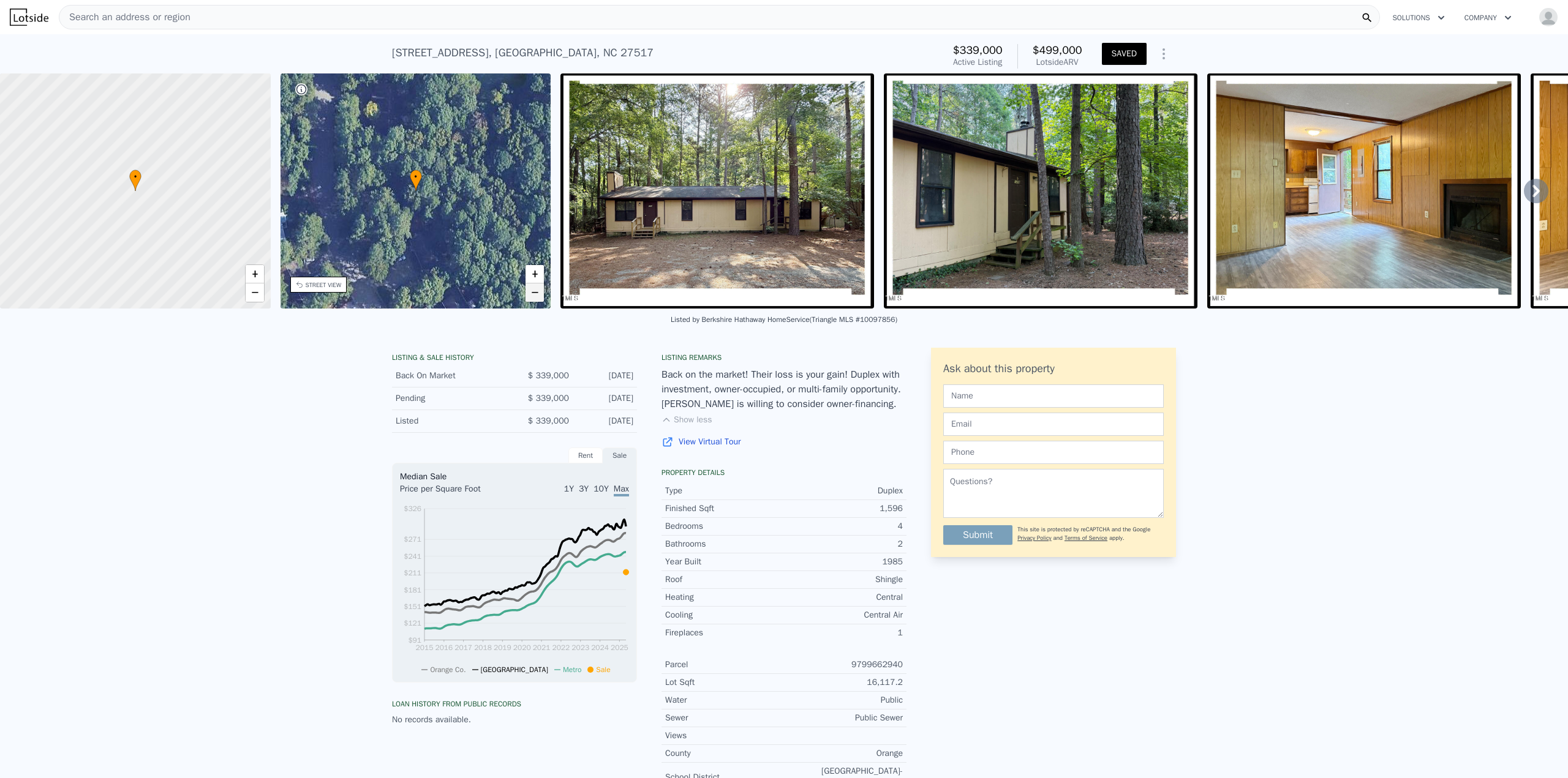 click on "−" at bounding box center [535, 293] 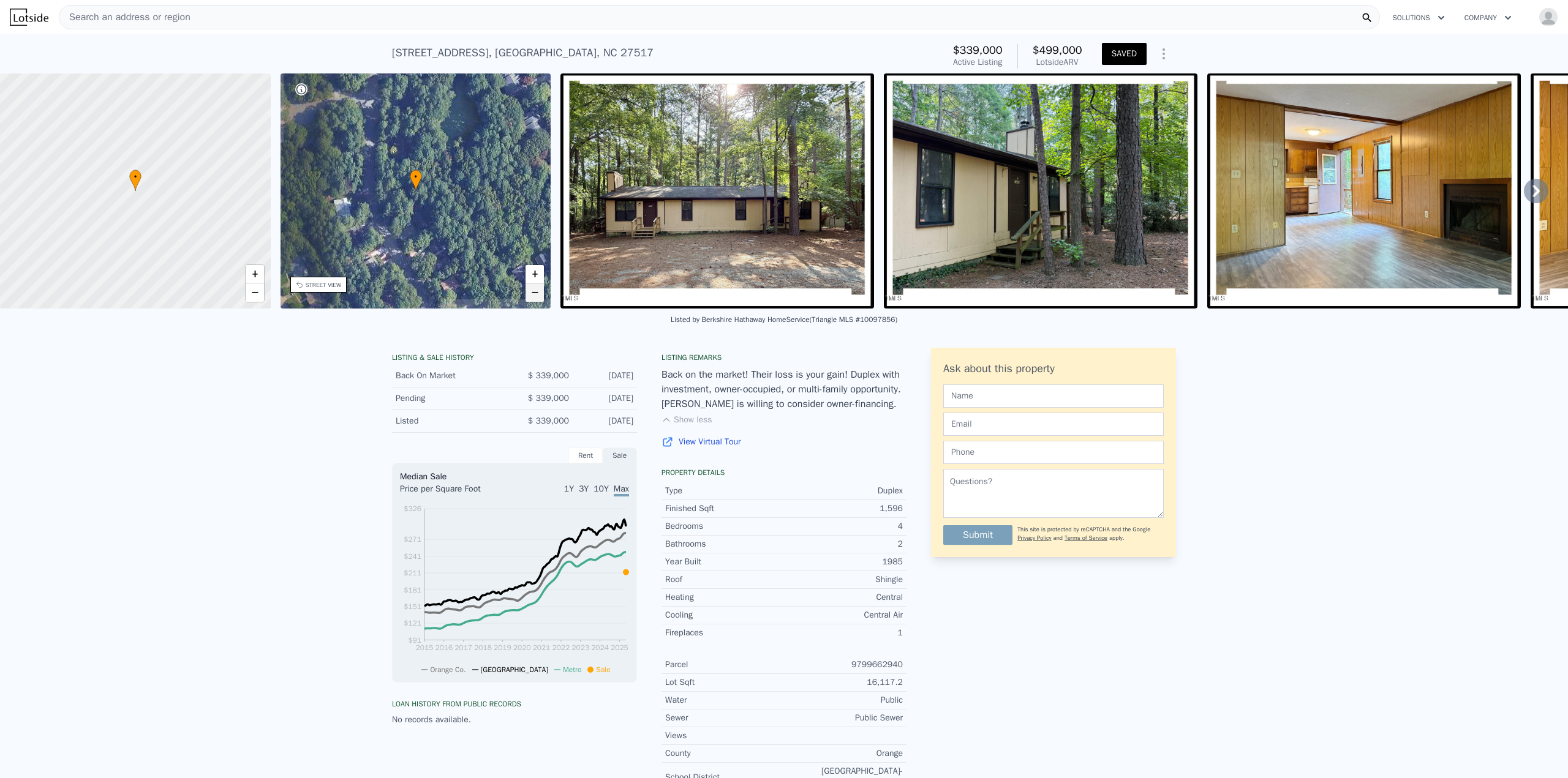 click on "−" at bounding box center (535, 293) 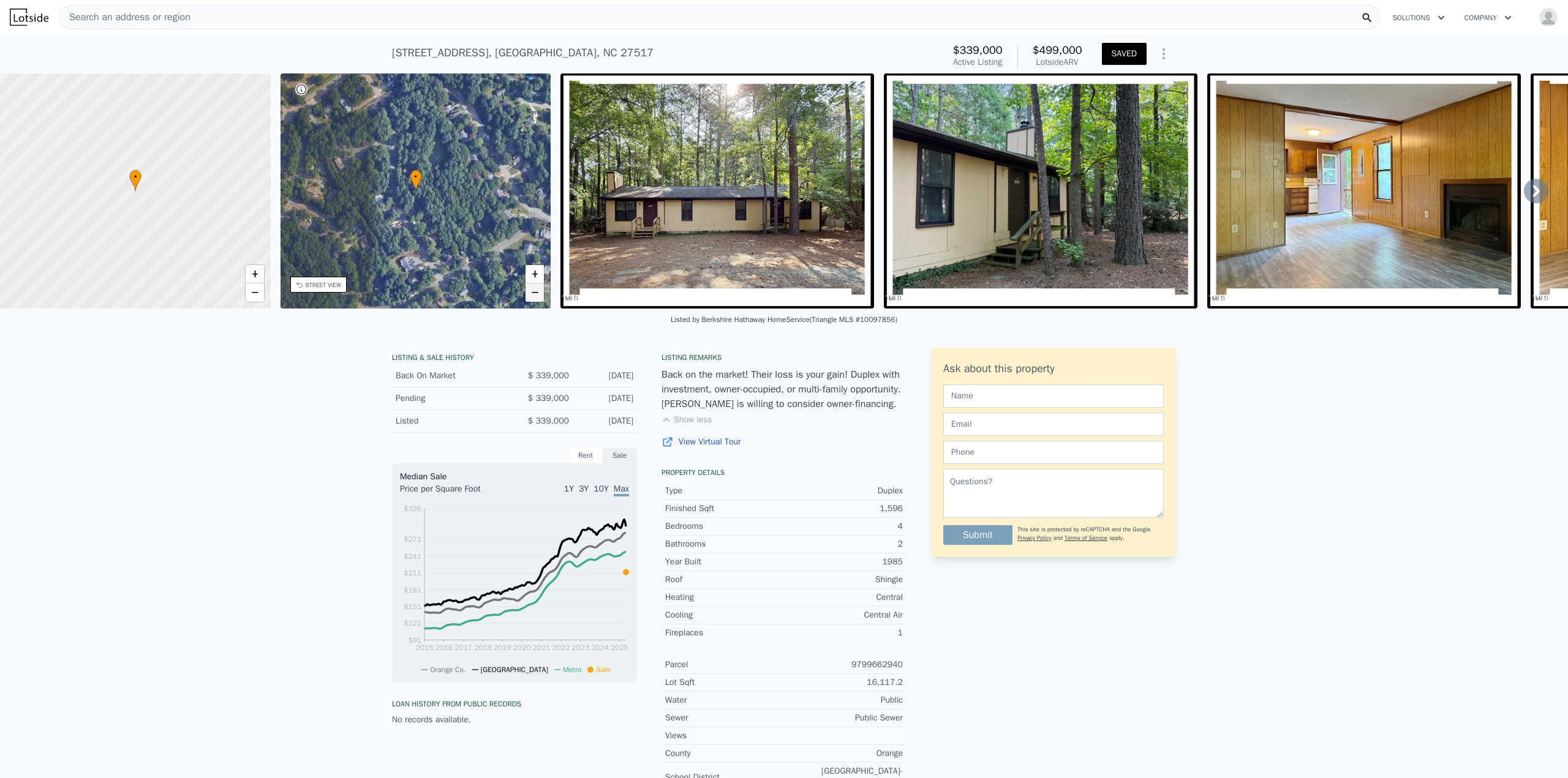 click on "−" at bounding box center (535, 293) 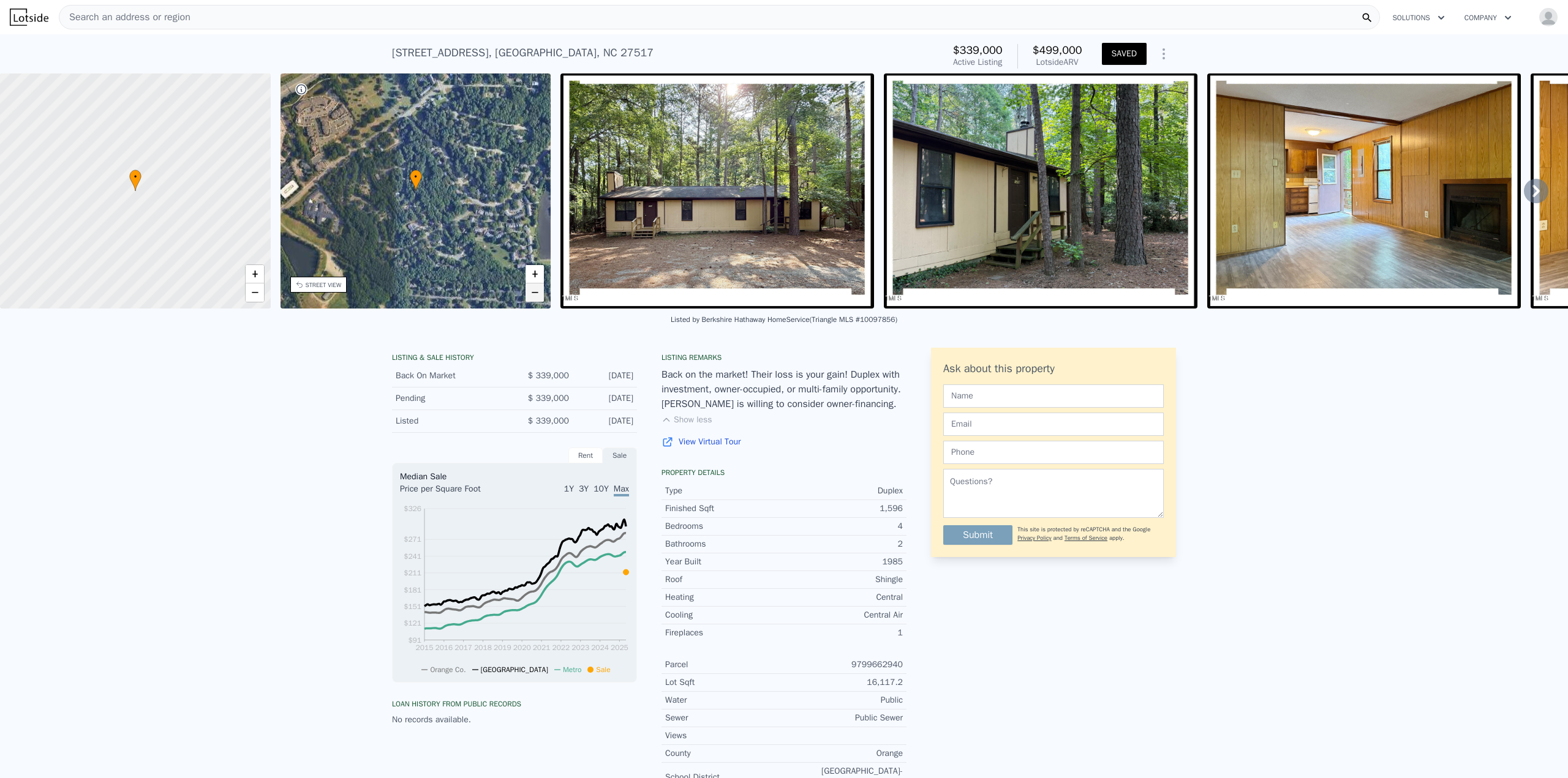 click on "−" at bounding box center (535, 293) 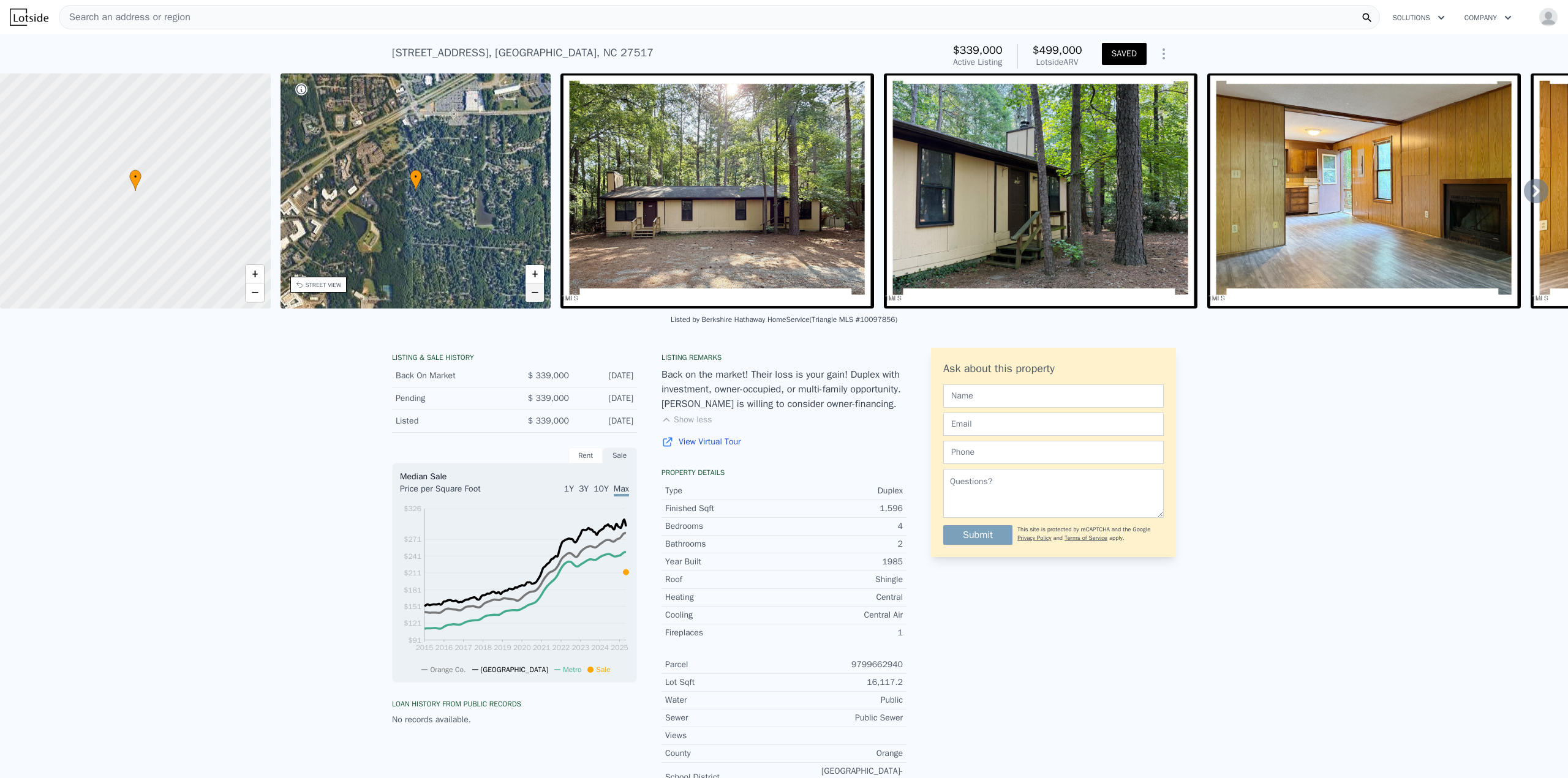 click on "−" at bounding box center (535, 293) 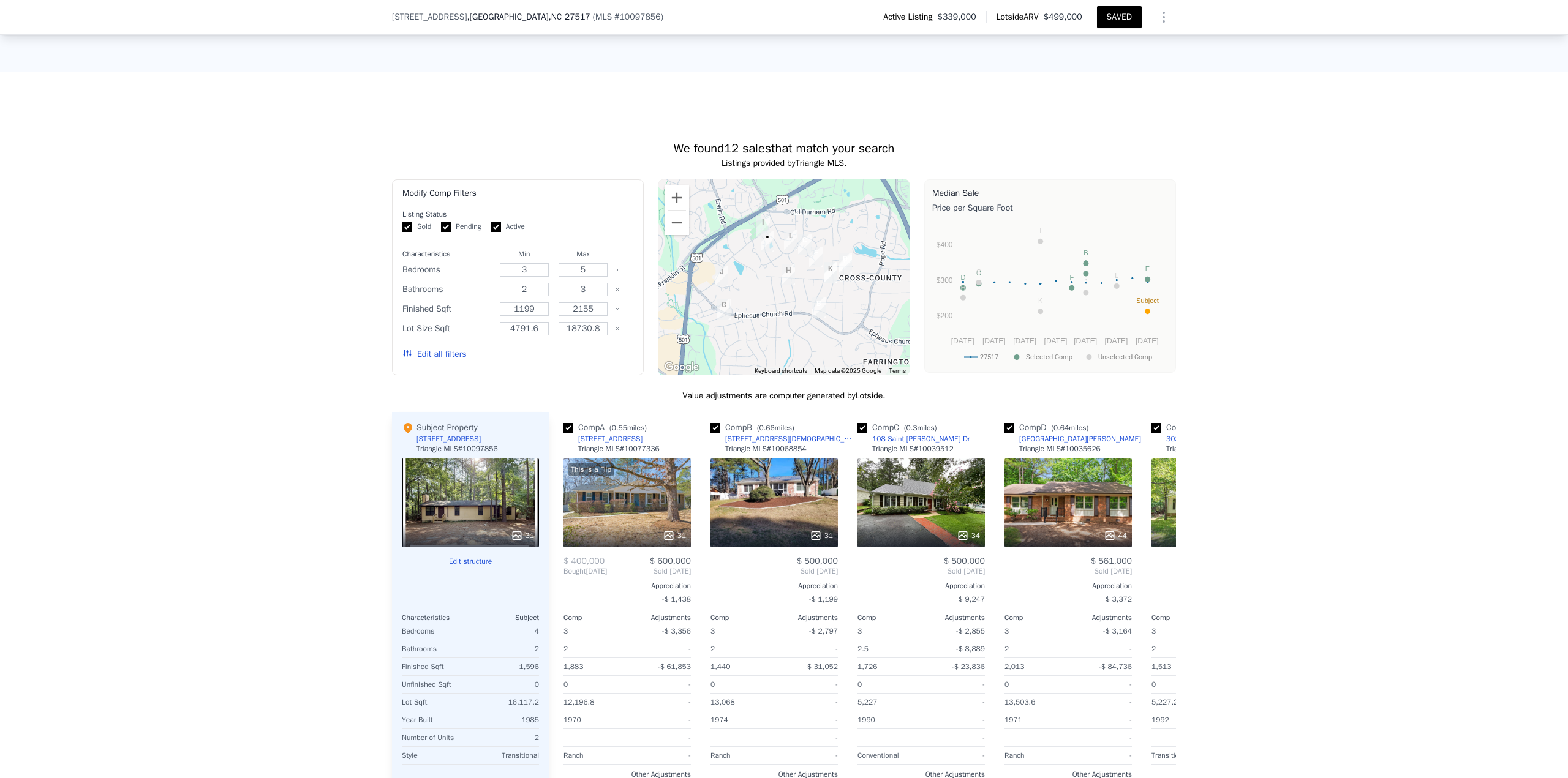 scroll, scrollTop: 815, scrollLeft: 0, axis: vertical 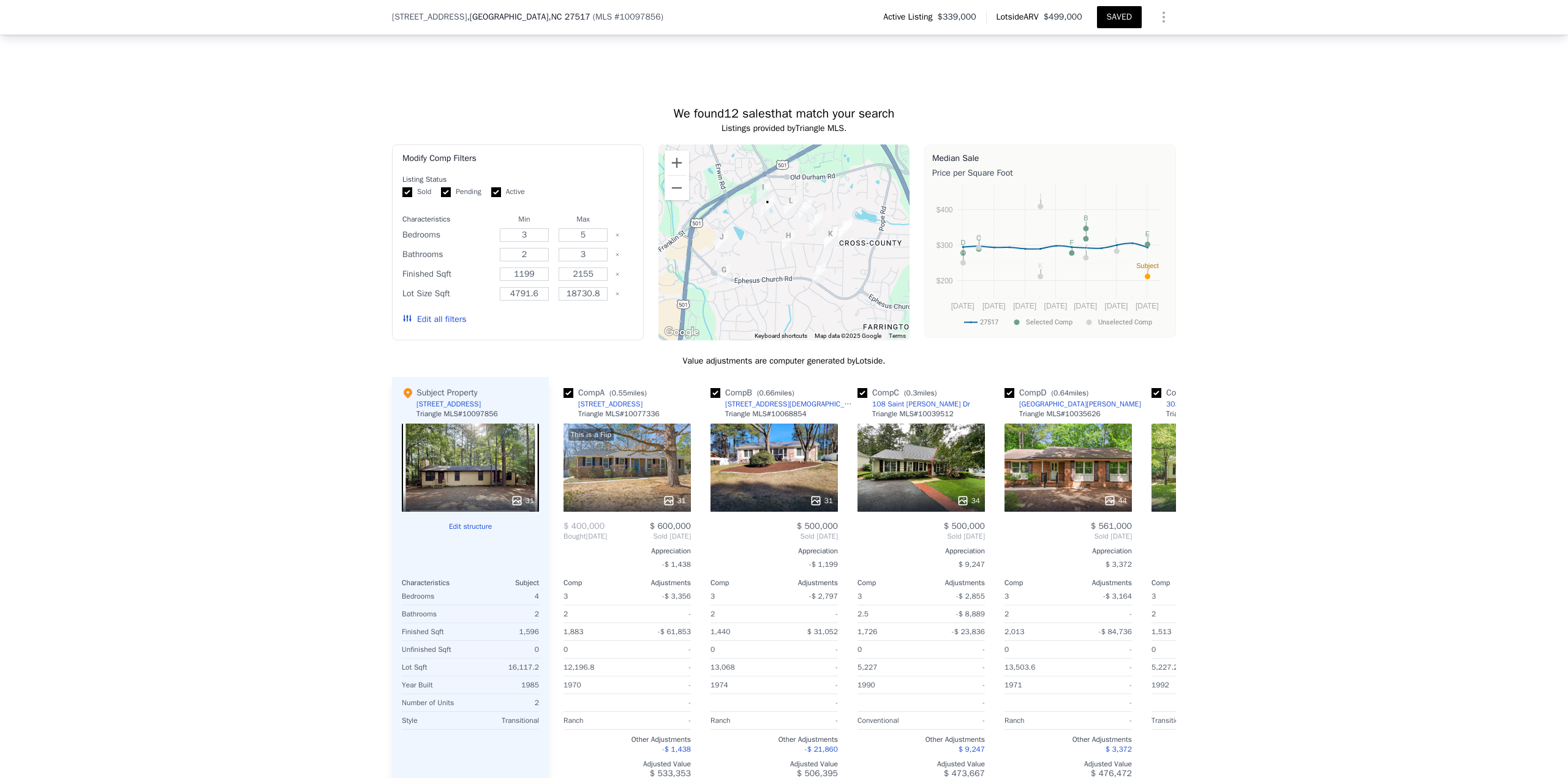 click on "Edit all filters" at bounding box center (434, 320) 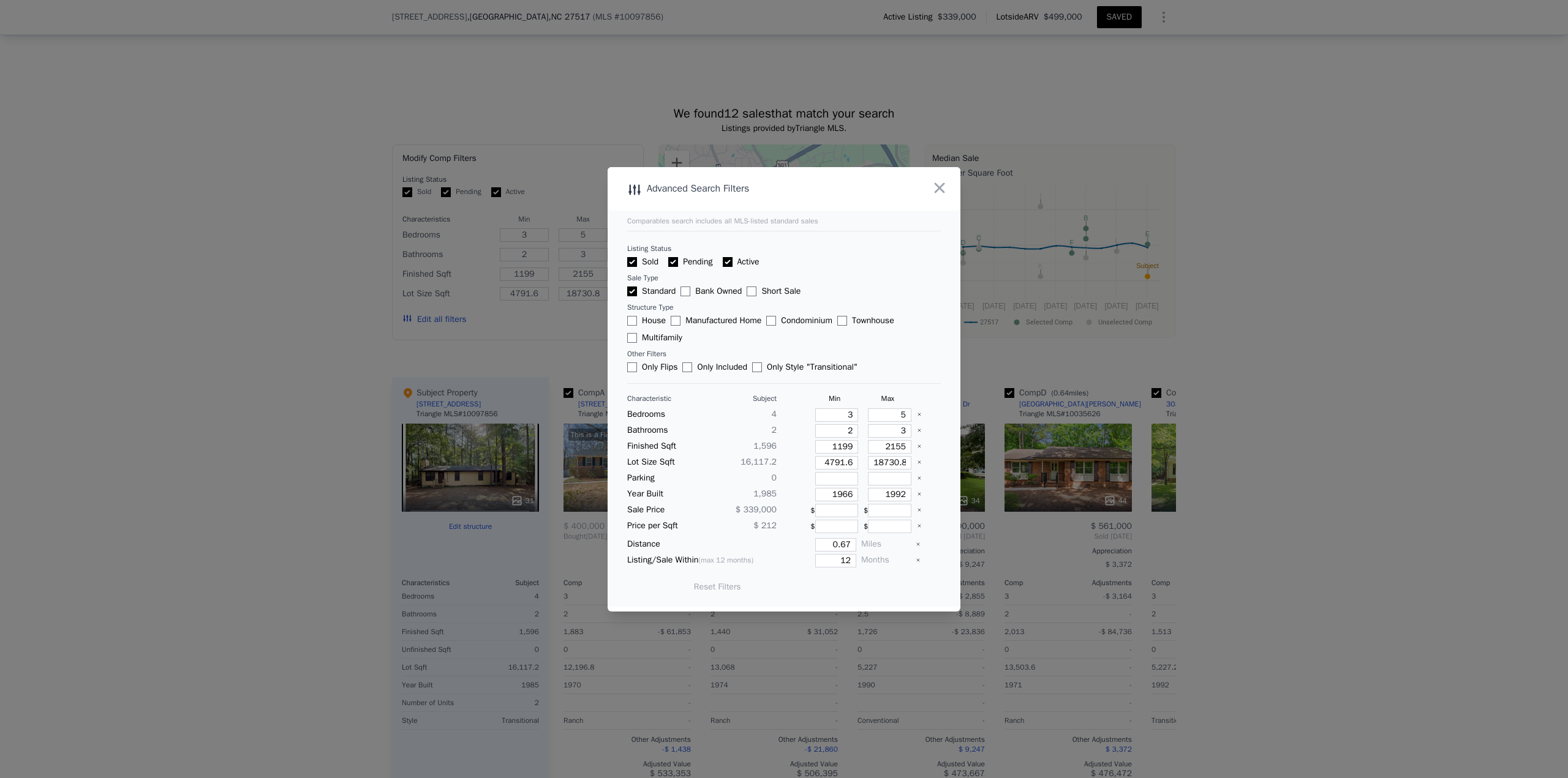 click on "House" at bounding box center (632, 321) 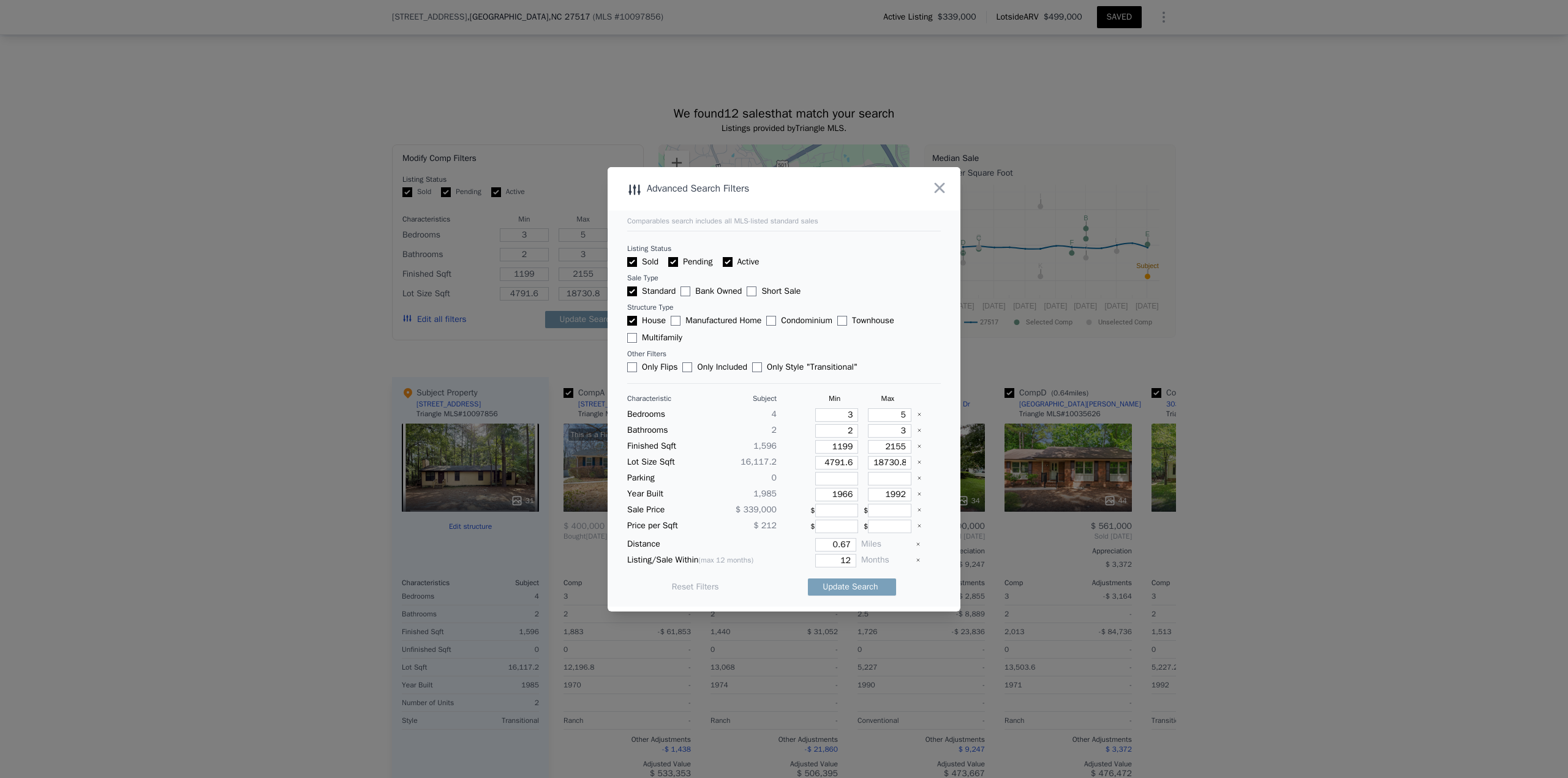click on "Multifamily" at bounding box center [632, 338] 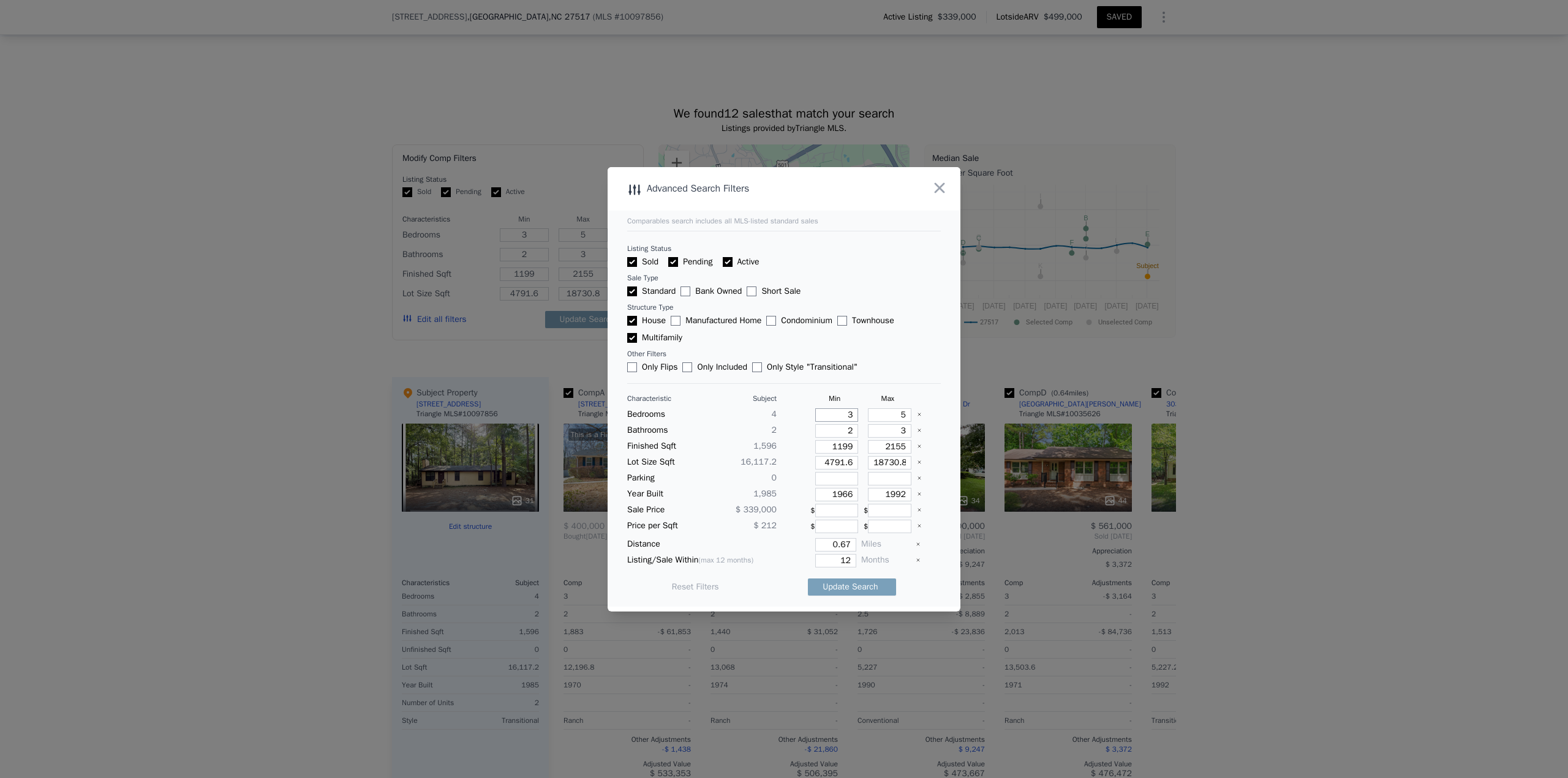 click on "3" at bounding box center [837, 415] 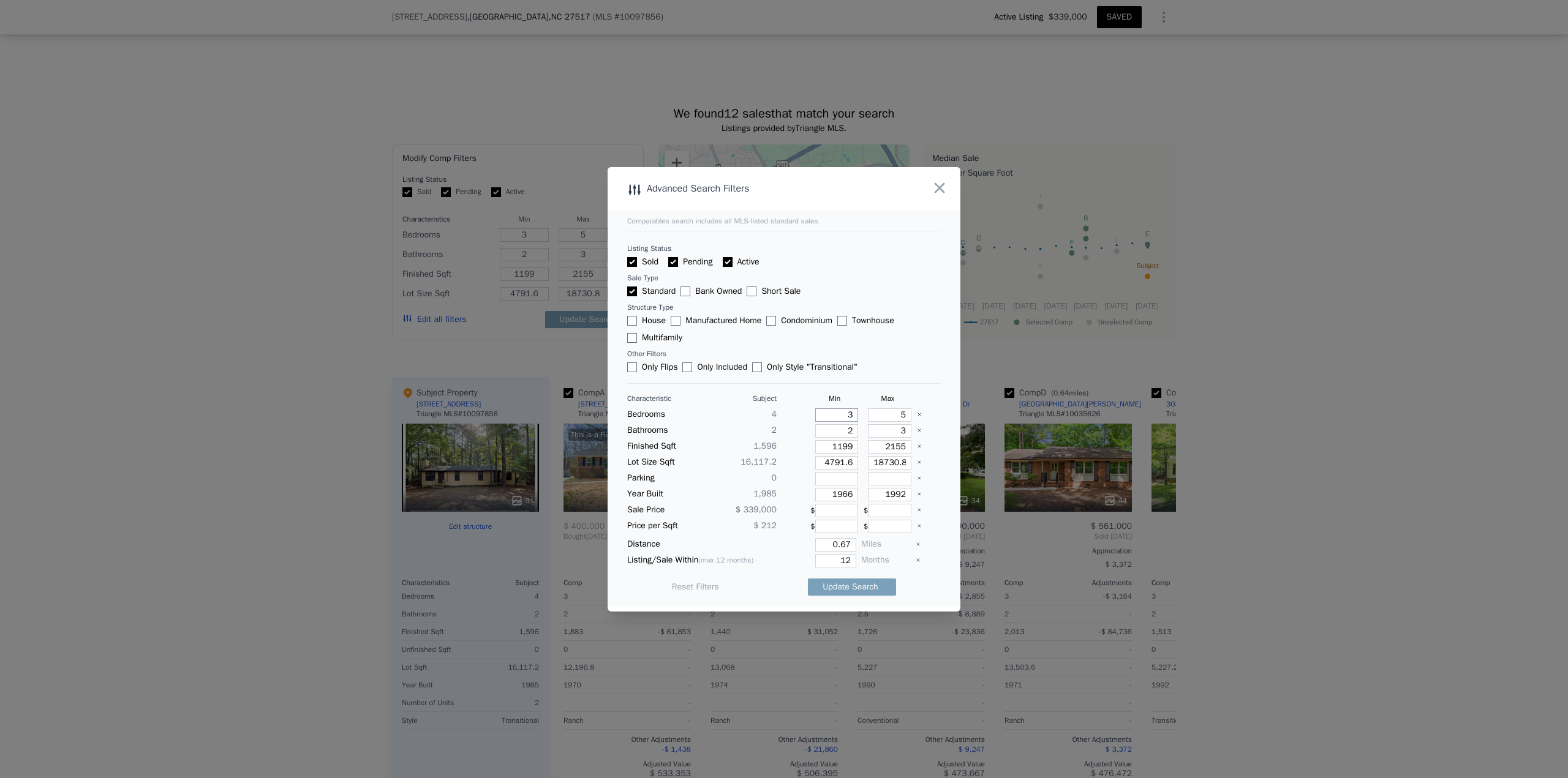 drag, startPoint x: 822, startPoint y: 416, endPoint x: 873, endPoint y: 417, distance: 51.0098 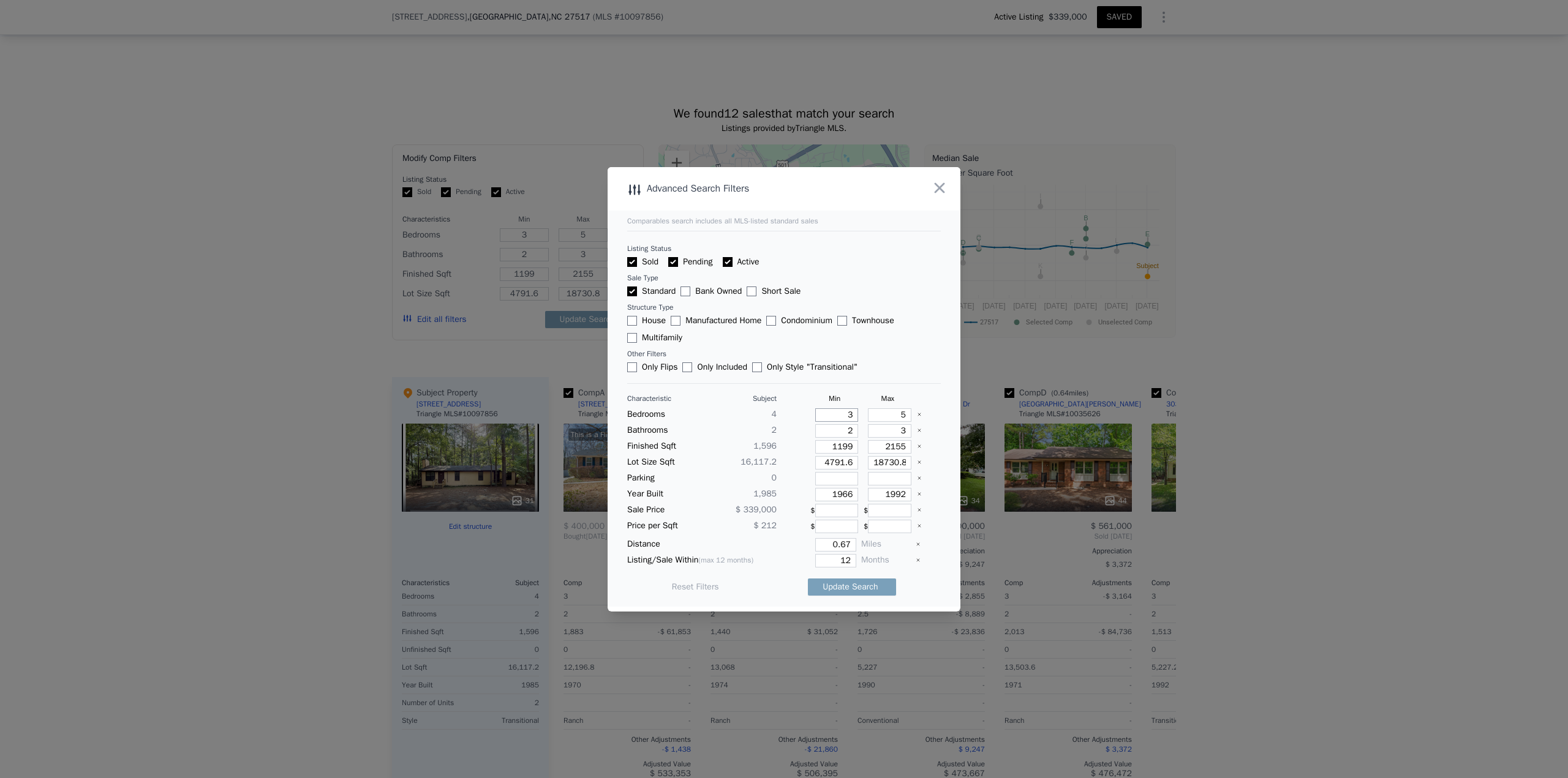 click on "Bedrooms 4    3    5" at bounding box center [784, 415] 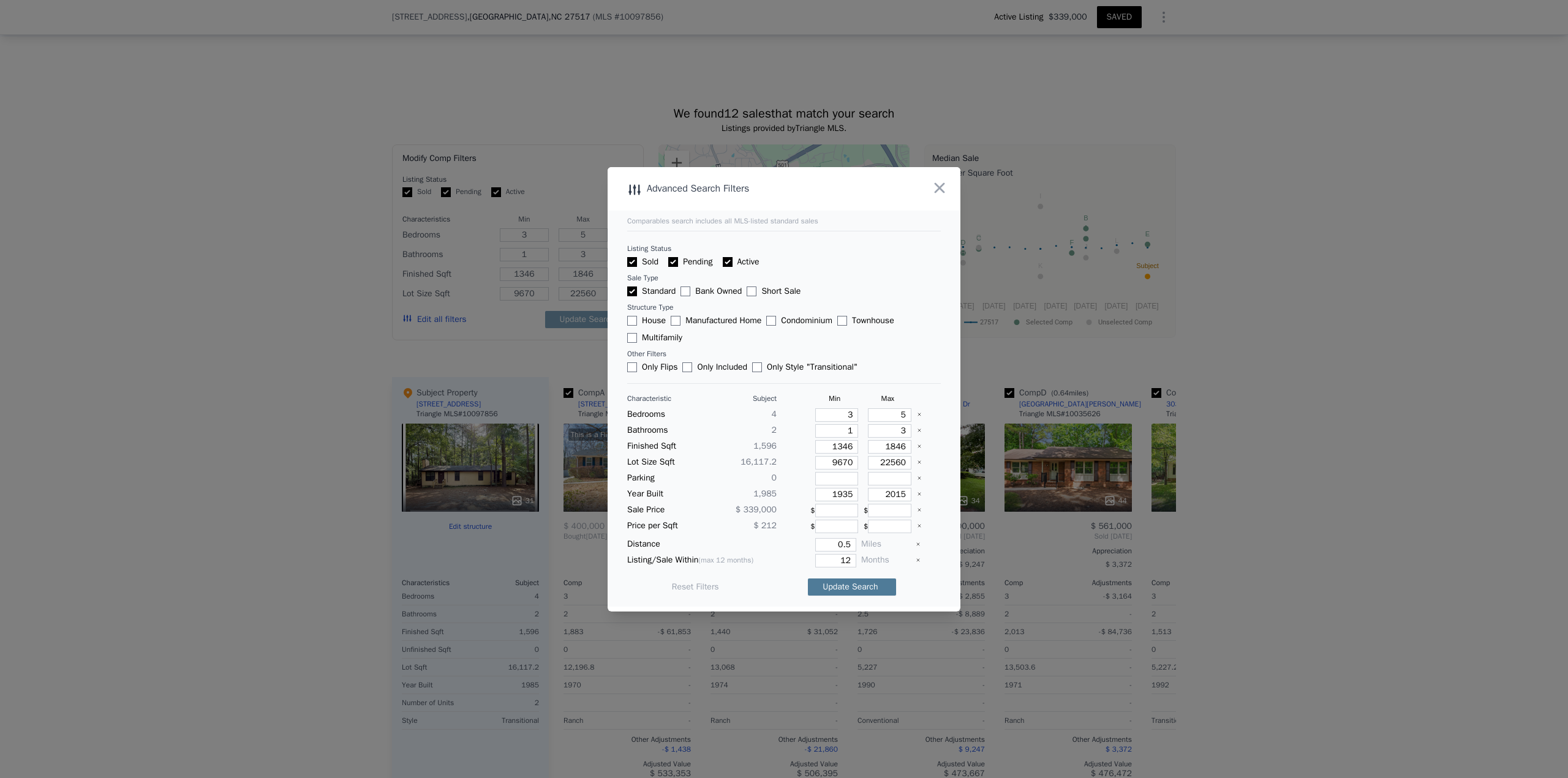 click on "Update Search" at bounding box center [852, 587] 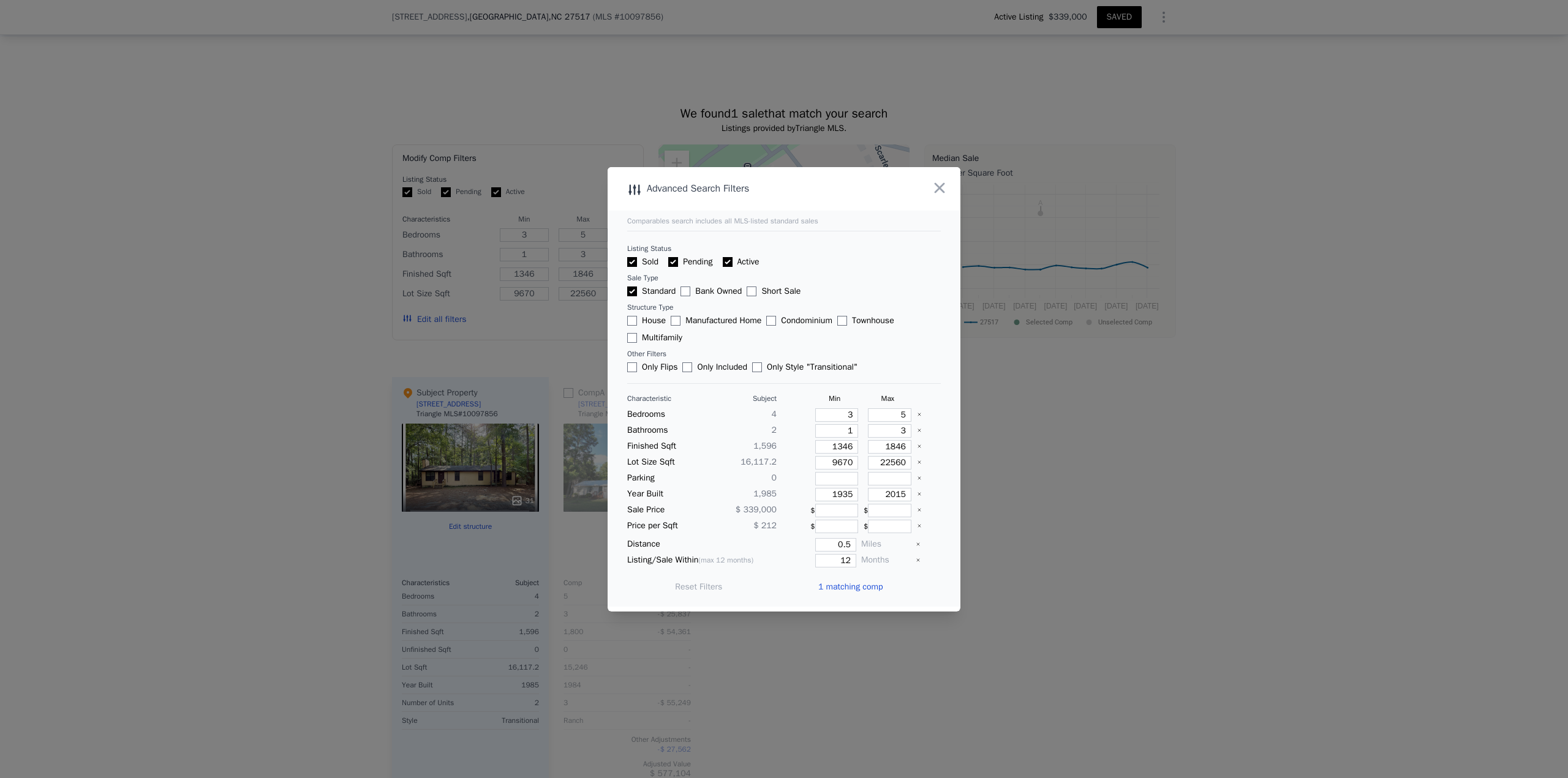 click on "1 matching comp" at bounding box center (851, 587) 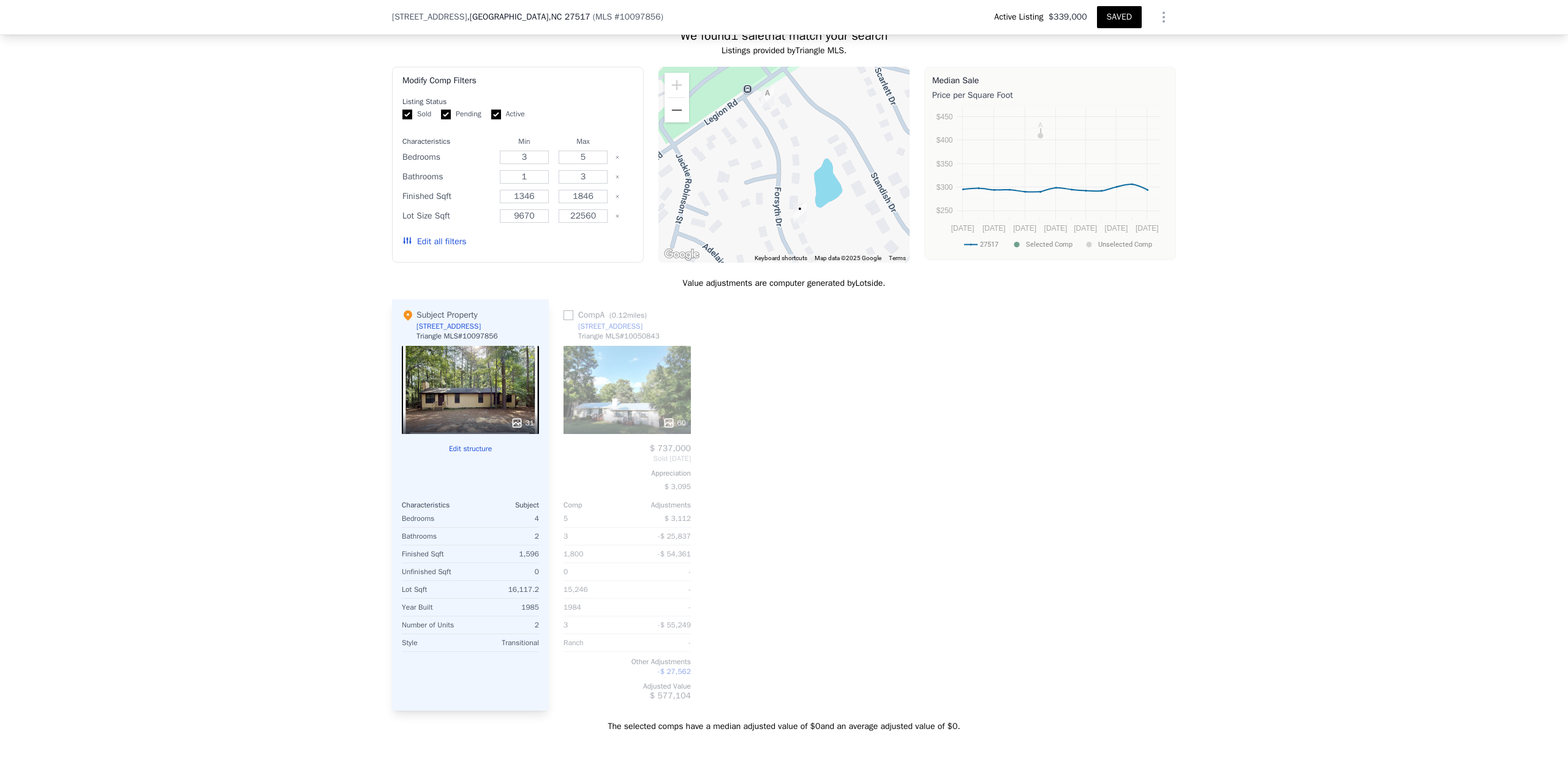 scroll, scrollTop: 937, scrollLeft: 0, axis: vertical 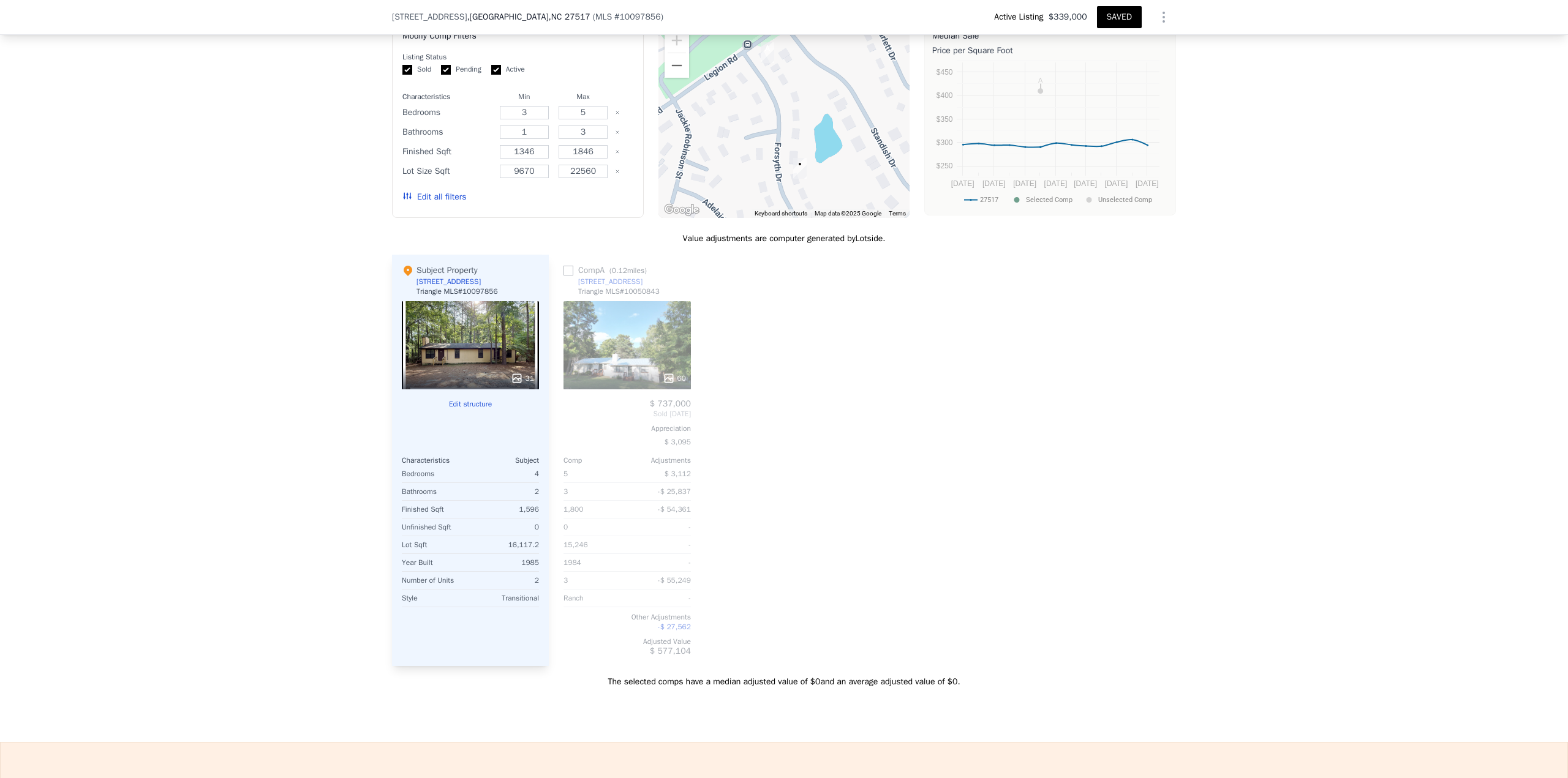 click at bounding box center (568, 271) 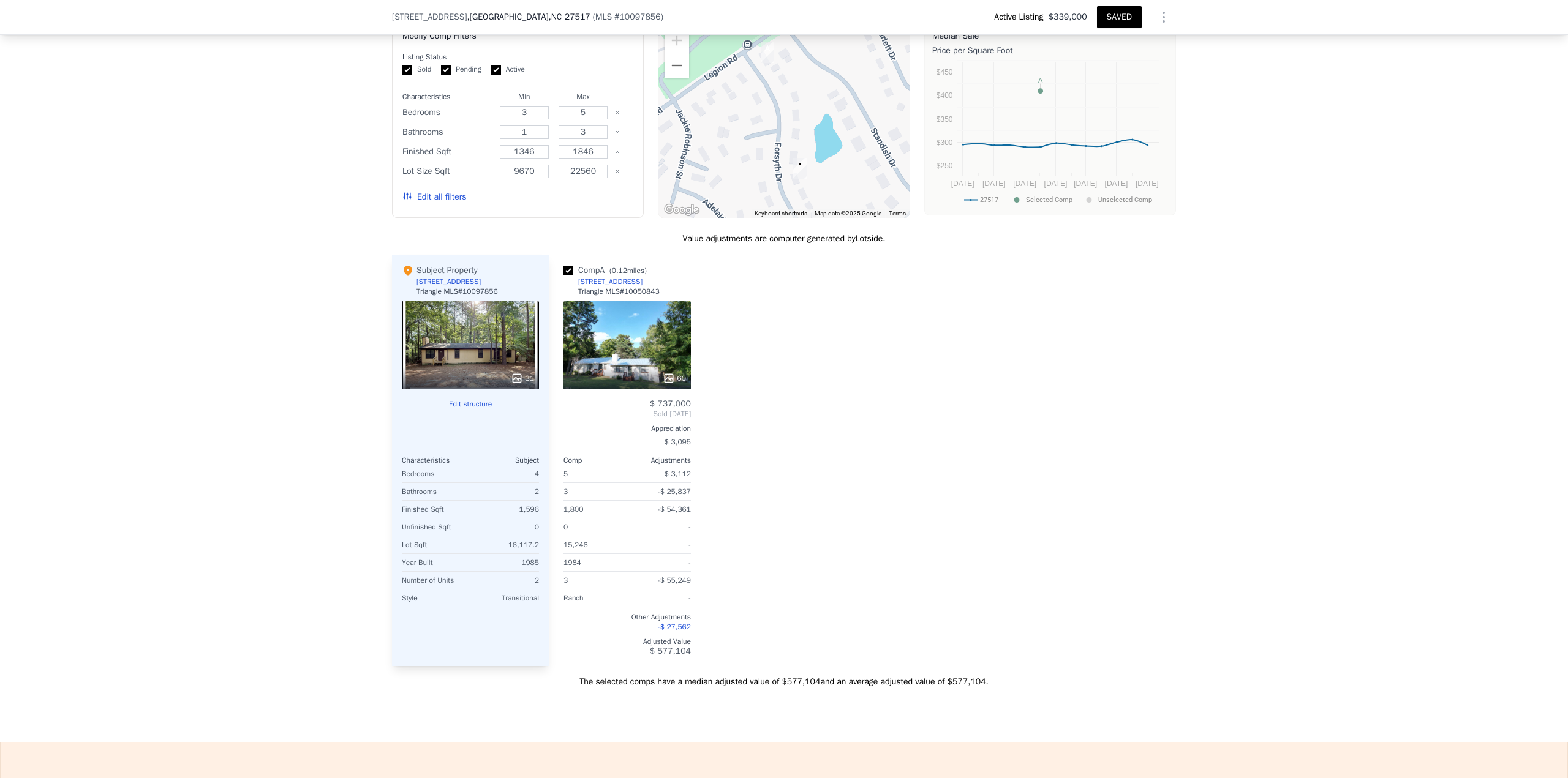 click on "SAVED" at bounding box center (1119, 17) 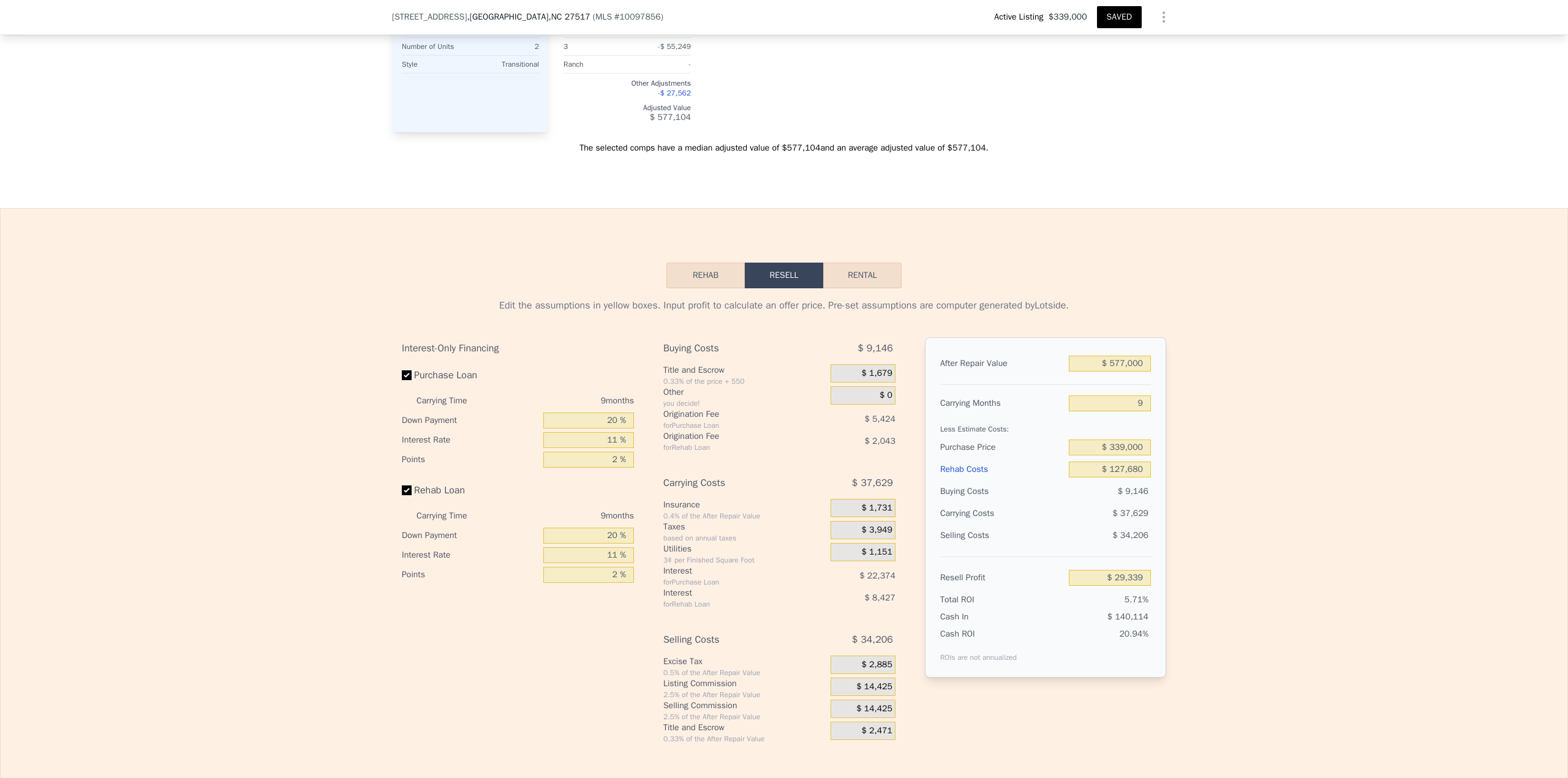 scroll, scrollTop: 1488, scrollLeft: 0, axis: vertical 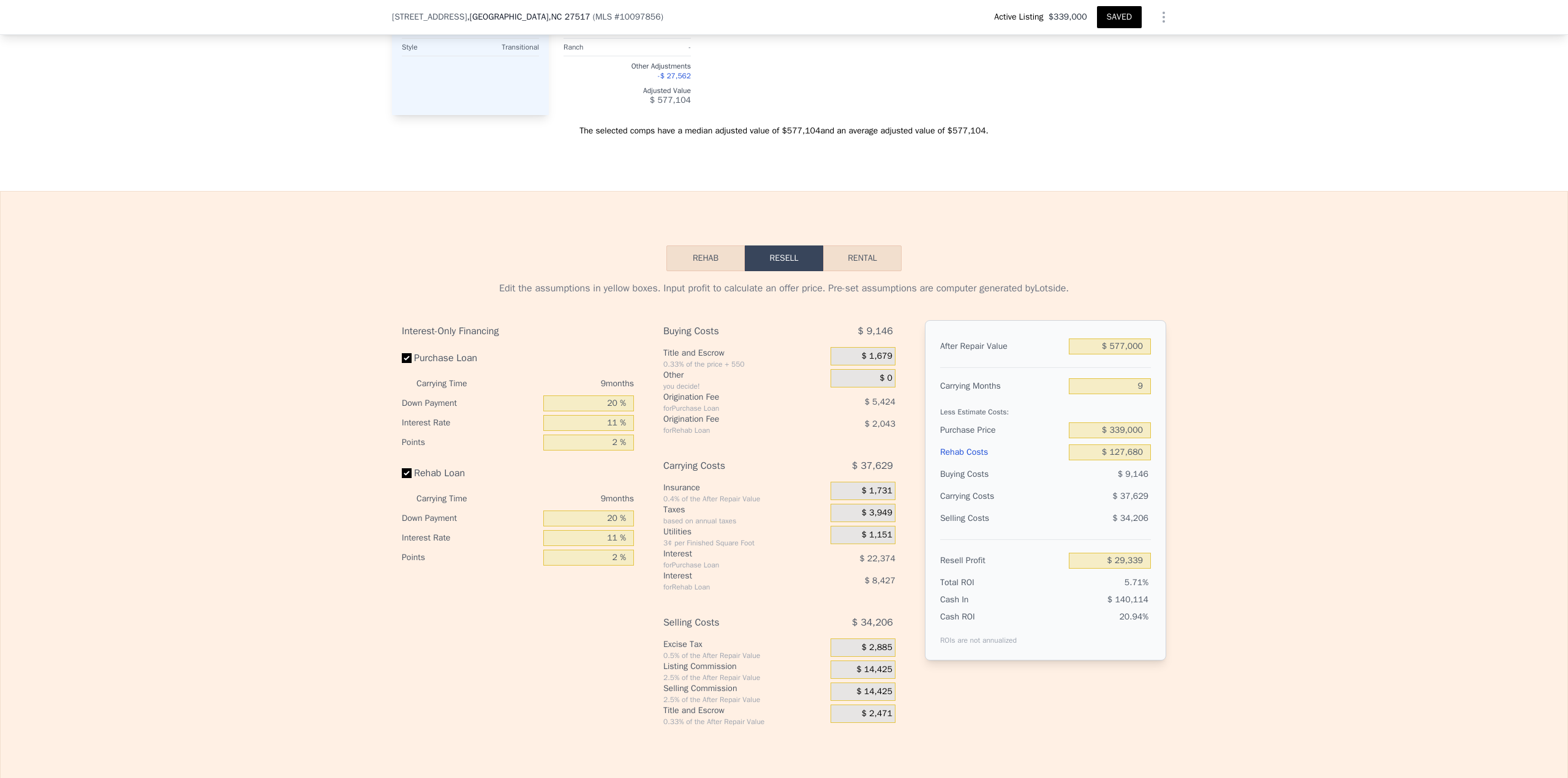 click on "Rental" at bounding box center (862, 258) 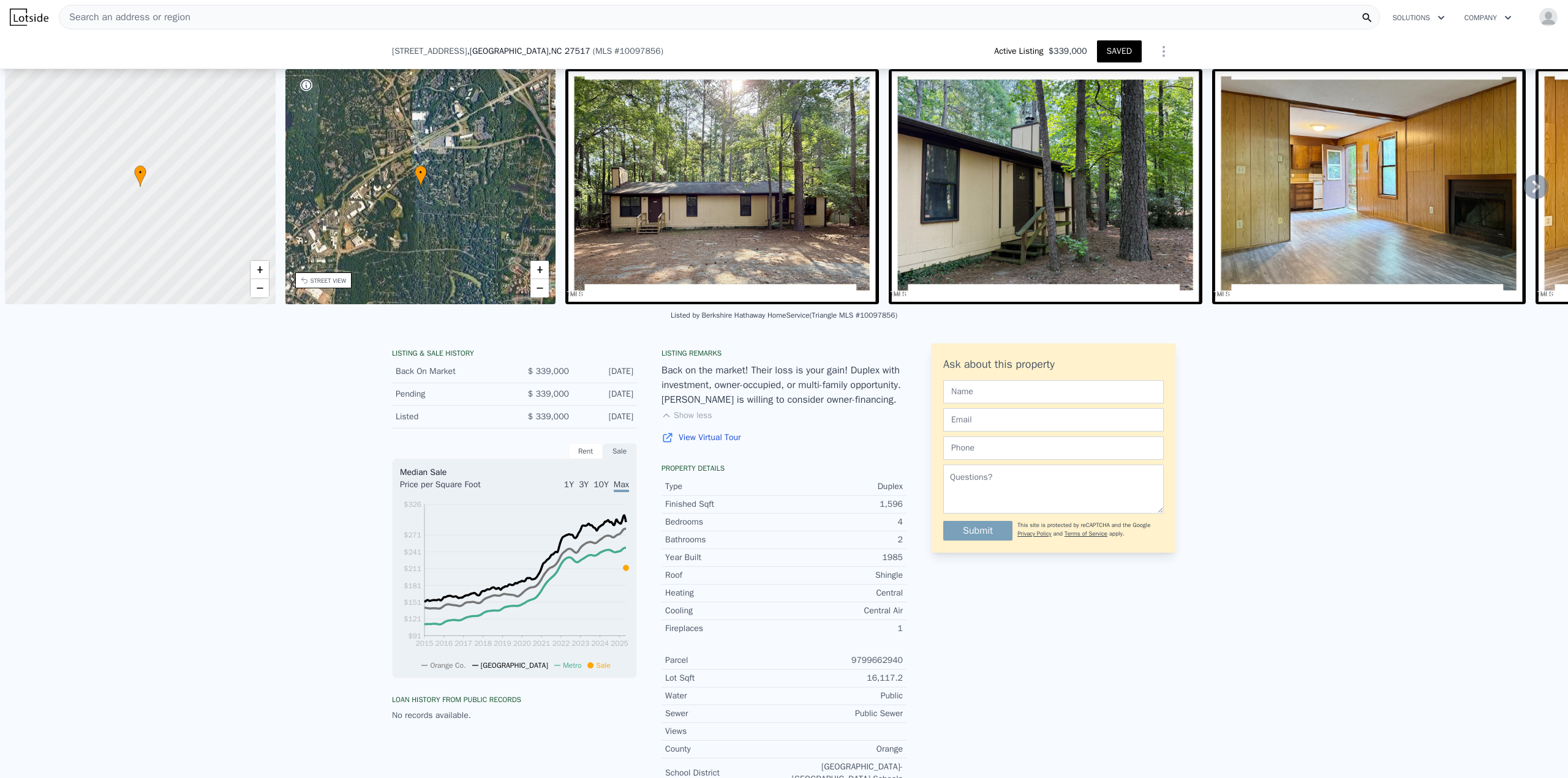 select on "30" 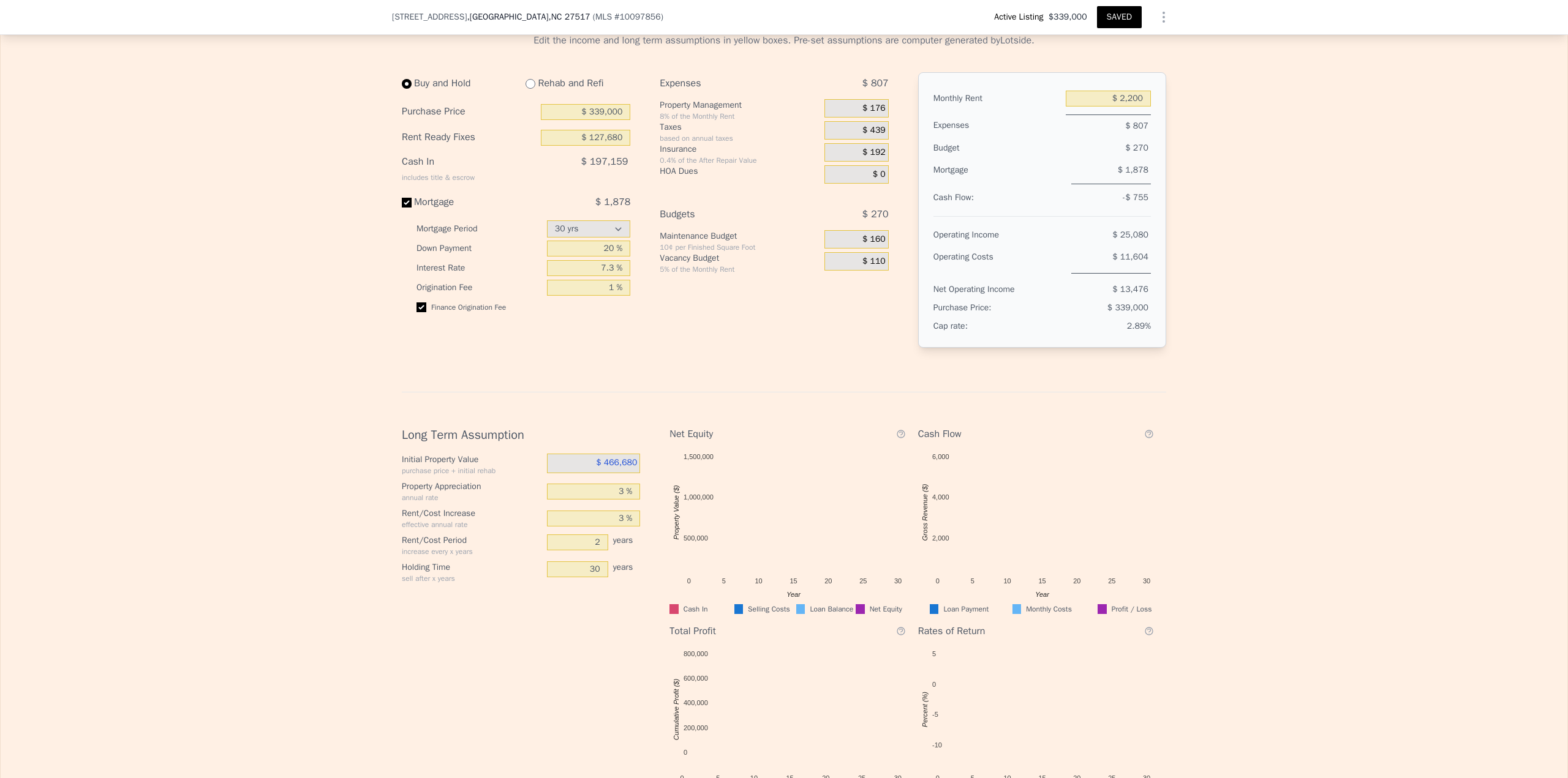 scroll, scrollTop: 1794, scrollLeft: 0, axis: vertical 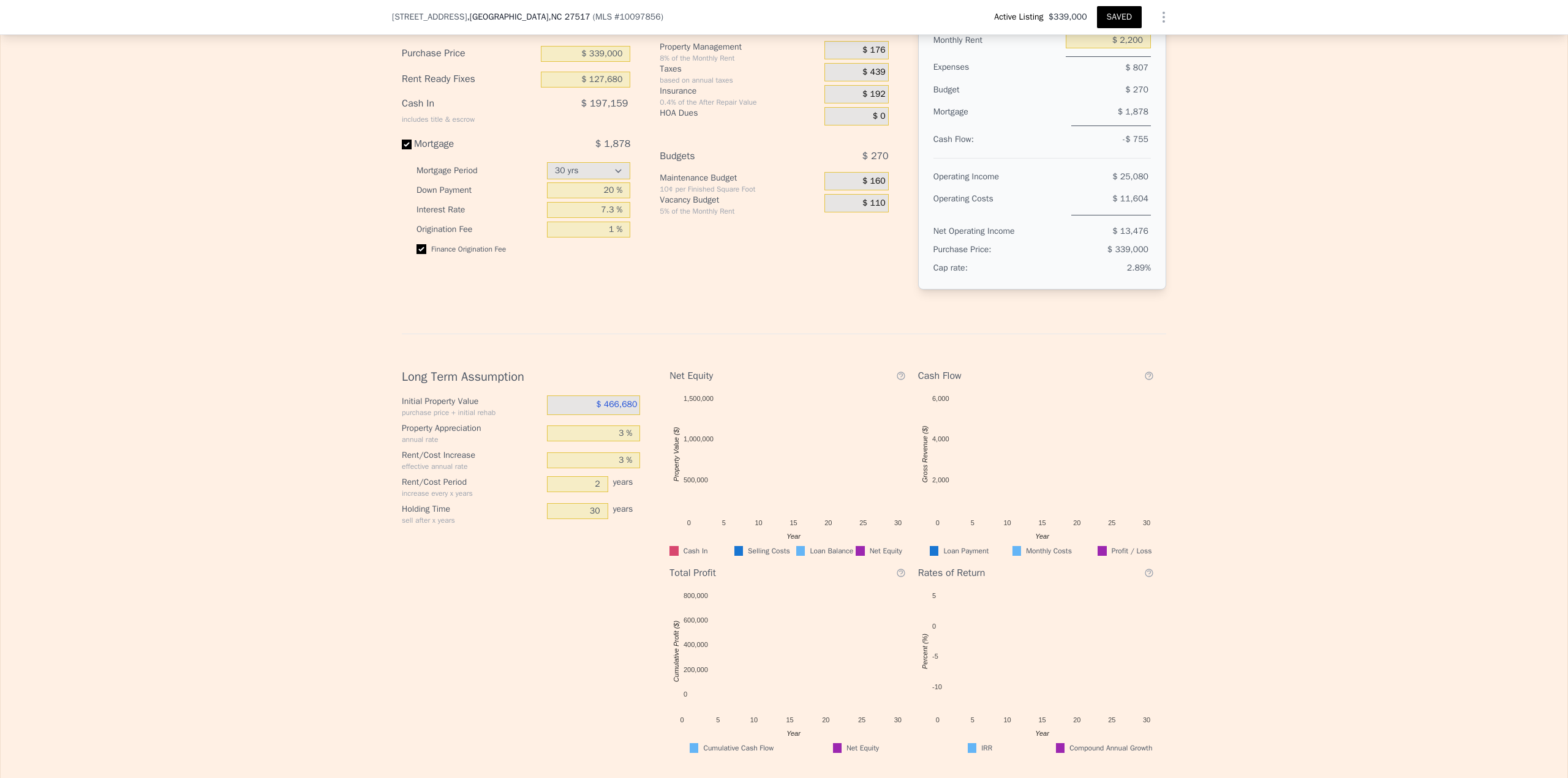 click on "SAVED" at bounding box center [1119, 17] 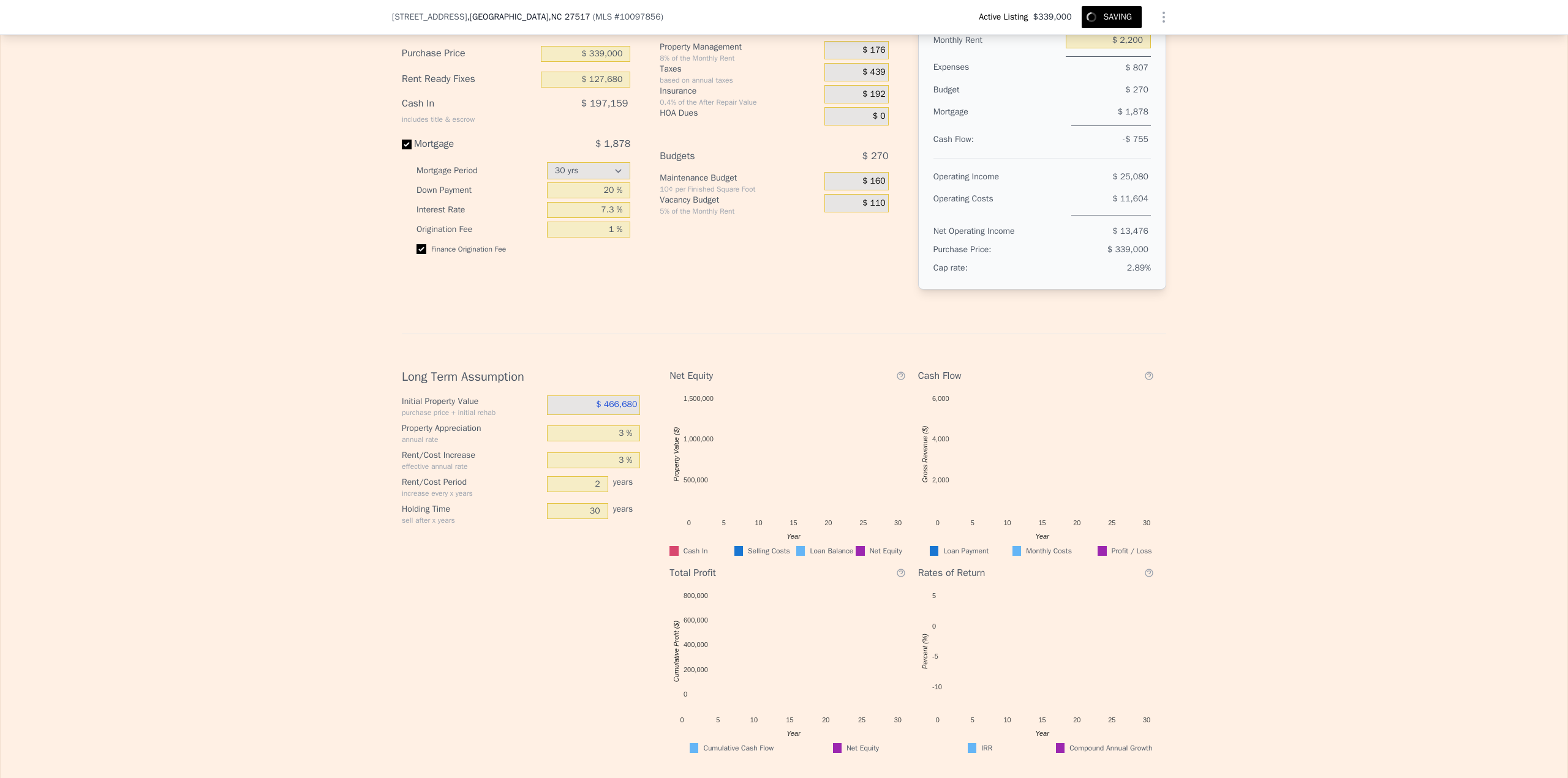 type on "5" 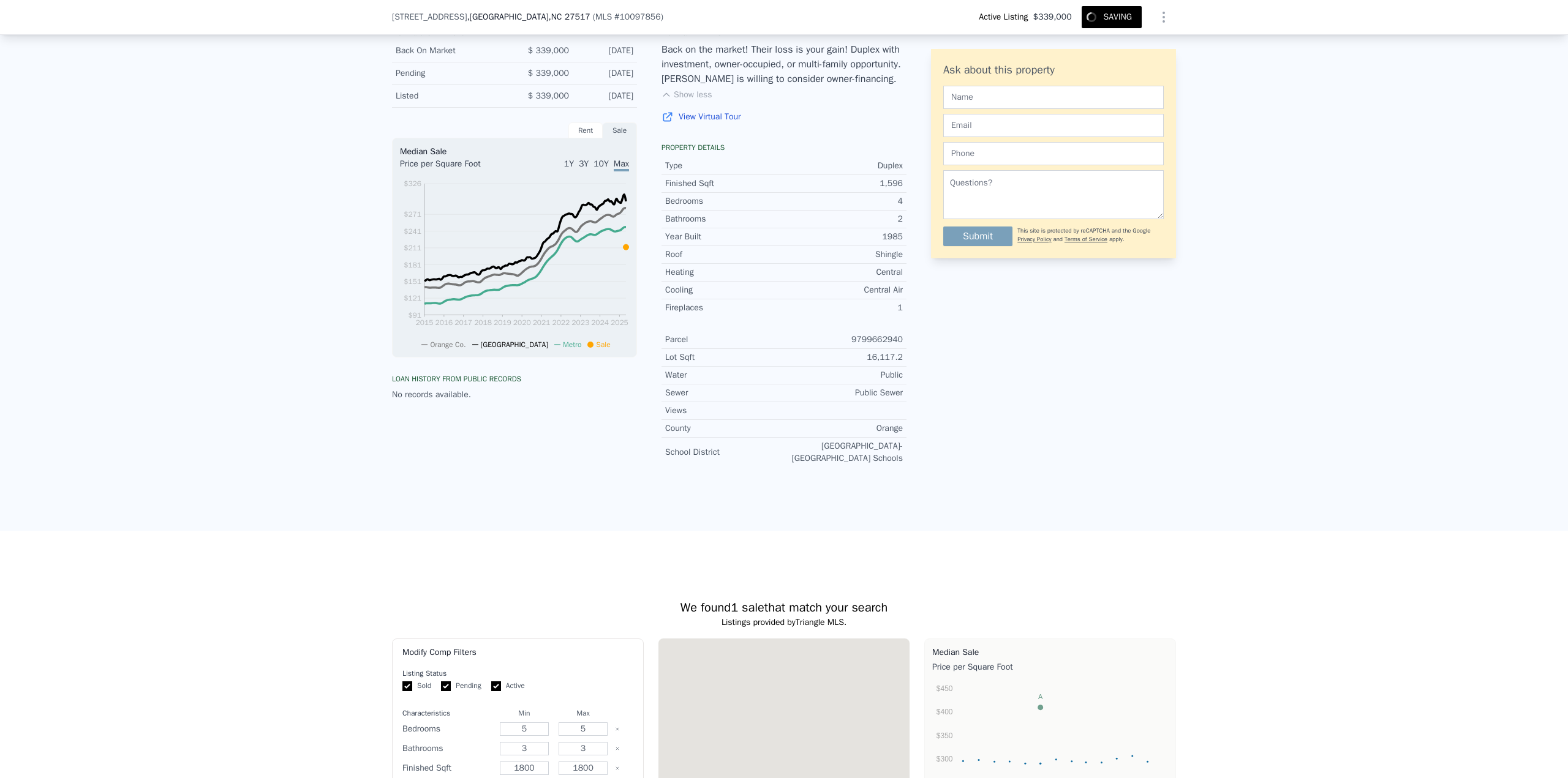 scroll, scrollTop: 120, scrollLeft: 0, axis: vertical 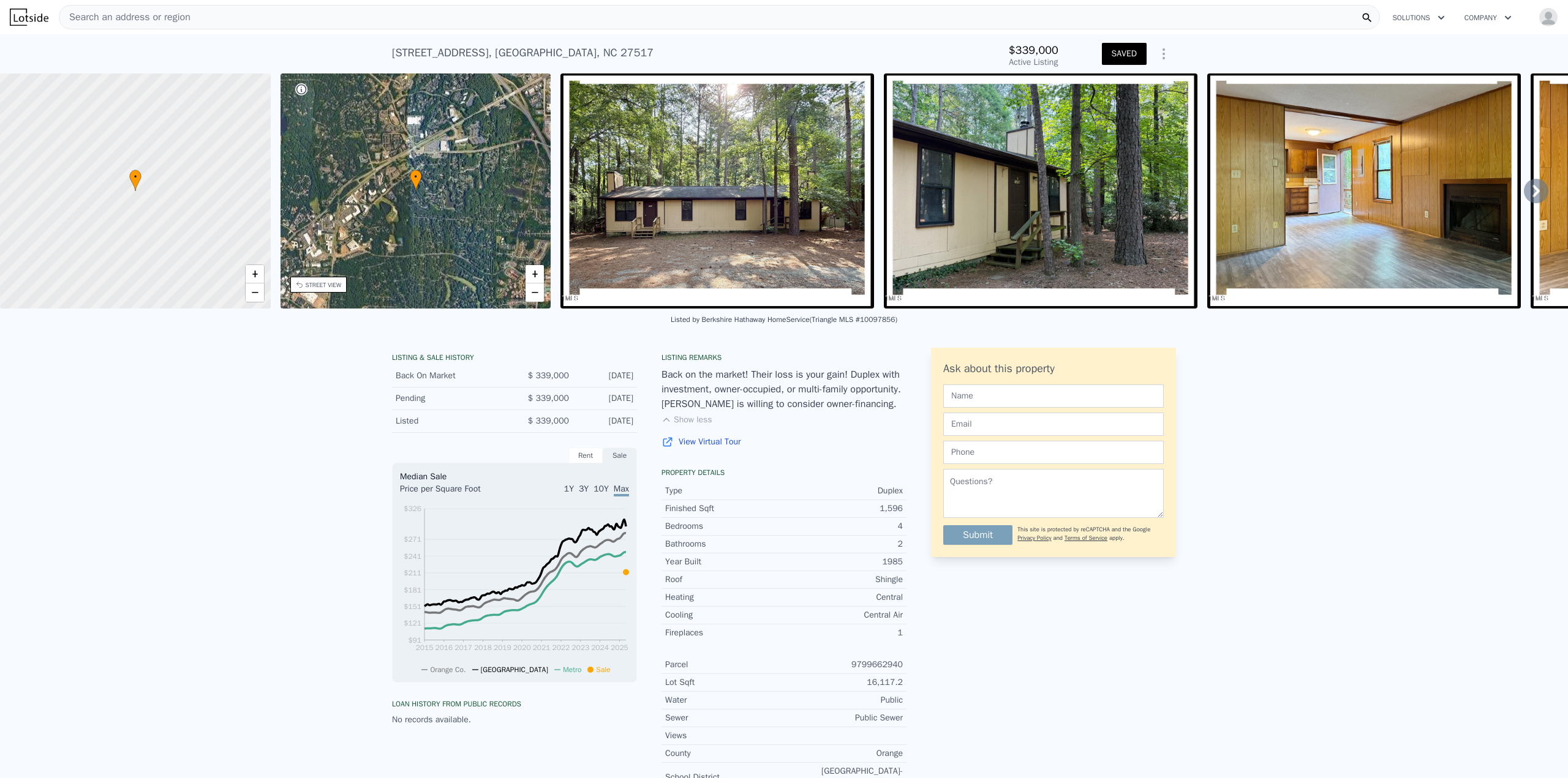 click on "Search an address or region" at bounding box center [719, 17] 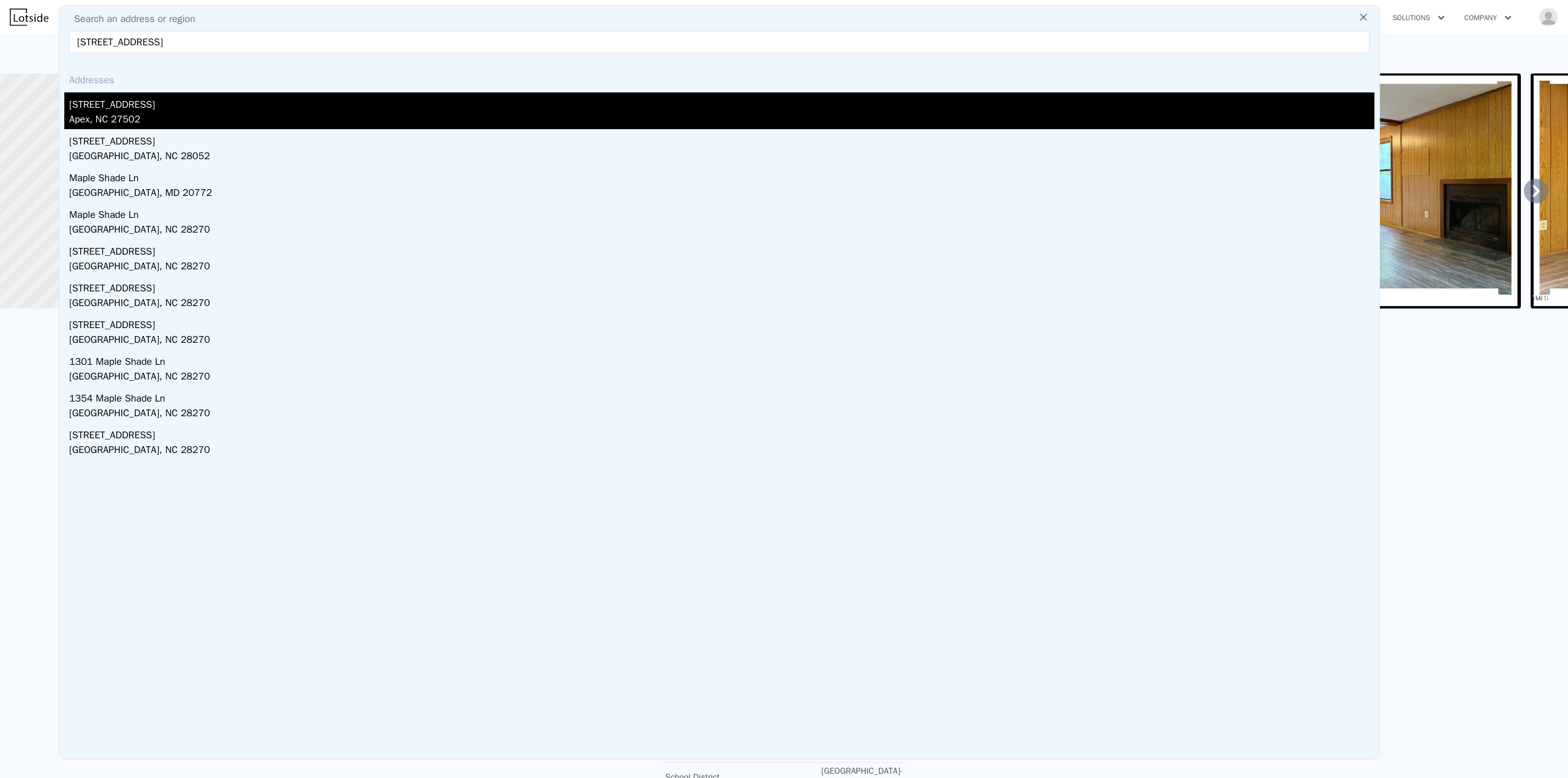 type on "809 Maple Shade Ln" 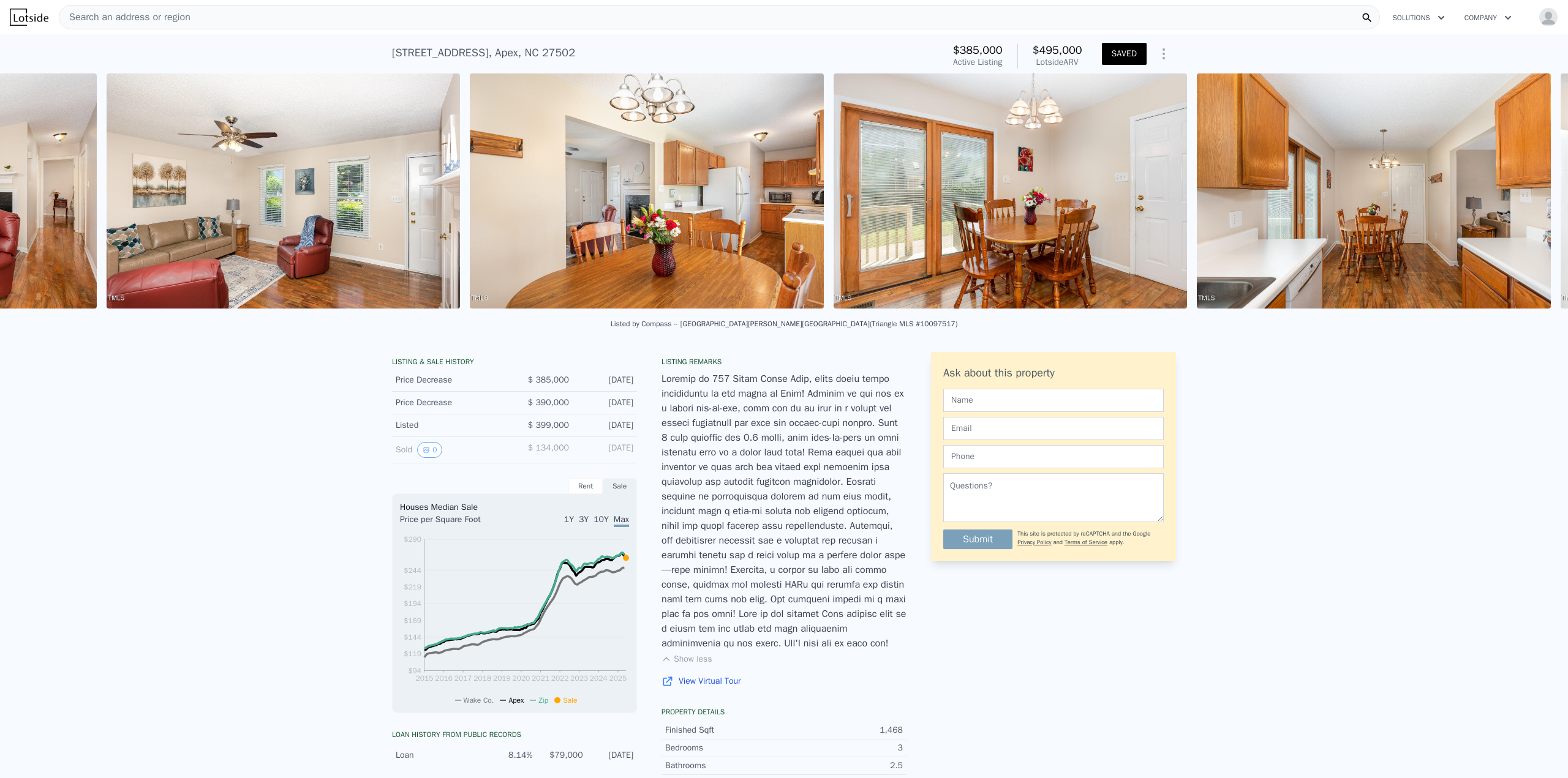 scroll, scrollTop: 0, scrollLeft: 2281, axis: horizontal 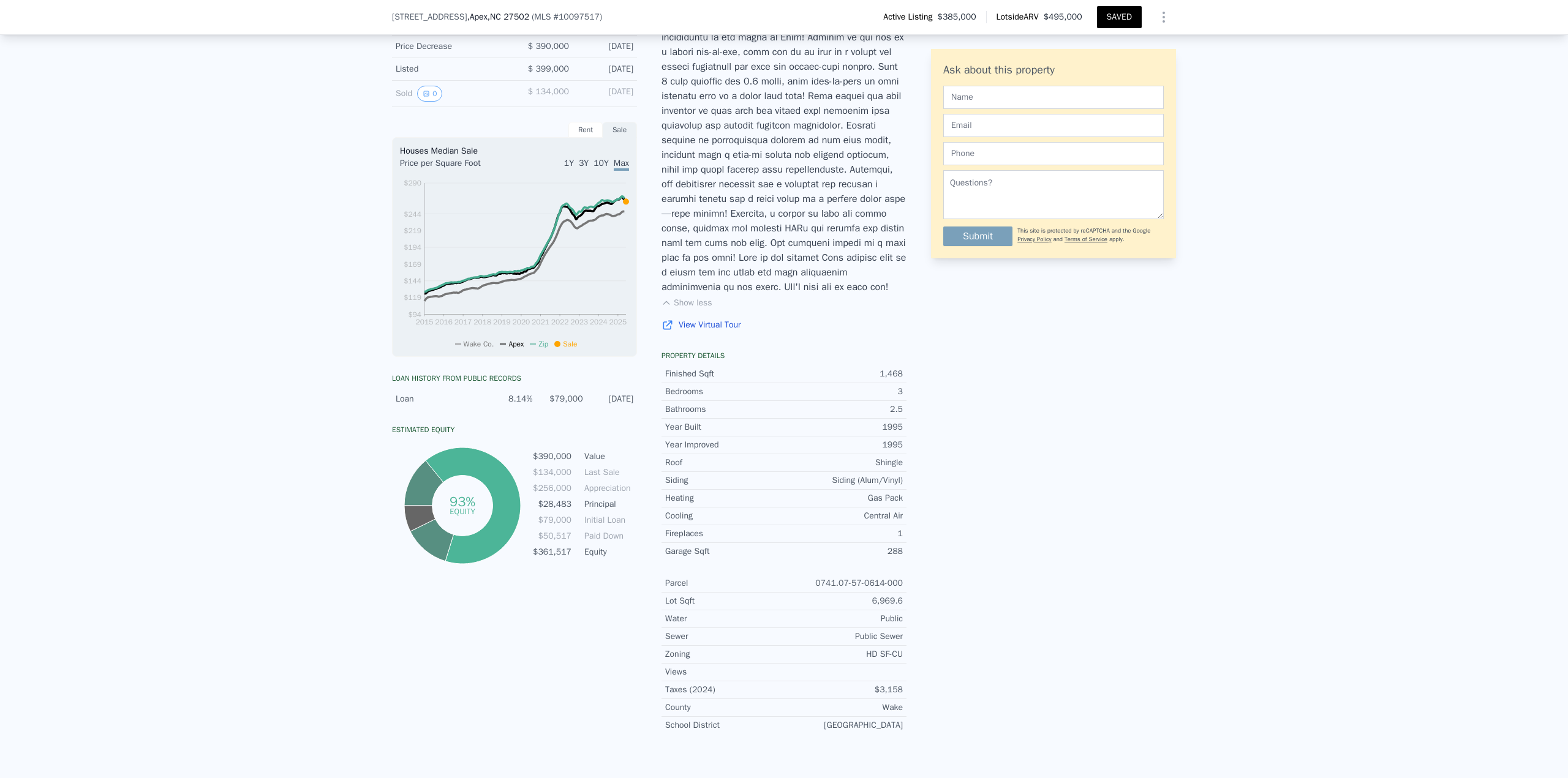 click on "LISTING & SALE HISTORY Price Decrease $ 385,000 Jul 16, 2025 Price Decrease $ 390,000 Jun 11, 2025 Listed $ 399,000 May 20, 2025 Sold 0 $ 134,000 May 24, 2000 Rent Sale Rent over time Price per Square Foot 1Y 3Y 10Y Max 2015 2016 2017 2018 2019 2020 2021 2022 2023 2024 2025 $0.73 $0.88 $1.03 $1.18 $1.33 $1.48 $1.63 $1.78 $1.93 $2.08 Wake Co. Apex Metro Feb 15, 2015 Houses Median Sale Price per Square Foot 1Y 3Y 10Y Max 2015 2016 2017 2018 2019 2020 2021 2022 2023 2024 2025 $94 $119 $144 $169 $194 $219 $244 $290 Wake Co. Apex Zip Sale Feb 15, 2015 Loan history from public records Loan 8.14% $79,000 5/24/2000 Estimated Equity 93% equity $390,000 Value $134,000 Last Sale $256,000 Appreciation $28,483 Principal $79,000 Initial Loan $50,517 Paid Down $361,517 Equity Listing remarks  Show less    View Virtual Tour Property details Finished Sqft 1,468 Bedrooms 3 Bathrooms 2.5 Year Built 1995 Year Improved 1995 Roof Shingle Siding Siding (Alum/Vinyl) Heating Gas Pack Cooling Central Air Fireplaces 1 Garage Sqft 288" at bounding box center [784, 392] 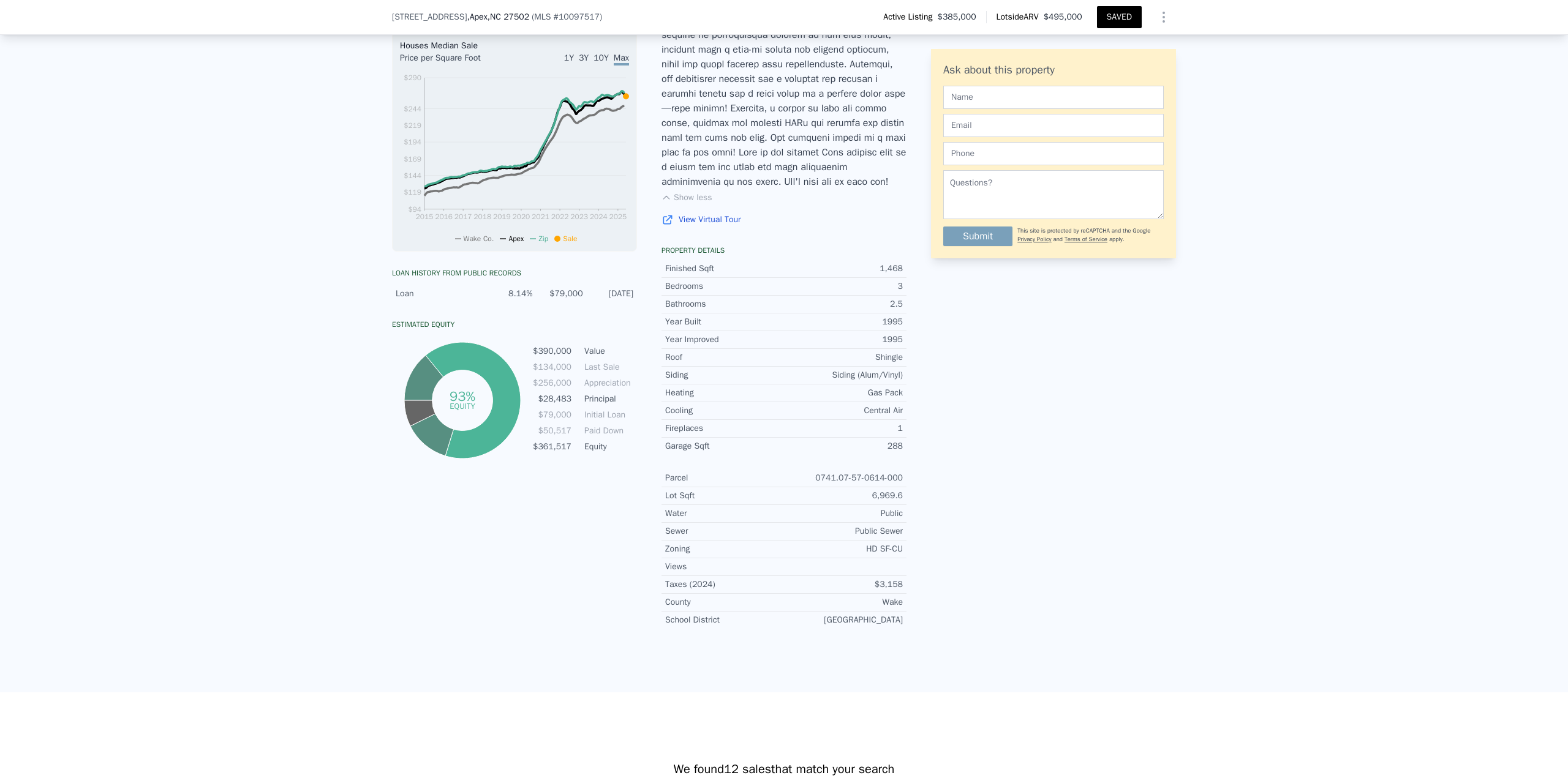 scroll, scrollTop: 658, scrollLeft: 0, axis: vertical 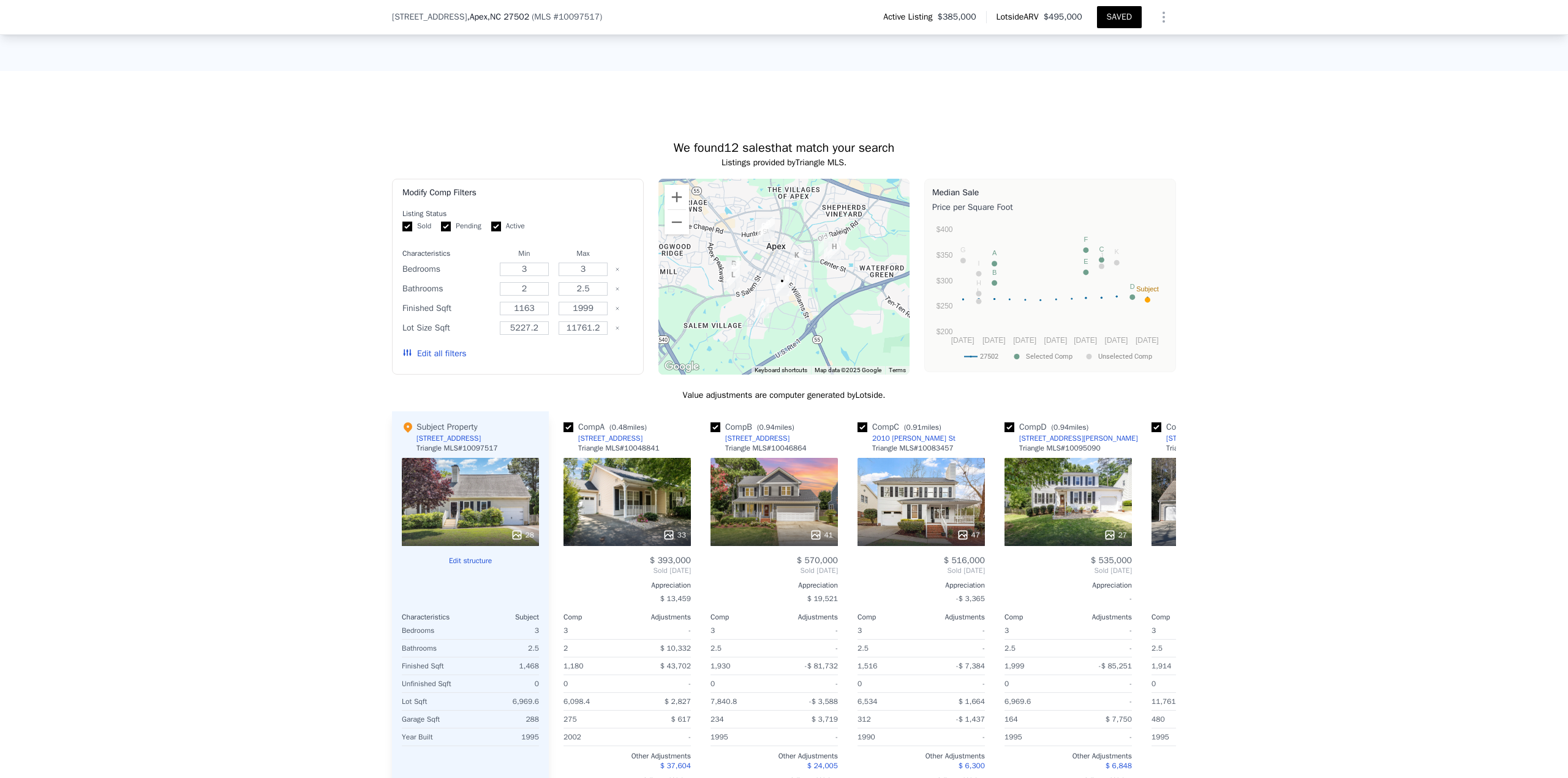 click on "Edit all filters" at bounding box center [434, 354] 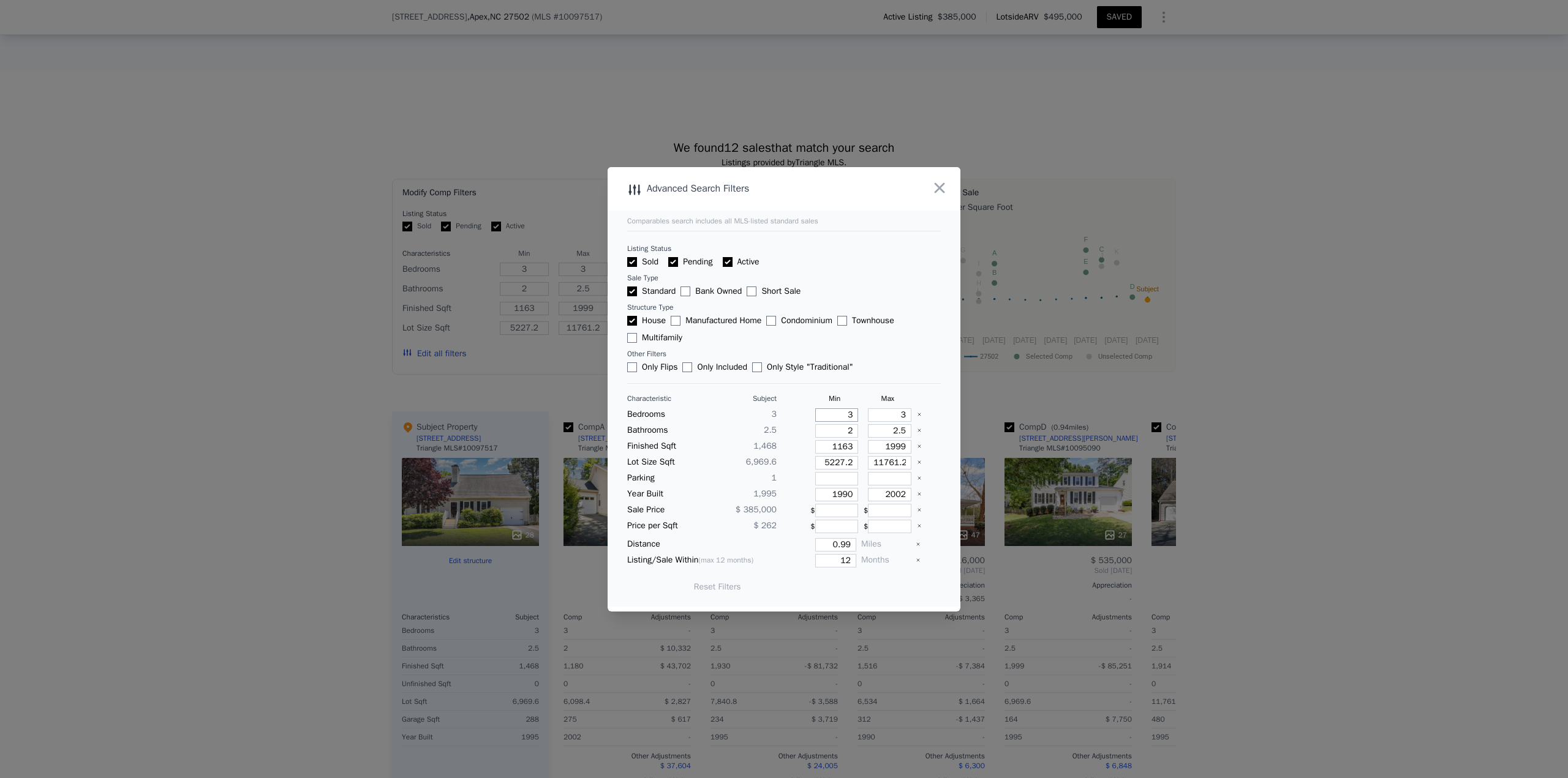 click on "3" at bounding box center [837, 415] 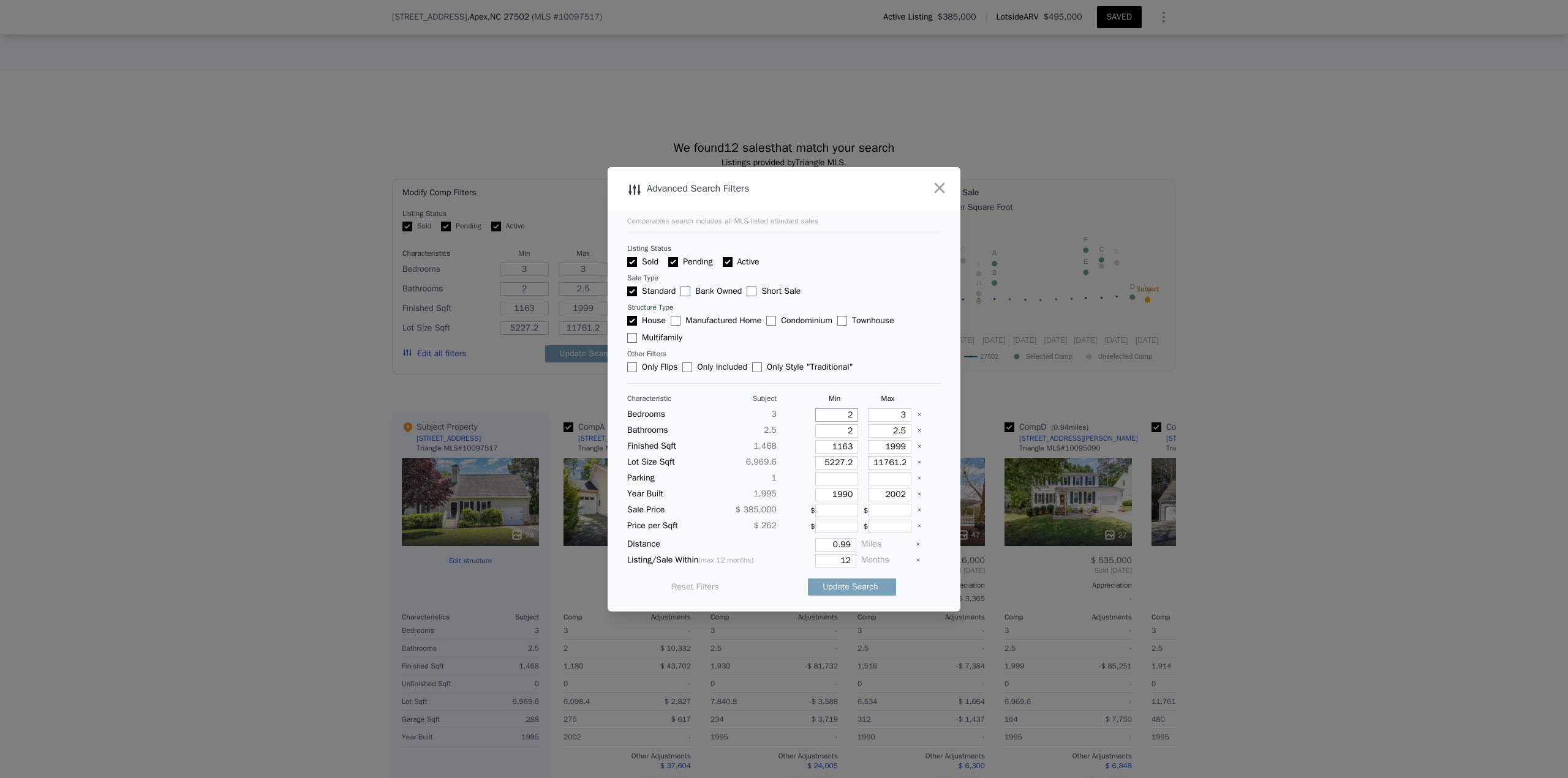 type on "2" 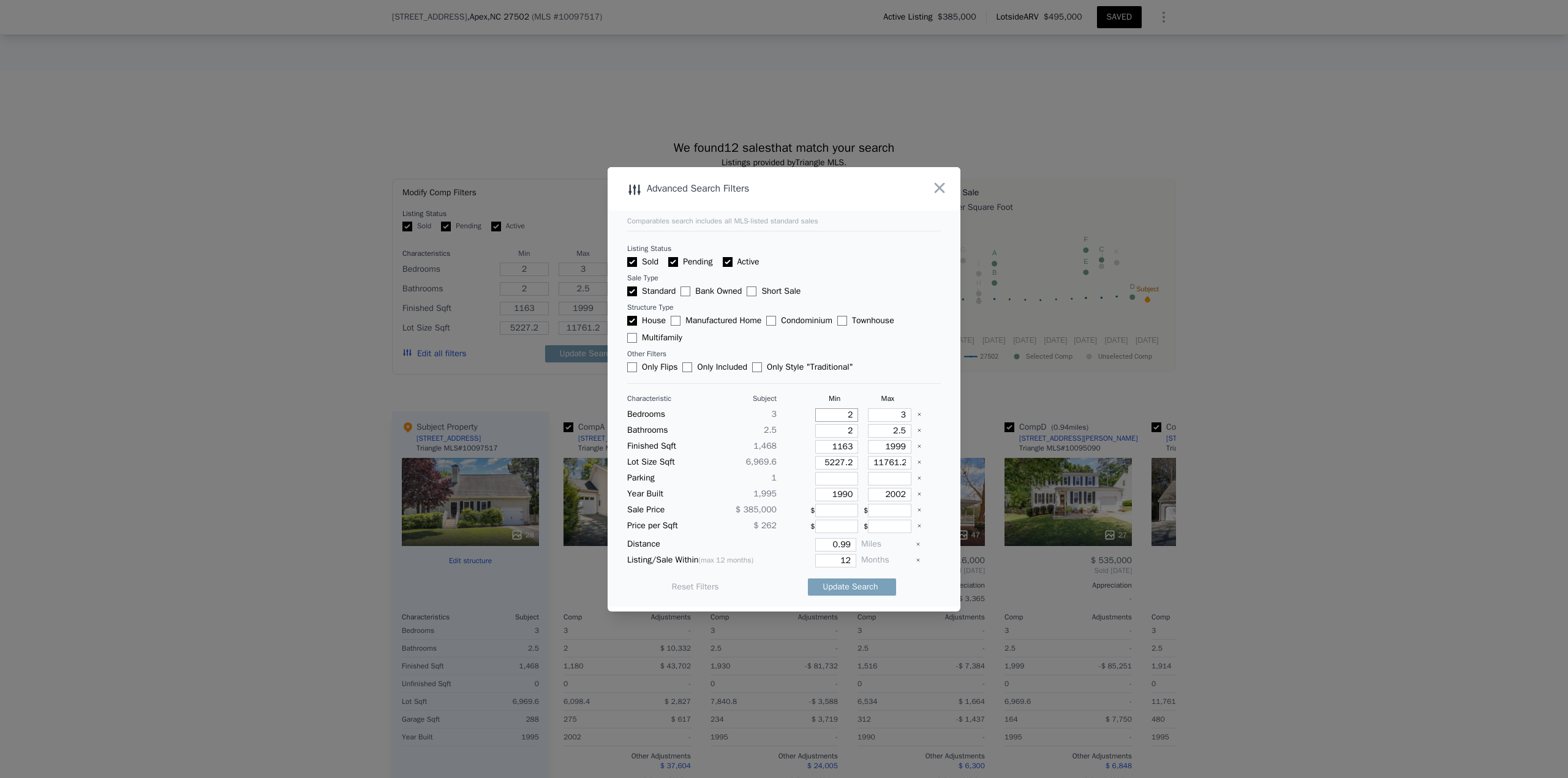 type on "2" 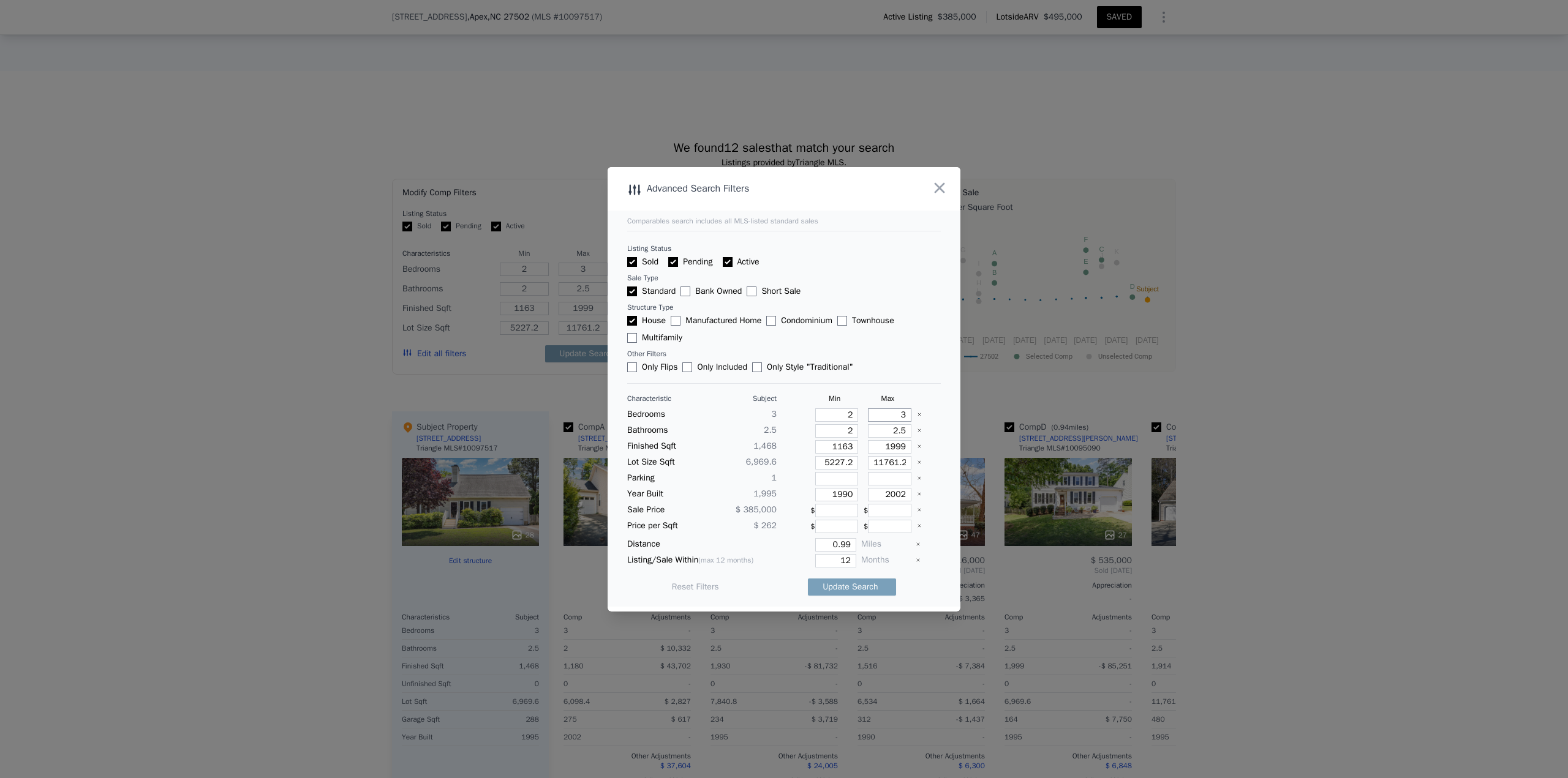 type on "4" 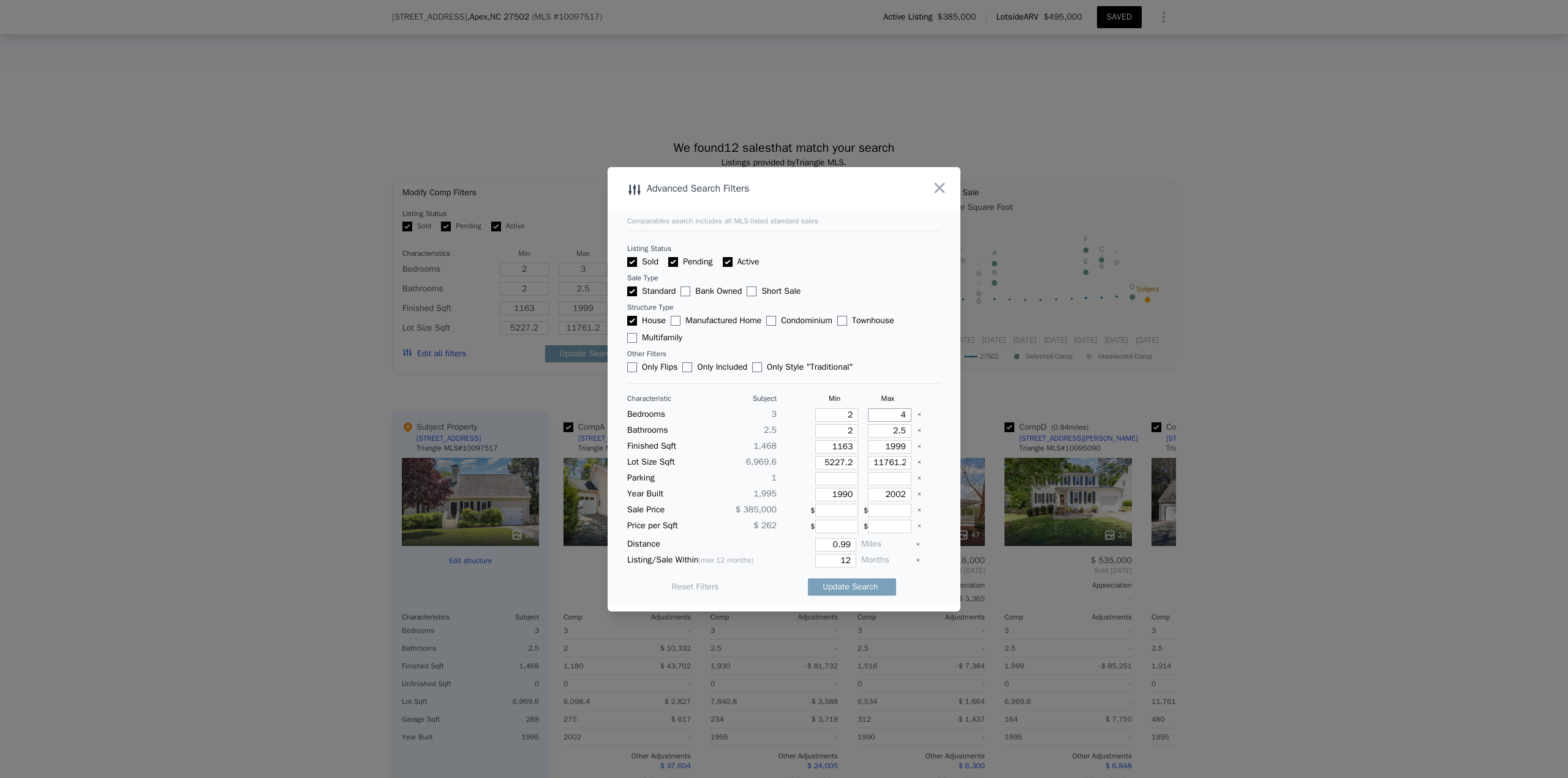 type on "4" 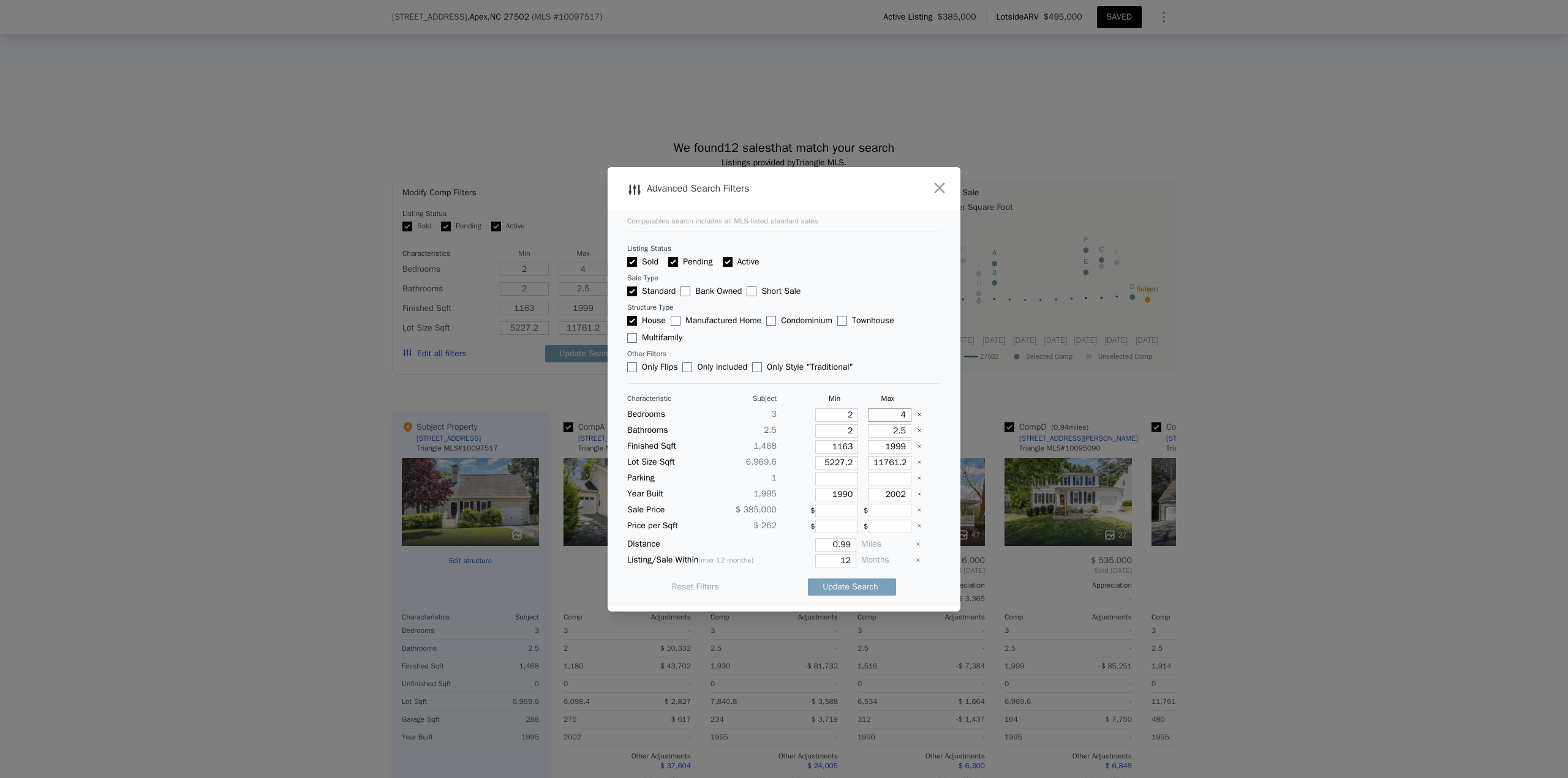 type on "4" 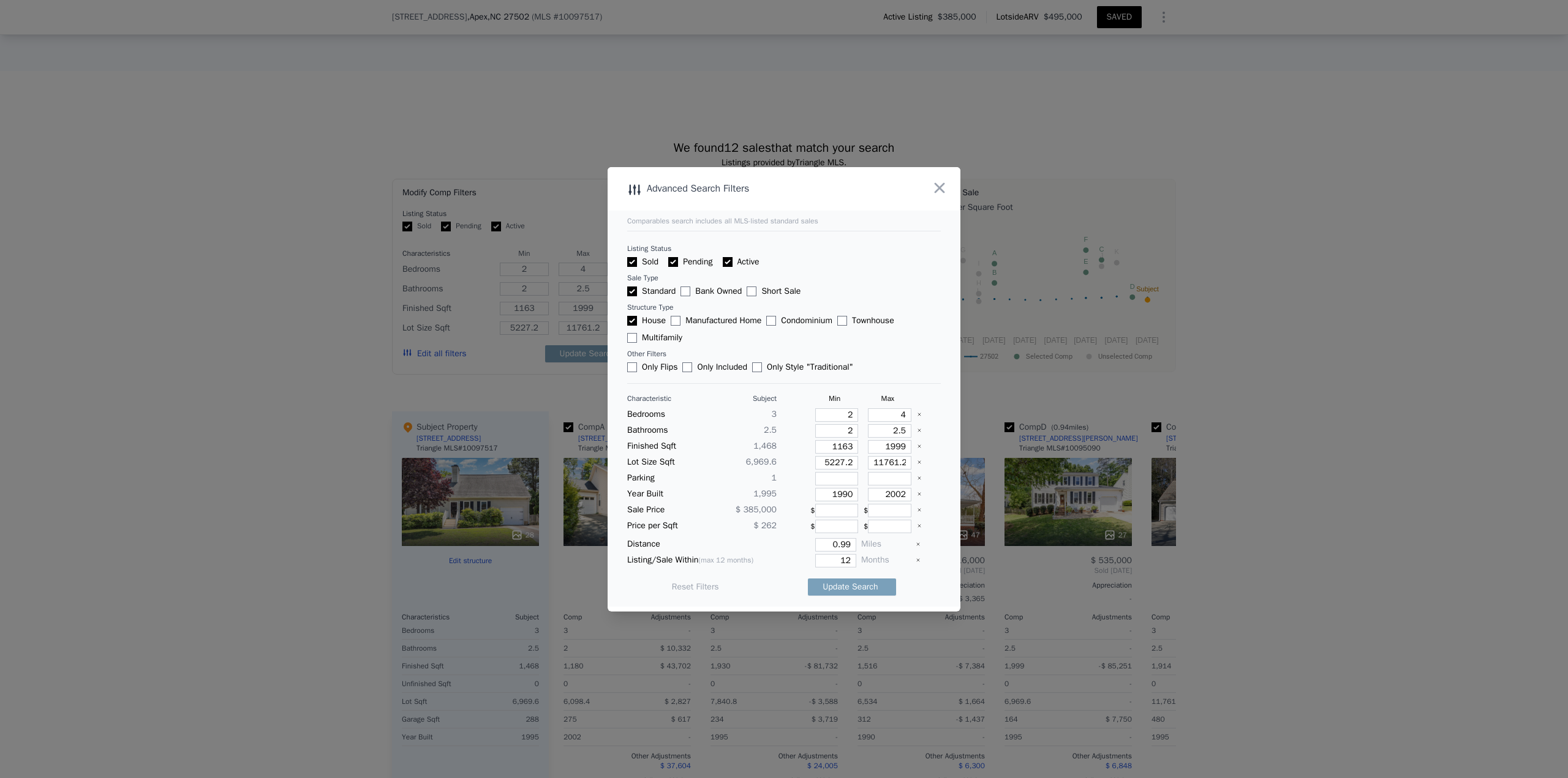 type 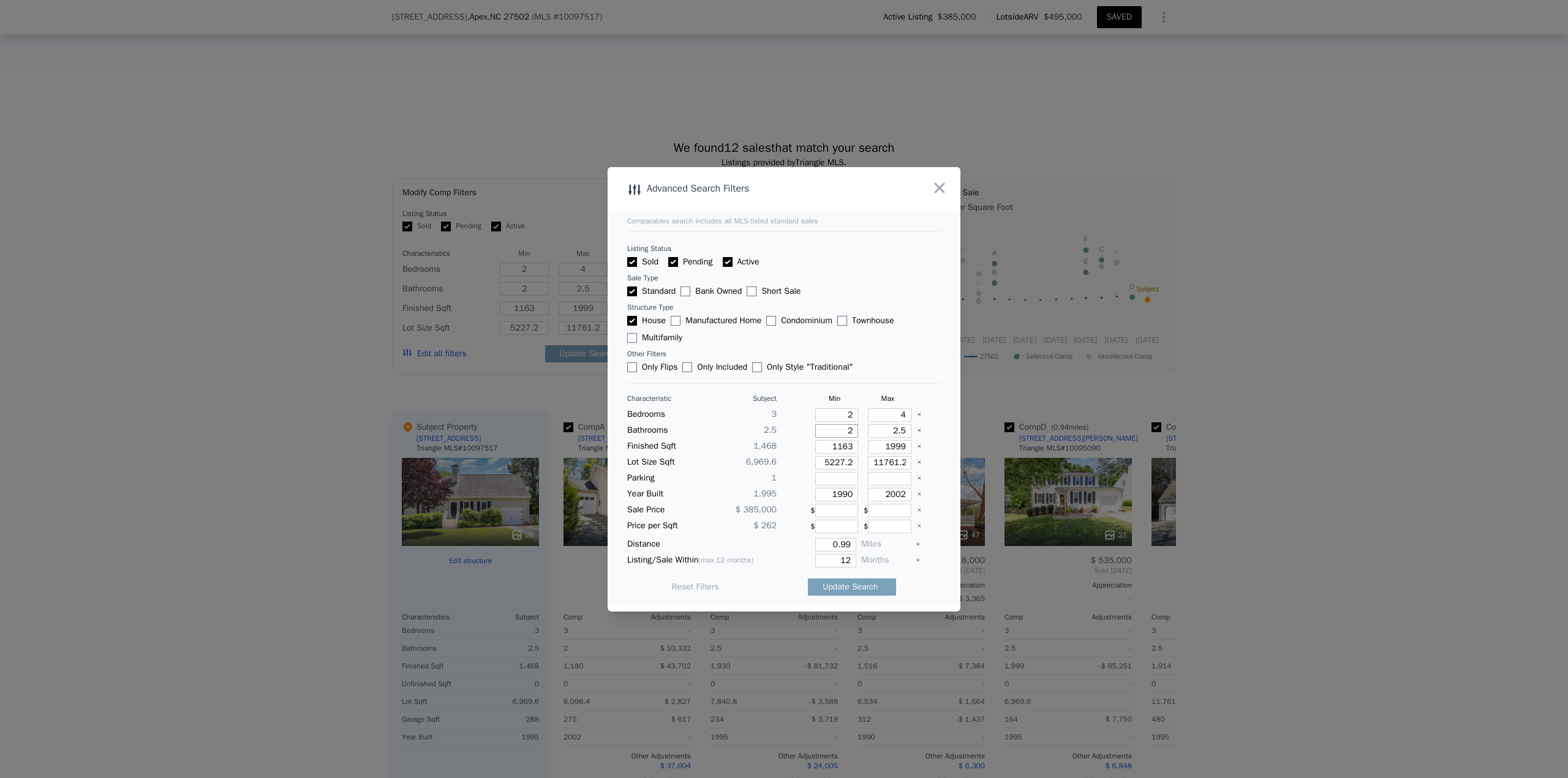 type on "1" 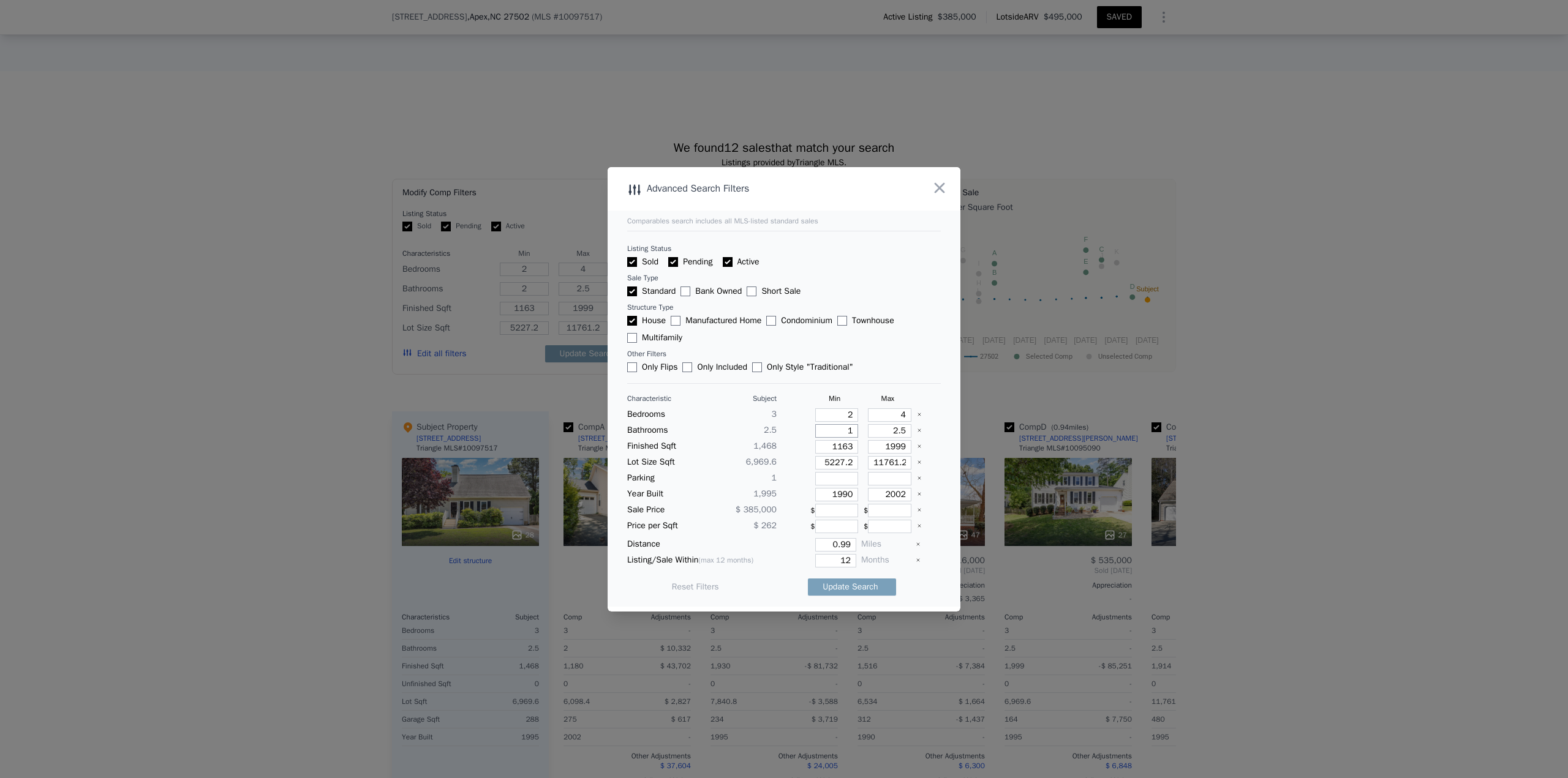 type on "1" 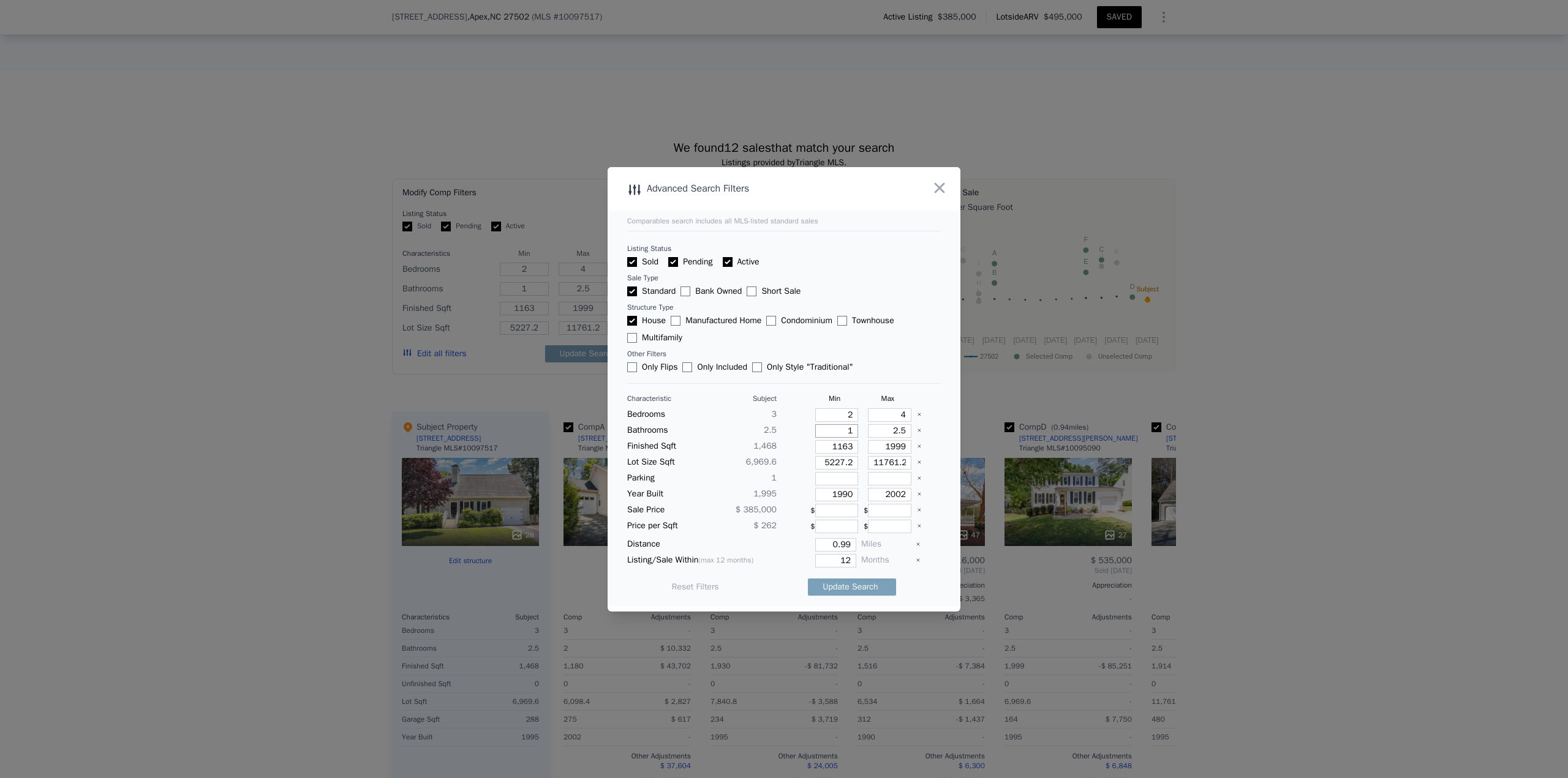 type on "1.5" 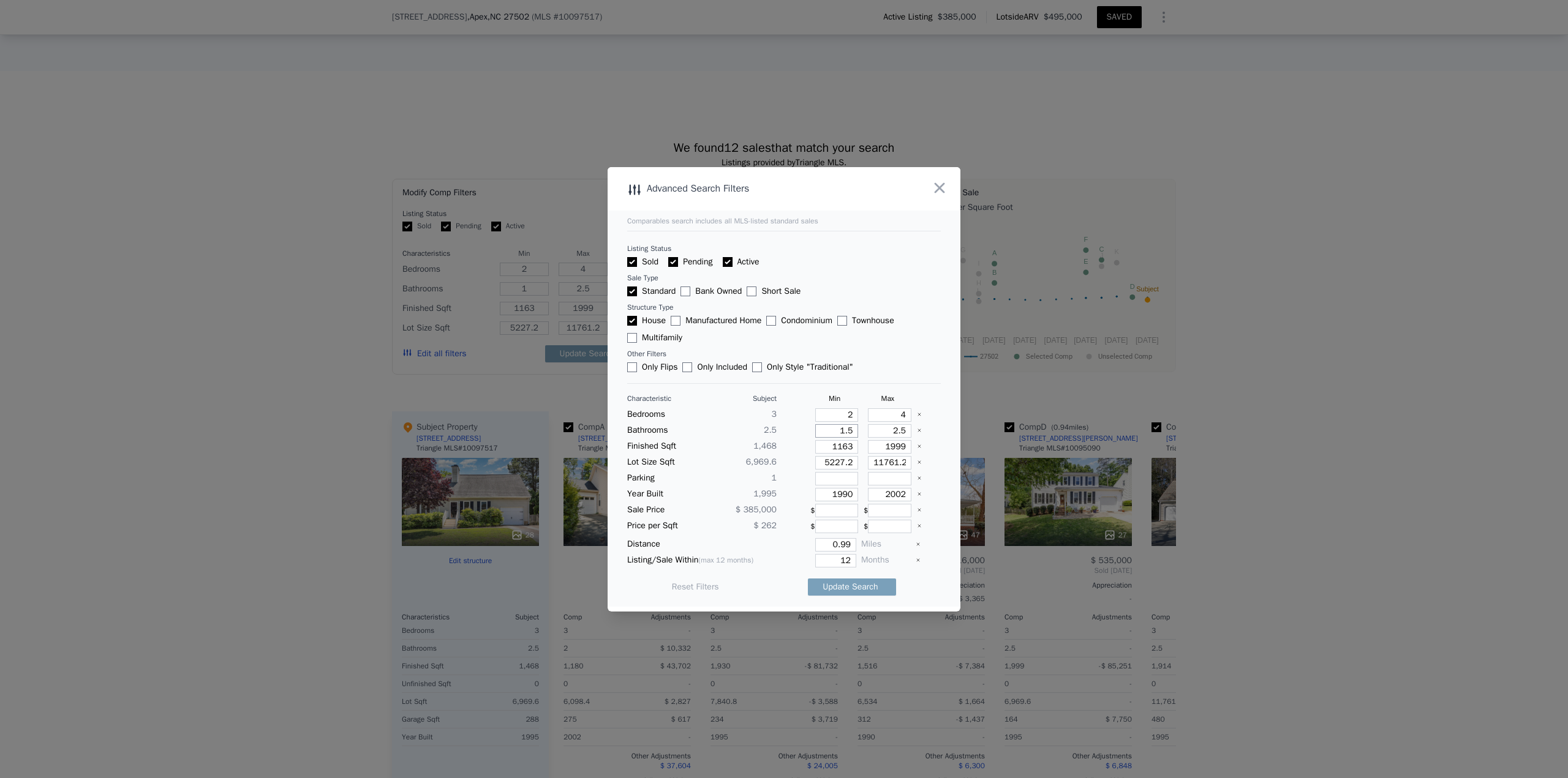 type on "1.5" 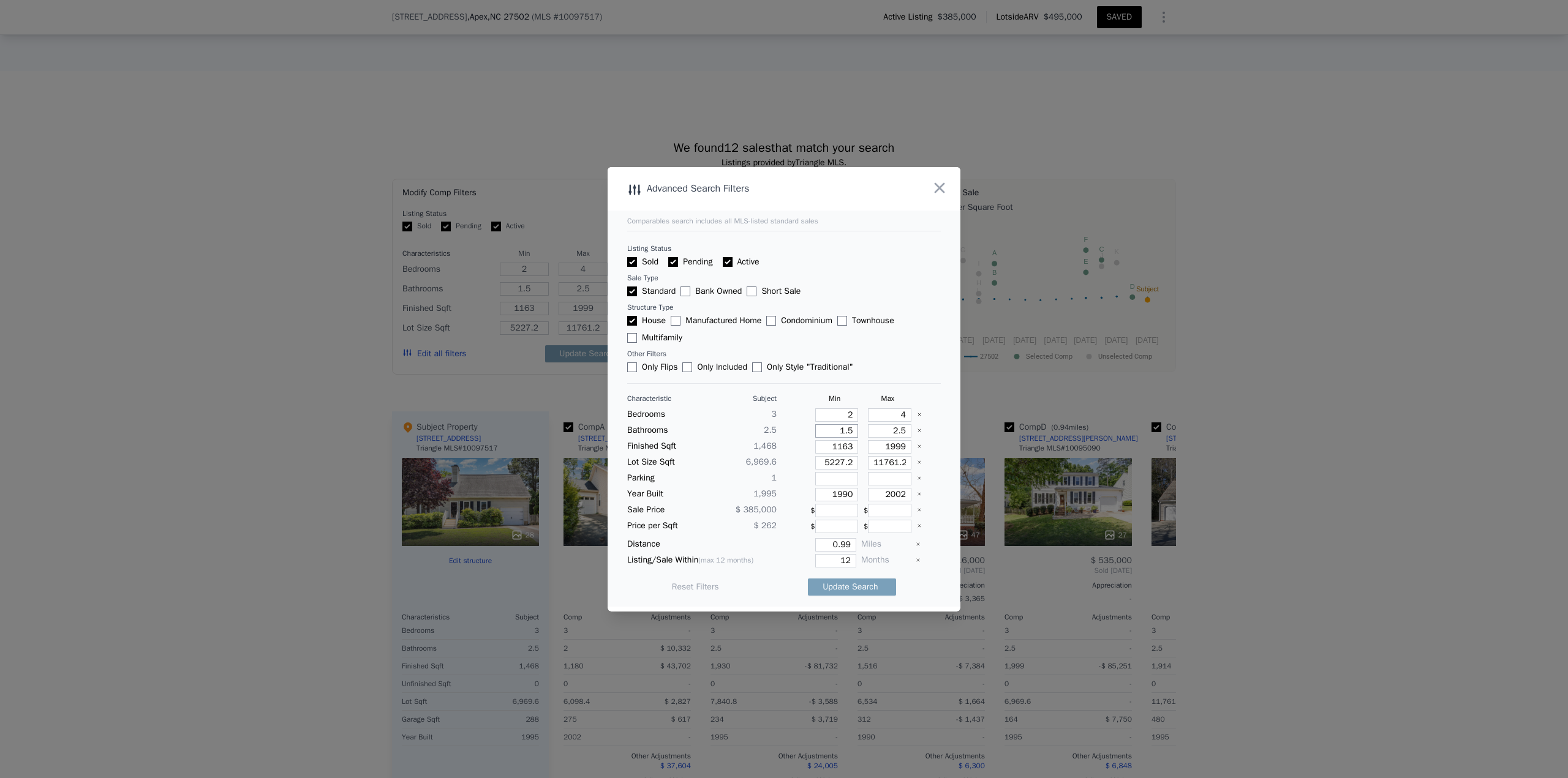 type on "1.5" 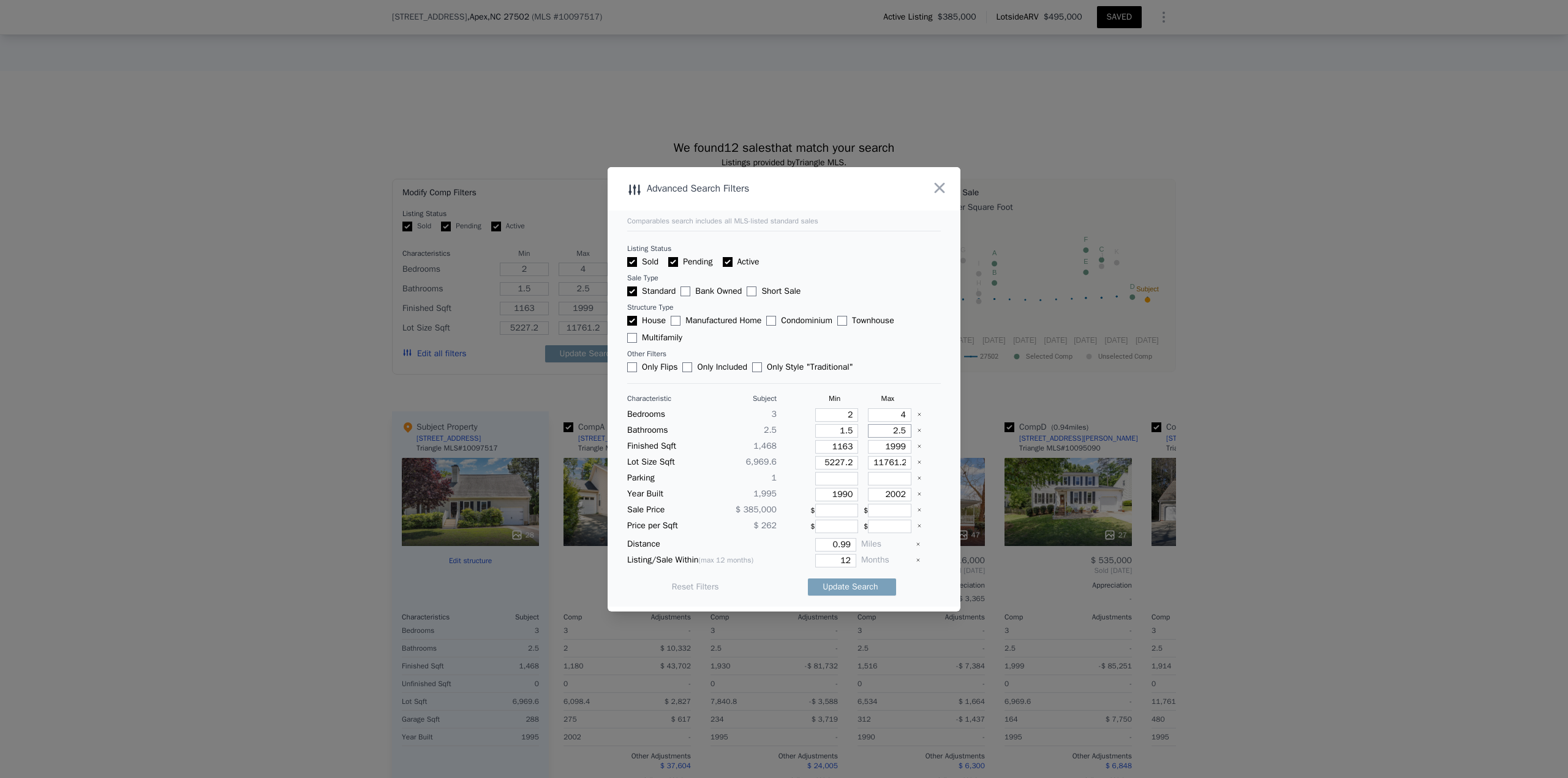 type on "3" 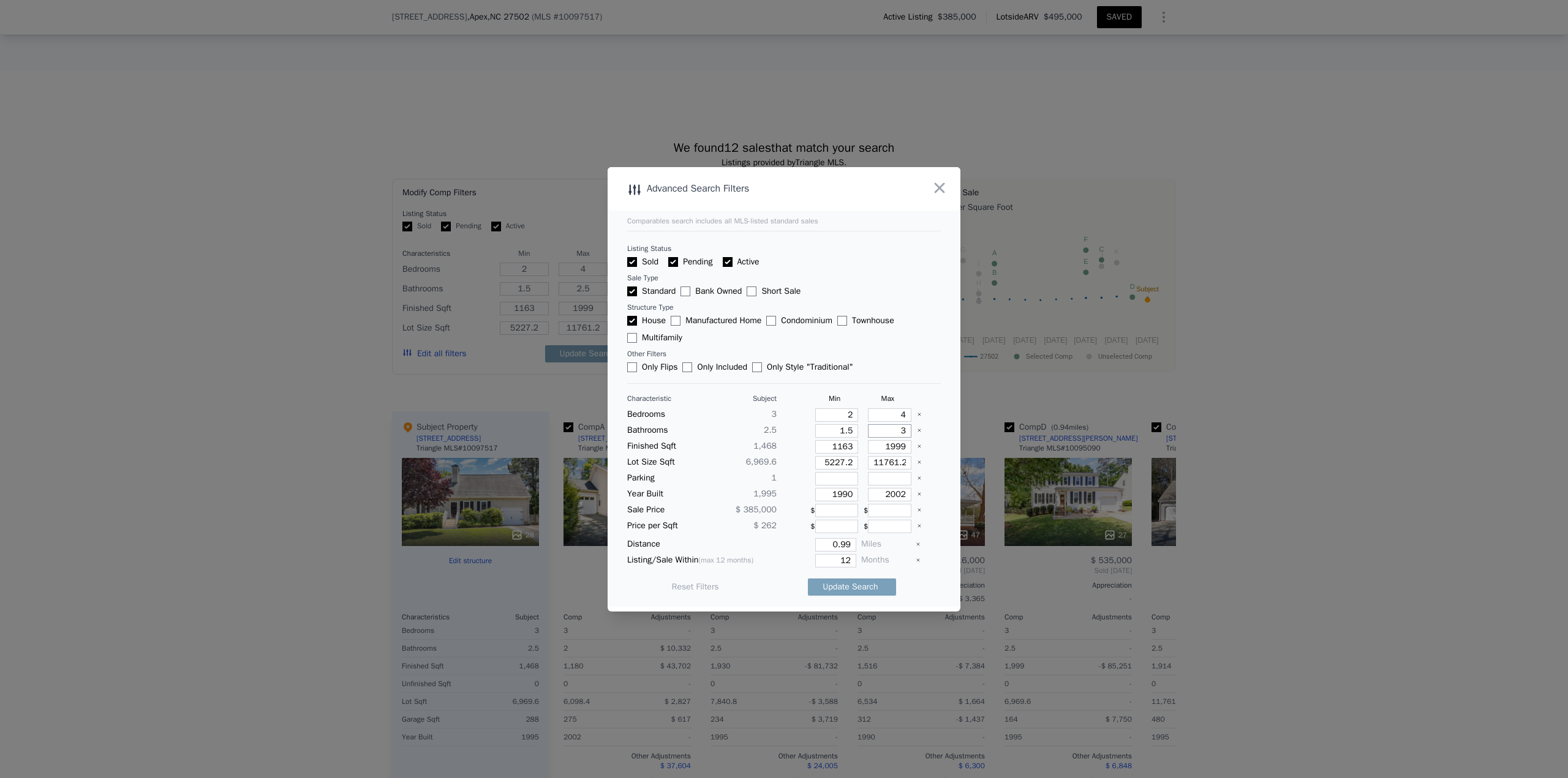 type on "3" 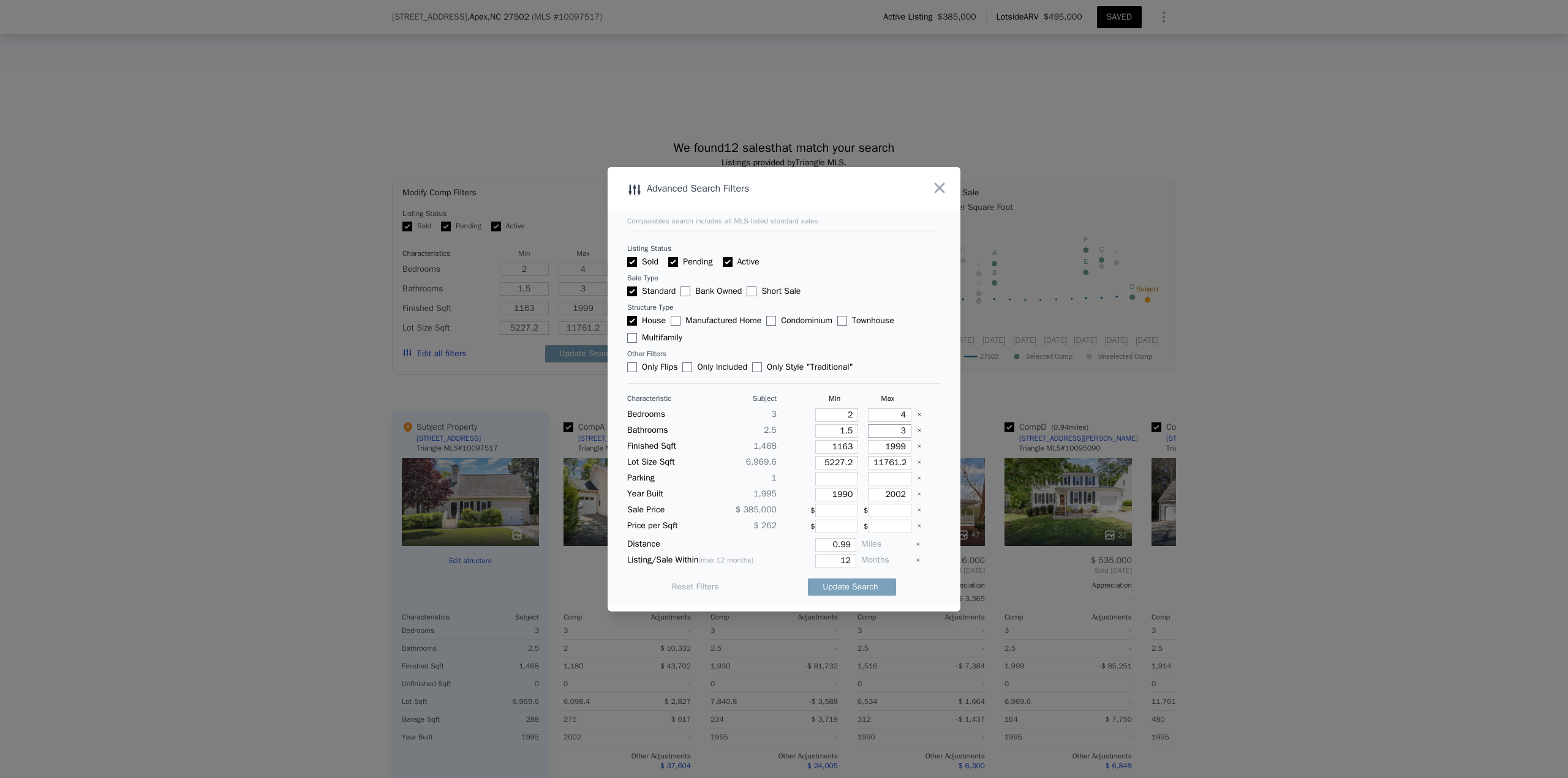 type on "3.5" 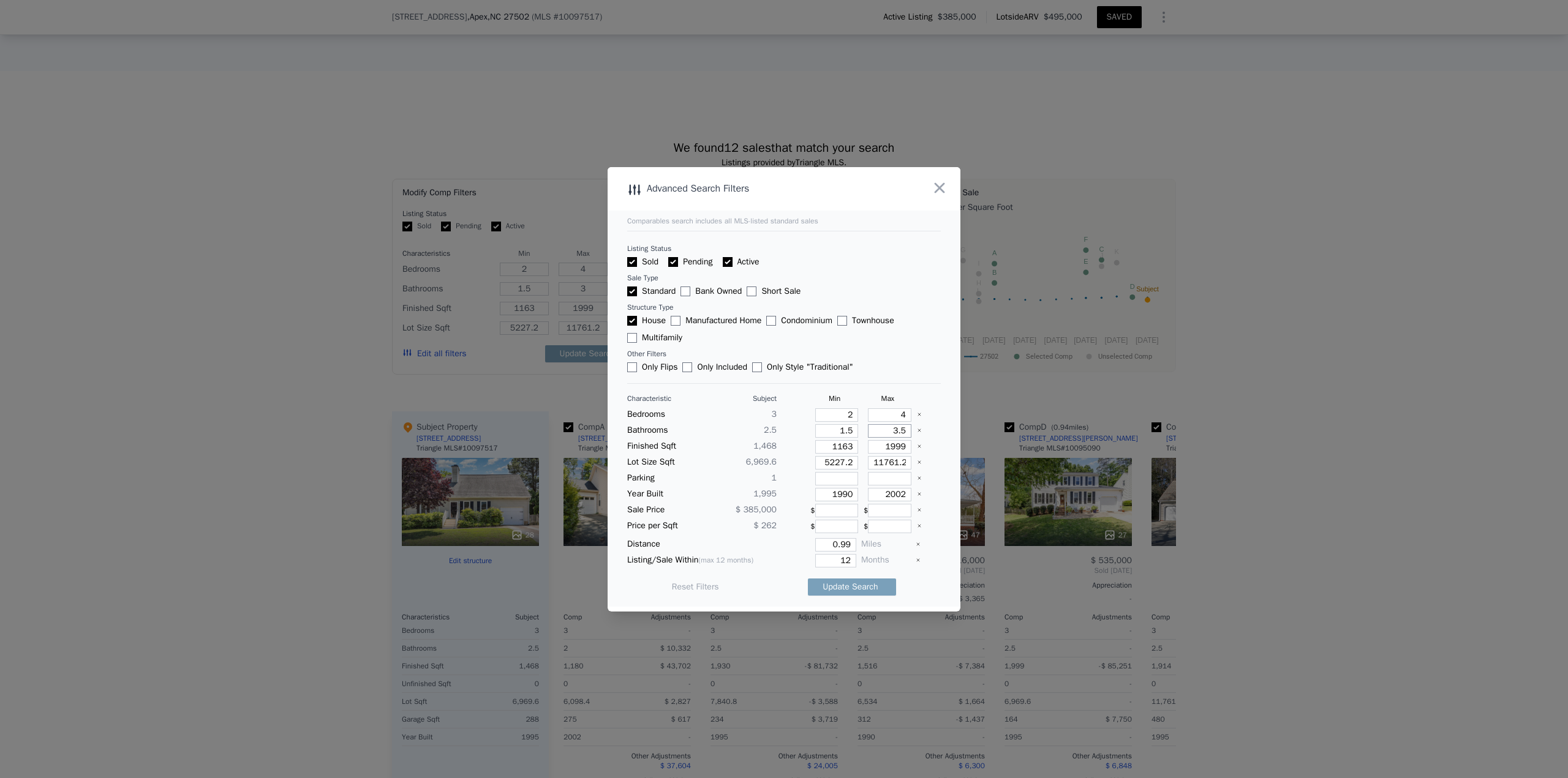 type on "3.5" 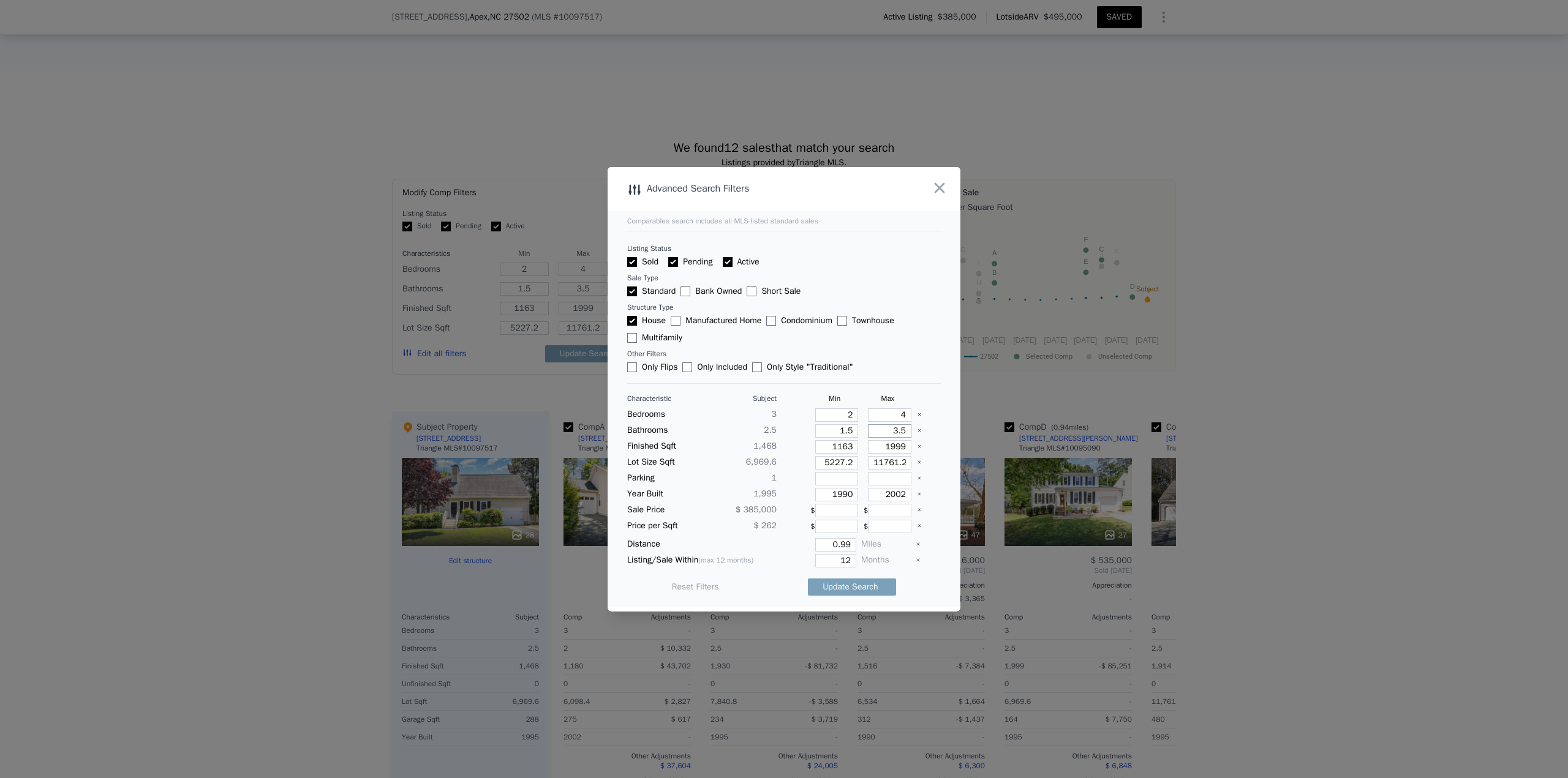 type on "3.5" 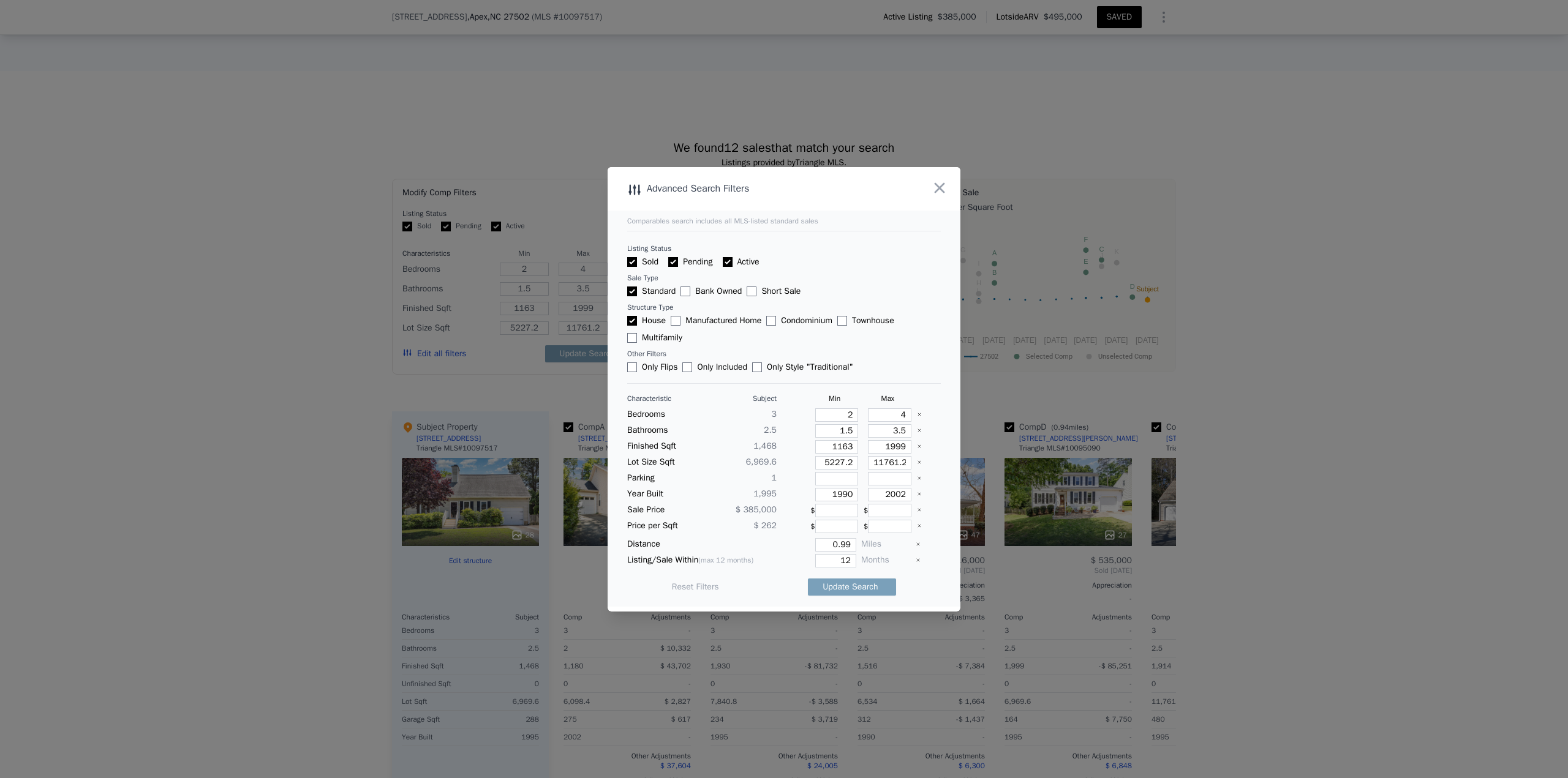 type 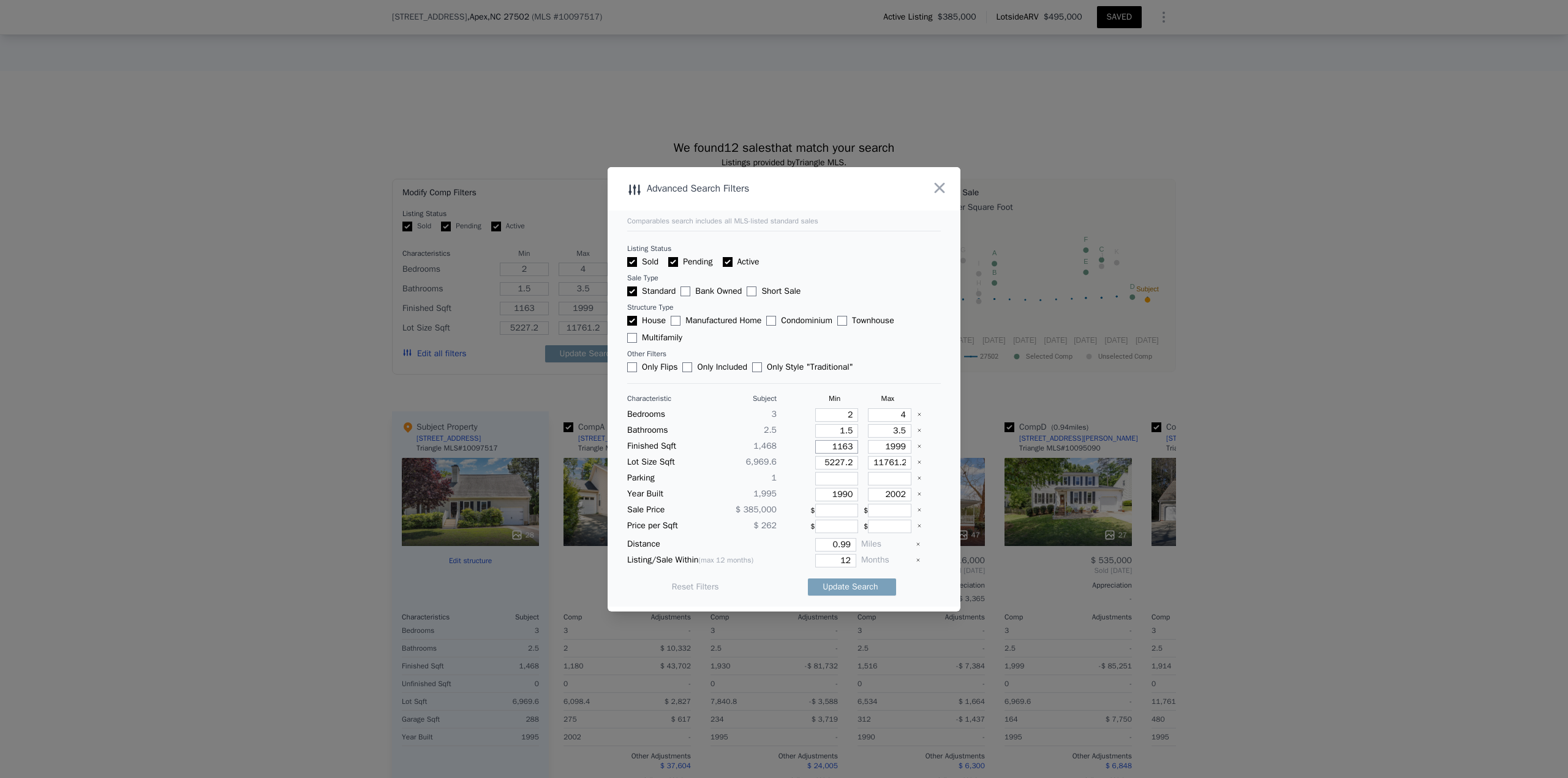 type on "1" 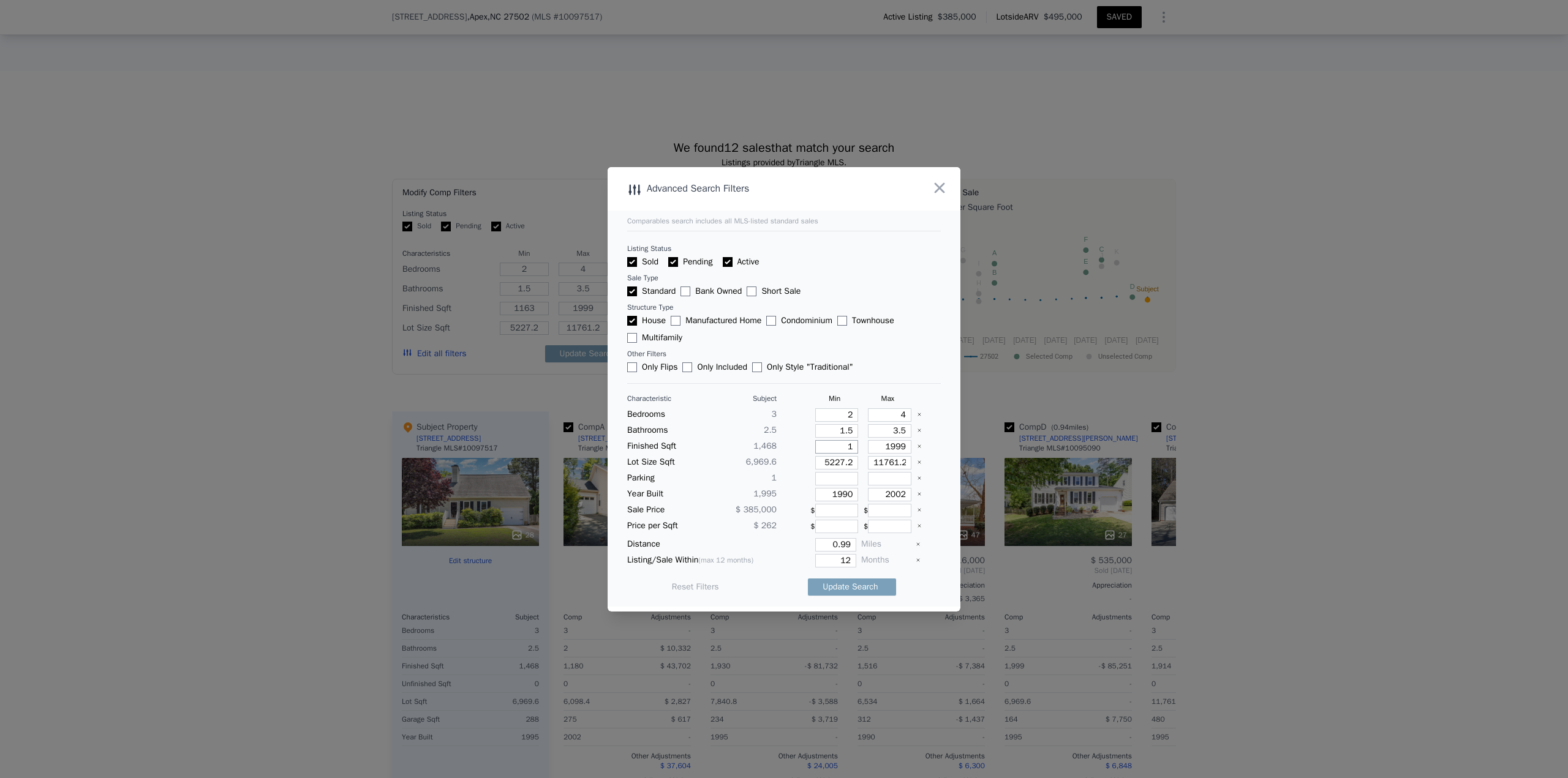 type on "1" 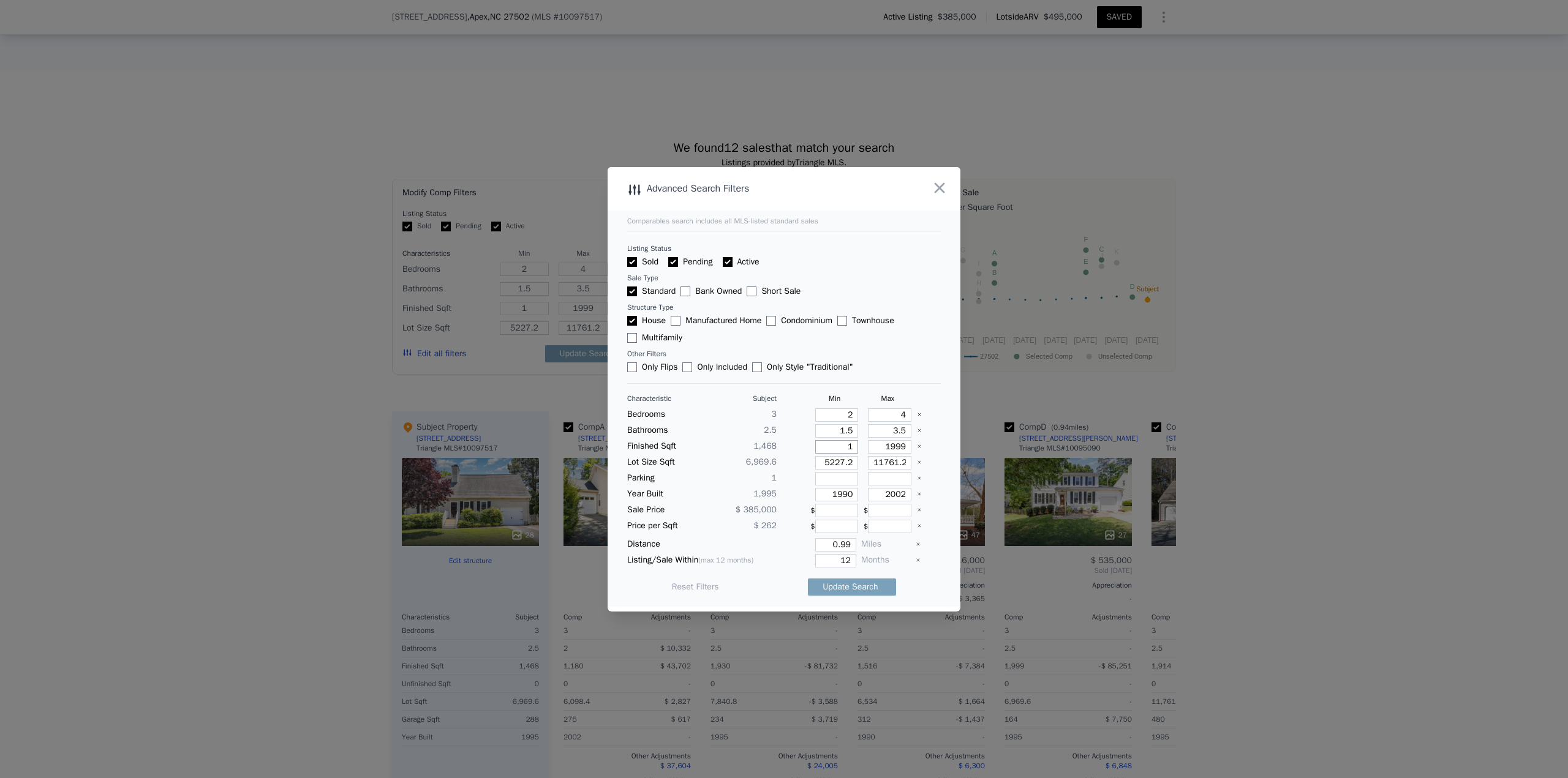 type on "12" 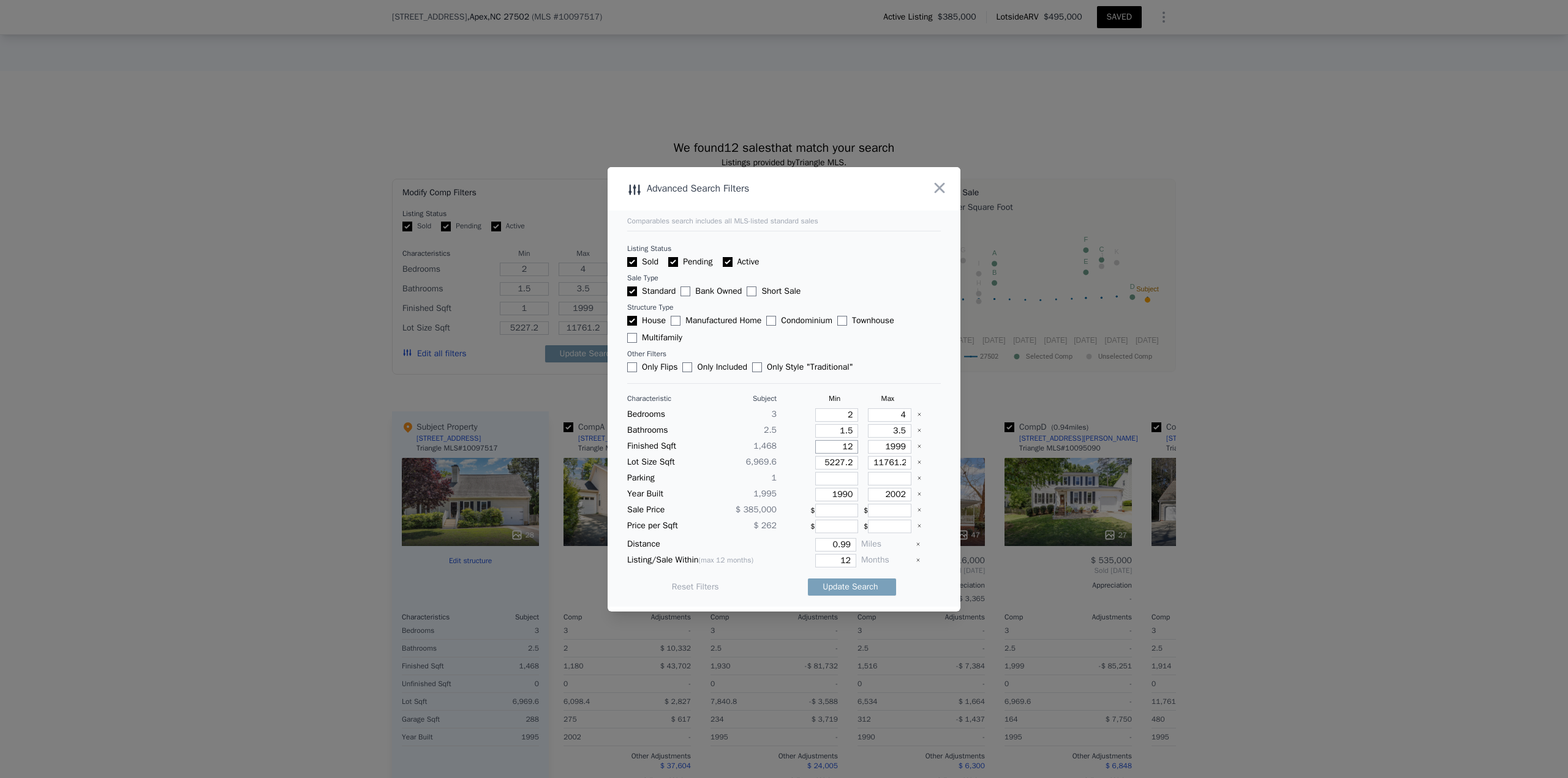 type on "12" 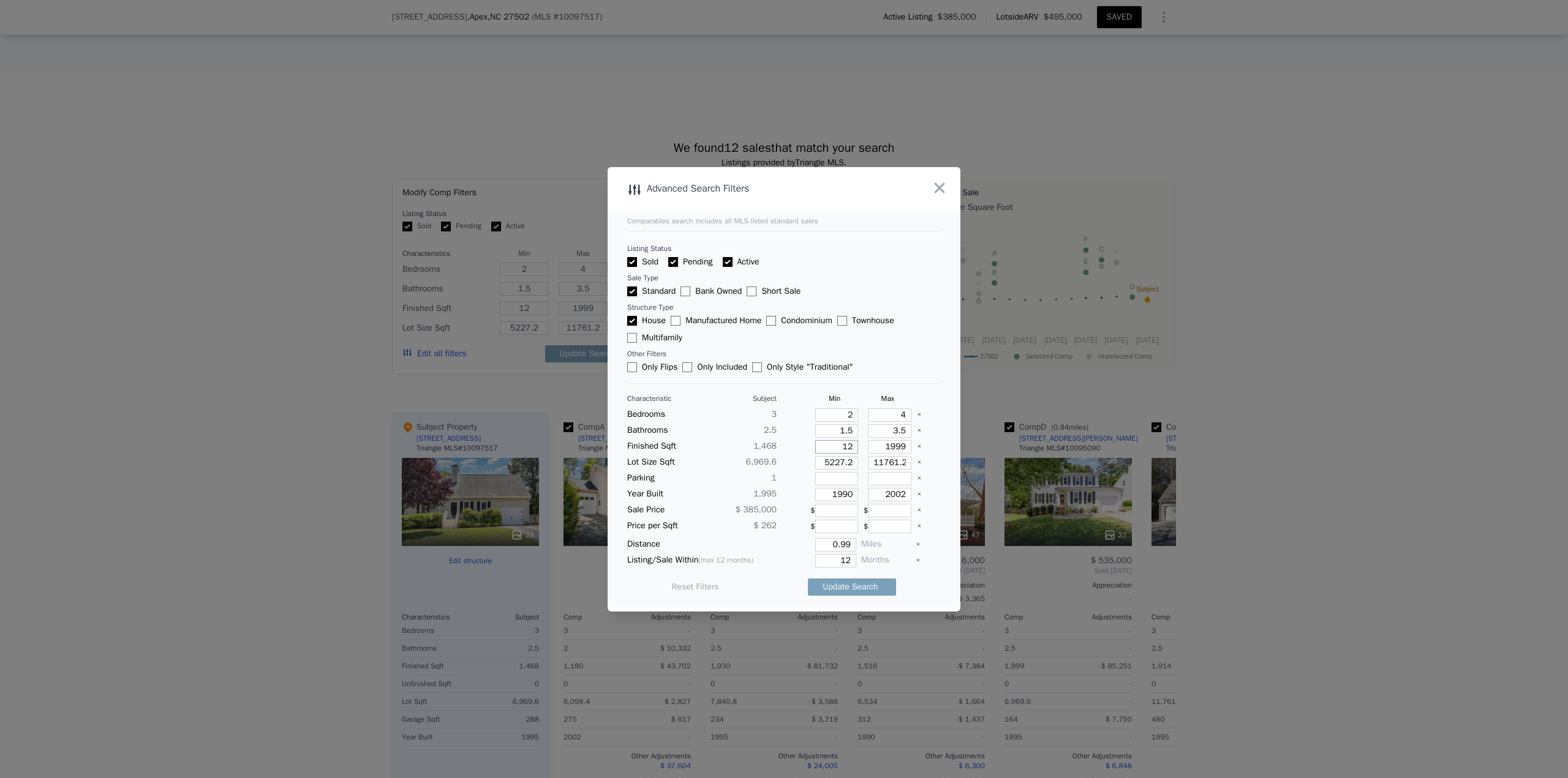 type on "121" 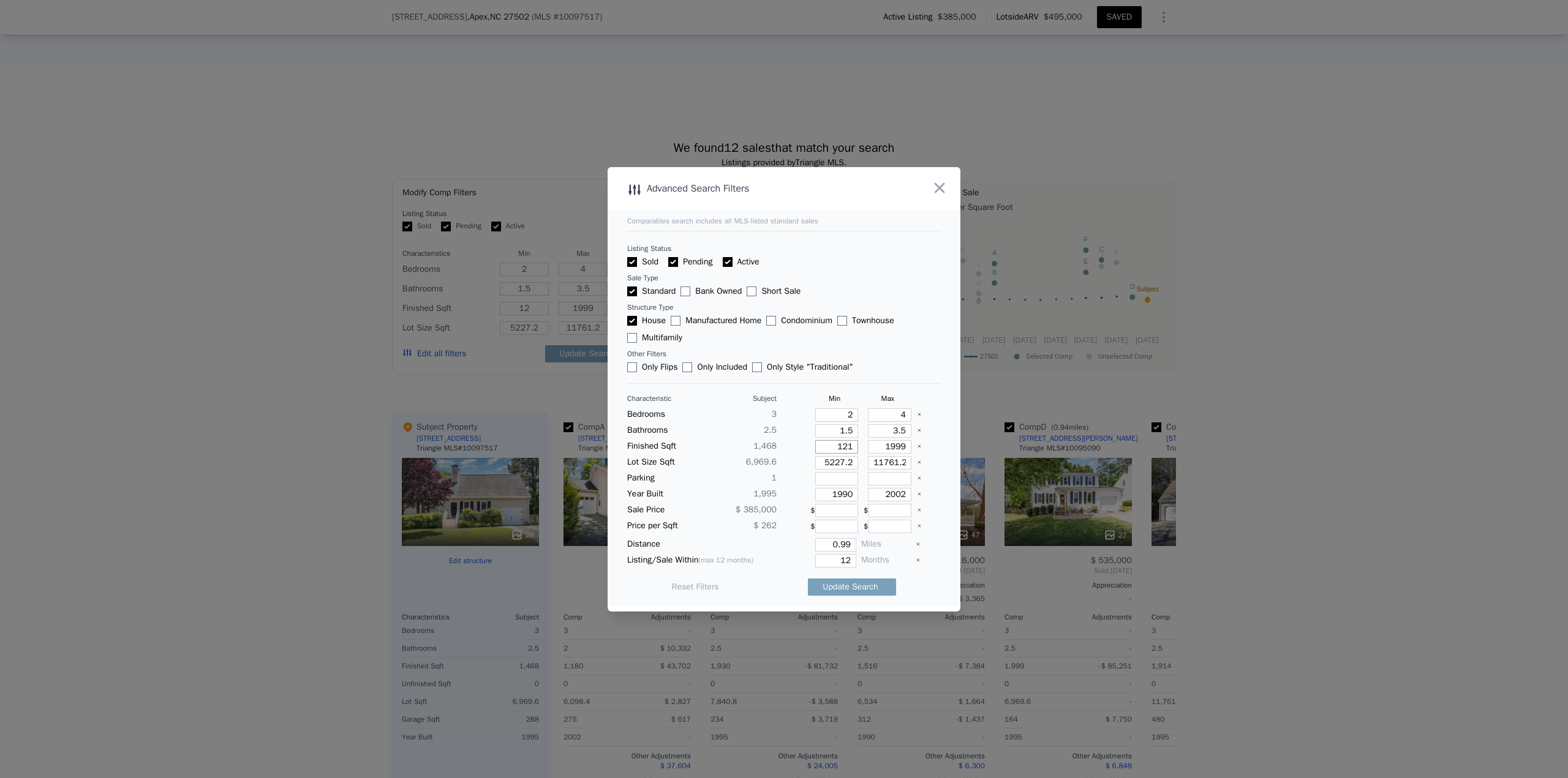 type on "121" 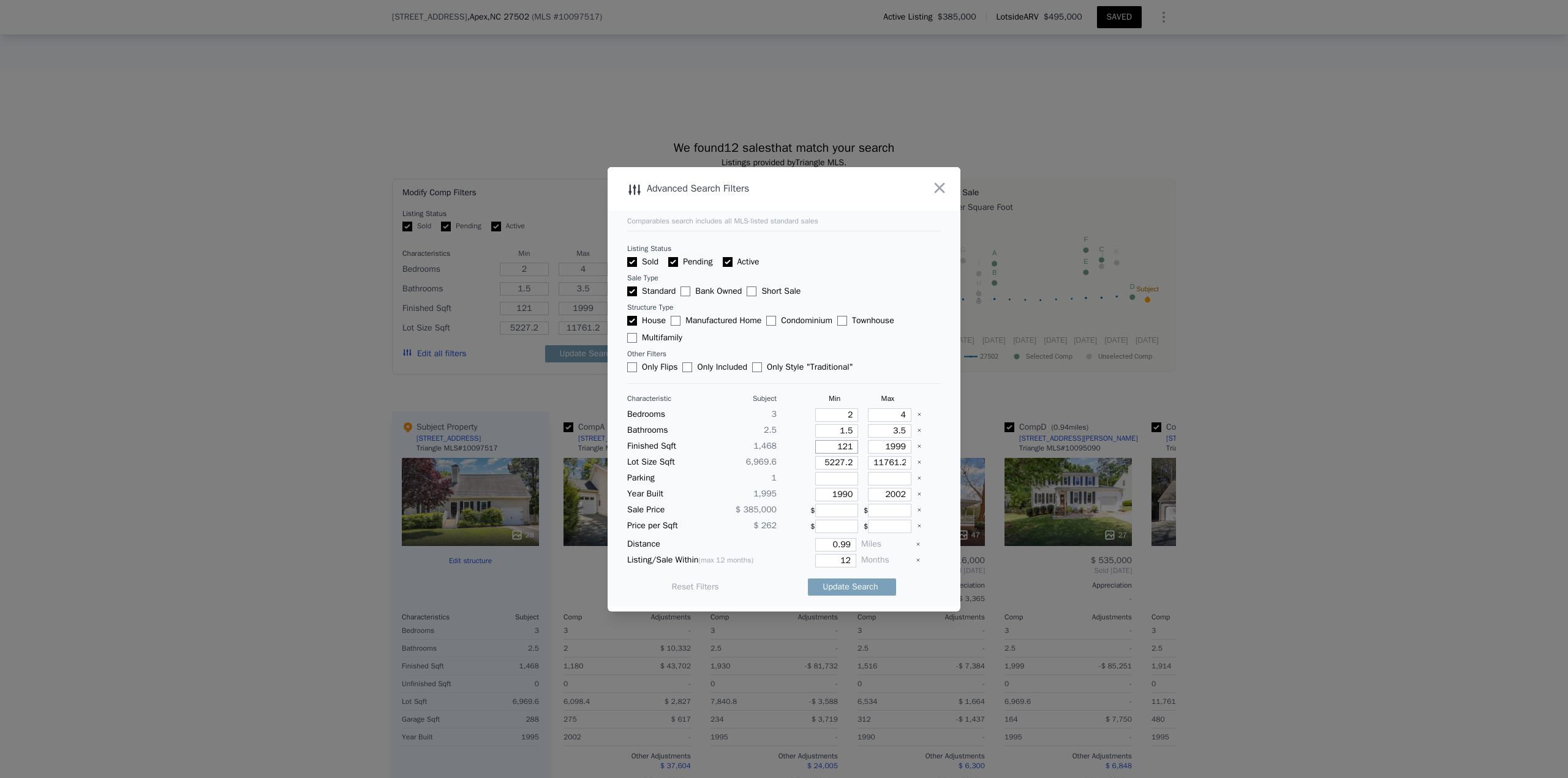 type on "1218" 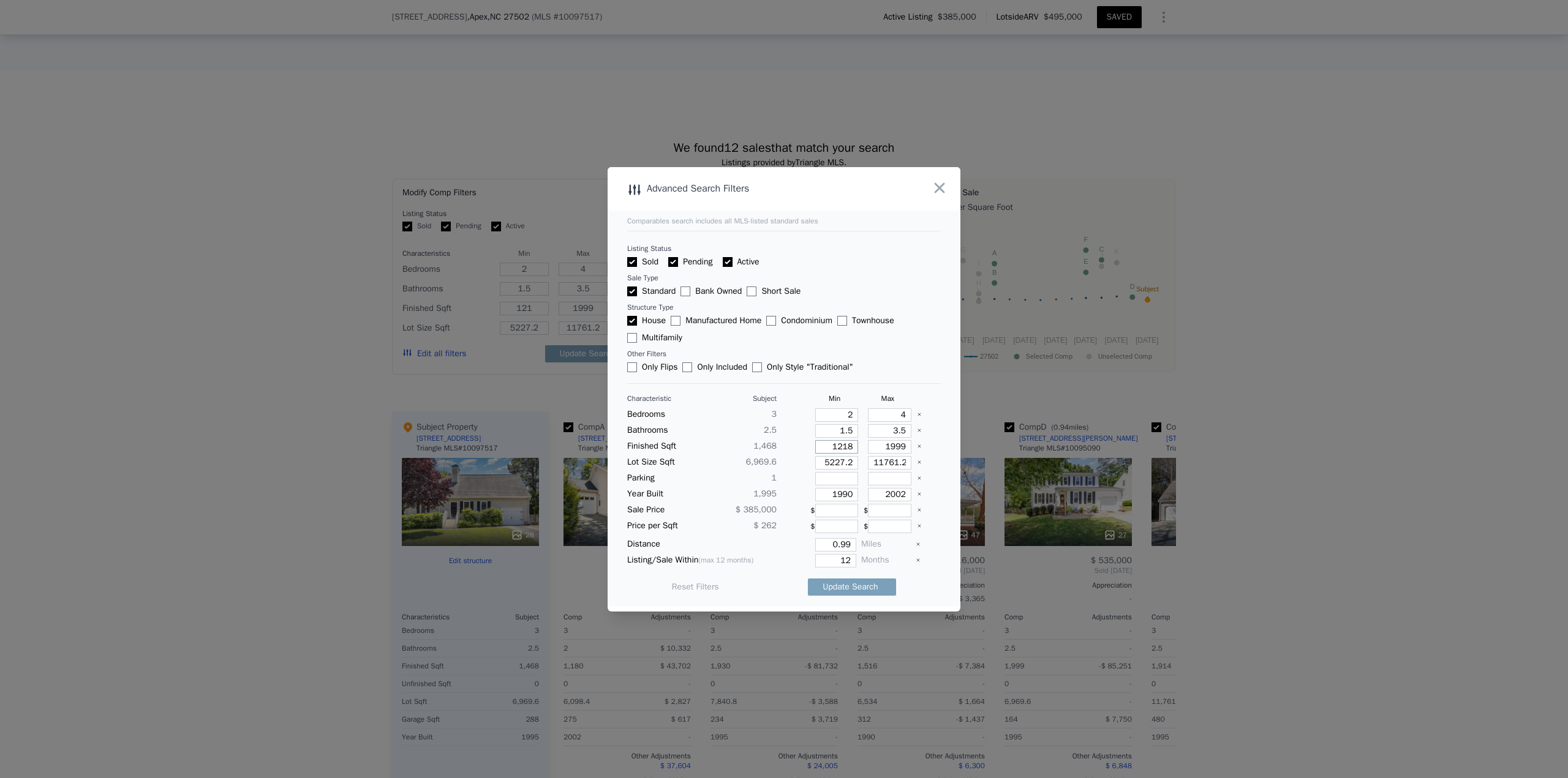 type on "1218" 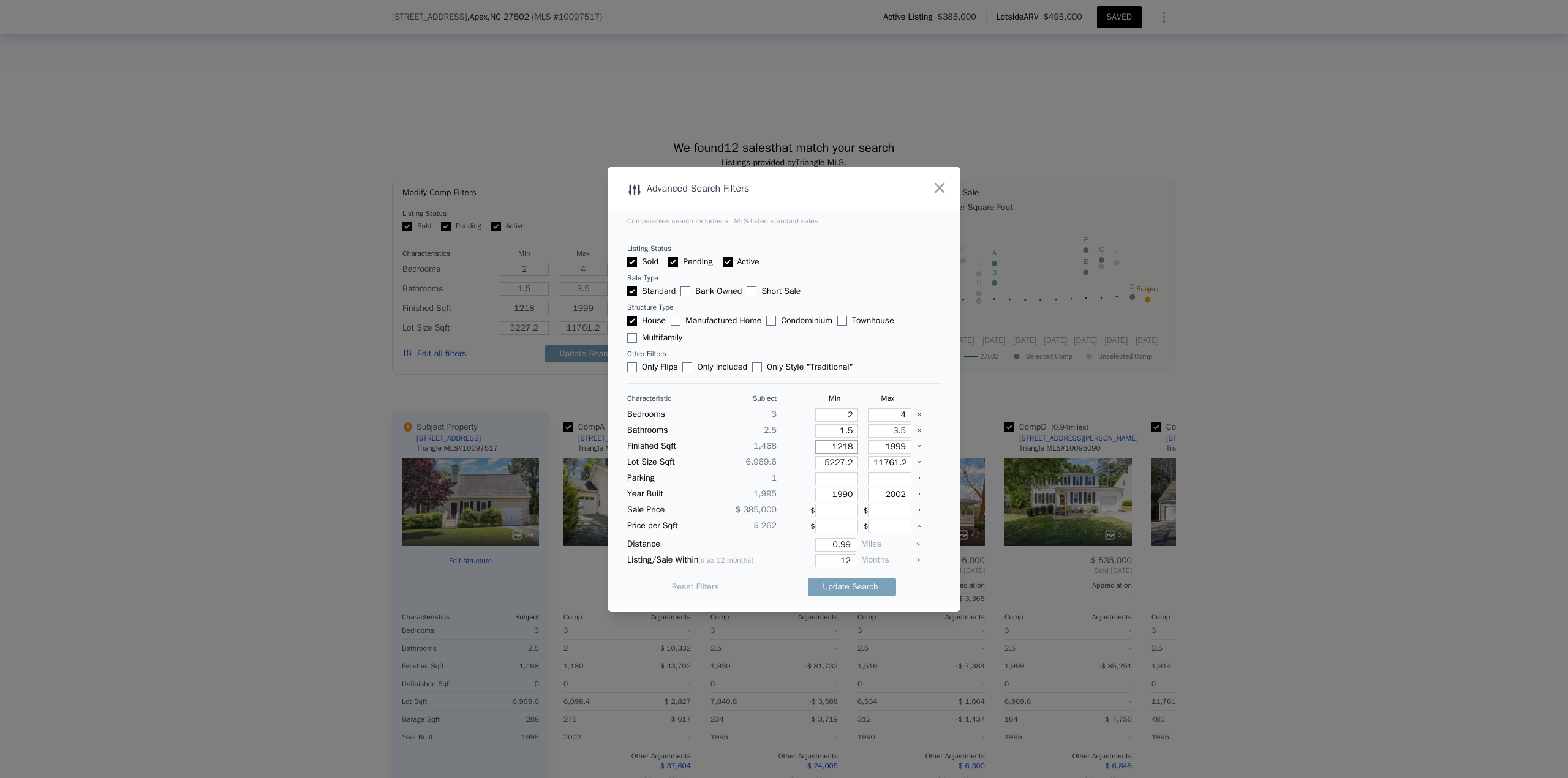 type on "1218" 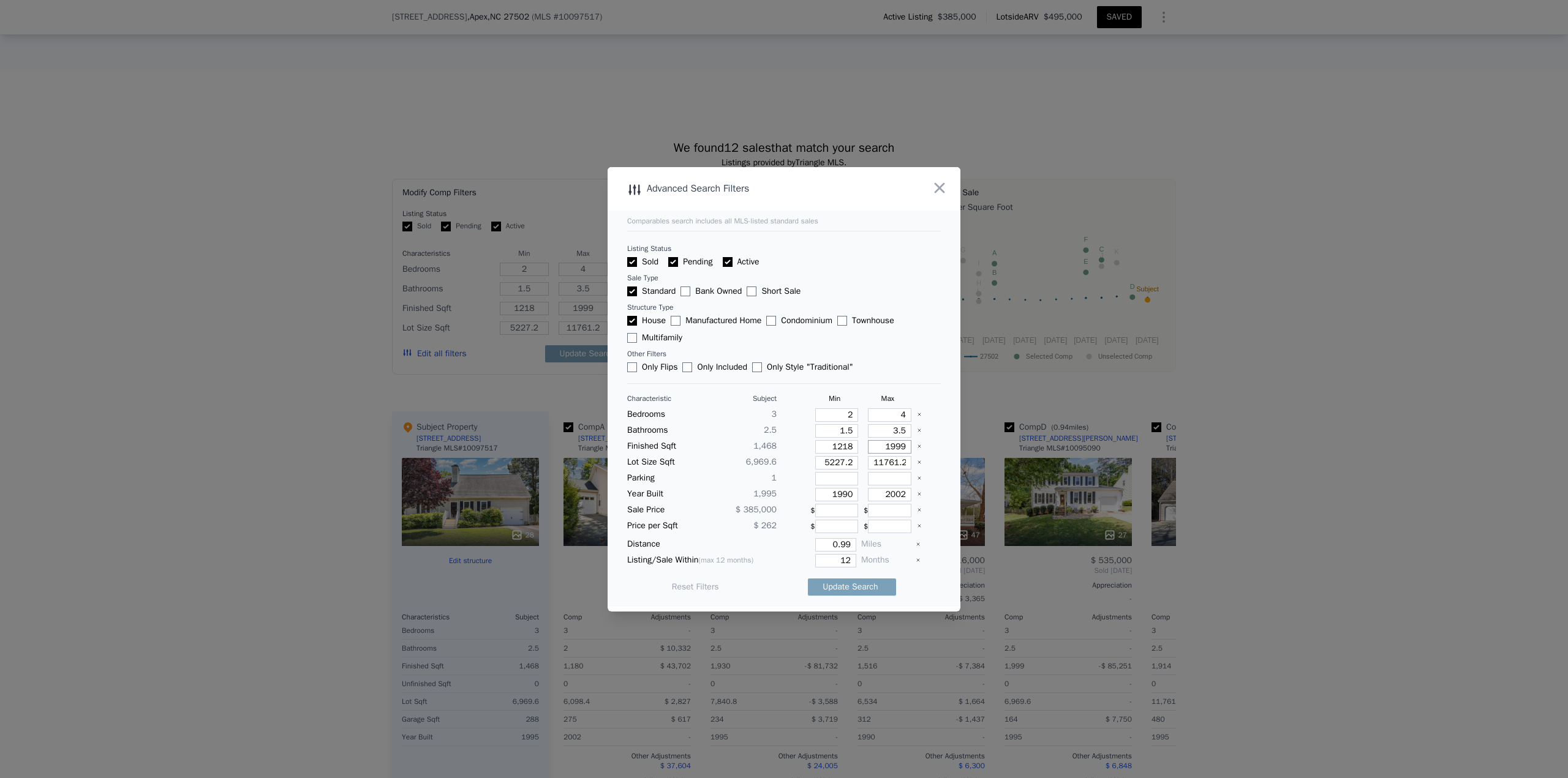 type on "1" 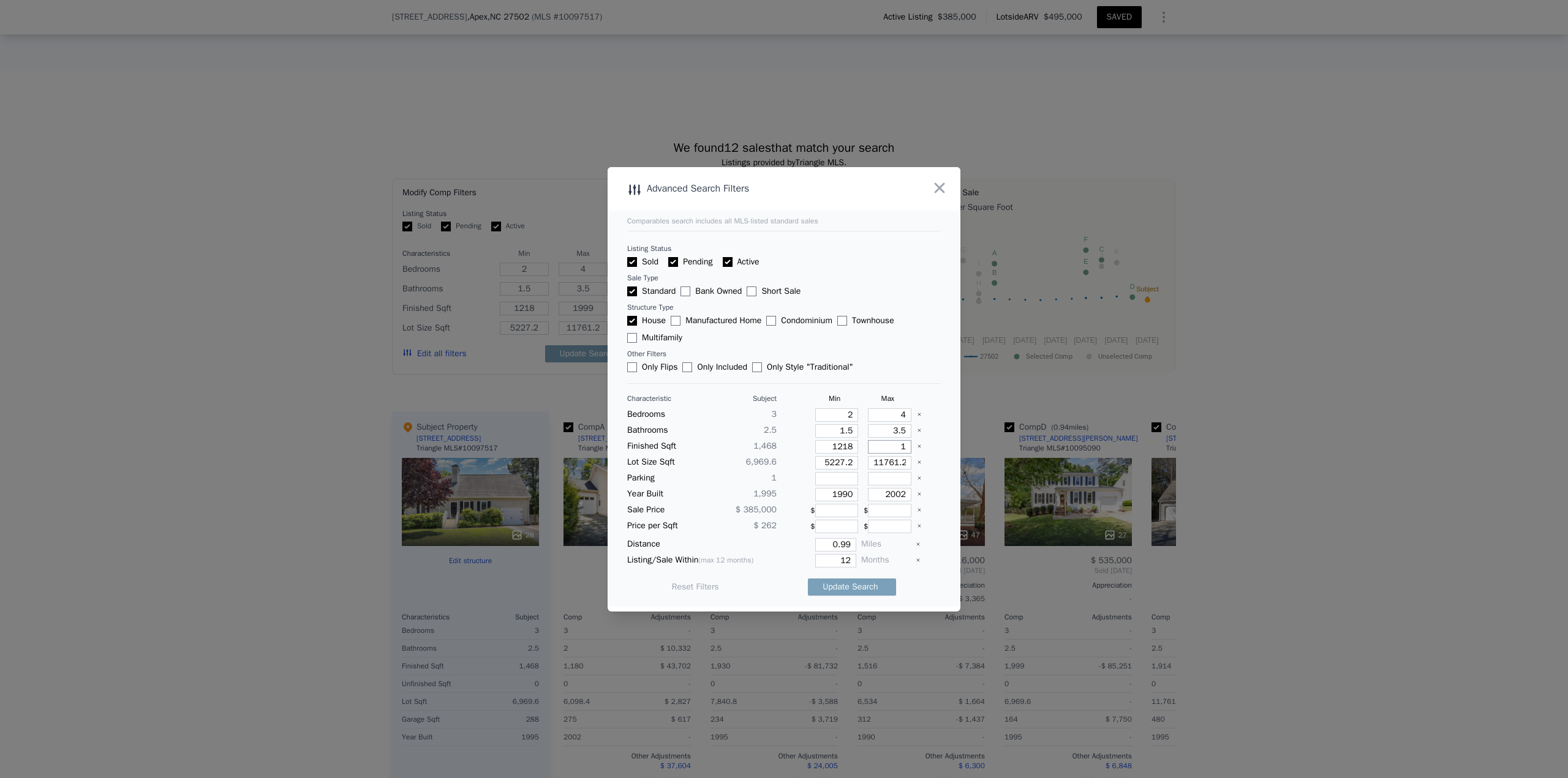 type on "1" 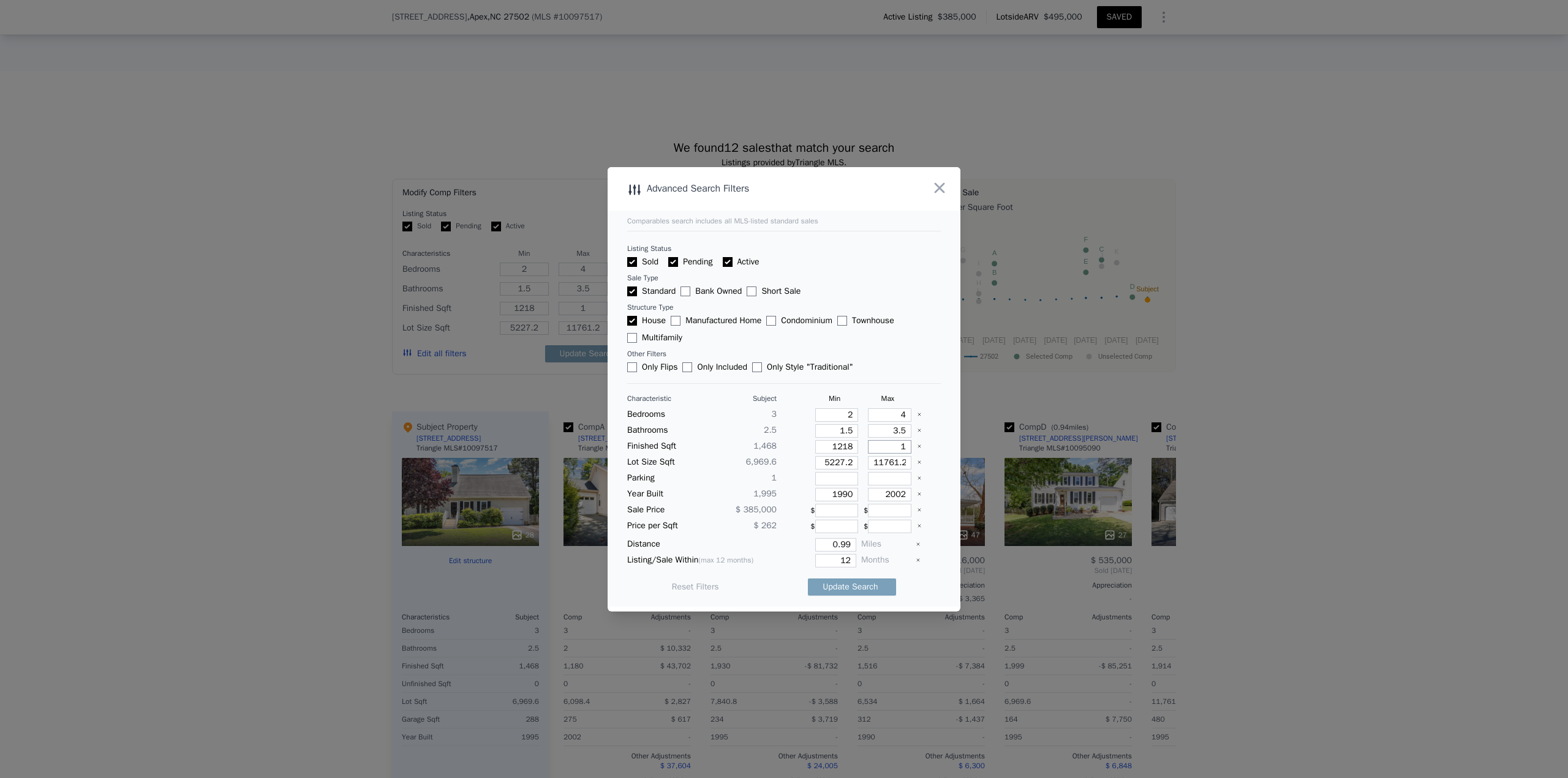 type on "17" 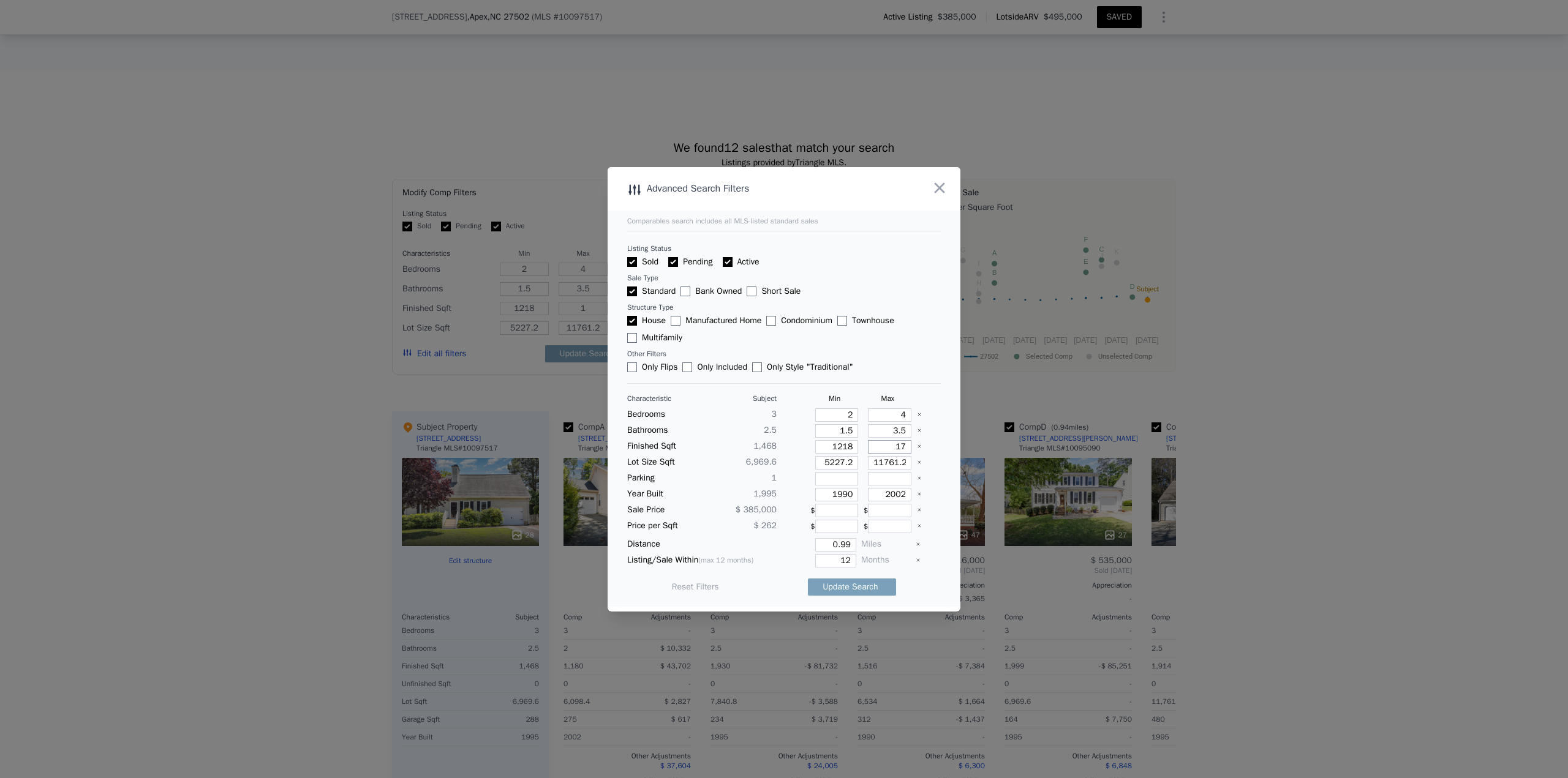 type on "17" 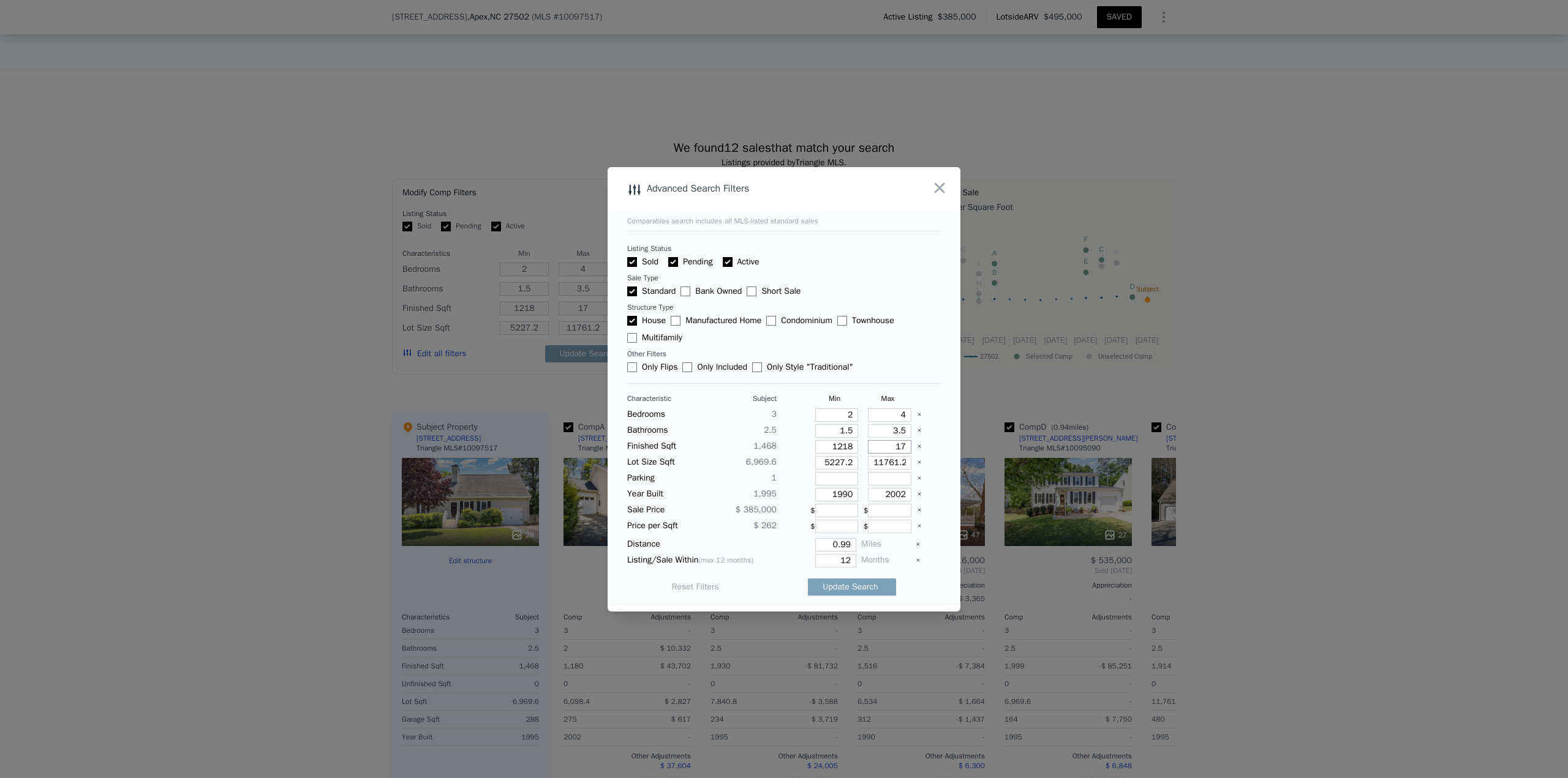 type on "171" 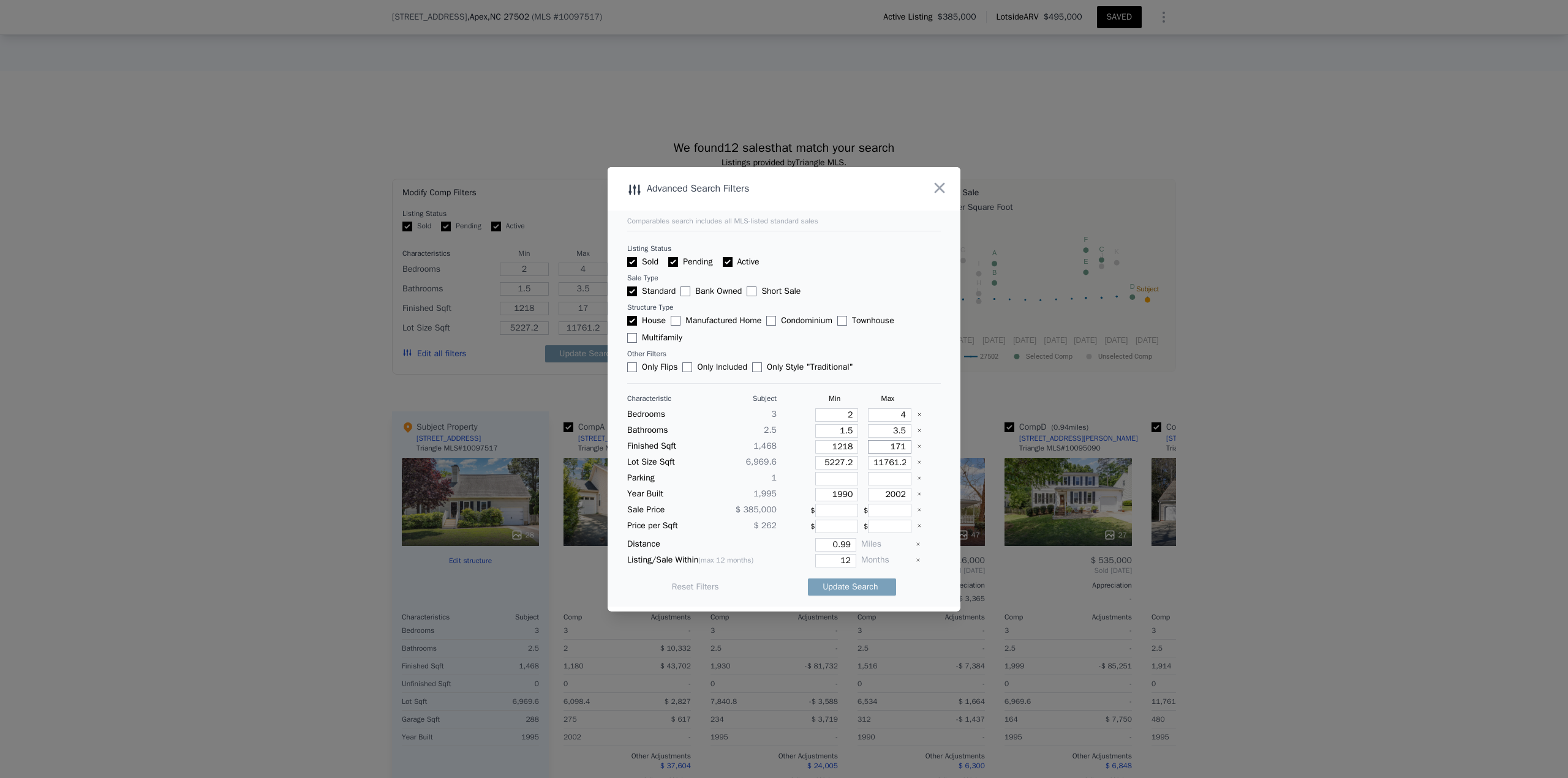 type on "171" 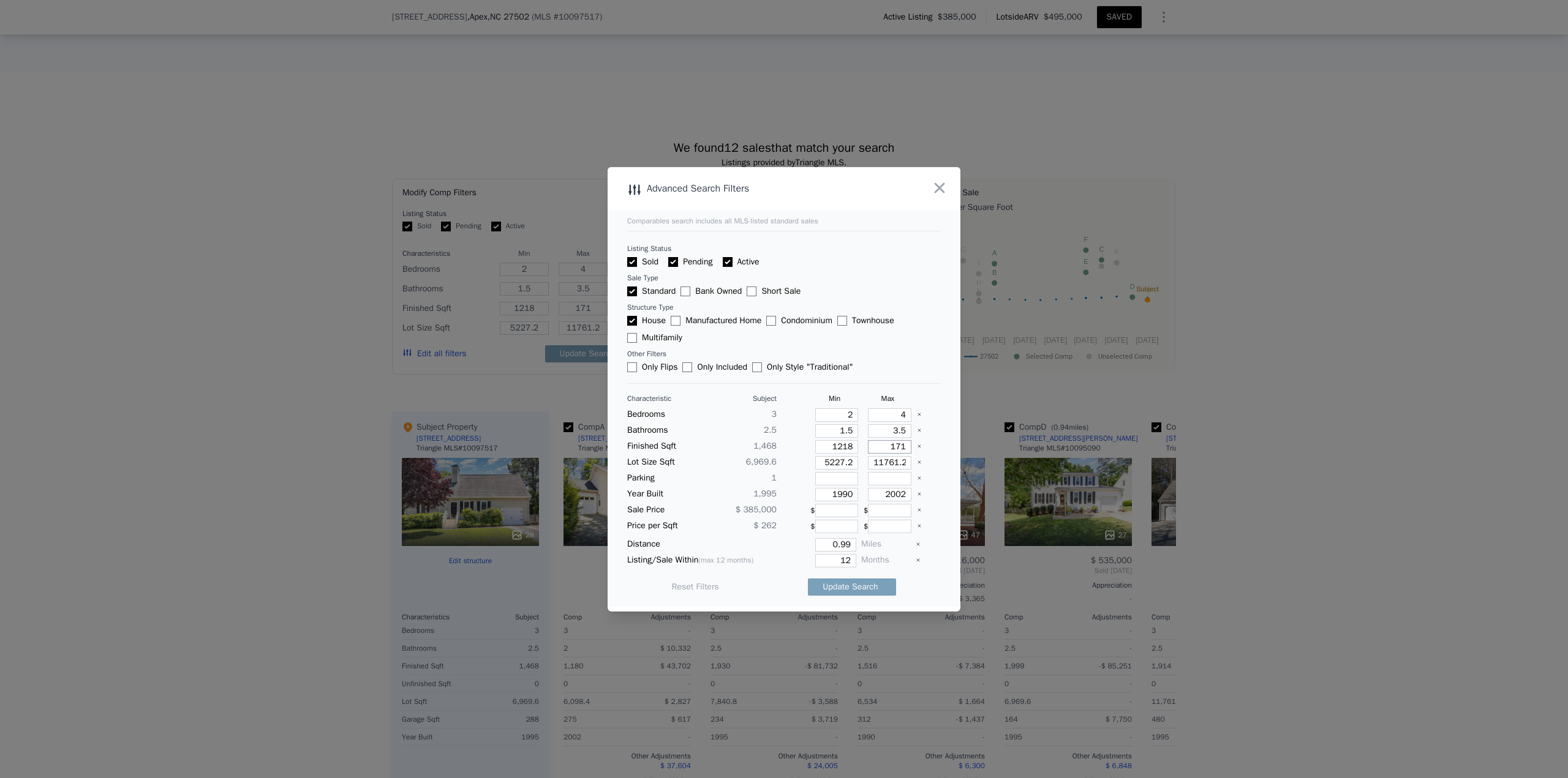 type on "1718" 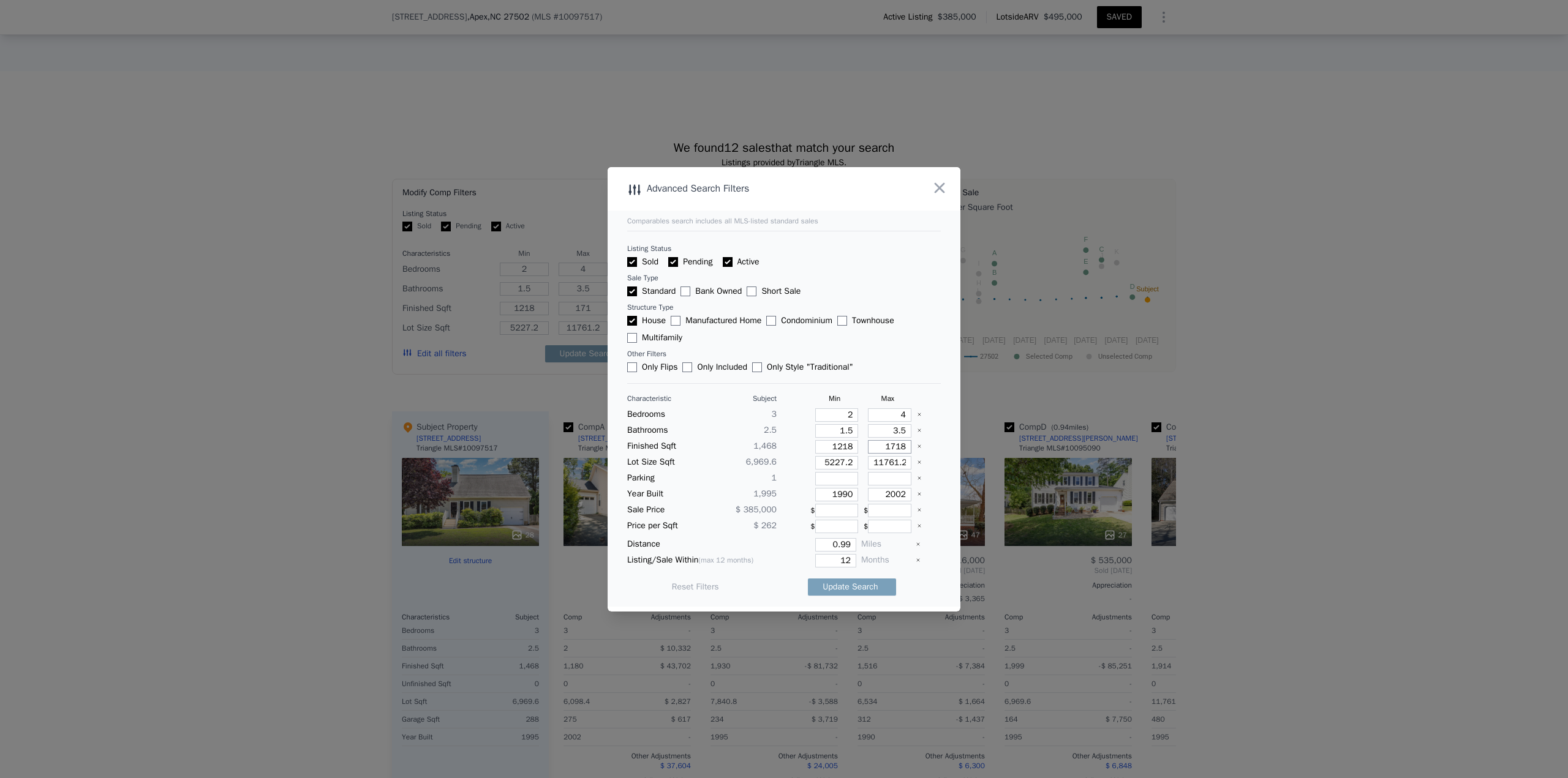 type on "1718" 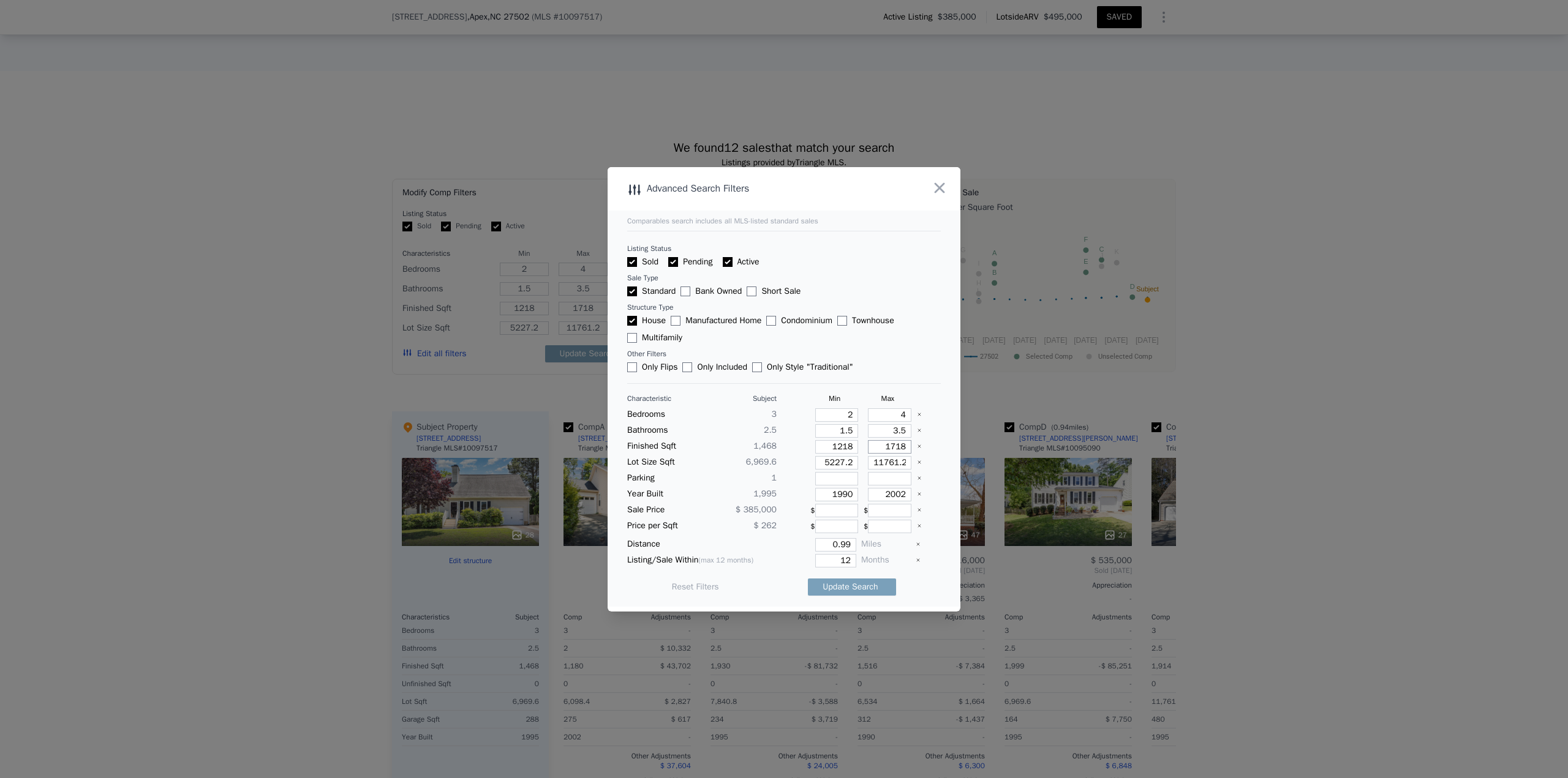 type on "1718" 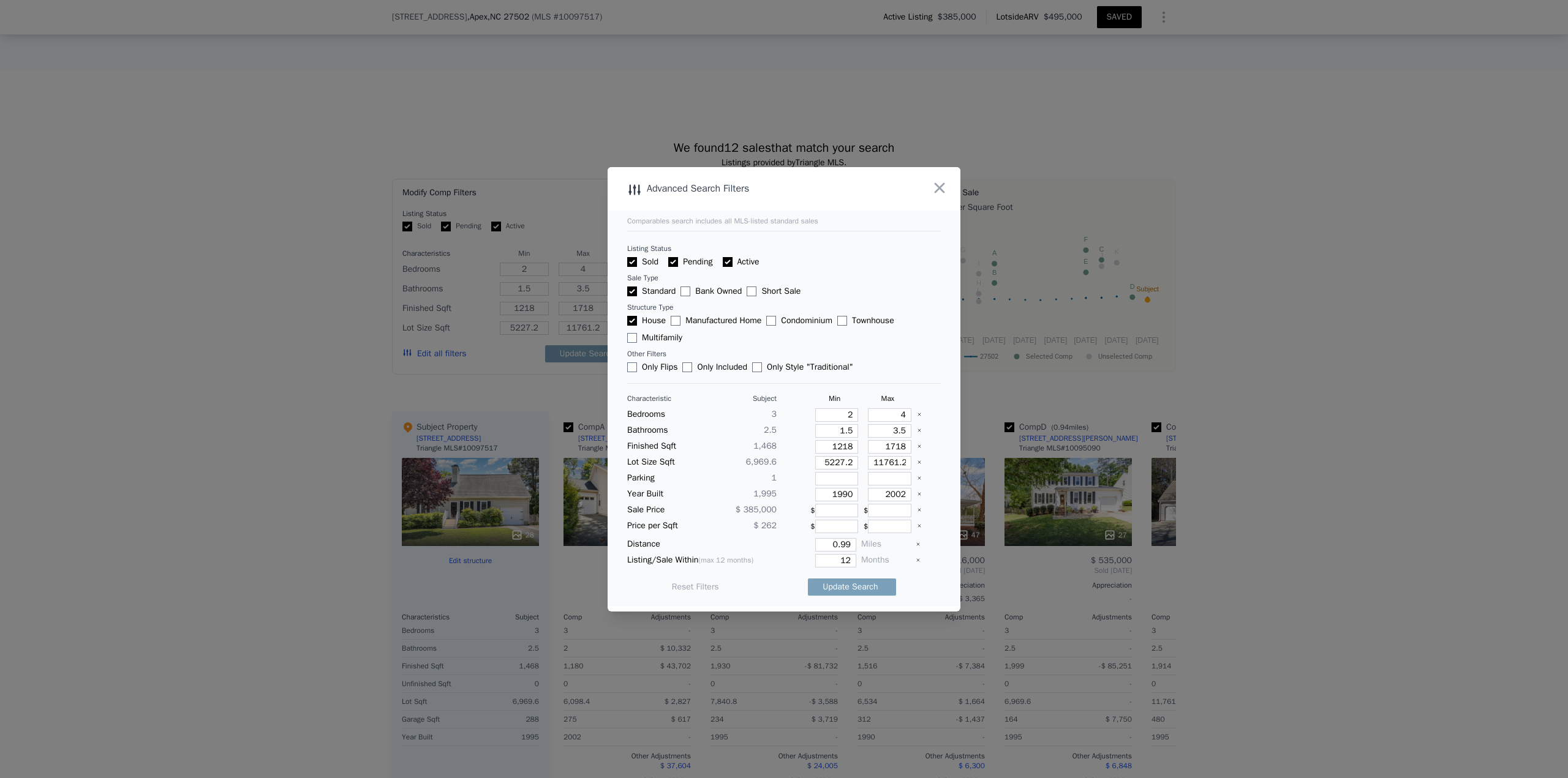 type 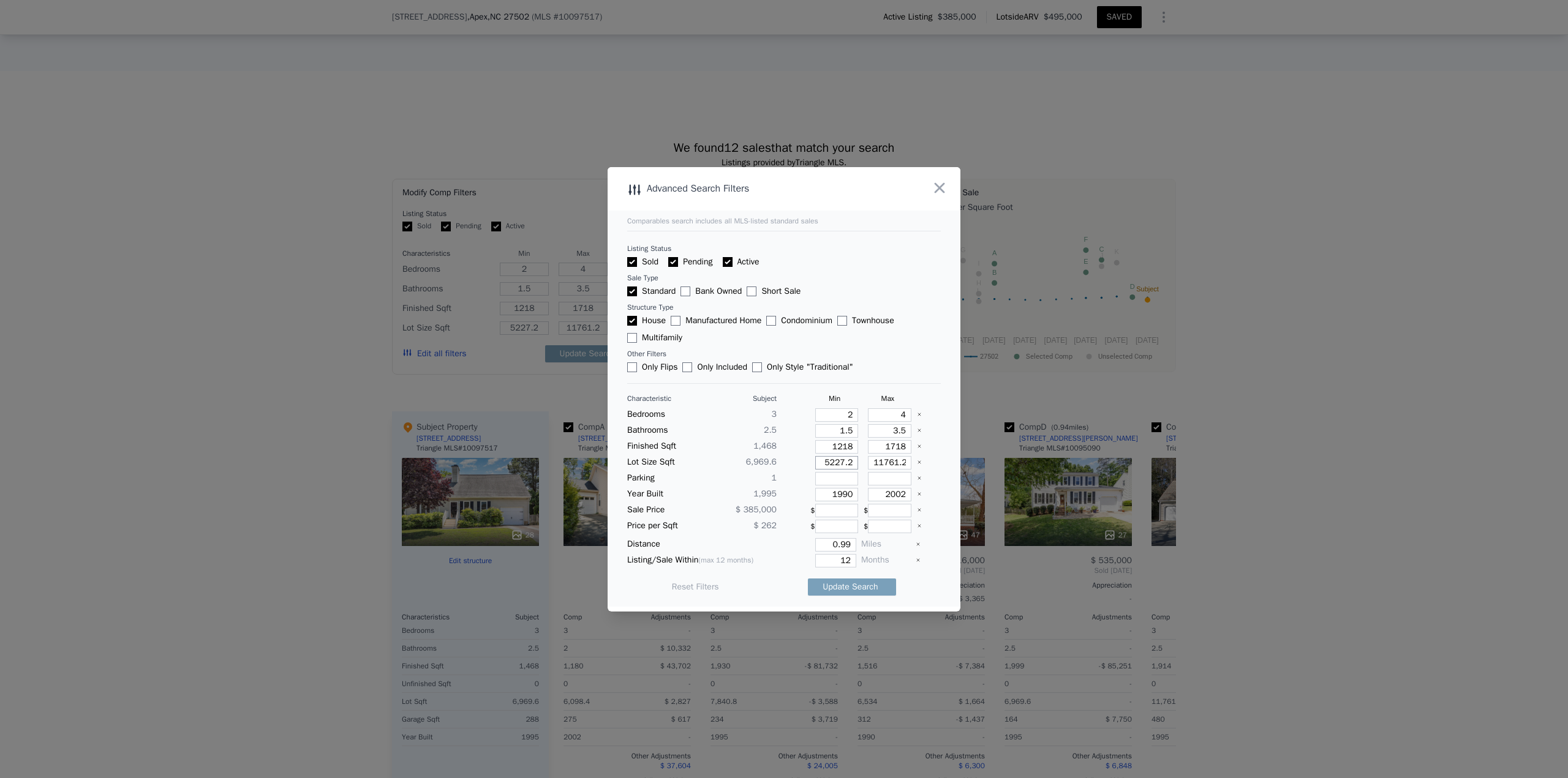 type on "4" 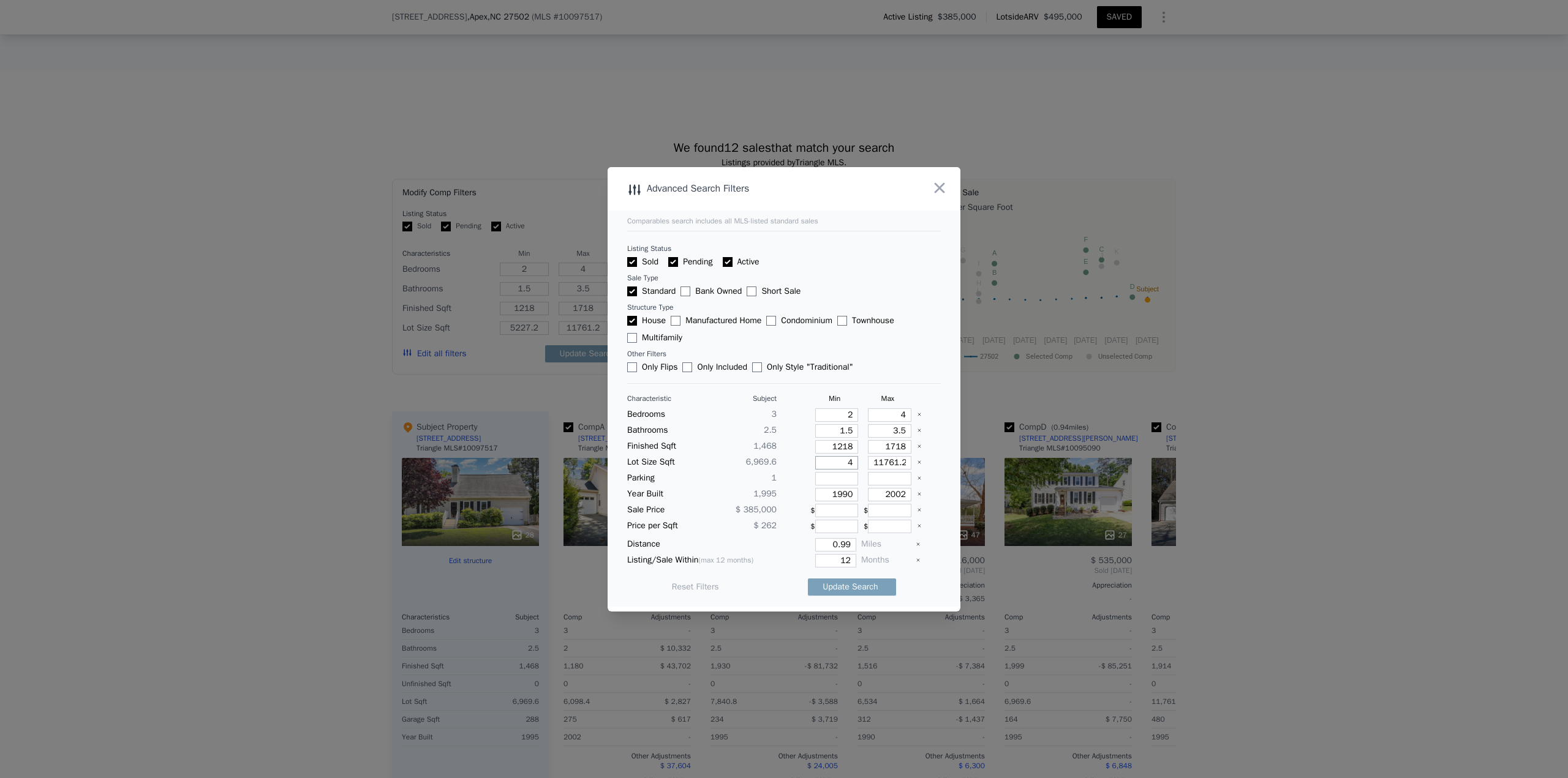 type on "4" 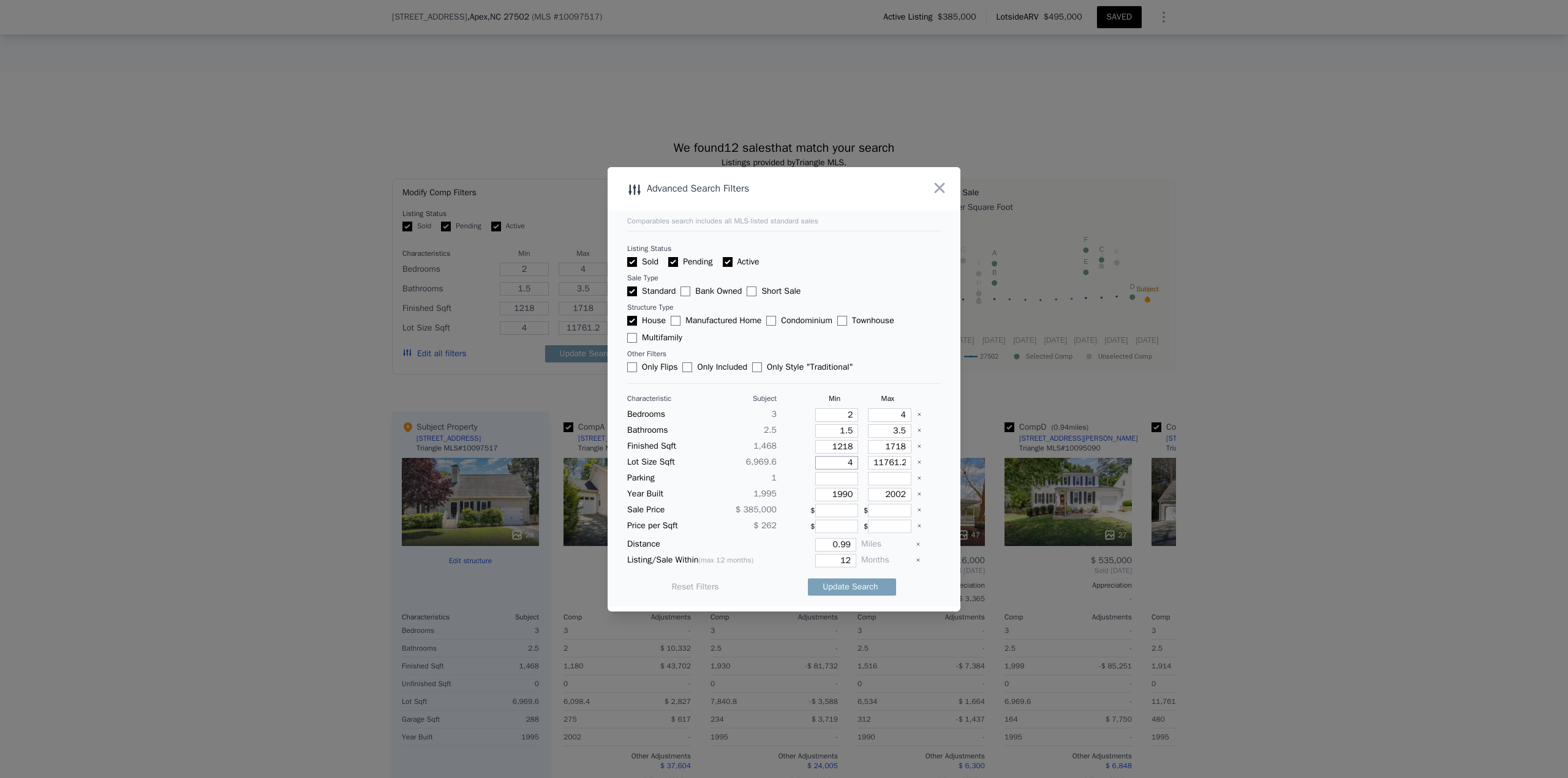 type on "41" 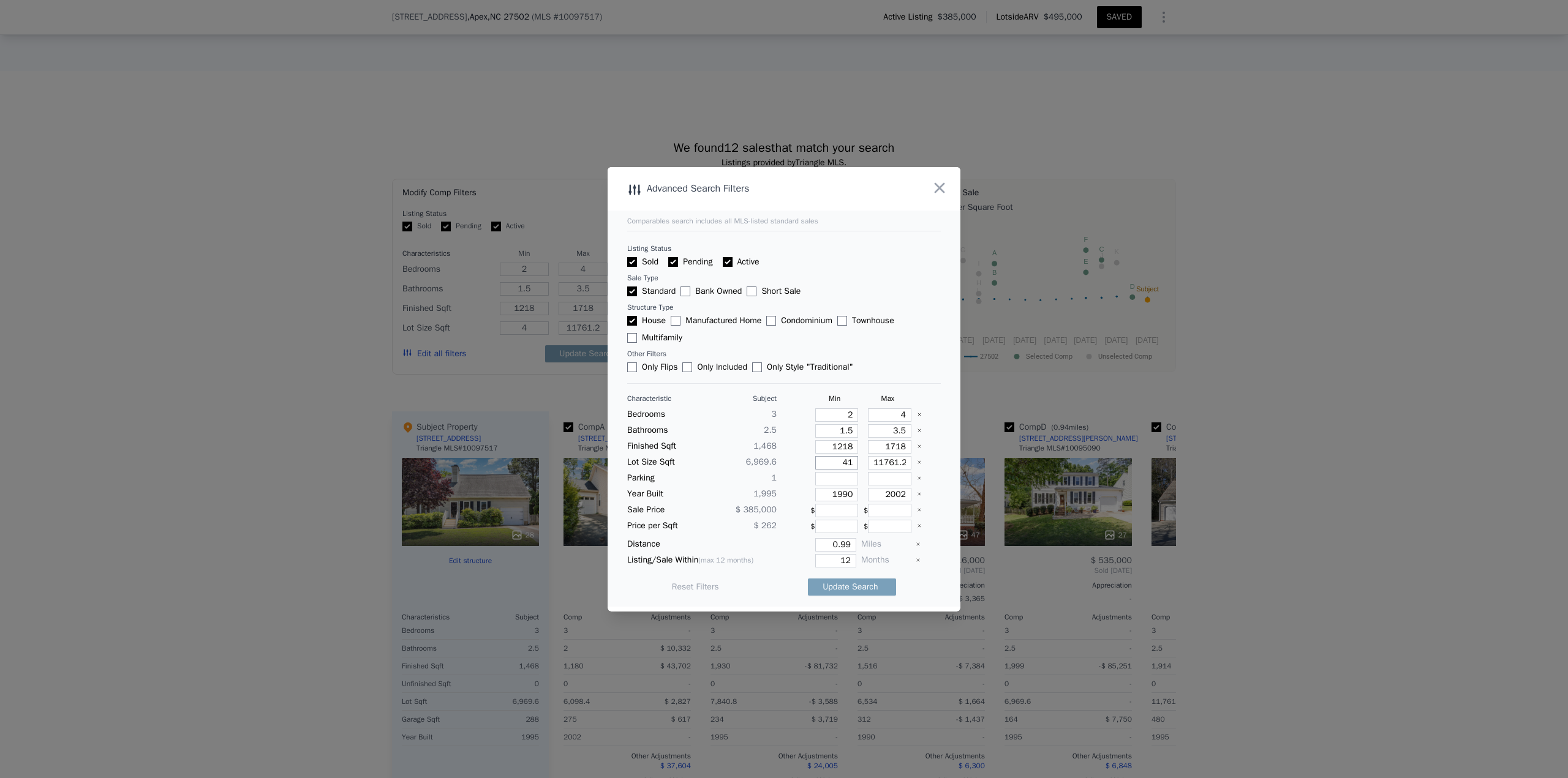 type on "41" 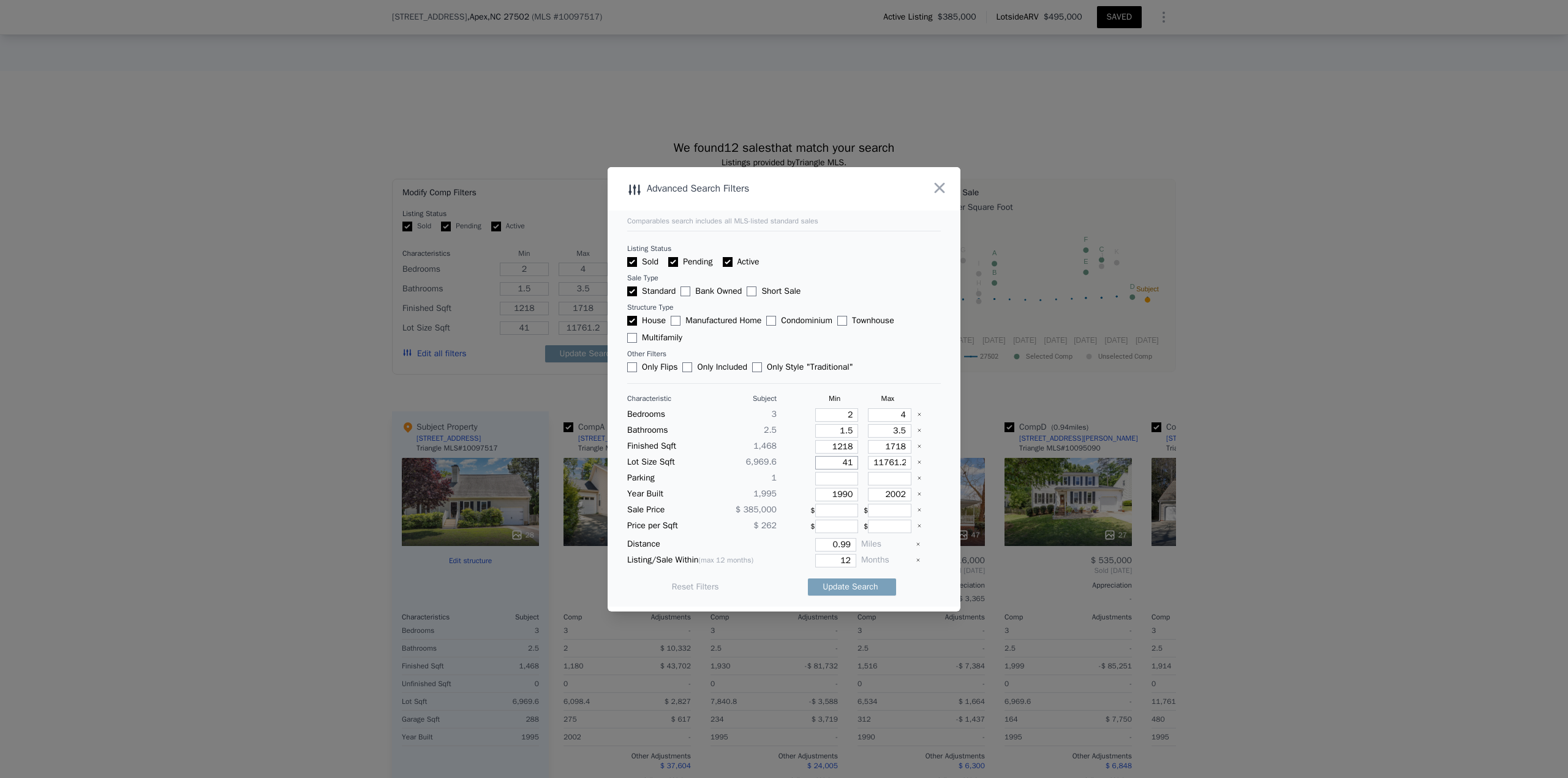 type on "418" 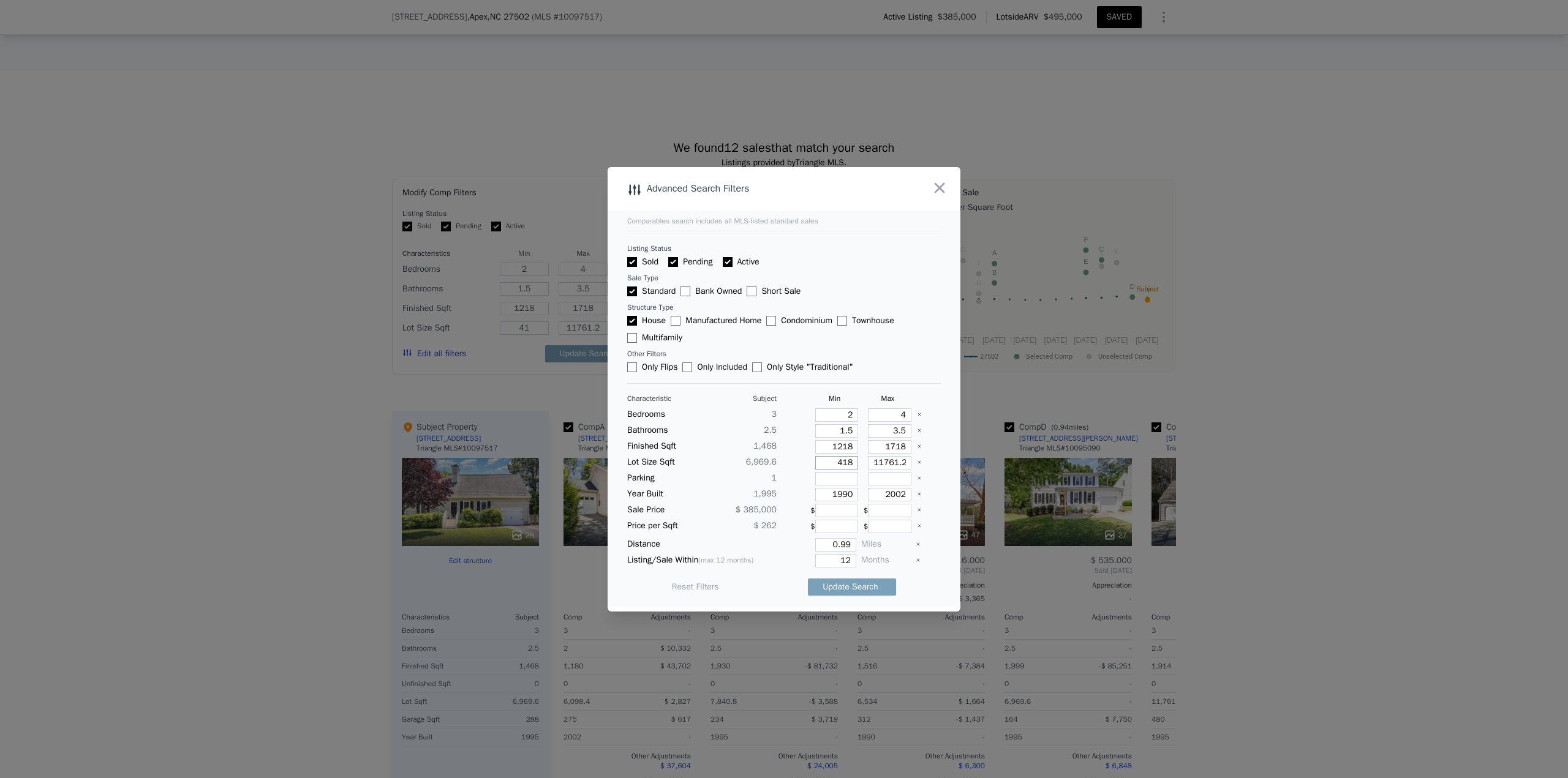 type on "418" 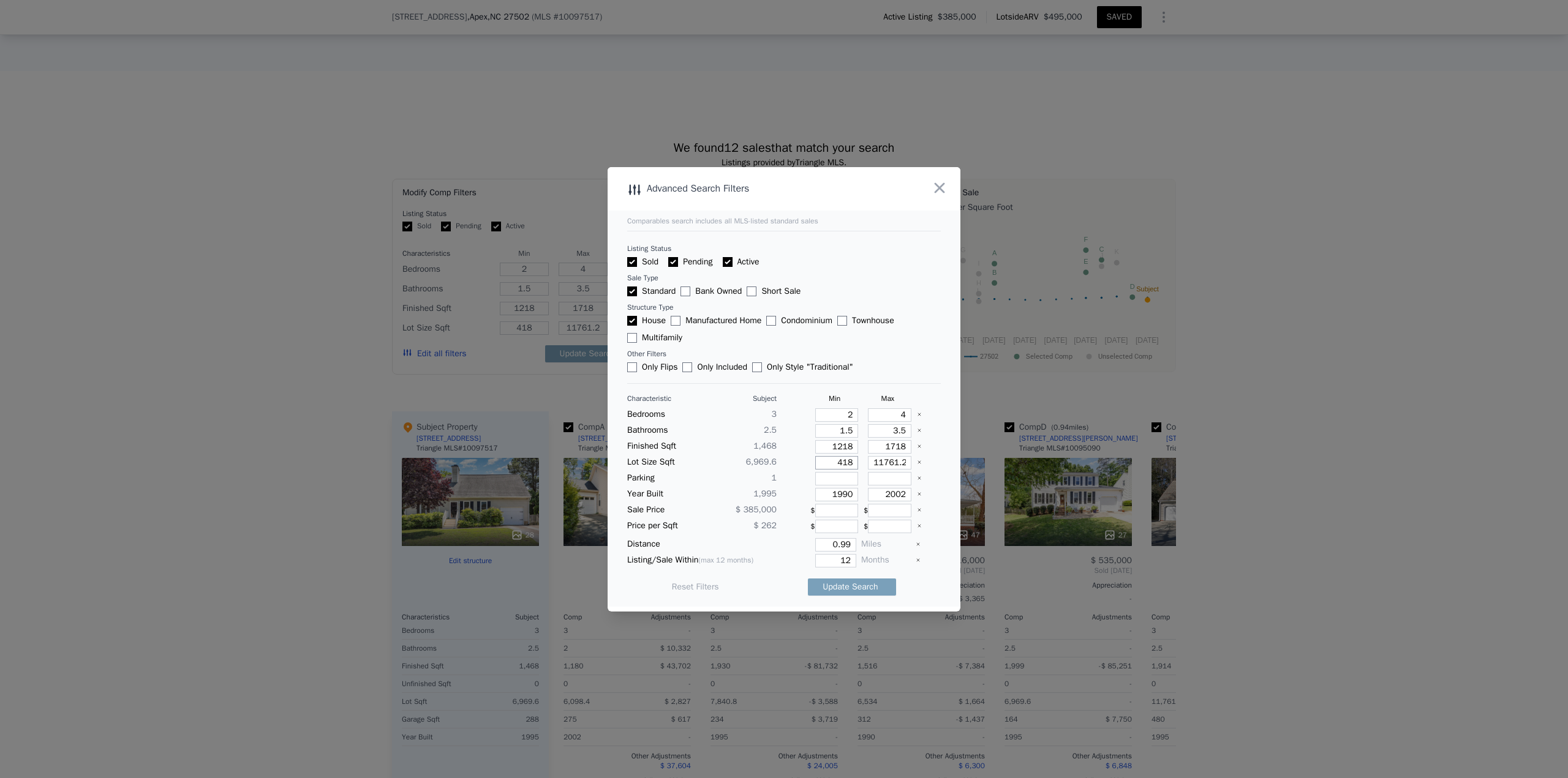 type on "4180" 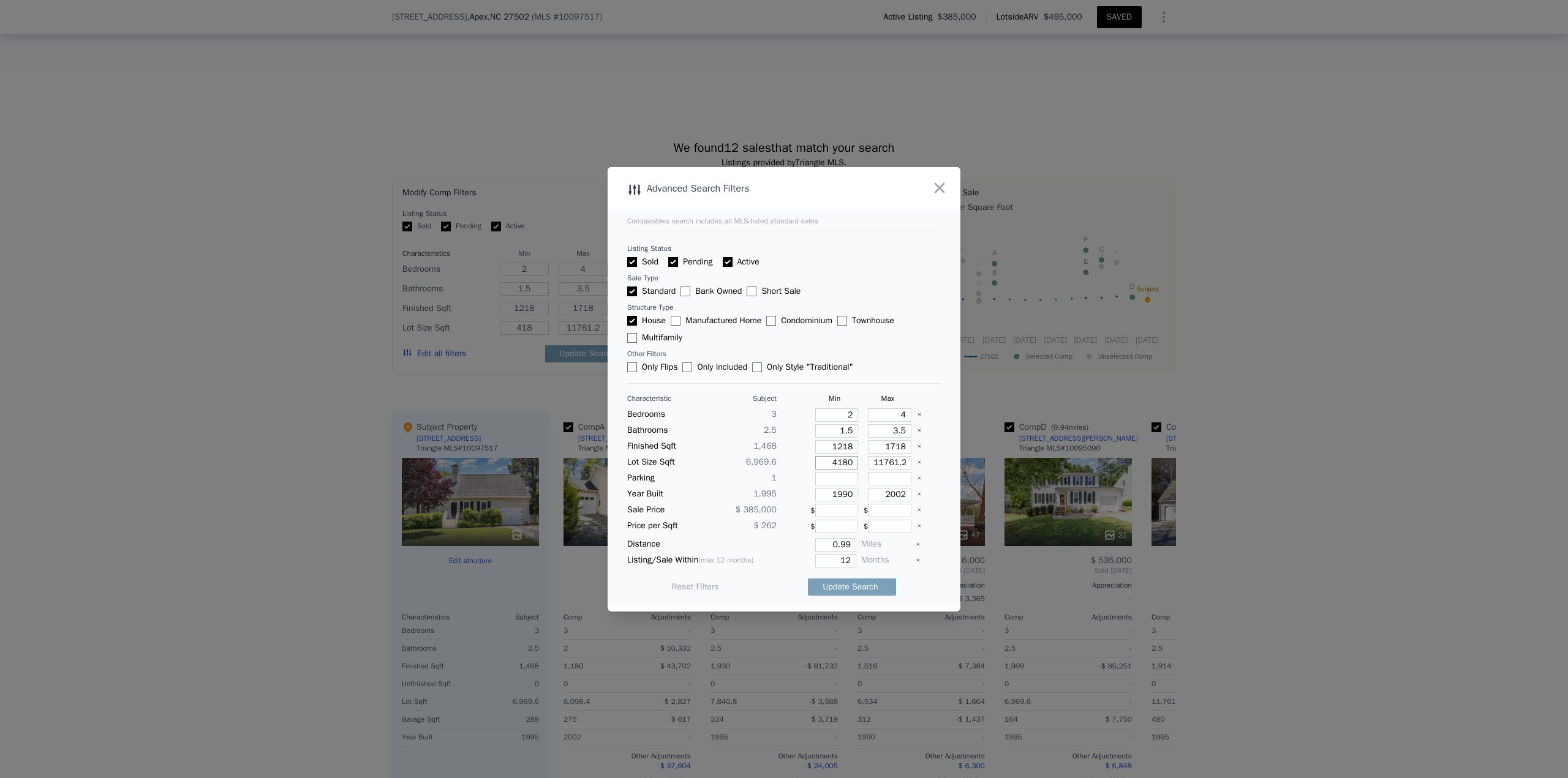 type on "4180" 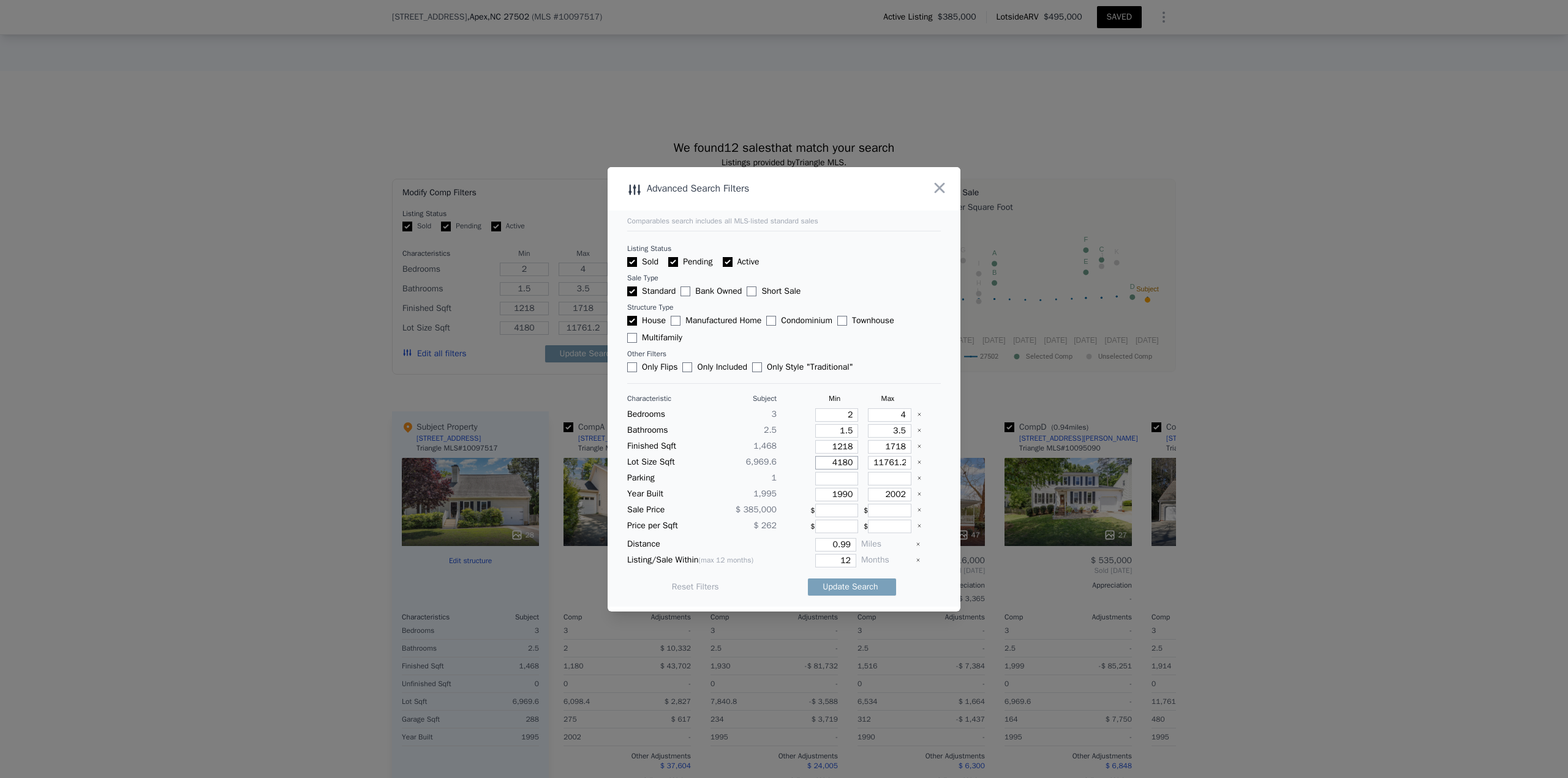 type on "4180" 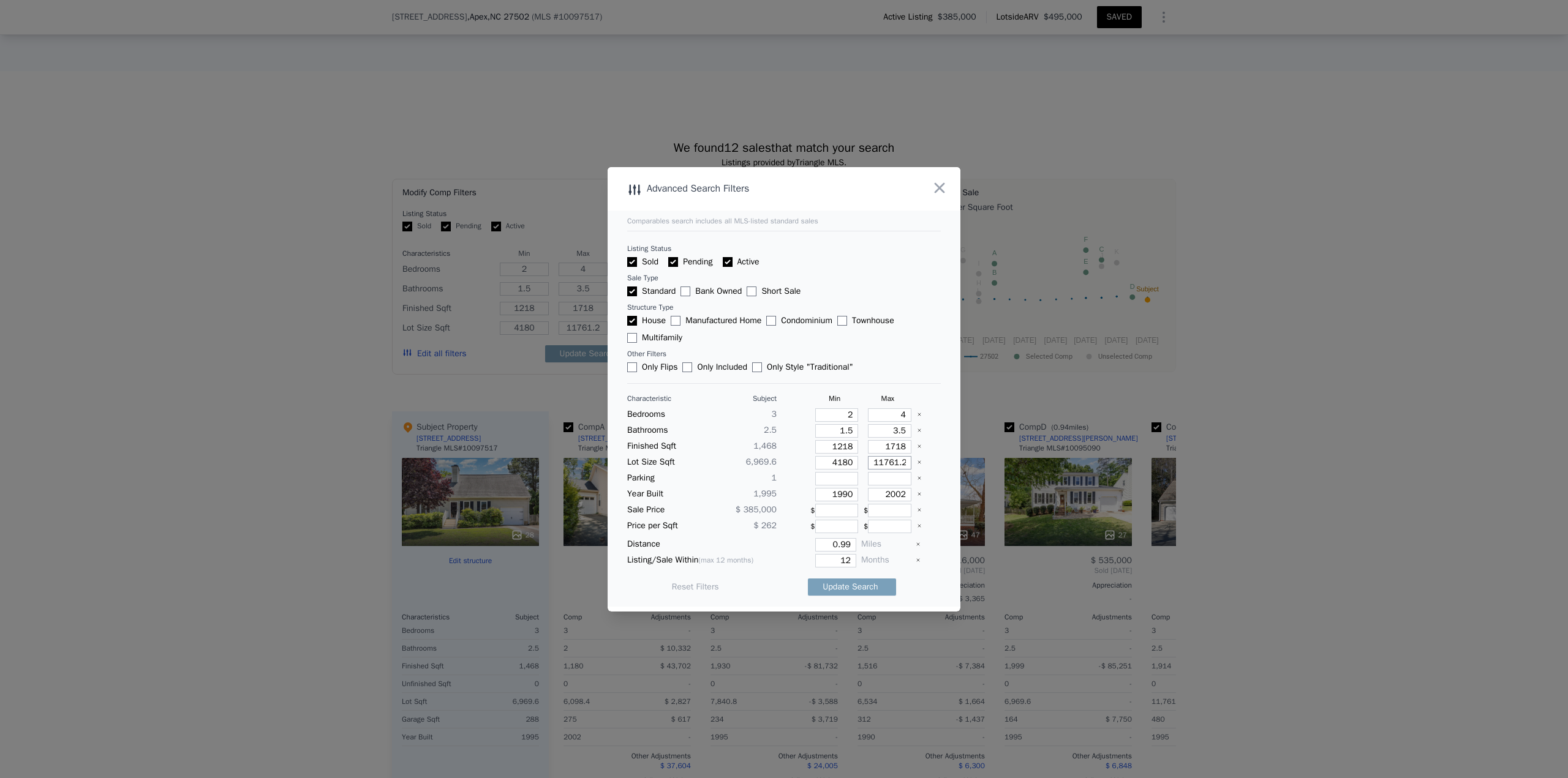 type on "9" 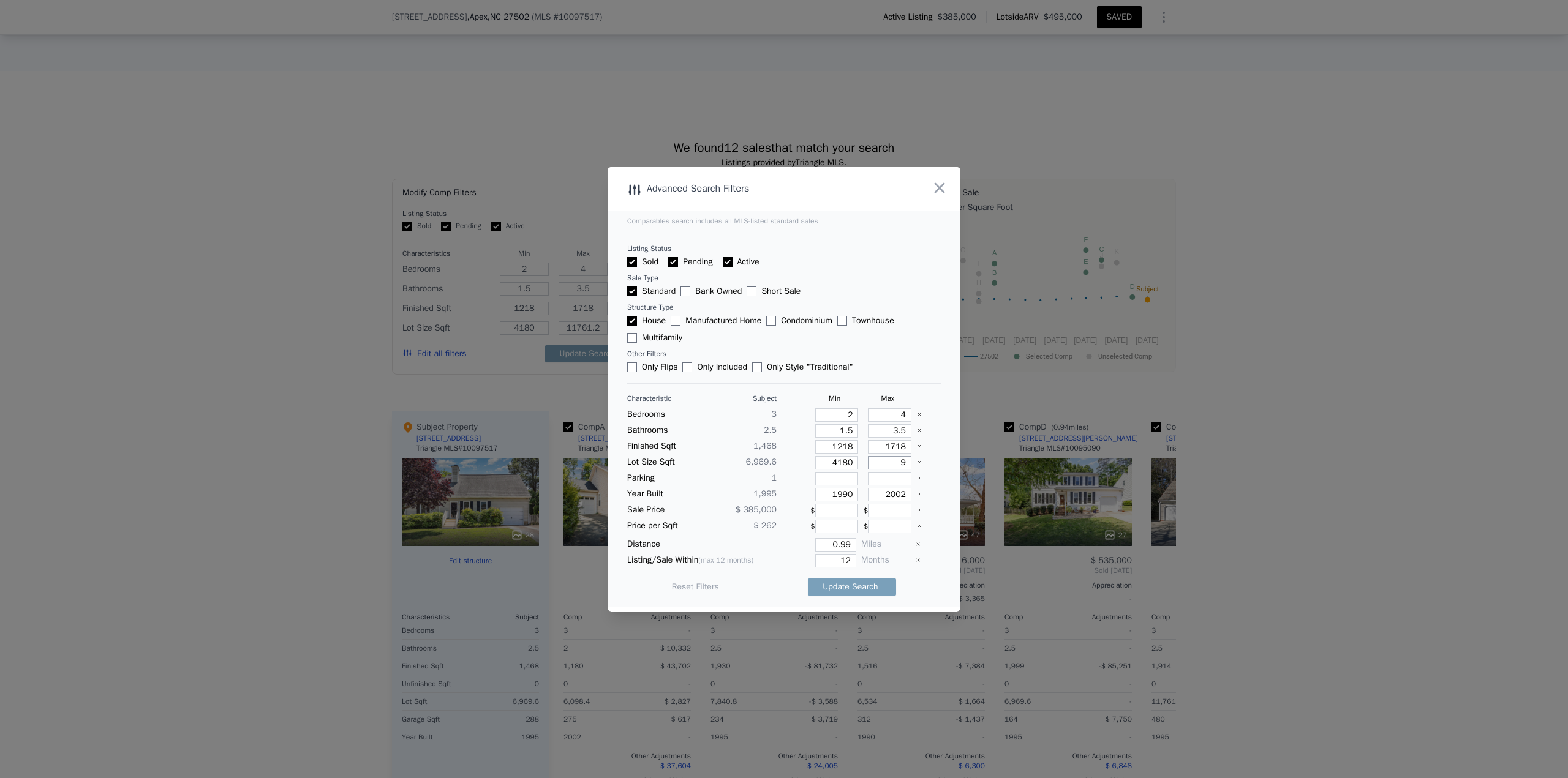 type on "9" 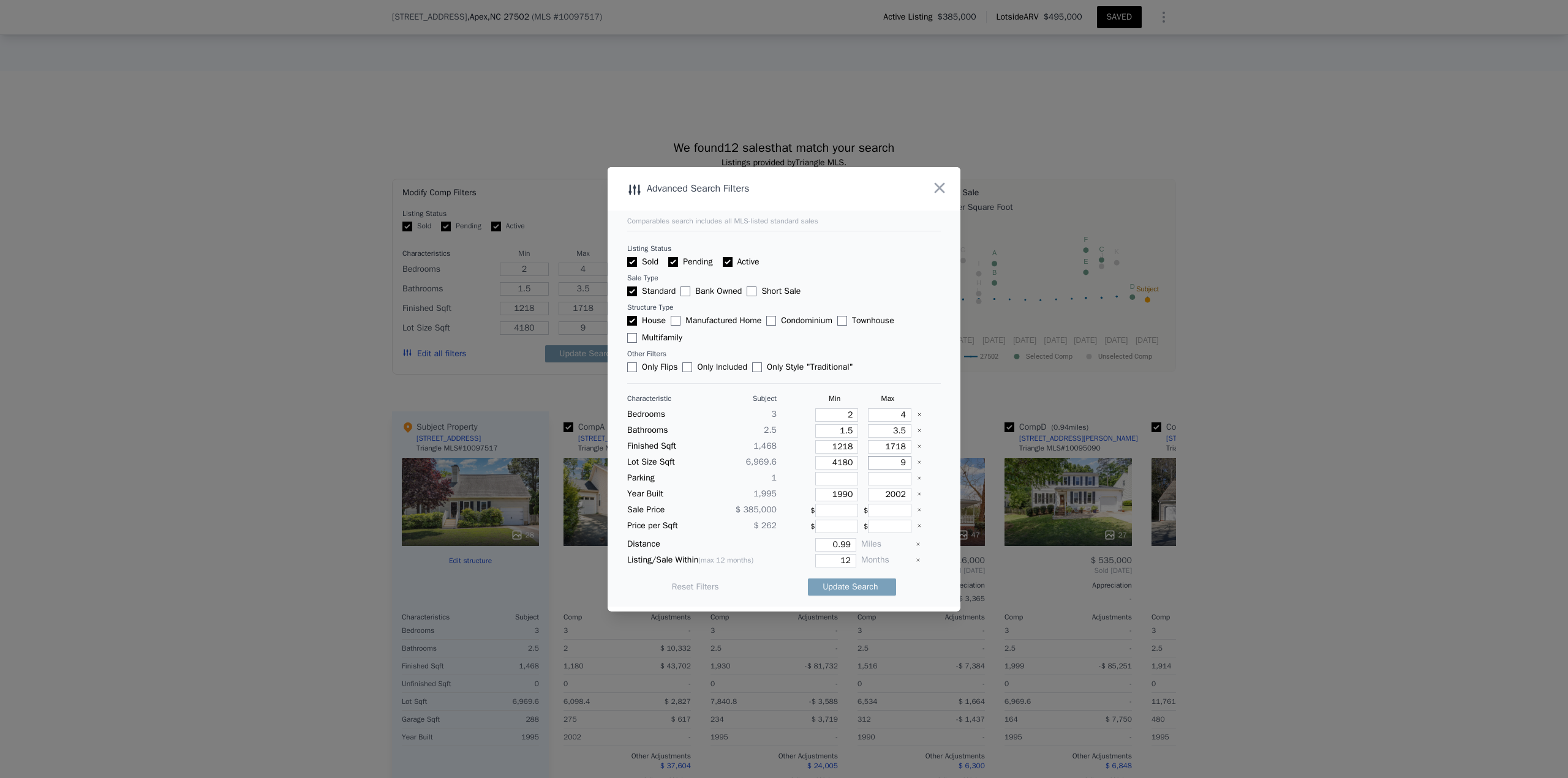 type on "97" 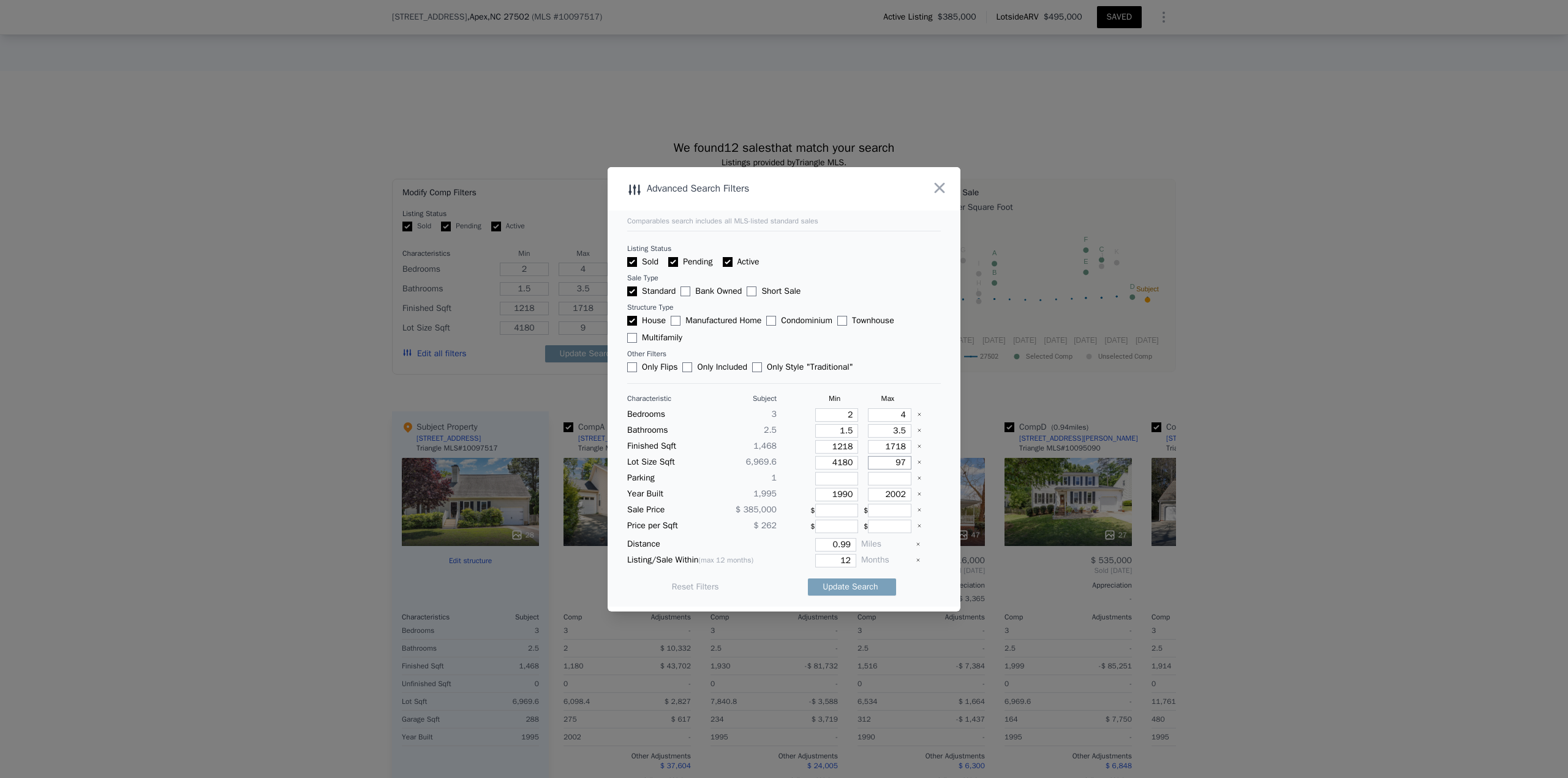 type on "97" 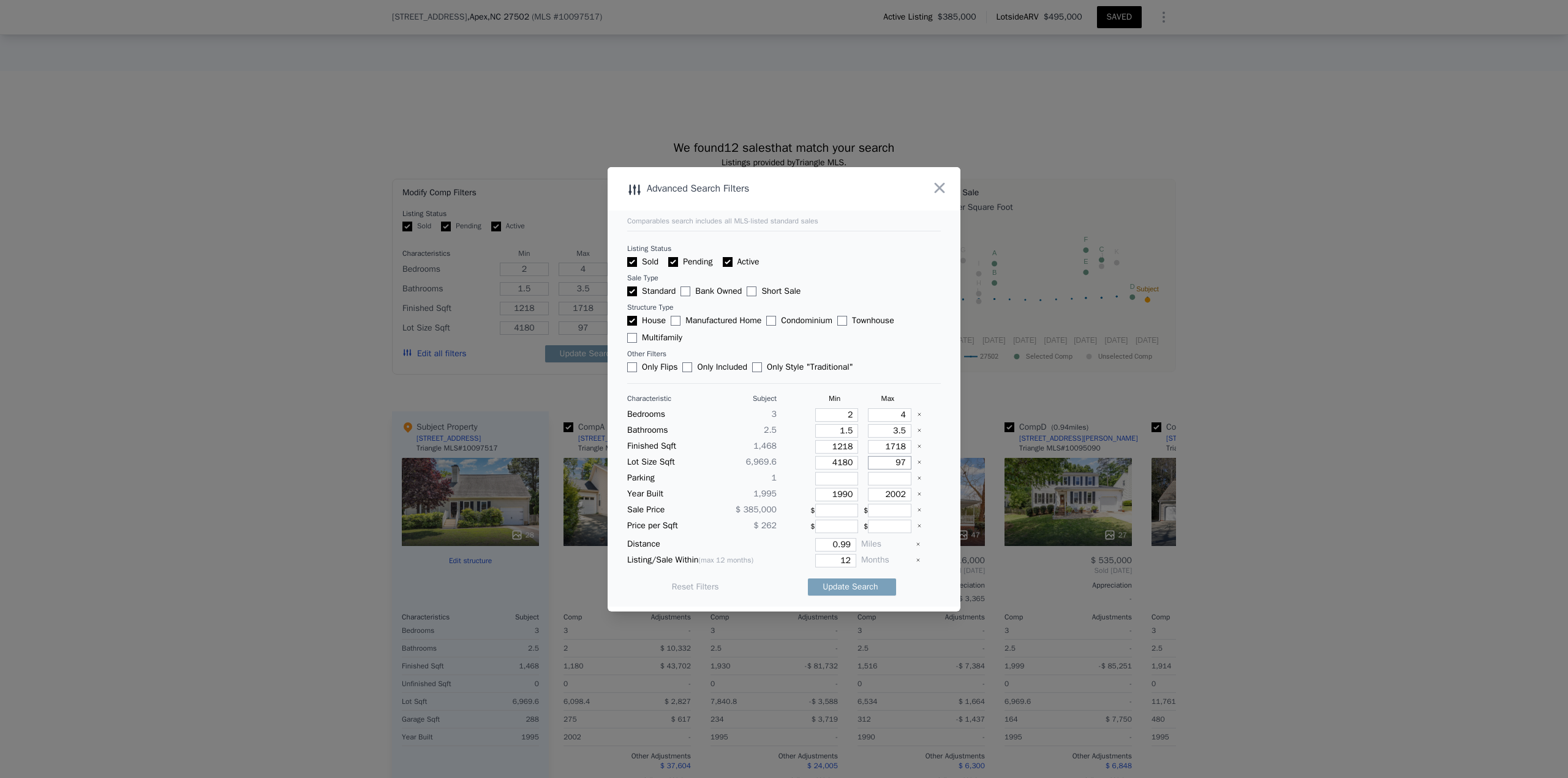 type on "976" 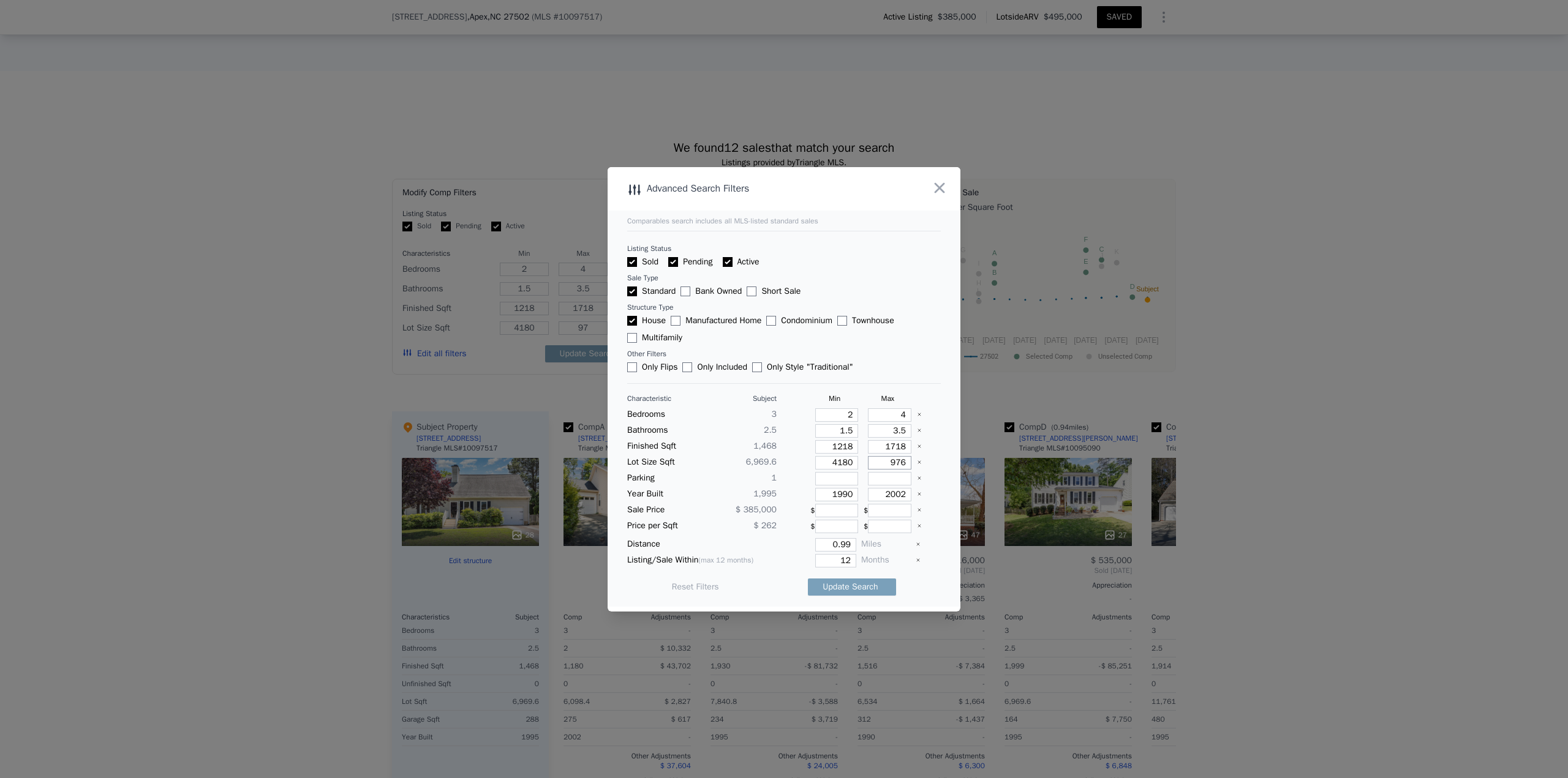 type on "976" 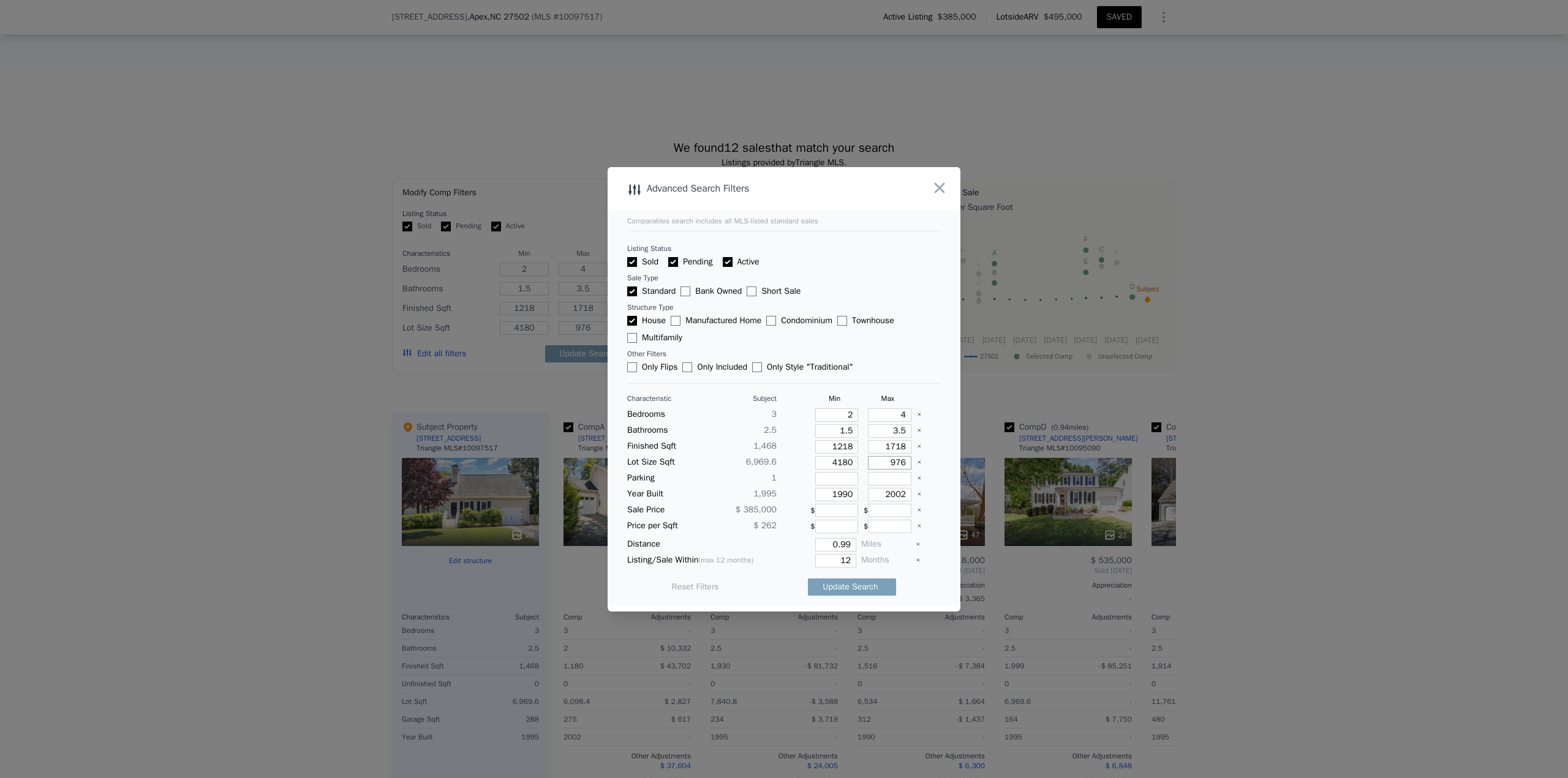 type on "9760" 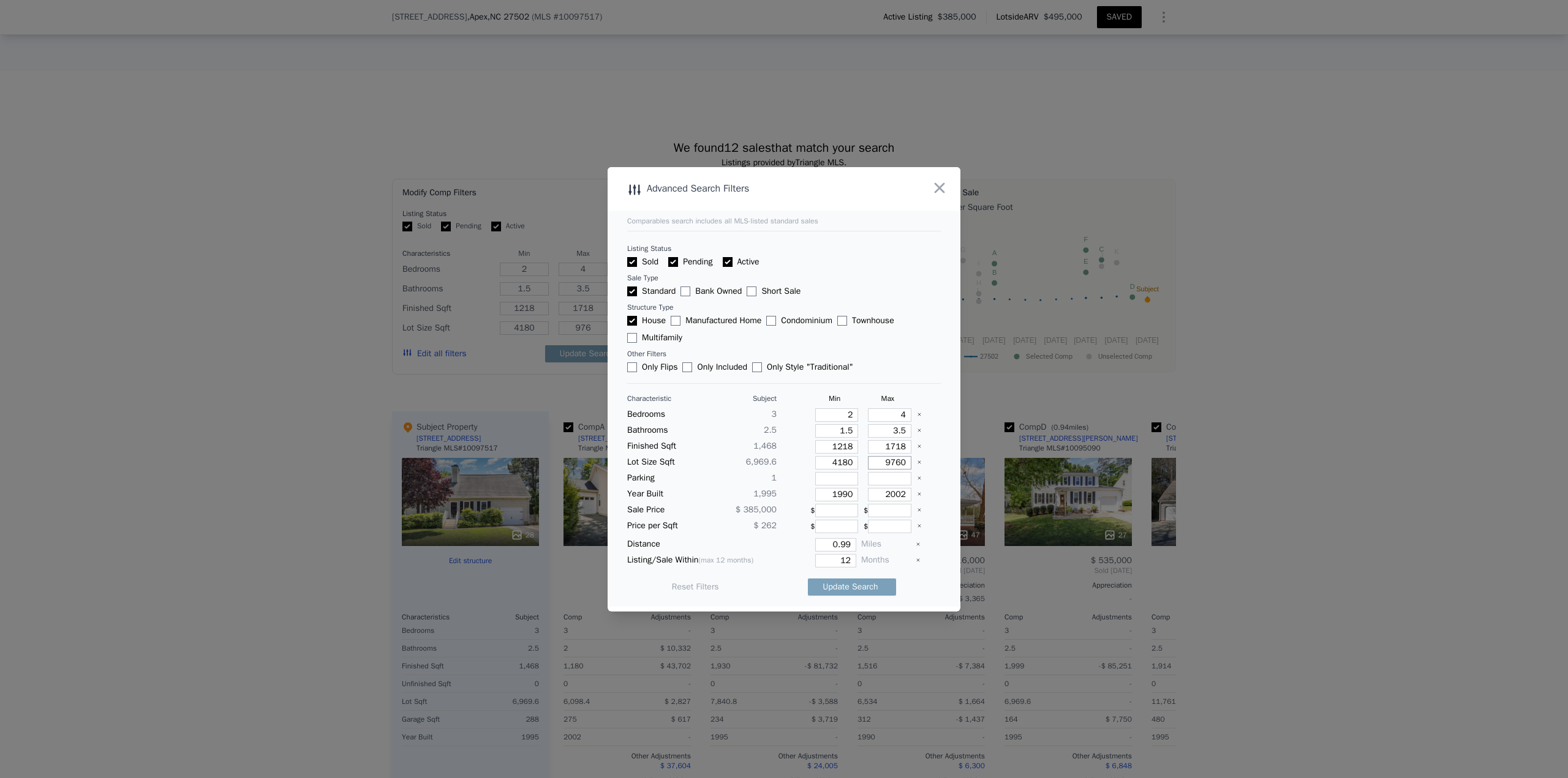 type on "9760" 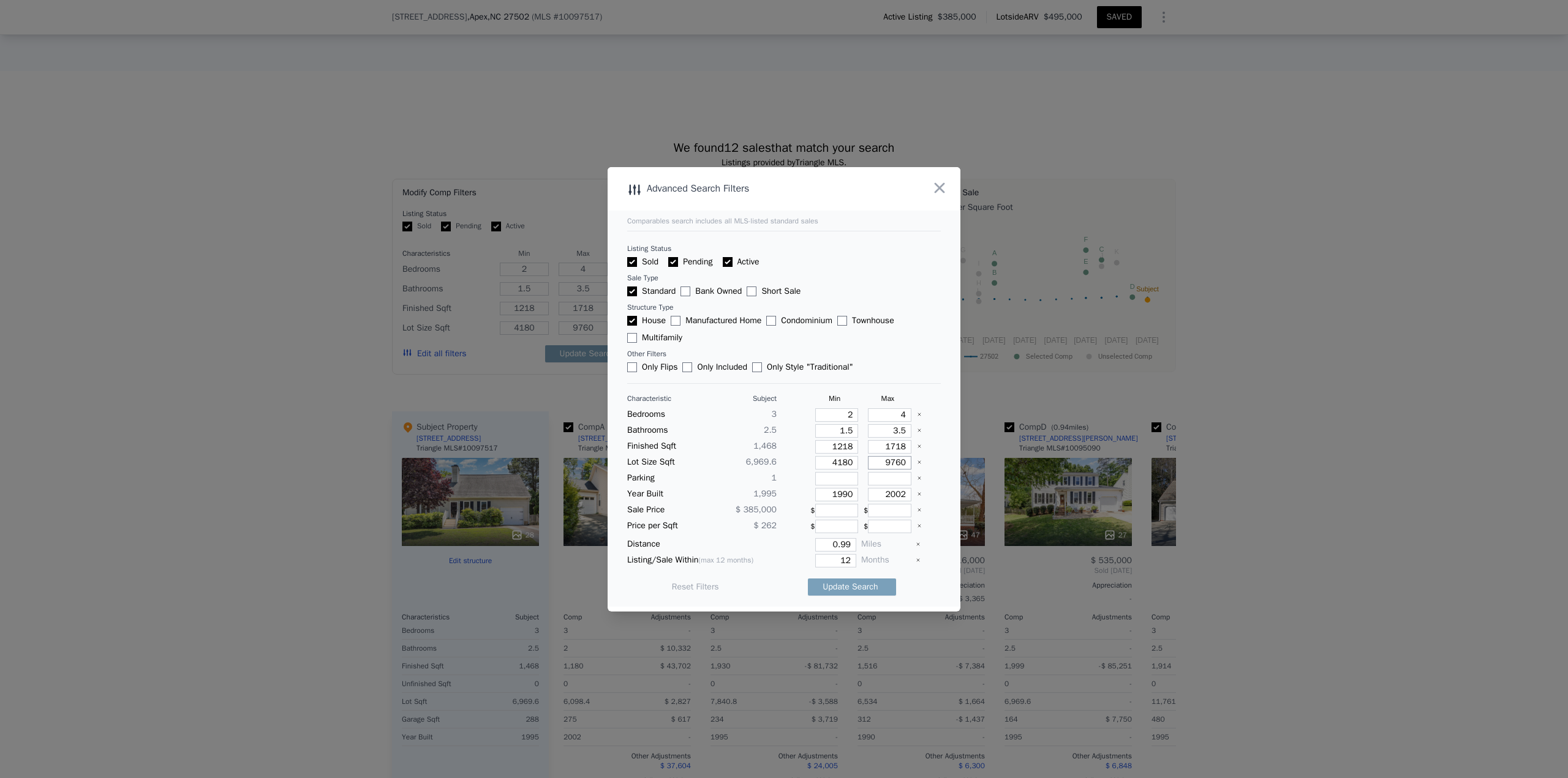type on "9760" 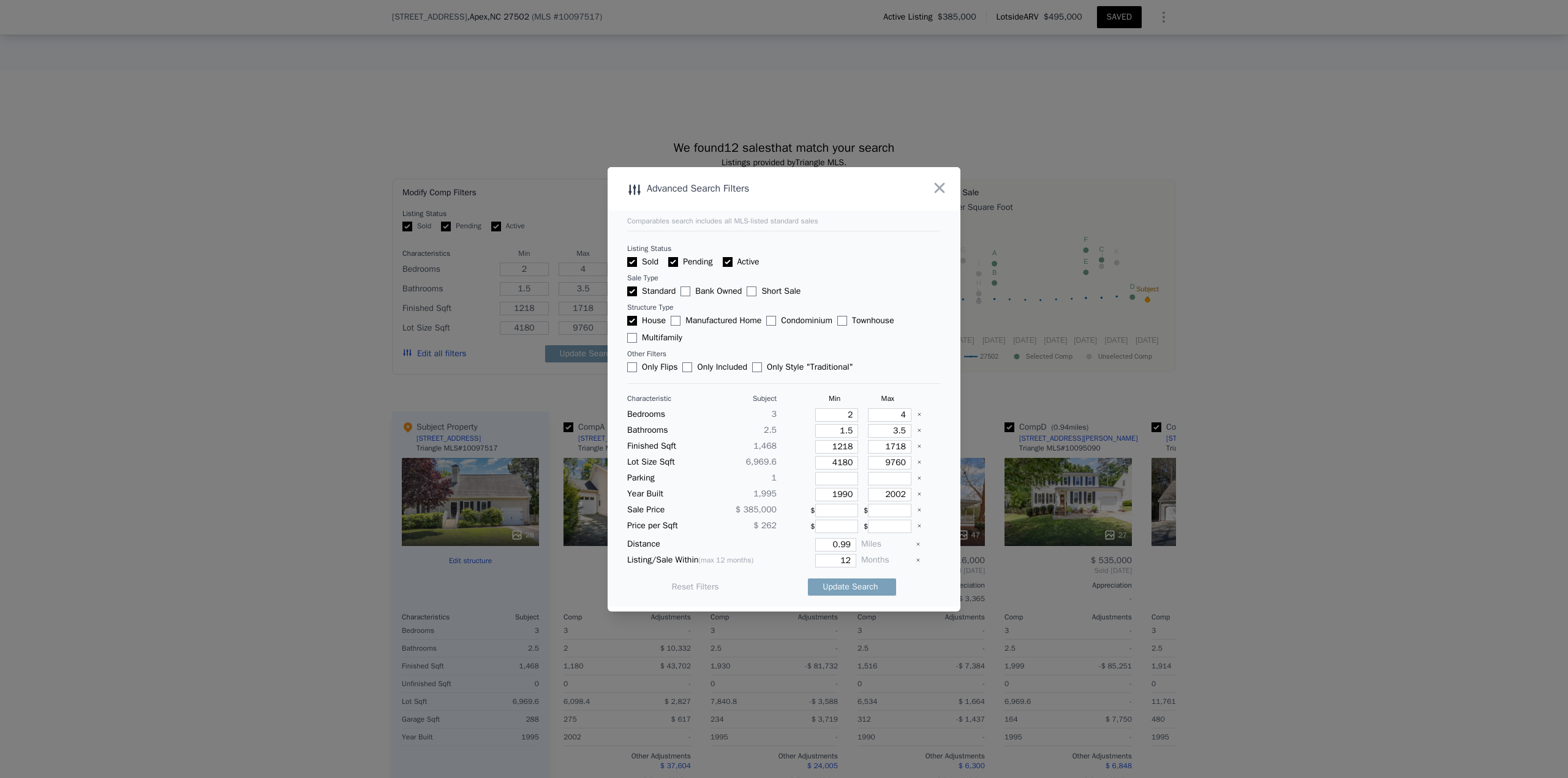 type 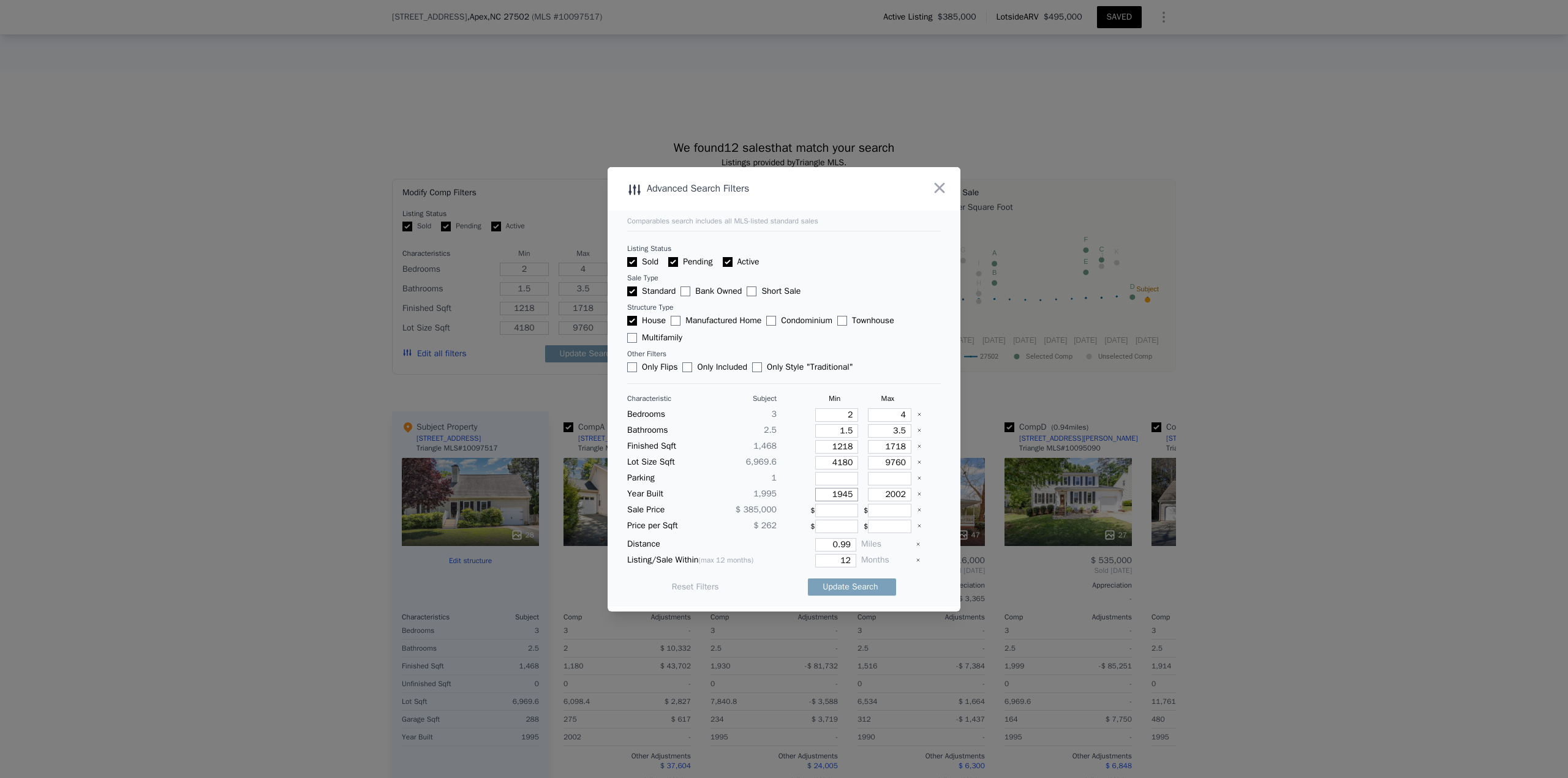 type on "1945" 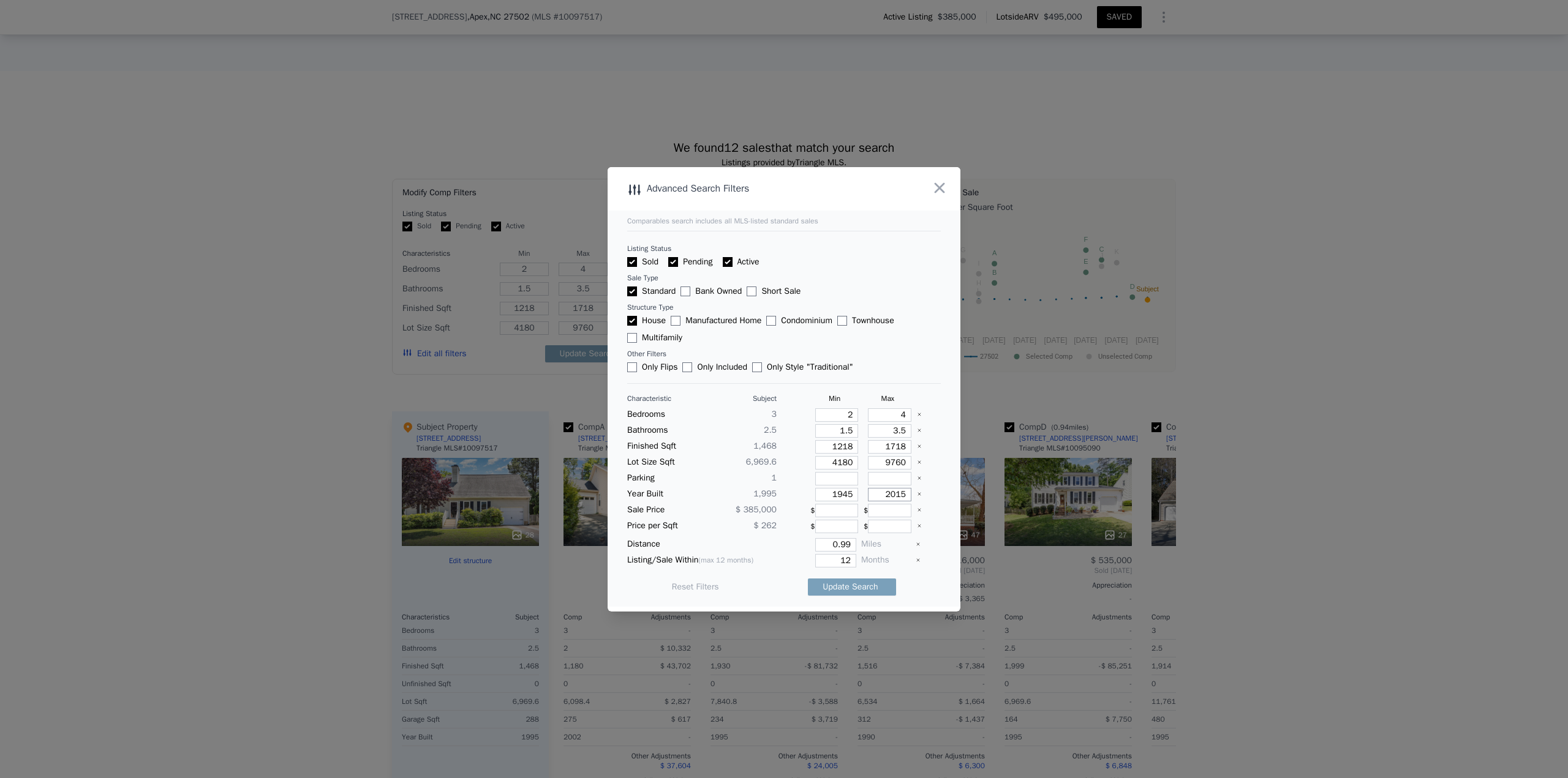 type on "2015" 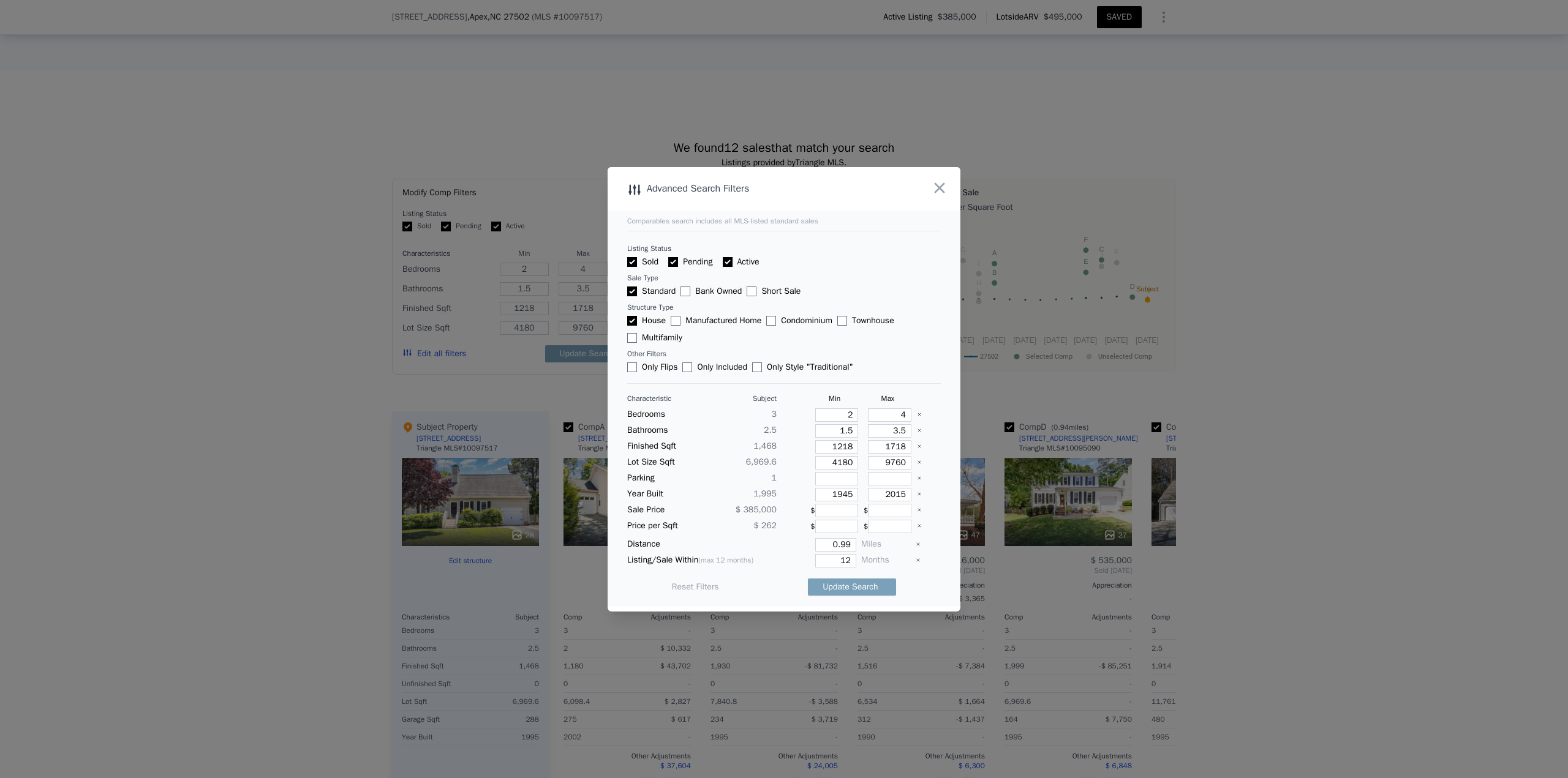 type 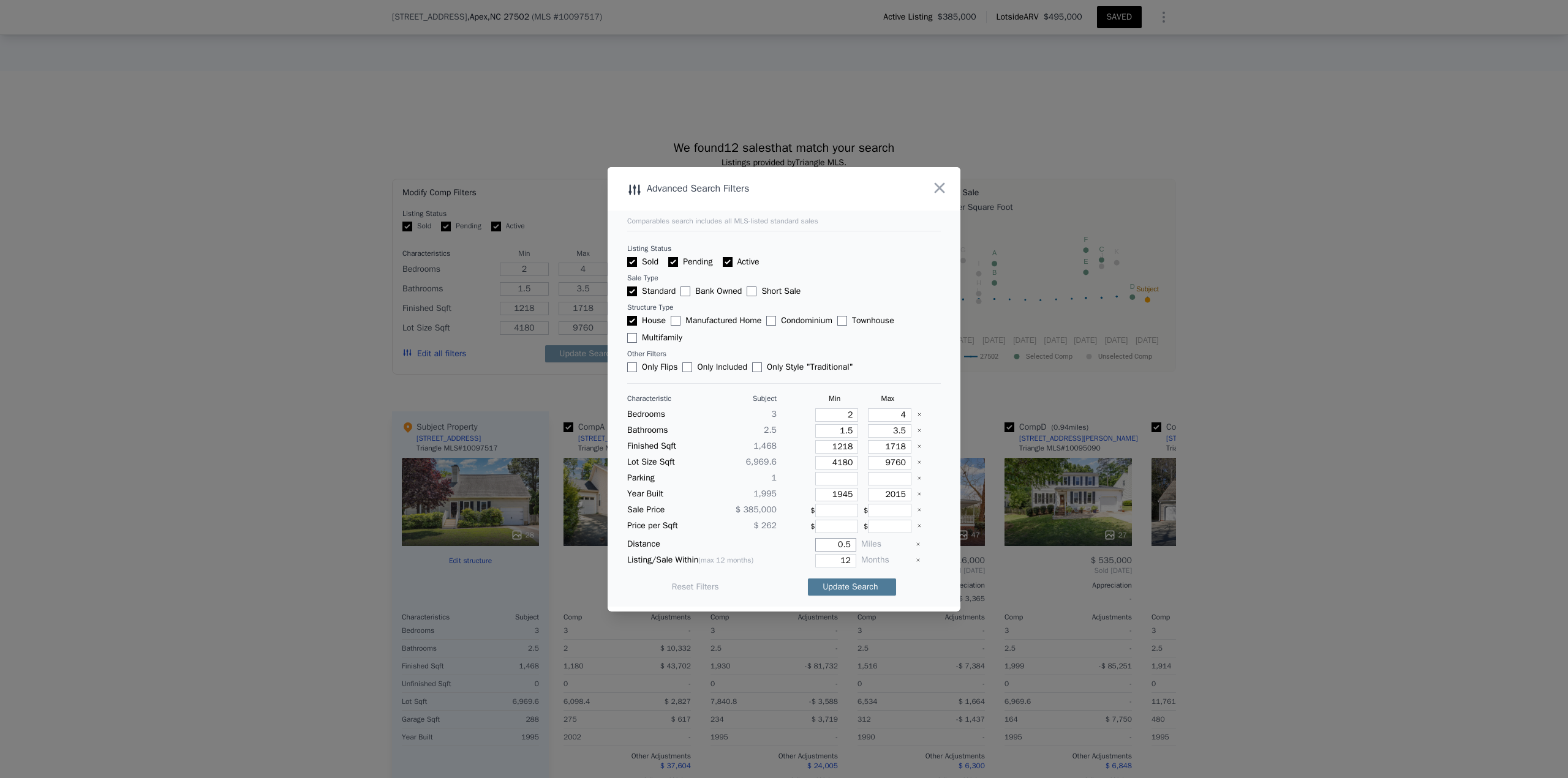 type on "0.5" 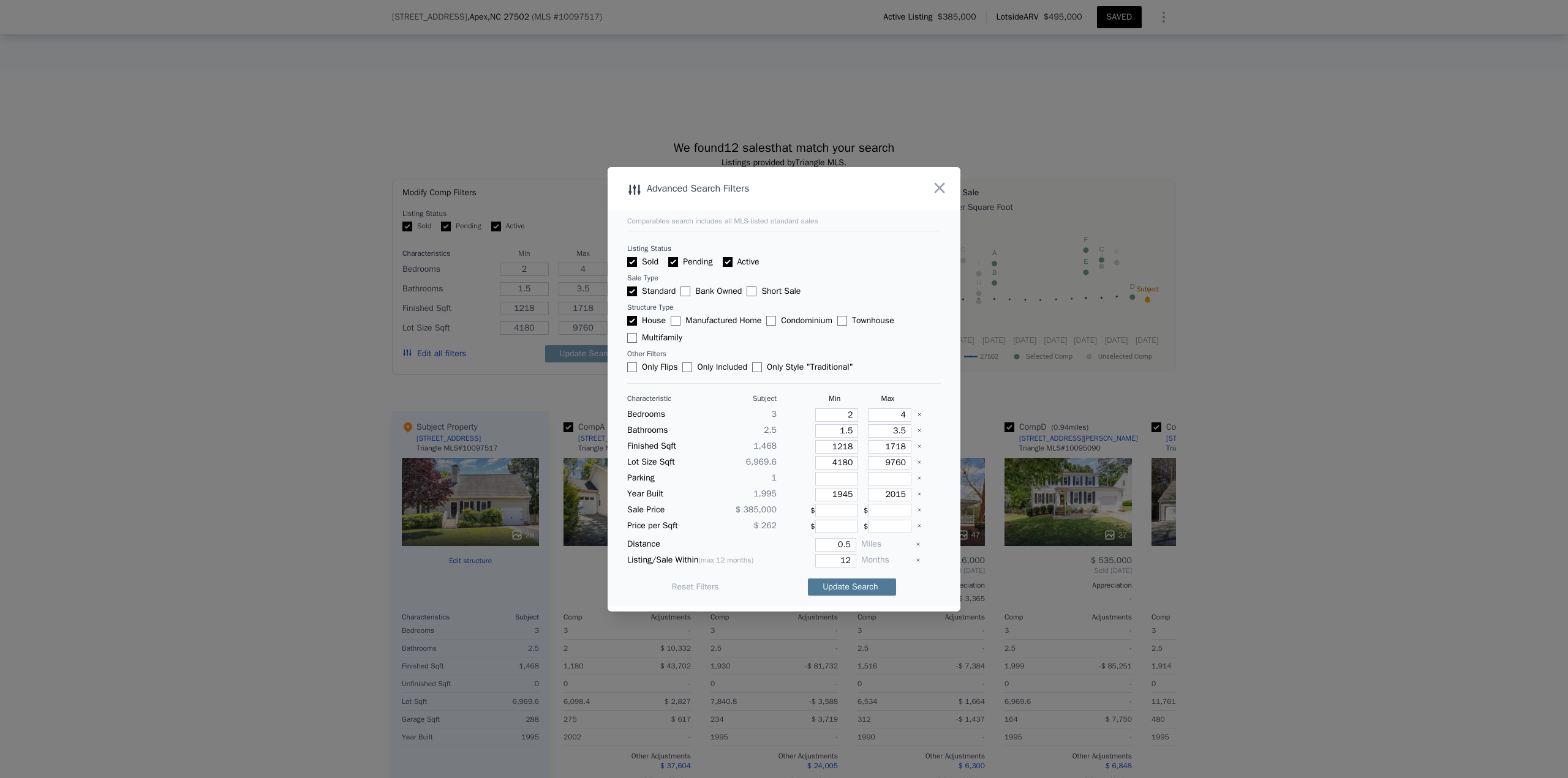 click on "Update Search" at bounding box center (852, 587) 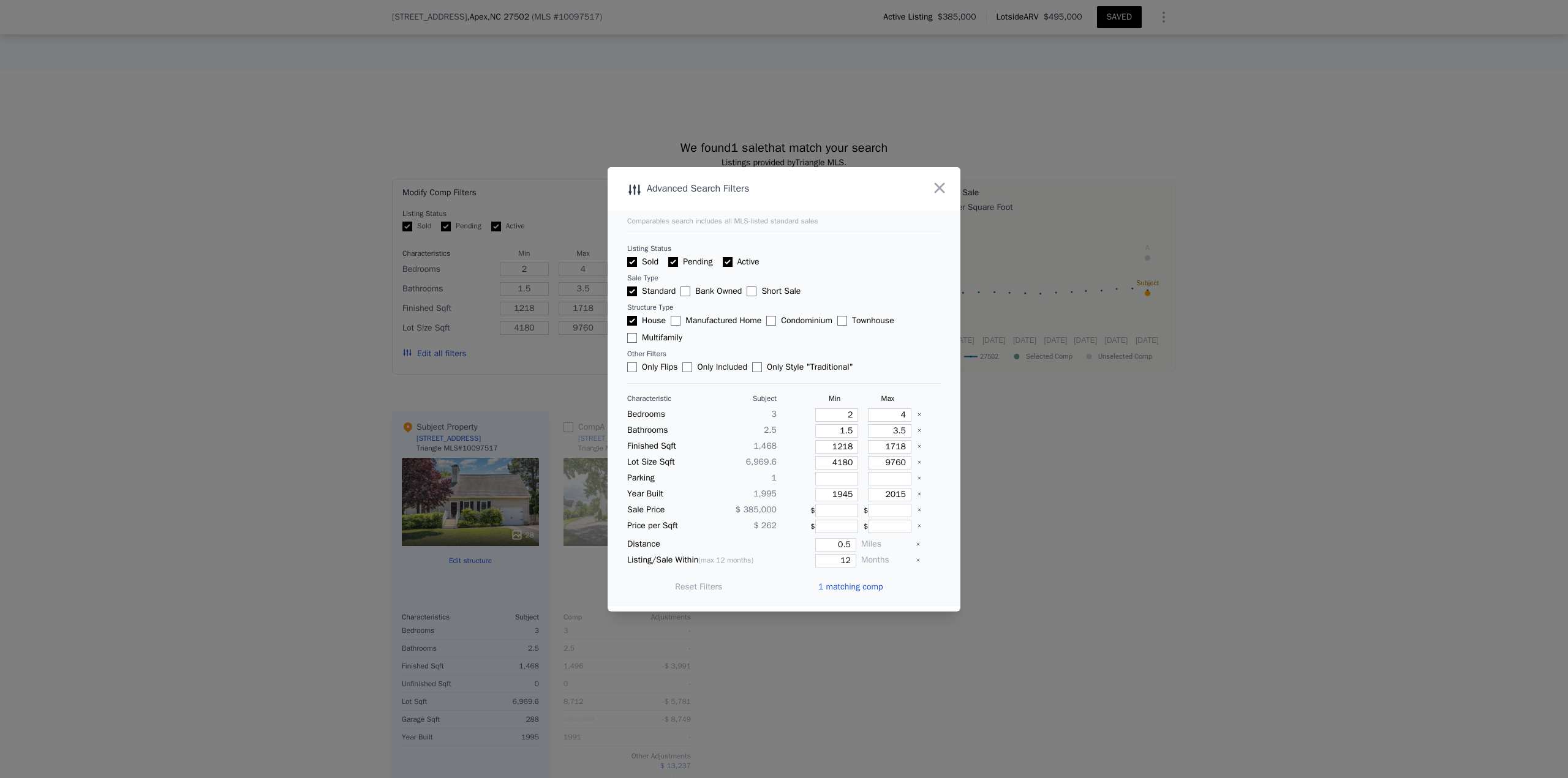 click on "1 matching comp" at bounding box center [851, 587] 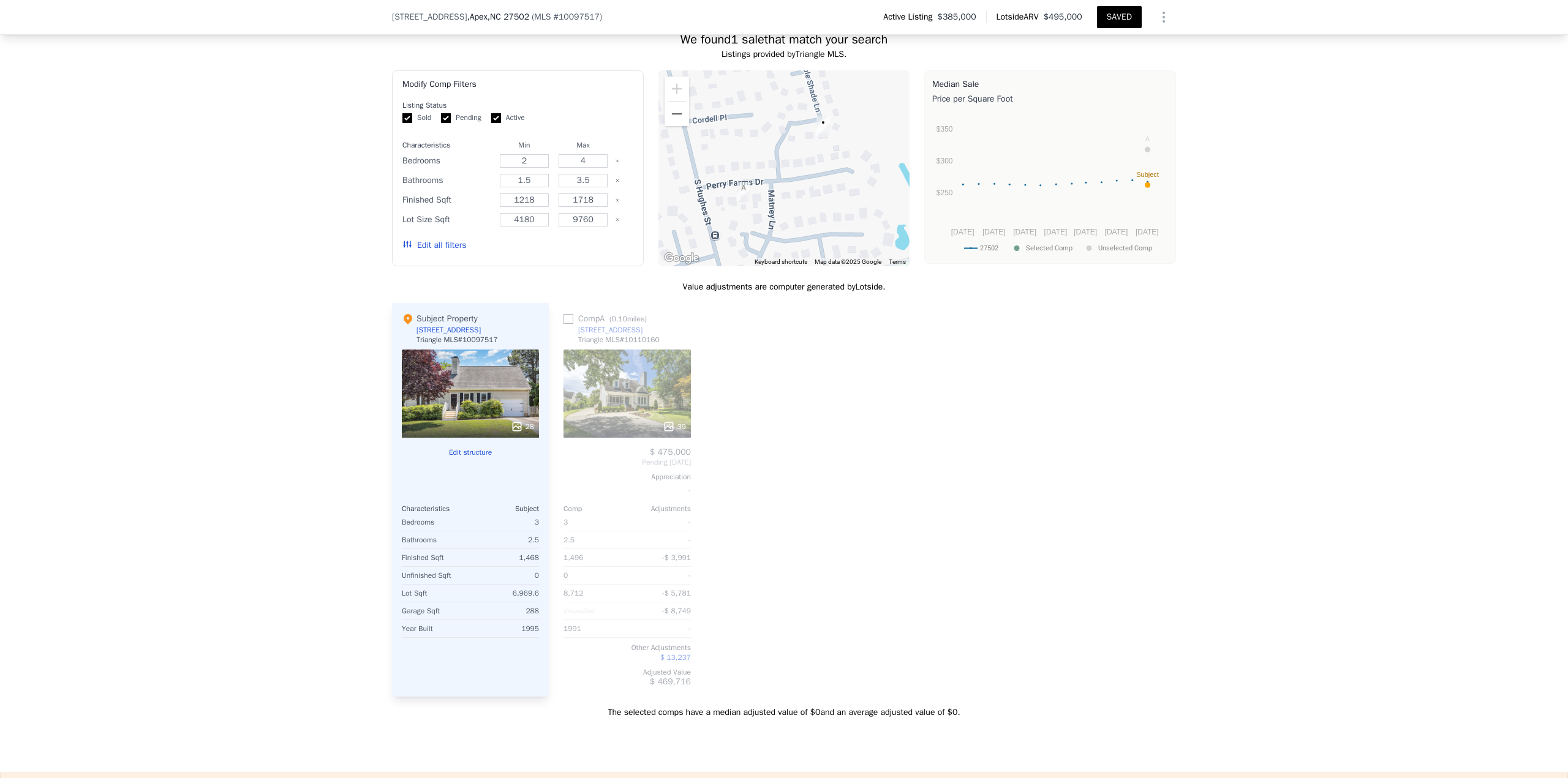 scroll, scrollTop: 1201, scrollLeft: 0, axis: vertical 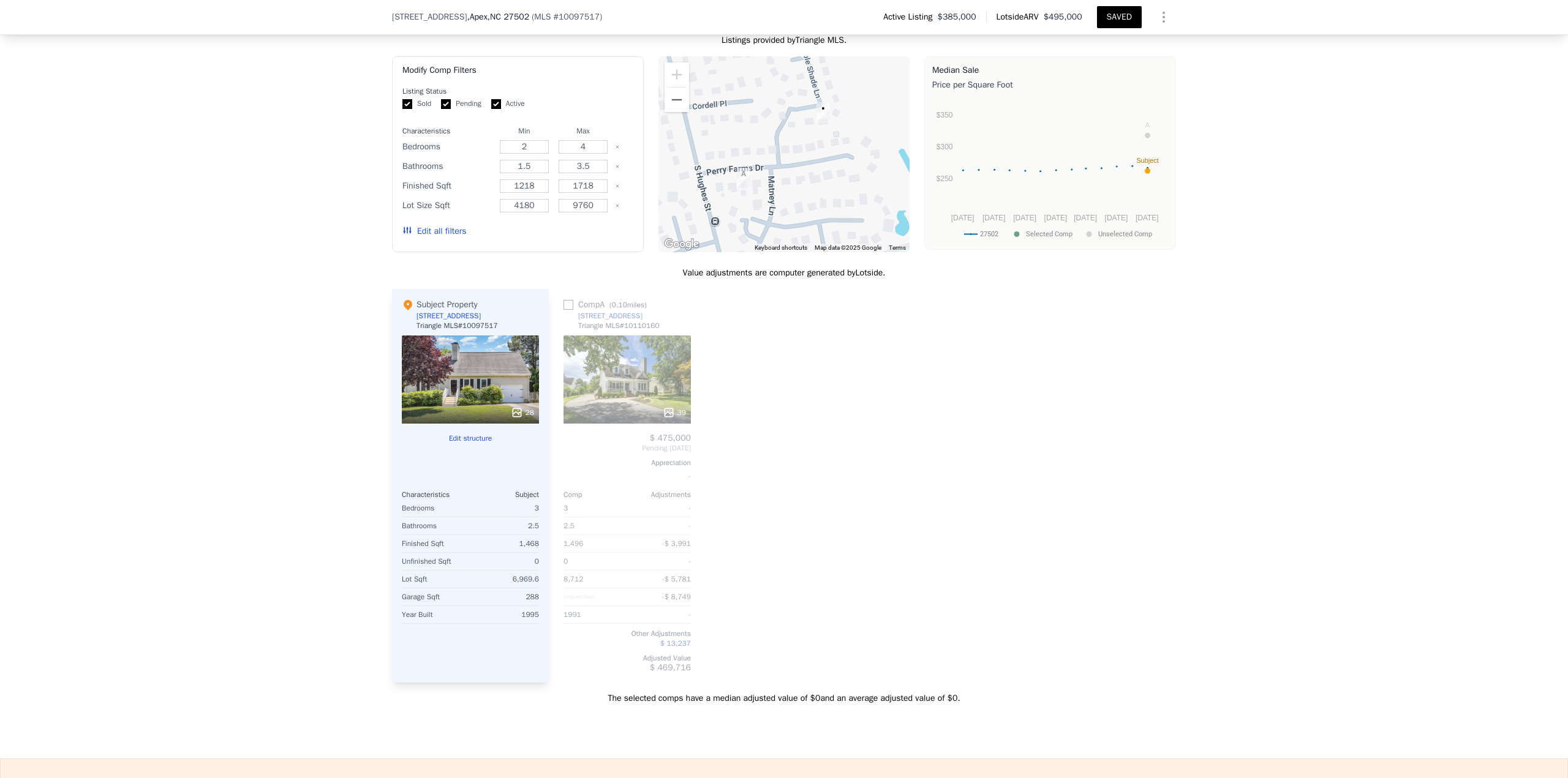 click on "SAVED" at bounding box center [1119, 17] 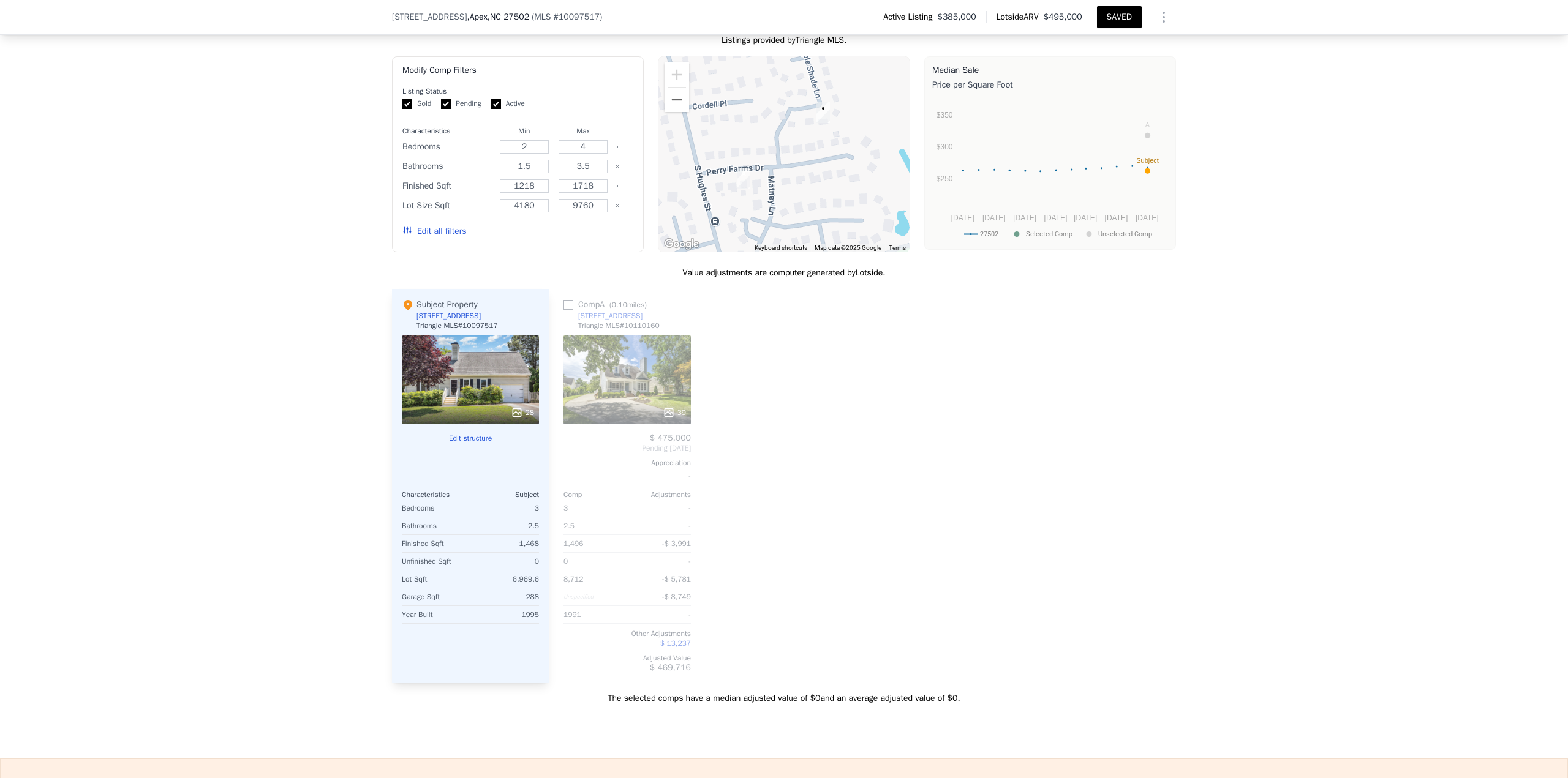 click 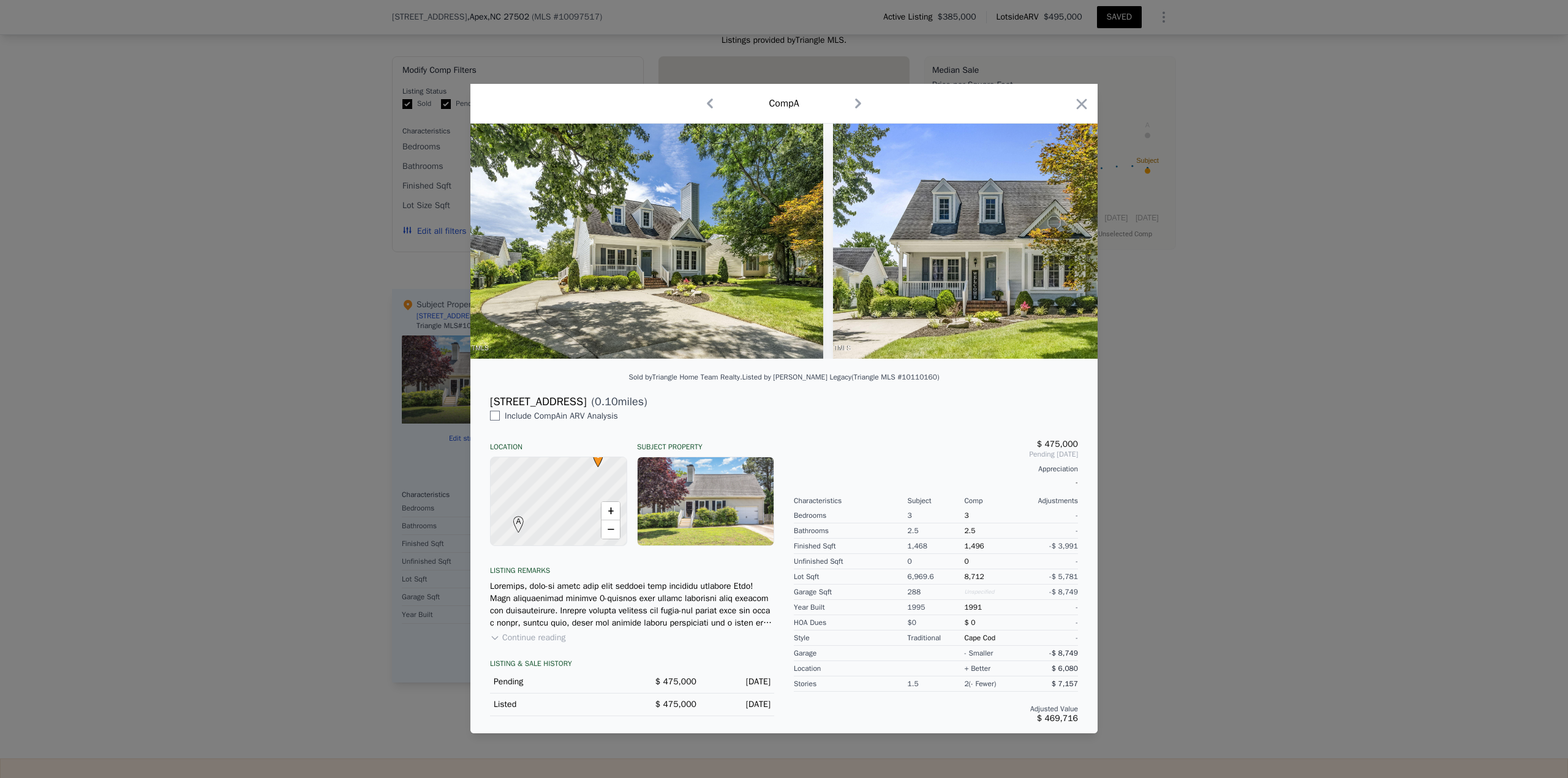 type on "3" 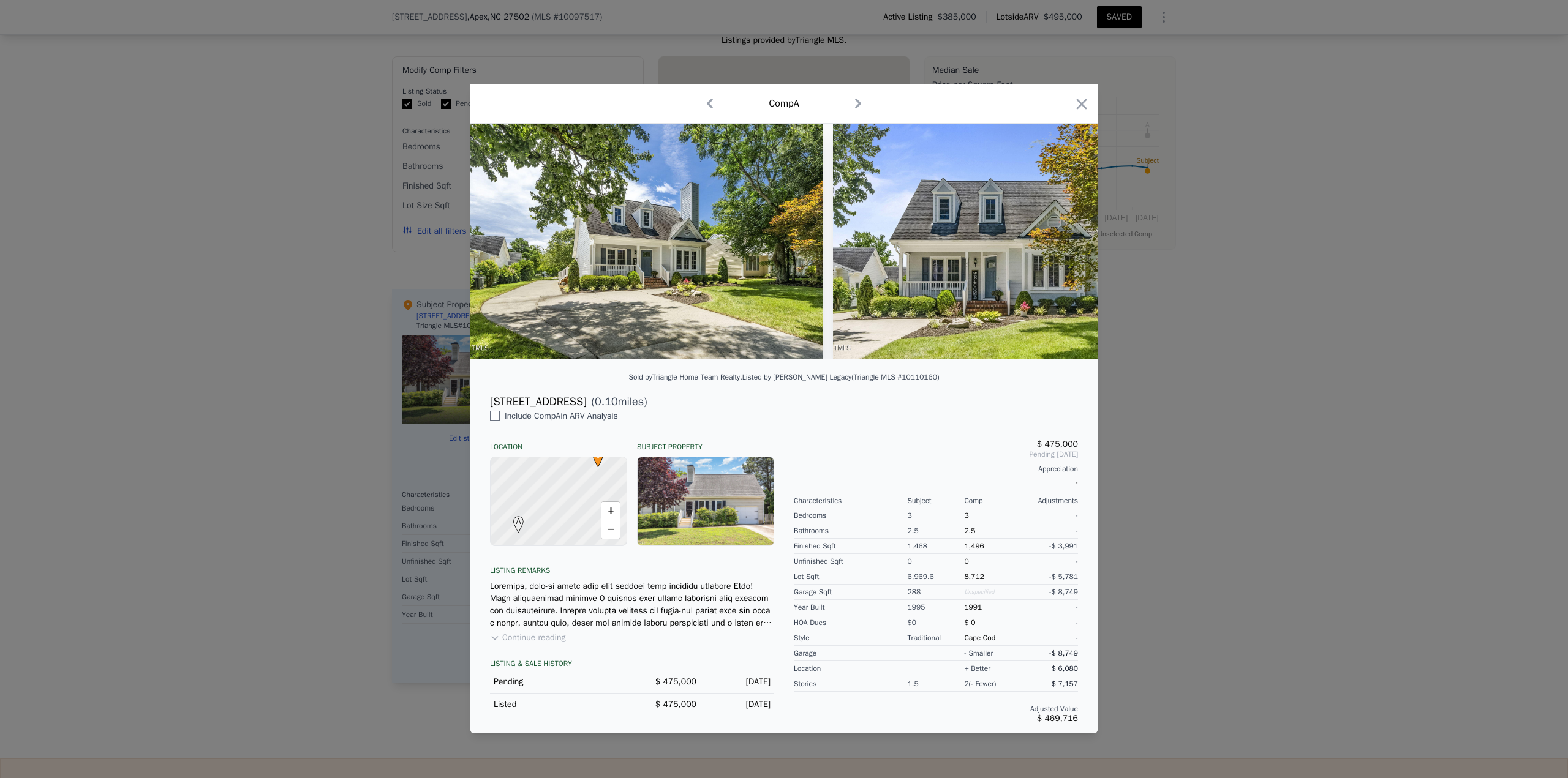 type on "2.5" 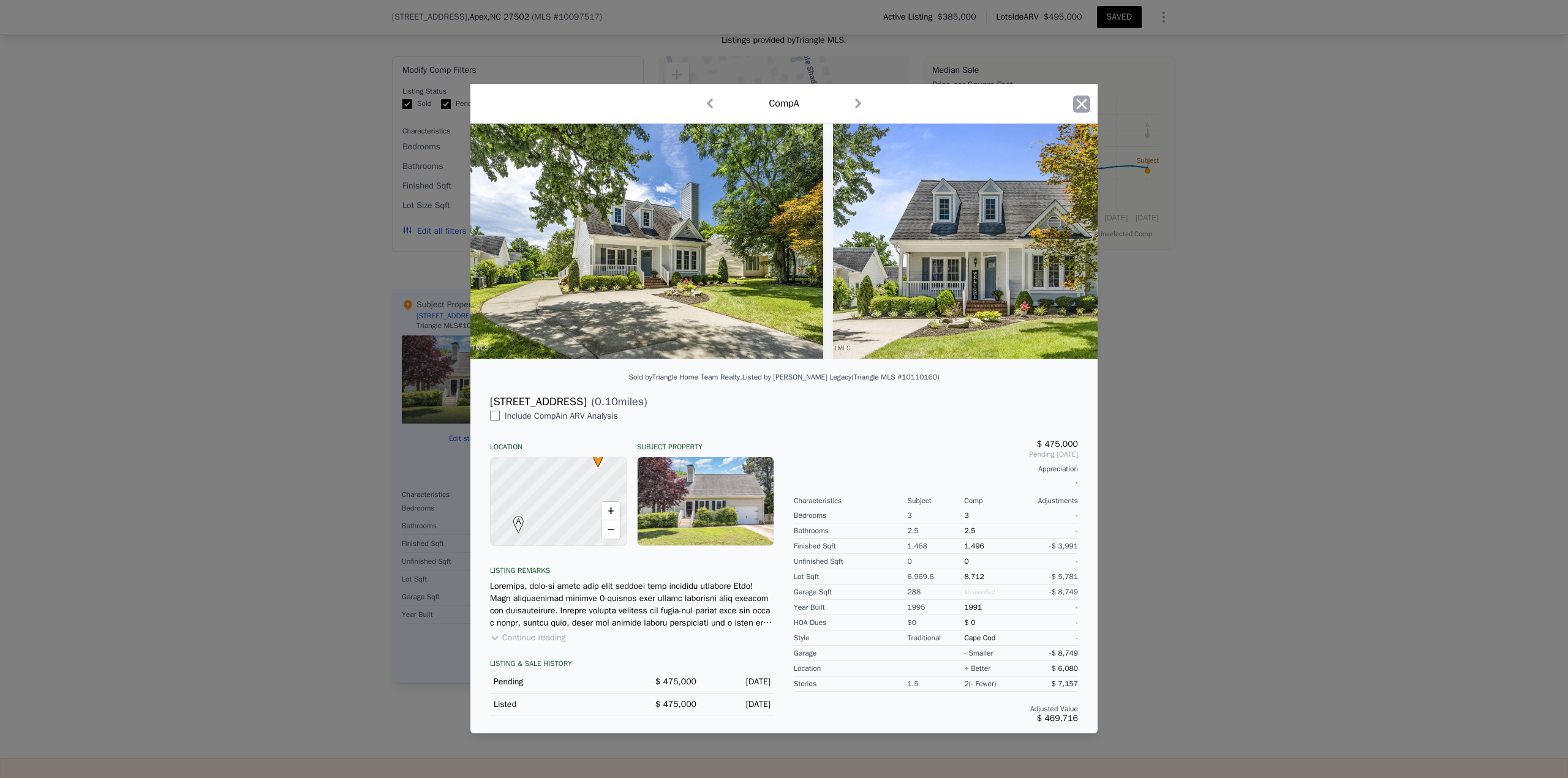 click 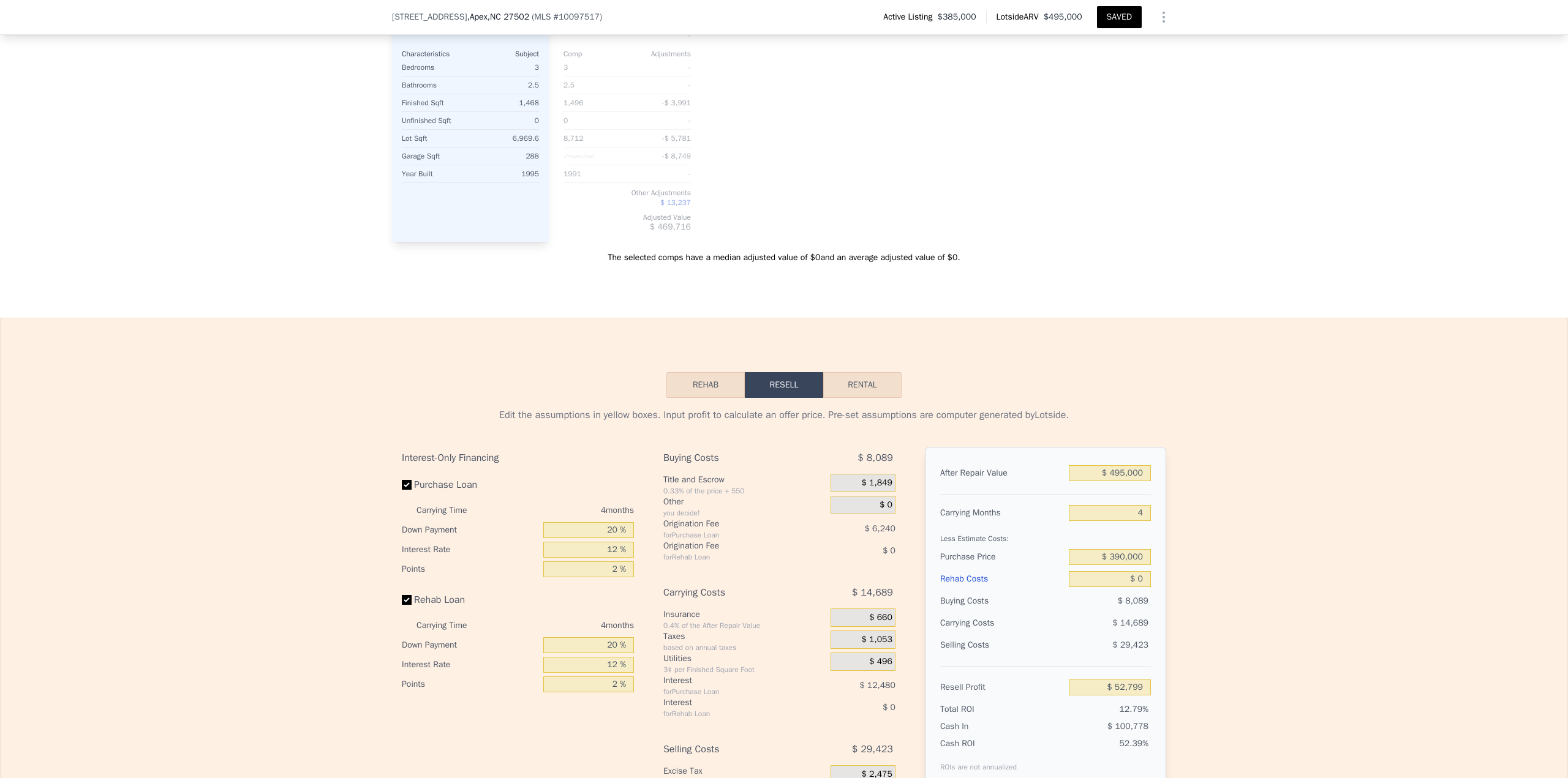 scroll, scrollTop: 1936, scrollLeft: 0, axis: vertical 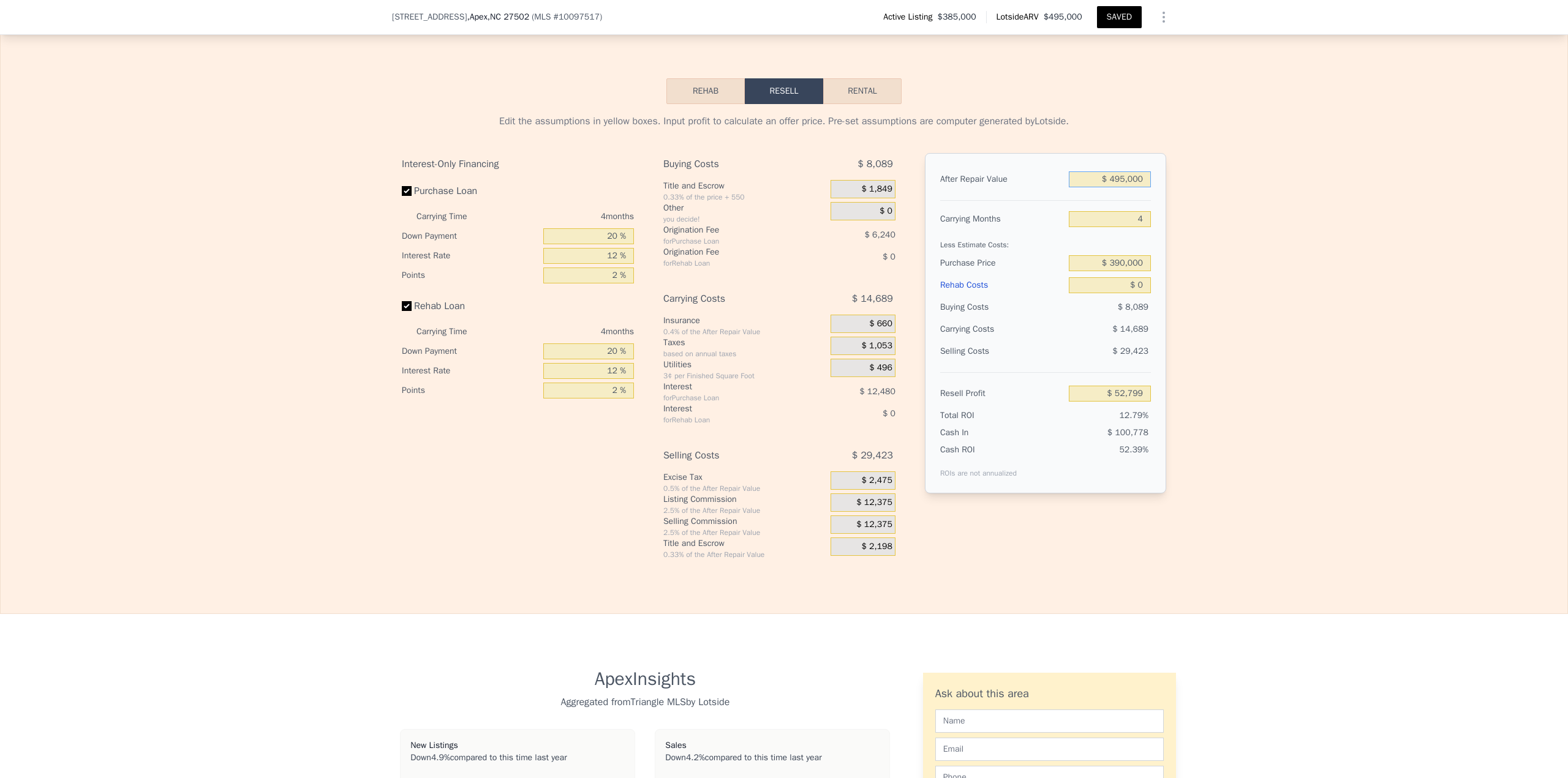 click on "$ 495,000" at bounding box center (1110, 179) 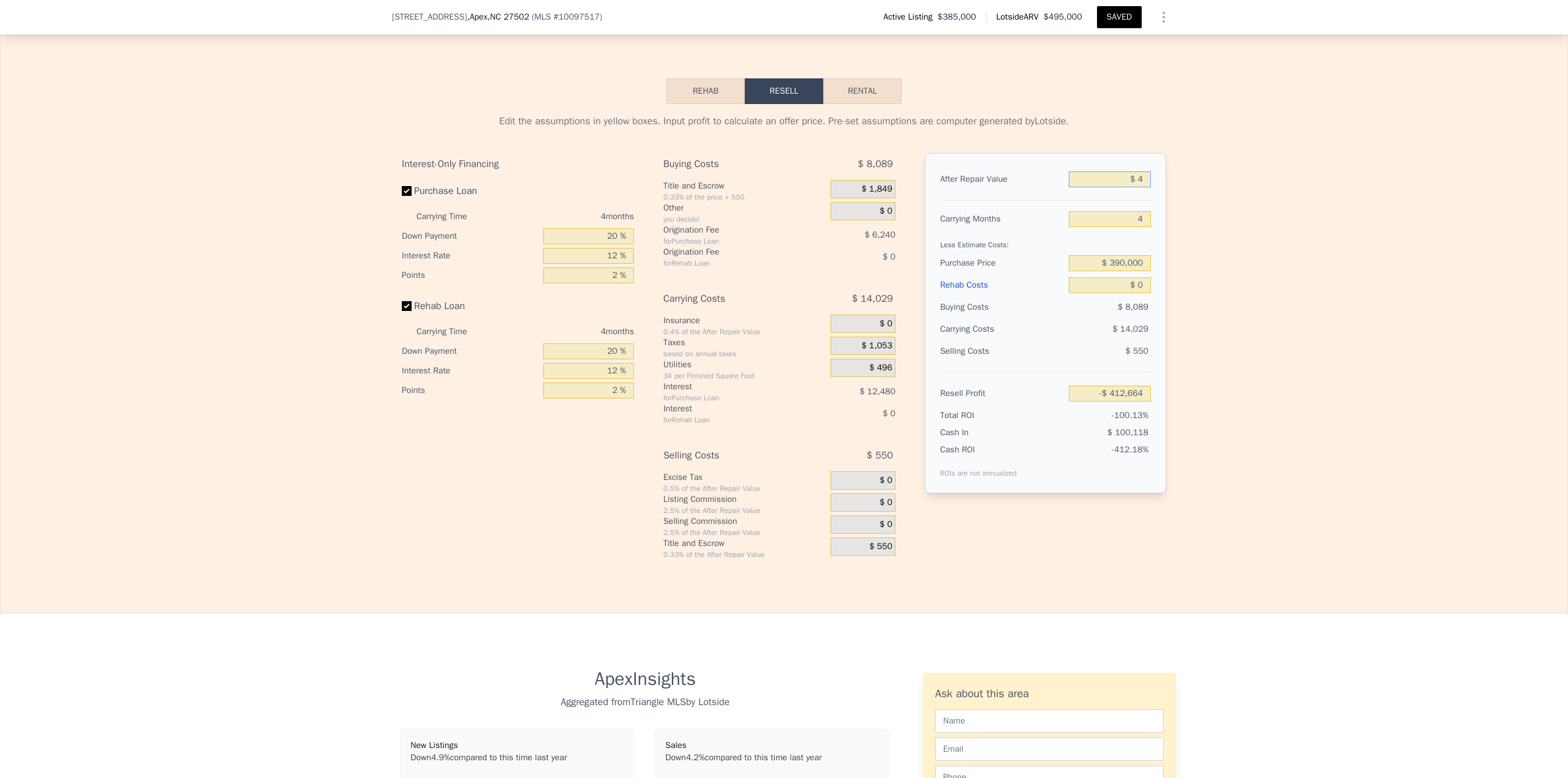 type on "-$ 412,664" 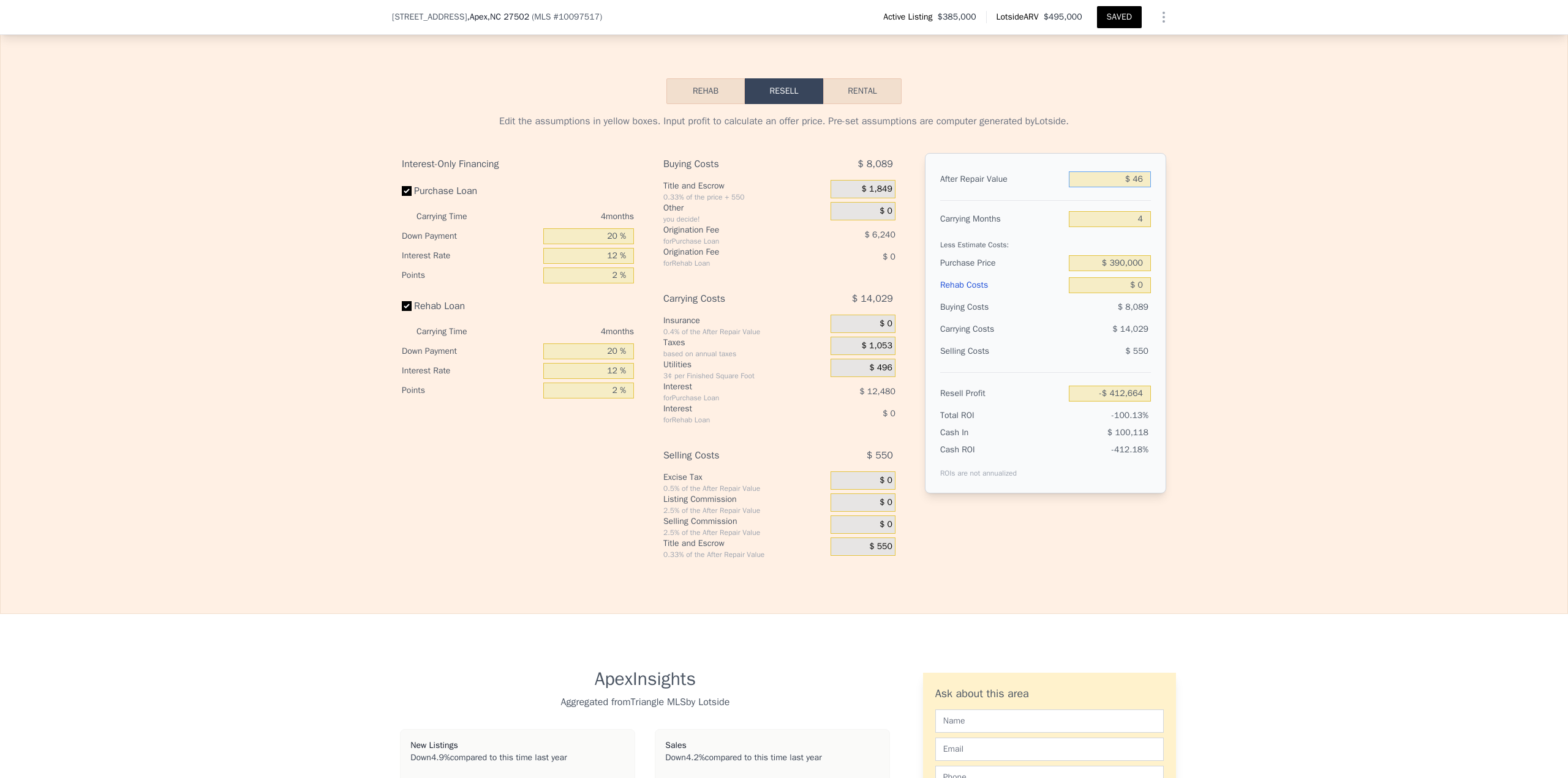 type on "-$ 412,624" 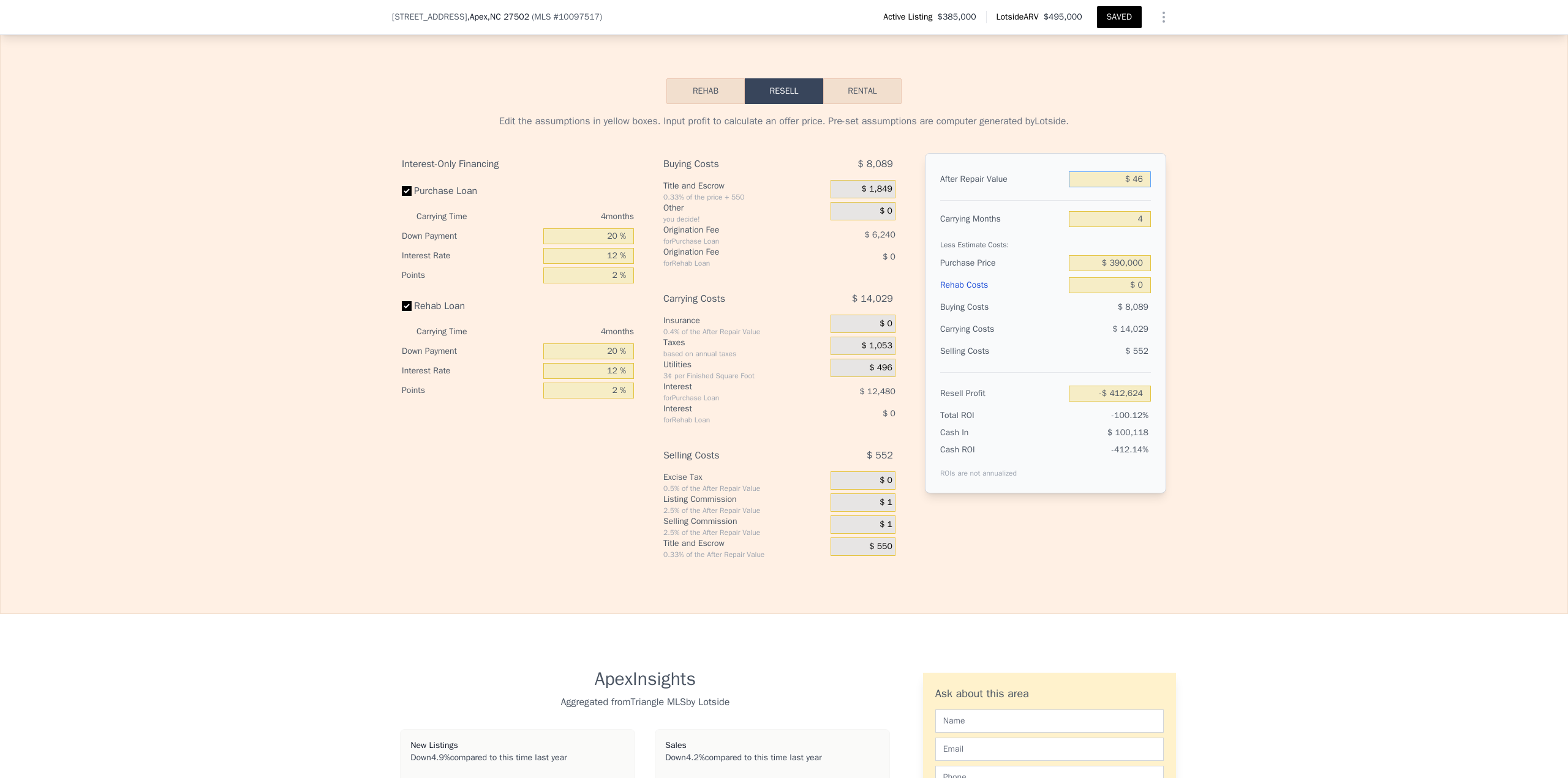 type on "$ 466" 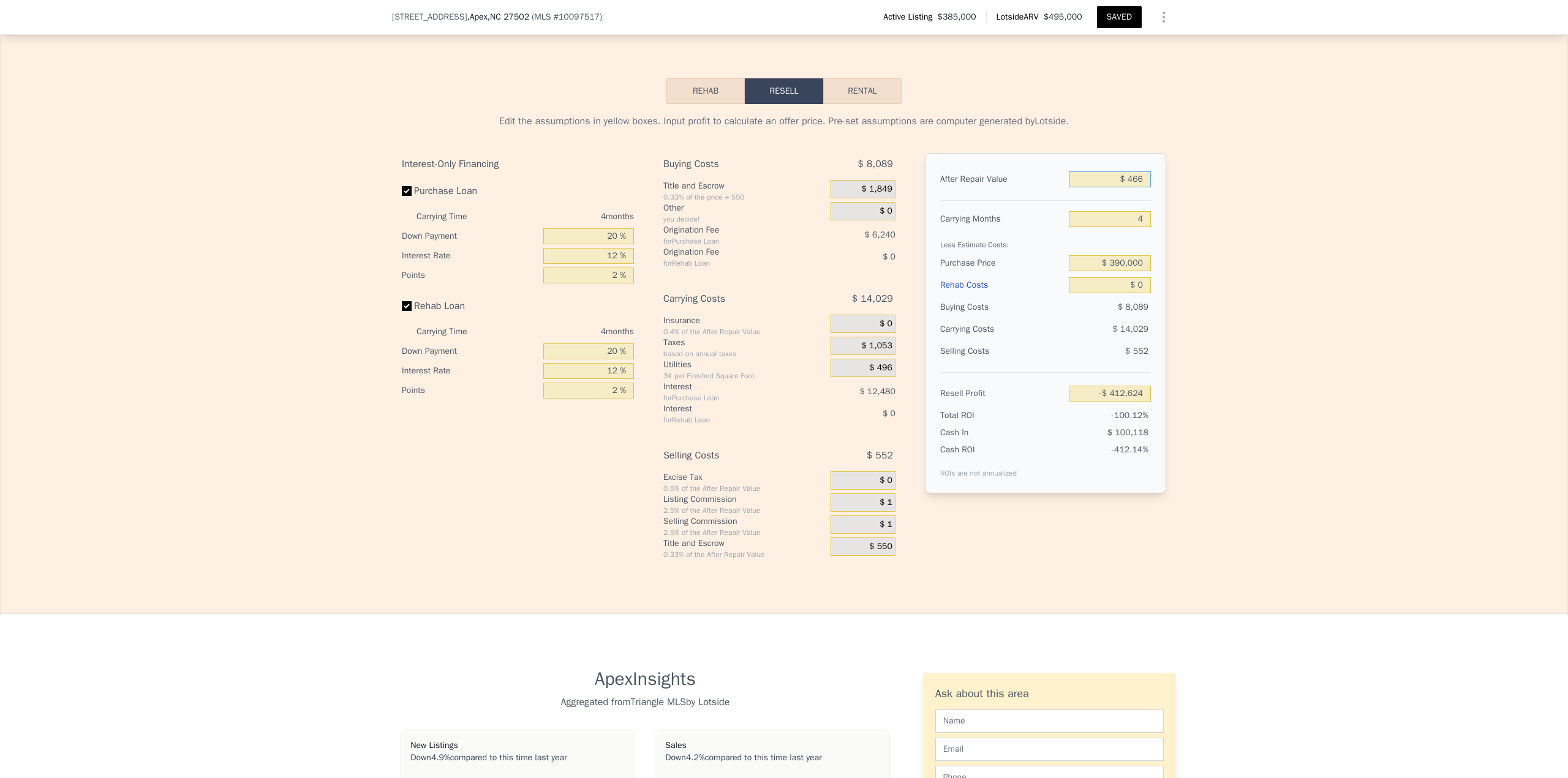 type on "-$ 412,231" 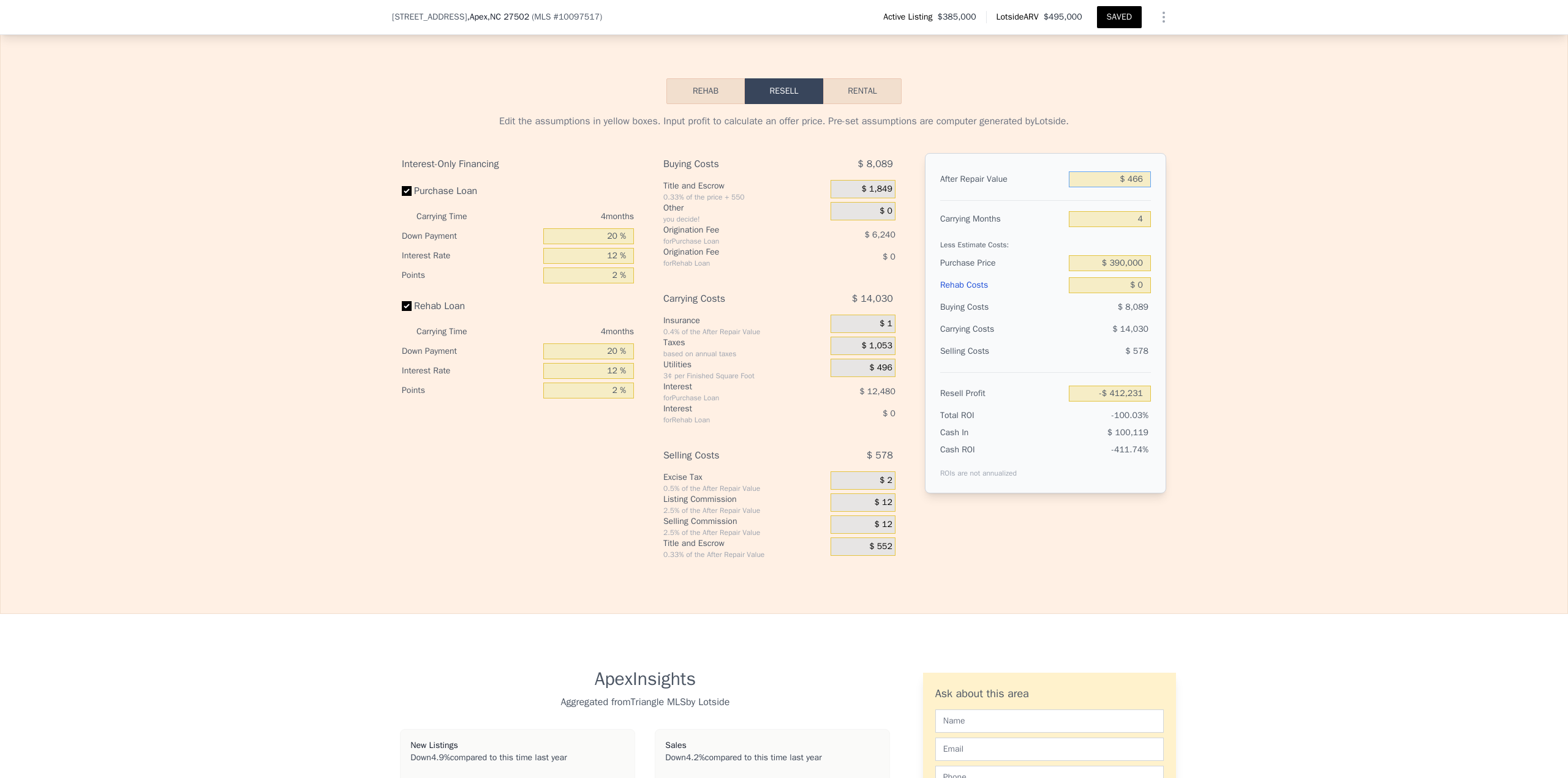 type on "$ 4,661" 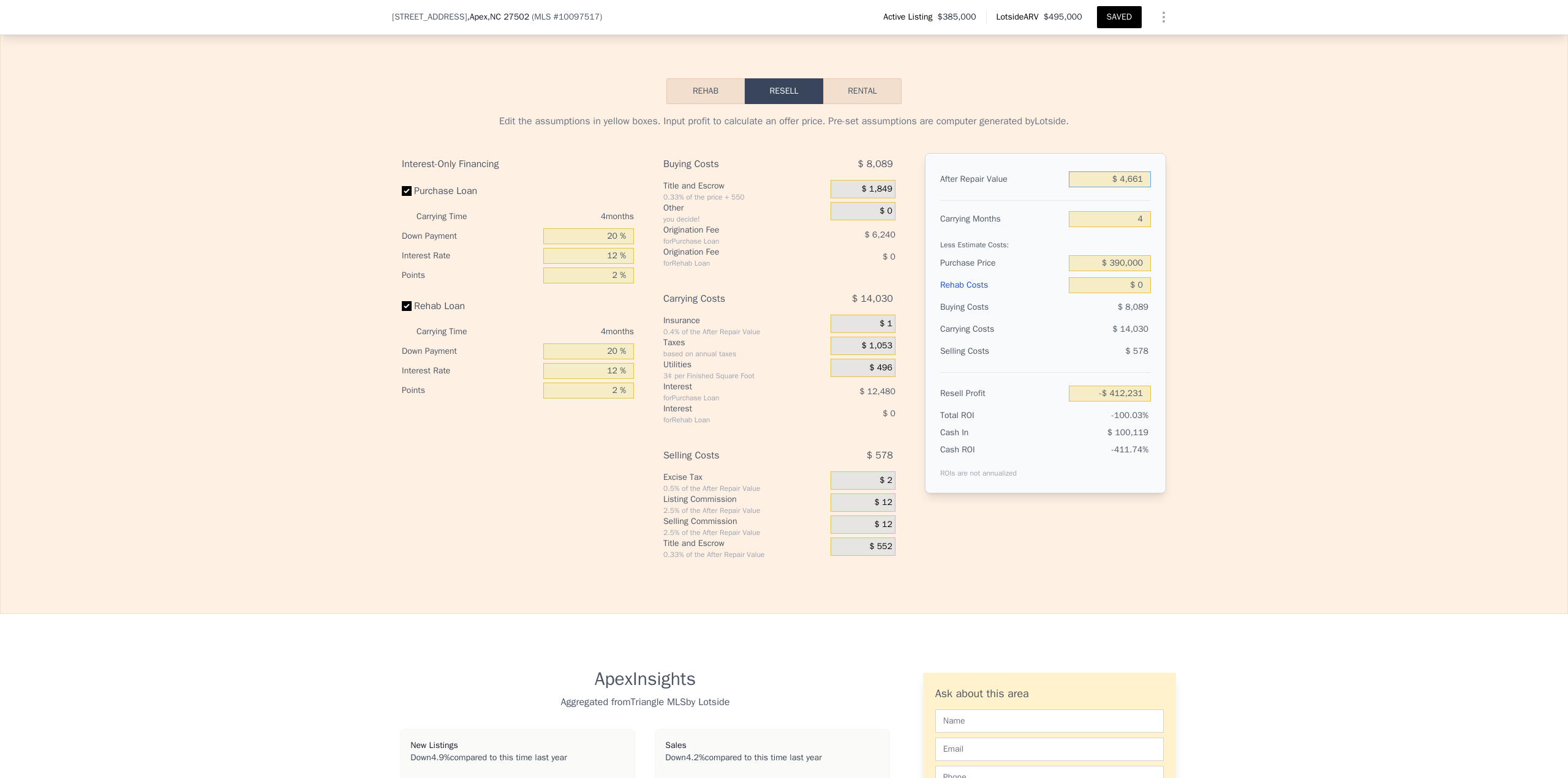 type on "-$ 408,286" 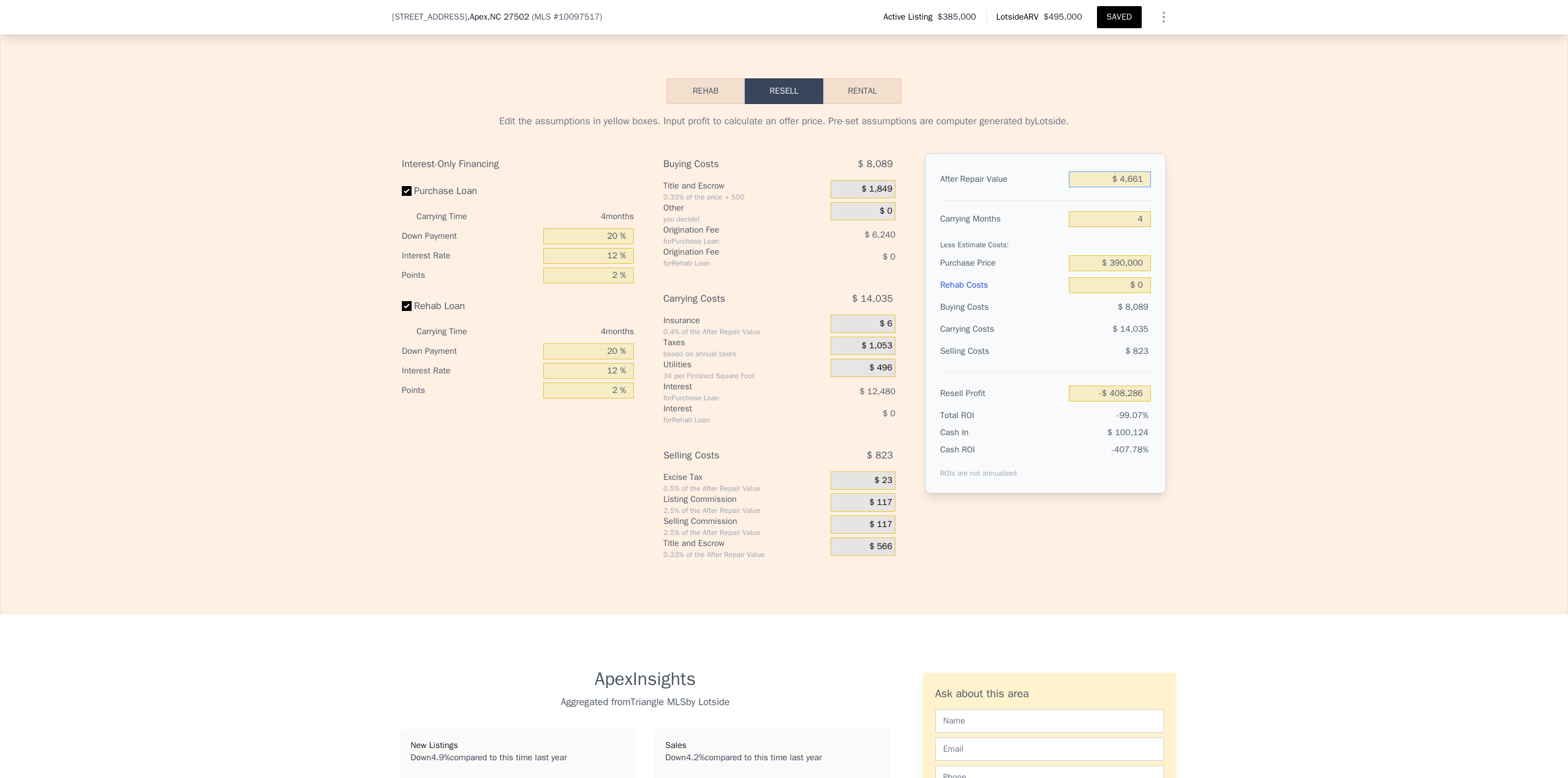 type on "$ 46,610" 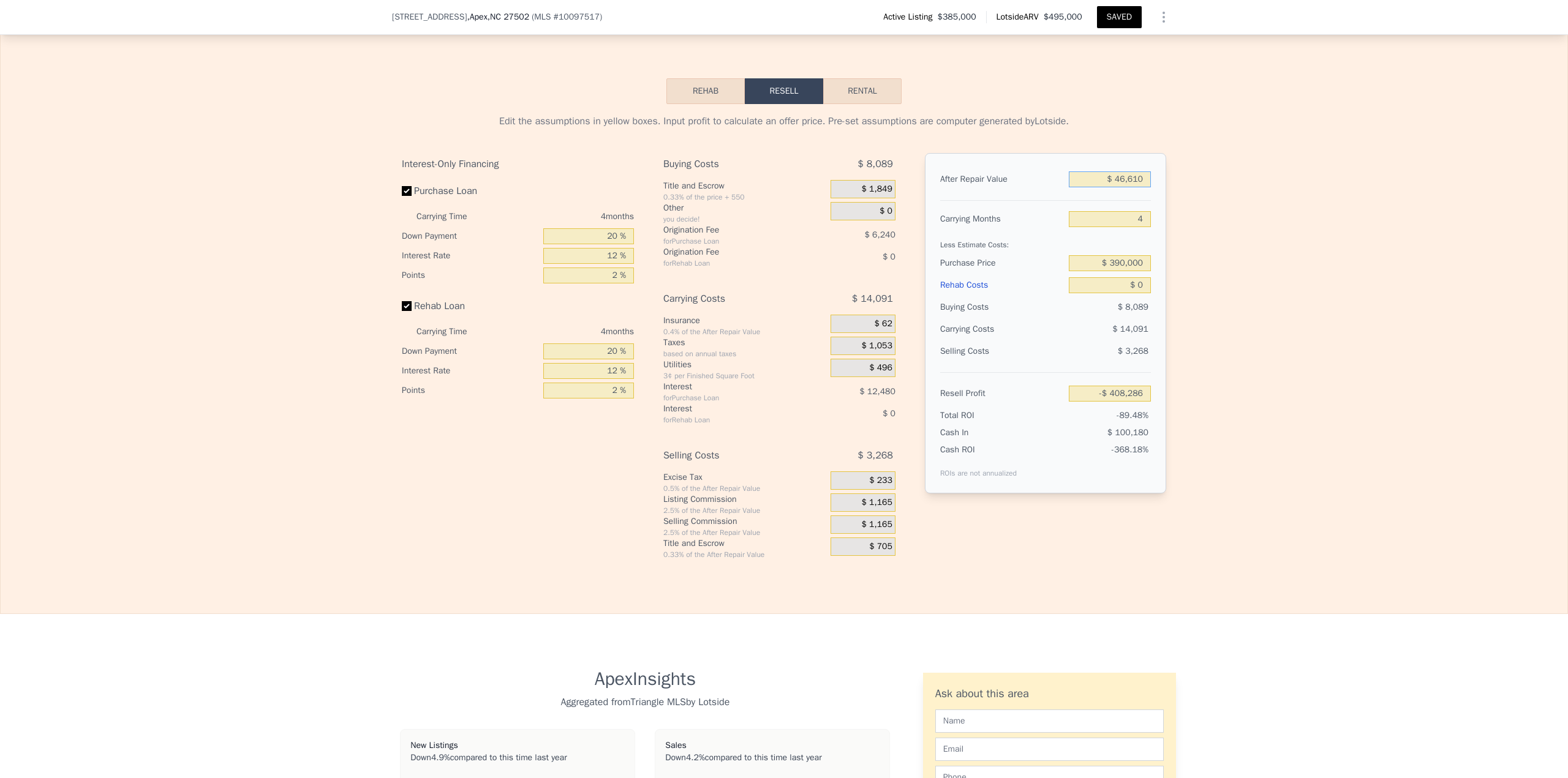 type on "-$ 368,838" 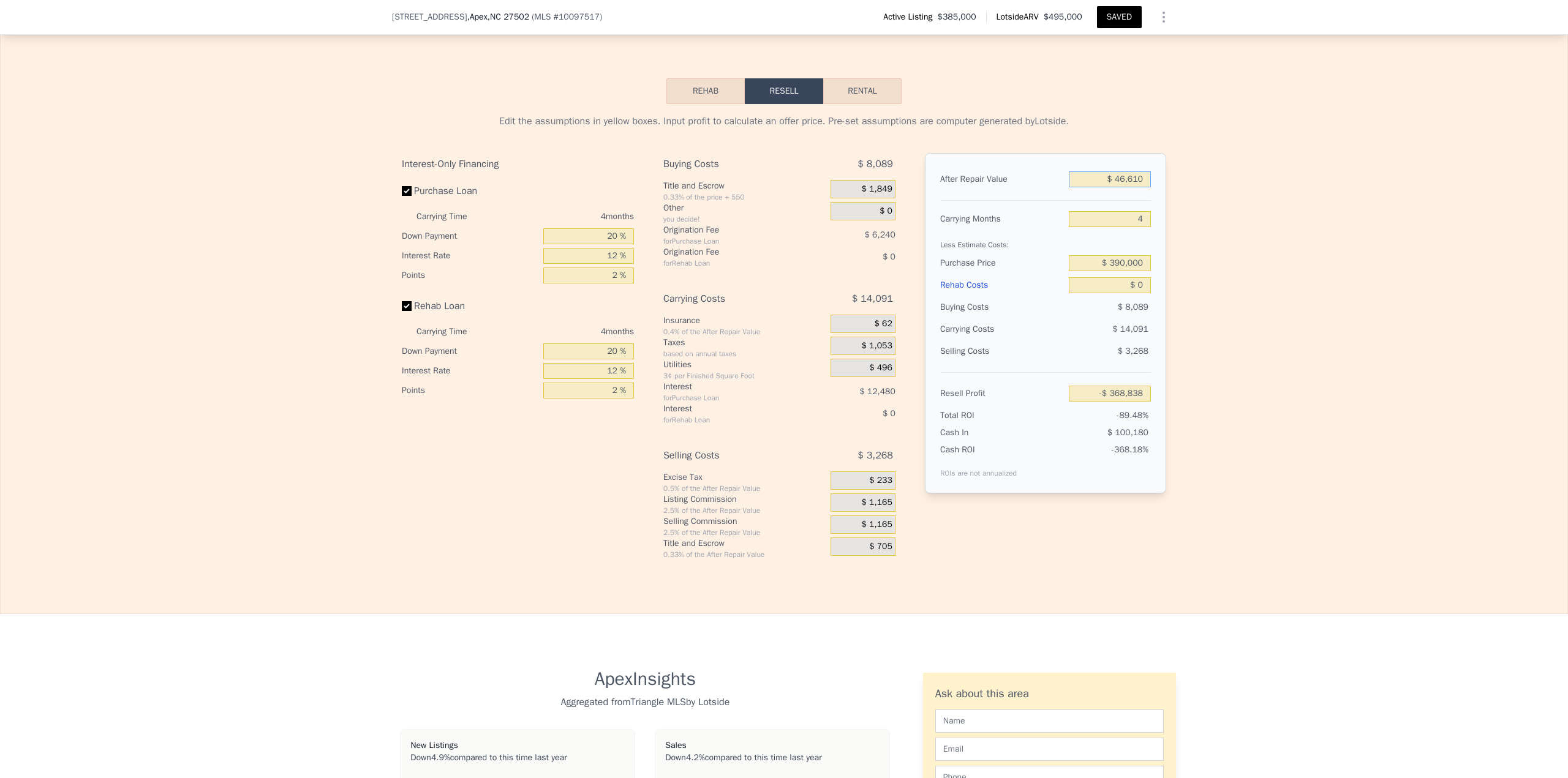 type on "$ 466,100" 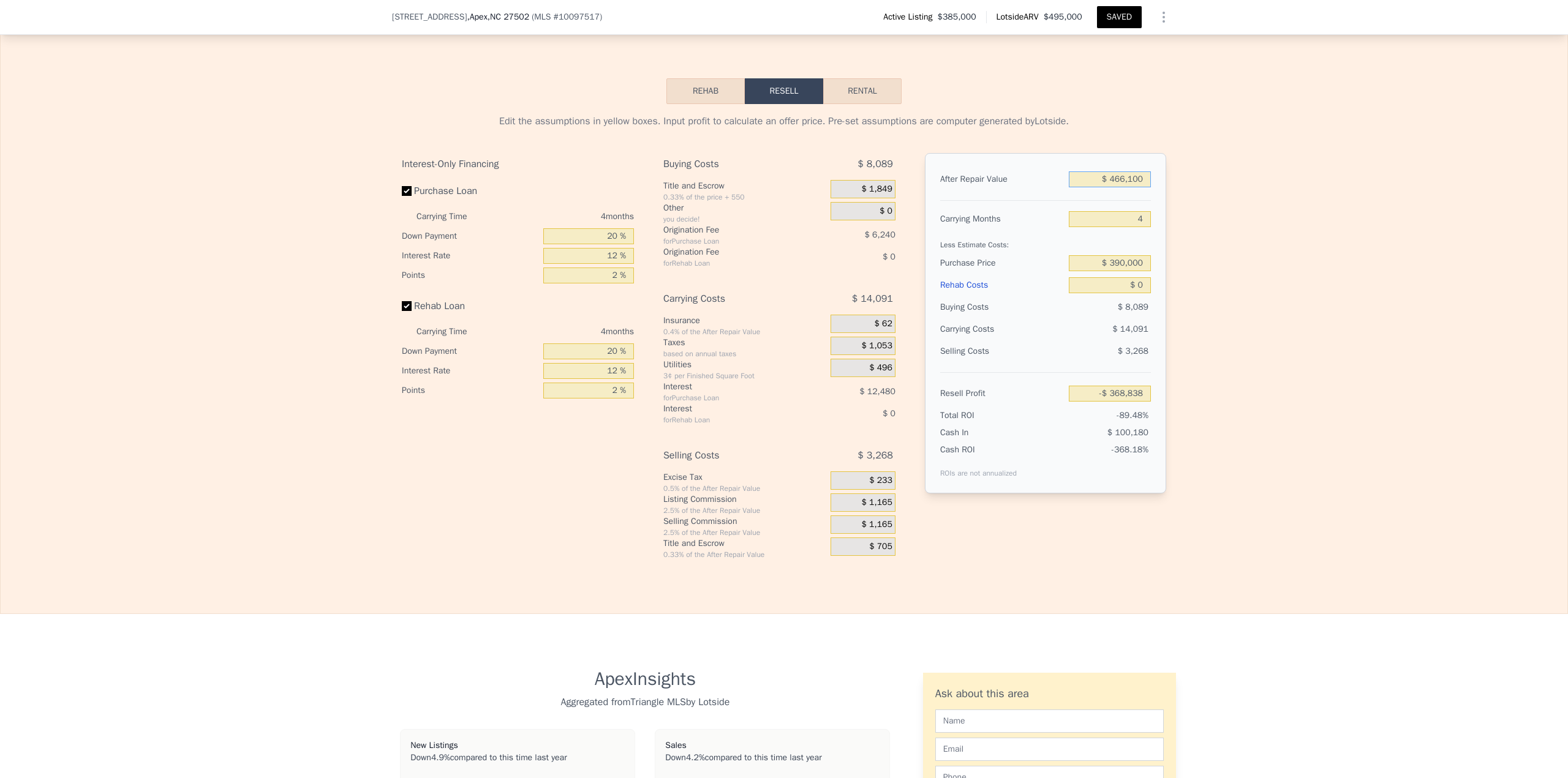 type on "$ 25,622" 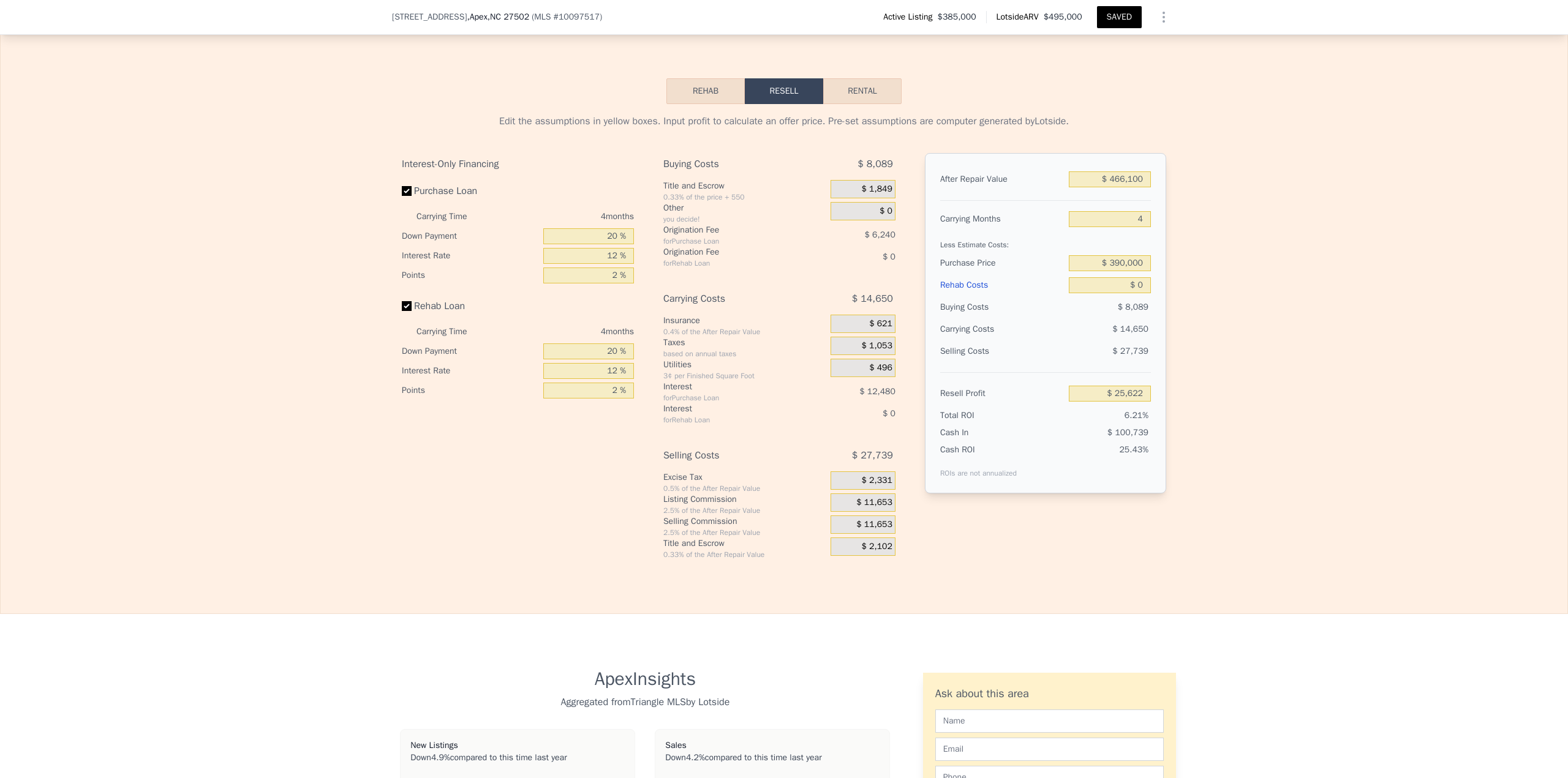 click on "SAVED" at bounding box center [1119, 17] 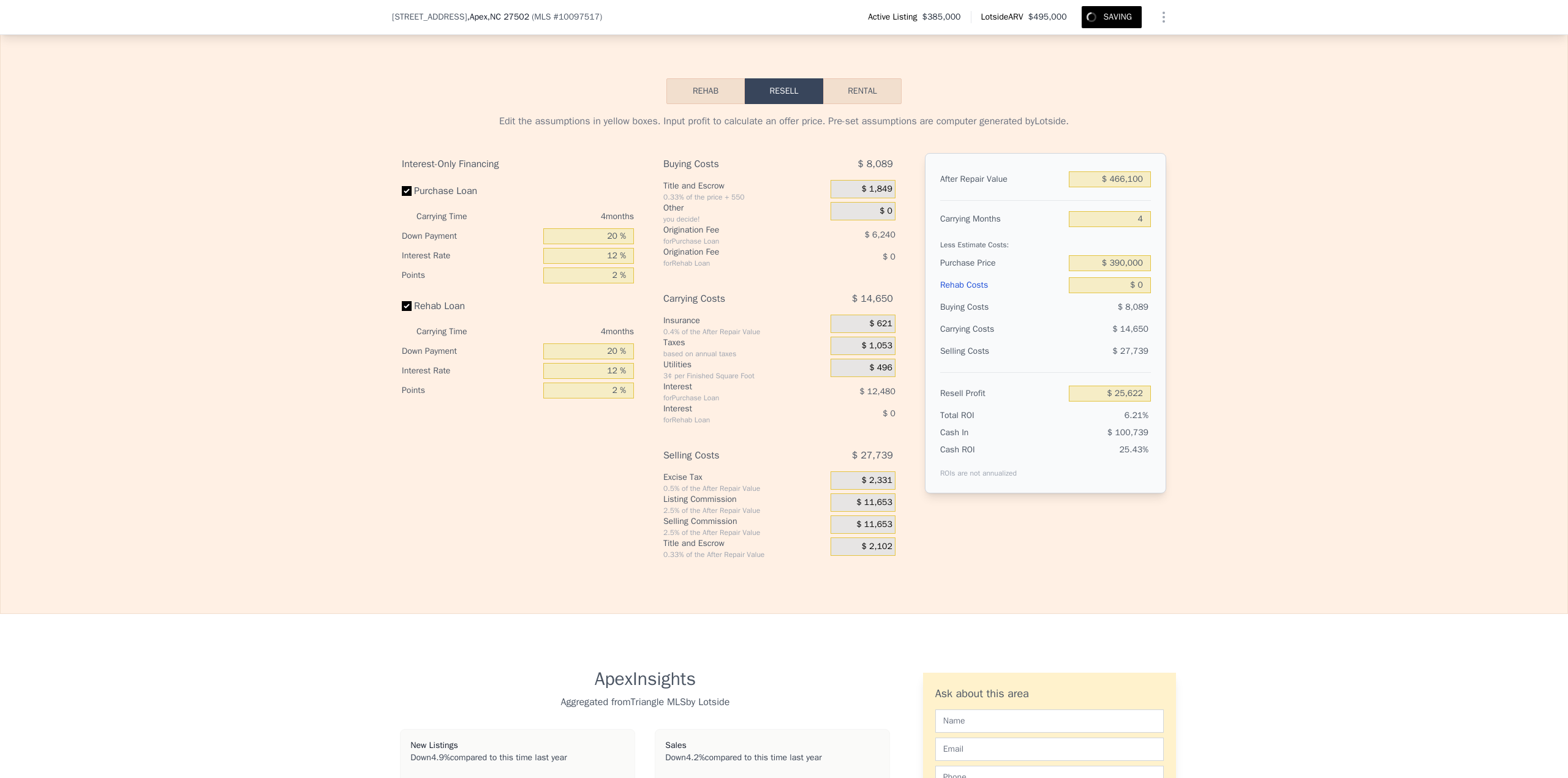 type on "$ 495,000" 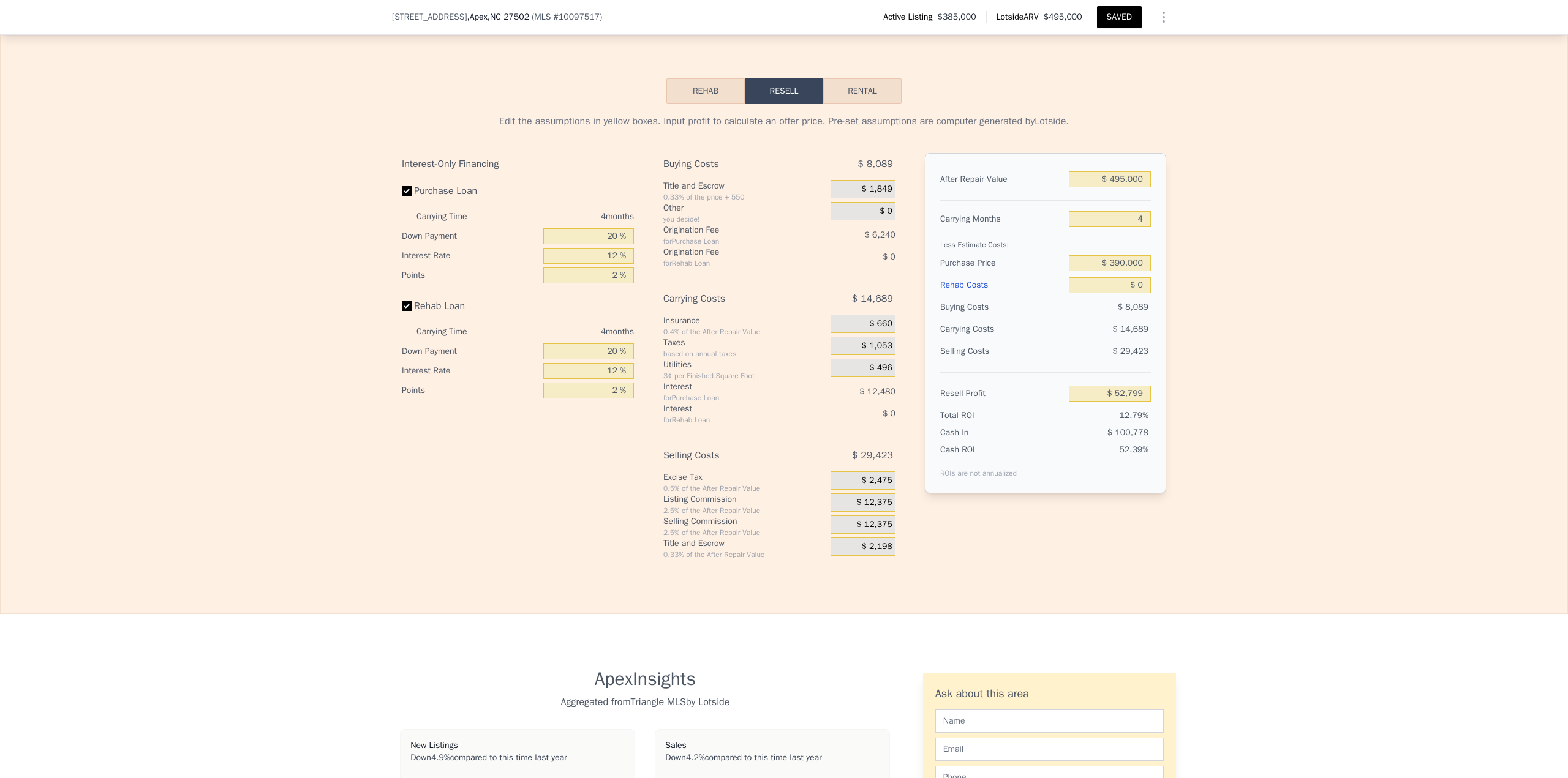 click on "Edit the assumptions in yellow boxes. Input profit to calculate an offer price. Pre-set assumptions are computer generated by  Lotside . Interest-Only Financing Purchase Loan Carrying Time 4  months Down Payment 20 % Interest Rate 12 % Points 2 % Rehab Loan Carrying Time 4  months Down Payment 20 % Interest Rate 12 % Points 2 % Buying Costs $ 8,089 Title and Escrow 0.33% of the price + 550 $ 1,849 Other you decide! $ 0 Origination Fee for  Purchase Loan $ 6,240 Origination Fee for  Rehab Loan $ 0 Carrying Costs $ 14,689 Insurance 0.4% of the After Repair Value $ 660 Taxes based on annual taxes $ 1,053 Utilities 3¢ per Finished Square Foot $ 496 Interest for  Purchase Loan $ 12,480 Interest for  Rehab Loan $ 0 Selling Costs $ 29,423 Excise Tax 0.5% of the After Repair Value $ 2,475 Listing Commission 2.5% of the After Repair Value $ 12,375 Selling Commission 2.5% of the After Repair Value $ 12,375 Title and Escrow 0.33% of the After Repair Value $ 2,198 After Repair Value $ 495,000 Carrying Months 4 $ 390,000" at bounding box center (784, 332) 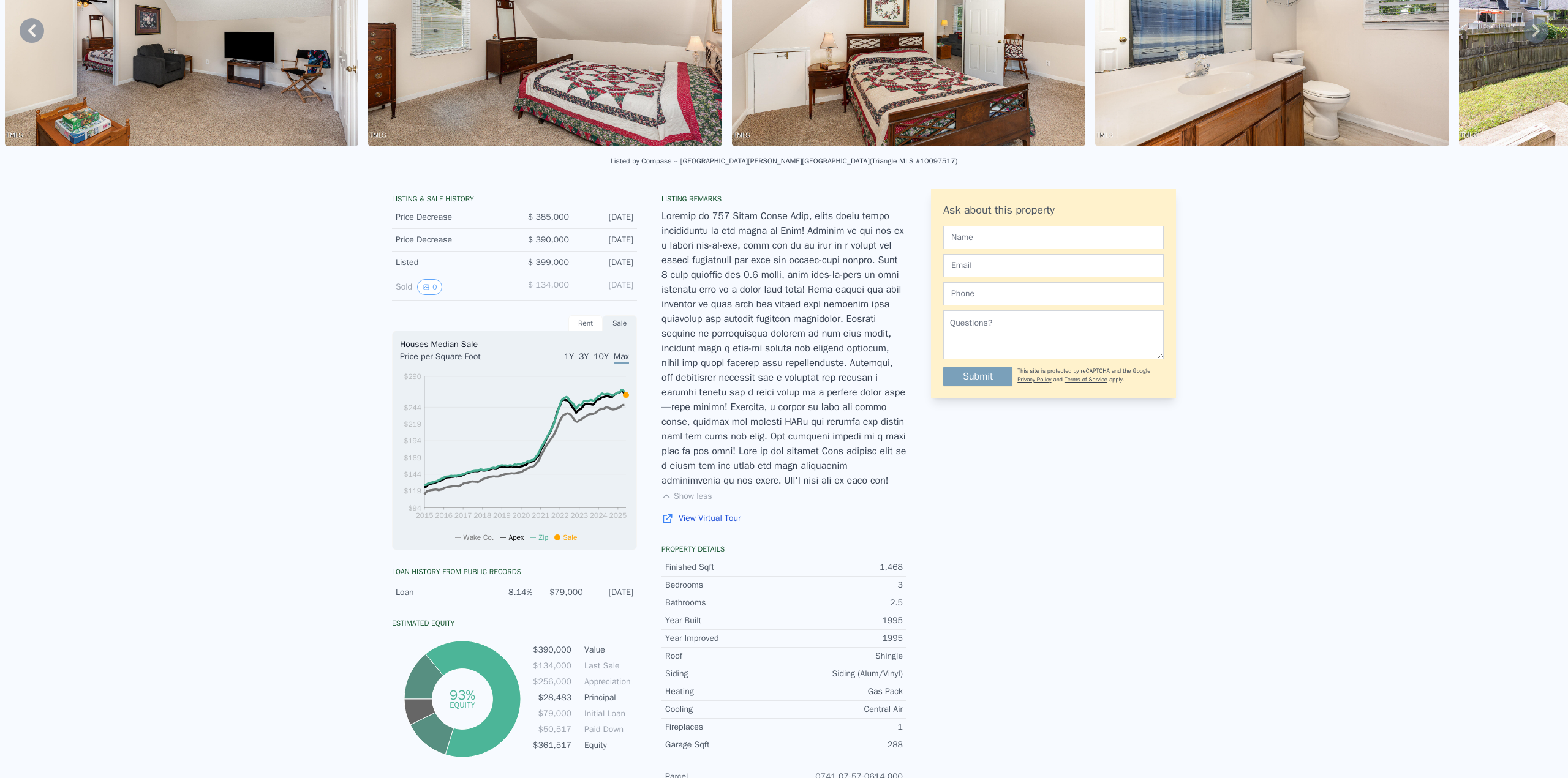 scroll, scrollTop: 0, scrollLeft: 0, axis: both 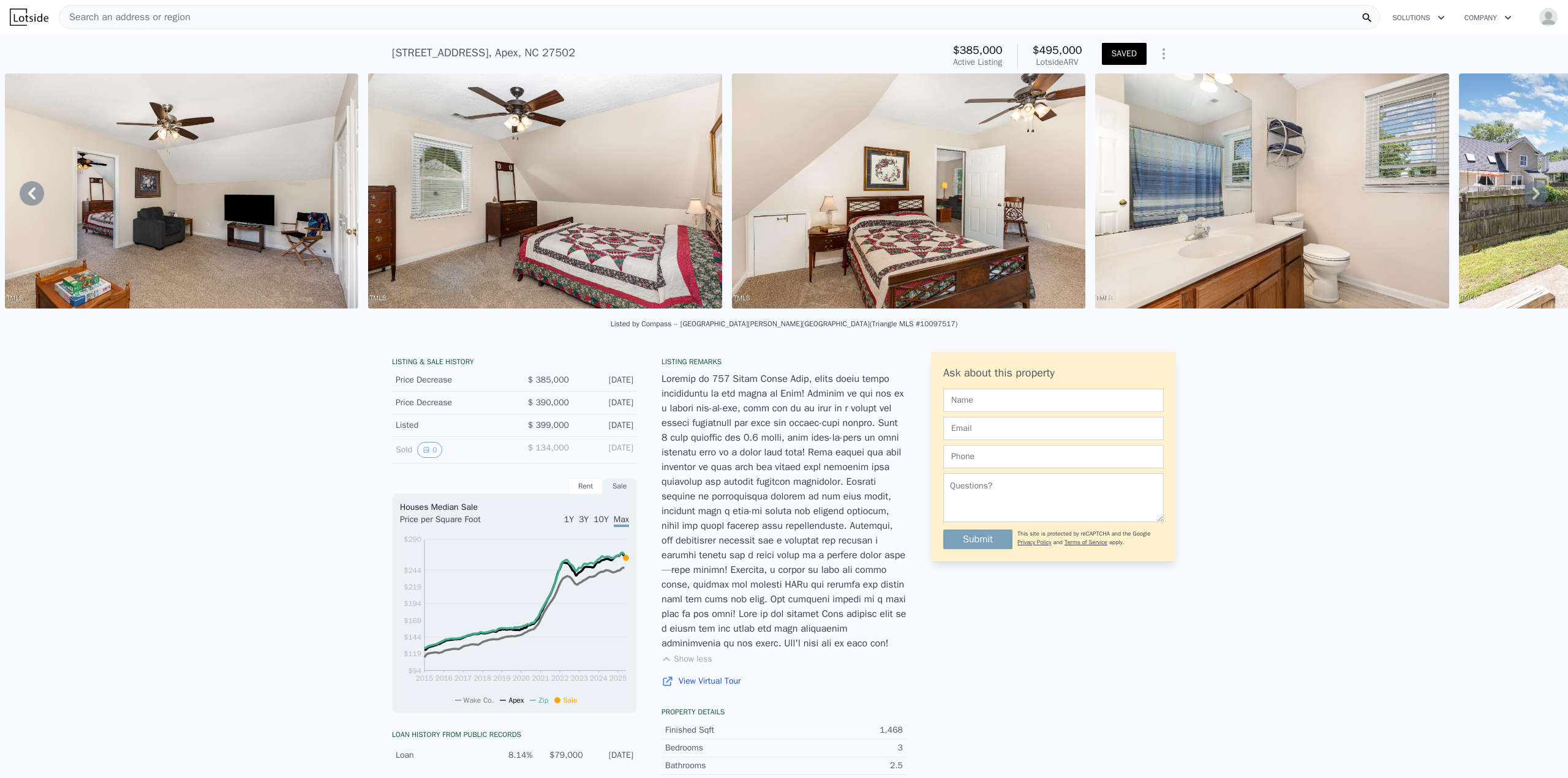 click on "Search an address or region" at bounding box center [719, 17] 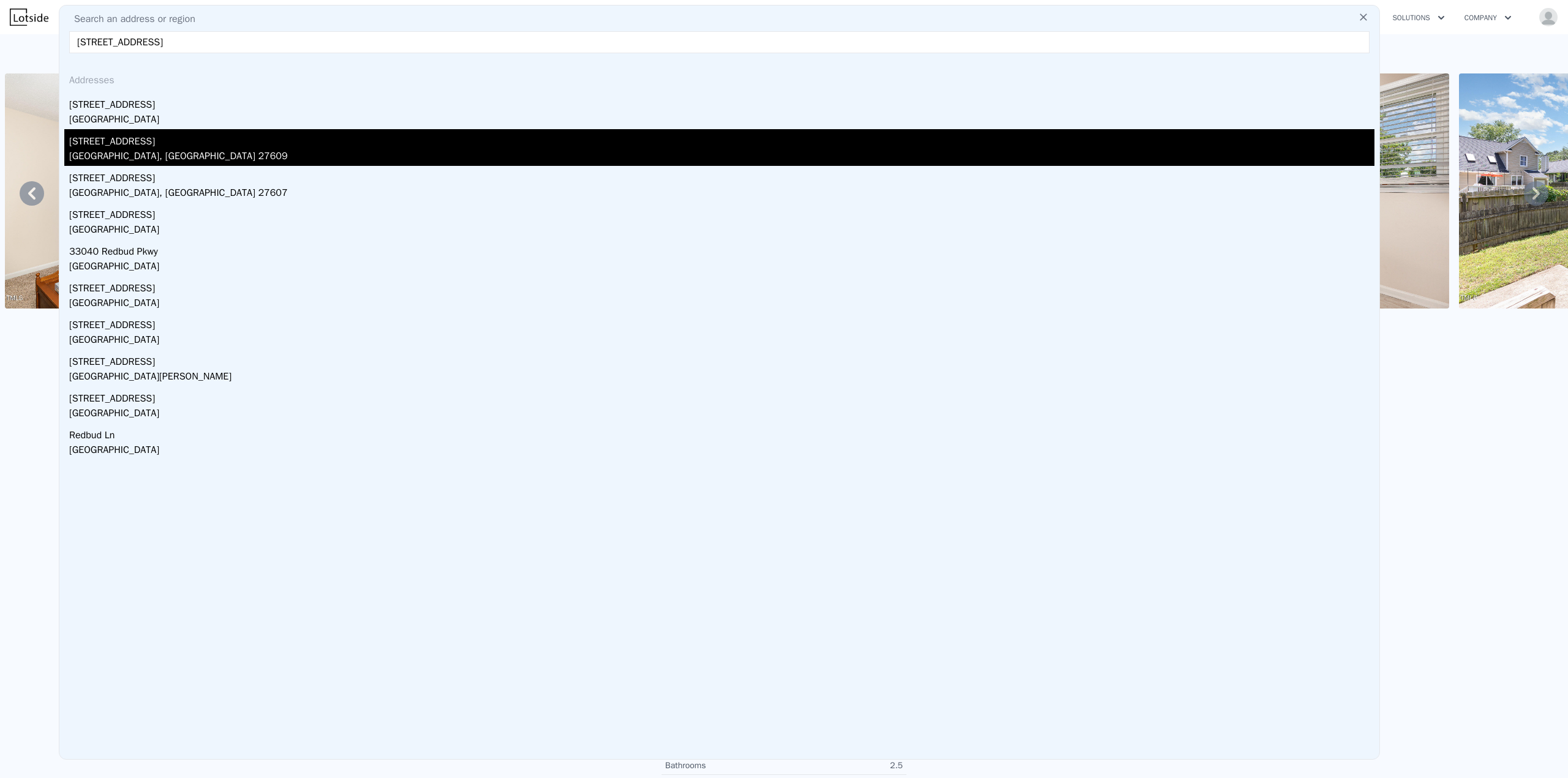 type on "3304 Redbud Ln" 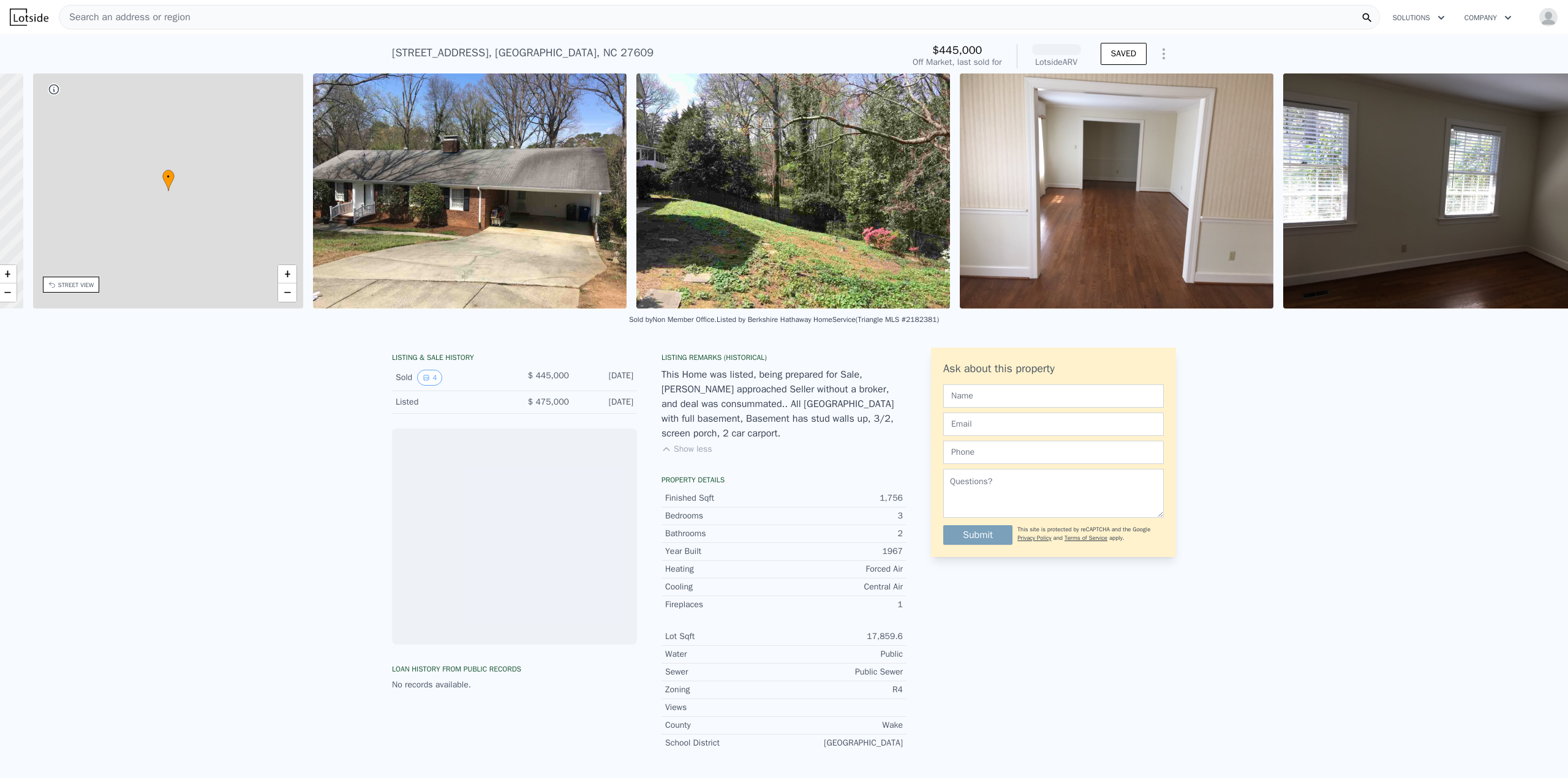 scroll, scrollTop: 0, scrollLeft: 285, axis: horizontal 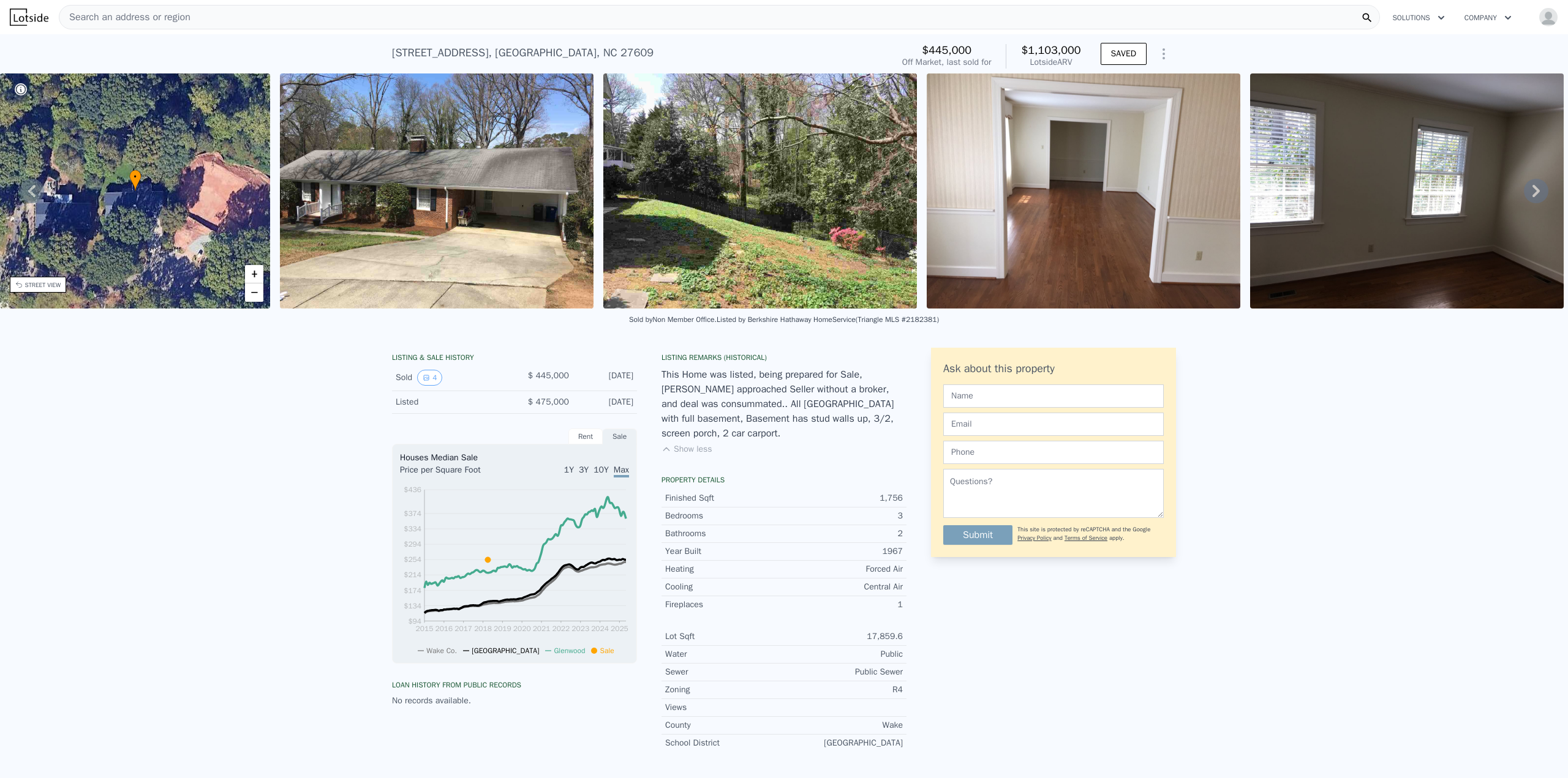 click on "Listing Remarks (Historical) This Home was listed, being prepared for Sale, Buyer approached Seller without a broker, and deal was consummated.. All Brick Ranch with full basement, Basement has stud walls up, 3/2, screen porch, 2 car carport.  Show less" at bounding box center [784, 411] 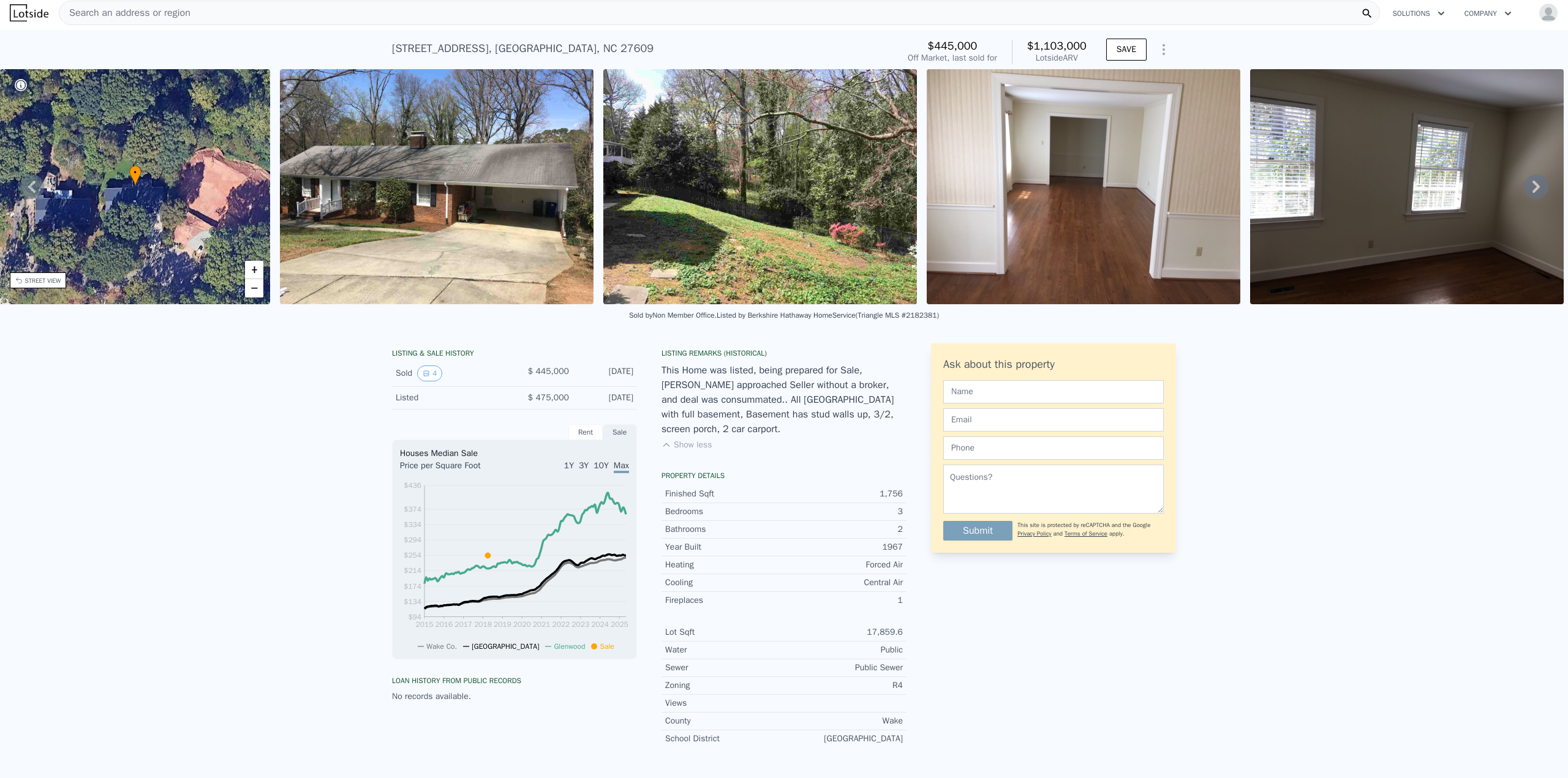 scroll, scrollTop: 0, scrollLeft: 0, axis: both 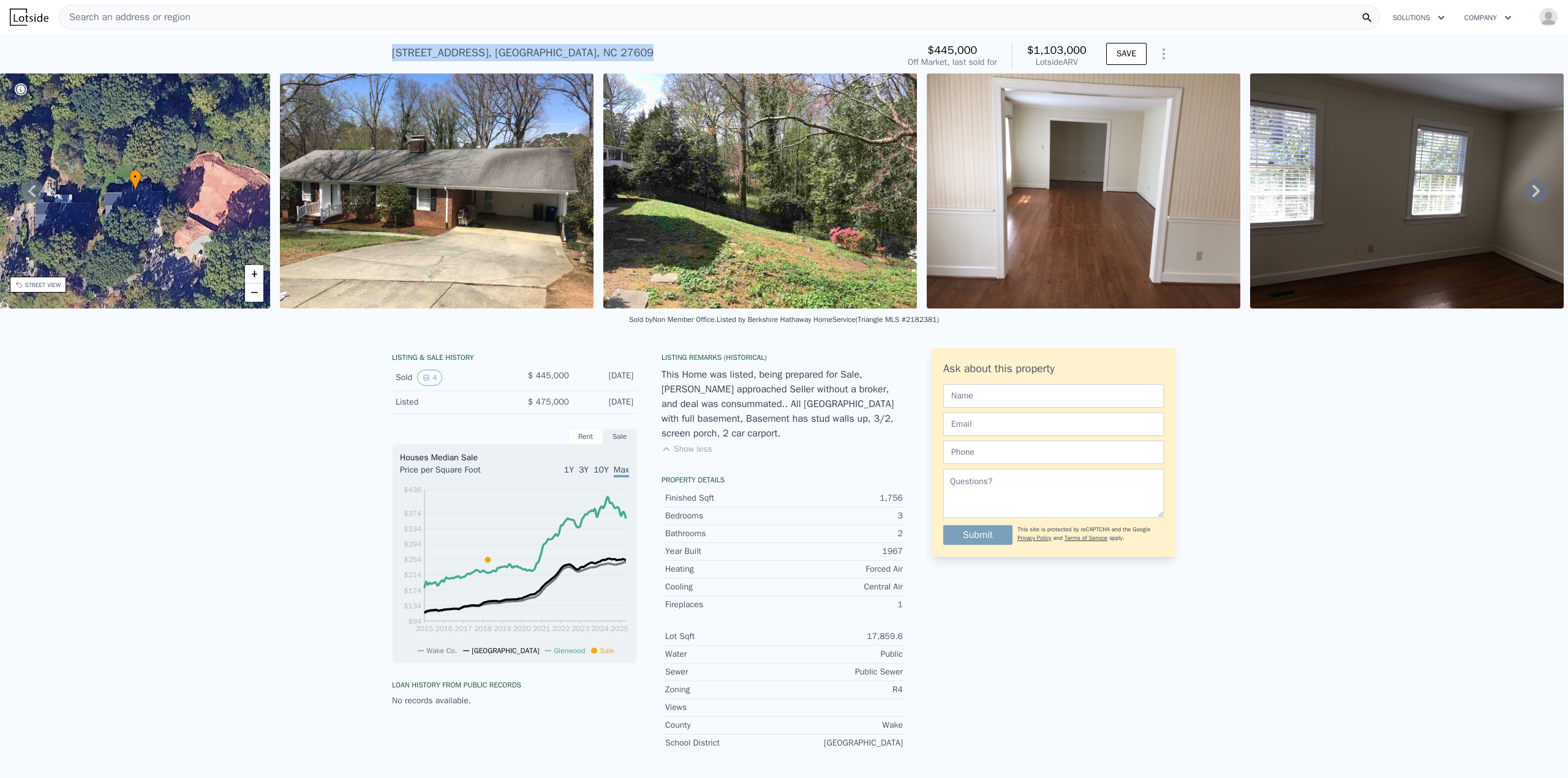 drag, startPoint x: 389, startPoint y: 51, endPoint x: 578, endPoint y: 51, distance: 189 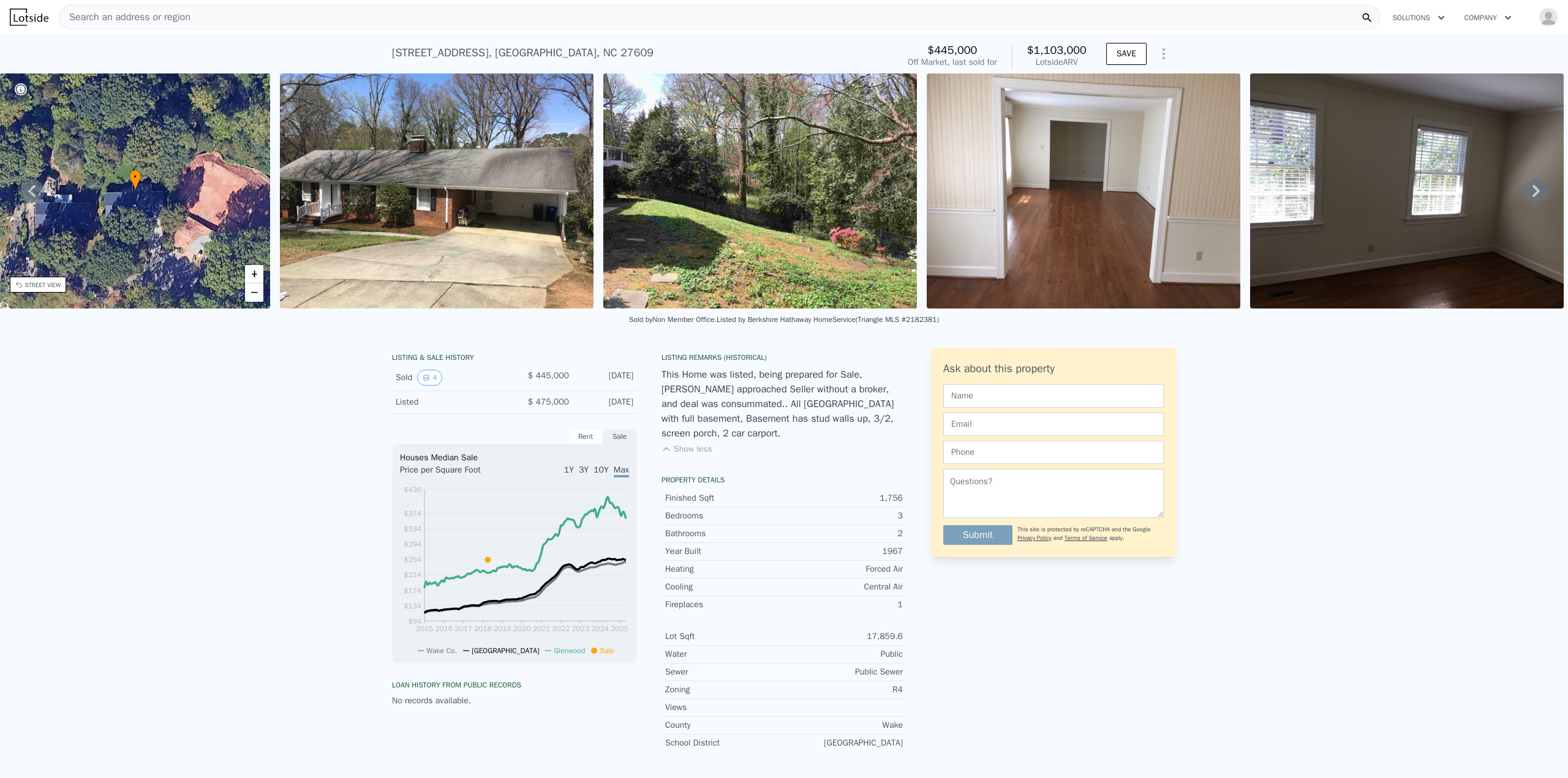 click on "LISTING & SALE HISTORY Sold 4 $ 445,000 May 2, 2018 Listed $ 475,000 Mar 31, 2018 Rent Sale Rent over time Price per Square Foot 1Y 3Y 10Y Max 2015 2016 2017 2018 2019 2020 2021 2022 2023 2024 2025 $0.74 $0.805 $0.87 $0.935 $1 $1.065 $1.13 $1.195 $1.29 Wake Co. Raleigh Metro Feb 15, 2015 Houses Median Sale Price per Square Foot 1Y 3Y 10Y Max 2015 2016 2017 2018 2019 2020 2021 2022 2023 2024 2025 $94 $134 $174 $214 $254 $294 $334 $374 $436 Wake Co. Raleigh Glenwood Sale Jul 15, 2023 Loan history from public records No records available. Listing Remarks (Historical) This Home was listed, being prepared for Sale, Buyer approached Seller without a broker, and deal was consummated.. All Brick Ranch with full basement, Basement has stud walls up, 3/2, screen porch, 2 car carport.  Show less   Property details Finished Sqft 1,756 Bedrooms 3 Bathrooms 2 Year Built 1967 Heating Forced Air Cooling Central Air Fireplaces 1 Lot Sqft 17,859.6 Water Public Sewer Public Sewer Zoning R4 Views County Wake School District" at bounding box center (784, 577) 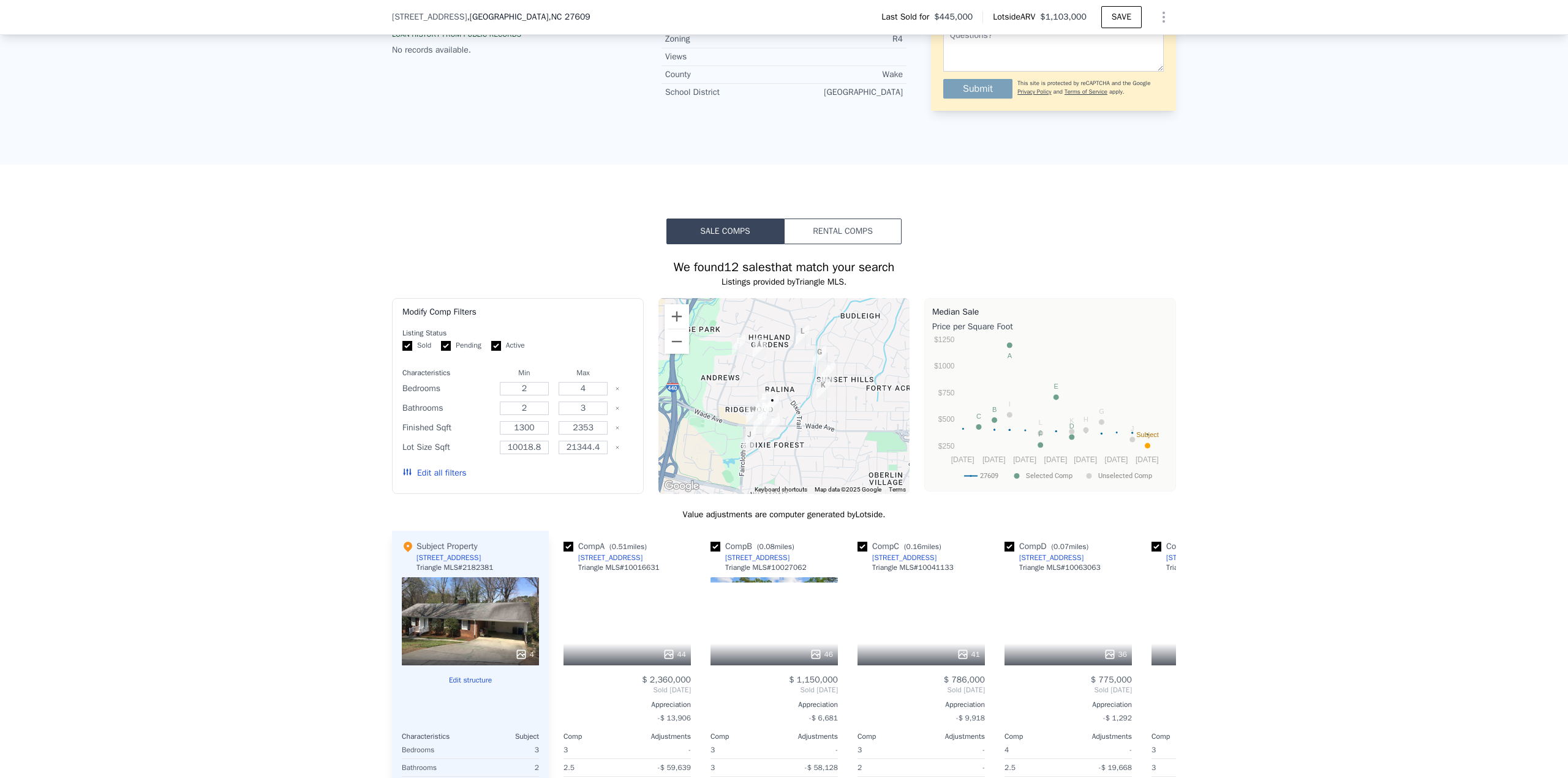 scroll, scrollTop: 669, scrollLeft: 0, axis: vertical 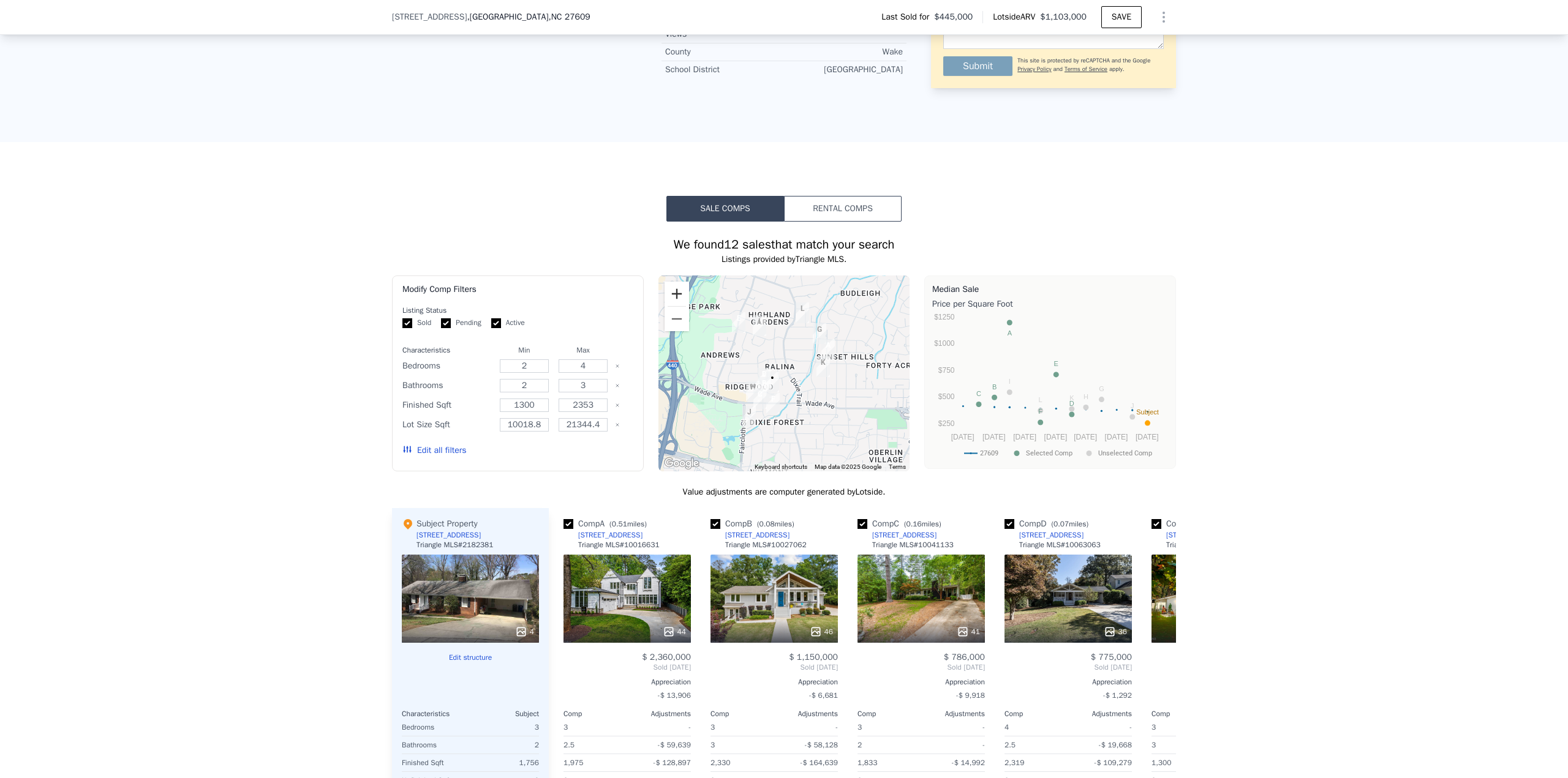 click at bounding box center (677, 294) 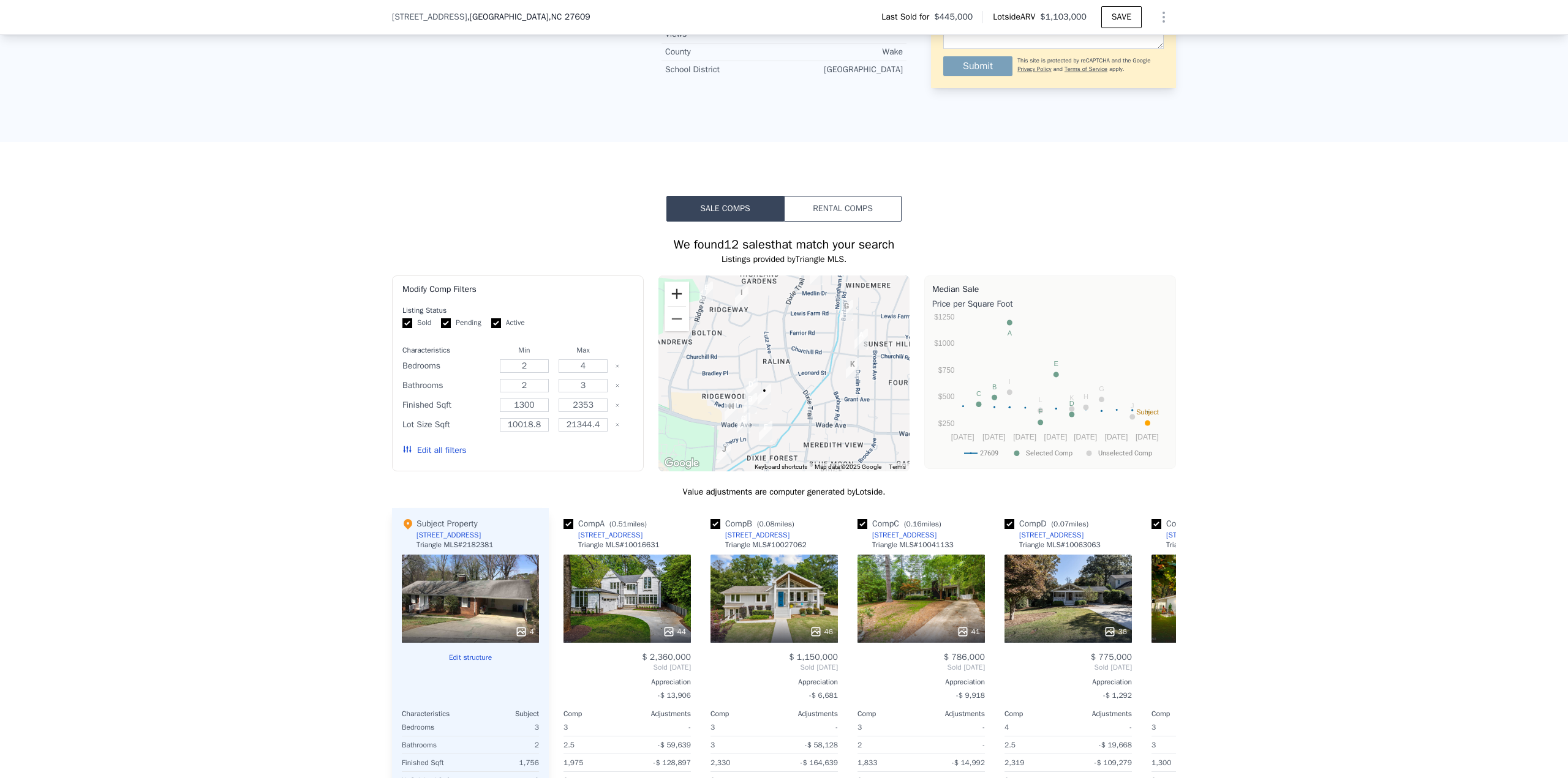click at bounding box center (677, 294) 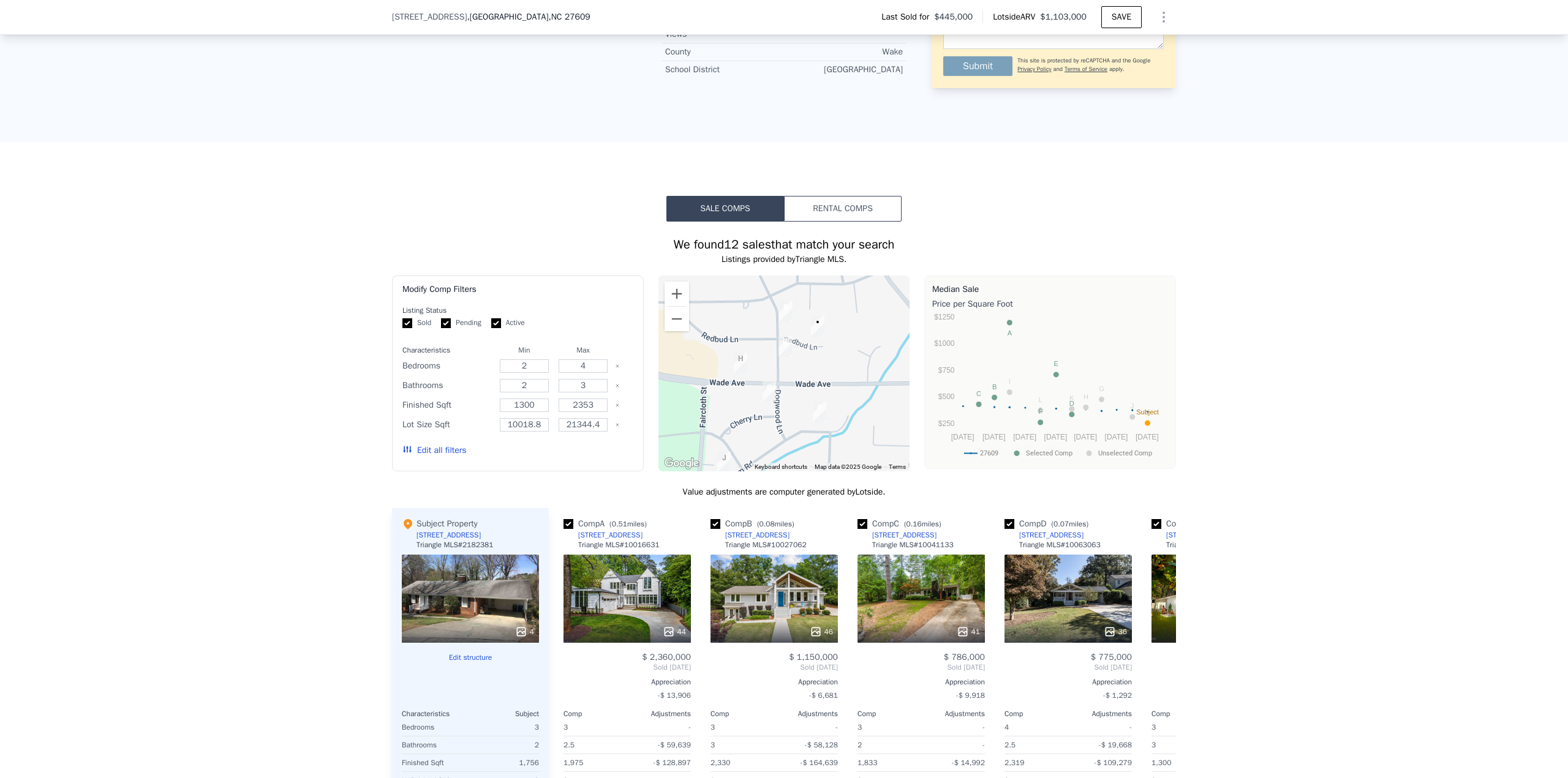 drag, startPoint x: 764, startPoint y: 408, endPoint x: 838, endPoint y: 305, distance: 126.8267 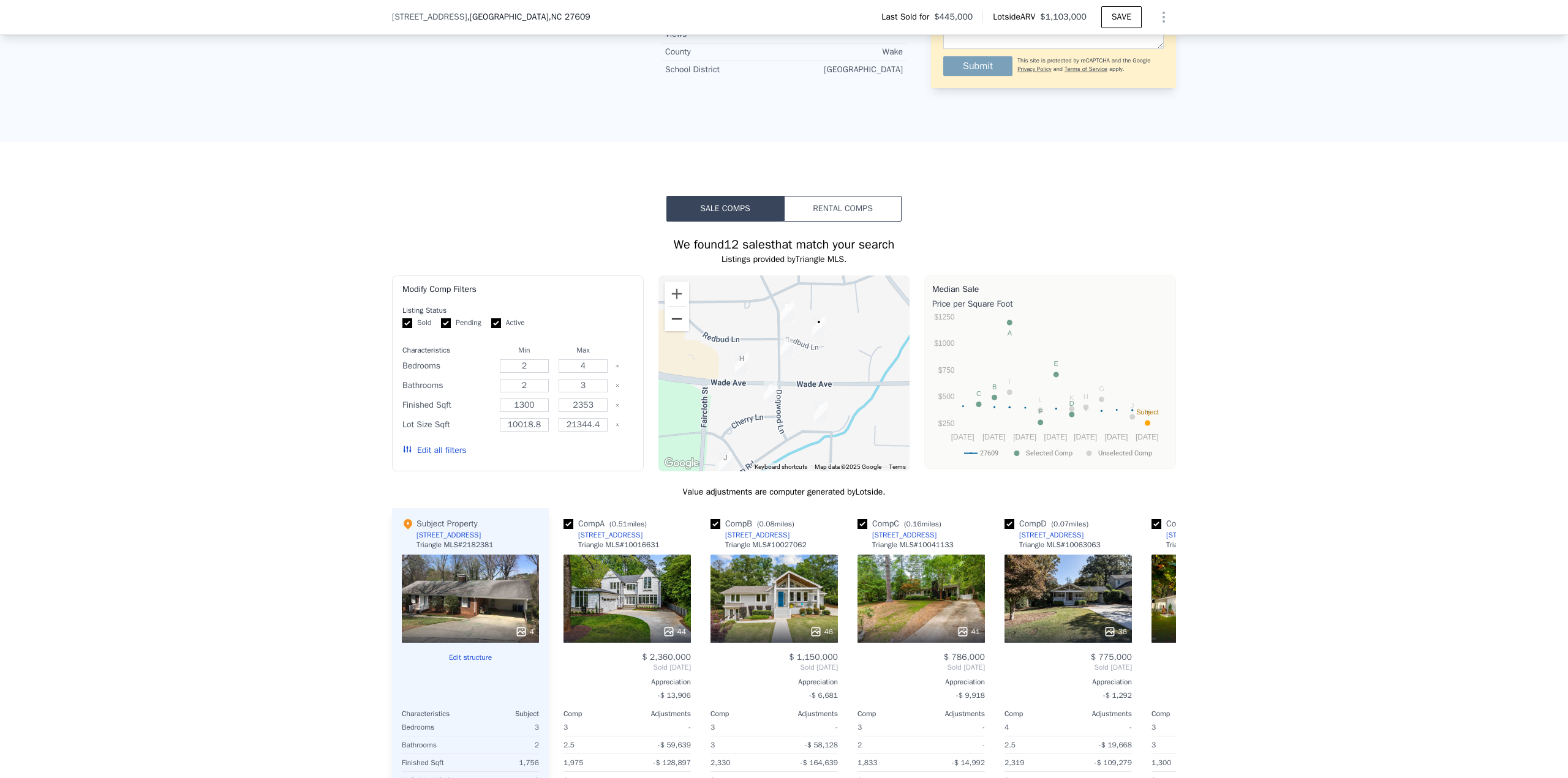 click at bounding box center (677, 319) 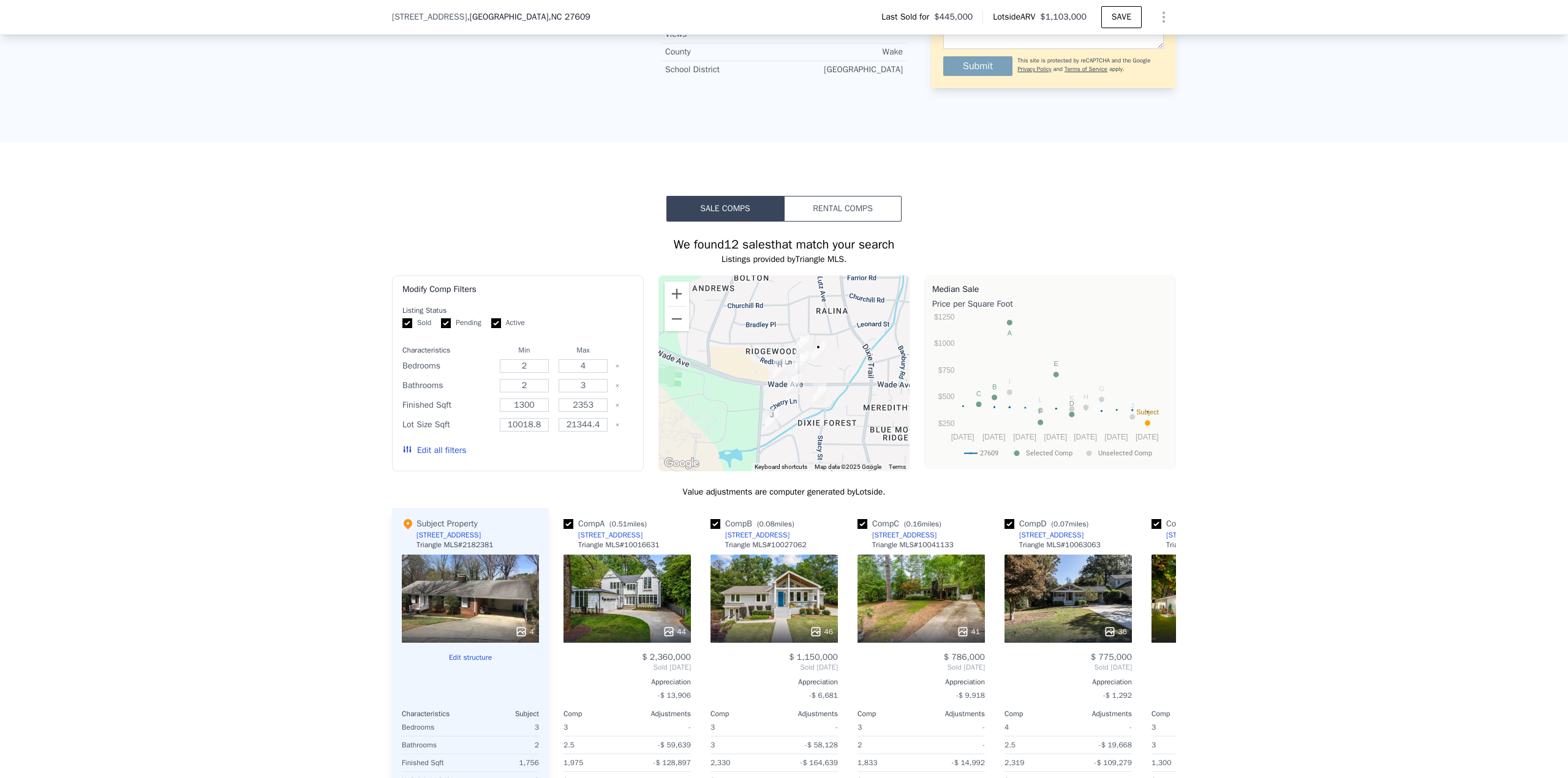 drag, startPoint x: 741, startPoint y: 417, endPoint x: 729, endPoint y: 411, distance: 13.416408 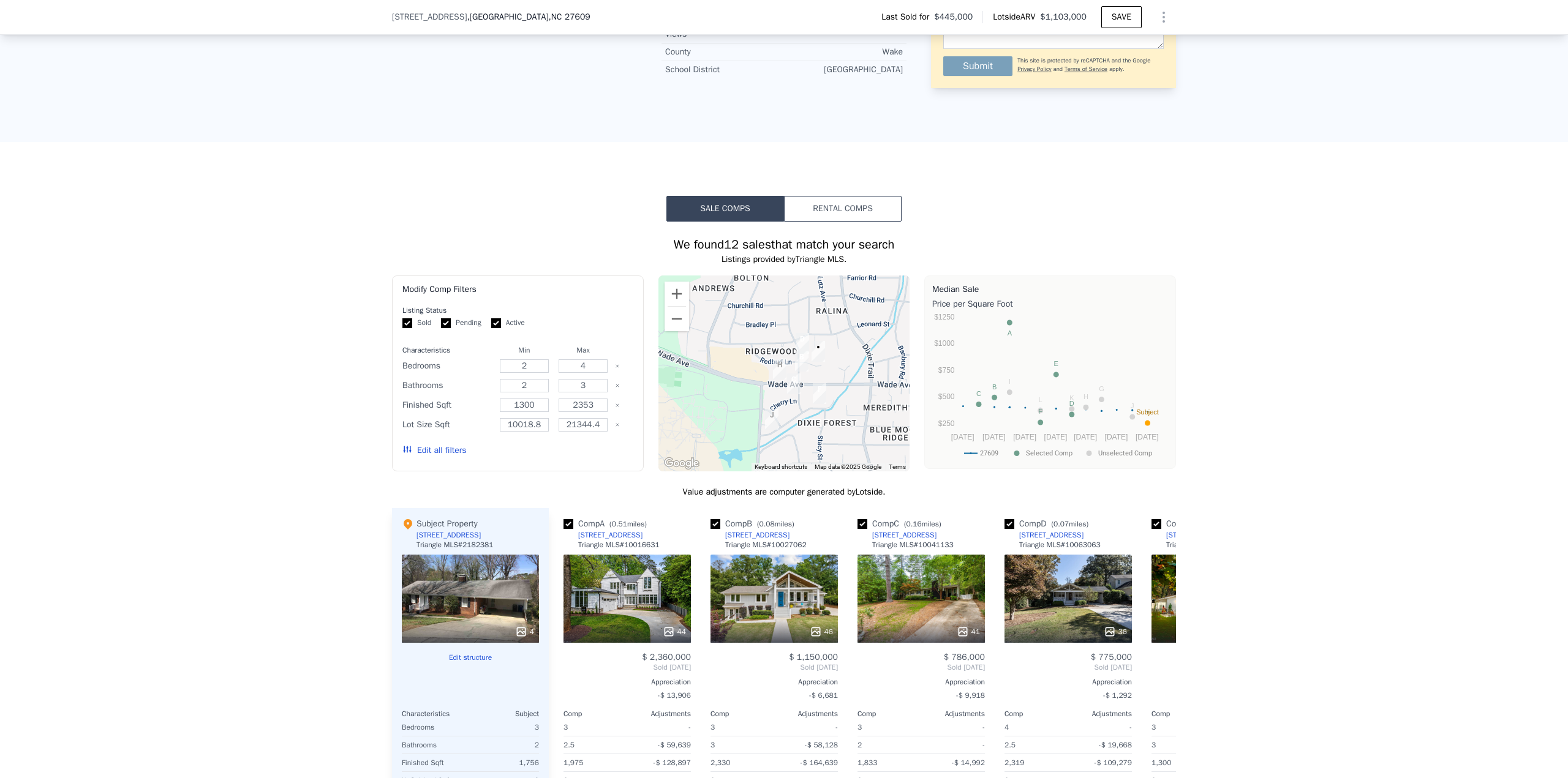 click on "Edit all filters" at bounding box center [434, 451] 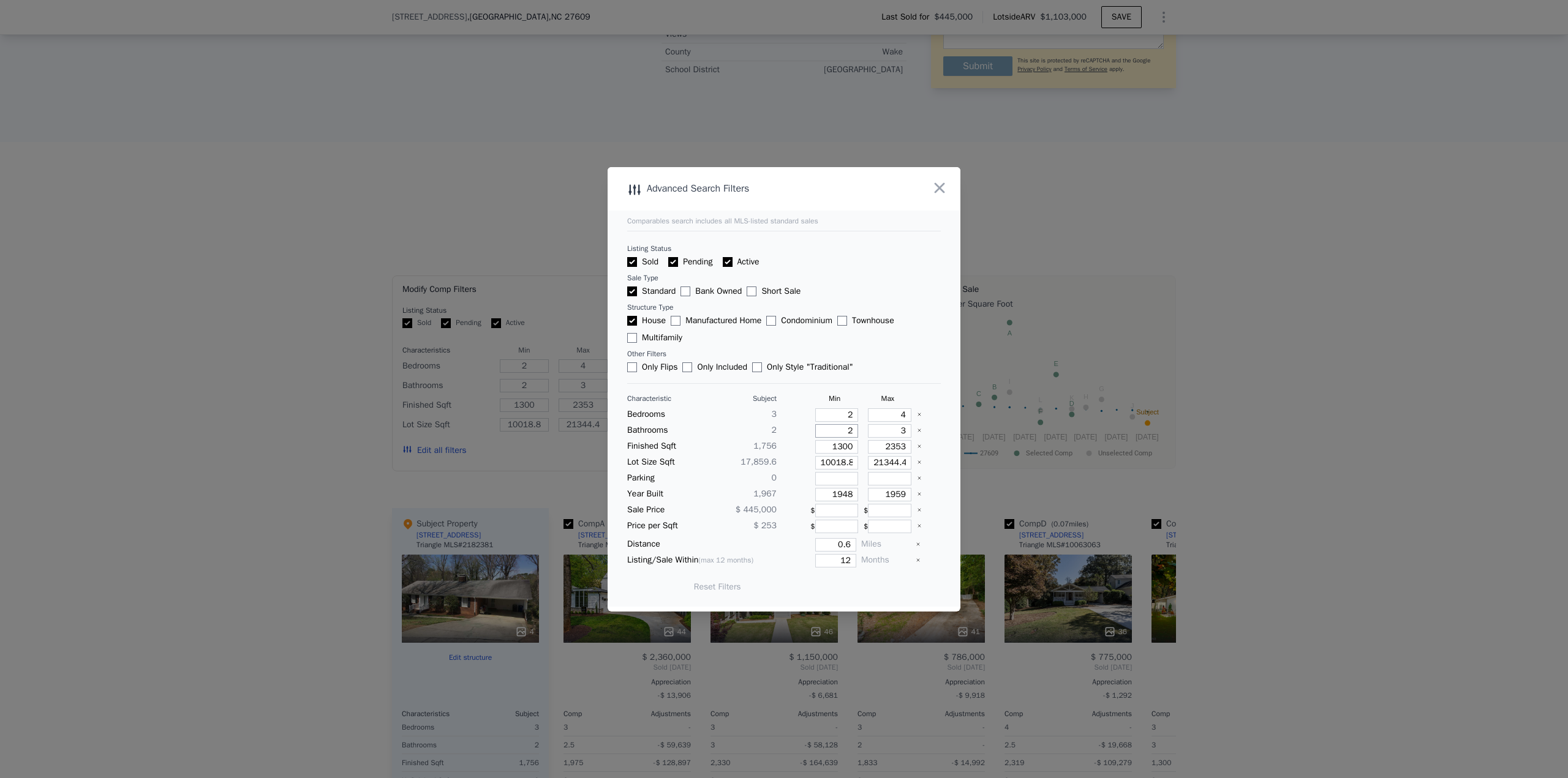drag, startPoint x: 825, startPoint y: 436, endPoint x: 856, endPoint y: 433, distance: 31.14482 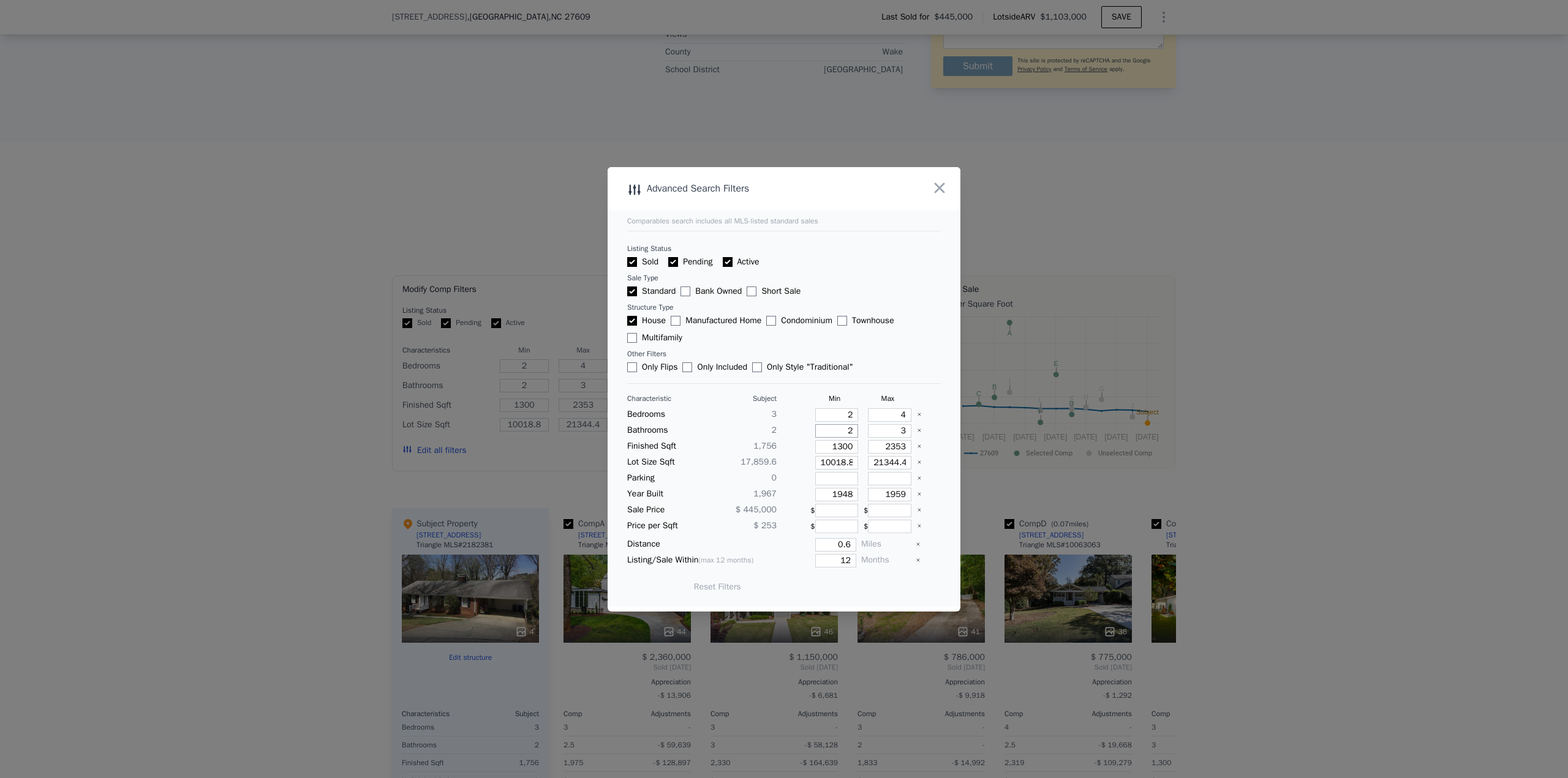 click on "Bathrooms 2    2    3" at bounding box center (784, 431) 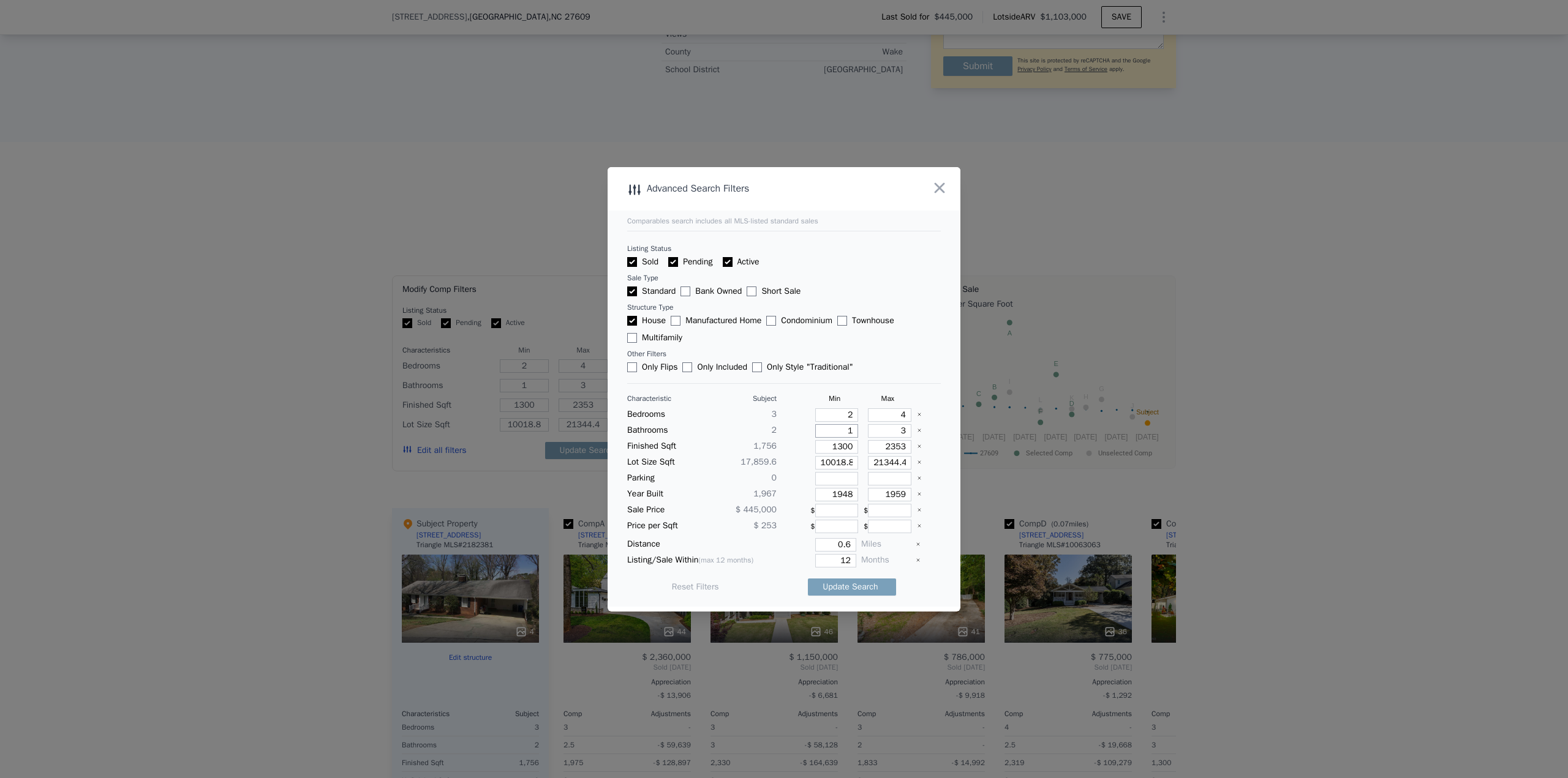 type on "2" 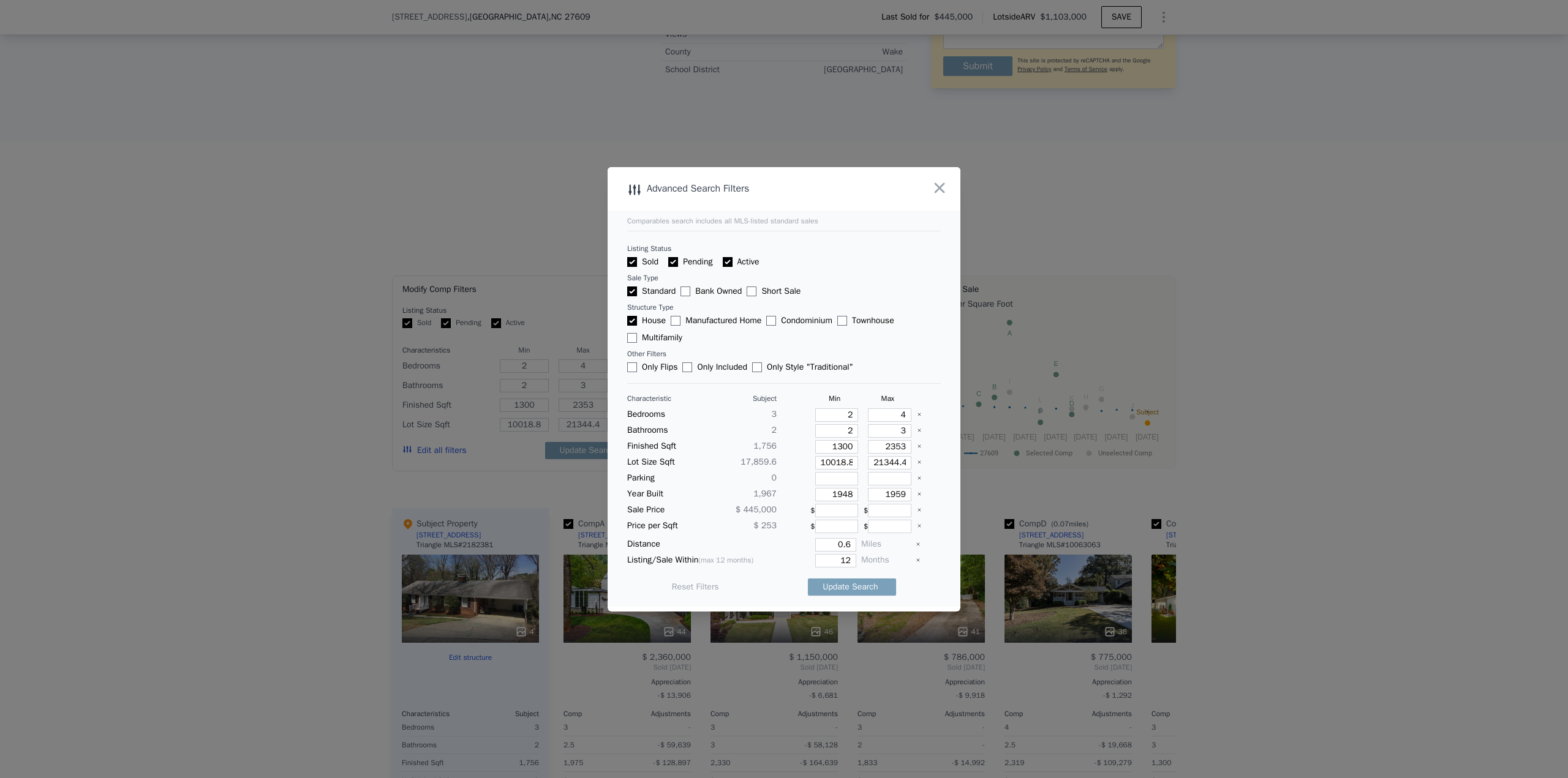 type 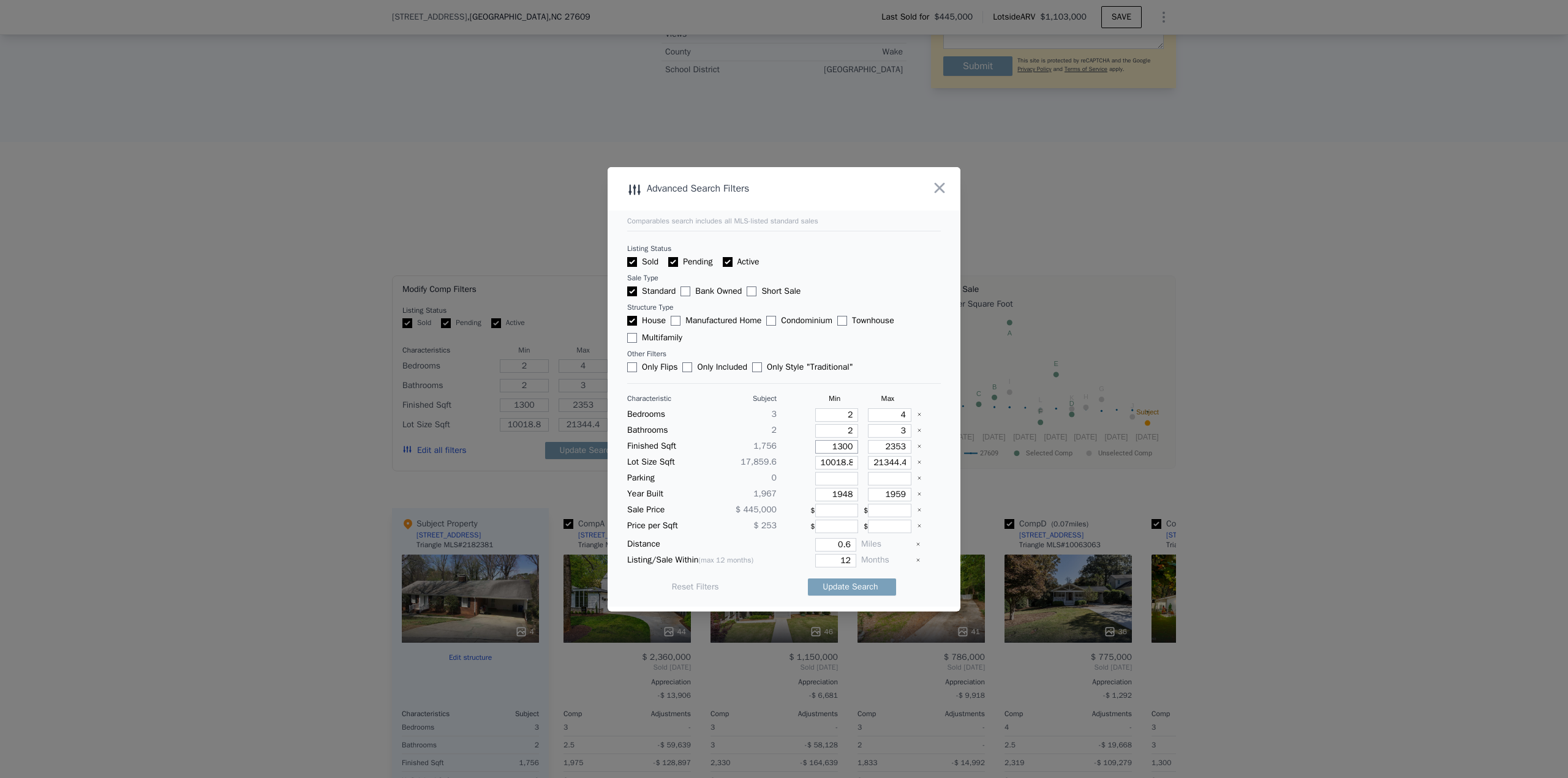 type on "1" 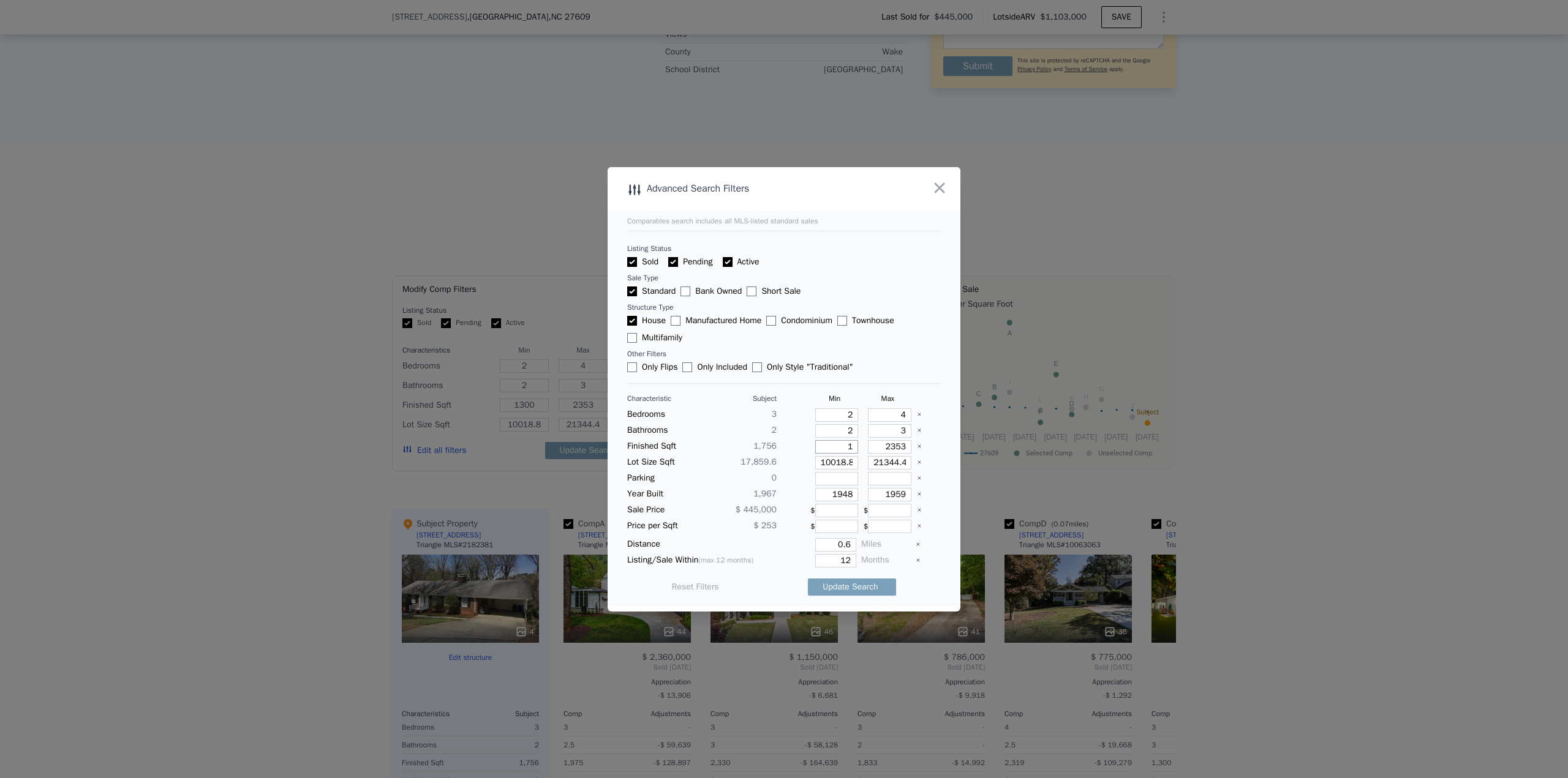type on "1" 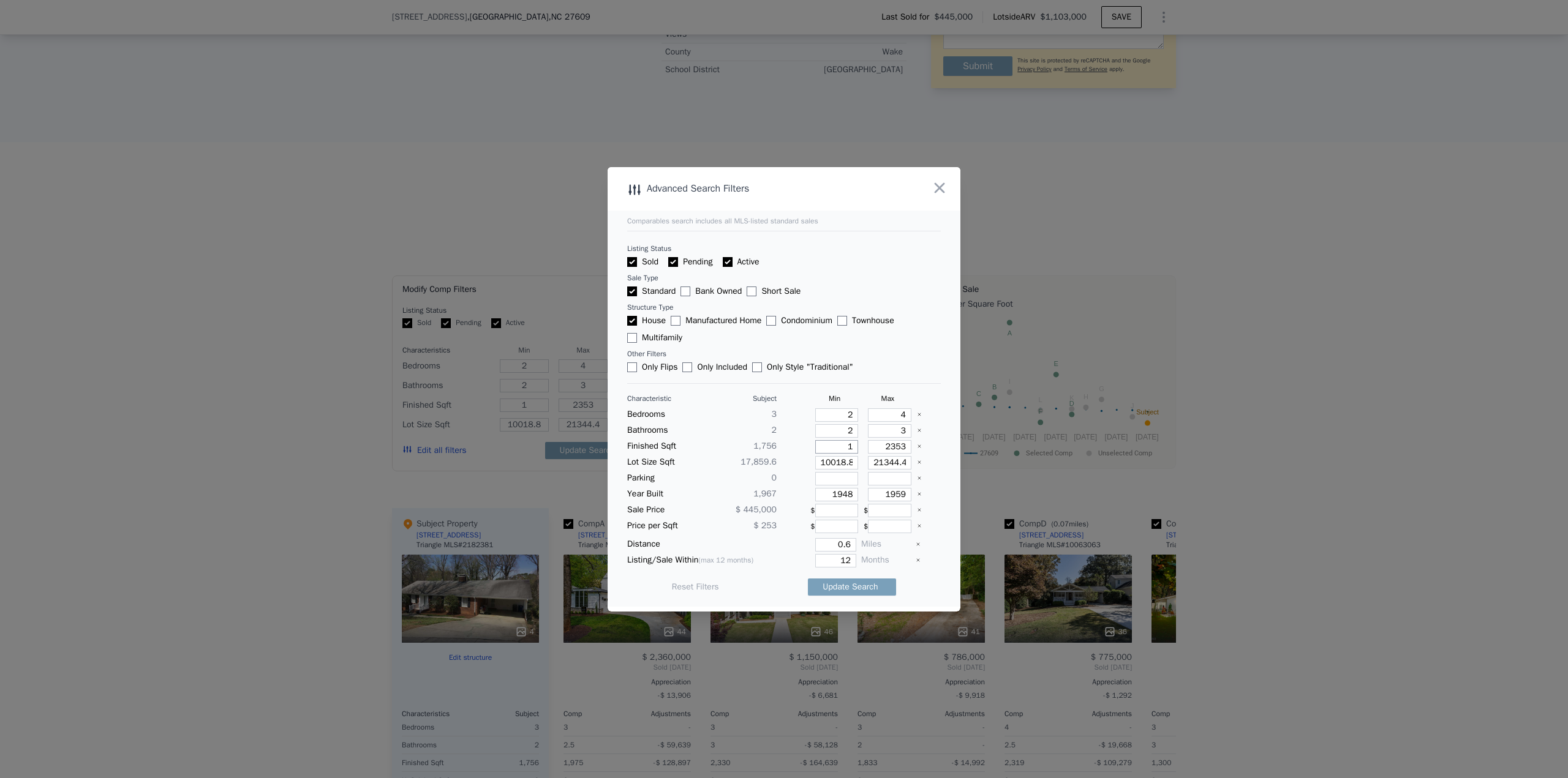 type on "10" 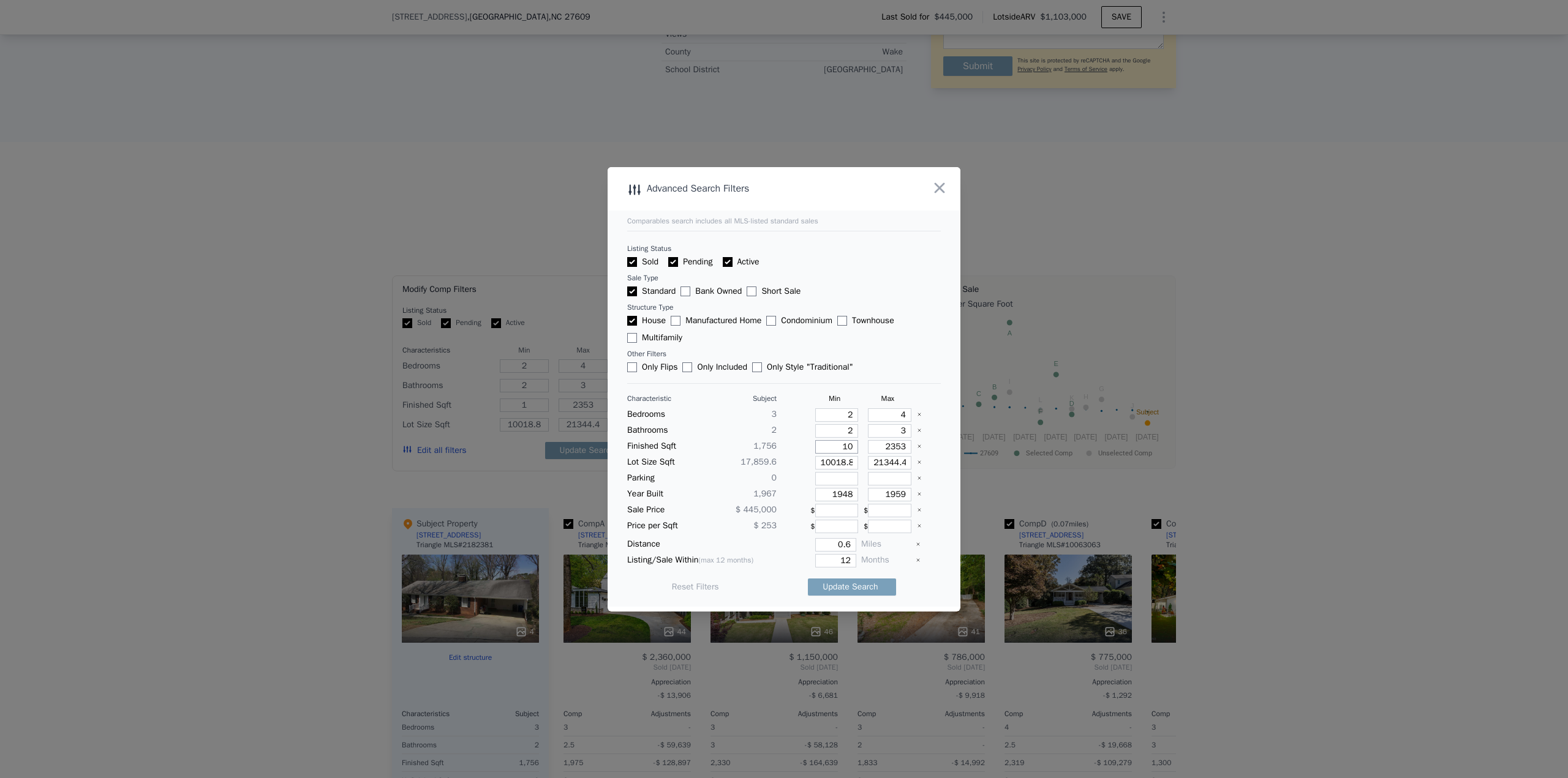 type on "10" 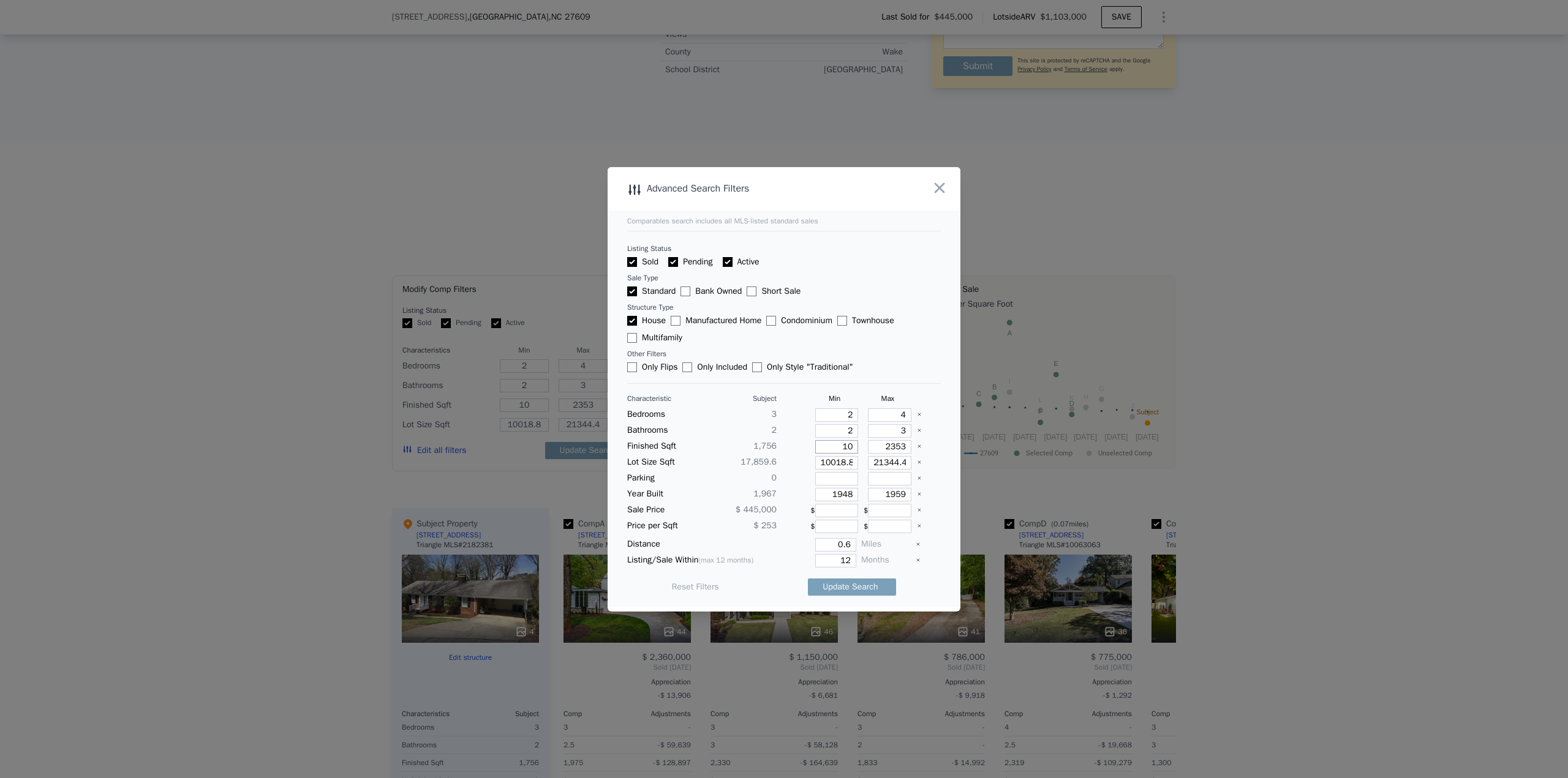 type on "1" 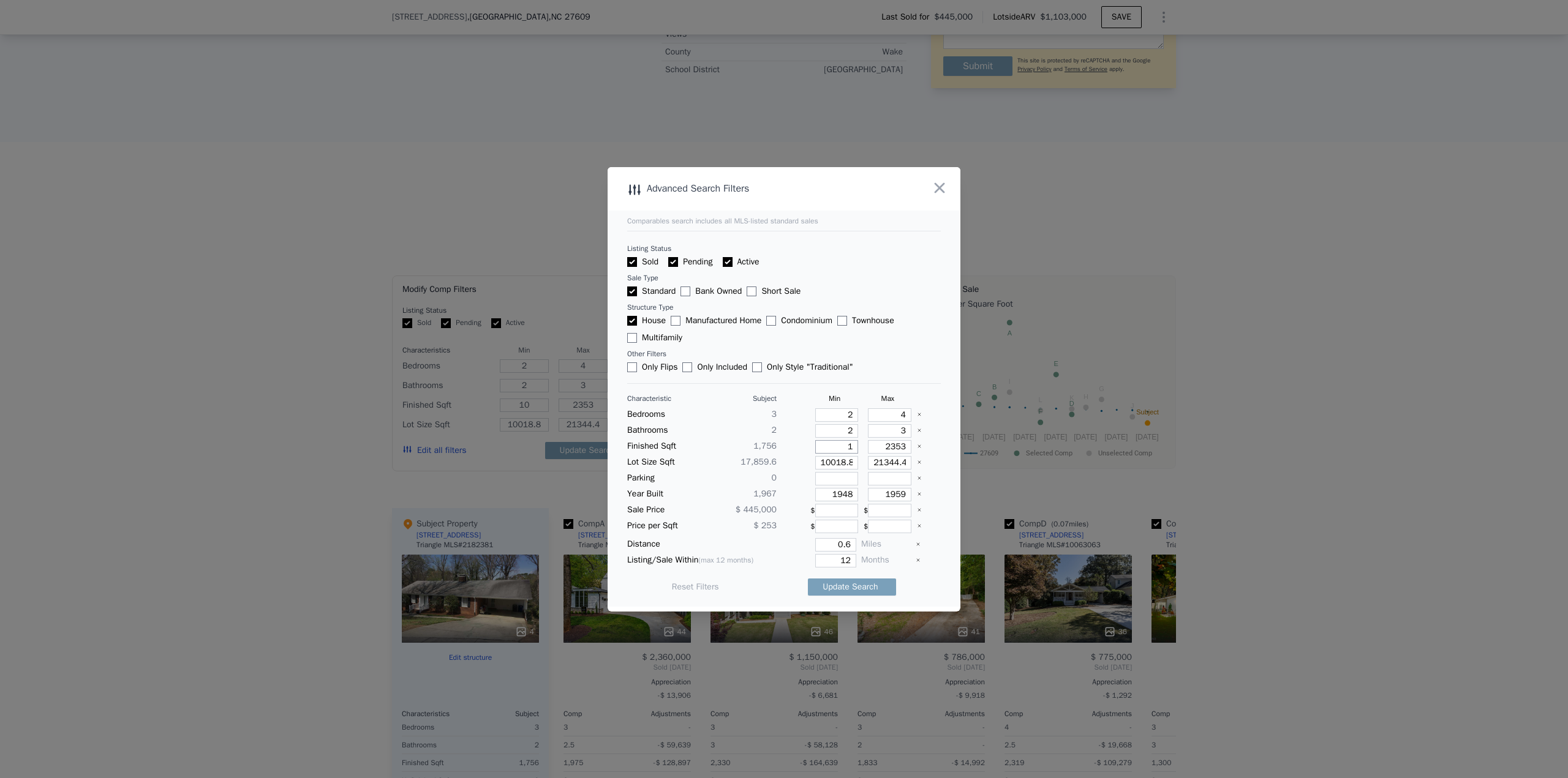 type on "1" 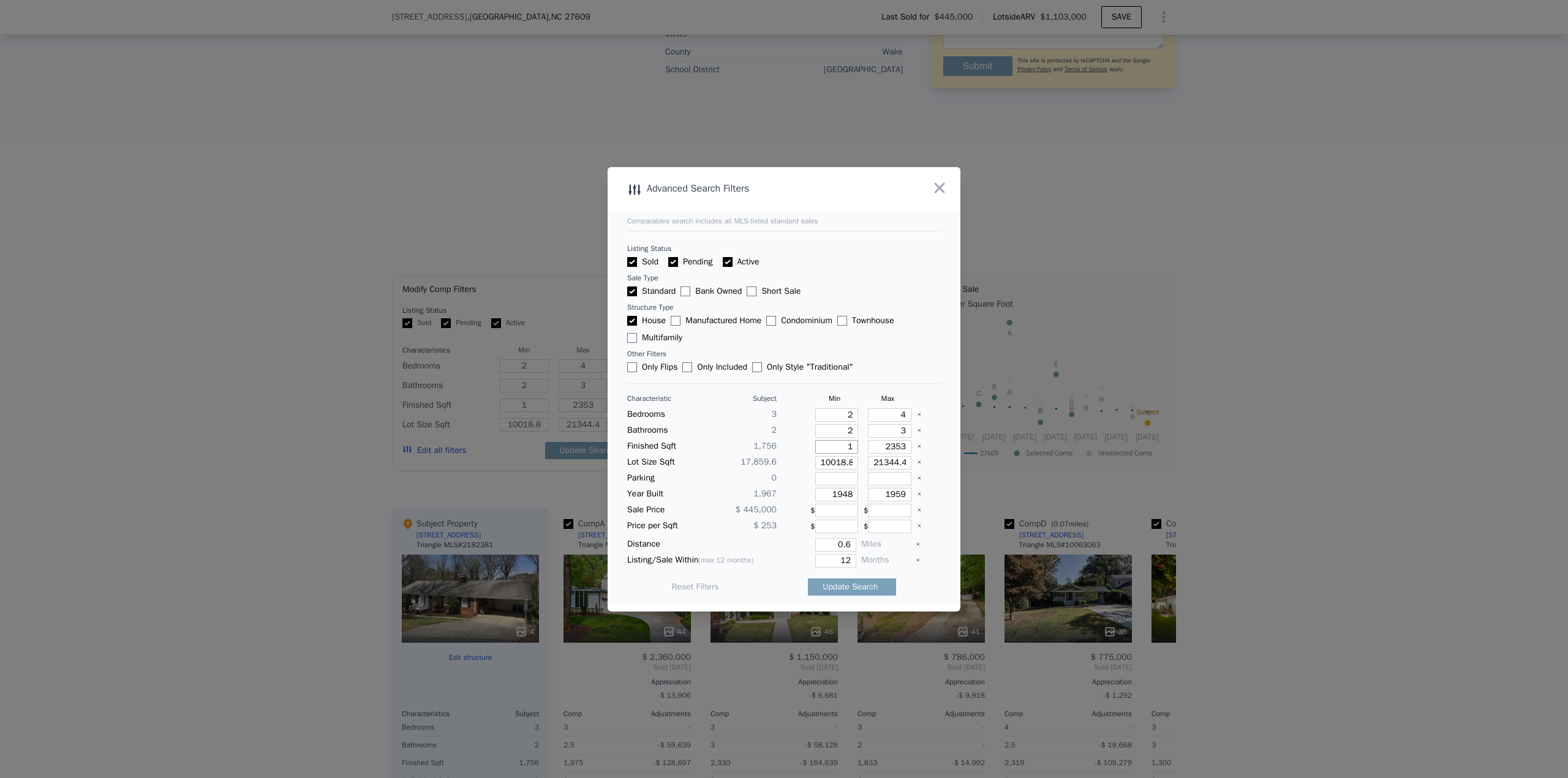 type on "15" 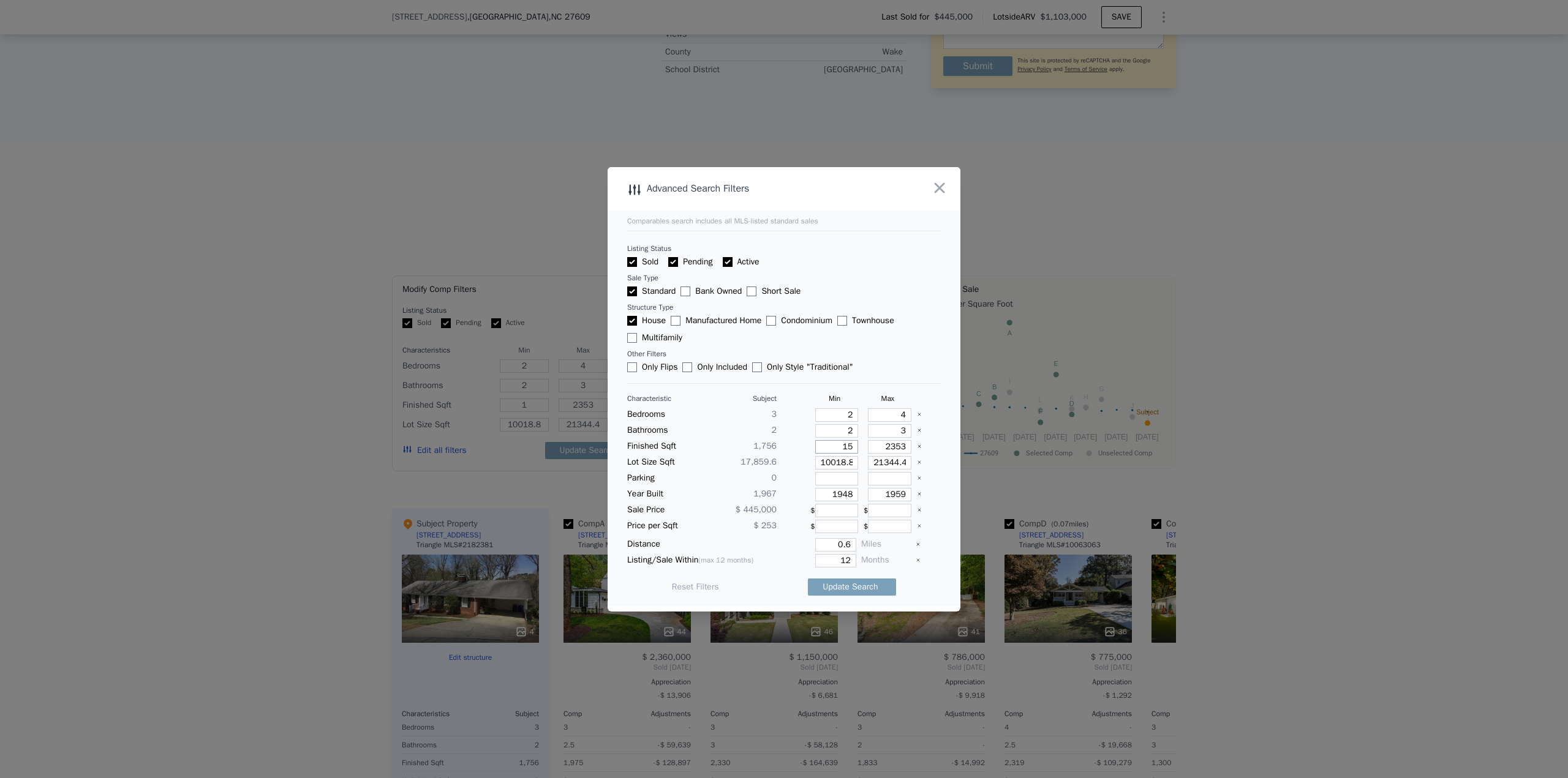 type on "15" 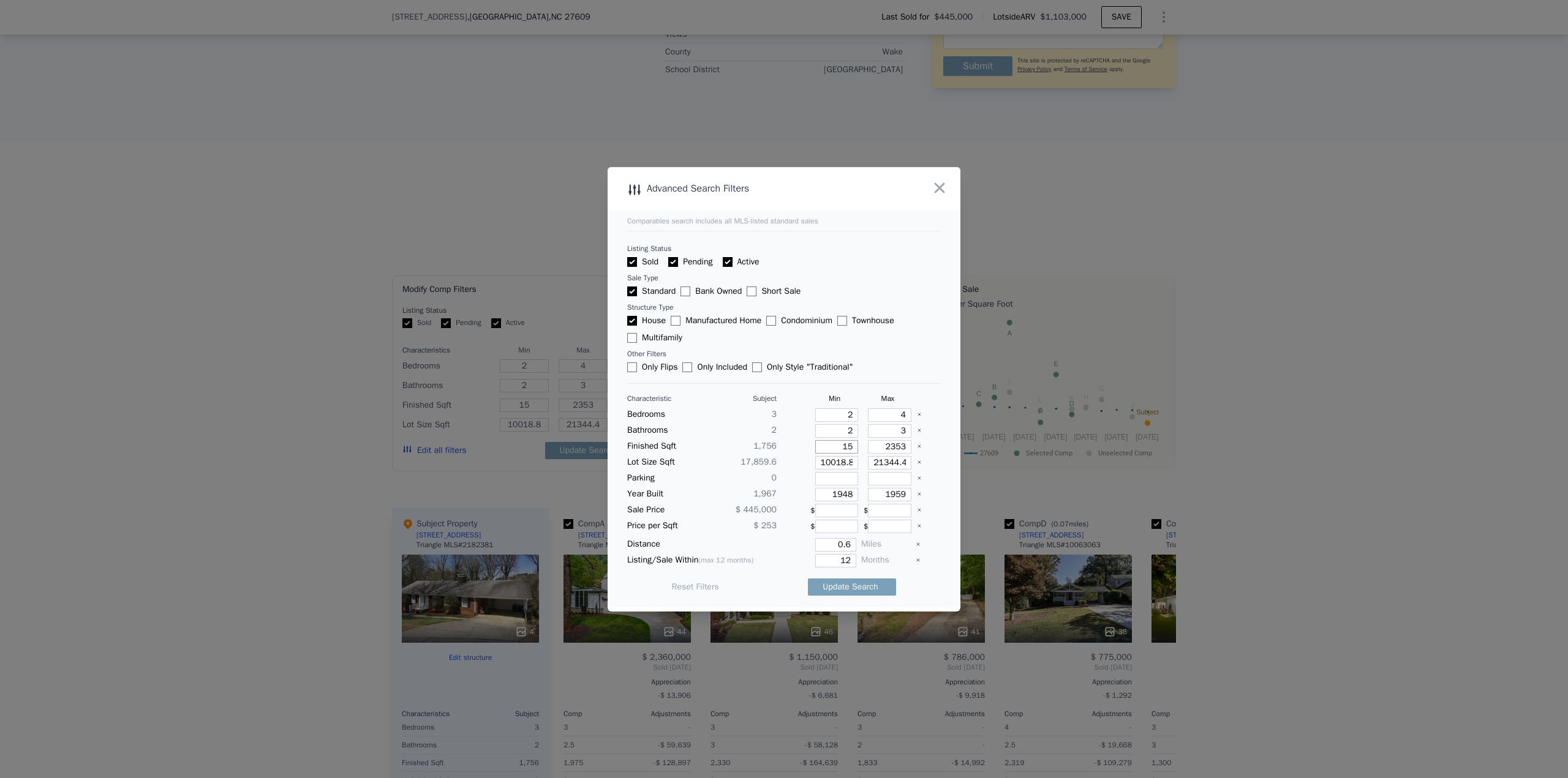 type on "150" 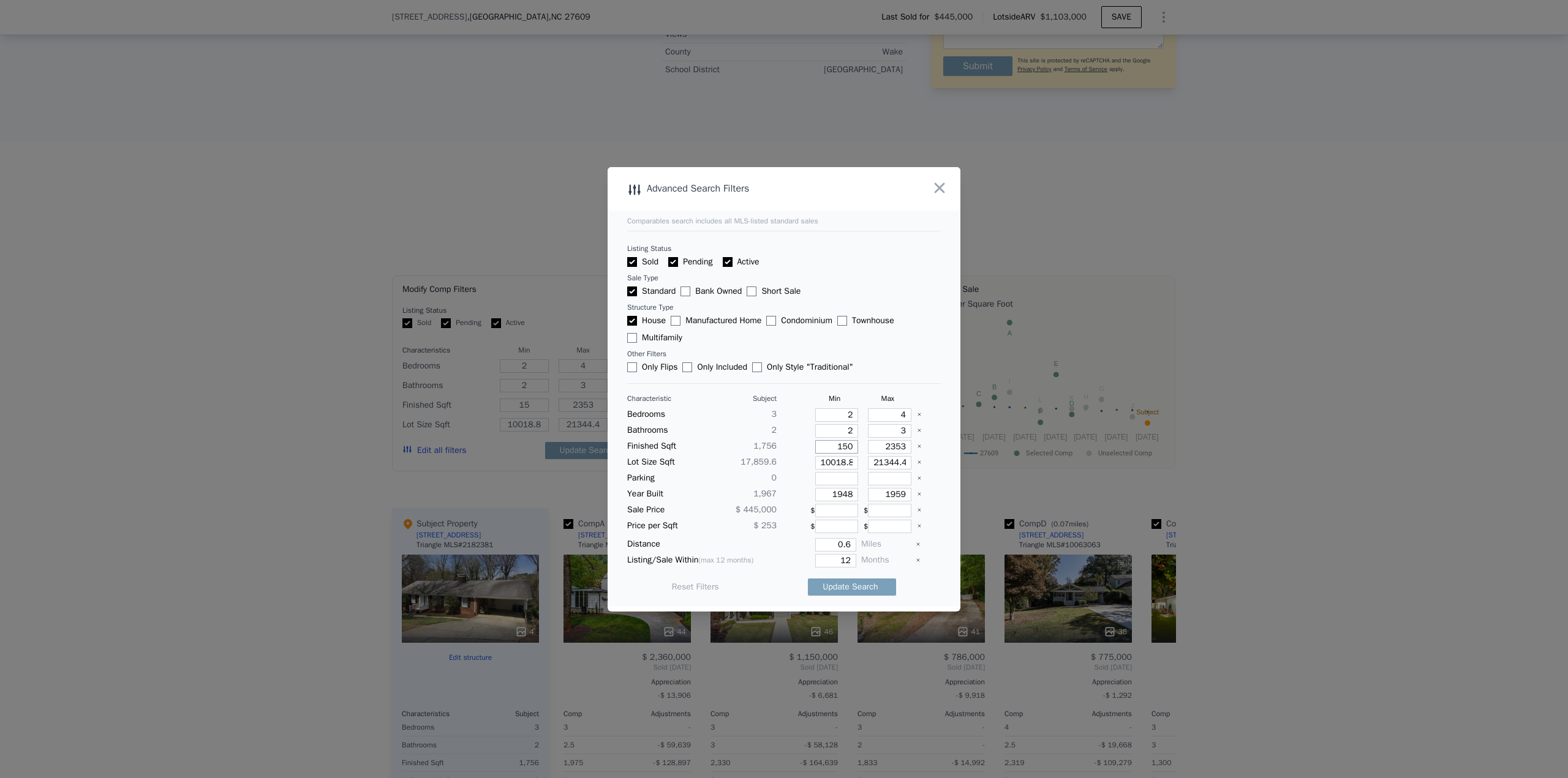 type on "150" 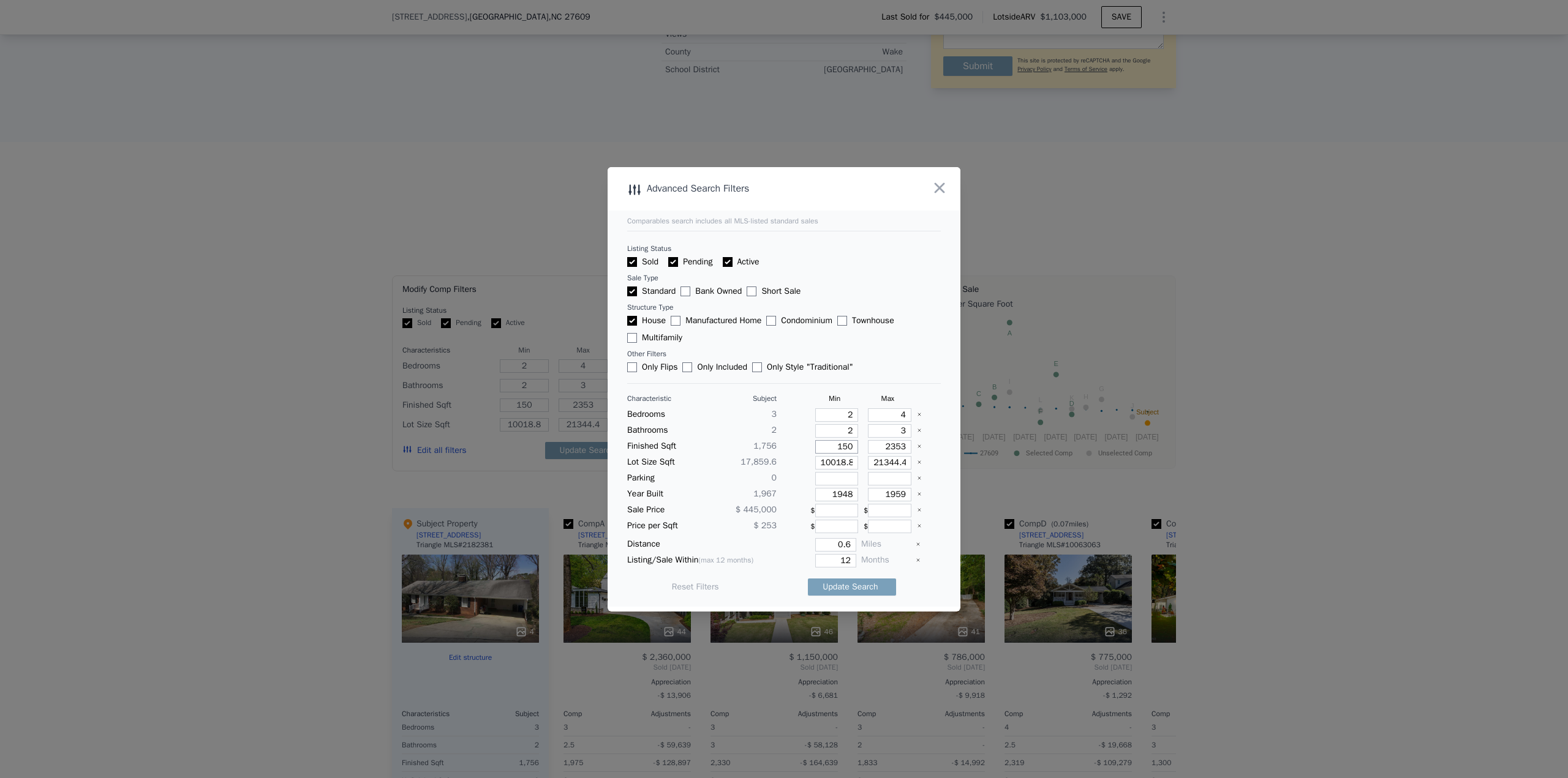 type on "1506" 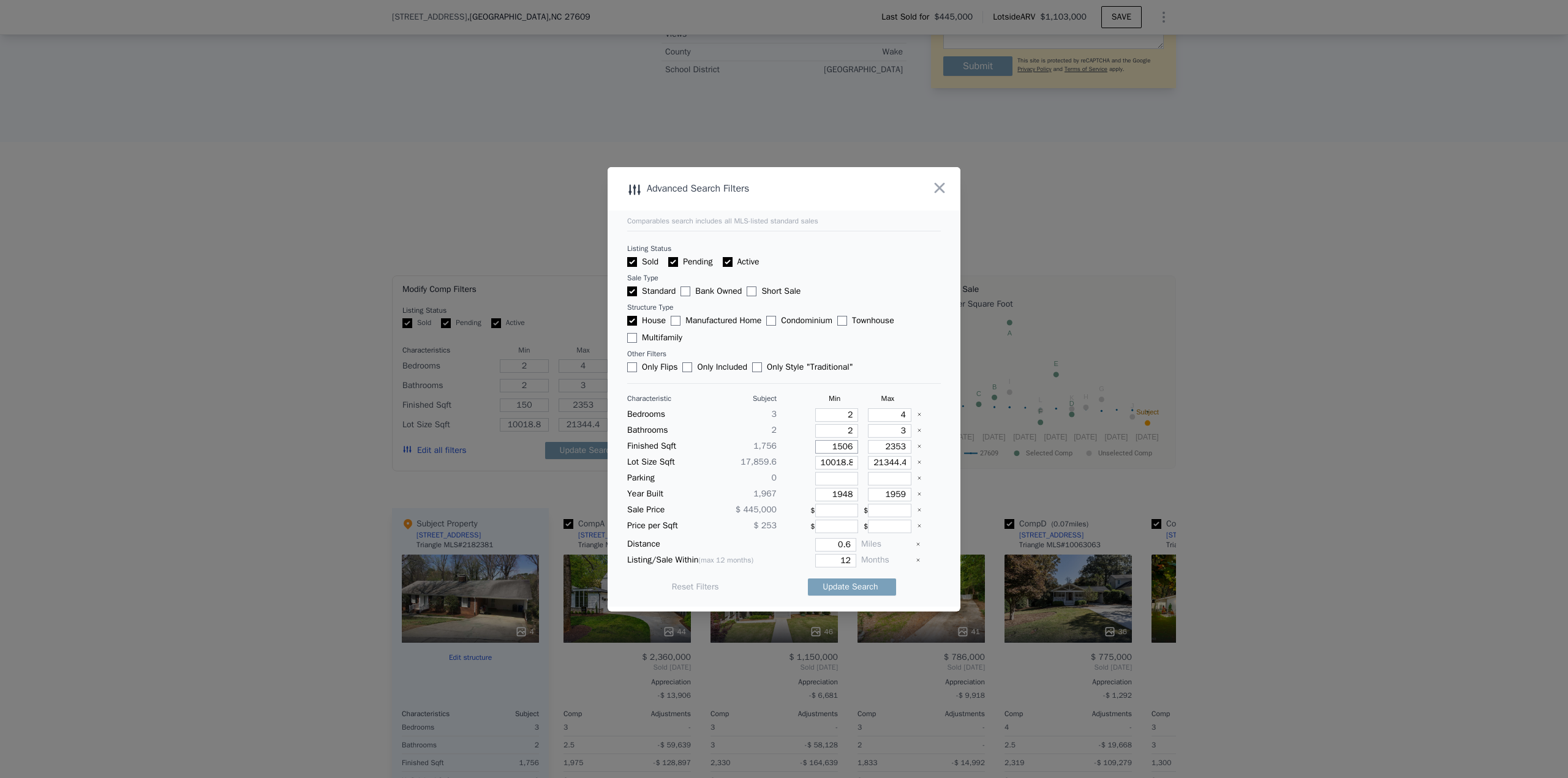 type on "1506" 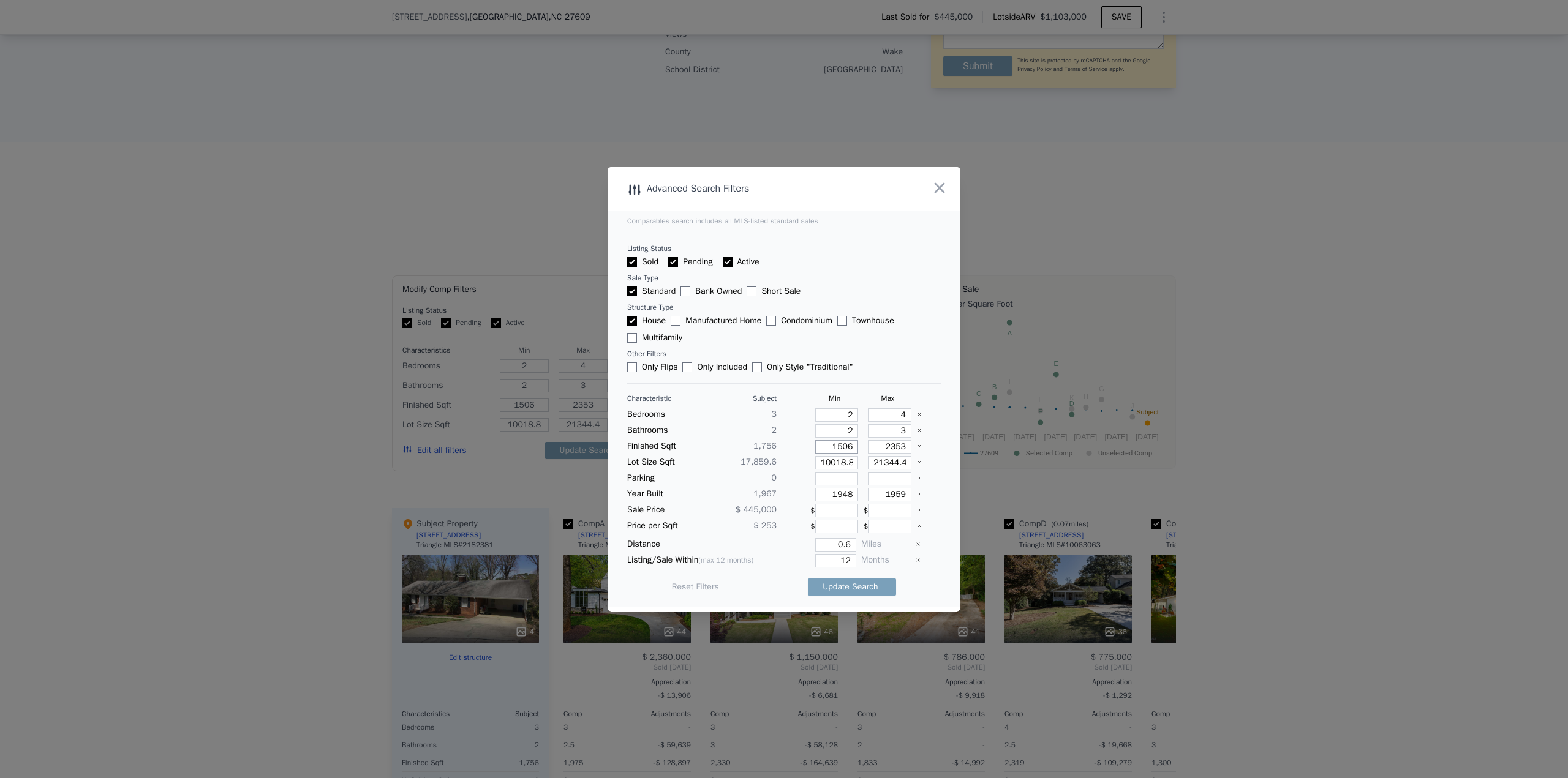type on "1506" 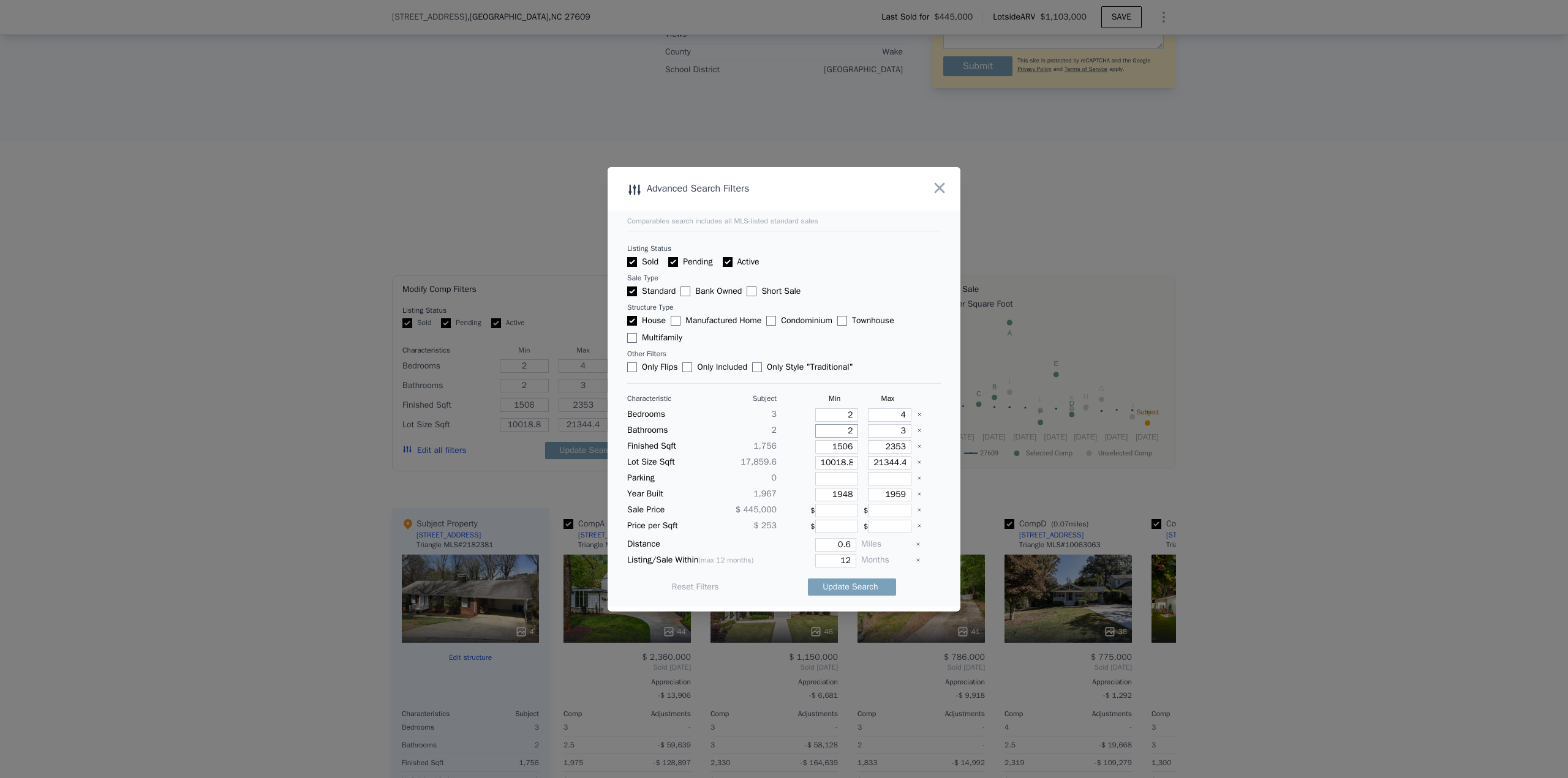 drag, startPoint x: 824, startPoint y: 430, endPoint x: 865, endPoint y: 430, distance: 41 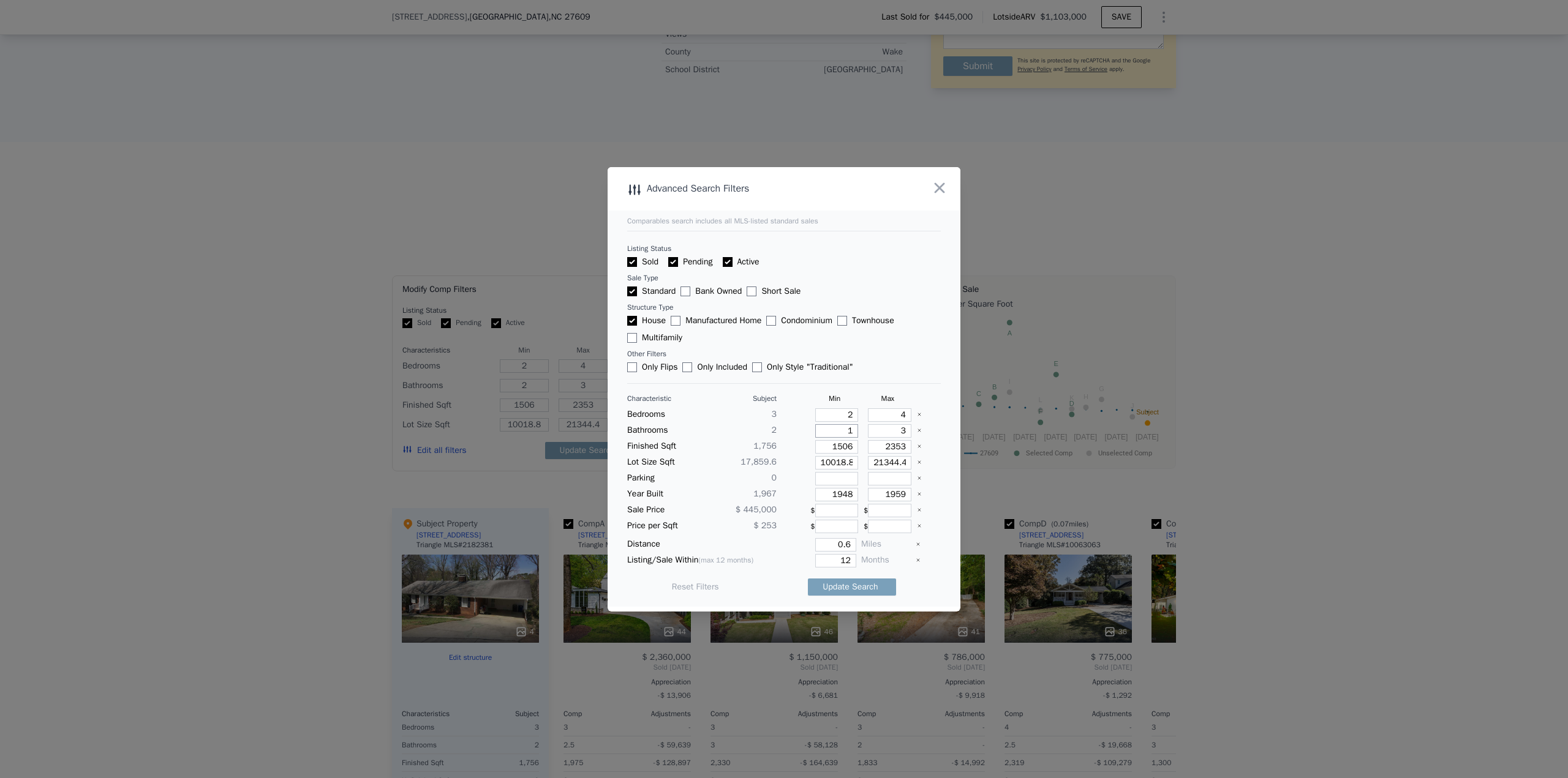 type on "1" 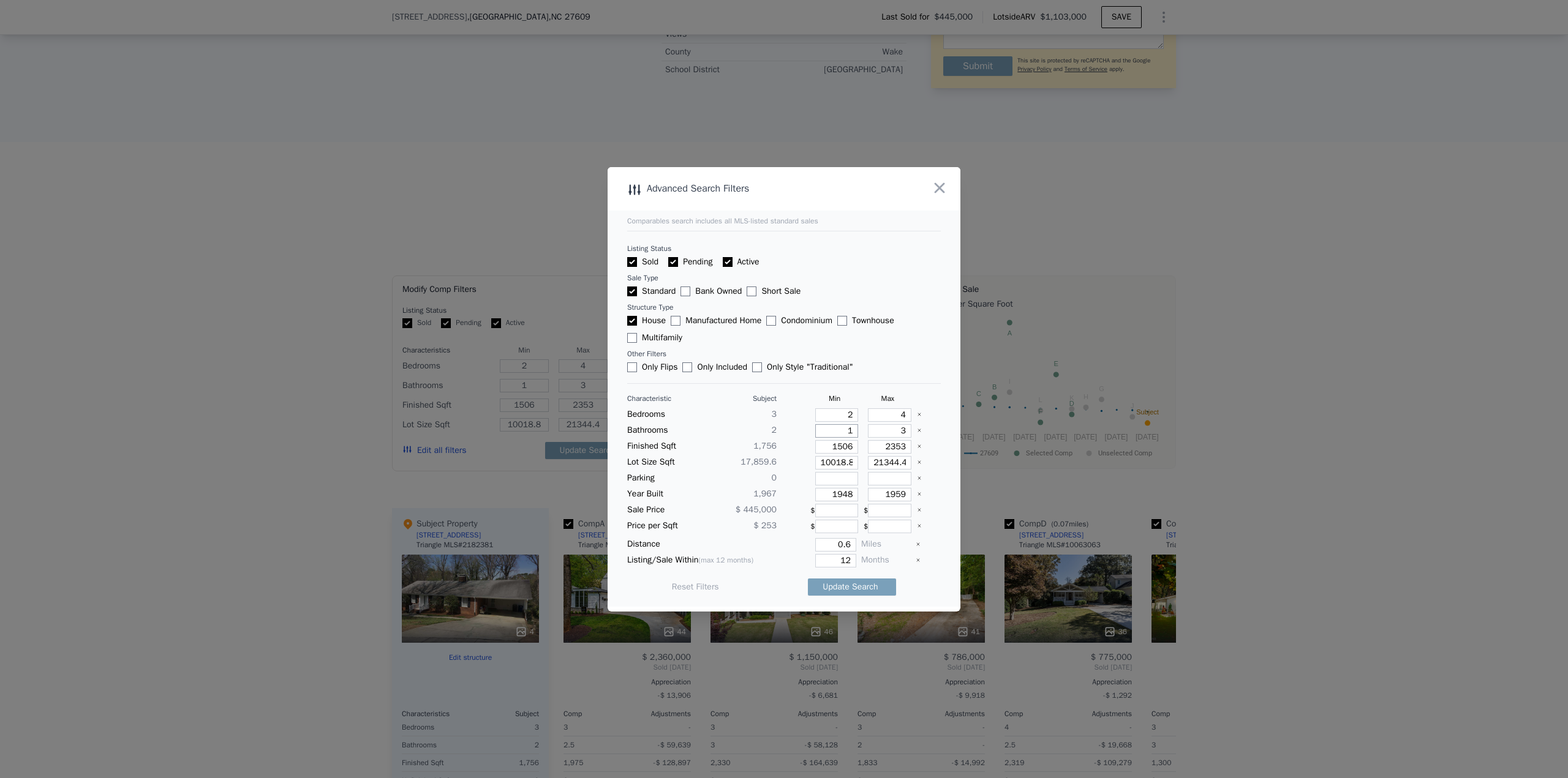 type on "1" 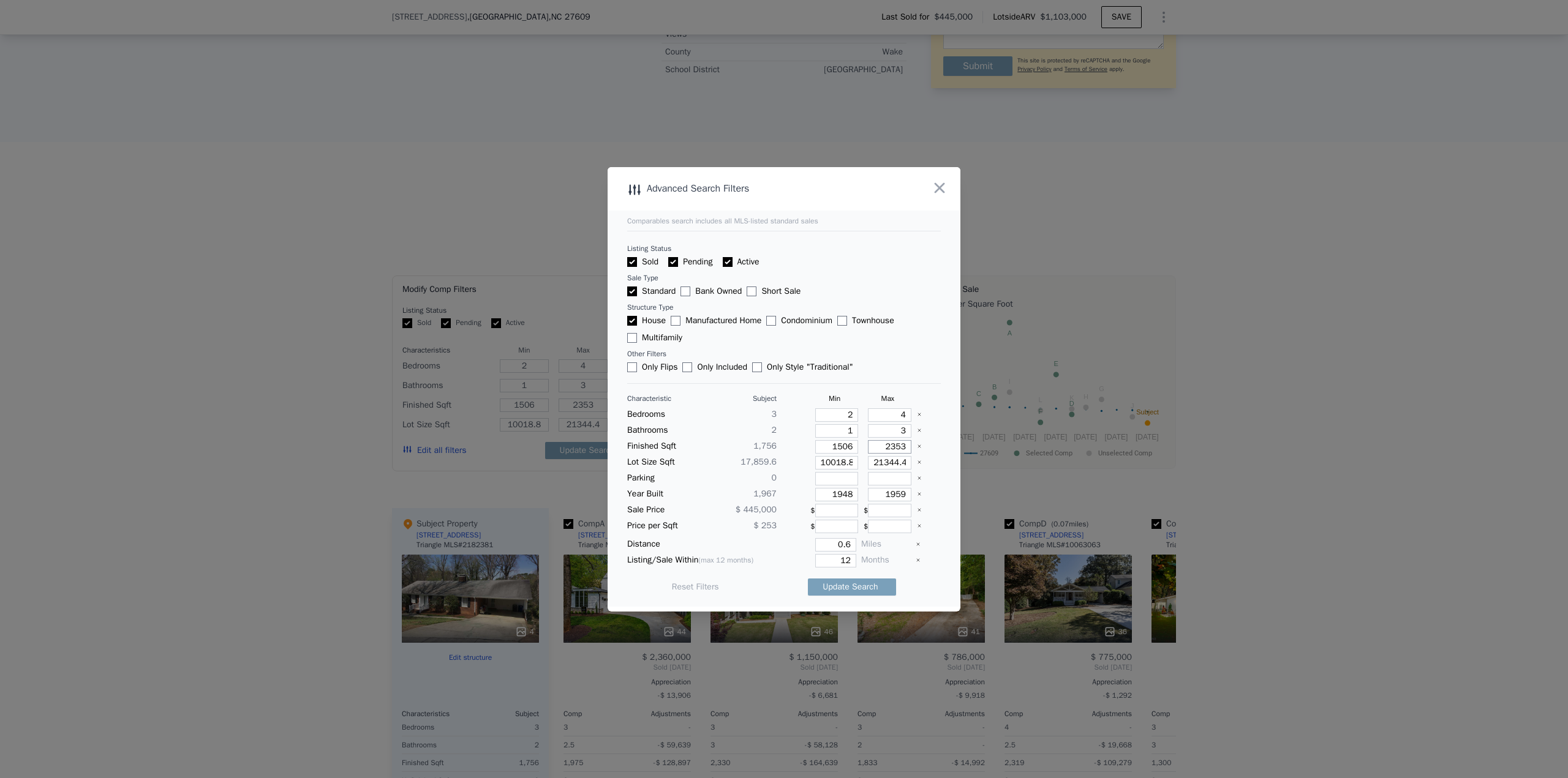 type on "2" 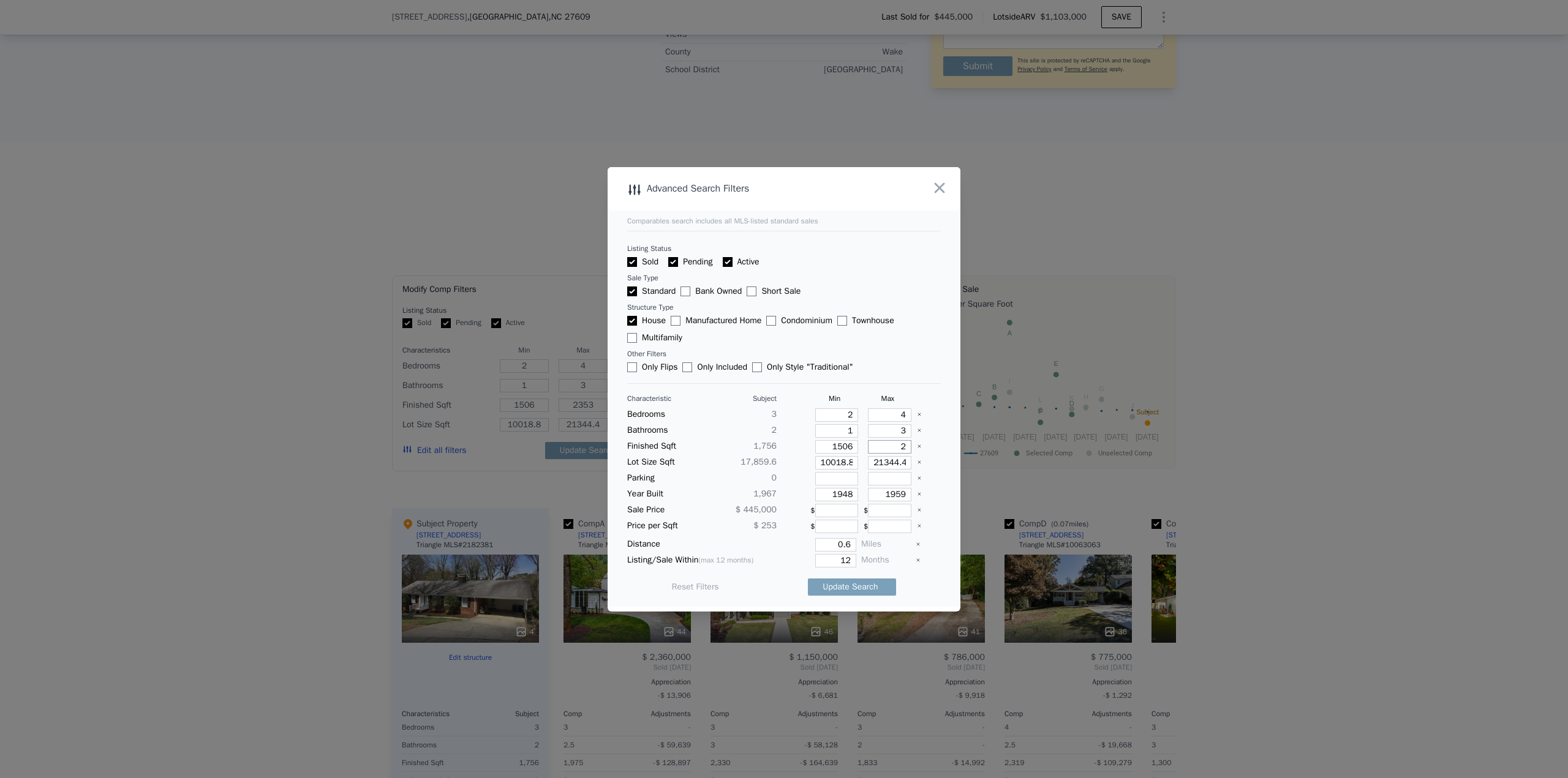 type on "2" 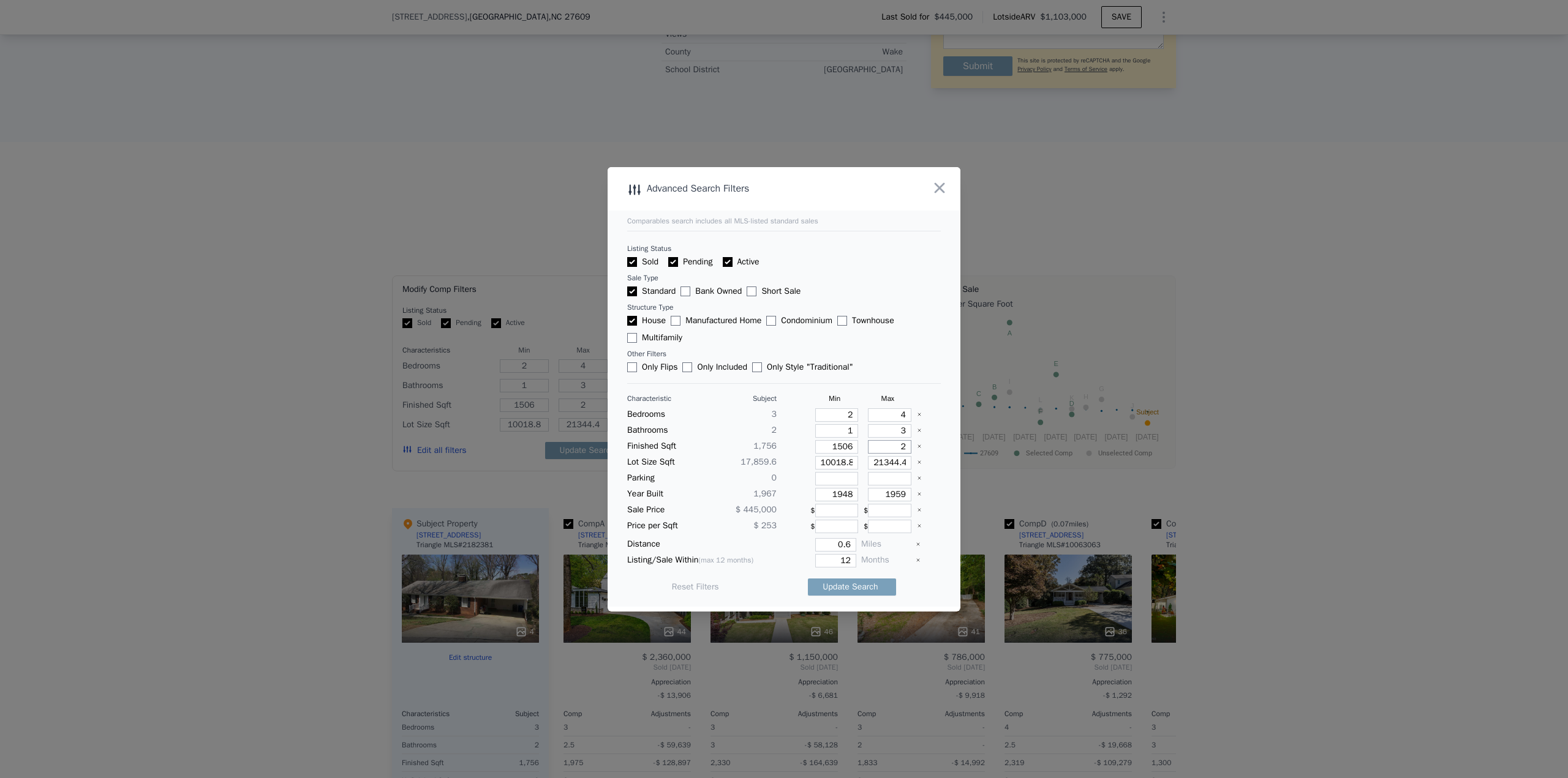 type on "20" 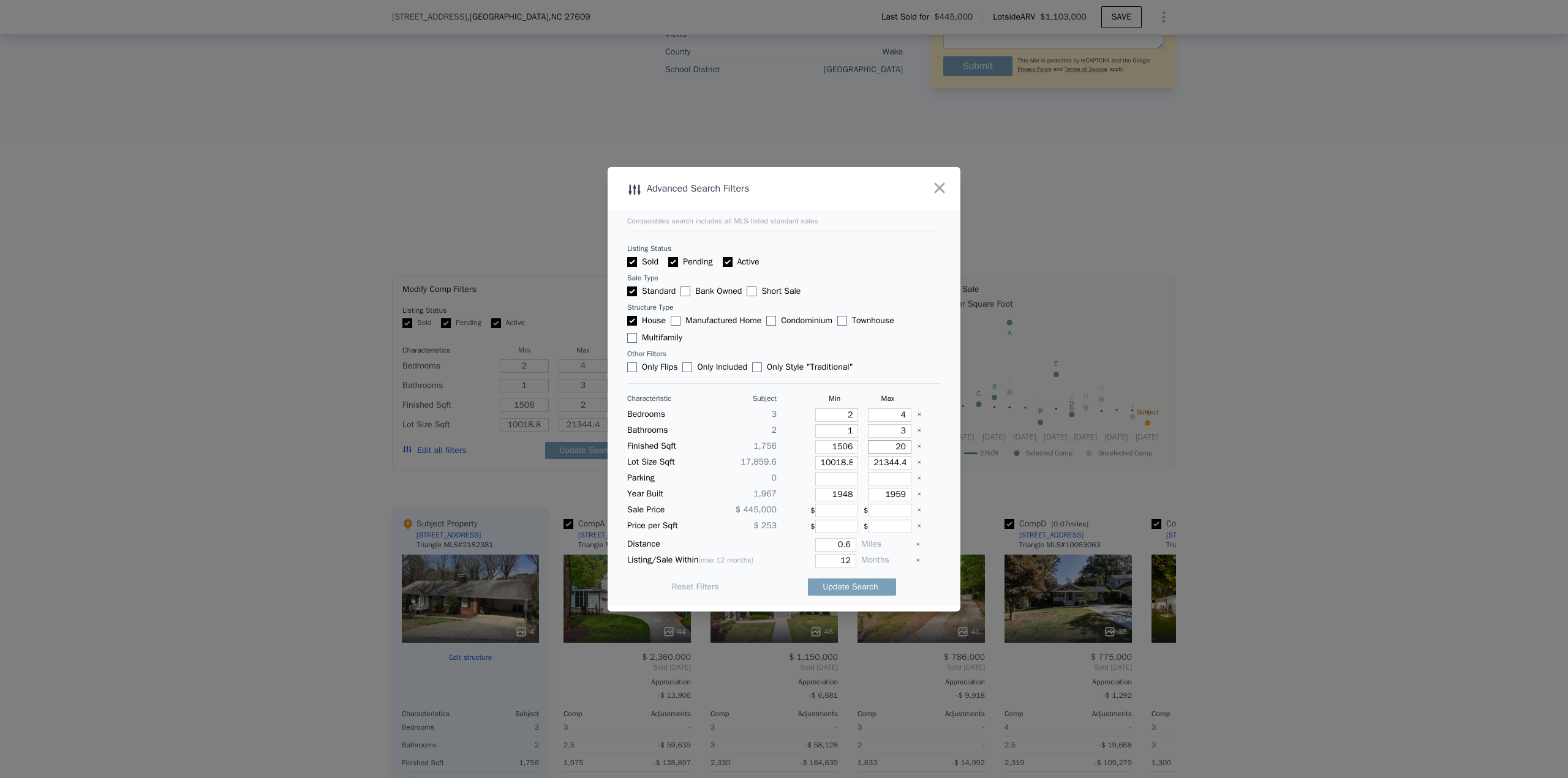 type on "20" 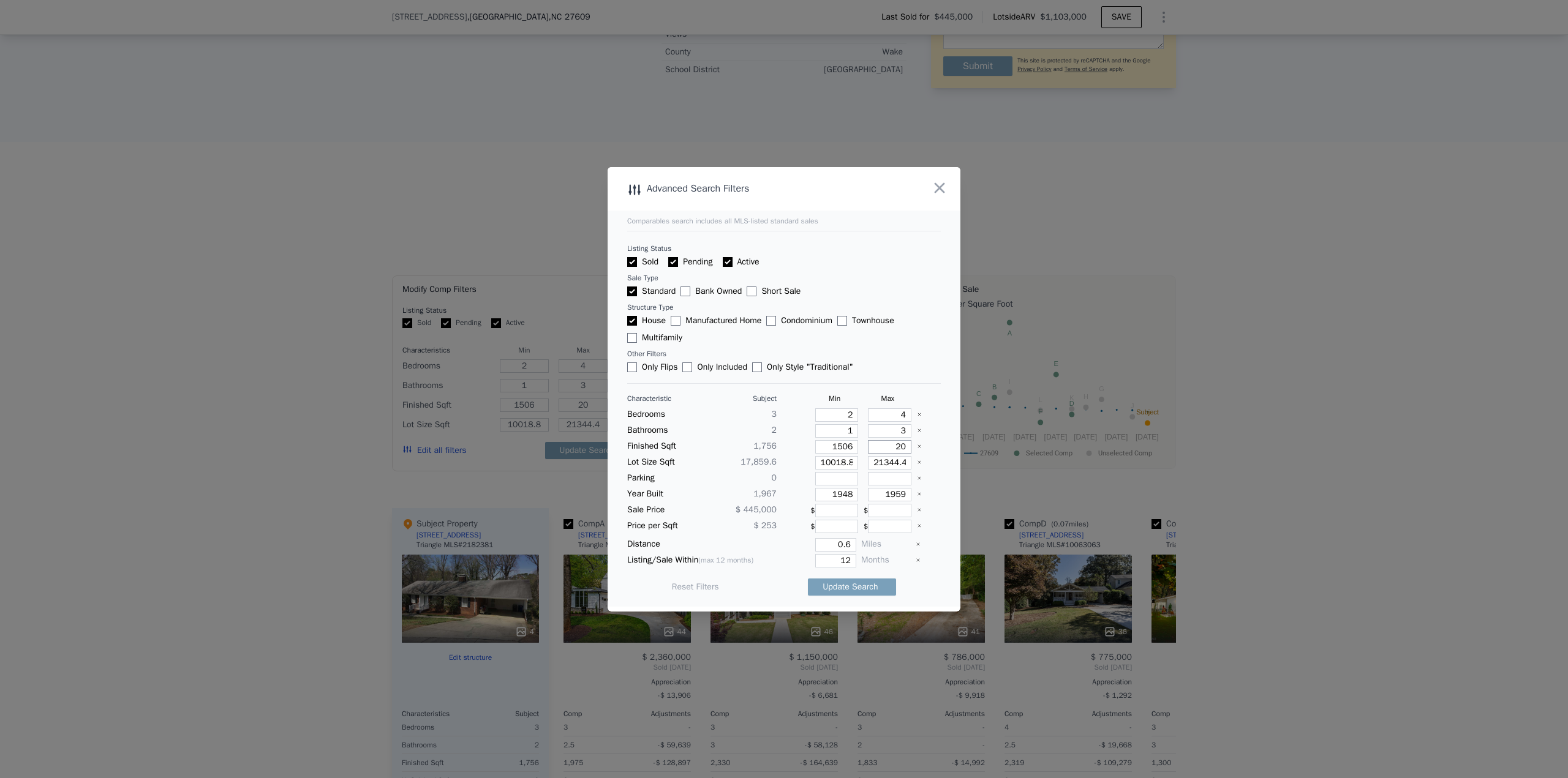 type on "200" 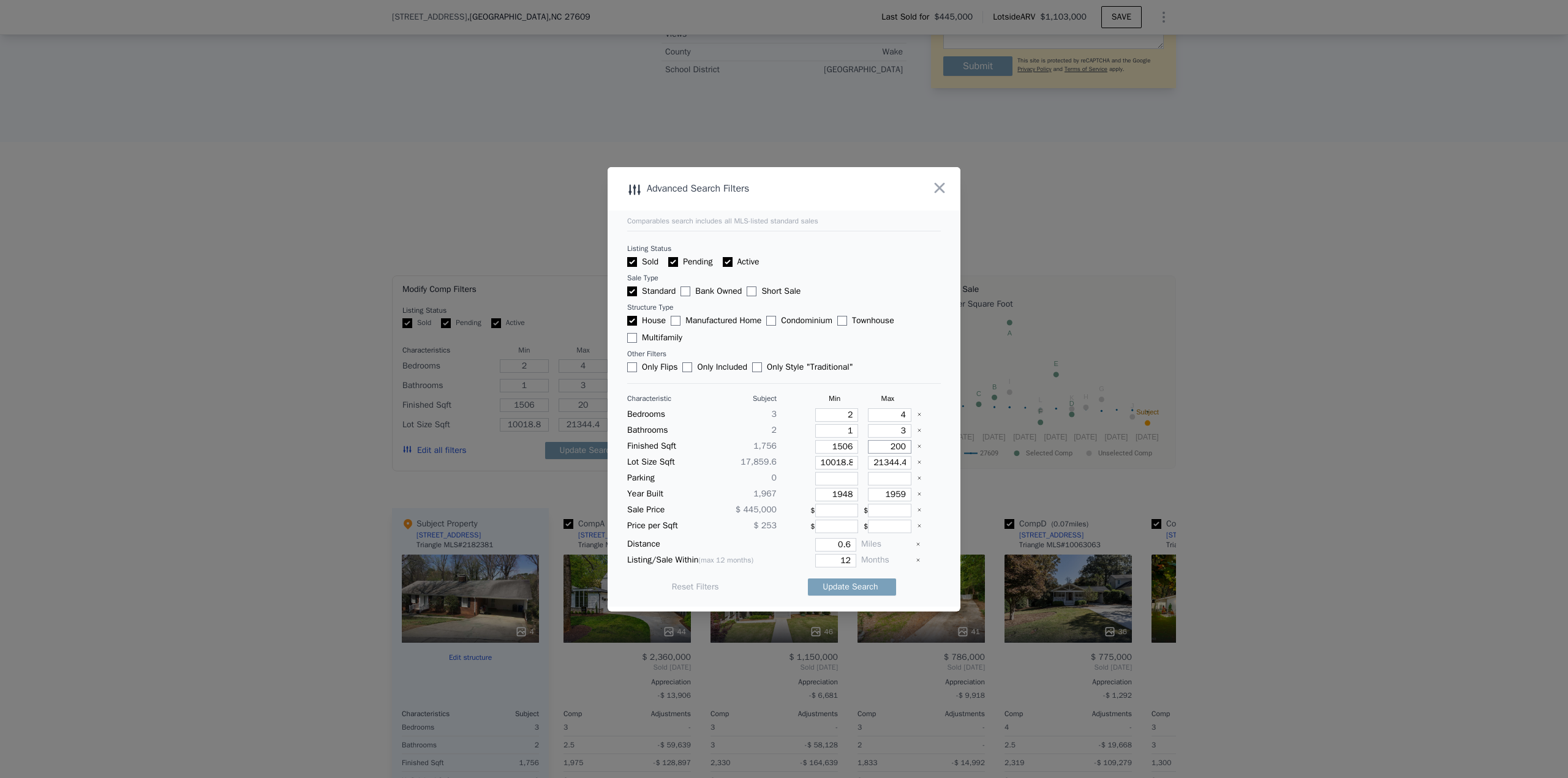 type on "200" 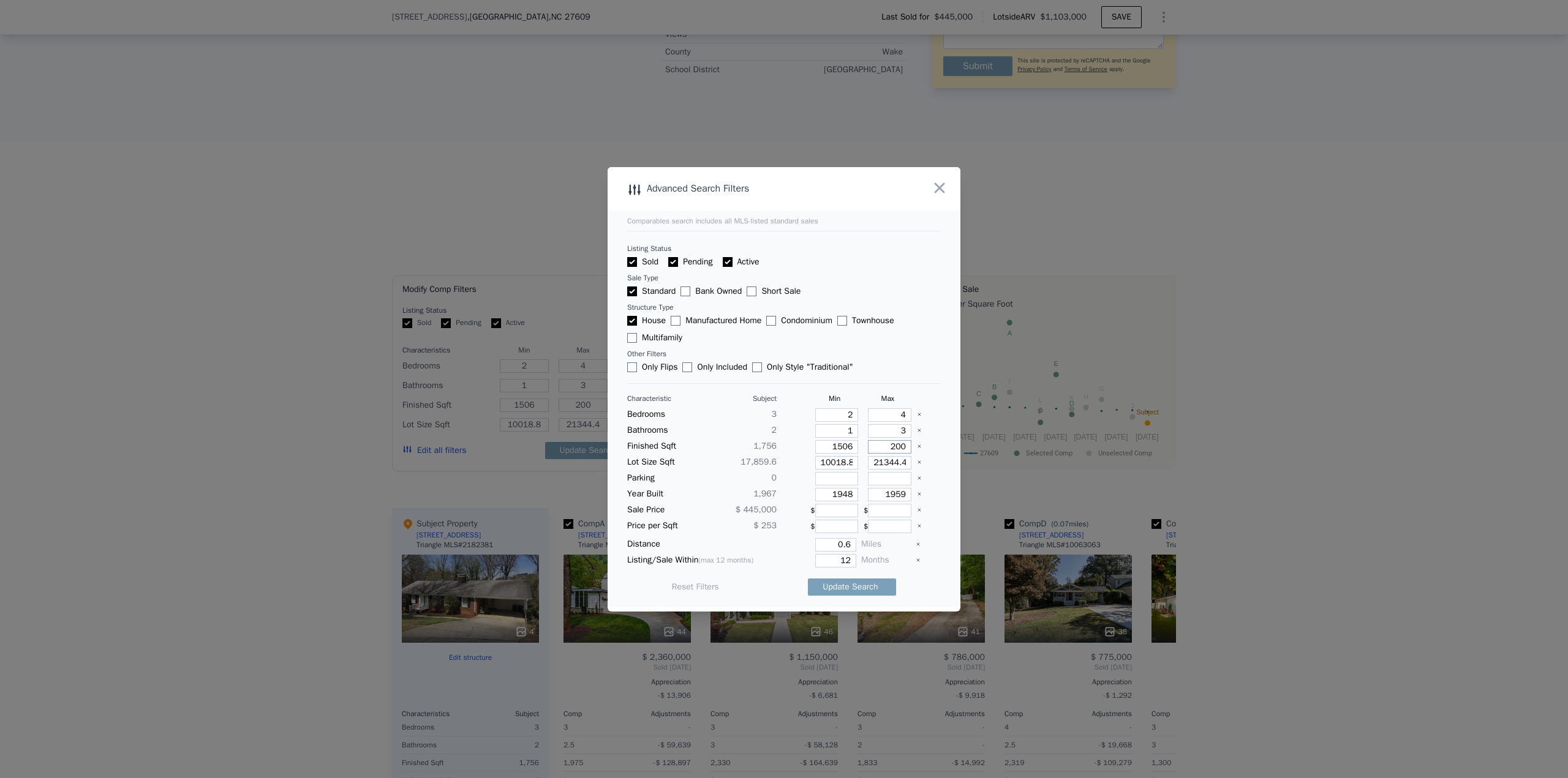 type on "2006" 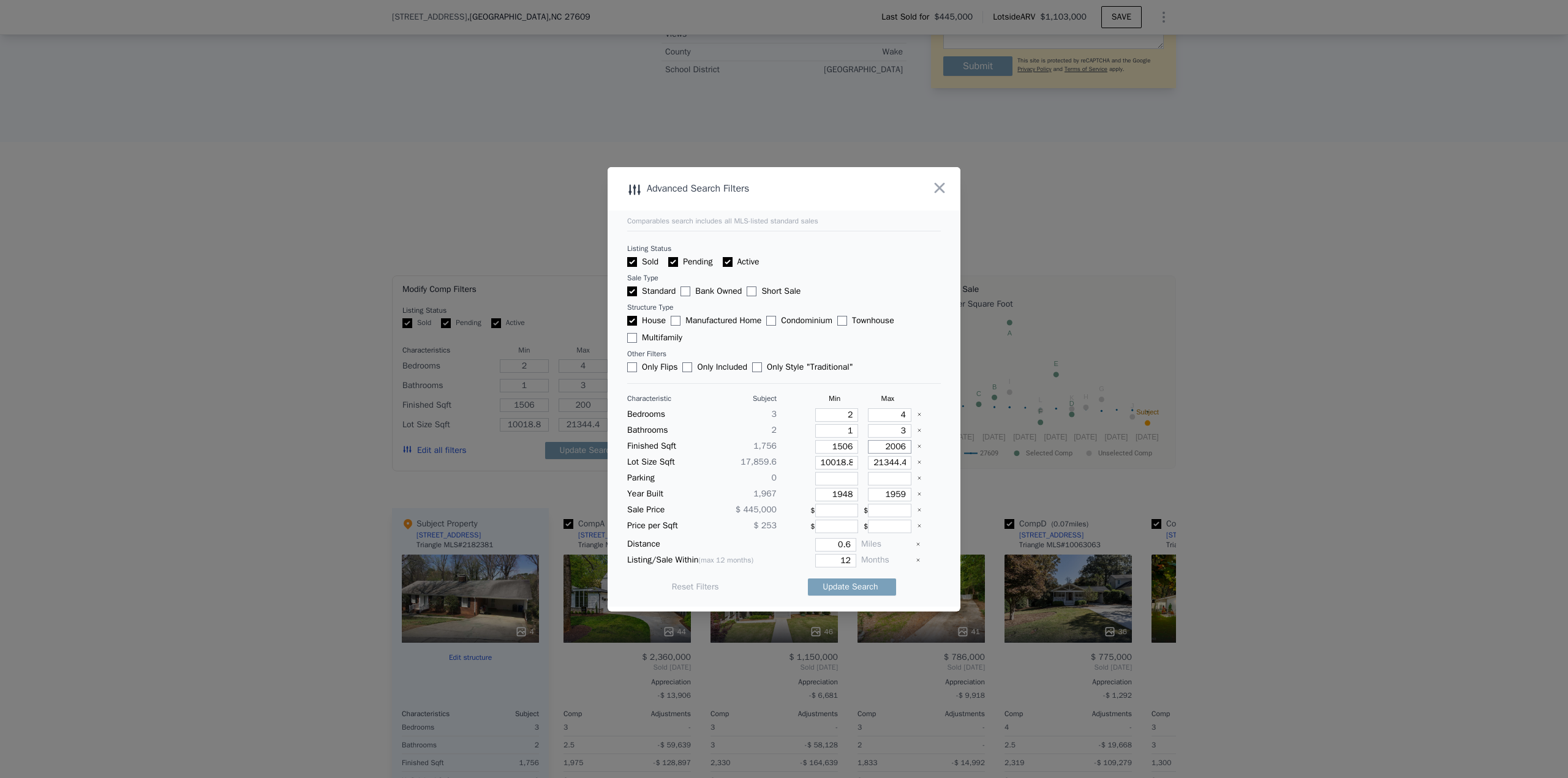 type on "2006" 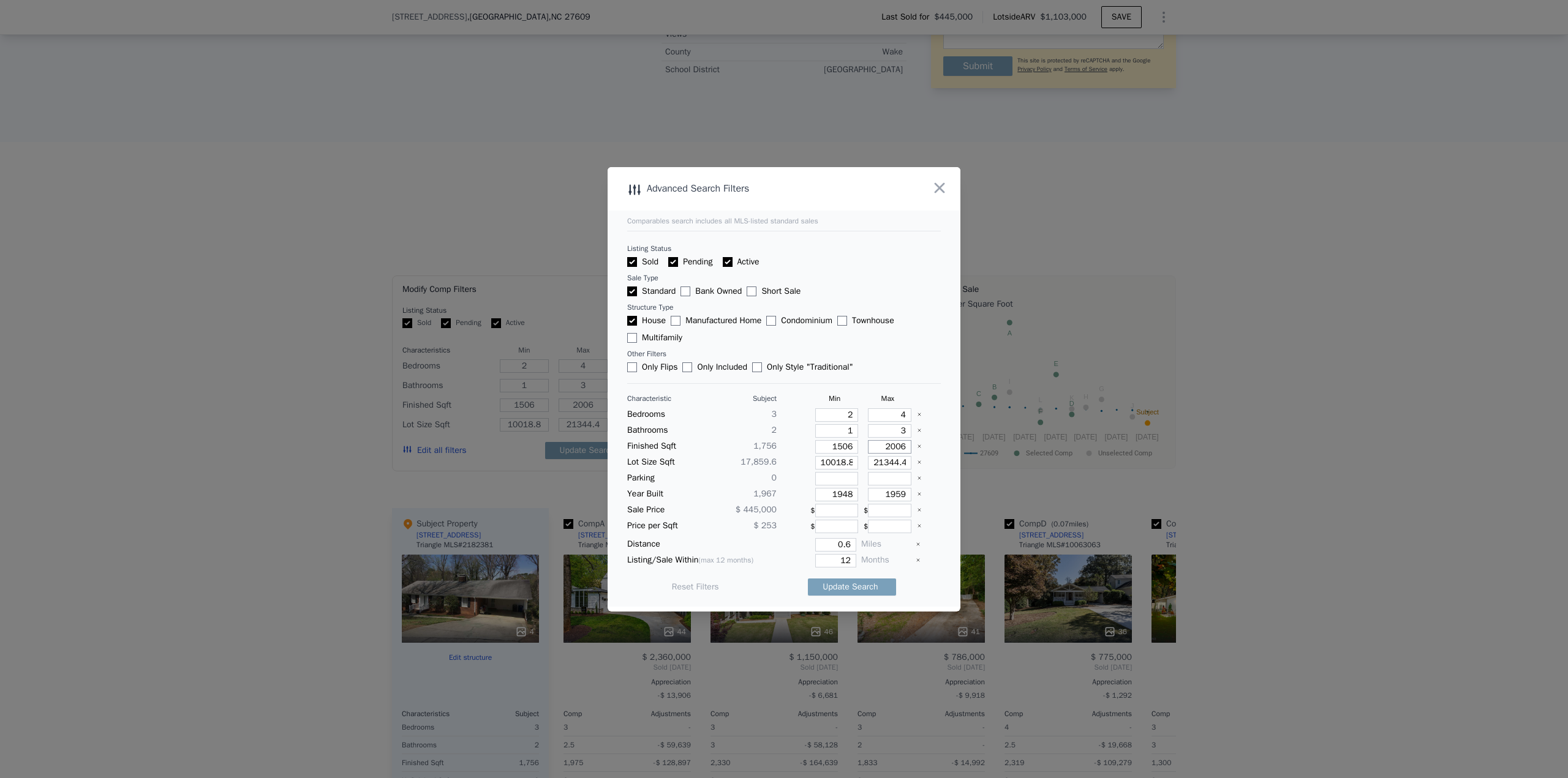 type on "2006" 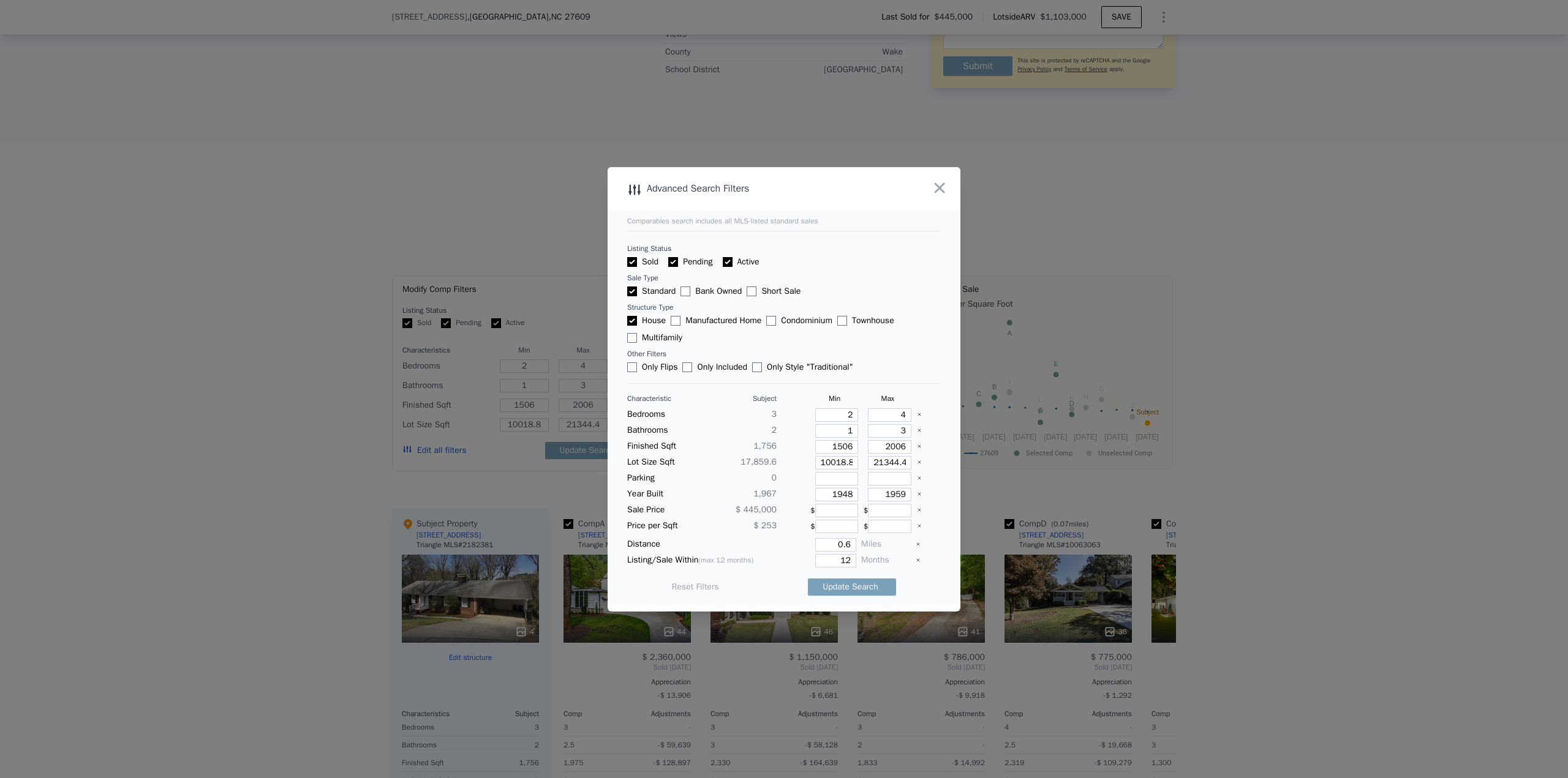type 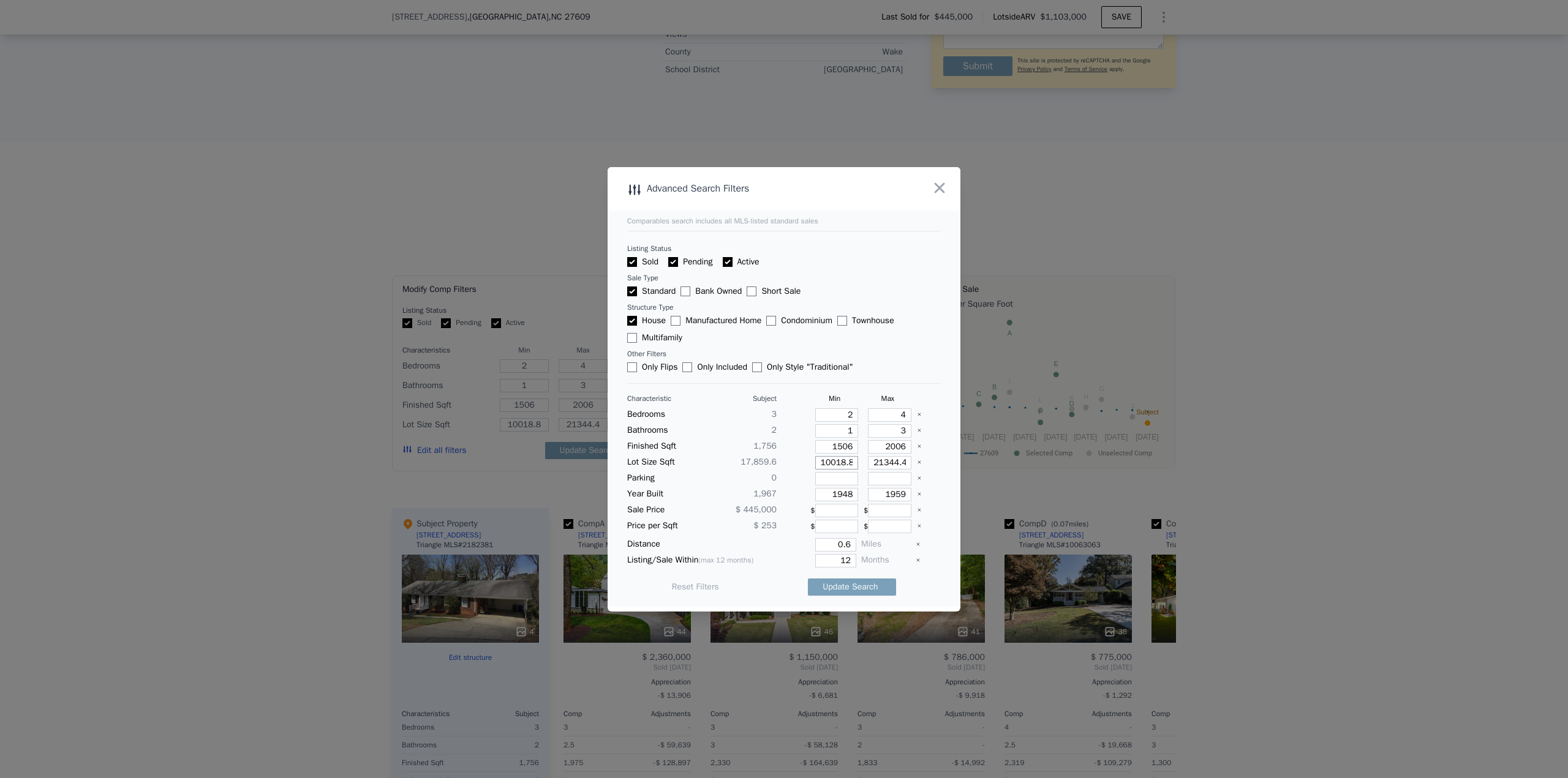 type on "1" 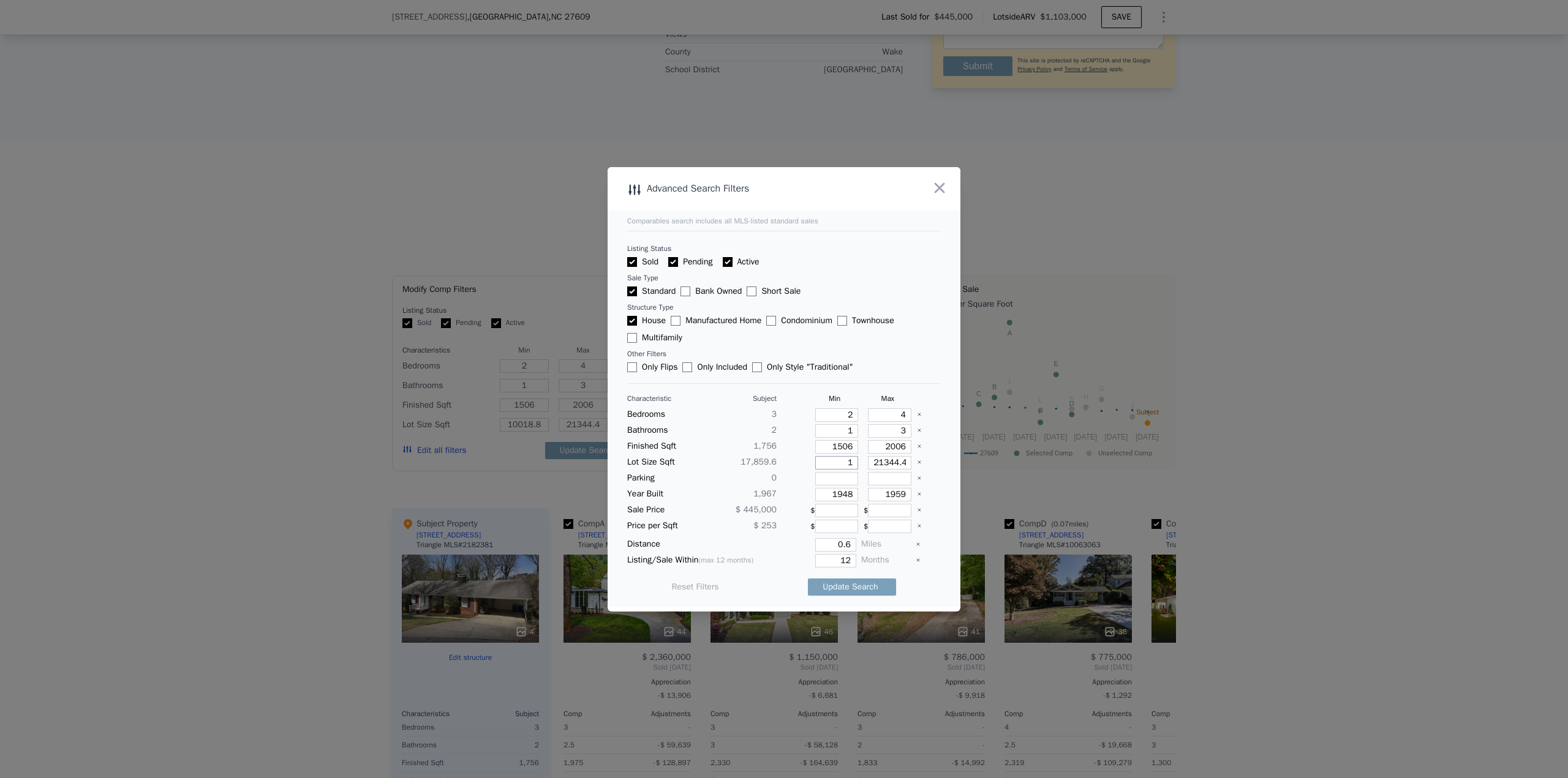 type on "1" 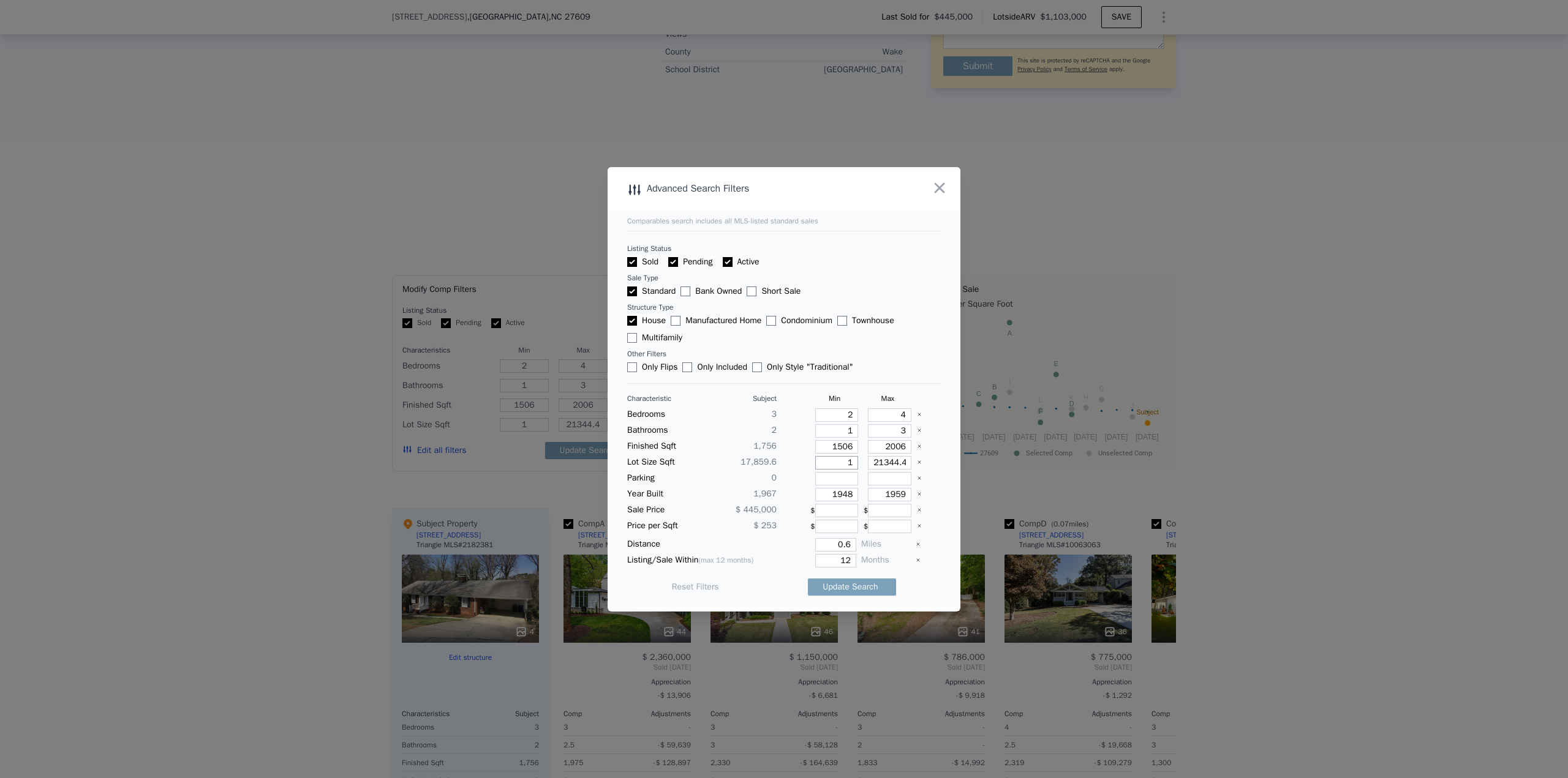 type on "10" 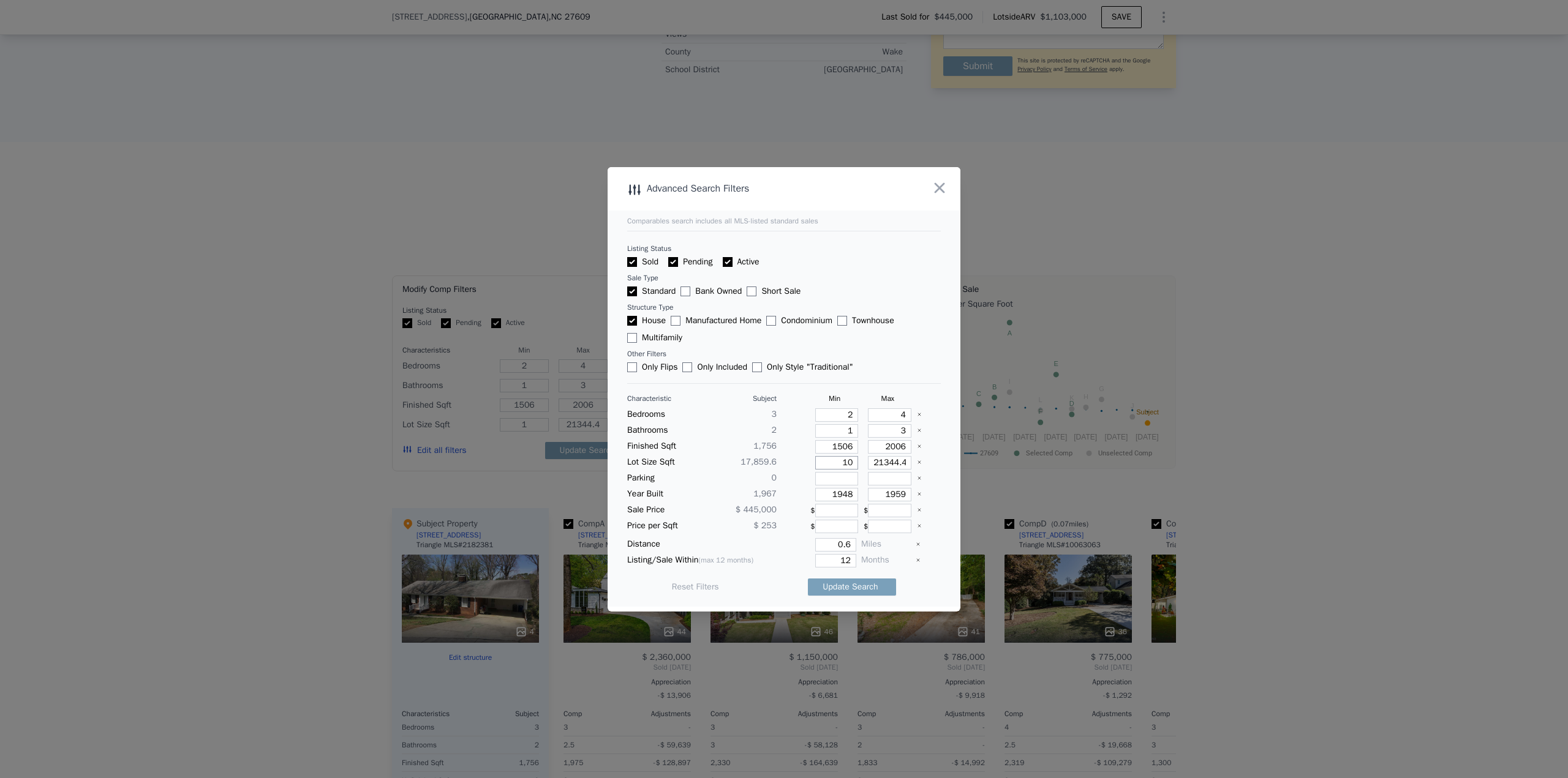 type on "10" 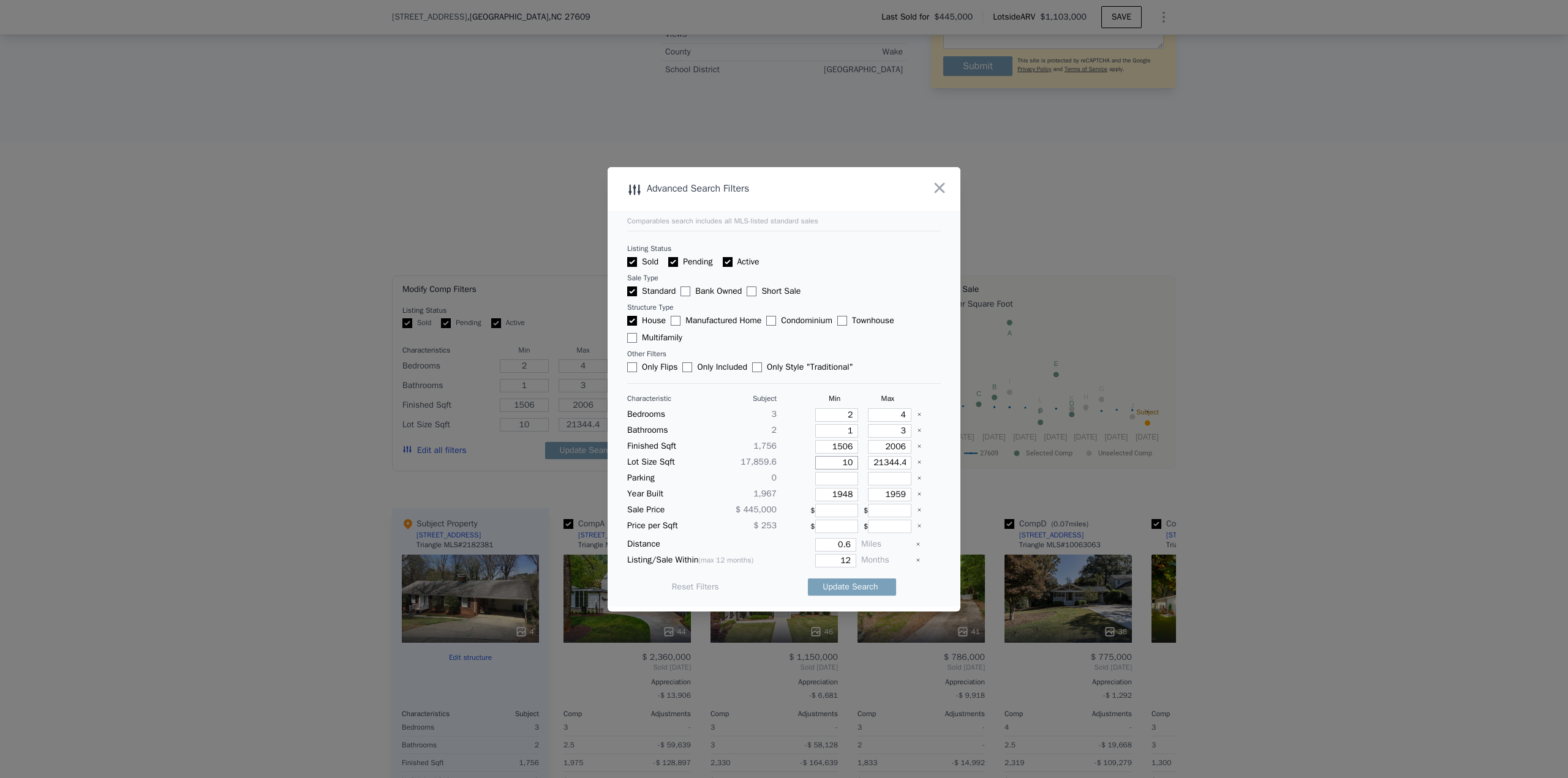 type on "107" 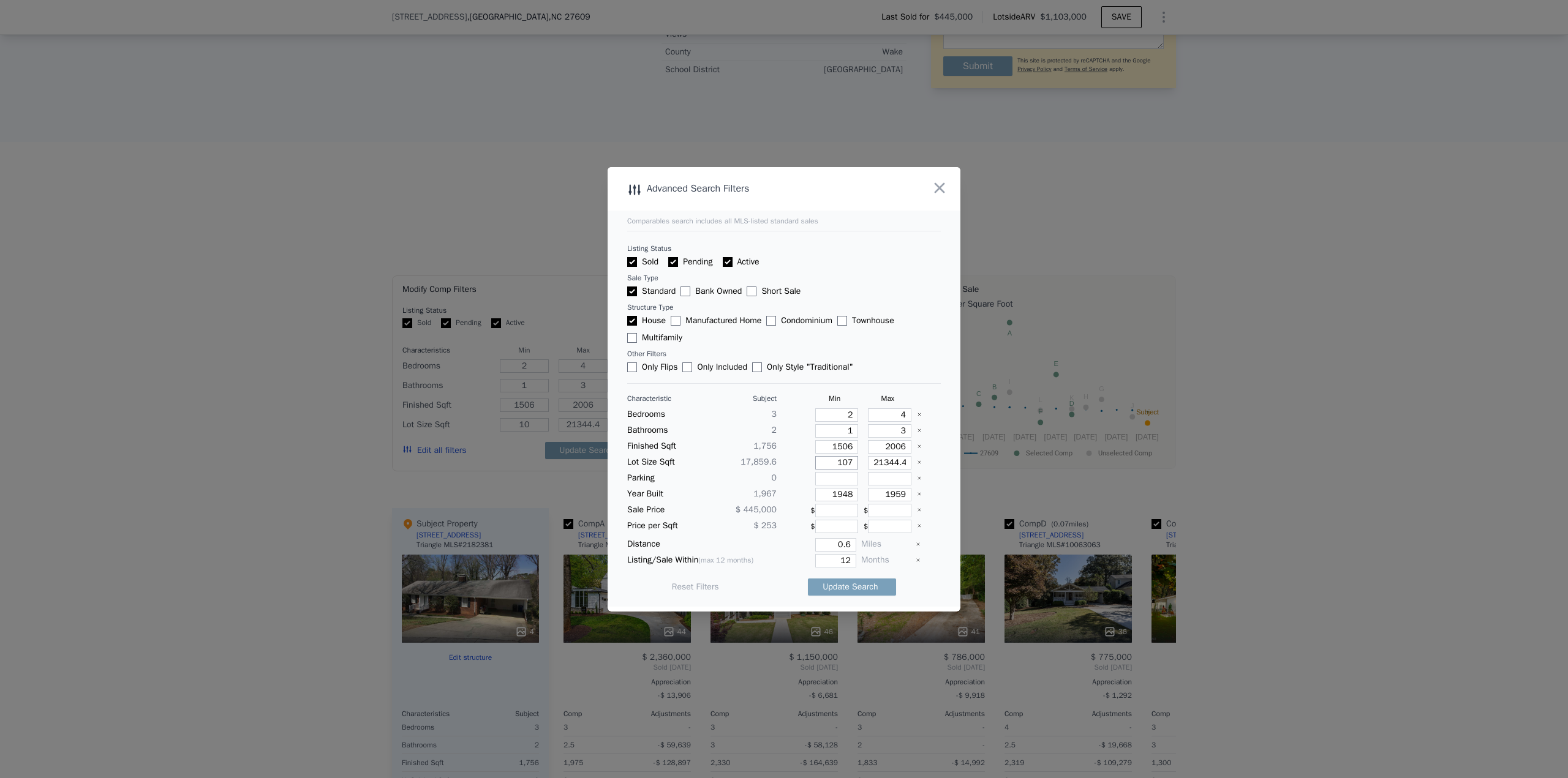type on "107" 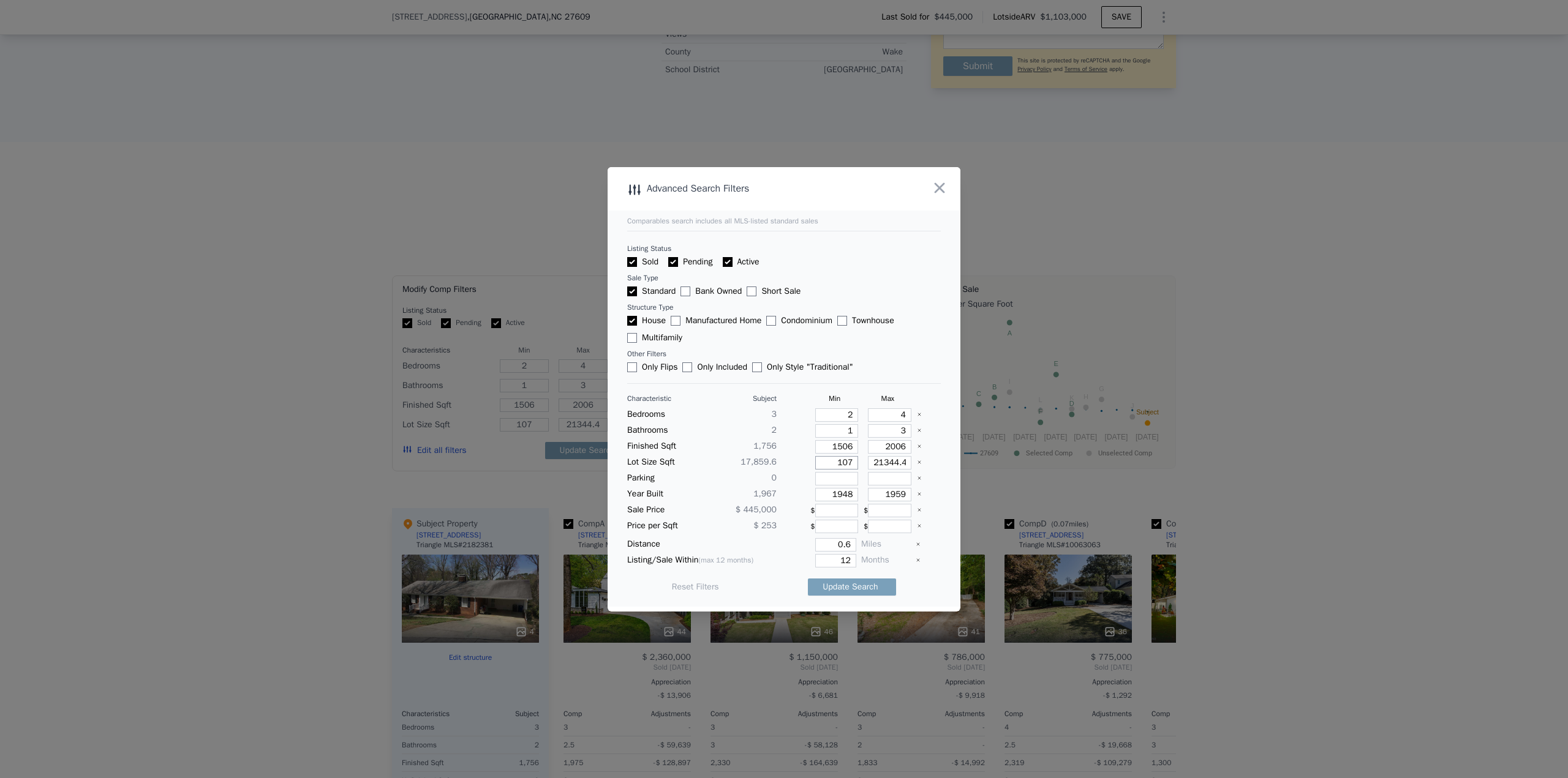 type on "1072" 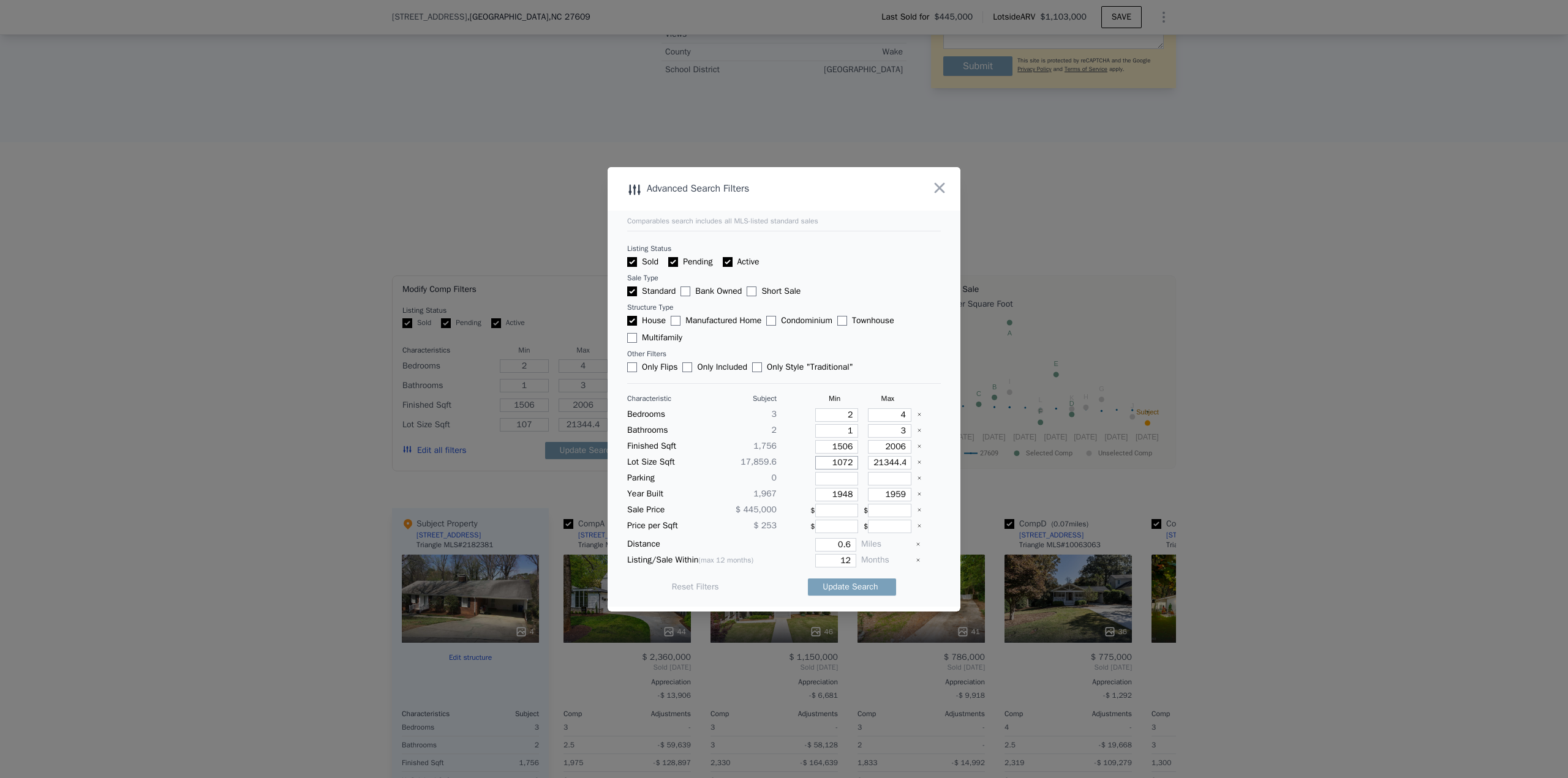 type on "1072" 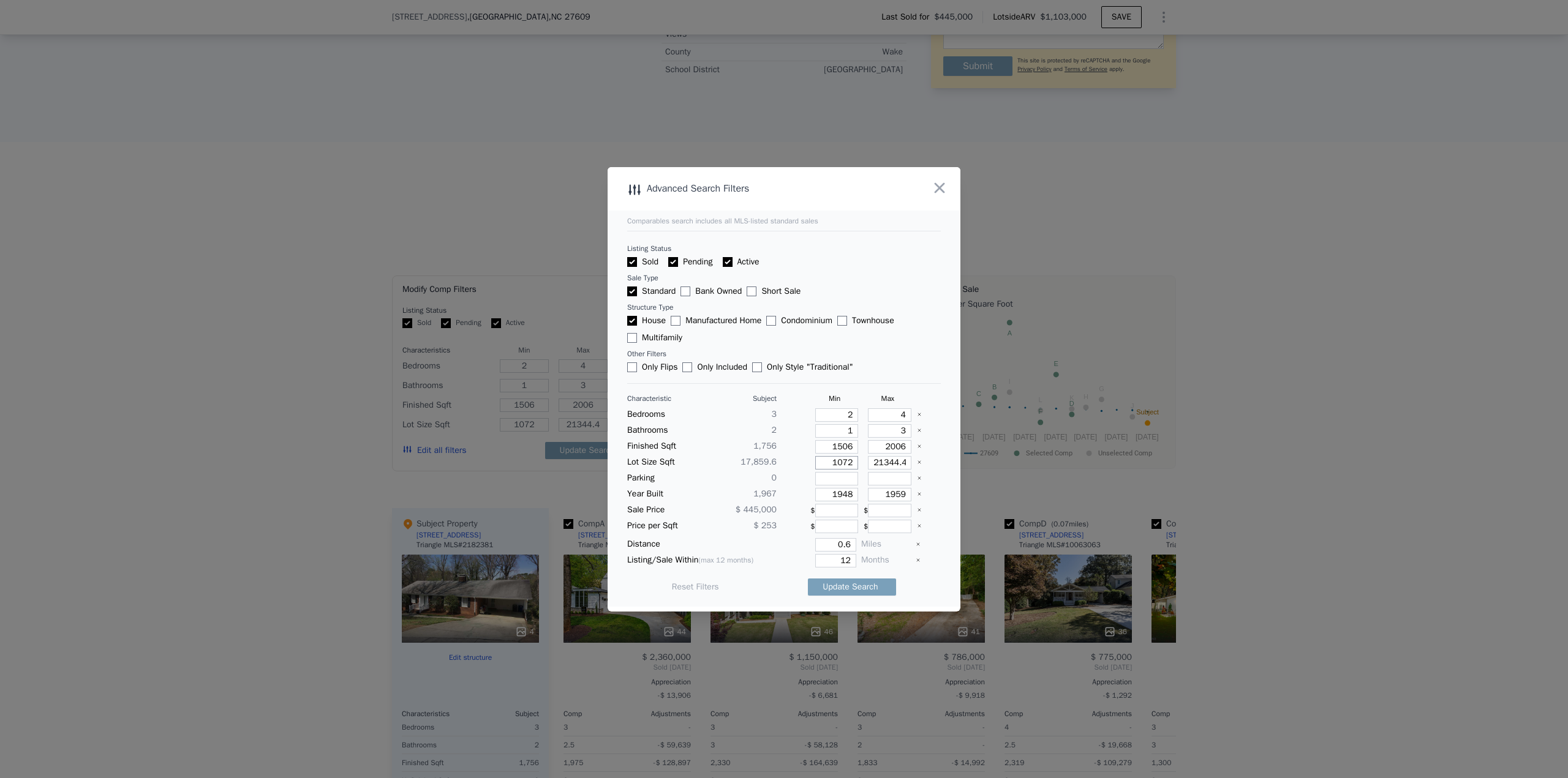 type on "10720" 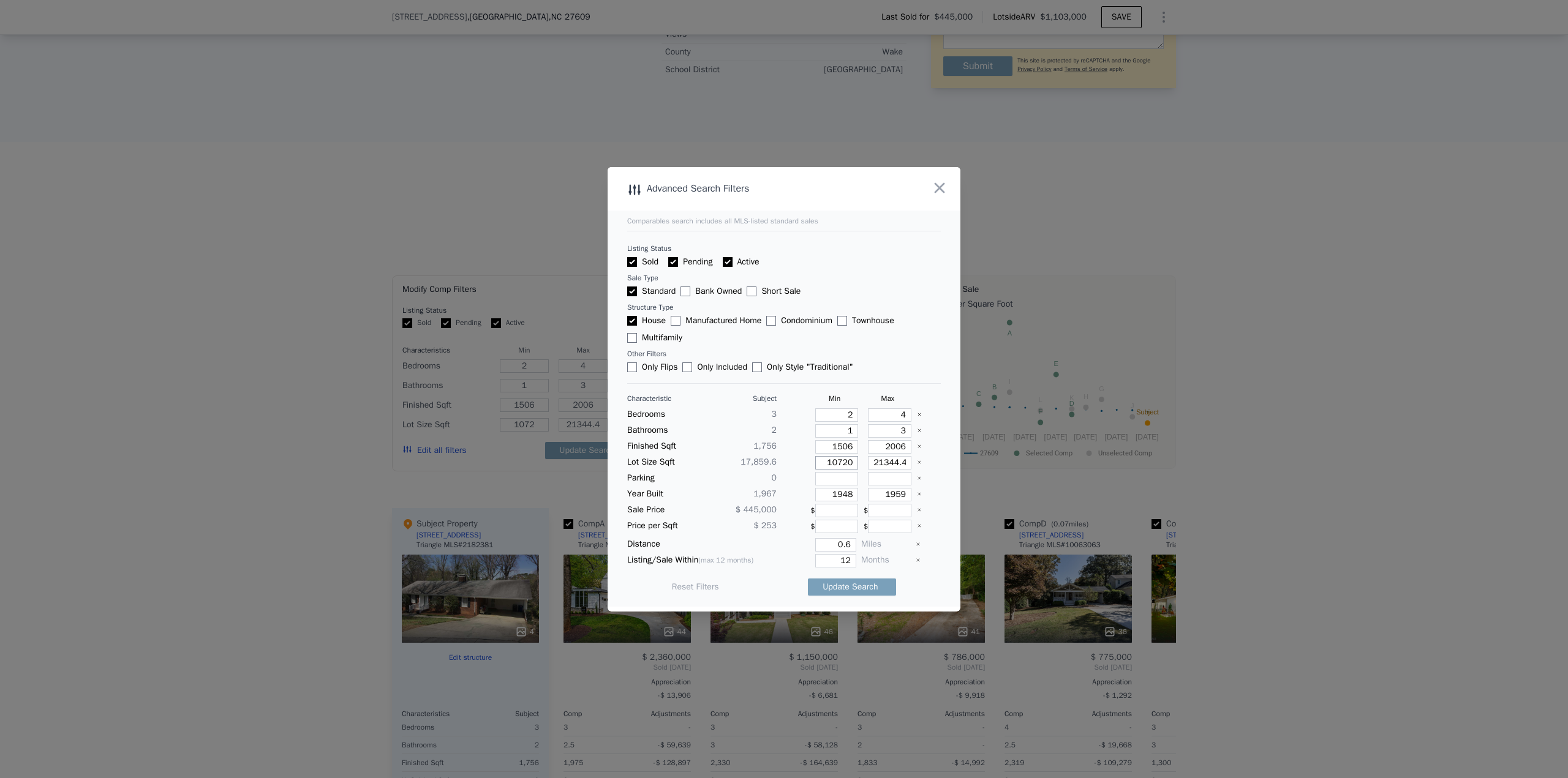 type on "10720" 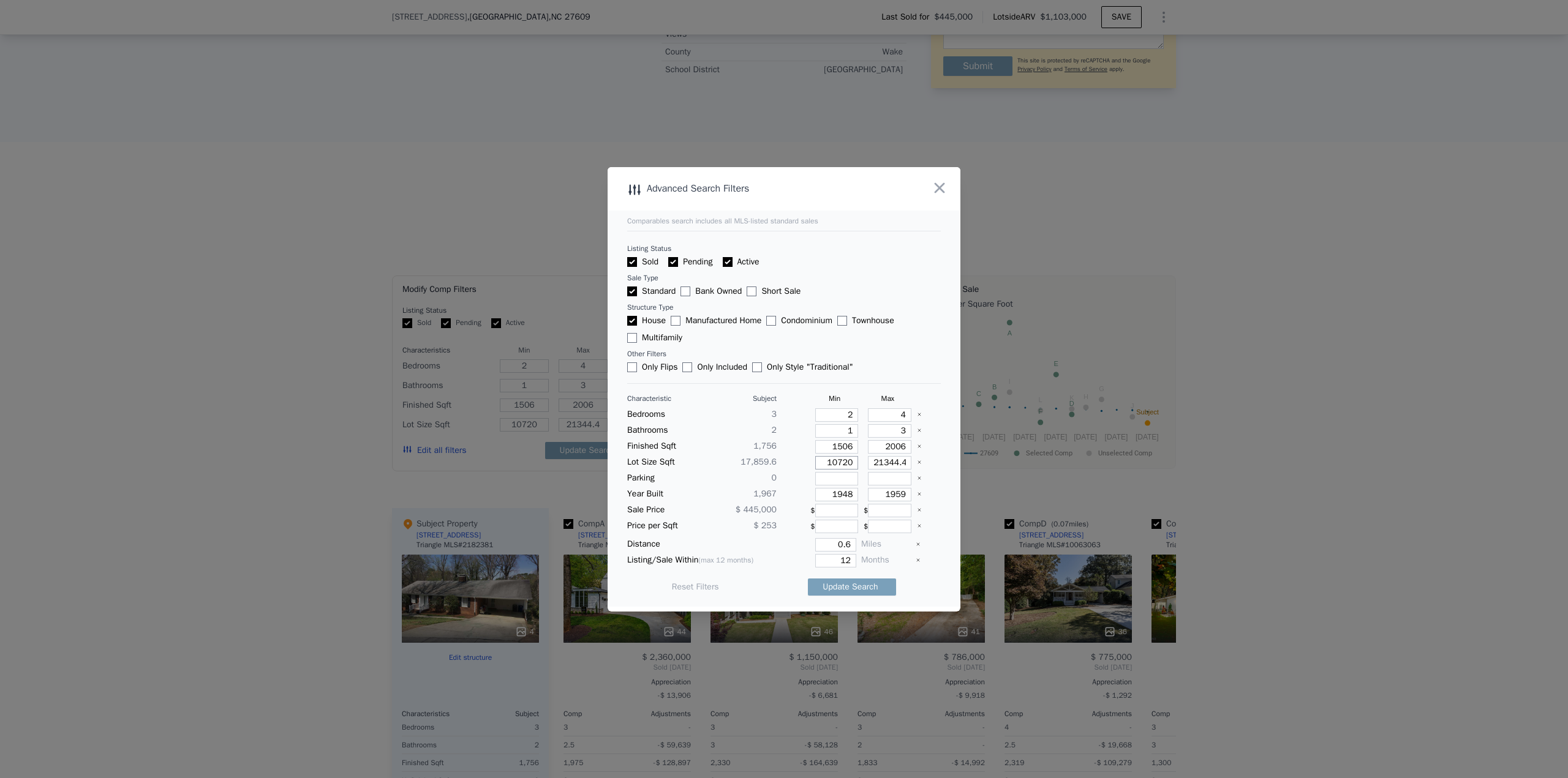 type on "10720" 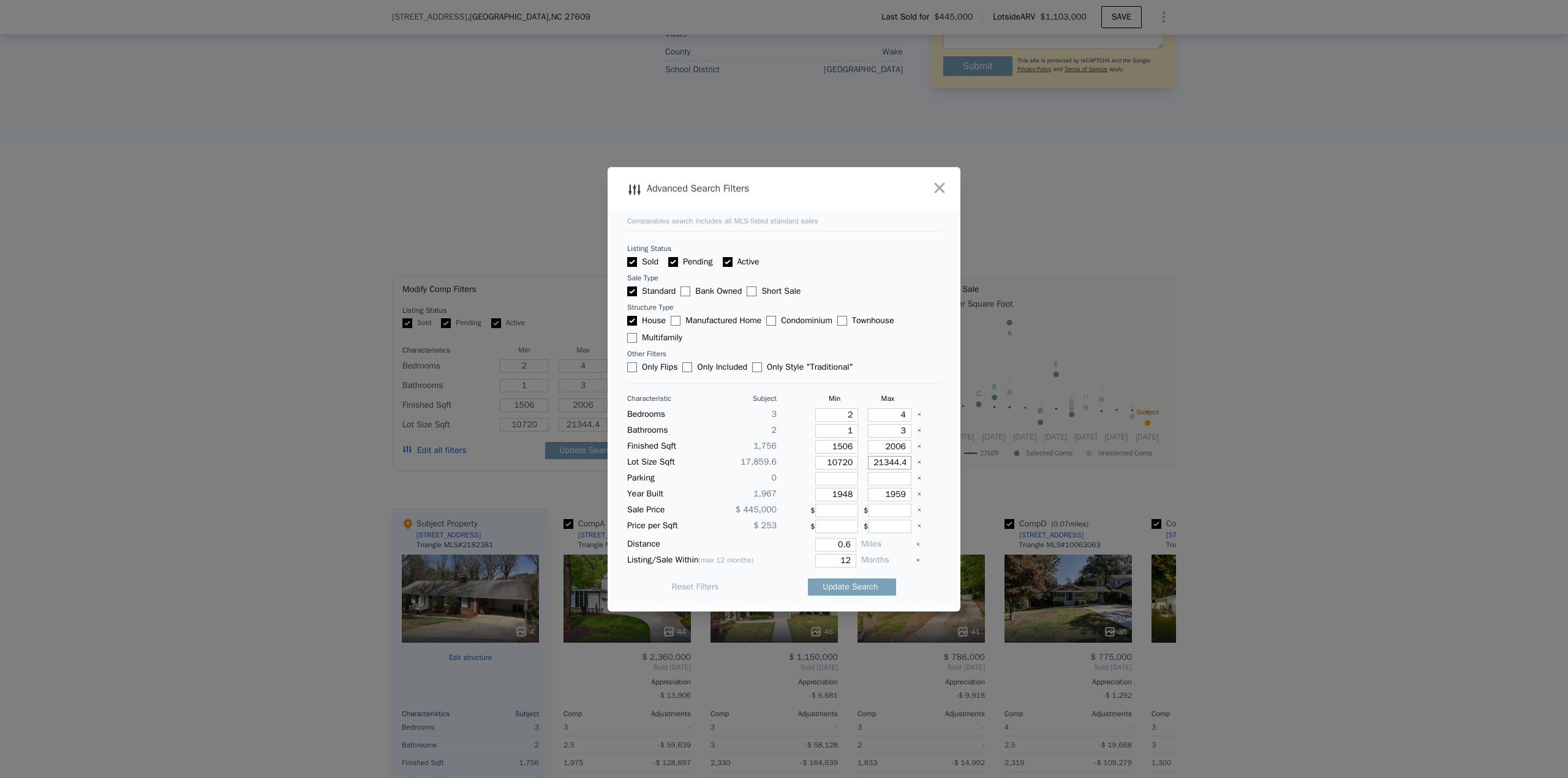 type on "2" 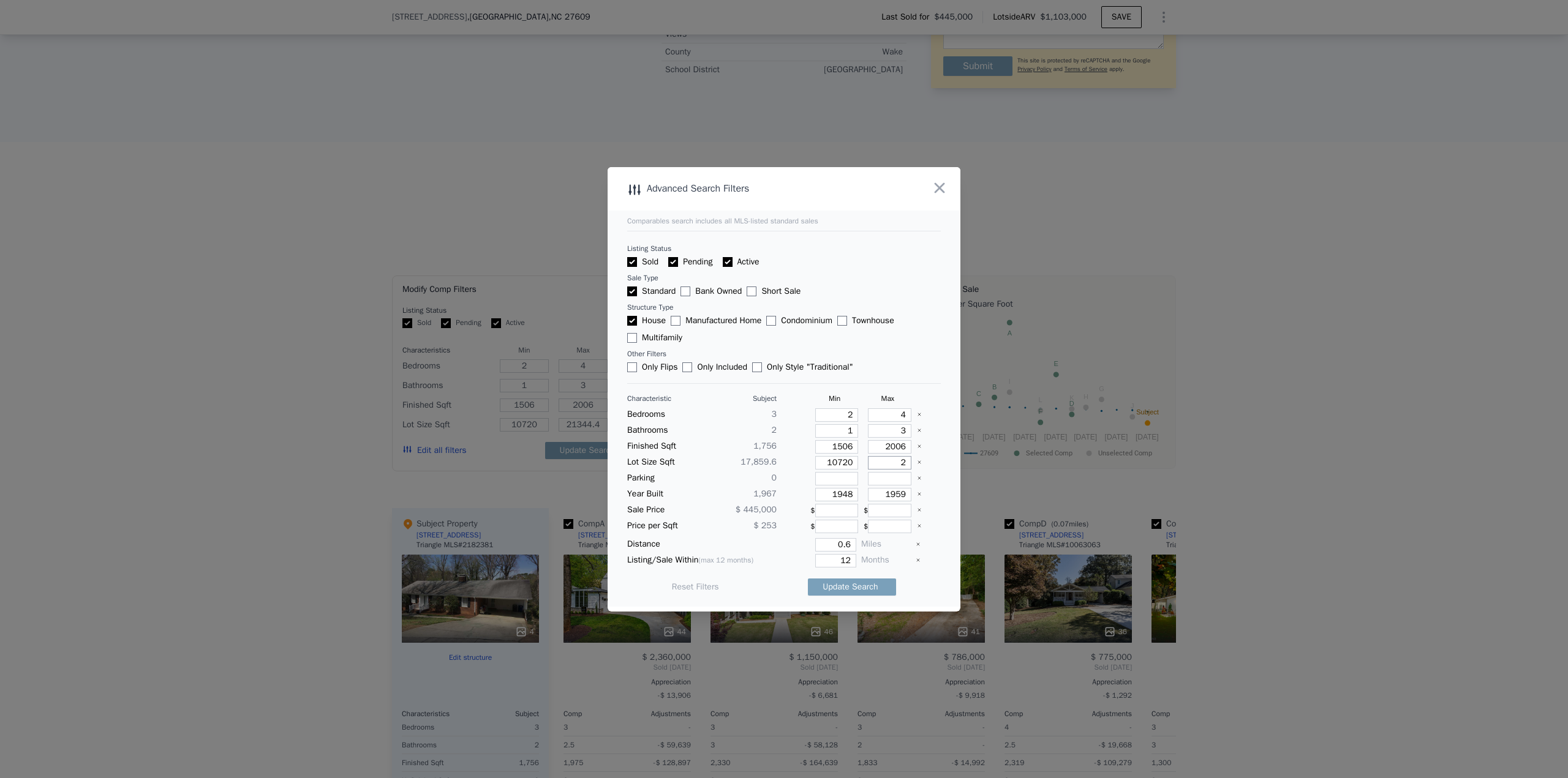 type on "2" 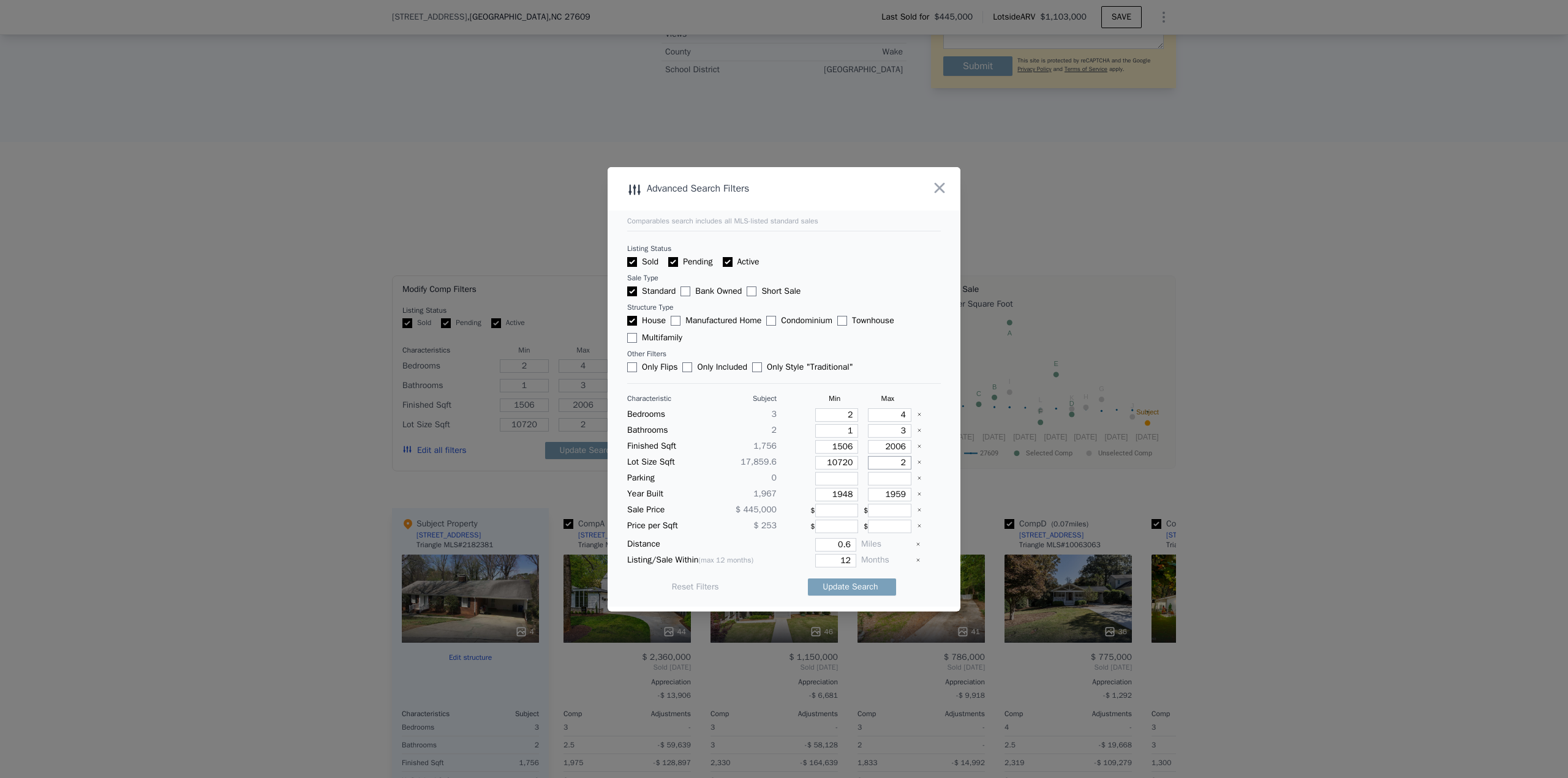 type on "25" 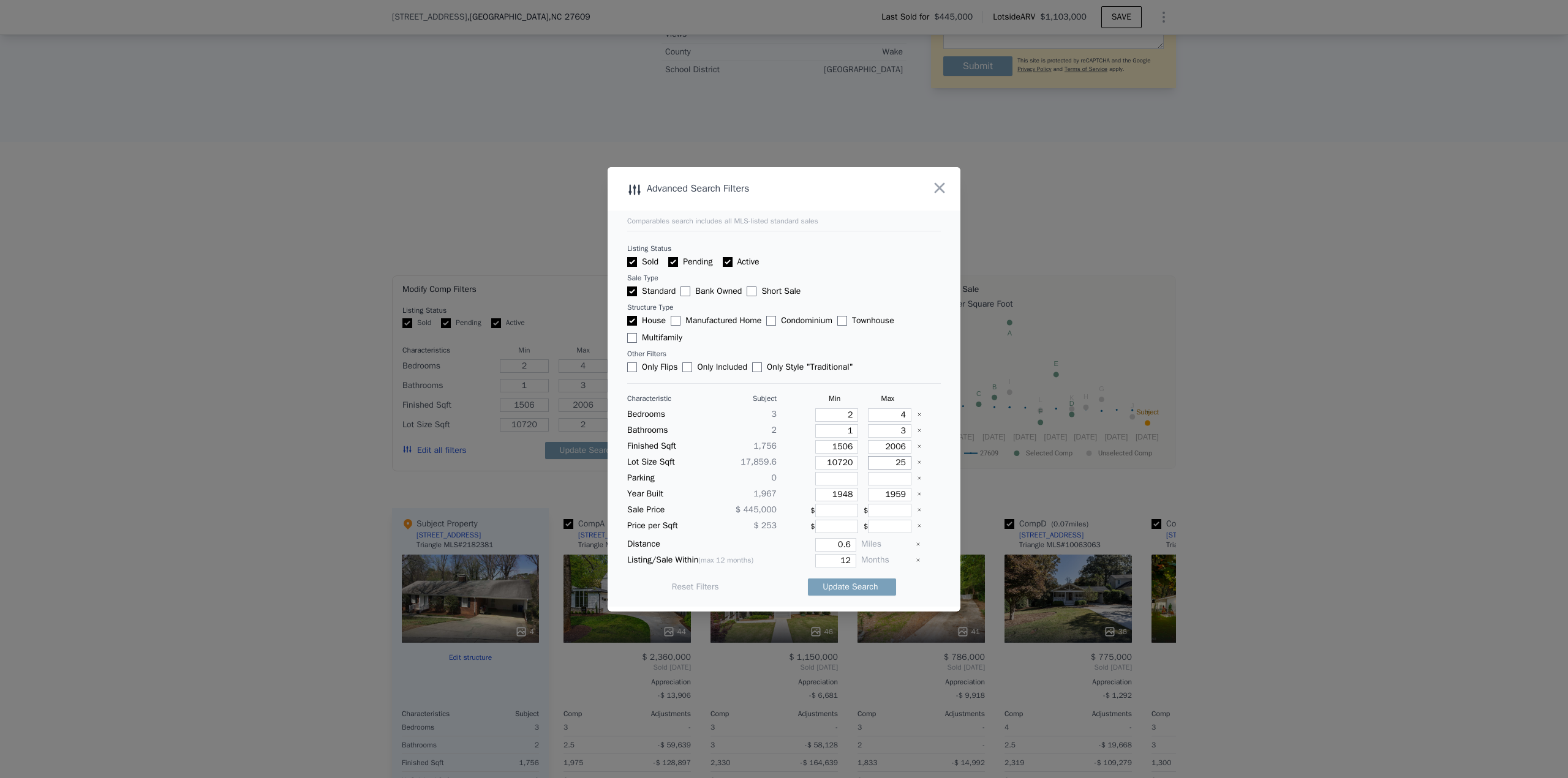 type on "25" 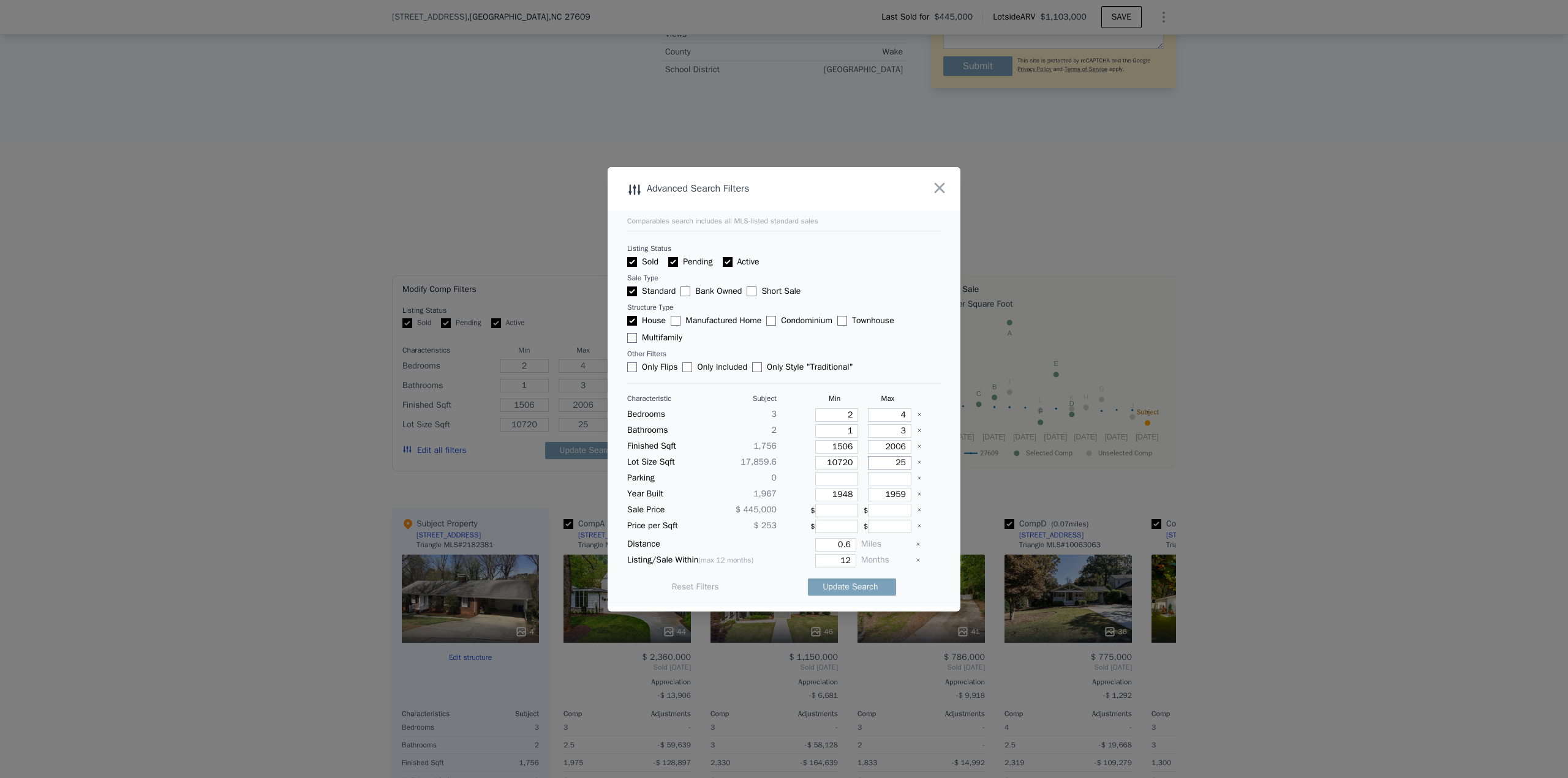 type on "250" 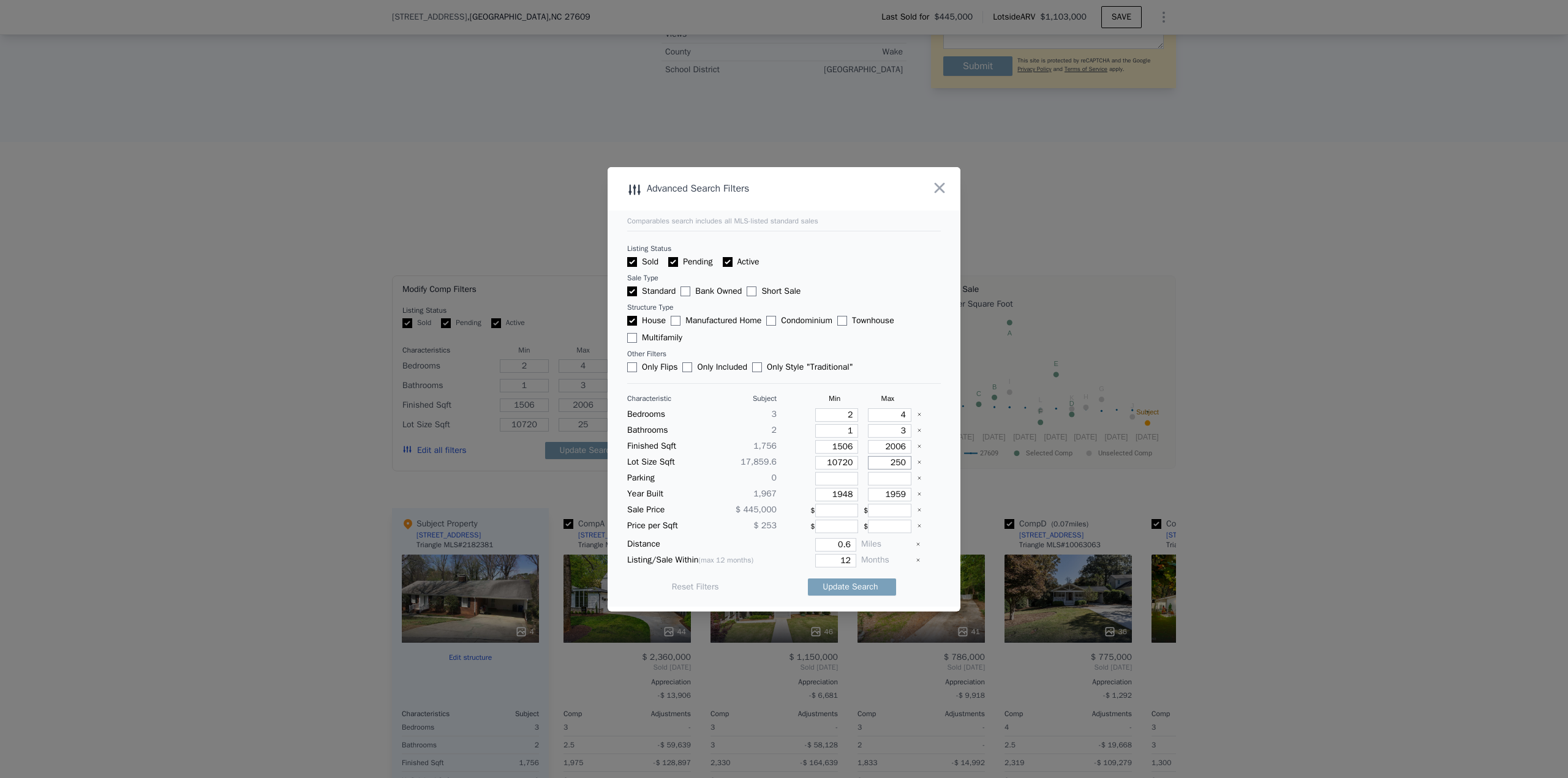 type on "250" 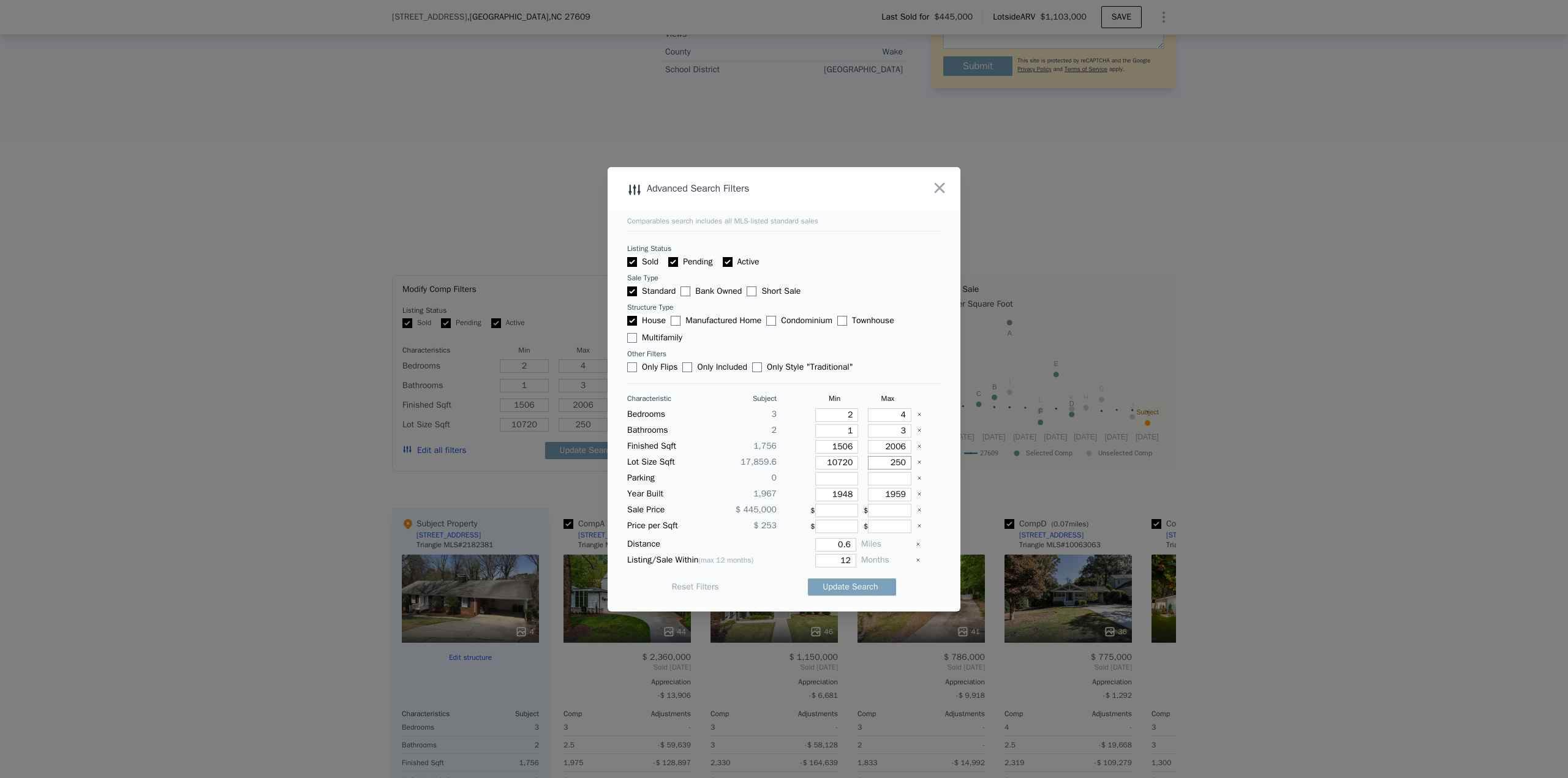 type on "2500" 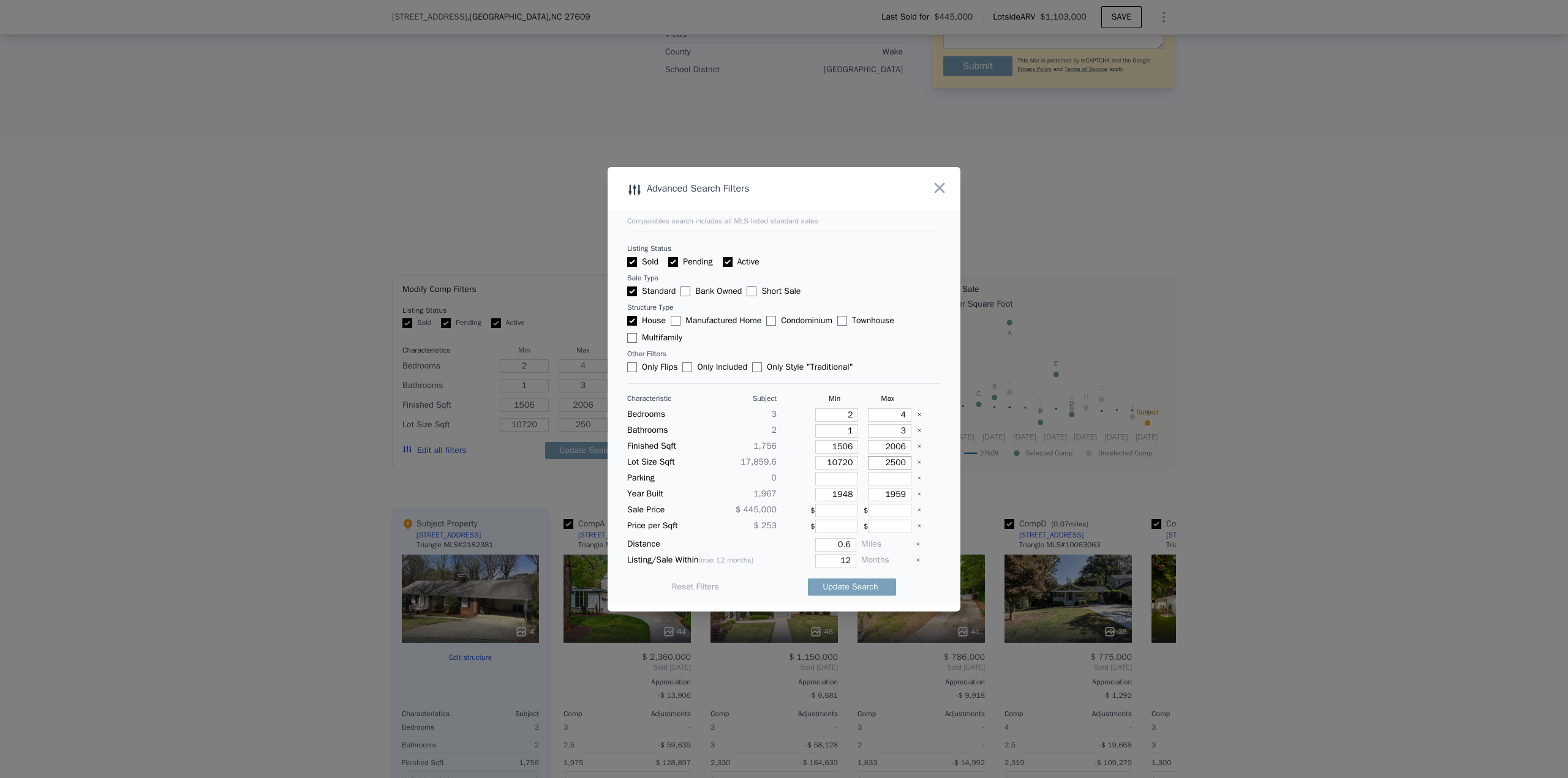 type on "2500" 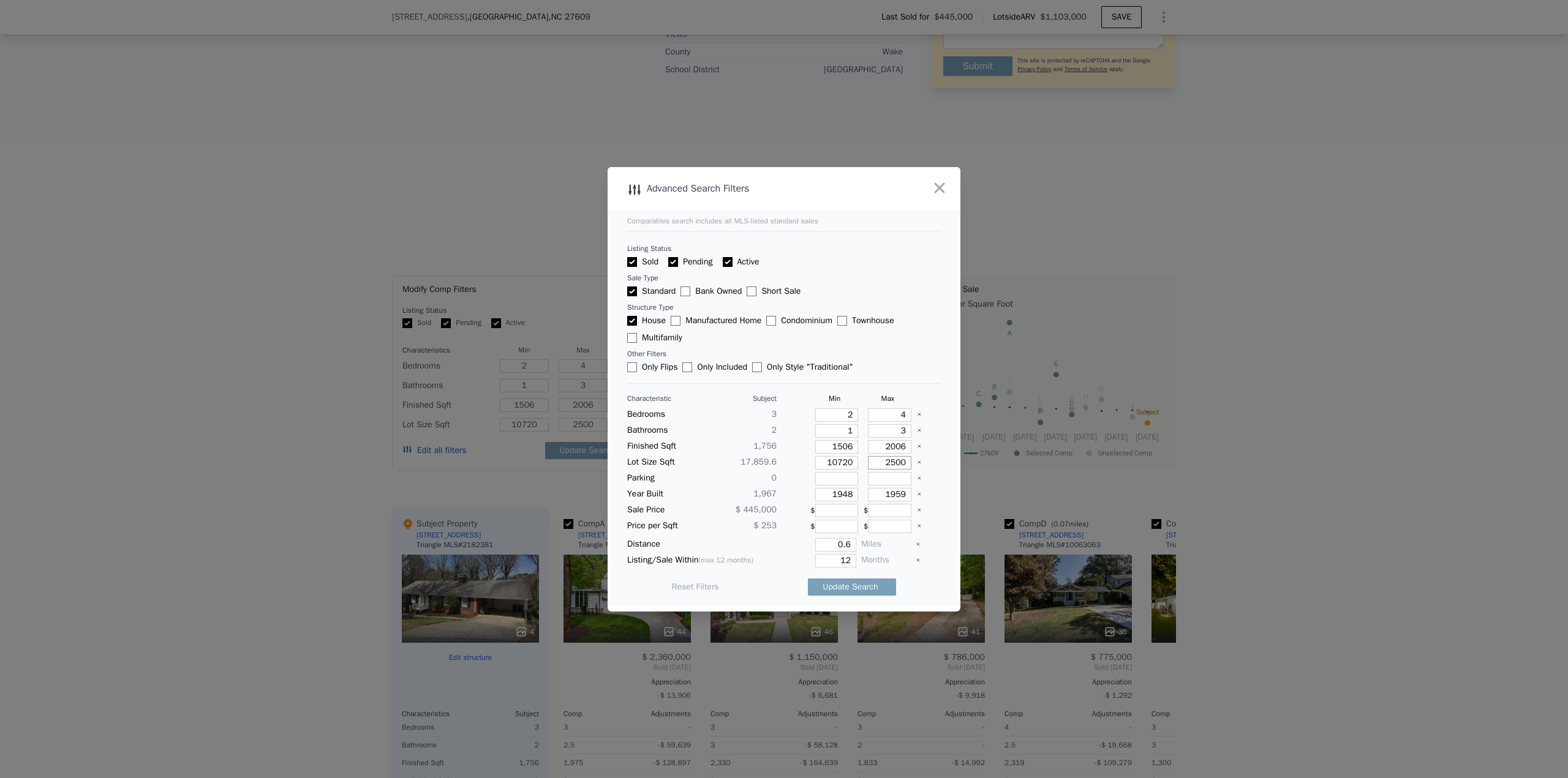 type on "25000" 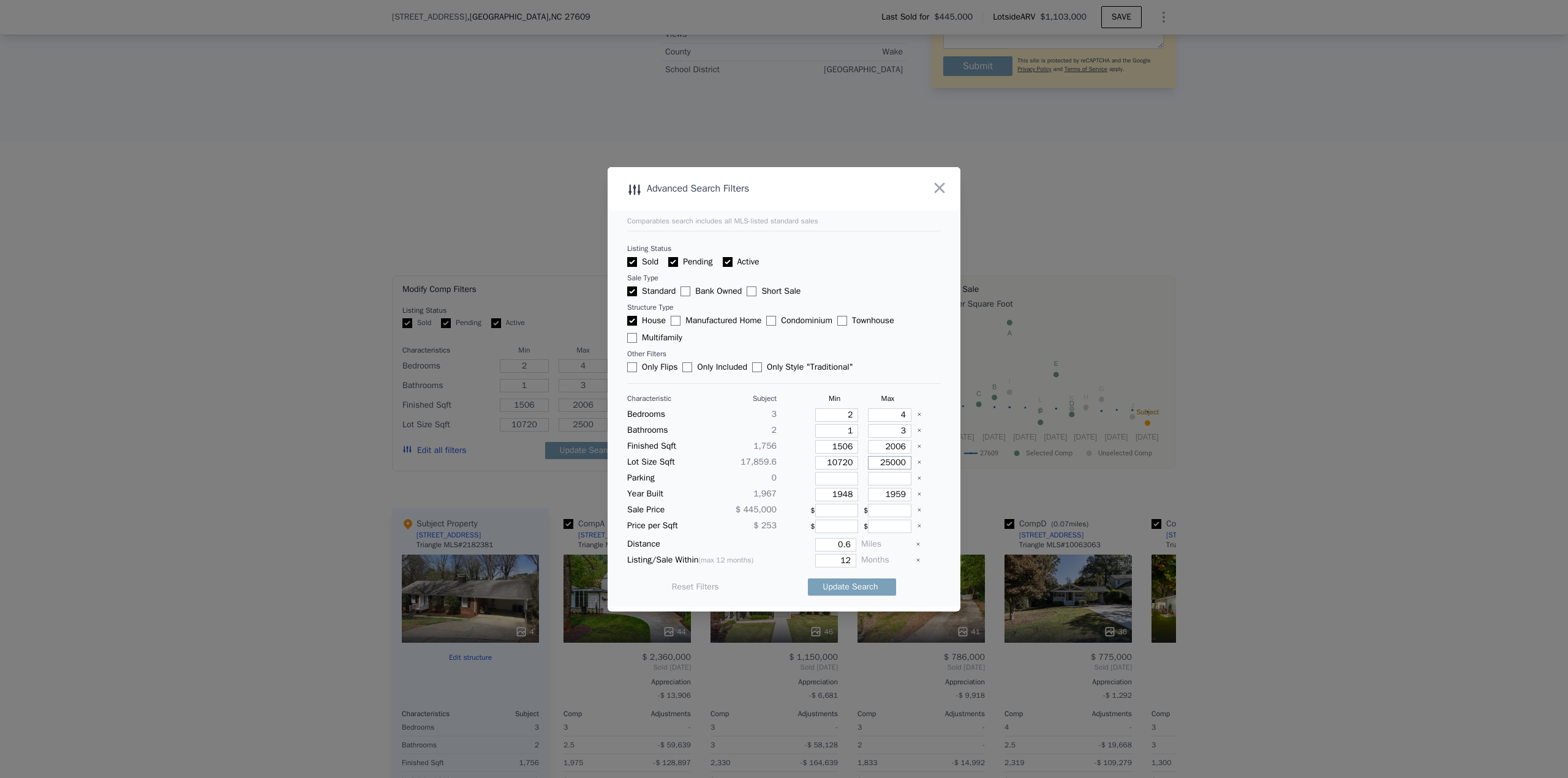 type on "25000" 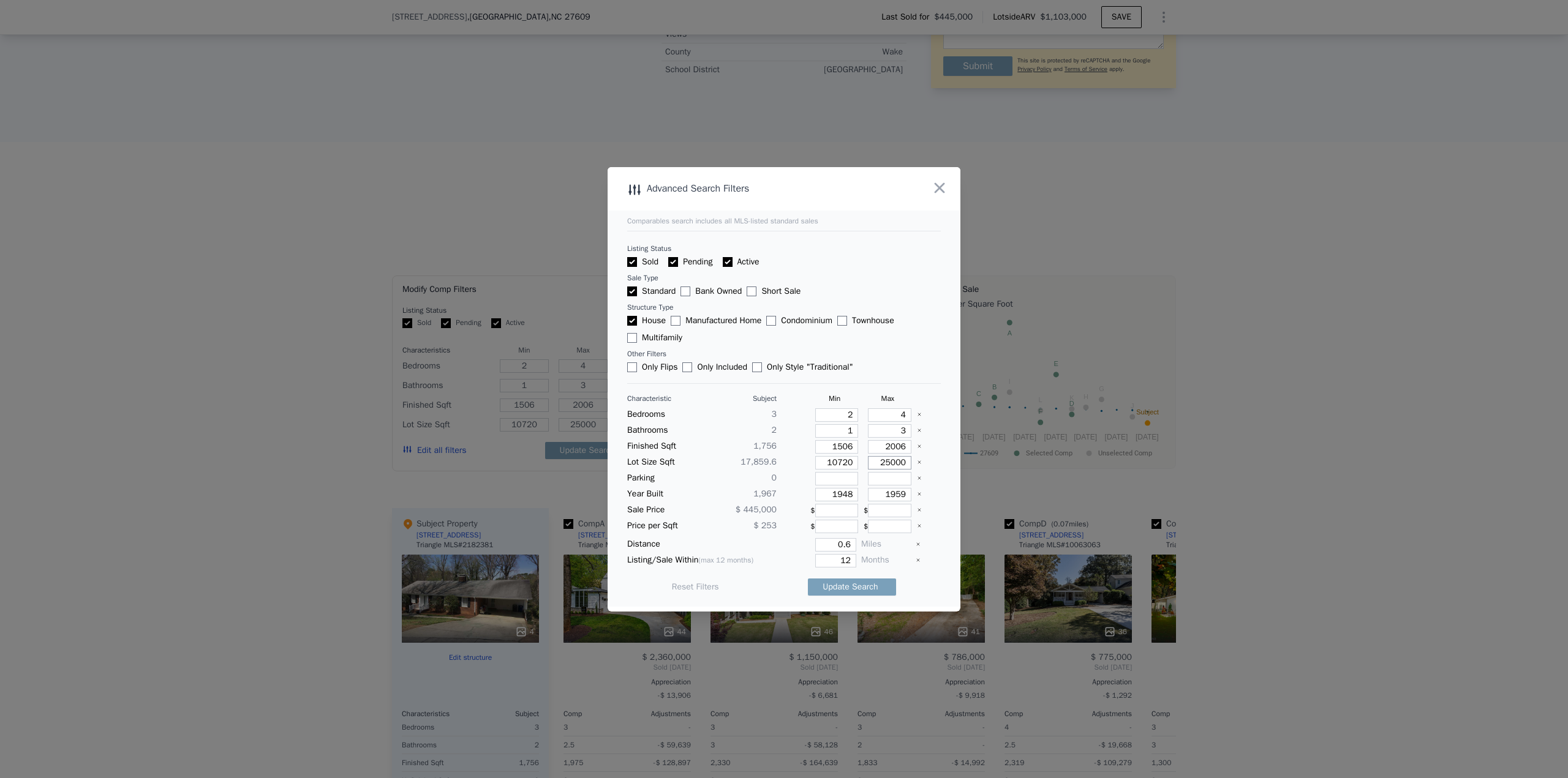 type on "25000" 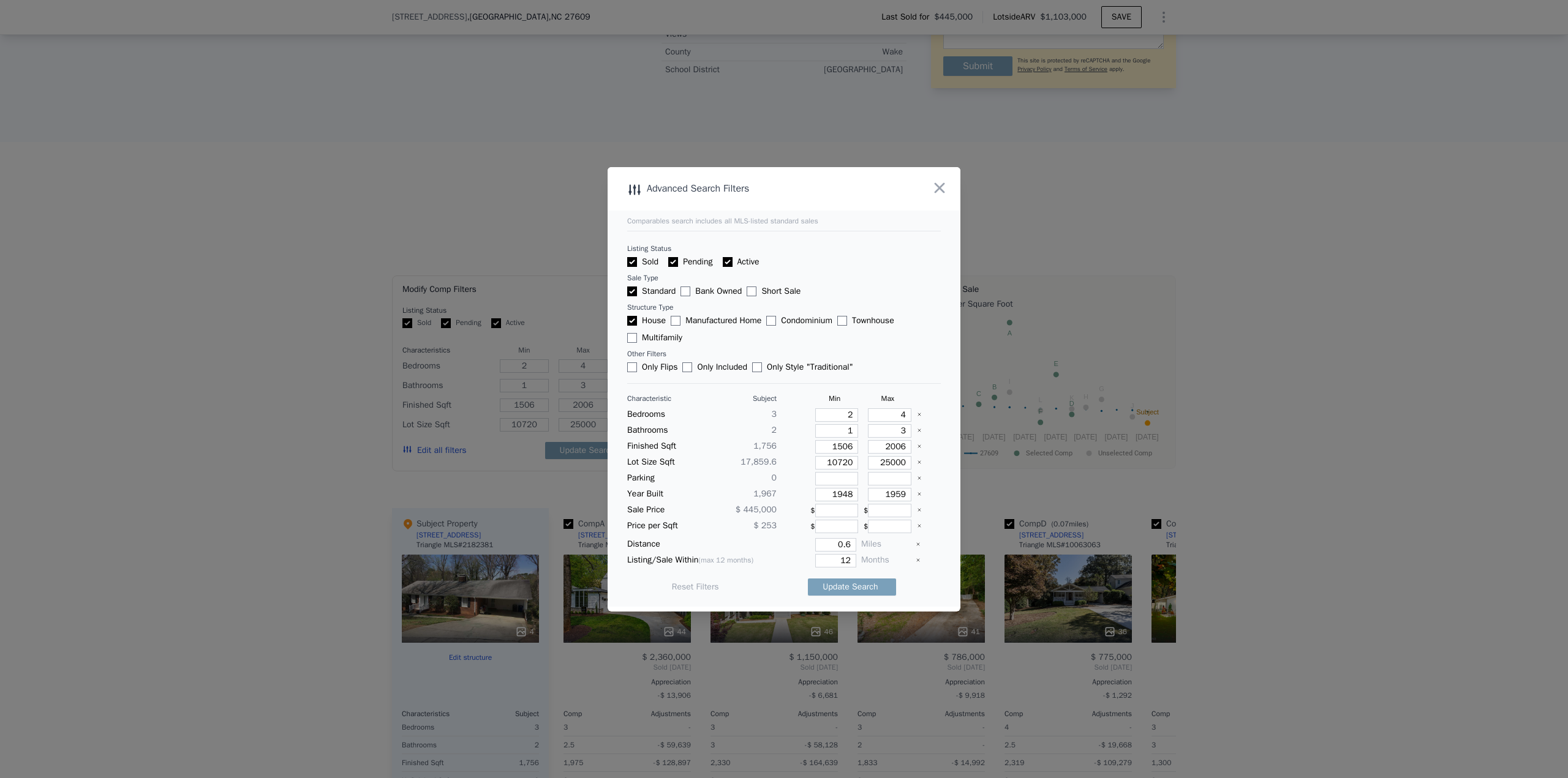 type 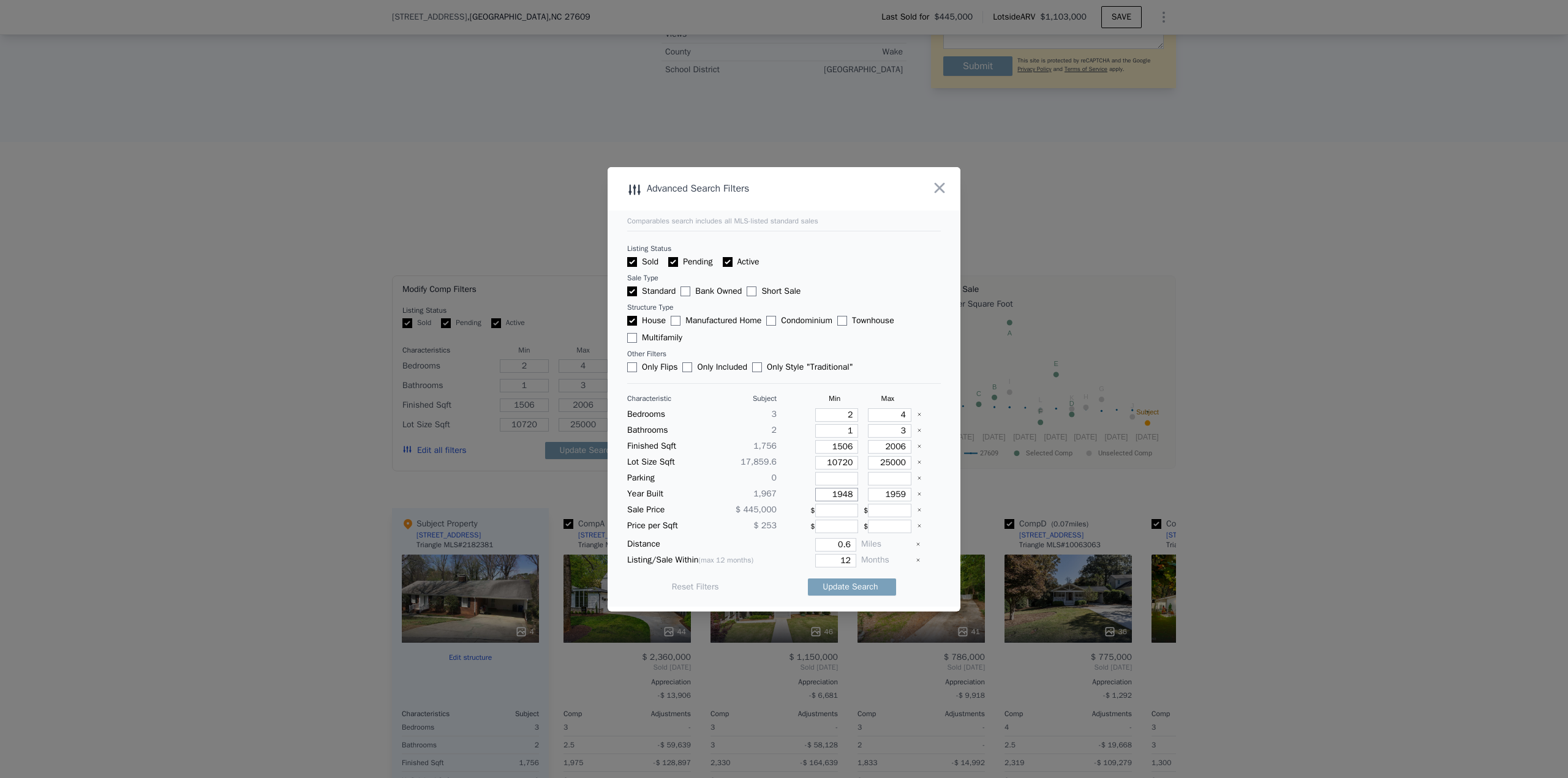 click on "1948" at bounding box center [837, 495] 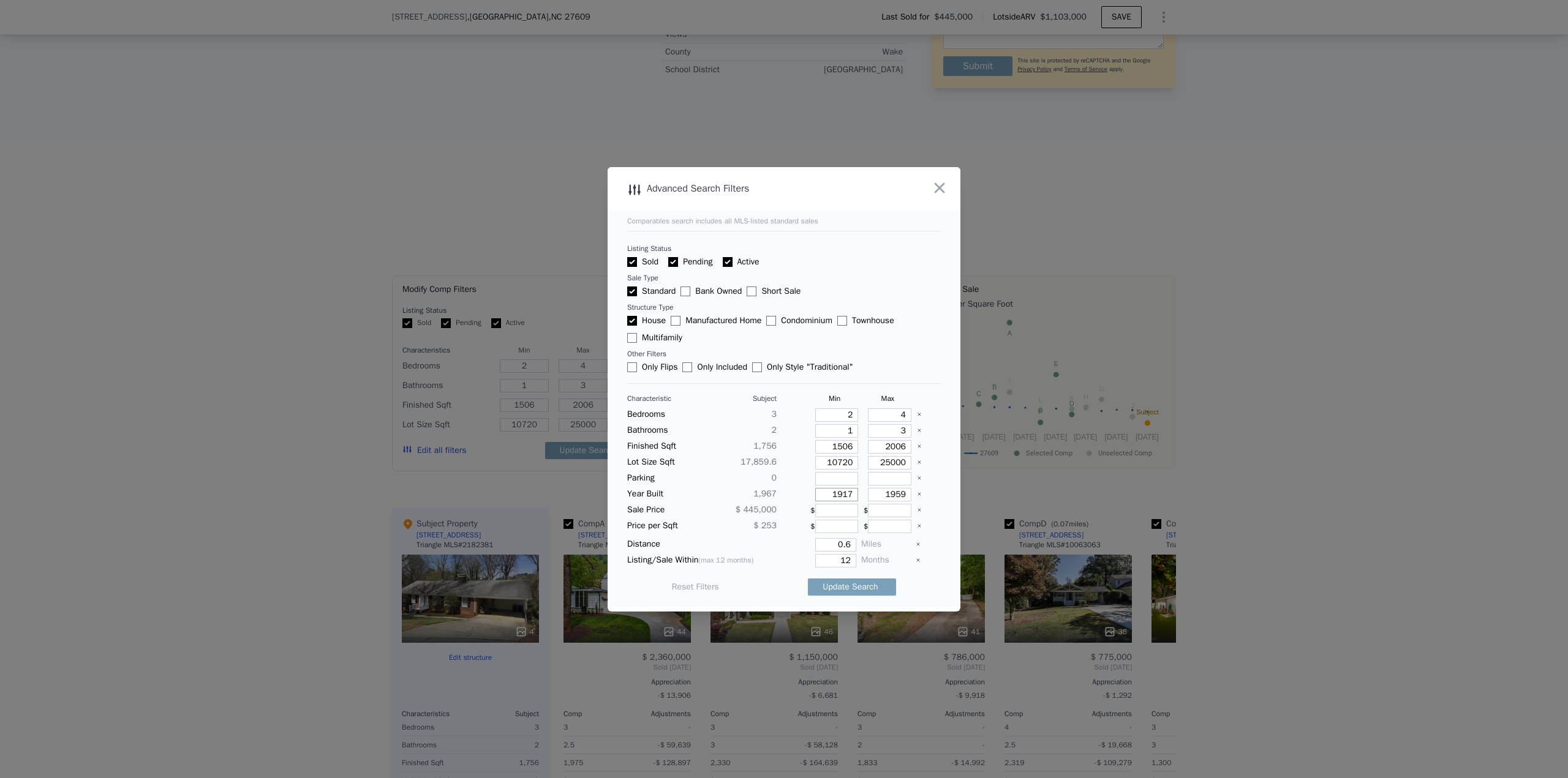 type on "1917" 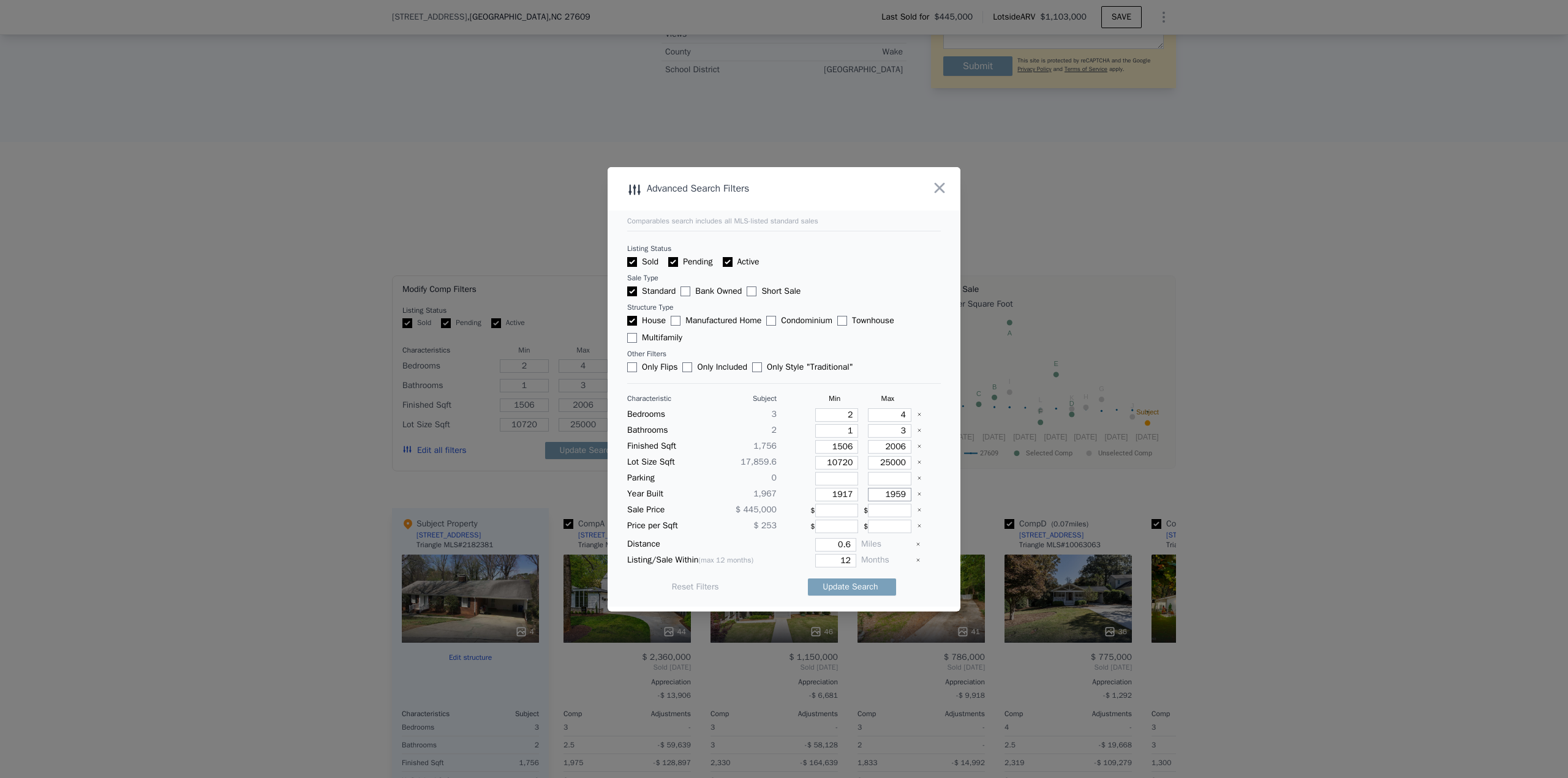 type on "2" 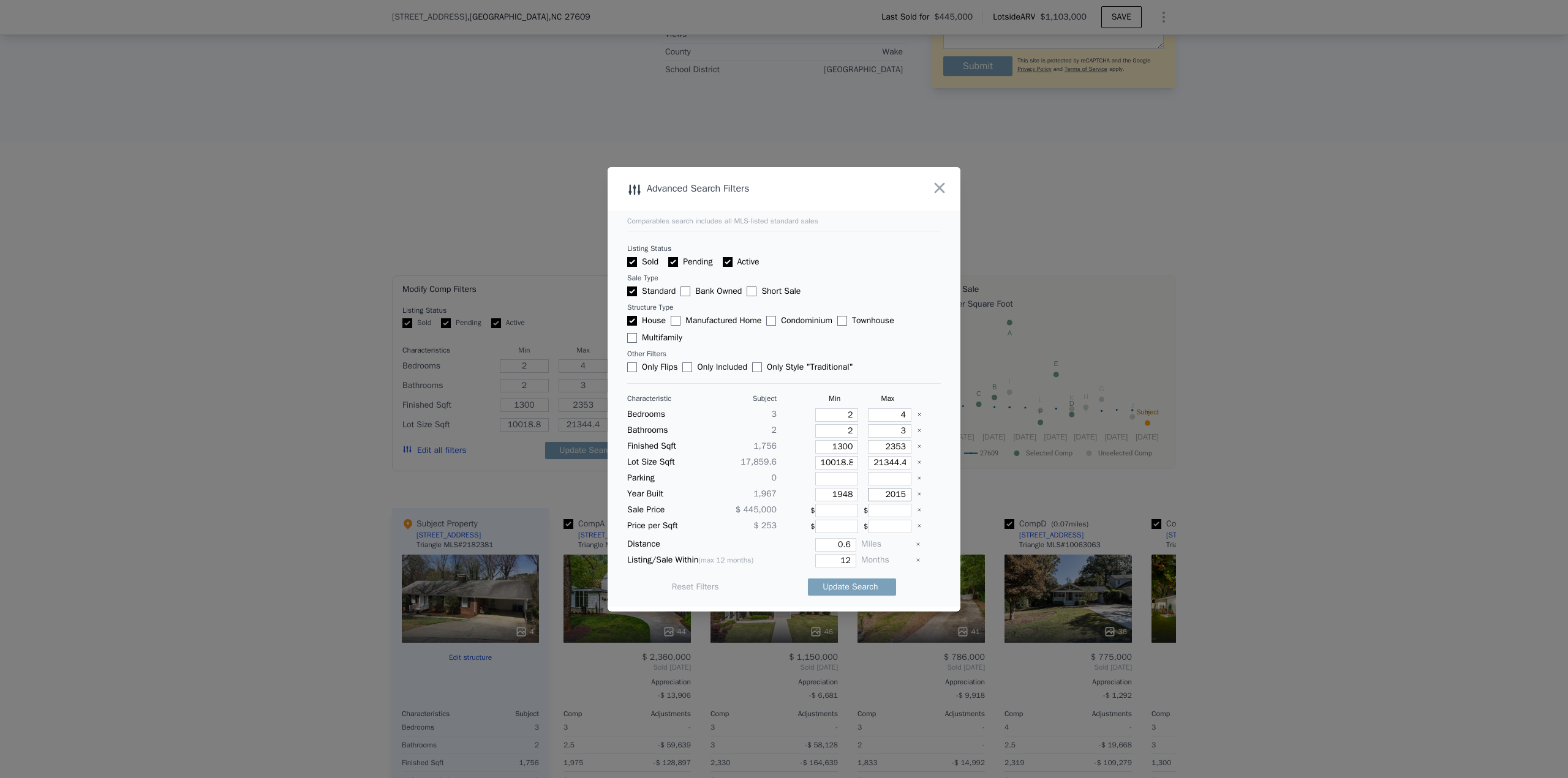 type on "2015" 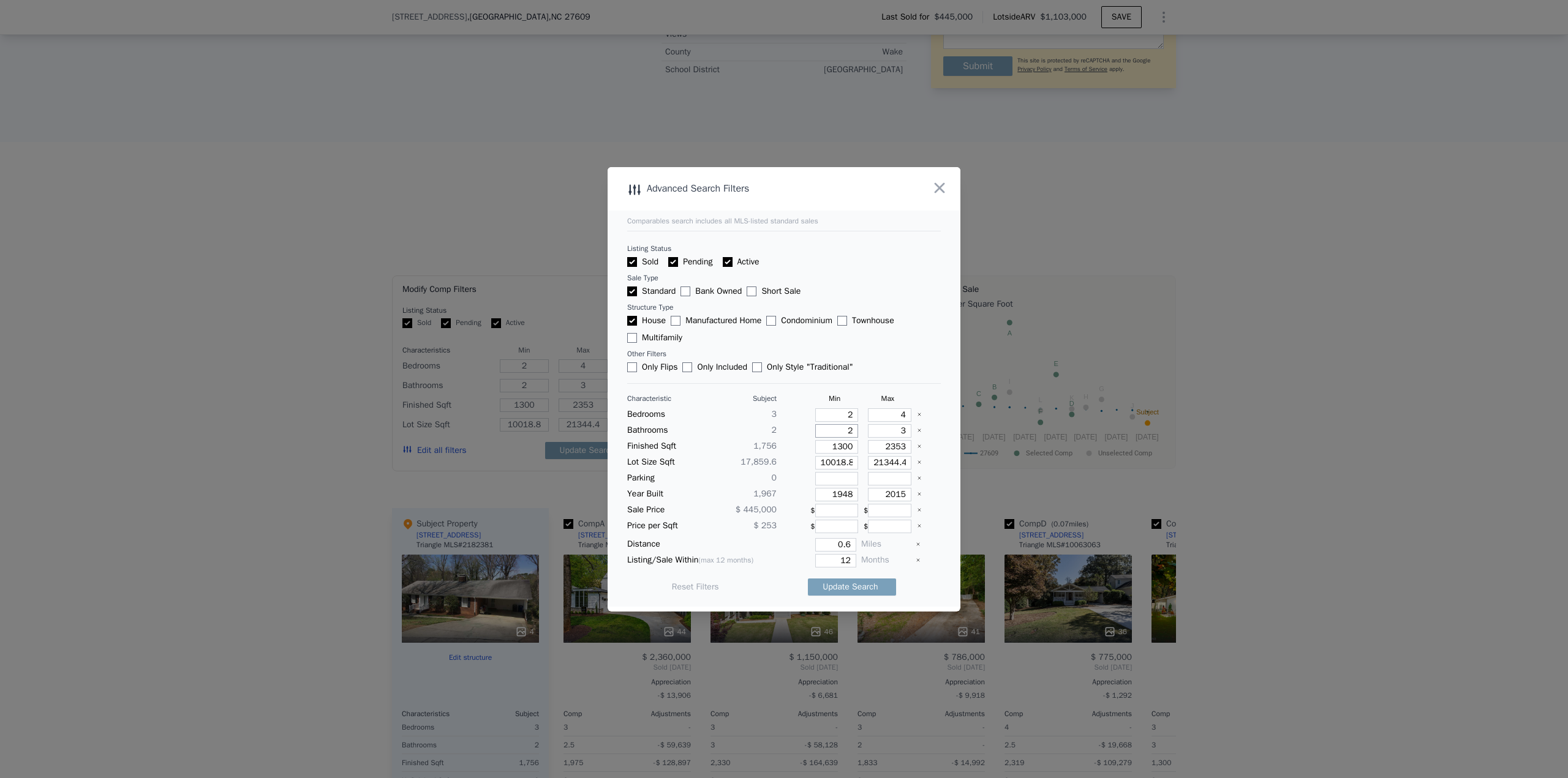 drag, startPoint x: 831, startPoint y: 432, endPoint x: 848, endPoint y: 432, distance: 17 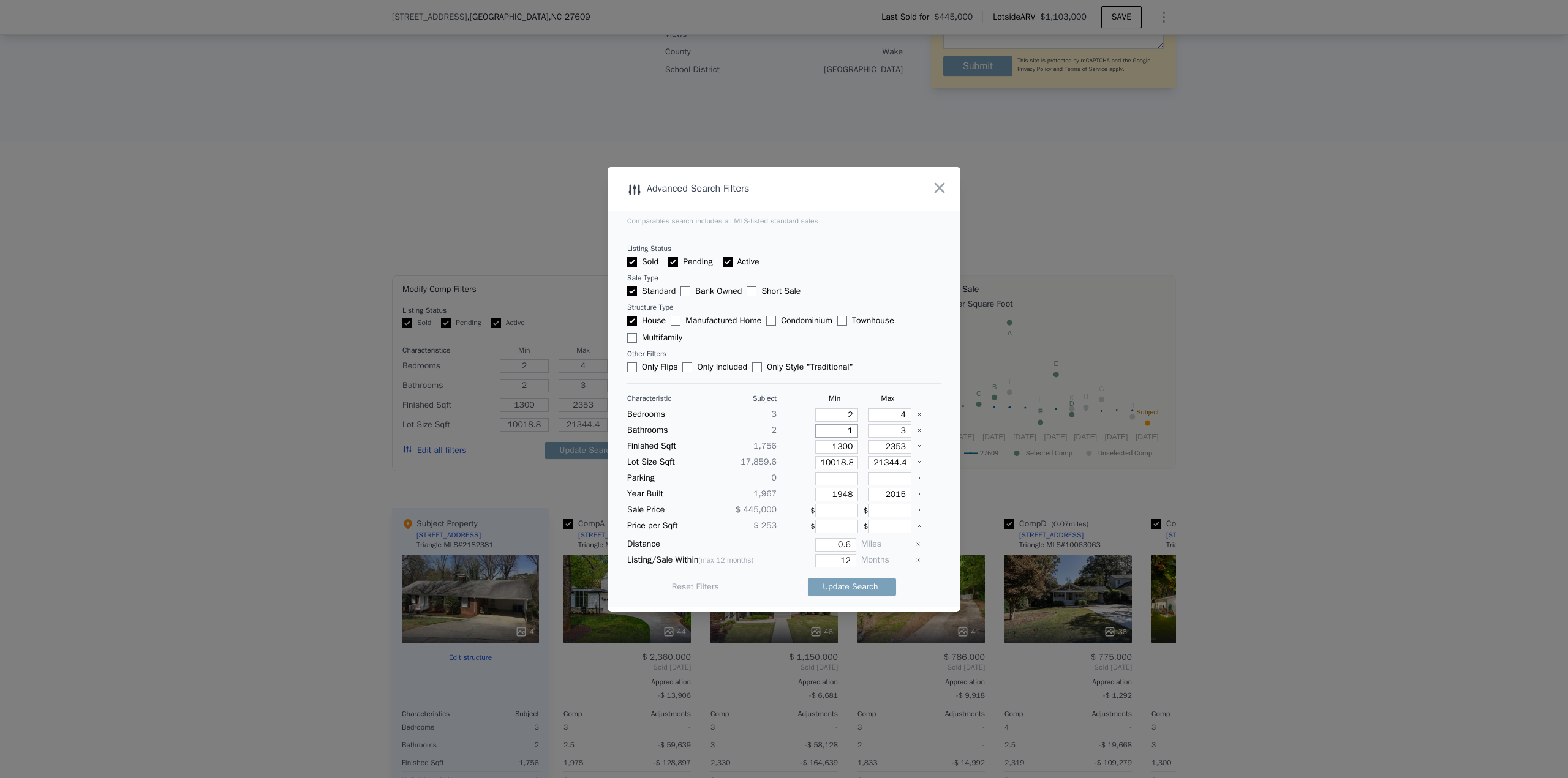 type on "1" 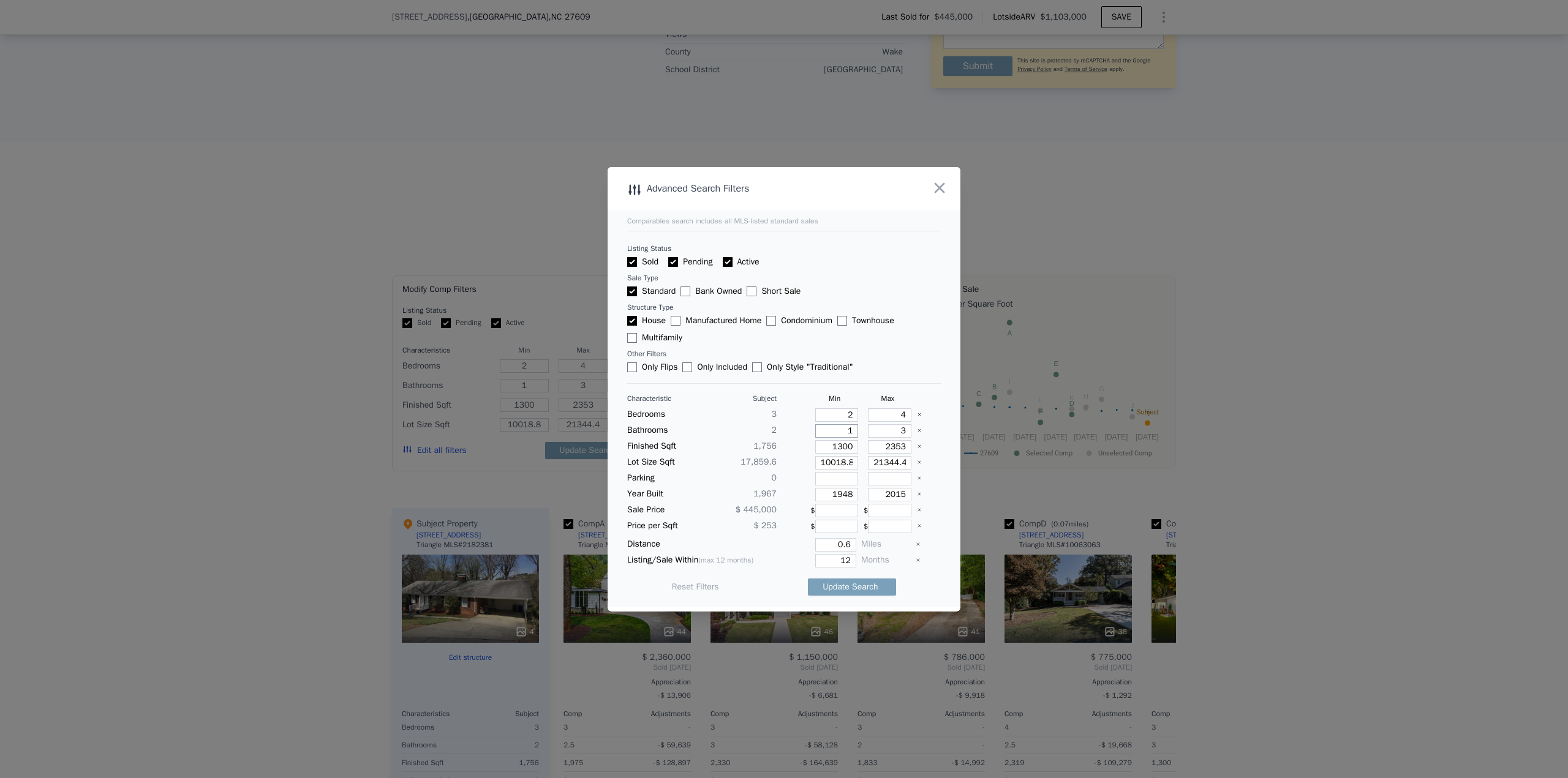 type on "1" 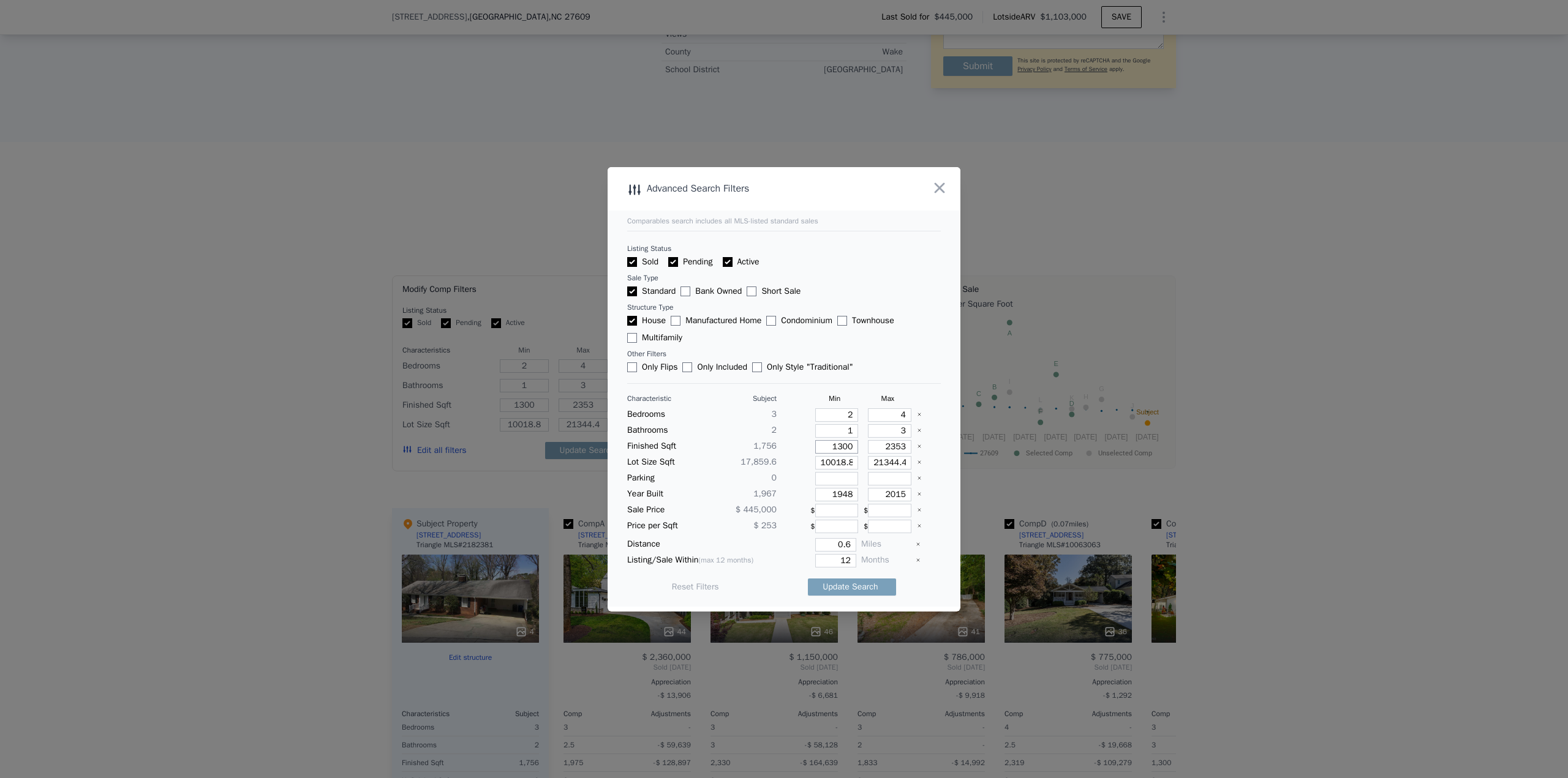 type on "1" 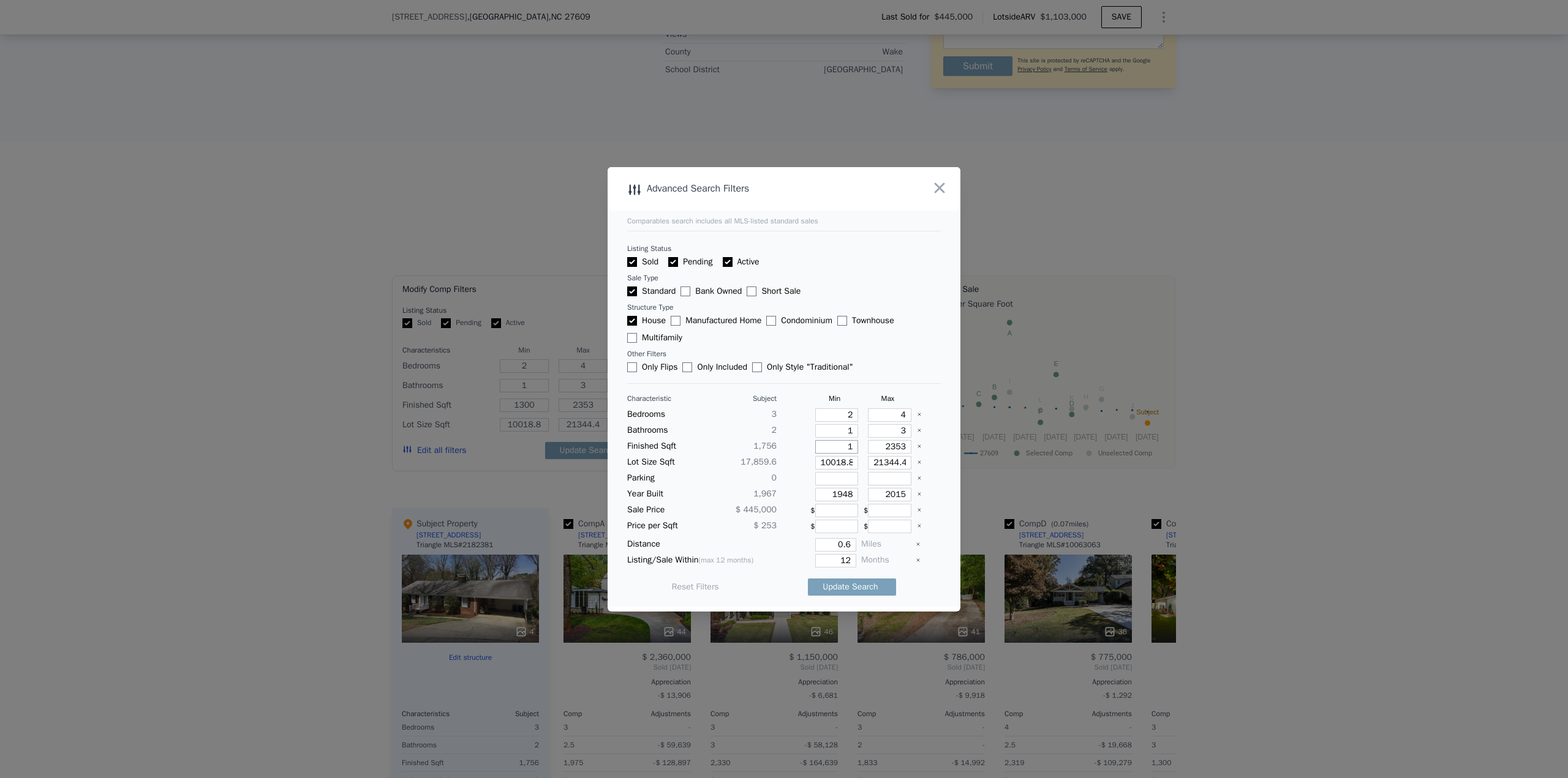 type on "1" 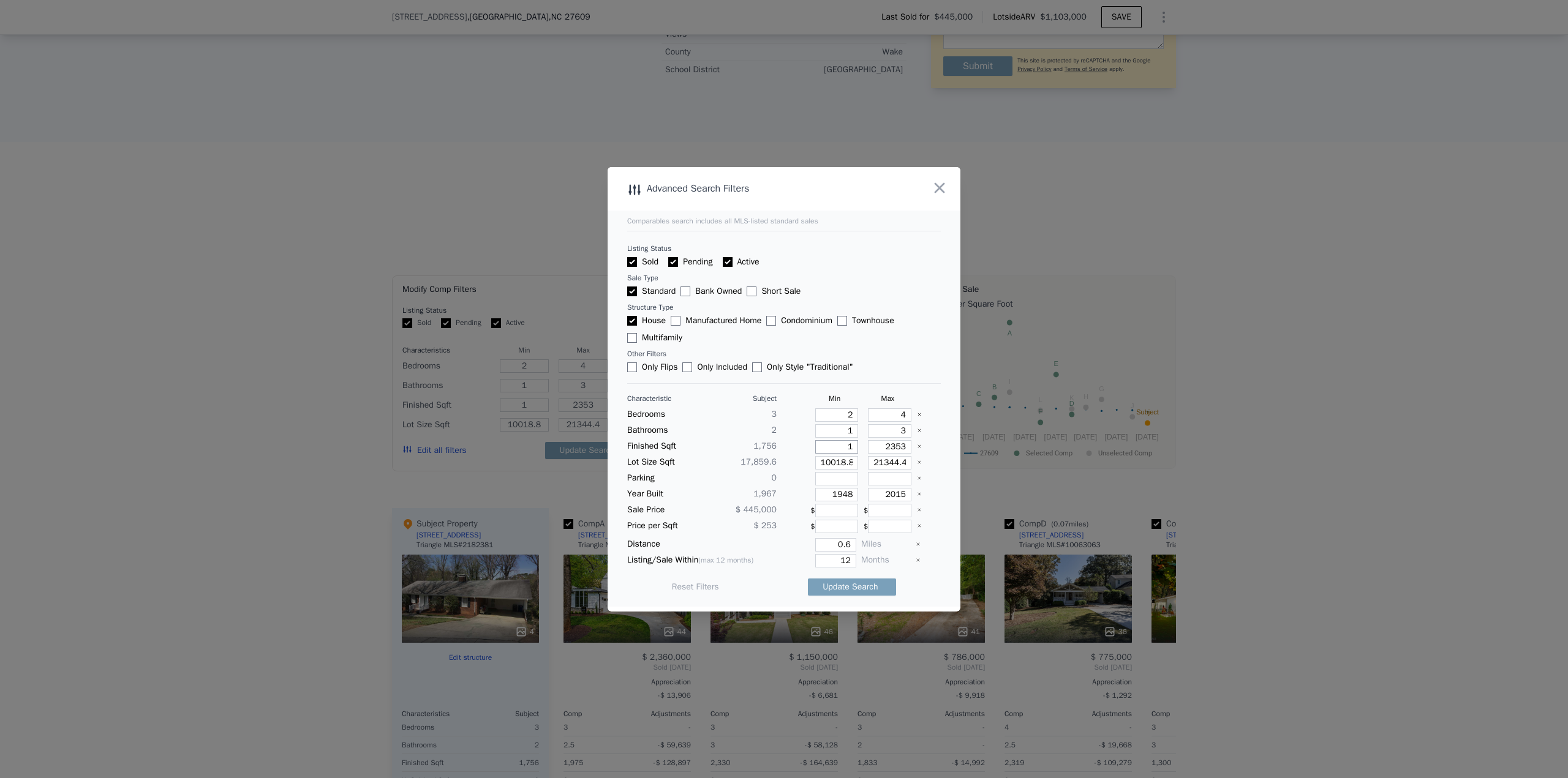 type on "15" 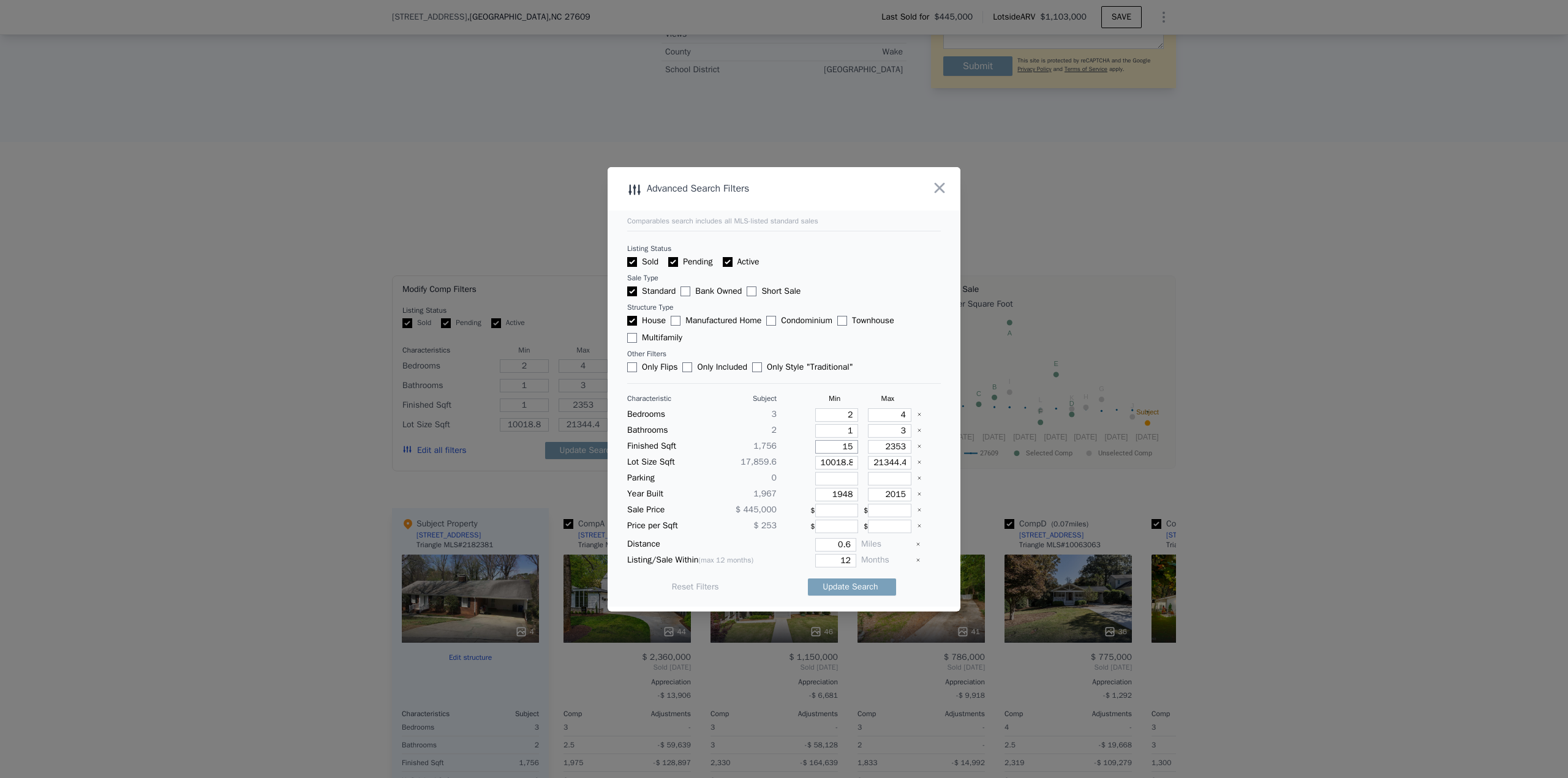 type on "15" 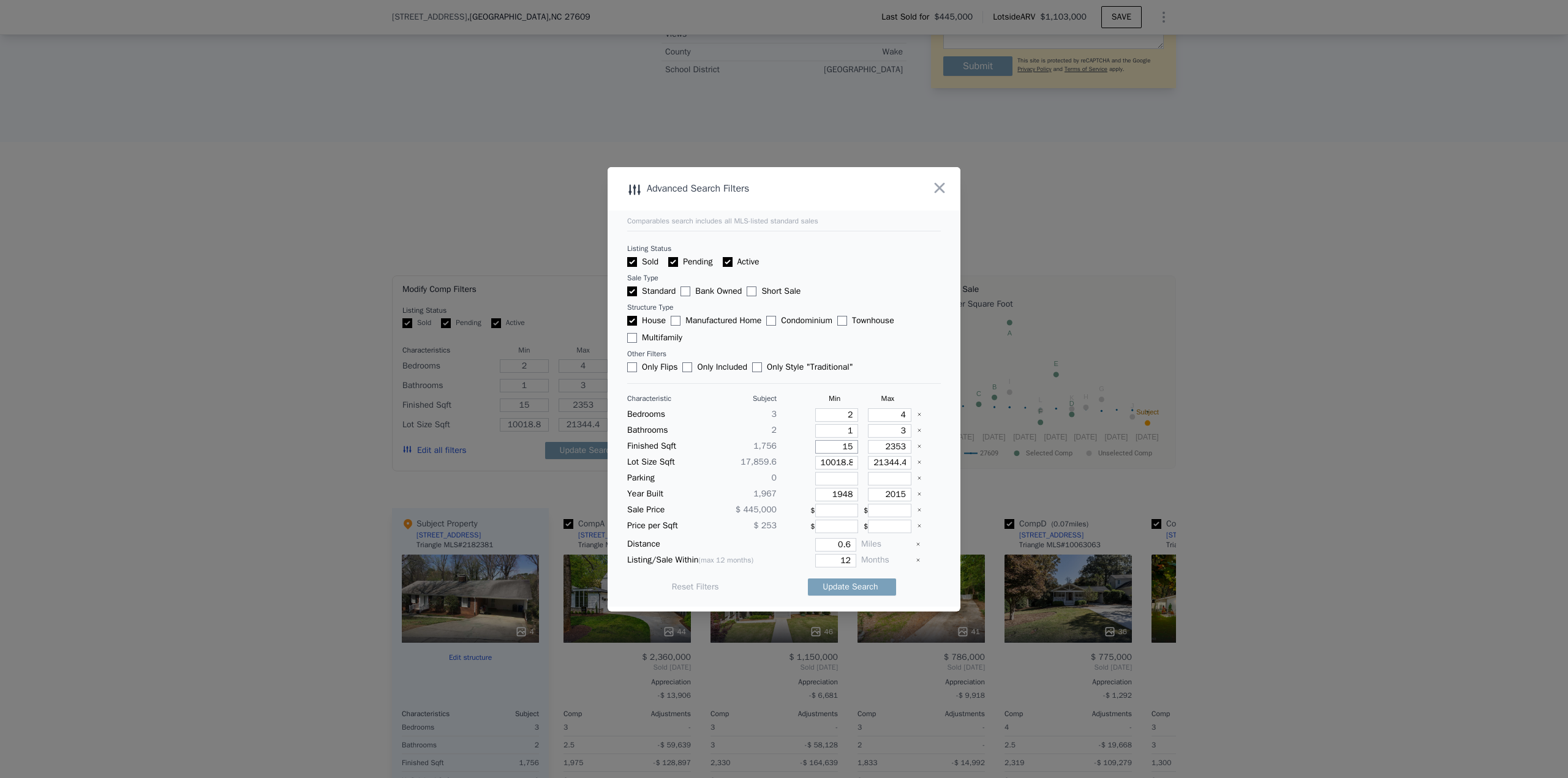 type on "150" 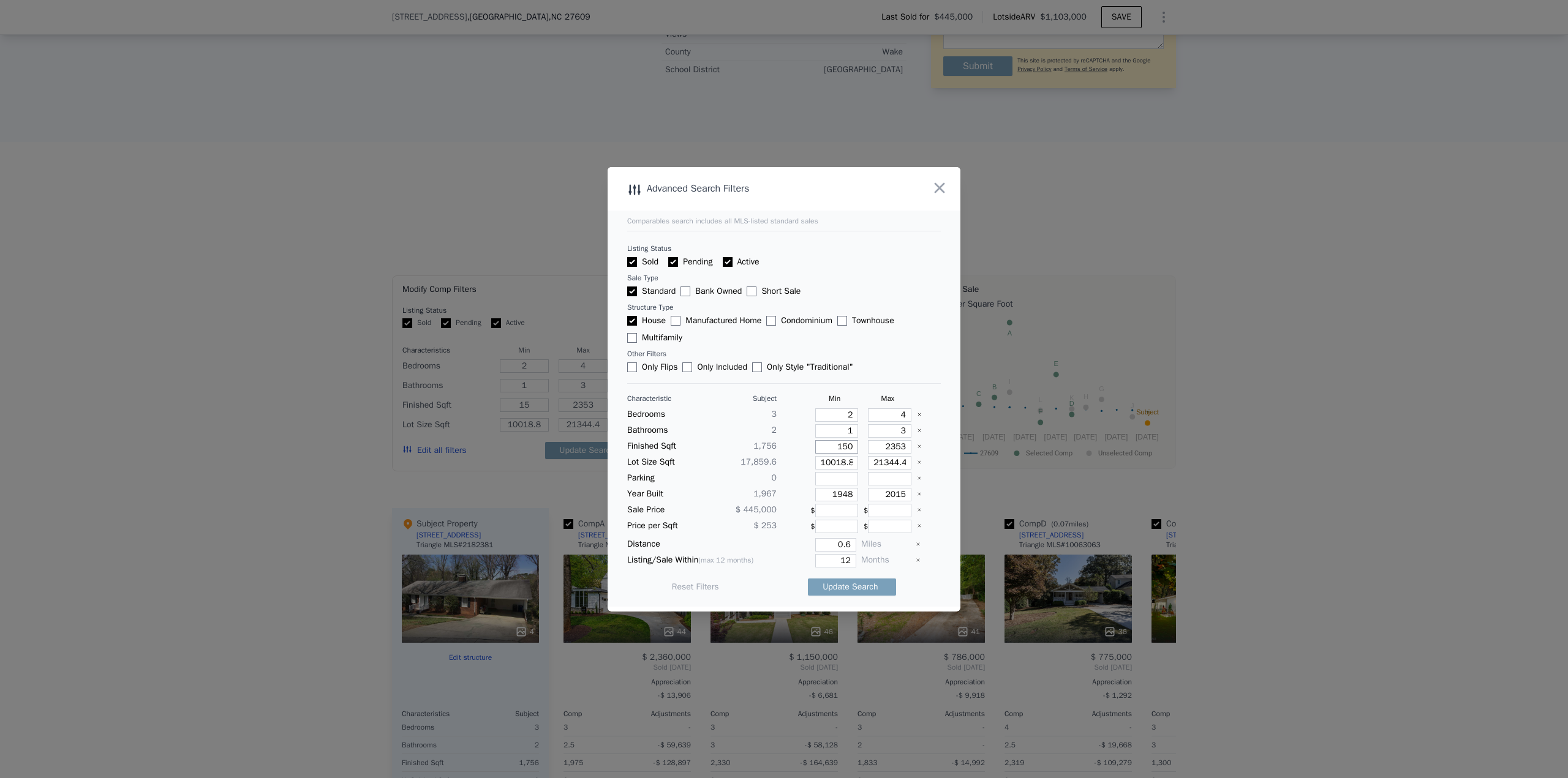 type on "150" 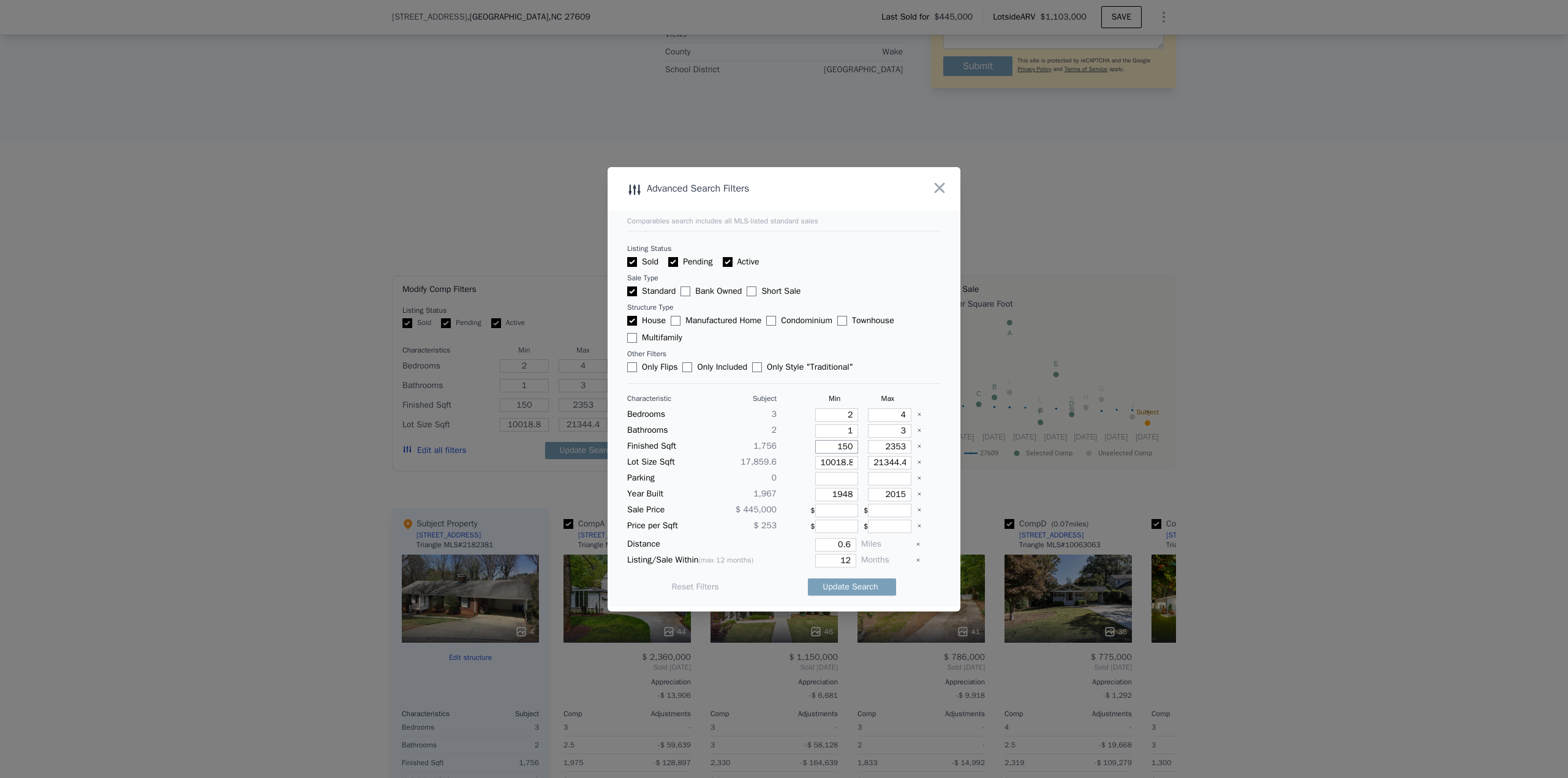 type on "1506" 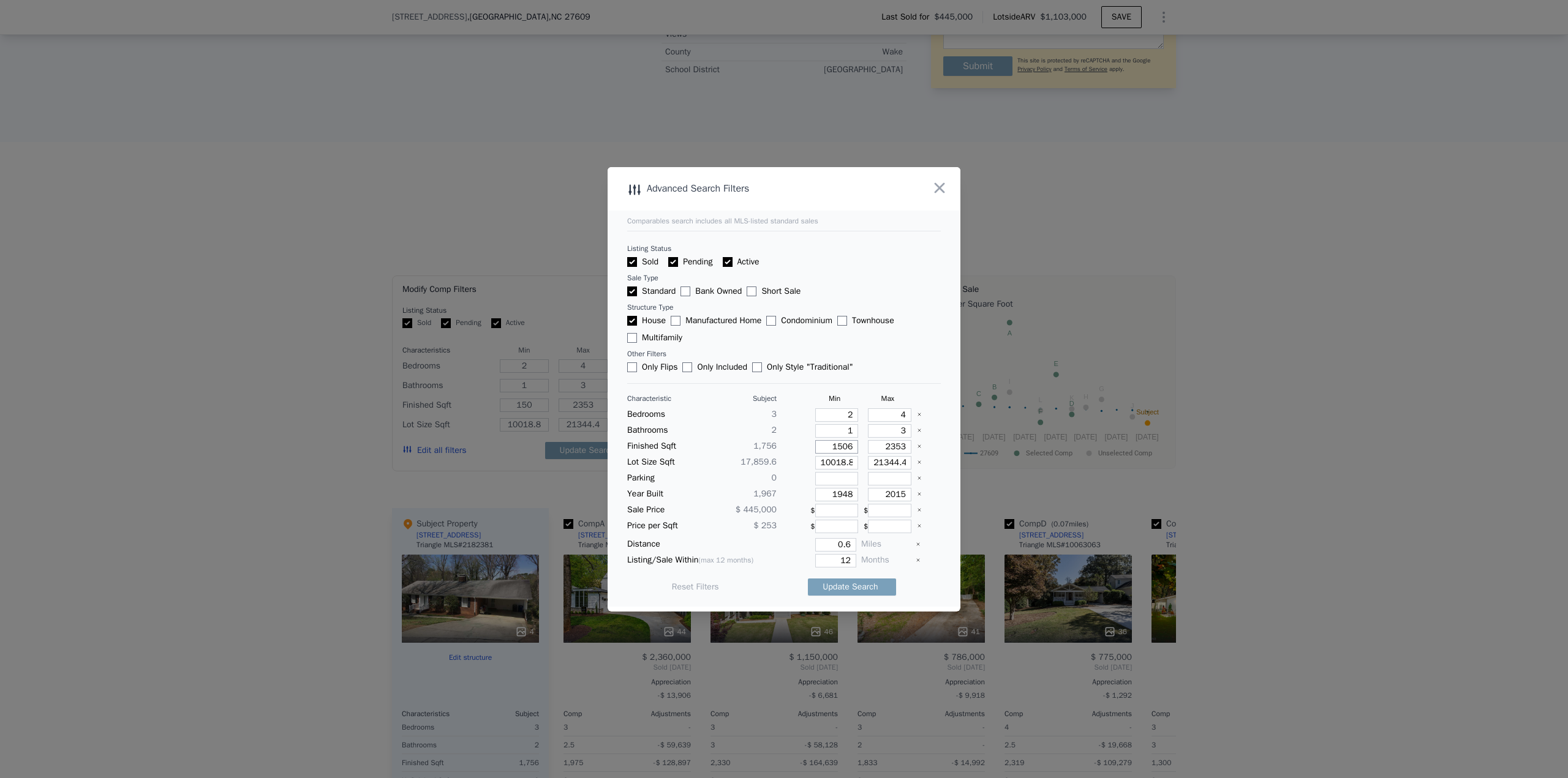 type on "1506" 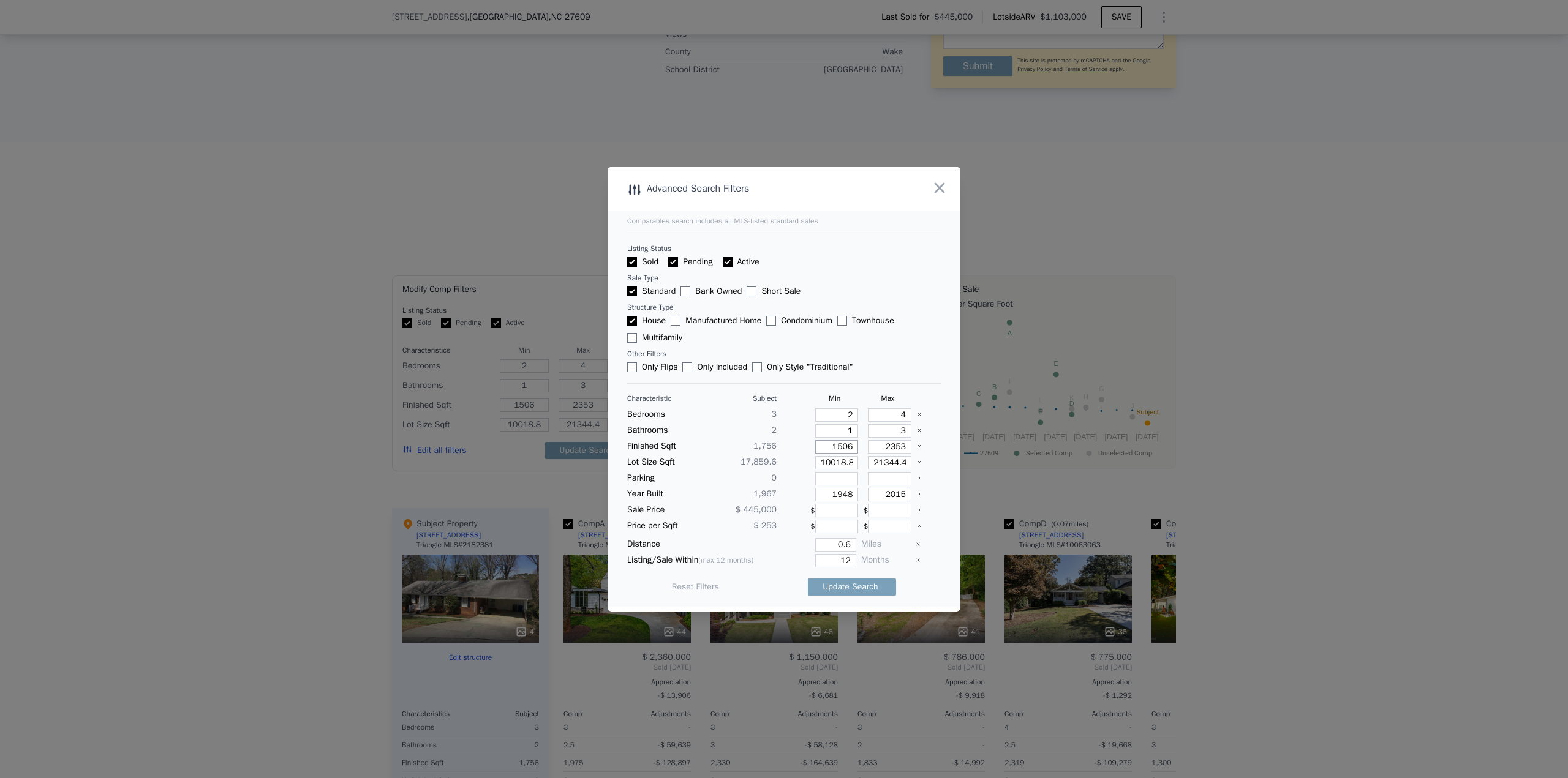 type on "1506" 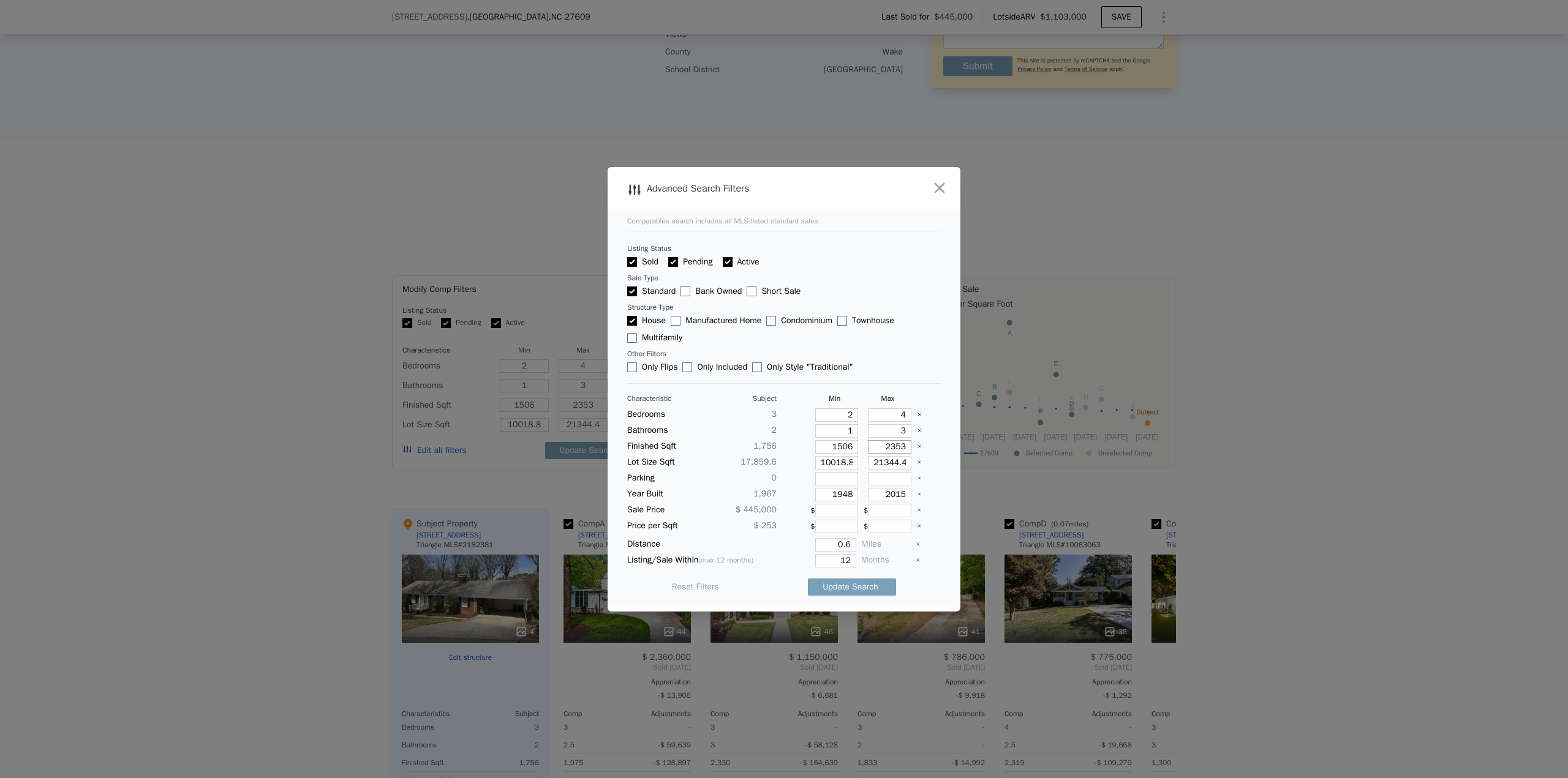 type on "2" 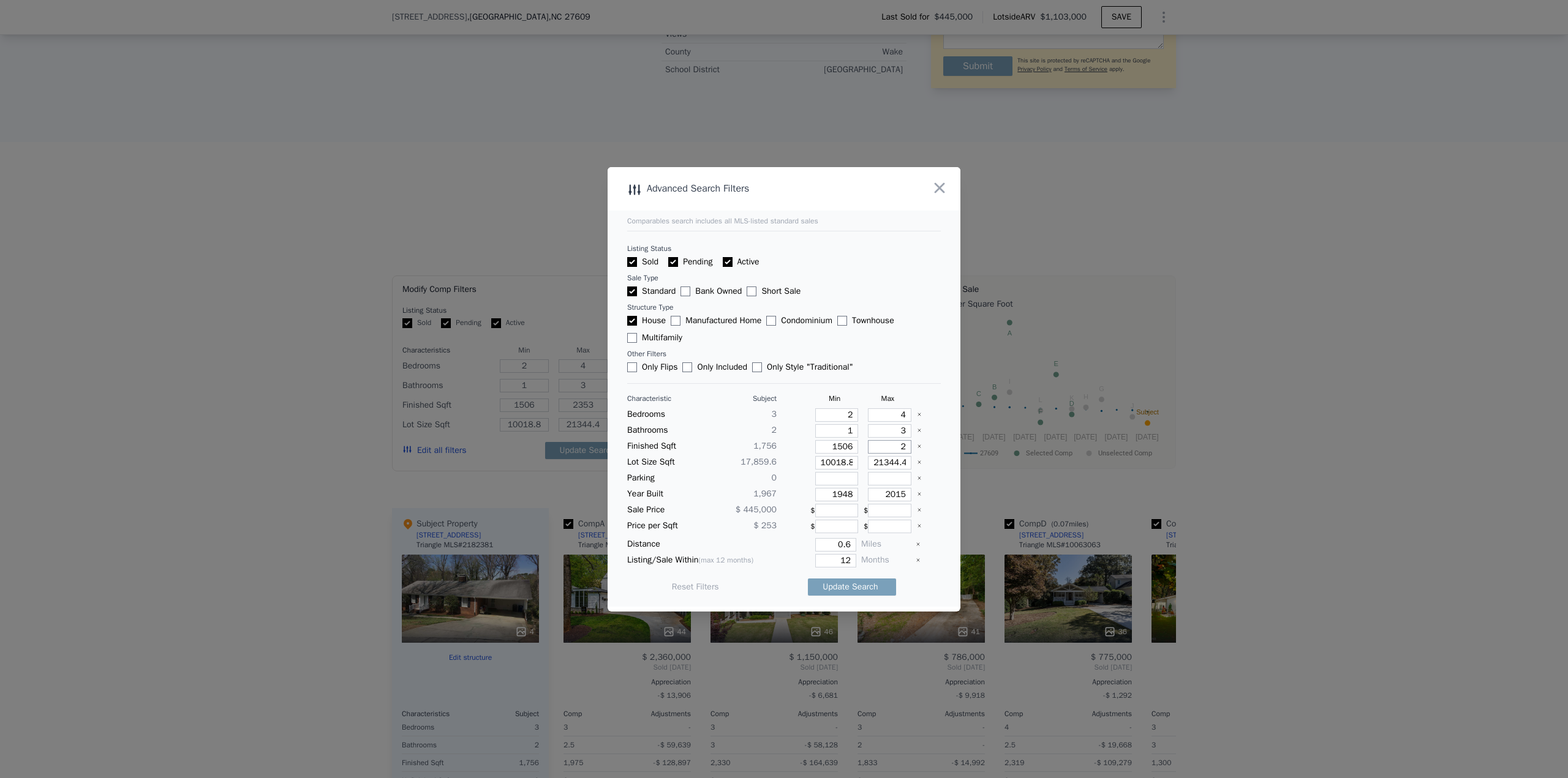 type on "2" 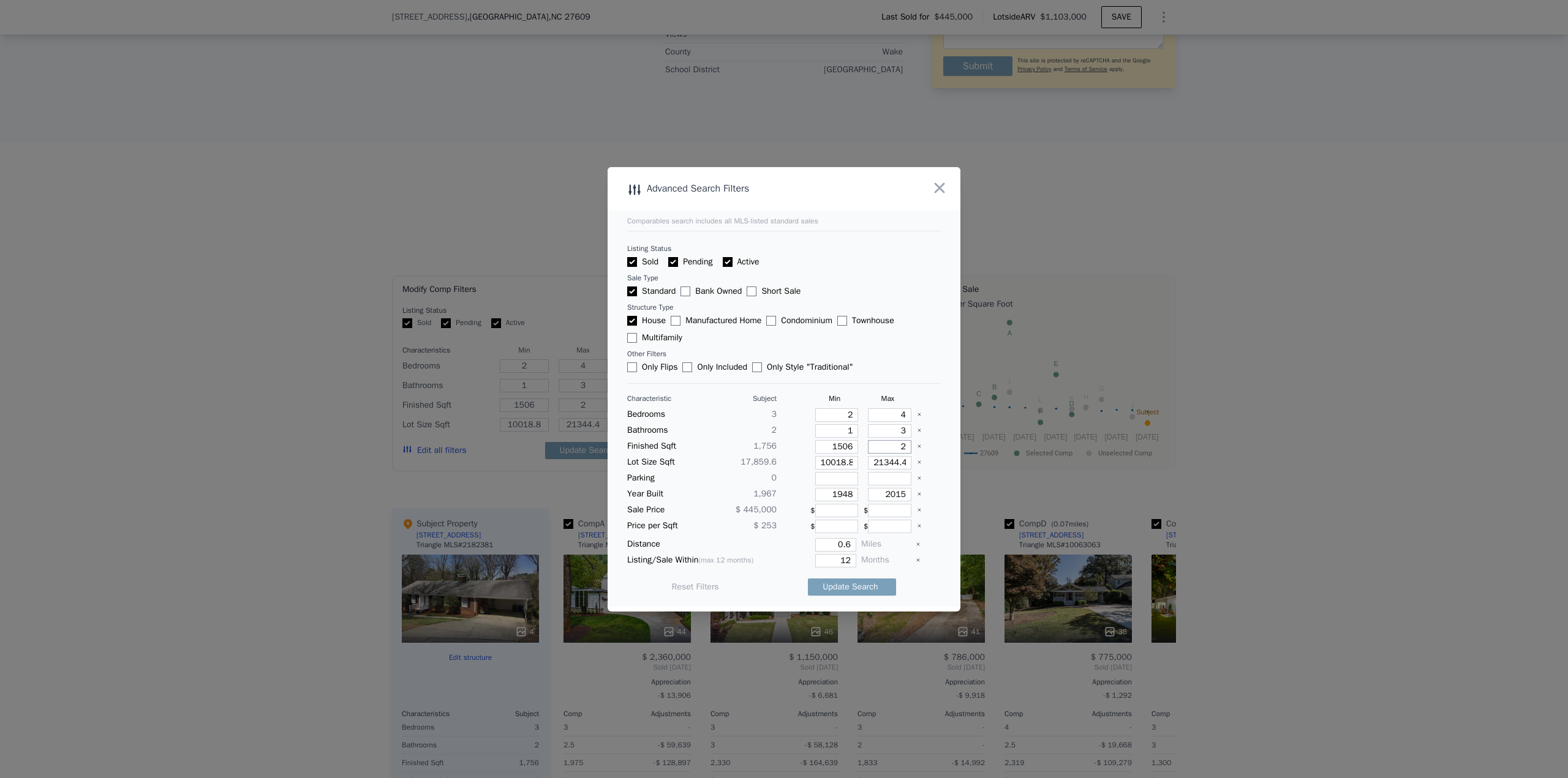 type on "20" 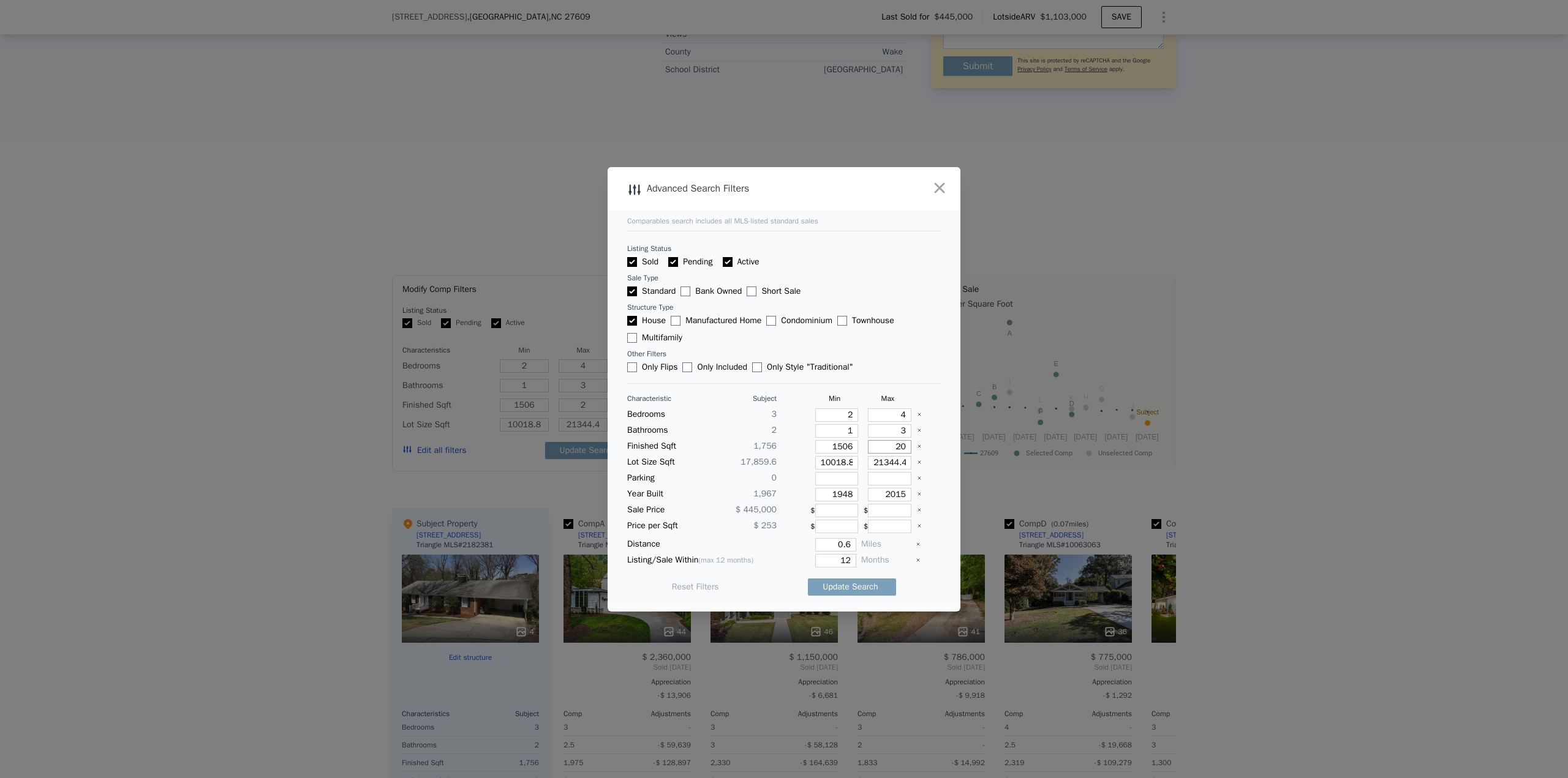 type on "20" 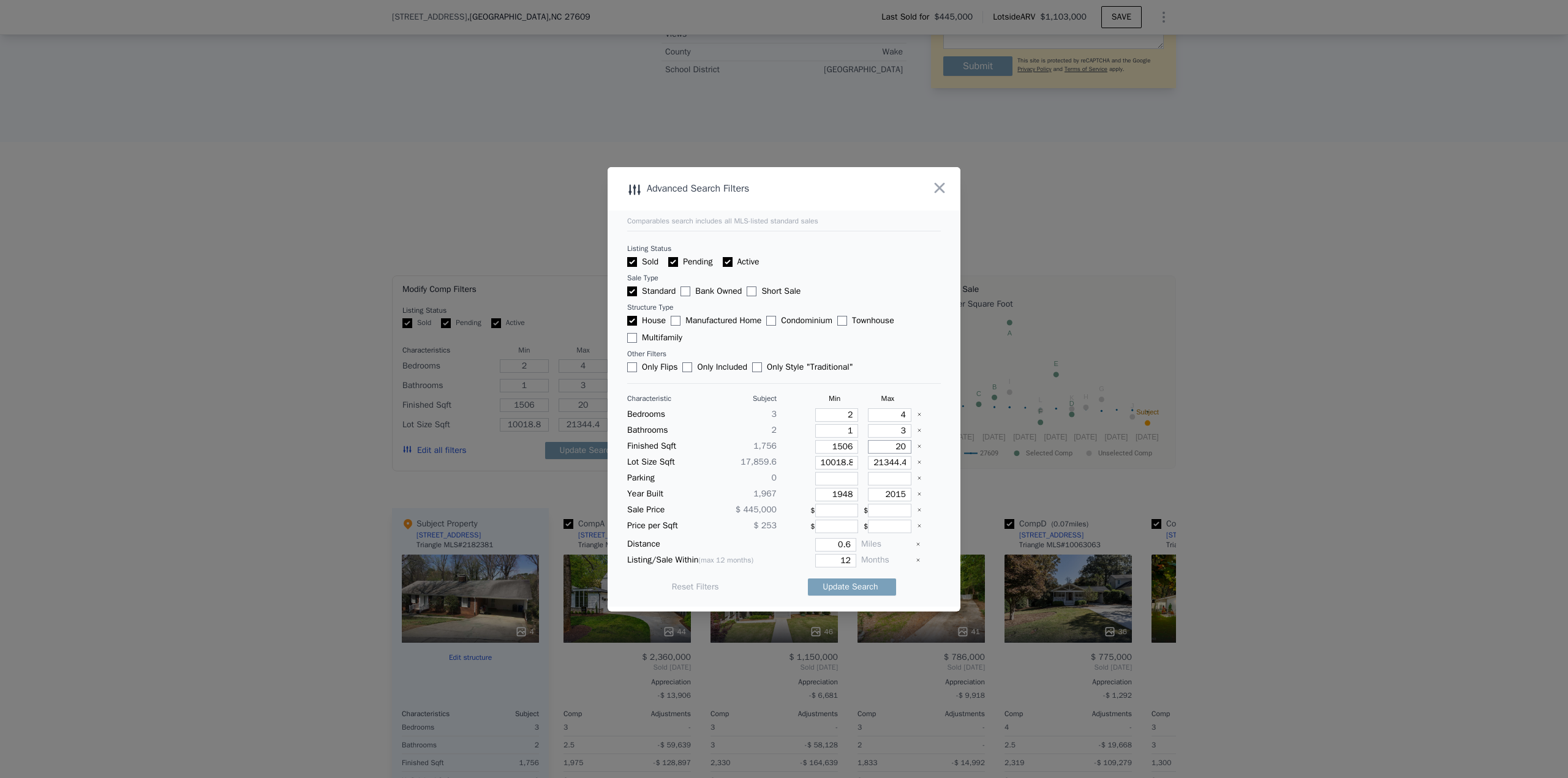 type on "200" 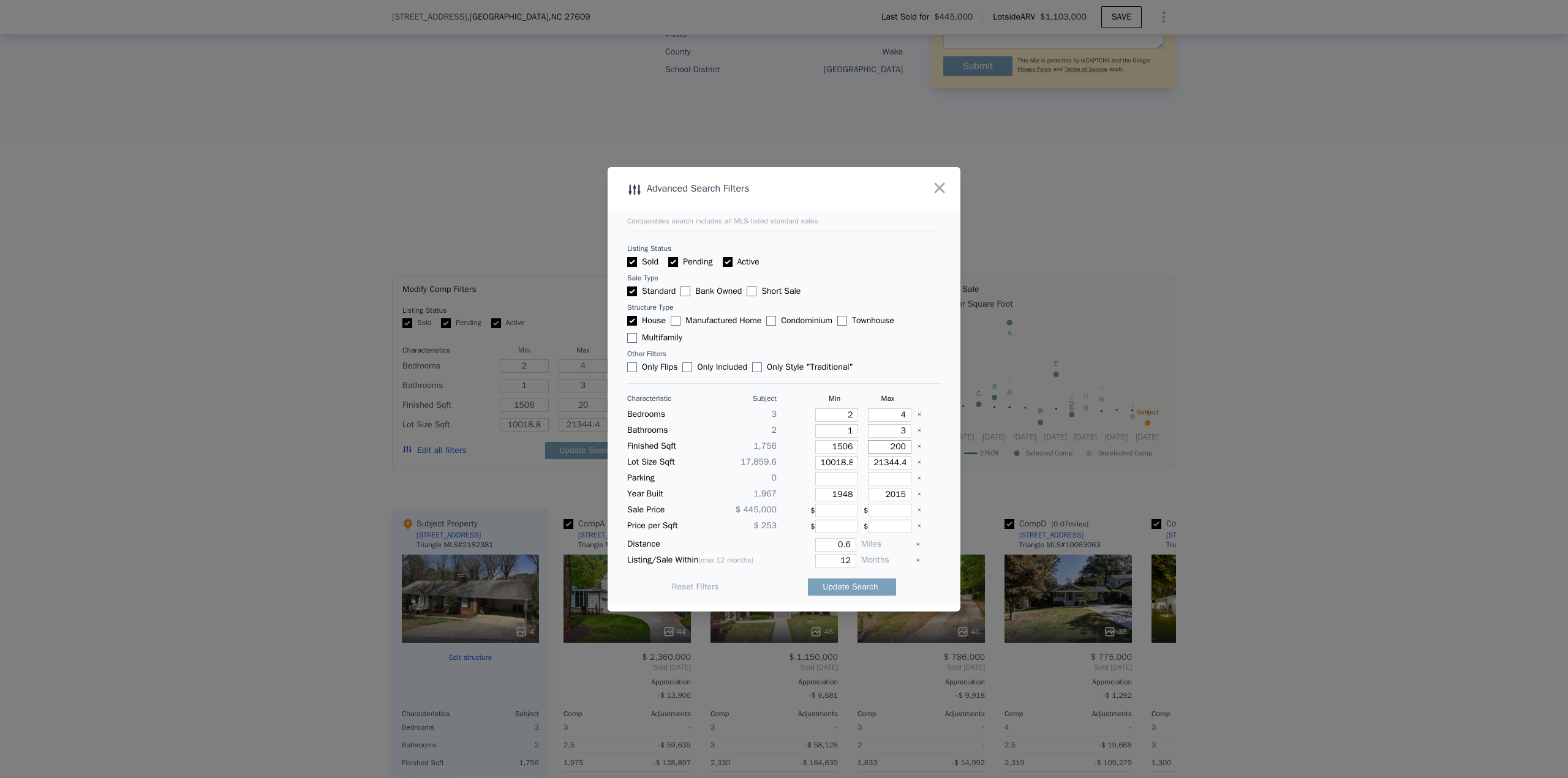 type on "200" 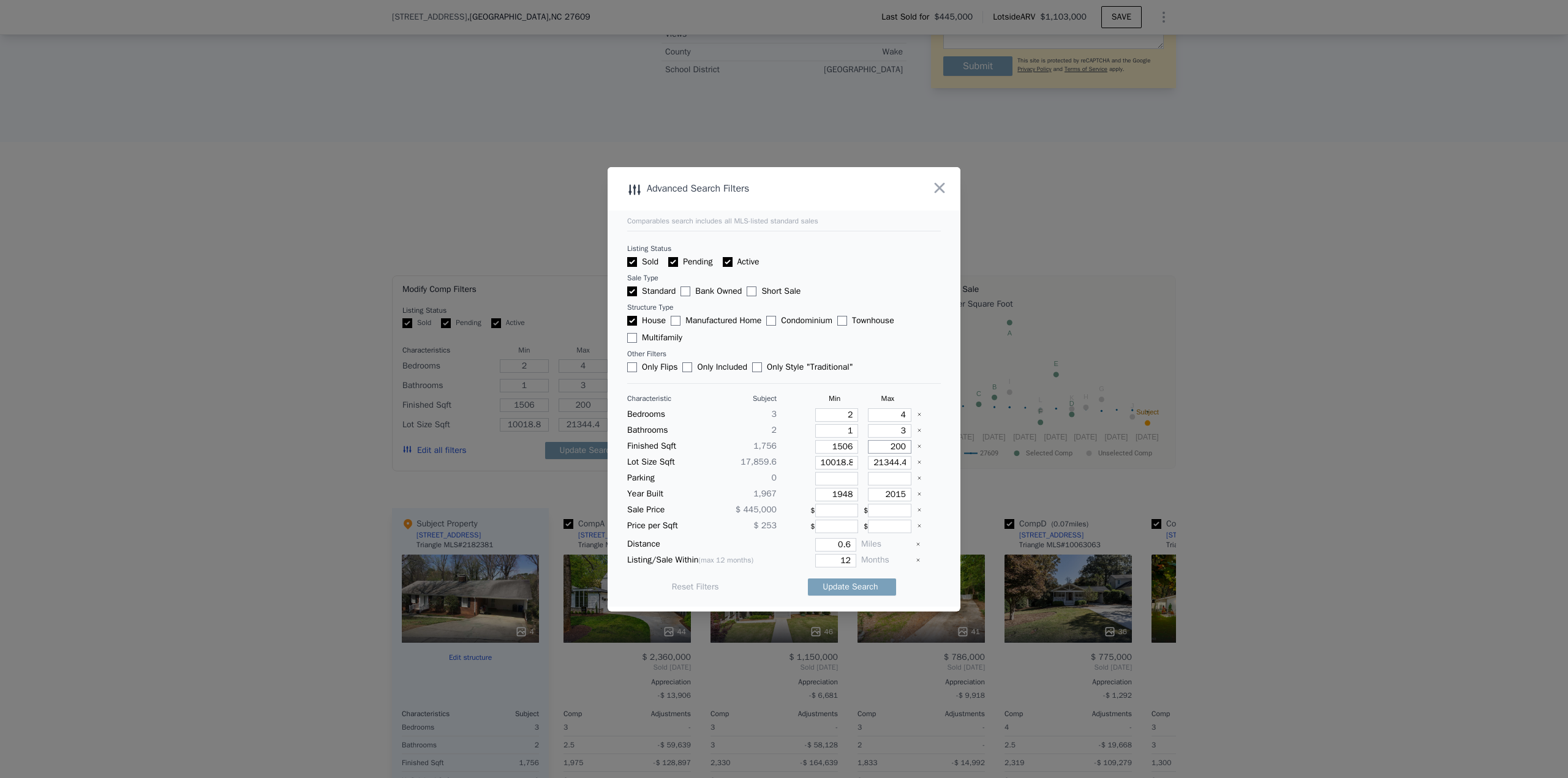 type on "2006" 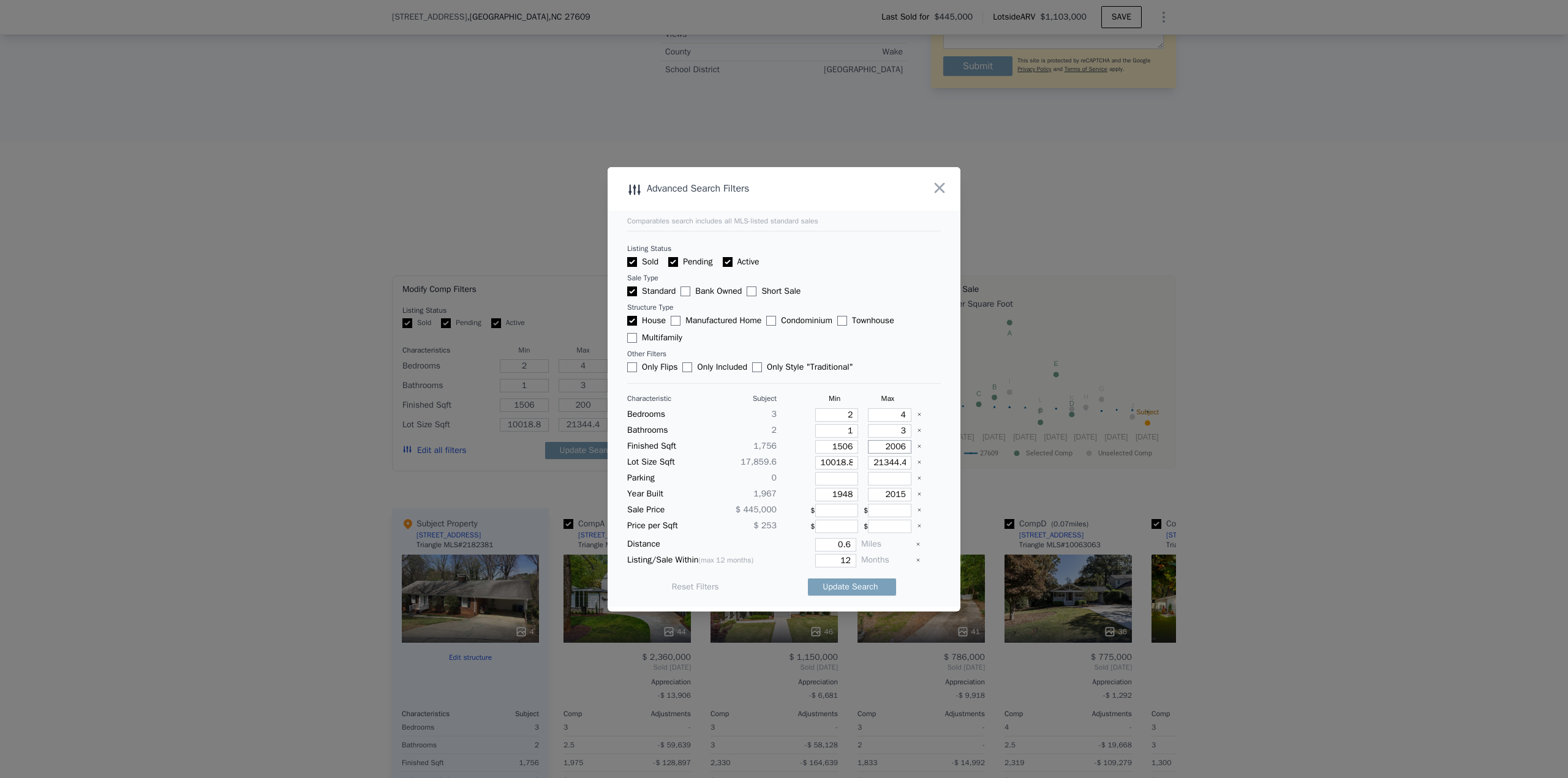type on "2006" 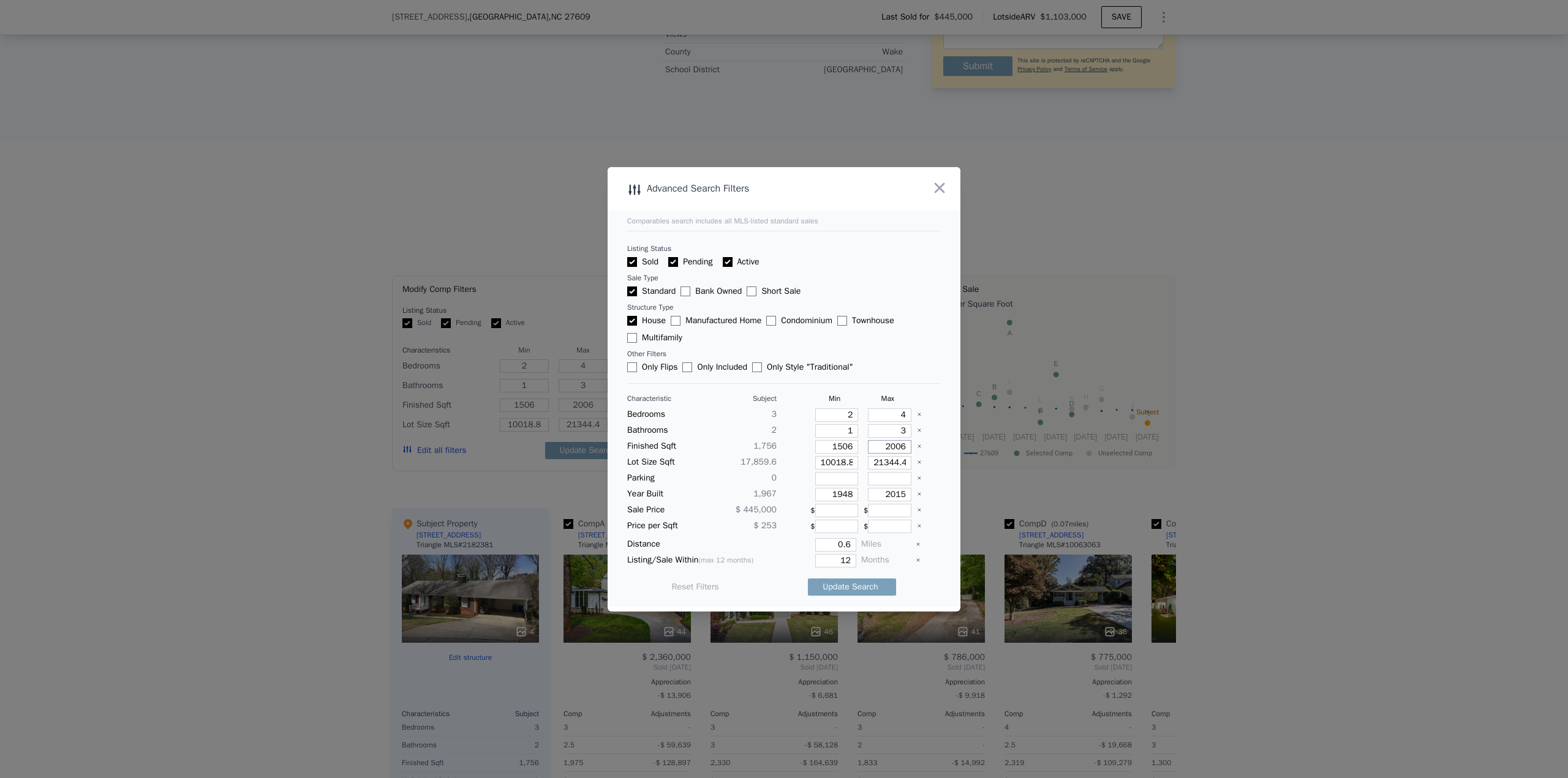 type on "2006" 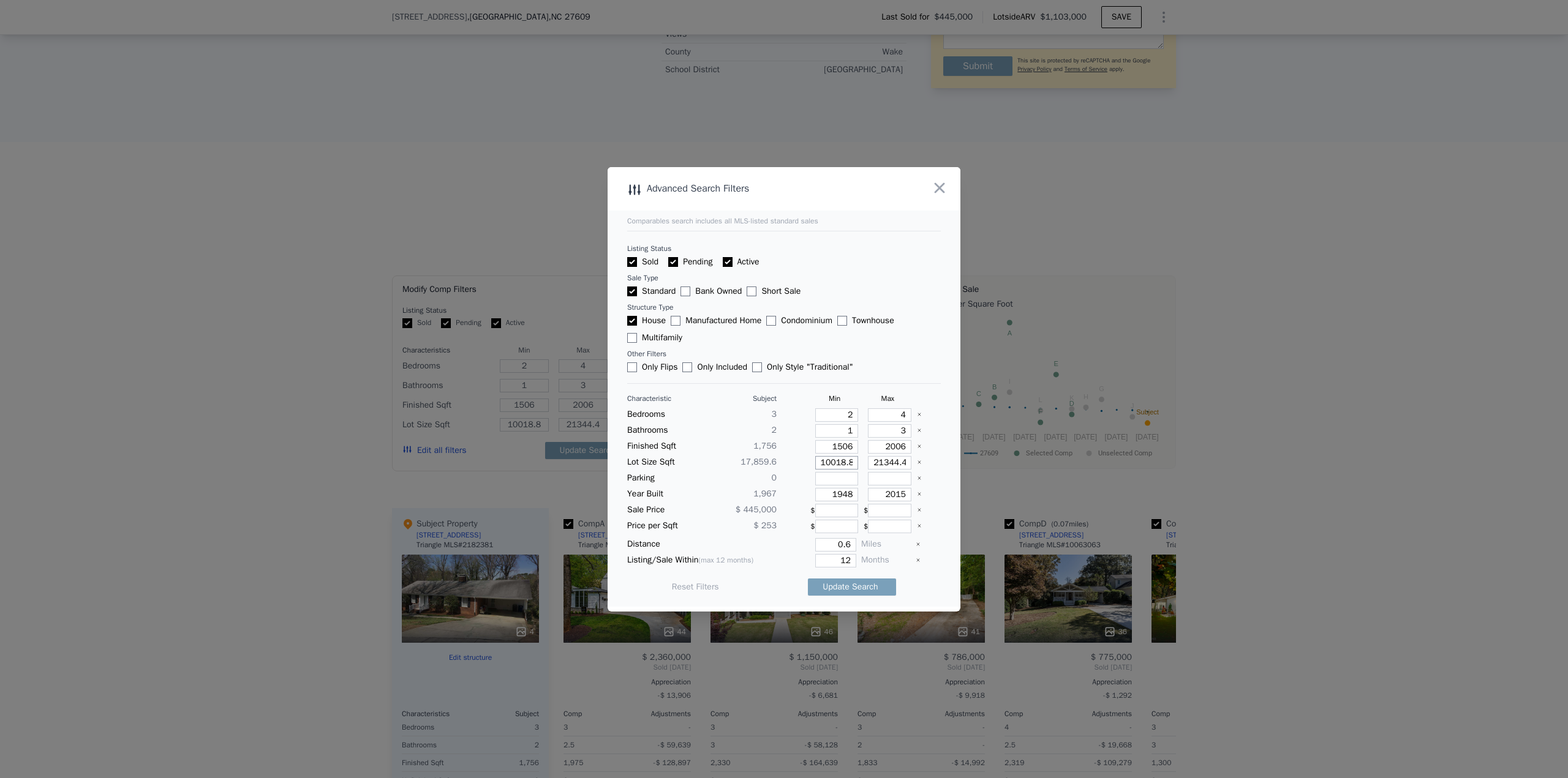 type on "1" 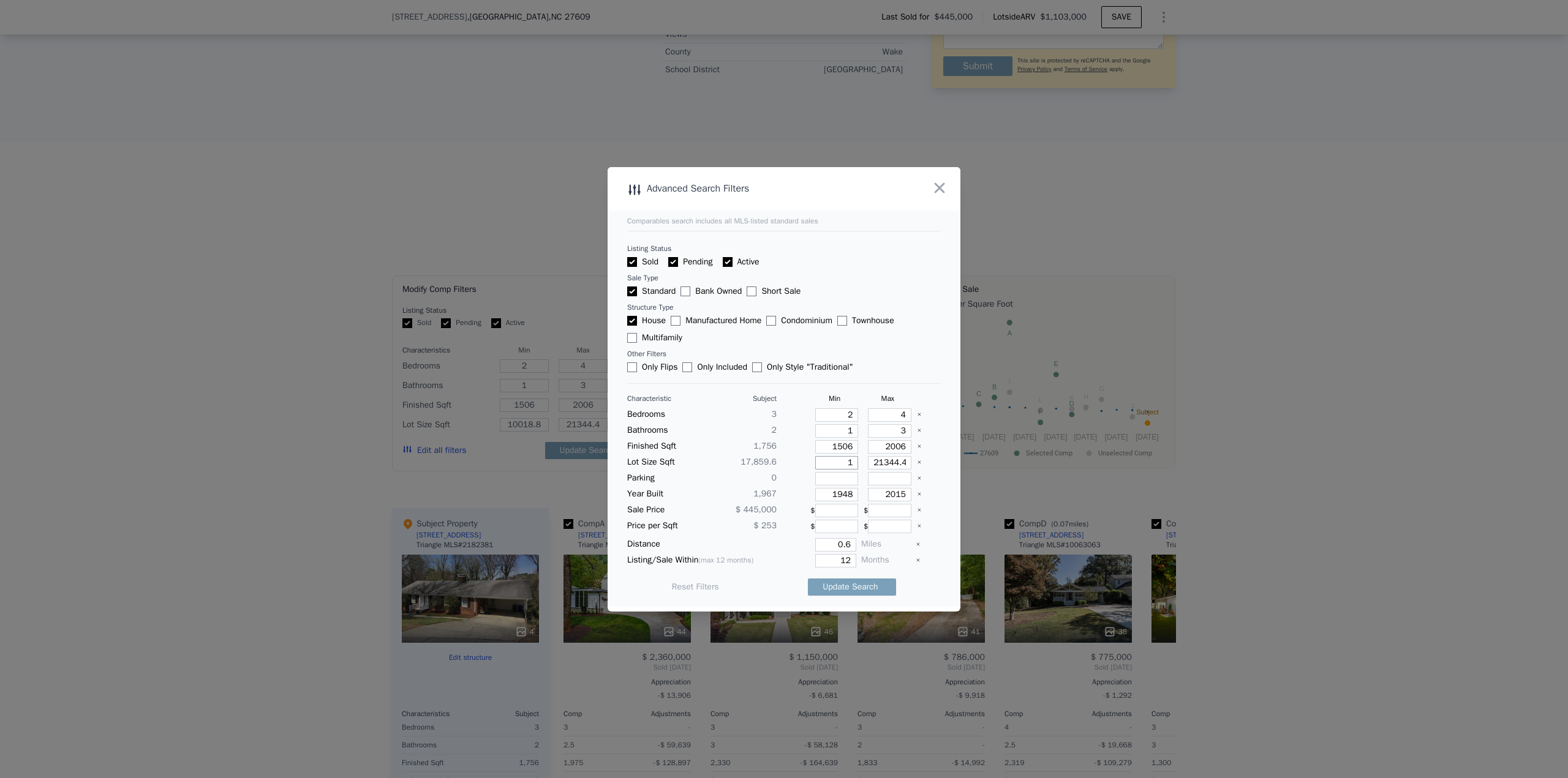 type on "1" 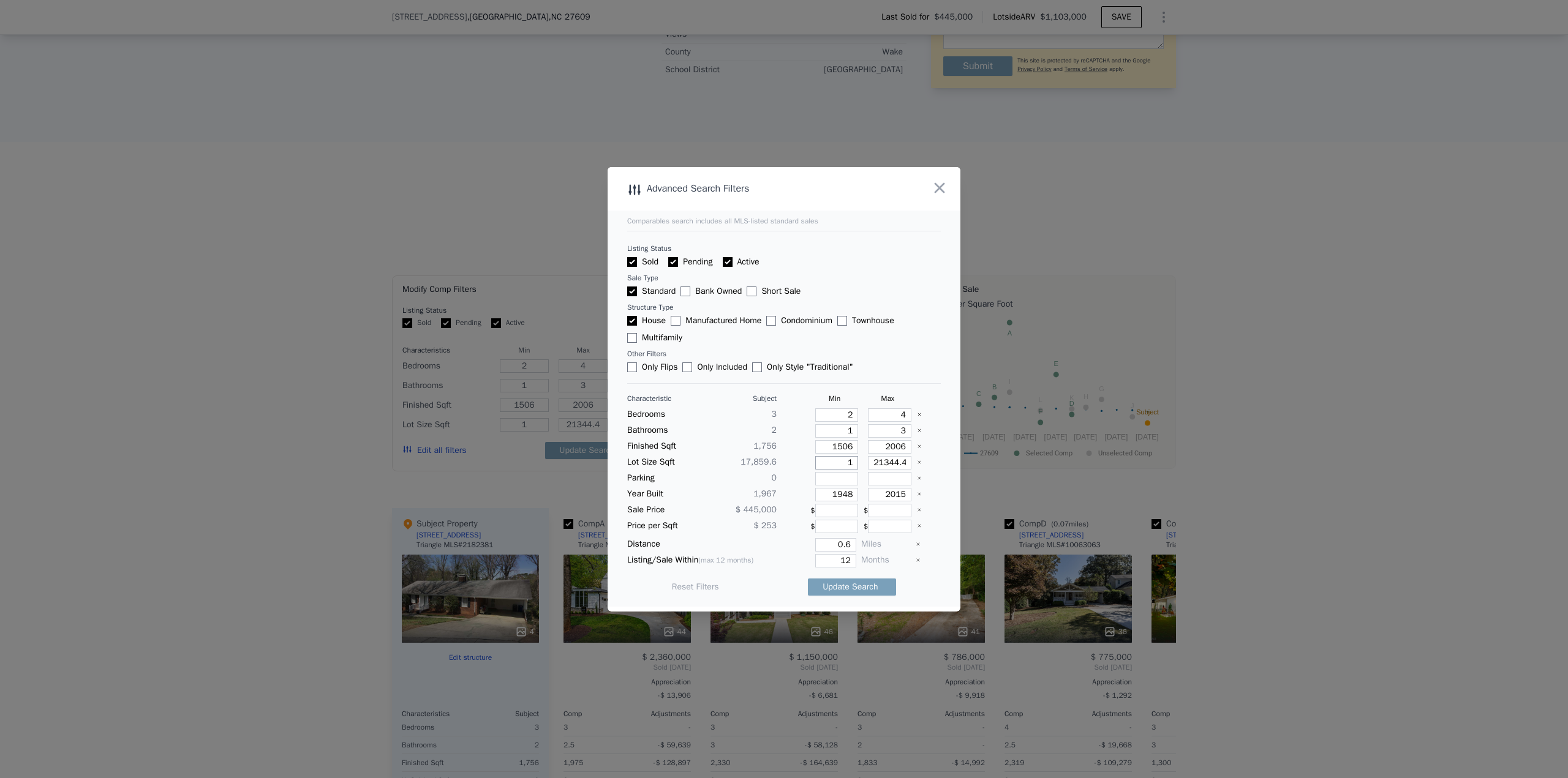 type on "10" 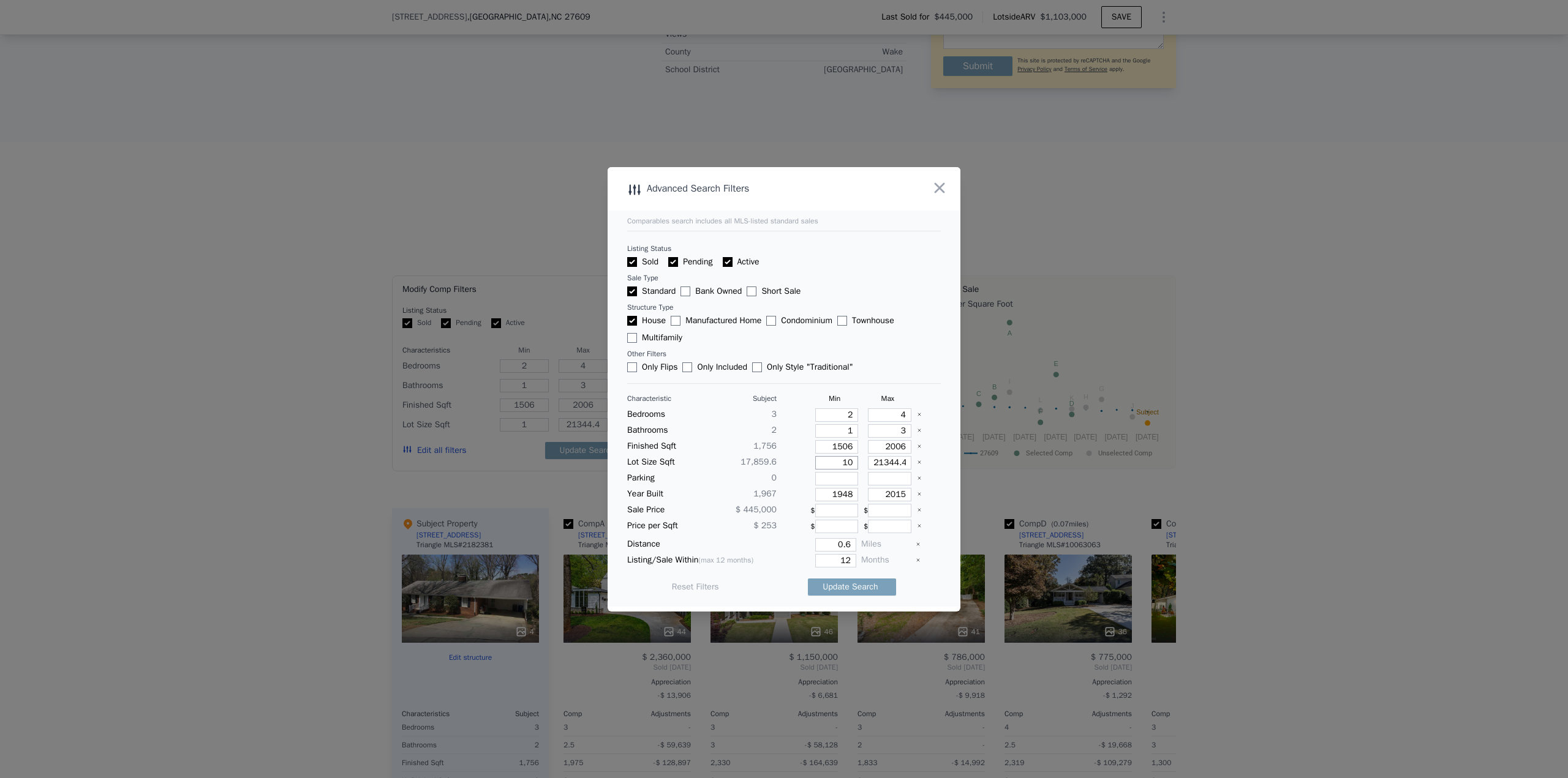 type on "10" 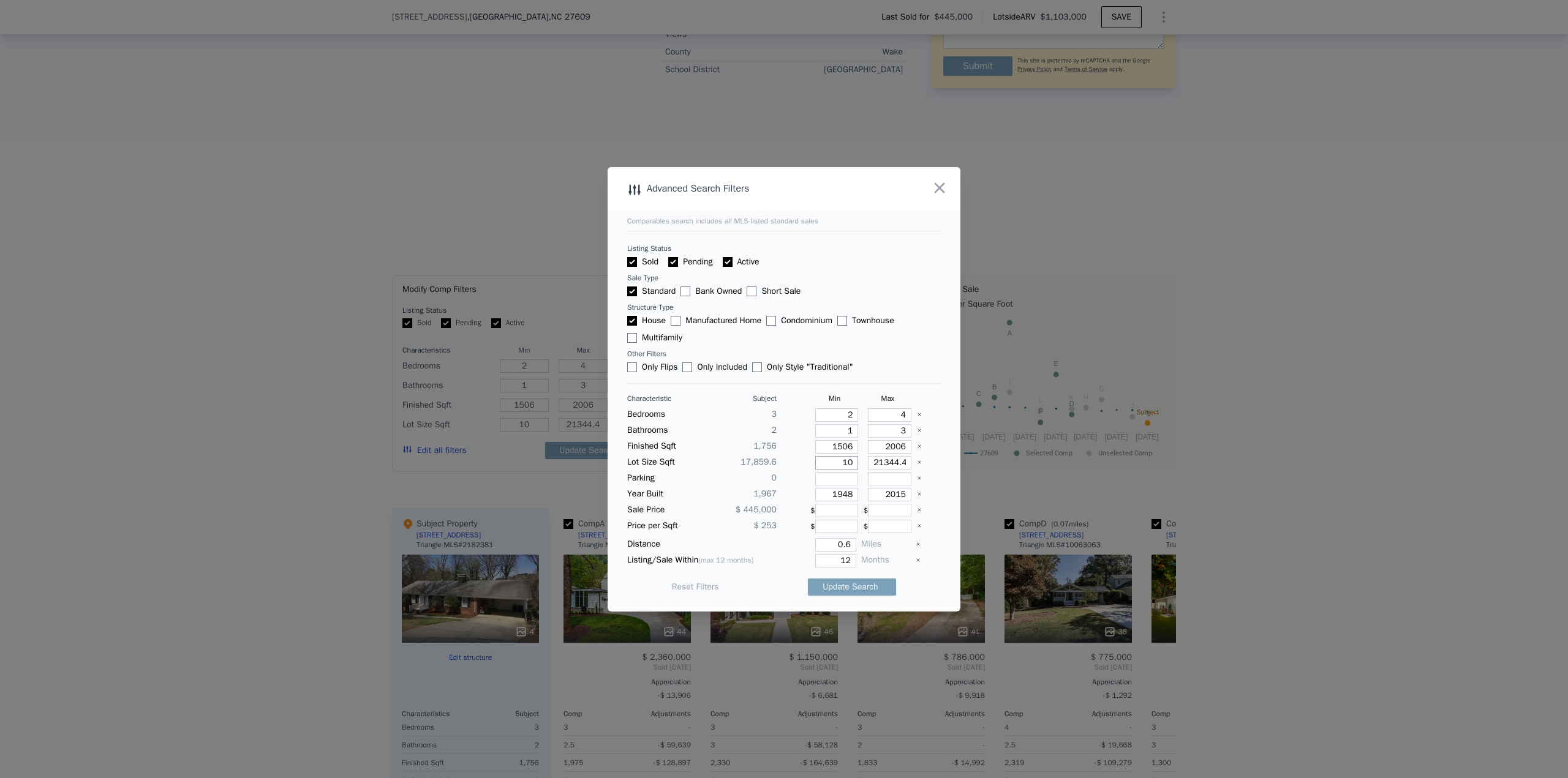 type on "107" 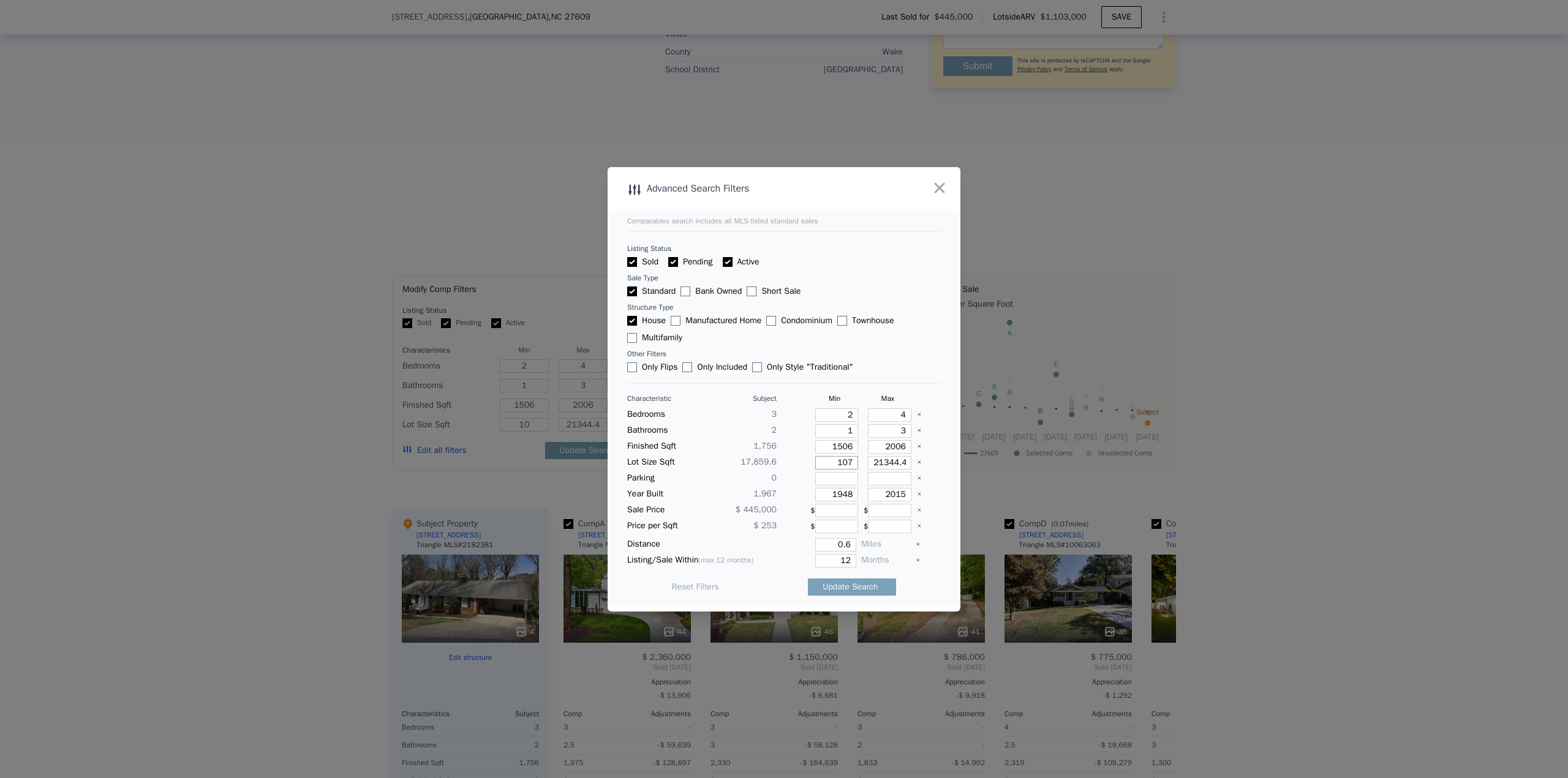 type on "107" 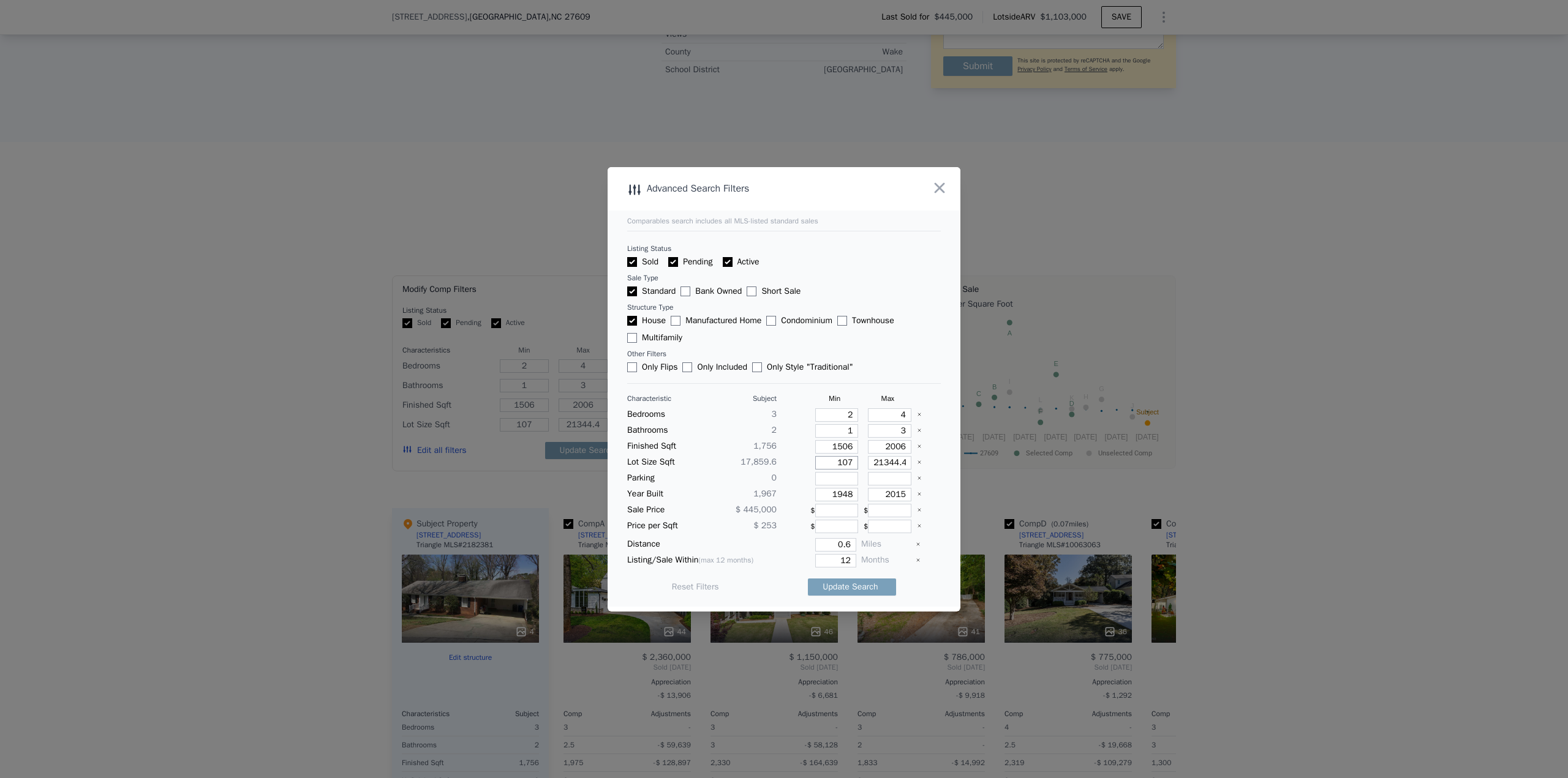 type on "1072" 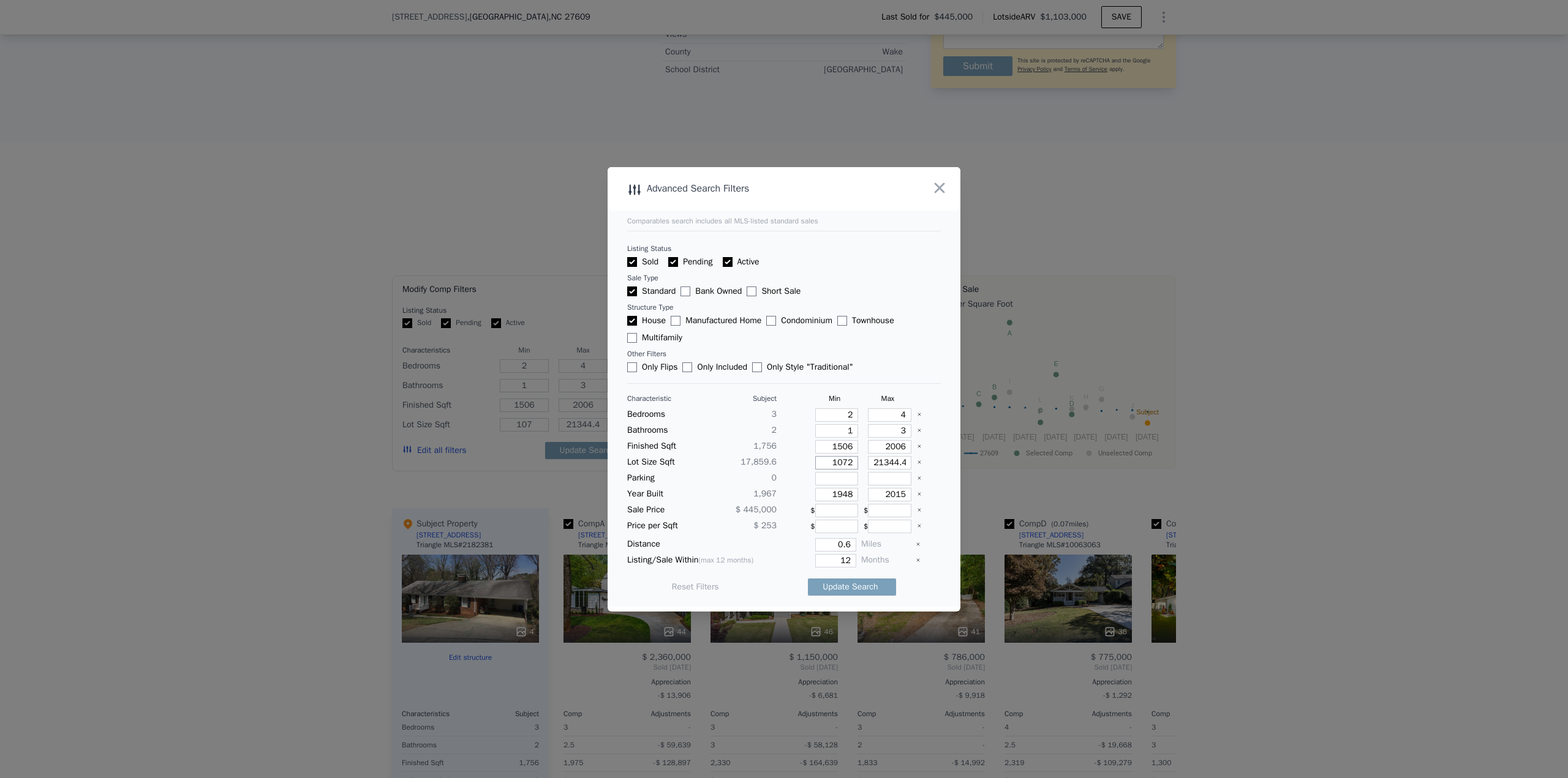 type on "1072" 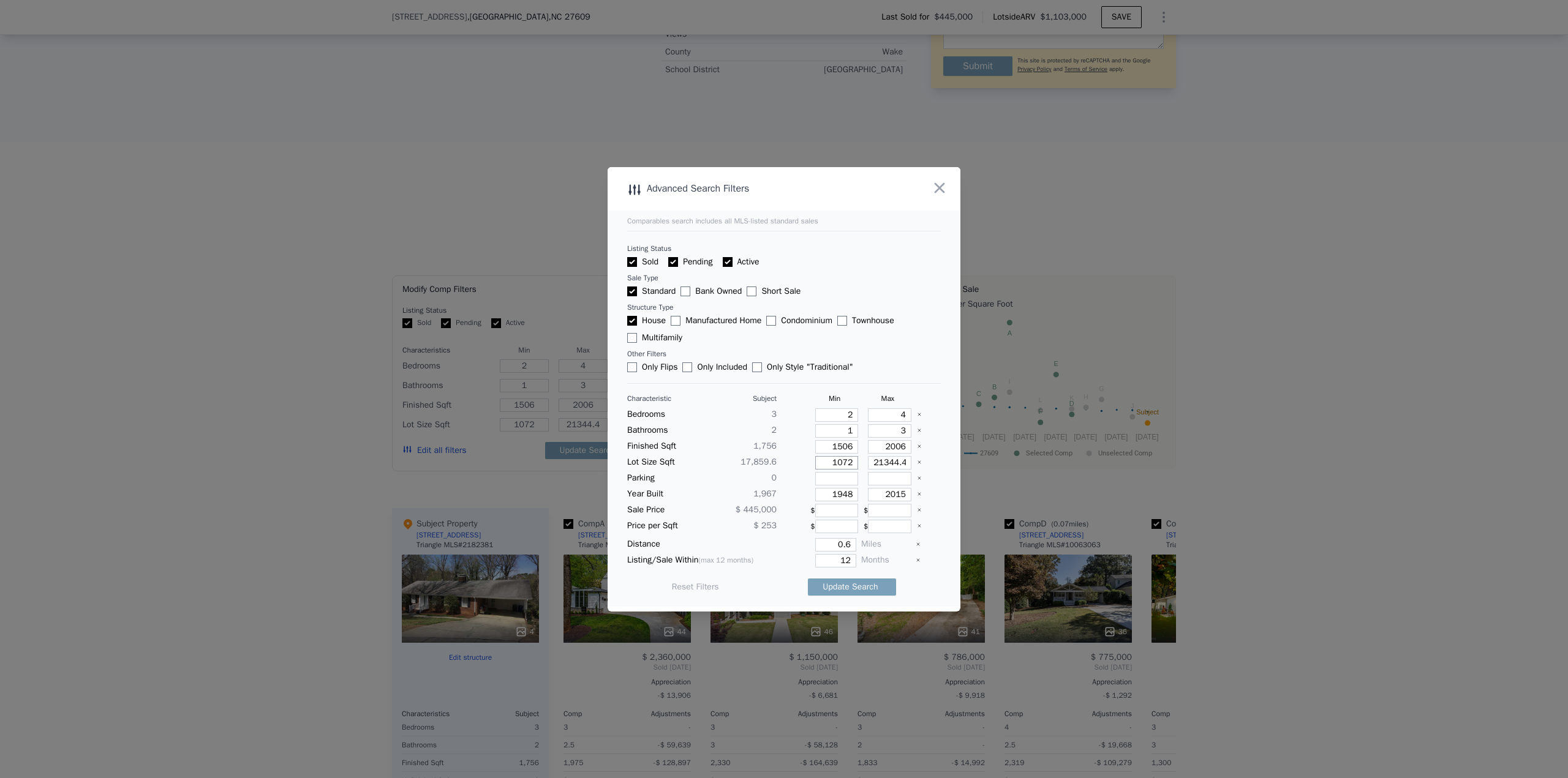 type on "10720" 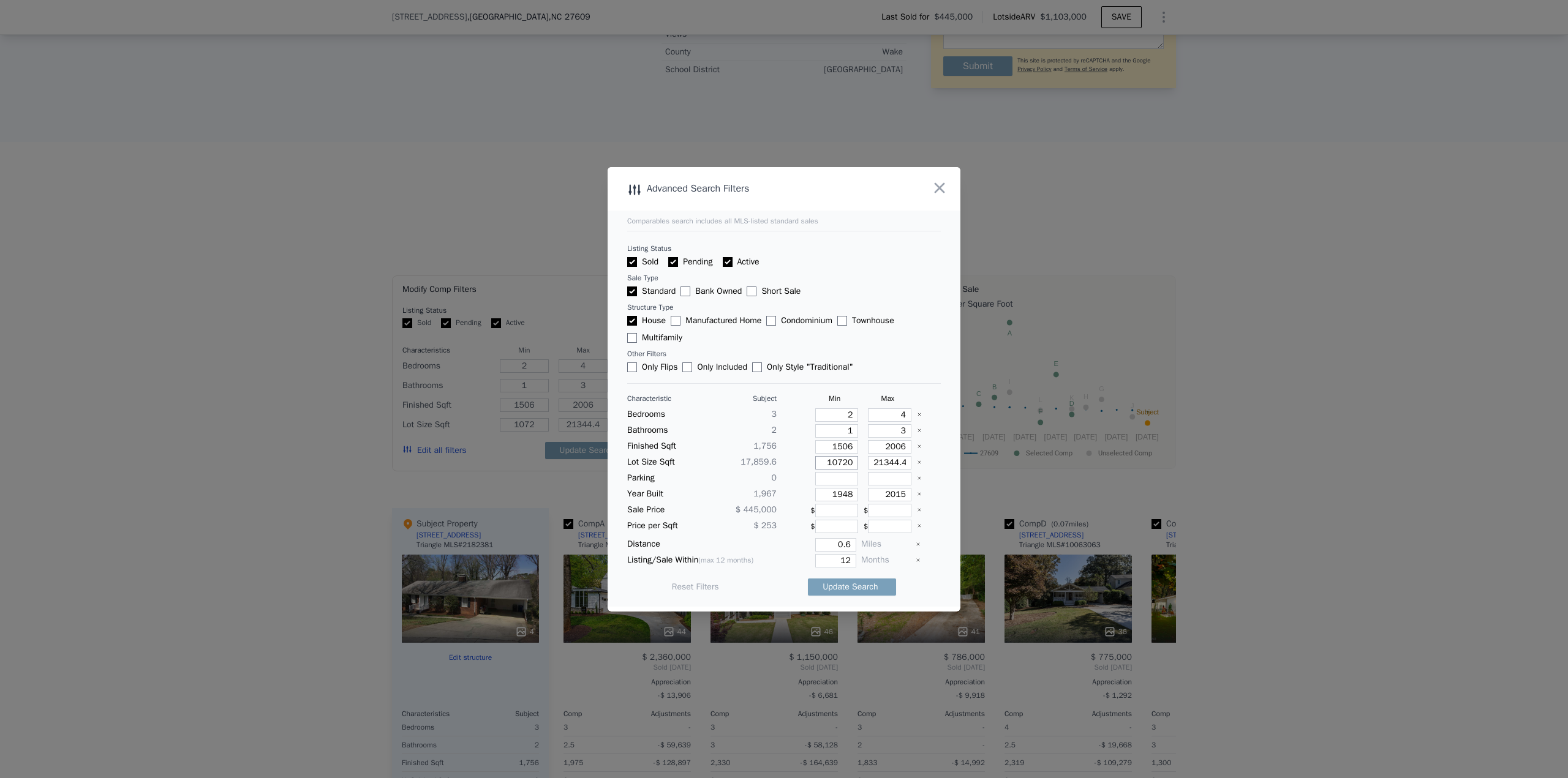 type on "10720" 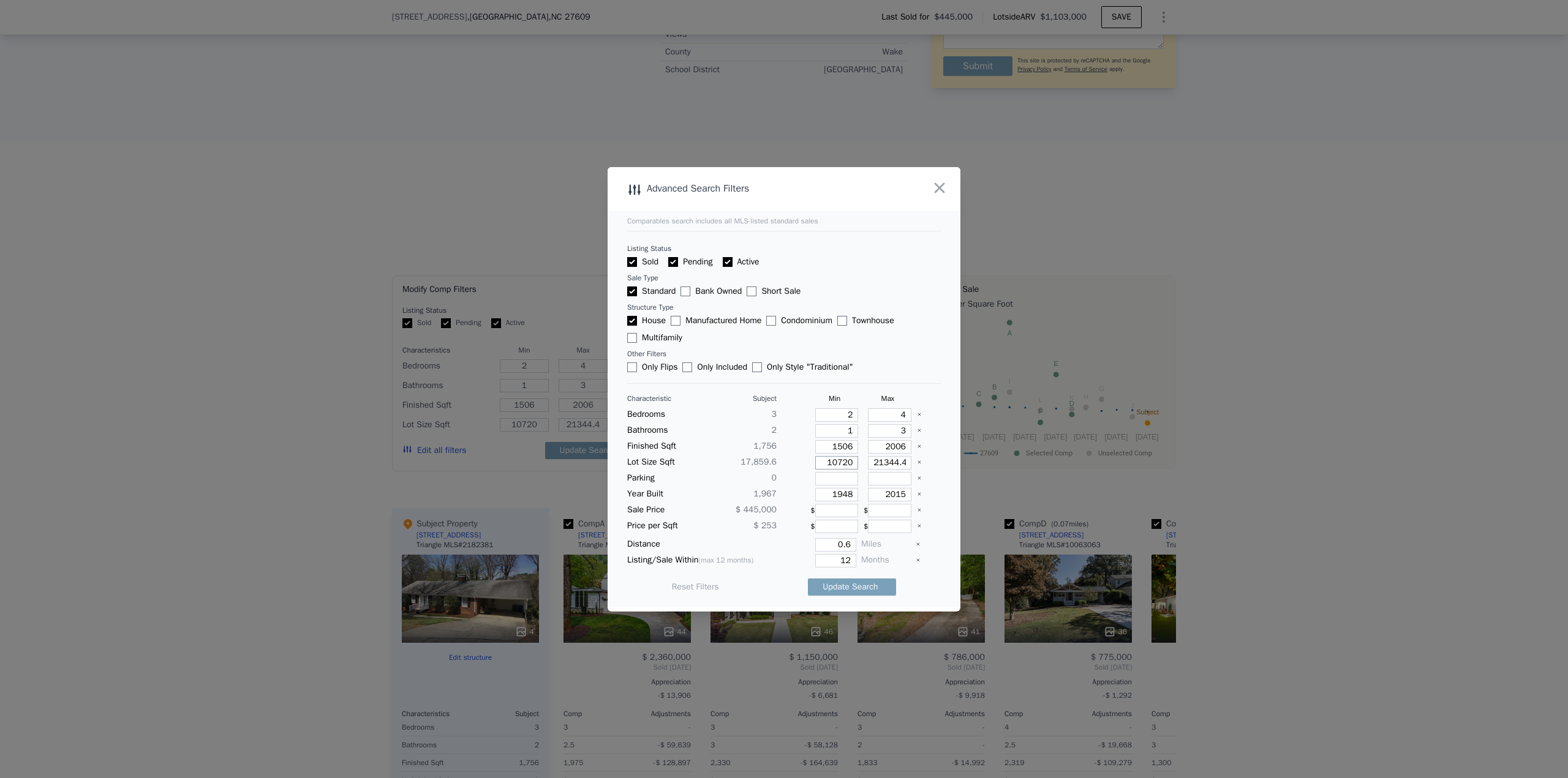 type on "10720" 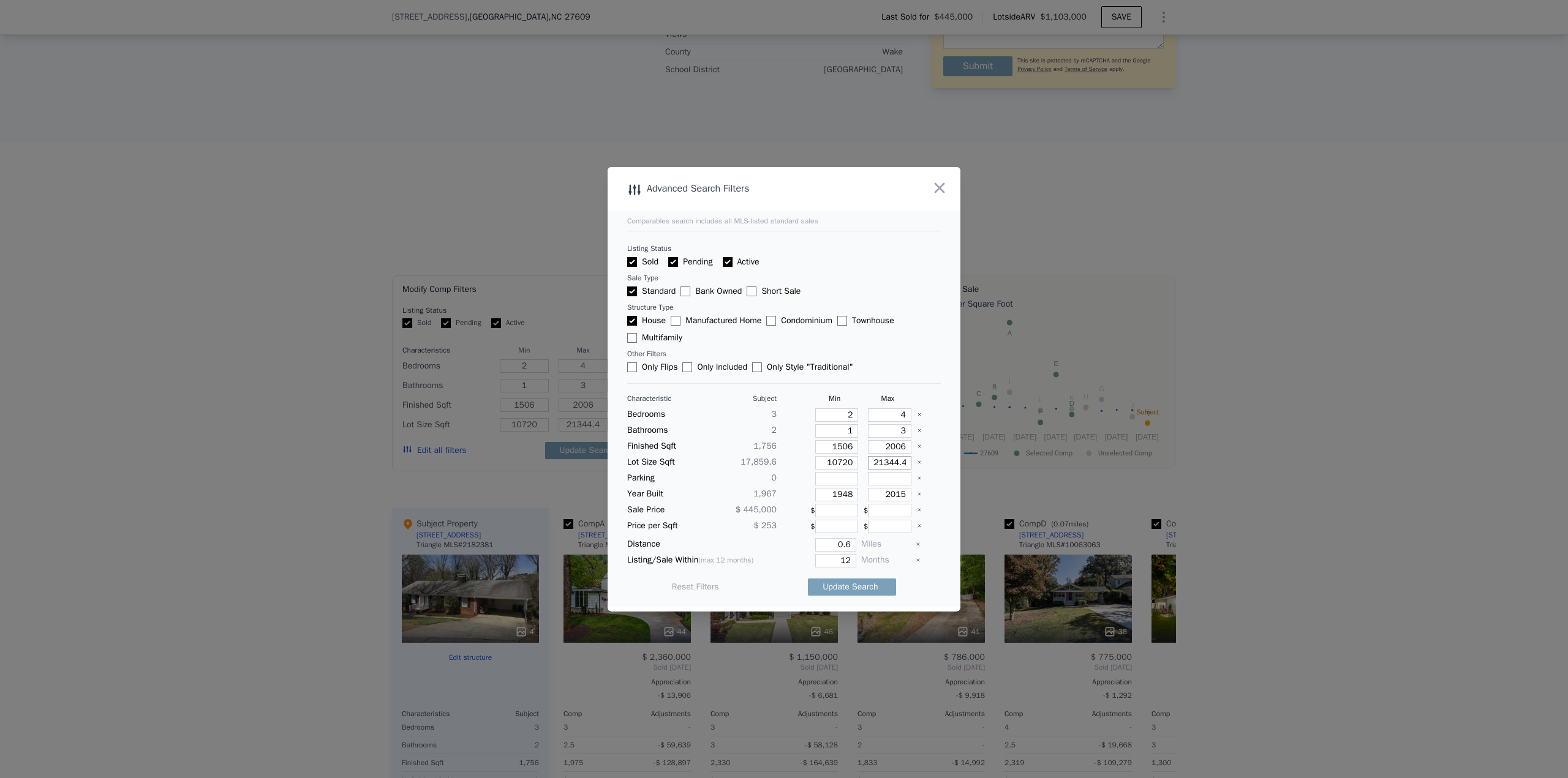 type on "2" 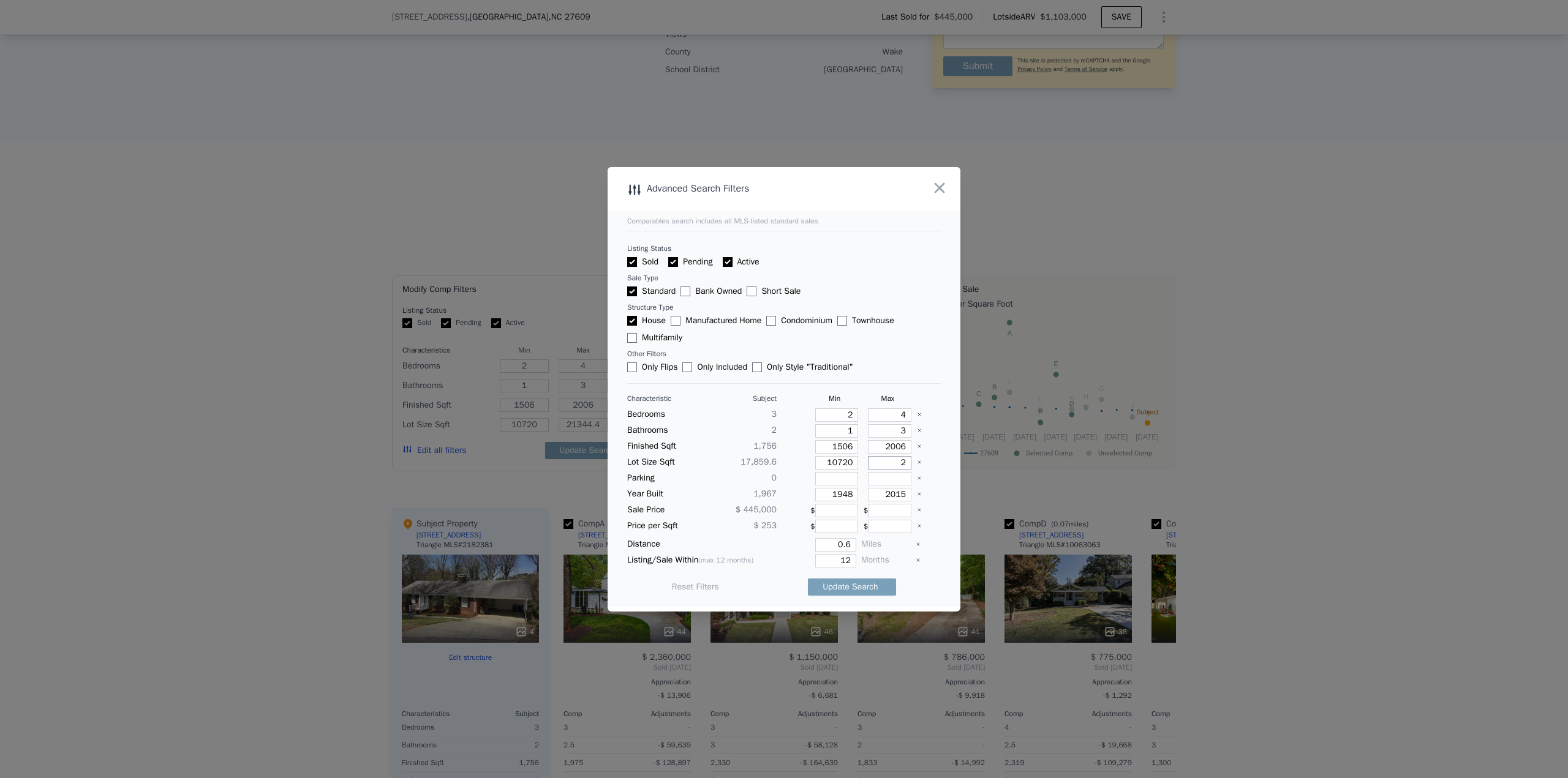type on "2" 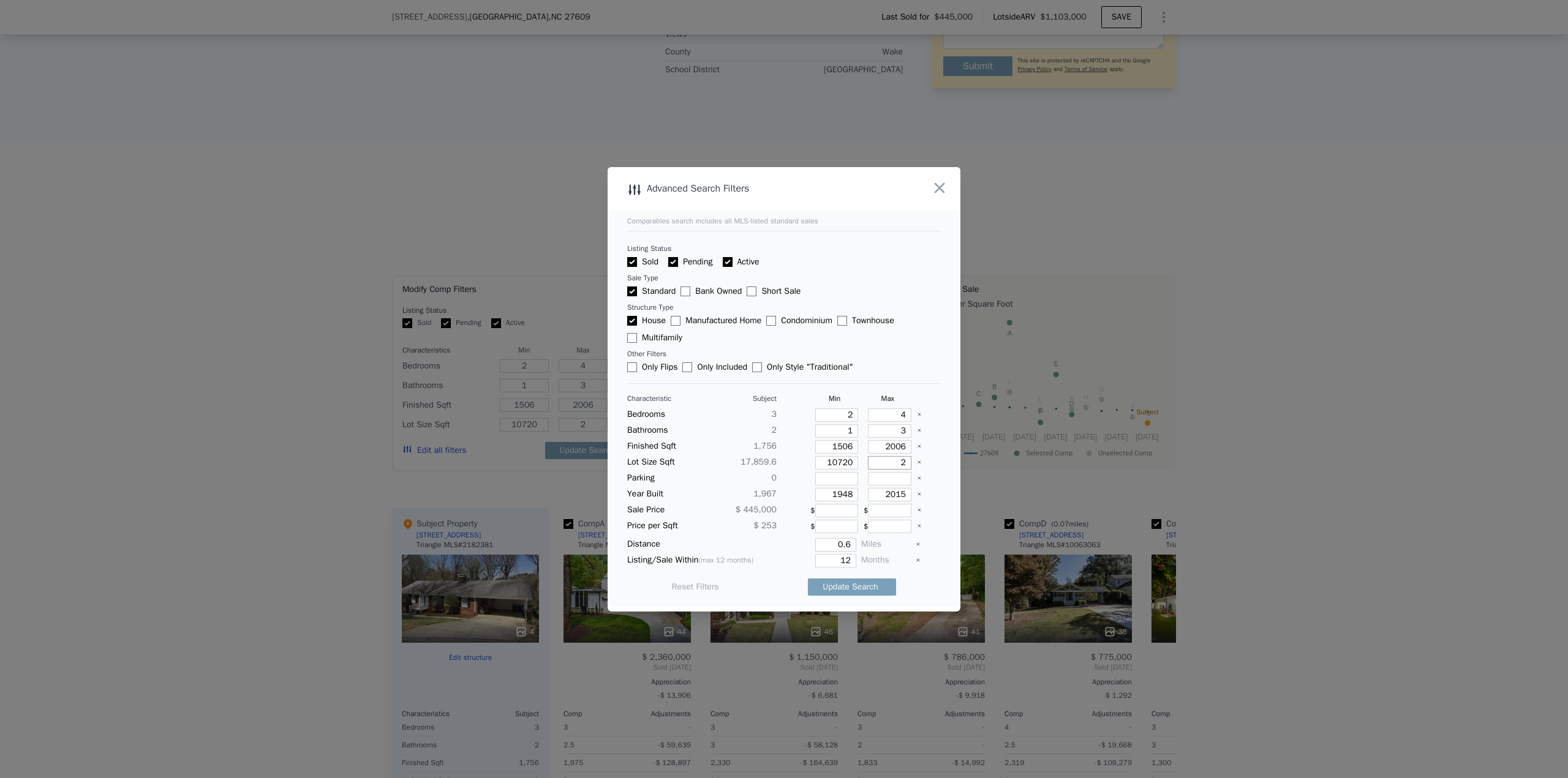type on "25" 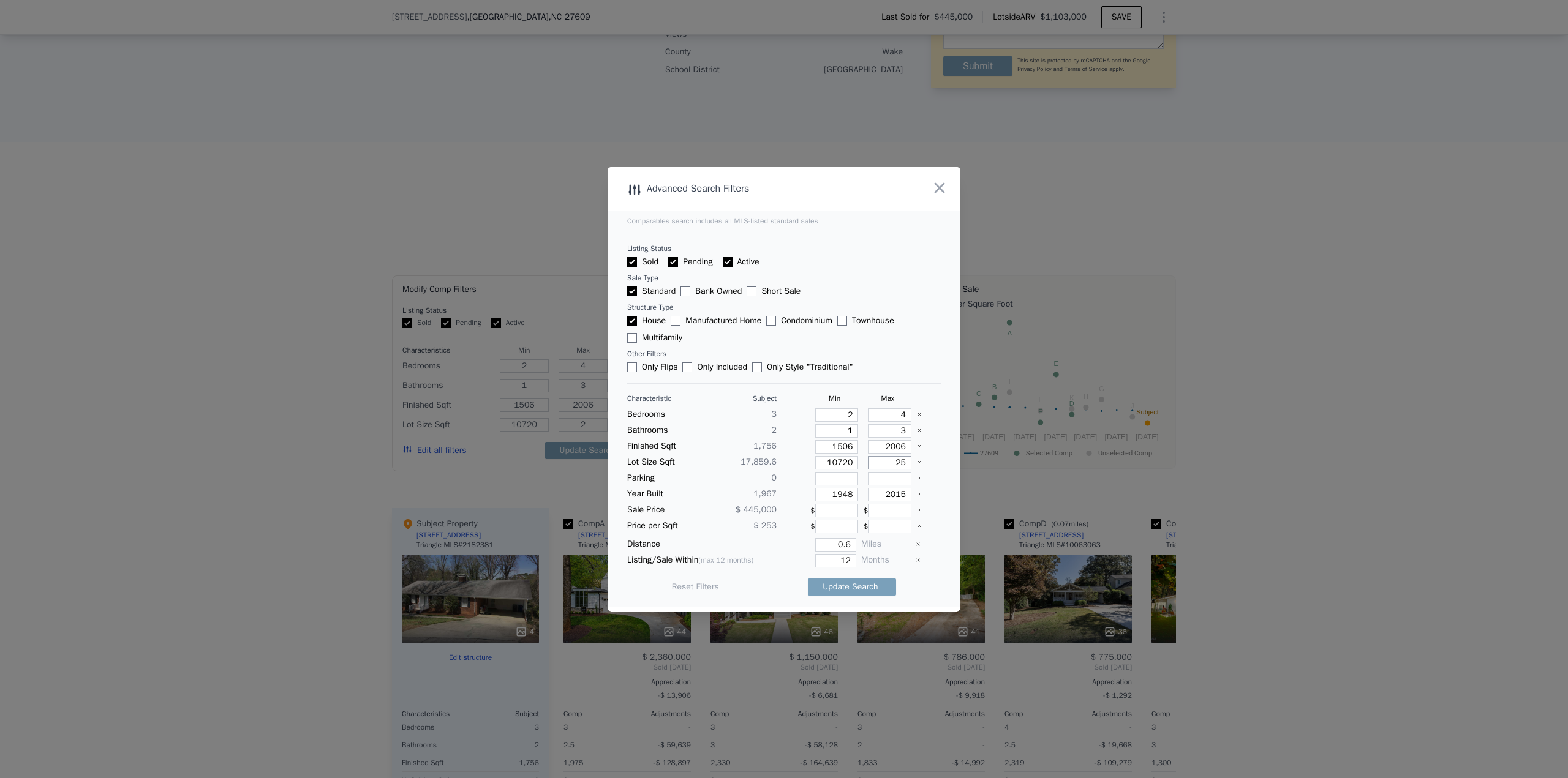 type on "25" 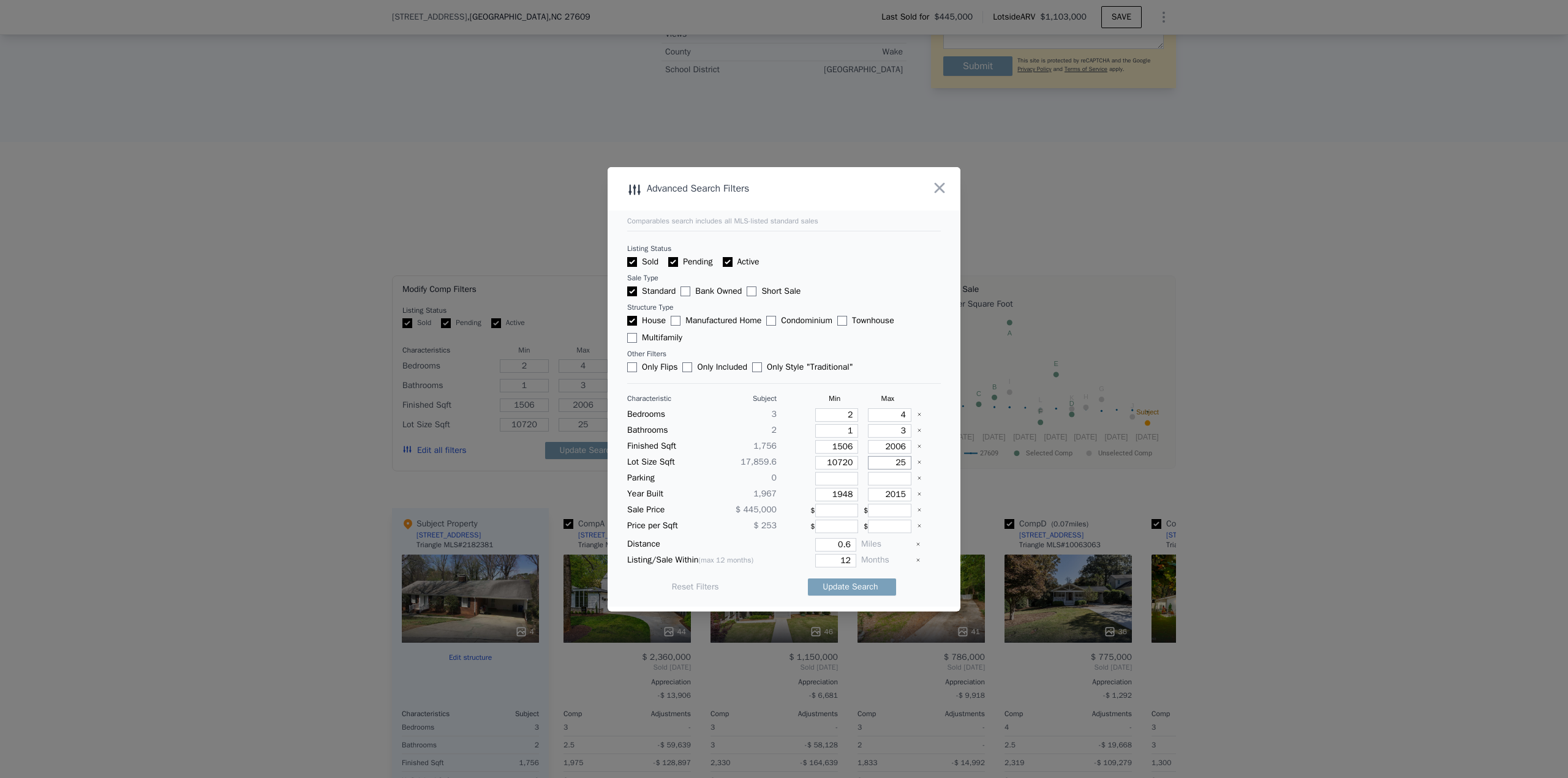 type on "250" 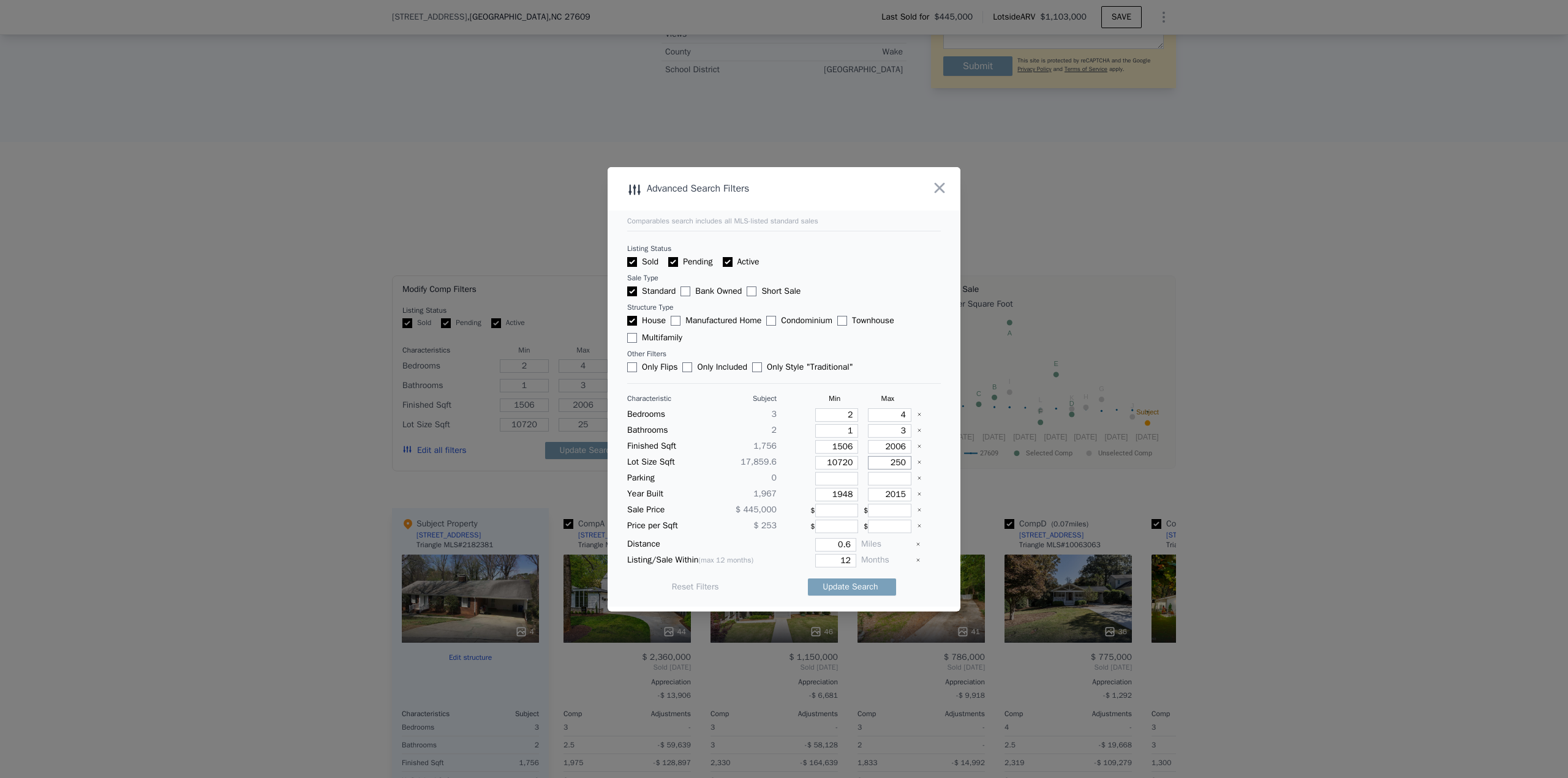 type on "250" 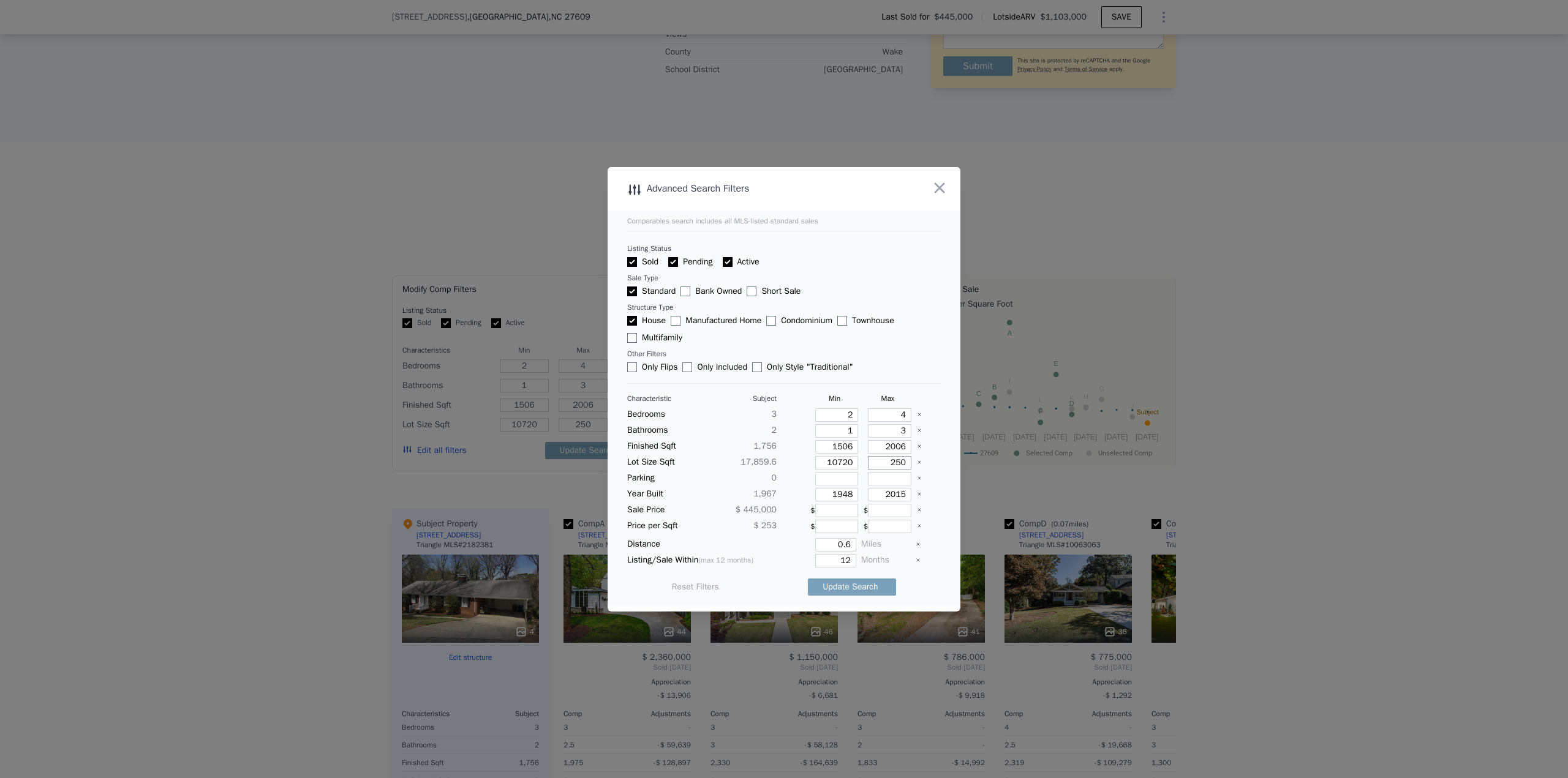 type on "2500" 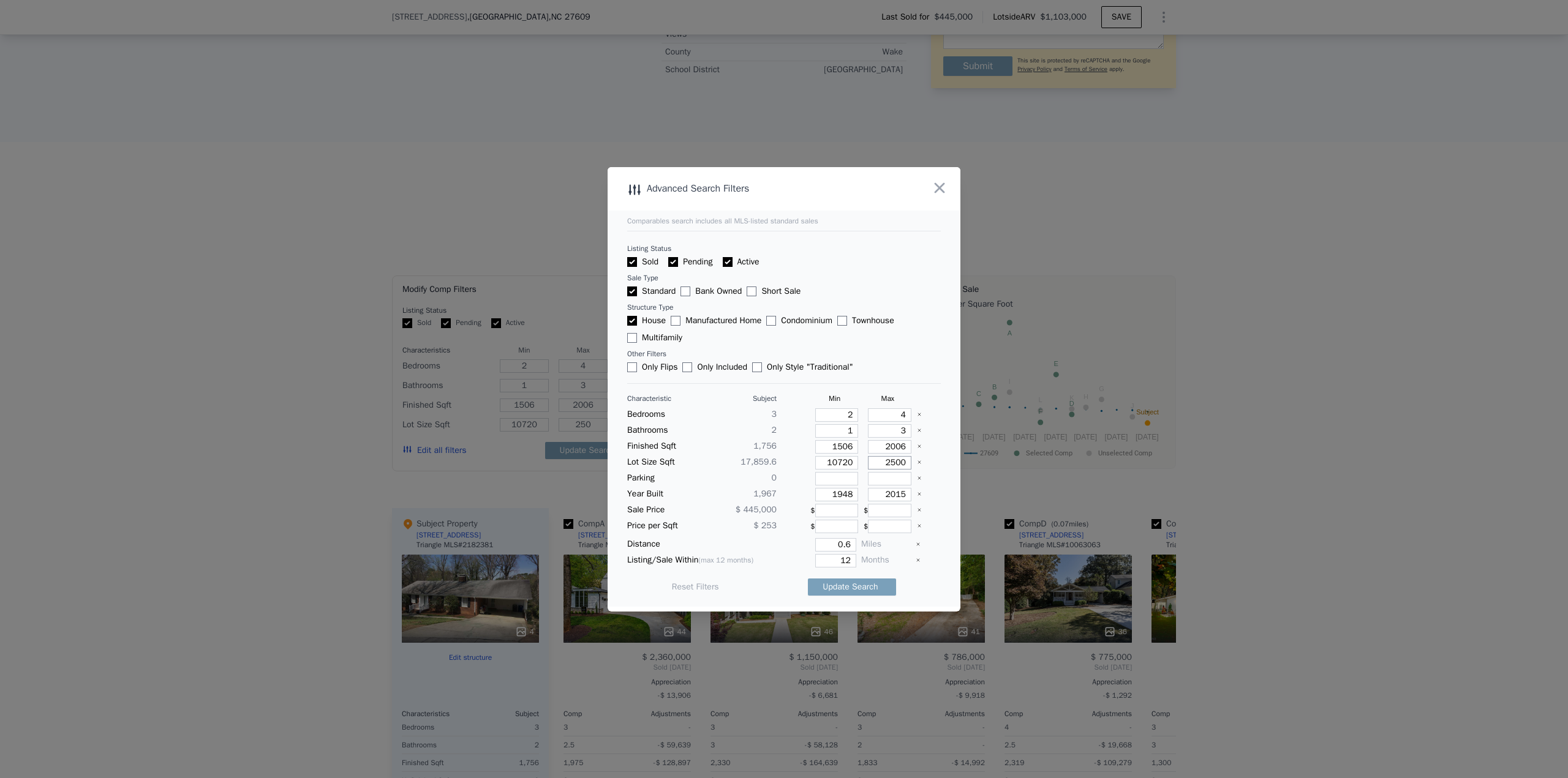 type 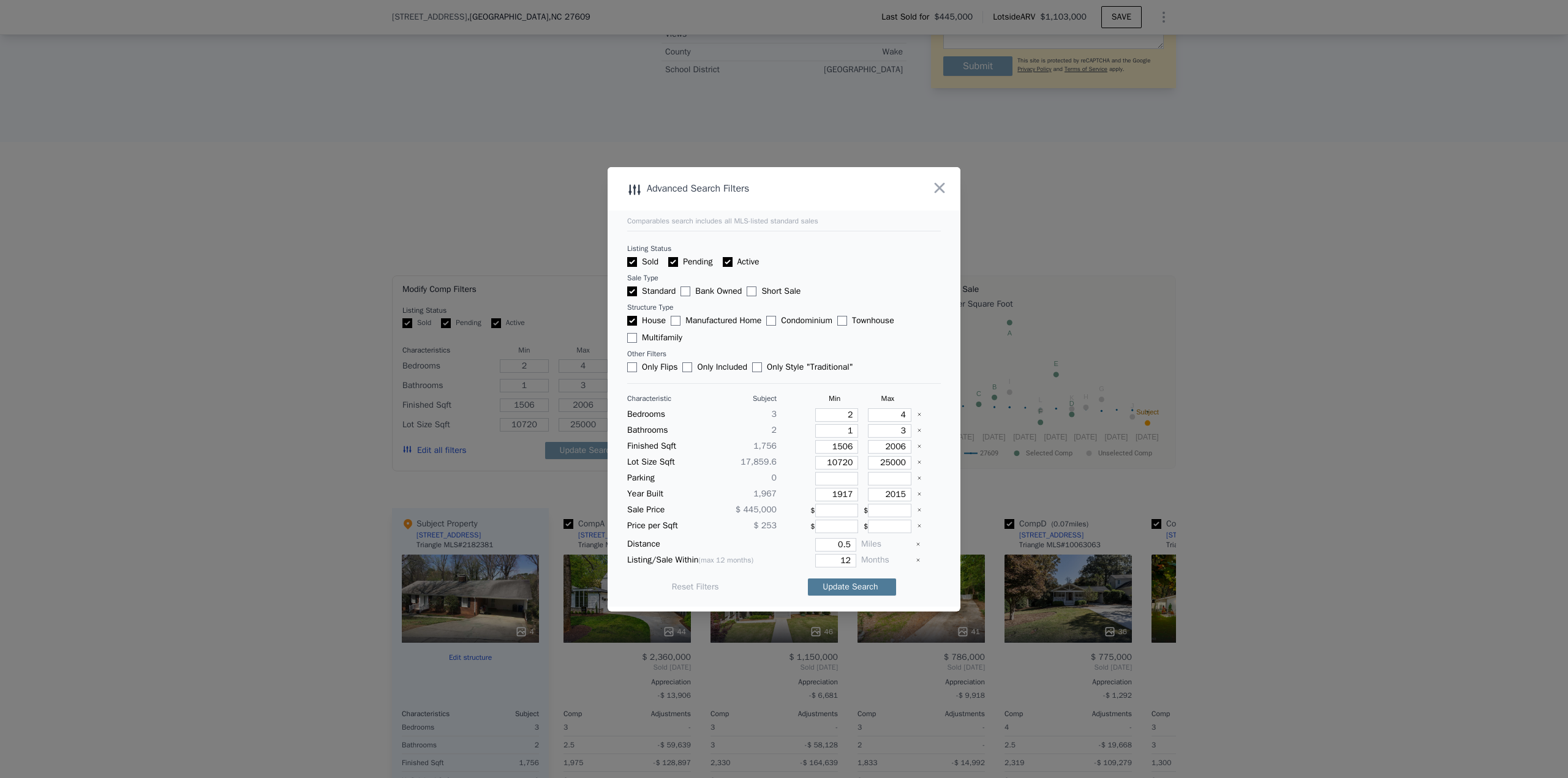 click on "Update Search" at bounding box center [852, 587] 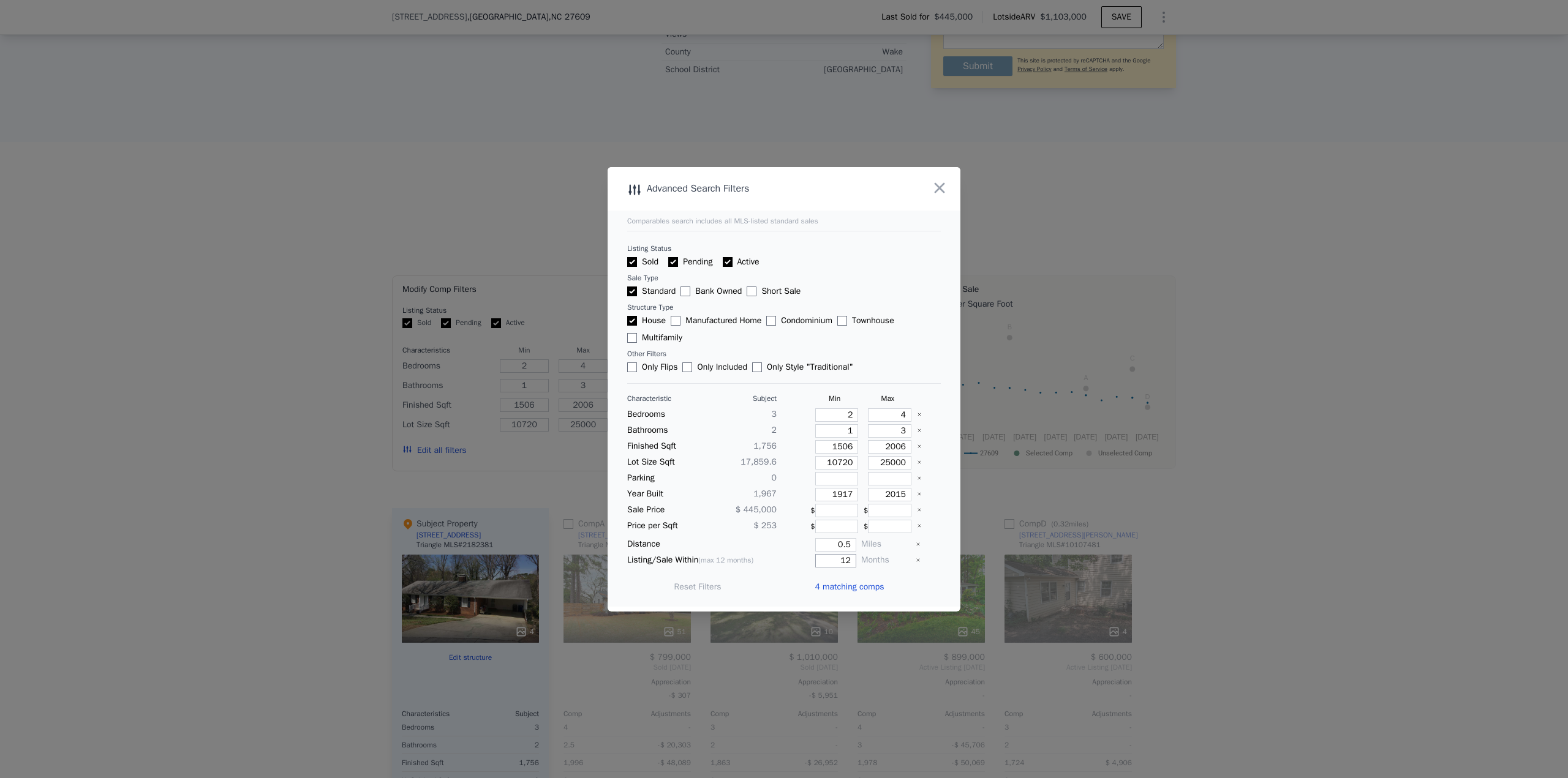drag, startPoint x: 831, startPoint y: 562, endPoint x: 872, endPoint y: 562, distance: 41 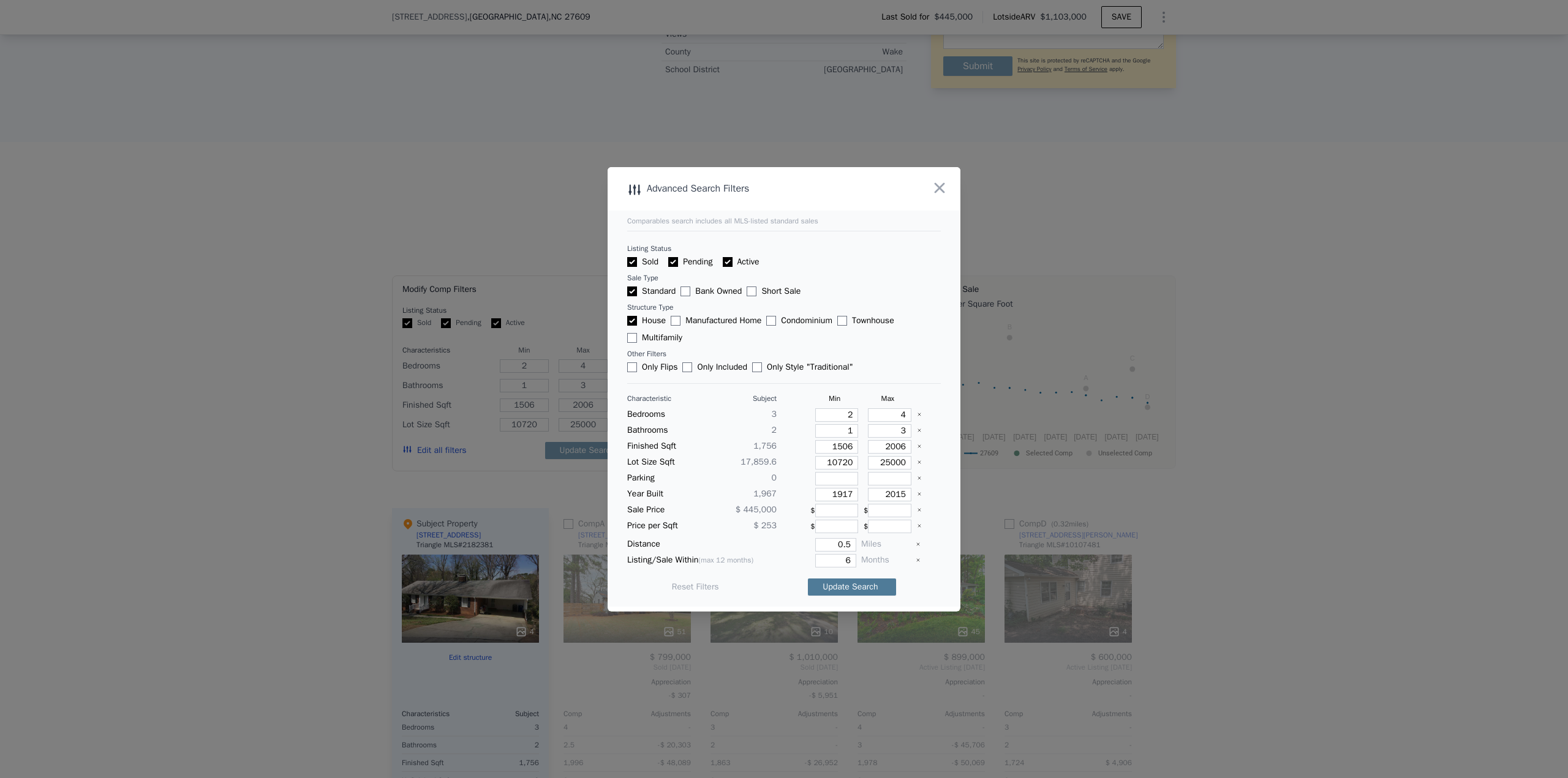 click on "Update Search" at bounding box center (852, 587) 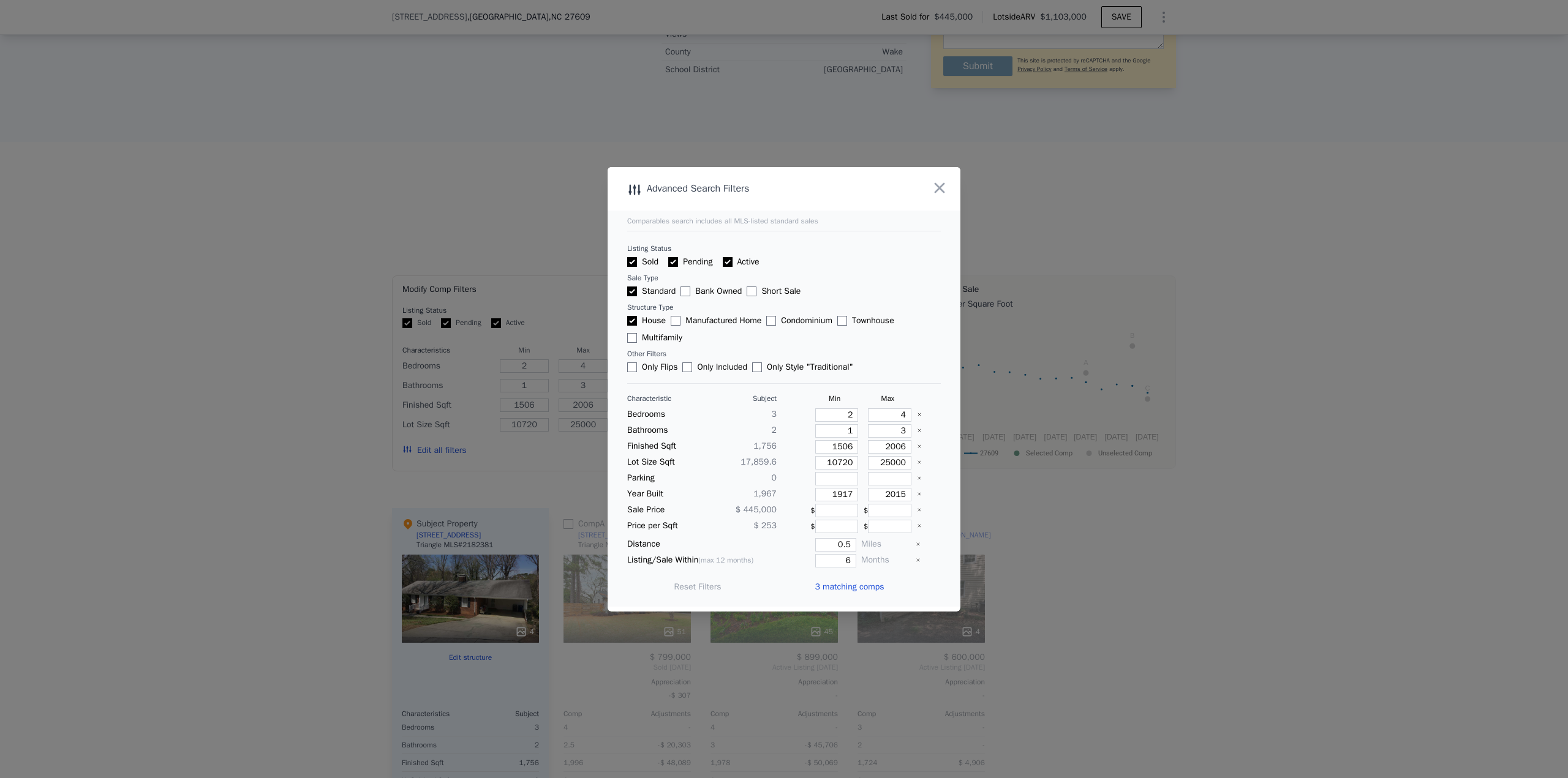 click on "3 matching comps" at bounding box center [849, 587] 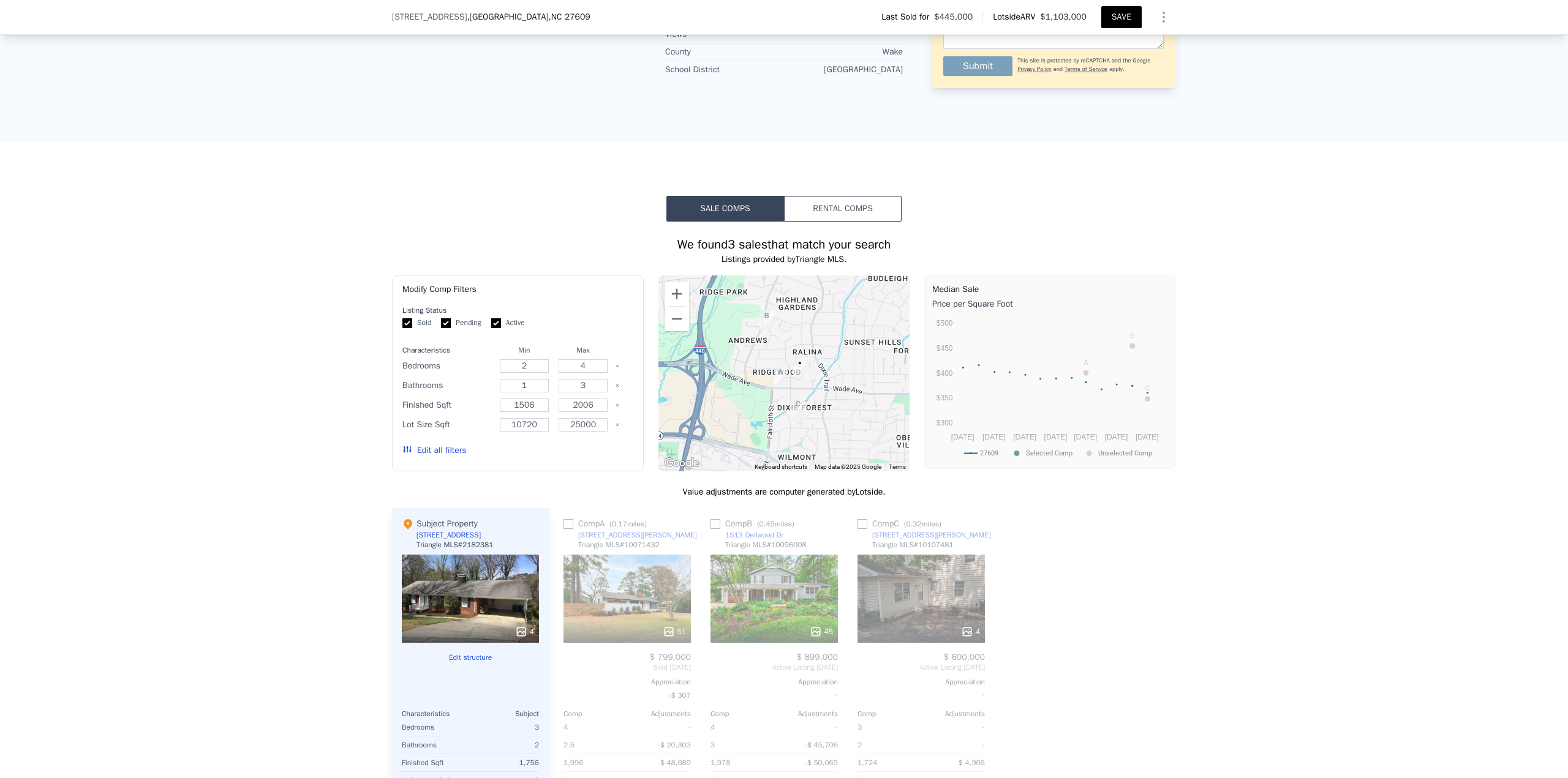 click on "SAVE" at bounding box center [1121, 17] 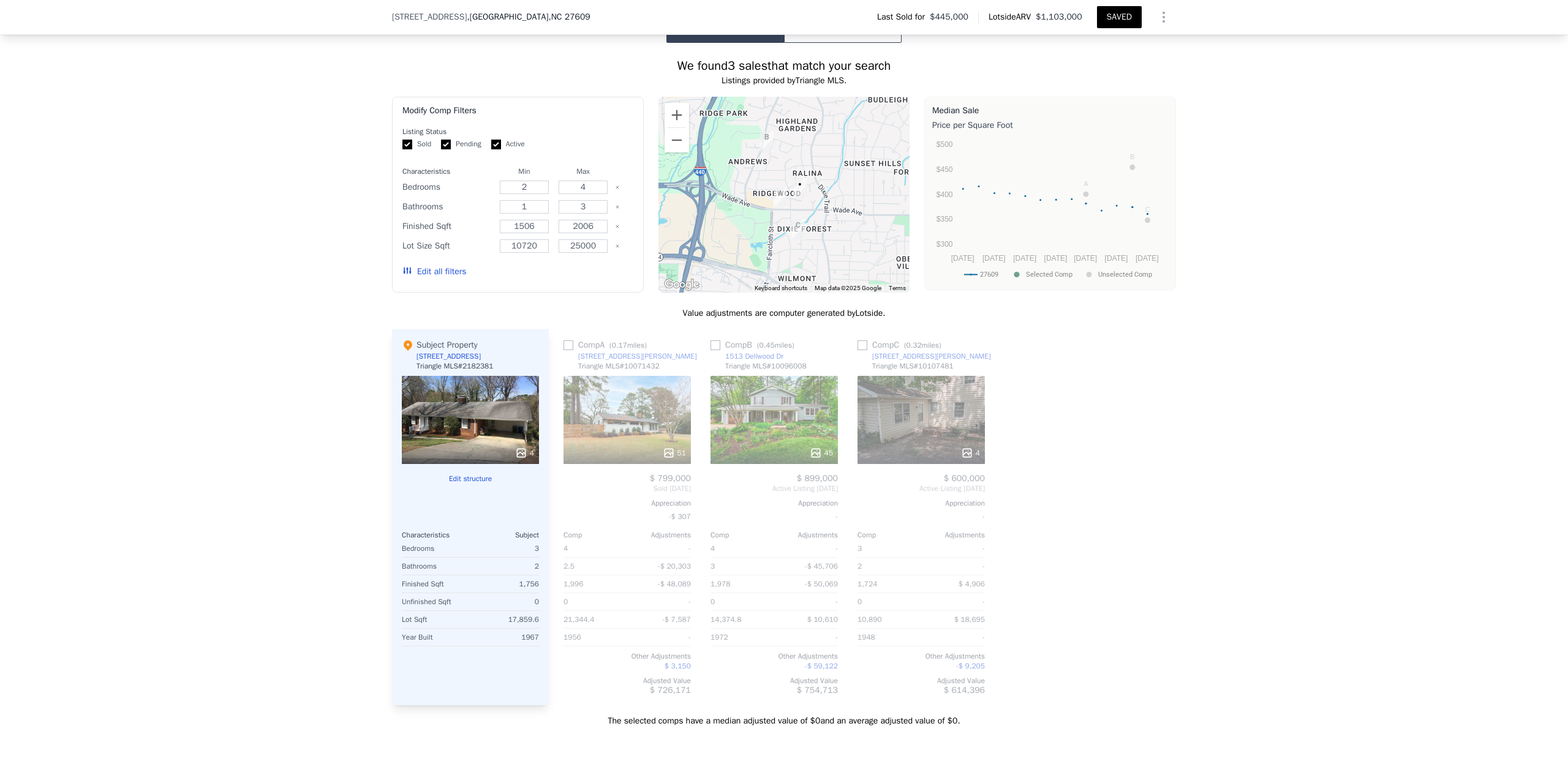 scroll, scrollTop: 853, scrollLeft: 0, axis: vertical 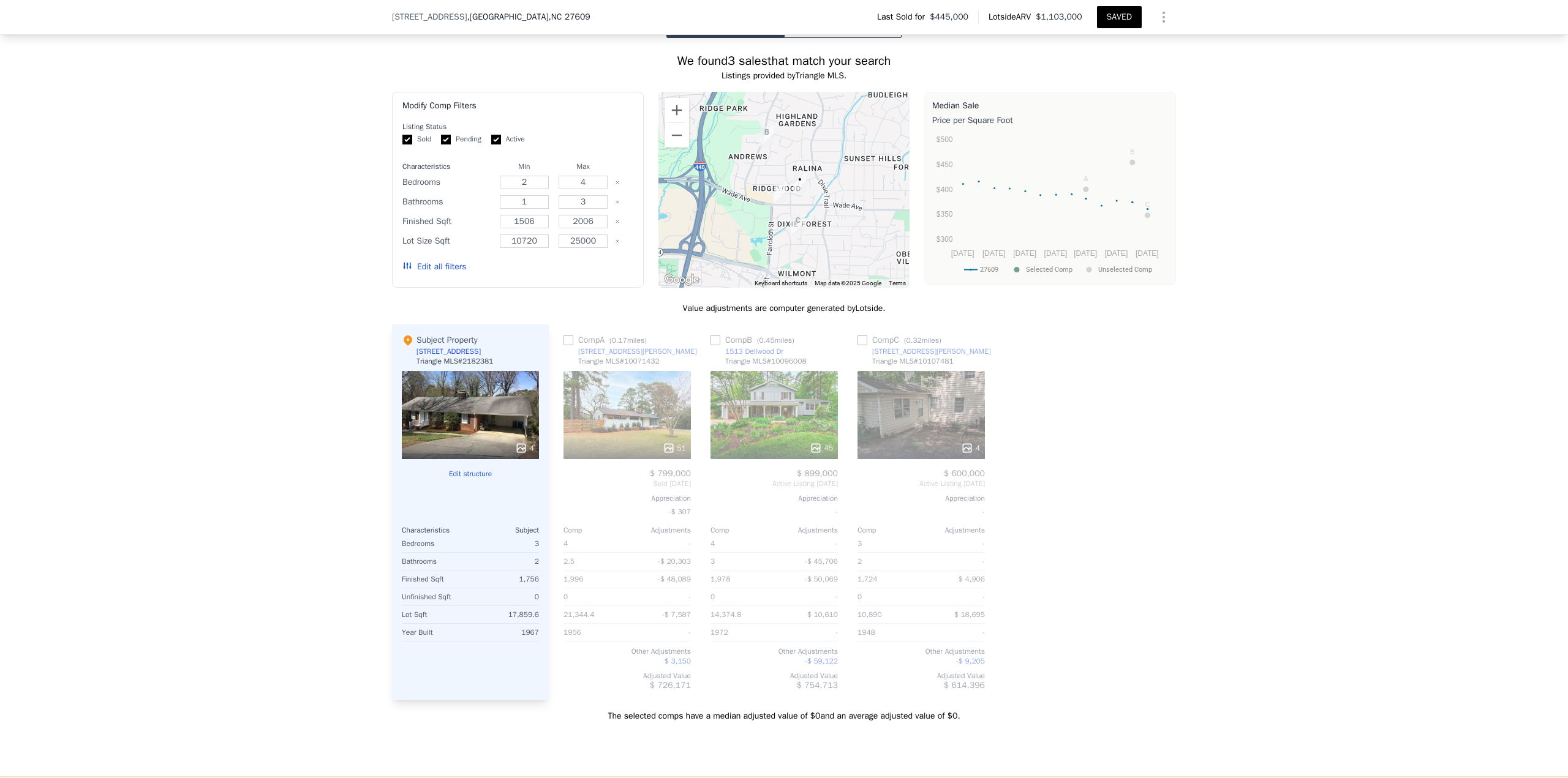 click 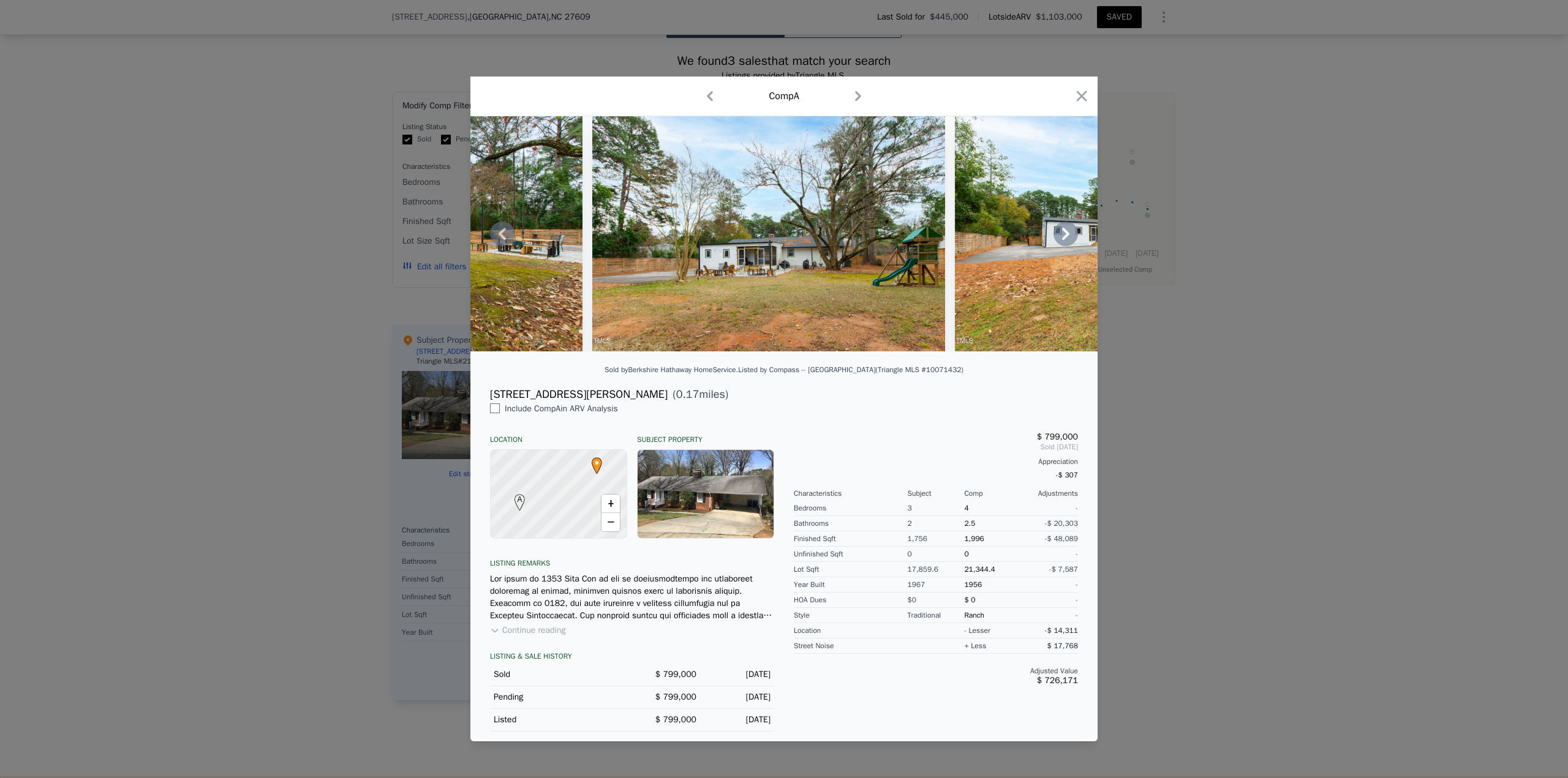 scroll, scrollTop: 0, scrollLeft: 17663, axis: horizontal 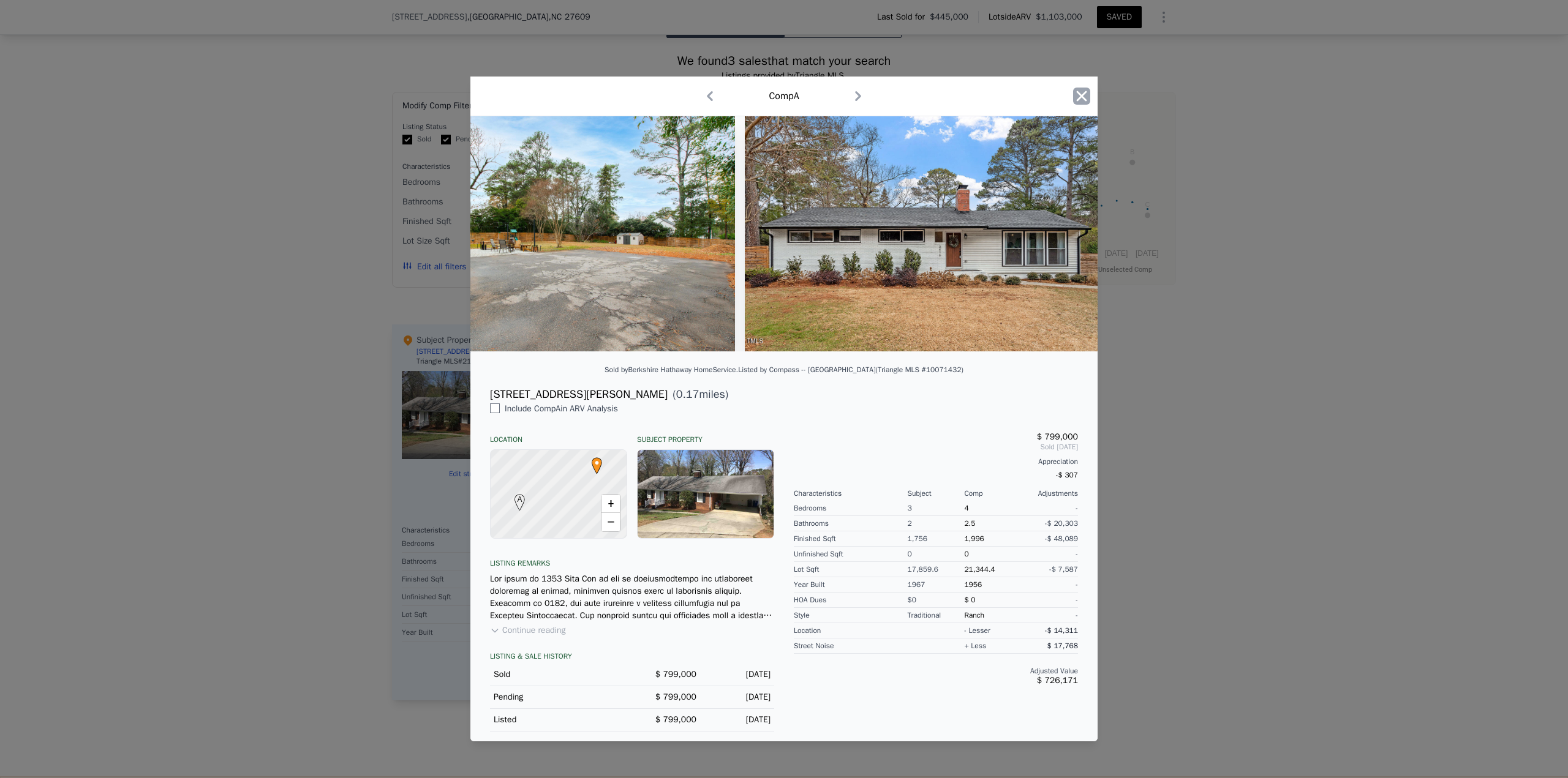 click 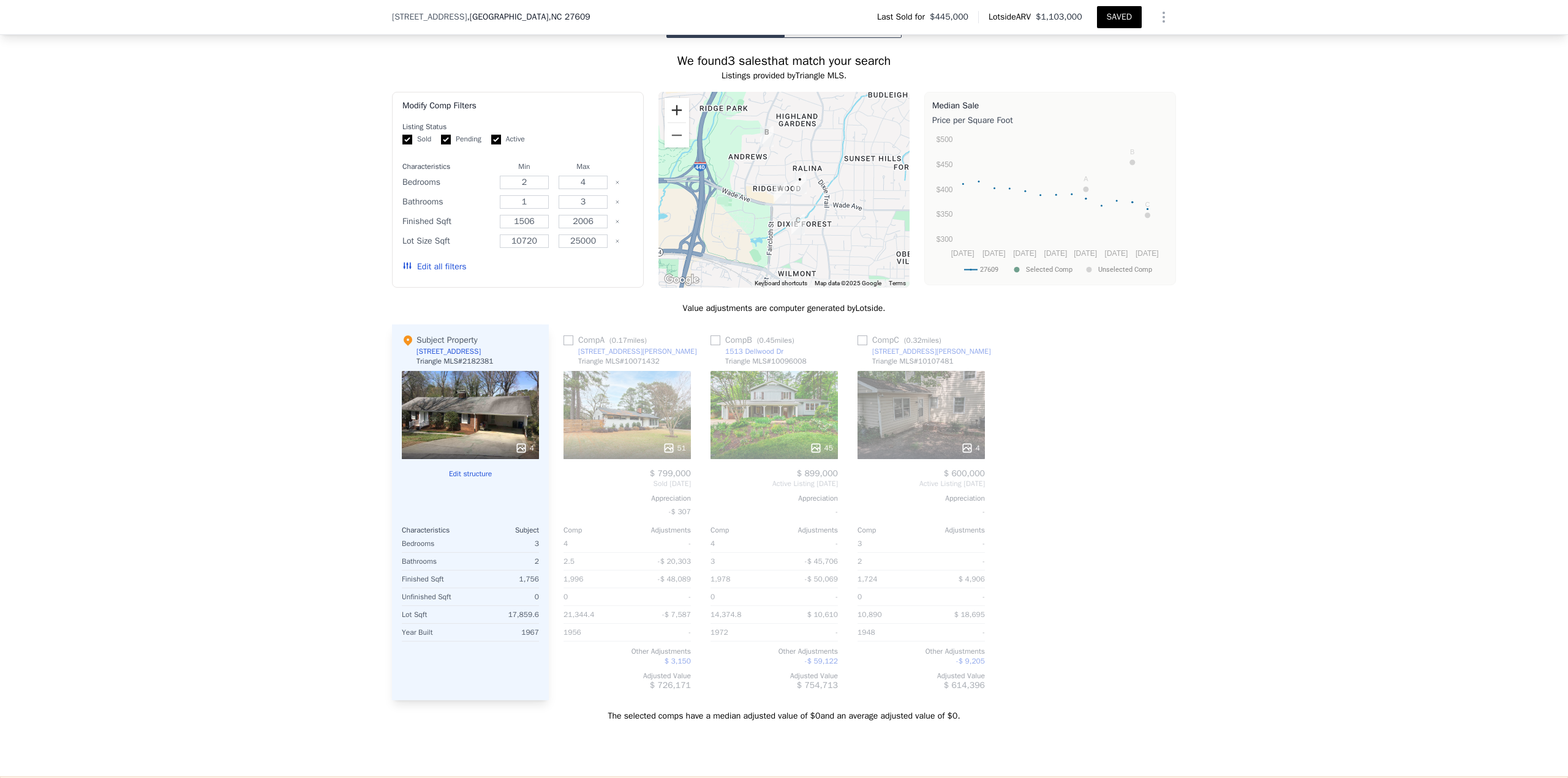 click at bounding box center (677, 110) 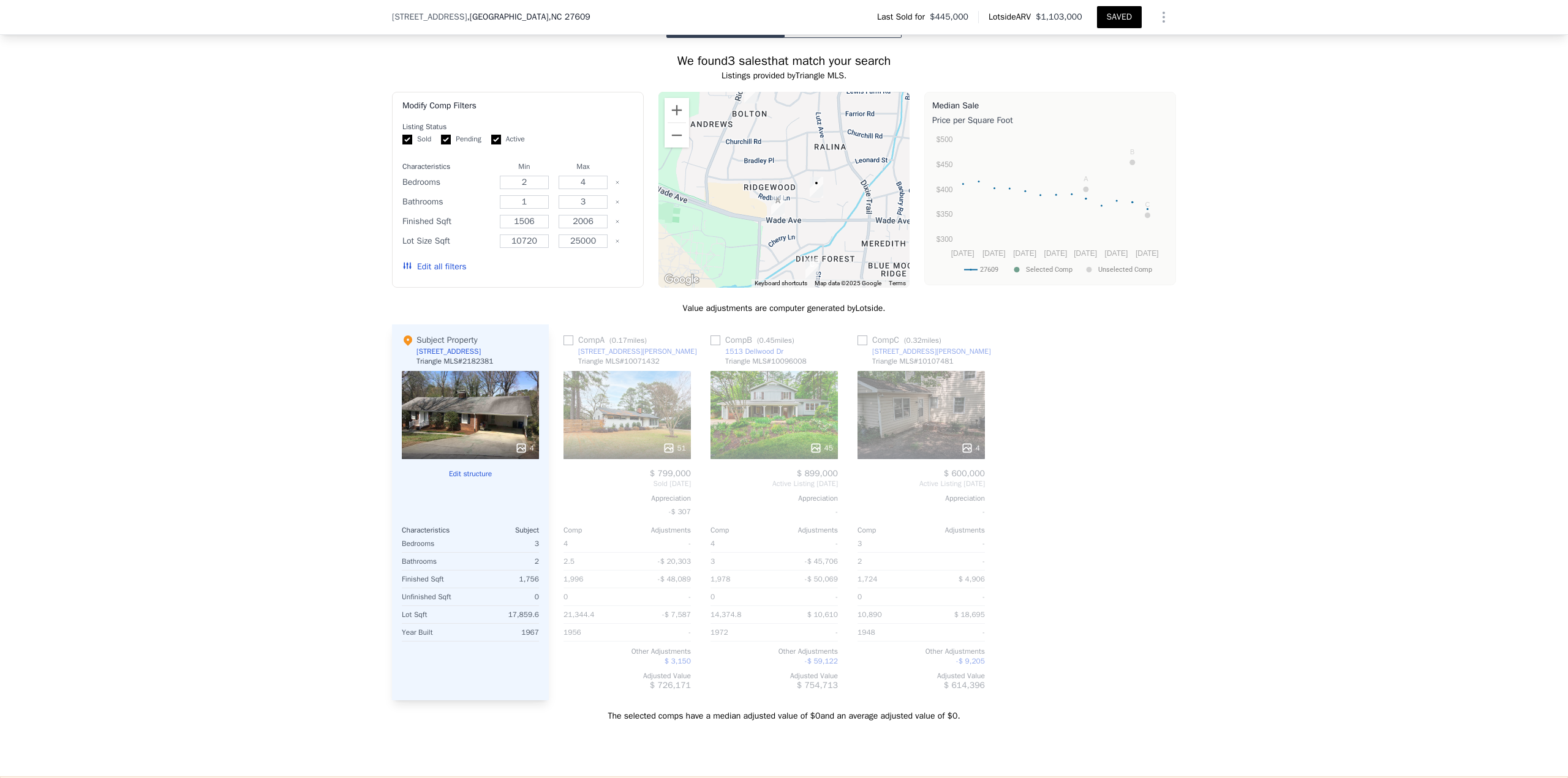 click 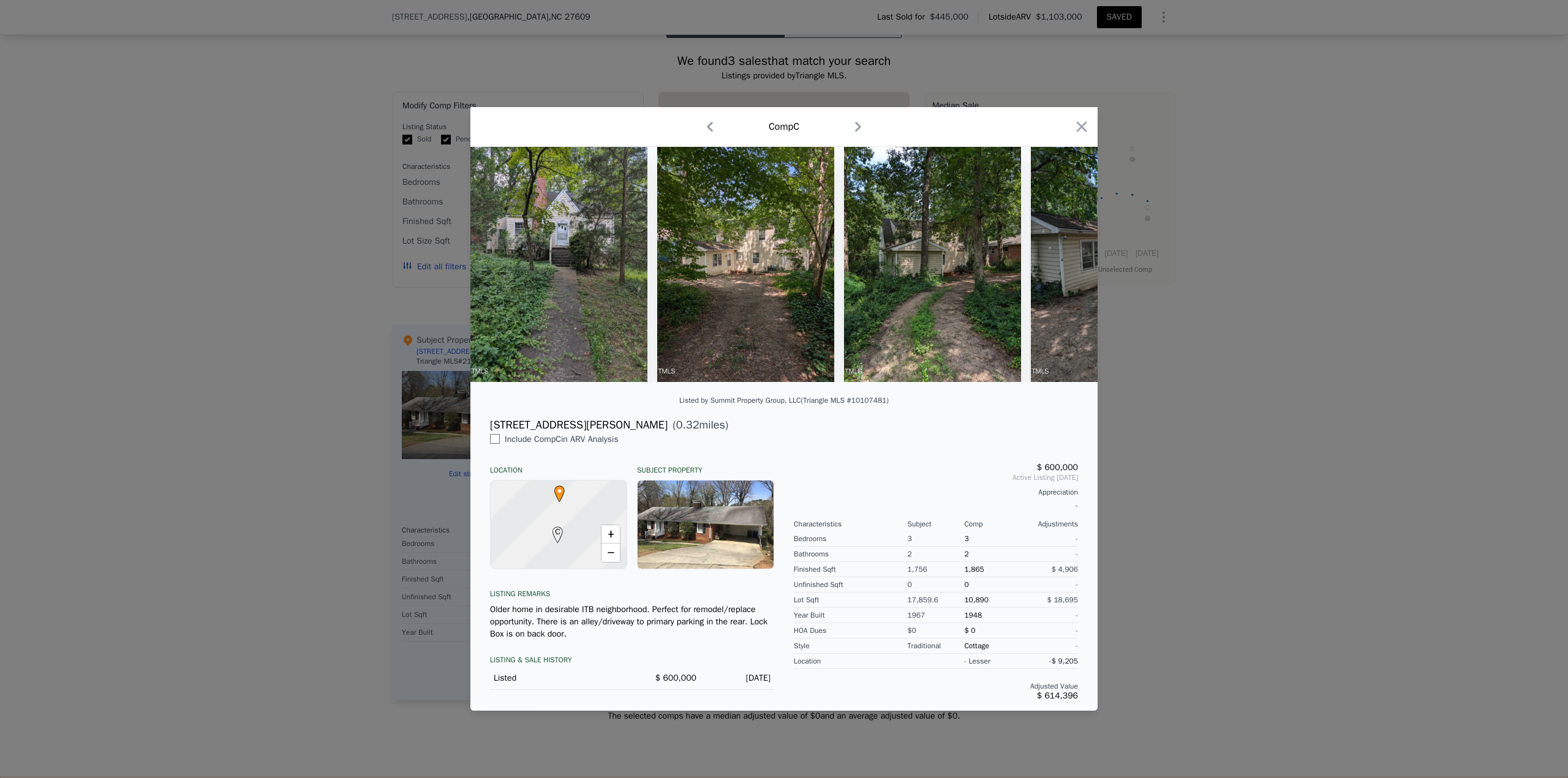 scroll, scrollTop: 0, scrollLeft: 110, axis: horizontal 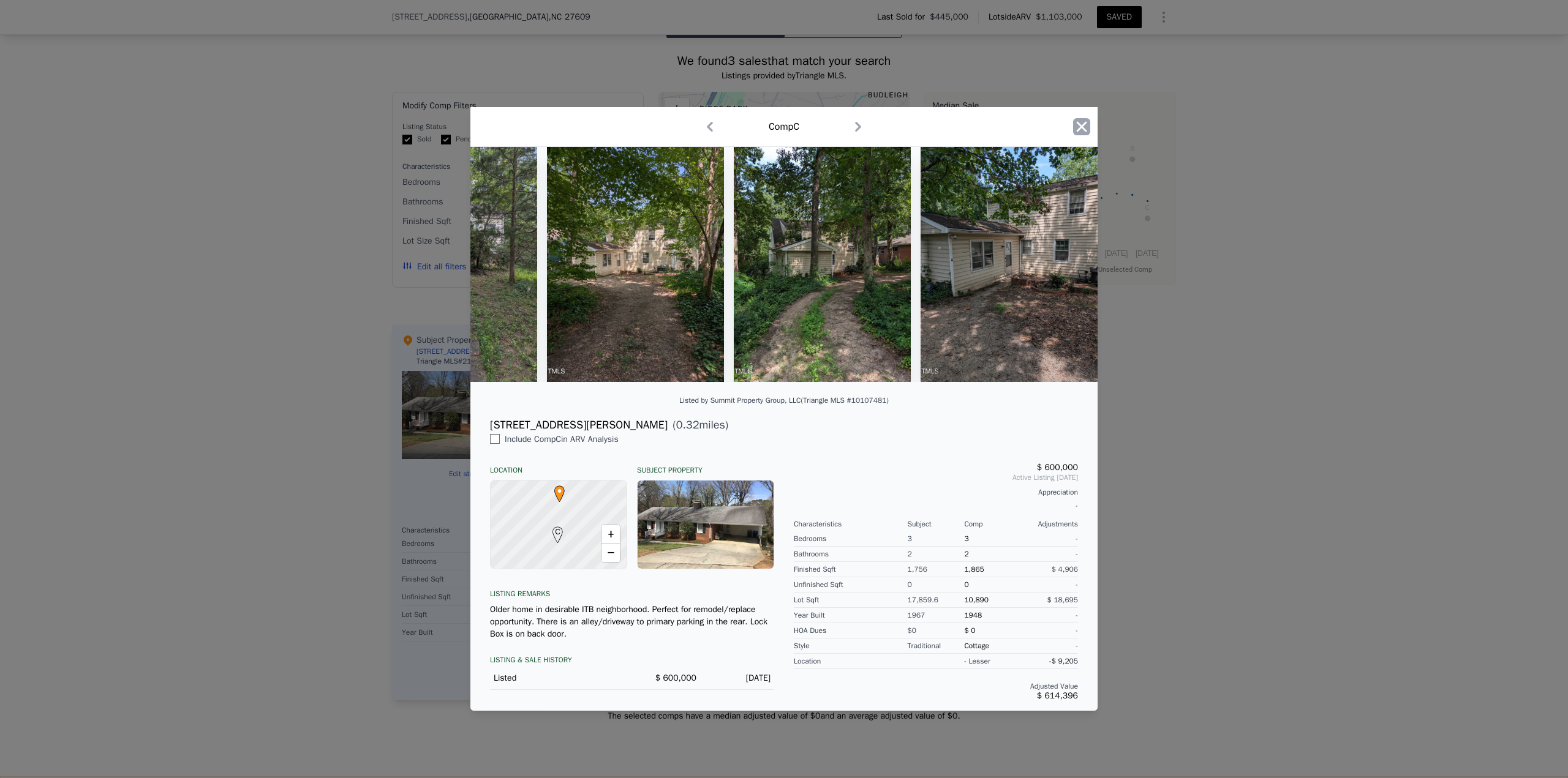 click 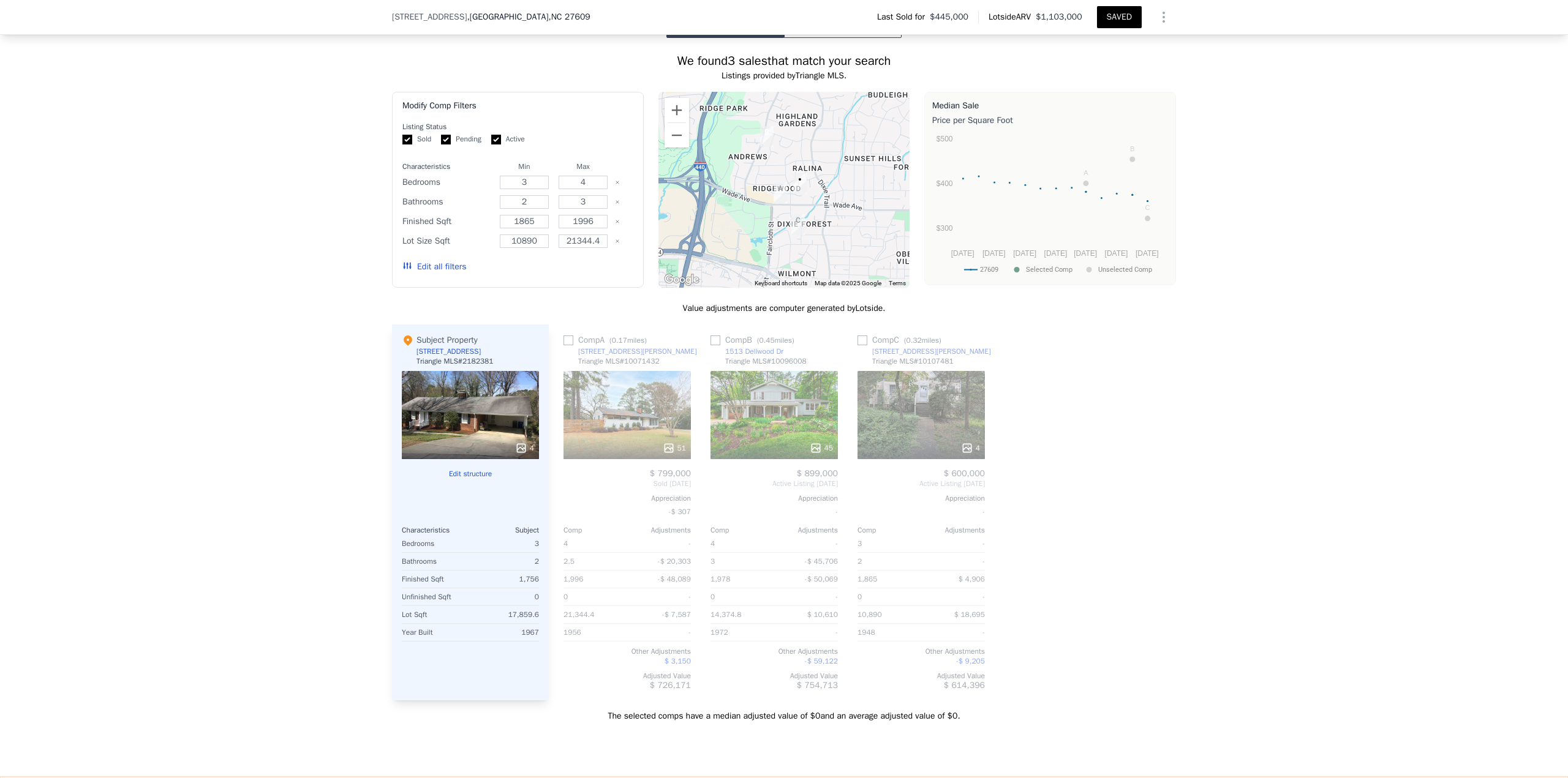click 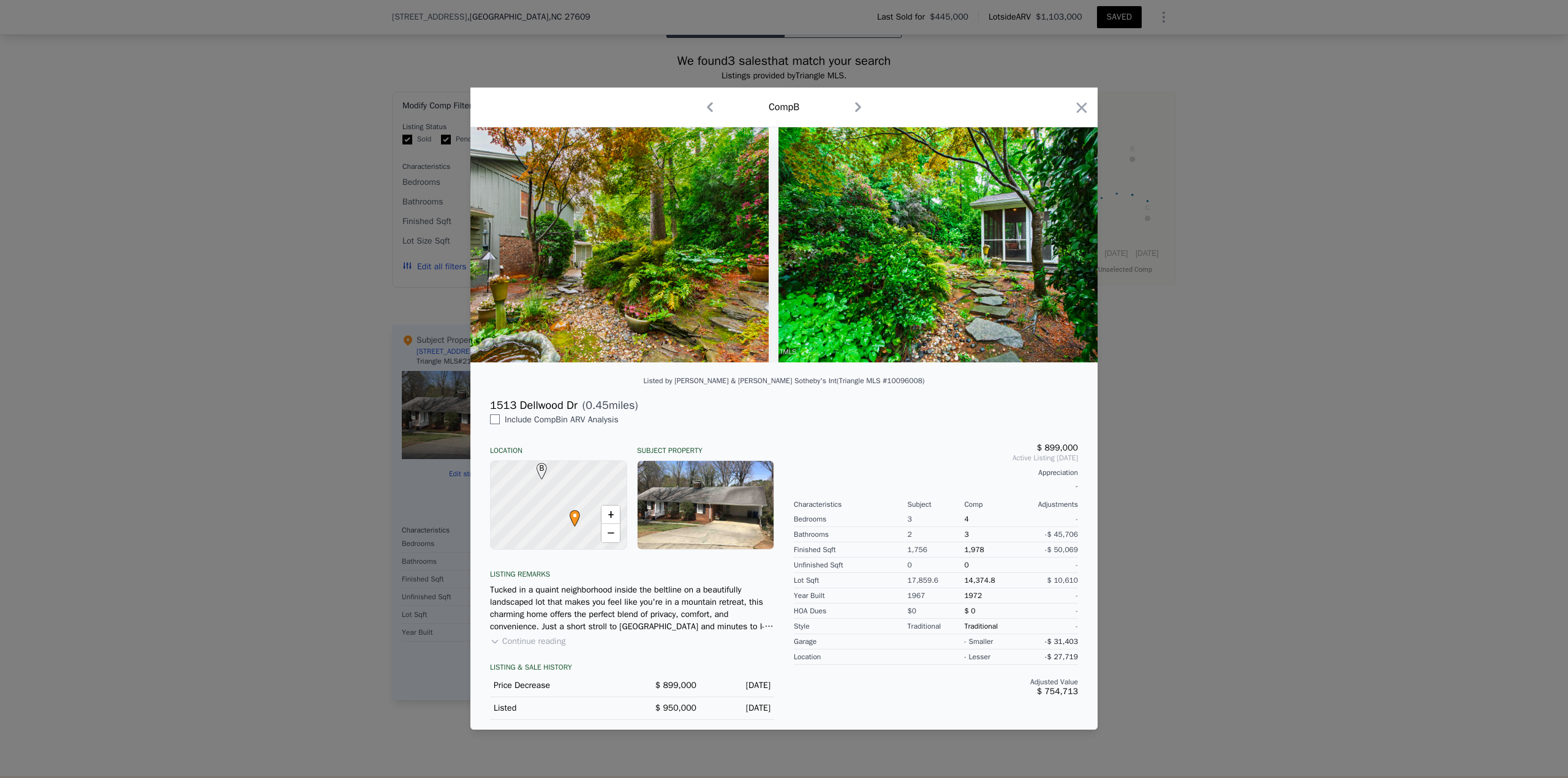 scroll, scrollTop: 0, scrollLeft: 15680, axis: horizontal 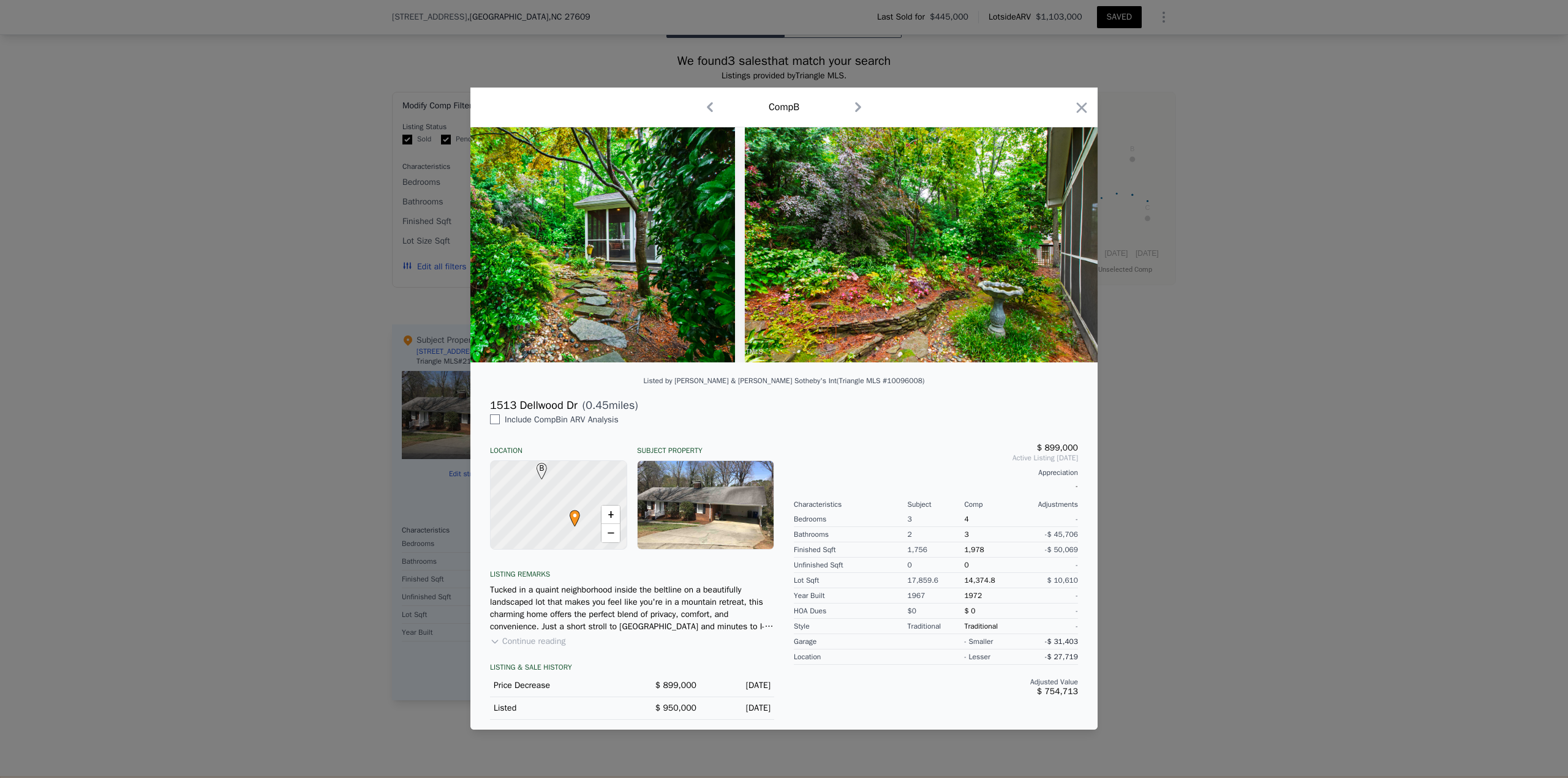 drag, startPoint x: 1074, startPoint y: 100, endPoint x: 1553, endPoint y: 357, distance: 543.5899 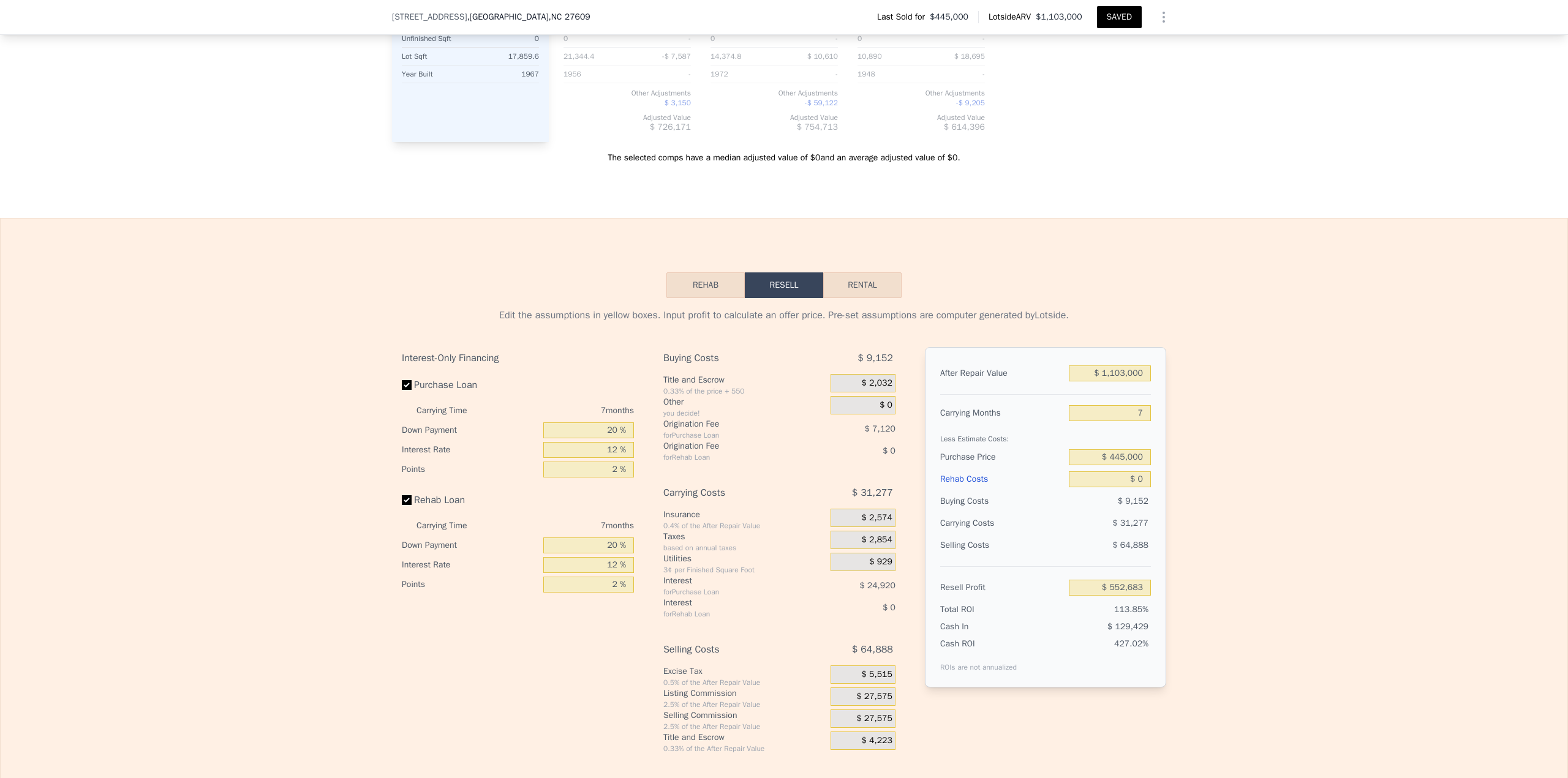 scroll, scrollTop: 1465, scrollLeft: 0, axis: vertical 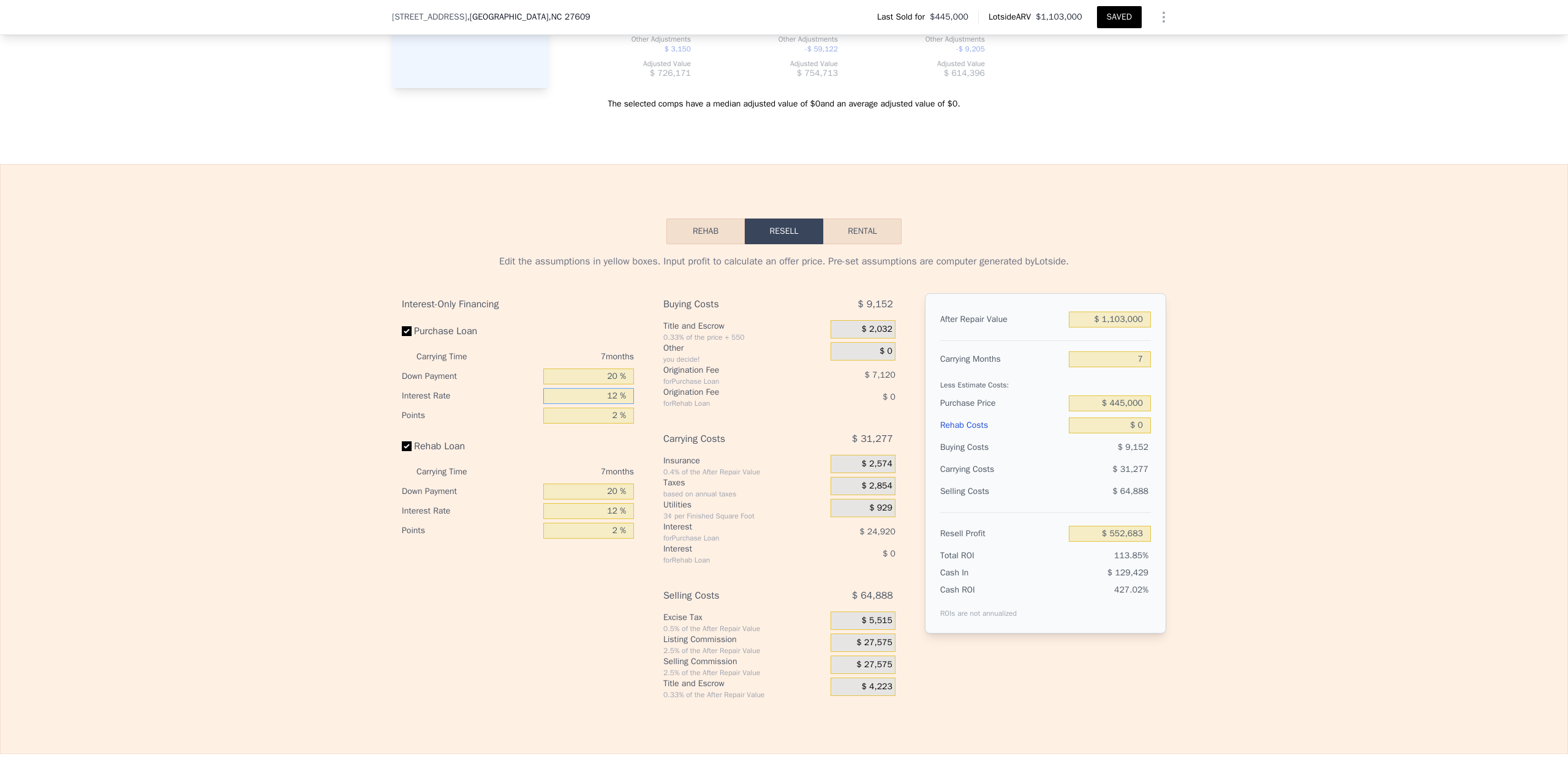 drag, startPoint x: 592, startPoint y: 406, endPoint x: 637, endPoint y: 406, distance: 45 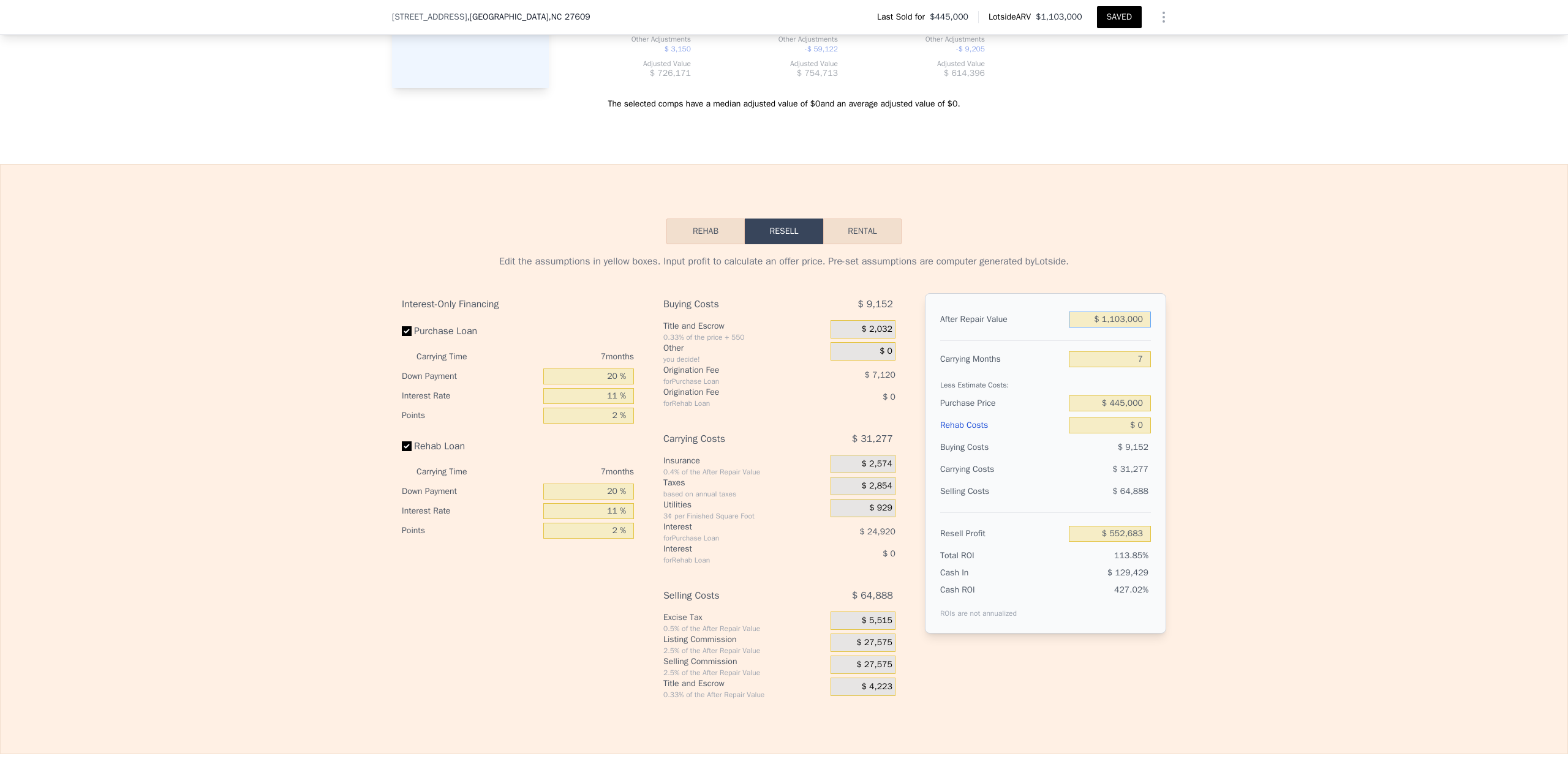 click on "$ 1,103,000" at bounding box center (1110, 320) 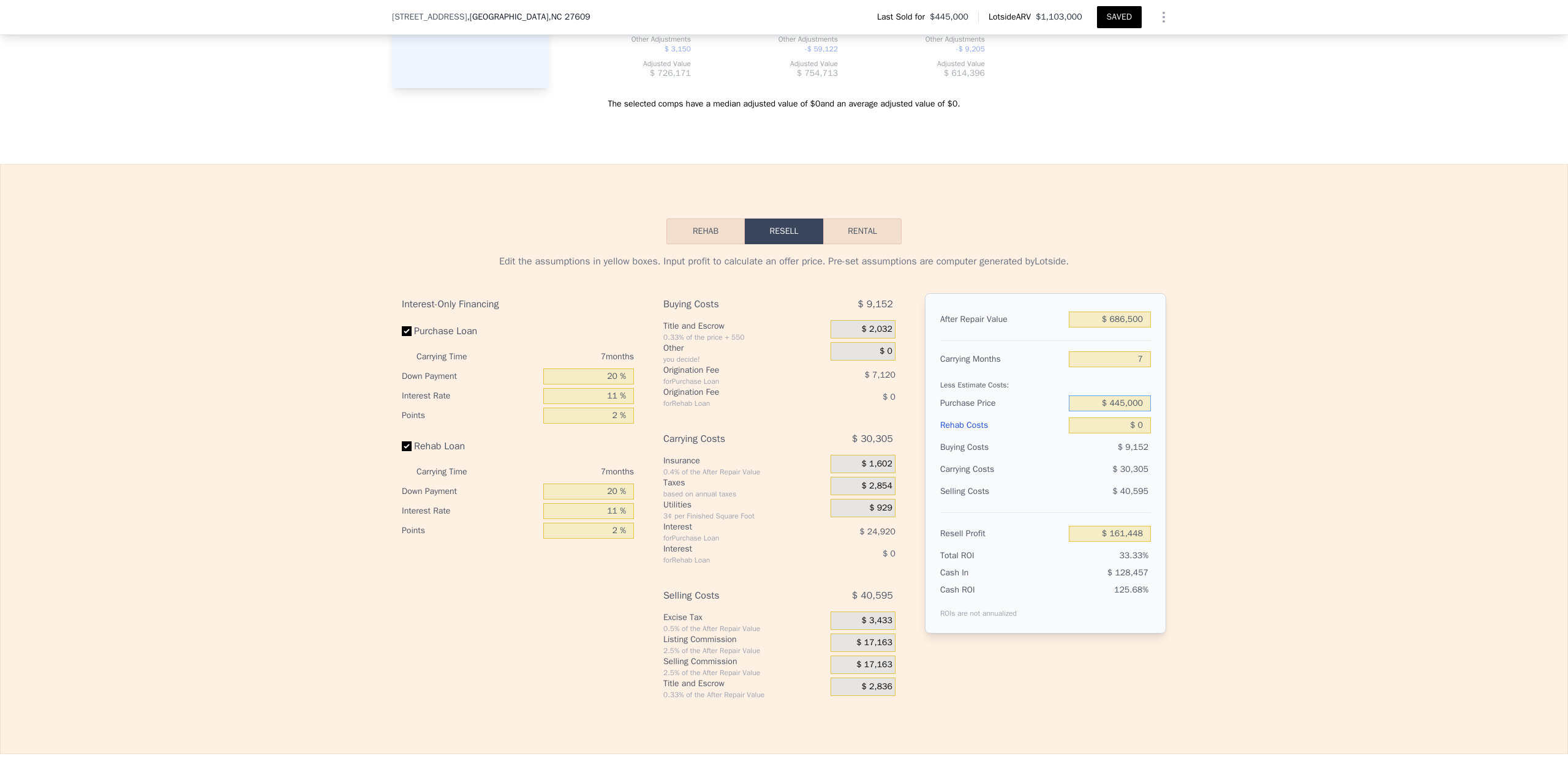 drag, startPoint x: 1086, startPoint y: 412, endPoint x: 1183, endPoint y: 411, distance: 97.00515 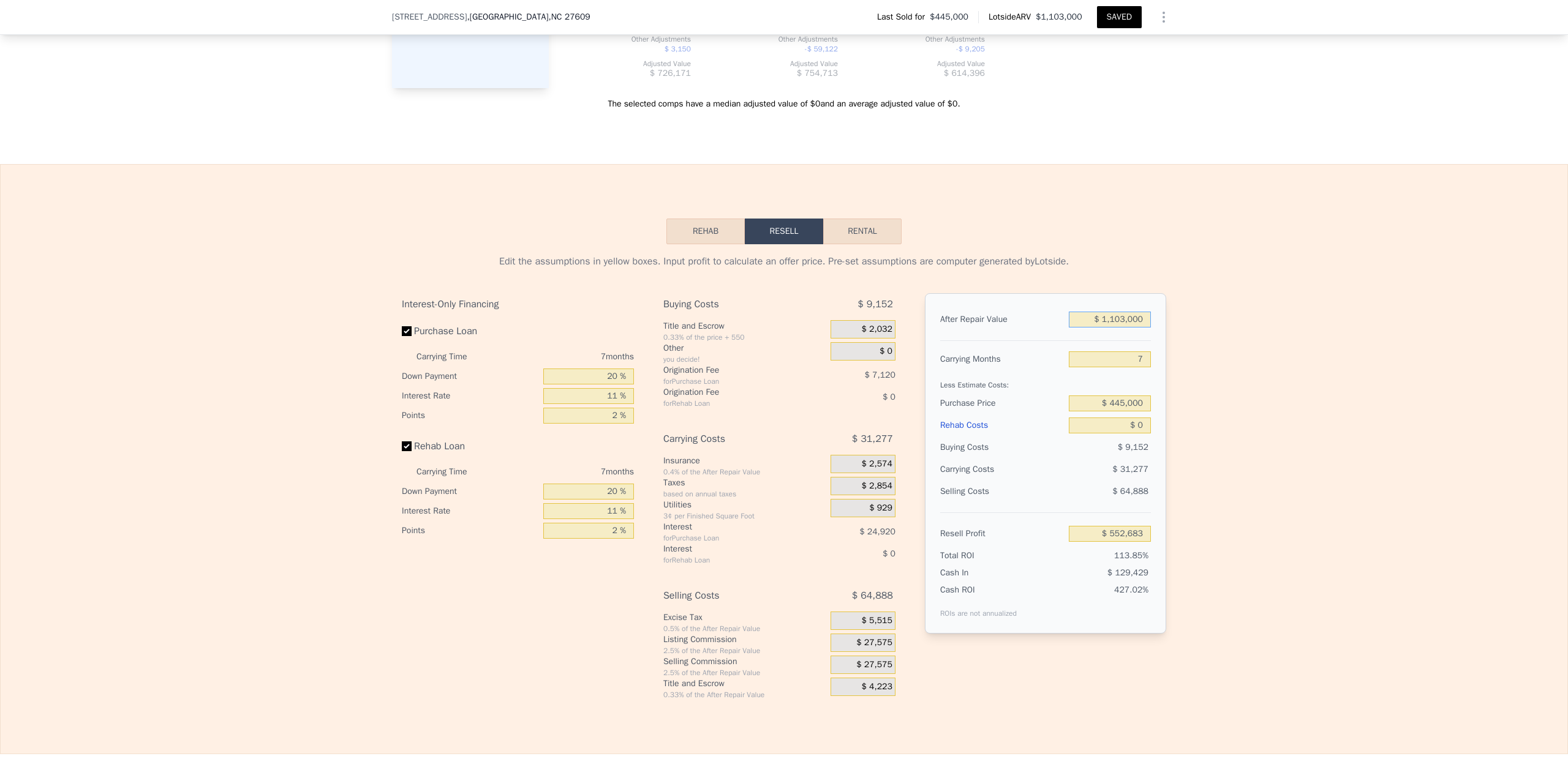 click on "$ 1,103,000" at bounding box center (1110, 320) 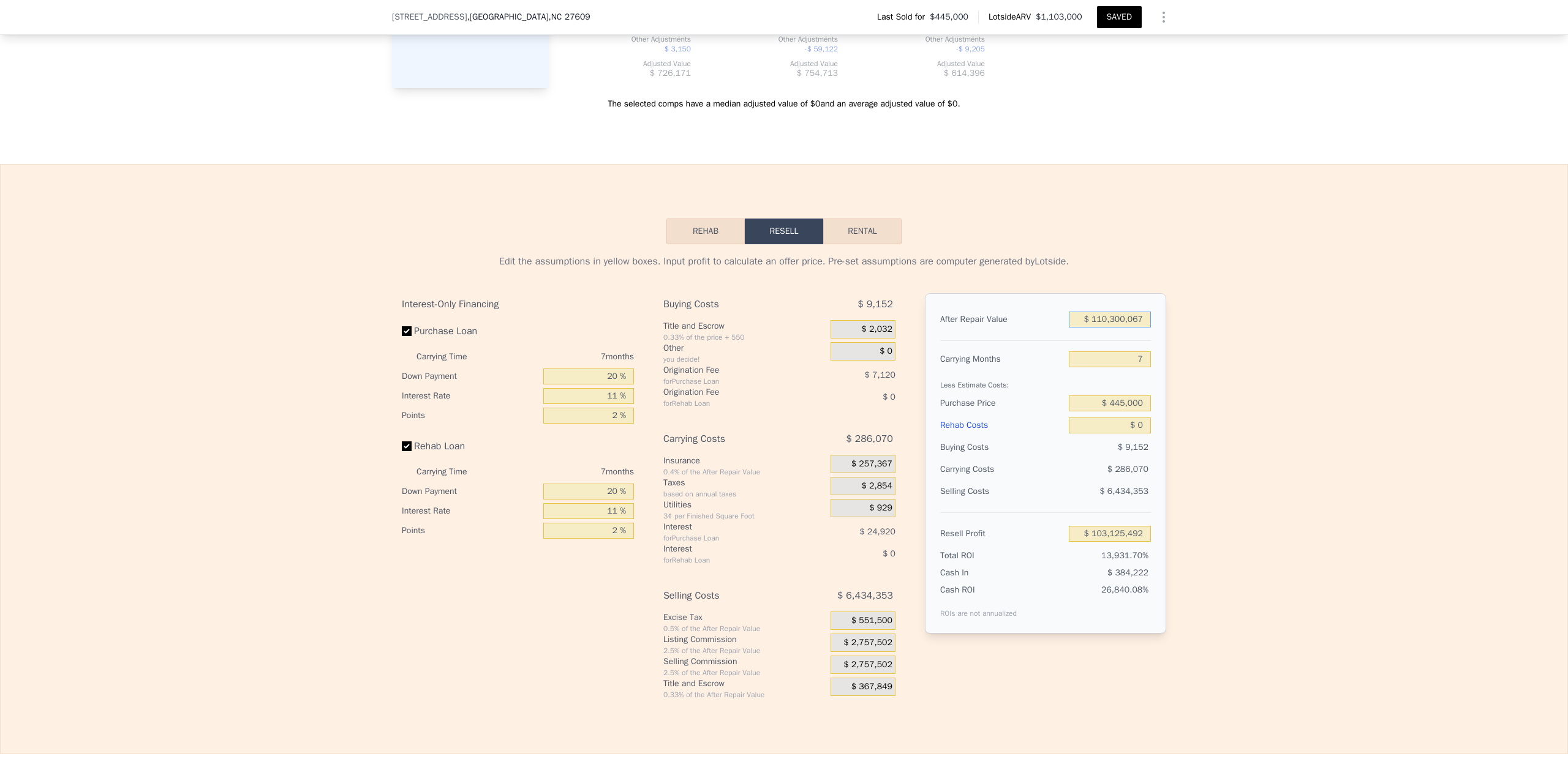 click on "$ 110,300,067" at bounding box center [1110, 320] 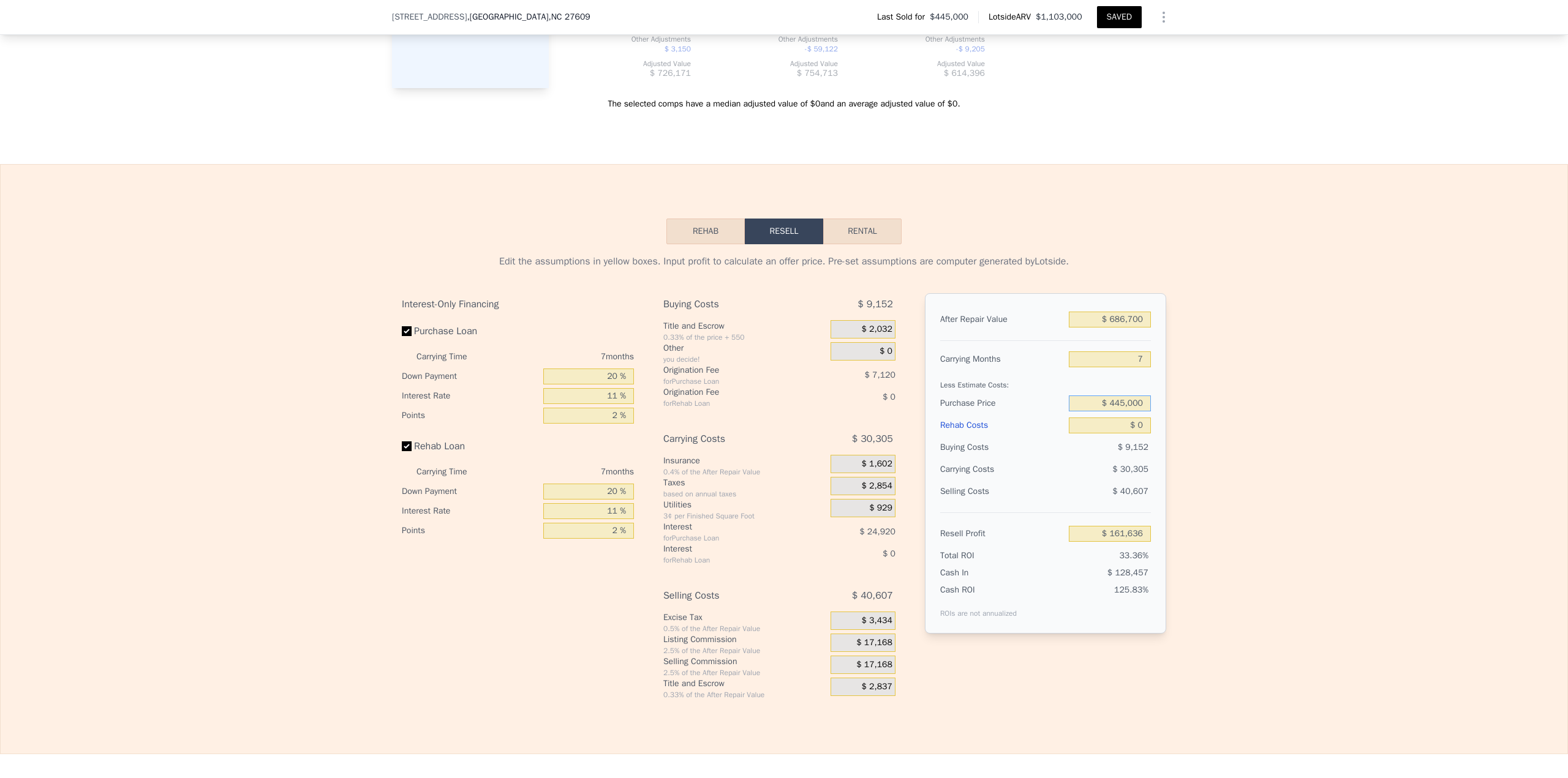 click on "$ 445,000" at bounding box center [1110, 403] 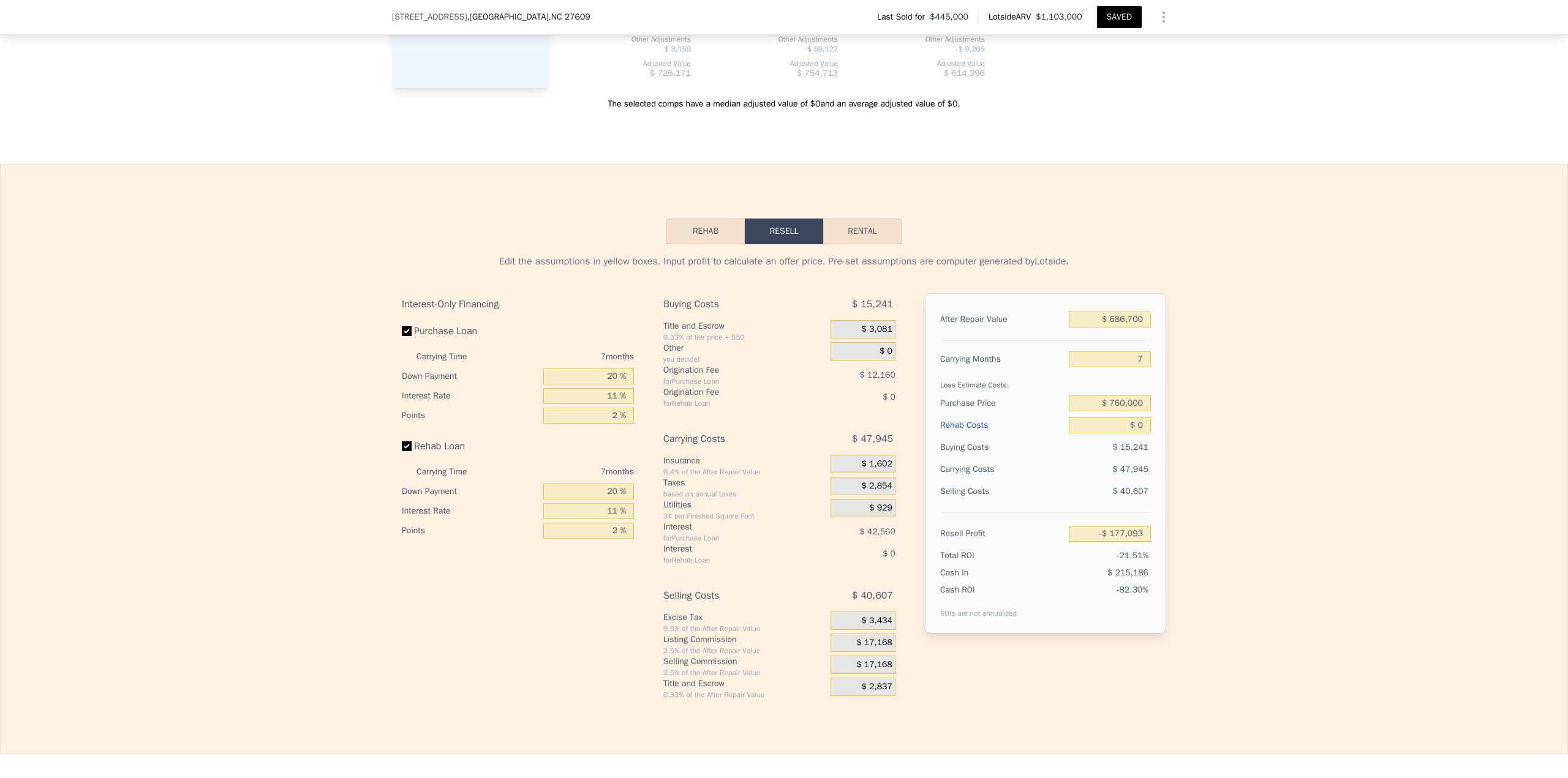 click on "SAVED" at bounding box center [1119, 17] 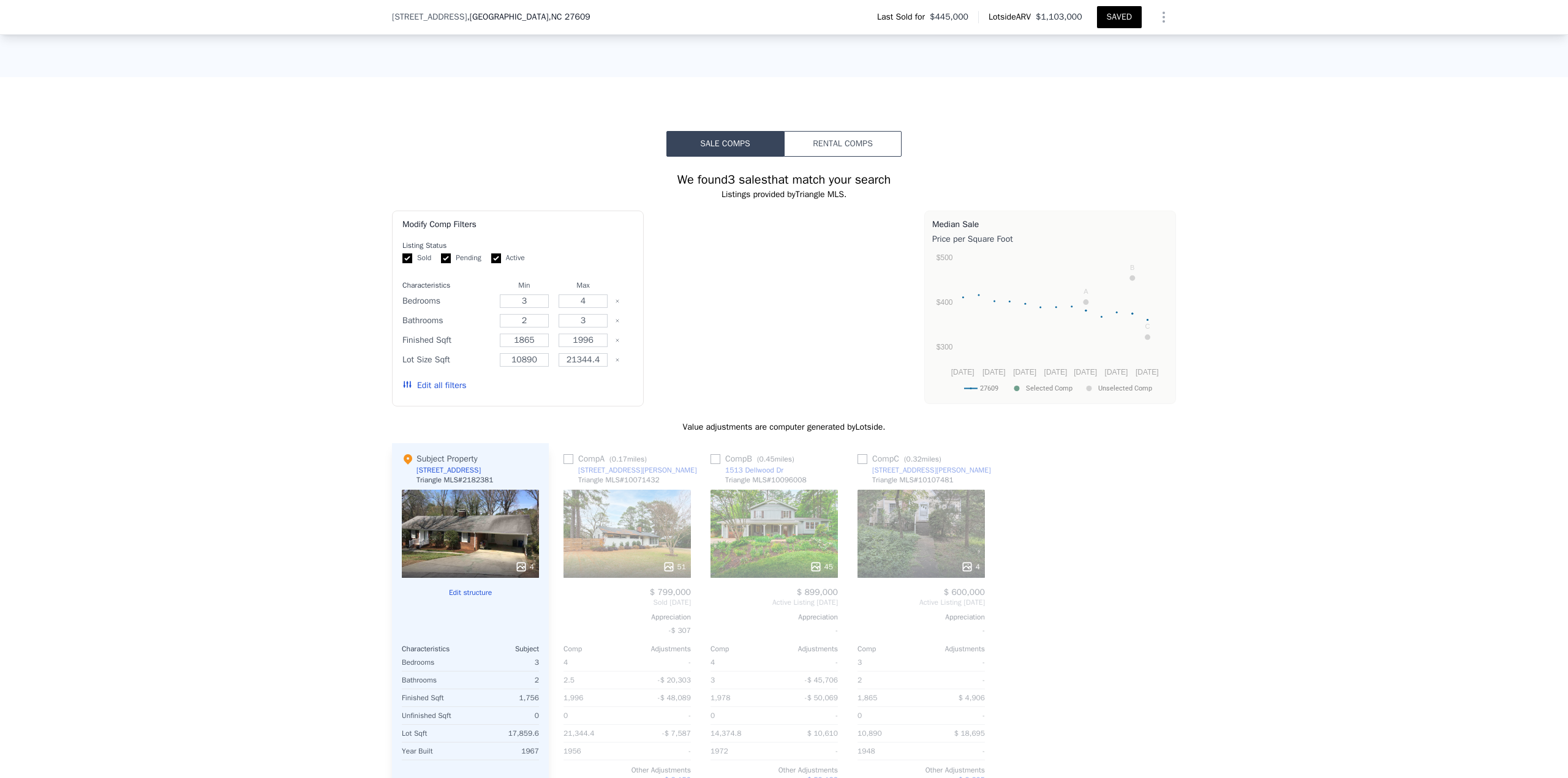 scroll, scrollTop: 0, scrollLeft: 0, axis: both 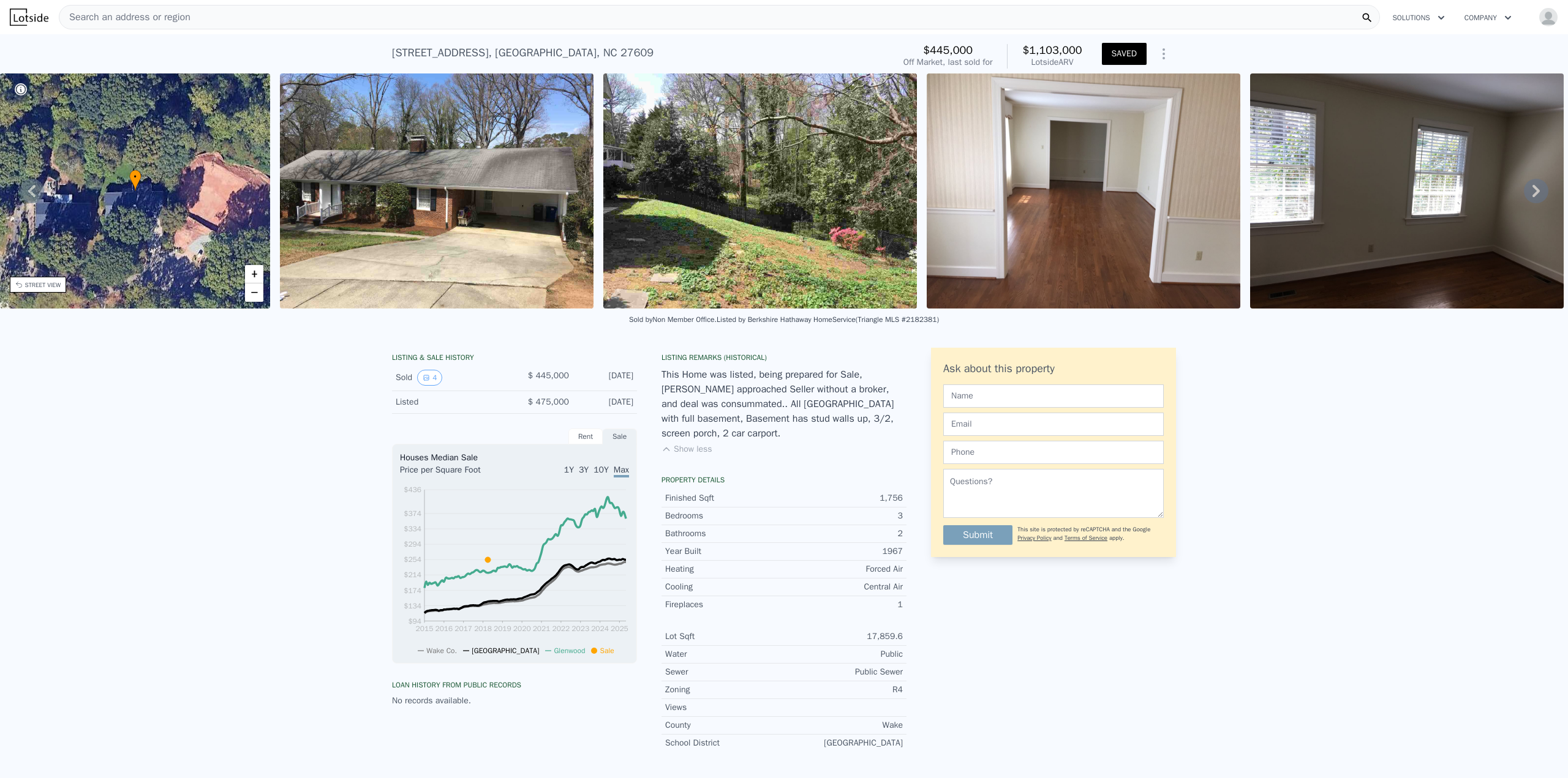 click on "Search an address or region" at bounding box center (719, 17) 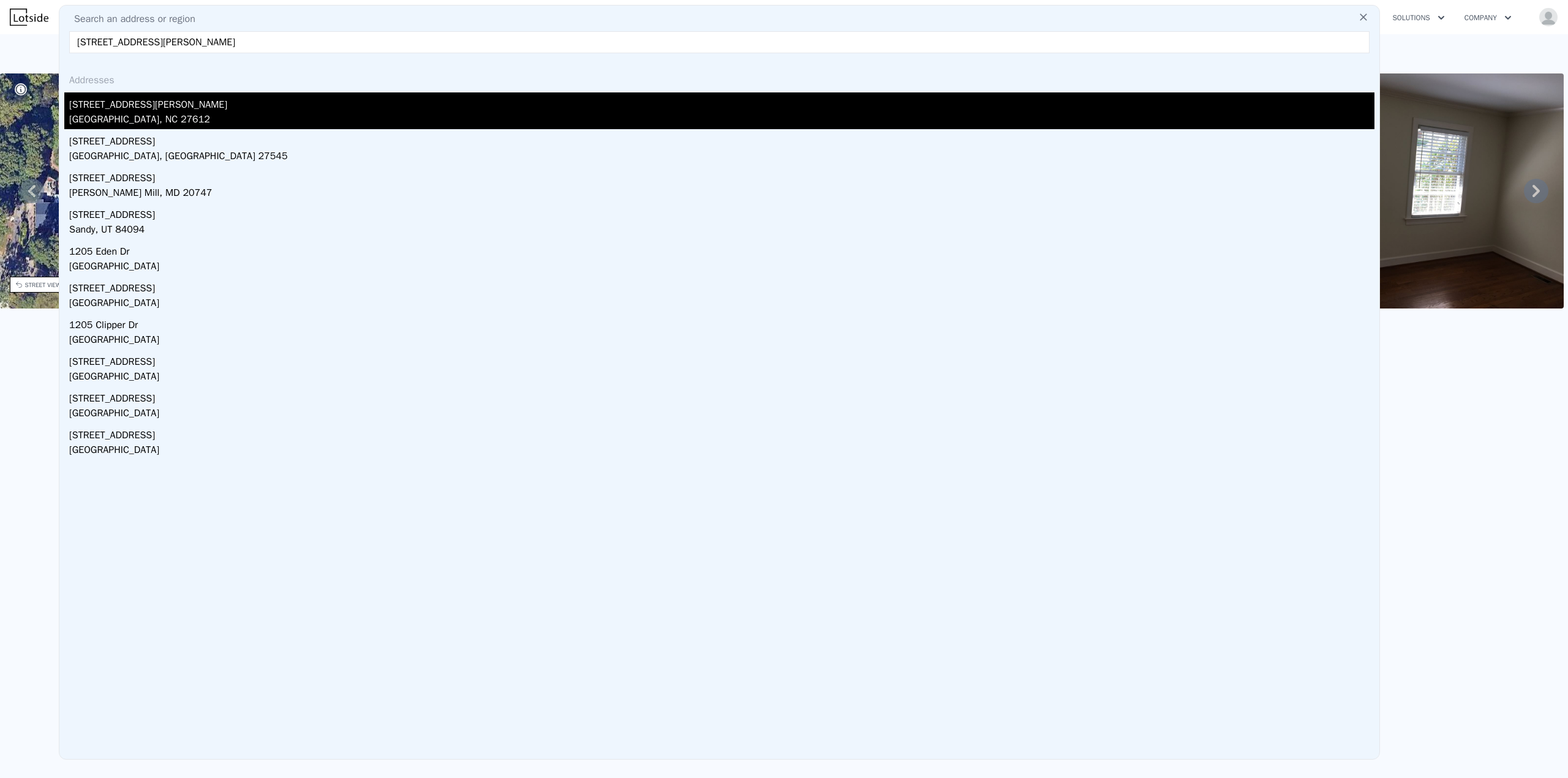 click on "Raleigh, NC 27612" at bounding box center (722, 121) 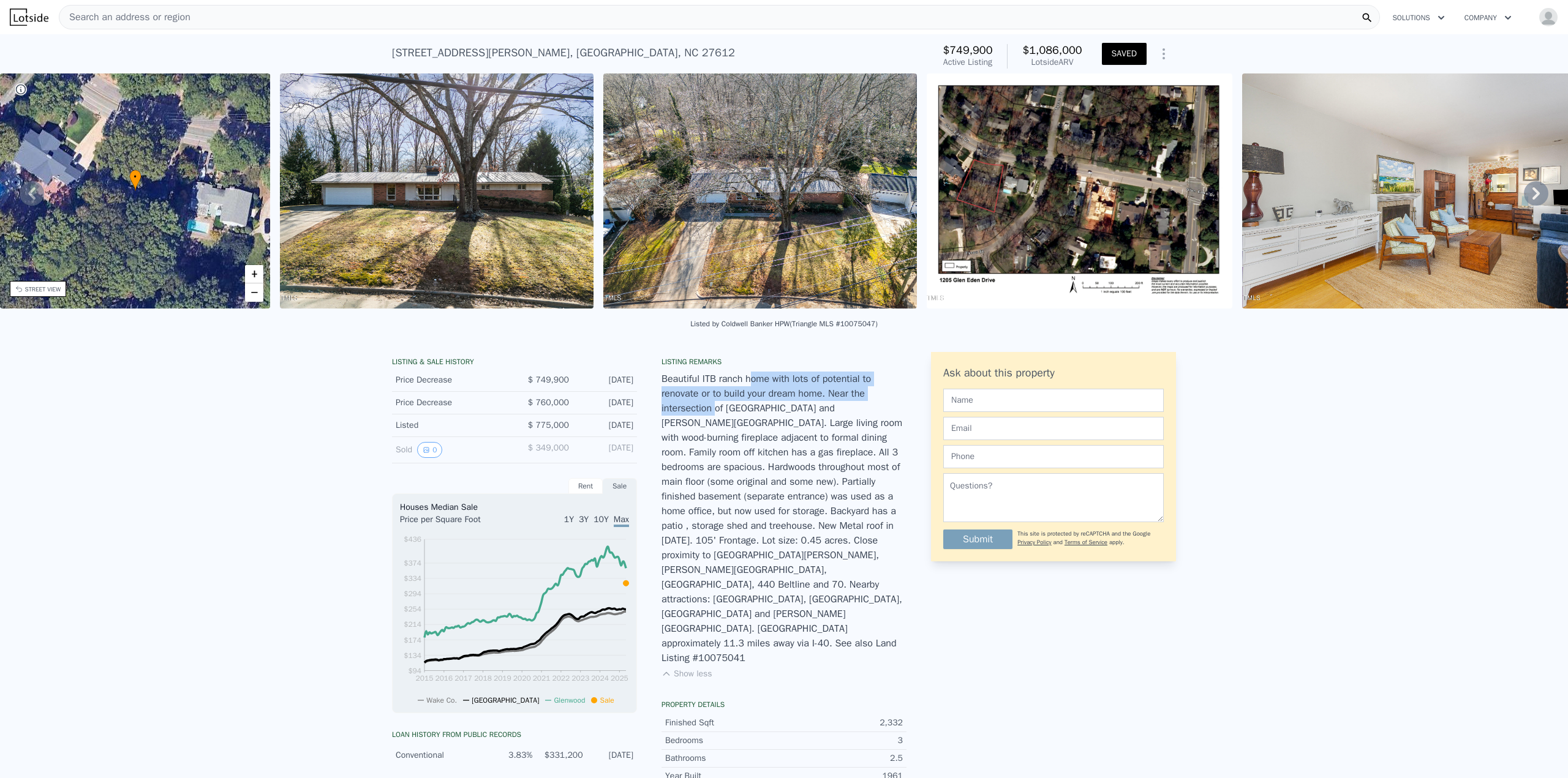 drag, startPoint x: 739, startPoint y: 391, endPoint x: 870, endPoint y: 397, distance: 131.13733 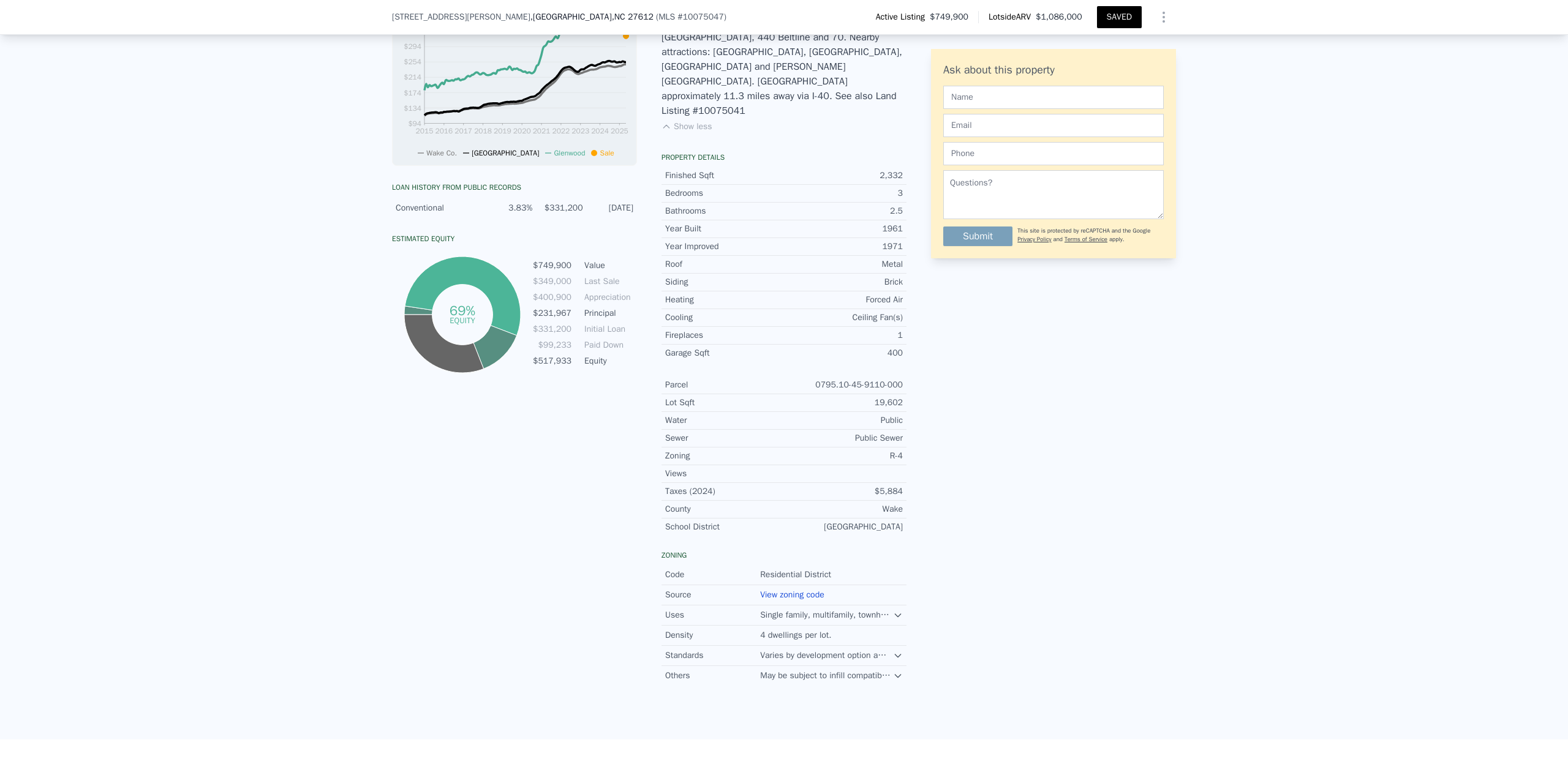 scroll, scrollTop: 564, scrollLeft: 0, axis: vertical 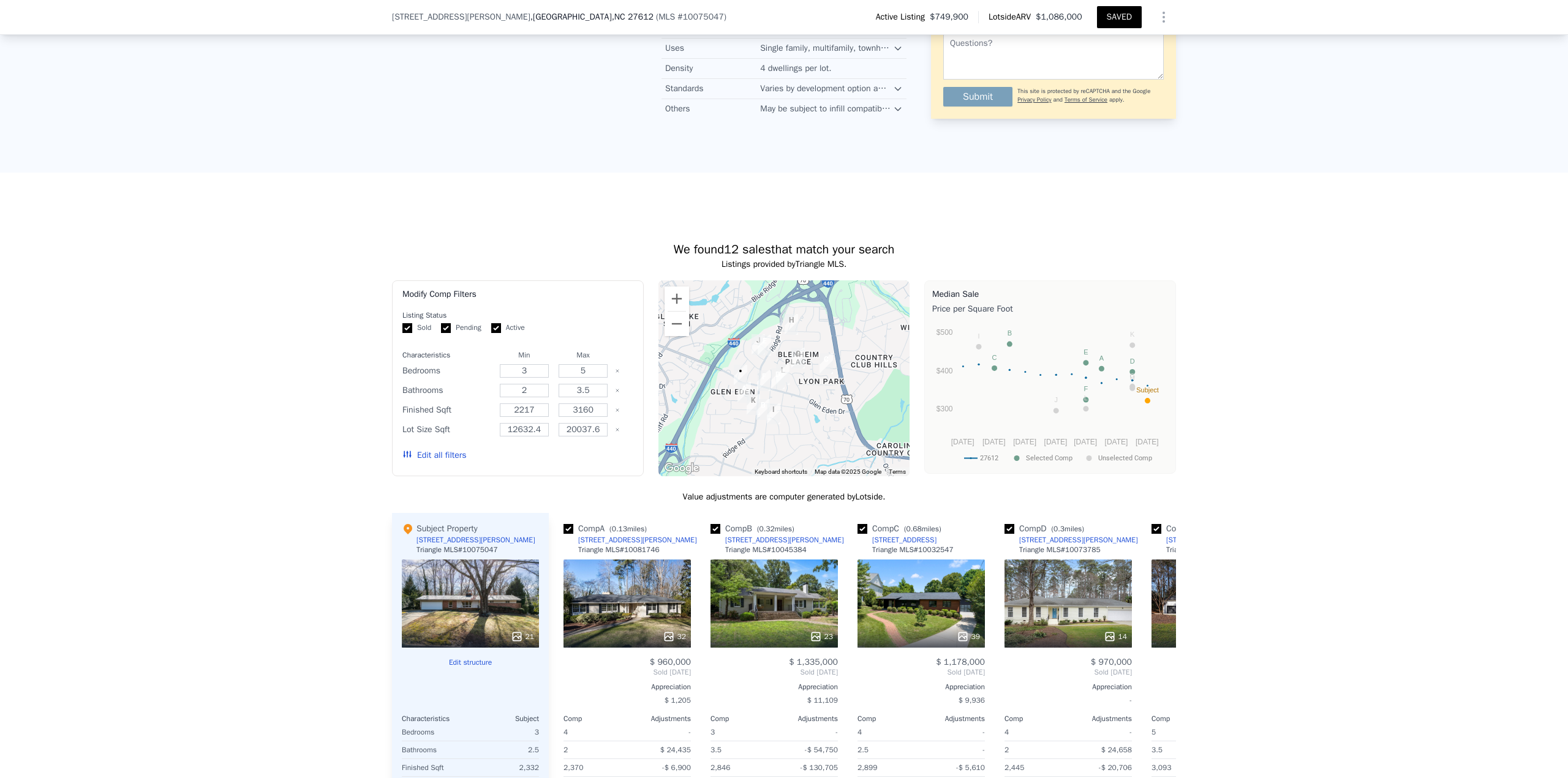 click on "Edit all filters" at bounding box center (434, 455) 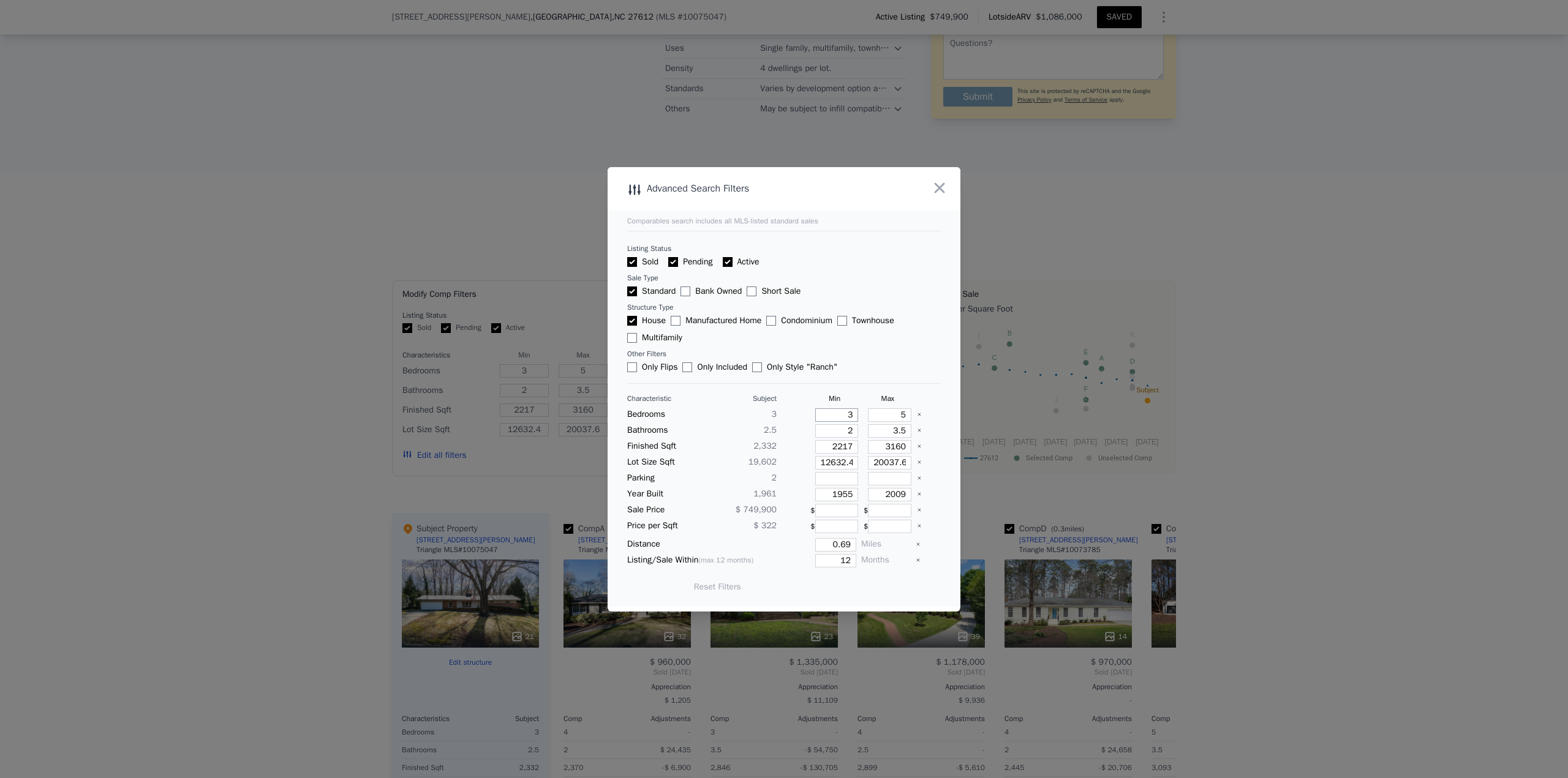 drag, startPoint x: 834, startPoint y: 414, endPoint x: 846, endPoint y: 414, distance: 12 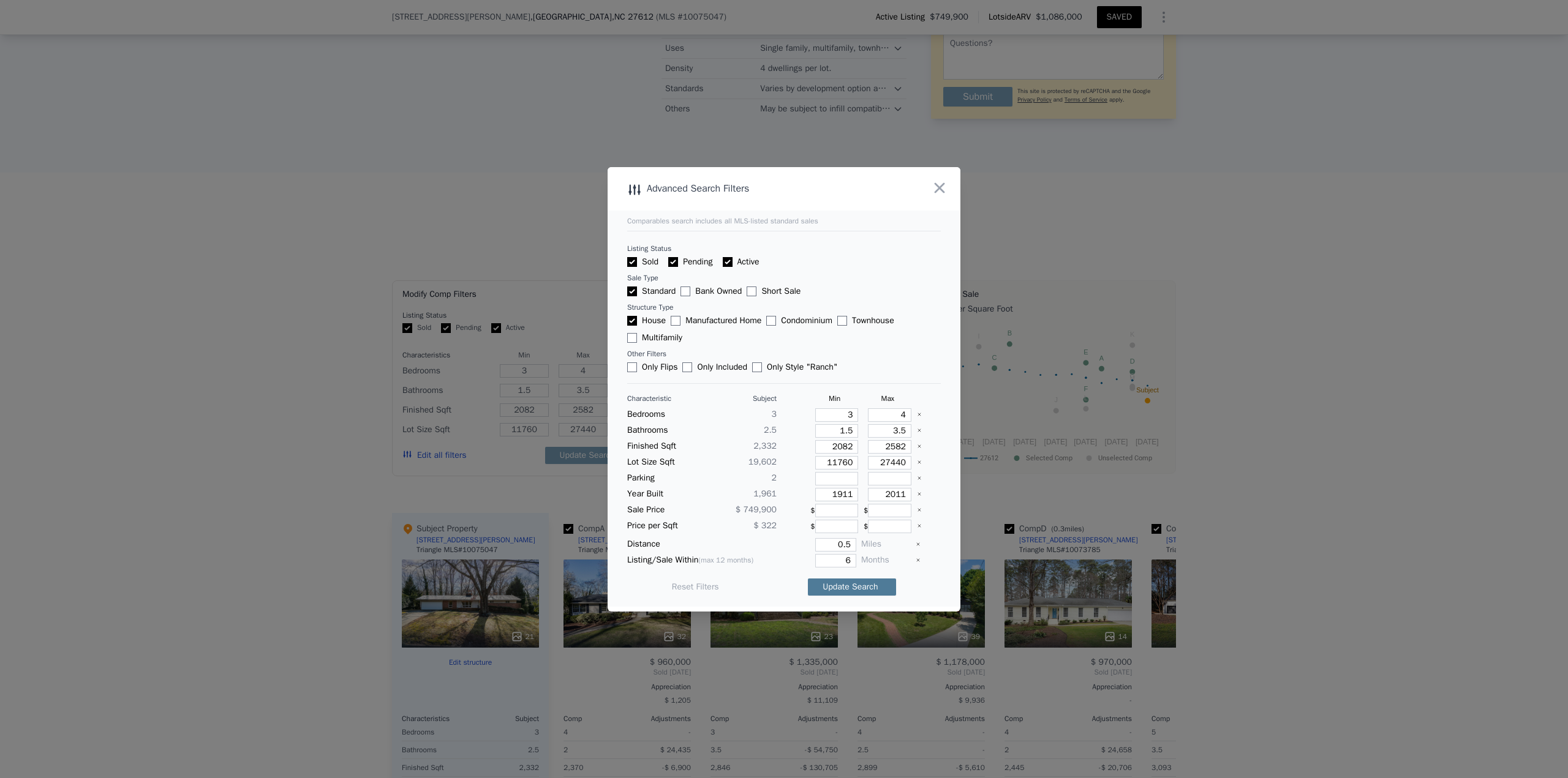 click on "Update Search" at bounding box center (852, 587) 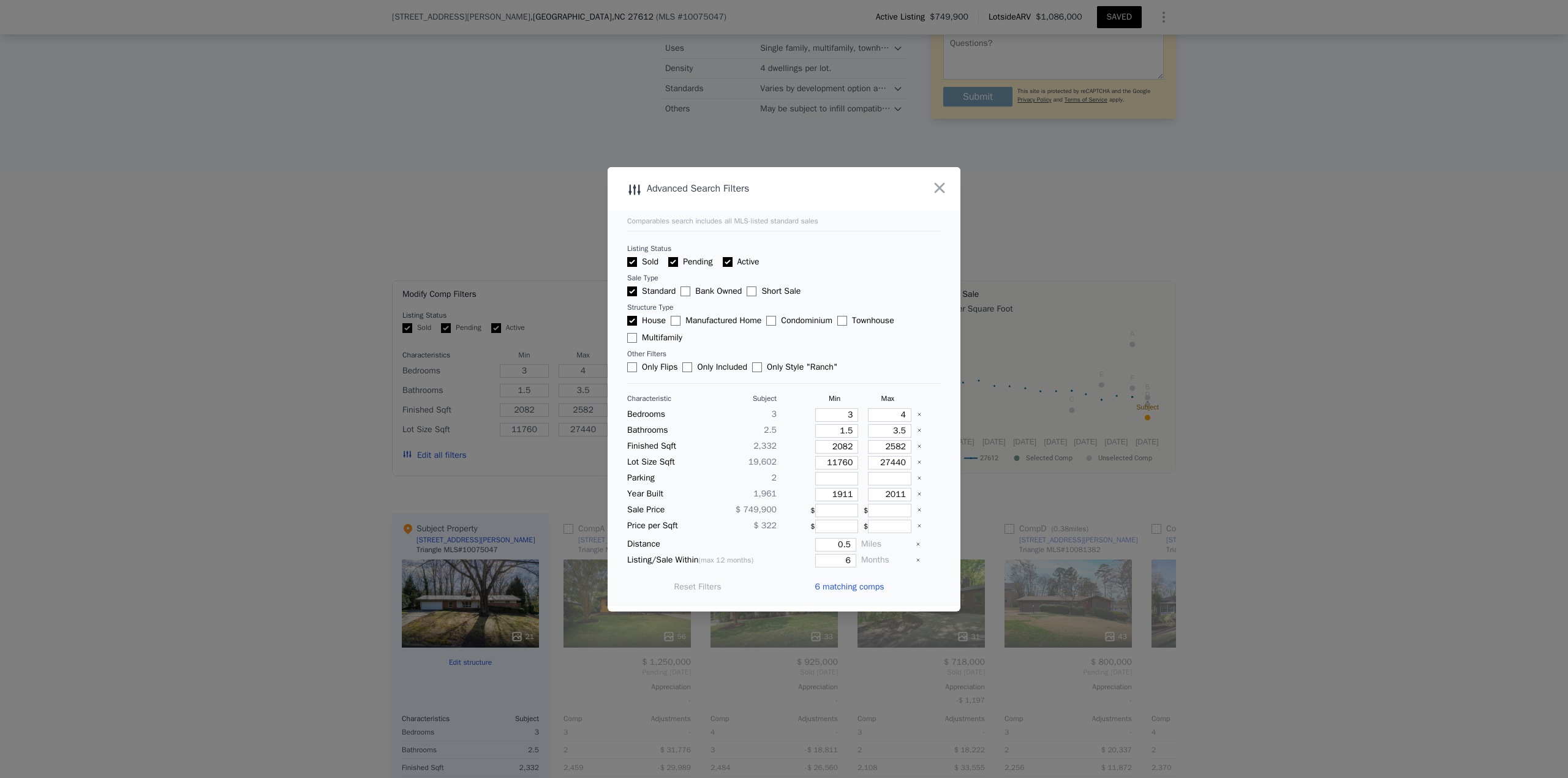 click on "6 matching comps" at bounding box center [849, 587] 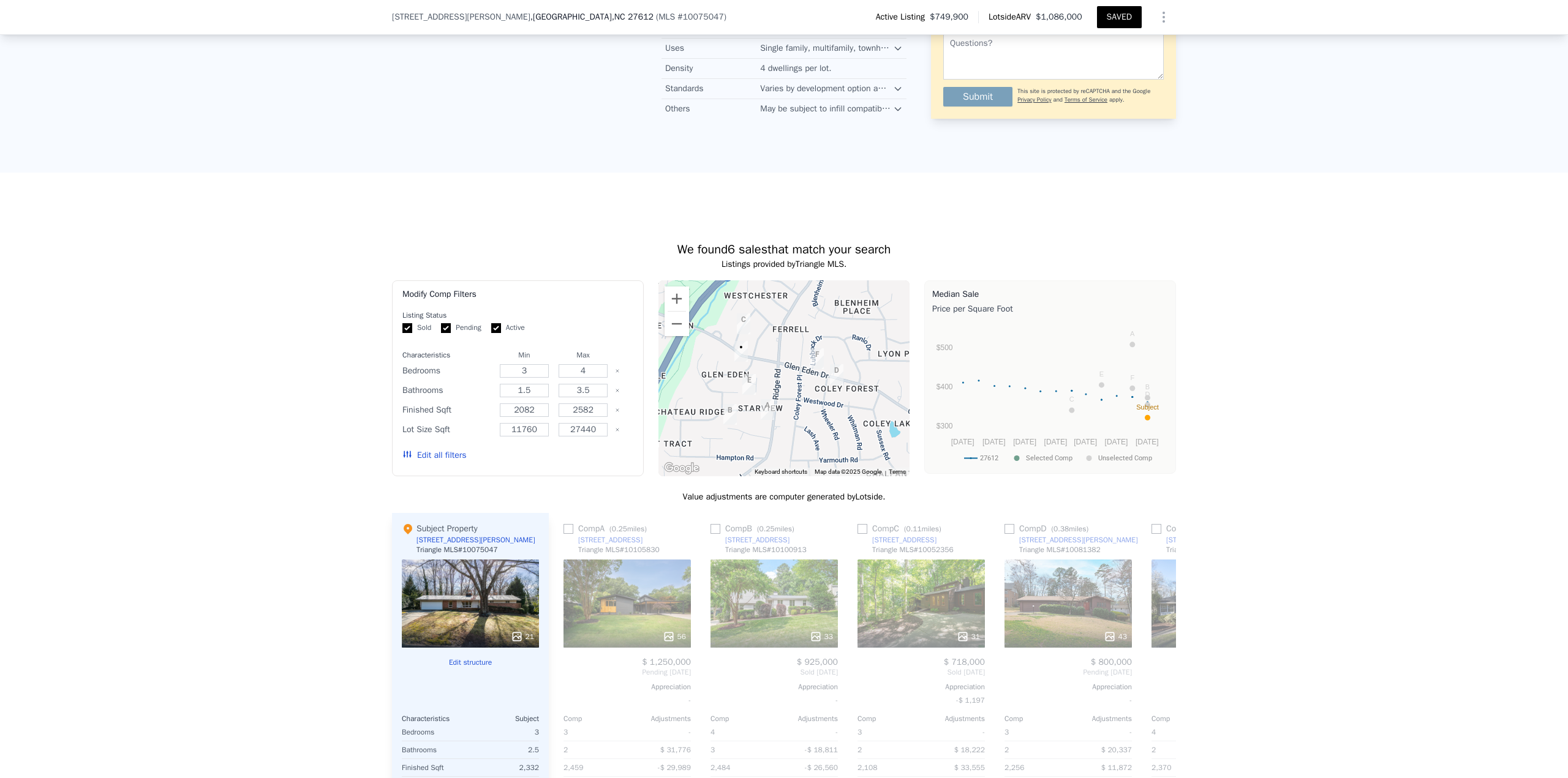 click on "SAVED" at bounding box center [1119, 17] 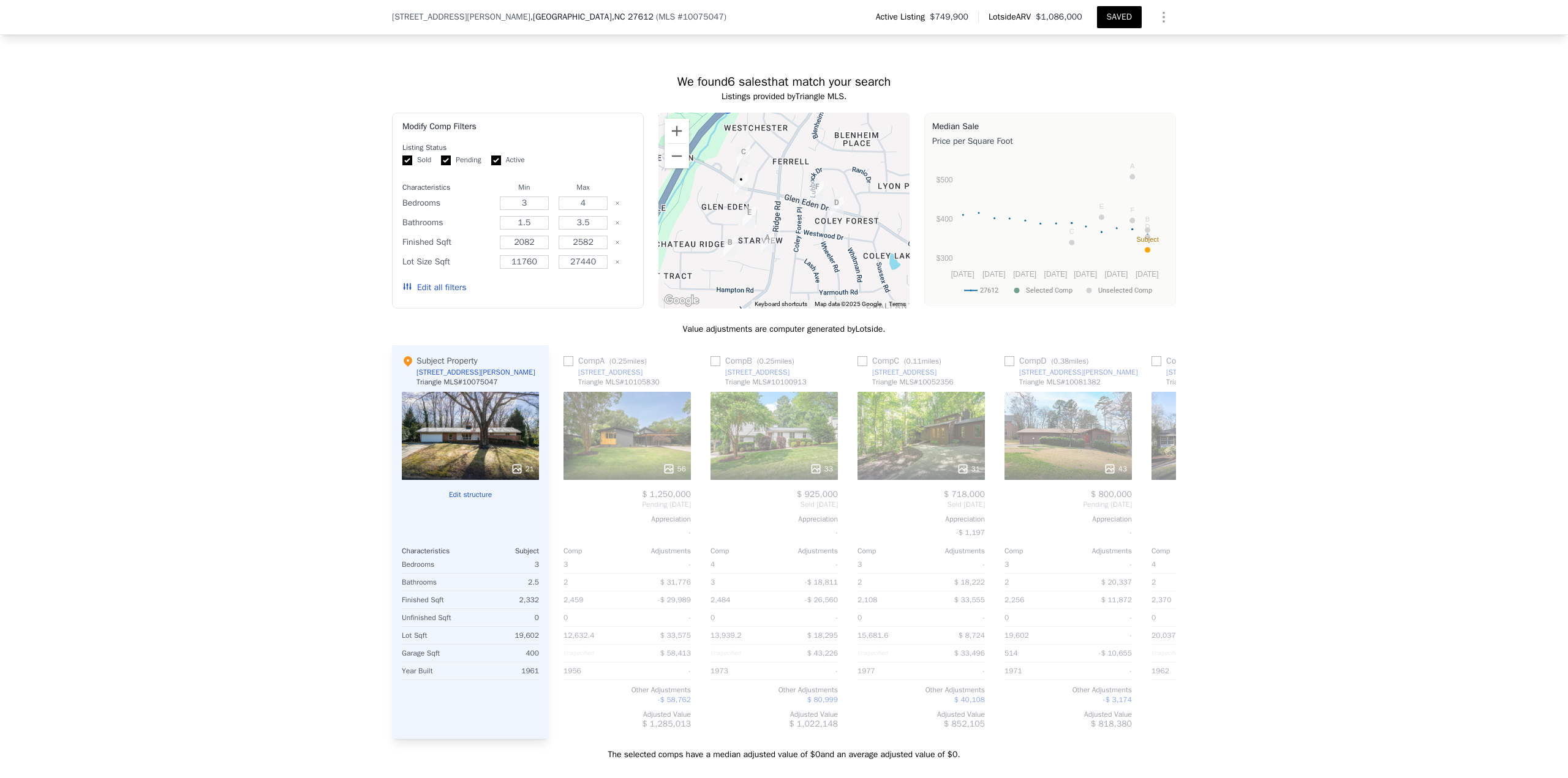 scroll, scrollTop: 1293, scrollLeft: 0, axis: vertical 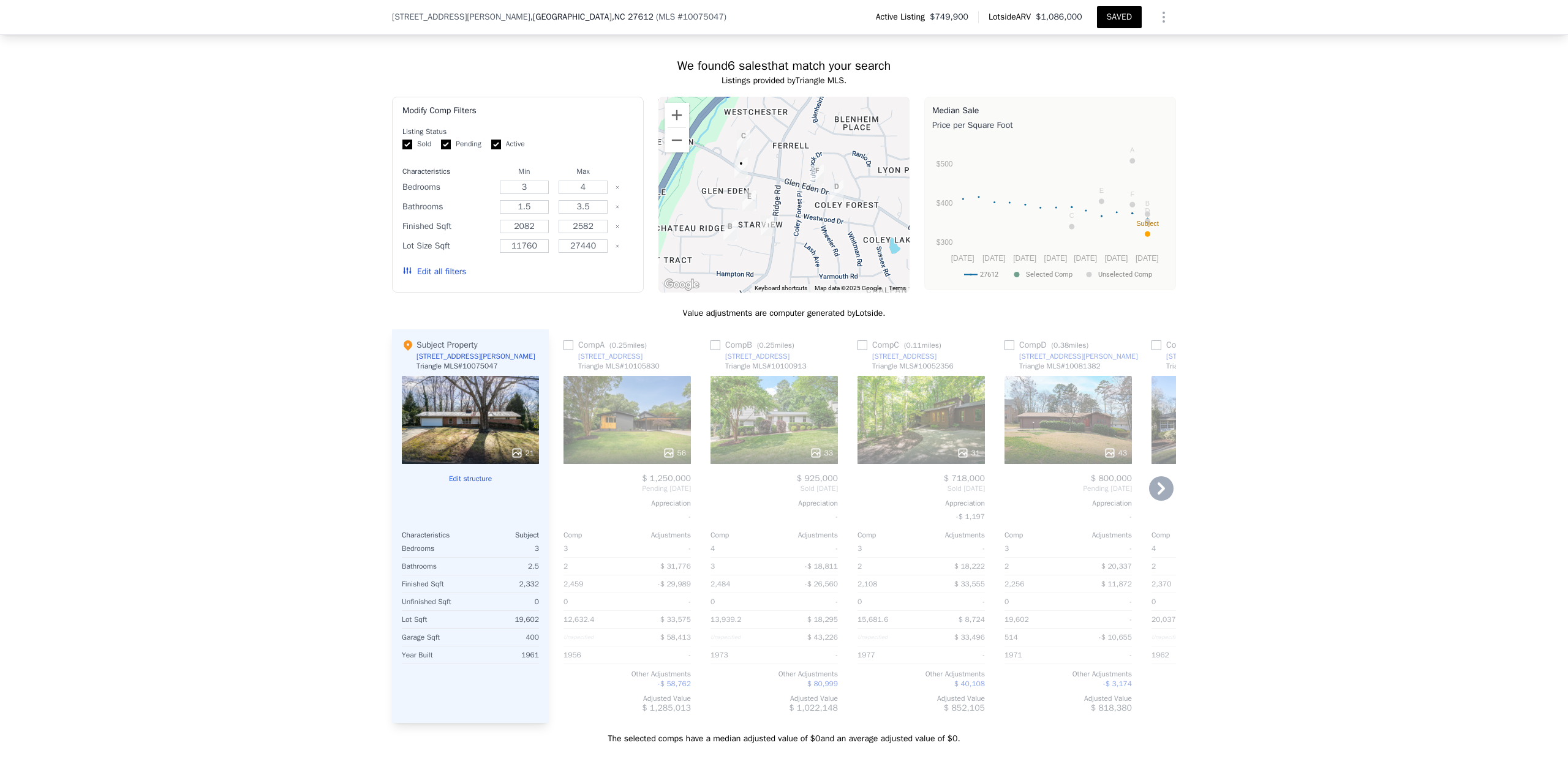 click 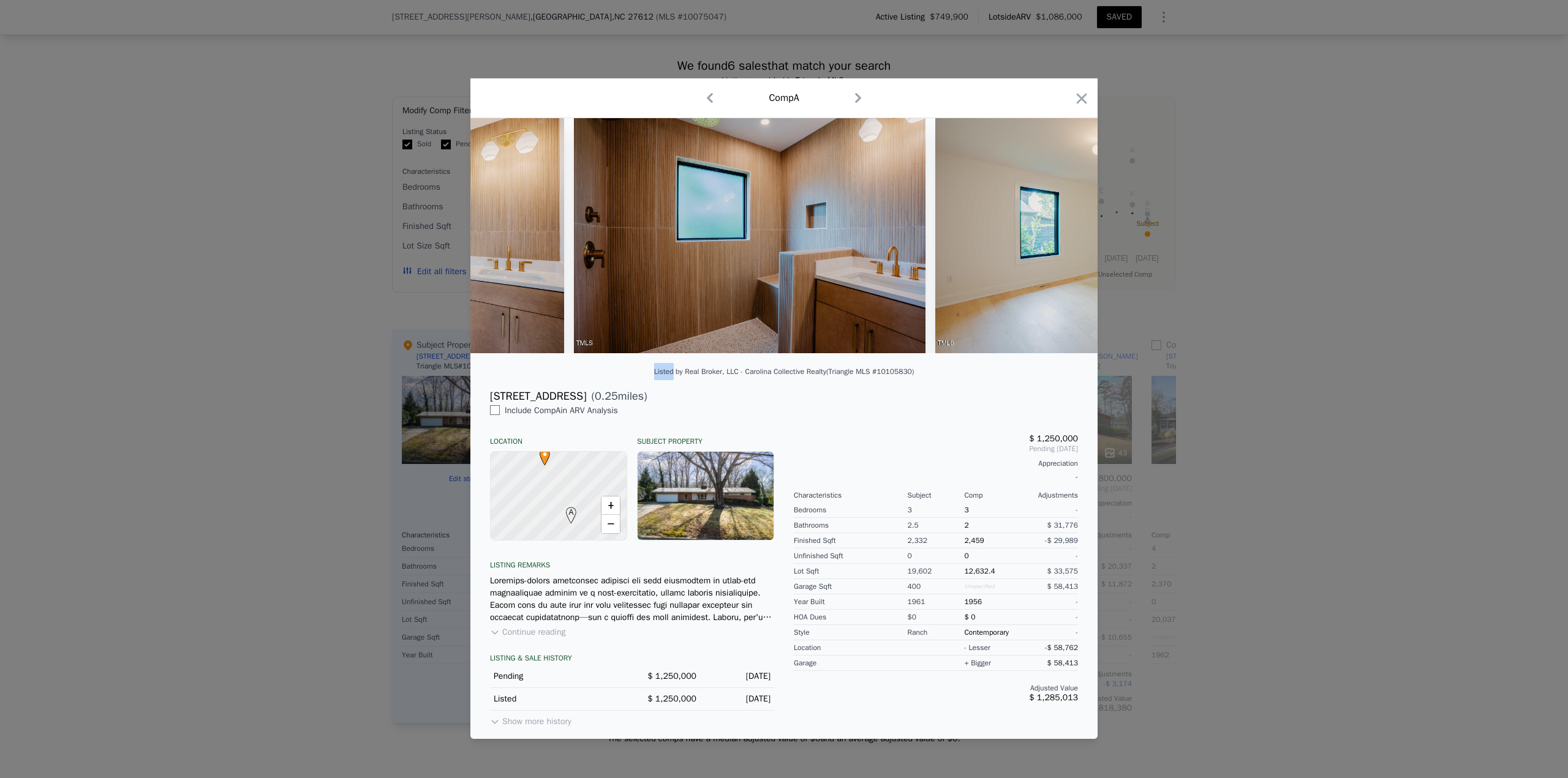 scroll, scrollTop: 0, scrollLeft: 10317, axis: horizontal 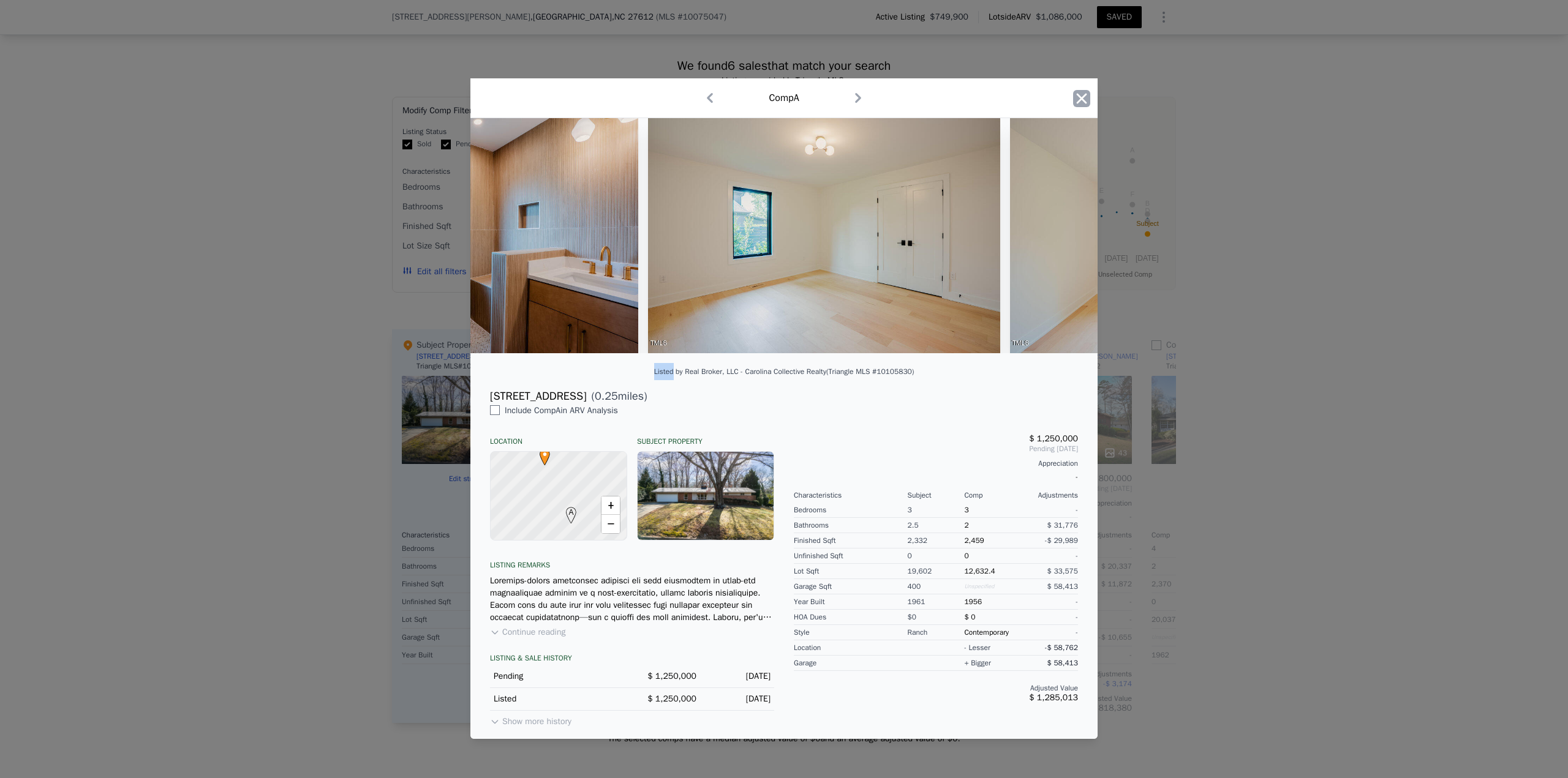 click 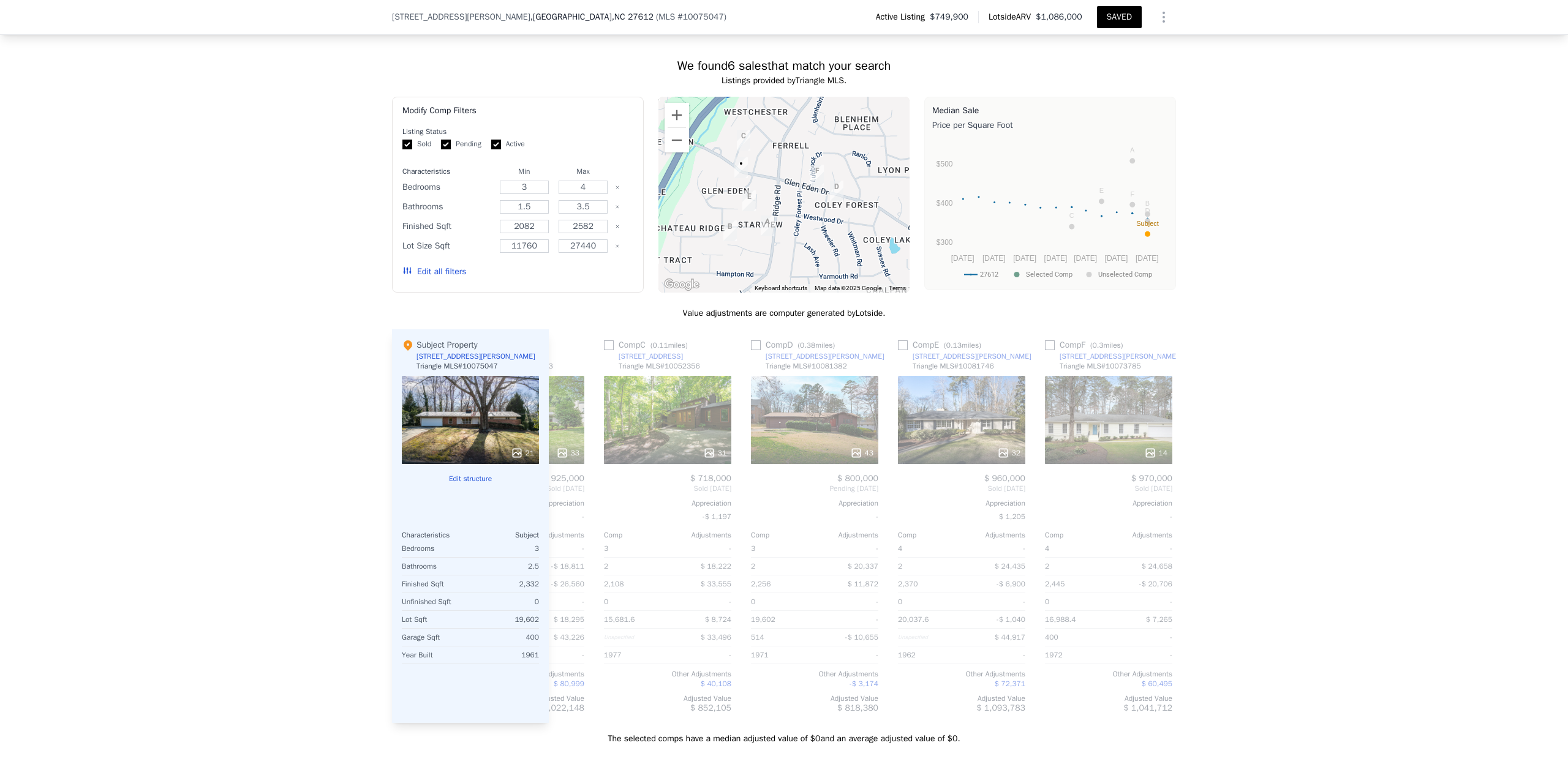 scroll, scrollTop: 0, scrollLeft: 284, axis: horizontal 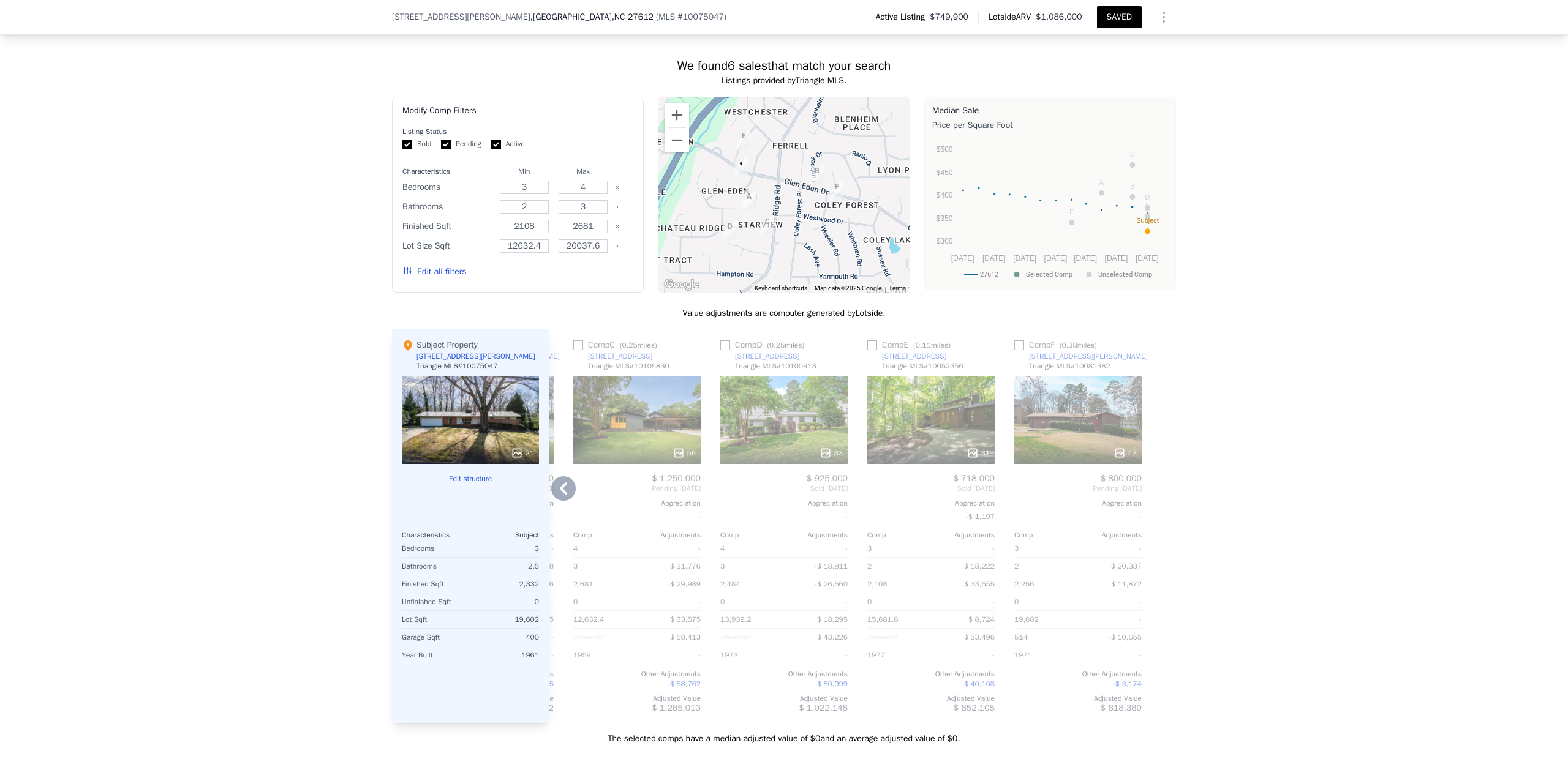 click 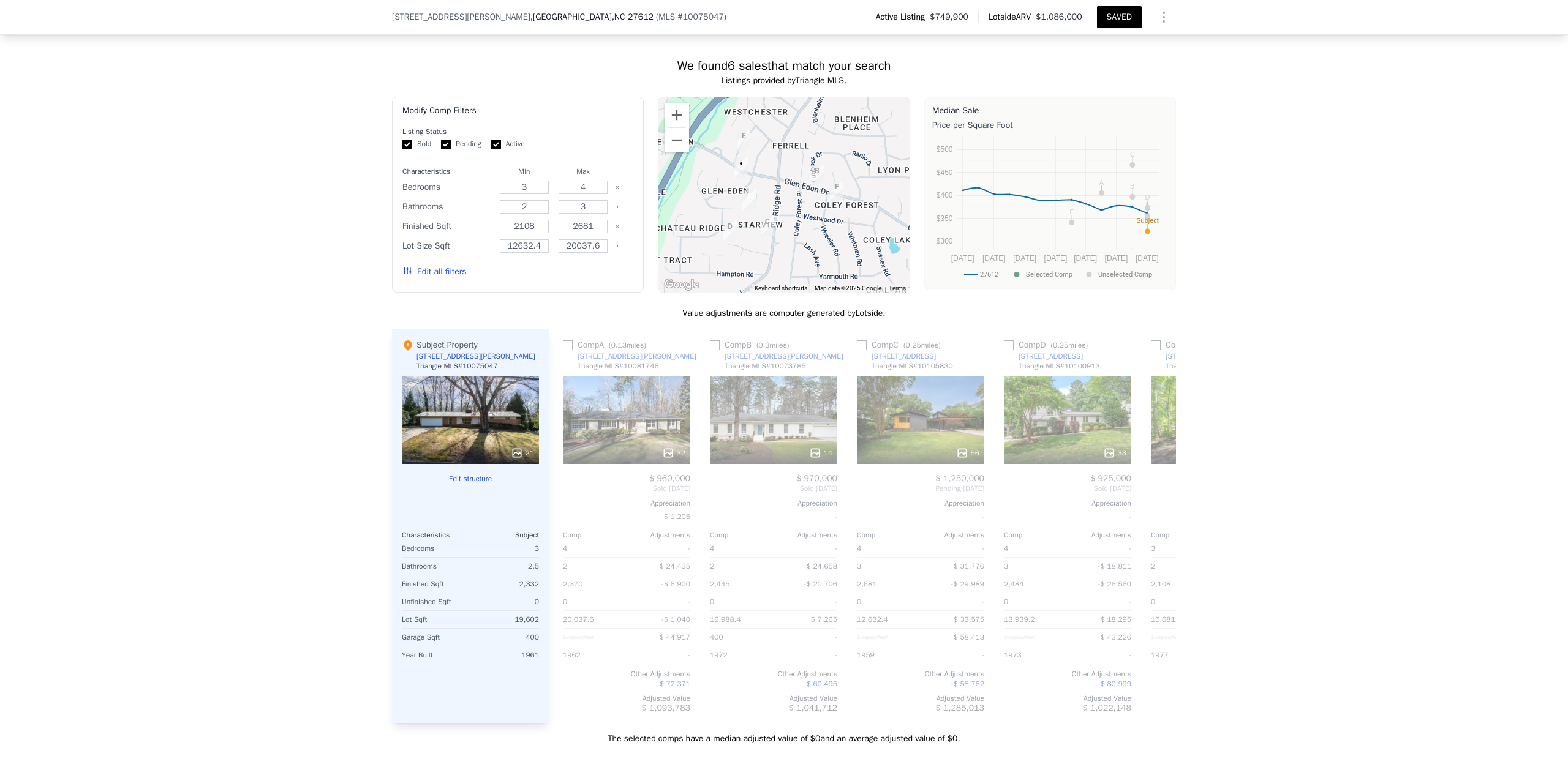 scroll, scrollTop: 0, scrollLeft: 0, axis: both 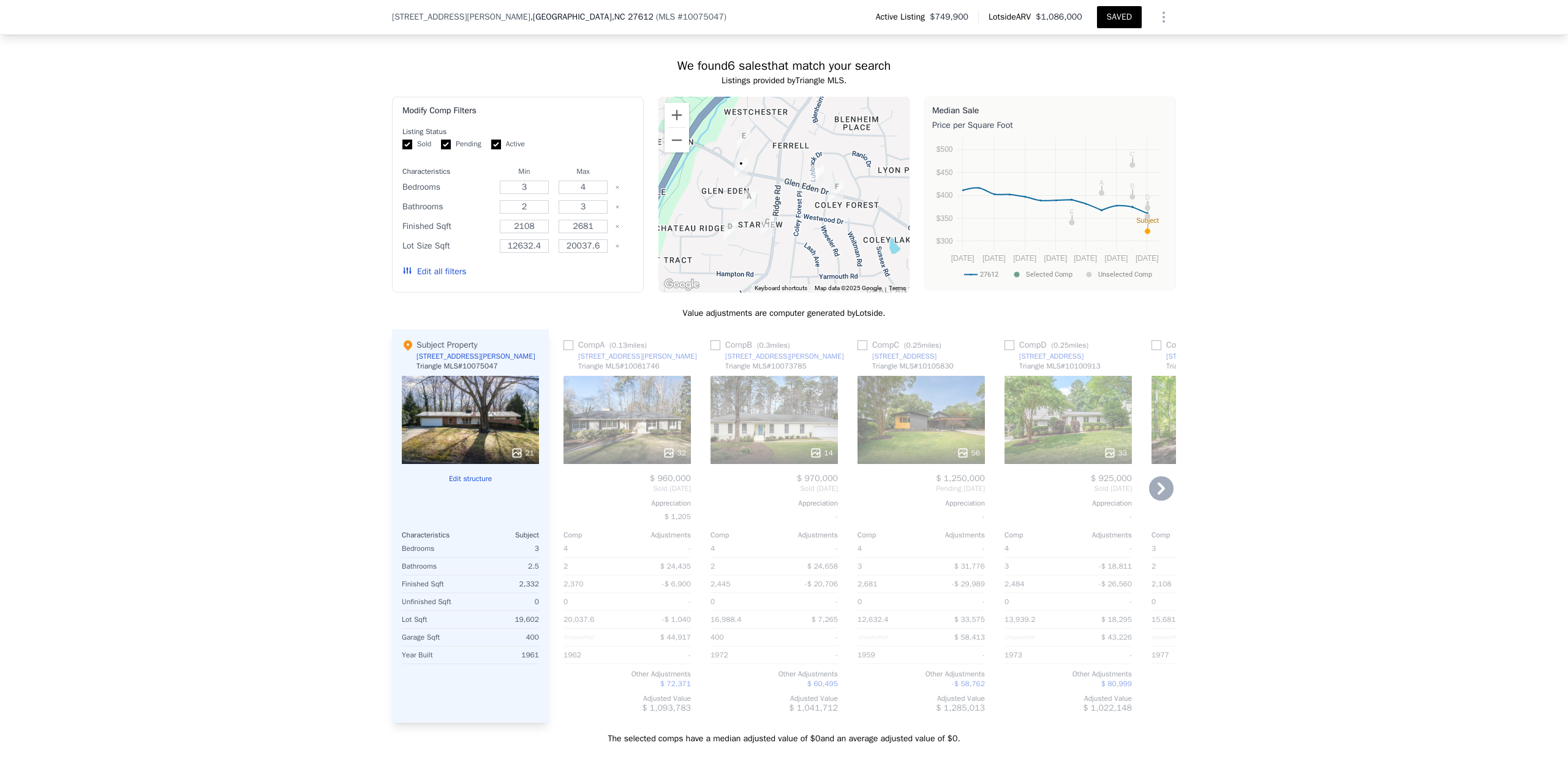 drag, startPoint x: 710, startPoint y: 298, endPoint x: 756, endPoint y: 313, distance: 48.38388 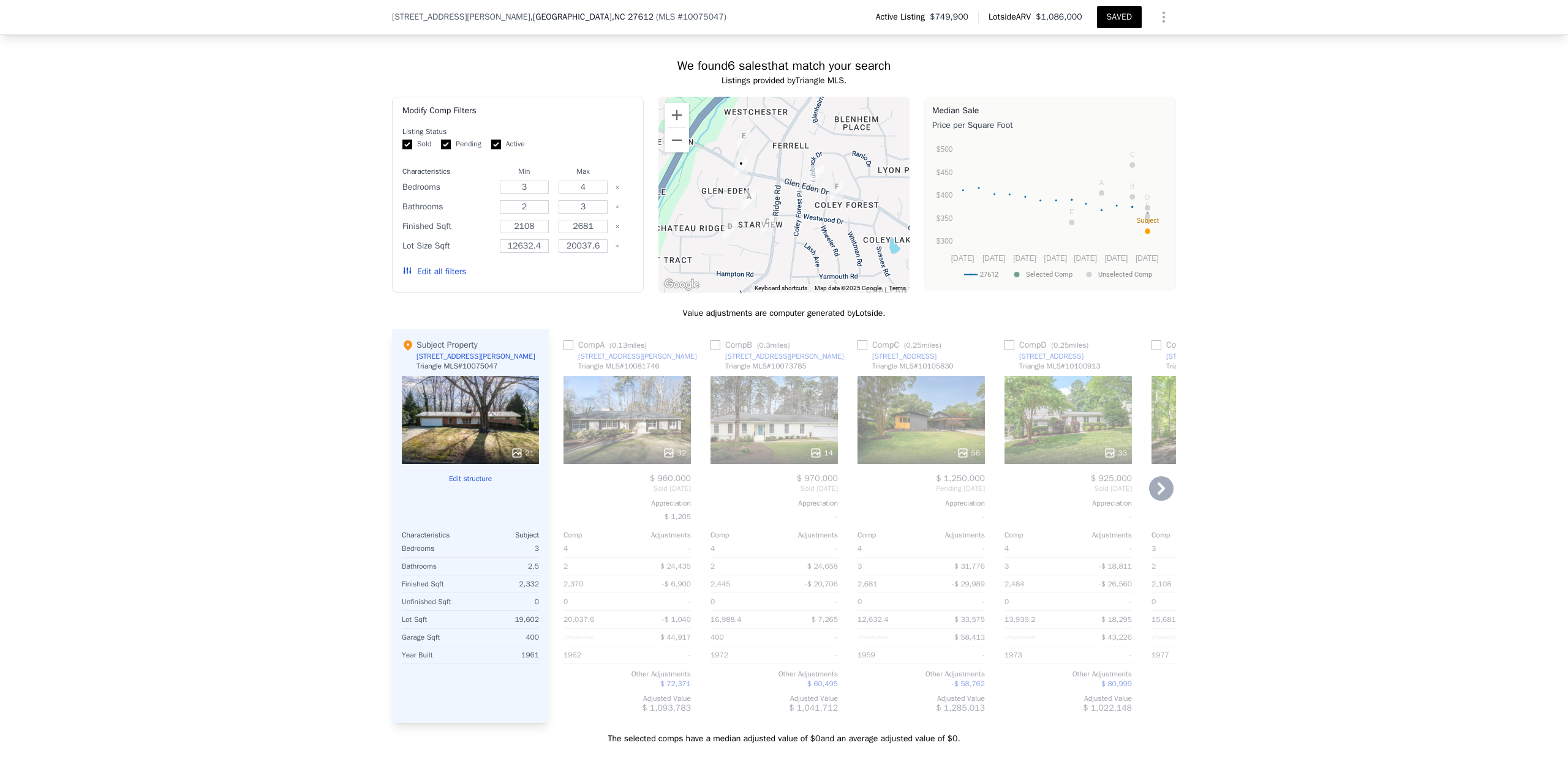click at bounding box center [715, 345] 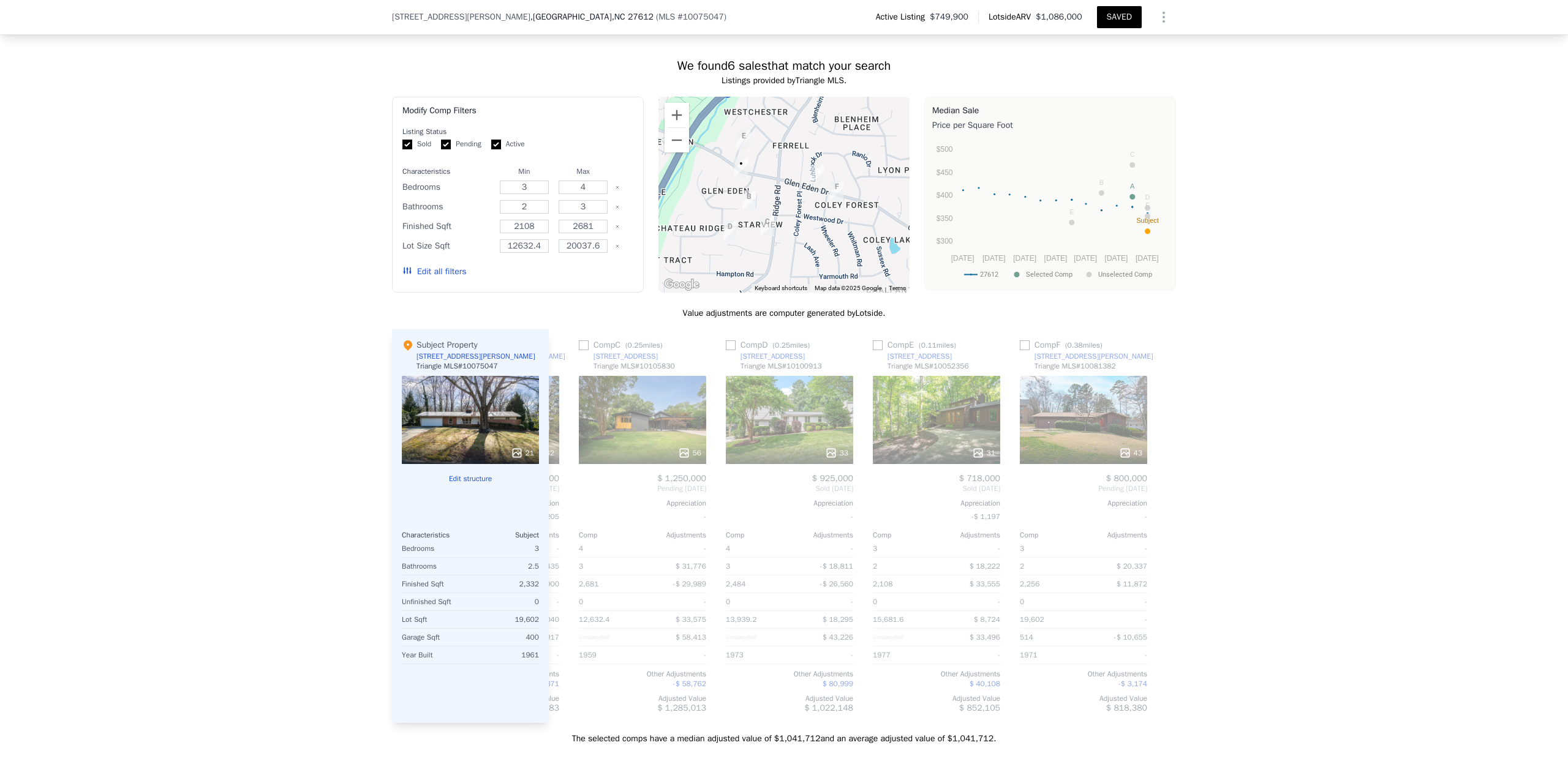 scroll, scrollTop: 0, scrollLeft: 284, axis: horizontal 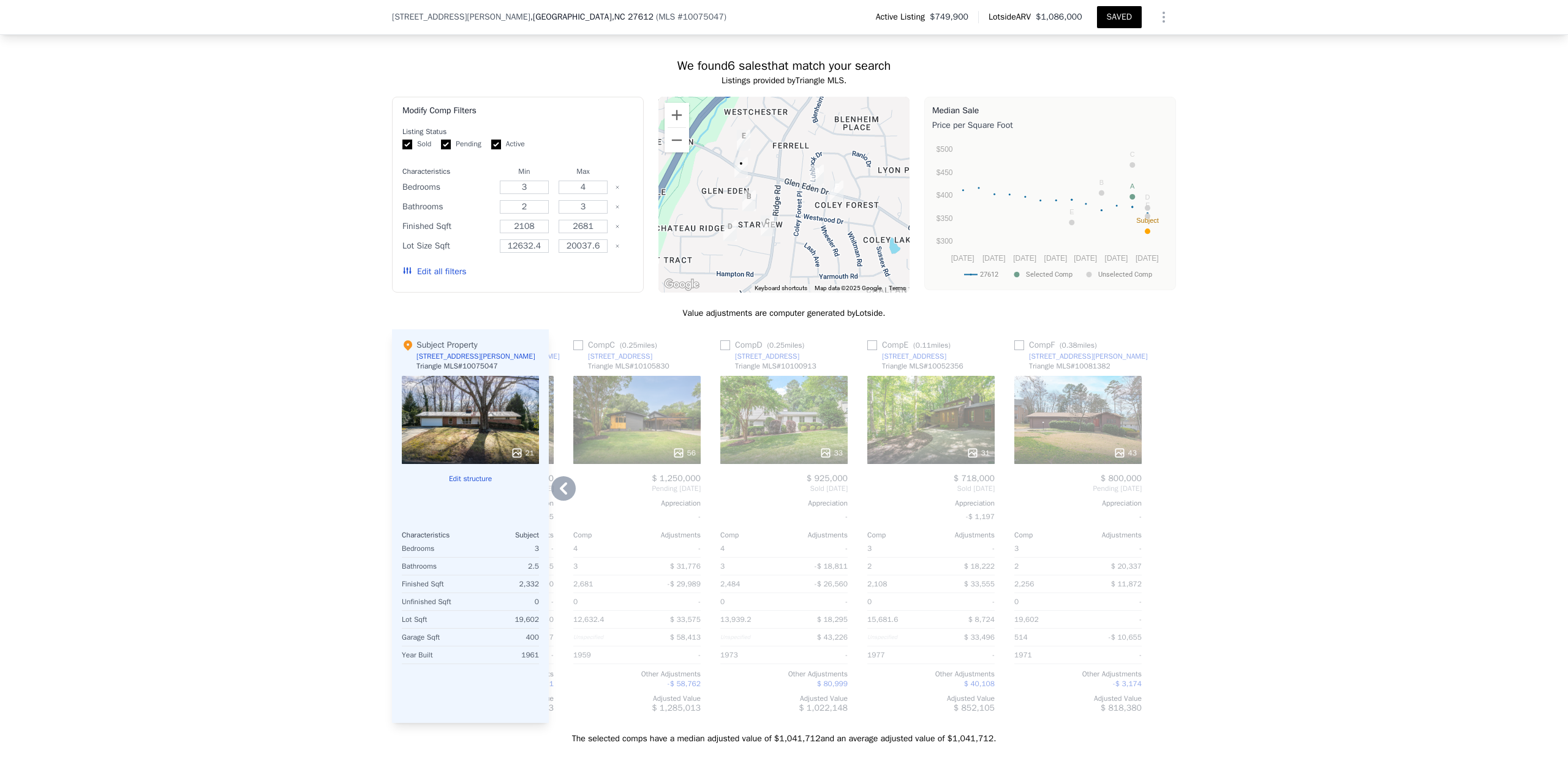 click on "43" at bounding box center [1125, 453] 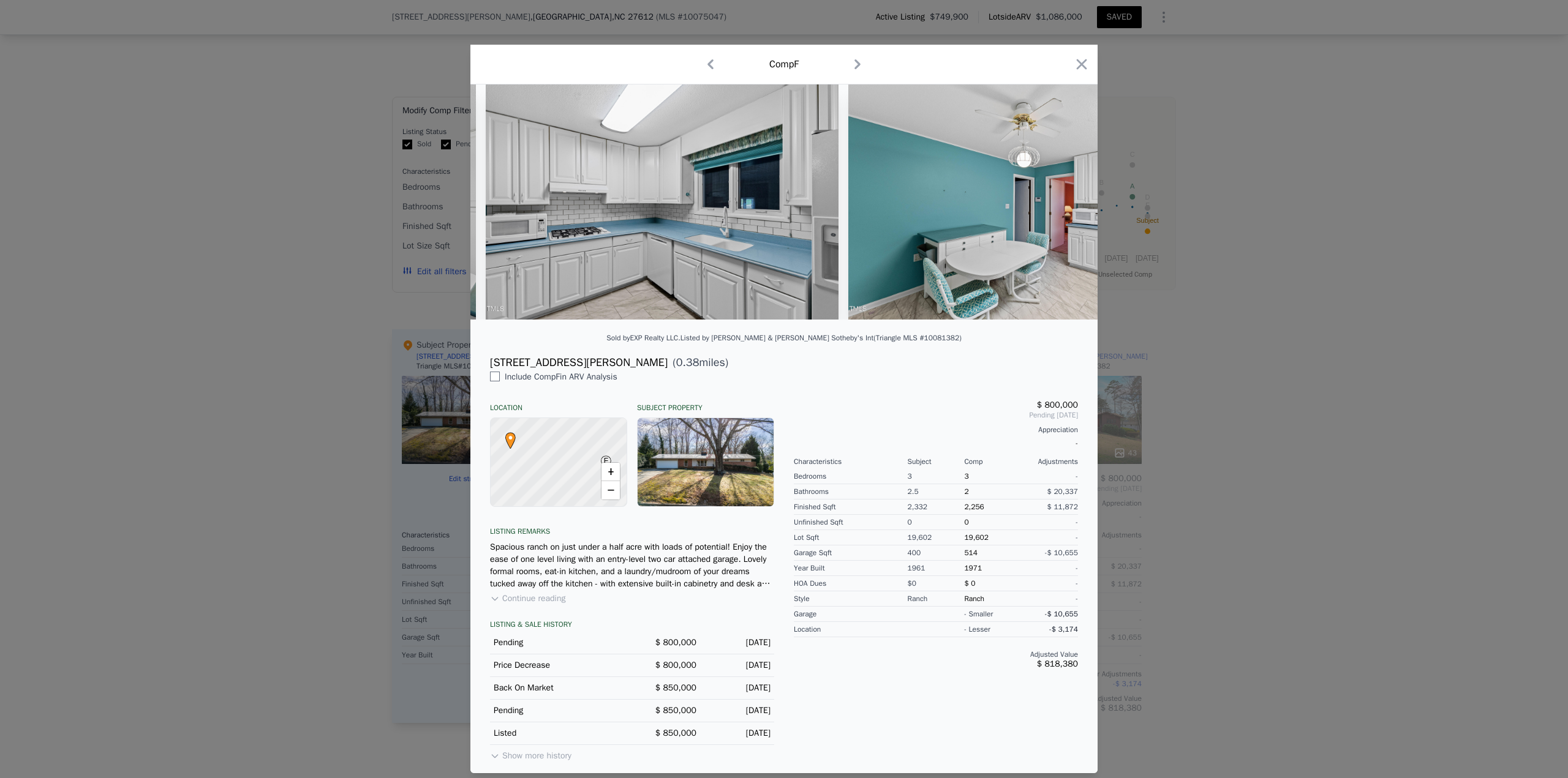 scroll, scrollTop: 0, scrollLeft: 4920, axis: horizontal 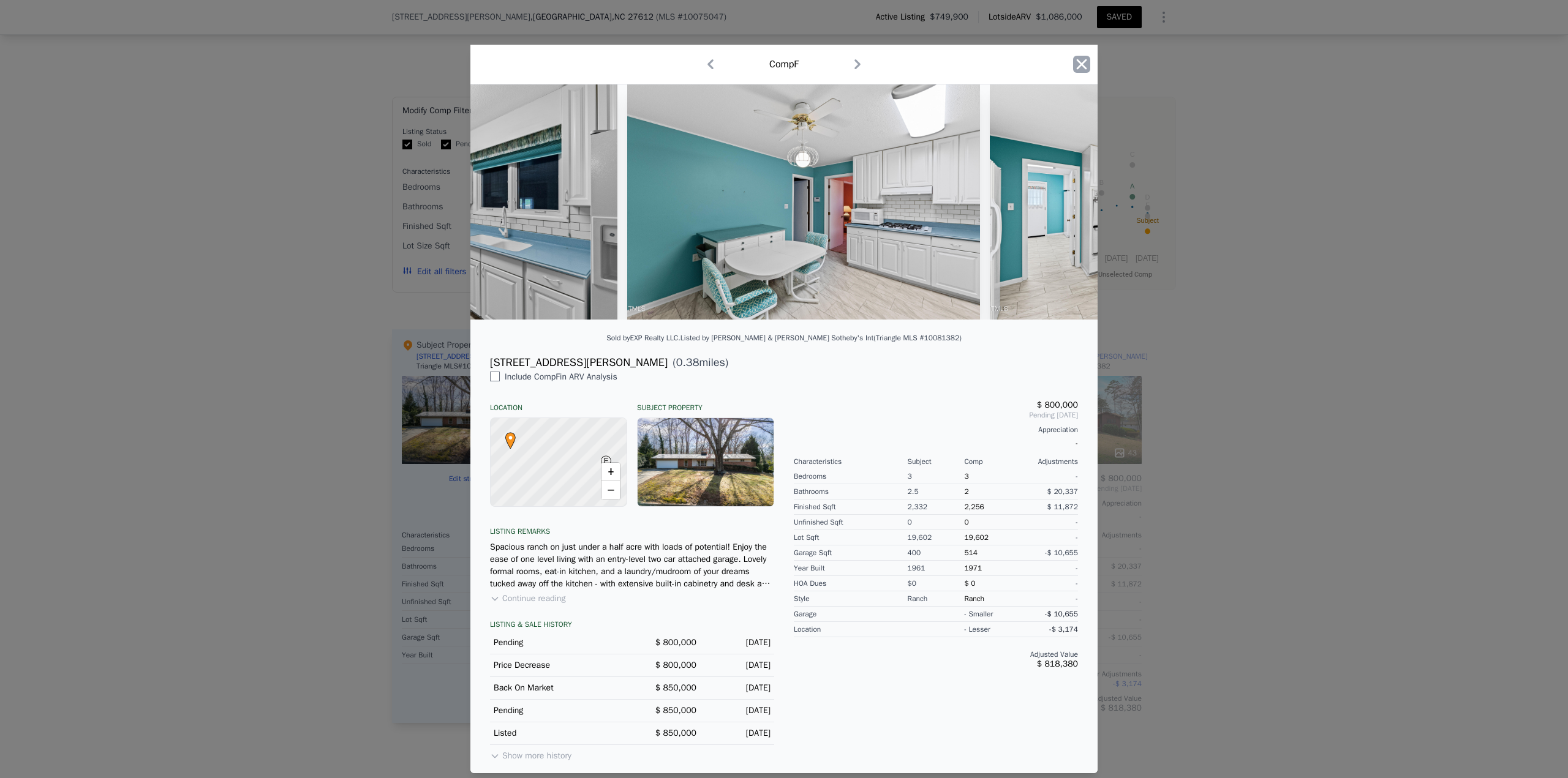 click 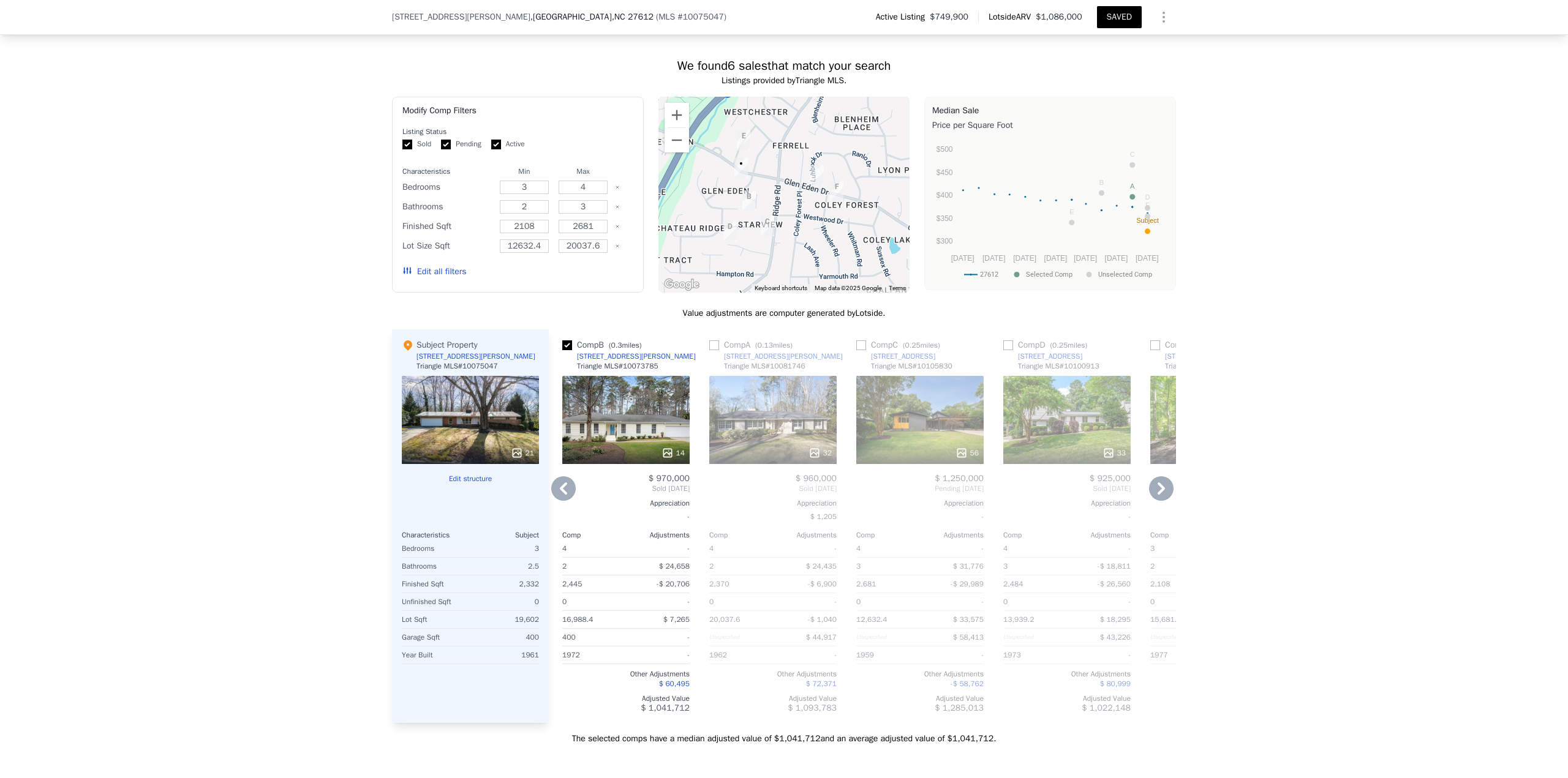 scroll, scrollTop: 0, scrollLeft: 0, axis: both 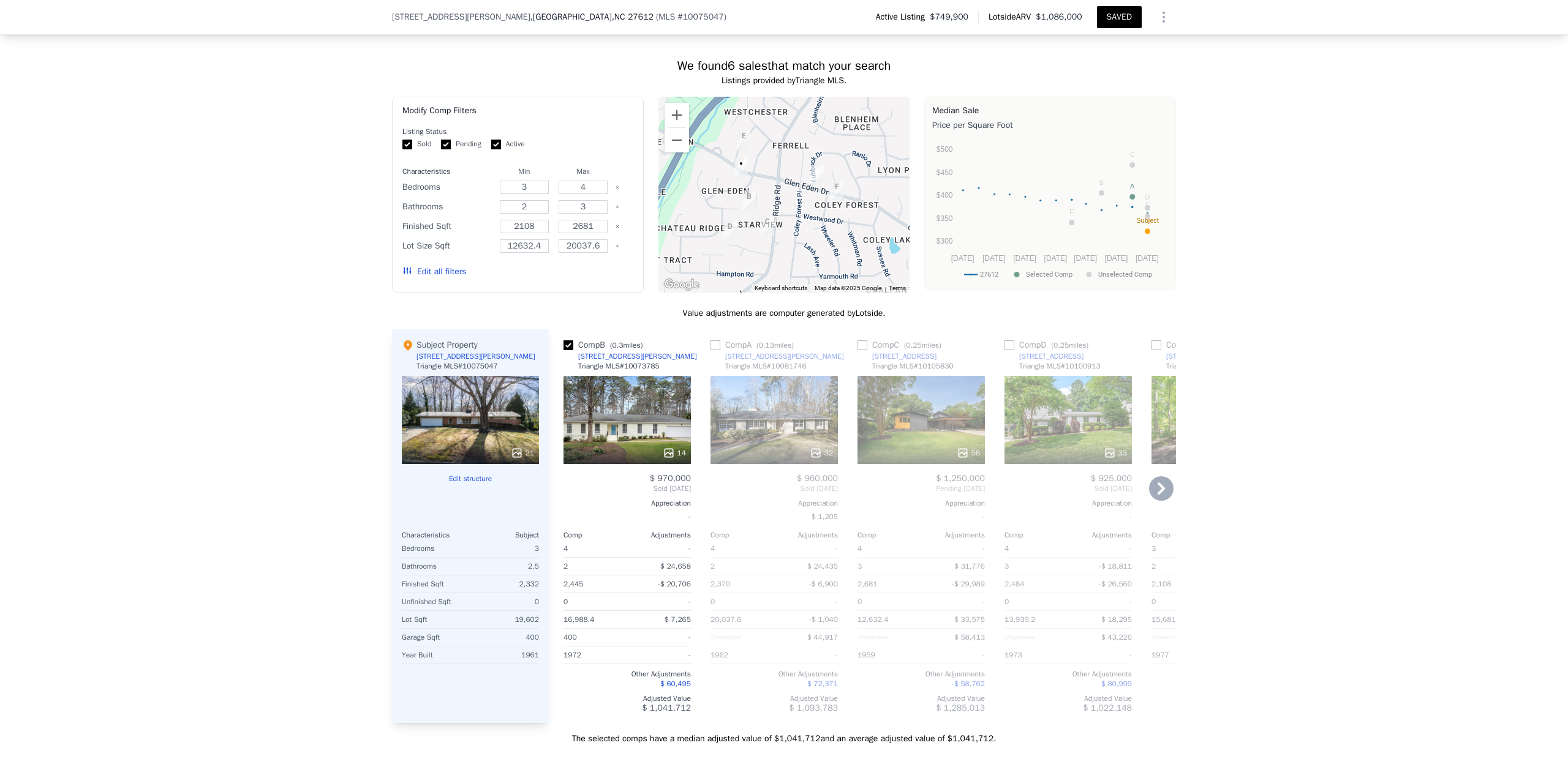click 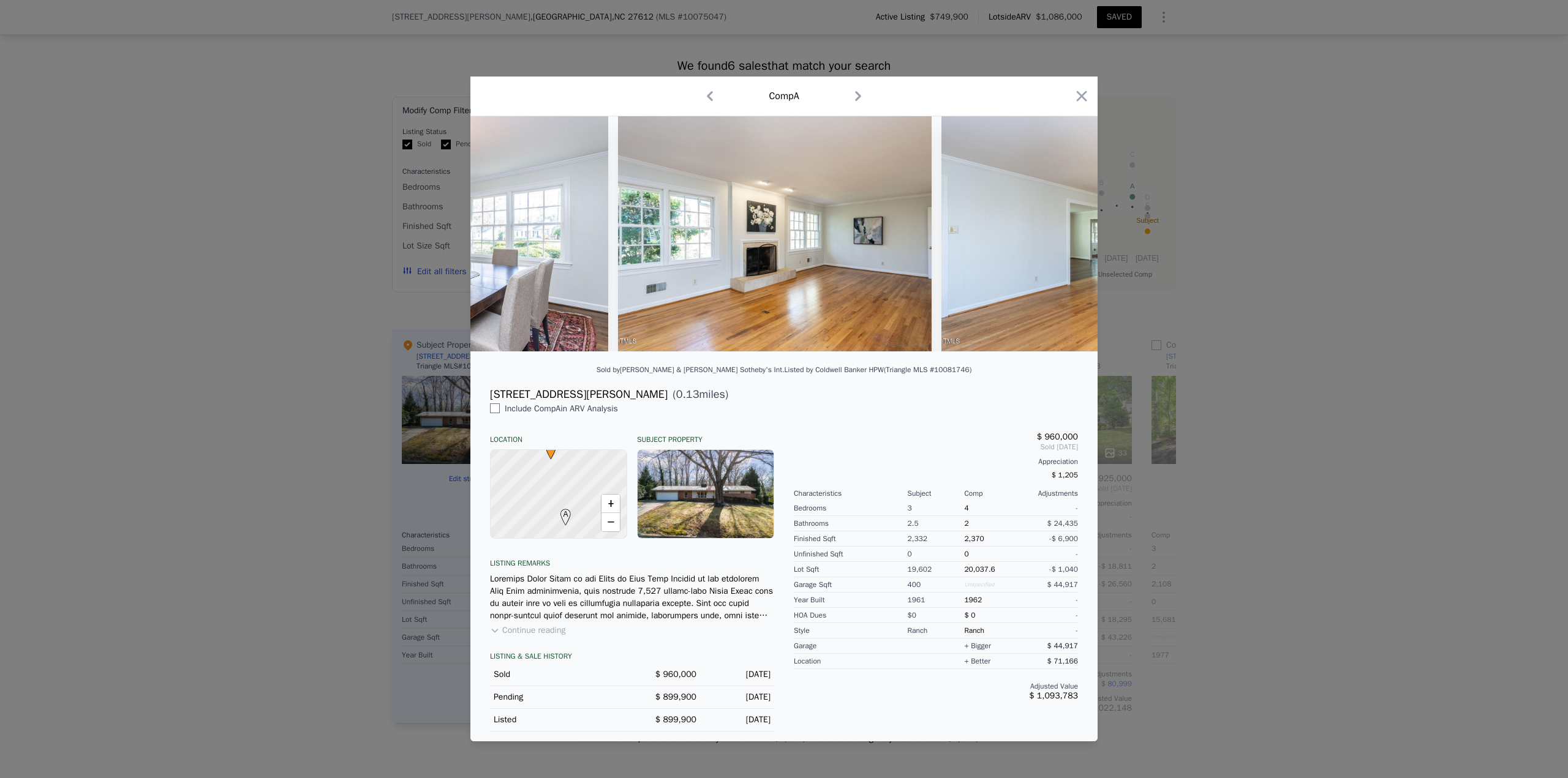 scroll, scrollTop: 0, scrollLeft: 1737, axis: horizontal 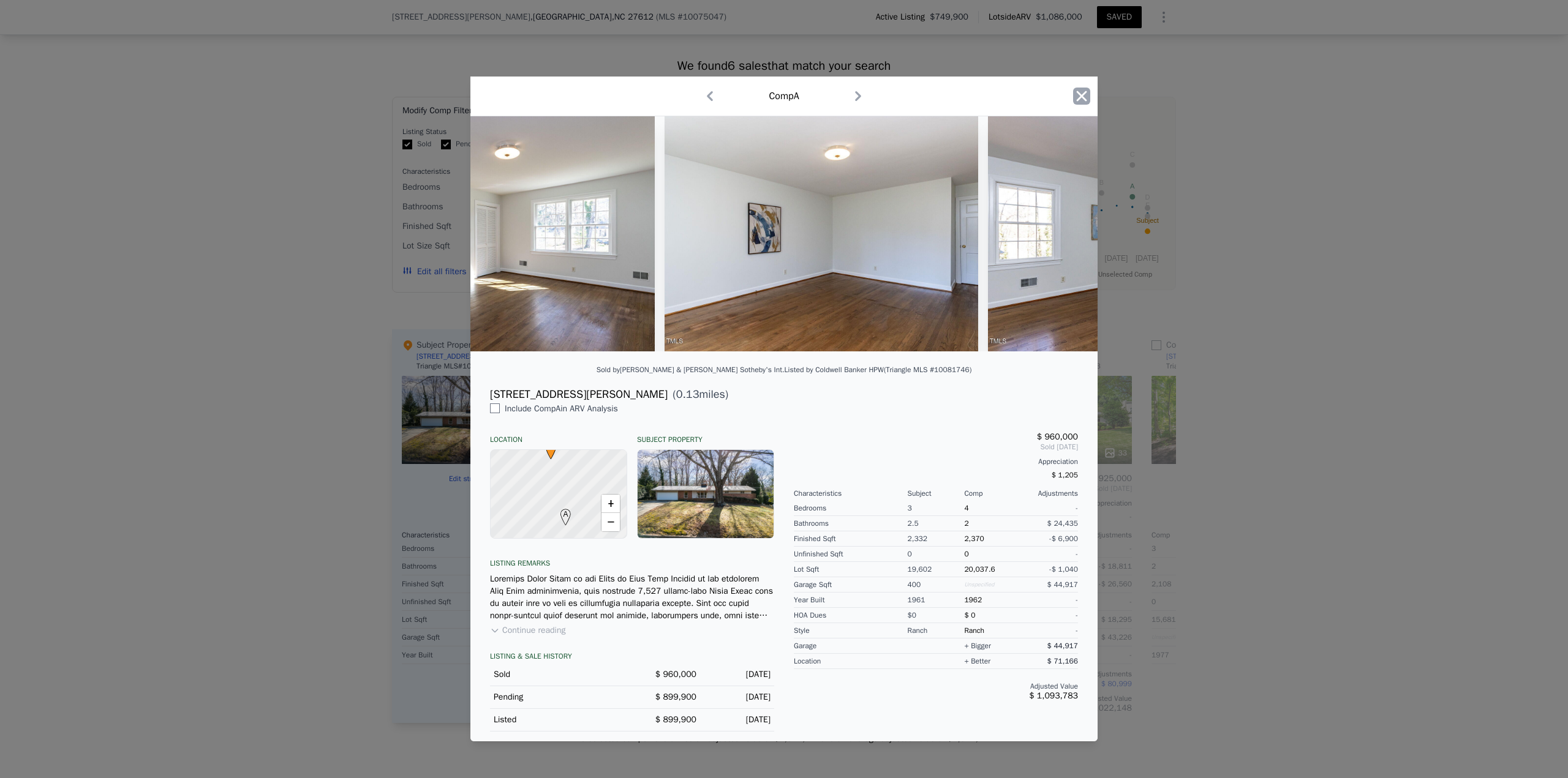 click 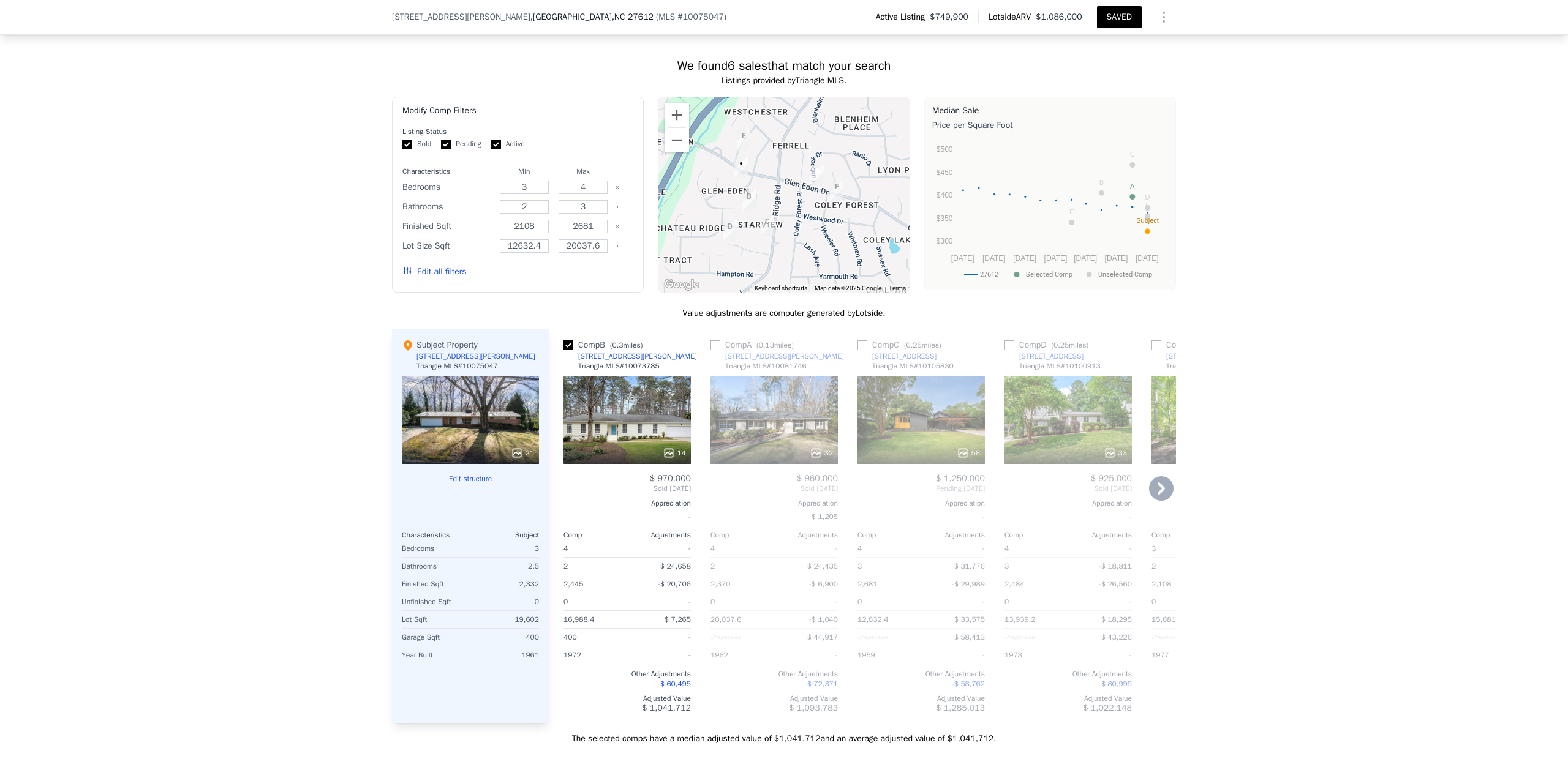 click at bounding box center (715, 345) 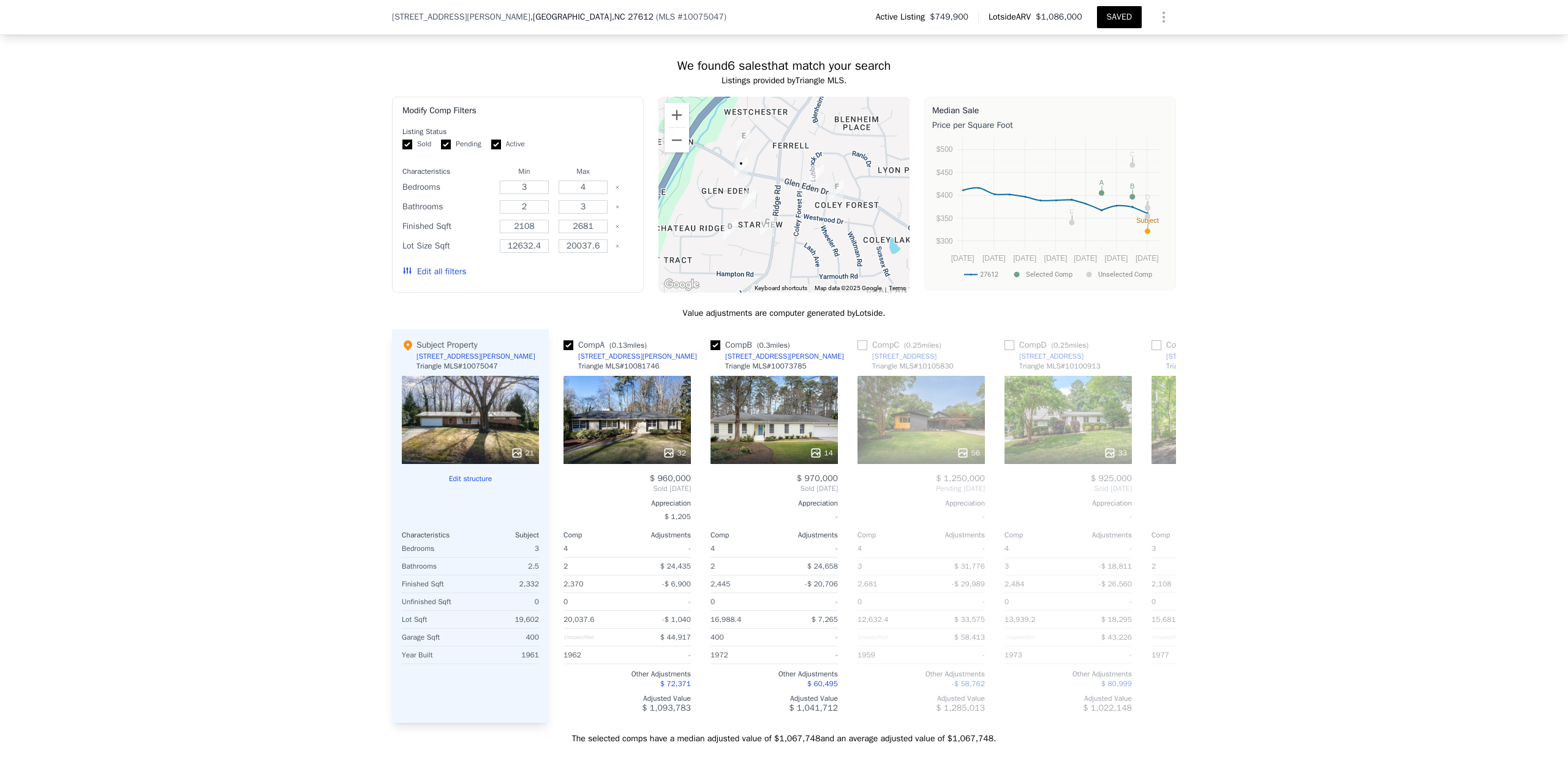 click on "SAVED" at bounding box center [1119, 17] 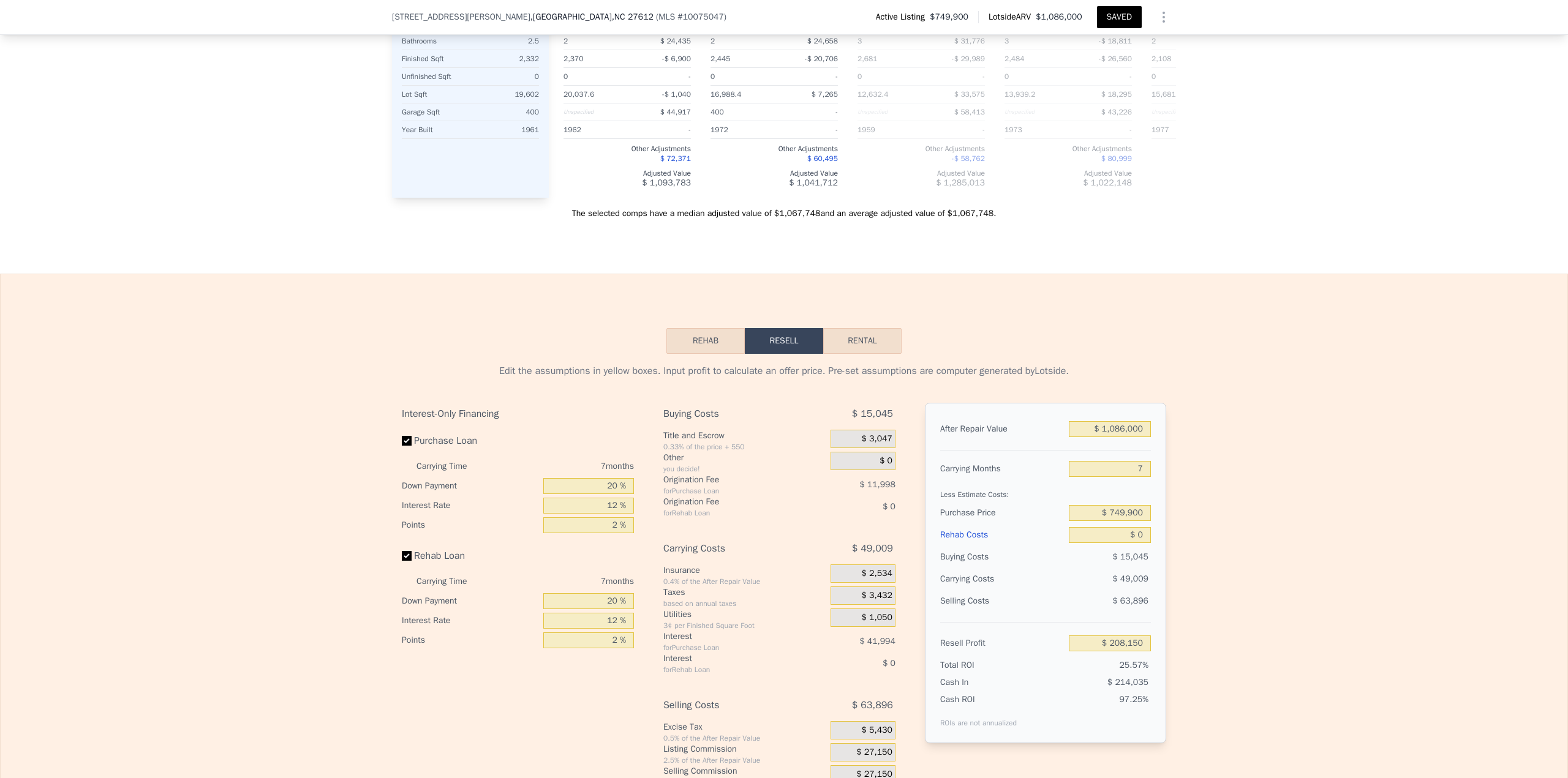 scroll, scrollTop: 1844, scrollLeft: 0, axis: vertical 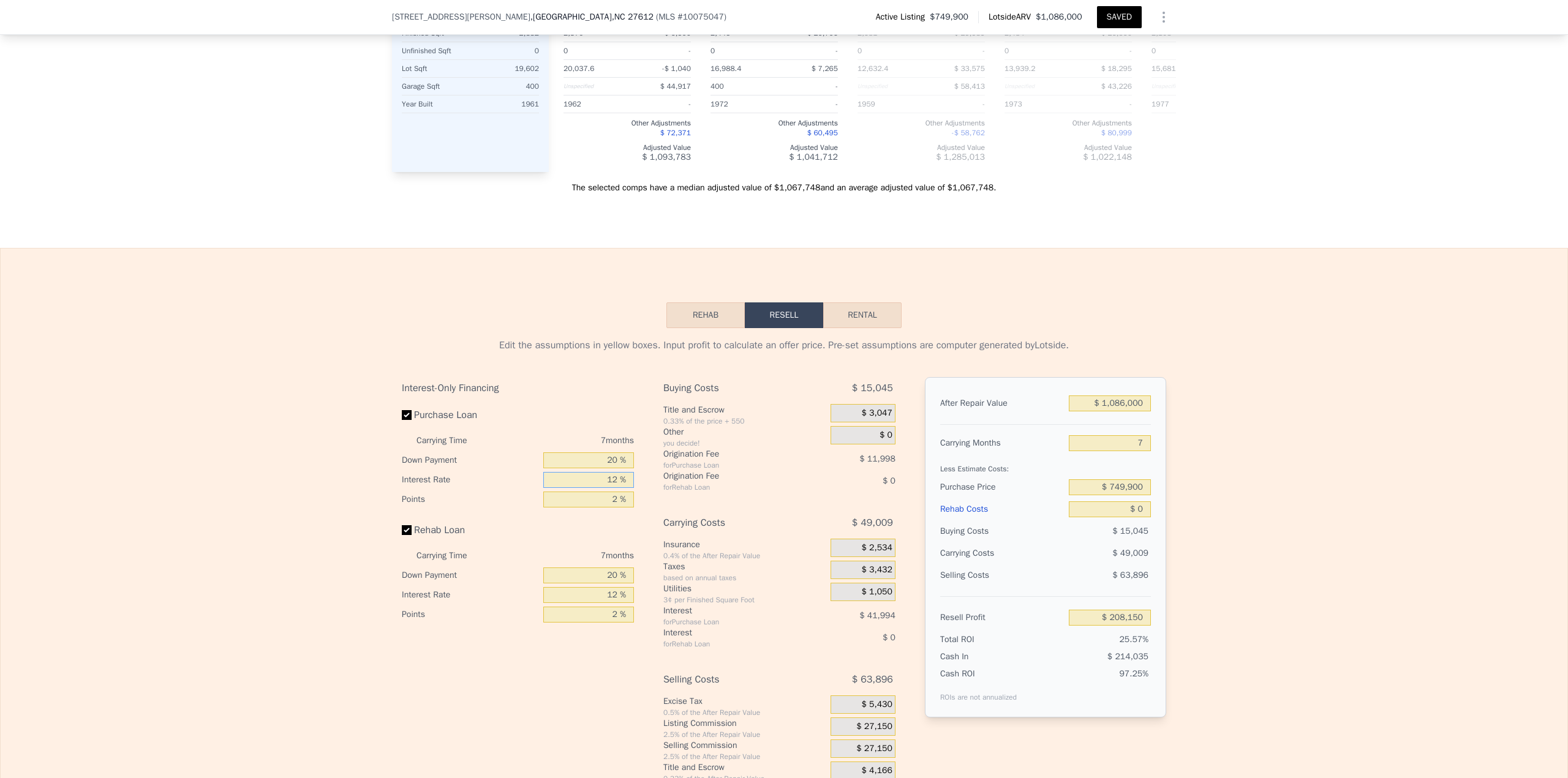 drag, startPoint x: 591, startPoint y: 439, endPoint x: 662, endPoint y: 439, distance: 71 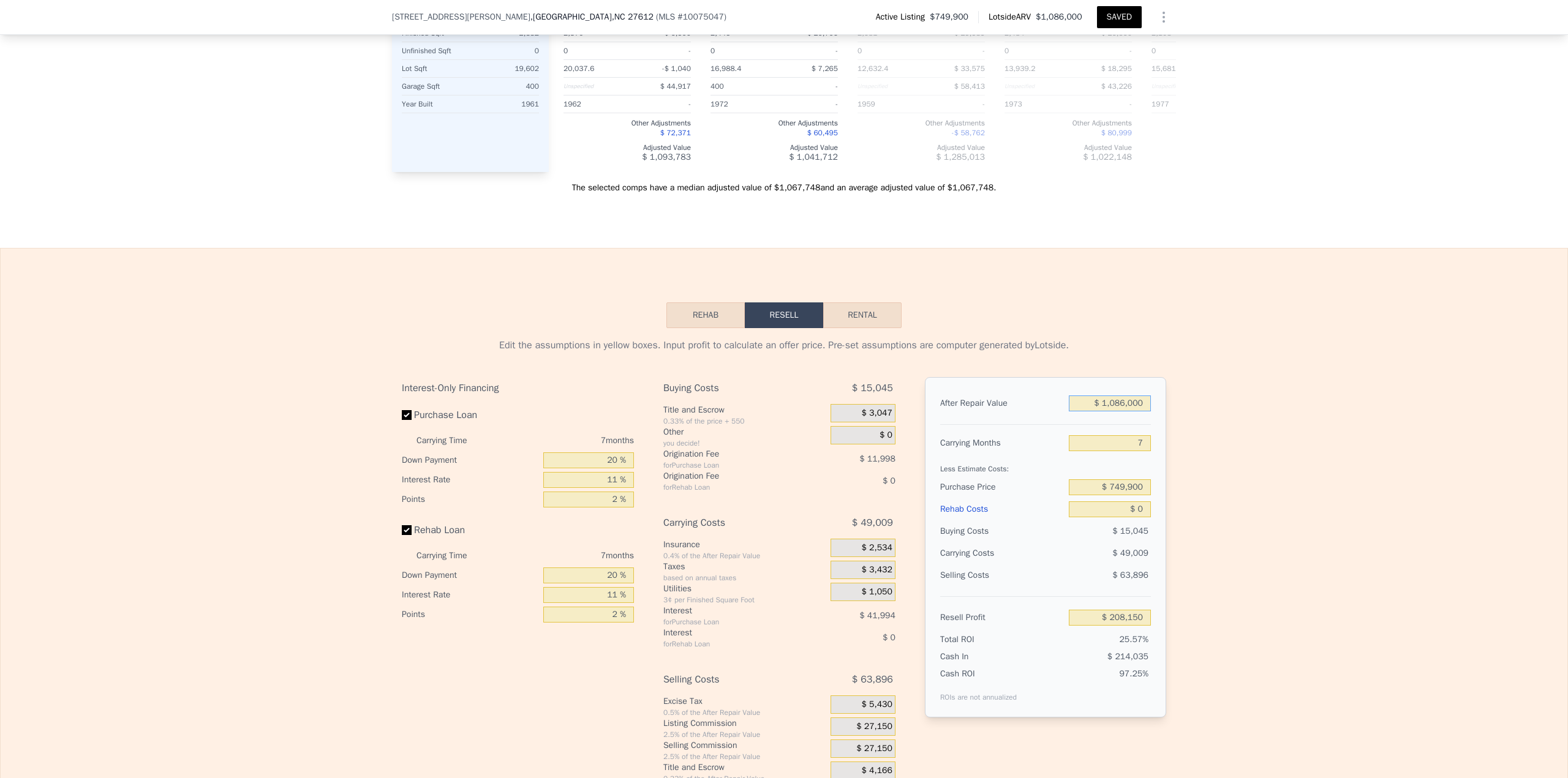 click on "$ 1,086,000" at bounding box center [1110, 403] 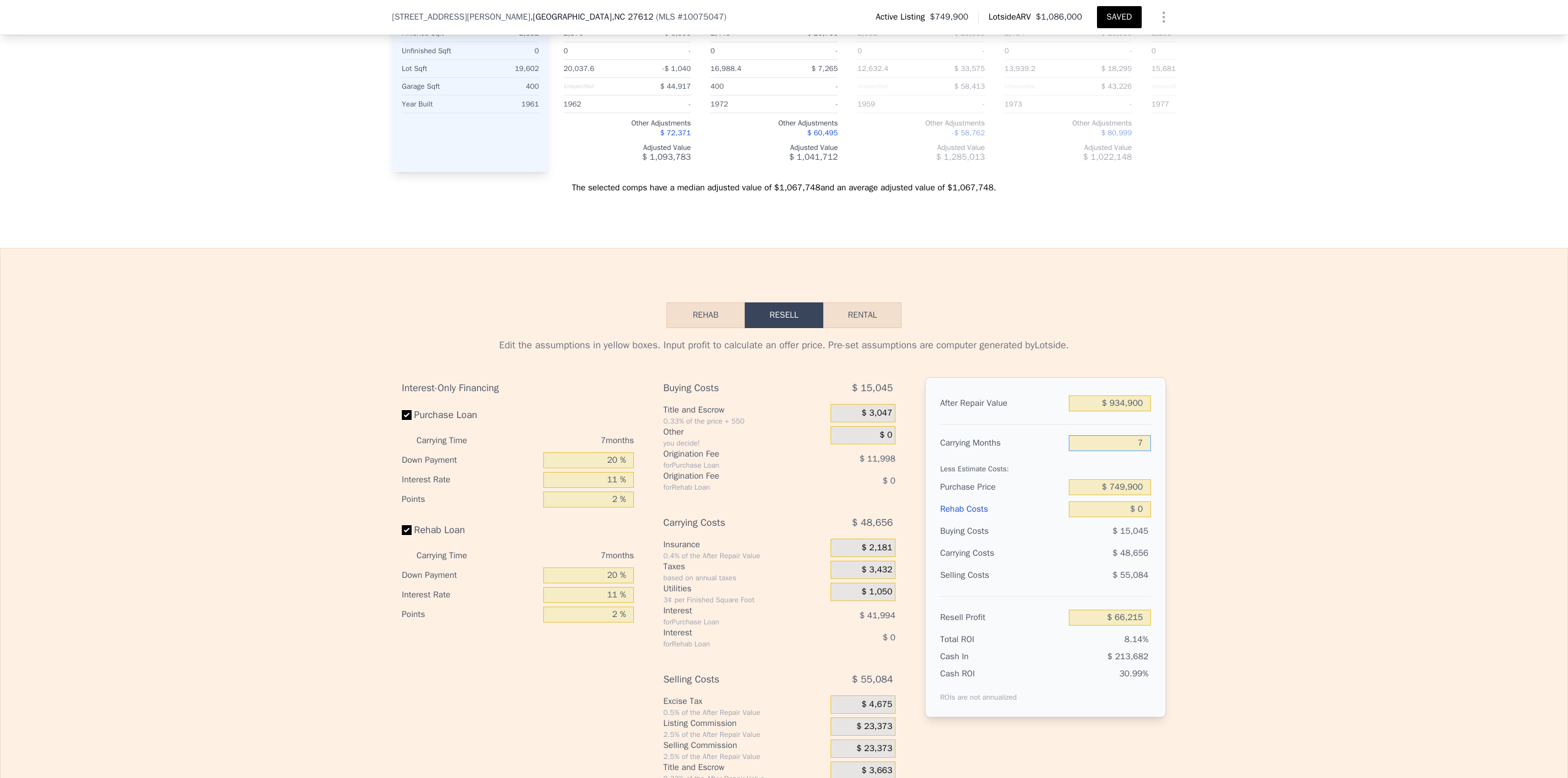click on "Rehab" at bounding box center (706, 315) 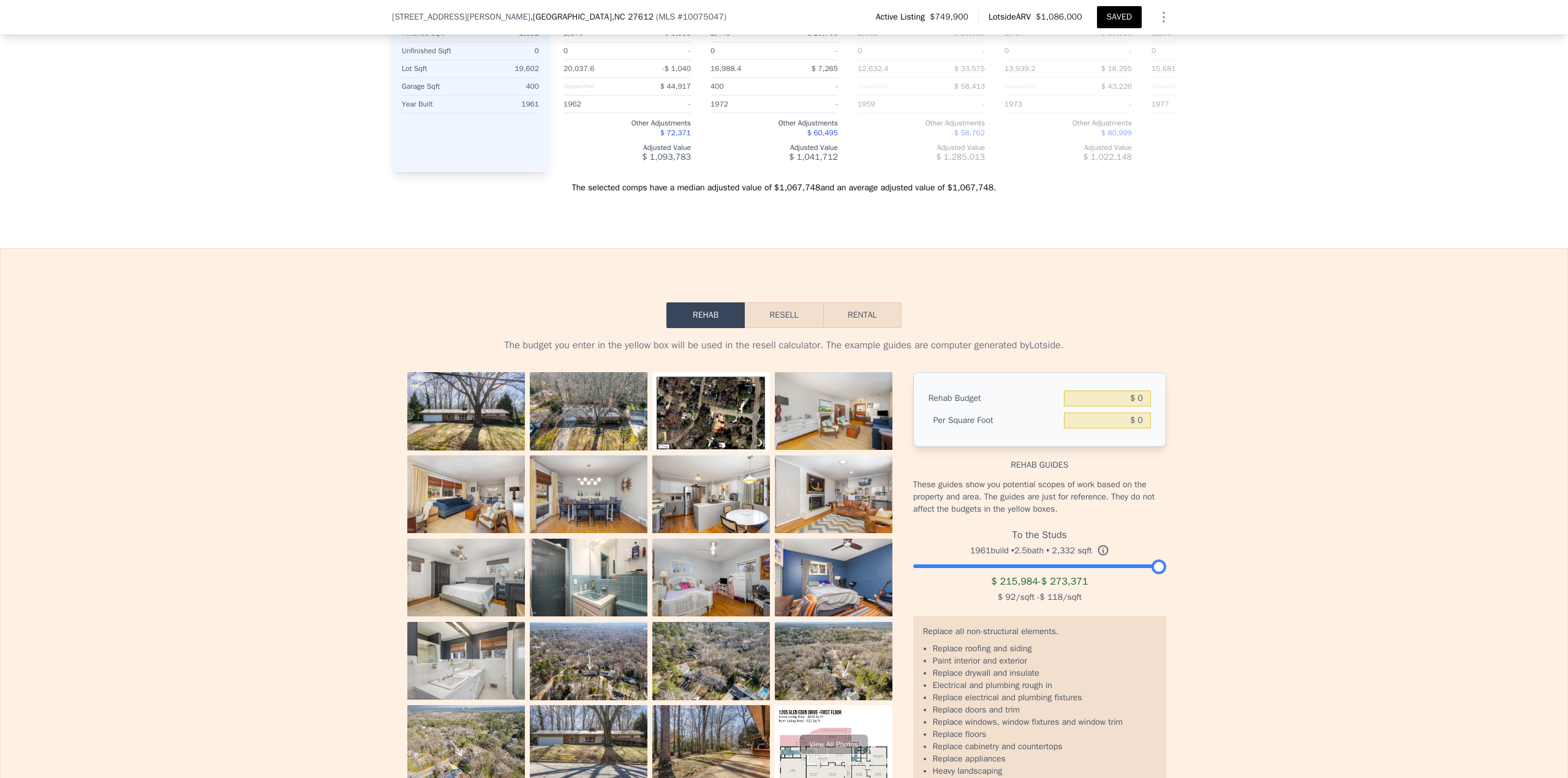 click at bounding box center [589, 416] 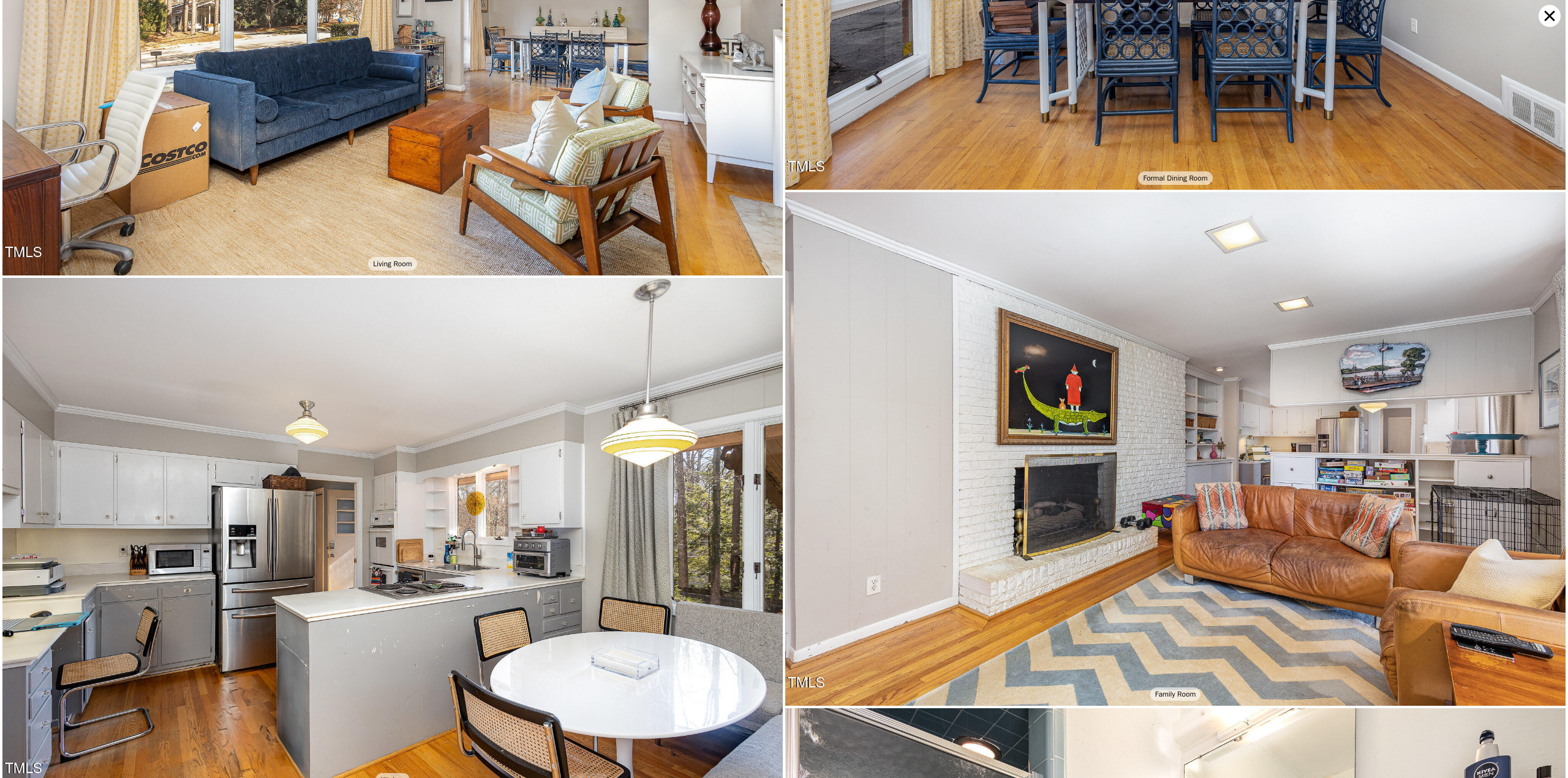 scroll, scrollTop: 1691, scrollLeft: 0, axis: vertical 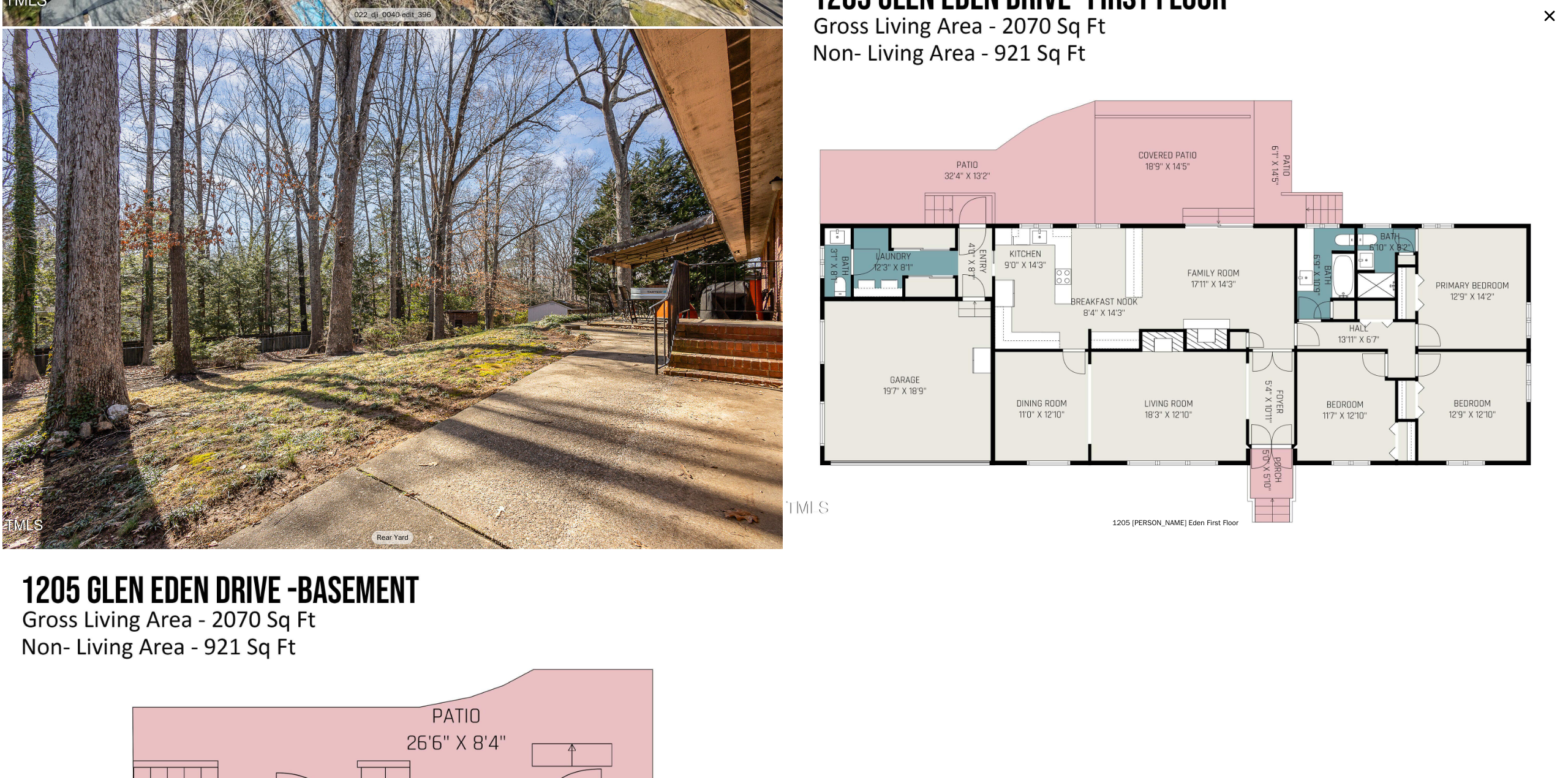drag, startPoint x: 1489, startPoint y: 409, endPoint x: 1472, endPoint y: 124, distance: 285.50657 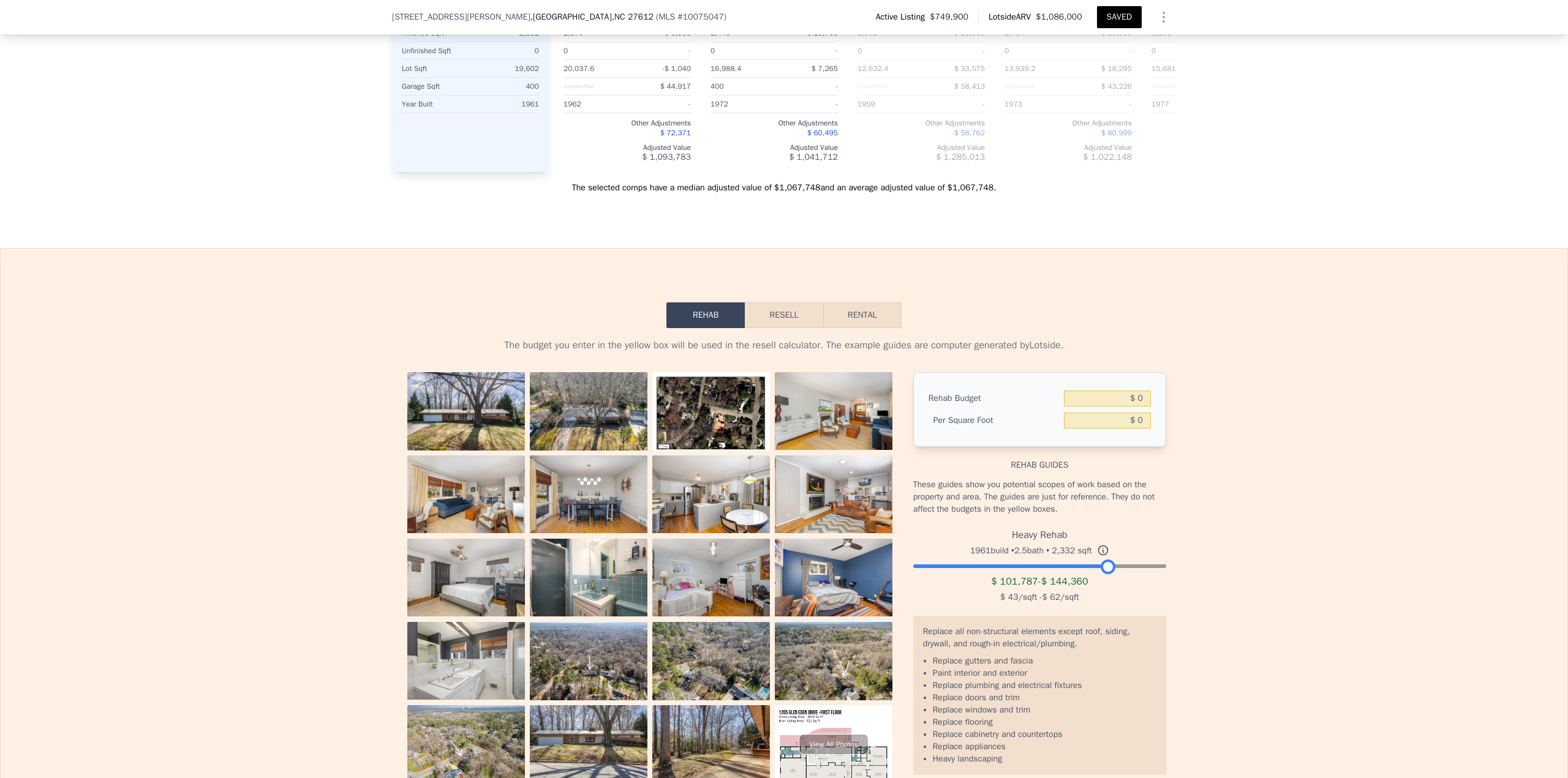 click at bounding box center (1039, 563) 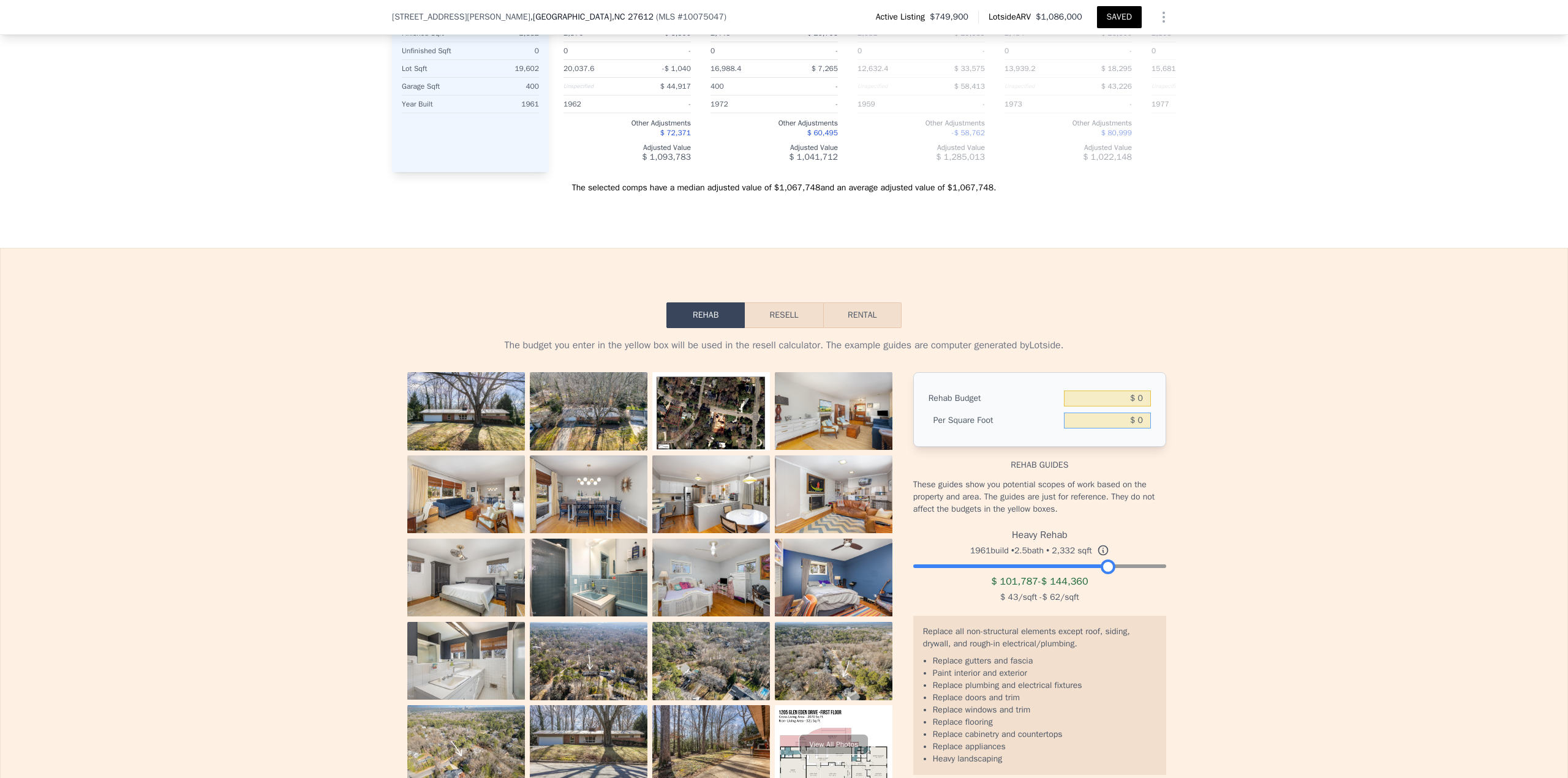 click on "$ 0" at bounding box center [1107, 421] 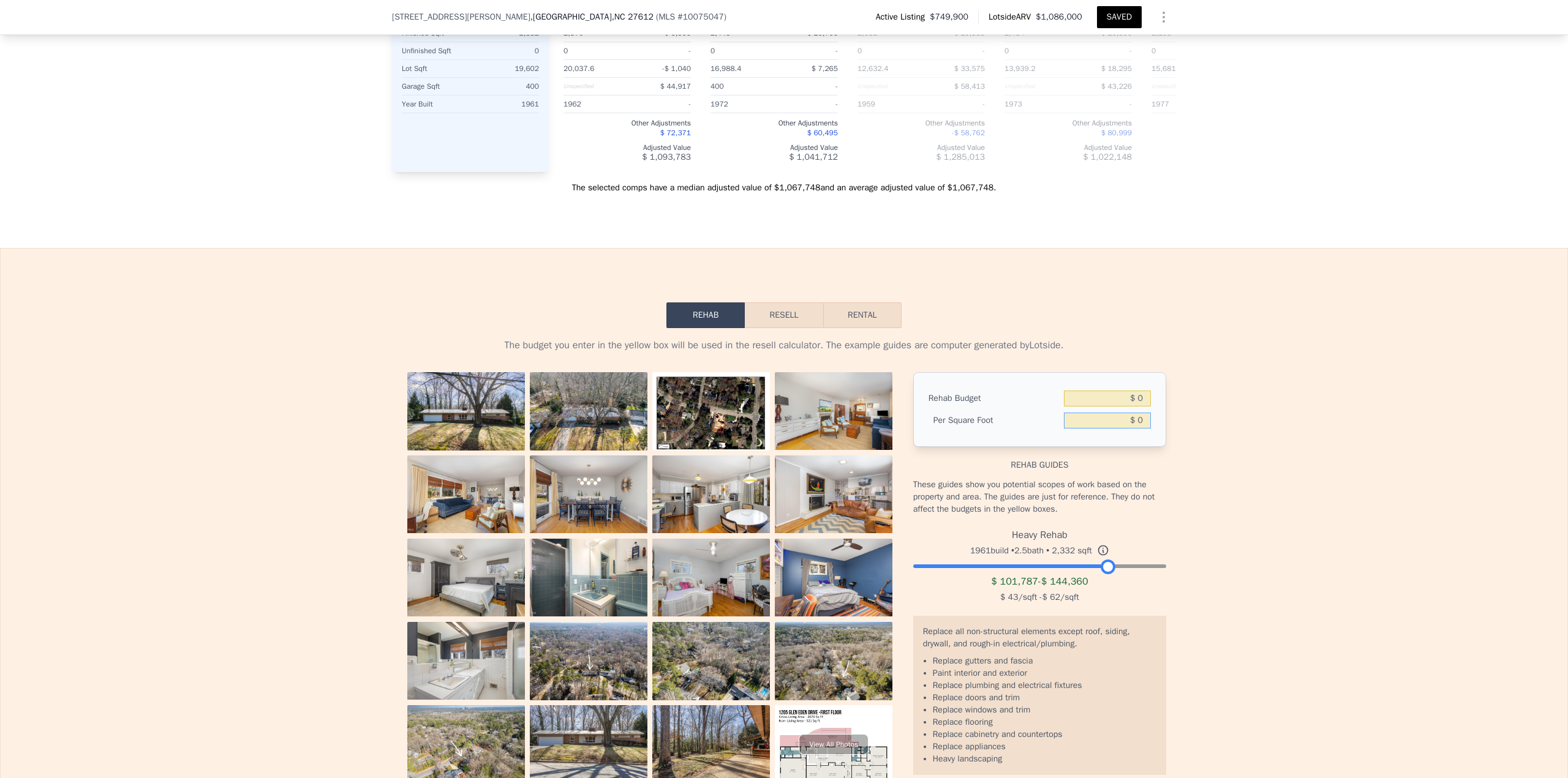 click on "$ 0" at bounding box center (1107, 421) 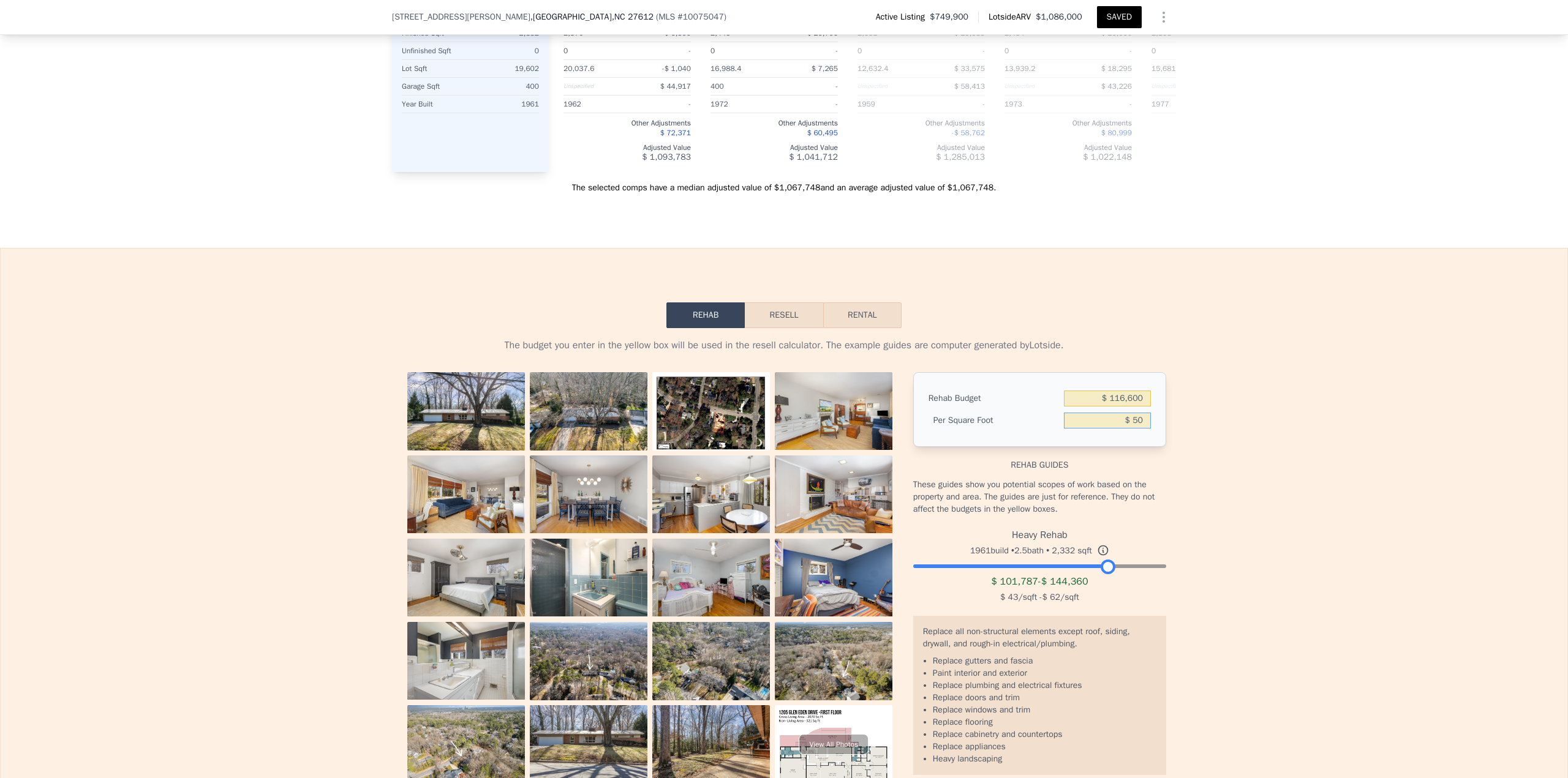click on "$ 50" at bounding box center (1107, 421) 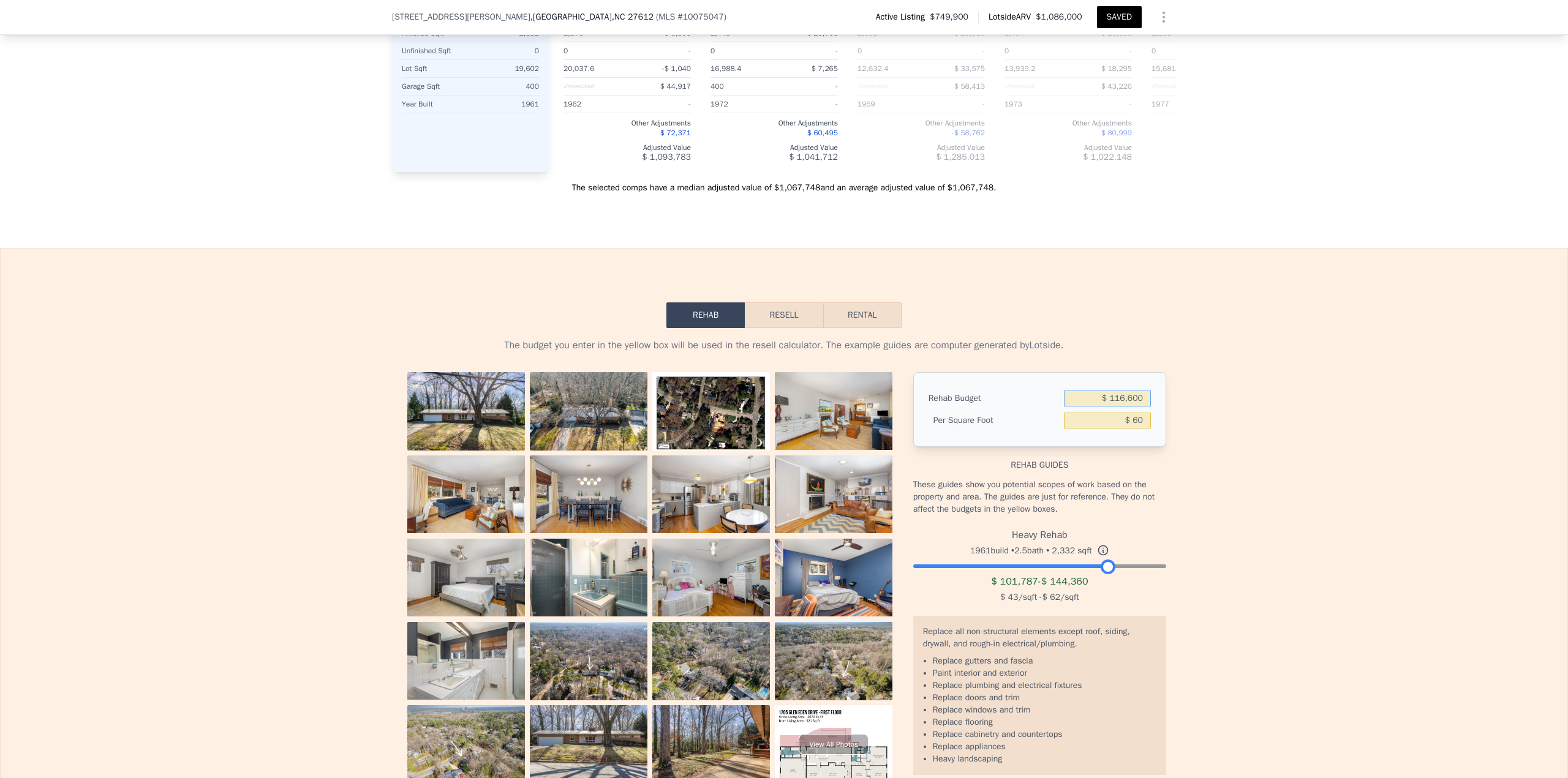 click on "$ 116,600" at bounding box center (1107, 398) 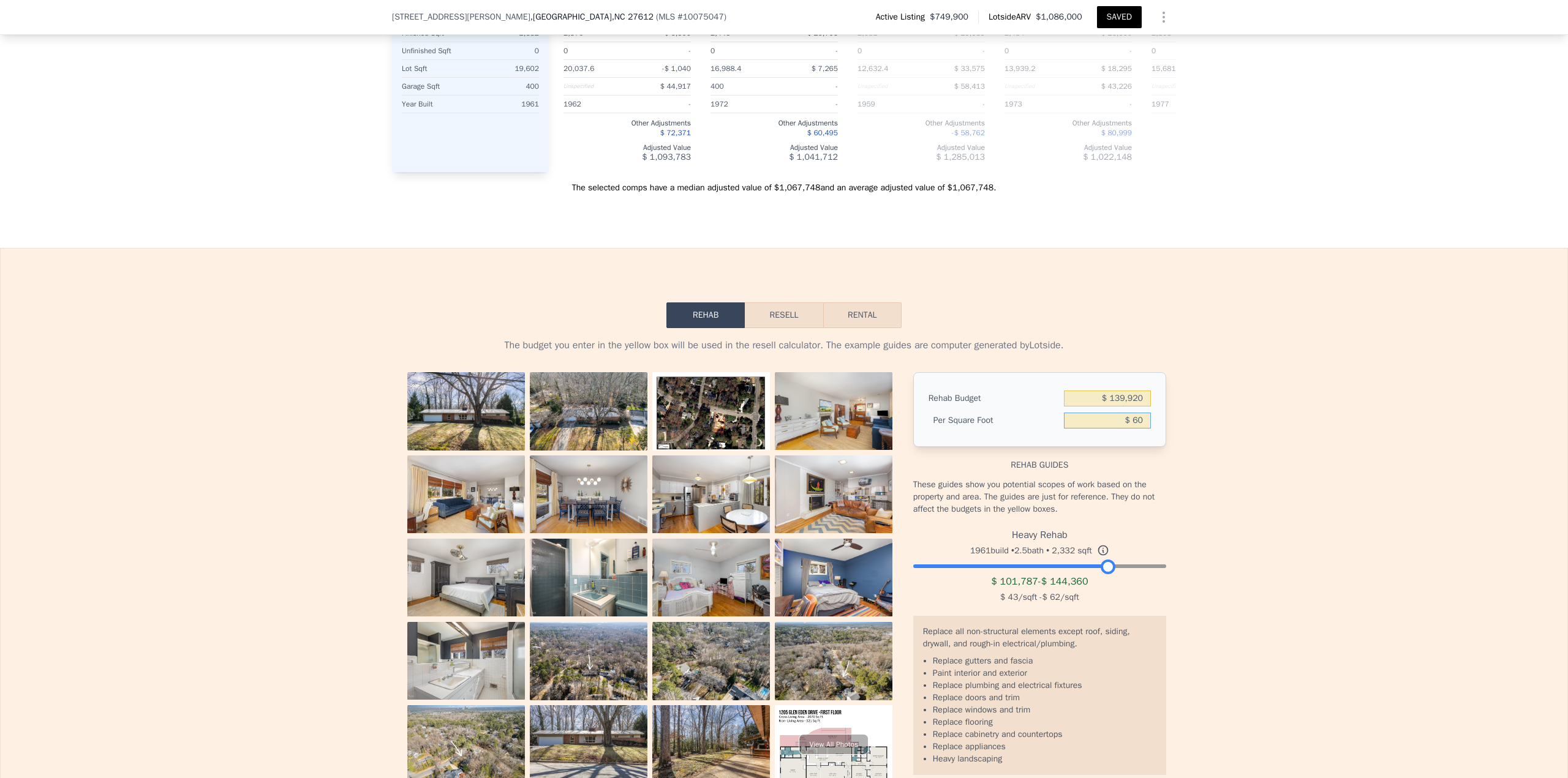 click on "$ 60" at bounding box center (1107, 421) 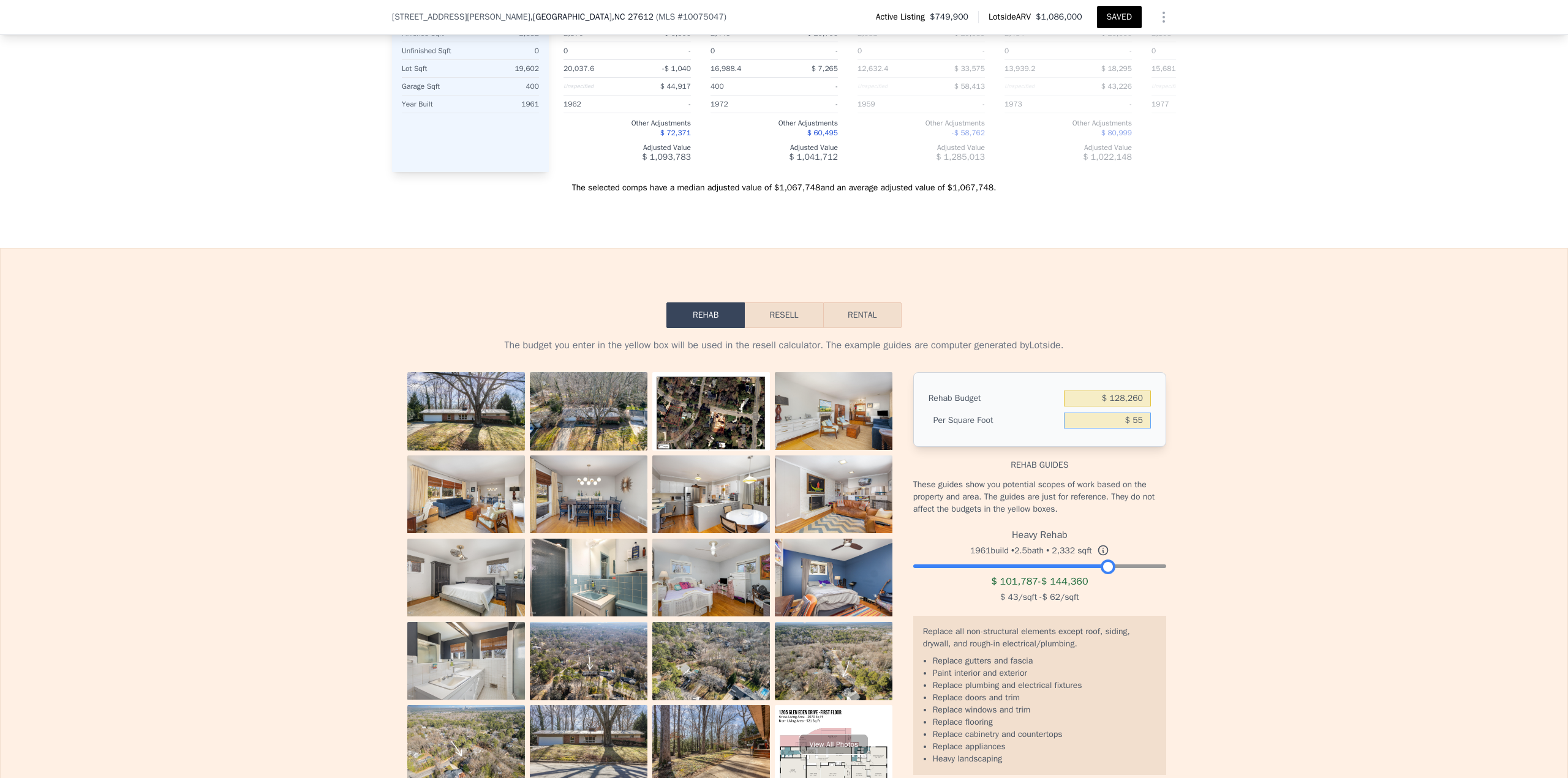 click on "$ 55" at bounding box center [1107, 421] 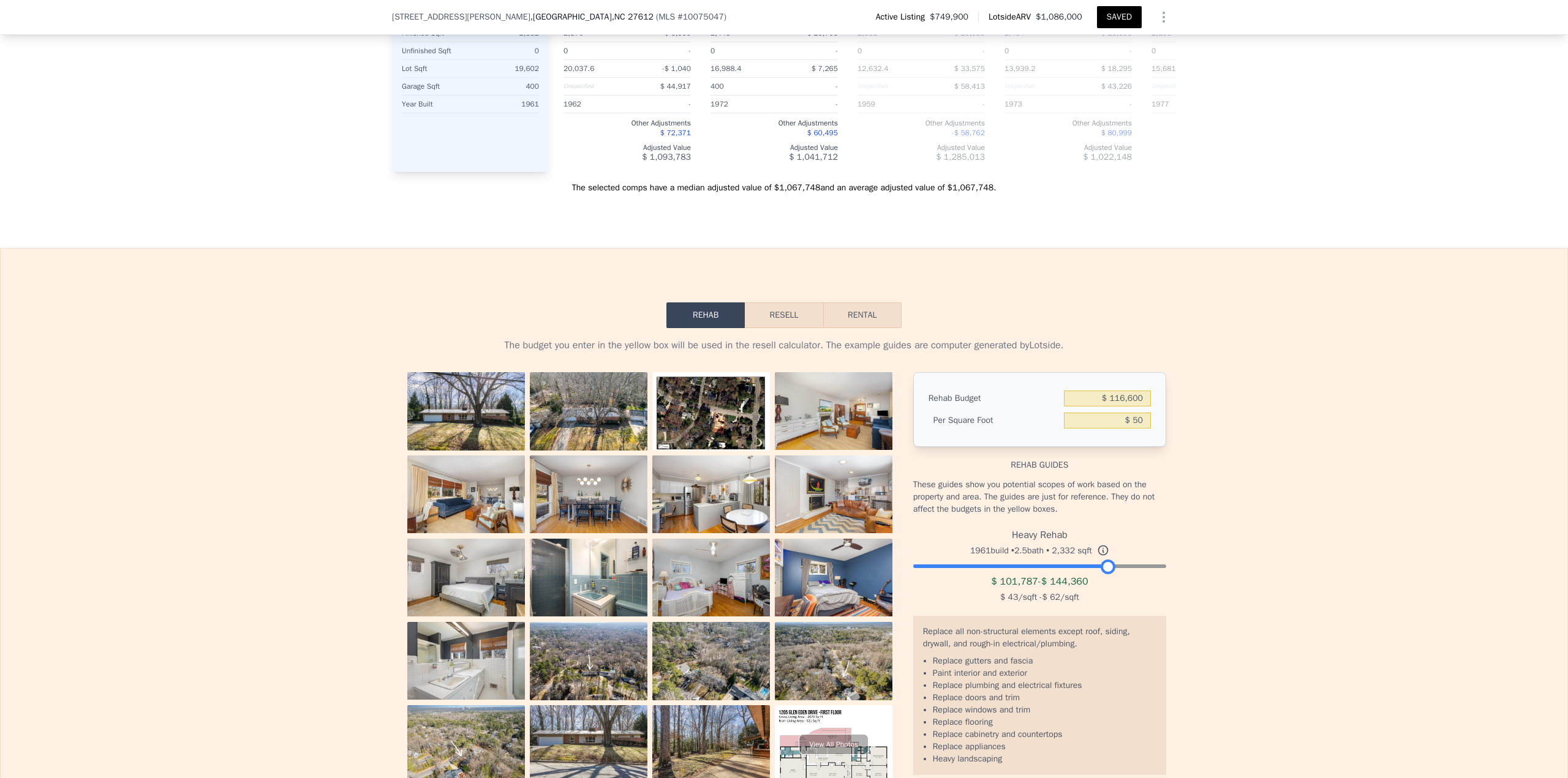 click on "Resell" at bounding box center (783, 315) 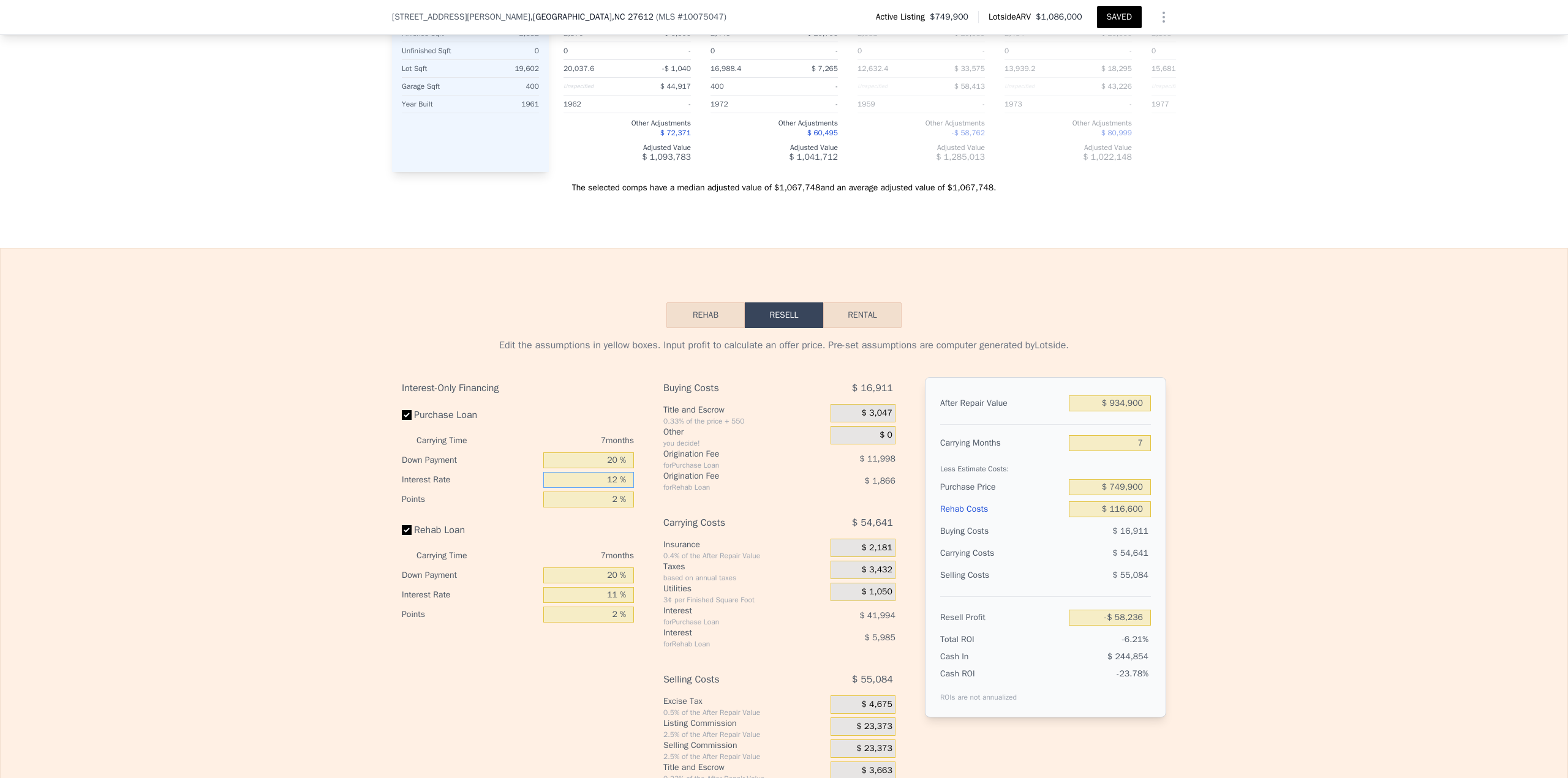 drag, startPoint x: 592, startPoint y: 440, endPoint x: 685, endPoint y: 441, distance: 93.00538 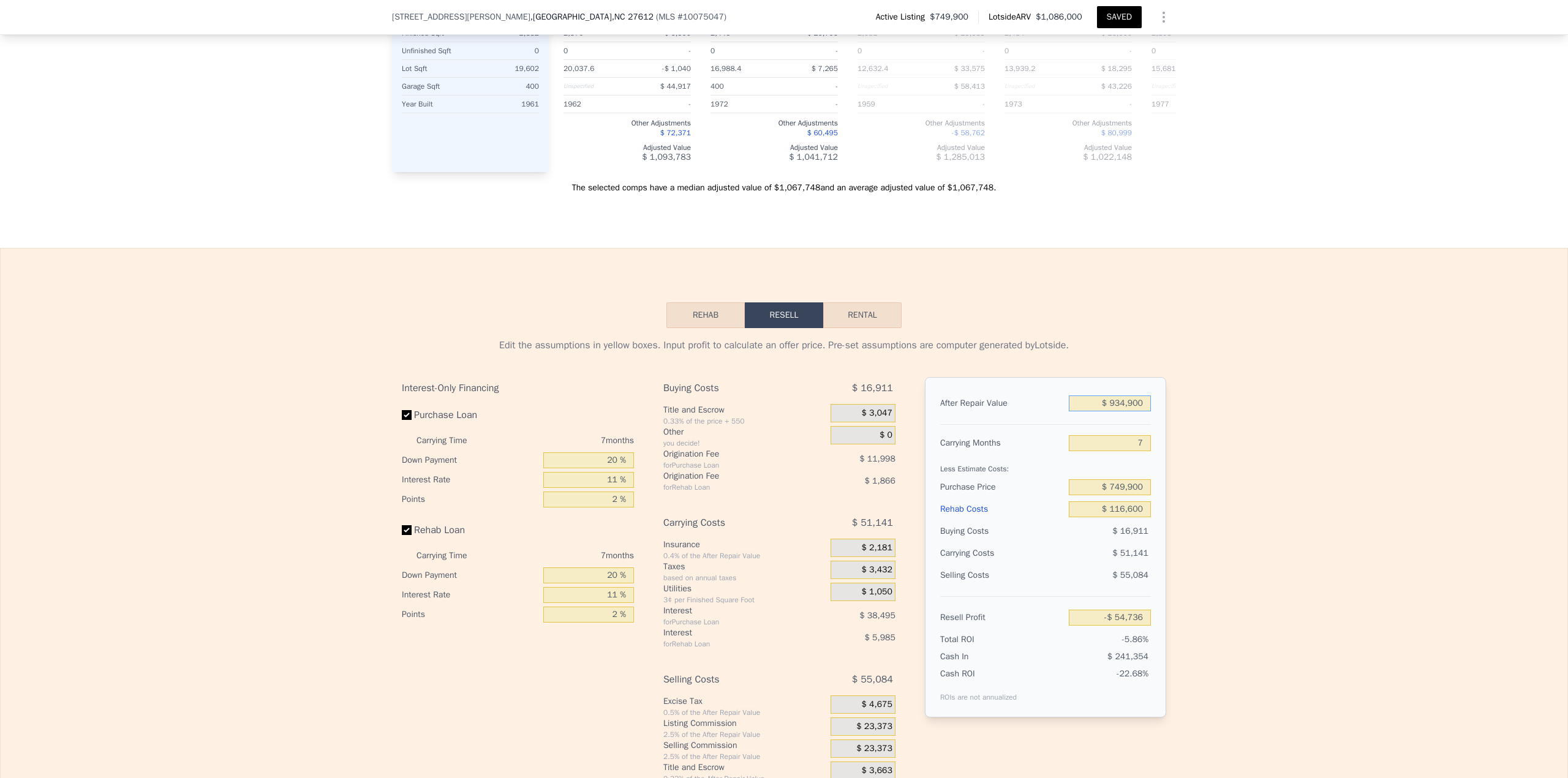 click on "$ 934,900" at bounding box center (1110, 403) 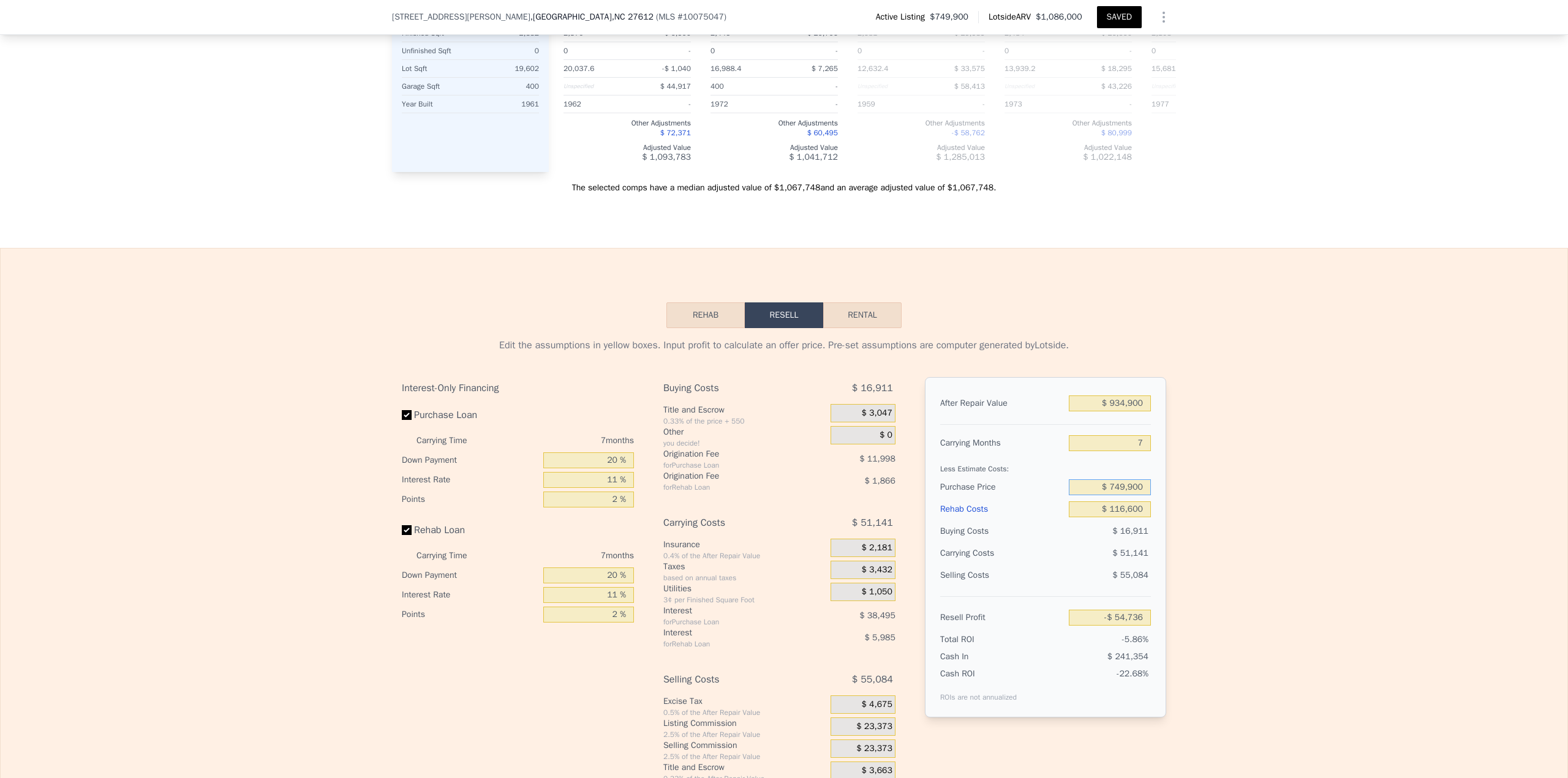 click on "$ 749,900" at bounding box center [1110, 487] 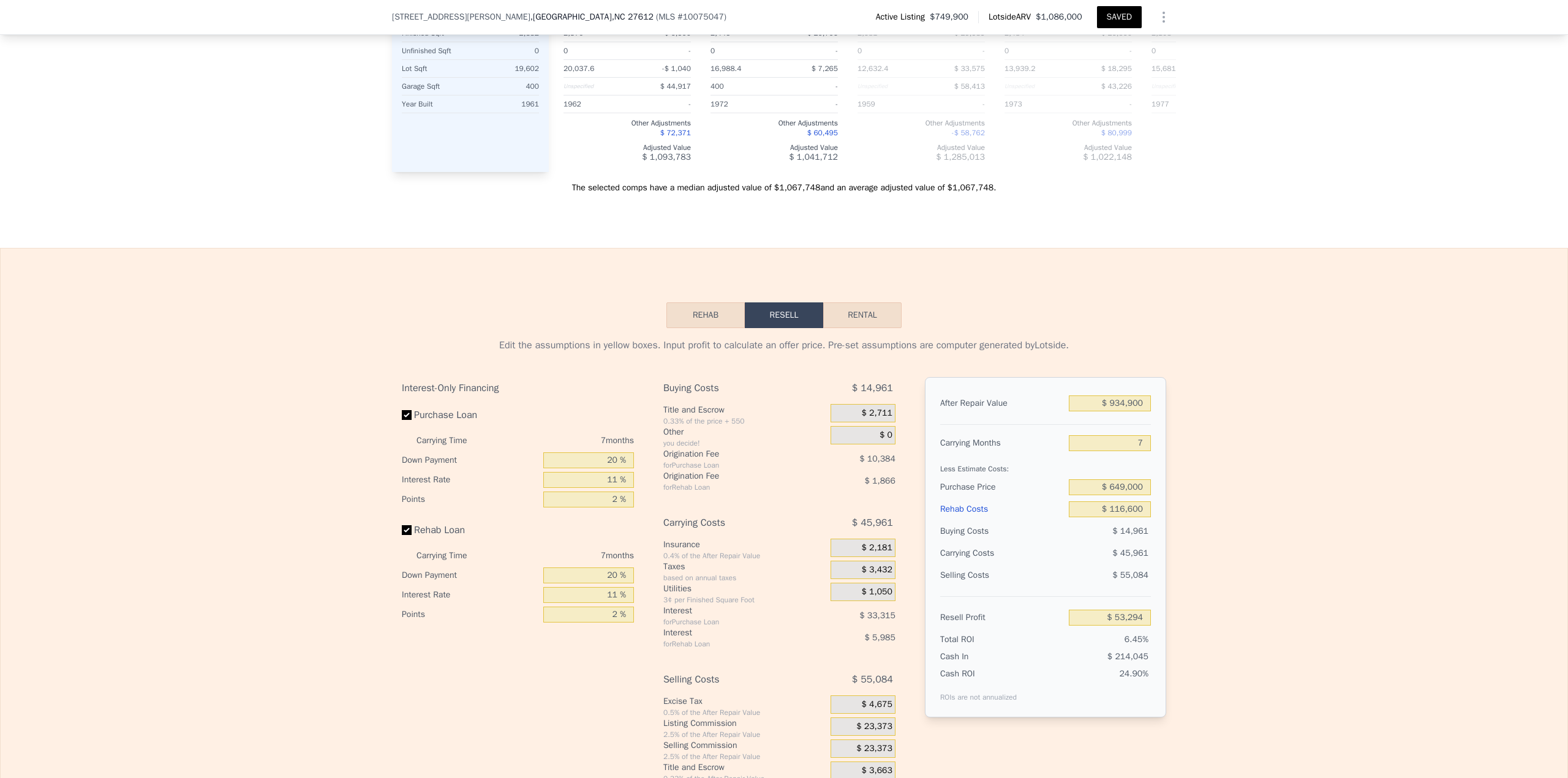 click on "SAVED" at bounding box center [1119, 17] 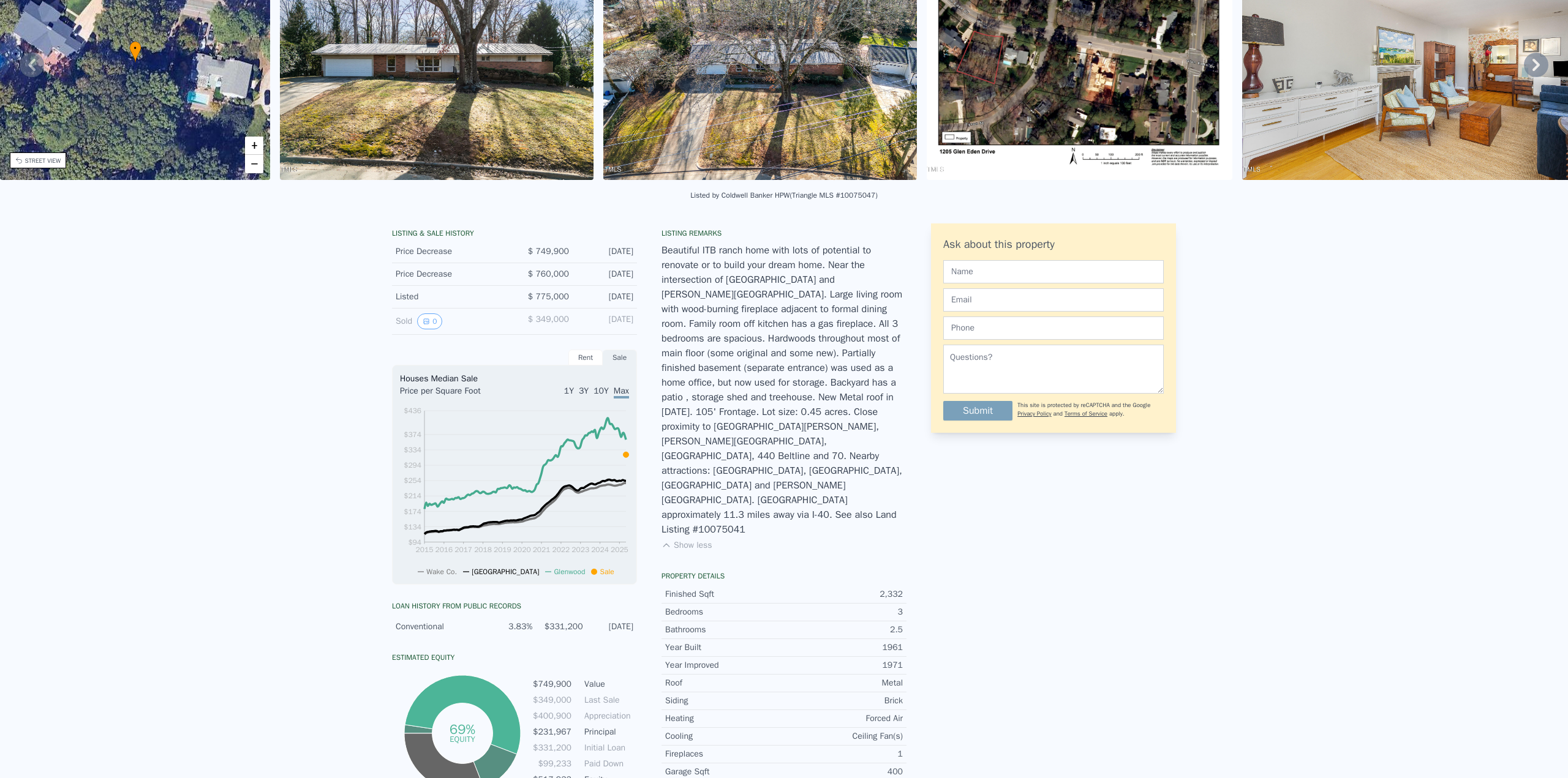scroll, scrollTop: 0, scrollLeft: 0, axis: both 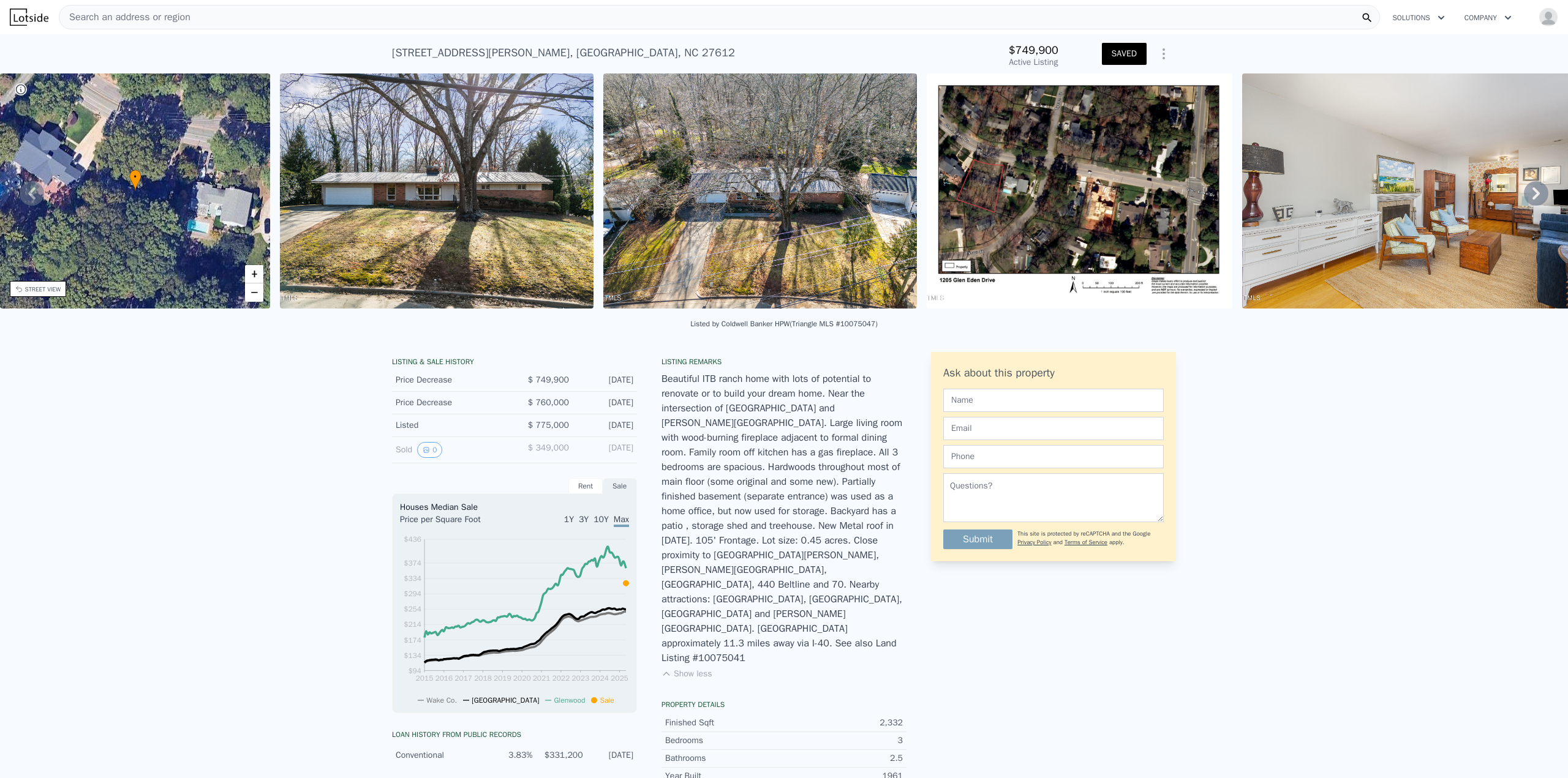 click on "Search an address or region" at bounding box center [719, 17] 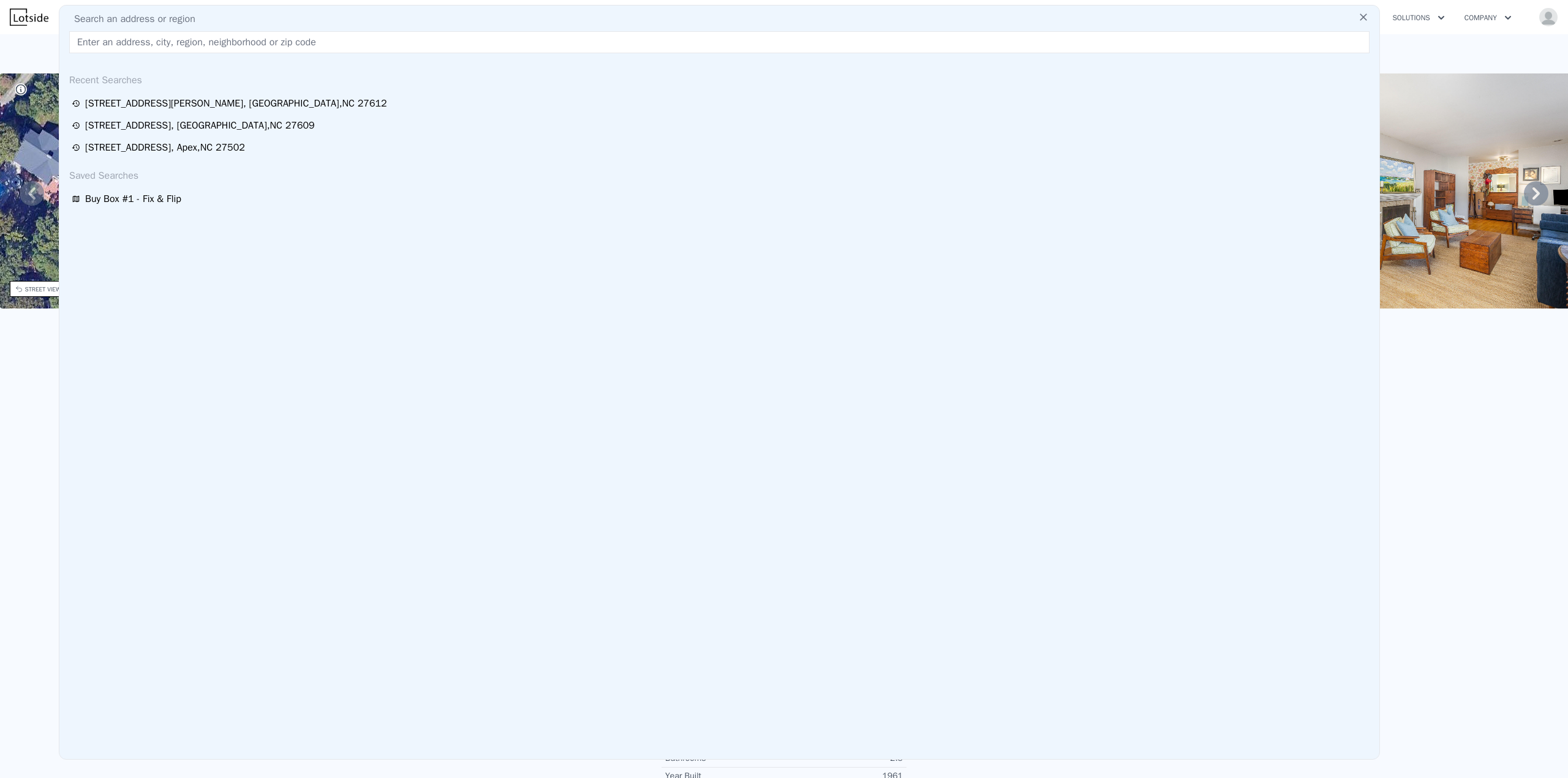 click at bounding box center [719, 42] 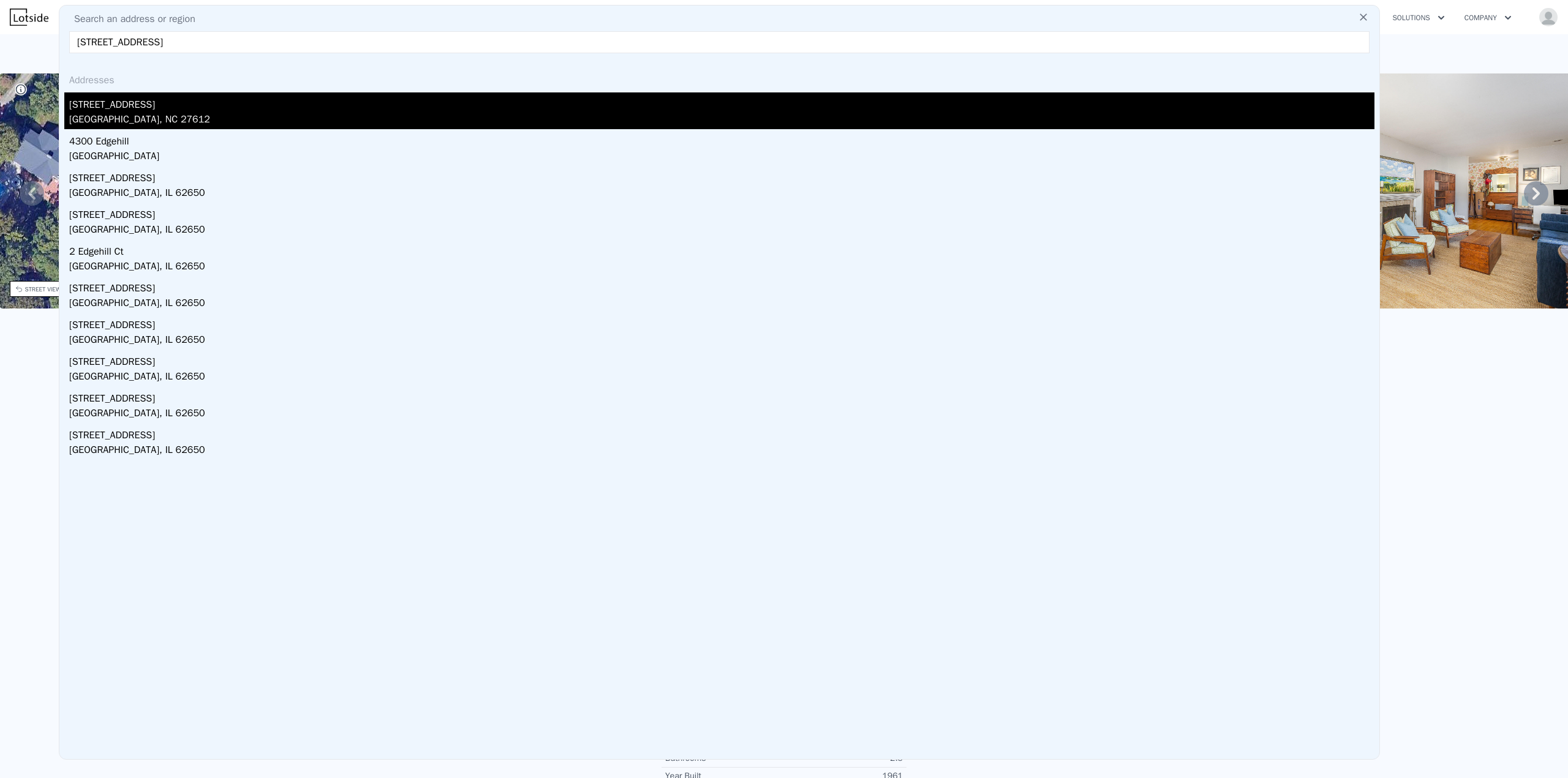 click on "4300 Edgehill Ct" at bounding box center (722, 102) 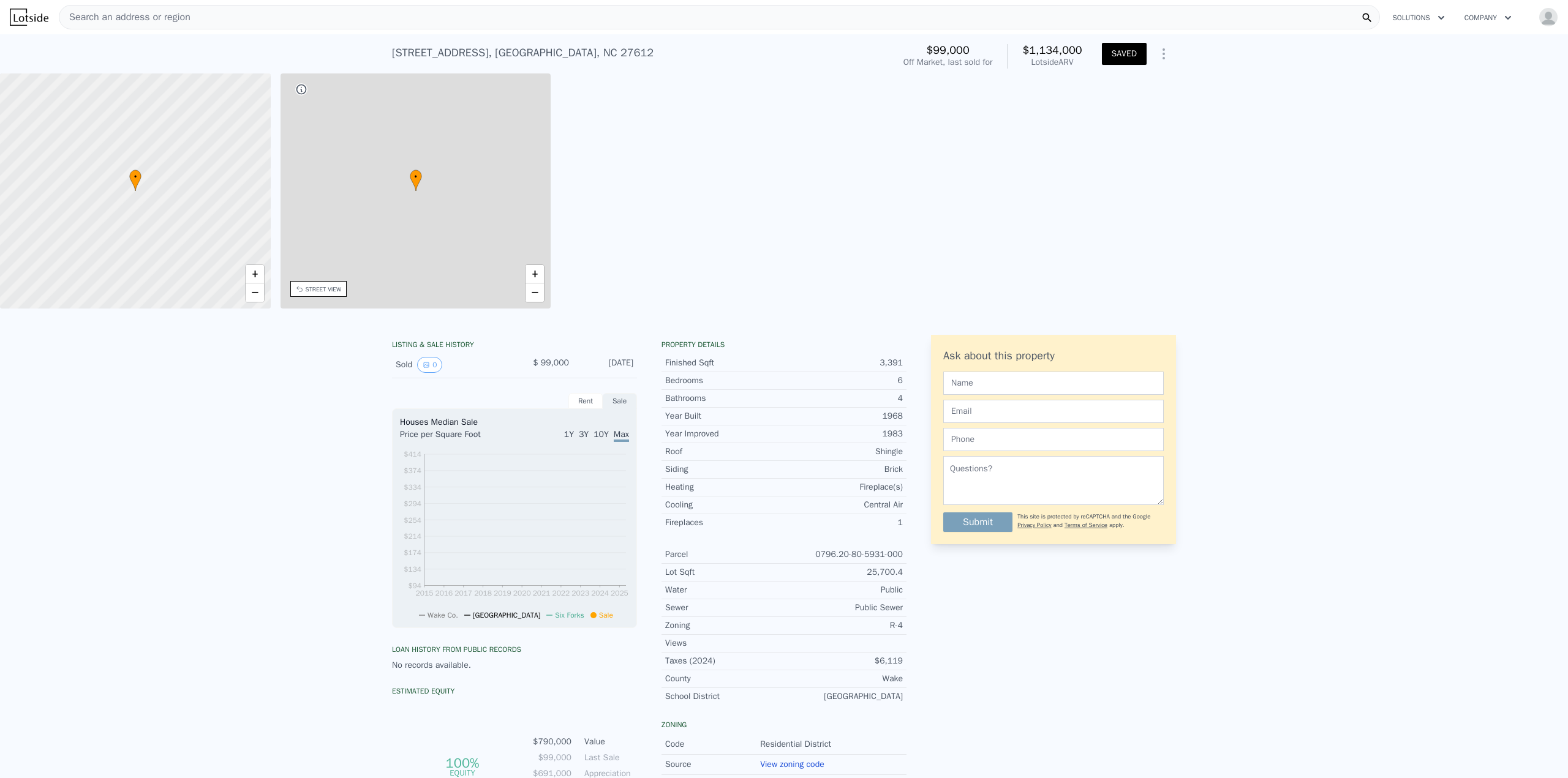 scroll, scrollTop: 0, scrollLeft: 285, axis: horizontal 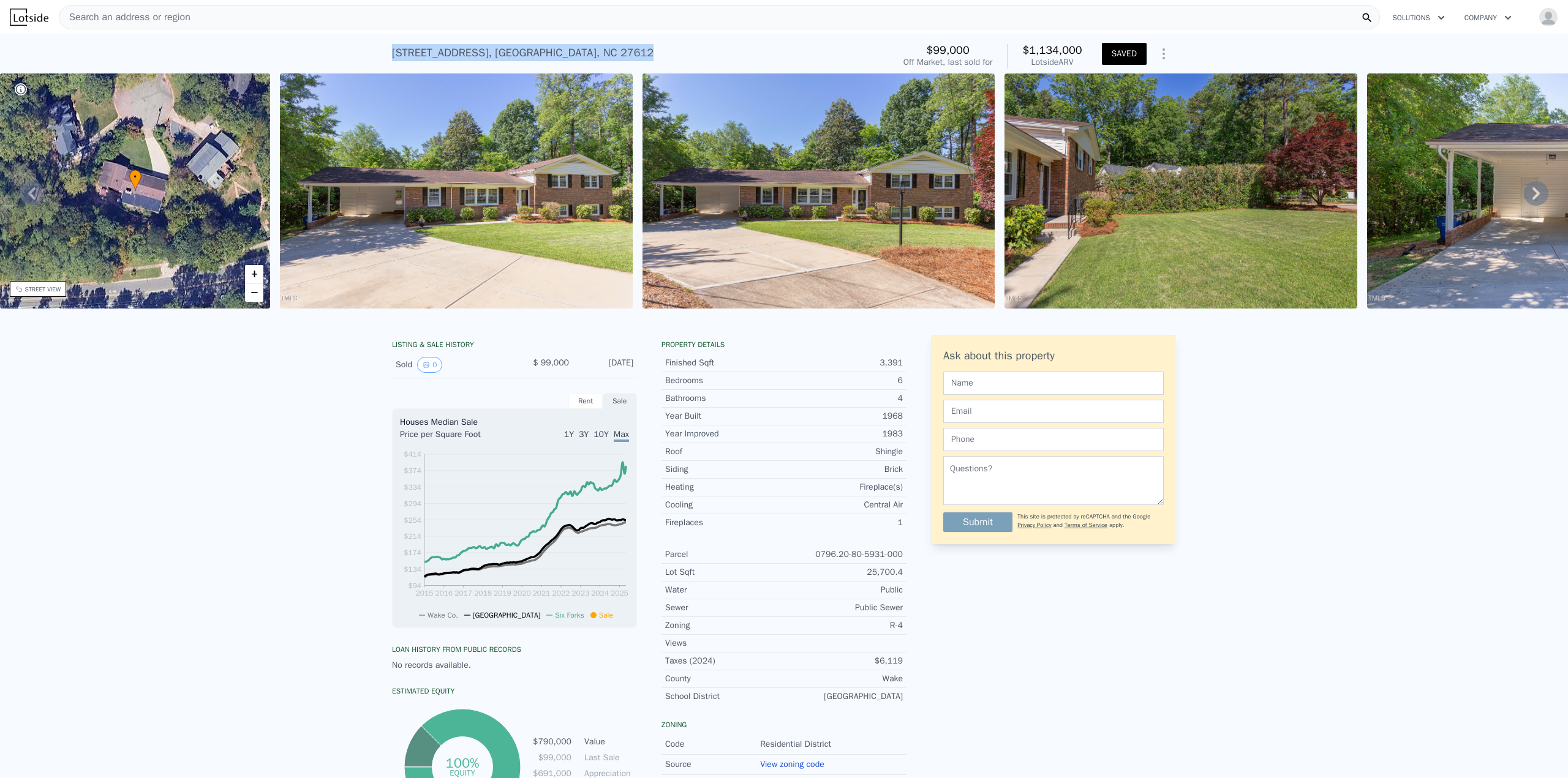drag, startPoint x: 388, startPoint y: 49, endPoint x: 568, endPoint y: 53, distance: 180.0444 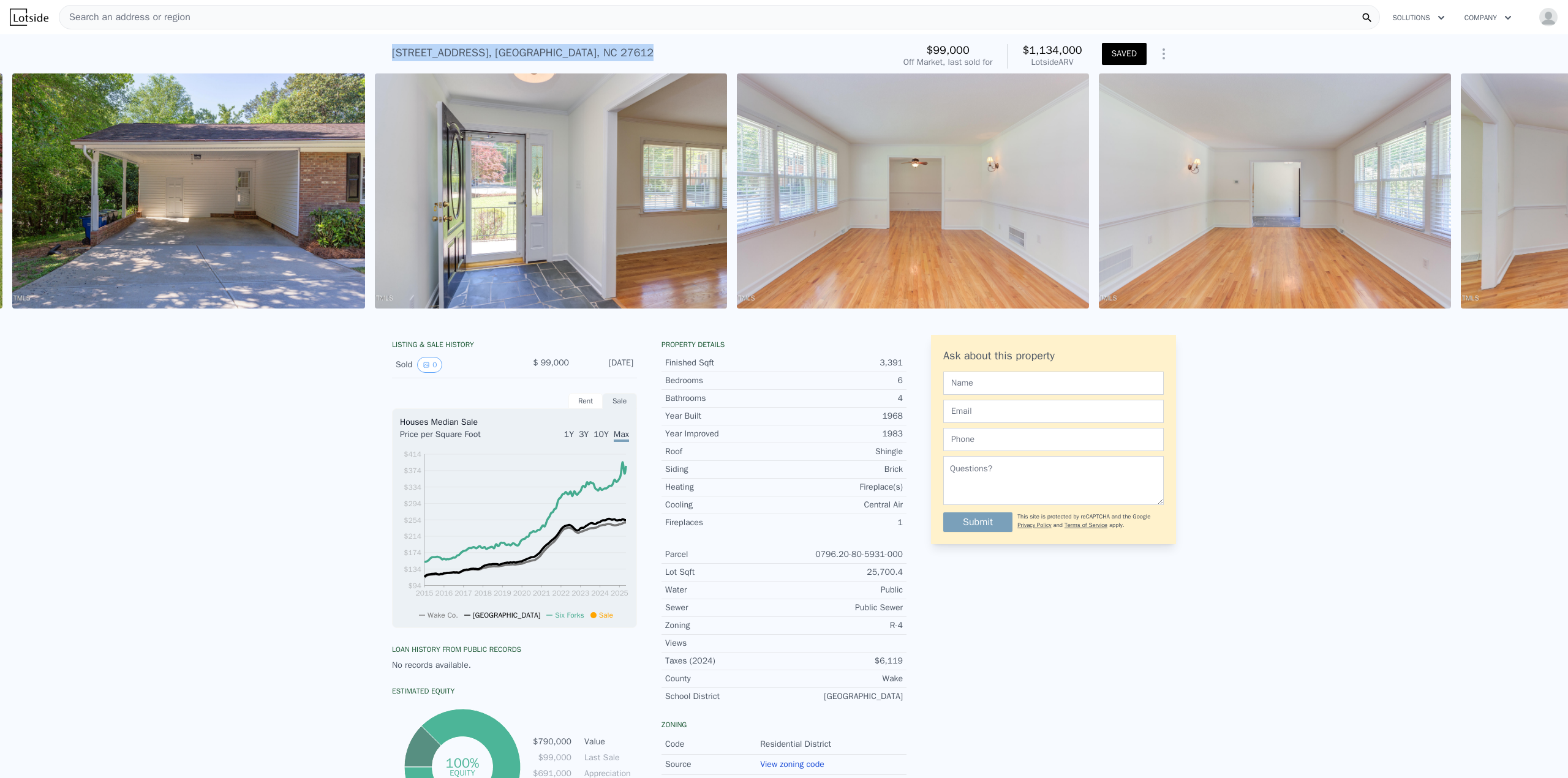 scroll, scrollTop: 0, scrollLeft: 1657, axis: horizontal 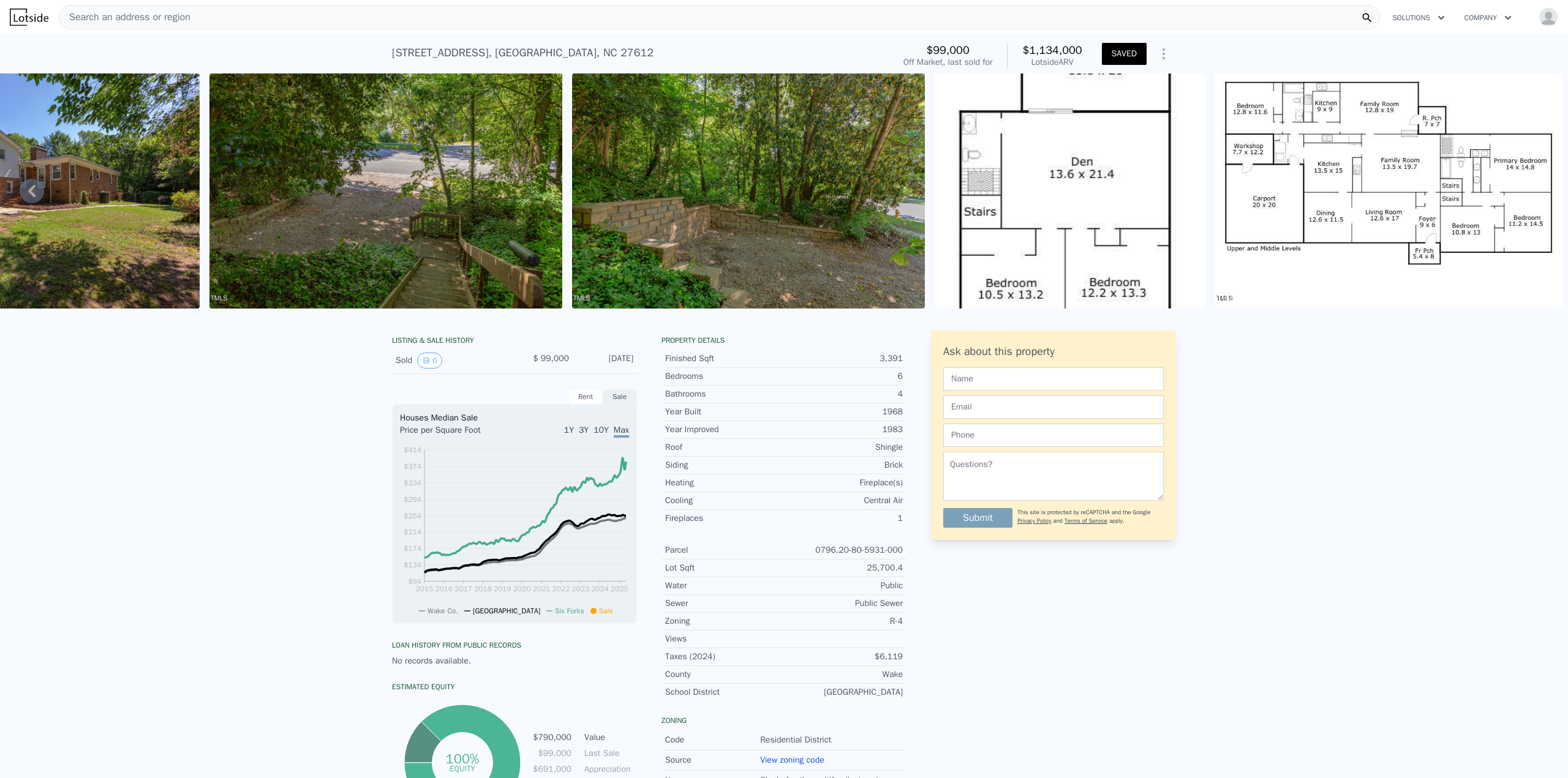 click on "Search an address or region" at bounding box center (719, 17) 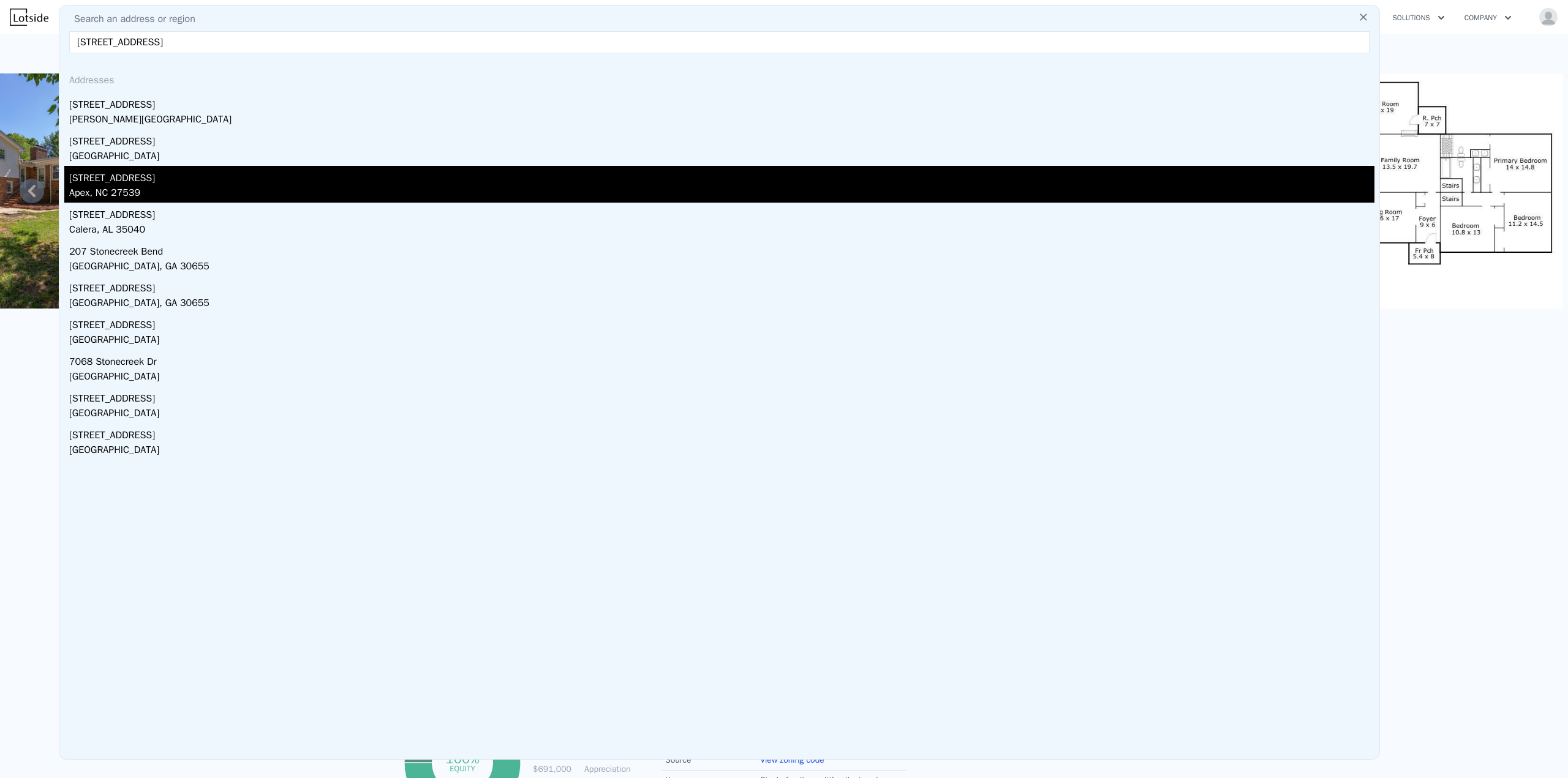 click on "Apex, NC 27539" at bounding box center [722, 194] 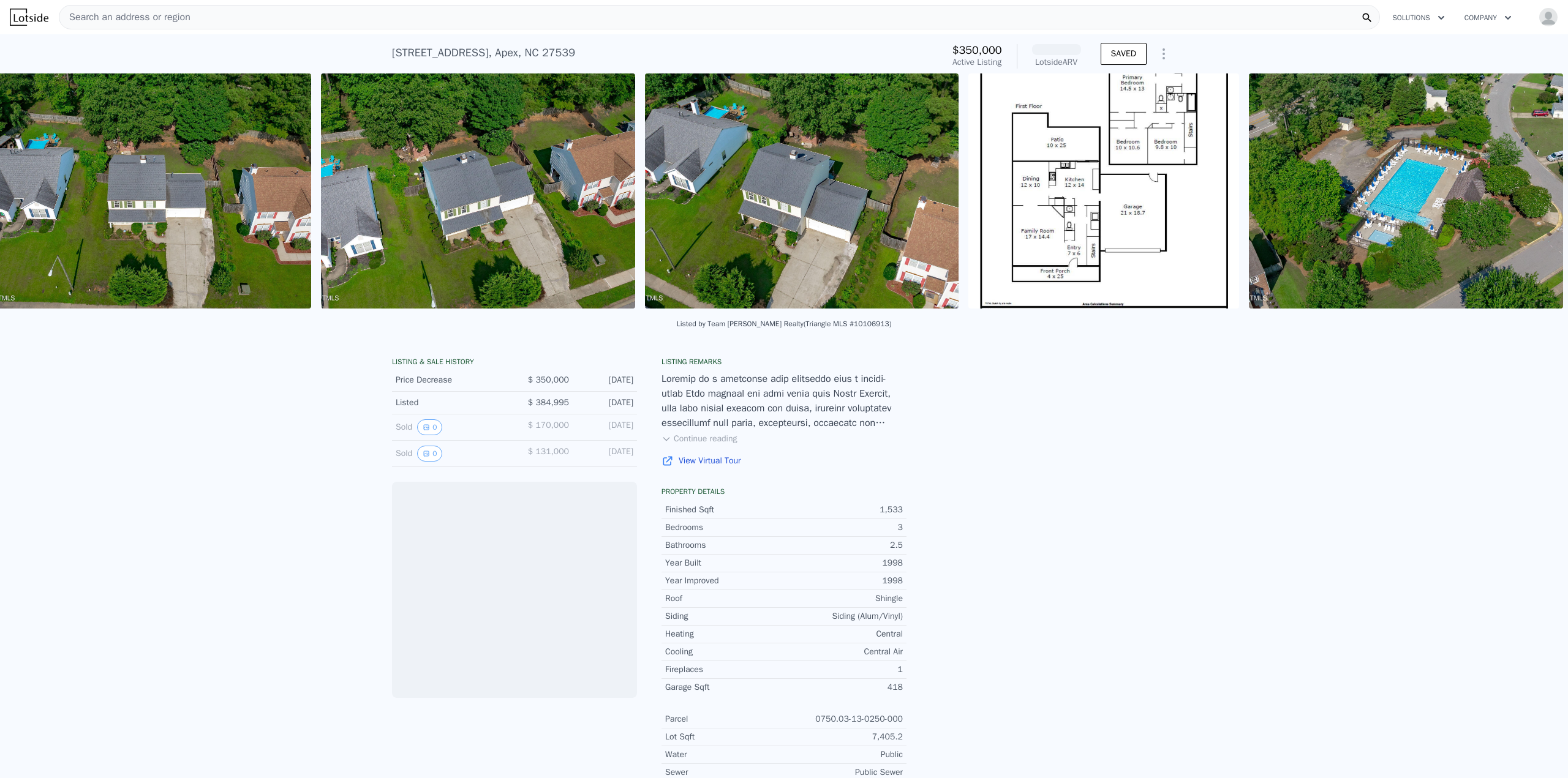 scroll, scrollTop: 0, scrollLeft: 7089, axis: horizontal 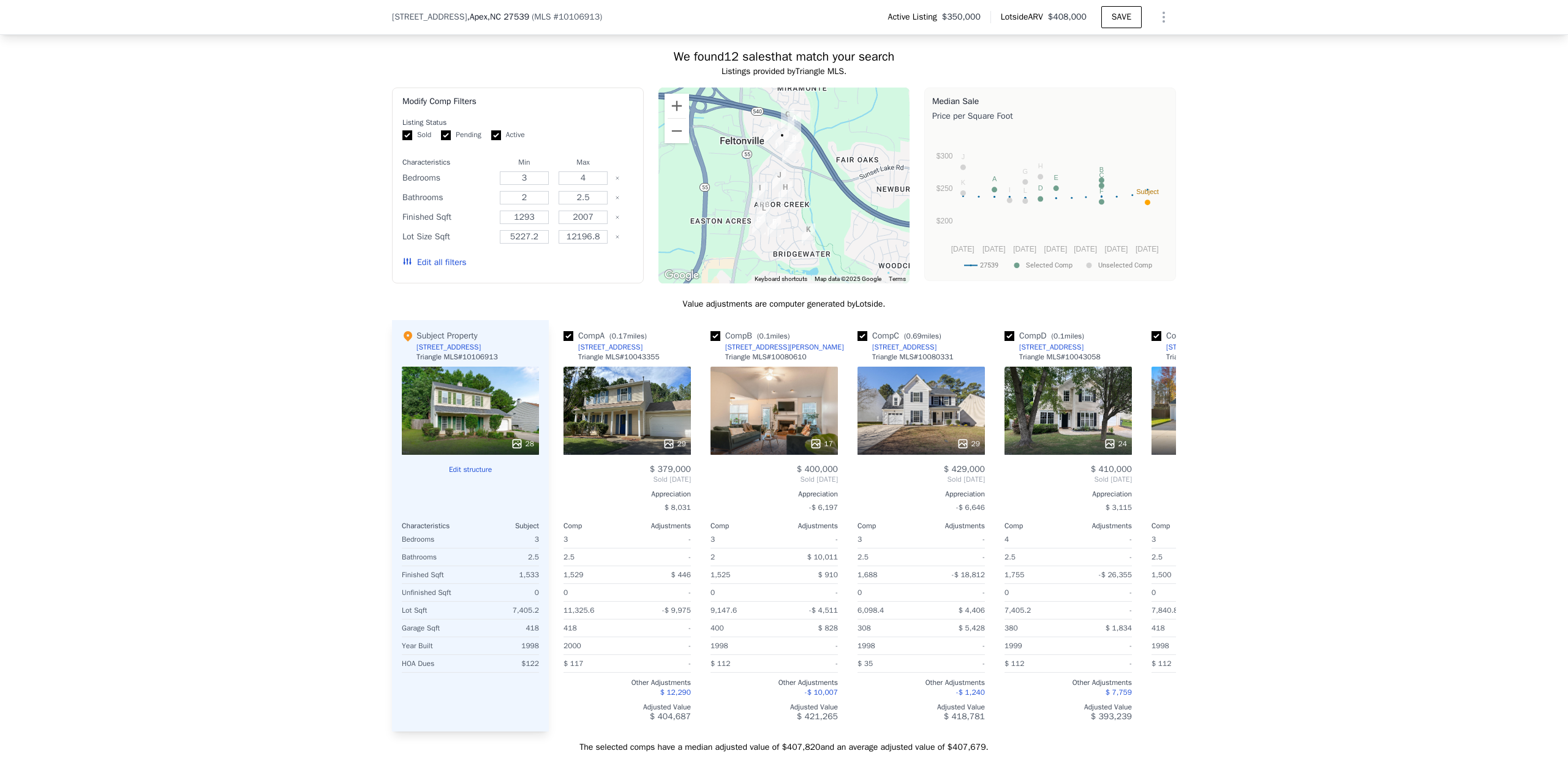click on "Edit all filters" at bounding box center [434, 263] 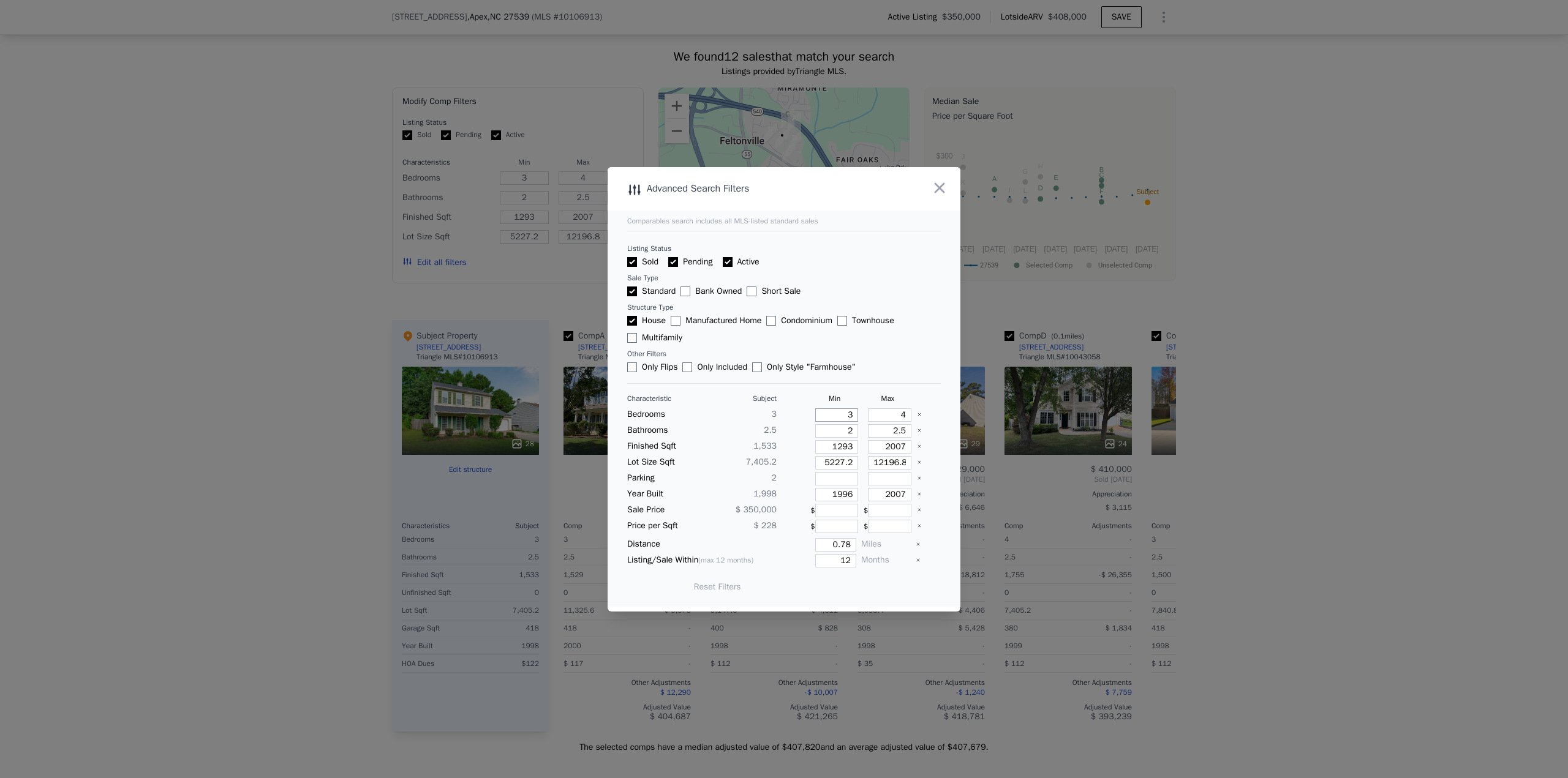 drag, startPoint x: 826, startPoint y: 417, endPoint x: 868, endPoint y: 415, distance: 42.047592 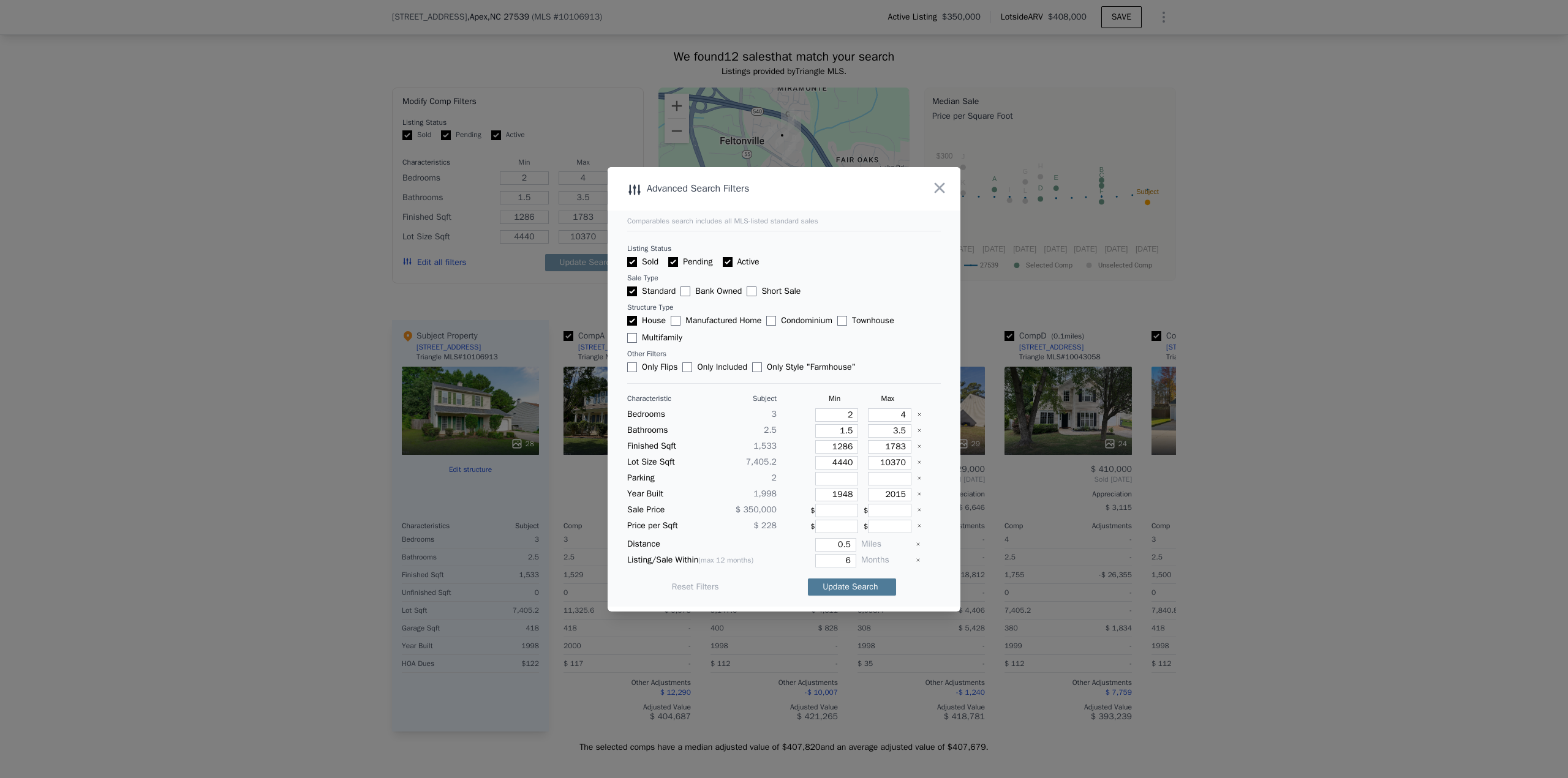 click on "Update Search" at bounding box center (852, 587) 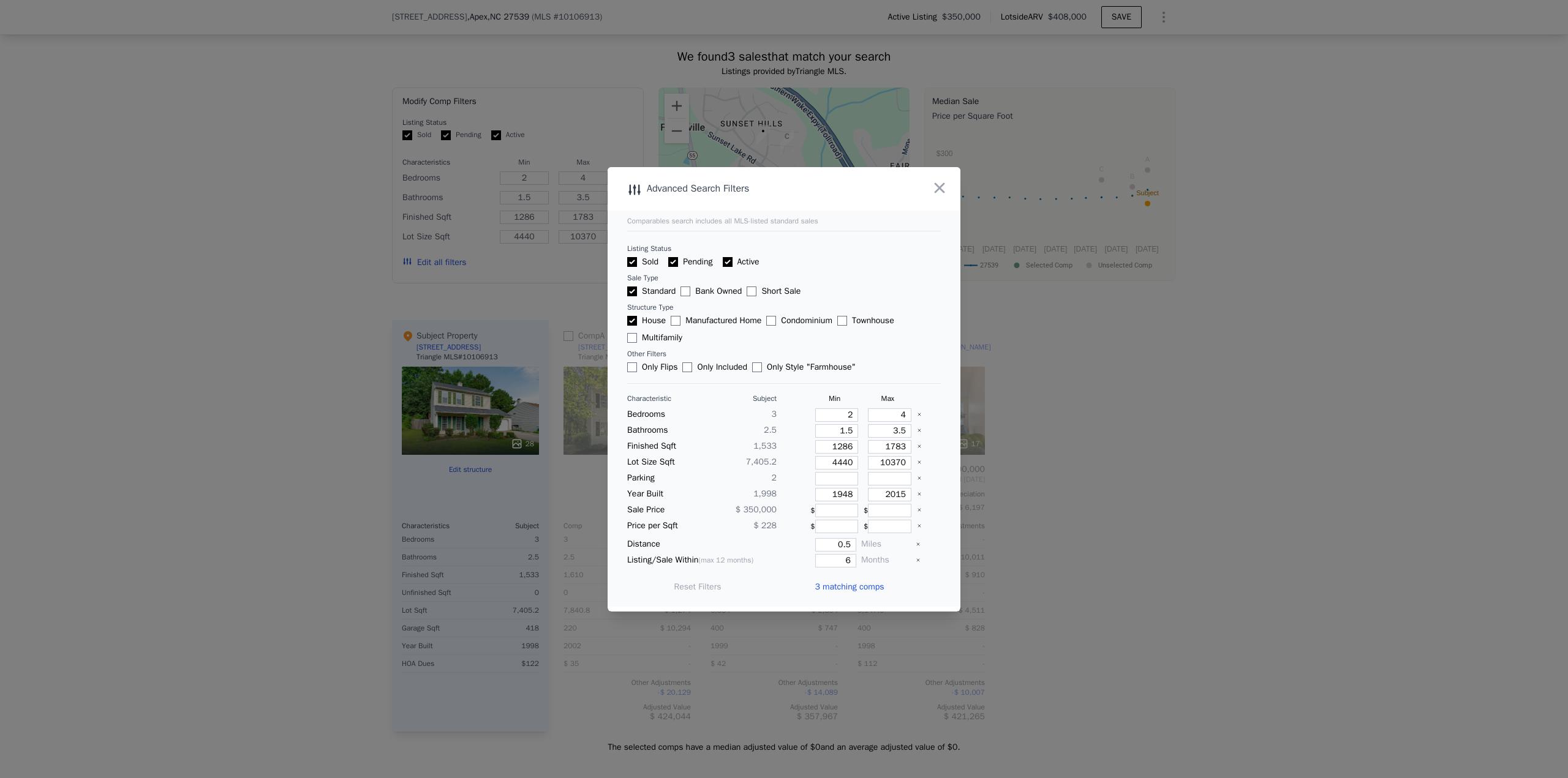 click on "3 matching comps" at bounding box center [849, 587] 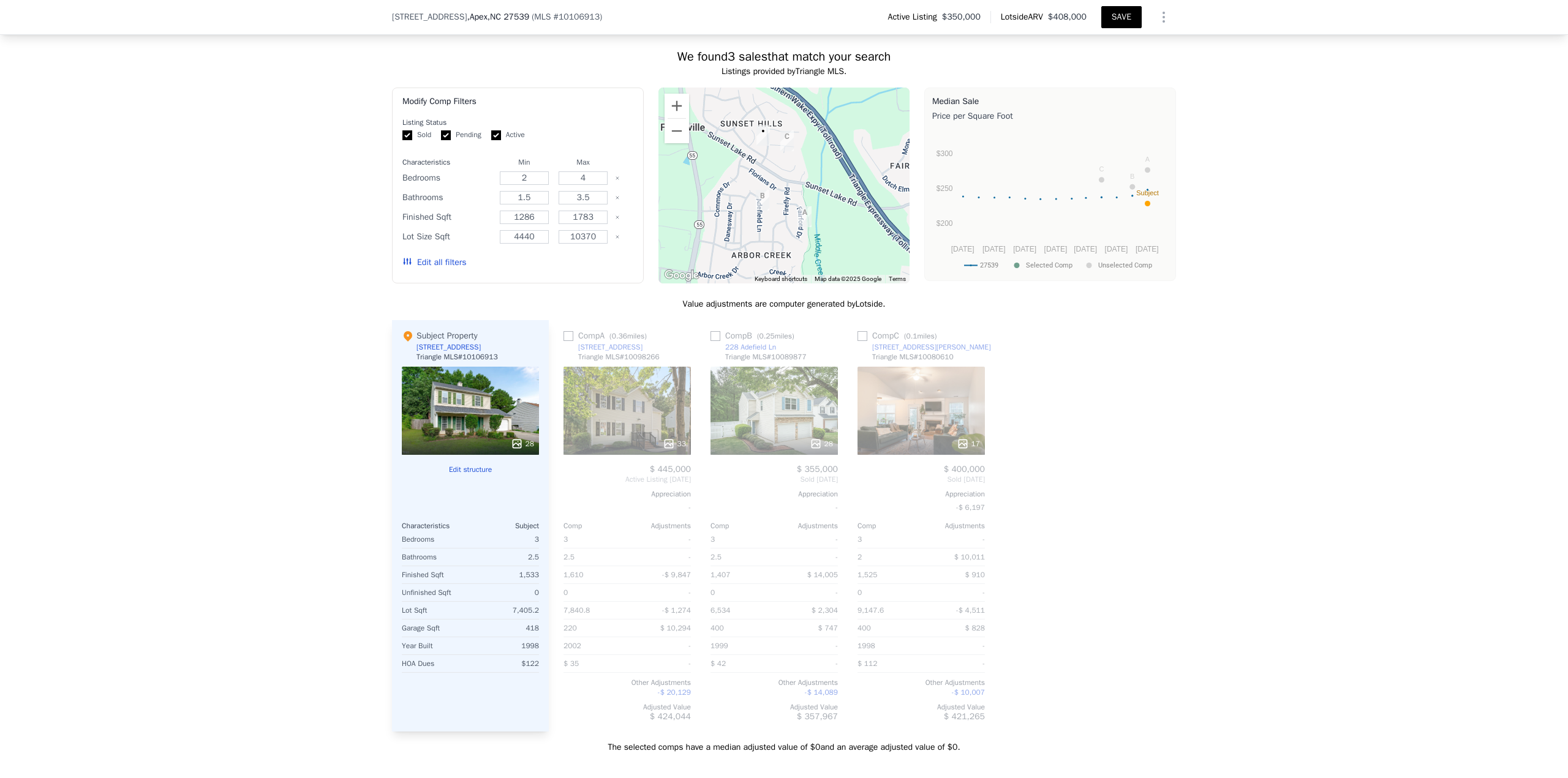 click on "SAVE" at bounding box center (1121, 17) 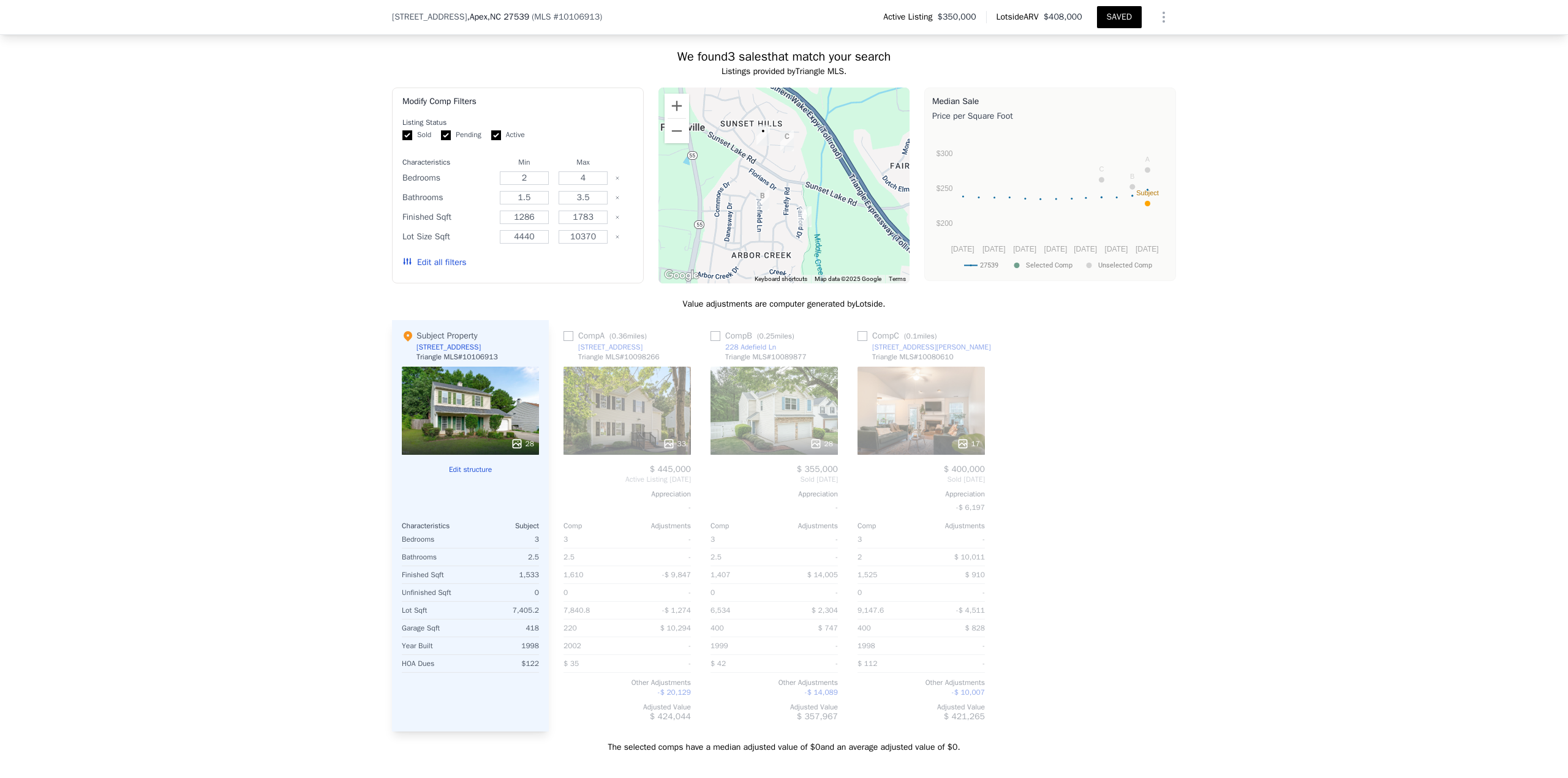 click on "33" at bounding box center [674, 444] 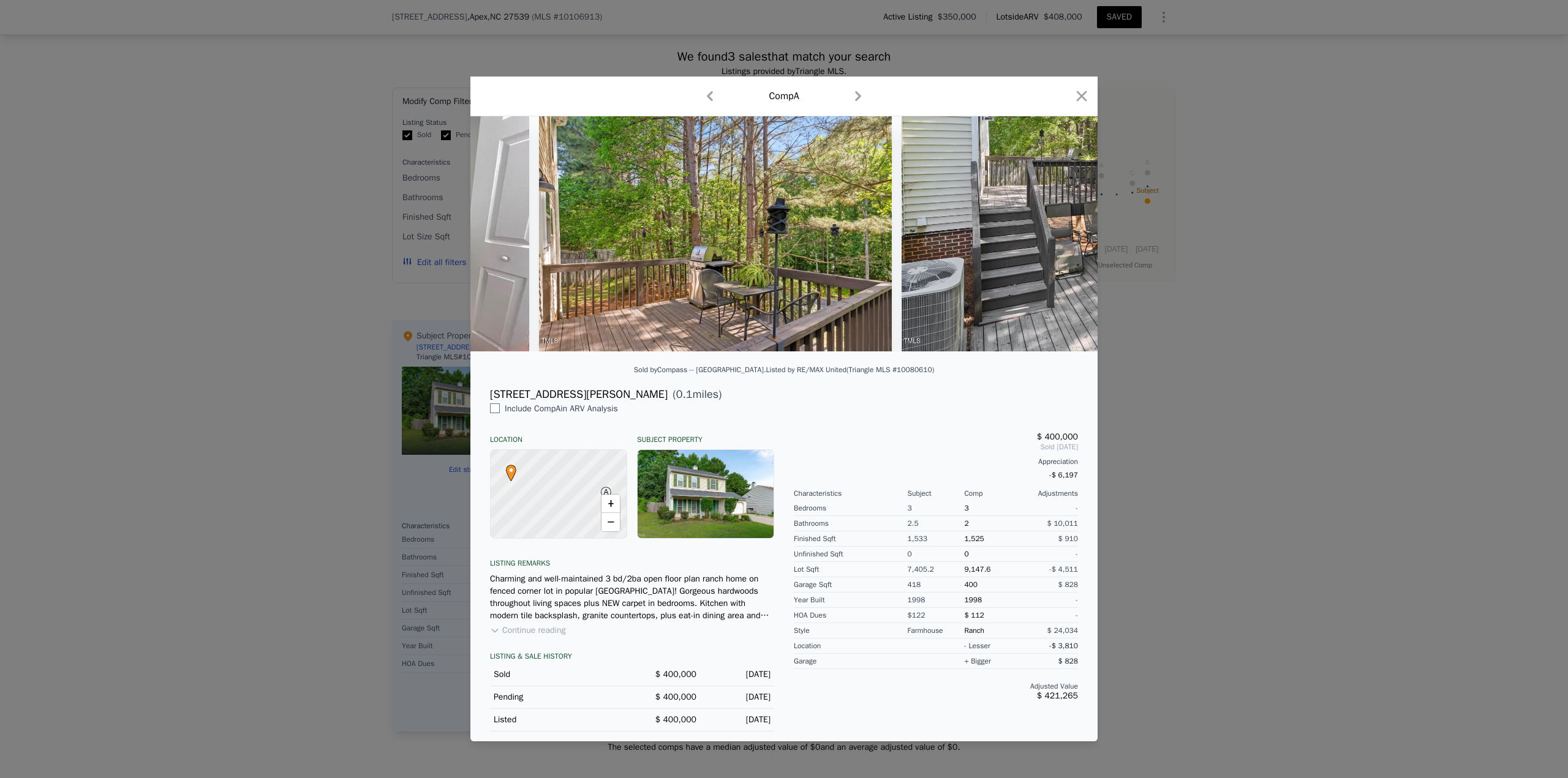 scroll, scrollTop: 0, scrollLeft: 7828, axis: horizontal 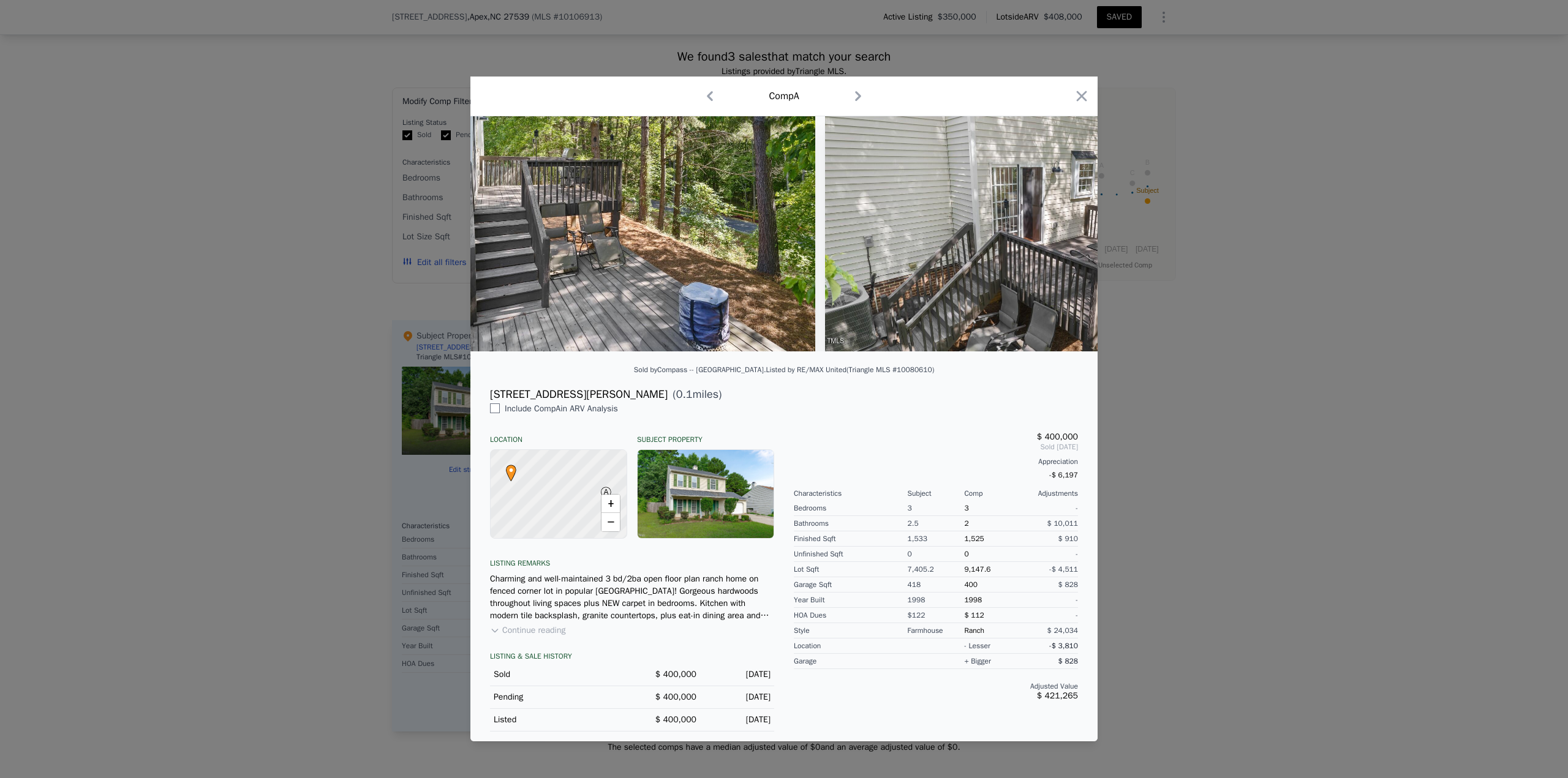 drag, startPoint x: 1081, startPoint y: 93, endPoint x: 1080, endPoint y: 121, distance: 28.01785 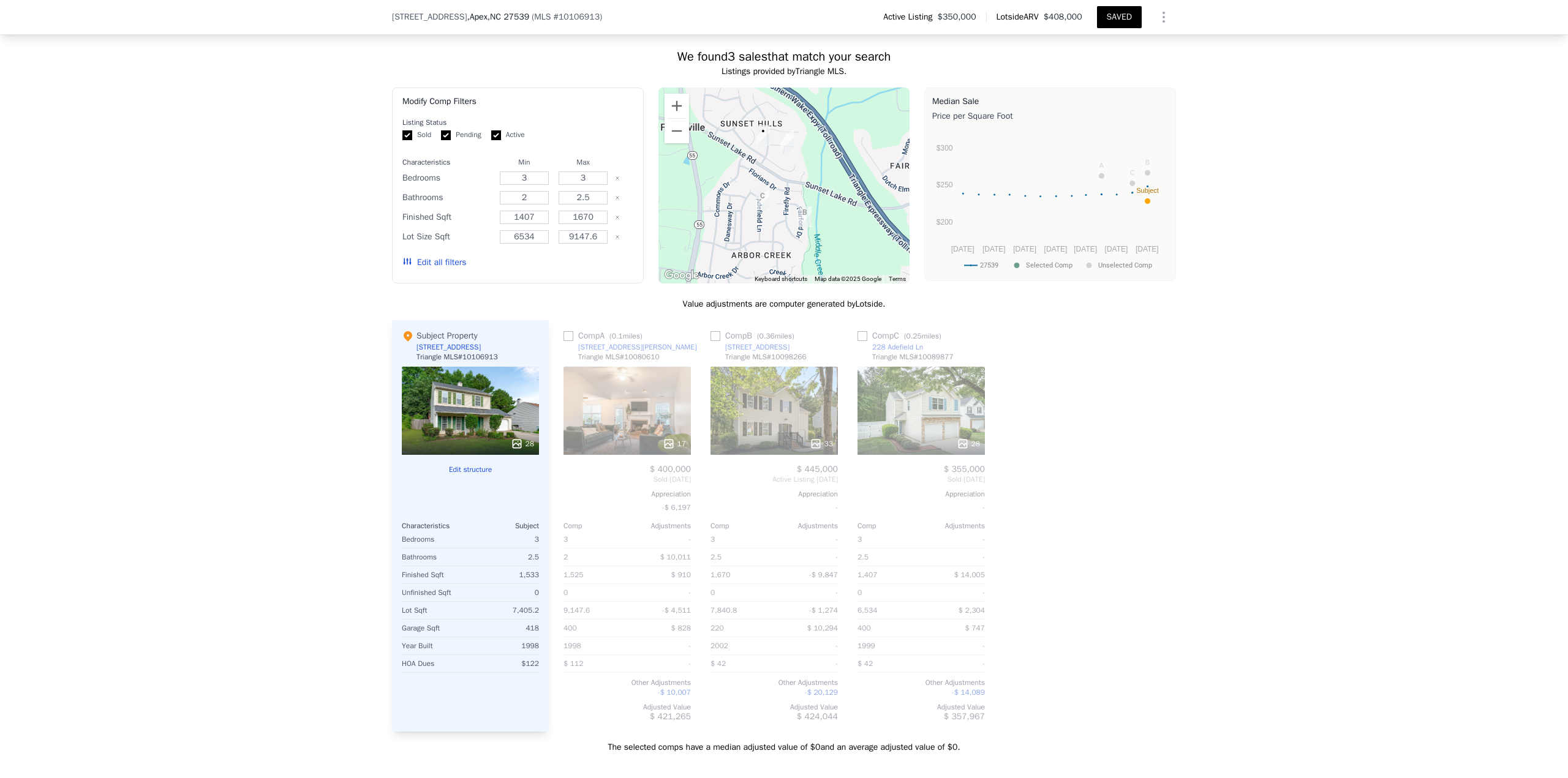 click 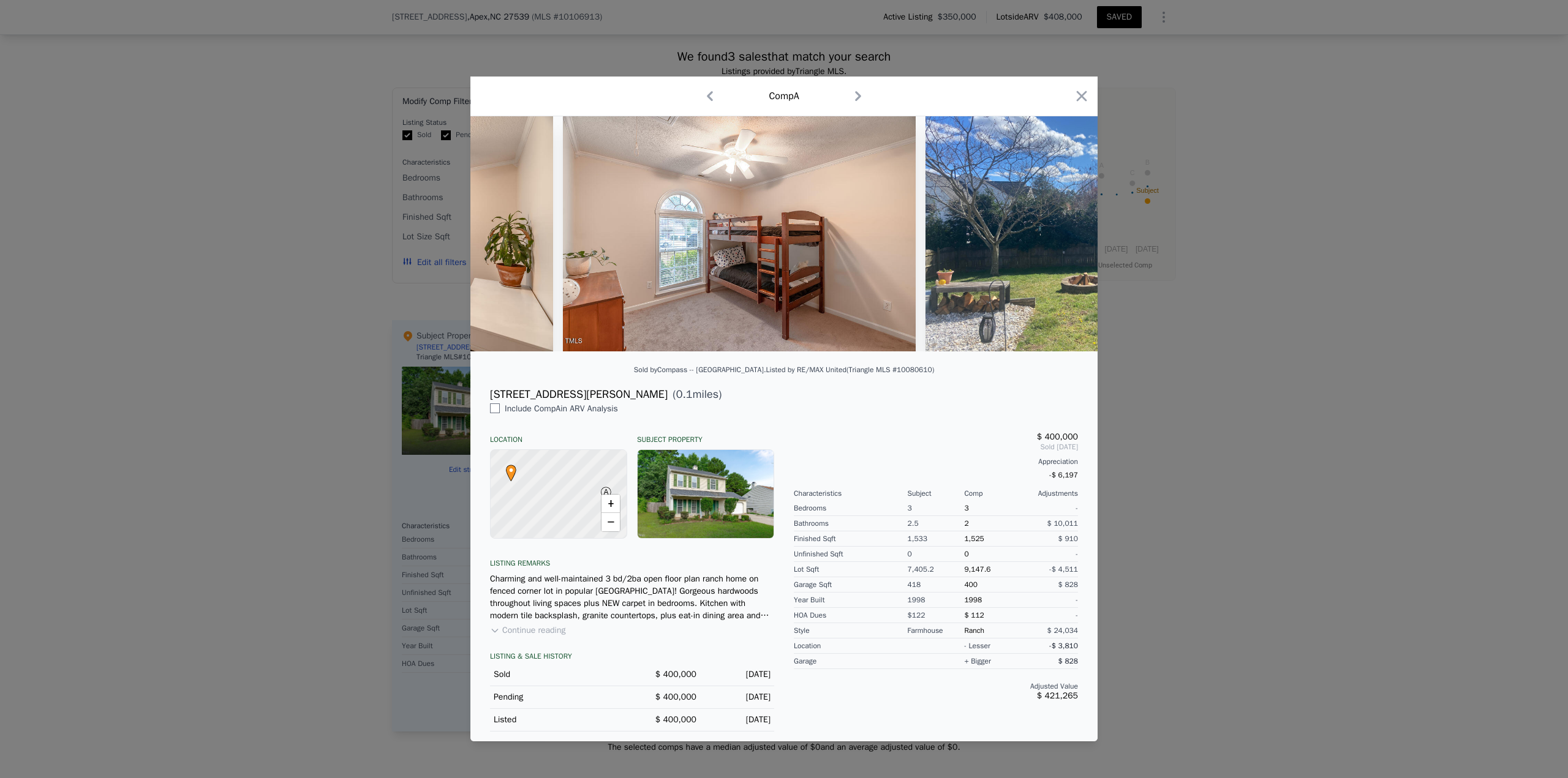 scroll, scrollTop: 0, scrollLeft: 5016, axis: horizontal 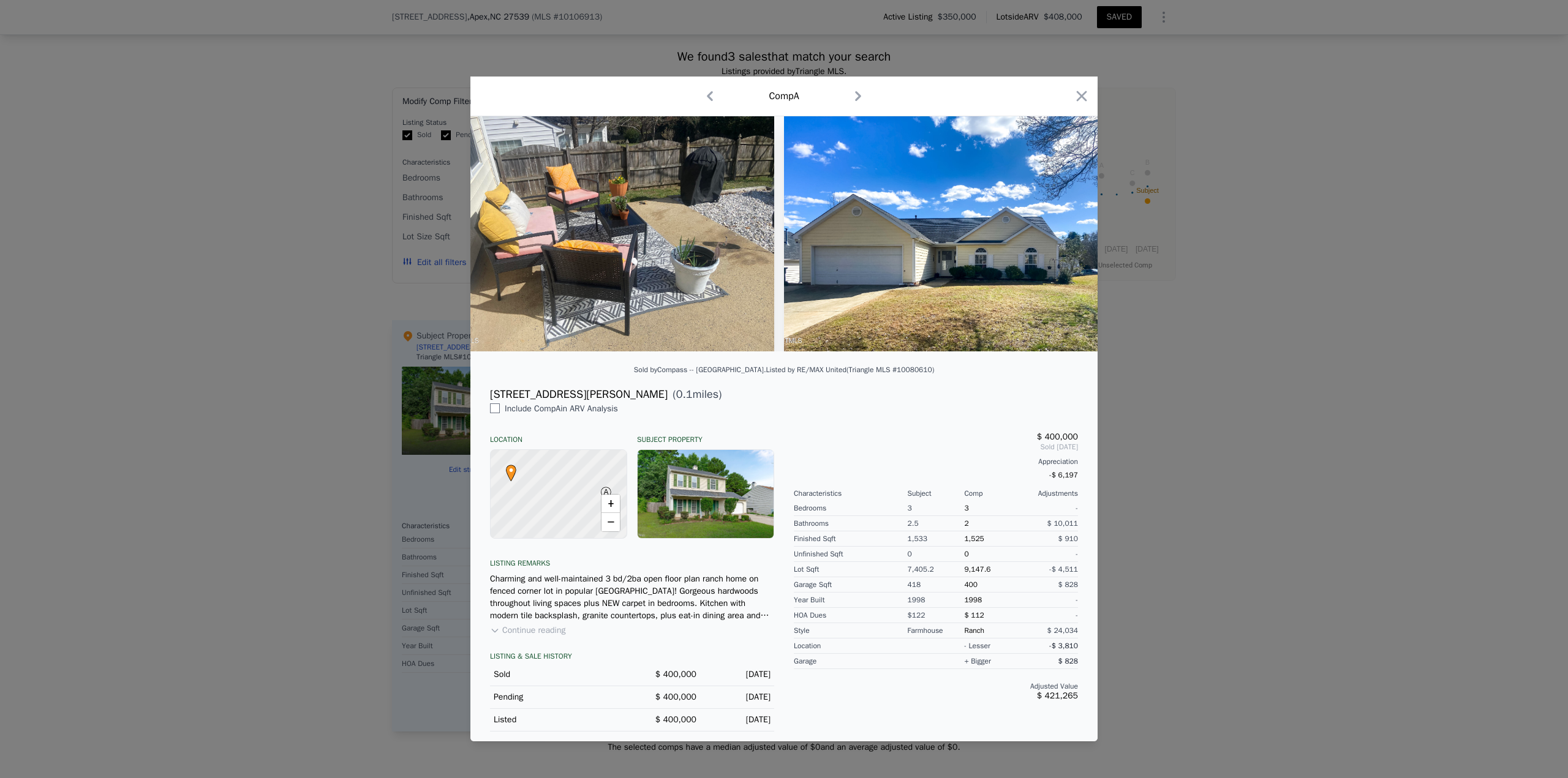 click 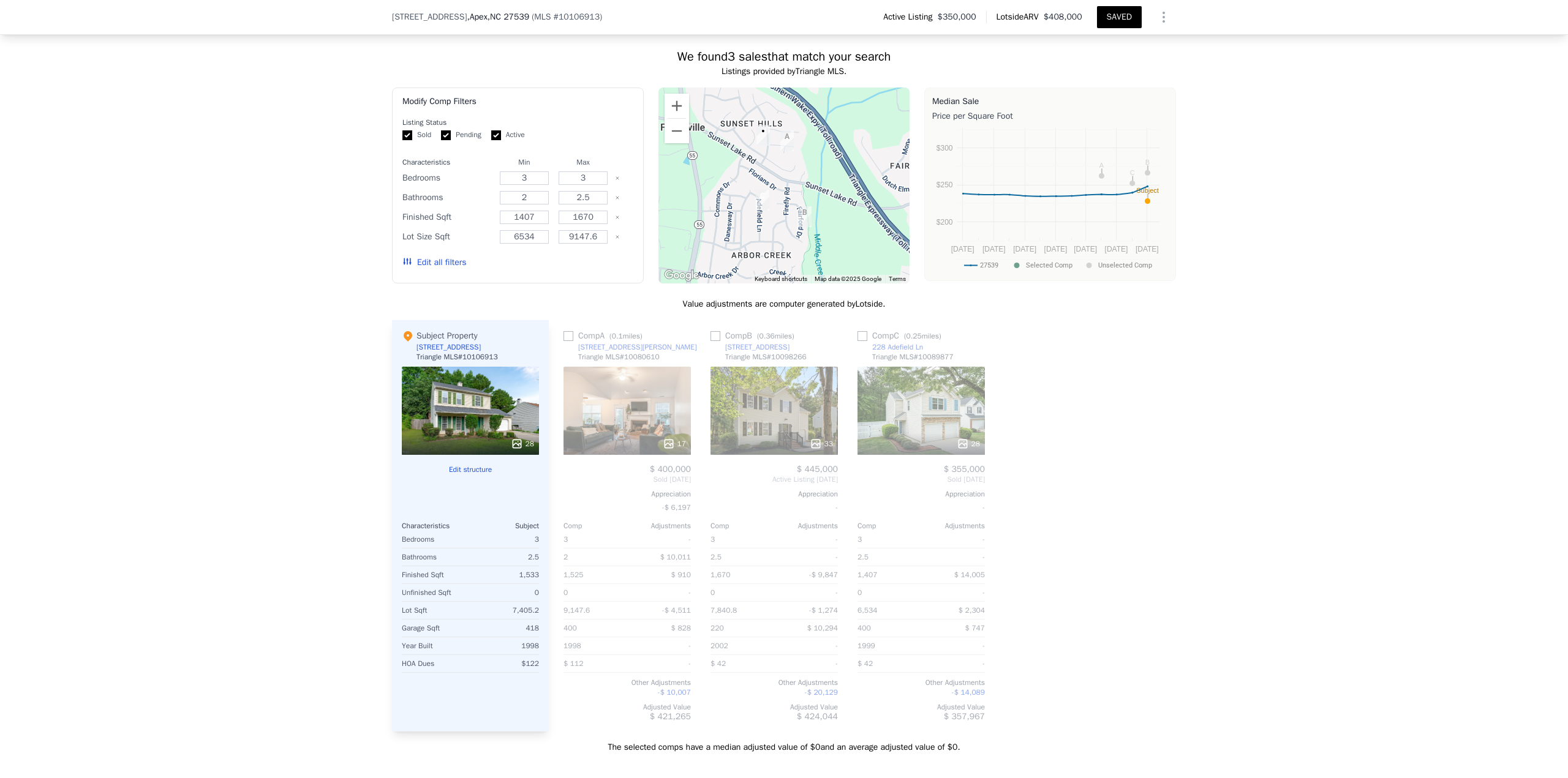 click on "28" at bounding box center [968, 444] 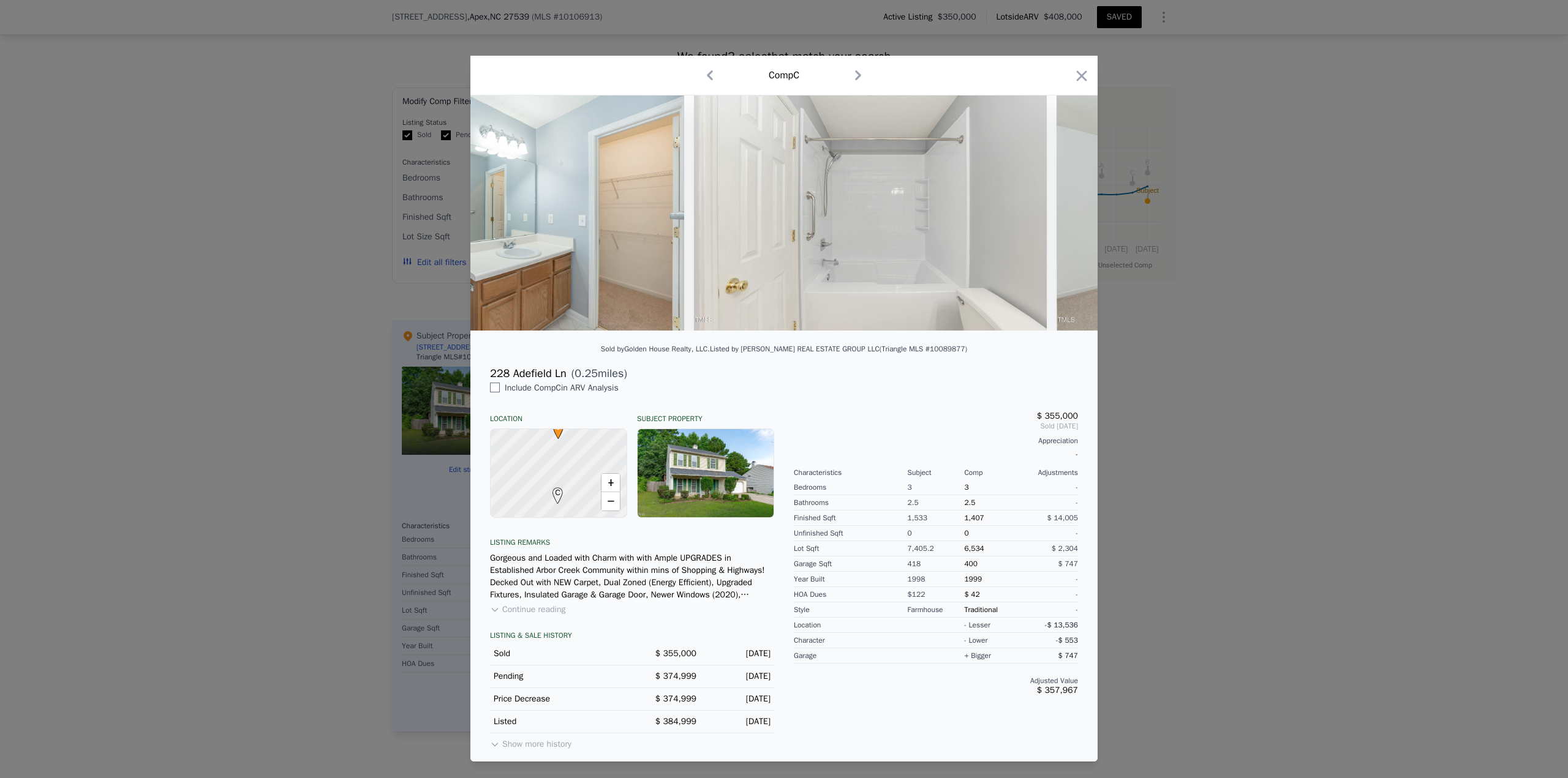 scroll, scrollTop: 0, scrollLeft: 6169, axis: horizontal 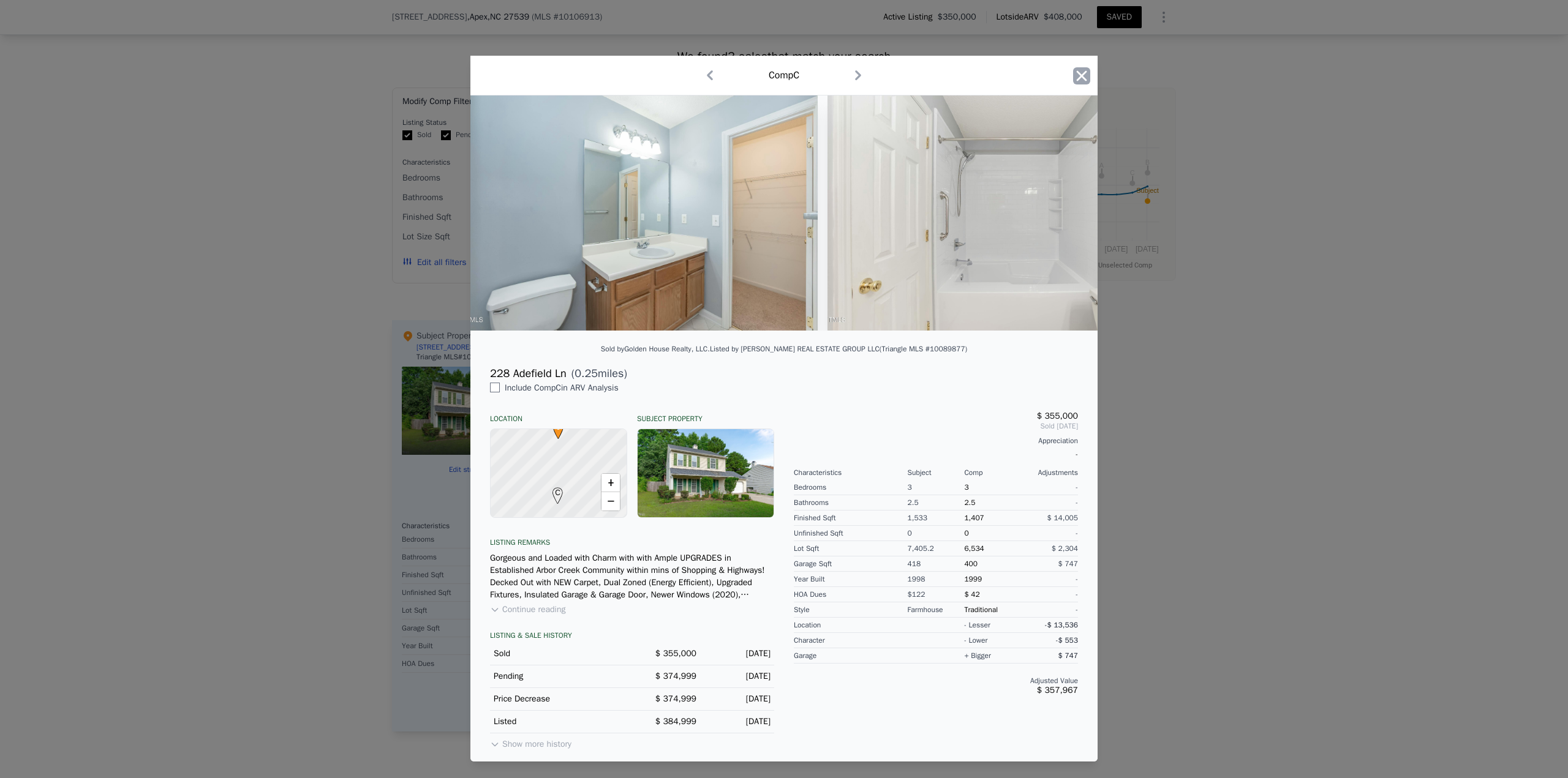 click 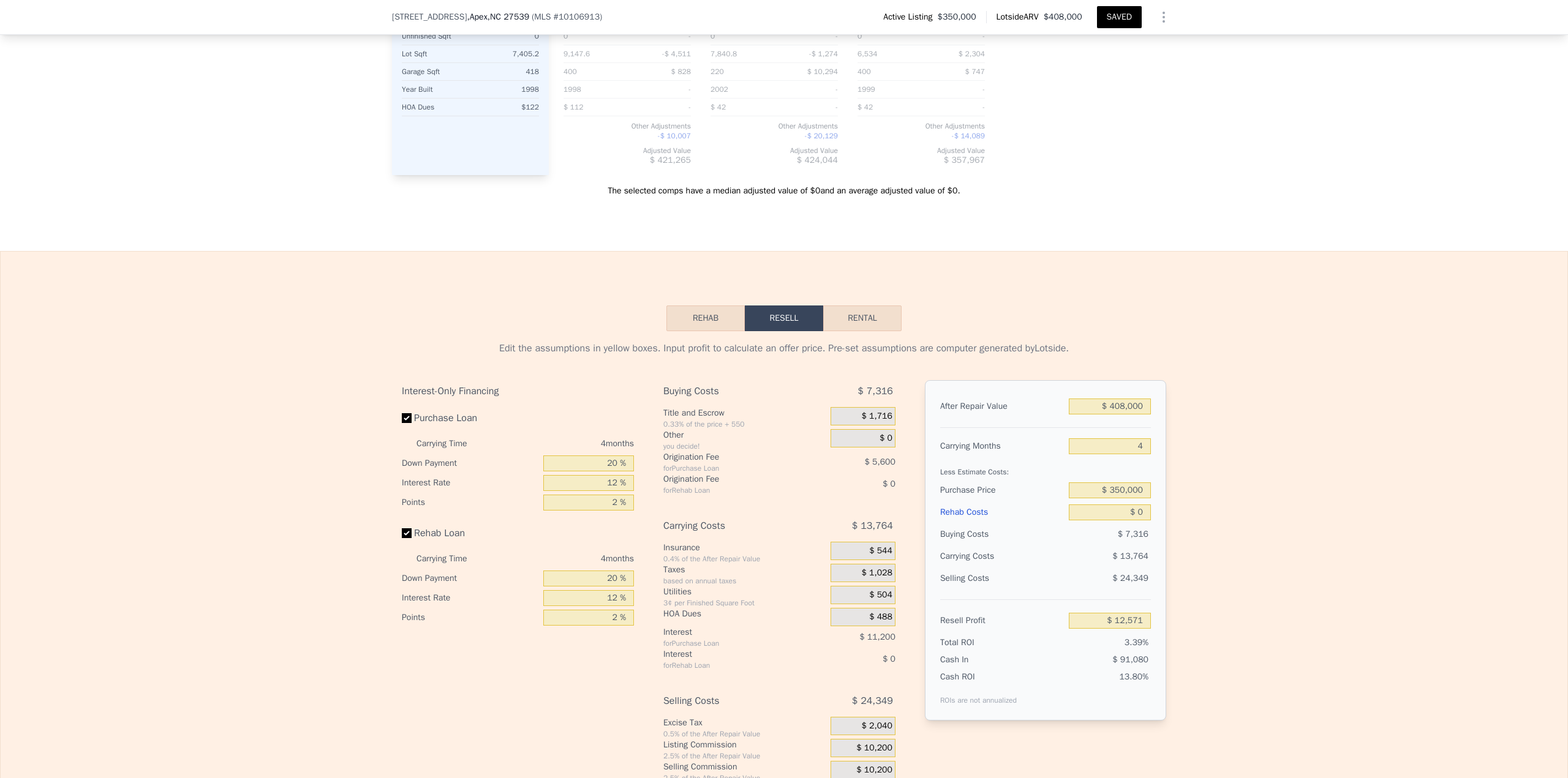scroll, scrollTop: 1714, scrollLeft: 0, axis: vertical 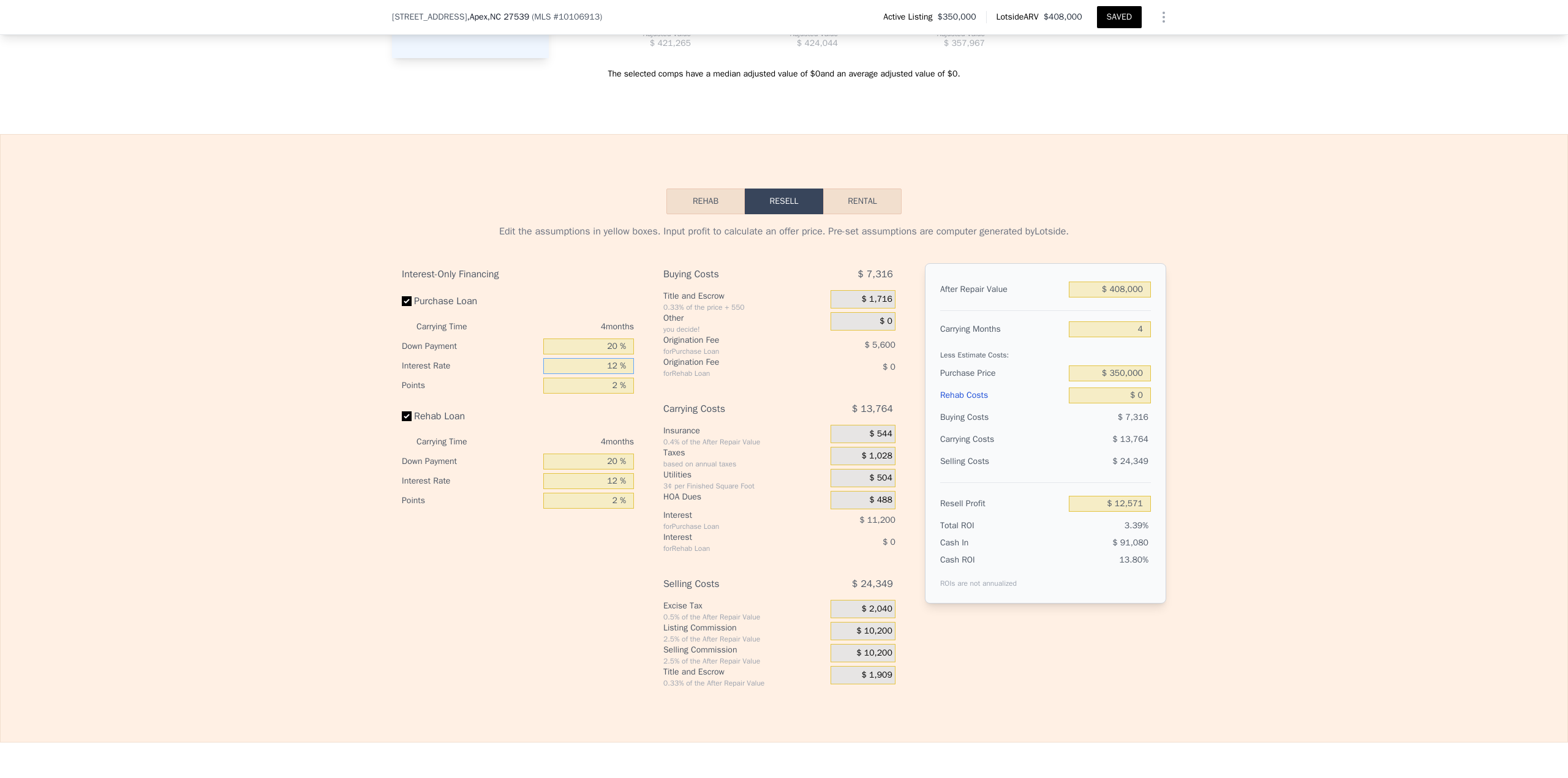 drag, startPoint x: 579, startPoint y: 376, endPoint x: 673, endPoint y: 379, distance: 94.04786 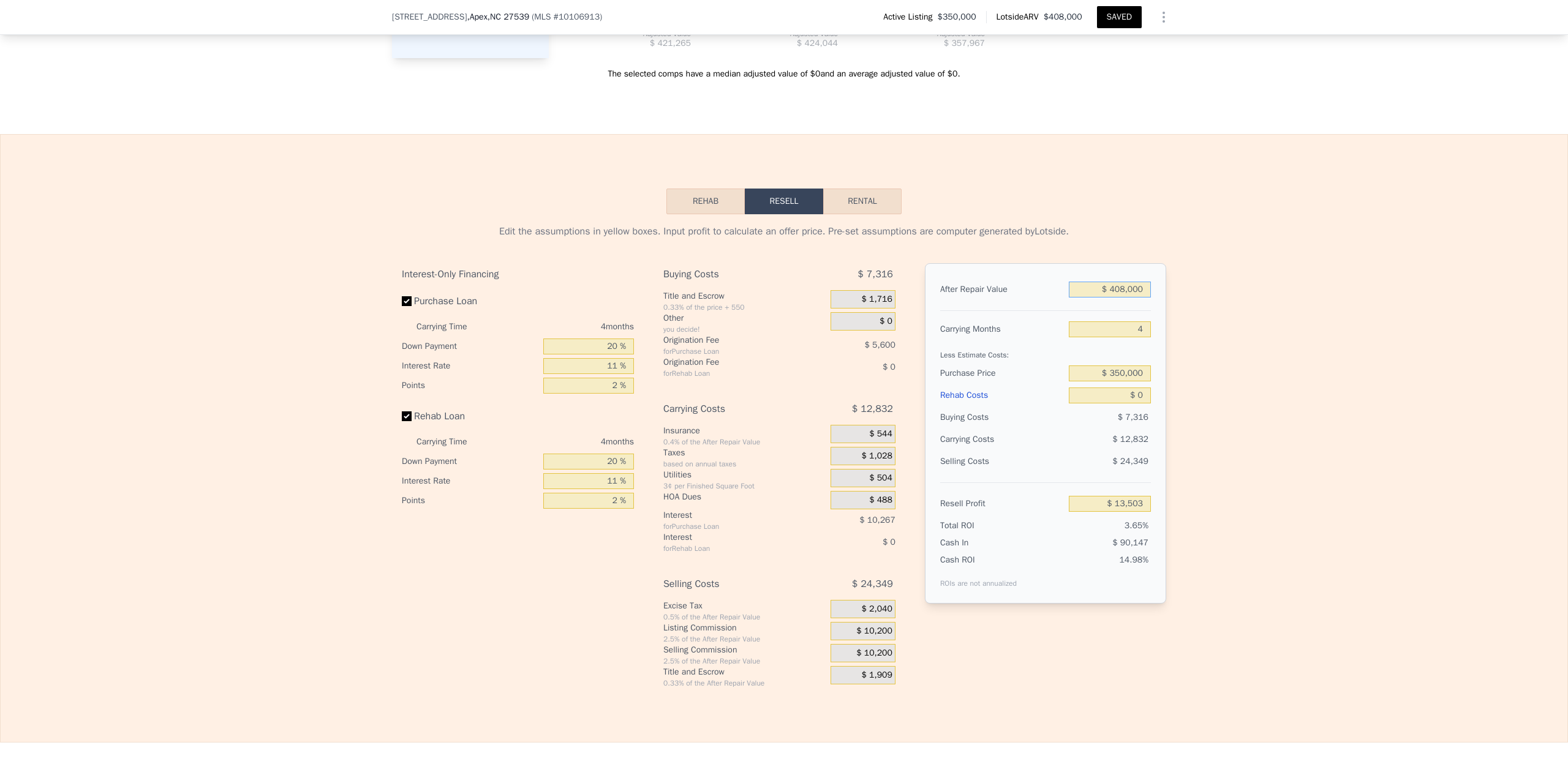click on "$ 408,000" at bounding box center [1110, 290] 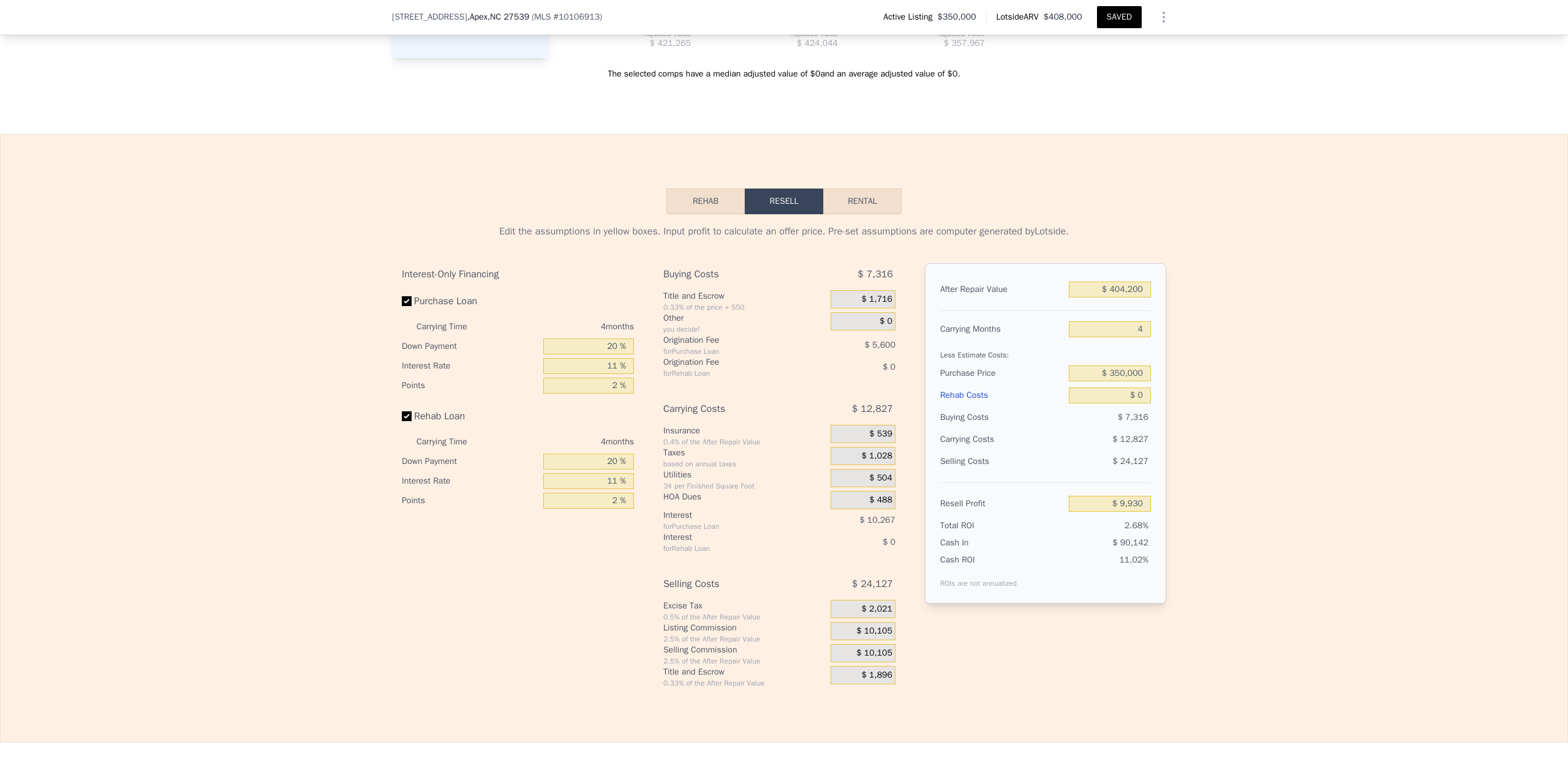 click on "SAVED" at bounding box center [1119, 17] 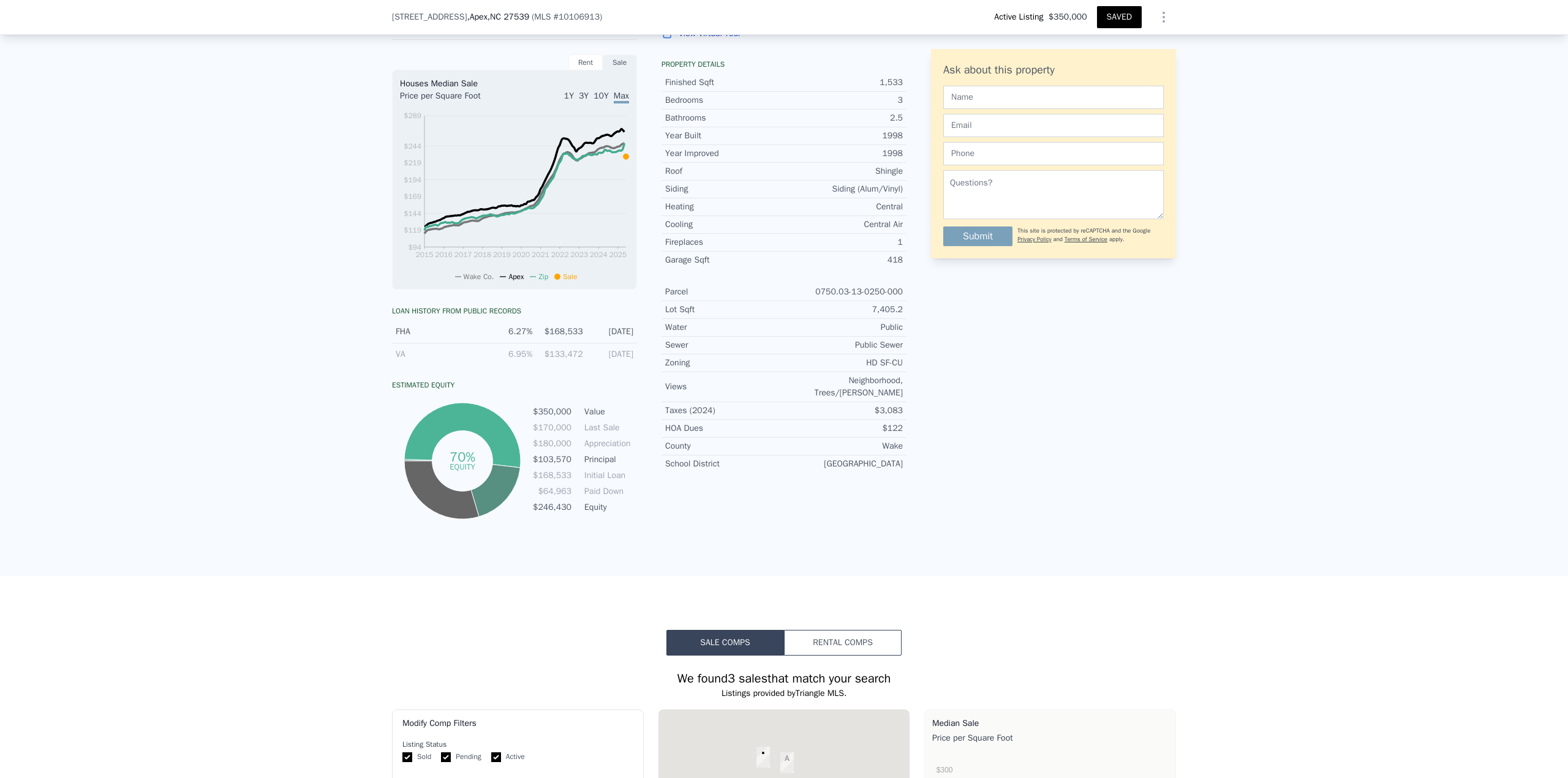 scroll, scrollTop: 4, scrollLeft: 0, axis: vertical 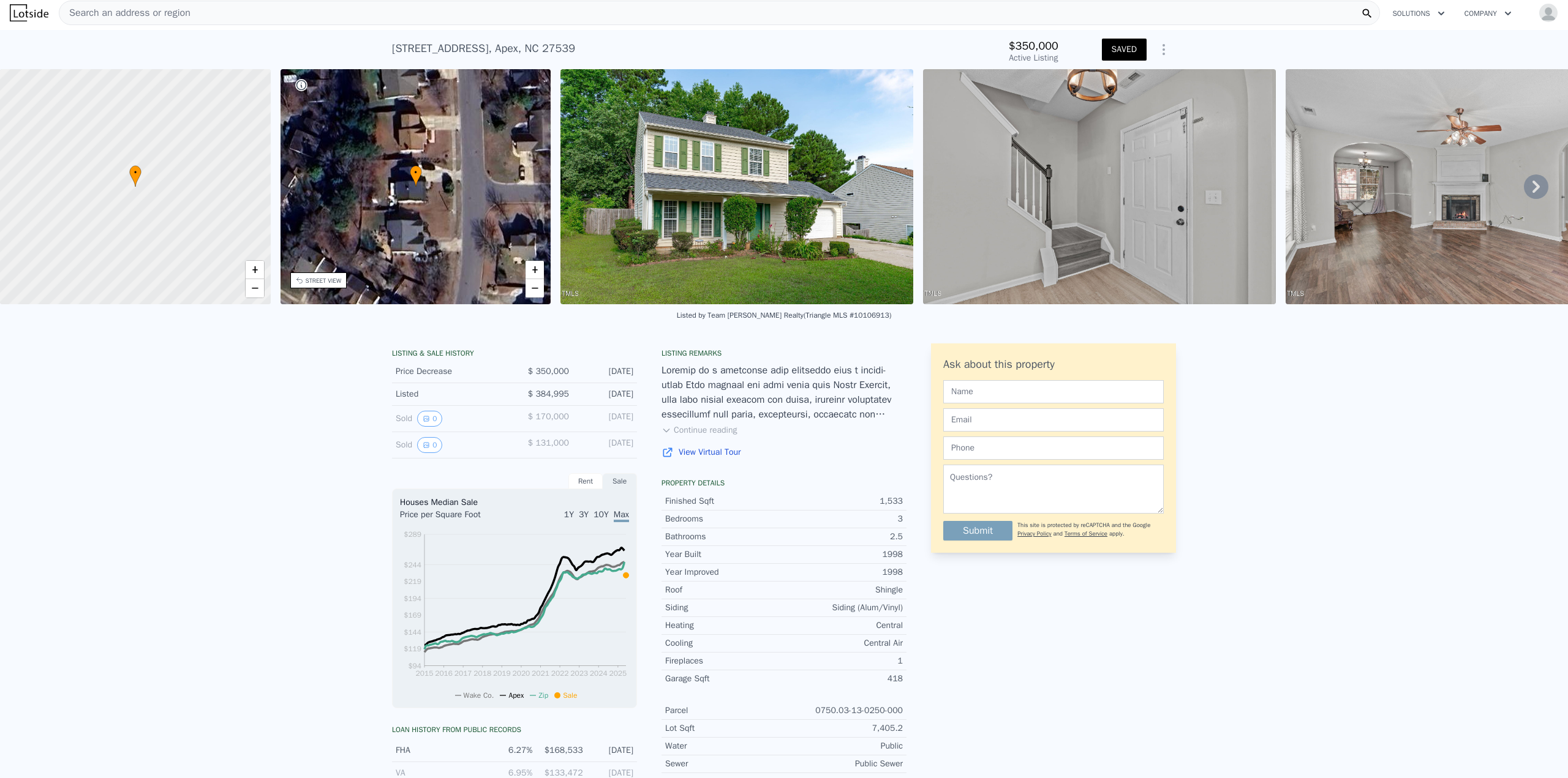 click on "Search an address or region" at bounding box center [719, 13] 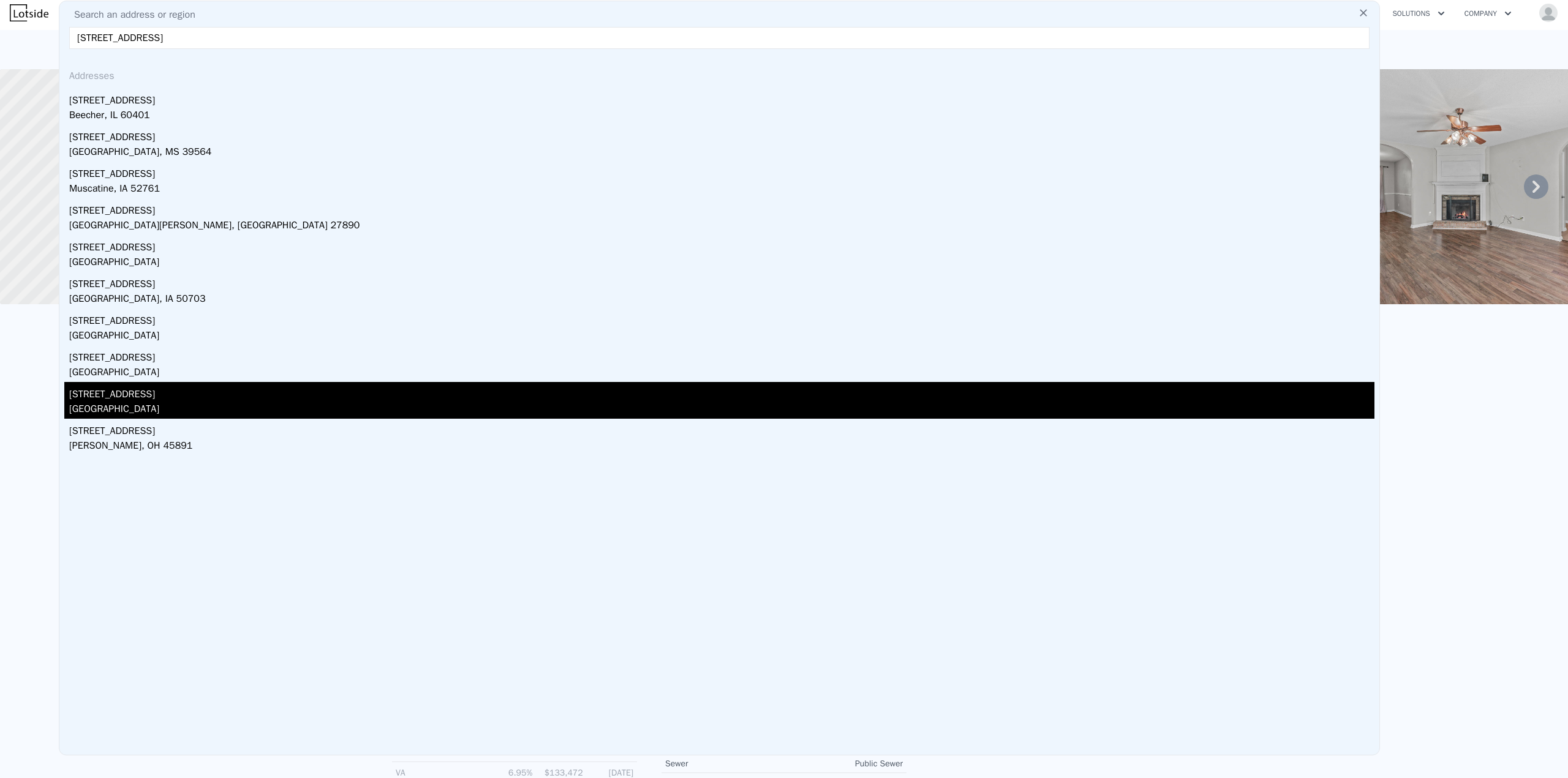 click on "1024 Sycamore St" at bounding box center (722, 392) 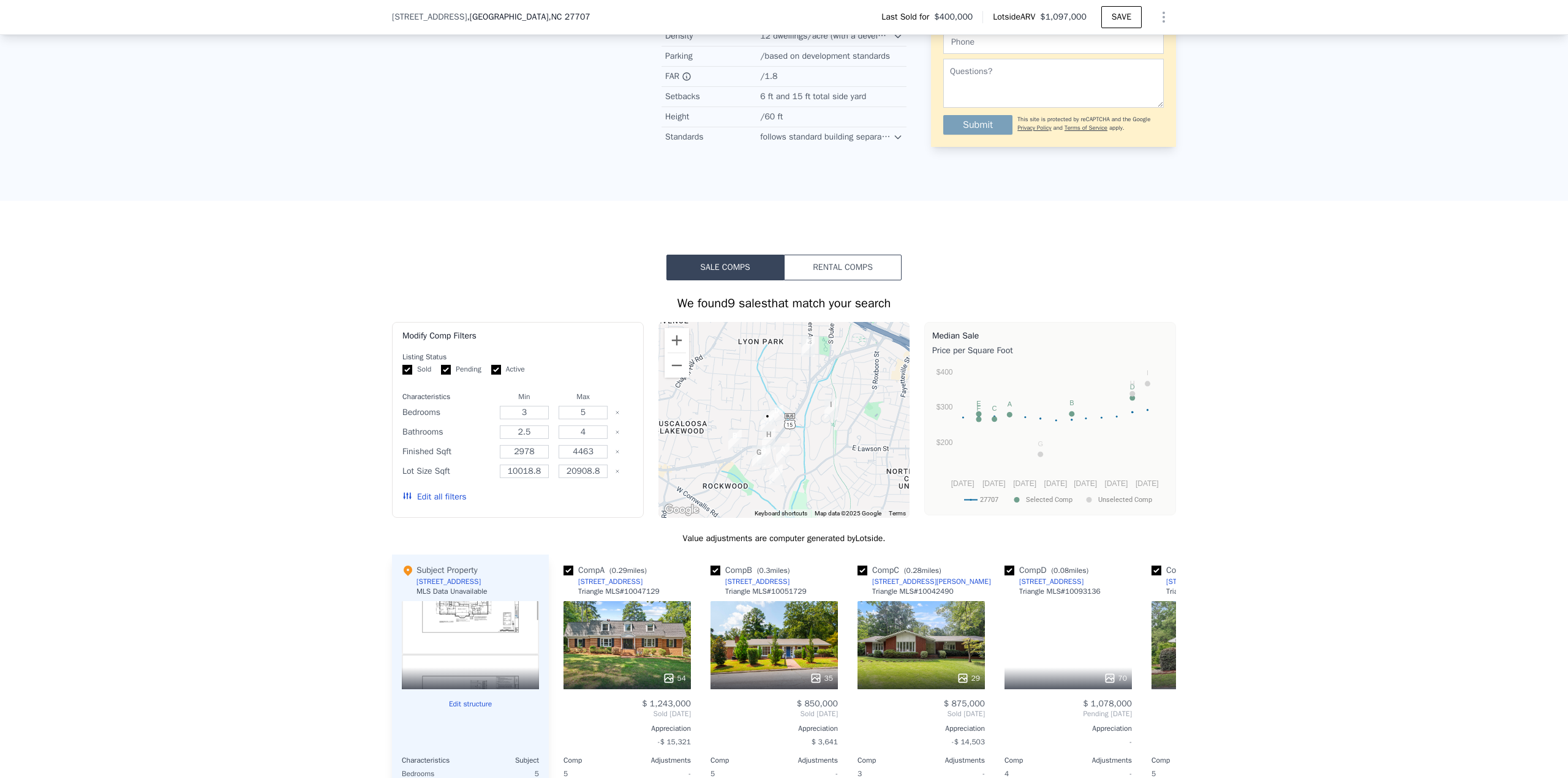 scroll, scrollTop: 903, scrollLeft: 0, axis: vertical 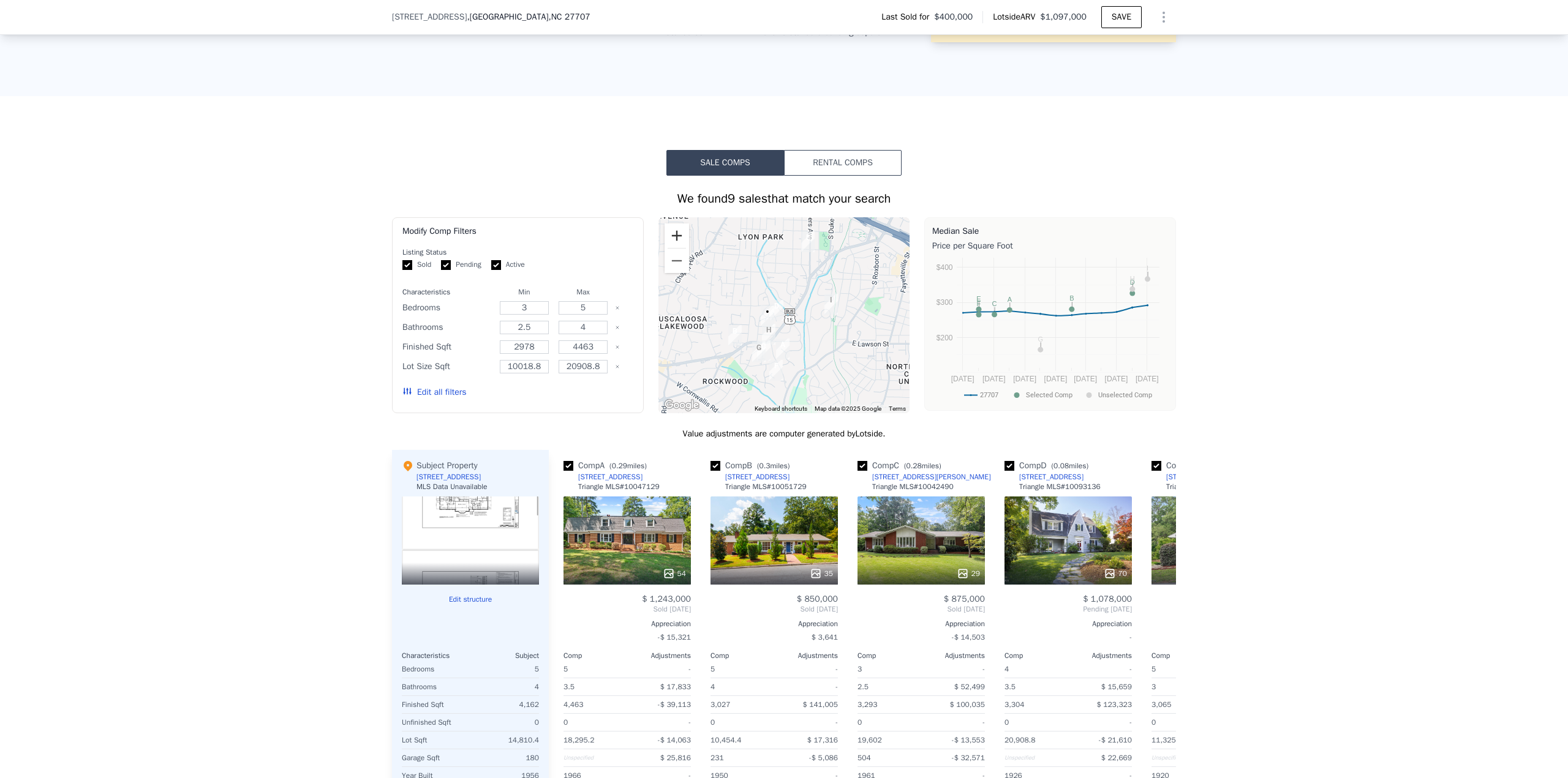 click at bounding box center (677, 236) 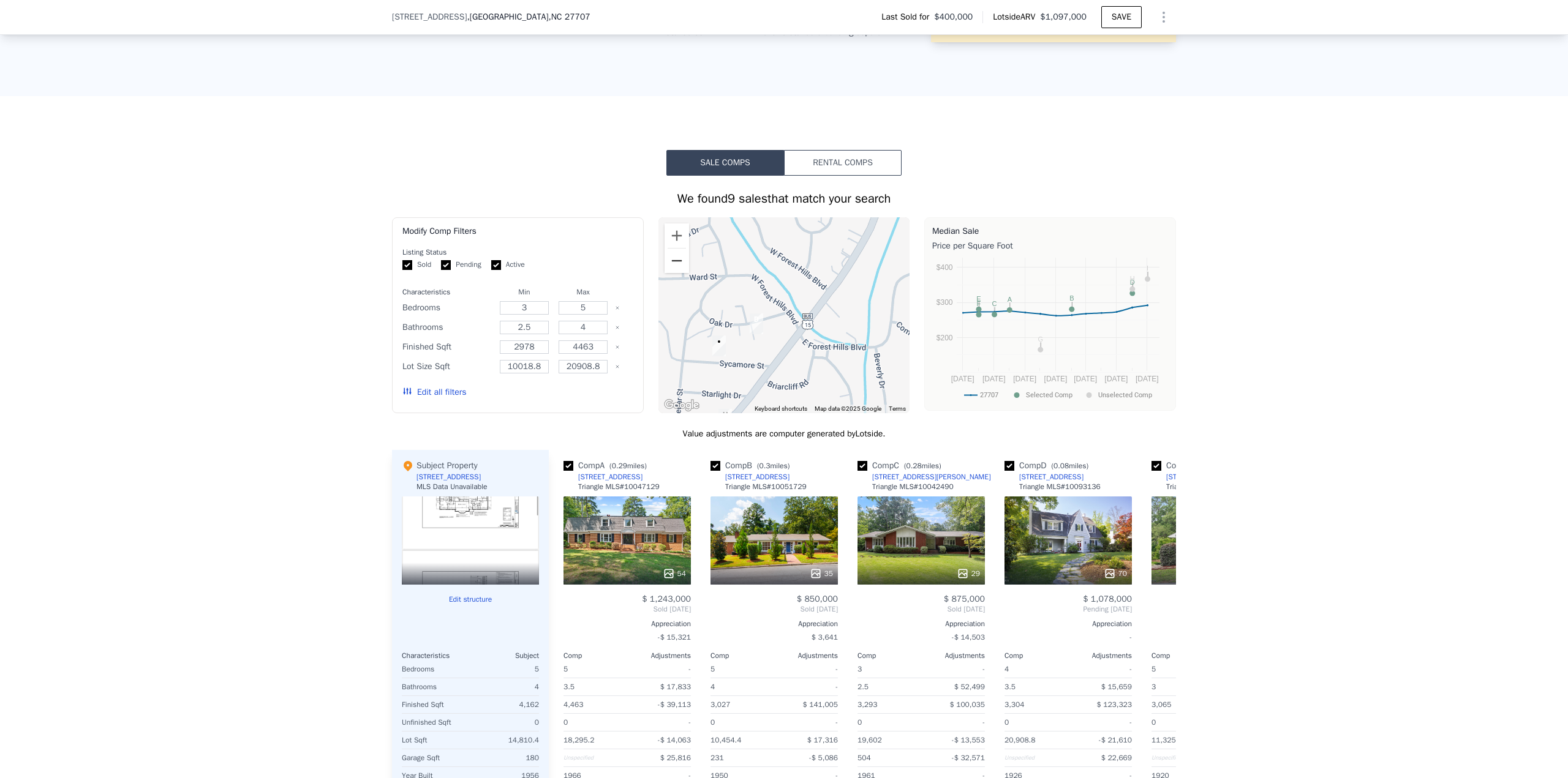 click at bounding box center (677, 261) 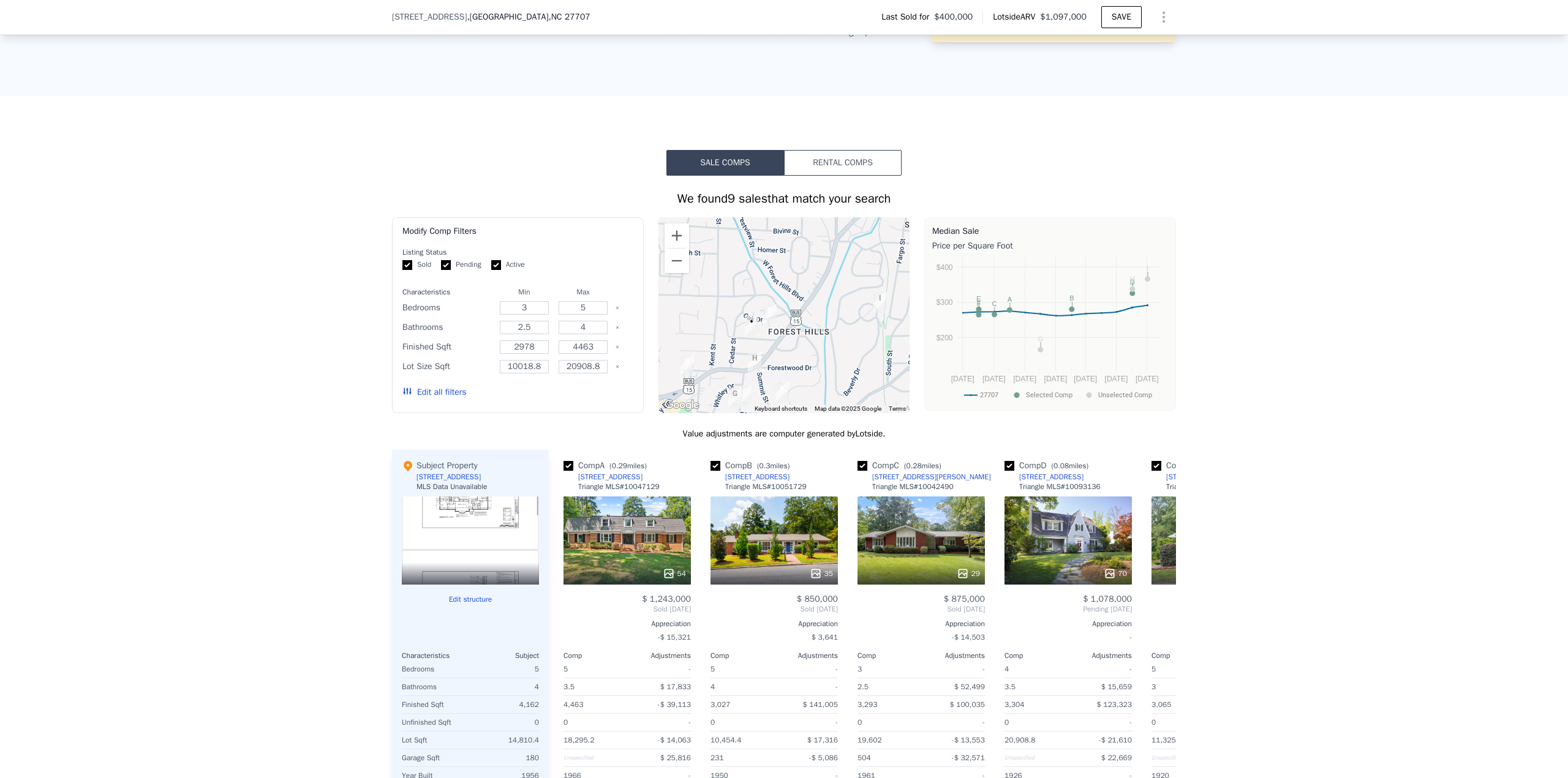 click on "Edit all filters" at bounding box center (434, 392) 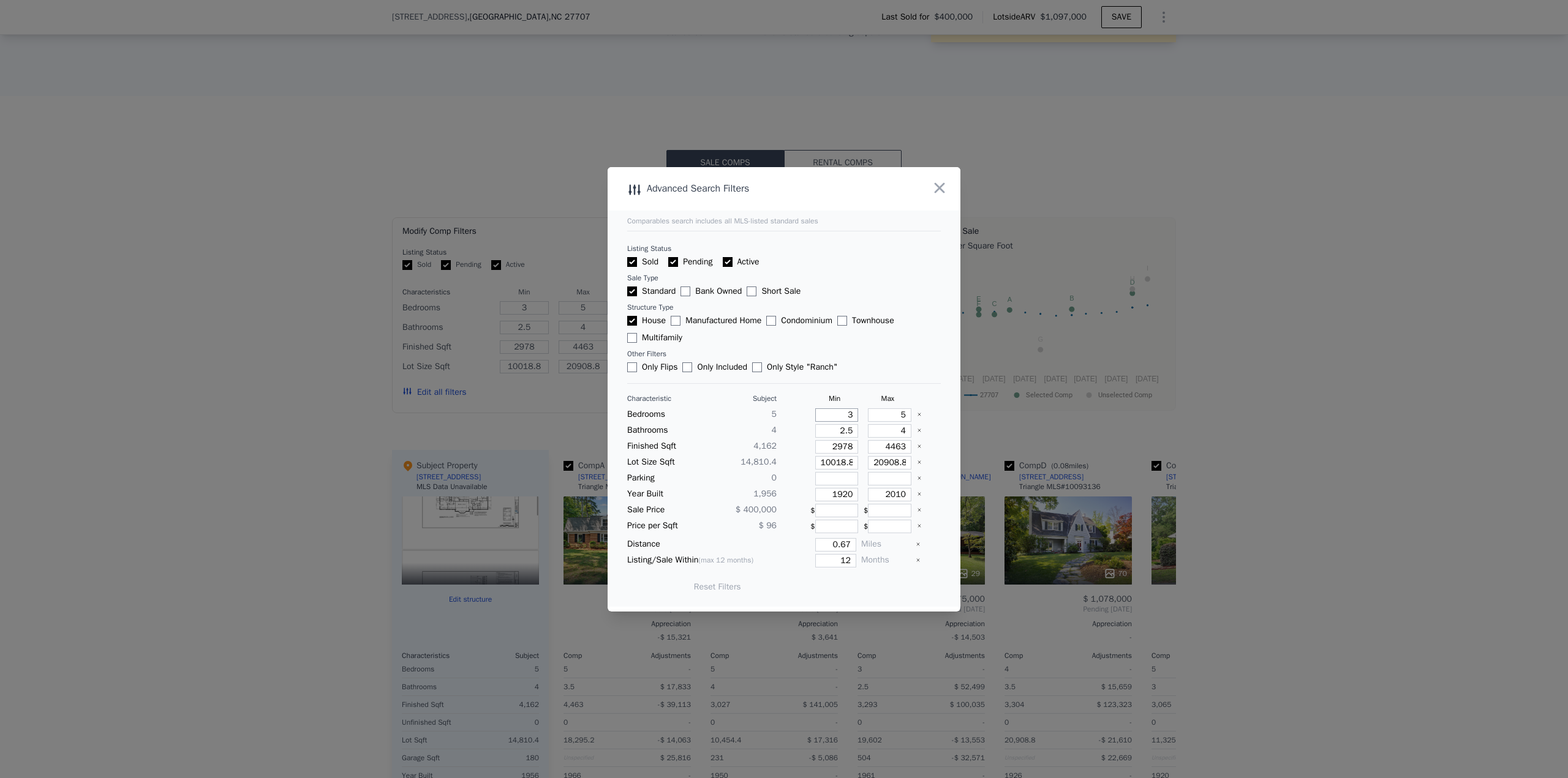 drag, startPoint x: 830, startPoint y: 417, endPoint x: 848, endPoint y: 412, distance: 18.681542 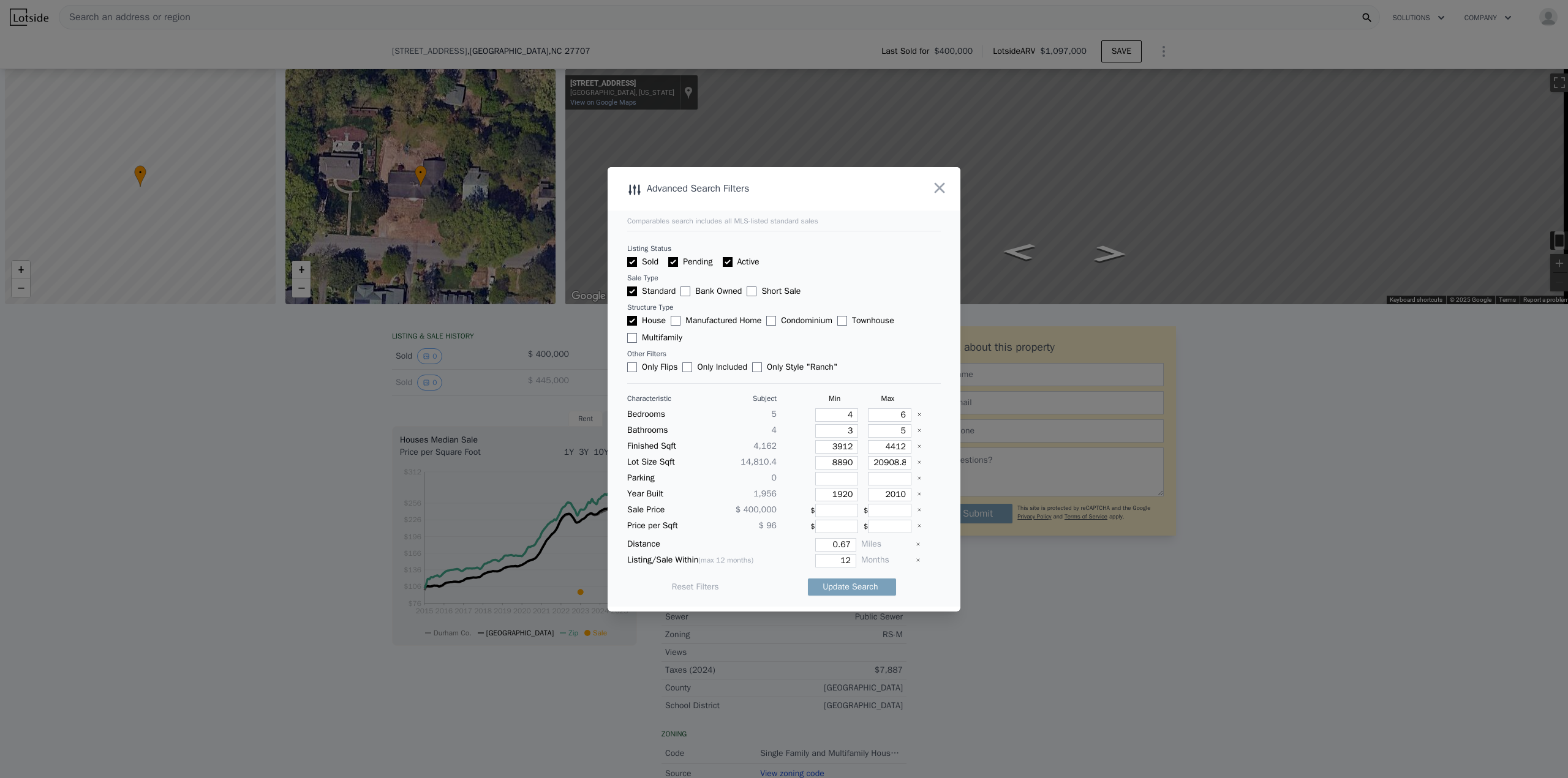 scroll, scrollTop: 0, scrollLeft: 0, axis: both 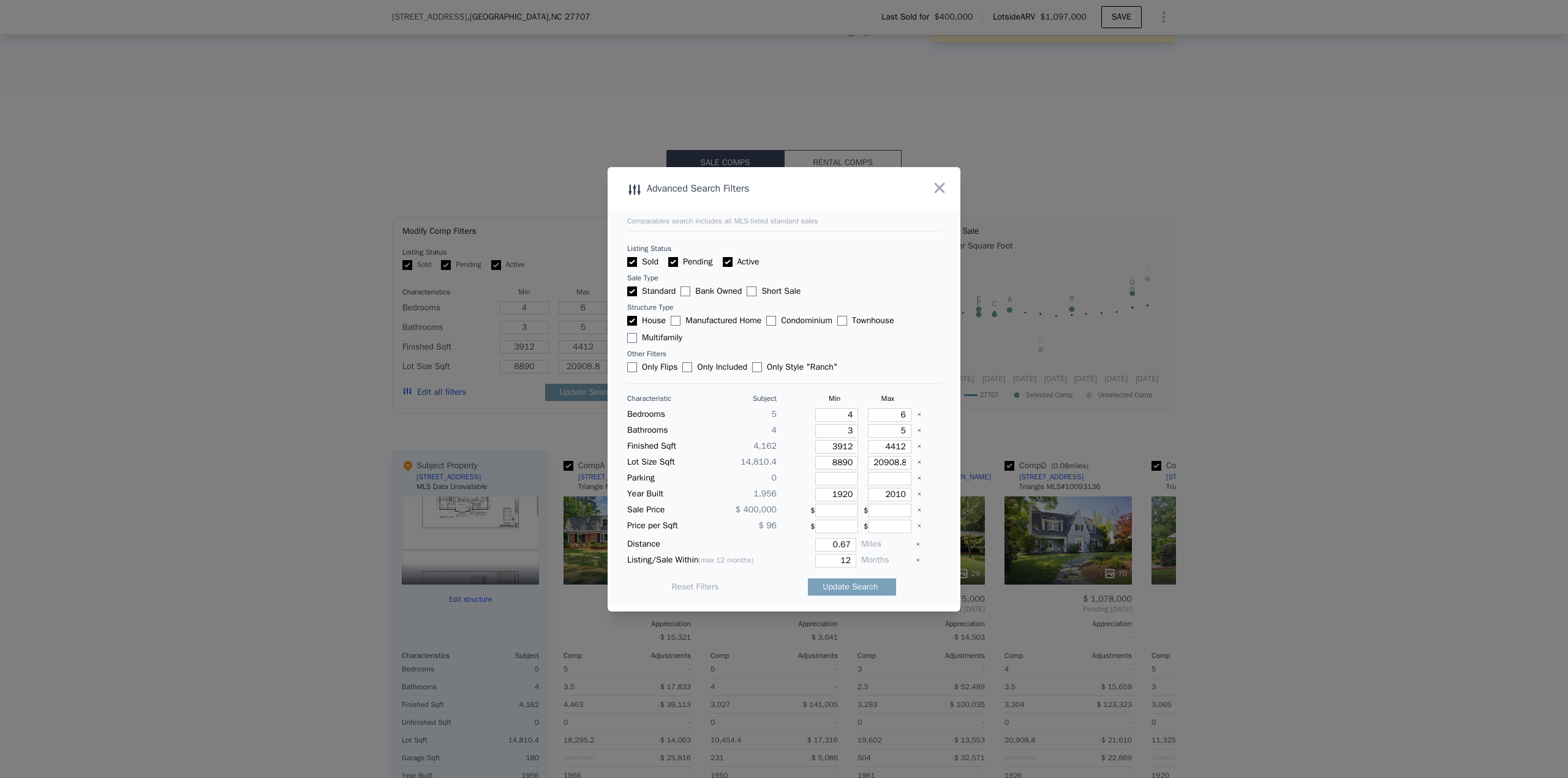 type on "2" 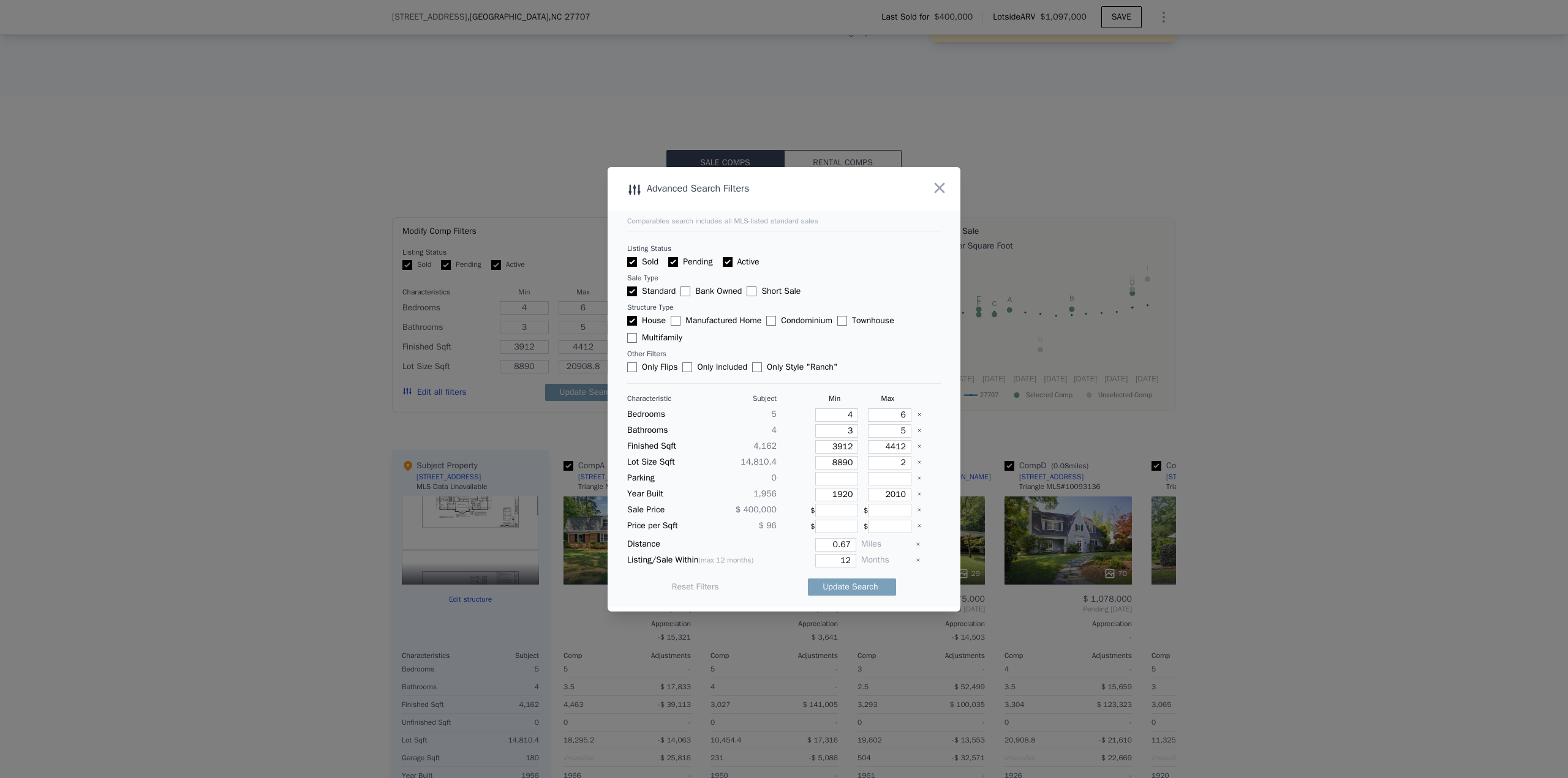 type on "2" 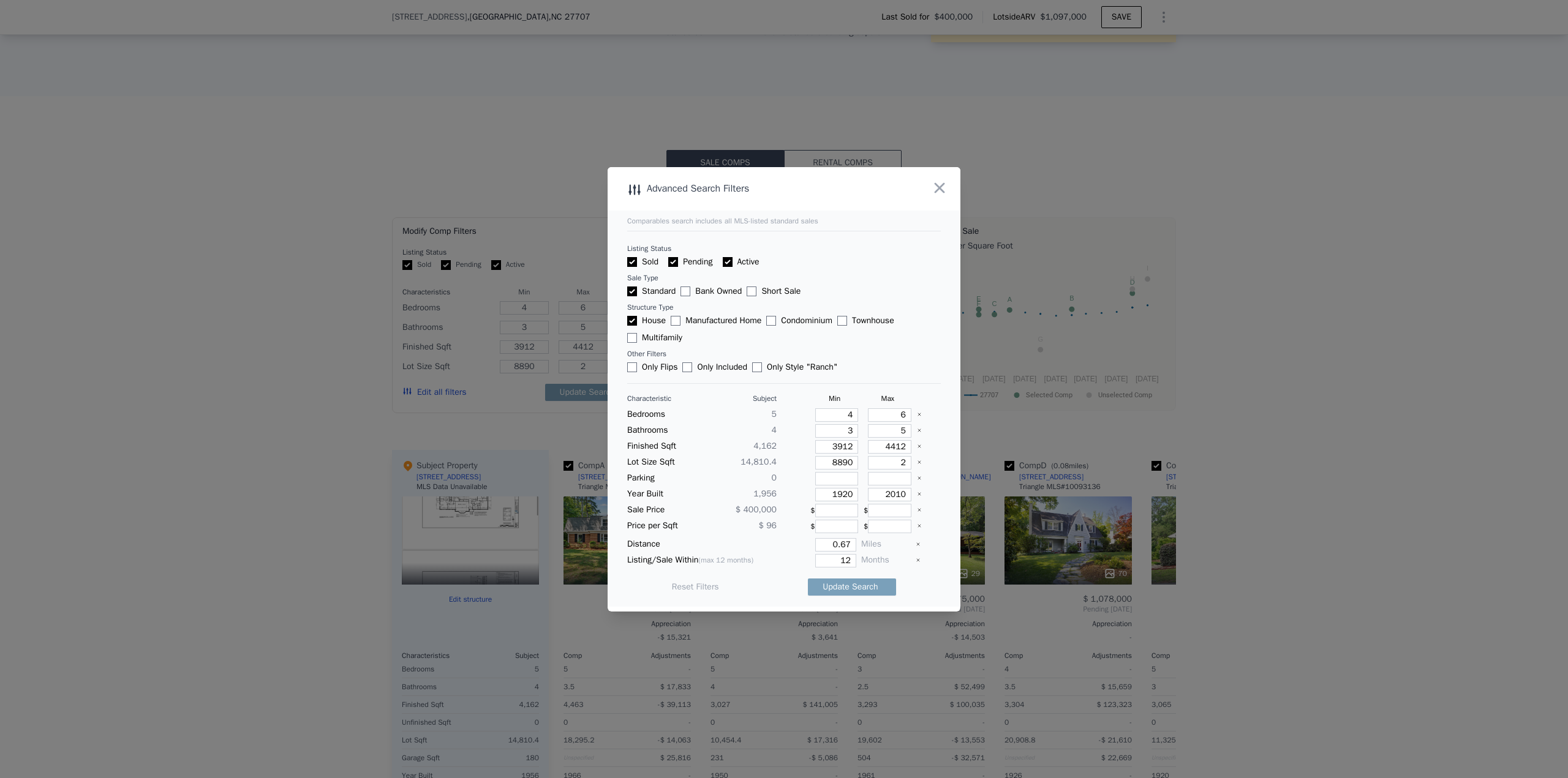type on "20" 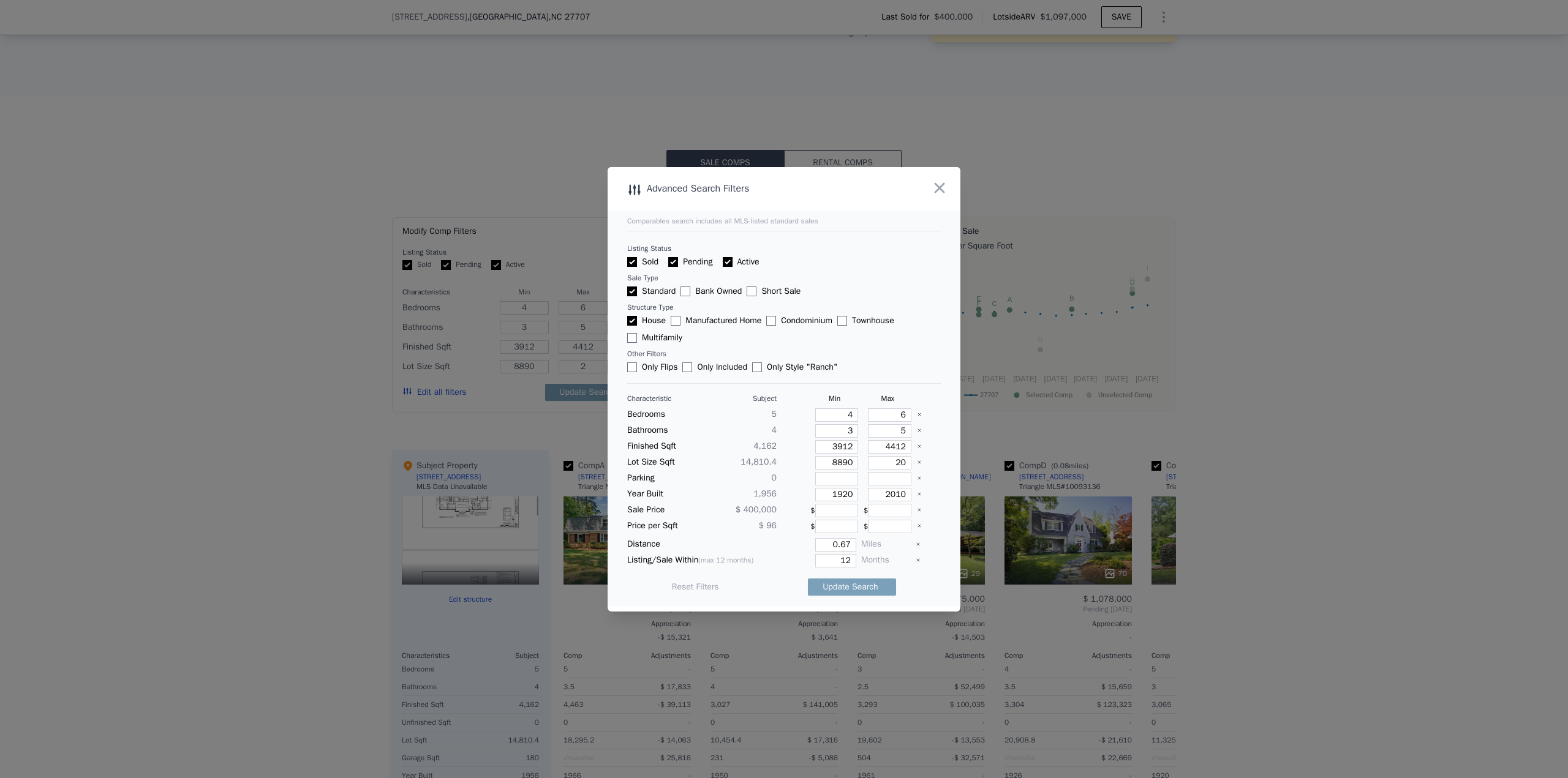type on "20" 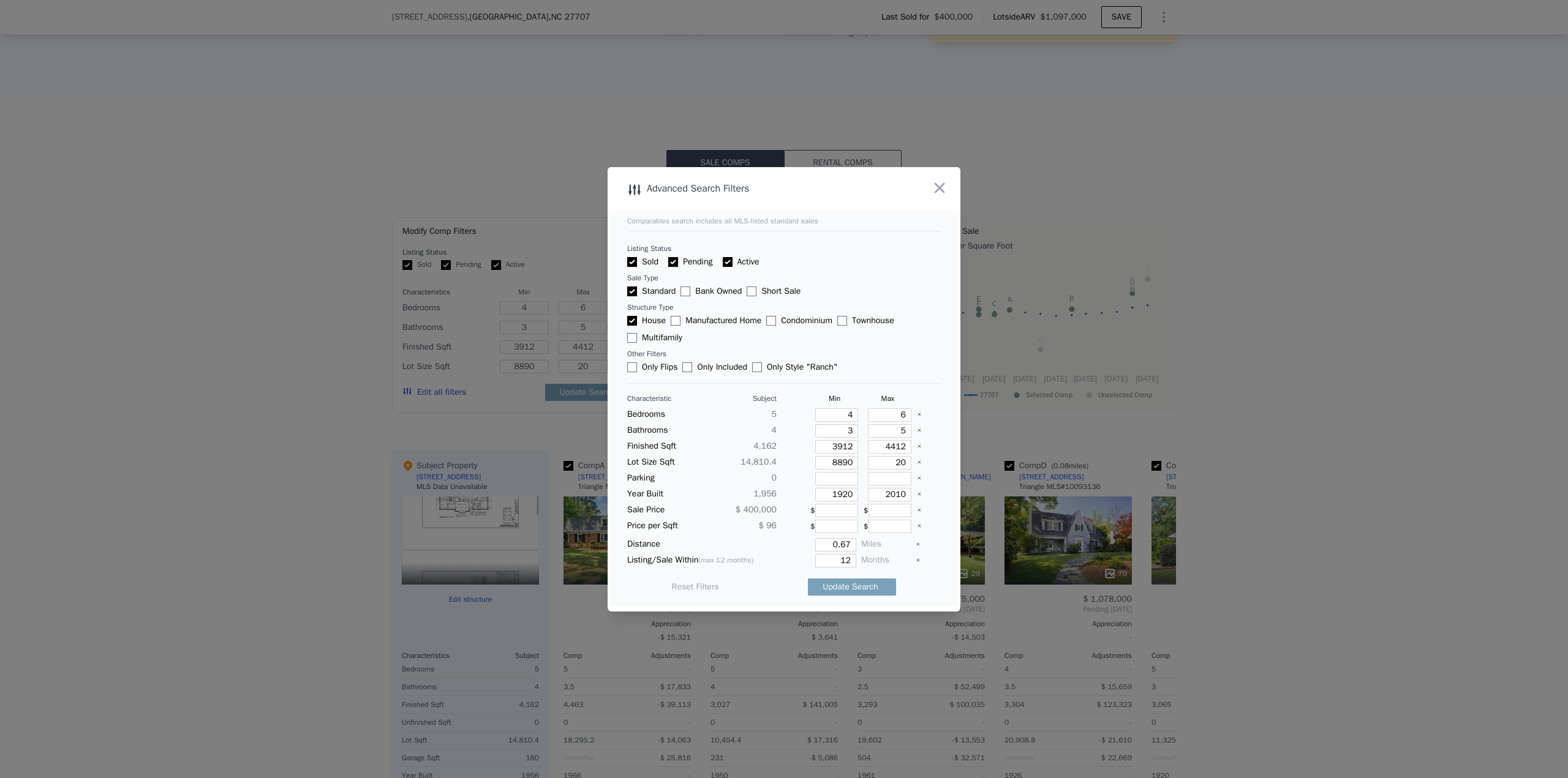 type on "207" 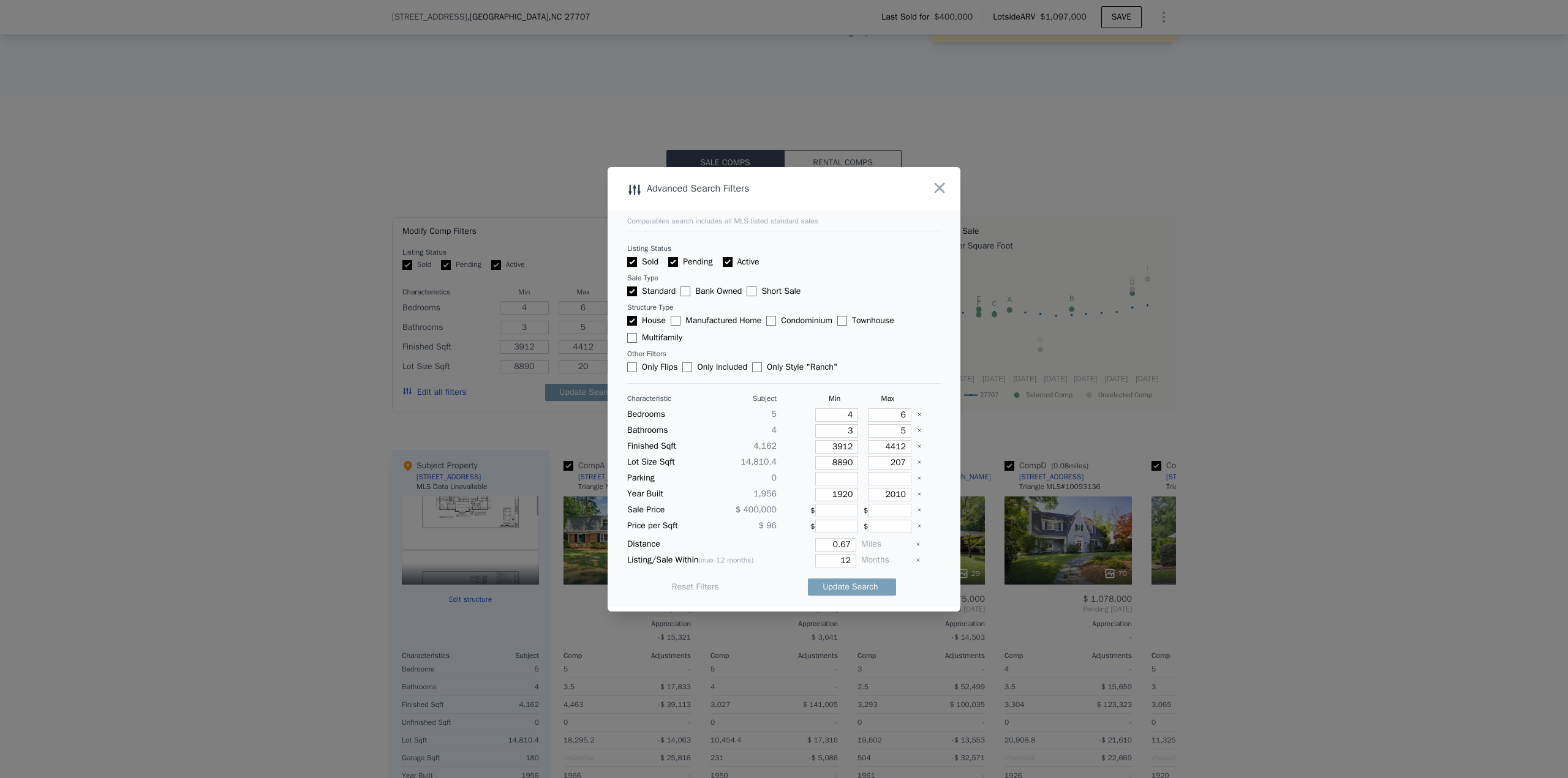 type on "207" 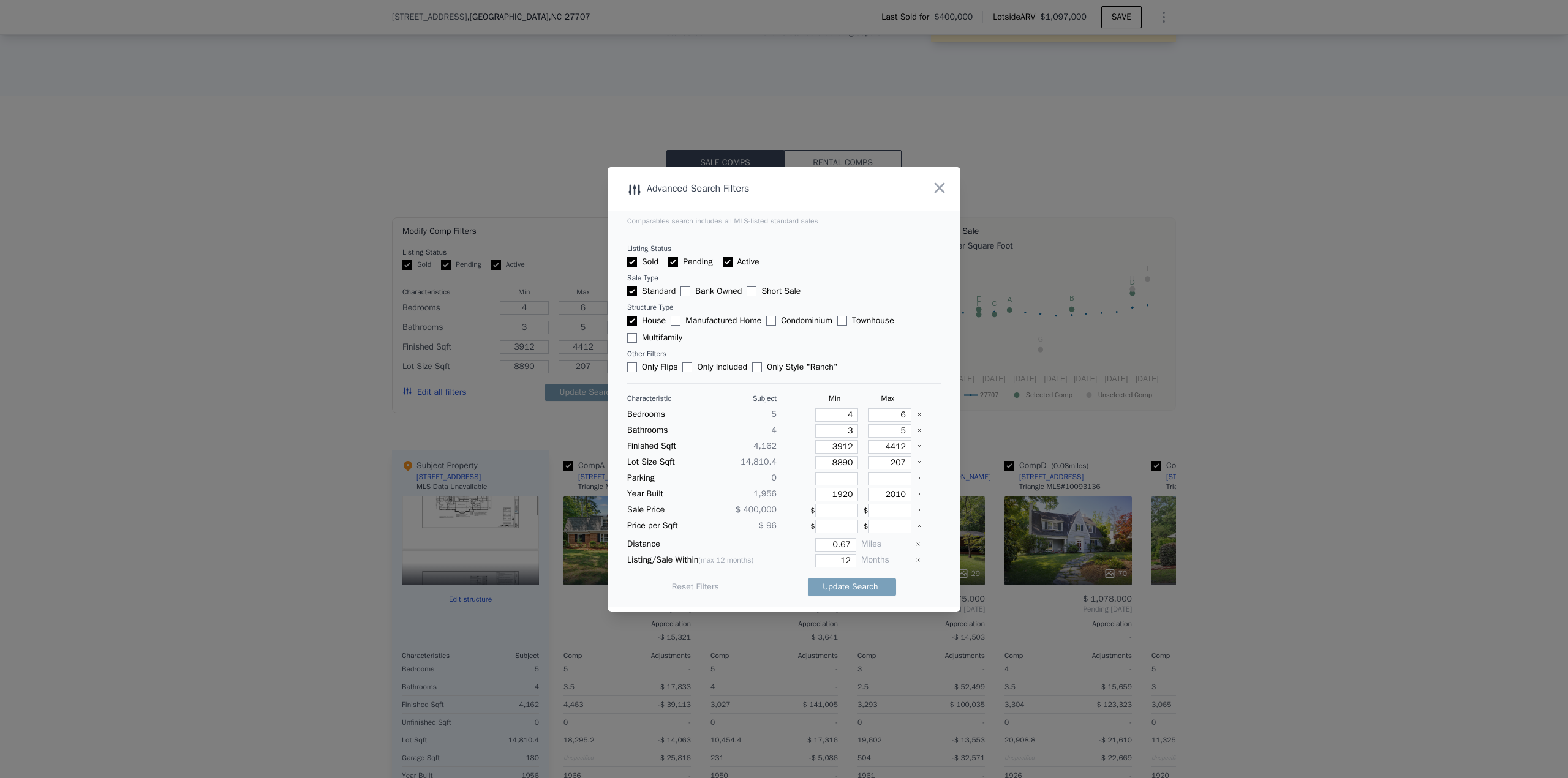 type on "2073" 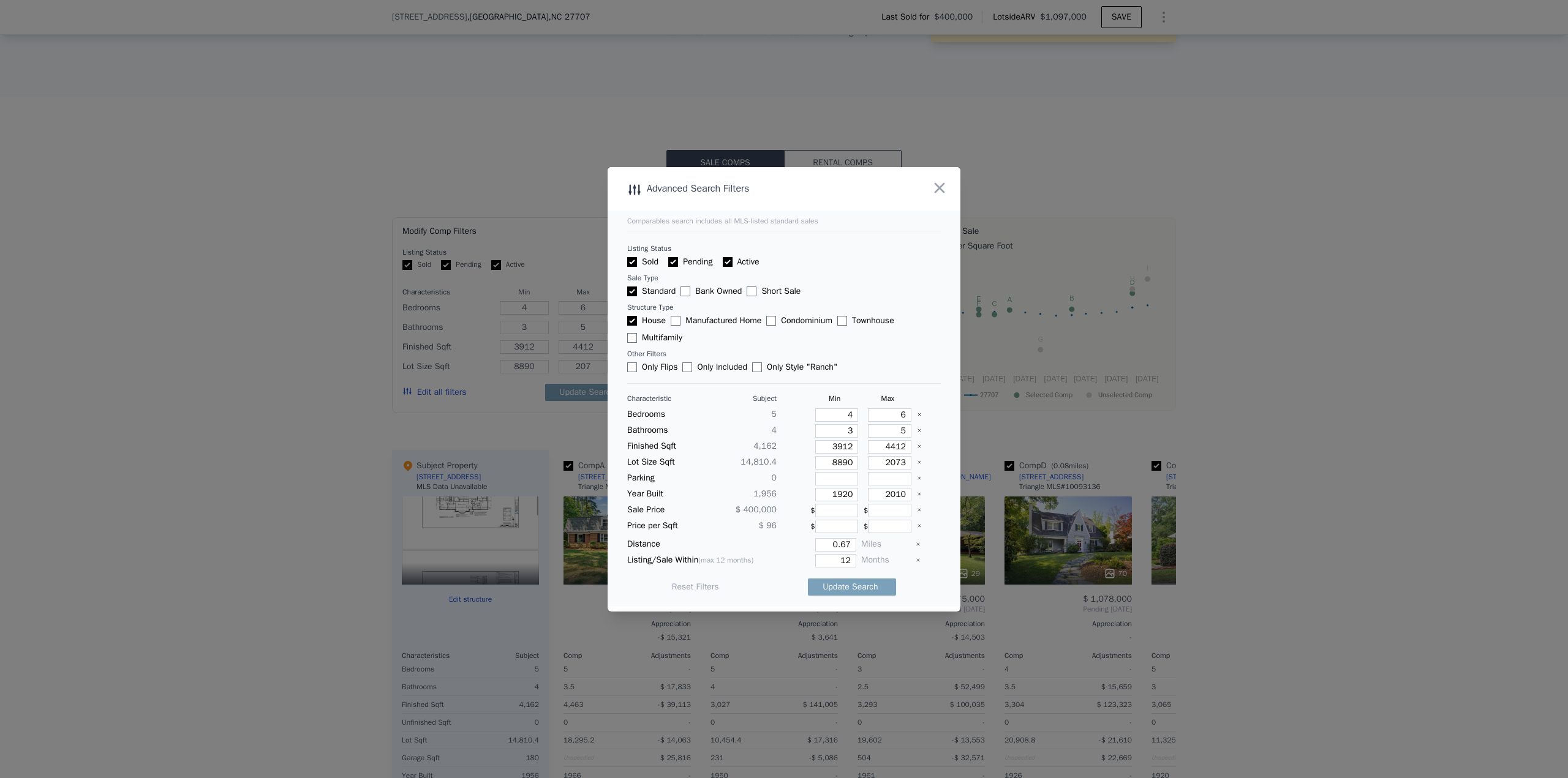 type on "2073" 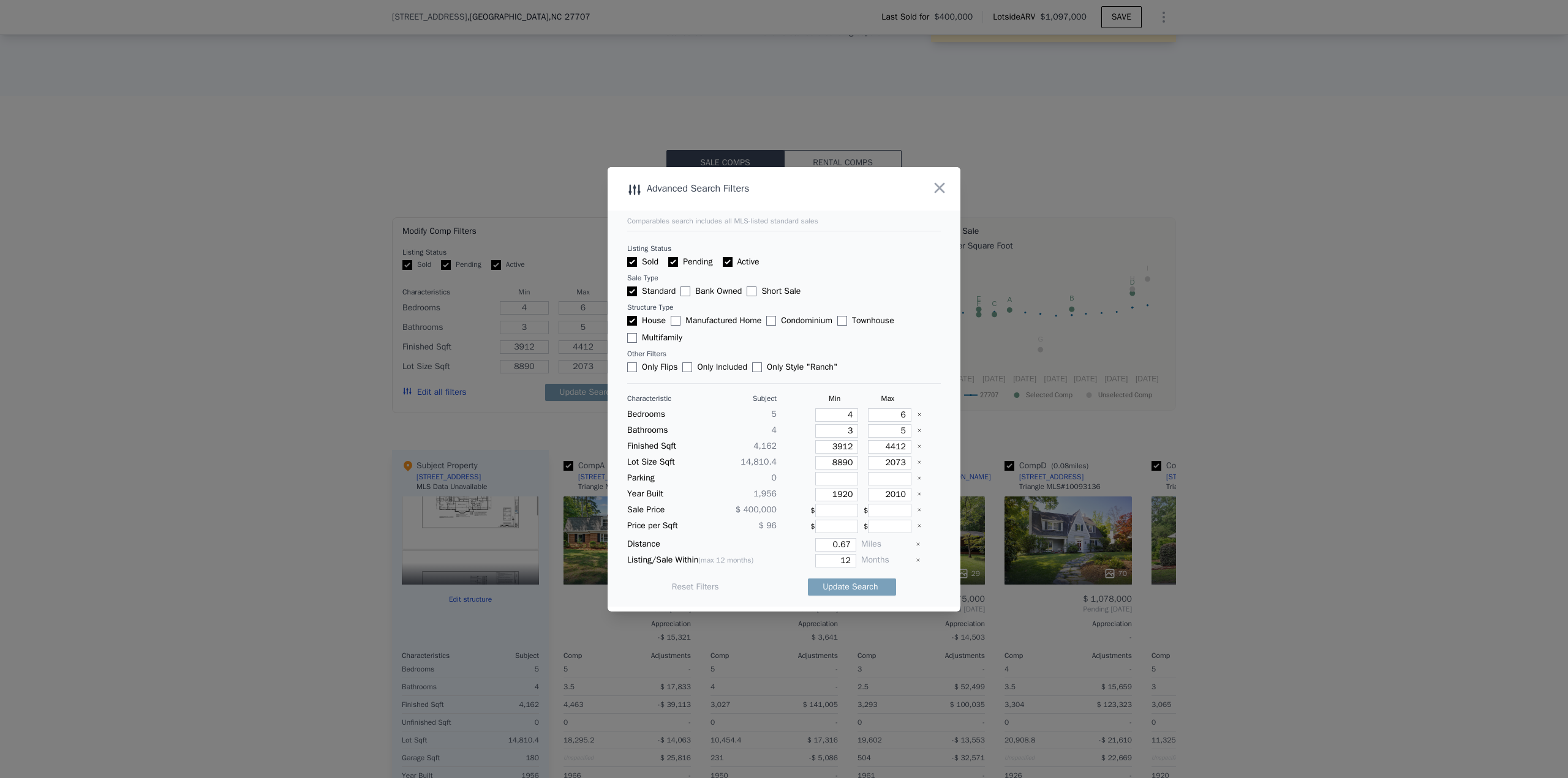 type on "20730" 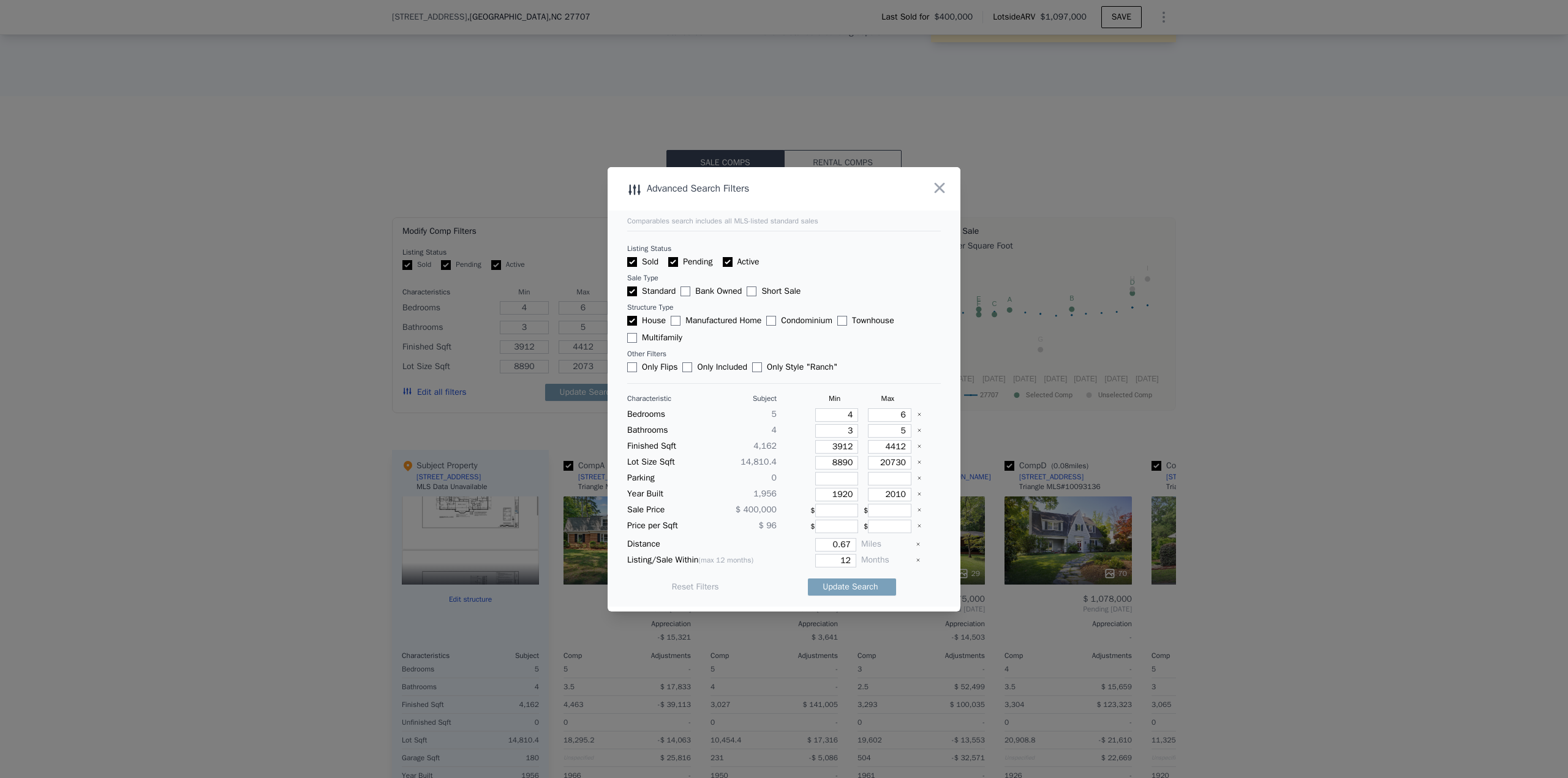 type on "20730" 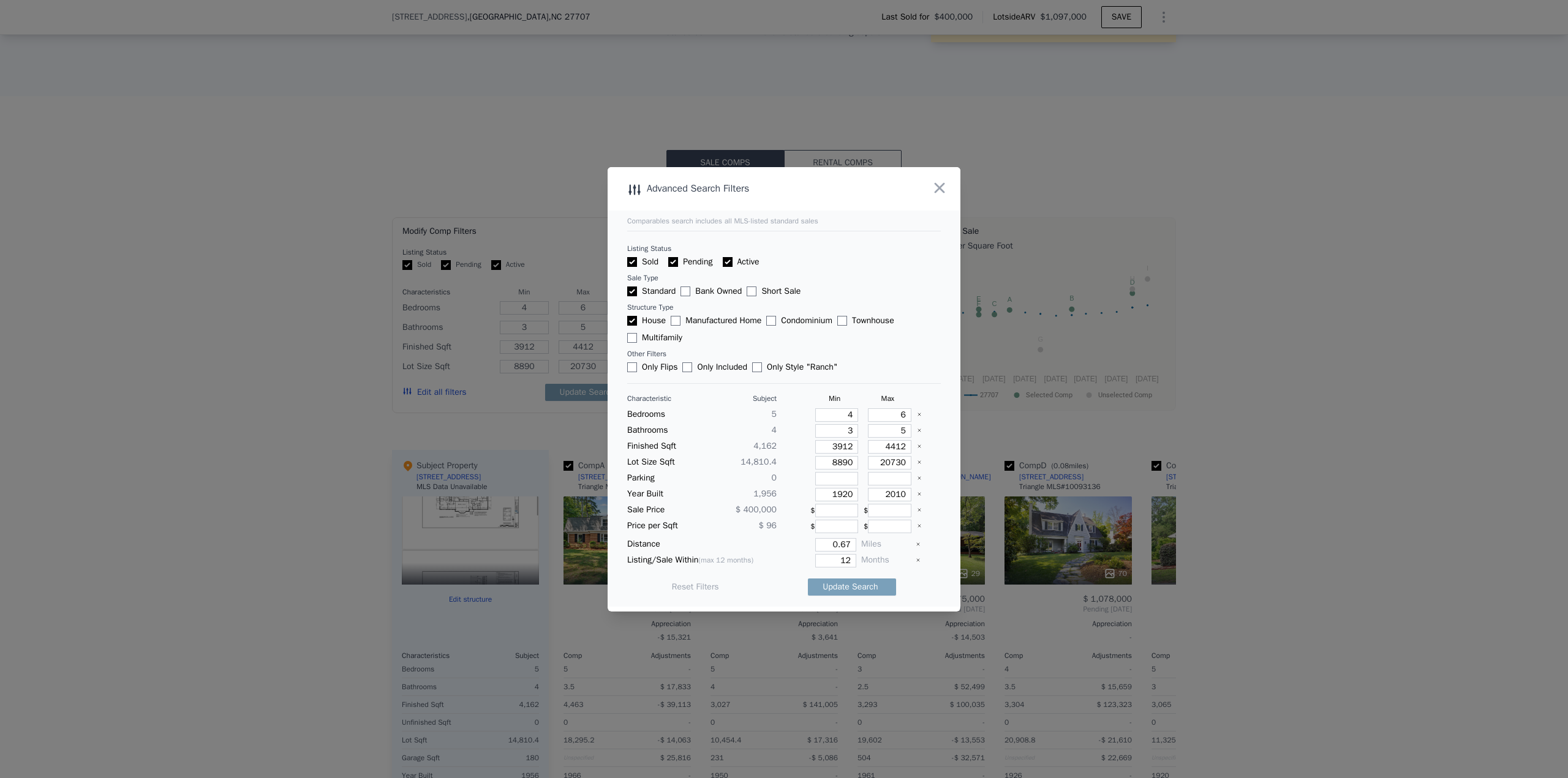 type on "20730" 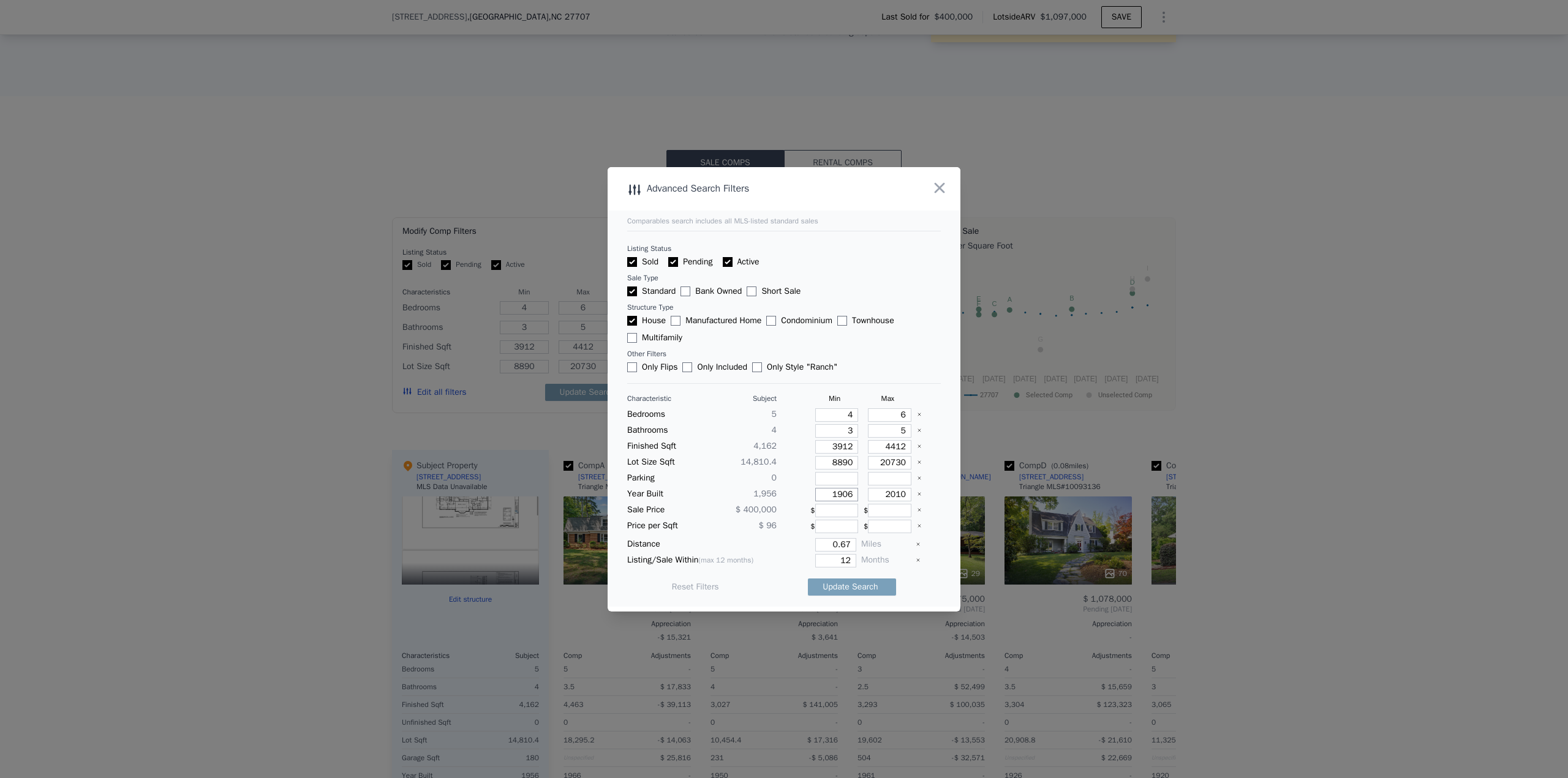 type on "1906" 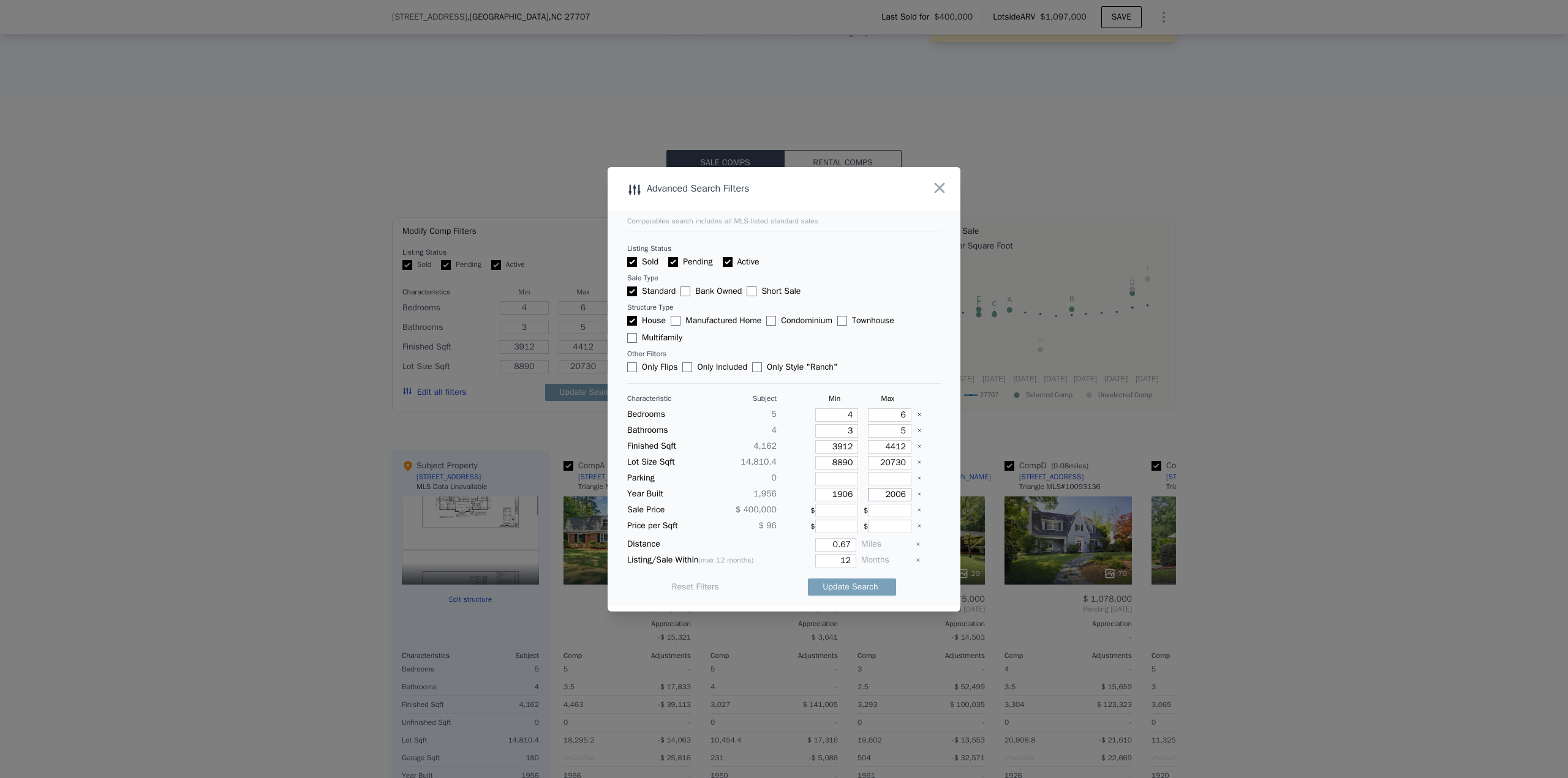 type on "2006" 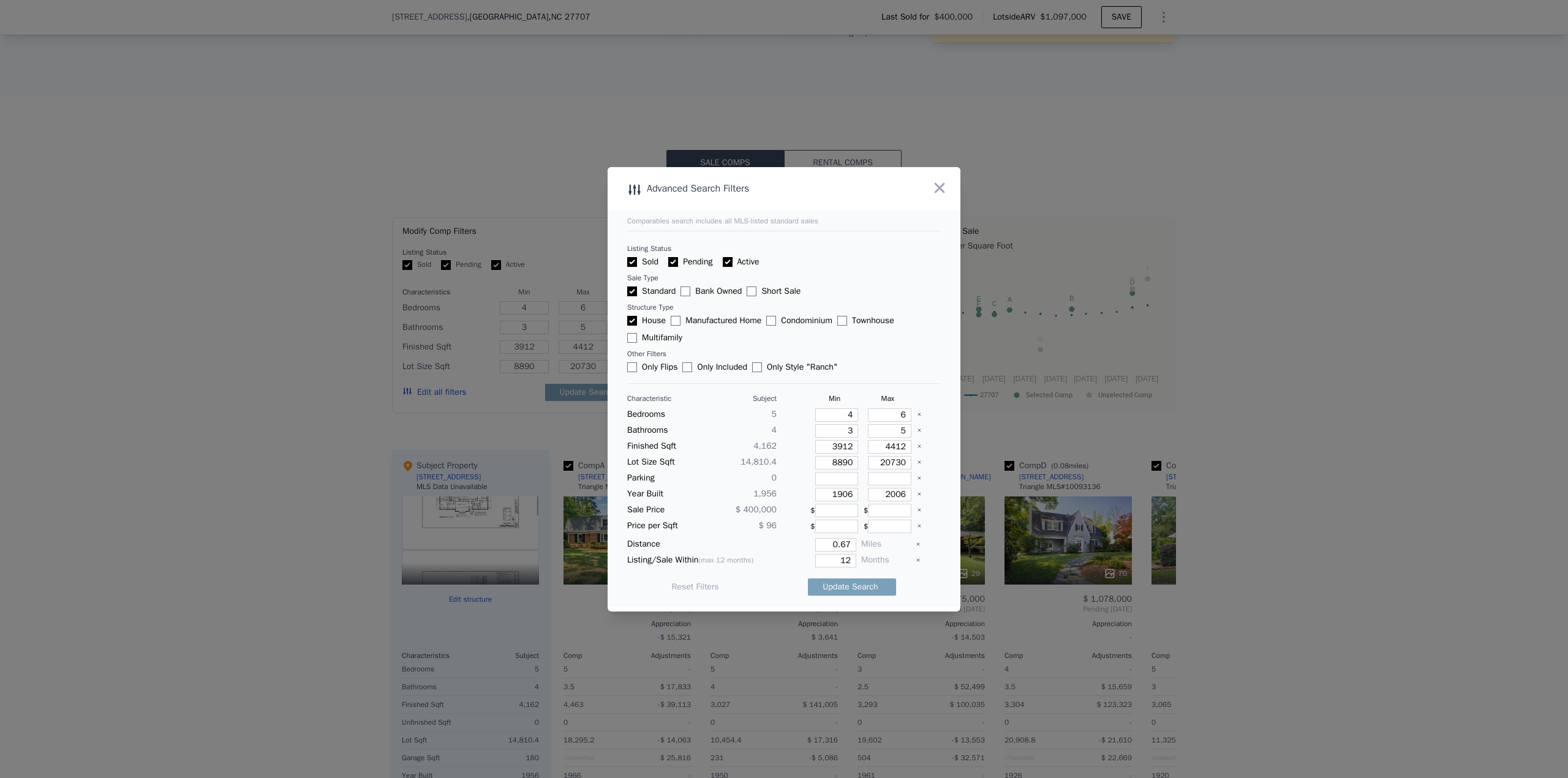 type 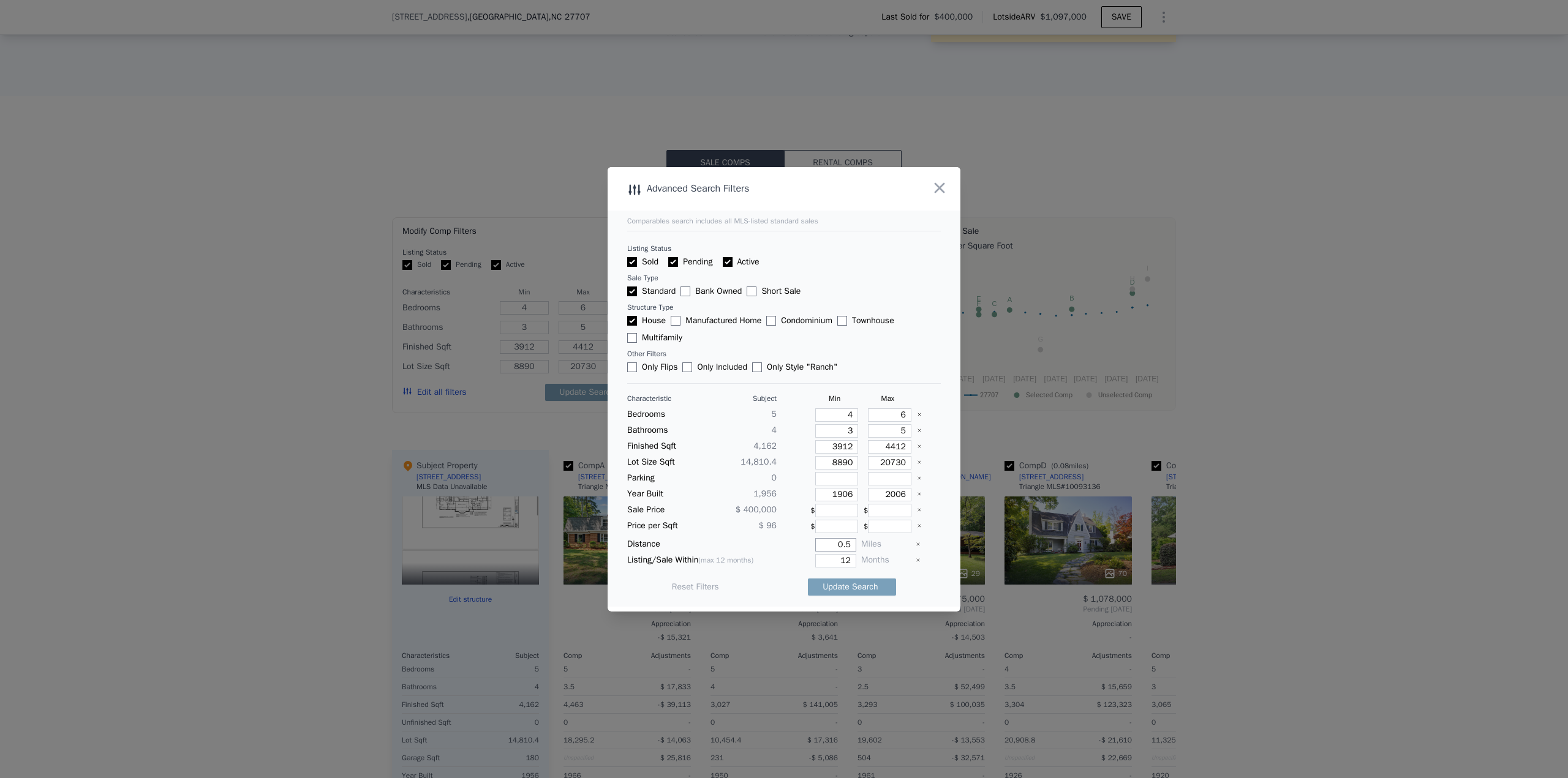 type on "0.5" 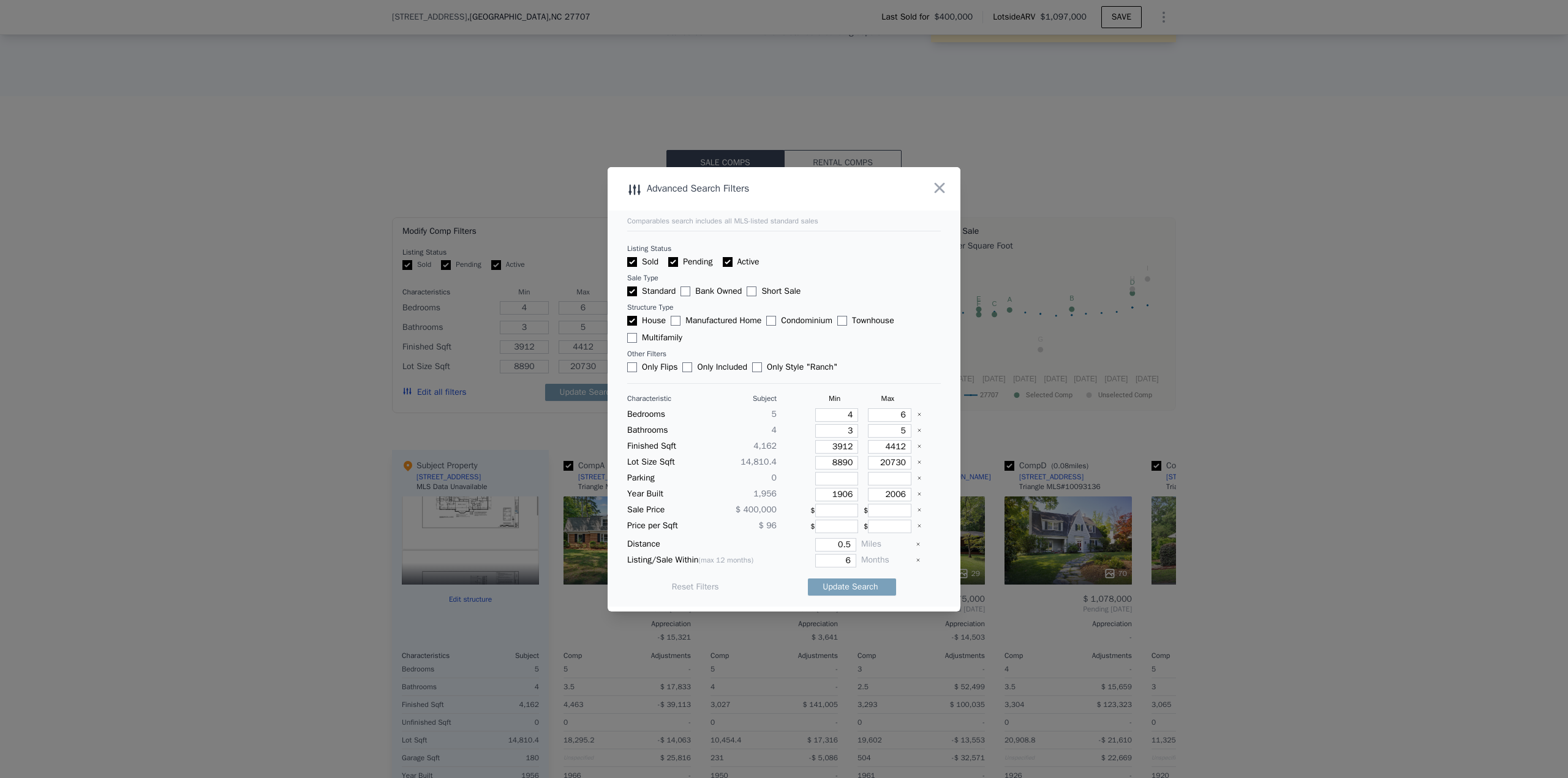 click on "Update Search" at bounding box center (852, 587) 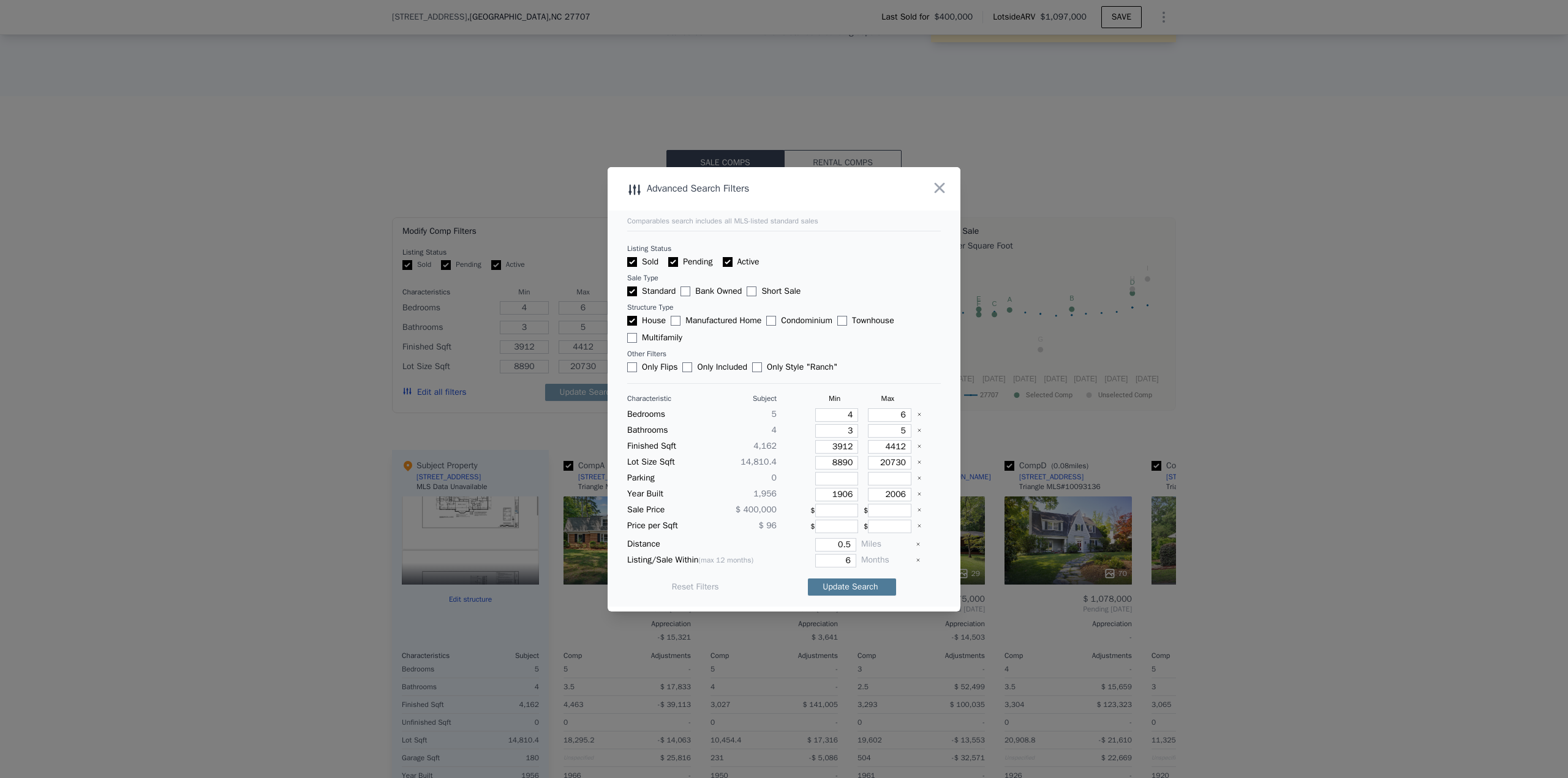 click on "Update Search" at bounding box center [852, 587] 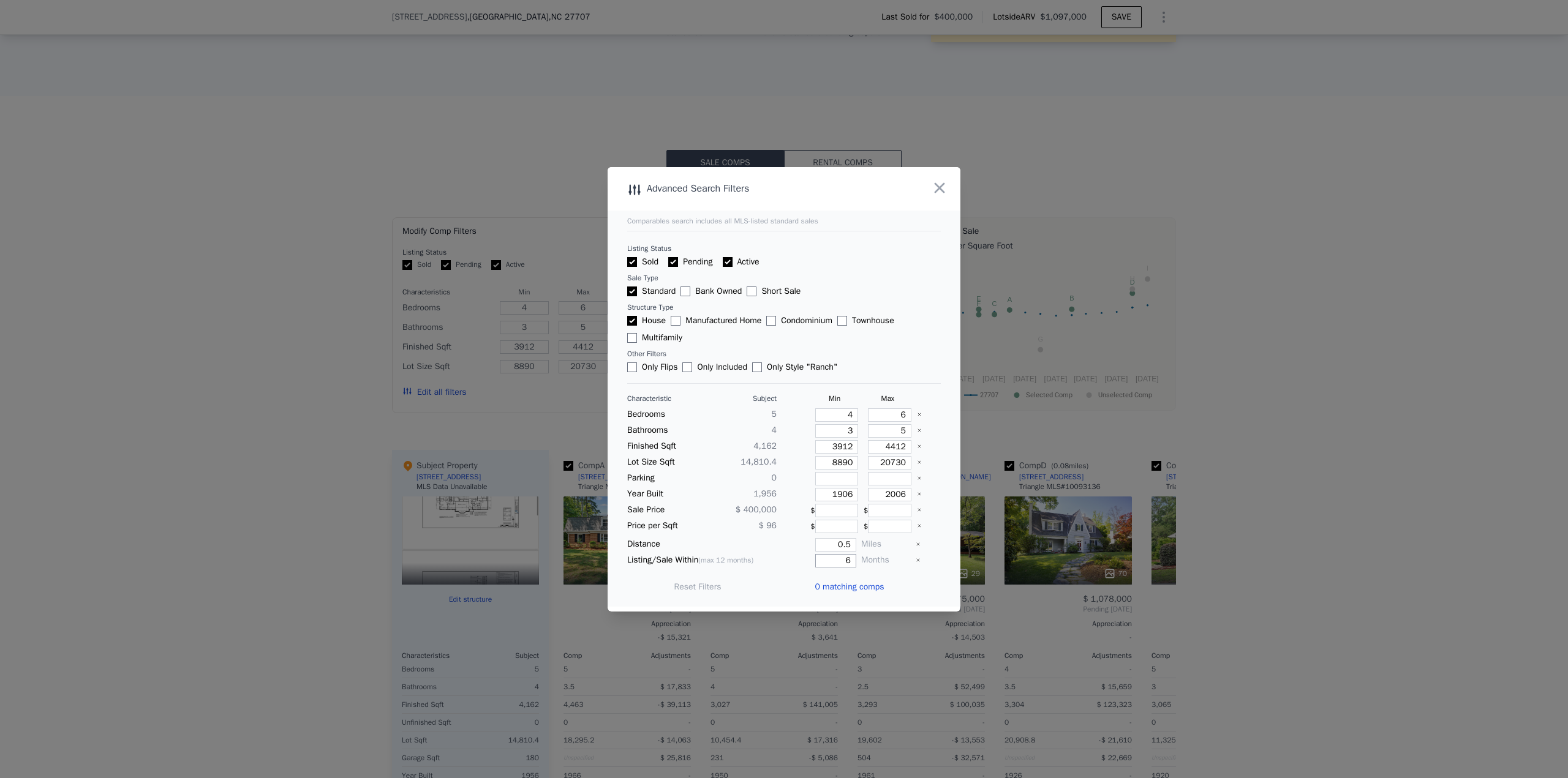click on "Listing/Sale Within  (max 12 months) 6 Months" at bounding box center [784, 561] 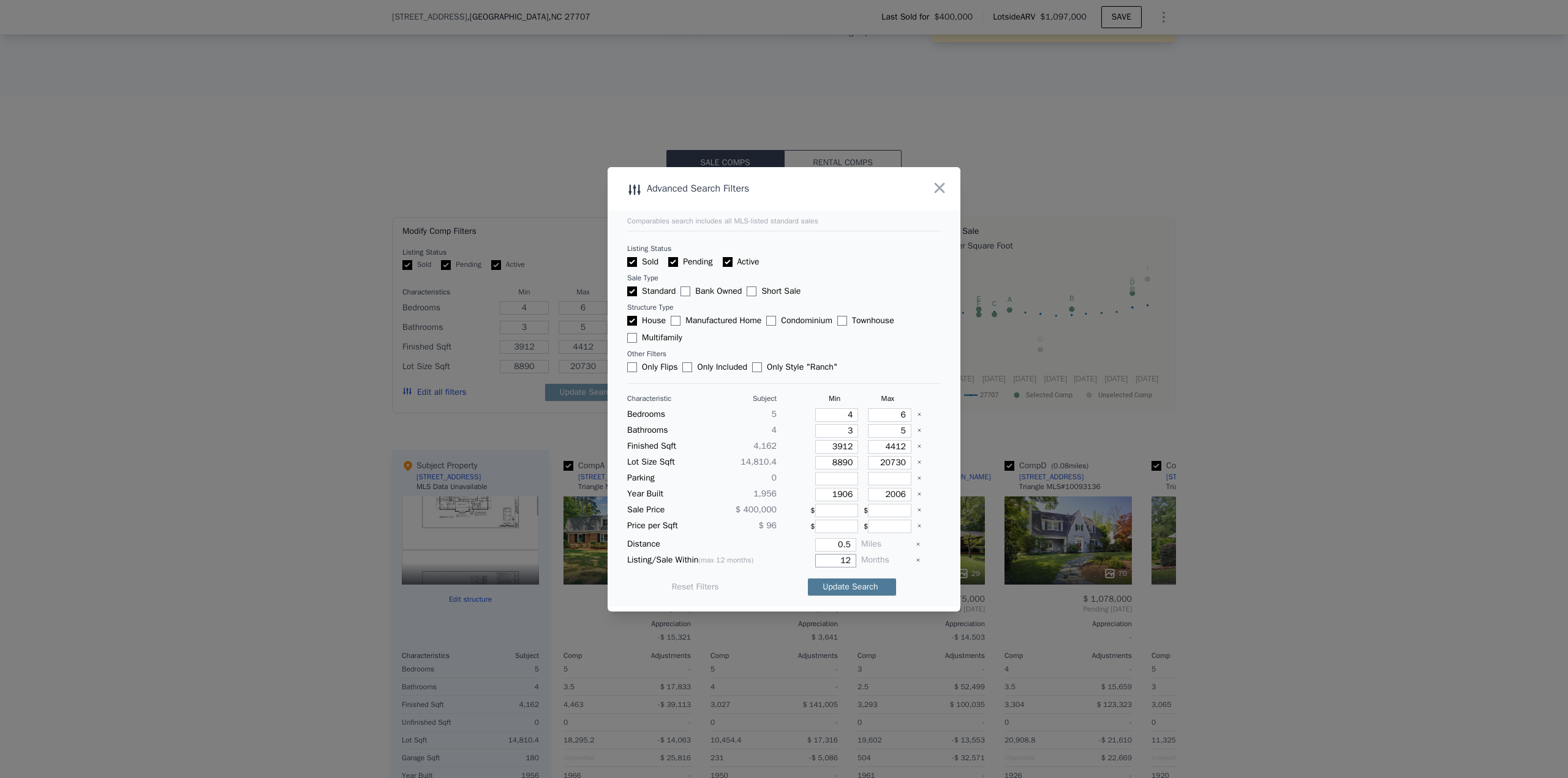 type on "12" 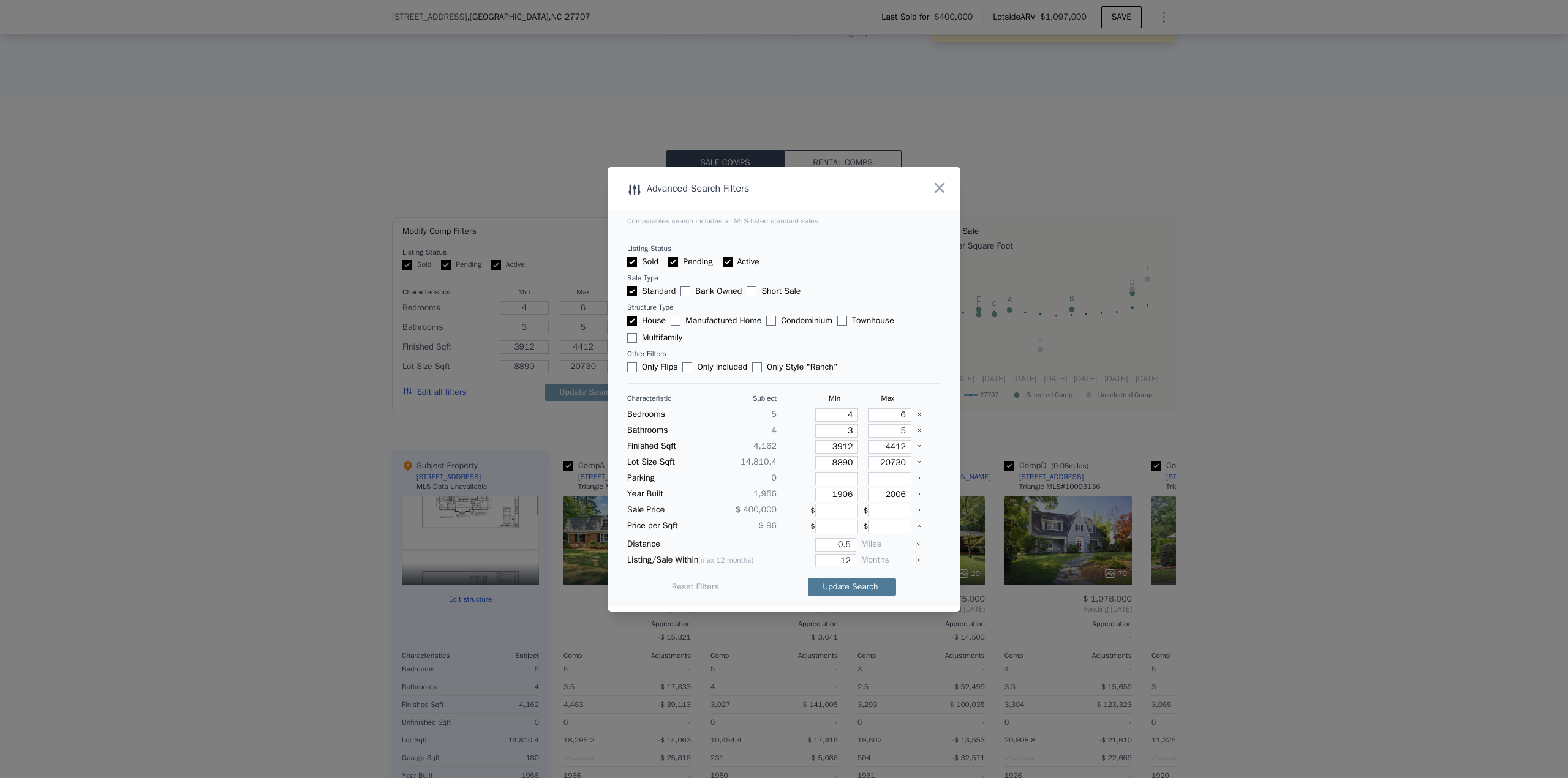 click on "Update Search" at bounding box center [852, 587] 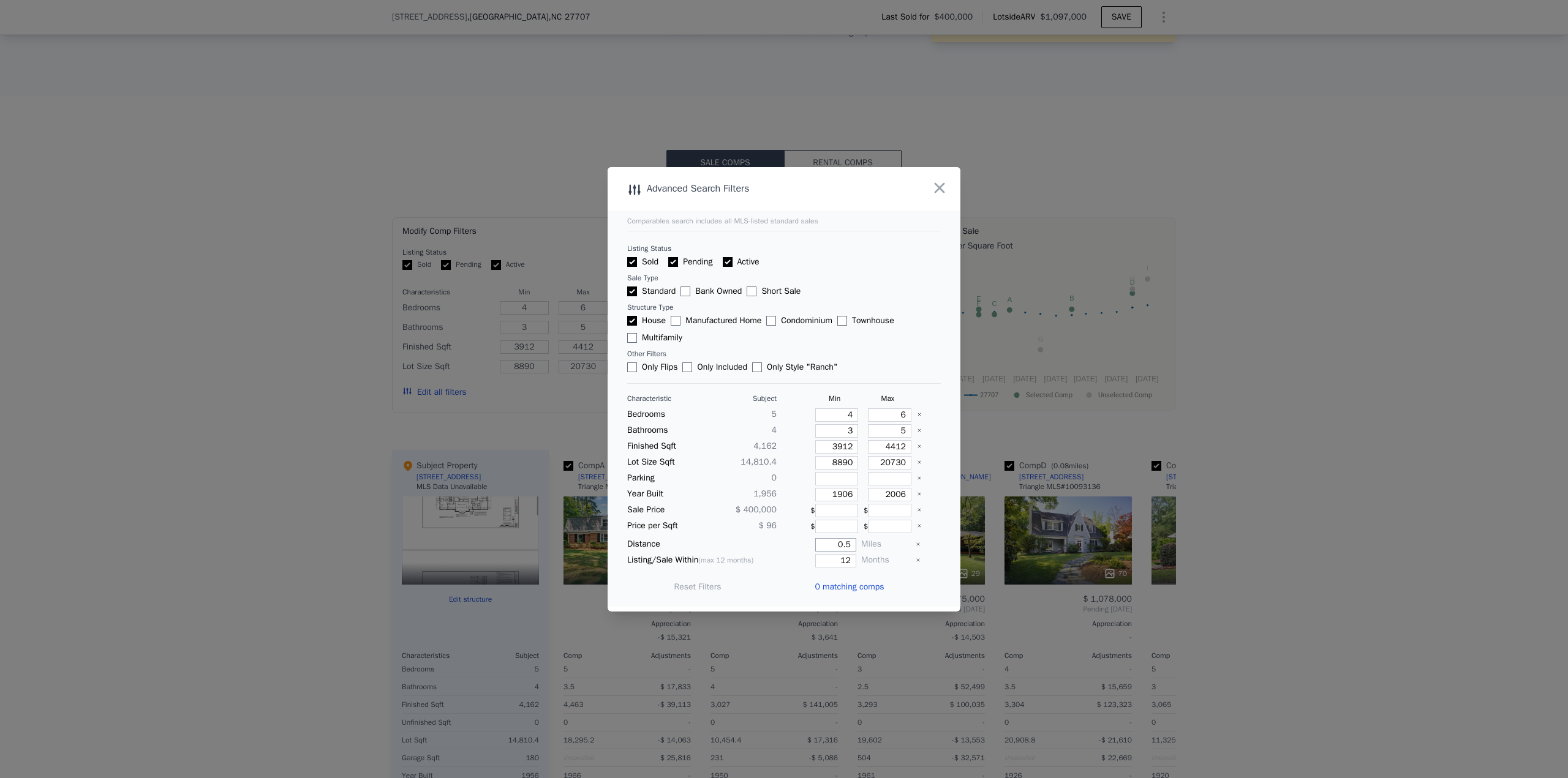 drag, startPoint x: 824, startPoint y: 547, endPoint x: 895, endPoint y: 548, distance: 71.00704 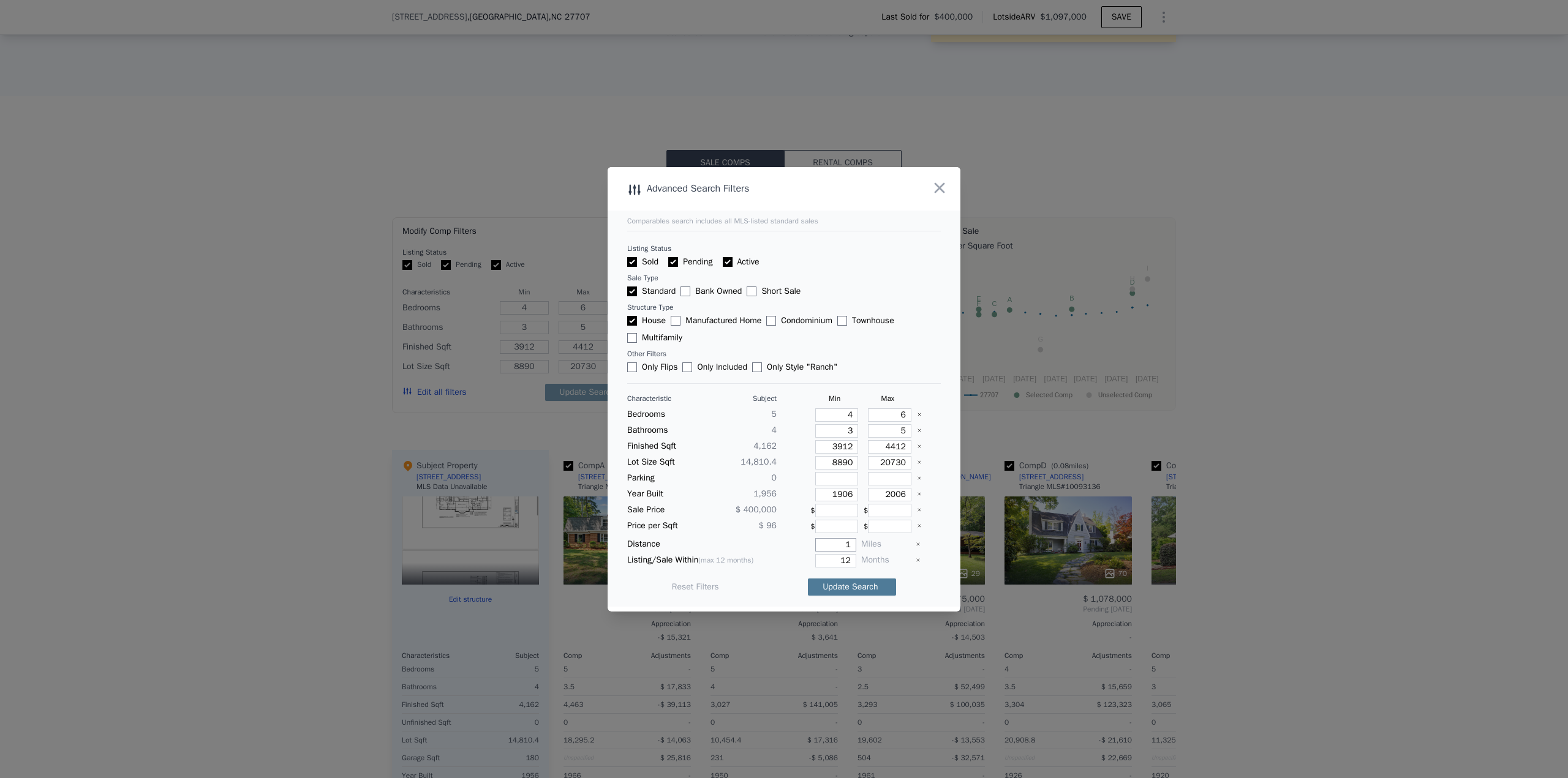 type on "1" 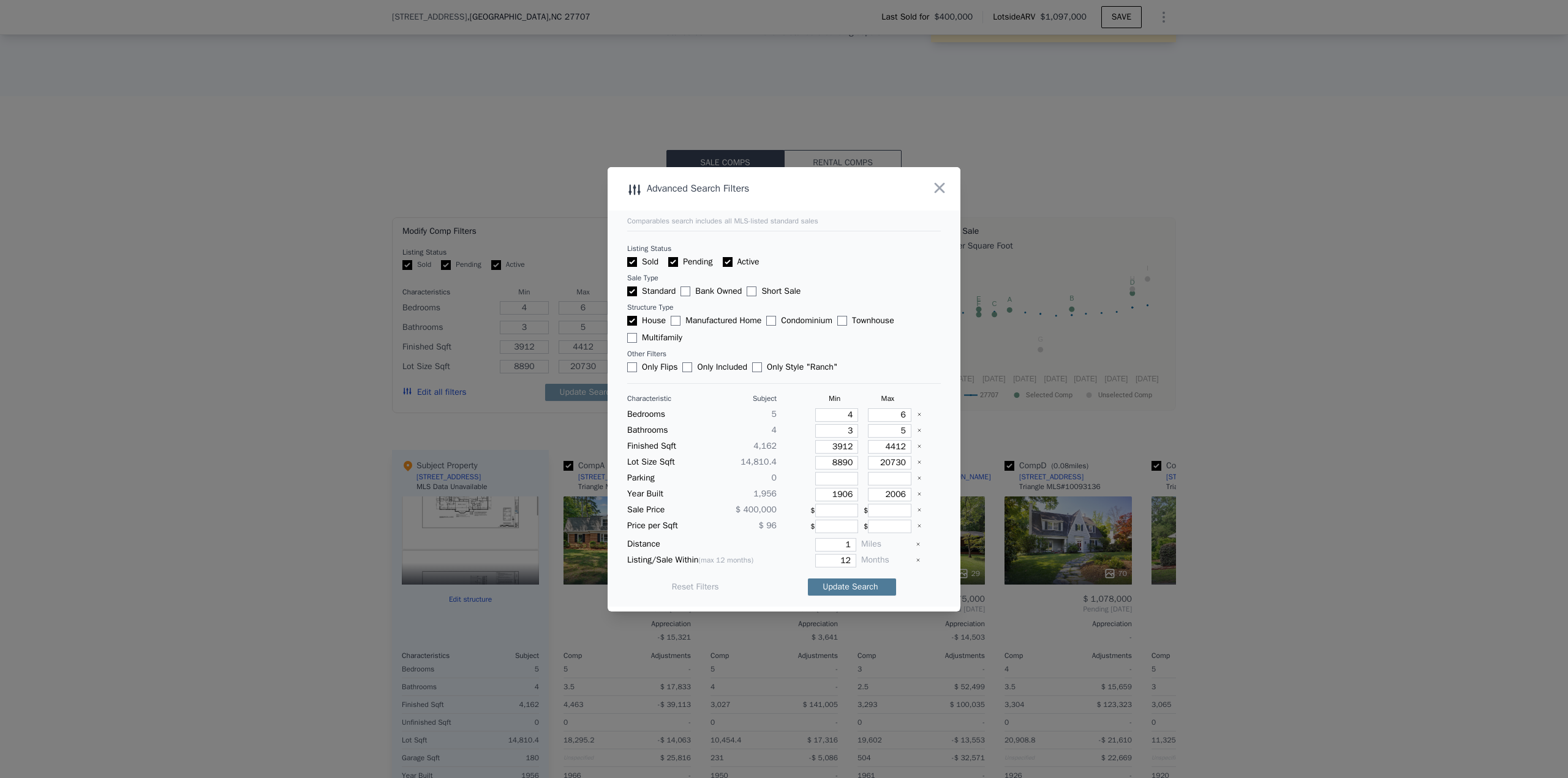 click on "Update Search" at bounding box center (852, 587) 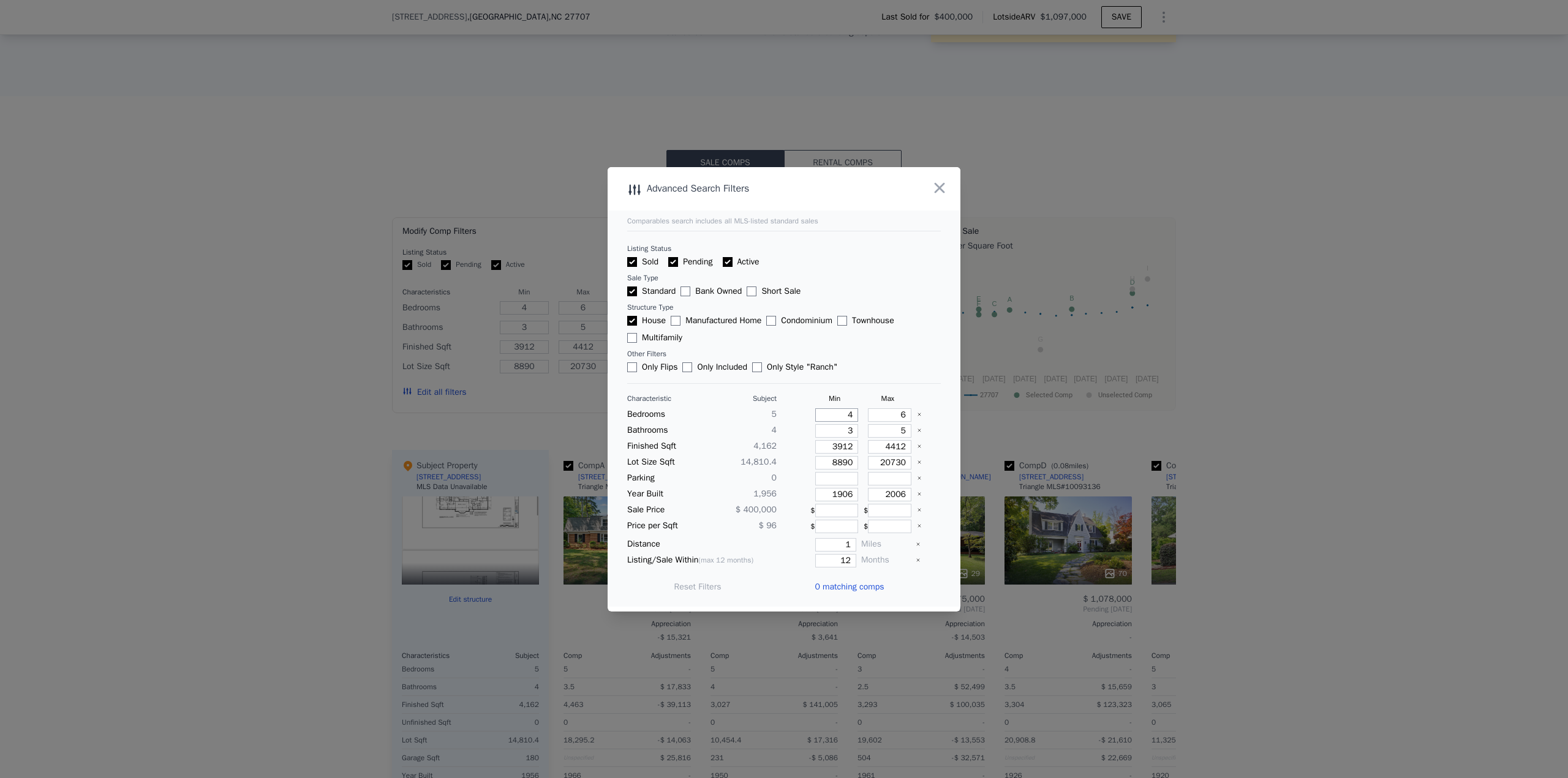 drag, startPoint x: 836, startPoint y: 417, endPoint x: 860, endPoint y: 416, distance: 24.020824 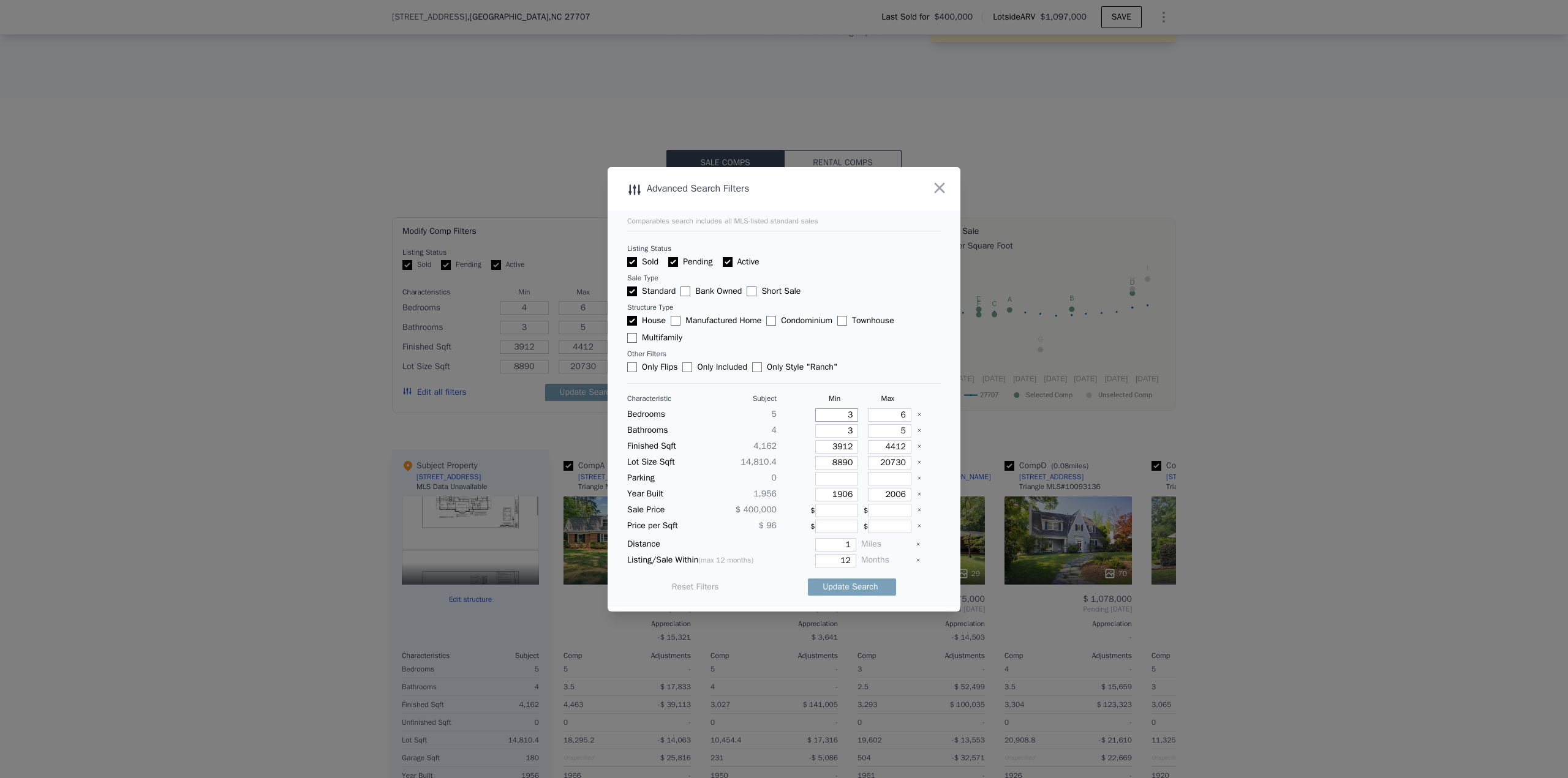 type on "3" 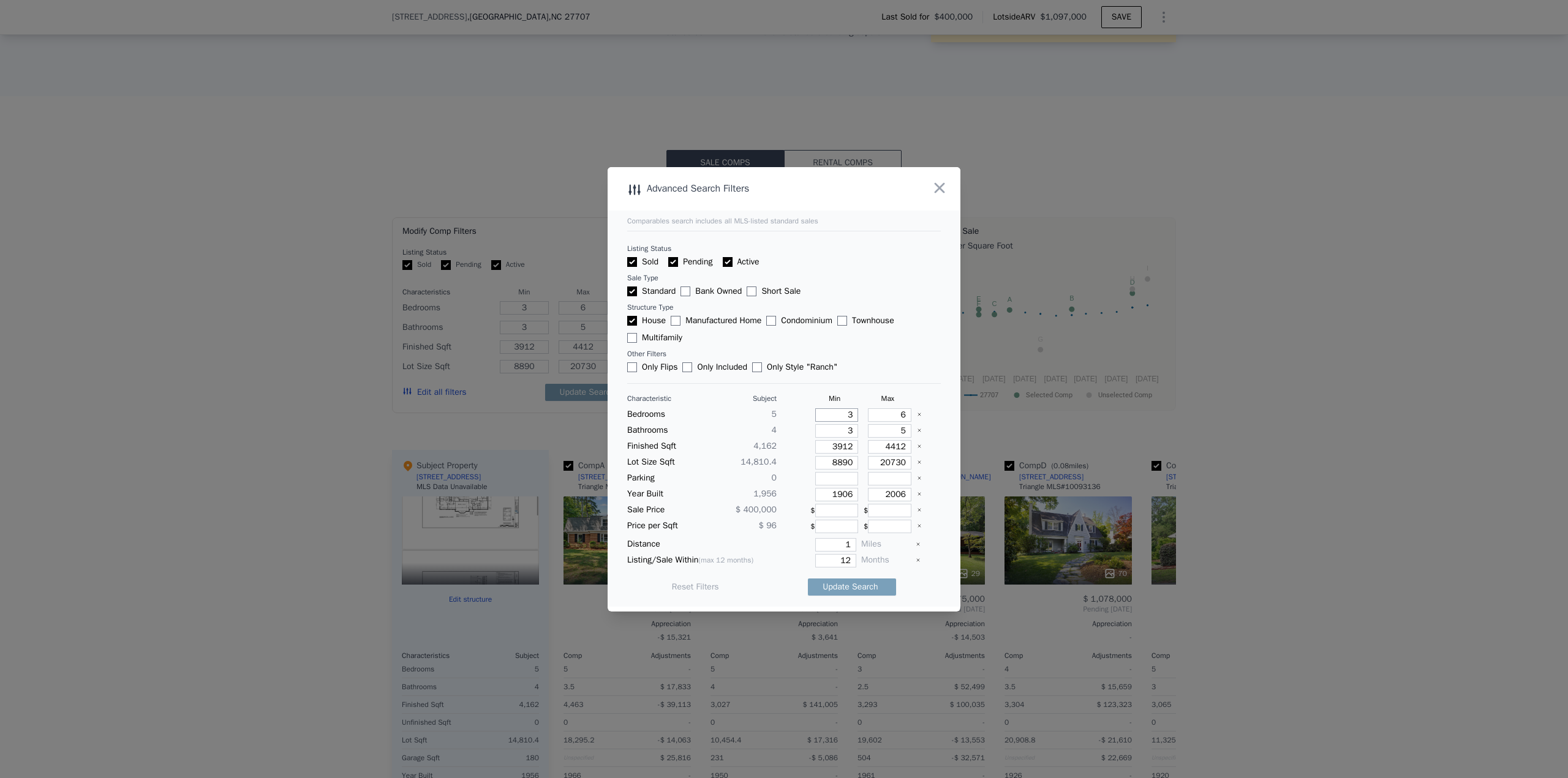 type on "3" 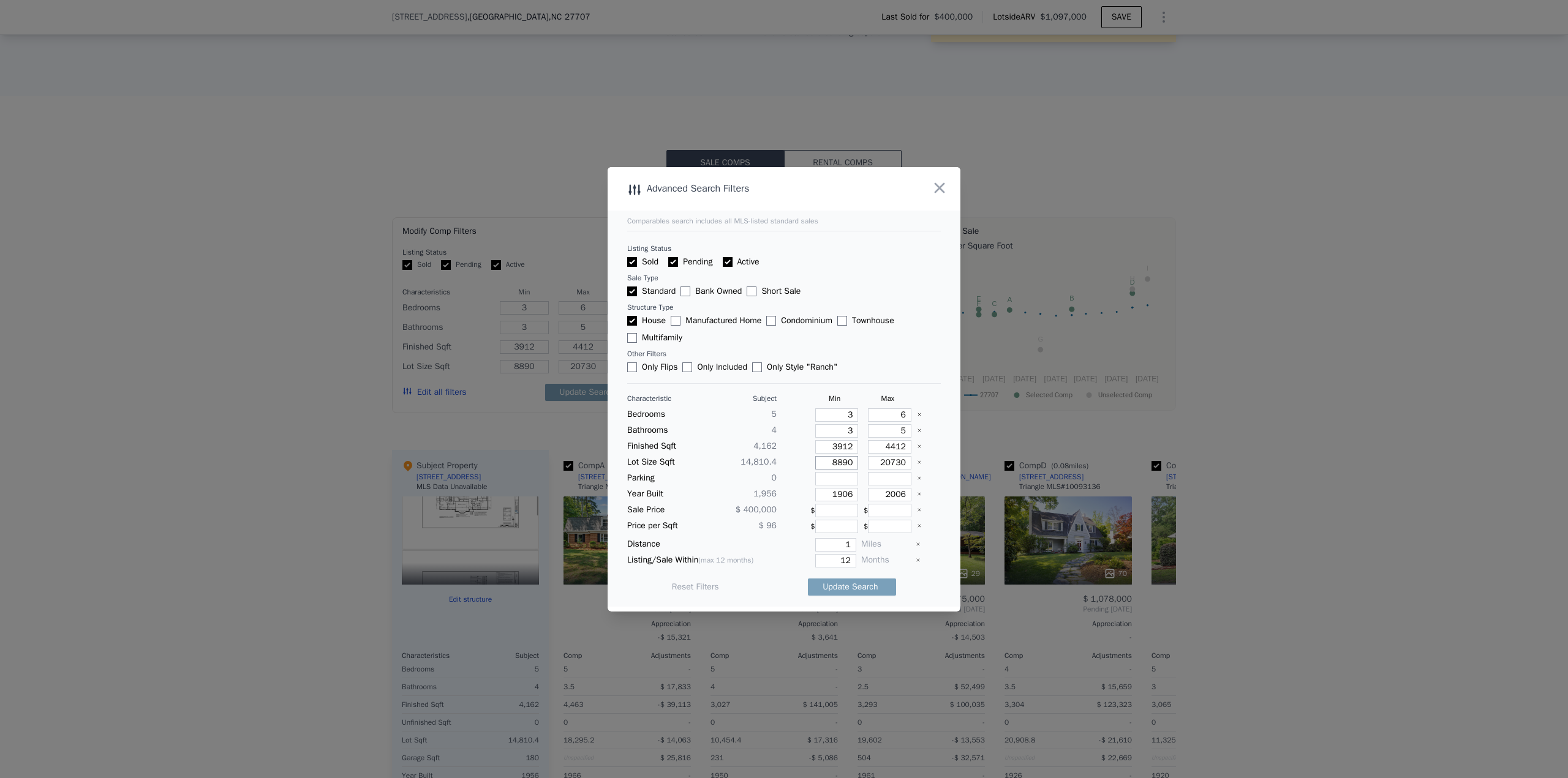 click on "8890" at bounding box center [837, 463] 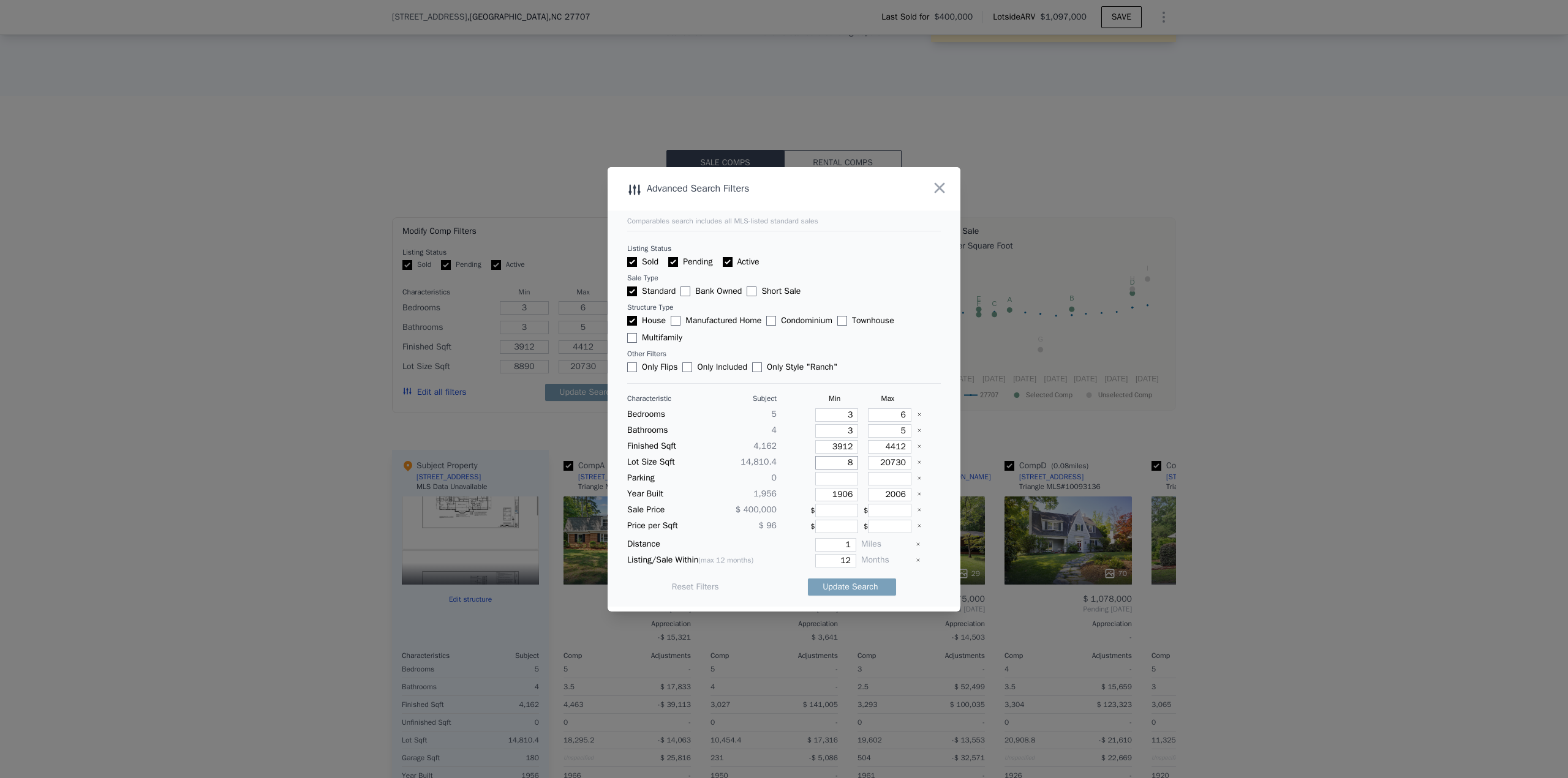 type on "8" 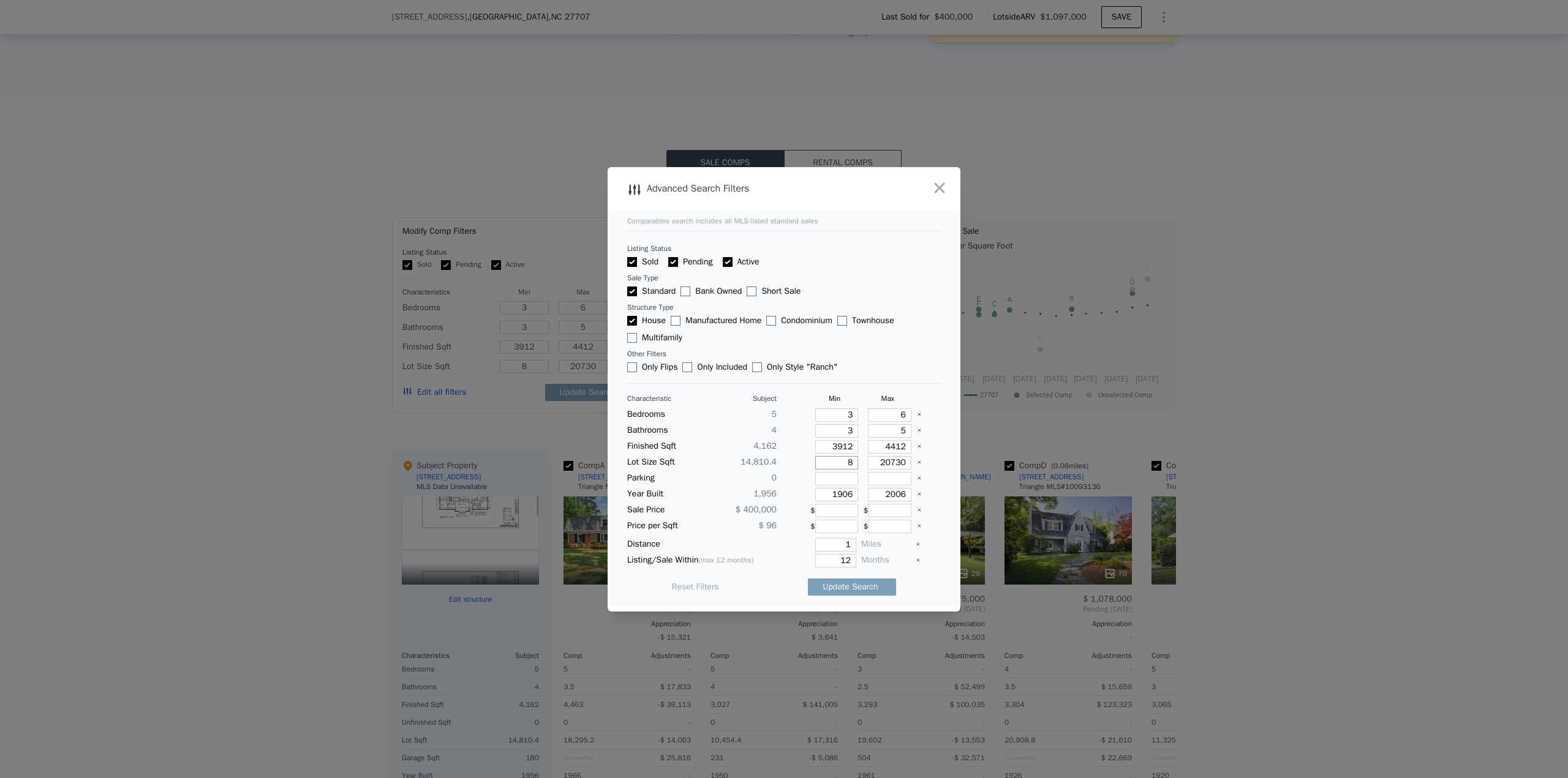 type on "80" 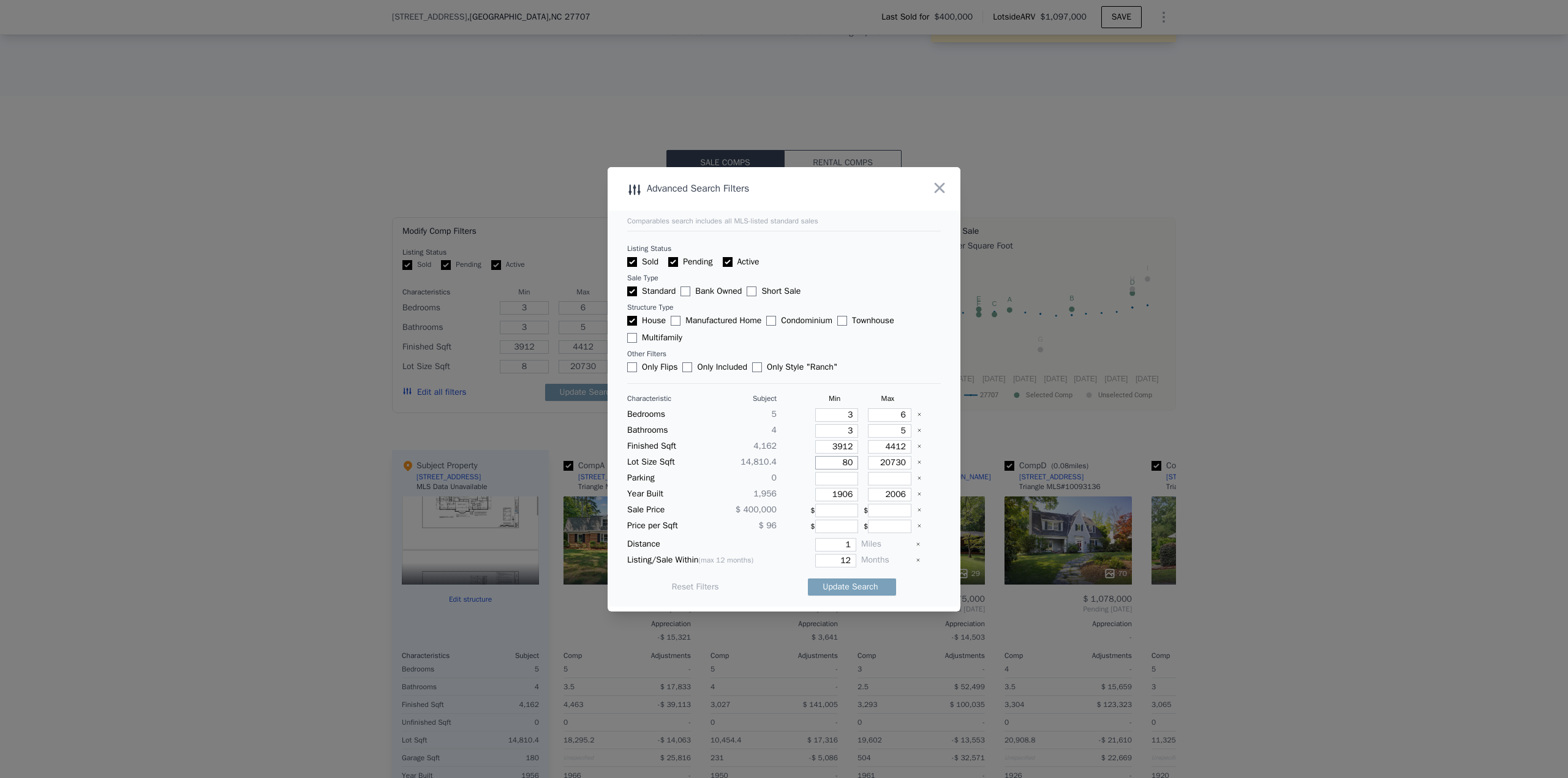 type on "80" 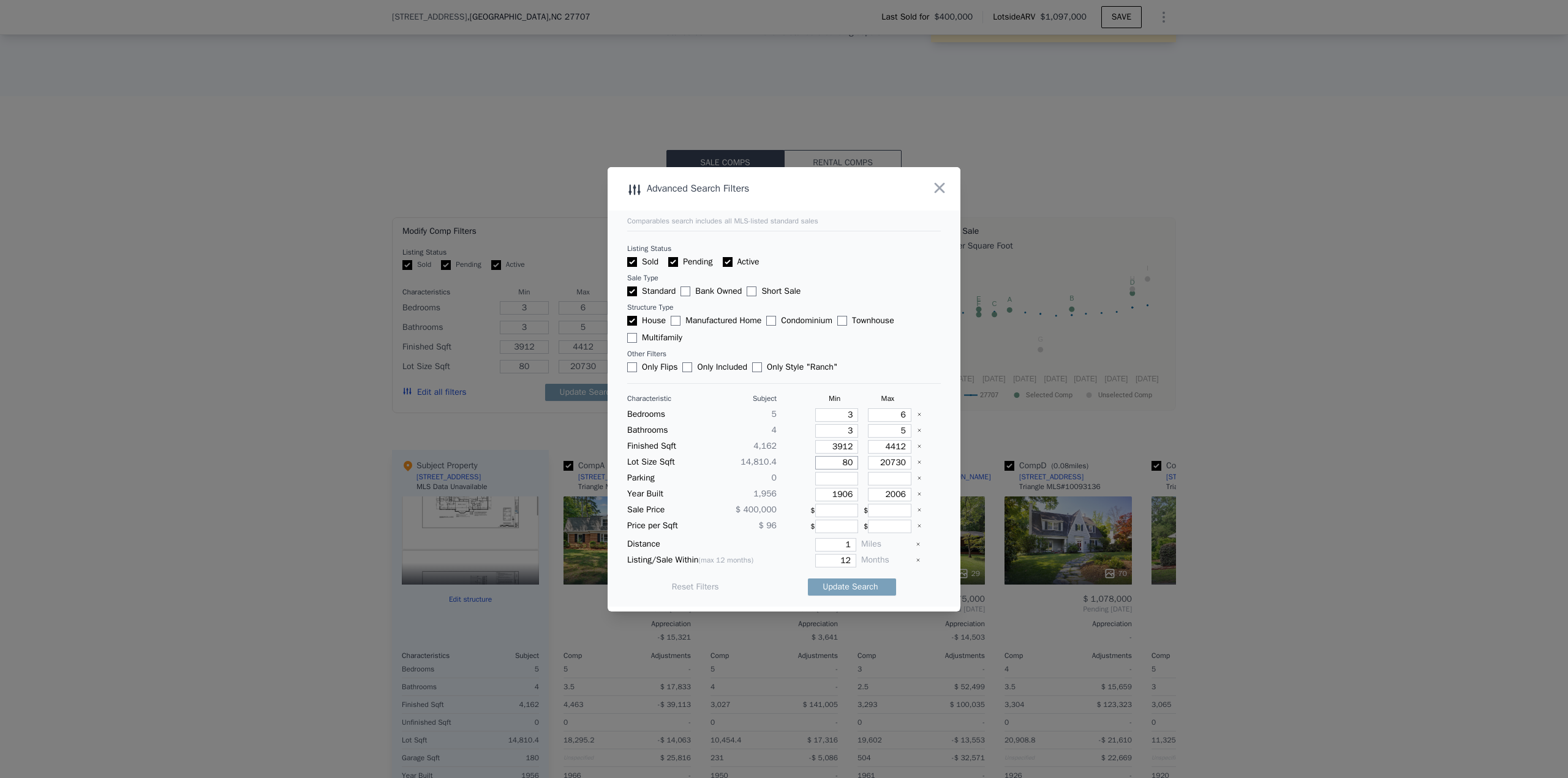 type on "800" 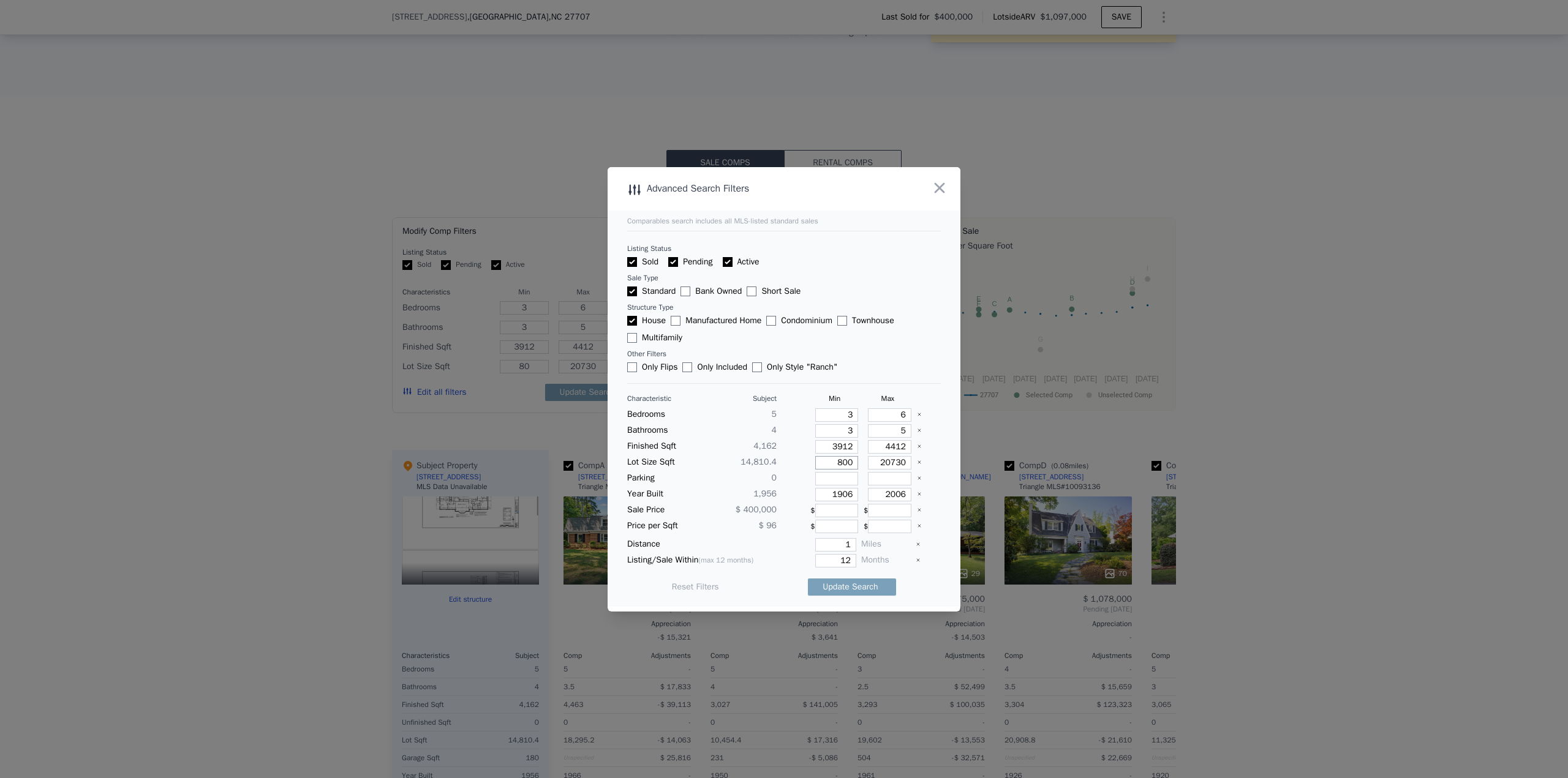 type on "800" 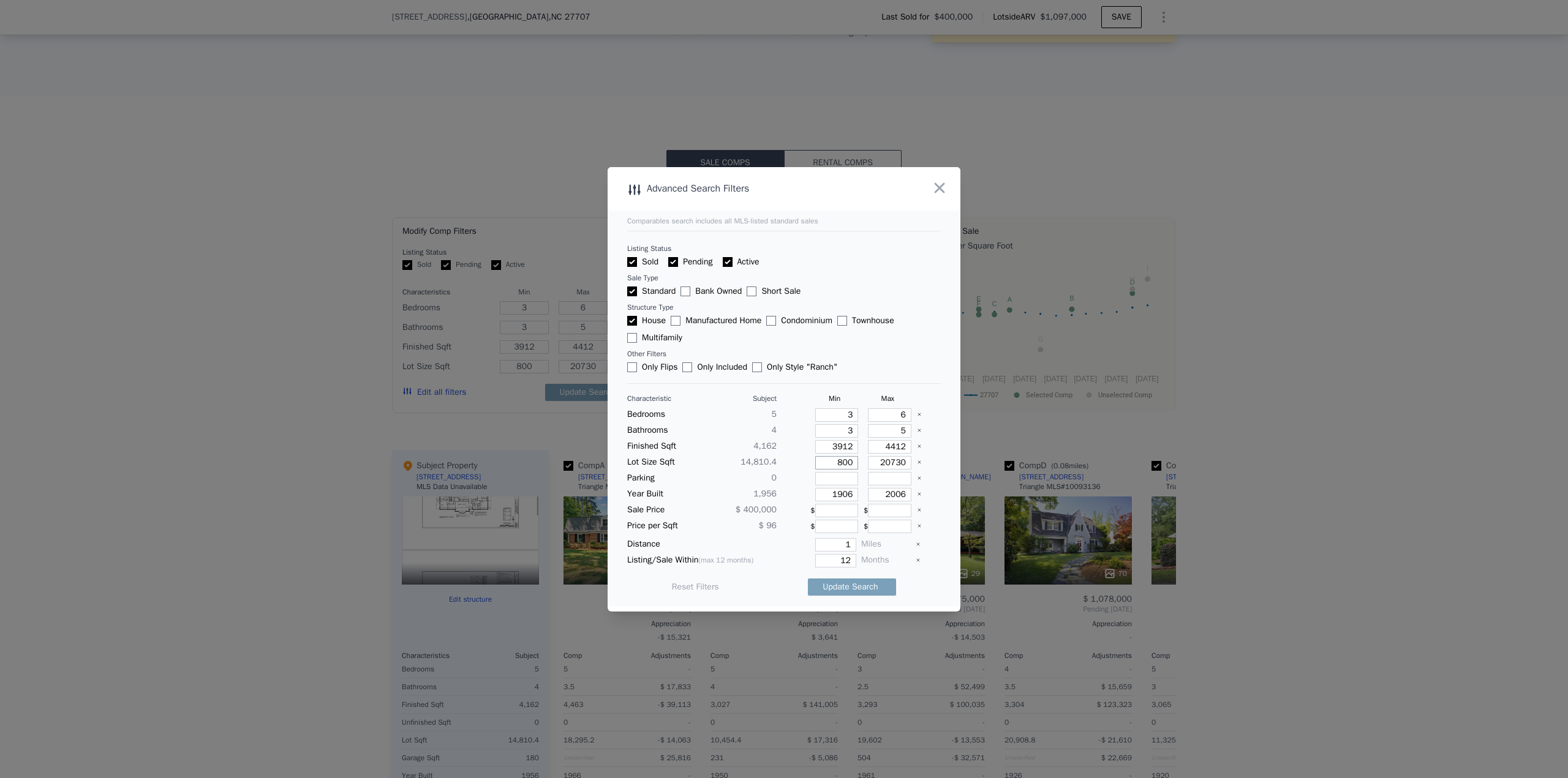 type on "8000" 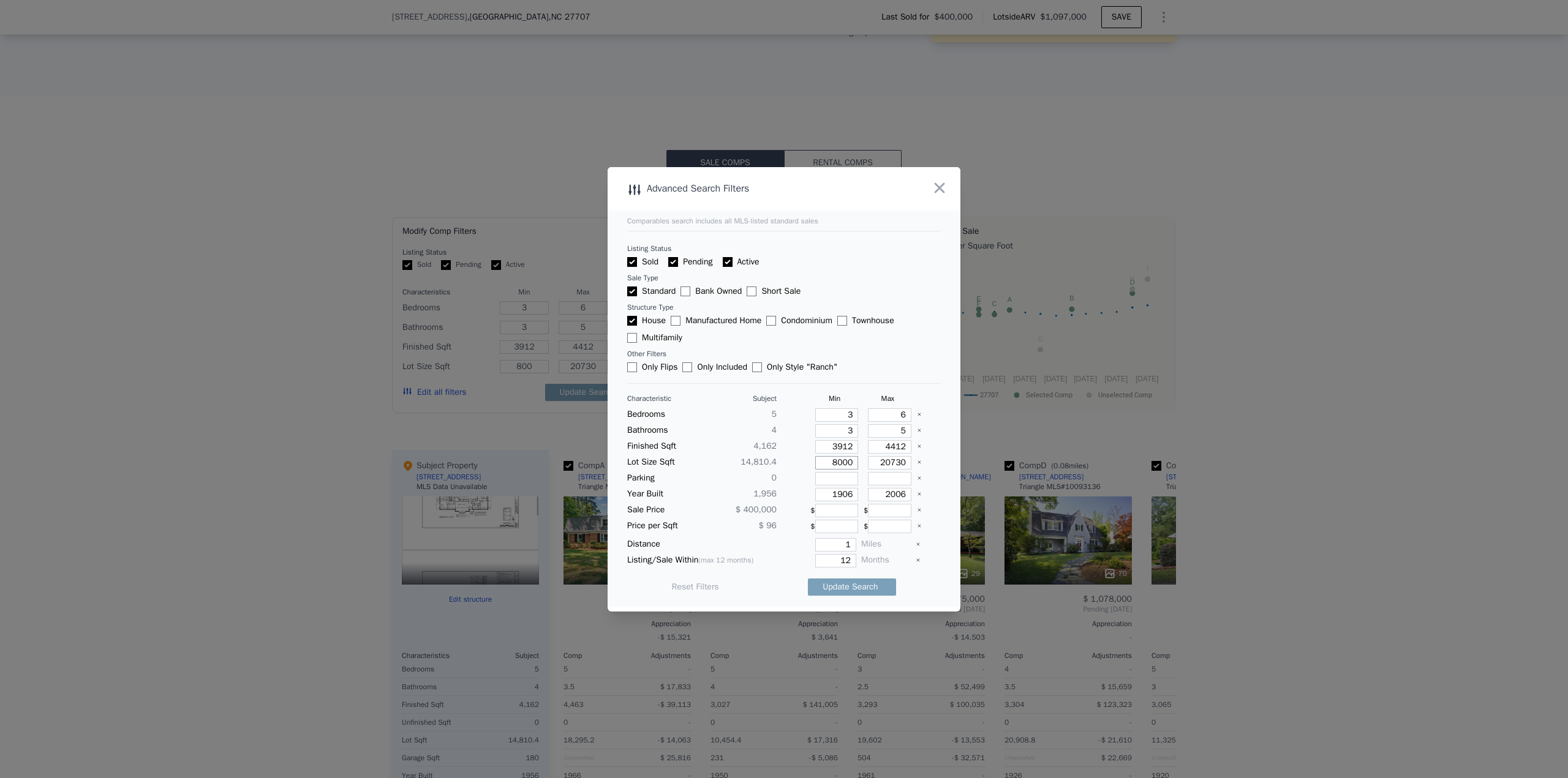 type on "8000" 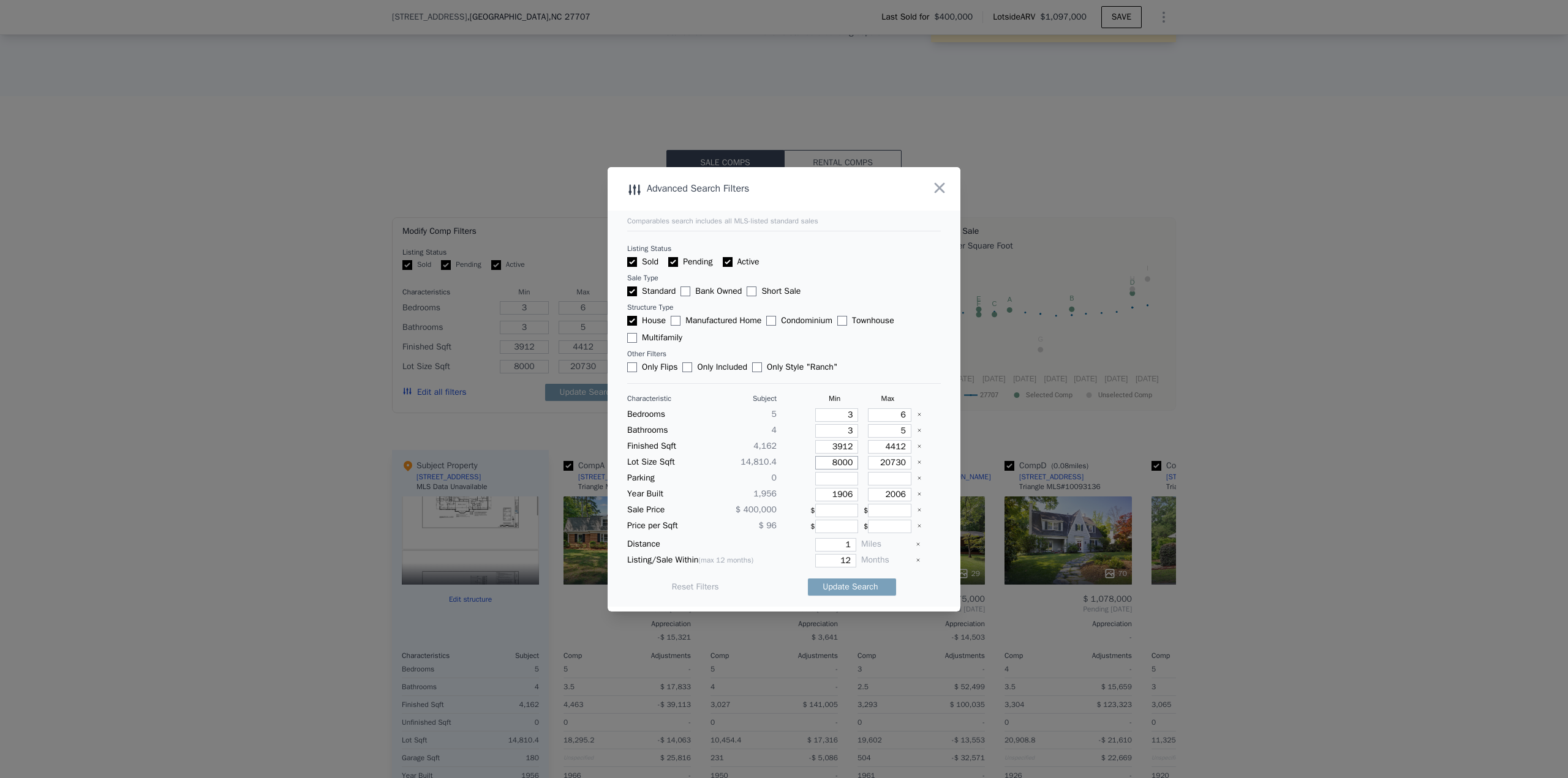 type on "8000" 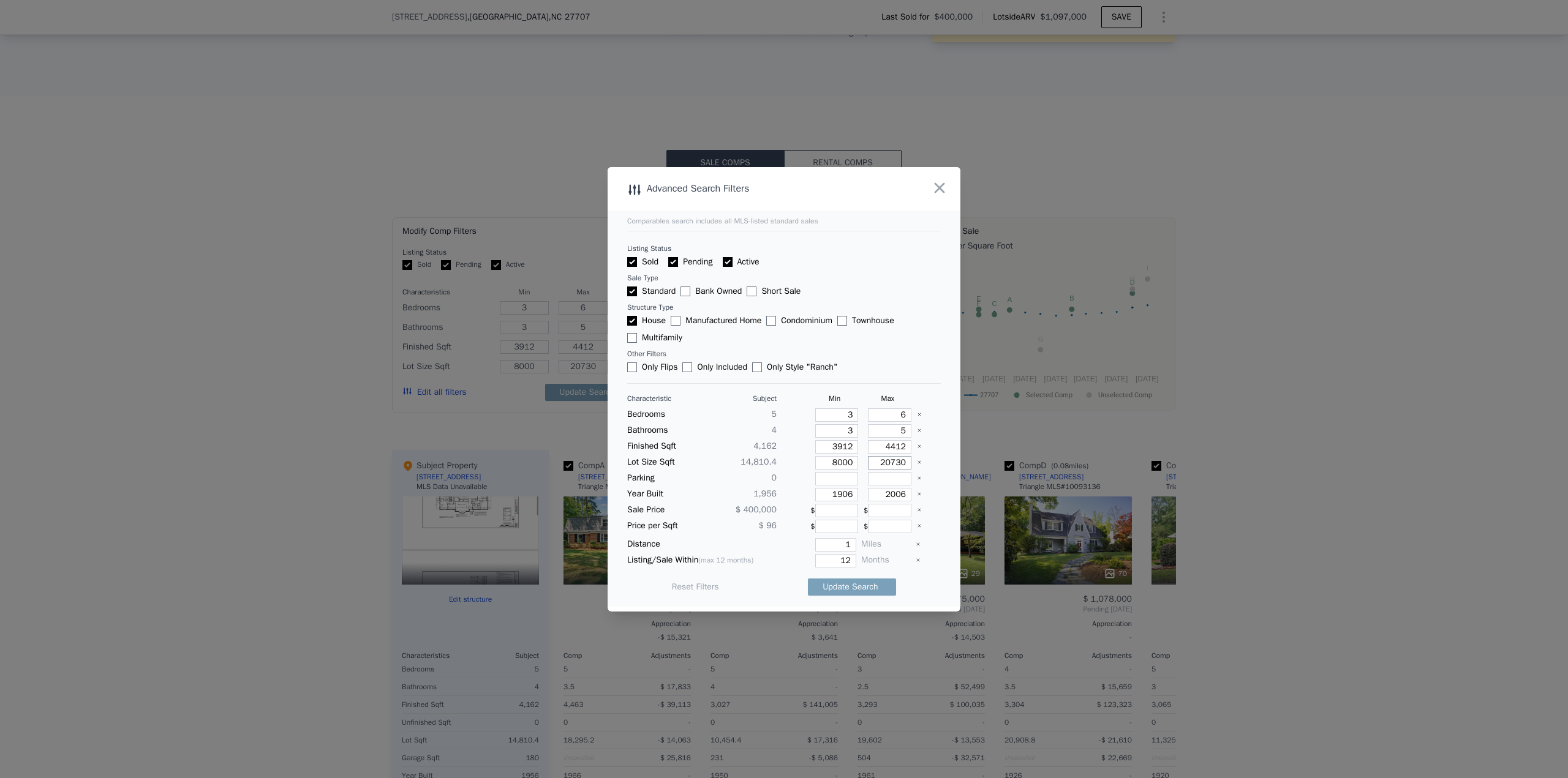 type on "2" 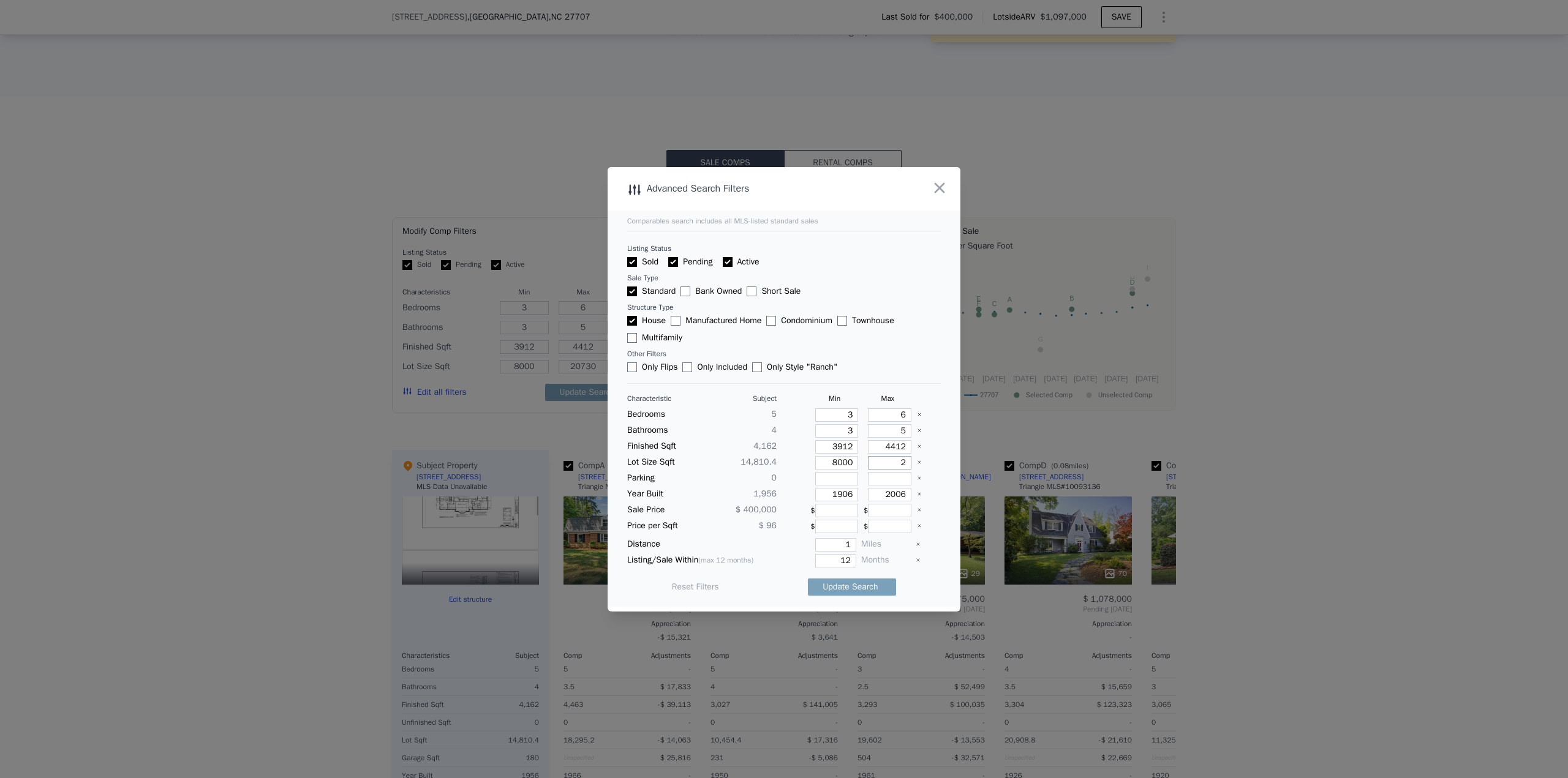type on "2" 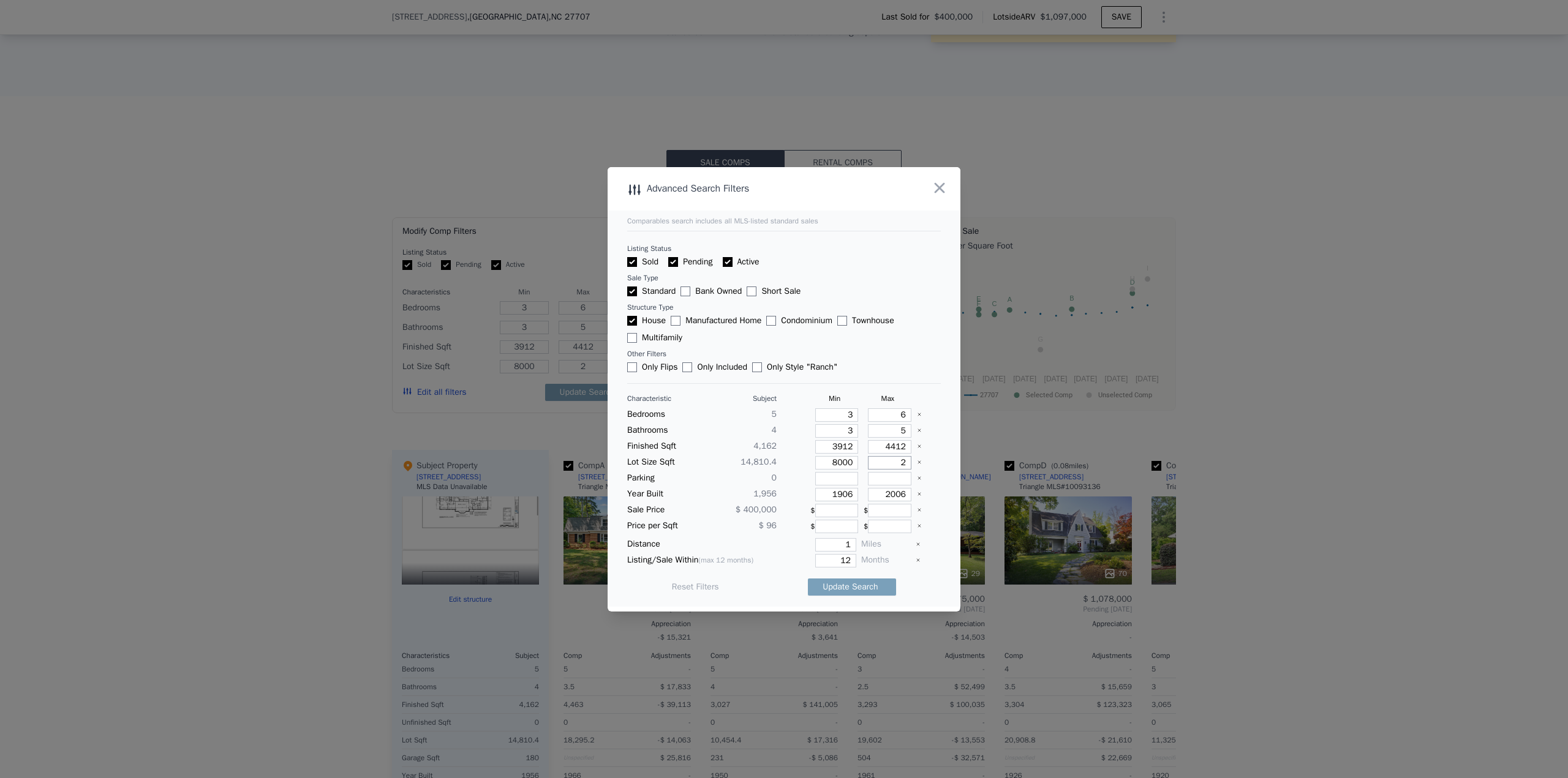 type on "28" 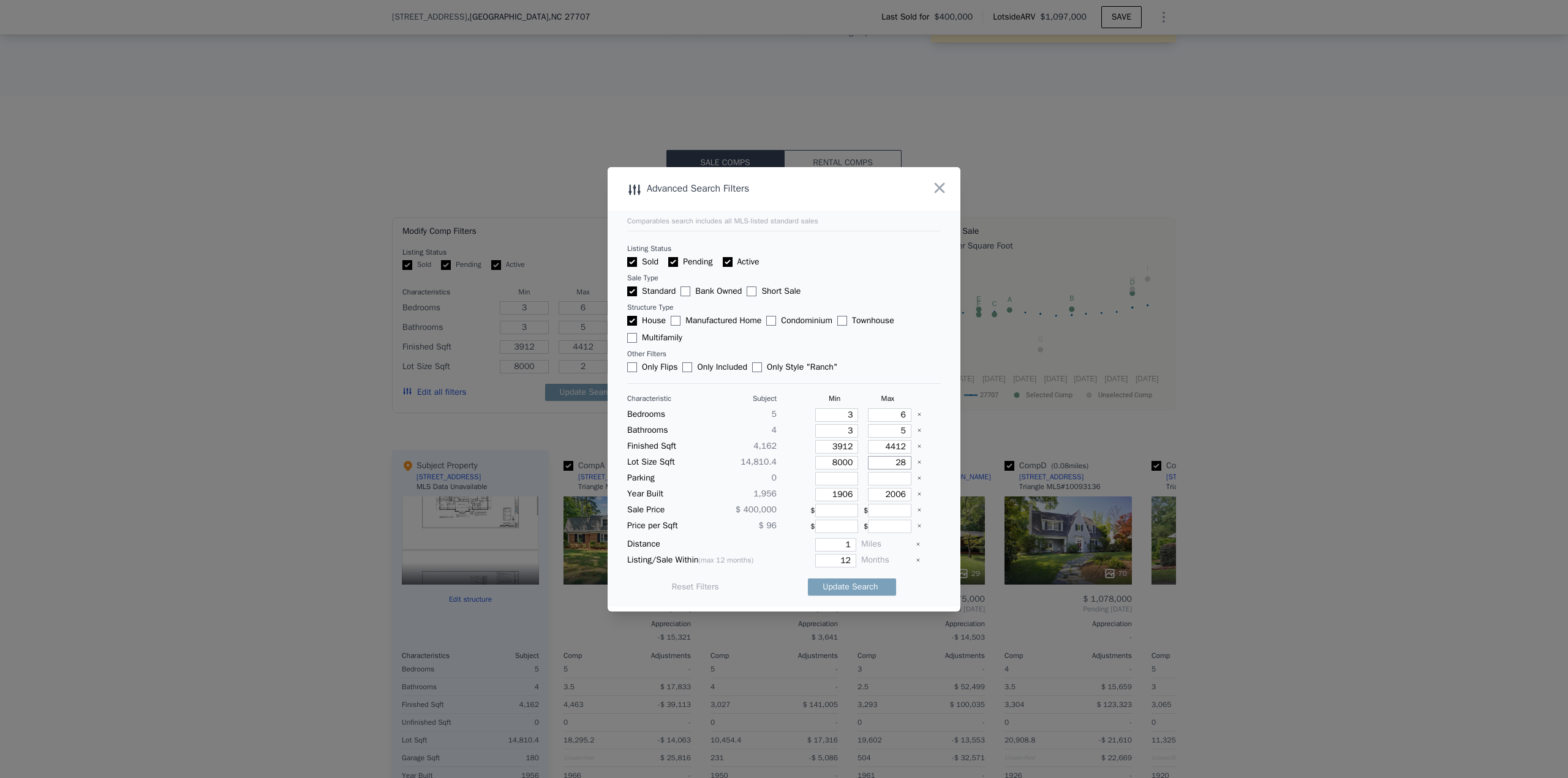 type on "28" 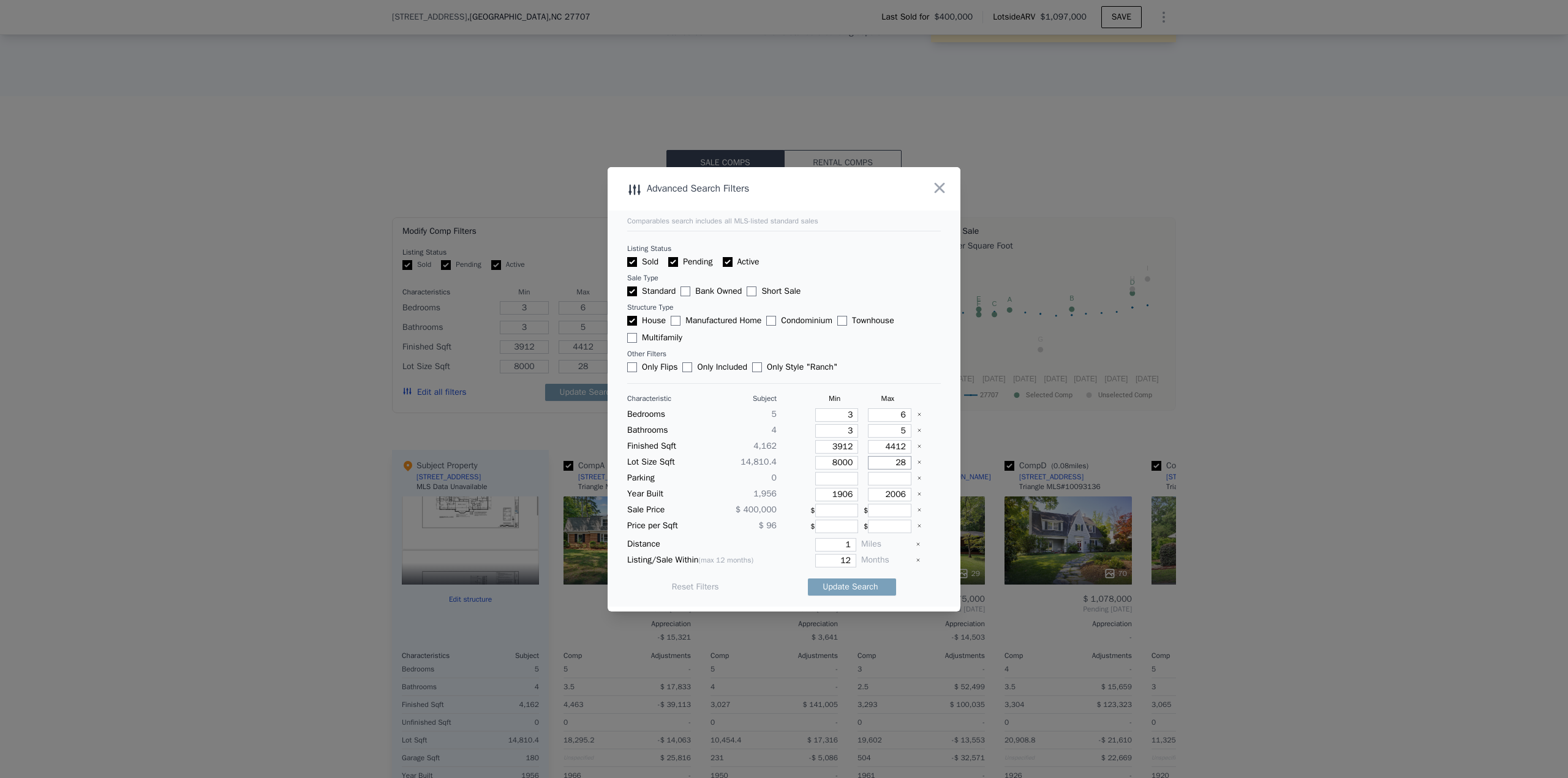 type on "280" 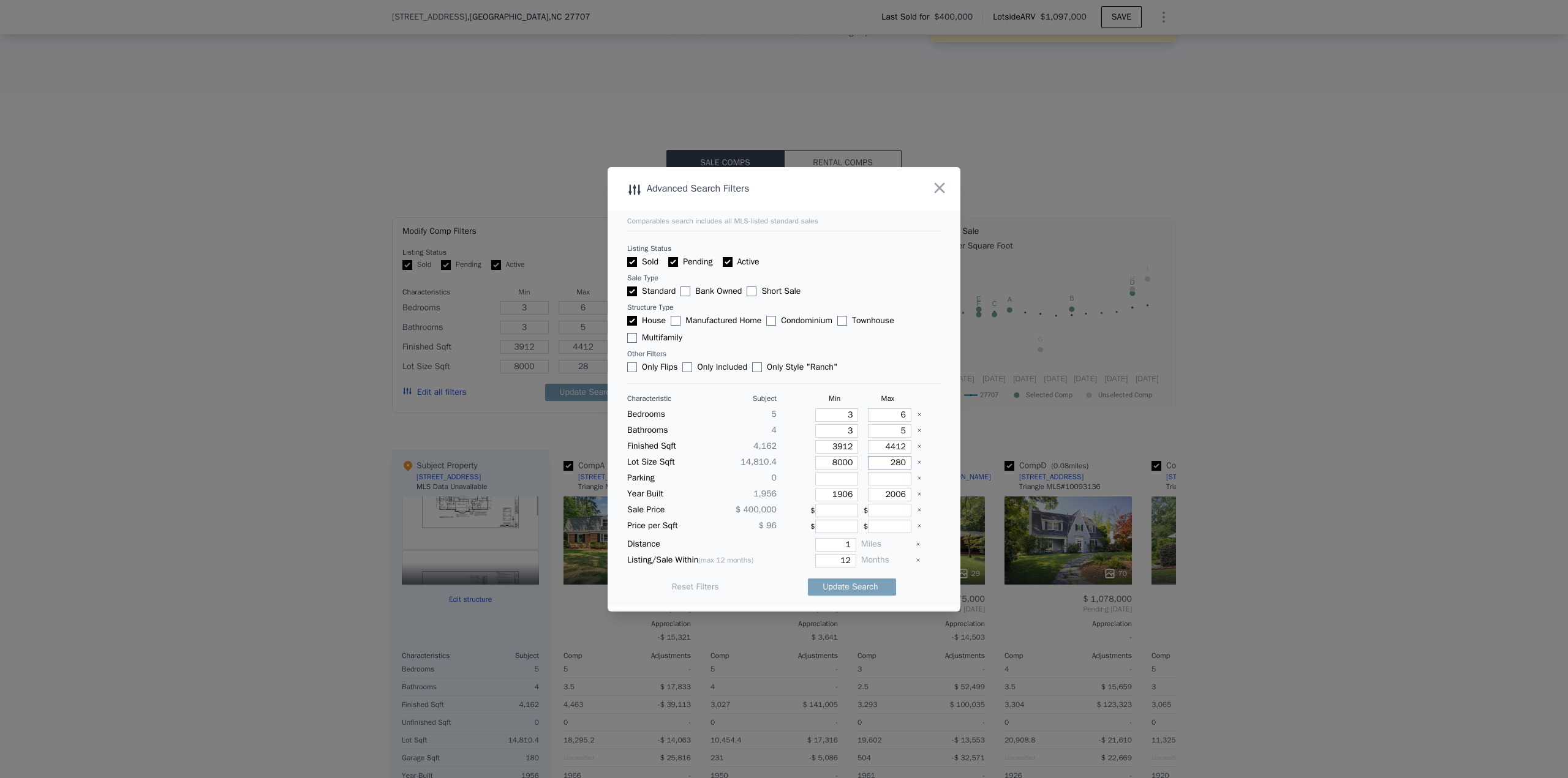 type on "280" 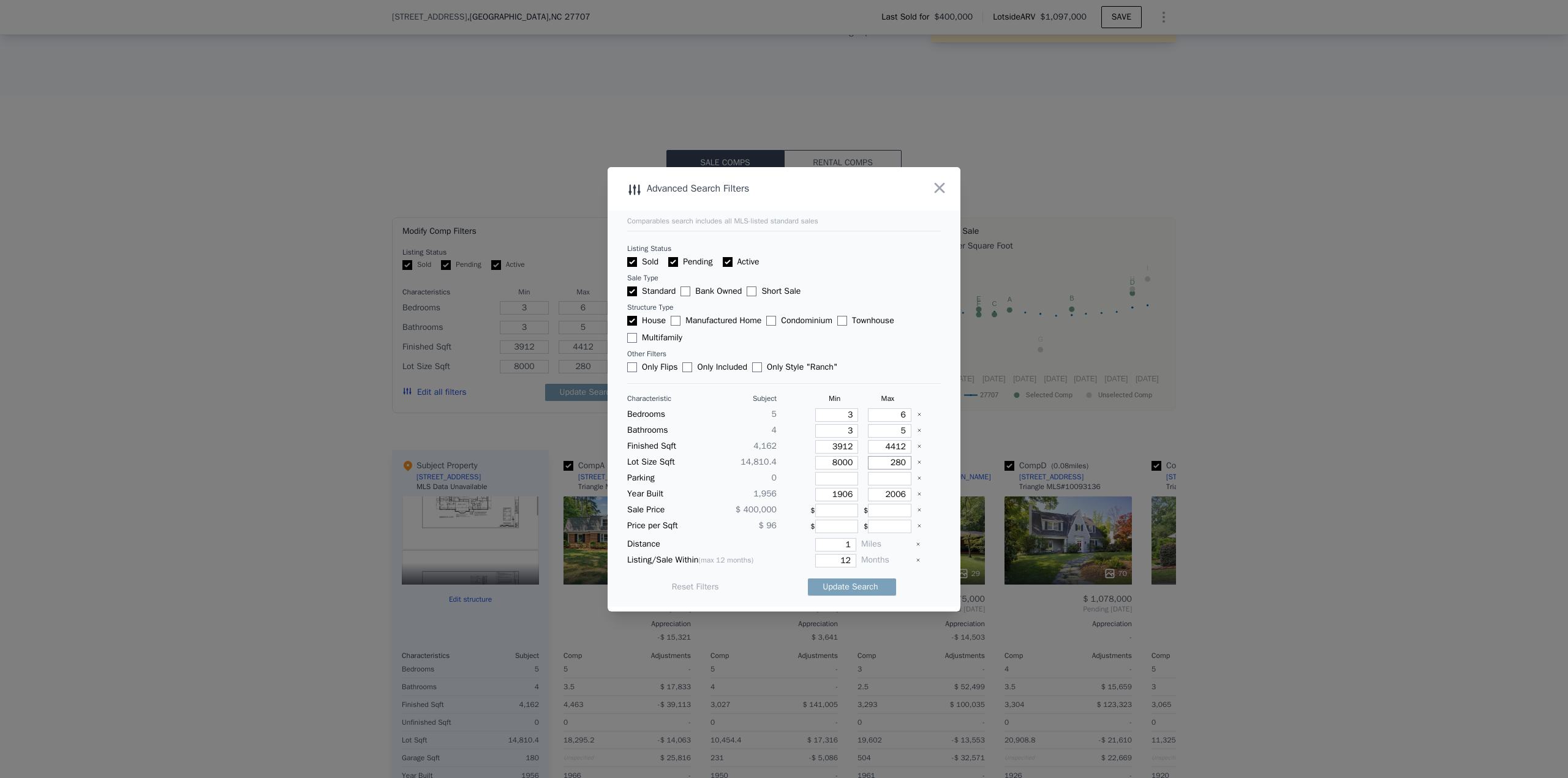 type on "2800" 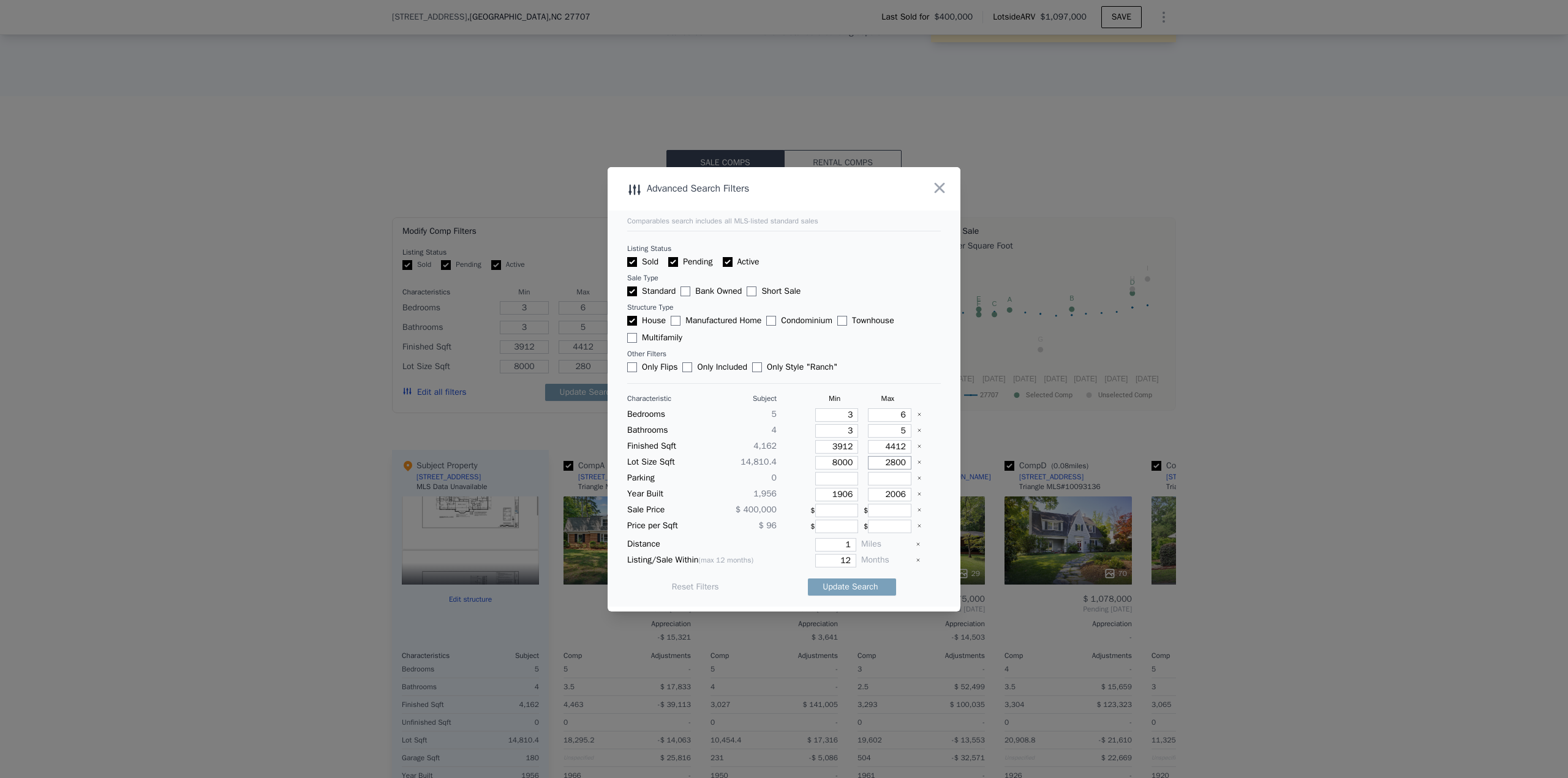 type on "2800" 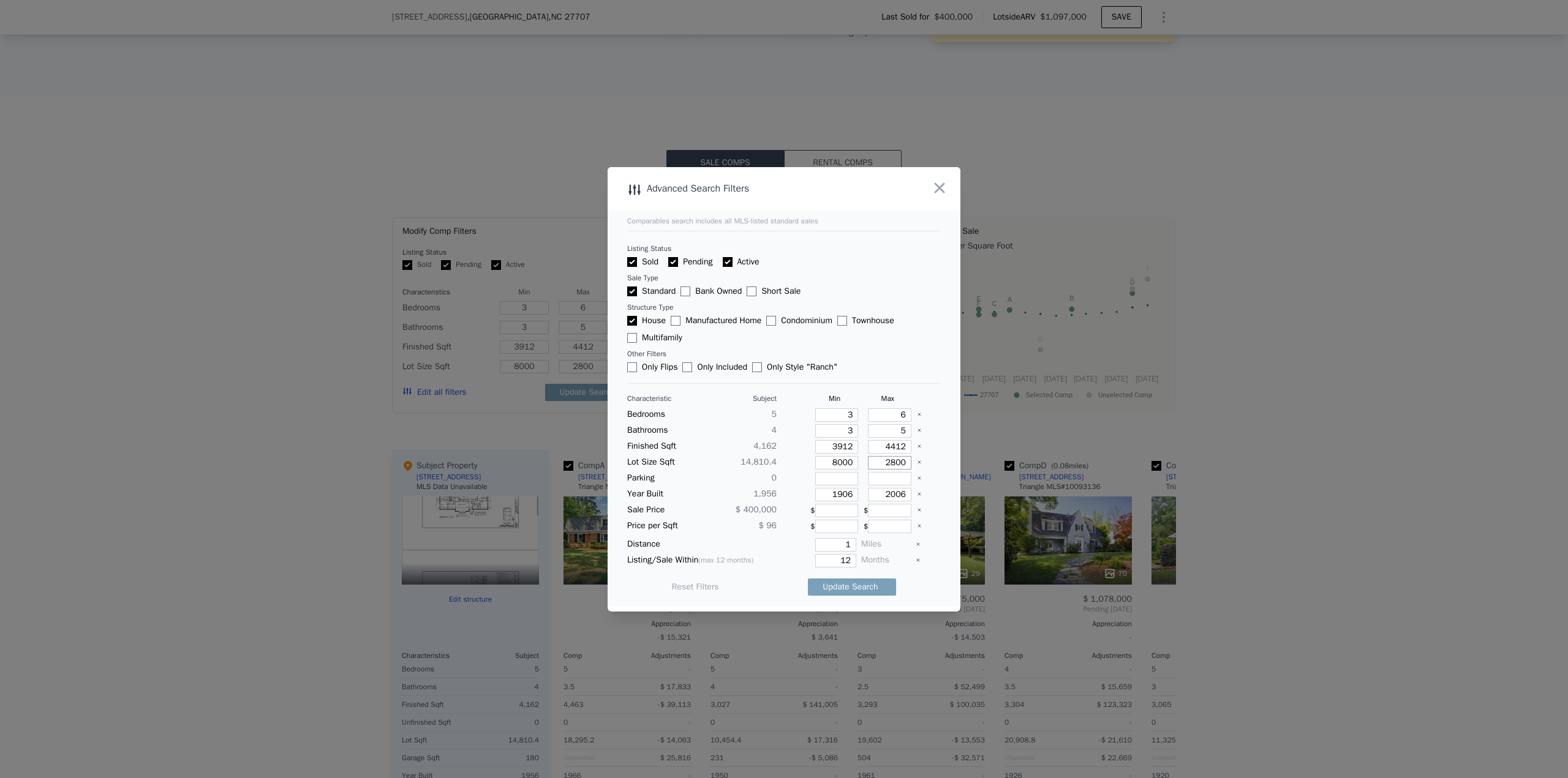 type on "28000" 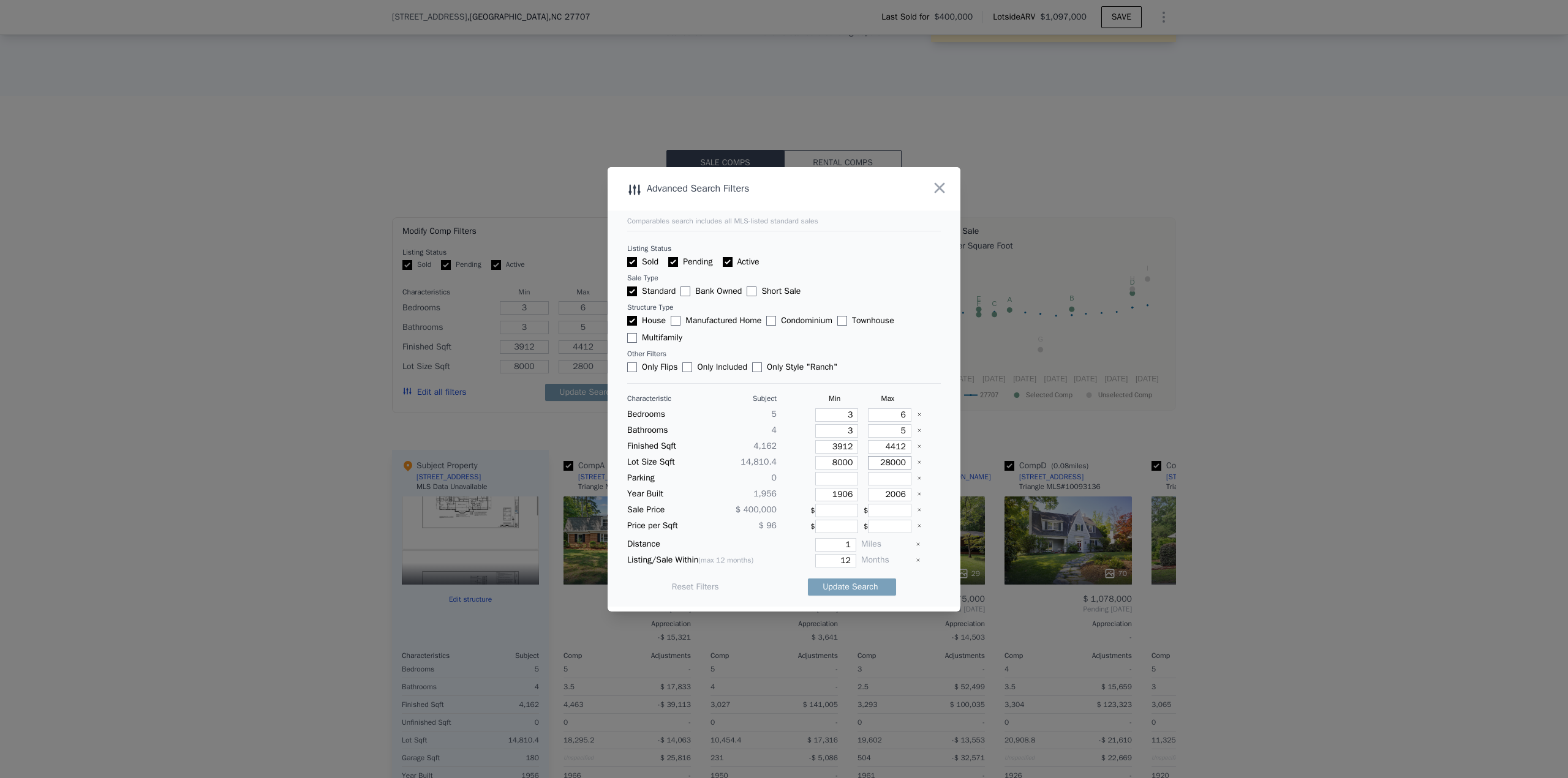 type on "28000" 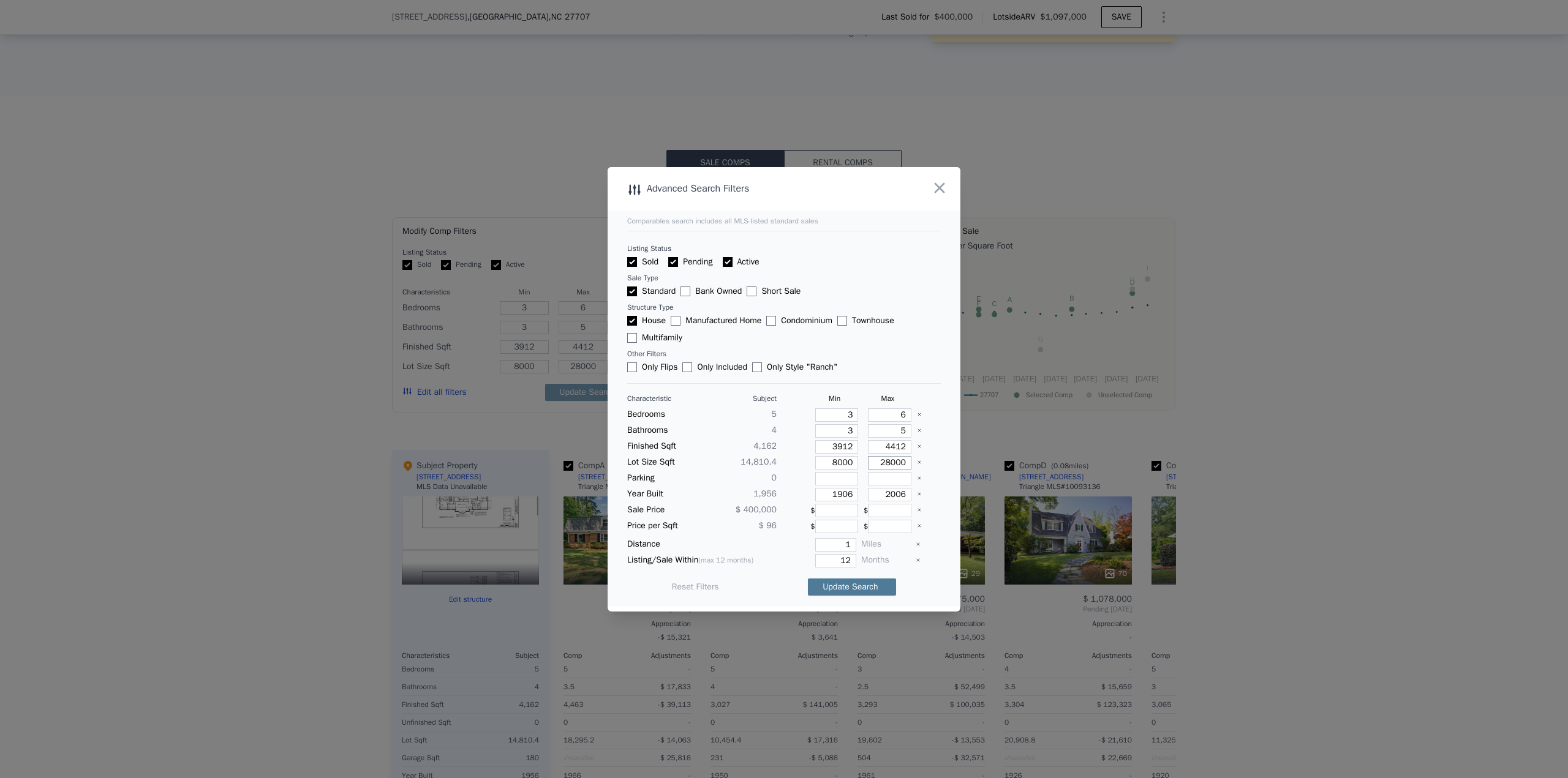 type on "28000" 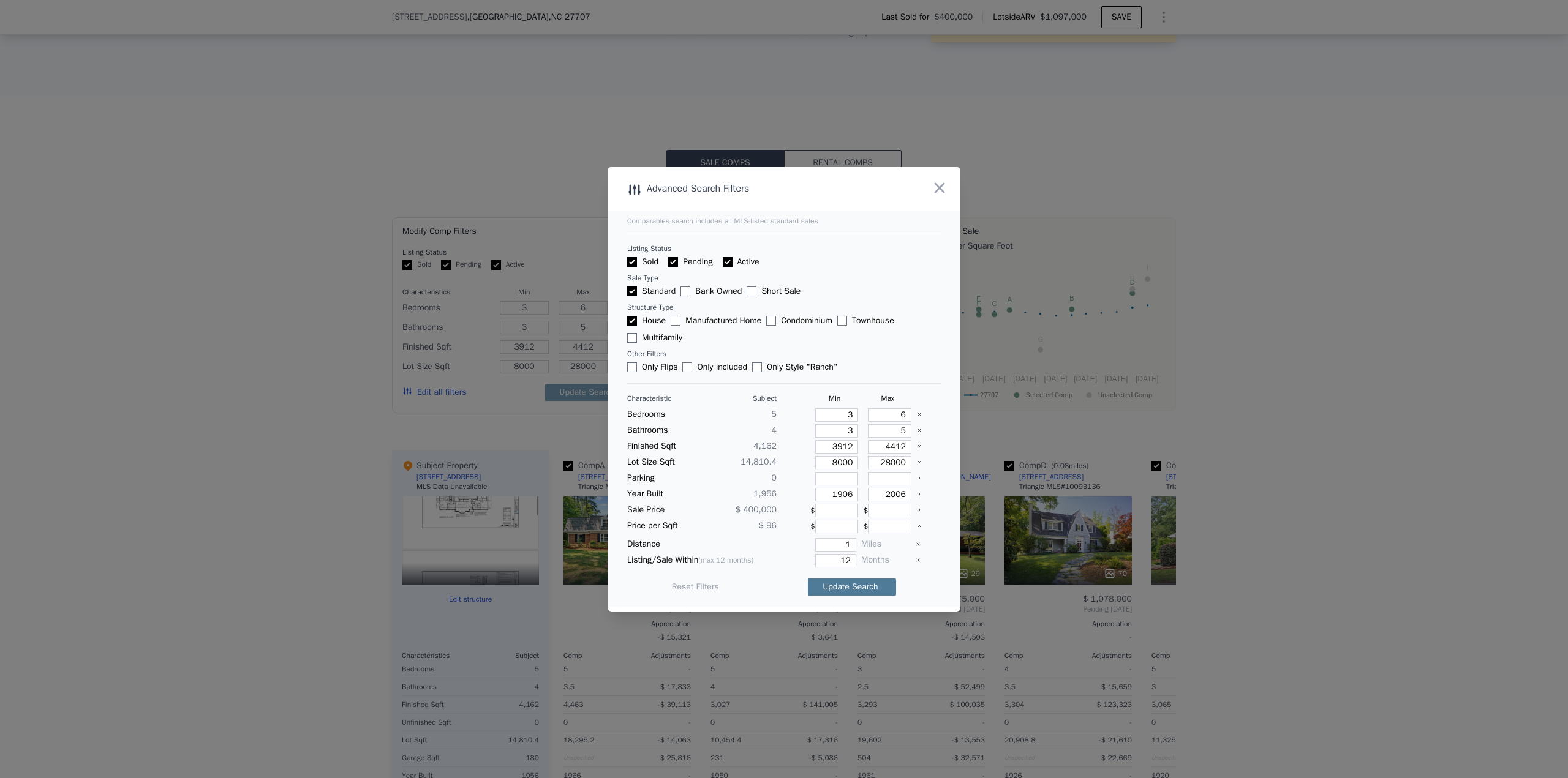 click on "Update Search" at bounding box center (852, 587) 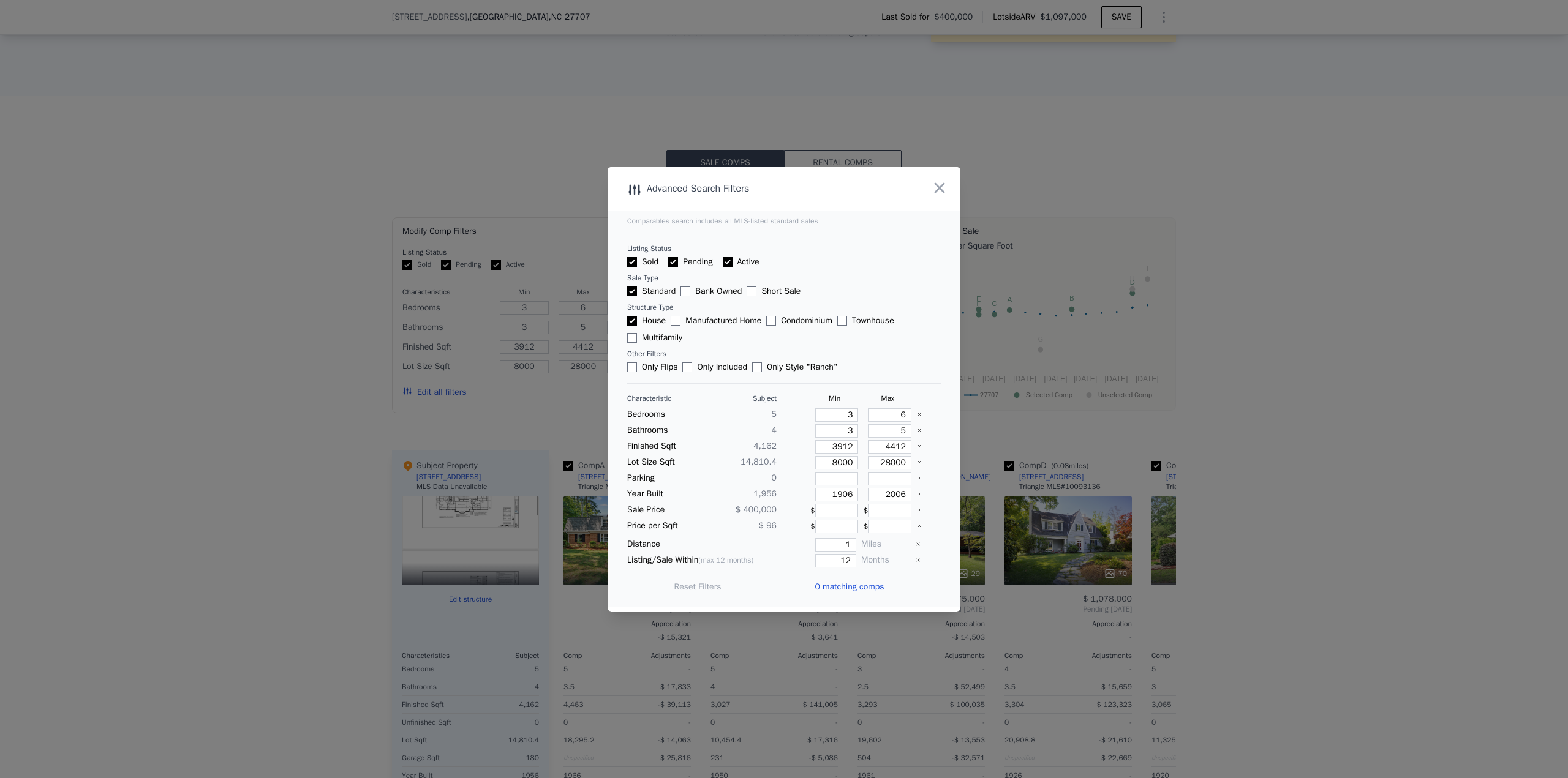 click 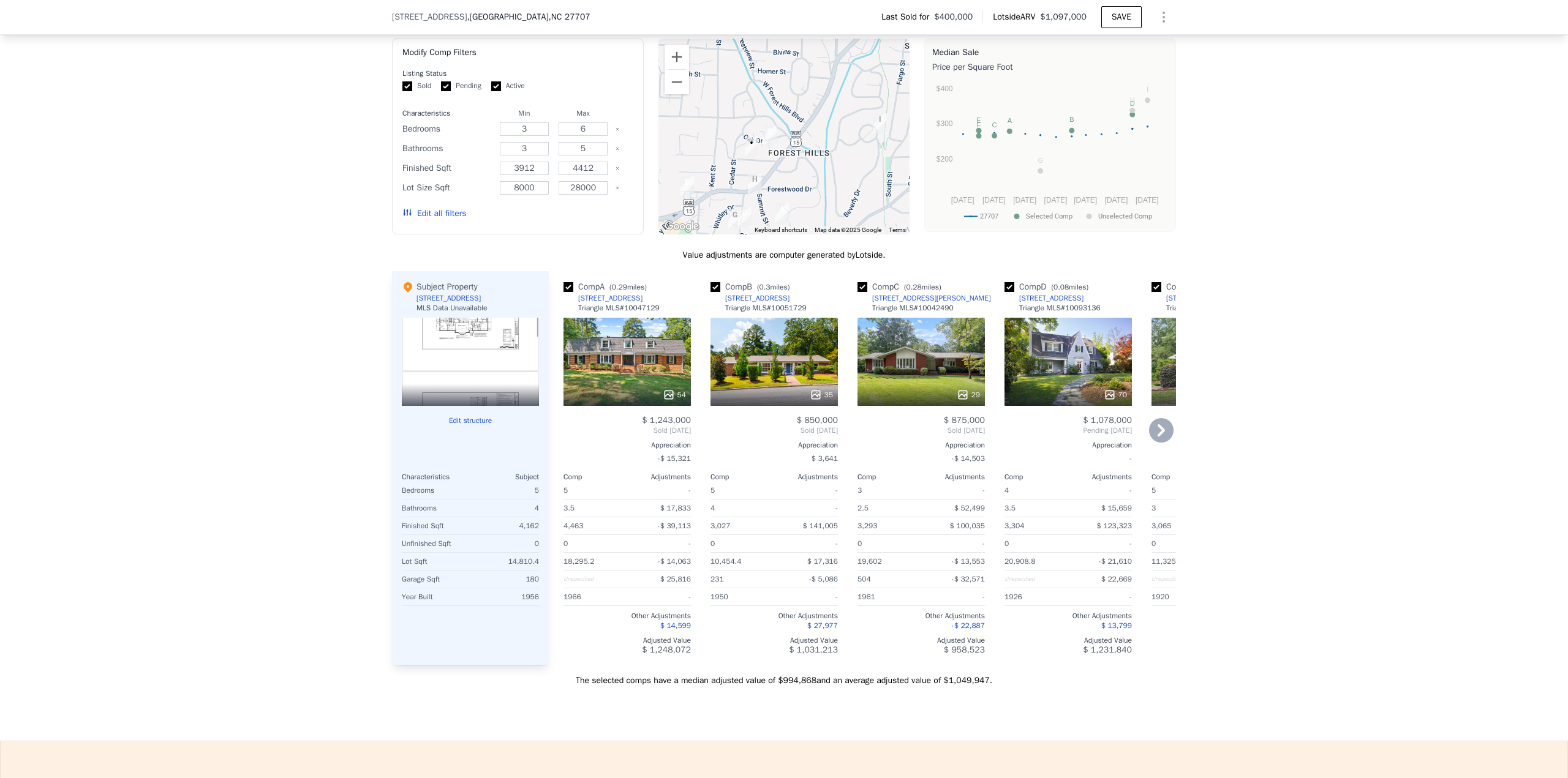 scroll, scrollTop: 1087, scrollLeft: 0, axis: vertical 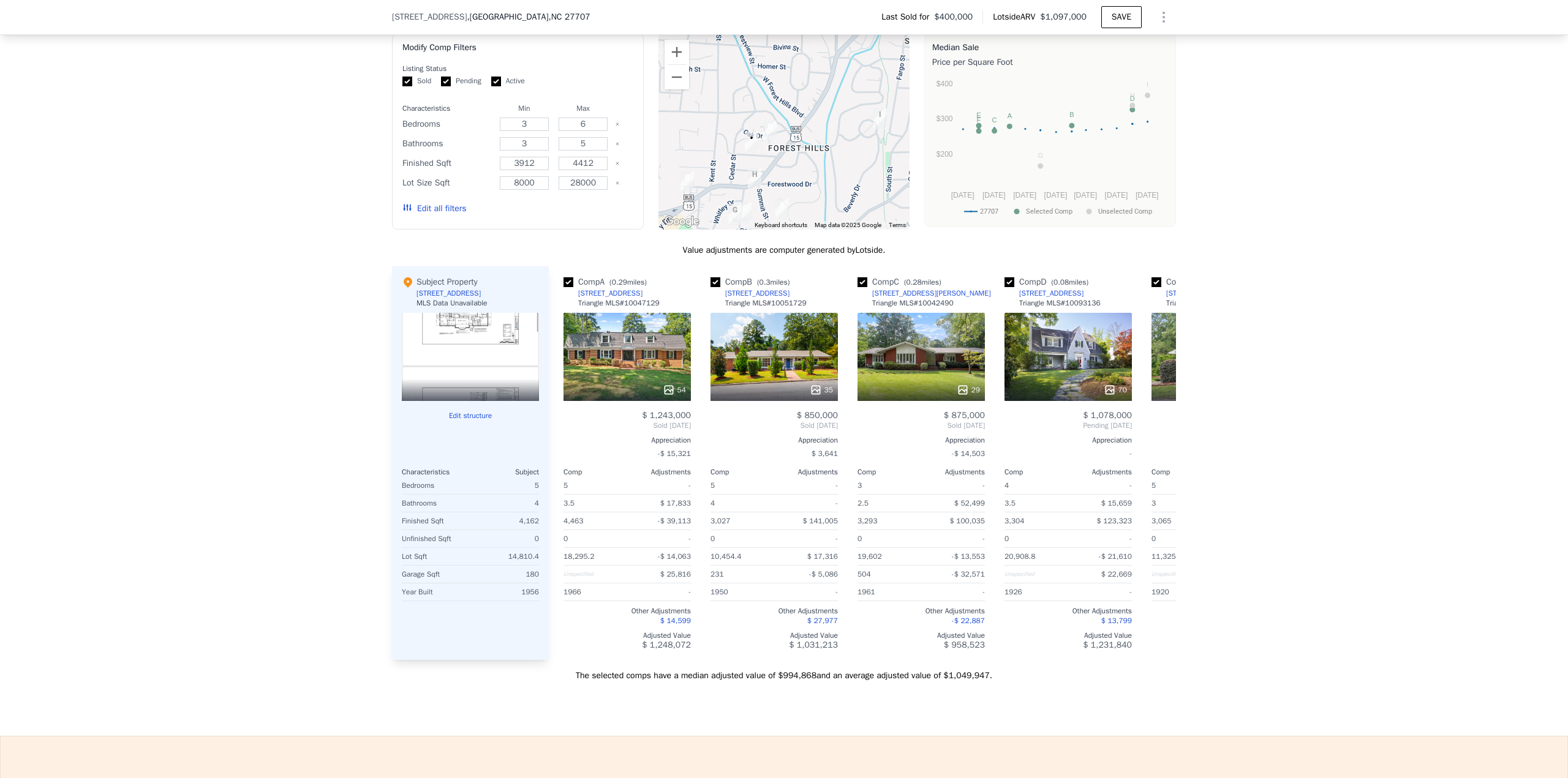 click on "Edit all filters" at bounding box center (434, 209) 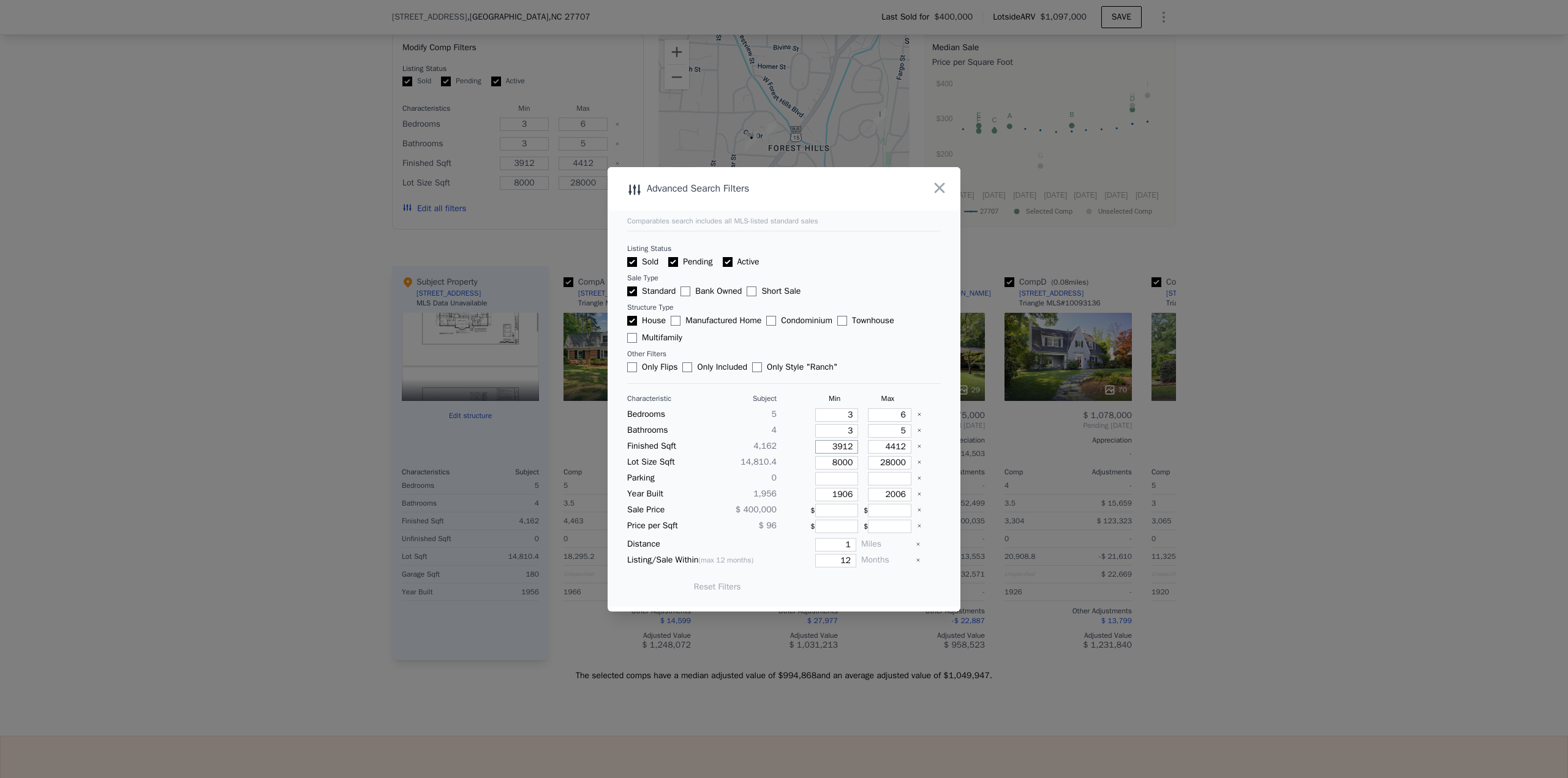 drag, startPoint x: 823, startPoint y: 447, endPoint x: 858, endPoint y: 447, distance: 35 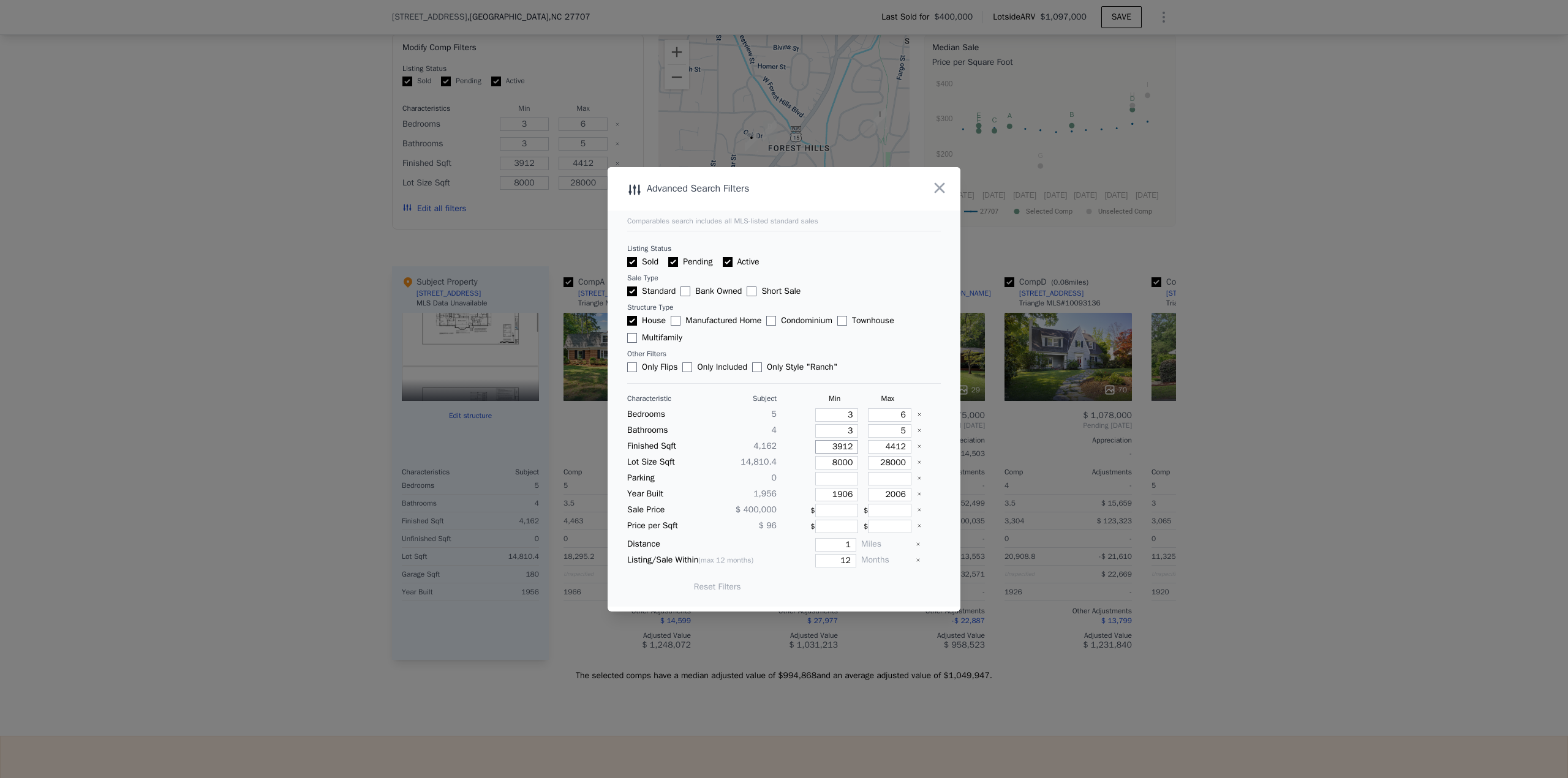 type on "3" 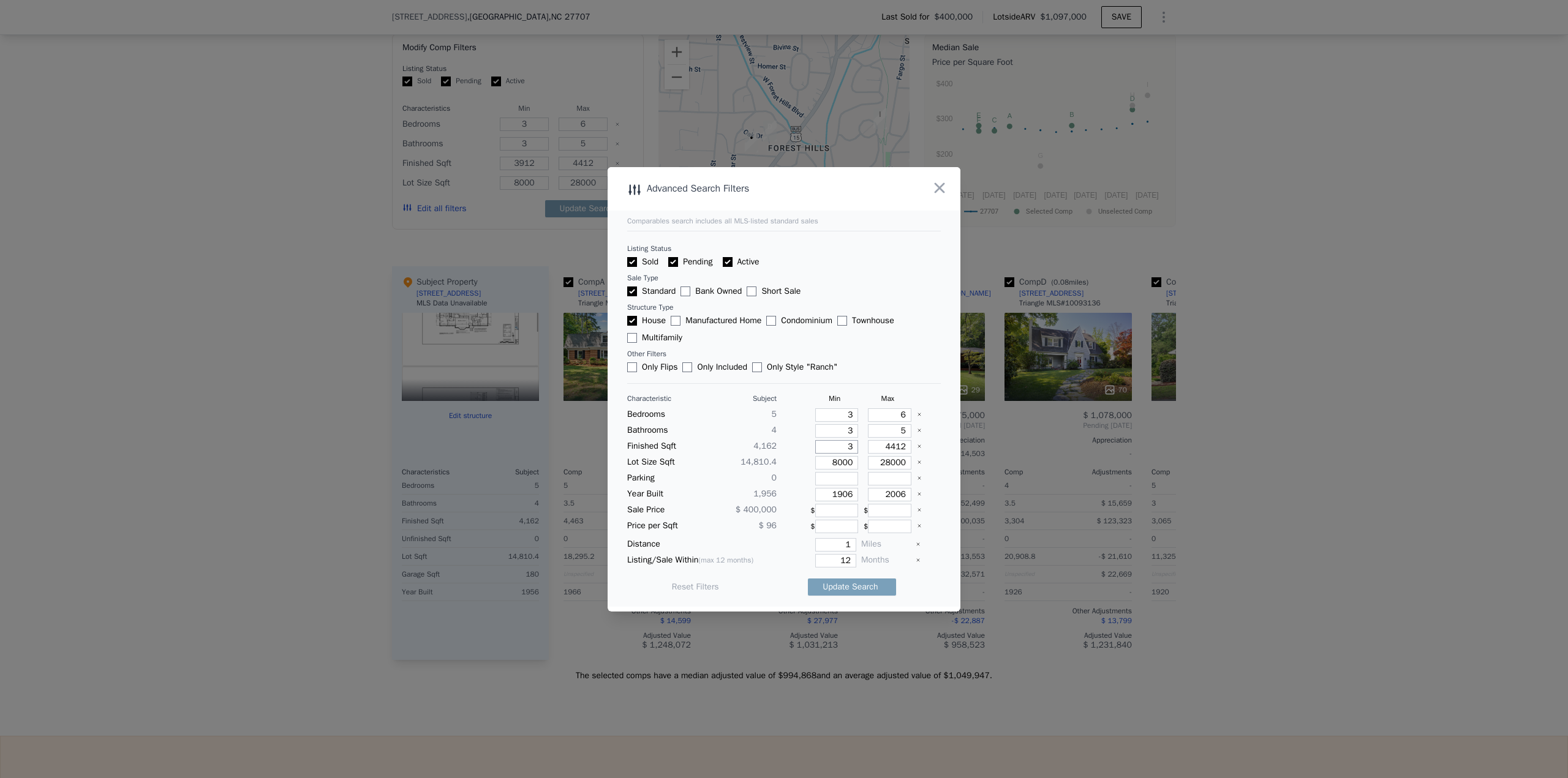 type on "3" 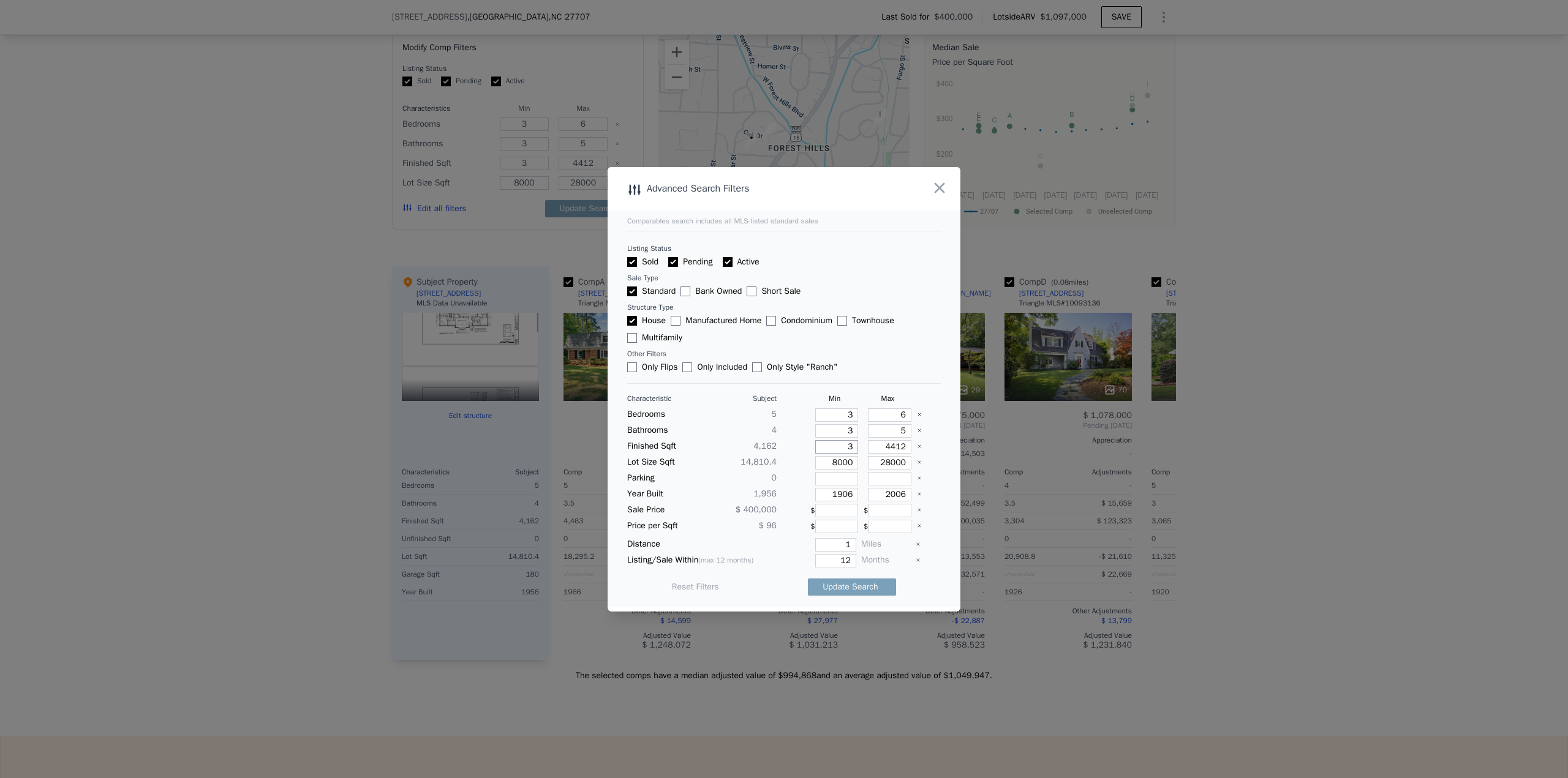 type on "35" 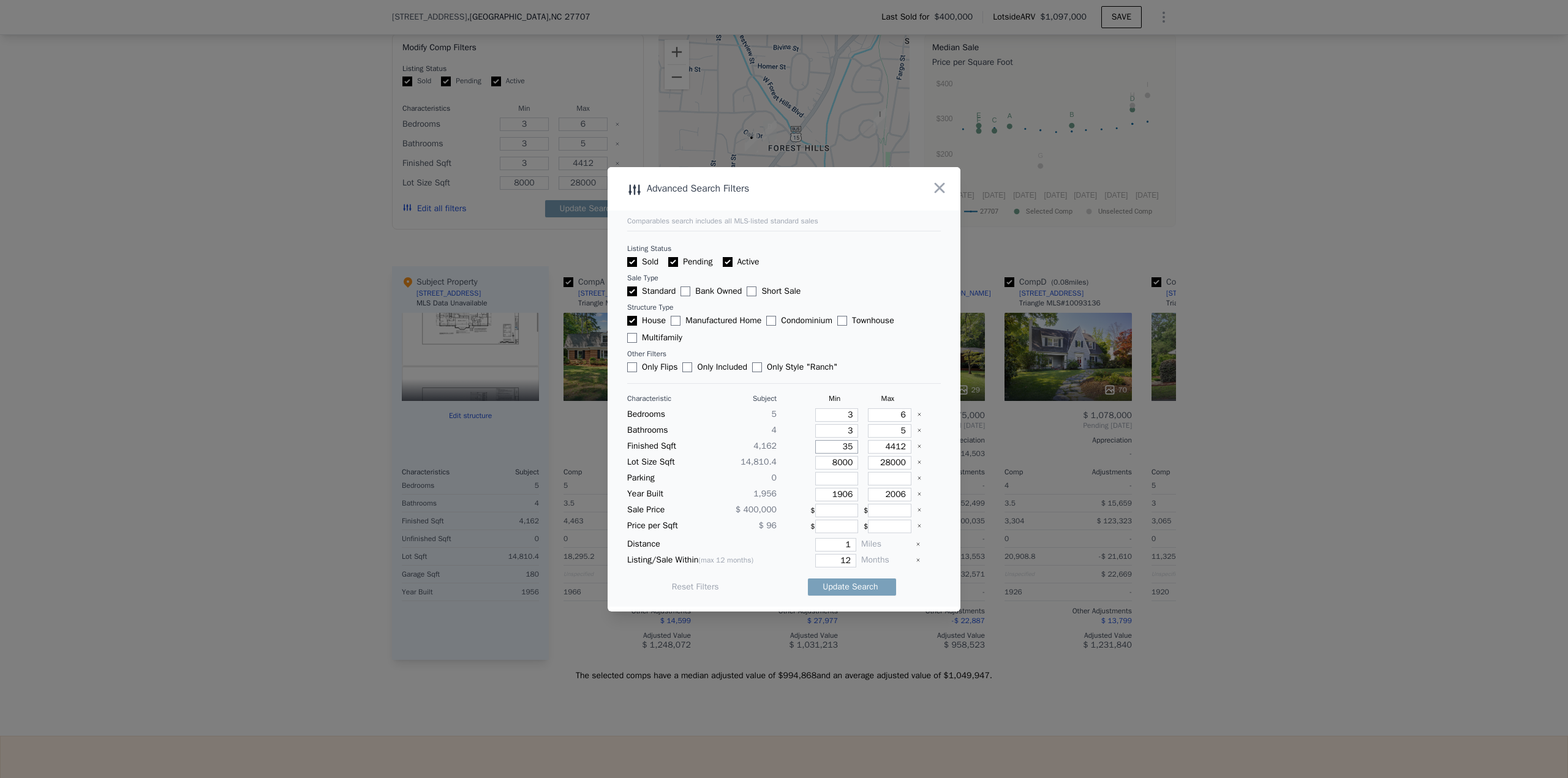 type on "35" 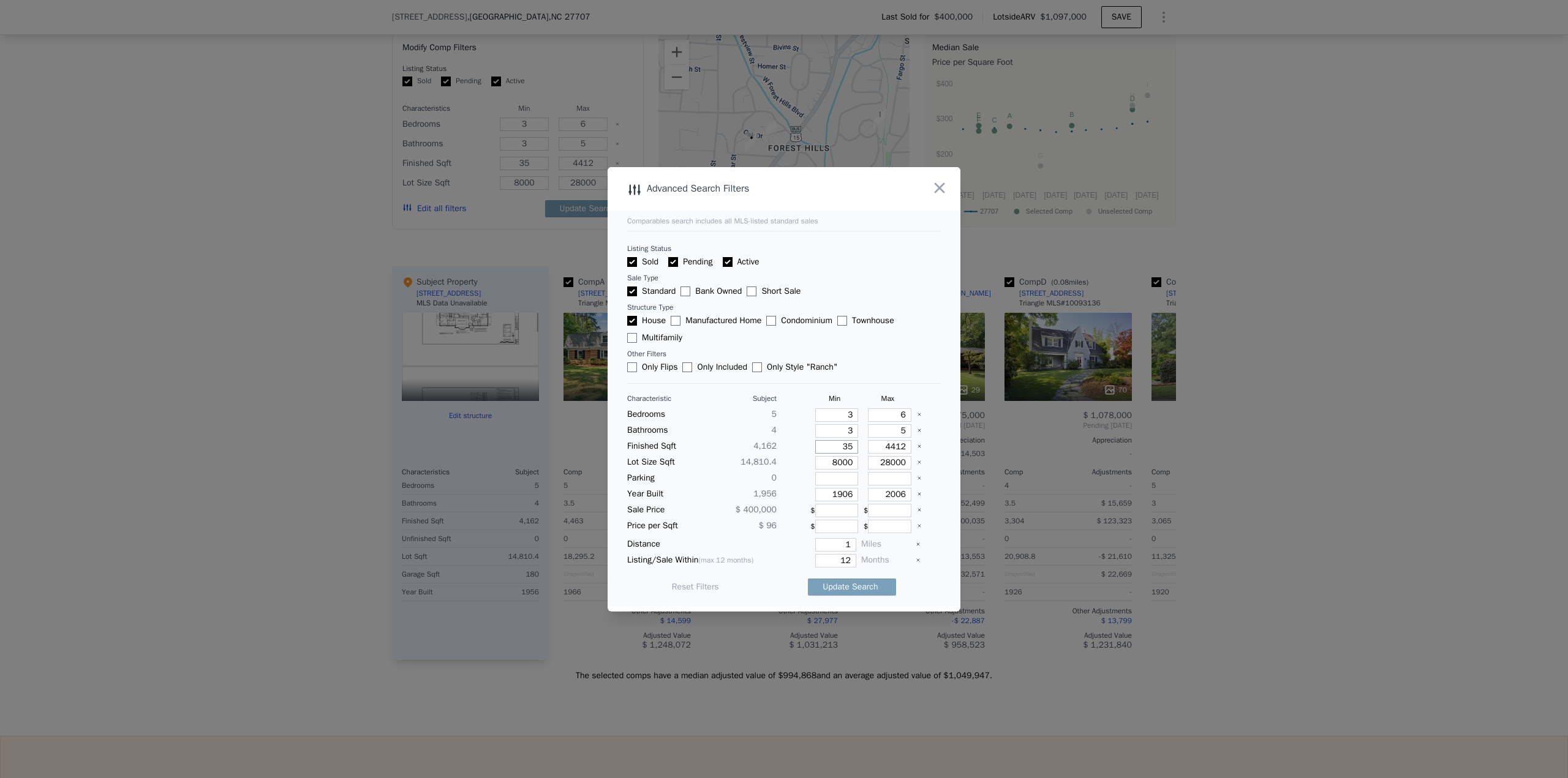 type on "350" 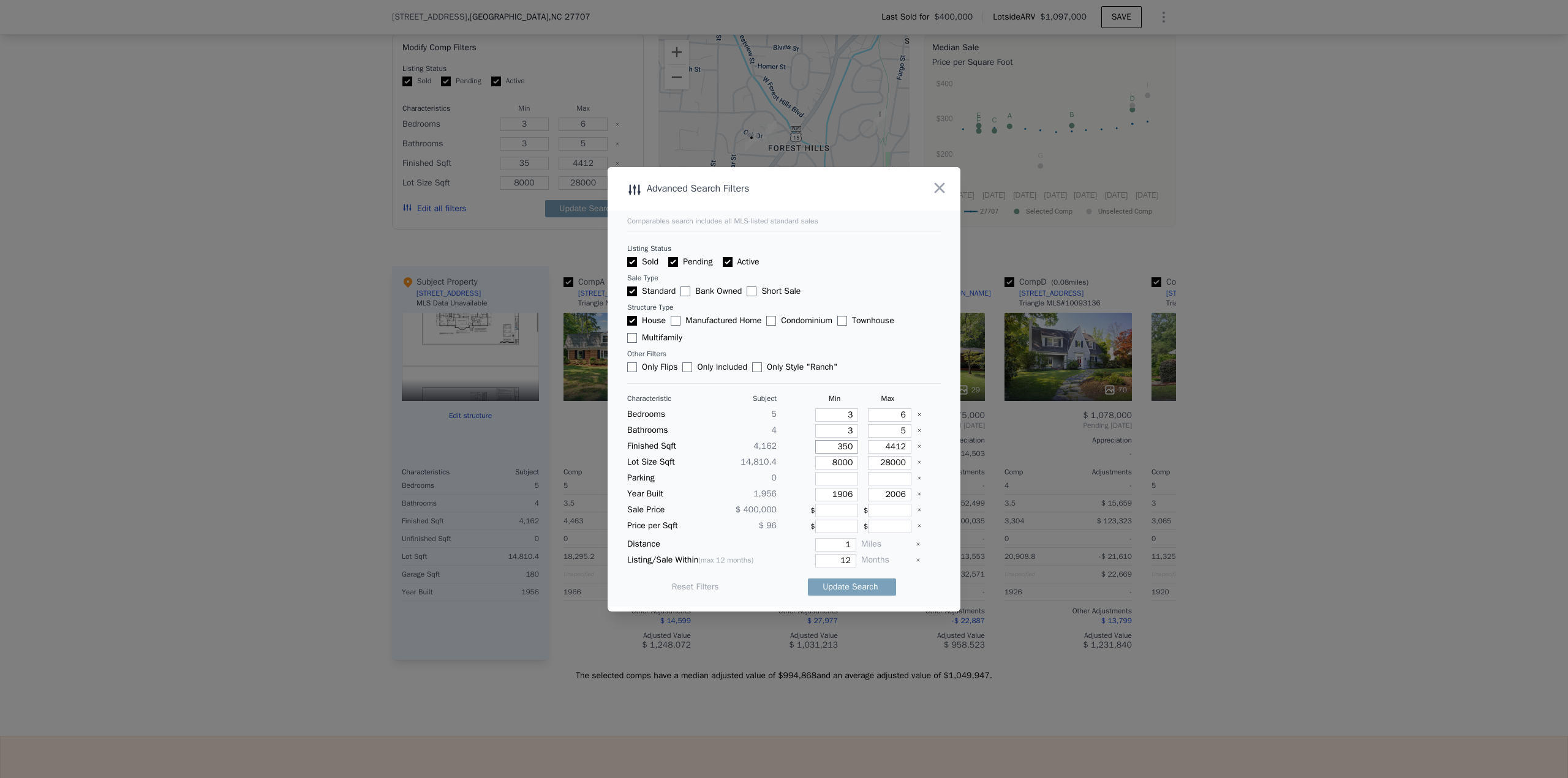 type on "350" 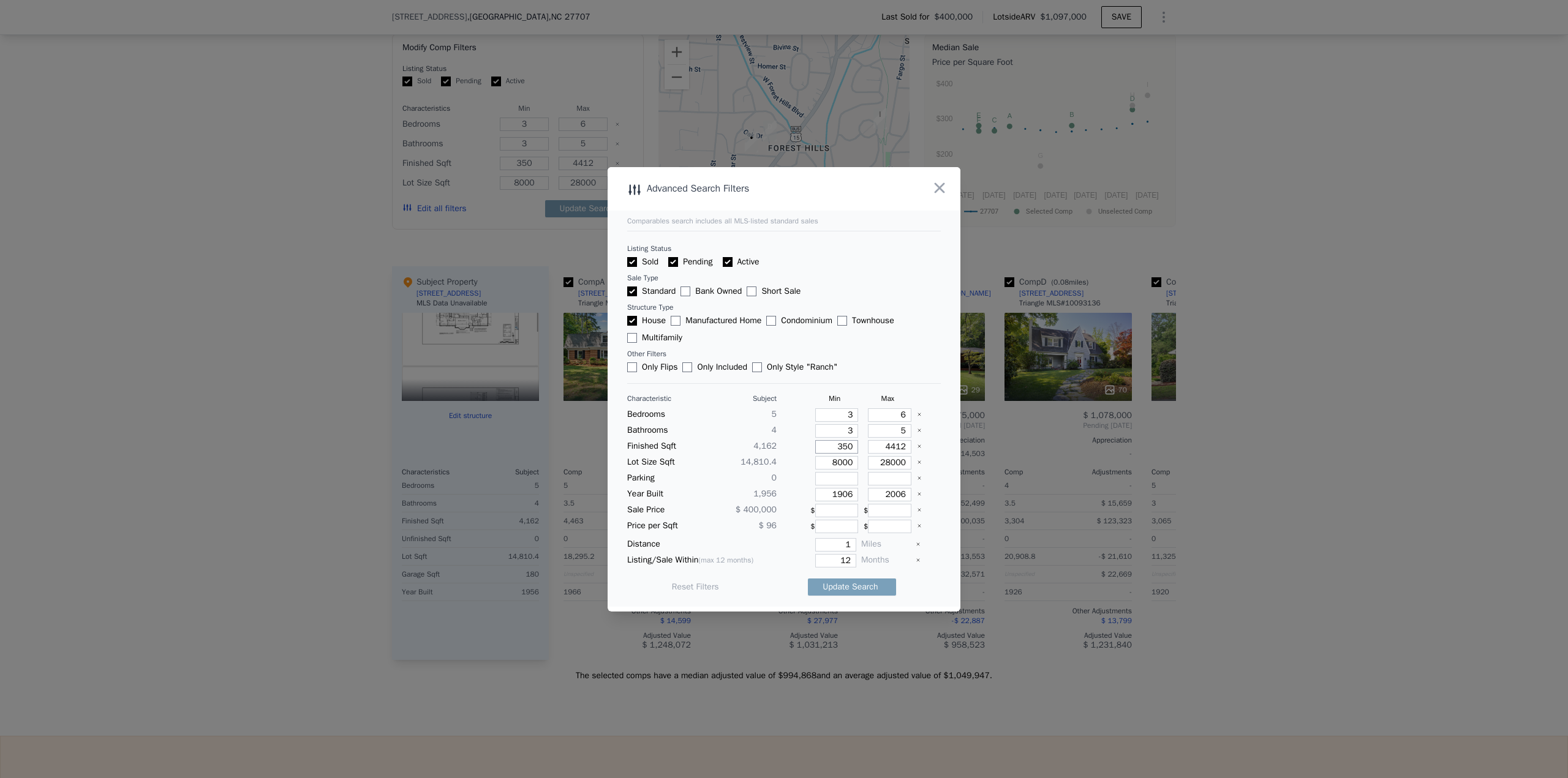 type on "3500" 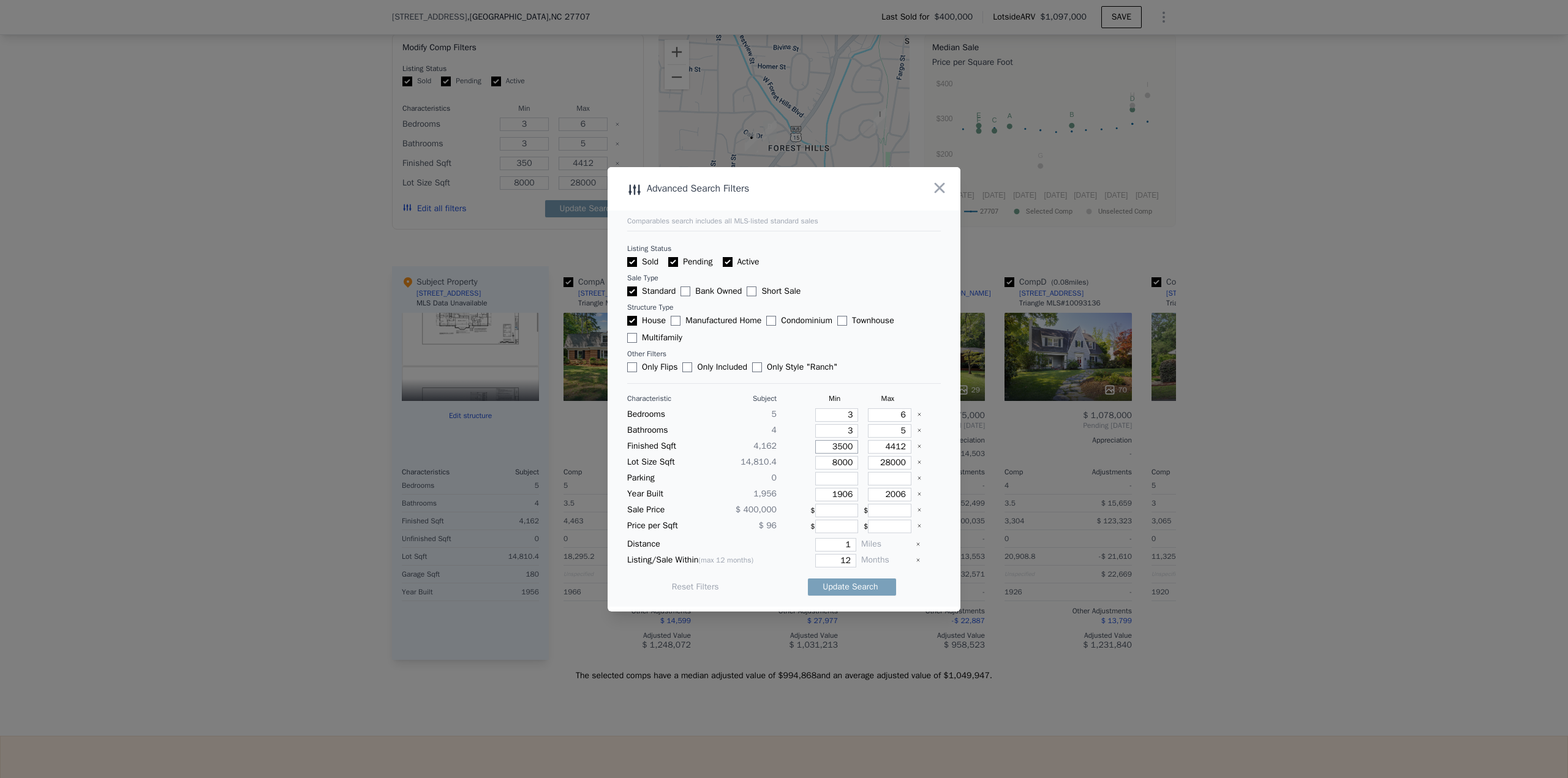 type on "3500" 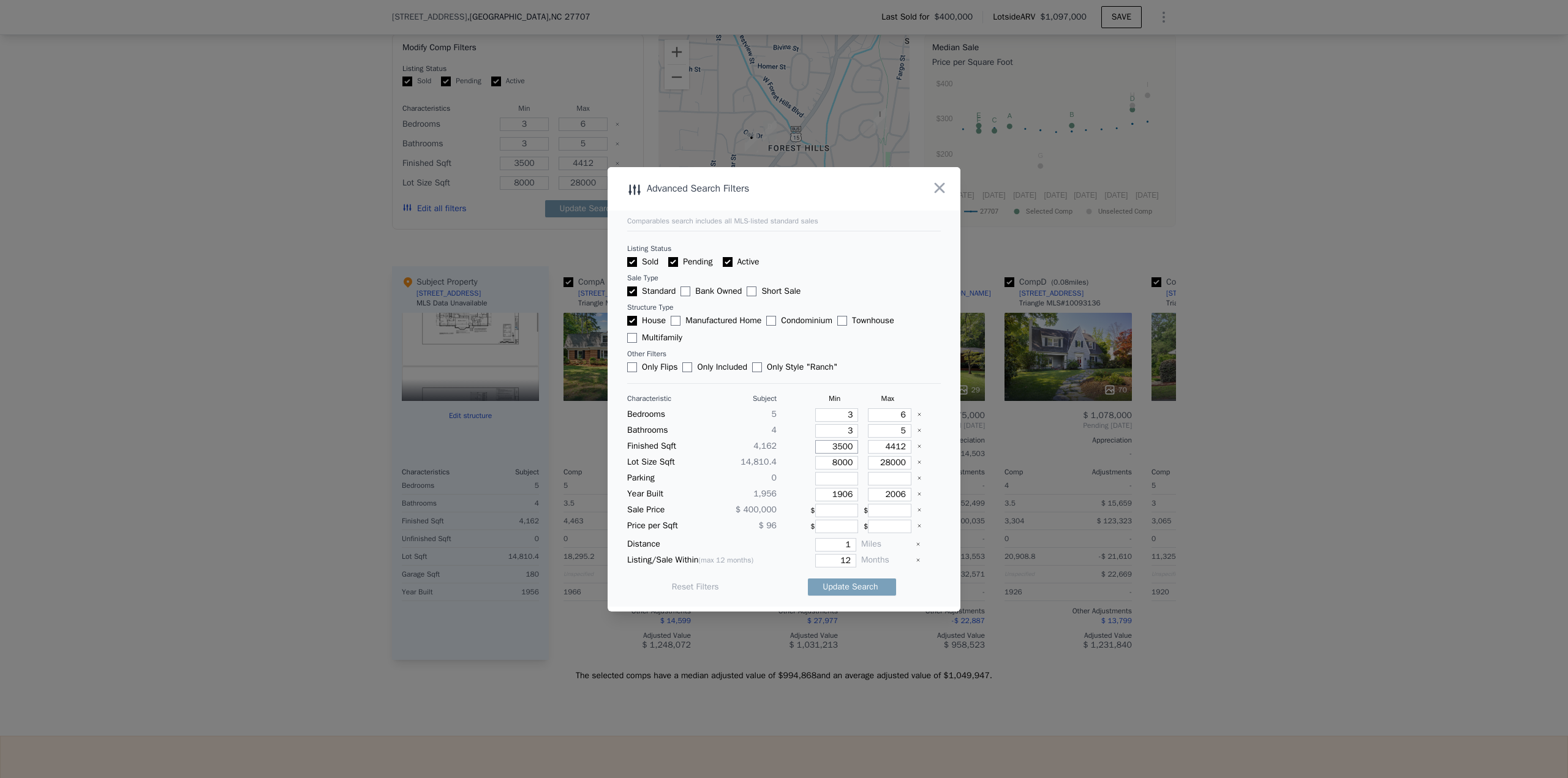 type on "350" 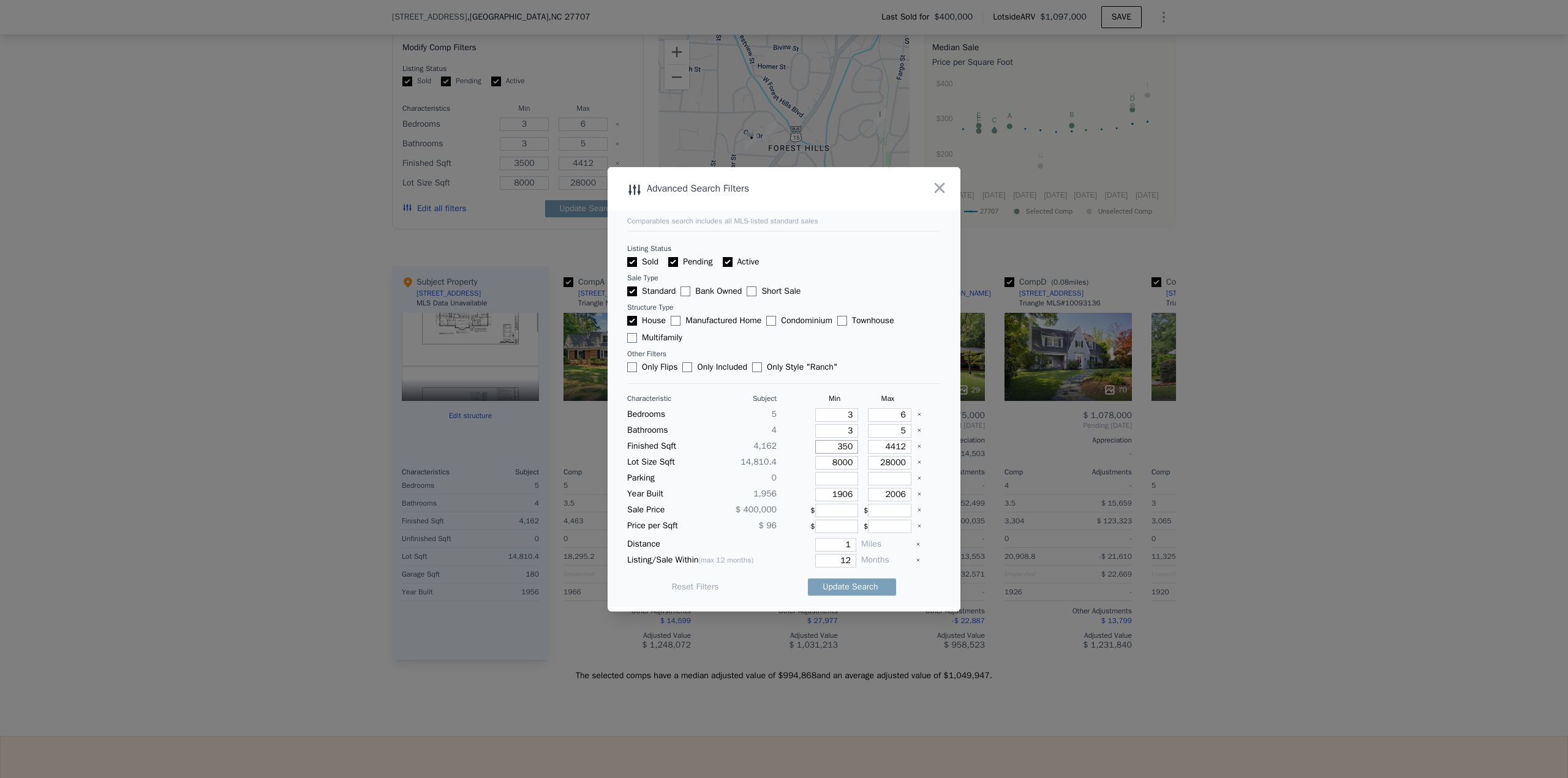 type on "350" 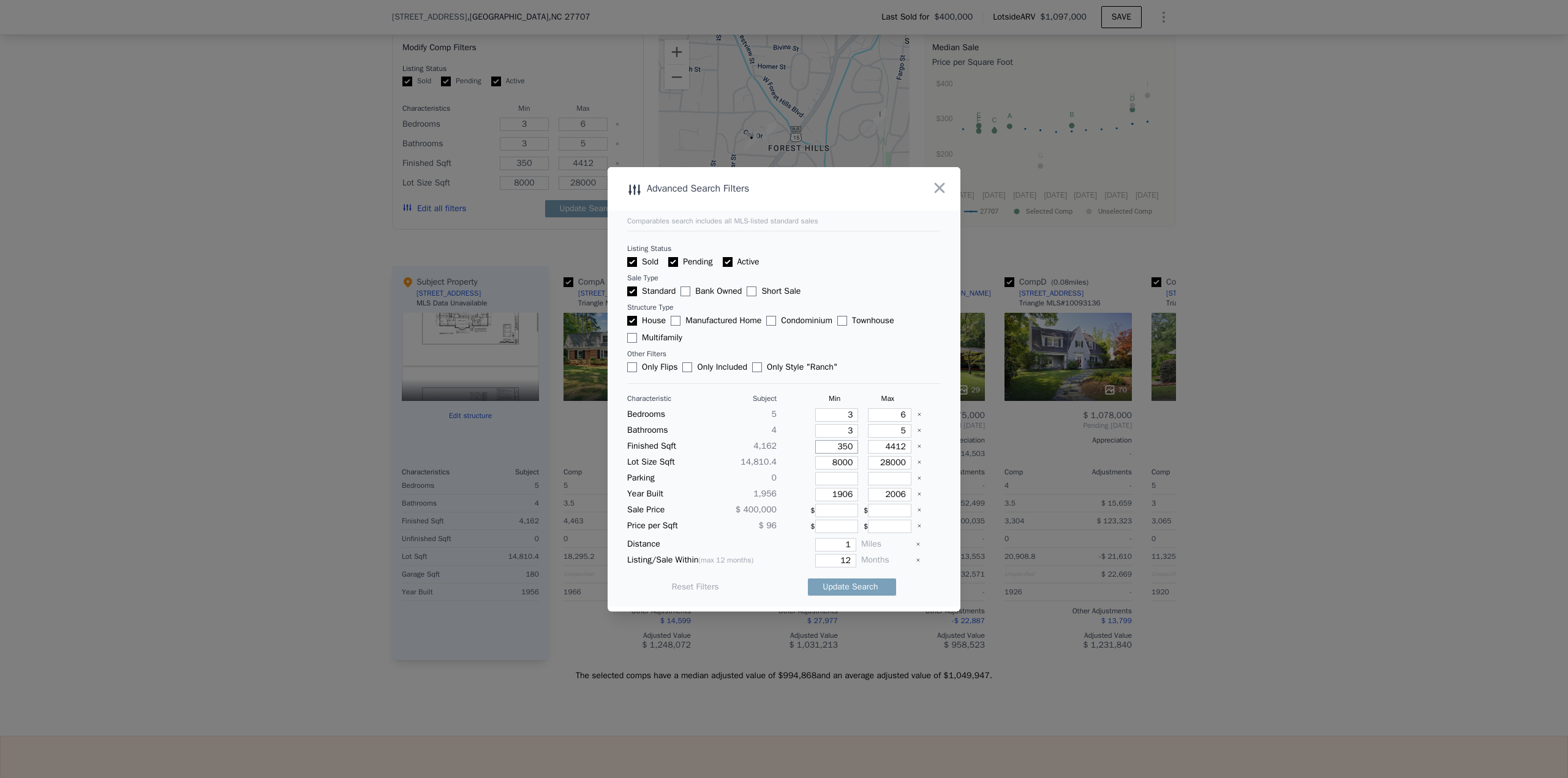 type on "35" 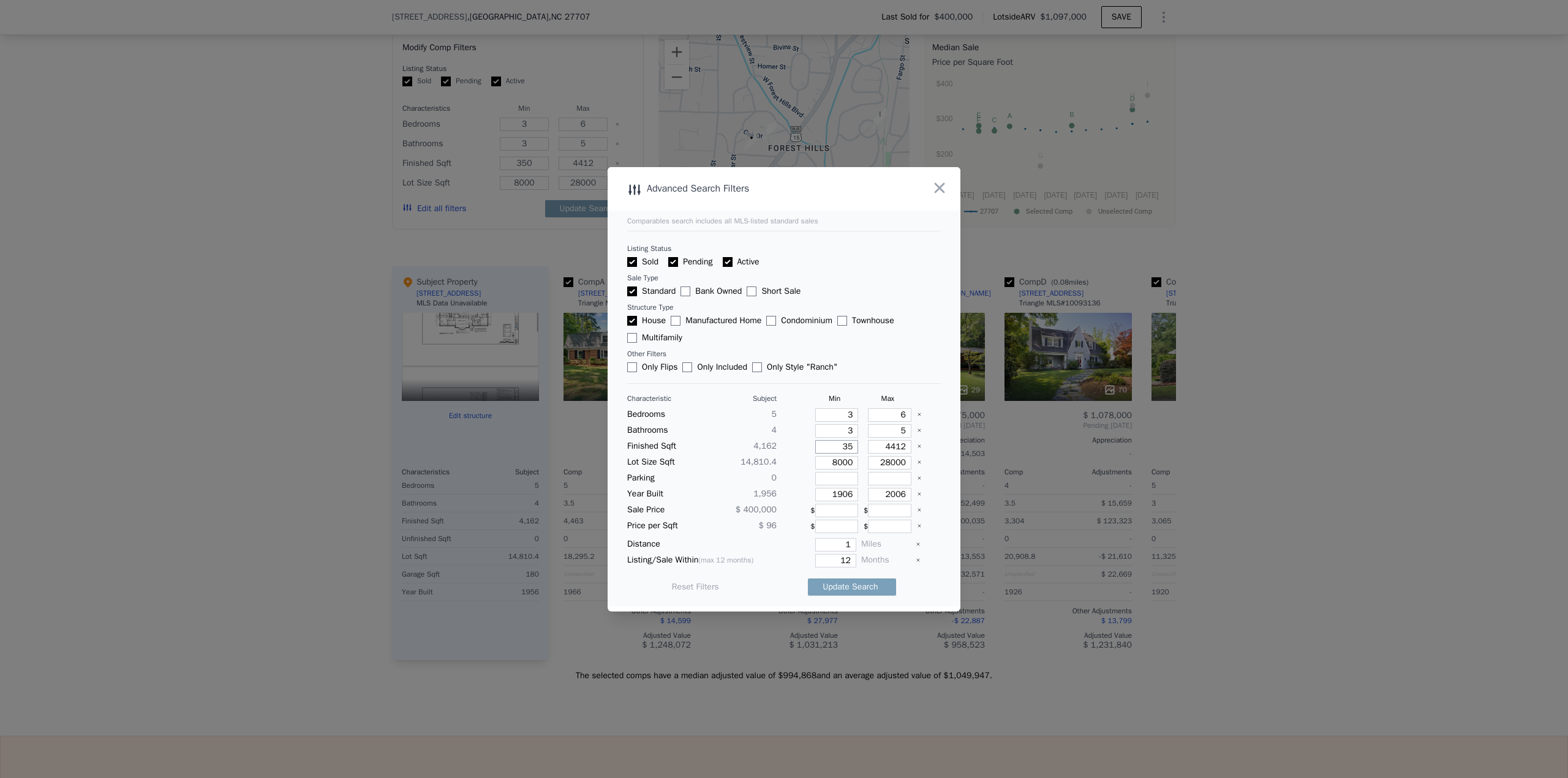 type on "35" 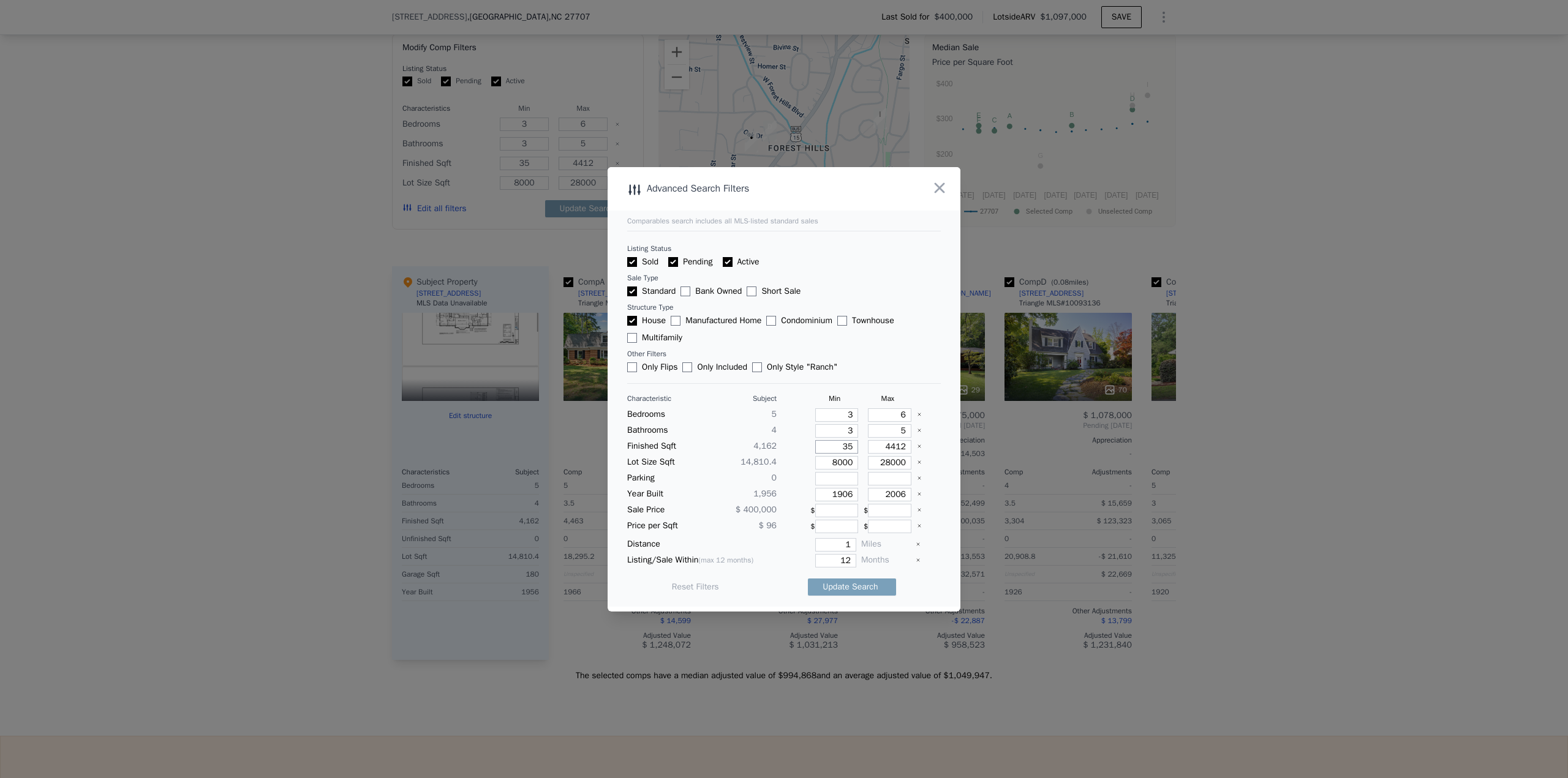 type on "3" 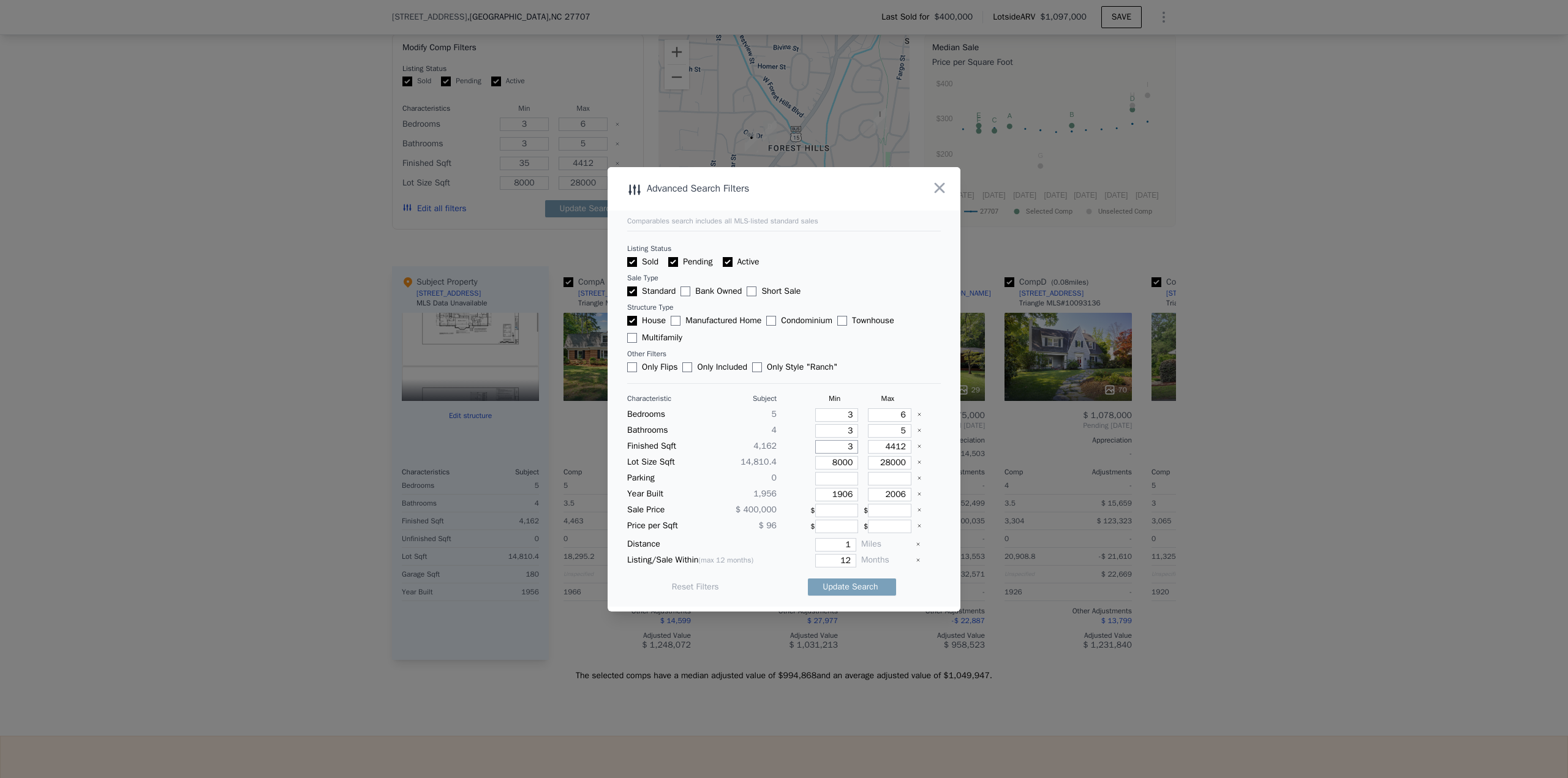 type on "3" 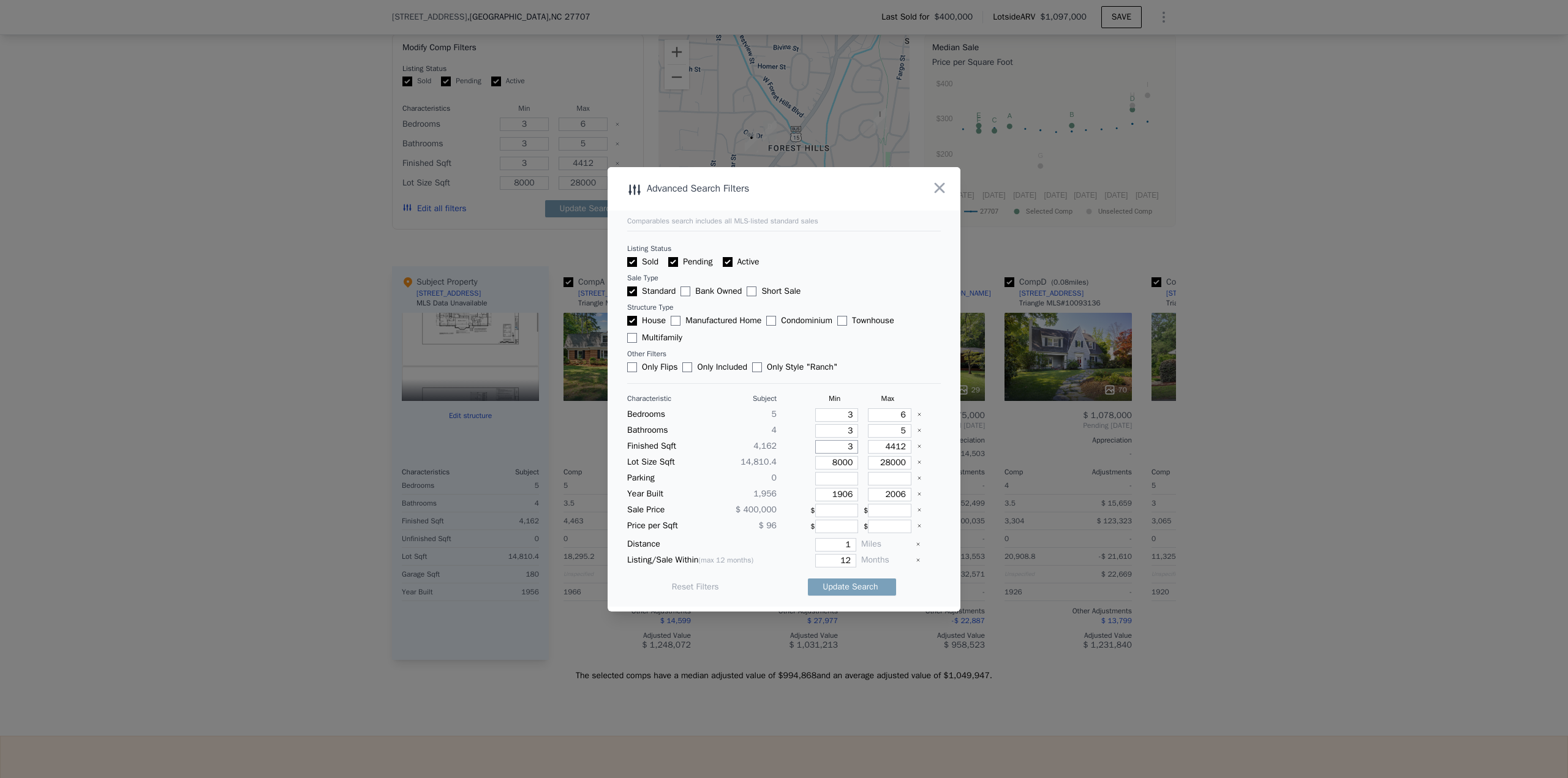 type on "36" 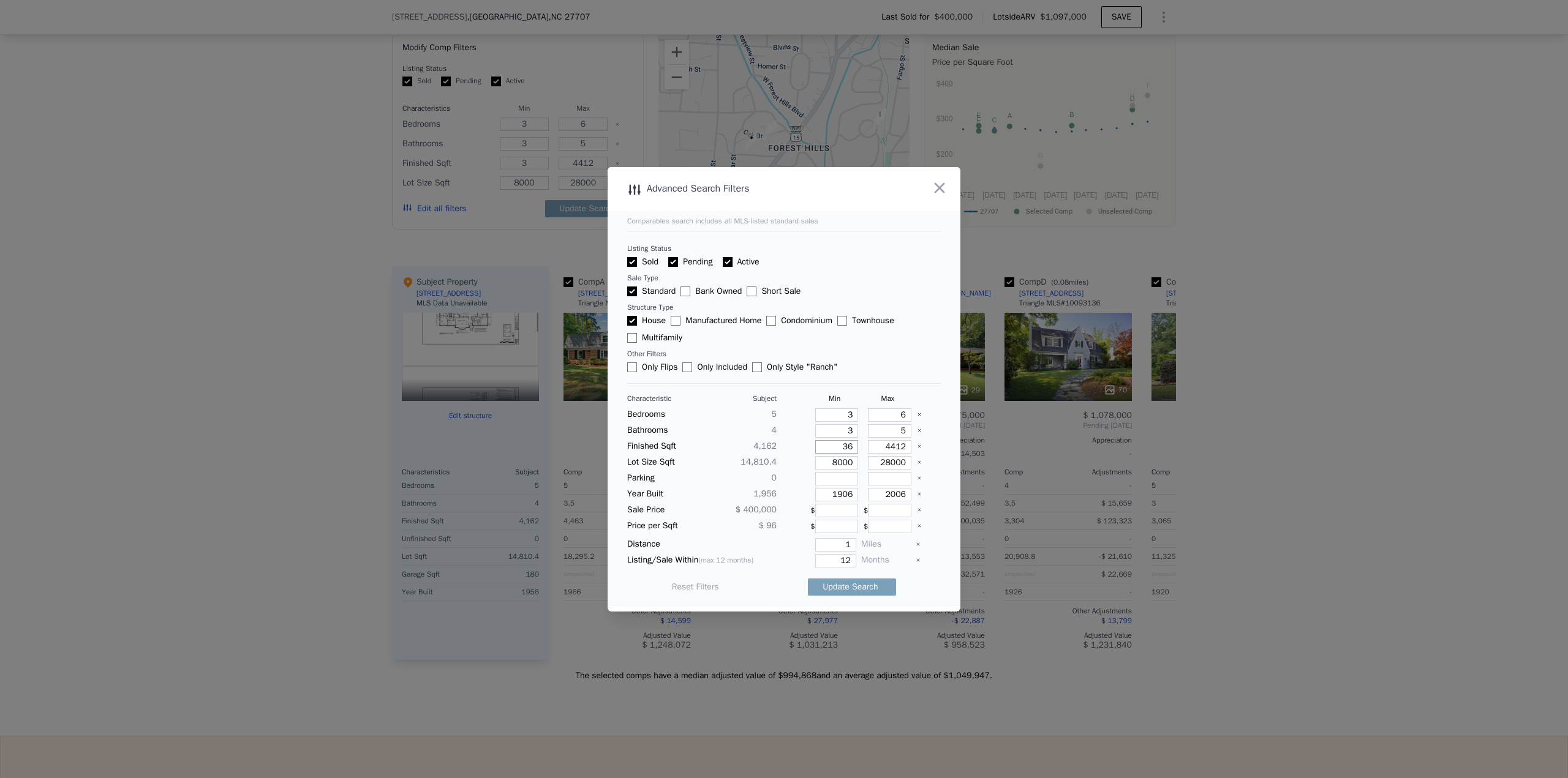 type on "36" 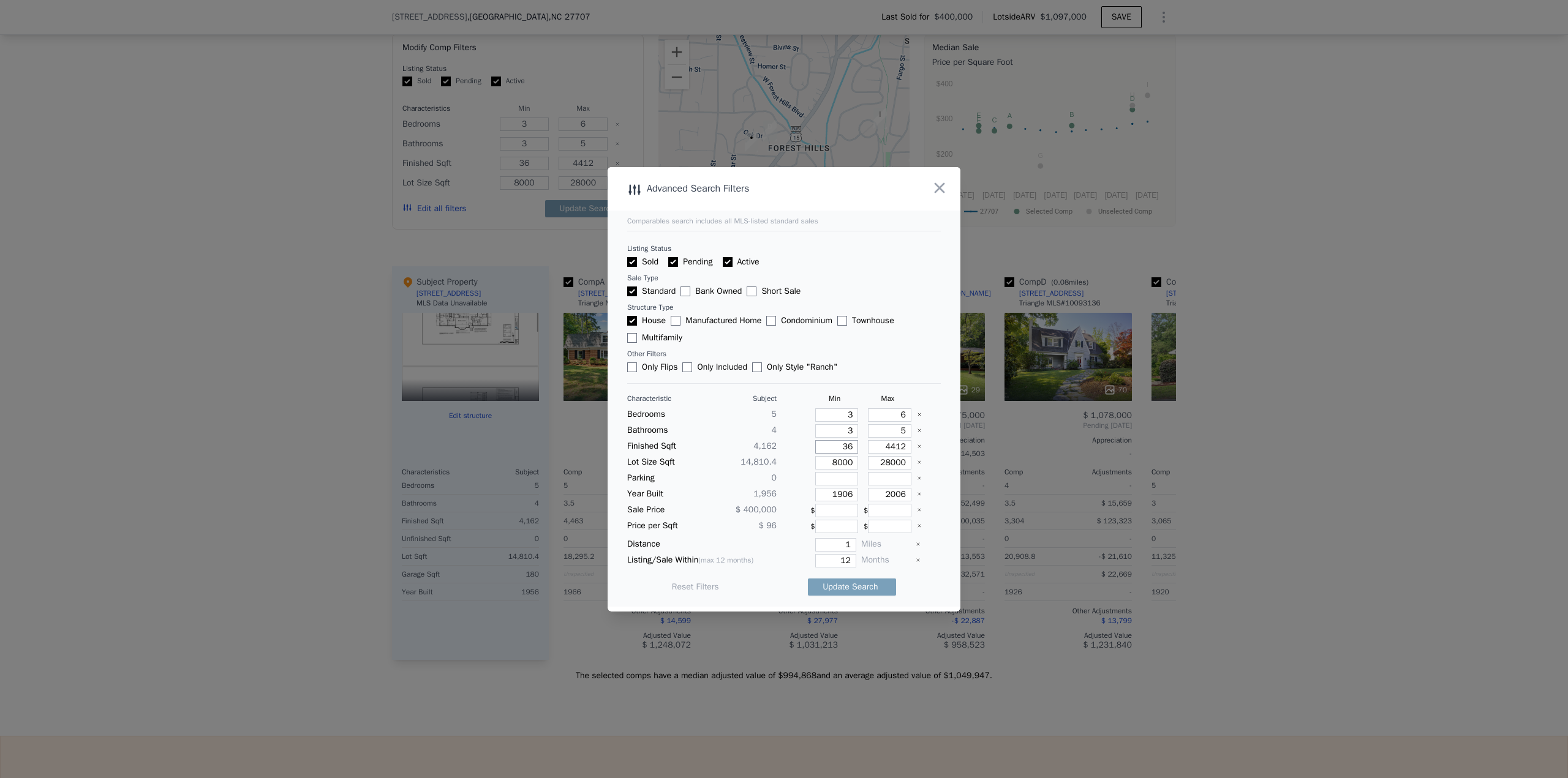 type on "360" 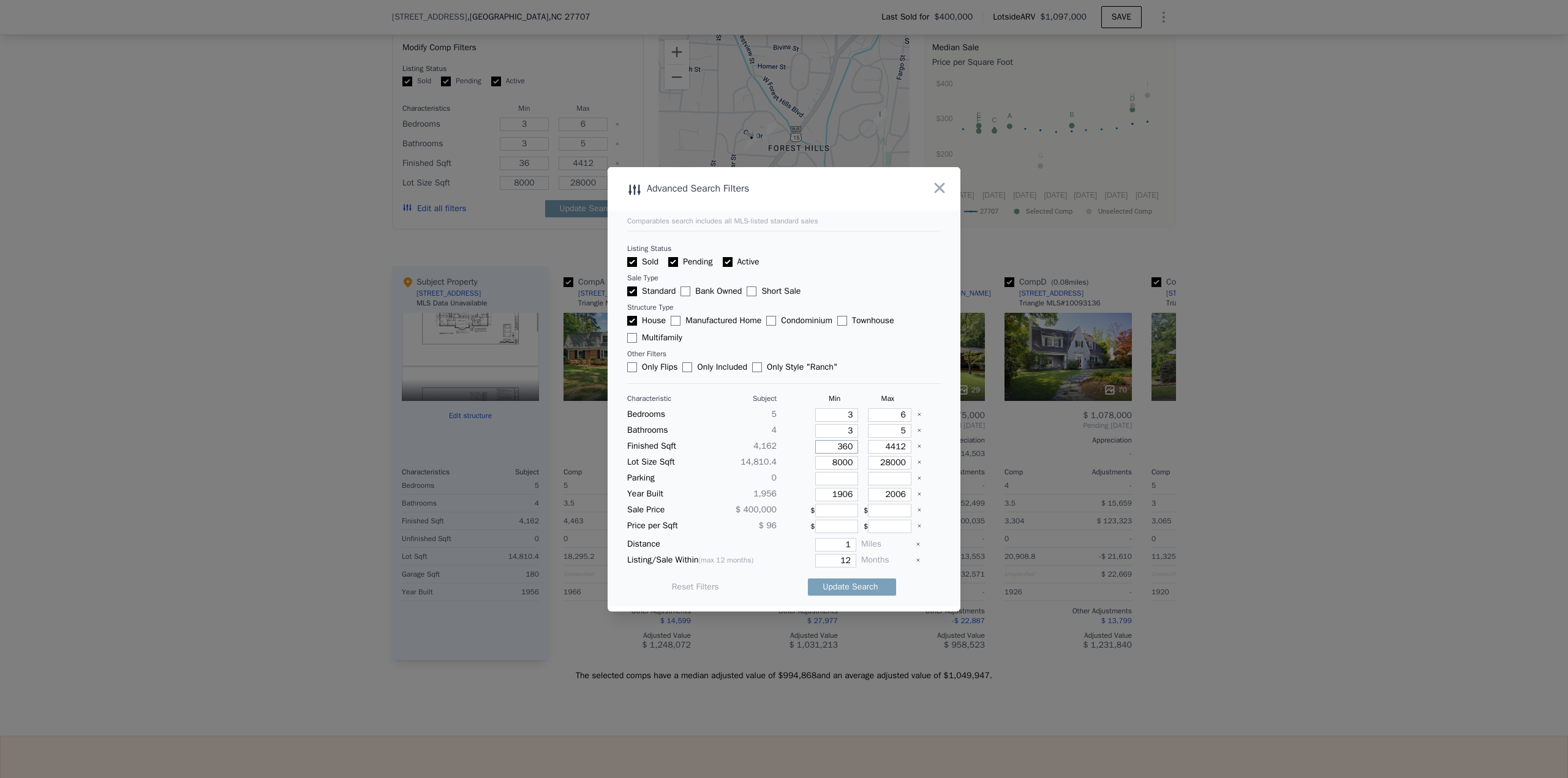 type on "360" 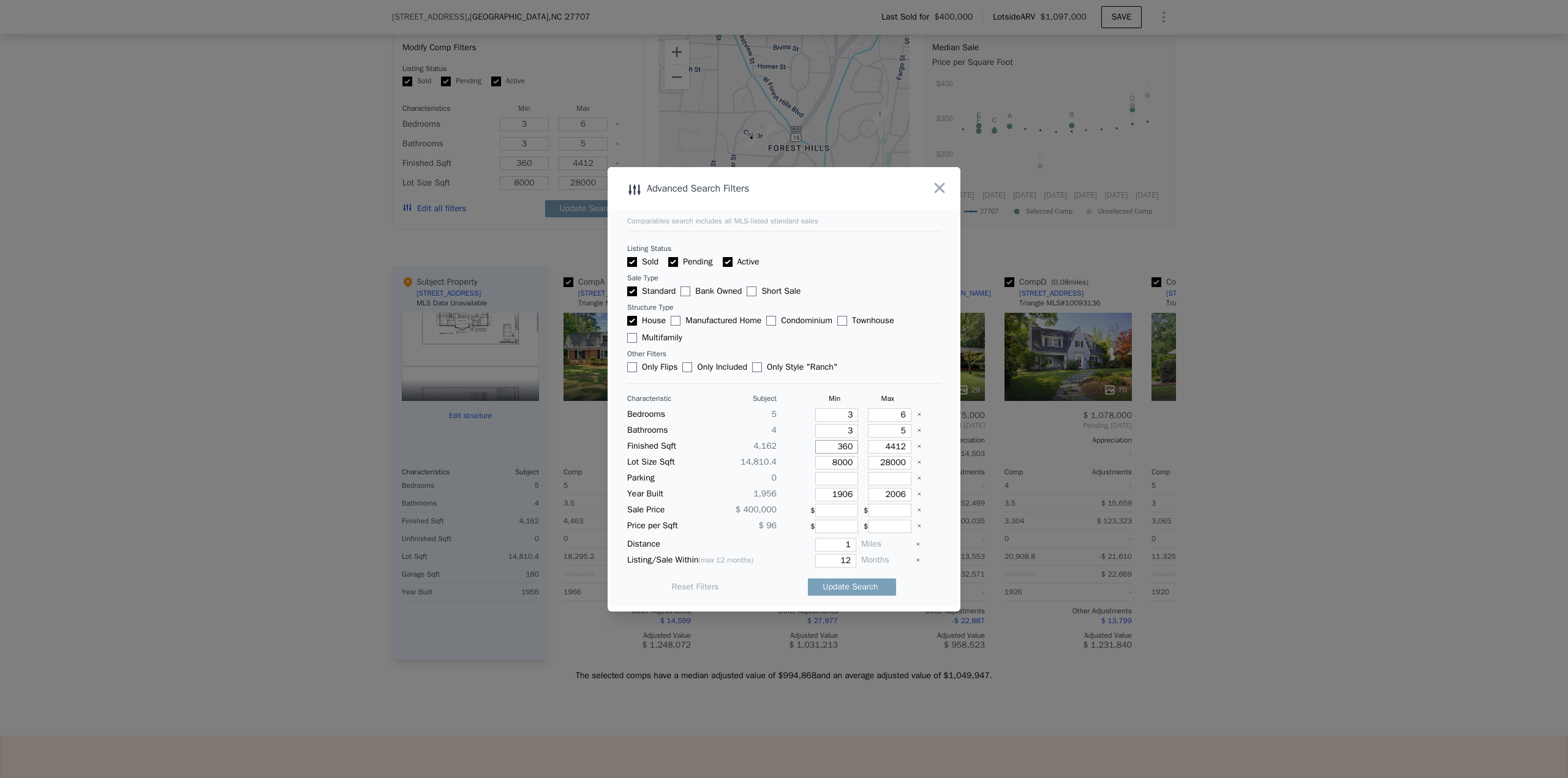 type on "3600" 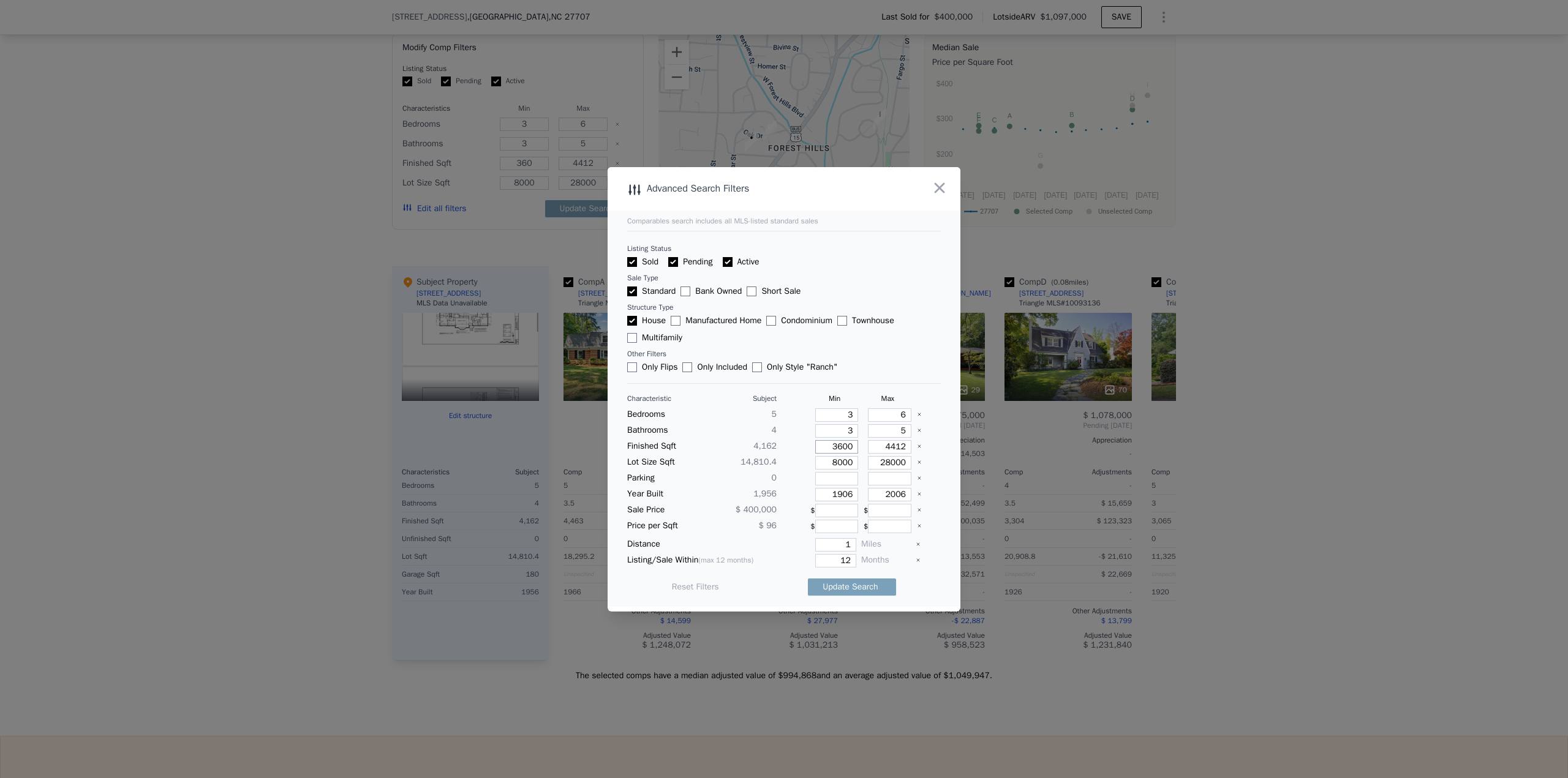 type on "3600" 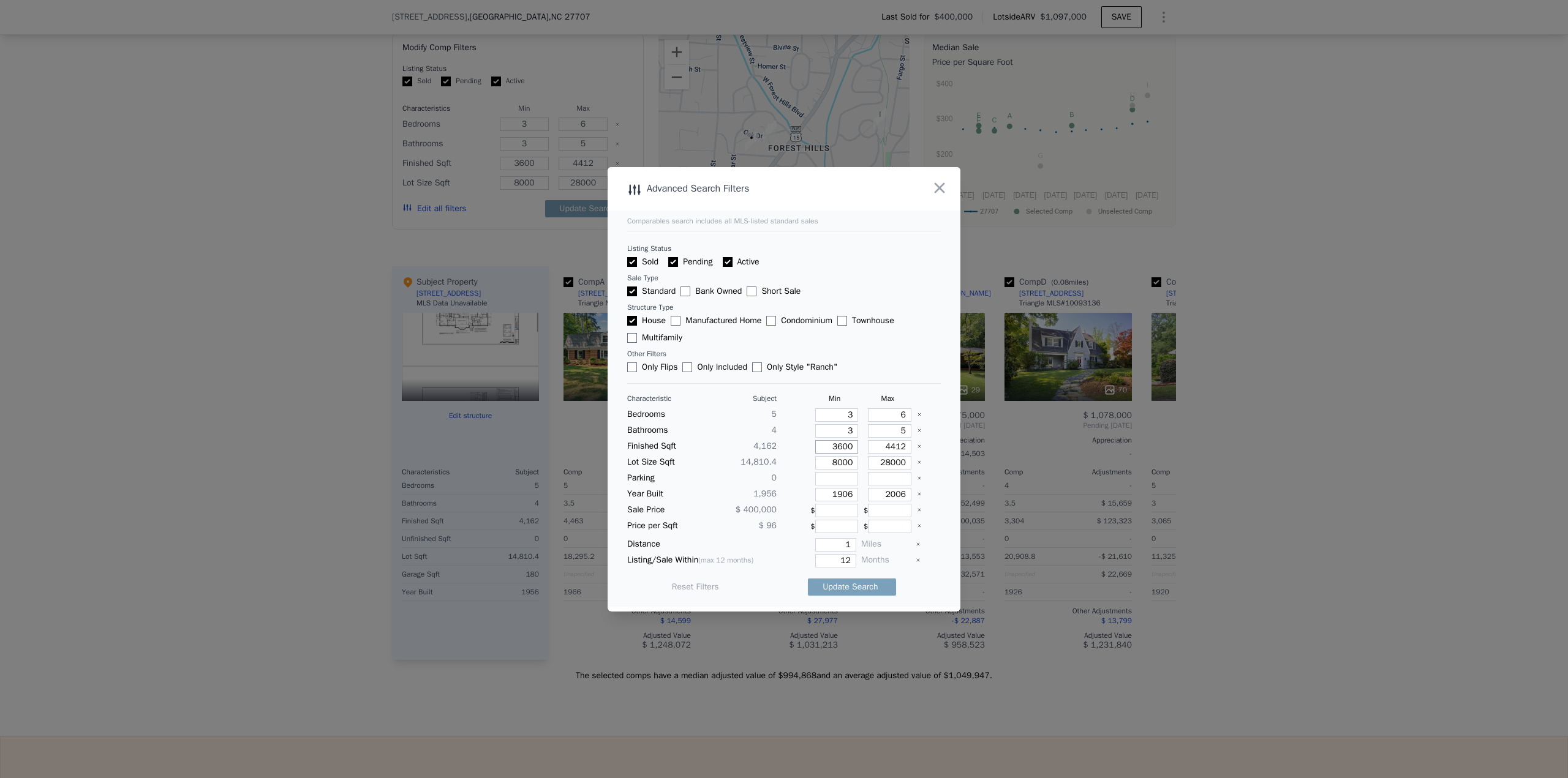 type on "3600" 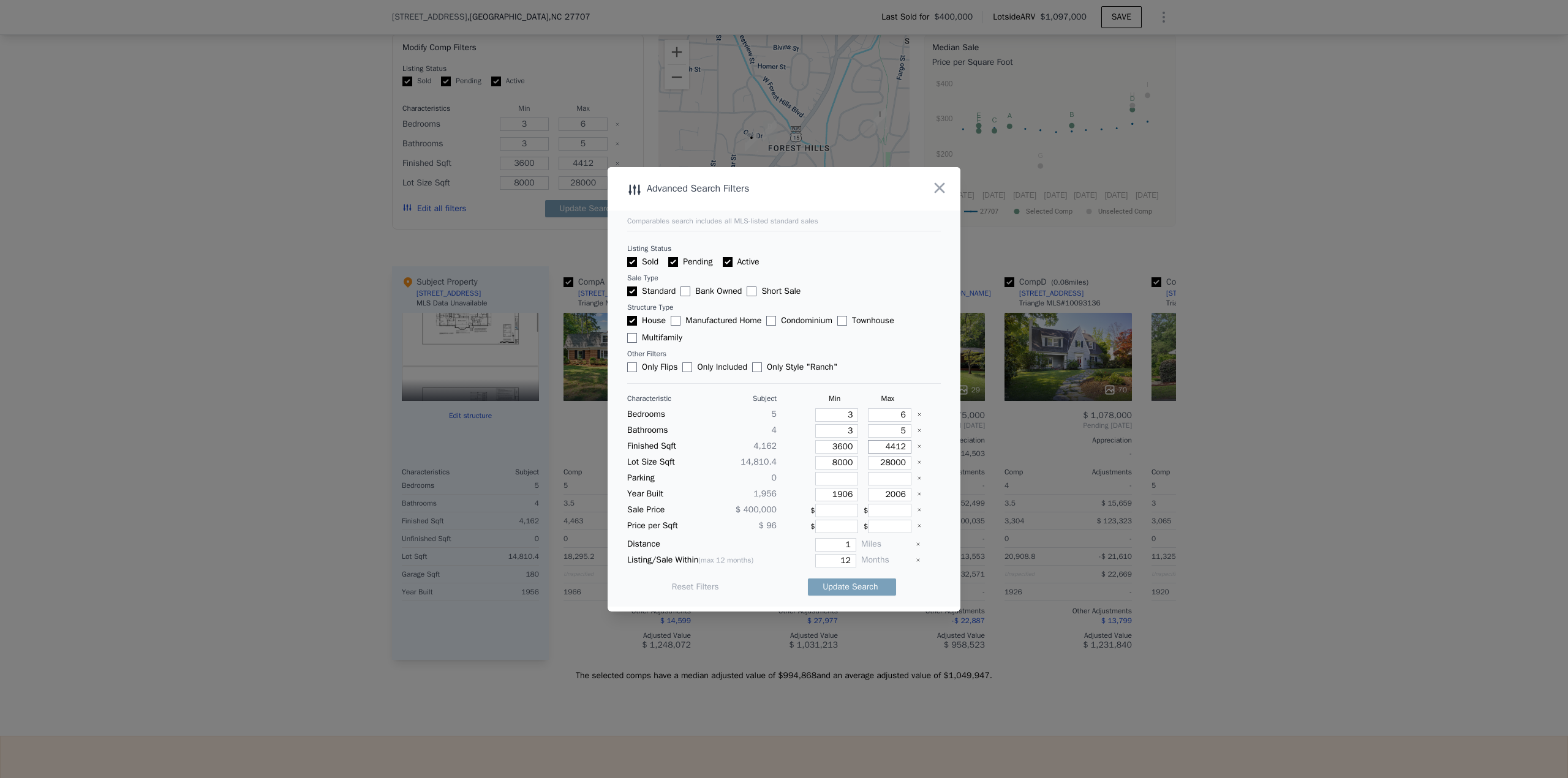 type on "4" 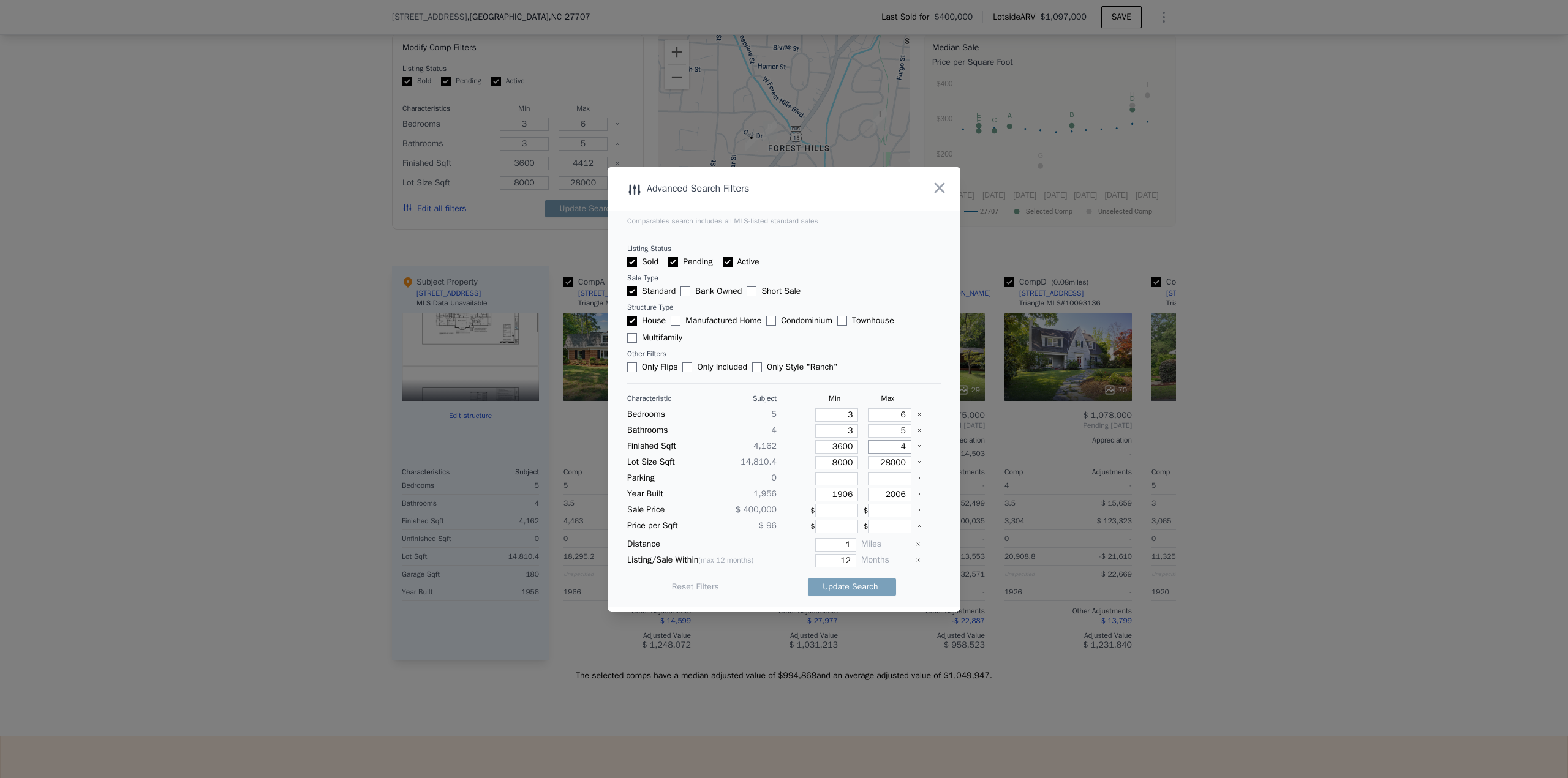 type on "4" 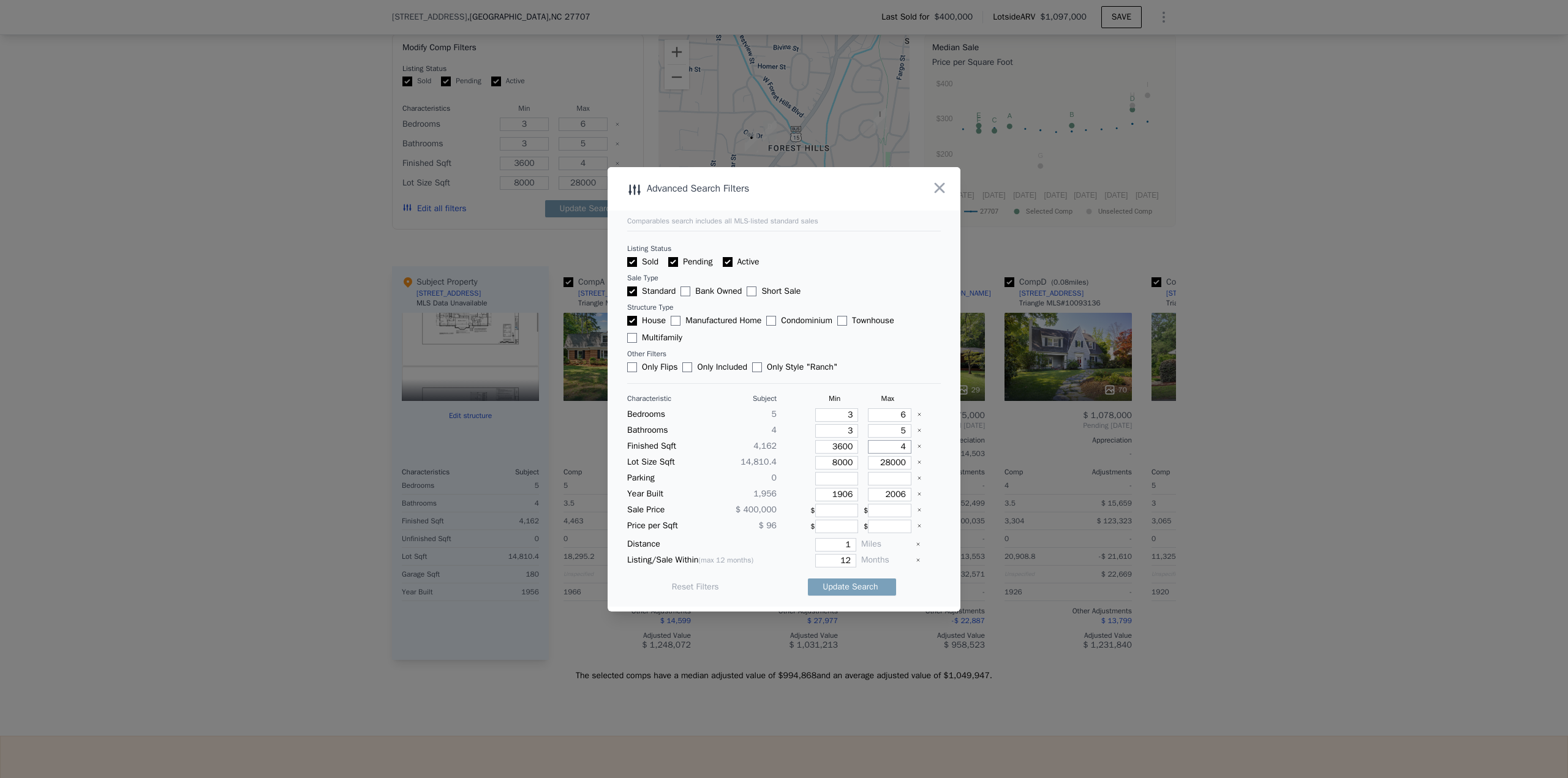 type on "46" 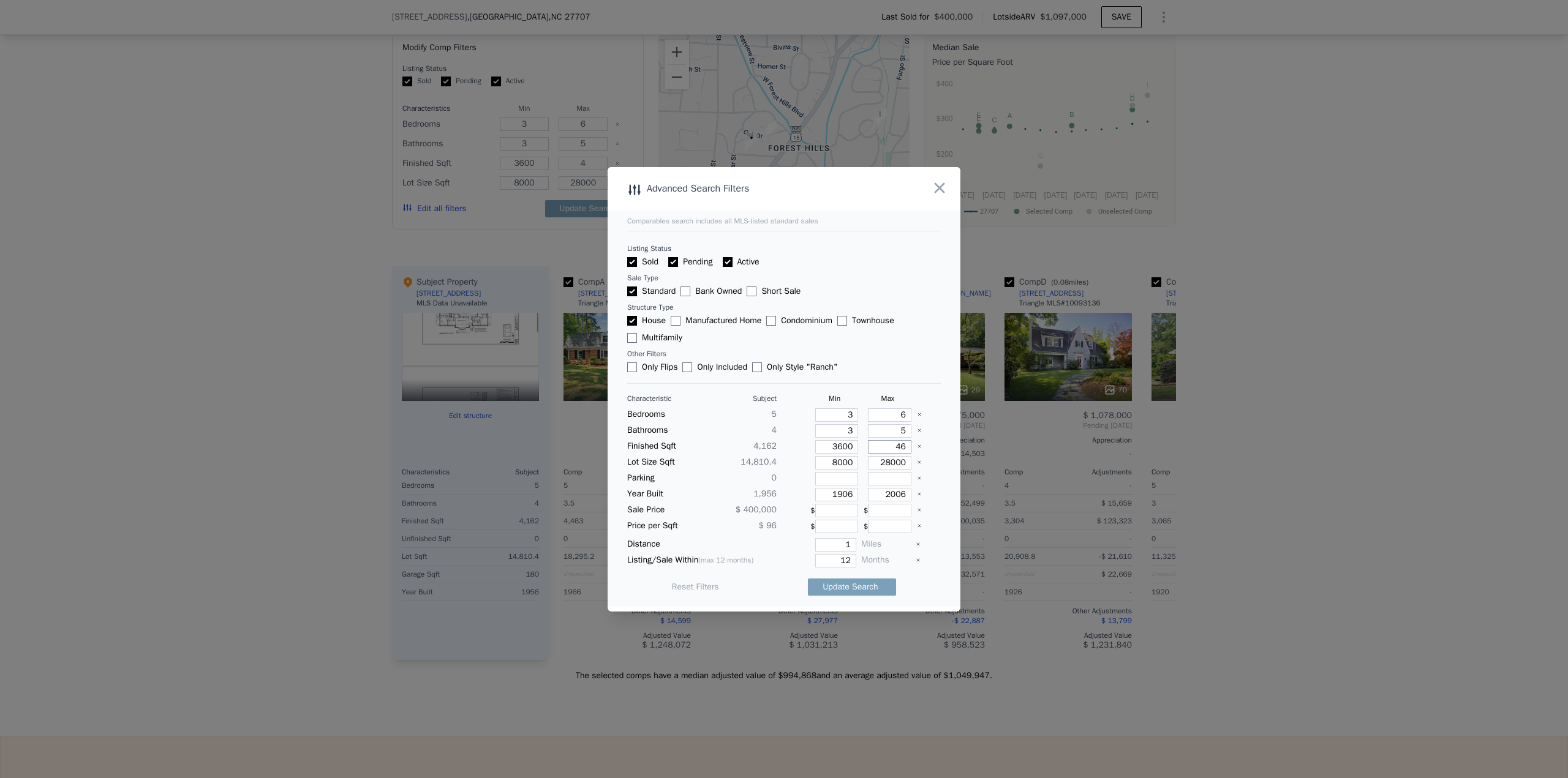 type on "46" 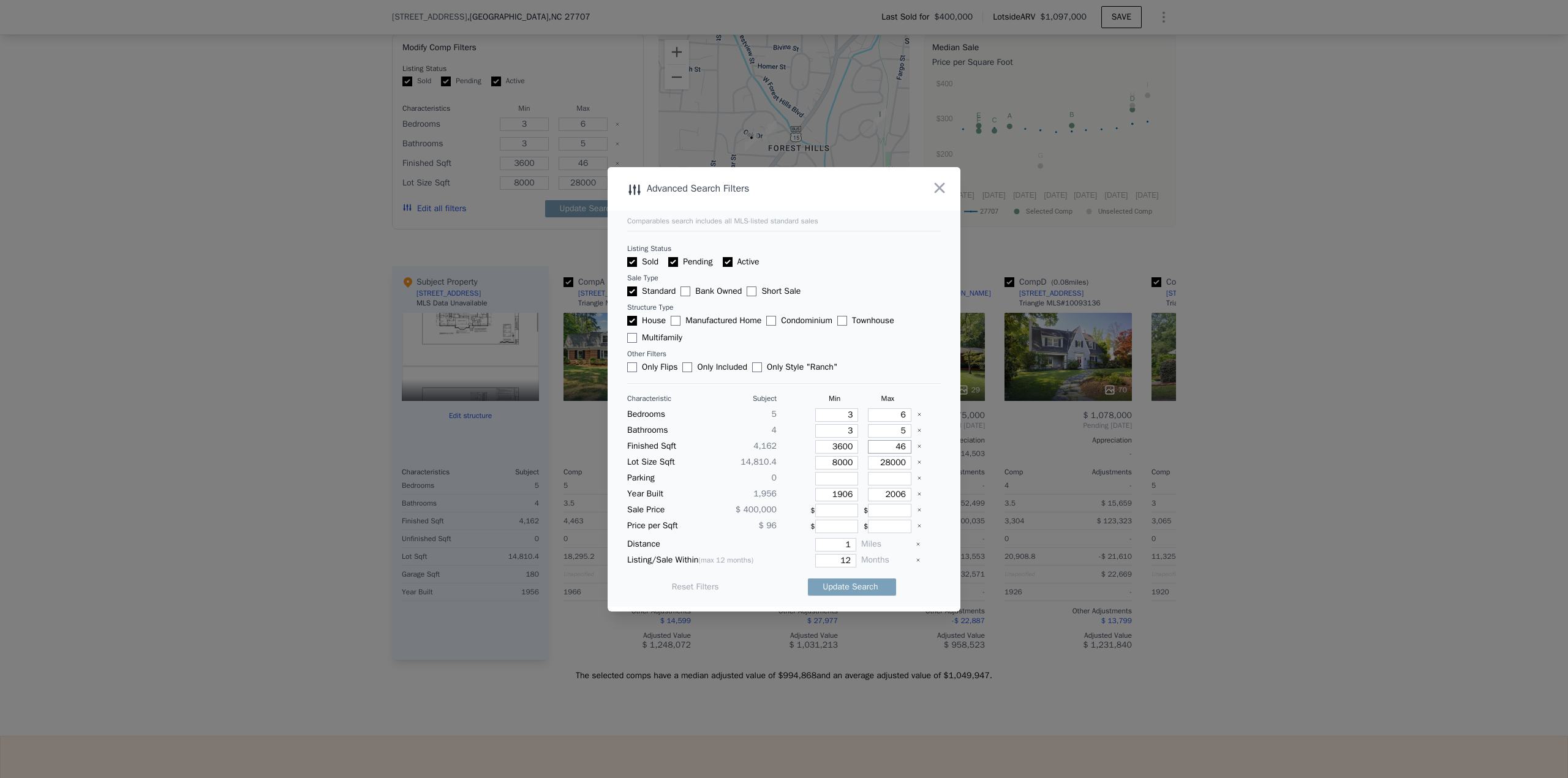 type on "460" 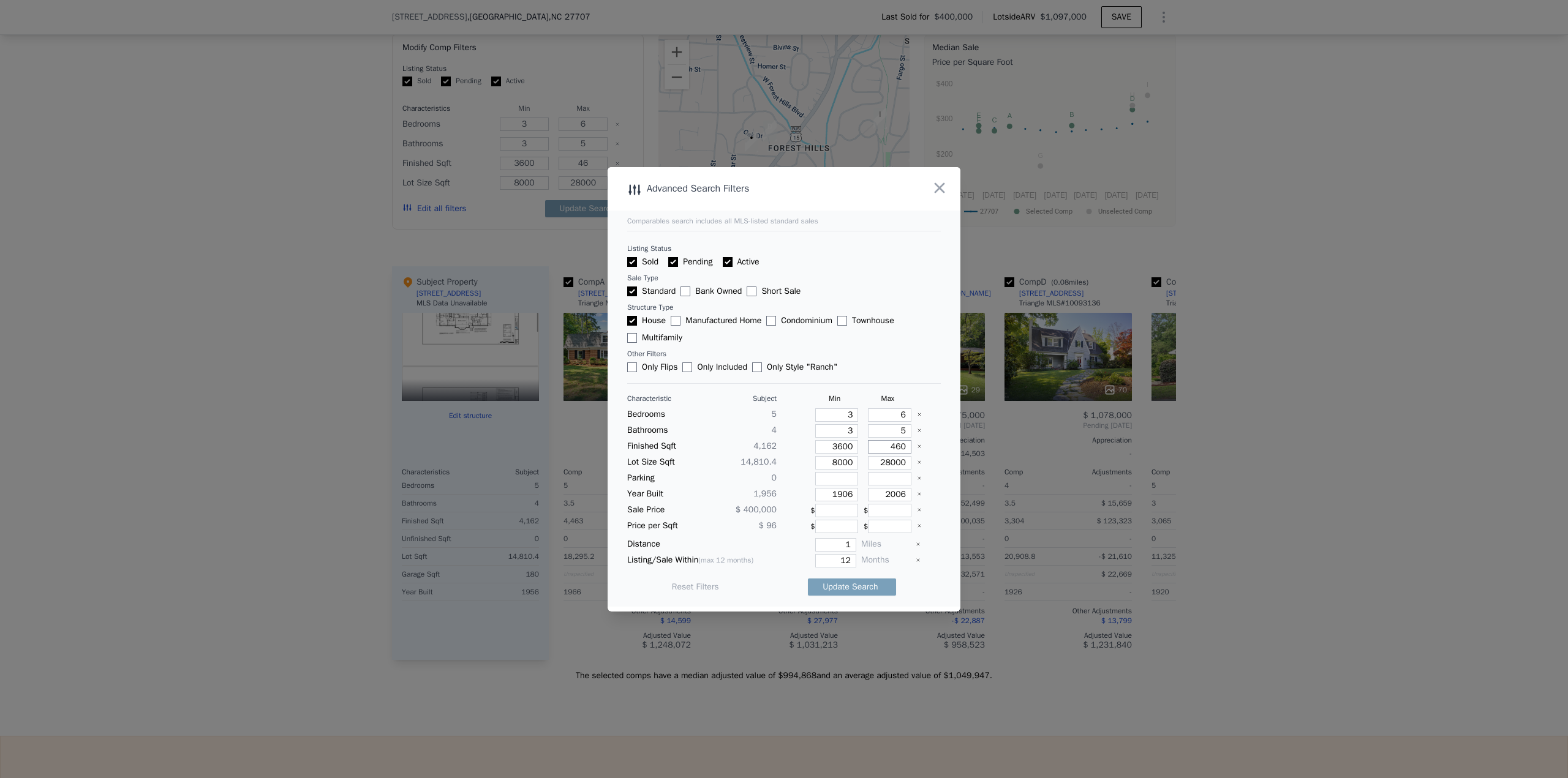 type on "460" 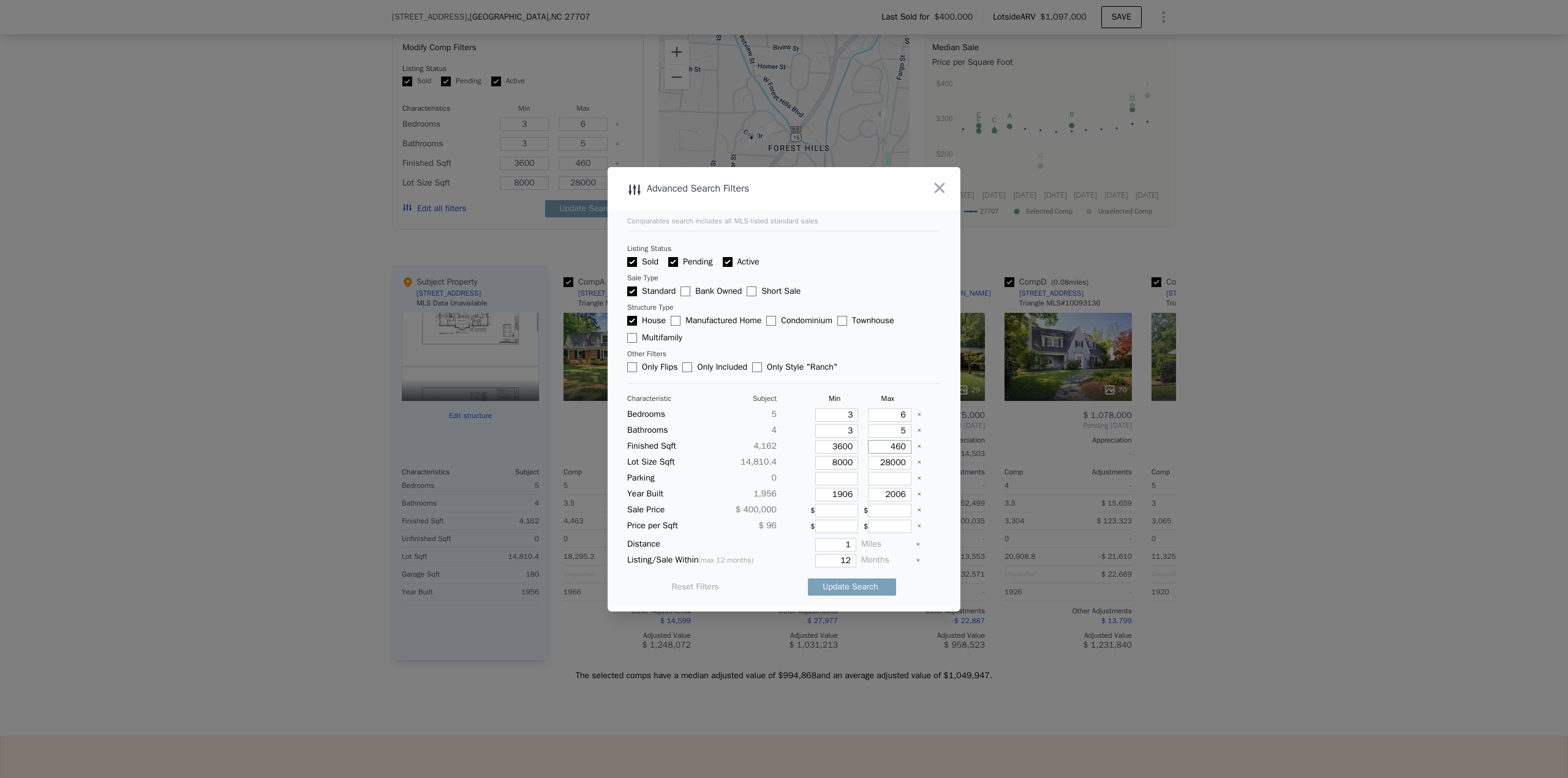 type on "4600" 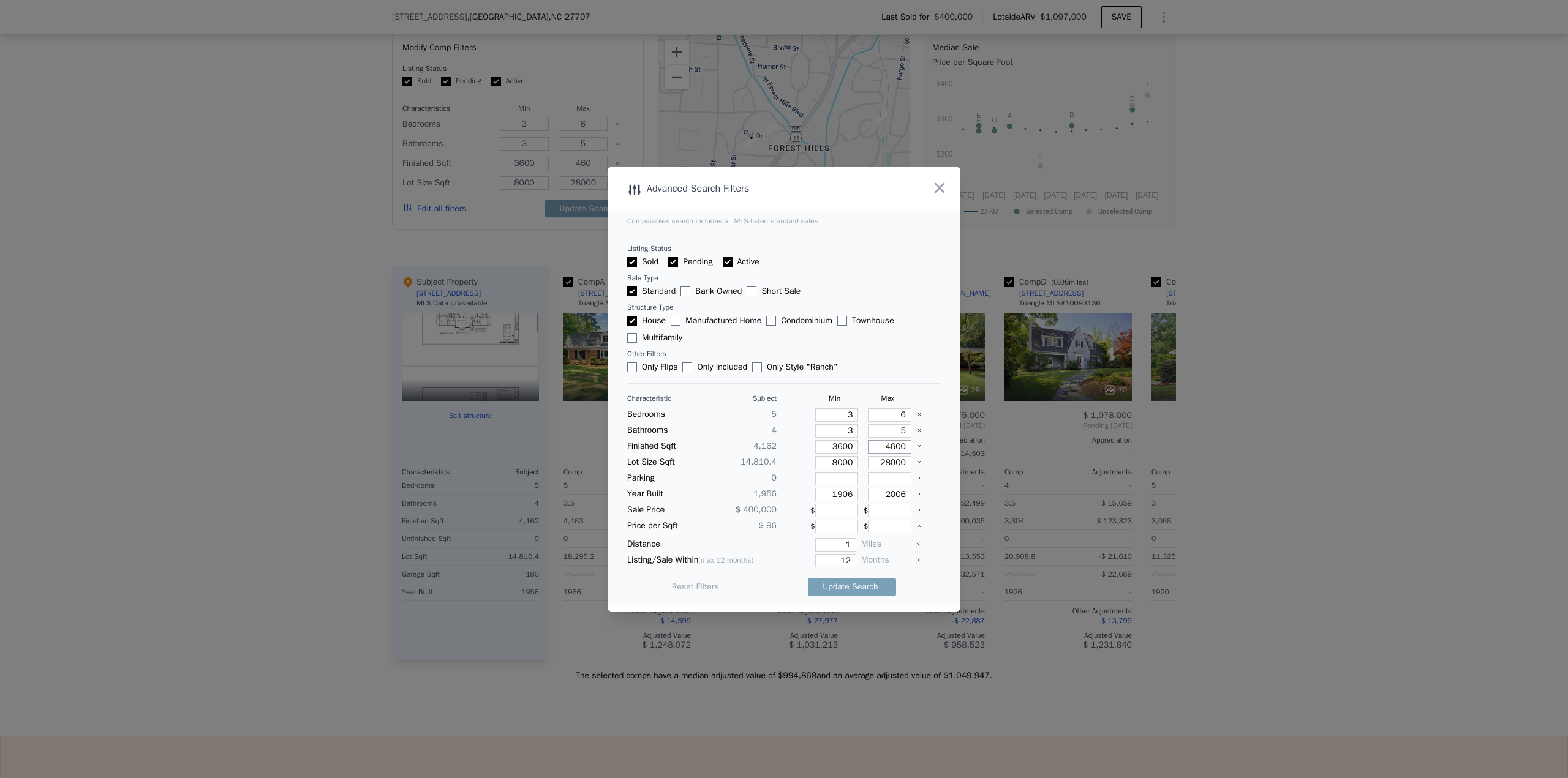 type on "4600" 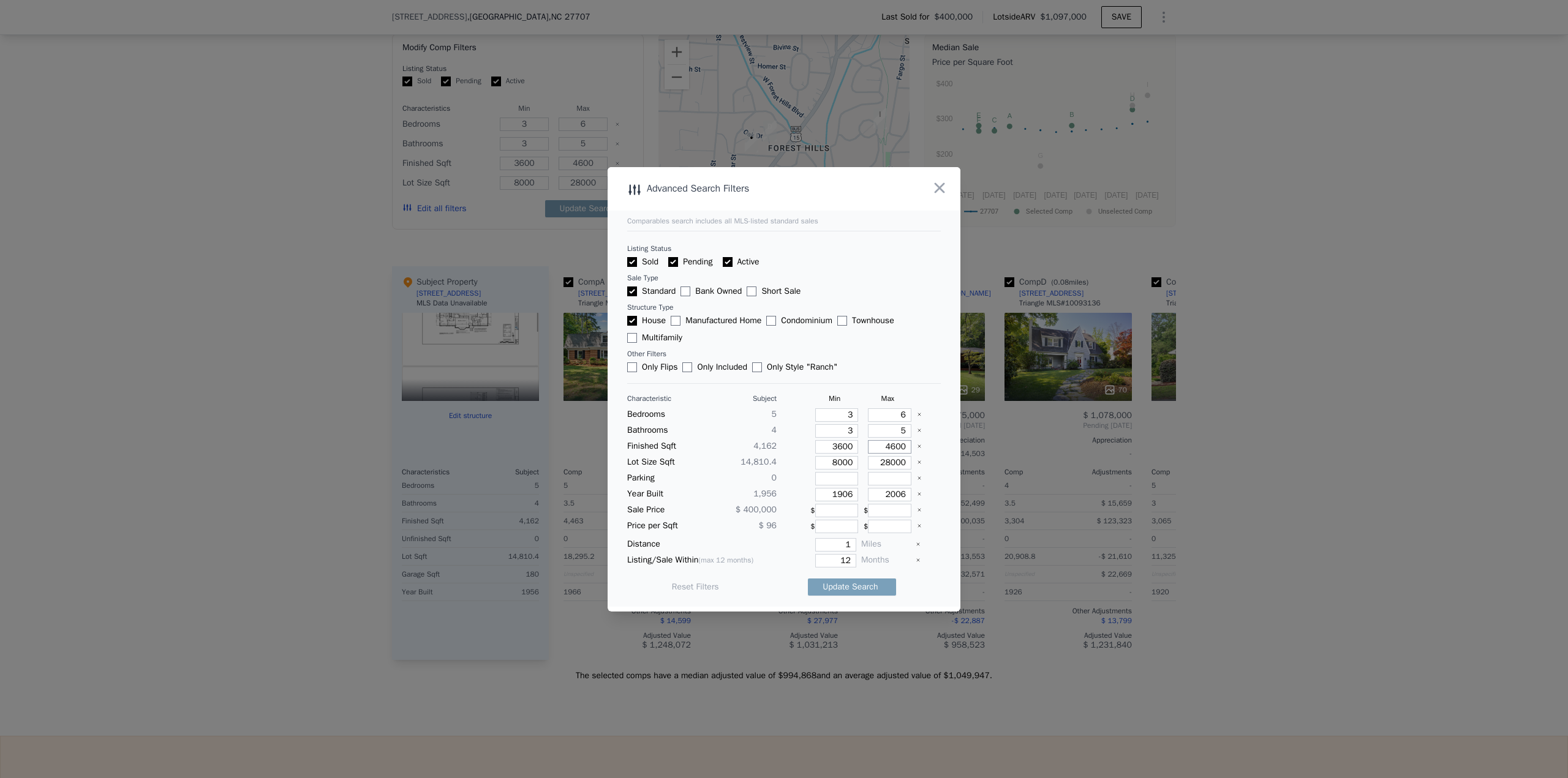 type on "4600" 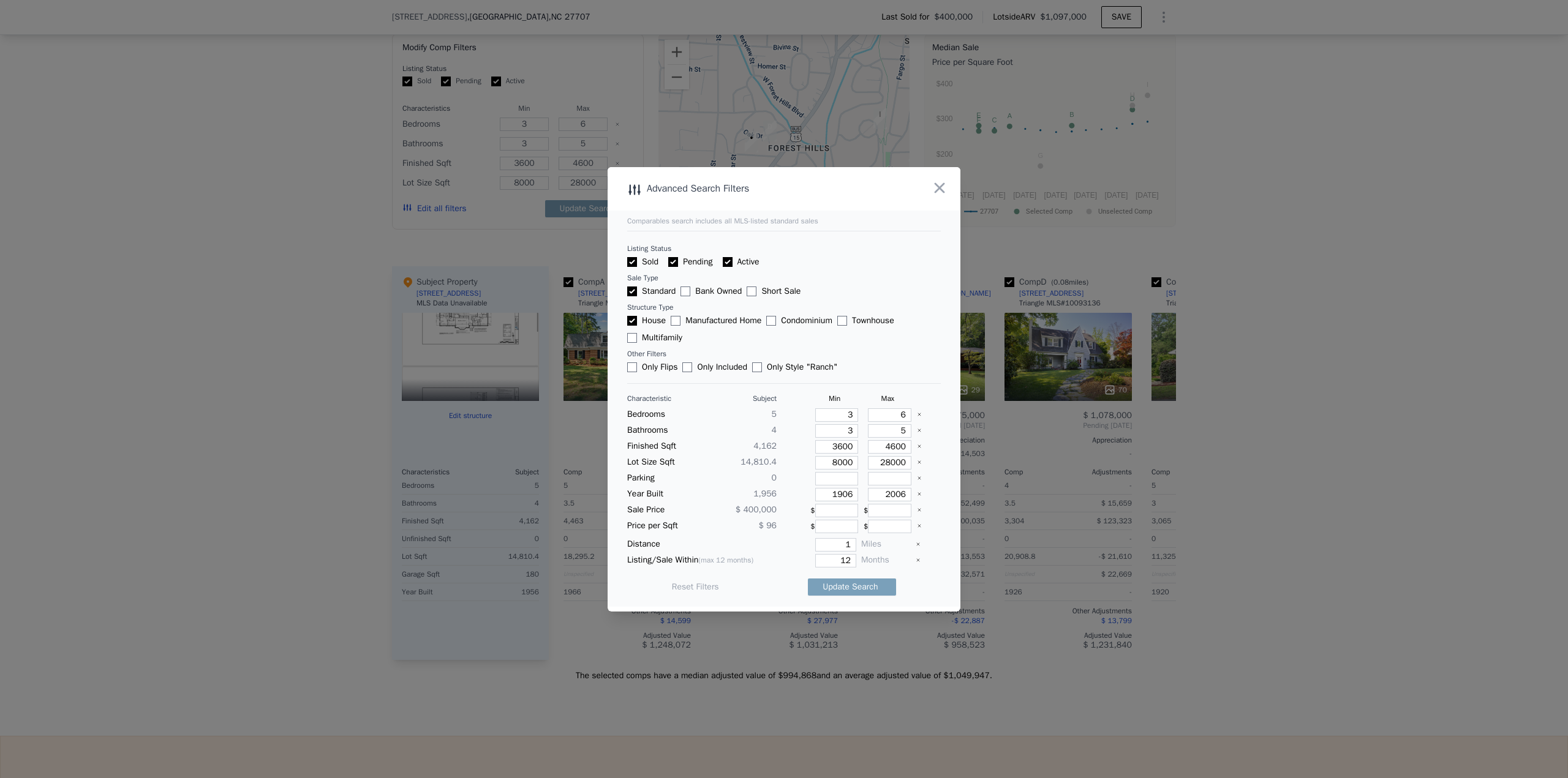 click on "Update Search" at bounding box center (852, 587) 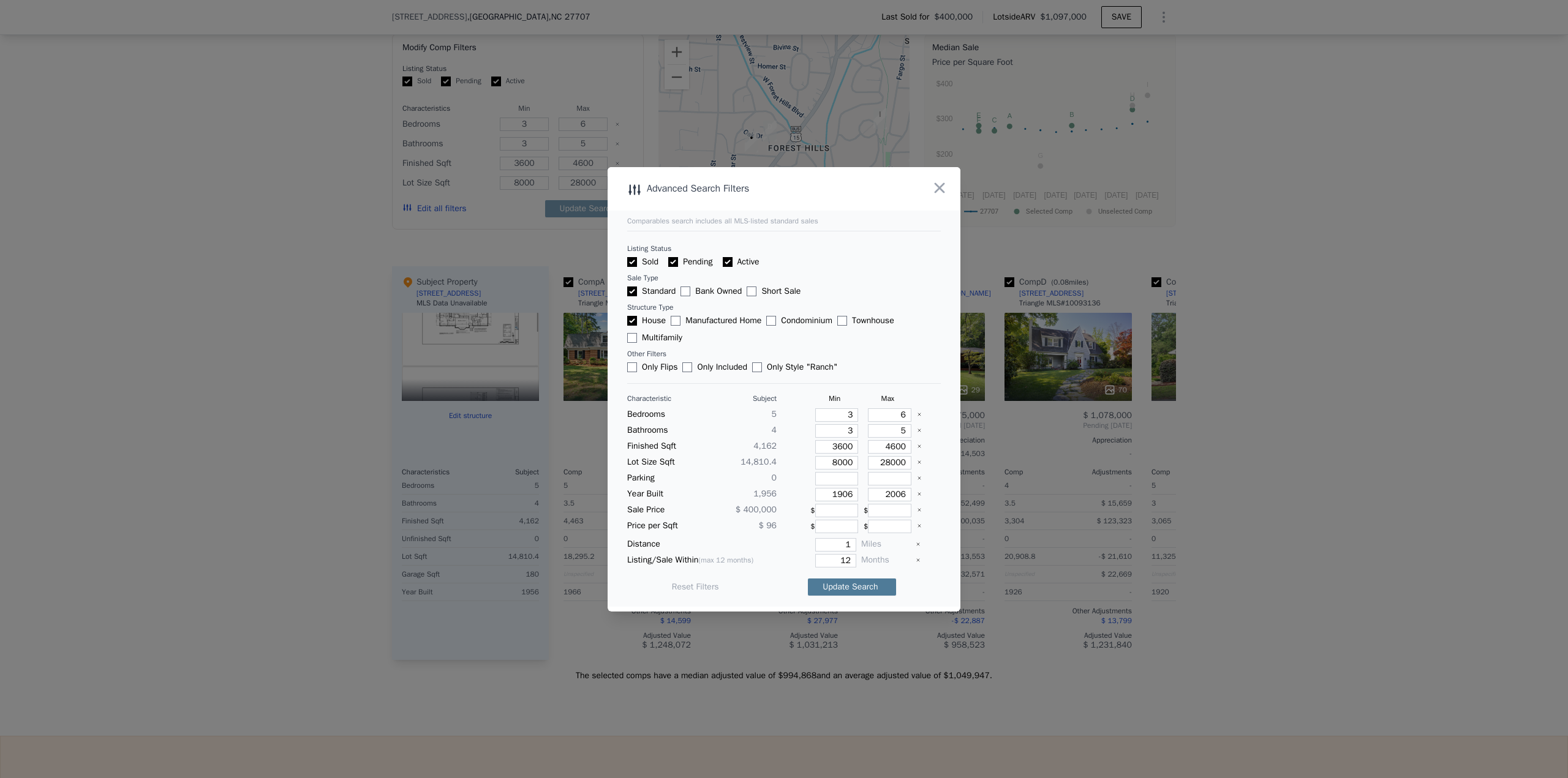 click on "Update Search" at bounding box center [852, 587] 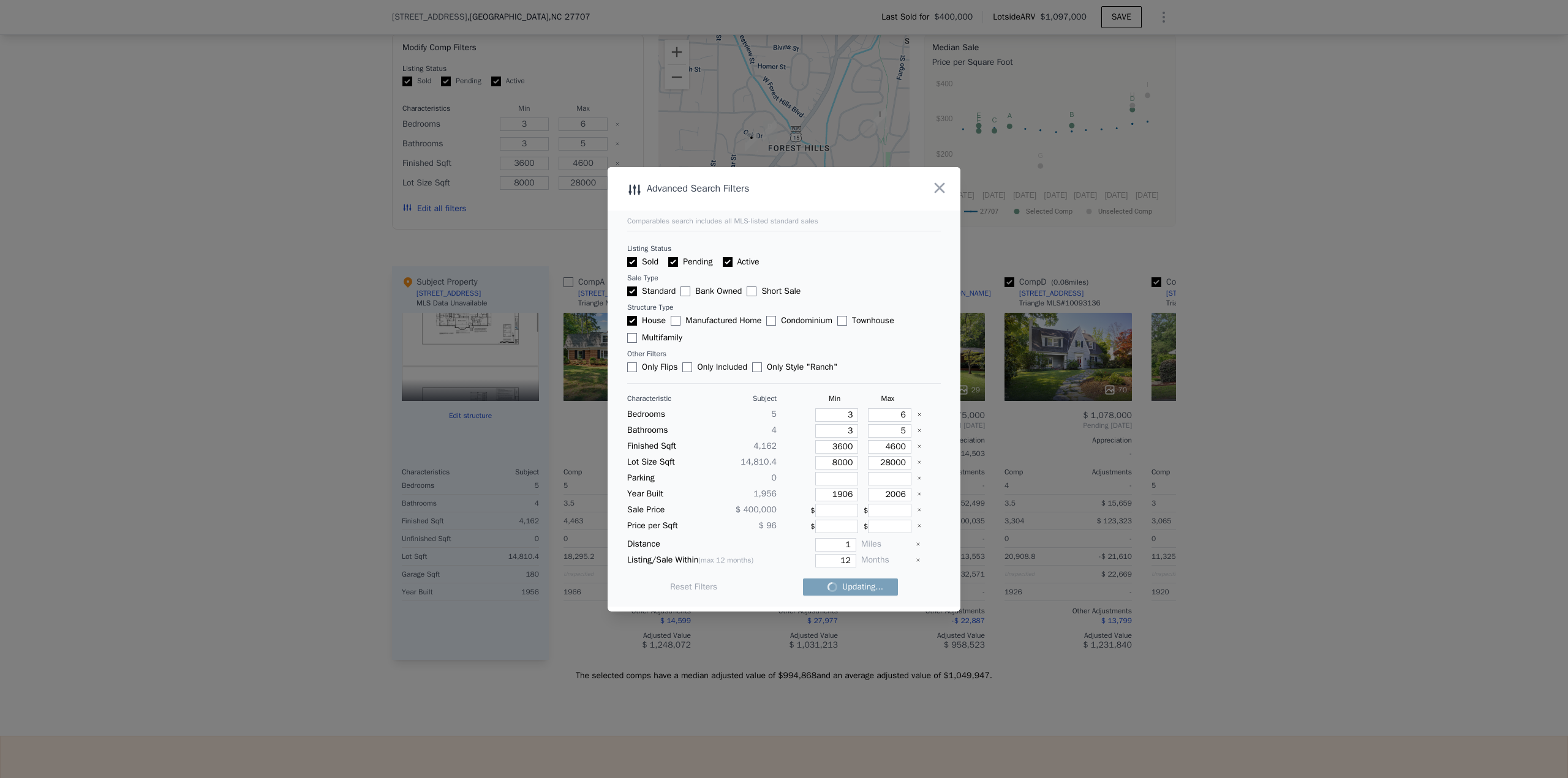 checkbox on "false" 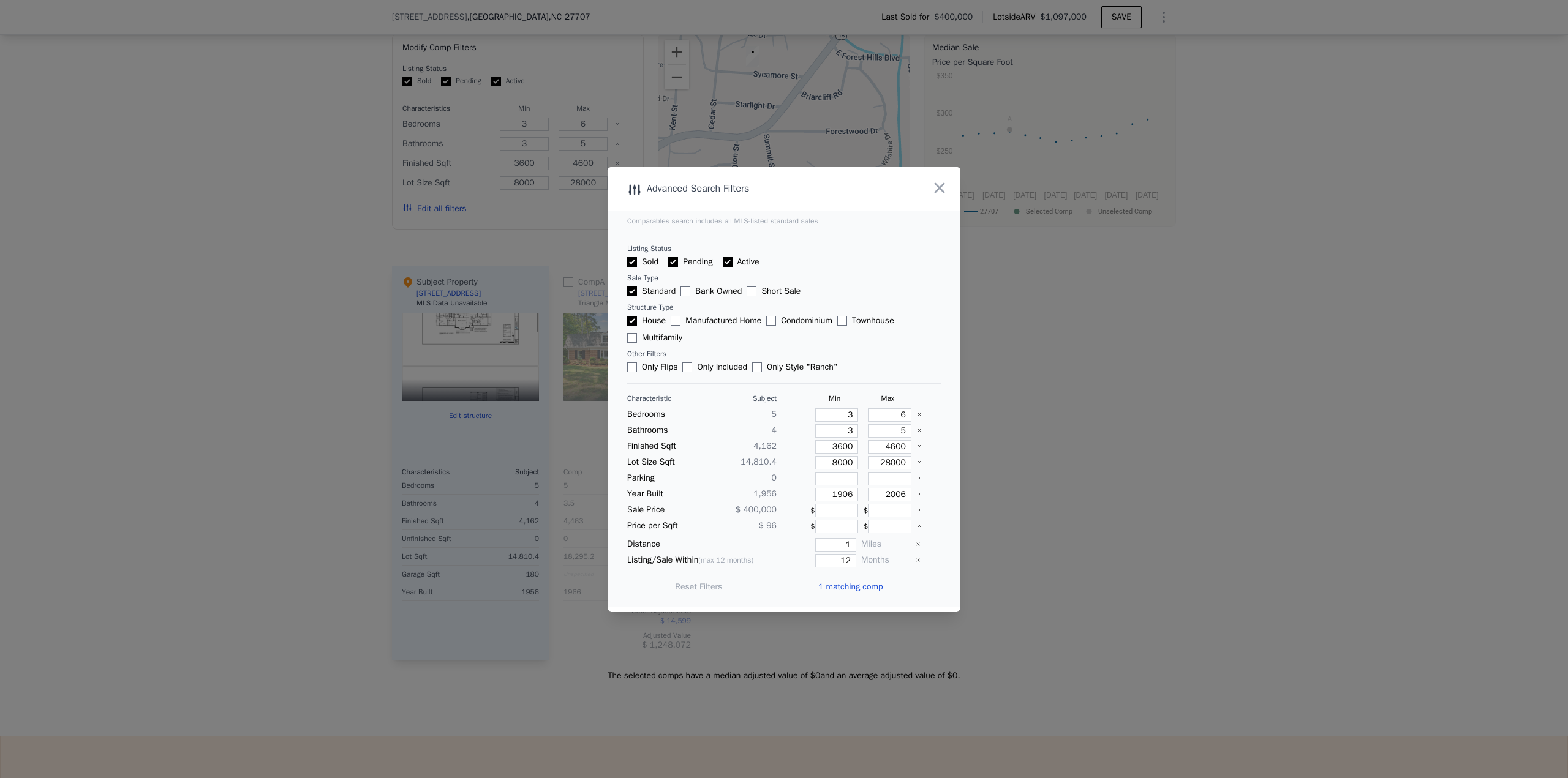 click on "1 matching comp" at bounding box center [851, 587] 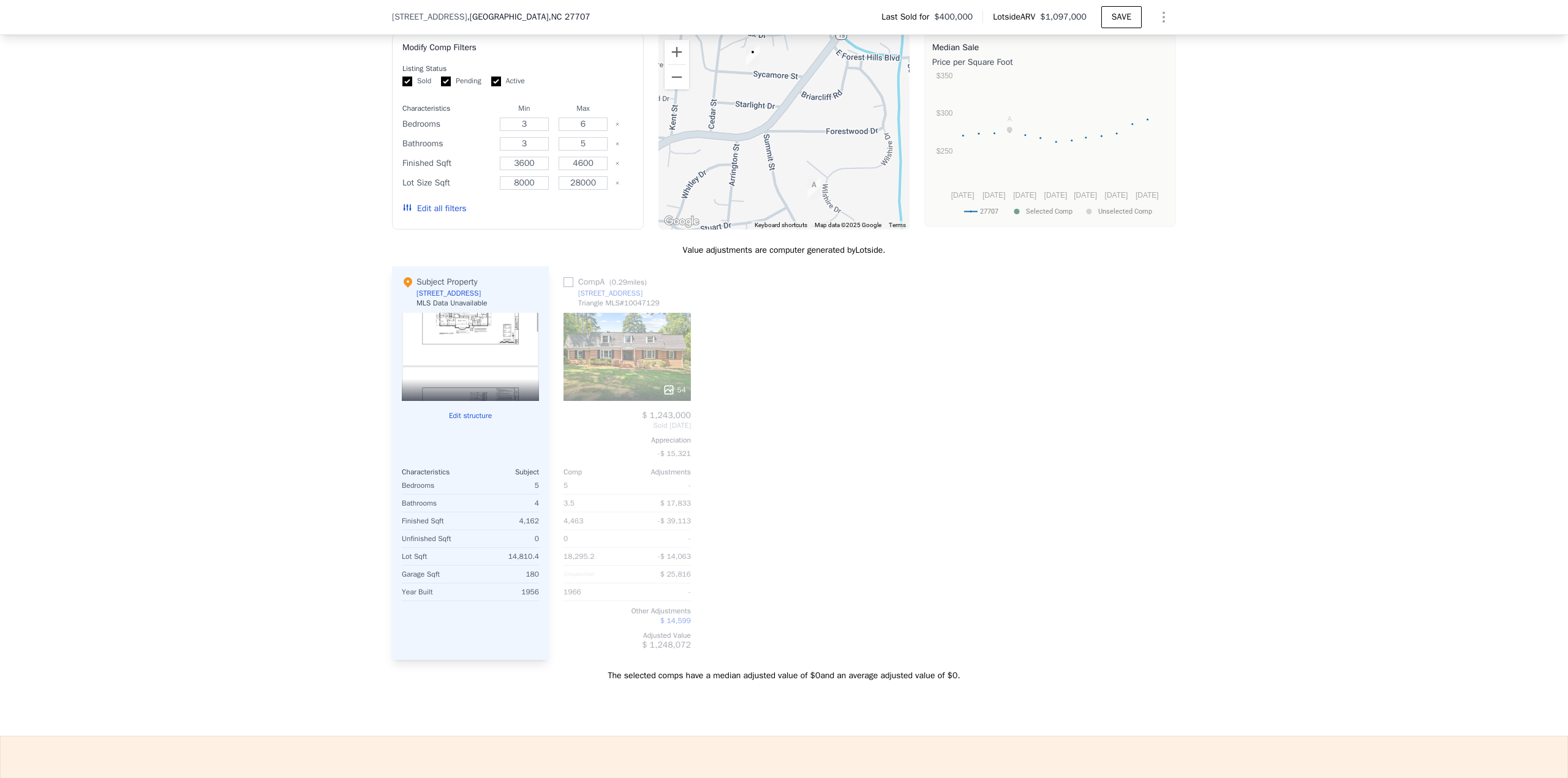 click on "1024 Sycamore St ,  Durham ,  NC   27707 Last Sold for $400,000 Lotside  ARV $1,097,000 SAVE" at bounding box center (784, 17) 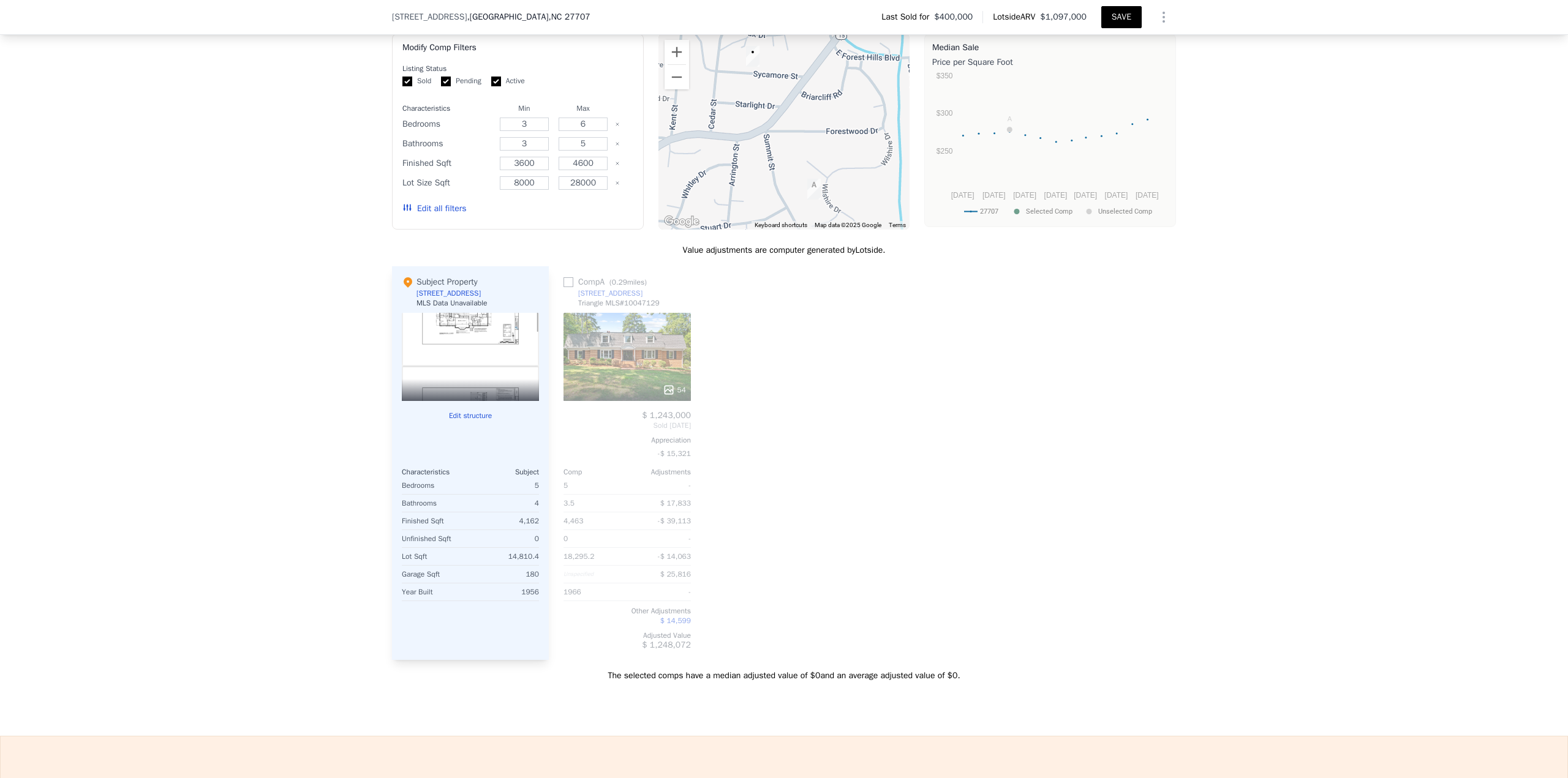 click on "SAVE" at bounding box center (1121, 17) 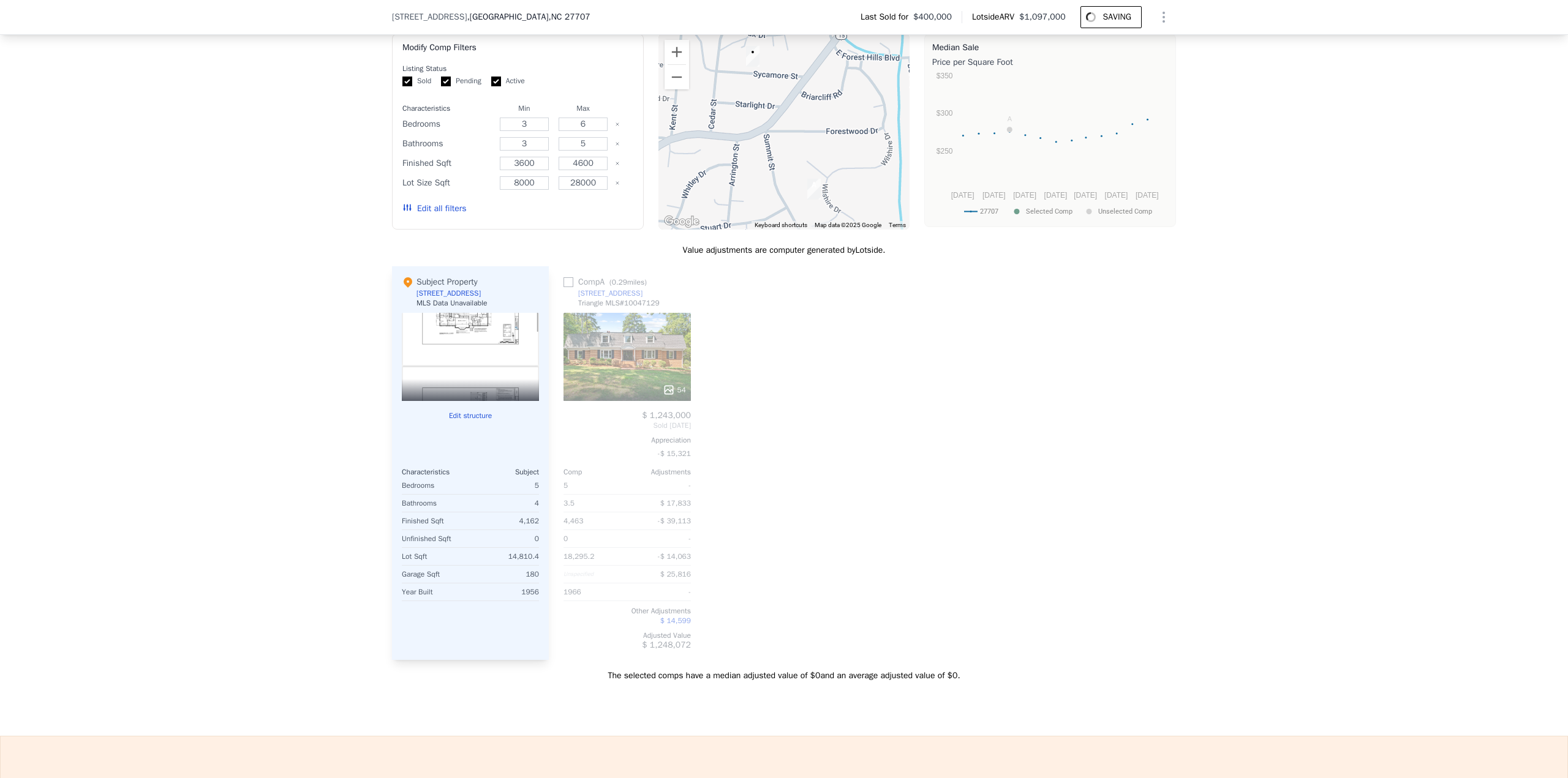 click on "54" at bounding box center [674, 390] 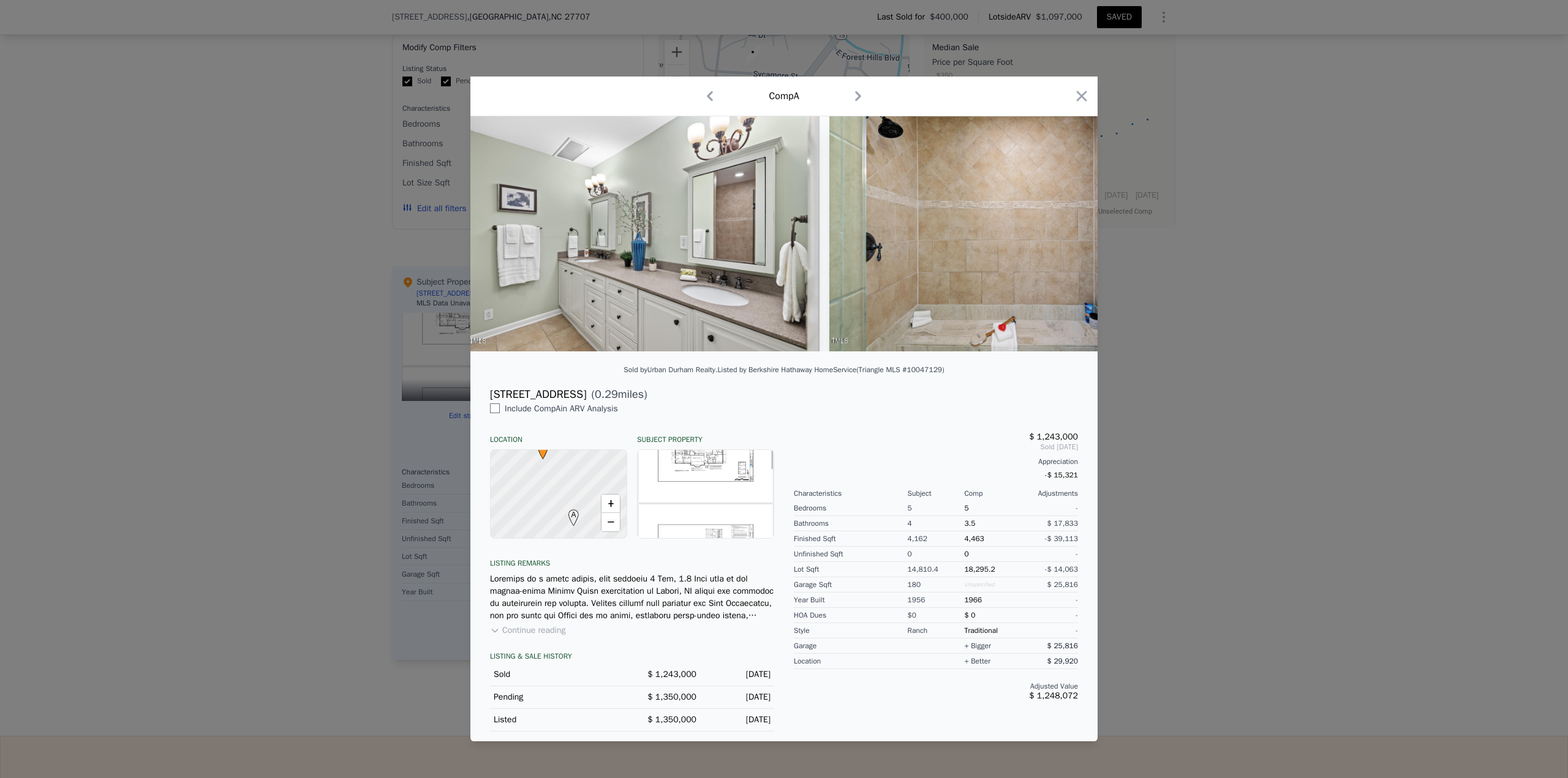 scroll, scrollTop: 0, scrollLeft: 13066, axis: horizontal 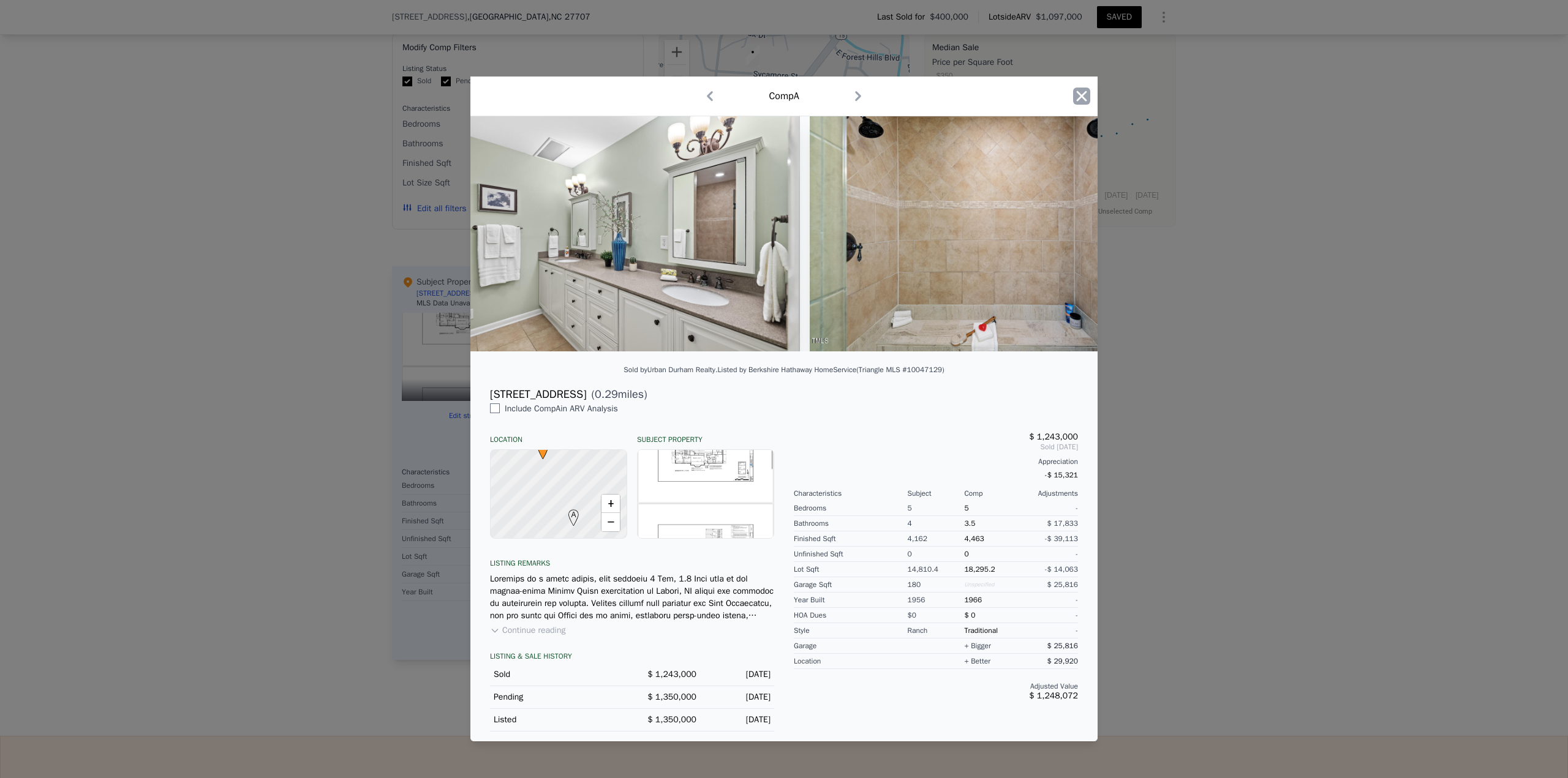 click 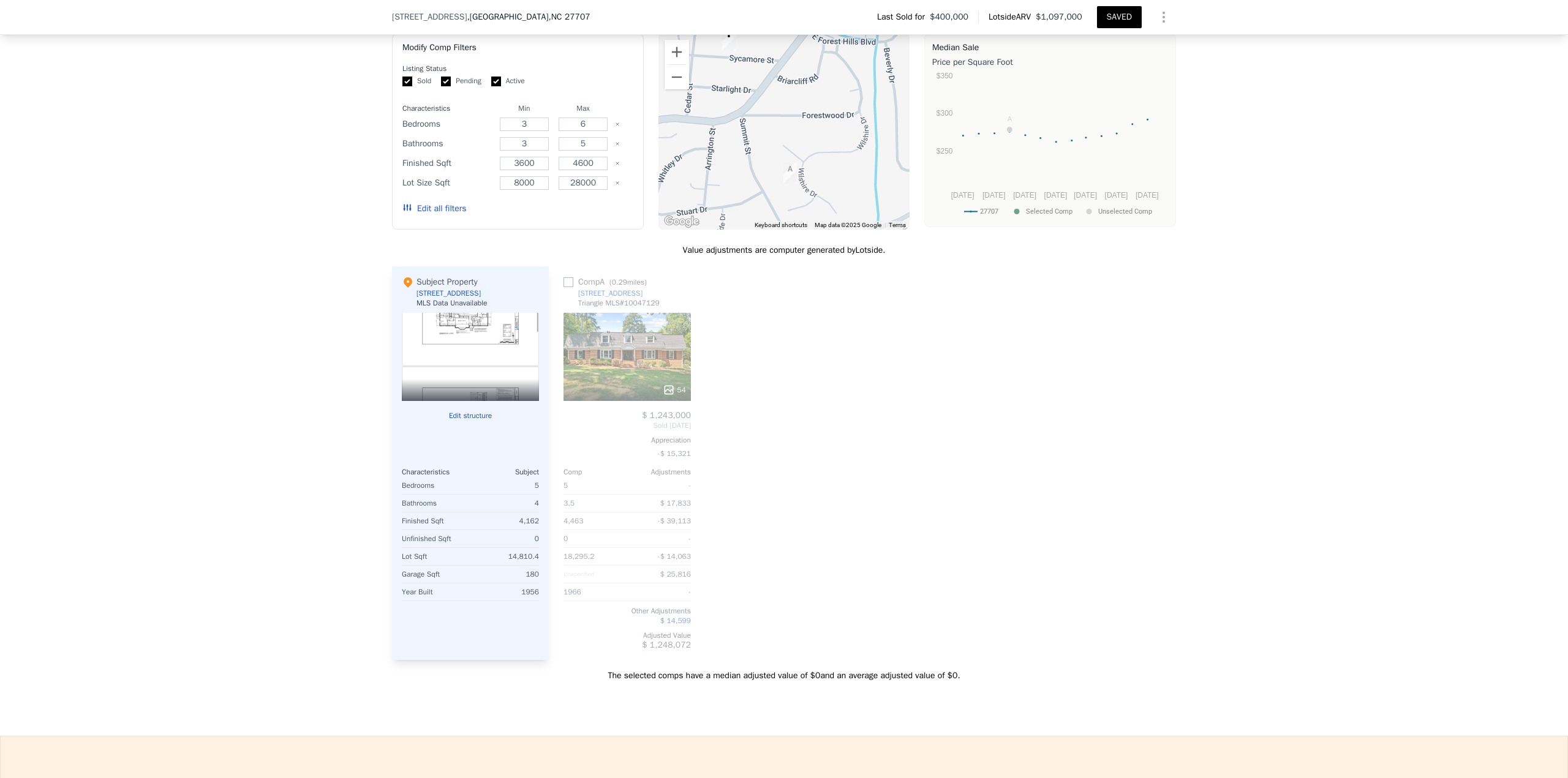 drag, startPoint x: 832, startPoint y: 148, endPoint x: 811, endPoint y: 144, distance: 21.37756 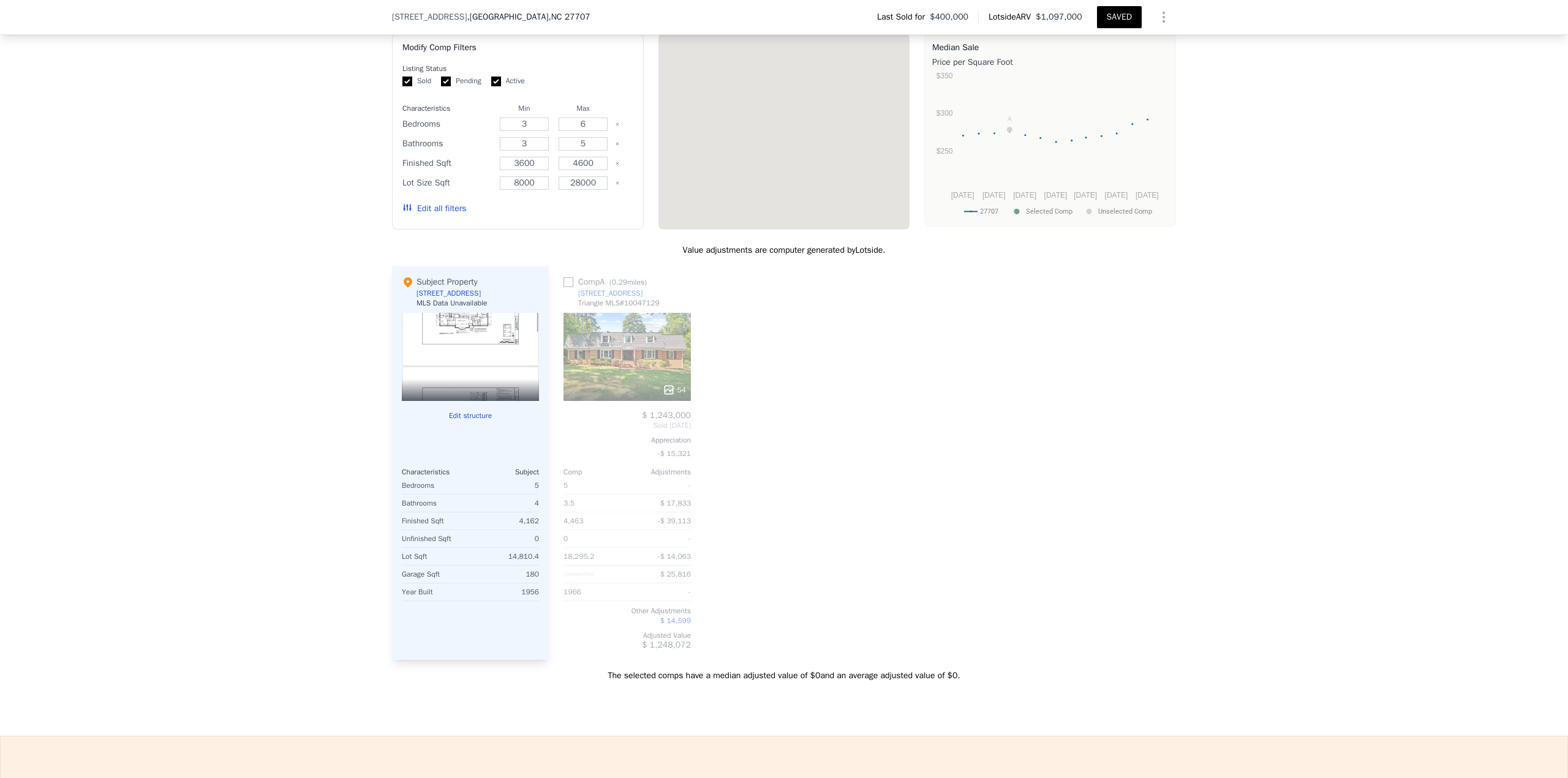 type on "5" 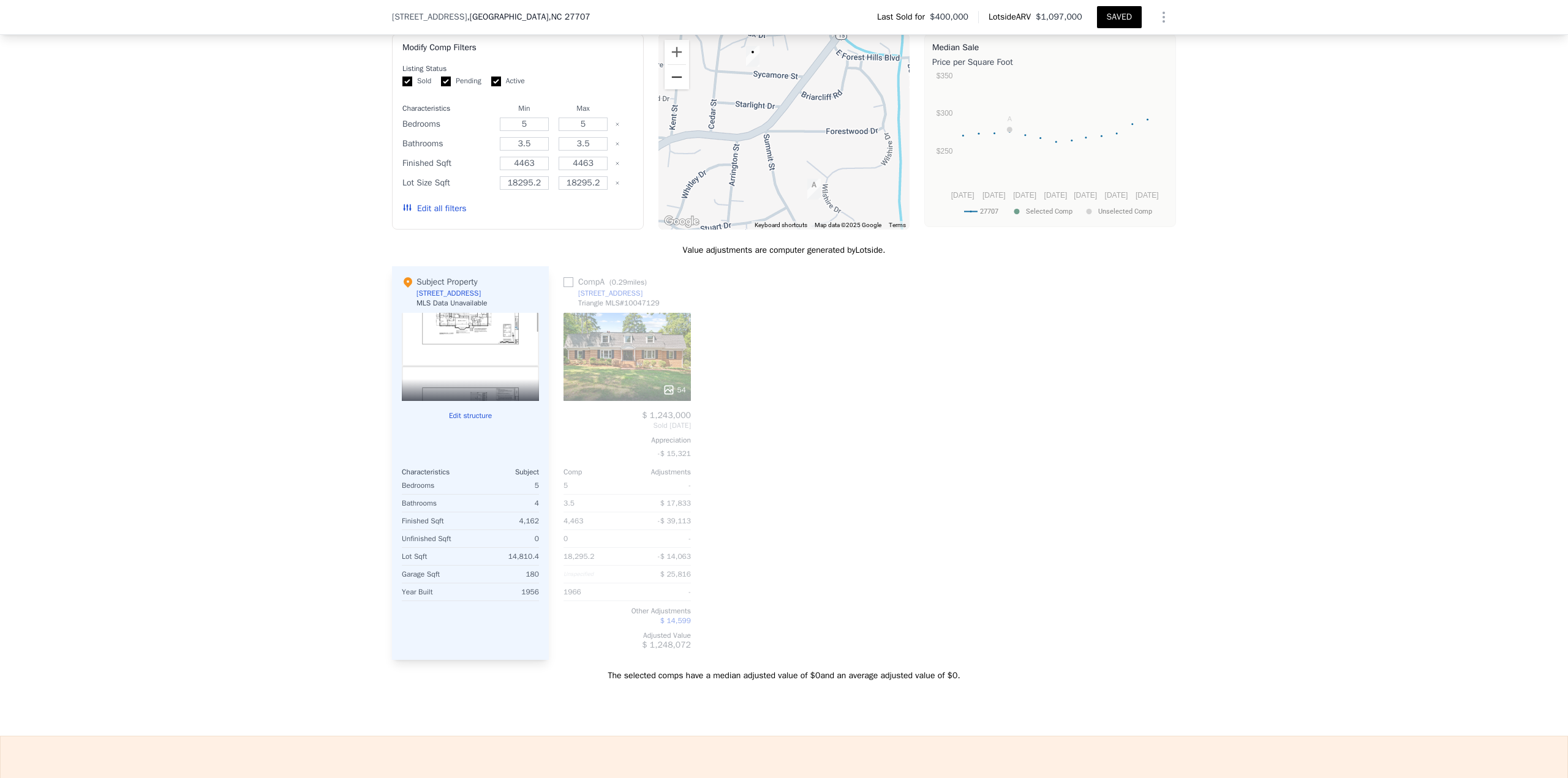 click at bounding box center [677, 77] 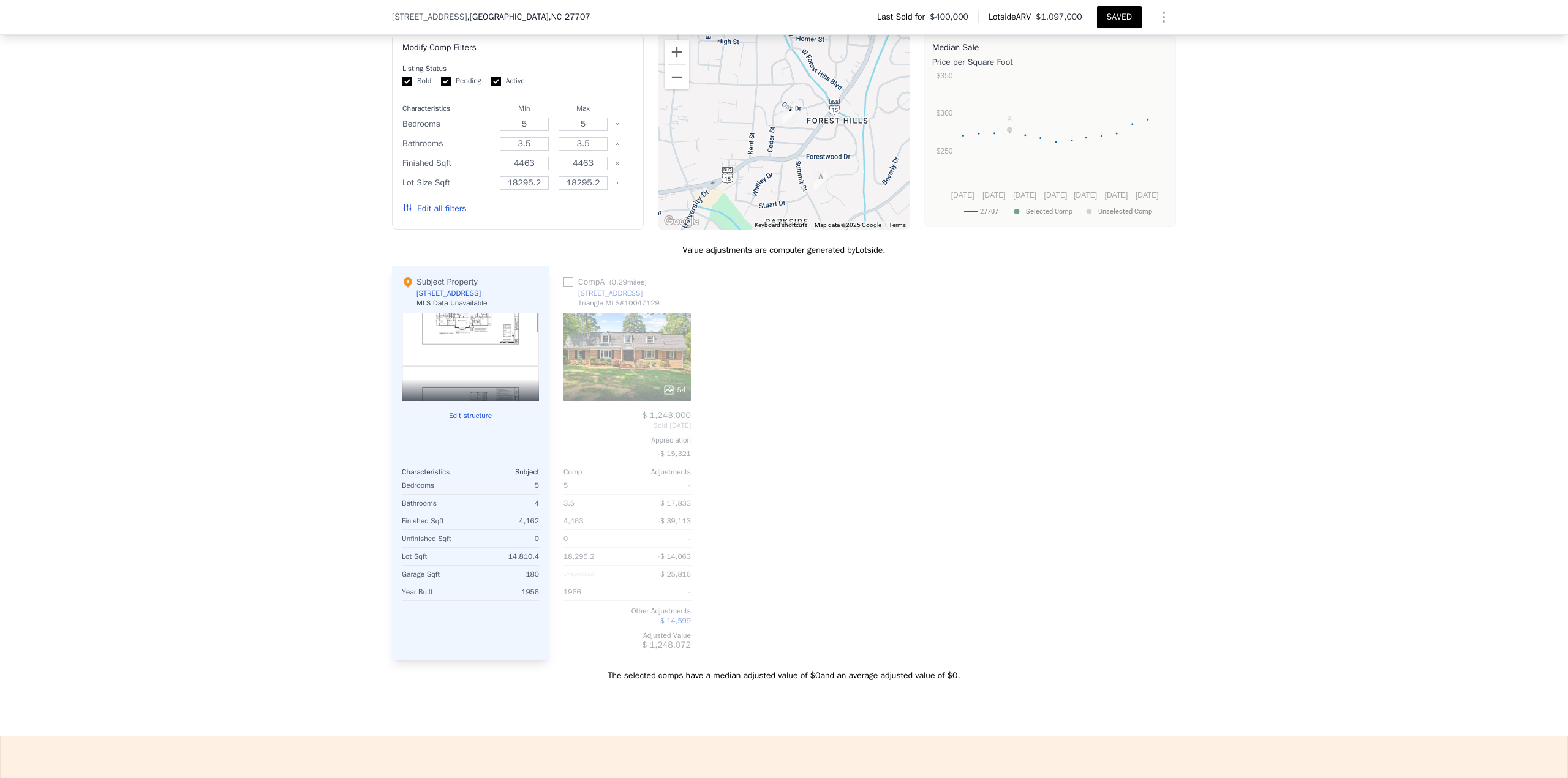 drag, startPoint x: 788, startPoint y: 129, endPoint x: 811, endPoint y: 154, distance: 33.97058 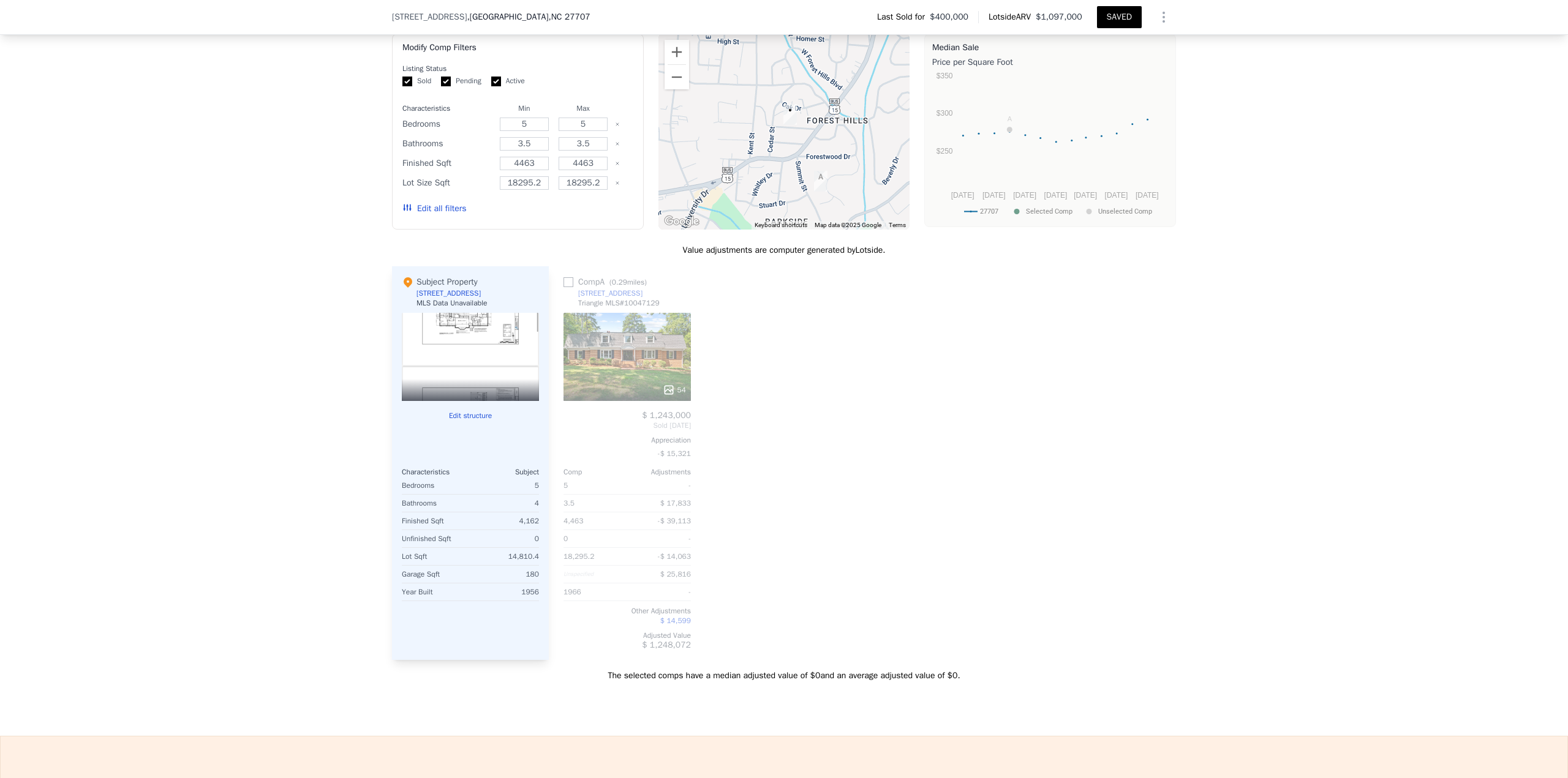 click on "Edit all filters" at bounding box center [434, 209] 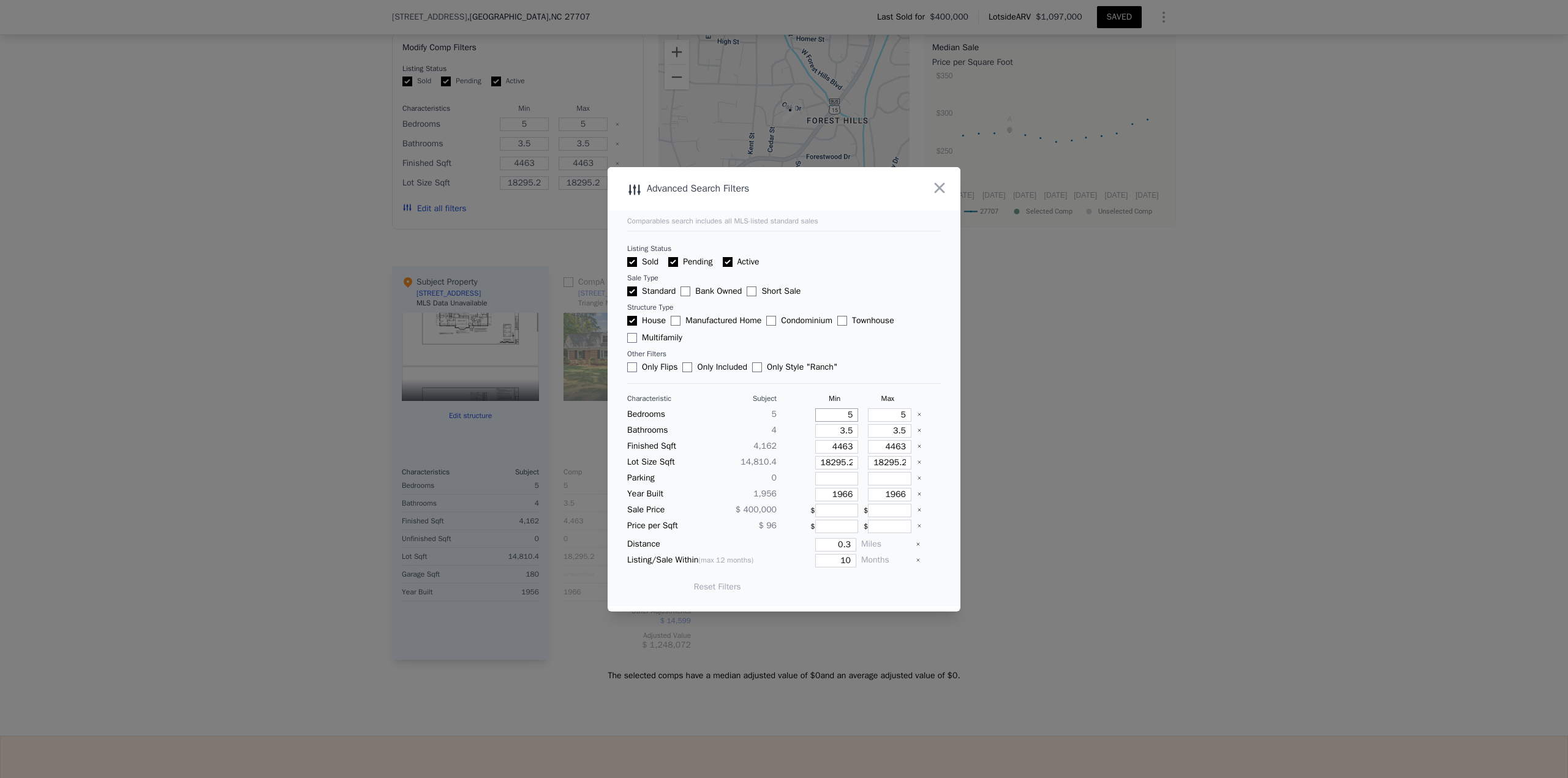 drag, startPoint x: 827, startPoint y: 417, endPoint x: 862, endPoint y: 415, distance: 35.057096 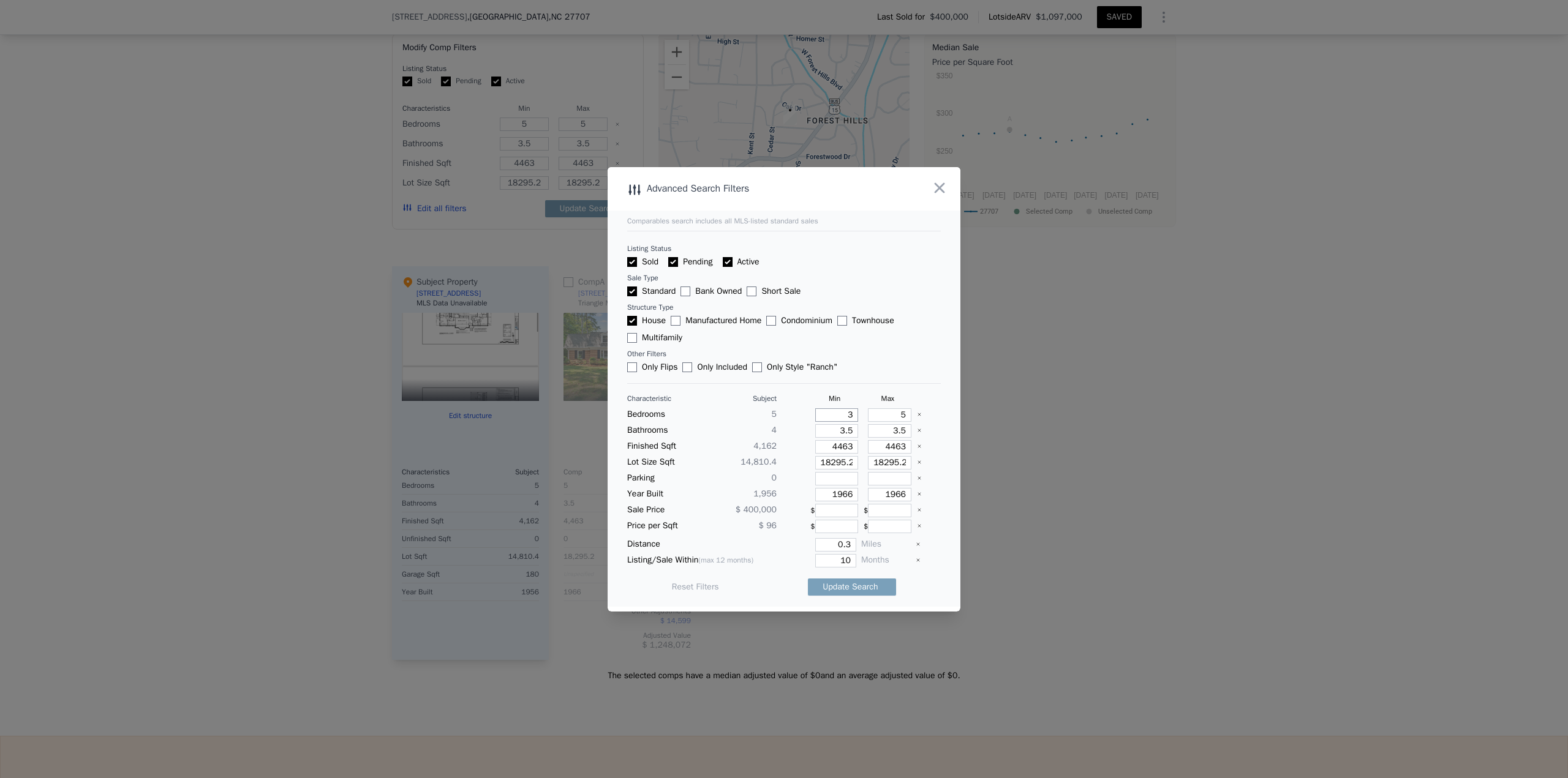 type on "3" 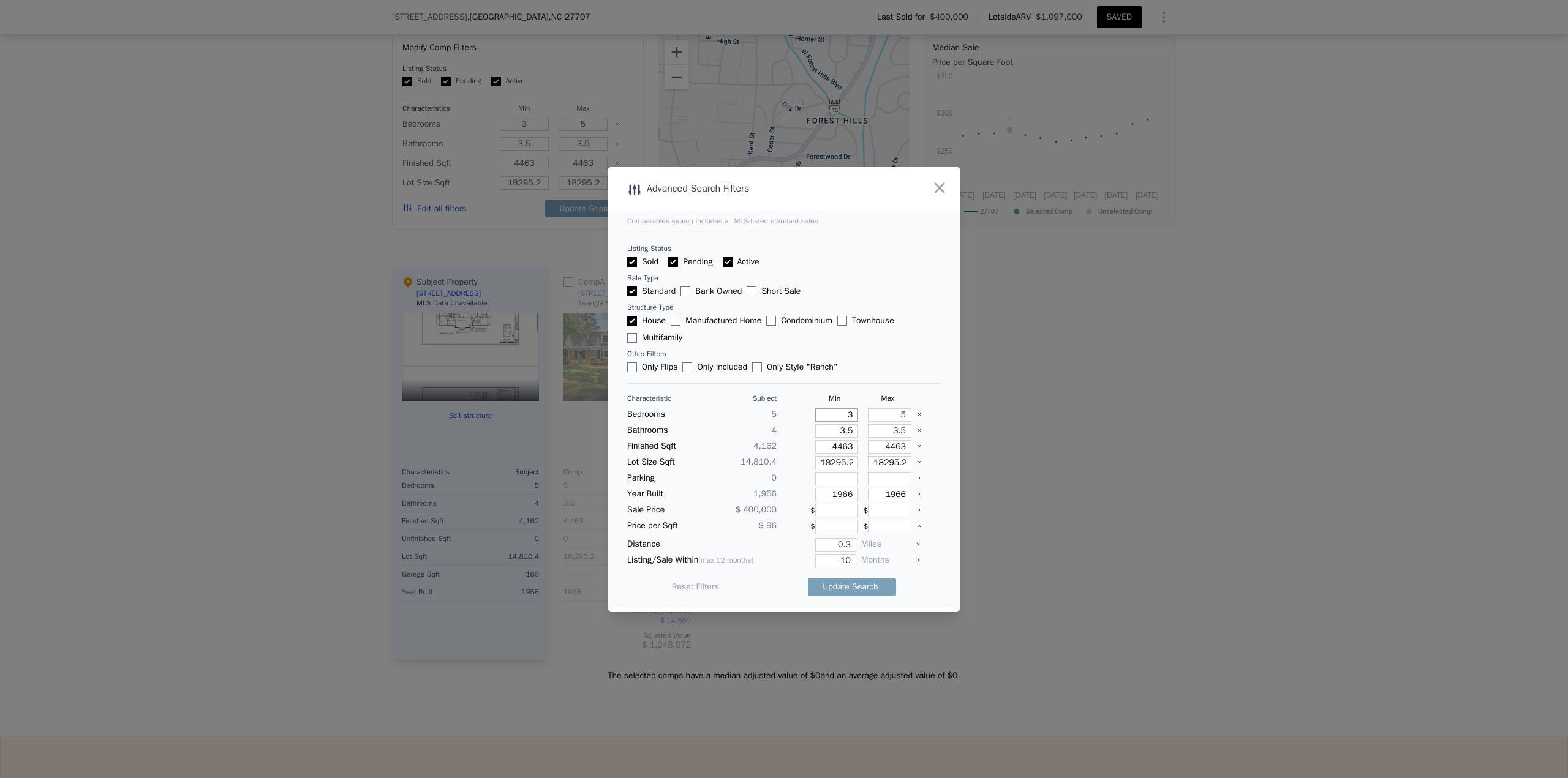 type on "3" 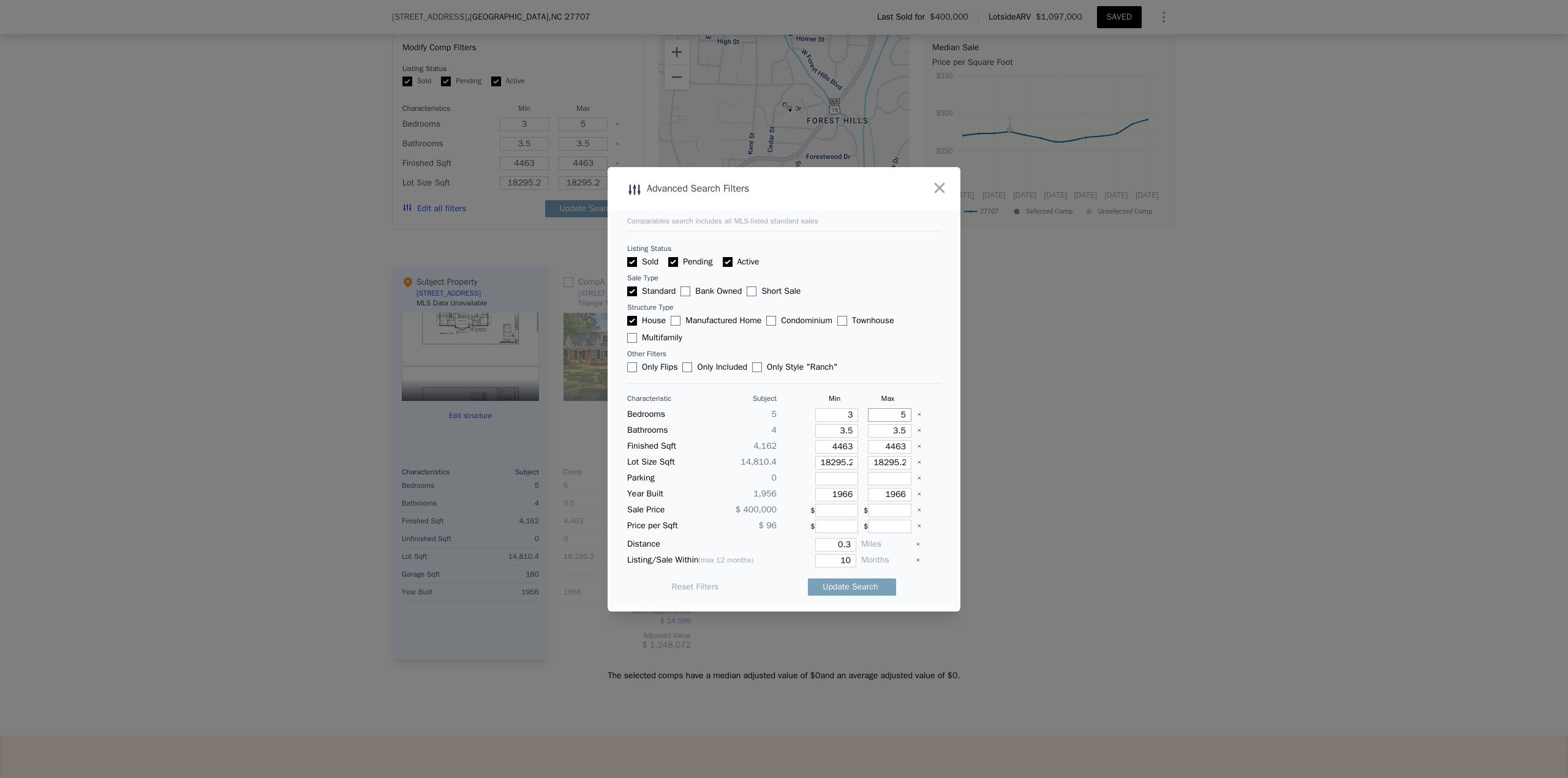 type on "6" 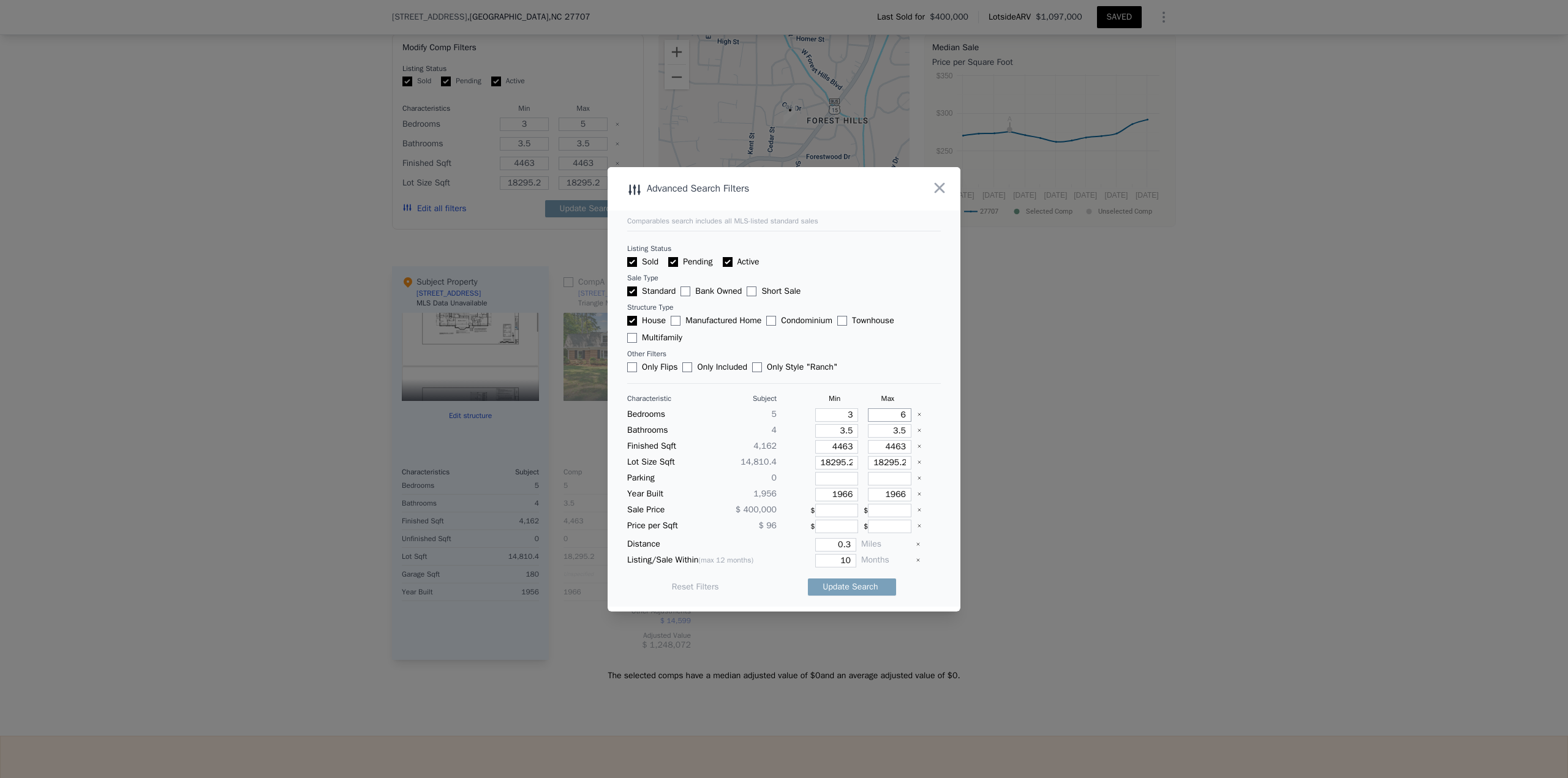 type on "6" 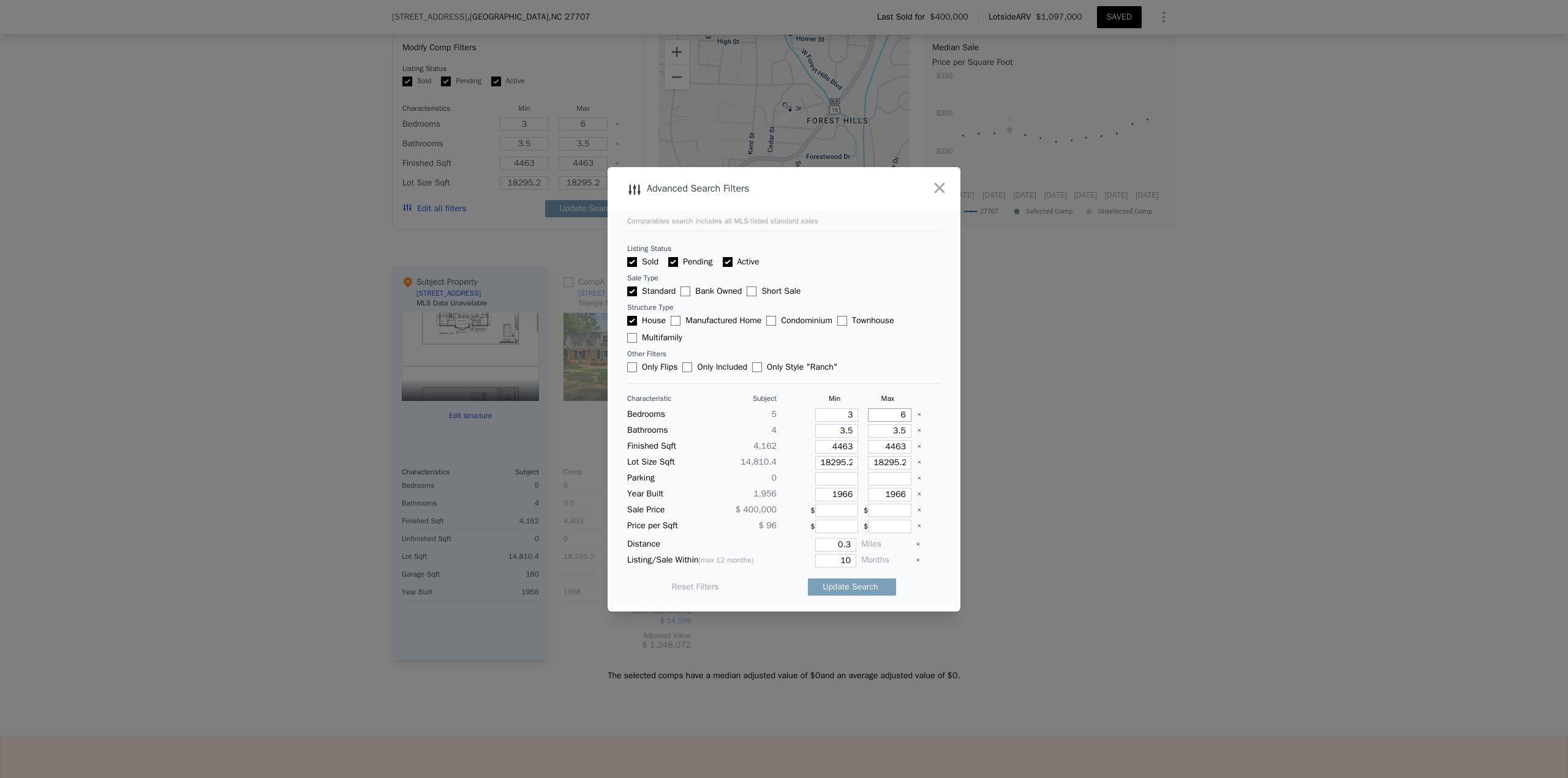 type on "6" 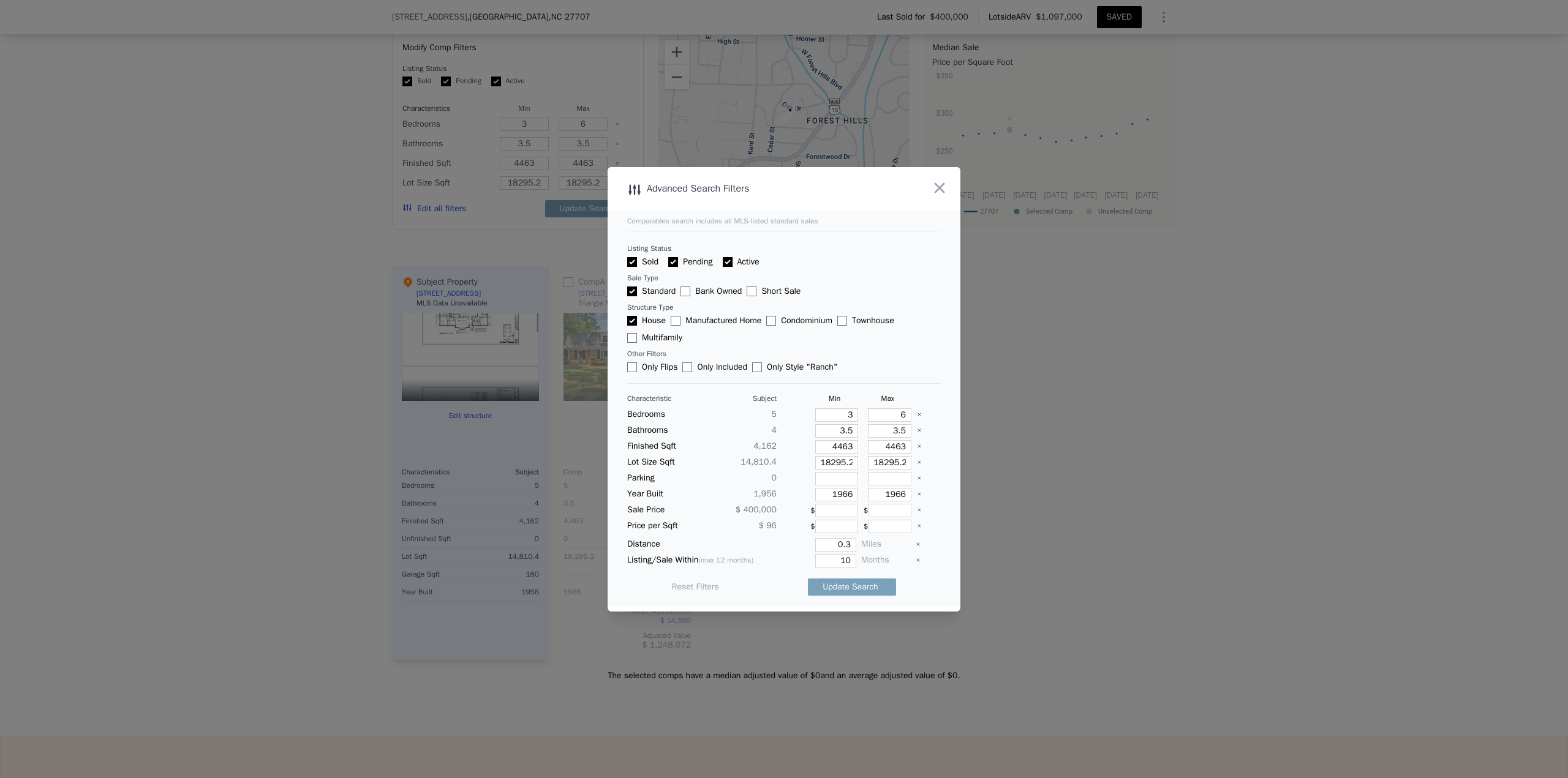 type 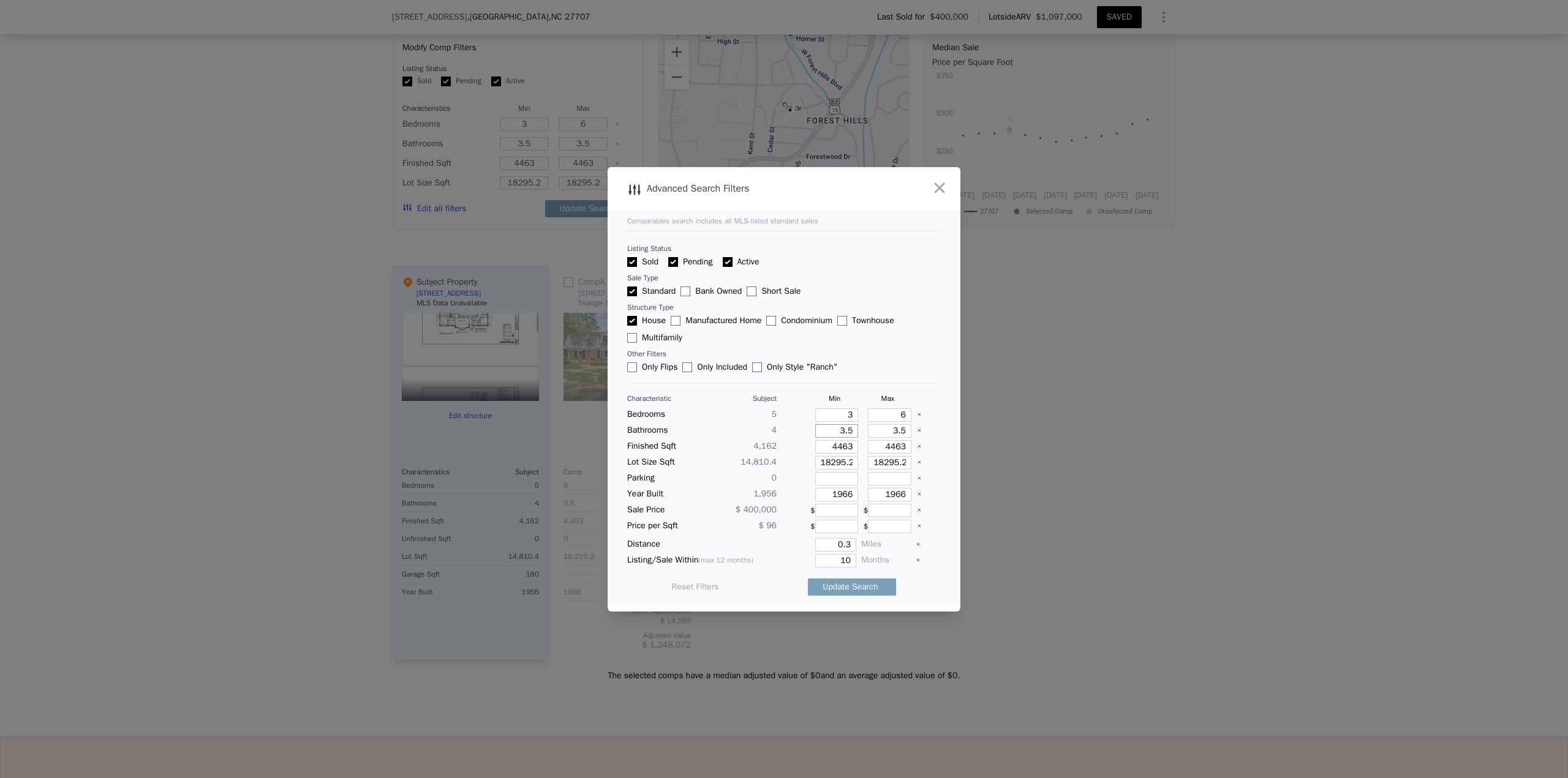 type on "3" 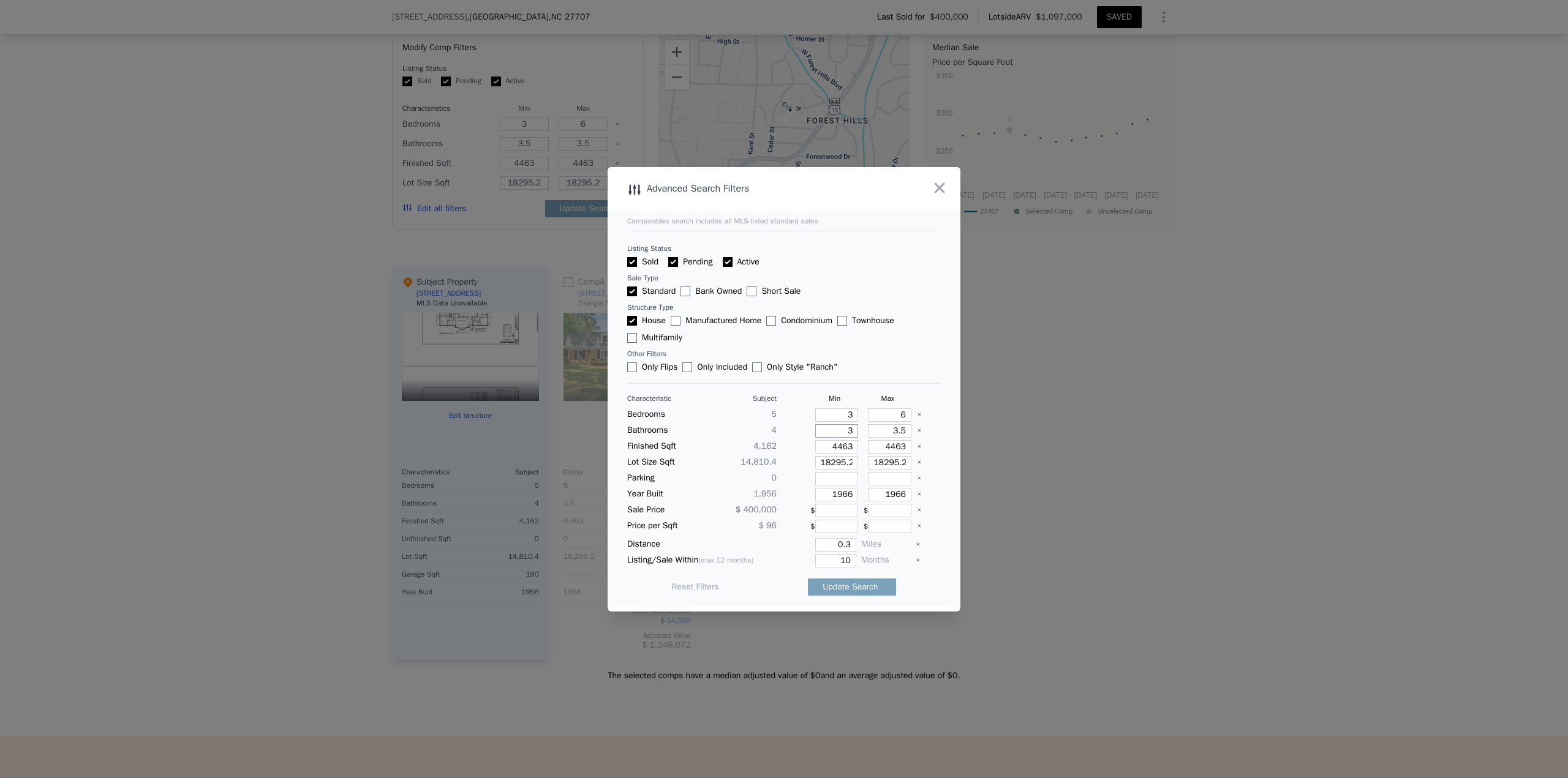 type on "3" 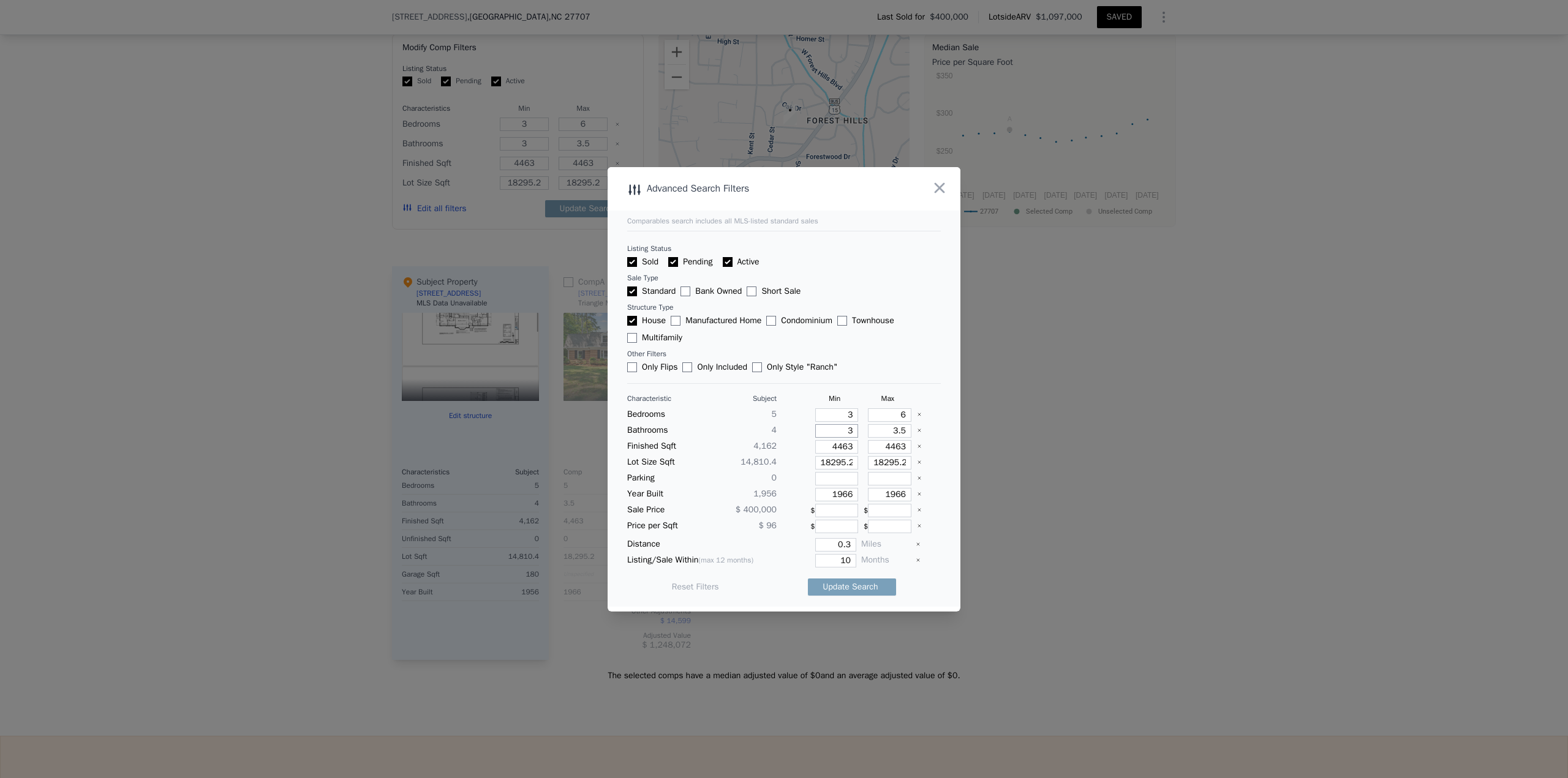 type on "3" 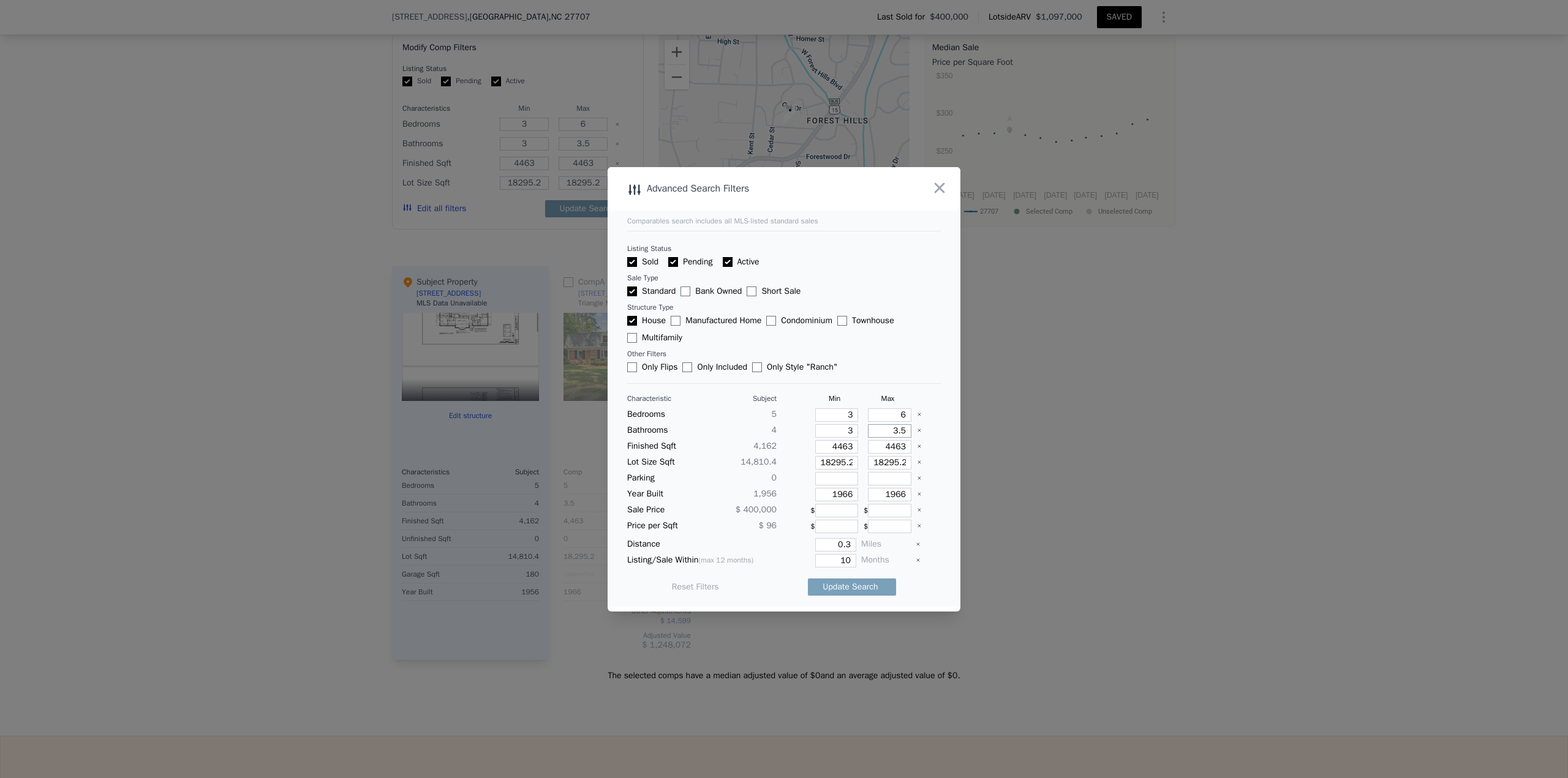 type on "5" 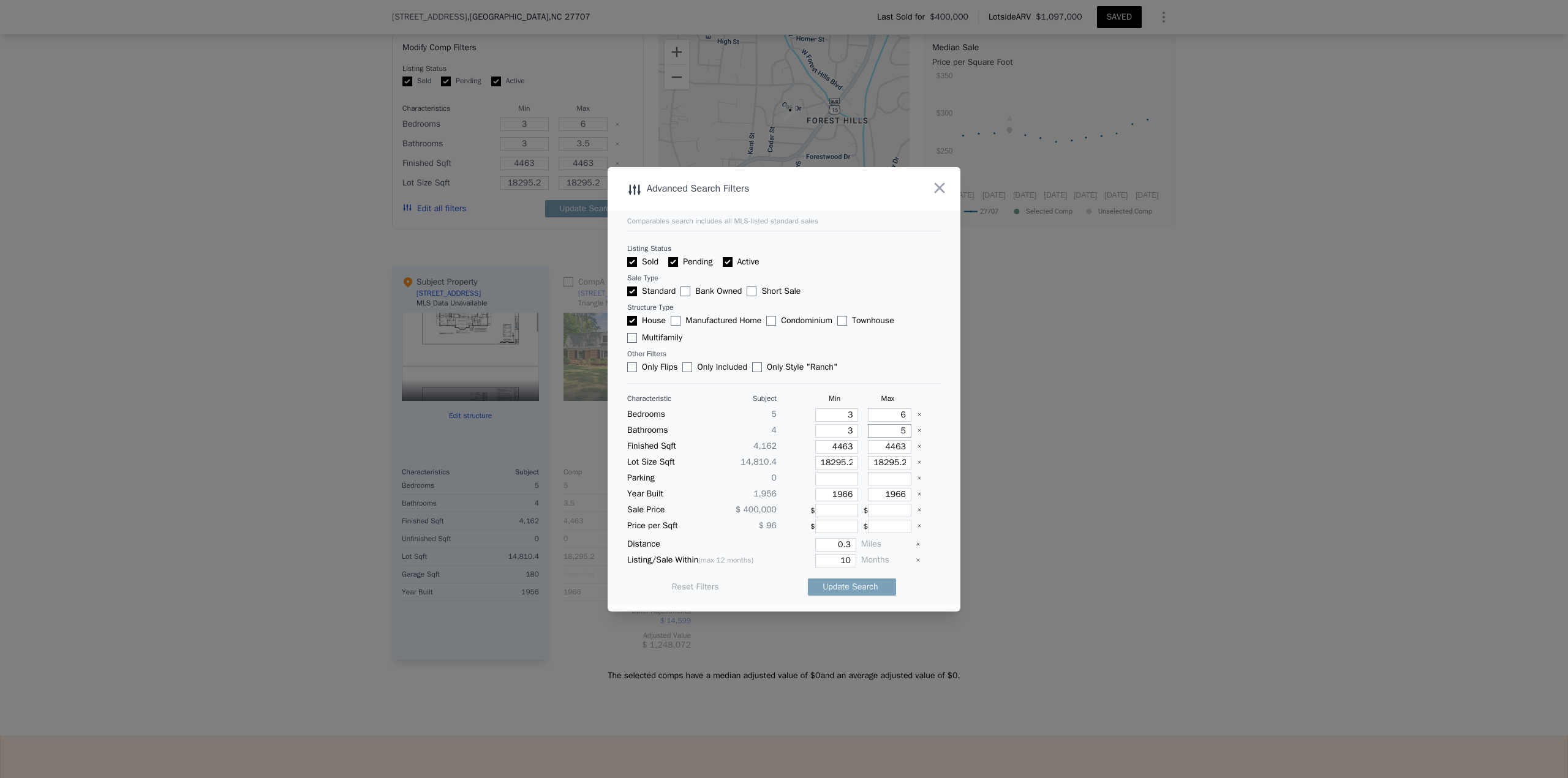 type on "5" 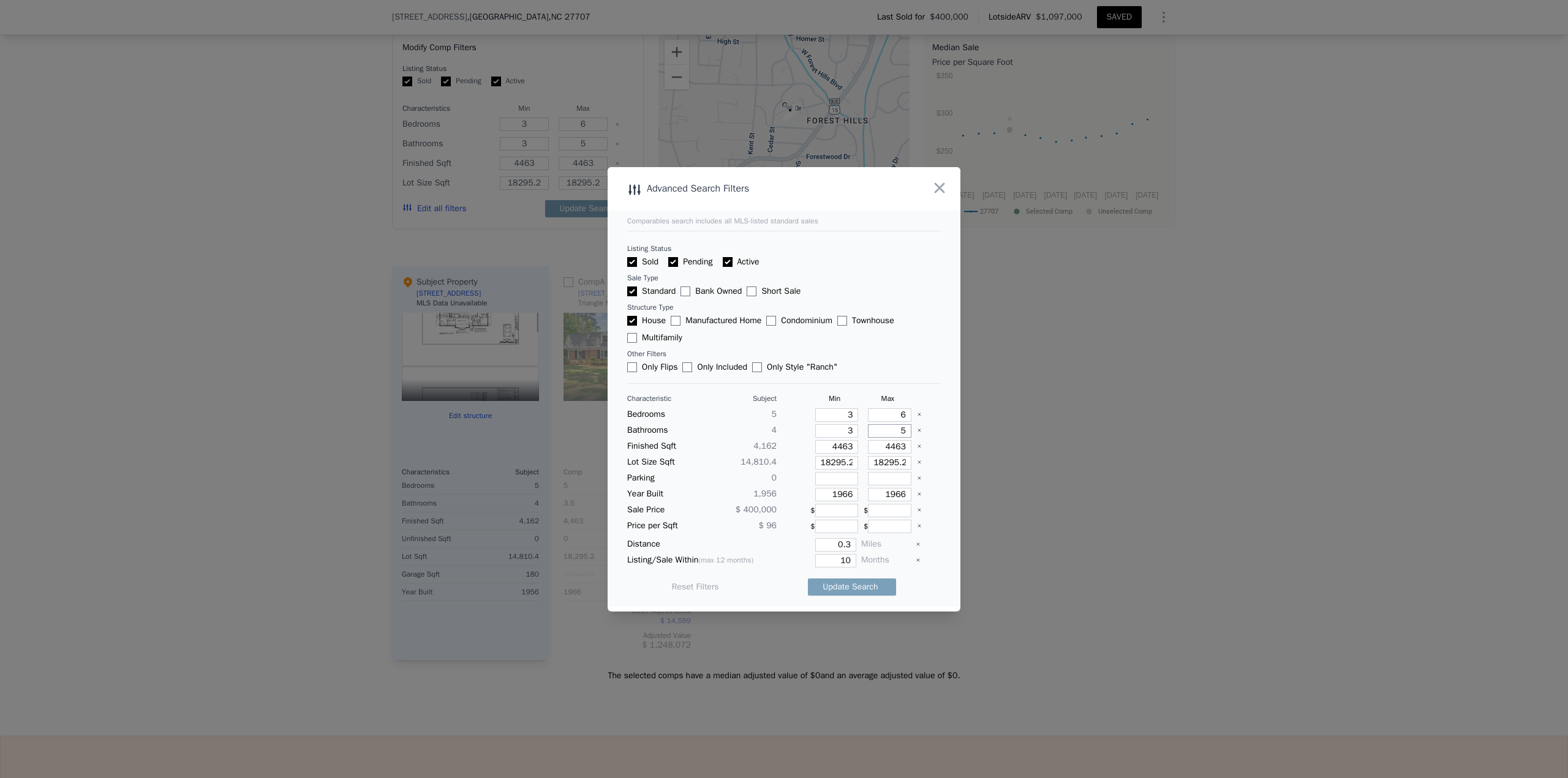 type on "5" 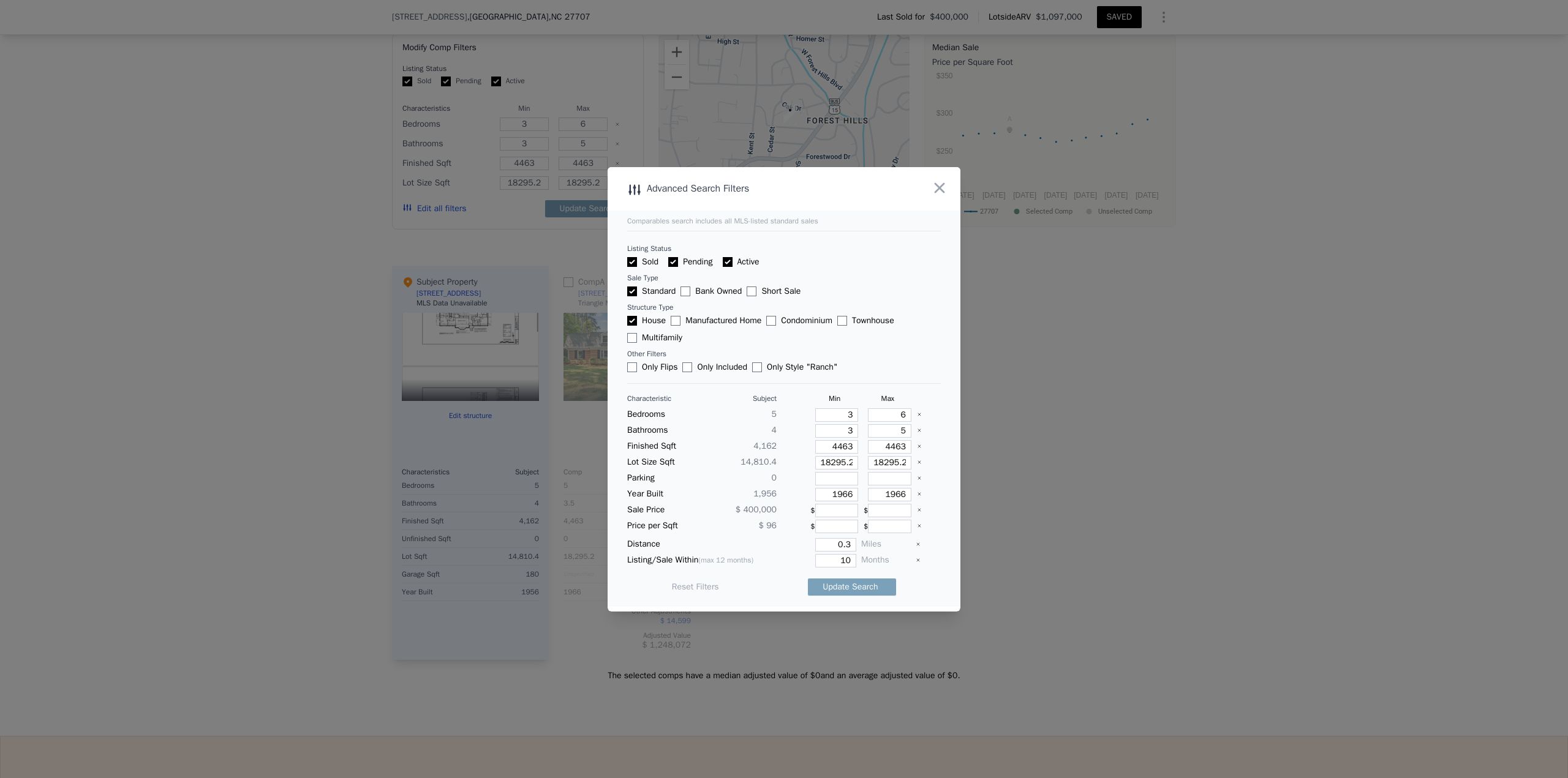 type 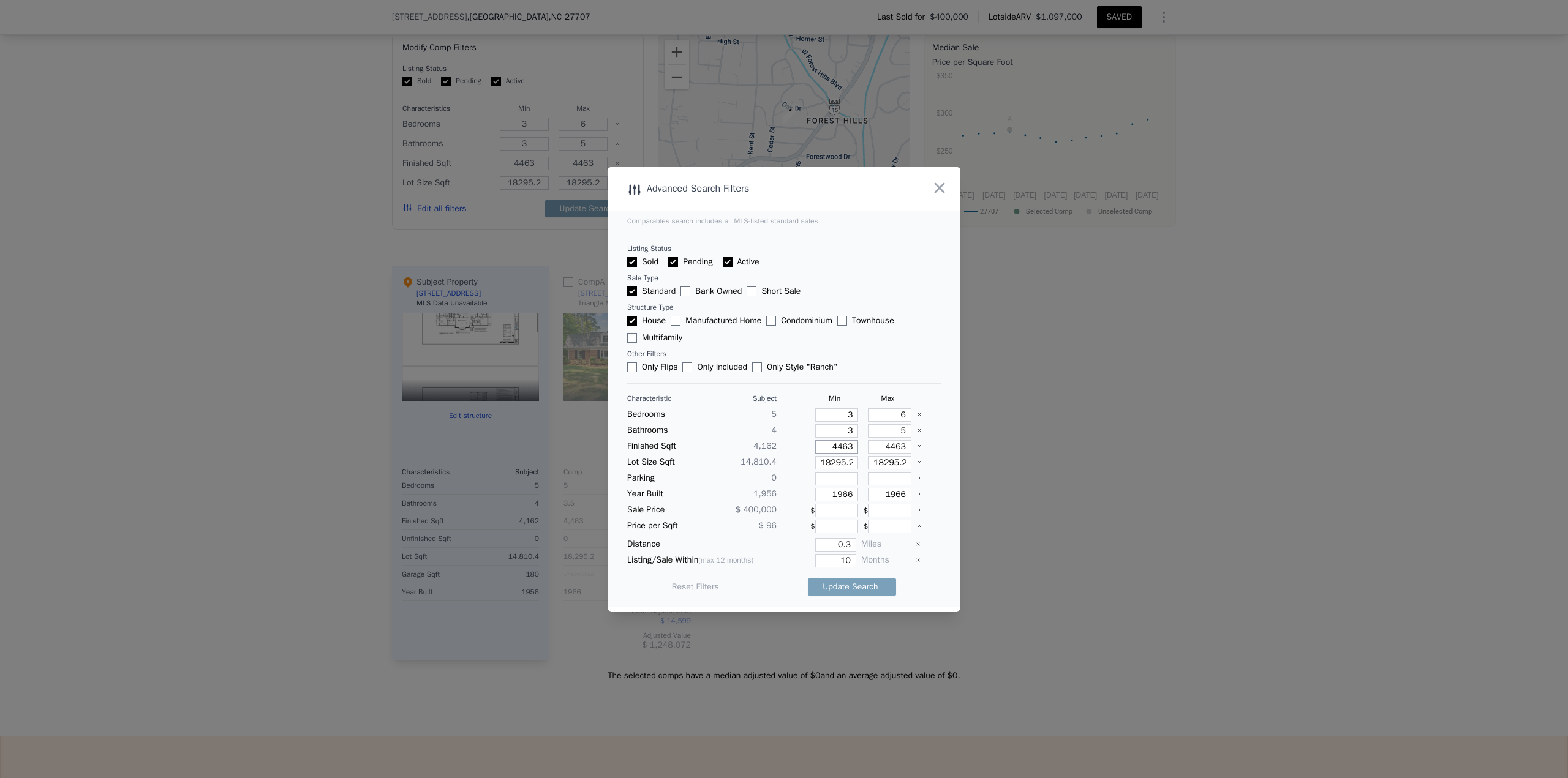 type on "3" 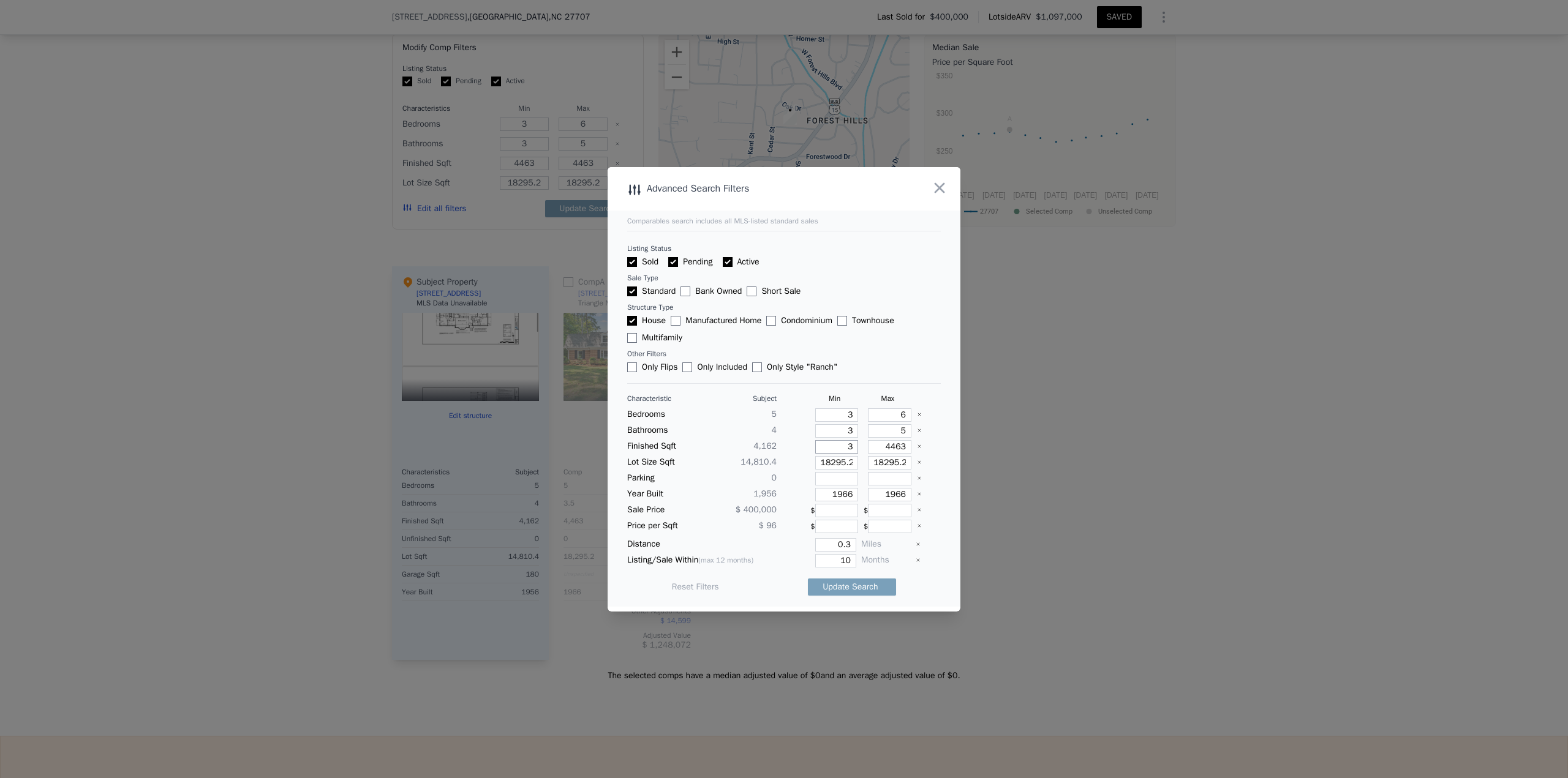 type on "3" 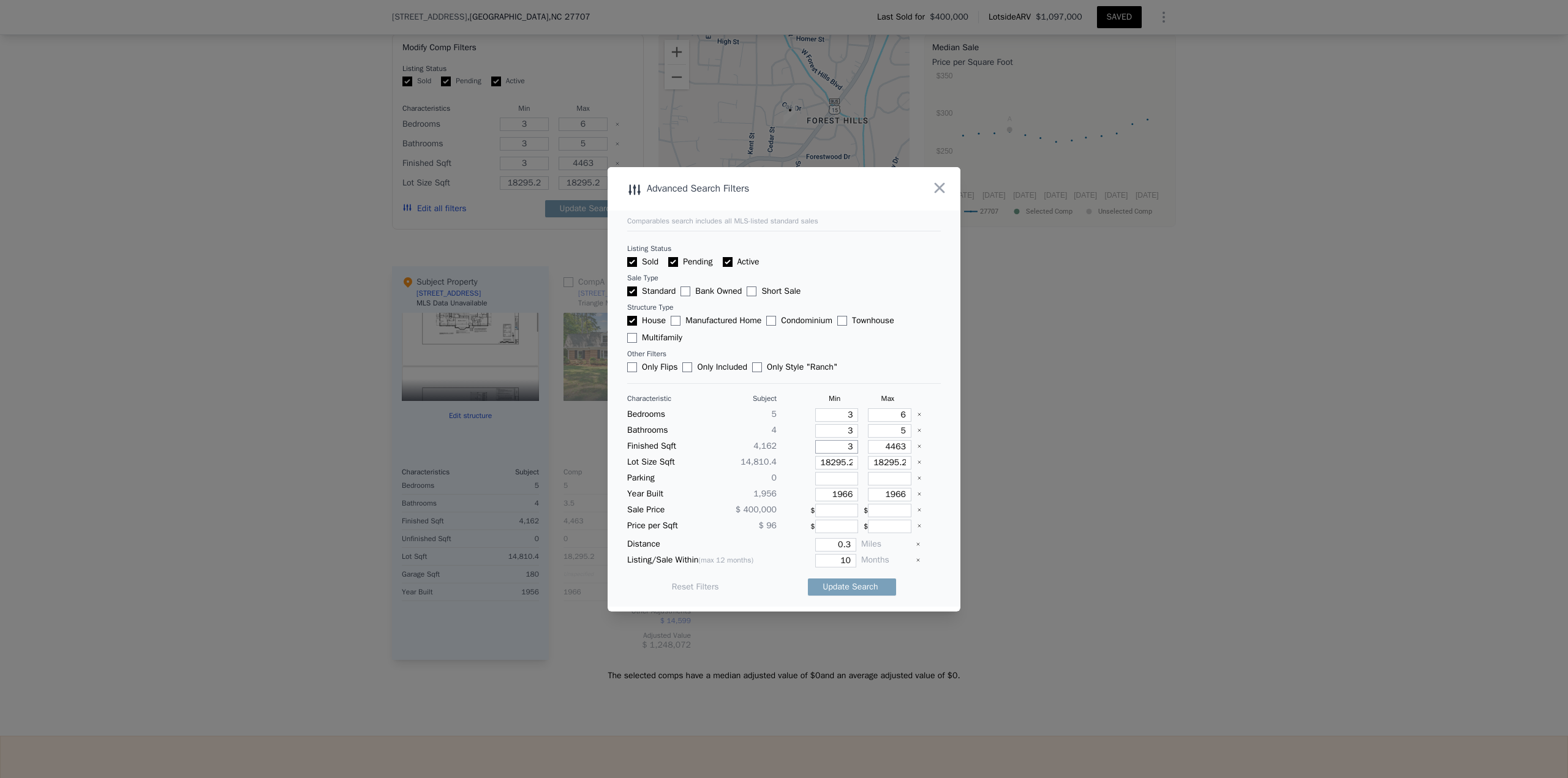 type on "30" 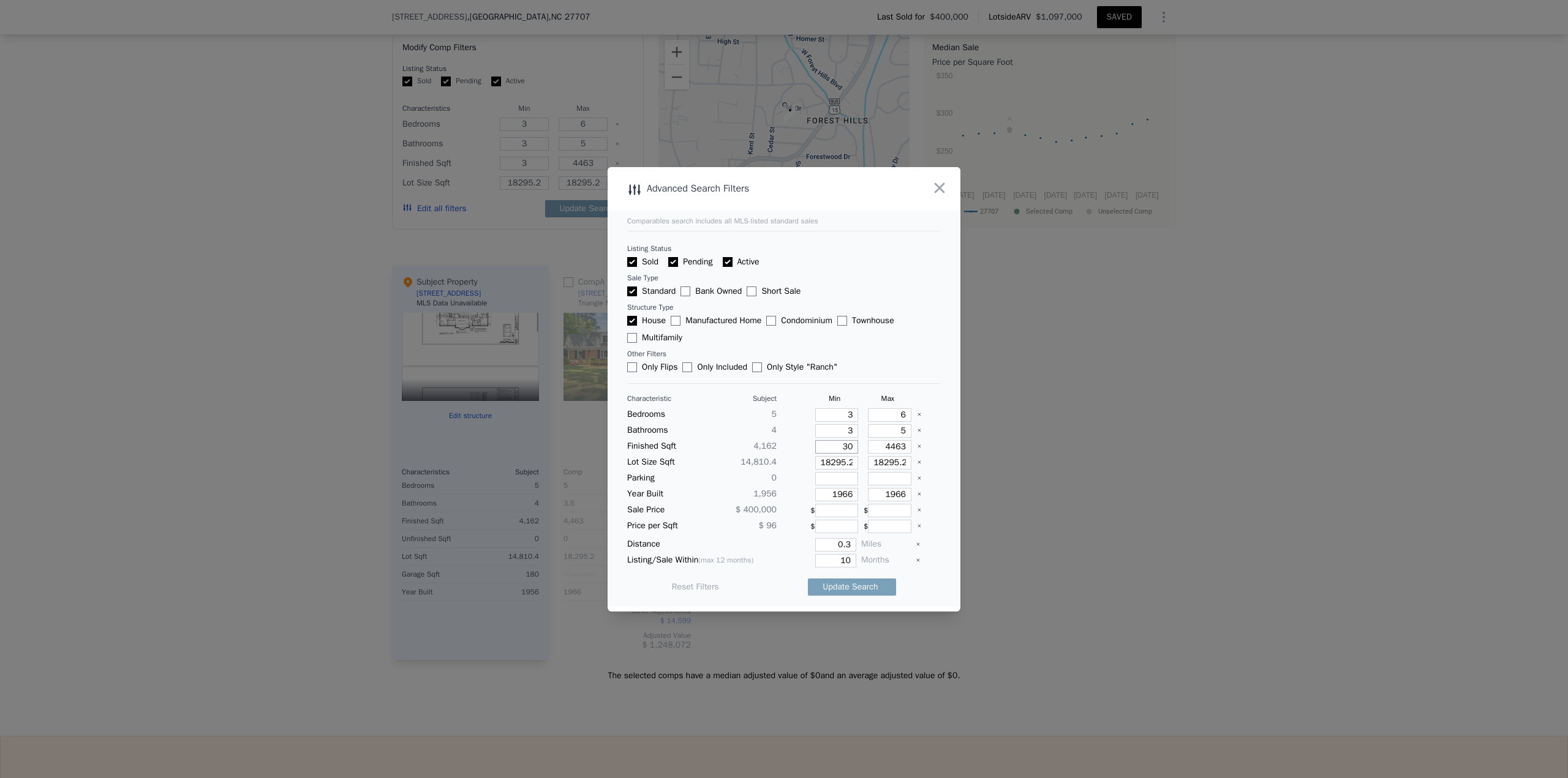 type on "30" 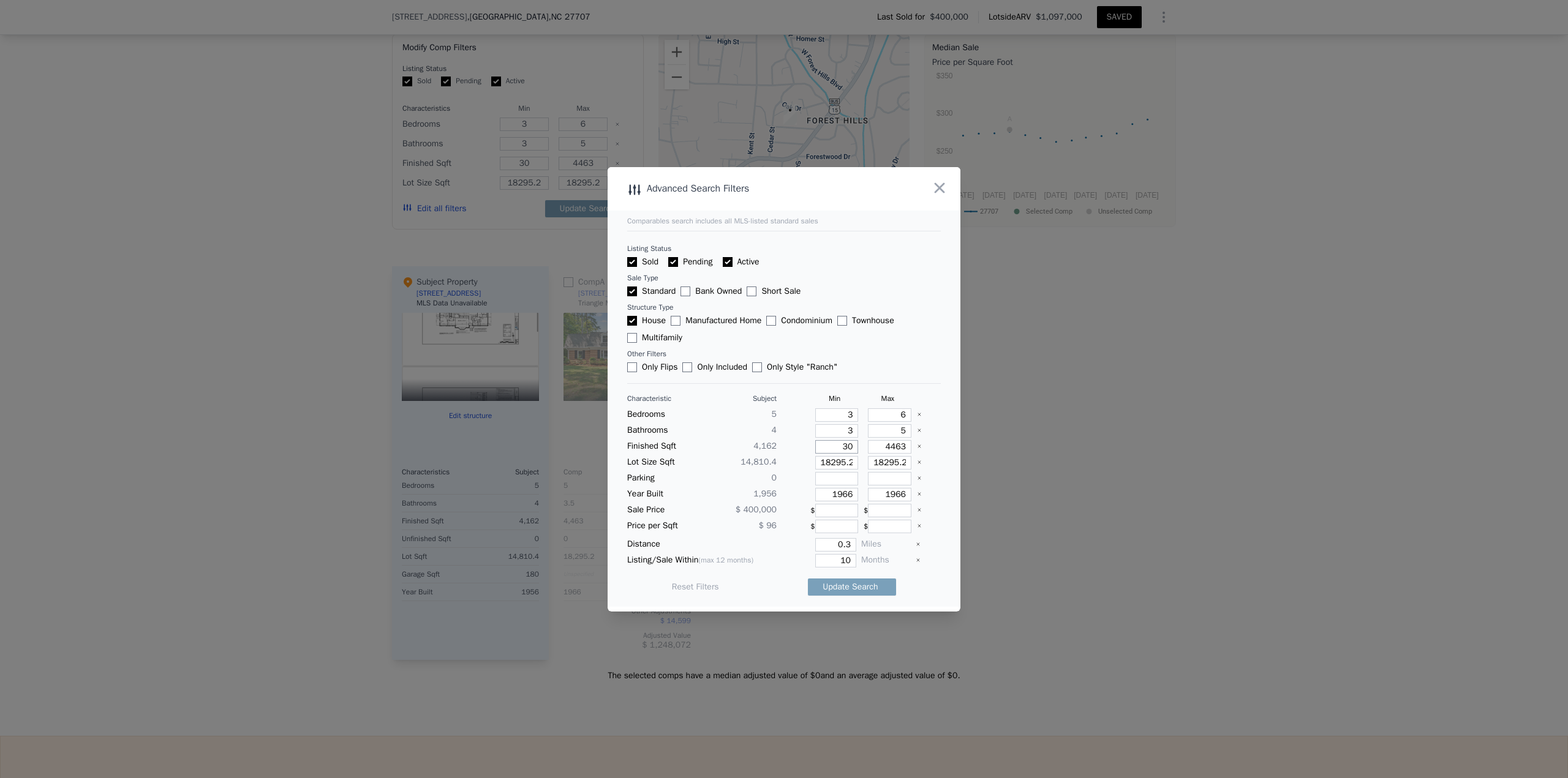 type on "300" 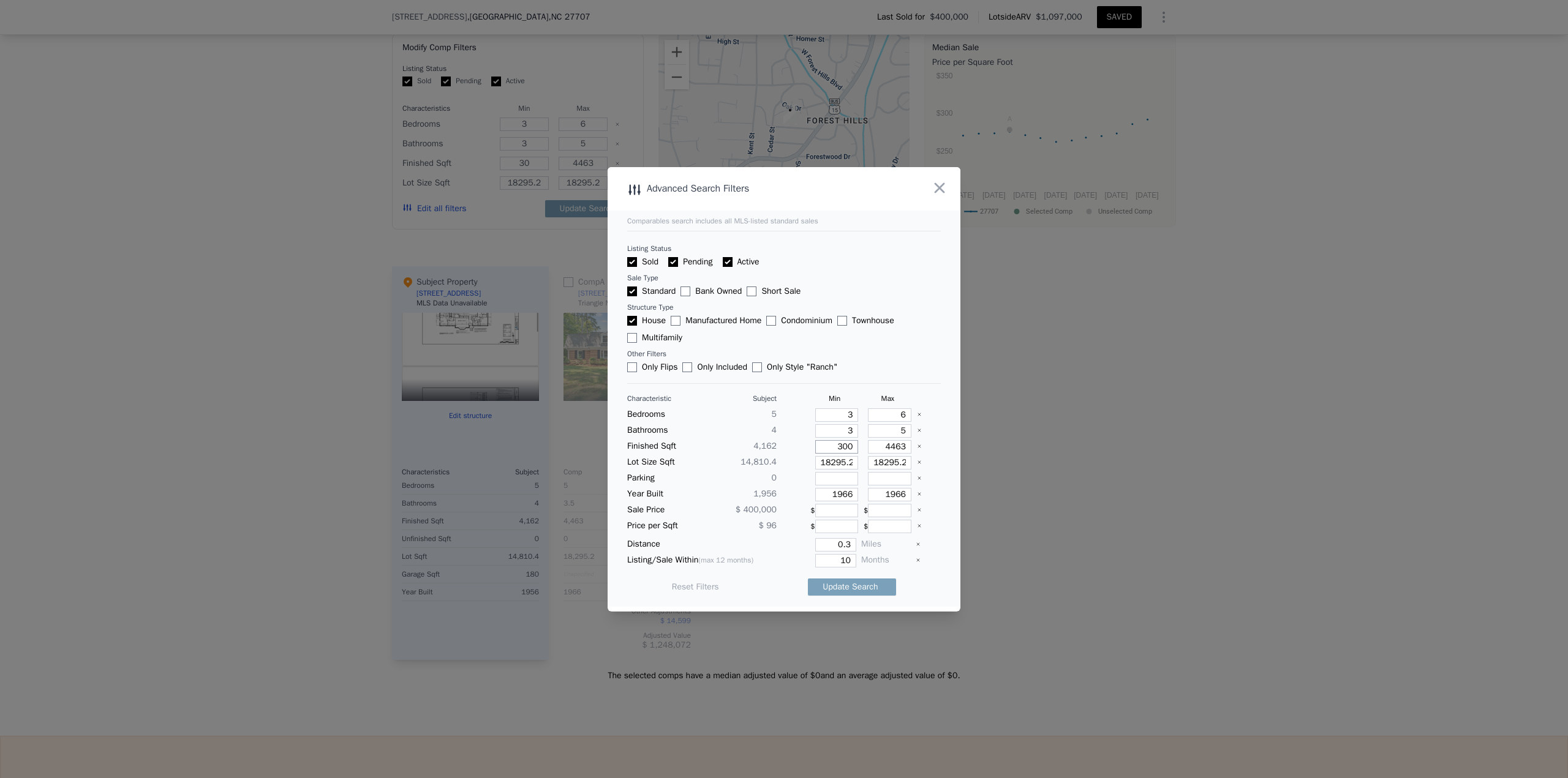 type on "300" 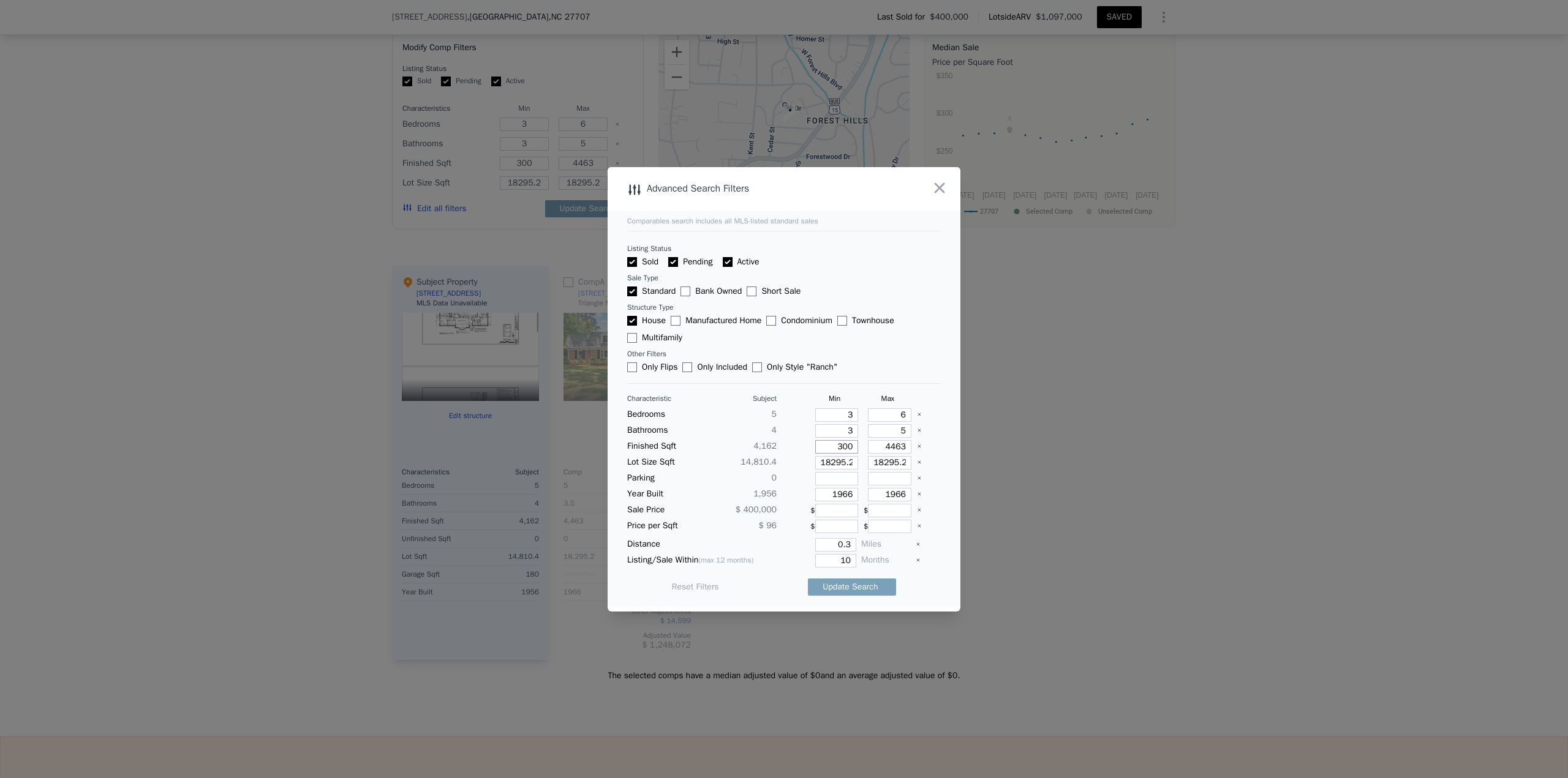 type on "3000" 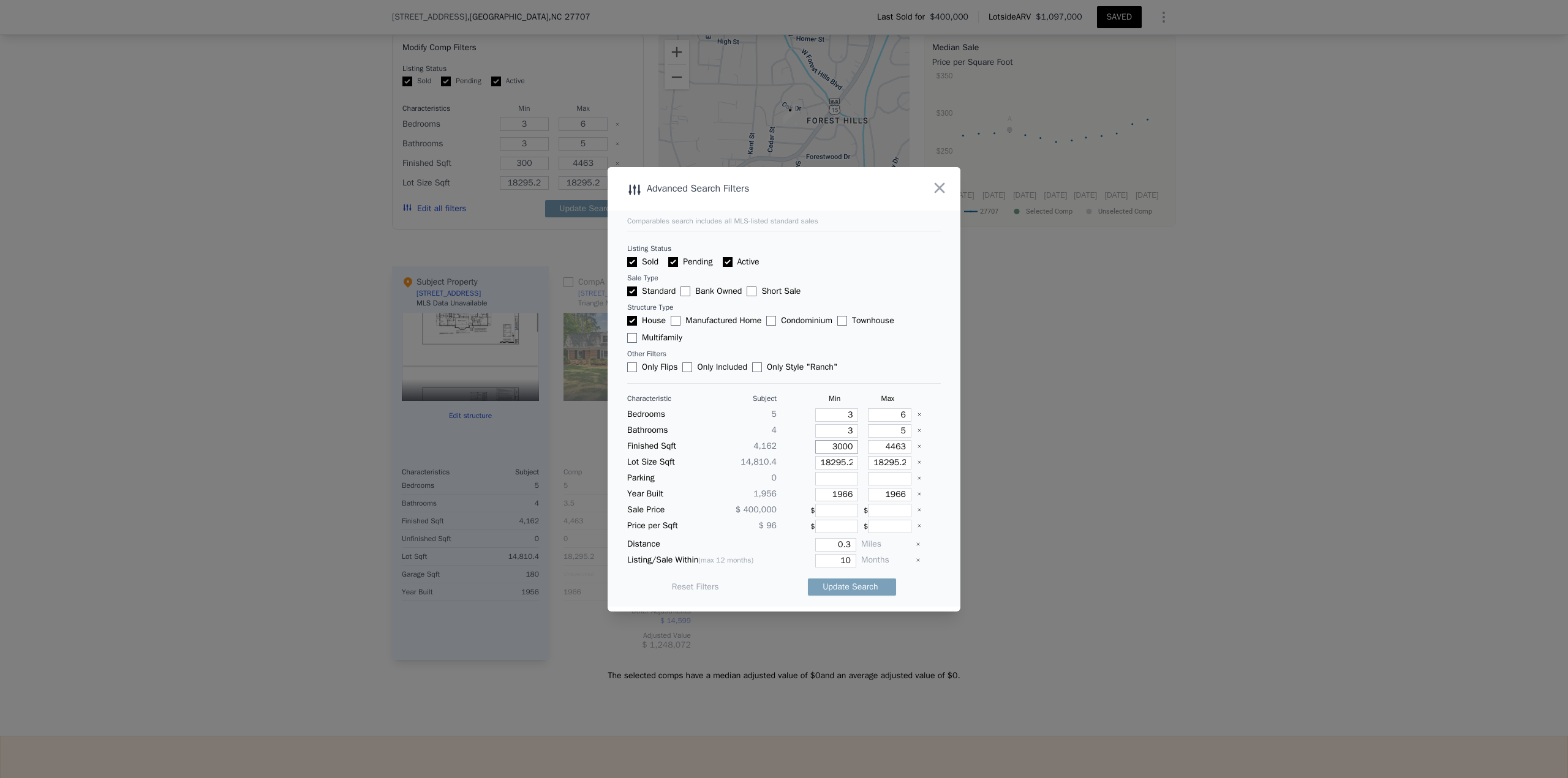 type on "3000" 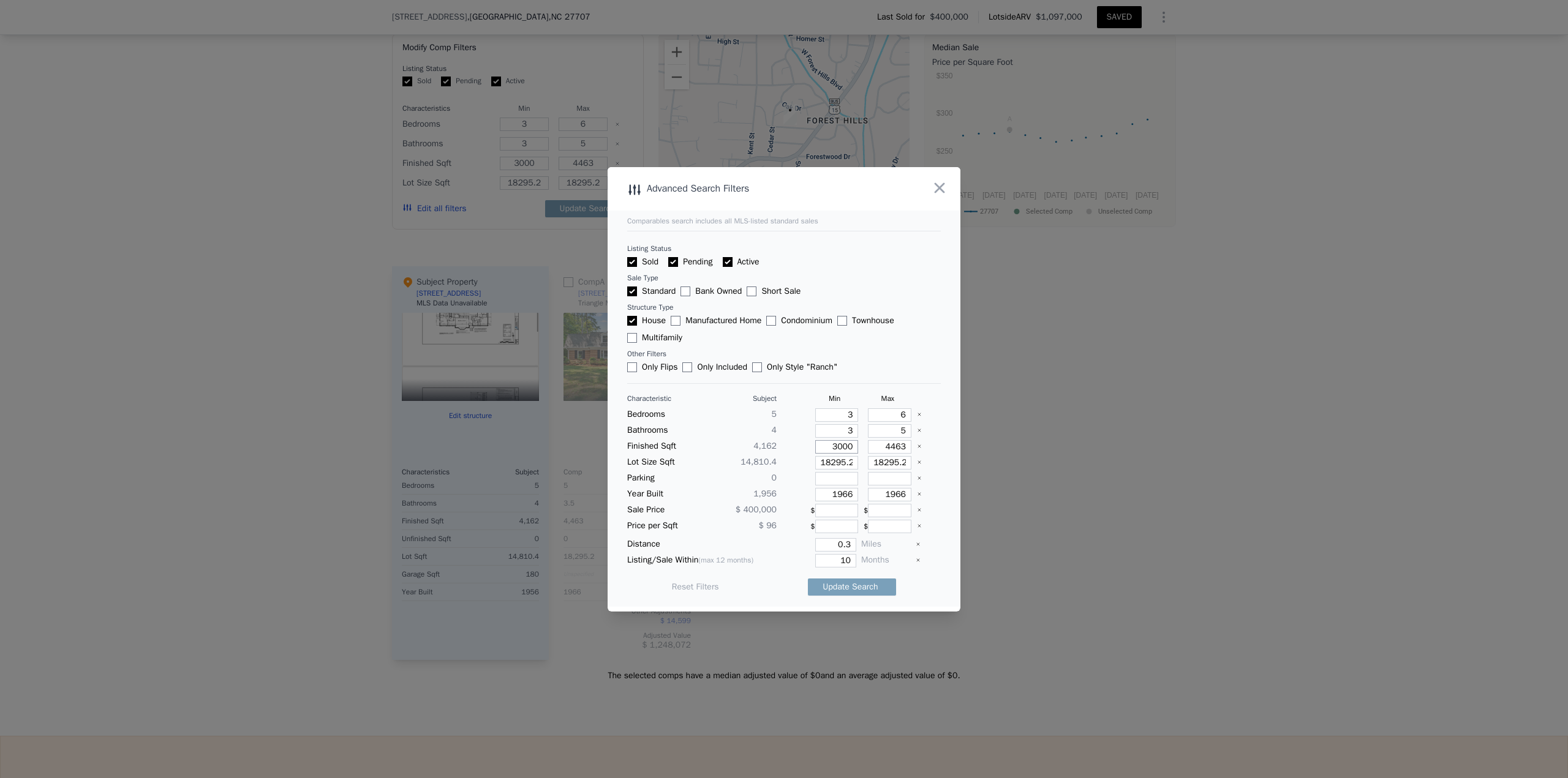 type on "3000" 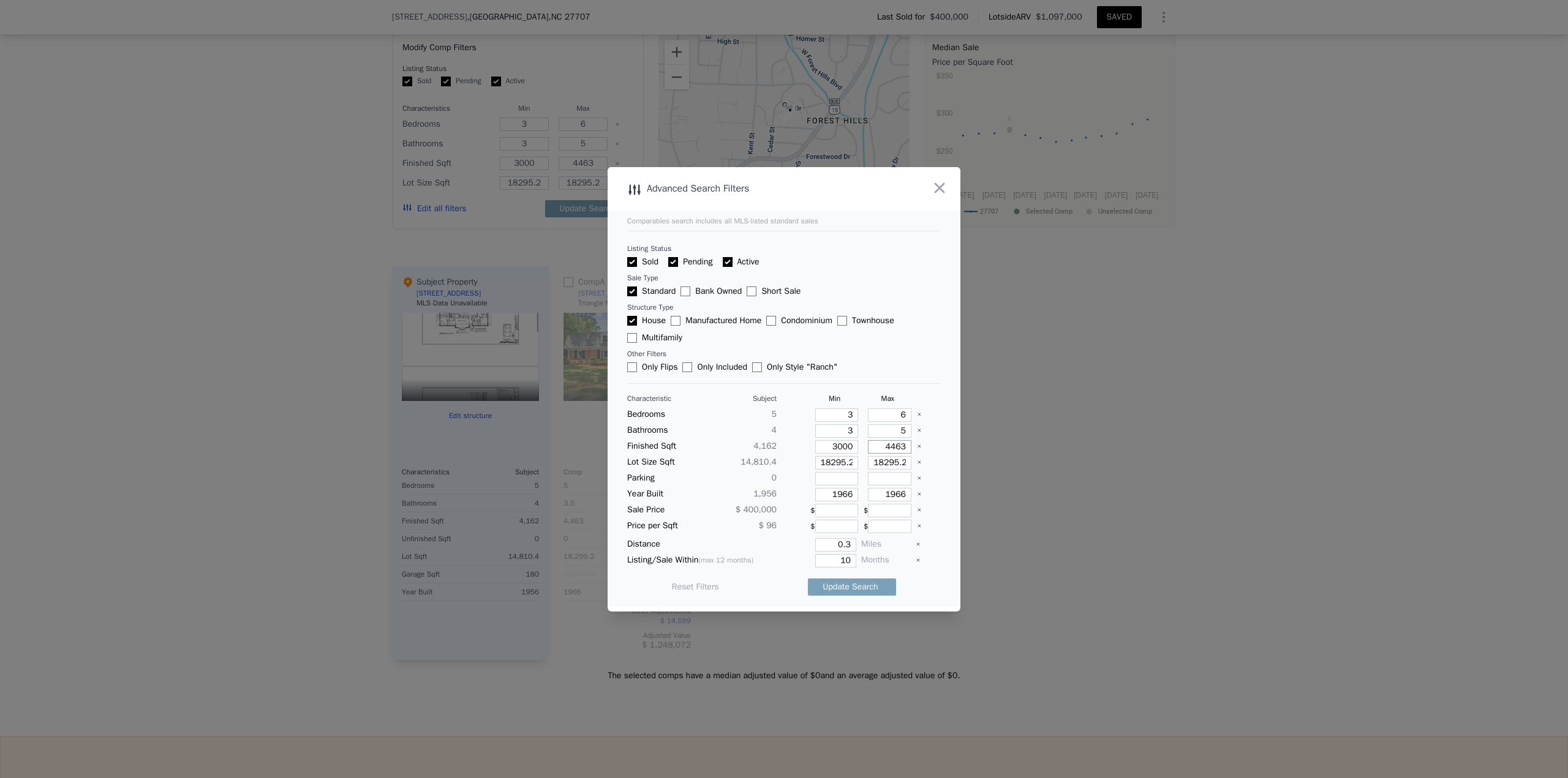 type on "5" 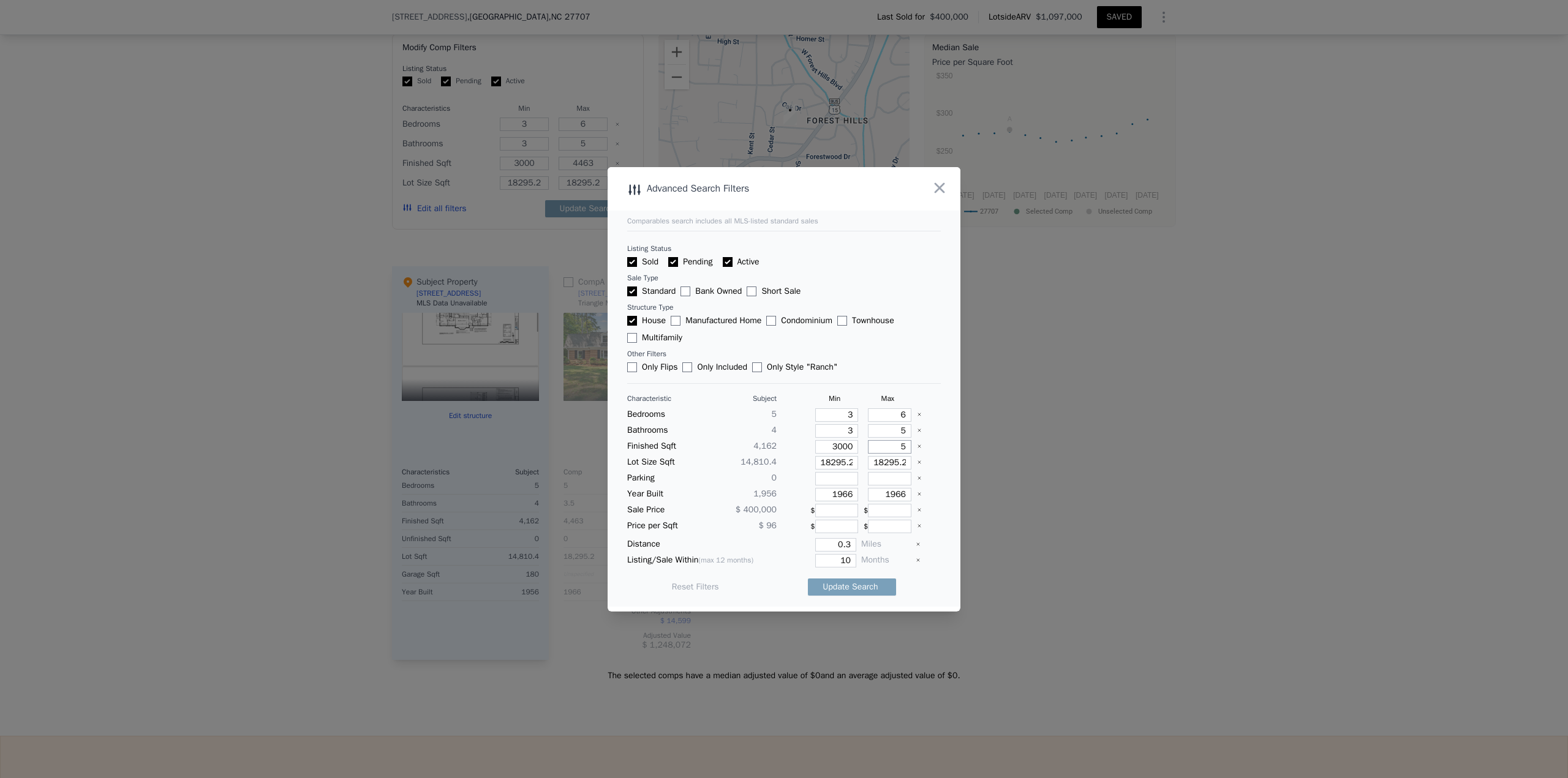 type on "5" 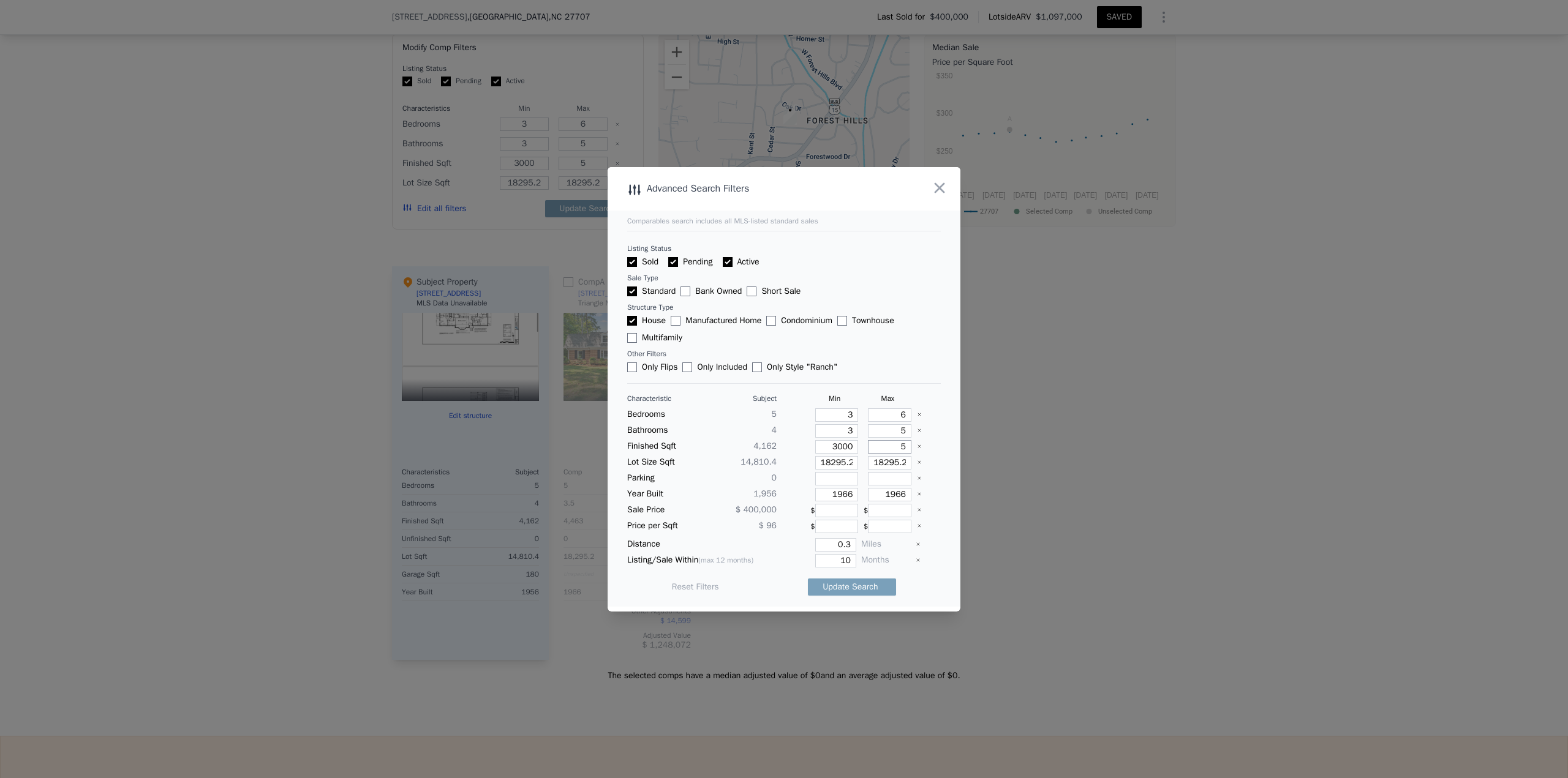 type on "50" 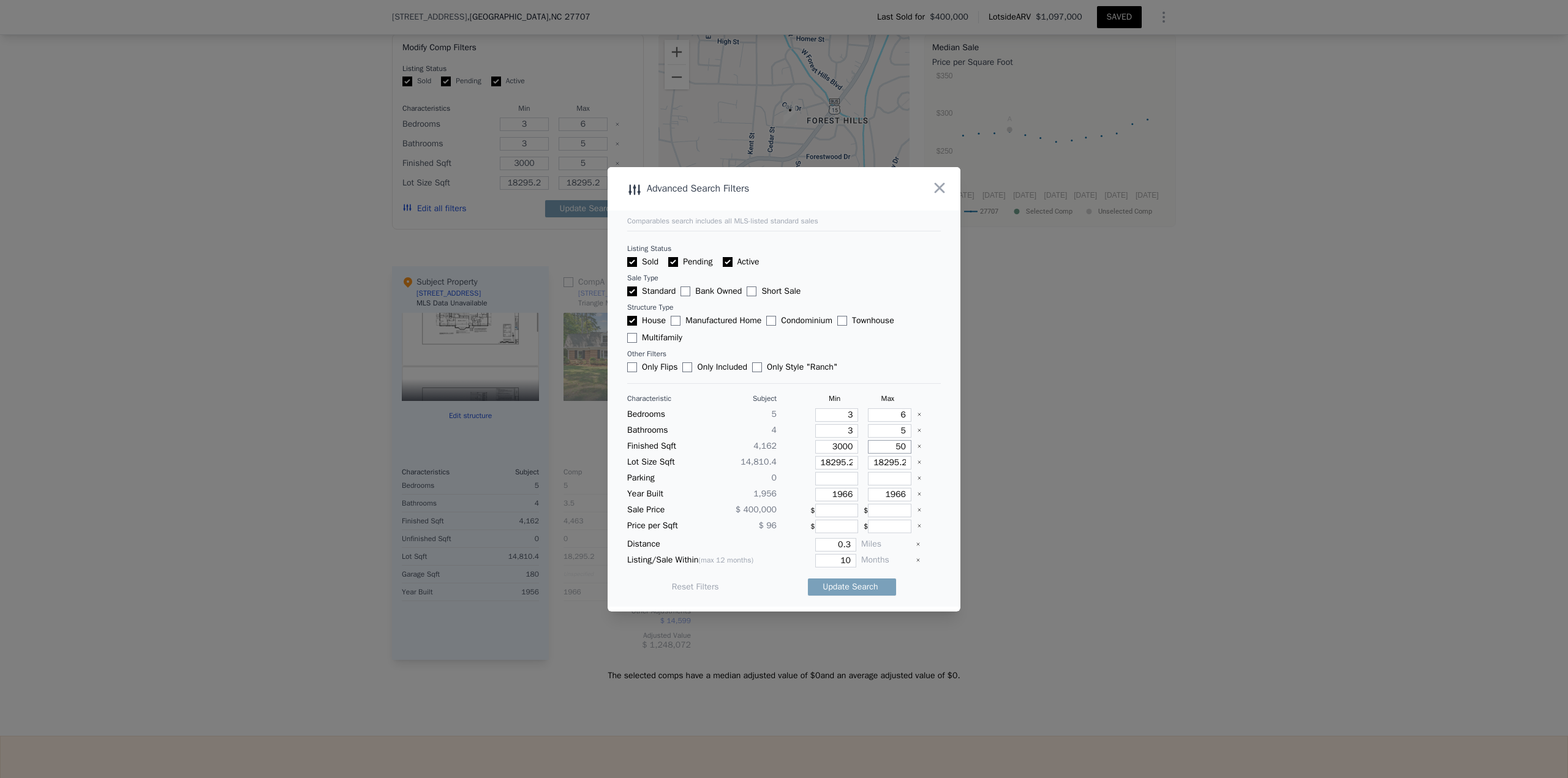 type on "50" 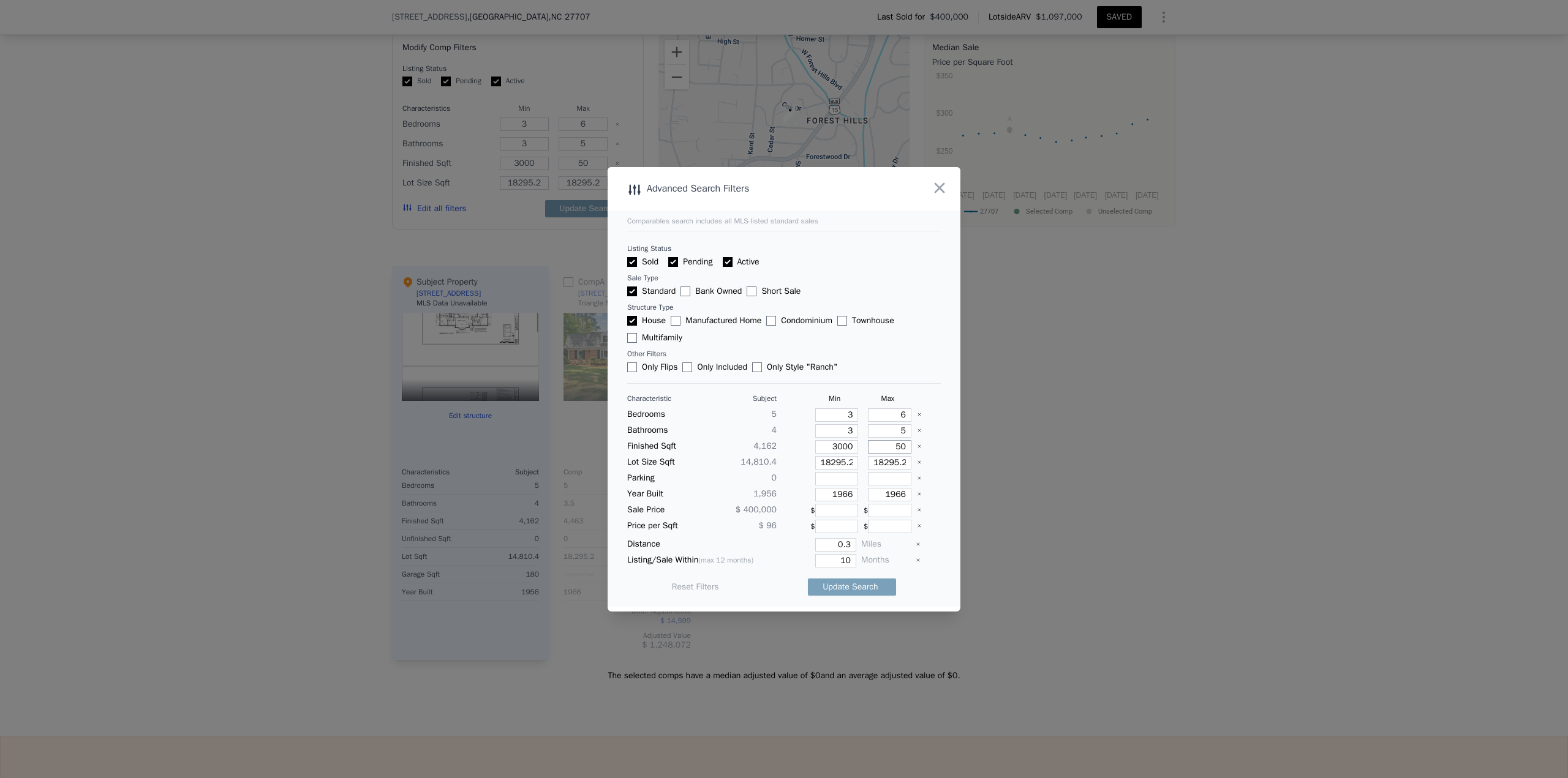 type on "500" 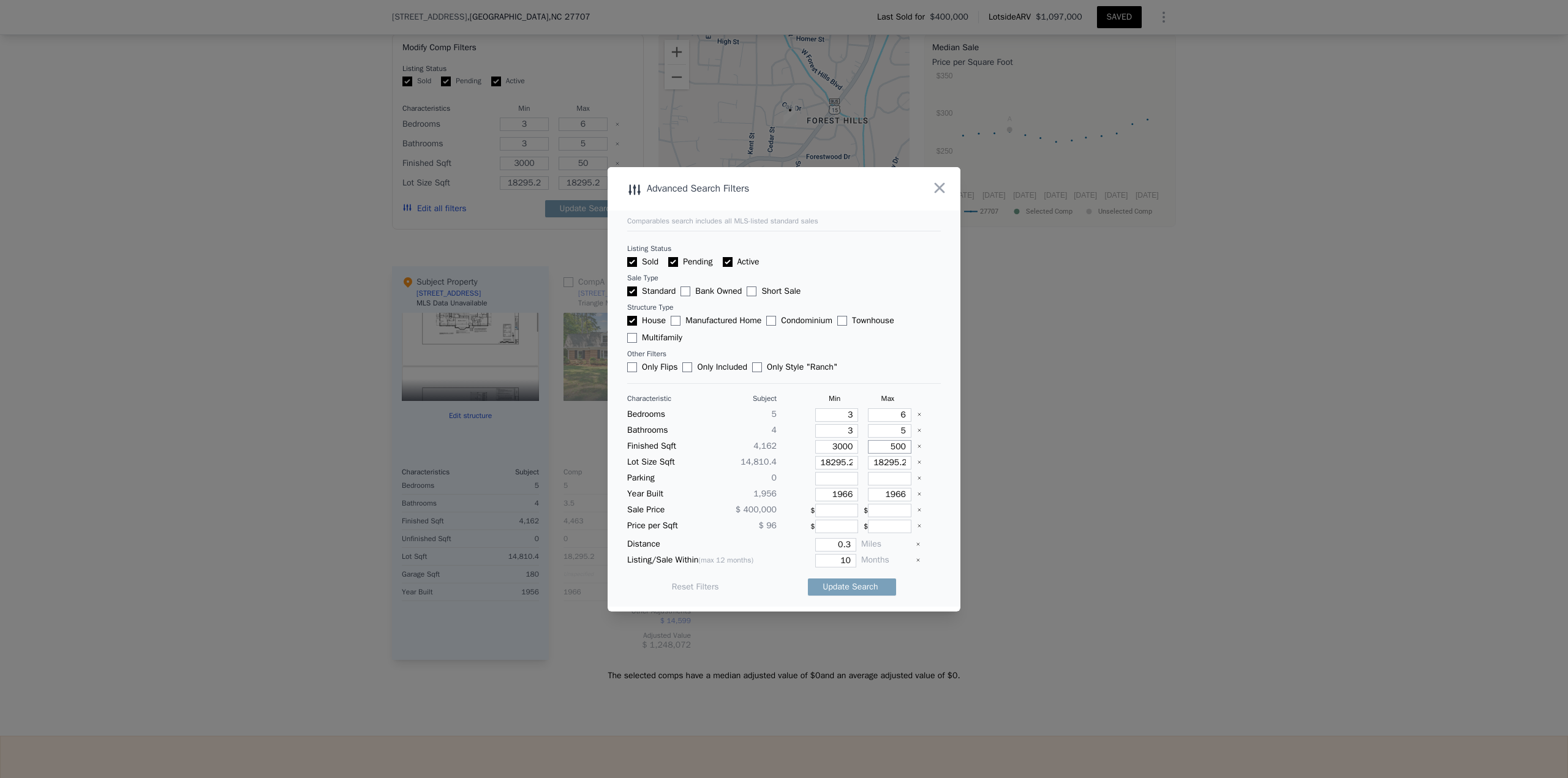 type on "500" 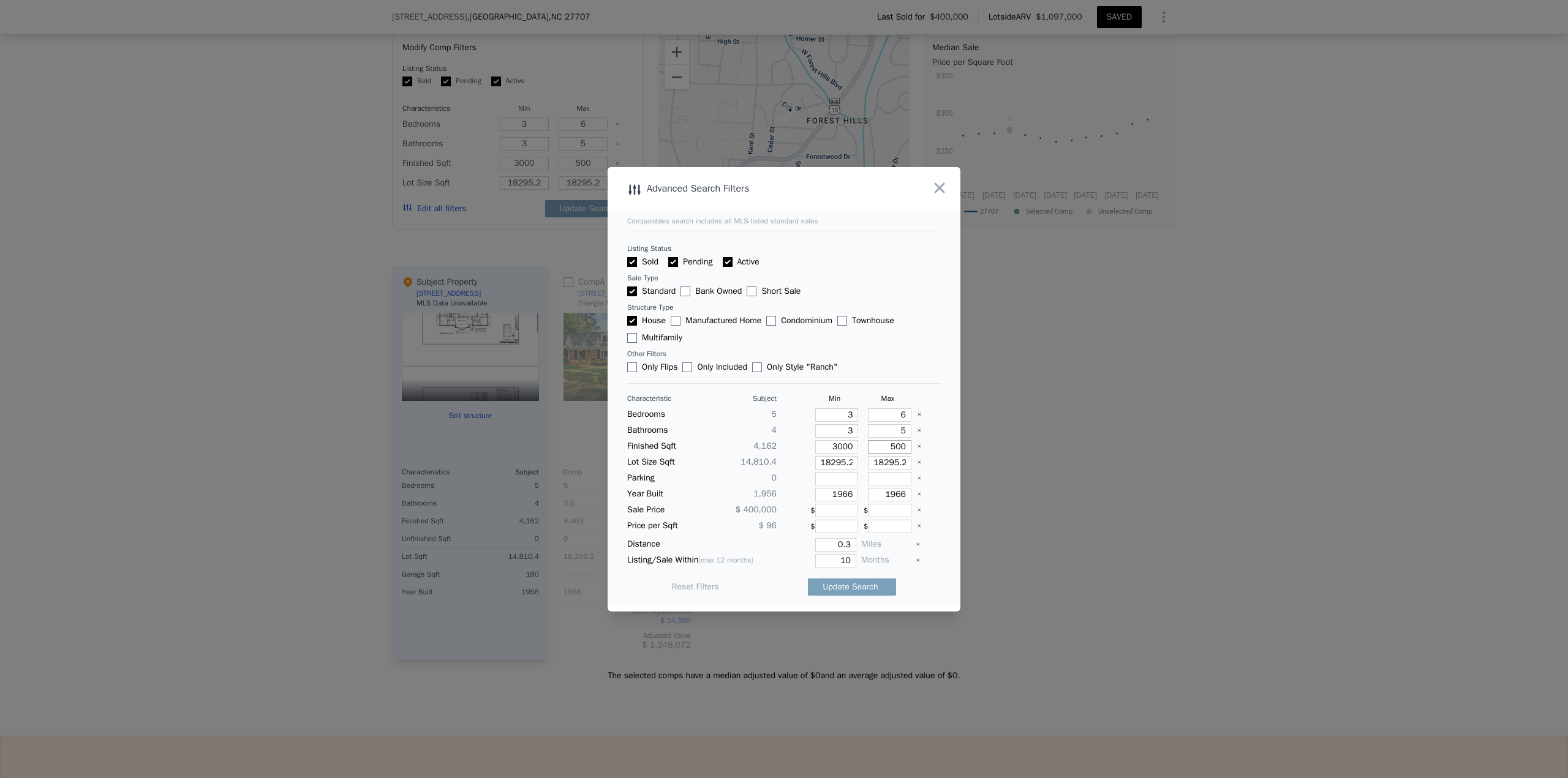 type on "5000" 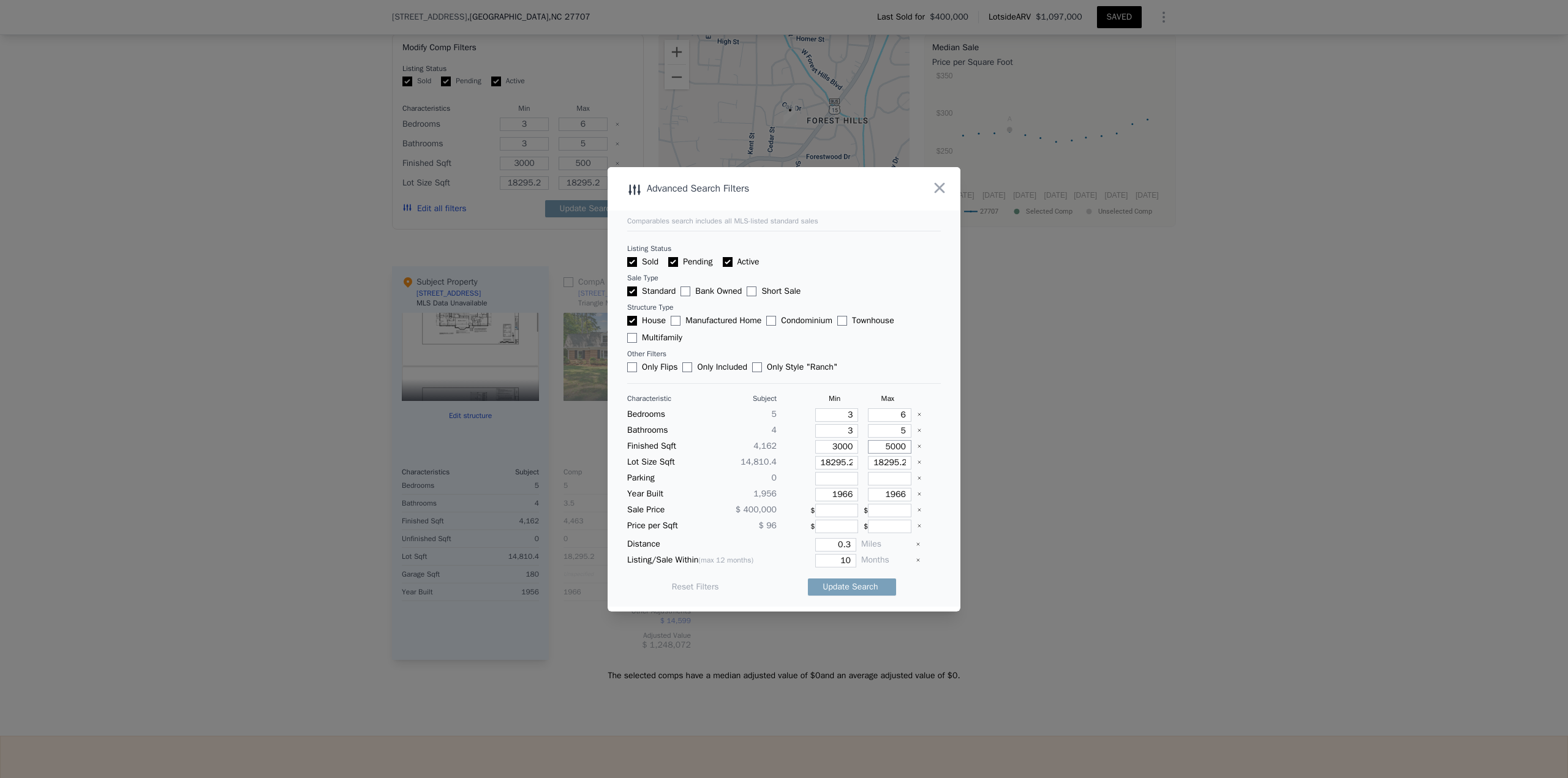type on "5000" 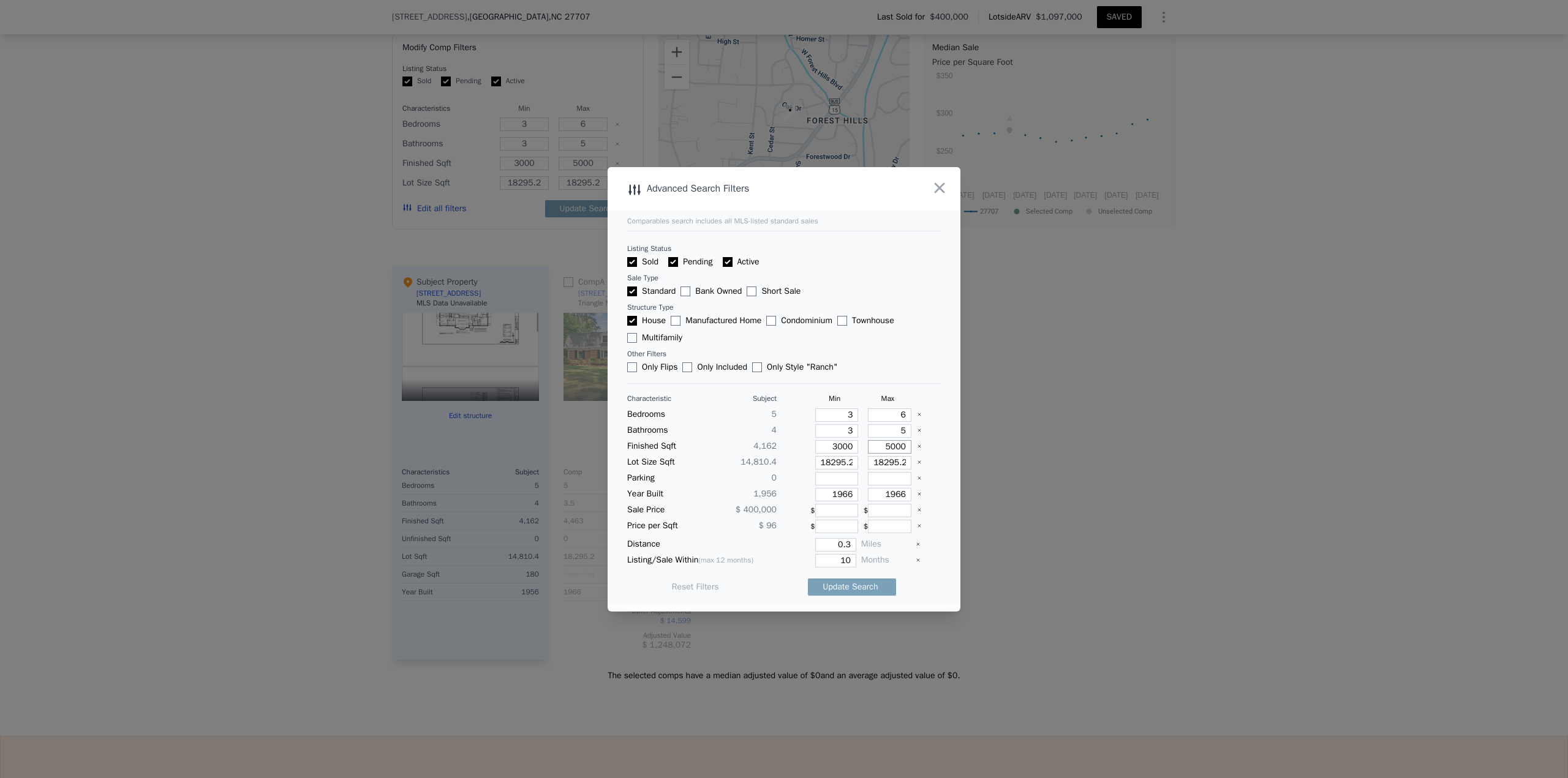 type on "5000" 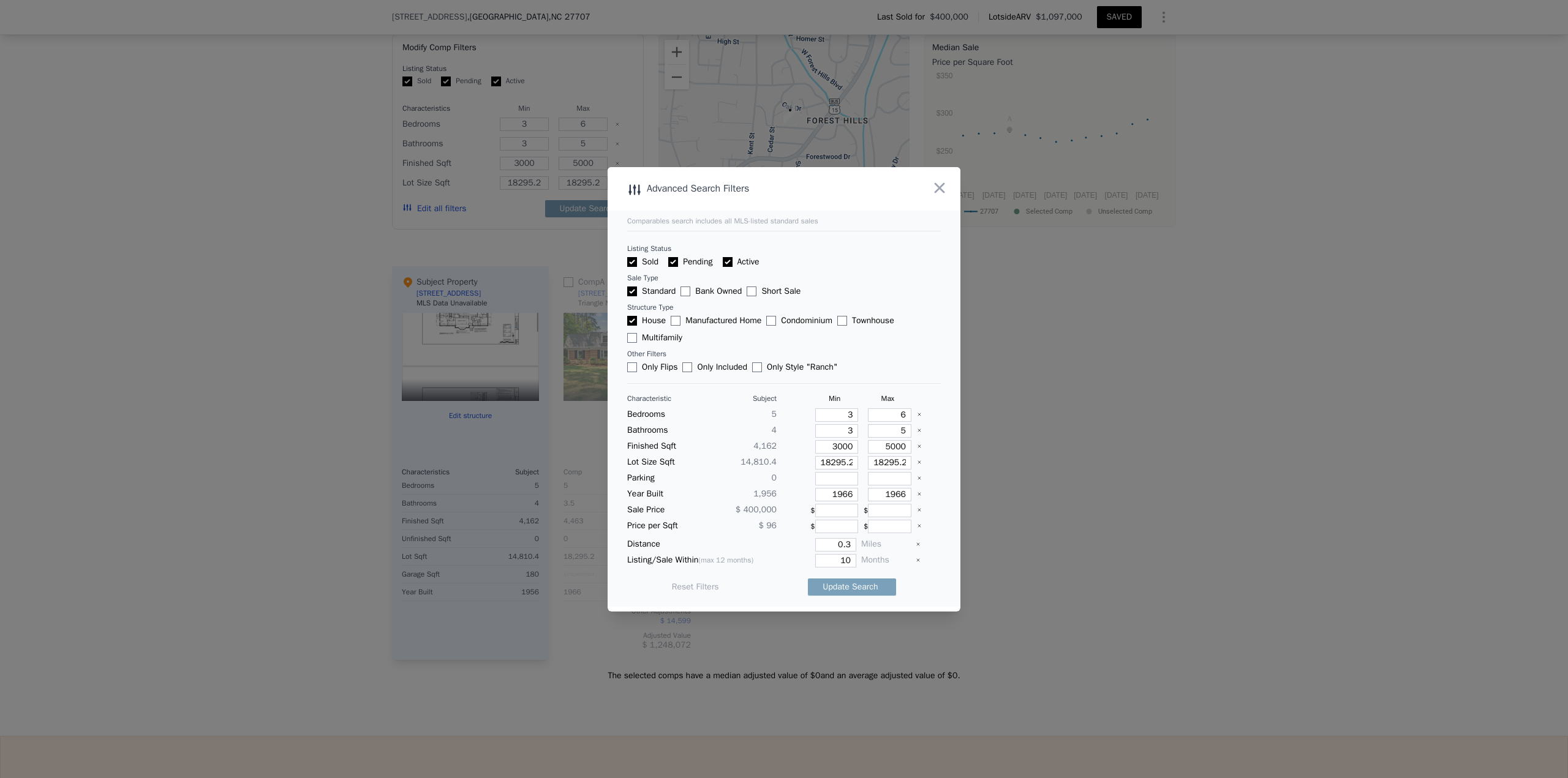 type 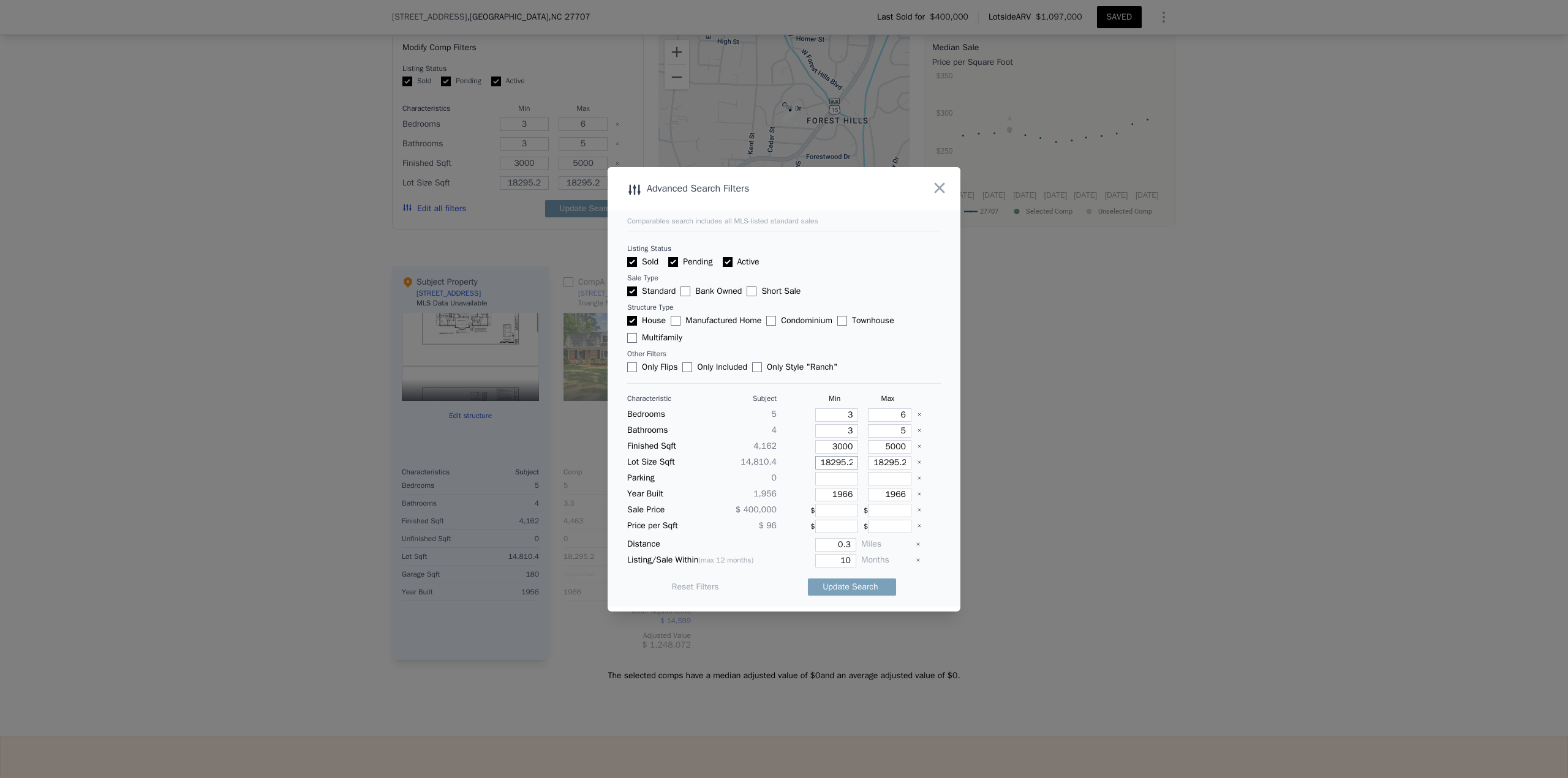 type on "8" 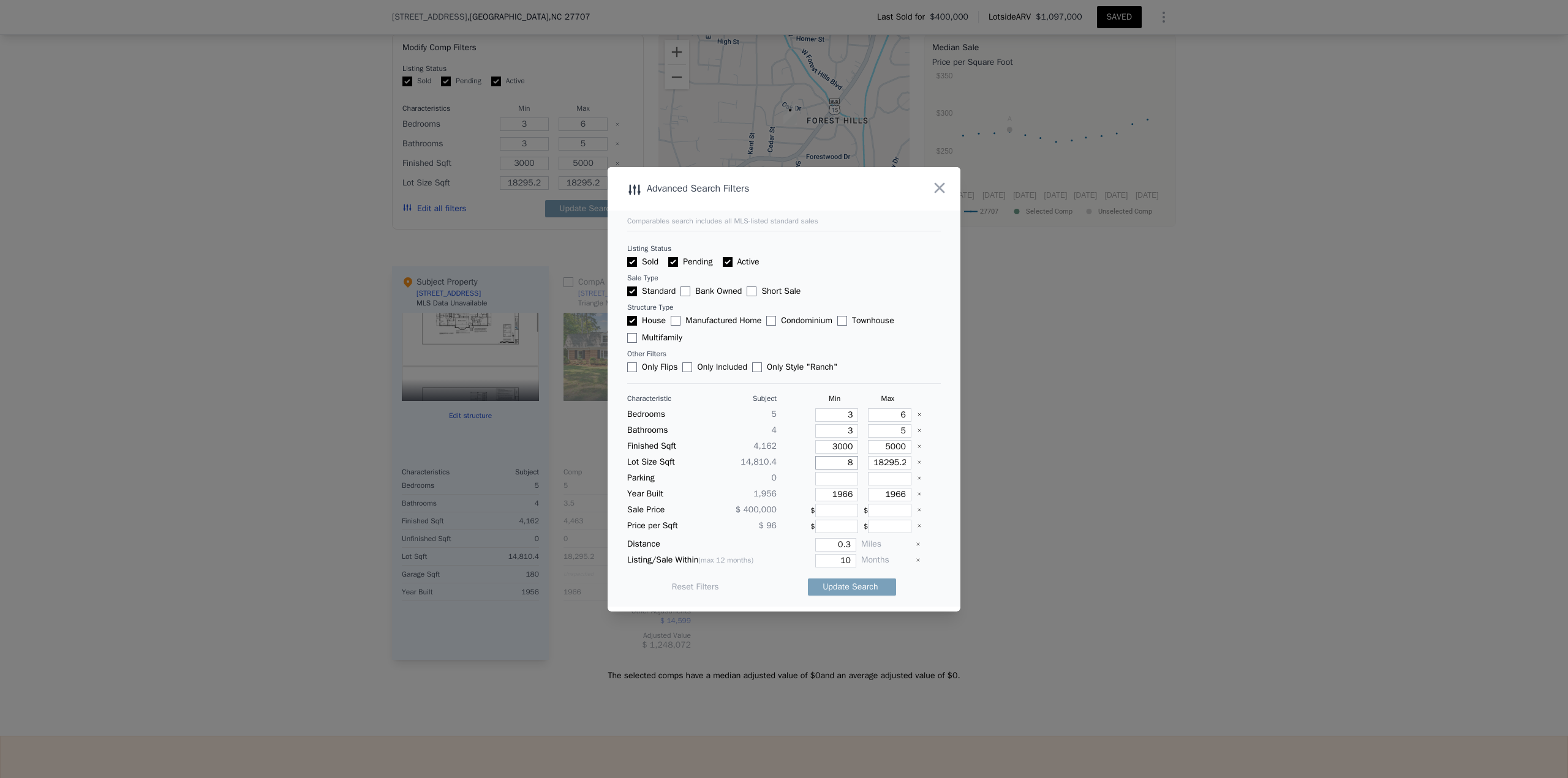 type on "8" 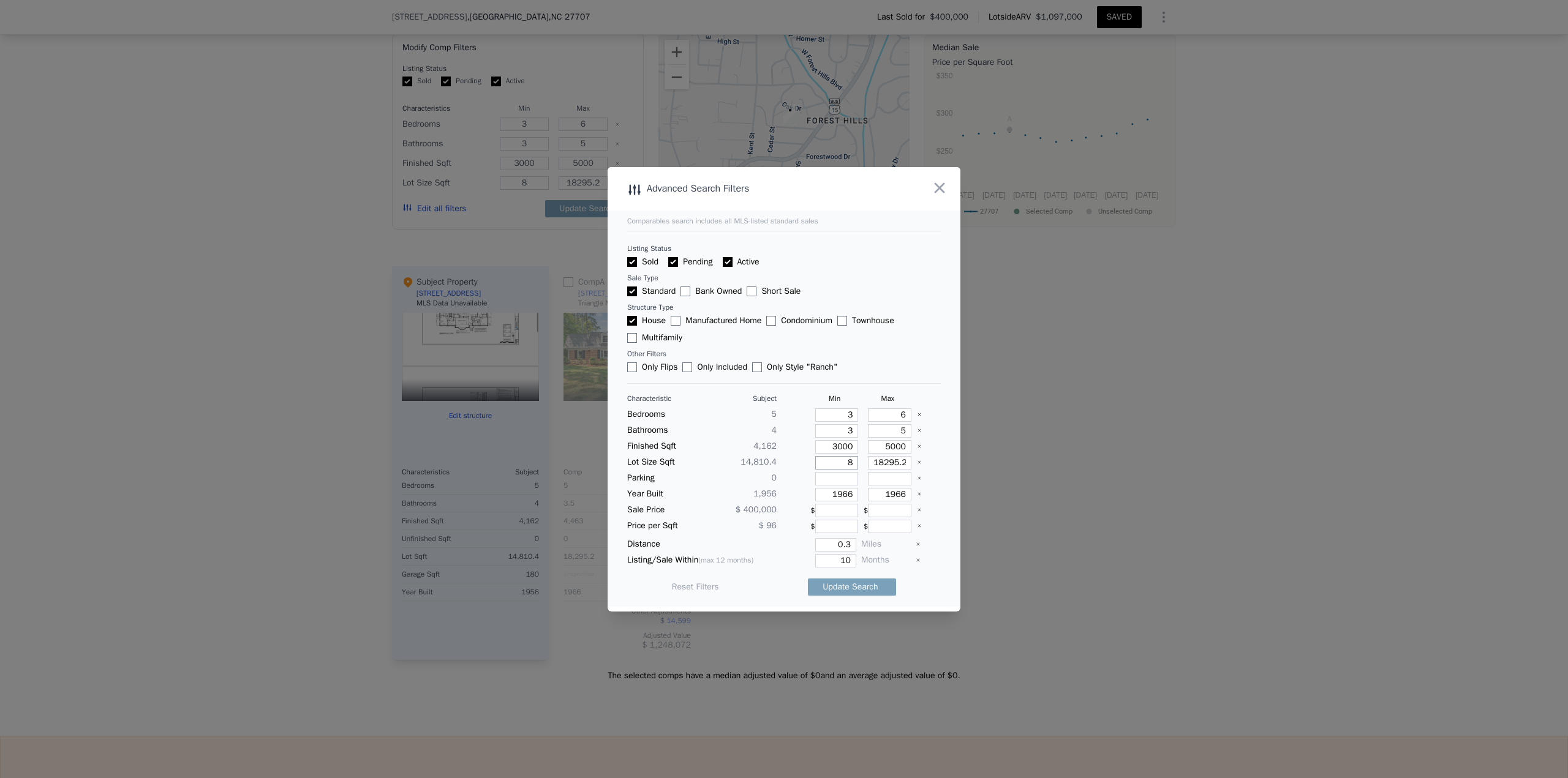 type on "80" 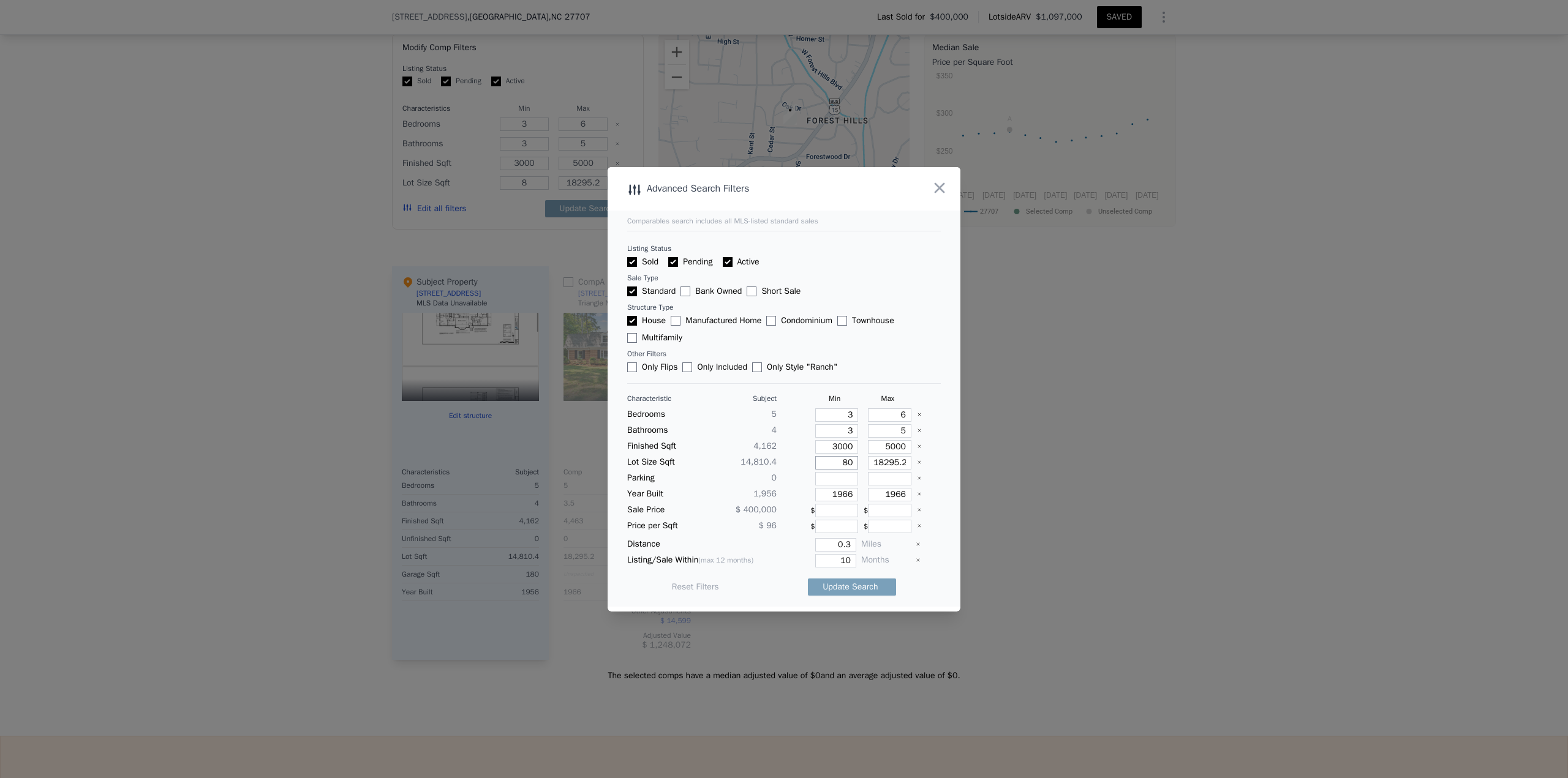 type on "80" 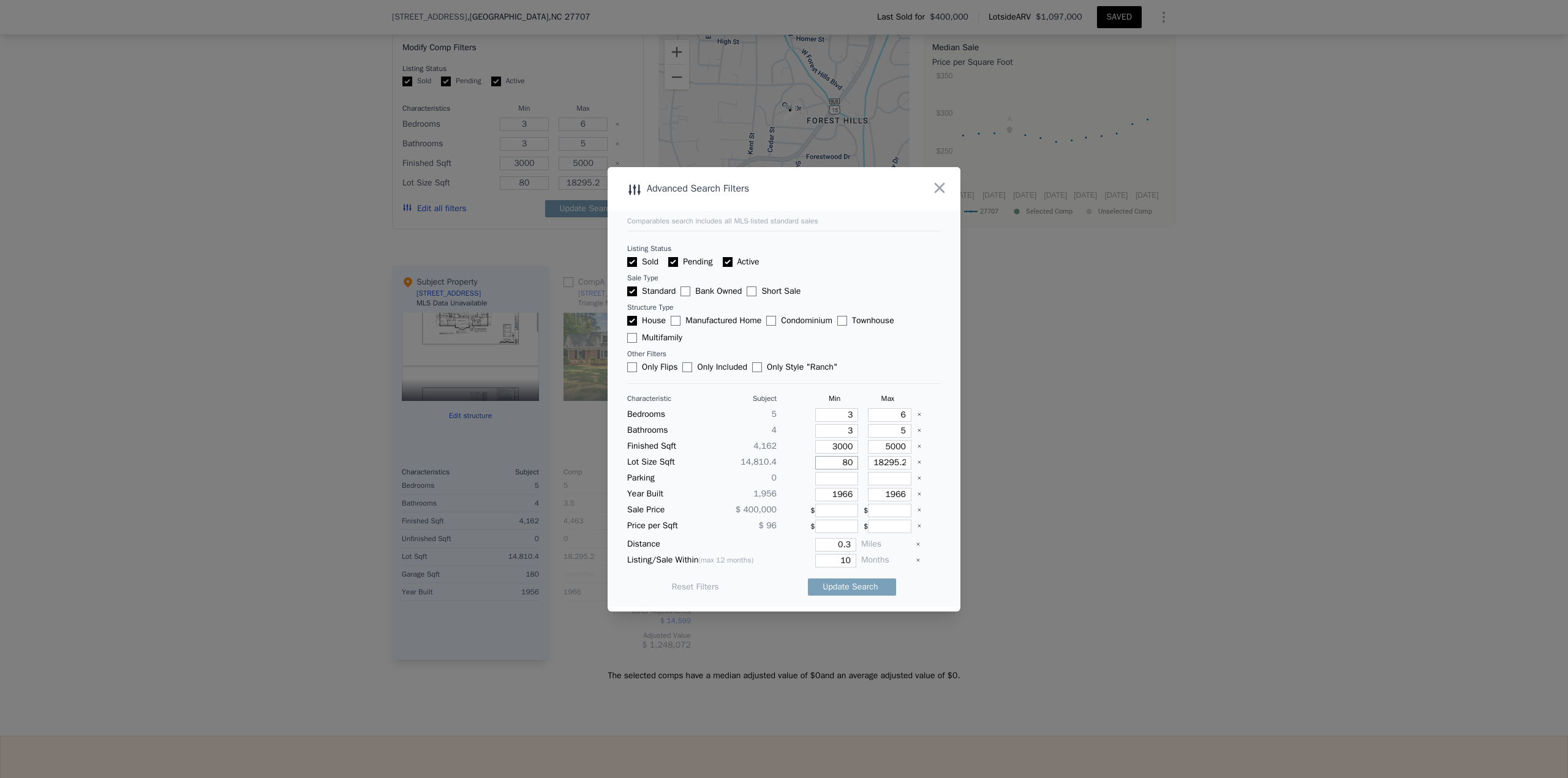 type on "800" 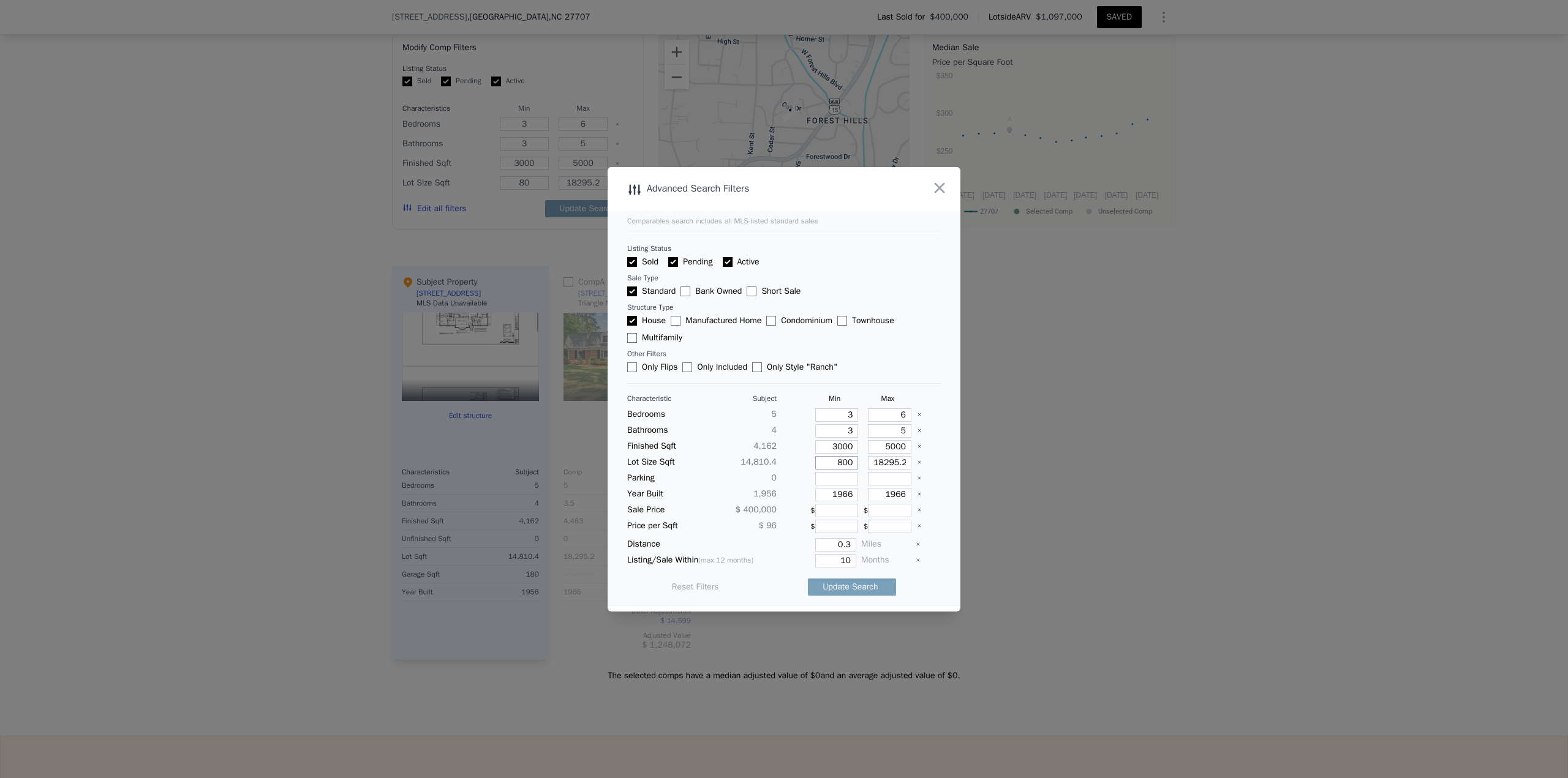 type on "800" 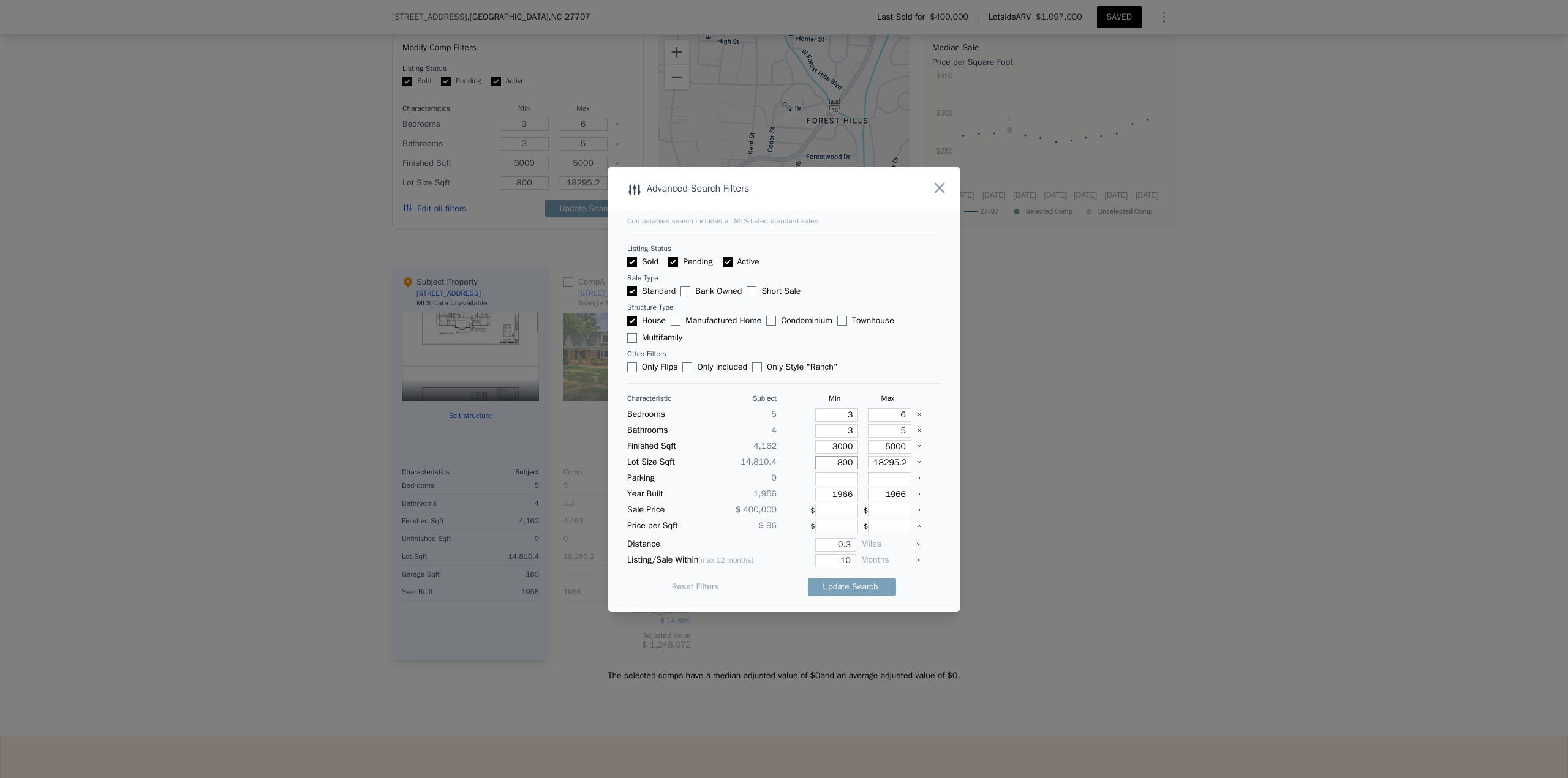 type on "8000" 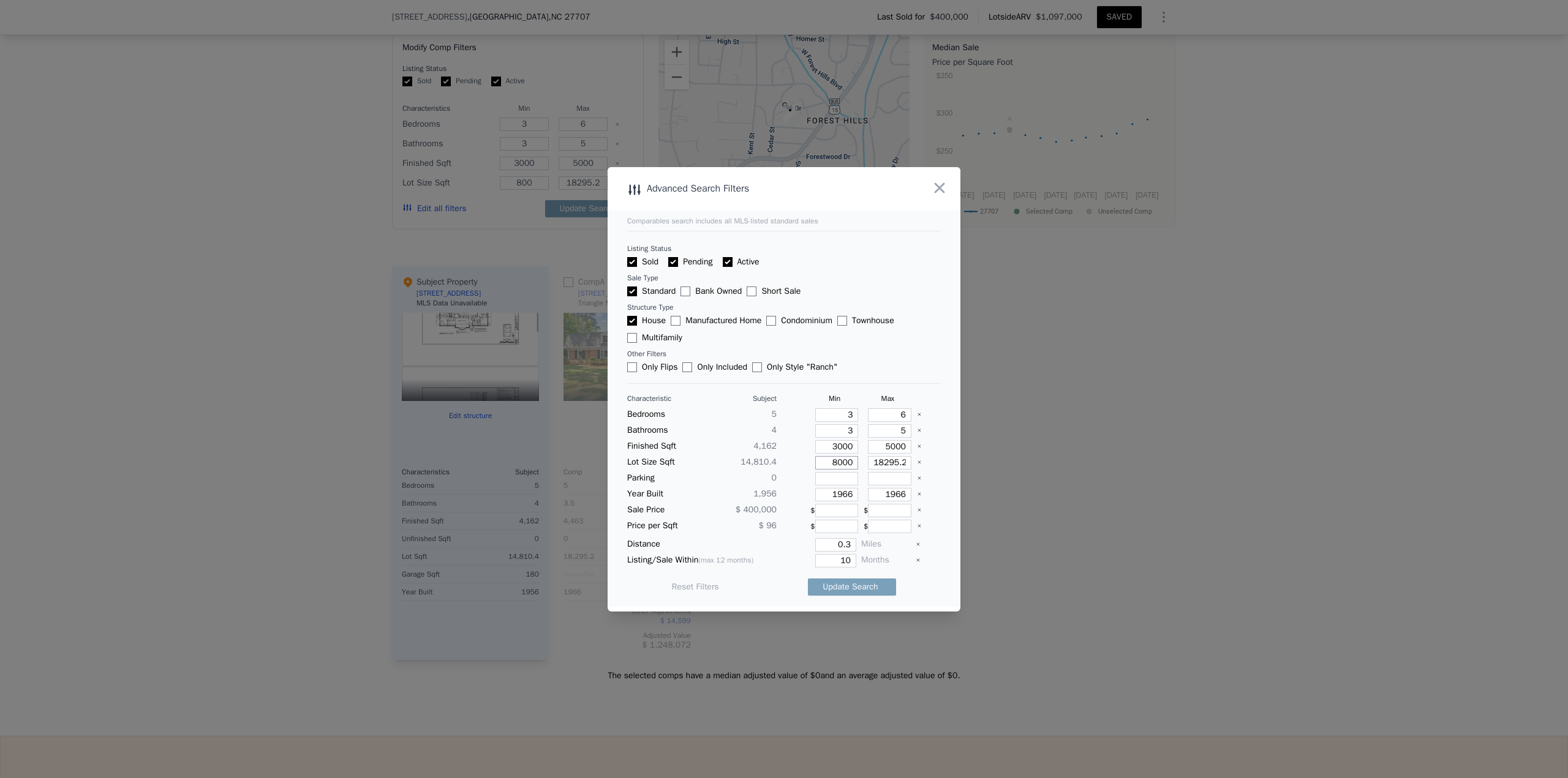 type on "8000" 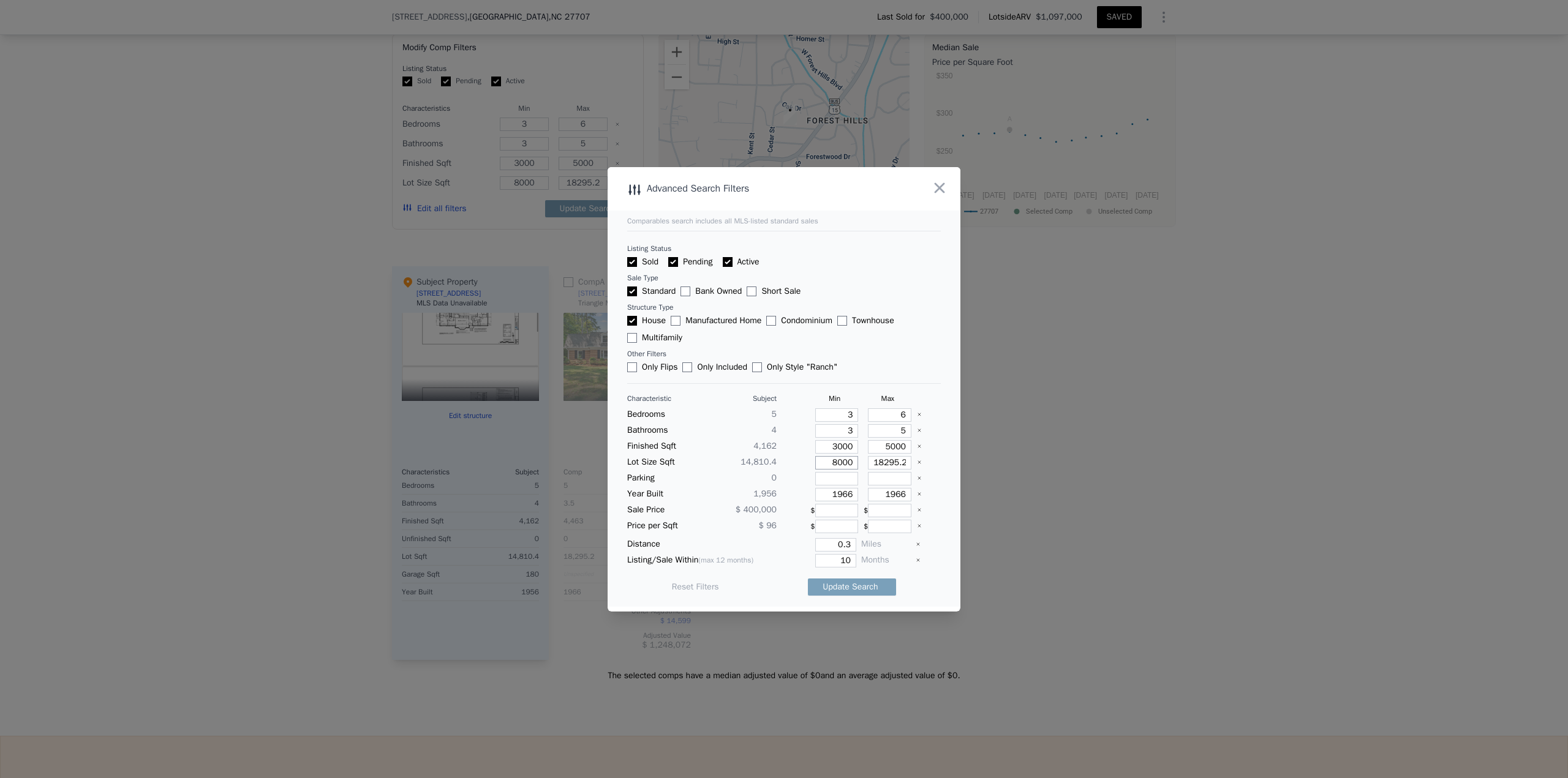 type on "8000" 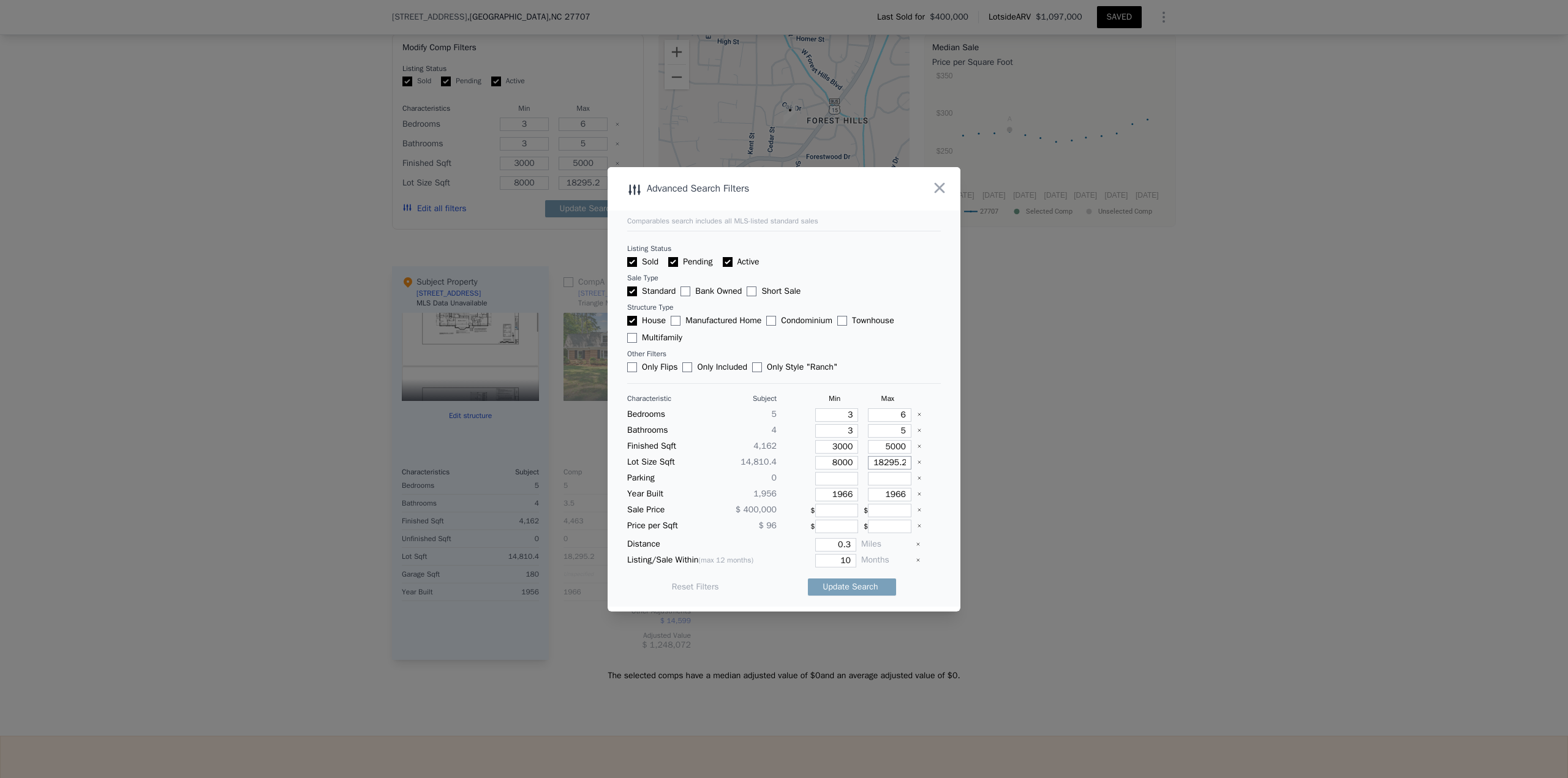 type on "2" 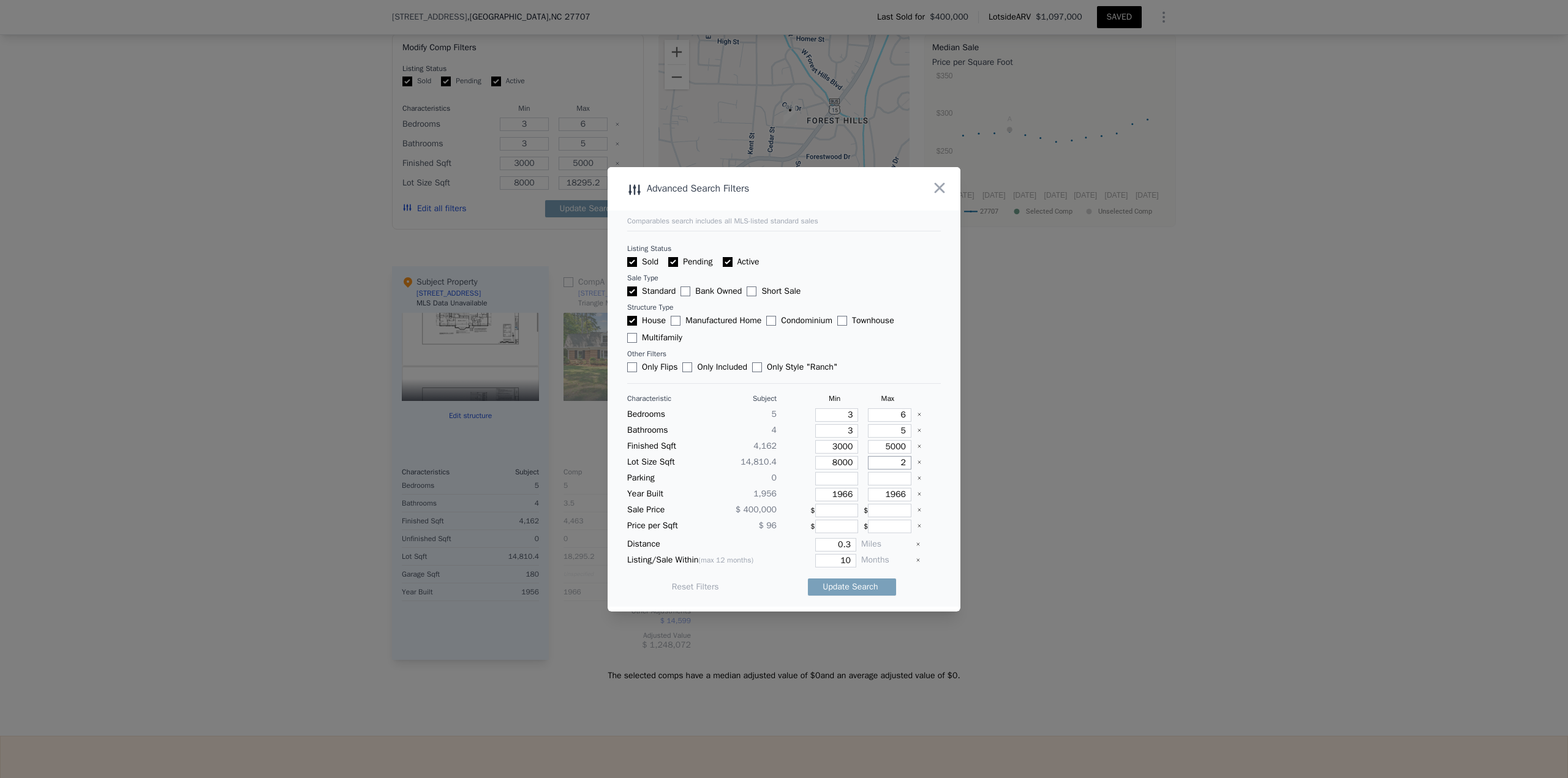 type on "2" 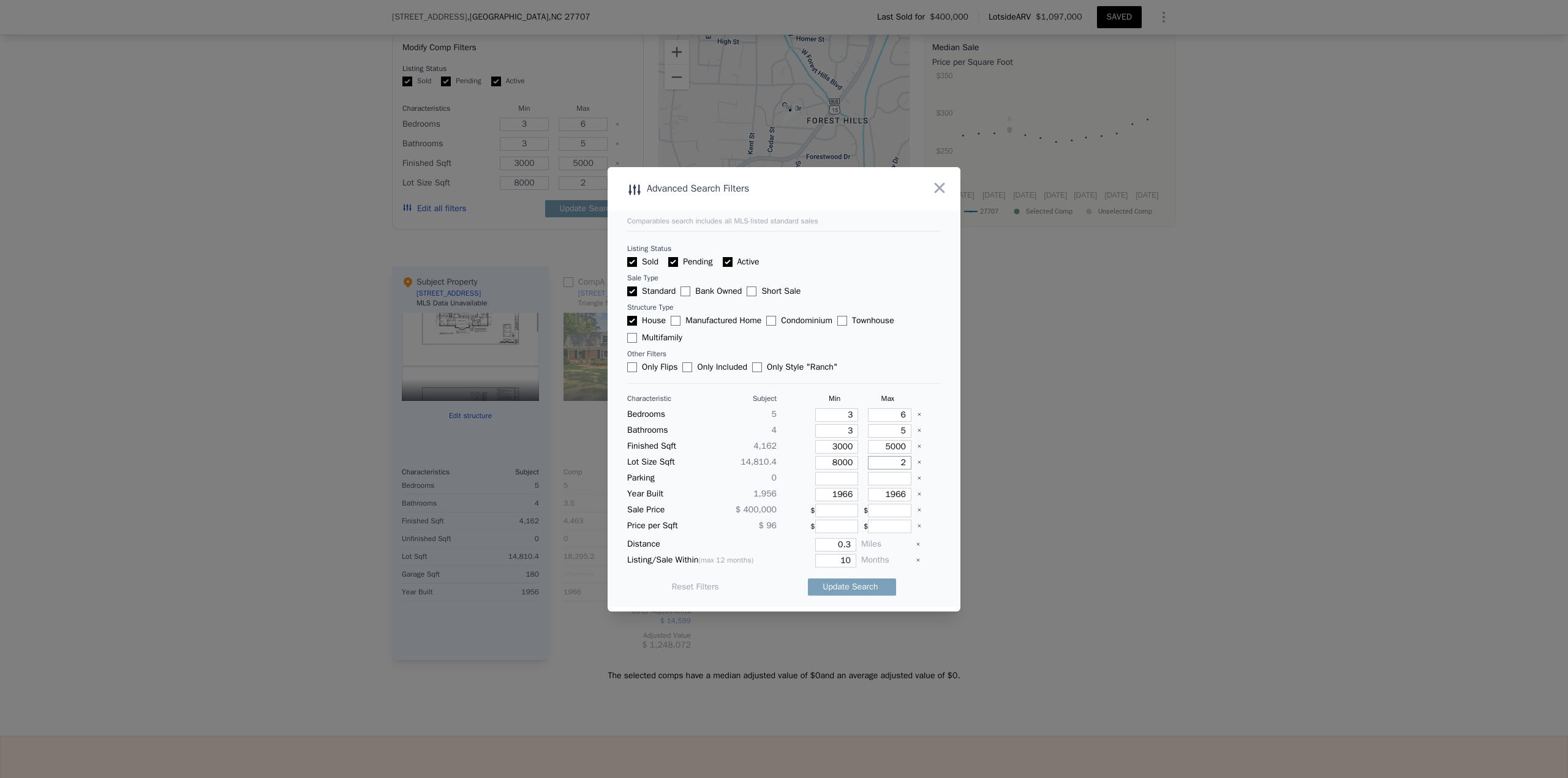 type on "28" 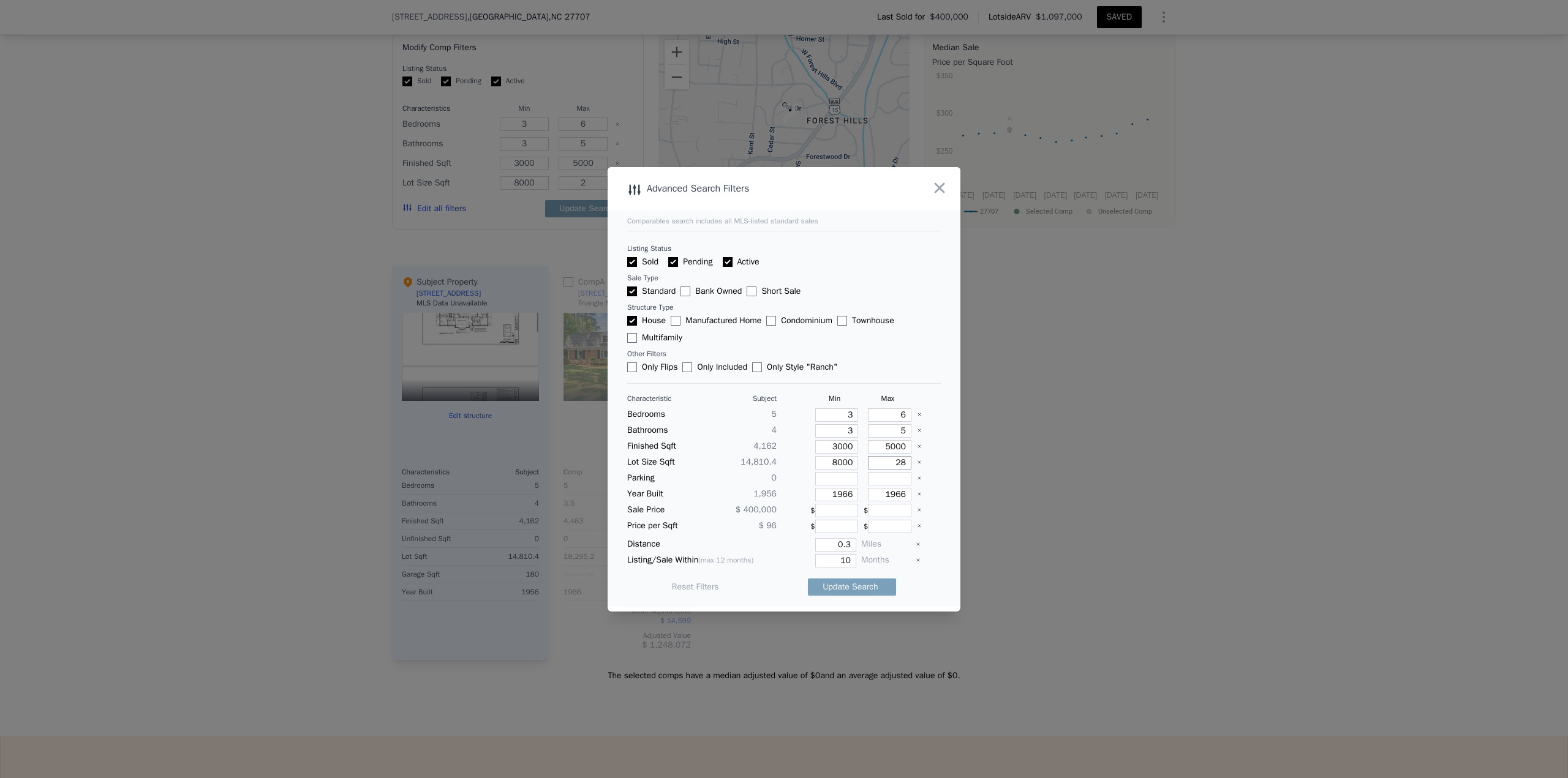 type on "28" 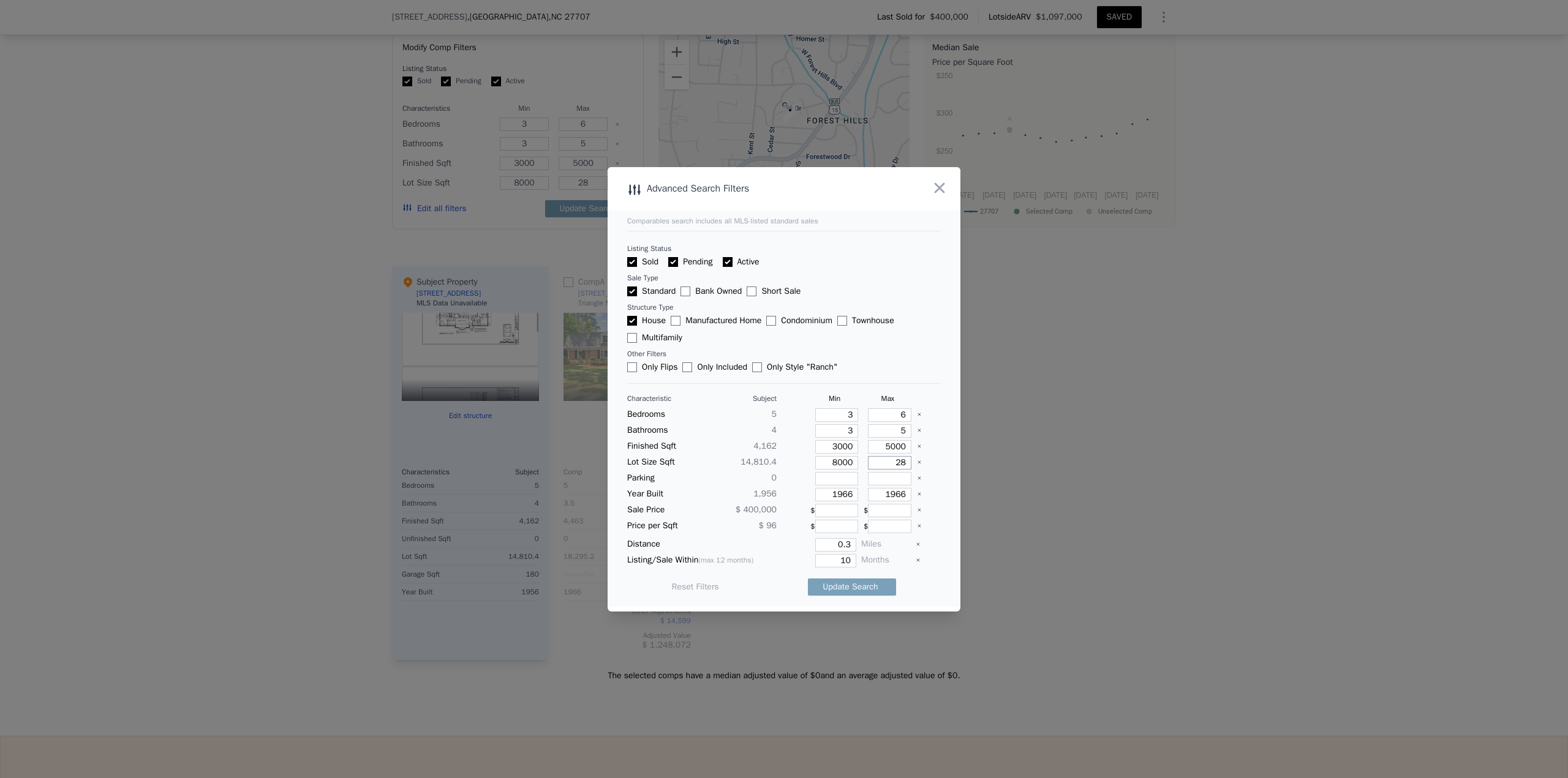 type on "280" 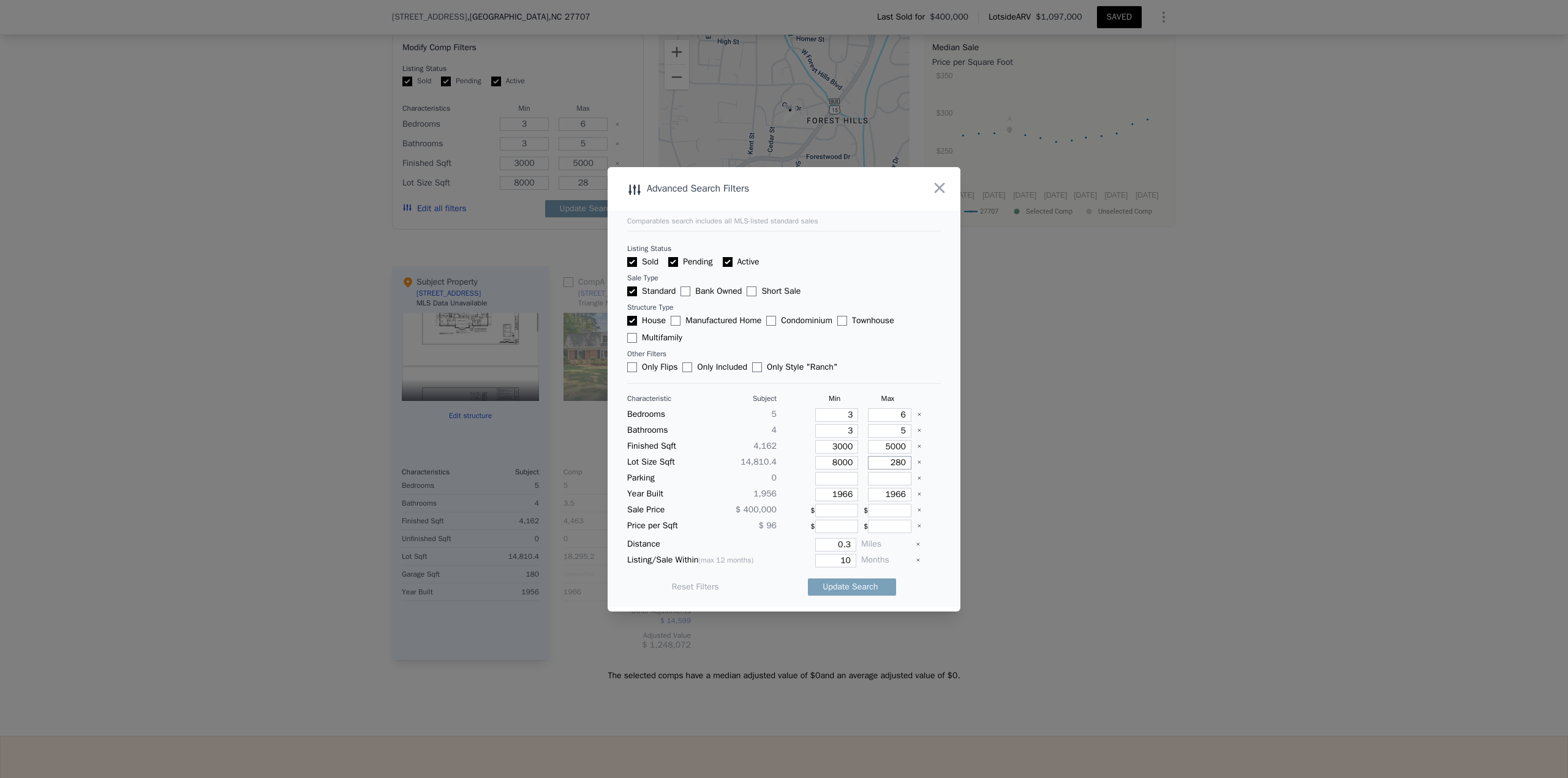 type on "280" 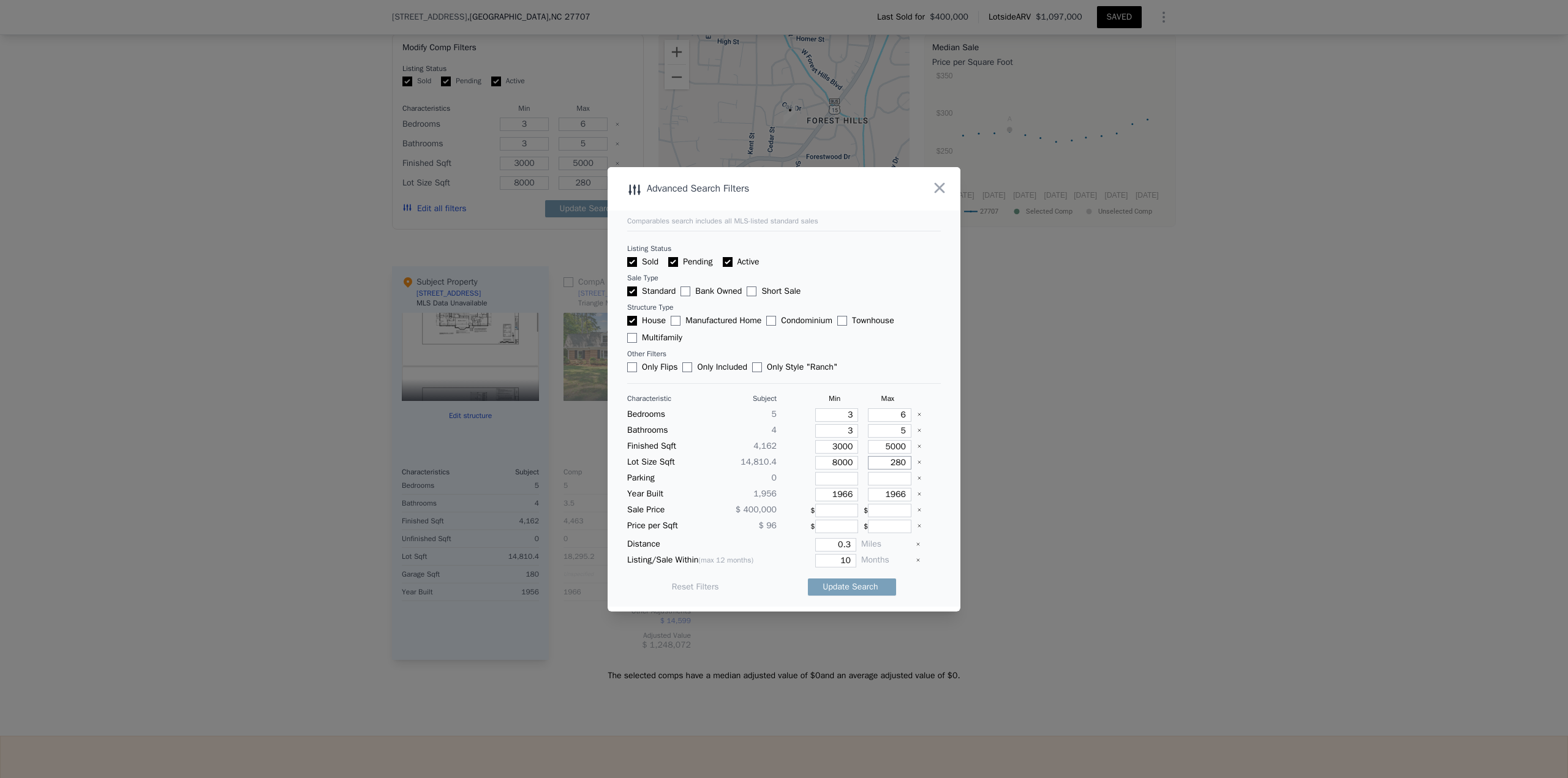 type on "2800" 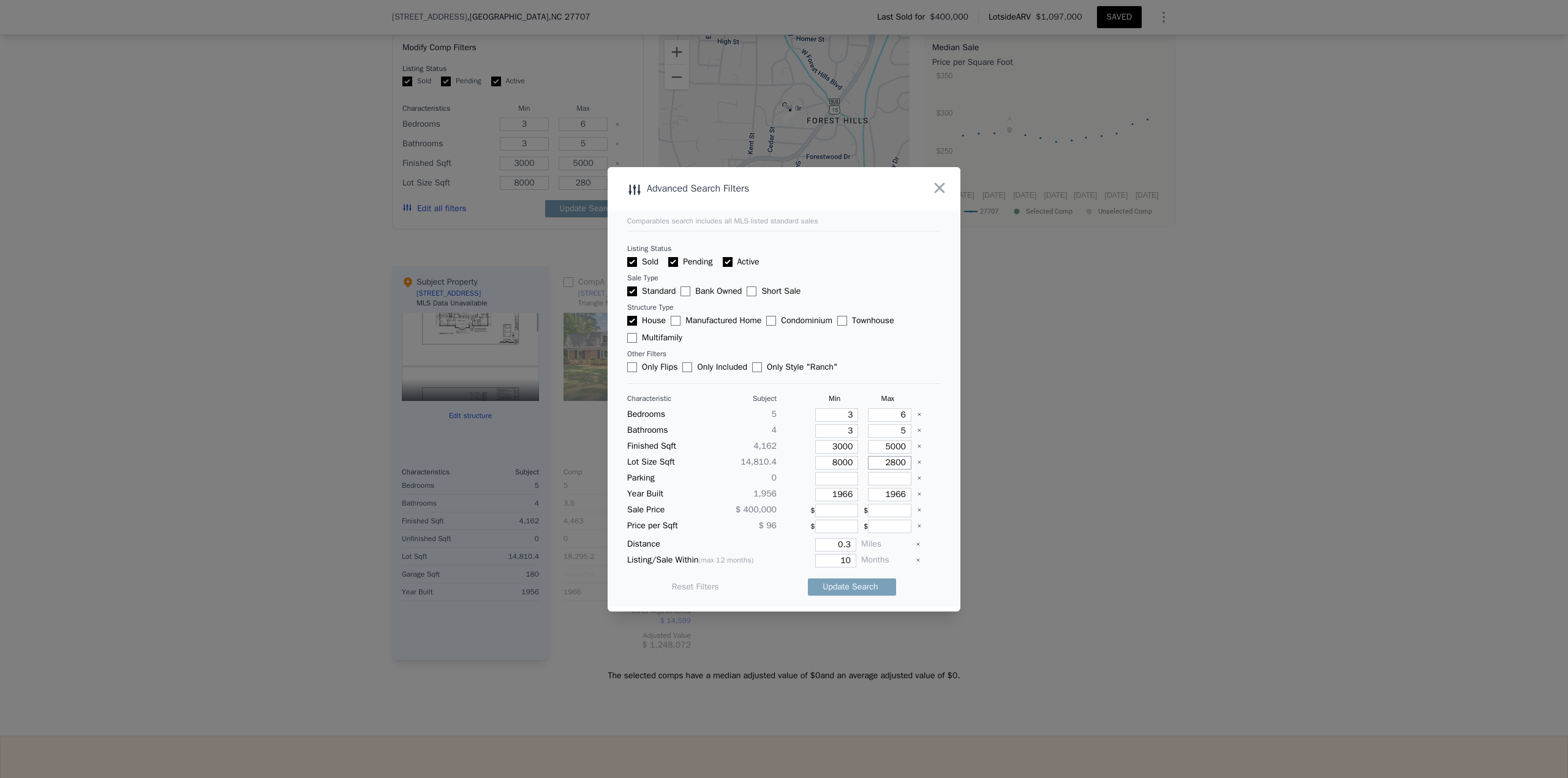 type on "2800" 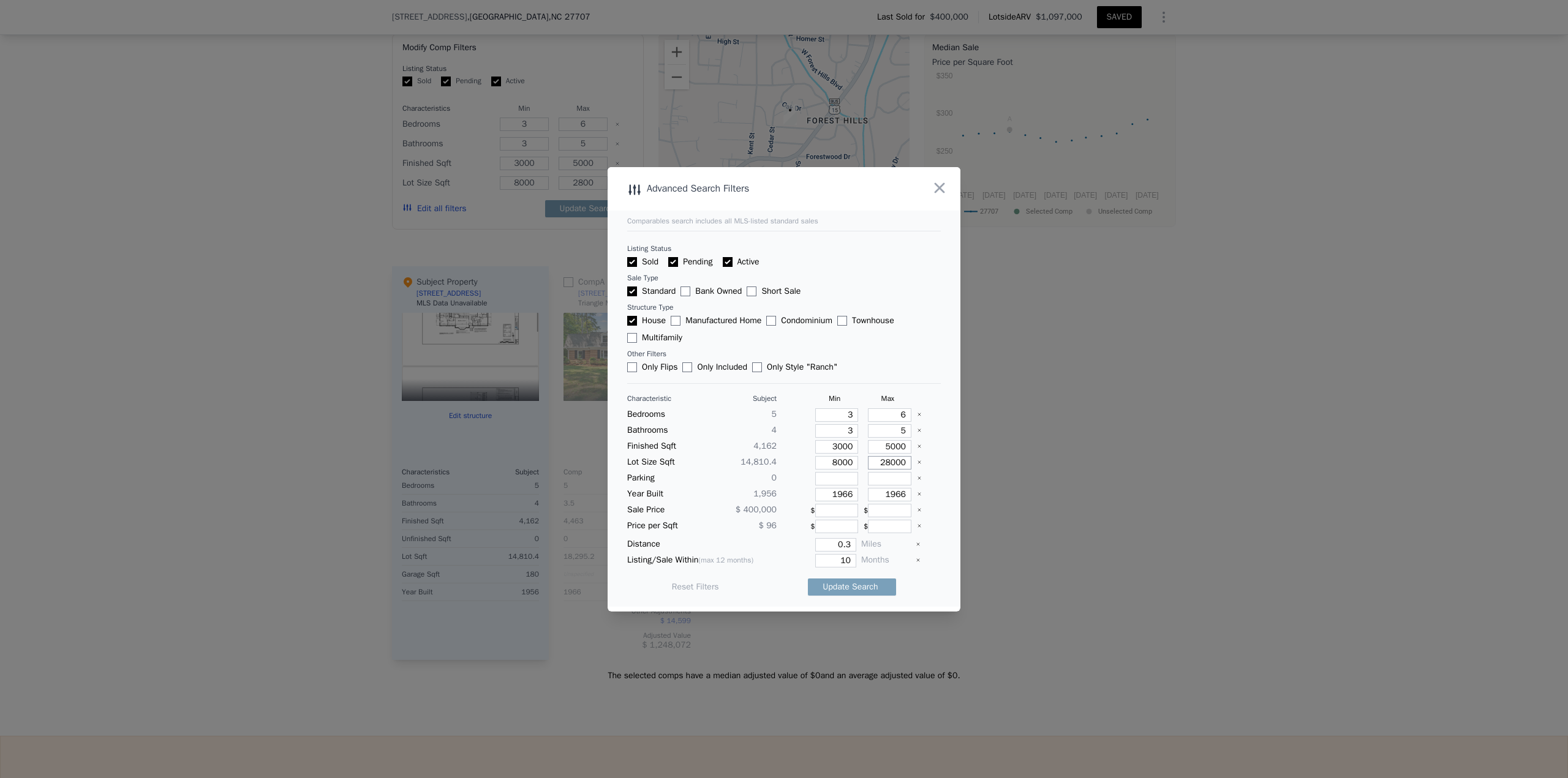 type on "28000" 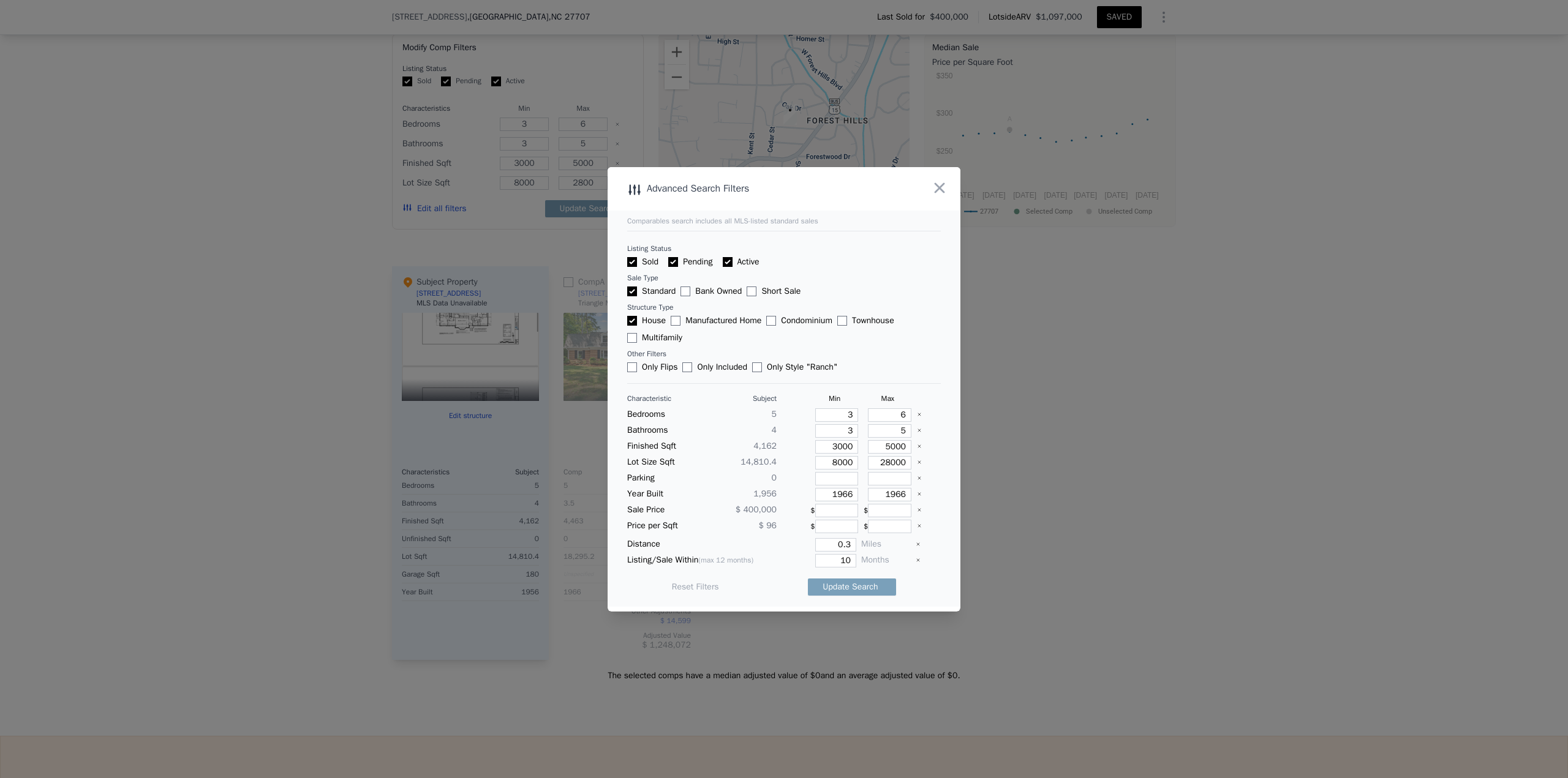 type on "28000" 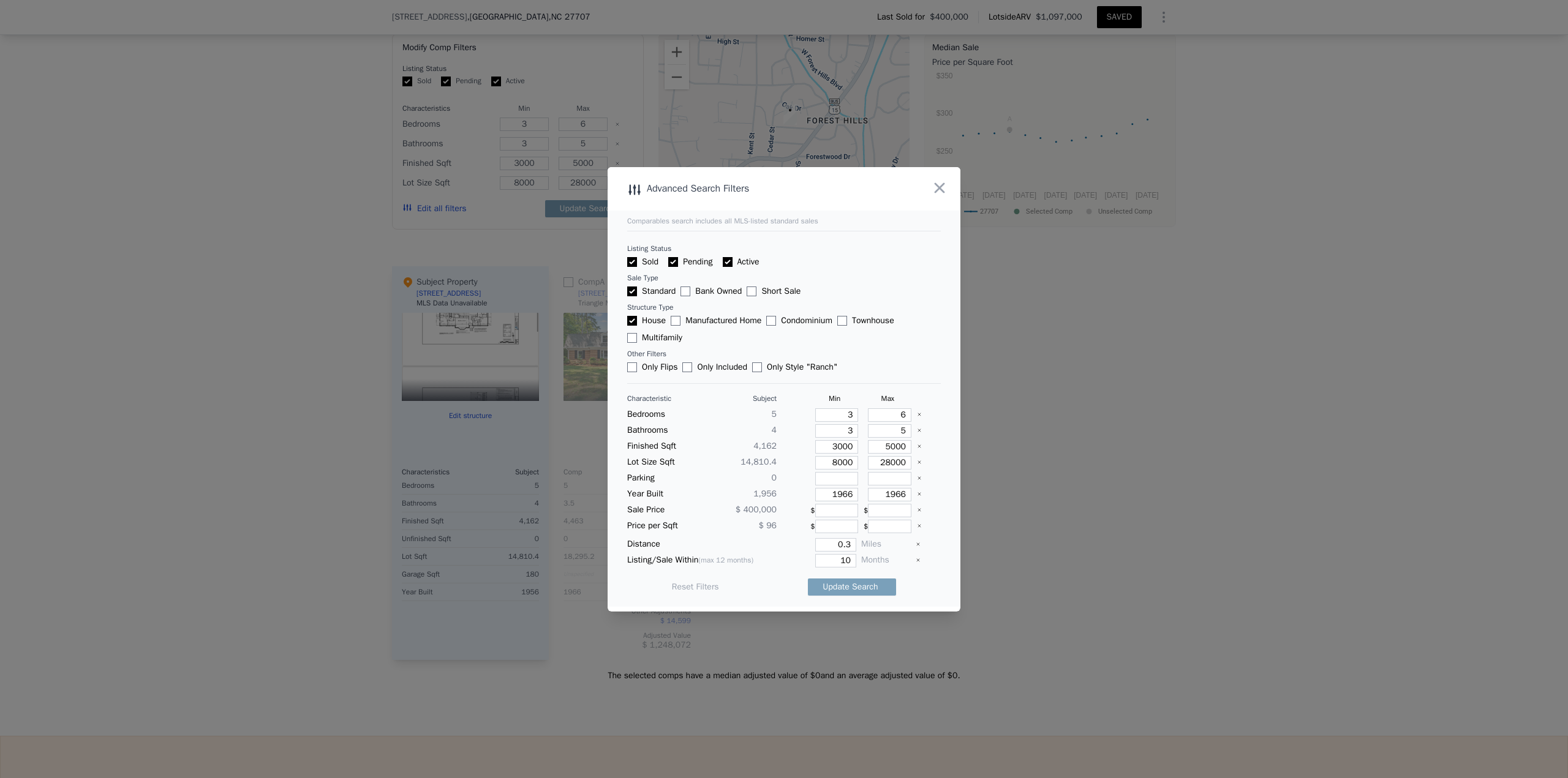 type 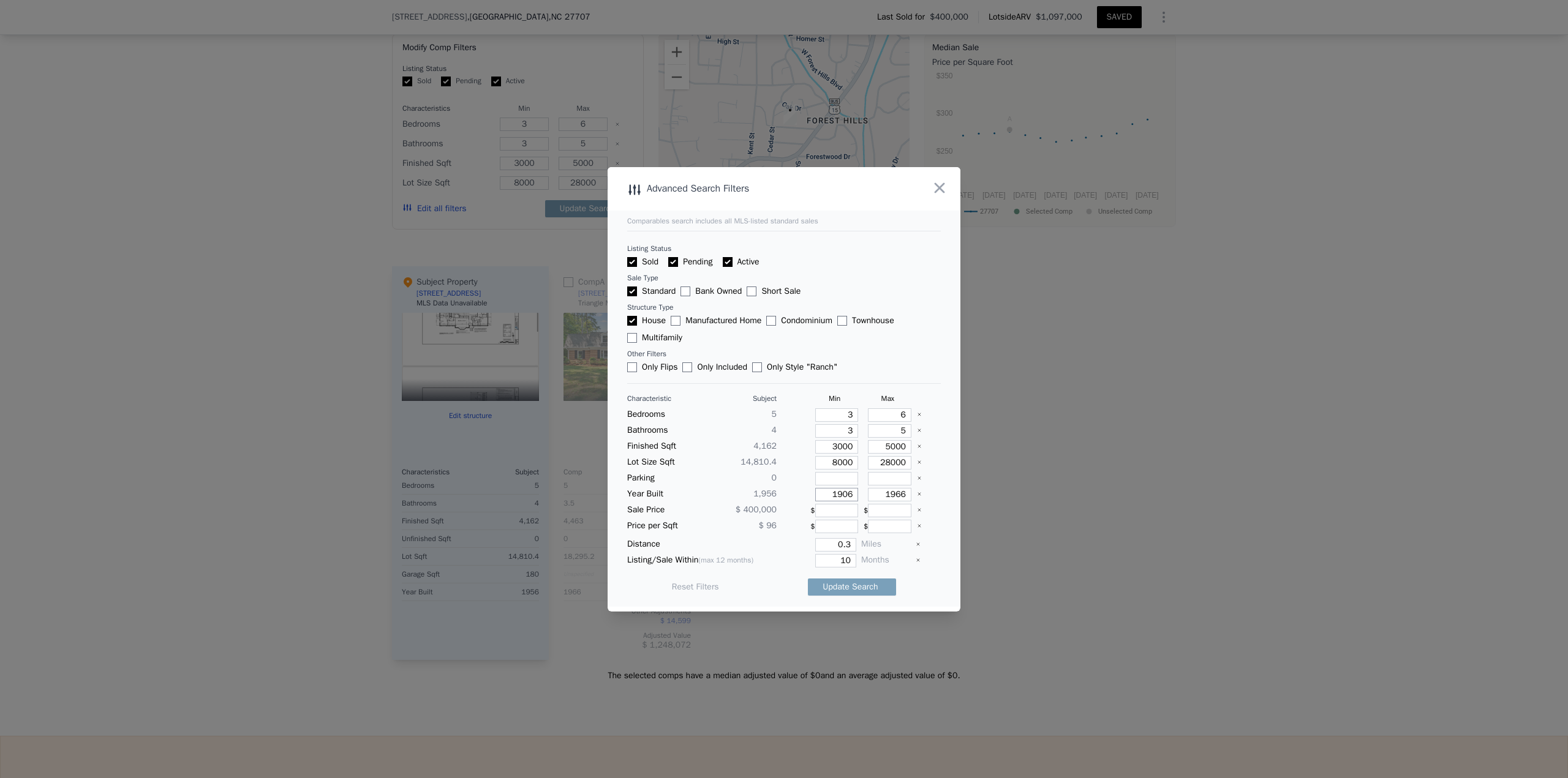 type on "1906" 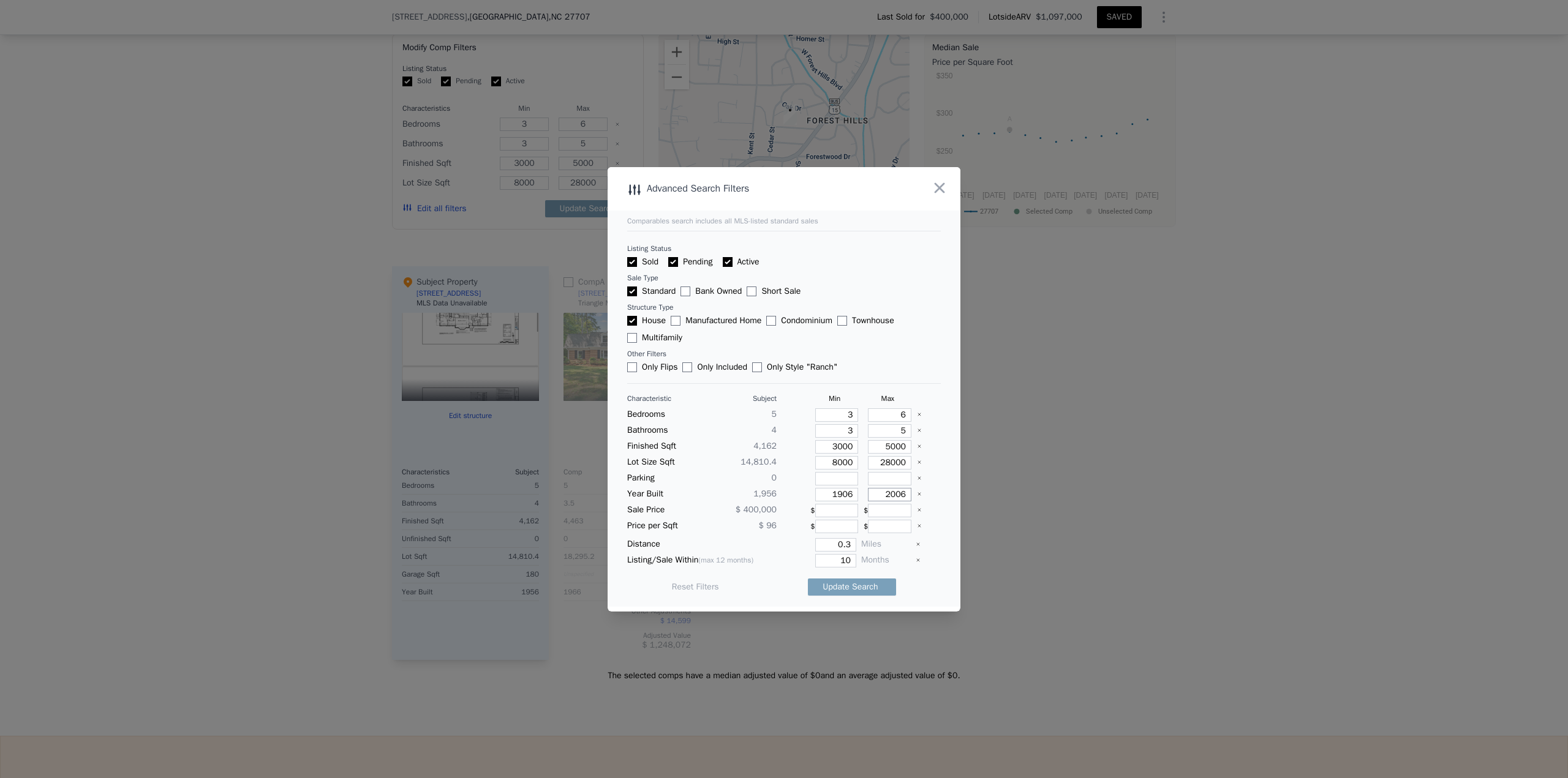 type on "2006" 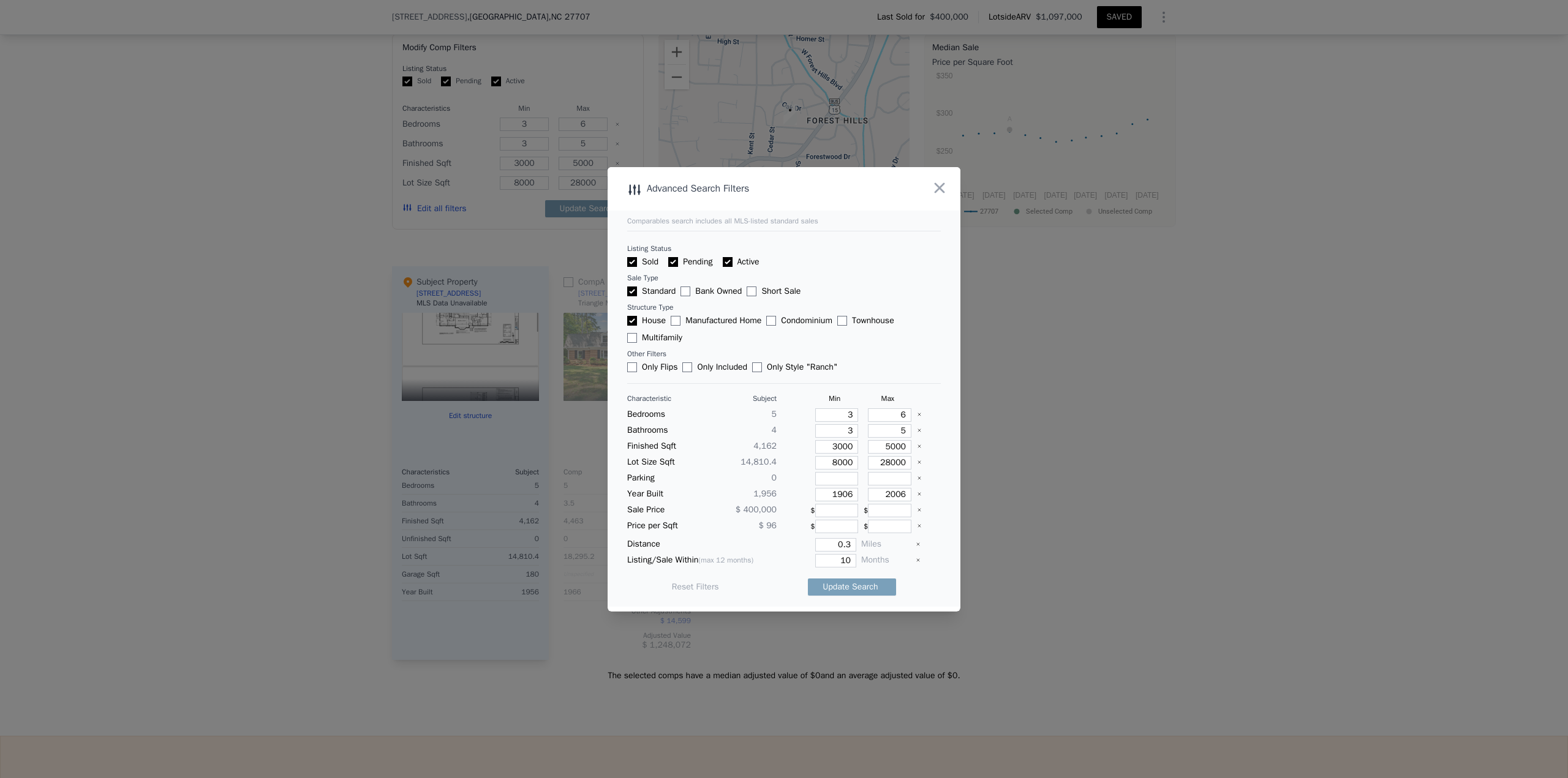 type 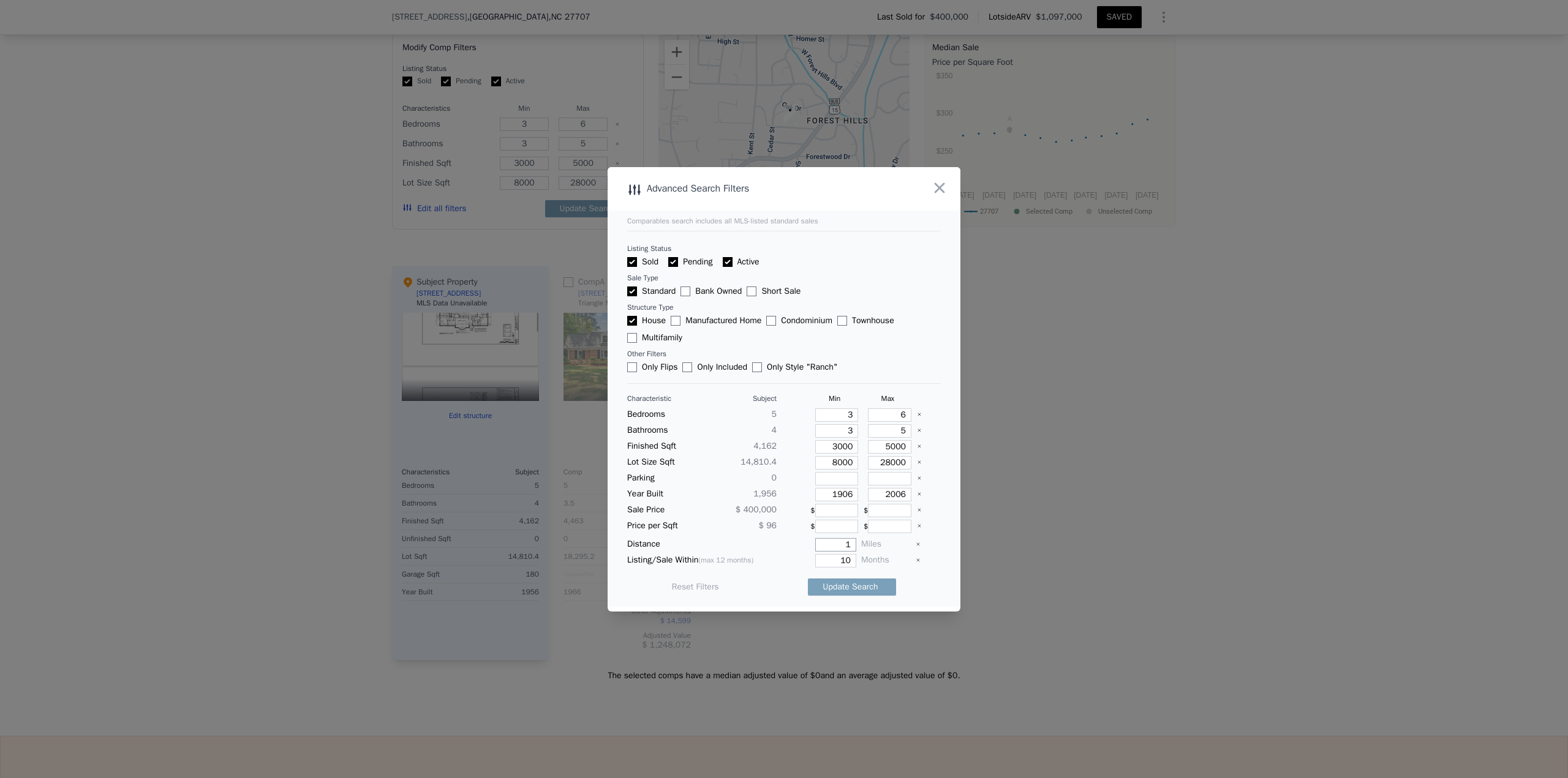type on "1" 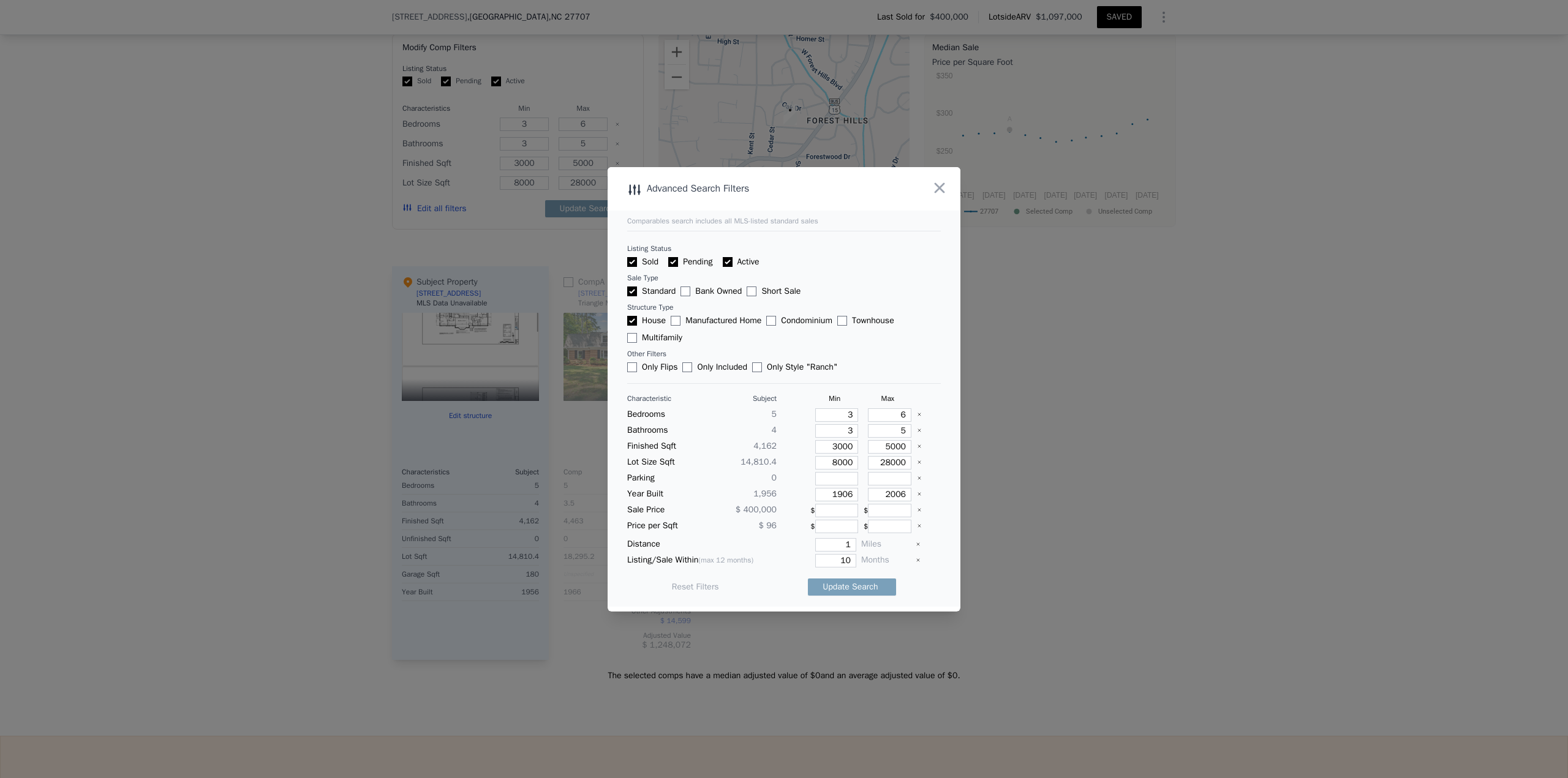 type 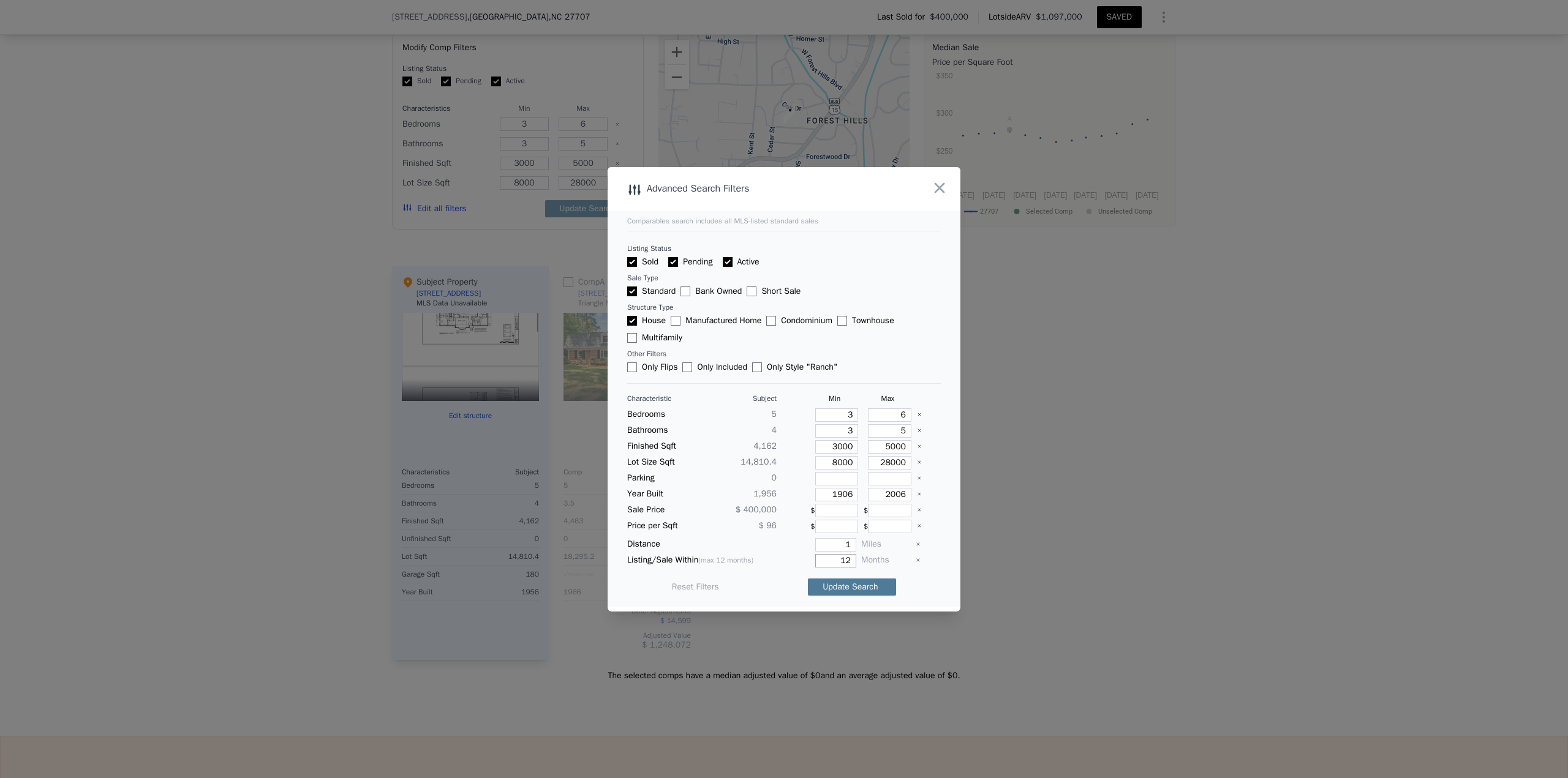 type on "12" 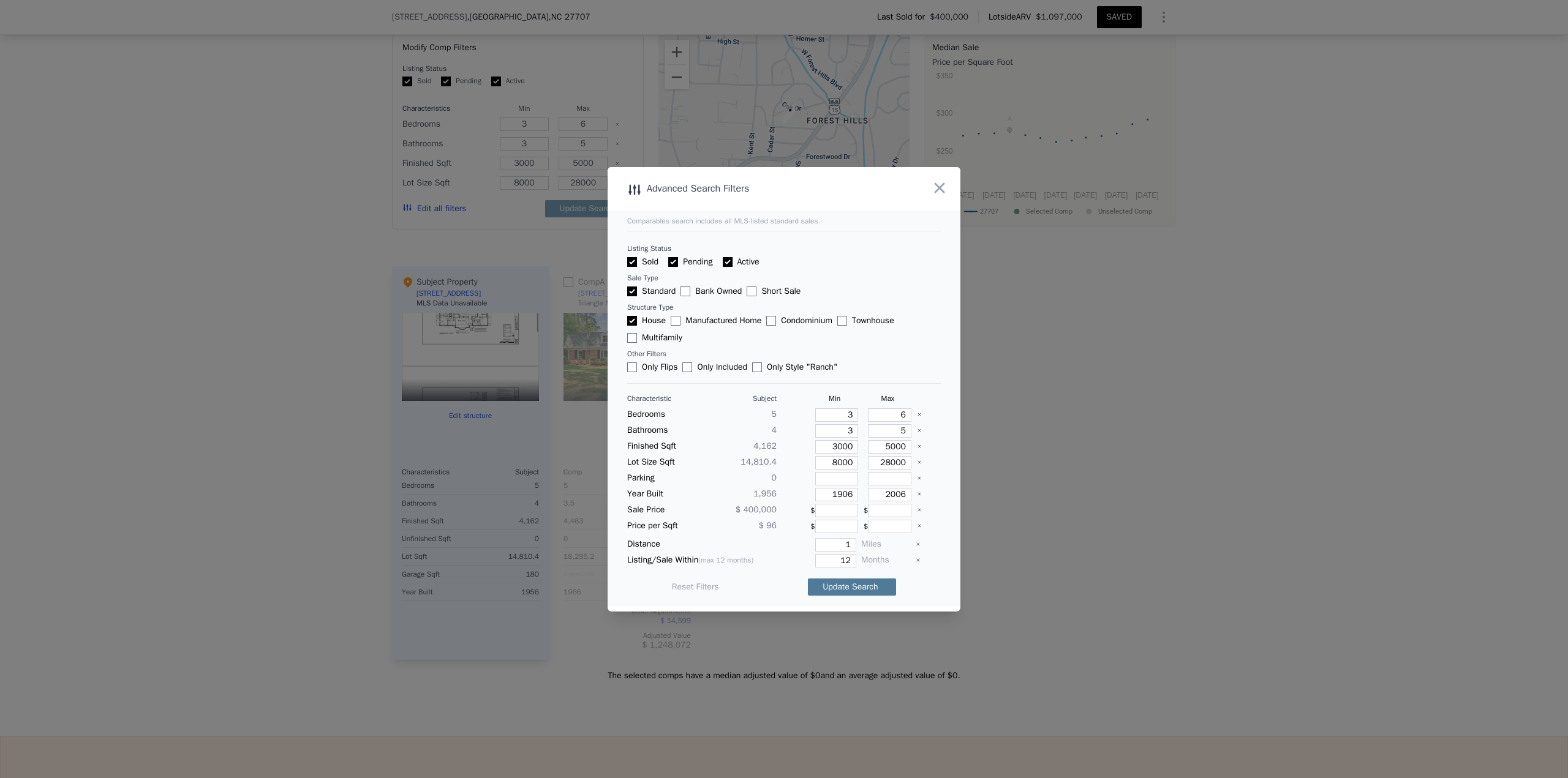 click on "Update Search" at bounding box center [852, 587] 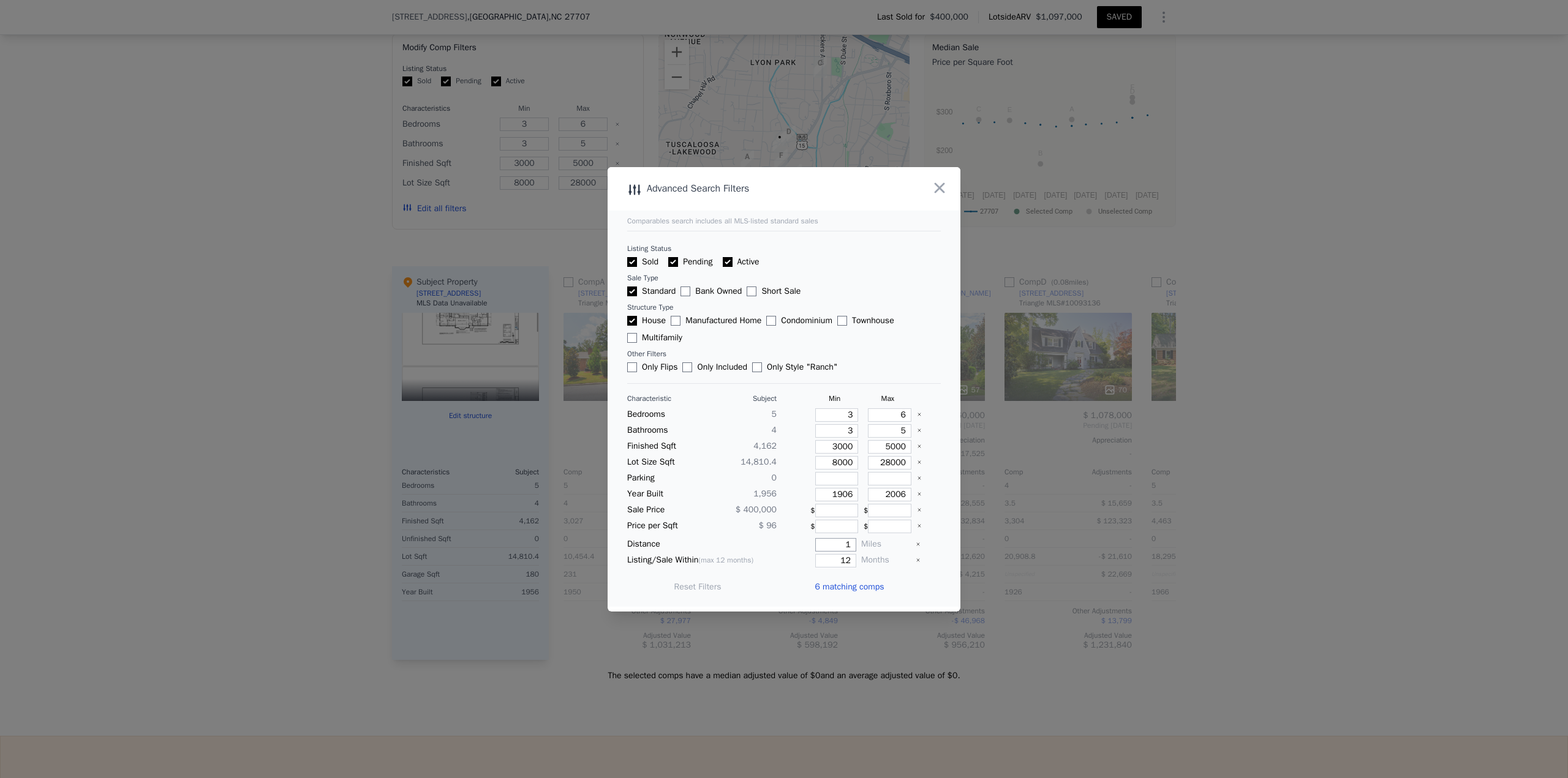 drag, startPoint x: 830, startPoint y: 548, endPoint x: 862, endPoint y: 548, distance: 32 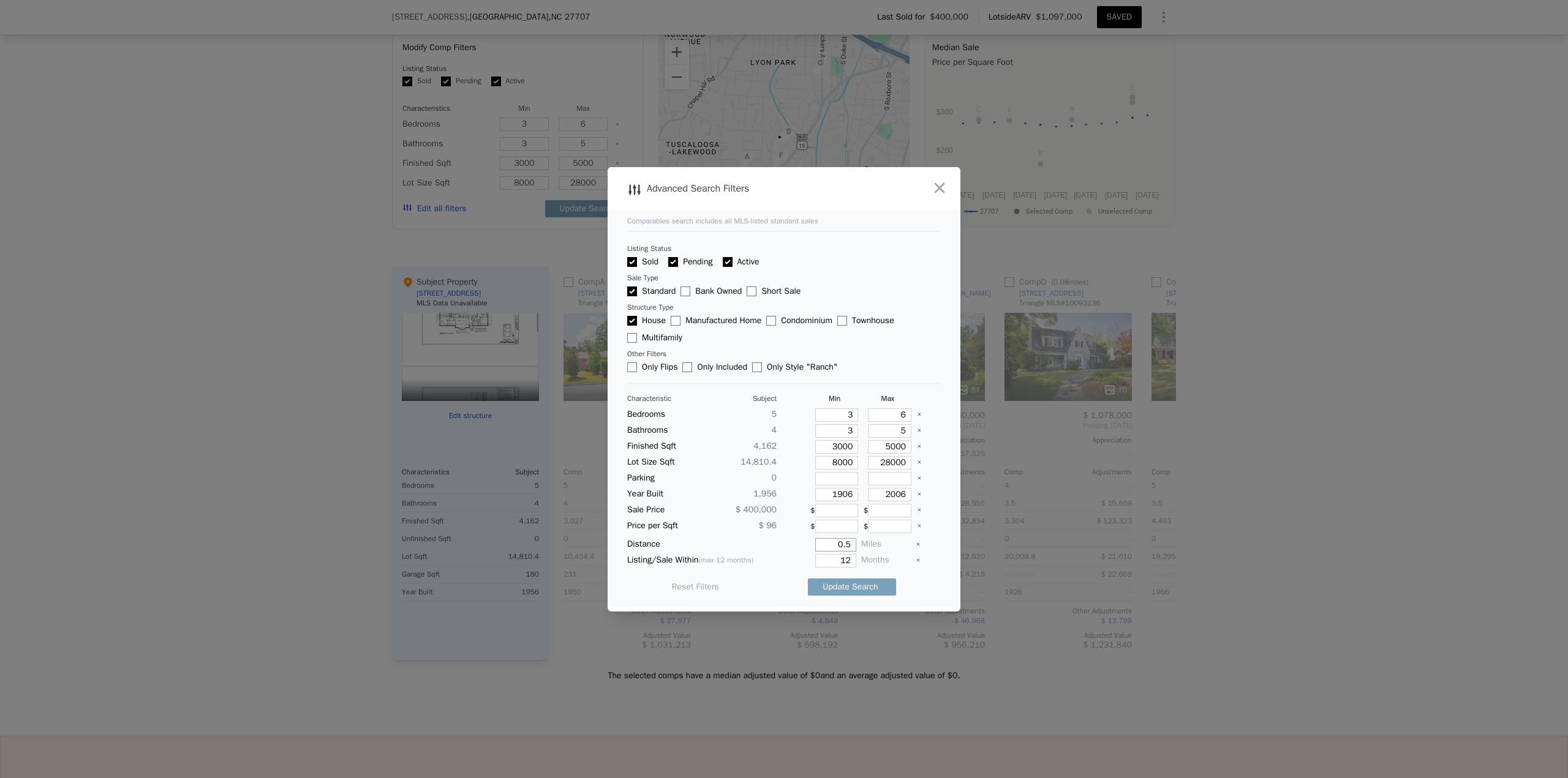 type on "0.5" 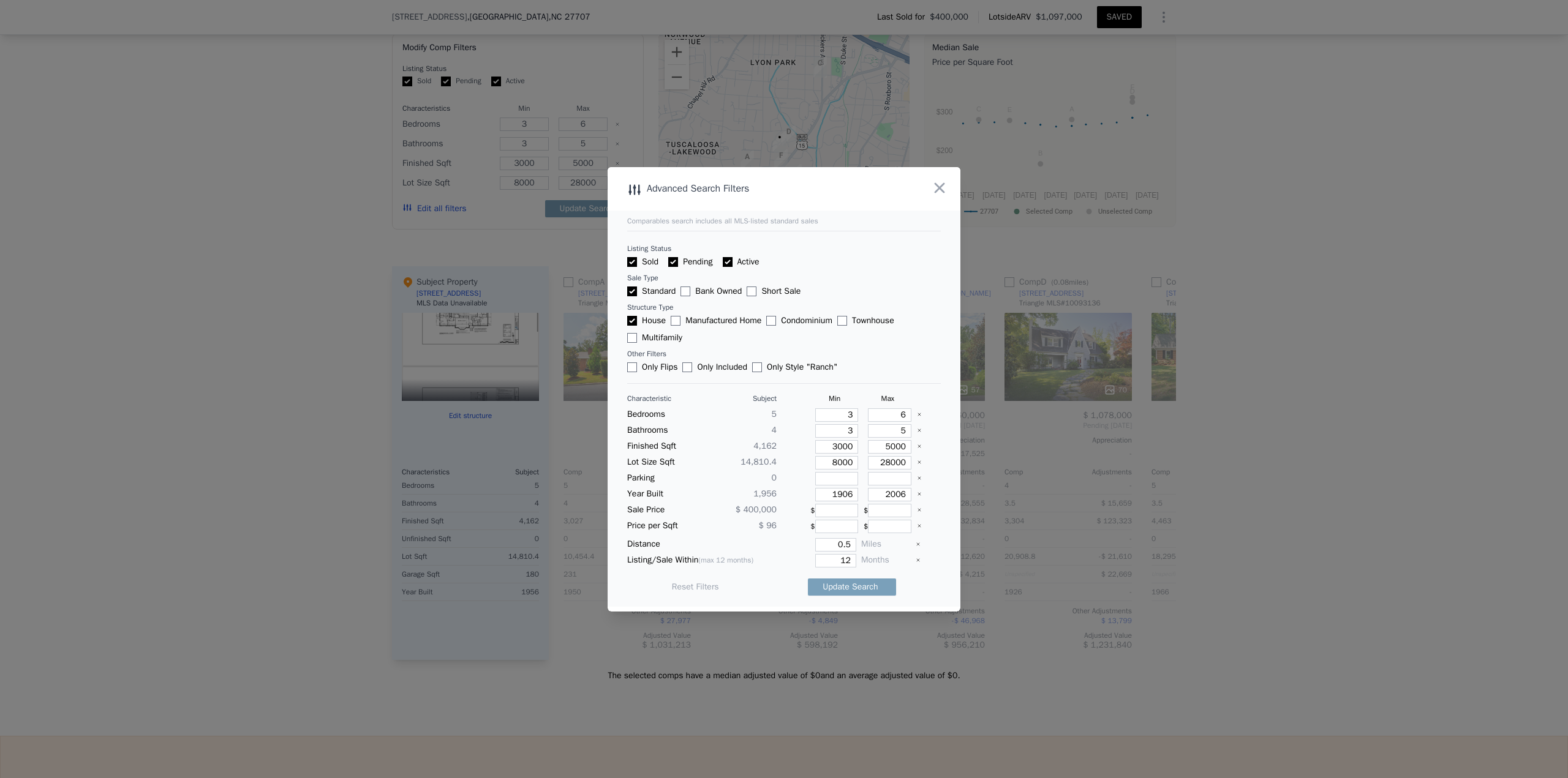 click on "Update Search" at bounding box center (852, 587) 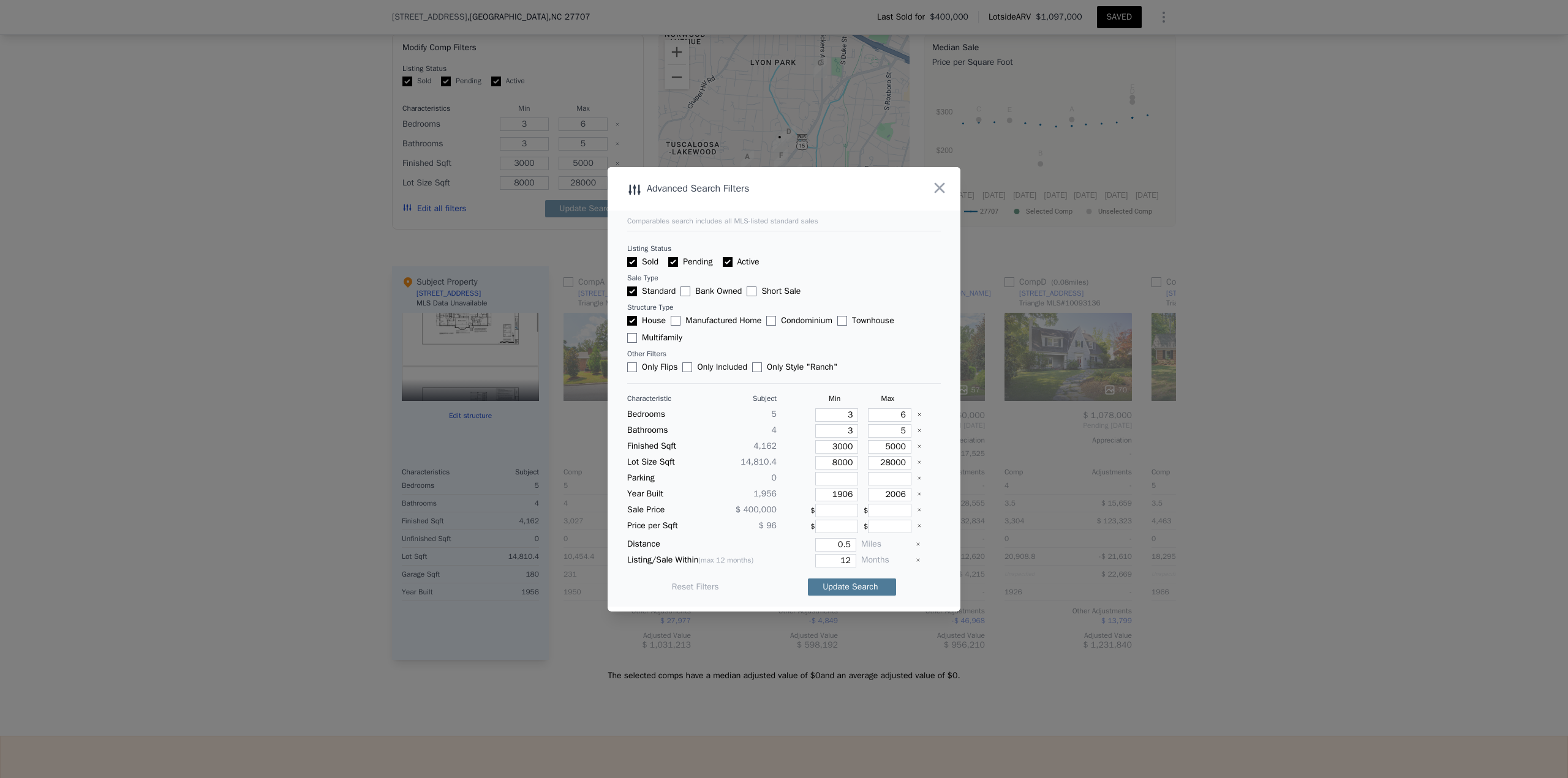 click on "Update Search" at bounding box center (852, 587) 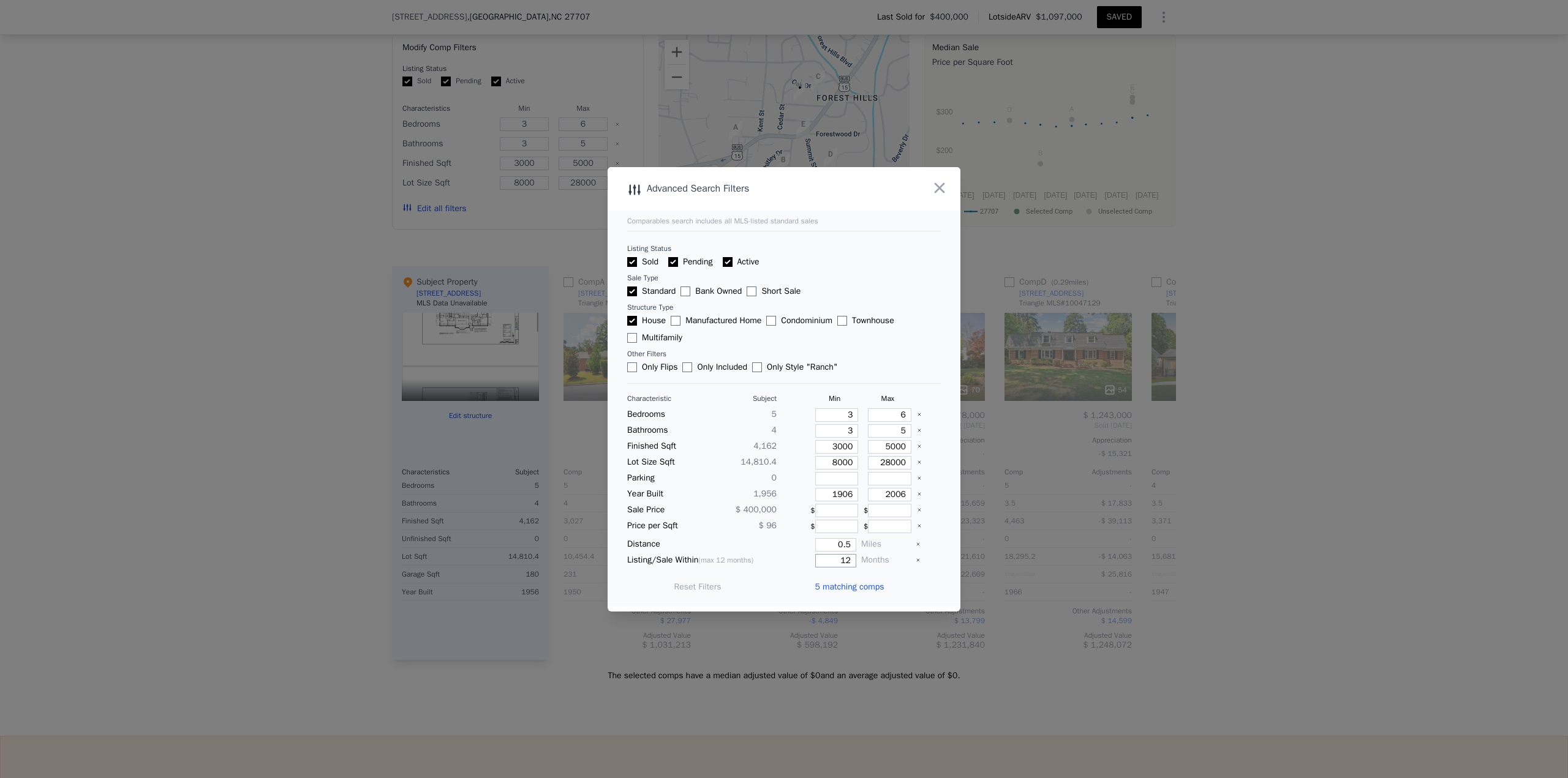 drag, startPoint x: 832, startPoint y: 560, endPoint x: 857, endPoint y: 556, distance: 25.318 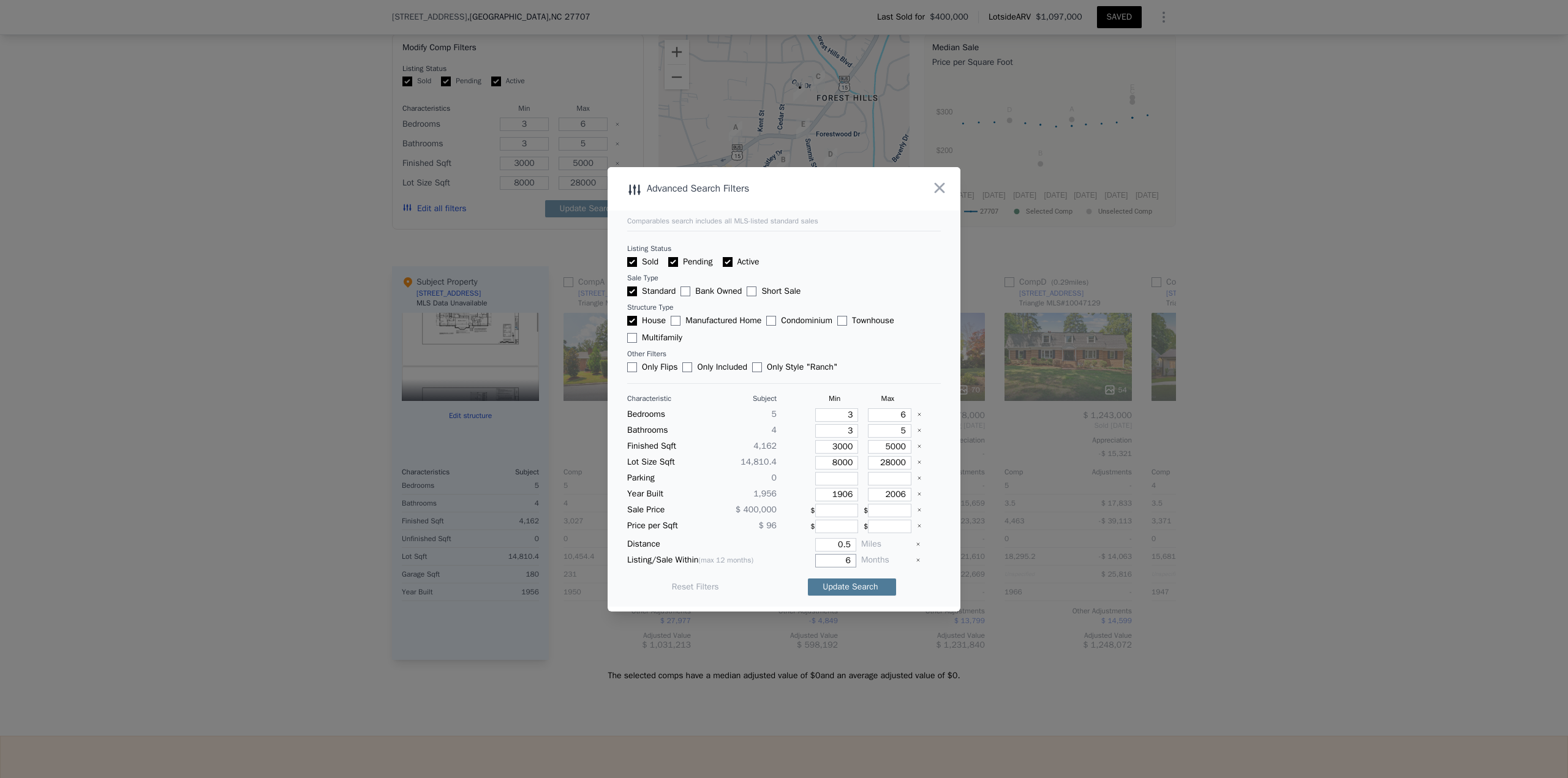 type on "6" 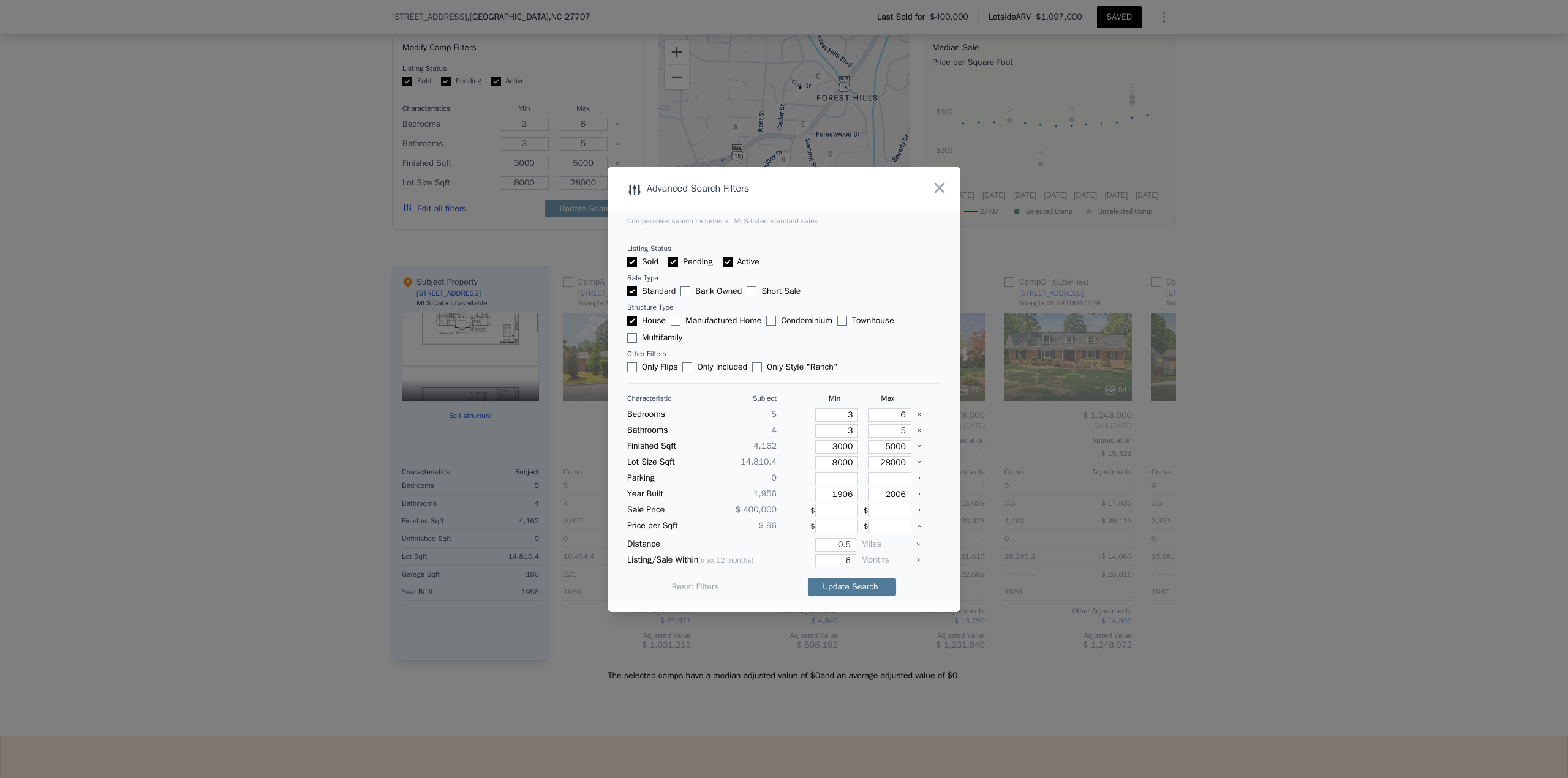 click on "Update Search" at bounding box center (852, 587) 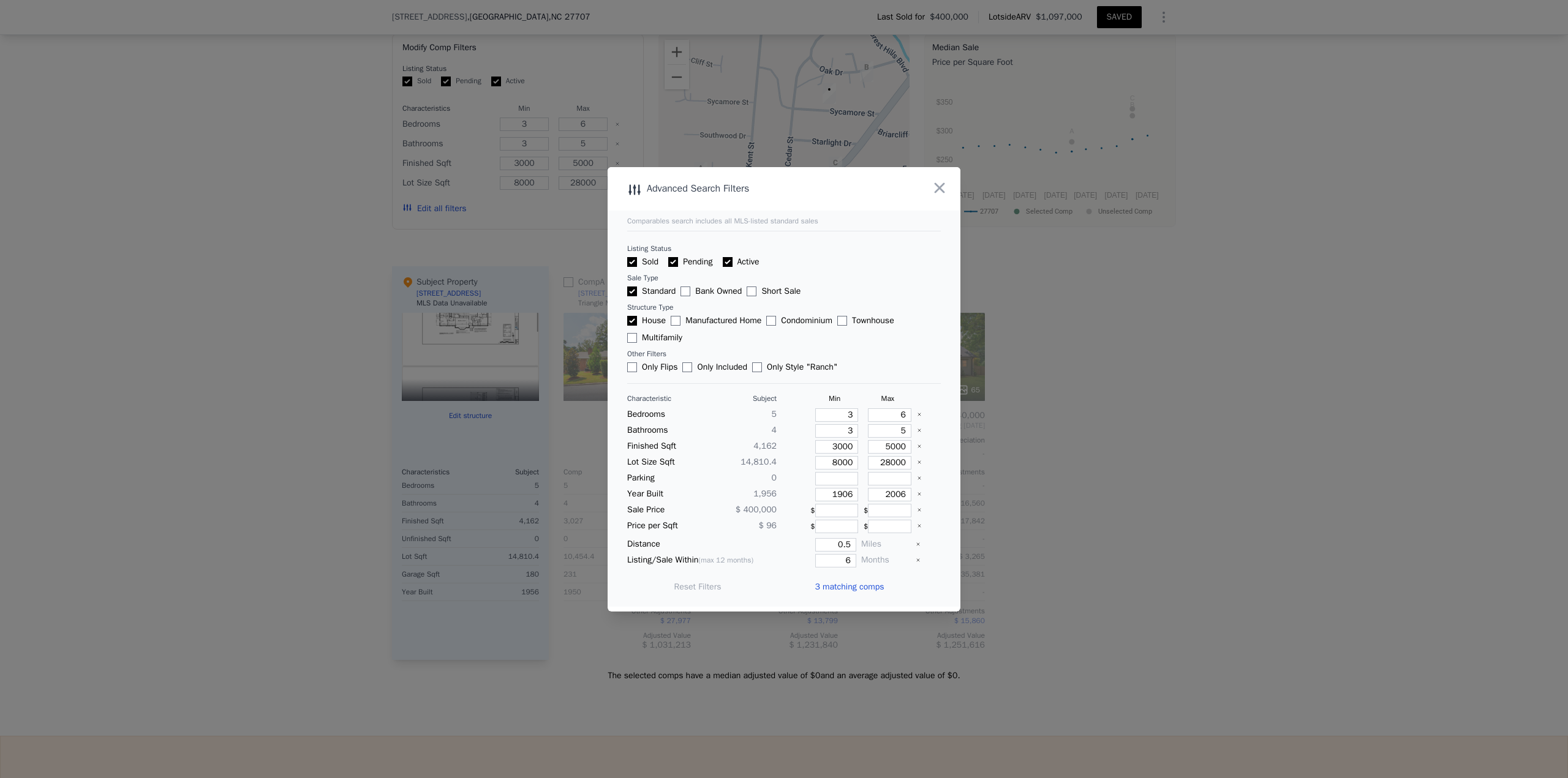click on "3 matching comps" at bounding box center (849, 587) 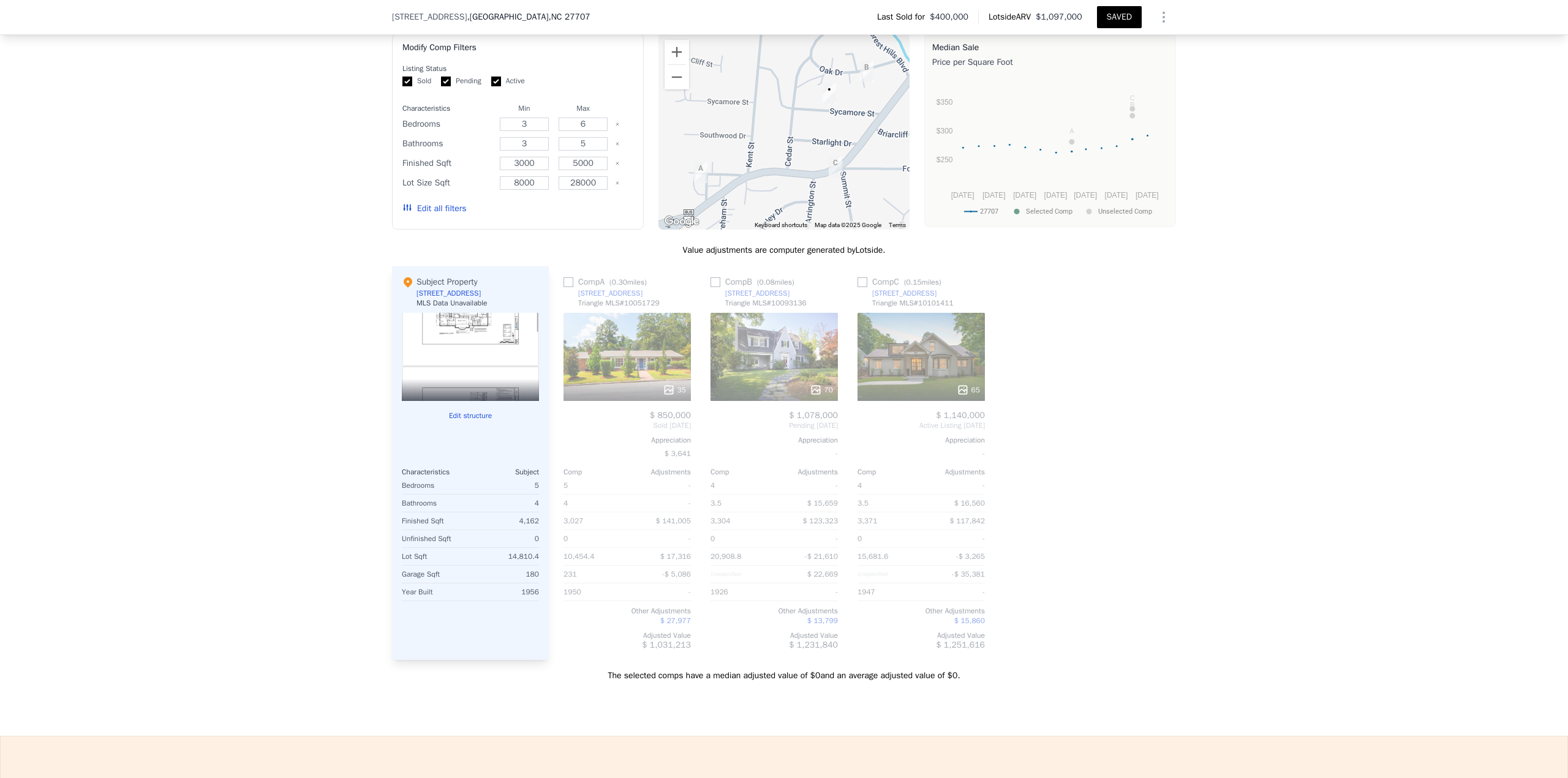 click on "Edit all filters" at bounding box center (434, 209) 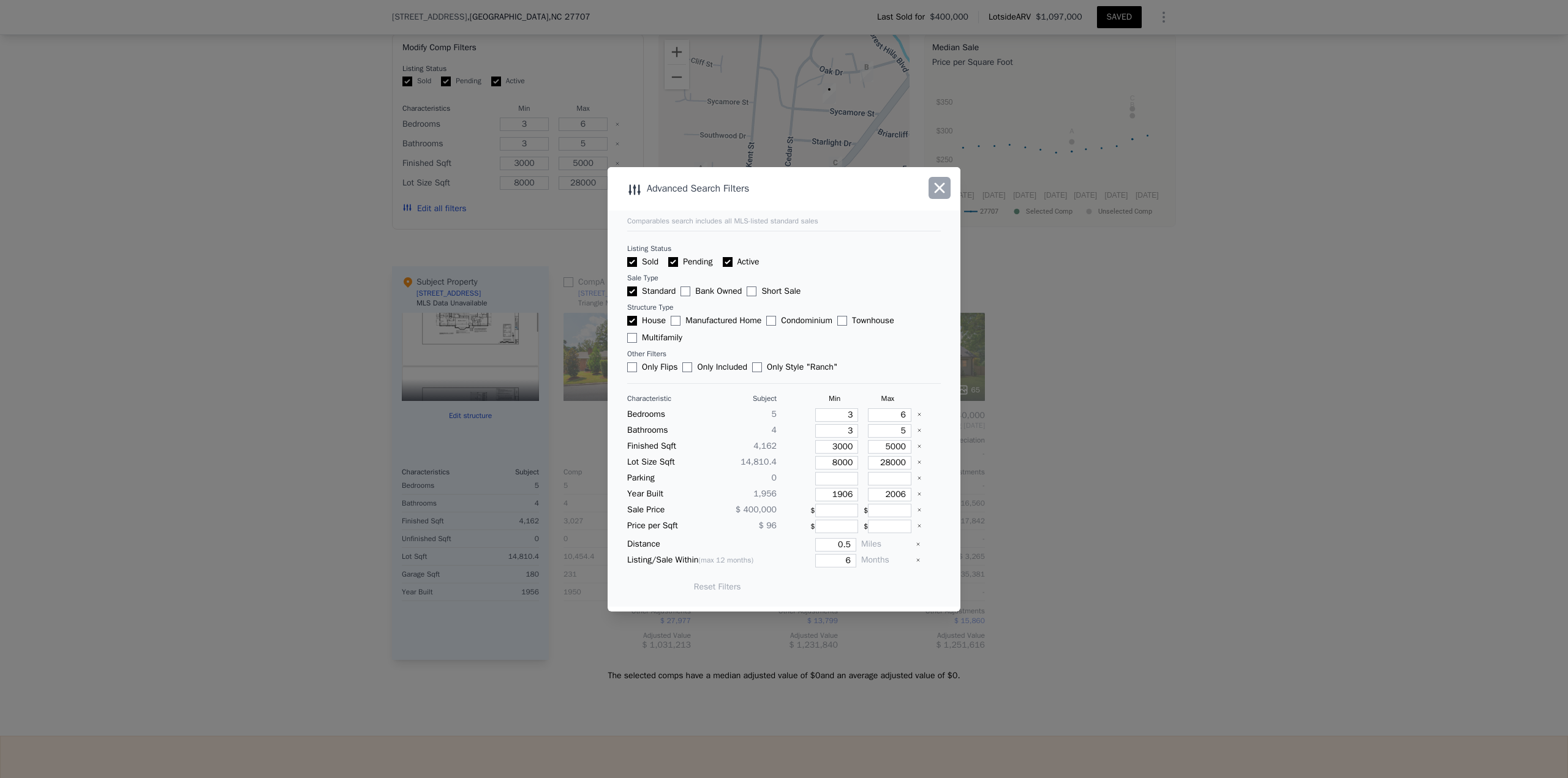 click 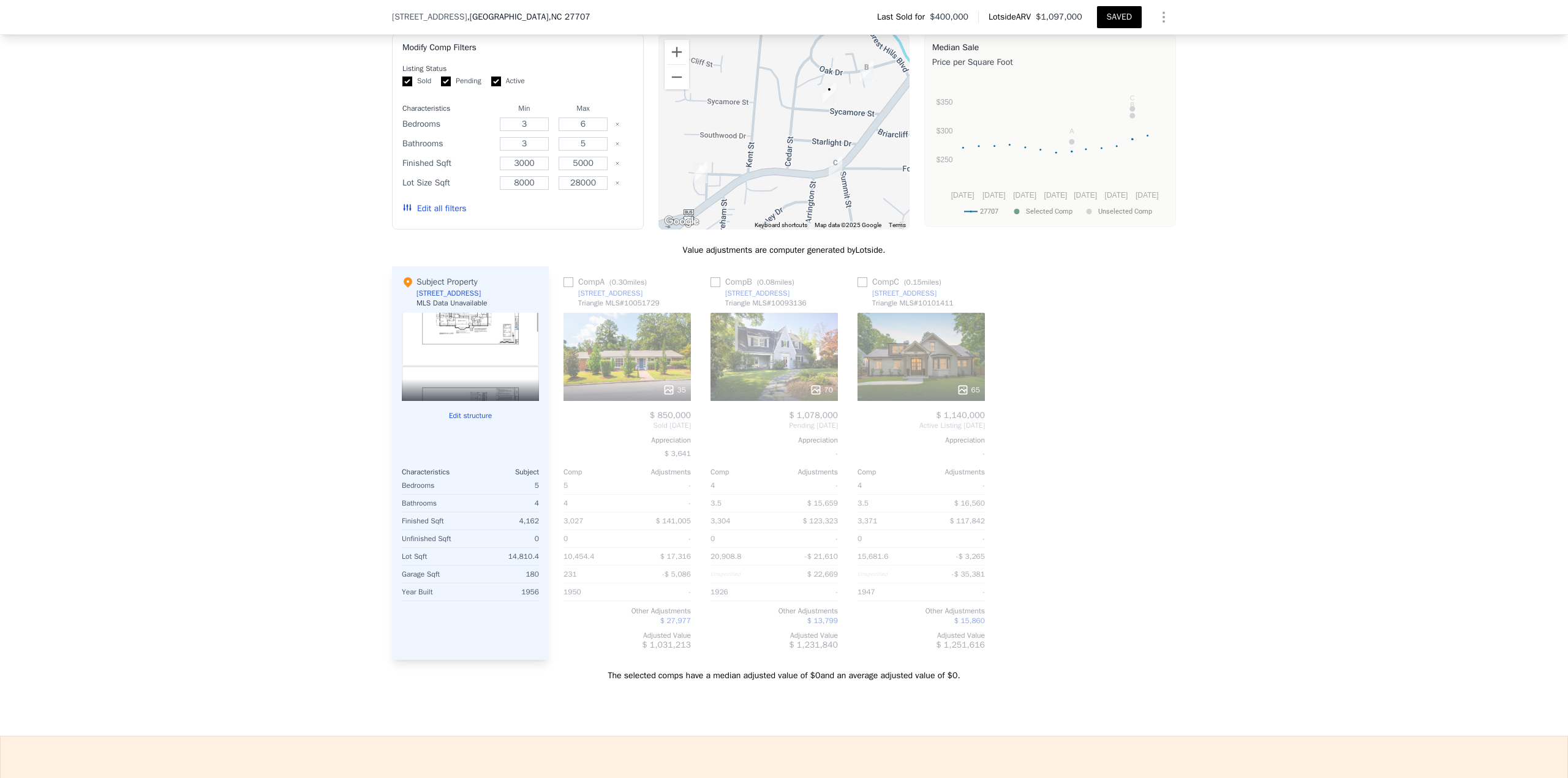 click 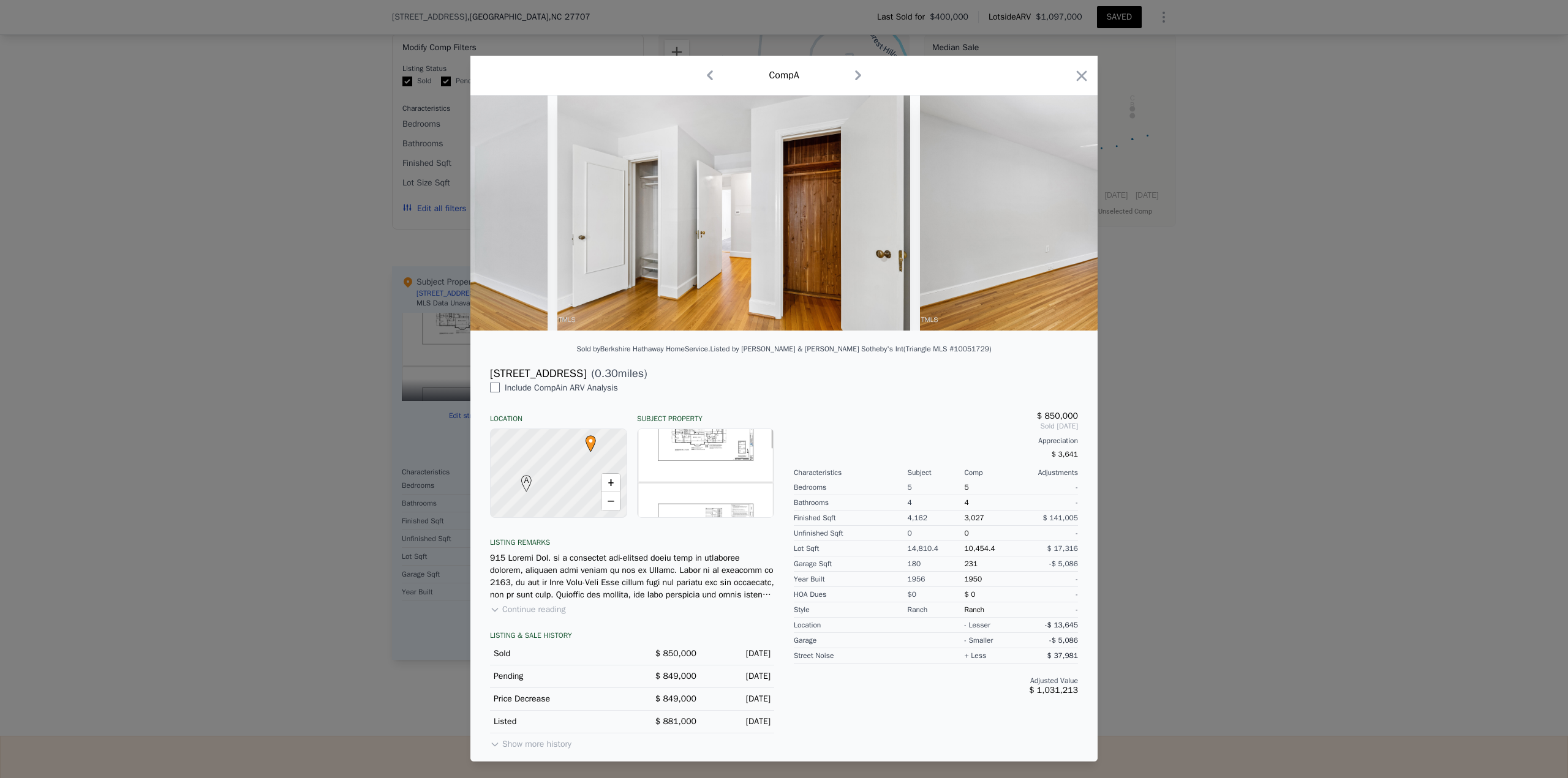 scroll, scrollTop: 0, scrollLeft: 8780, axis: horizontal 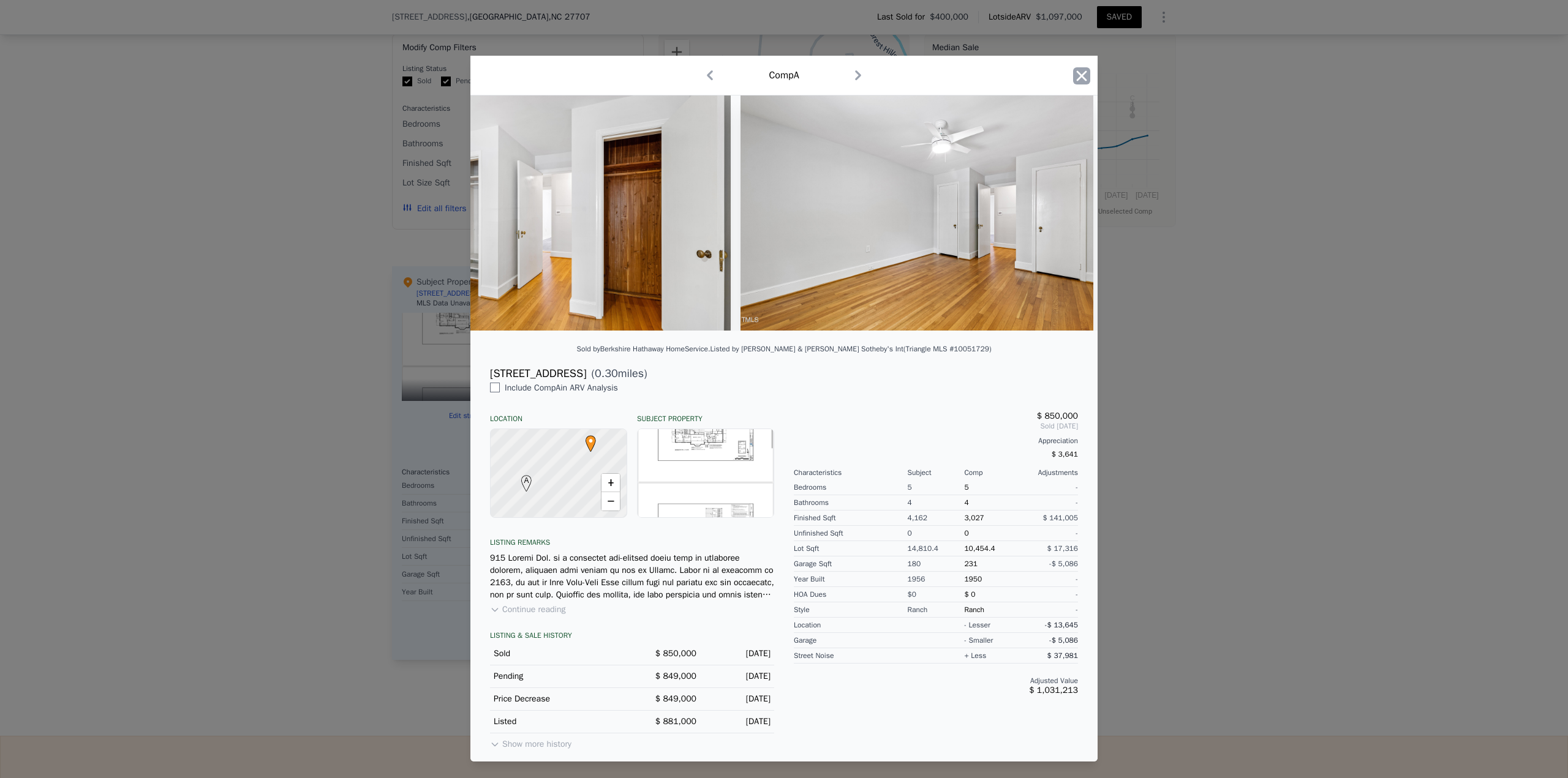 click 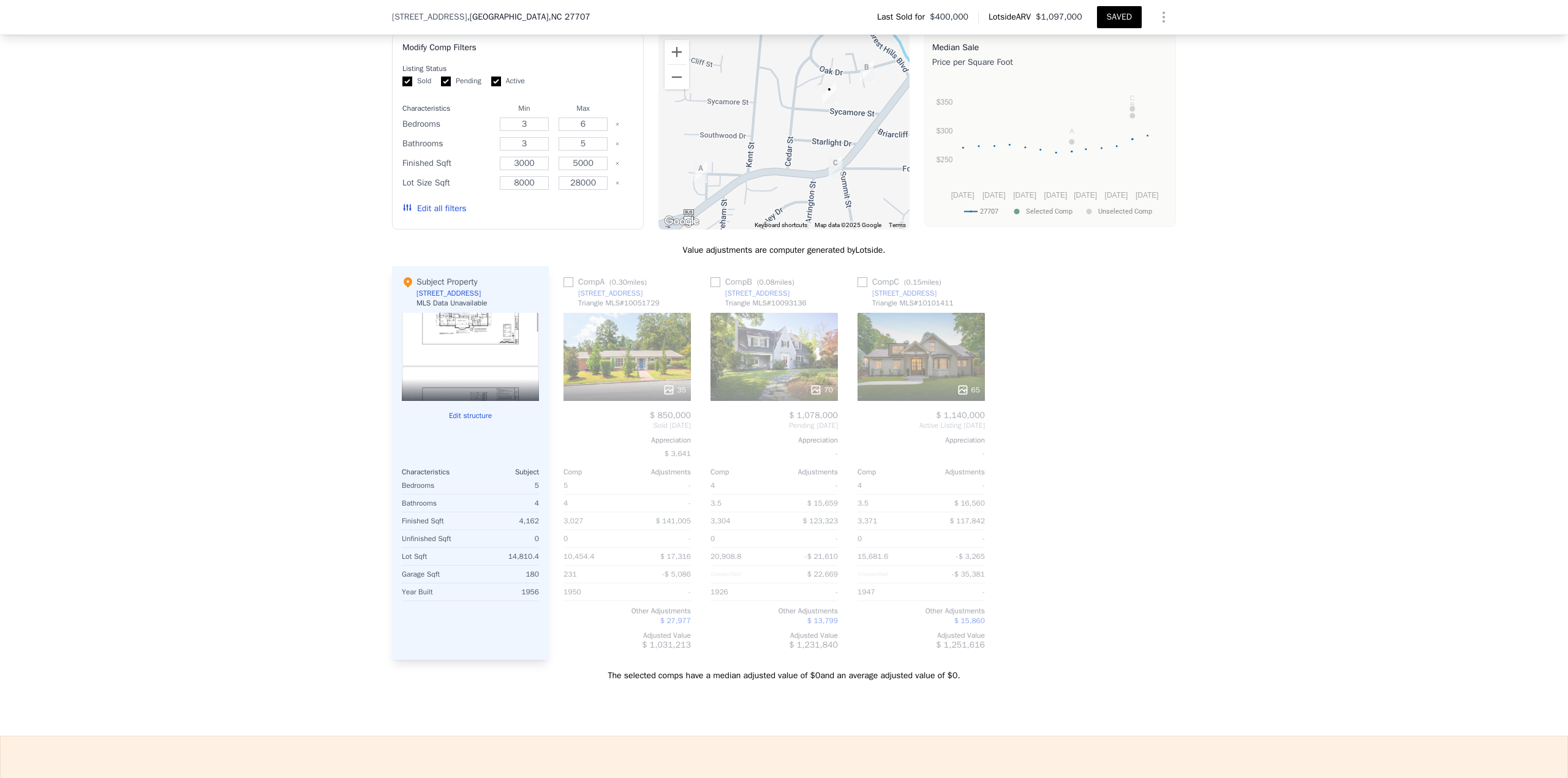 click at bounding box center [470, 357] 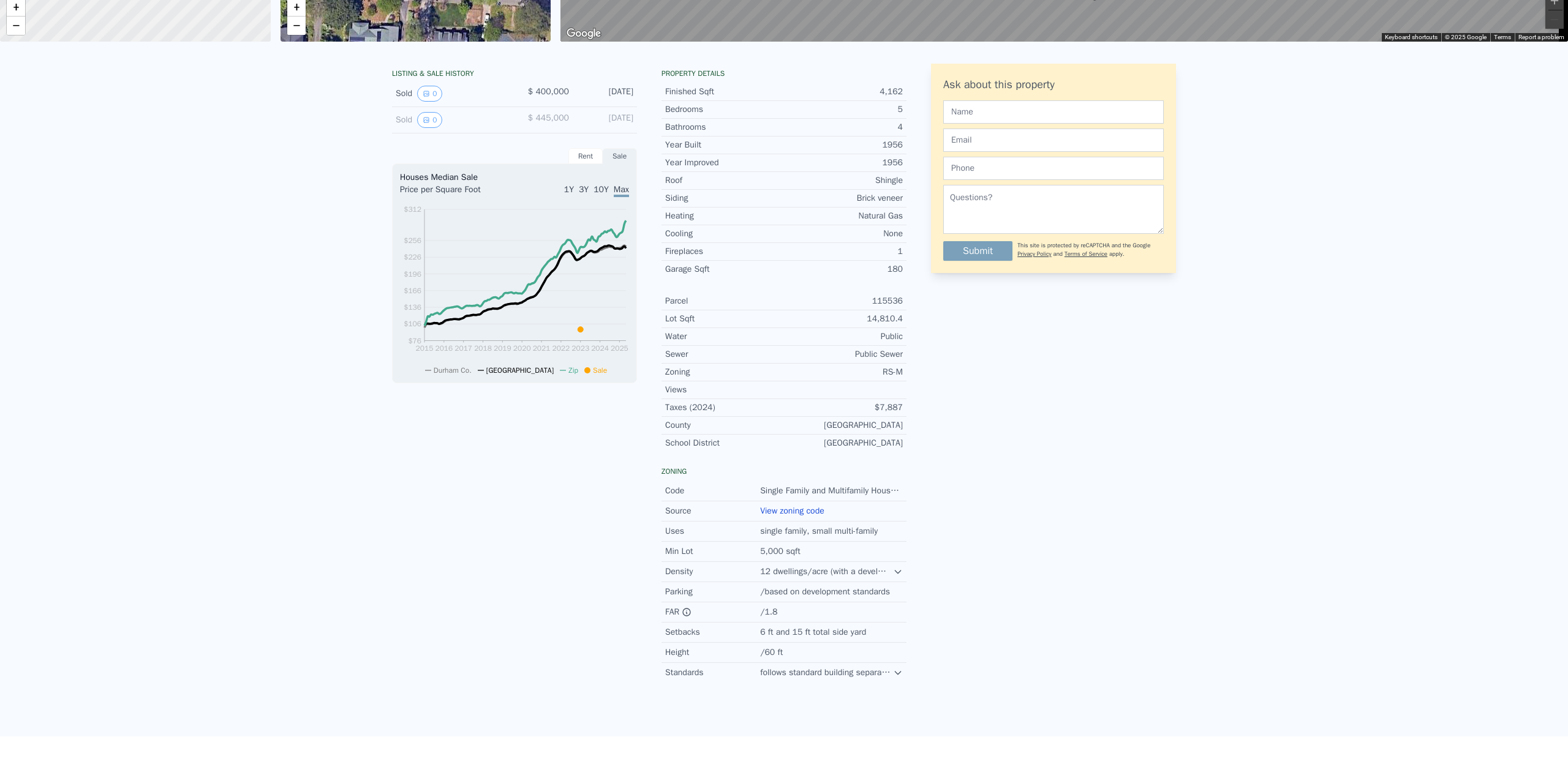scroll, scrollTop: 0, scrollLeft: 0, axis: both 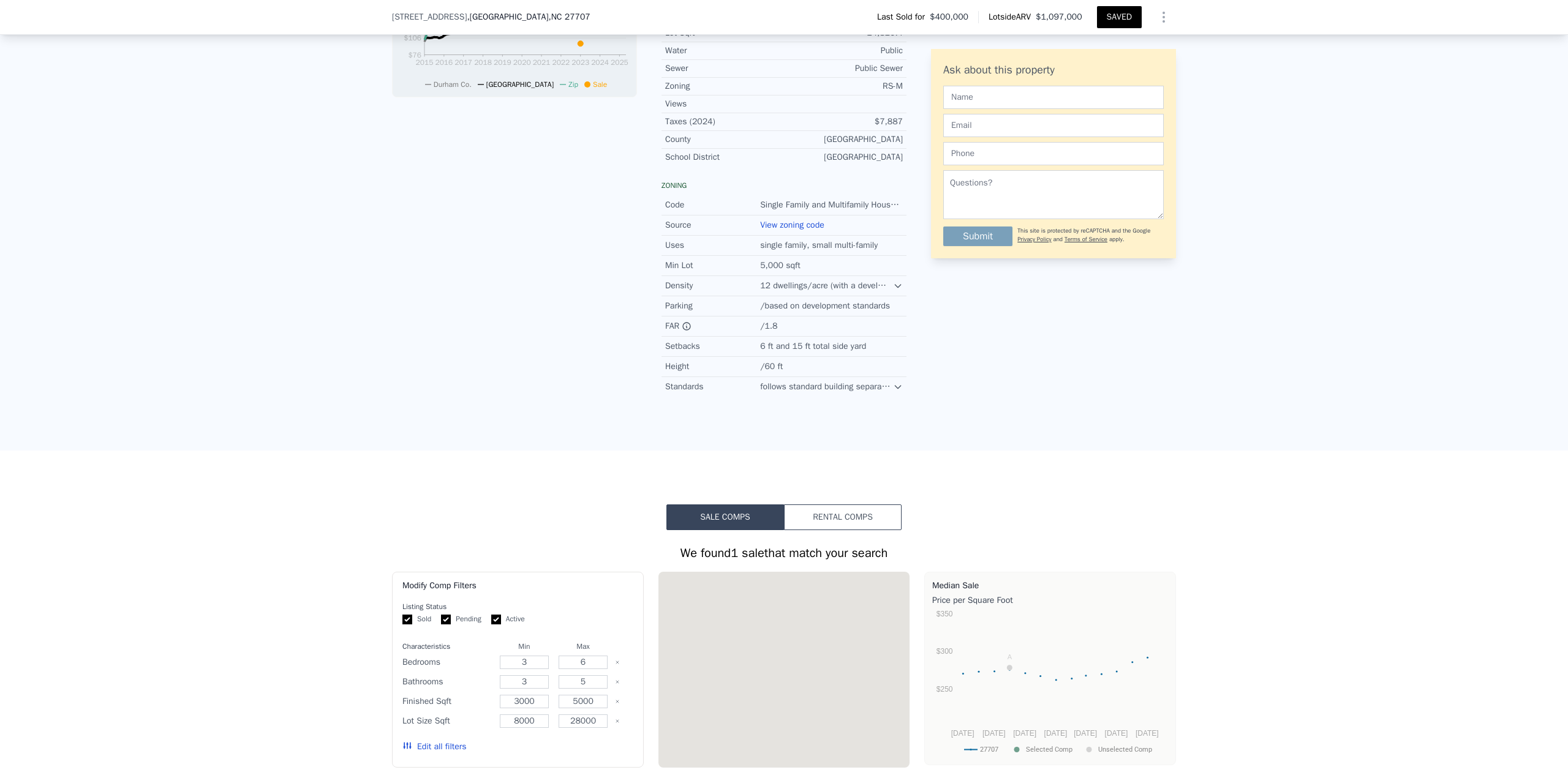 type on "5" 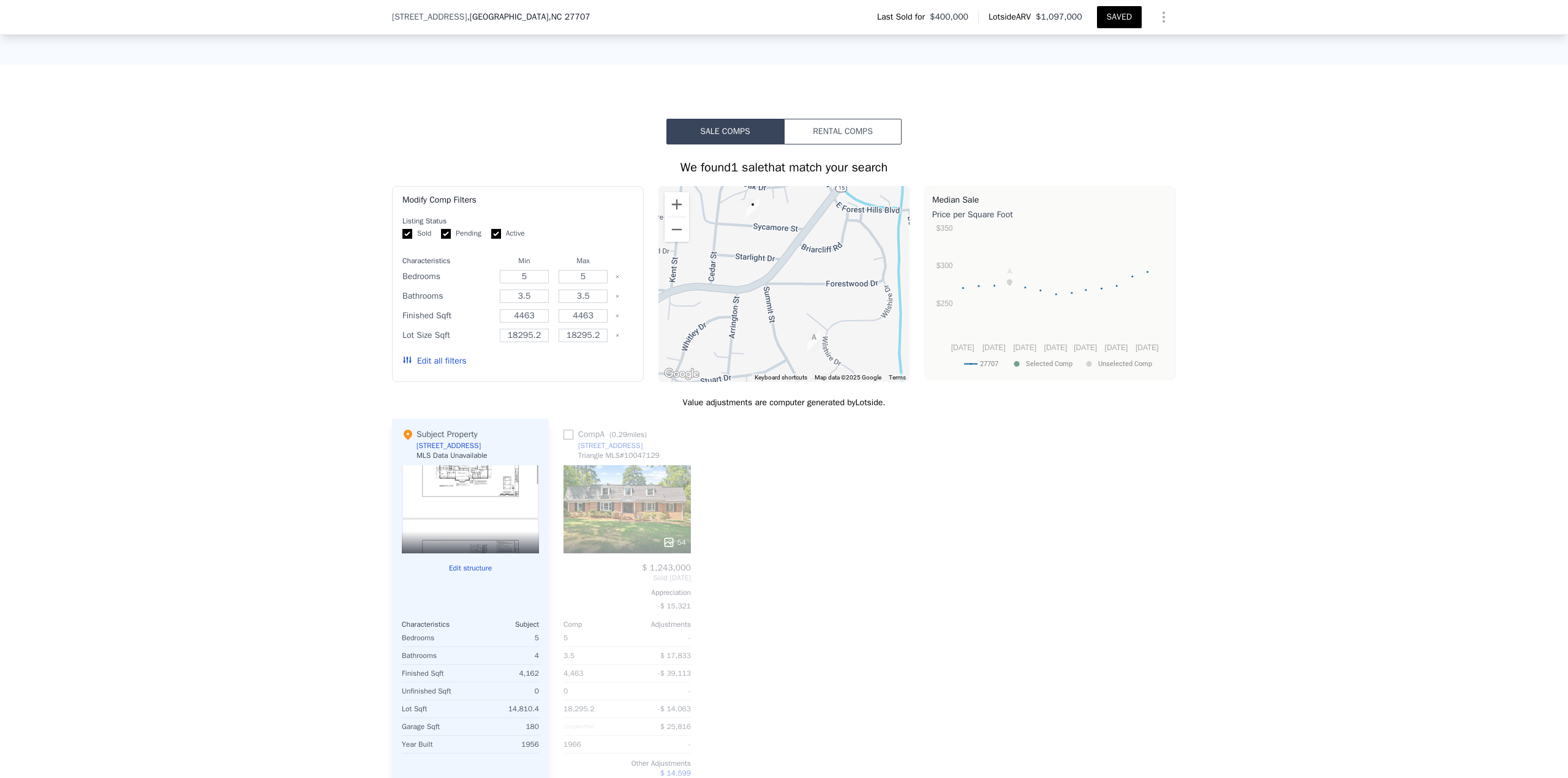 scroll, scrollTop: 1038, scrollLeft: 0, axis: vertical 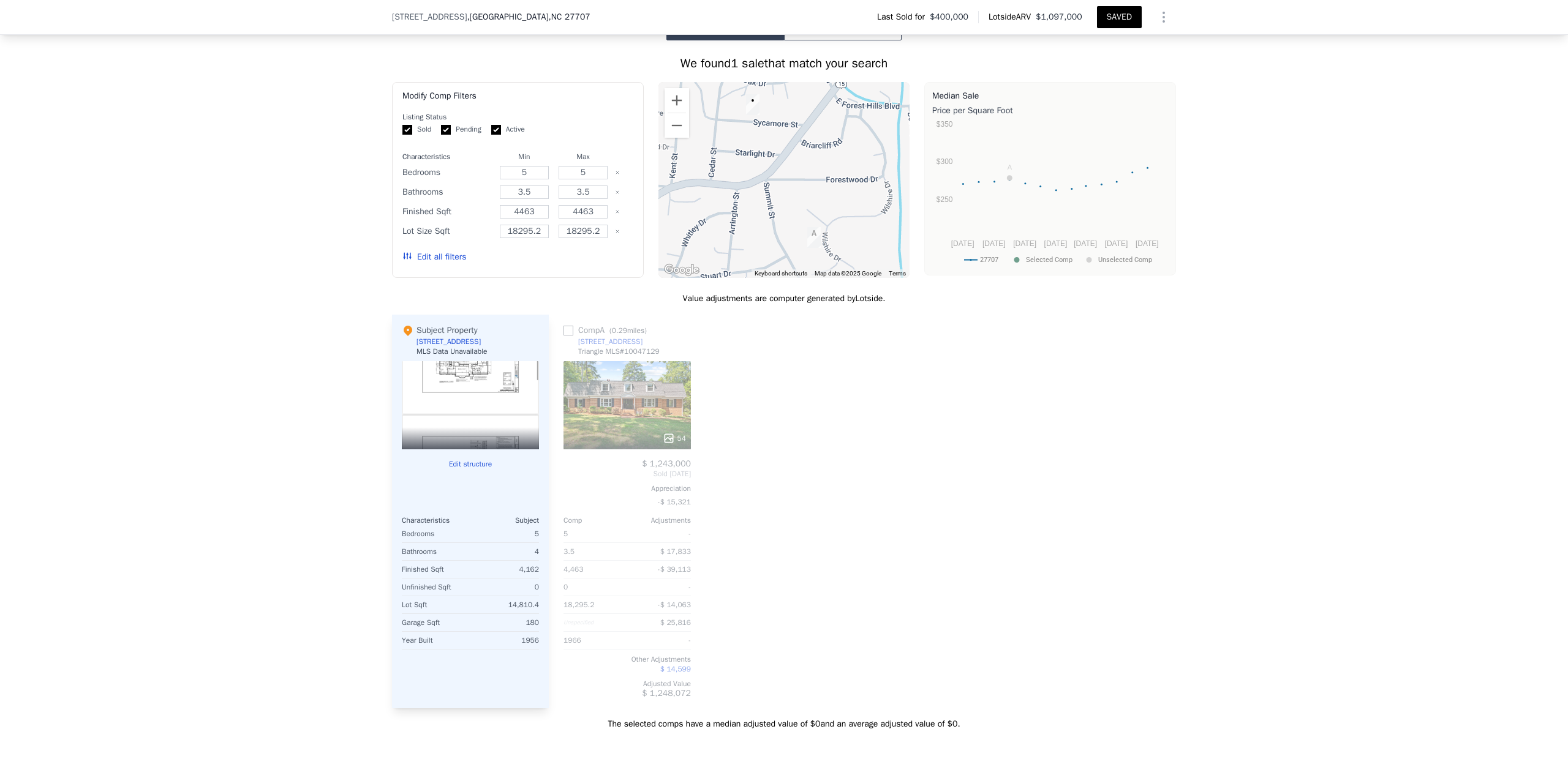 click on "Edit all filters" at bounding box center [434, 257] 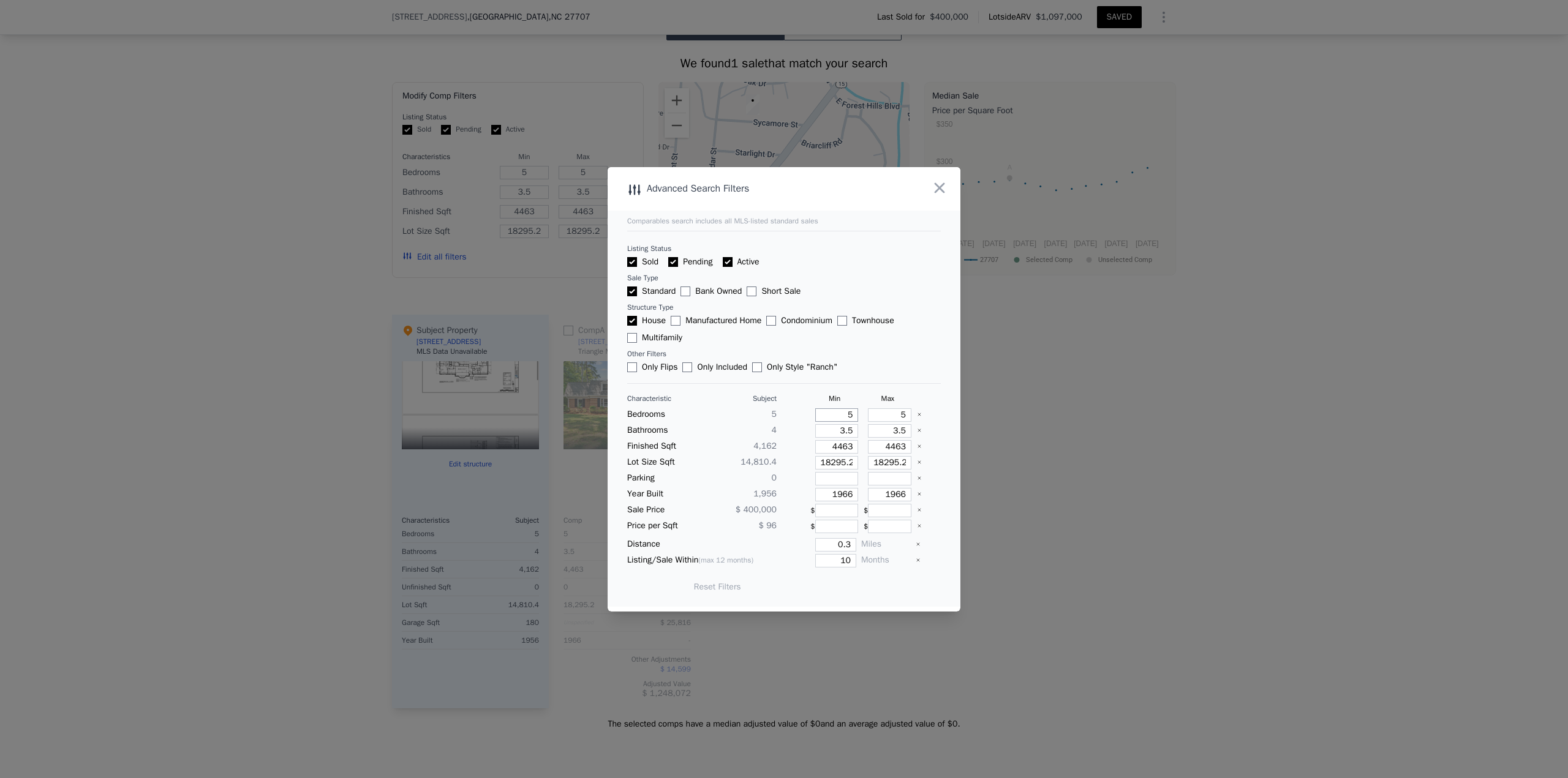 click on "5" at bounding box center (837, 415) 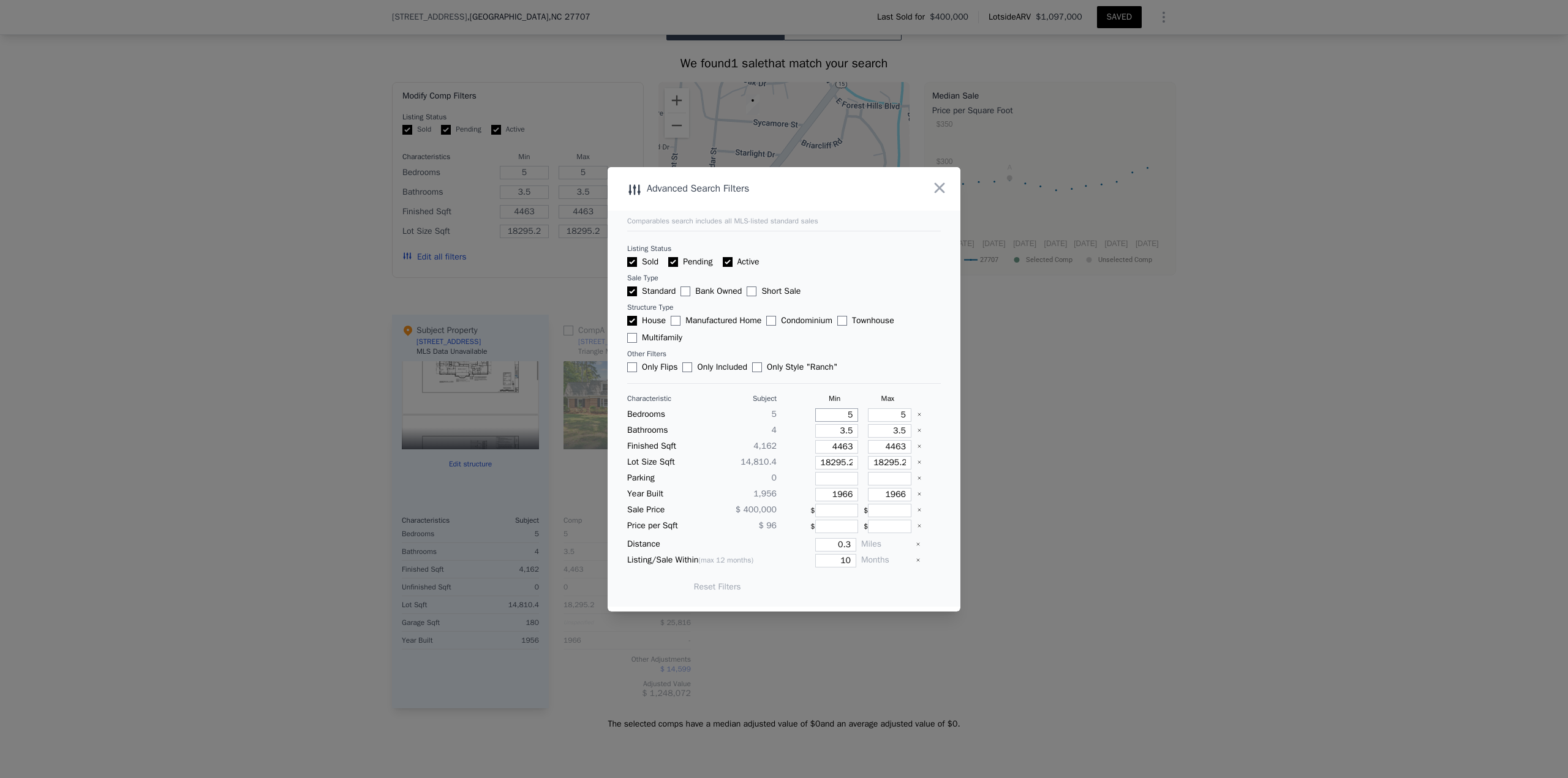 click on "5" at bounding box center (837, 415) 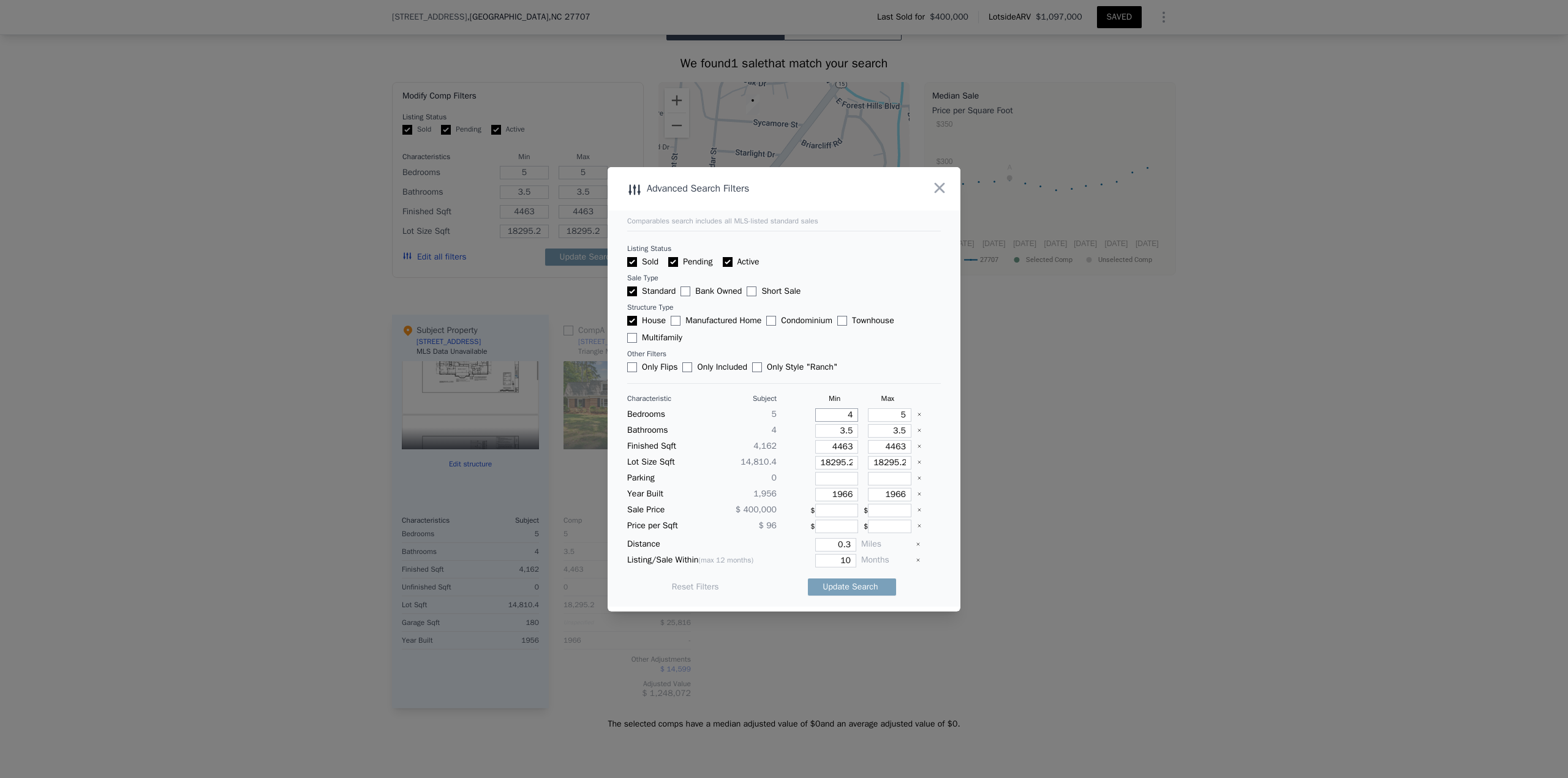 type on "4" 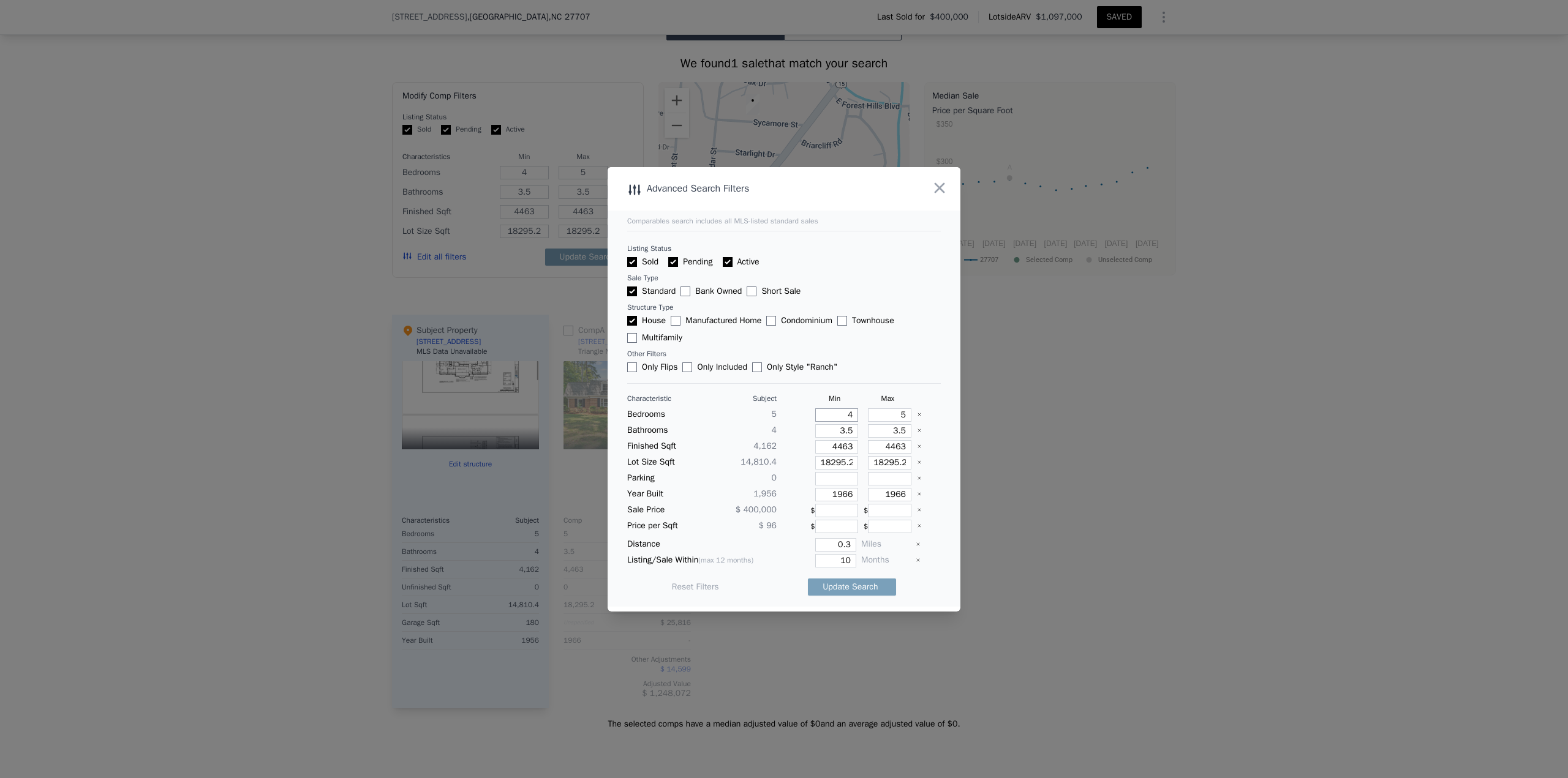 type on "4" 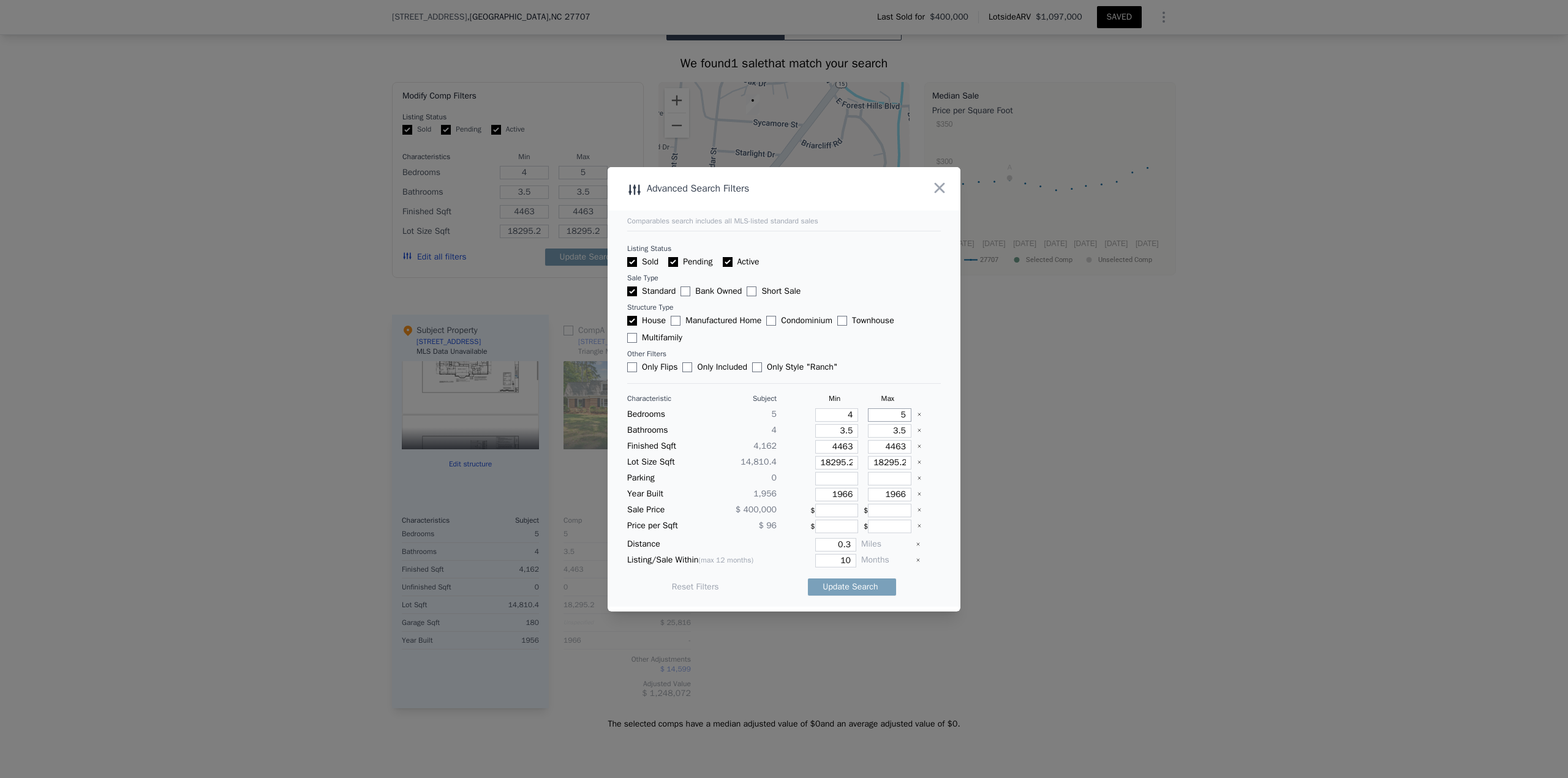 type on "6" 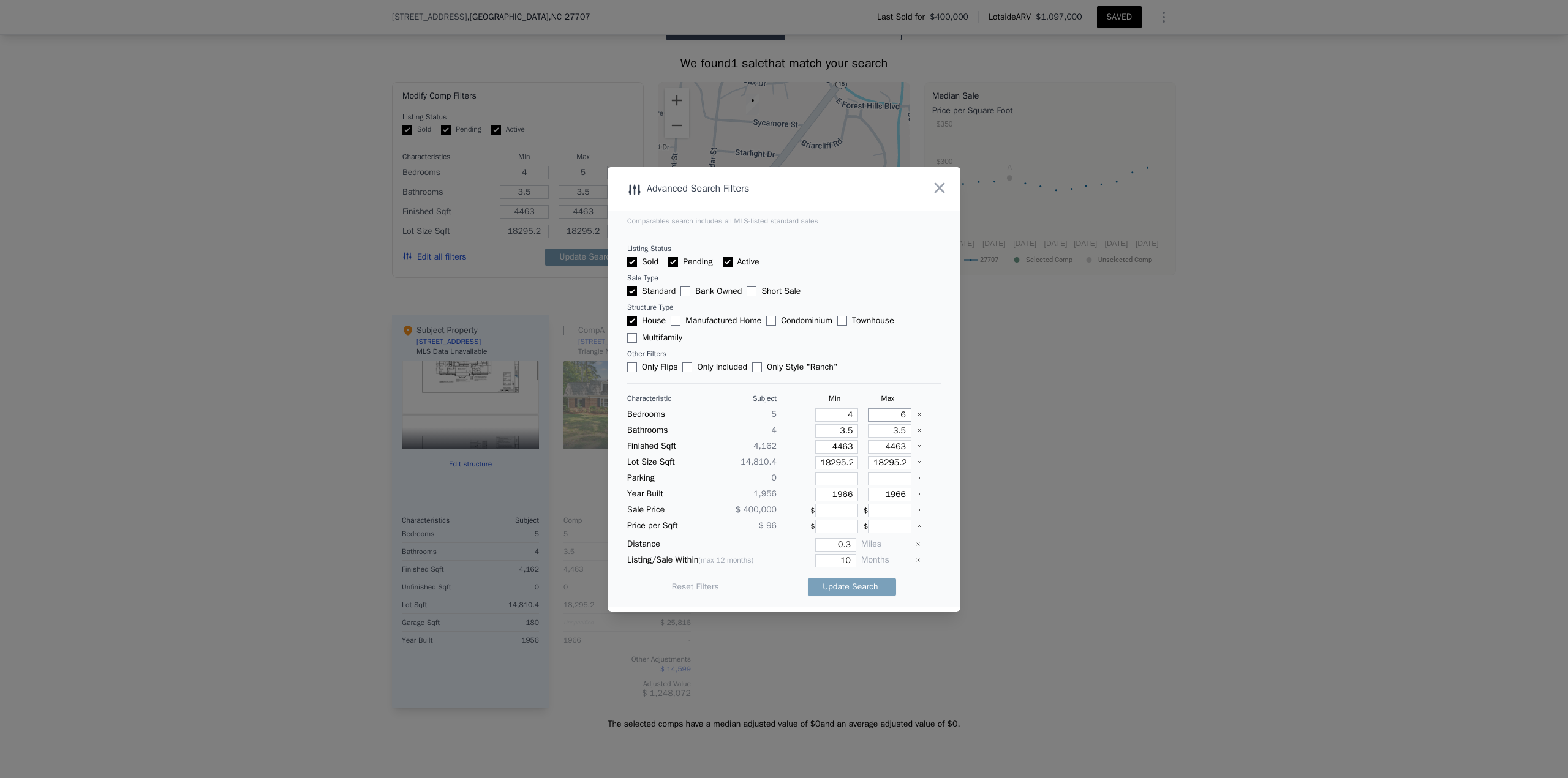 type on "6" 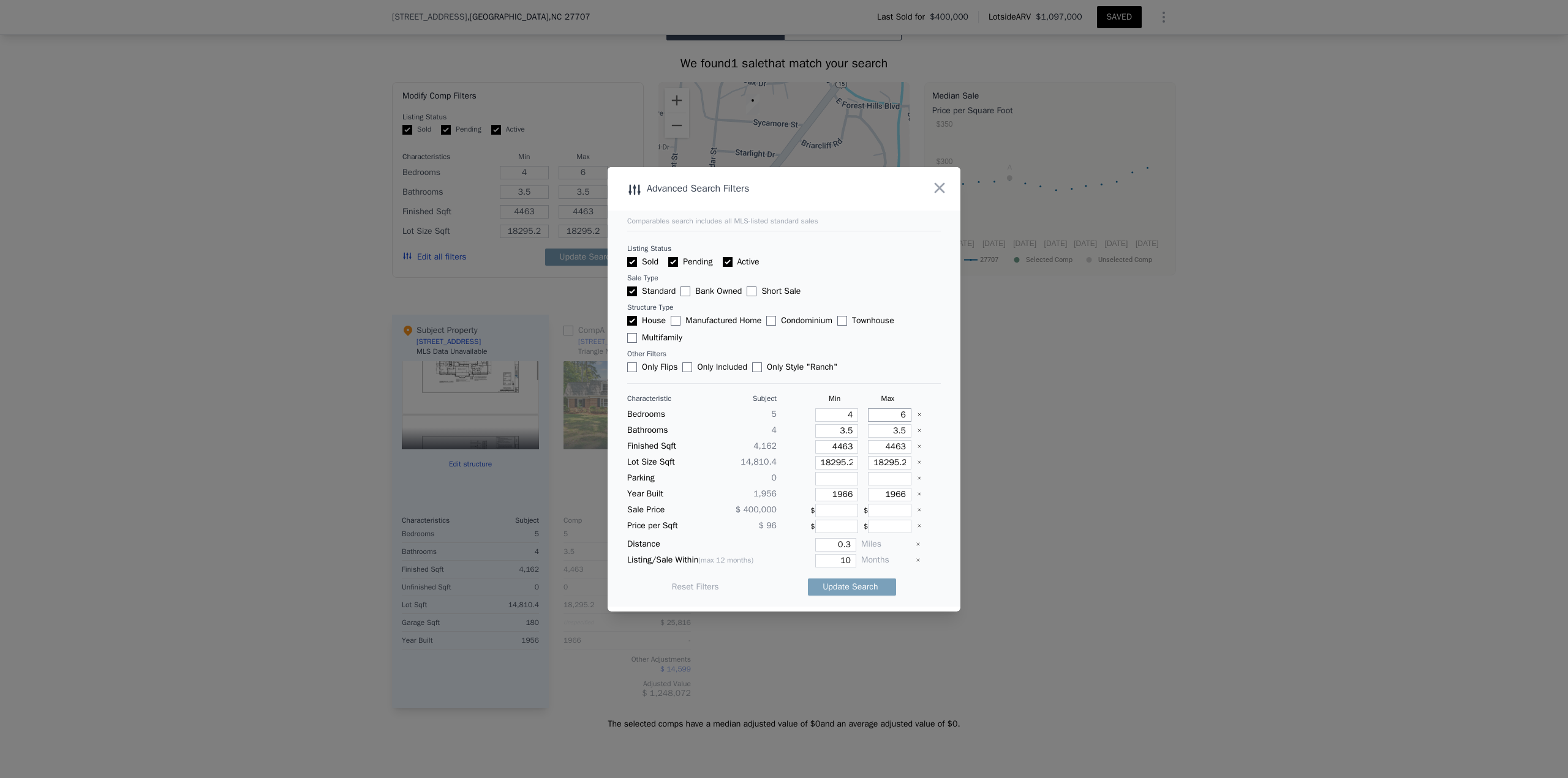 type on "6" 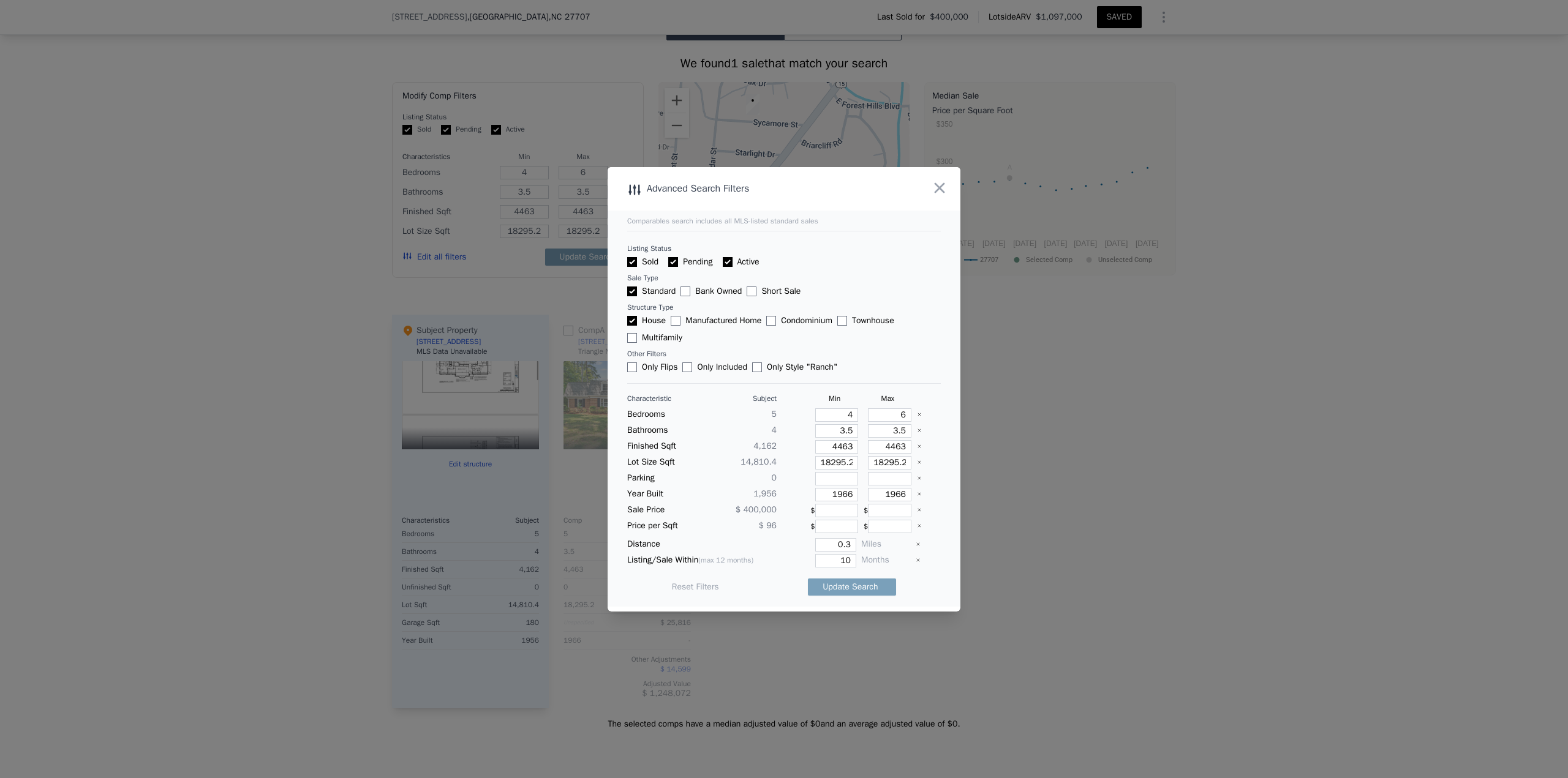 type 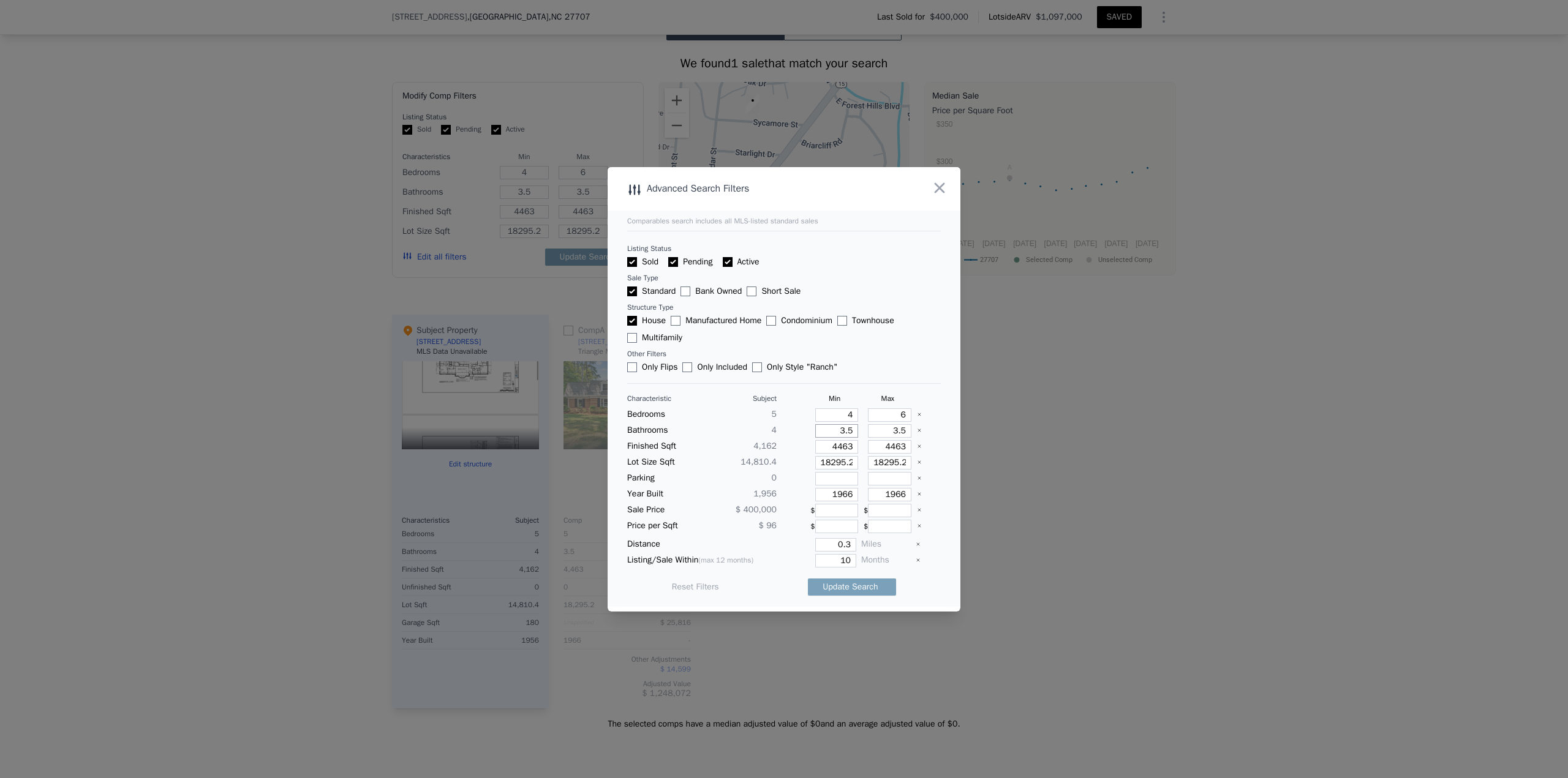 type on "3" 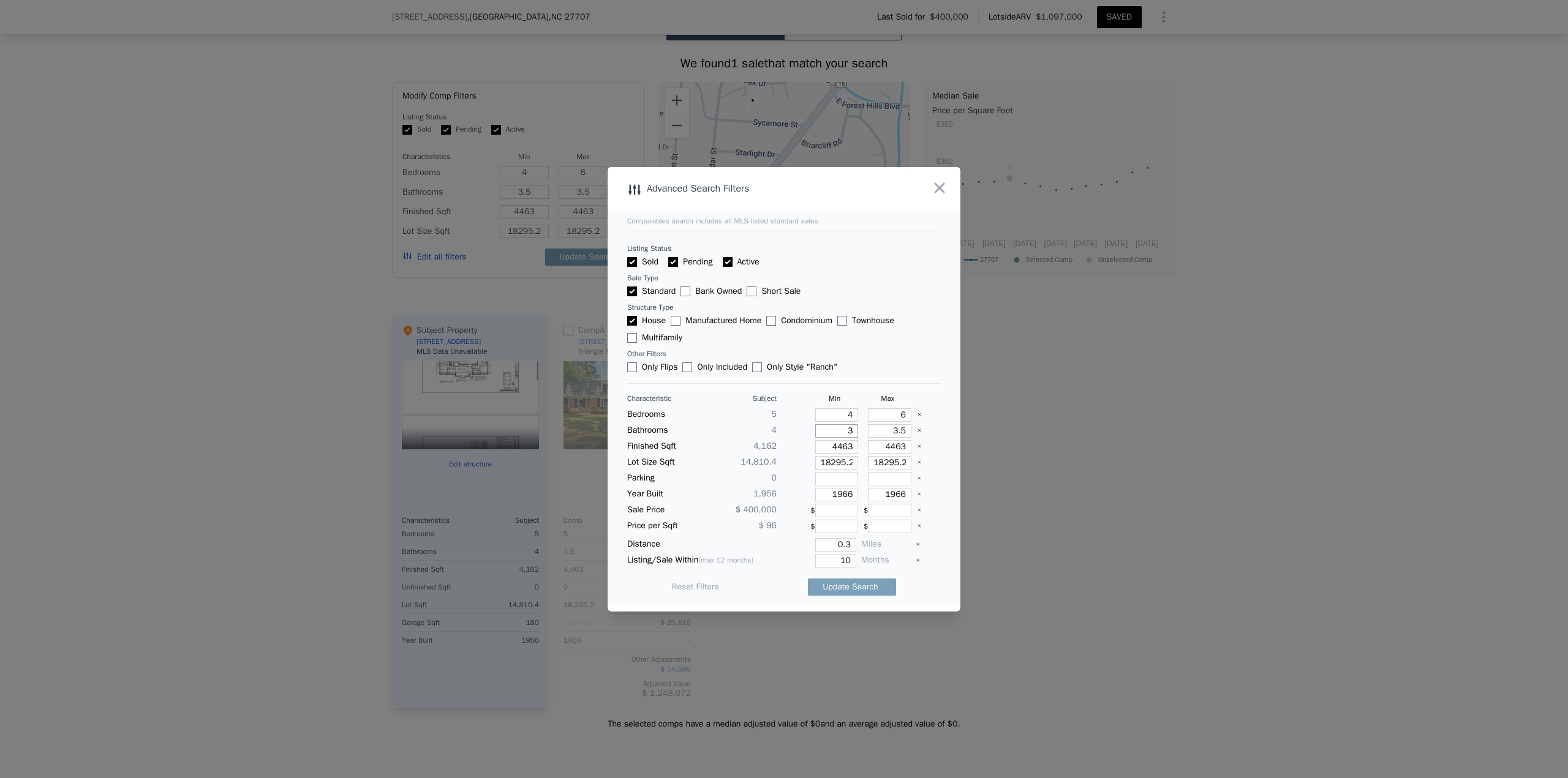type on "3" 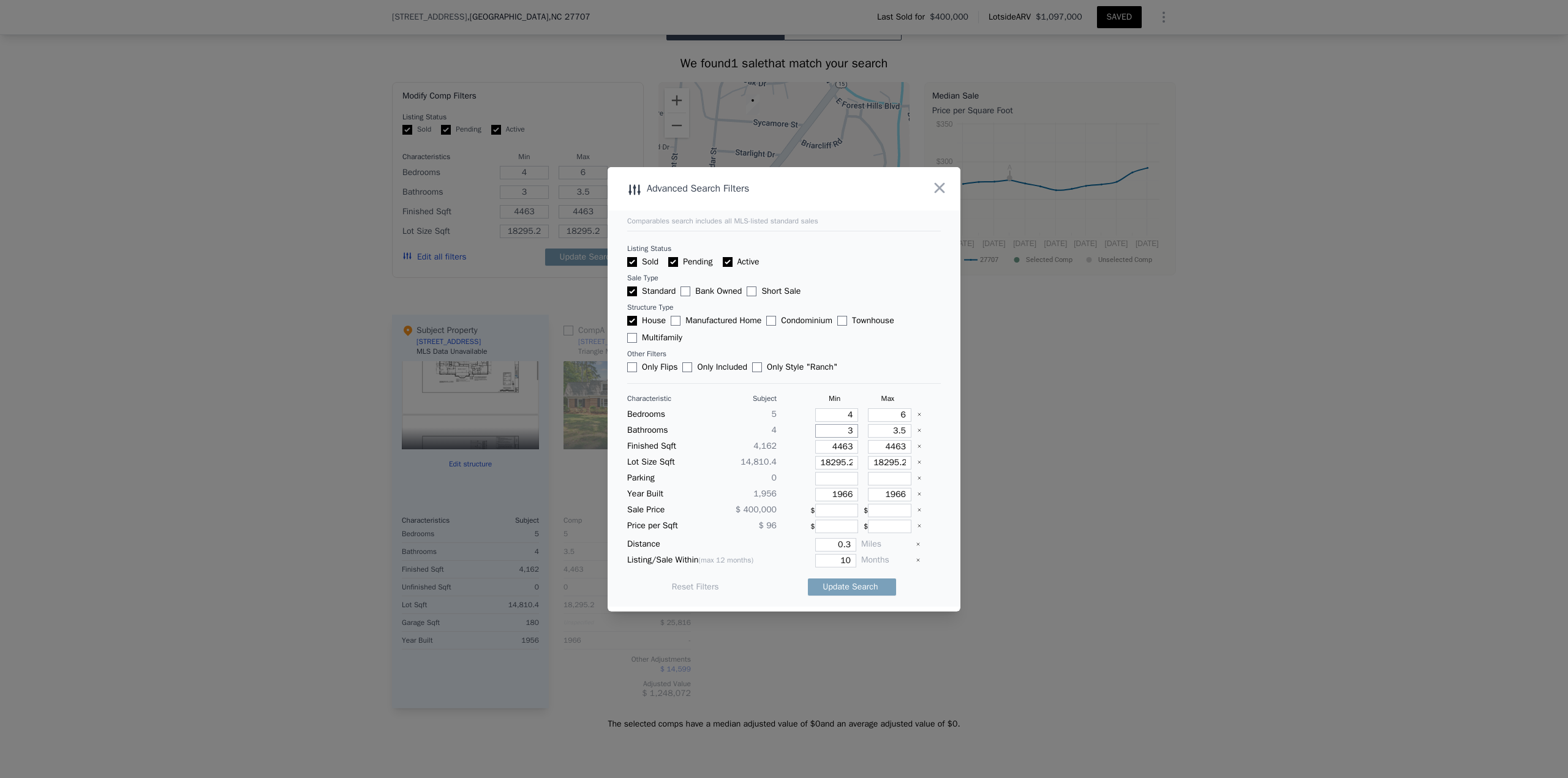 type on "3" 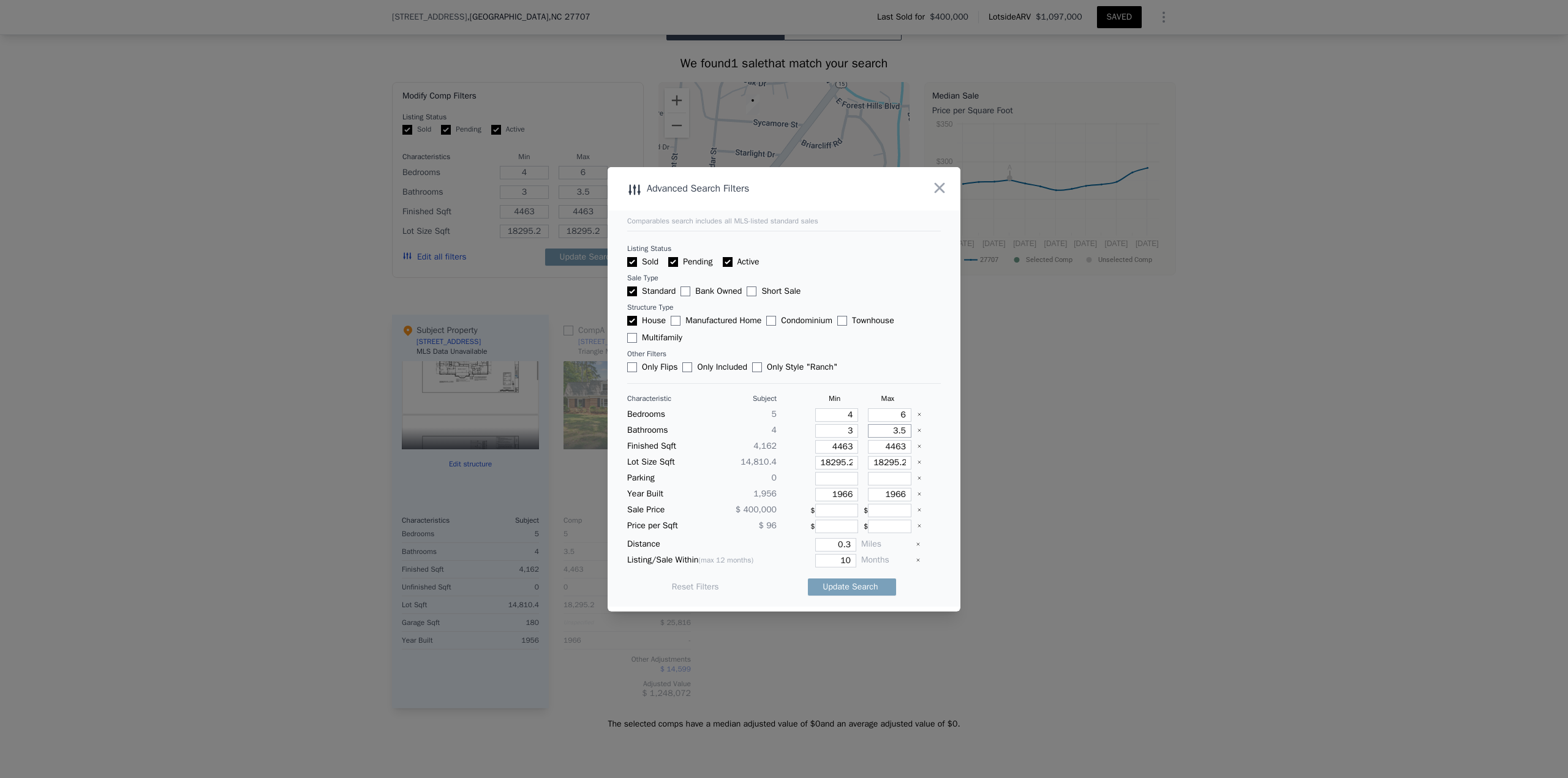 type on "5" 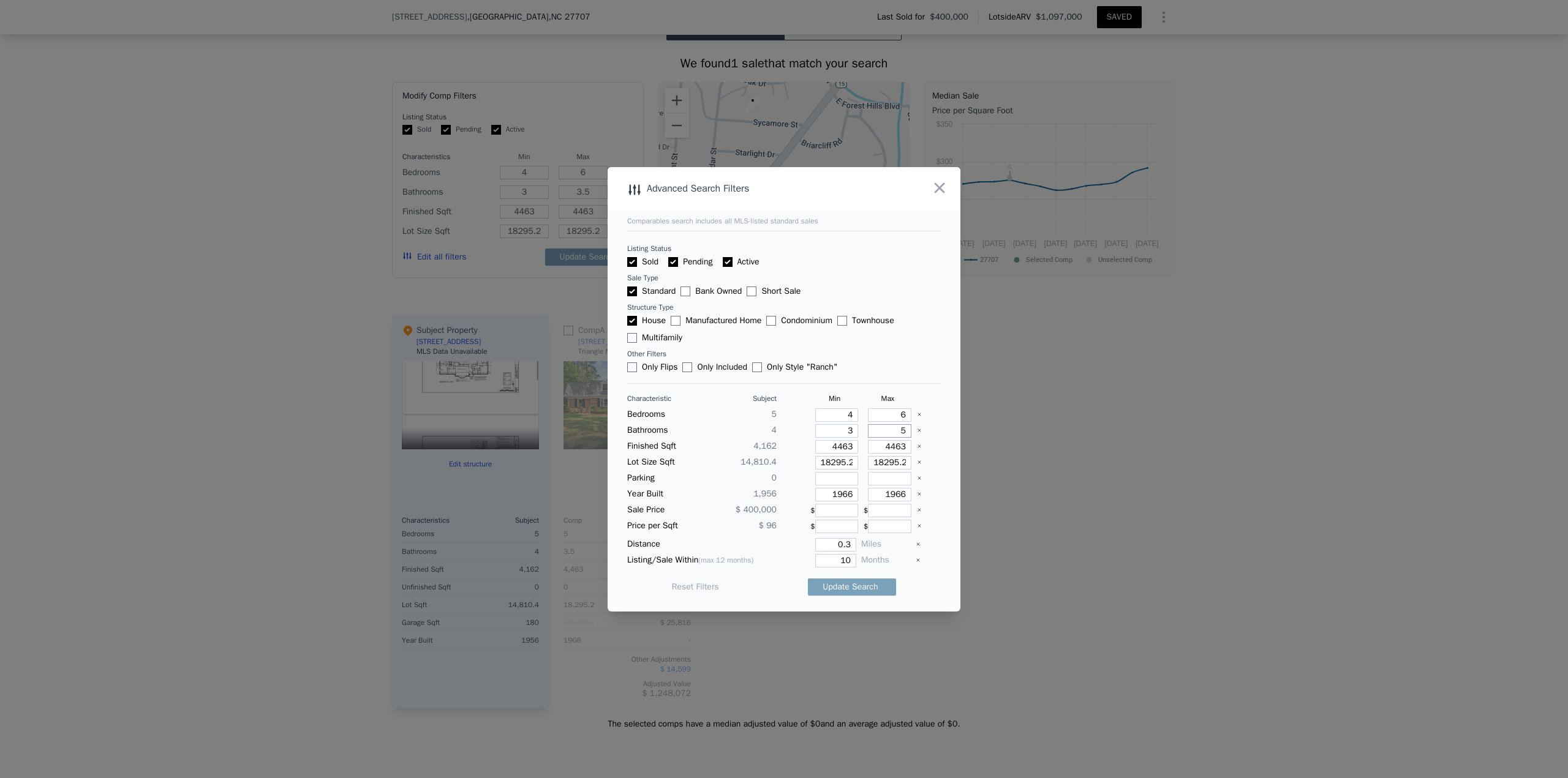 type on "5" 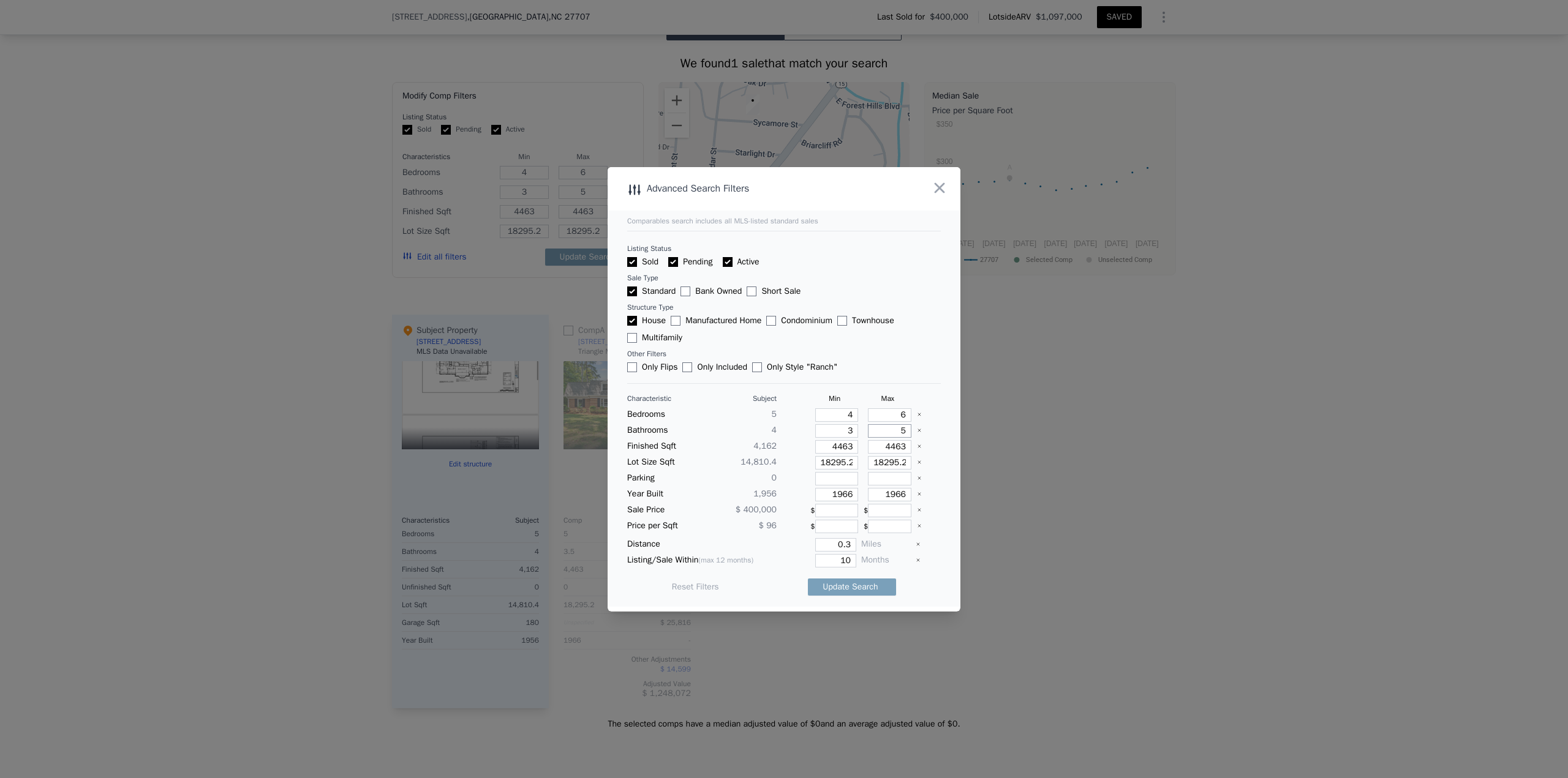 type on "5" 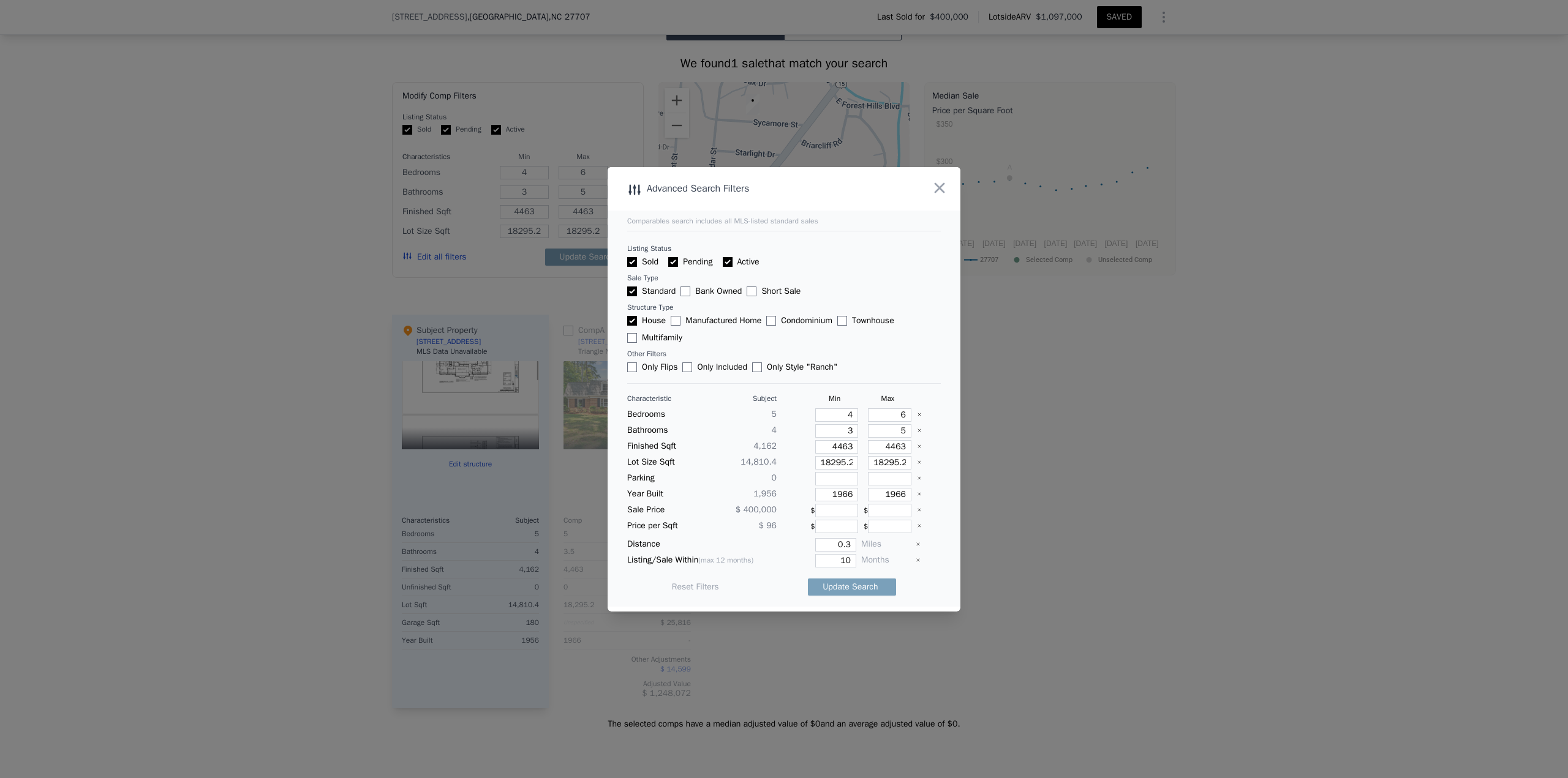 type 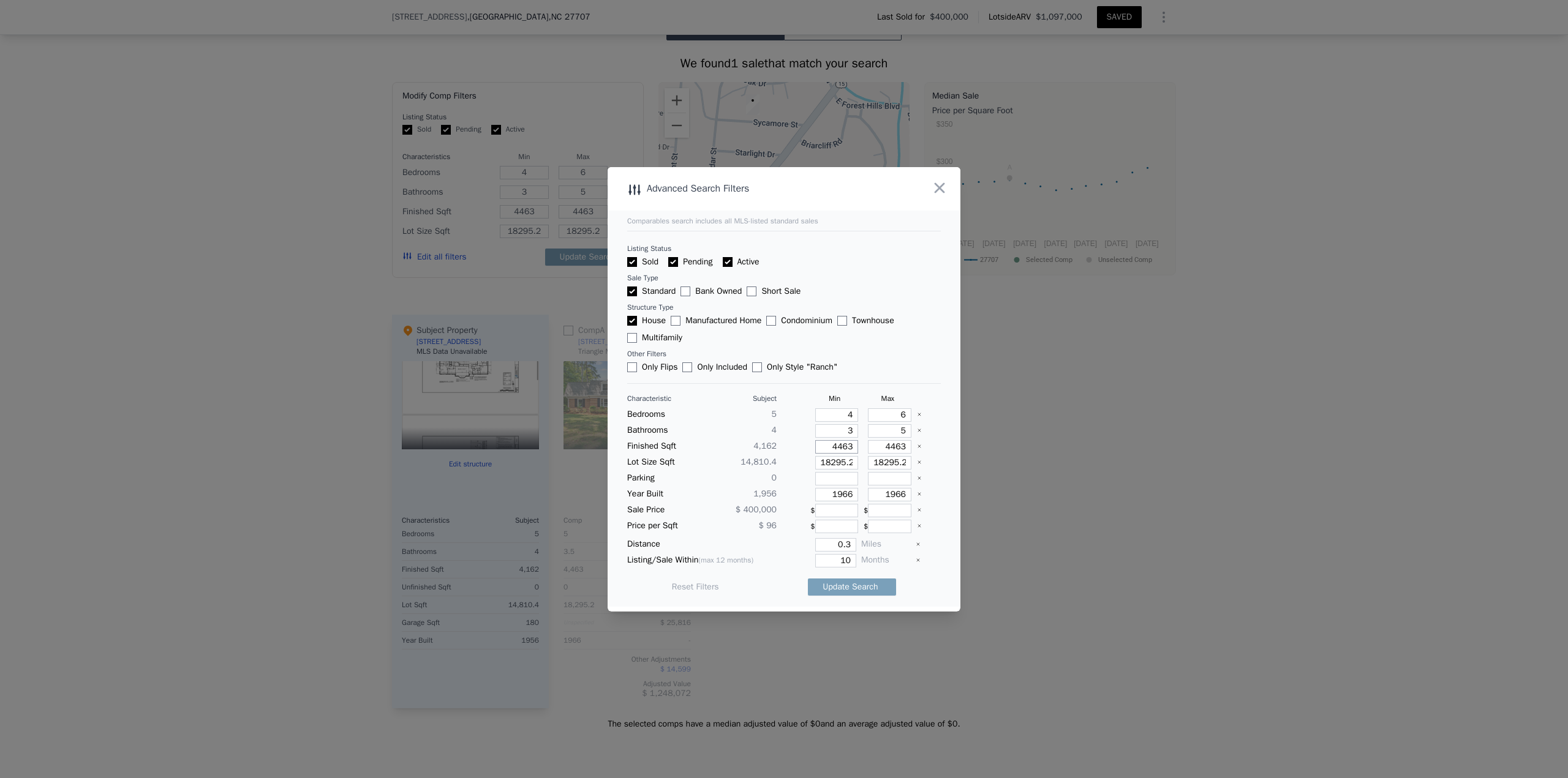 type on "3" 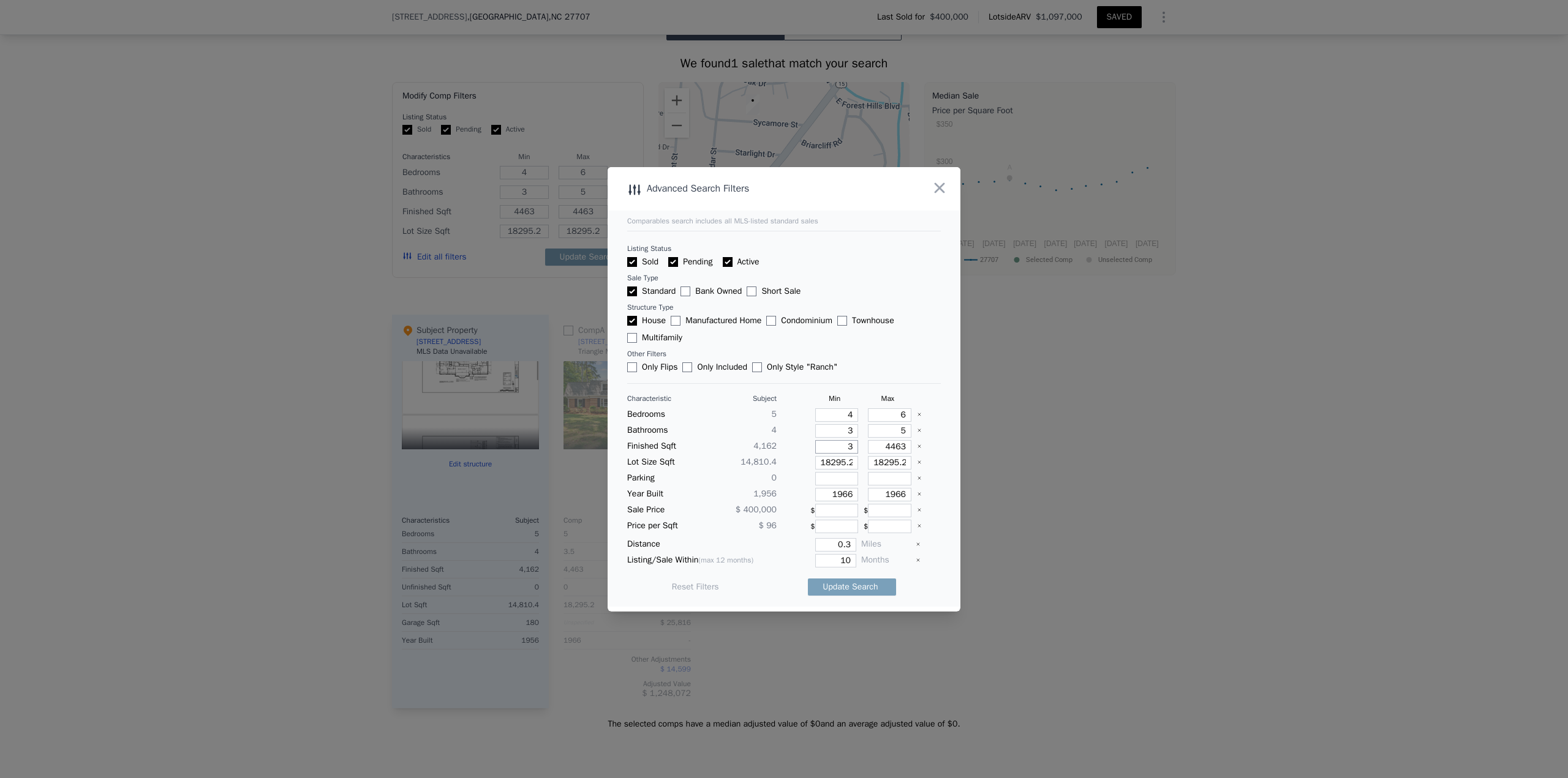 type on "3" 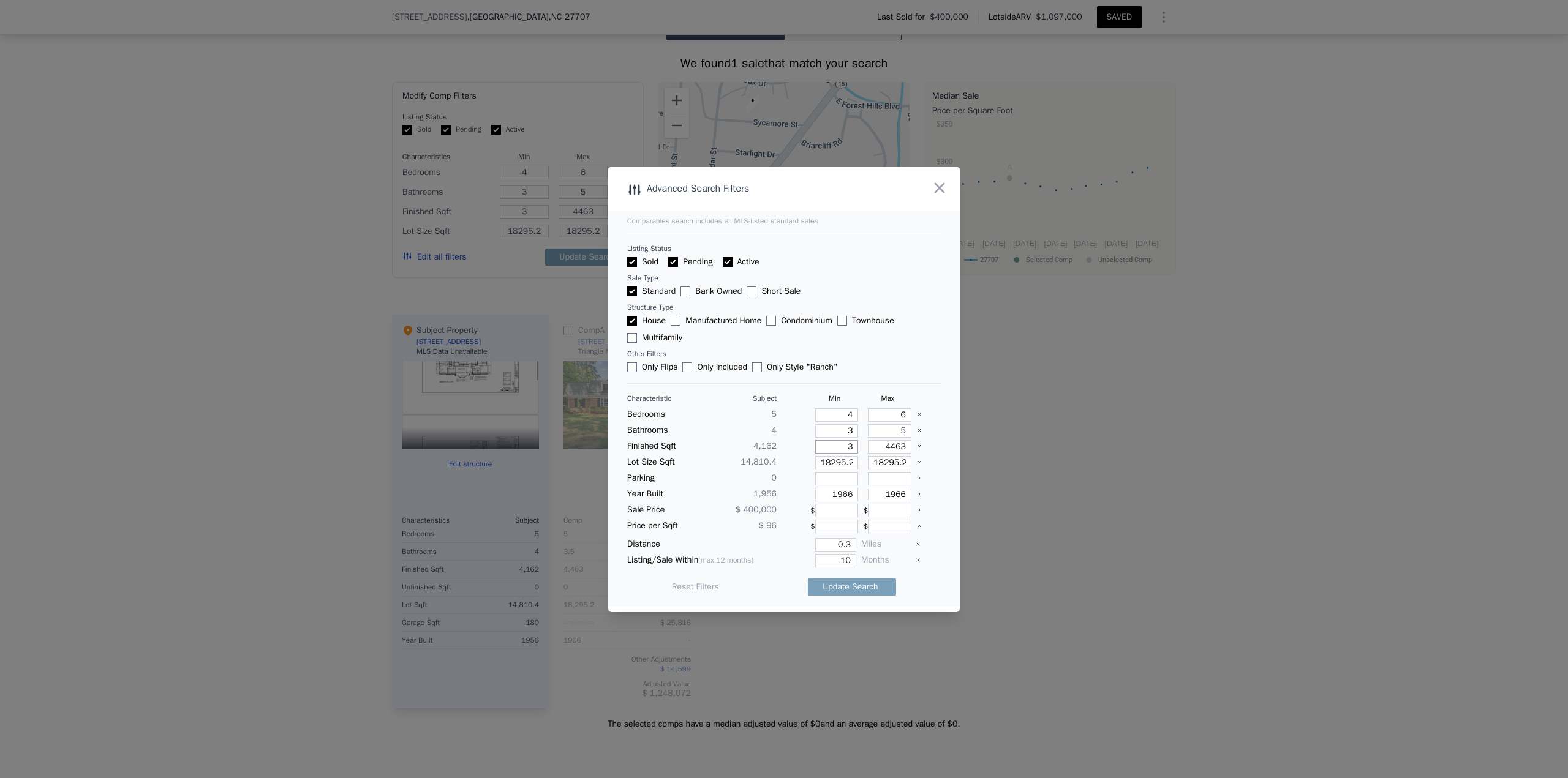 type on "39" 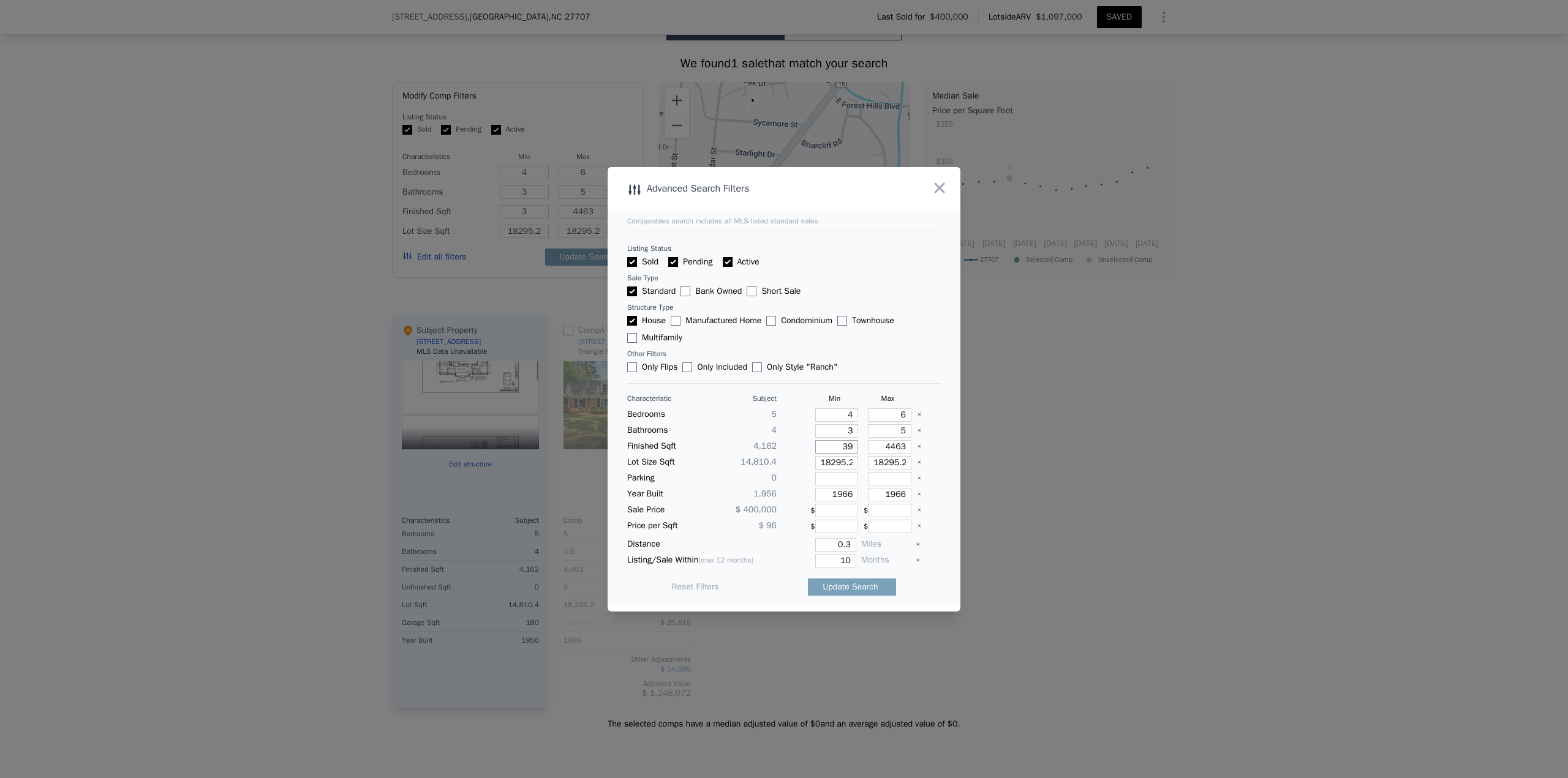 type on "39" 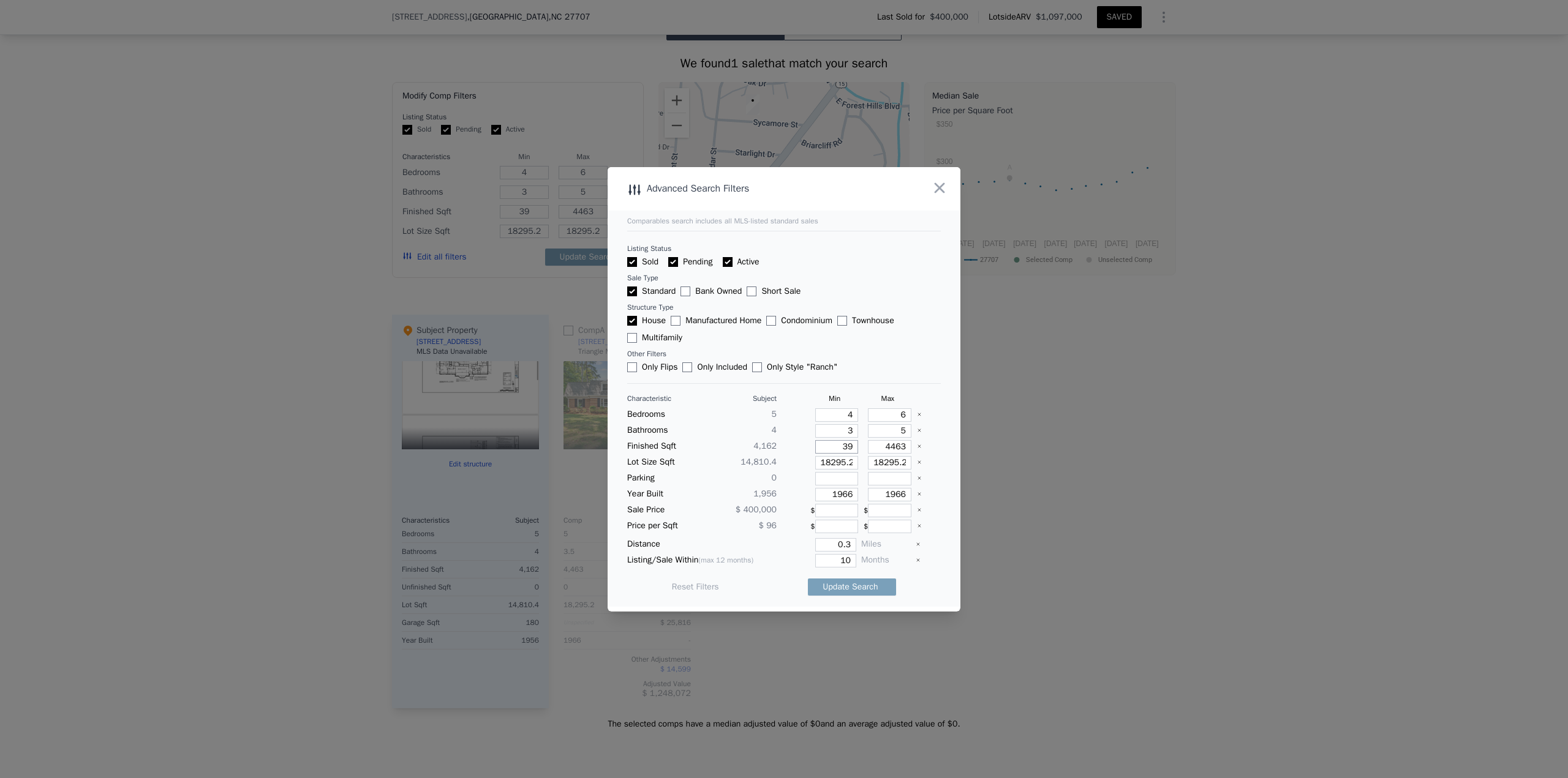 type on "391" 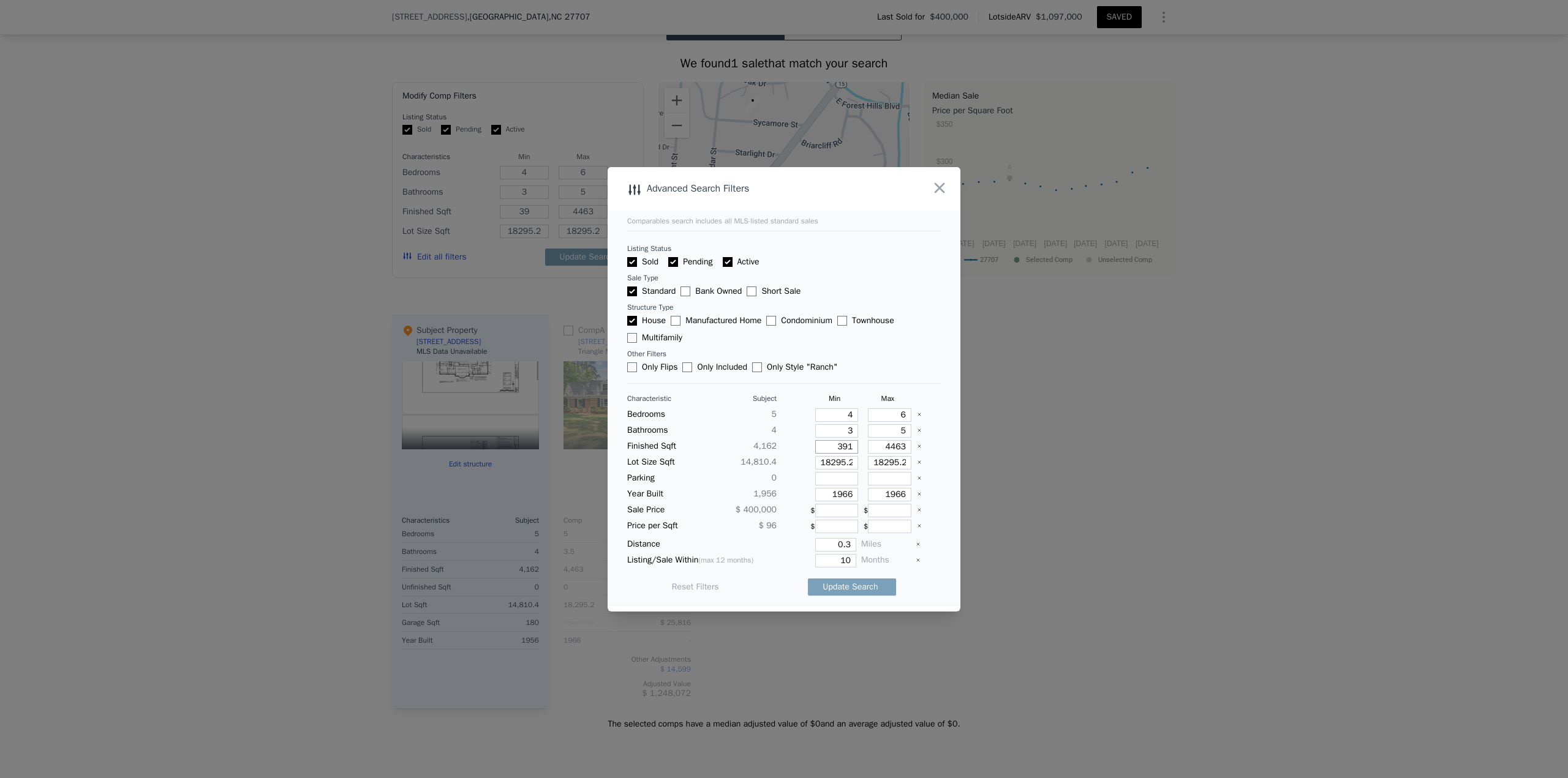 type on "391" 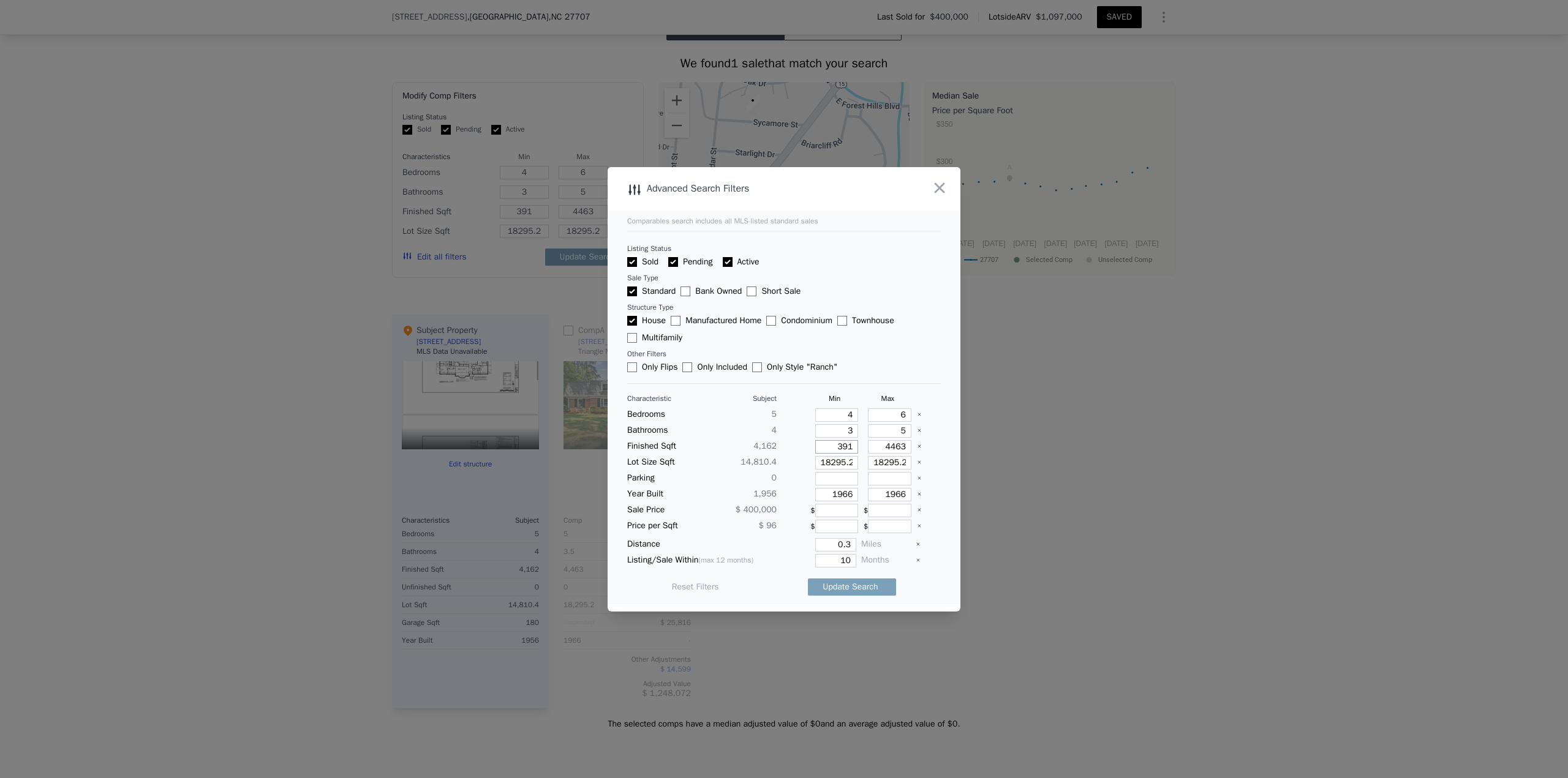 type on "3912" 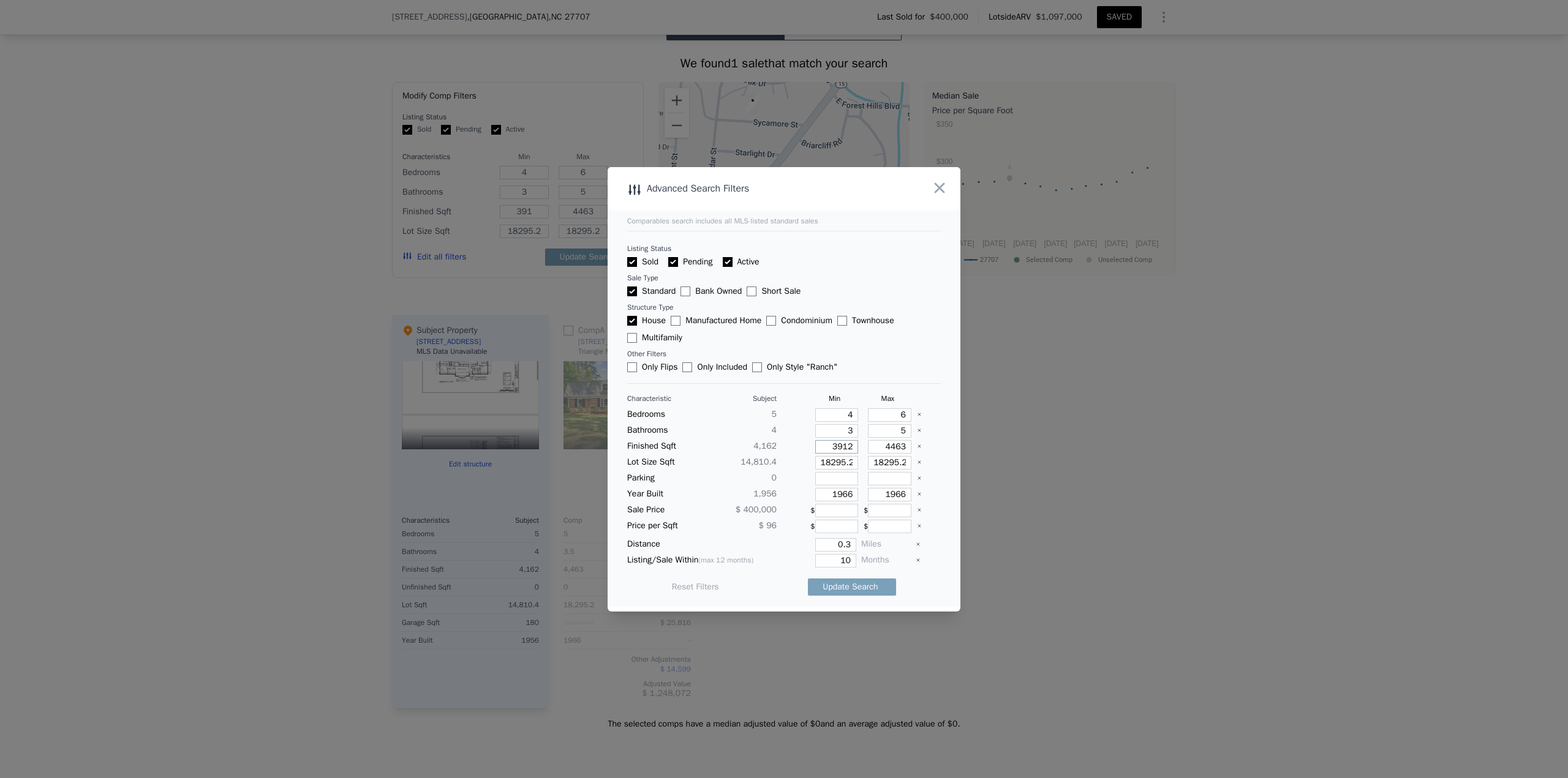 type on "3912" 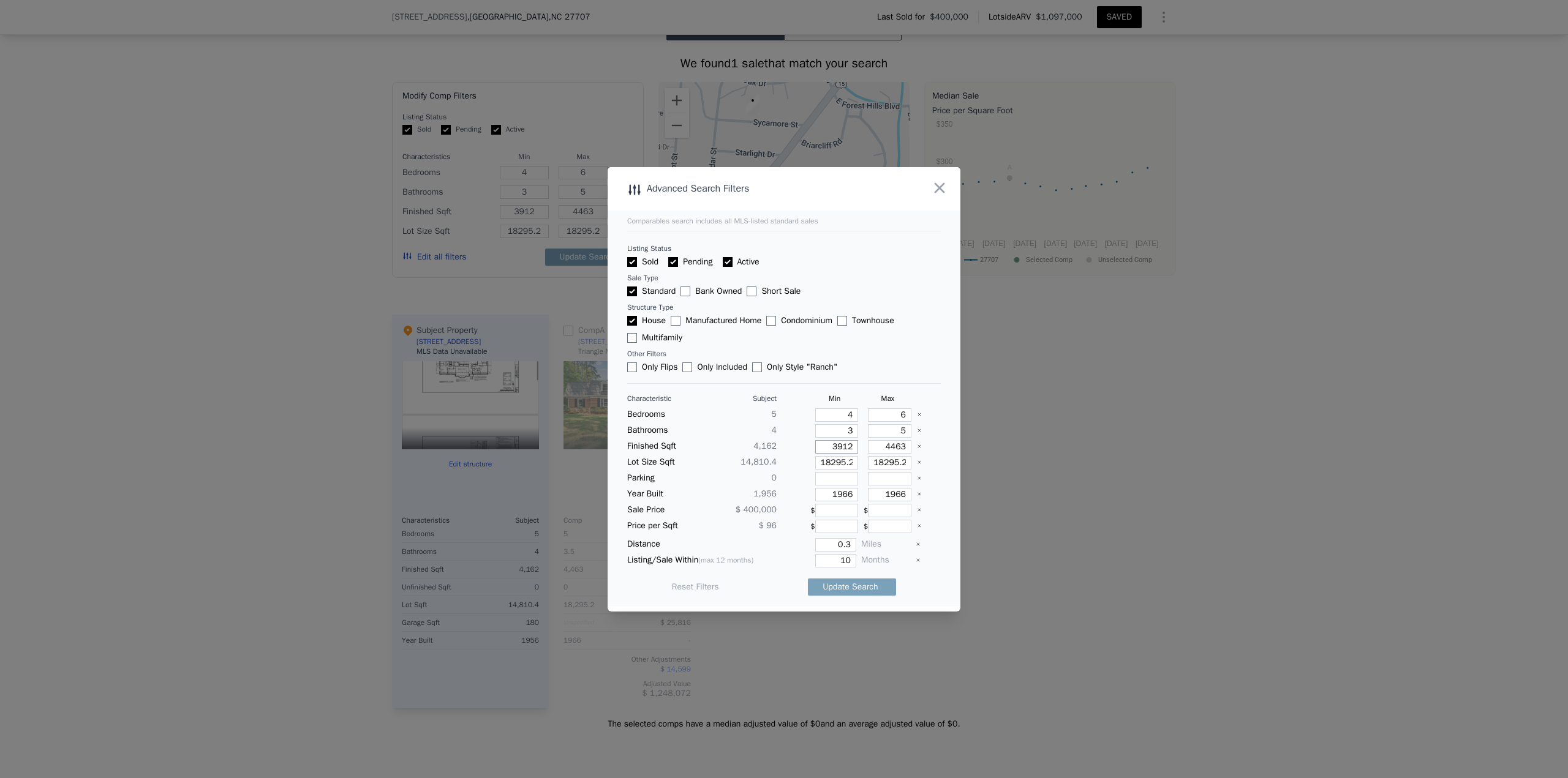 type on "3912" 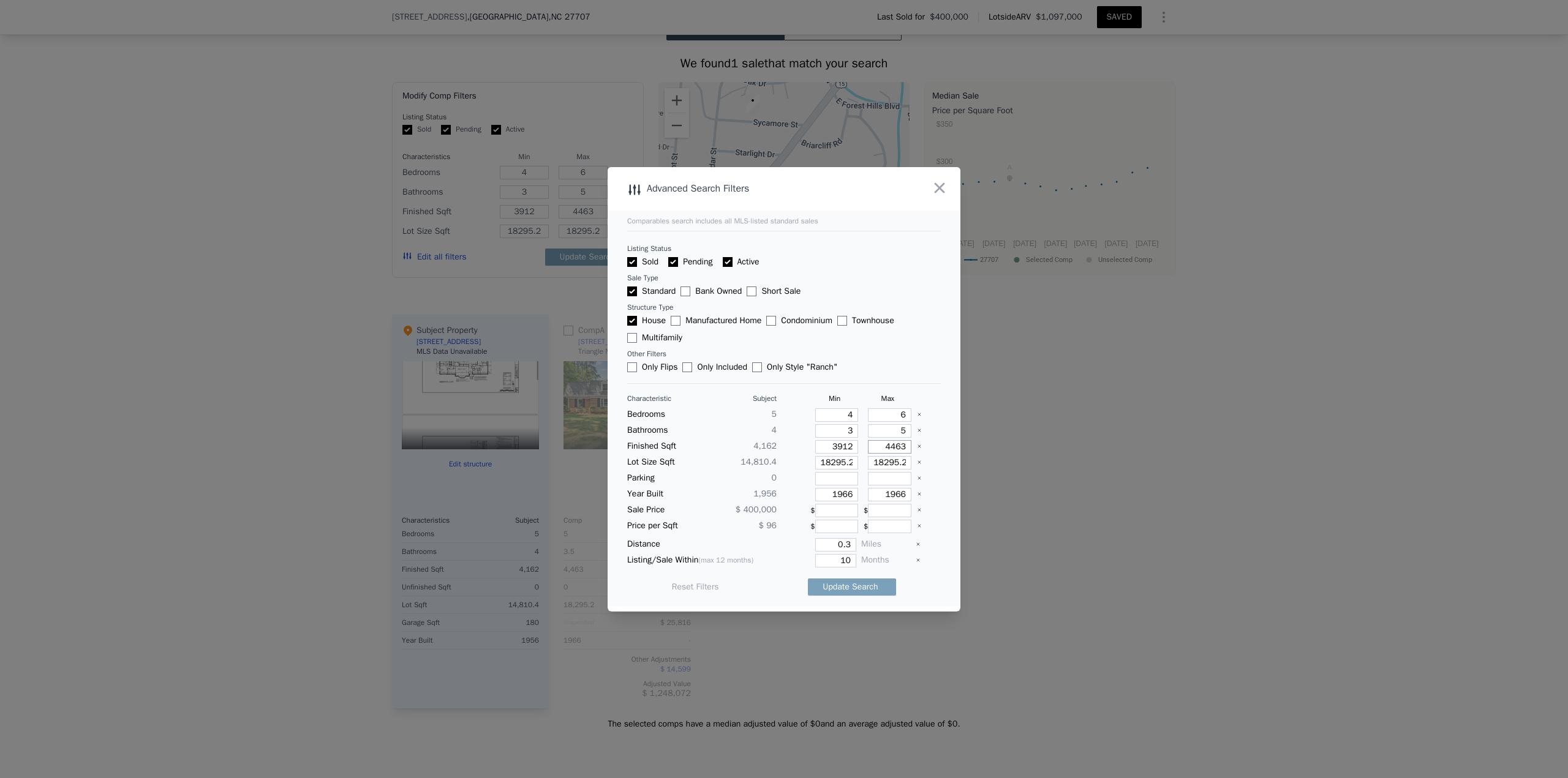 type on "4" 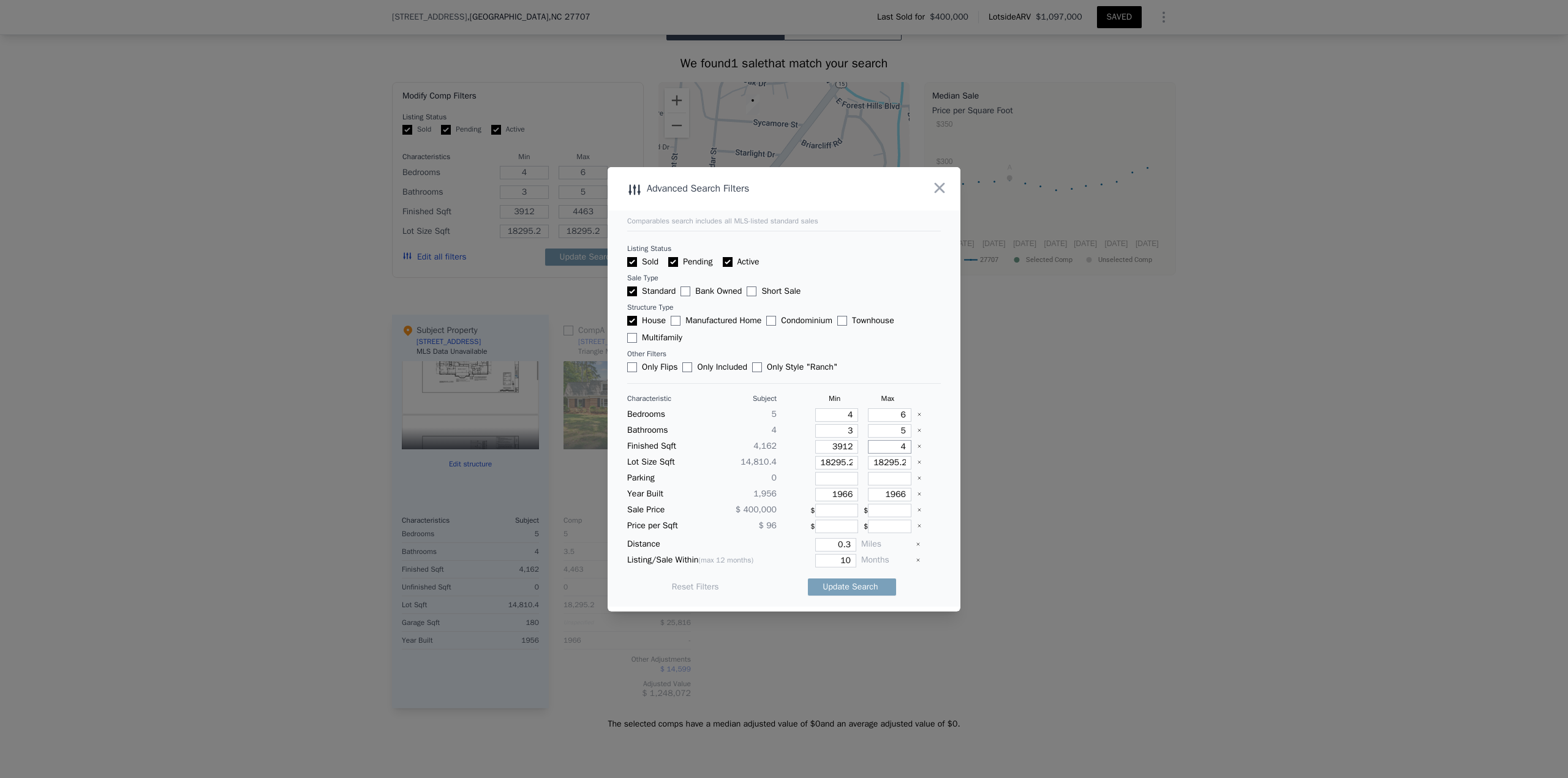 type on "4" 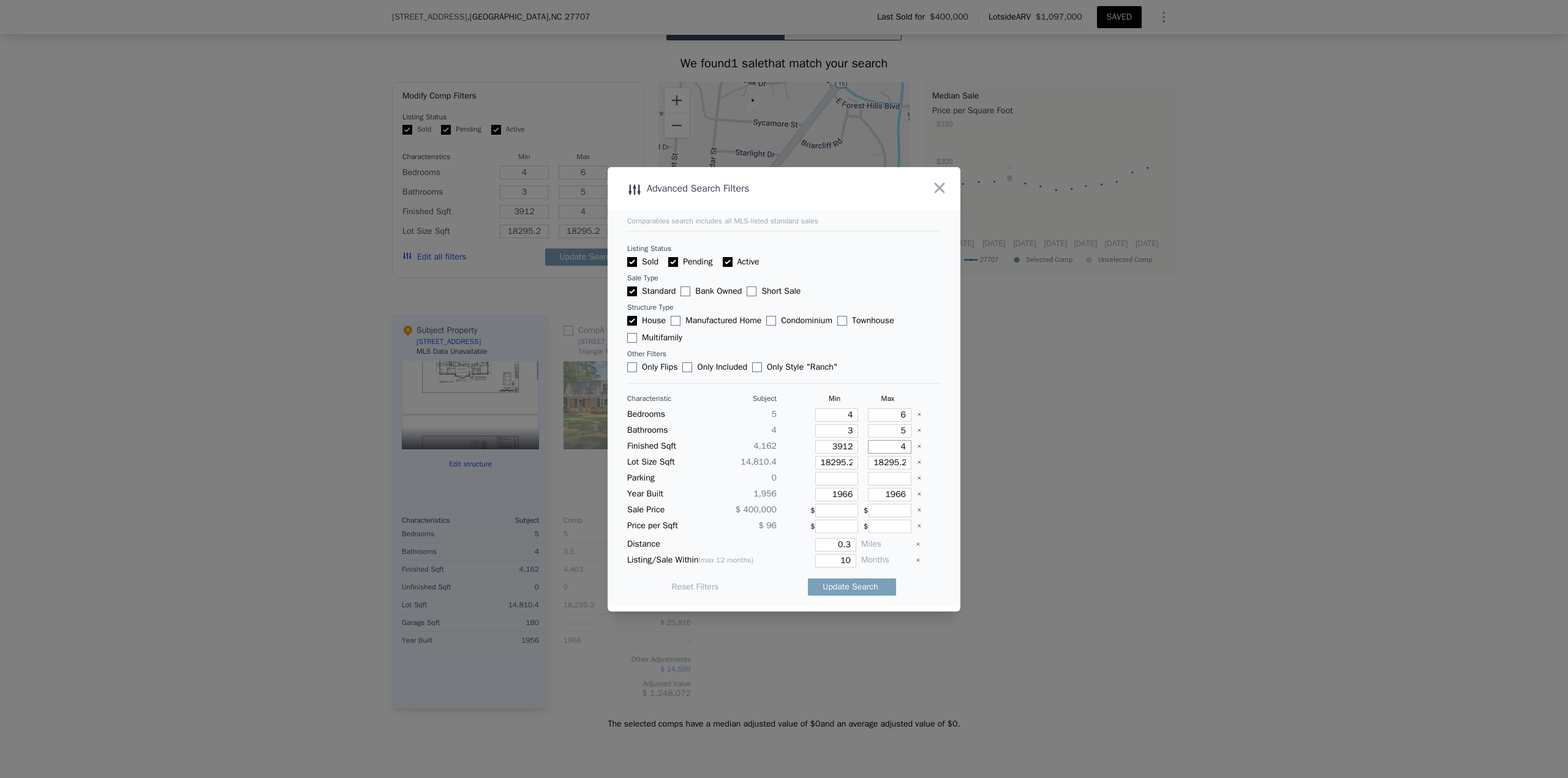 type on "44" 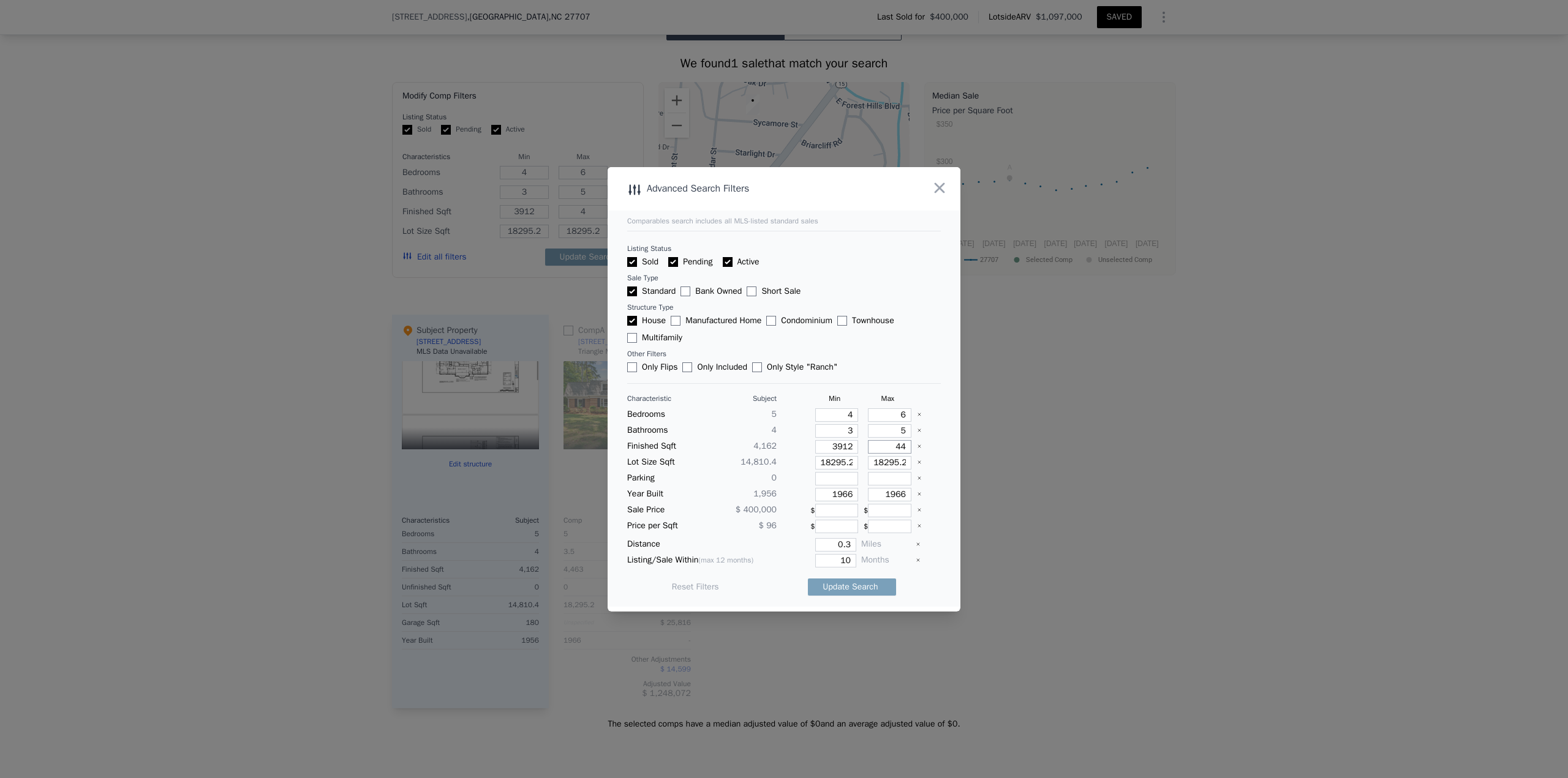 type on "44" 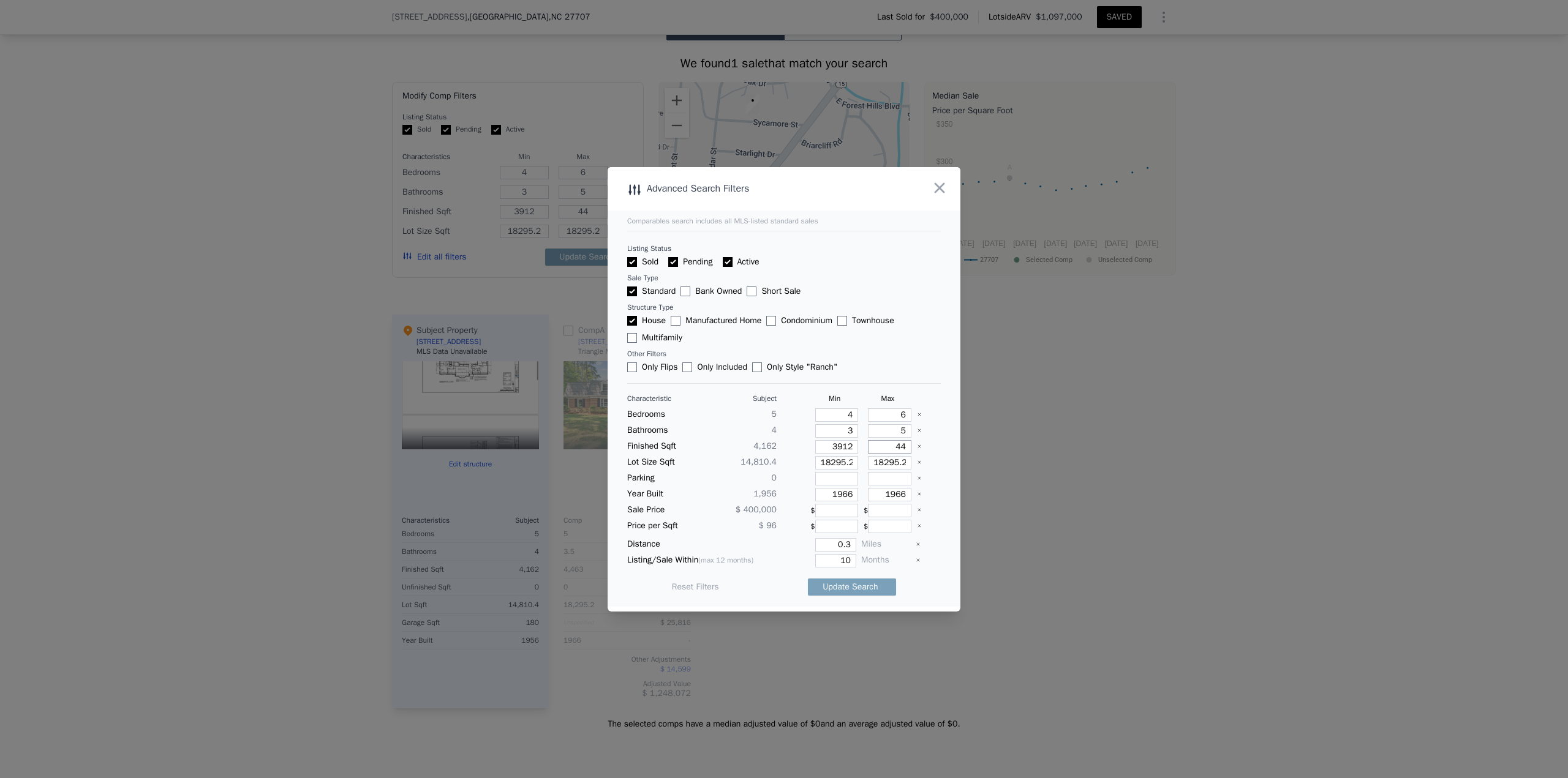 type on "441" 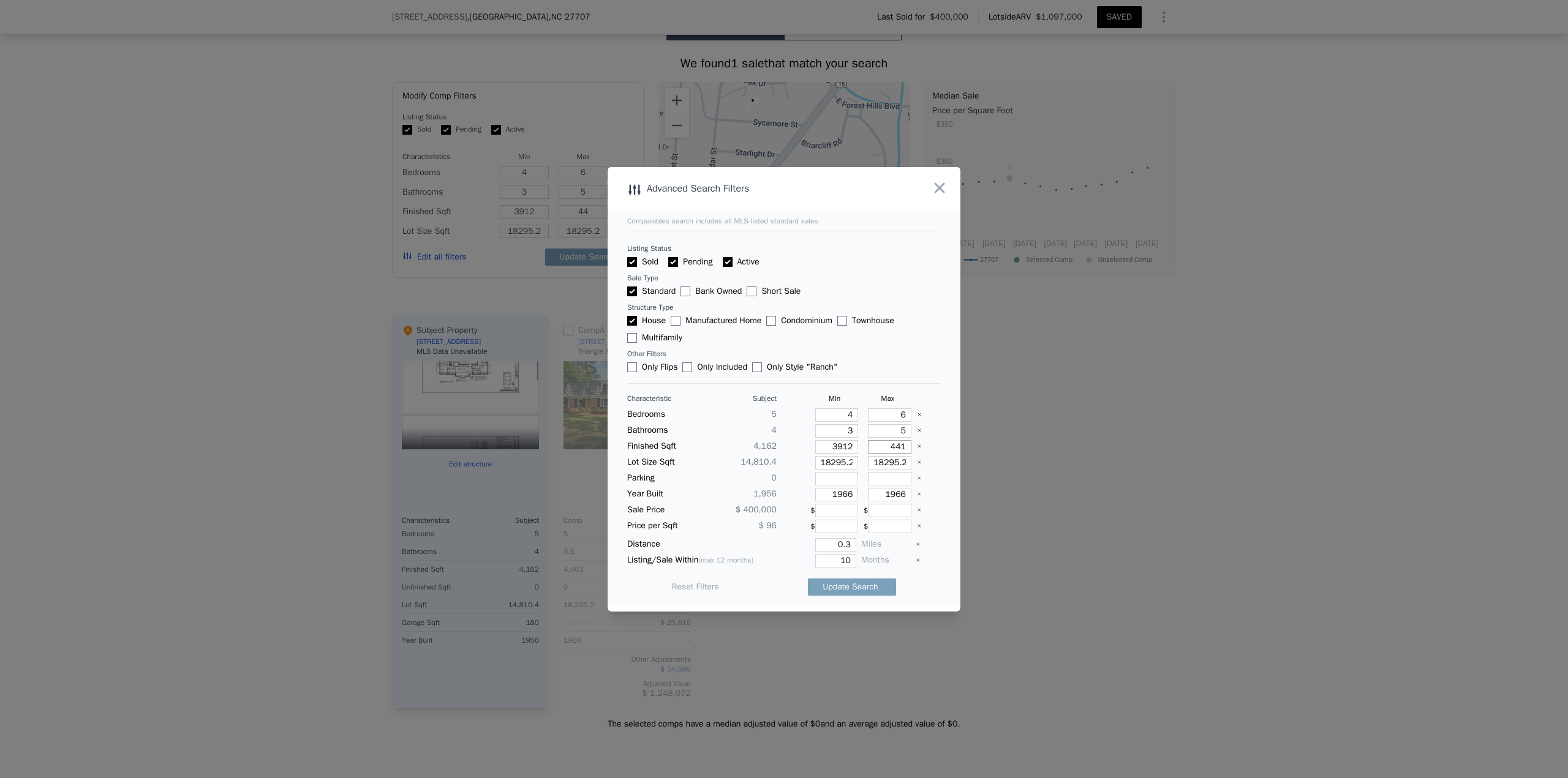 type on "441" 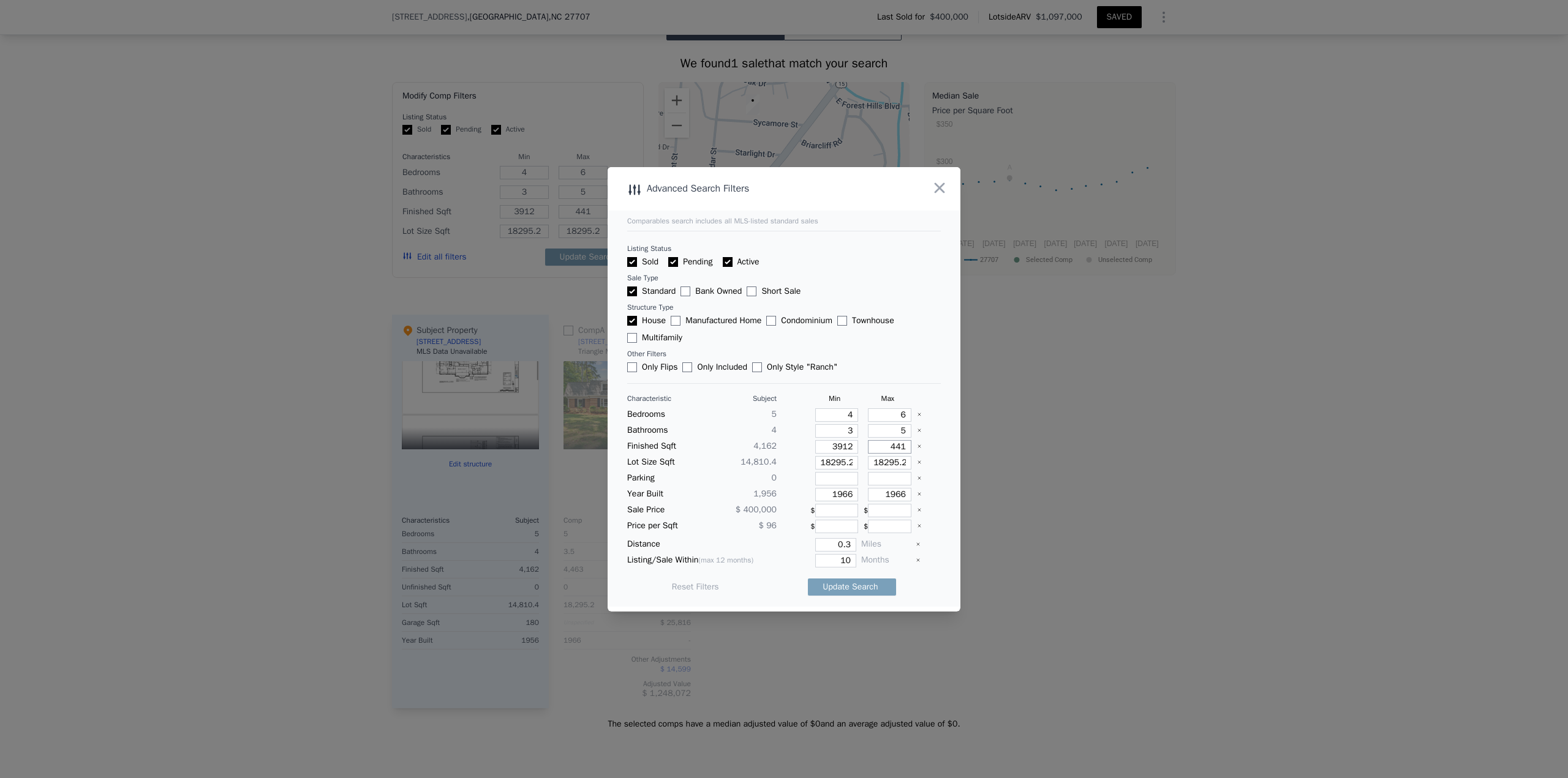 type on "4412" 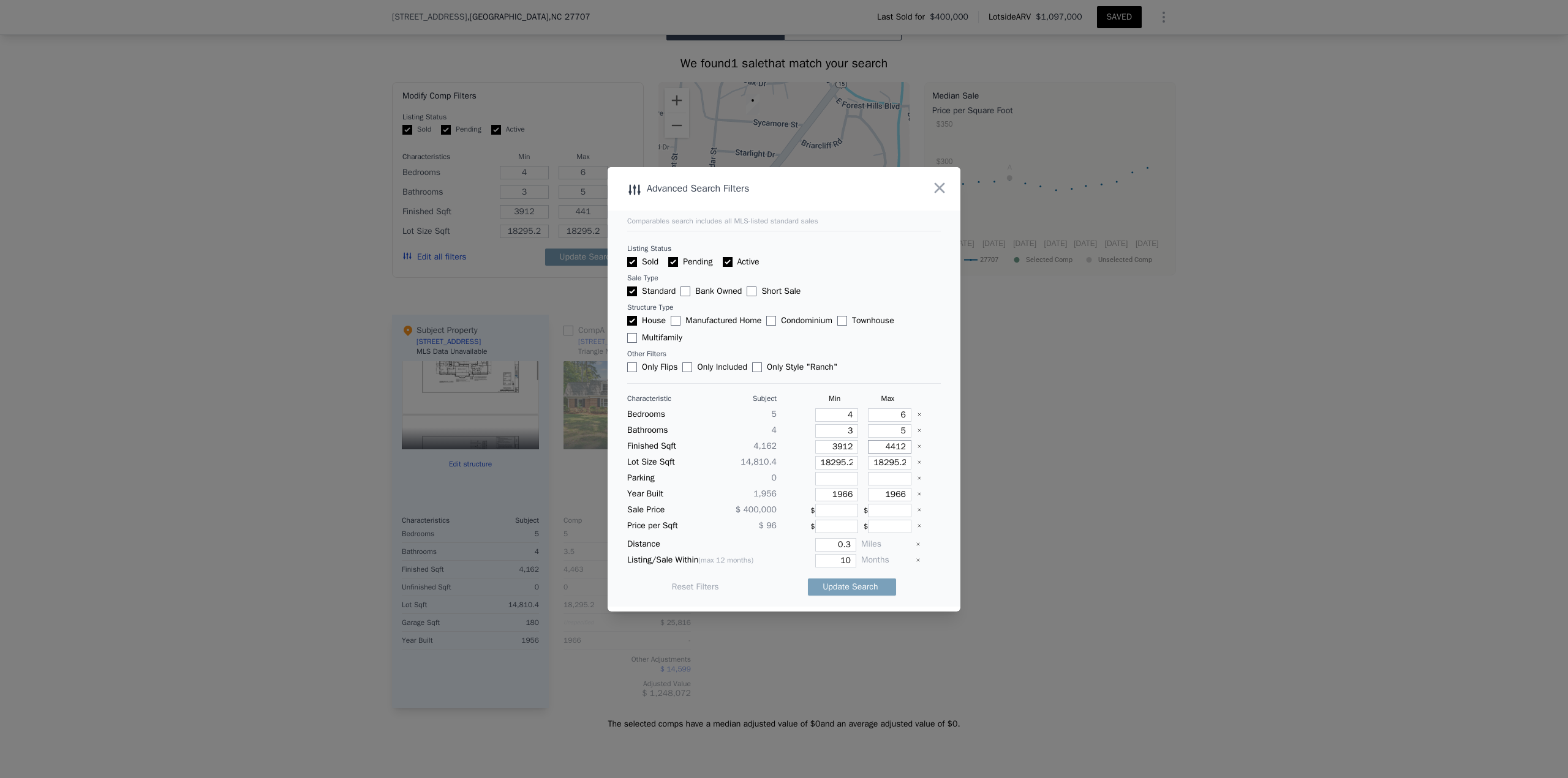 type on "4412" 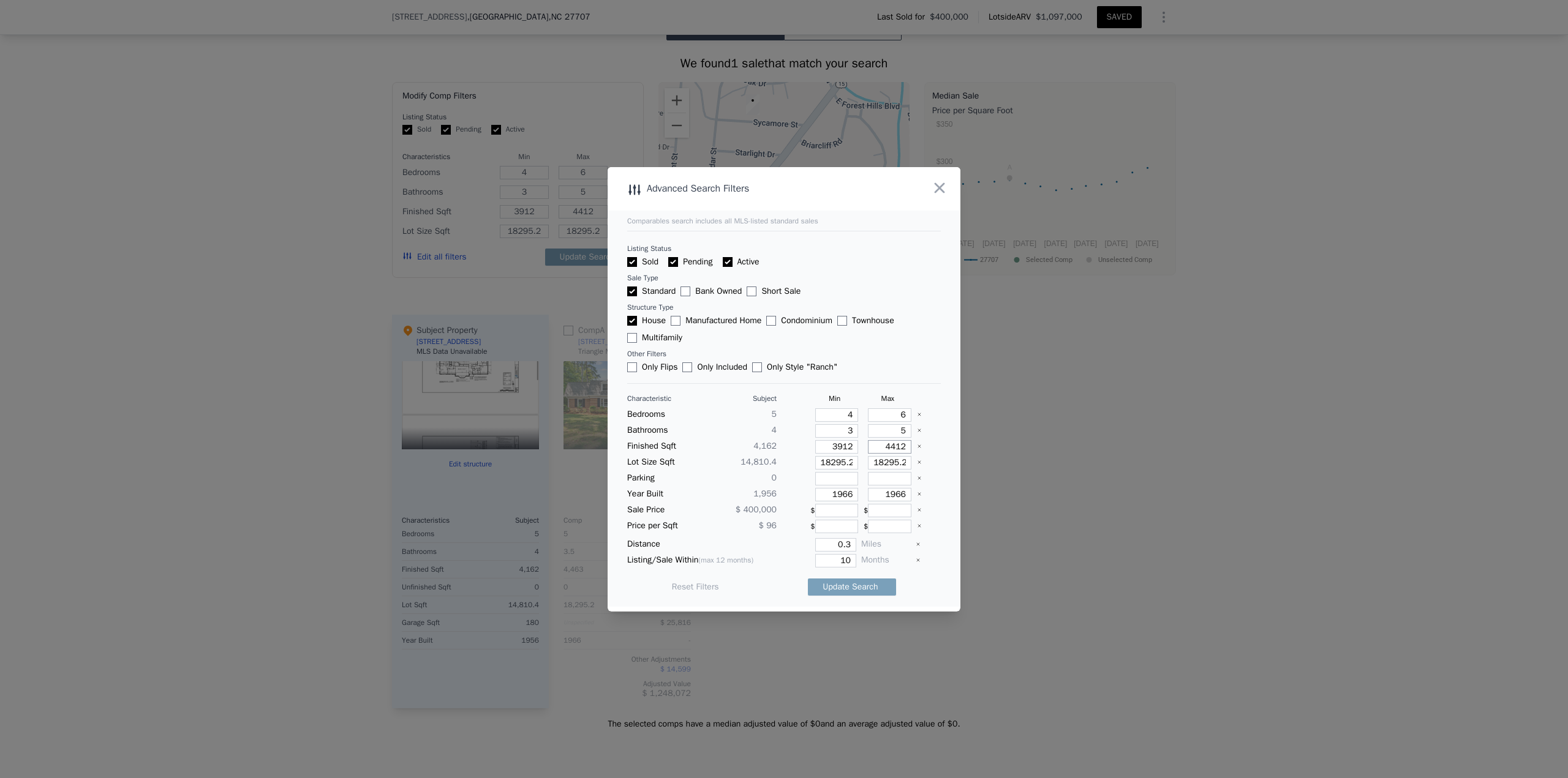 type on "4412" 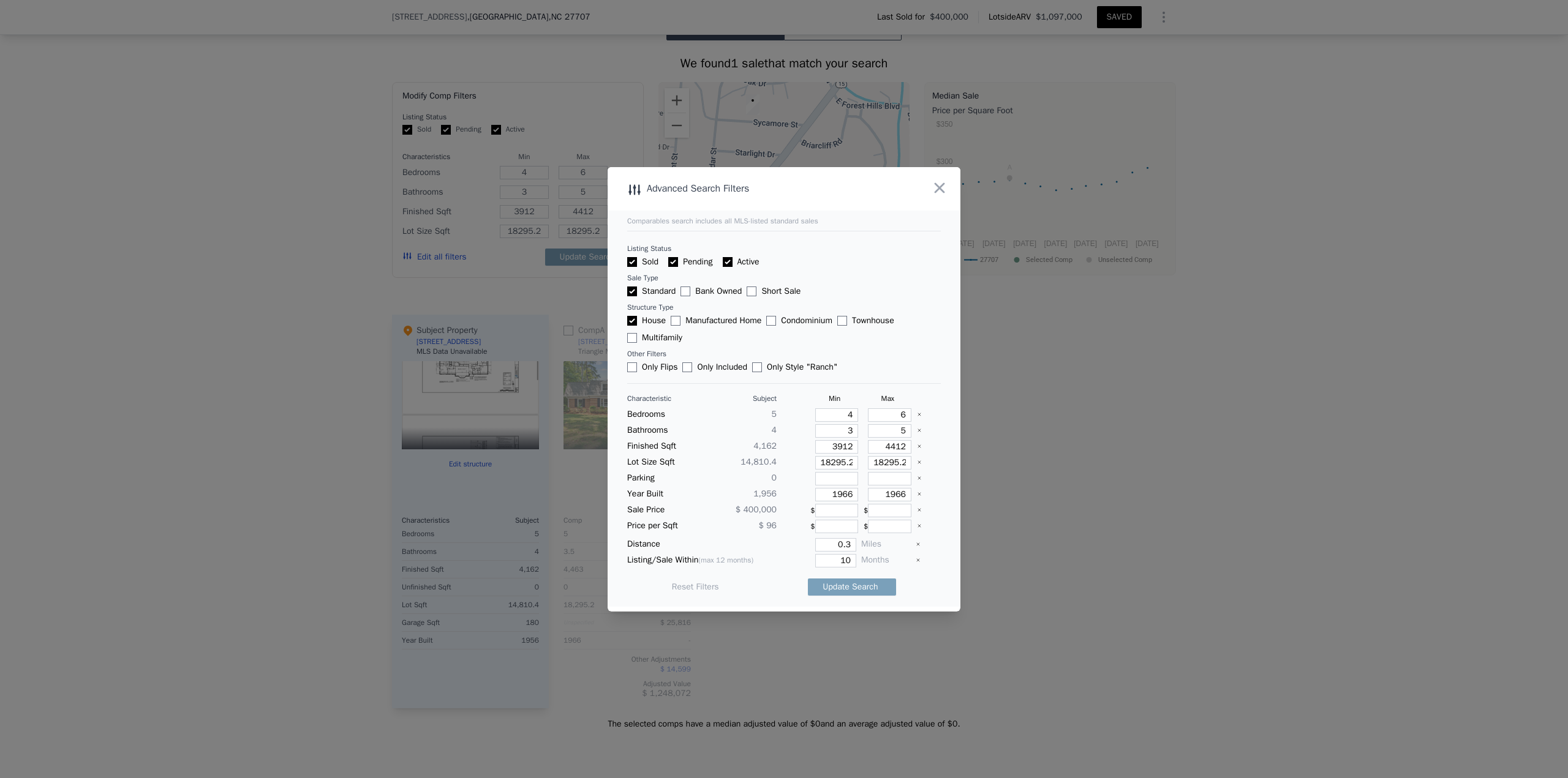 type 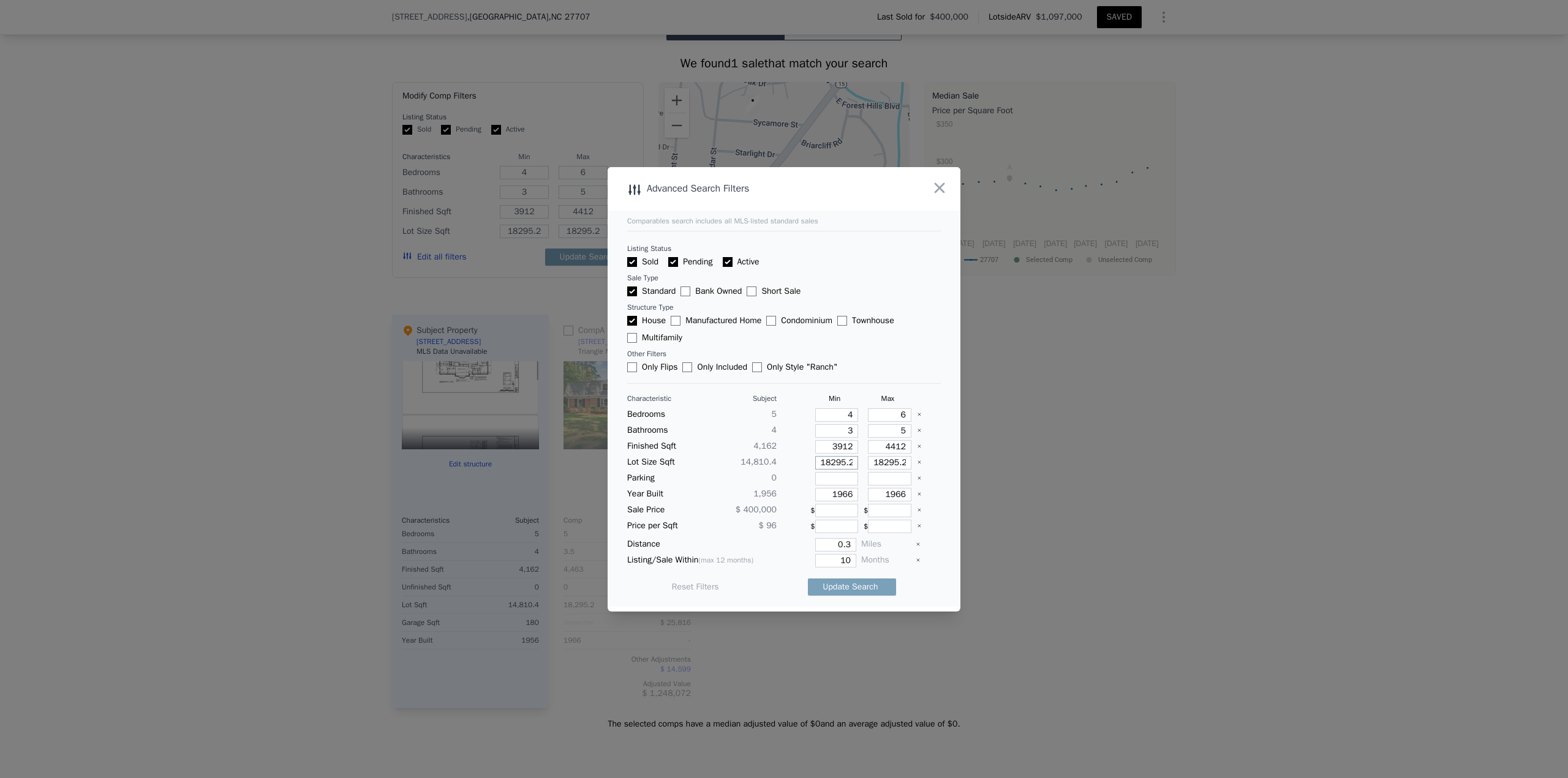 type on "8" 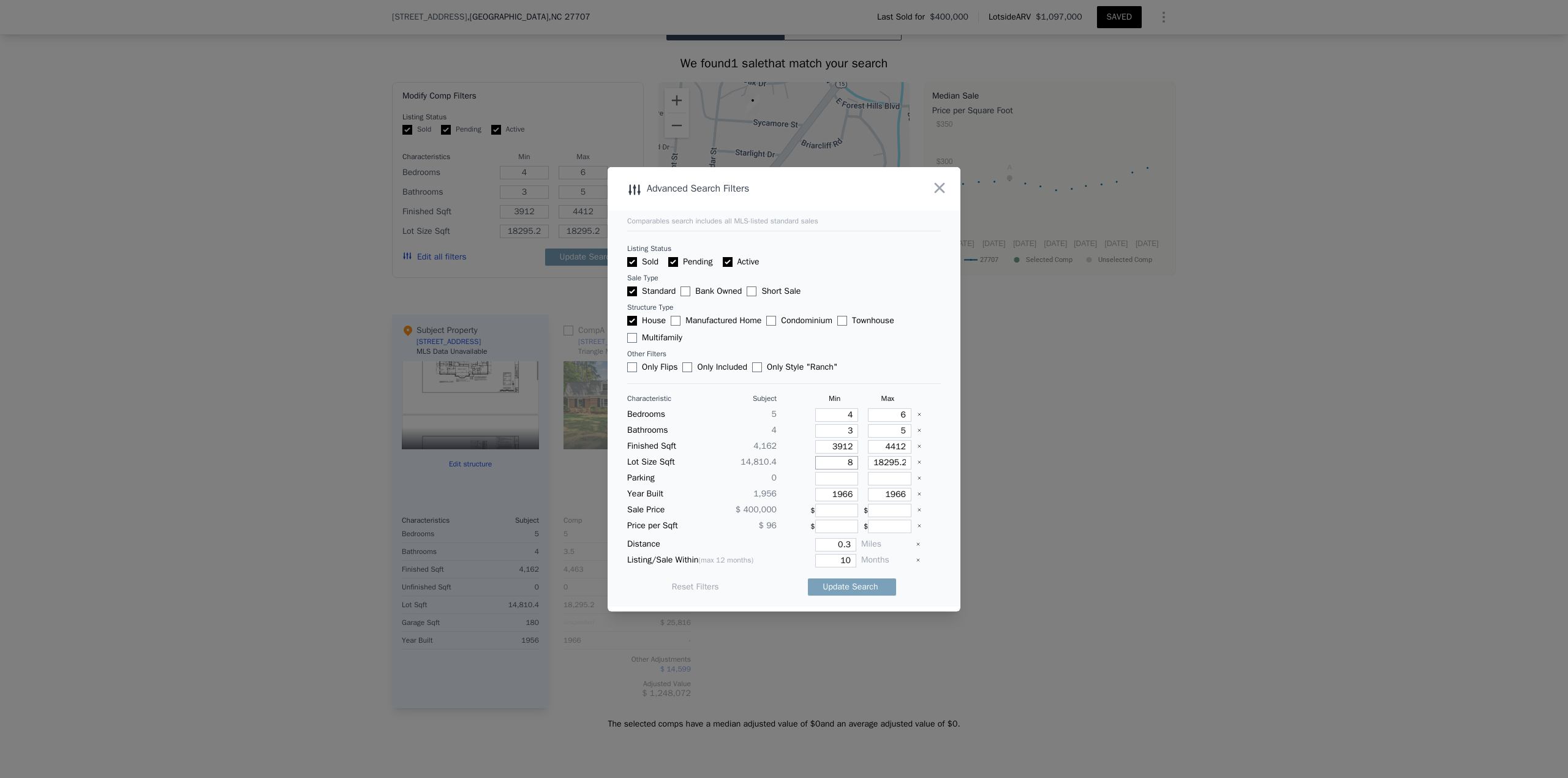 type on "8" 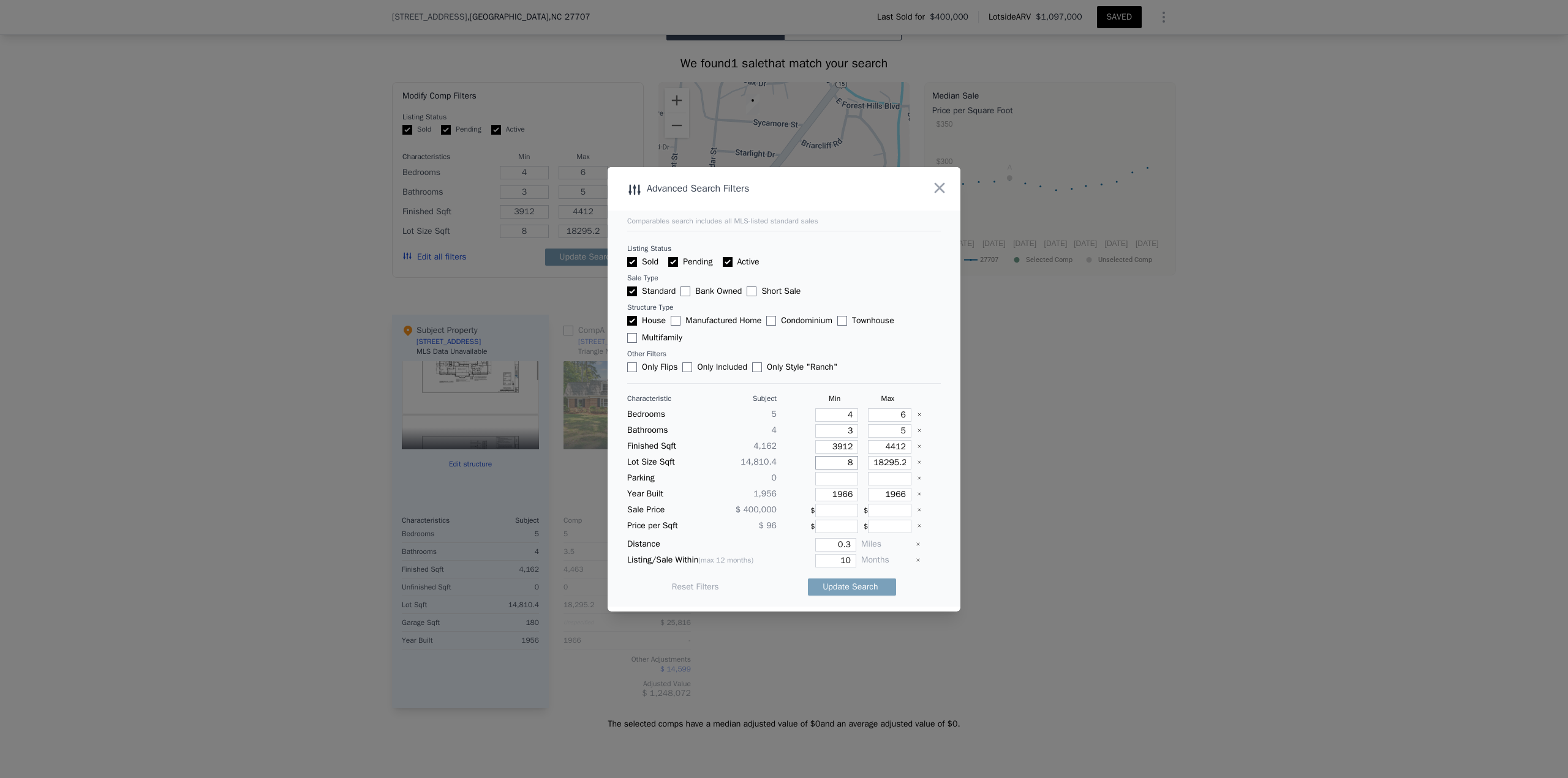 type on "80" 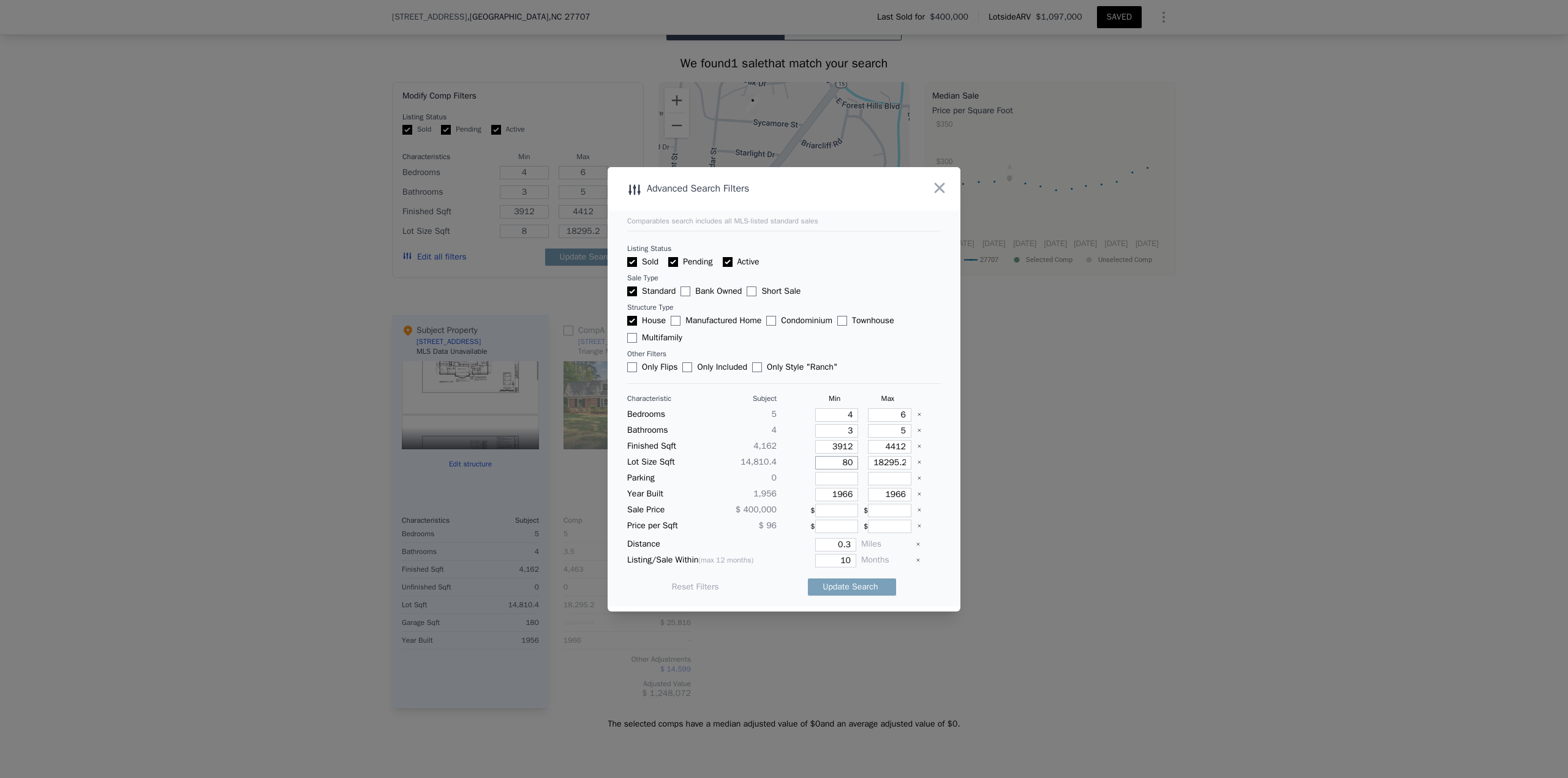 type on "80" 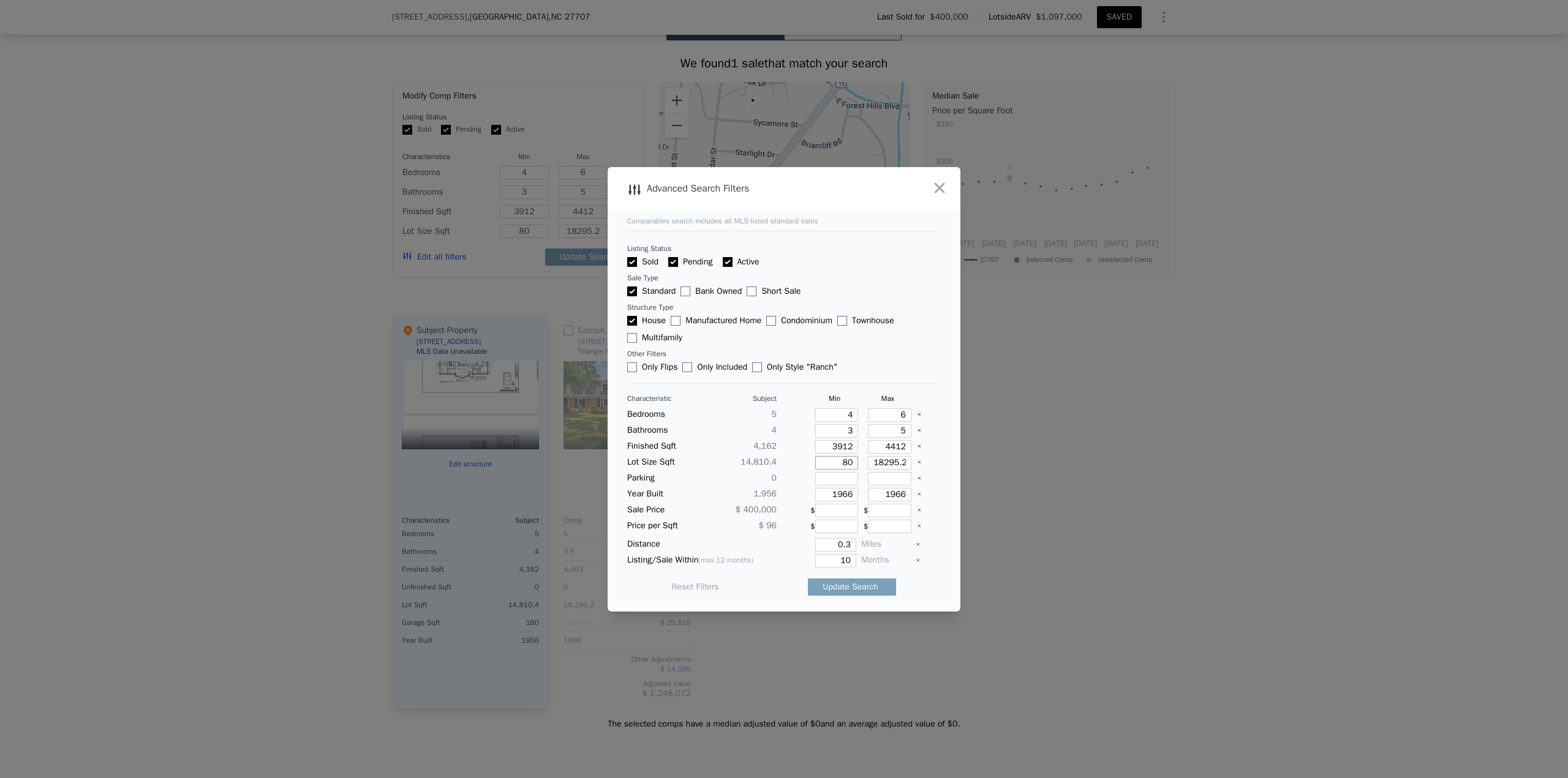 type on "800" 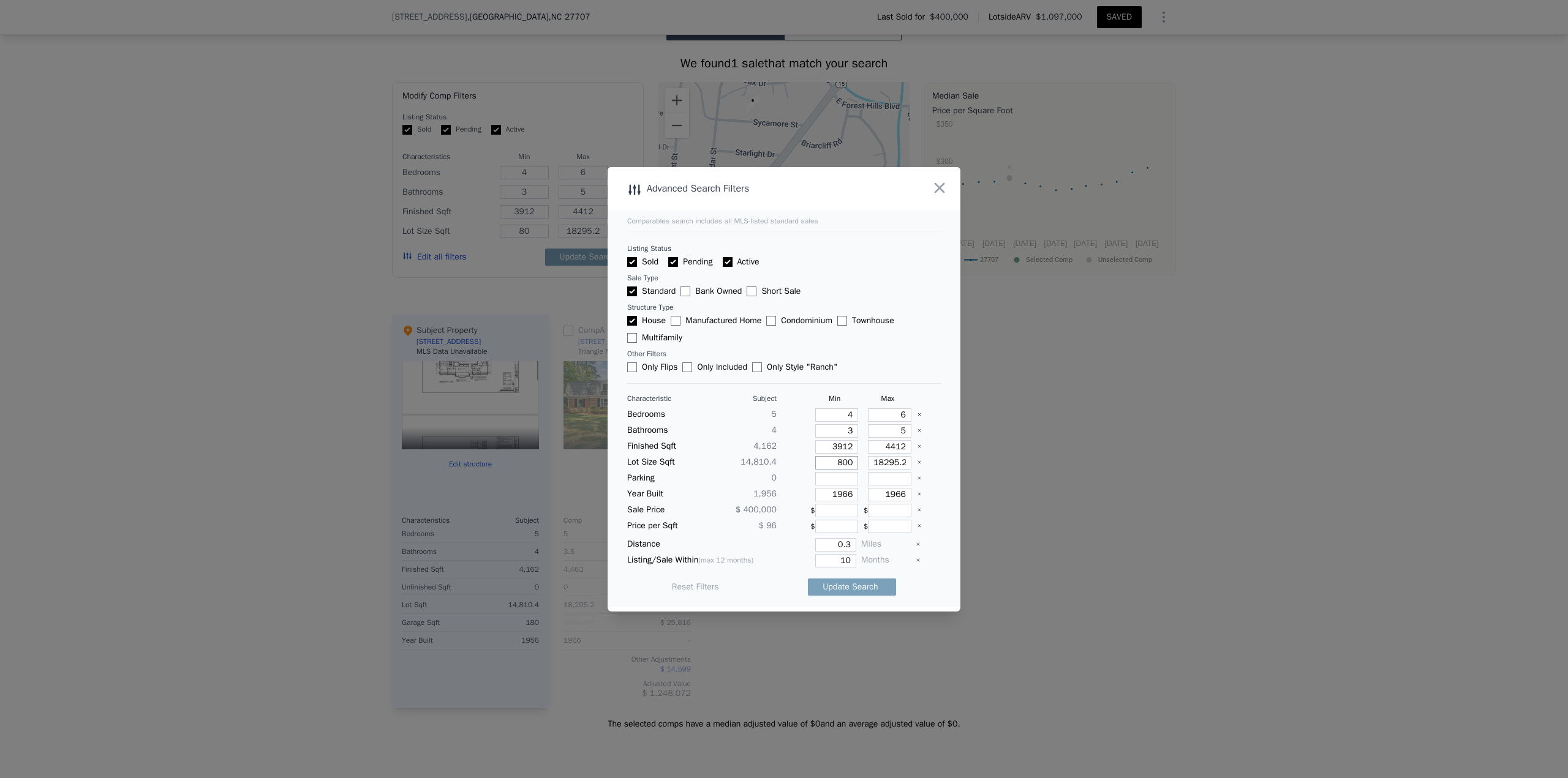 type on "800" 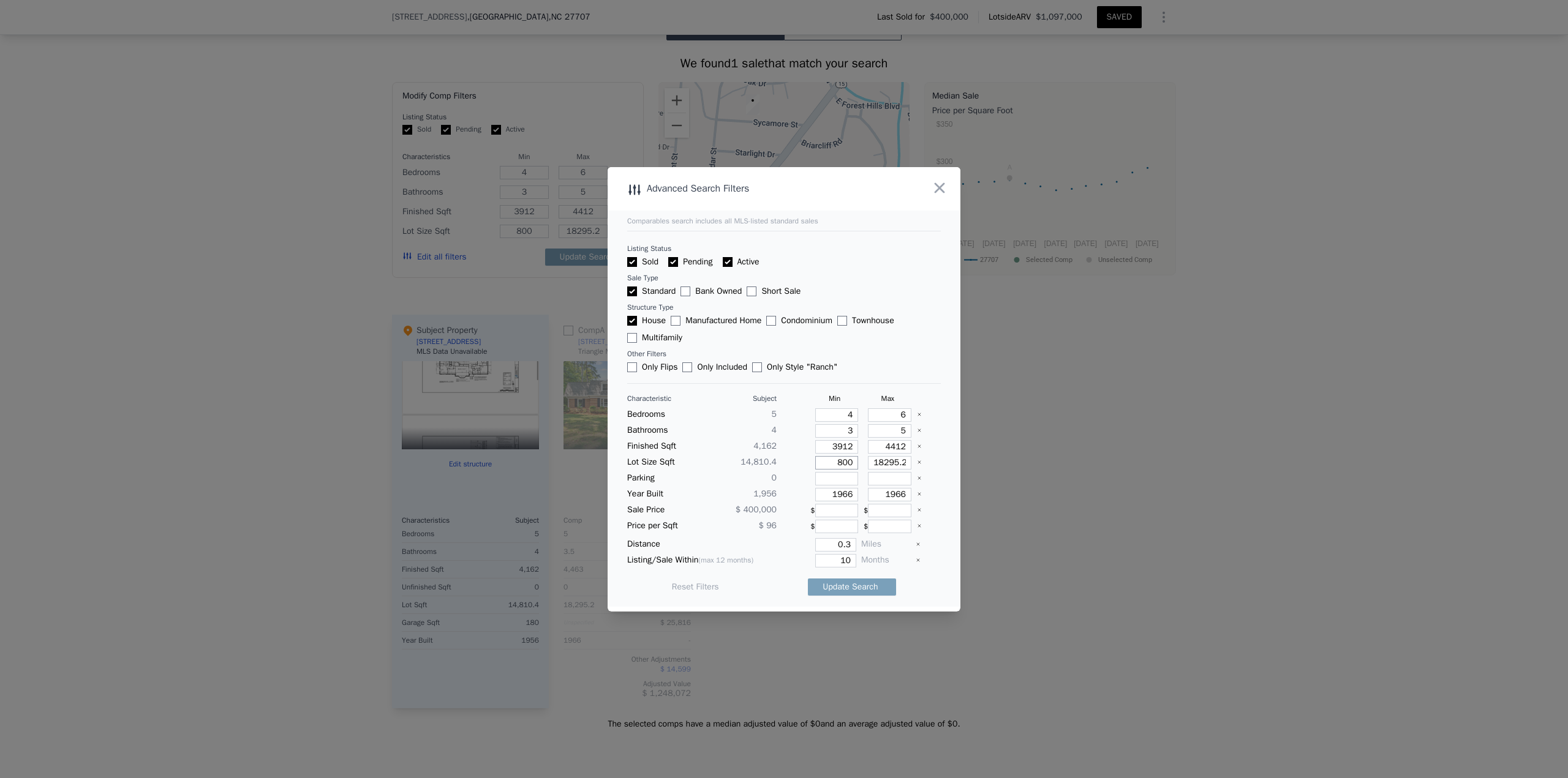 type on "8000" 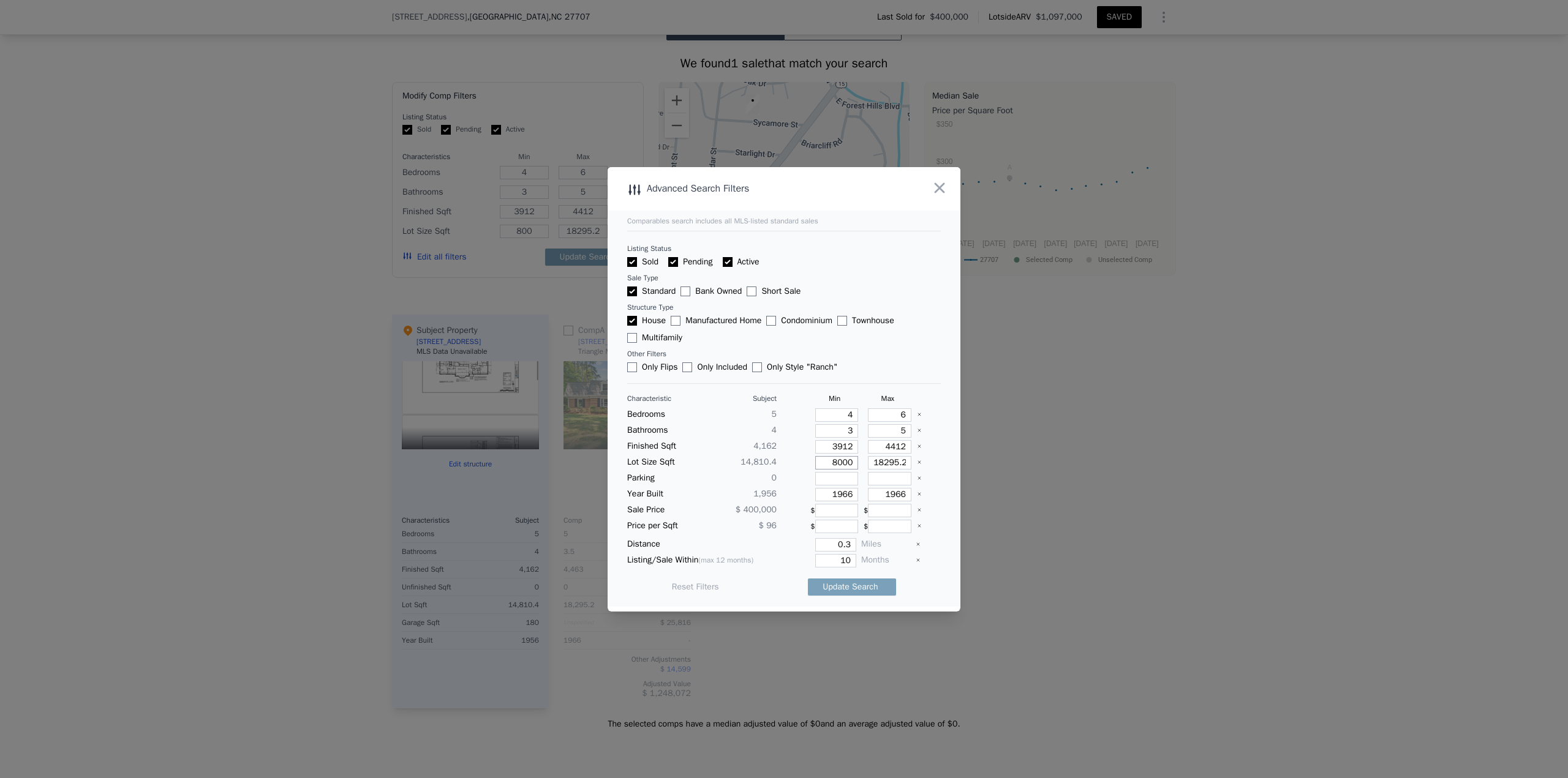 type on "8000" 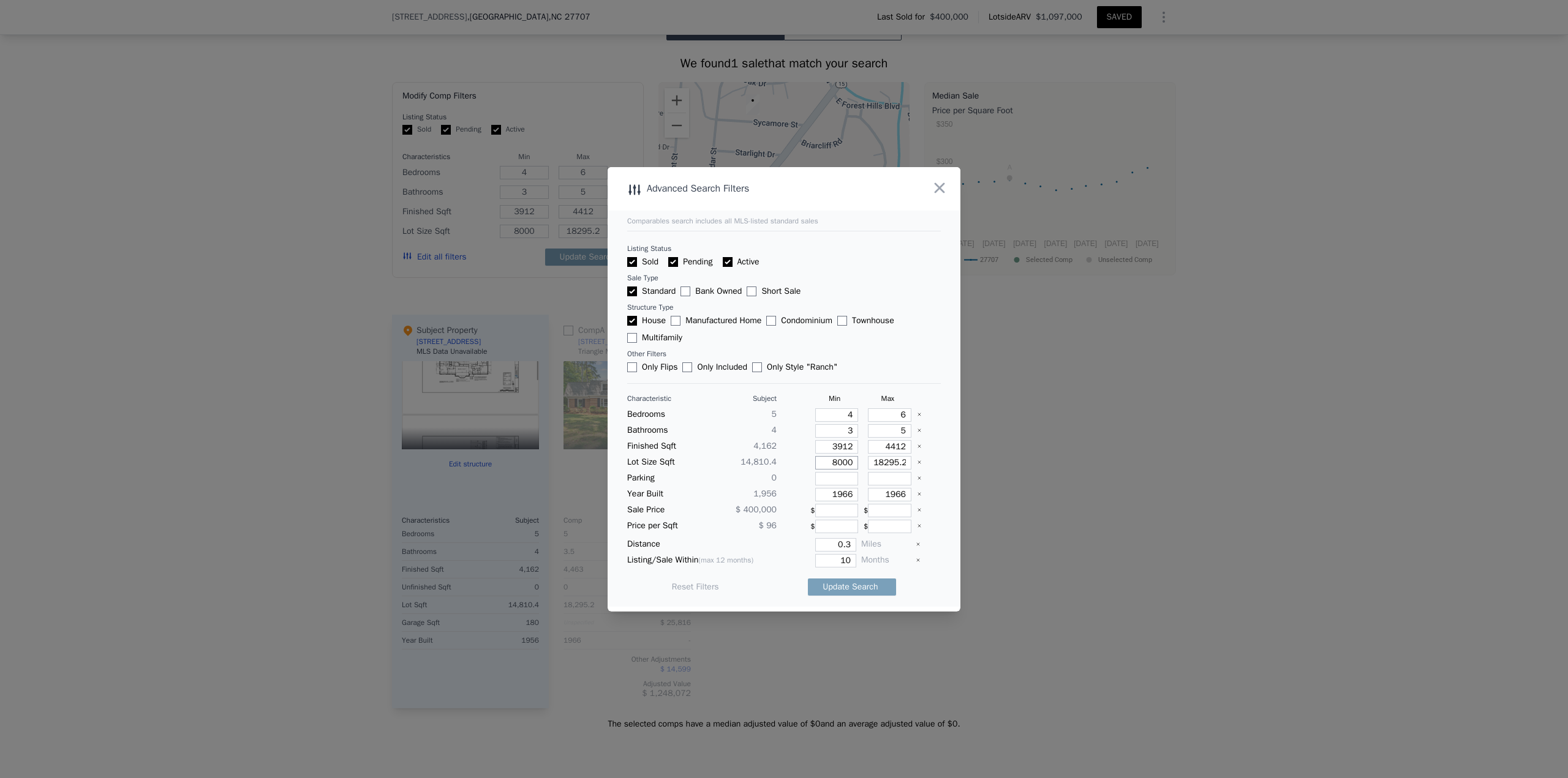 type on "8000" 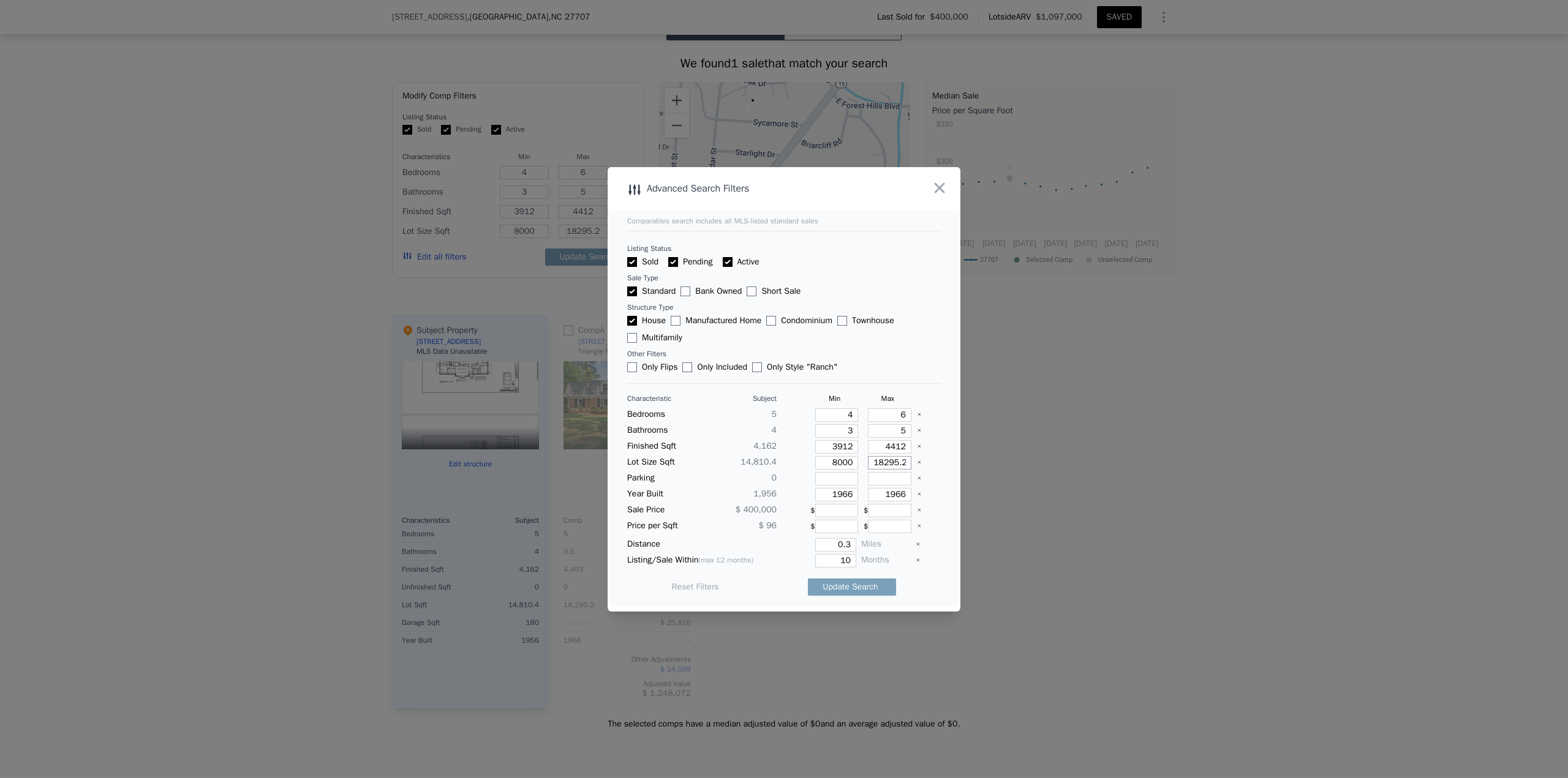 type on "2" 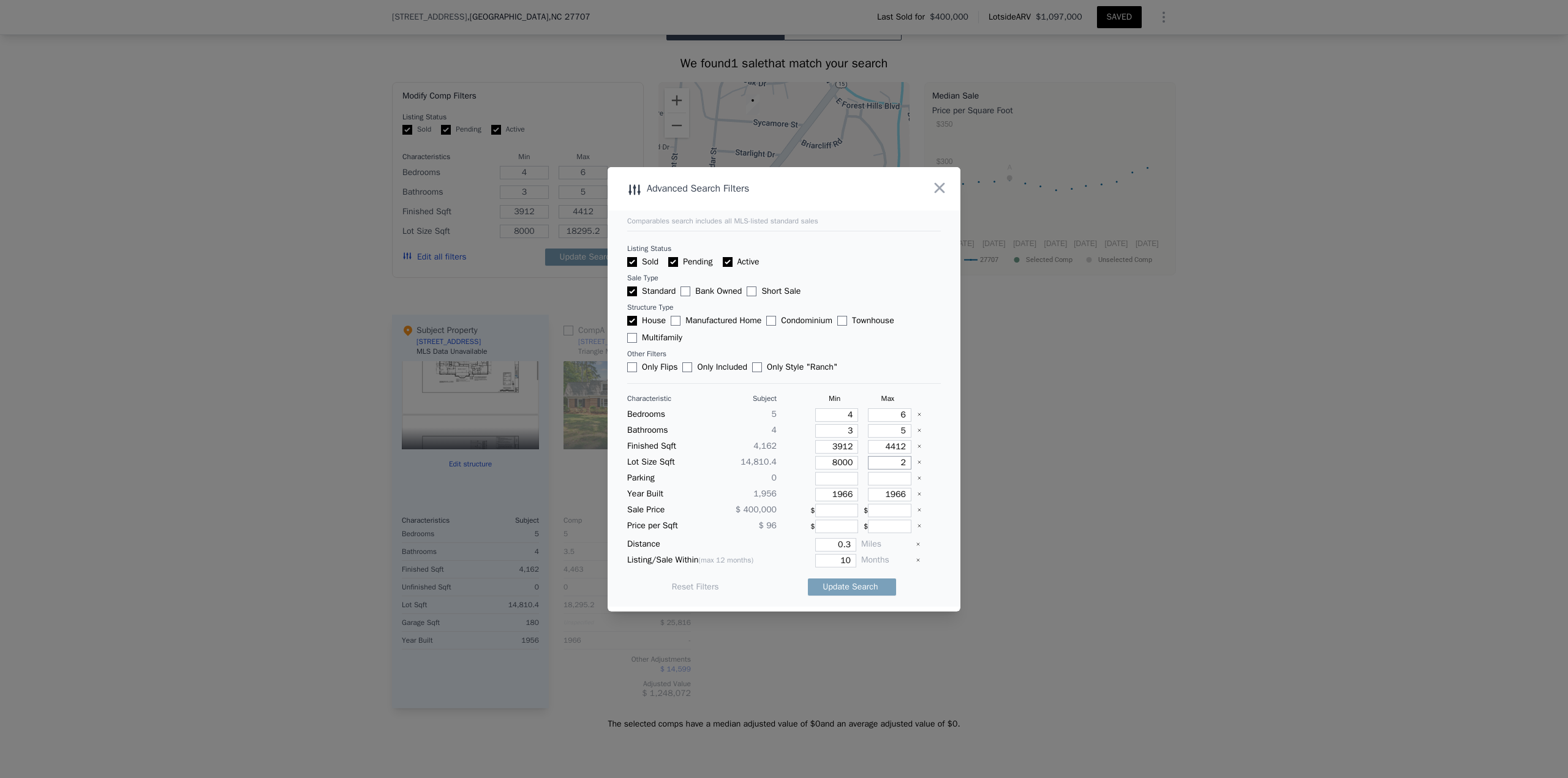 type on "2" 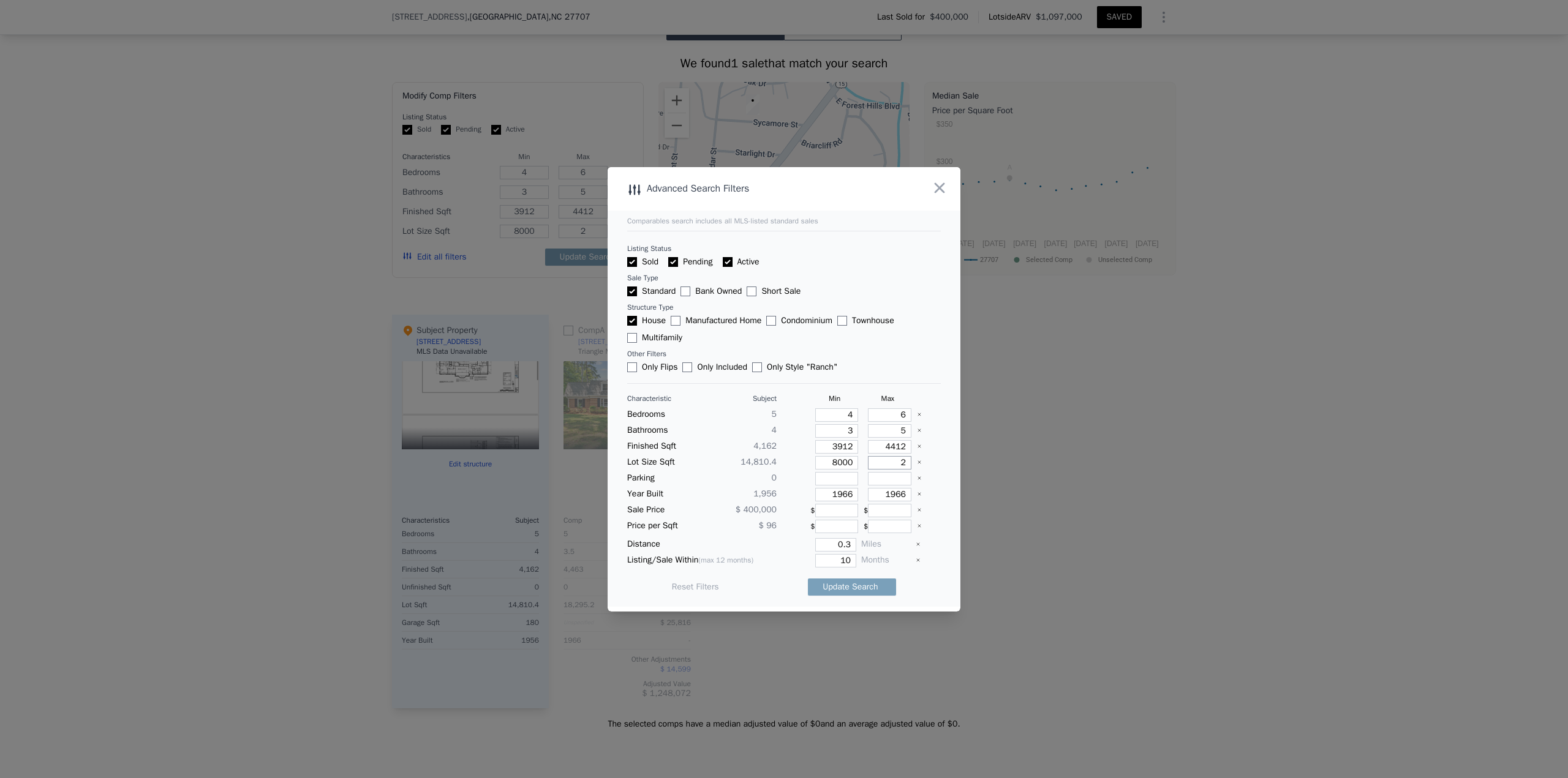 type 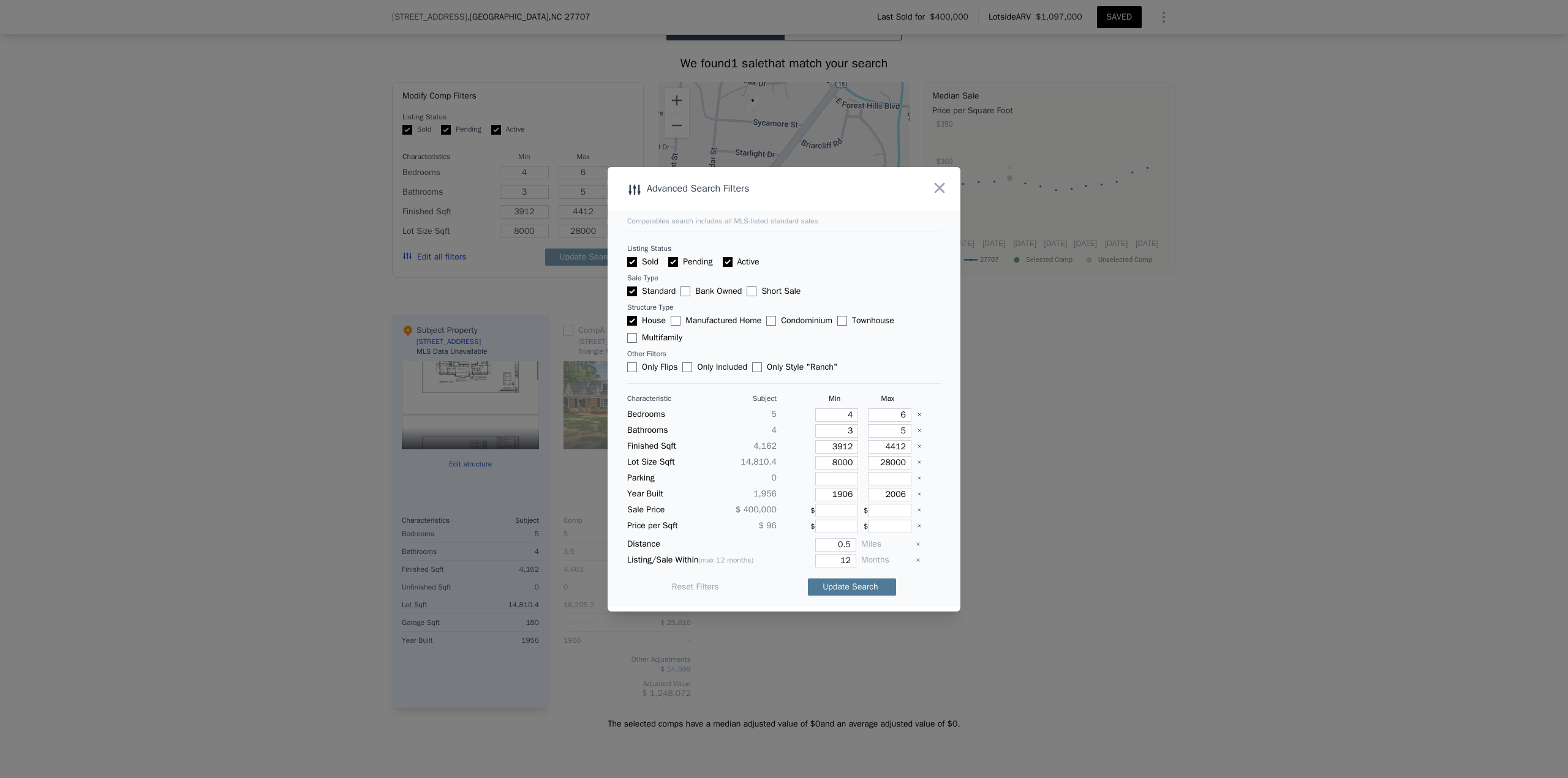 click on "Update Search" at bounding box center (852, 587) 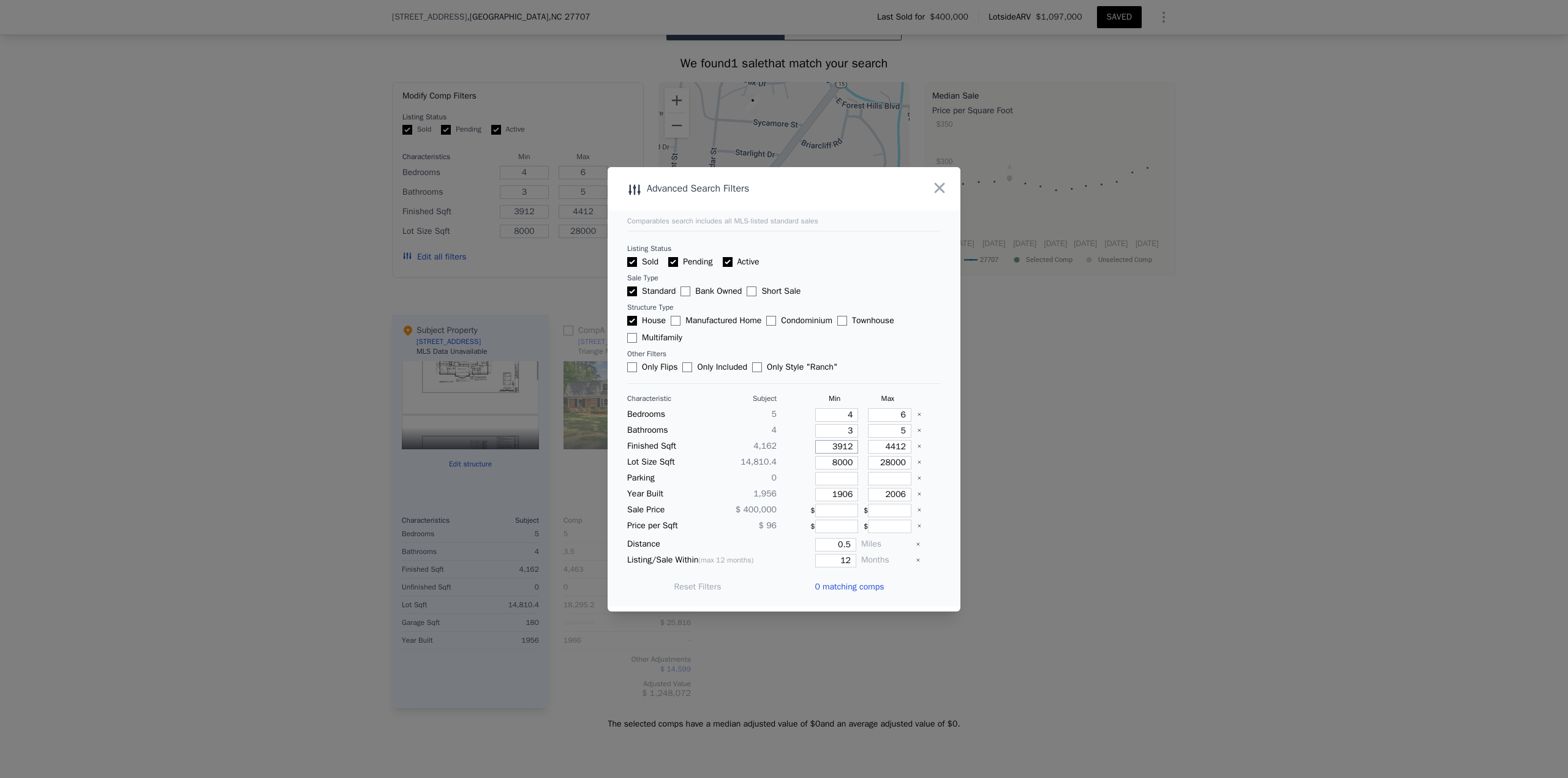 click on "3912" at bounding box center [837, 447] 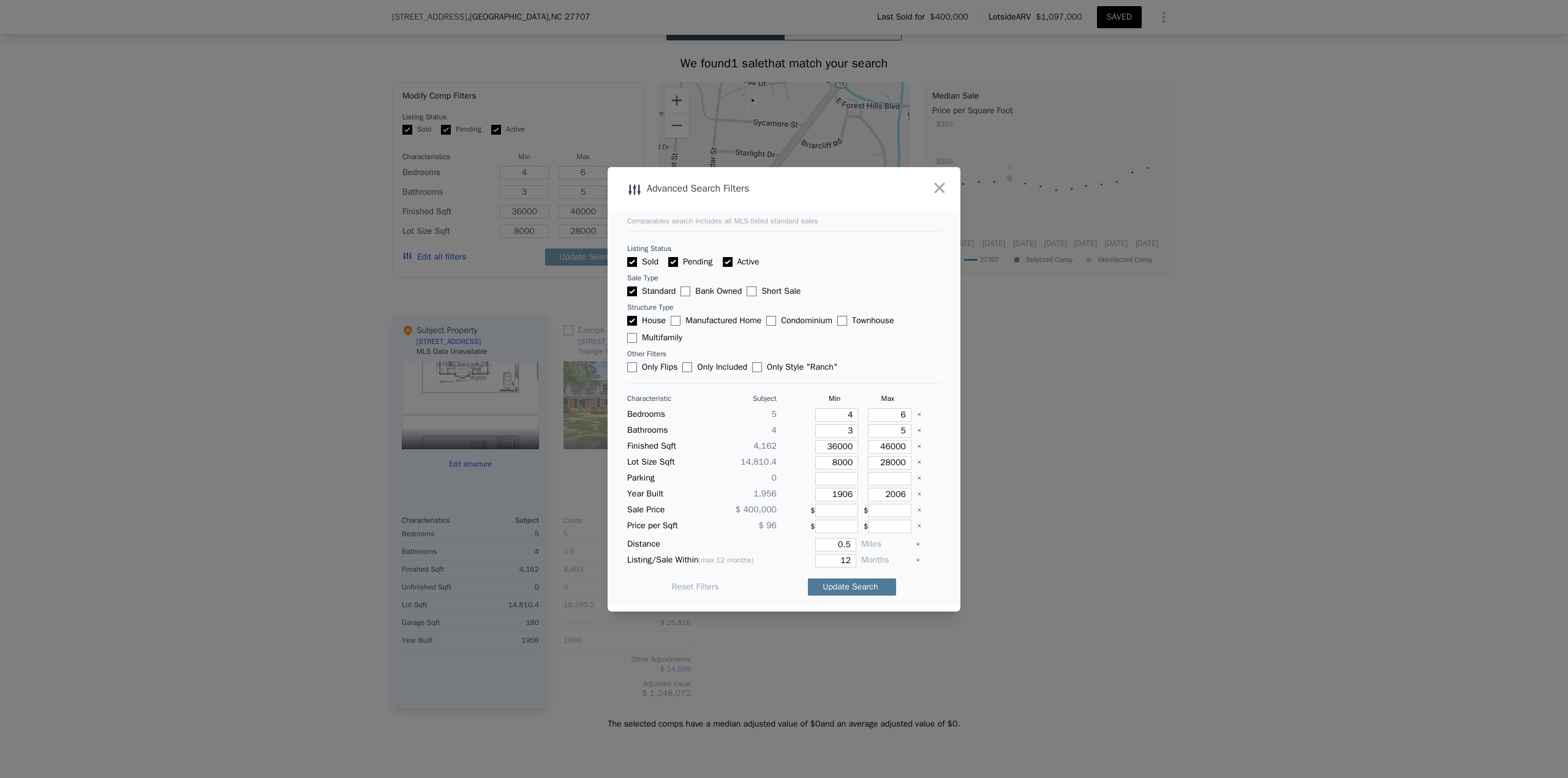 click on "Update Search" at bounding box center [852, 587] 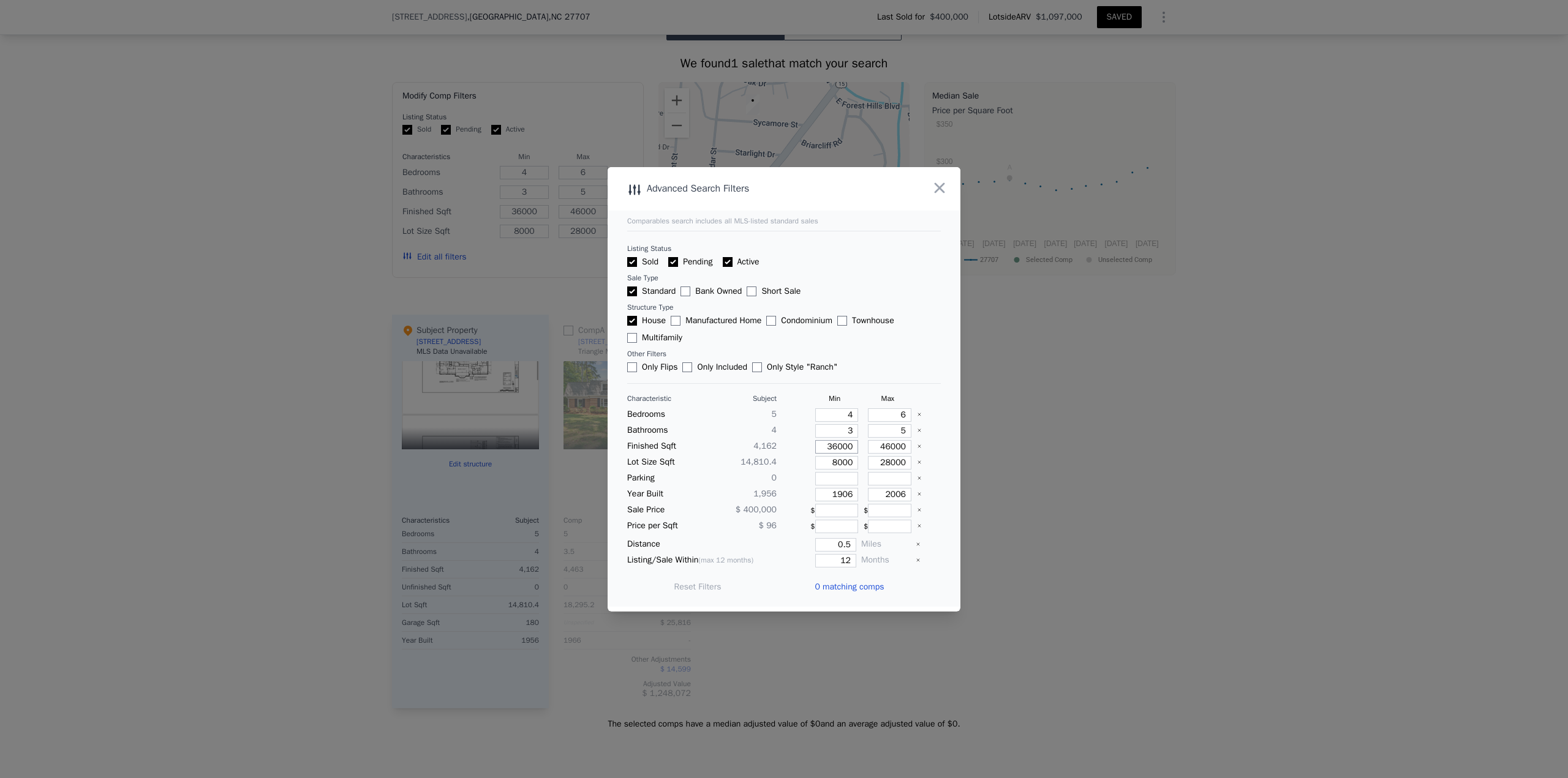 click on "36000" at bounding box center [837, 447] 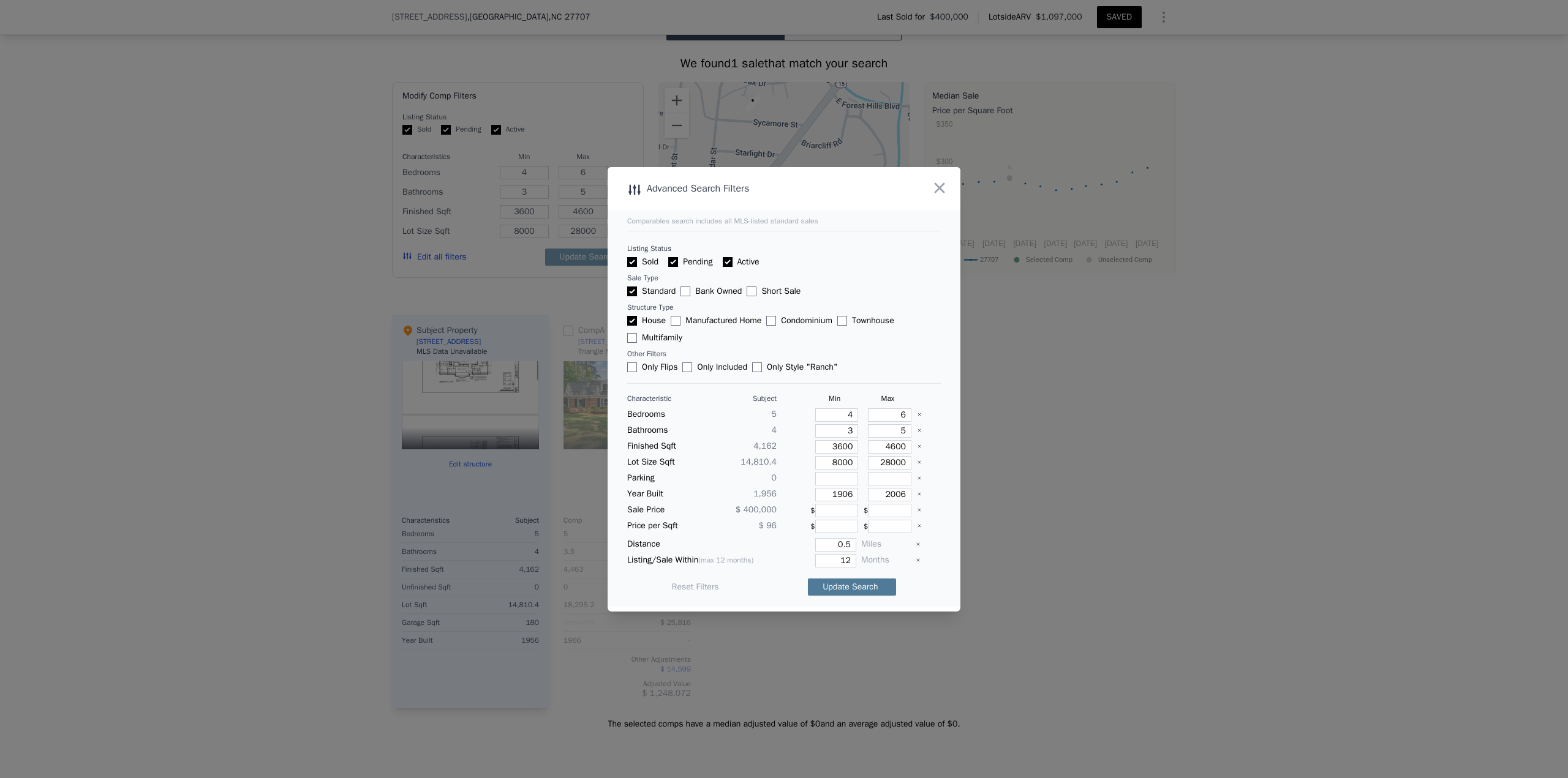 click on "Update Search" at bounding box center (852, 587) 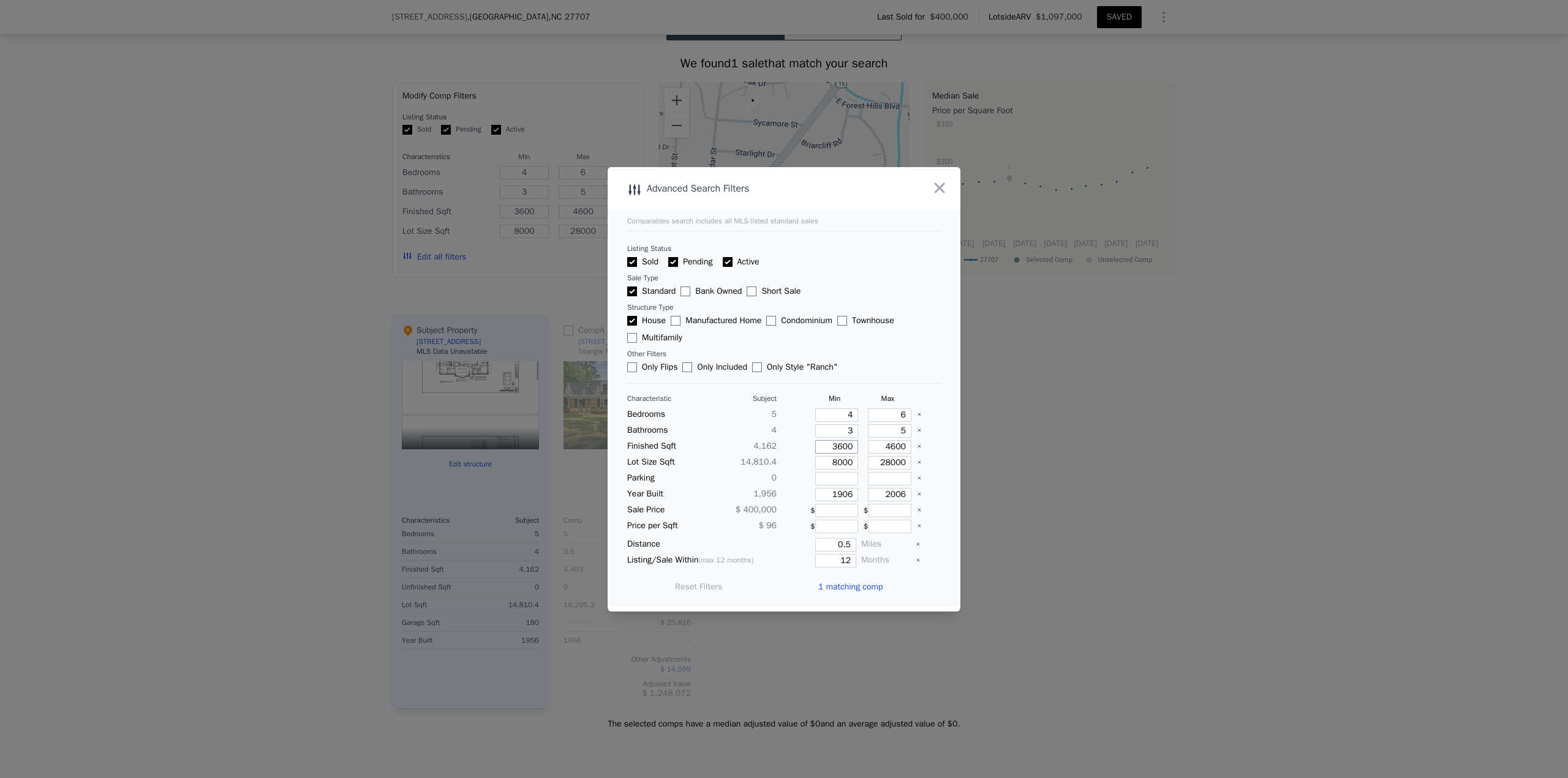 click on "3600" at bounding box center (837, 447) 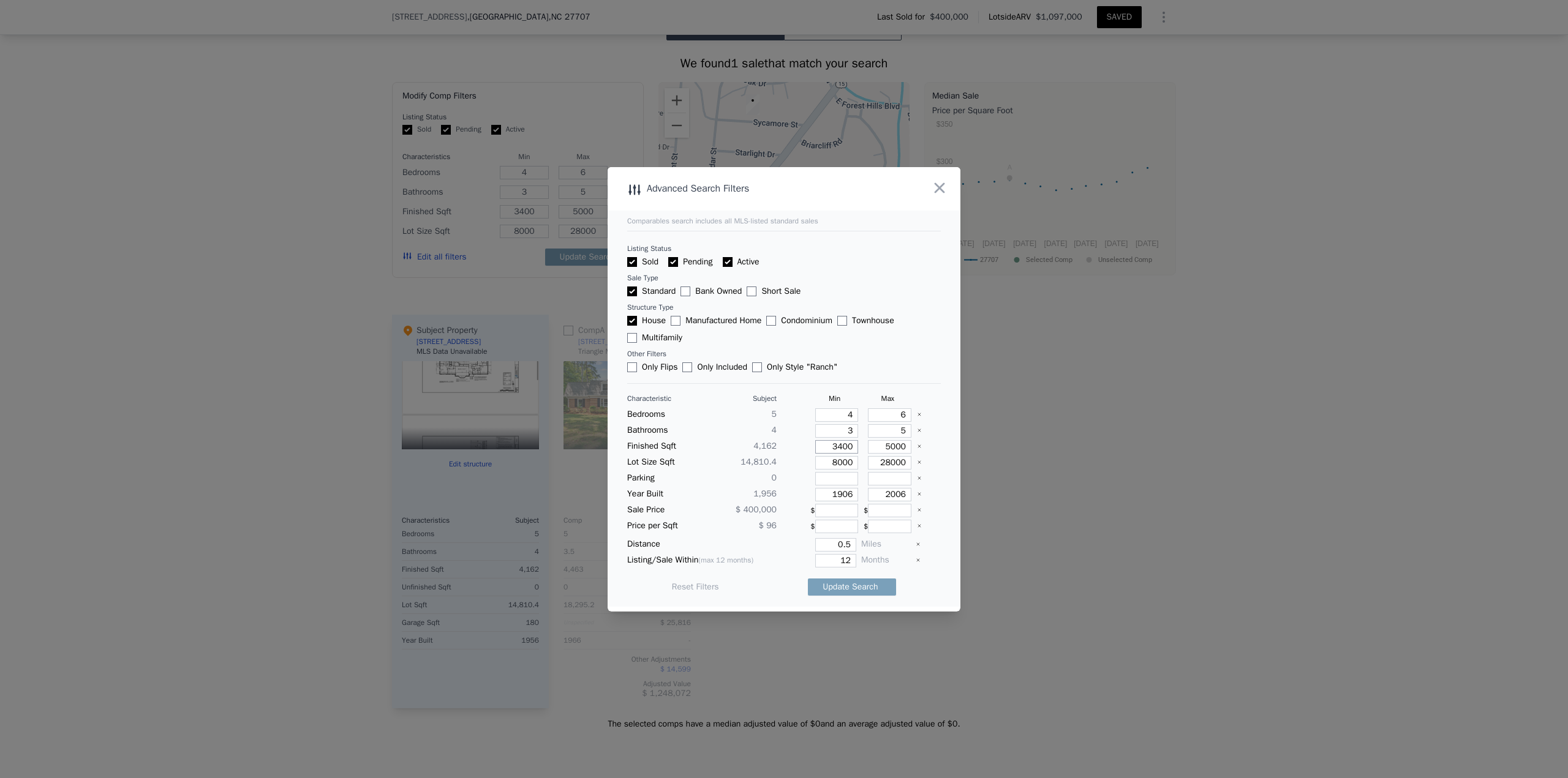 click on "3400" at bounding box center [837, 447] 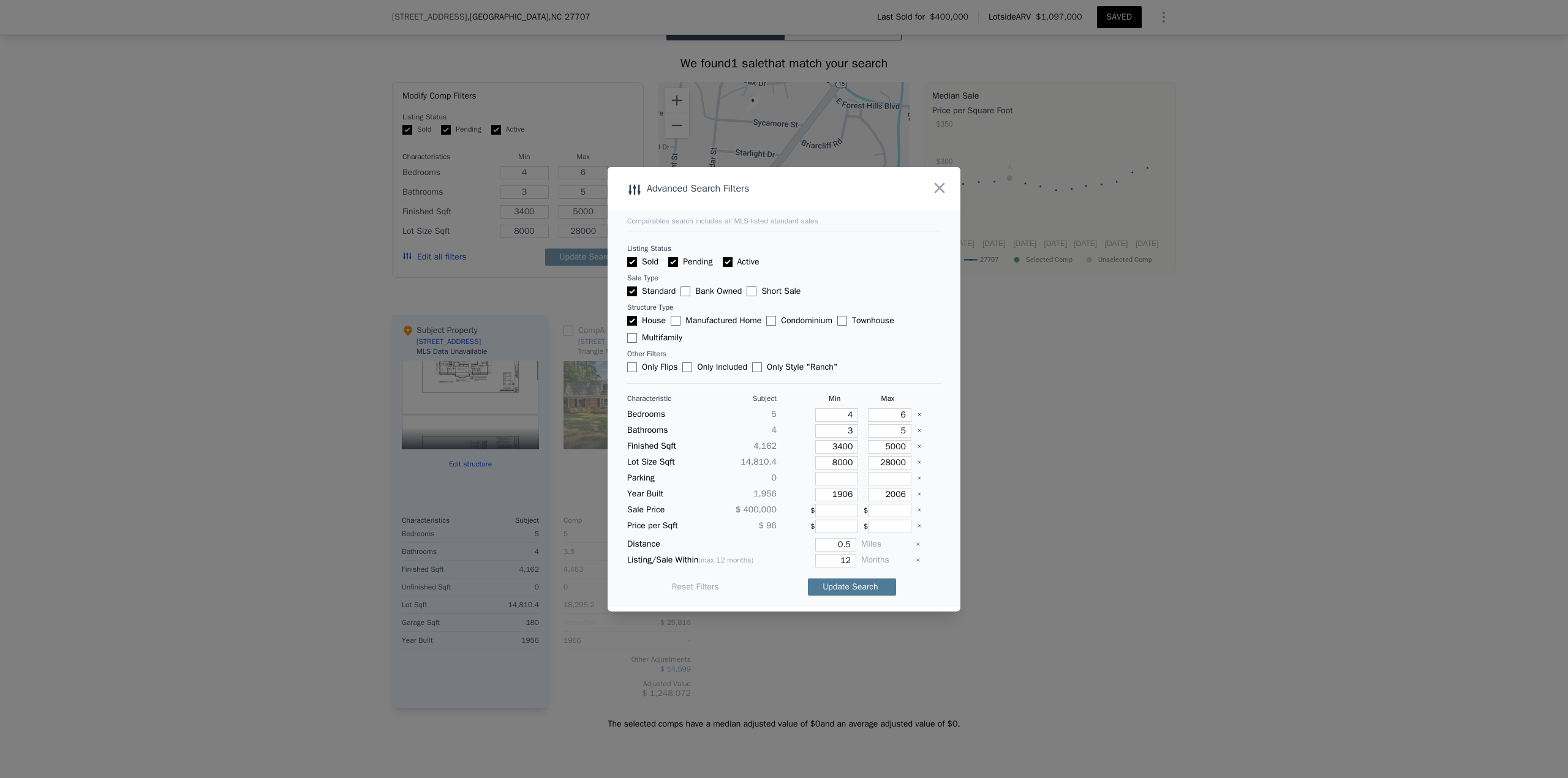 click on "Update Search" at bounding box center [852, 587] 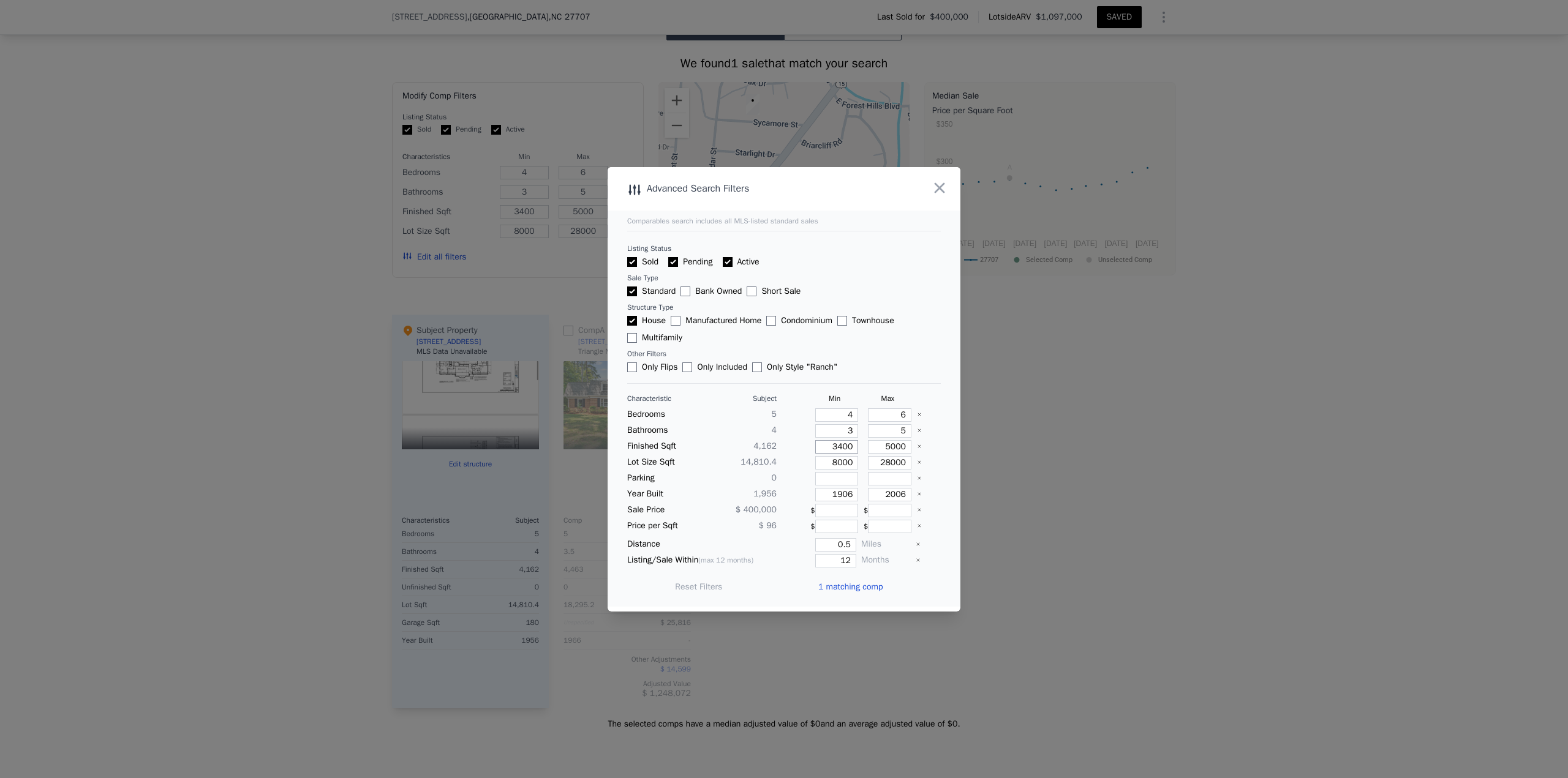 click on "3400" at bounding box center (837, 447) 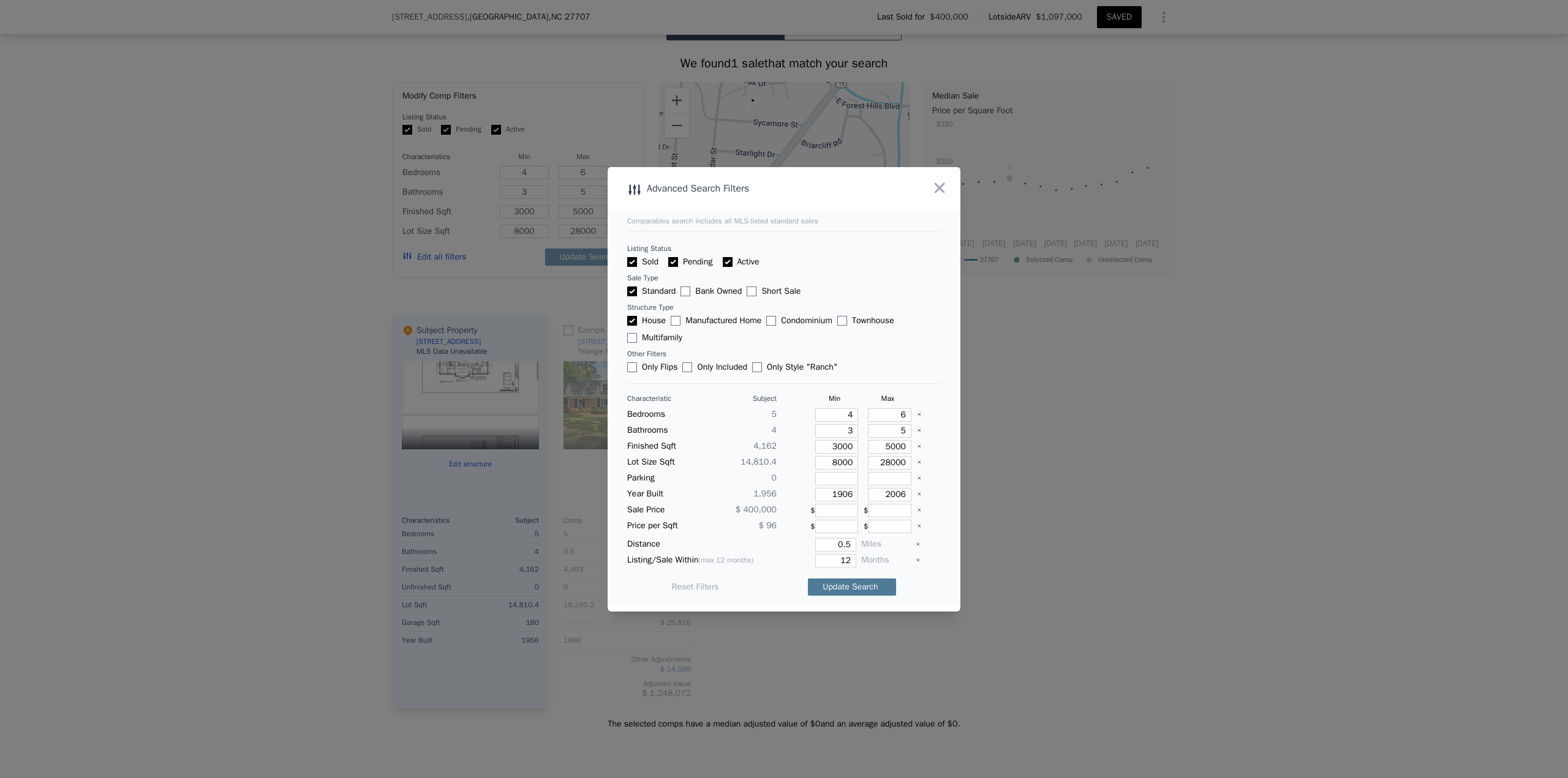 click on "Update Search" at bounding box center (852, 587) 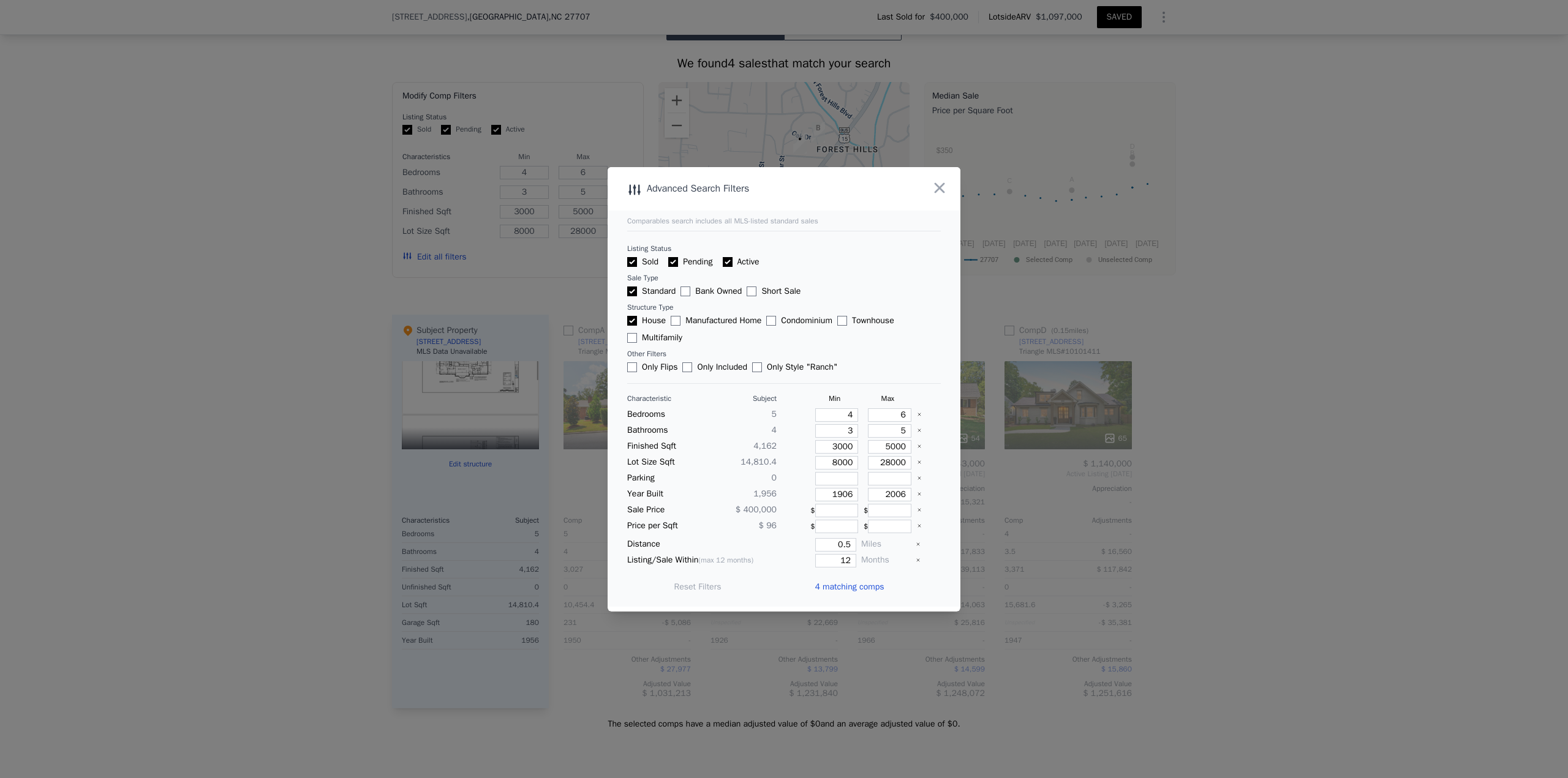 click on "4 matching comps" at bounding box center [849, 587] 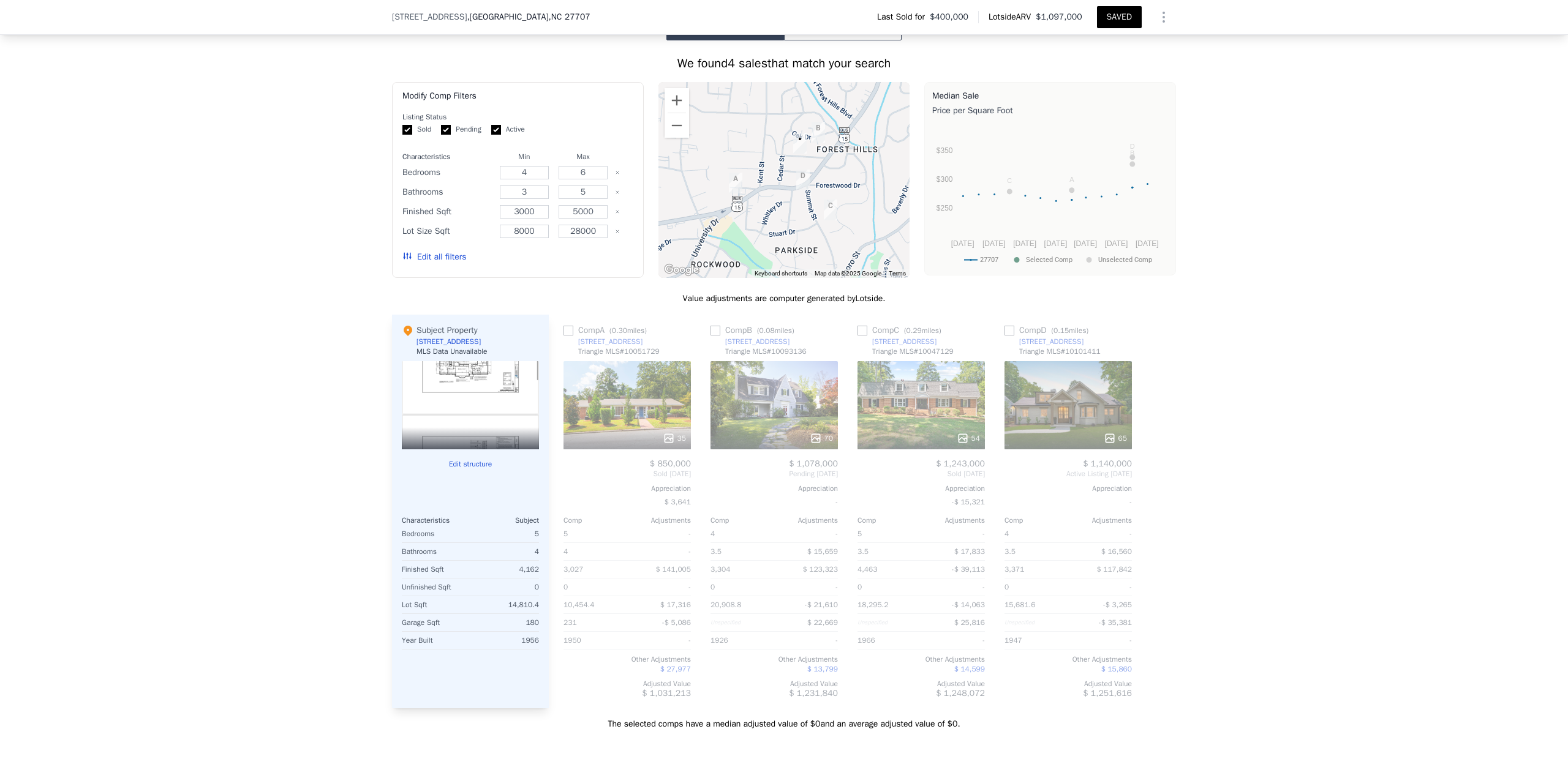 click on "SAVED" at bounding box center (1119, 17) 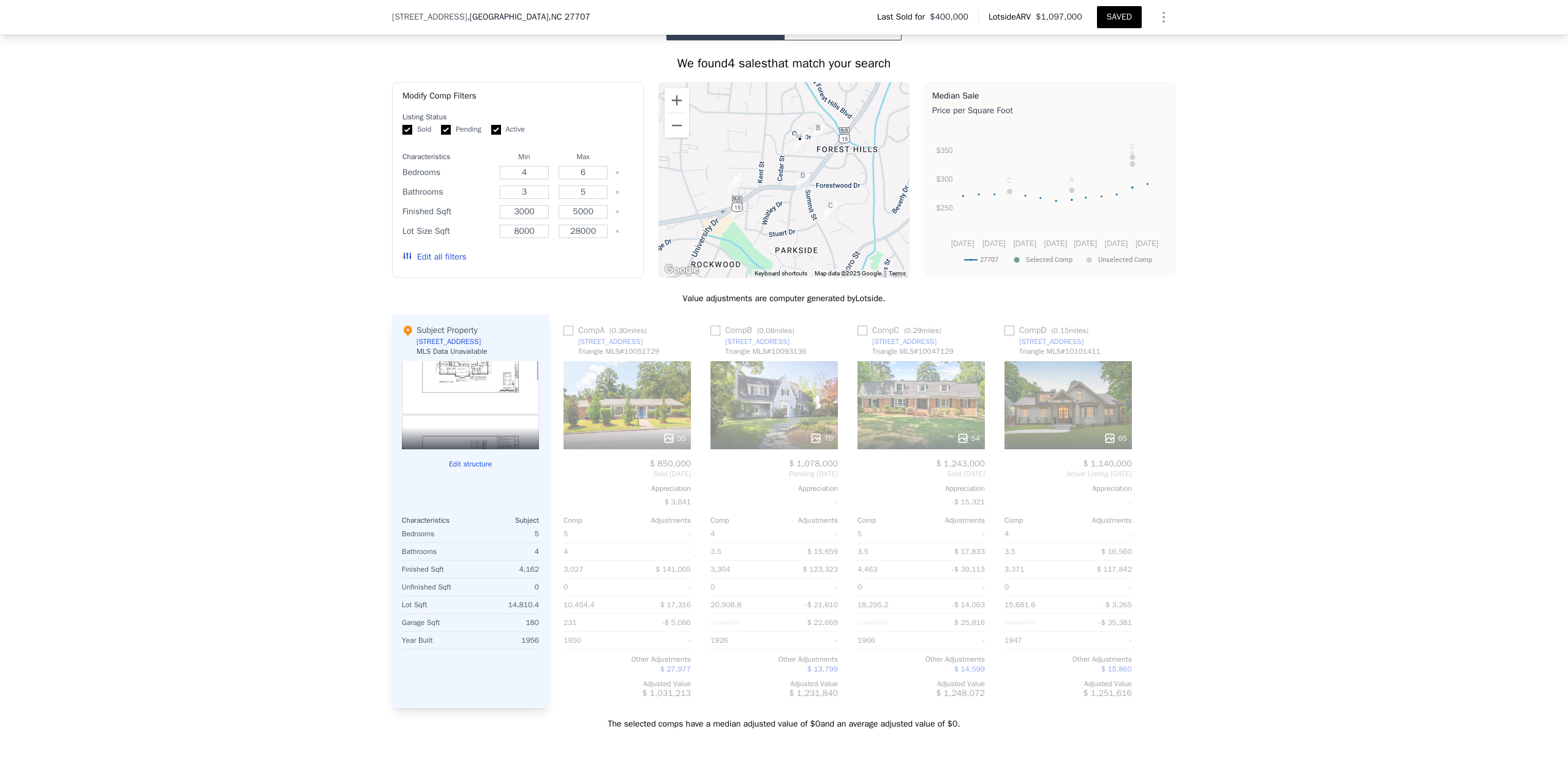 drag, startPoint x: 563, startPoint y: 339, endPoint x: 869, endPoint y: 353, distance: 306.3201 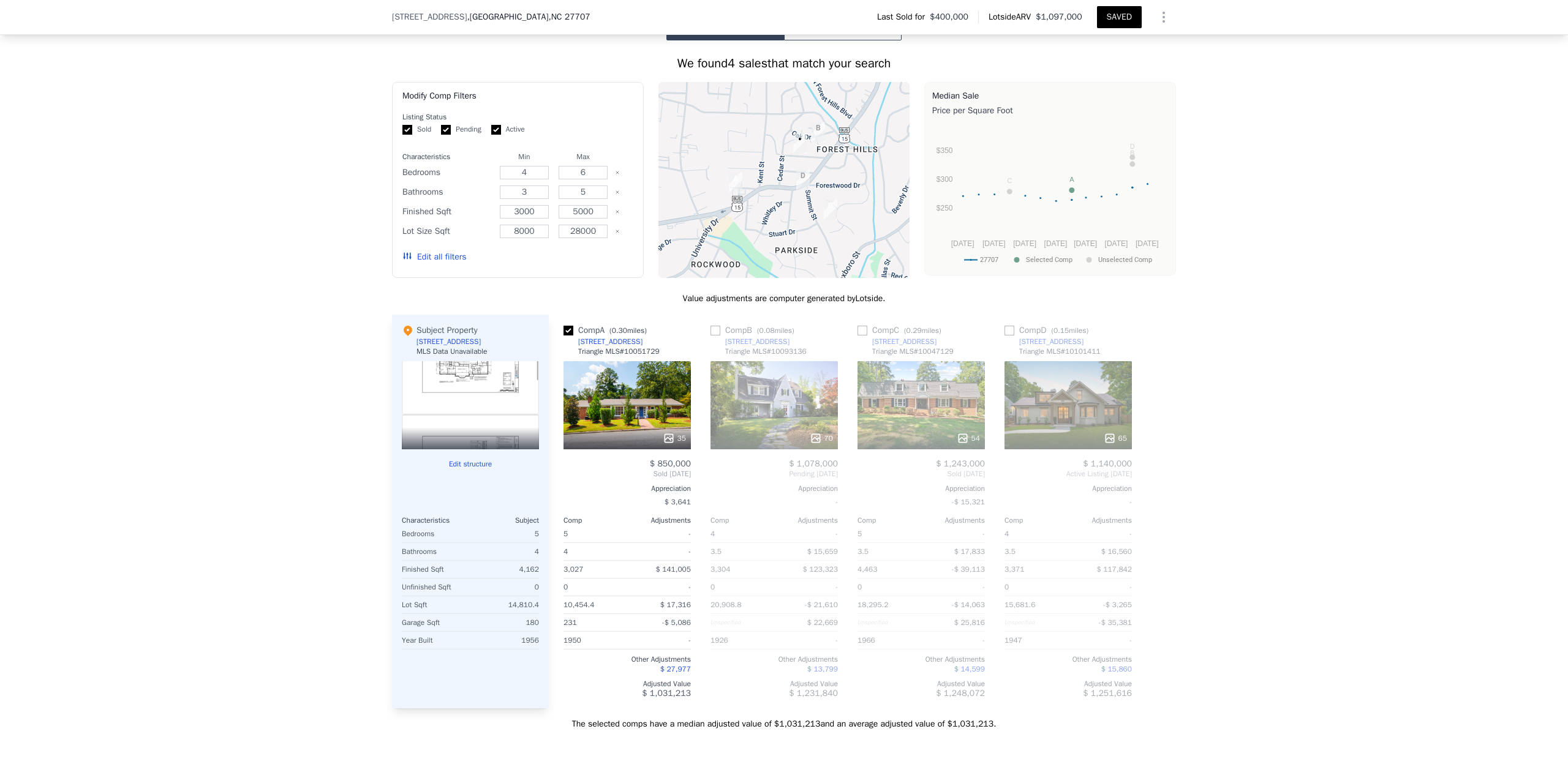 click at bounding box center (862, 331) 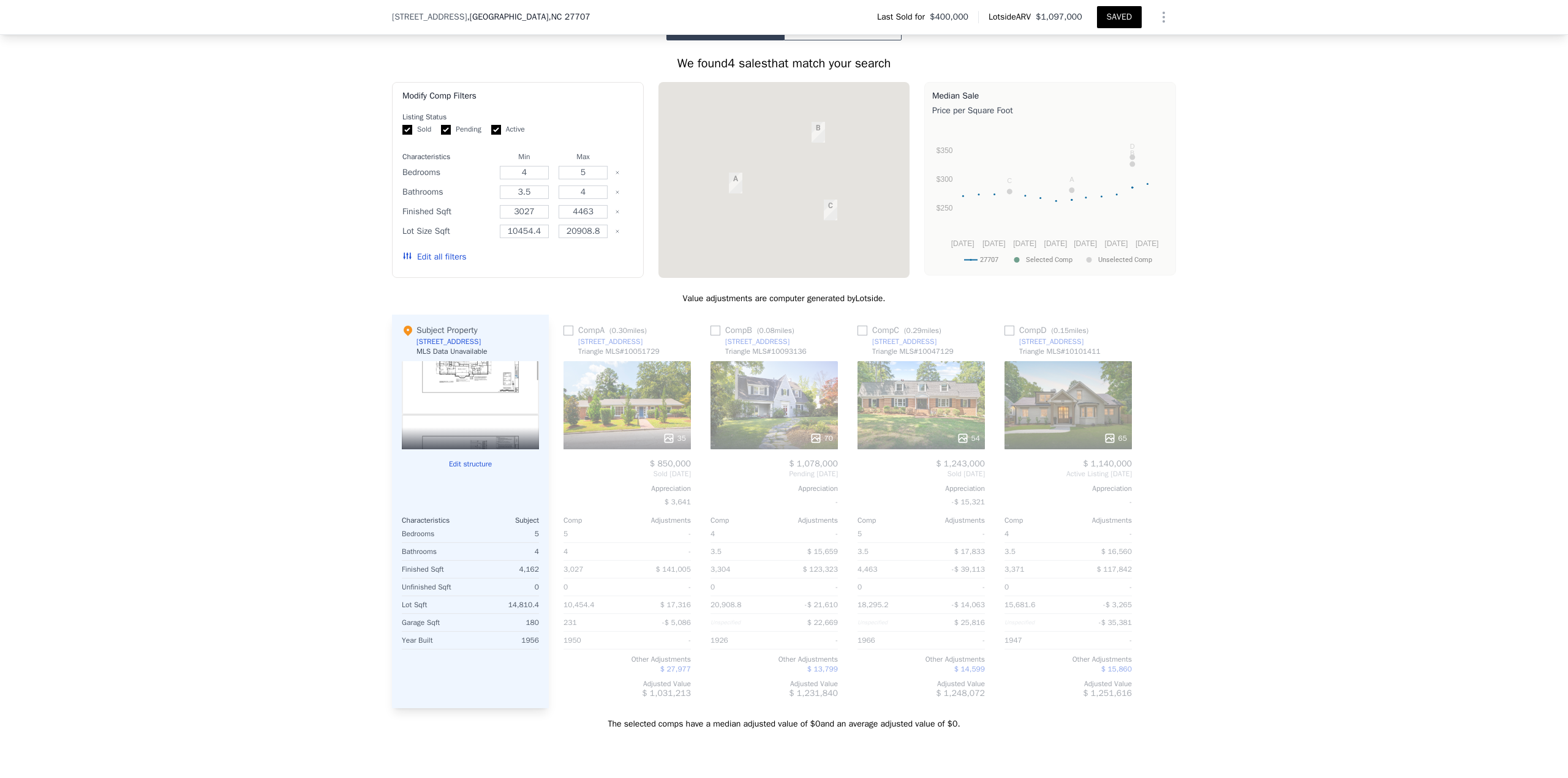 click on "SAVED" at bounding box center (1119, 17) 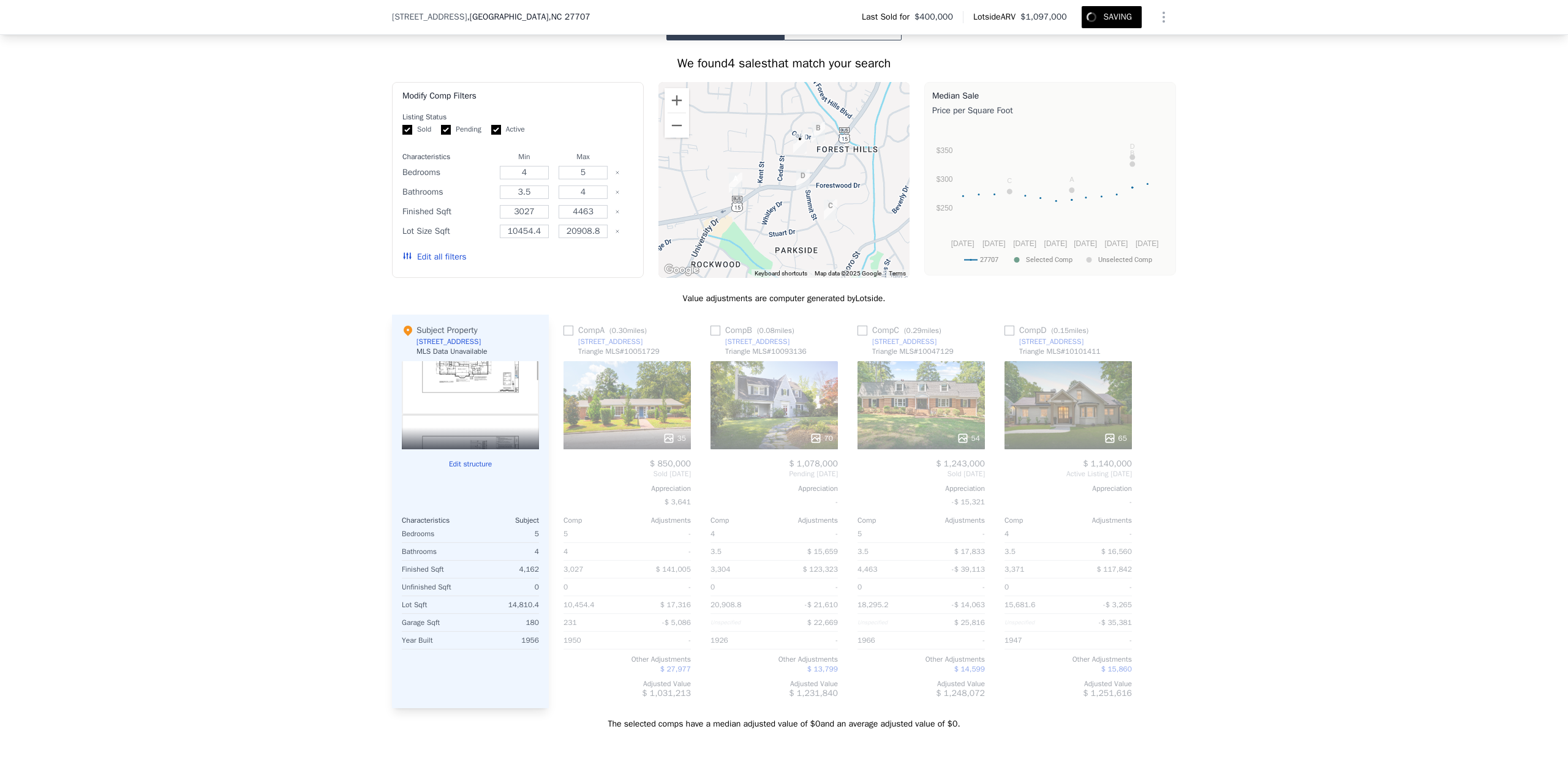 click at bounding box center [568, 331] 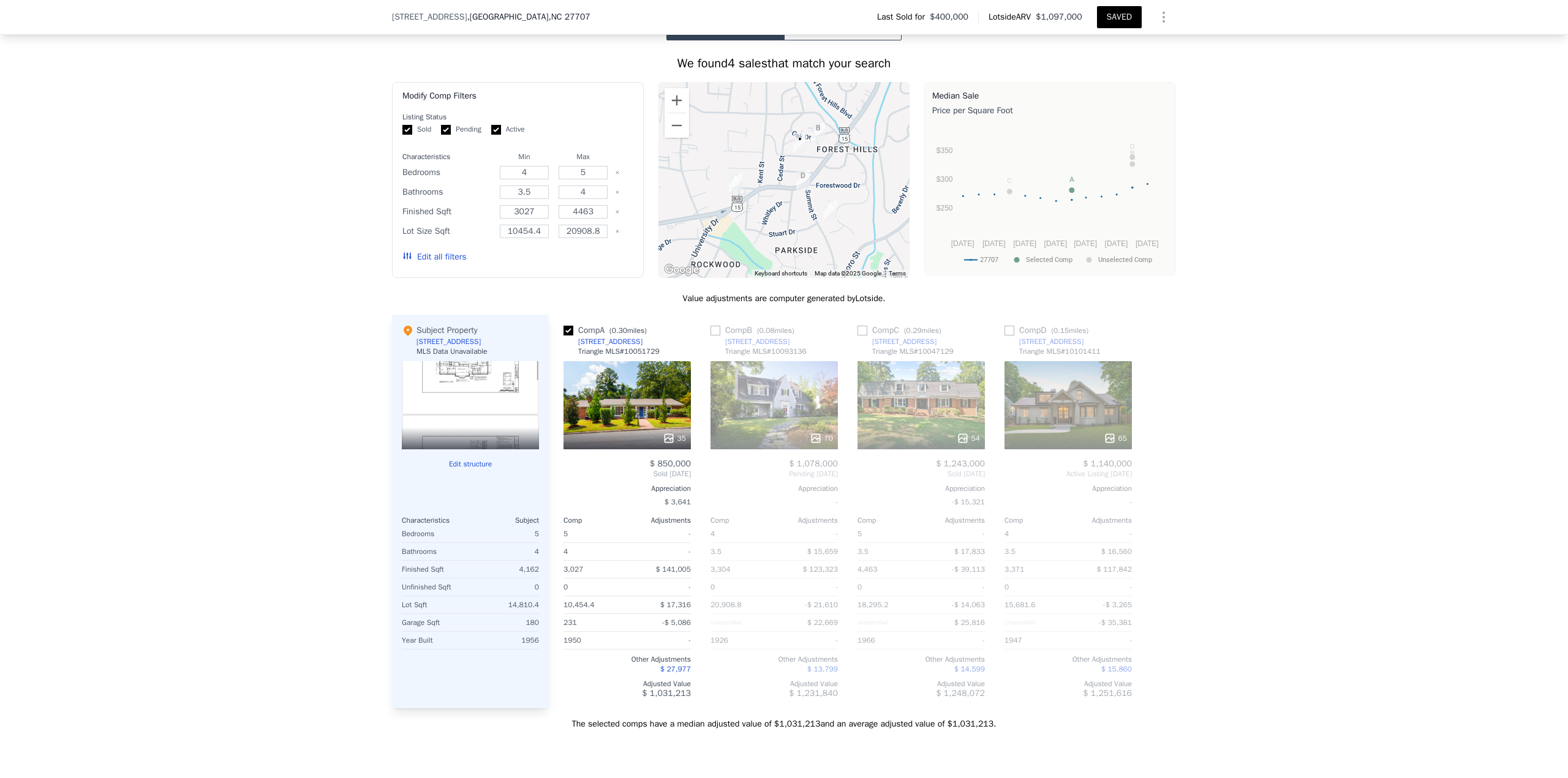 click at bounding box center (862, 331) 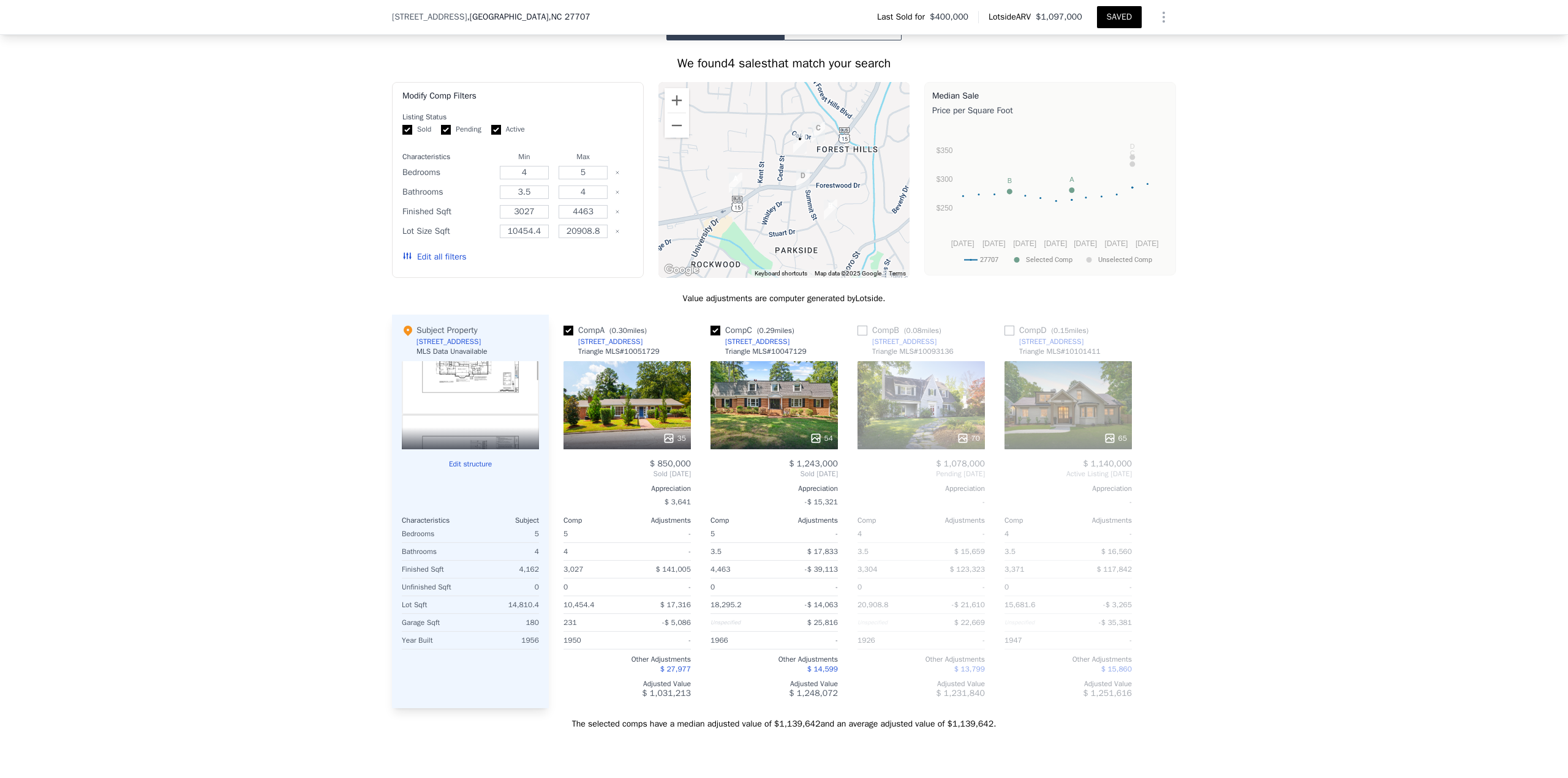 click on "SAVED" at bounding box center [1119, 17] 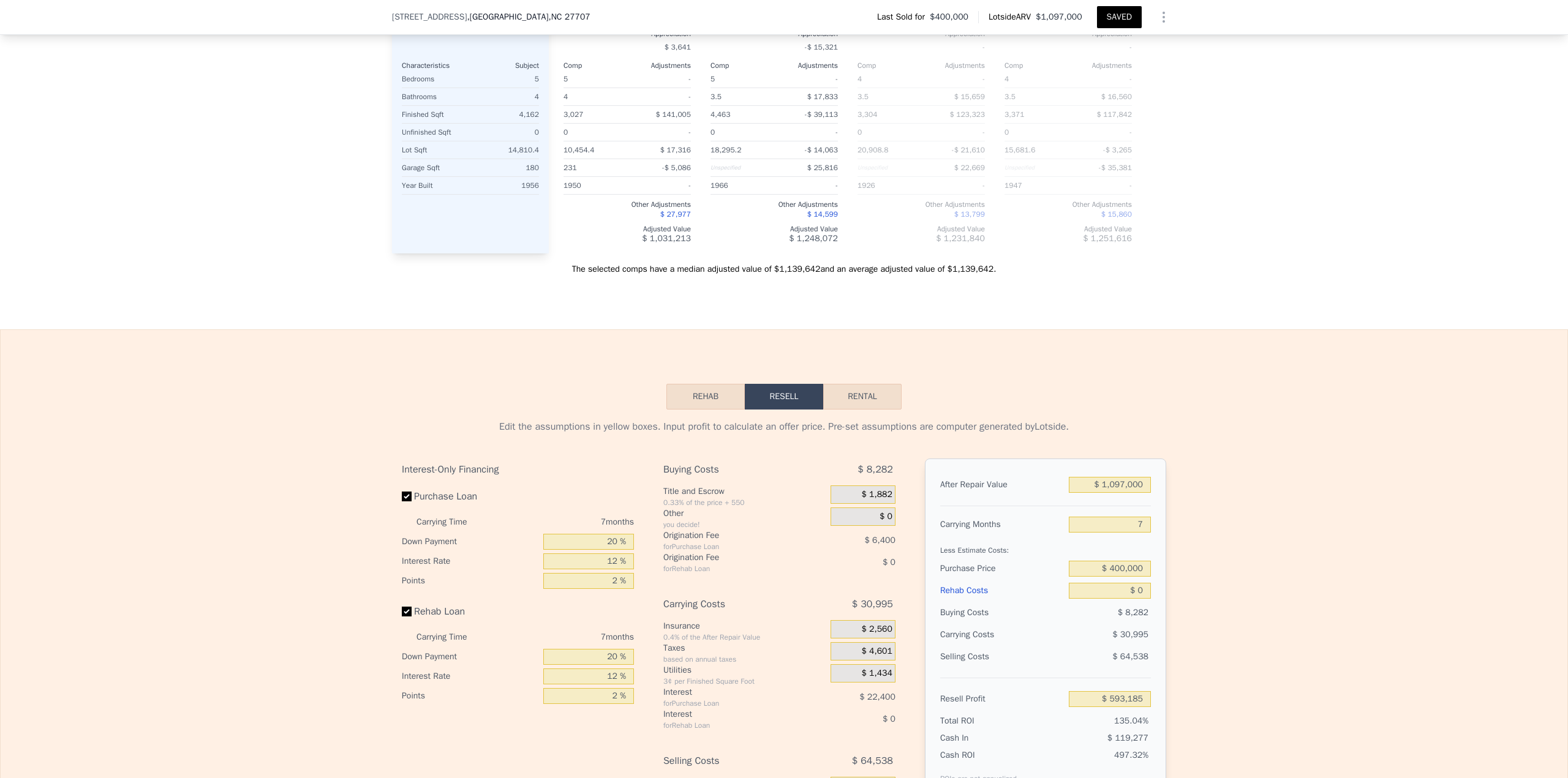scroll, scrollTop: 1528, scrollLeft: 0, axis: vertical 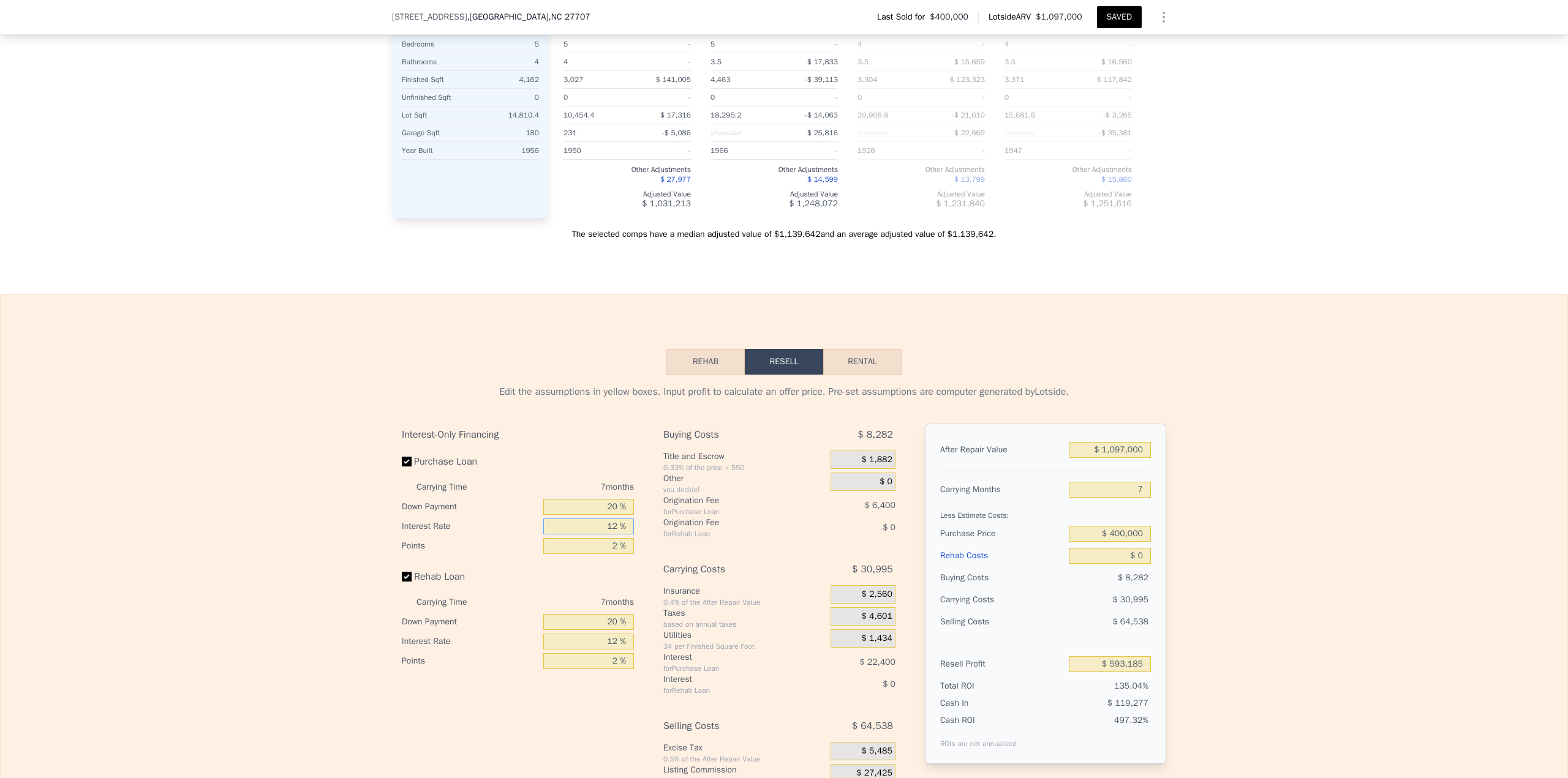 drag, startPoint x: 590, startPoint y: 537, endPoint x: 657, endPoint y: 537, distance: 67 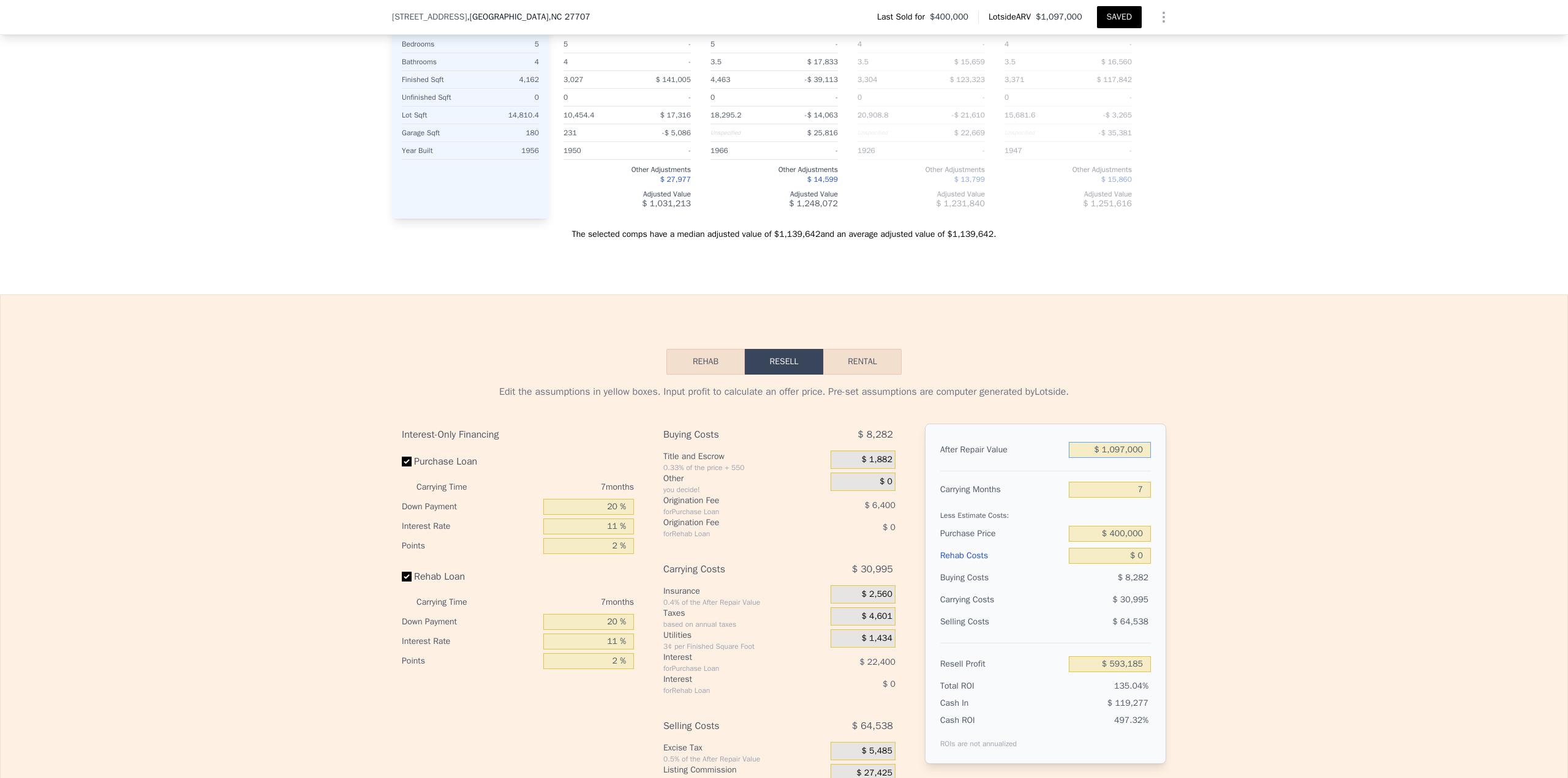 click on "$ 1,097,000" at bounding box center [1110, 450] 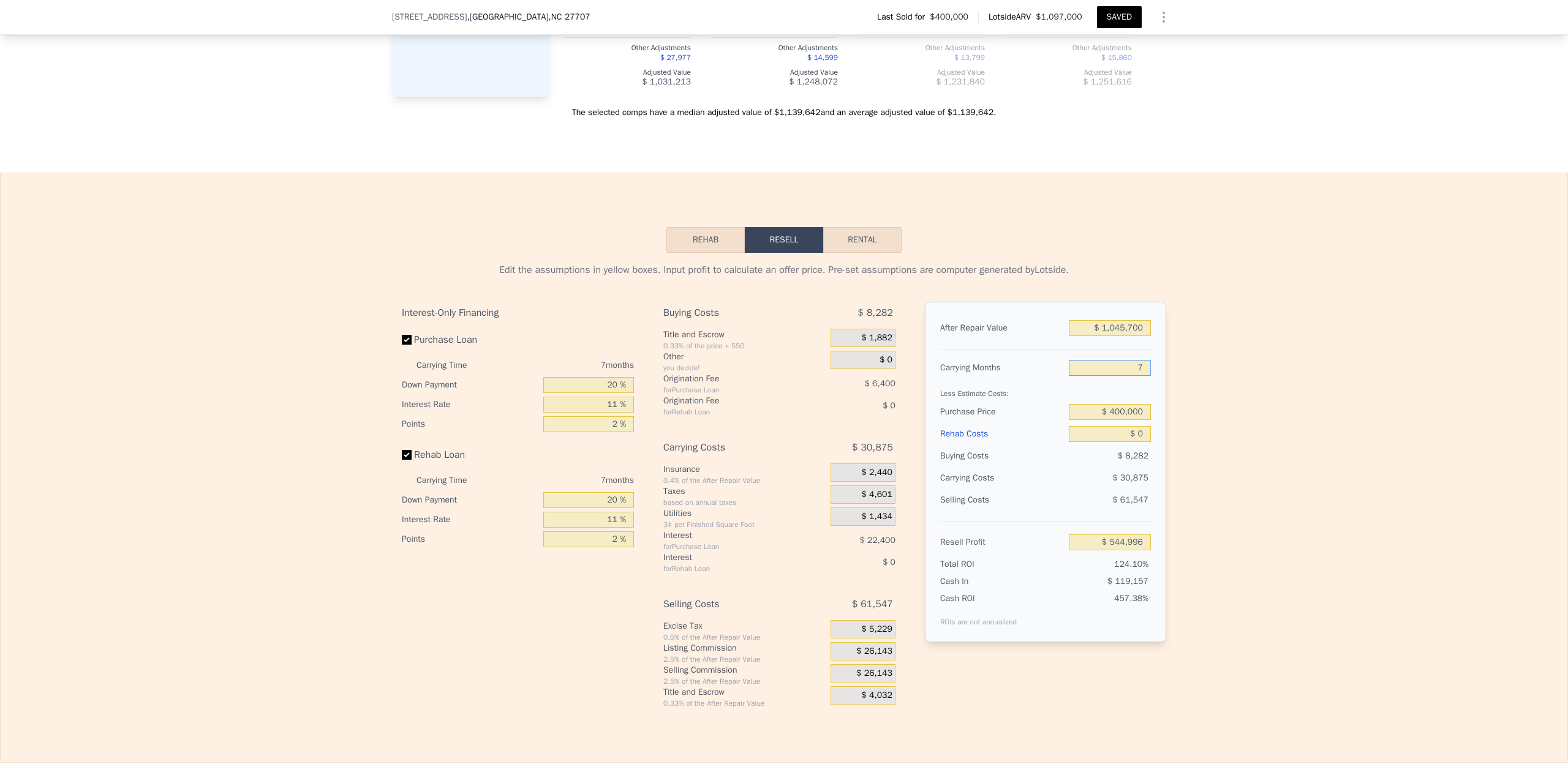 scroll, scrollTop: 1650, scrollLeft: 0, axis: vertical 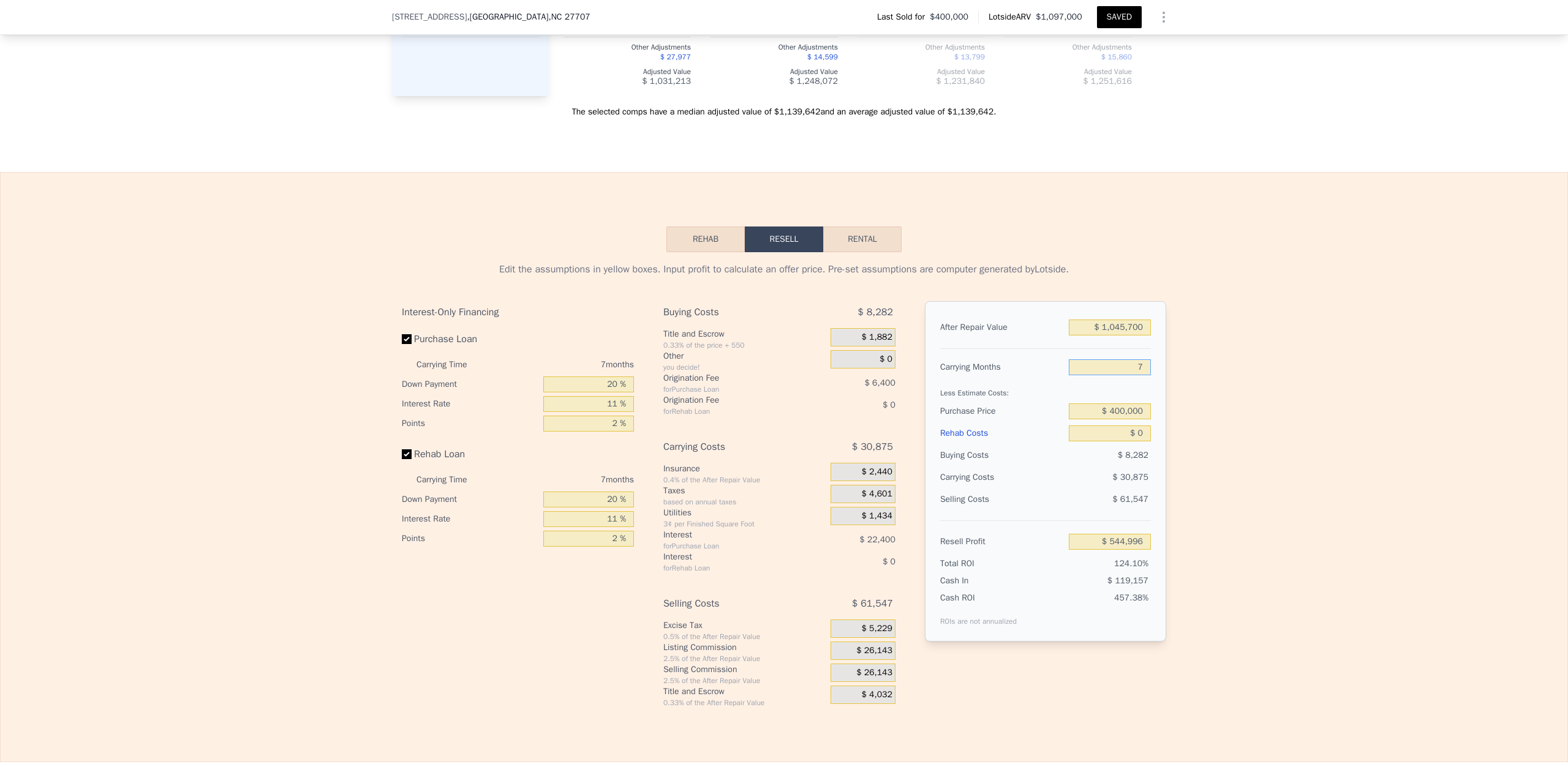 click on "Rehab" at bounding box center [706, 239] 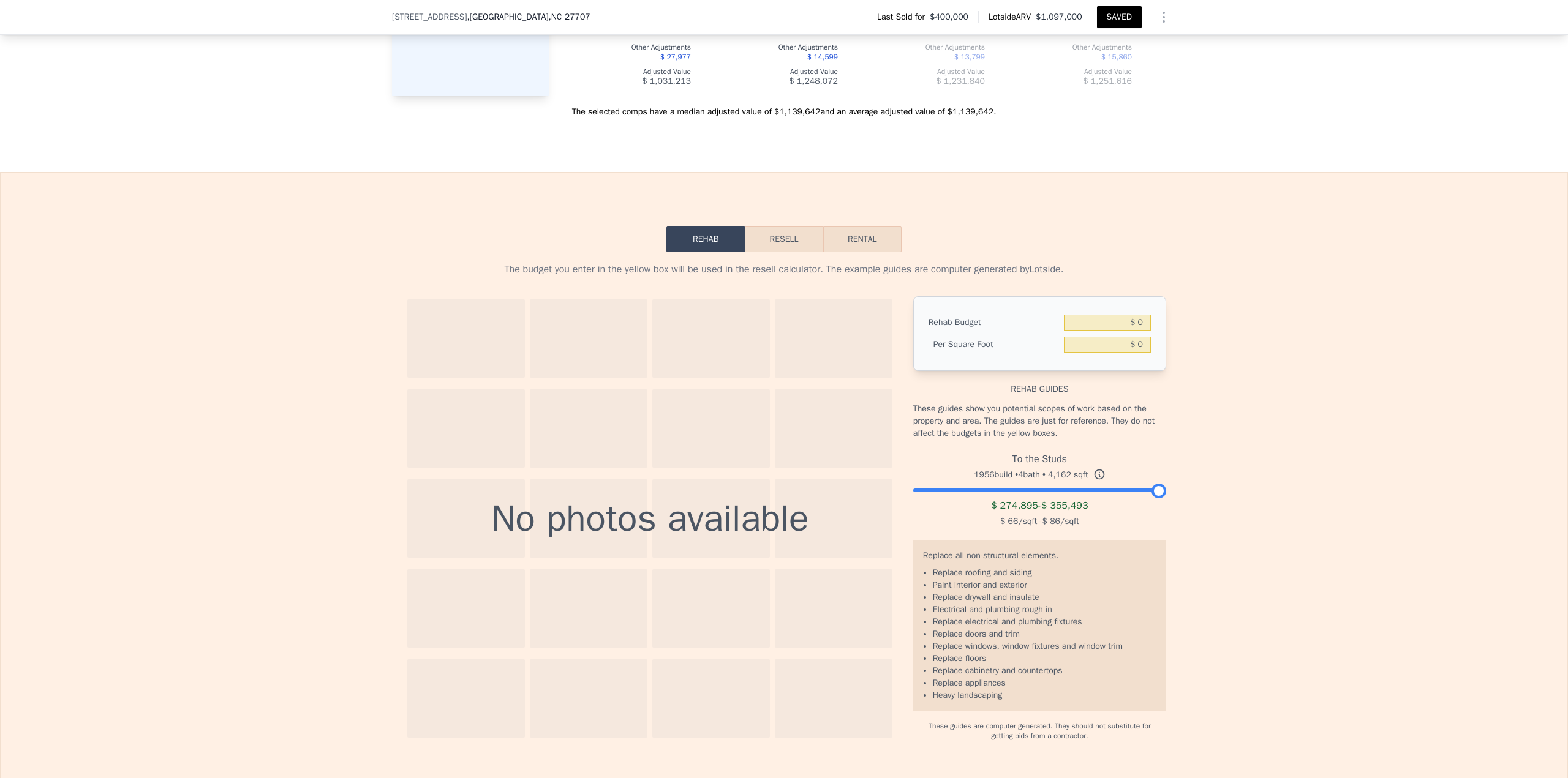 click at bounding box center (1039, 487) 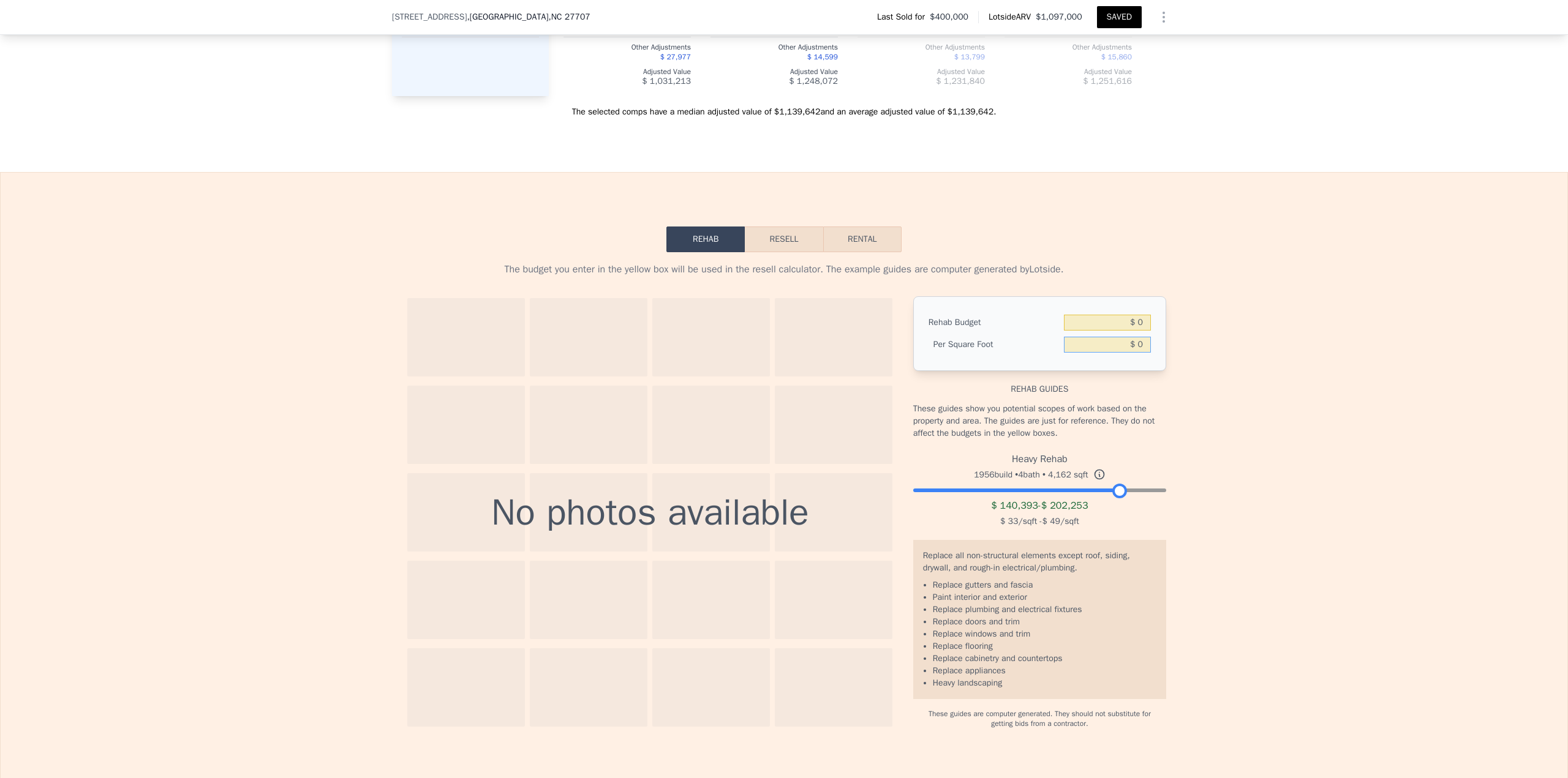 click on "$ 0" at bounding box center (1107, 345) 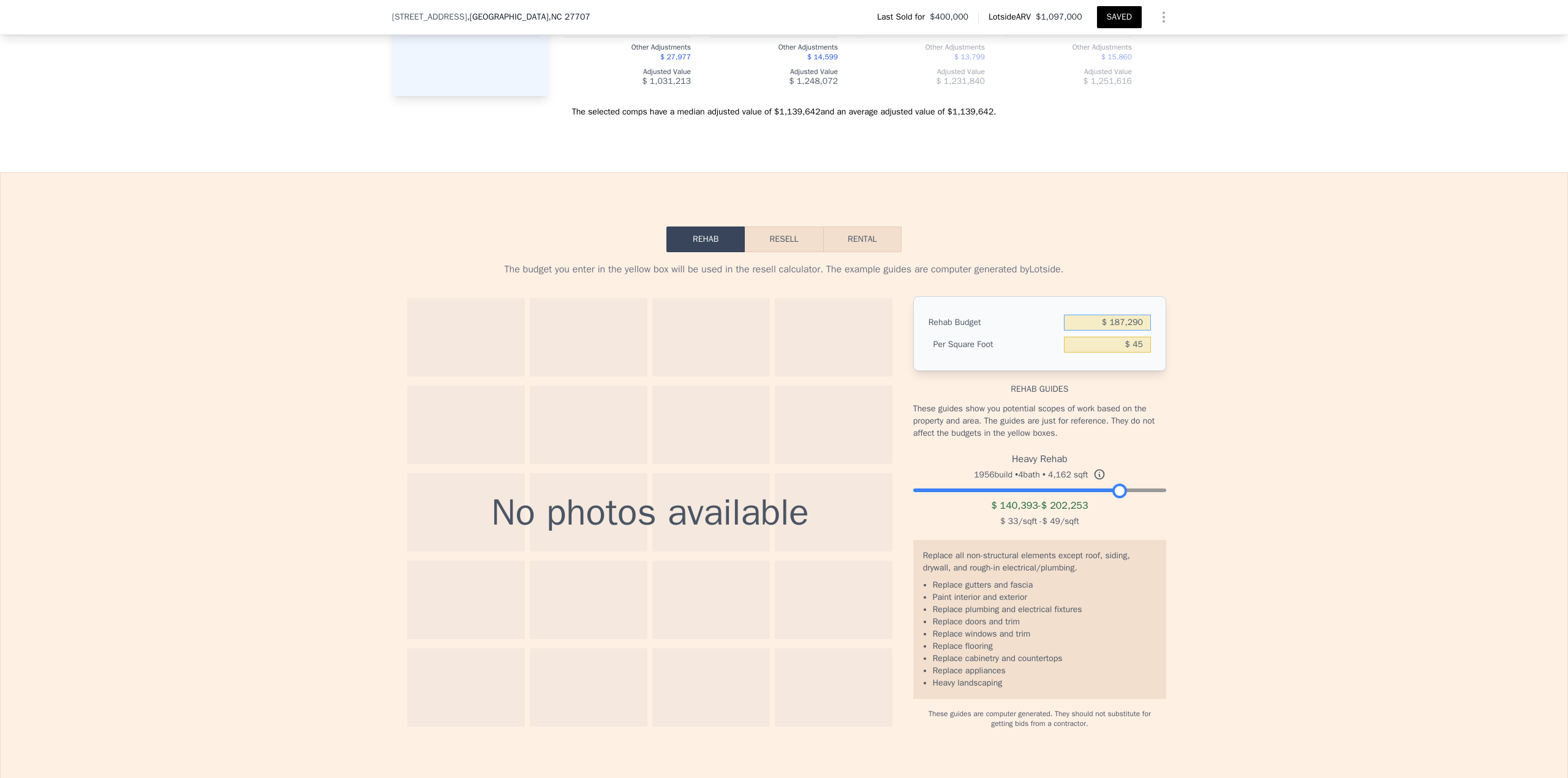 click on "Resell" at bounding box center (783, 239) 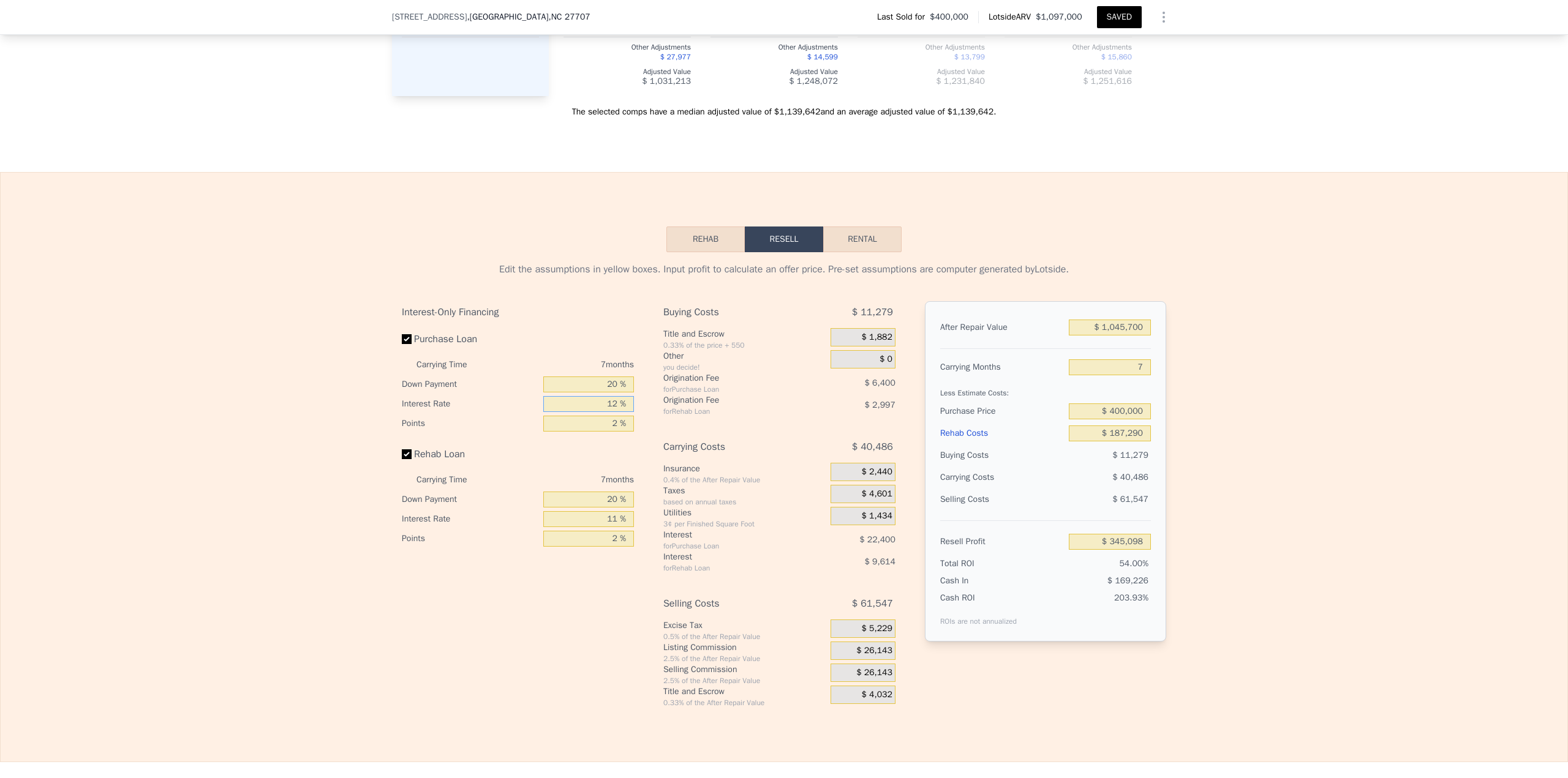 drag, startPoint x: 594, startPoint y: 414, endPoint x: 645, endPoint y: 412, distance: 51.0392 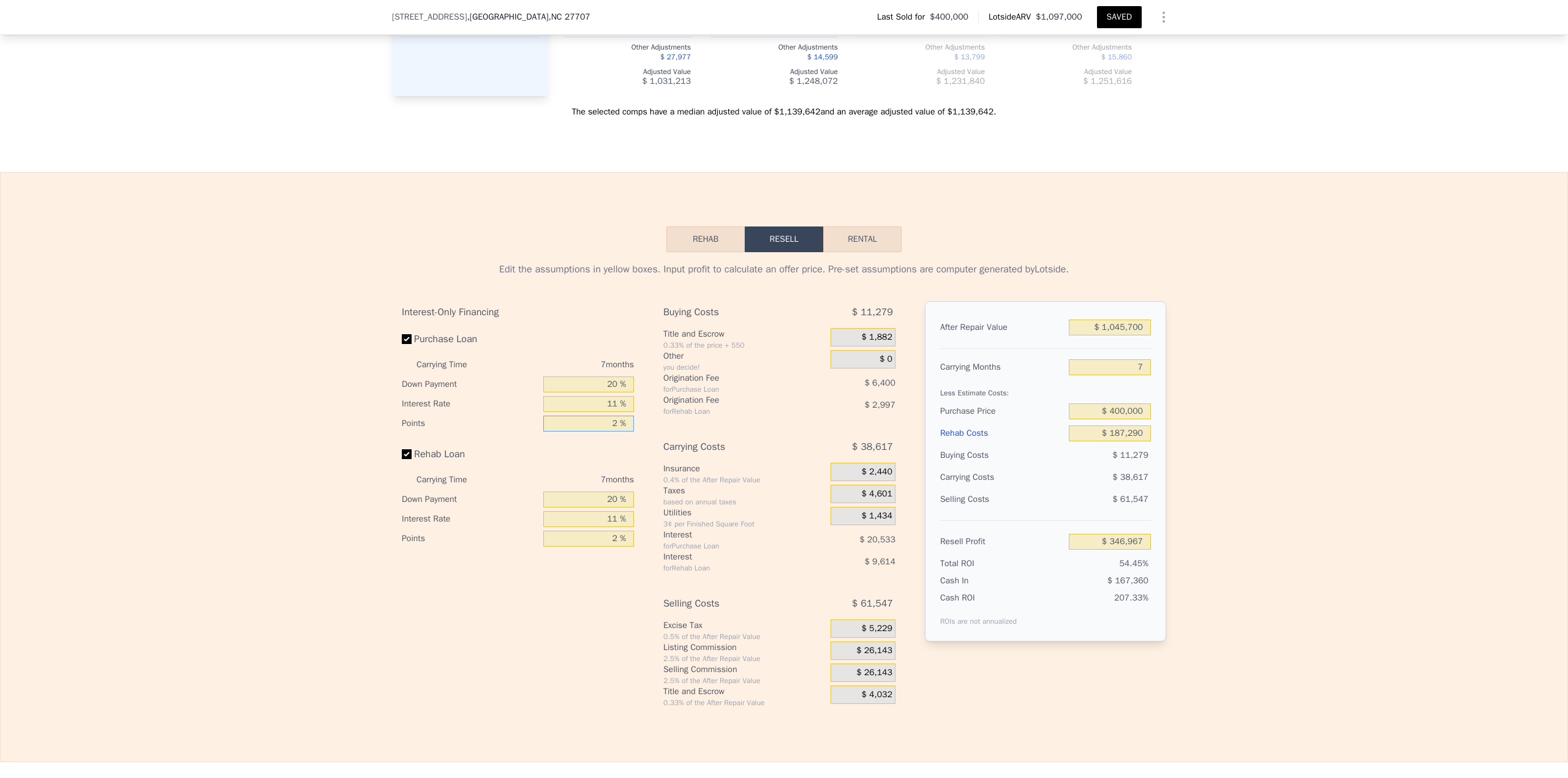 click on "Rehab" at bounding box center (706, 239) 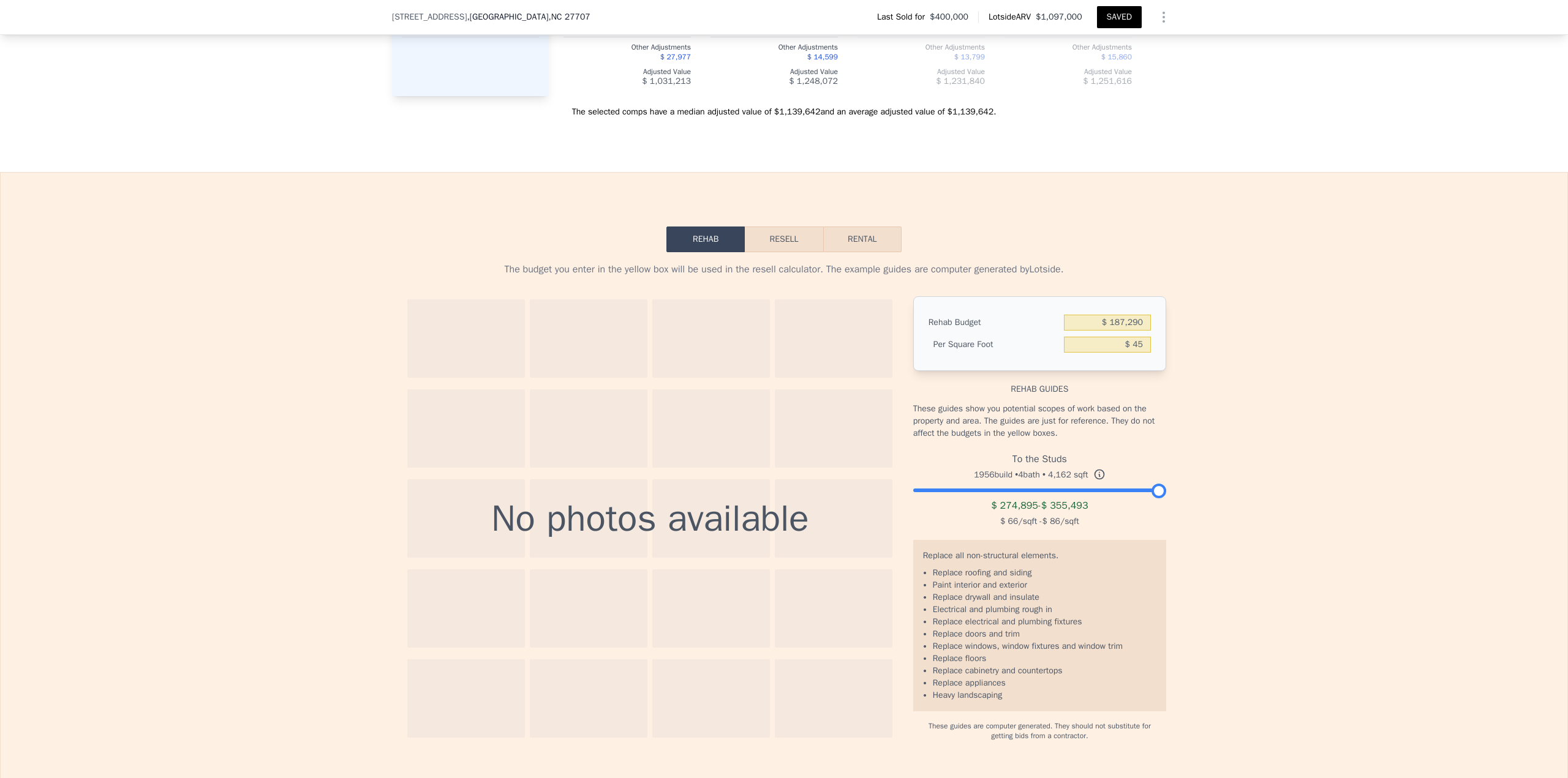 click at bounding box center [1039, 487] 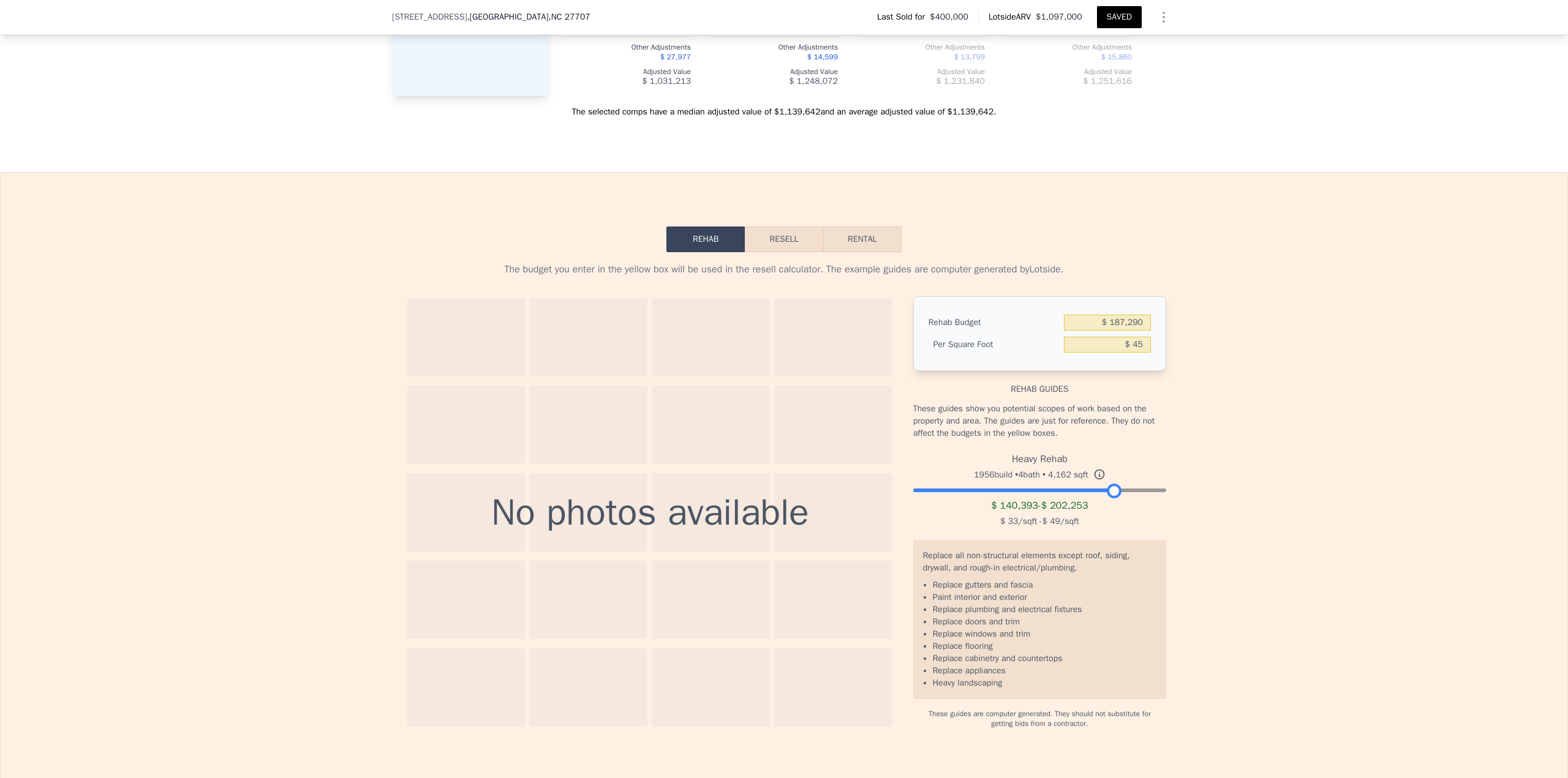 click on "Resell" at bounding box center (783, 239) 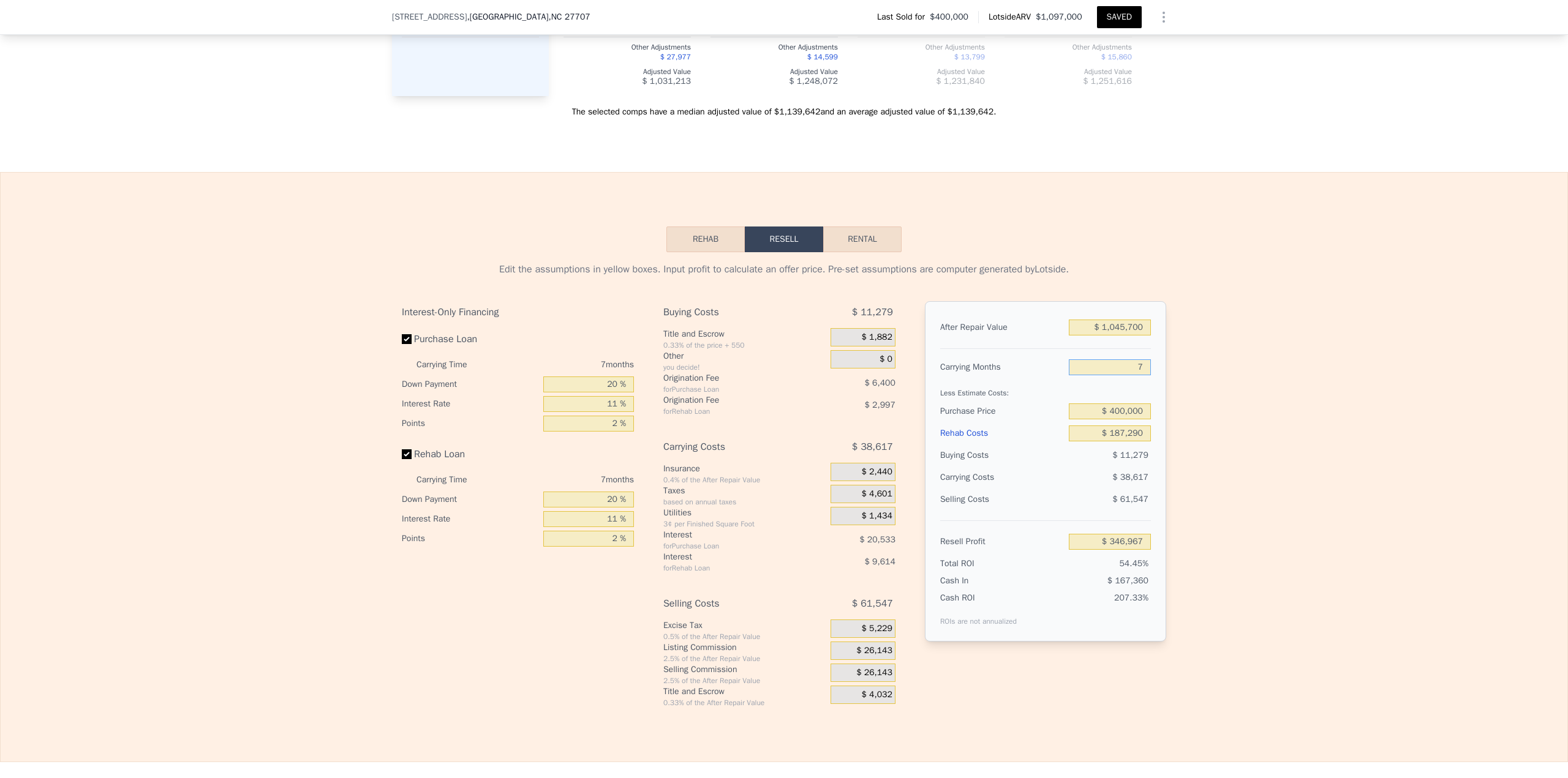 drag, startPoint x: 1126, startPoint y: 375, endPoint x: 1145, endPoint y: 373, distance: 19.105 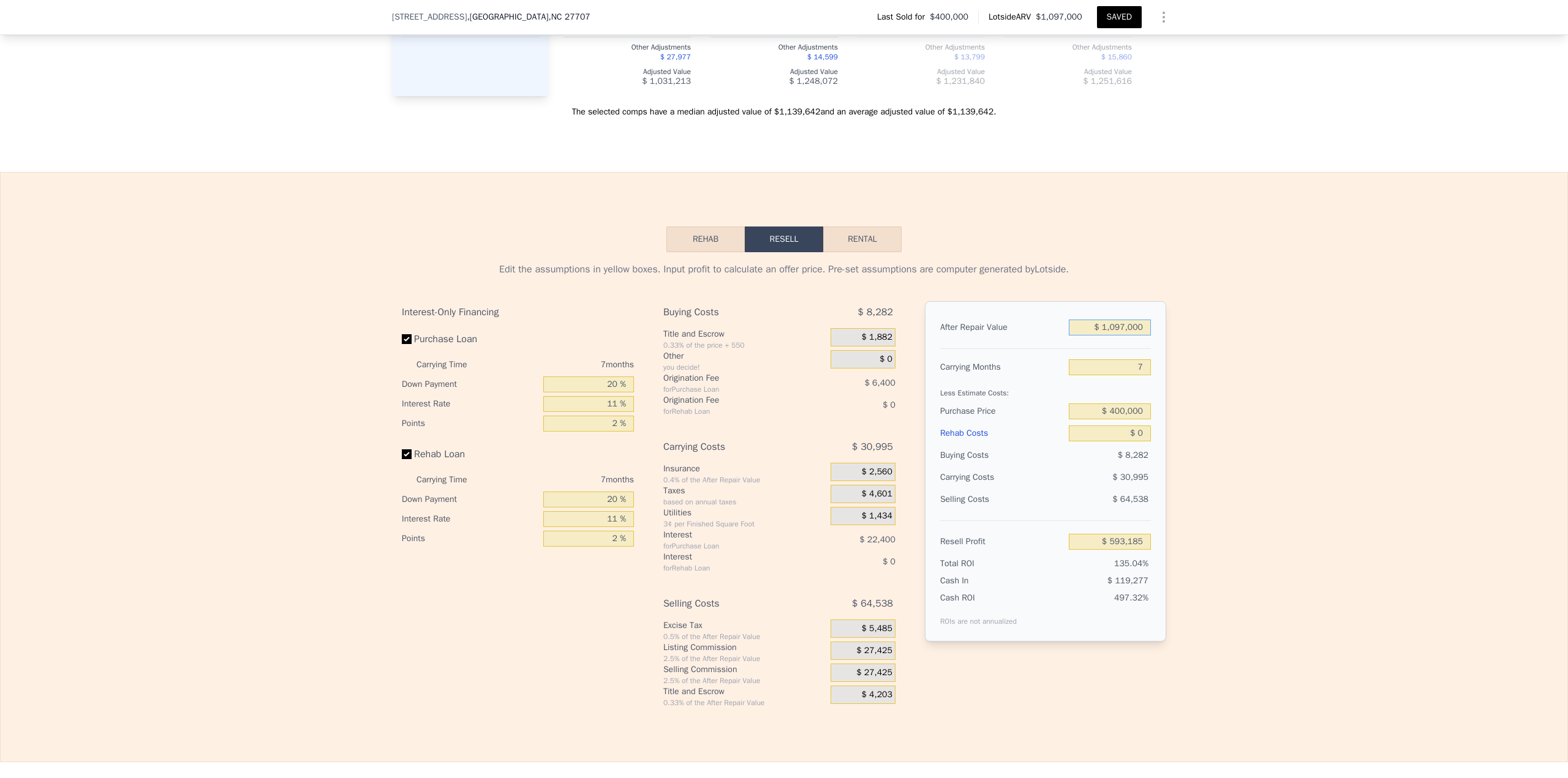click on "$ 1,097,000" at bounding box center (1110, 327) 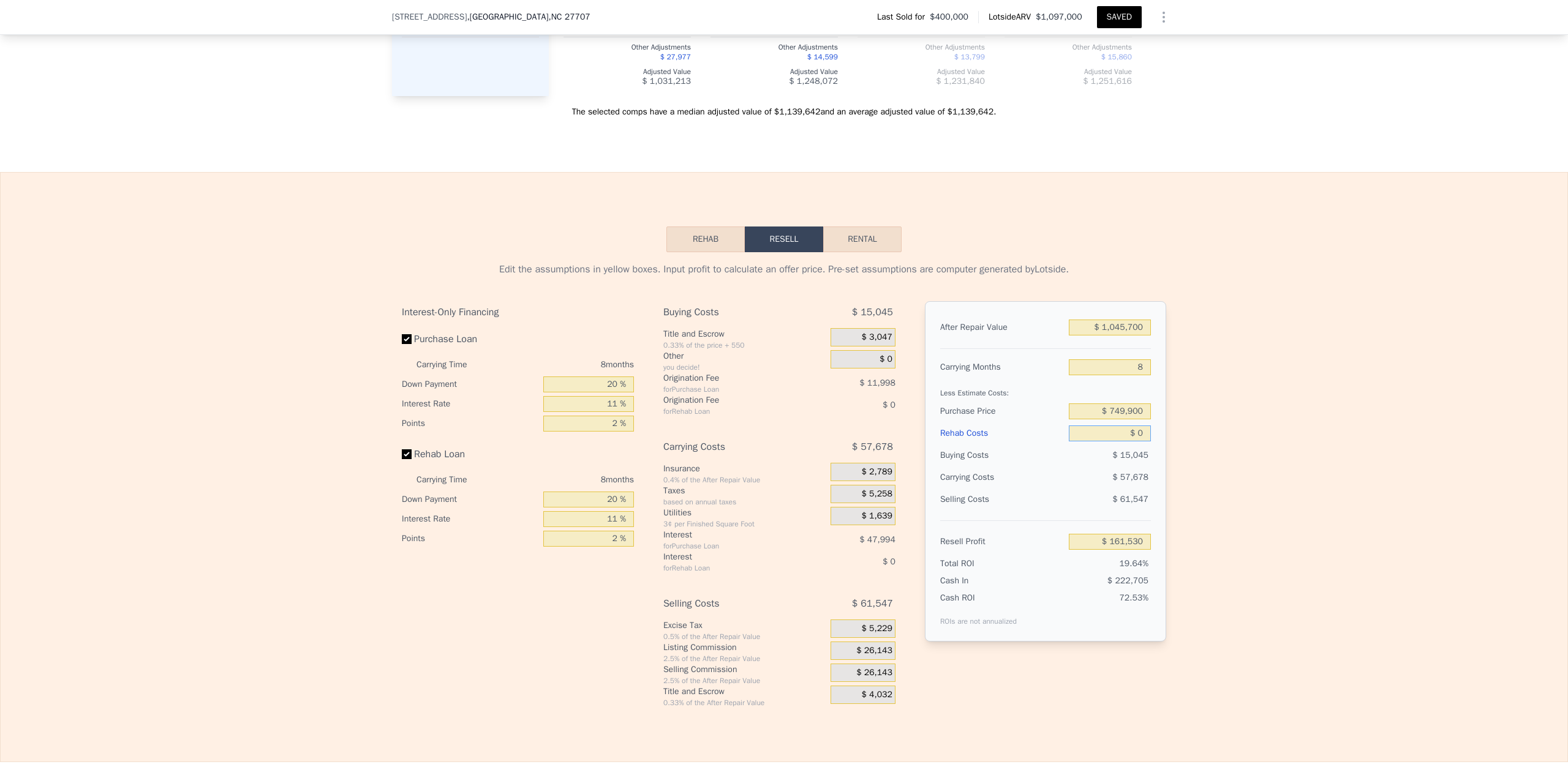 click on "Rehab" at bounding box center [706, 239] 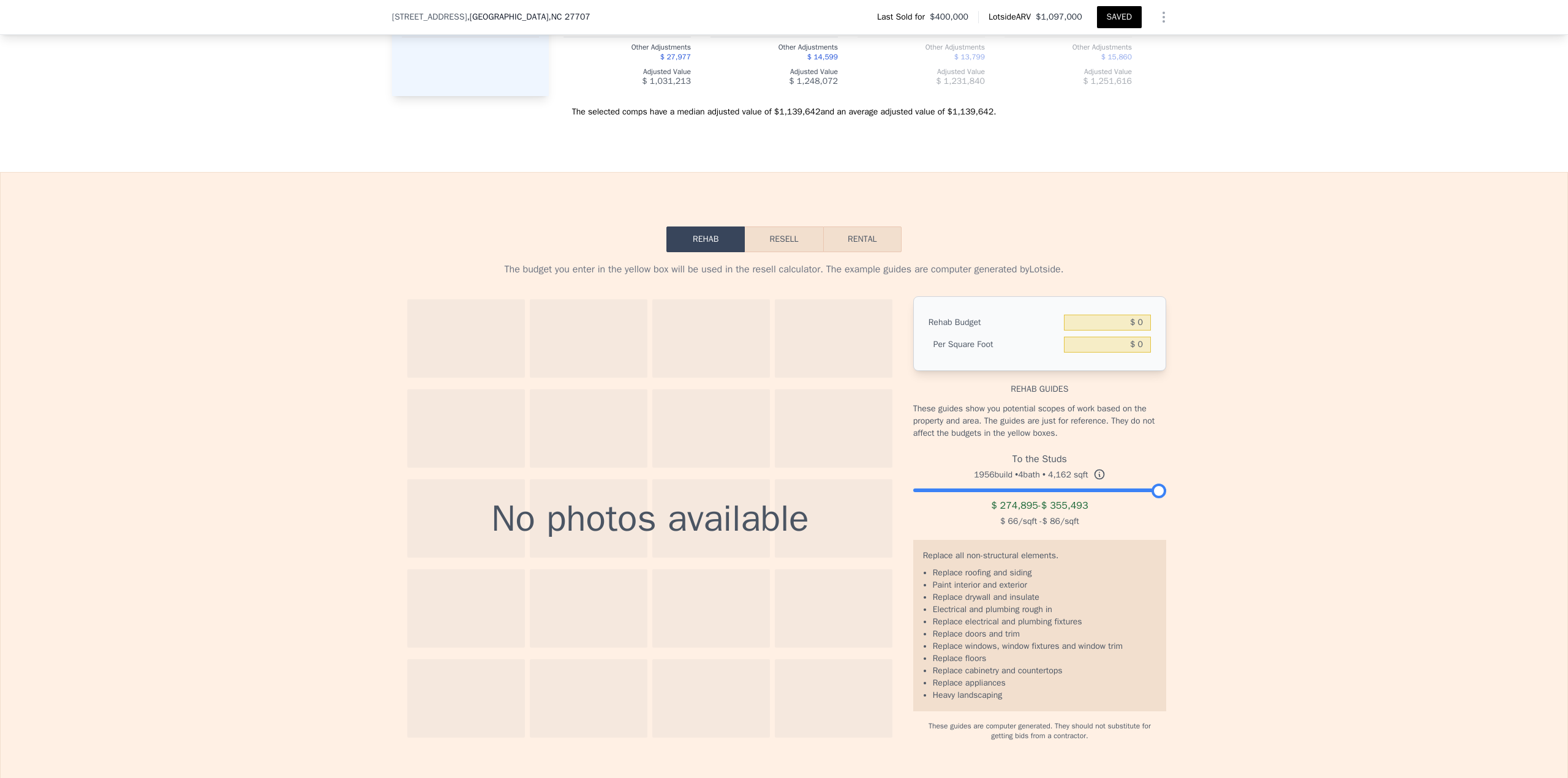 click at bounding box center [1039, 487] 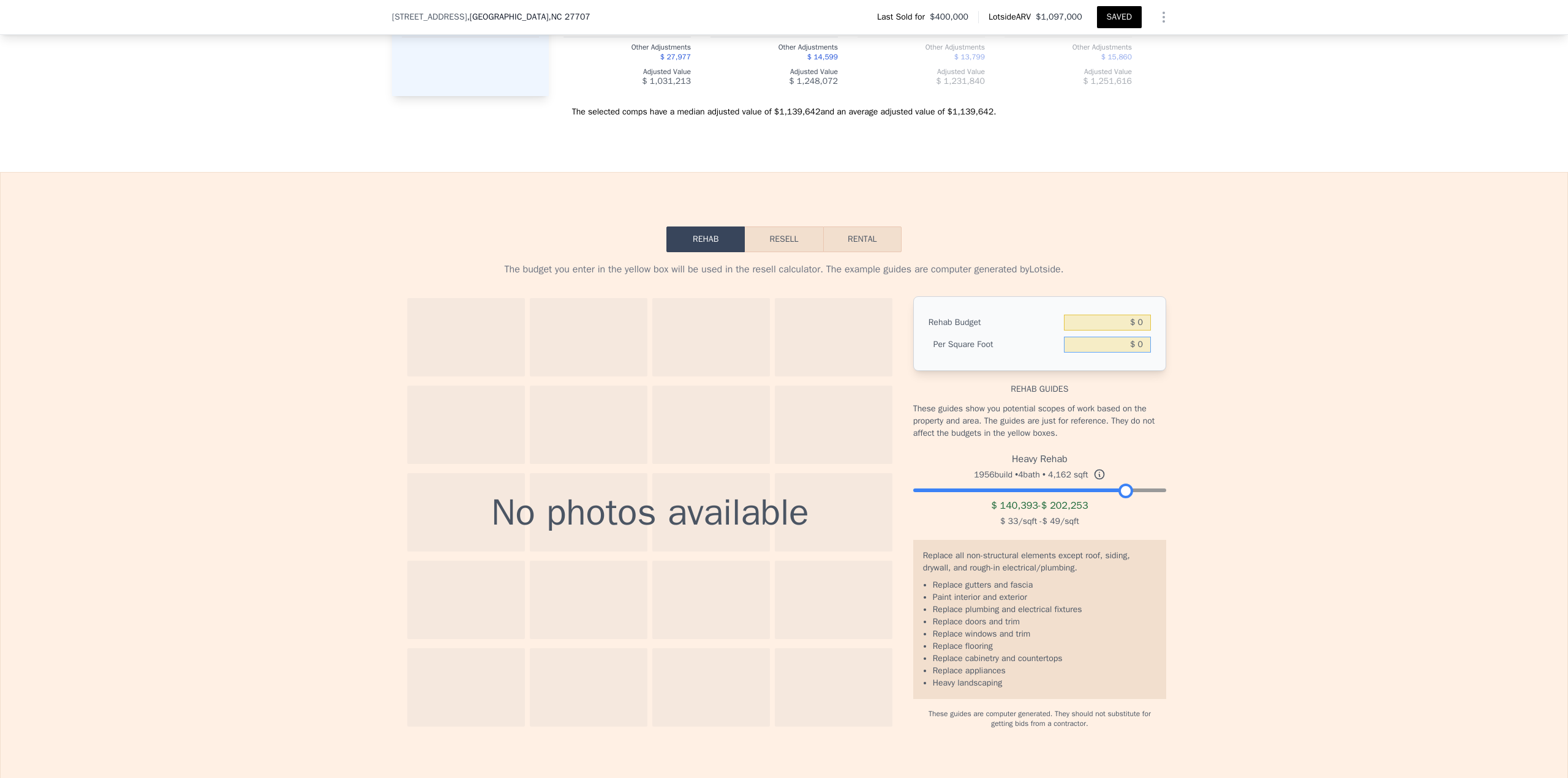 click on "$ 0" at bounding box center [1107, 345] 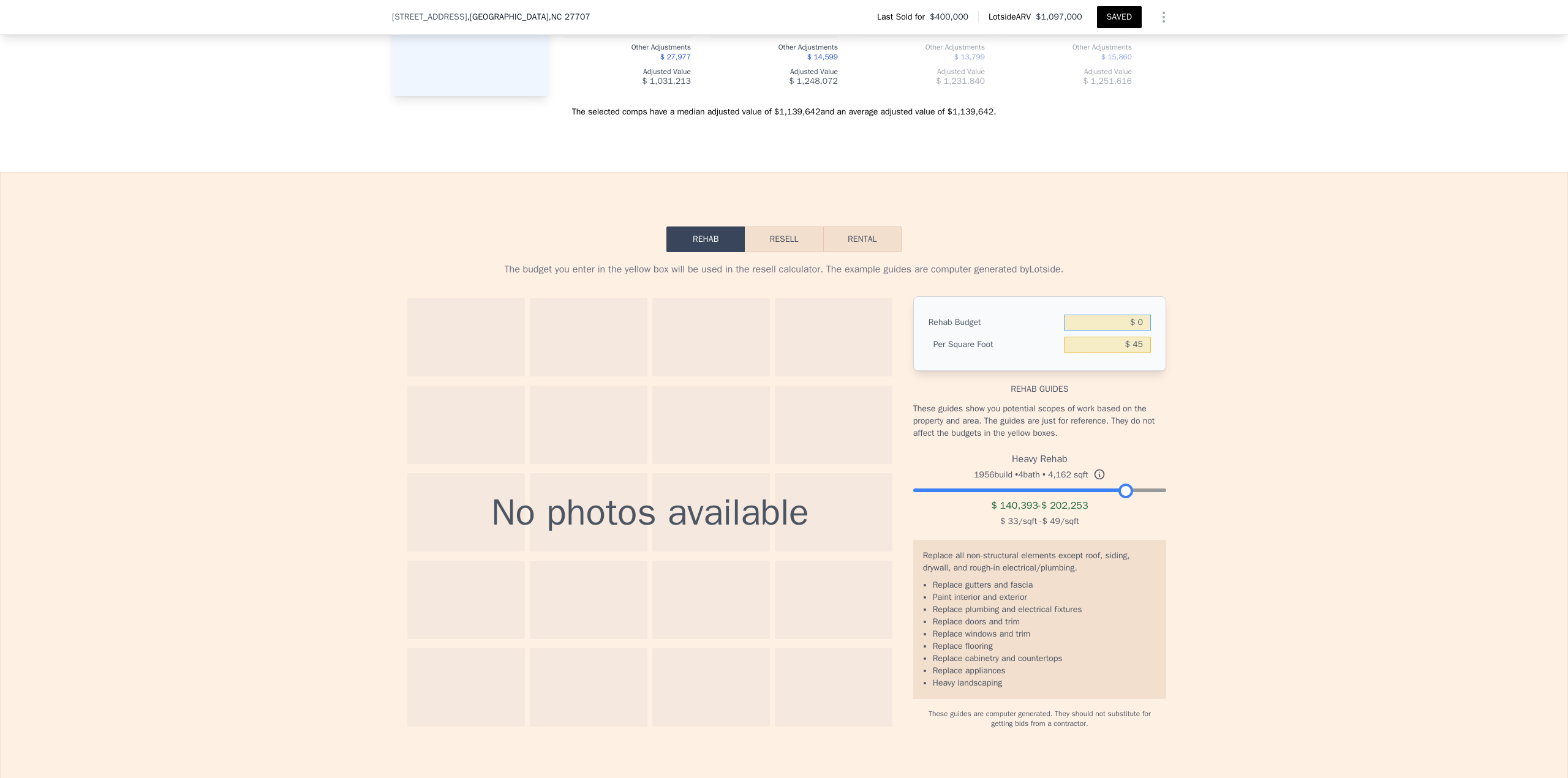 click on "$ 0" at bounding box center (1107, 323) 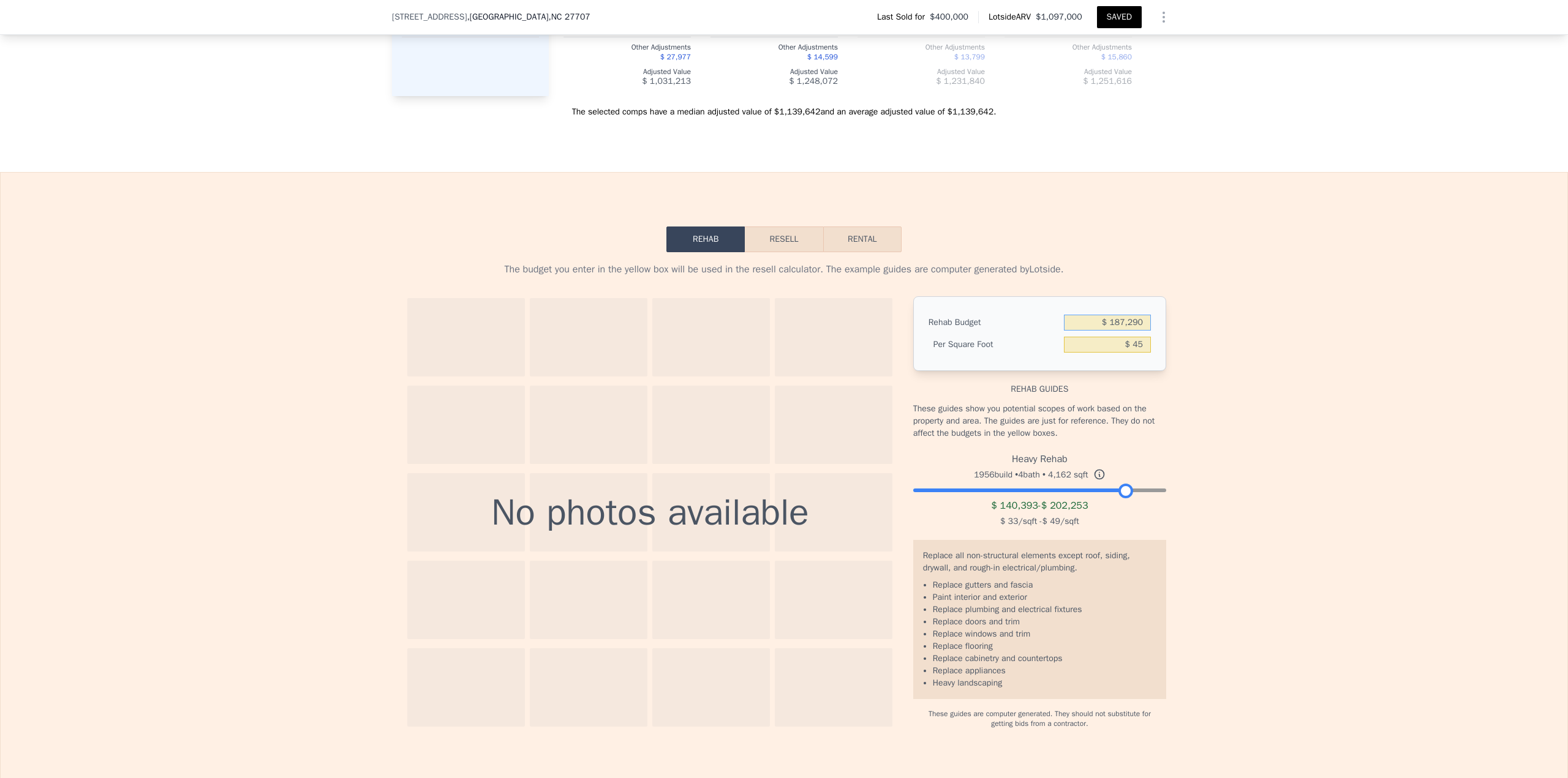 click on "Resell" at bounding box center [783, 239] 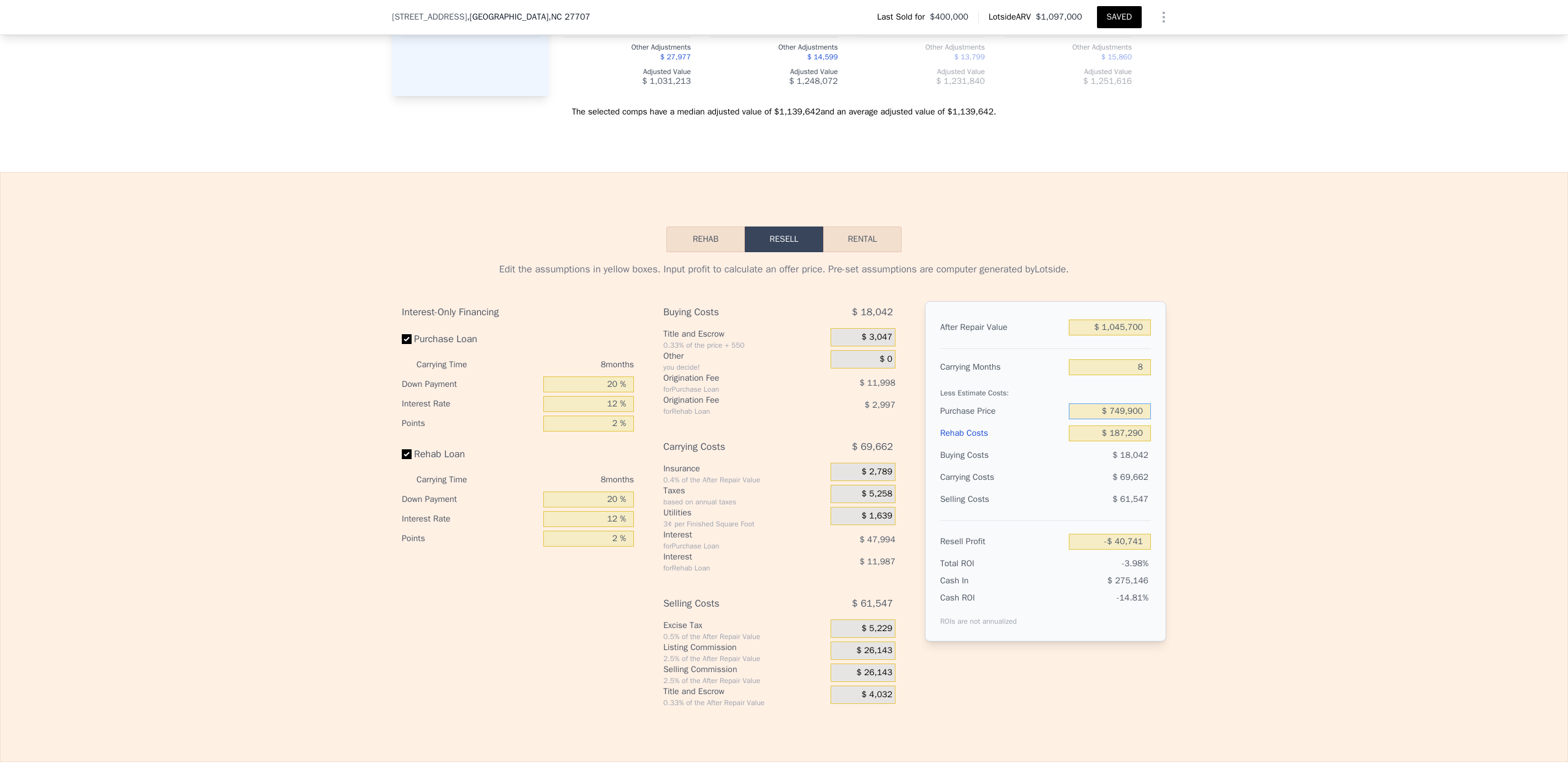 click on "$ 749,900" at bounding box center [1110, 411] 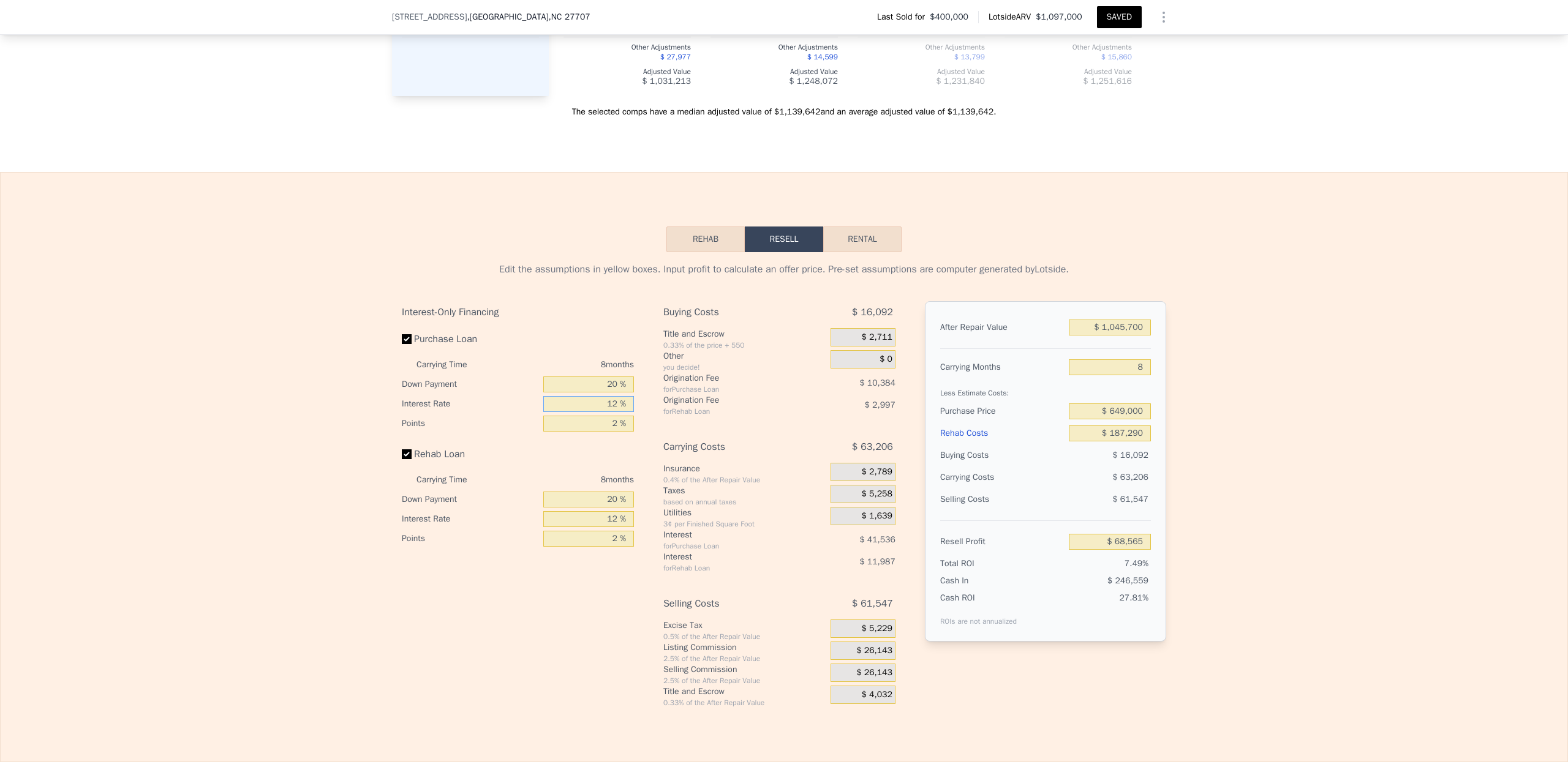 drag, startPoint x: 631, startPoint y: 416, endPoint x: 650, endPoint y: 417, distance: 19.026298 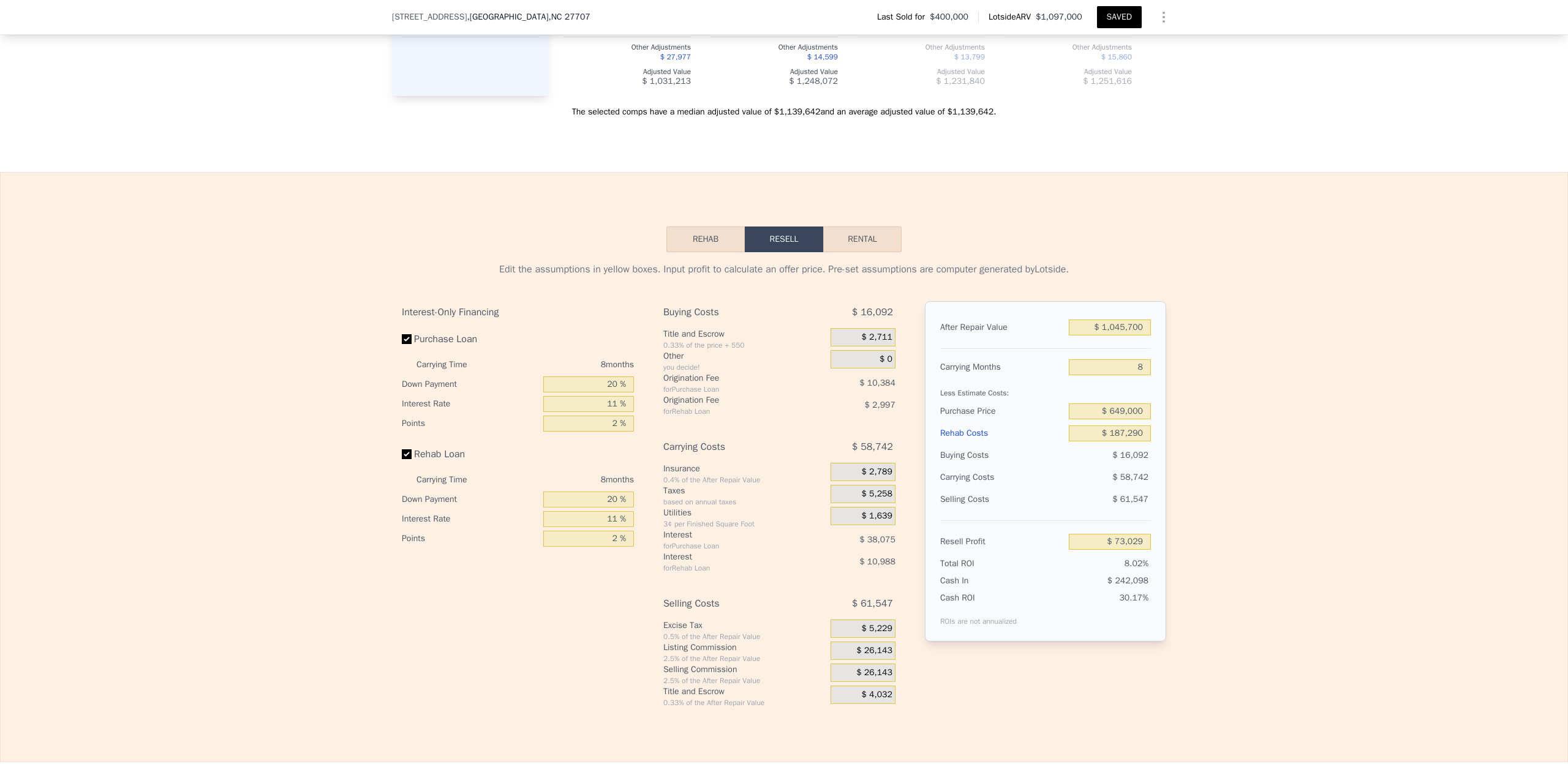 click on "SAVED" at bounding box center (1119, 17) 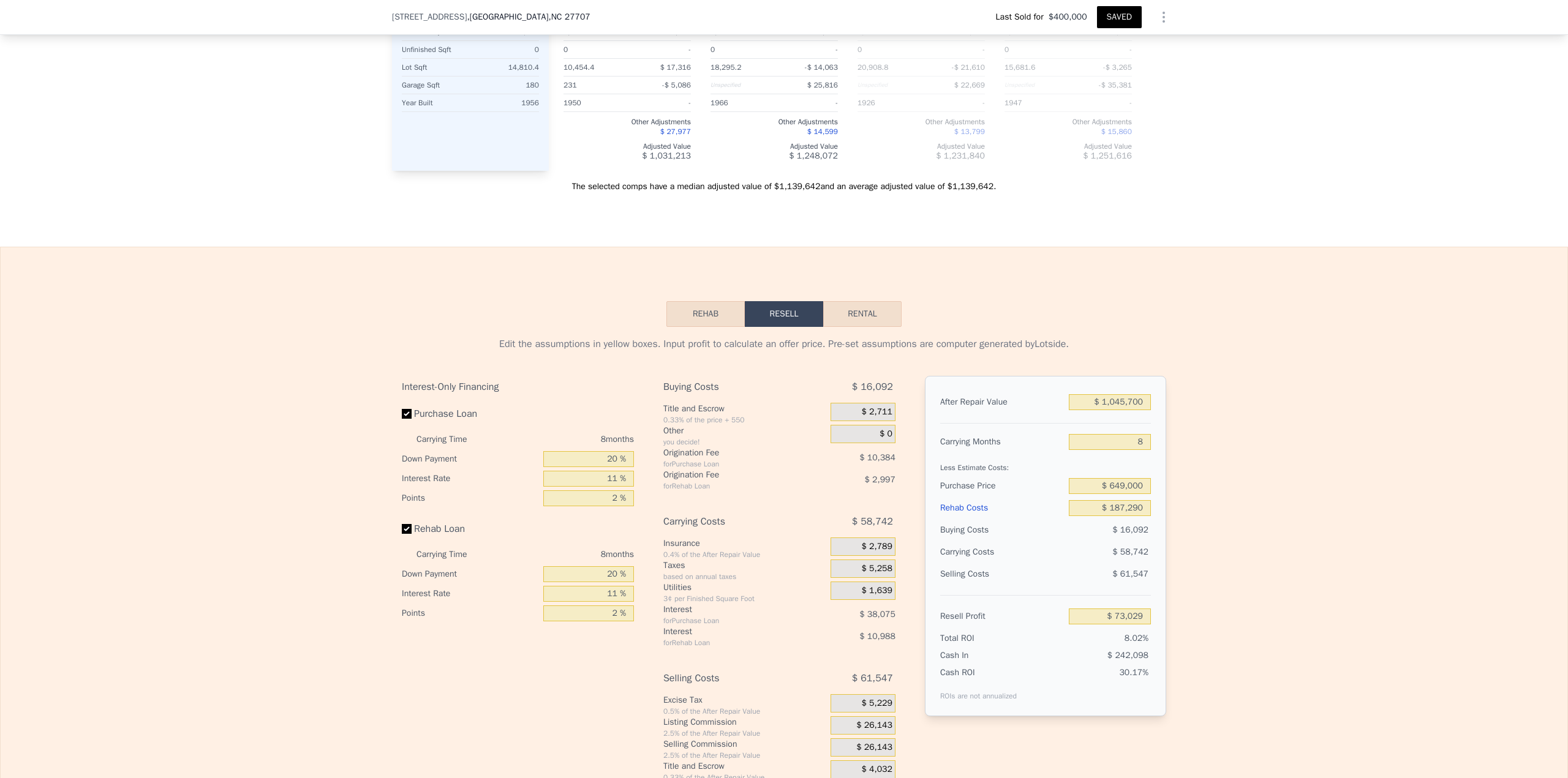 scroll, scrollTop: 67, scrollLeft: 0, axis: vertical 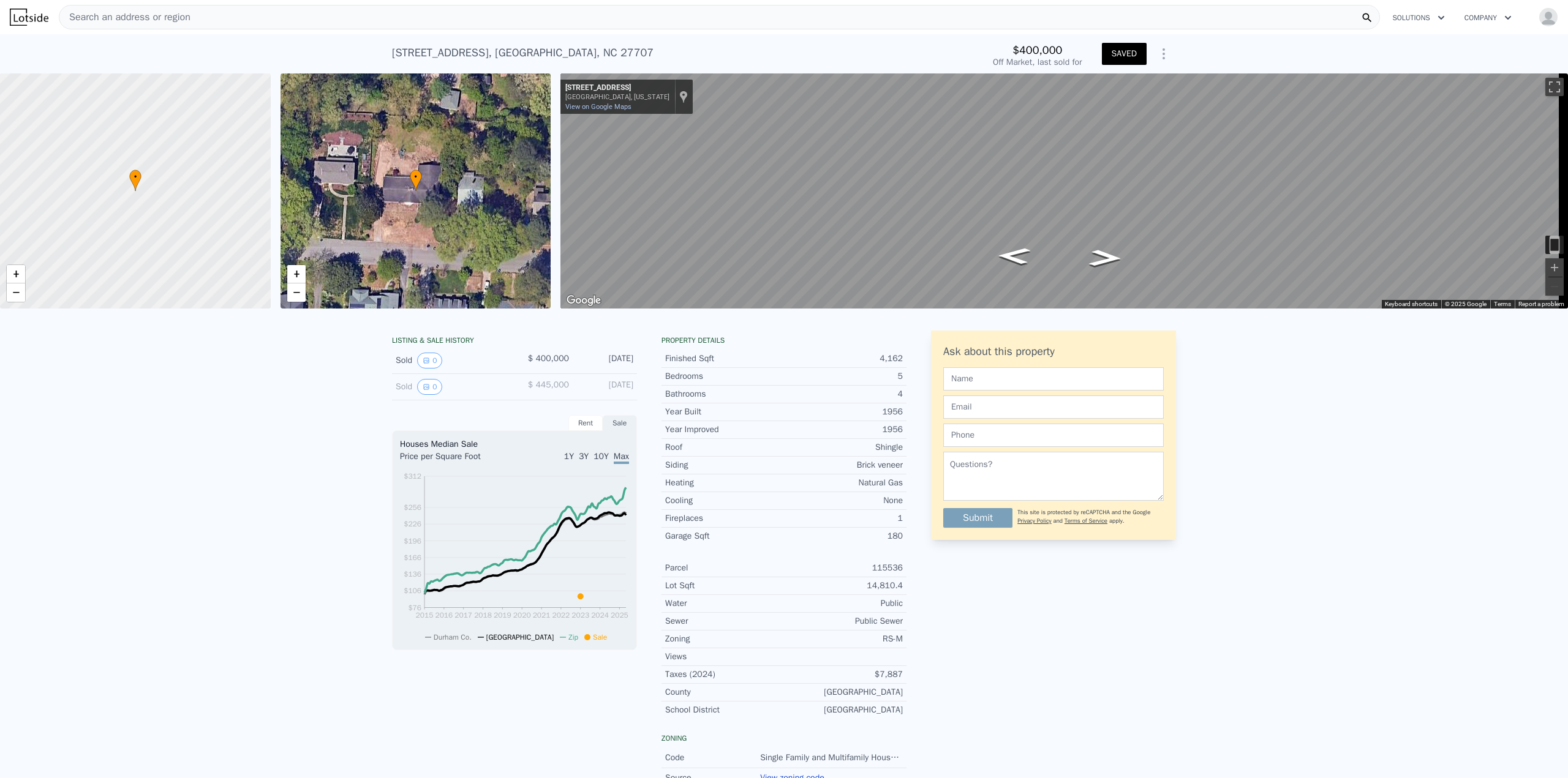 click at bounding box center [29, 17] 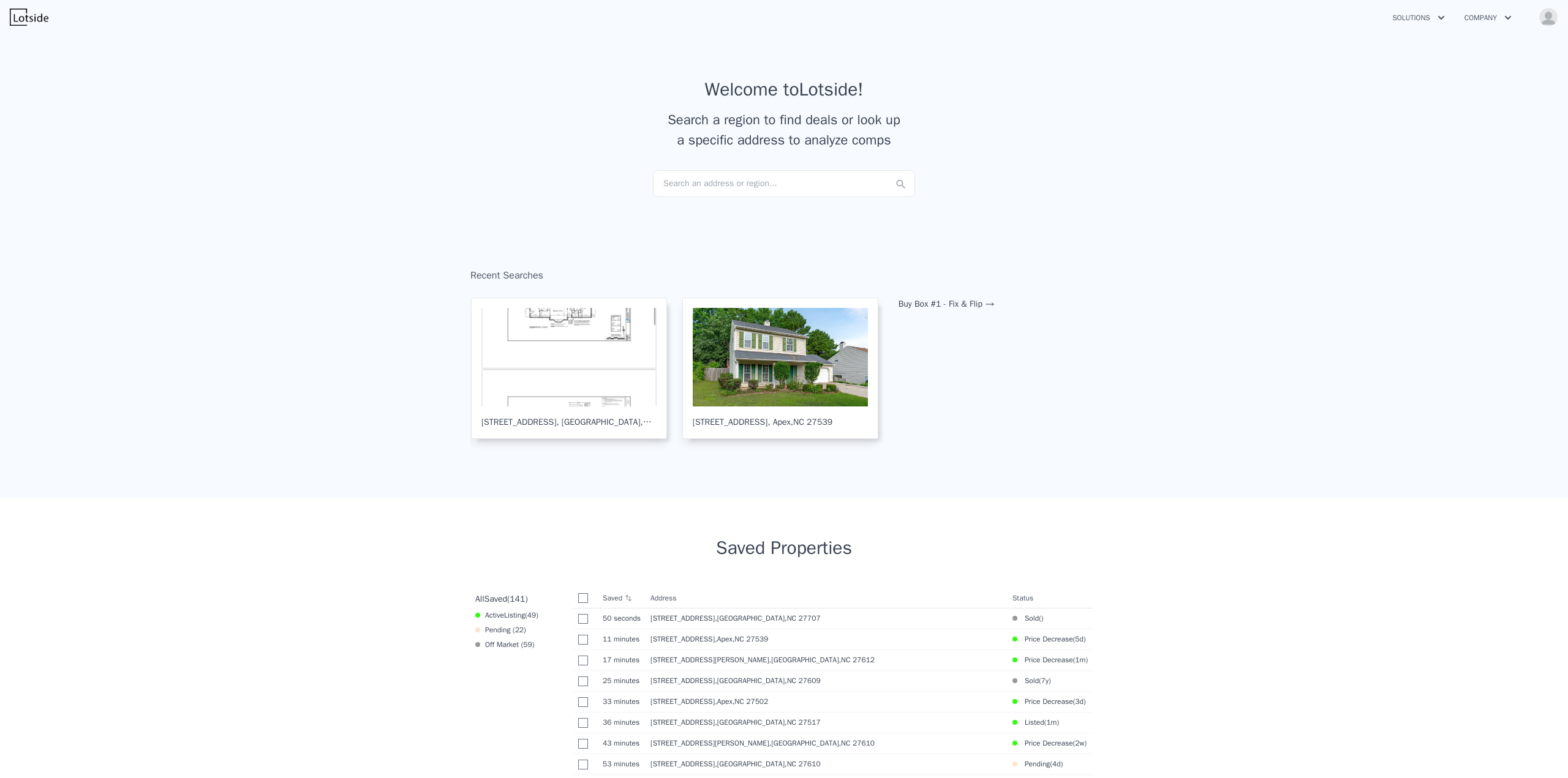click on "Search an address or region..." at bounding box center (784, 184) 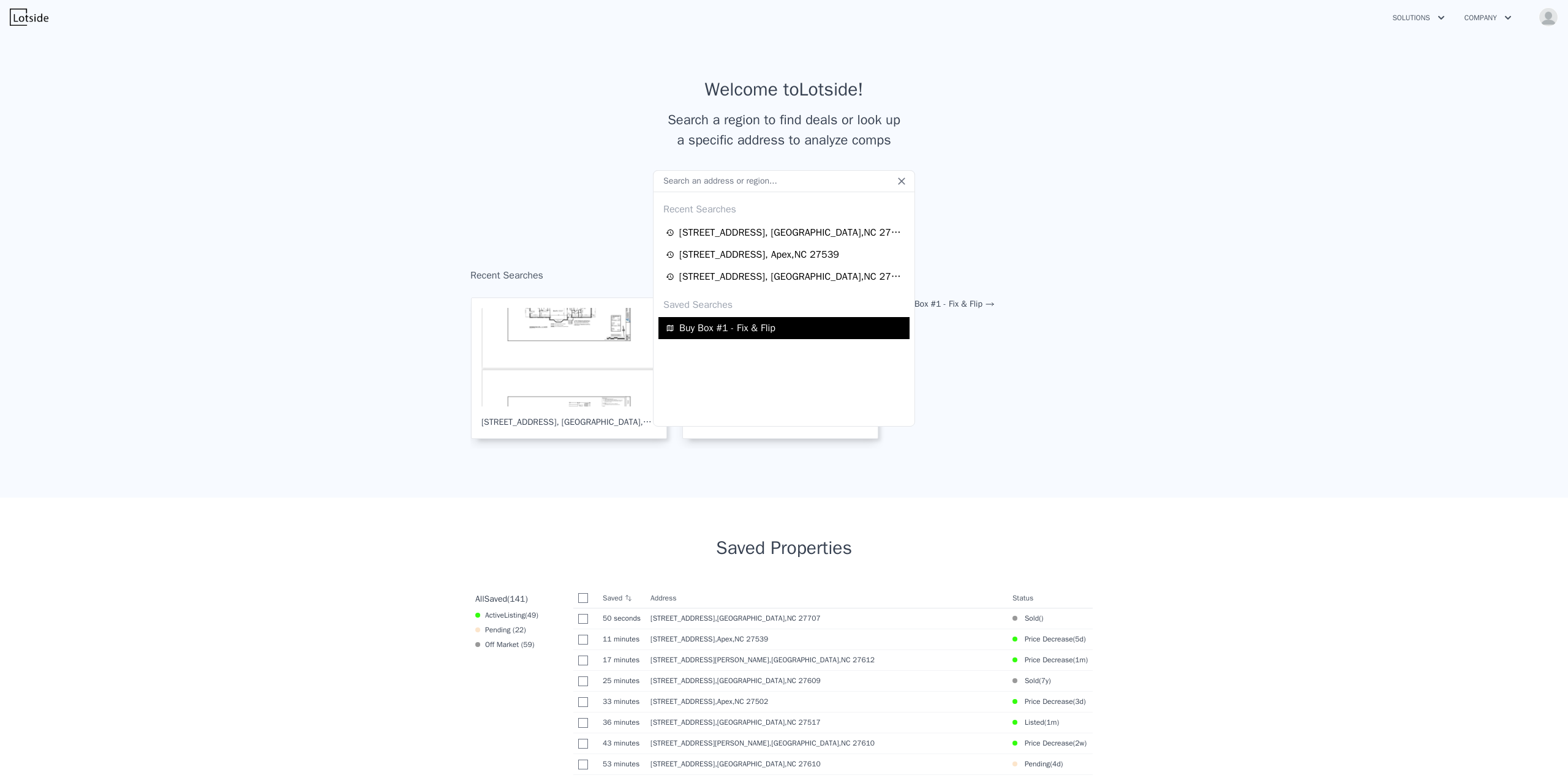 click on "Buy Box #1 - Fix & Flip" at bounding box center [727, 328] 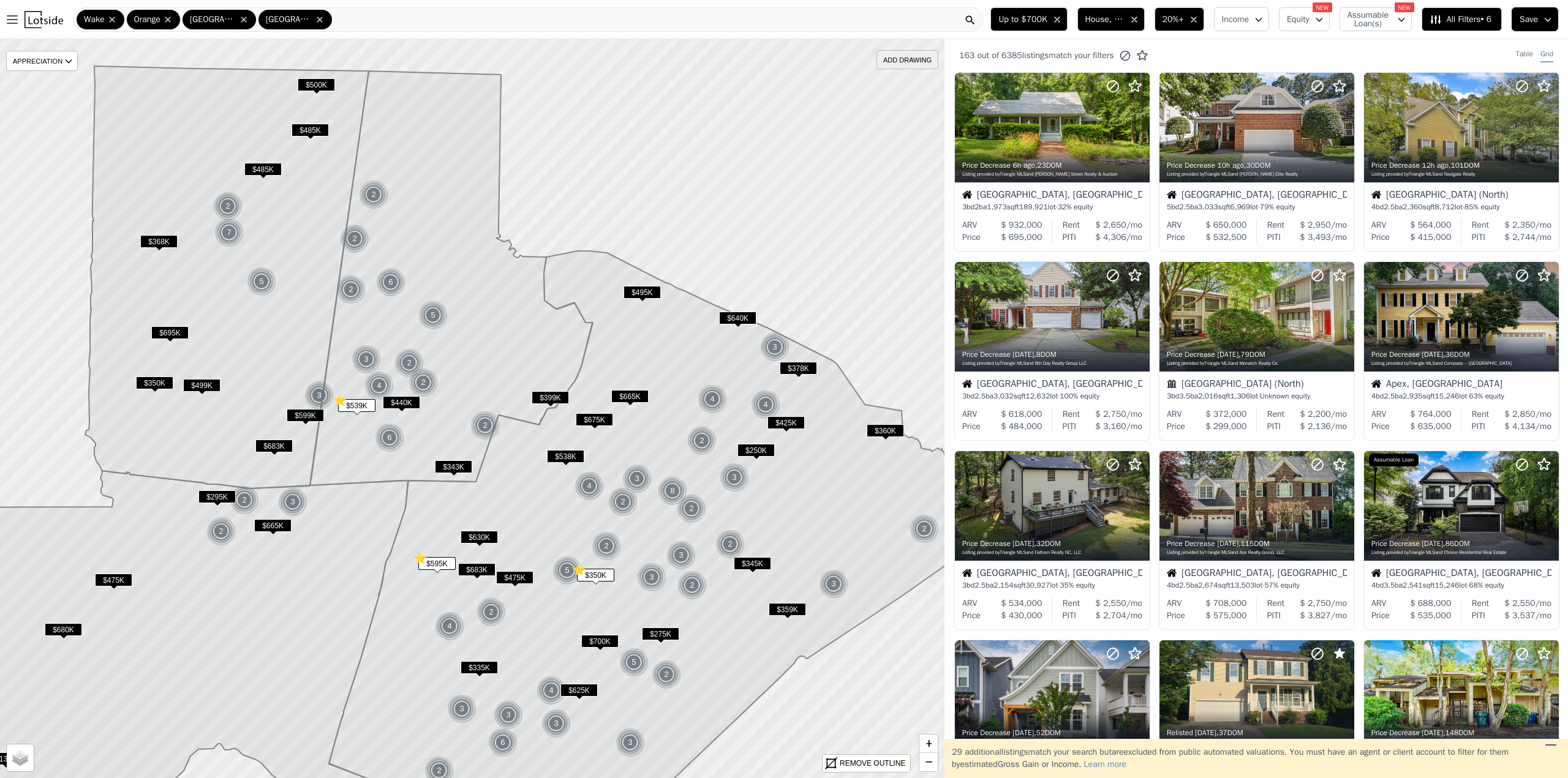 click on "ADD DRAWING" at bounding box center (907, 59) 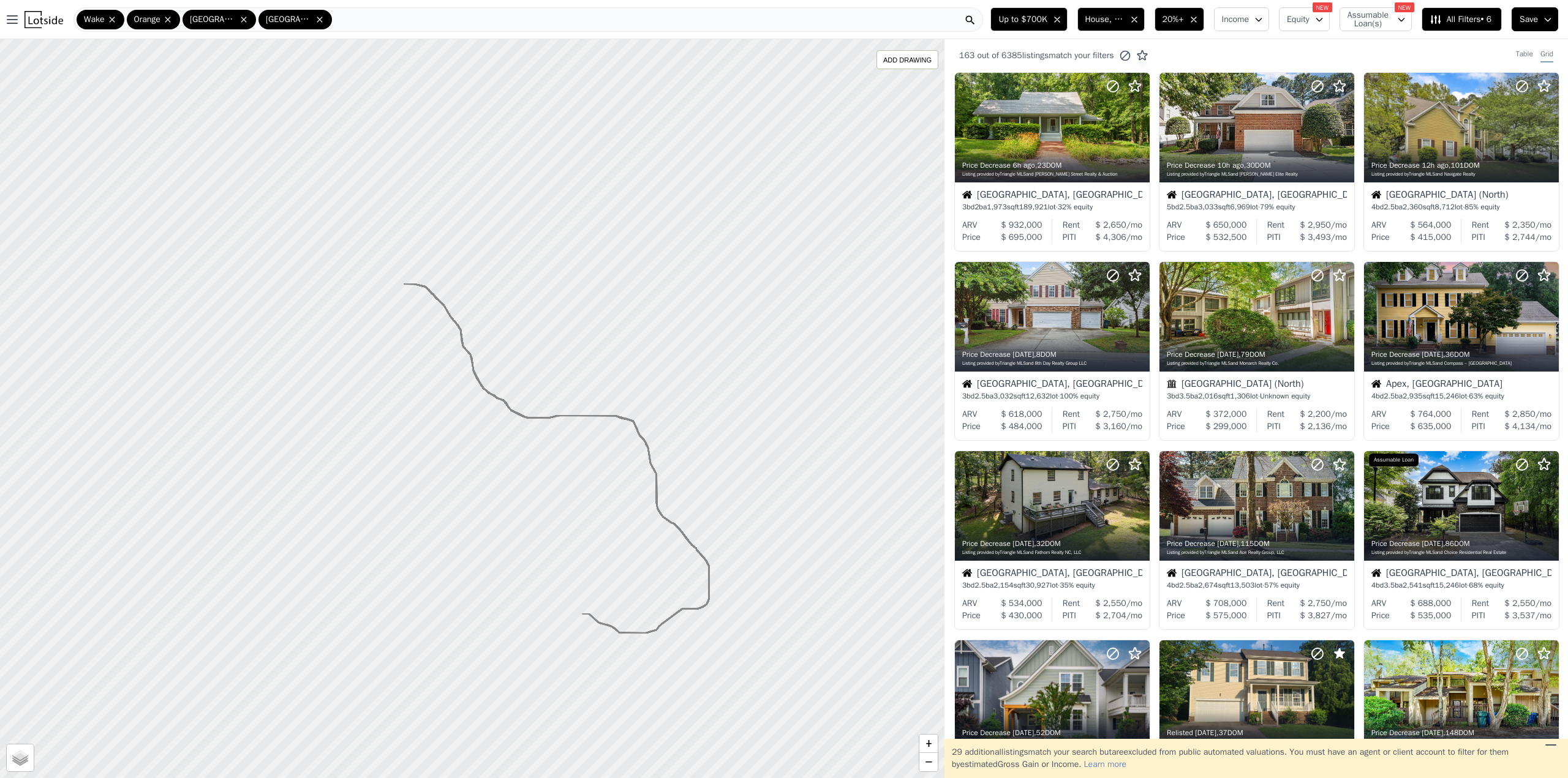 drag, startPoint x: 404, startPoint y: 284, endPoint x: 583, endPoint y: 614, distance: 375.4211 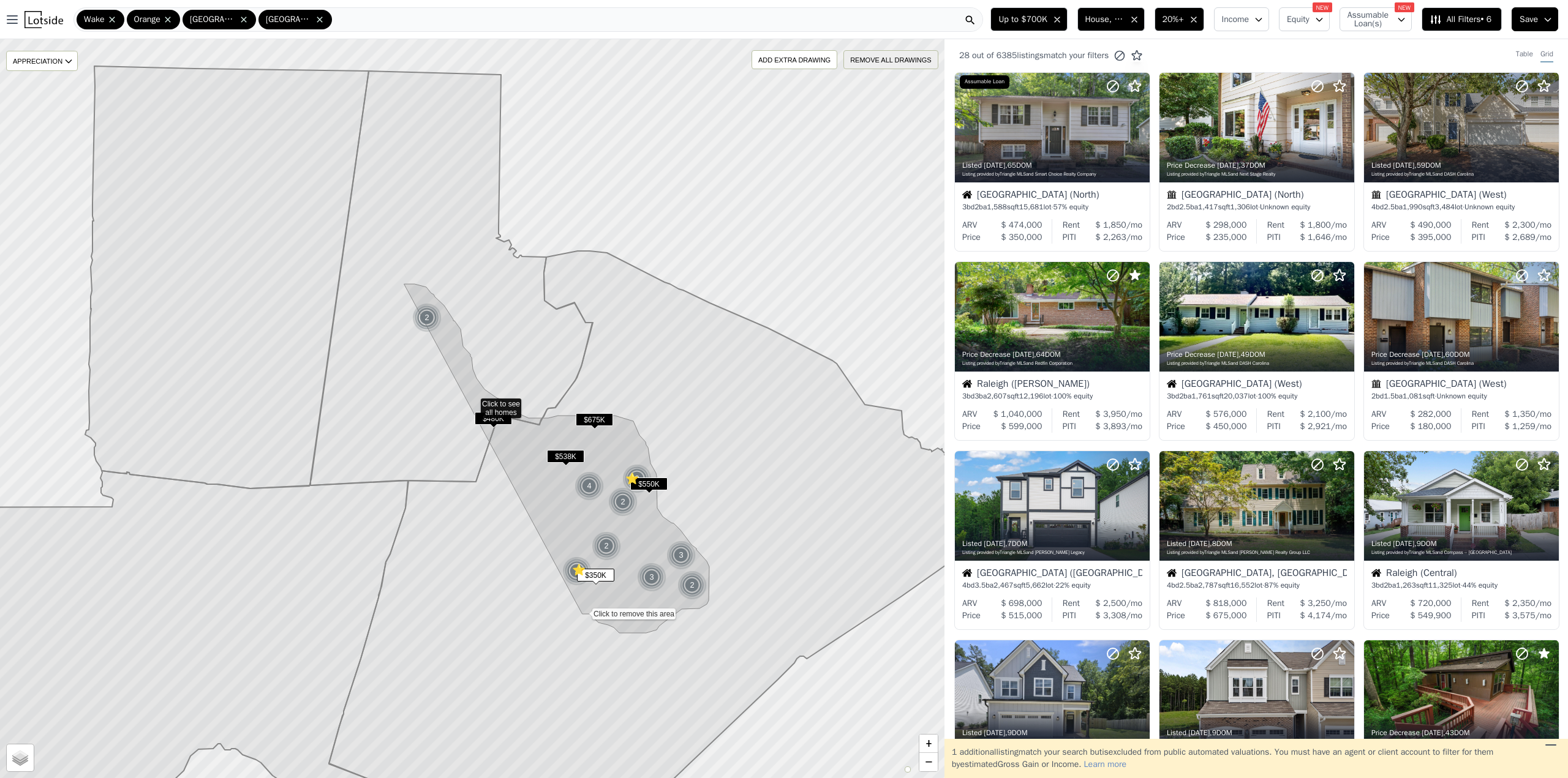 drag, startPoint x: 583, startPoint y: 614, endPoint x: 859, endPoint y: 62, distance: 617.1548 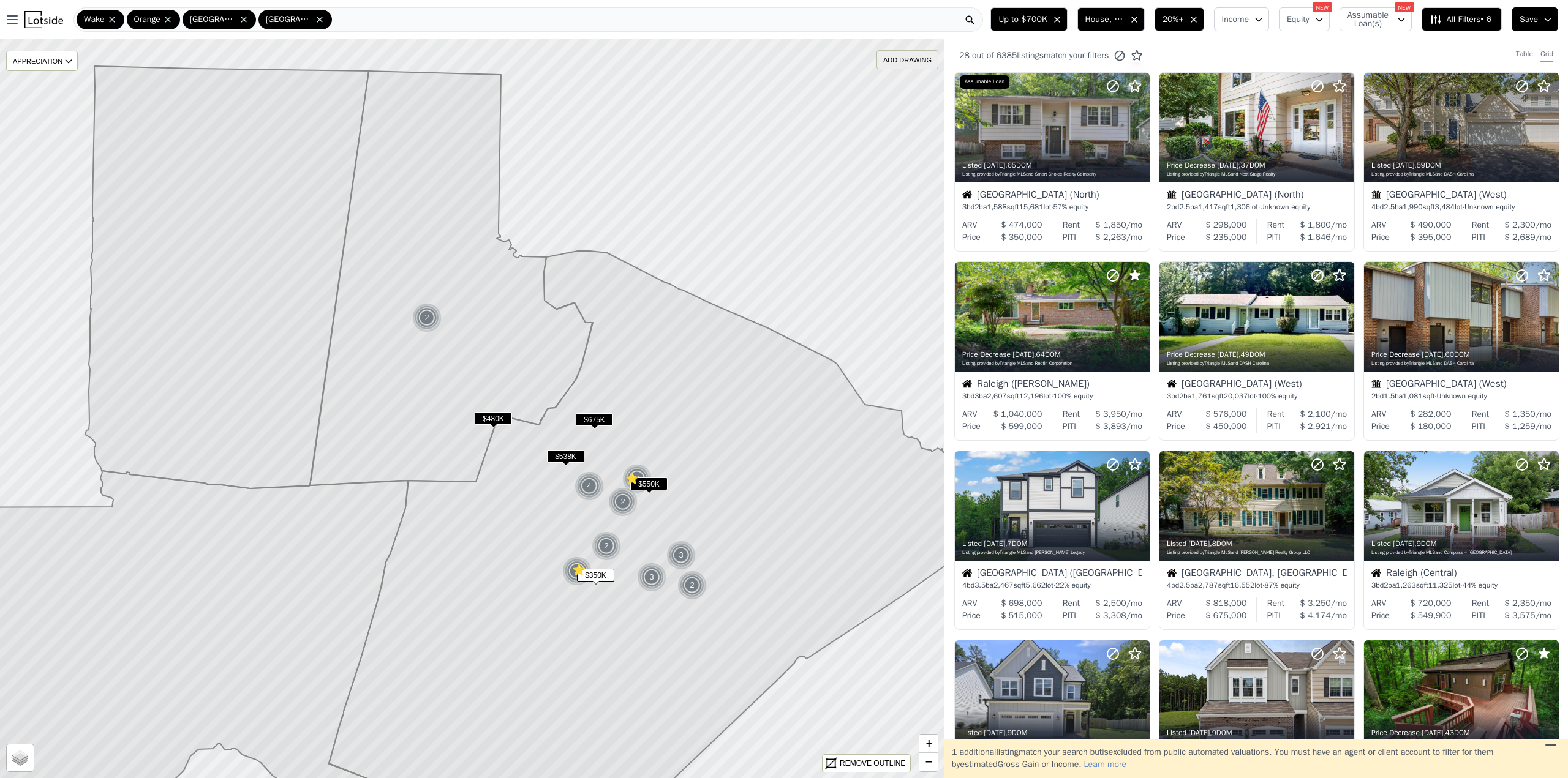 click on "ADD DRAWING" at bounding box center [907, 59] 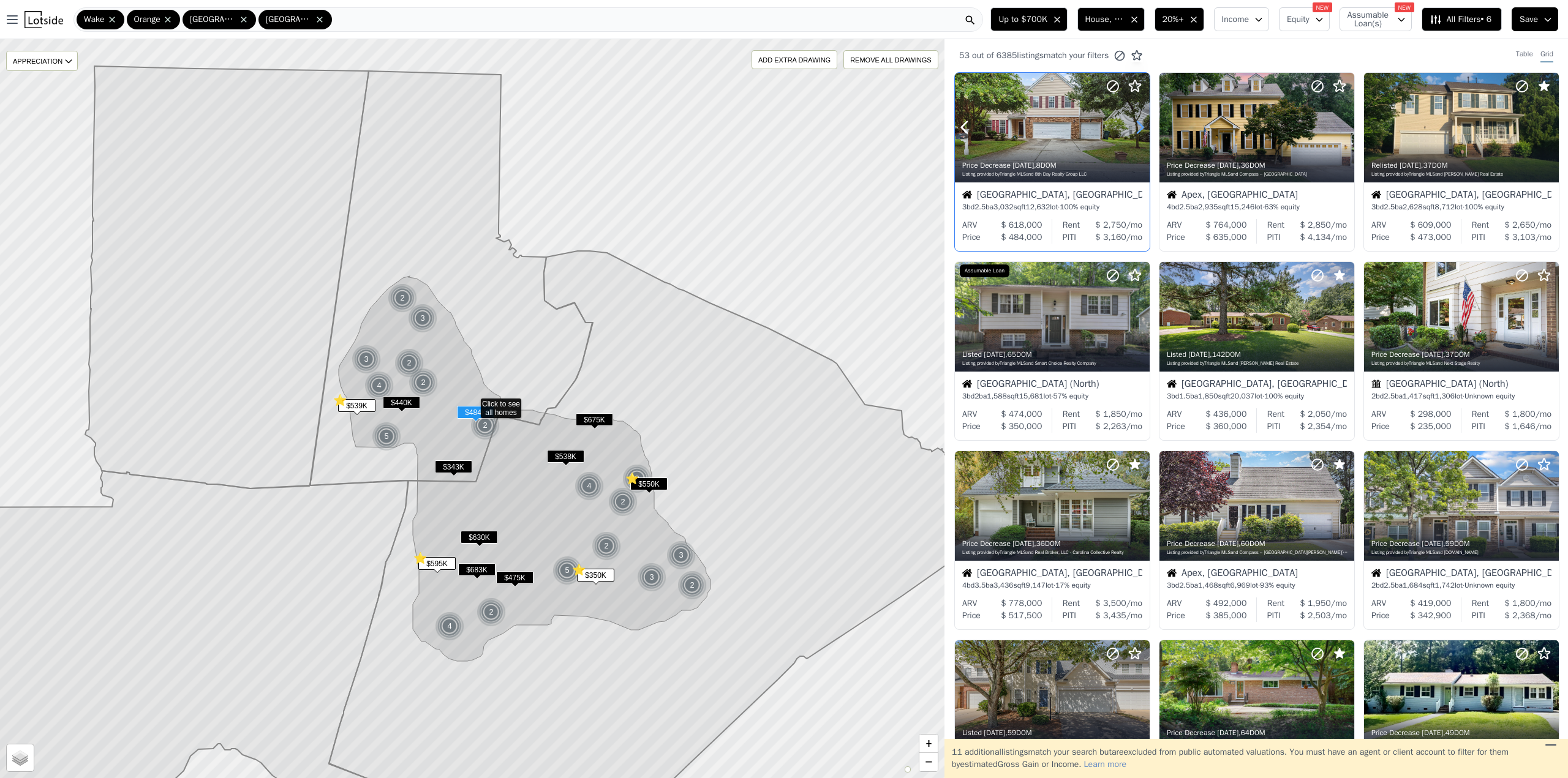 click 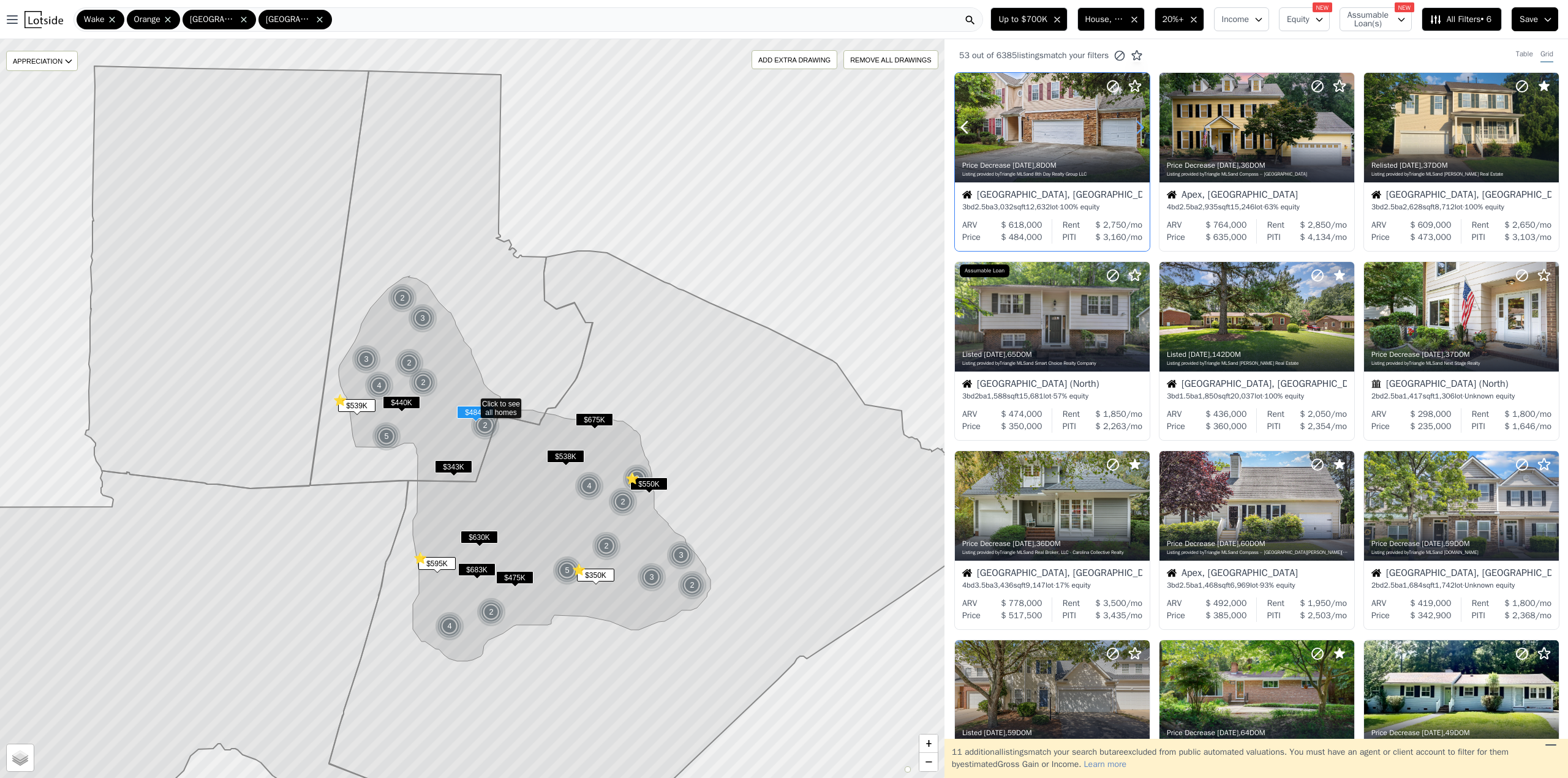 click 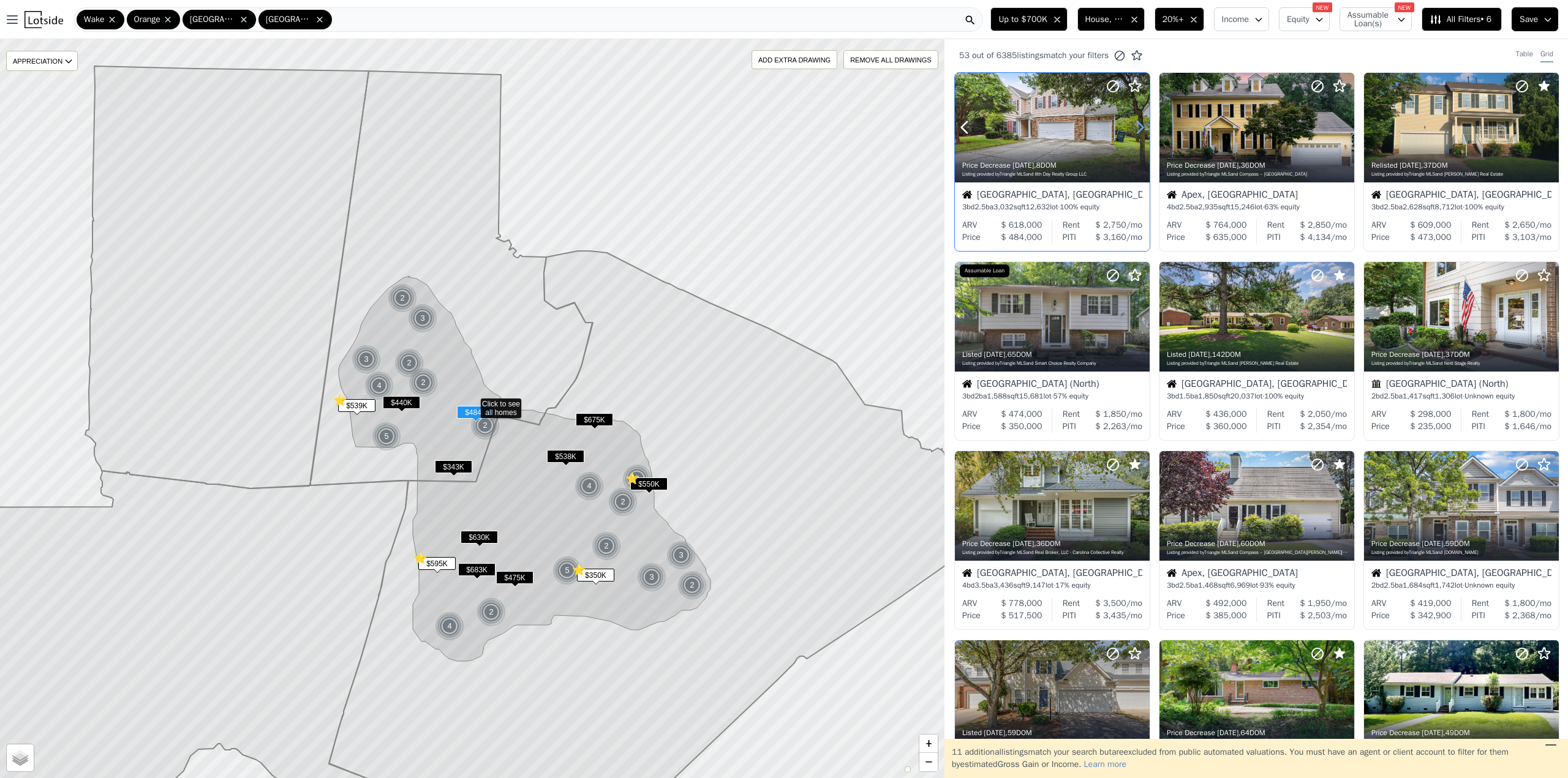 click 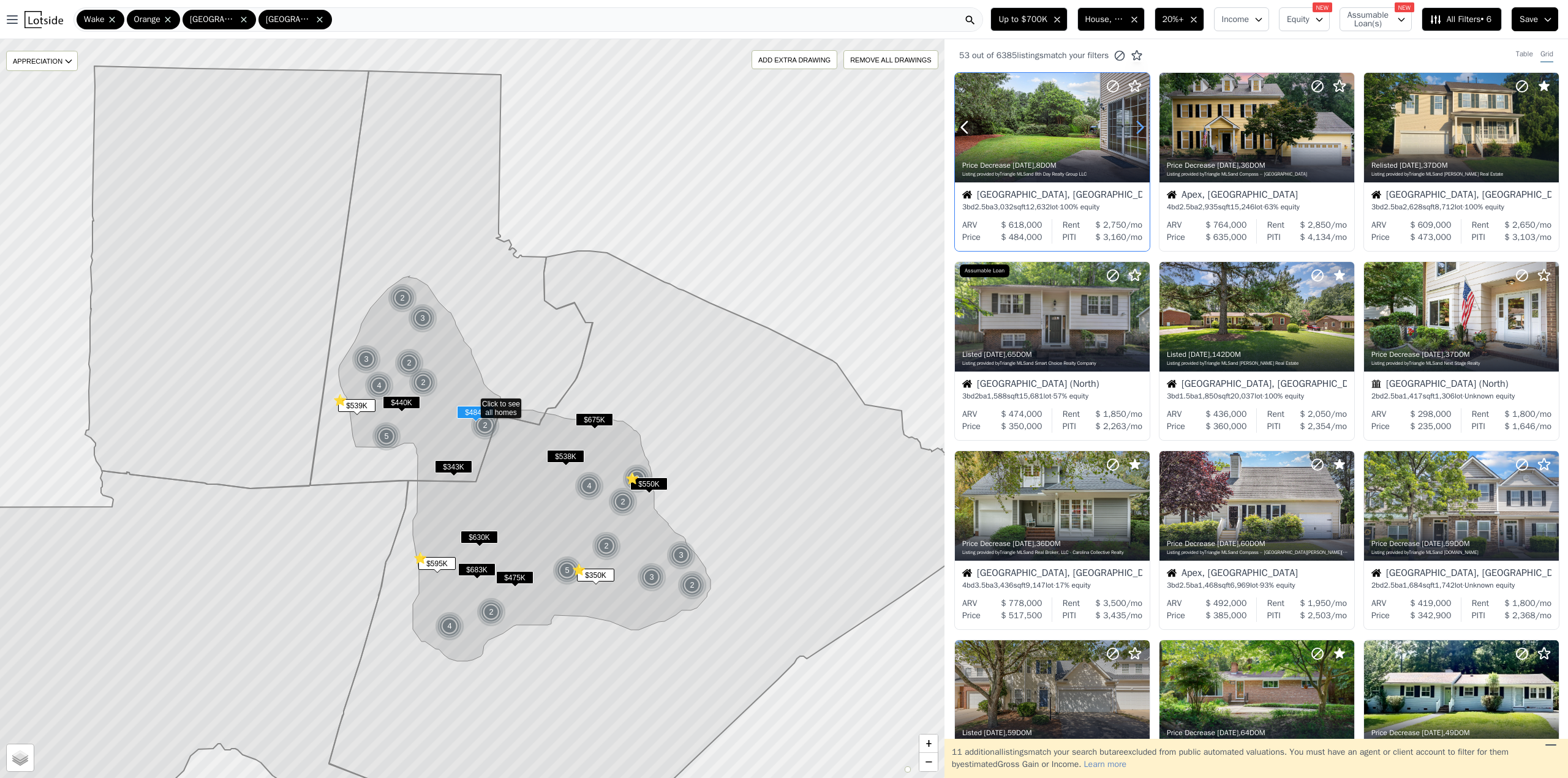 click 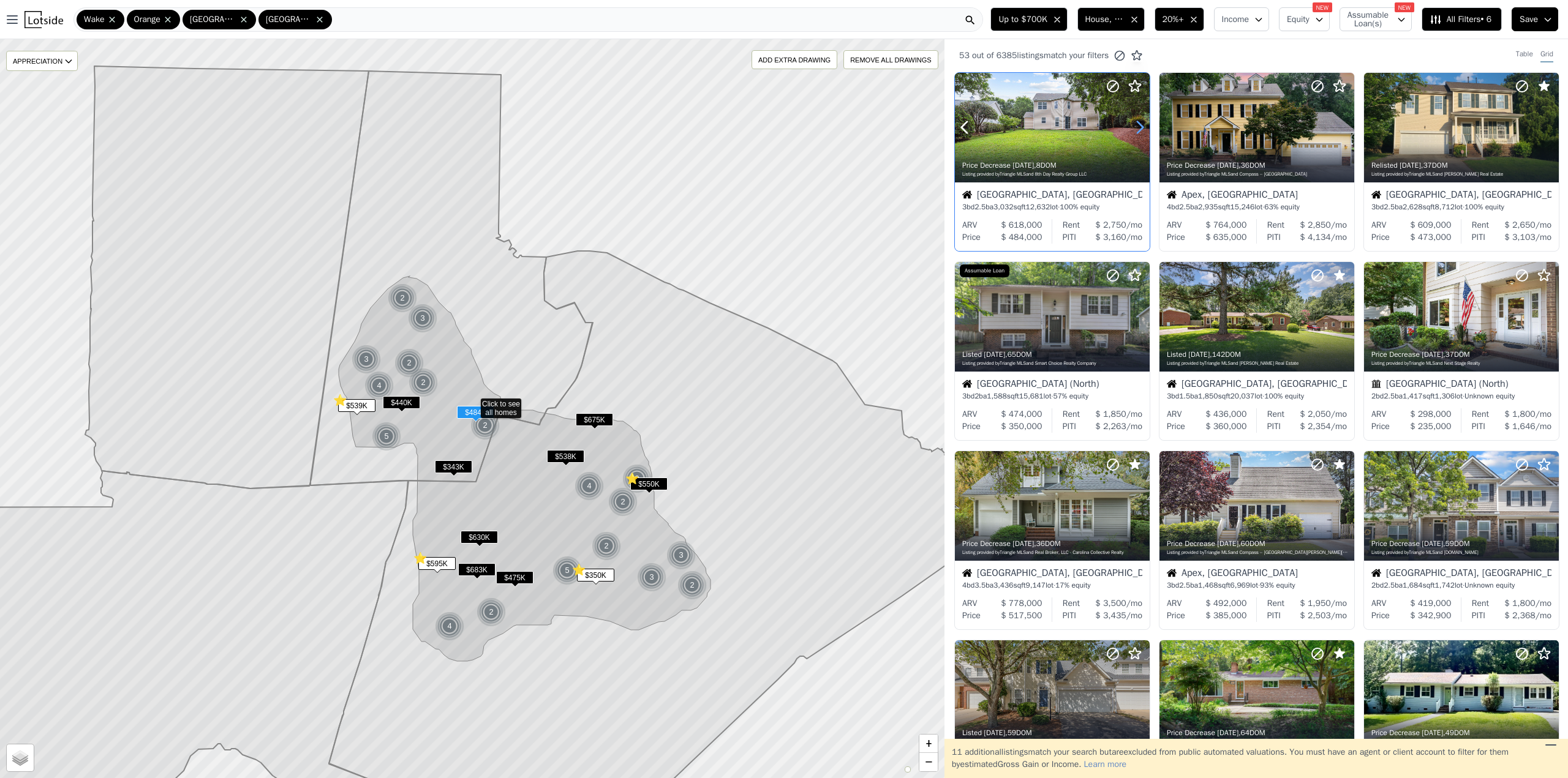 click 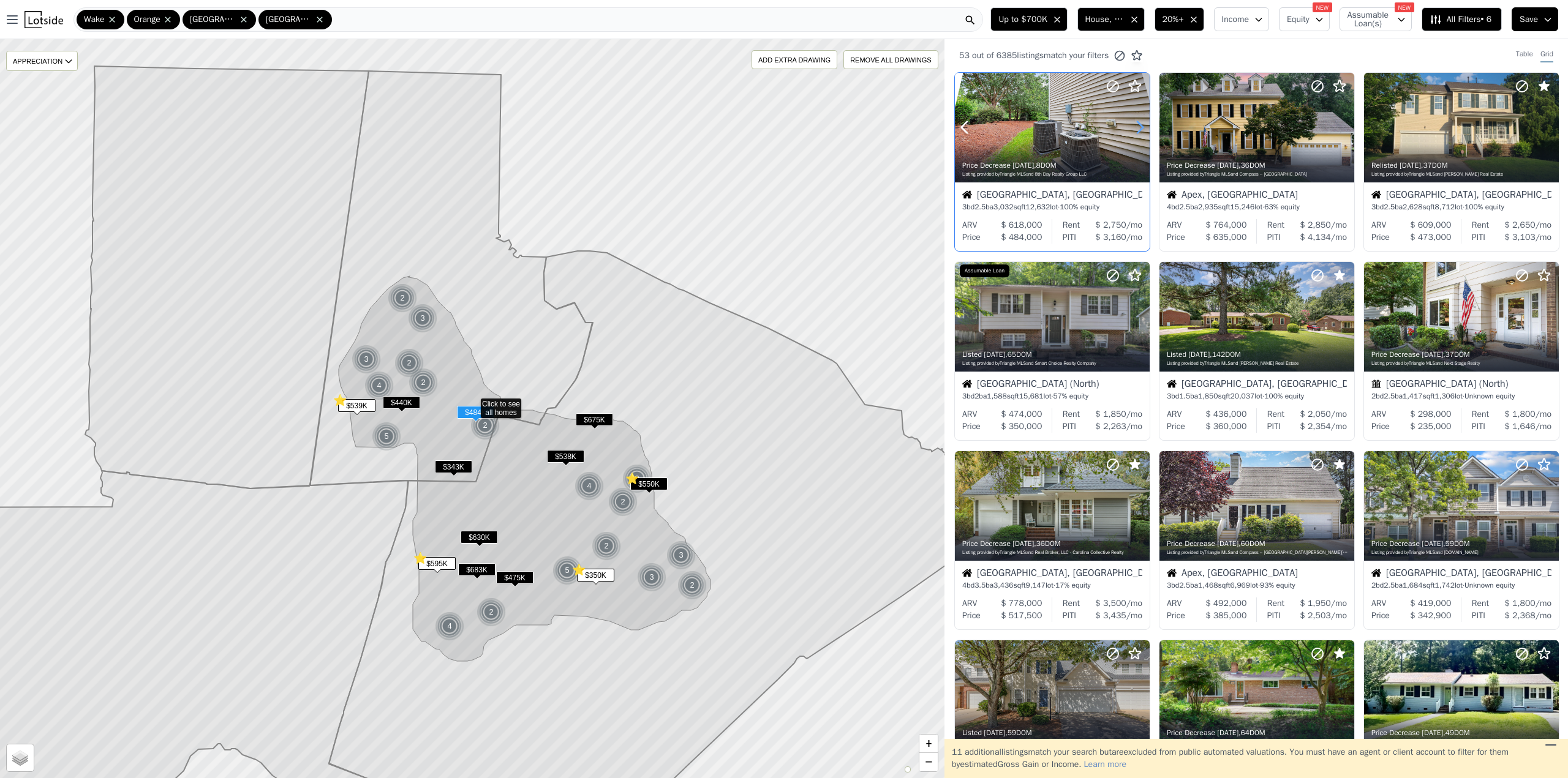 click 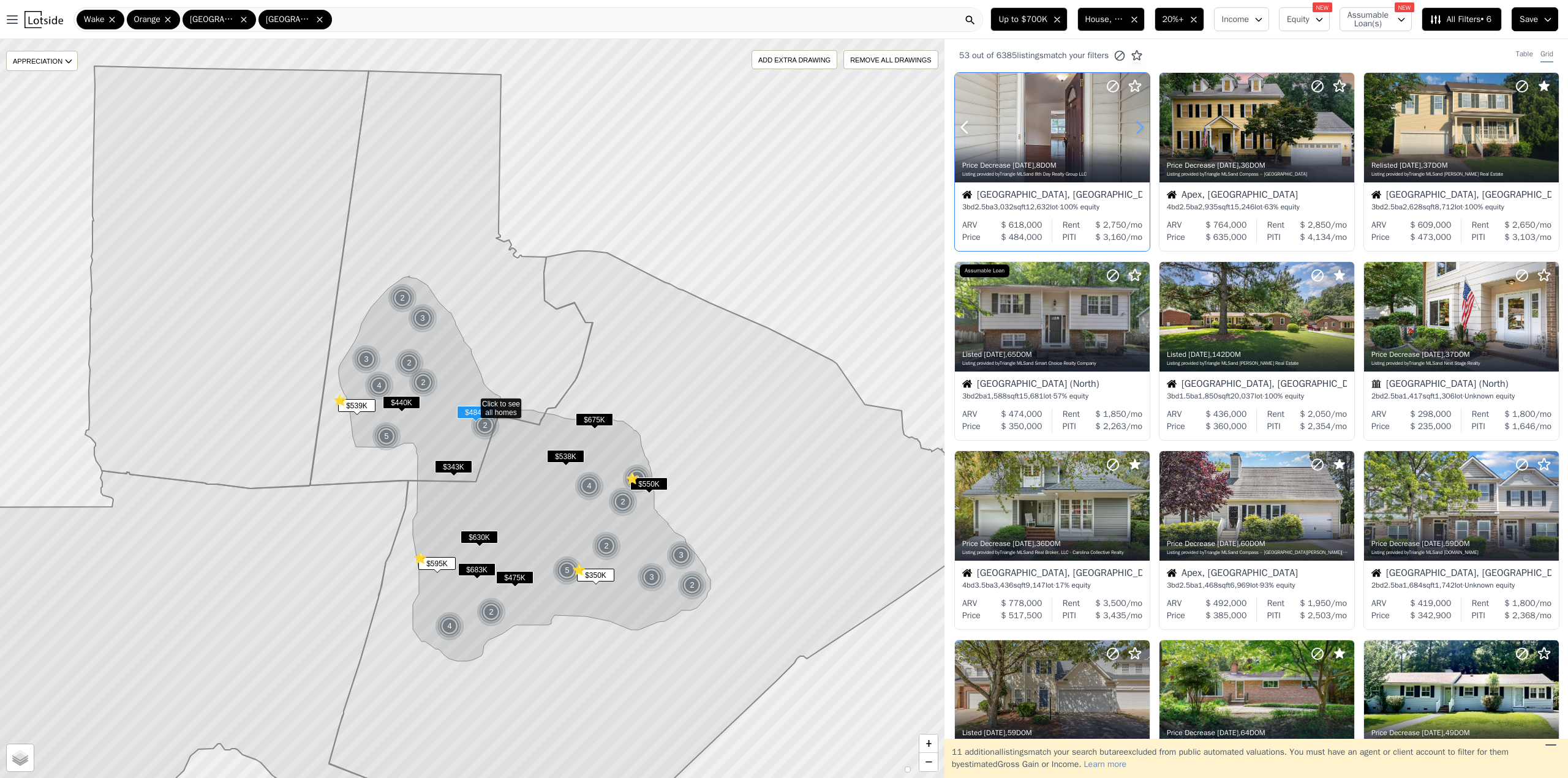 click 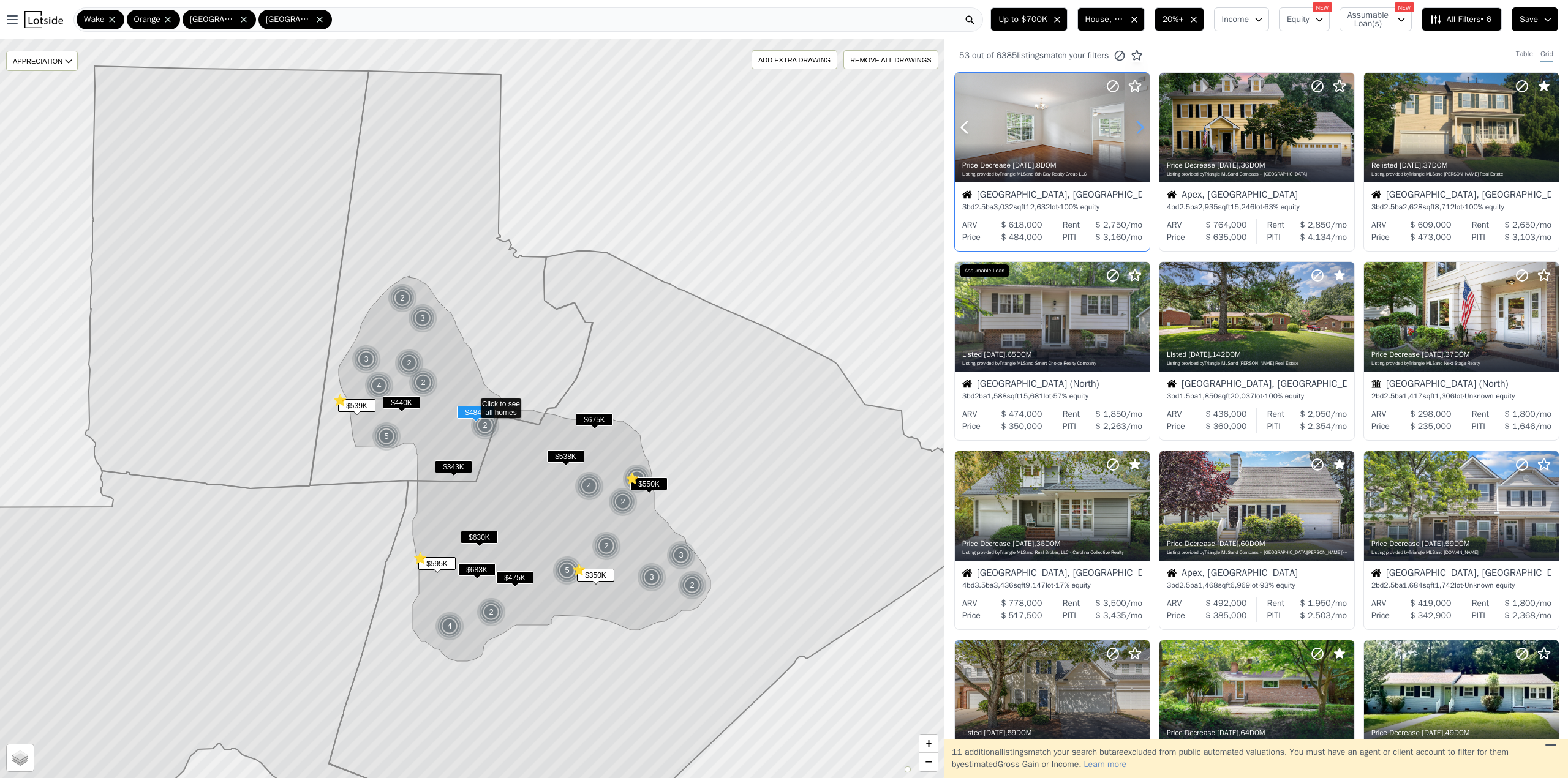 click 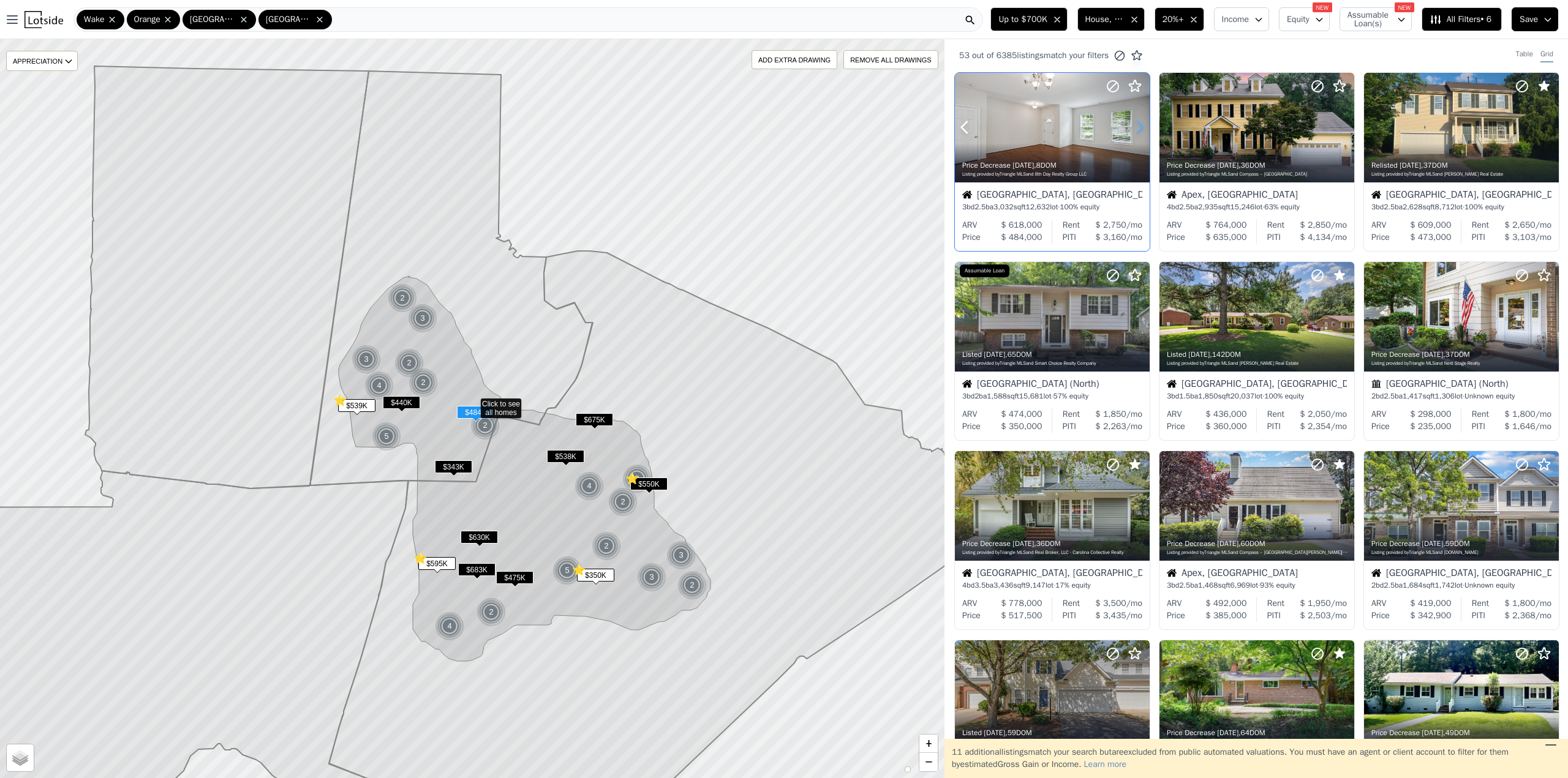 click 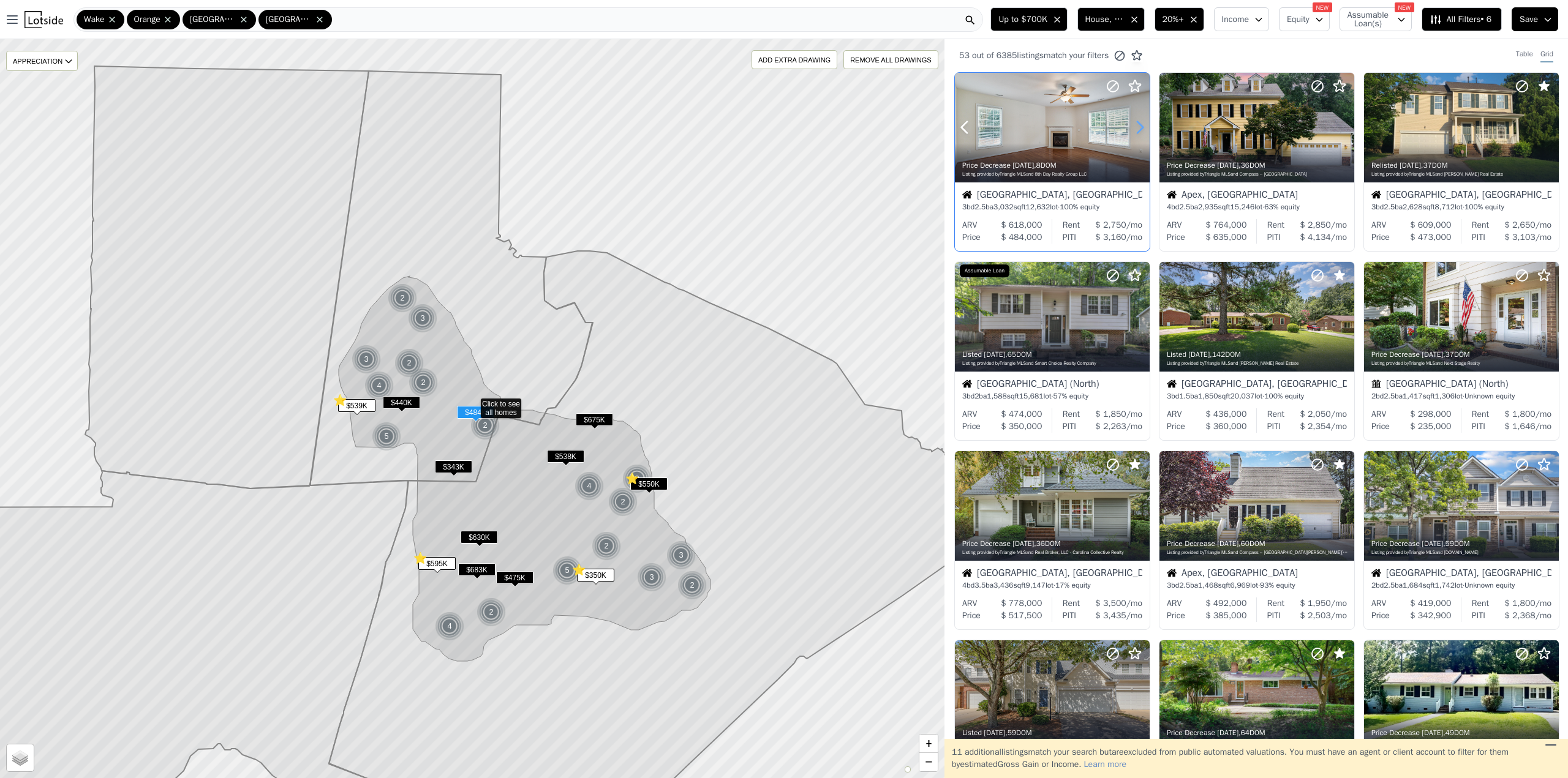 click 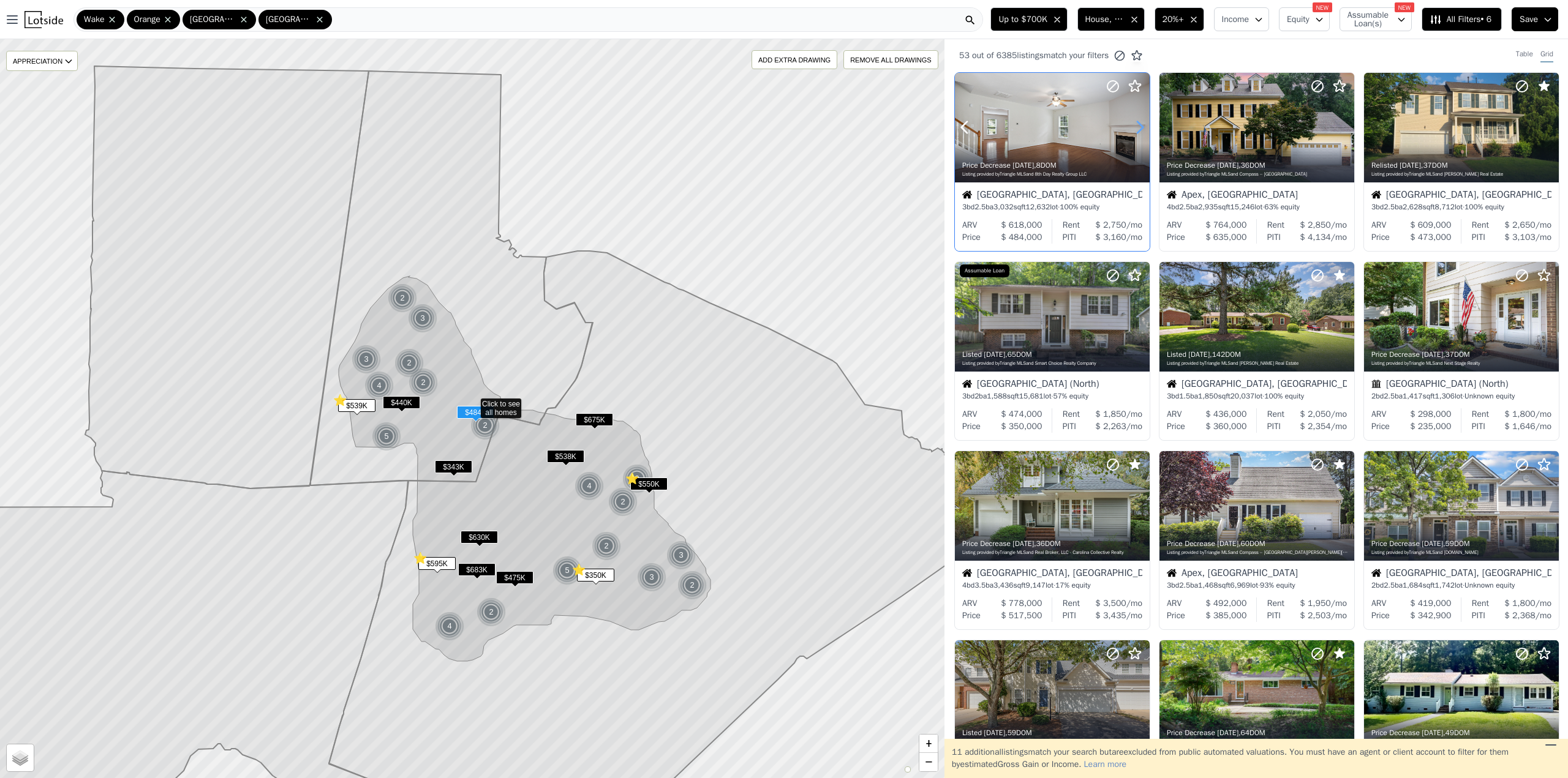 click 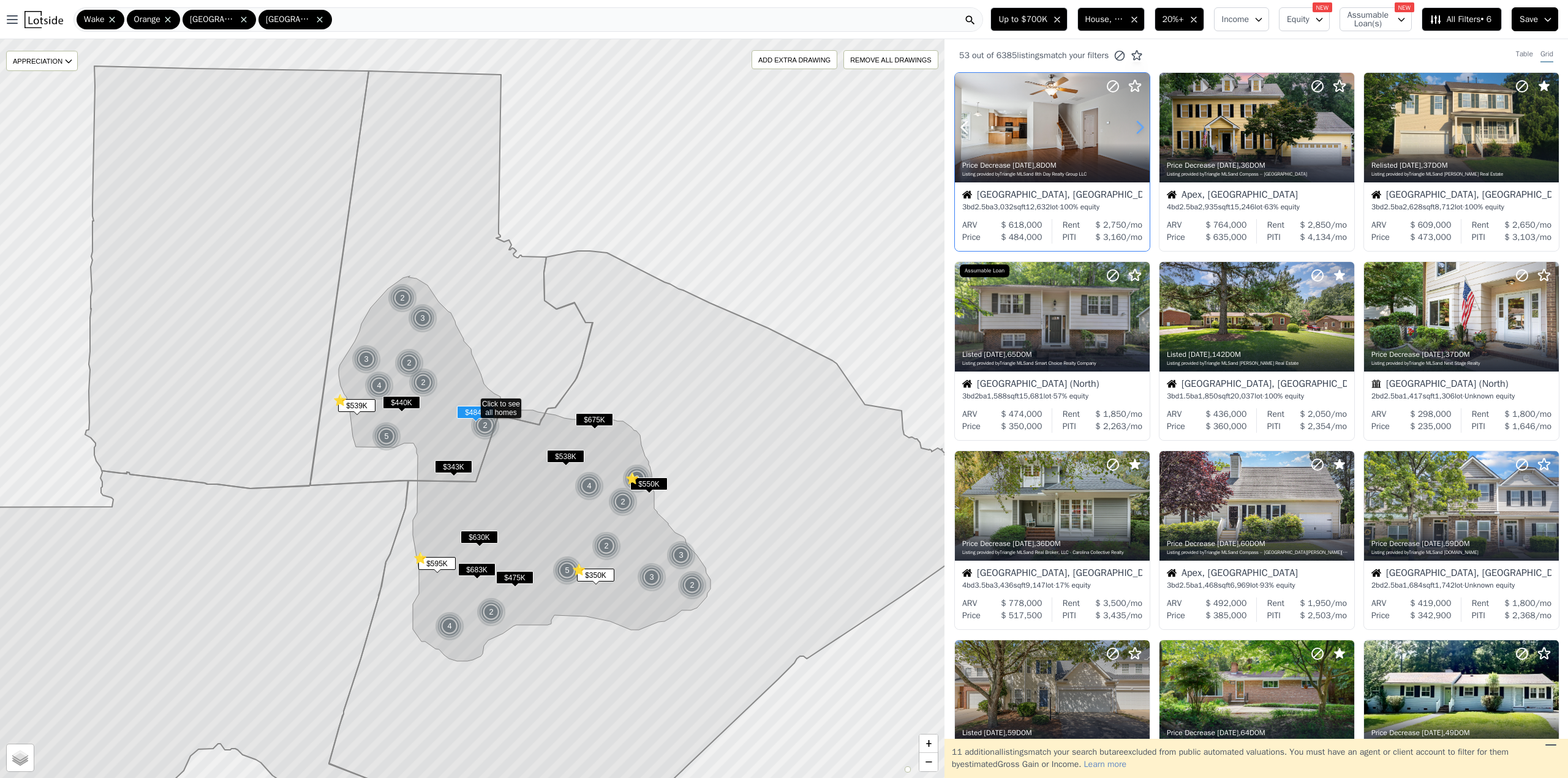 click 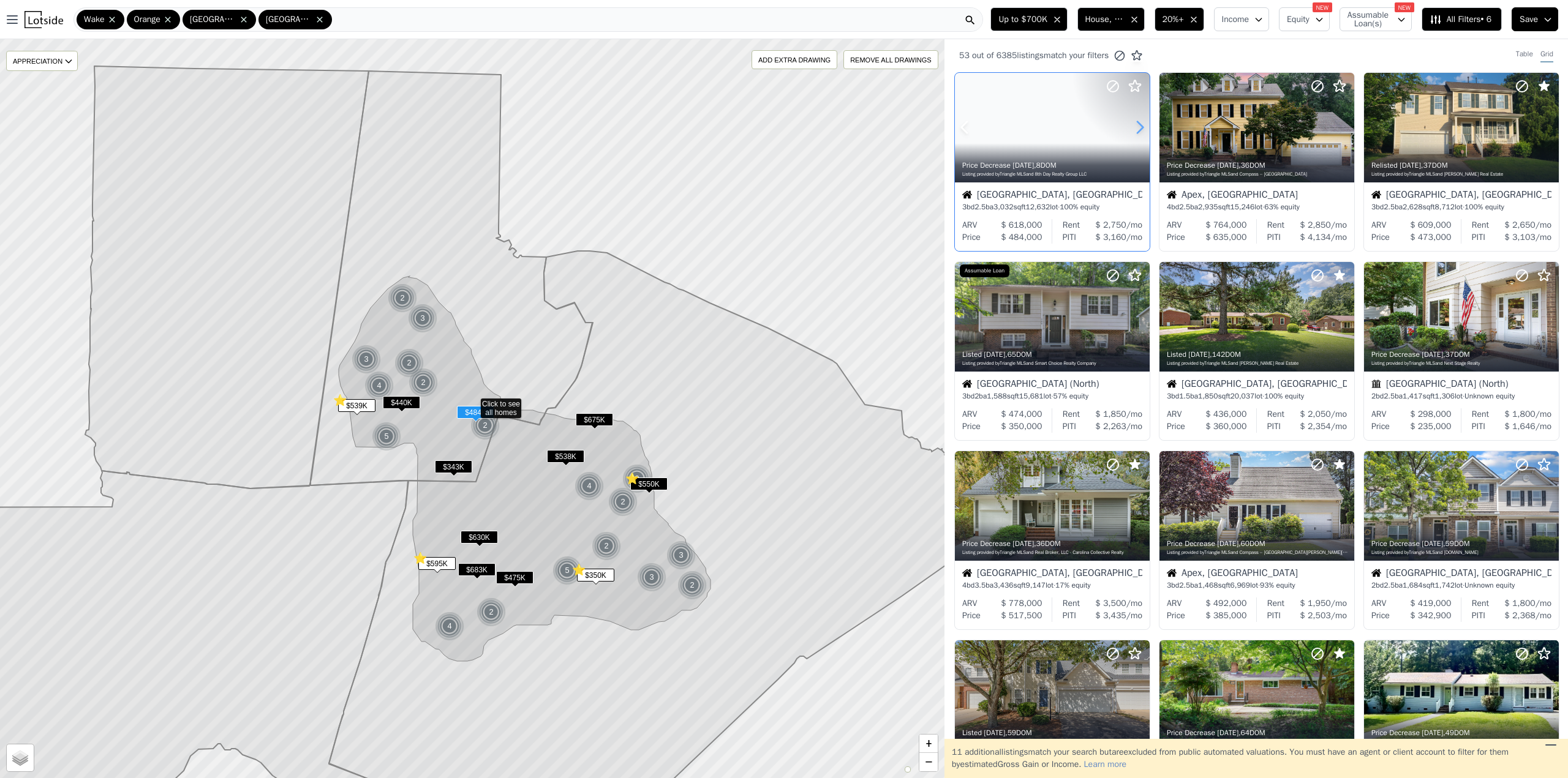 click 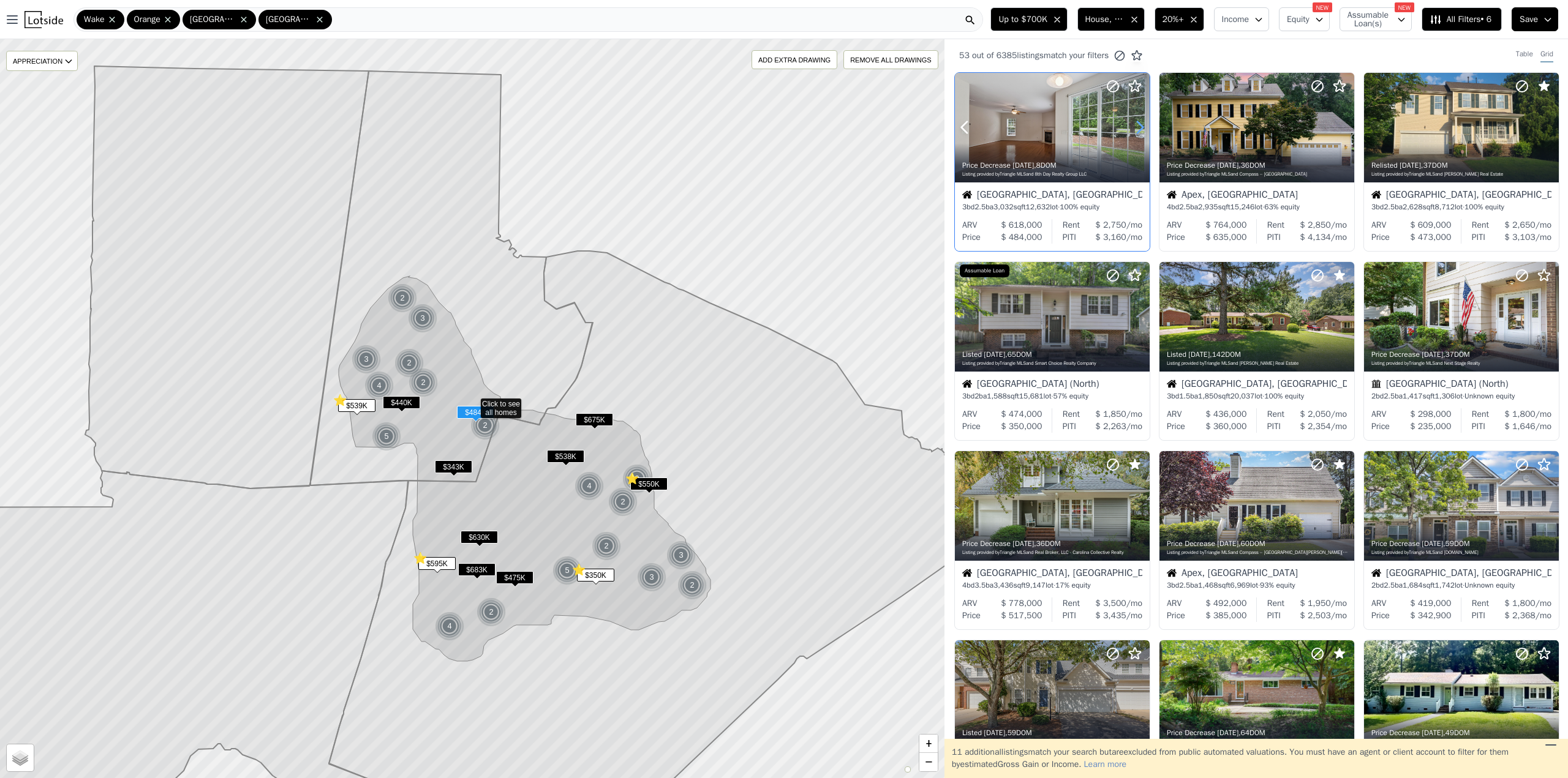 click 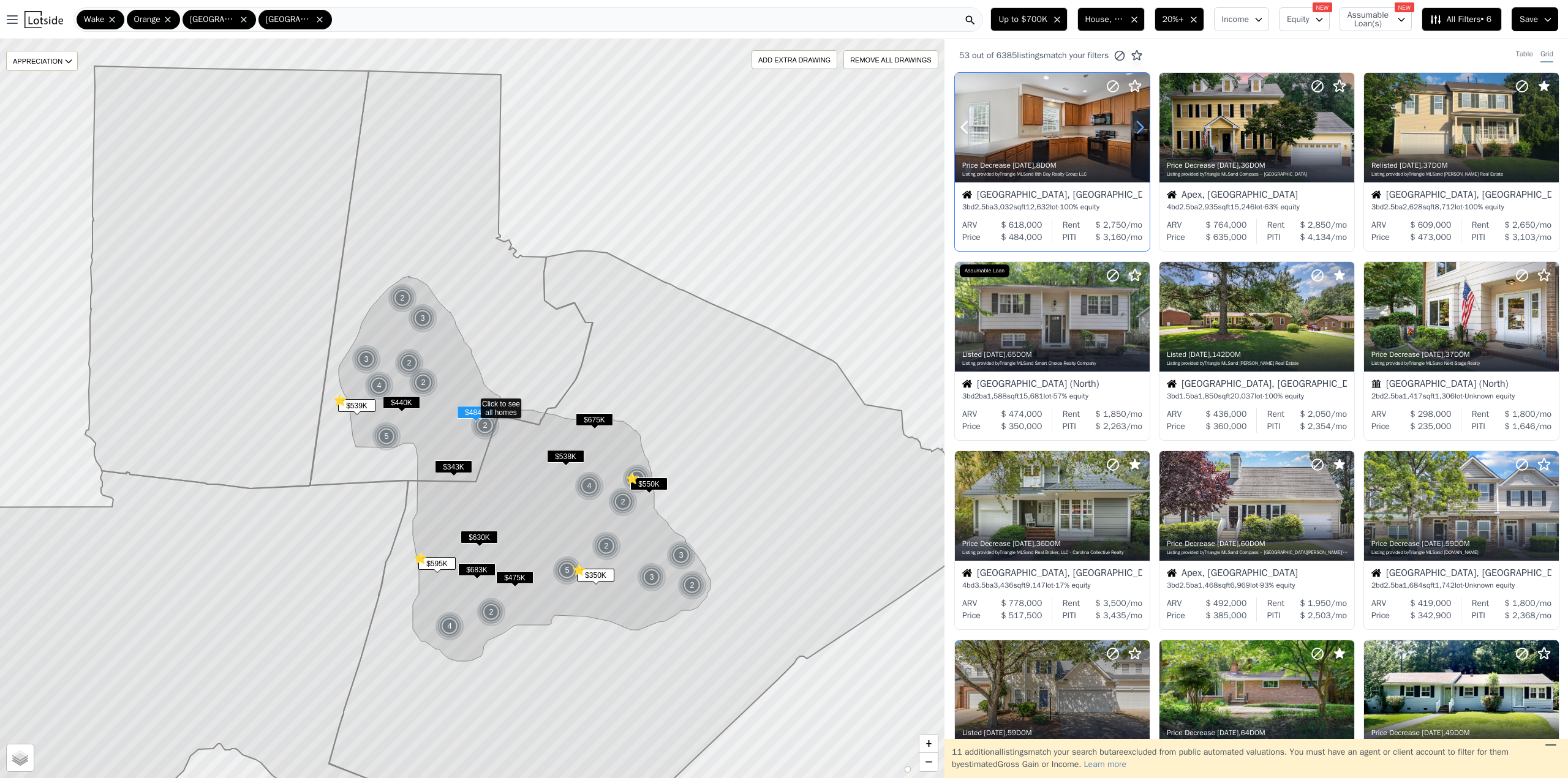 click 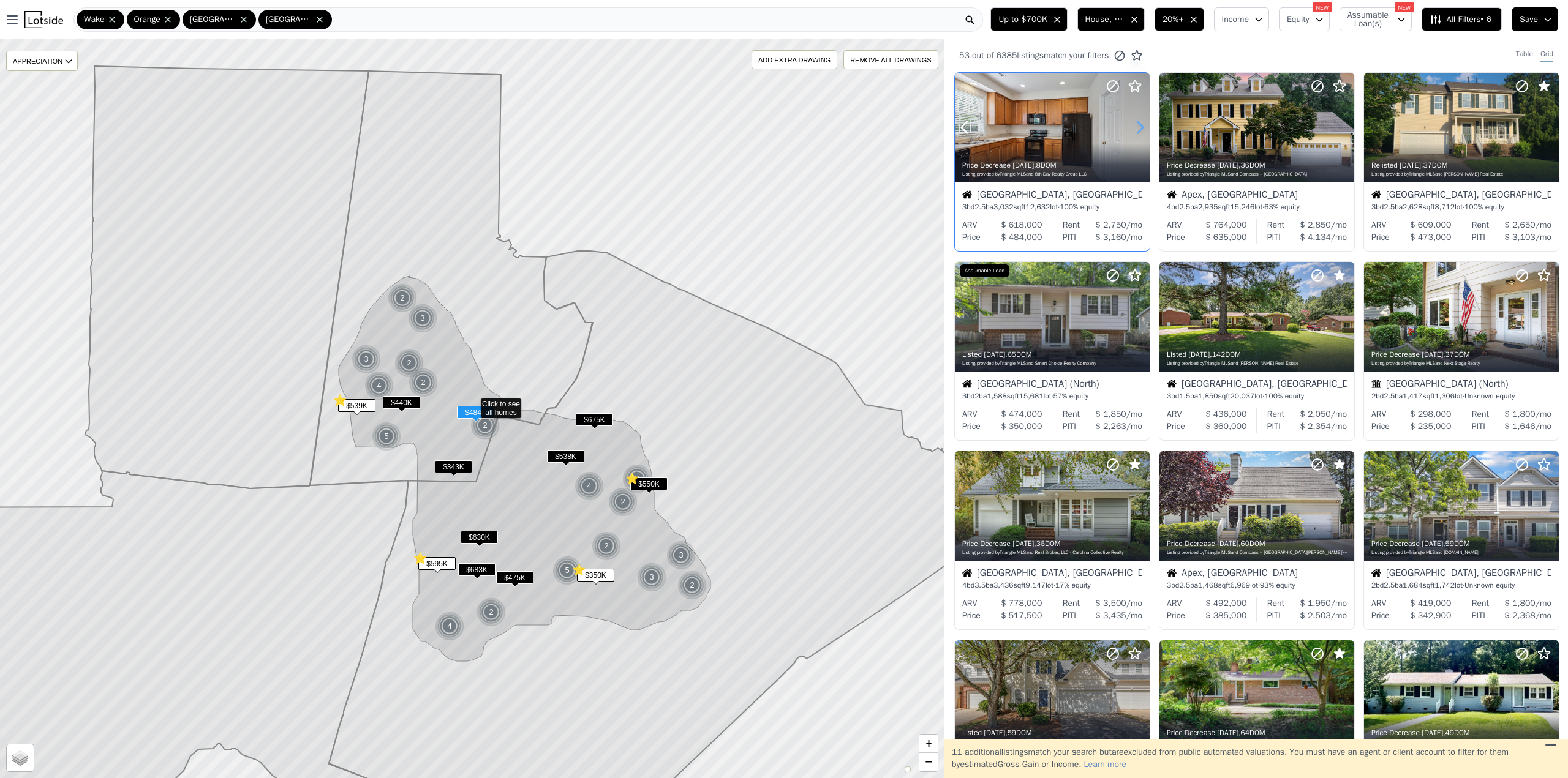 click 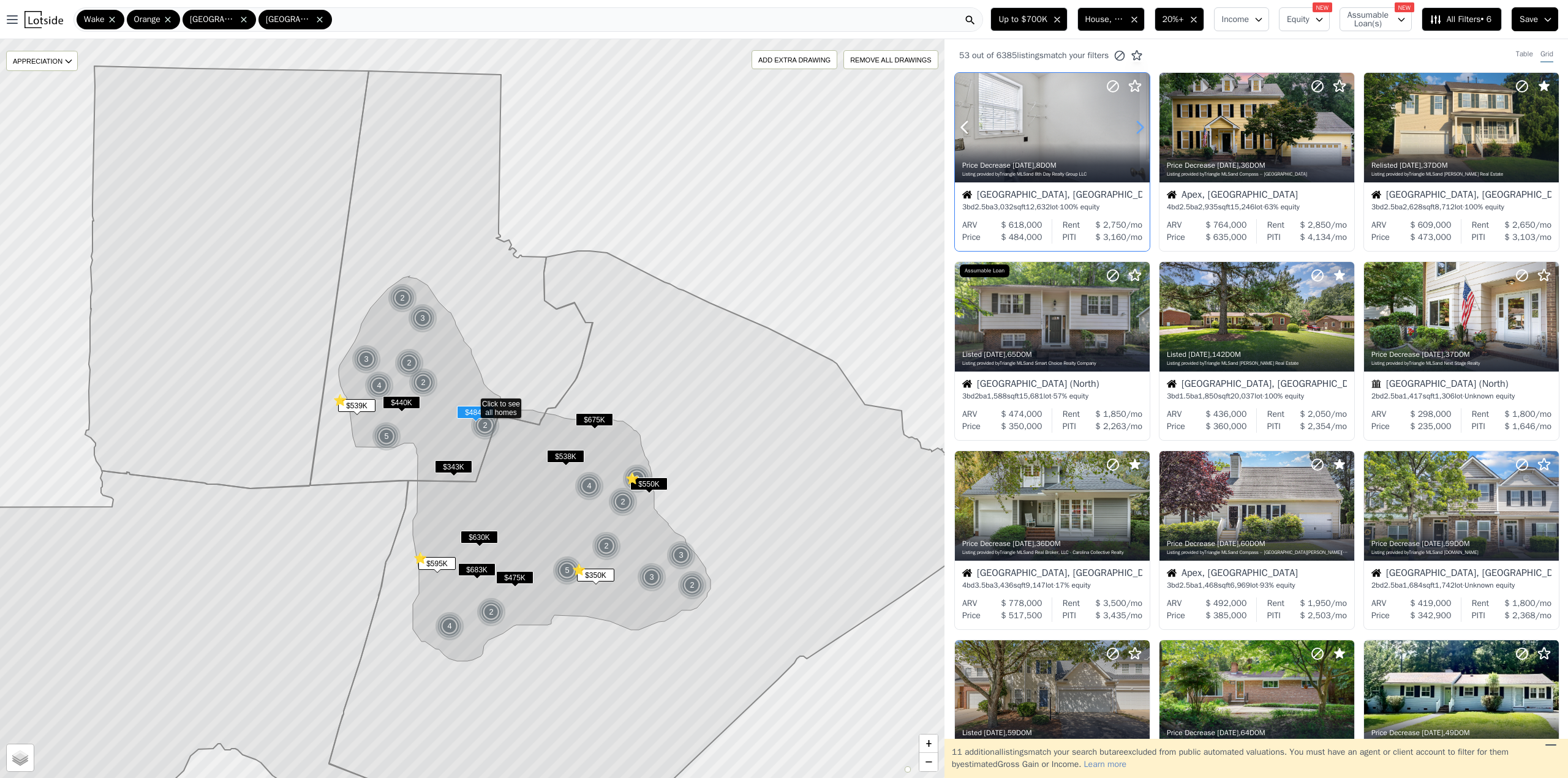 click 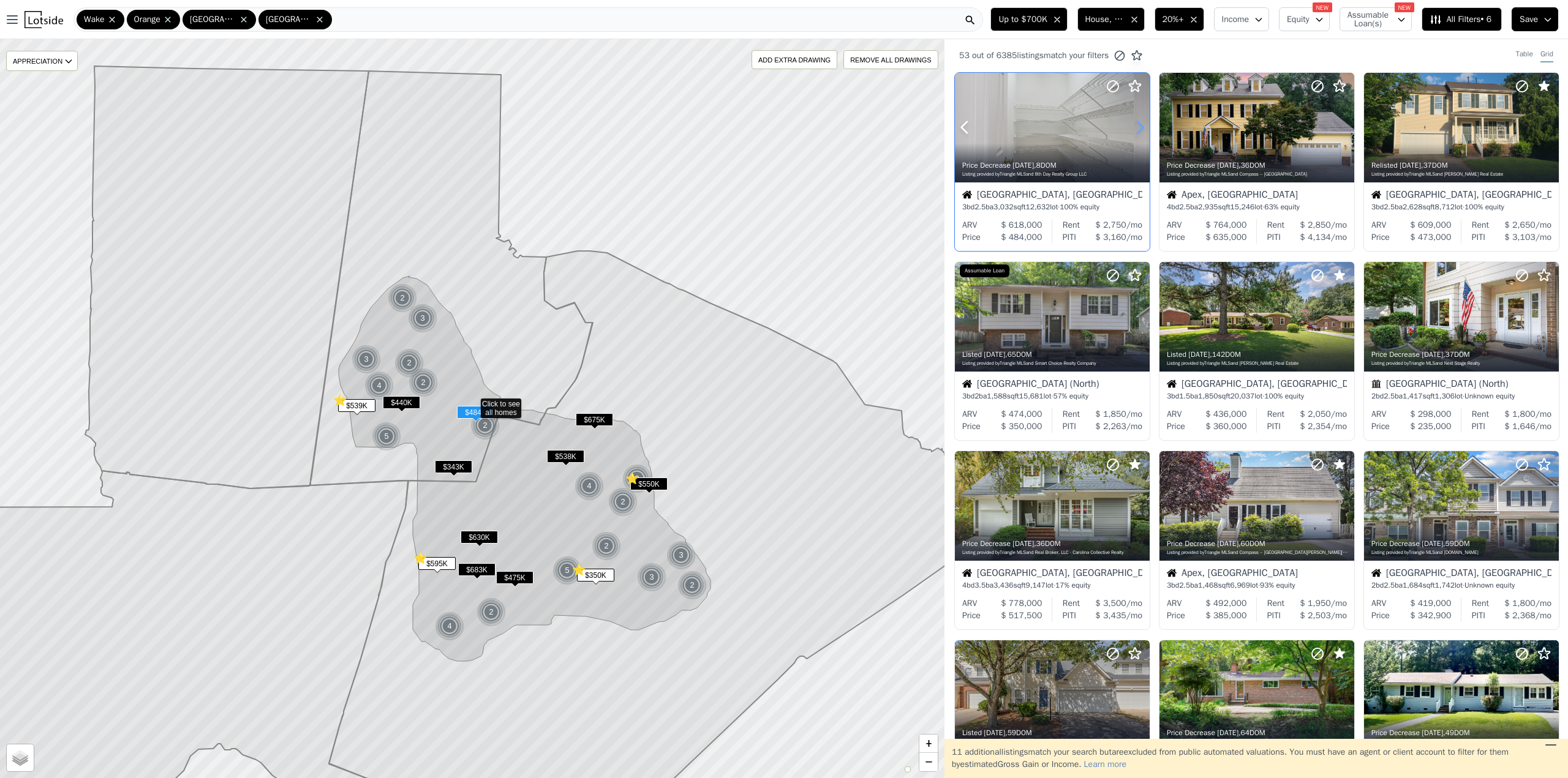 click 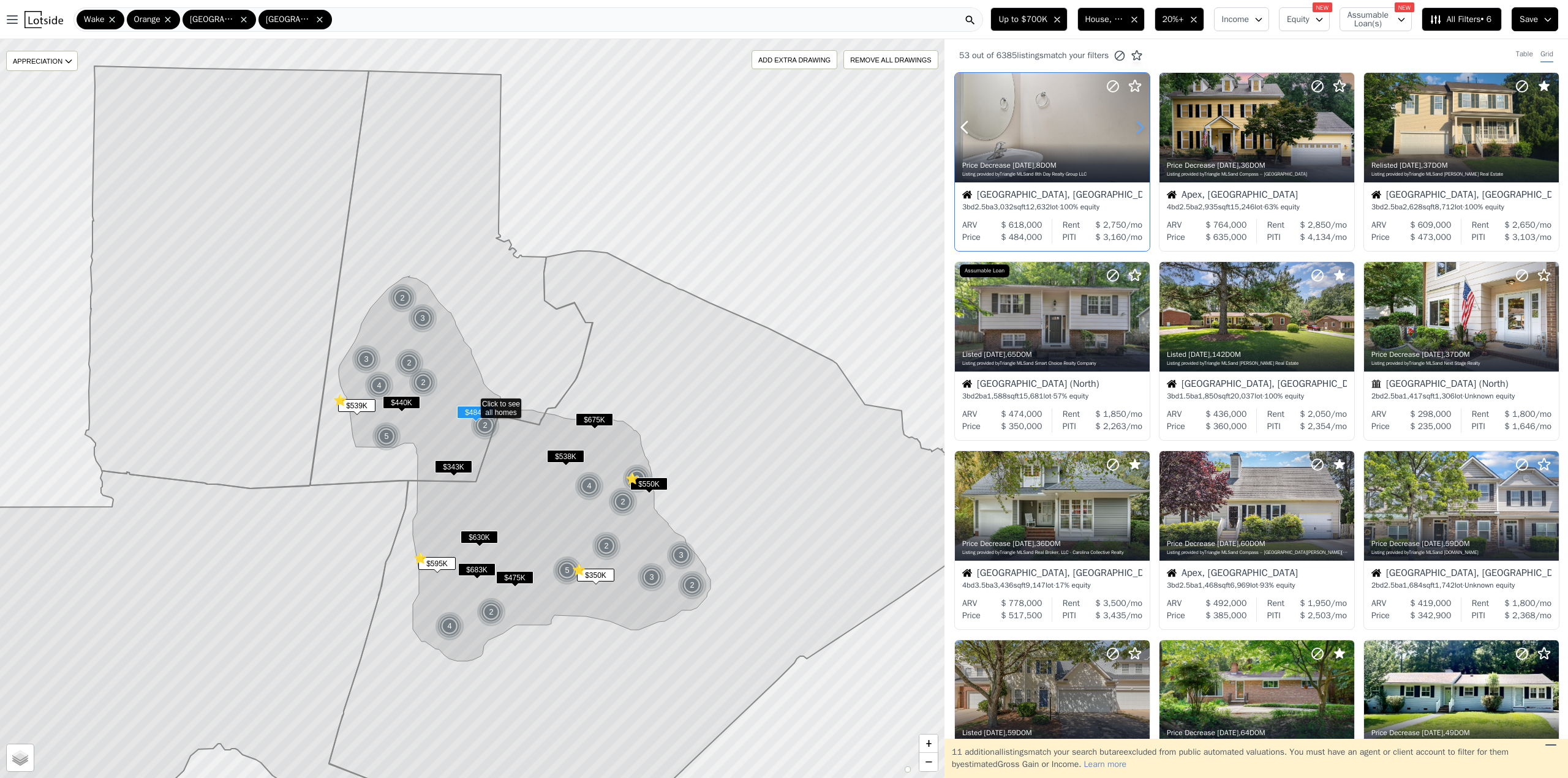click 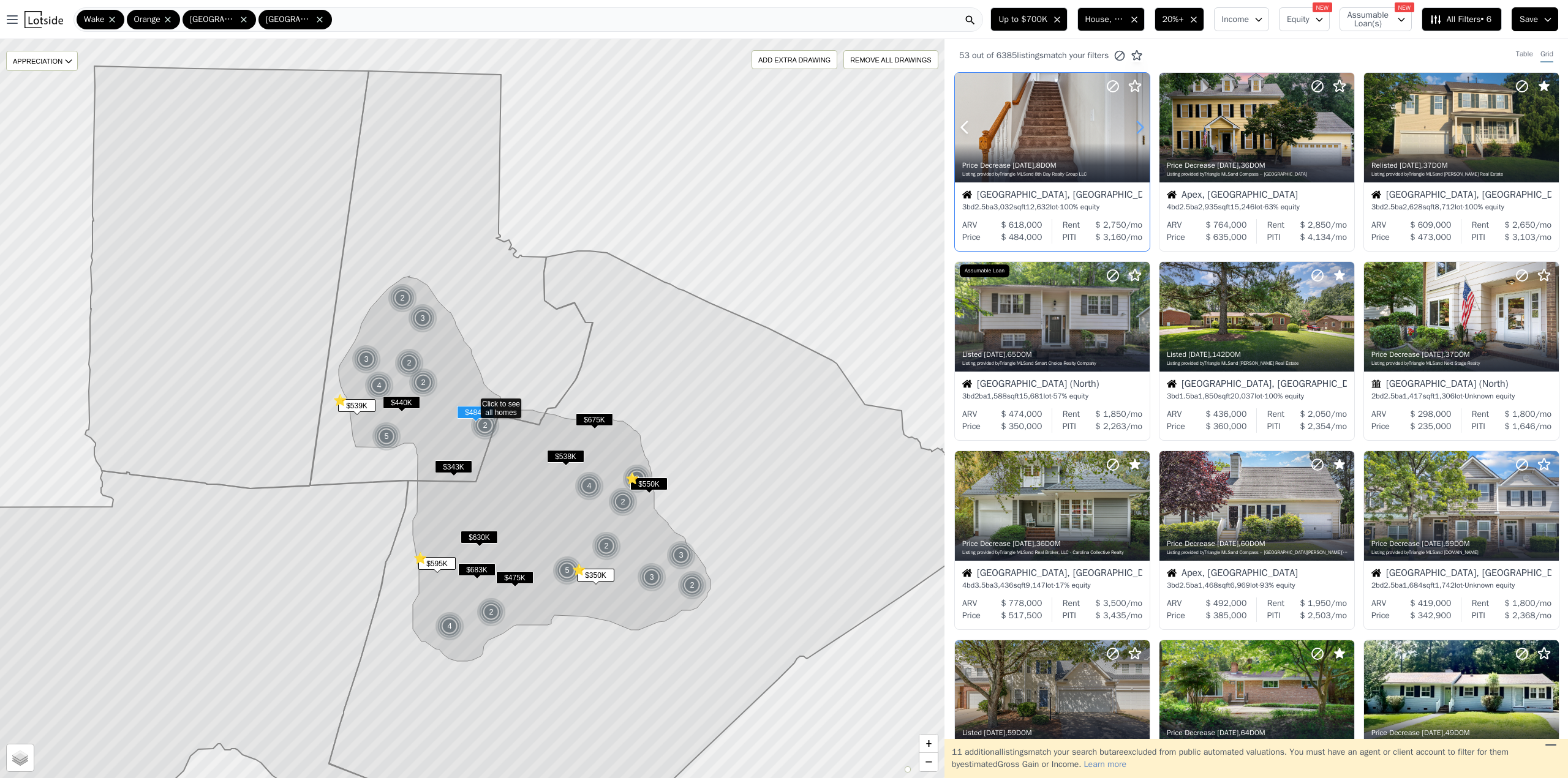 click 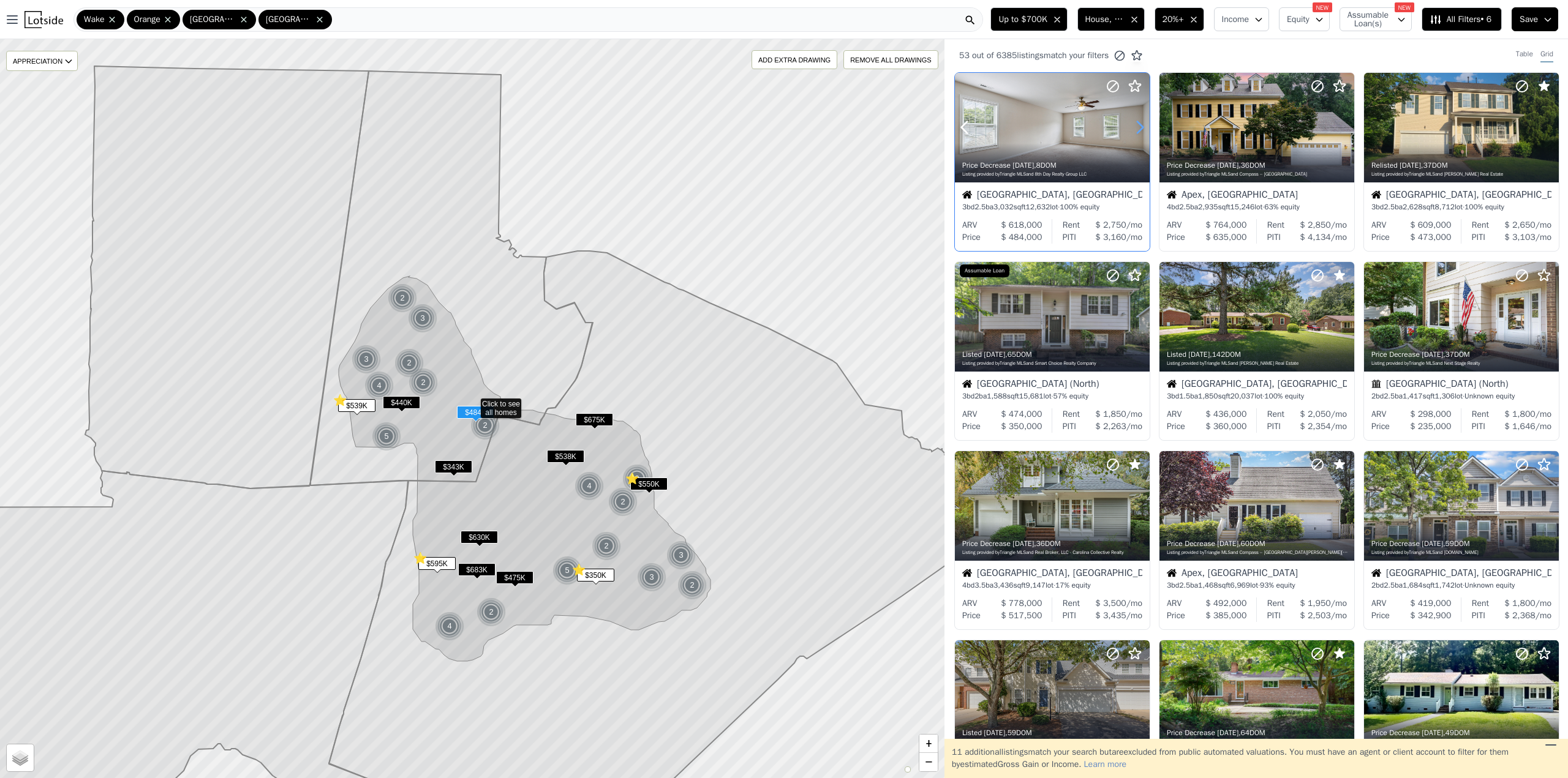 click 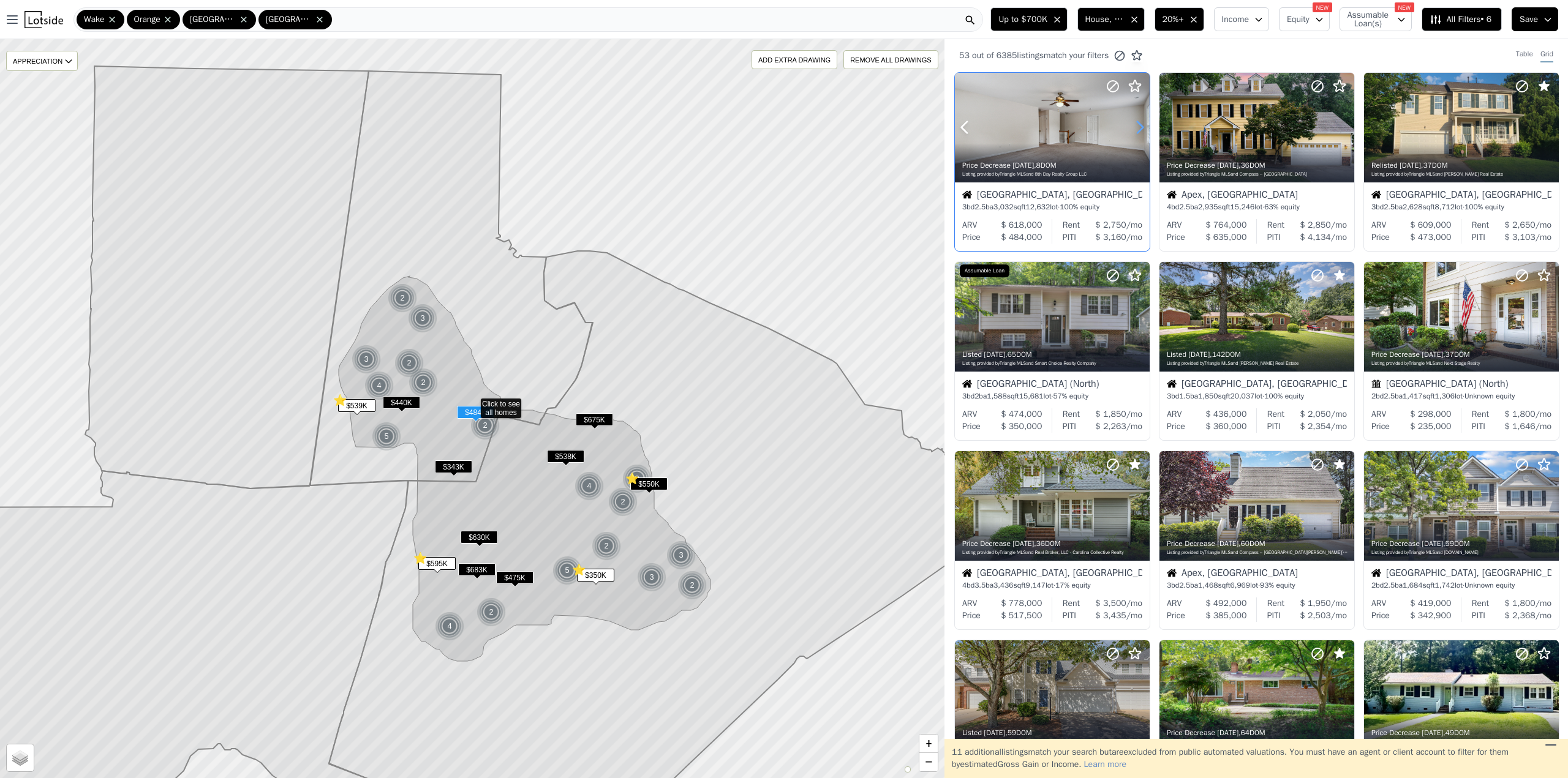 click 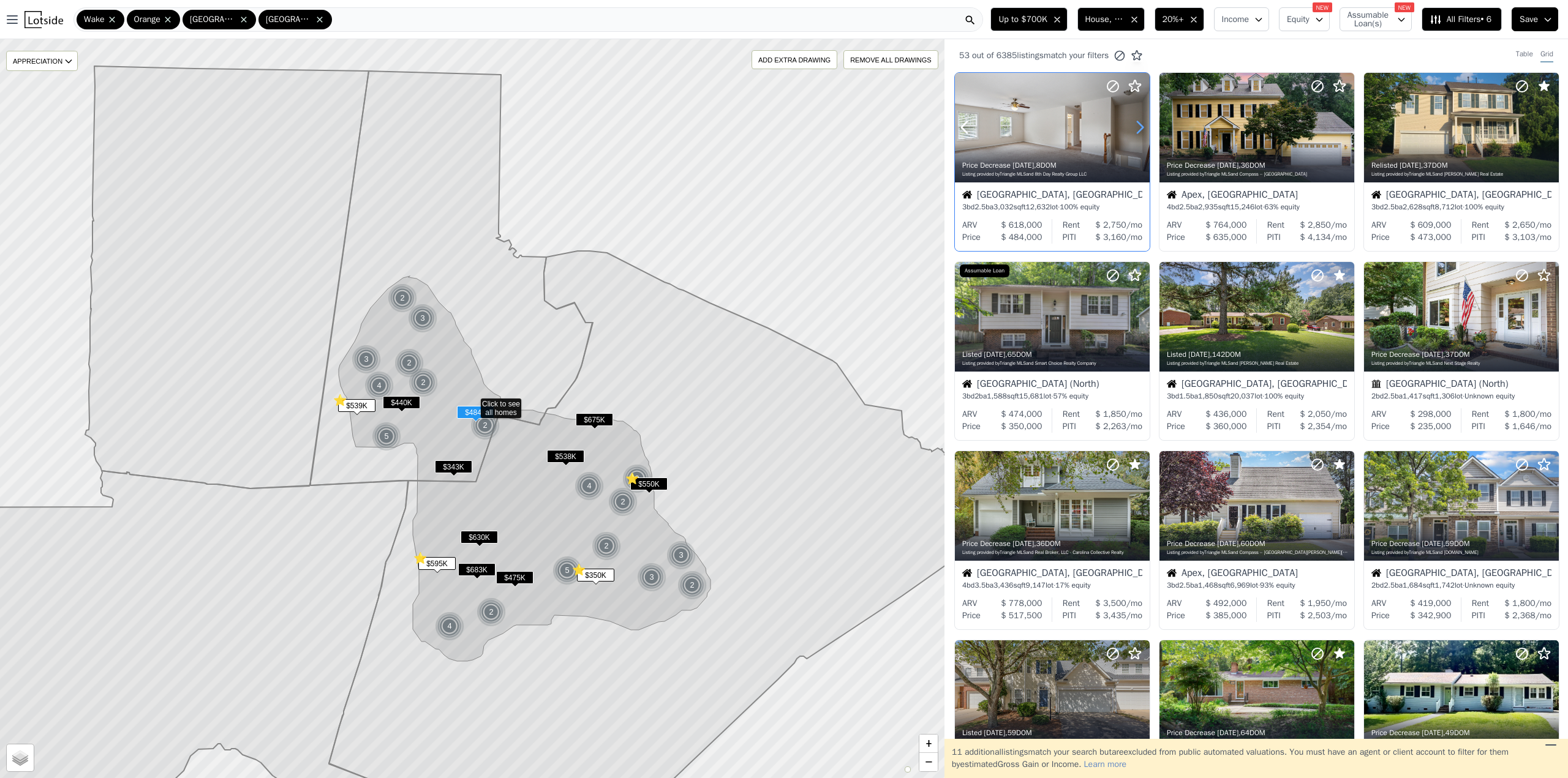 click 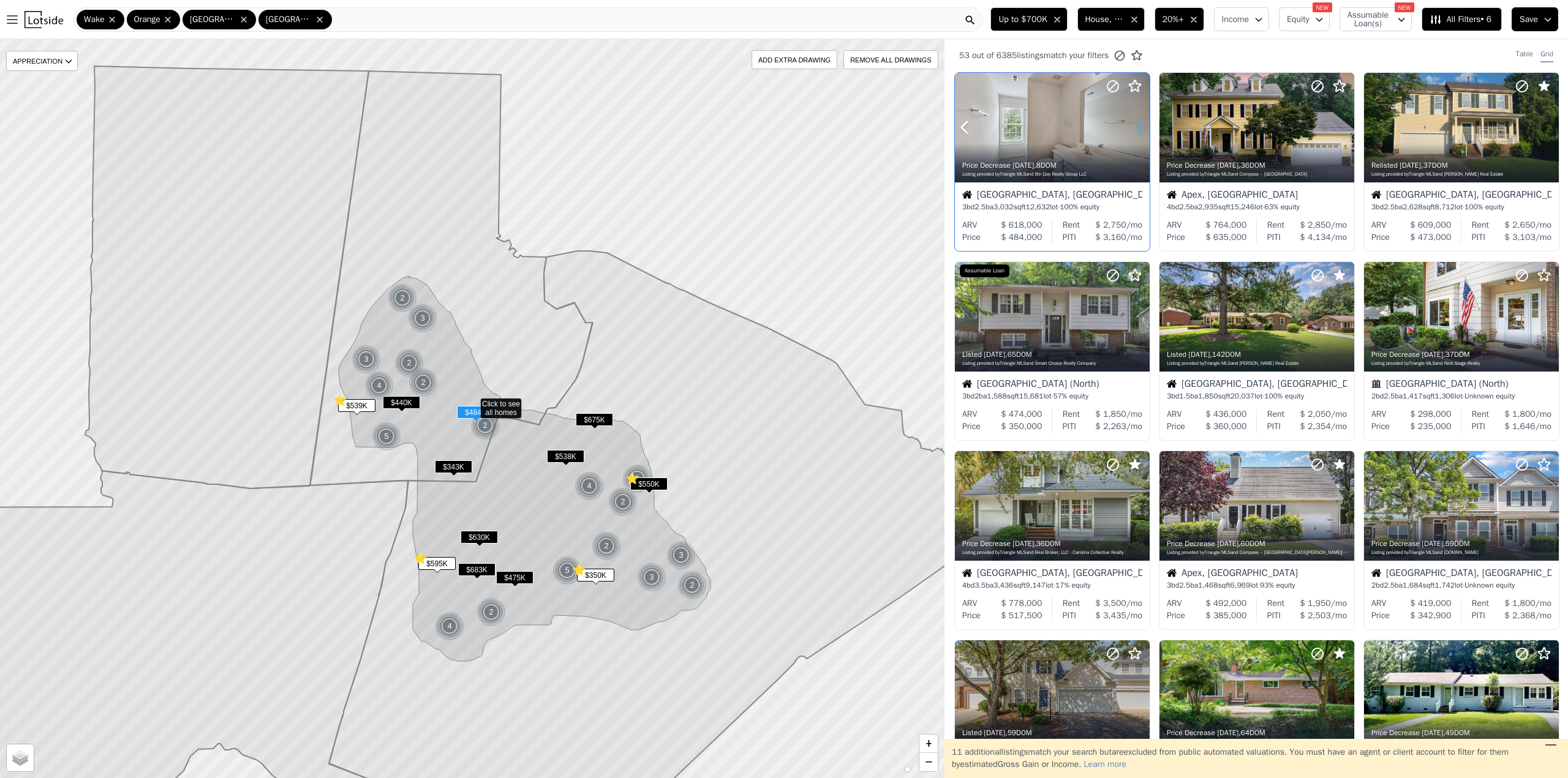 click 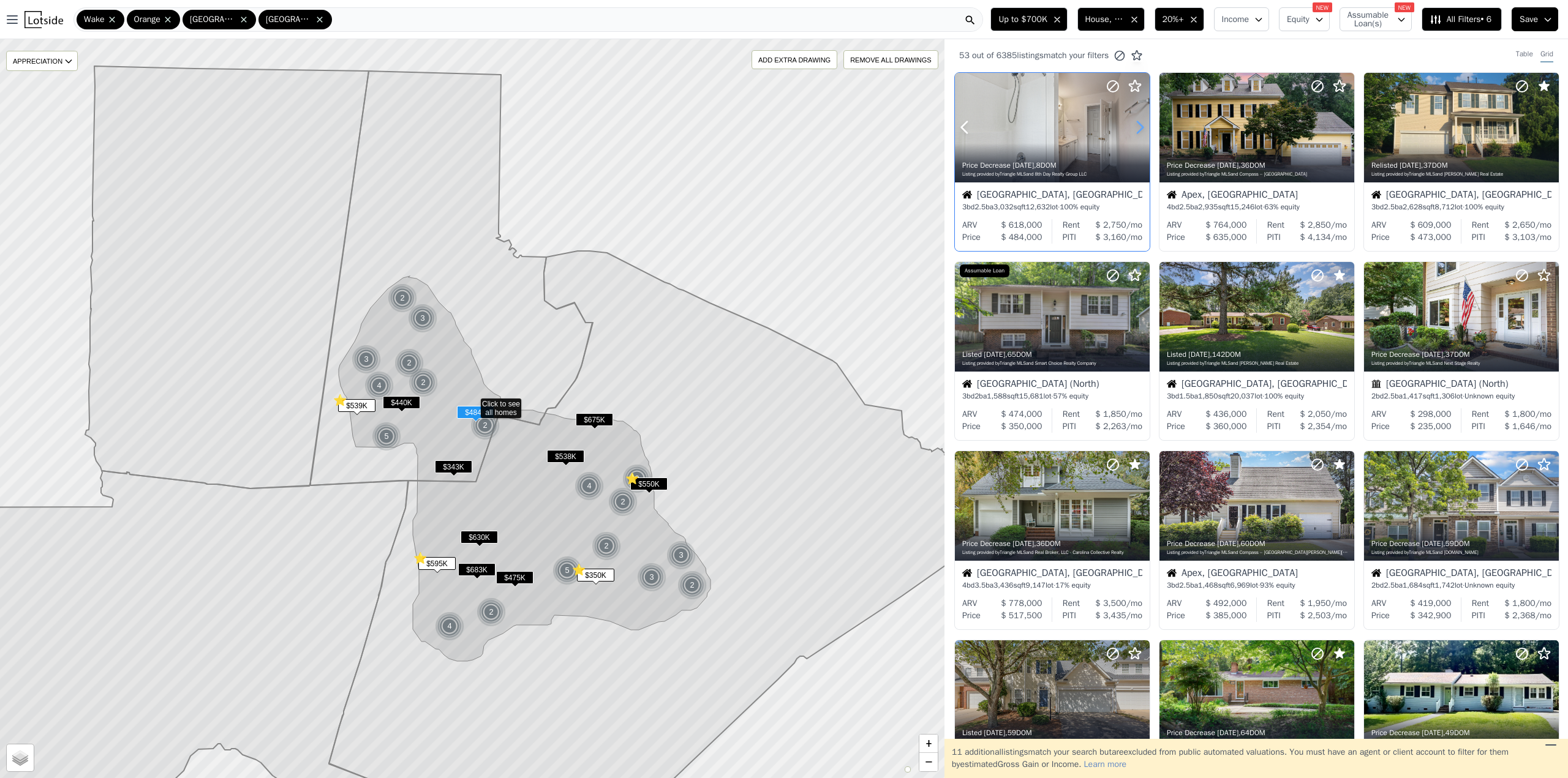 click 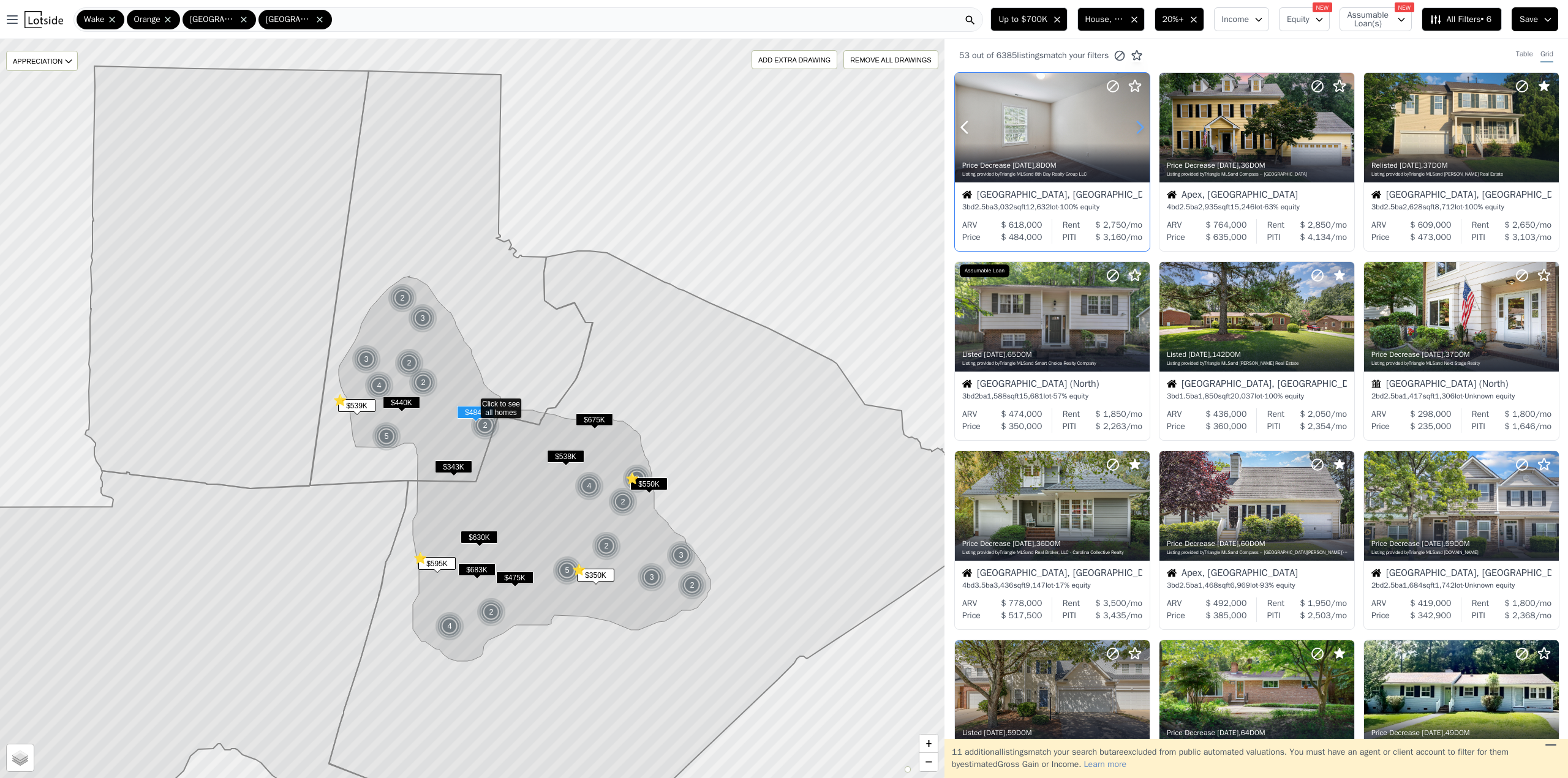 click 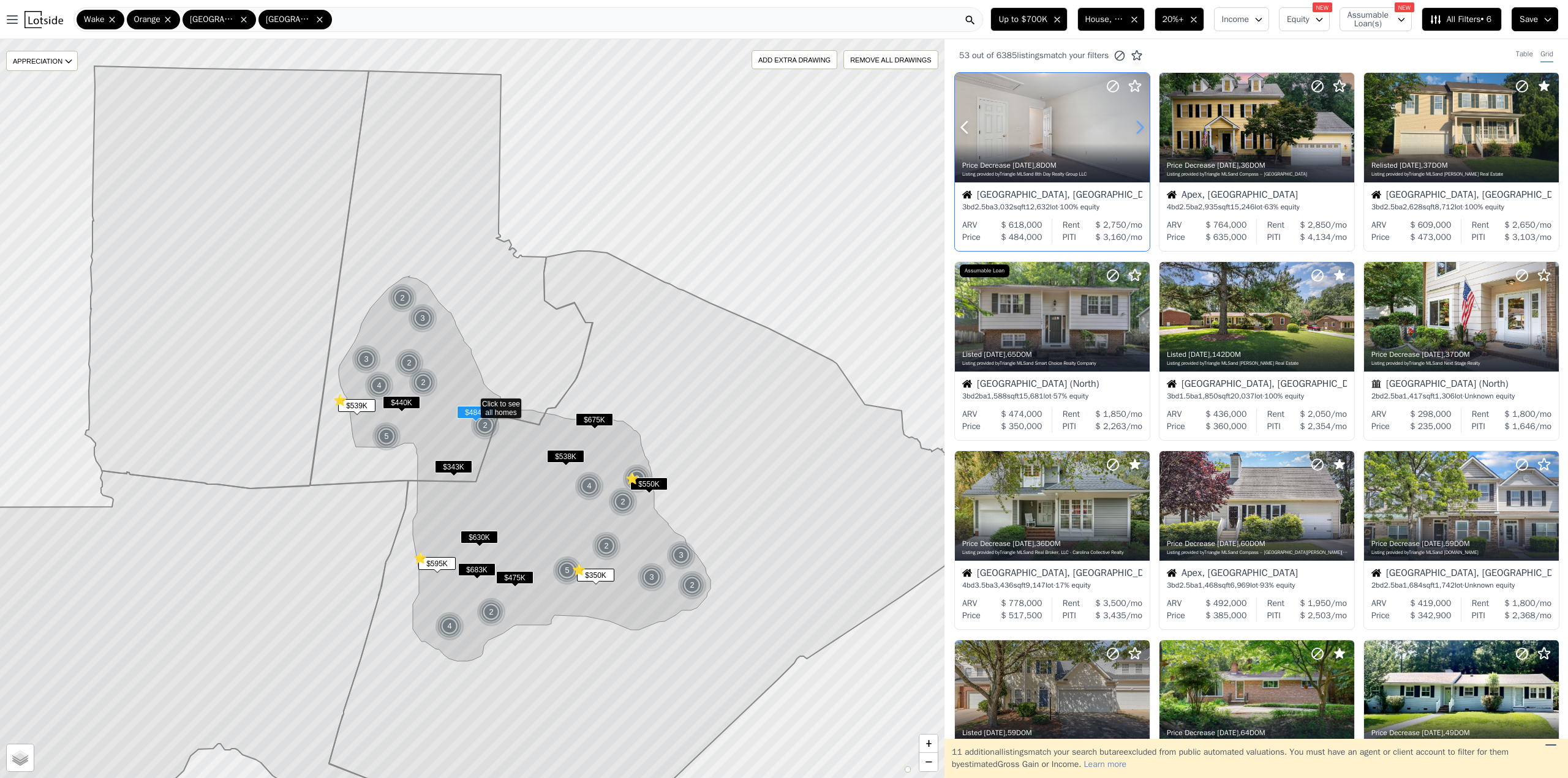 click 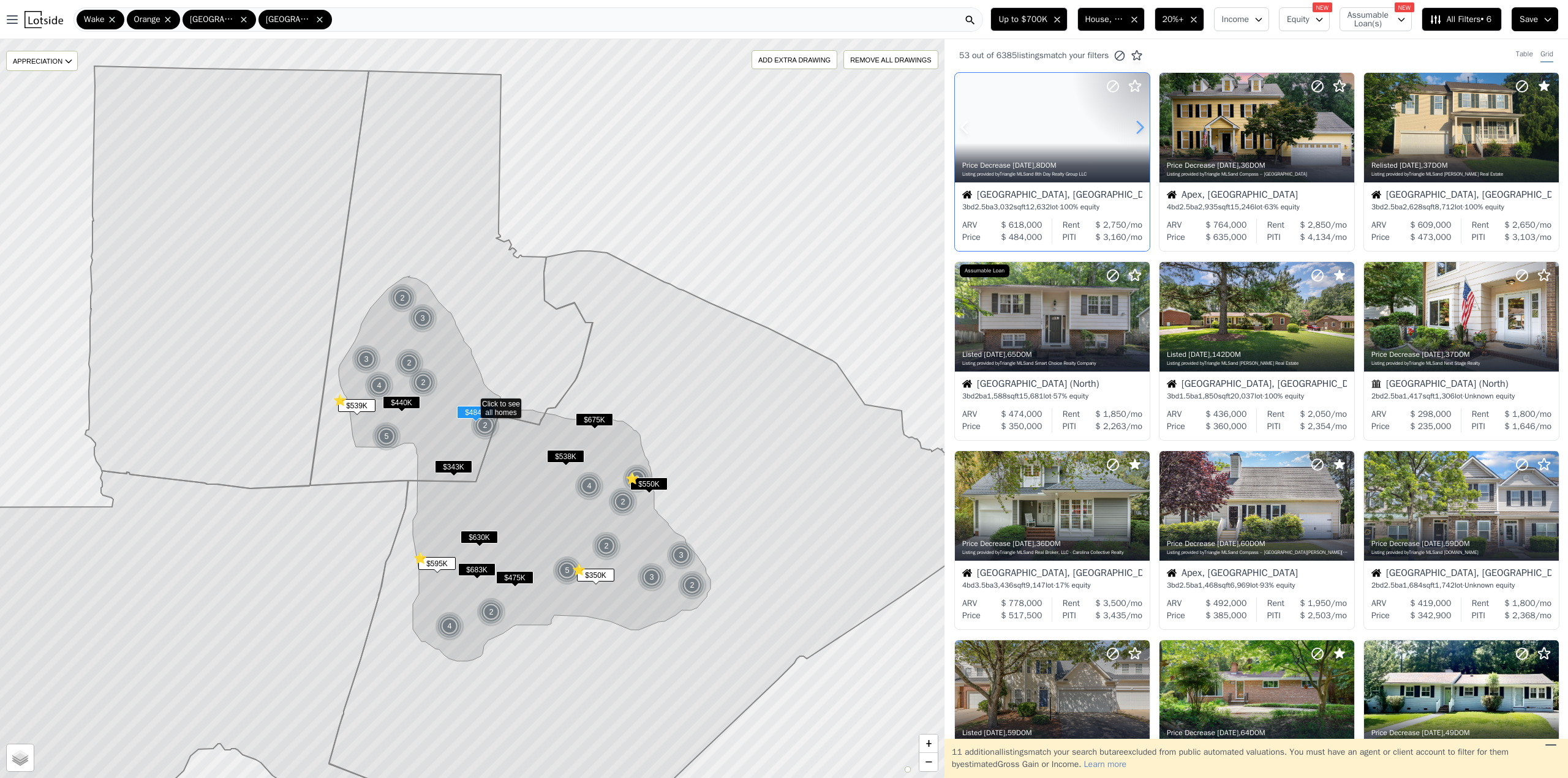 click 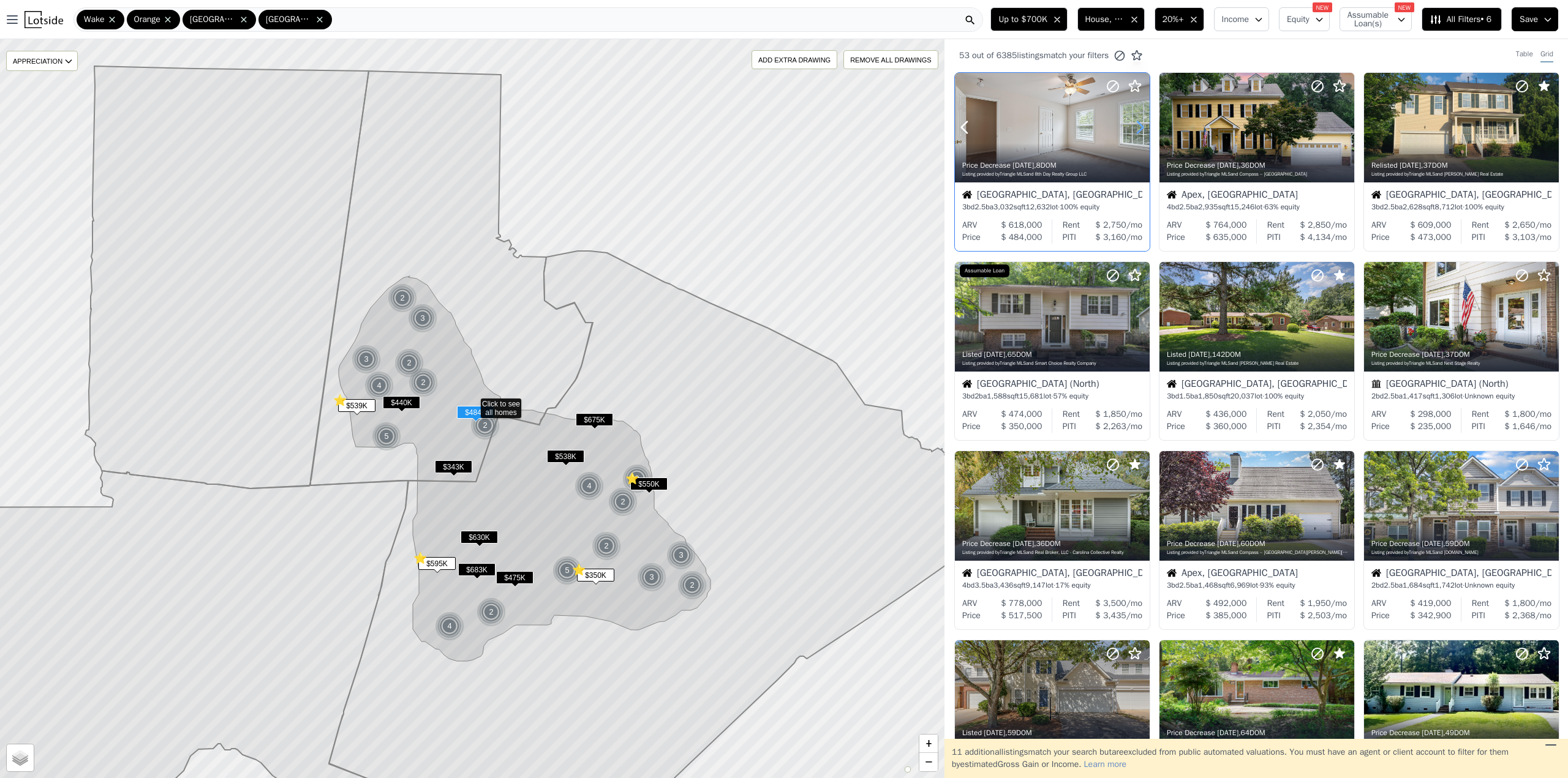 click 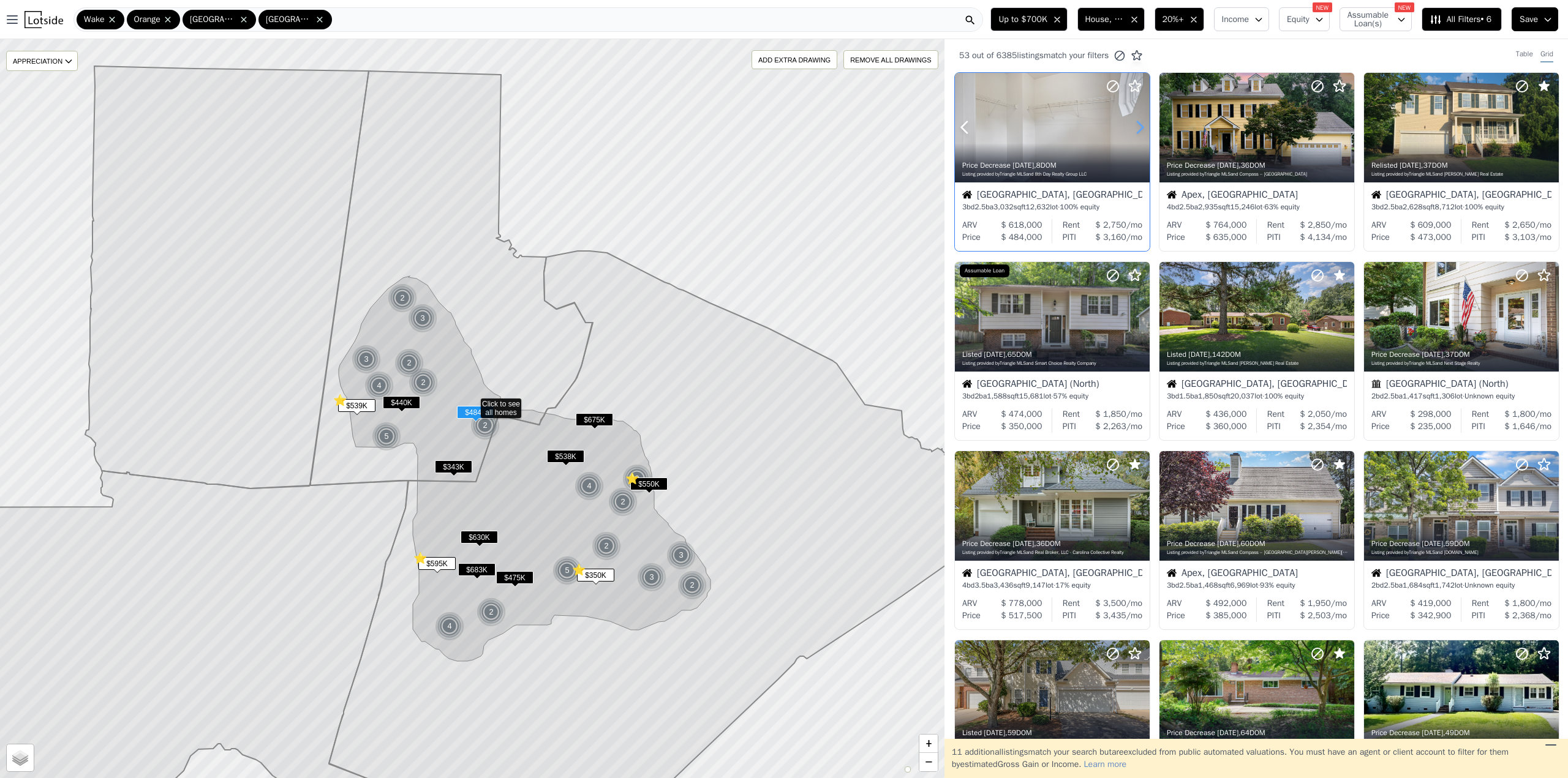 click 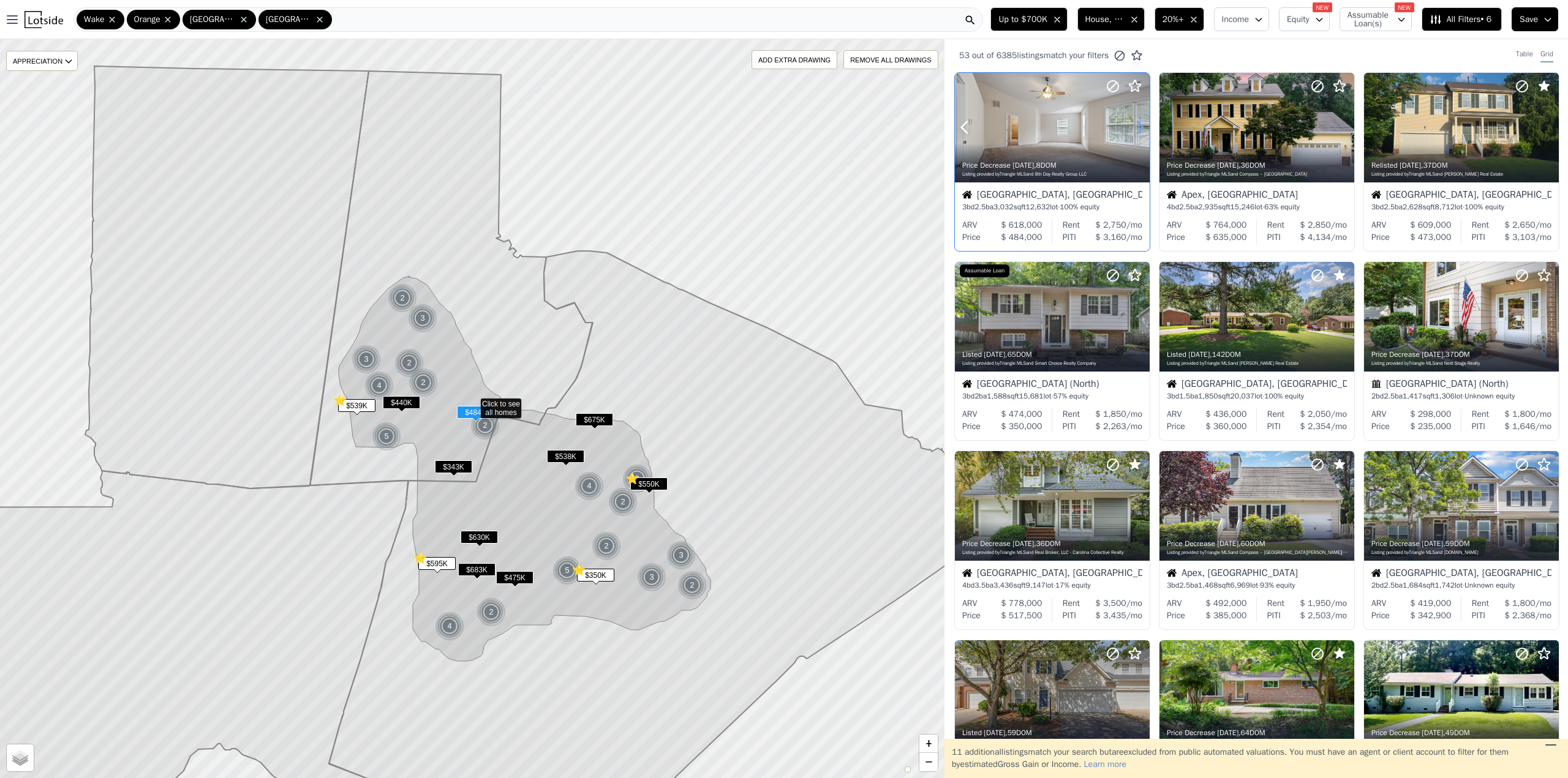 click 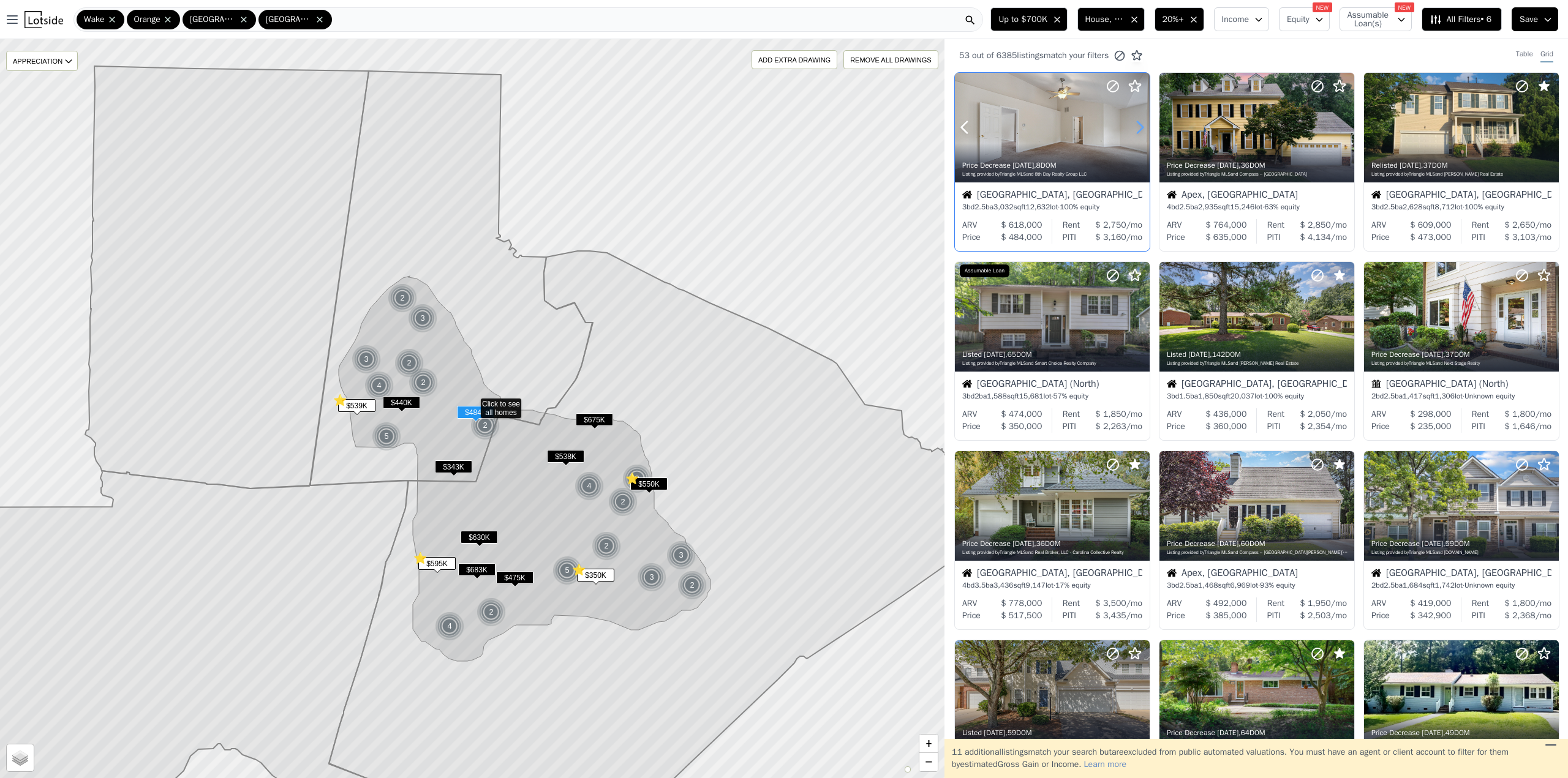 click 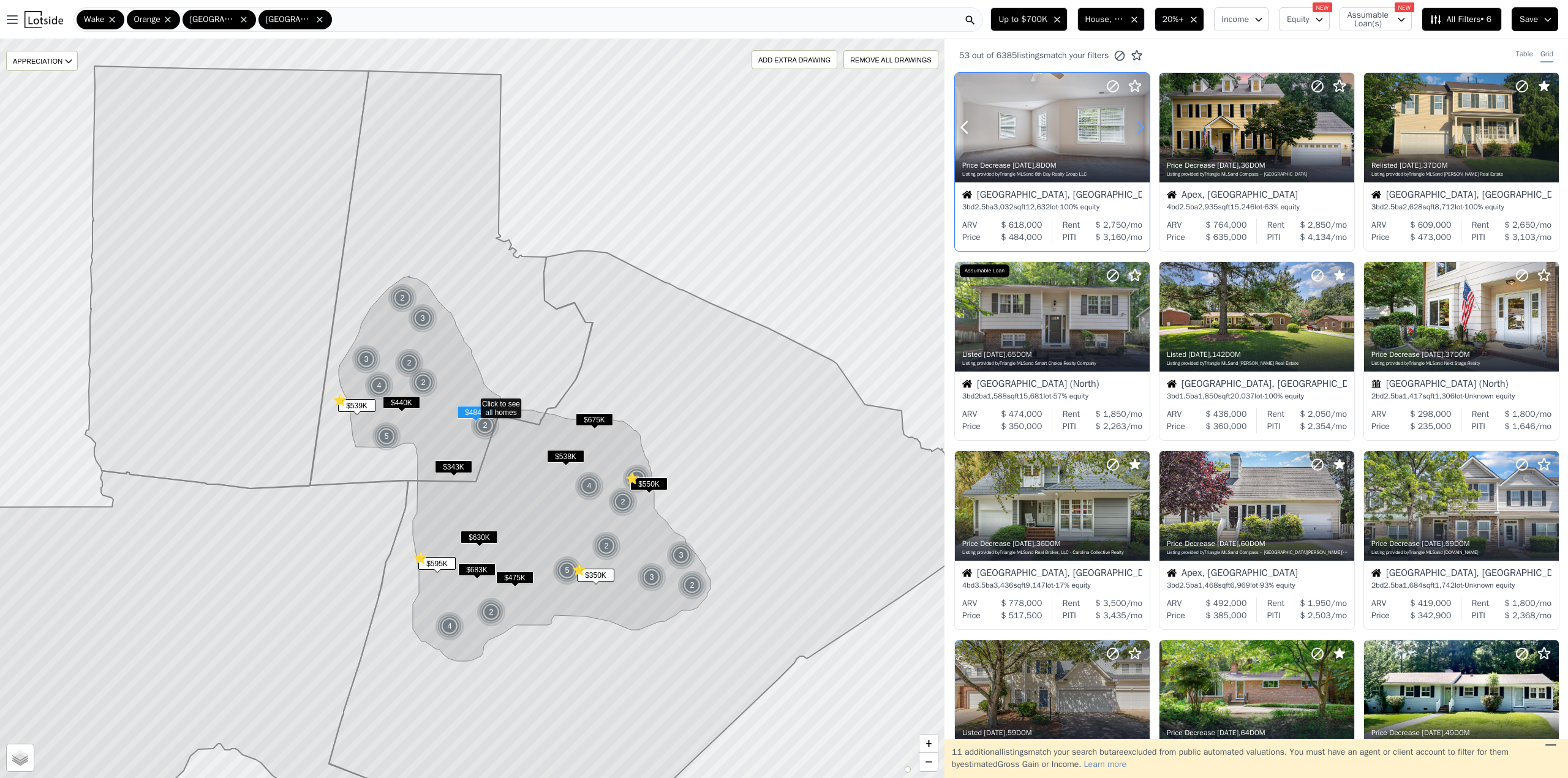 click 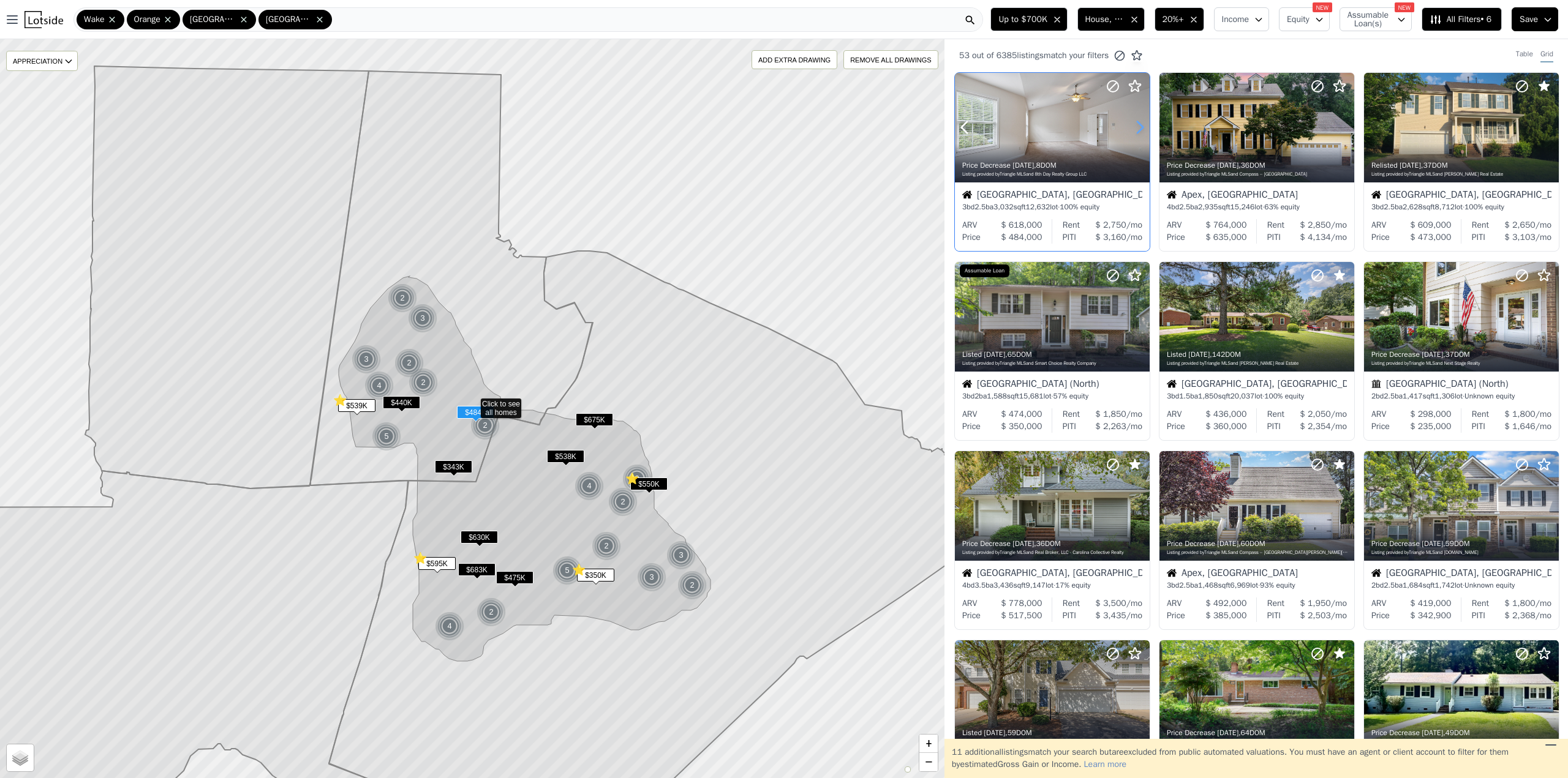 click 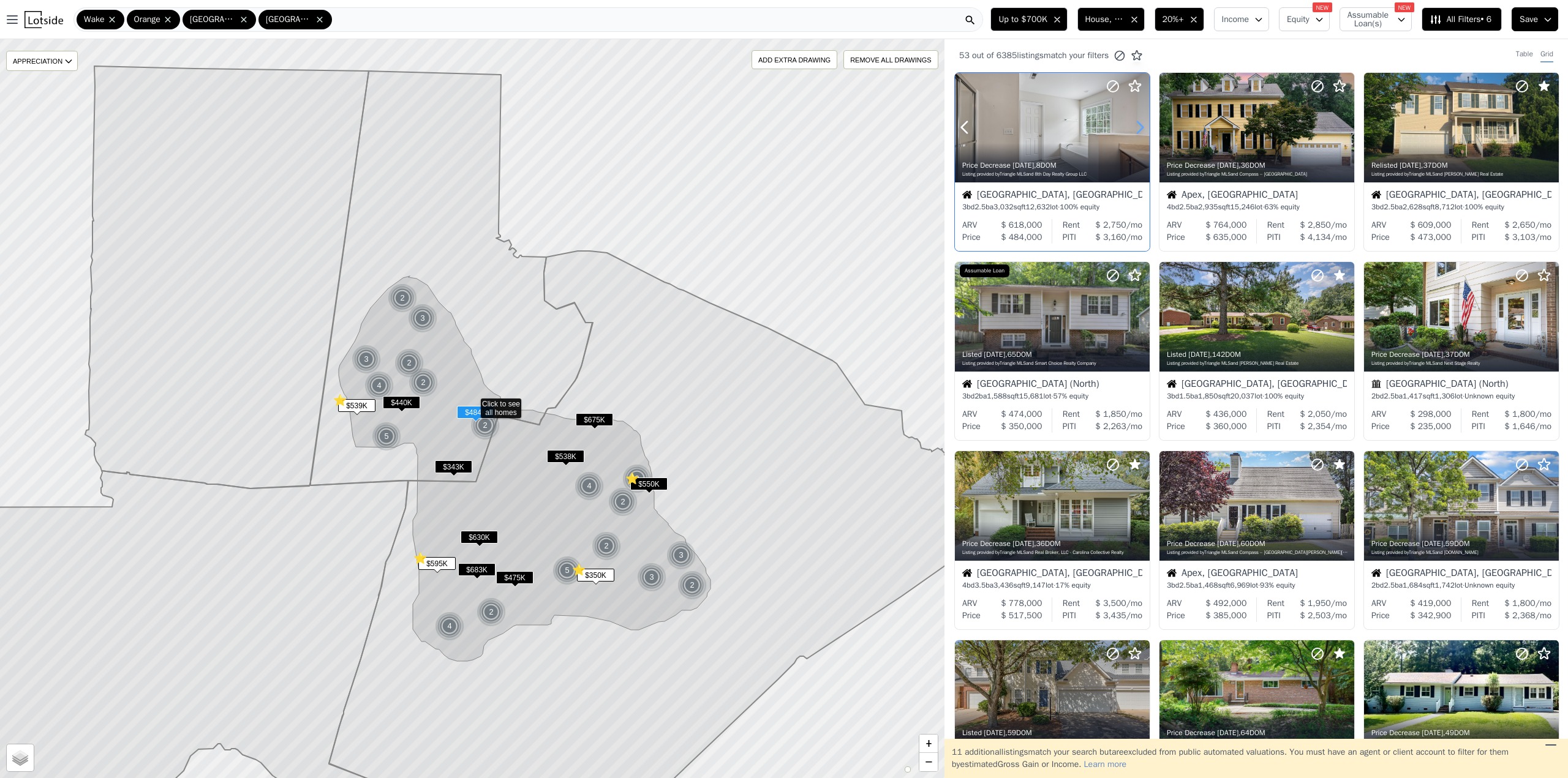 click 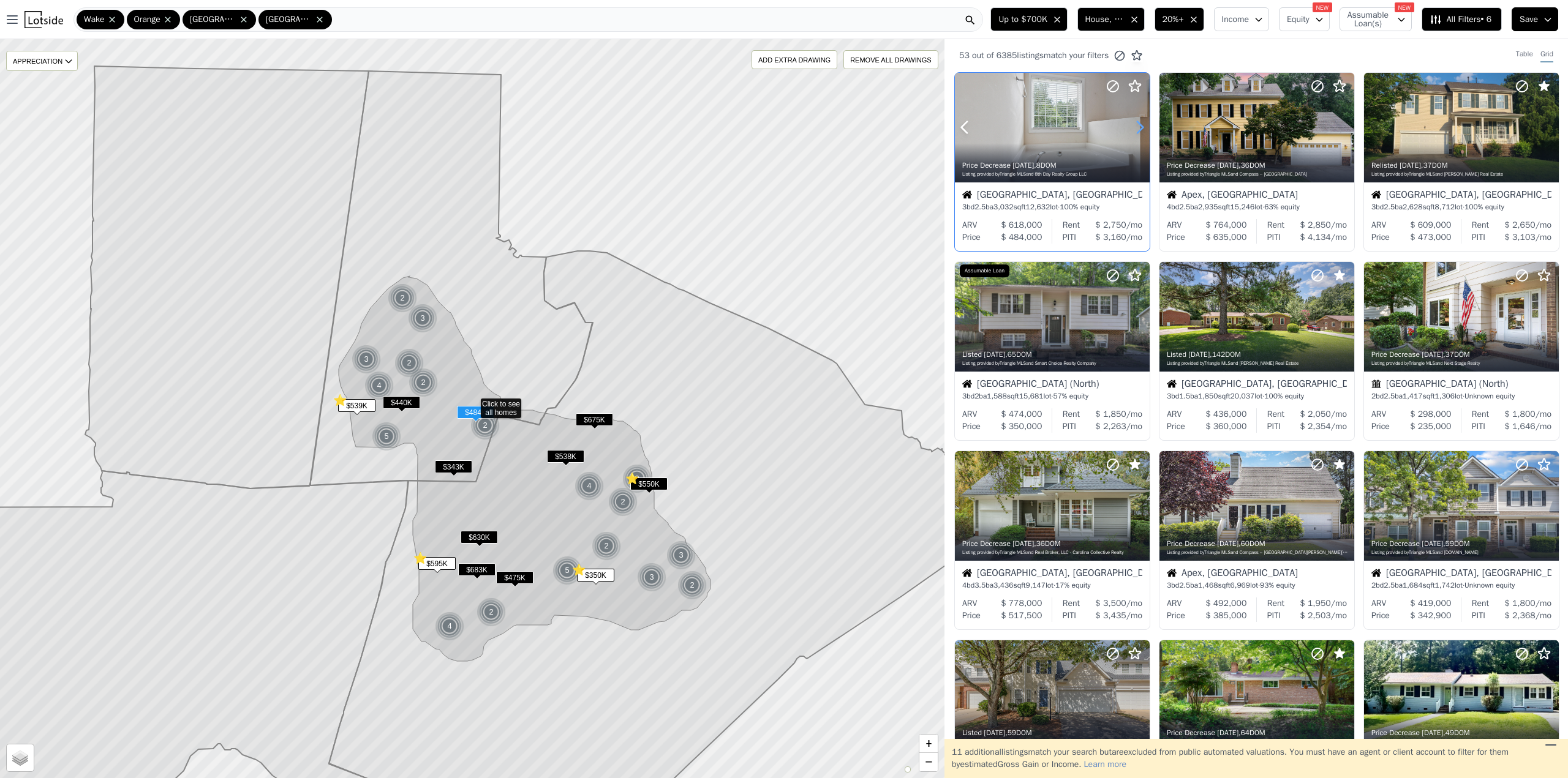 click 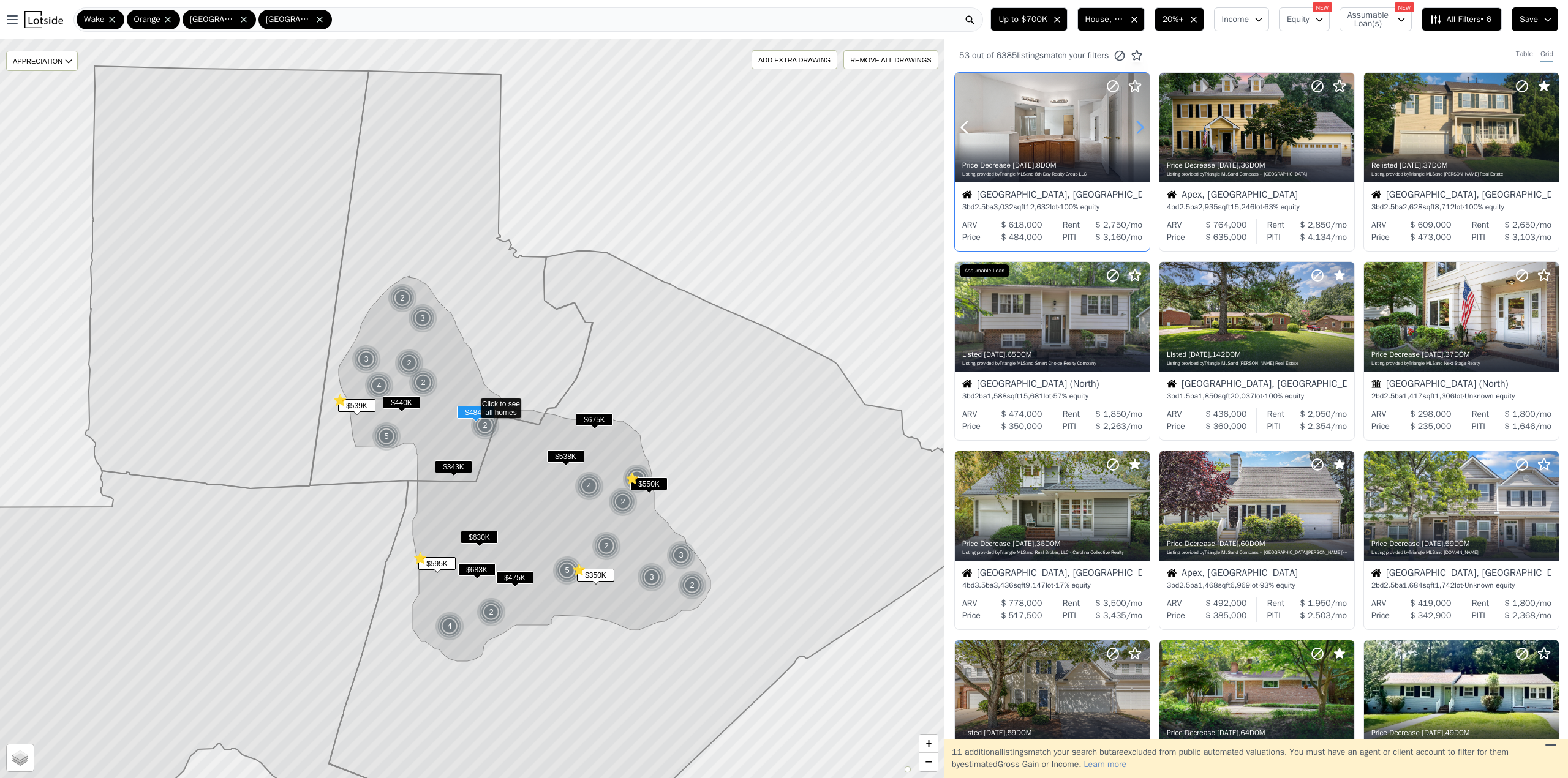 click 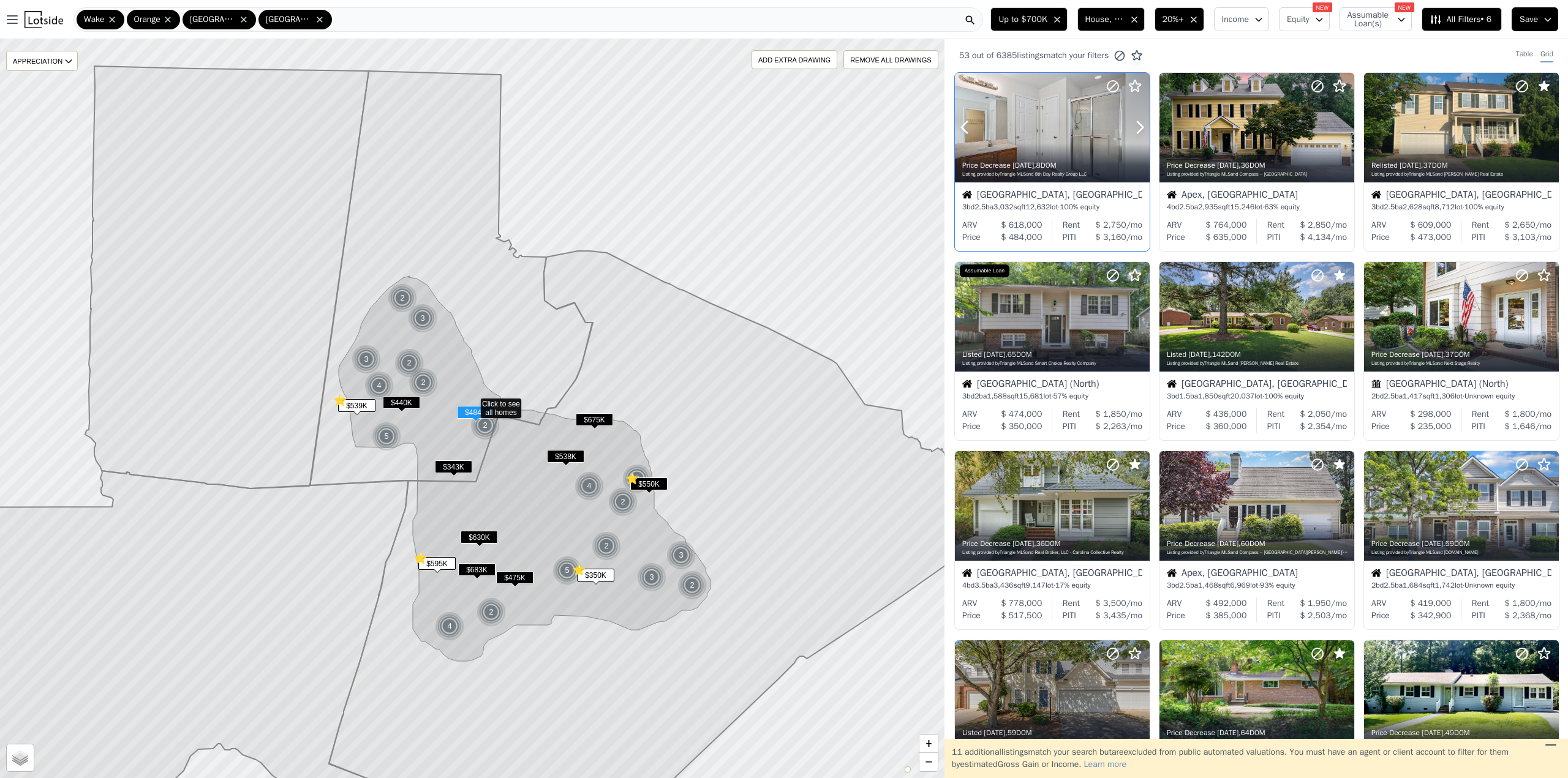 click 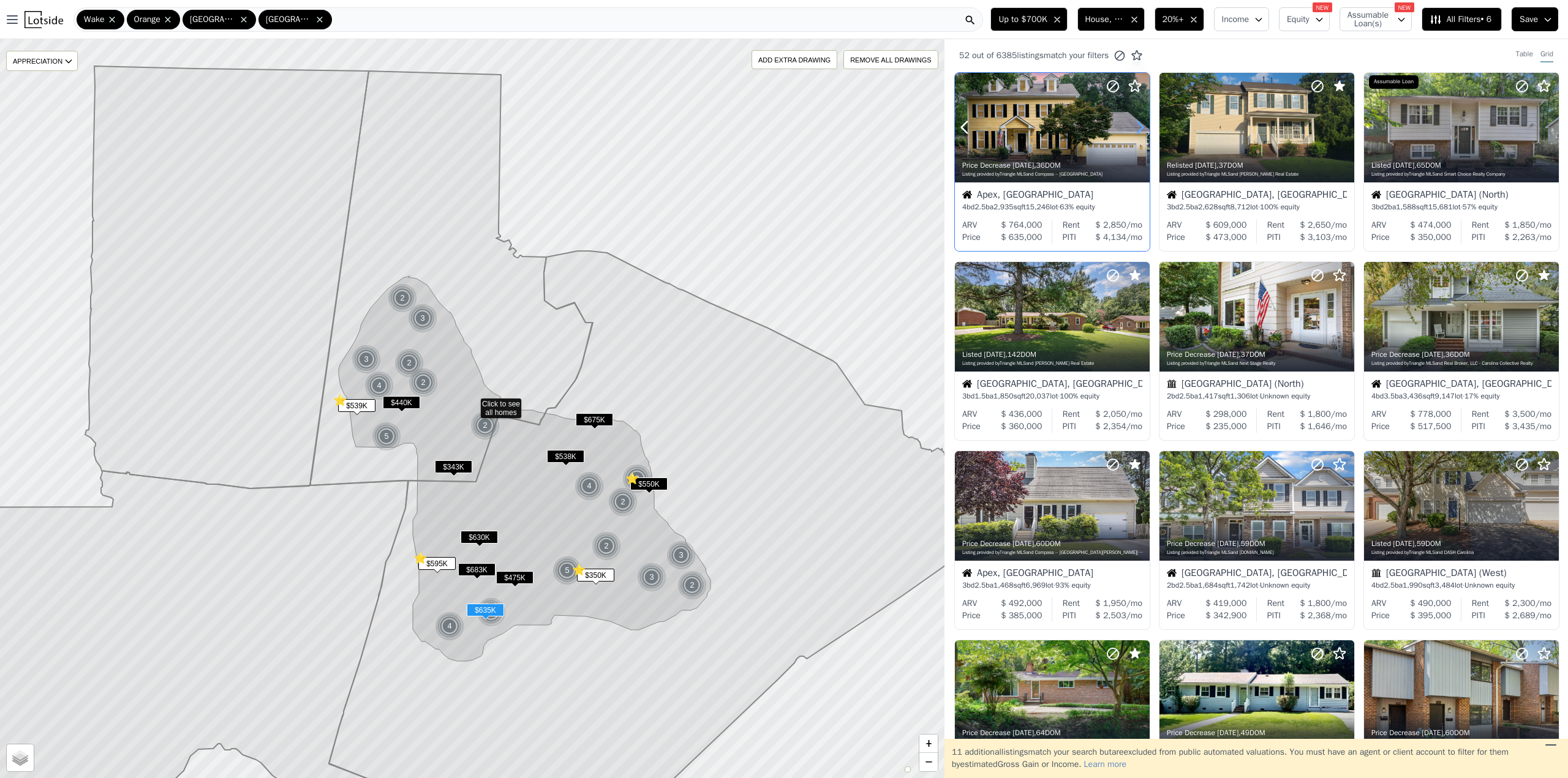 click 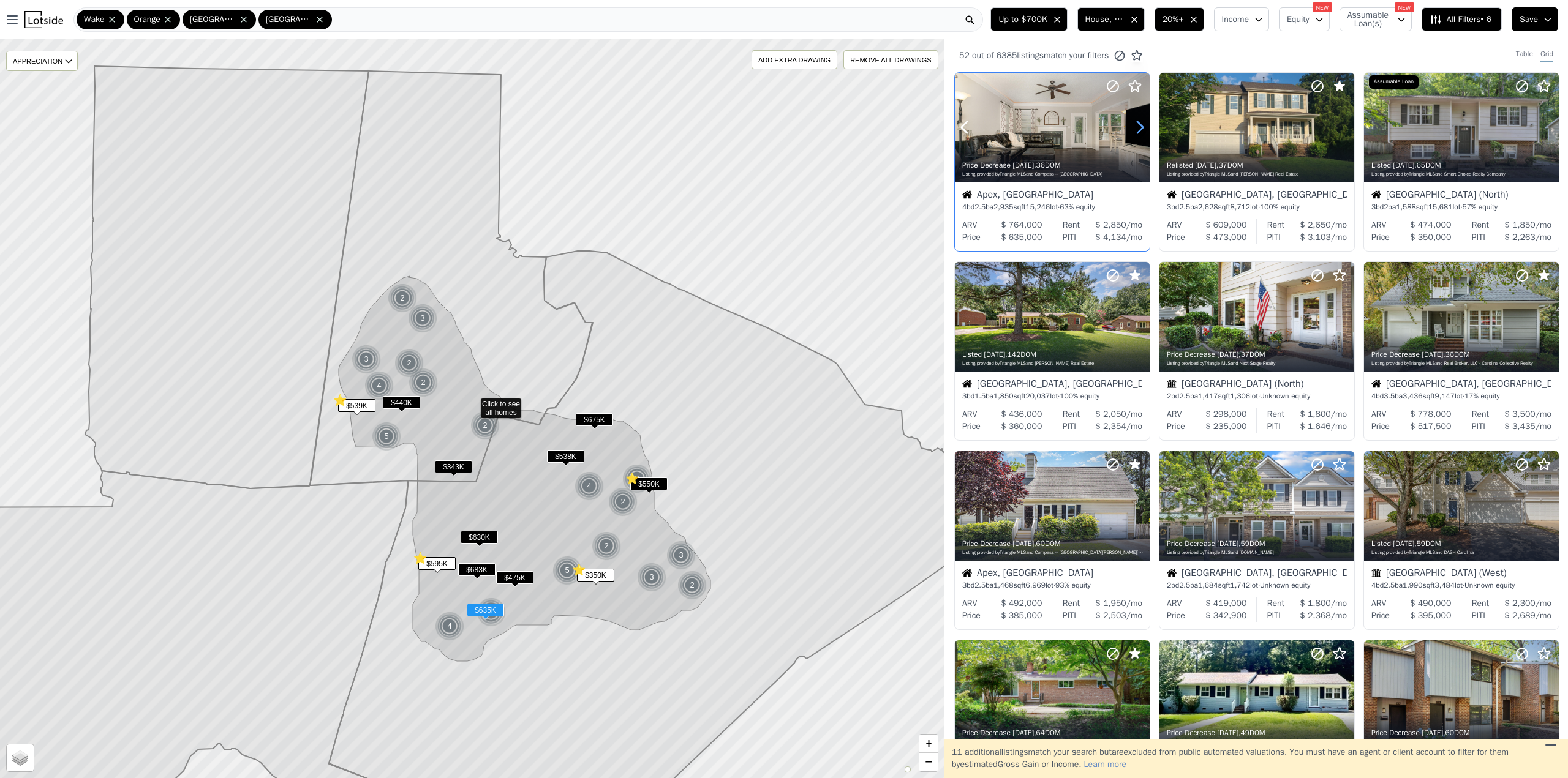 click 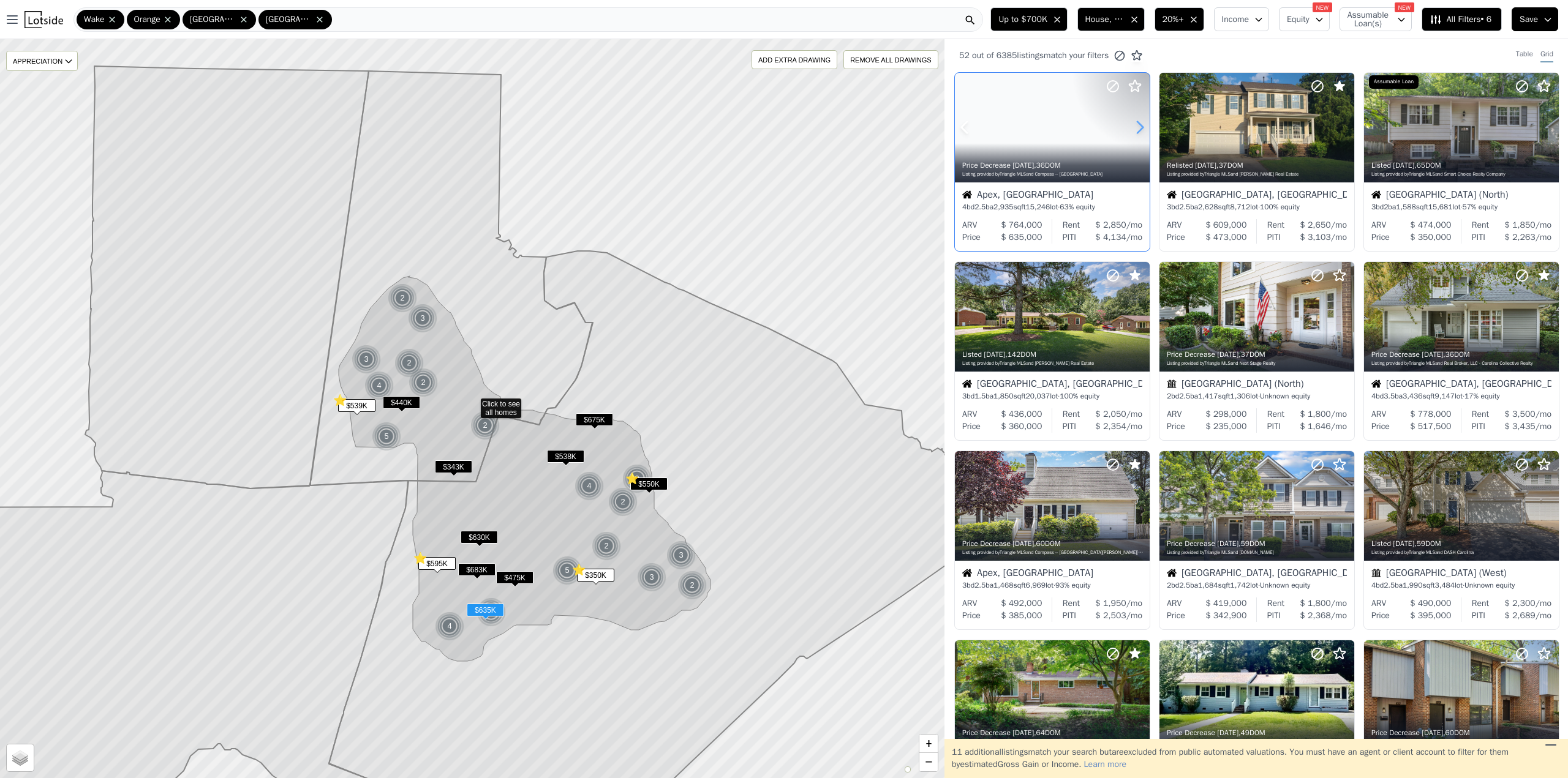 click 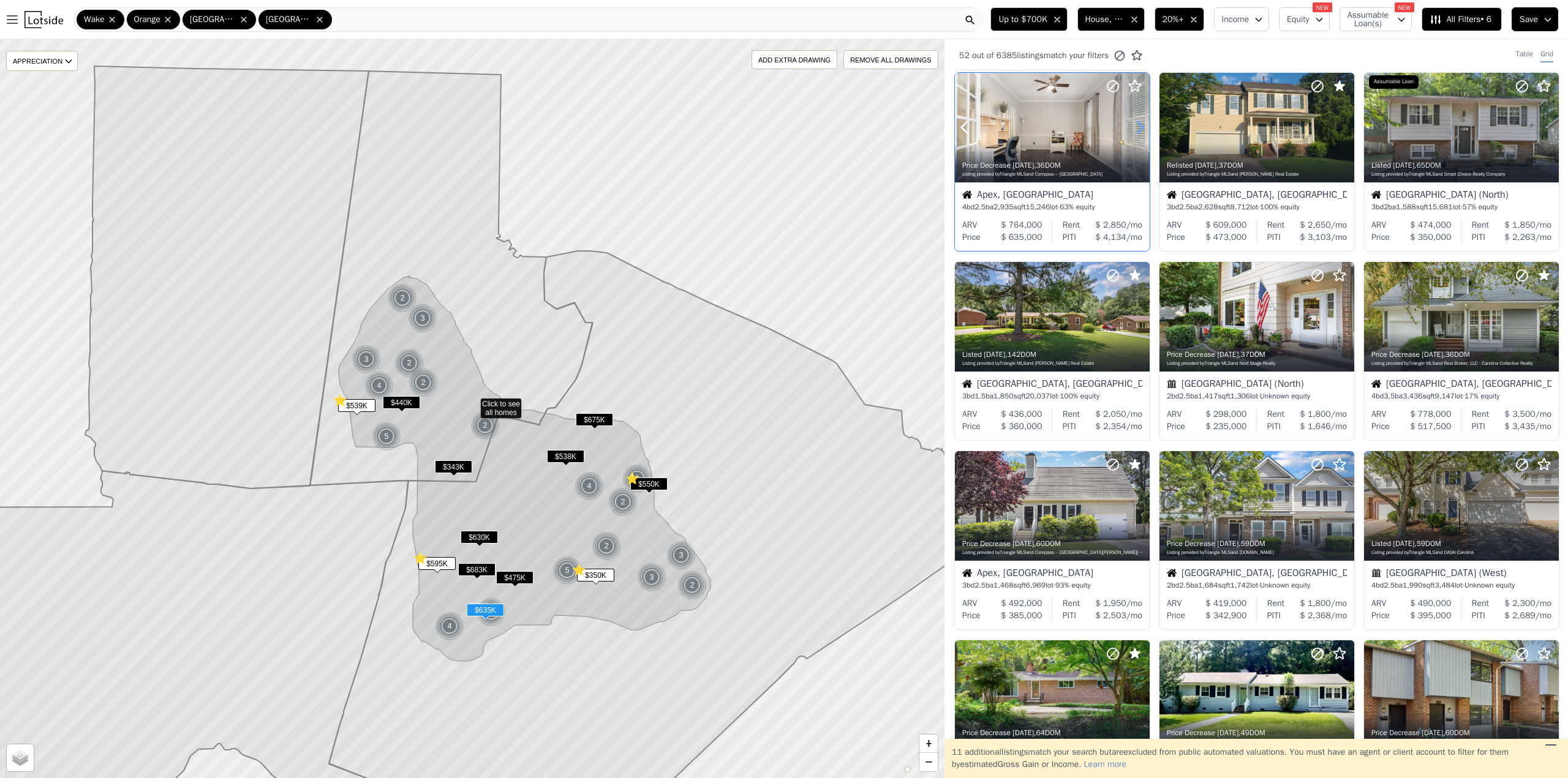 click 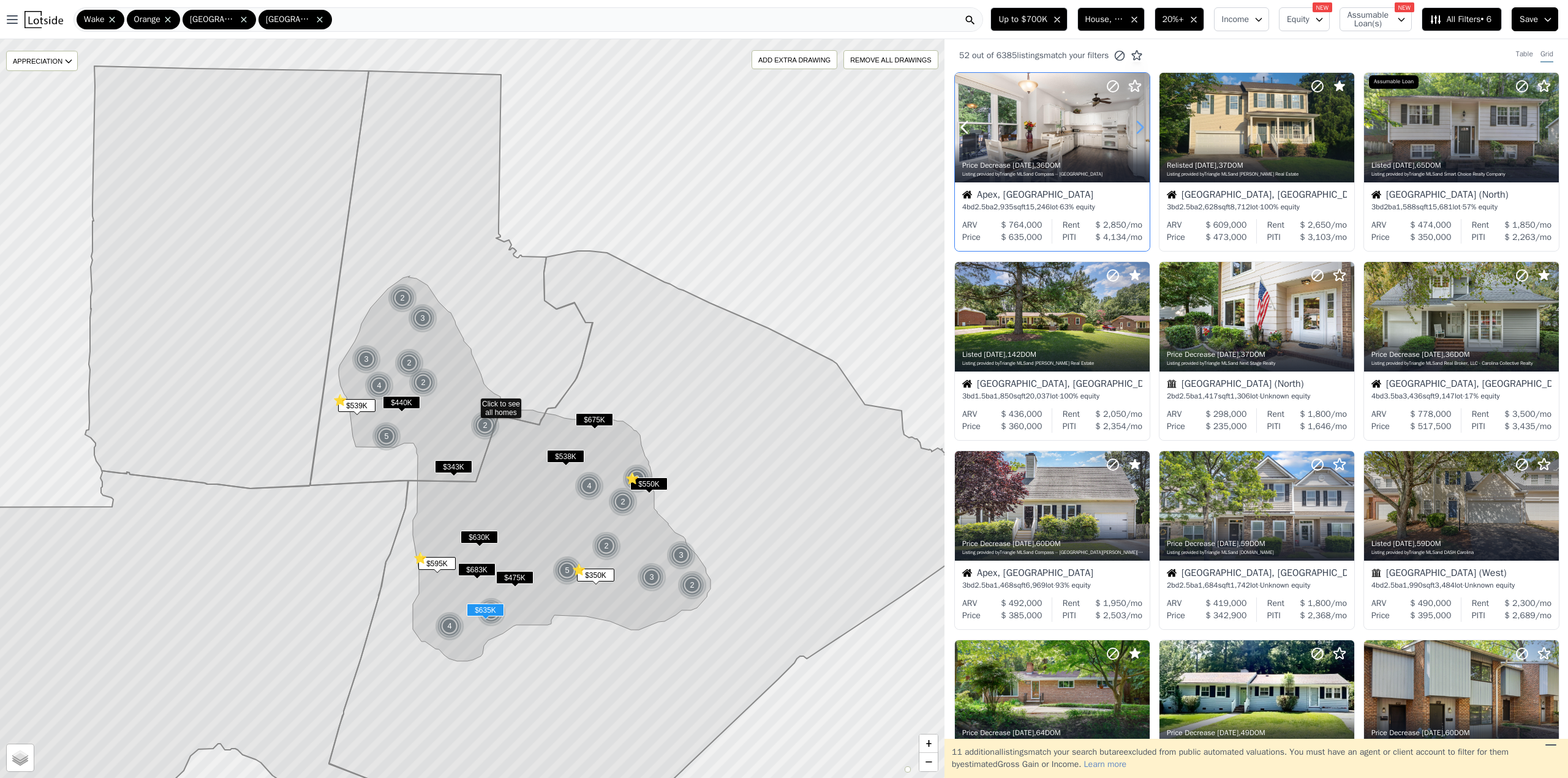 click 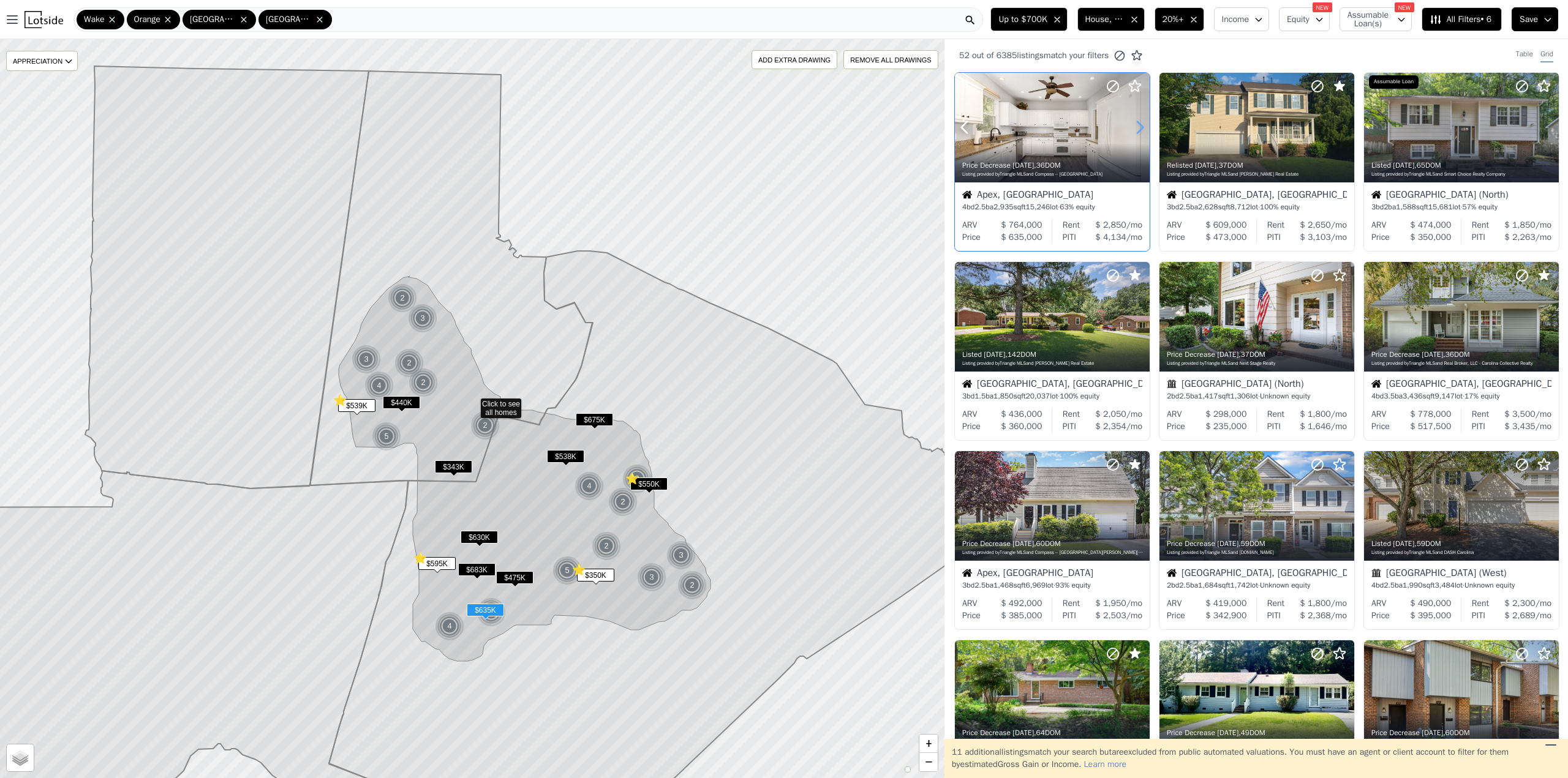 click 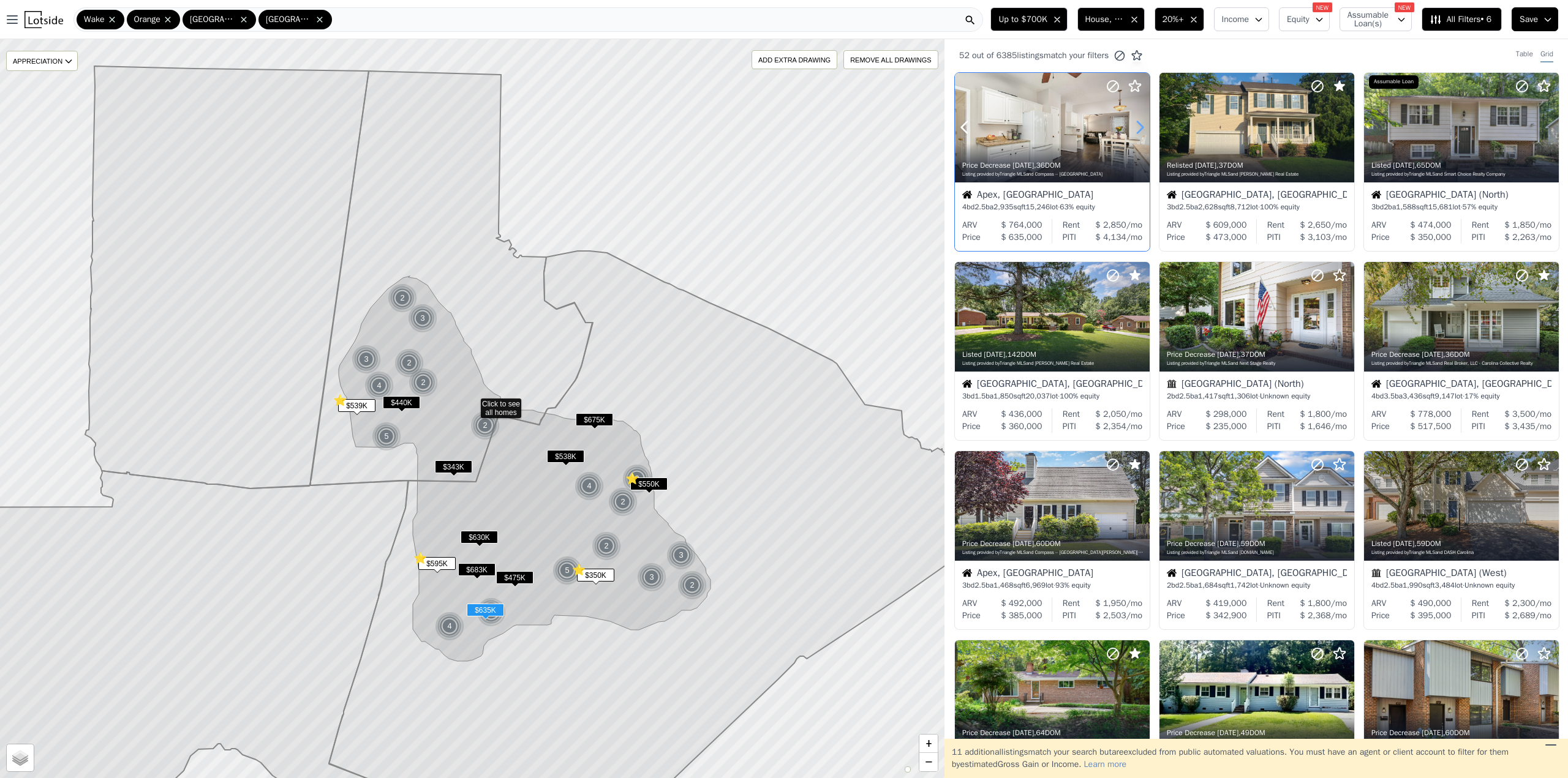 click 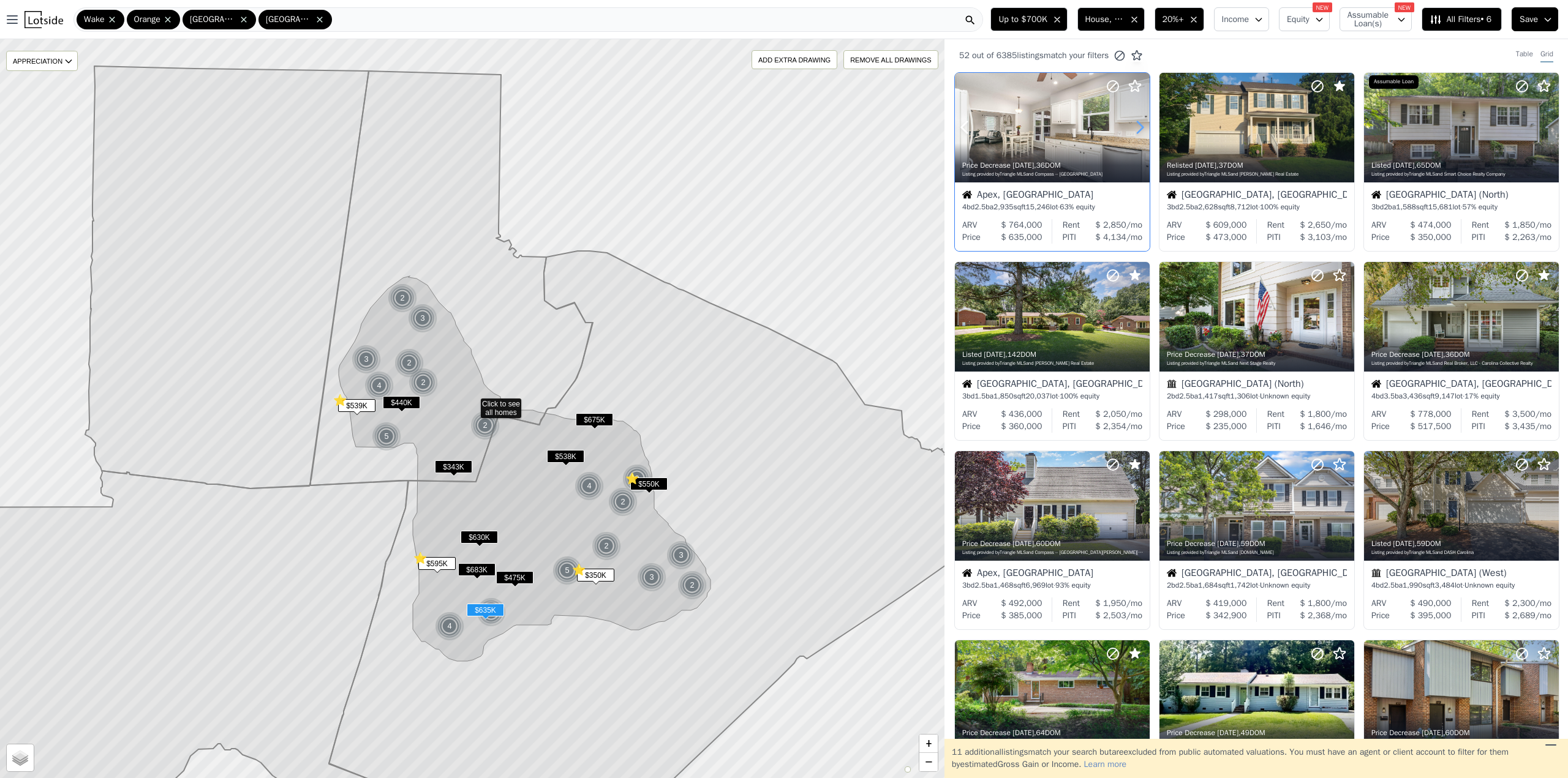 click 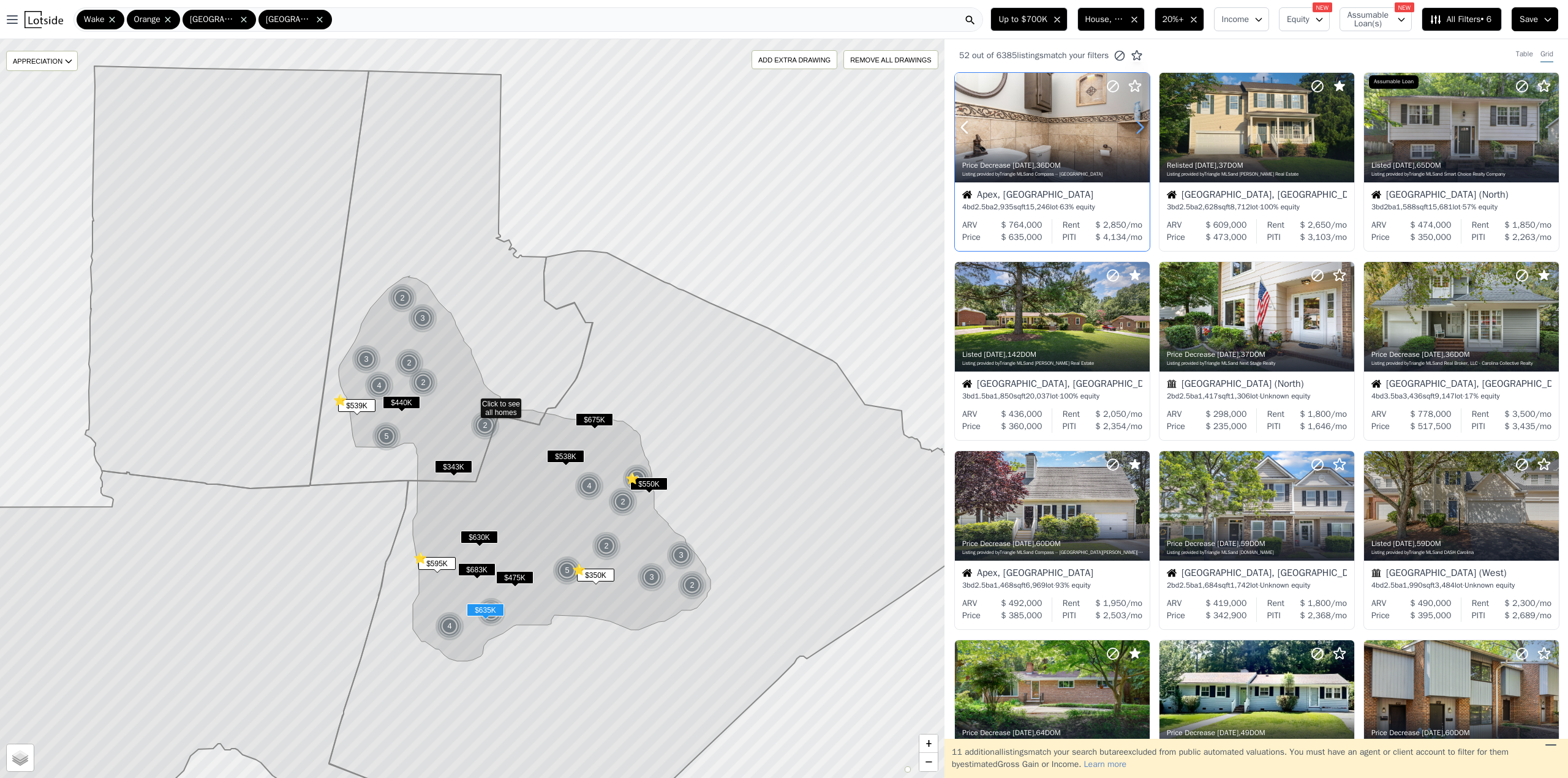 click 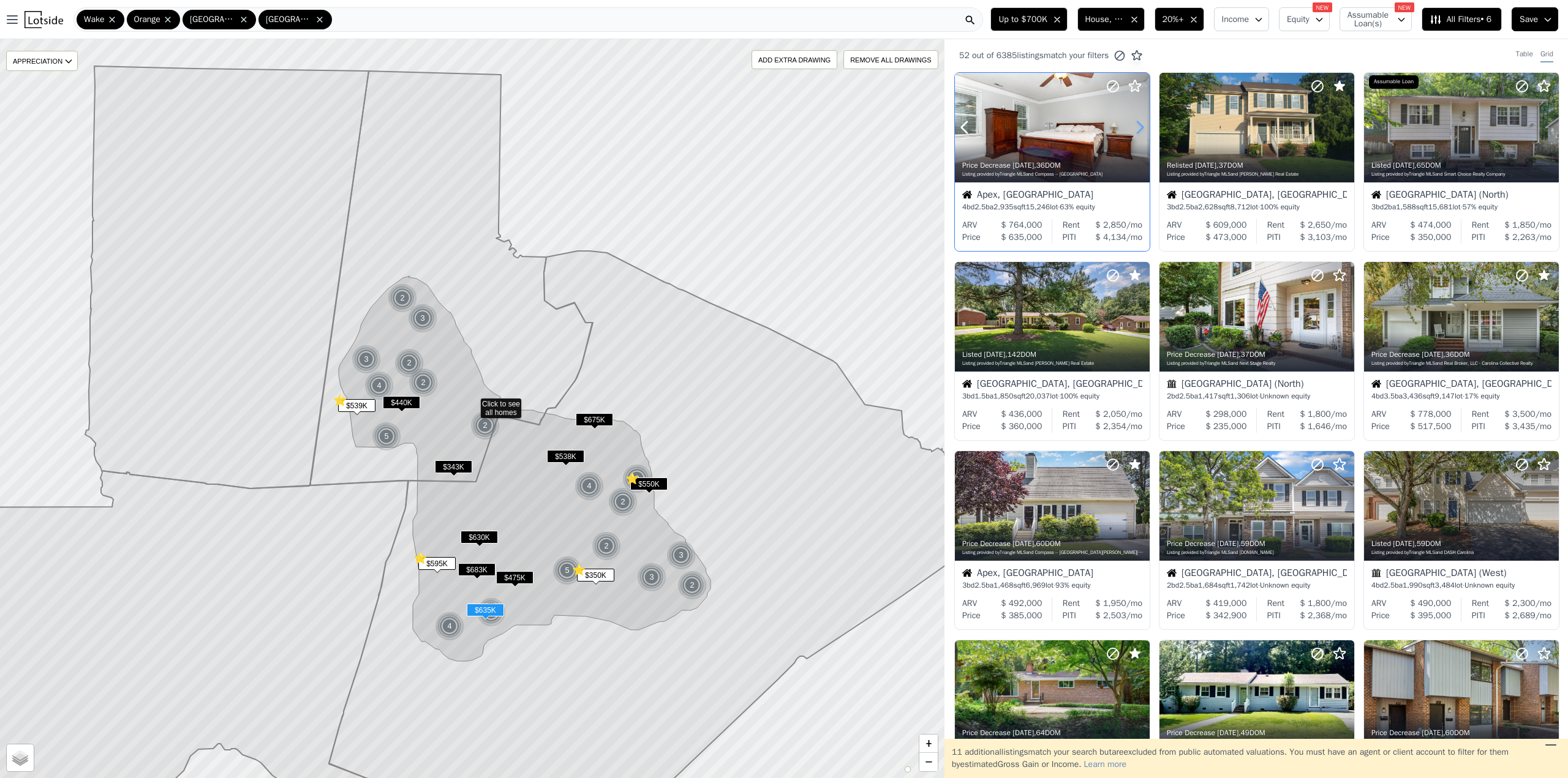 click 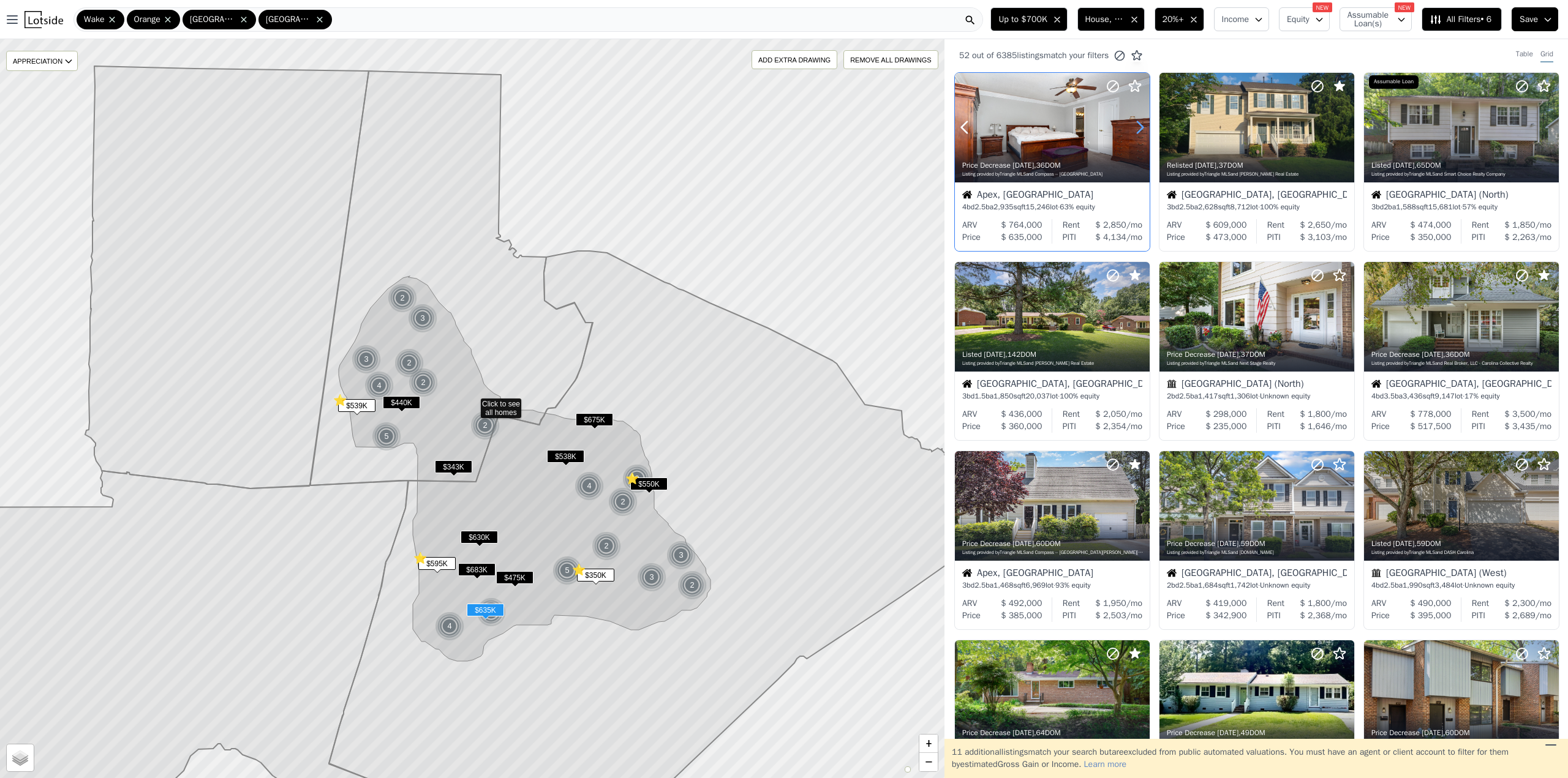 click 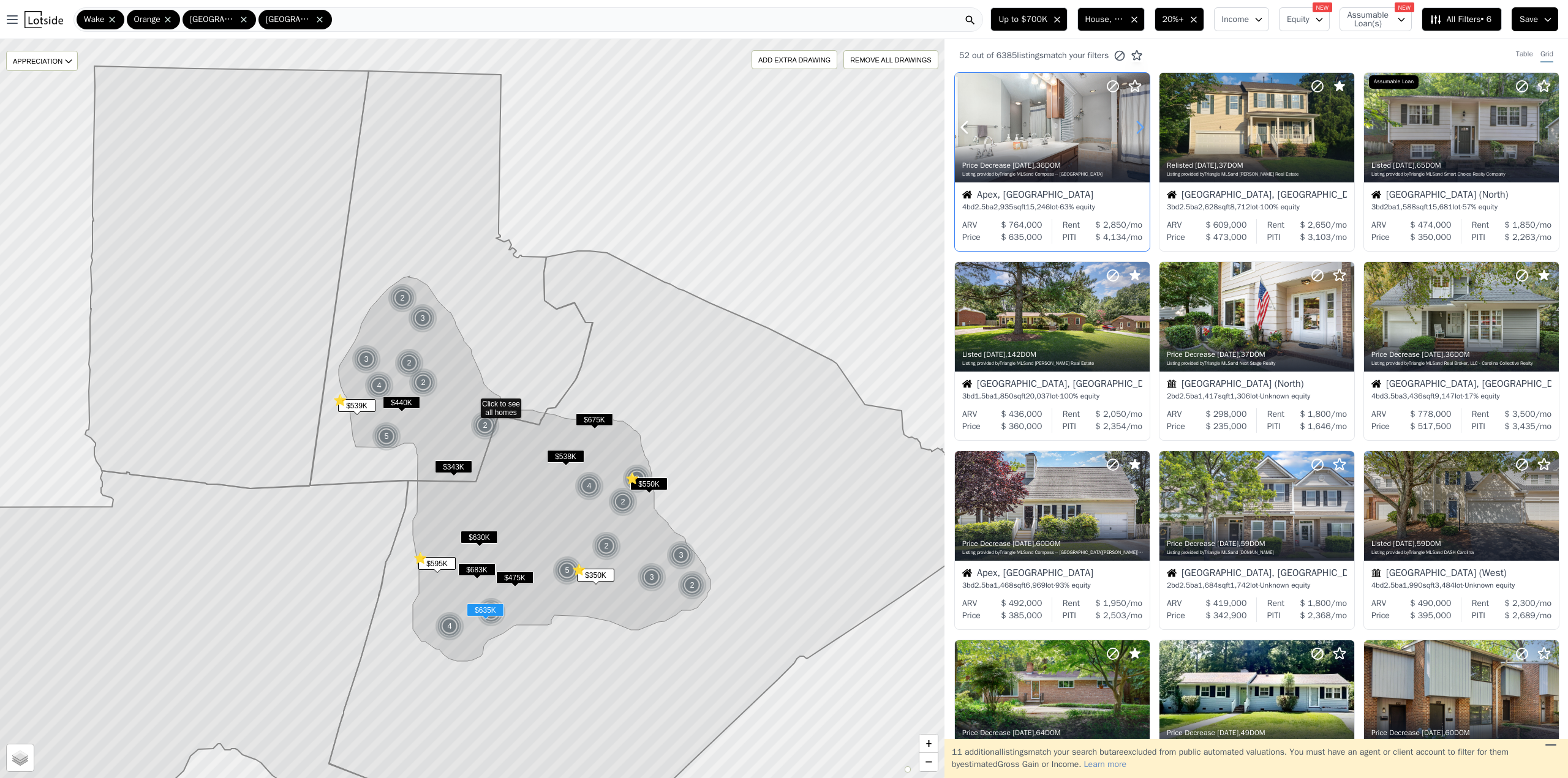 click 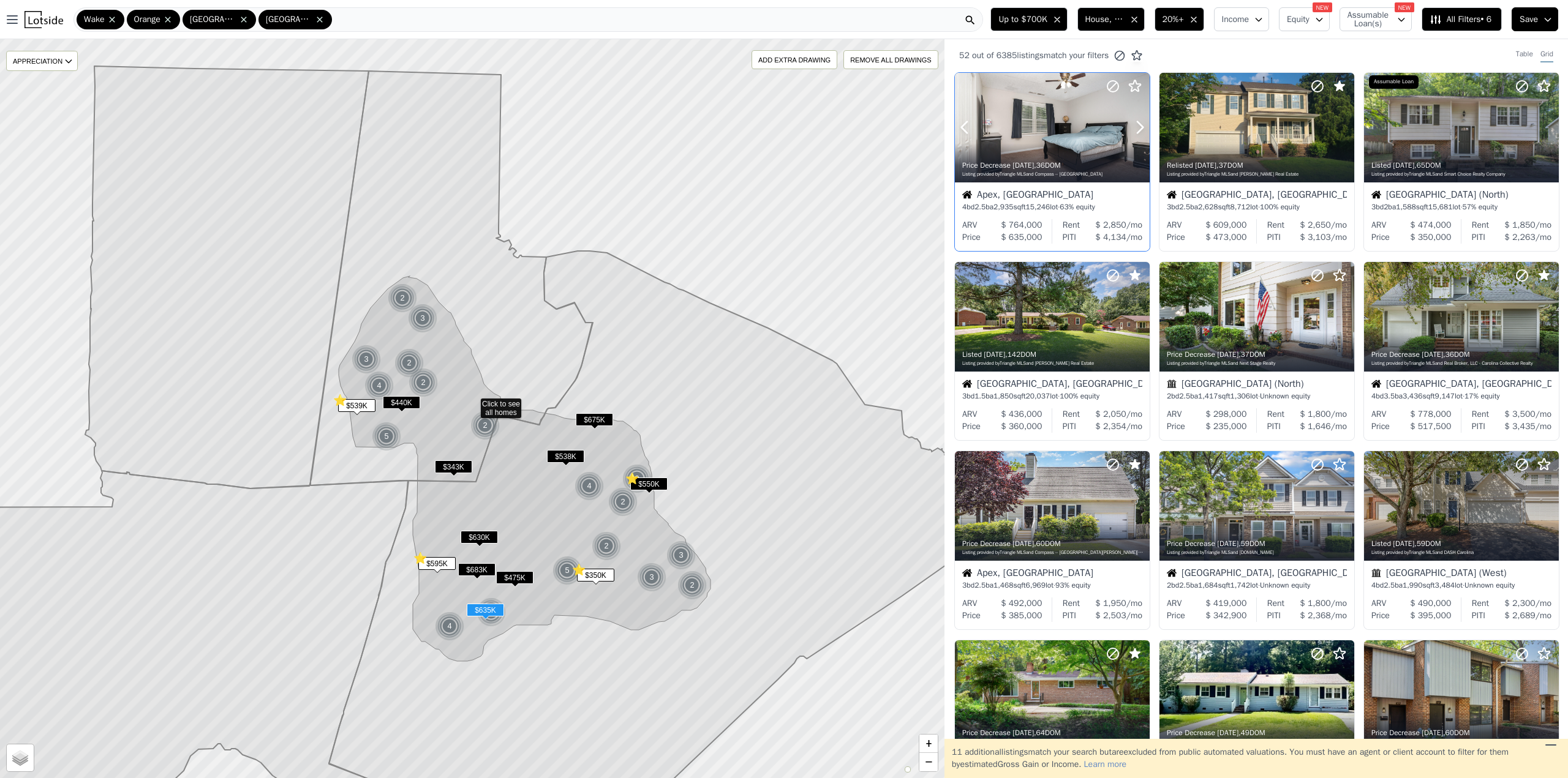click 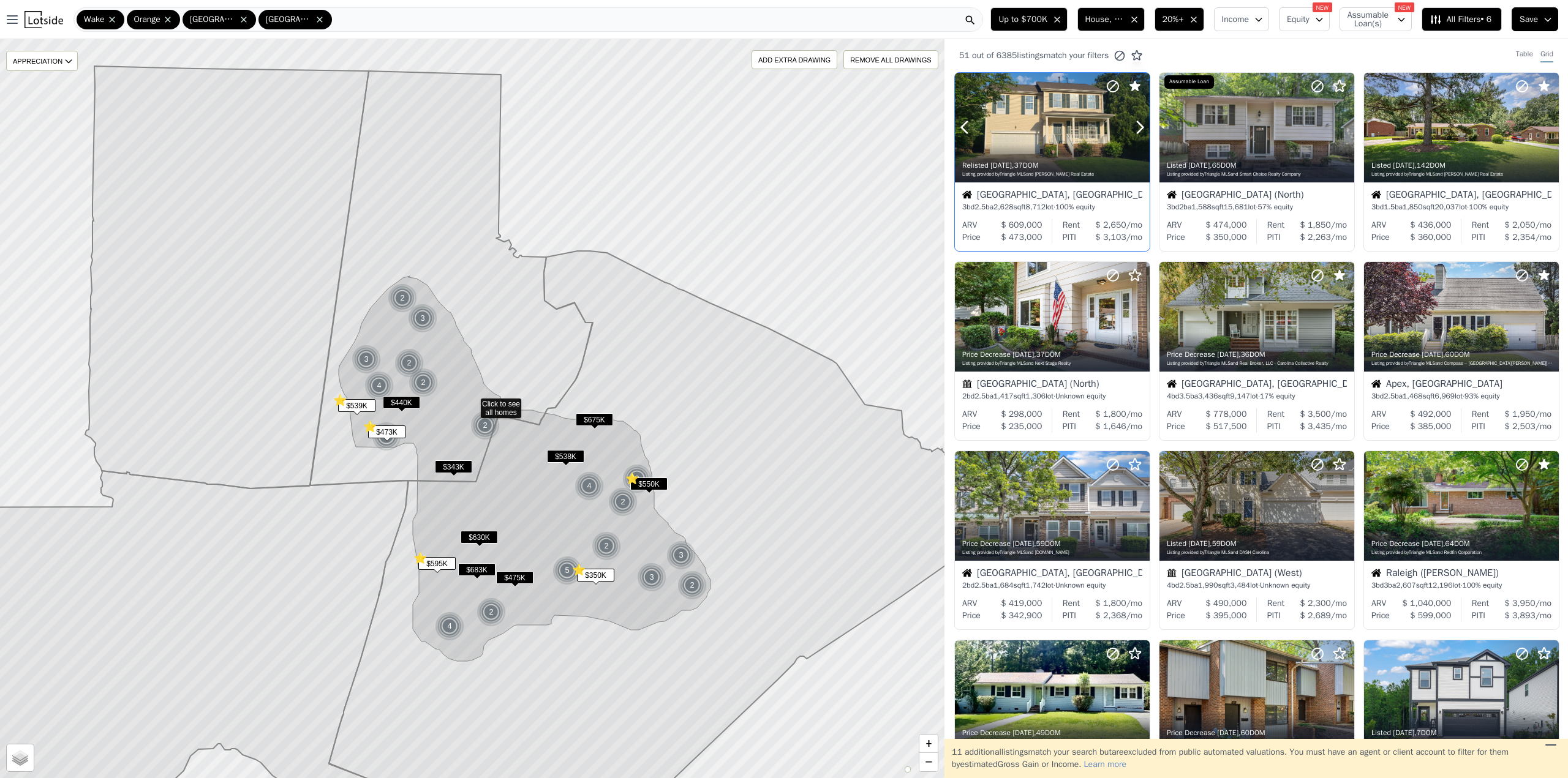 click at bounding box center [1052, 127] 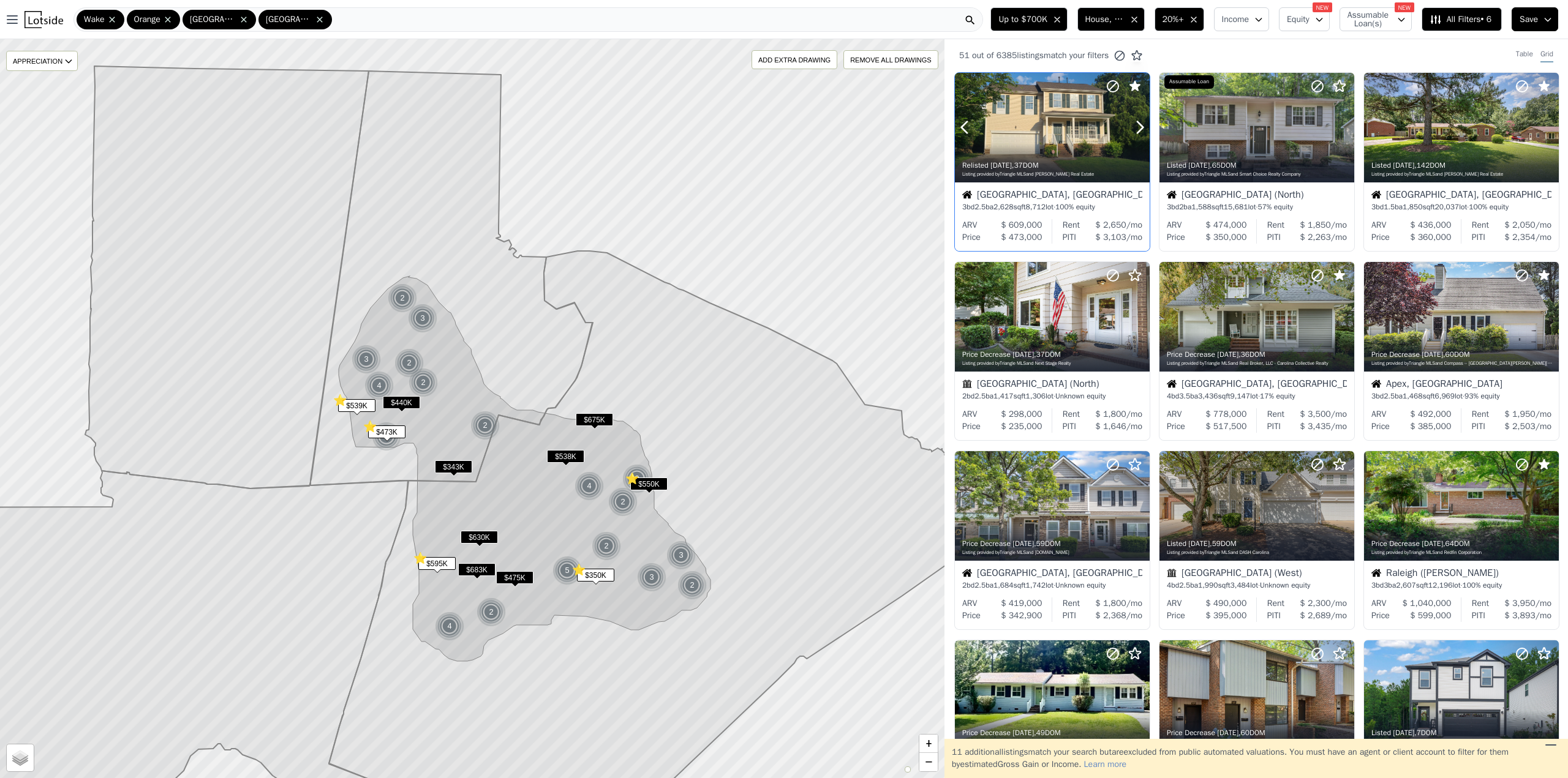 click 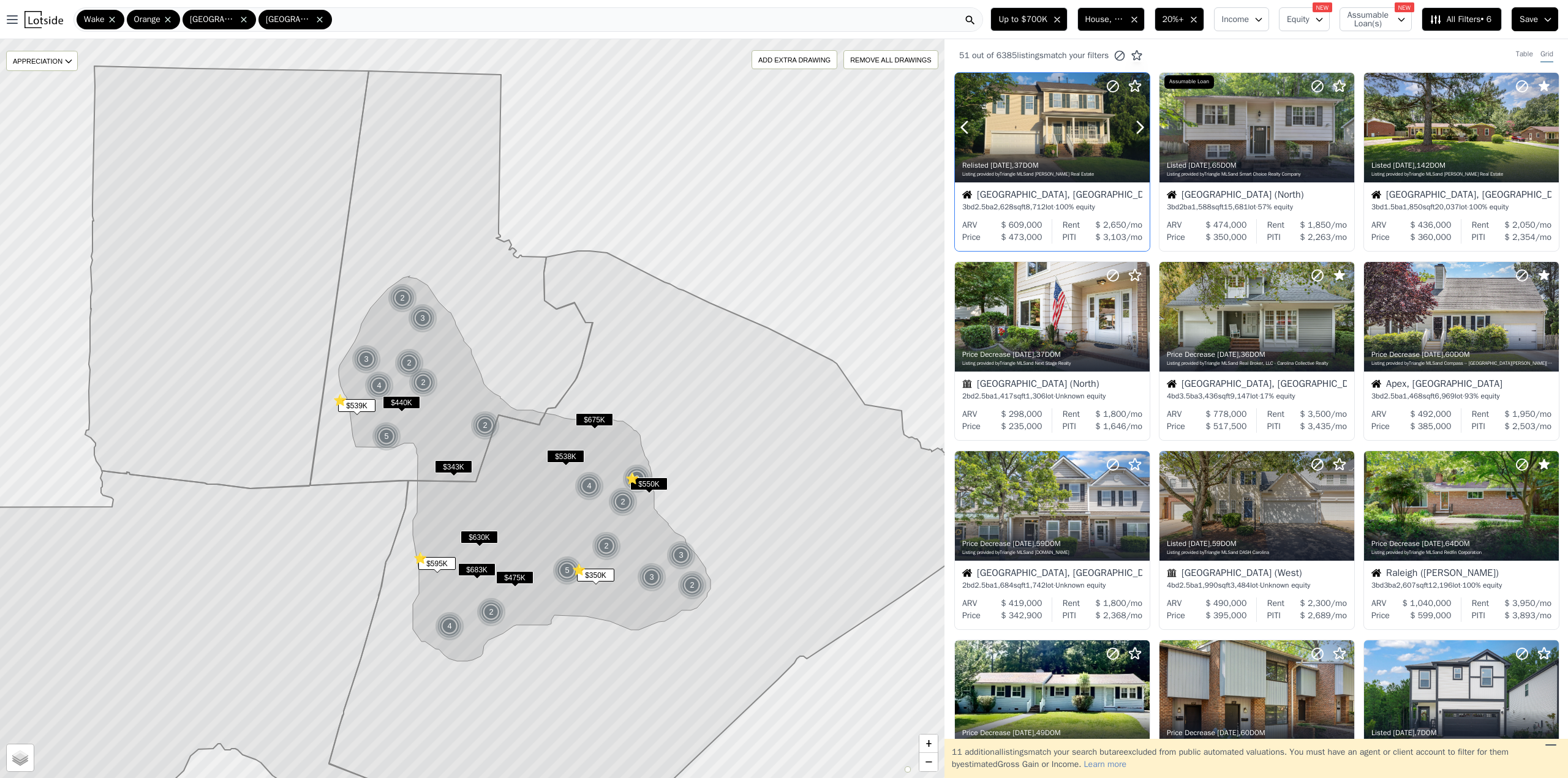 click 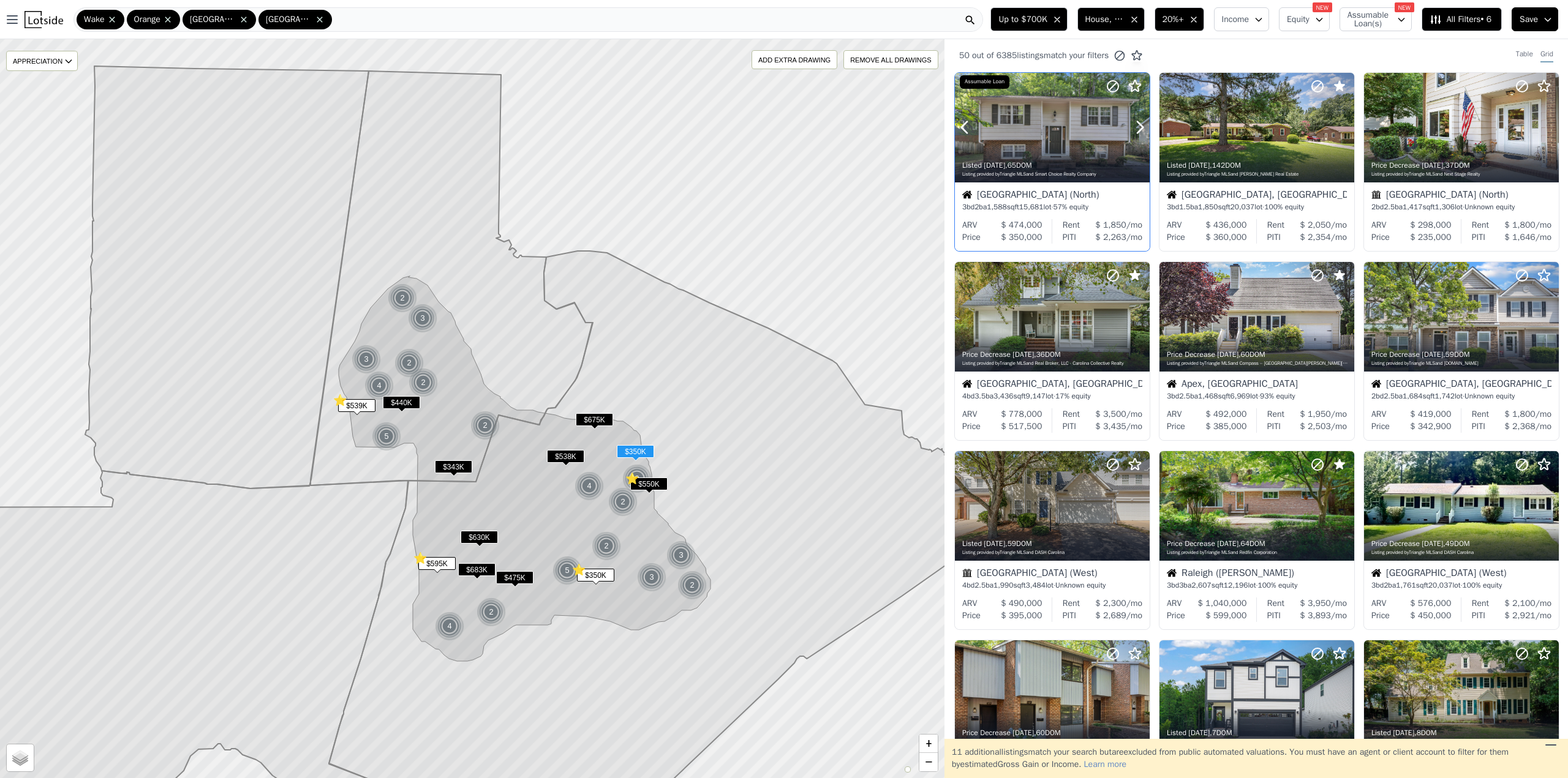 click at bounding box center [1052, 127] 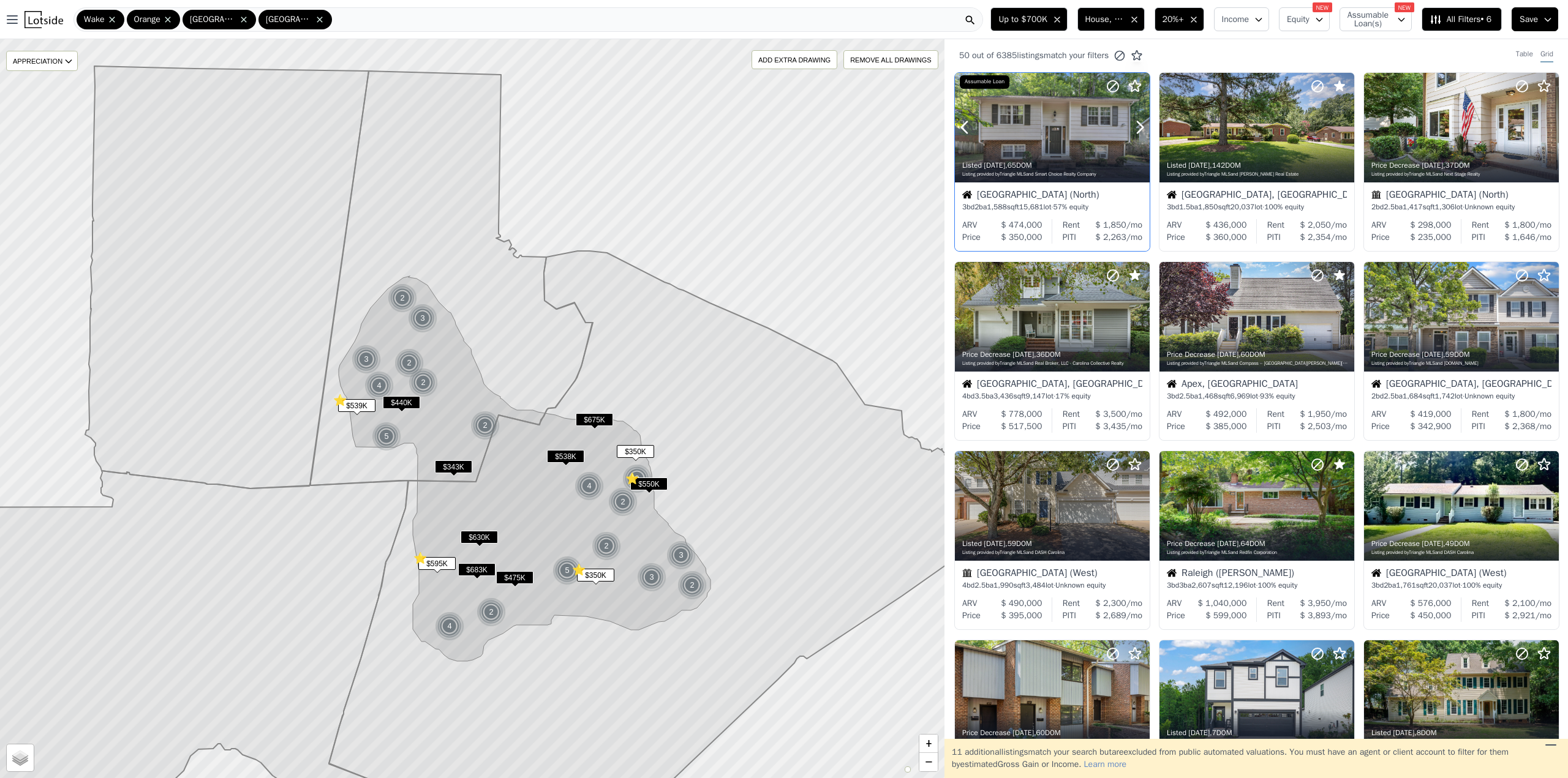 click 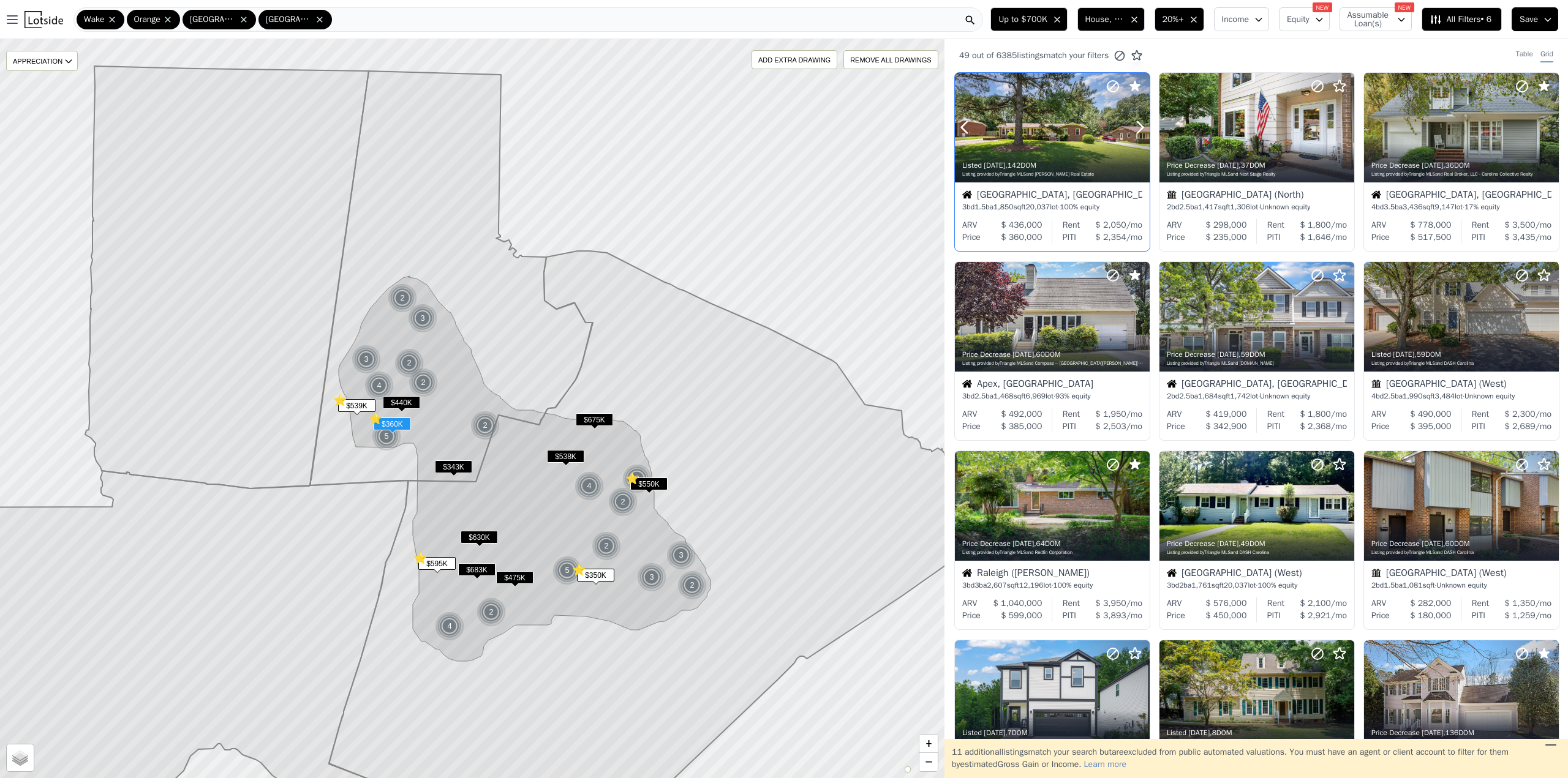 click at bounding box center (1110, 112) 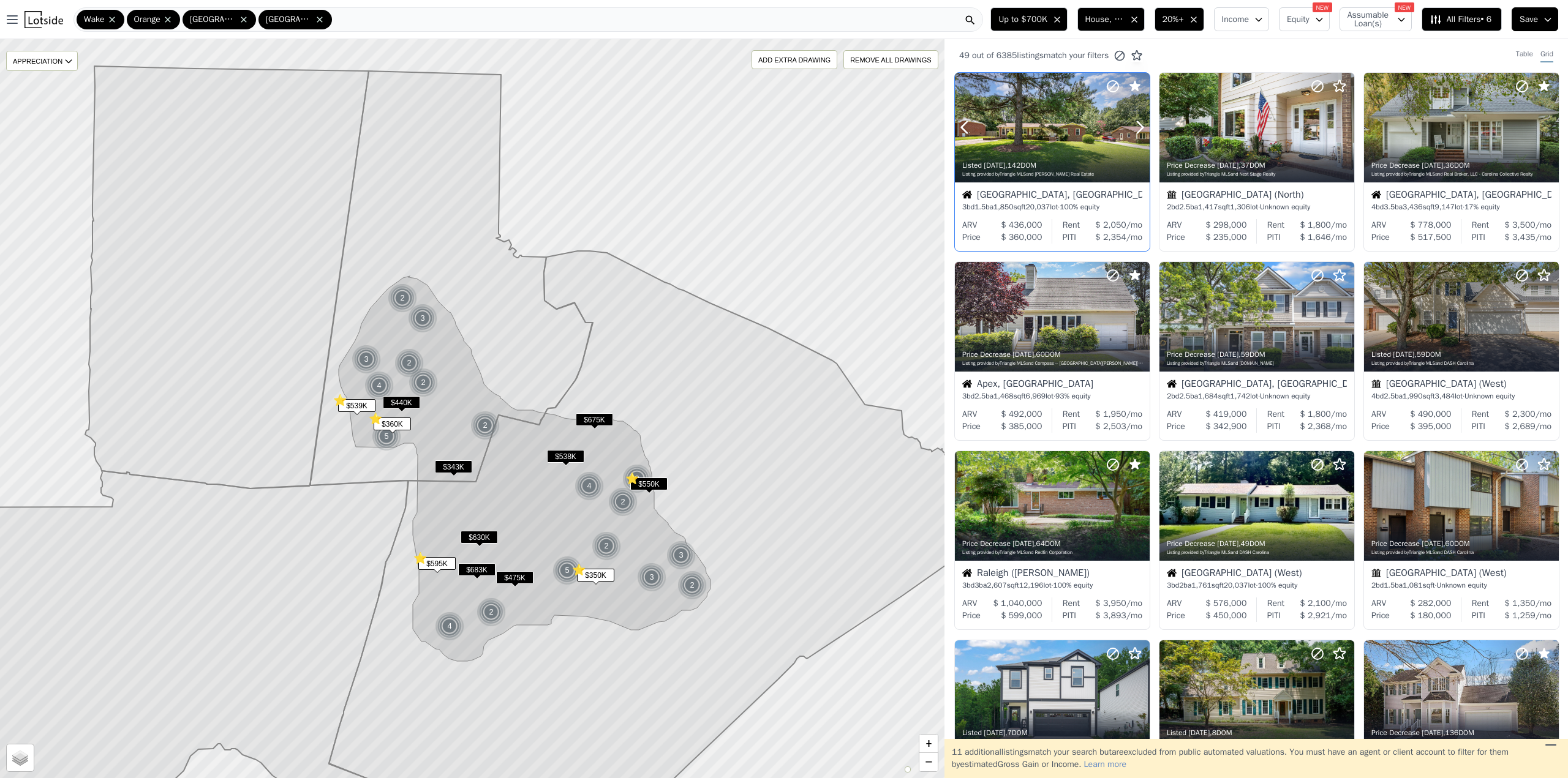 click 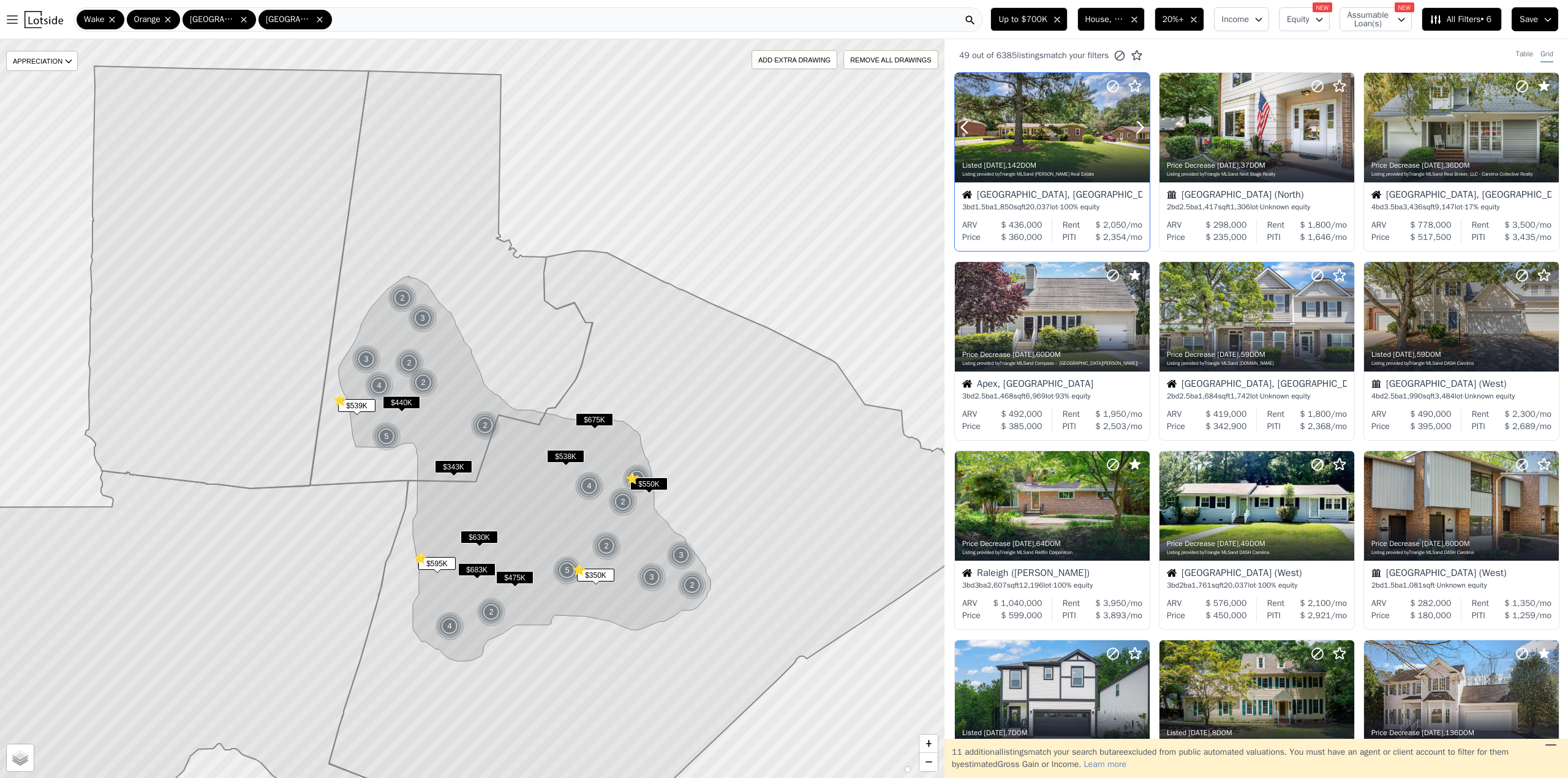 click 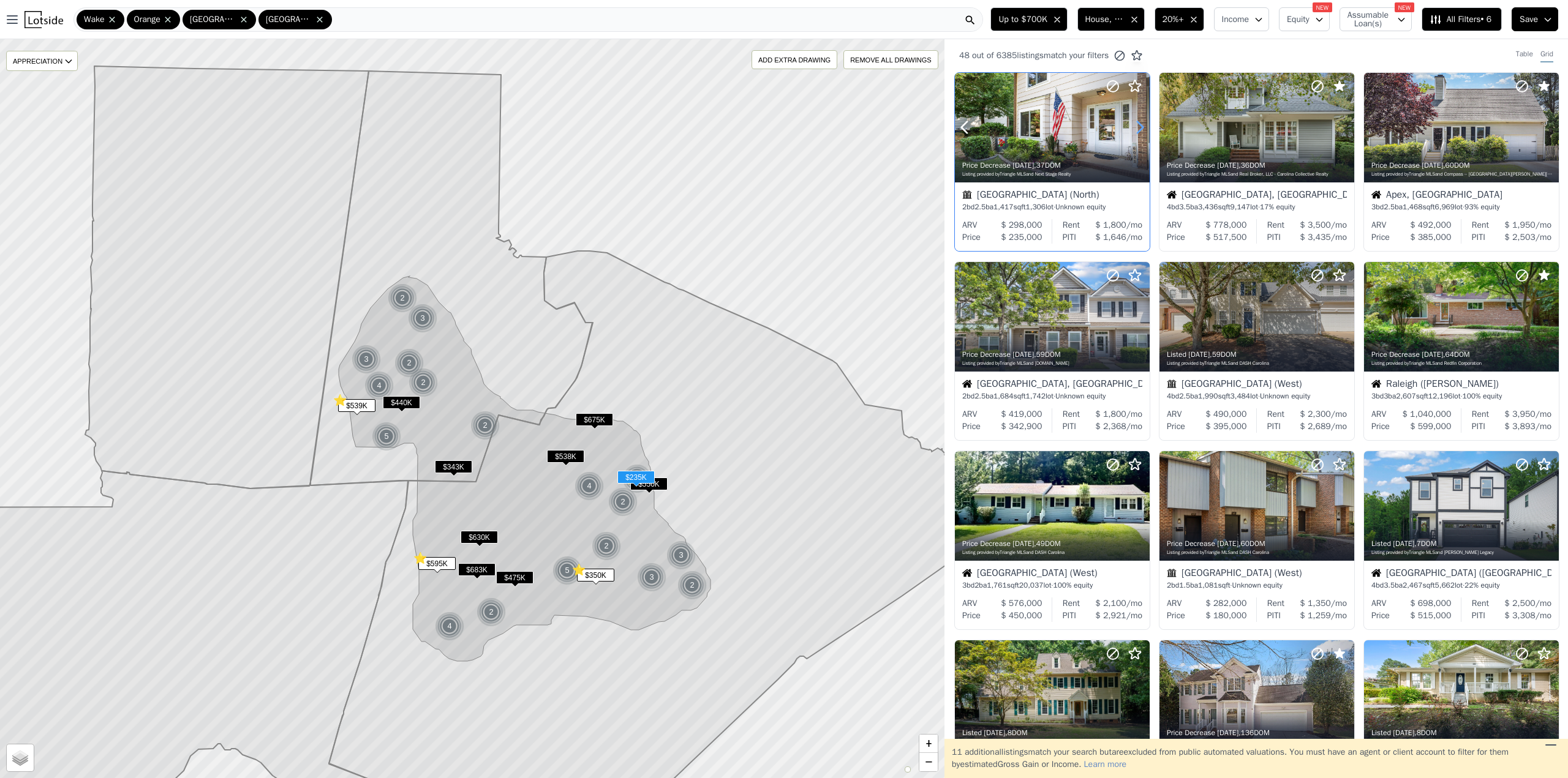 click 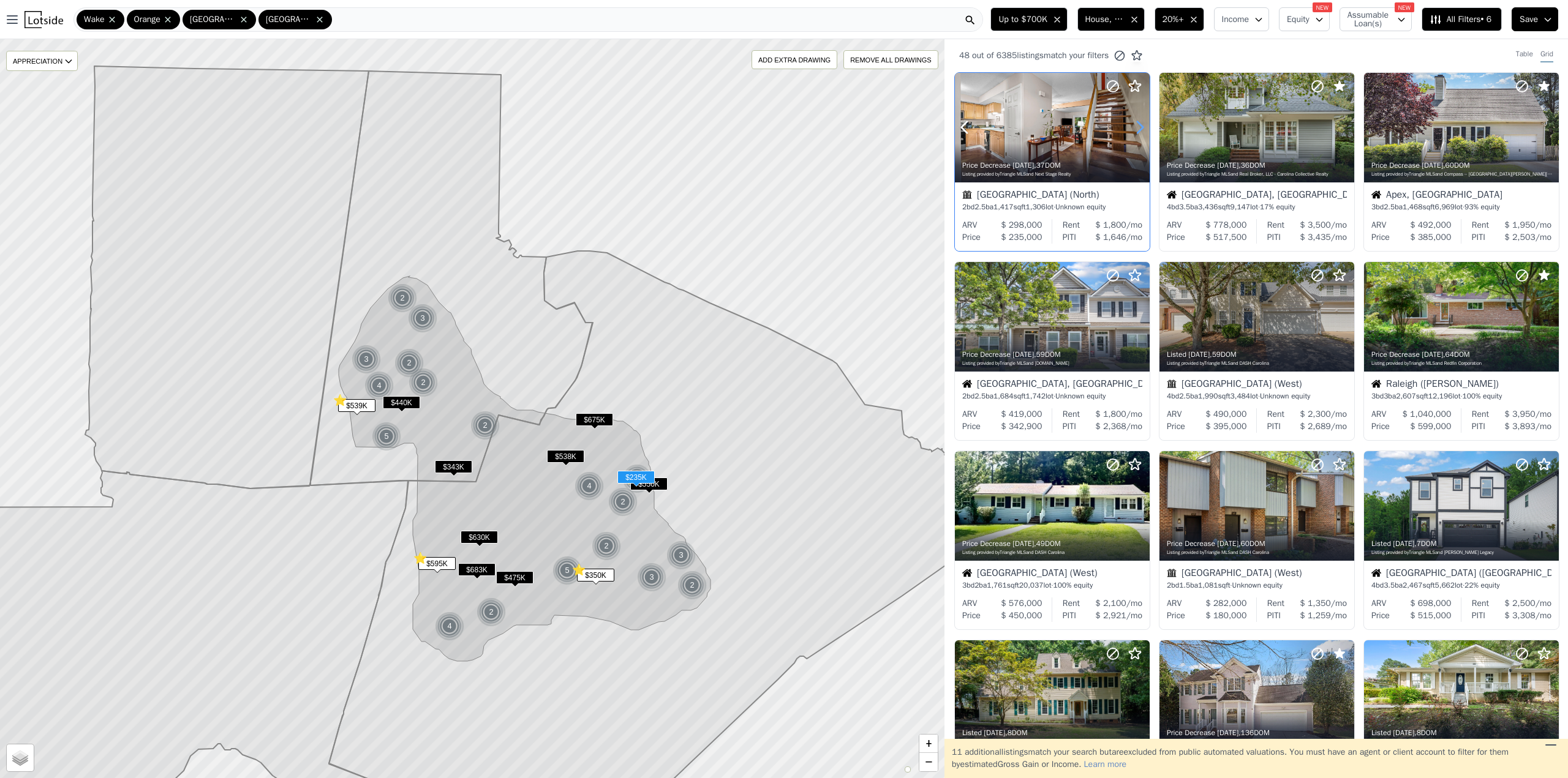 click 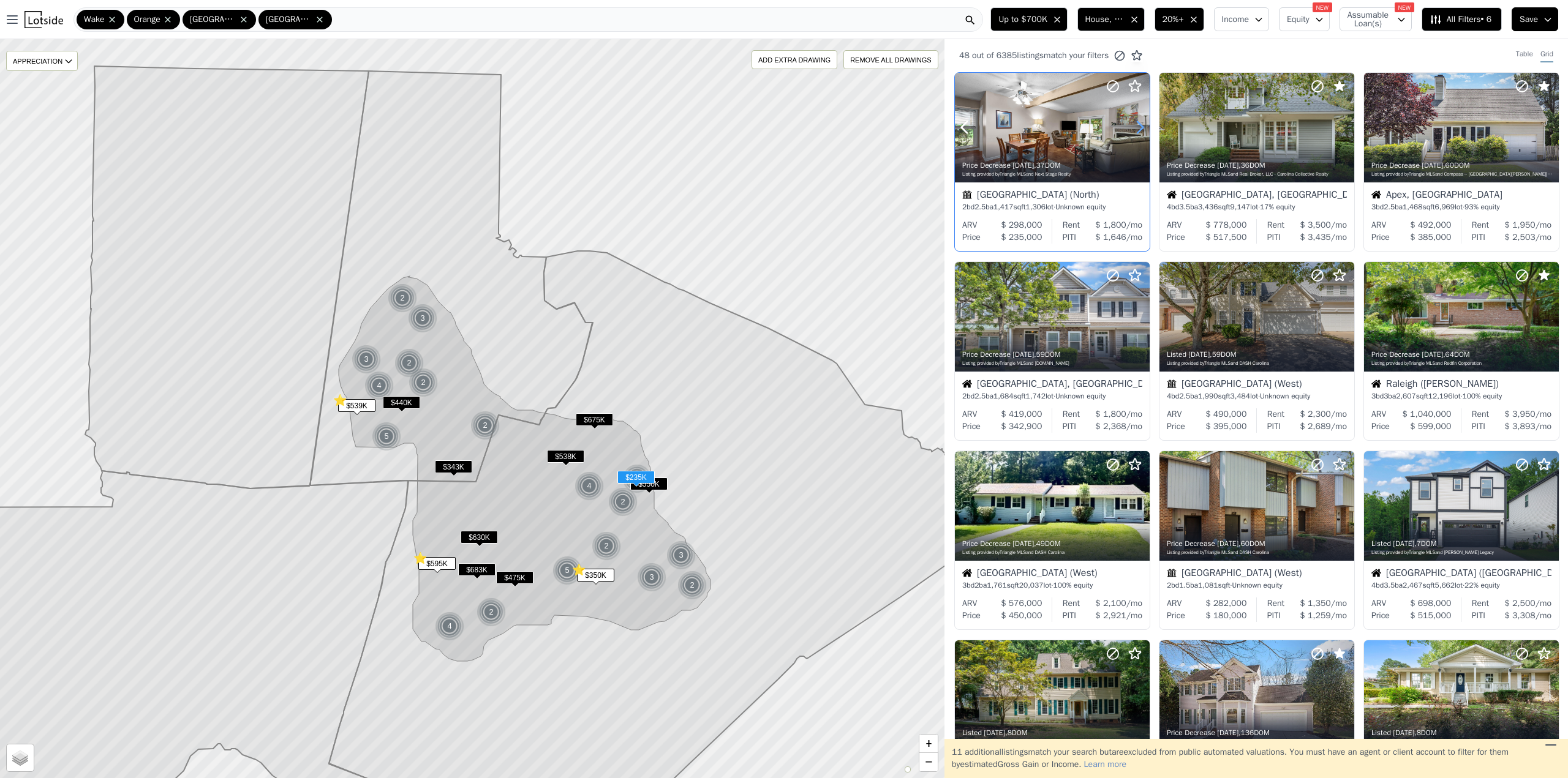 click 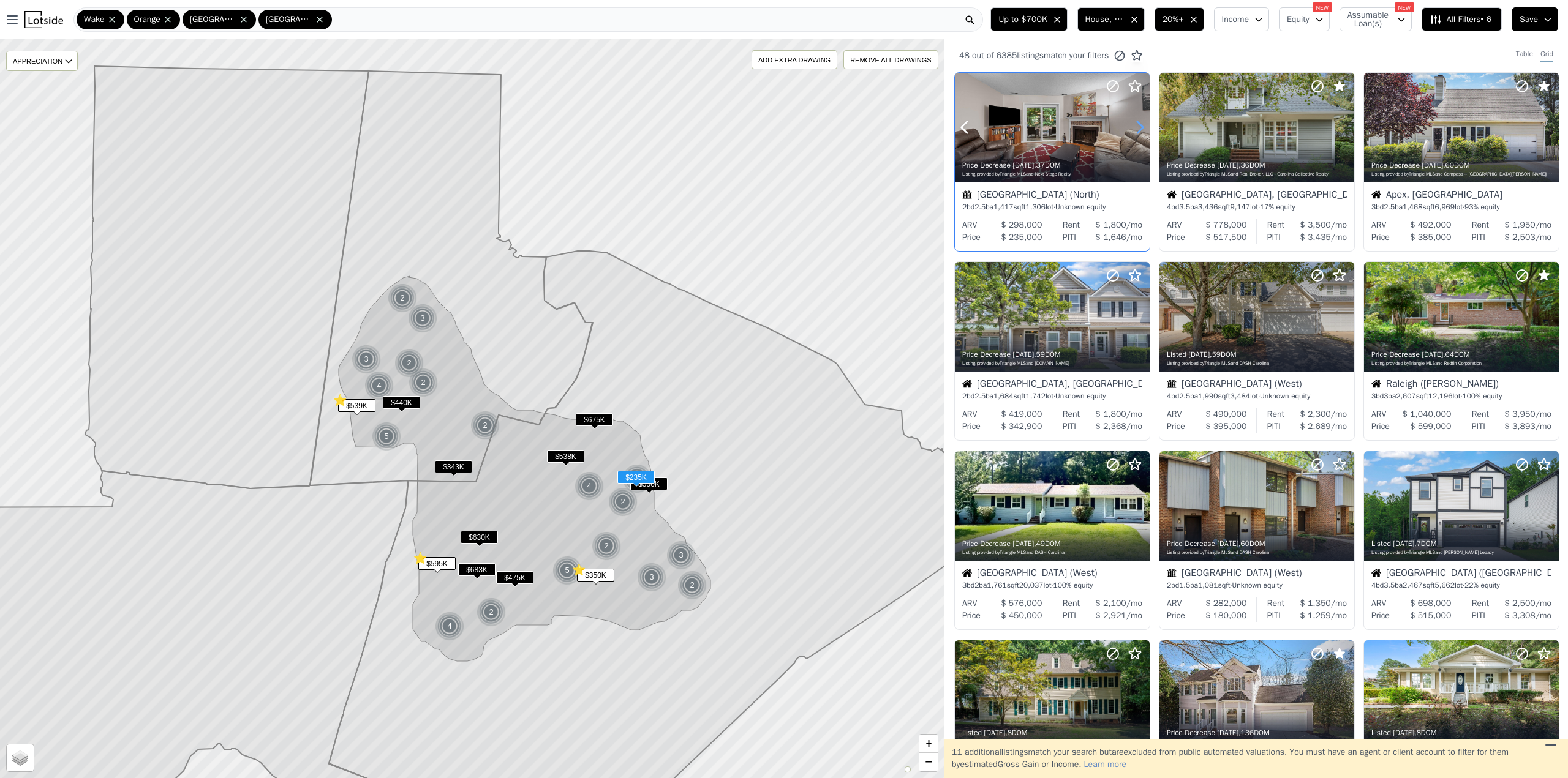 click 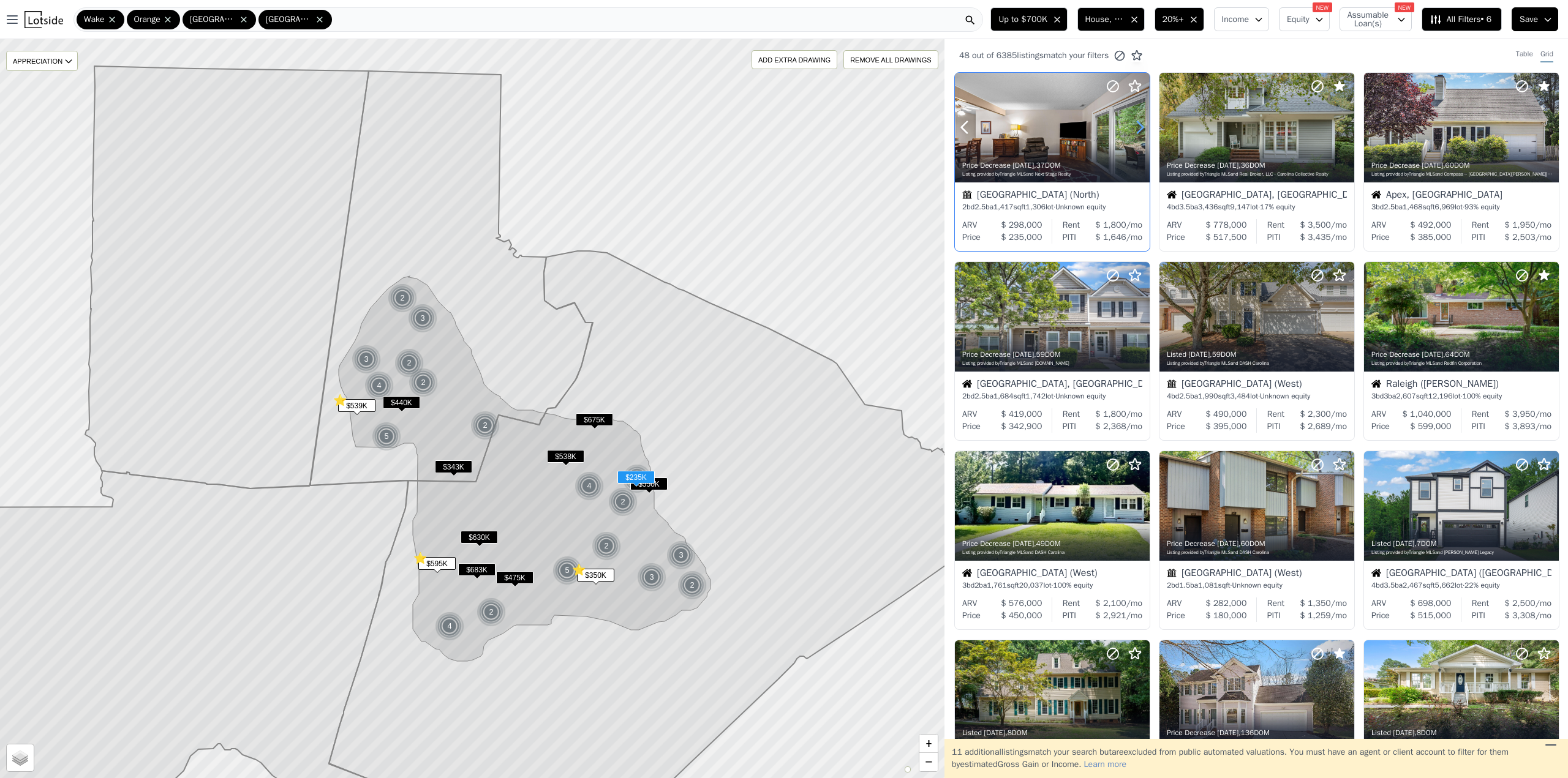click 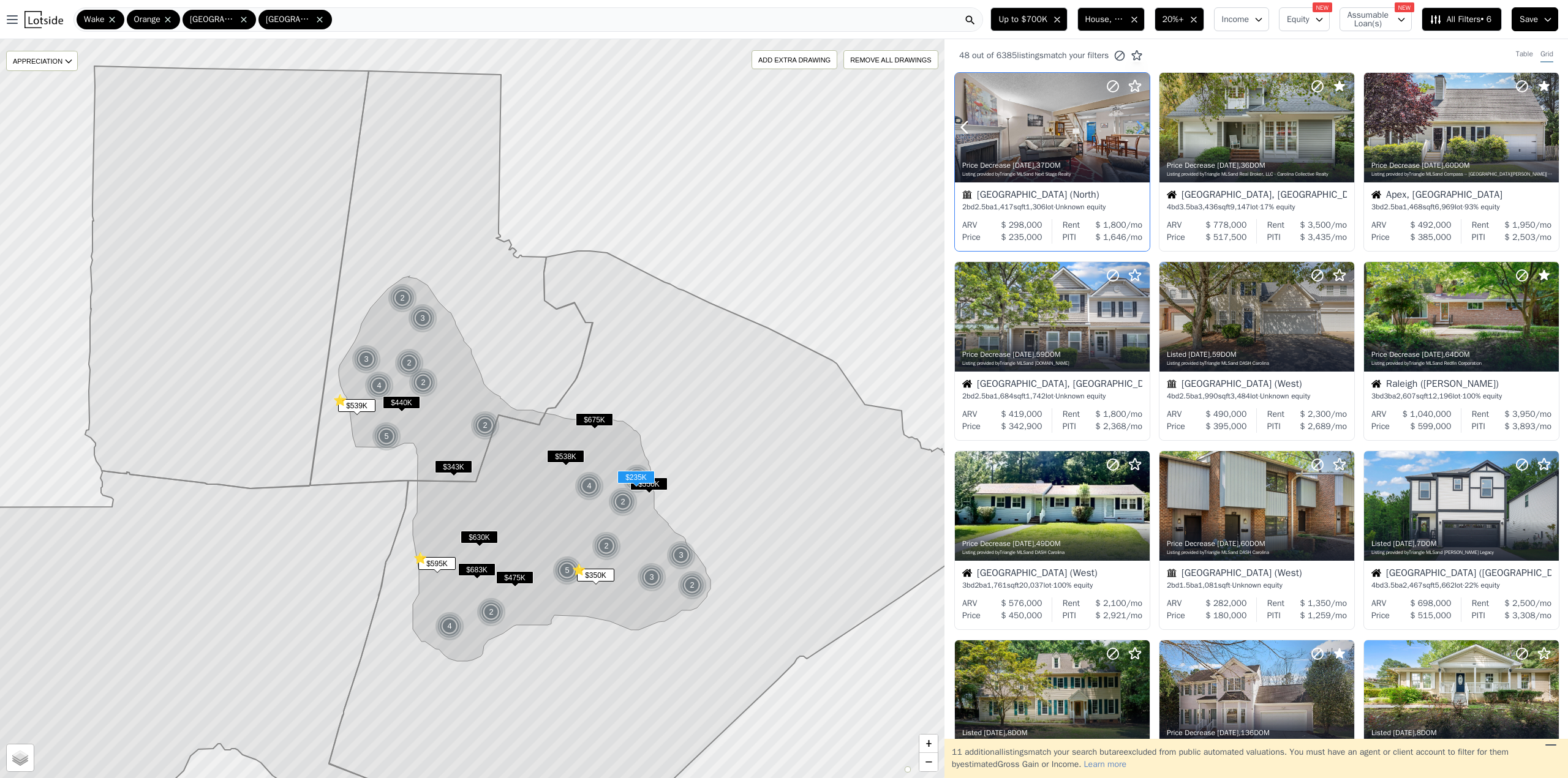 click 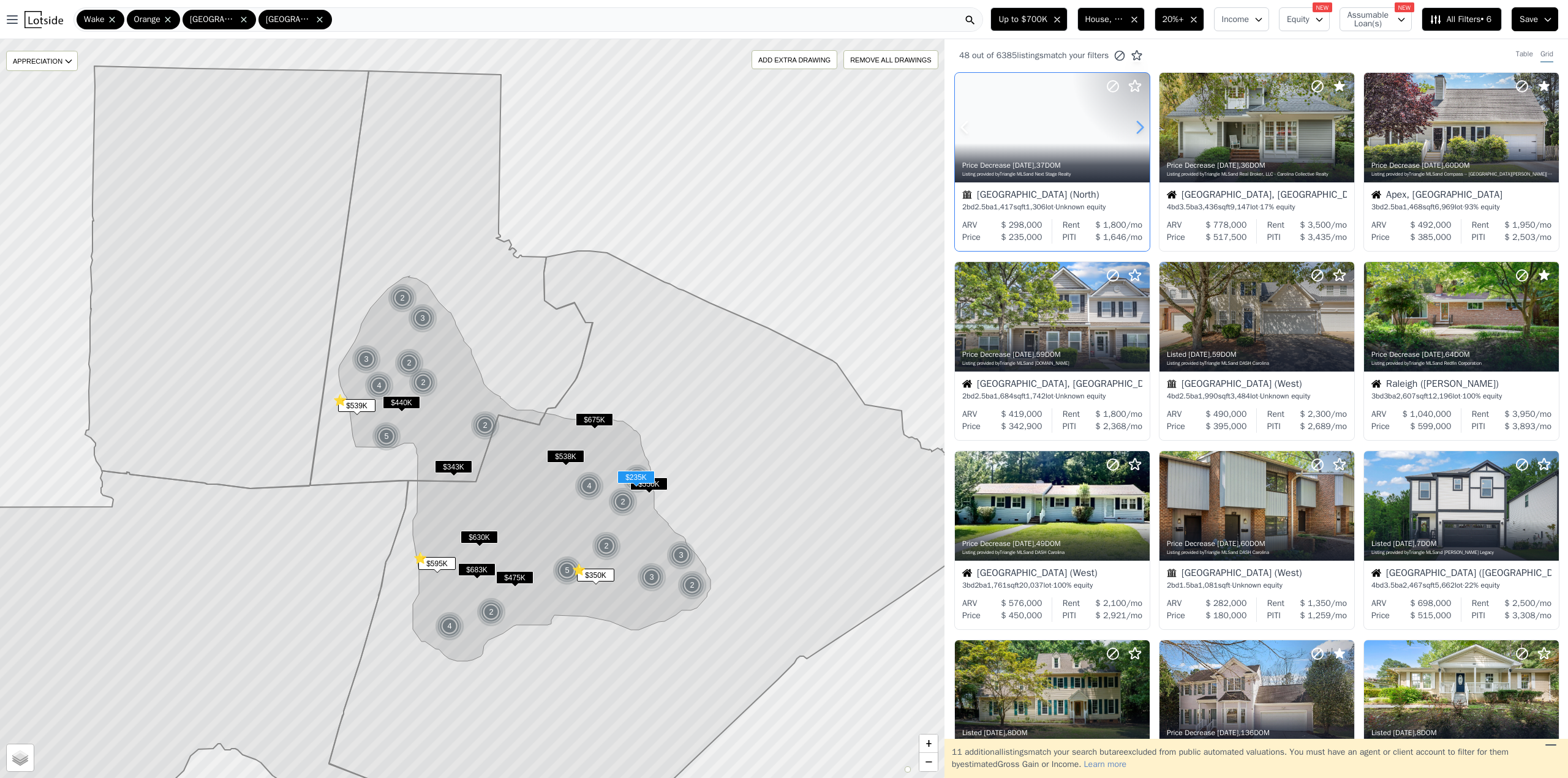 click 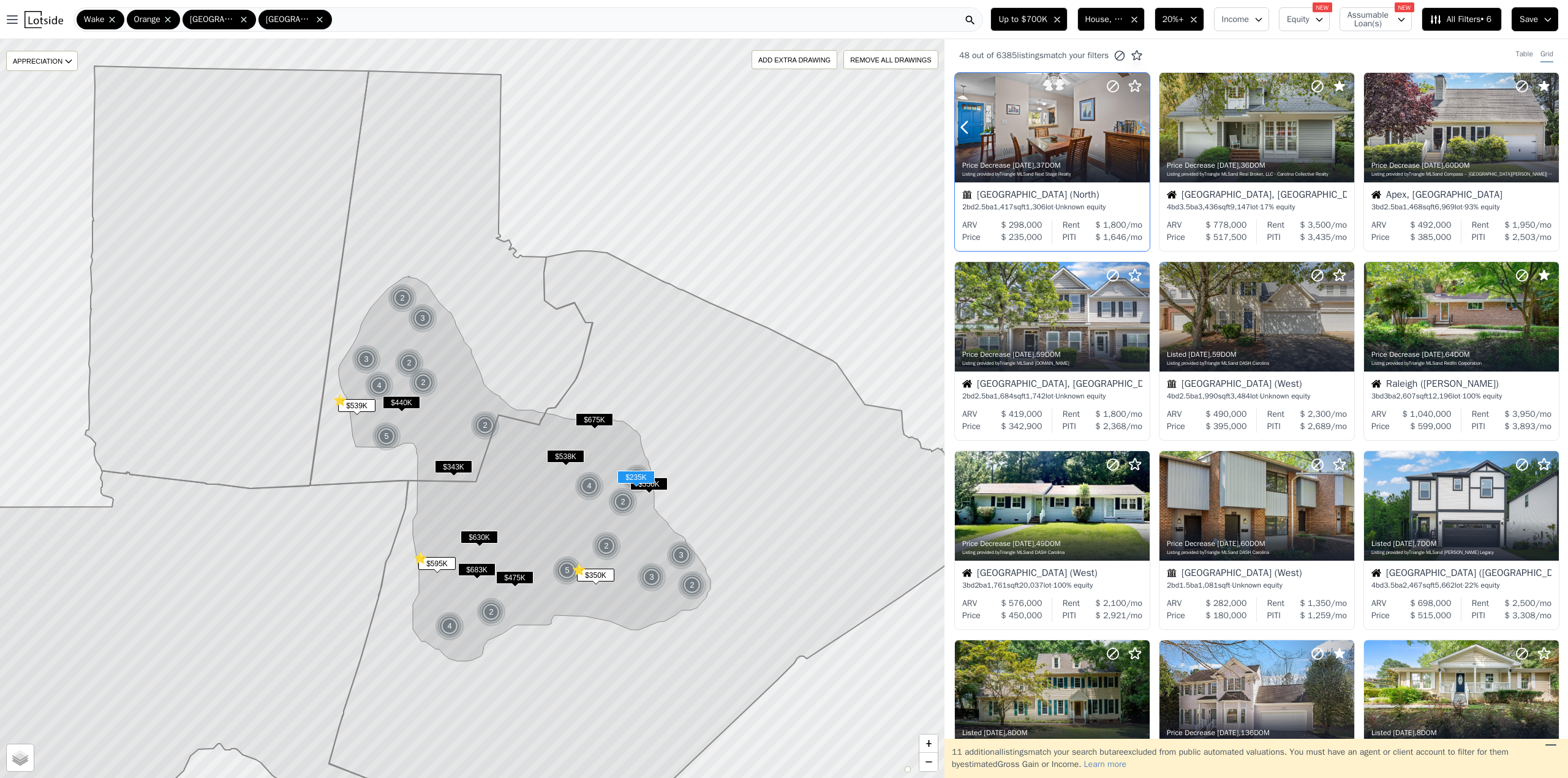 click 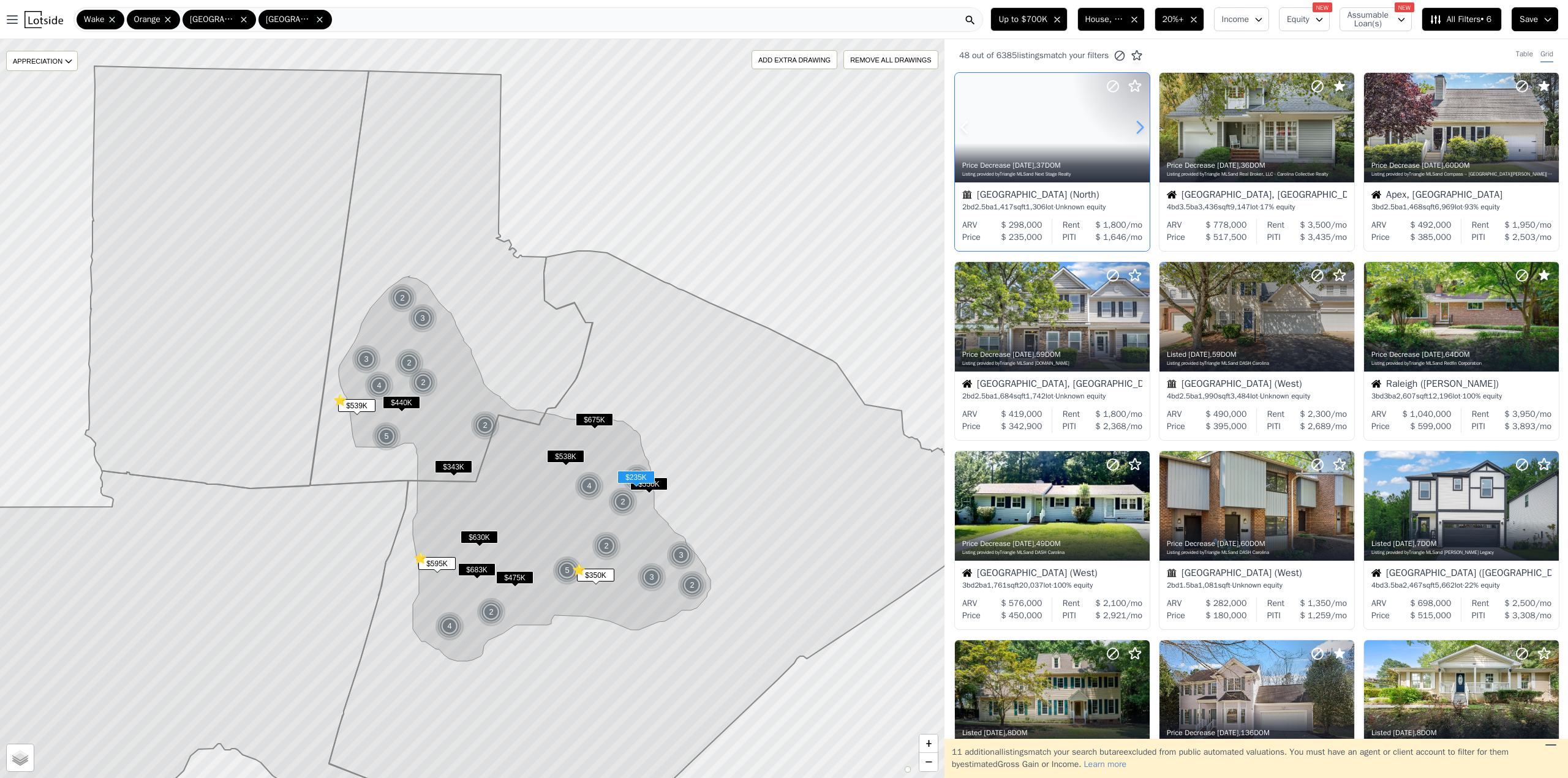 click 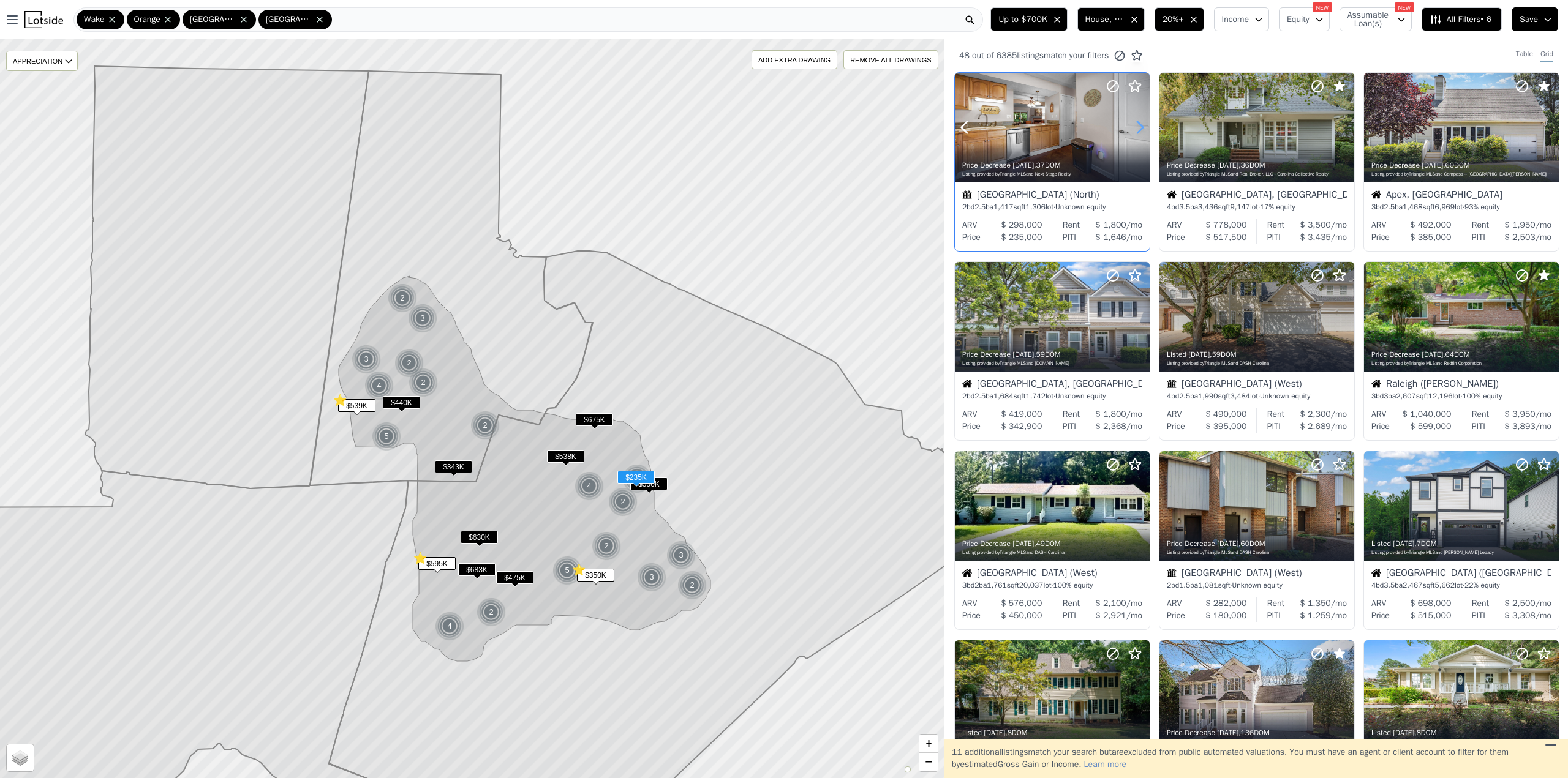 click 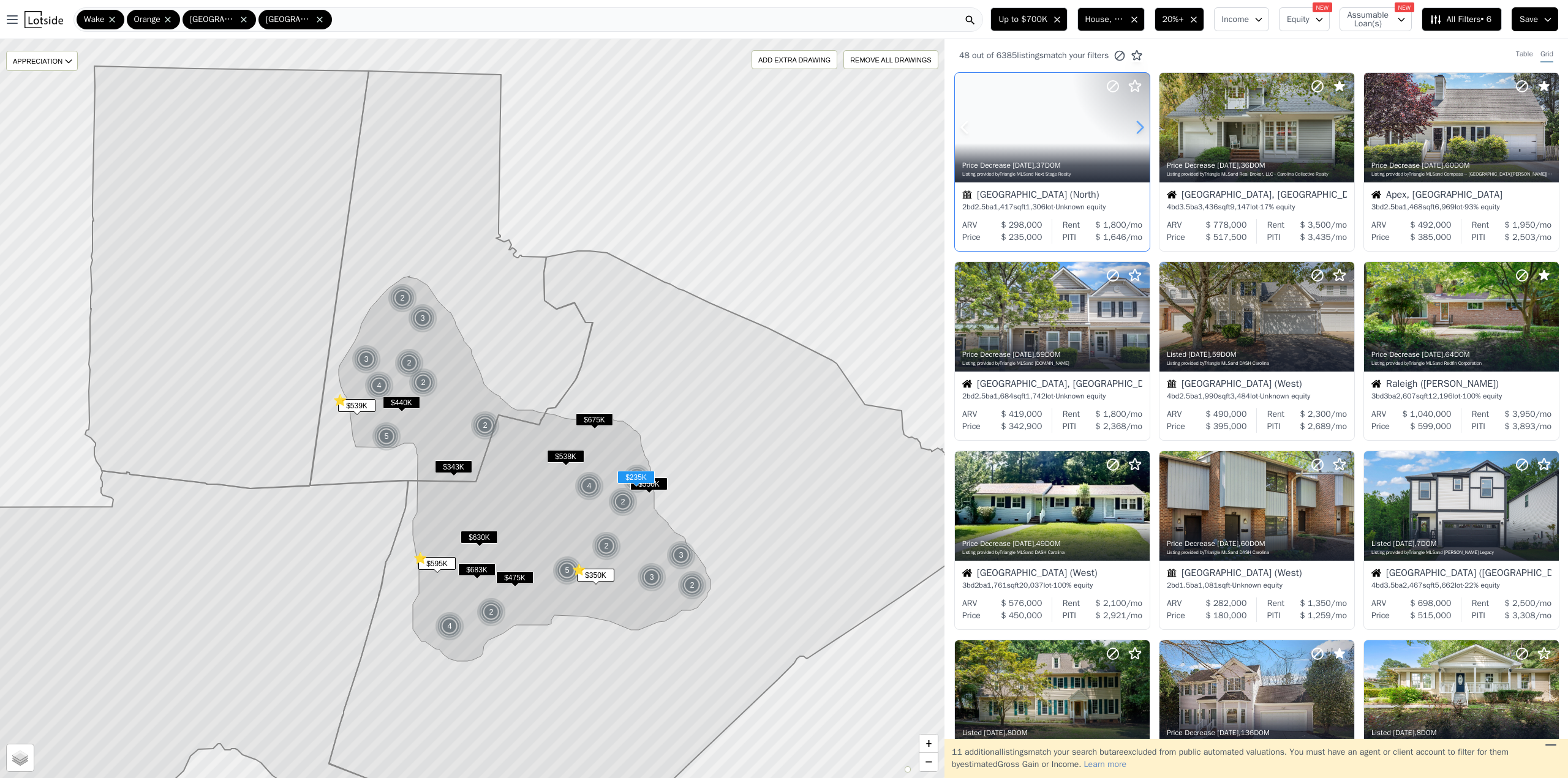 click 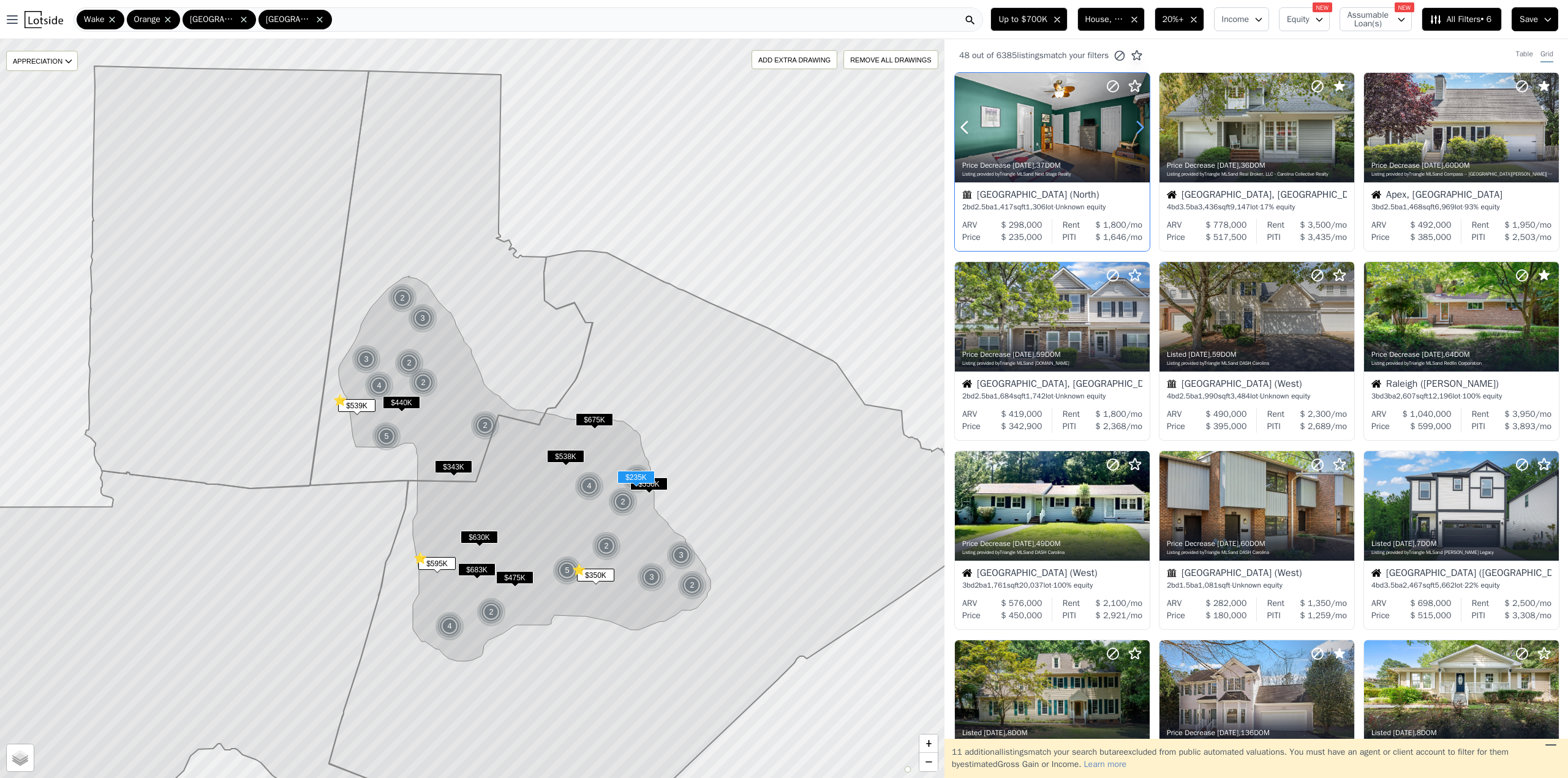 click 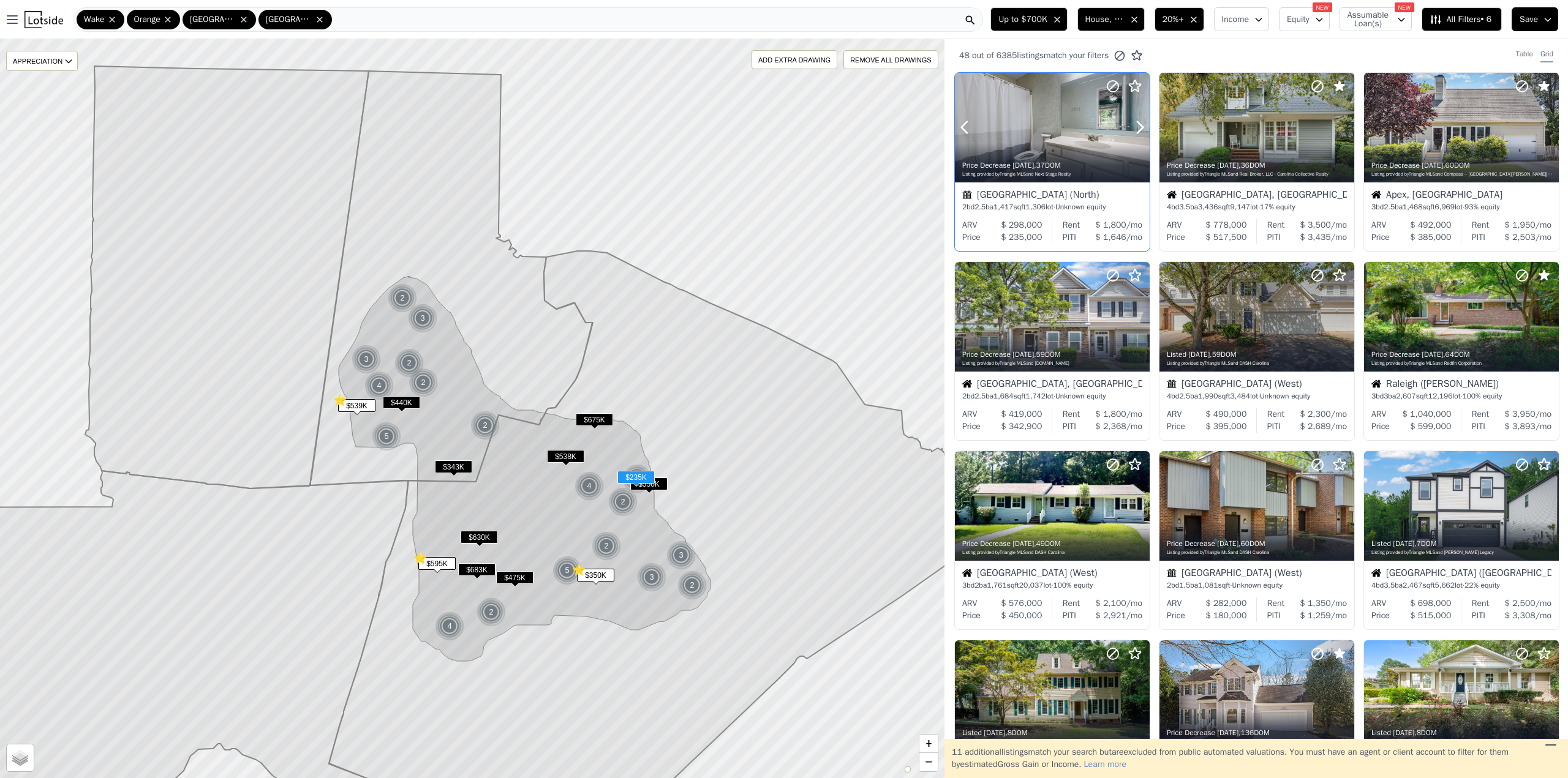 click 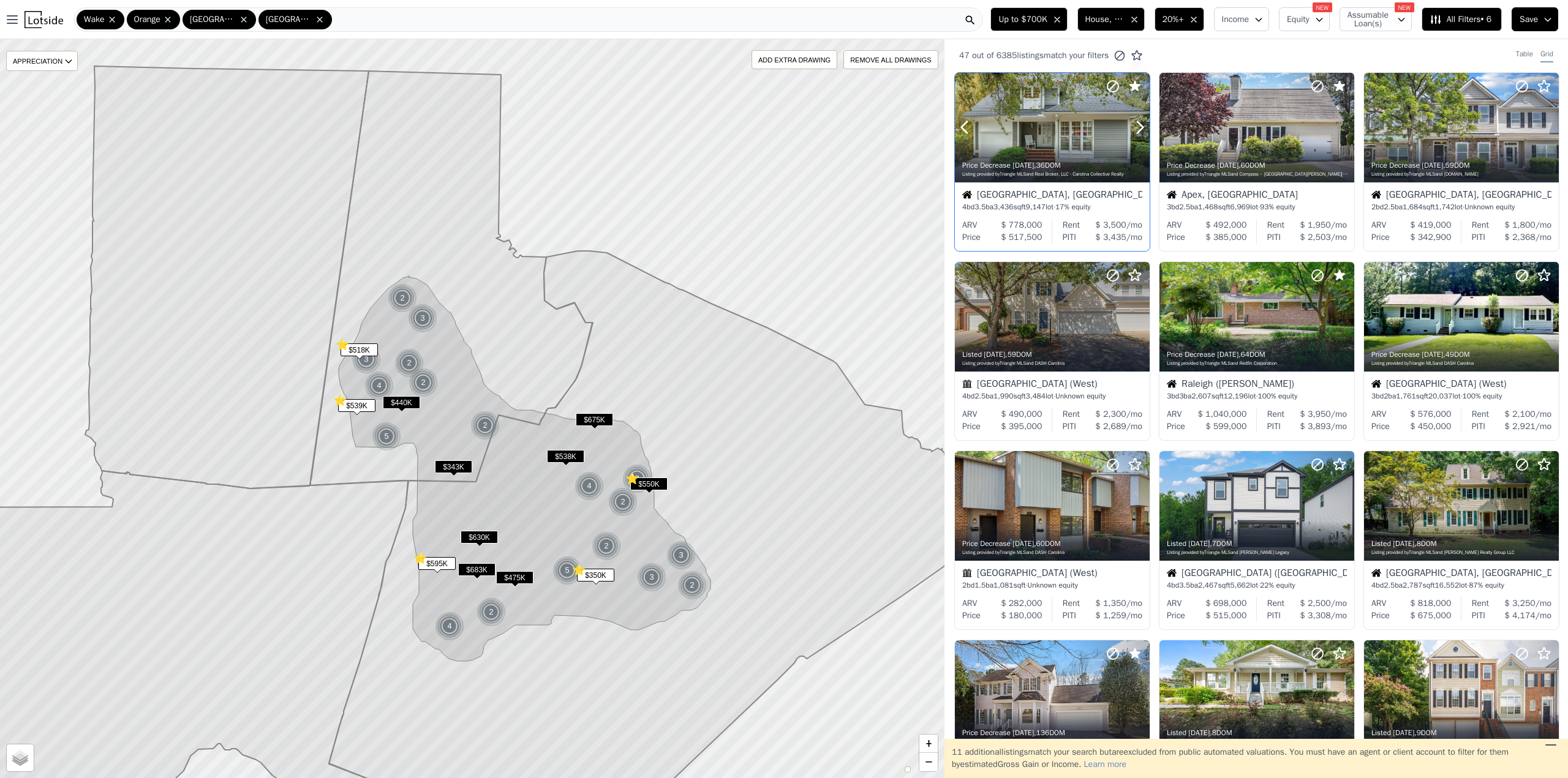 click at bounding box center [1052, 127] 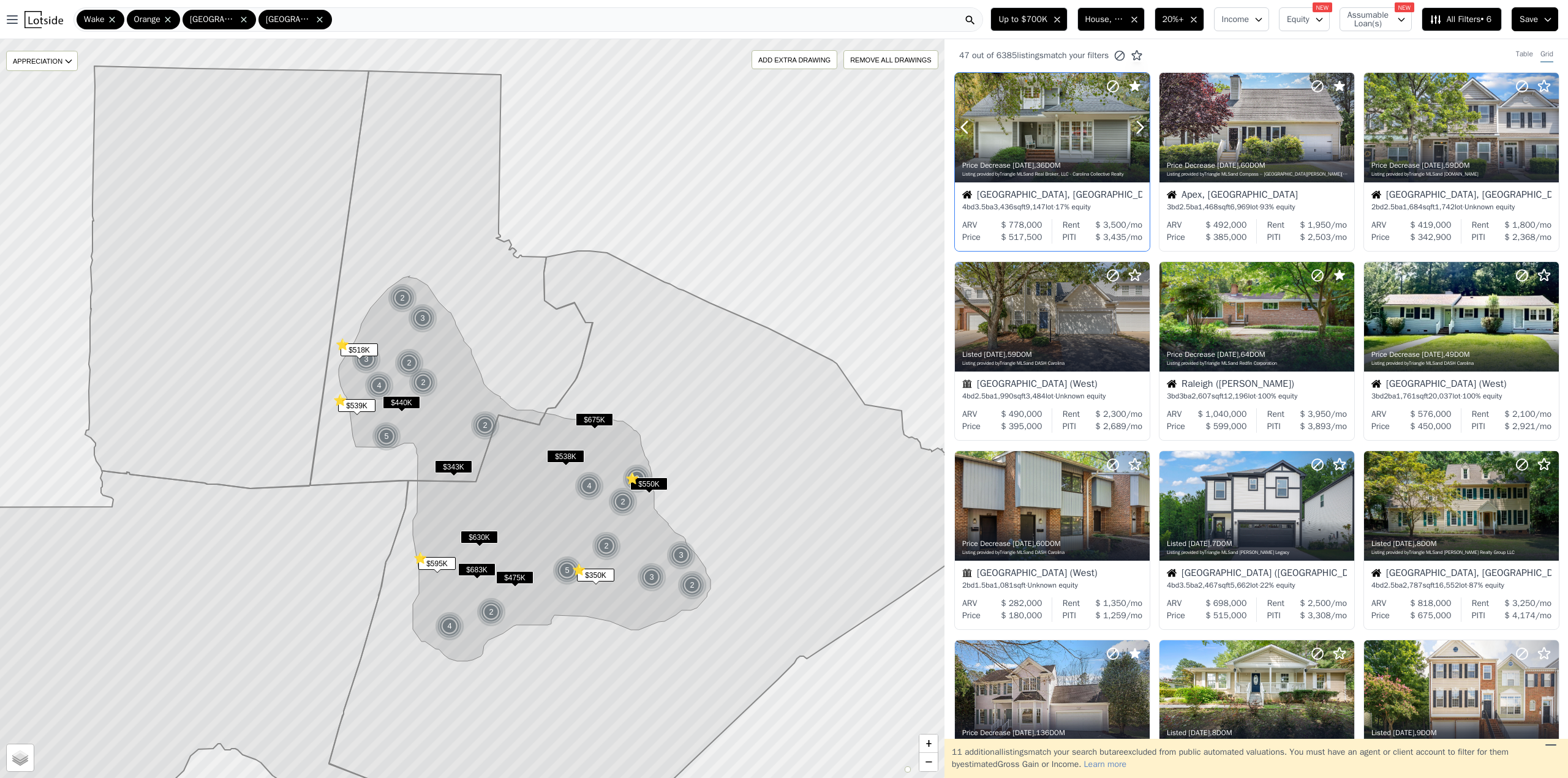 click 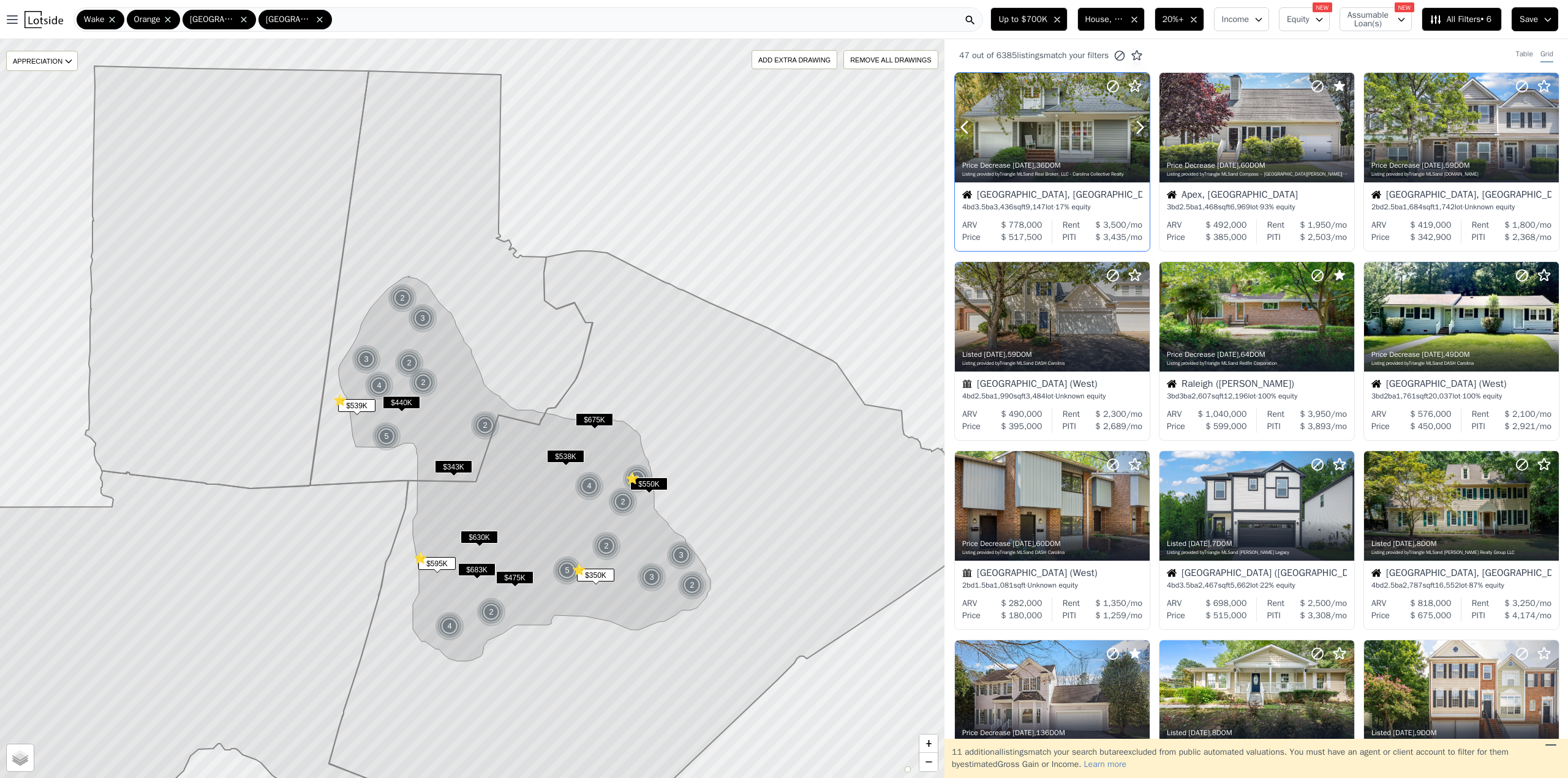 click 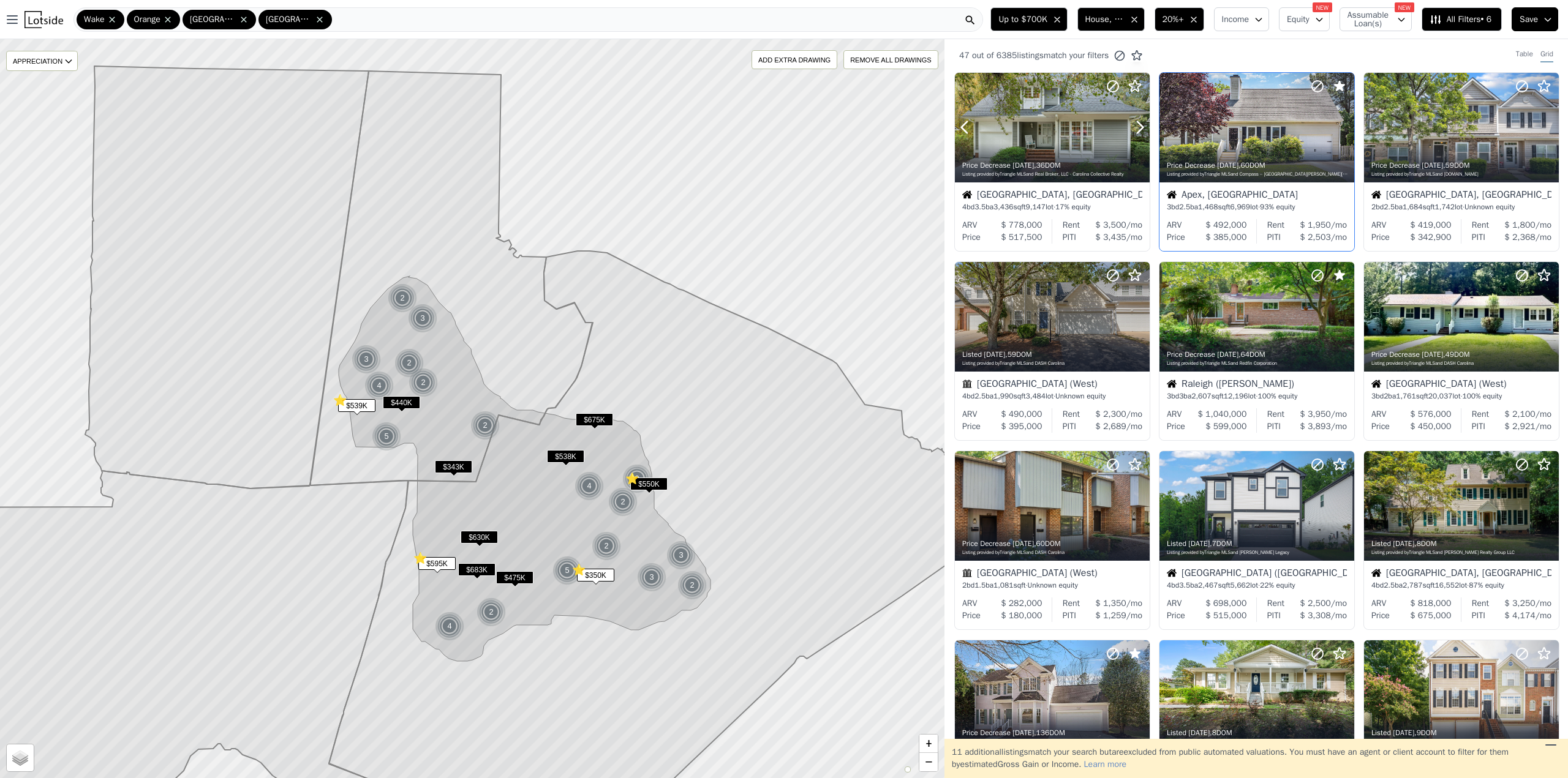 click 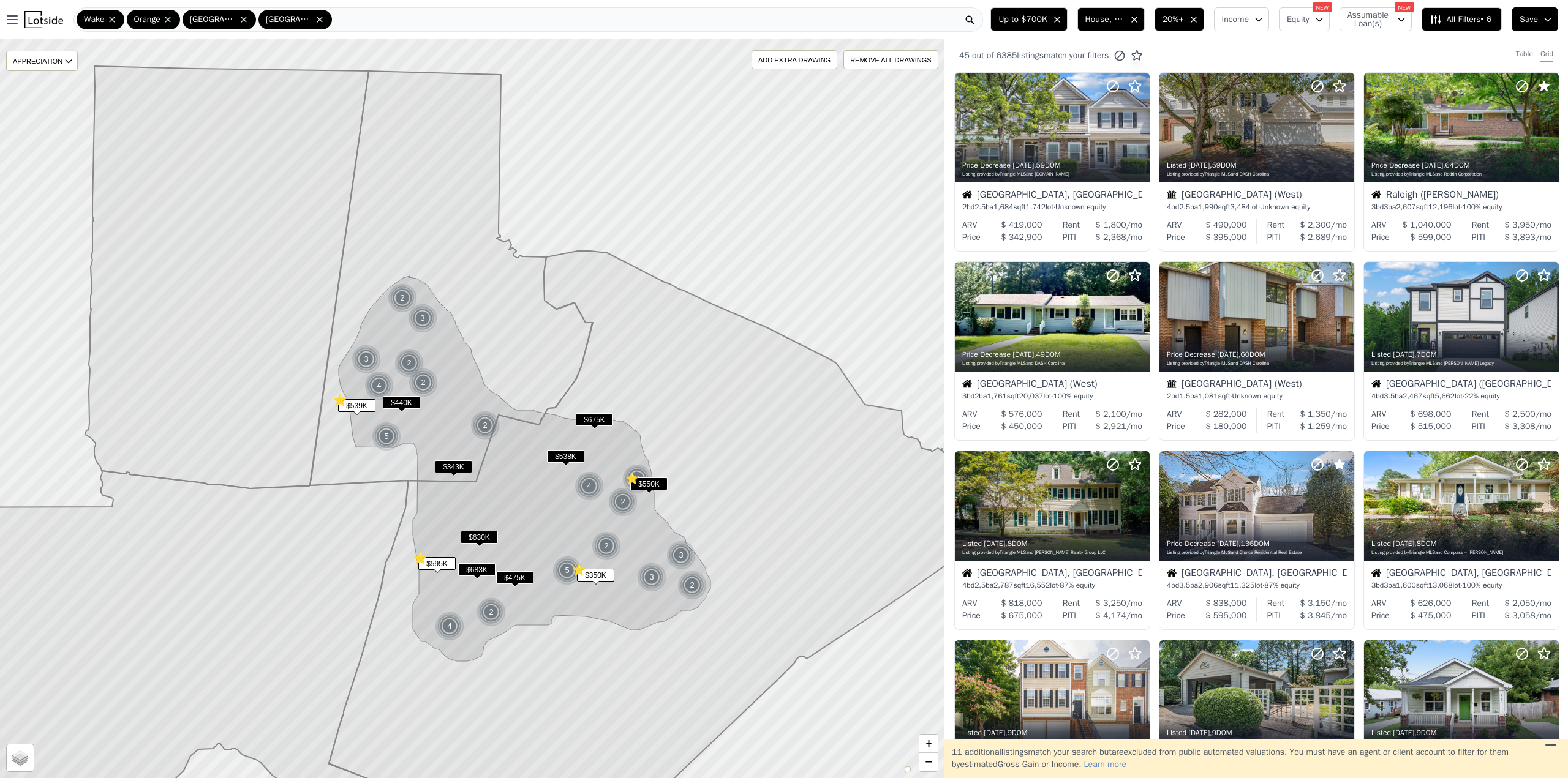 click on "House, Townhouse, Multifamily" at bounding box center (1105, 20) 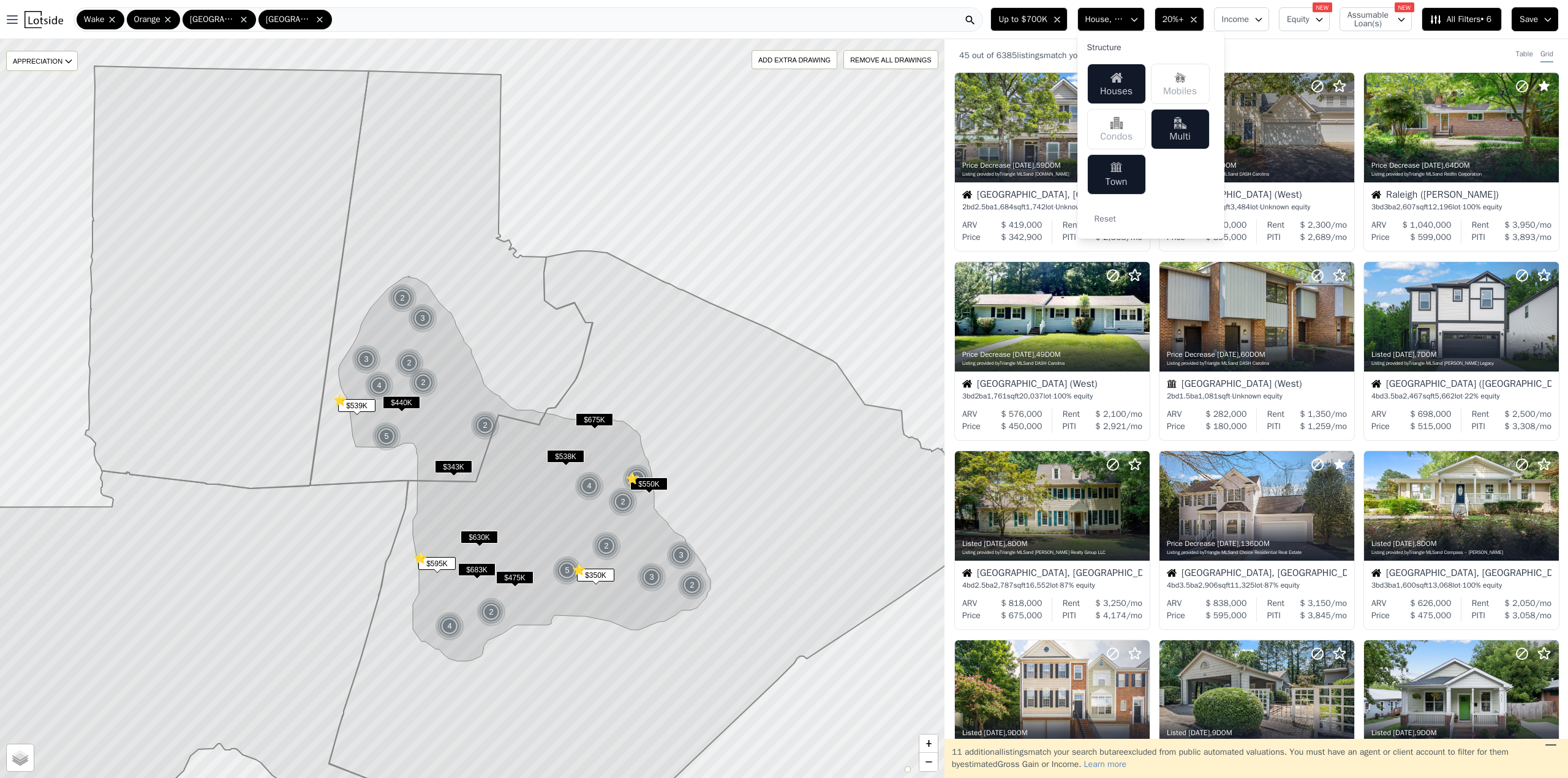 click on "Town" at bounding box center [1117, 174] 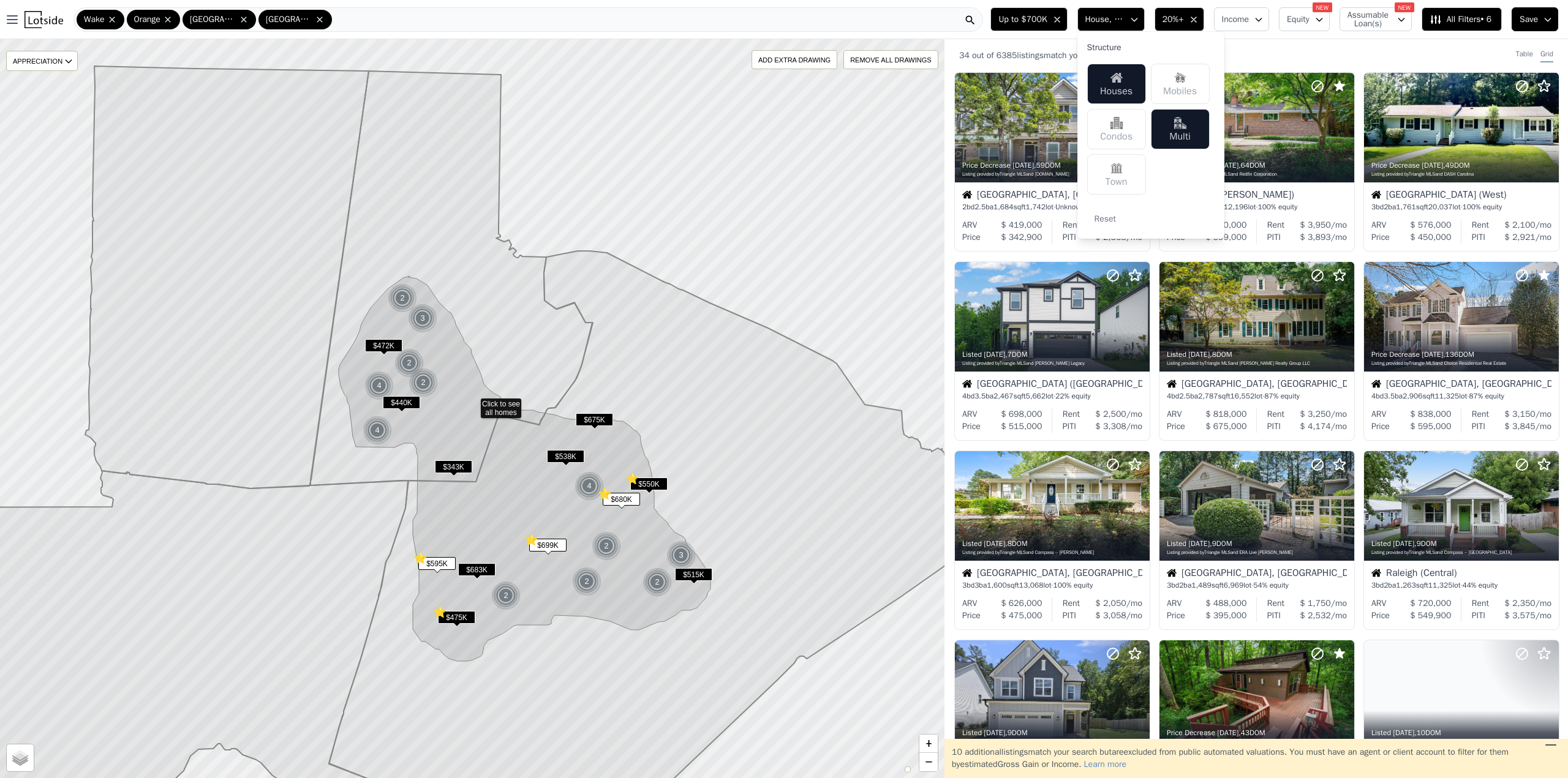 click on "34   out of   6385  listings  match your filters Table Grid" at bounding box center (1256, 56) 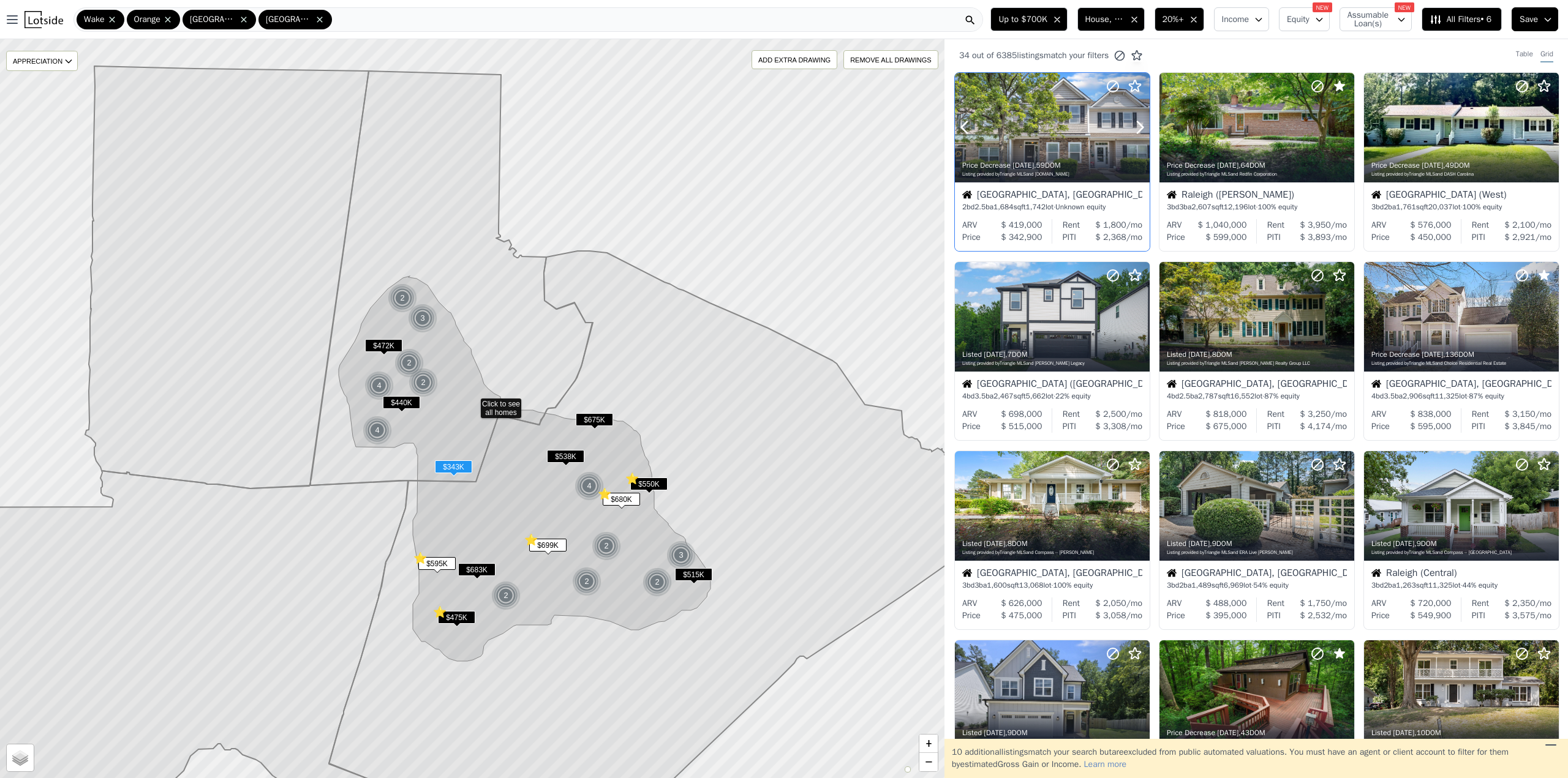 click 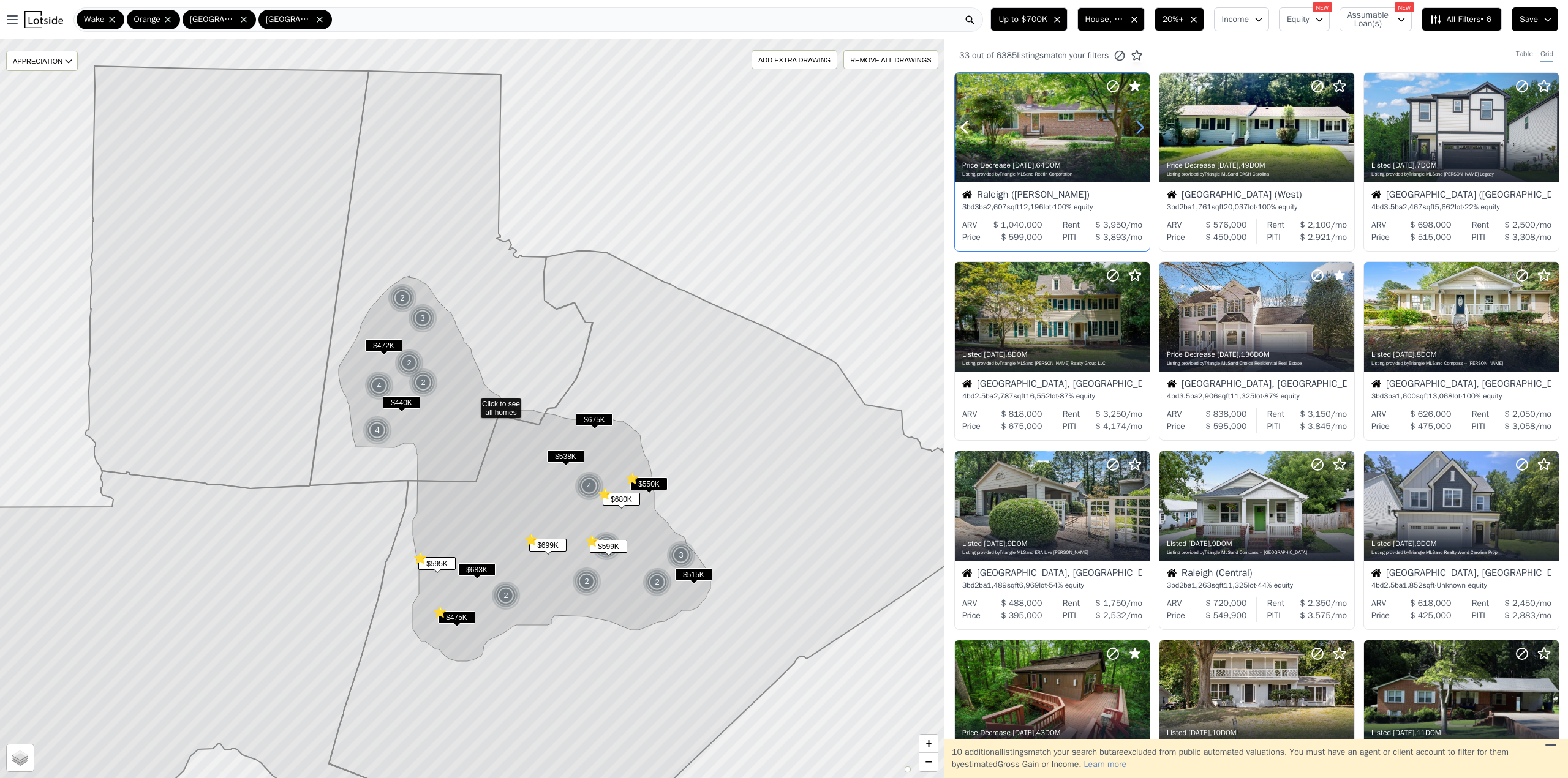 click 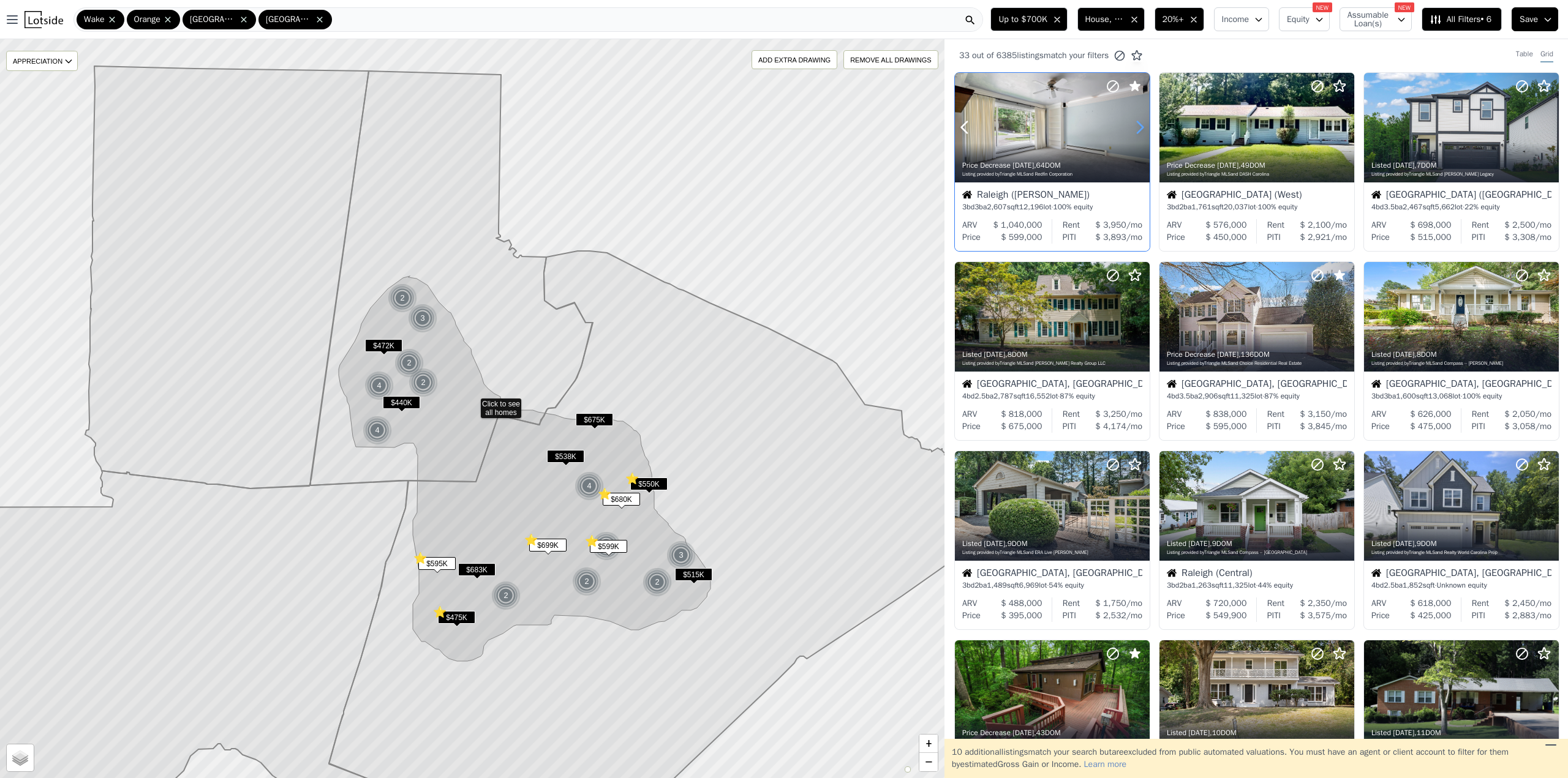click 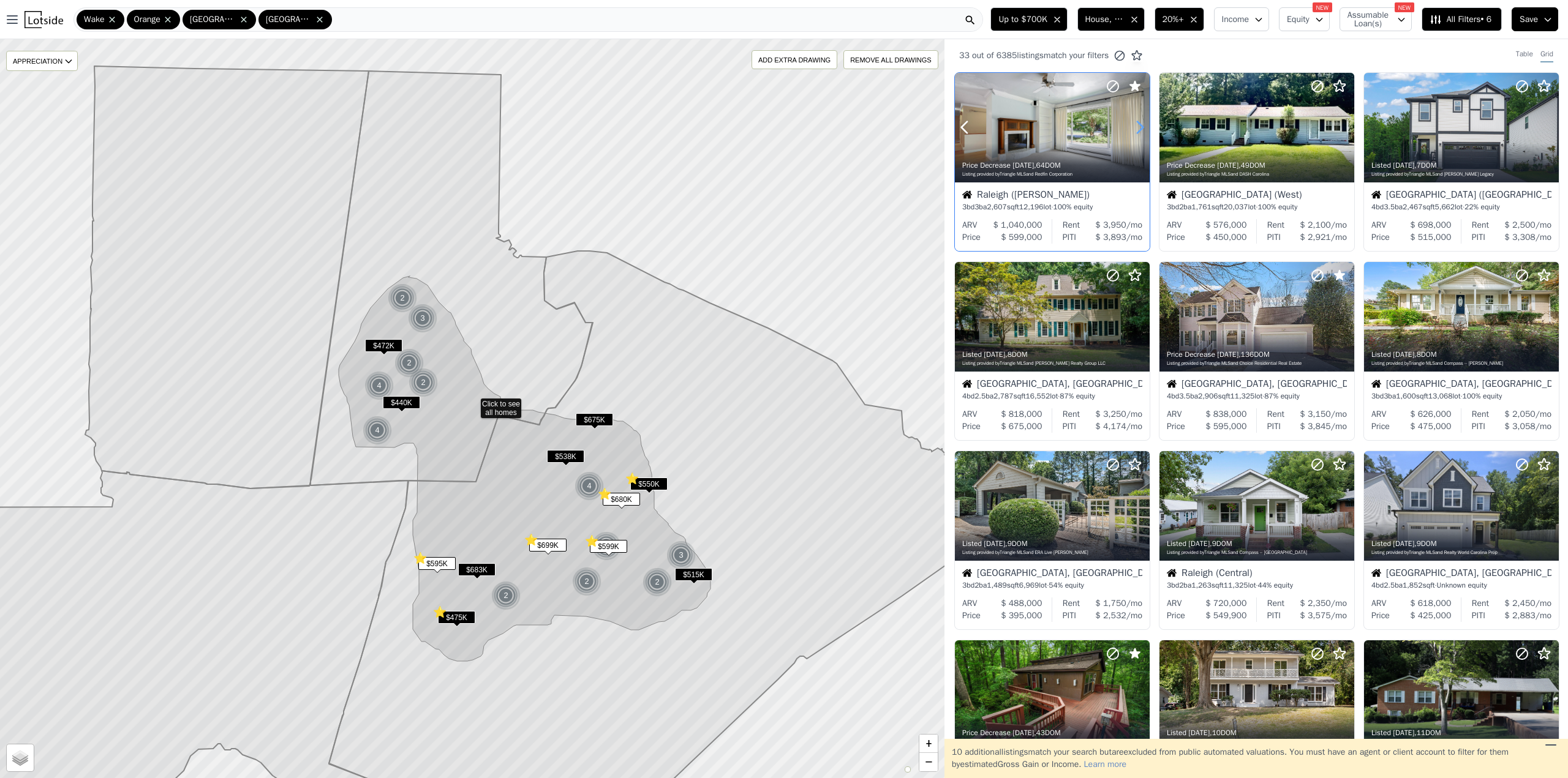click 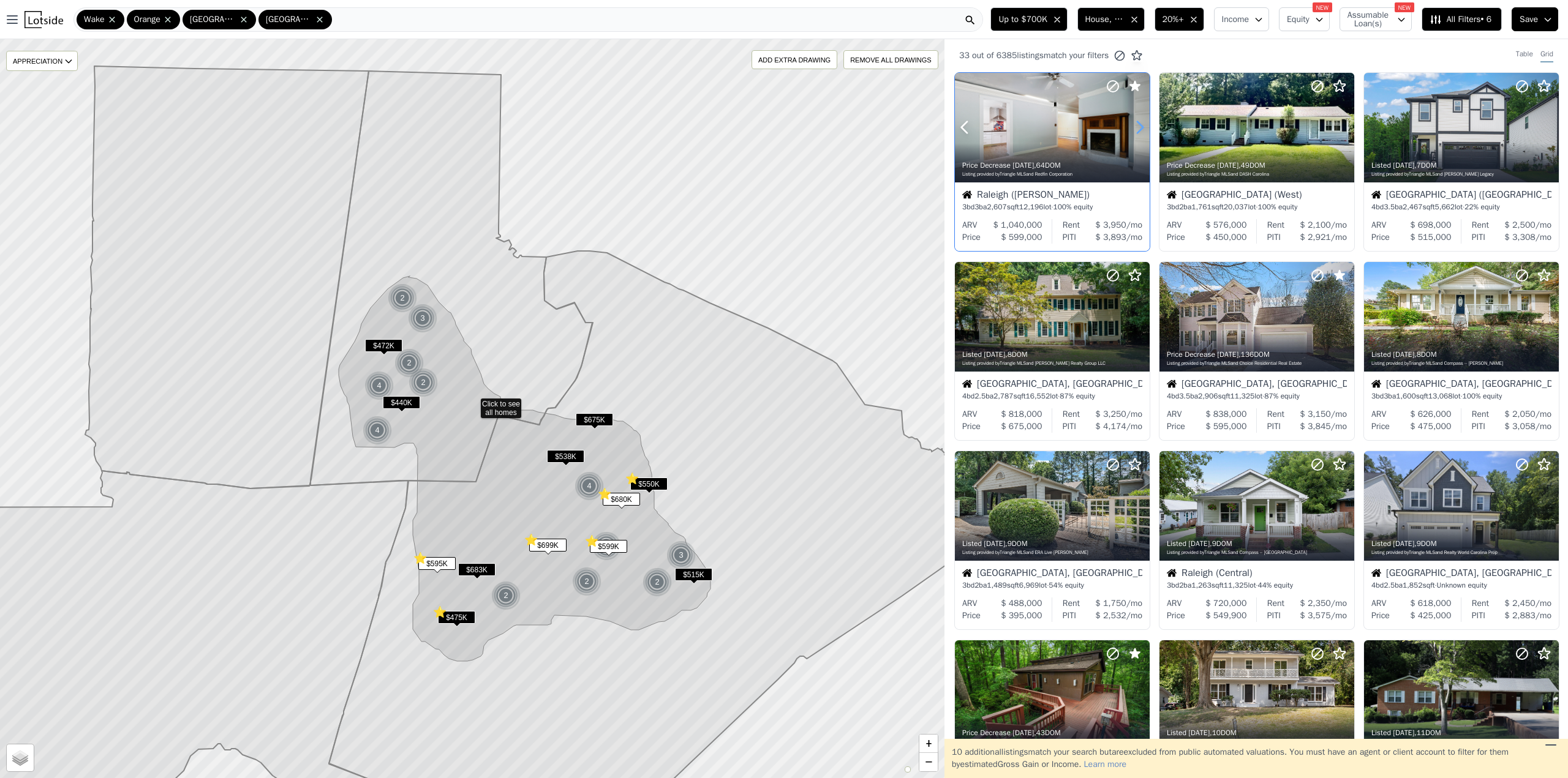 click 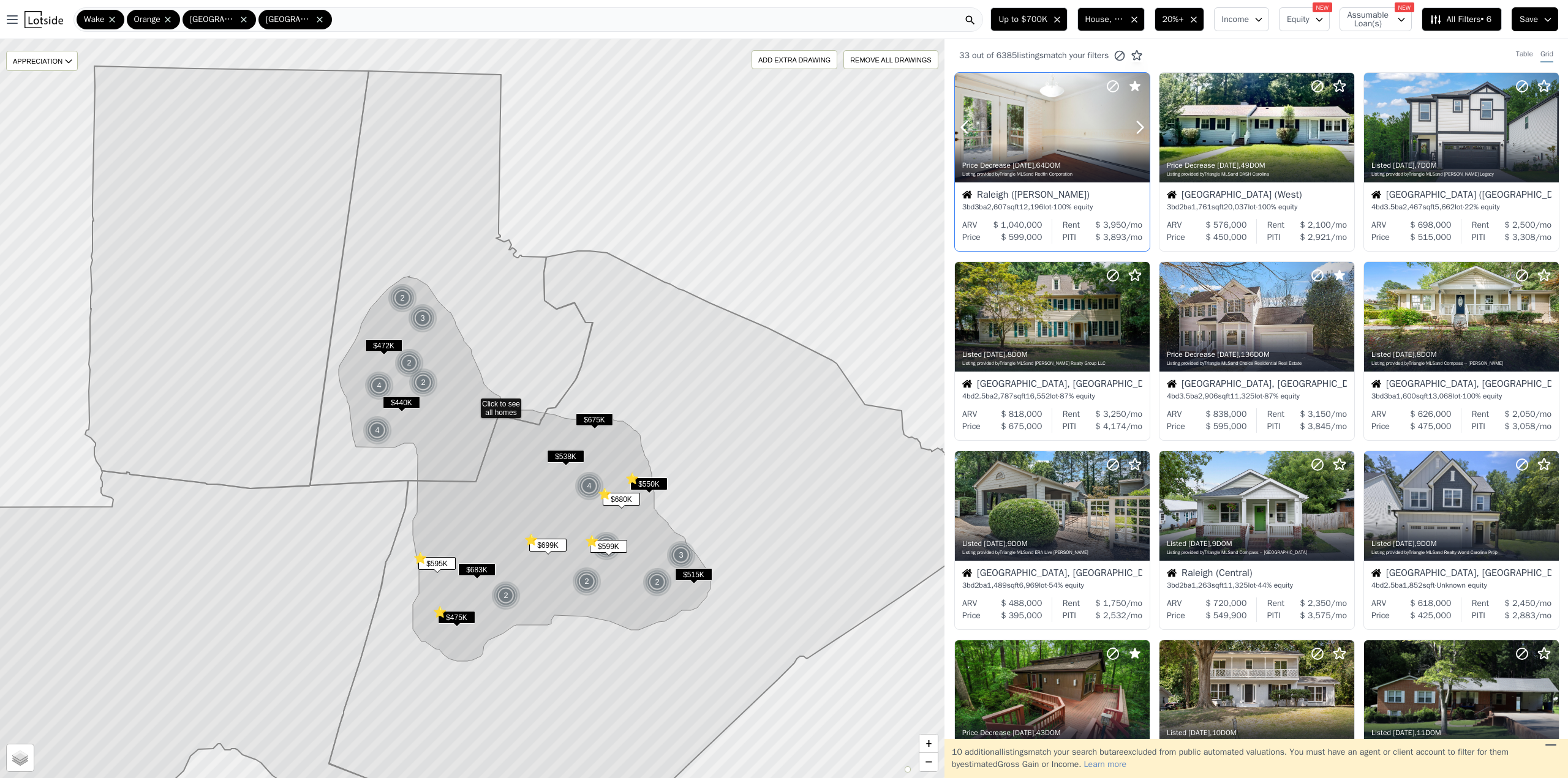 click at bounding box center (1052, 127) 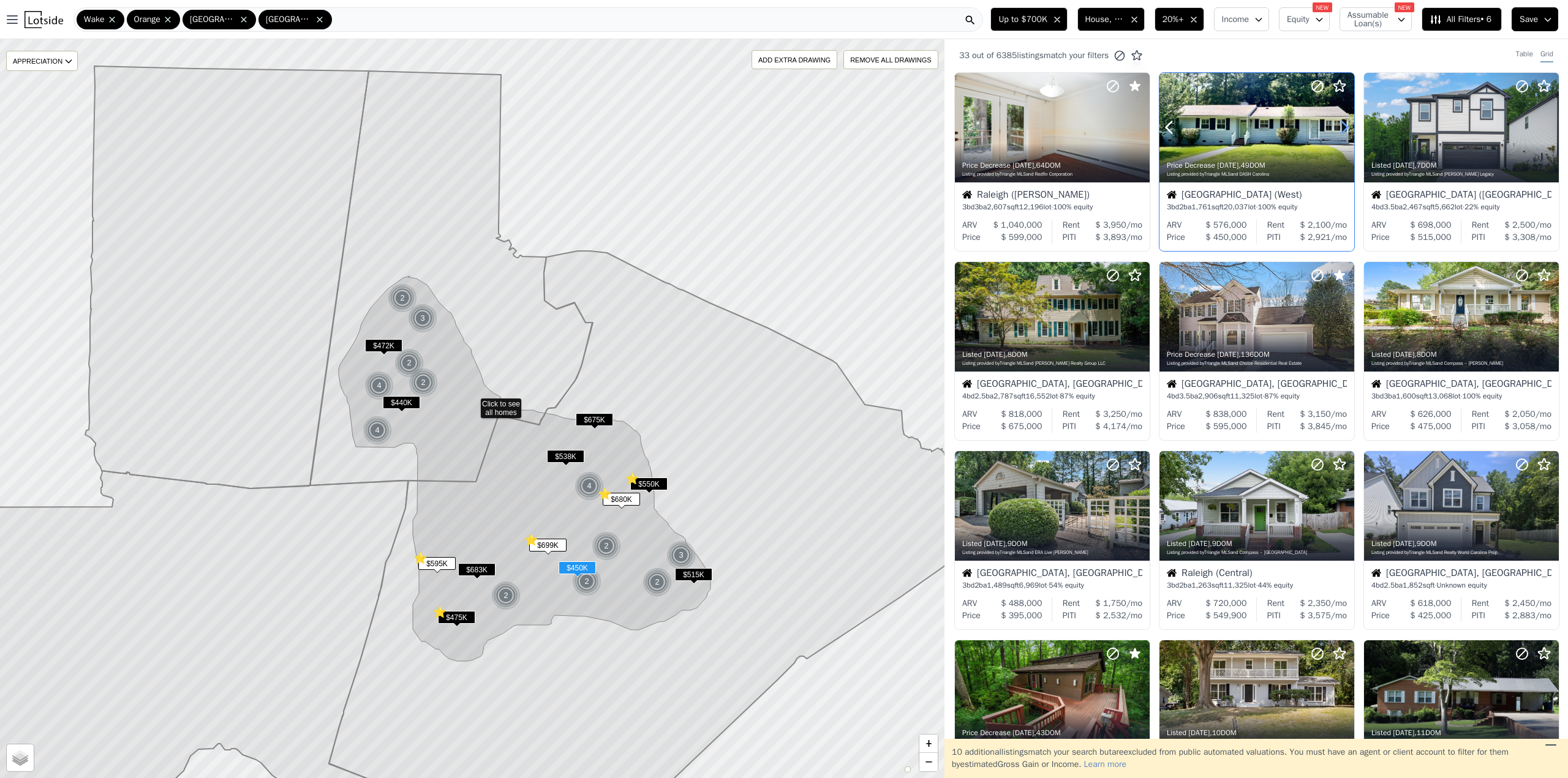 click 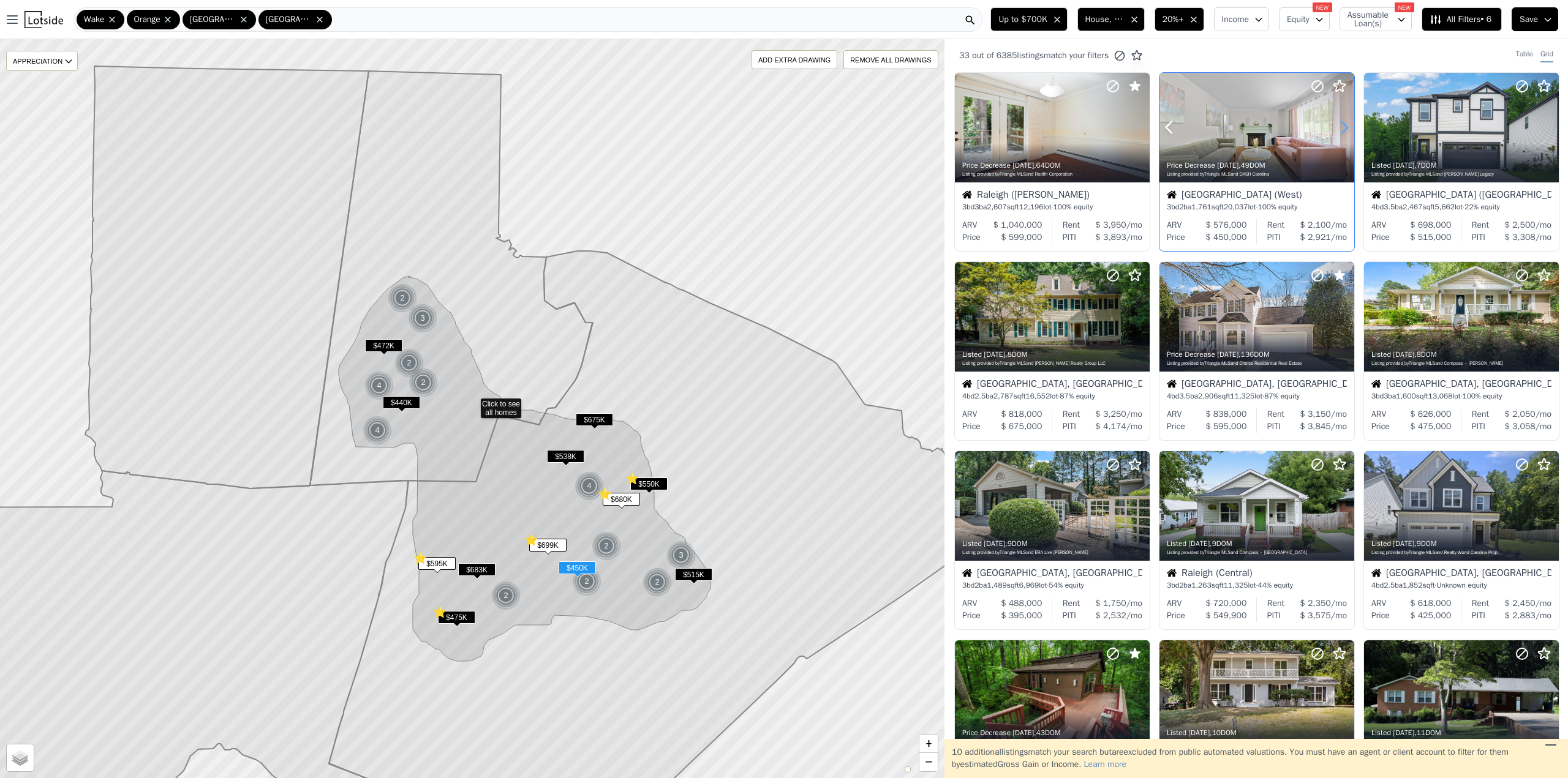click 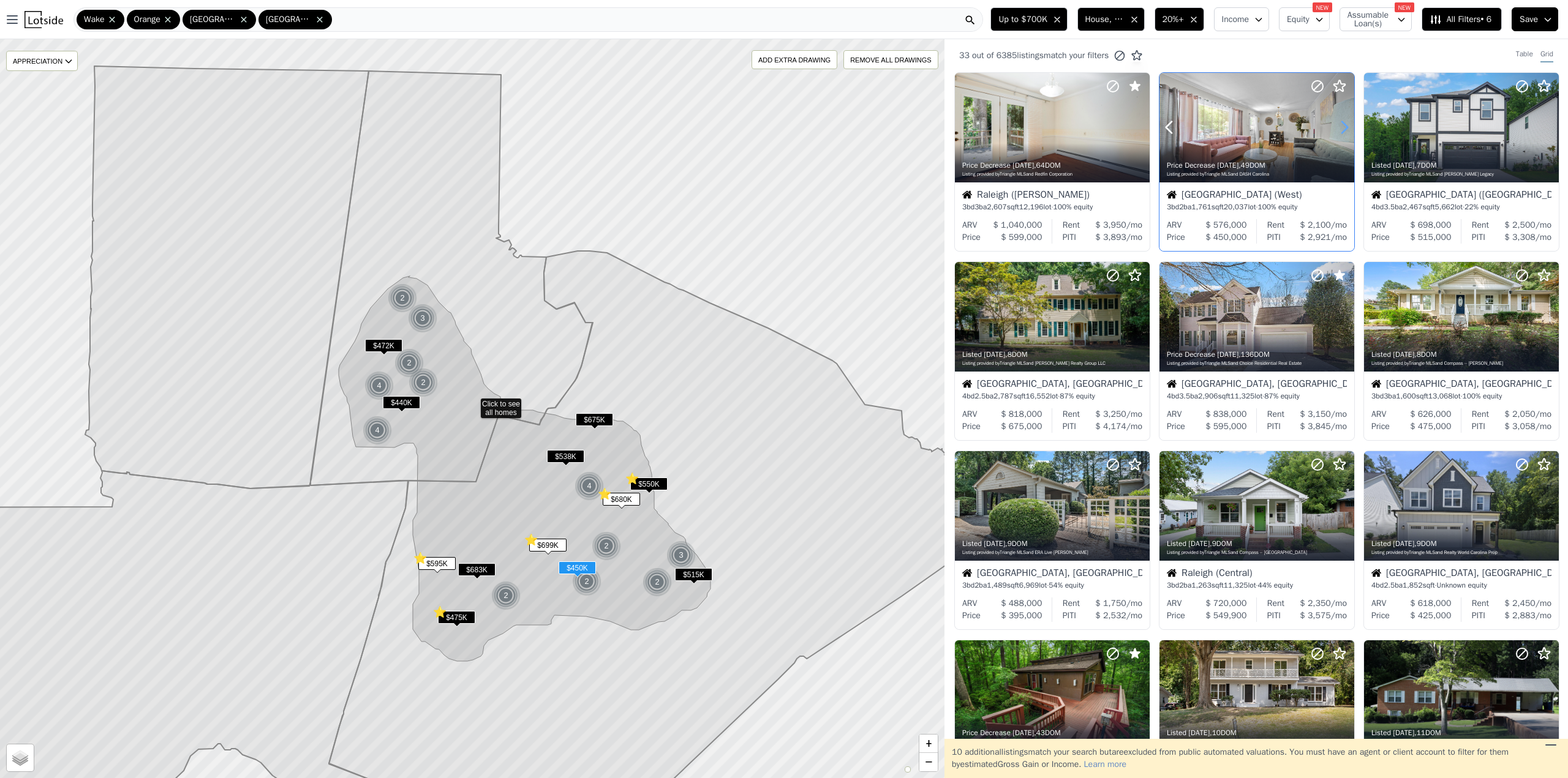click 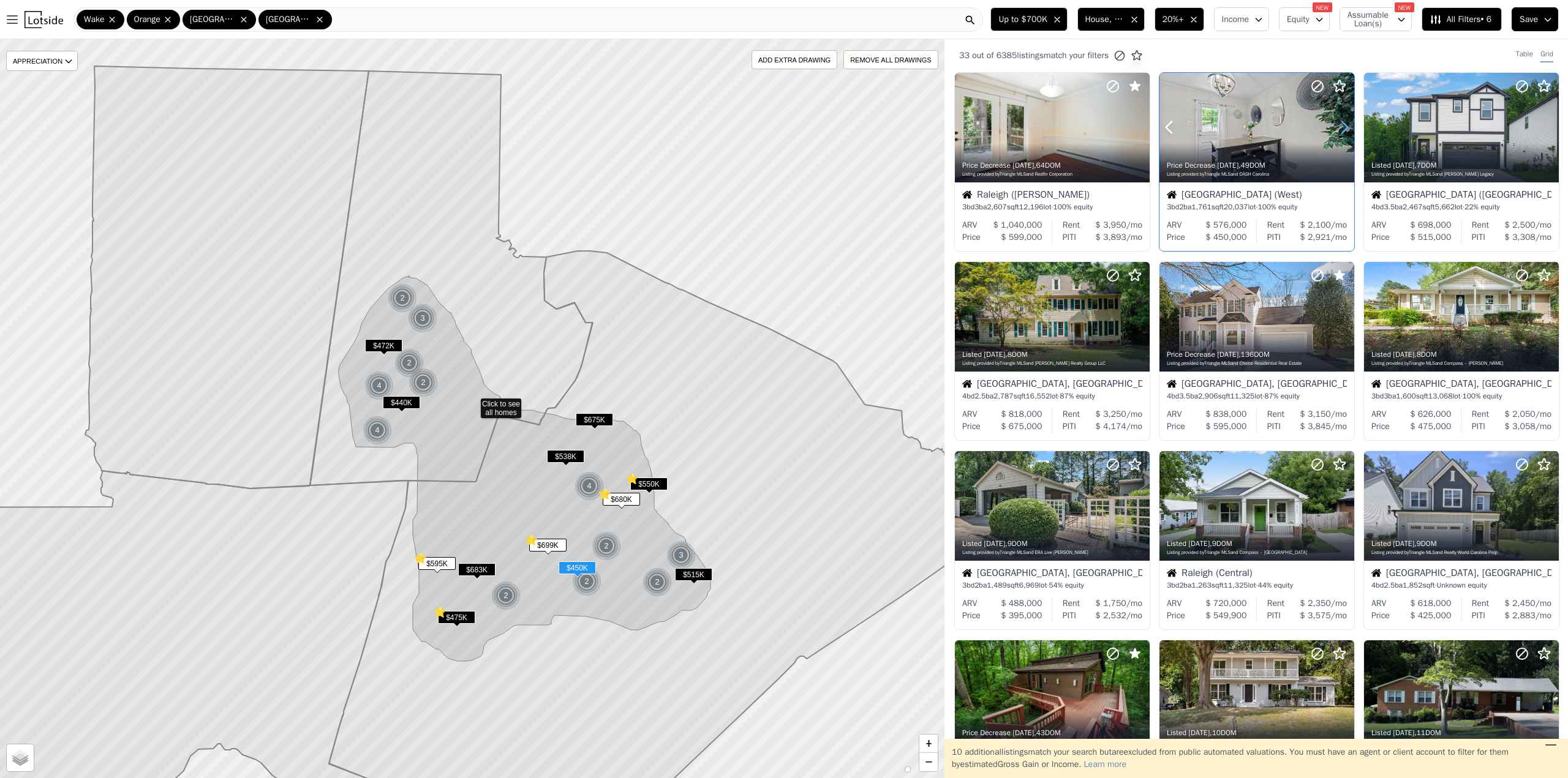 click 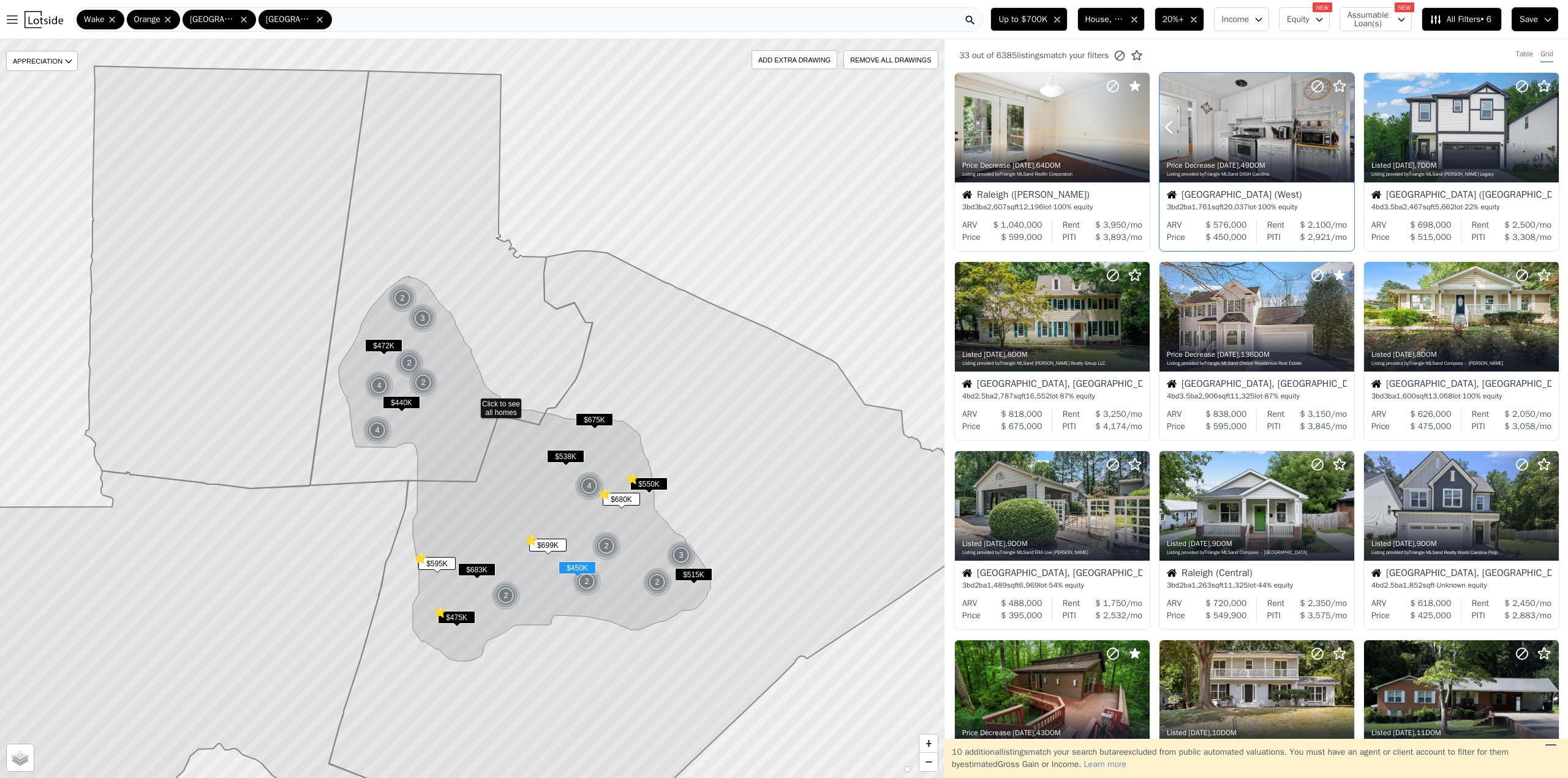 click 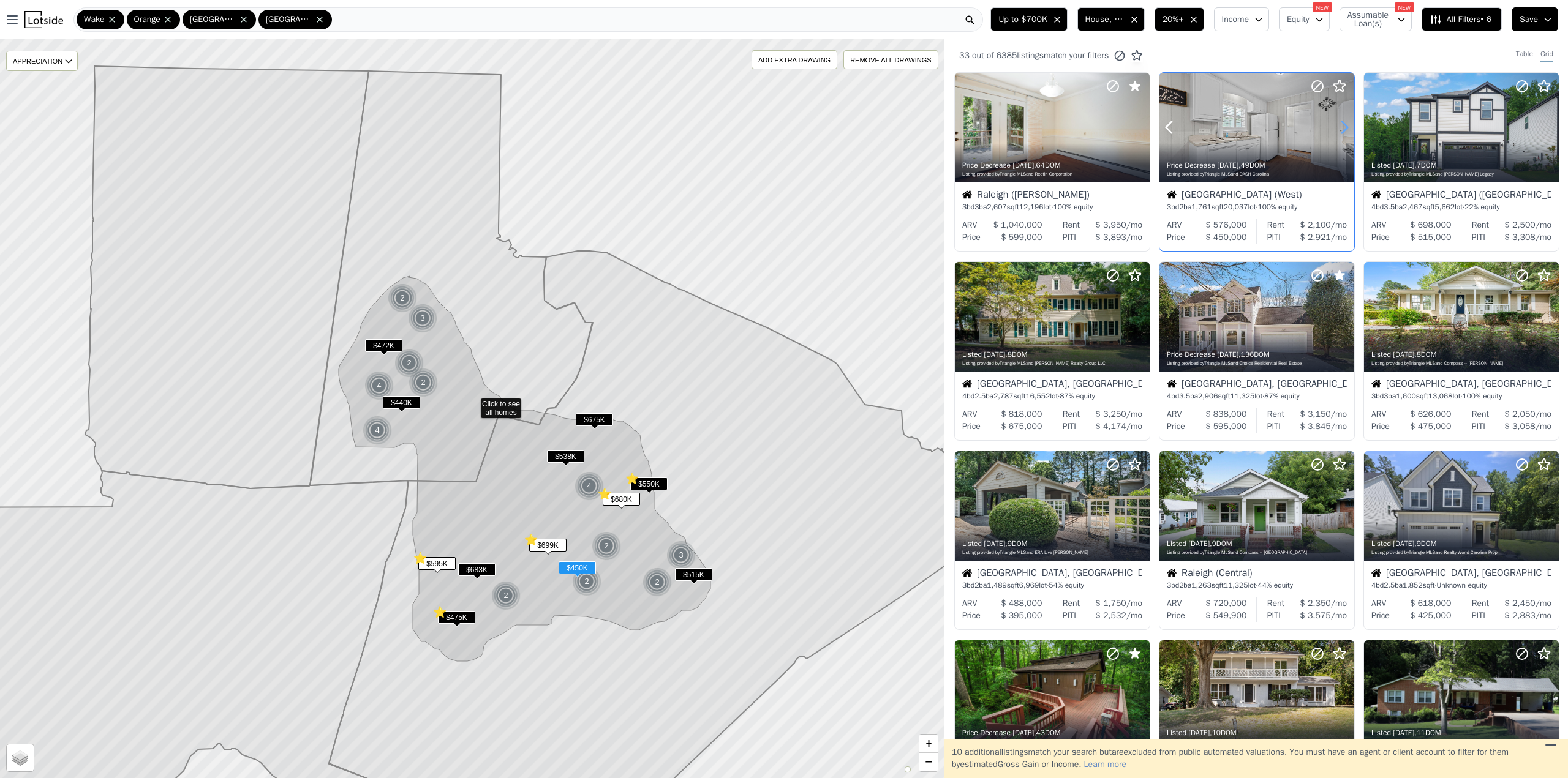 click 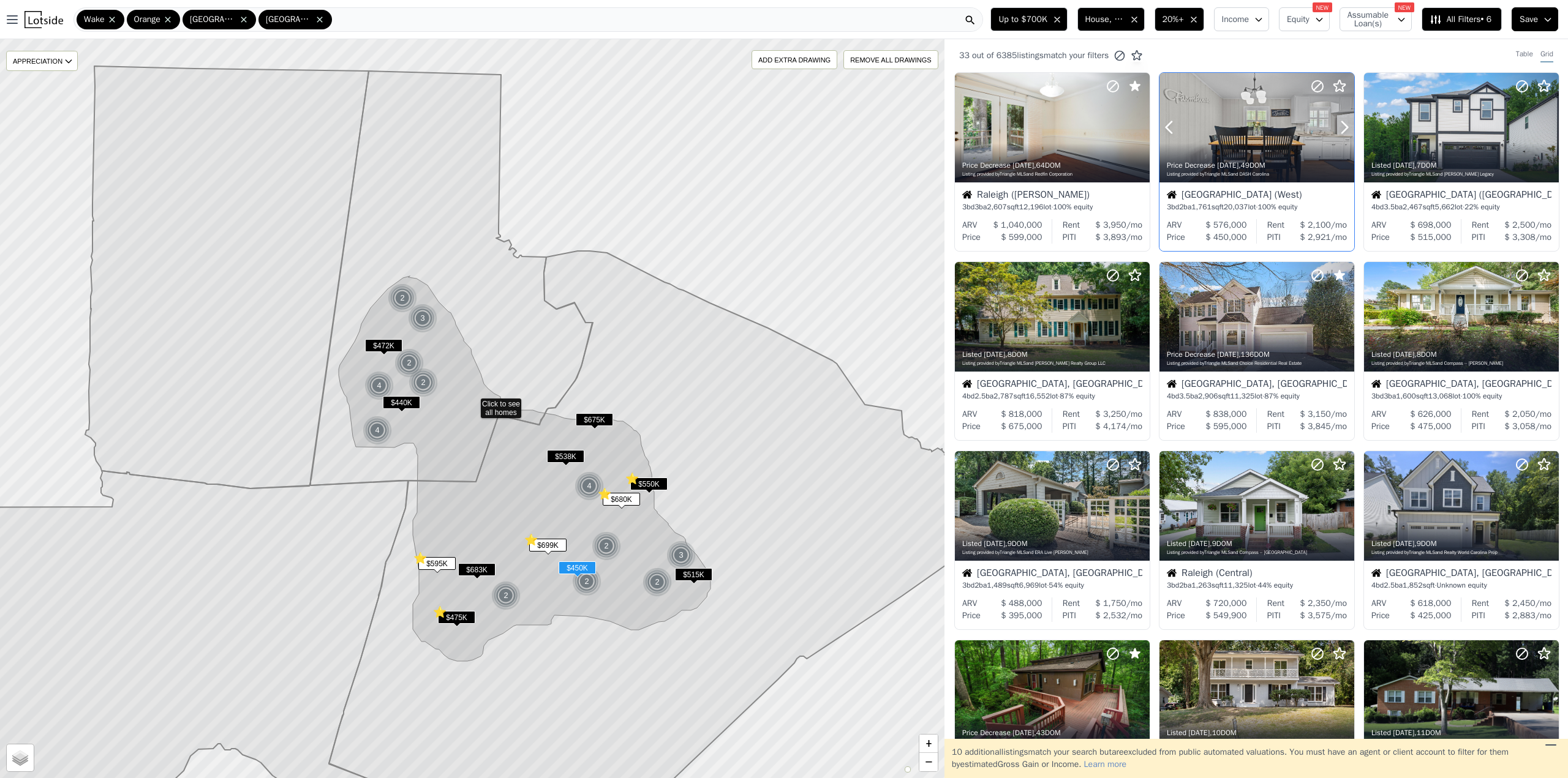 click 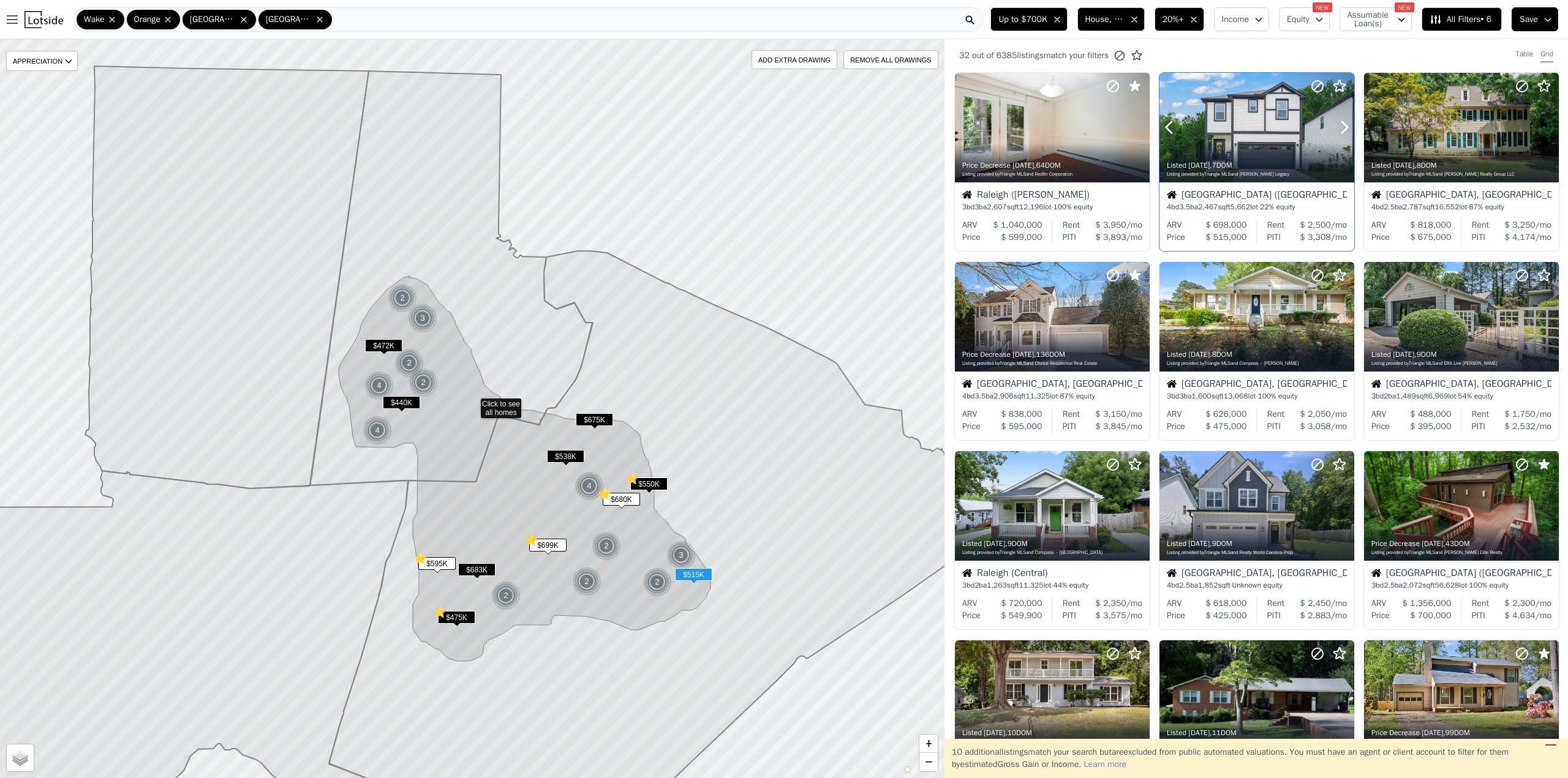 click 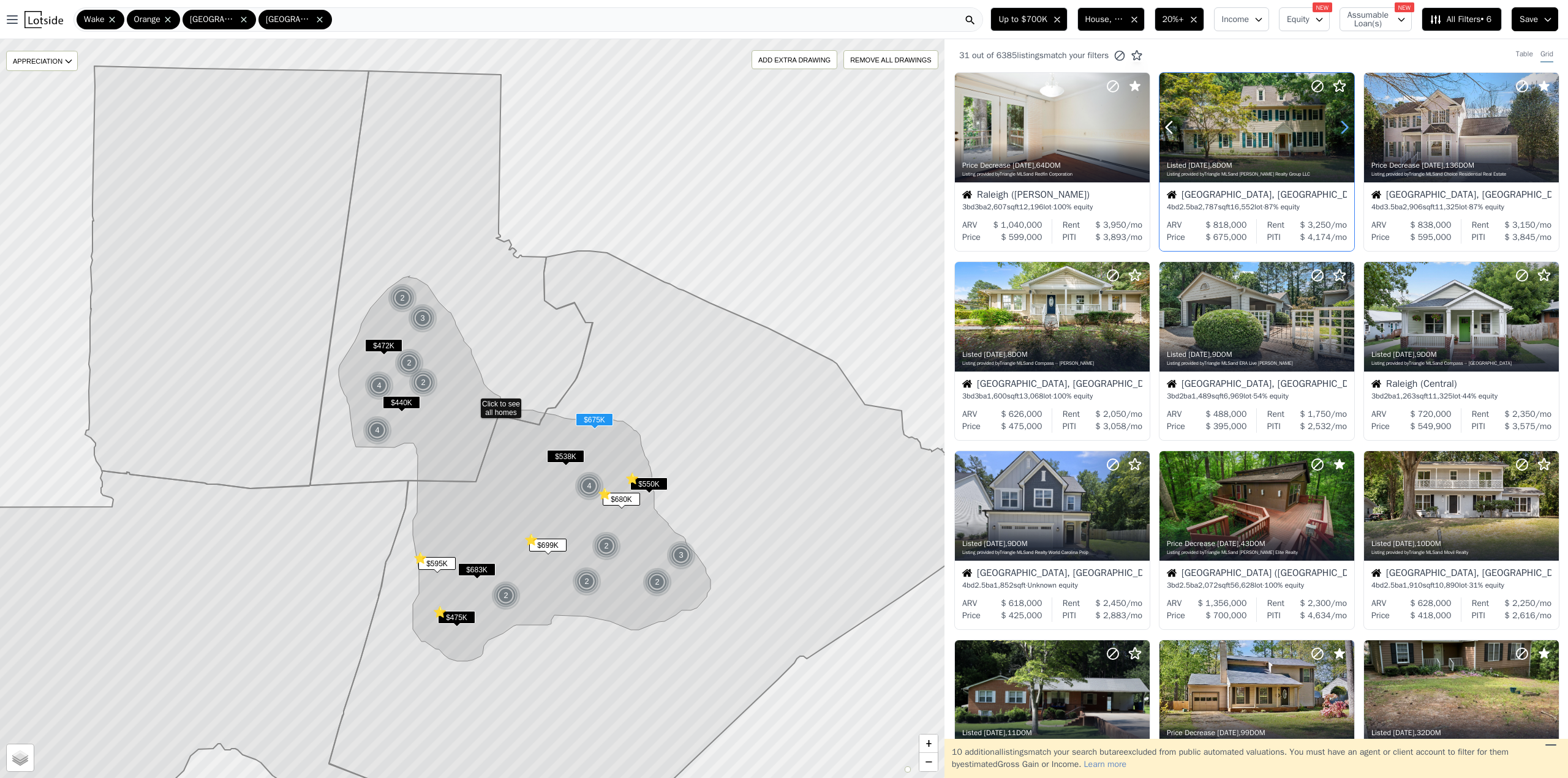 click 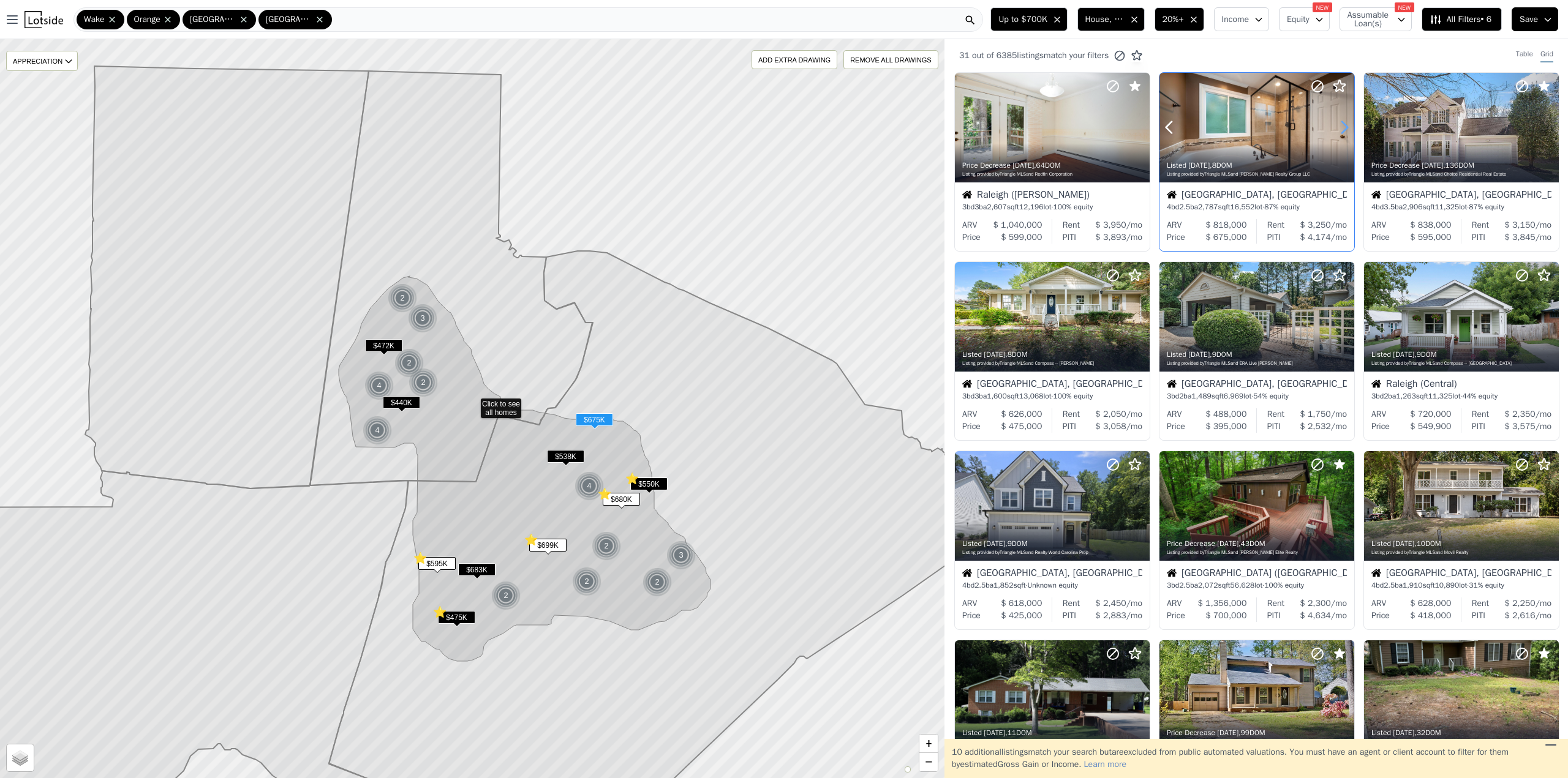 click 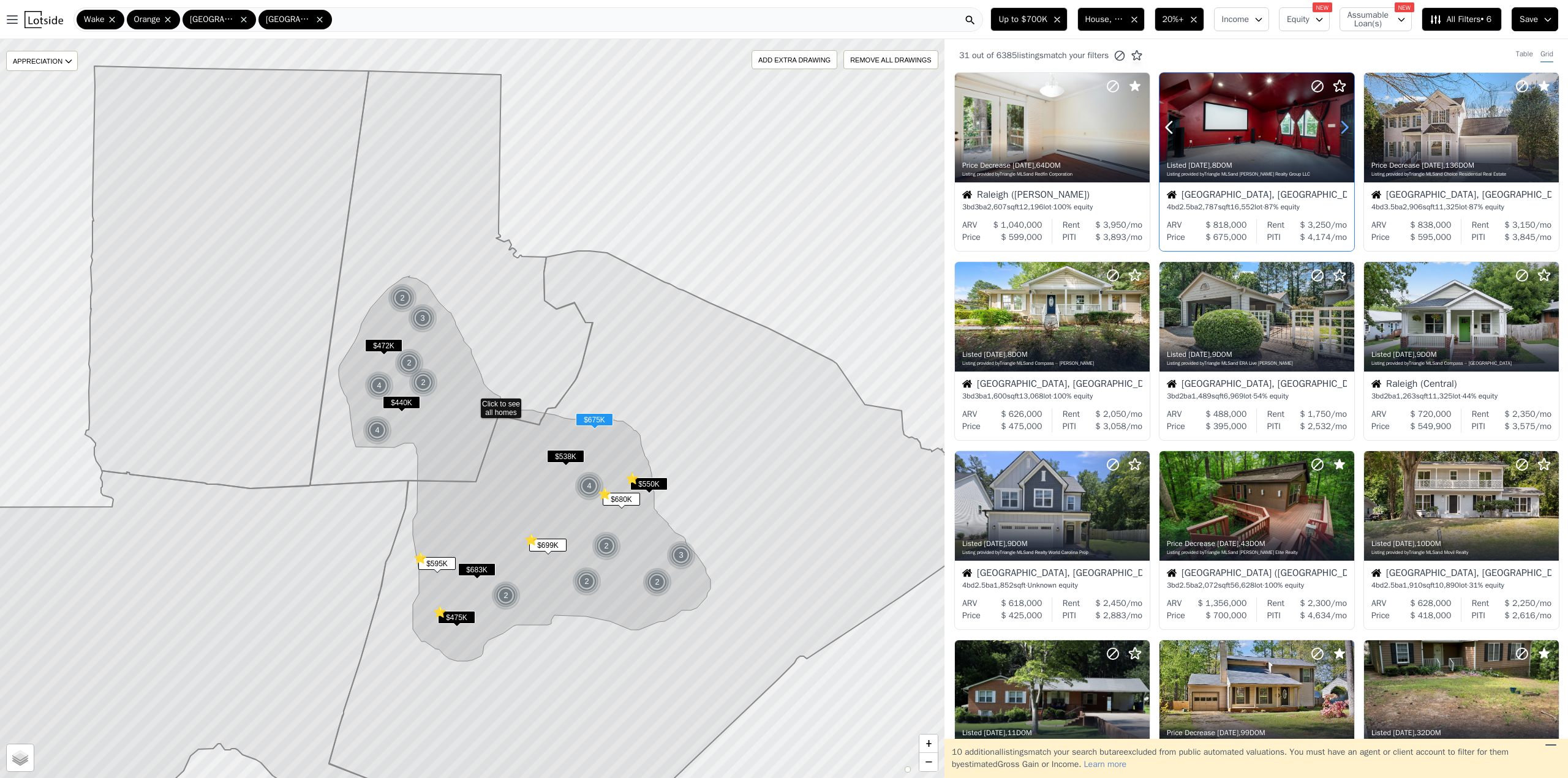 click 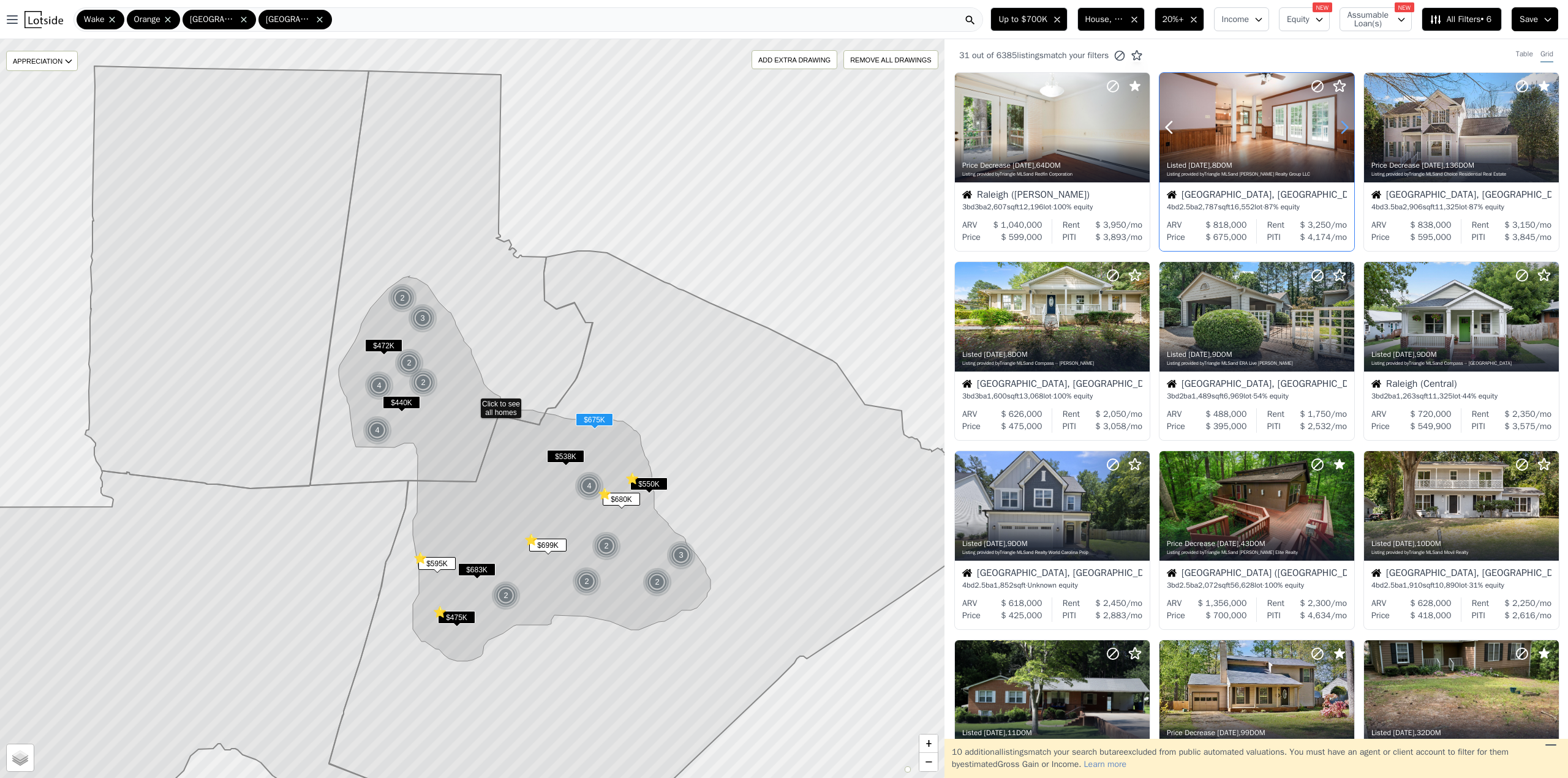 click 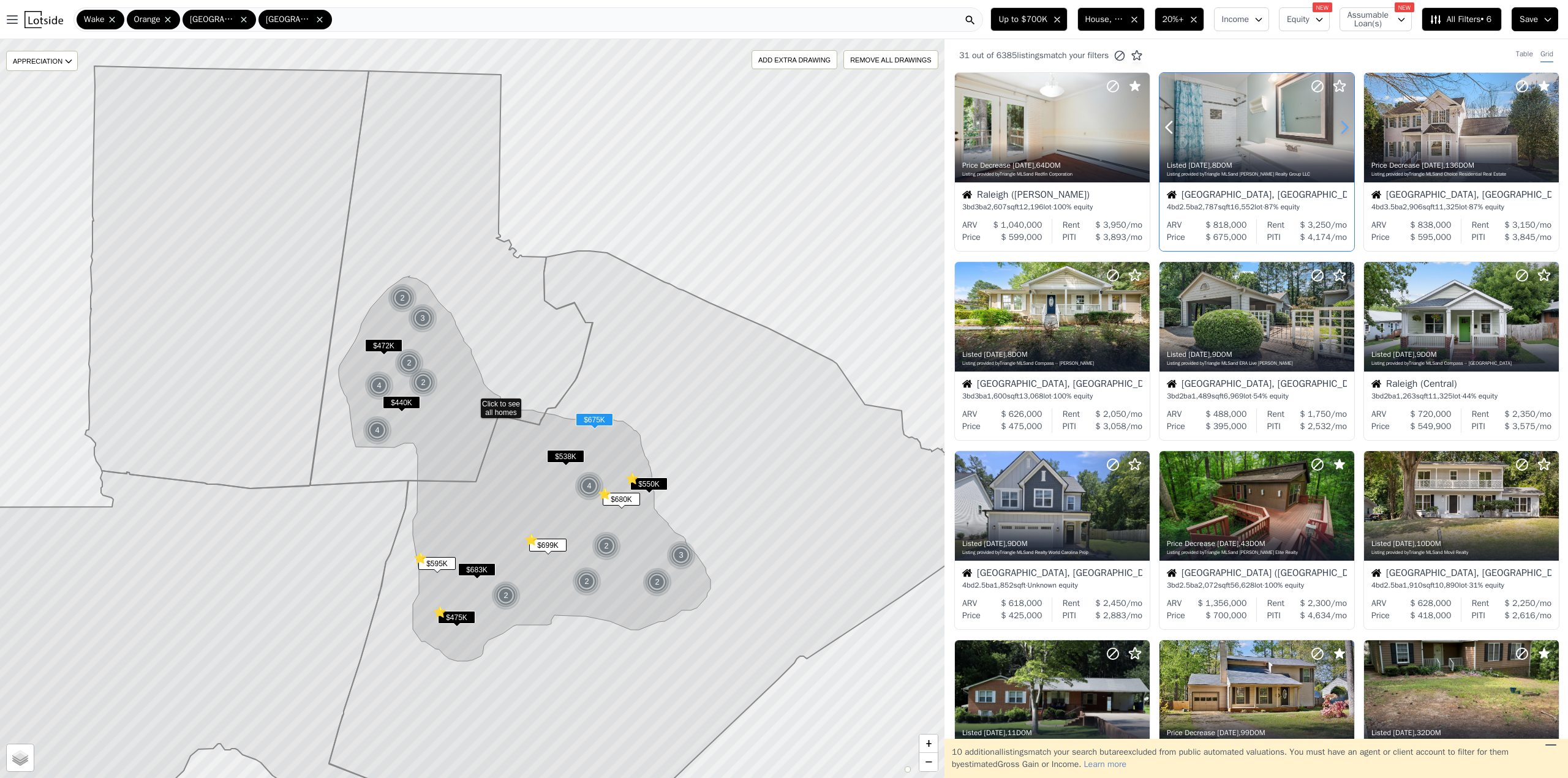 click 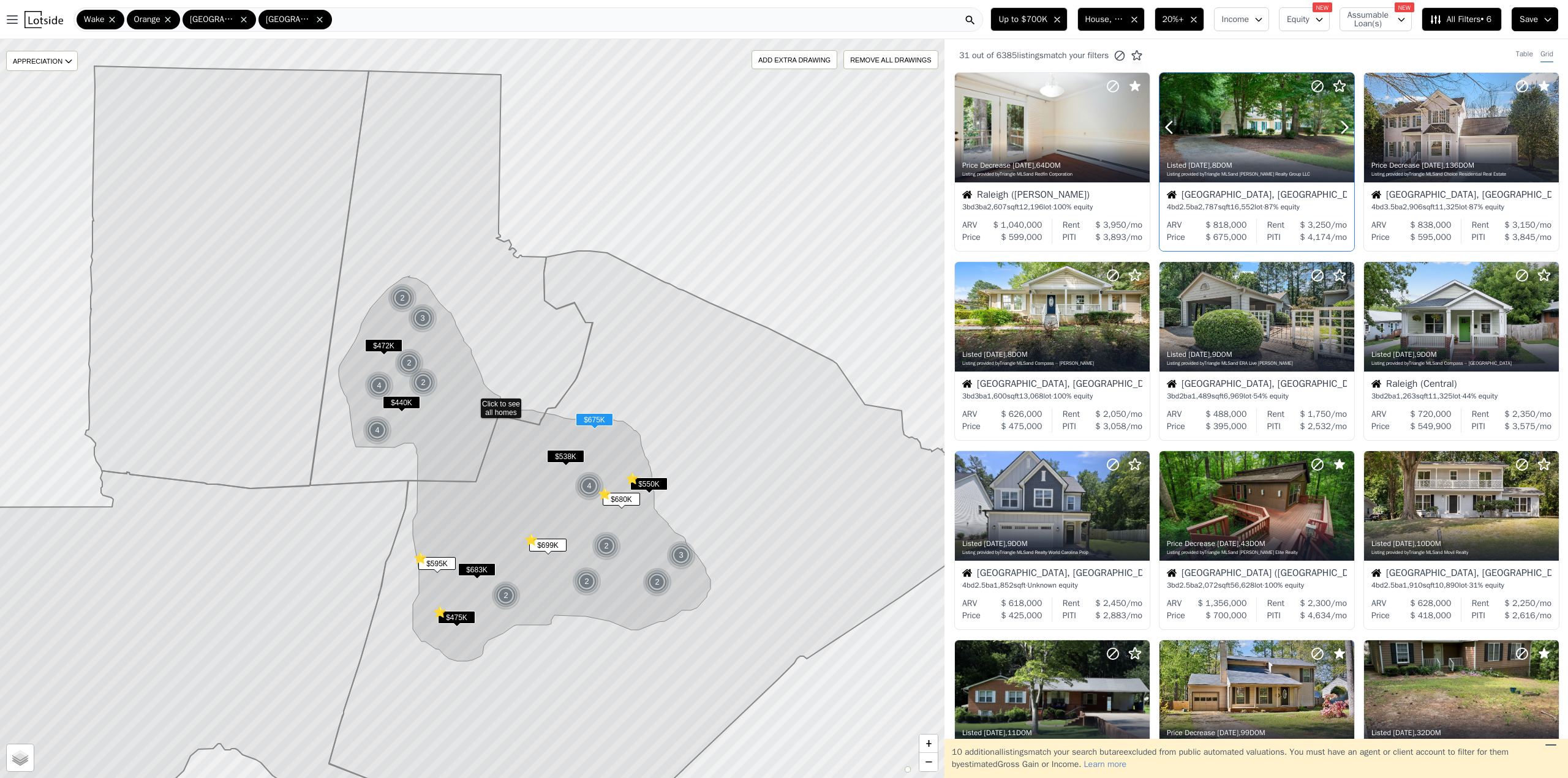 click at bounding box center [1257, 127] 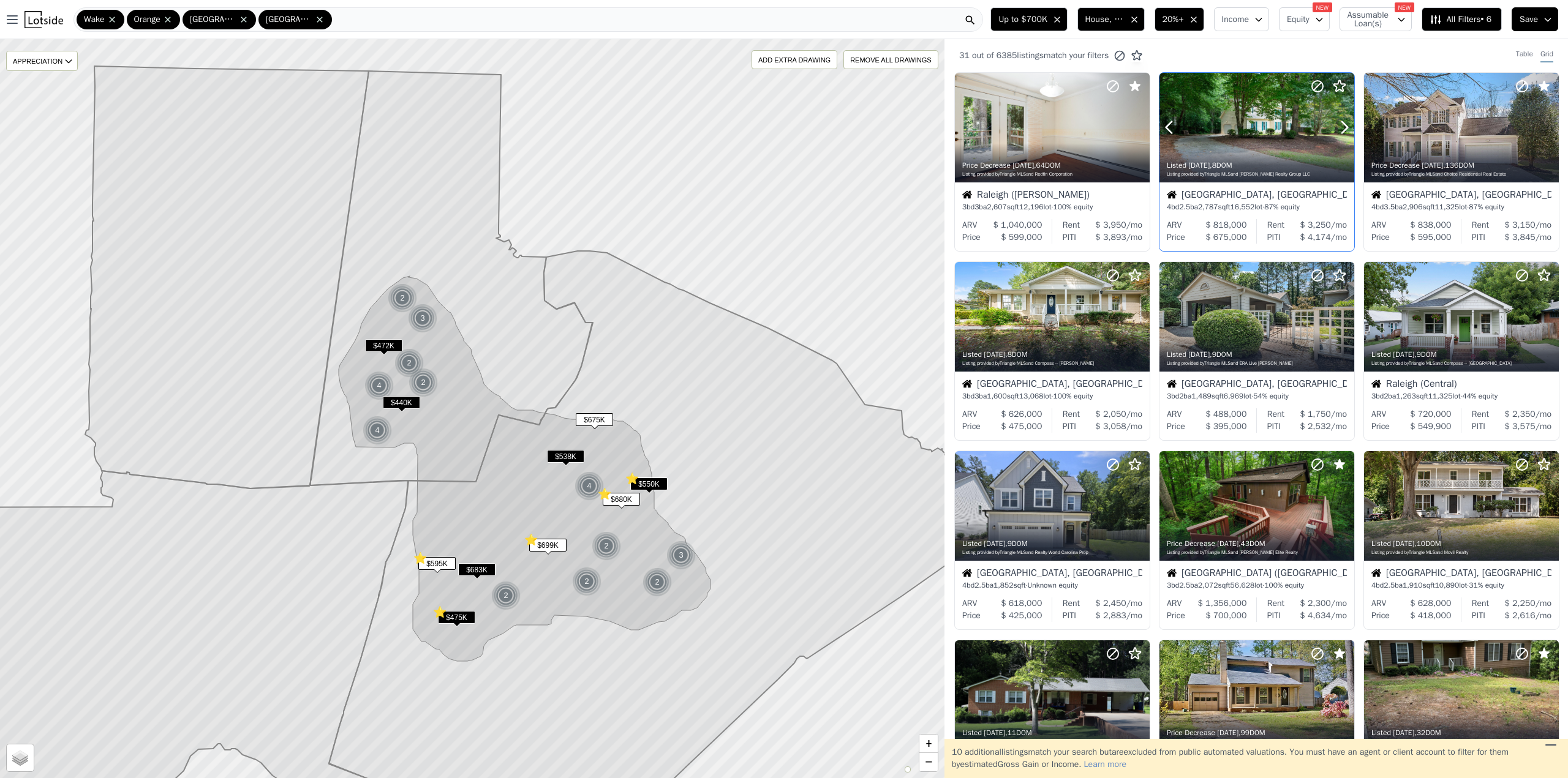 click 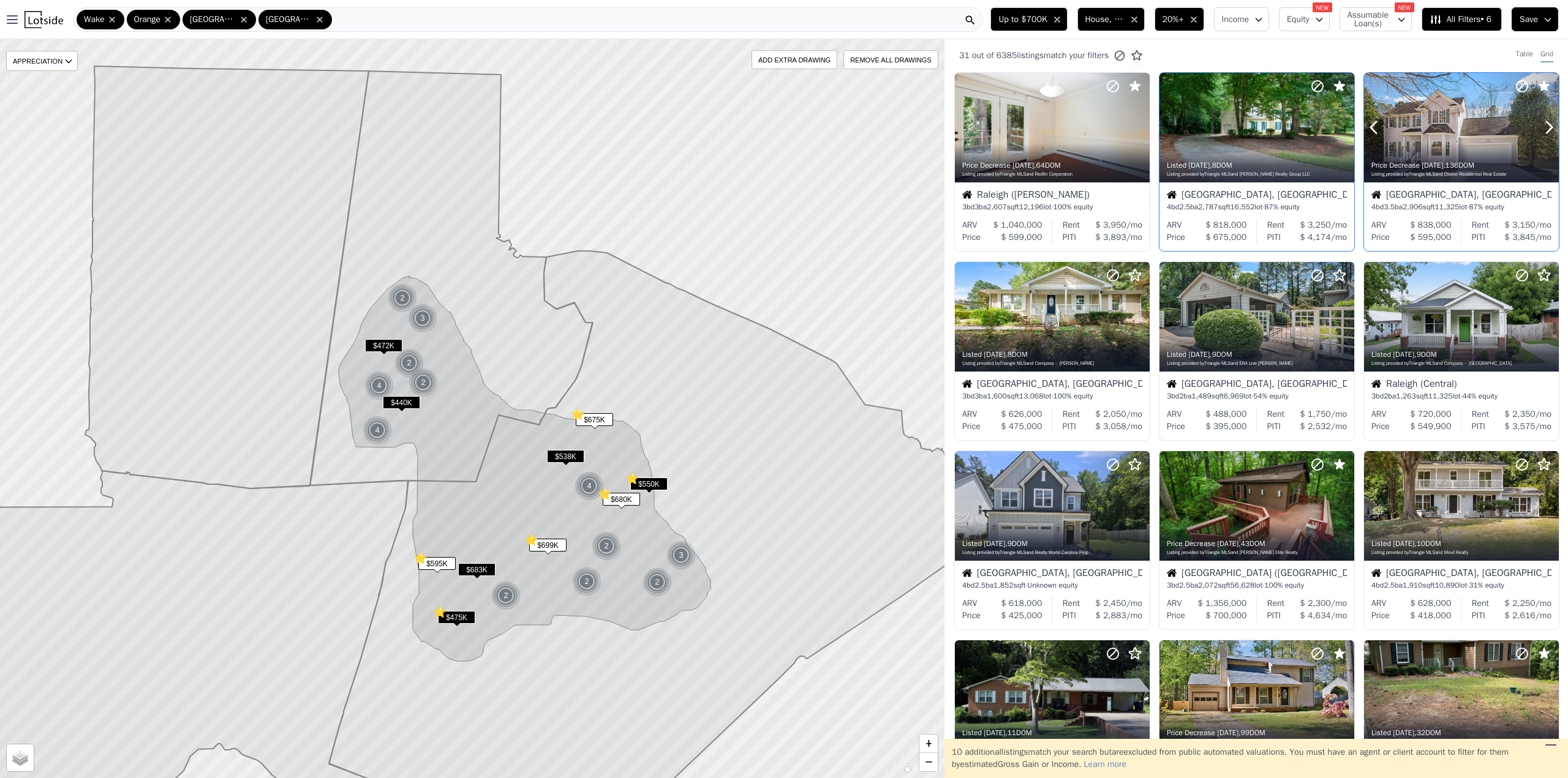 click at bounding box center (1520, 112) 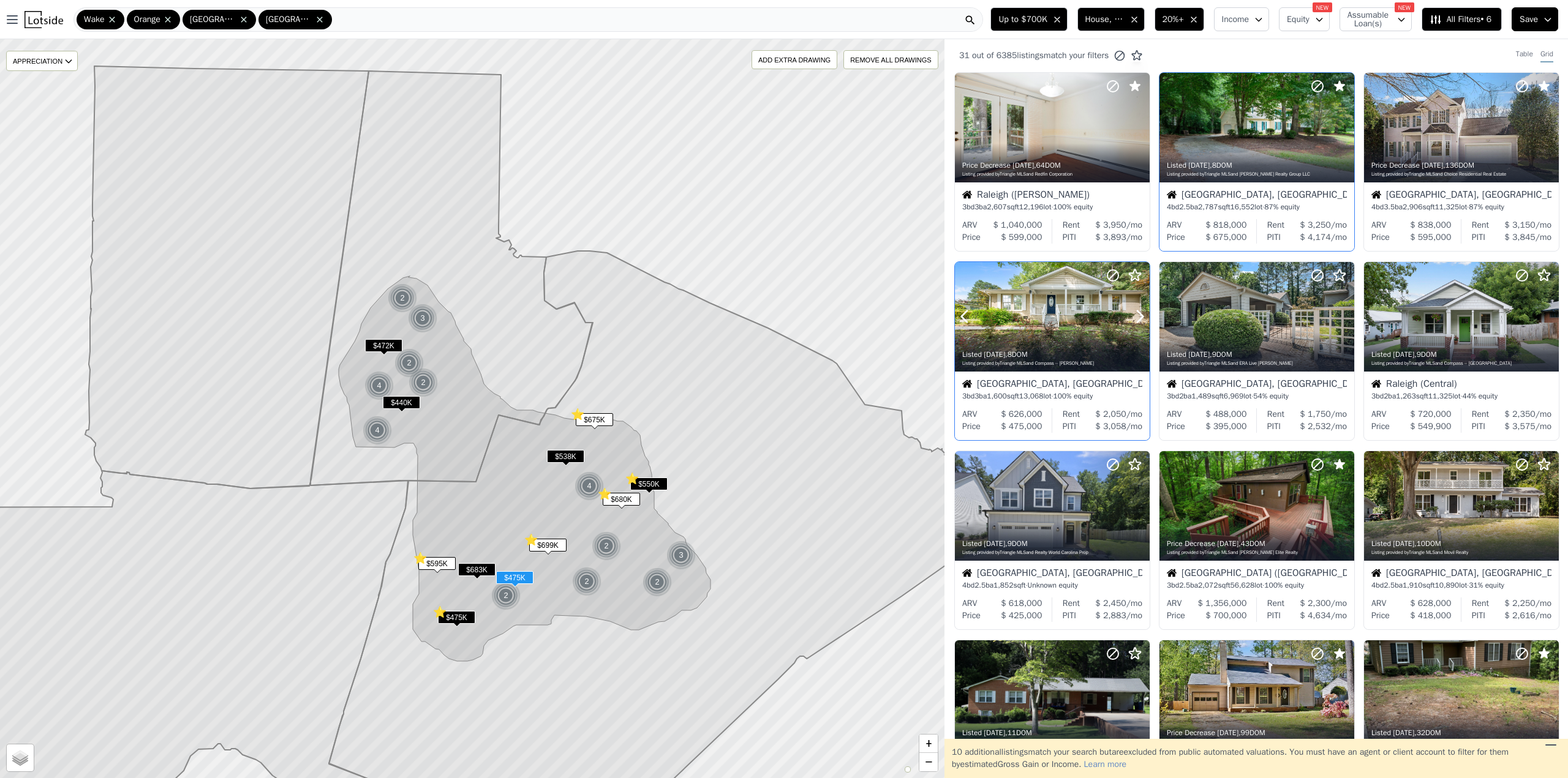 click at bounding box center (1052, 316) 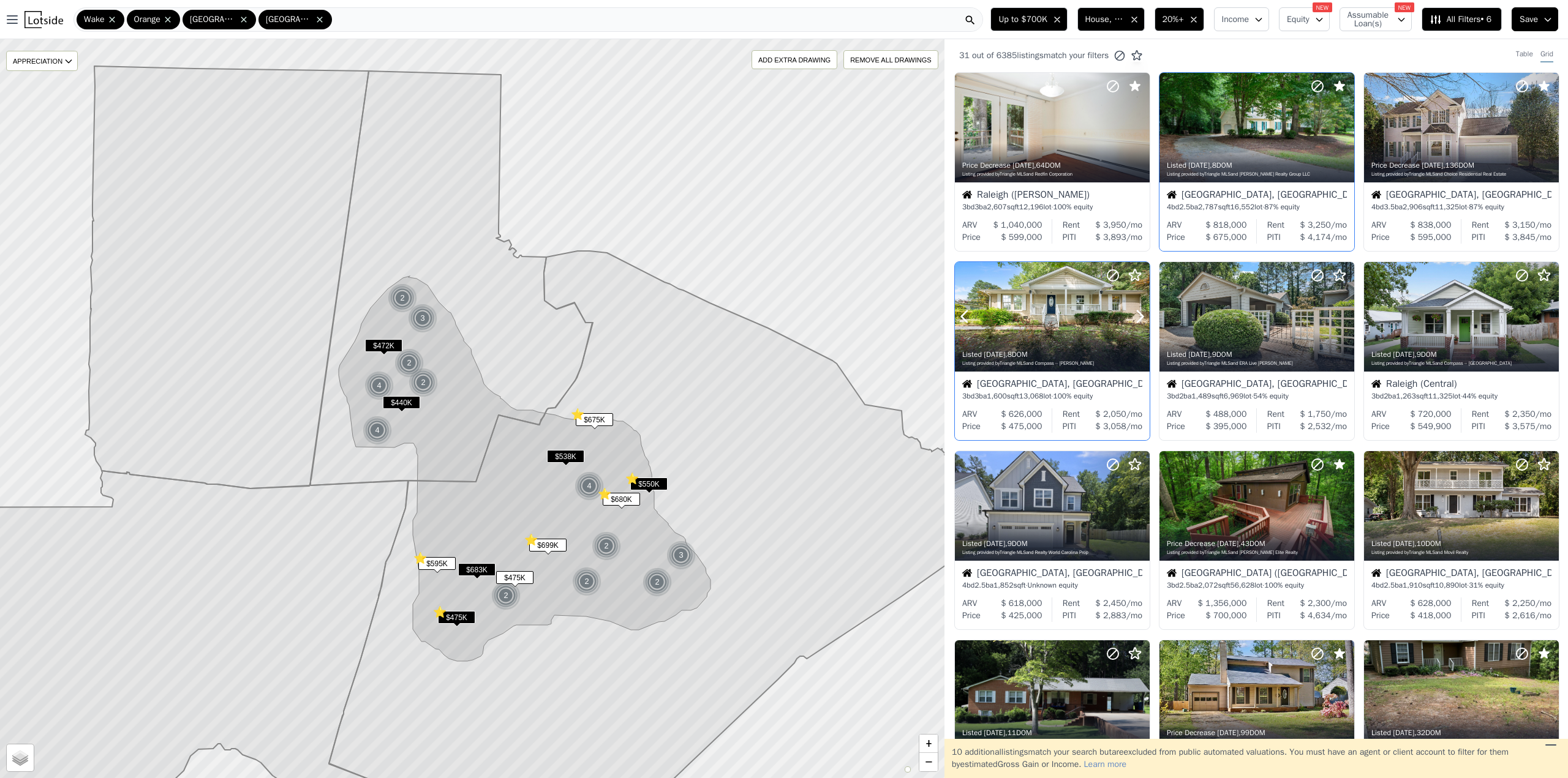 click 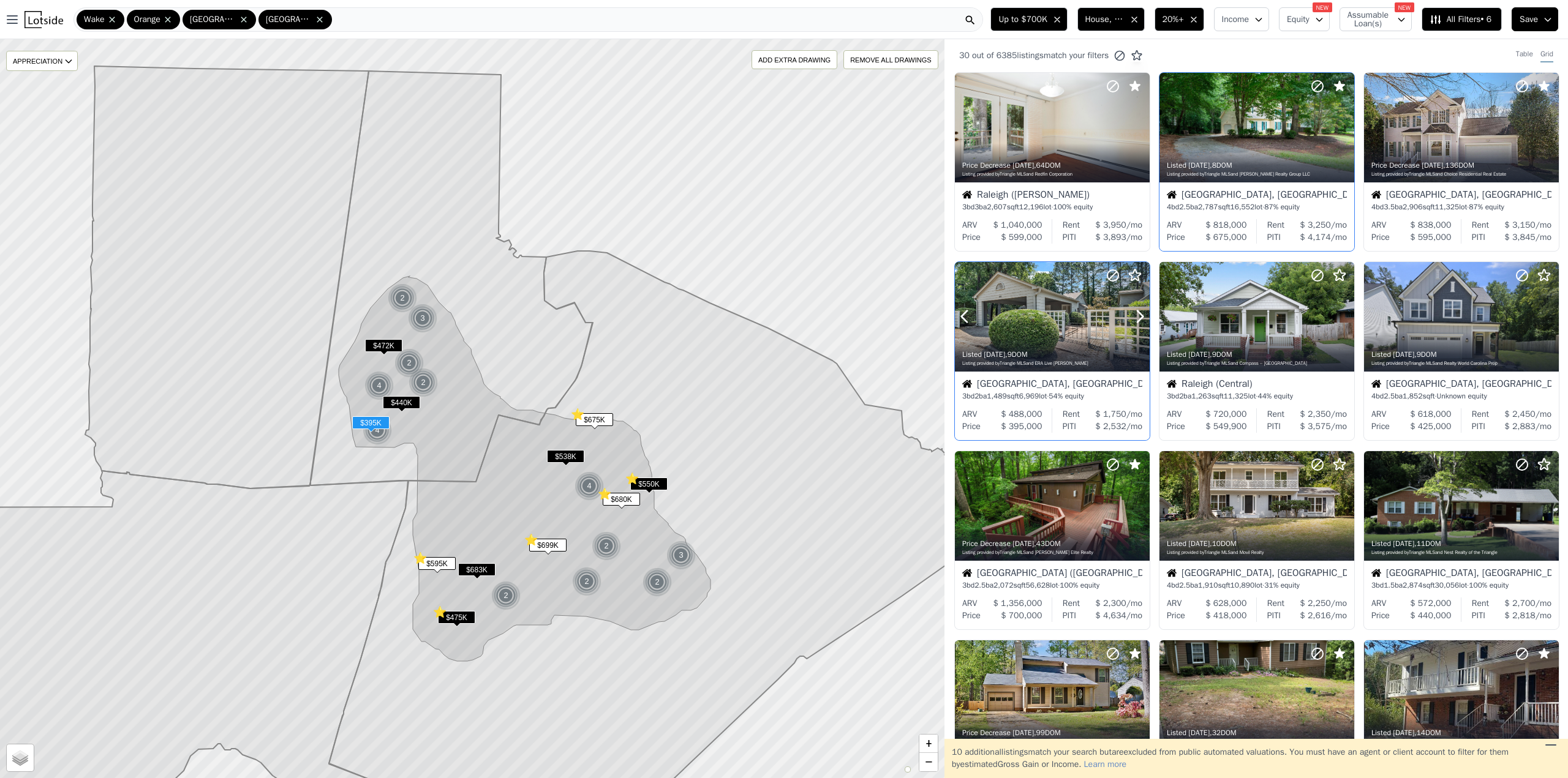click at bounding box center [1110, 301] 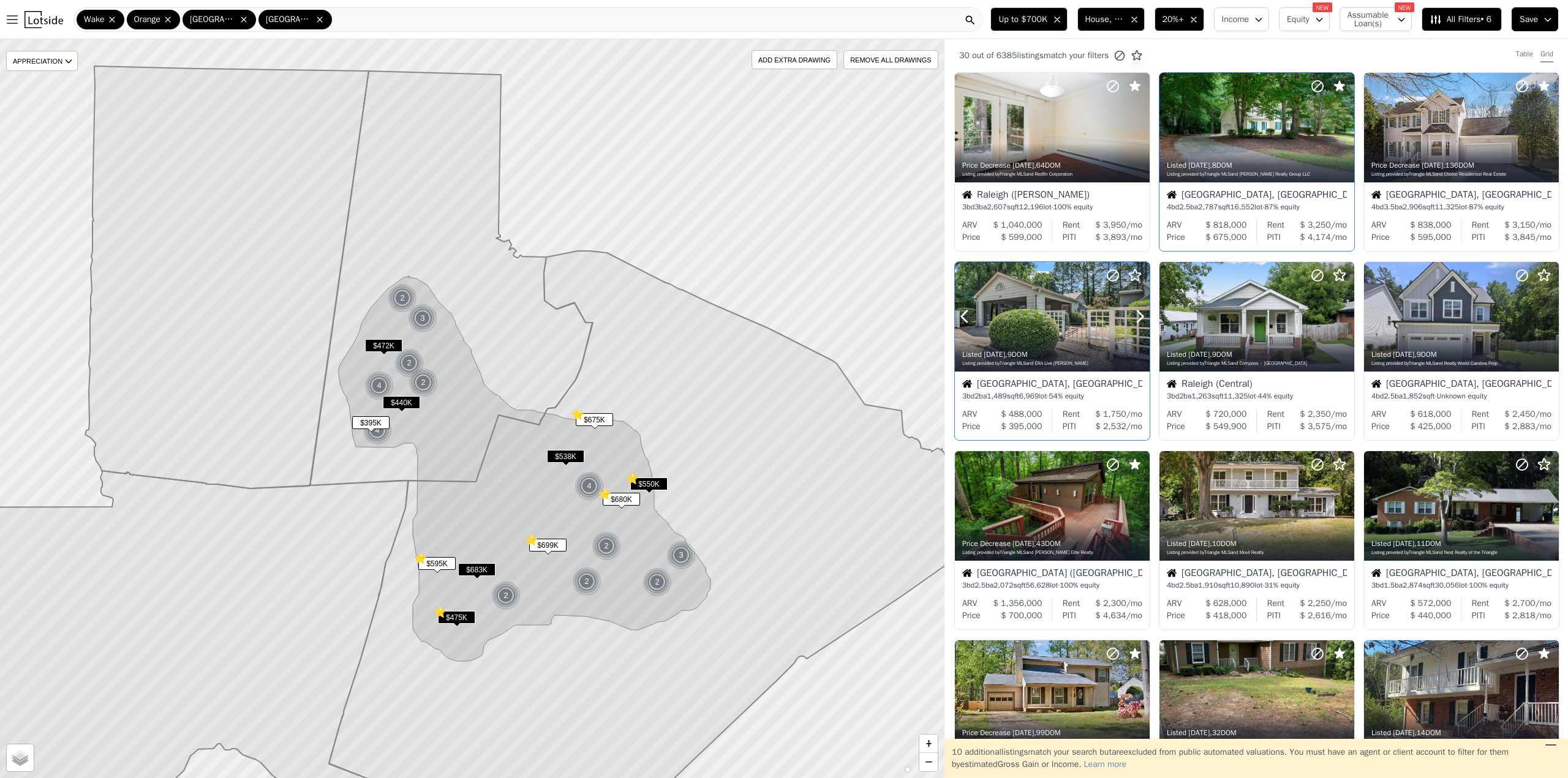 click 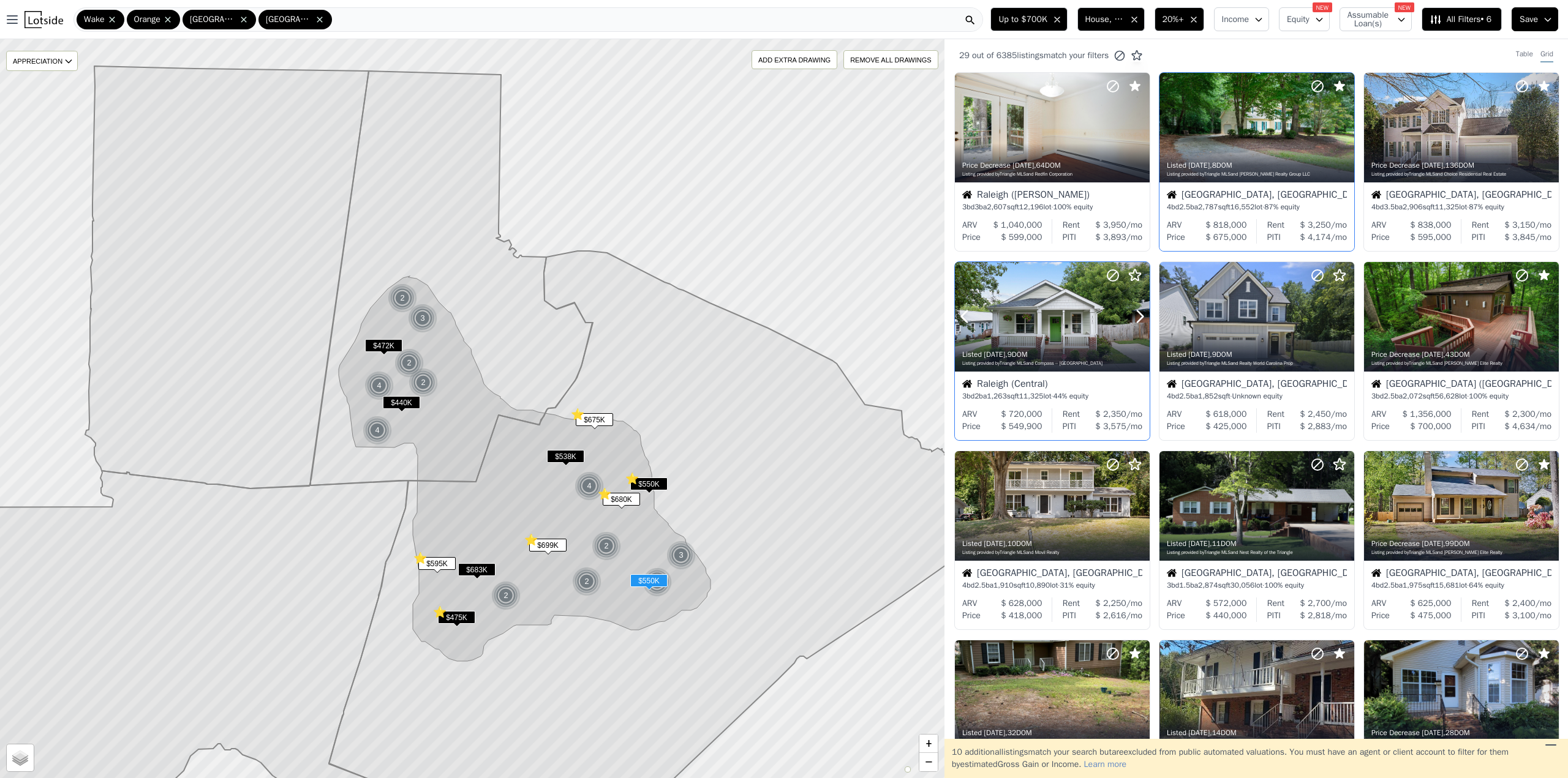 click at bounding box center [1110, 301] 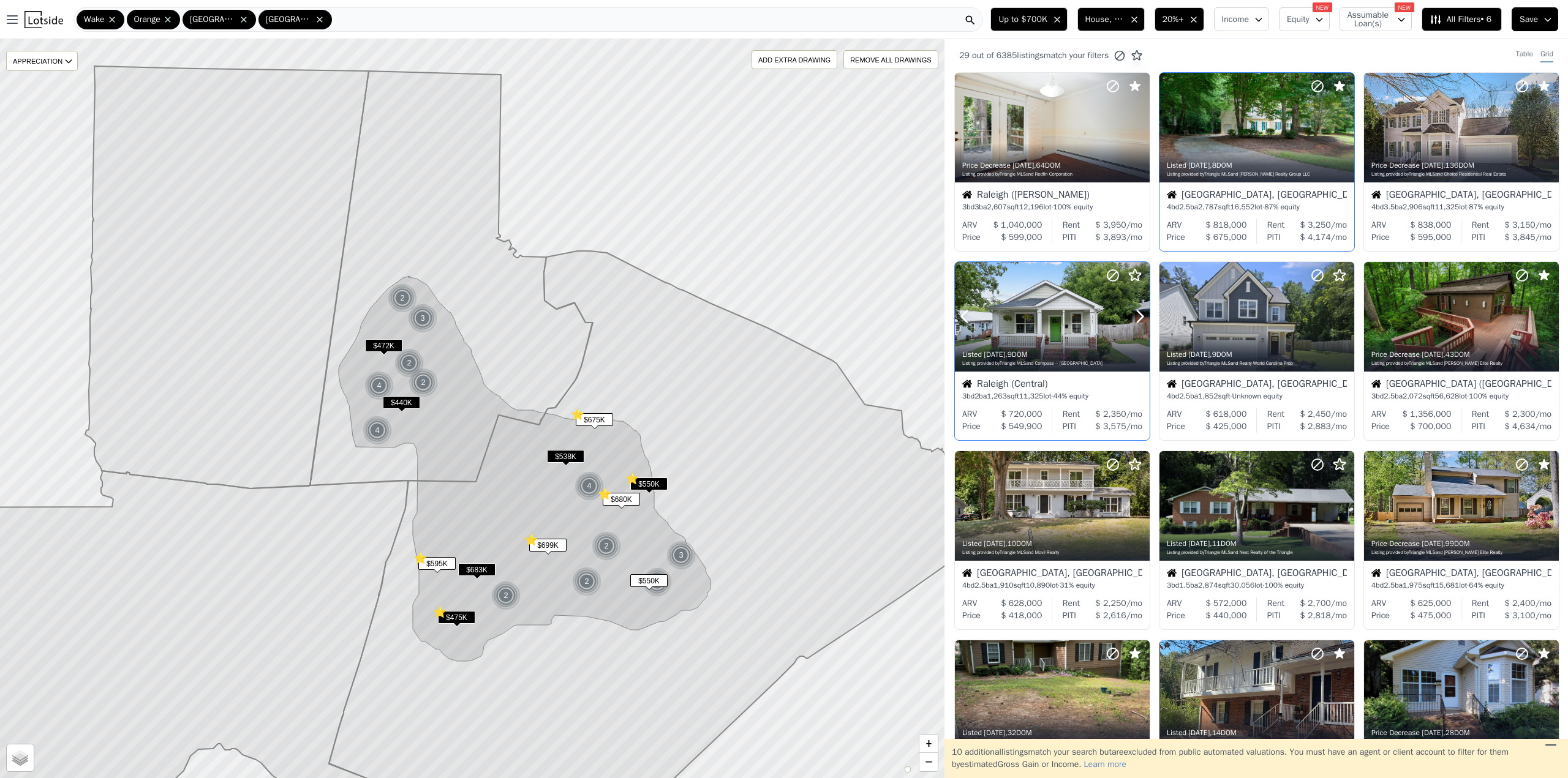 click 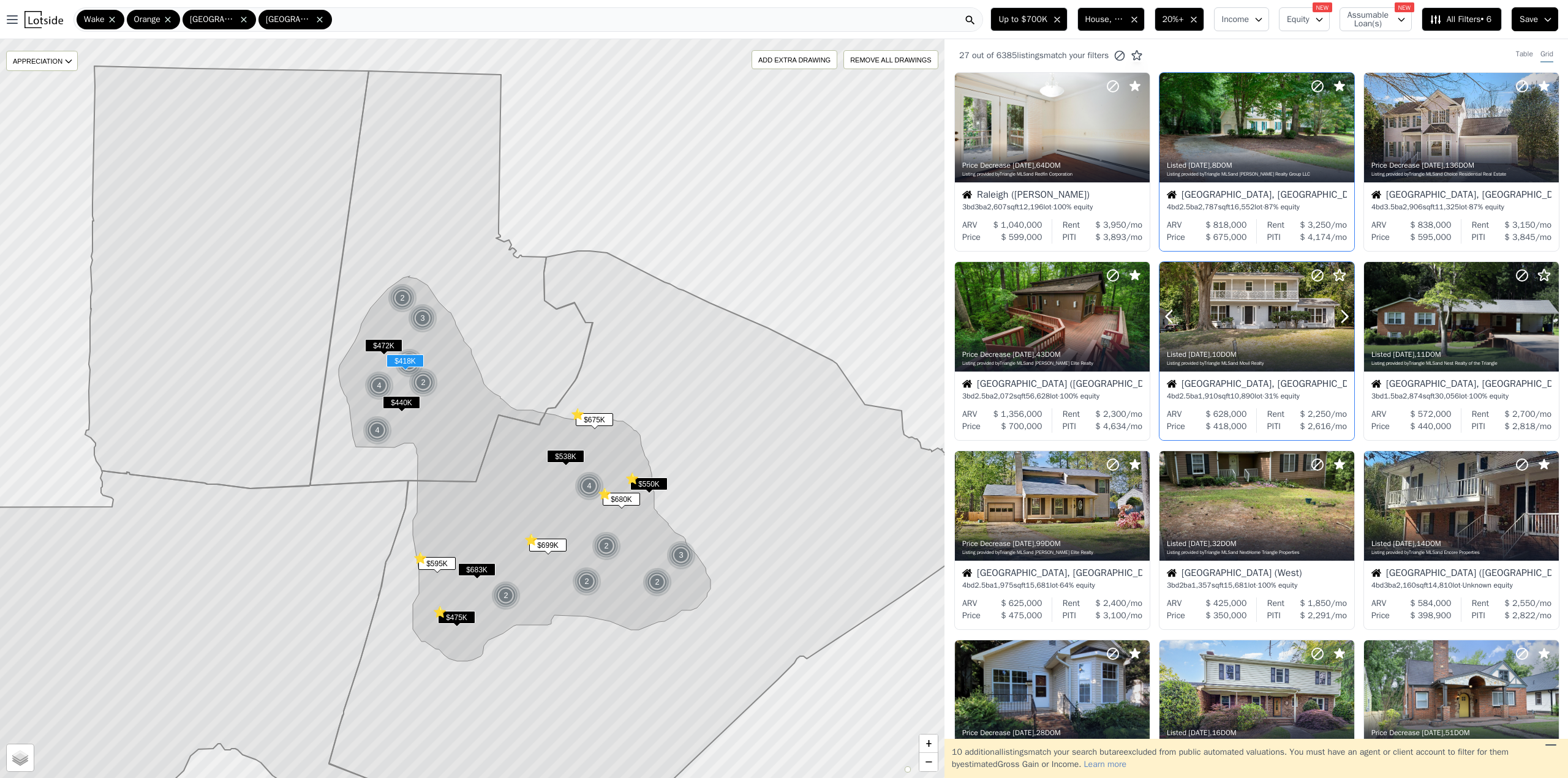 click at bounding box center [1257, 316] 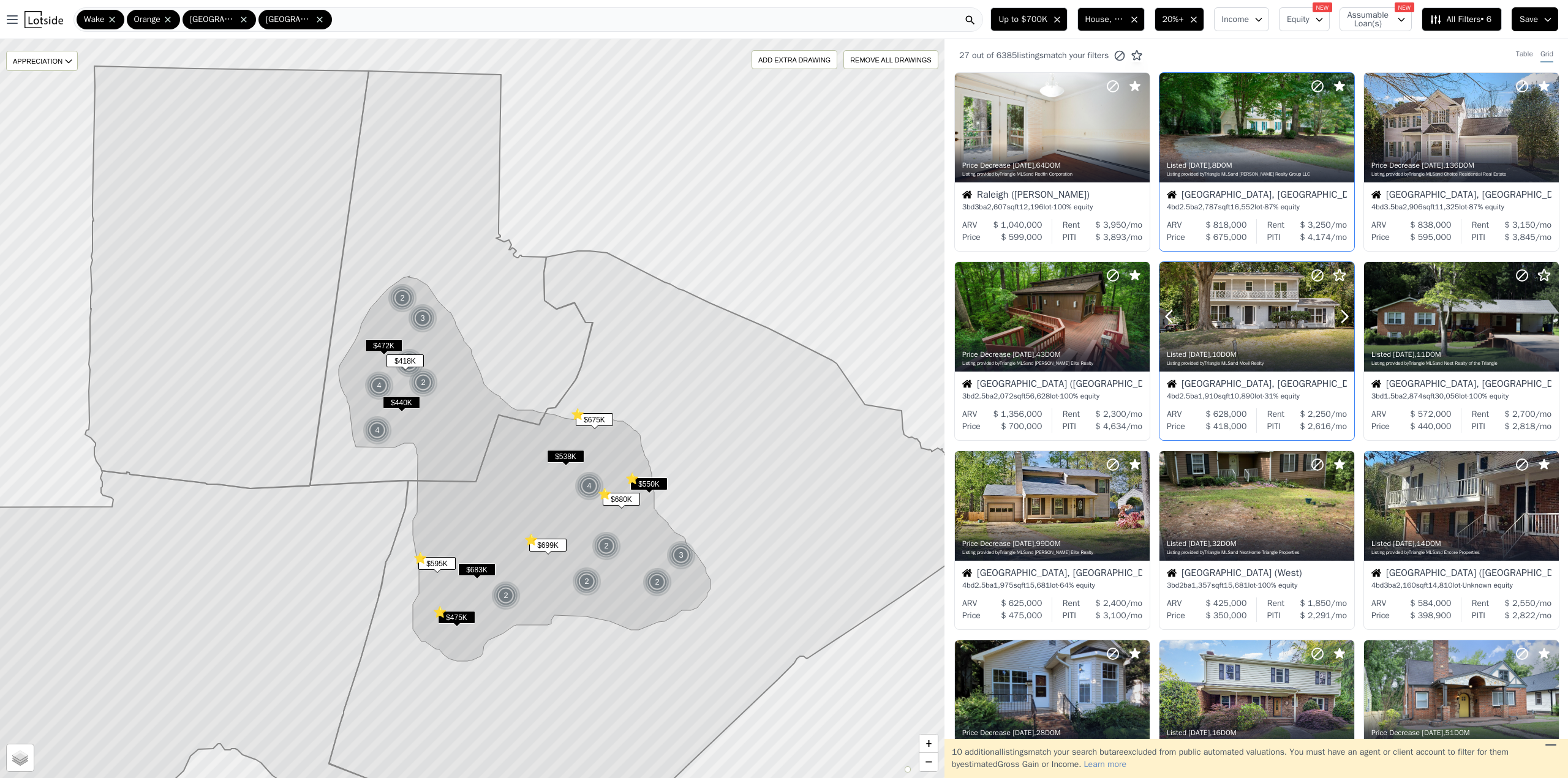 click 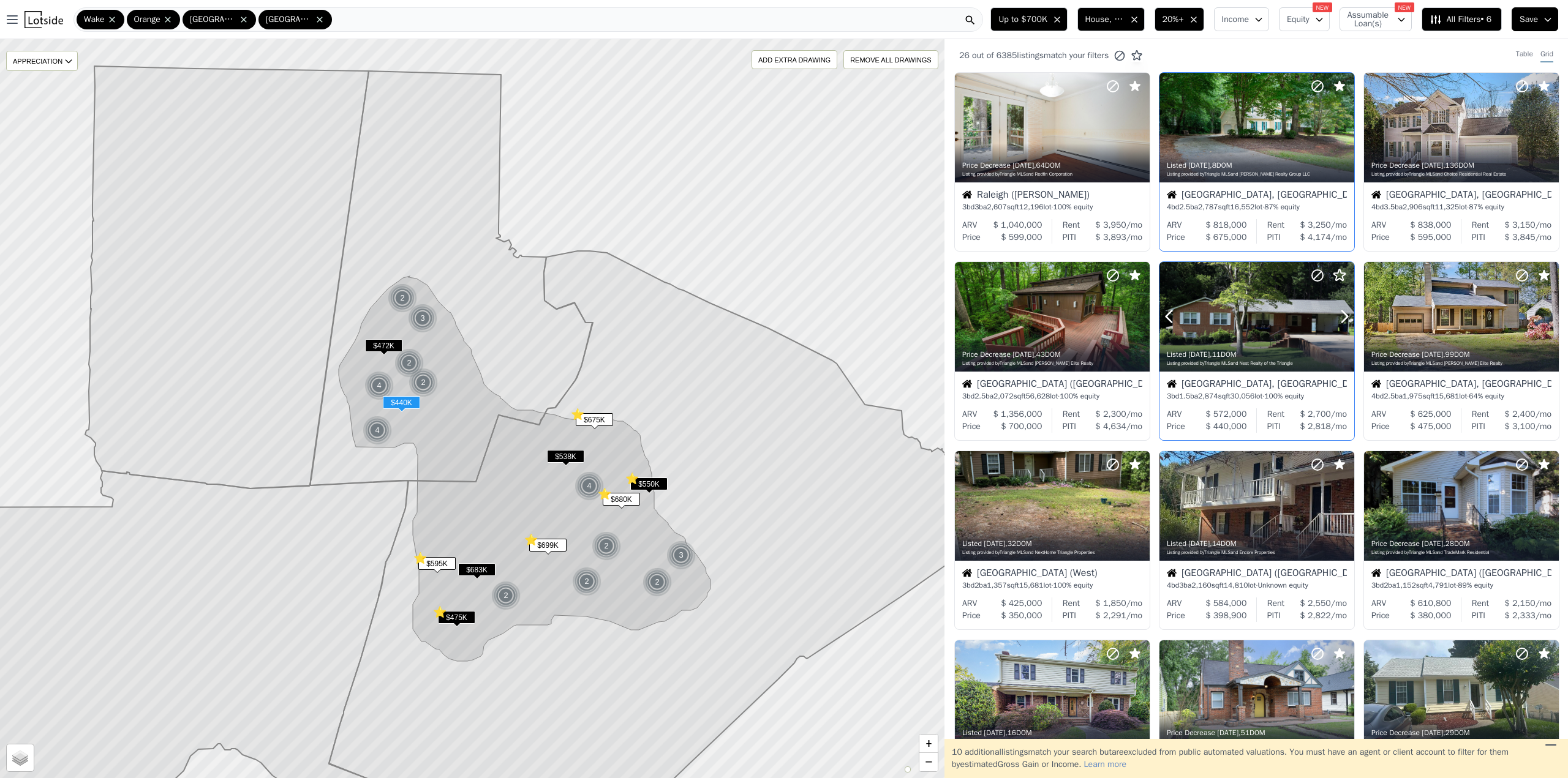 click at bounding box center [1257, 316] 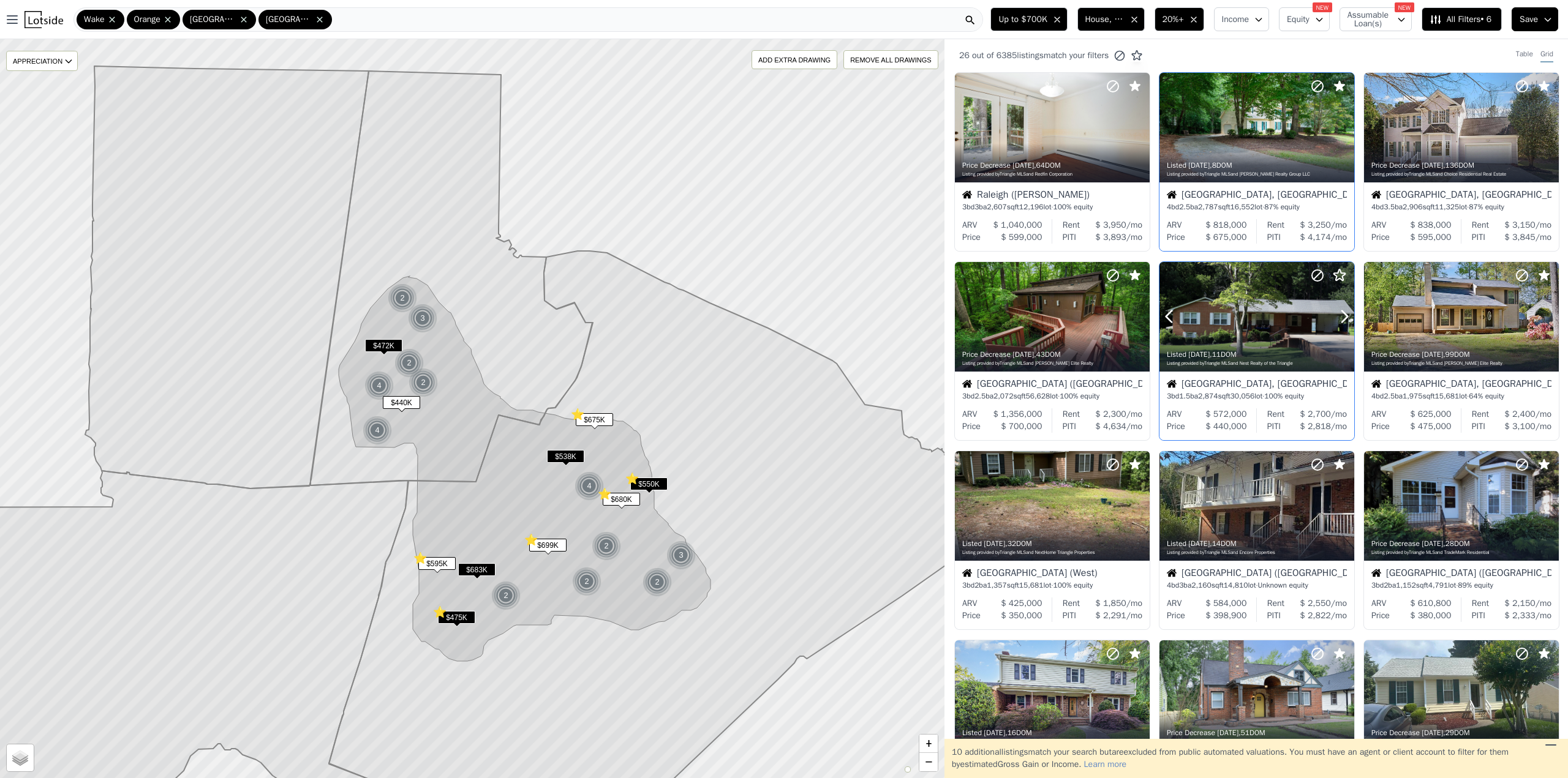 click 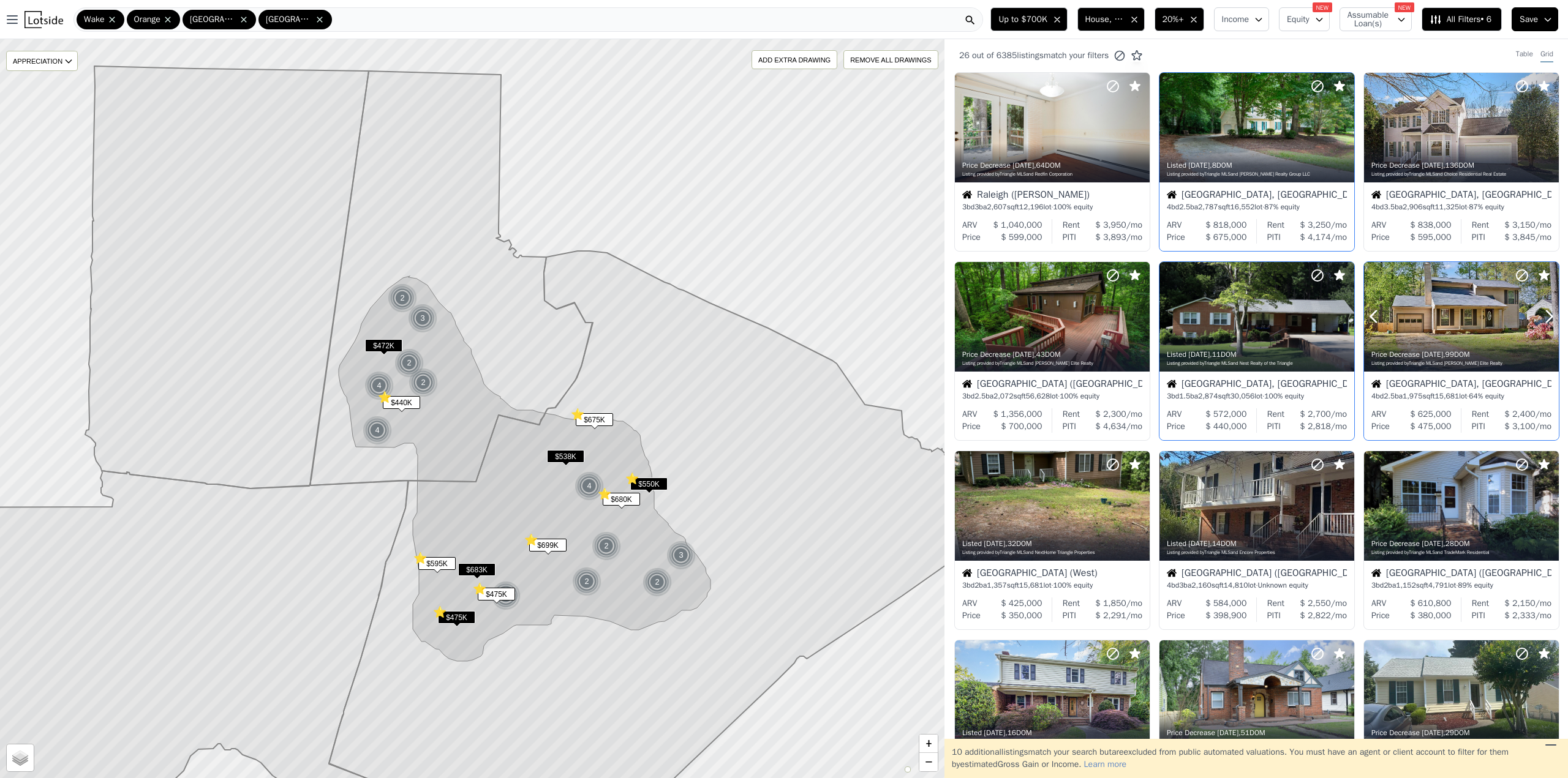click at bounding box center (1520, 301) 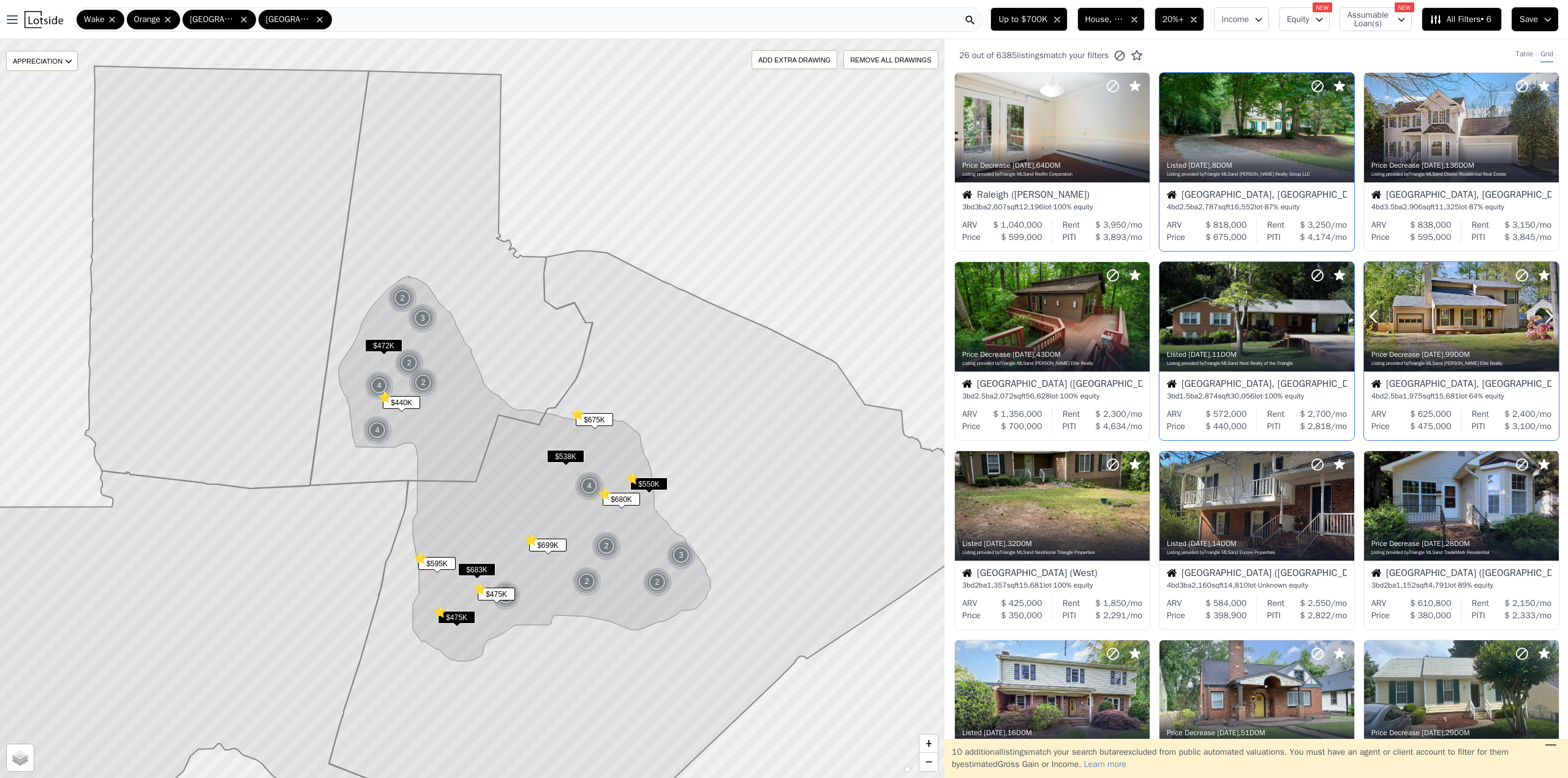 click 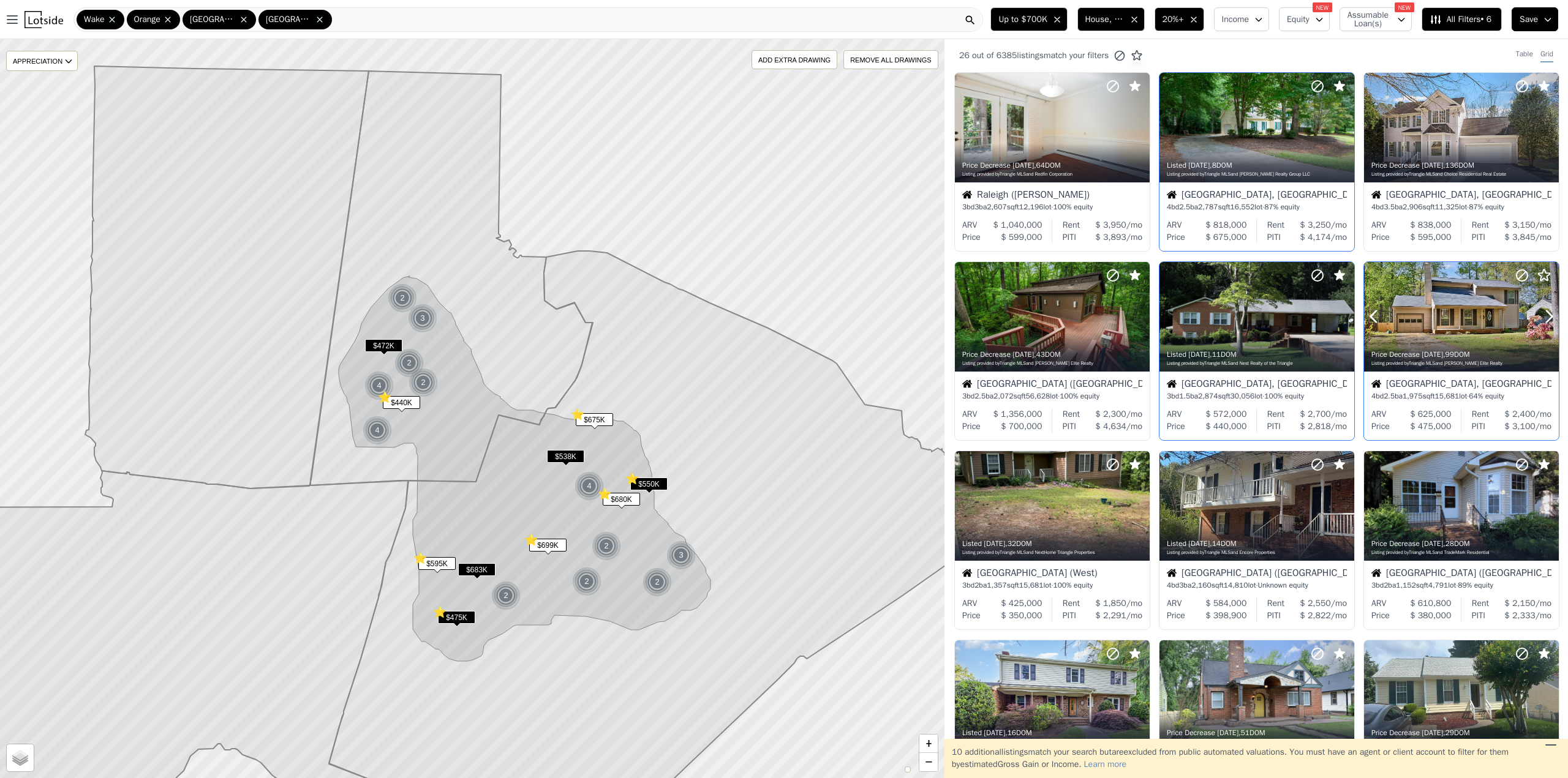 click 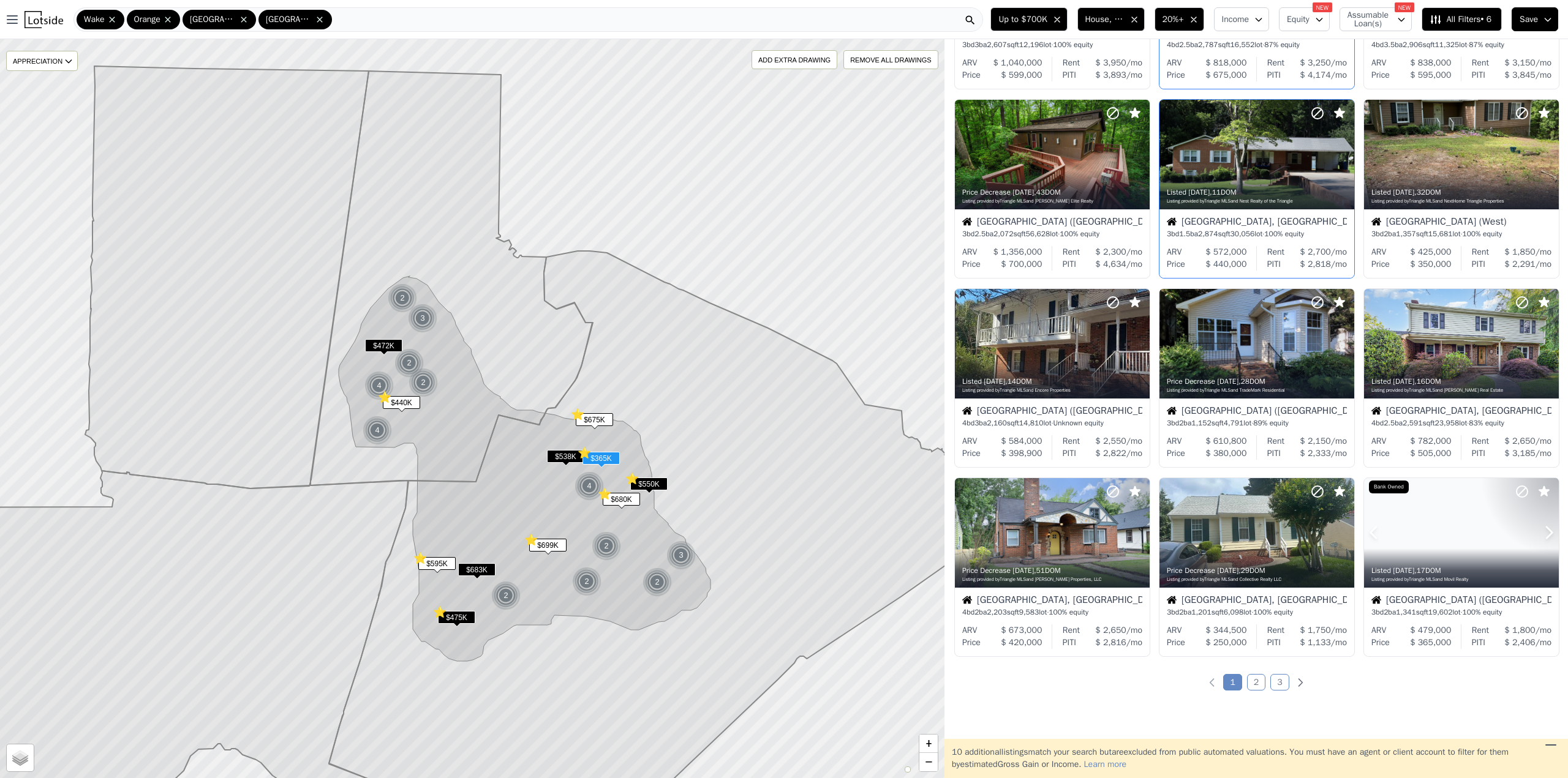 scroll, scrollTop: 184, scrollLeft: 0, axis: vertical 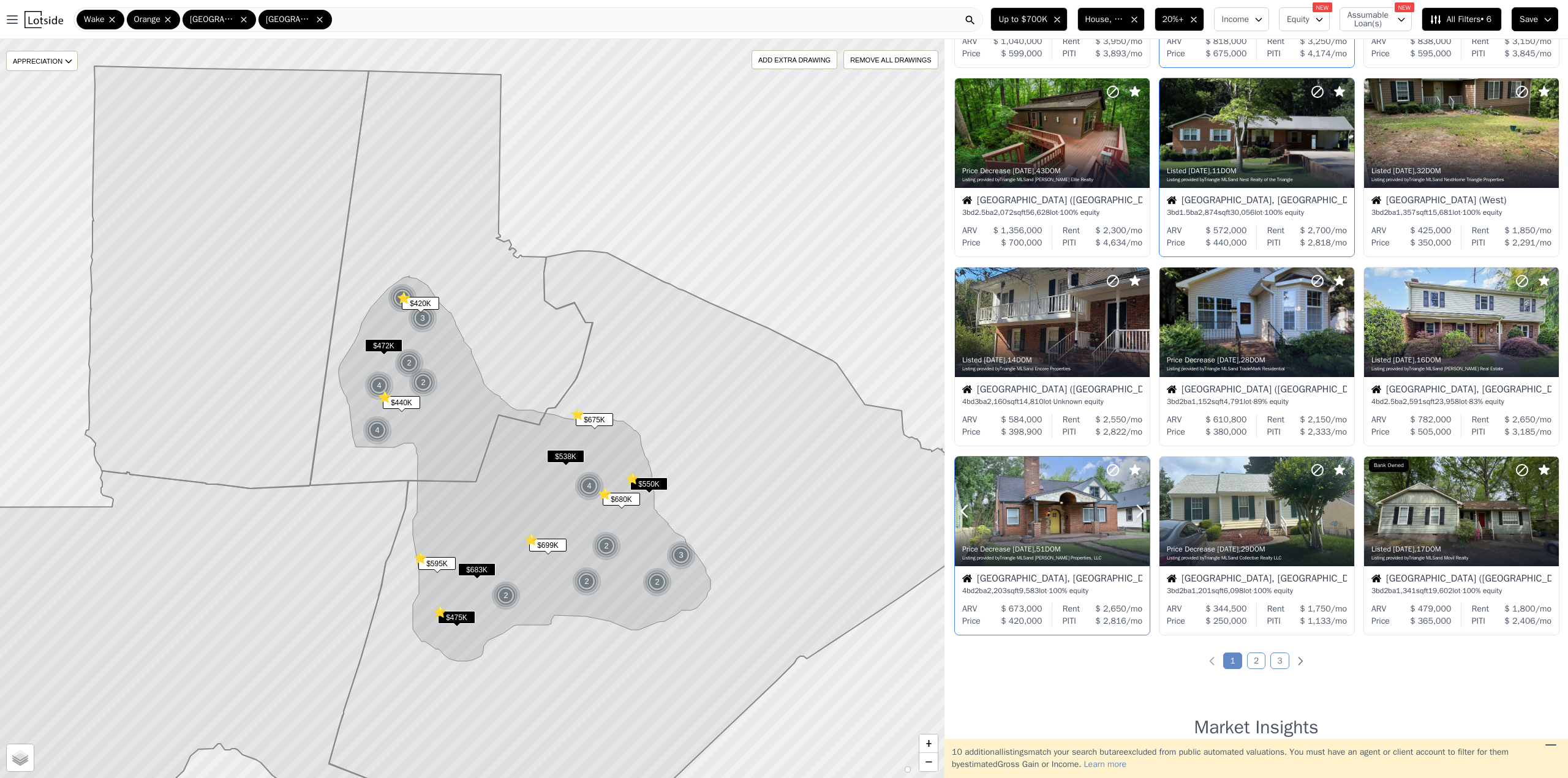 click 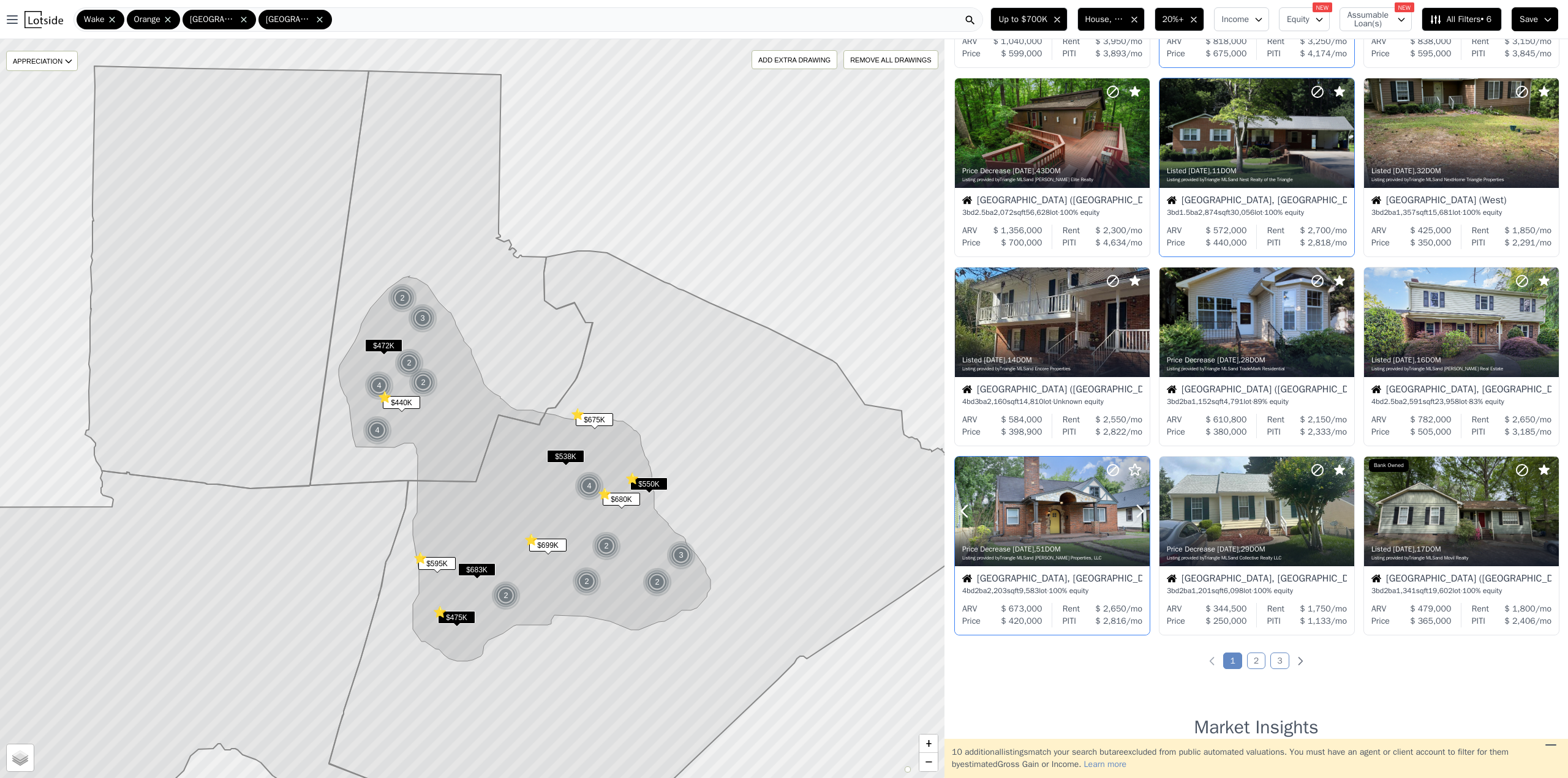 click 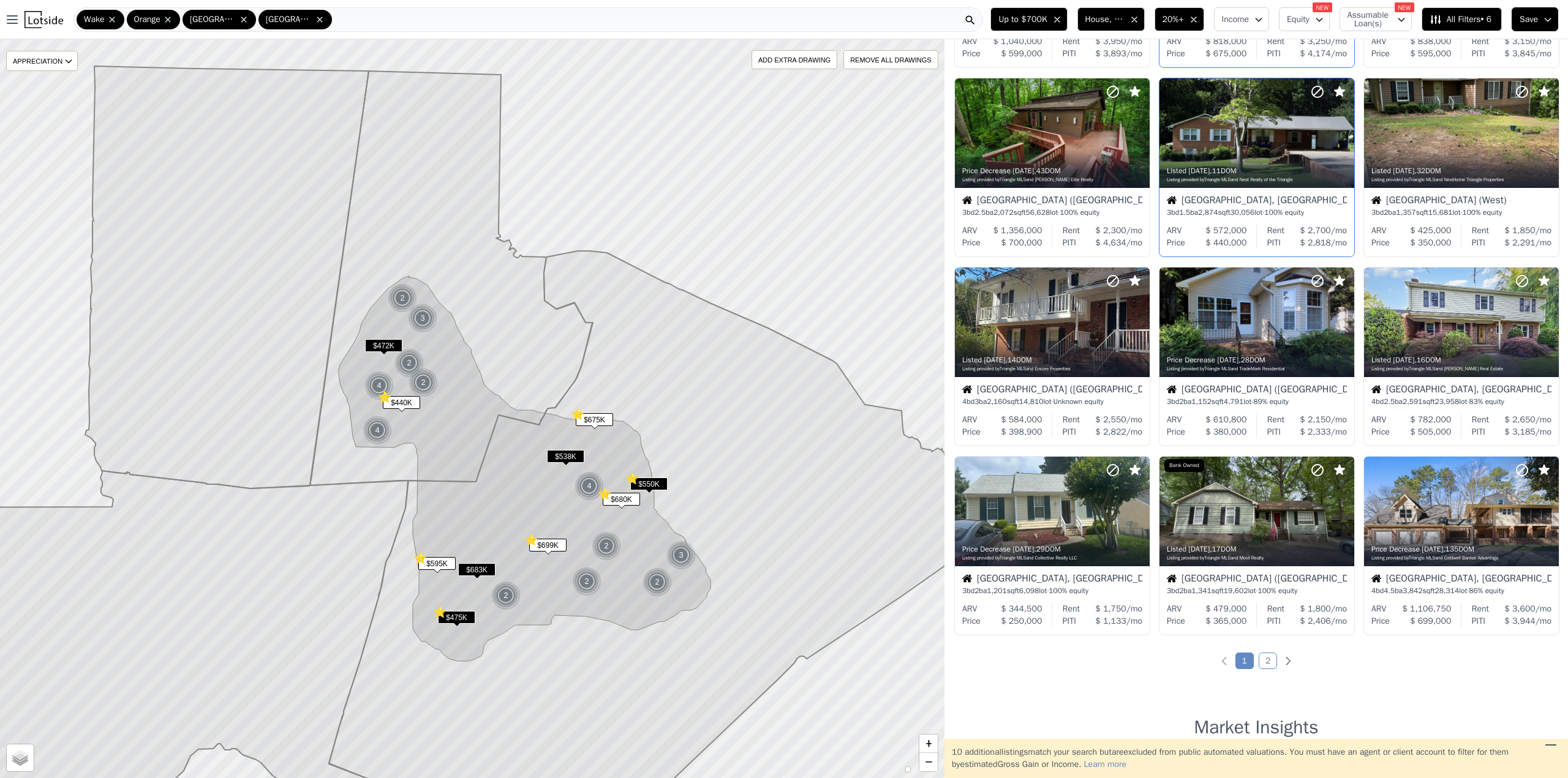 click on "2" at bounding box center [1268, 660] 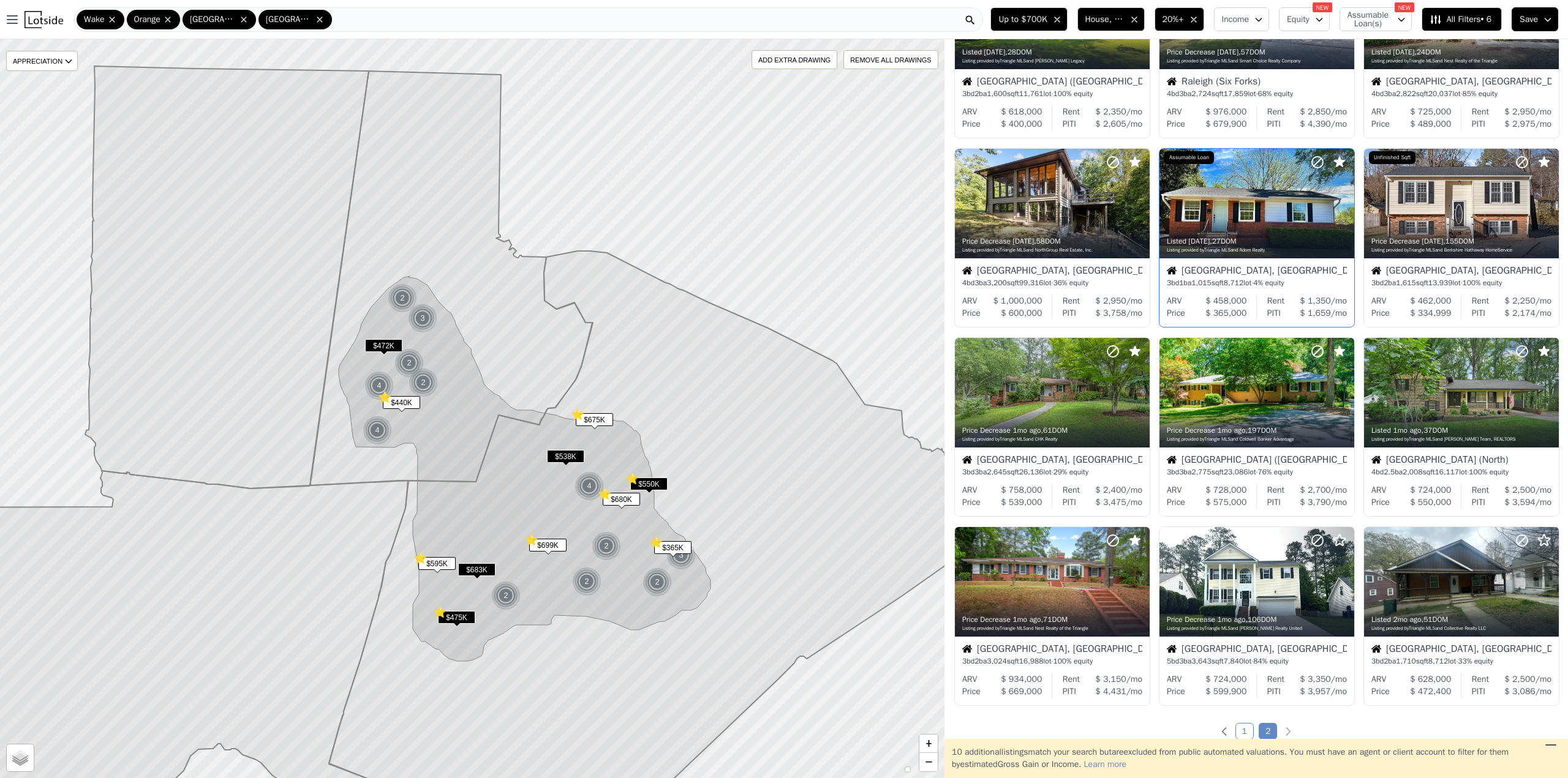 scroll, scrollTop: 184, scrollLeft: 0, axis: vertical 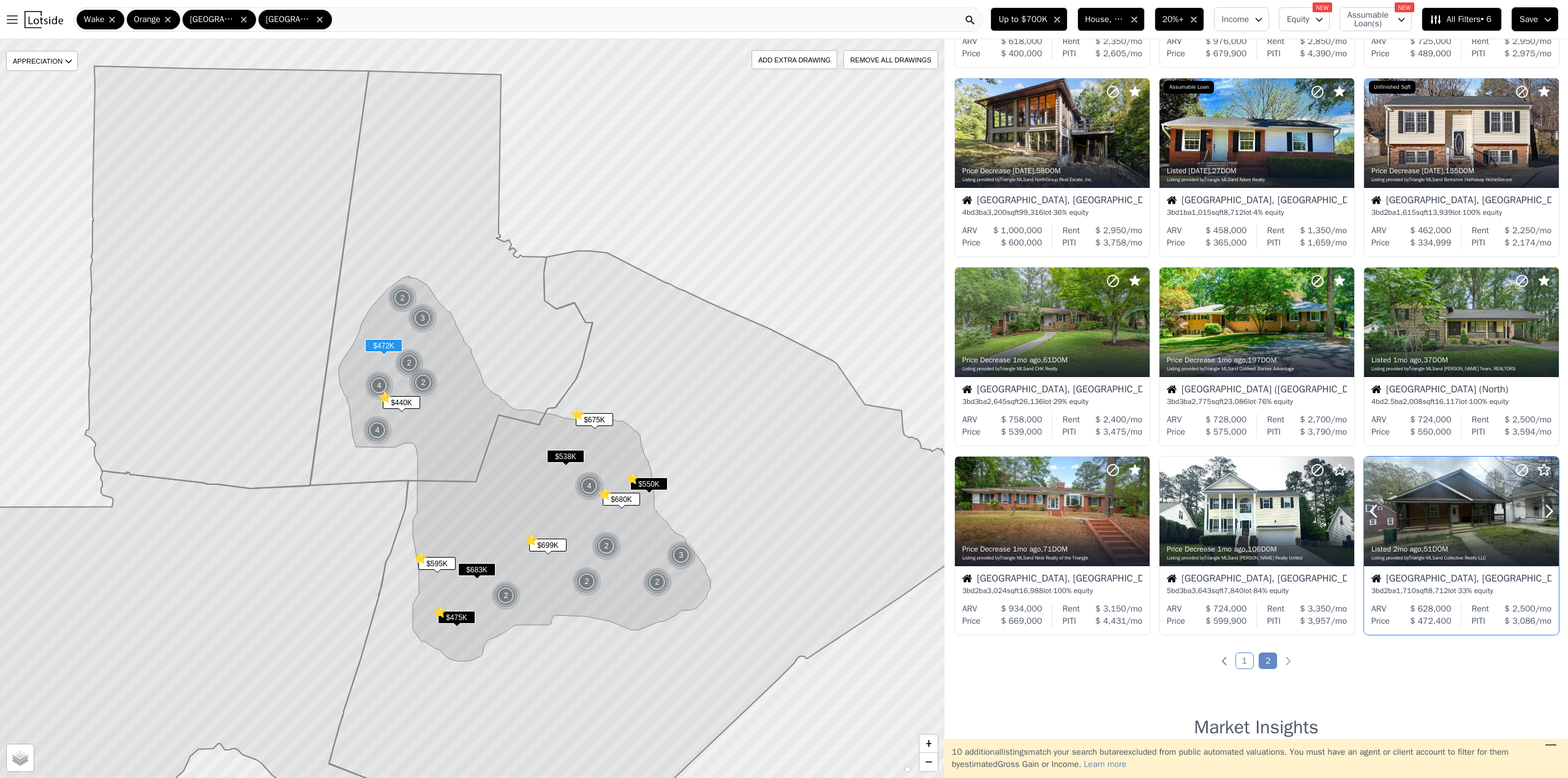 click at bounding box center (1461, 511) 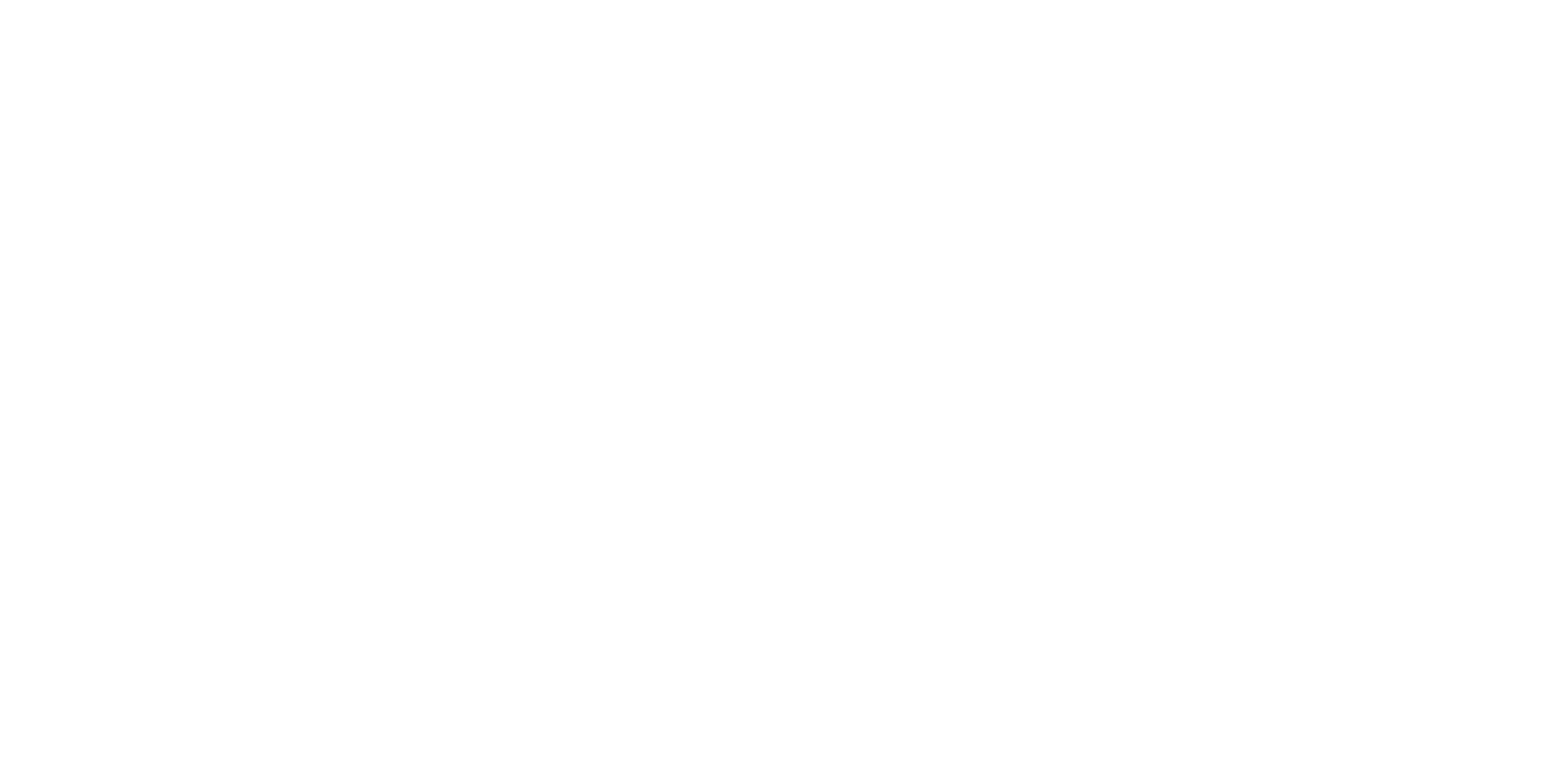 scroll, scrollTop: 0, scrollLeft: 0, axis: both 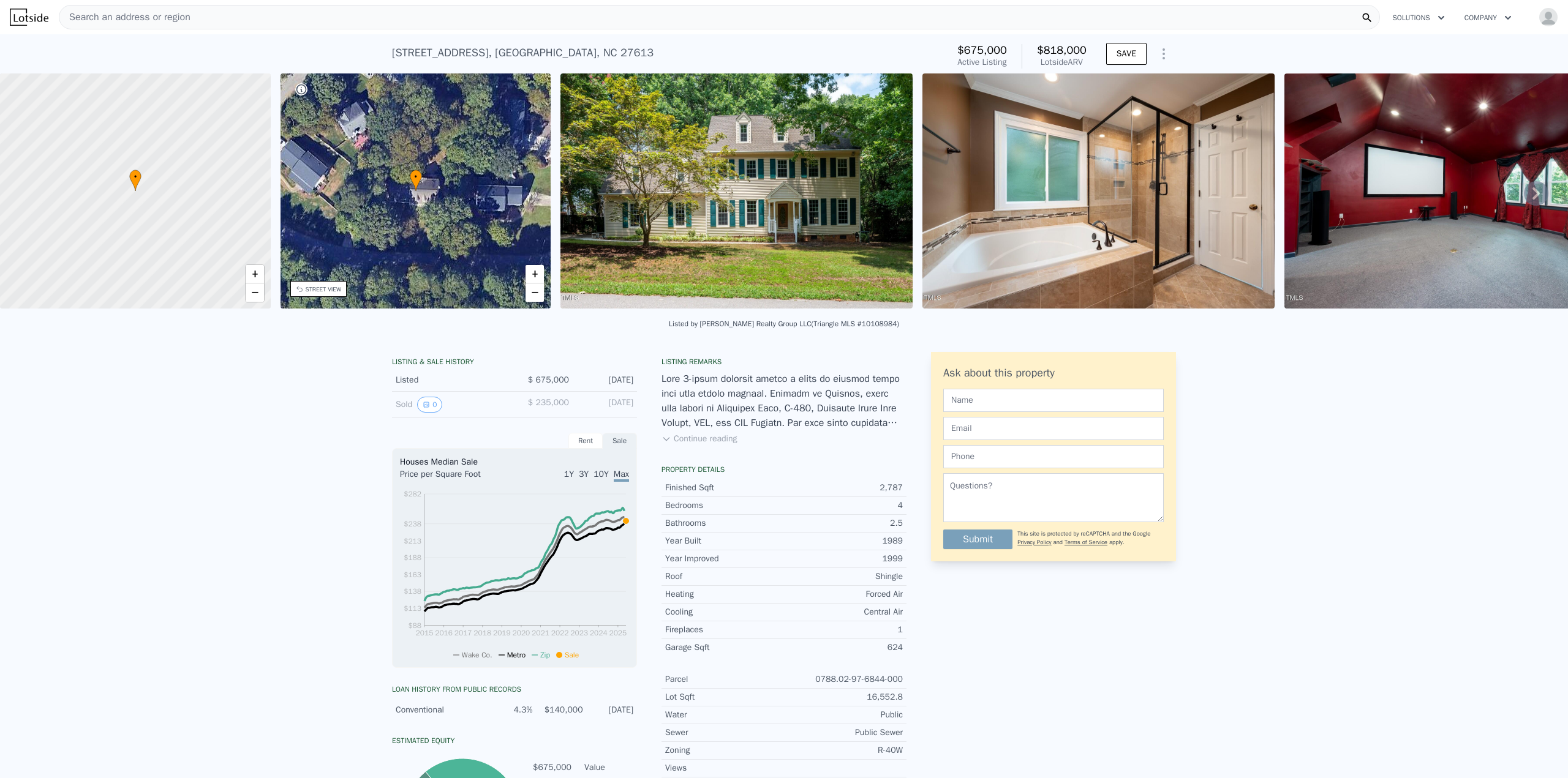 click on "[STREET_ADDRESS] Active at  $675k (~ARV  $818k ) $675,000  Active Listing $818,000 Lotside  ARV SAVE" at bounding box center [784, 54] 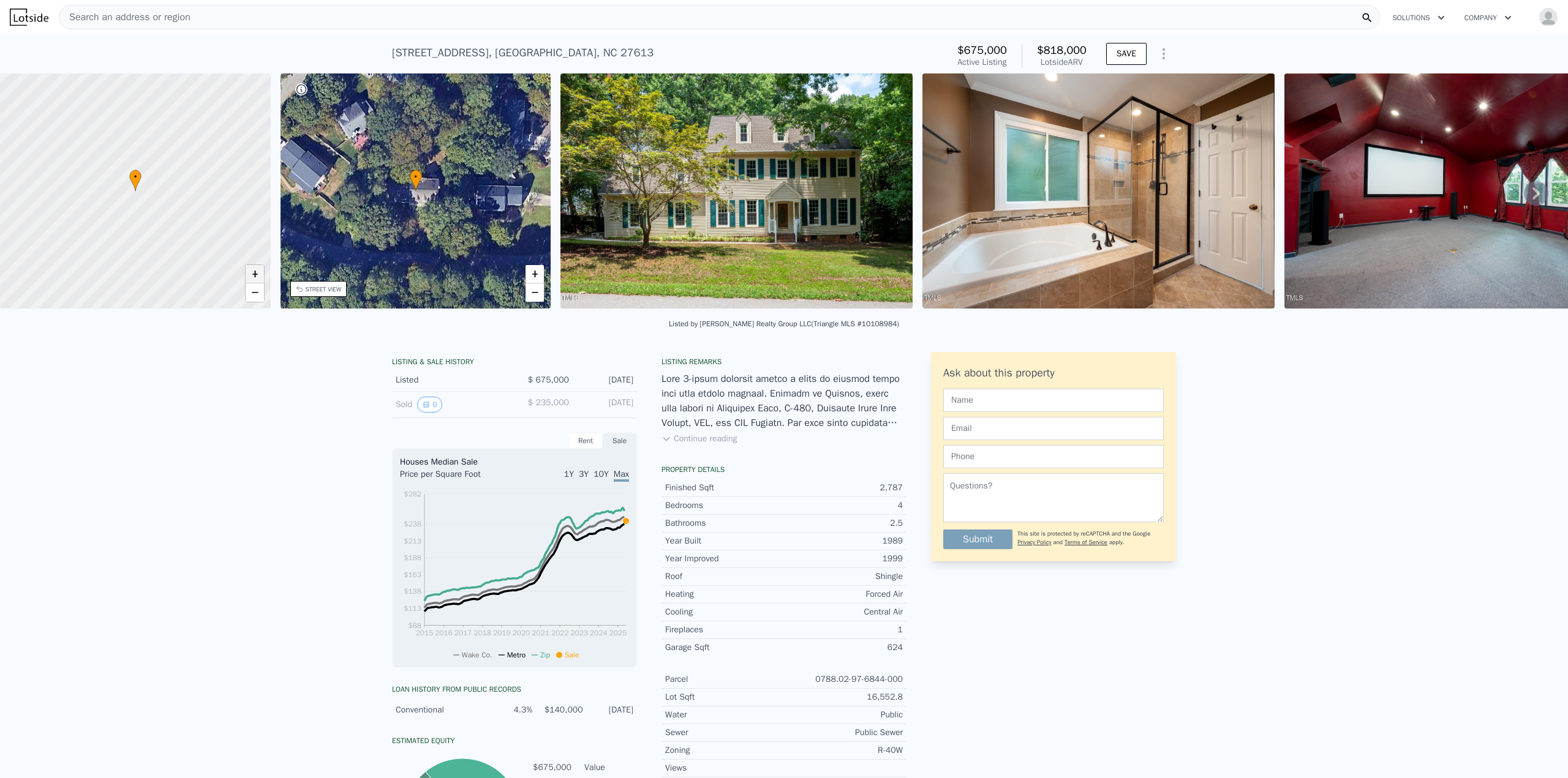 click on "+" at bounding box center [255, 274] 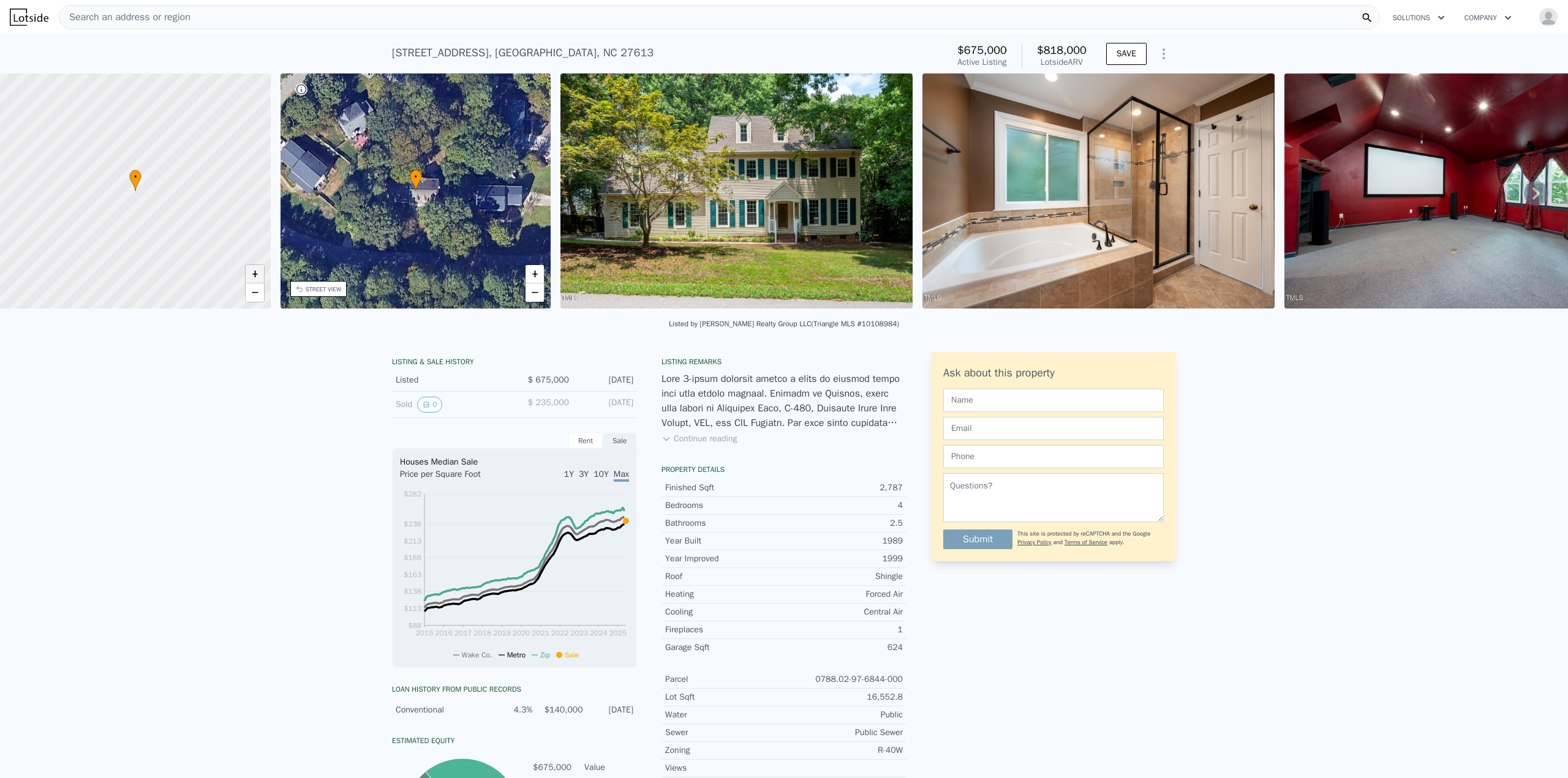 click on "+" at bounding box center [255, 274] 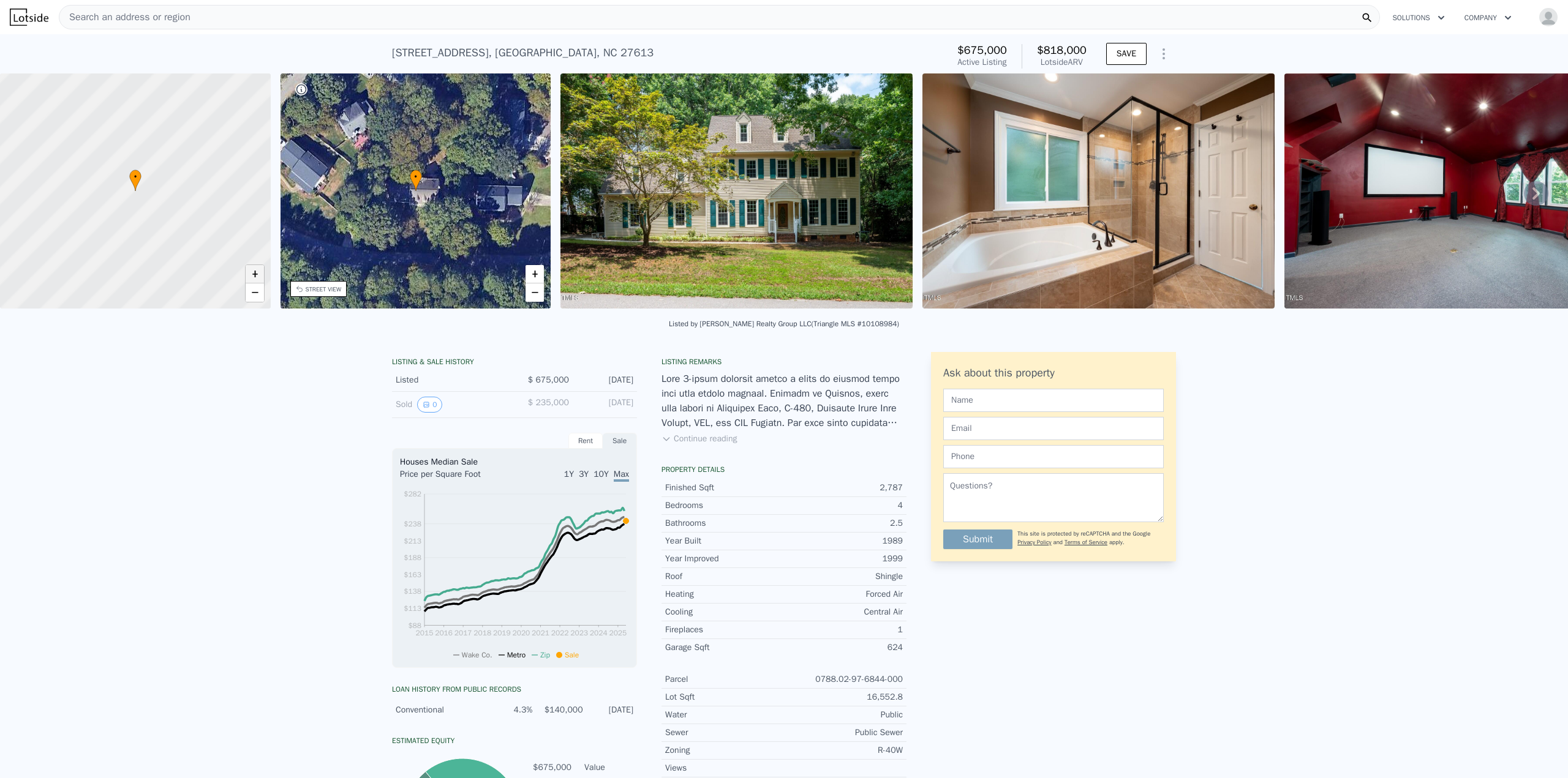 click on "+" at bounding box center [255, 274] 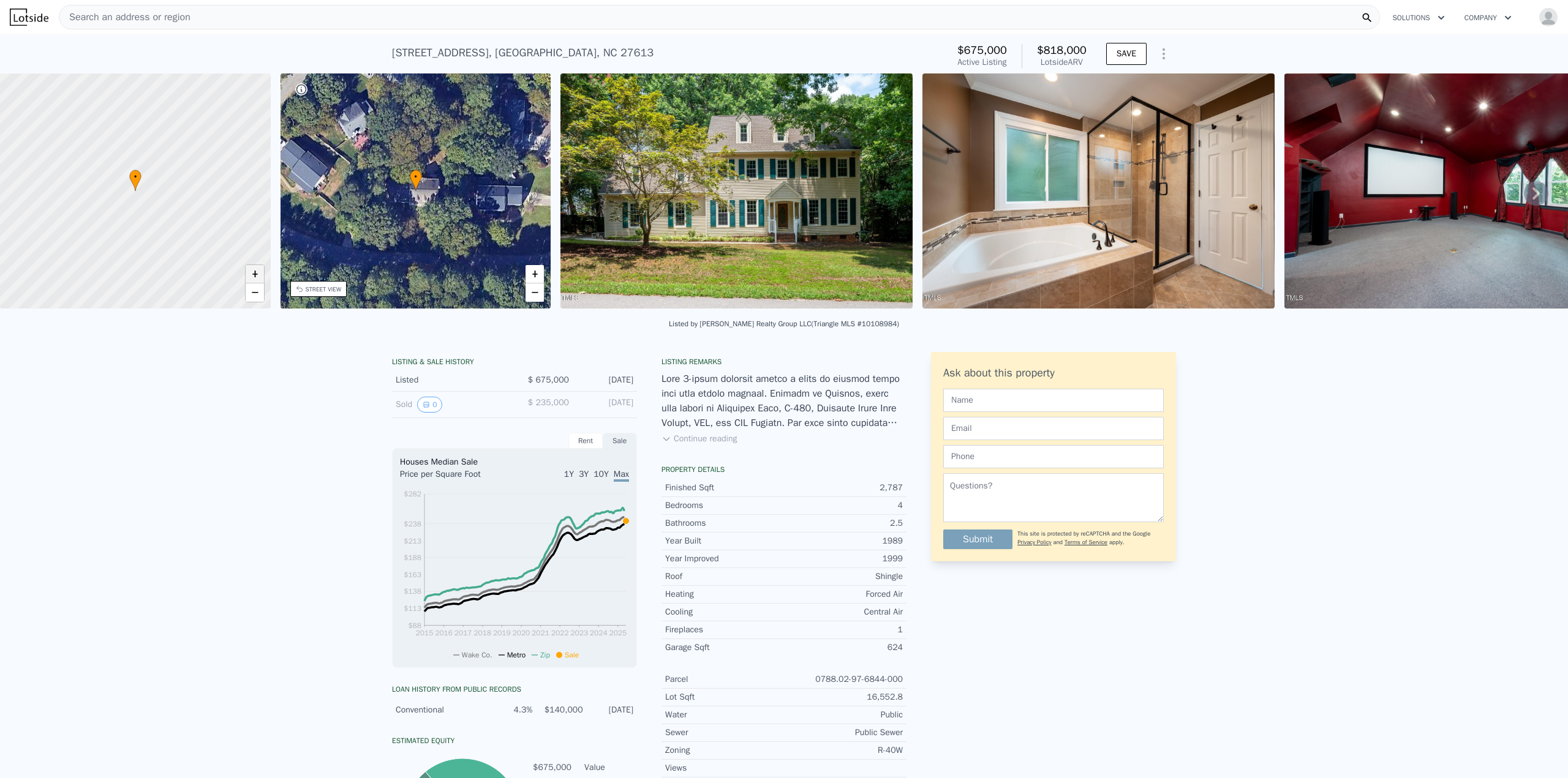 click on "+" at bounding box center [255, 274] 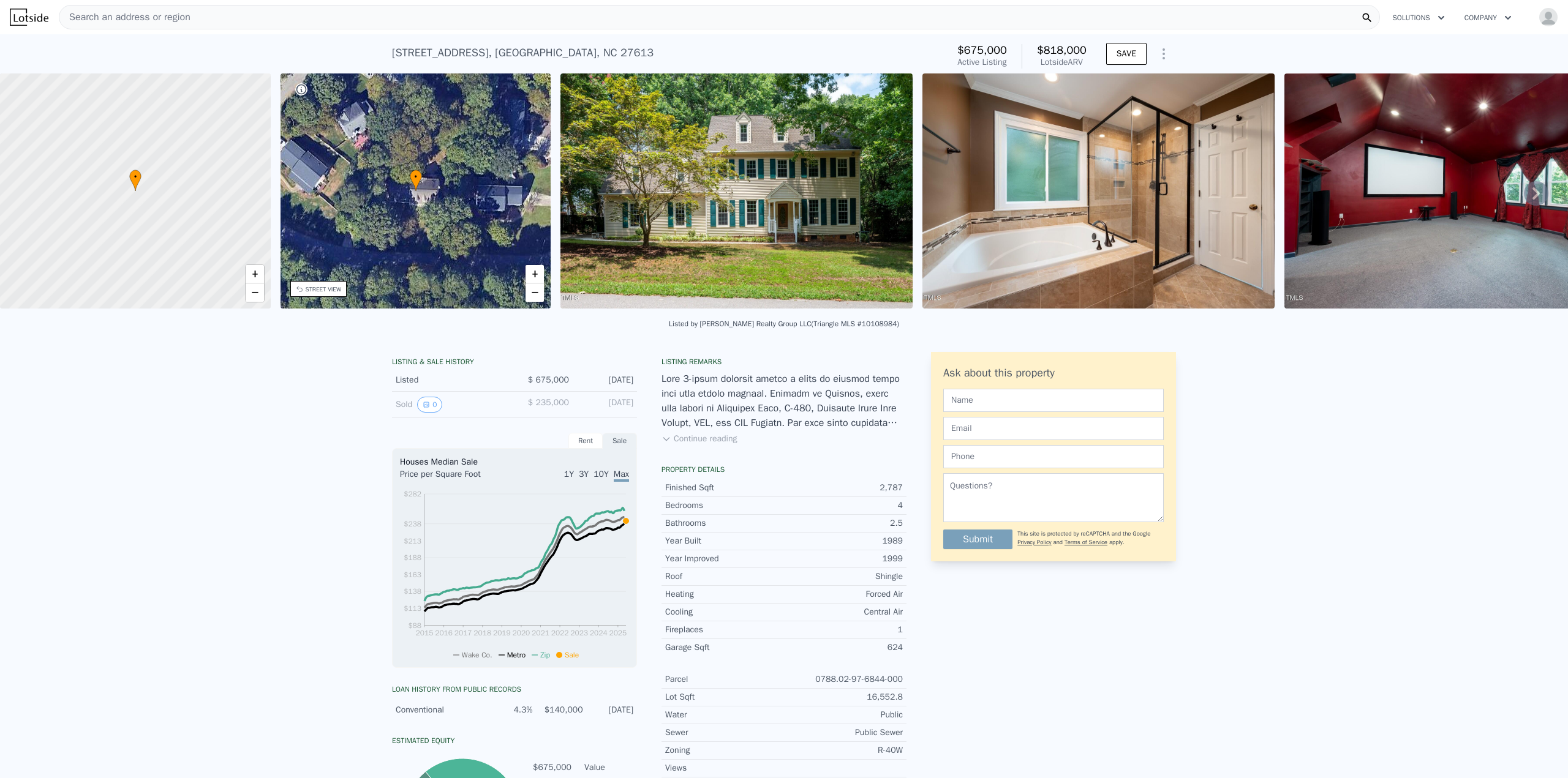click on "[STREET_ADDRESS]" at bounding box center [522, 53] 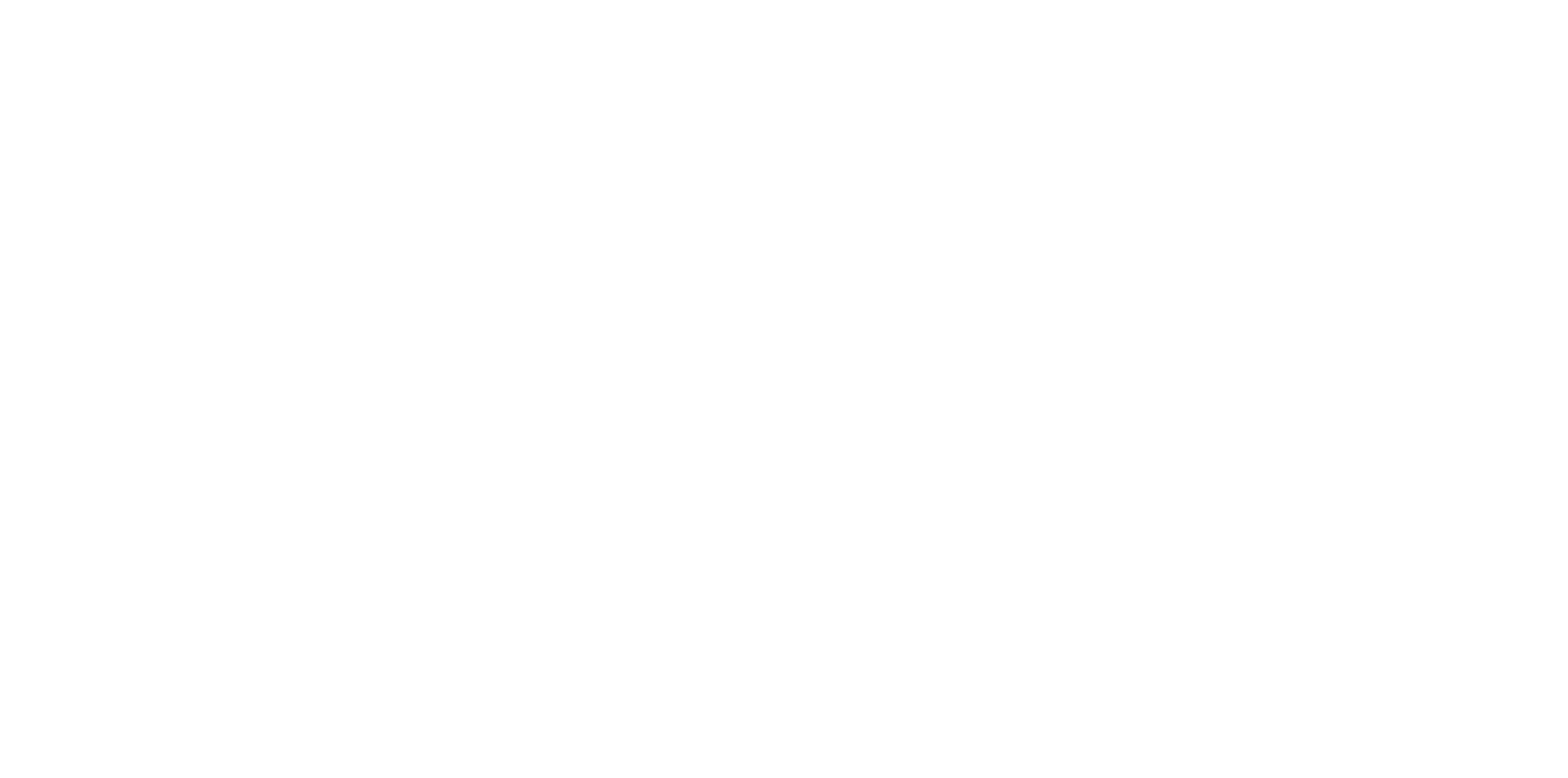 scroll, scrollTop: 0, scrollLeft: 0, axis: both 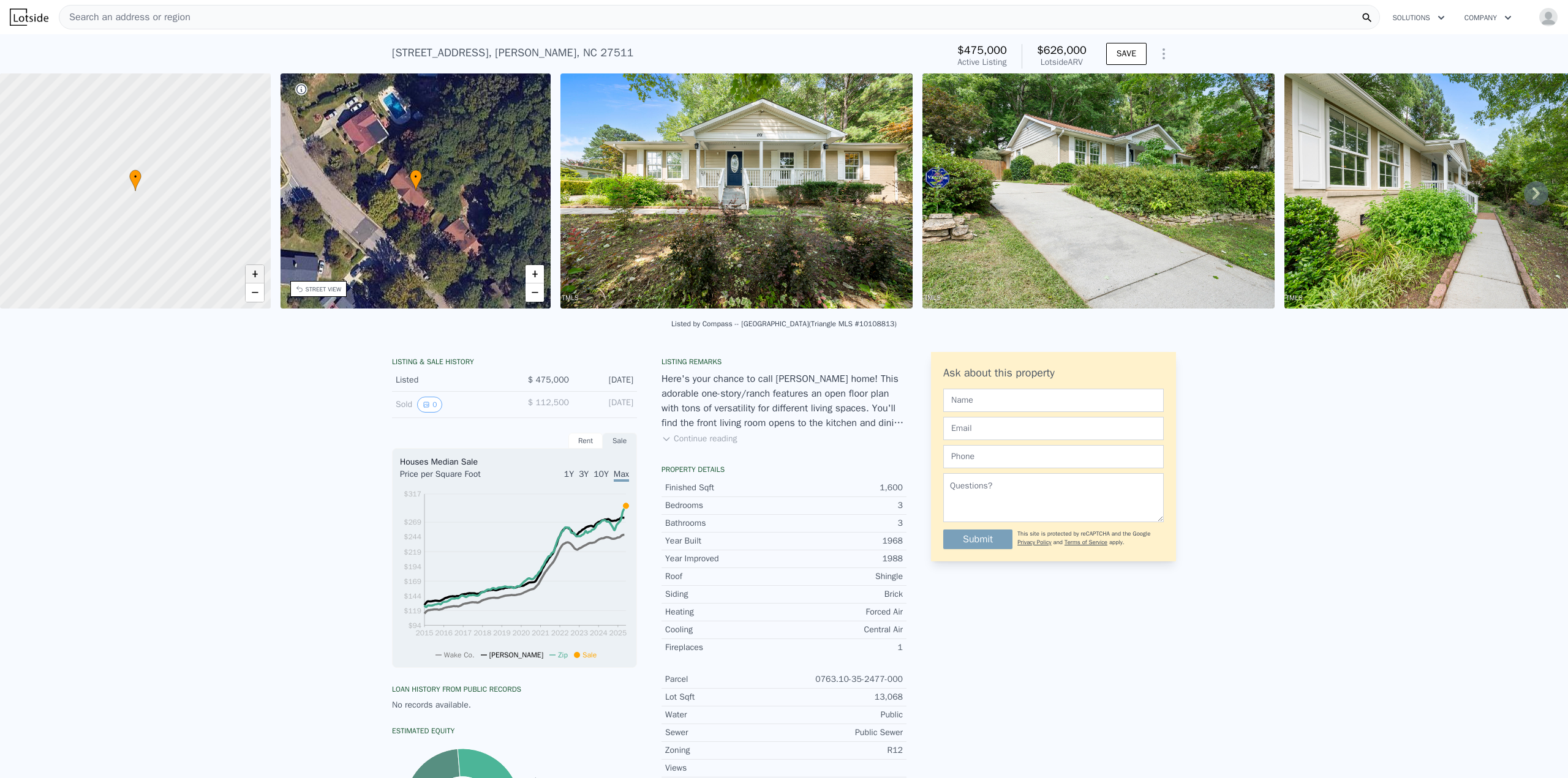 click on "+" at bounding box center [255, 274] 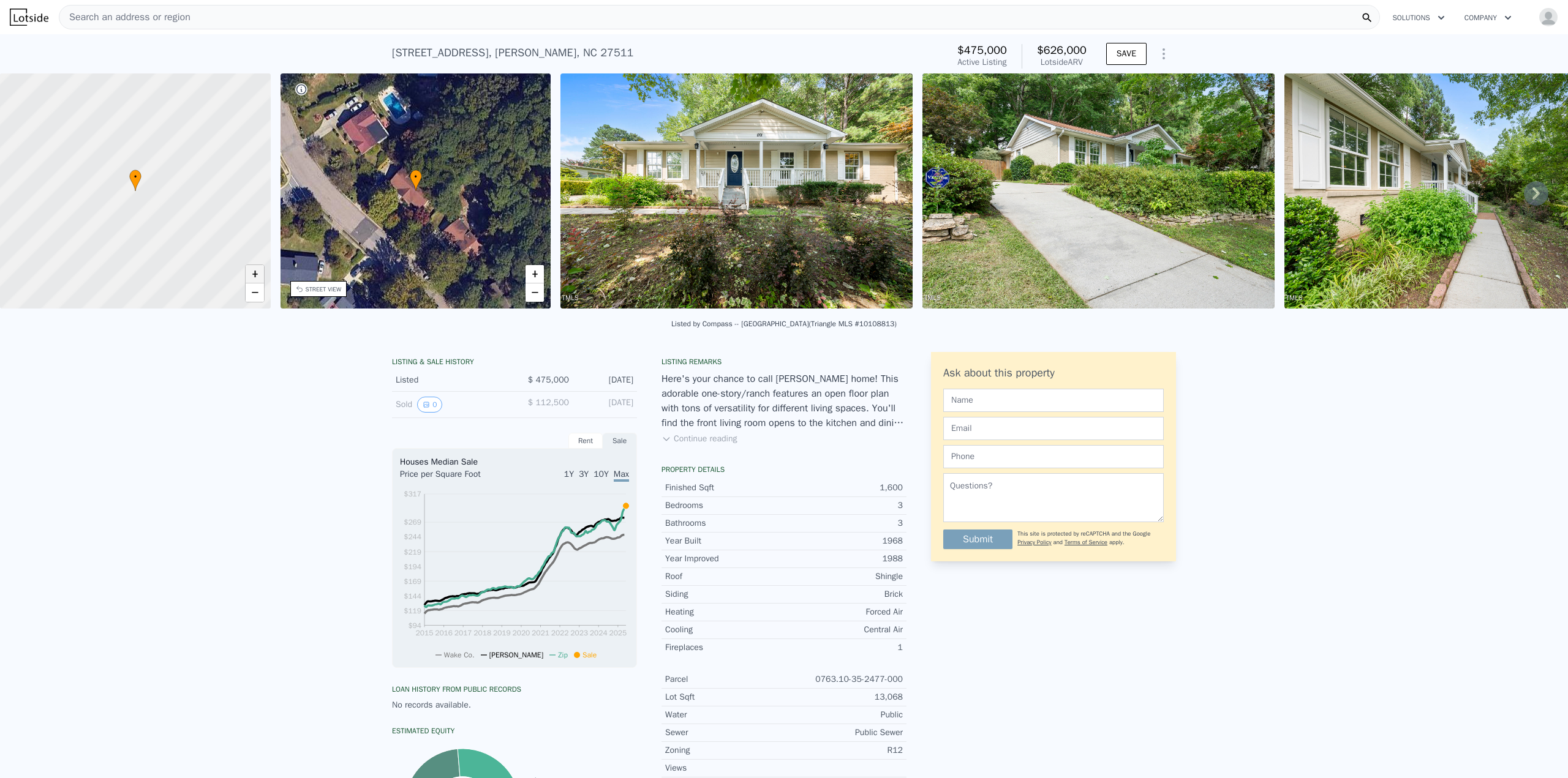 click on "+" at bounding box center [255, 274] 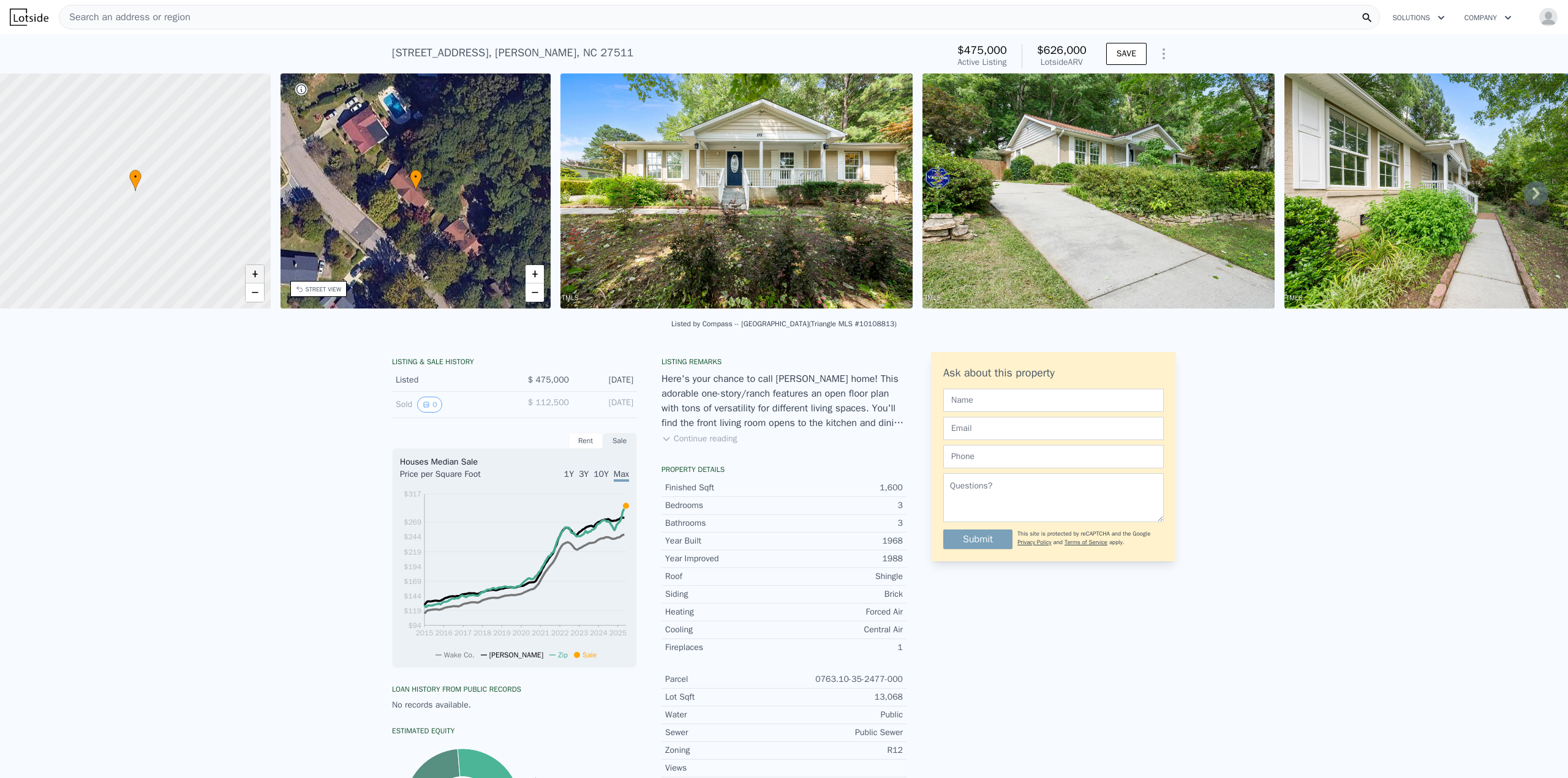 click on "+" at bounding box center [255, 274] 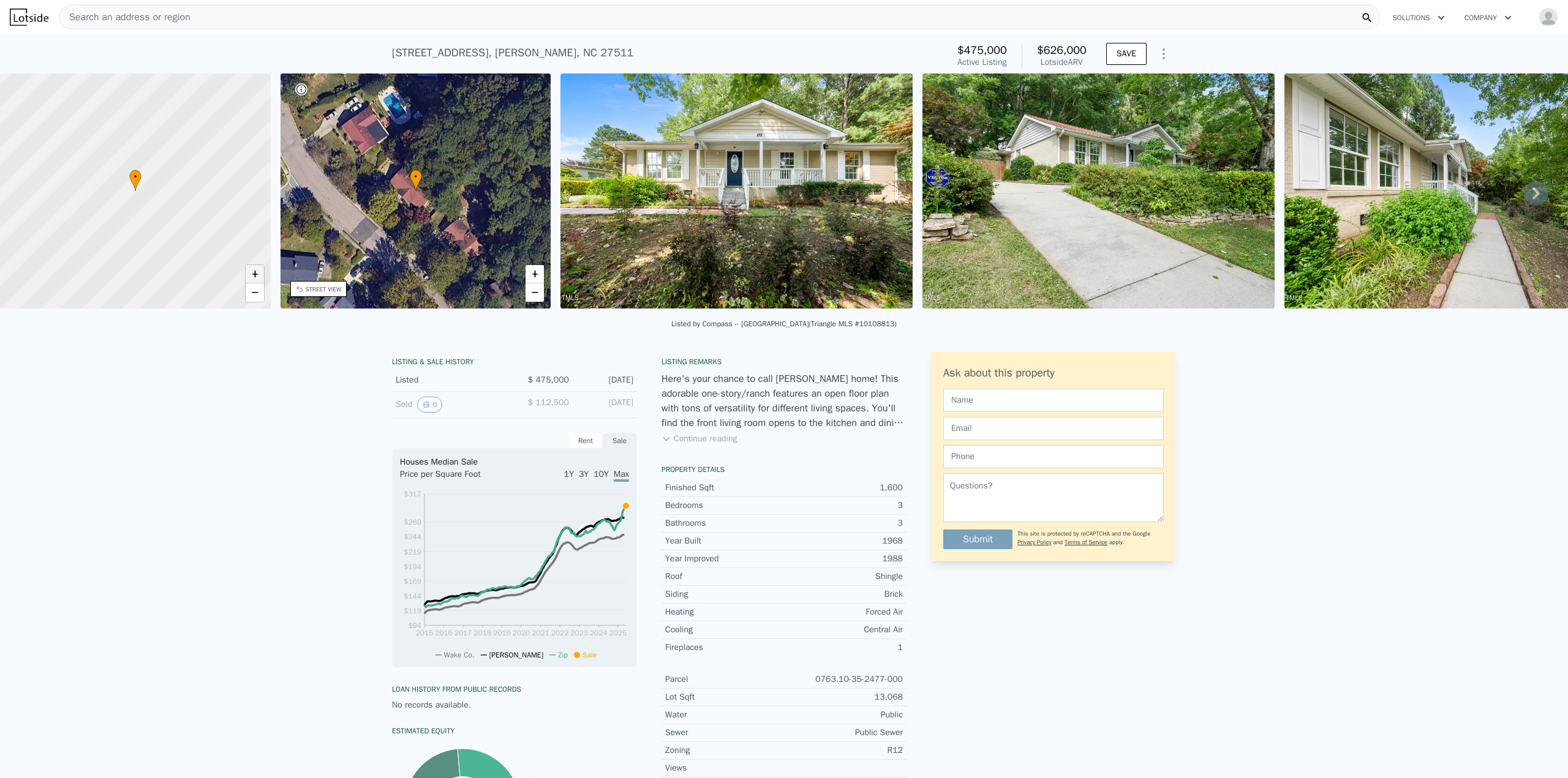 click on "+" at bounding box center (255, 274) 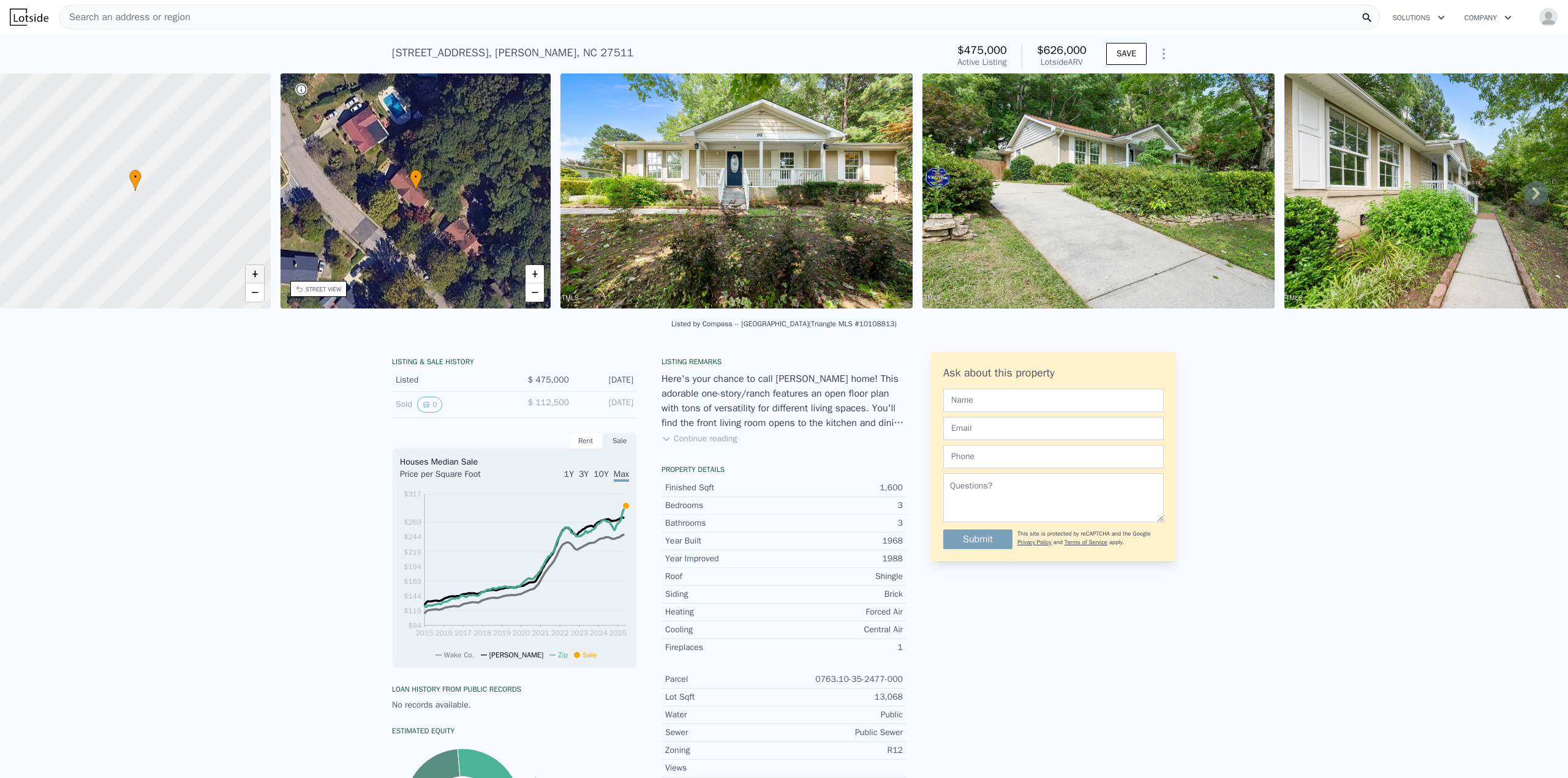 click on "+" at bounding box center [255, 274] 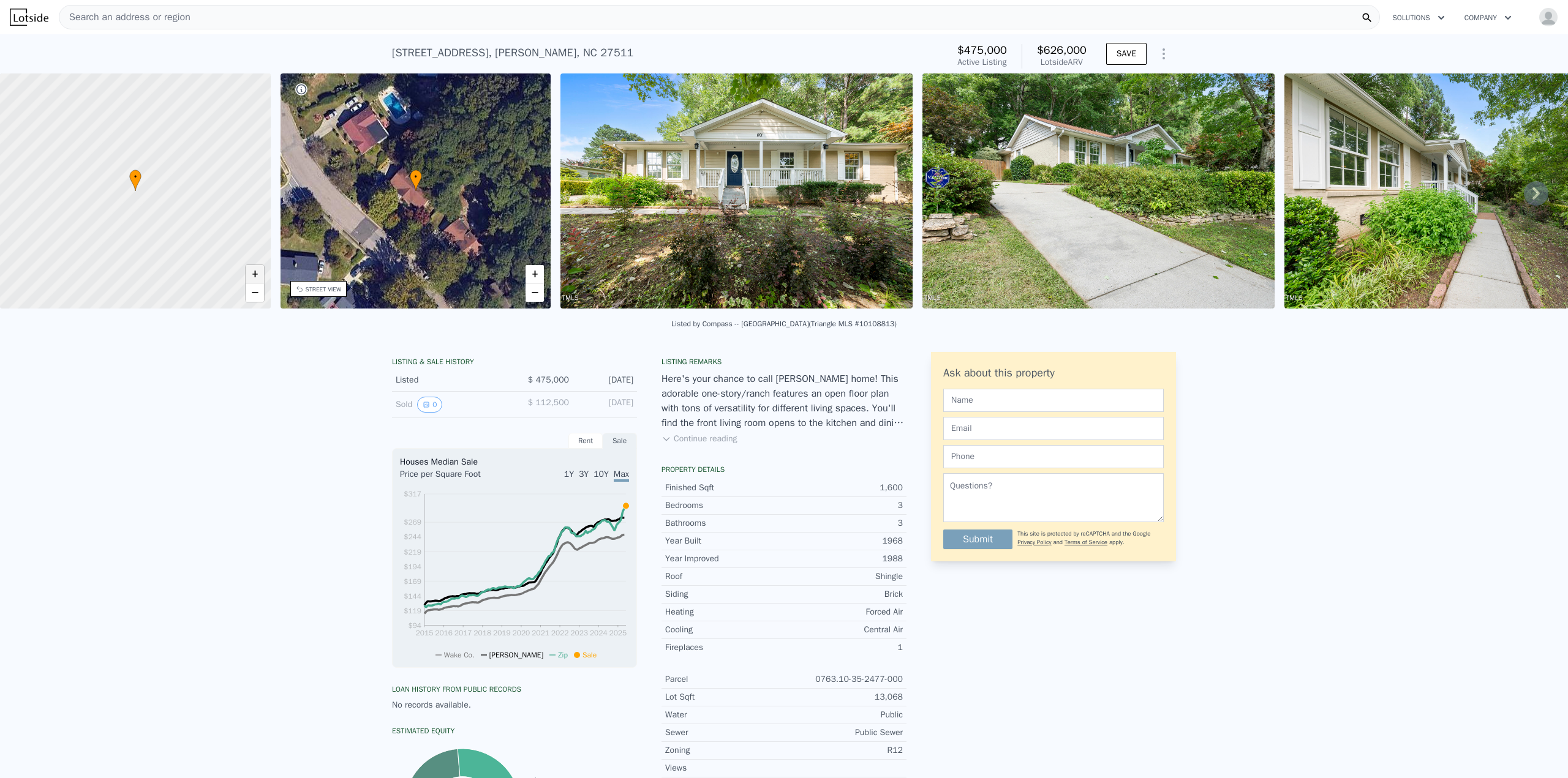 click on "+" at bounding box center [255, 274] 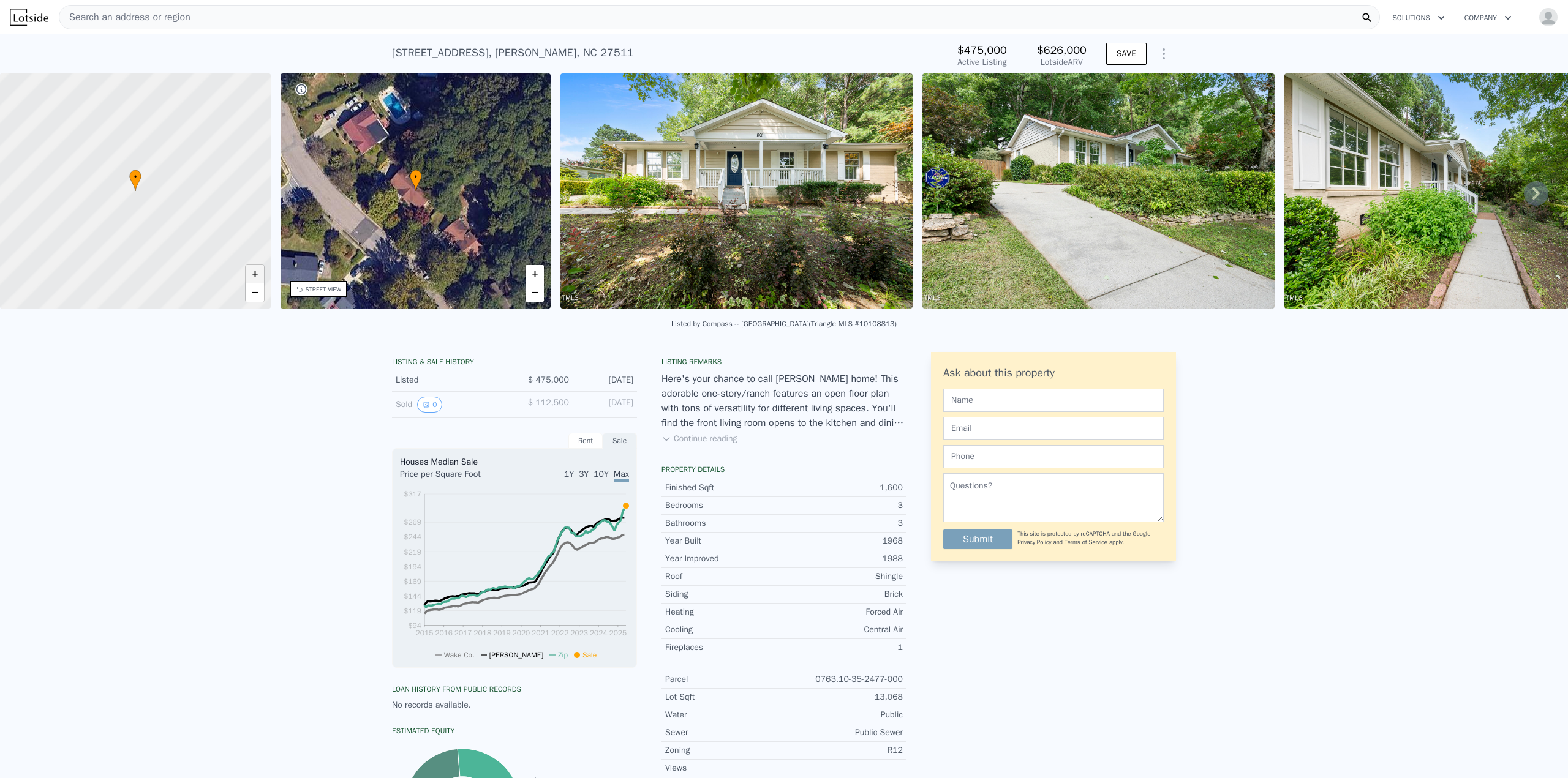 click on "+" at bounding box center [255, 274] 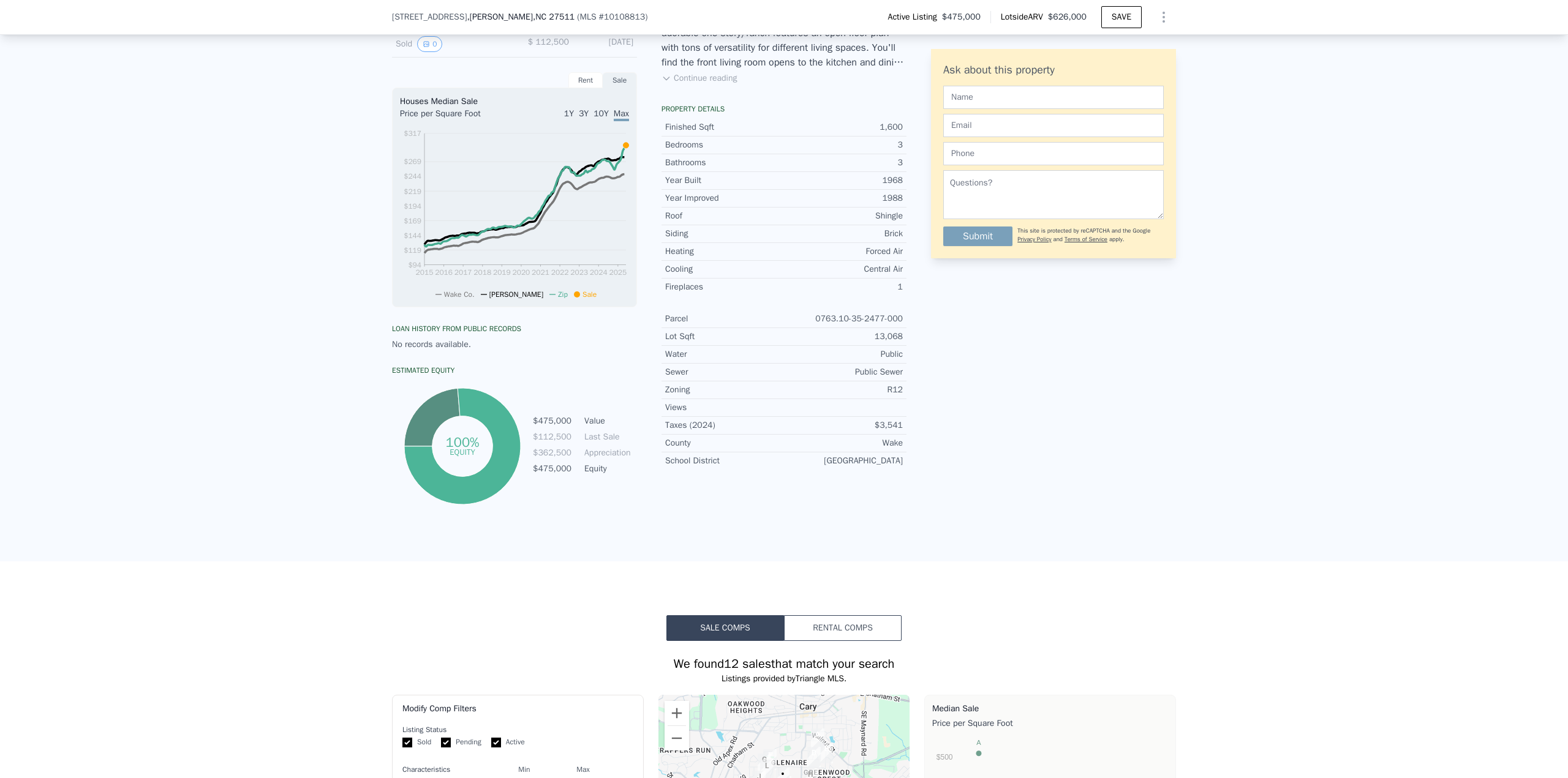 scroll, scrollTop: 0, scrollLeft: 0, axis: both 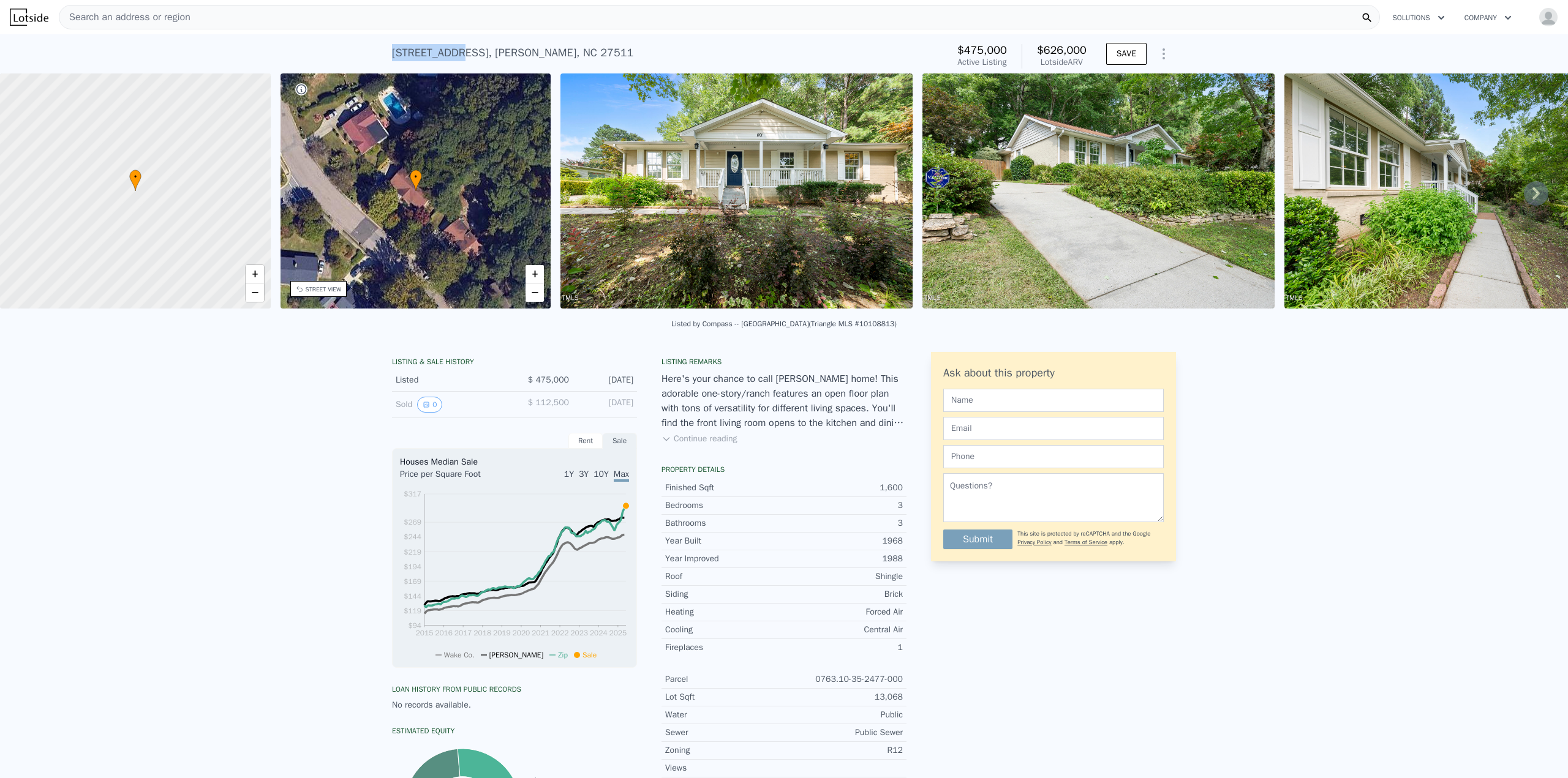 drag, startPoint x: 385, startPoint y: 54, endPoint x: 449, endPoint y: 54, distance: 64 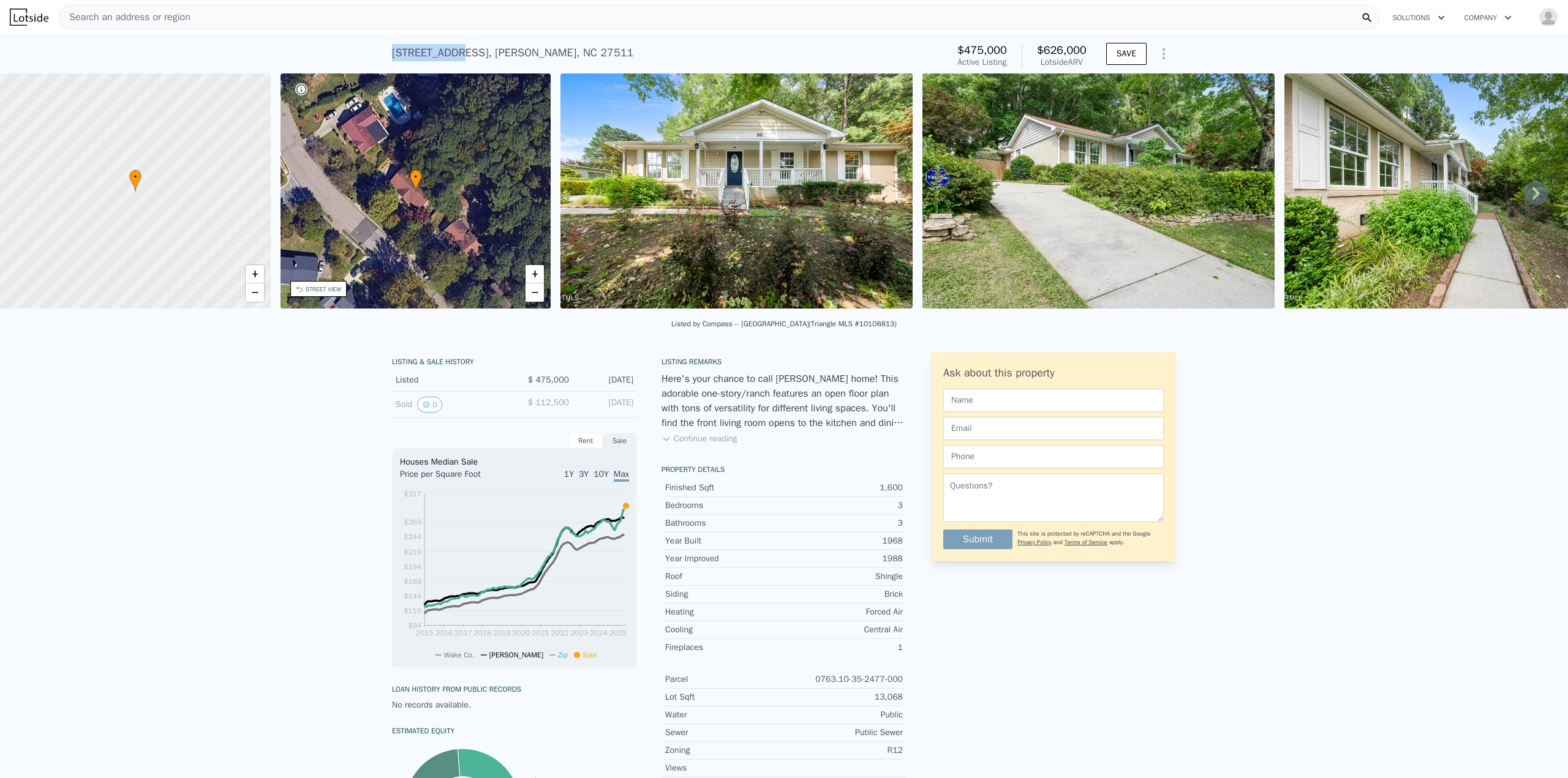 copy on "[STREET_ADDRESS]" 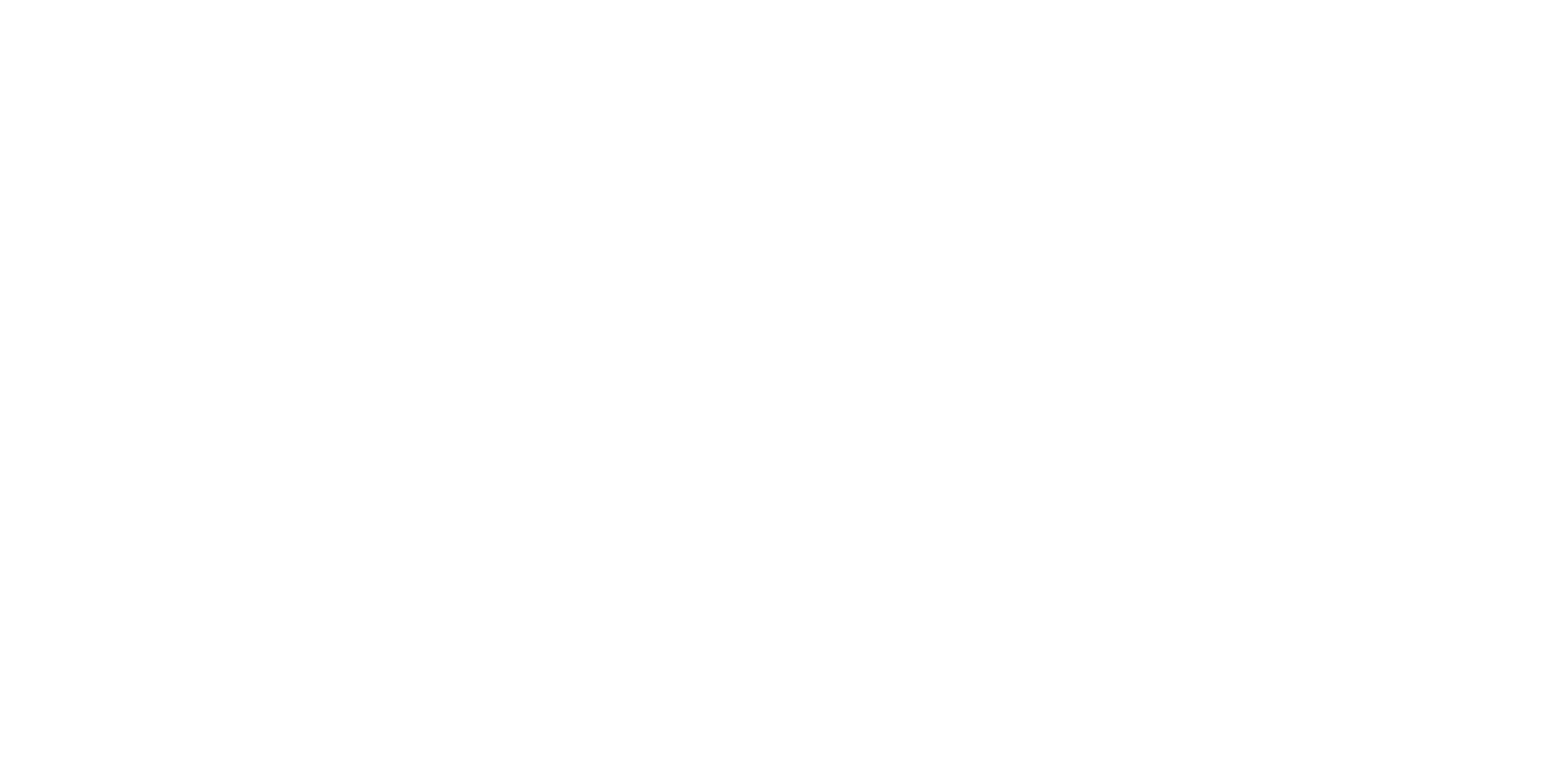 scroll, scrollTop: 0, scrollLeft: 0, axis: both 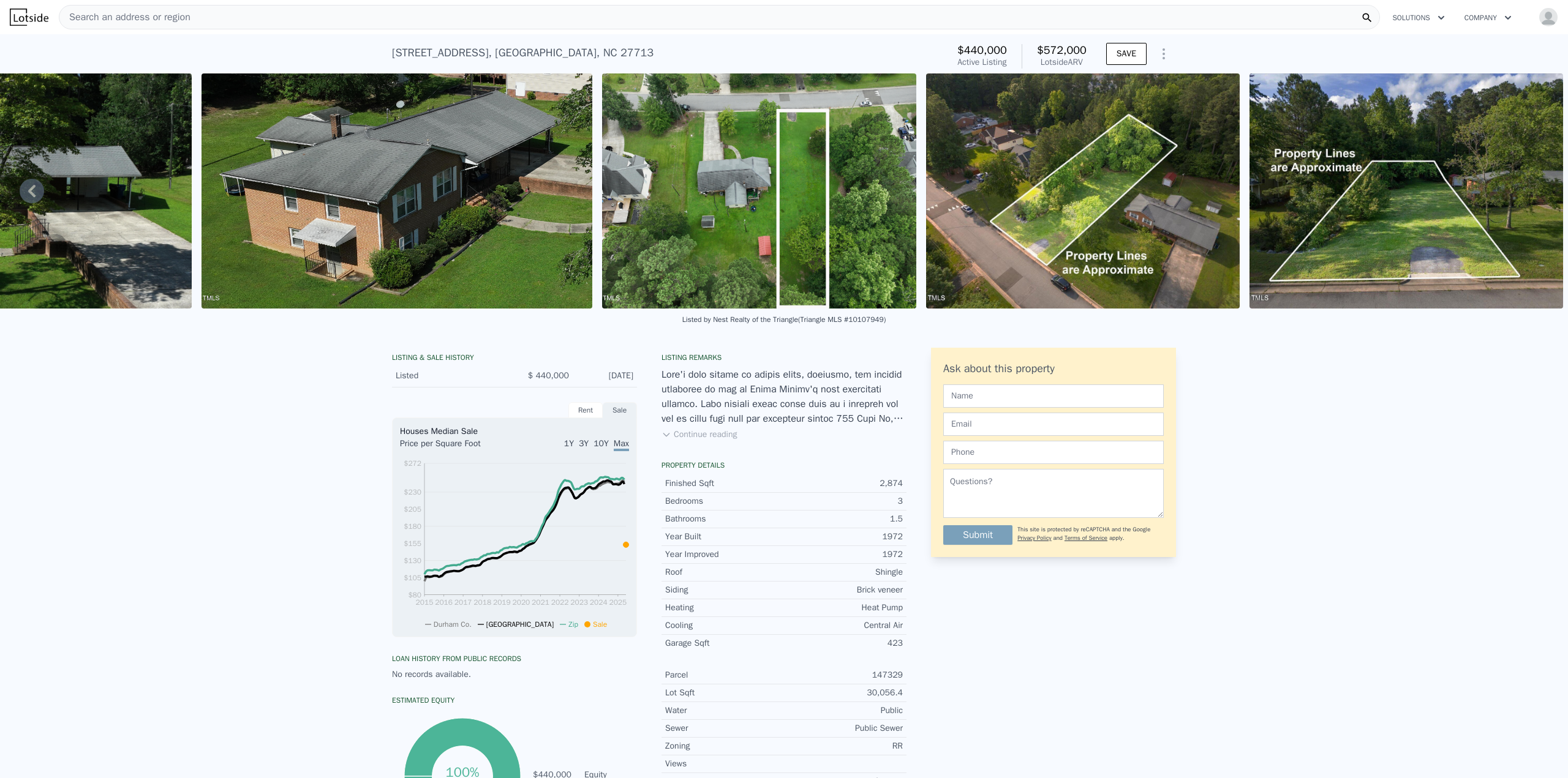 click on "Continue reading" at bounding box center [699, 435] 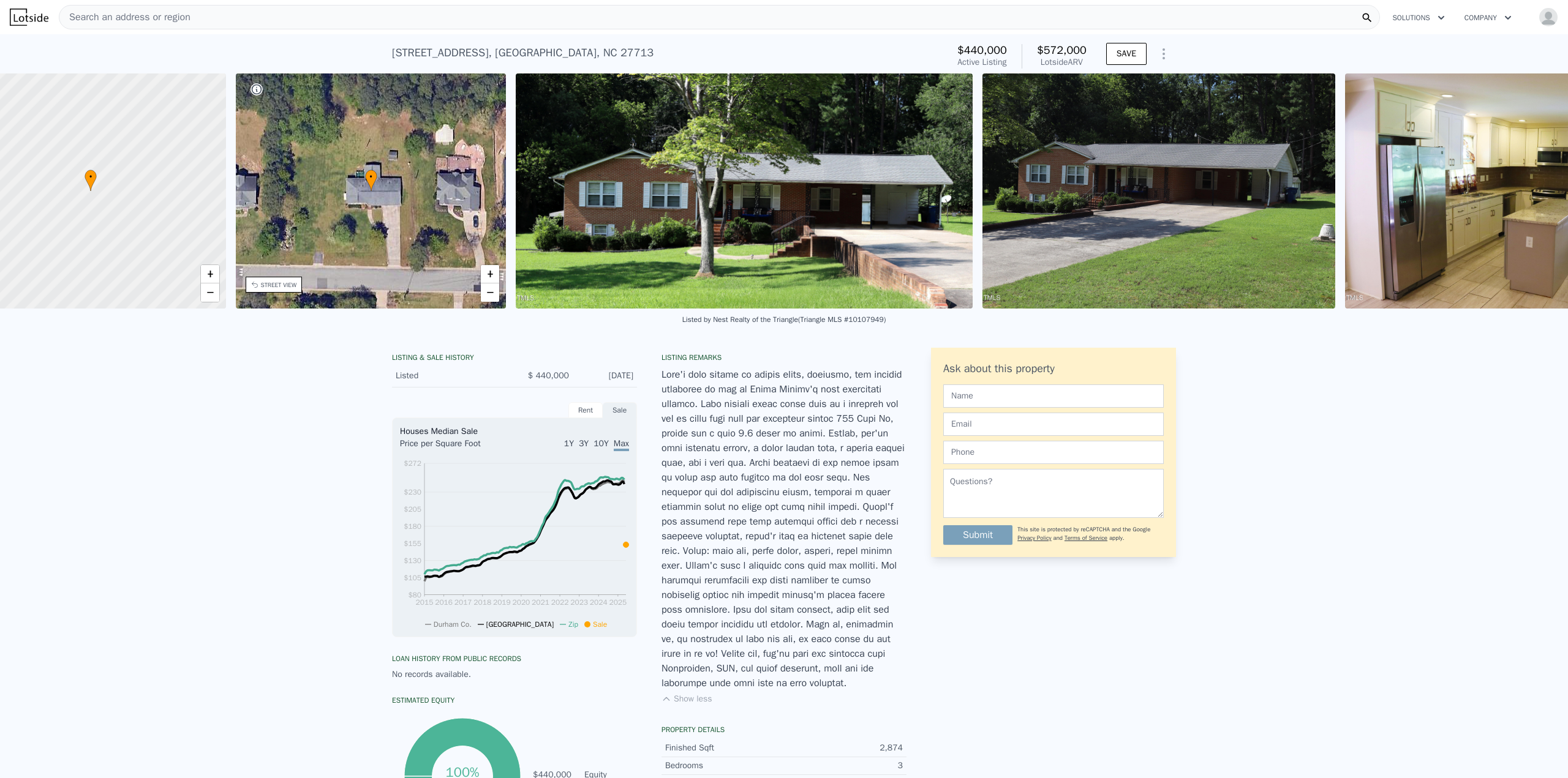 scroll, scrollTop: 0, scrollLeft: 0, axis: both 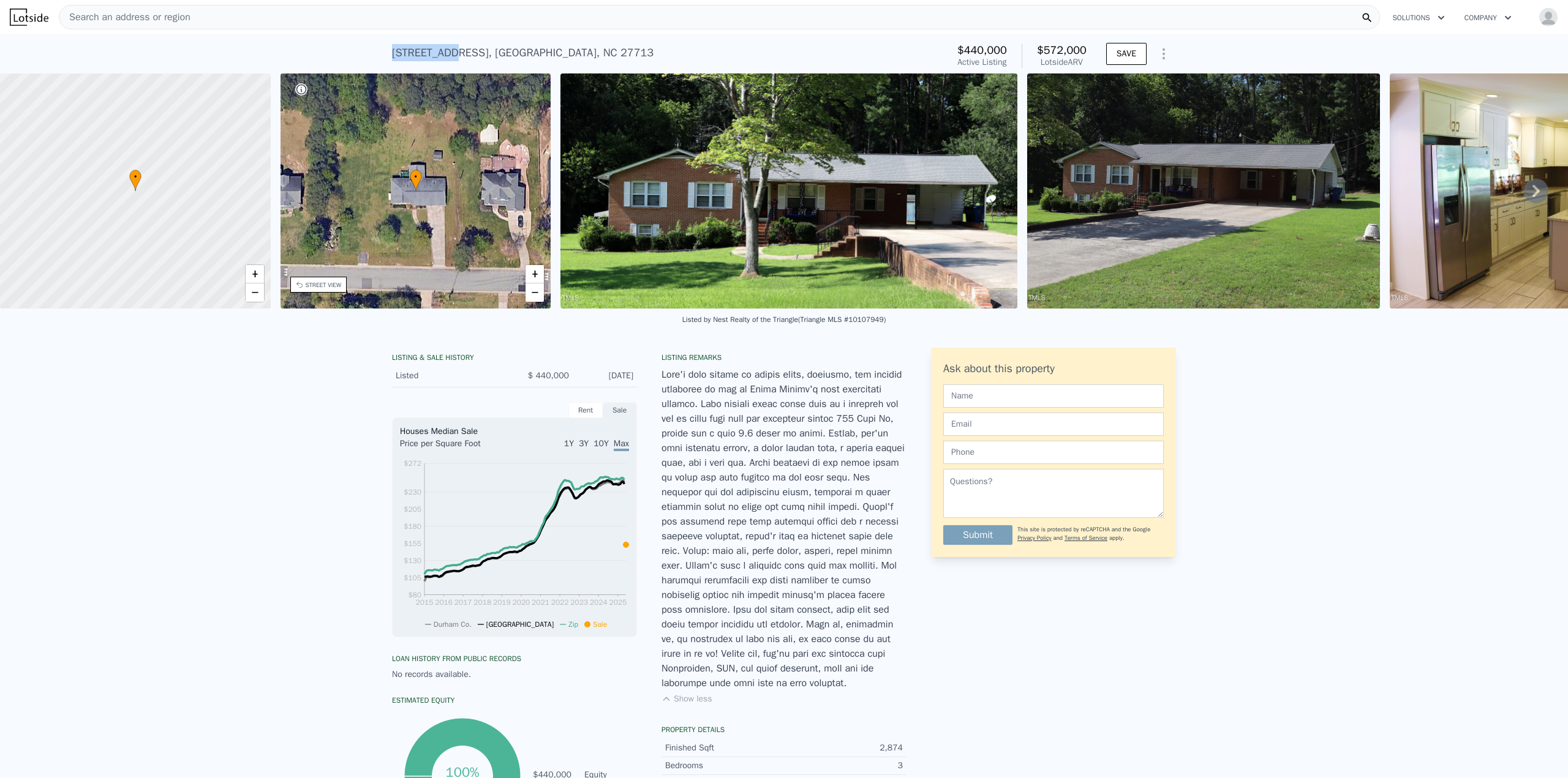 drag, startPoint x: 383, startPoint y: 53, endPoint x: 448, endPoint y: 46, distance: 65.375837 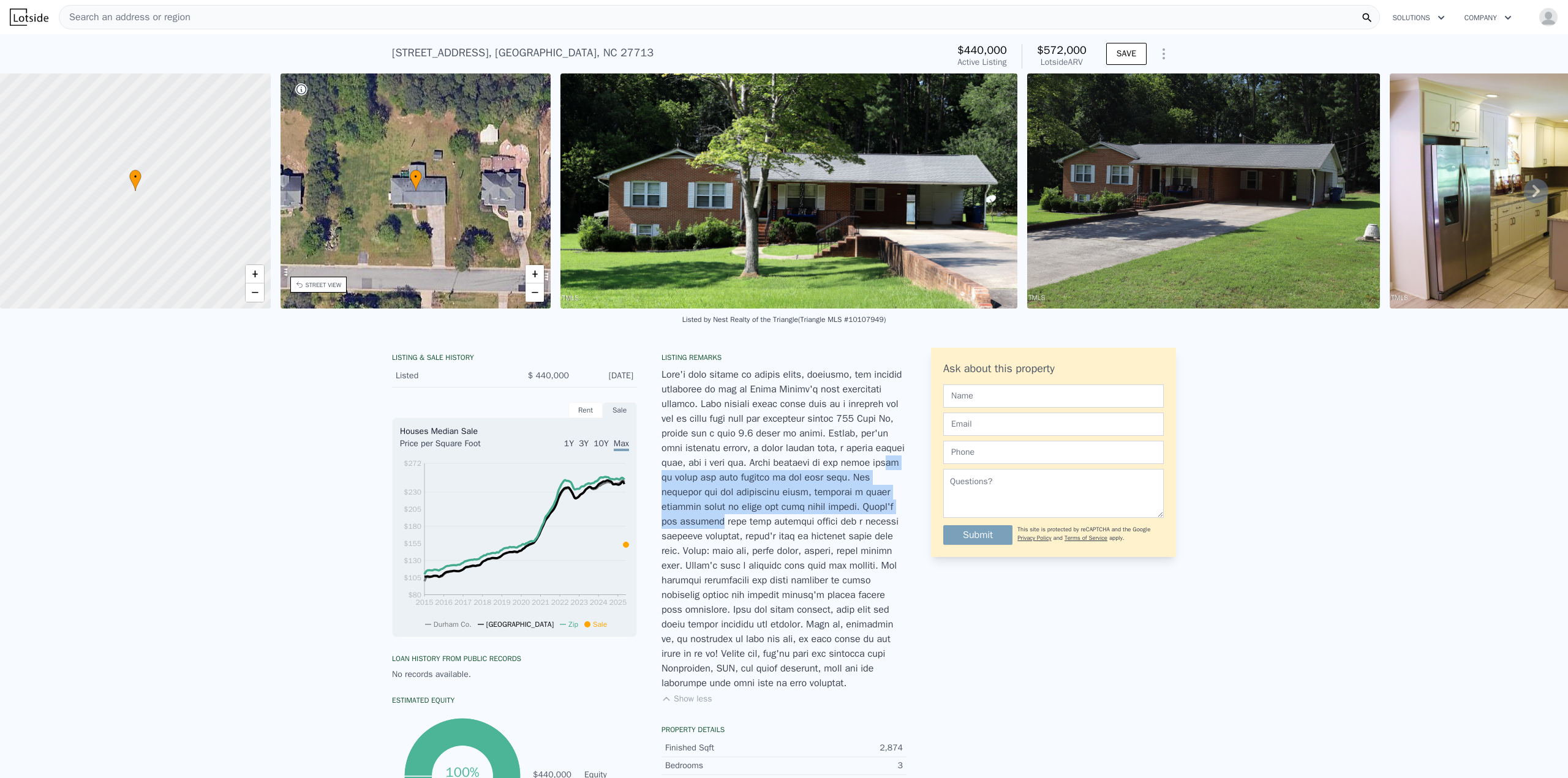 drag, startPoint x: 809, startPoint y: 478, endPoint x: 802, endPoint y: 518, distance: 40.60788 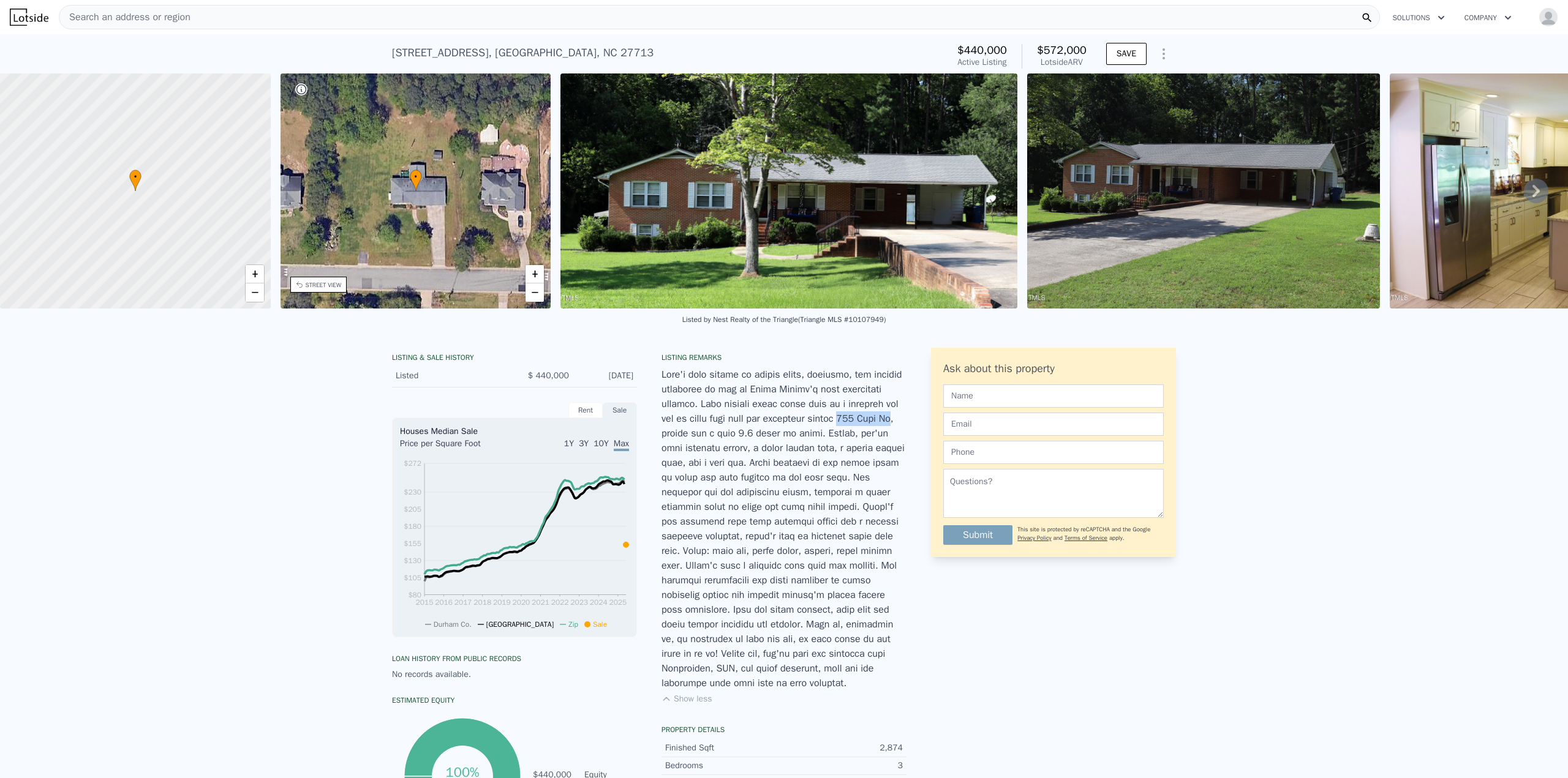 drag, startPoint x: 807, startPoint y: 427, endPoint x: 858, endPoint y: 425, distance: 51.0392 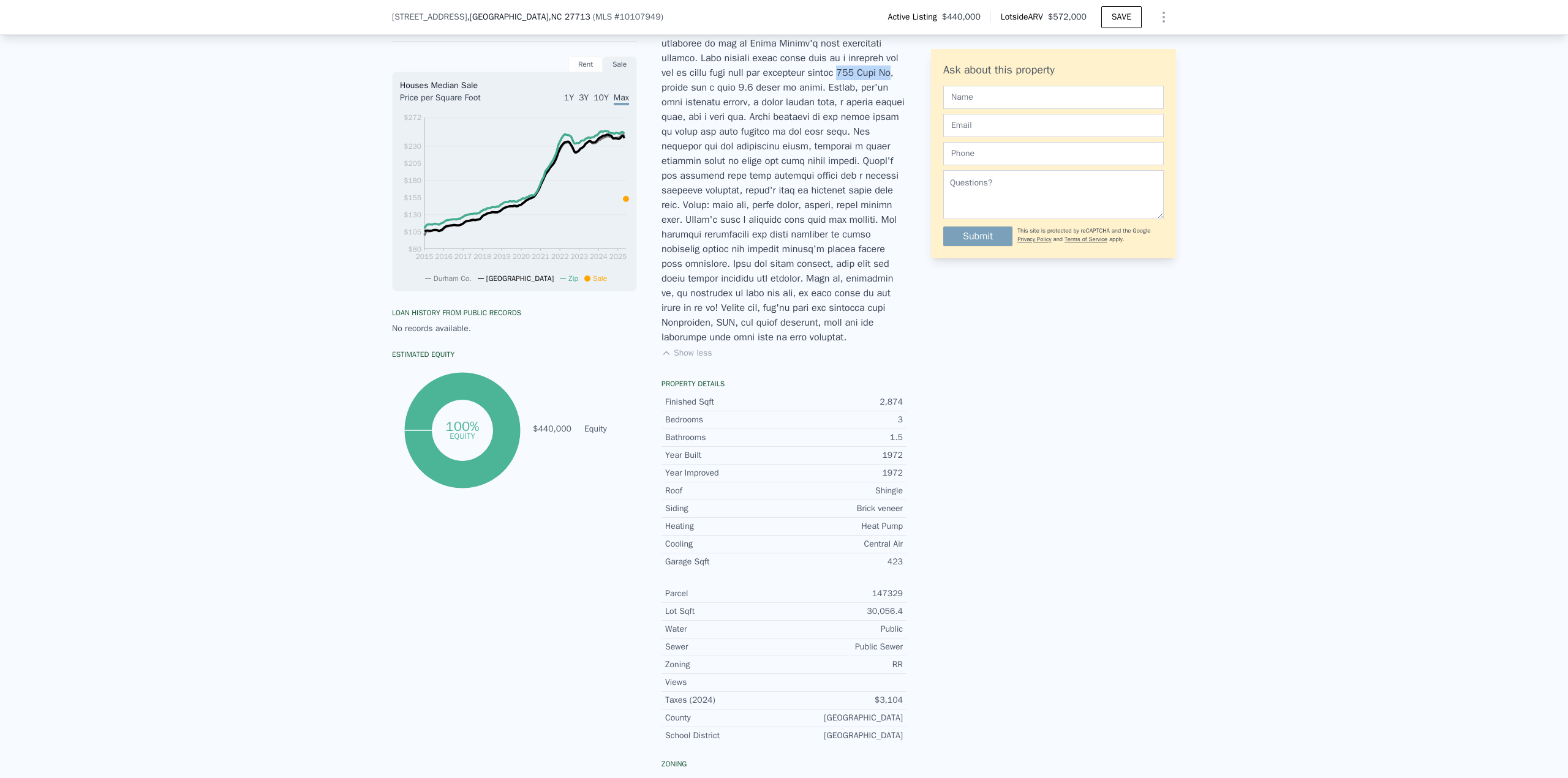 scroll, scrollTop: 363, scrollLeft: 0, axis: vertical 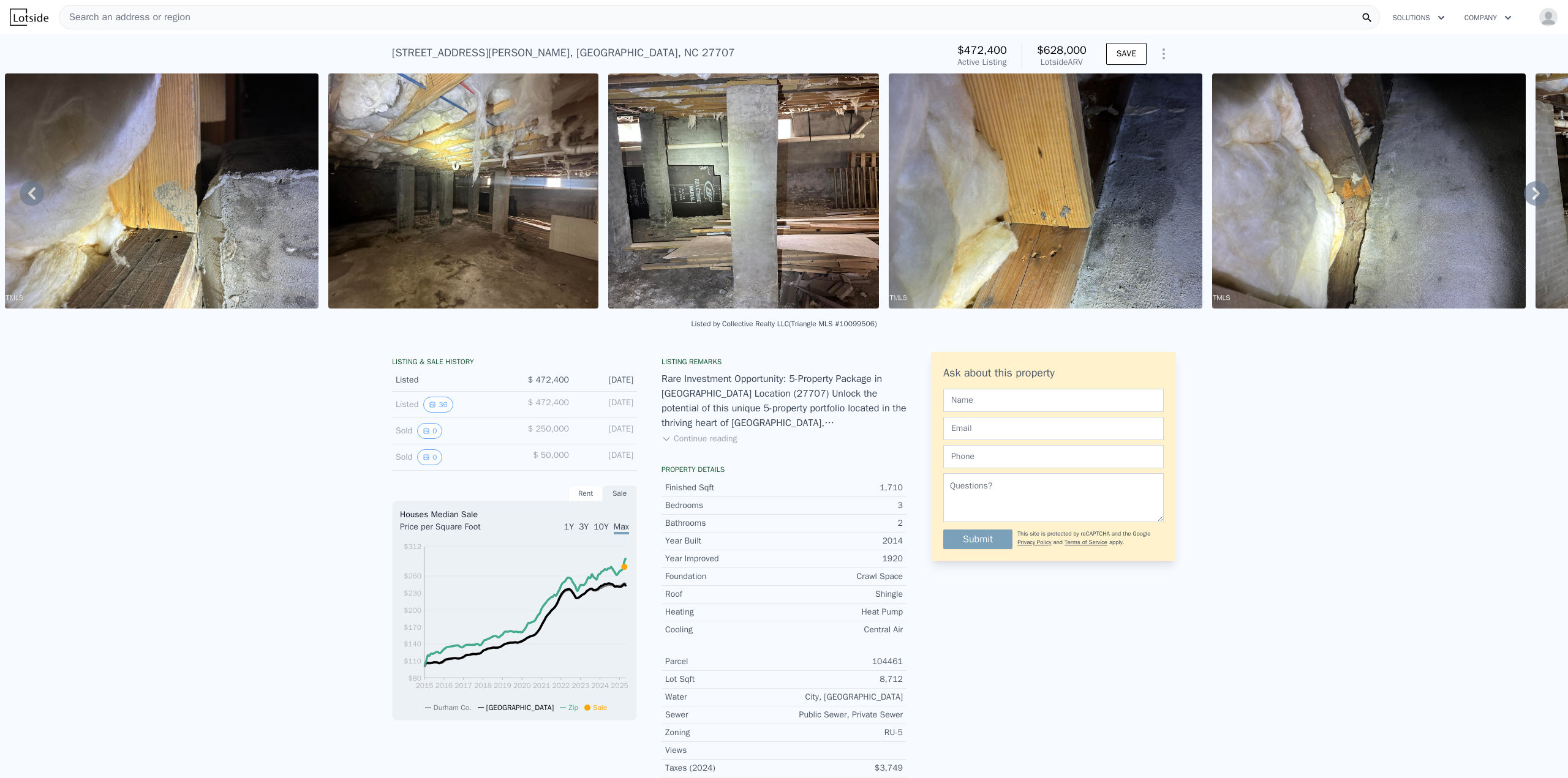 click on "Continue reading" at bounding box center (699, 439) 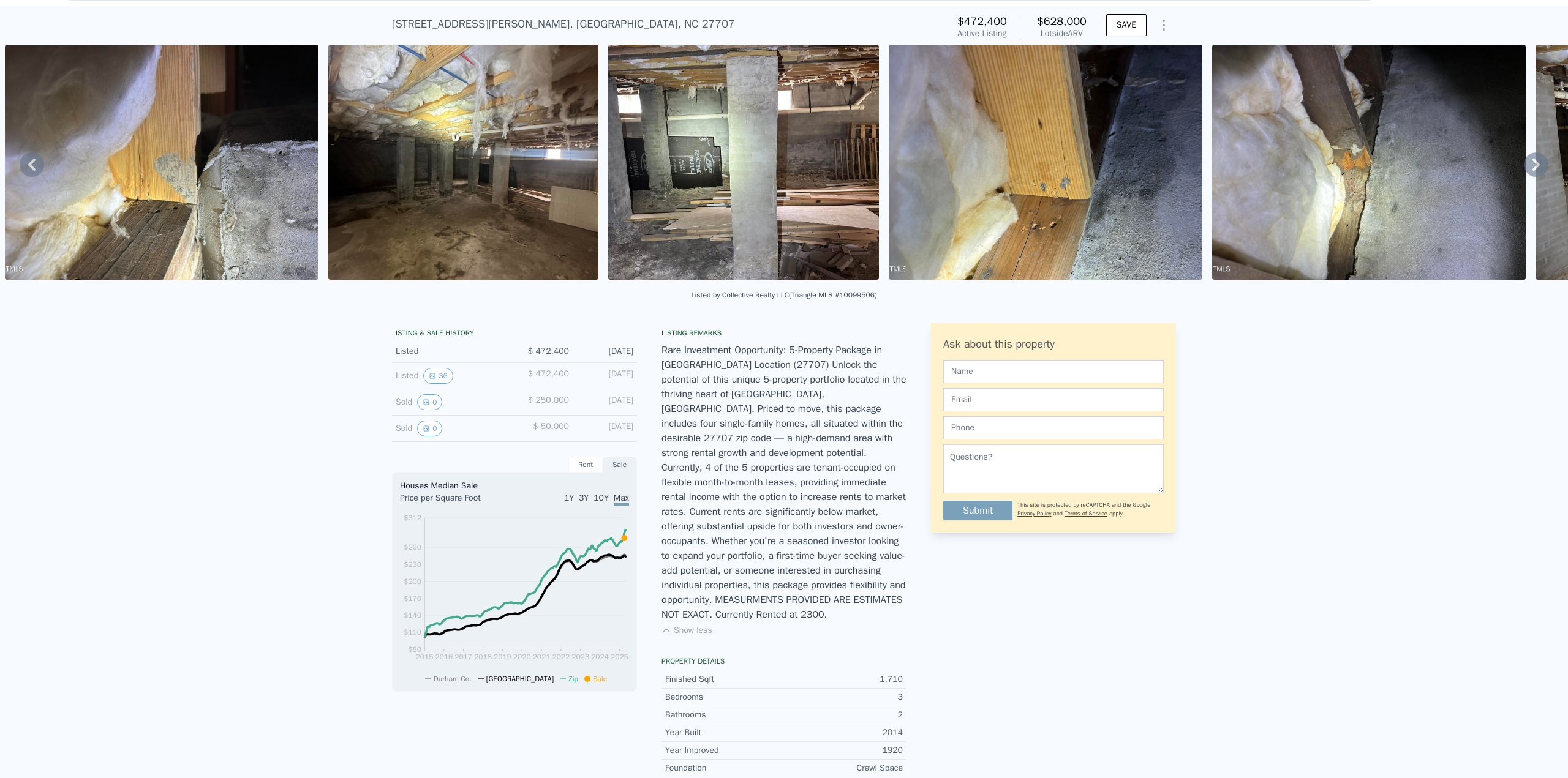 scroll, scrollTop: 4, scrollLeft: 0, axis: vertical 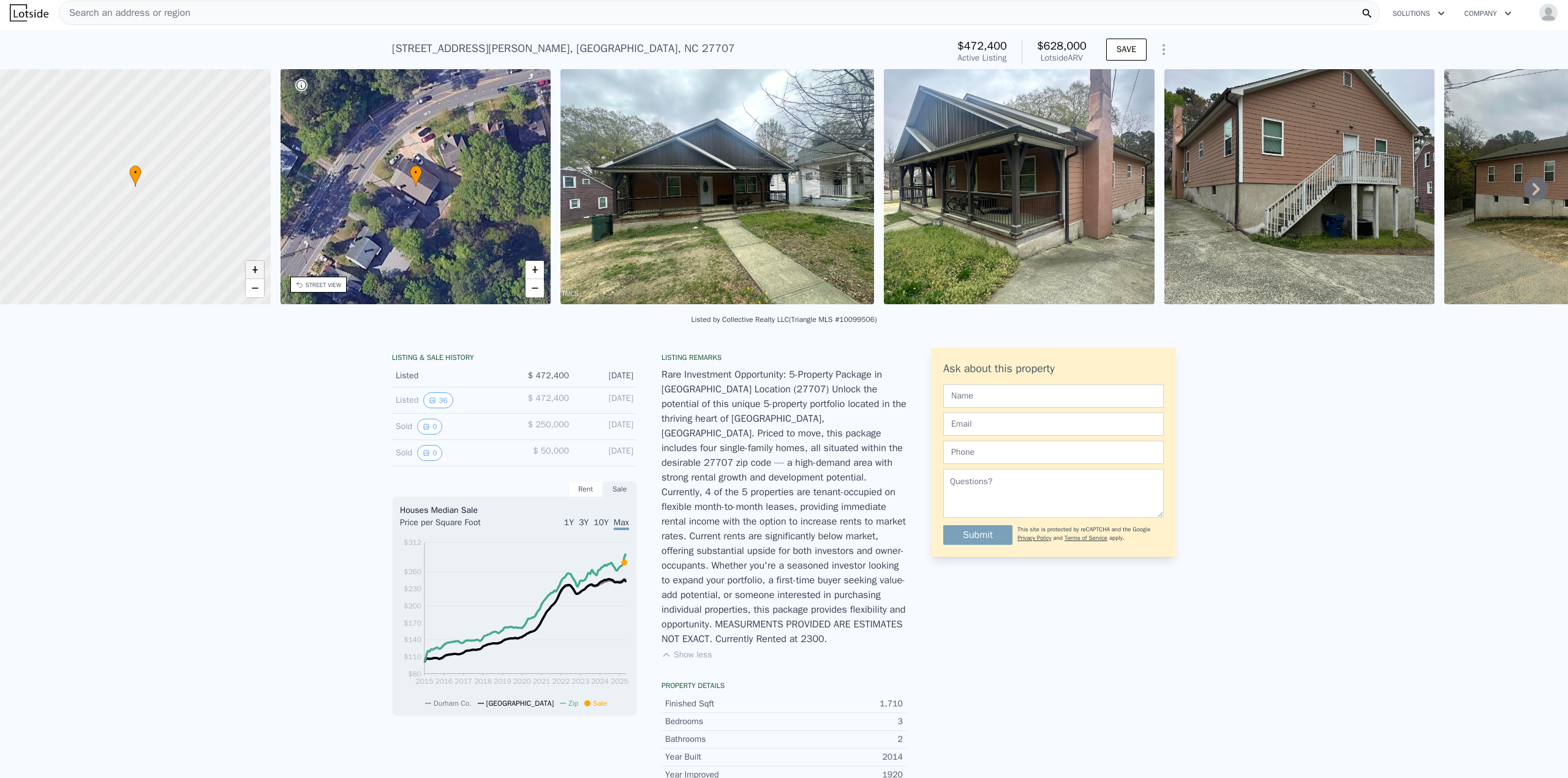 click on "+" at bounding box center [255, 270] 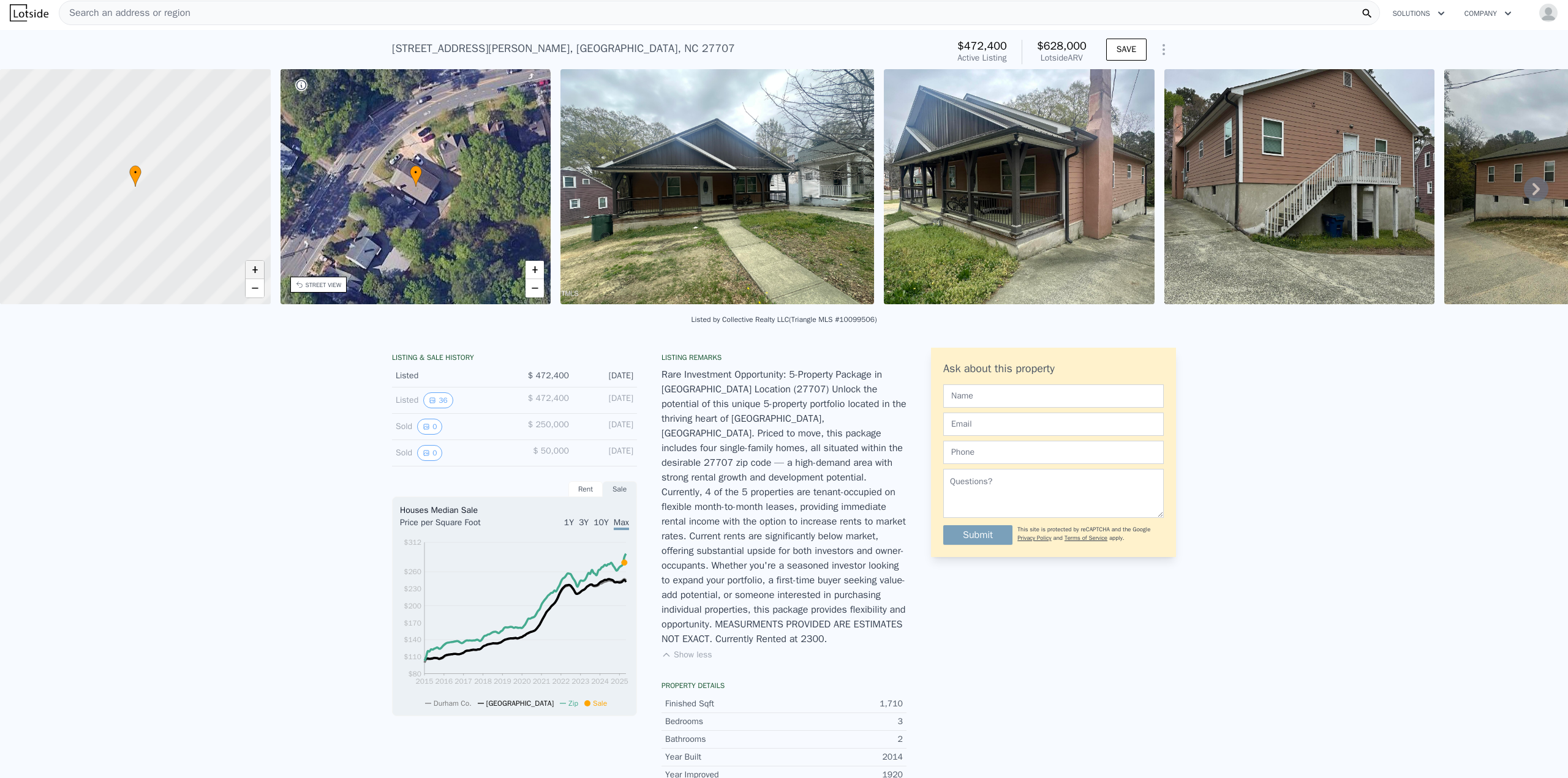 click on "+" at bounding box center [255, 270] 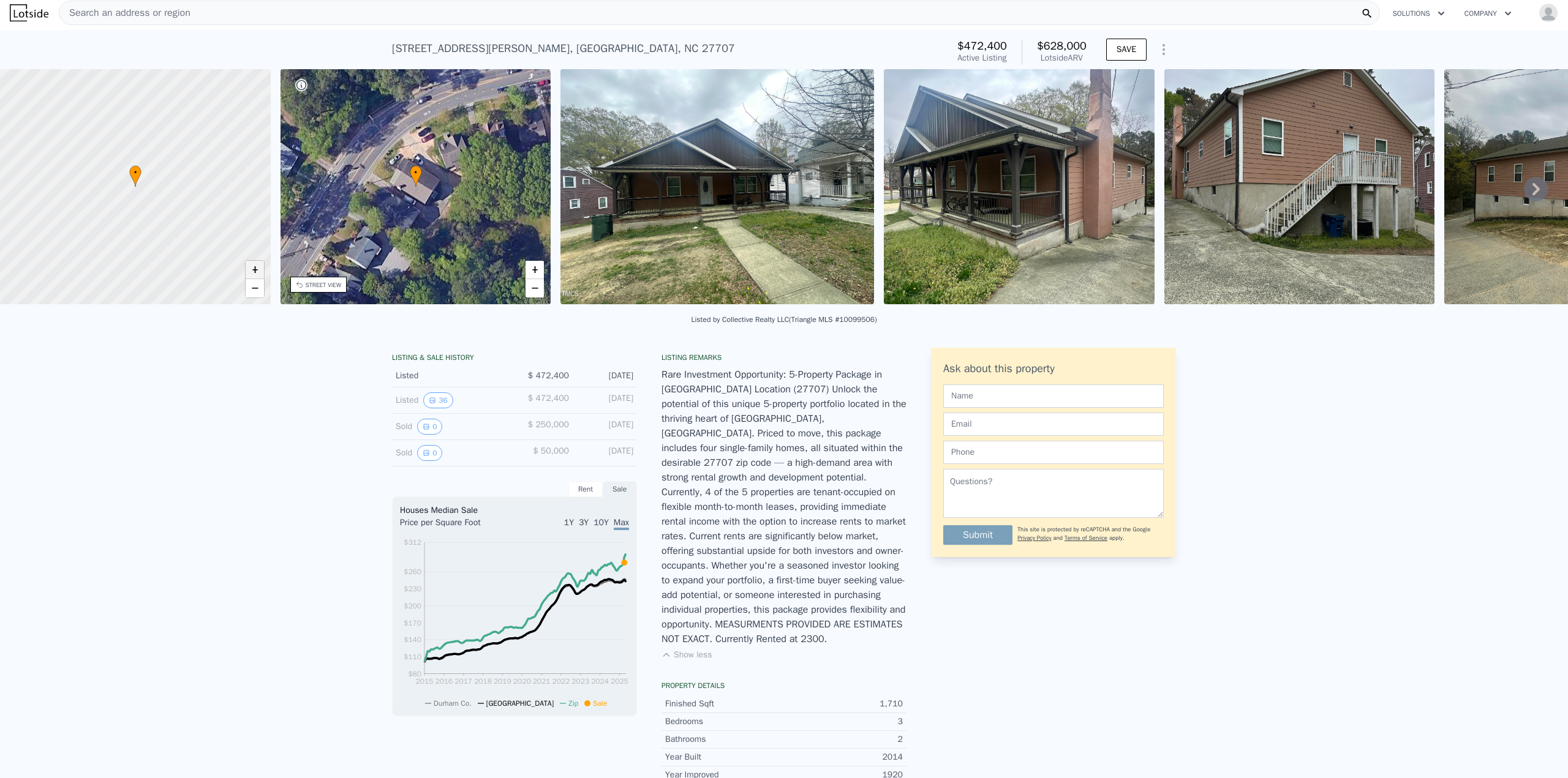 click on "+" at bounding box center (255, 270) 